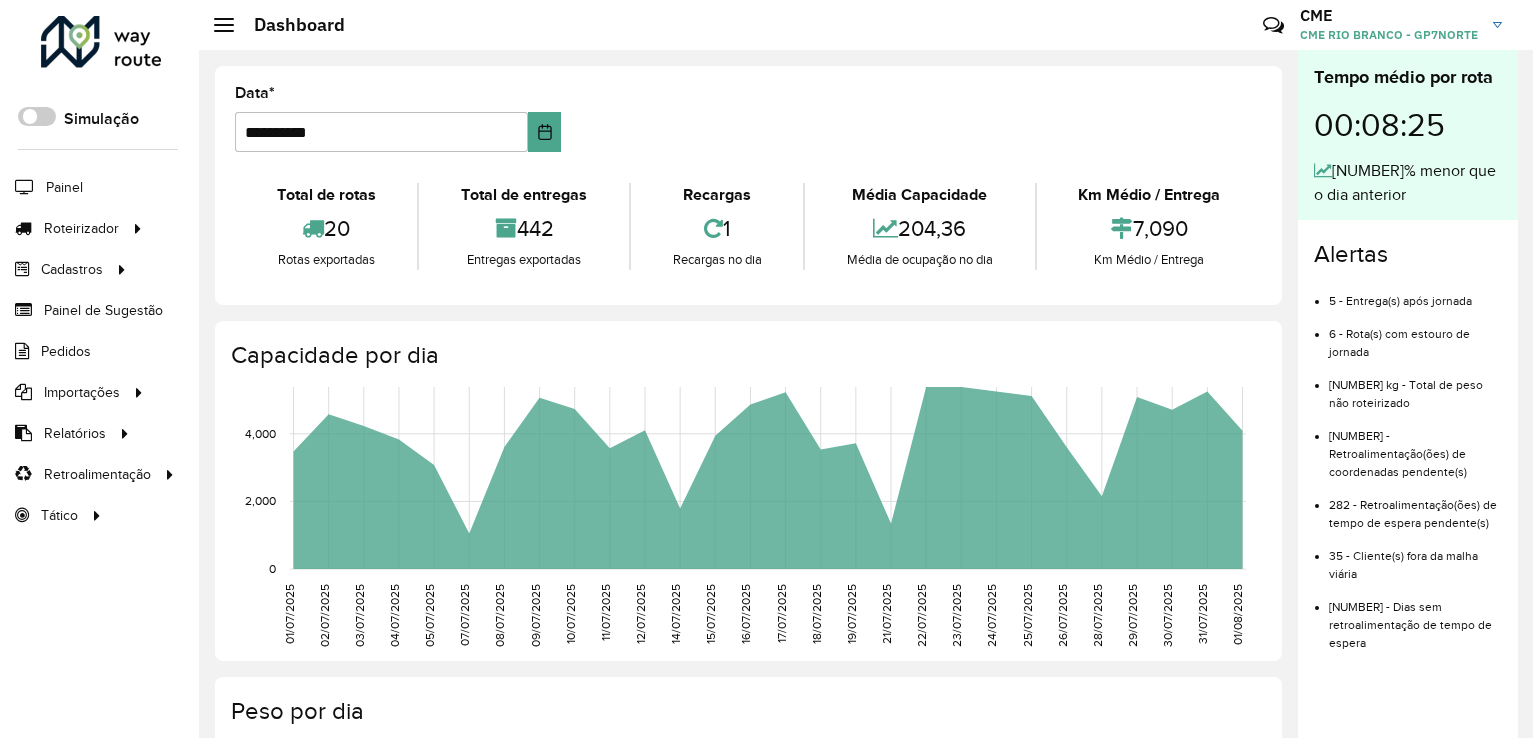 scroll, scrollTop: 0, scrollLeft: 0, axis: both 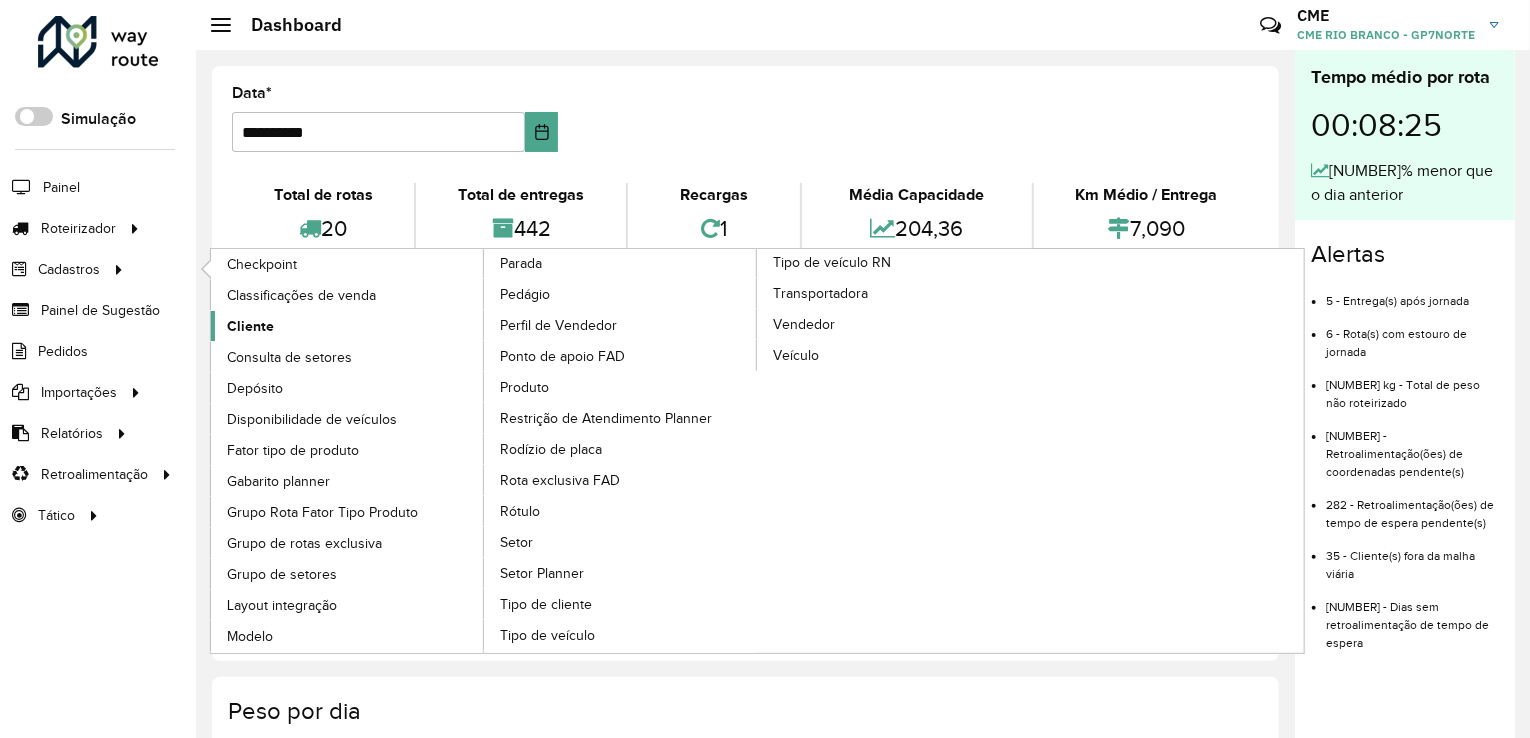 click on "Cliente" 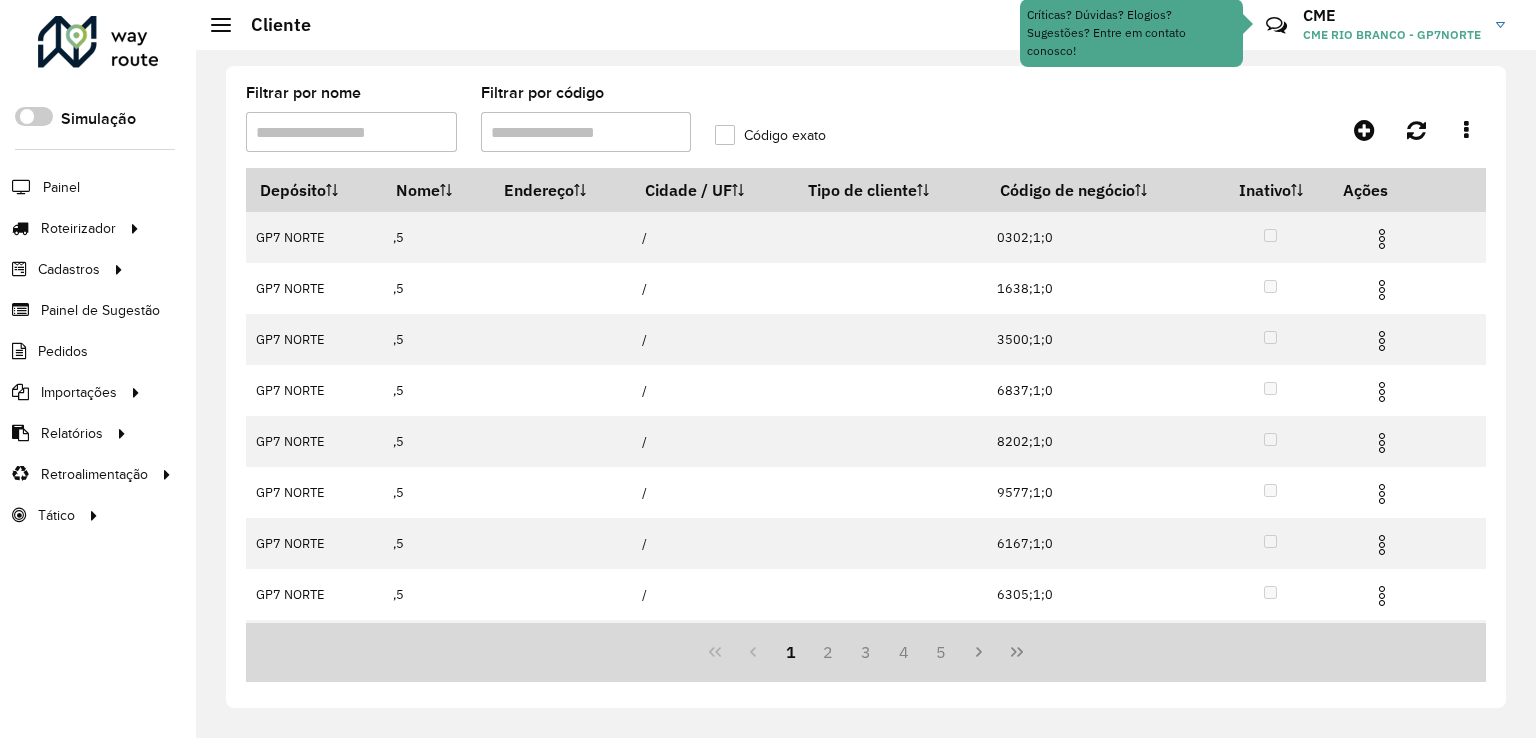 click on "Filtrar por código" at bounding box center [586, 132] 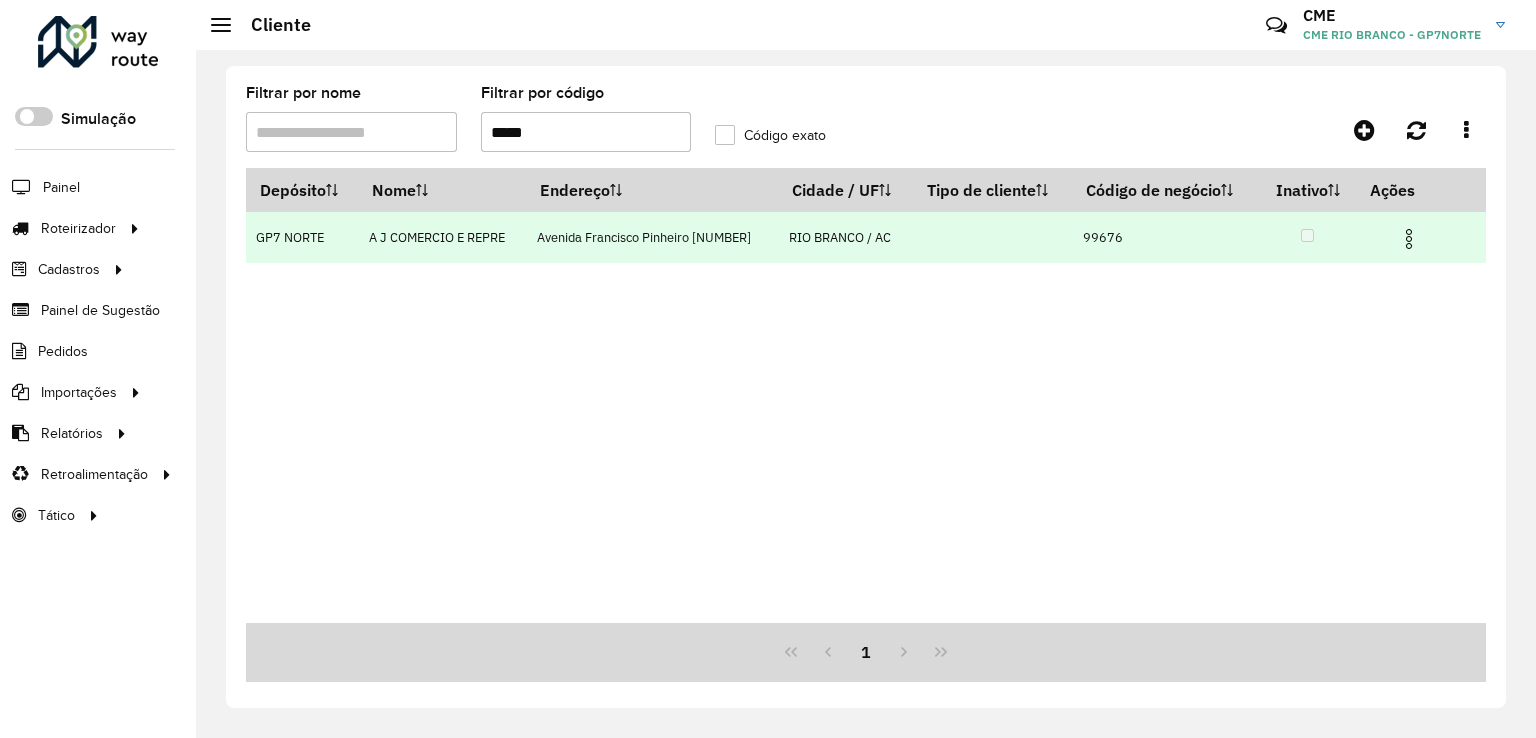 type on "*****" 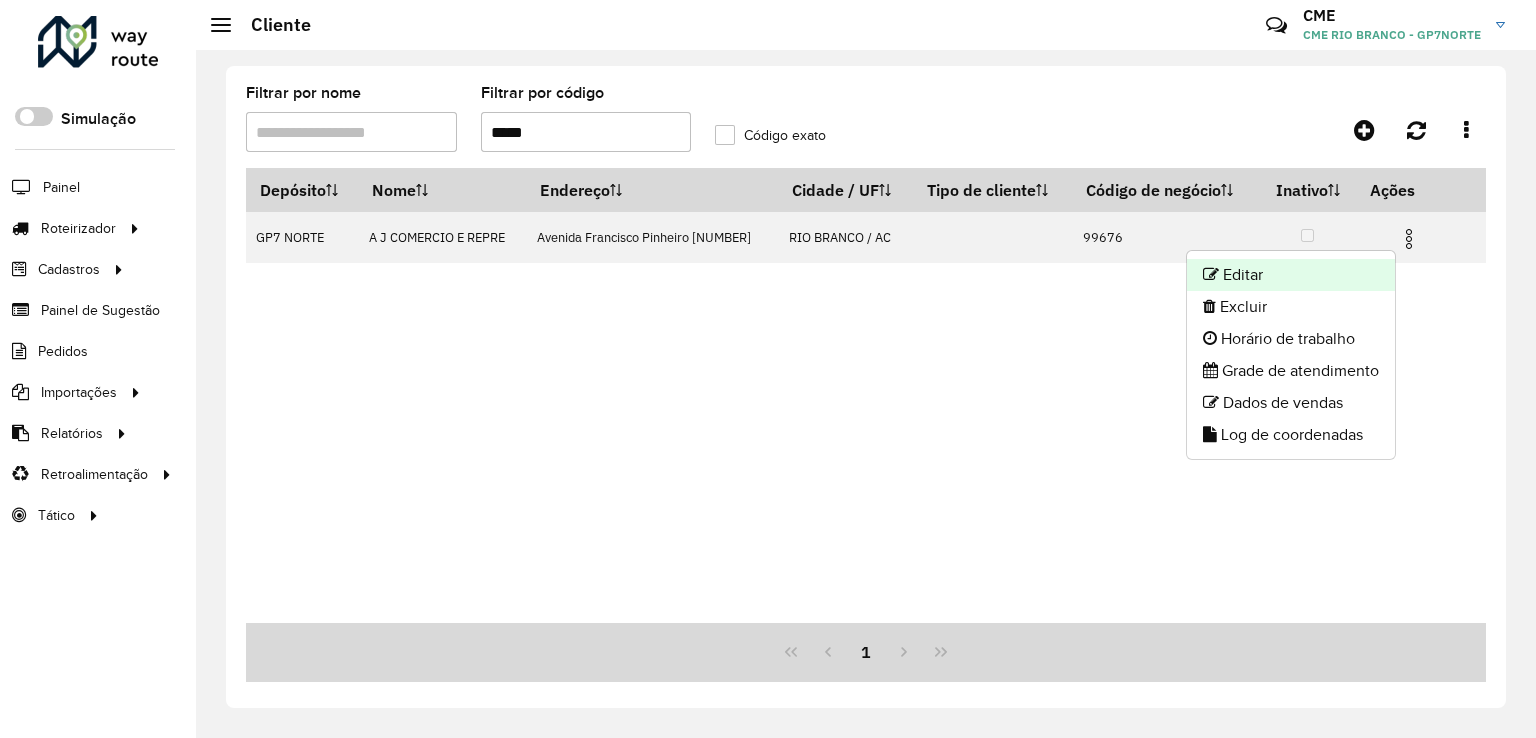 click on "Editar" 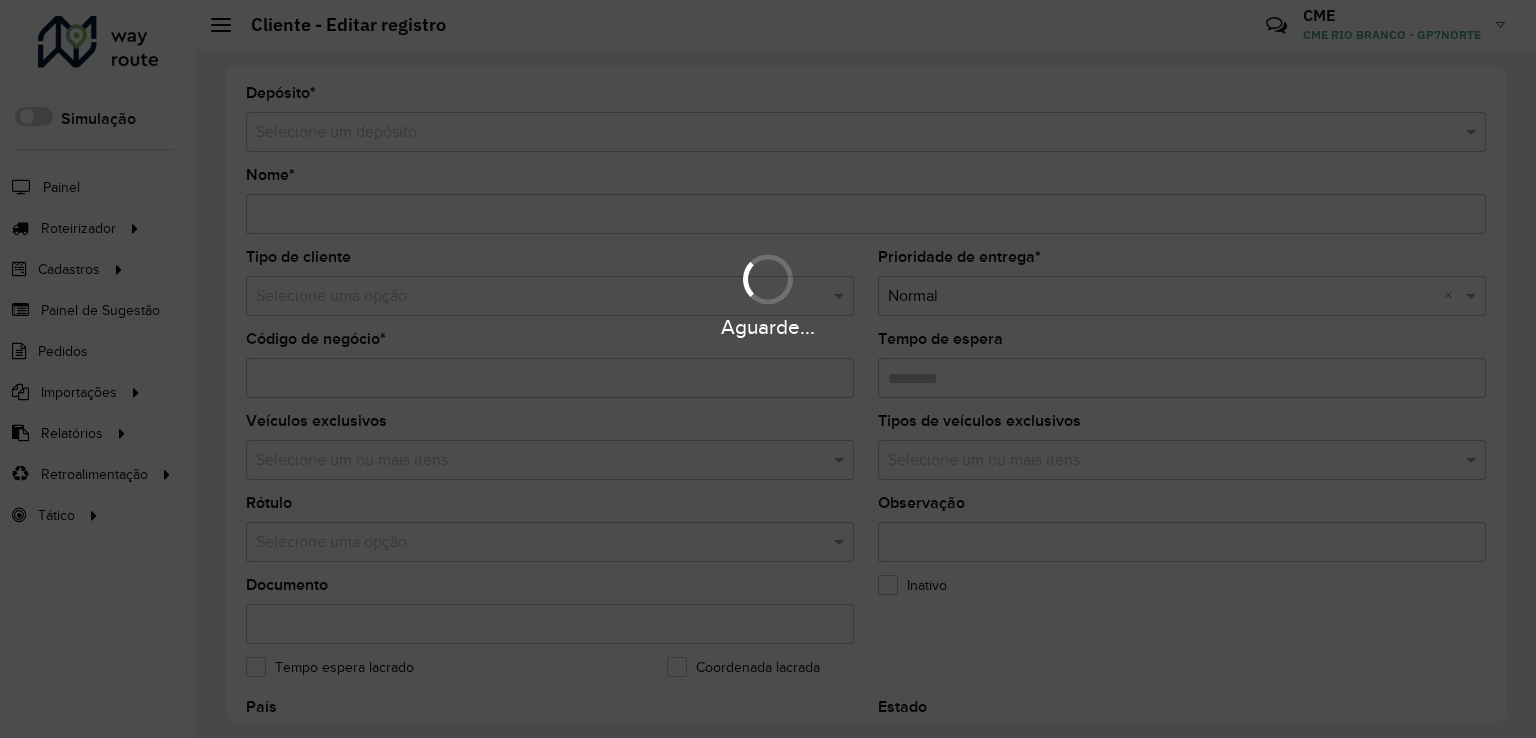 type on "**********" 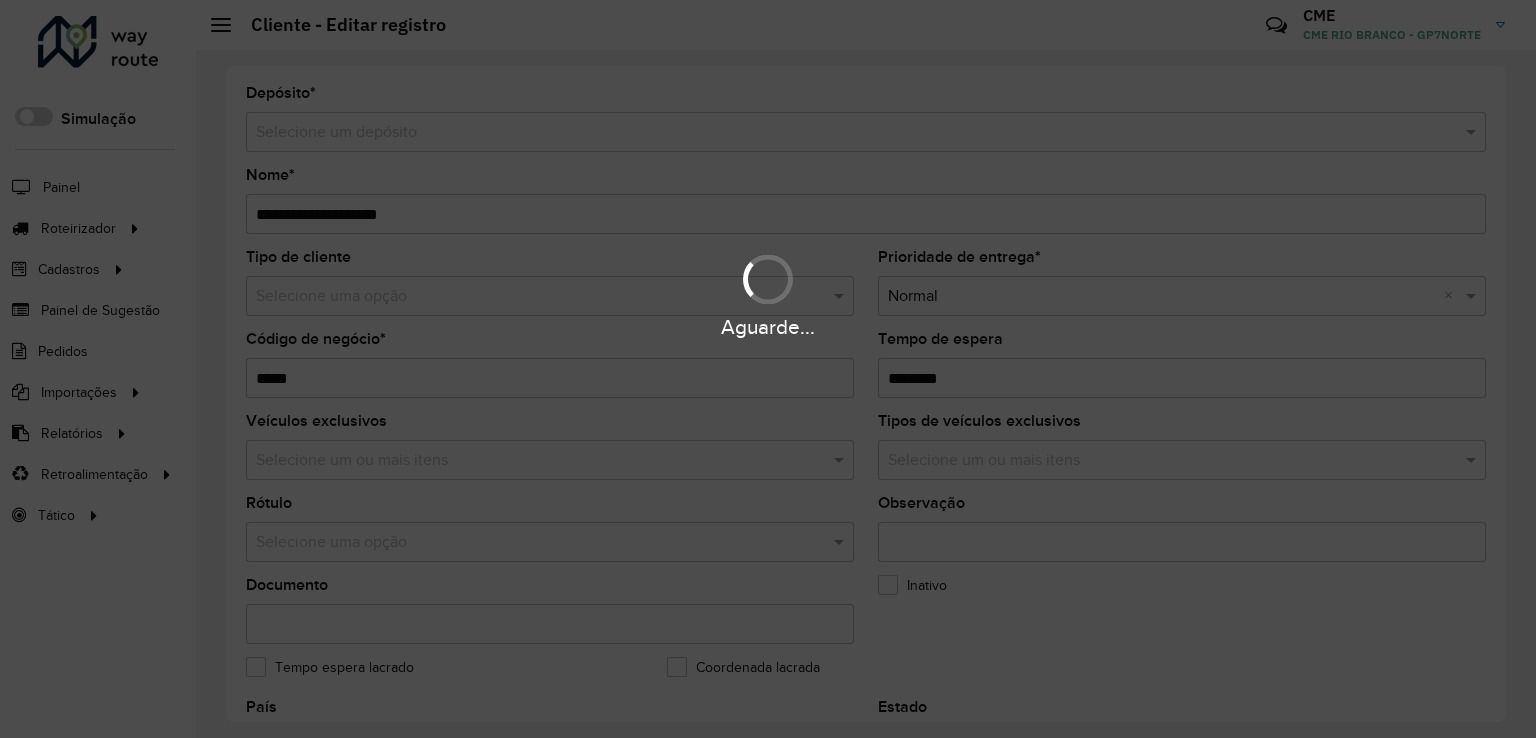 type on "**********" 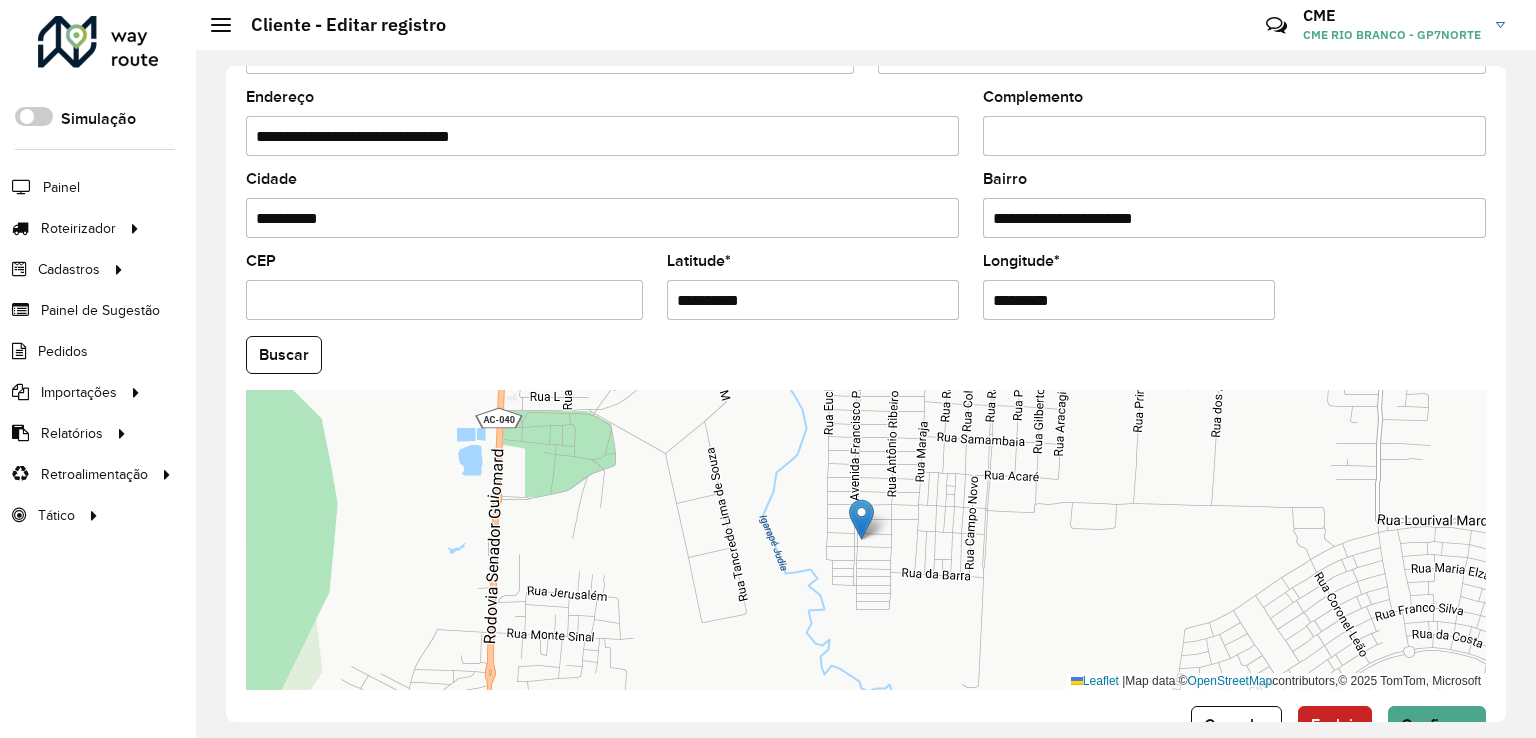 scroll, scrollTop: 742, scrollLeft: 0, axis: vertical 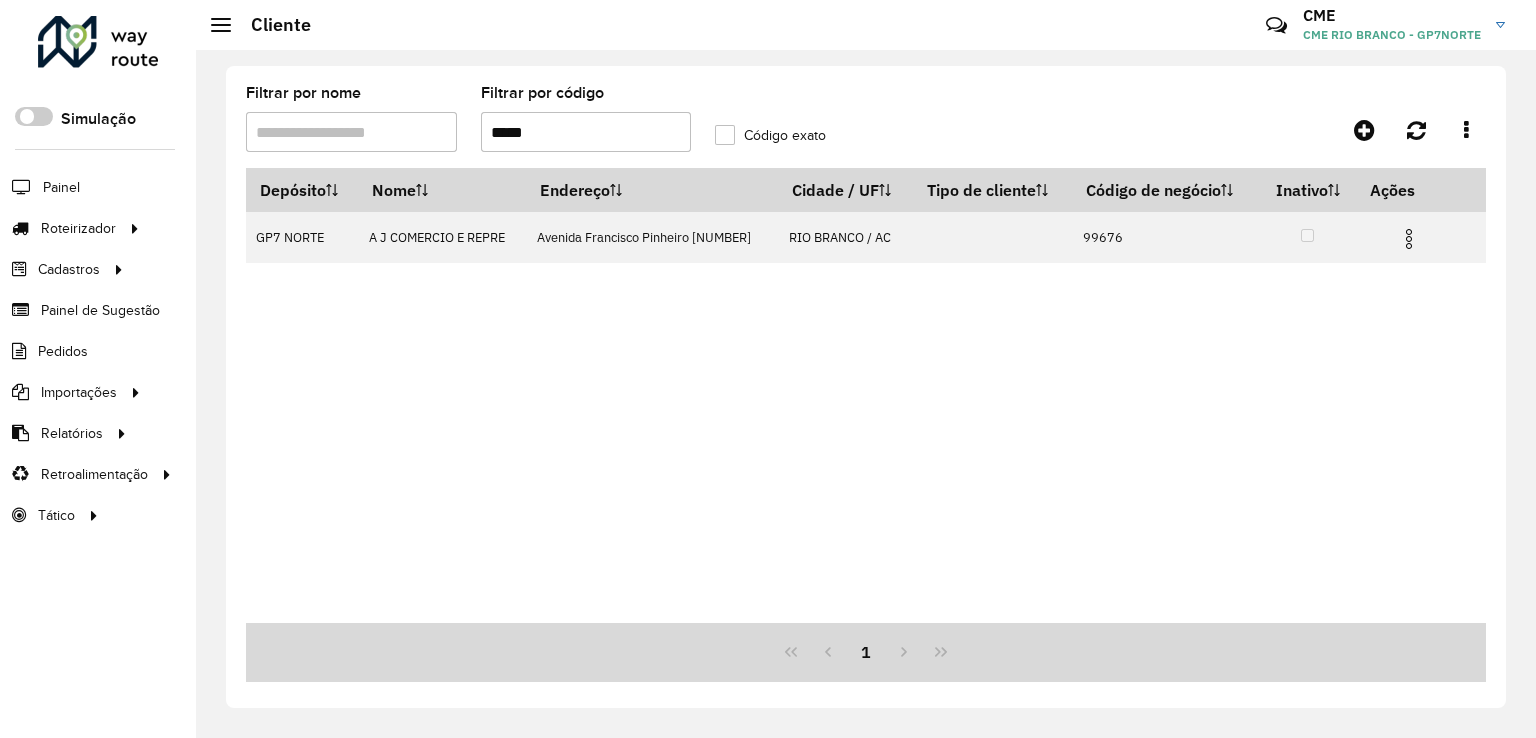 drag, startPoint x: 604, startPoint y: 129, endPoint x: 368, endPoint y: 137, distance: 236.13556 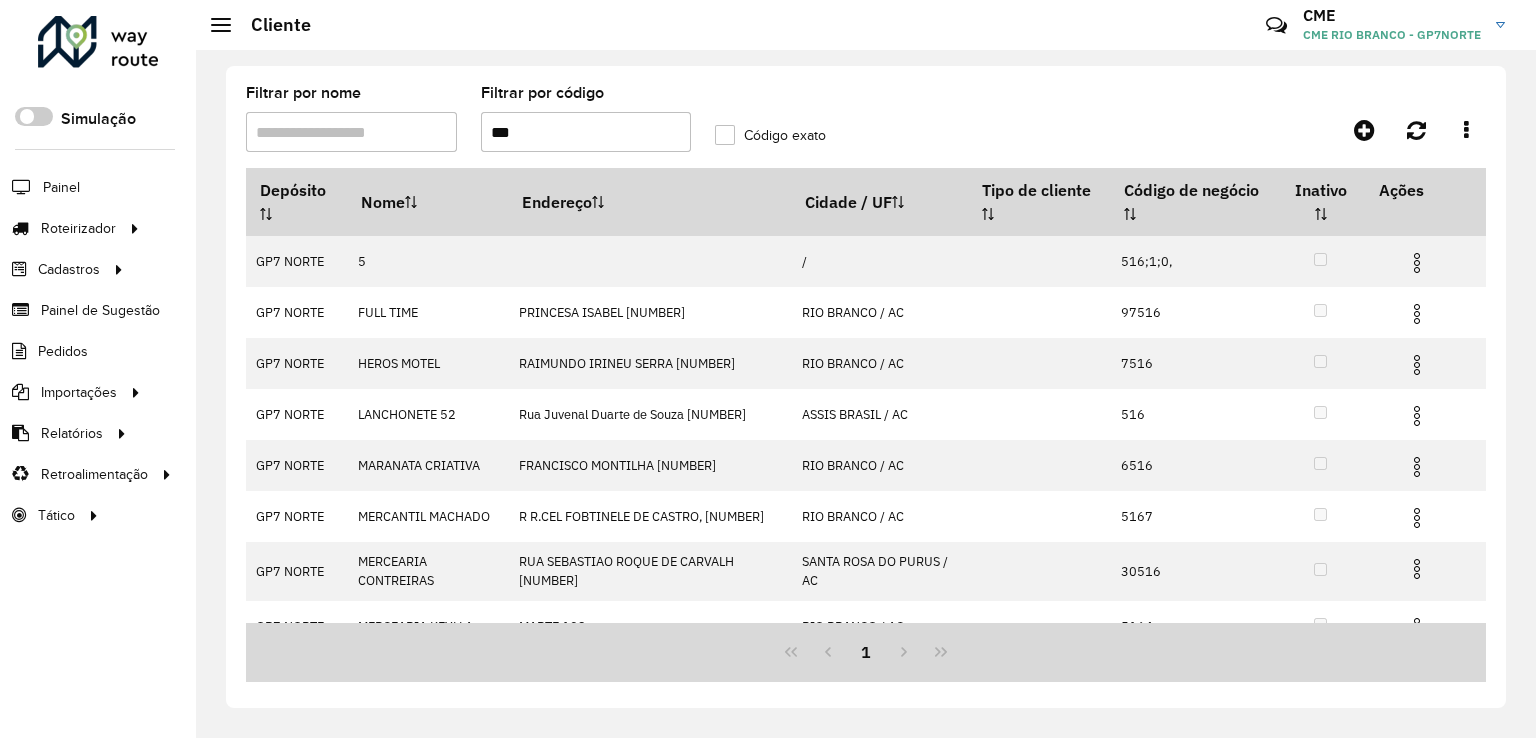 type on "***" 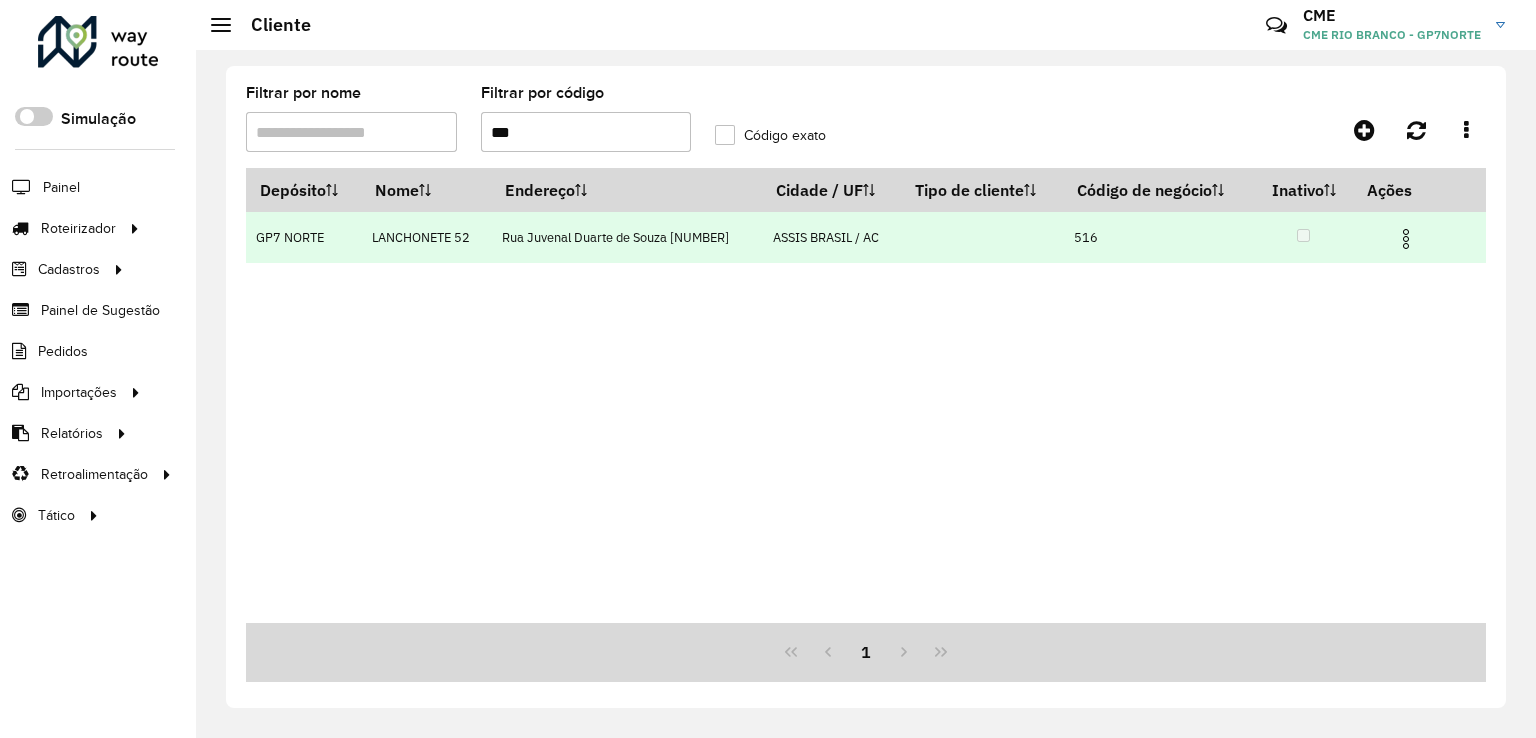 click at bounding box center [1406, 239] 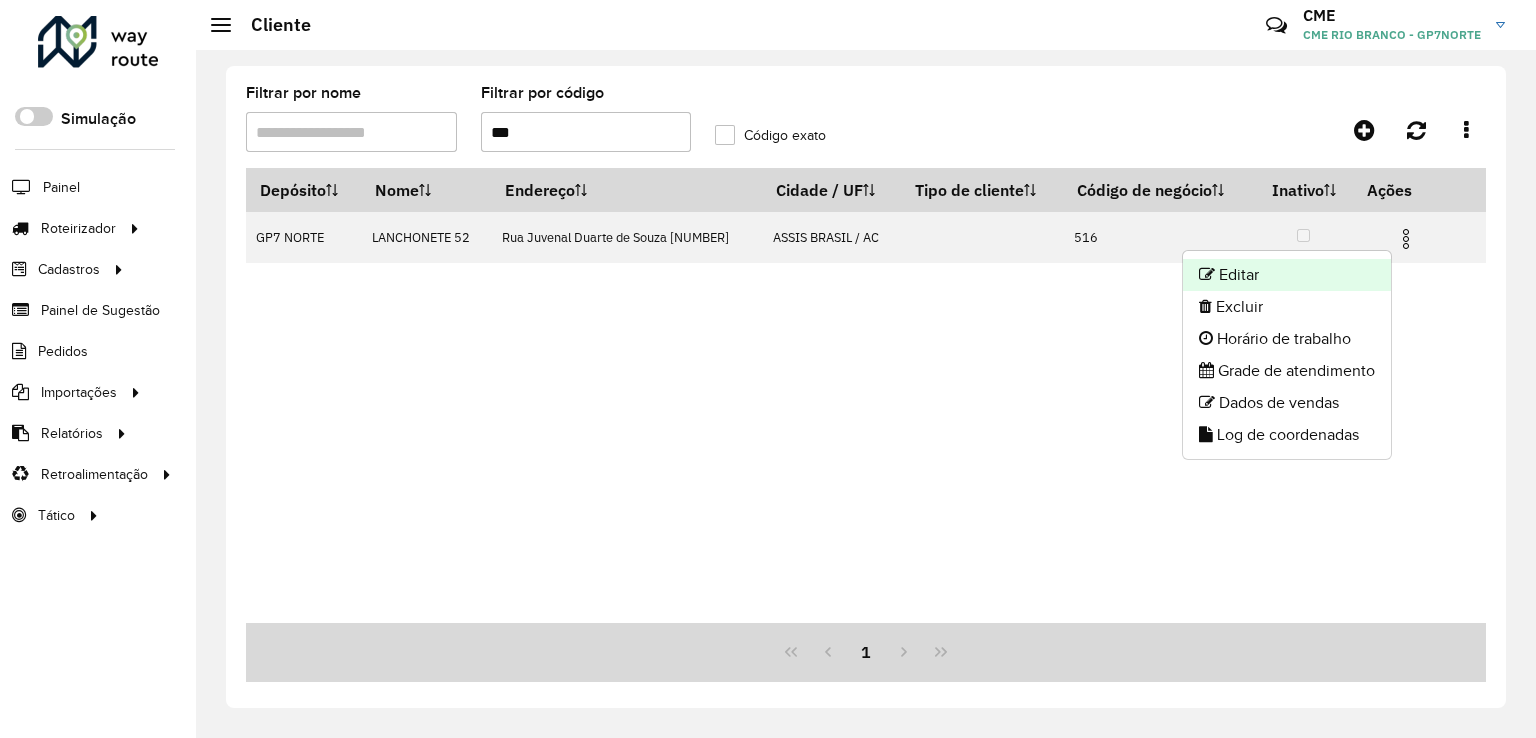 click on "Editar" 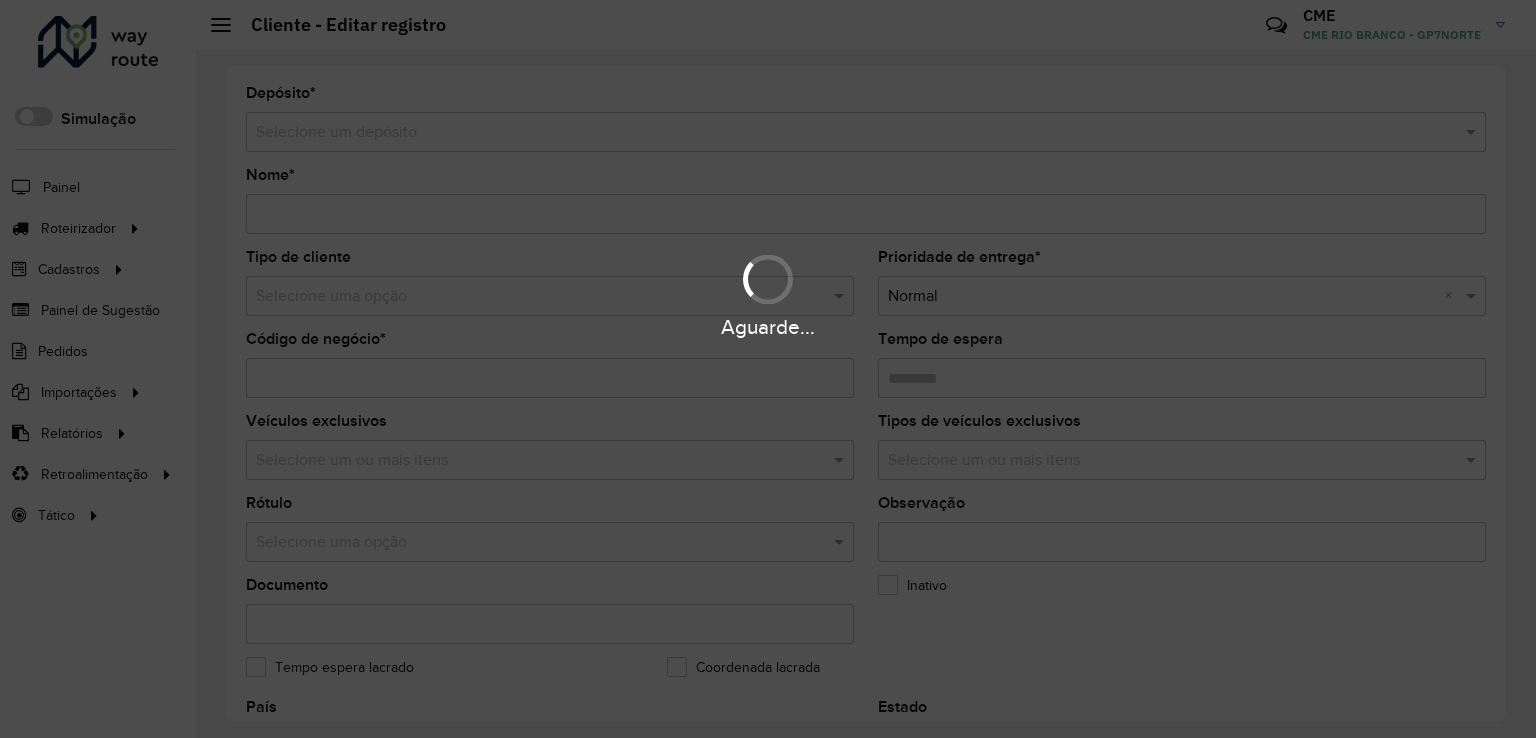 type on "**********" 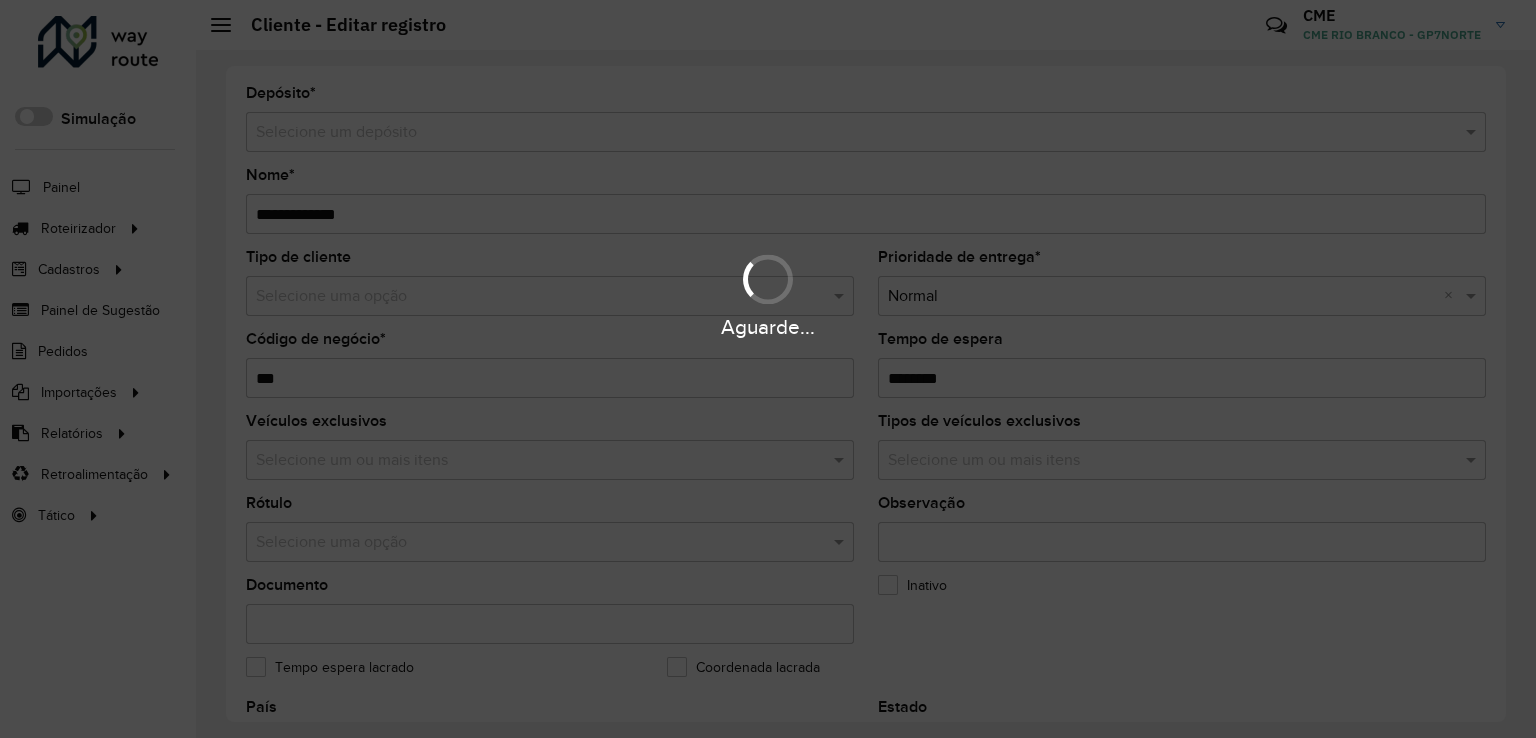 type on "**********" 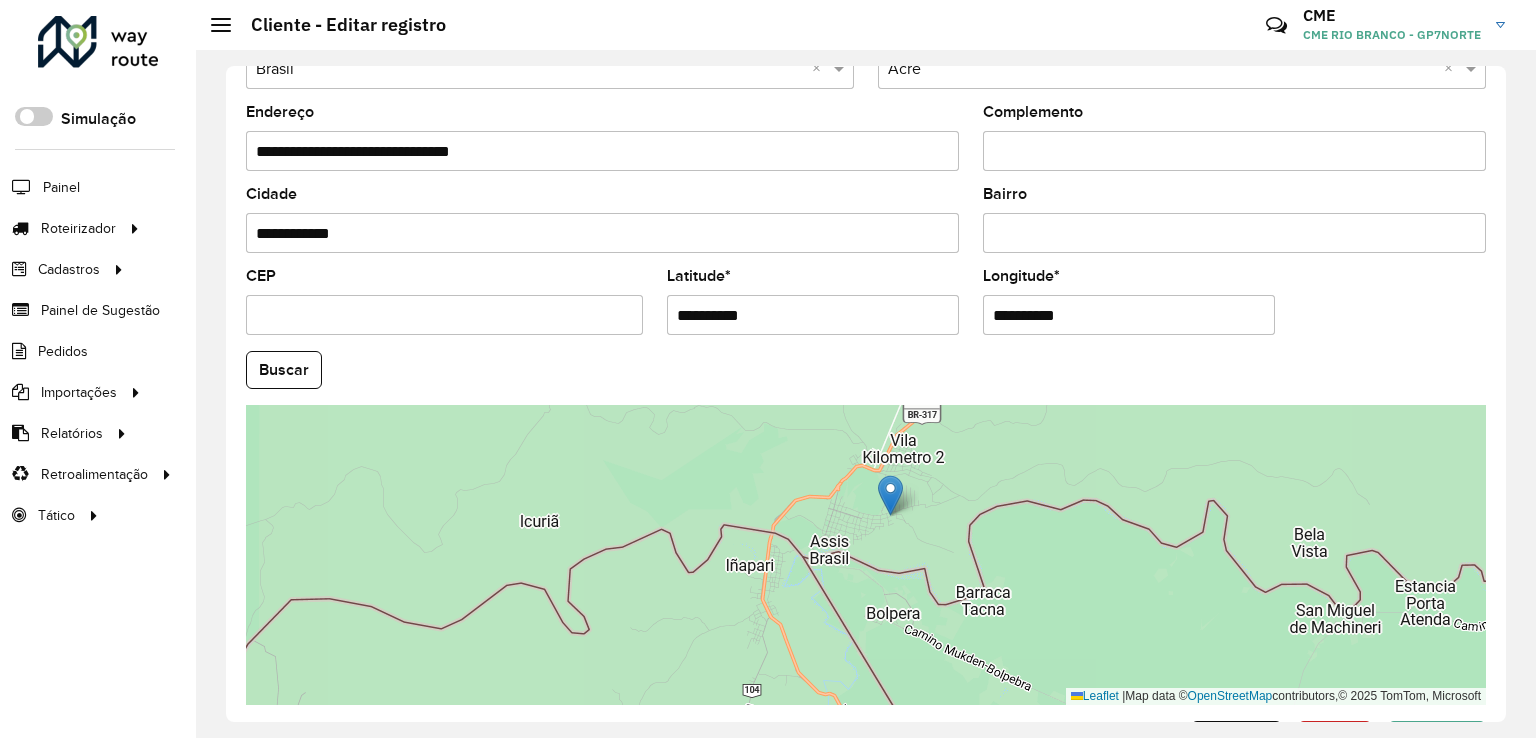scroll, scrollTop: 742, scrollLeft: 0, axis: vertical 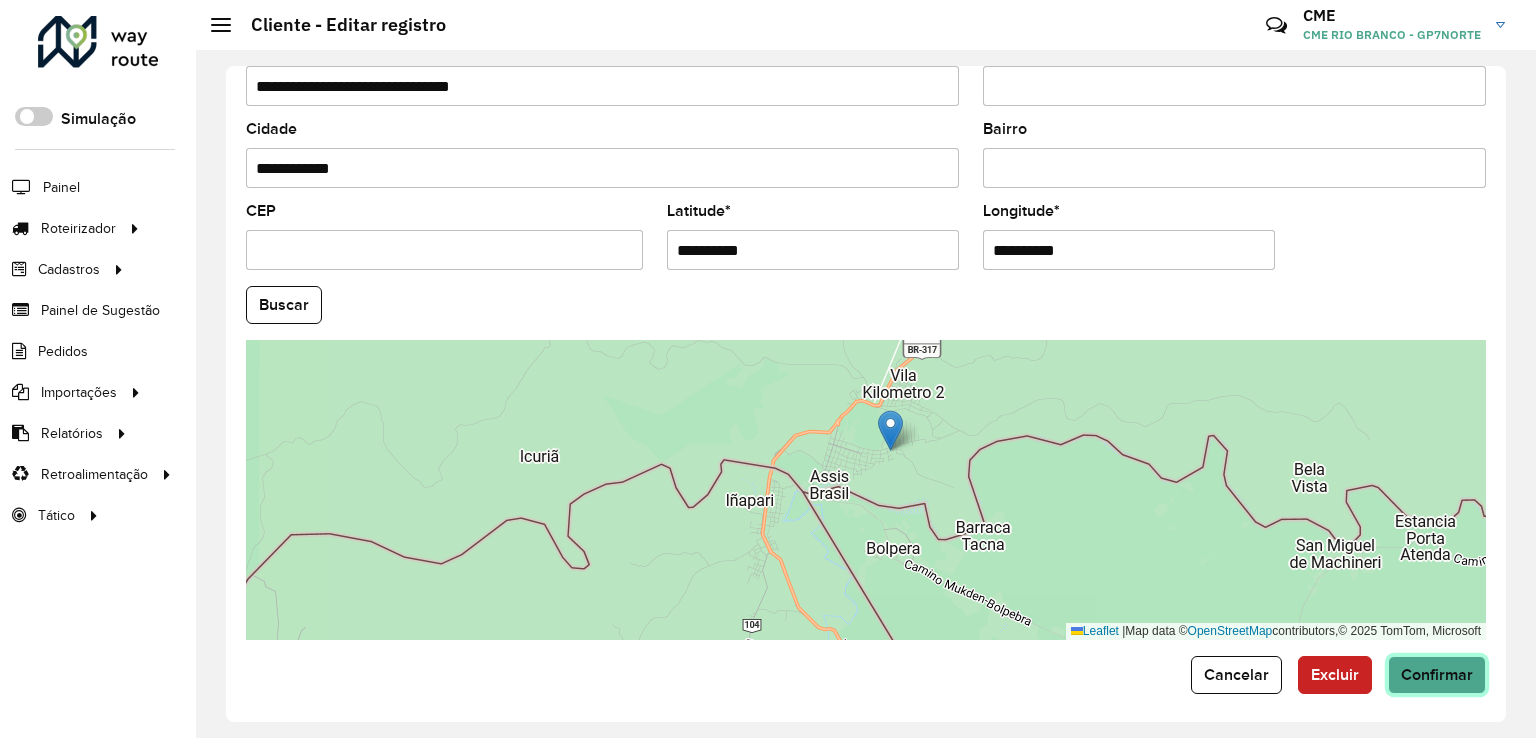 click on "Confirmar" 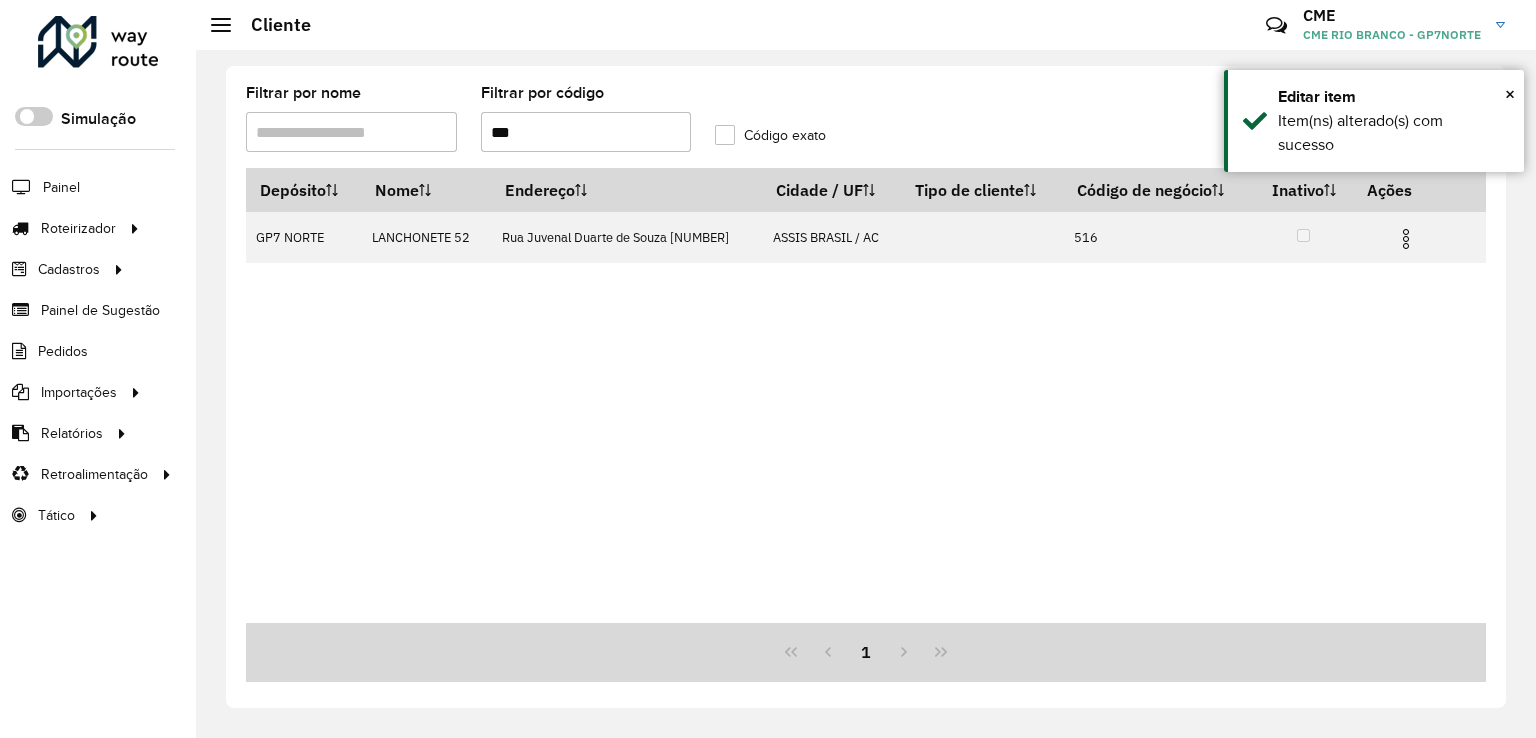 click on "***" at bounding box center [586, 132] 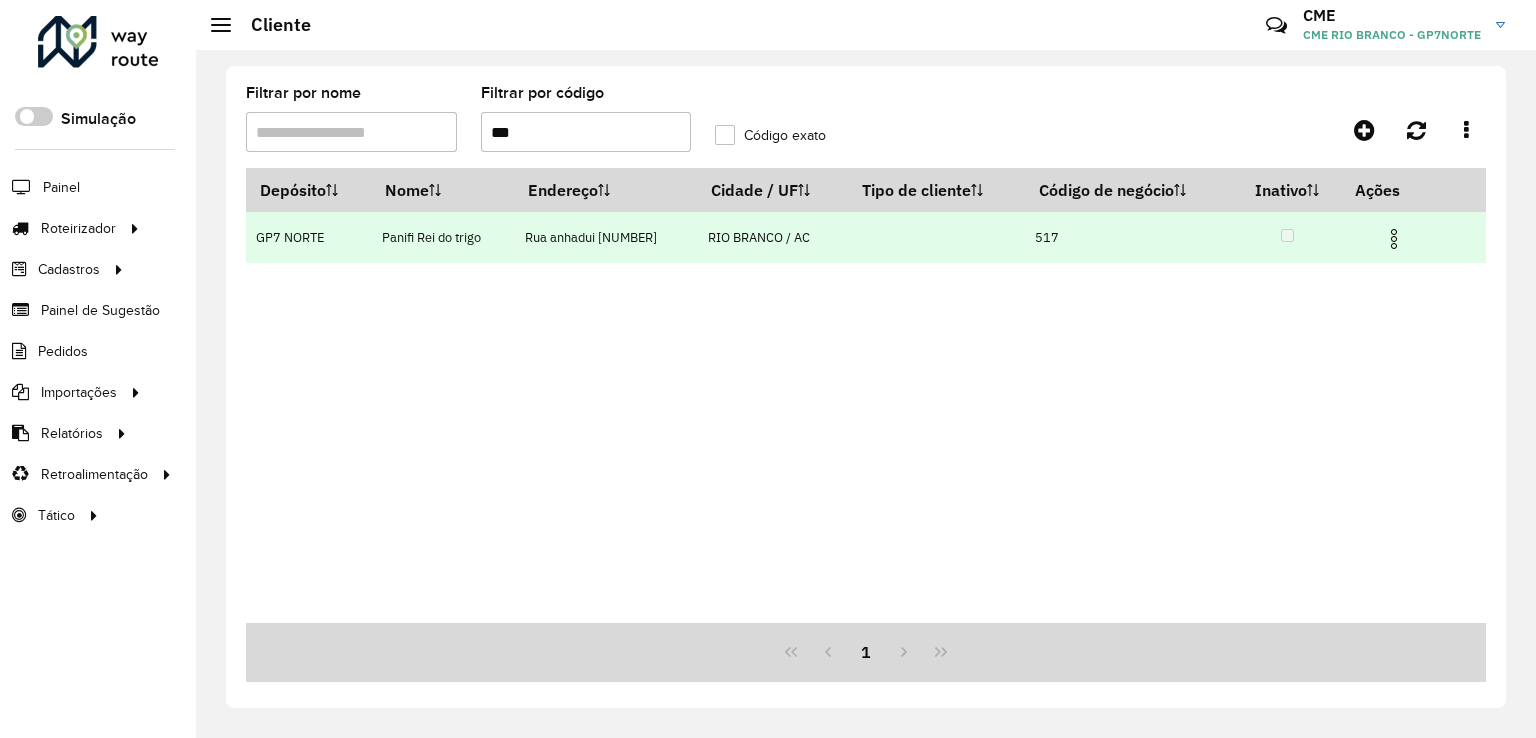 type on "***" 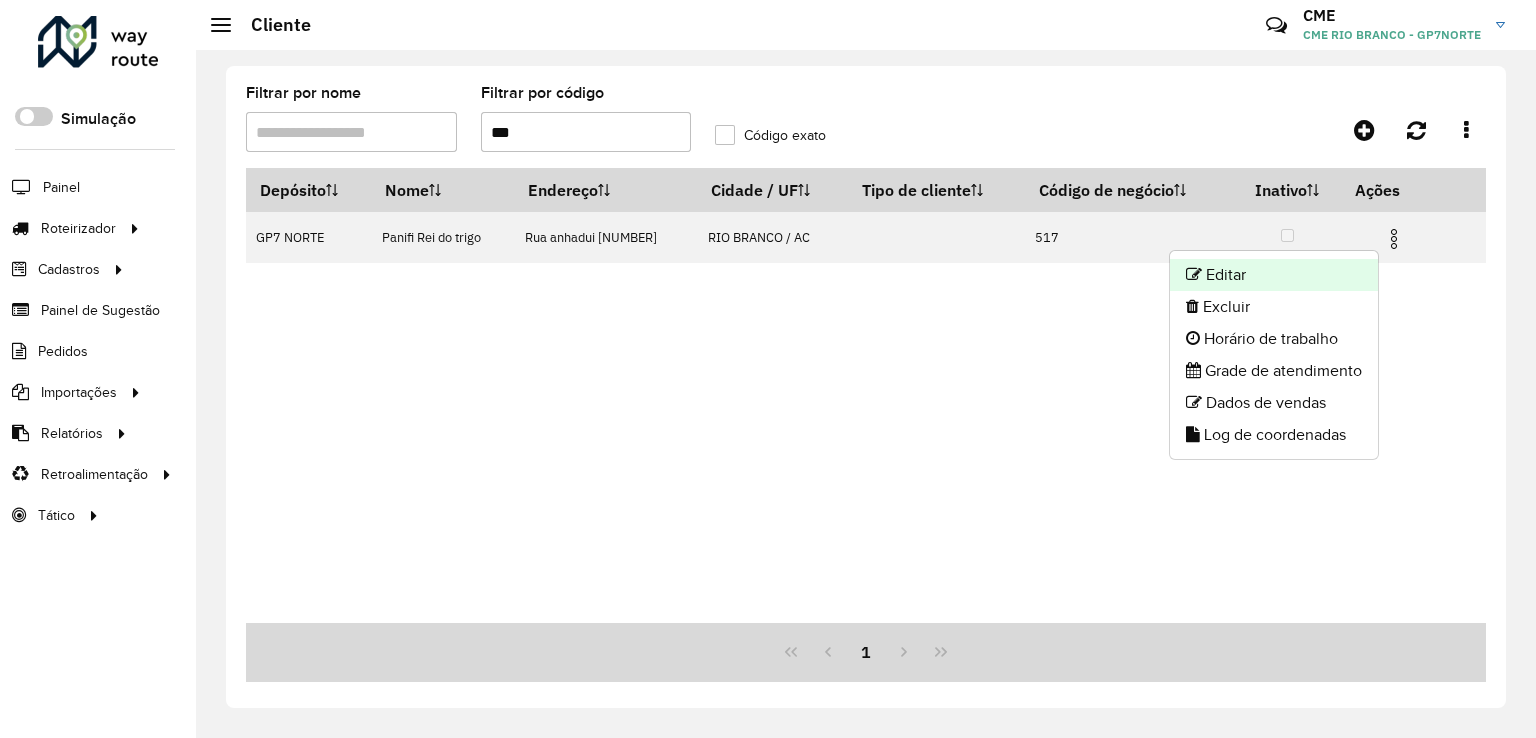 click on "Editar" 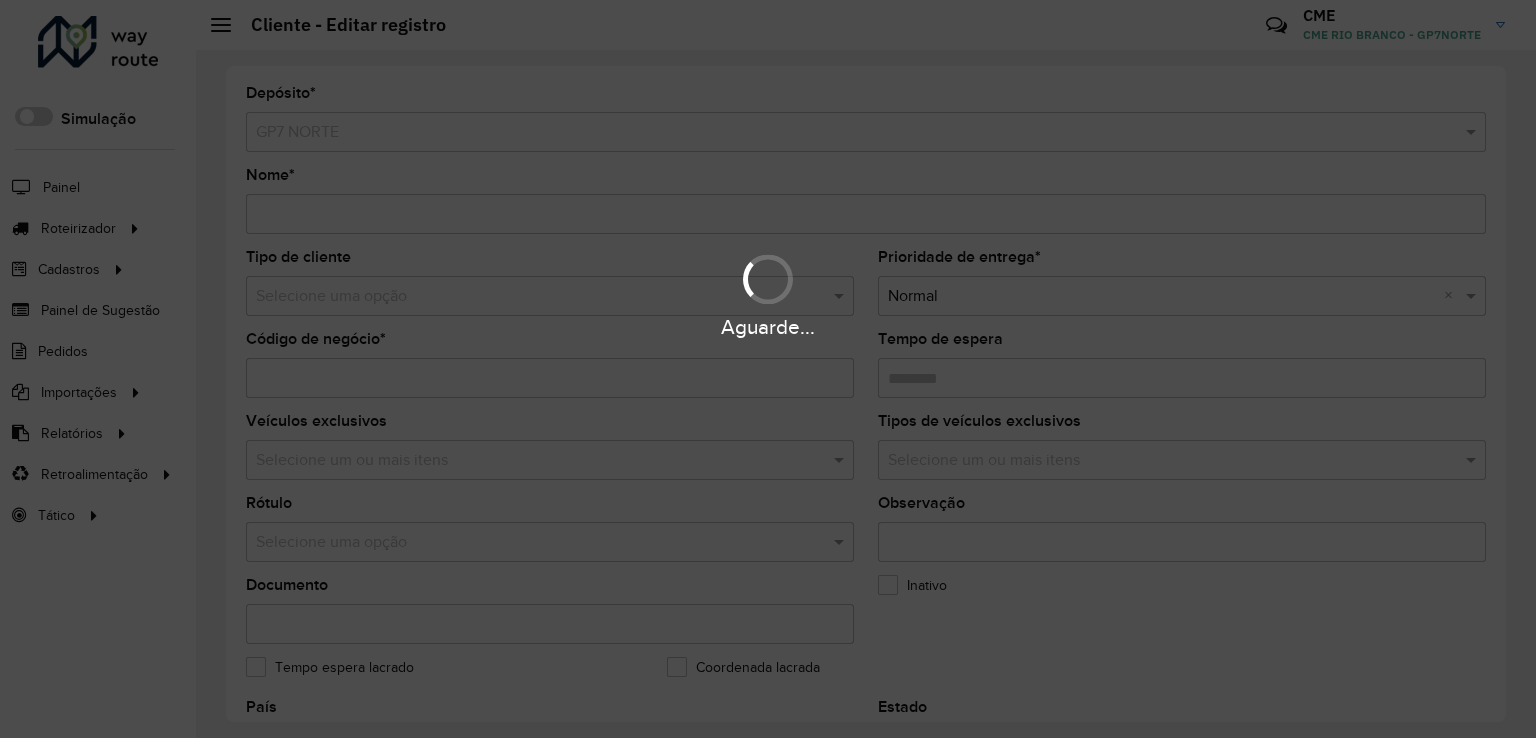 type on "**********" 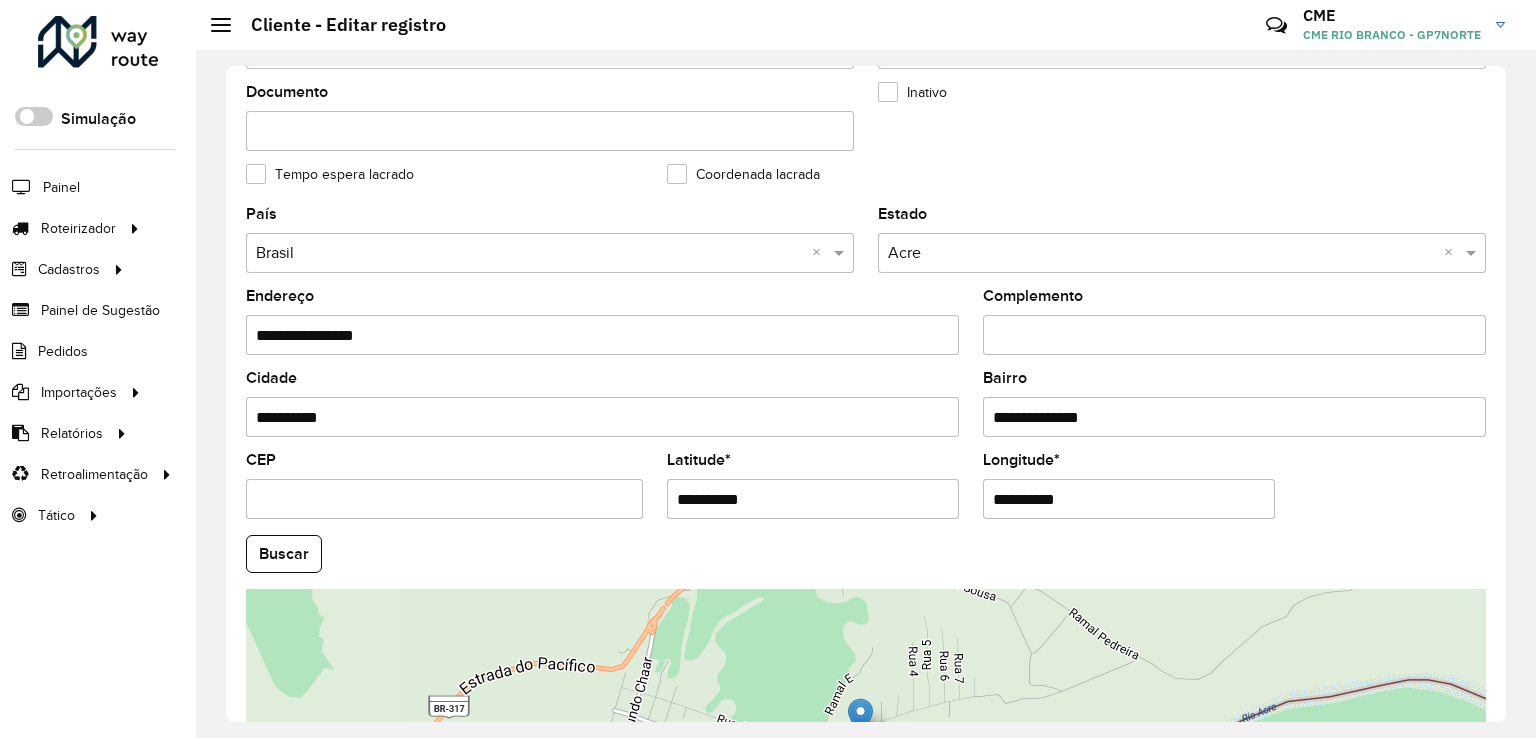 scroll, scrollTop: 742, scrollLeft: 0, axis: vertical 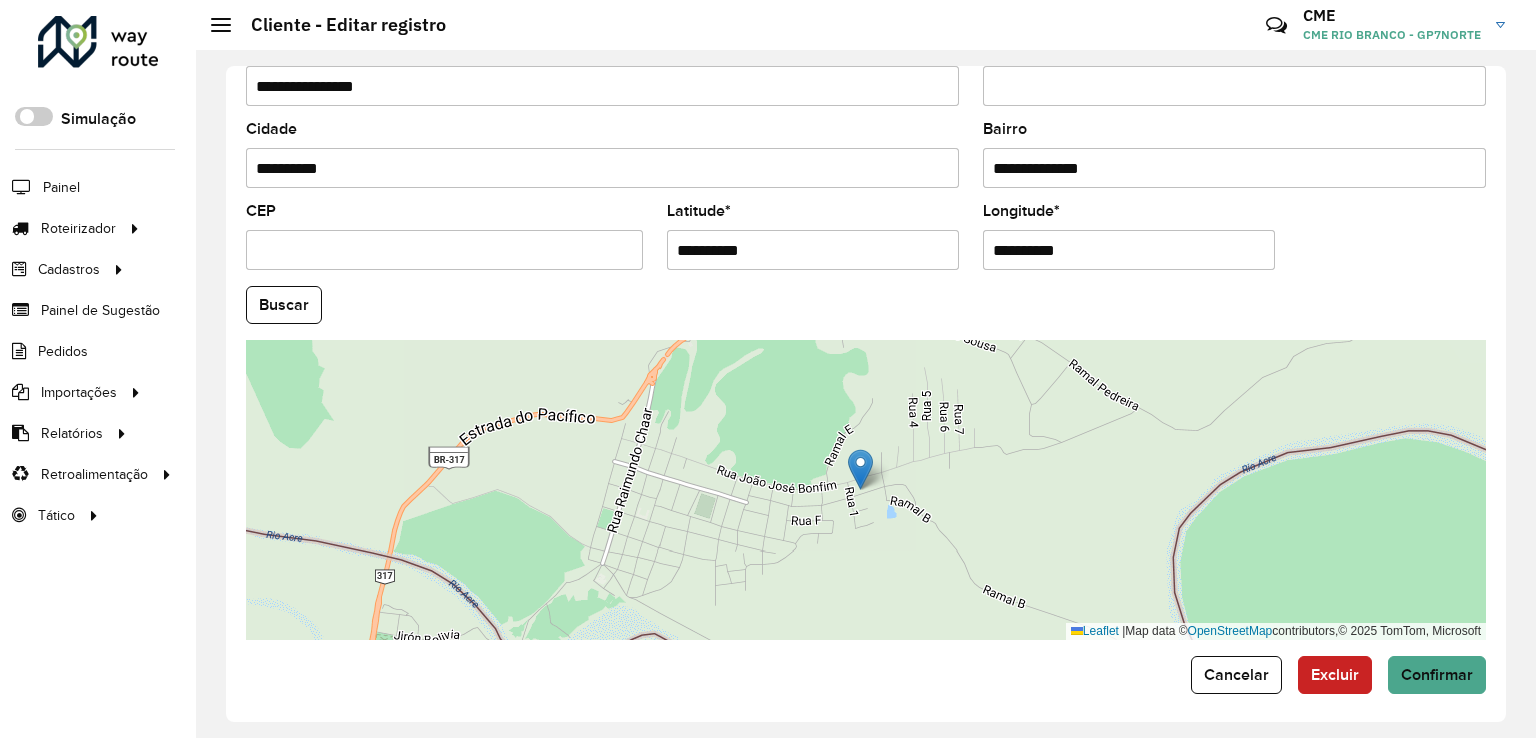 drag, startPoint x: 840, startPoint y: 211, endPoint x: 791, endPoint y: 226, distance: 51.24451 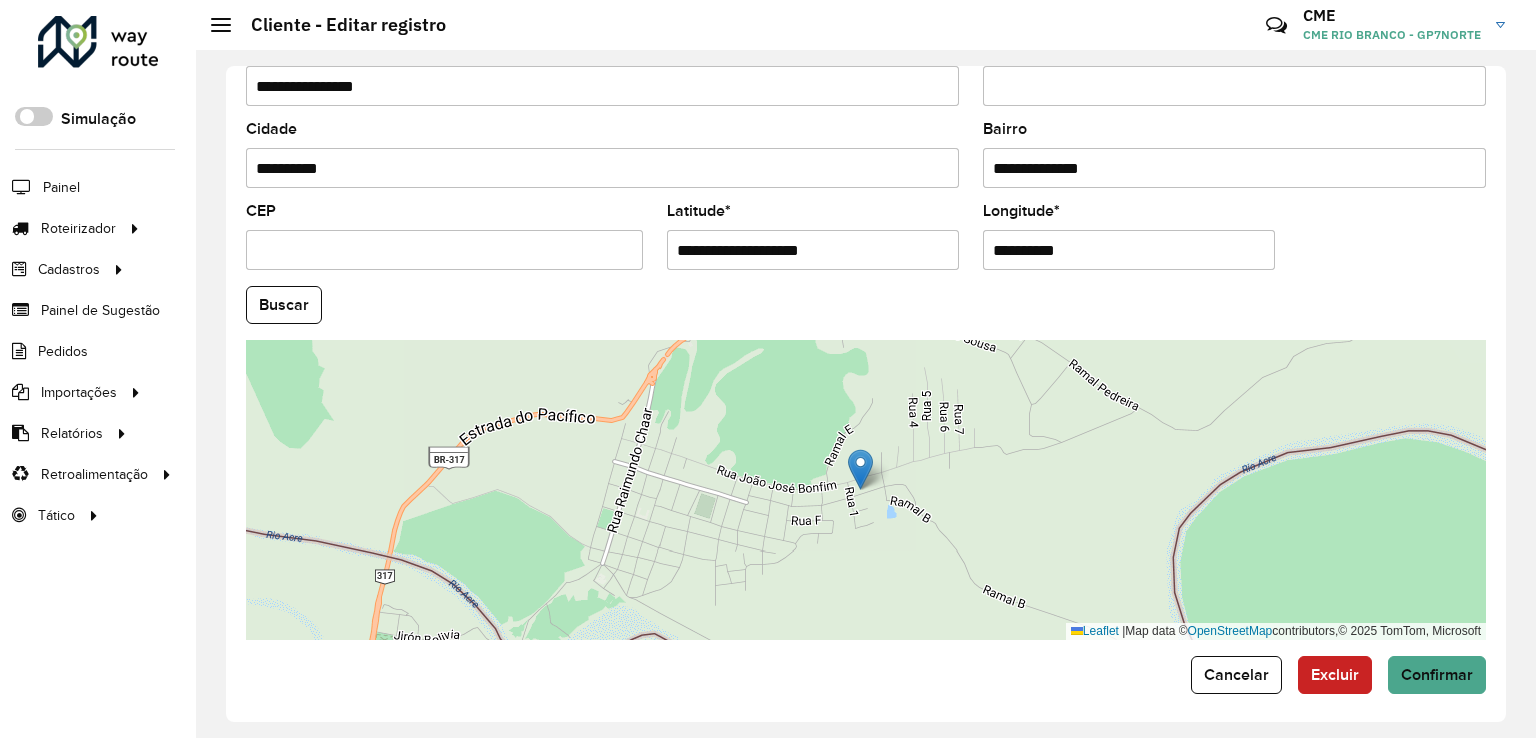 drag, startPoint x: 744, startPoint y: 249, endPoint x: 863, endPoint y: 243, distance: 119.15116 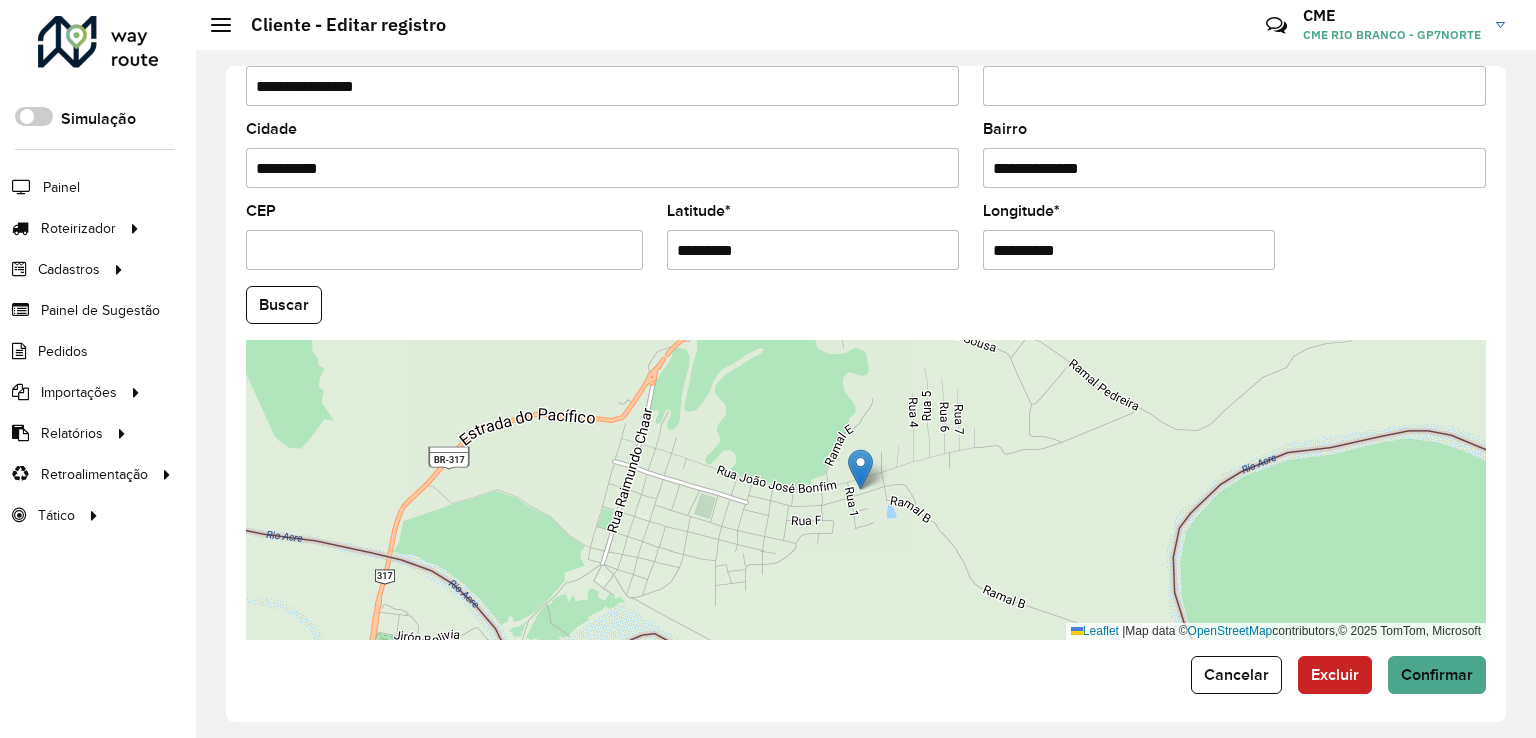 type on "*********" 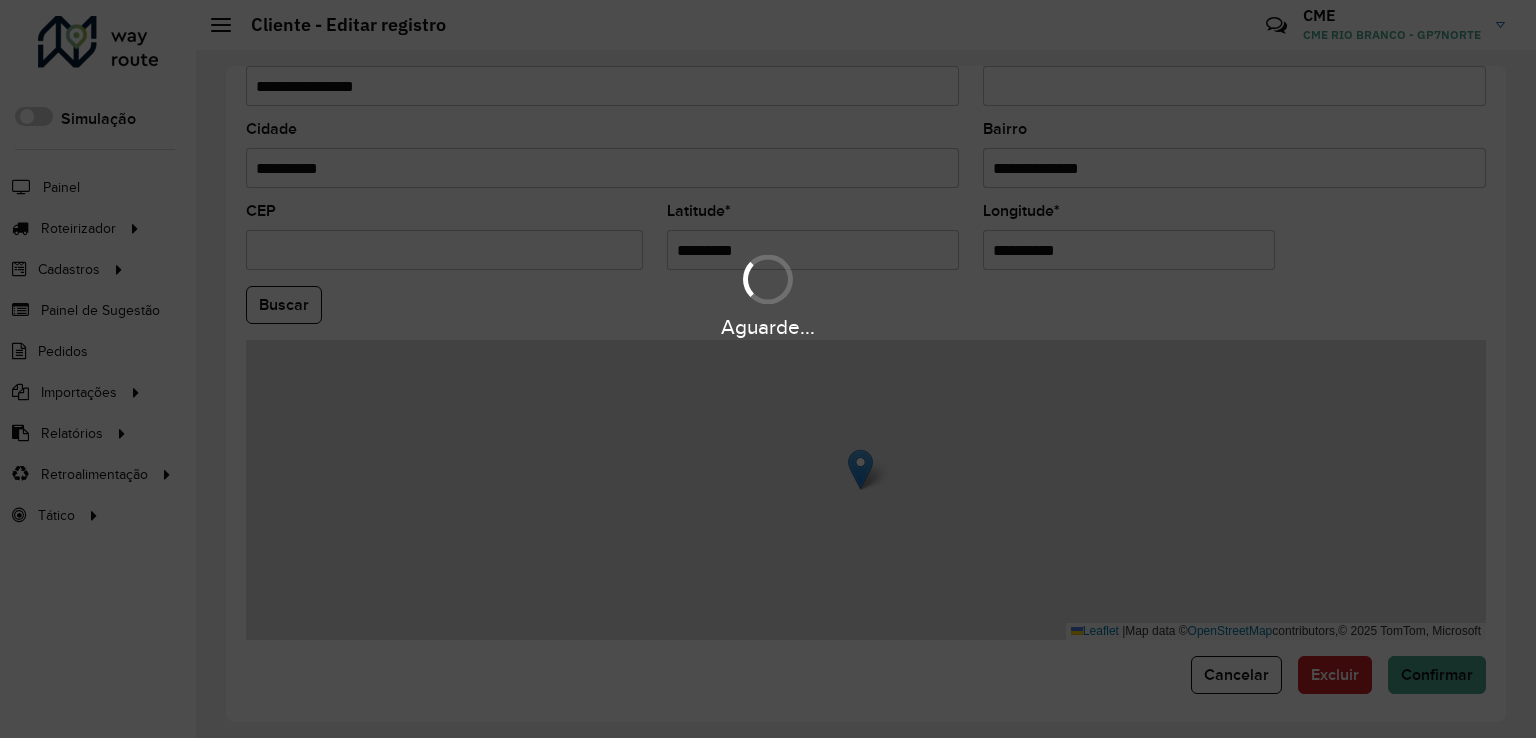 drag, startPoint x: 1140, startPoint y: 237, endPoint x: 840, endPoint y: 238, distance: 300.00168 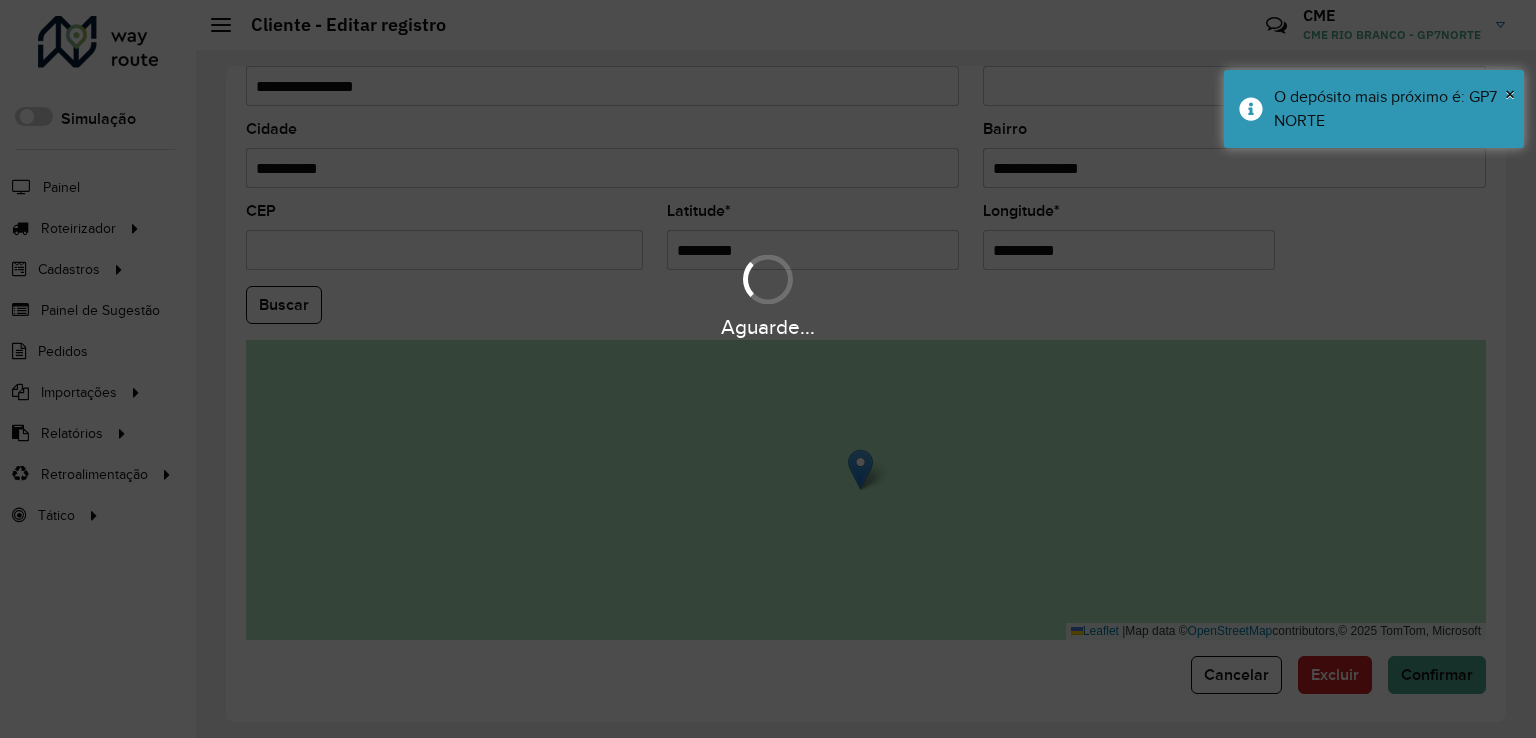 paste on "*" 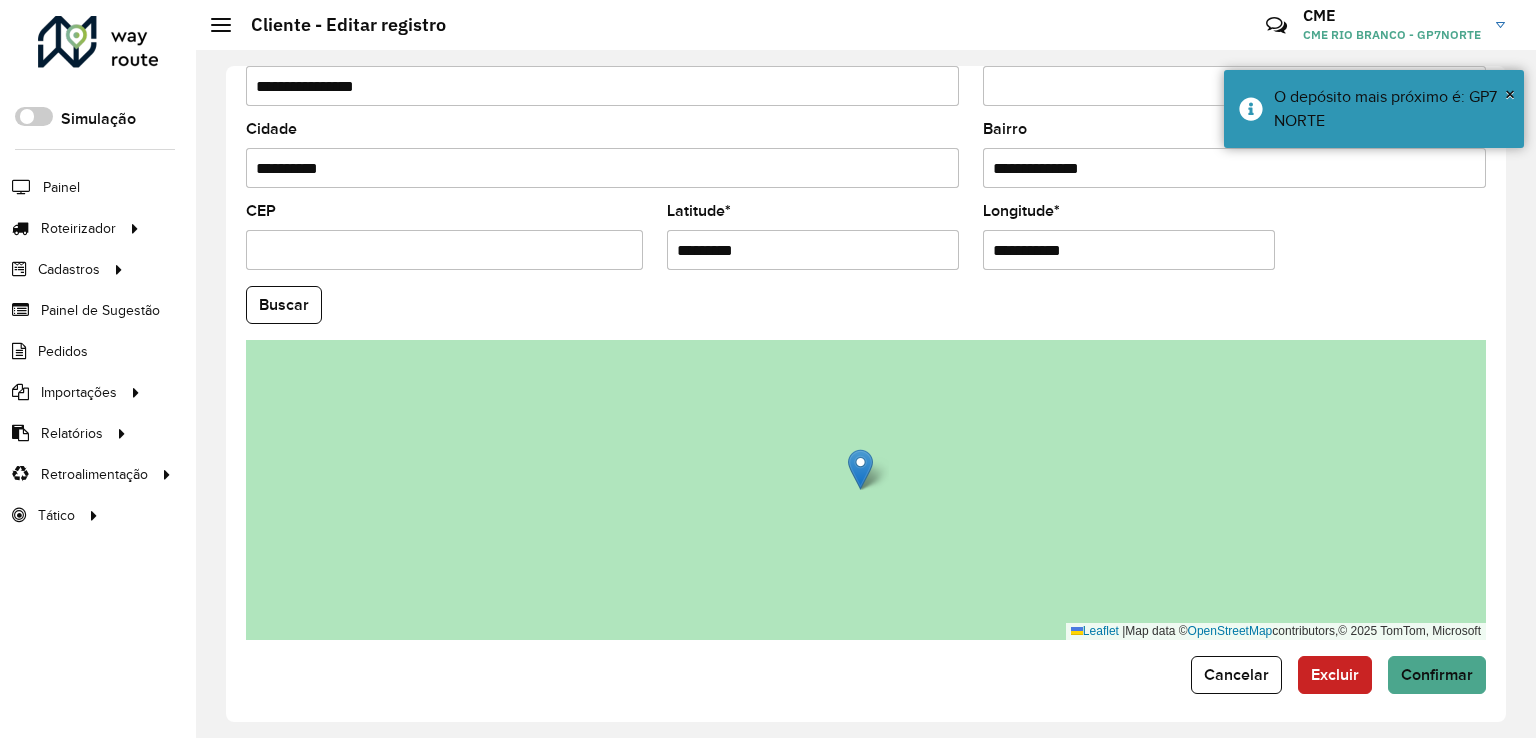 click on "**********" at bounding box center [1129, 250] 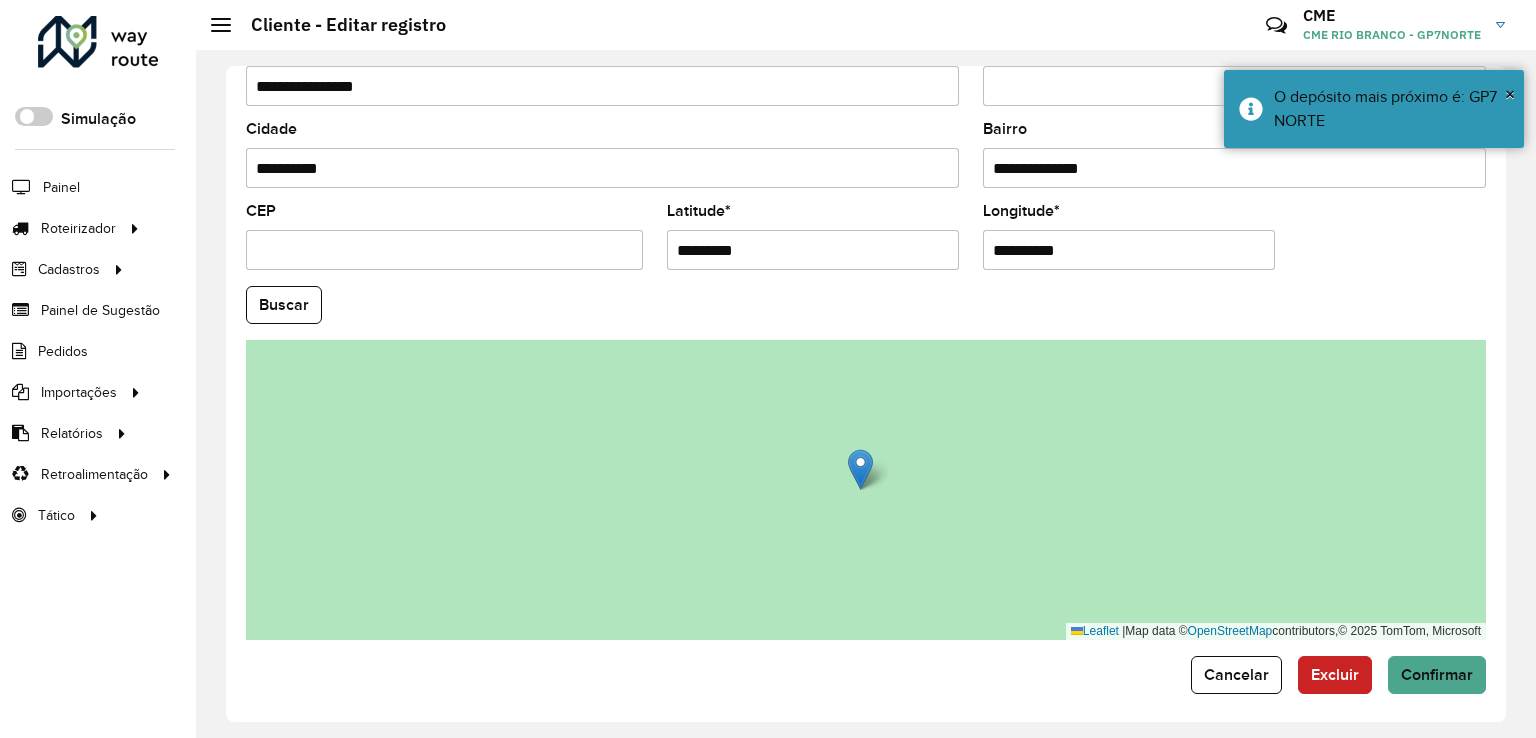 type on "**********" 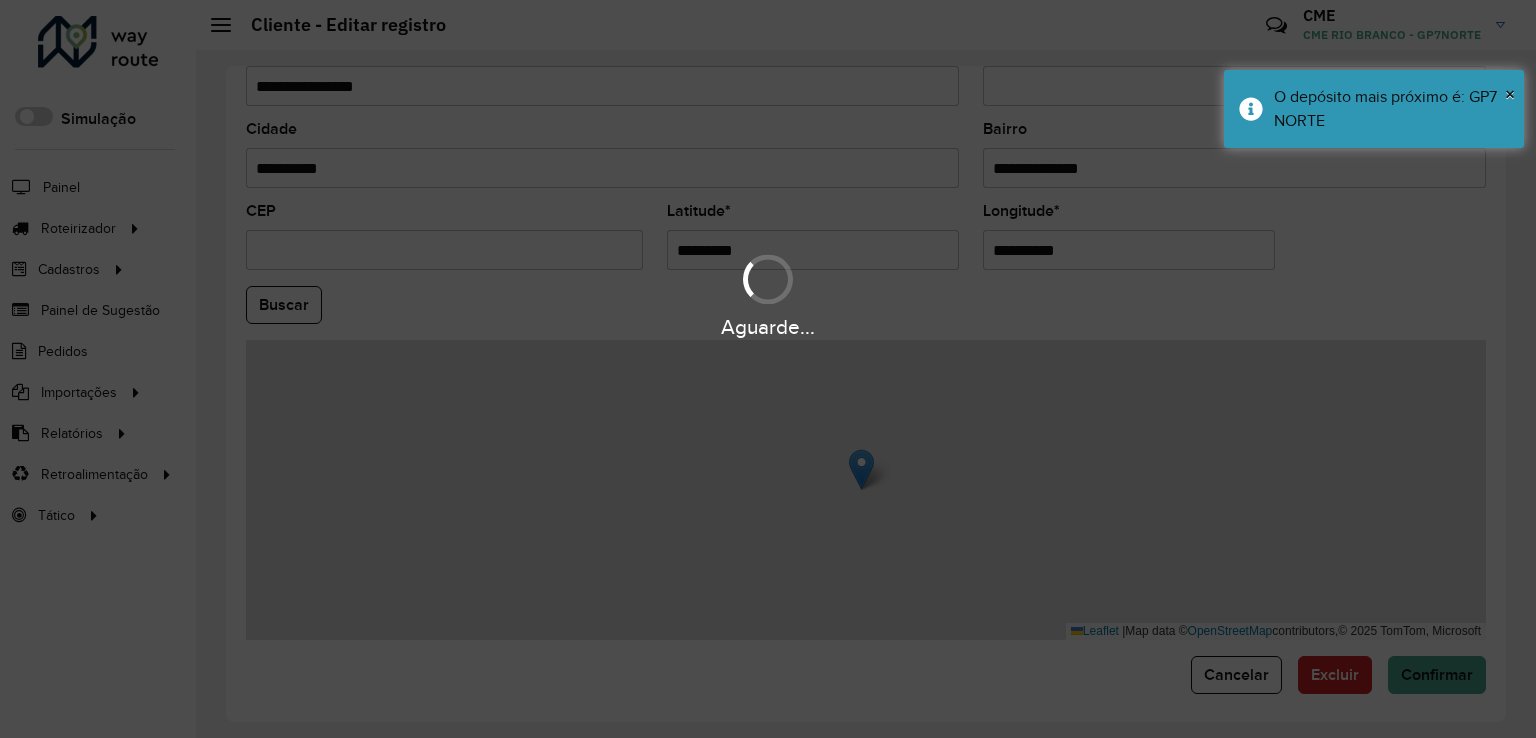 click on "Aguarde...  Pop-up bloqueado!  Seu navegador bloqueou automáticamente a abertura de uma nova janela.   Acesse as configurações e adicione o endereço do sistema a lista de permissão.   Fechar  Roteirizador AmbevTech Simulação Painel Roteirizador Entregas Vendas Cadastros Checkpoint Classificações de venda Cliente Consulta de setores Depósito Disponibilidade de veículos Fator tipo de produto Gabarito planner Grupo Rota Fator Tipo Produto Grupo de rotas exclusiva Grupo de setores Layout integração Modelo Parada Pedágio Perfil de Vendedor Ponto de apoio FAD Produto Restrição de Atendimento Planner Rodízio de placa Rota exclusiva FAD Rótulo Setor Setor Planner Tipo de cliente Tipo de veículo Tipo de veículo RN Transportadora Vendedor Veículo Painel de Sugestão Pedidos Importações Classificação e volume de venda Clientes Fator tipo produto Gabarito planner Grade de atendimento Janela de atendimento Localização Pedidos Restrição de Atendimento Planner Tempo de espera Vendedor Veículos" at bounding box center (768, 369) 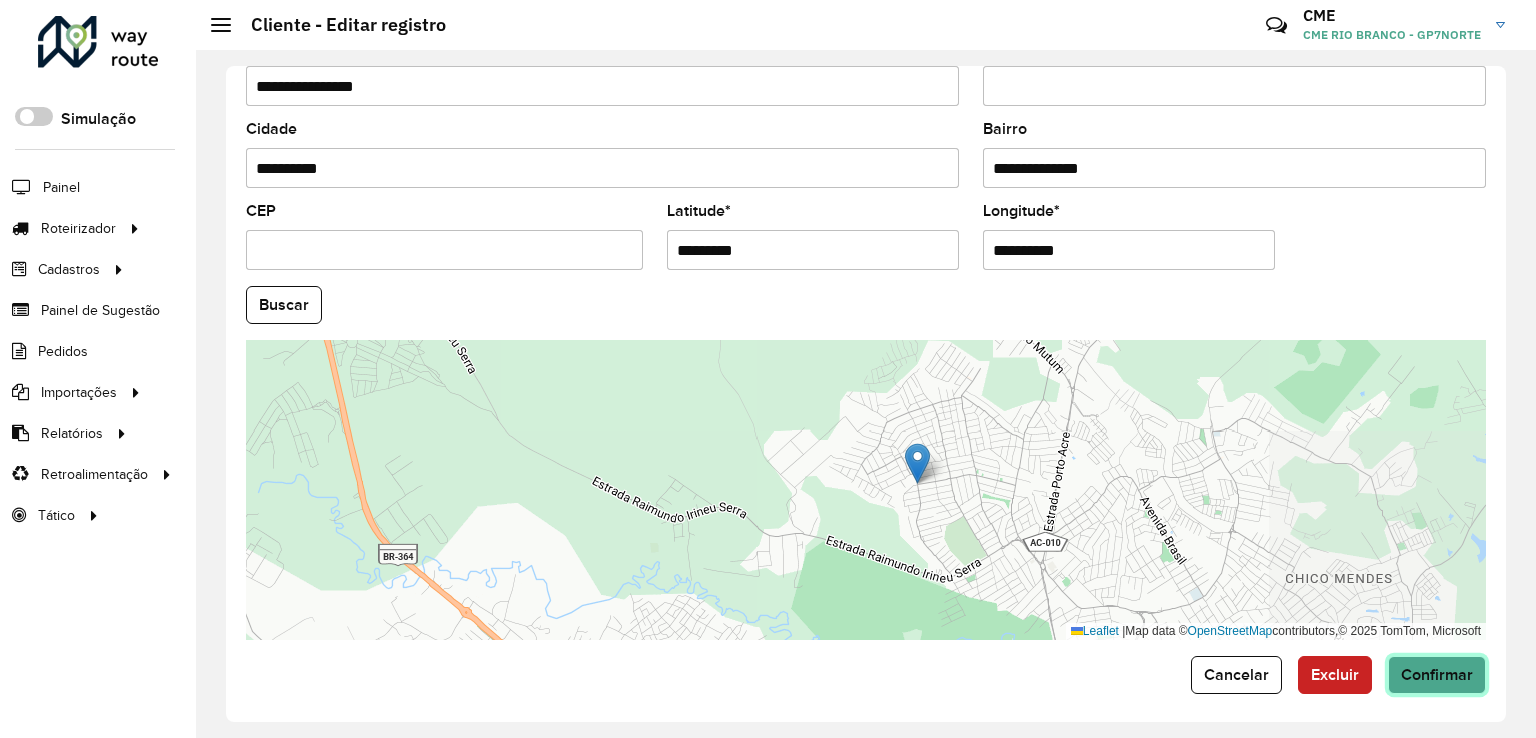 click on "Confirmar" 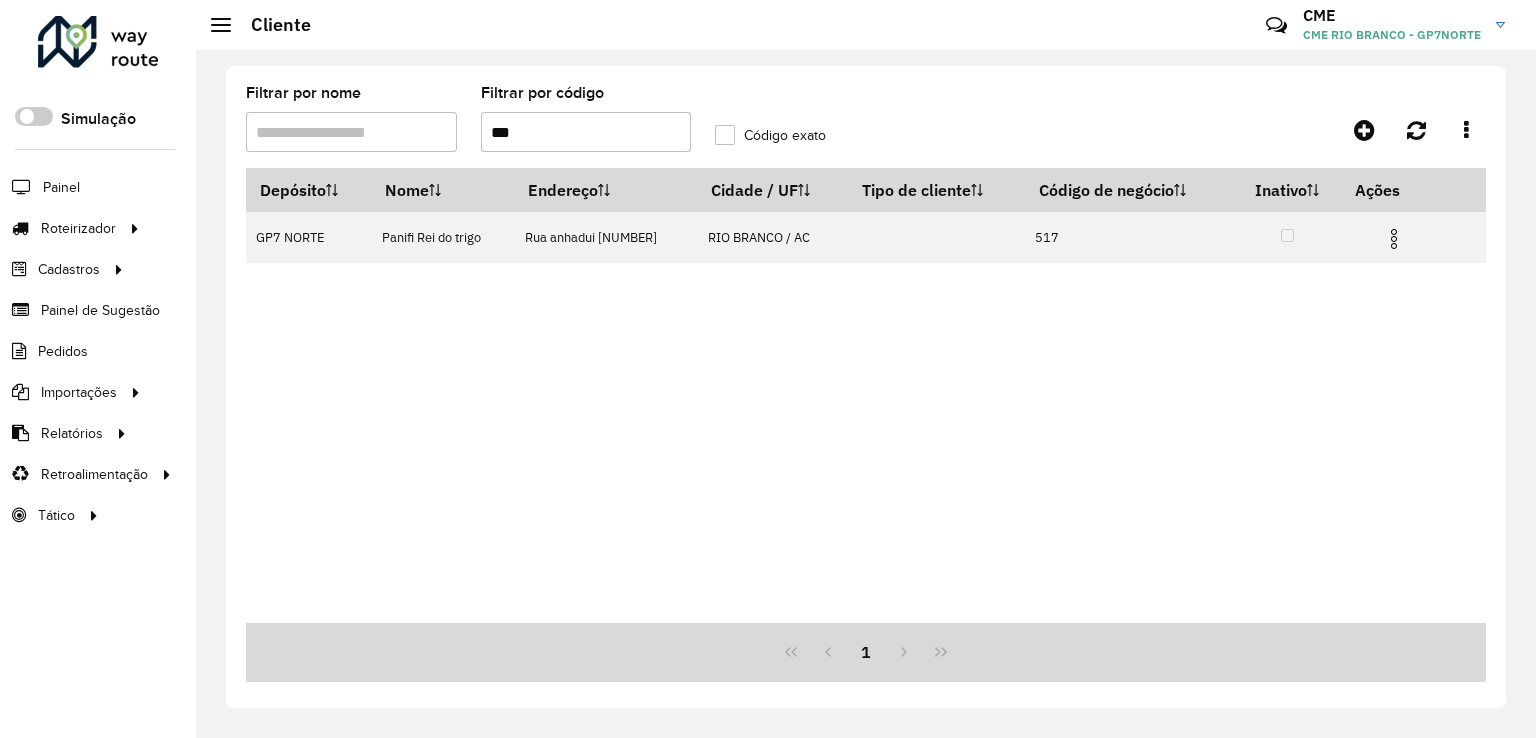 click on "***" at bounding box center (586, 132) 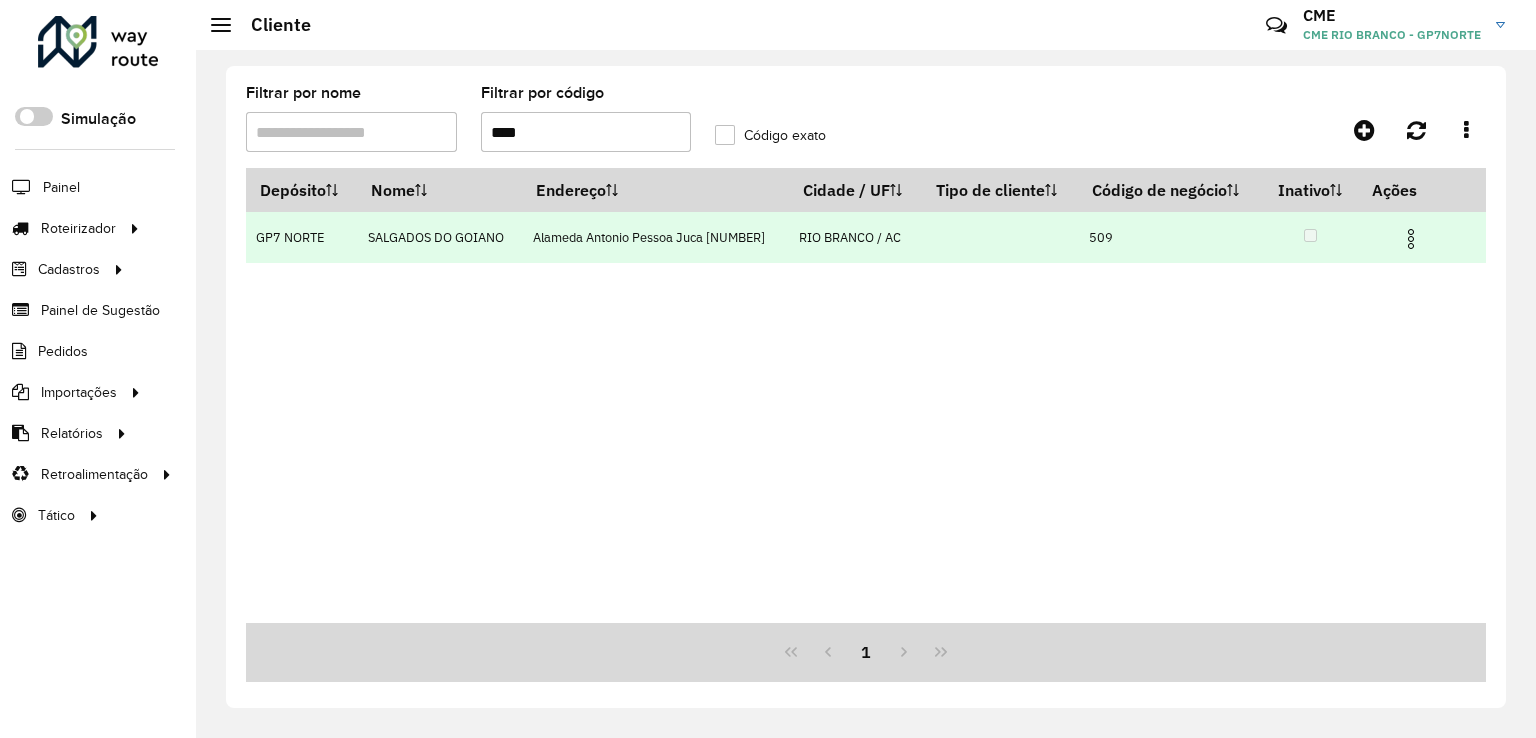 type on "***" 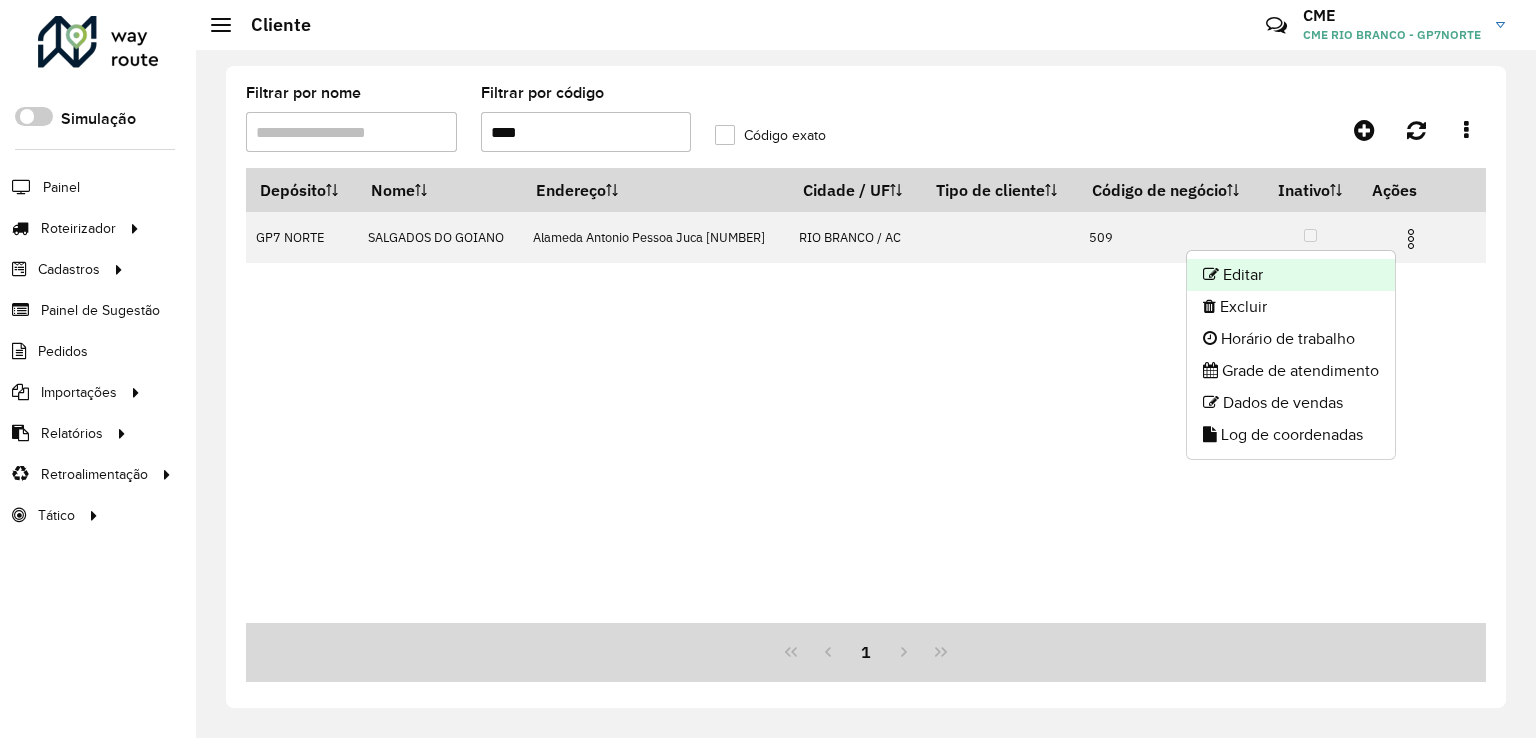 click on "Editar" 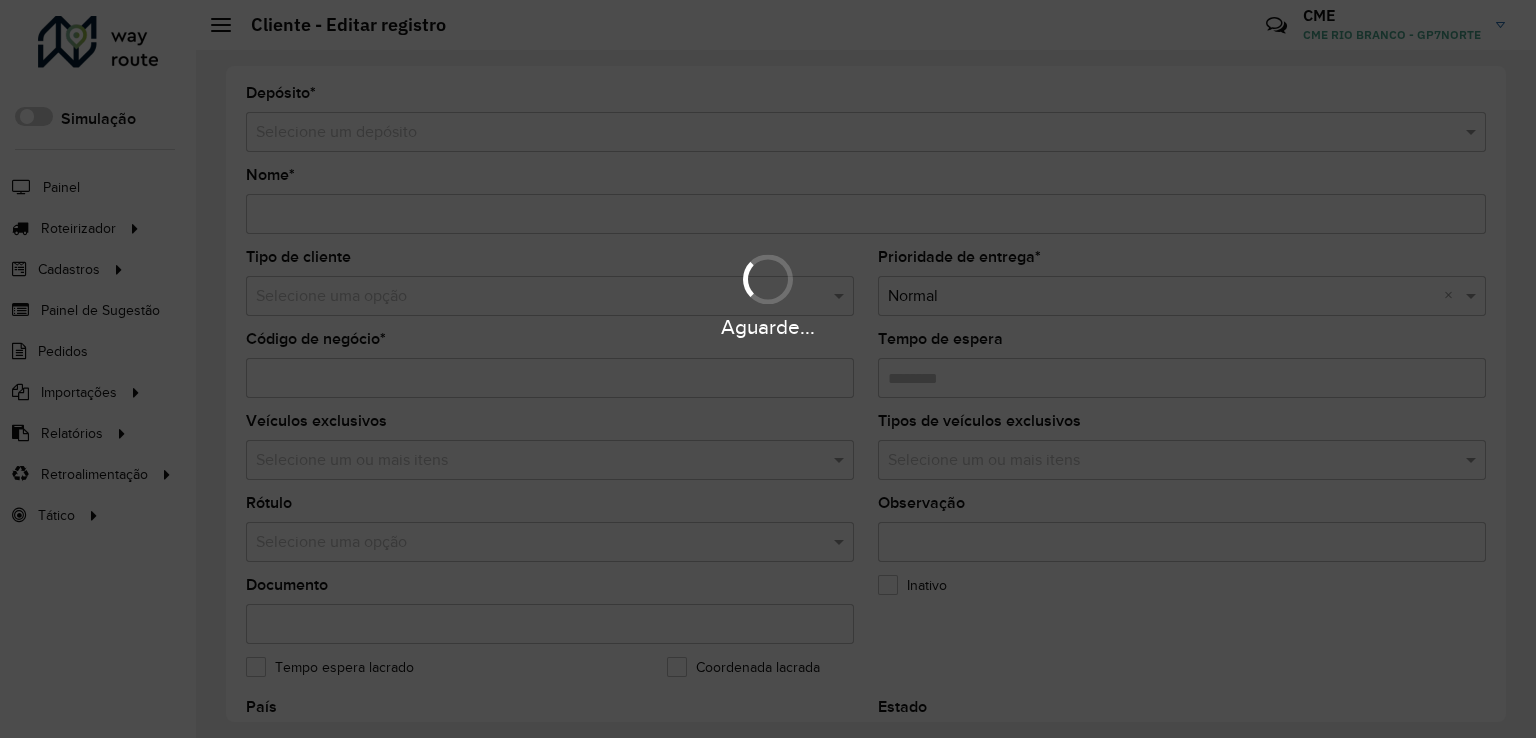 type on "**********" 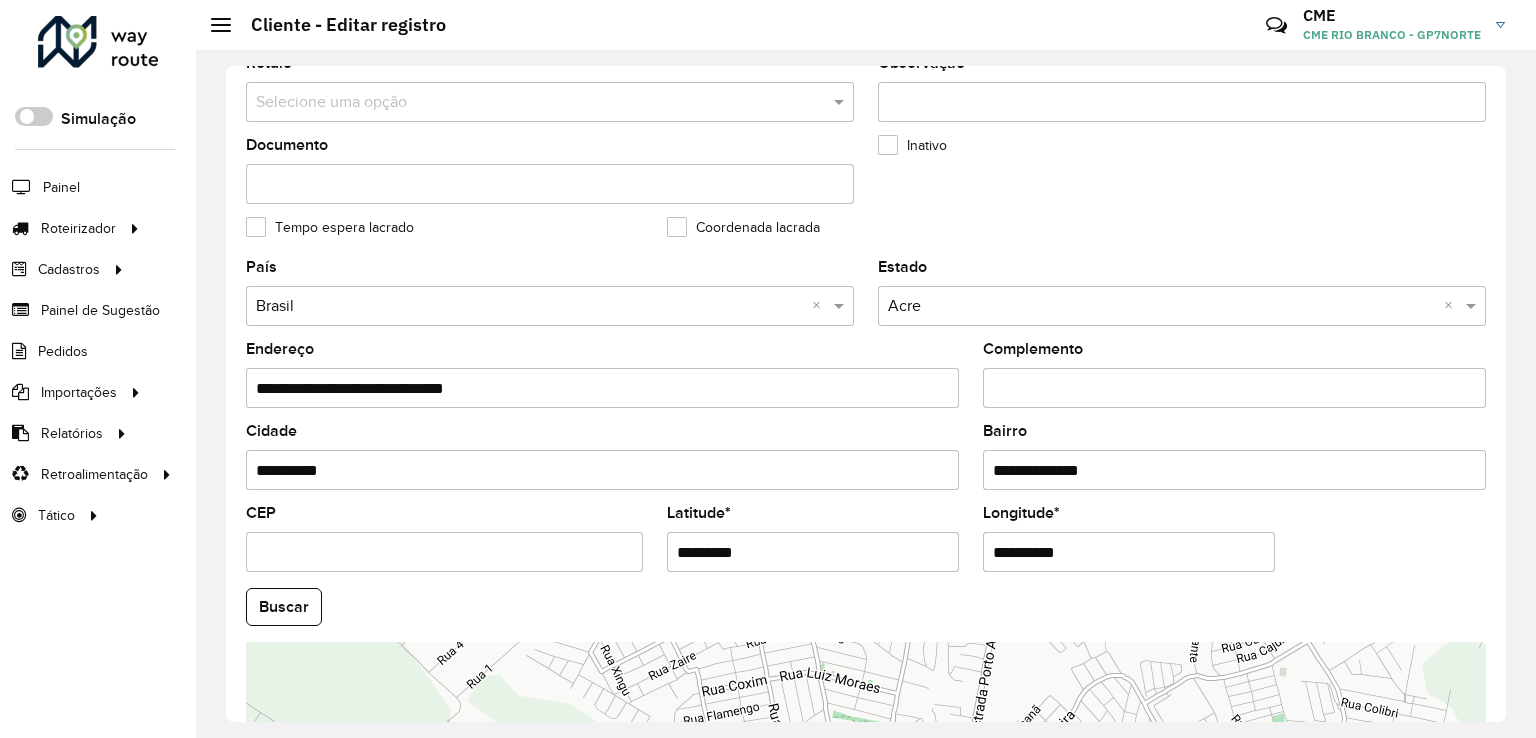 scroll, scrollTop: 600, scrollLeft: 0, axis: vertical 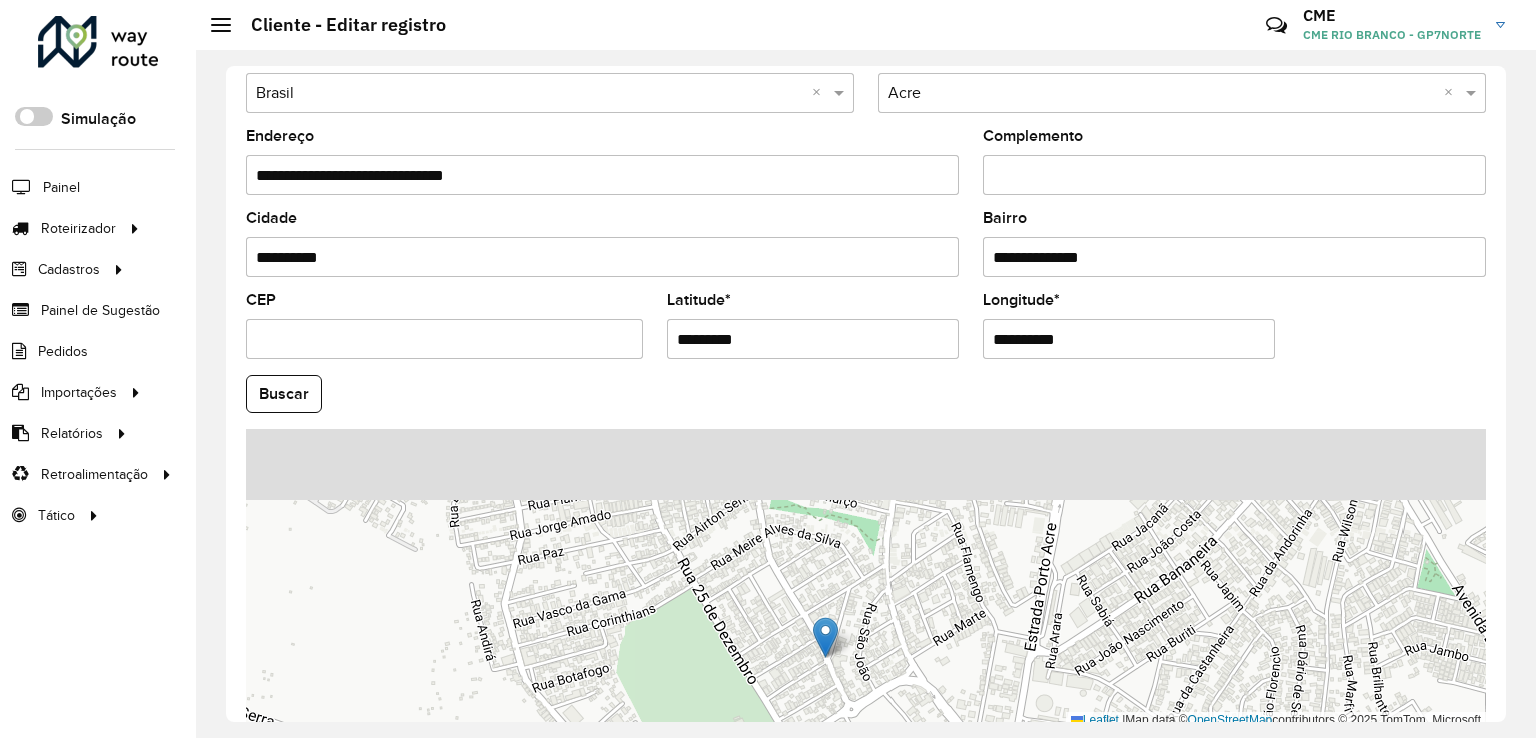 drag, startPoint x: 852, startPoint y: 548, endPoint x: 859, endPoint y: 672, distance: 124.197426 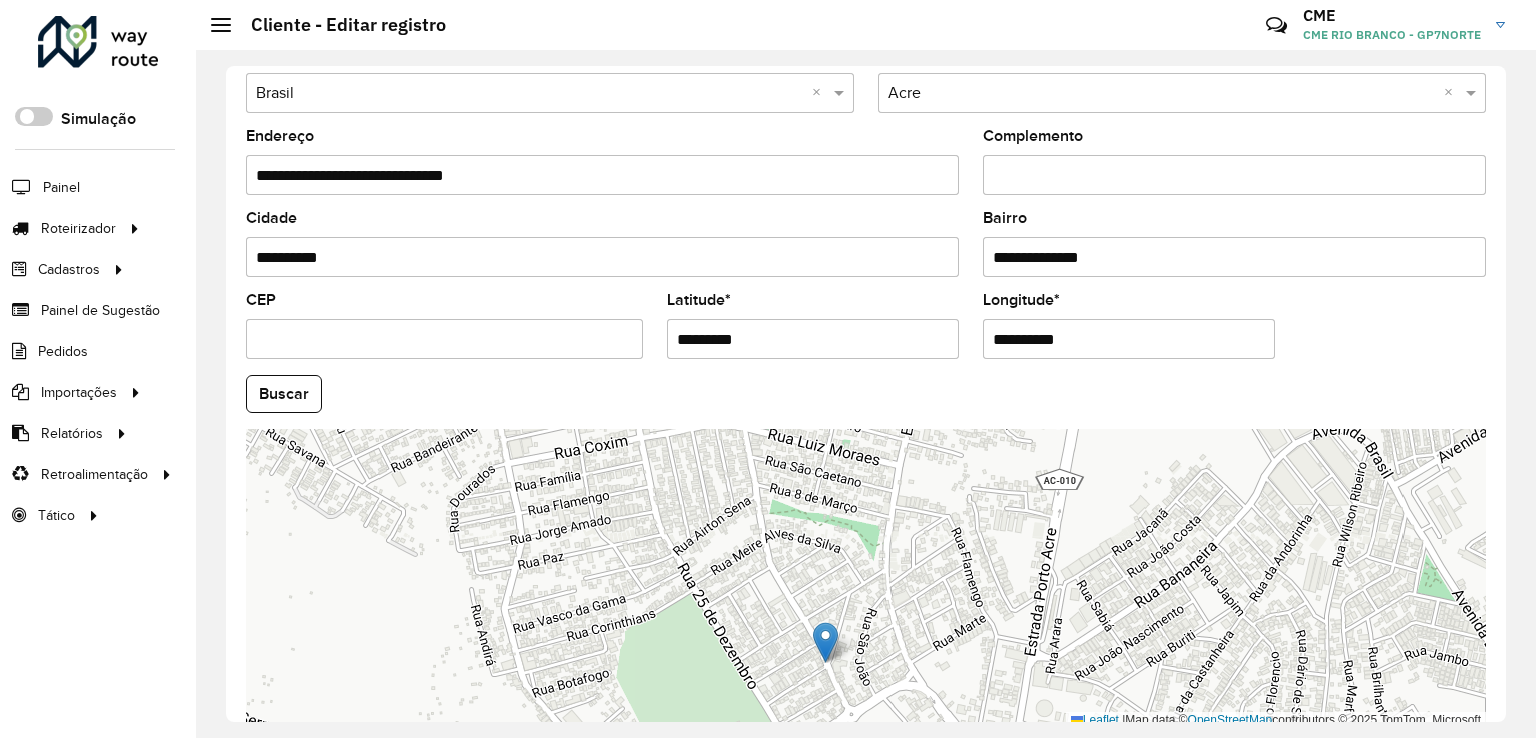 scroll, scrollTop: 742, scrollLeft: 0, axis: vertical 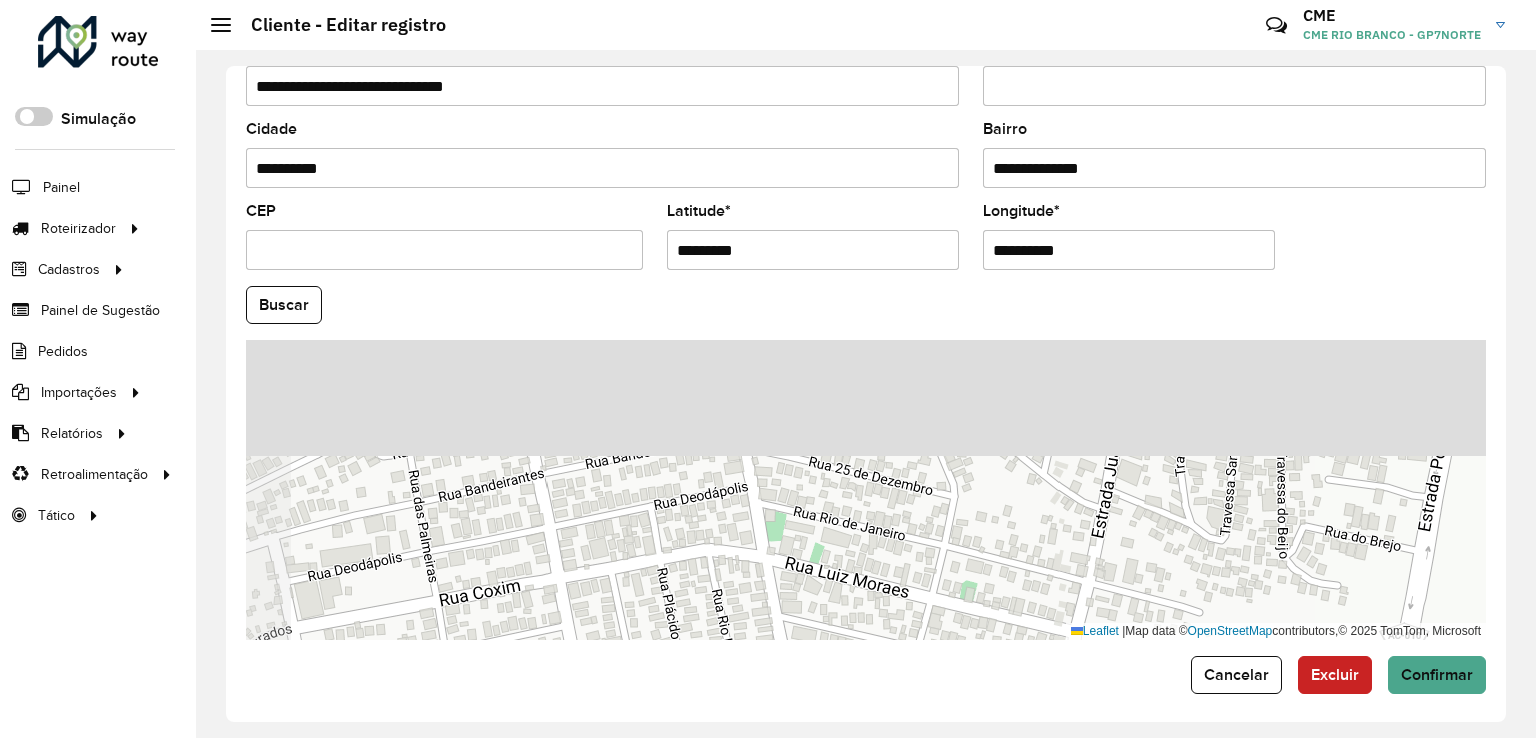 drag, startPoint x: 802, startPoint y: 409, endPoint x: 873, endPoint y: 685, distance: 284.98596 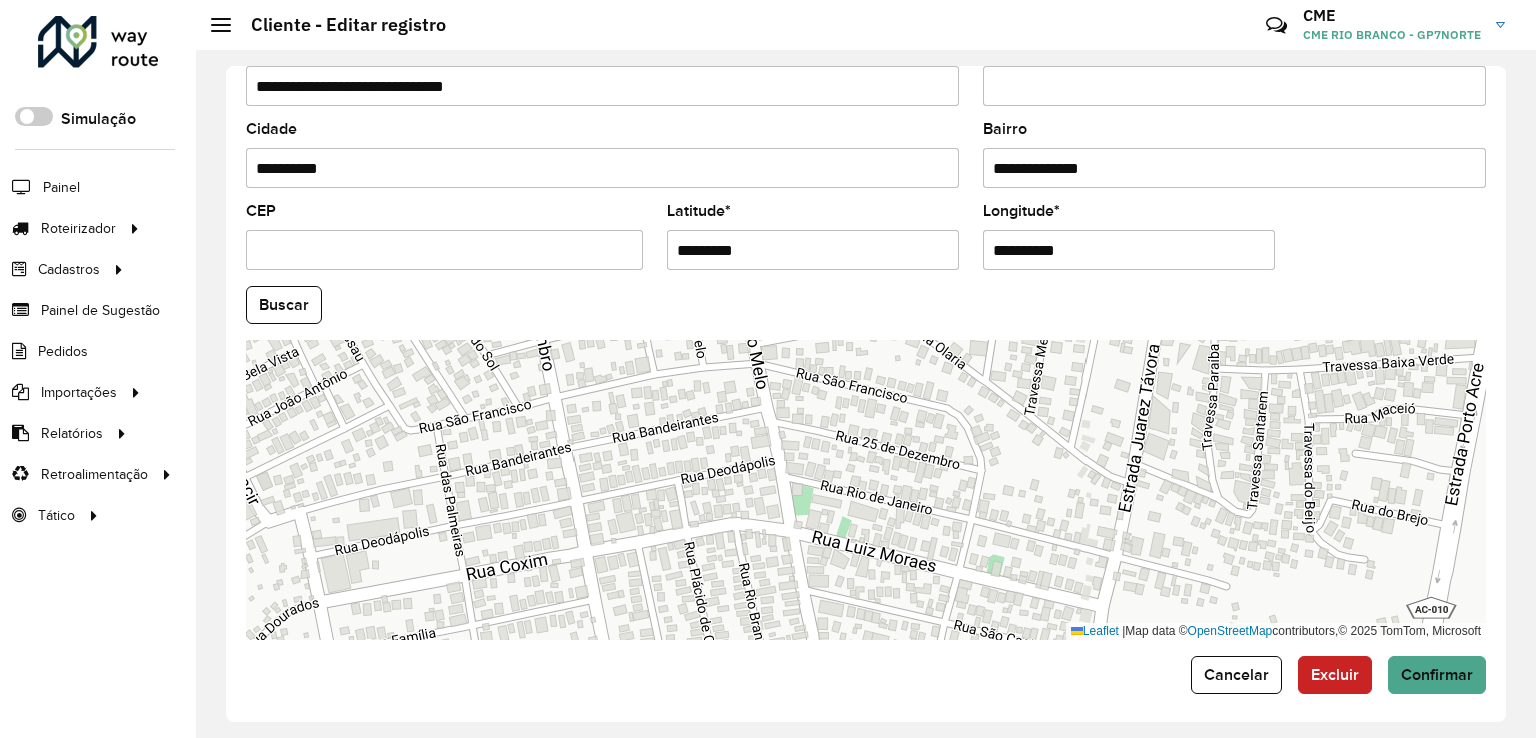 drag, startPoint x: 821, startPoint y: 441, endPoint x: 836, endPoint y: 364, distance: 78.44743 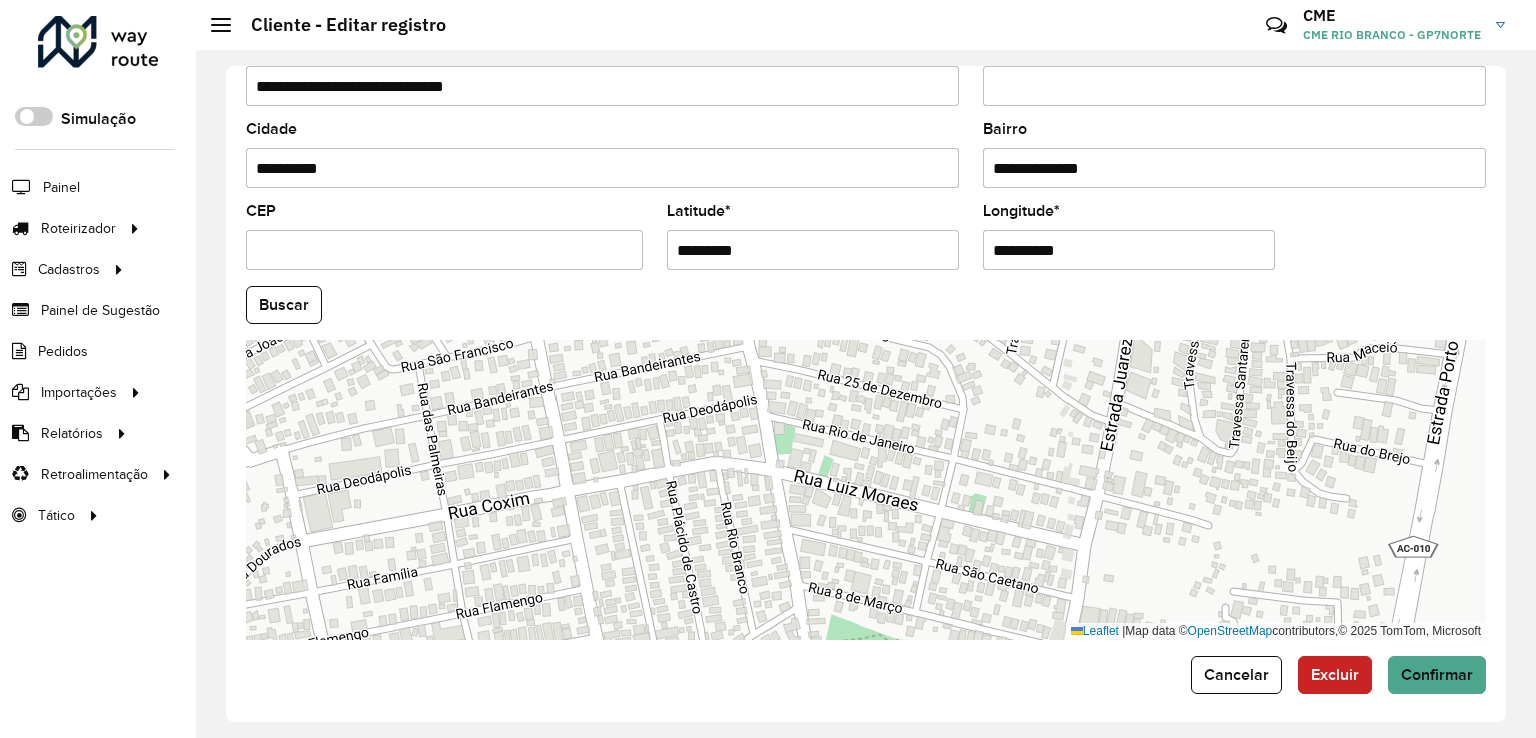 drag, startPoint x: 1280, startPoint y: 309, endPoint x: 1131, endPoint y: 309, distance: 149 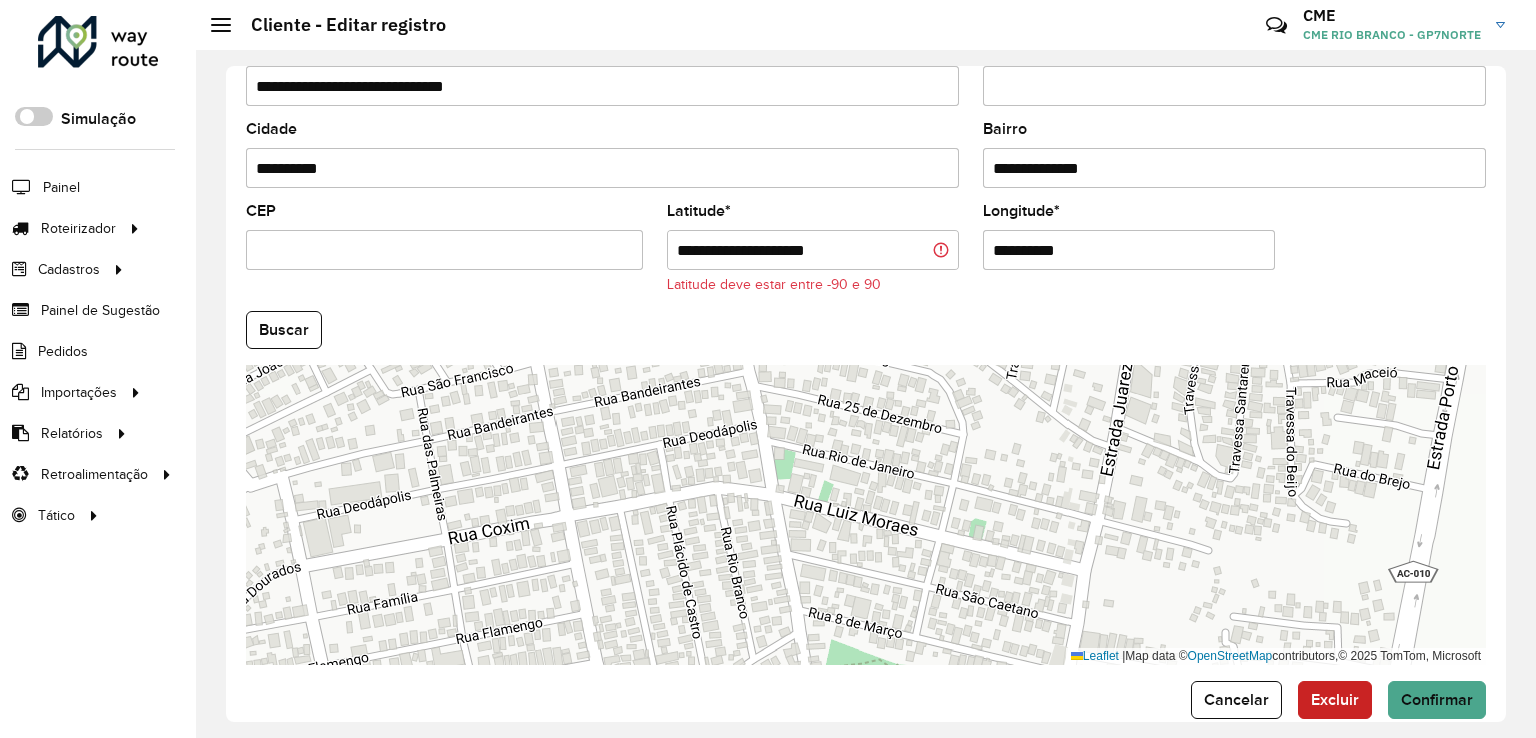 drag, startPoint x: 754, startPoint y: 242, endPoint x: 779, endPoint y: 242, distance: 25 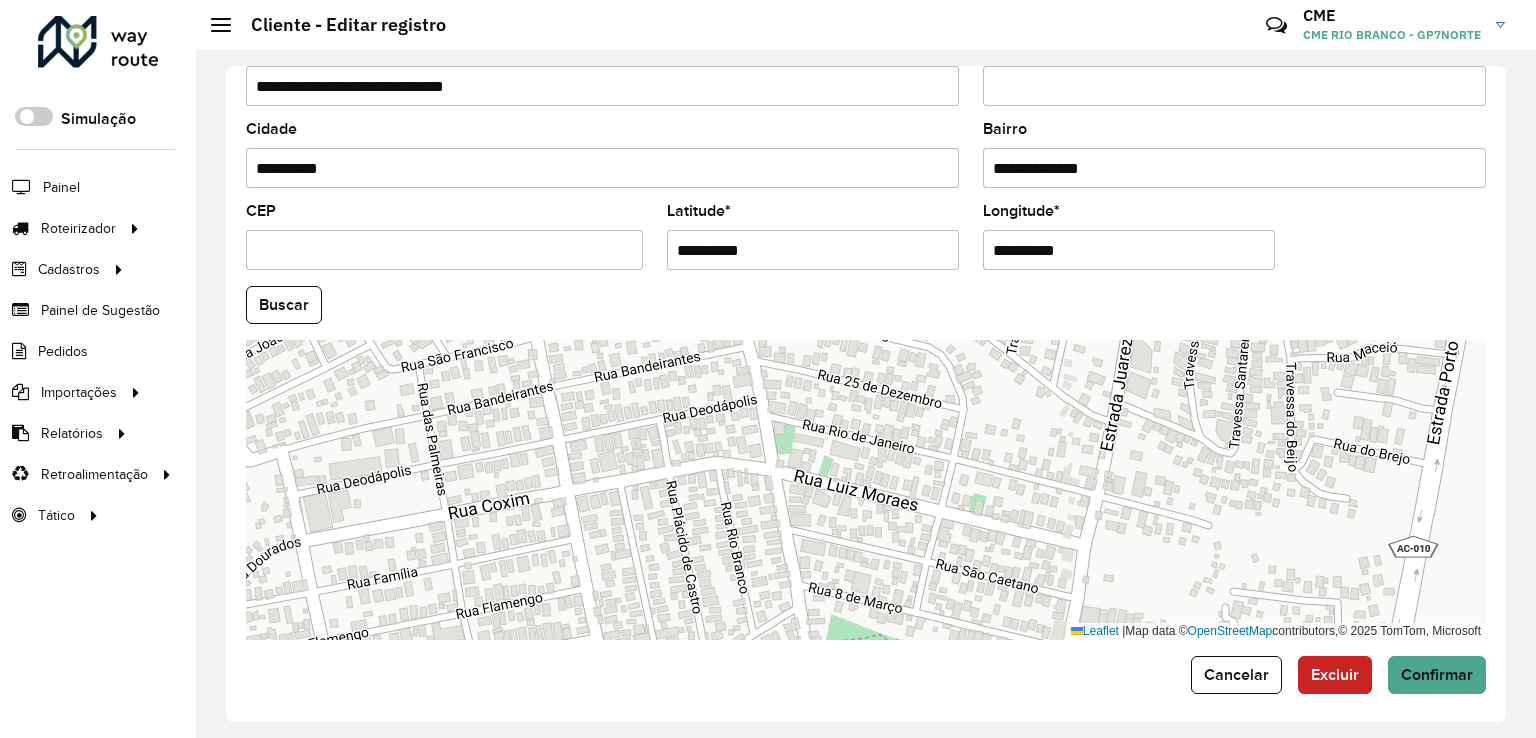 type on "**********" 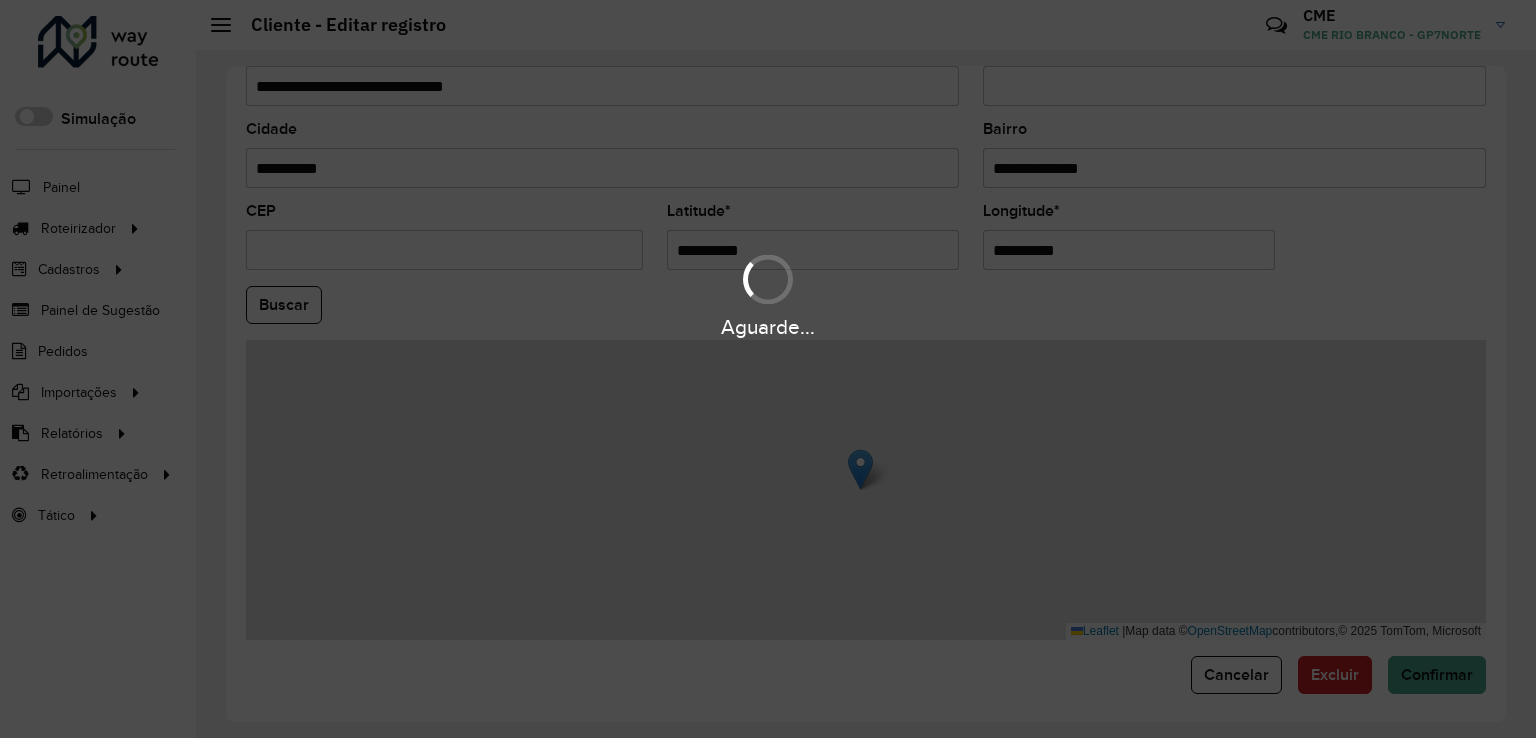 drag, startPoint x: 1172, startPoint y: 242, endPoint x: 828, endPoint y: 254, distance: 344.20923 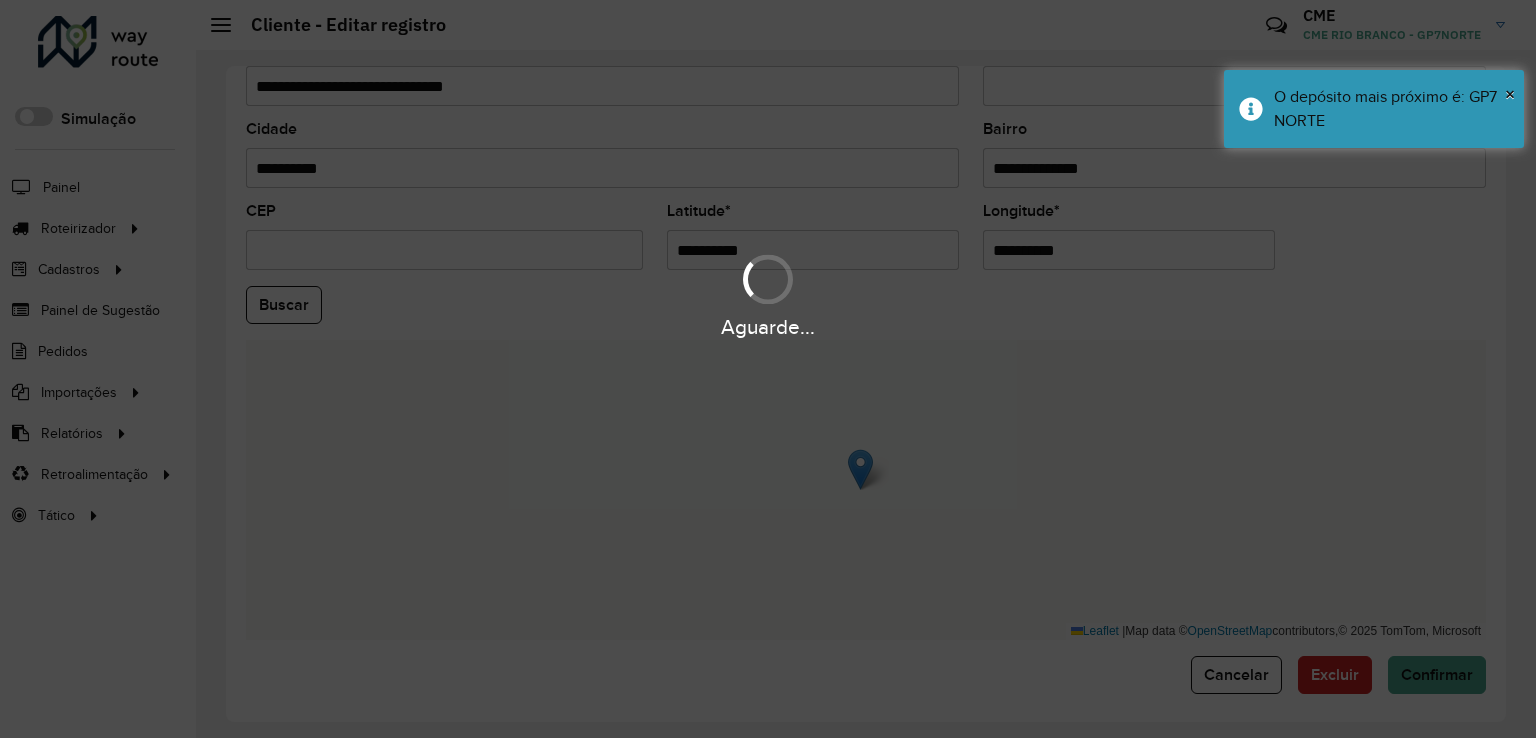 paste on "*" 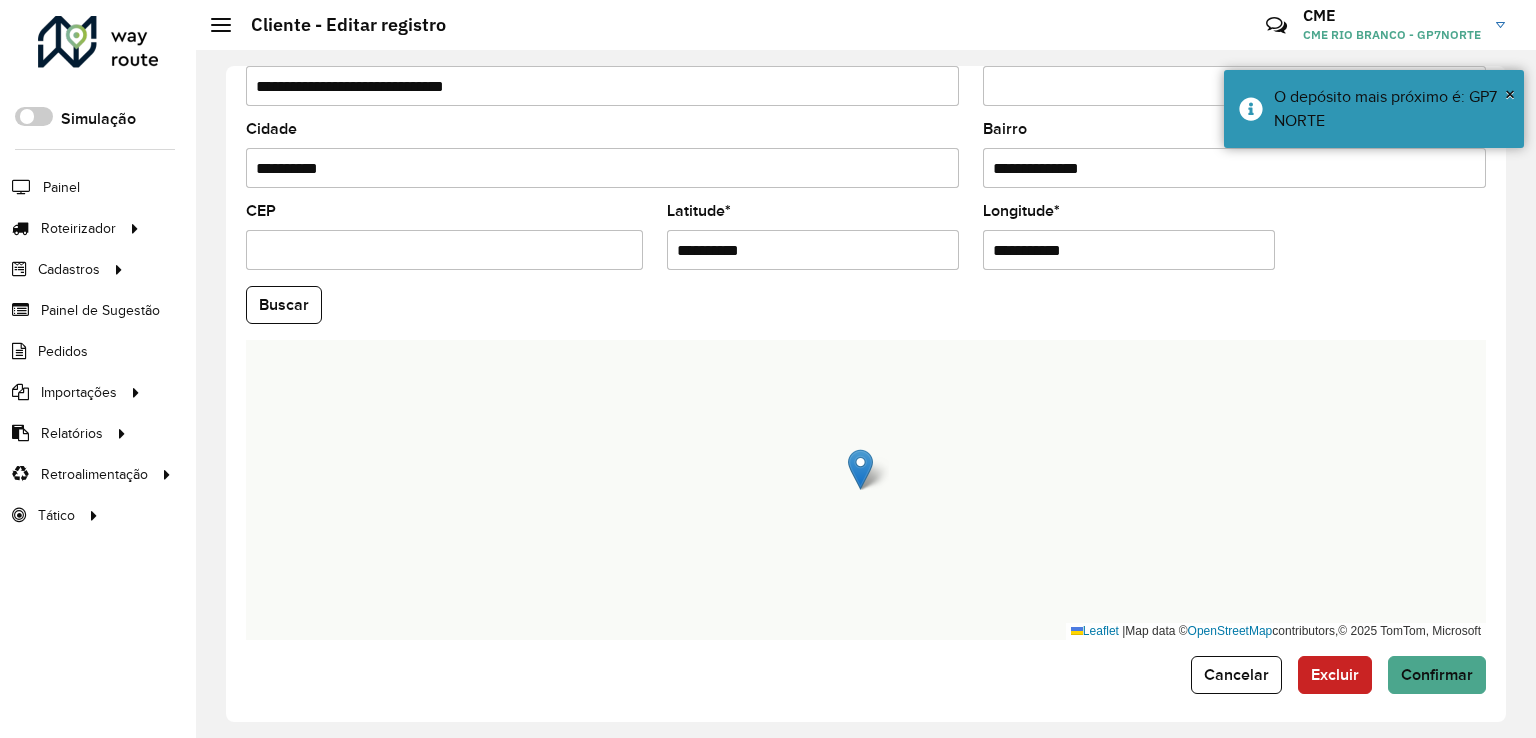 click on "**********" at bounding box center [1129, 250] 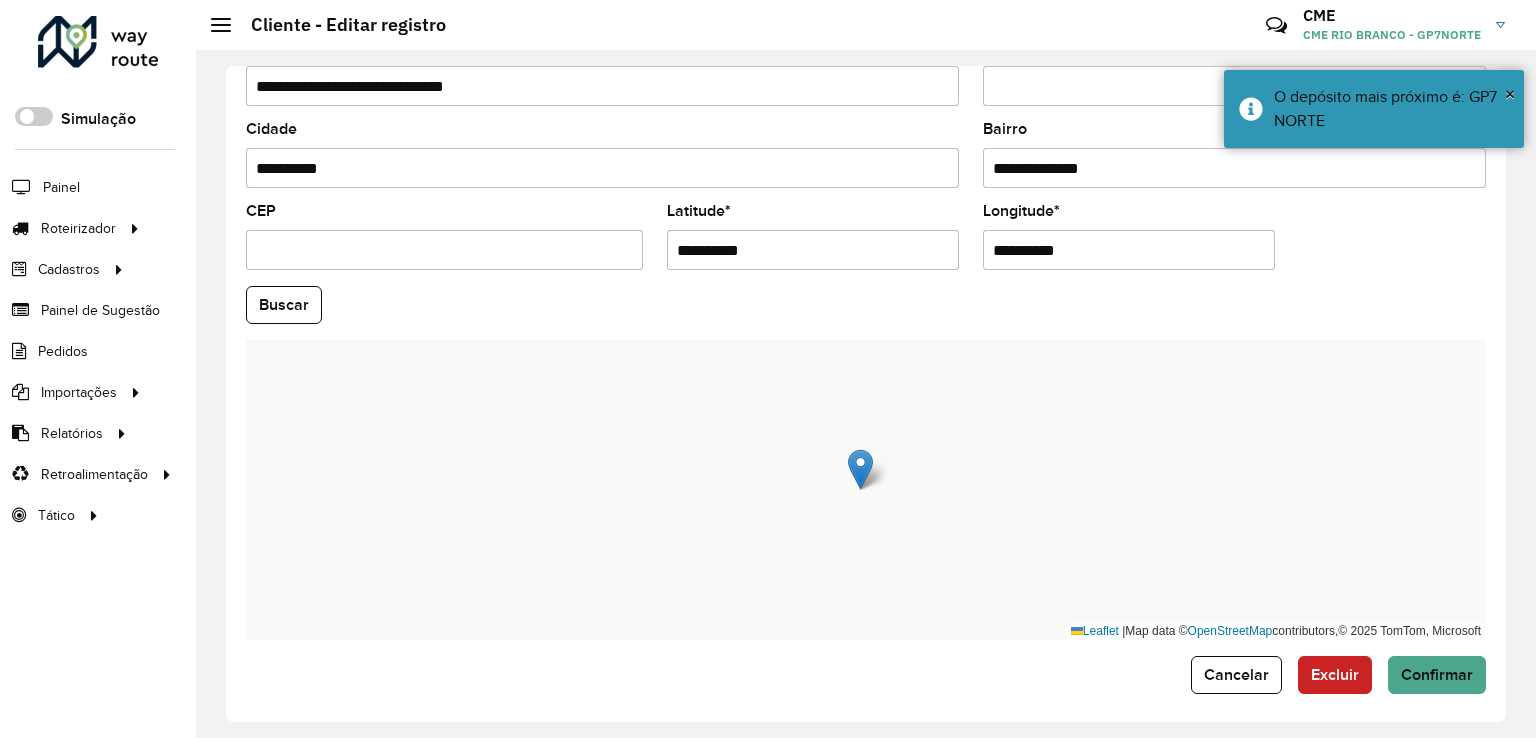 type on "**********" 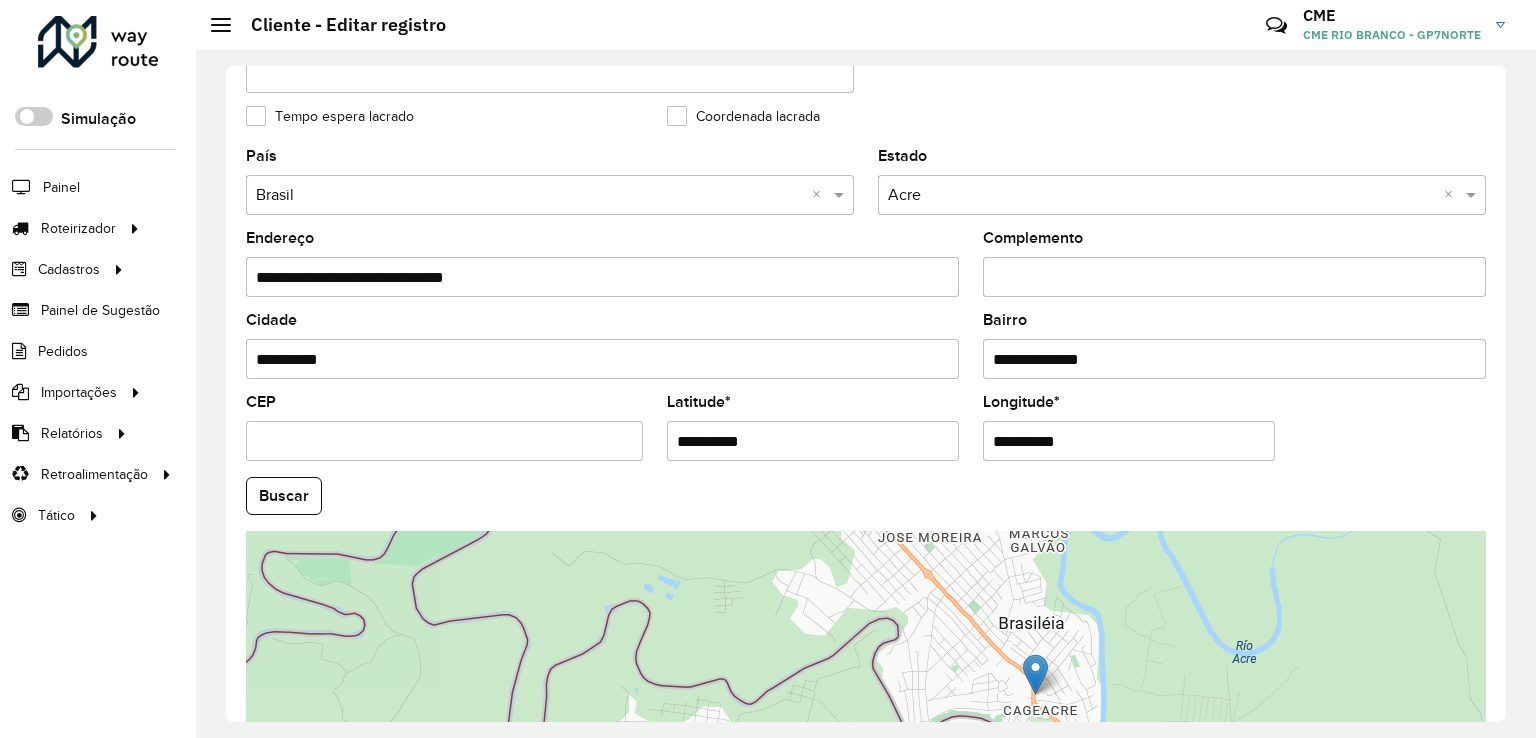 scroll, scrollTop: 542, scrollLeft: 0, axis: vertical 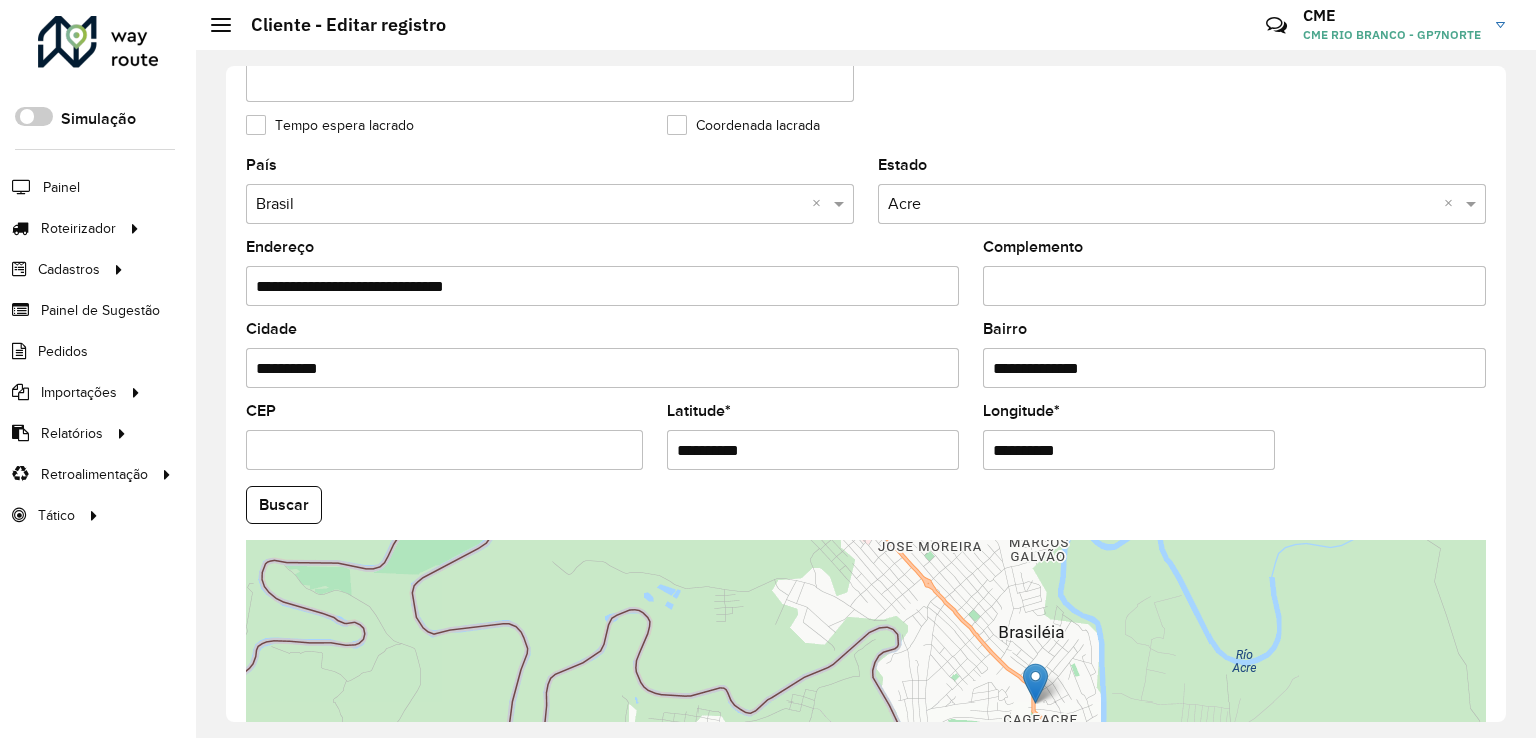drag, startPoint x: 796, startPoint y: 442, endPoint x: 544, endPoint y: 442, distance: 252 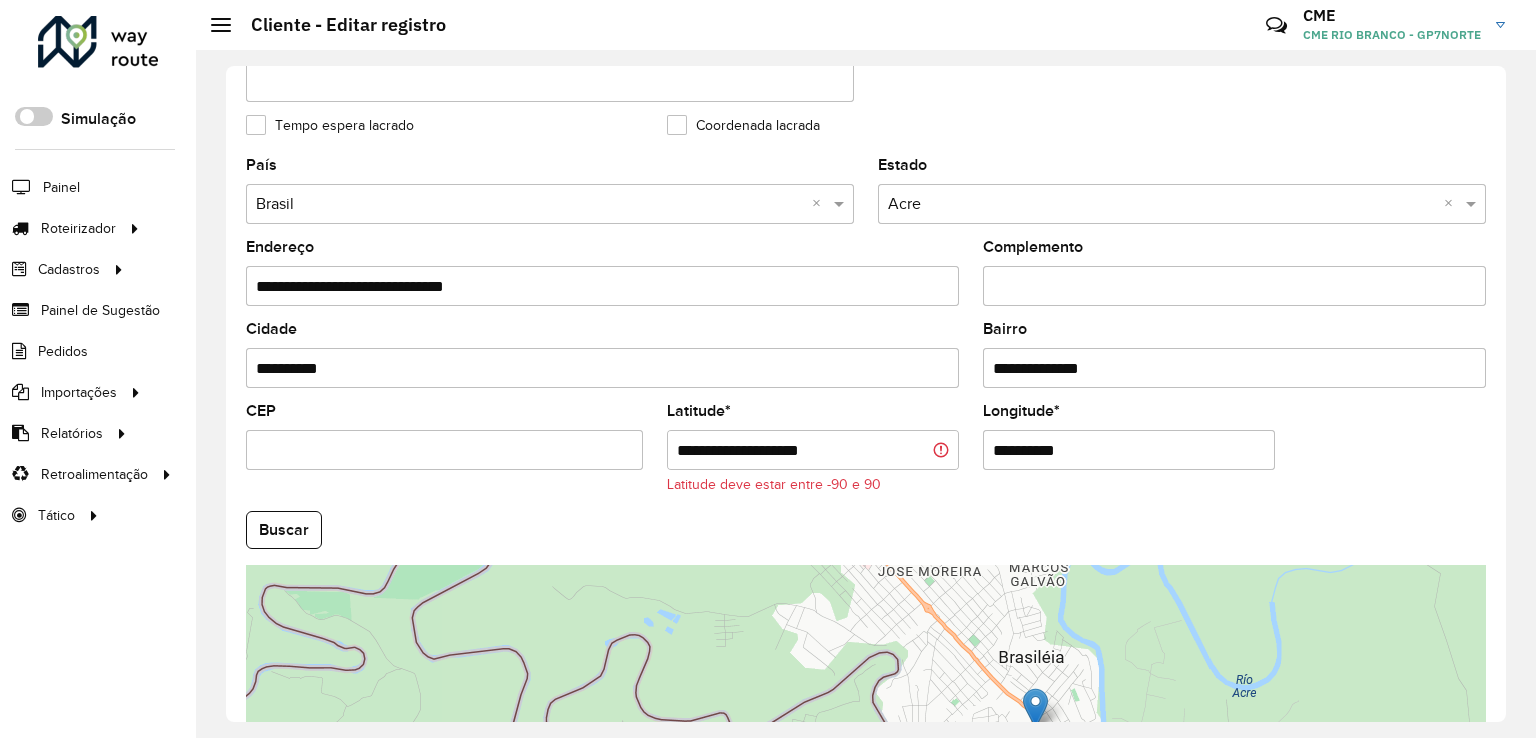 drag, startPoint x: 748, startPoint y: 445, endPoint x: 847, endPoint y: 446, distance: 99.00505 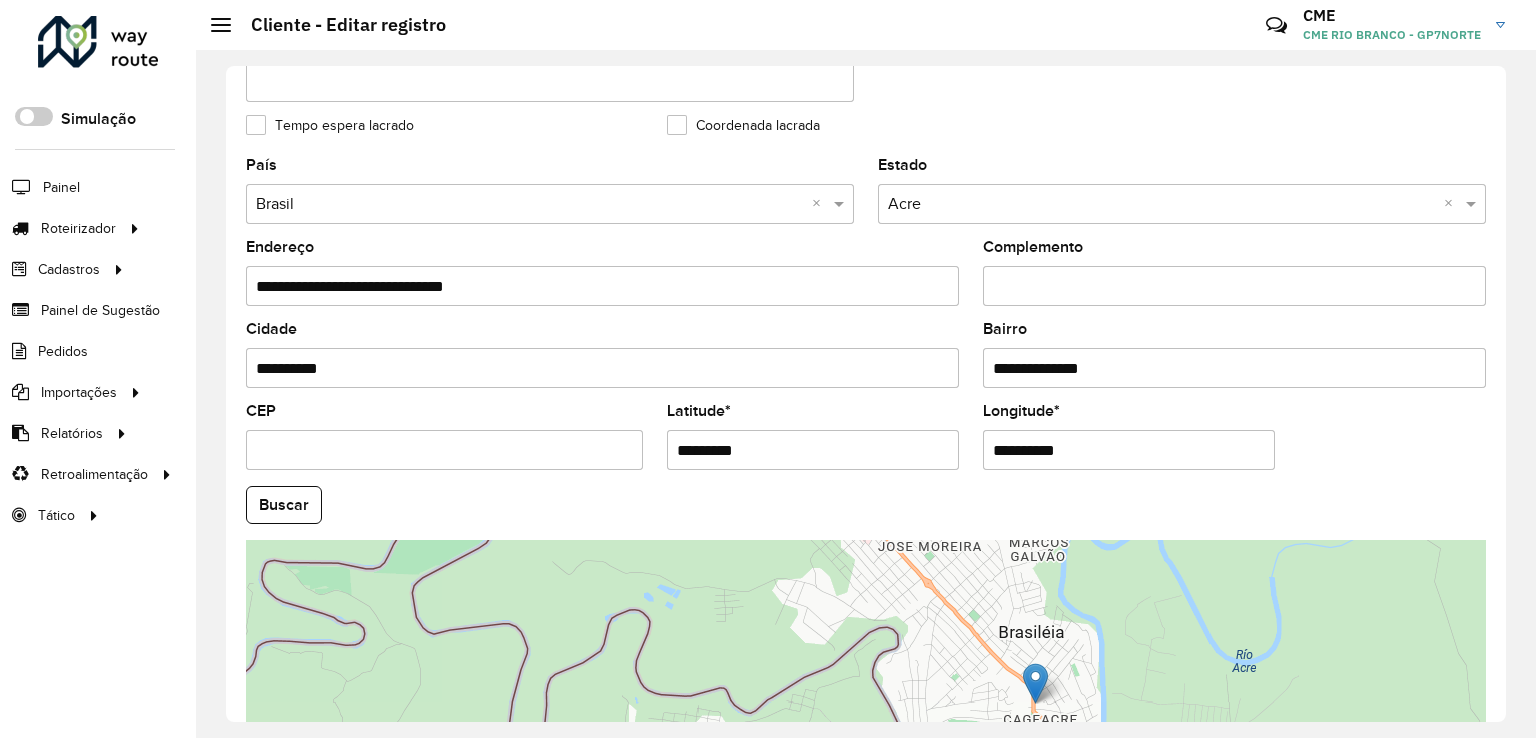 type on "*********" 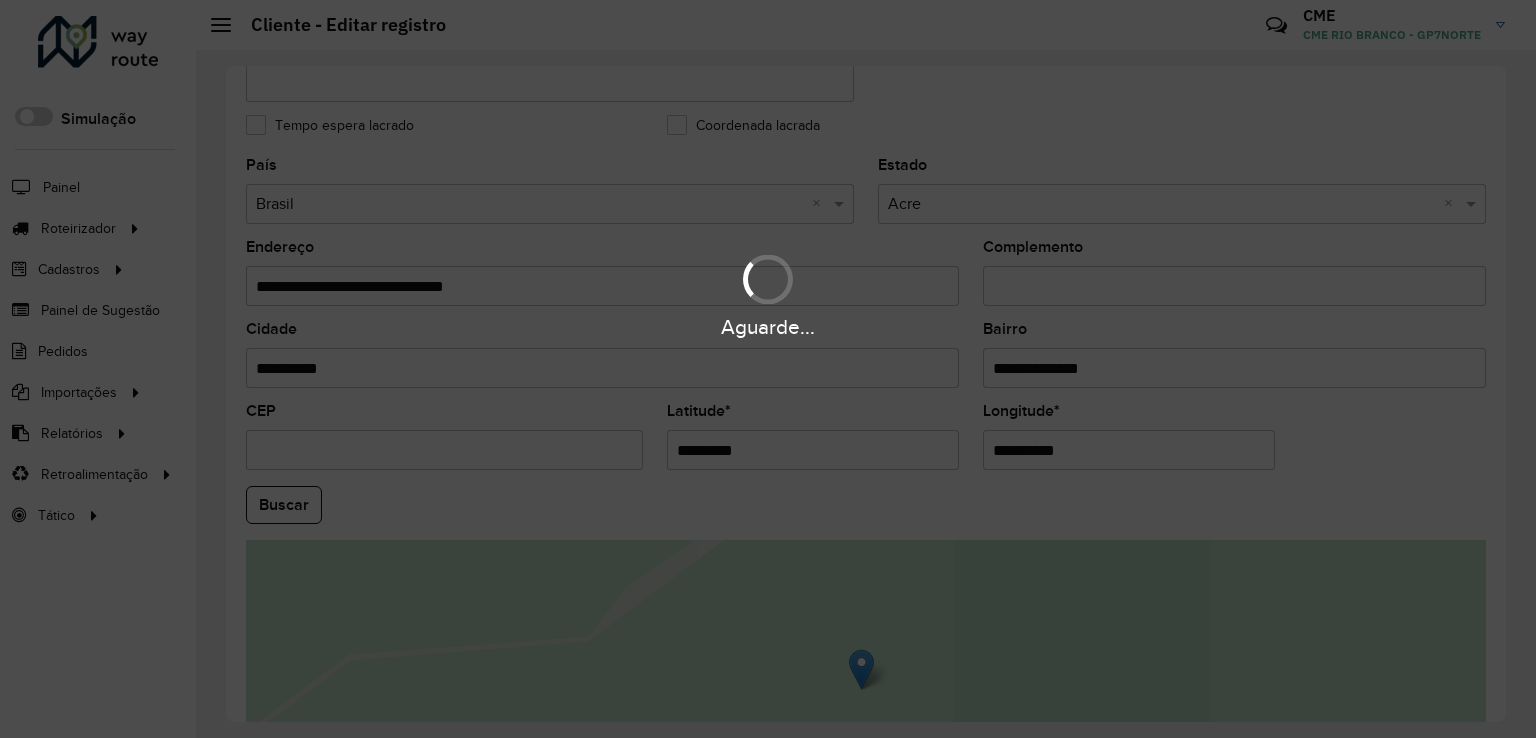 click on "Aguarde..." at bounding box center (768, 369) 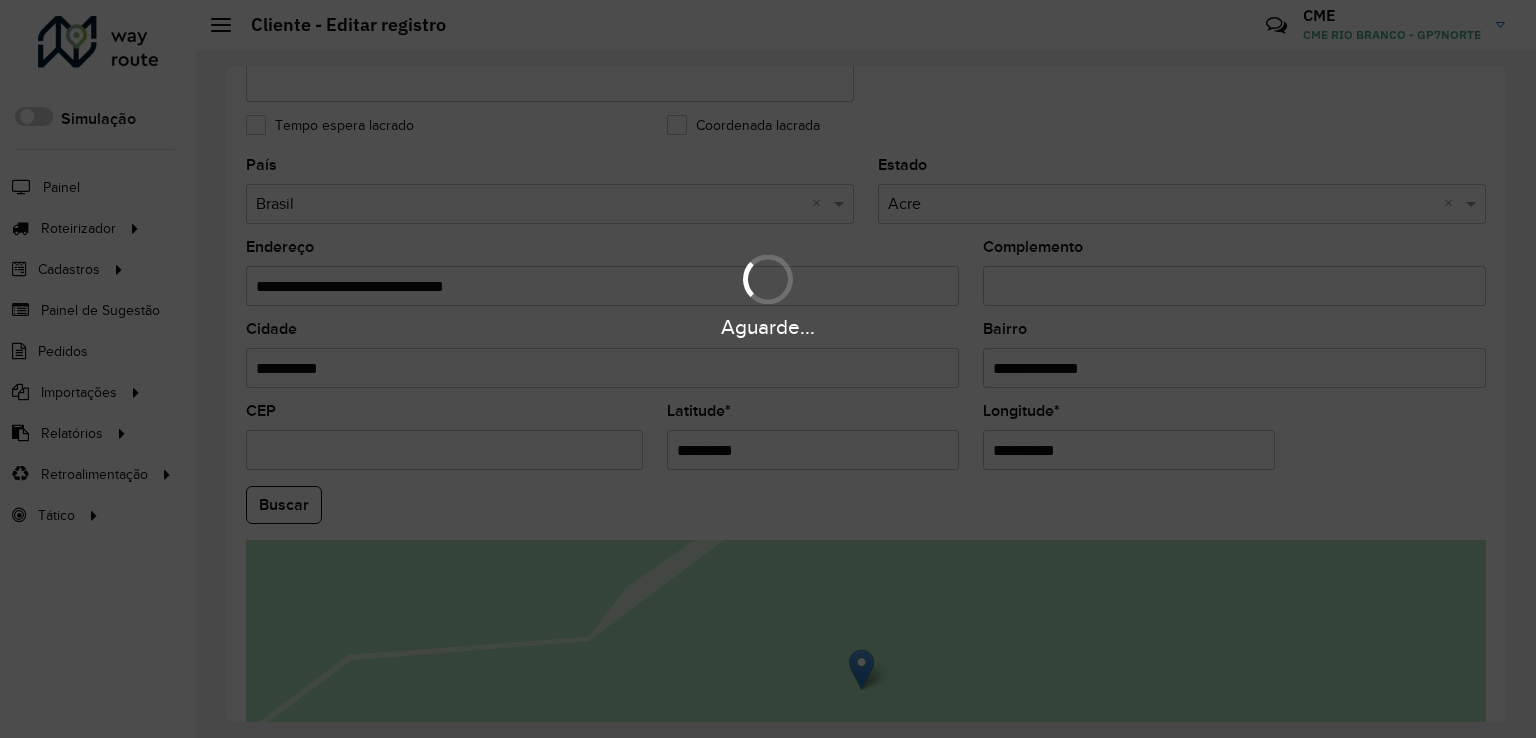 click on "Aguarde..." at bounding box center (768, 369) 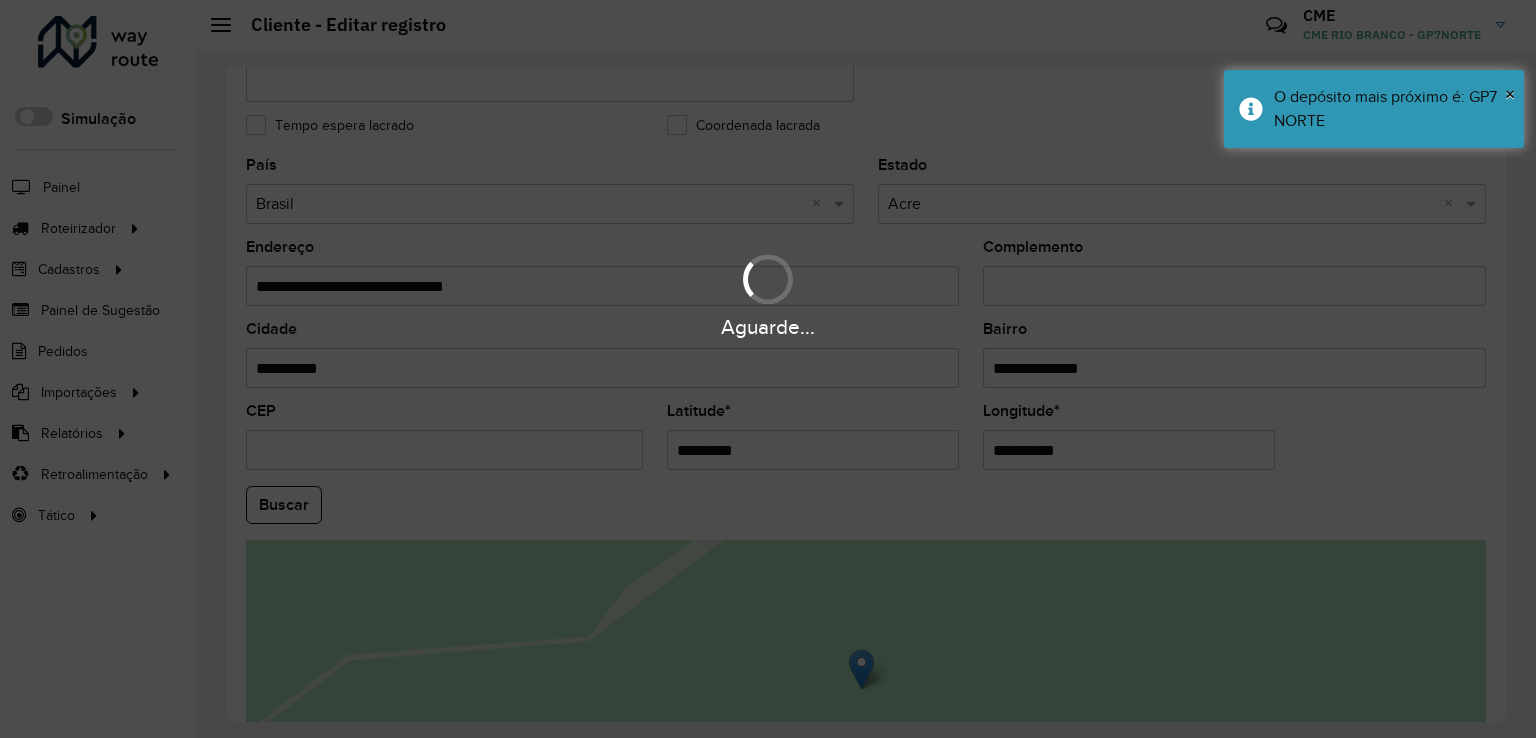 click on "Aguarde..." at bounding box center [768, 369] 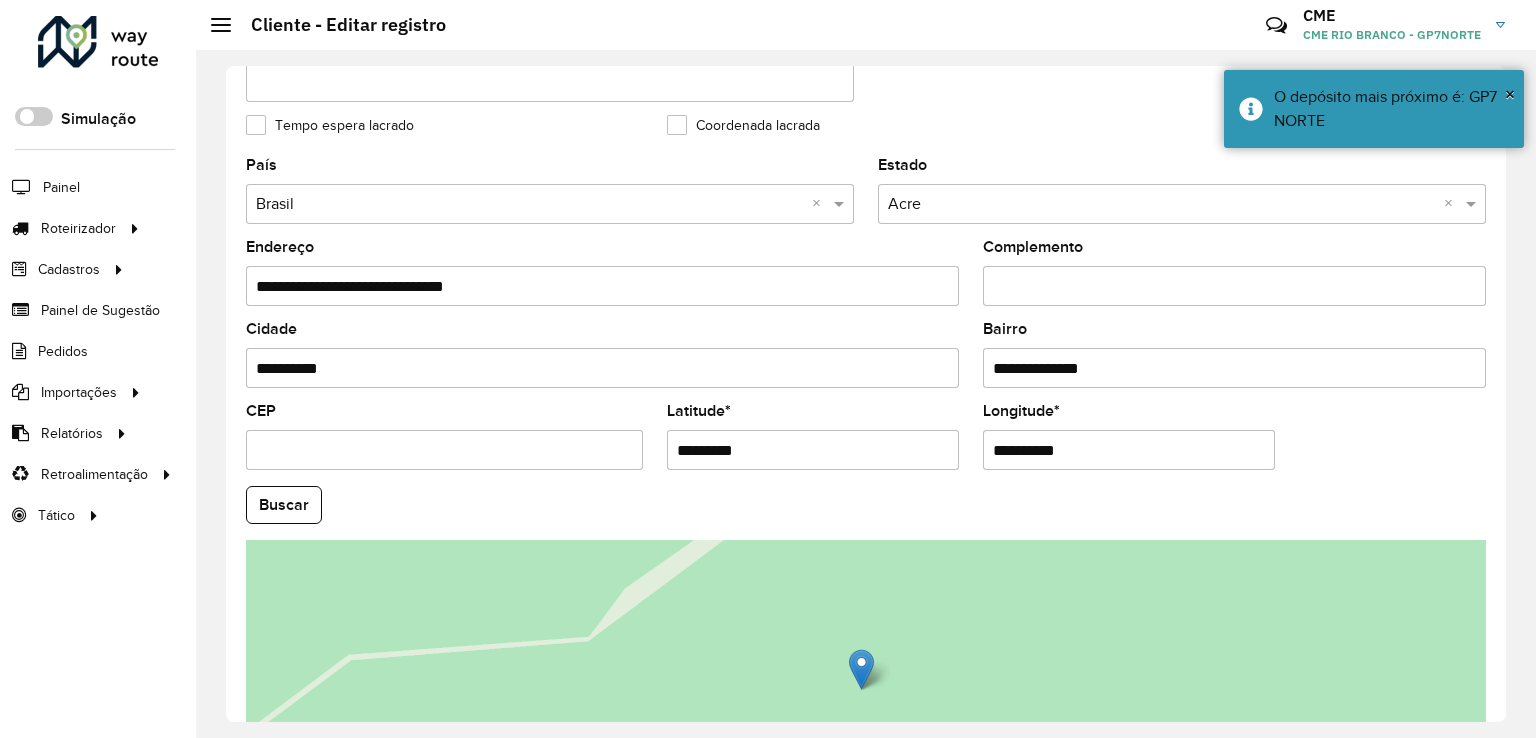click on "**********" at bounding box center (1129, 450) 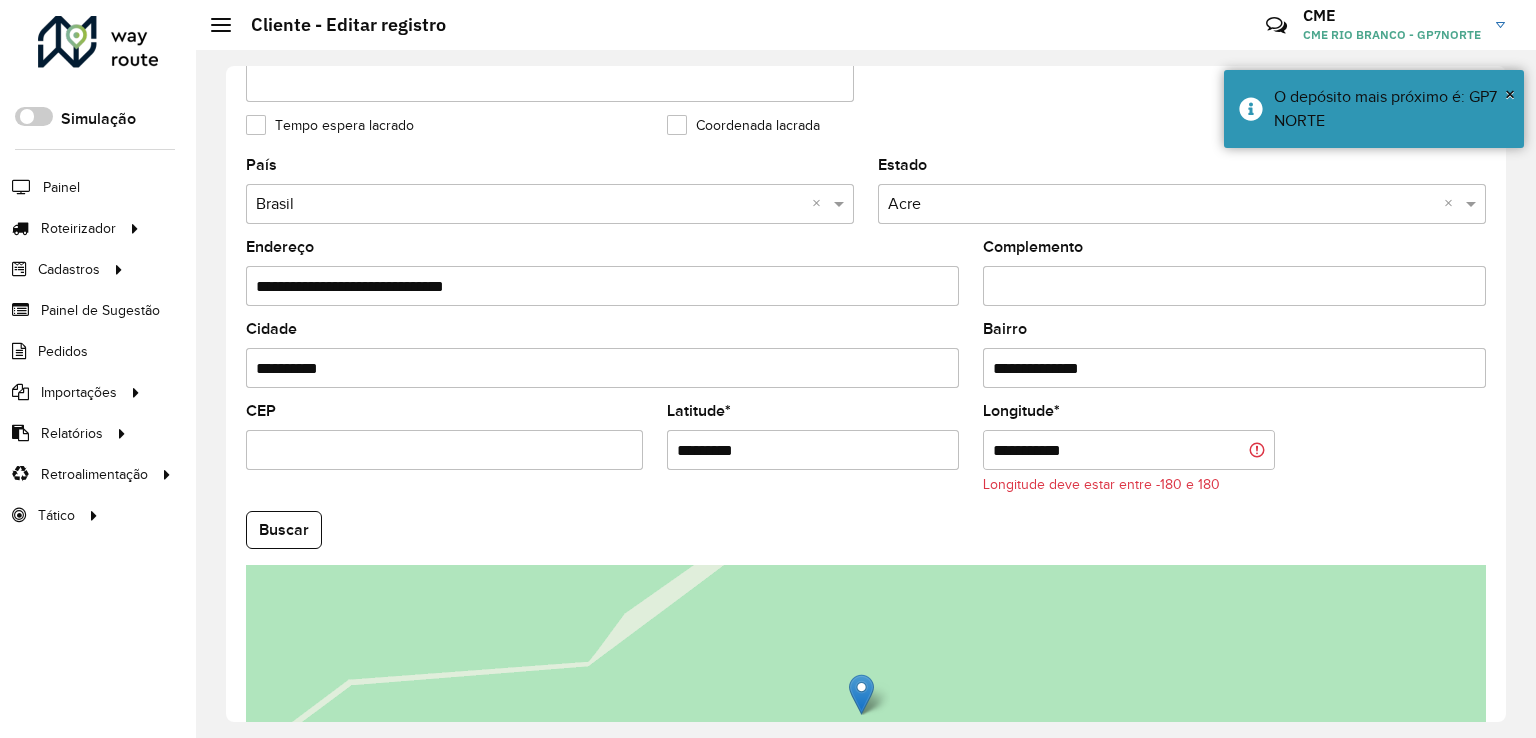 click on "**********" at bounding box center [1129, 450] 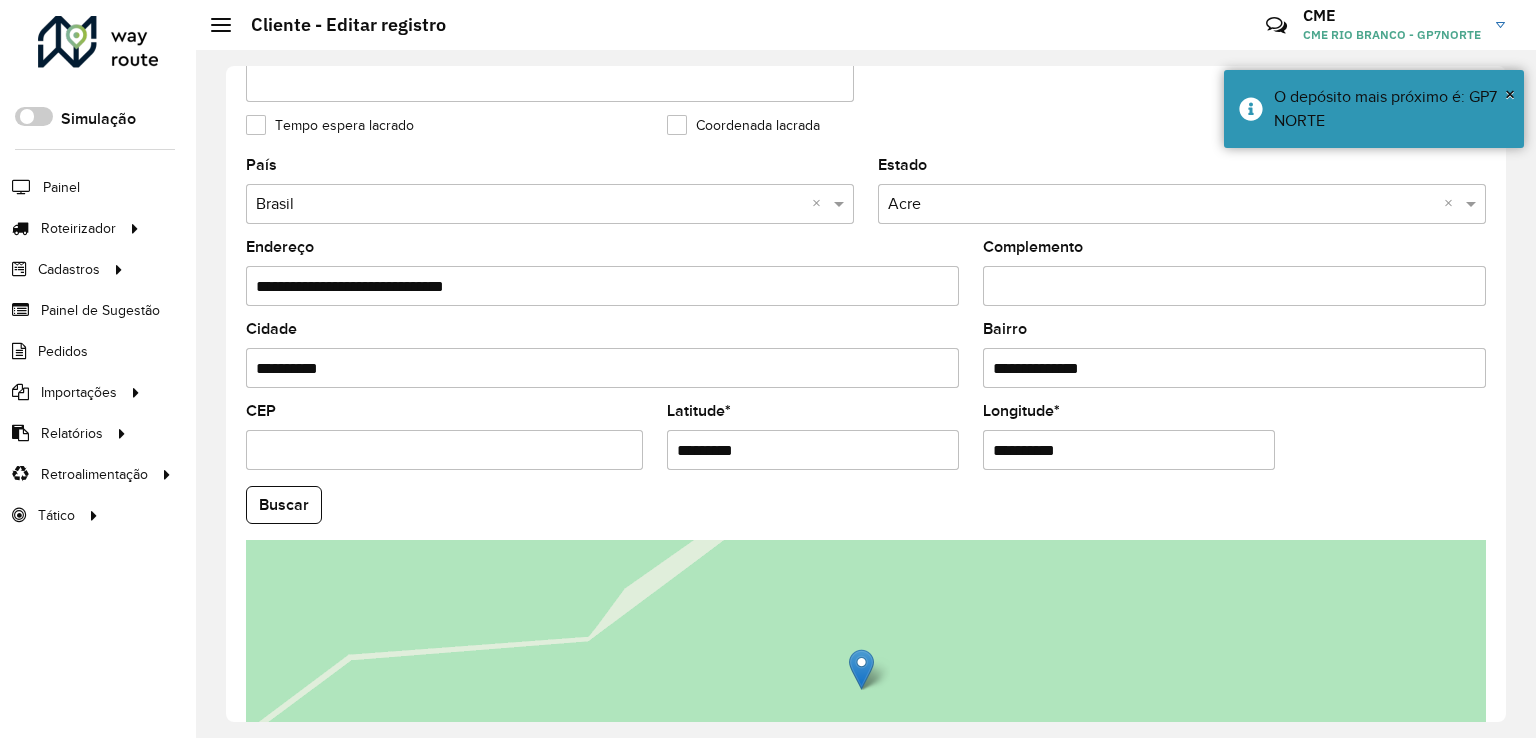 type on "**********" 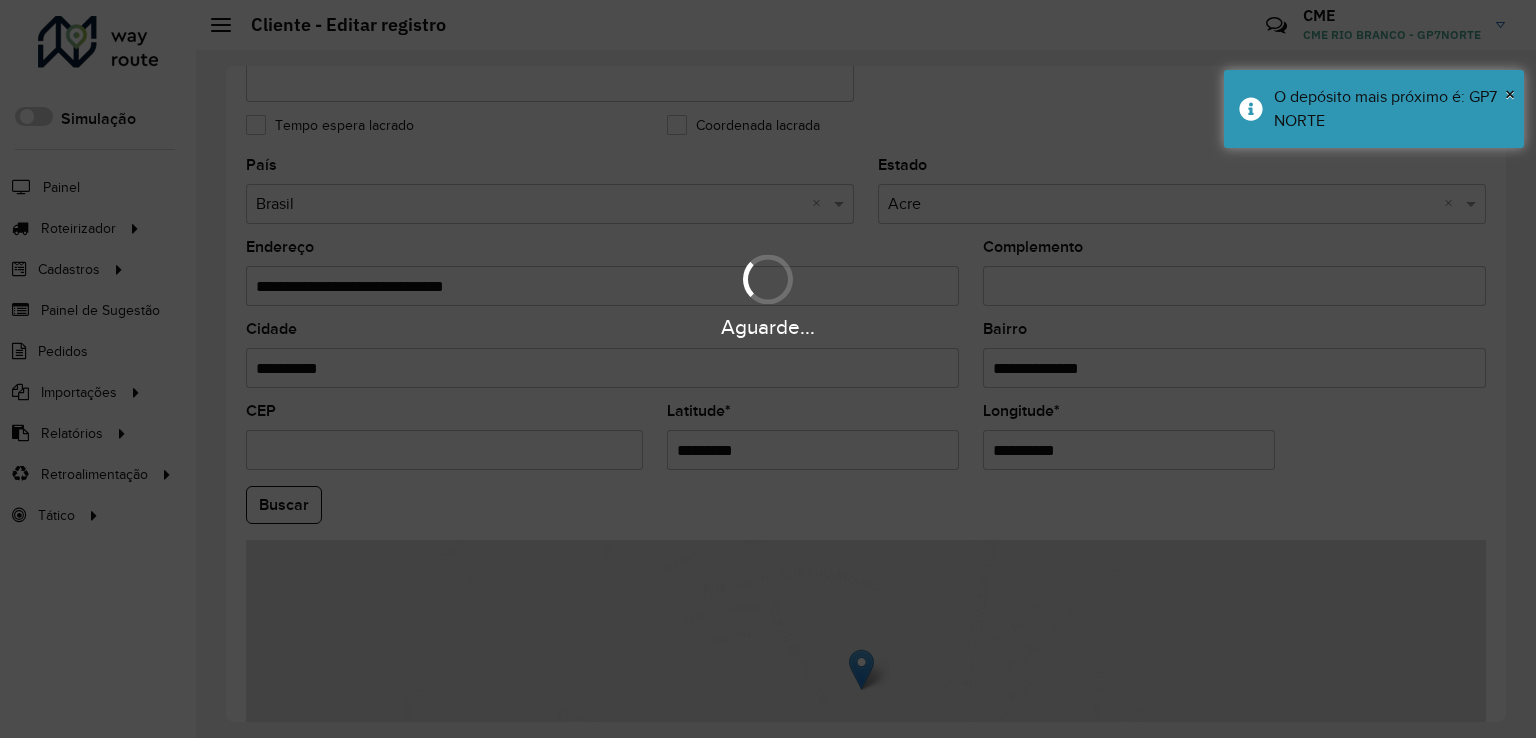 click on "Aguarde...  Pop-up bloqueado!  Seu navegador bloqueou automáticamente a abertura de uma nova janela.   Acesse as configurações e adicione o endereço do sistema a lista de permissão.   Fechar  Roteirizador AmbevTech Simulação Painel Roteirizador Entregas Vendas Cadastros Checkpoint Classificações de venda Cliente Consulta de setores Depósito Disponibilidade de veículos Fator tipo de produto Gabarito planner Grupo Rota Fator Tipo Produto Grupo de rotas exclusiva Grupo de setores Layout integração Modelo Parada Pedágio Perfil de Vendedor Ponto de apoio FAD Produto Restrição de Atendimento Planner Rodízio de placa Rota exclusiva FAD Rótulo Setor Setor Planner Tipo de cliente Tipo de veículo Tipo de veículo RN Transportadora Vendedor Veículo Painel de Sugestão Pedidos Importações Classificação e volume de venda Clientes Fator tipo produto Gabarito planner Grade de atendimento Janela de atendimento Localização Pedidos Restrição de Atendimento Planner Tempo de espera Vendedor Veículos" at bounding box center (768, 369) 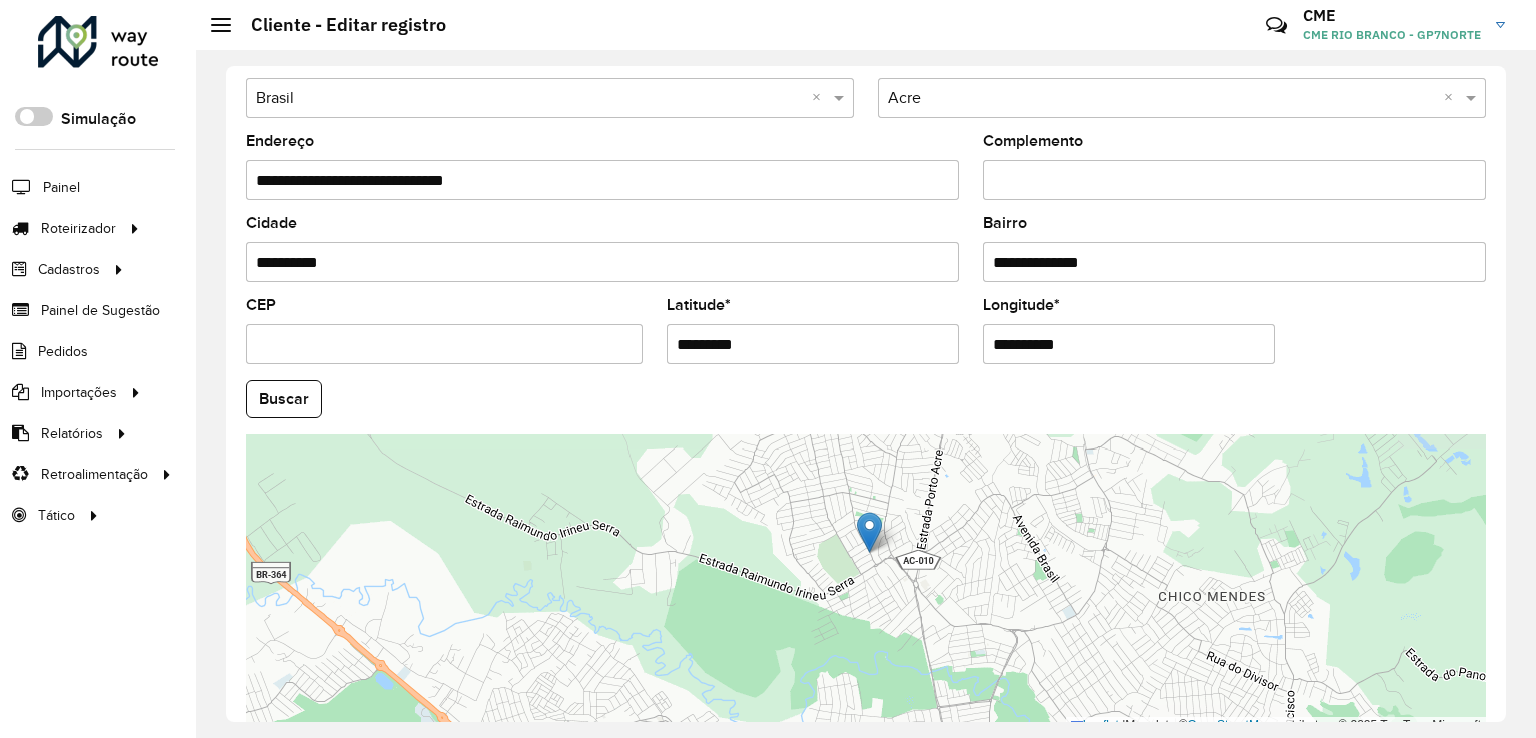 scroll, scrollTop: 742, scrollLeft: 0, axis: vertical 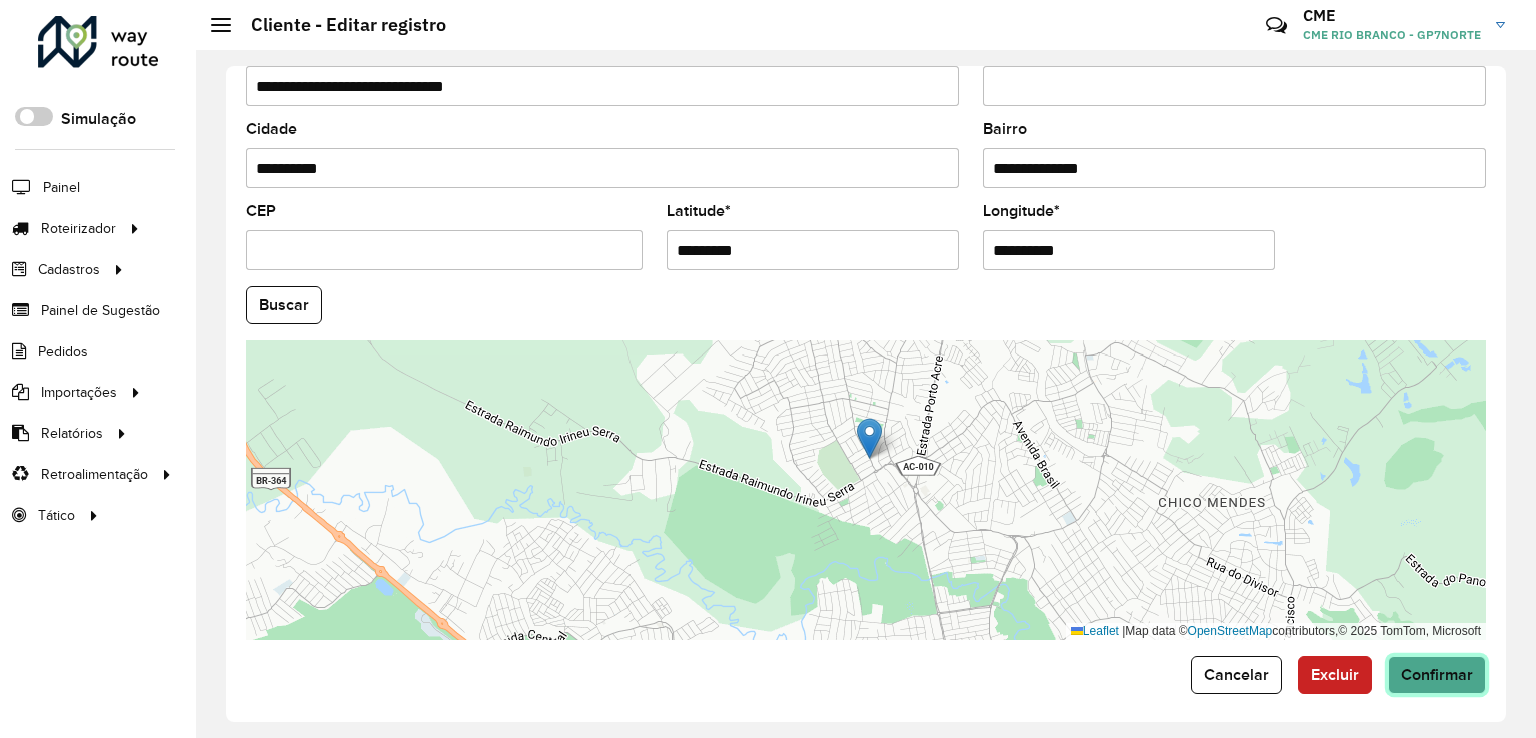 click on "Confirmar" 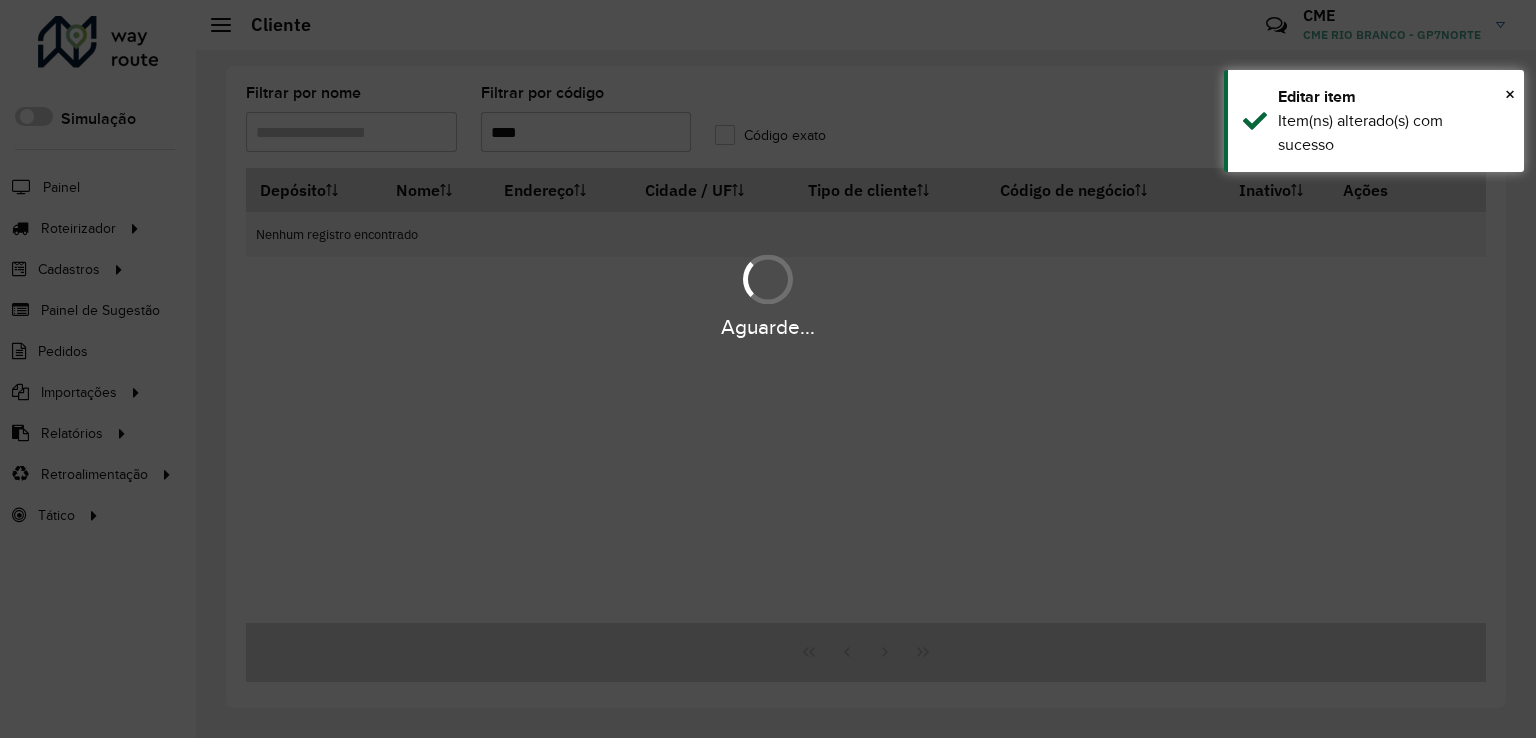 click on "Aguarde..." at bounding box center [768, 369] 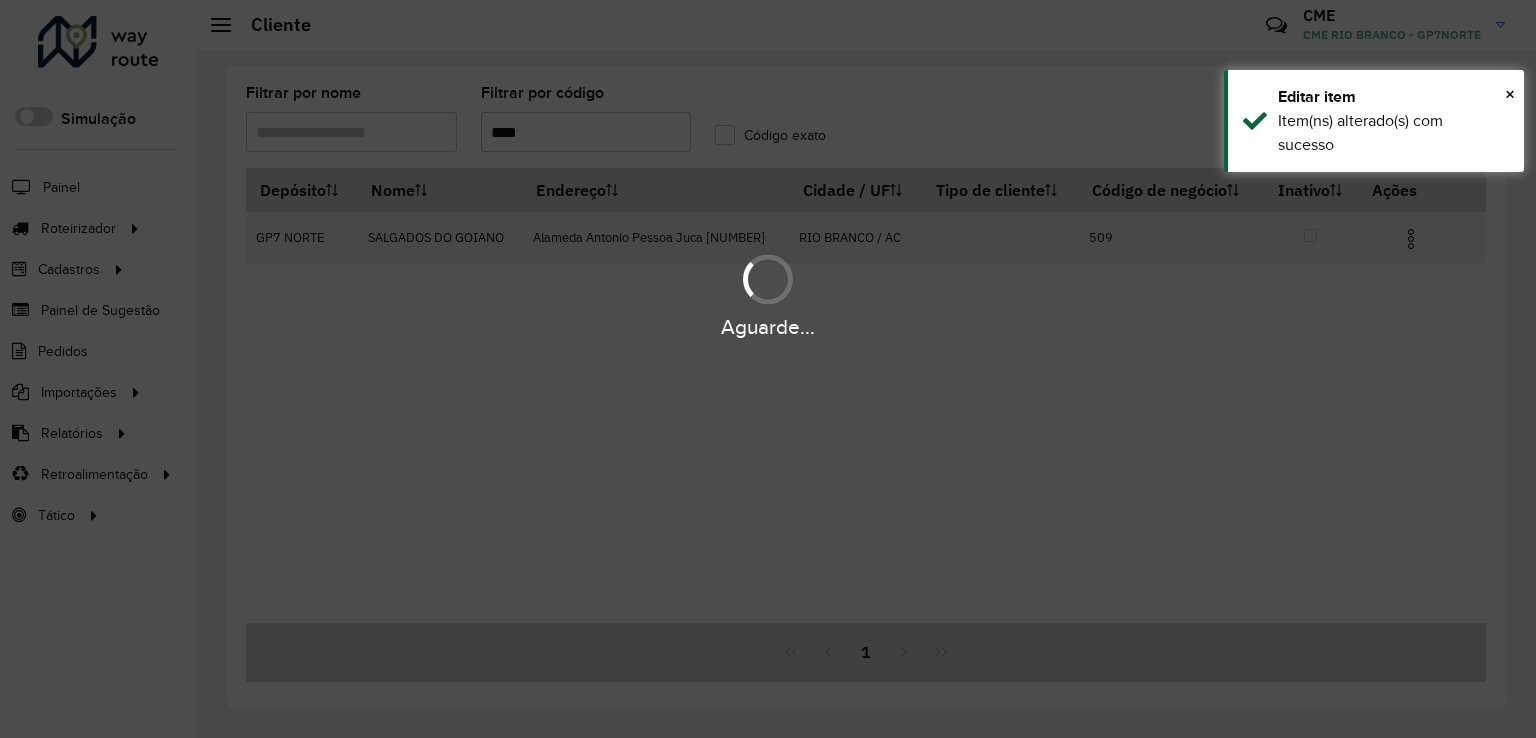 click on "Aguarde..." at bounding box center [768, 369] 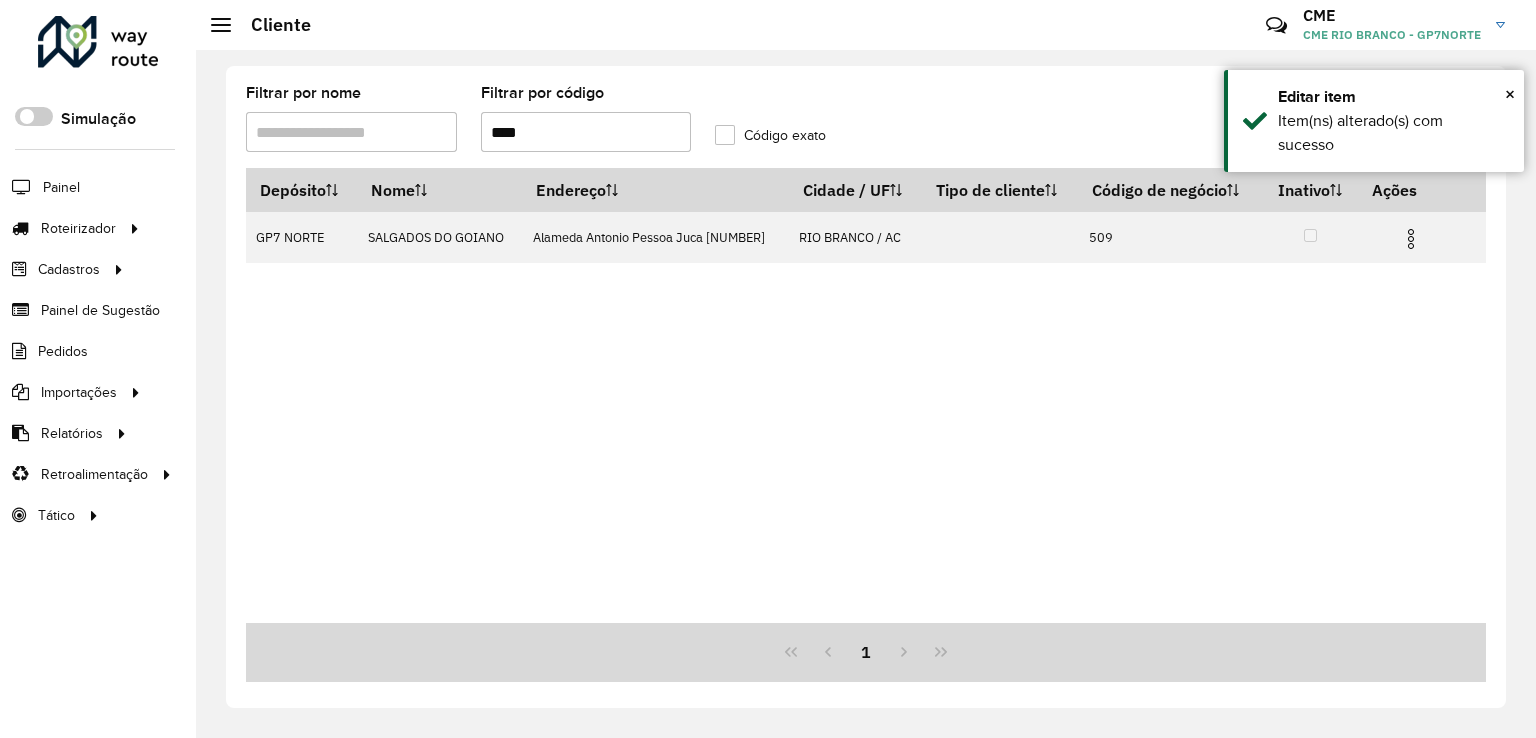 click on "***" at bounding box center (586, 132) 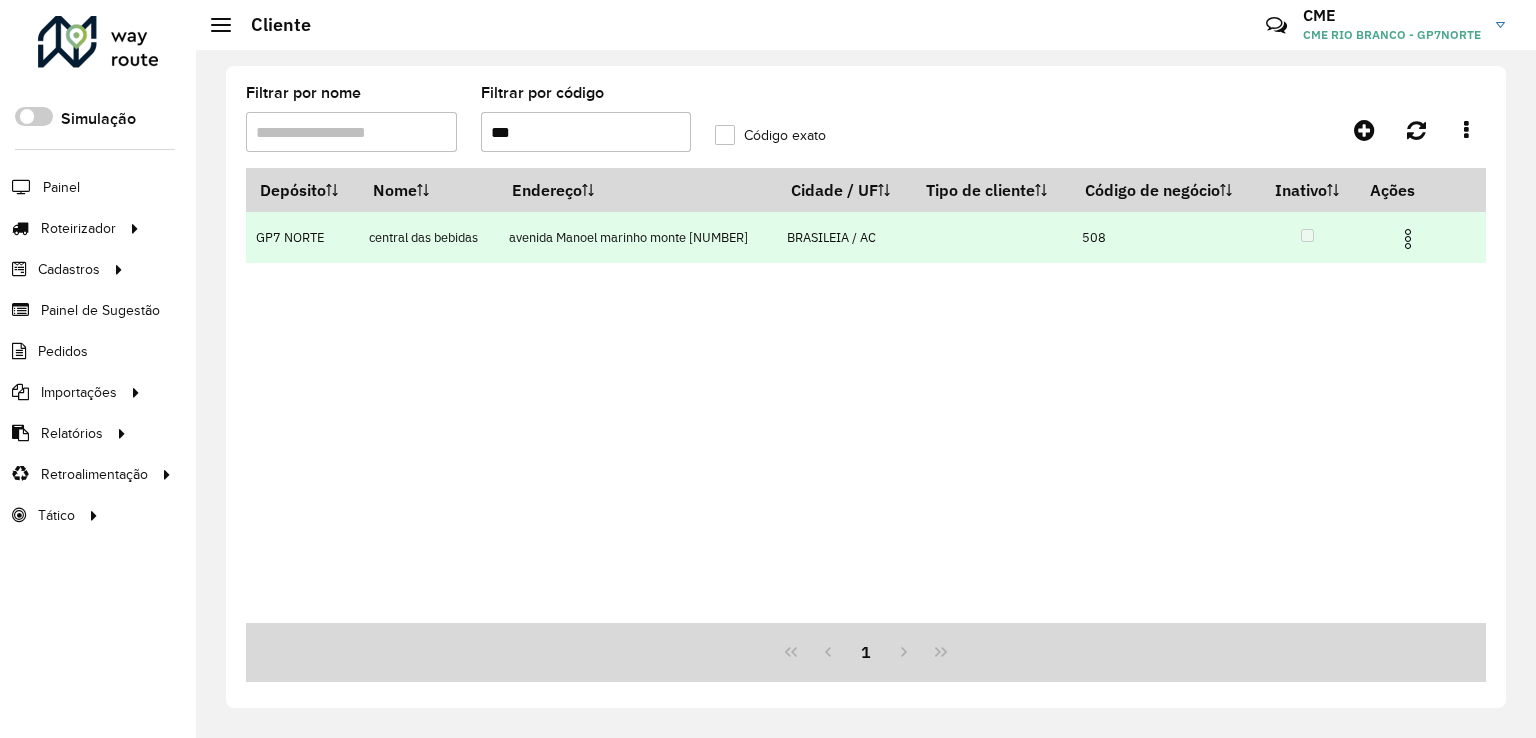 type on "***" 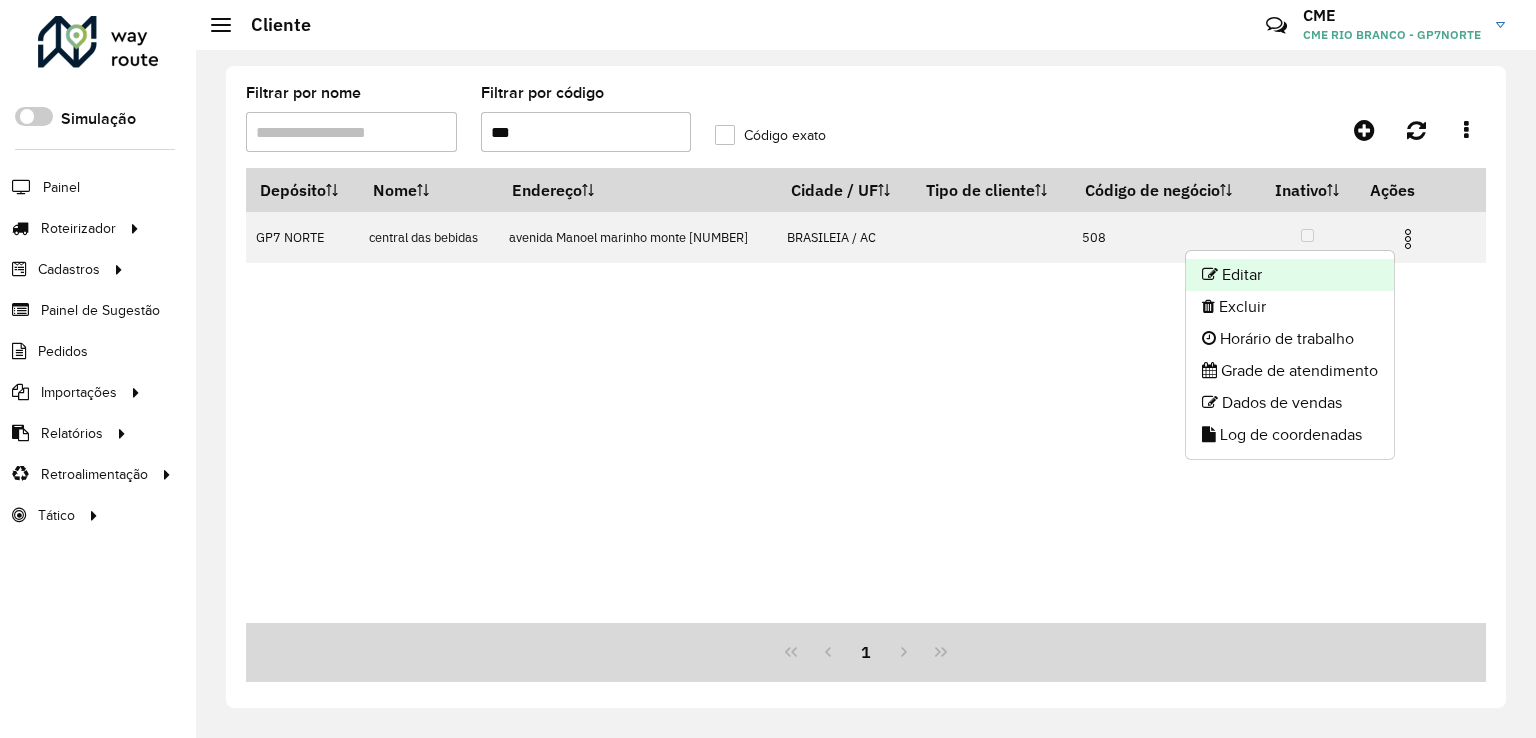 drag, startPoint x: 1354, startPoint y: 270, endPoint x: 1303, endPoint y: 261, distance: 51.78803 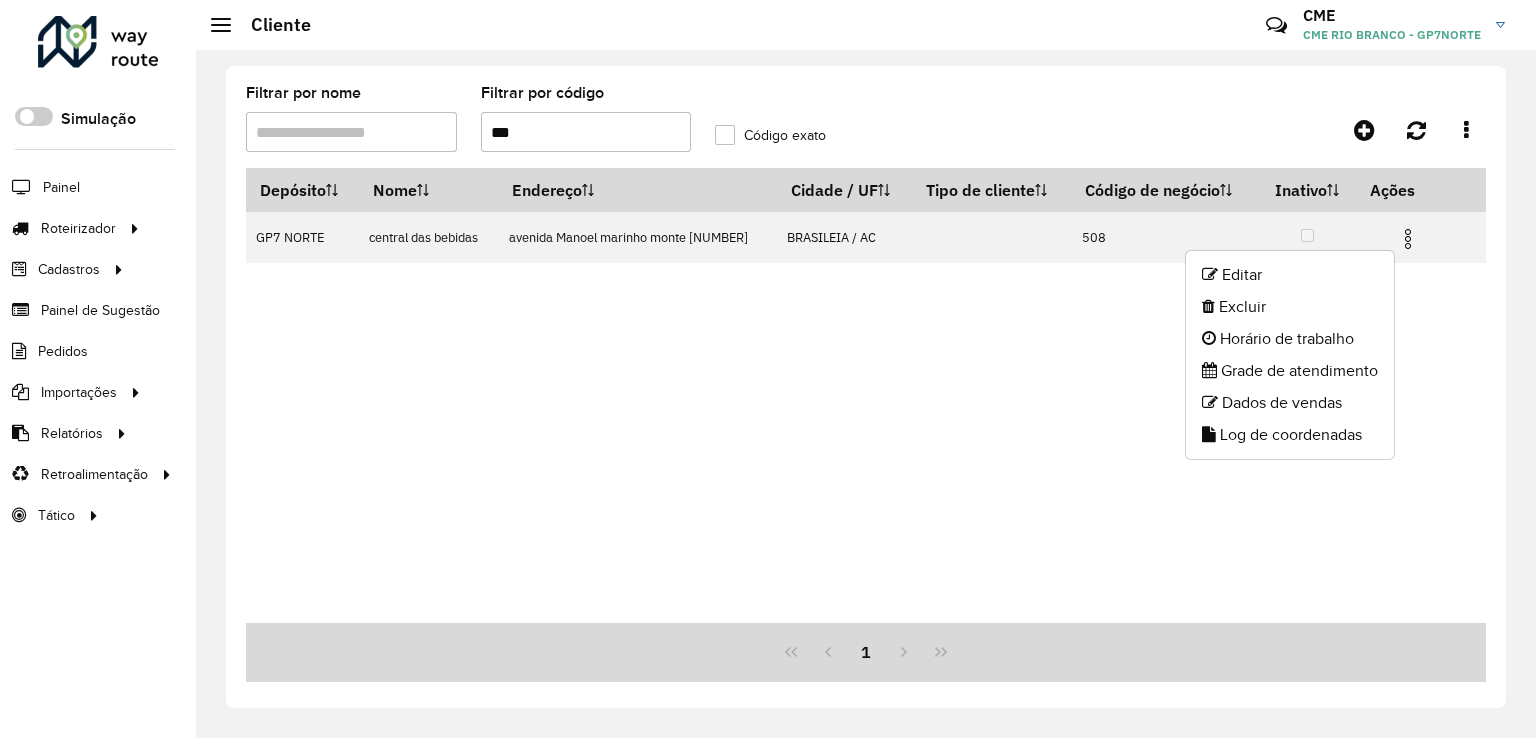 click on "Editar" 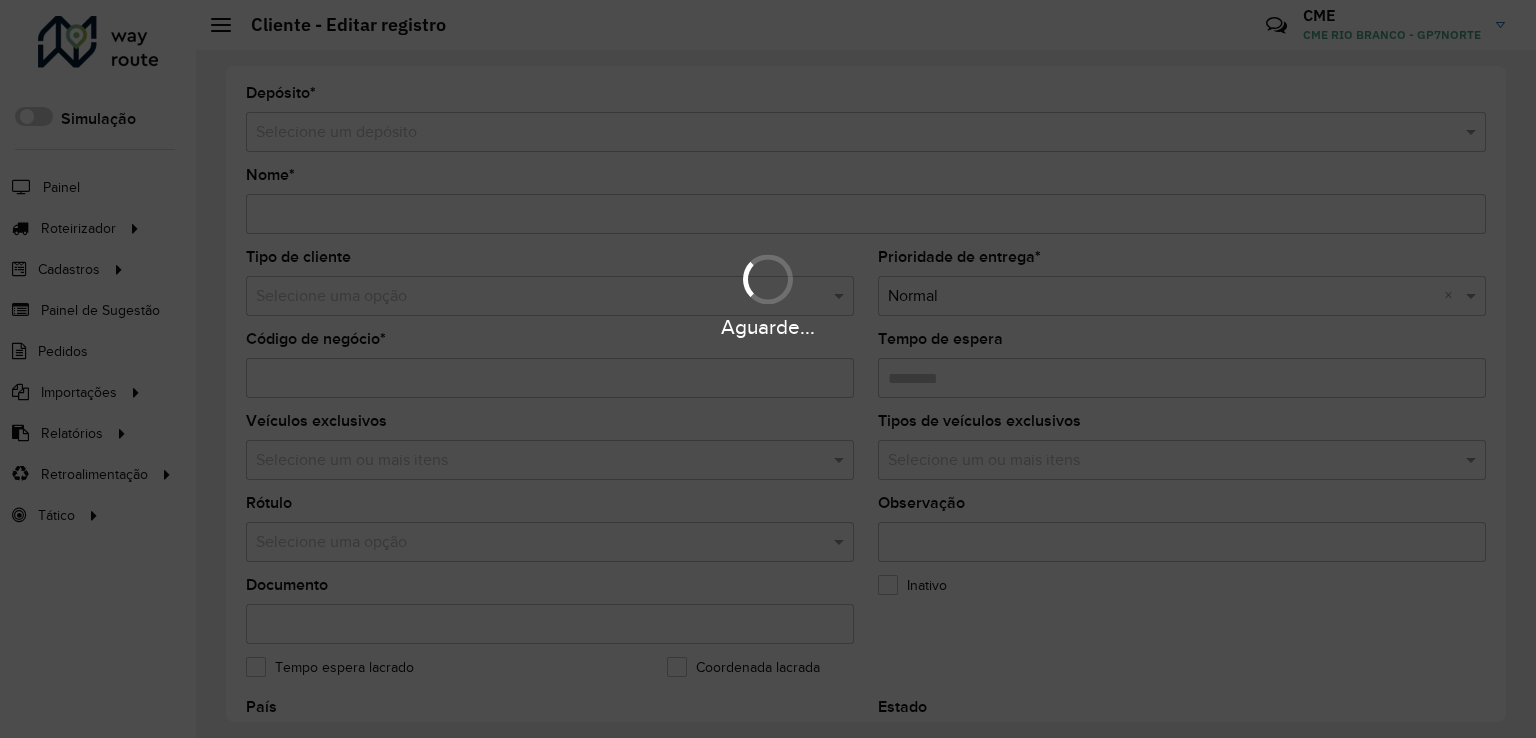 type on "**********" 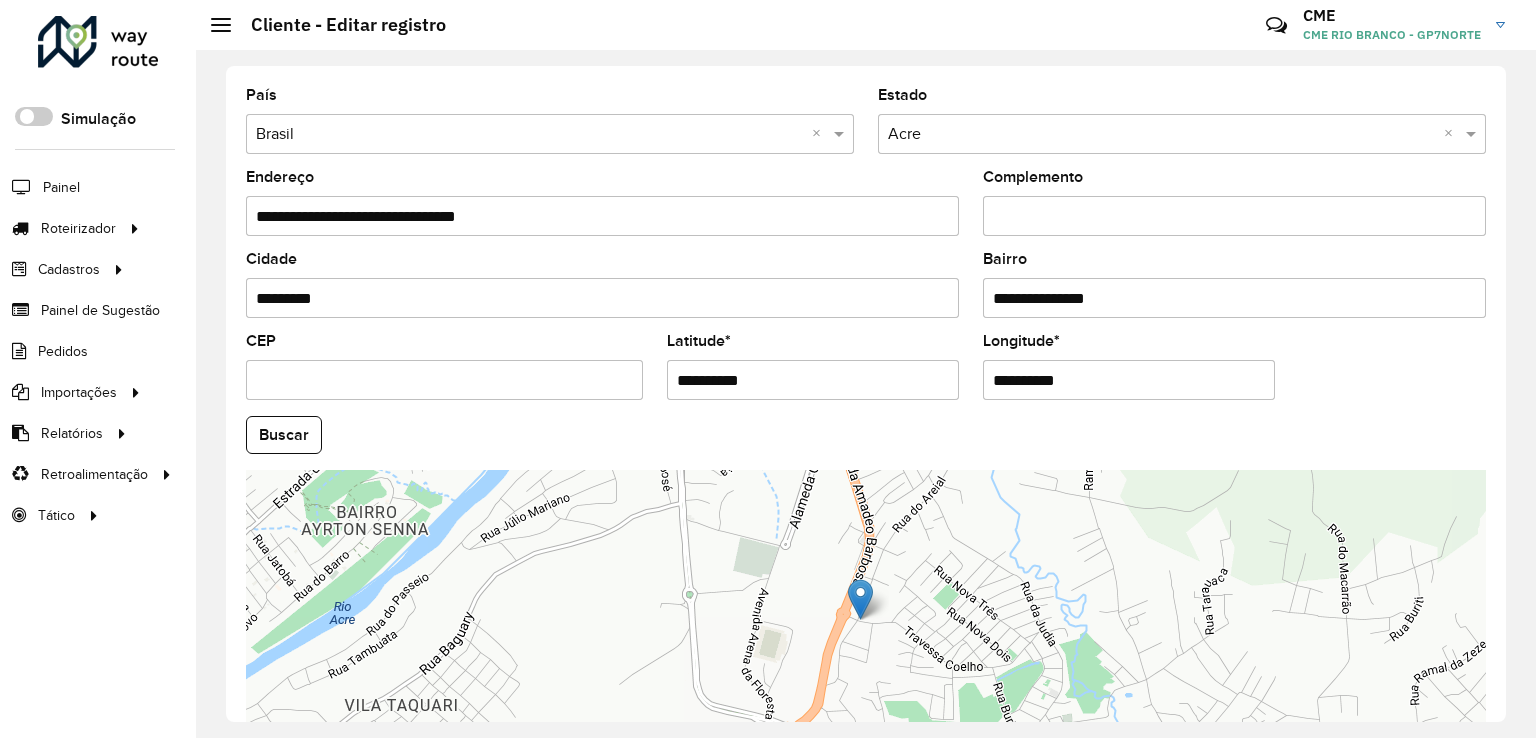 scroll, scrollTop: 742, scrollLeft: 0, axis: vertical 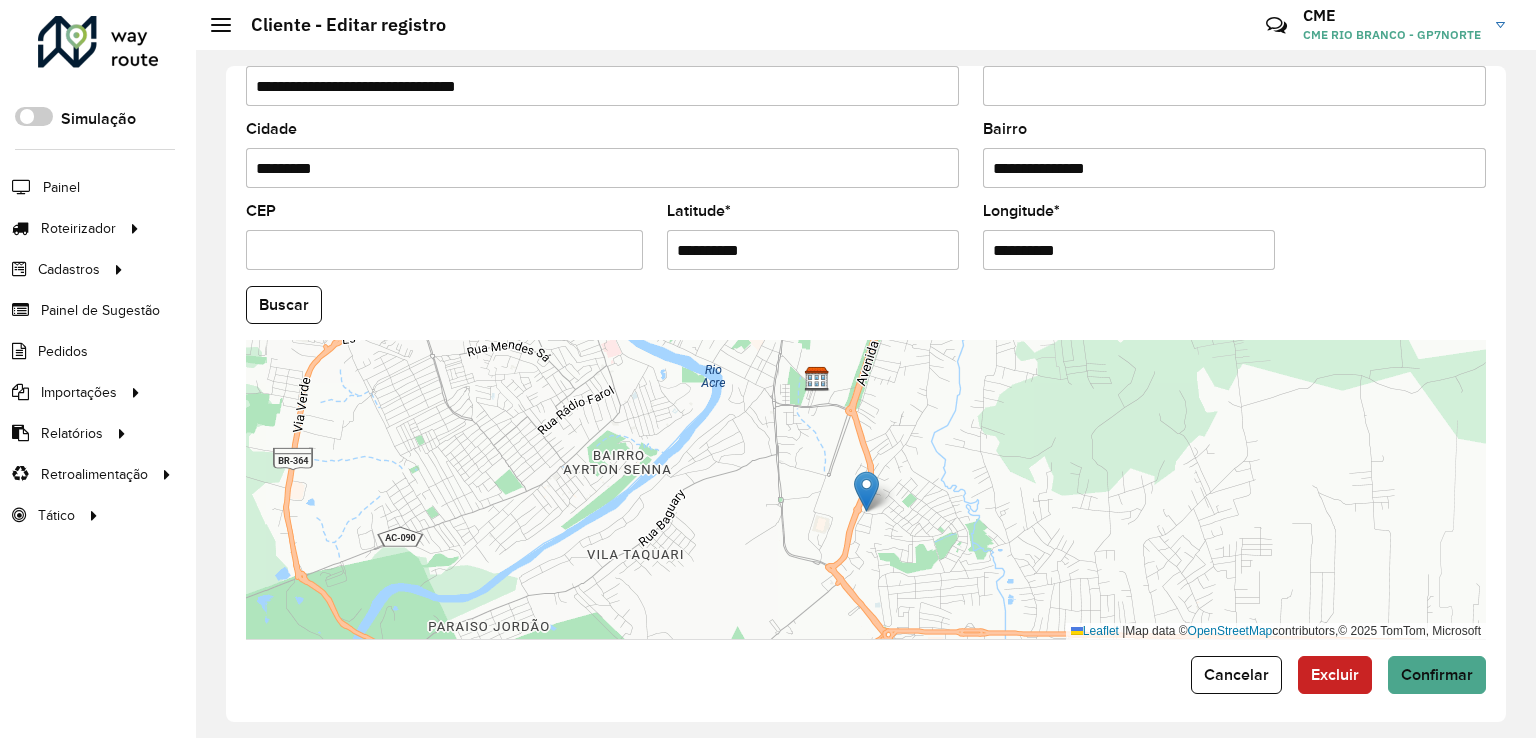 click on "**********" at bounding box center [813, 250] 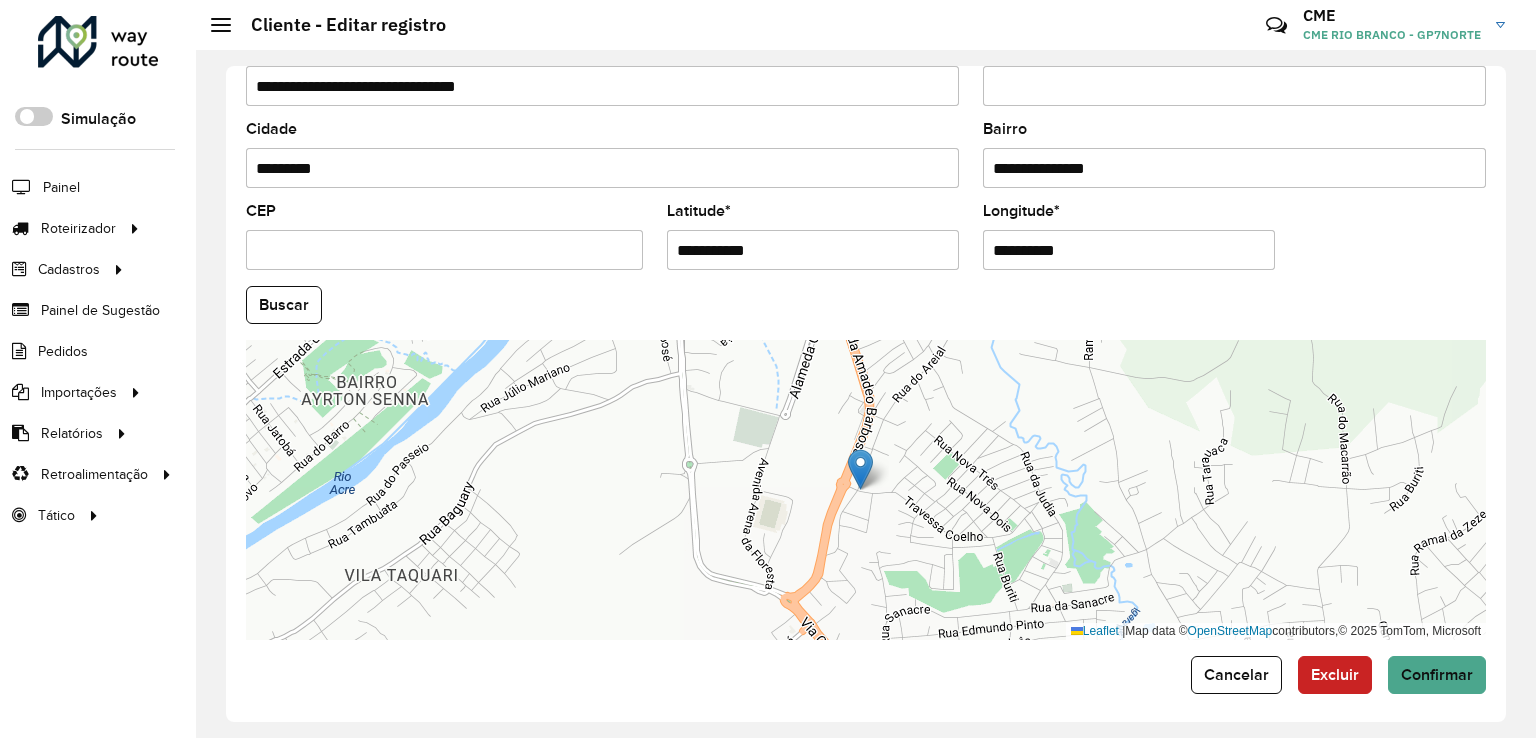 click on "Buscar" 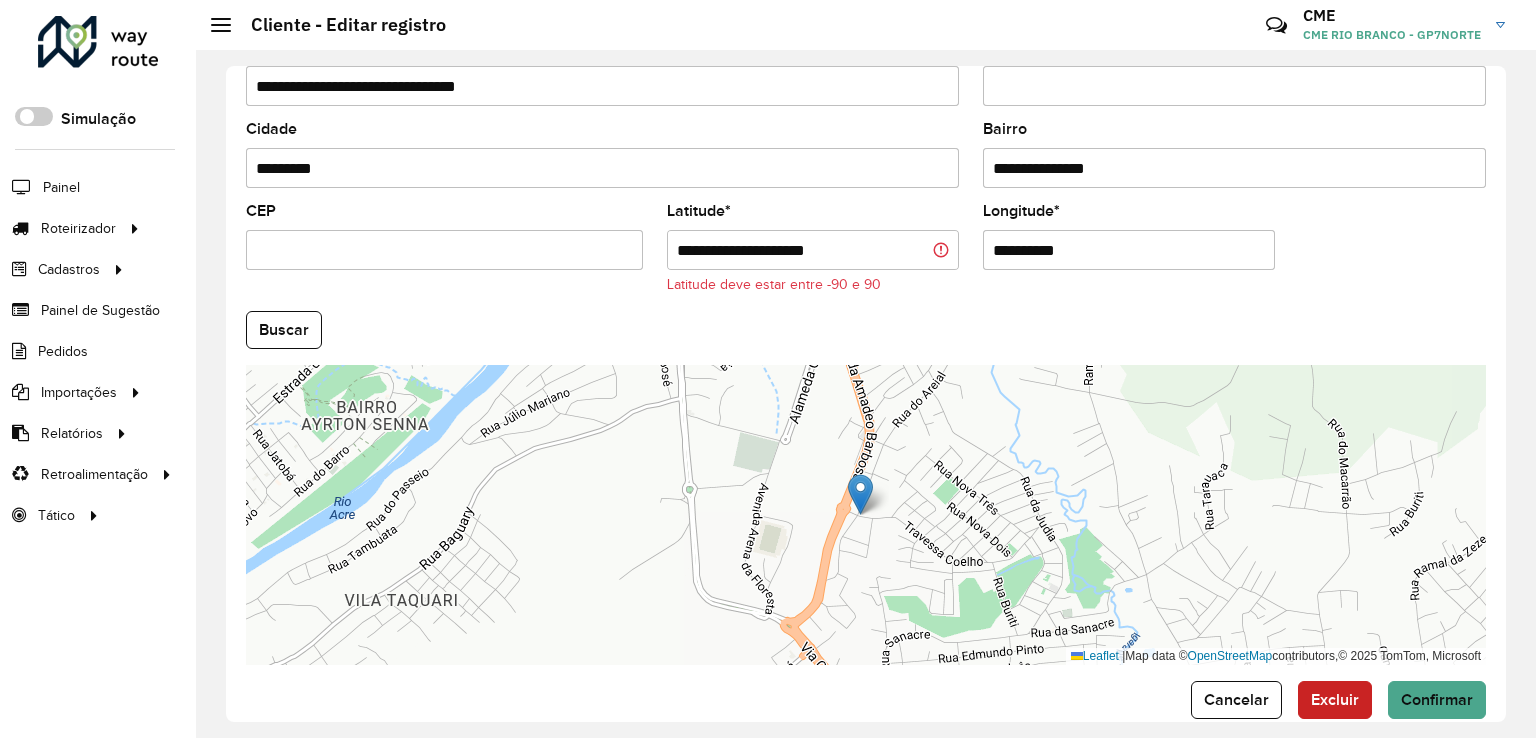 drag, startPoint x: 751, startPoint y: 245, endPoint x: 888, endPoint y: 253, distance: 137.23338 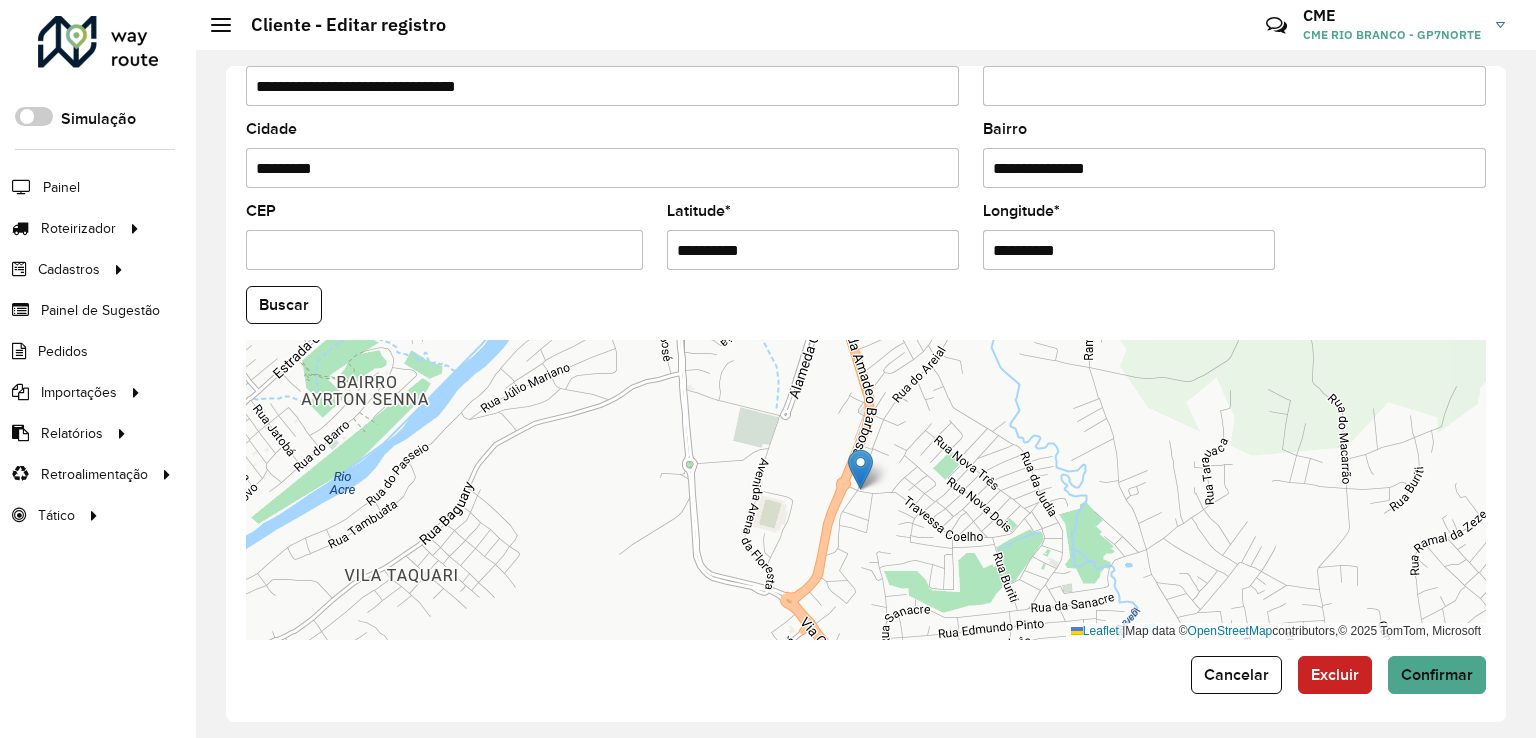 type on "**********" 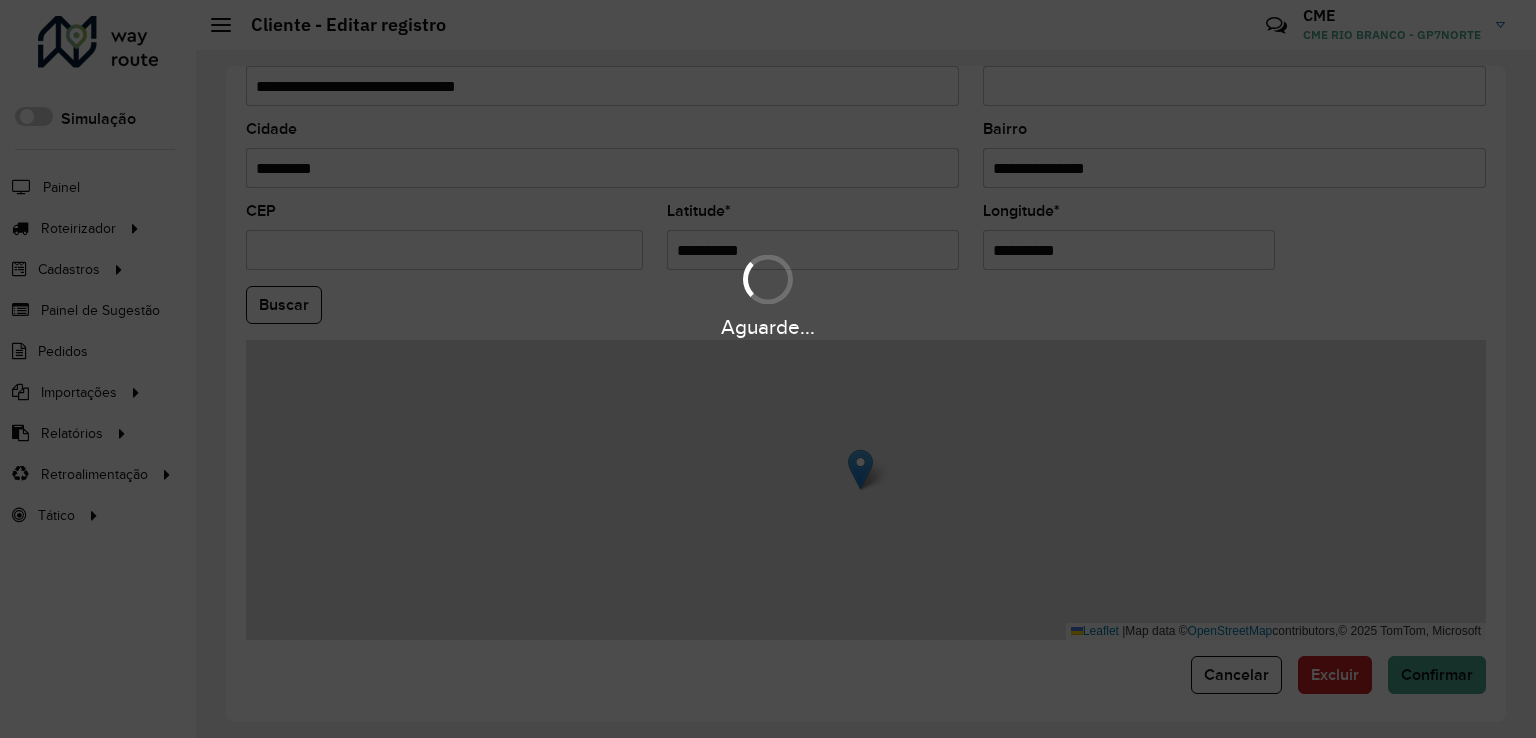 drag, startPoint x: 1131, startPoint y: 246, endPoint x: 894, endPoint y: 246, distance: 237 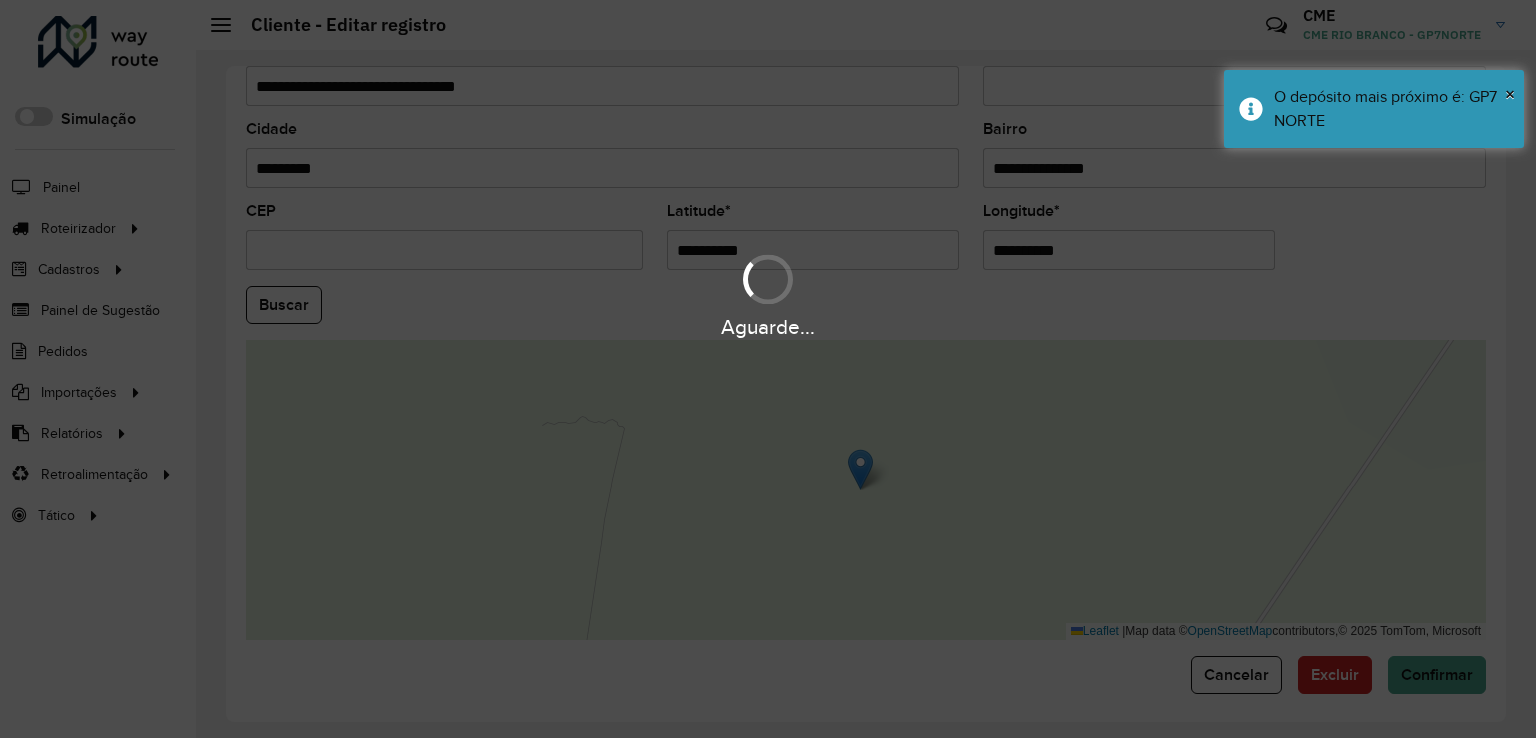 paste on "*" 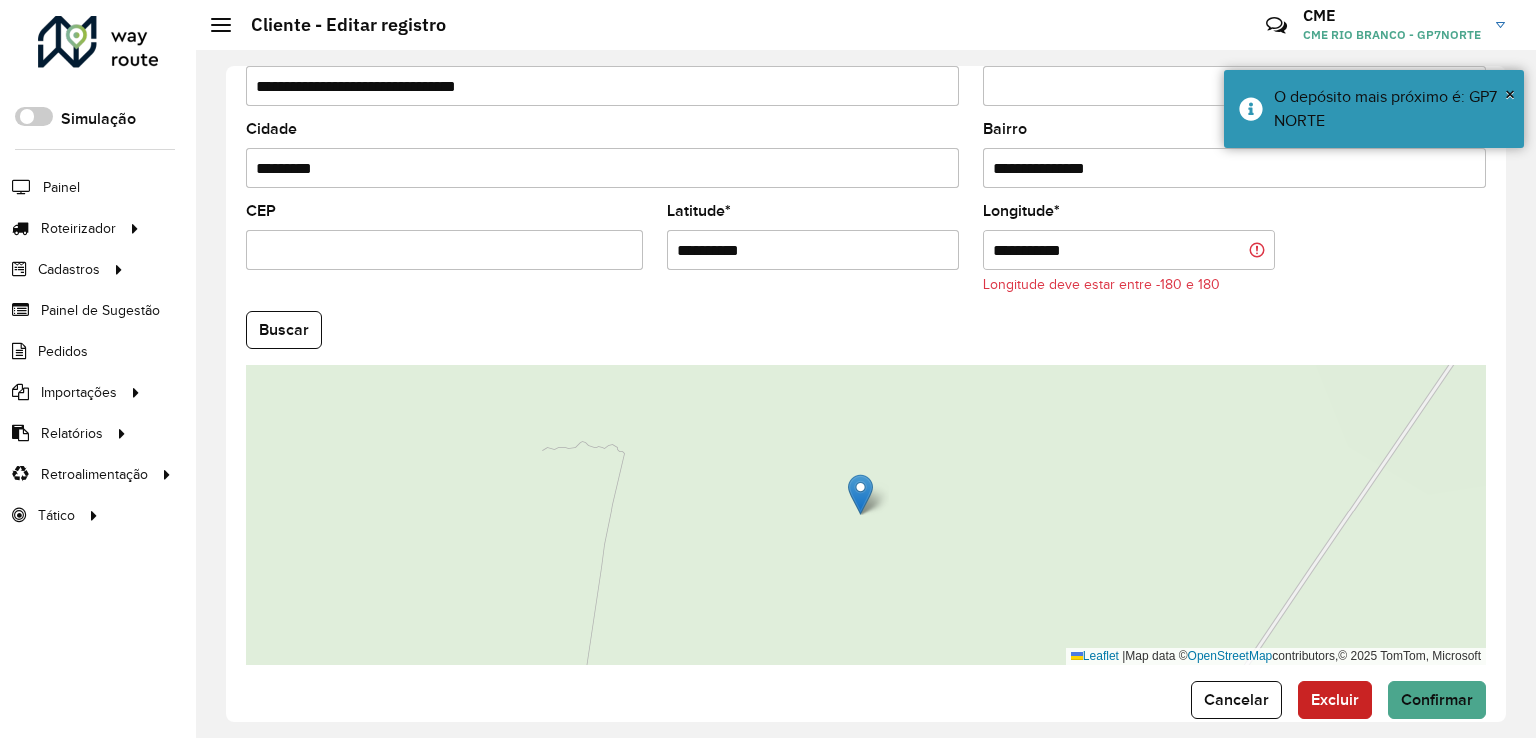 click on "**********" at bounding box center (1129, 250) 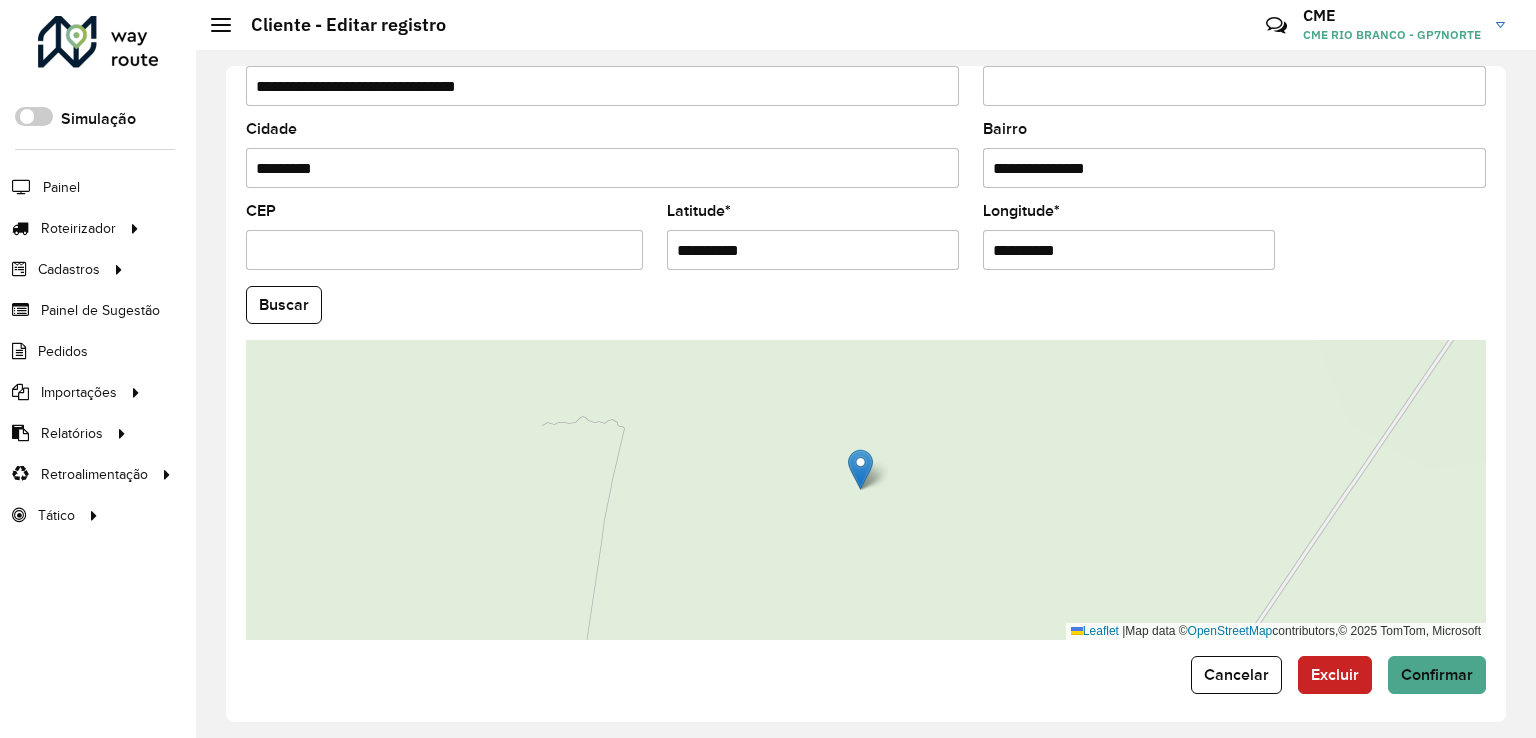 type on "**********" 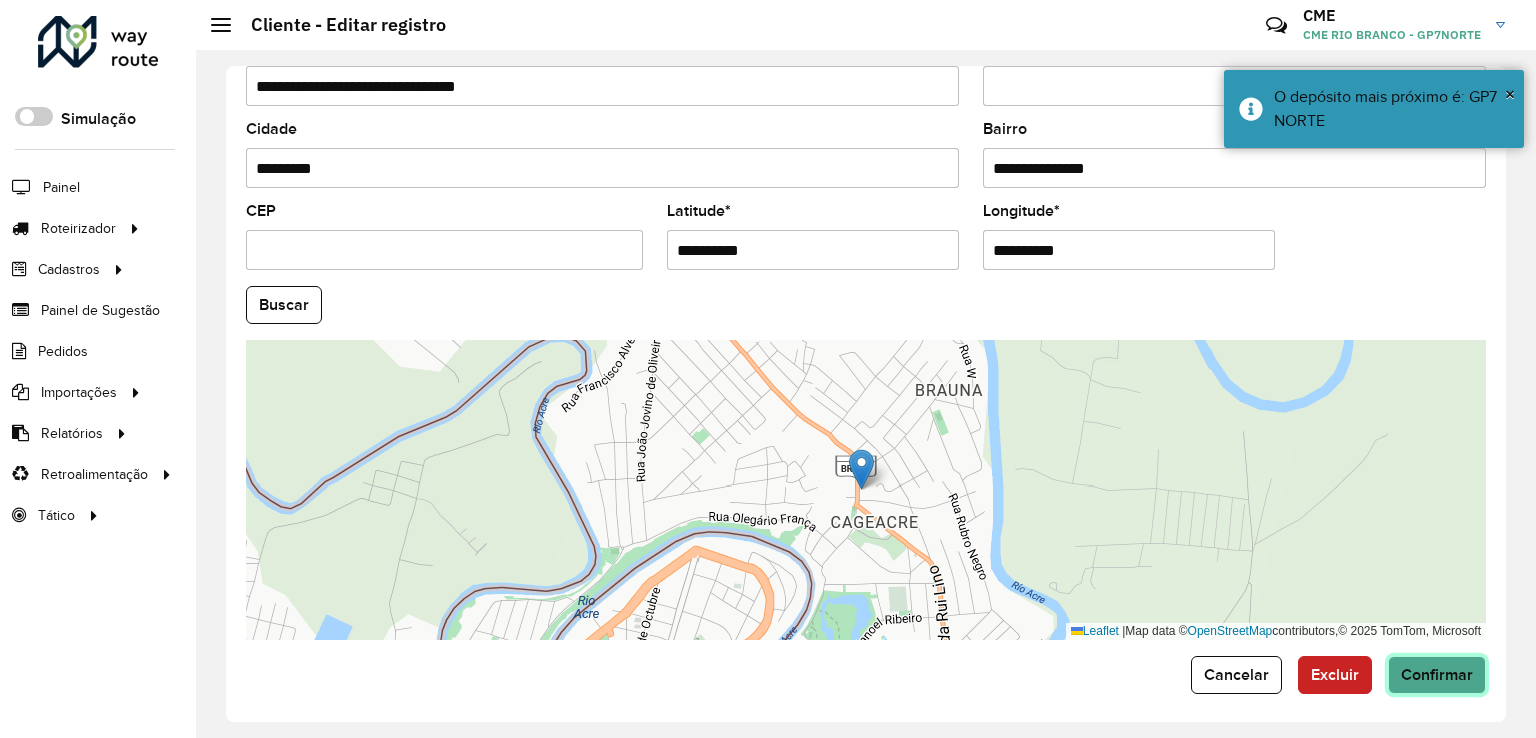 click on "Confirmar" 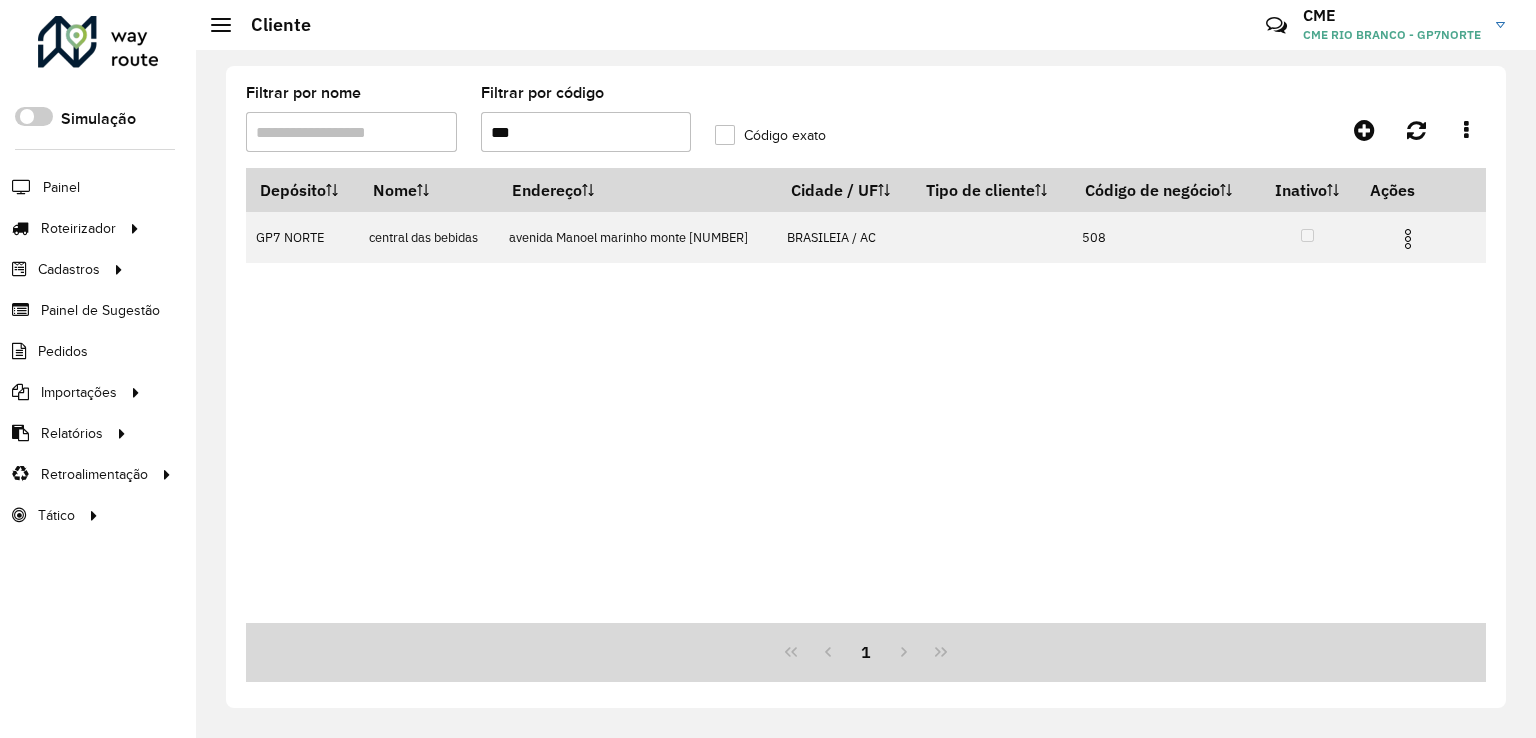 drag, startPoint x: 568, startPoint y: 131, endPoint x: 386, endPoint y: 129, distance: 182.01099 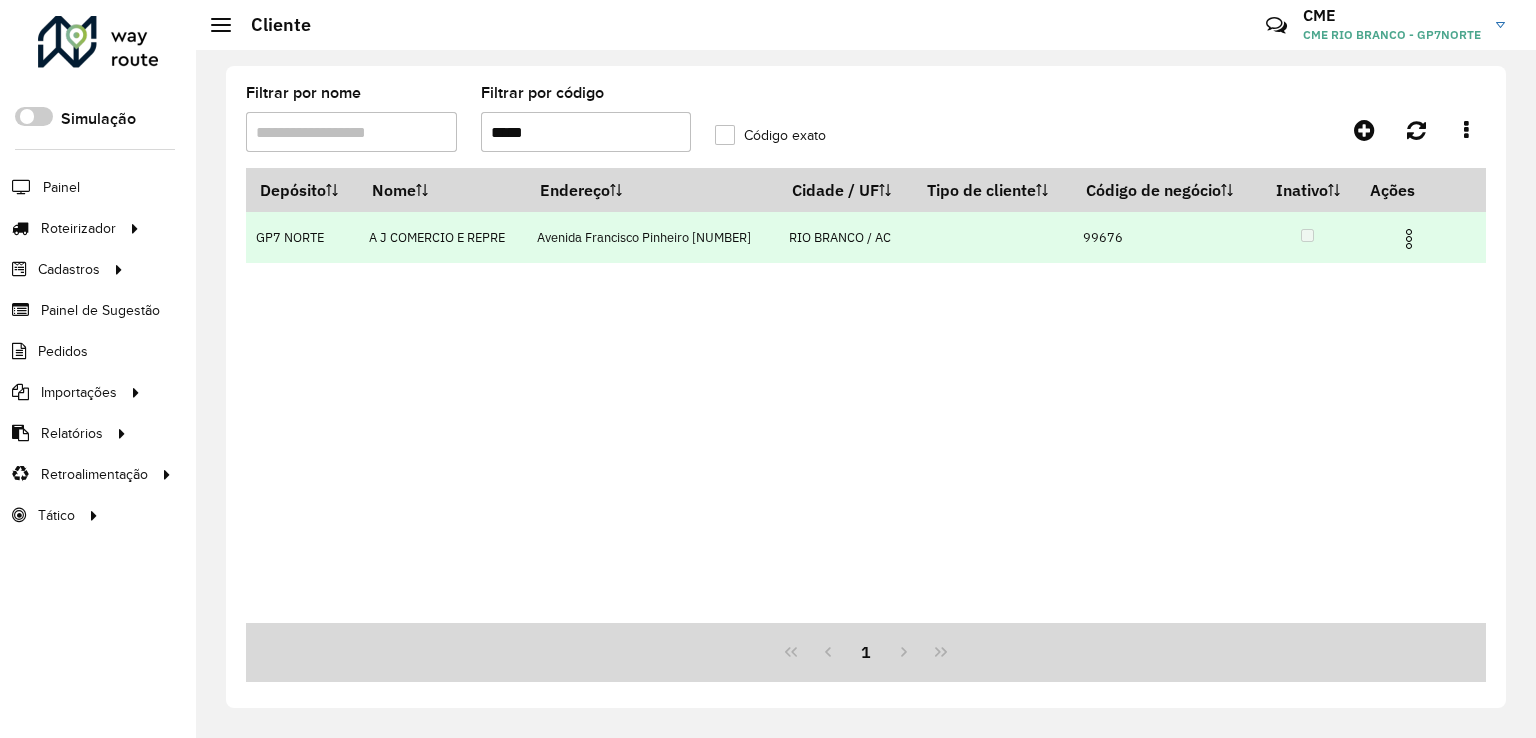 type on "*****" 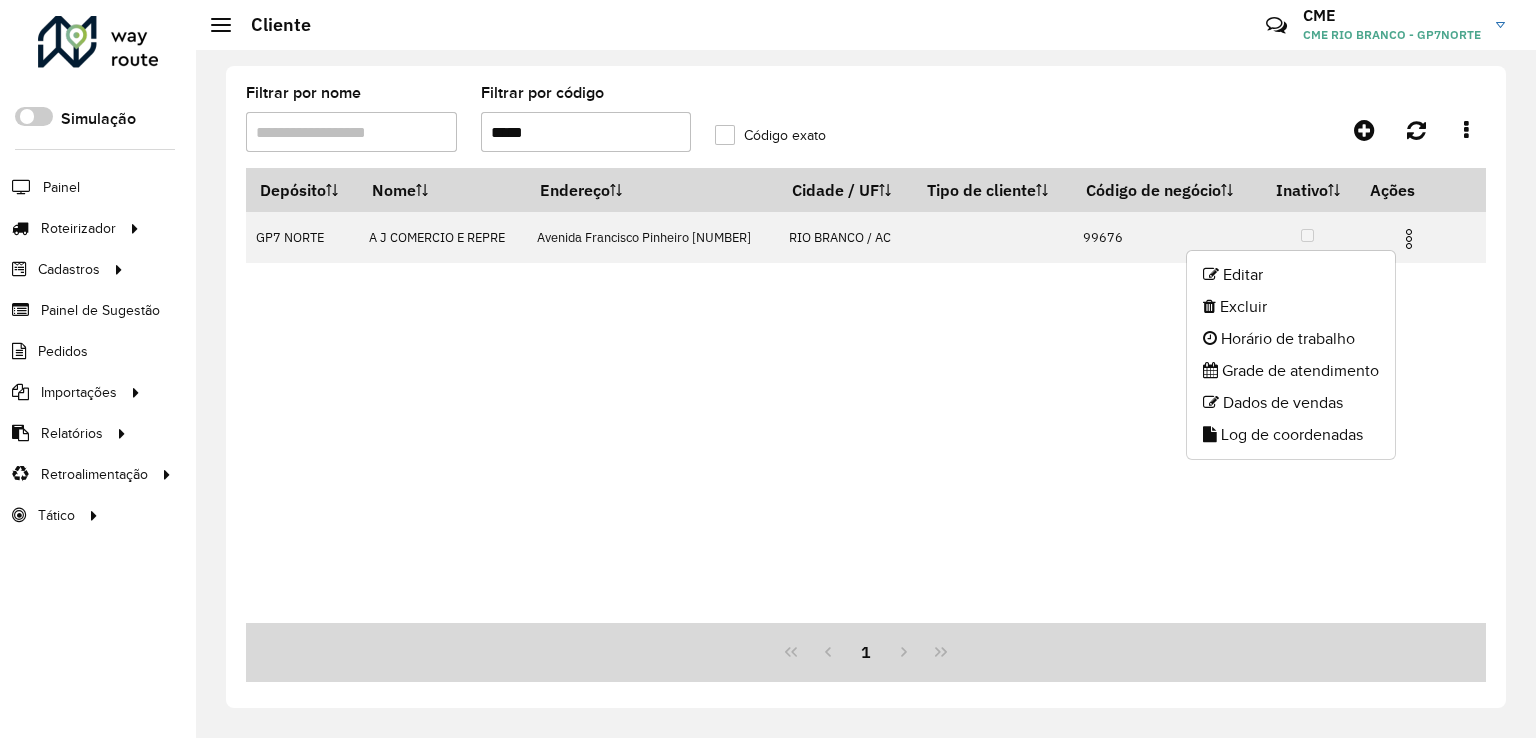 click on "Editar   Excluir   Horário de trabalho   Grade de atendimento   Dados de vendas   Log de coordenadas" 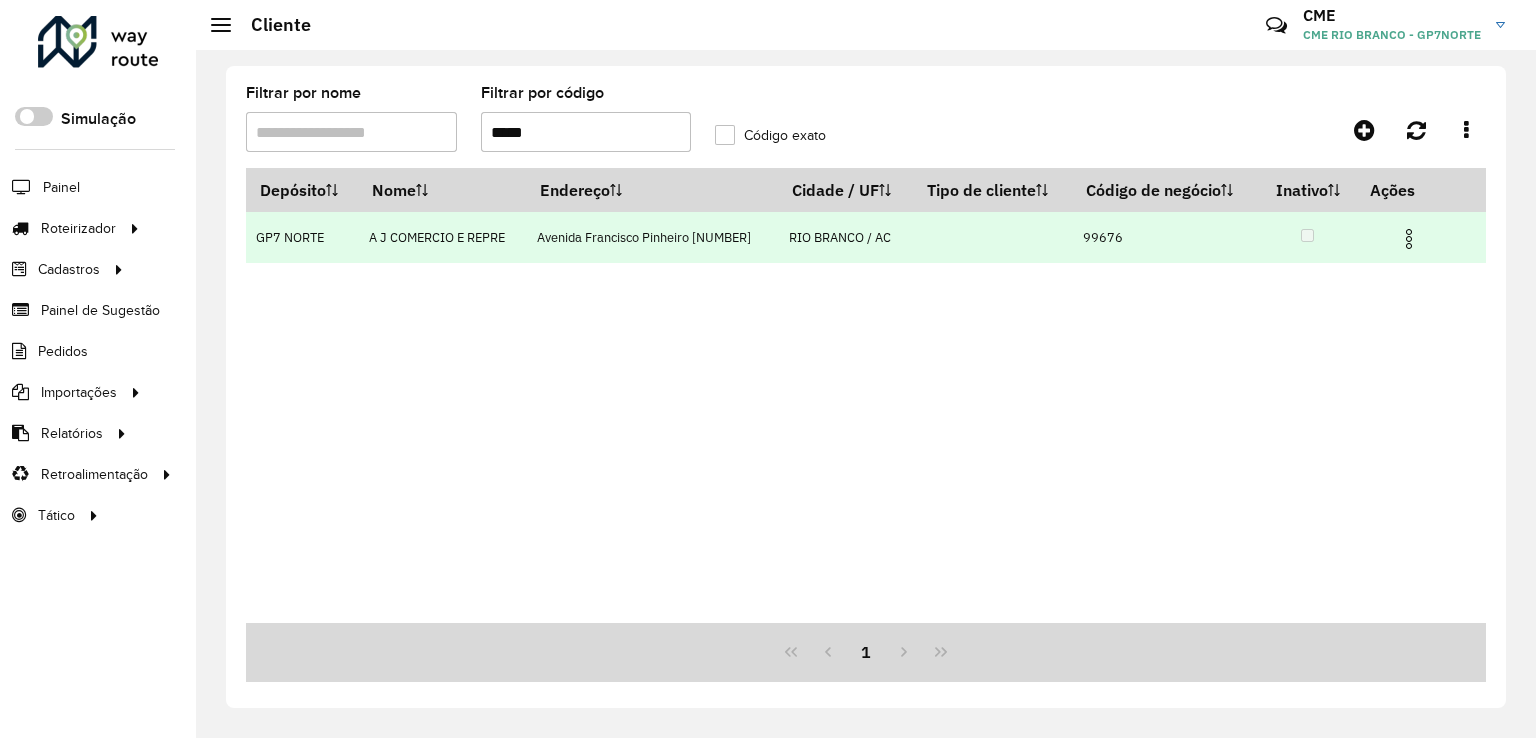 click at bounding box center (1409, 239) 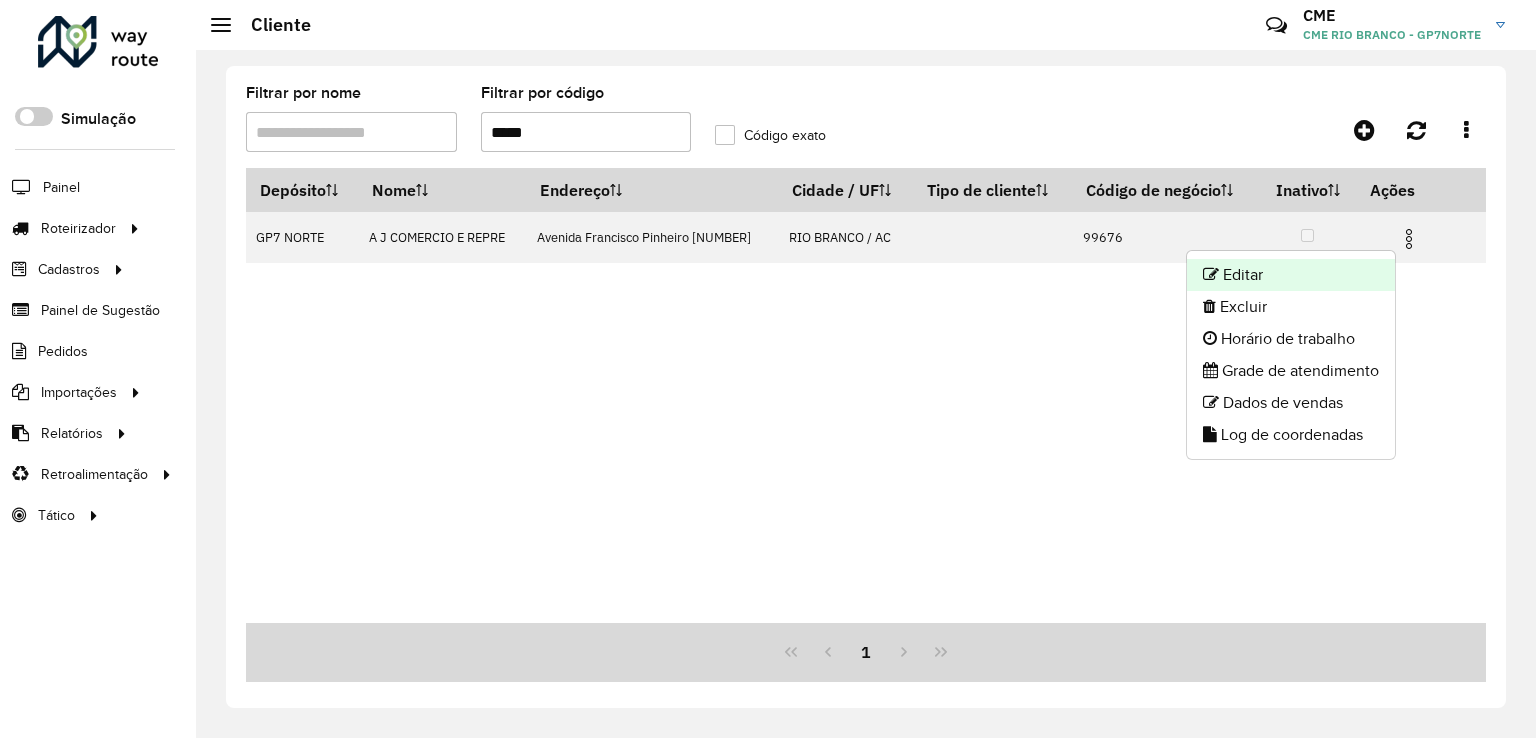 click on "Editar" 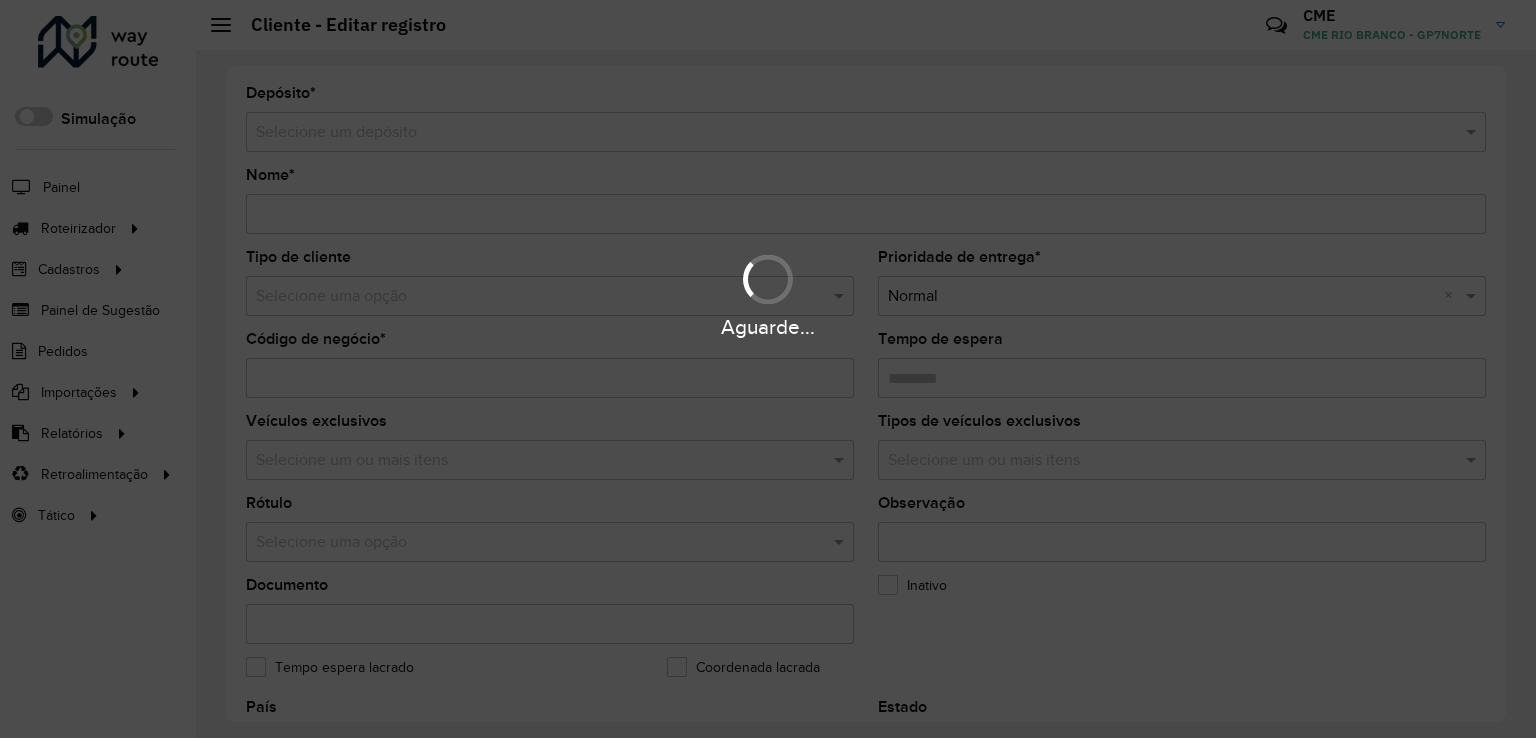 type on "**********" 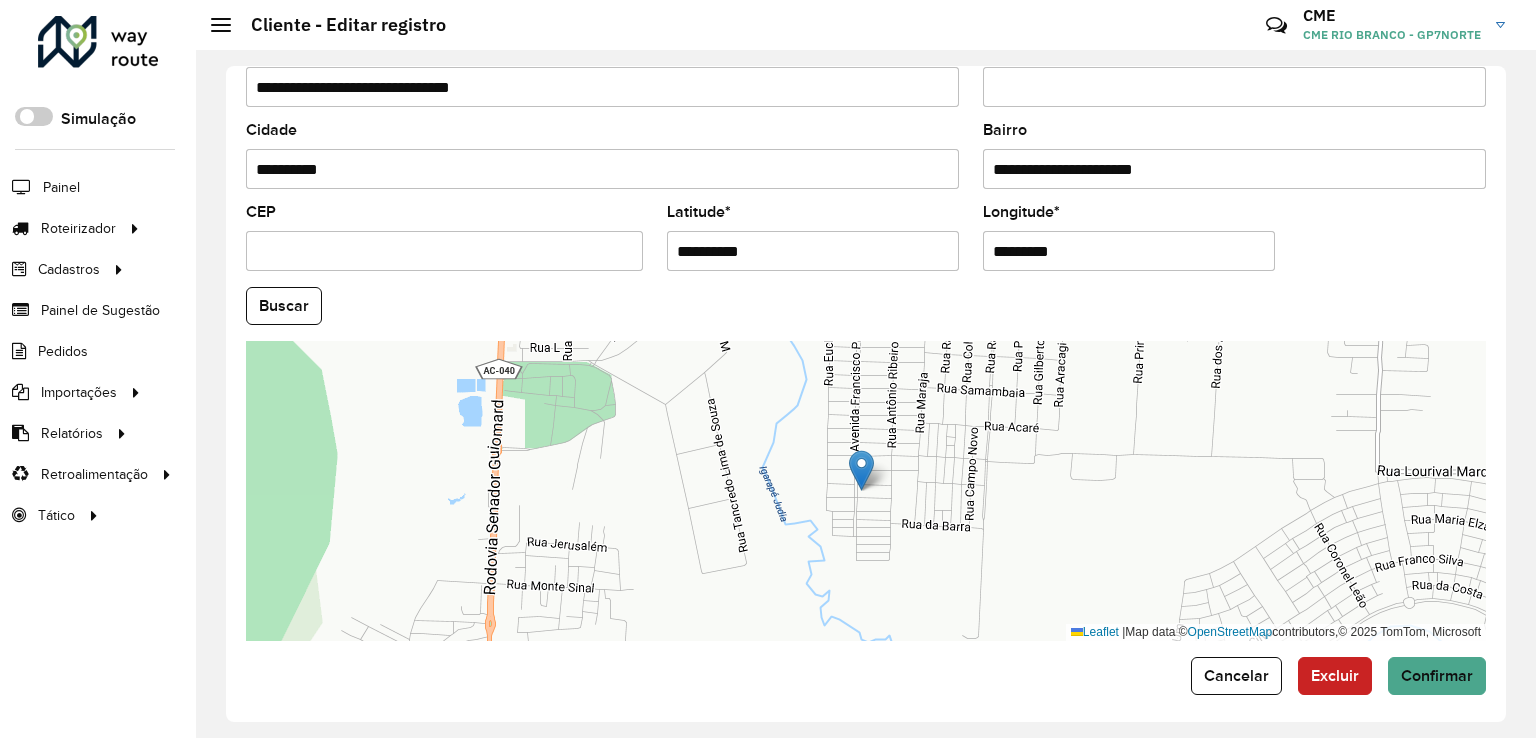 scroll, scrollTop: 742, scrollLeft: 0, axis: vertical 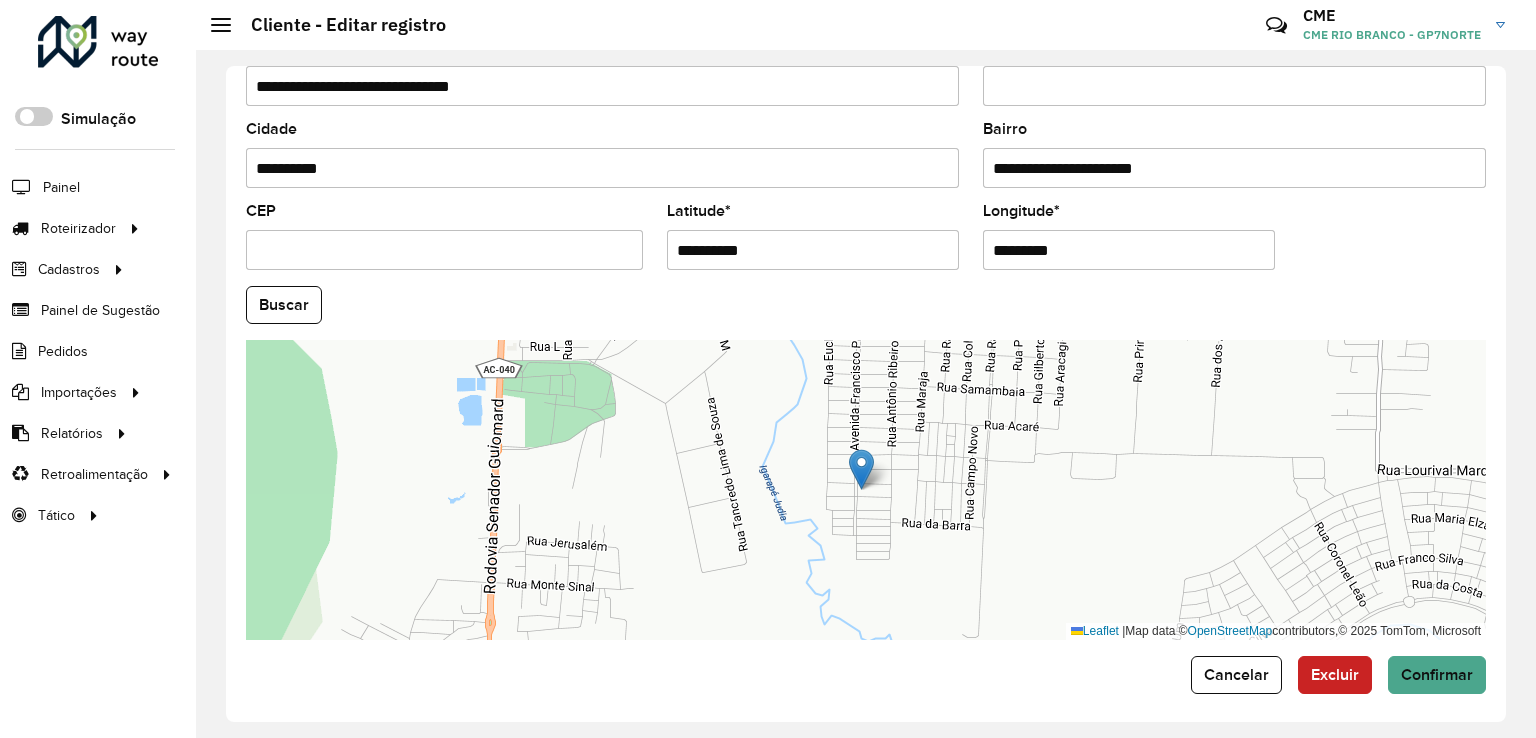 click on "**********" at bounding box center (813, 250) 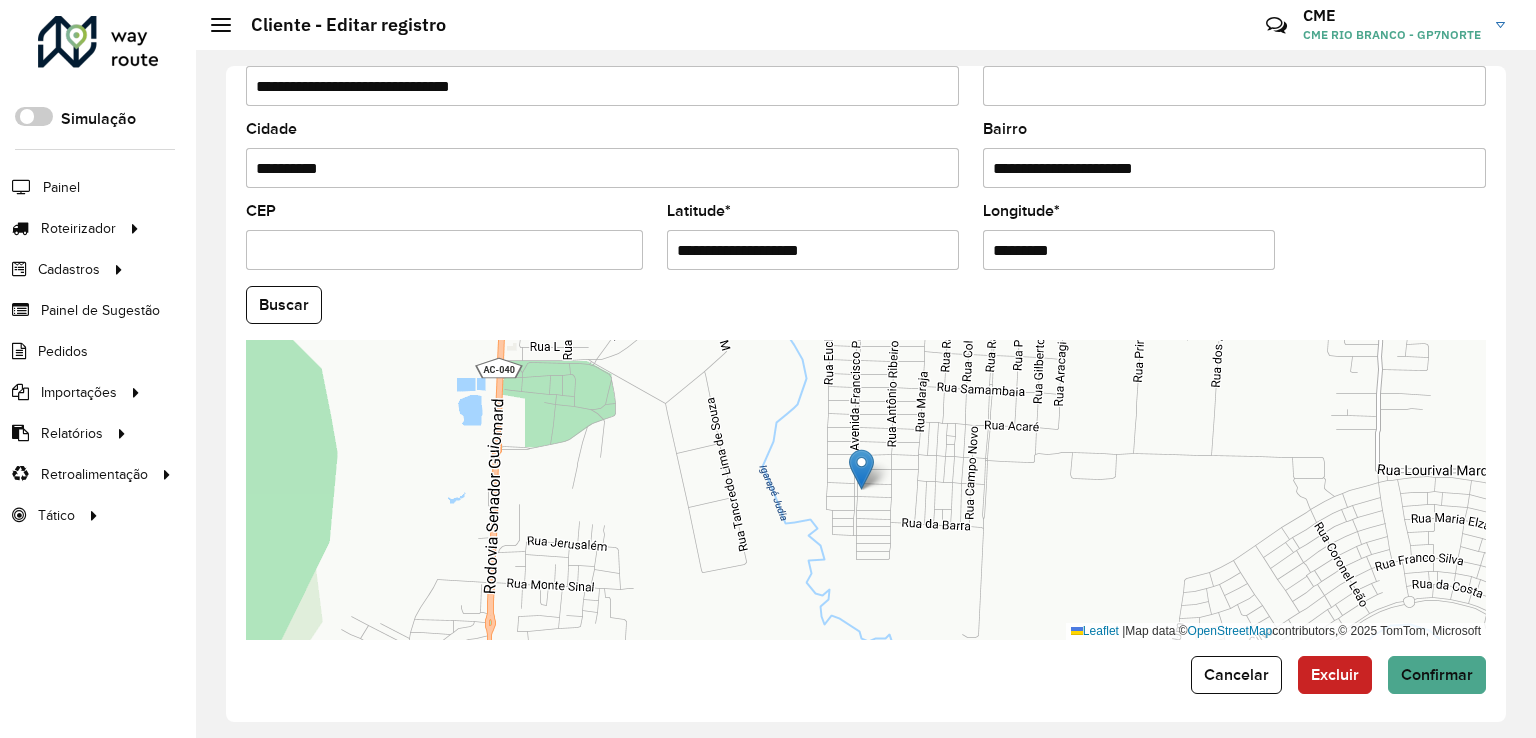 drag, startPoint x: 744, startPoint y: 249, endPoint x: 860, endPoint y: 250, distance: 116.00431 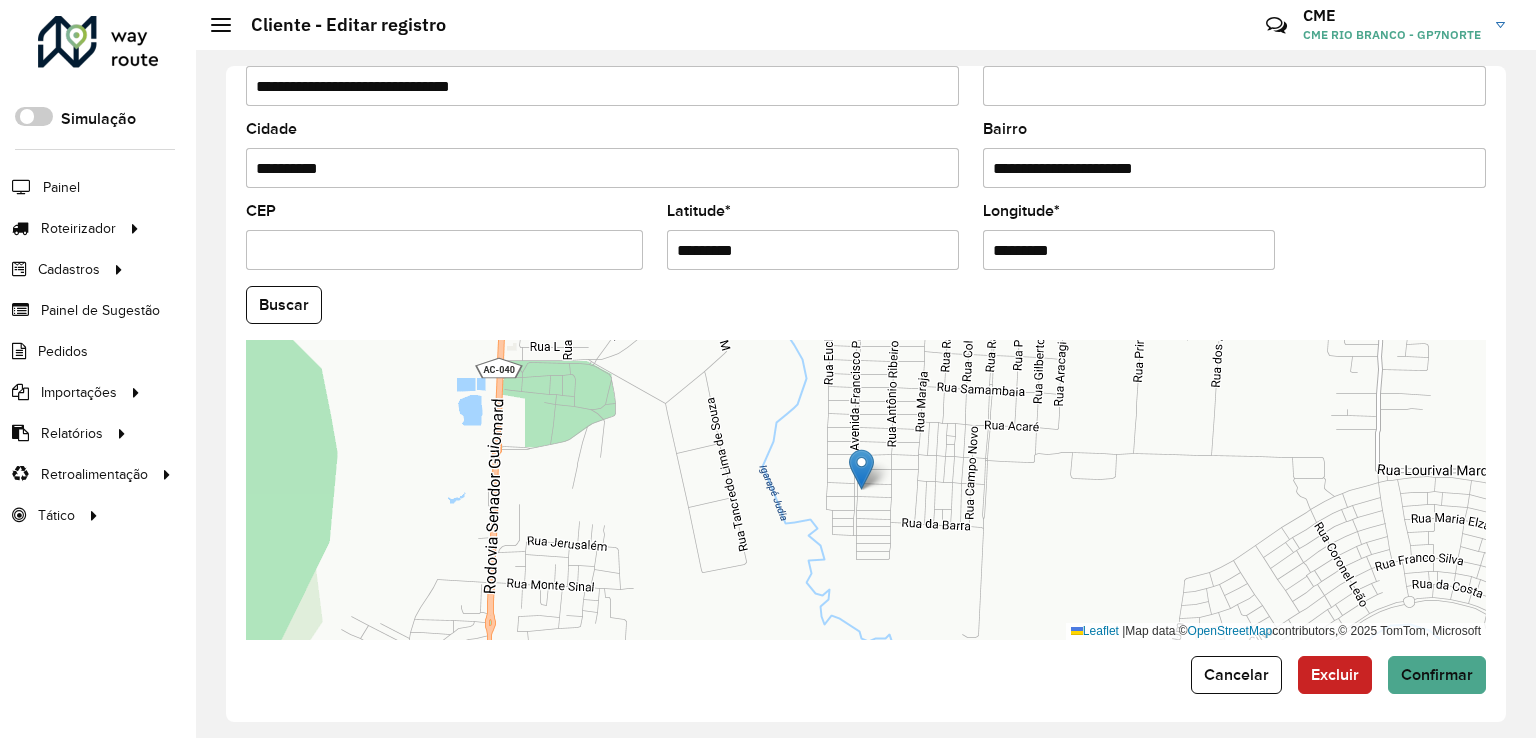type on "*********" 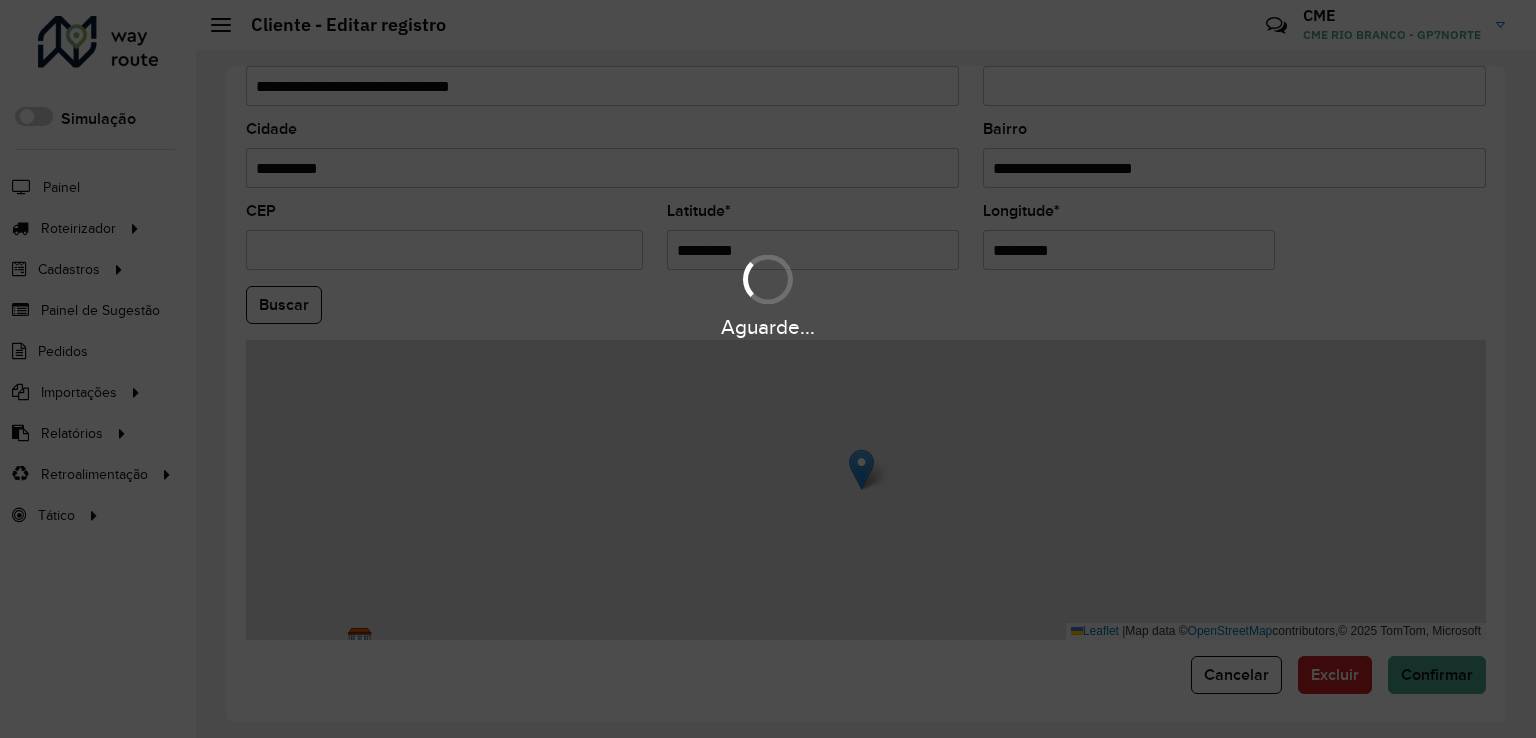 drag, startPoint x: 1136, startPoint y: 245, endPoint x: 912, endPoint y: 241, distance: 224.0357 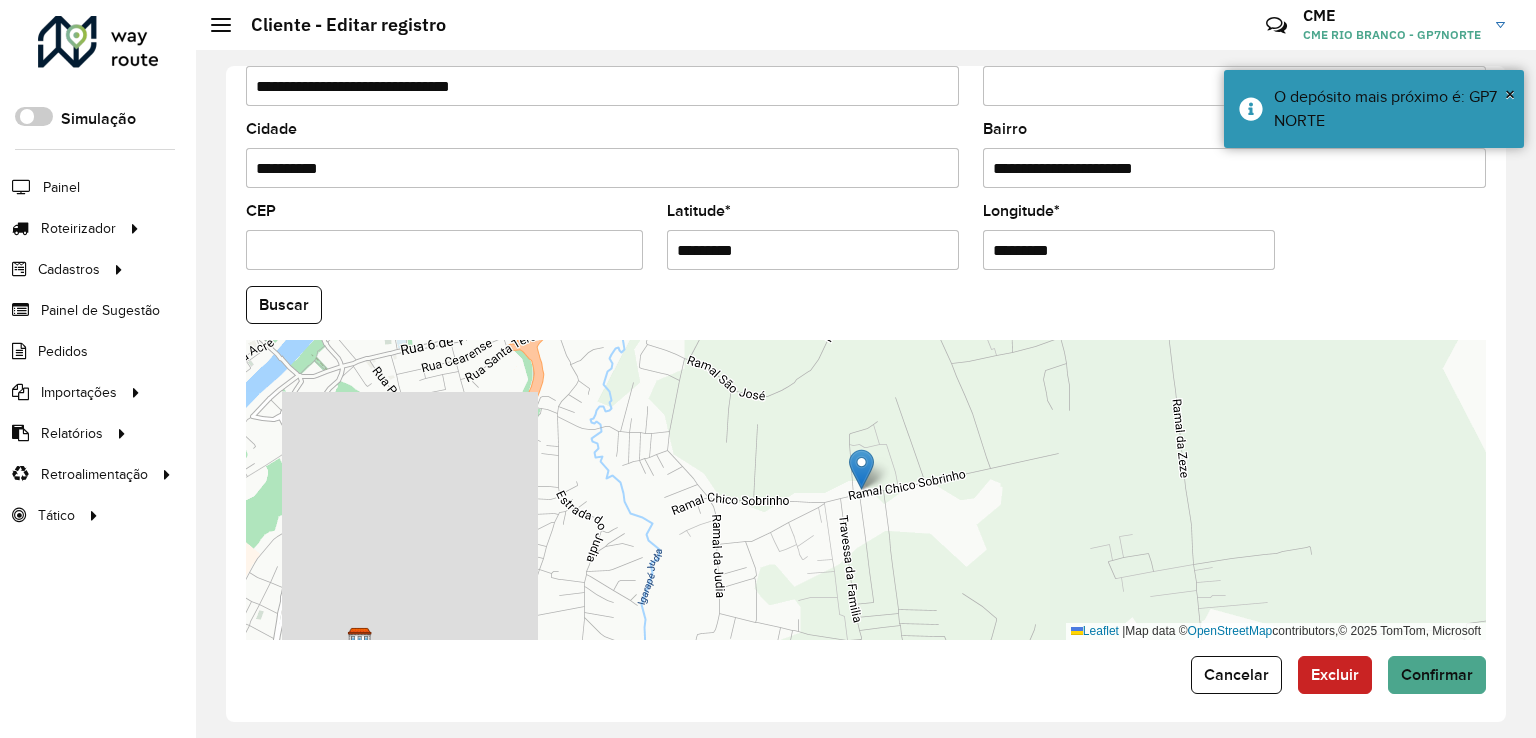 paste on "**" 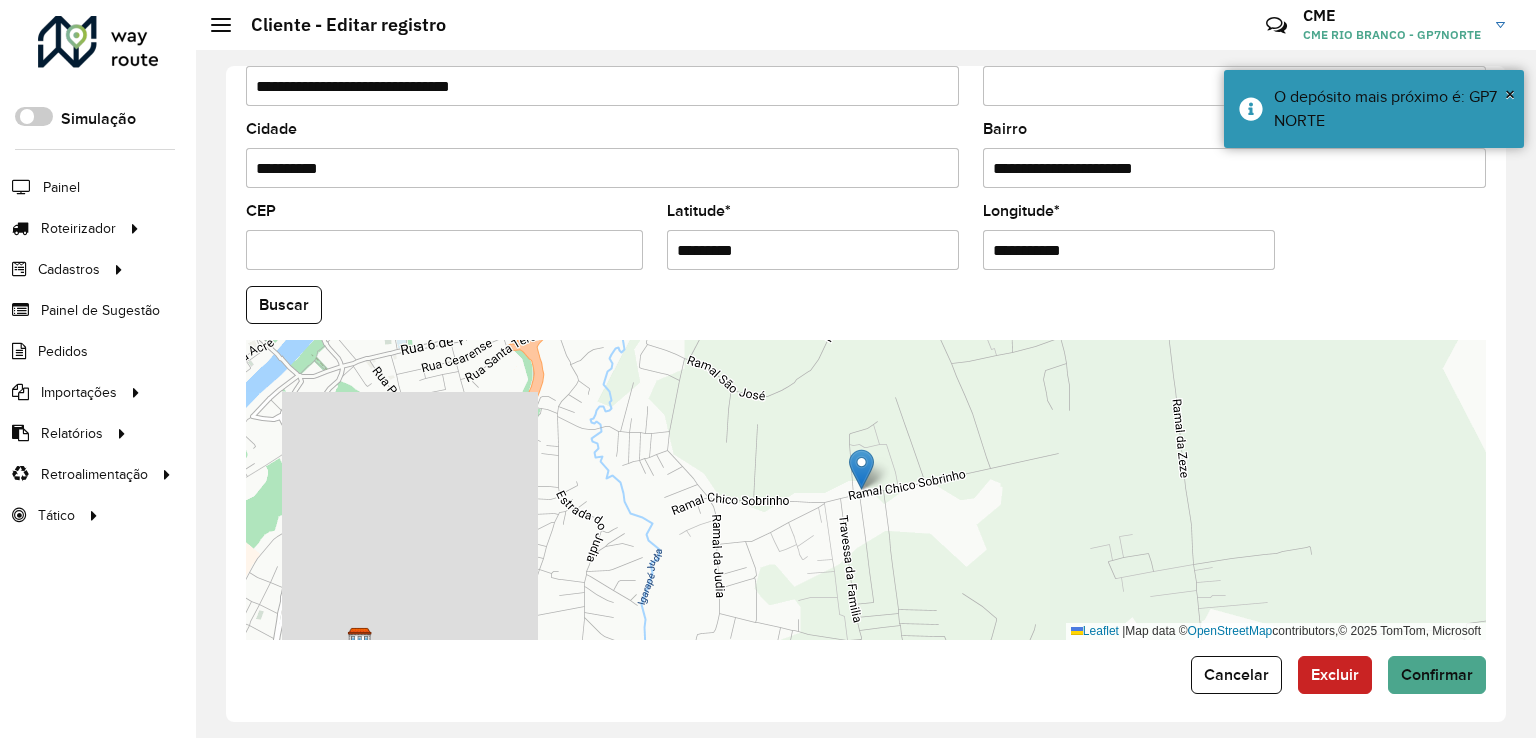 click on "**********" at bounding box center (1129, 250) 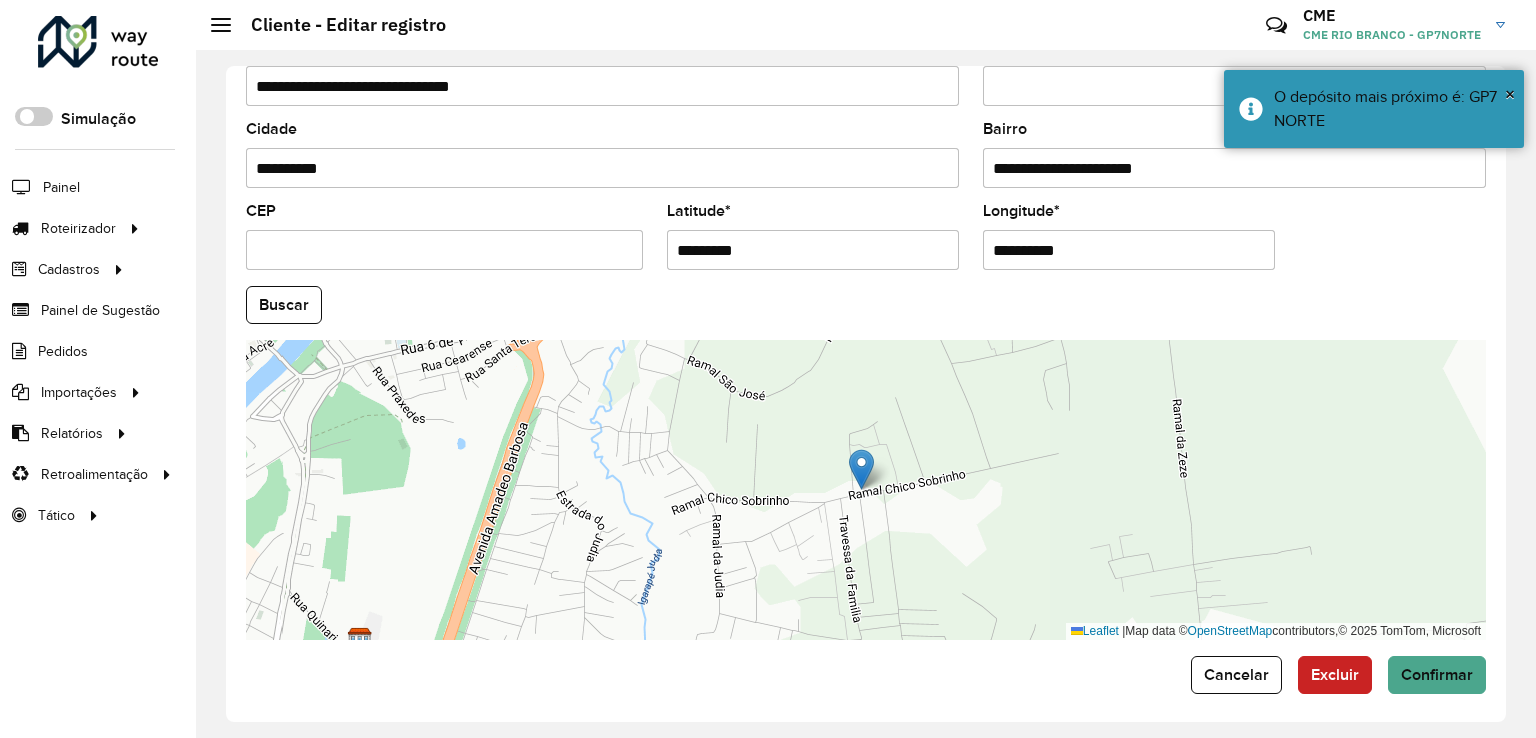 type on "**********" 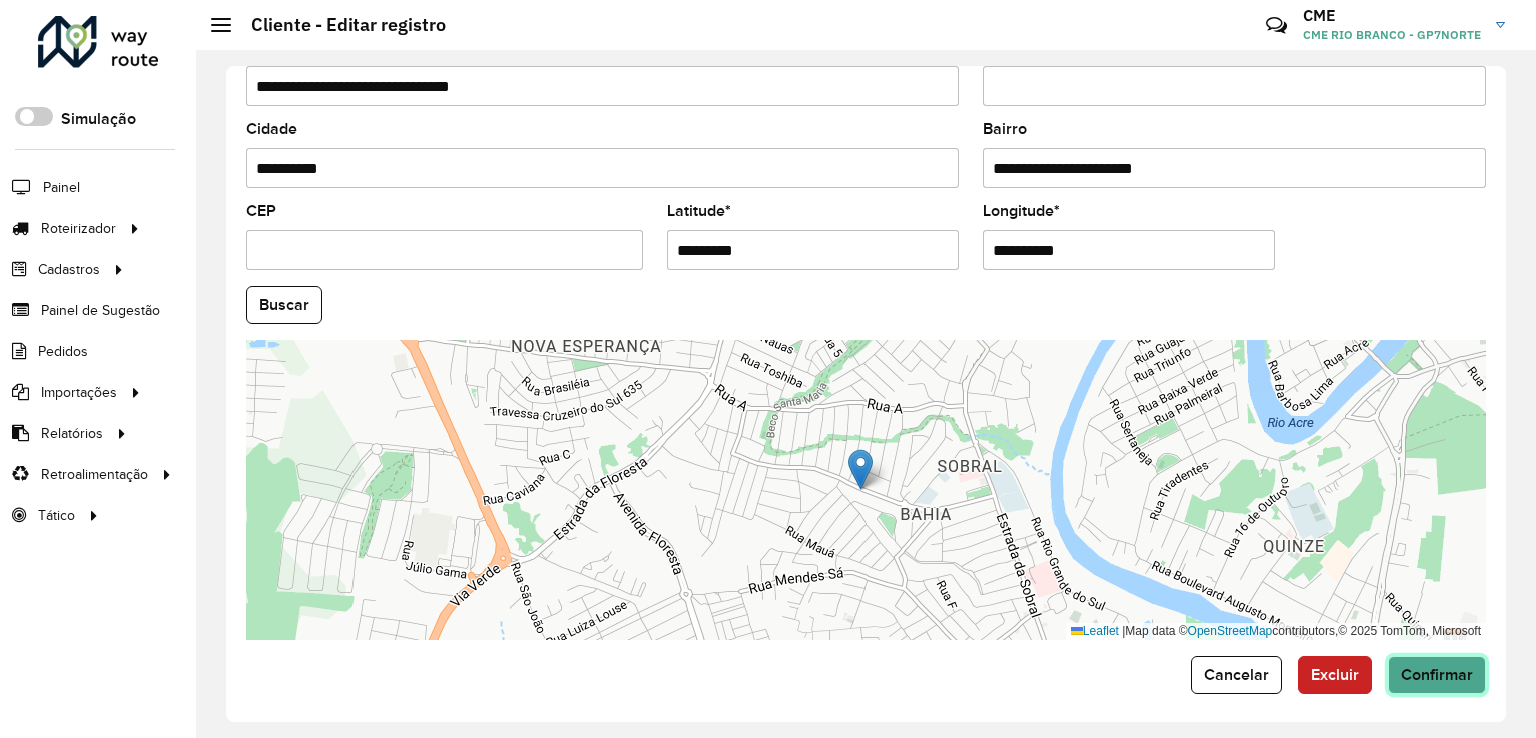 click on "Confirmar" 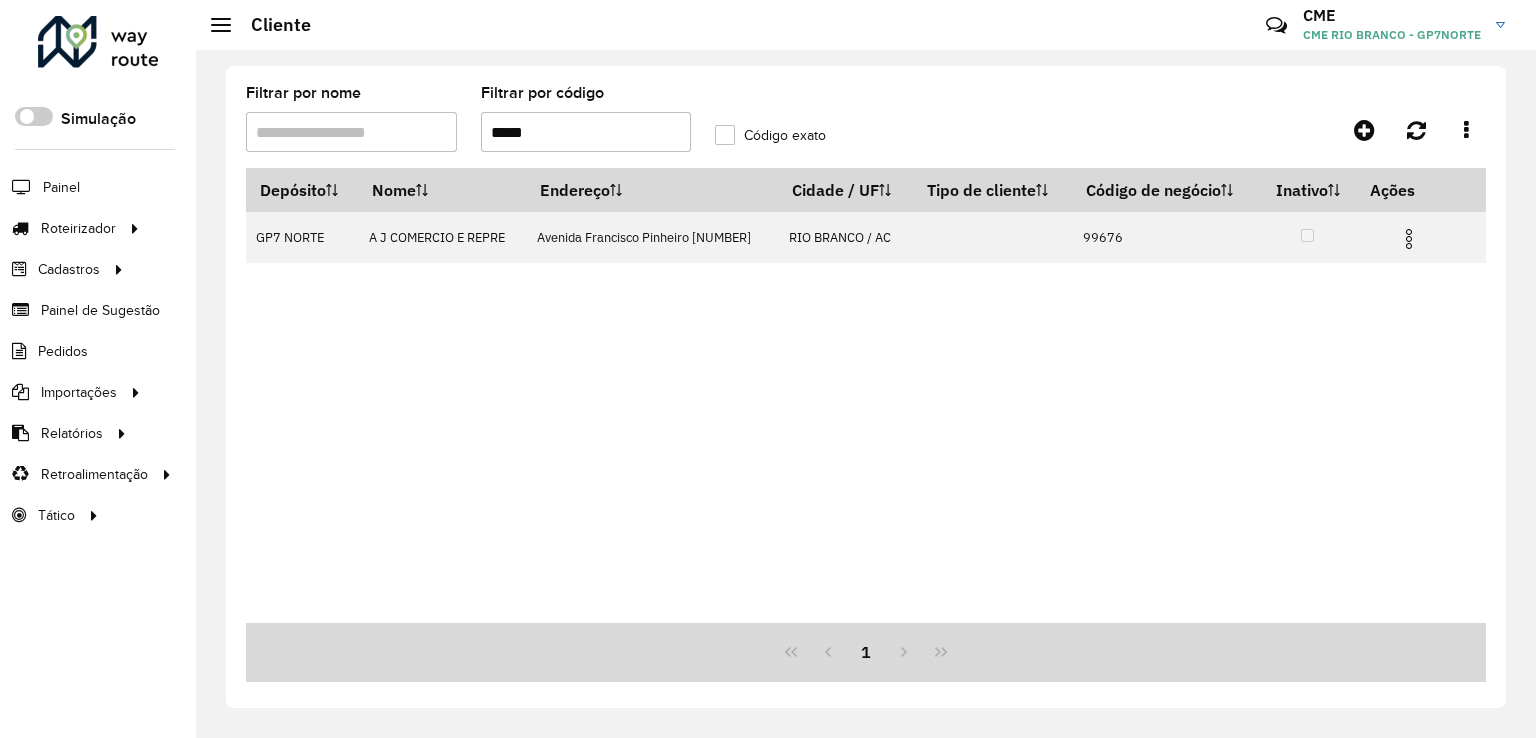 click on "Depósito   Nome   Endereço   Cidade / UF   Tipo de cliente   Código de negócio   Inativo   Ações   GP7 NORTE   A J COMERCIO E REPRE   Avenida Francisco Pinheiro 1169  RIO BRANCO / AC      99676" at bounding box center (866, 395) 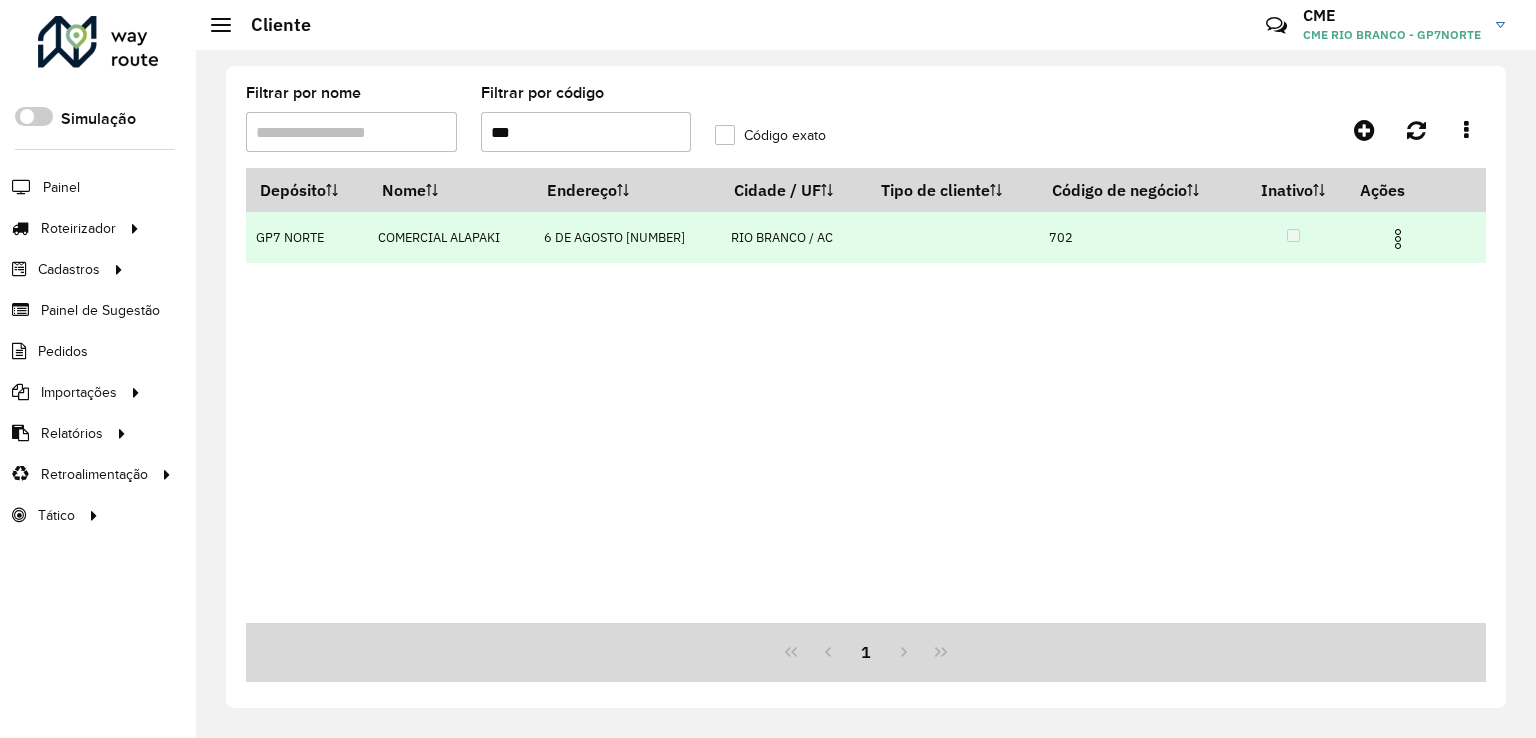 type on "***" 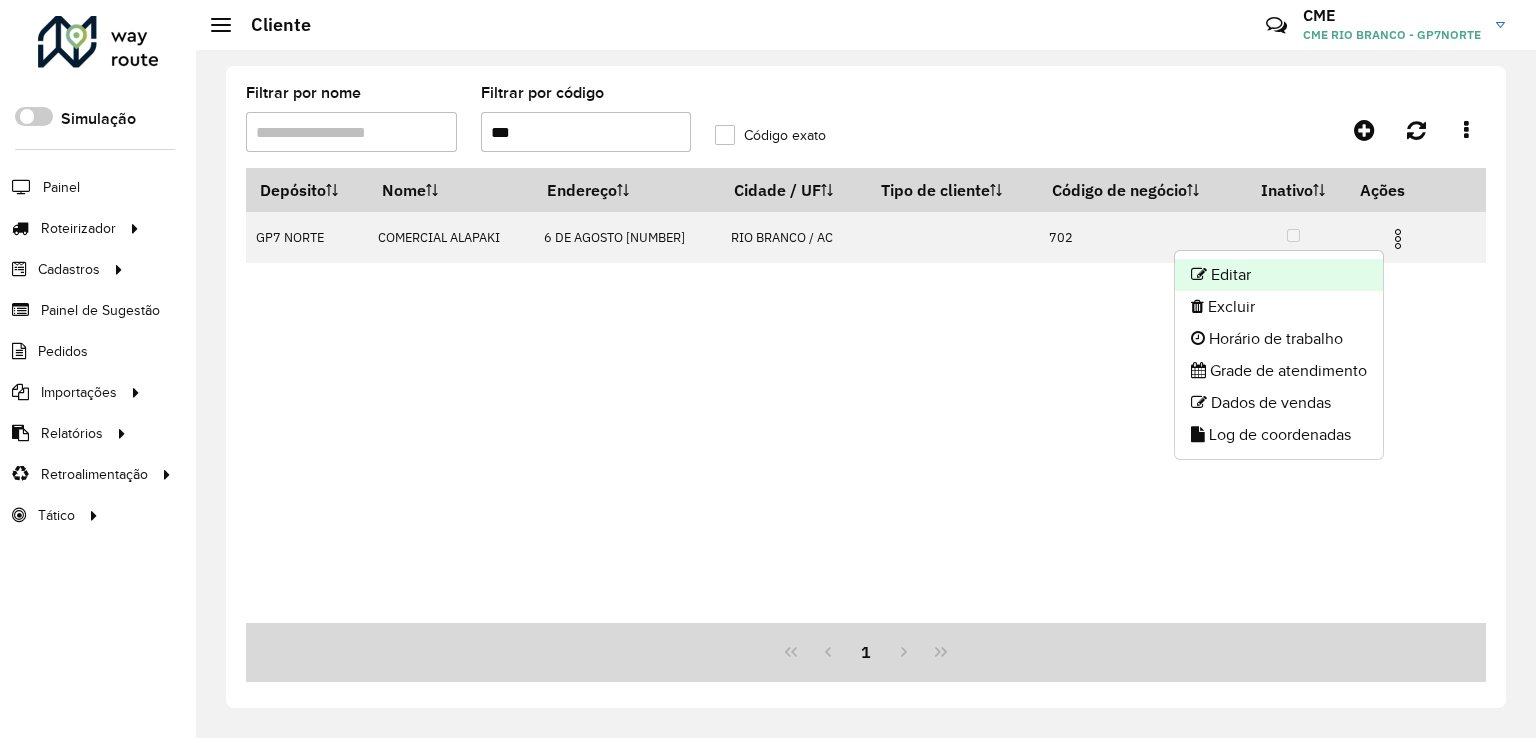 click on "Editar" 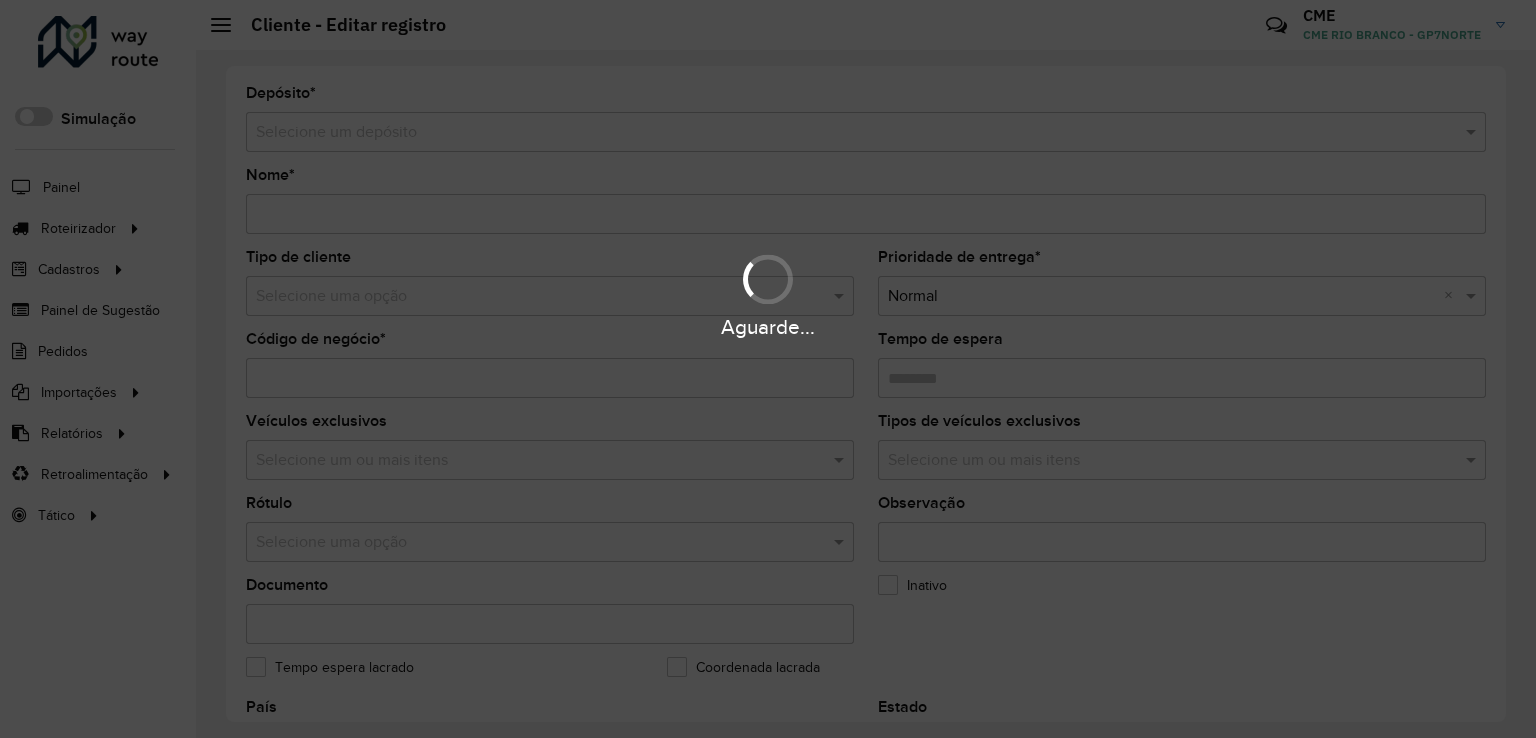 type on "**********" 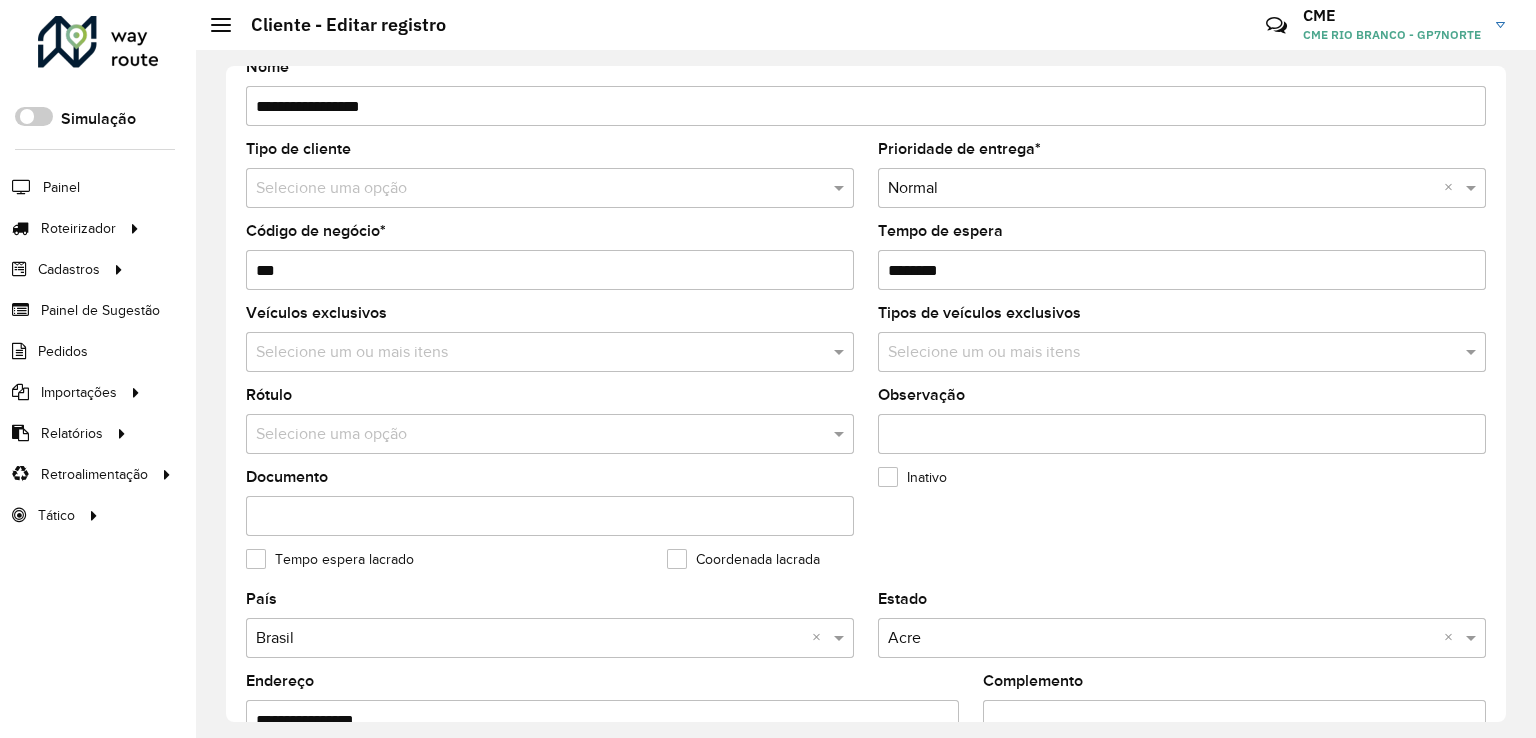 scroll, scrollTop: 742, scrollLeft: 0, axis: vertical 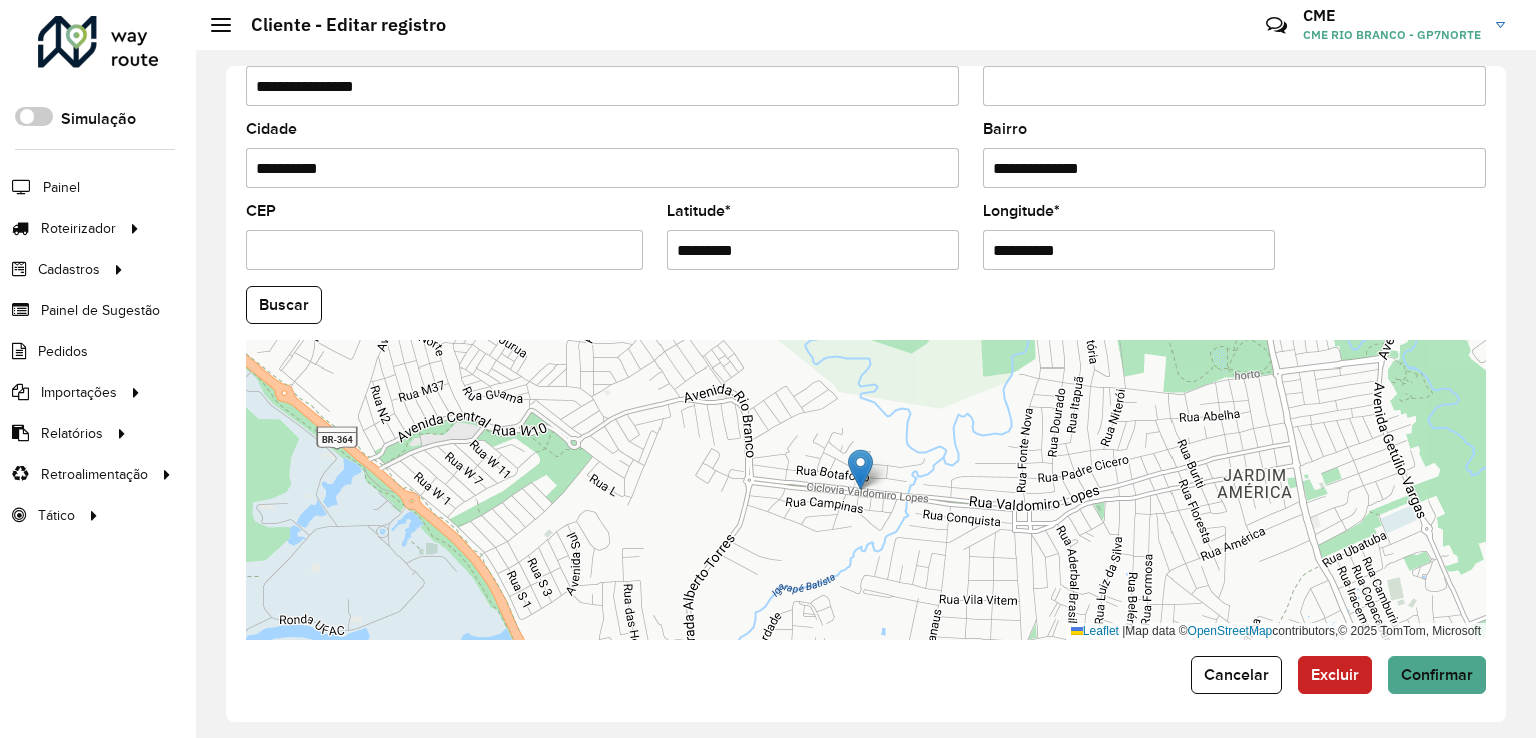 click on "*********" at bounding box center [813, 250] 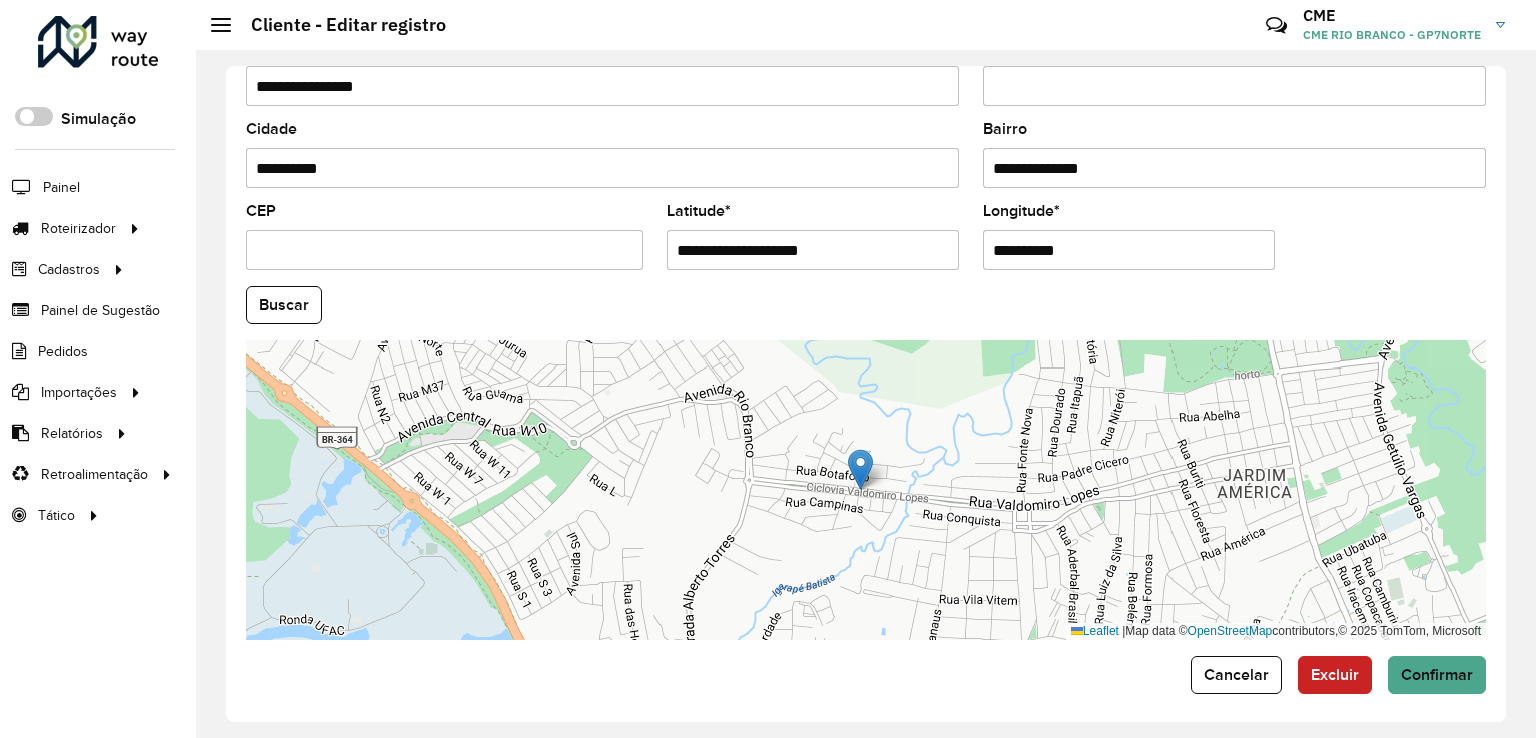 drag, startPoint x: 744, startPoint y: 248, endPoint x: 876, endPoint y: 241, distance: 132.18547 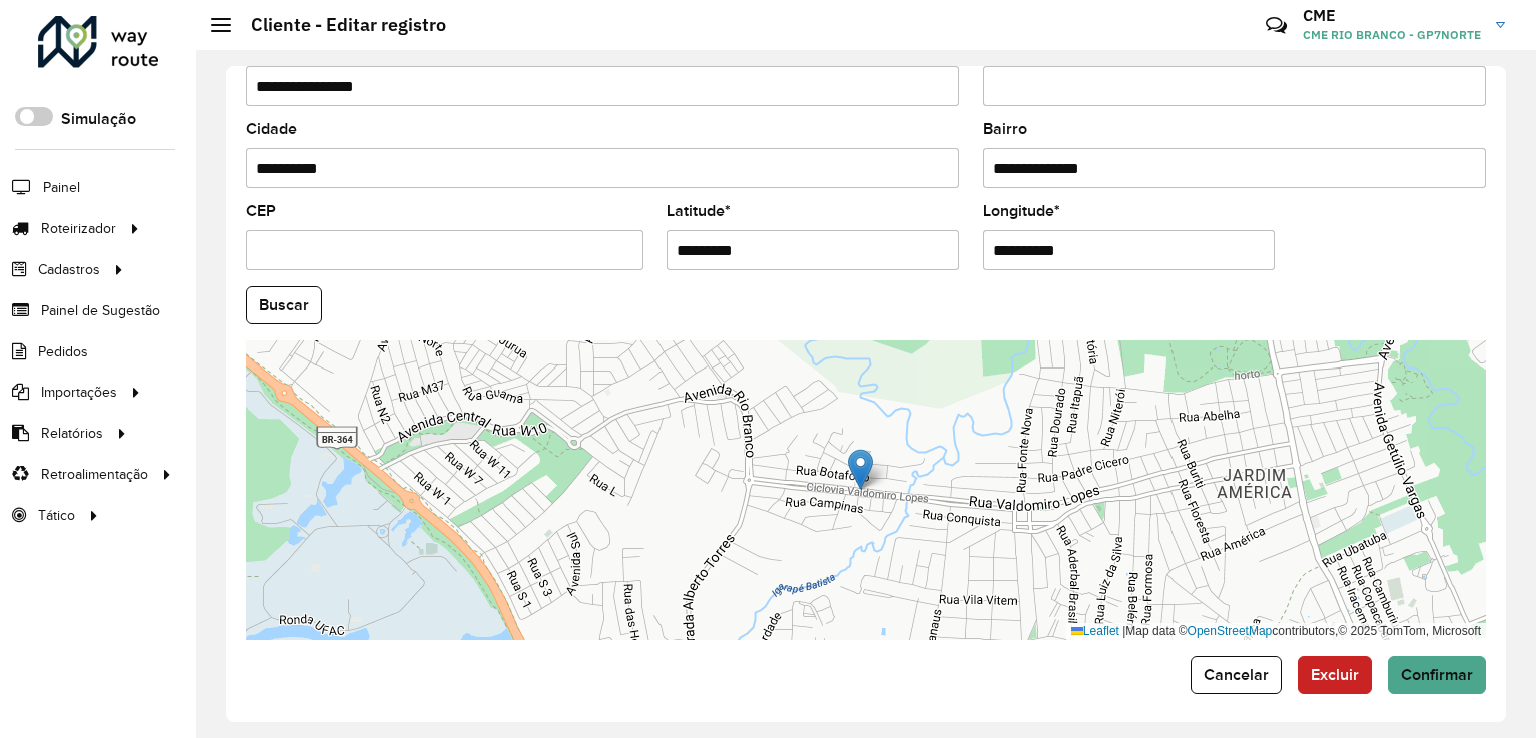 drag, startPoint x: 1100, startPoint y: 235, endPoint x: 928, endPoint y: 257, distance: 173.40128 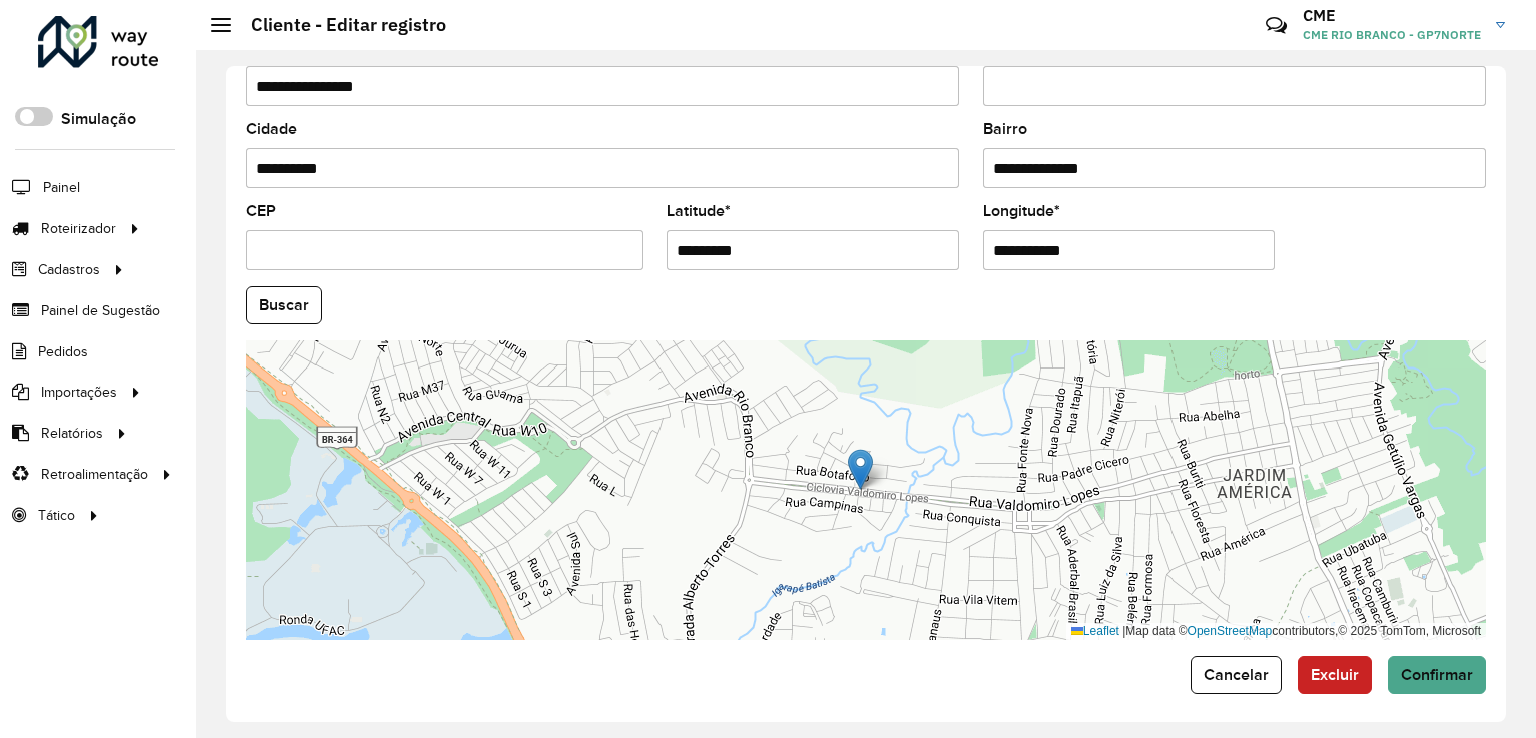 click on "**********" at bounding box center [1129, 250] 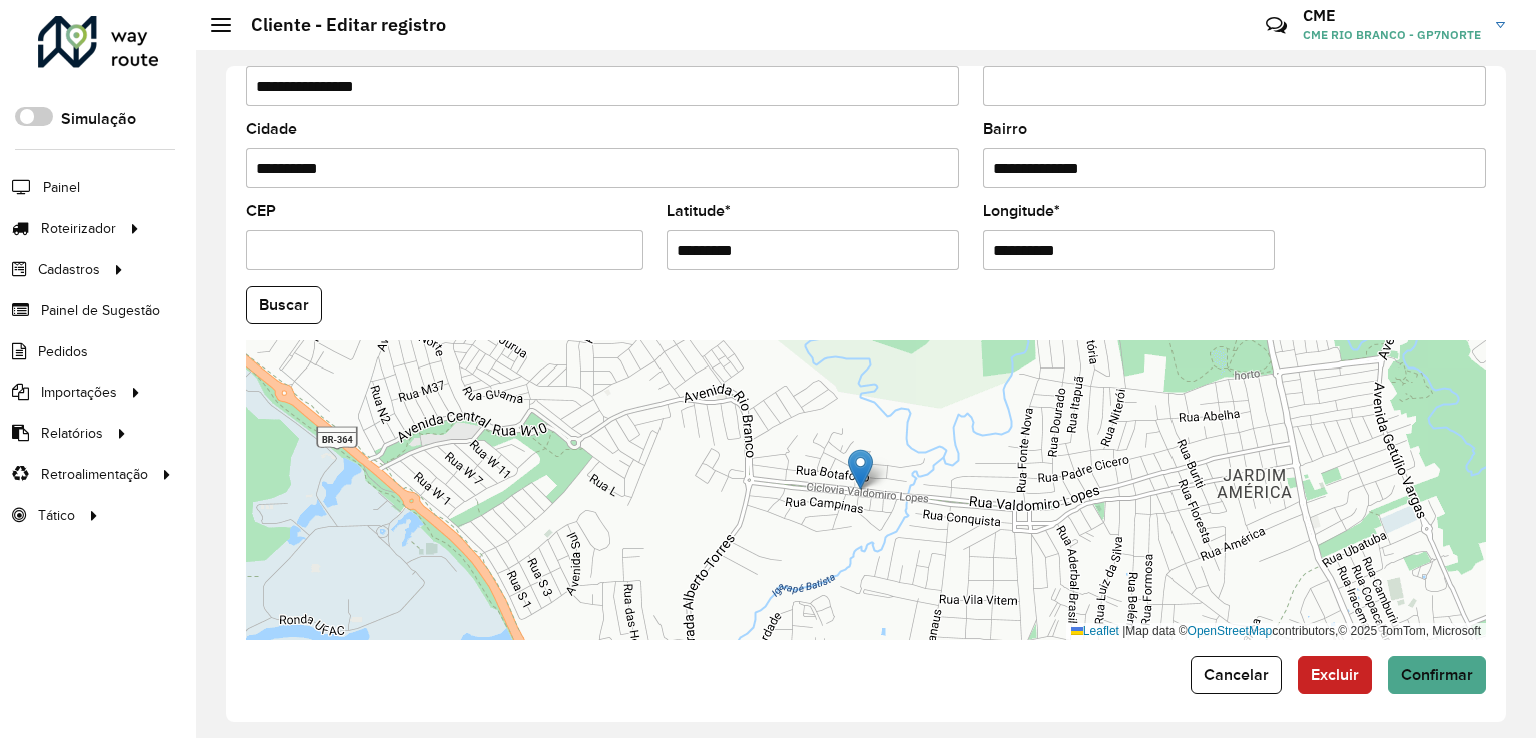 click on "*********" at bounding box center (813, 250) 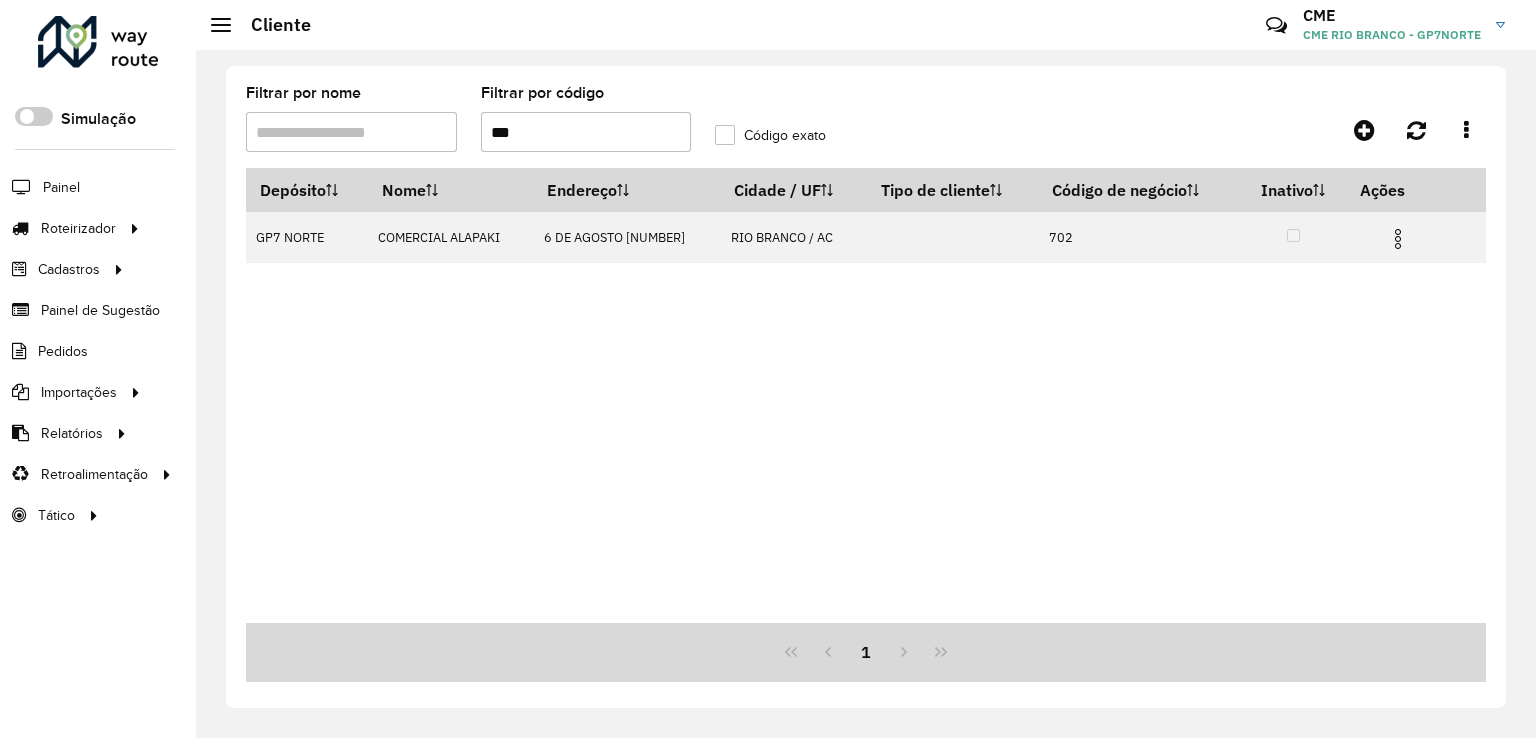 drag, startPoint x: 572, startPoint y: 129, endPoint x: 428, endPoint y: 128, distance: 144.00348 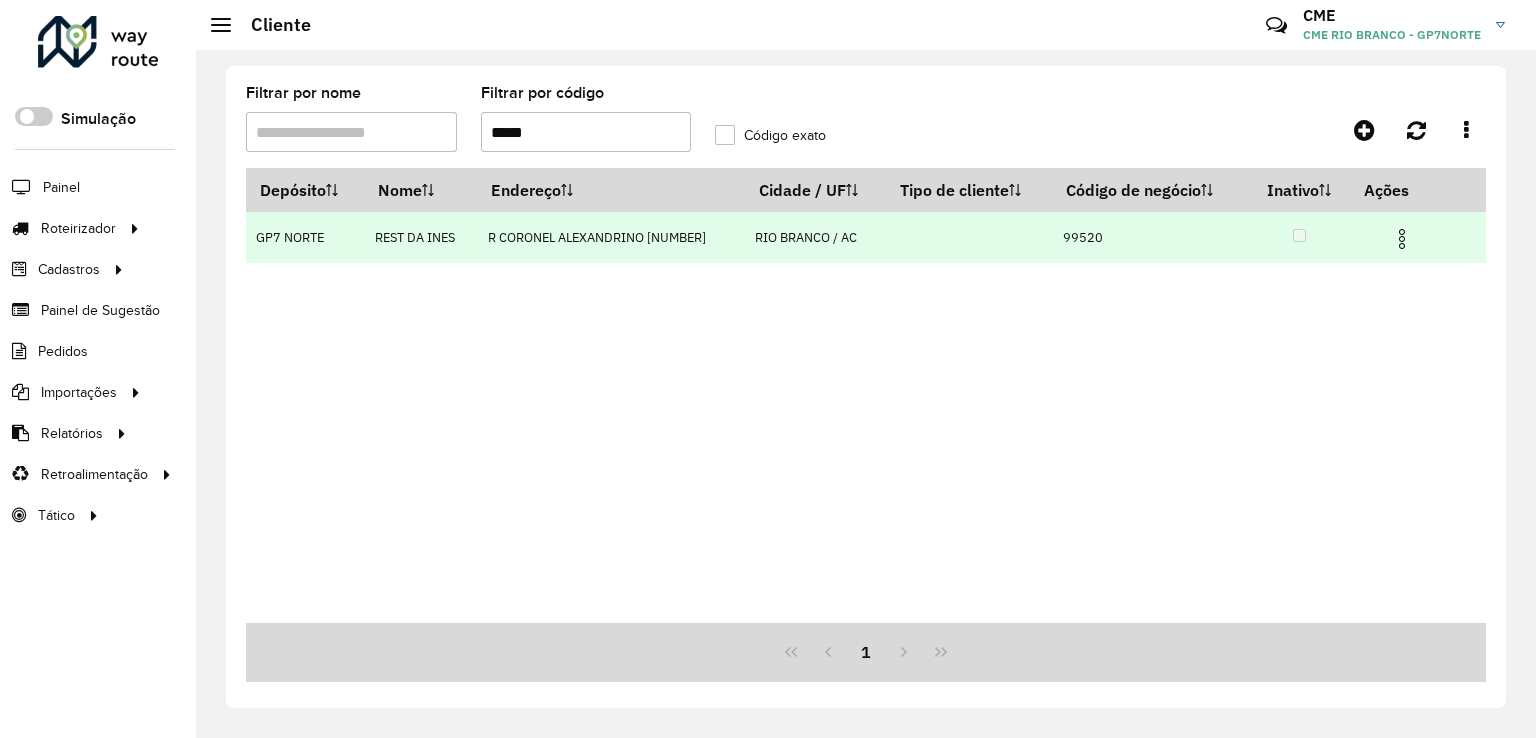 type on "*****" 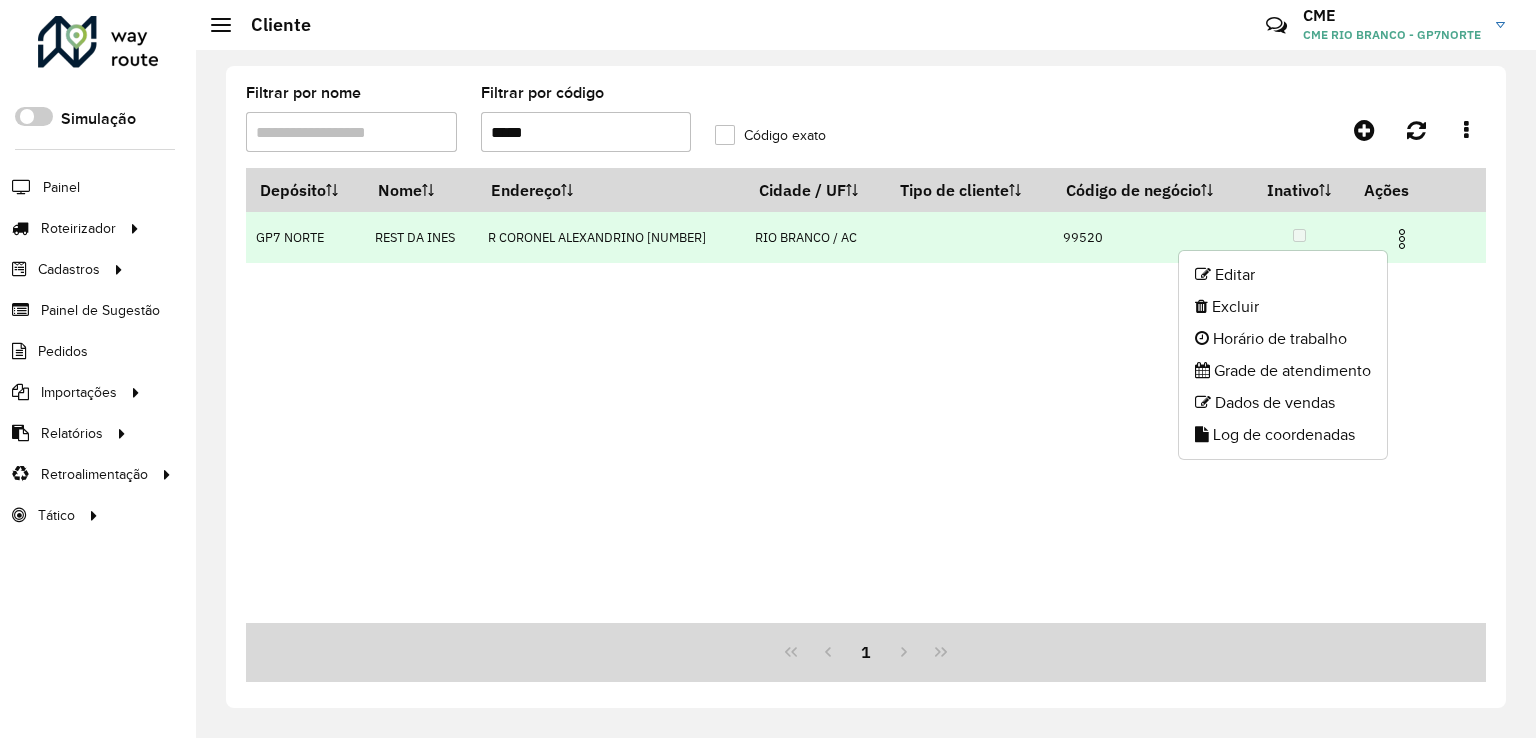 click on "Editar" 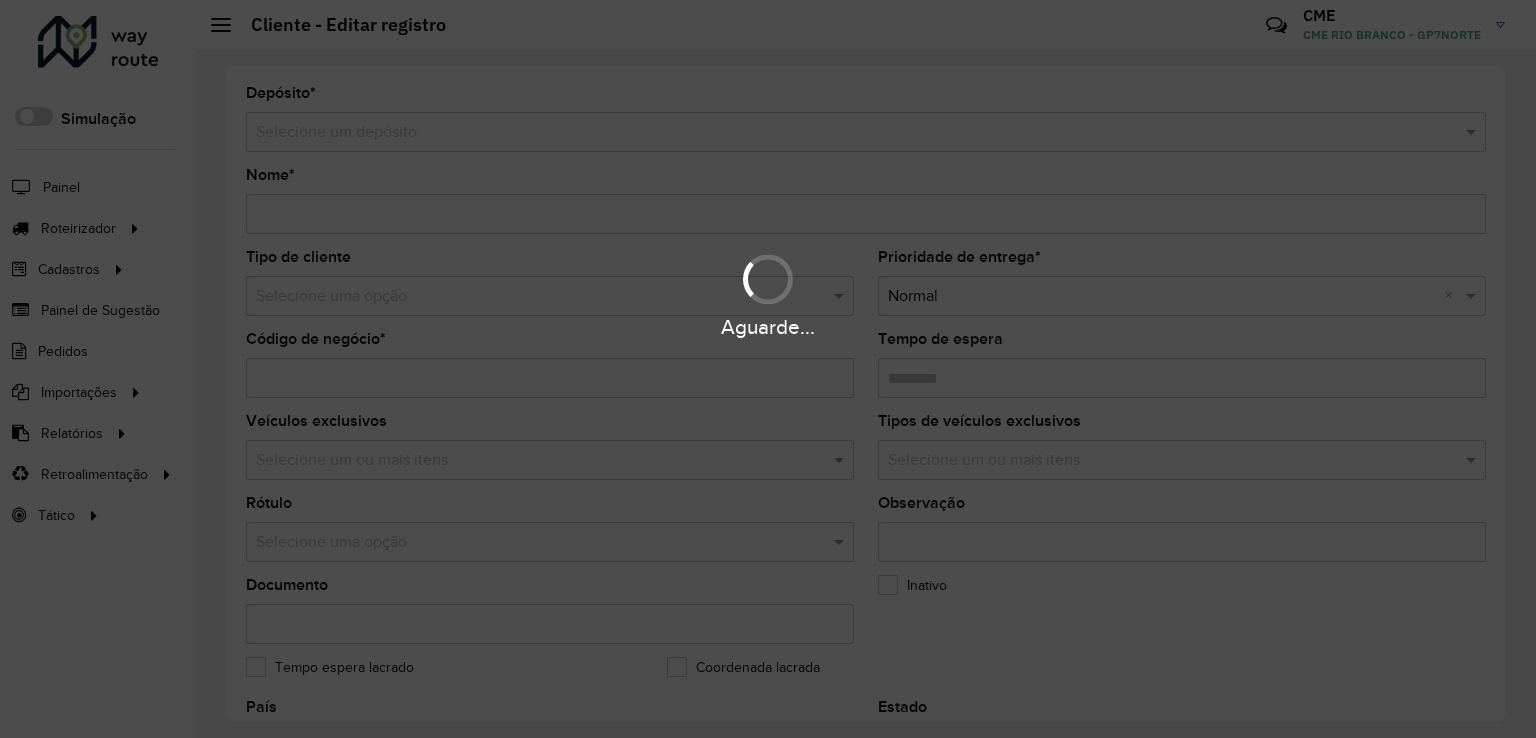 type on "**********" 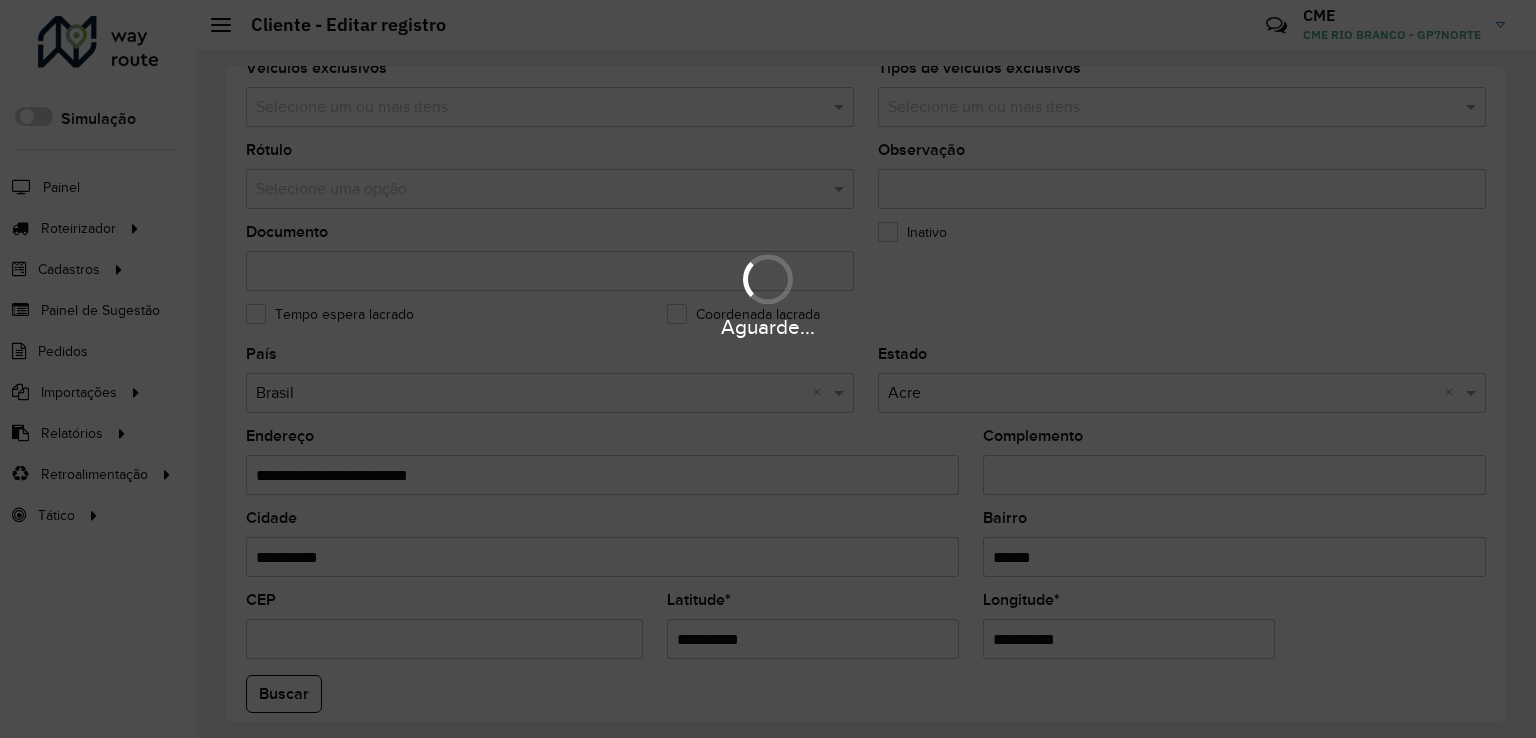 scroll, scrollTop: 600, scrollLeft: 0, axis: vertical 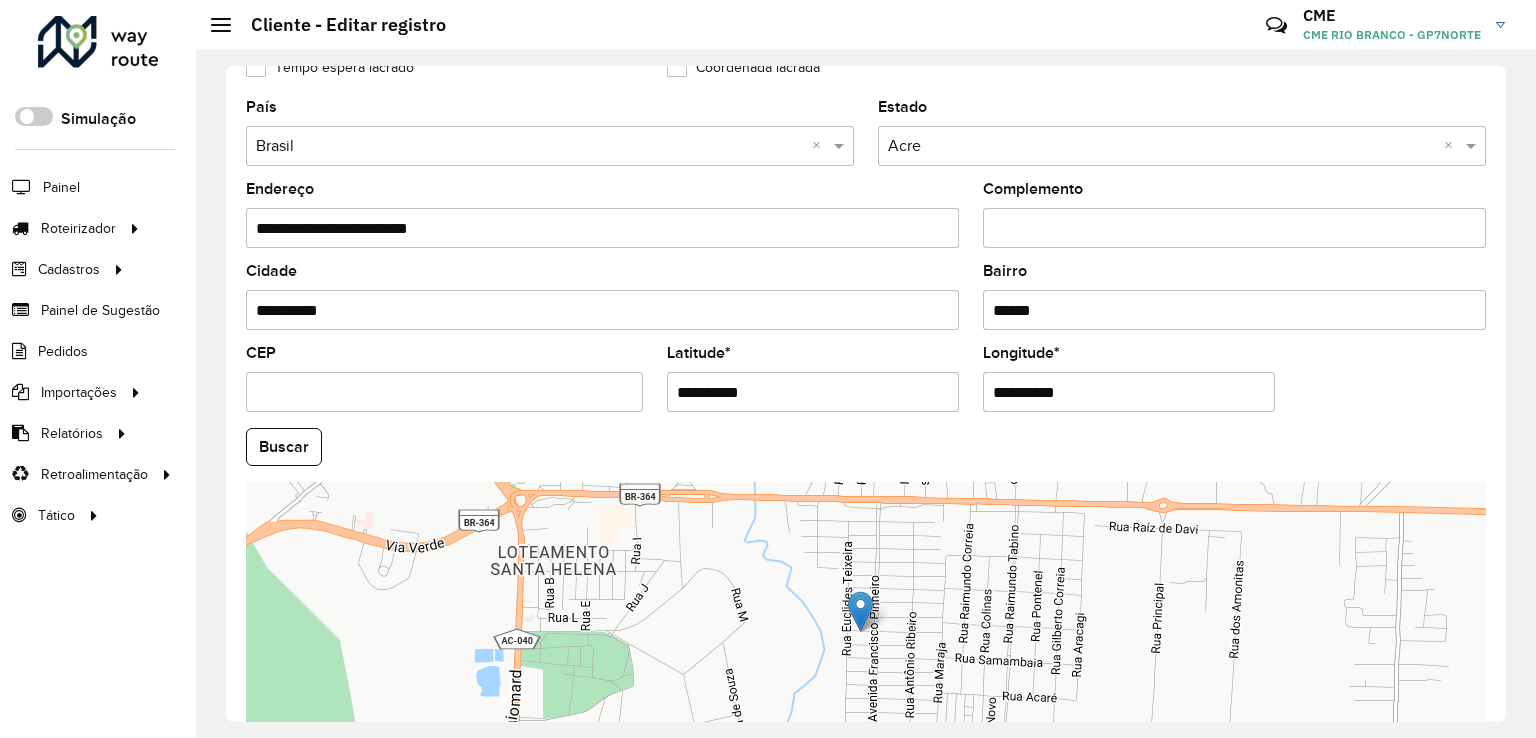 drag, startPoint x: 1128, startPoint y: 441, endPoint x: 1099, endPoint y: 440, distance: 29.017237 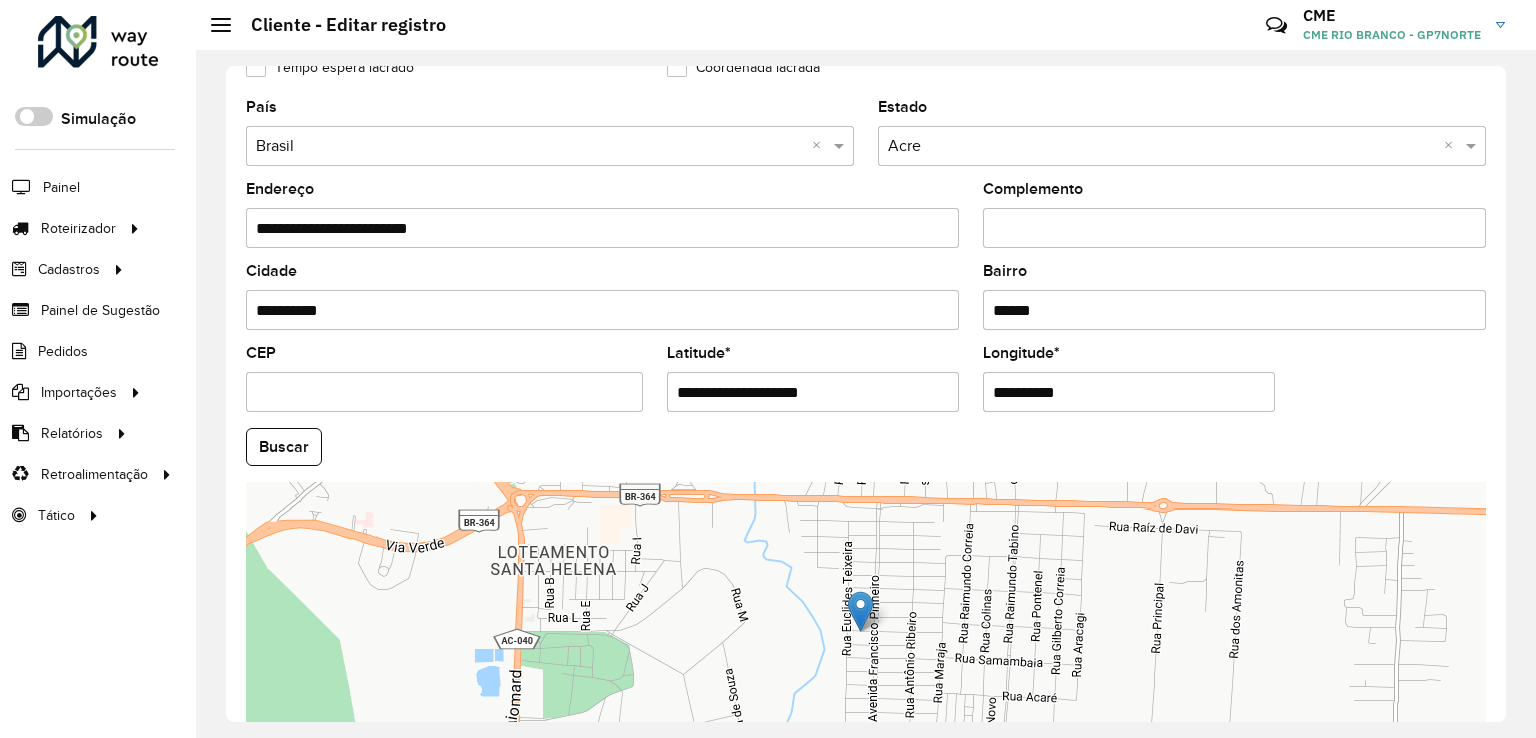 drag, startPoint x: 748, startPoint y: 391, endPoint x: 840, endPoint y: 389, distance: 92.021736 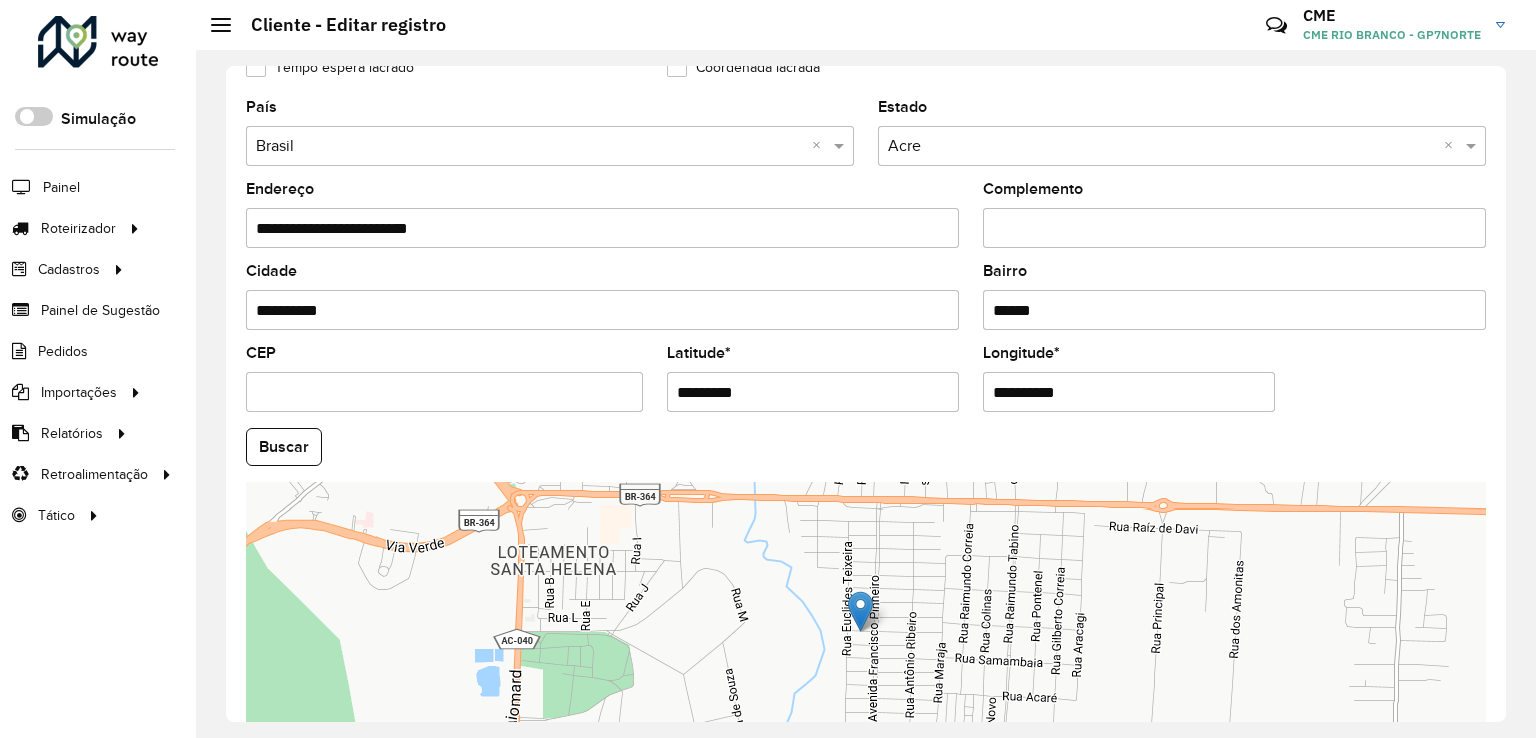 type on "*********" 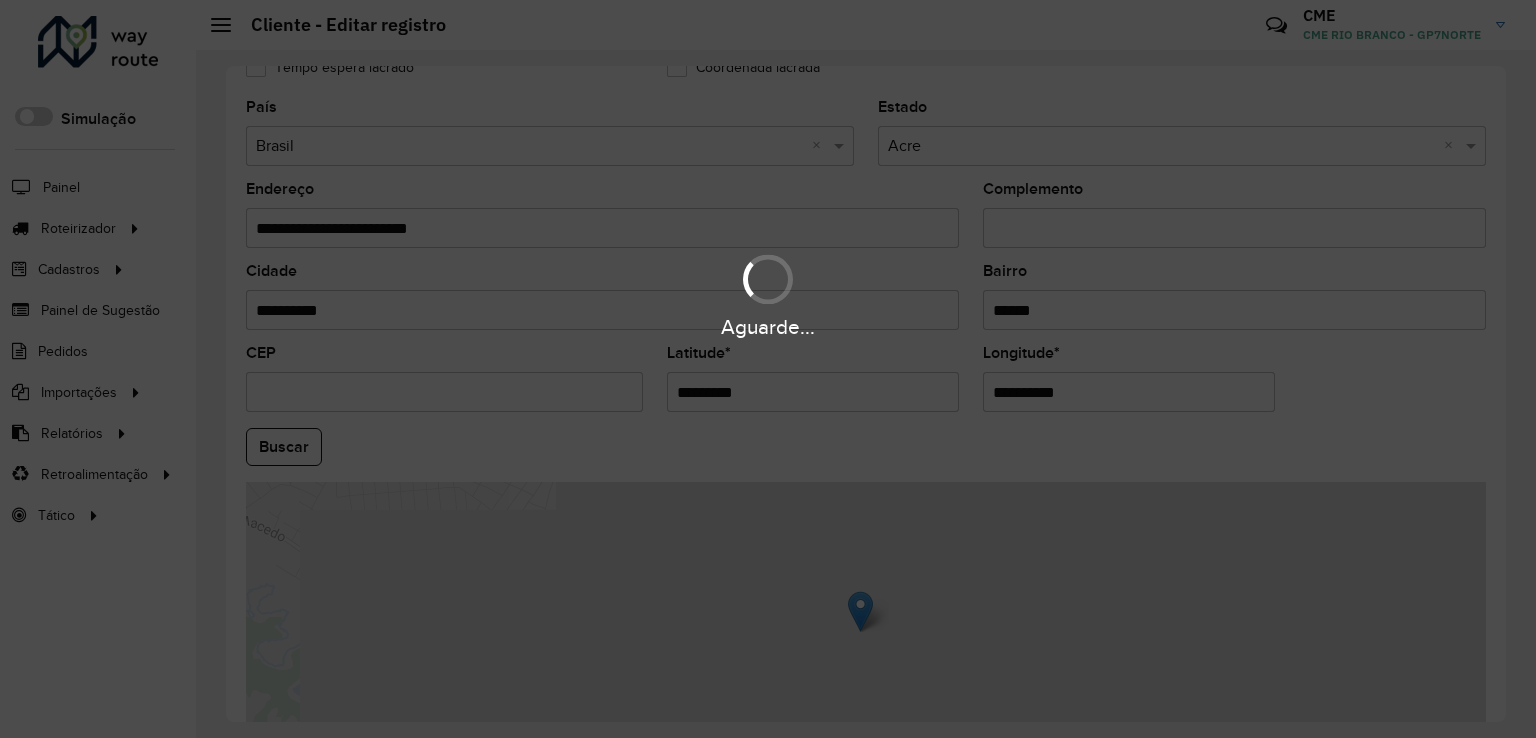 drag, startPoint x: 1104, startPoint y: 382, endPoint x: 893, endPoint y: 383, distance: 211.00237 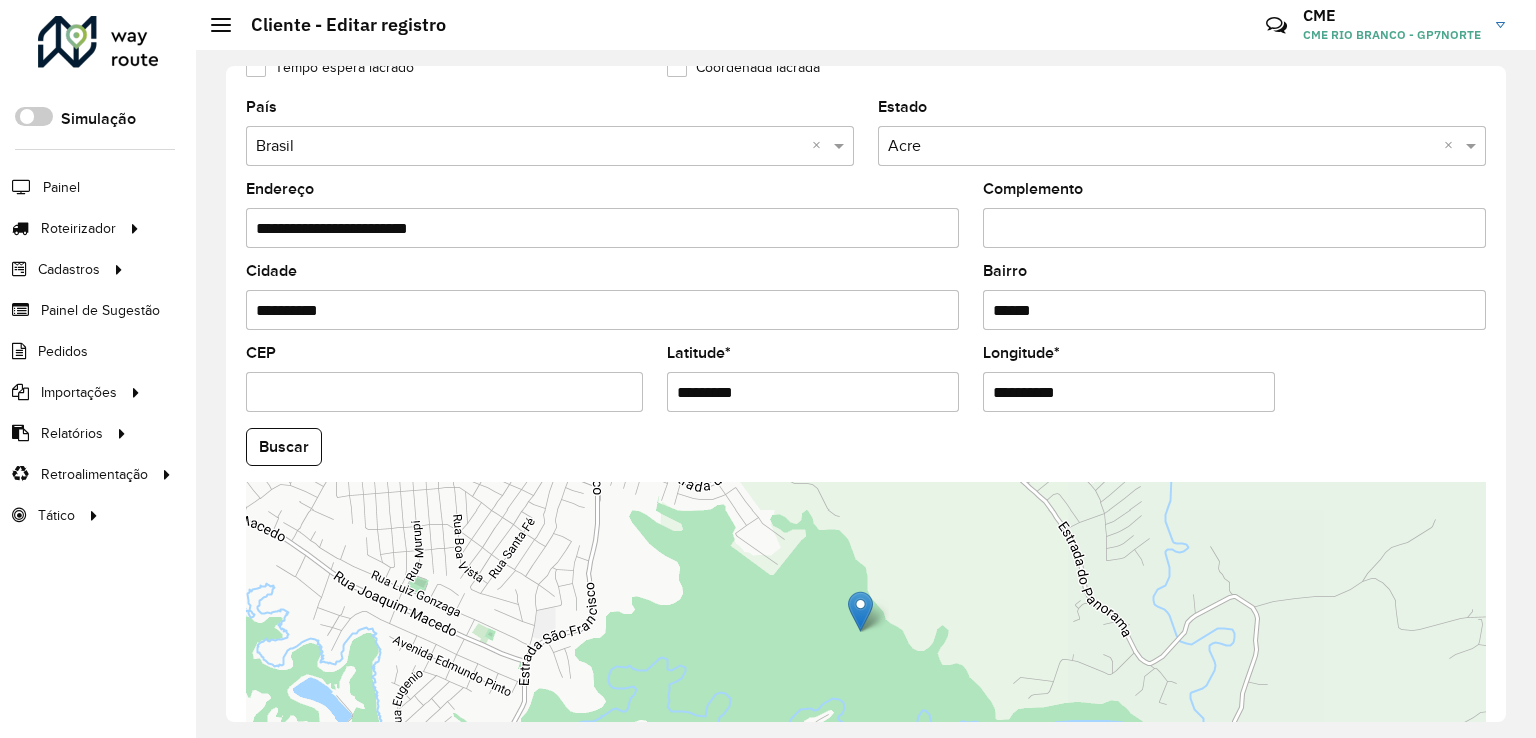 paste on "*" 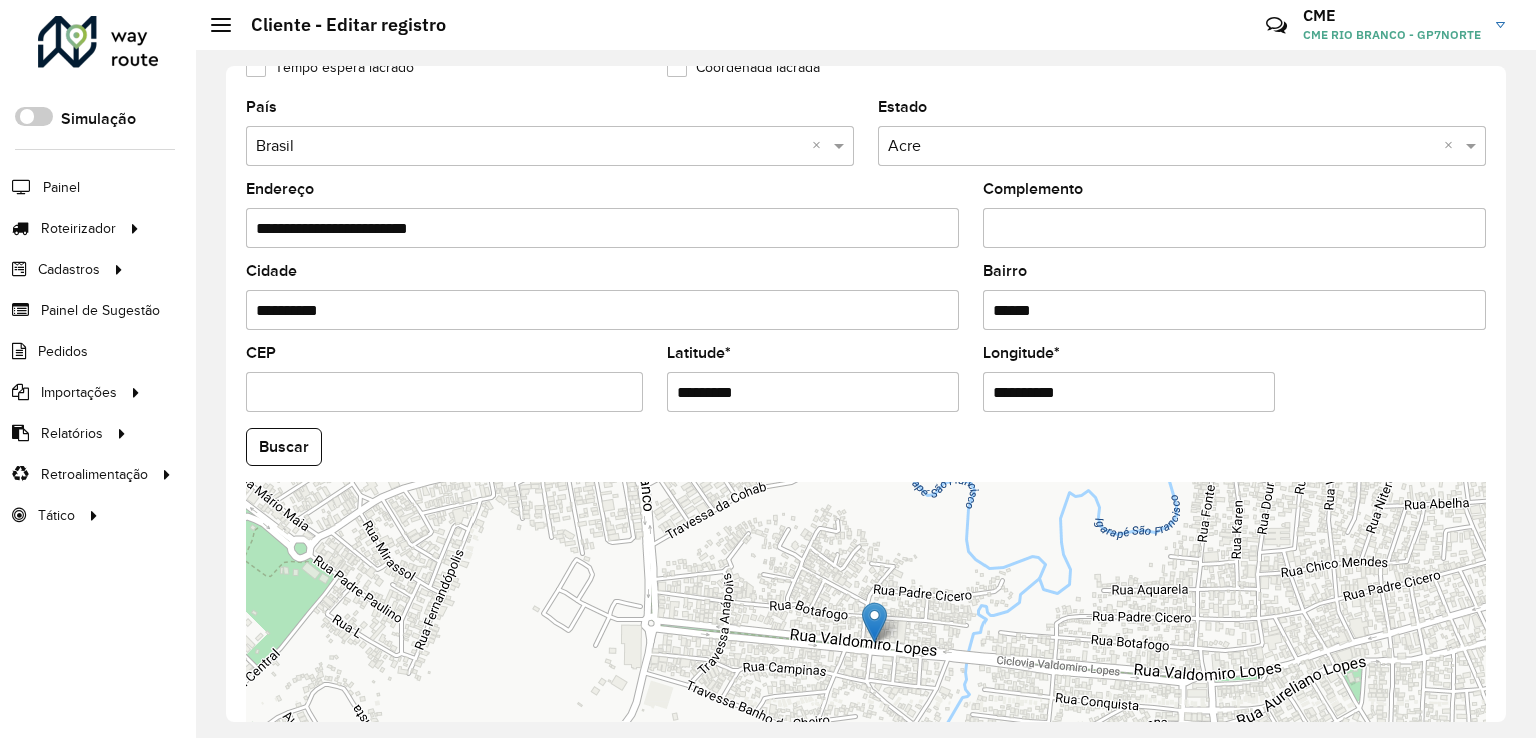 scroll, scrollTop: 300, scrollLeft: 0, axis: vertical 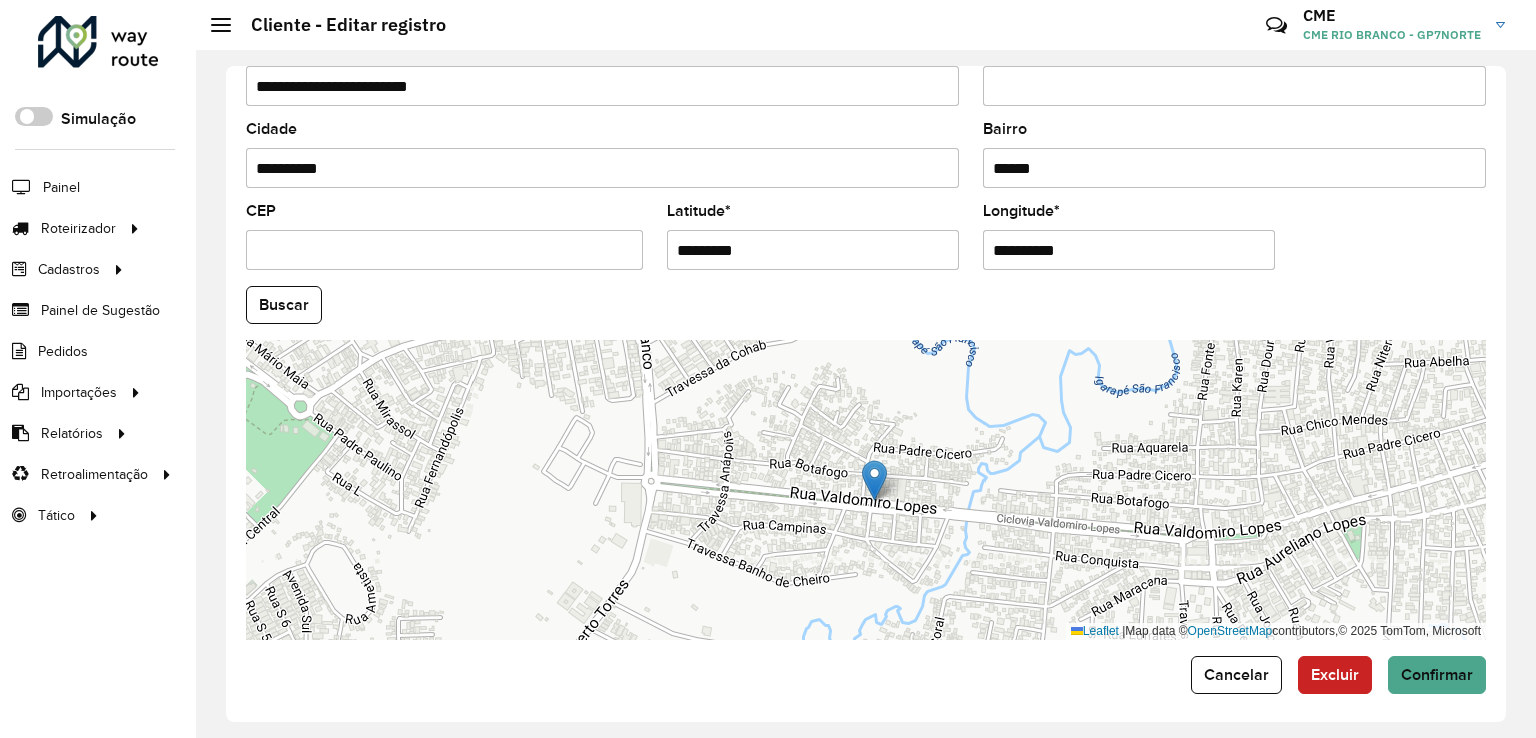 drag, startPoint x: 1252, startPoint y: 730, endPoint x: 1266, endPoint y: 722, distance: 16.124516 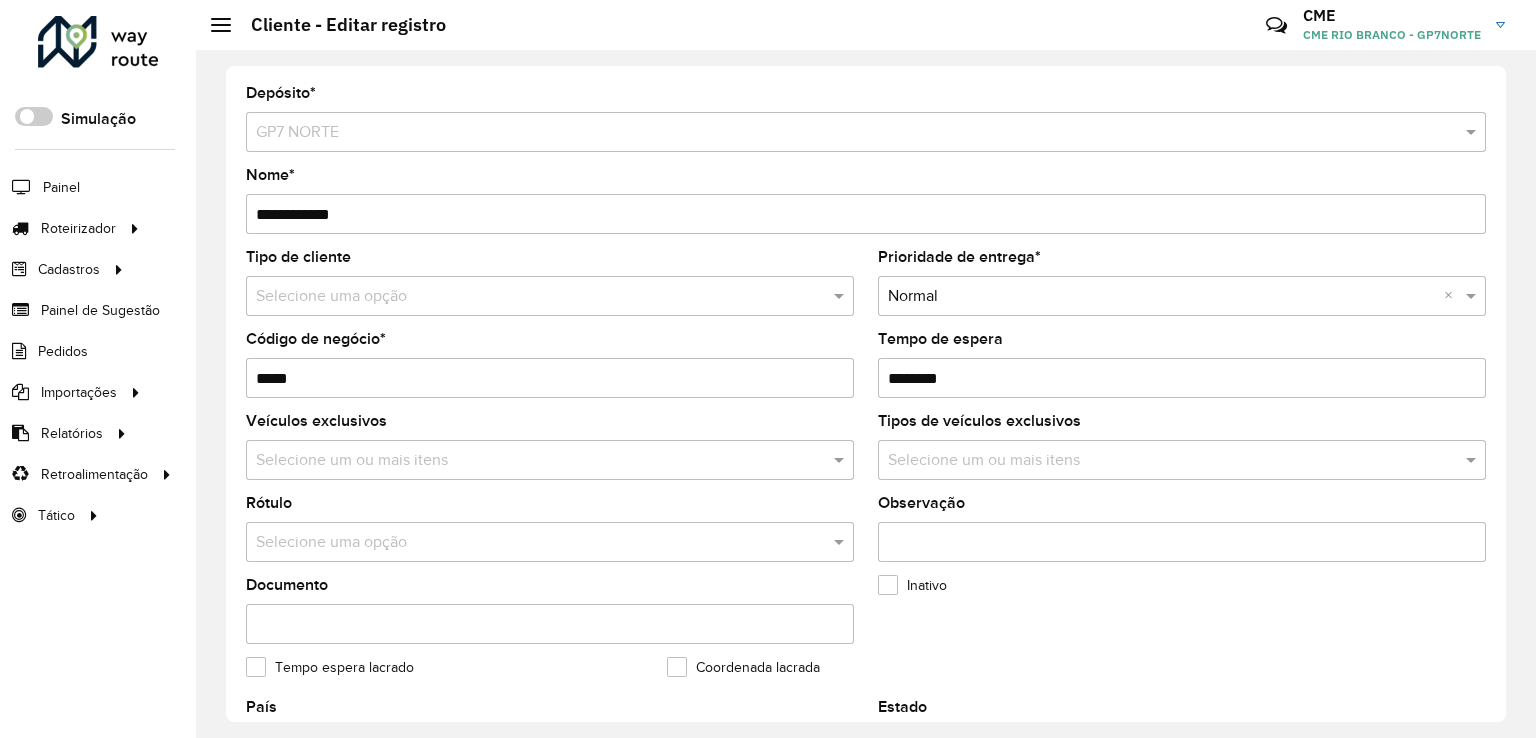 scroll, scrollTop: 0, scrollLeft: 0, axis: both 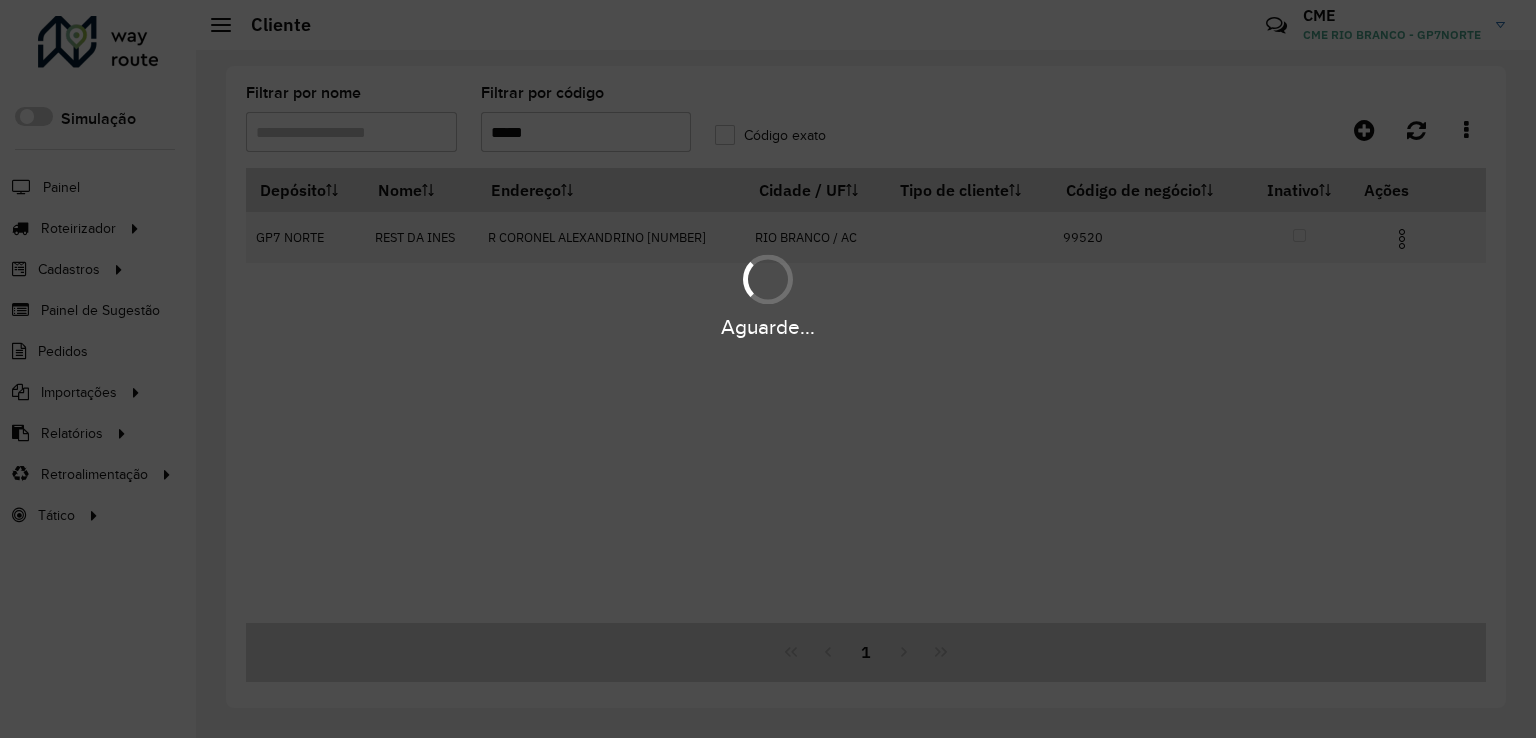 click on "*****" at bounding box center [586, 132] 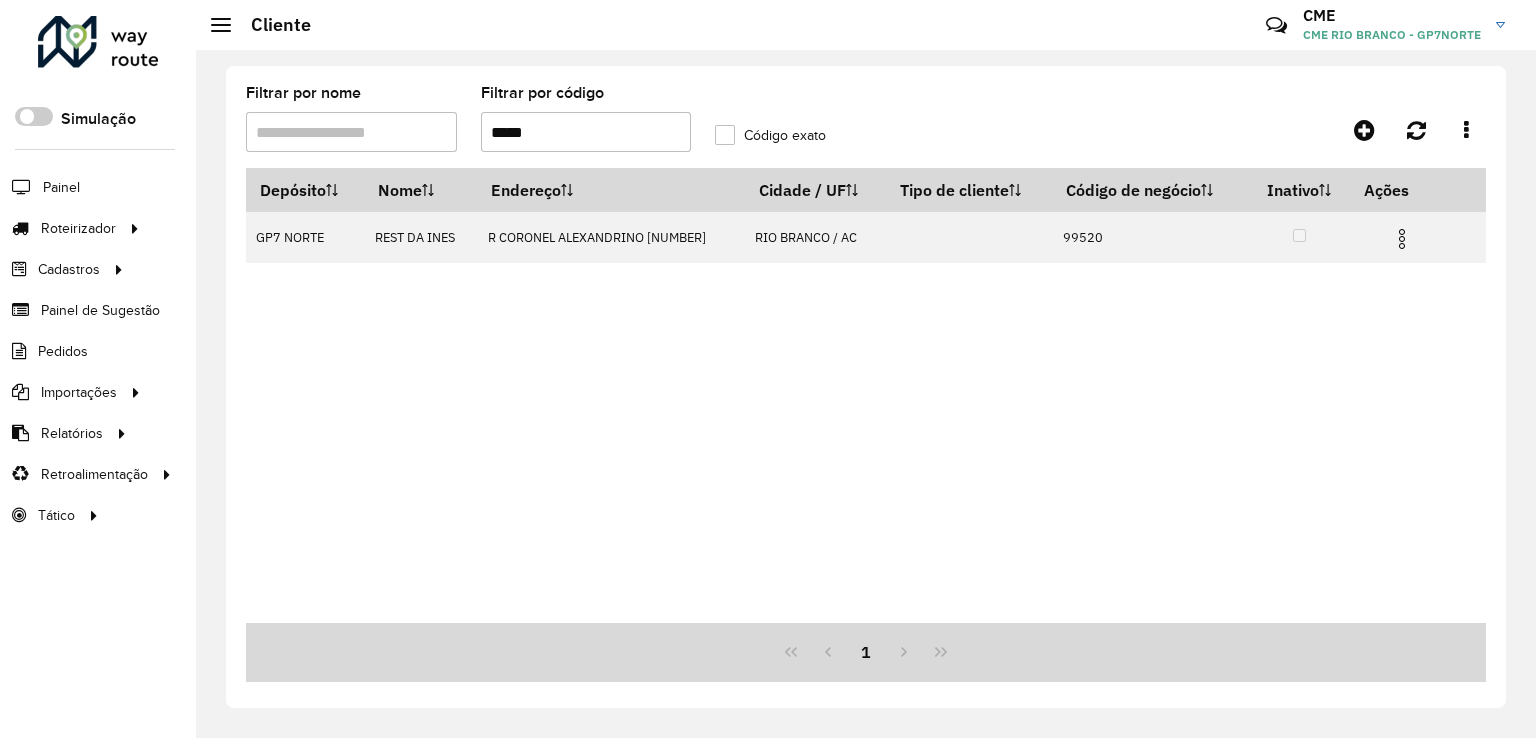 click on "*****" at bounding box center [586, 132] 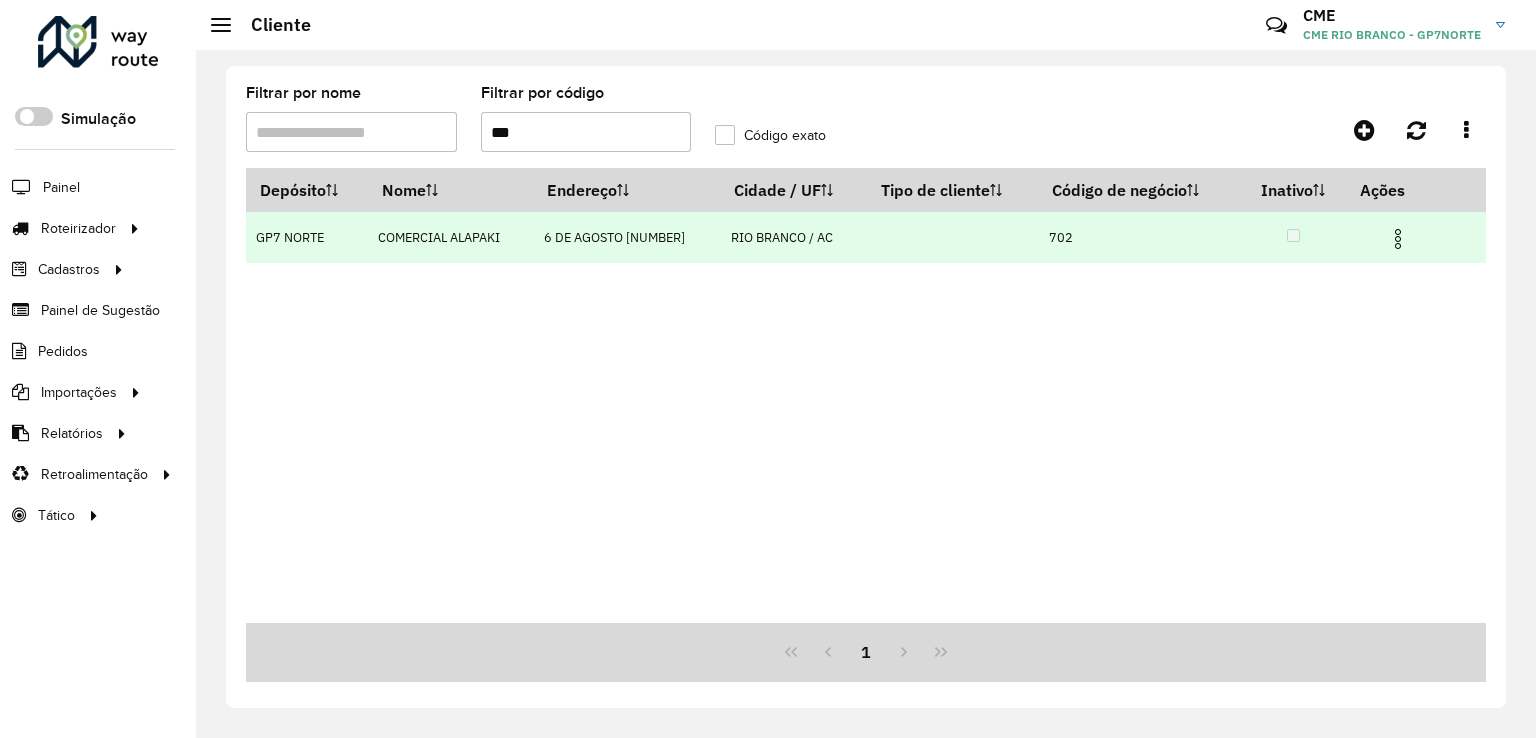 type on "***" 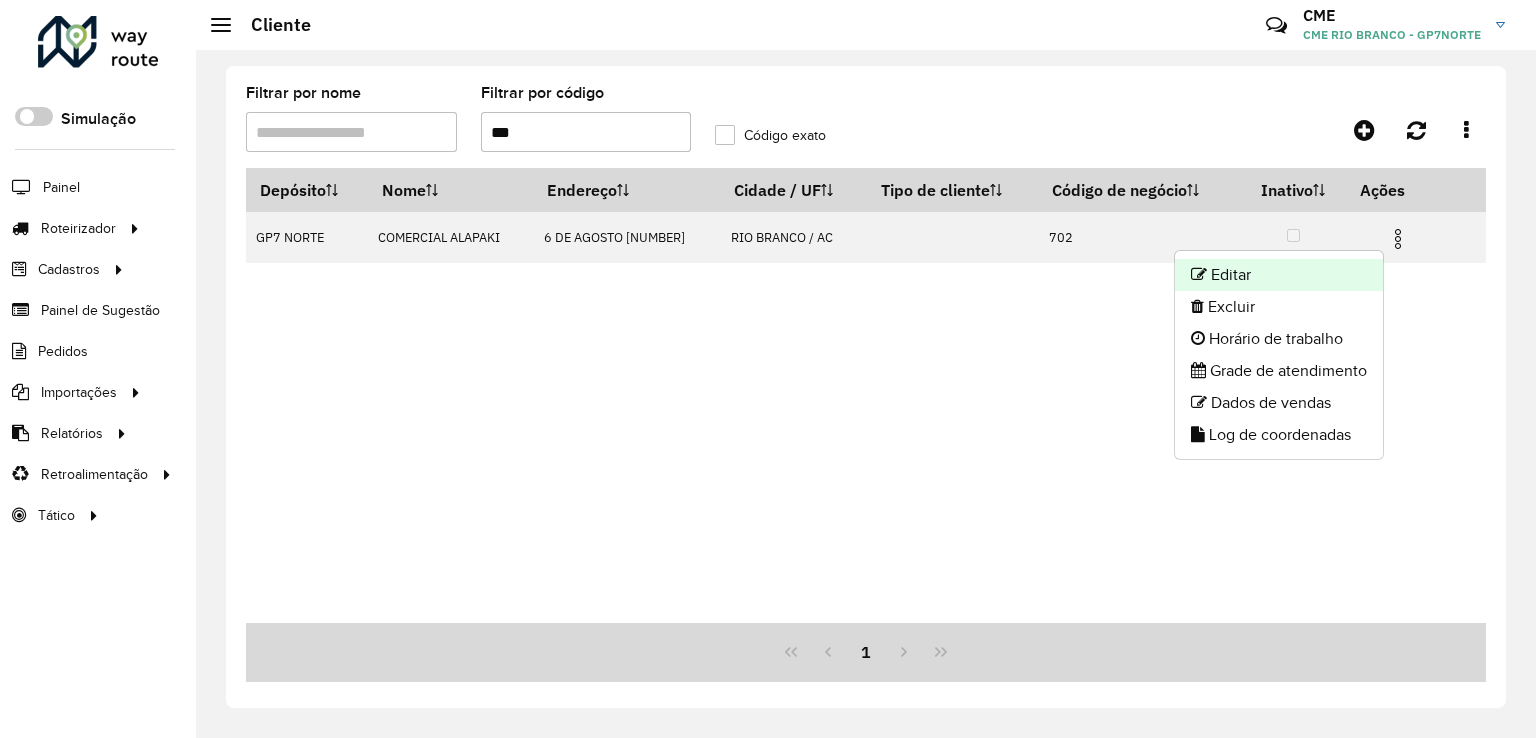 click on "Editar" 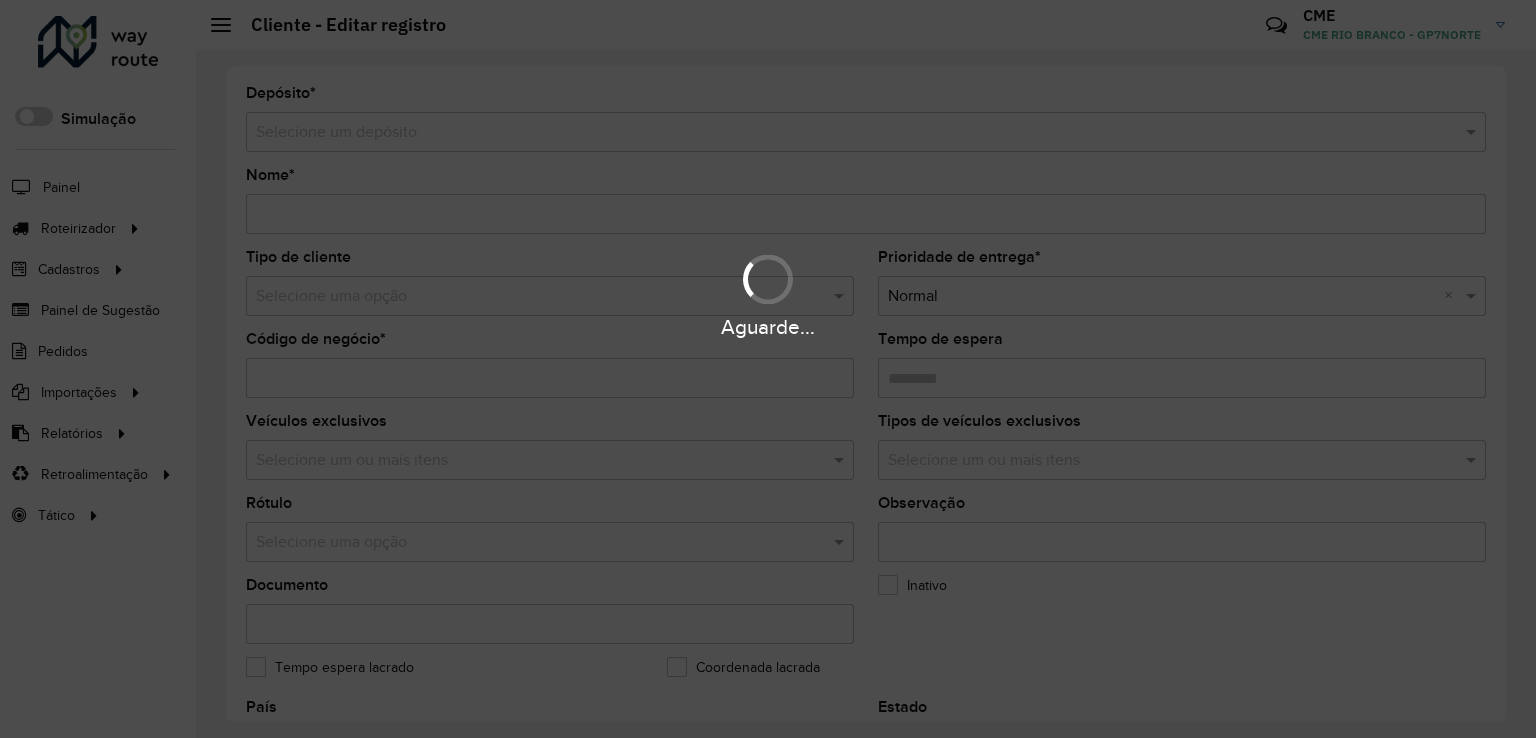 type on "**********" 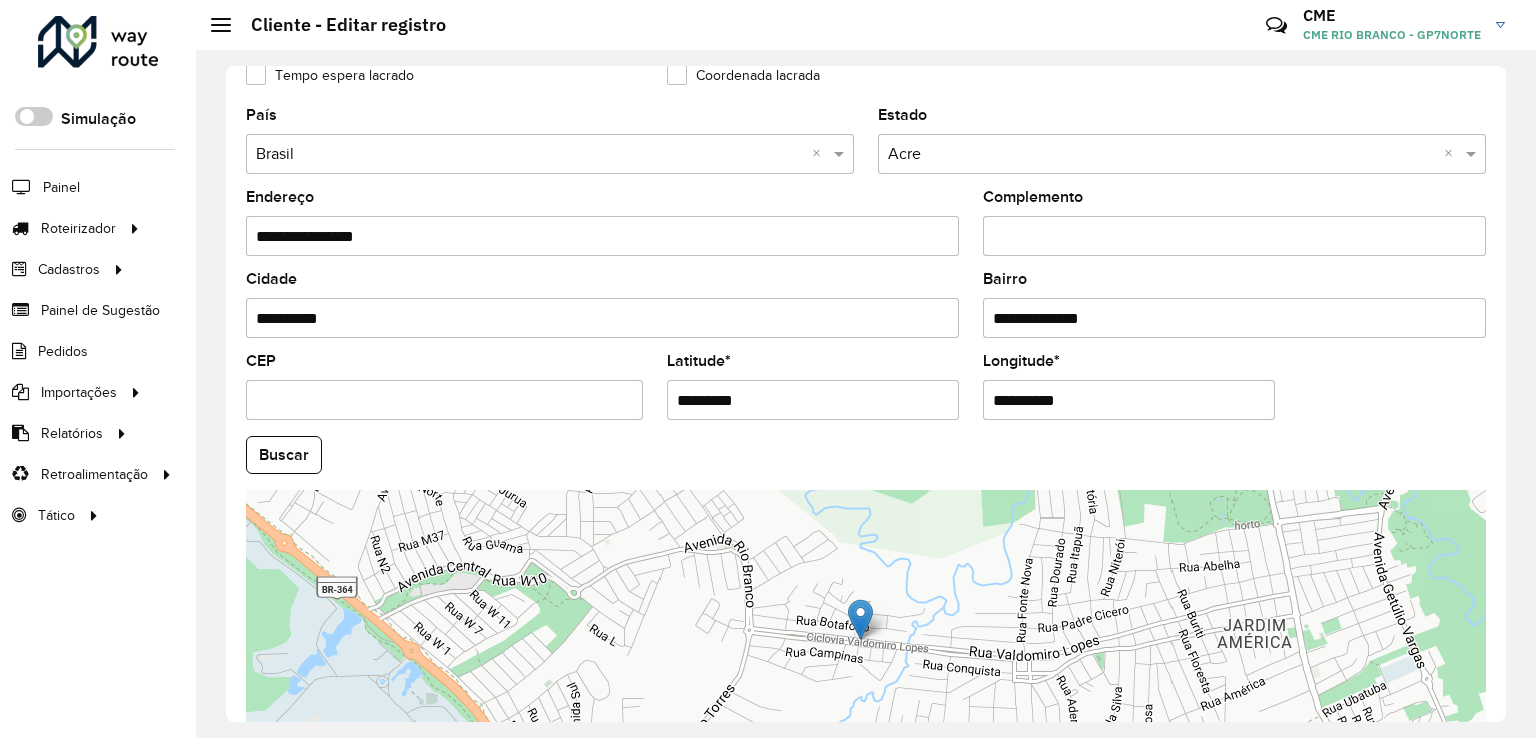 scroll, scrollTop: 742, scrollLeft: 0, axis: vertical 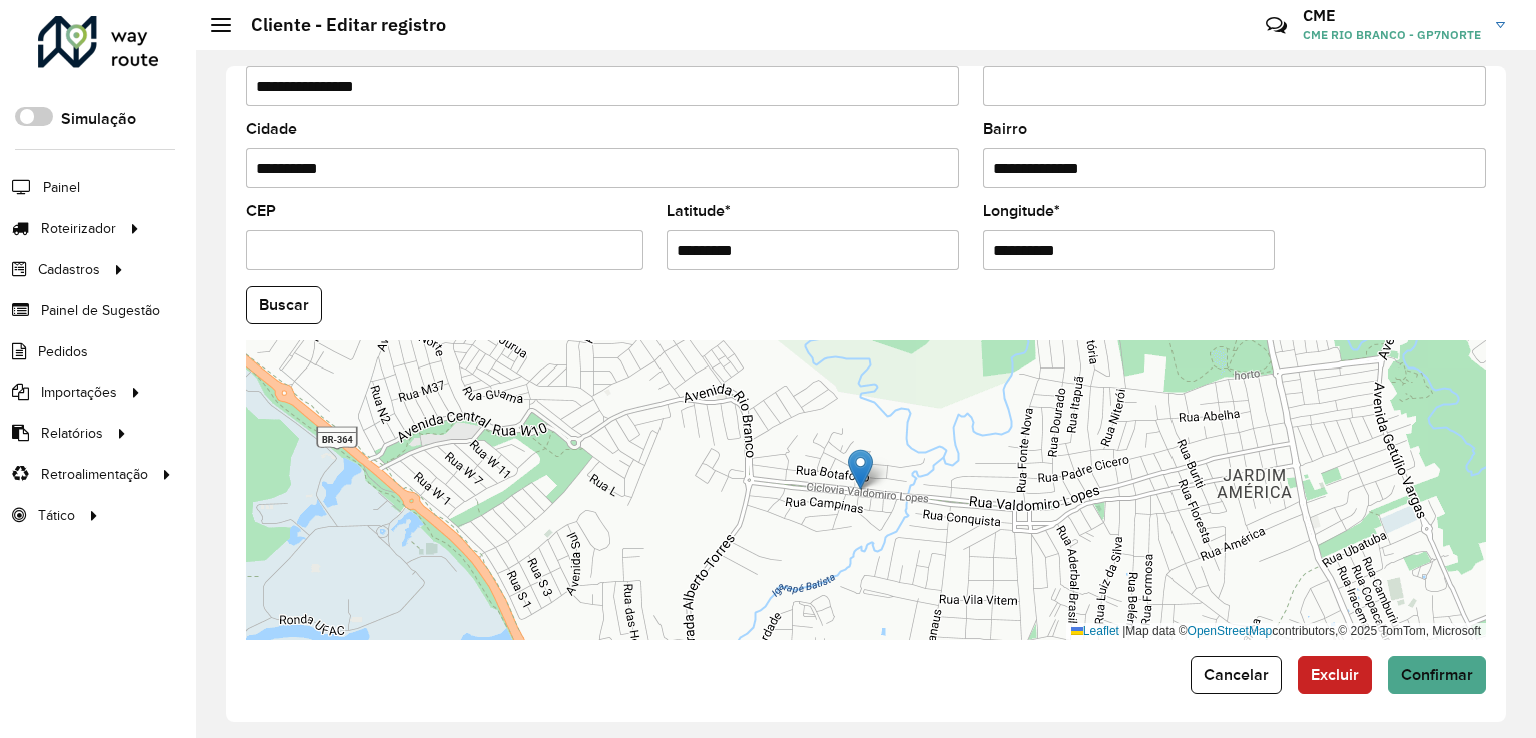 click on "**********" 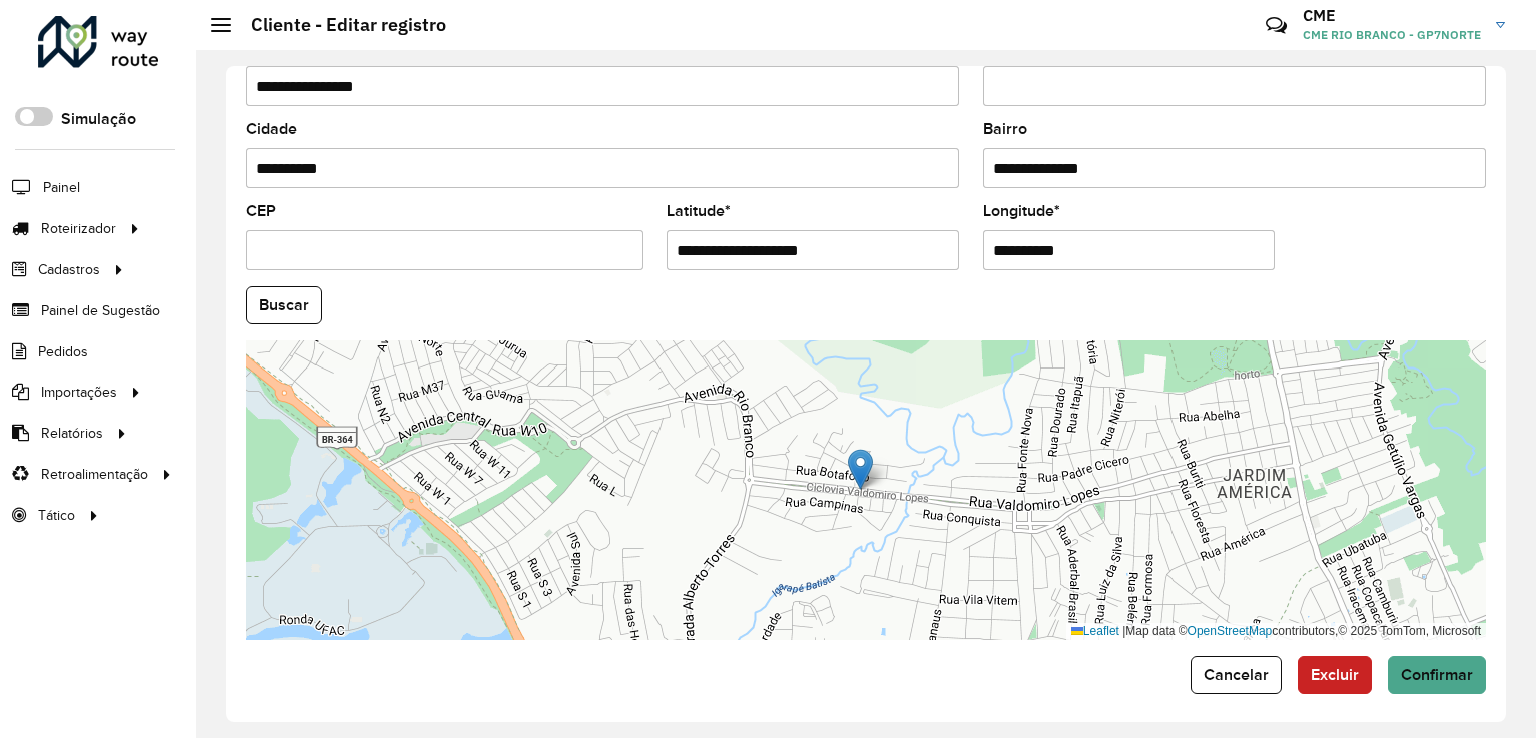 drag, startPoint x: 745, startPoint y: 245, endPoint x: 888, endPoint y: 245, distance: 143 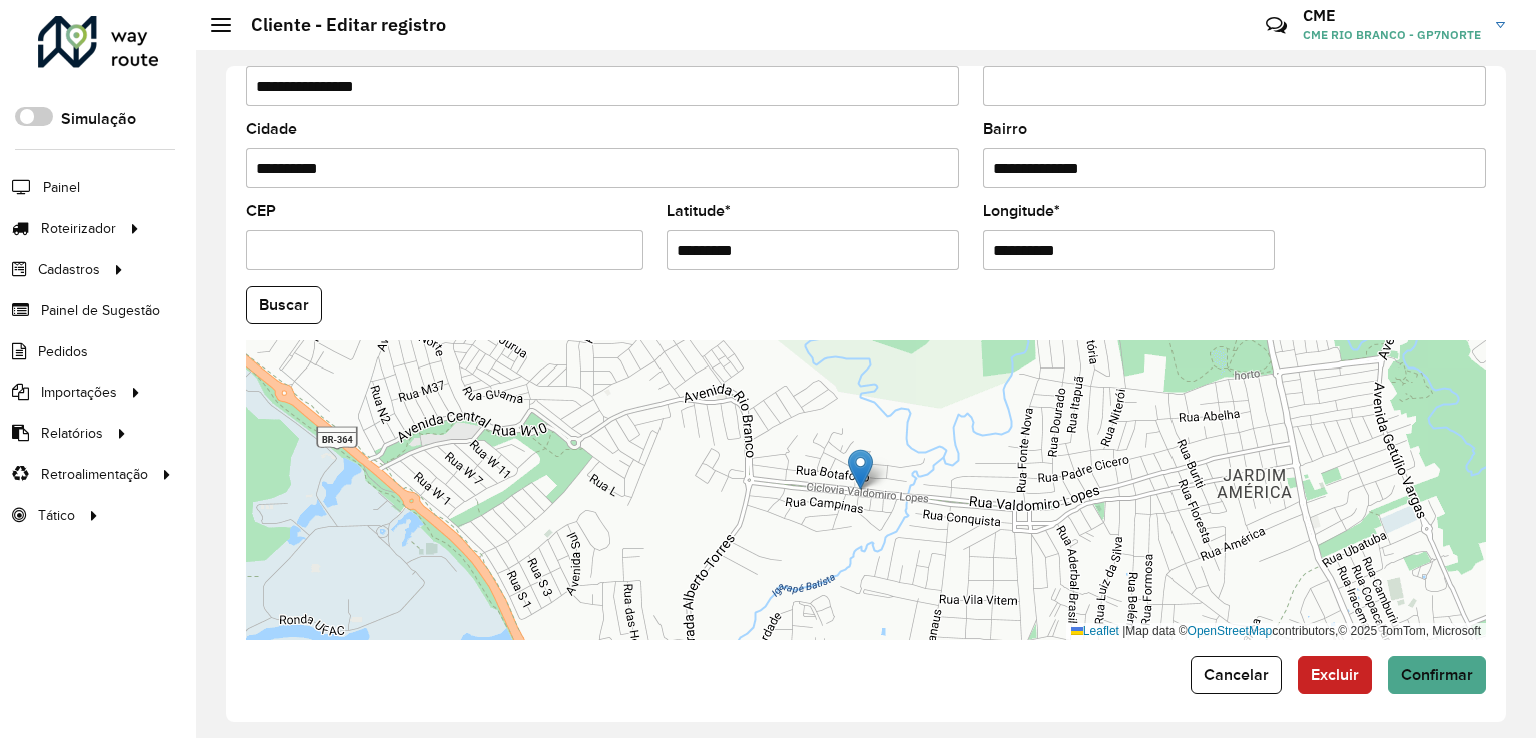 drag, startPoint x: 1156, startPoint y: 237, endPoint x: 872, endPoint y: 239, distance: 284.00705 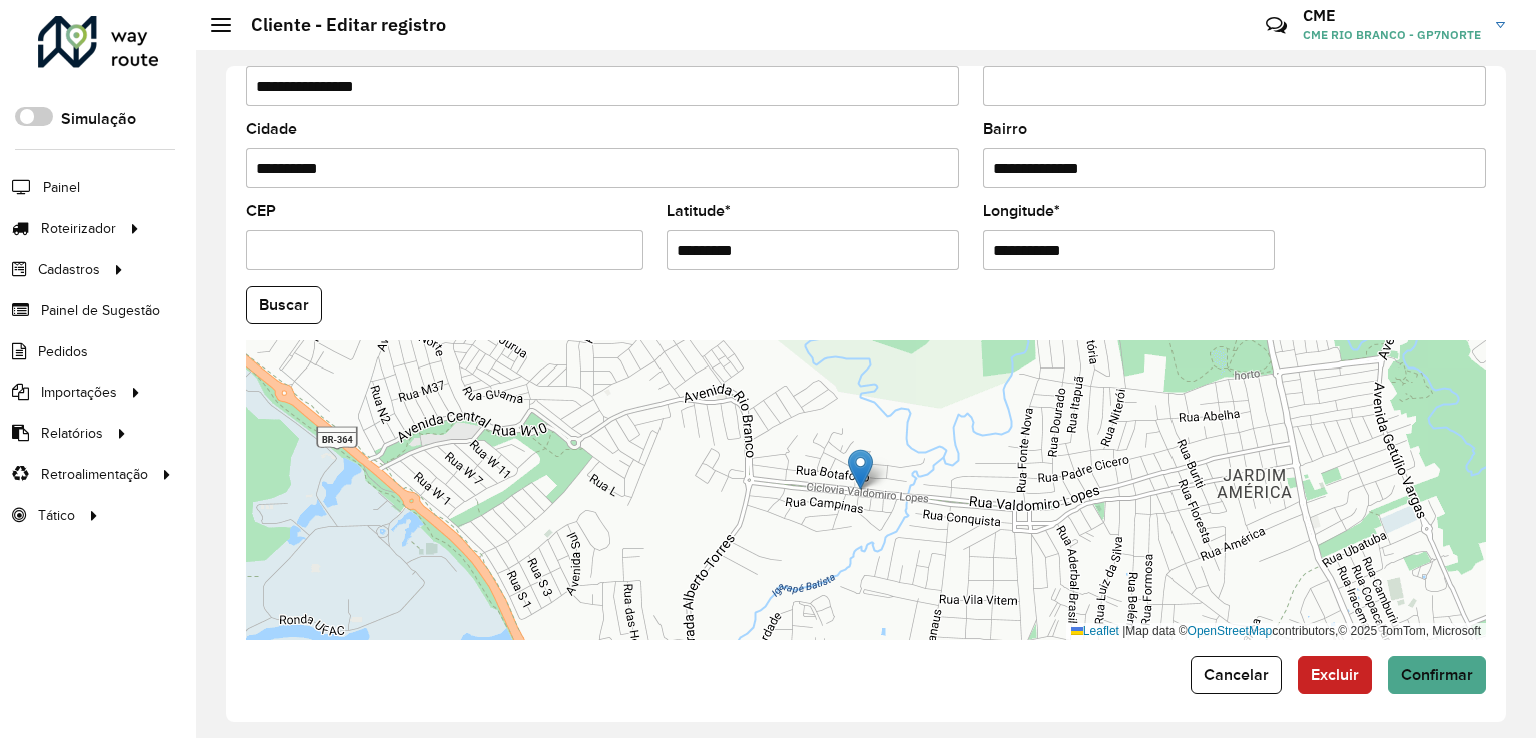click on "**********" at bounding box center [1129, 250] 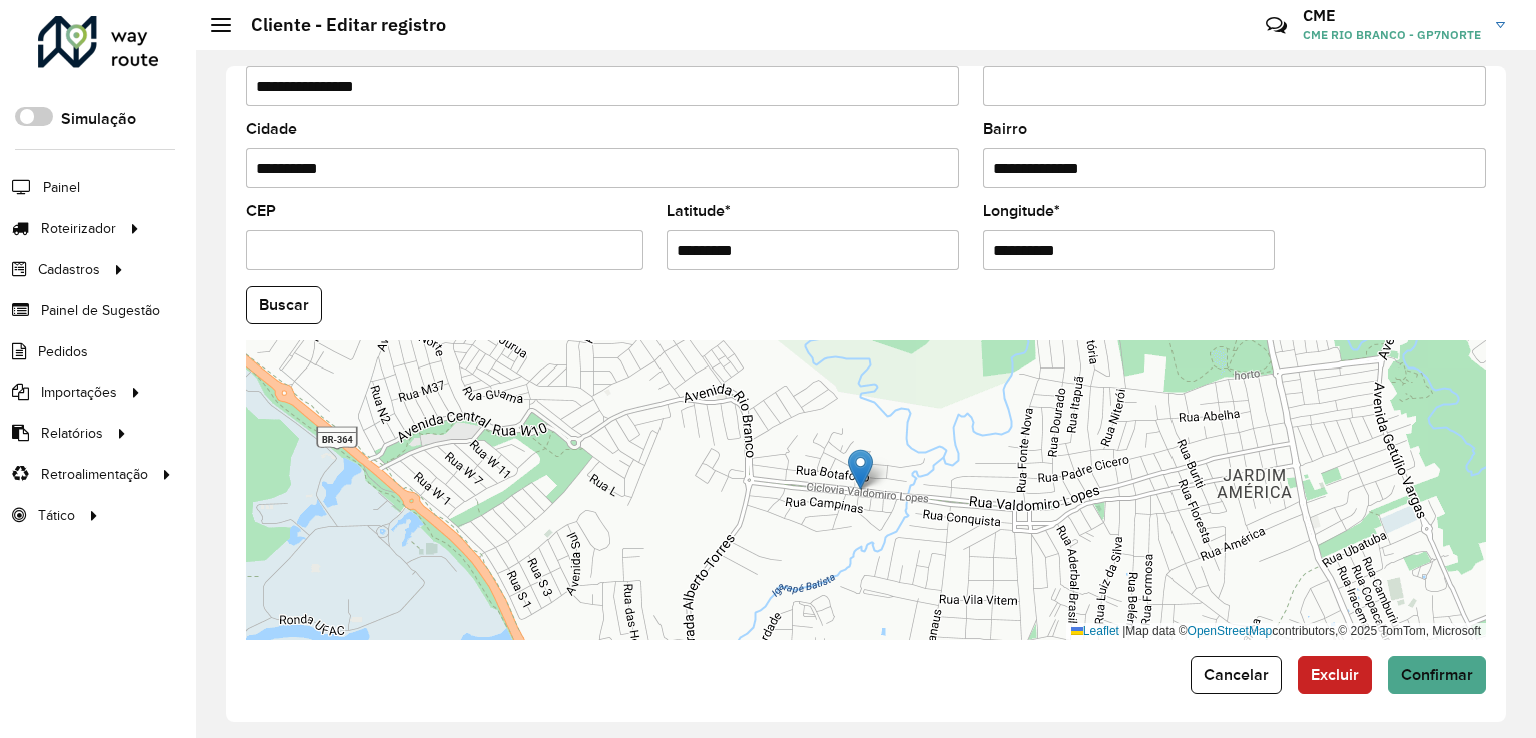 click on "*********" at bounding box center (813, 250) 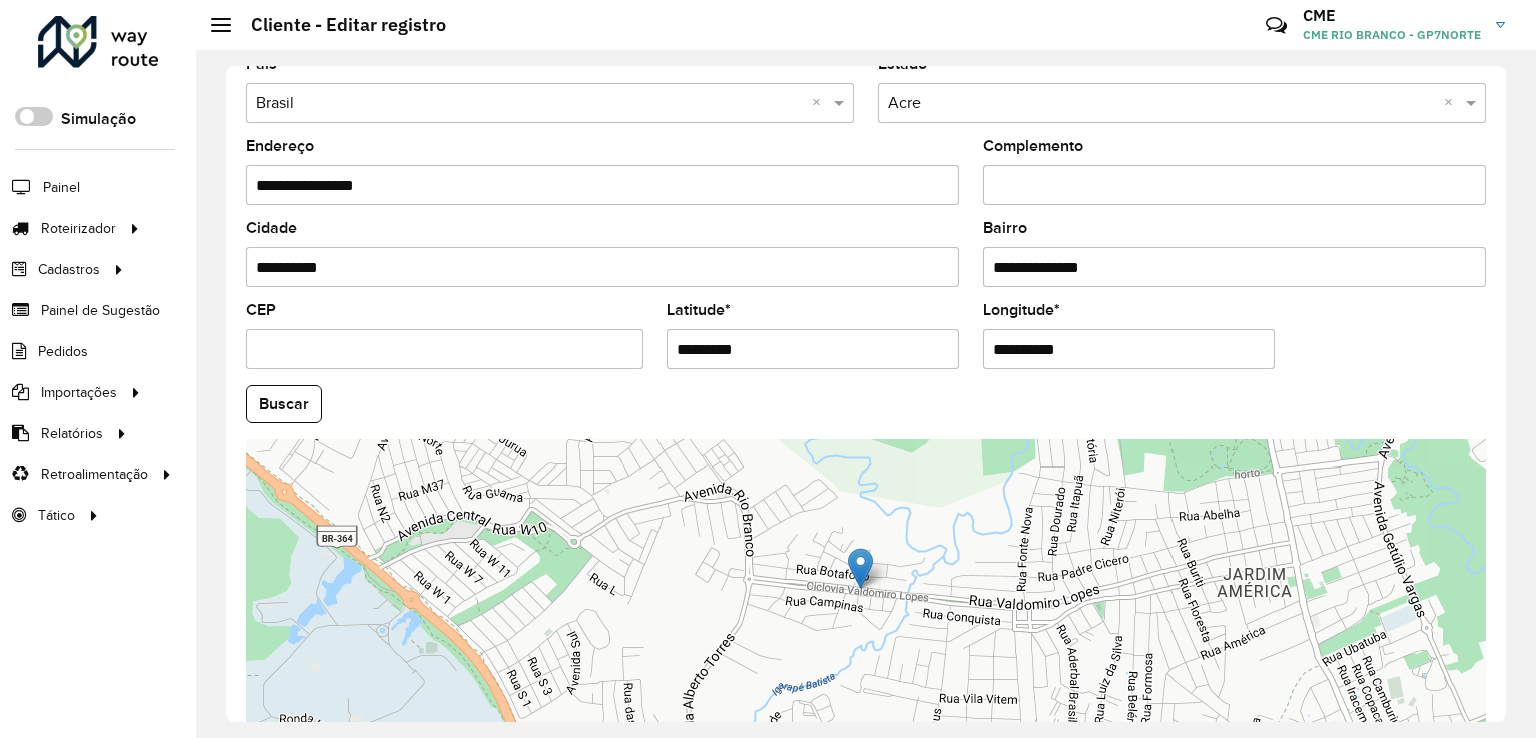 scroll, scrollTop: 642, scrollLeft: 0, axis: vertical 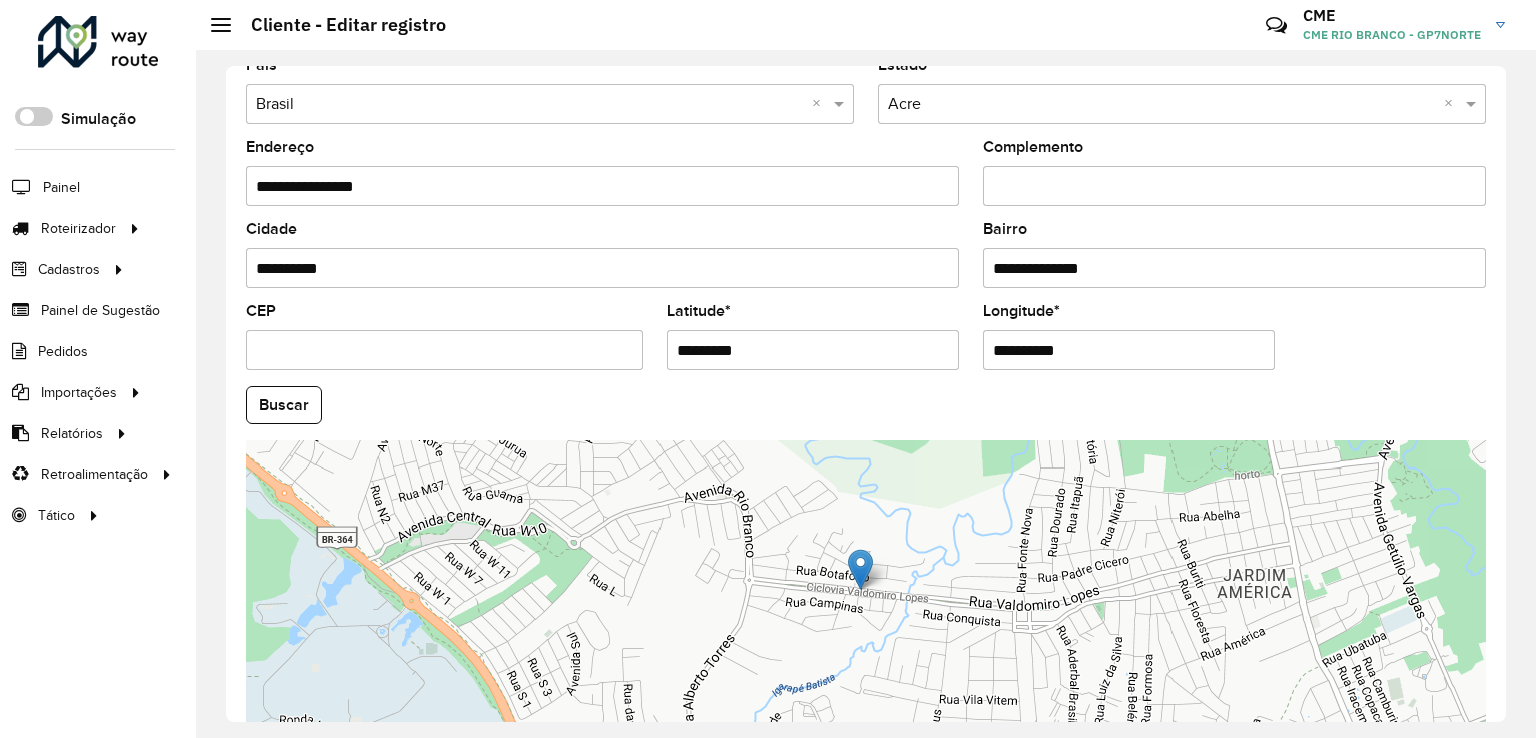 drag, startPoint x: 480, startPoint y: 184, endPoint x: 120, endPoint y: 184, distance: 360 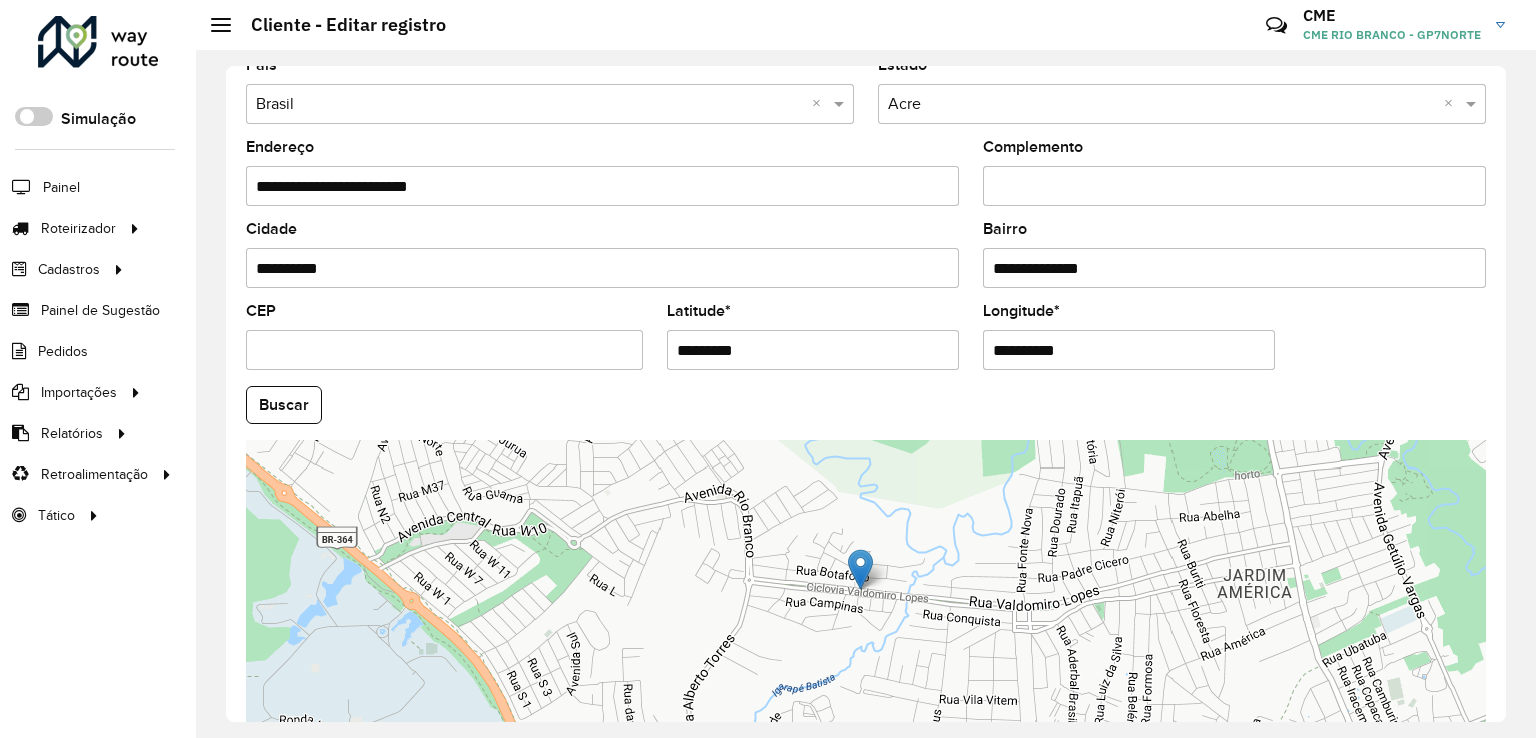 type on "**********" 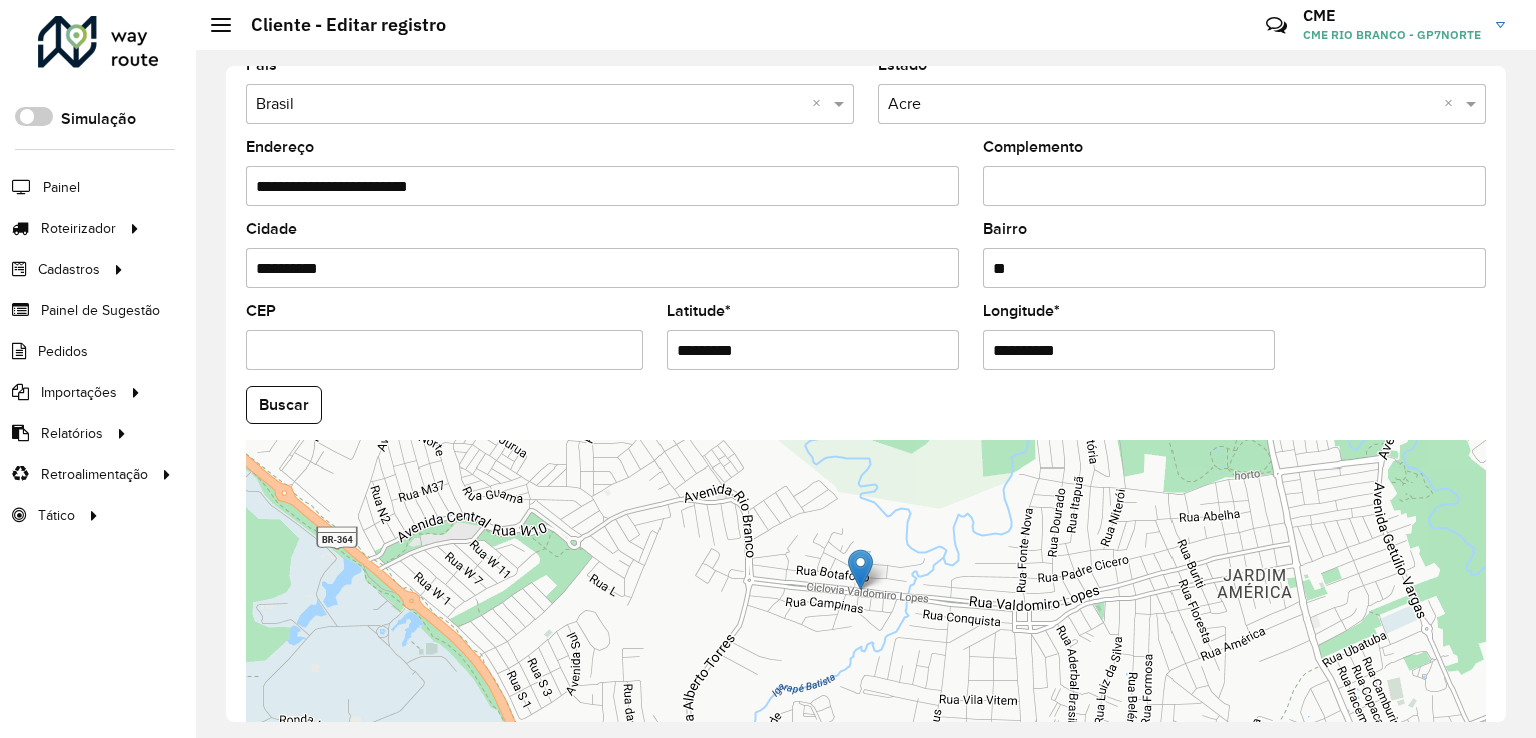 type on "*" 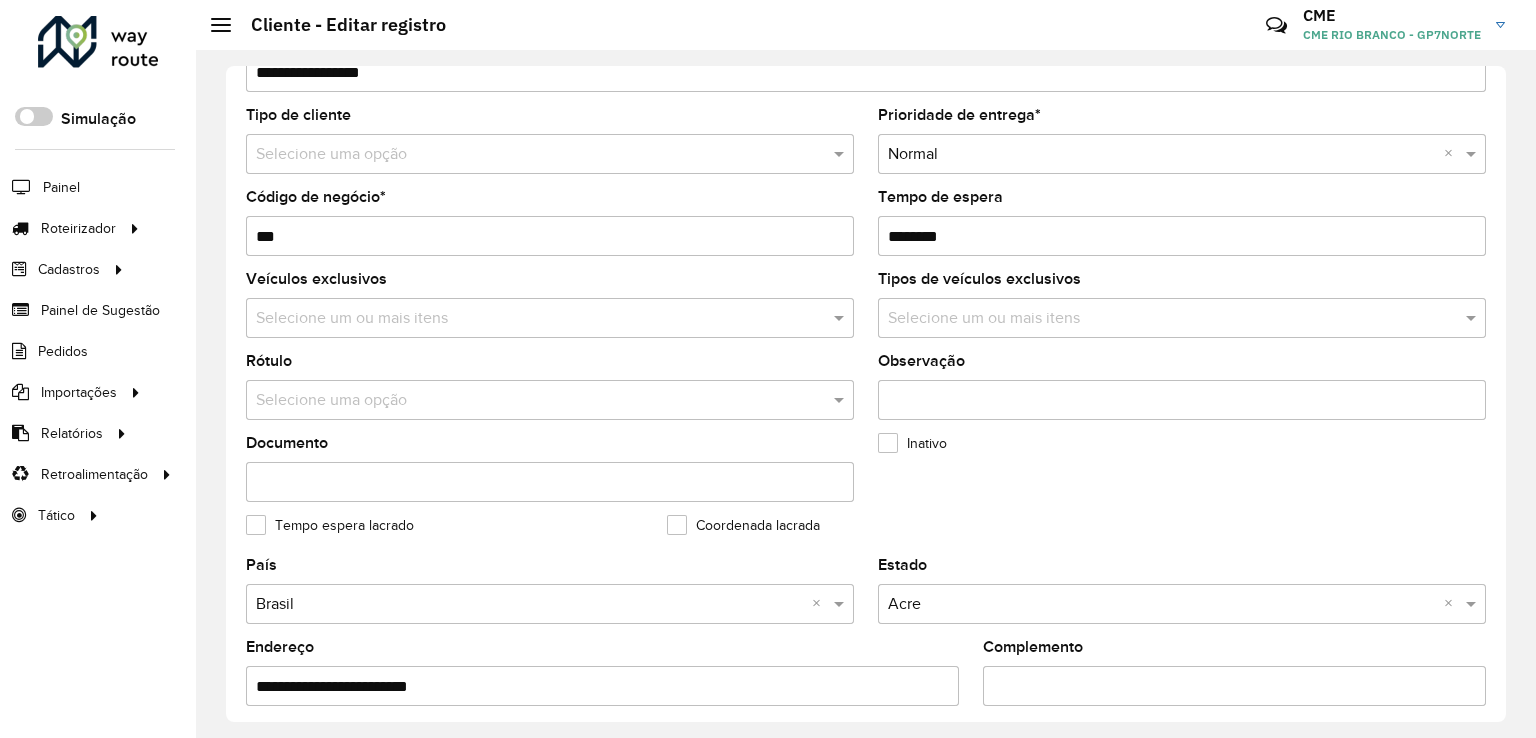 scroll, scrollTop: 742, scrollLeft: 0, axis: vertical 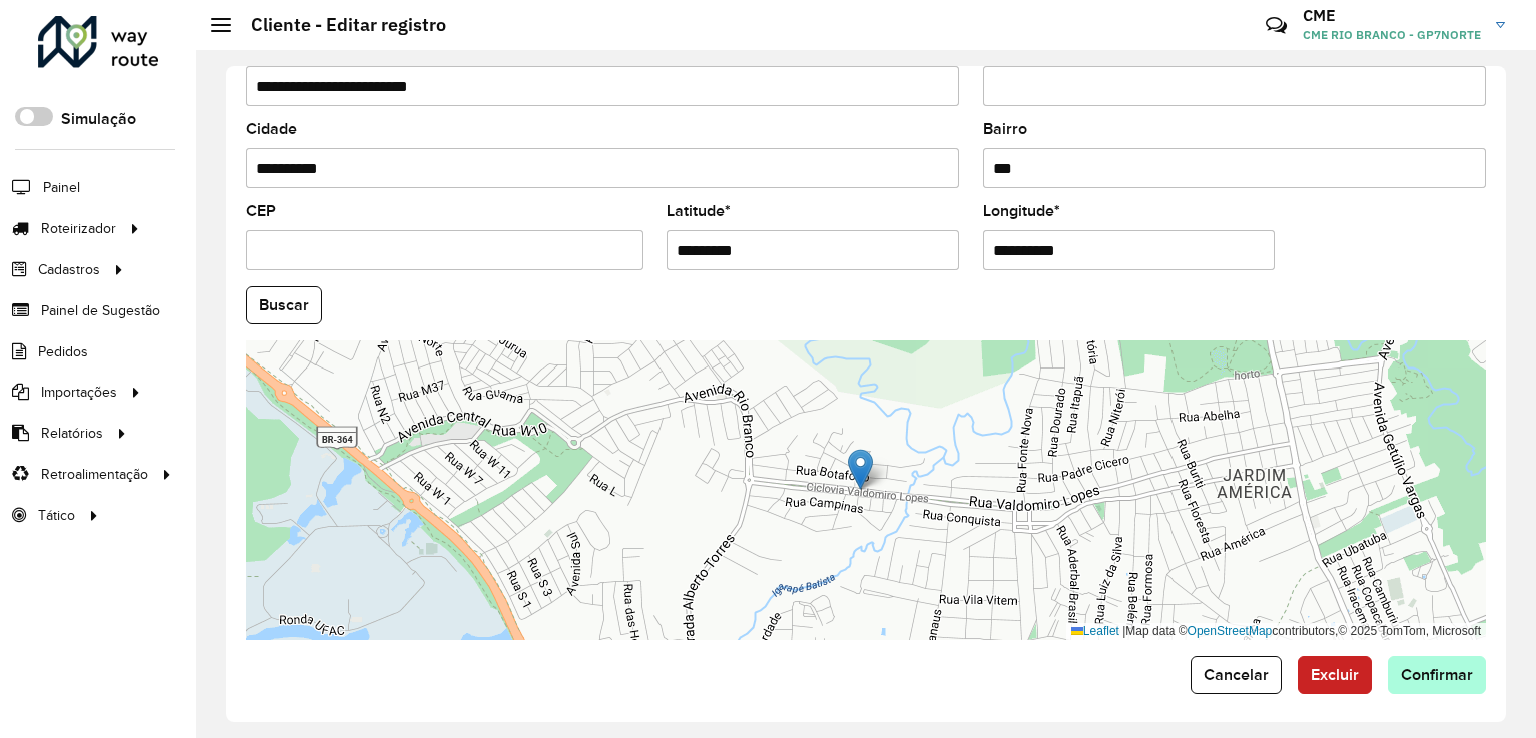 type on "***" 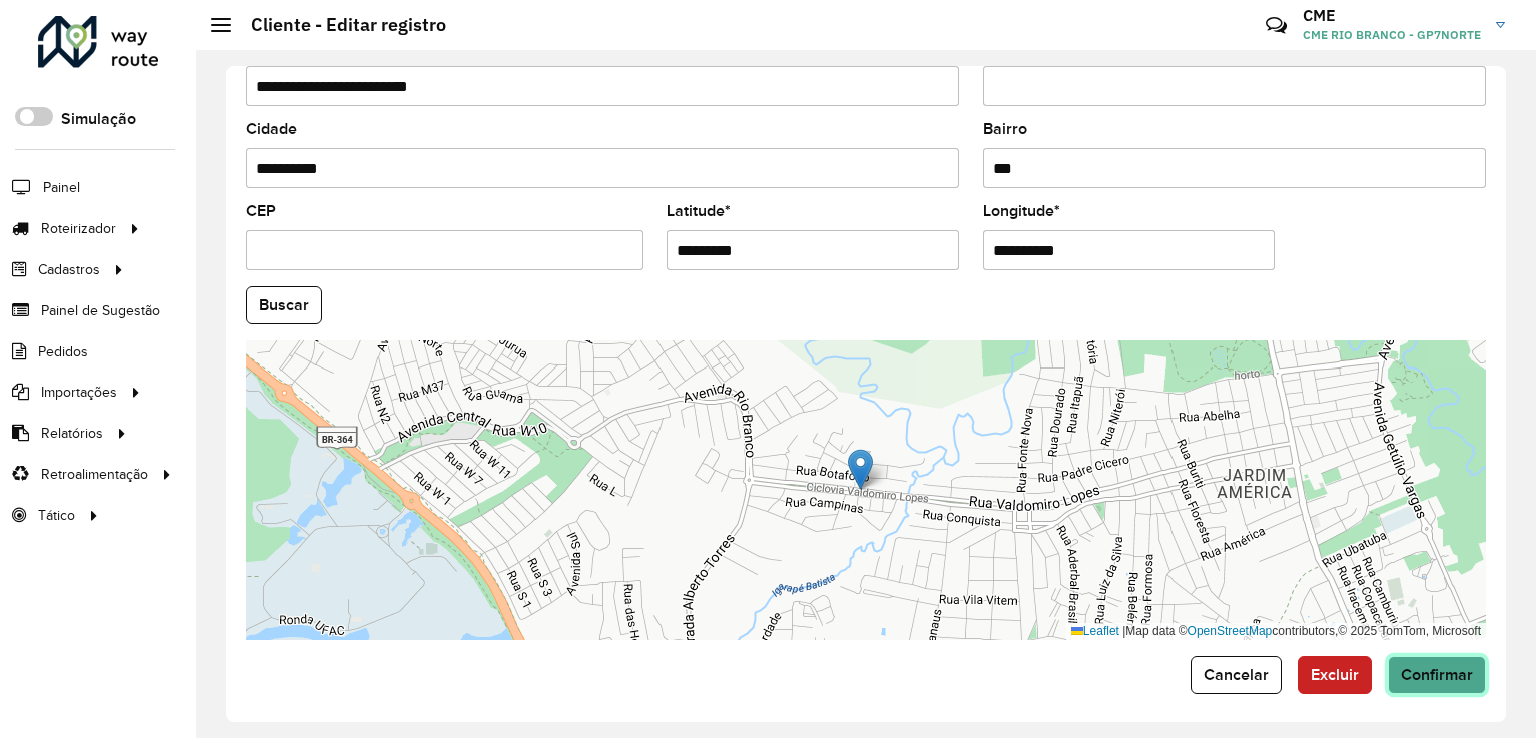 click on "Confirmar" 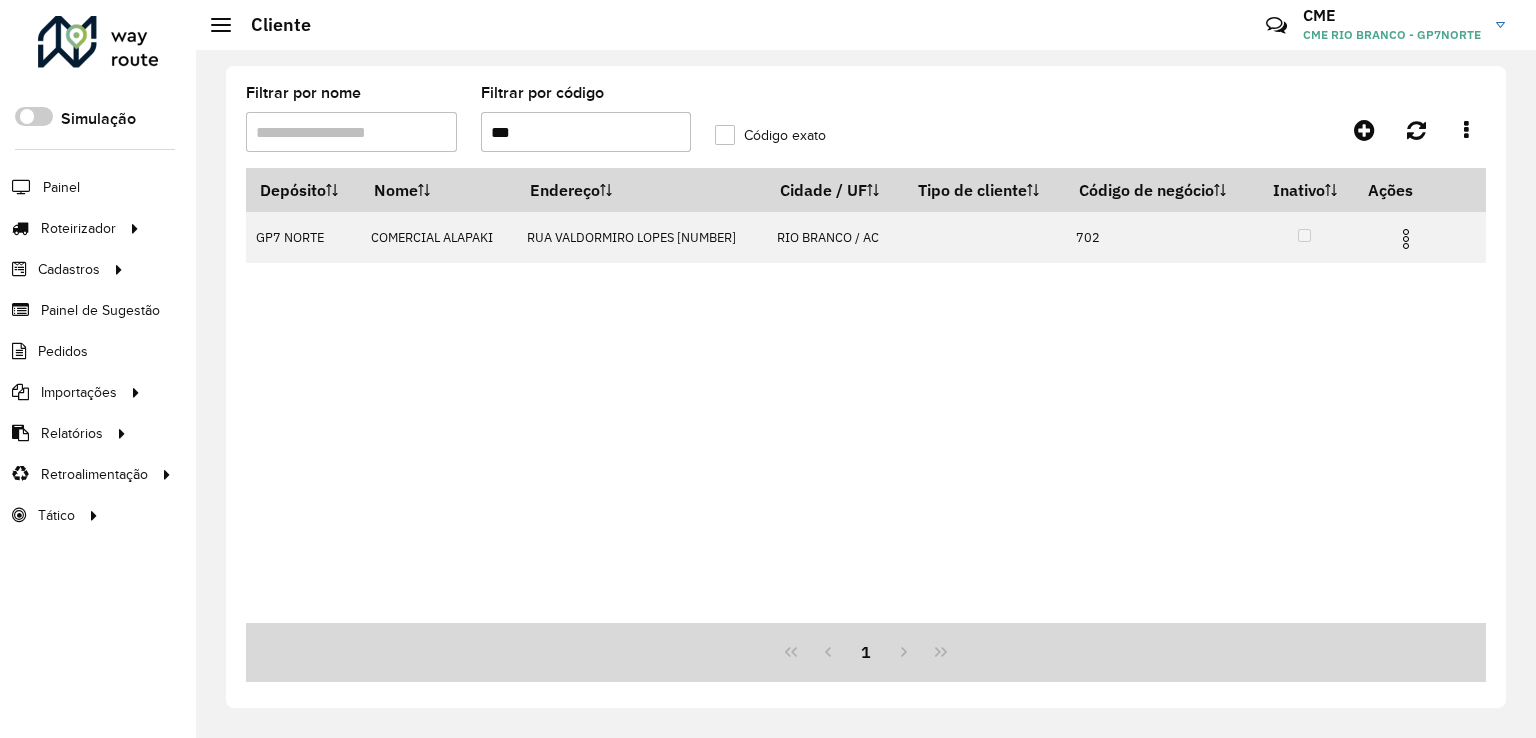 click on "Filtrar por nome   Filtrar por código  ***  Código exato   Depósito   Nome   Endereço   Cidade / UF   Tipo de cliente   Código de negócio   Inativo   Ações   GP7 NORTE   COMERCIAL ALAPAKI  RUA VALDORMIRO LOPES 2040  RIO BRANCO / AC      702   1" 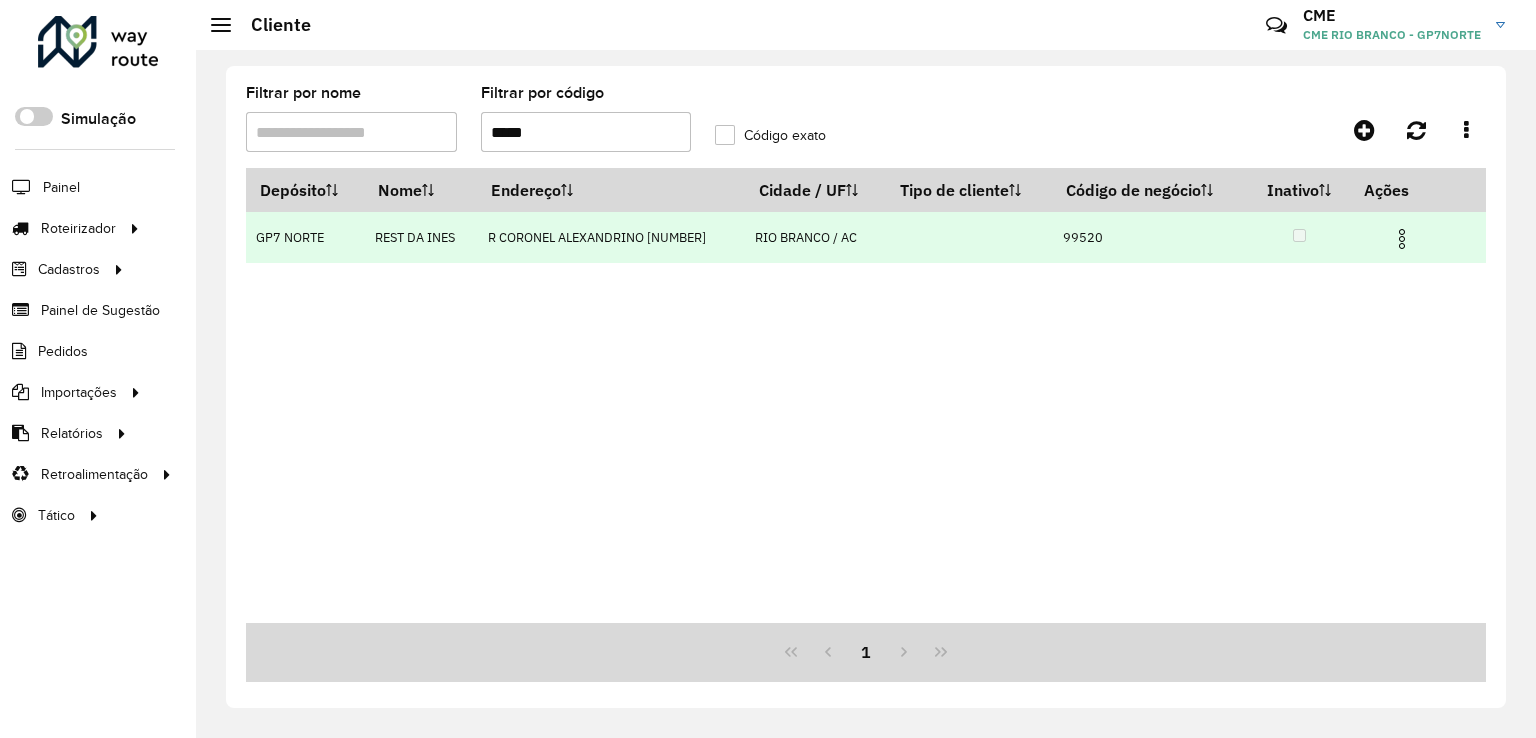 type on "*****" 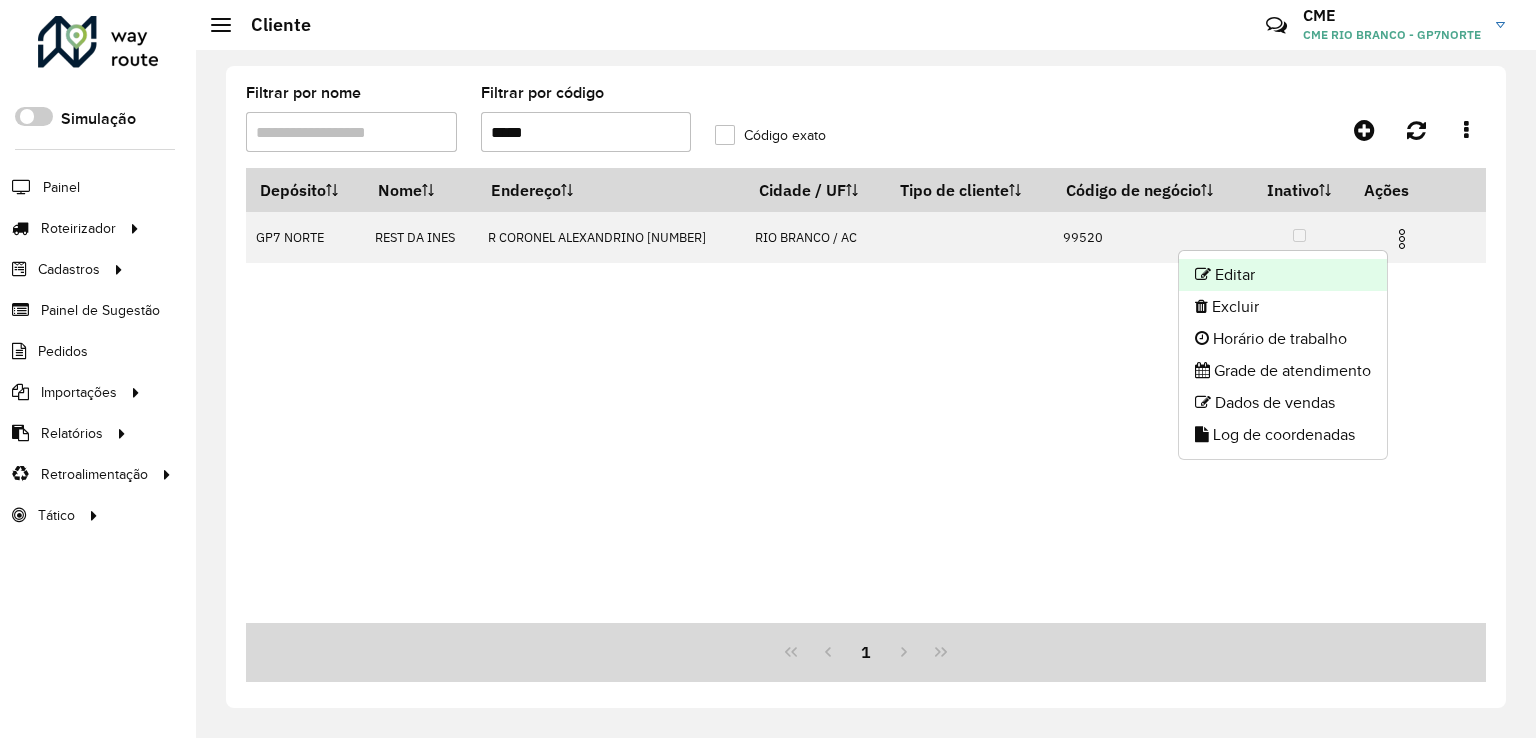 click on "Editar" 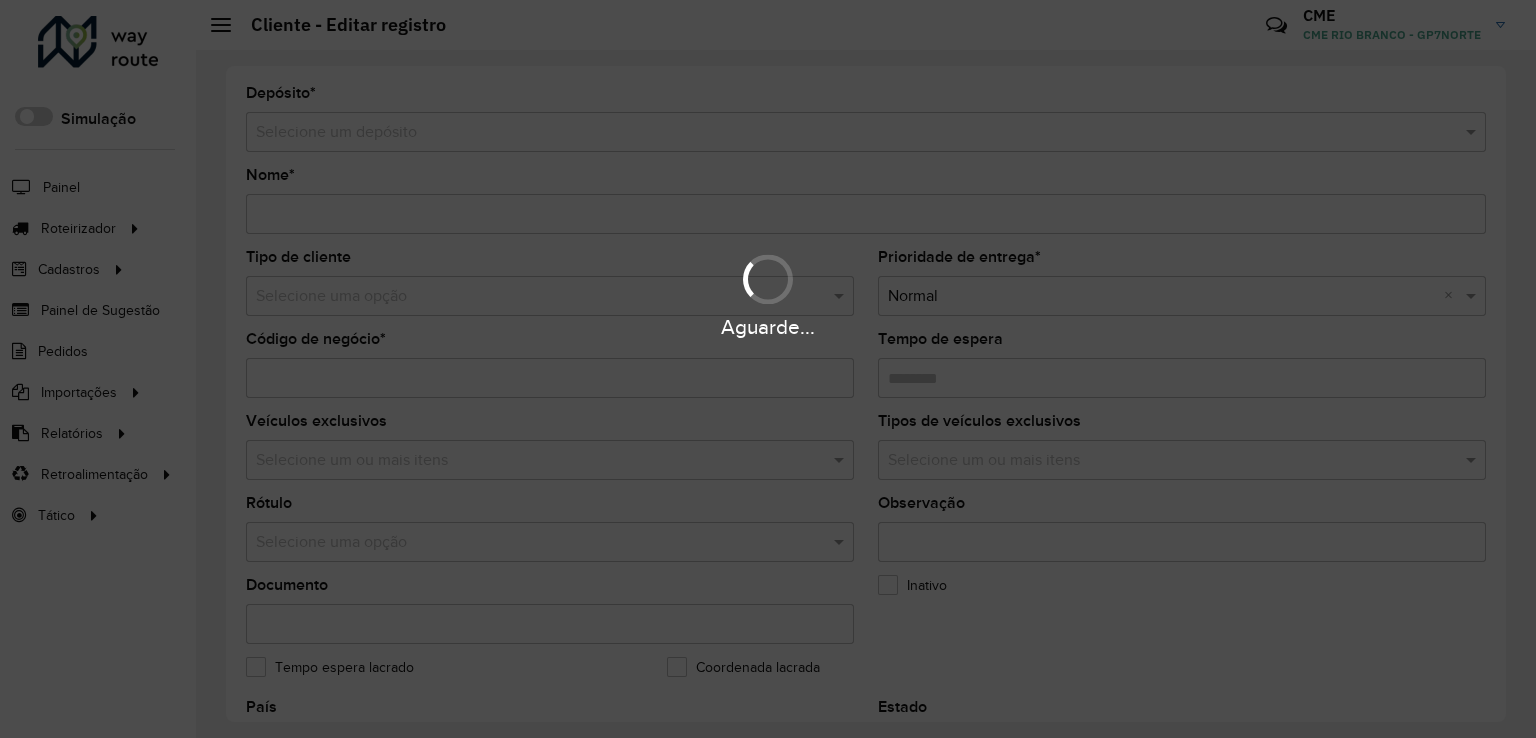 type on "**********" 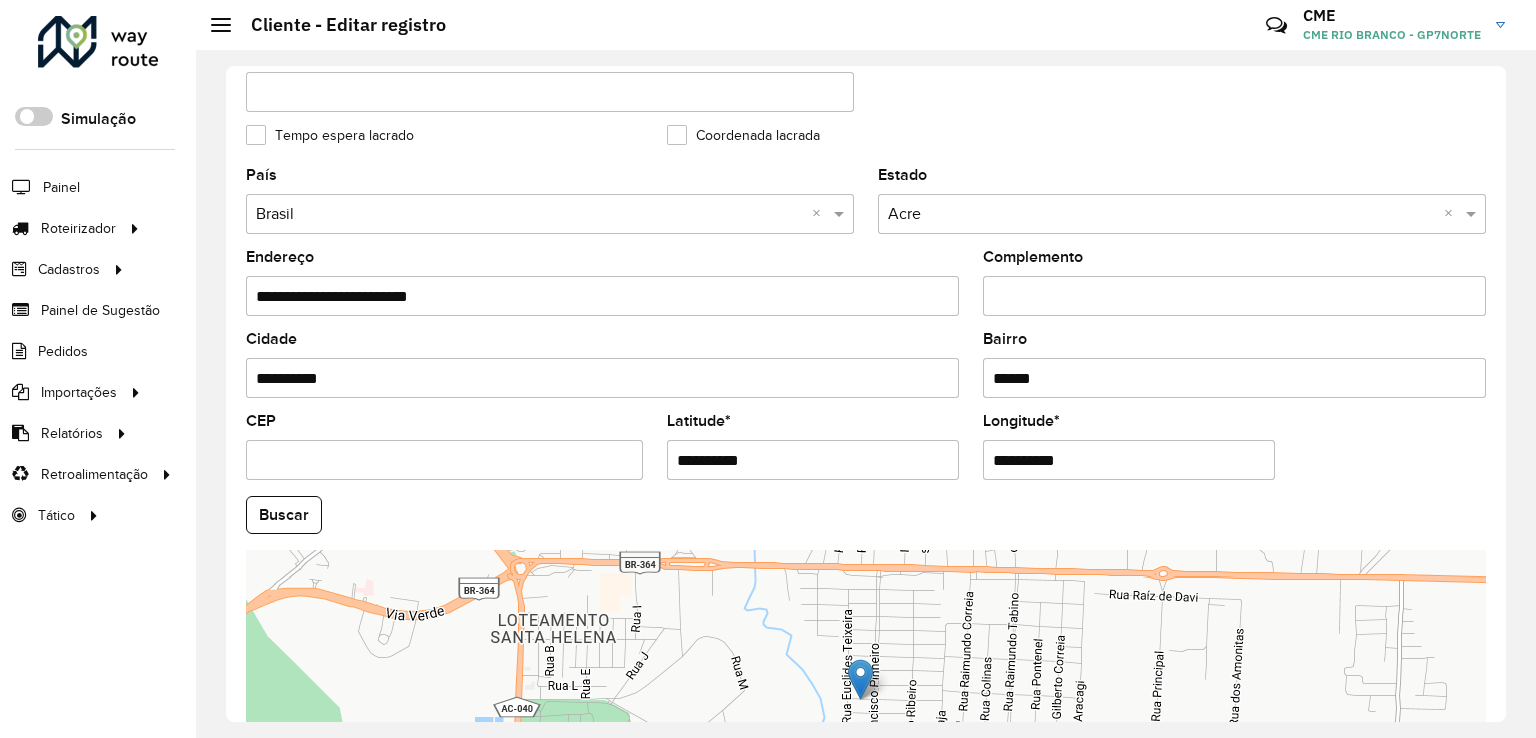 scroll, scrollTop: 500, scrollLeft: 0, axis: vertical 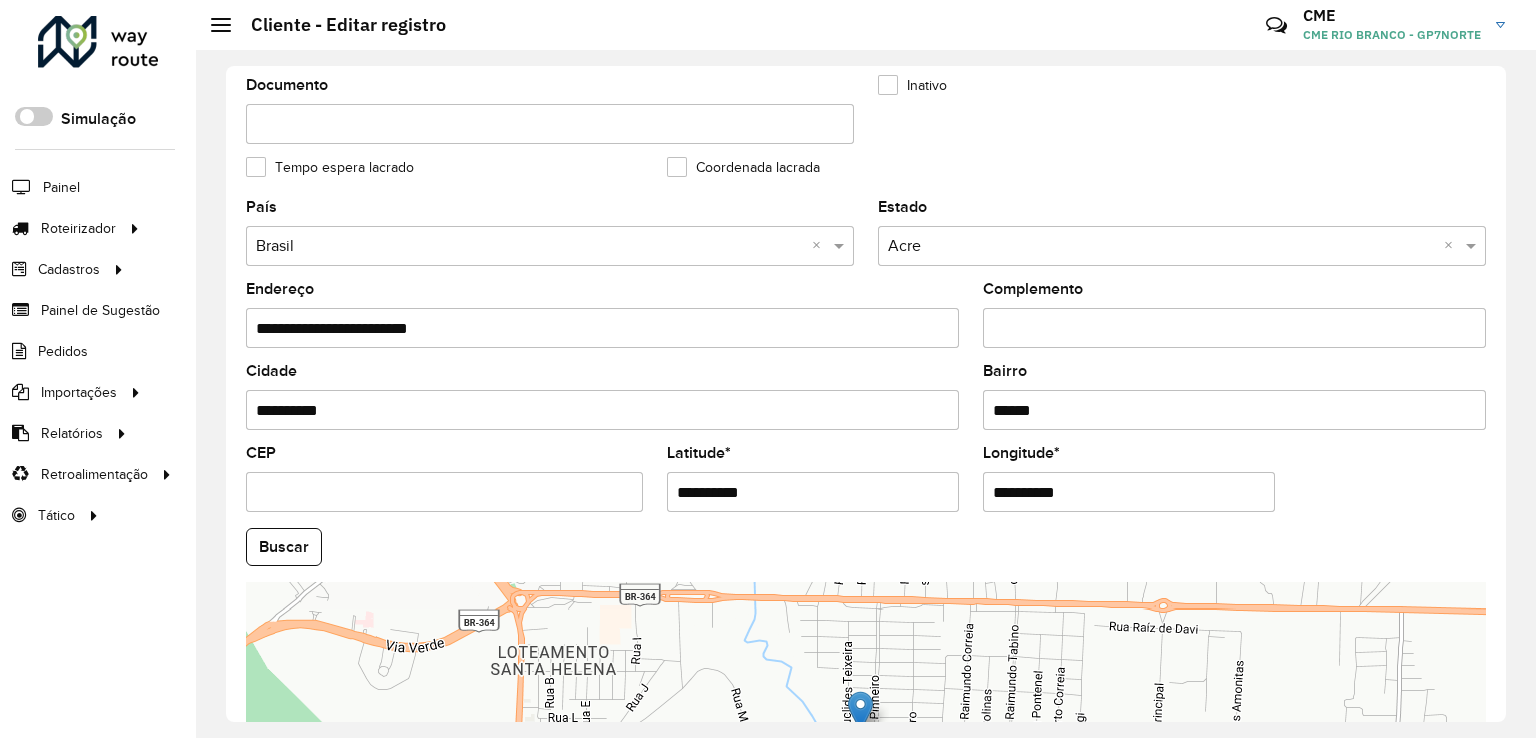 drag, startPoint x: 1178, startPoint y: 533, endPoint x: 924, endPoint y: 498, distance: 256.4001 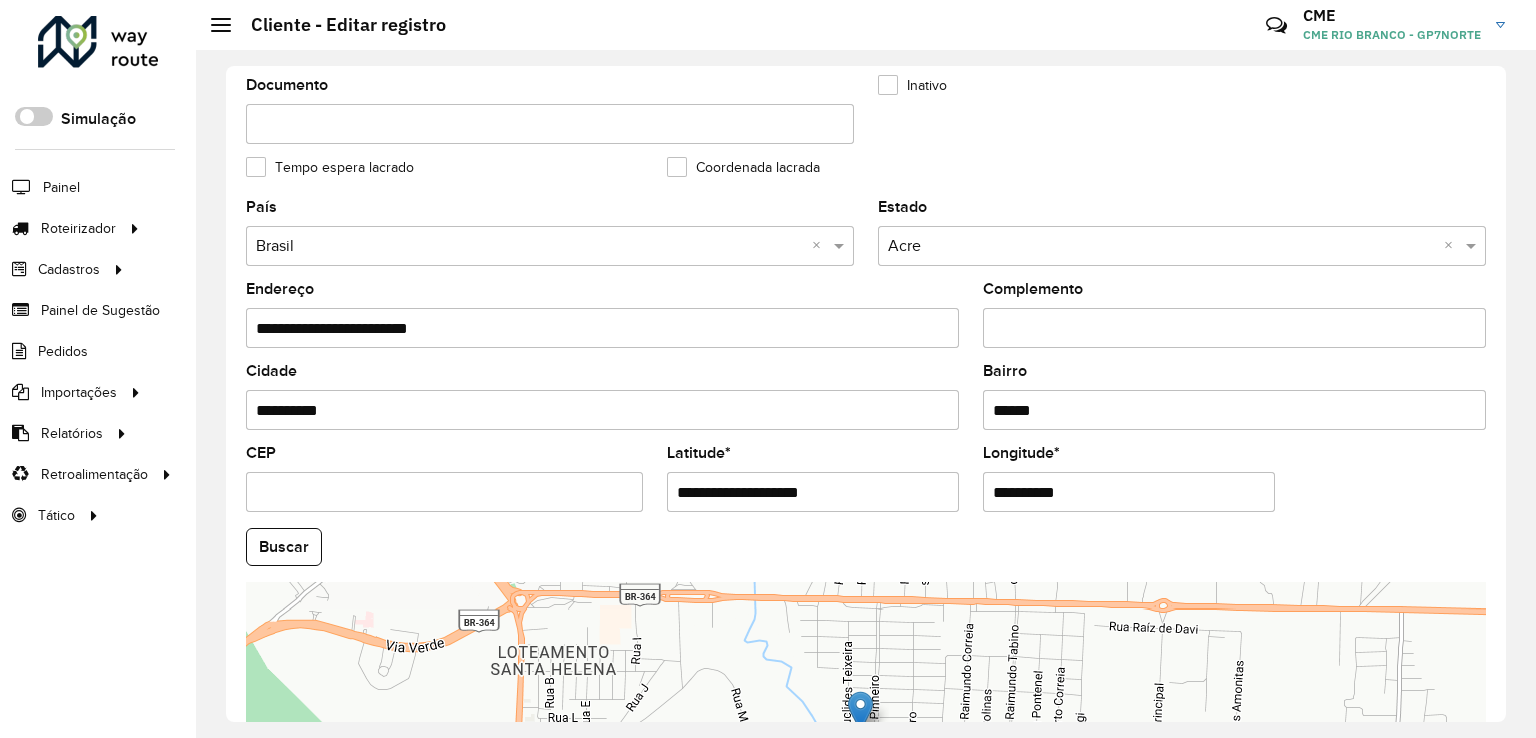drag, startPoint x: 749, startPoint y: 485, endPoint x: 888, endPoint y: 482, distance: 139.03236 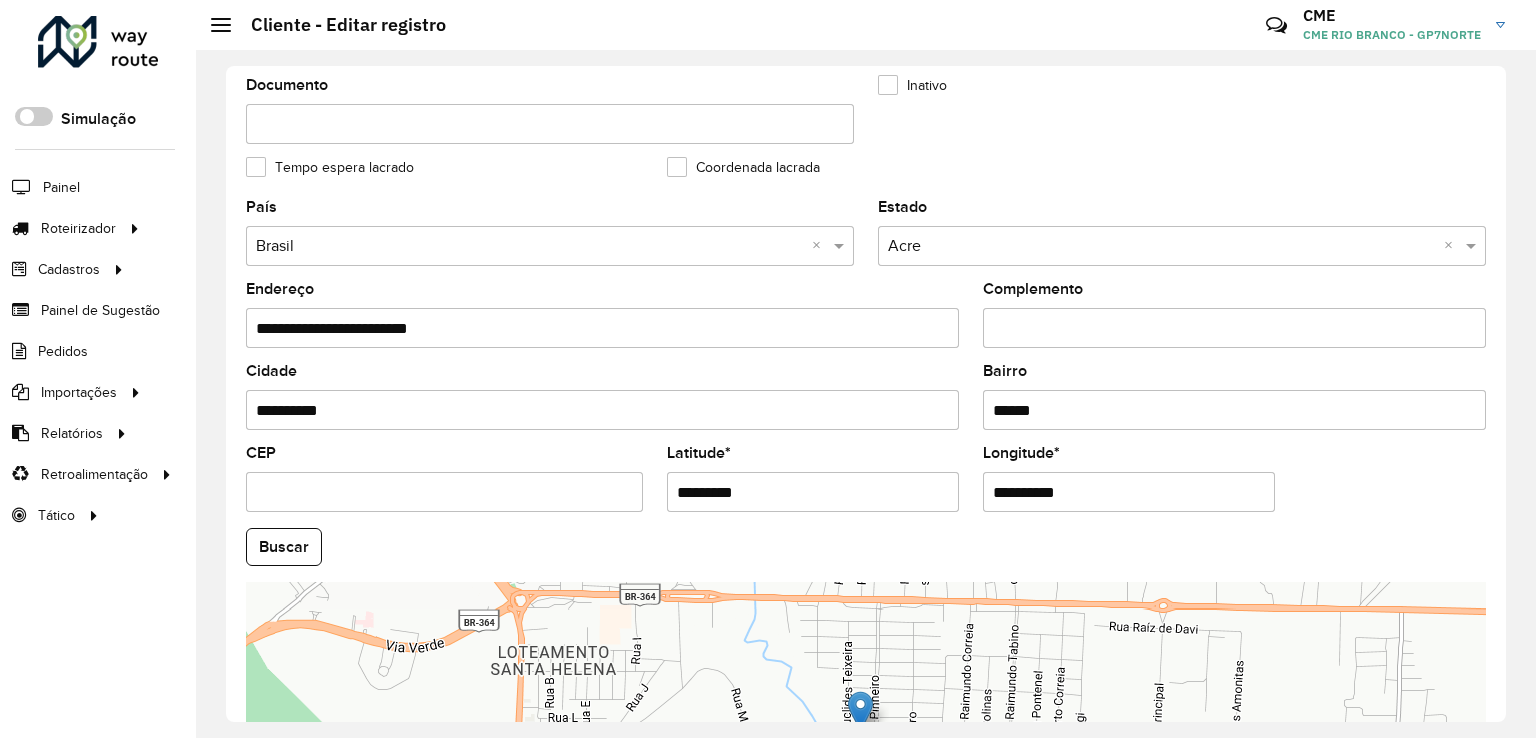 type on "*********" 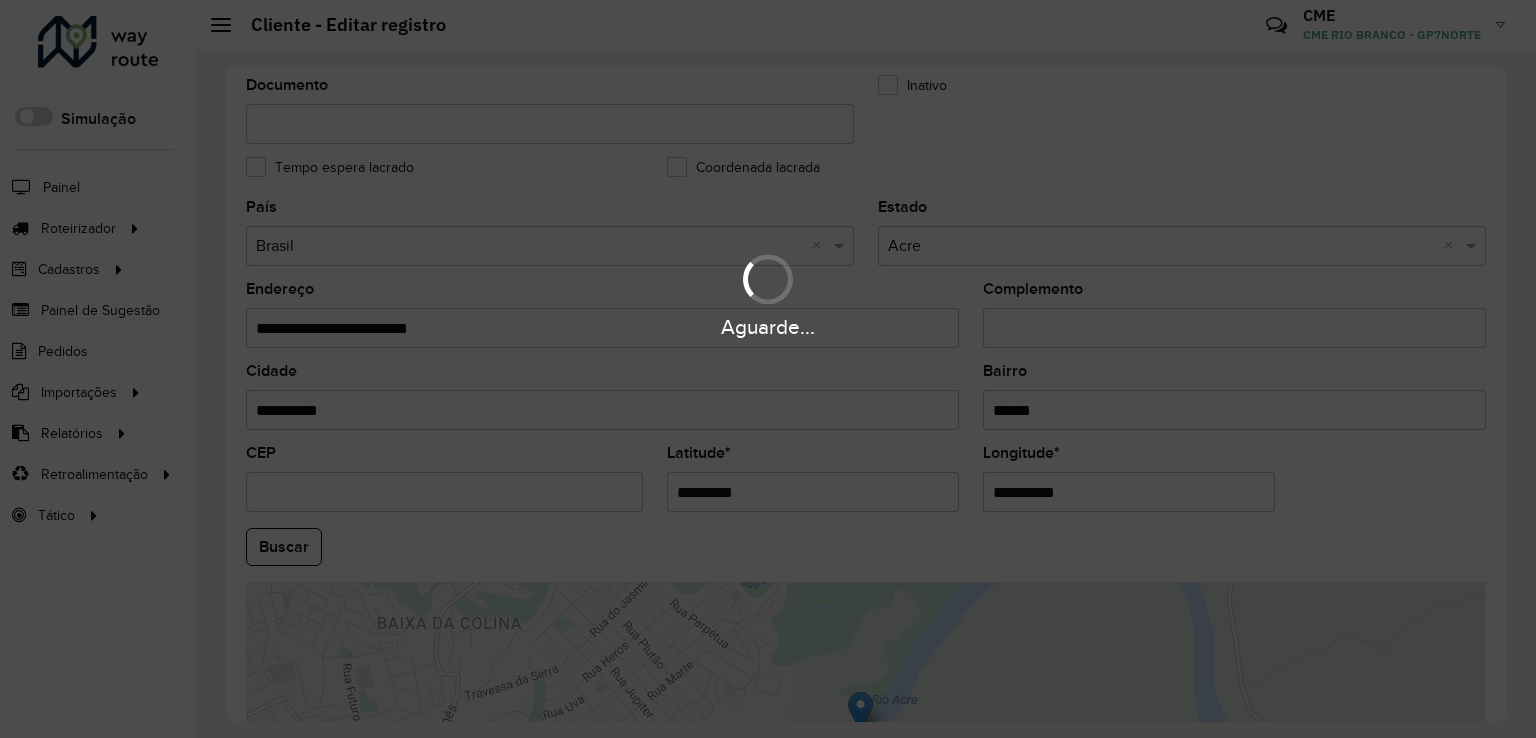 drag, startPoint x: 1106, startPoint y: 493, endPoint x: 872, endPoint y: 492, distance: 234.00214 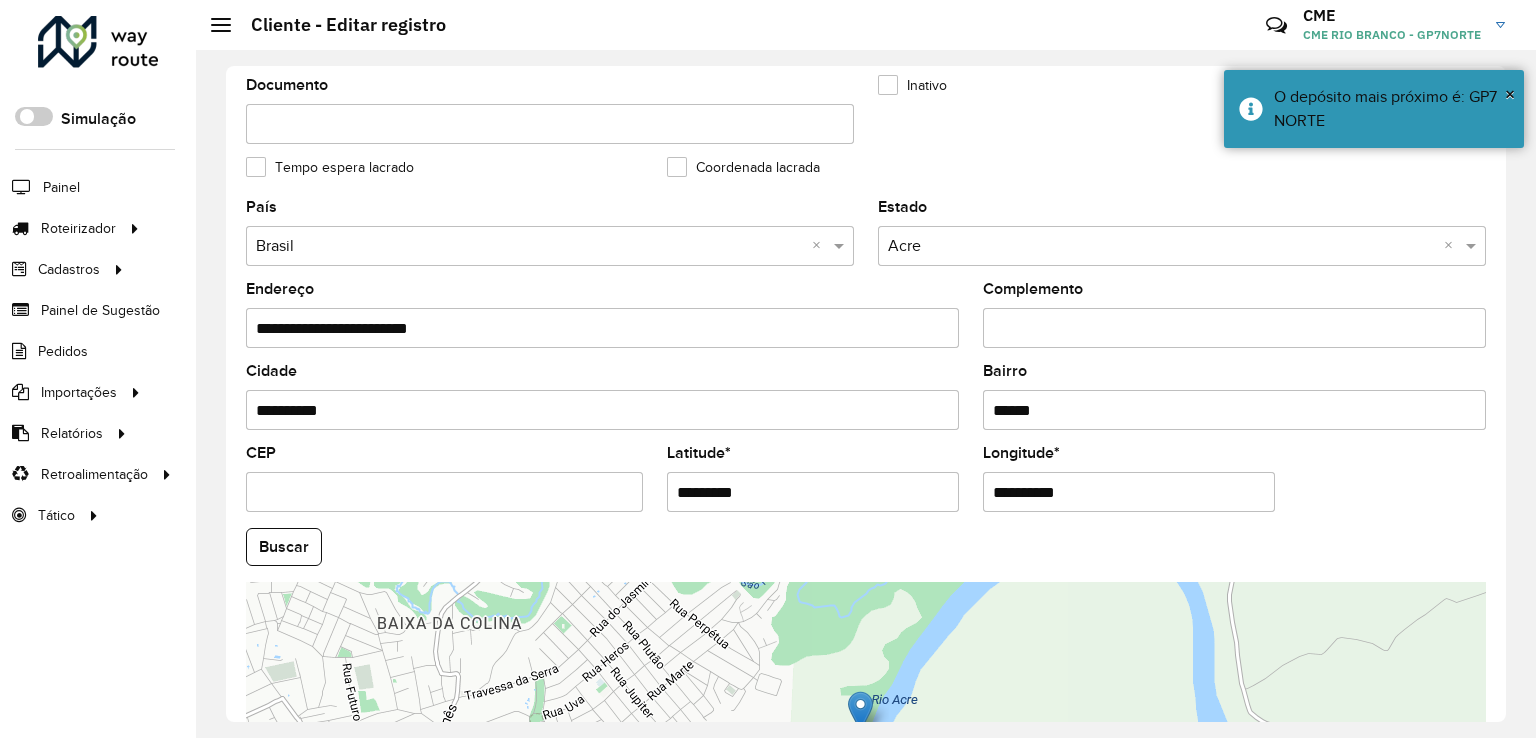 paste on "*" 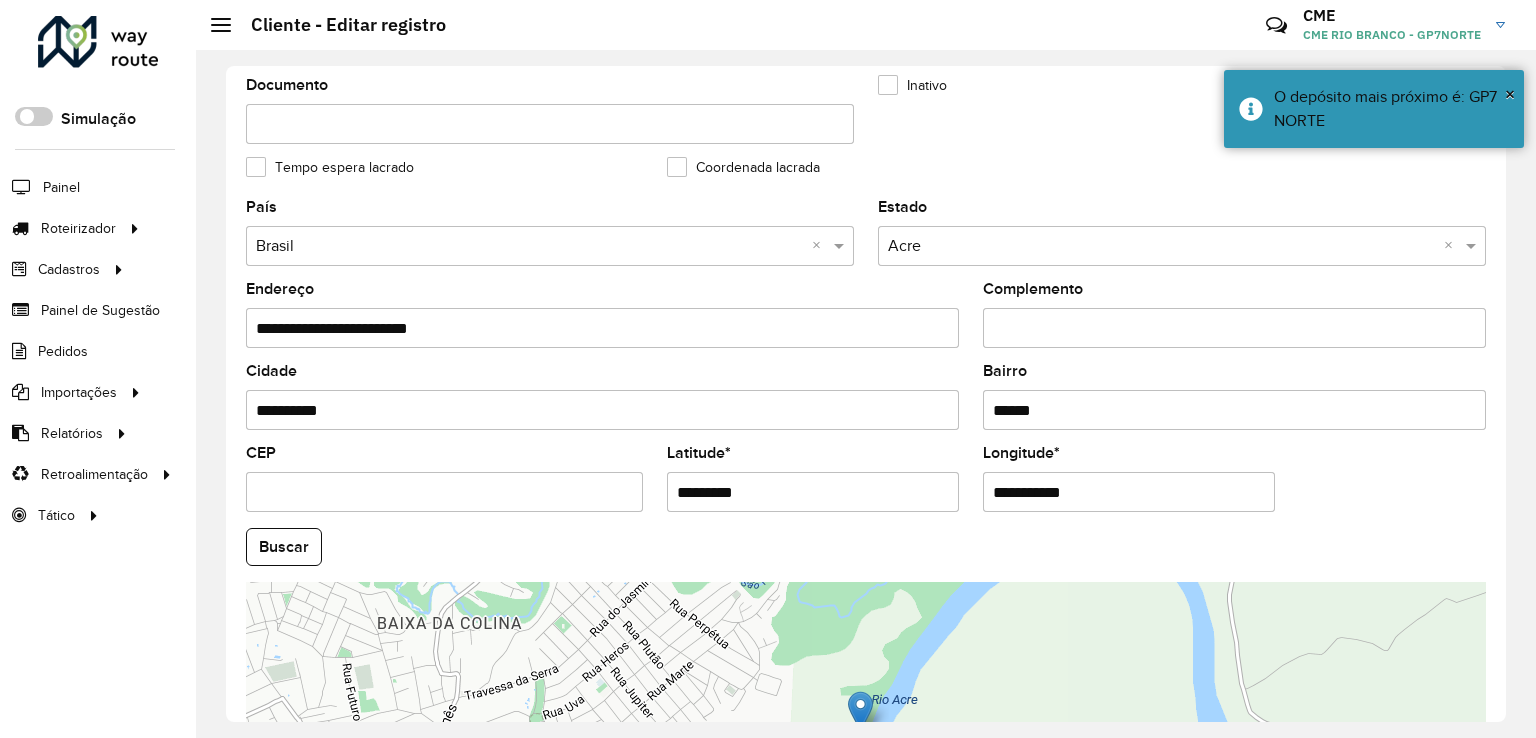 click on "**********" at bounding box center [1129, 492] 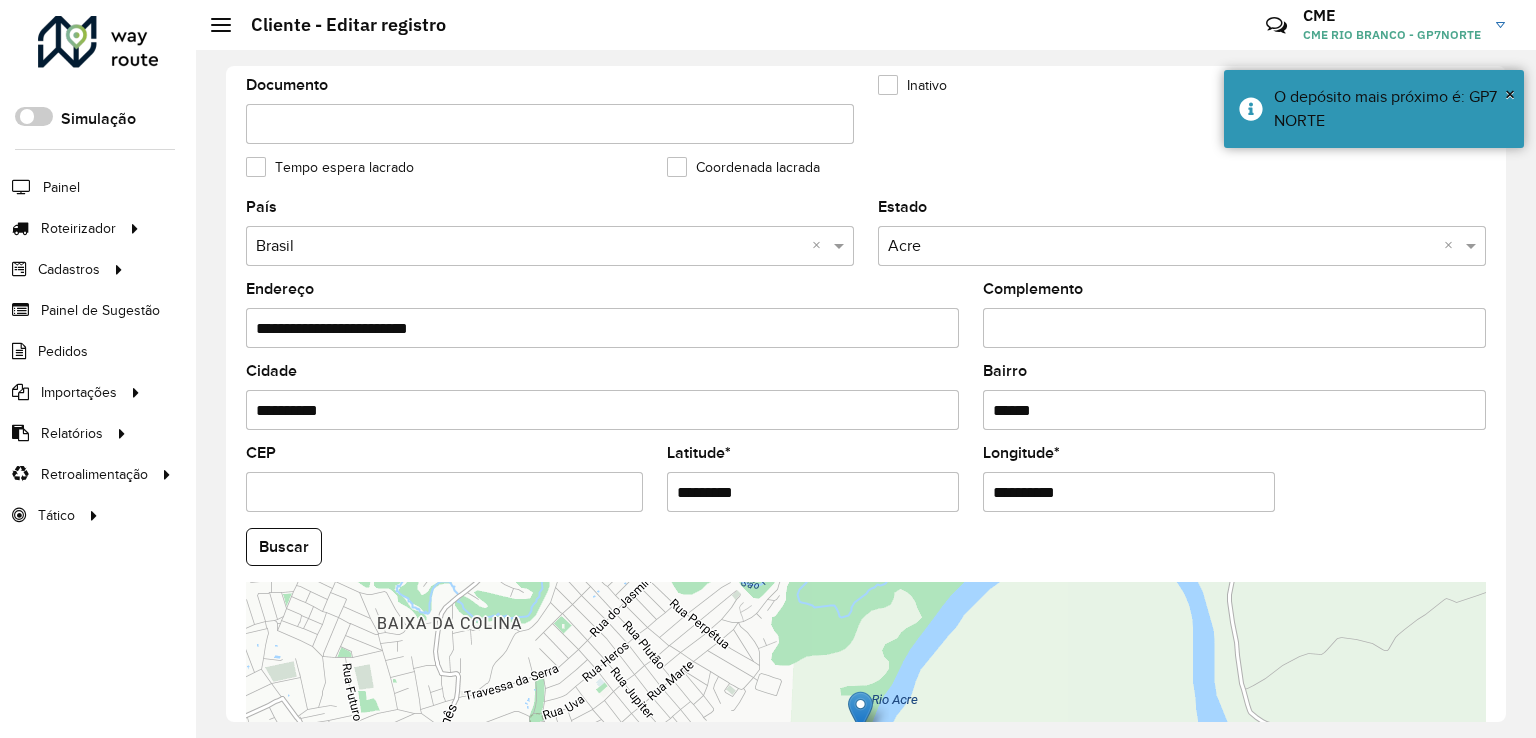 type on "**********" 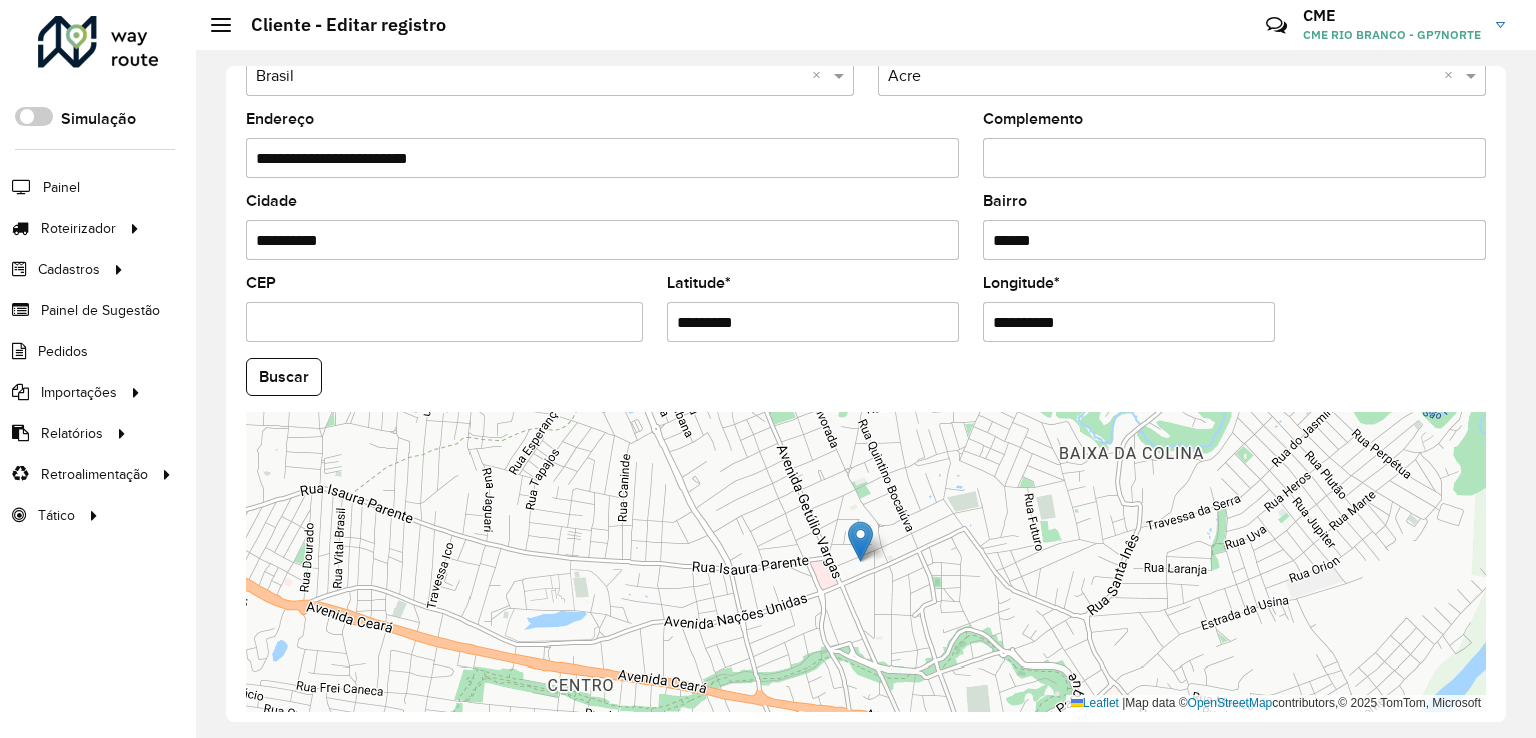 scroll, scrollTop: 742, scrollLeft: 0, axis: vertical 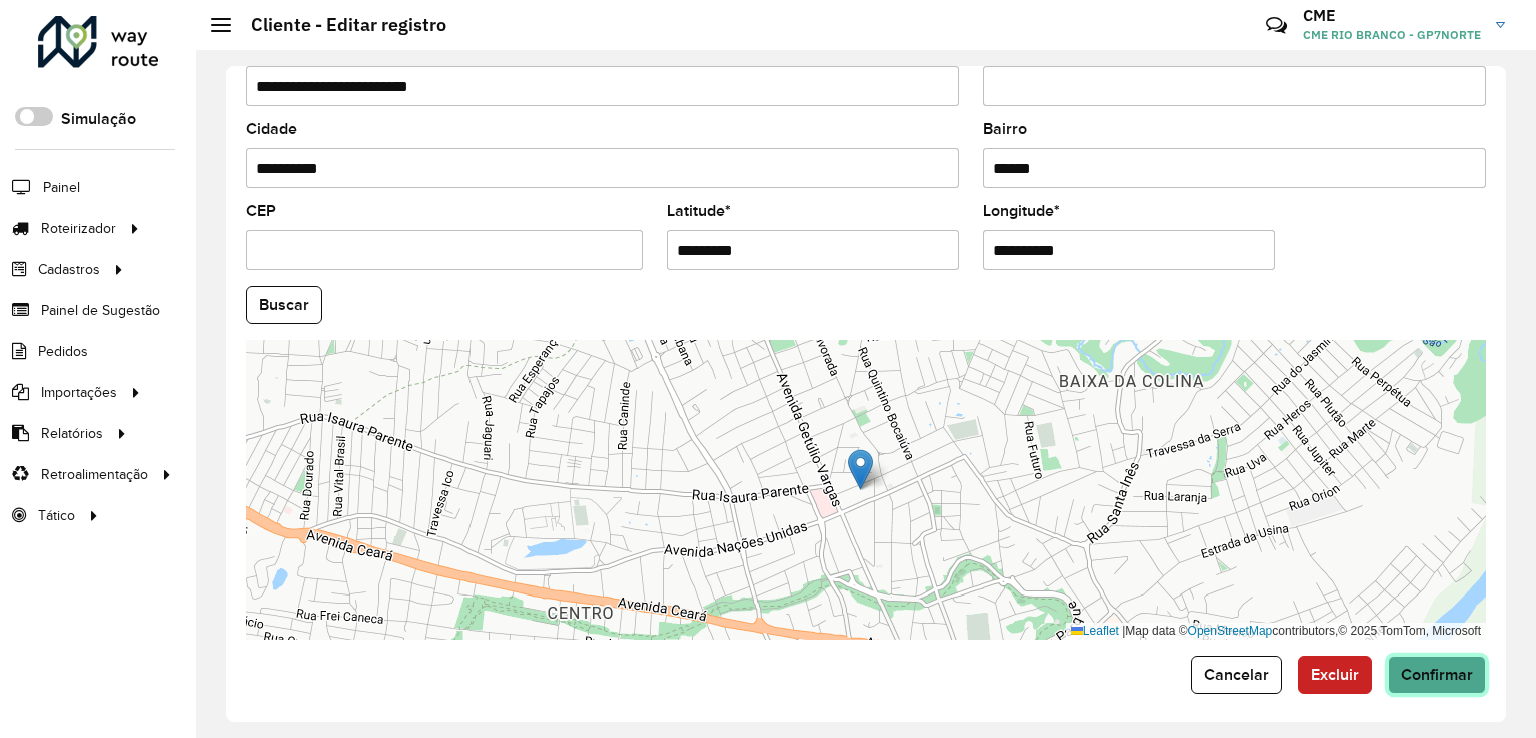 click on "Confirmar" 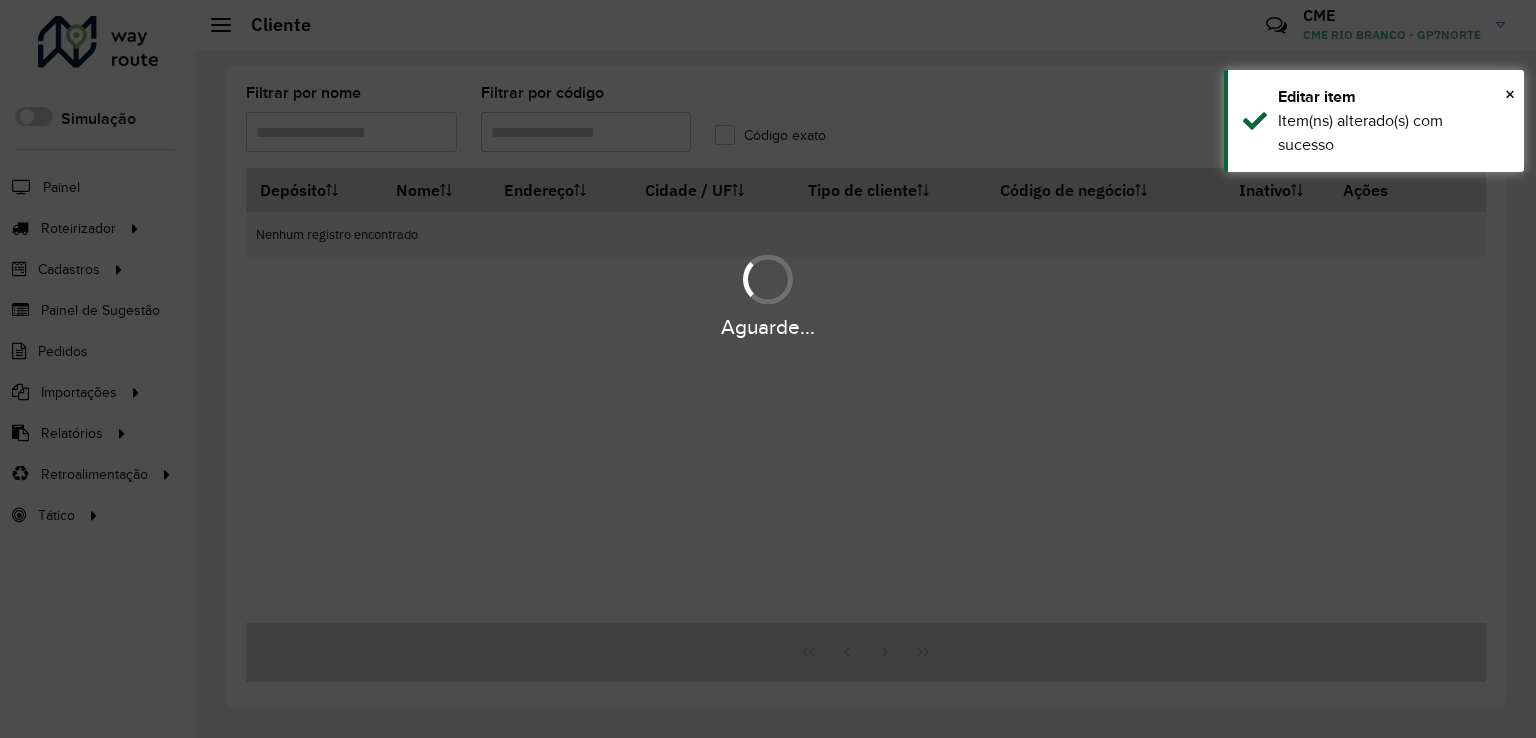 type on "*****" 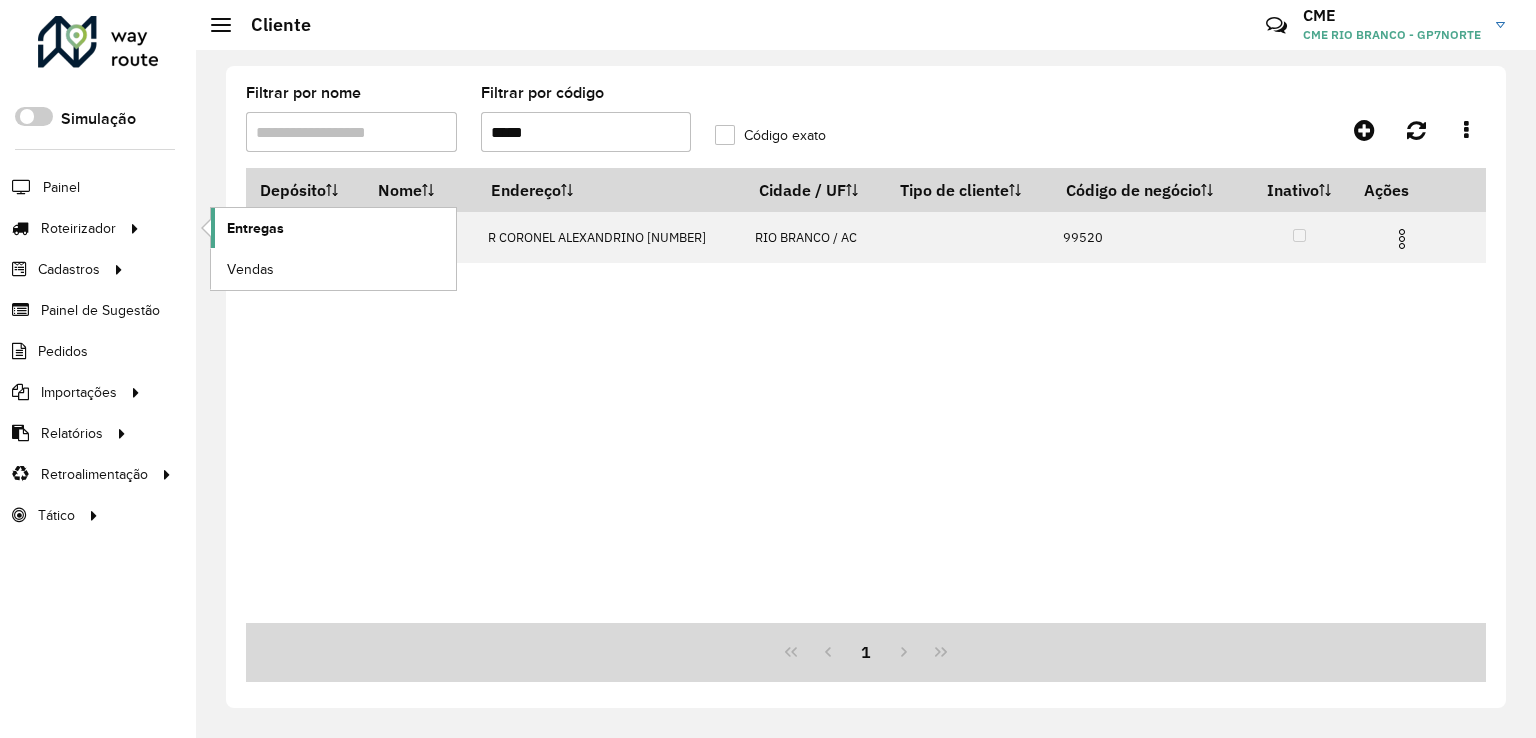 click on "Entregas" 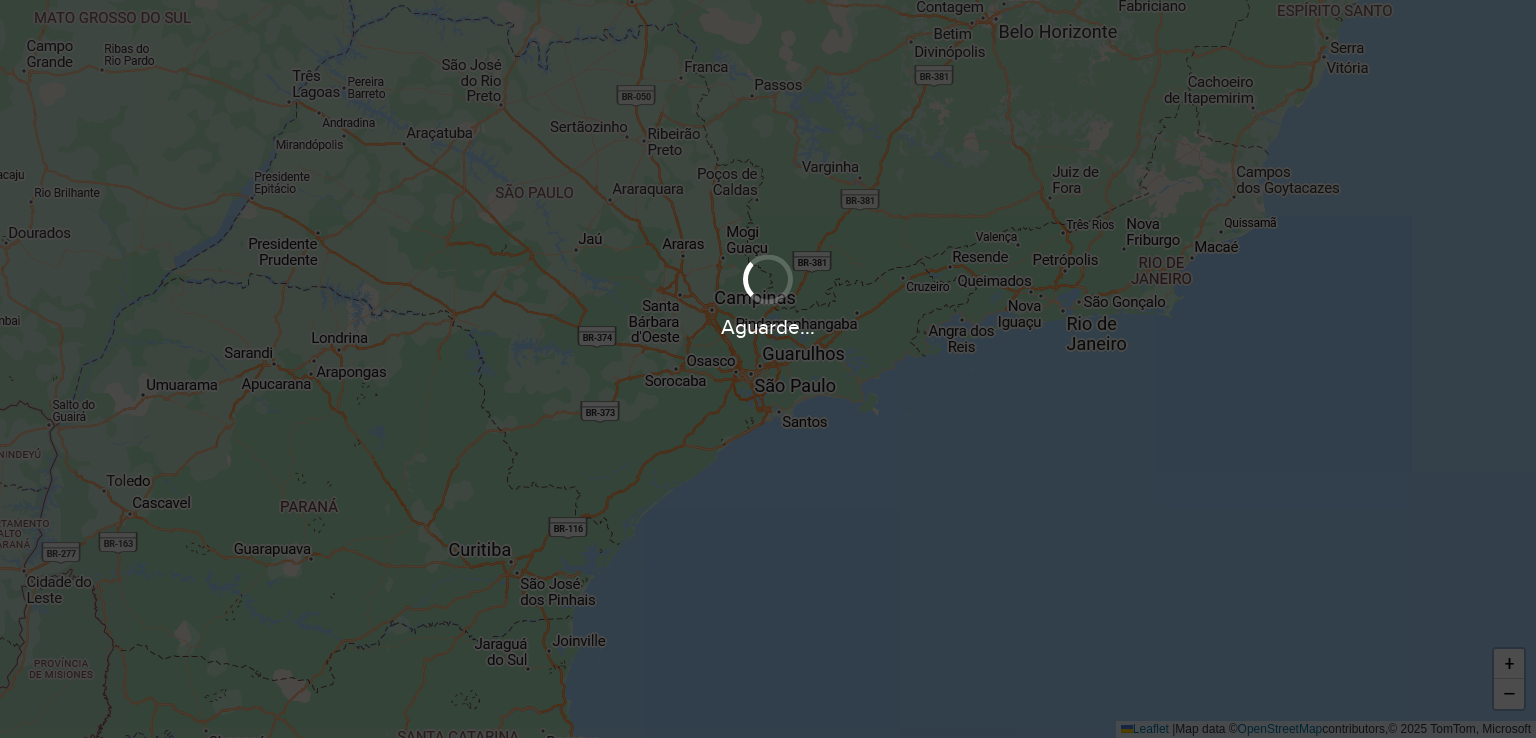 scroll, scrollTop: 0, scrollLeft: 0, axis: both 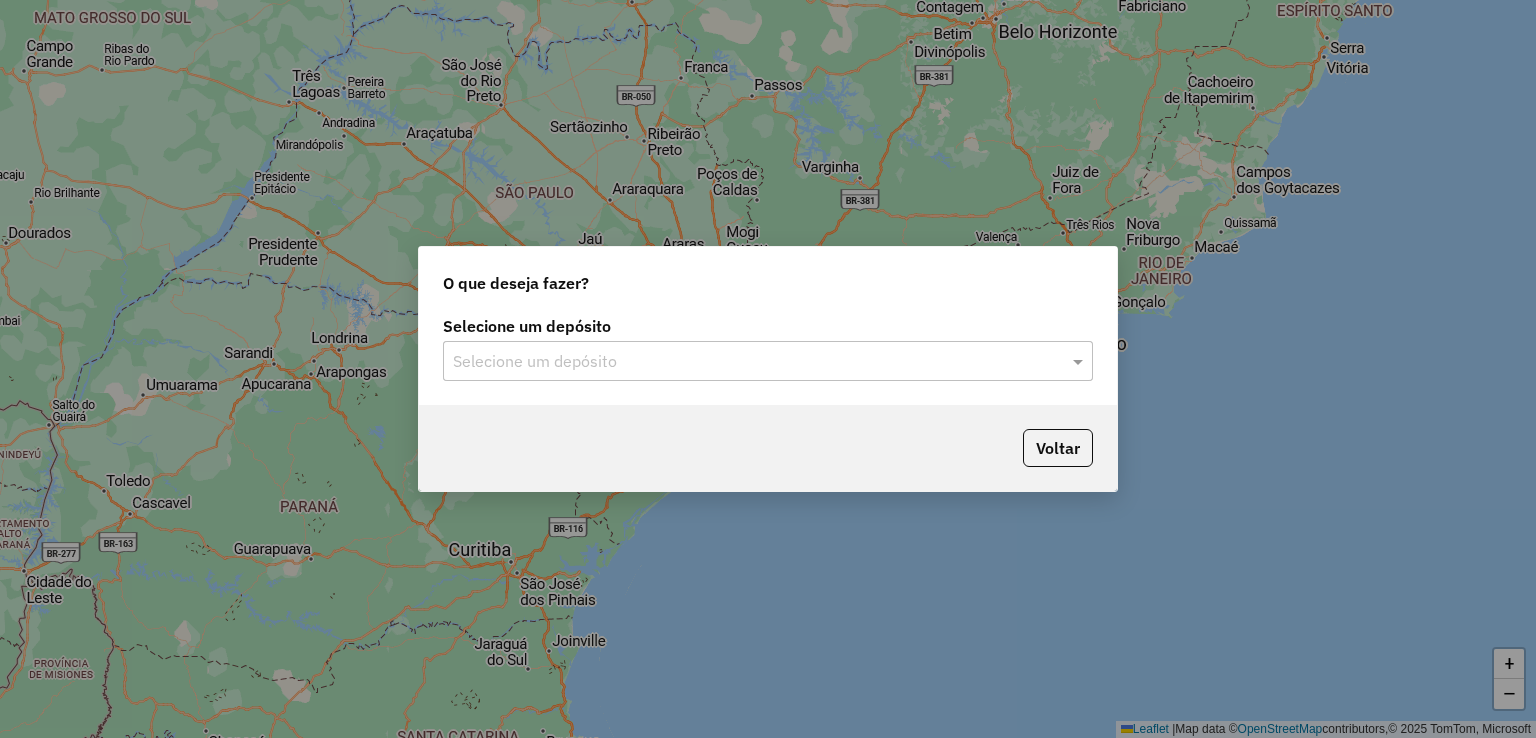 click on "Selecione um depósito" 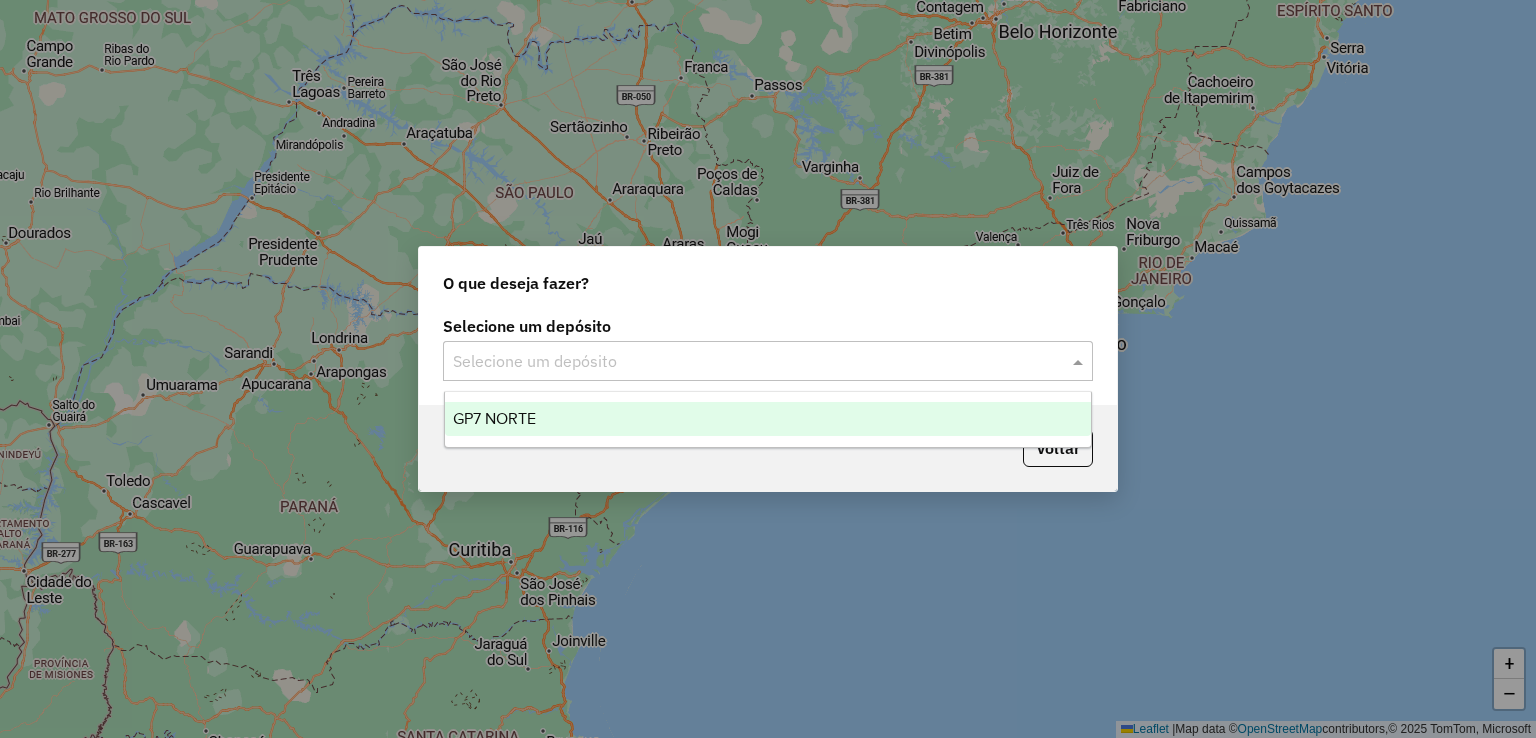 click on "GP7 NORTE" at bounding box center (768, 419) 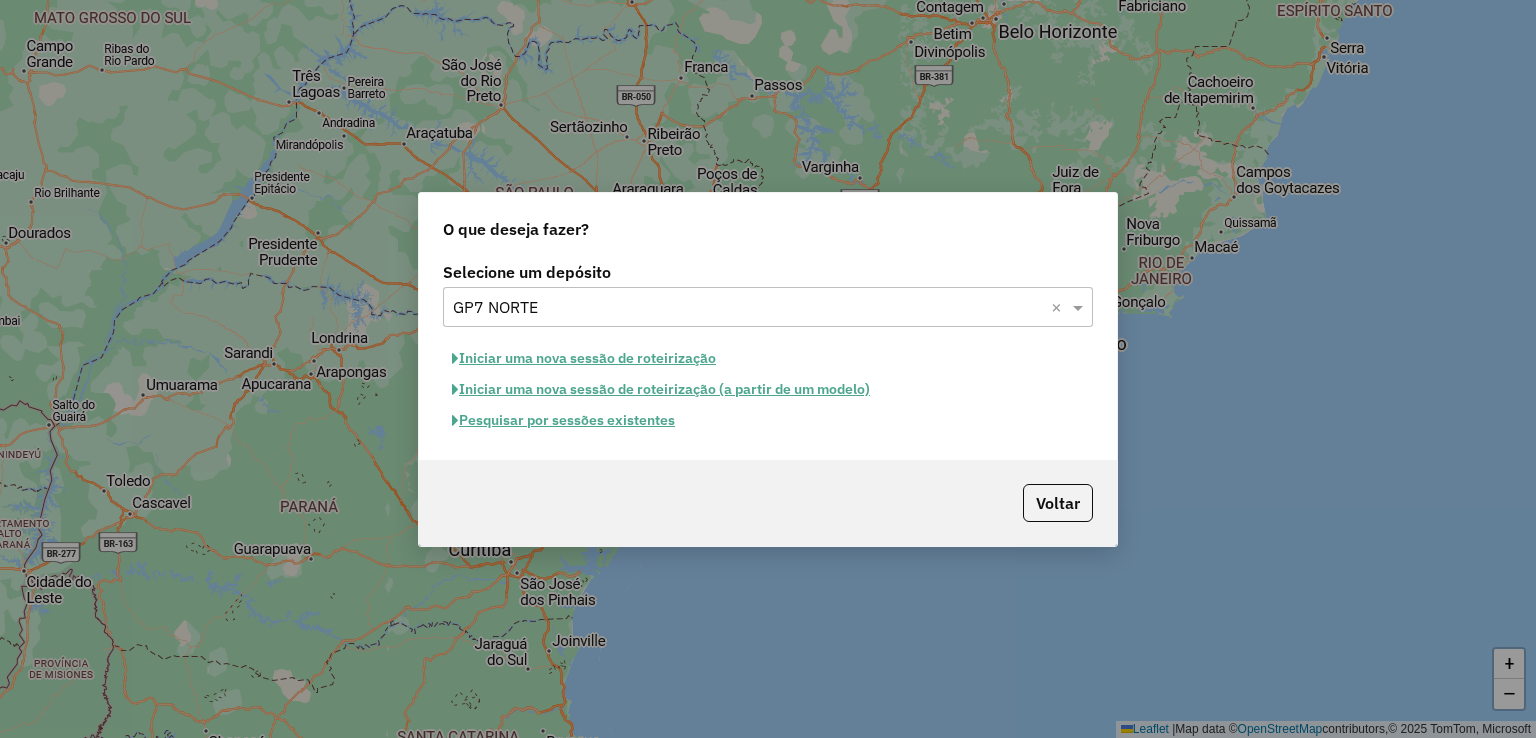 click on "Iniciar uma nova sessão de roteirização" 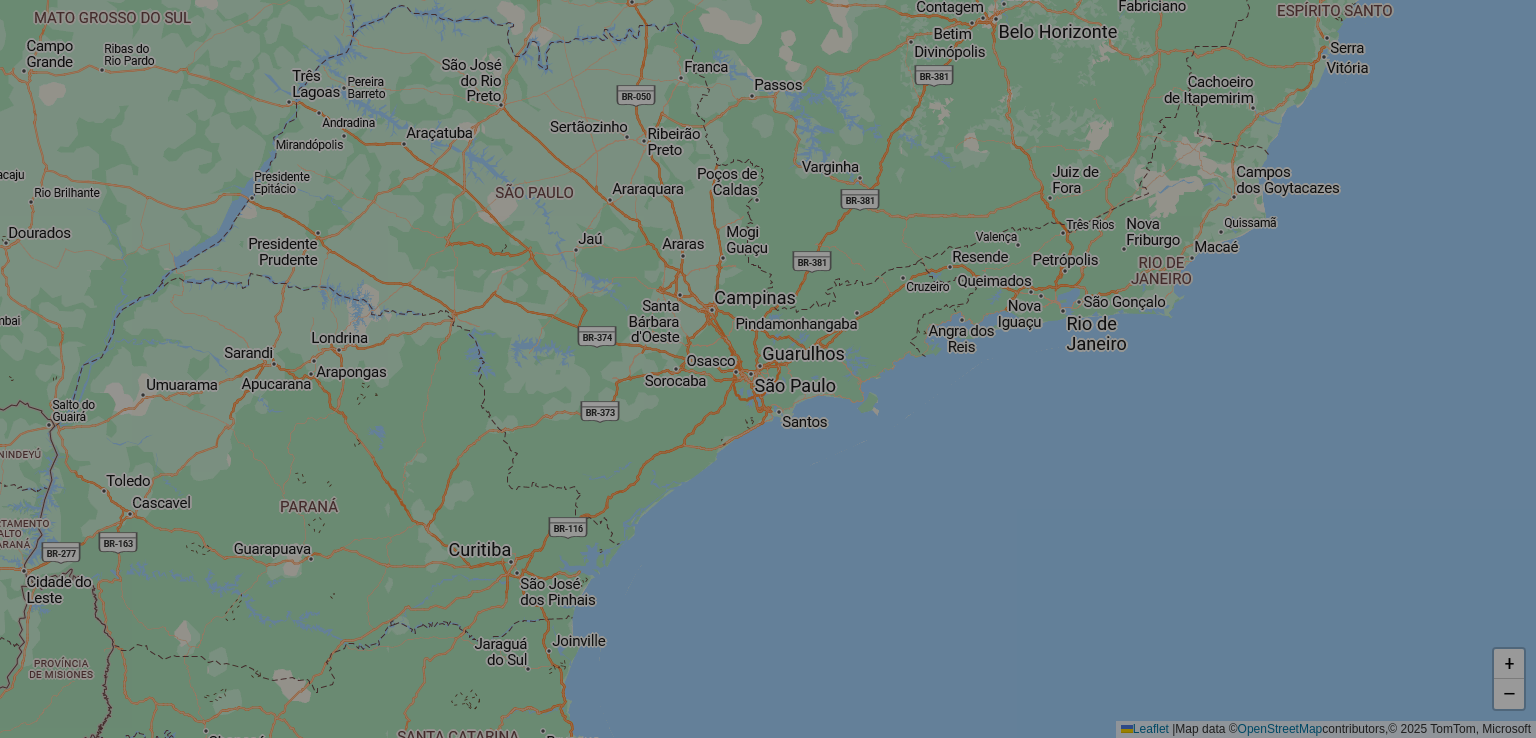 select on "*" 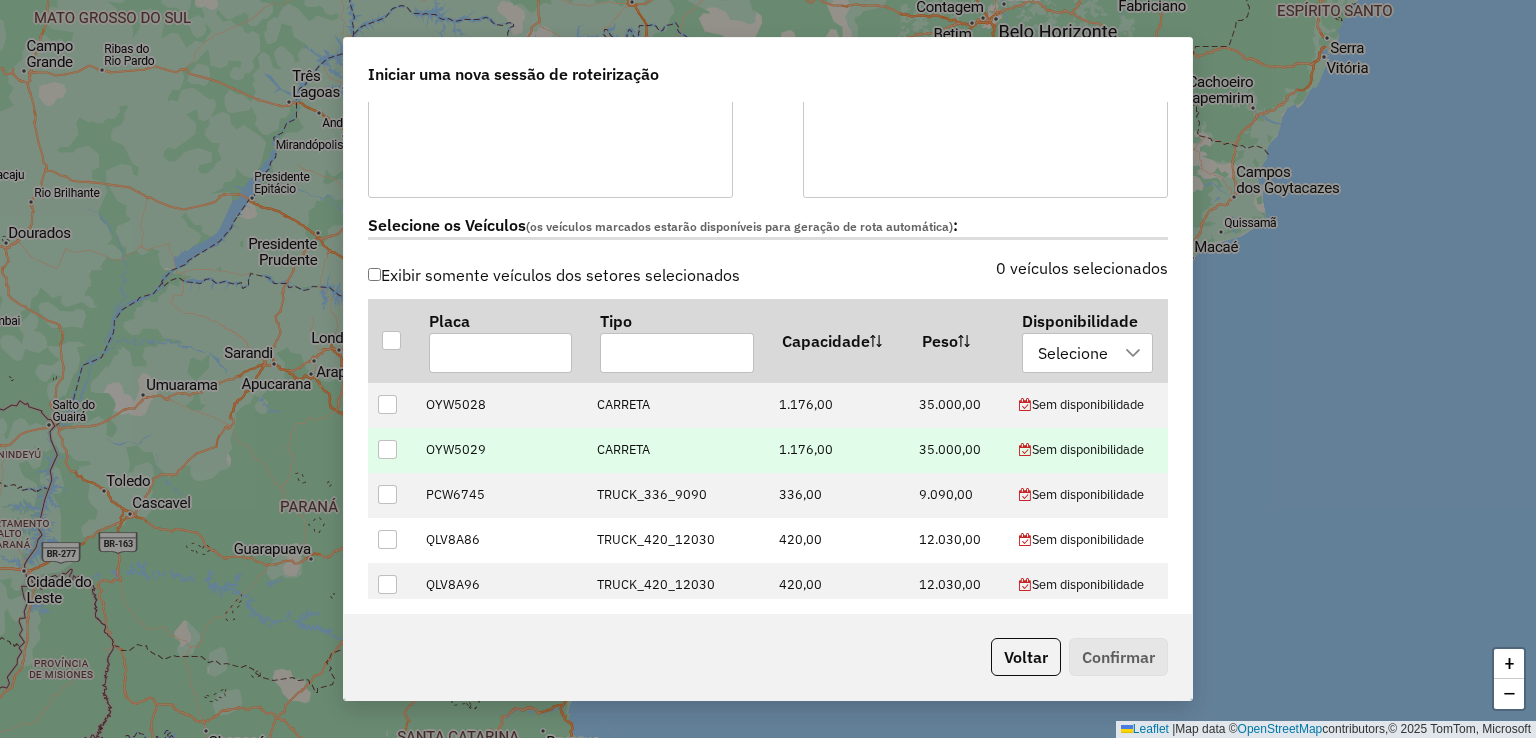 scroll, scrollTop: 700, scrollLeft: 0, axis: vertical 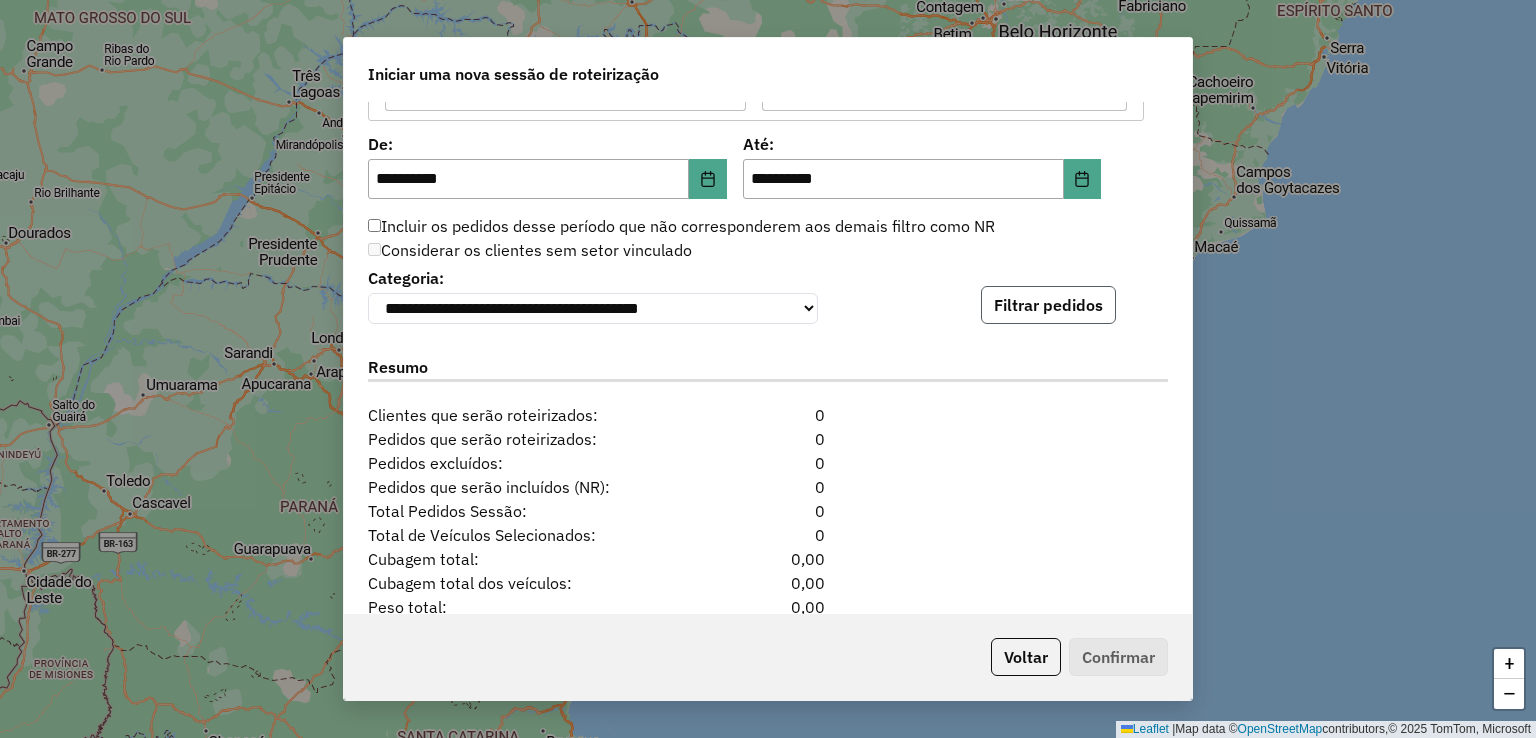 click on "Filtrar pedidos" 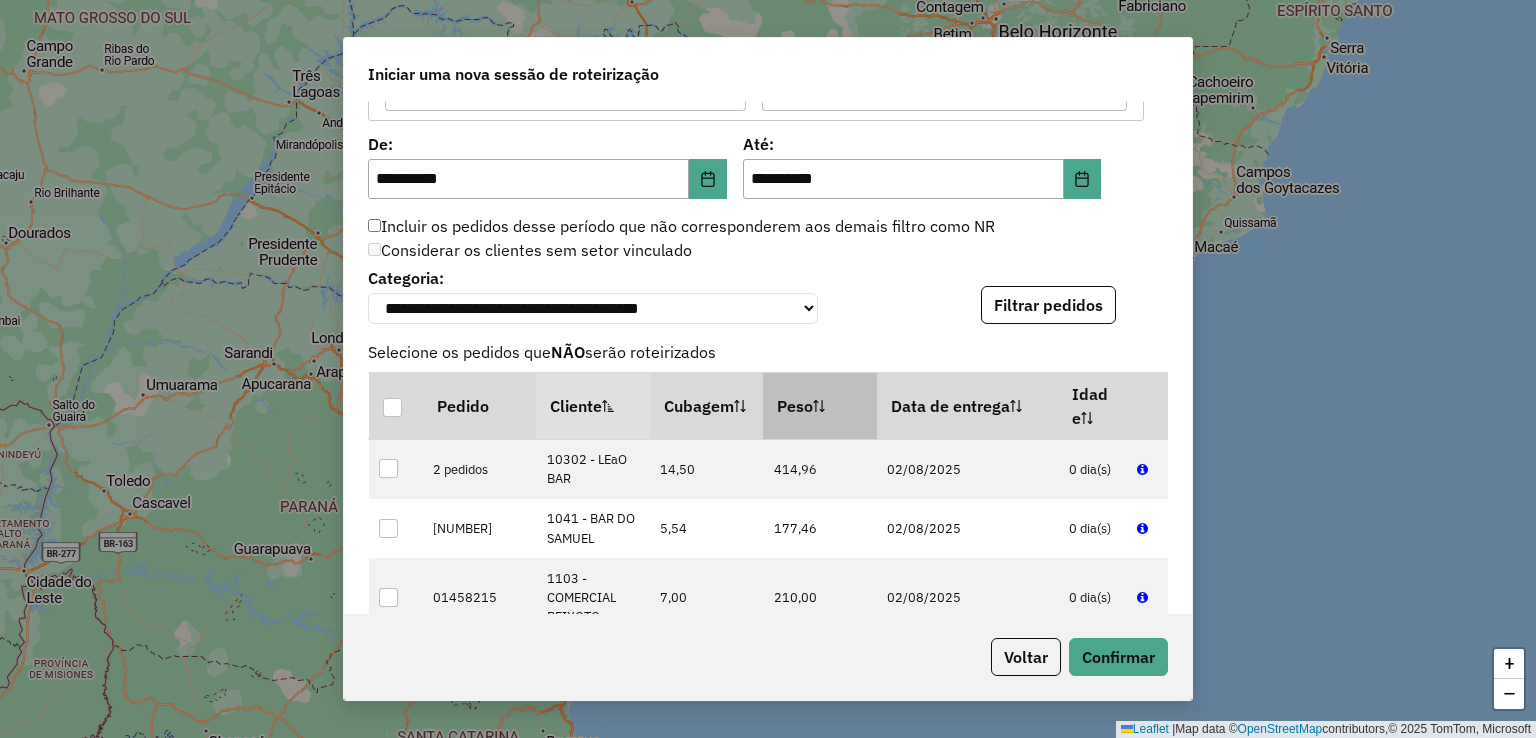 click on "Peso" at bounding box center [820, 405] 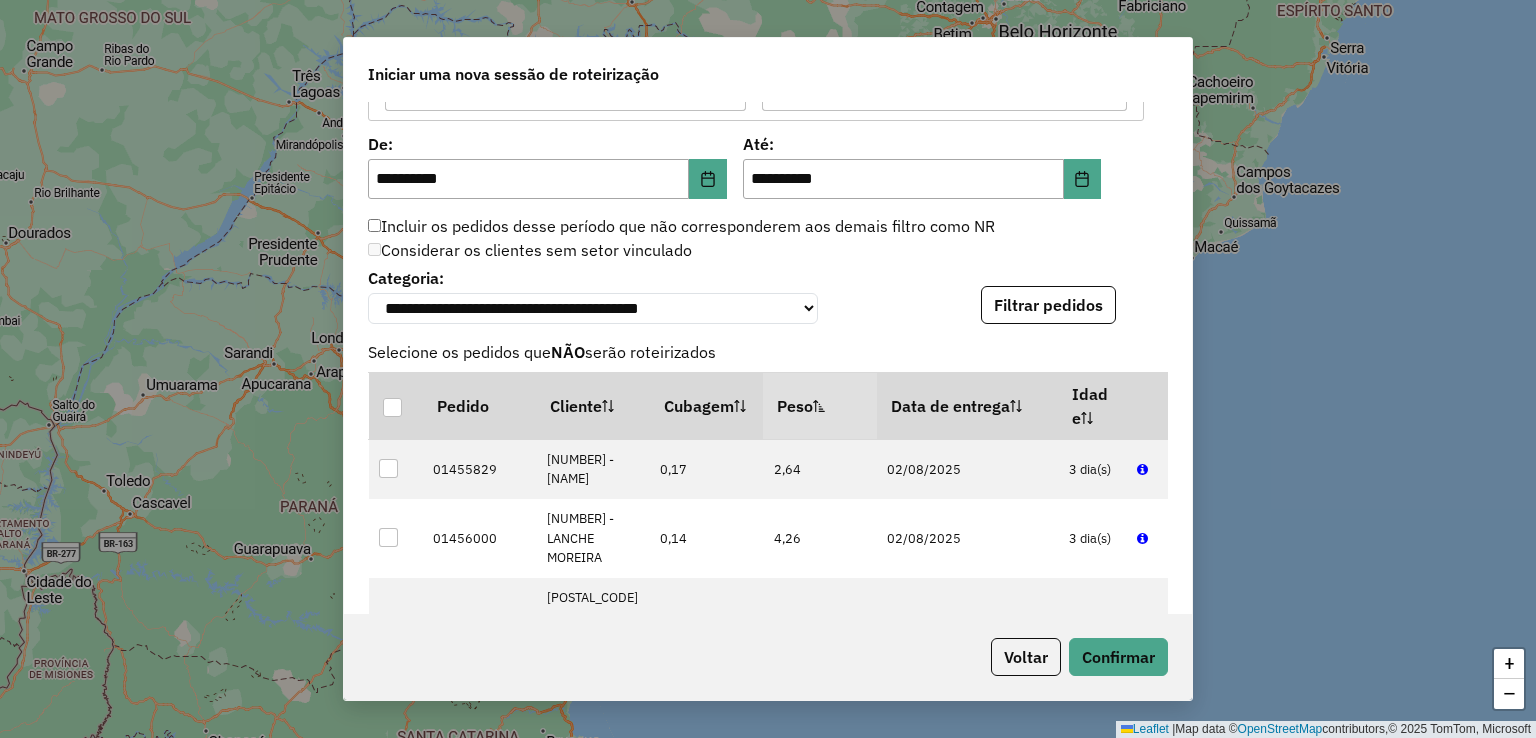 click on "Peso" at bounding box center (820, 405) 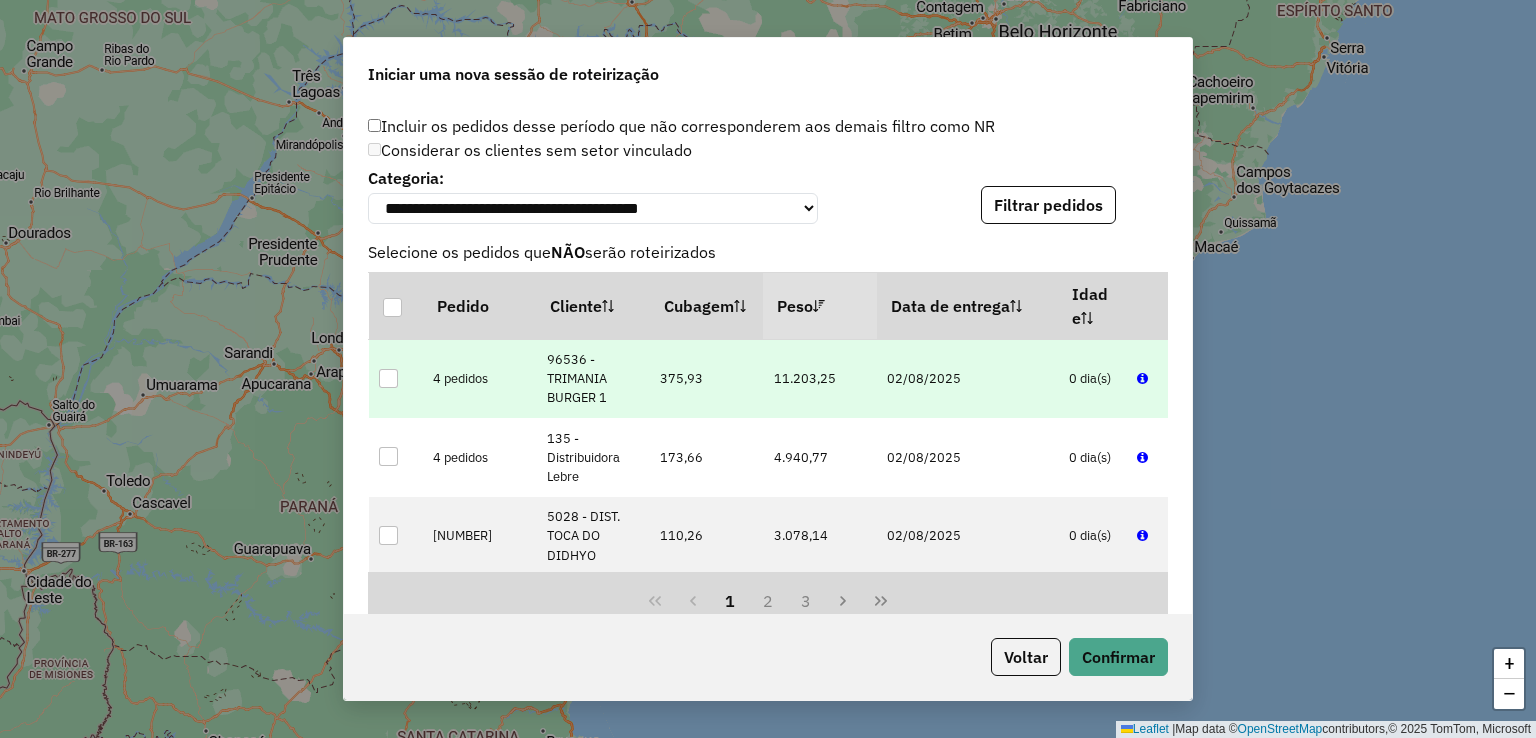 scroll, scrollTop: 2100, scrollLeft: 0, axis: vertical 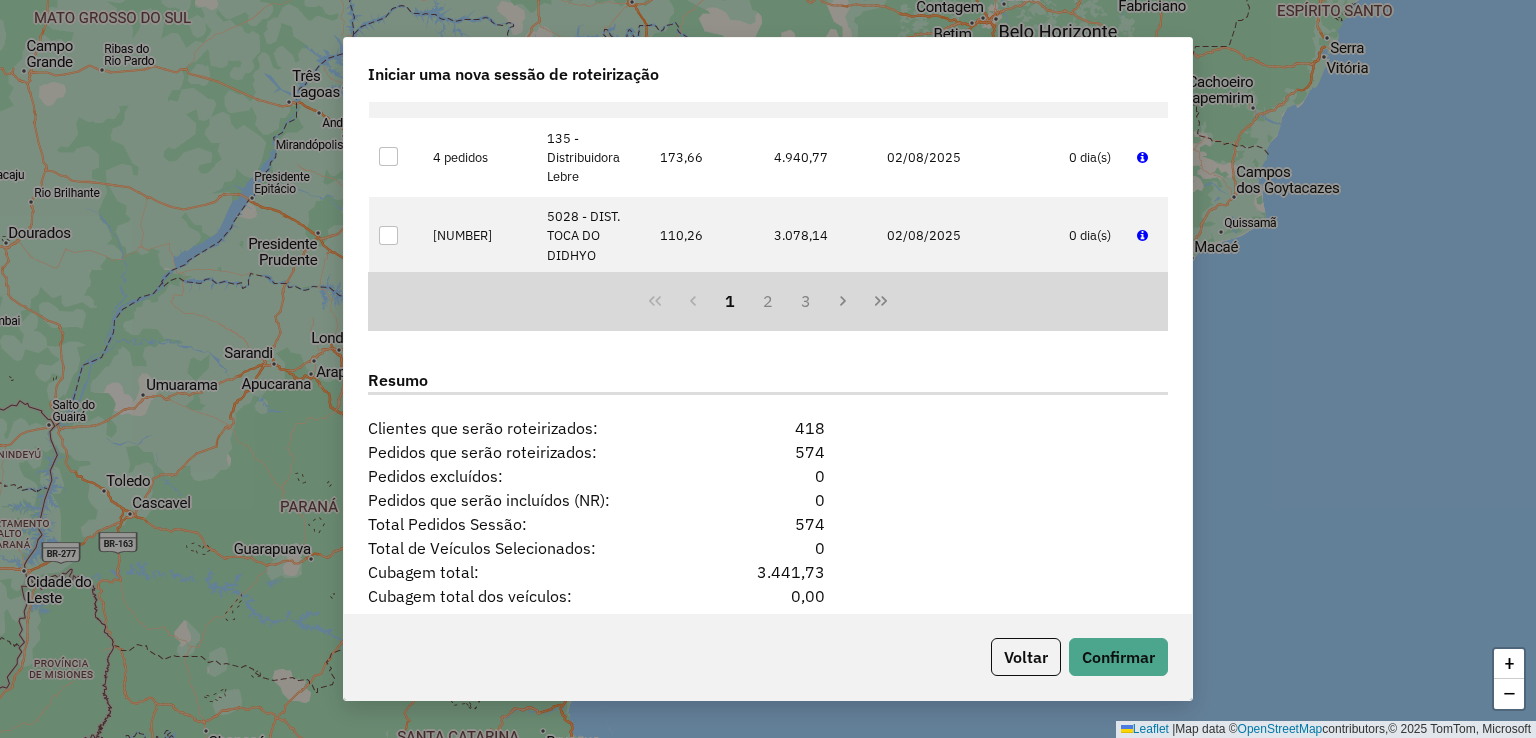drag, startPoint x: 826, startPoint y: 424, endPoint x: 732, endPoint y: 430, distance: 94.19129 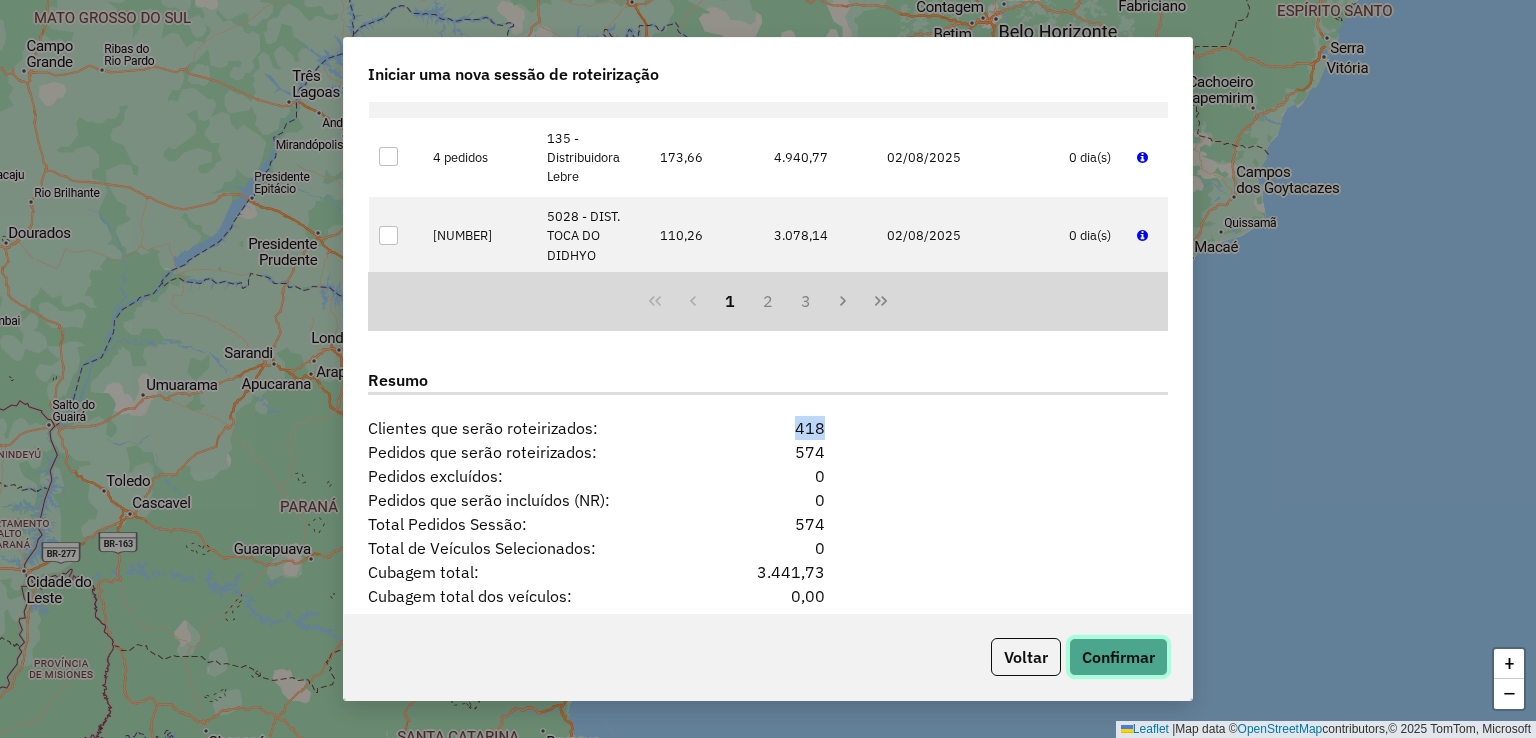 click on "Confirmar" 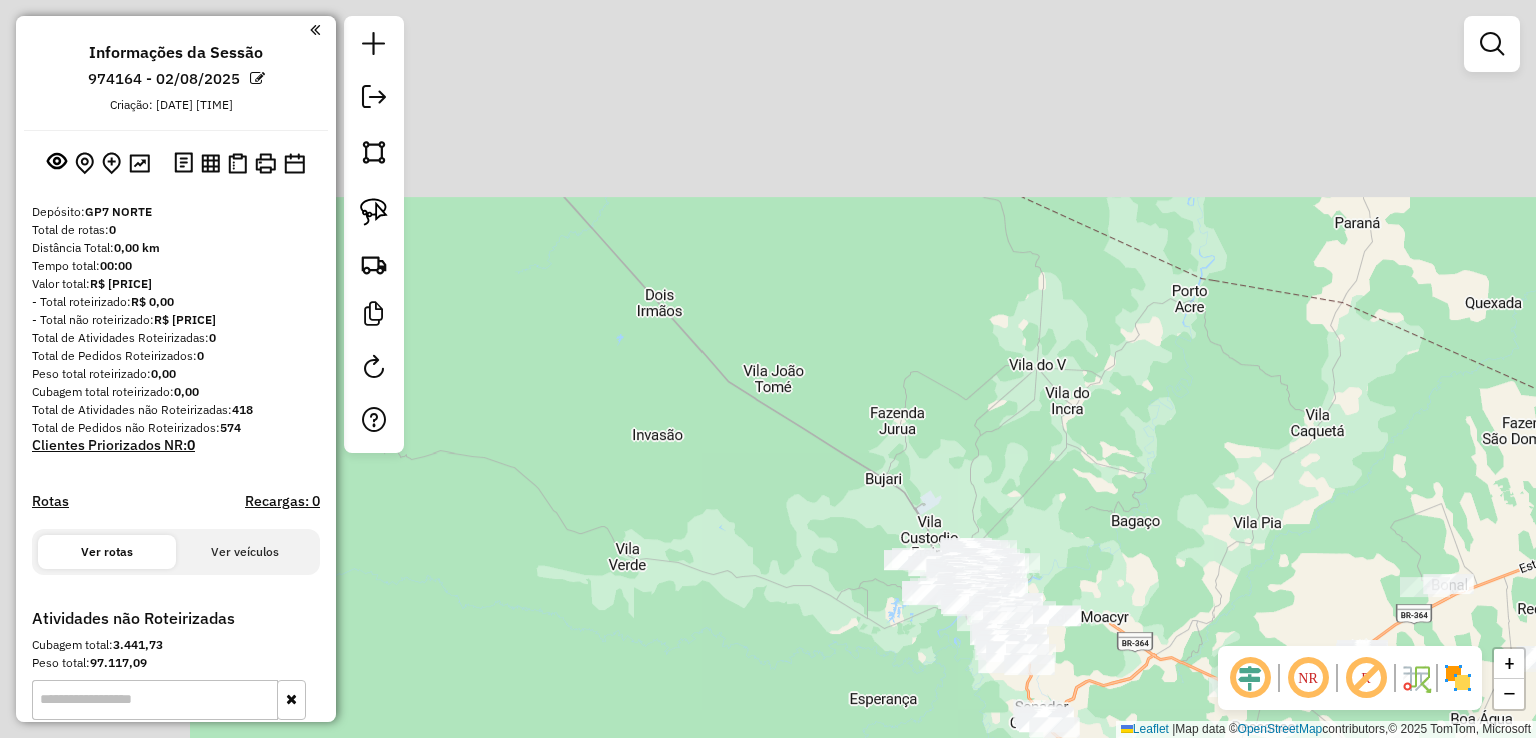 drag, startPoint x: 608, startPoint y: 153, endPoint x: 808, endPoint y: 372, distance: 296.58218 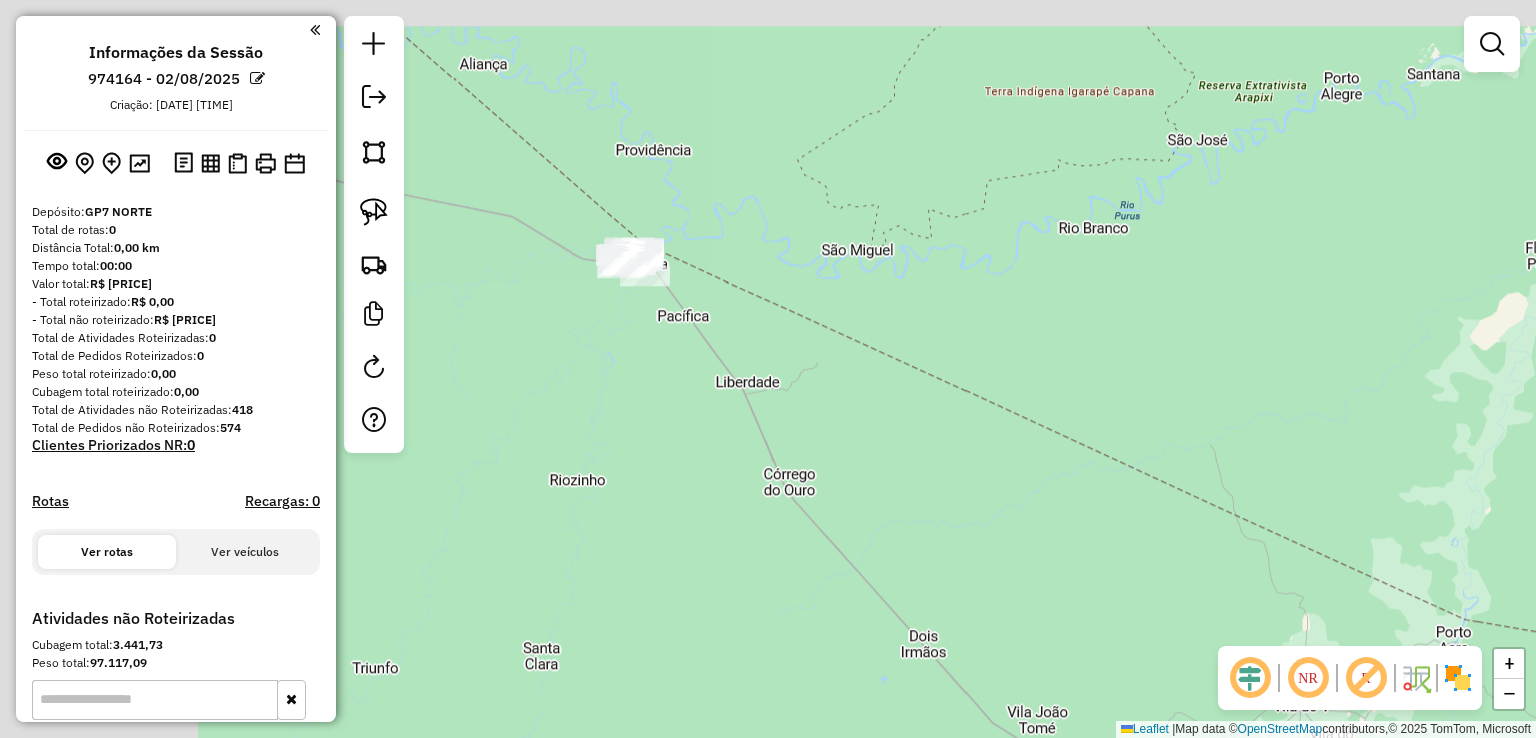 drag, startPoint x: 661, startPoint y: 177, endPoint x: 822, endPoint y: 349, distance: 235.59499 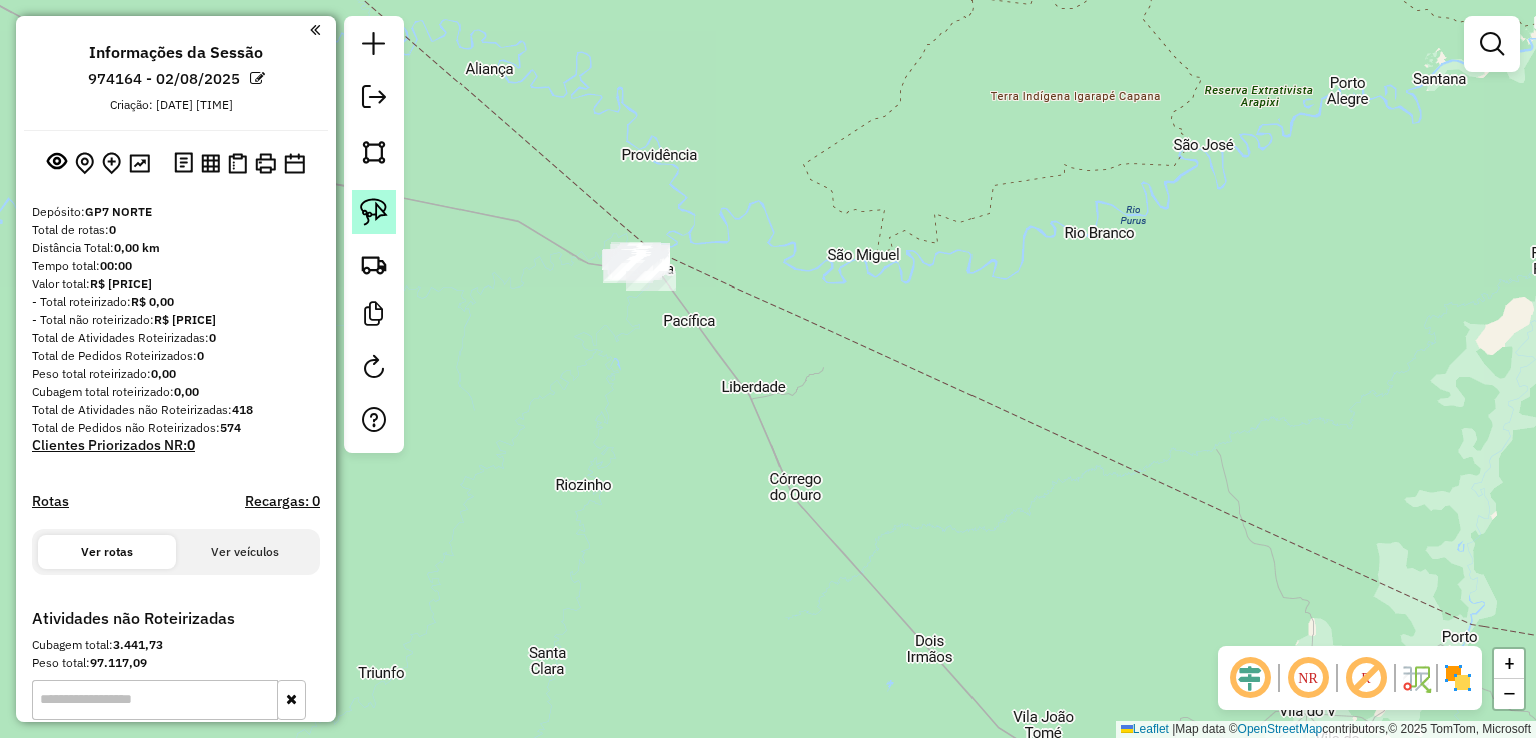 click 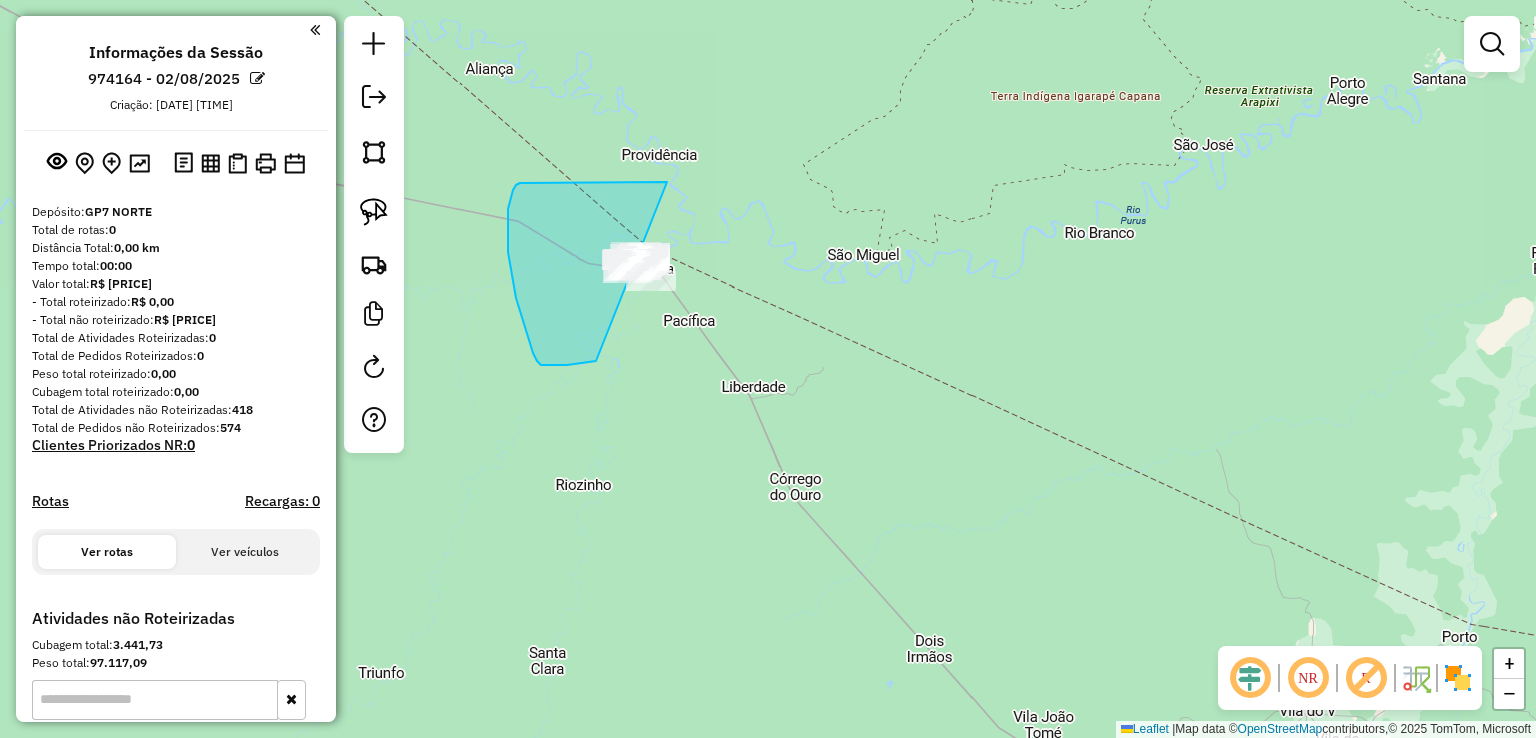drag, startPoint x: 667, startPoint y: 182, endPoint x: 808, endPoint y: 361, distance: 227.864 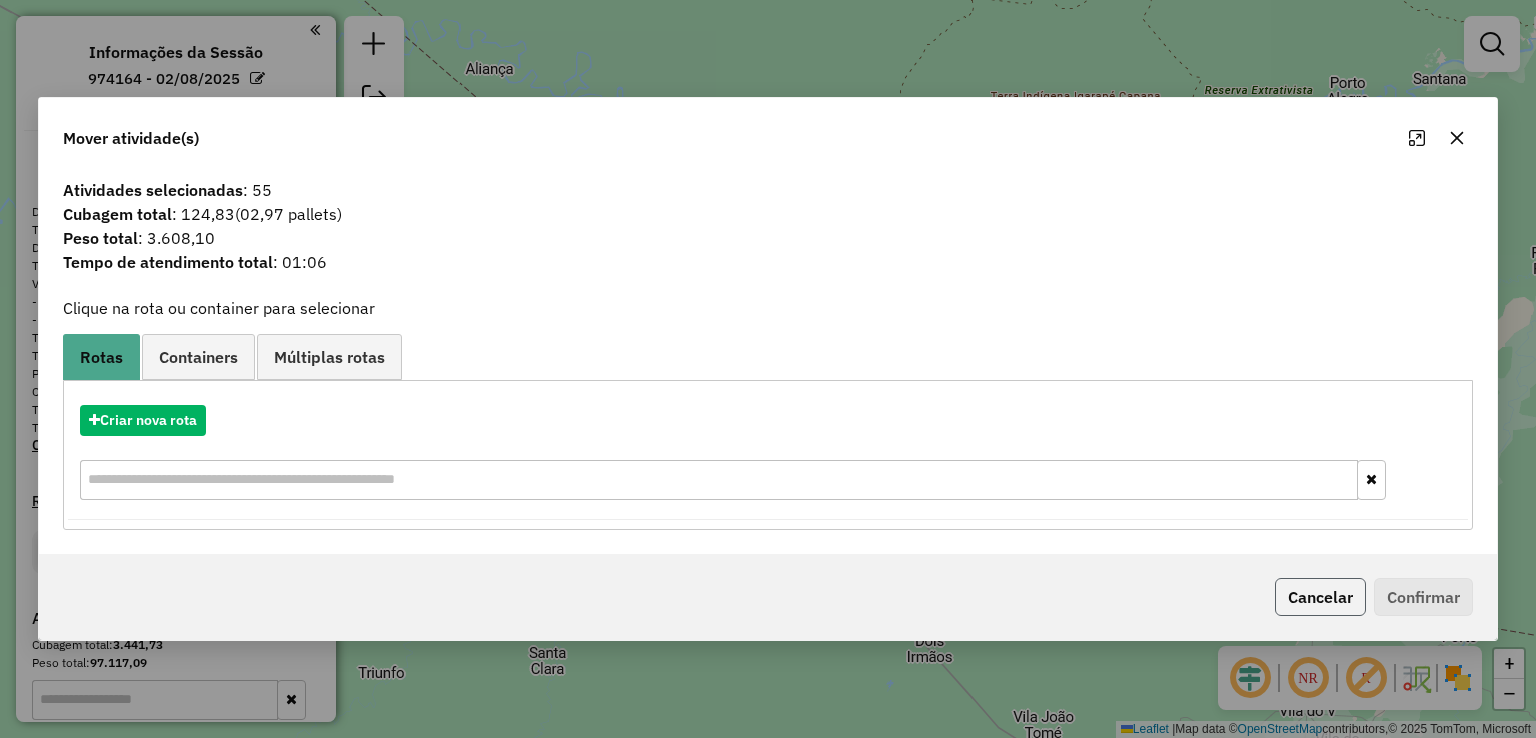 click on "Cancelar" 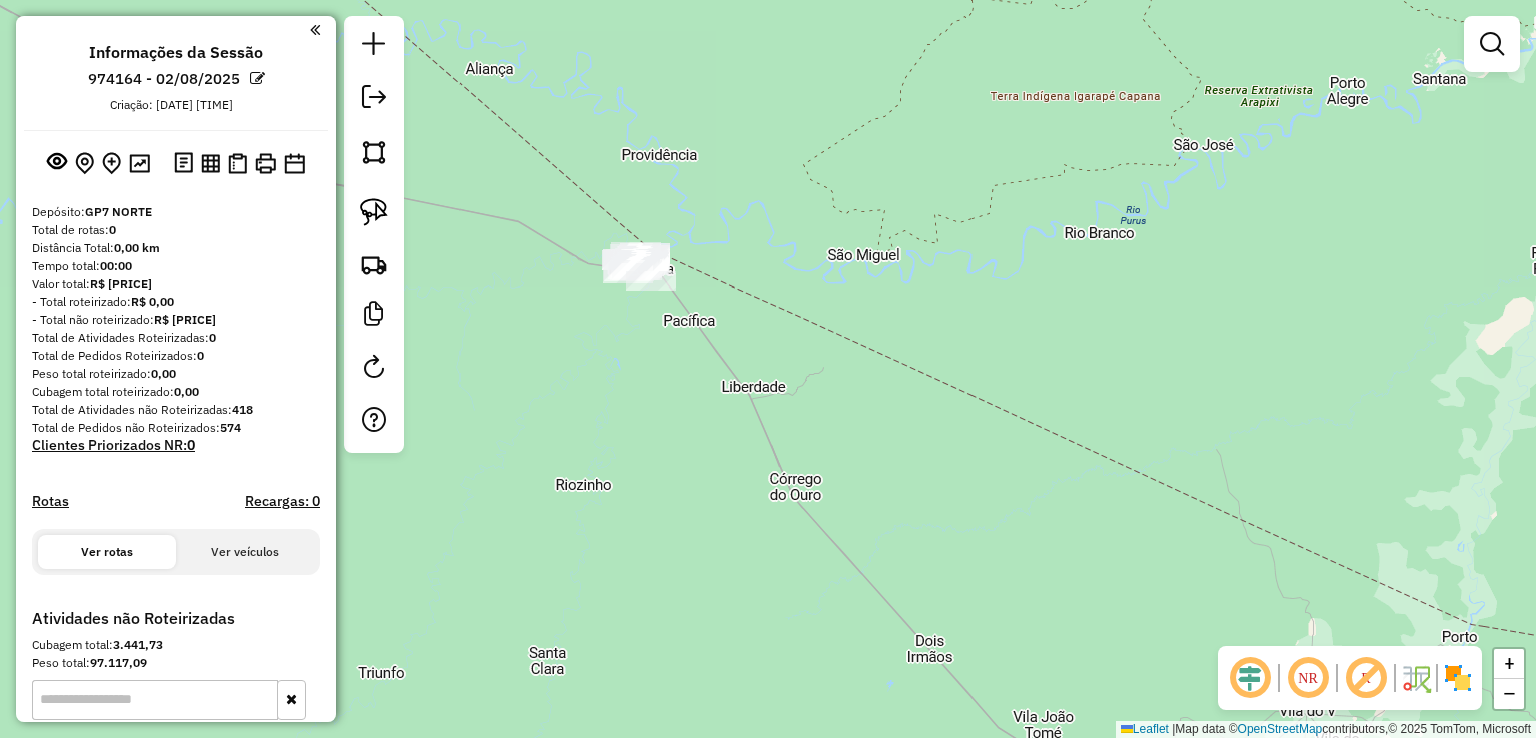 drag, startPoint x: 750, startPoint y: 554, endPoint x: 950, endPoint y: 282, distance: 337.61517 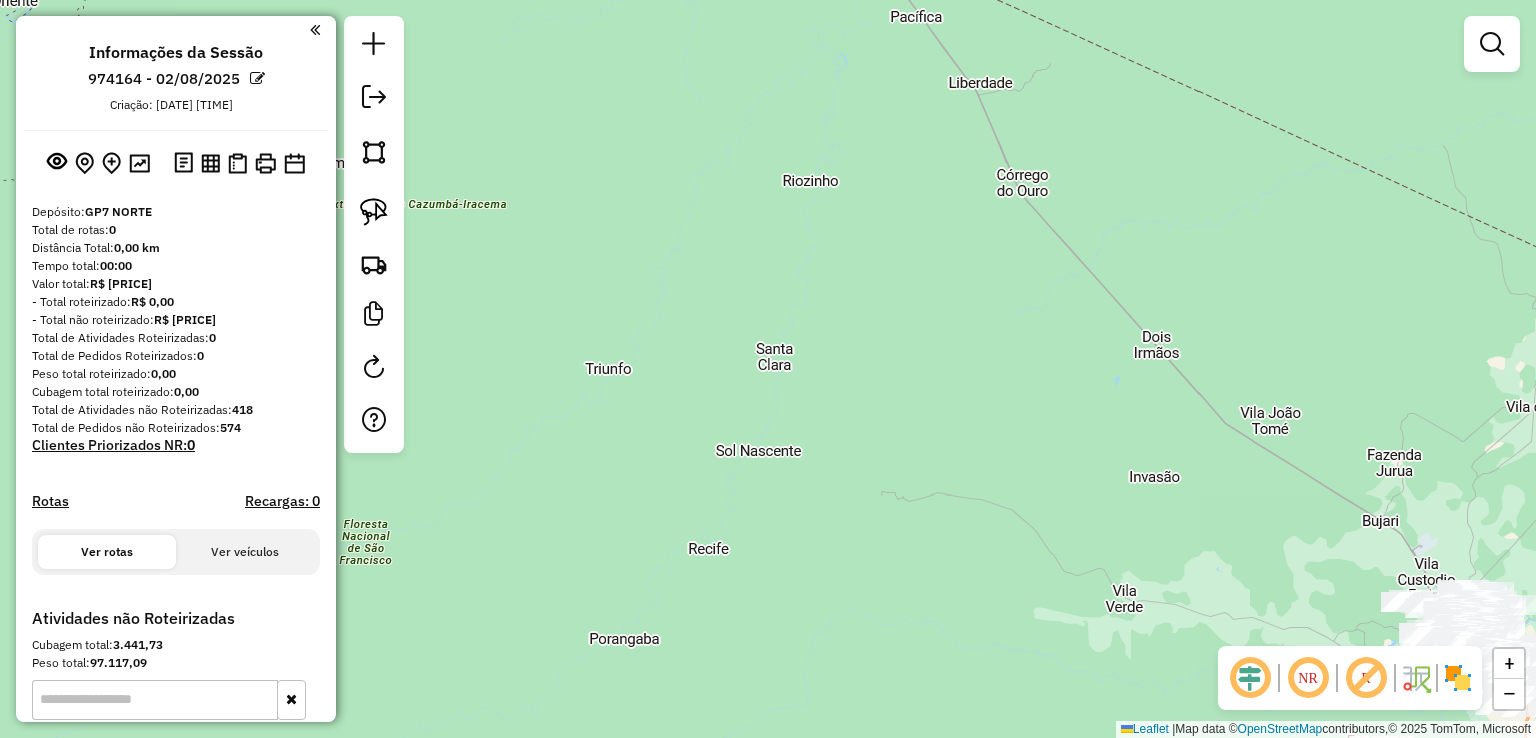 drag, startPoint x: 991, startPoint y: 366, endPoint x: 958, endPoint y: 617, distance: 253.16003 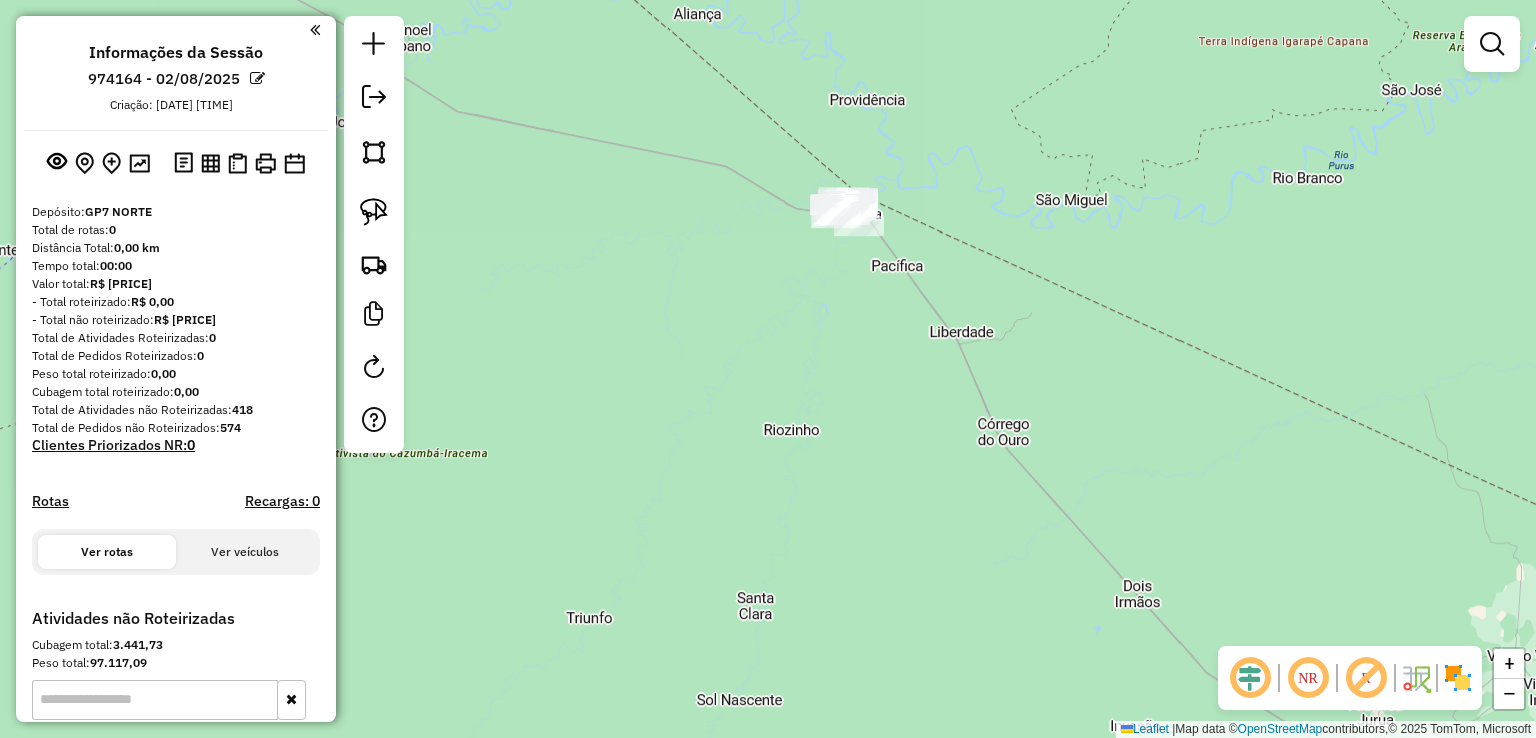click 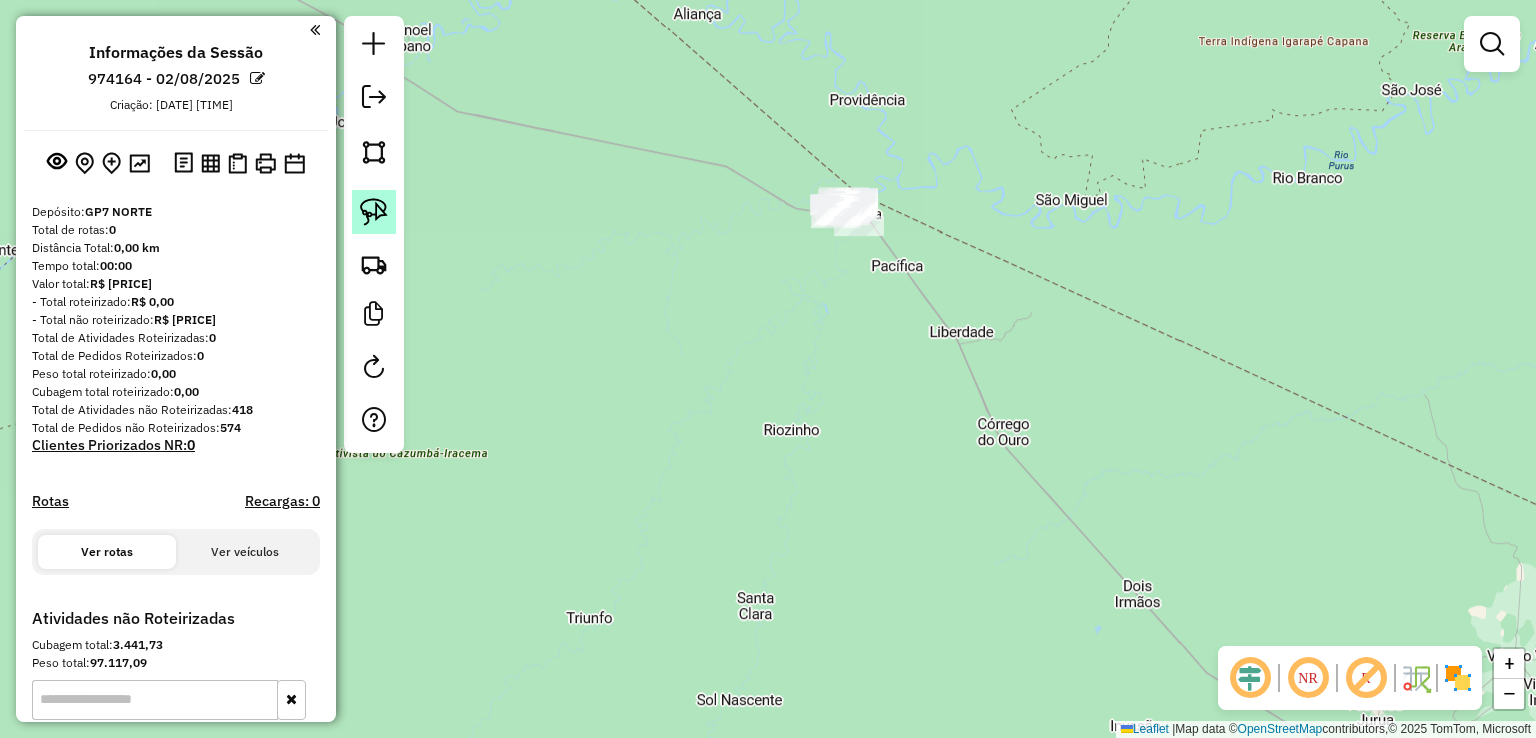 click 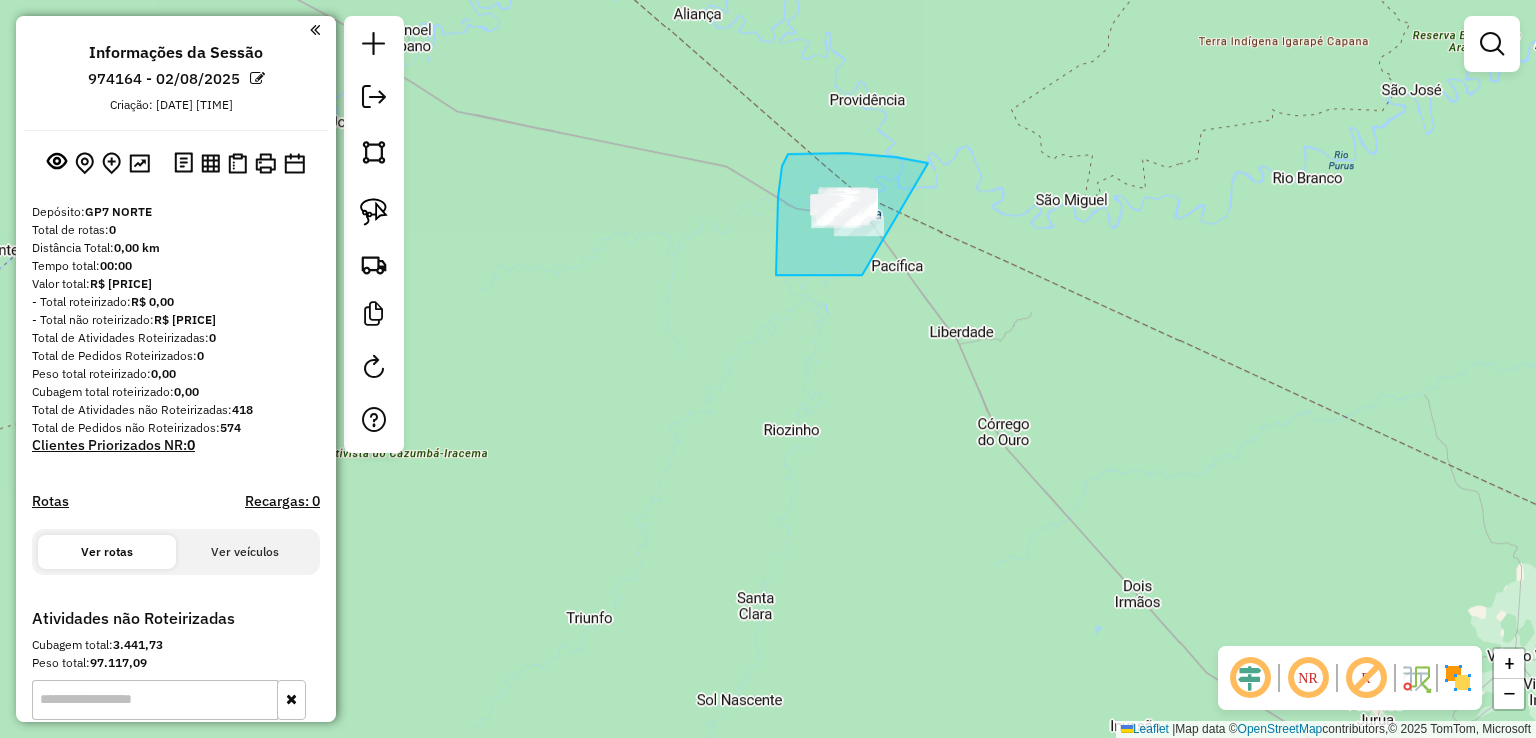 drag, startPoint x: 924, startPoint y: 162, endPoint x: 913, endPoint y: 275, distance: 113.534134 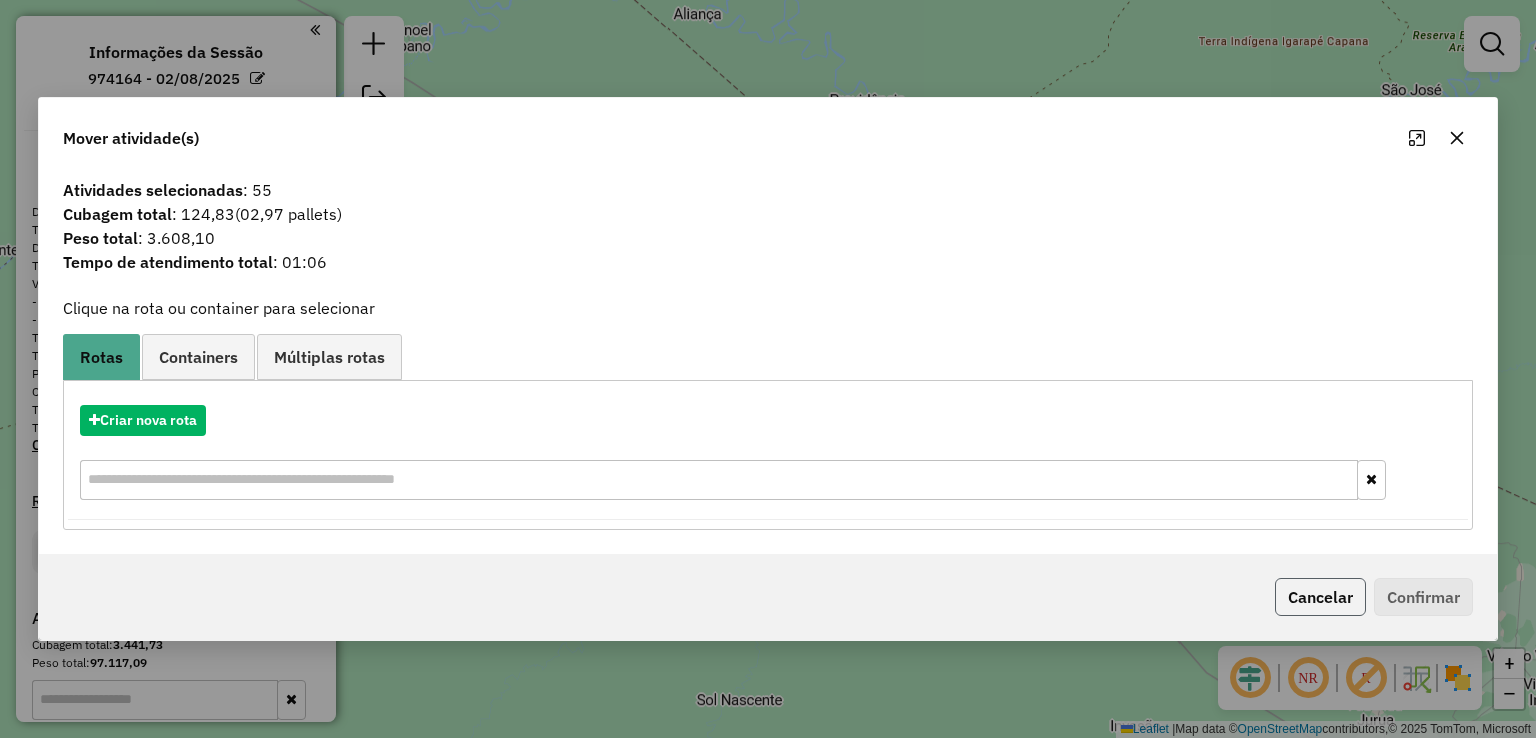 click on "Cancelar" 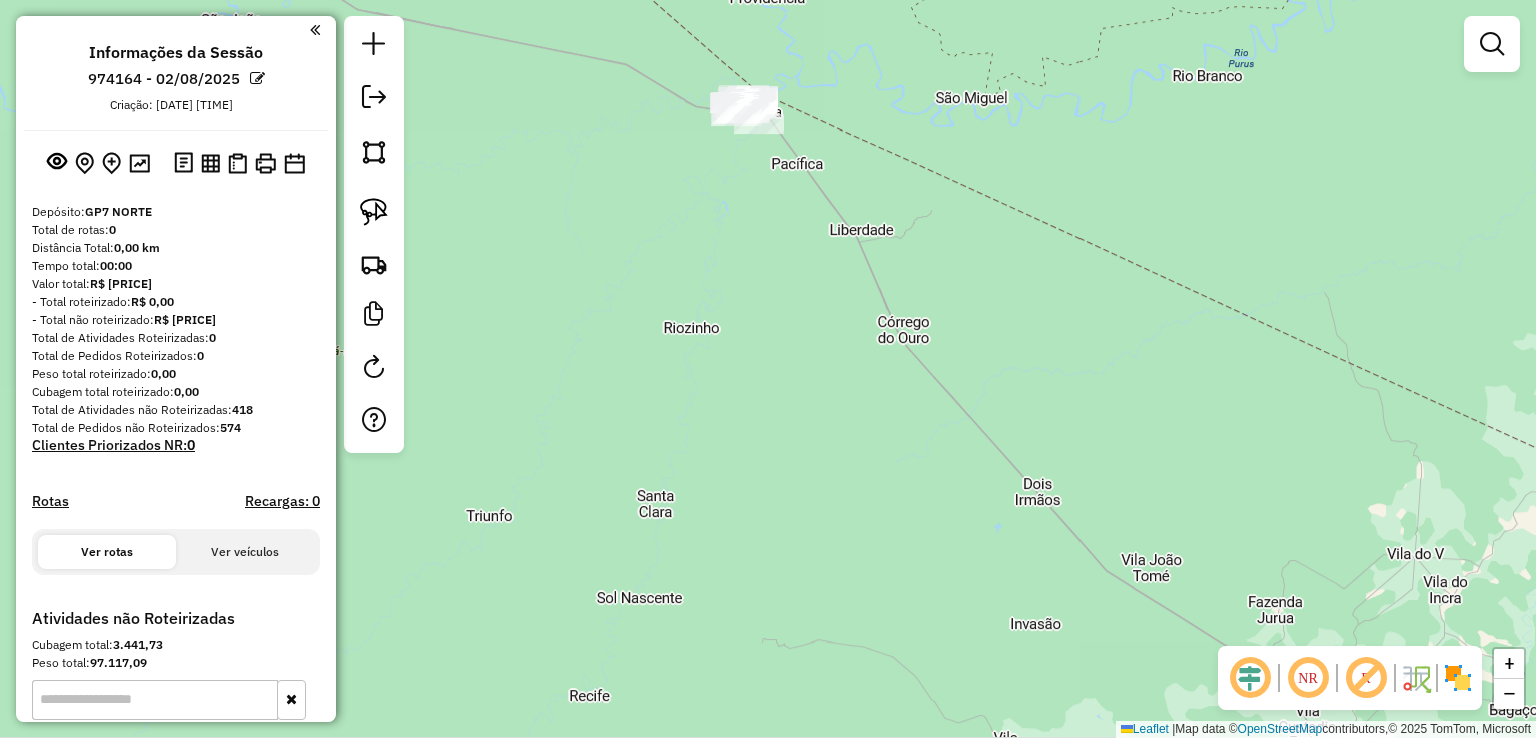 drag, startPoint x: 1269, startPoint y: 502, endPoint x: 941, endPoint y: 128, distance: 497.45352 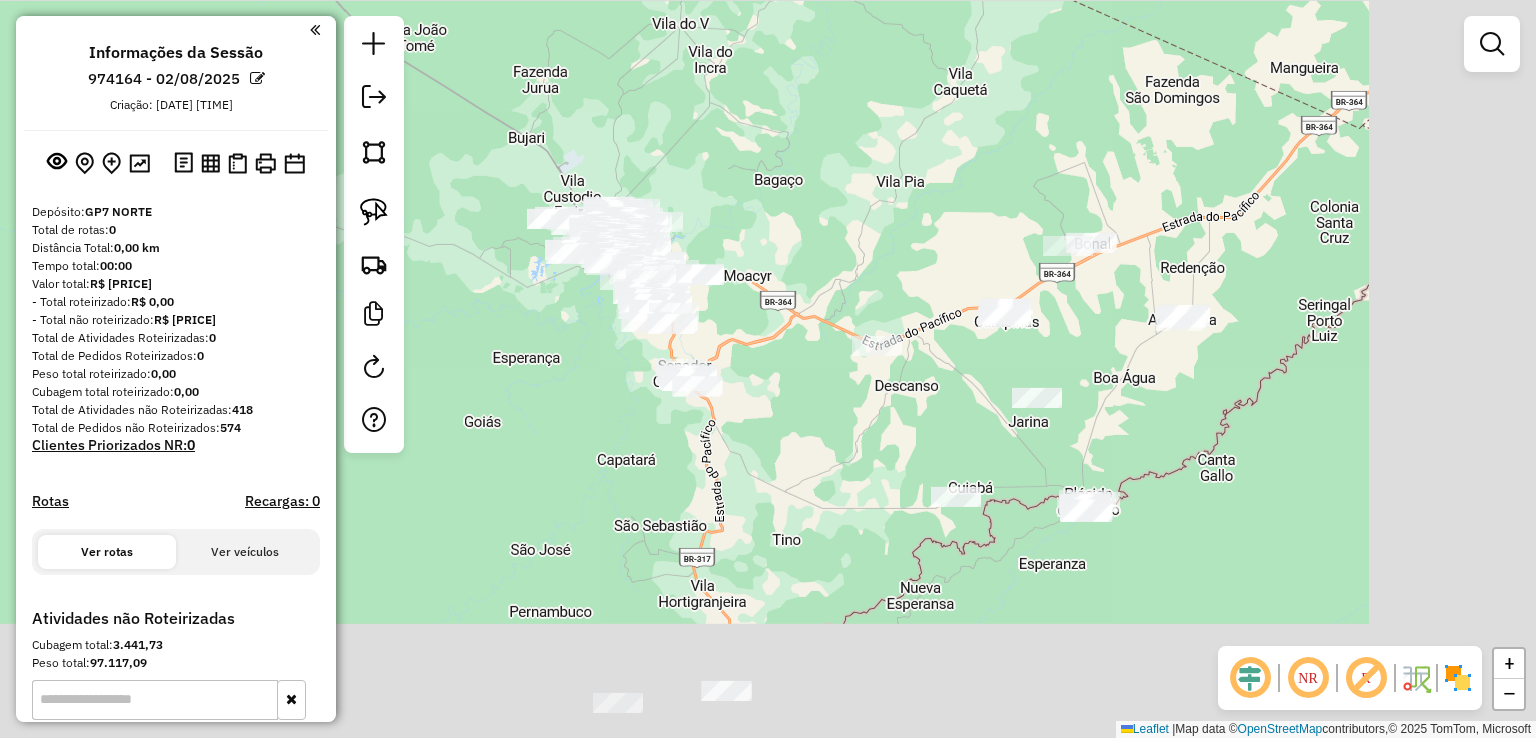 drag, startPoint x: 1364, startPoint y: 326, endPoint x: 913, endPoint y: 44, distance: 531.9069 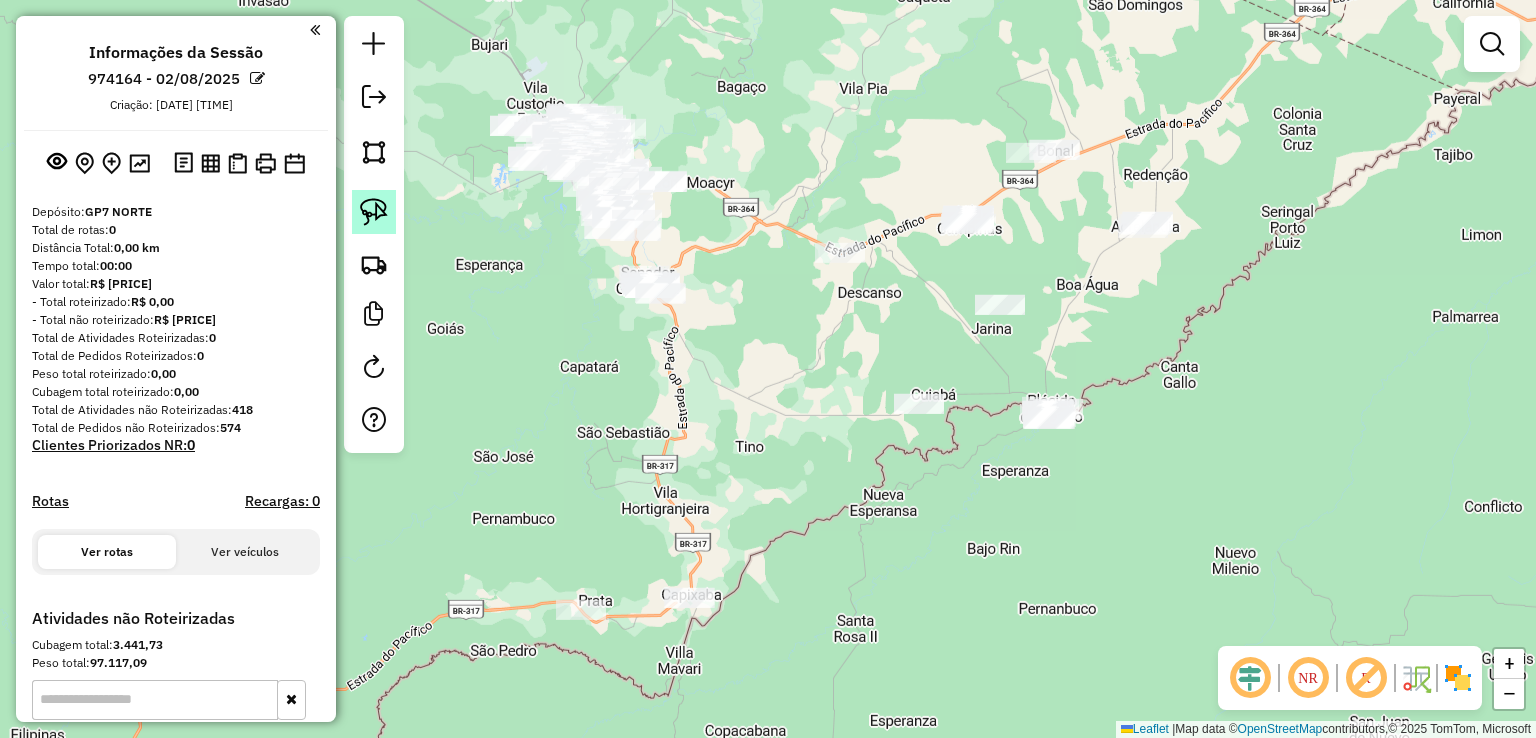 click 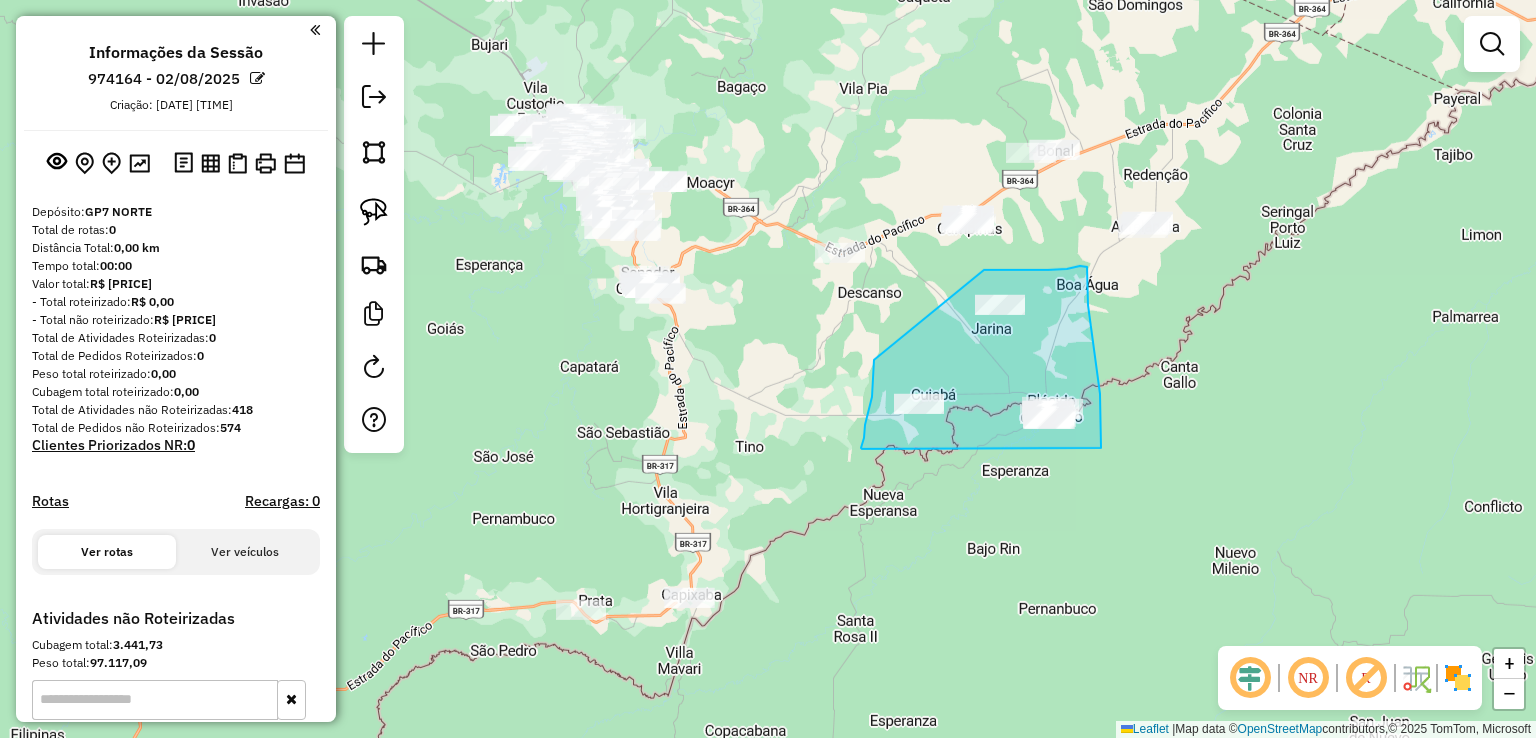 drag, startPoint x: 874, startPoint y: 361, endPoint x: 977, endPoint y: 270, distance: 137.4409 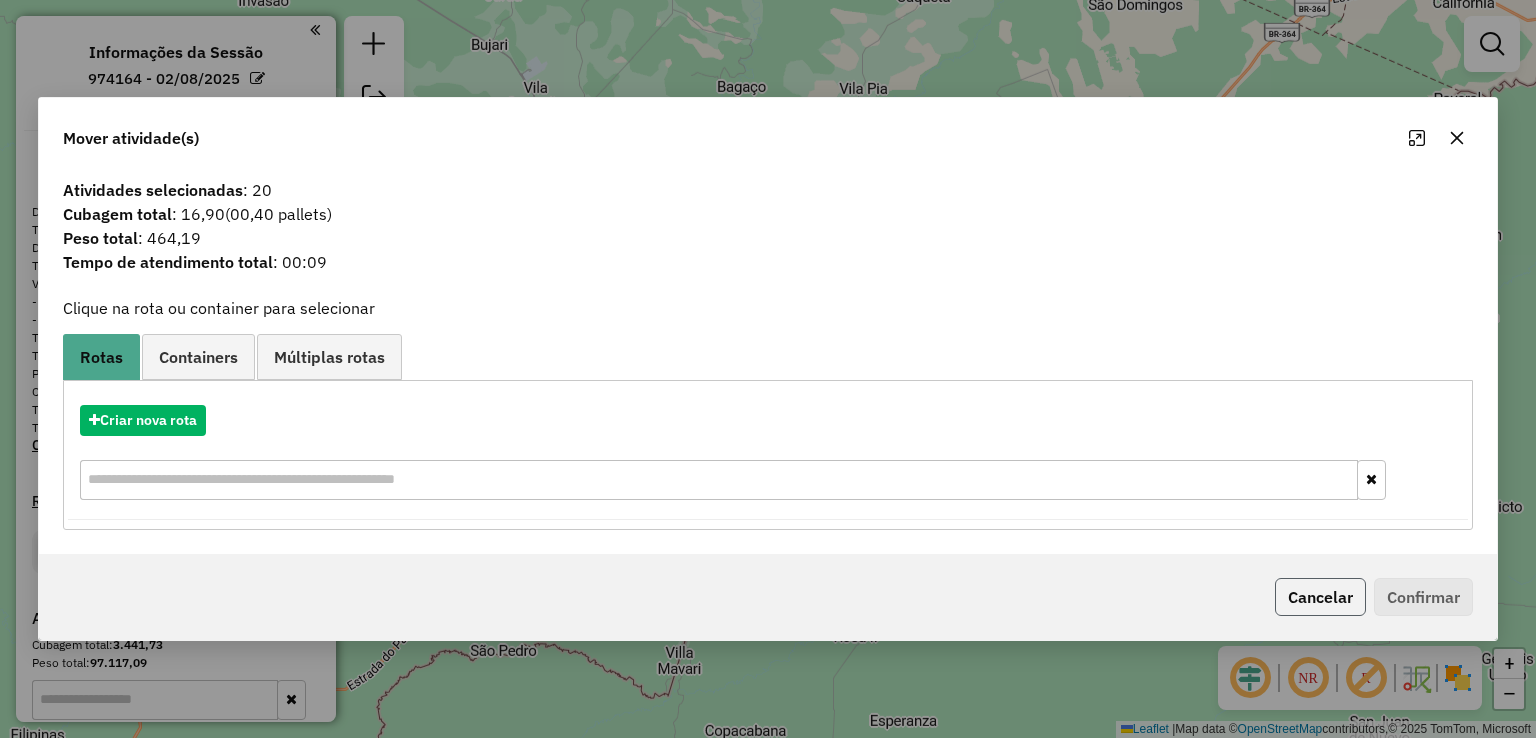 click on "Cancelar" 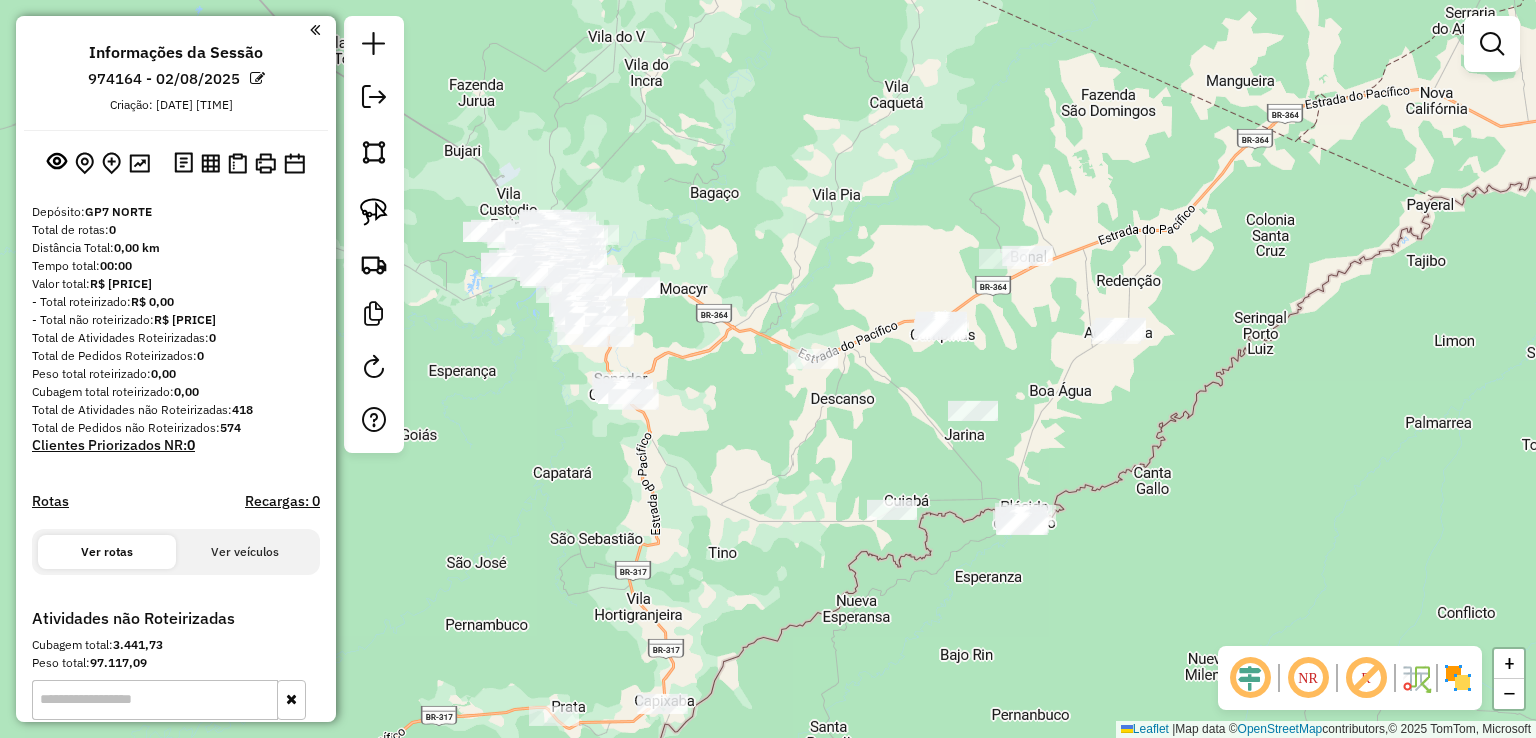 drag, startPoint x: 1228, startPoint y: 331, endPoint x: 1212, endPoint y: 415, distance: 85.51023 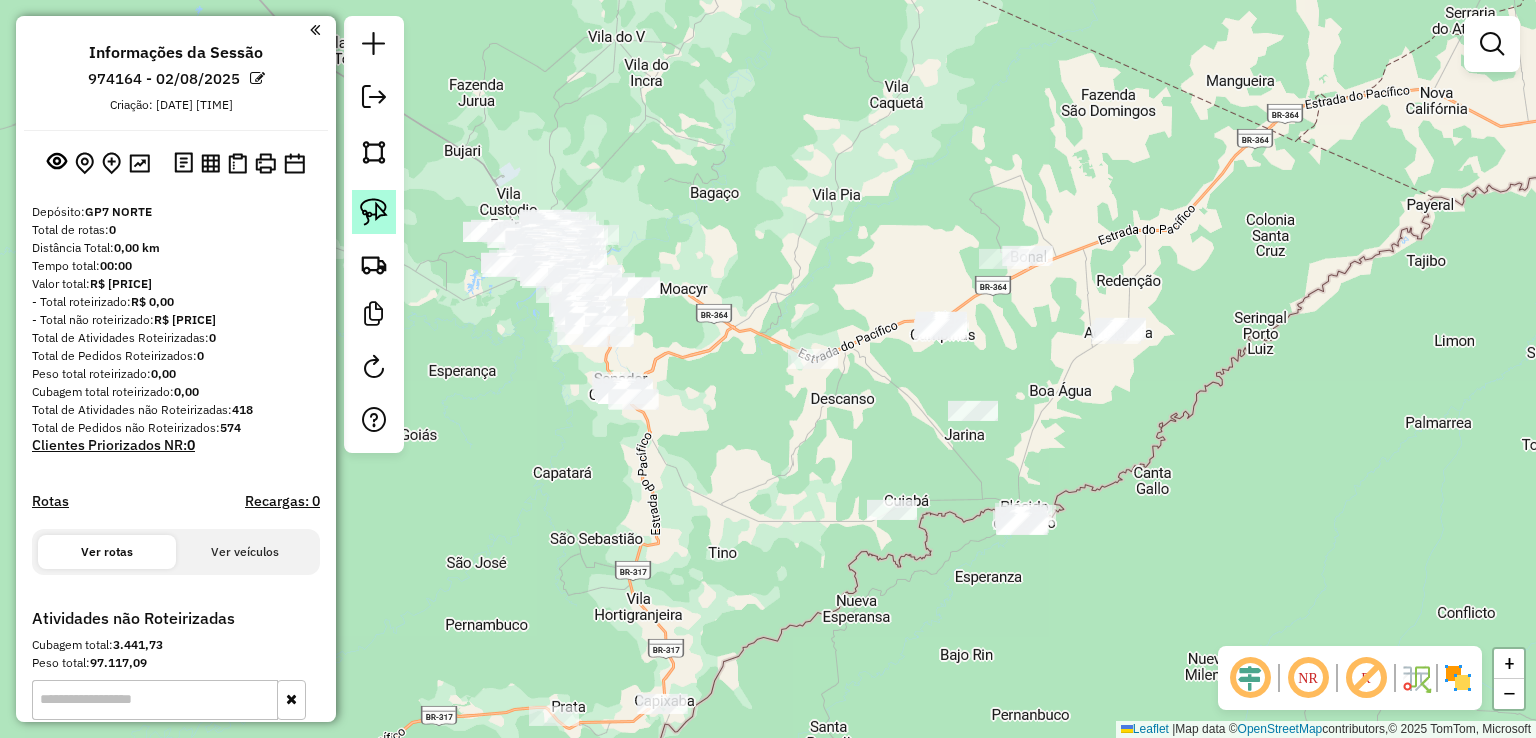 click 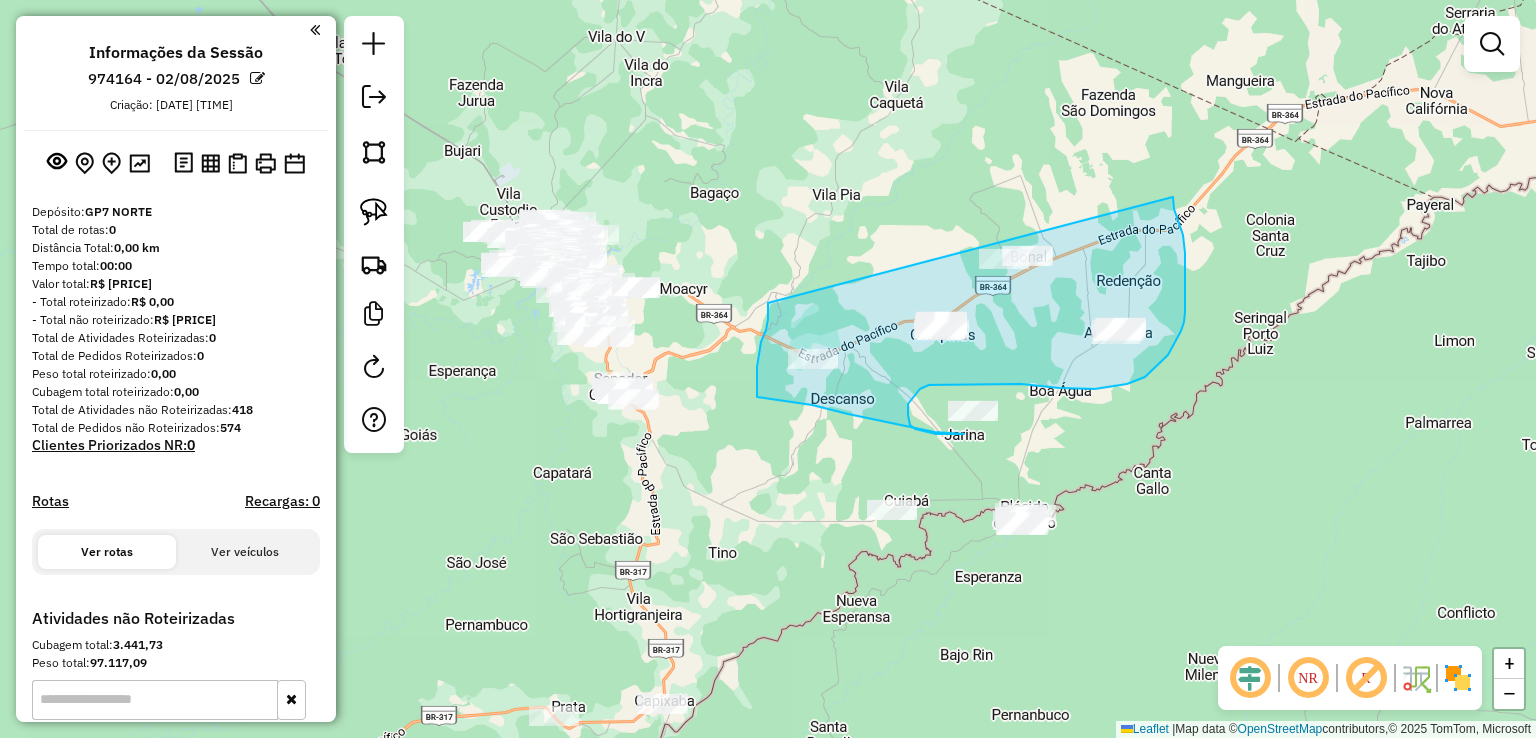 drag, startPoint x: 768, startPoint y: 303, endPoint x: 1169, endPoint y: 172, distance: 421.85544 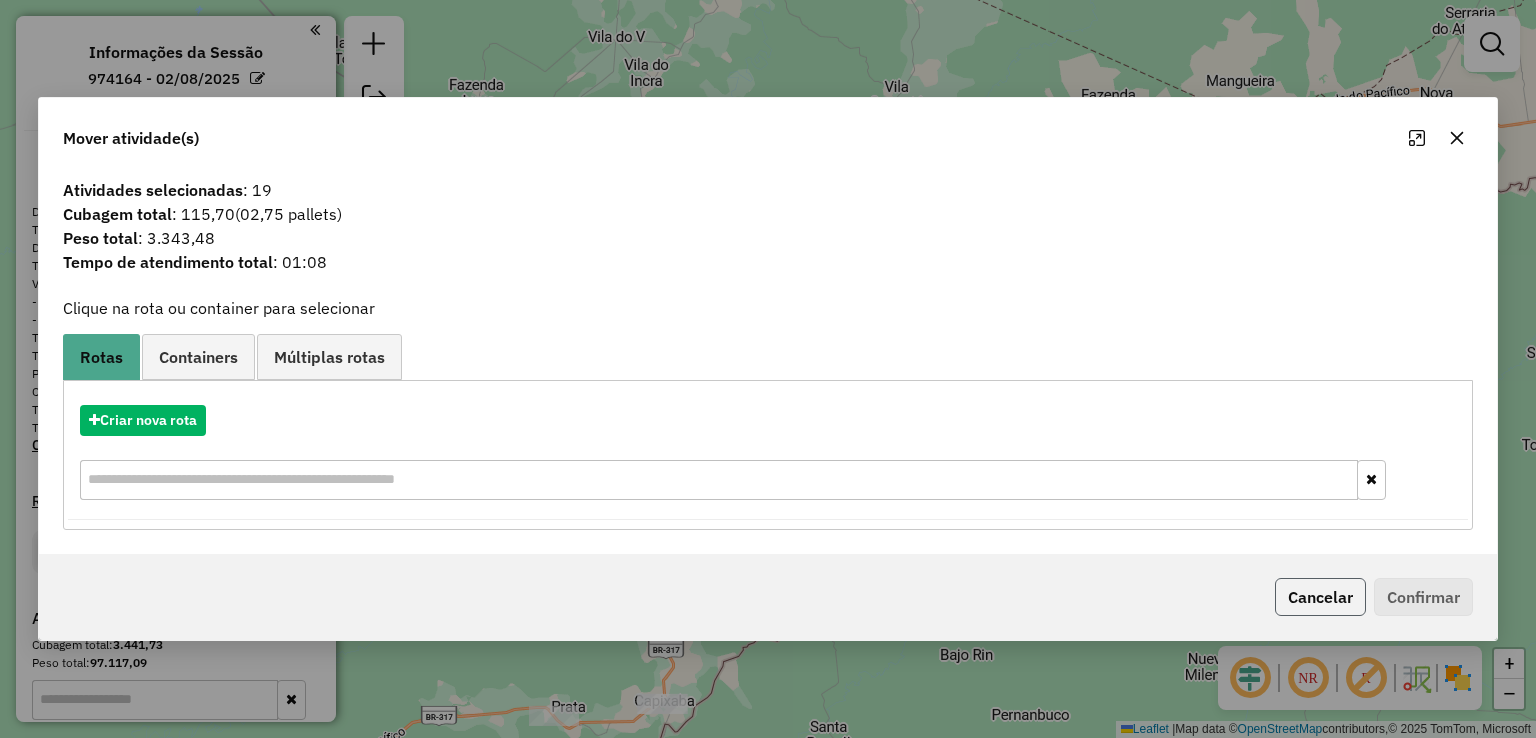click on "Cancelar" 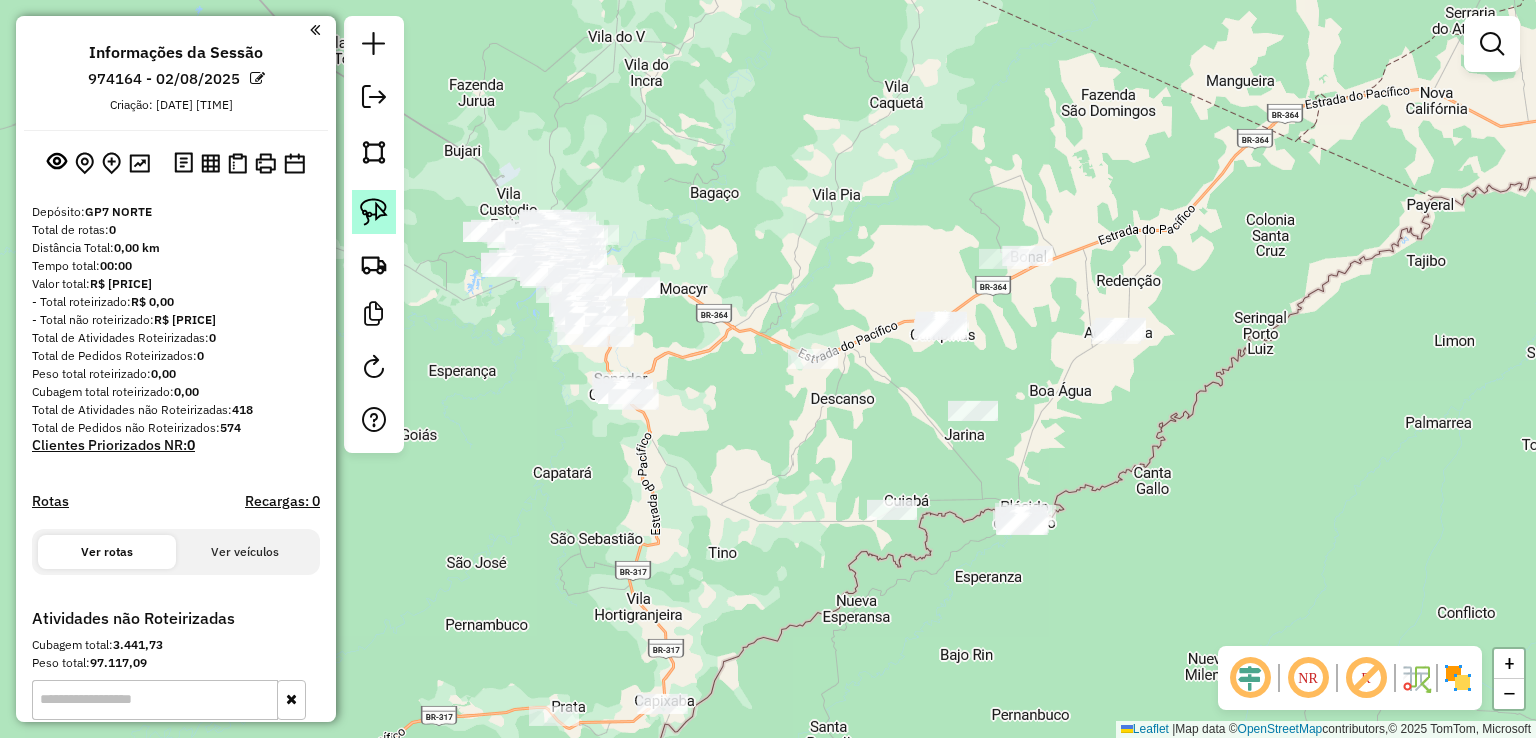 click 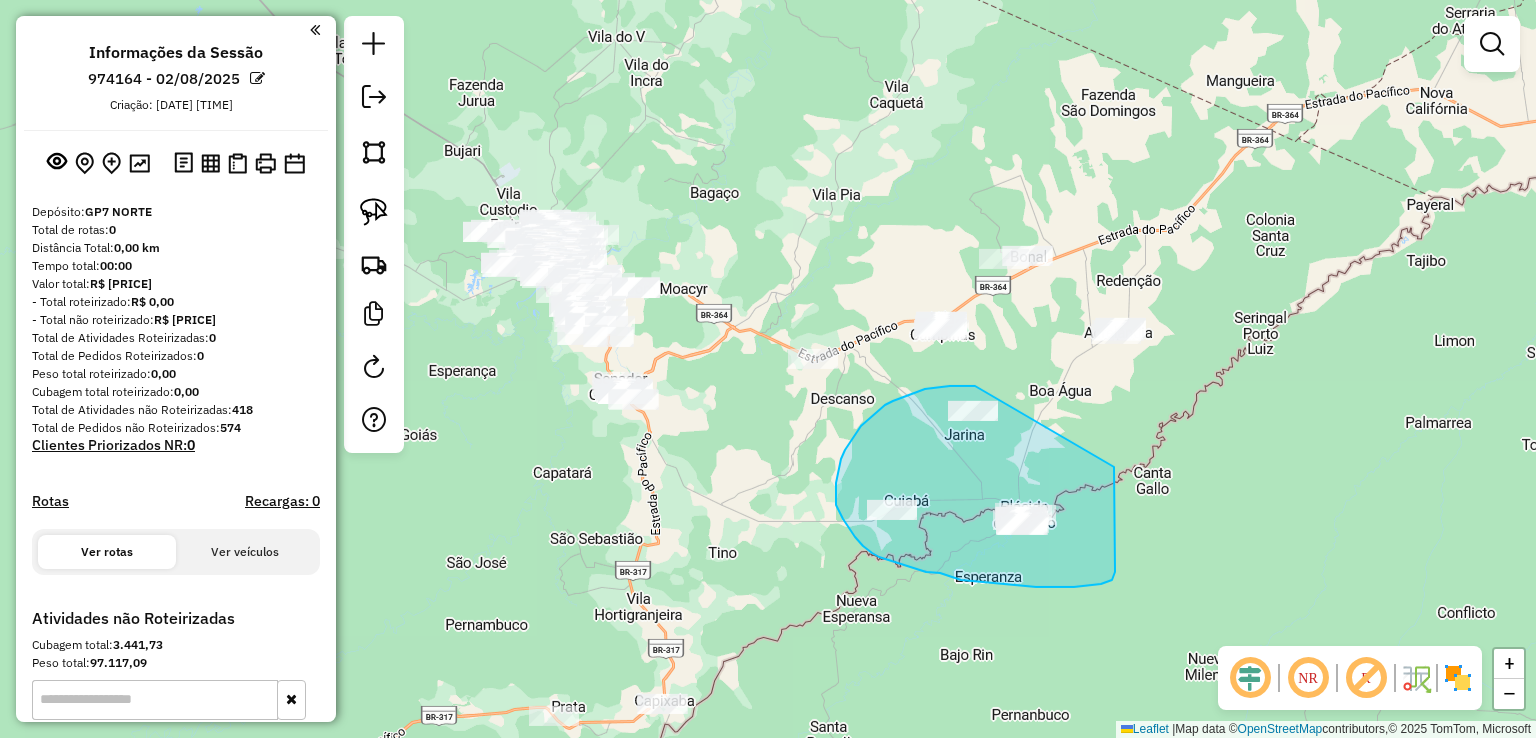 drag, startPoint x: 960, startPoint y: 386, endPoint x: 1113, endPoint y: 458, distance: 169.09465 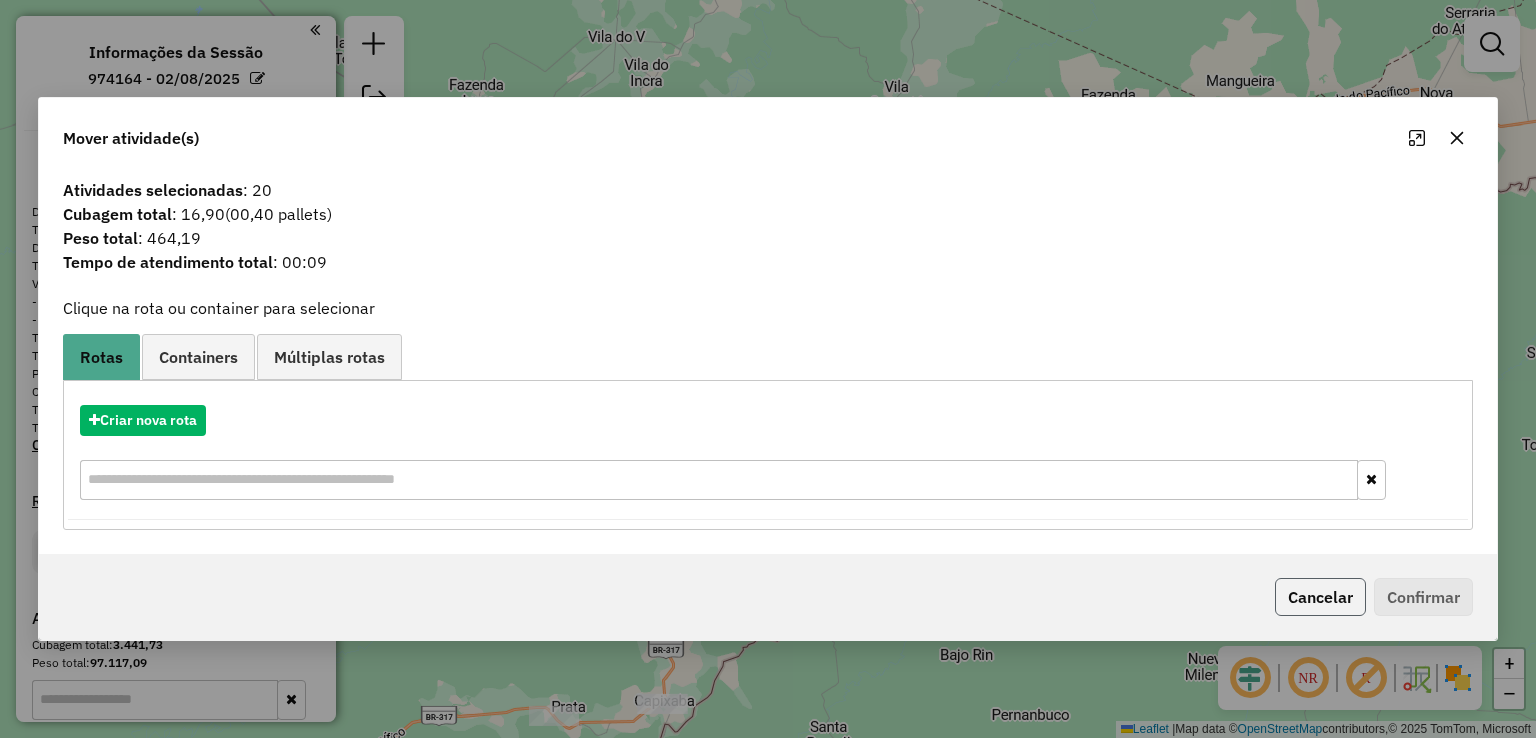 click on "Cancelar" 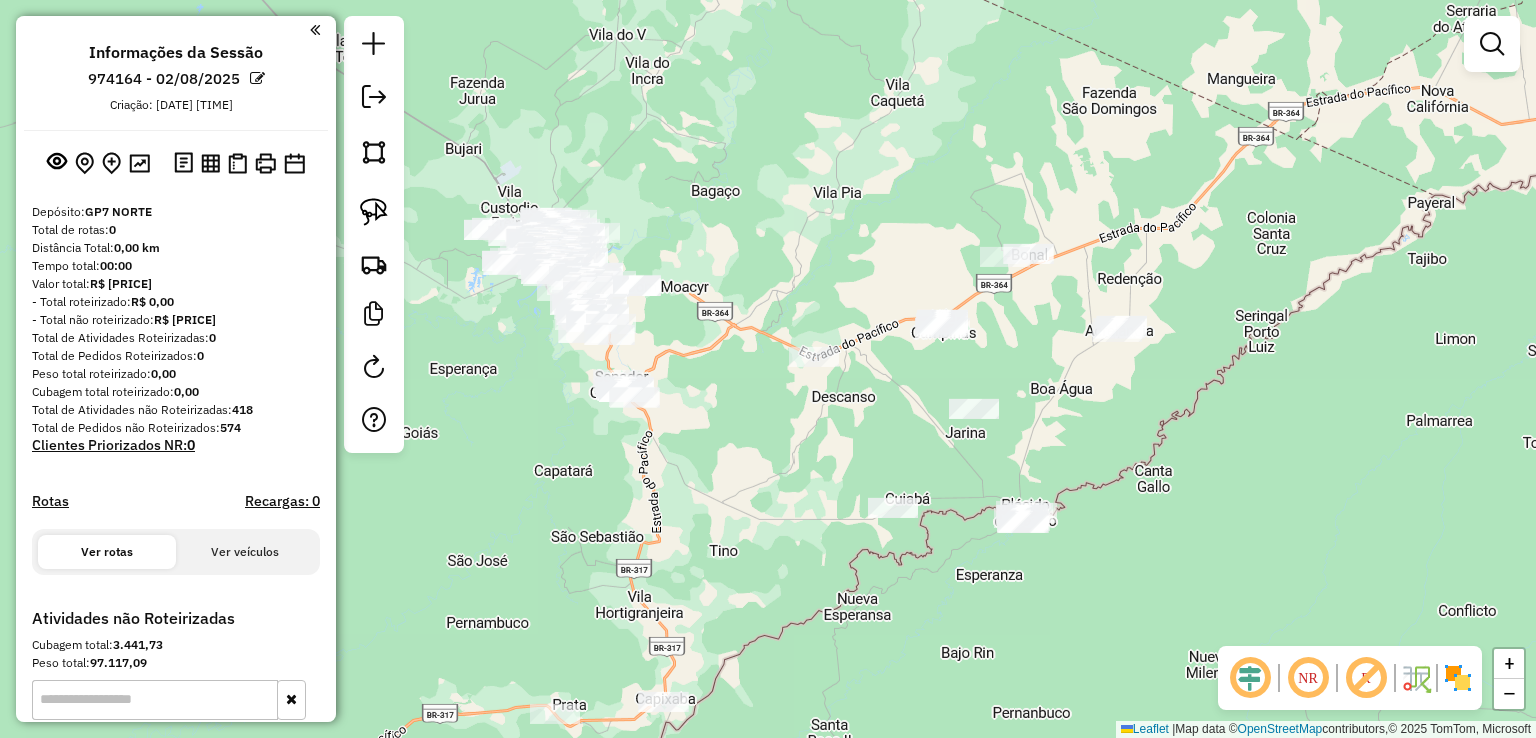 click on "Janela de atendimento Grade de atendimento Capacidade Transportadoras Veículos Cliente Pedidos  Rotas Selecione os dias de semana para filtrar as janelas de atendimento  Seg   Ter   Qua   Qui   Sex   Sáb   Dom  Informe o período da janela de atendimento: De: Até:  Filtrar exatamente a janela do cliente  Considerar janela de atendimento padrão  Selecione os dias de semana para filtrar as grades de atendimento  Seg   Ter   Qua   Qui   Sex   Sáb   Dom   Considerar clientes sem dia de atendimento cadastrado  Clientes fora do dia de atendimento selecionado Filtrar as atividades entre os valores definidos abaixo:  Peso mínimo:   Peso máximo:   Cubagem mínima:   Cubagem máxima:   De:   Até:  Filtrar as atividades entre o tempo de atendimento definido abaixo:  De:   Até:   Considerar capacidade total dos clientes não roteirizados Transportadora: Selecione um ou mais itens Tipo de veículo: Selecione um ou mais itens Veículo: Selecione um ou mais itens Motorista: Selecione um ou mais itens Nome: Rótulo:" 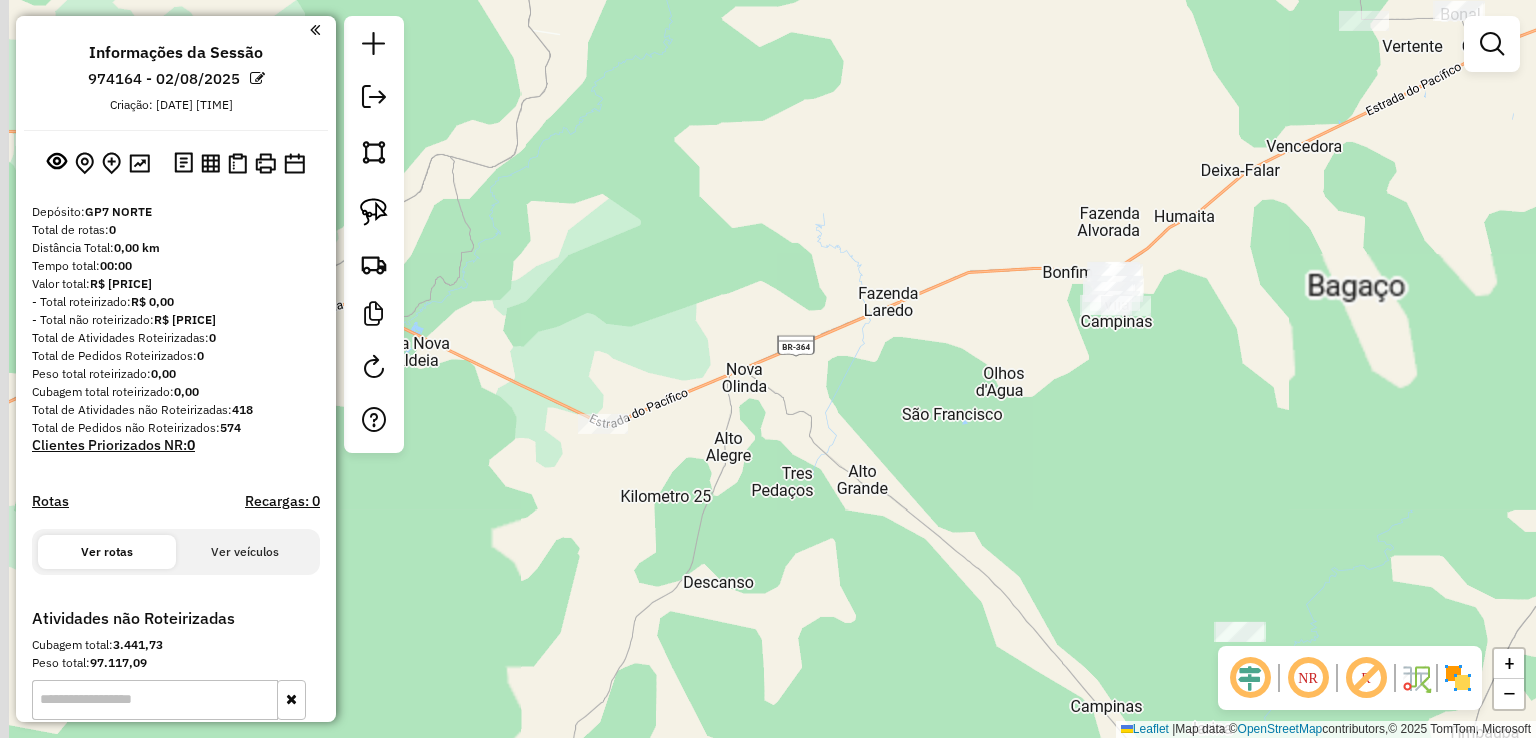 drag, startPoint x: 874, startPoint y: 389, endPoint x: 1110, endPoint y: 381, distance: 236.13556 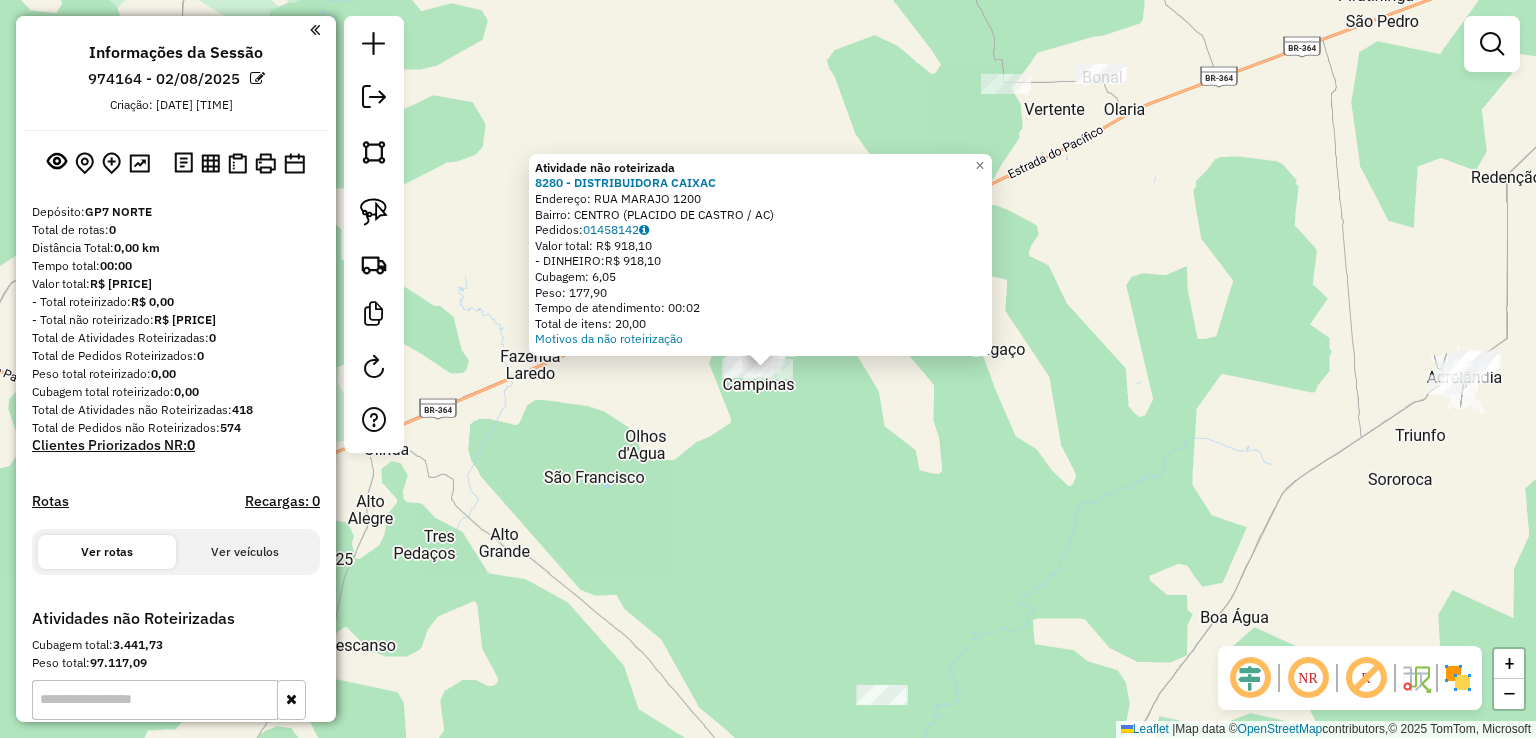 click on "Atividade não roteirizada 8280 - DISTRIBUIDORA CAIXAC  Endereço:  RUA MARAJO 1200   Bairro: CENTRO (PLACIDO DE CASTRO / AC)   Pedidos:  01458142   Valor total: R$ 918,10   - DINHEIRO:  R$ 918,10   Cubagem: 6,05   Peso: 177,90   Tempo de atendimento: 00:02   Total de itens: 20,00  Motivos da não roteirização × Janela de atendimento Grade de atendimento Capacidade Transportadoras Veículos Cliente Pedidos  Rotas Selecione os dias de semana para filtrar as janelas de atendimento  Seg   Ter   Qua   Qui   Sex   Sáb   Dom  Informe o período da janela de atendimento: De: Até:  Filtrar exatamente a janela do cliente  Considerar janela de atendimento padrão  Selecione os dias de semana para filtrar as grades de atendimento  Seg   Ter   Qua   Qui   Sex   Sáb   Dom   Considerar clientes sem dia de atendimento cadastrado  Clientes fora do dia de atendimento selecionado Filtrar as atividades entre os valores definidos abaixo:  Peso mínimo:   Peso máximo:   Cubagem mínima:   Cubagem máxima:   De:   Até:  +" 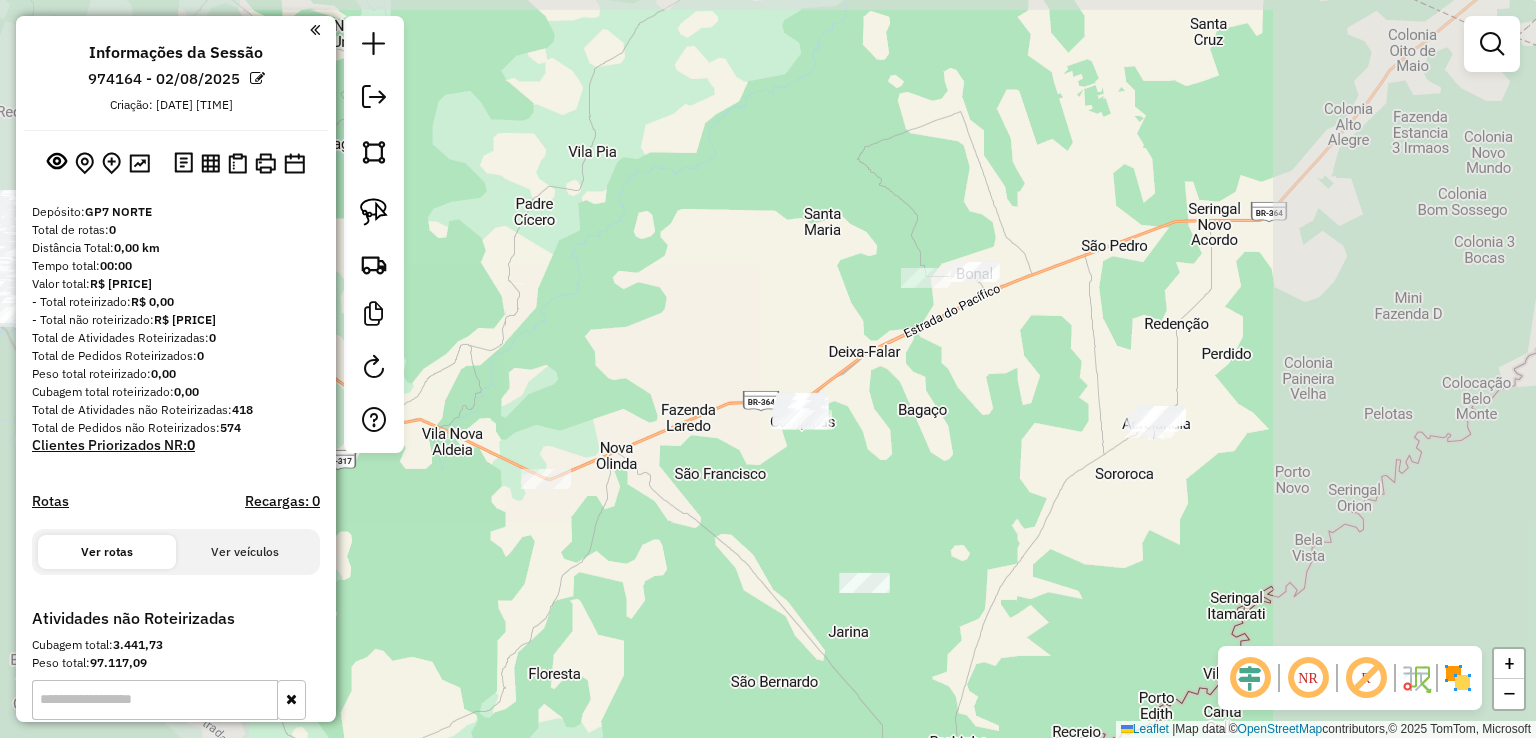 drag, startPoint x: 900, startPoint y: 509, endPoint x: 910, endPoint y: 376, distance: 133.37541 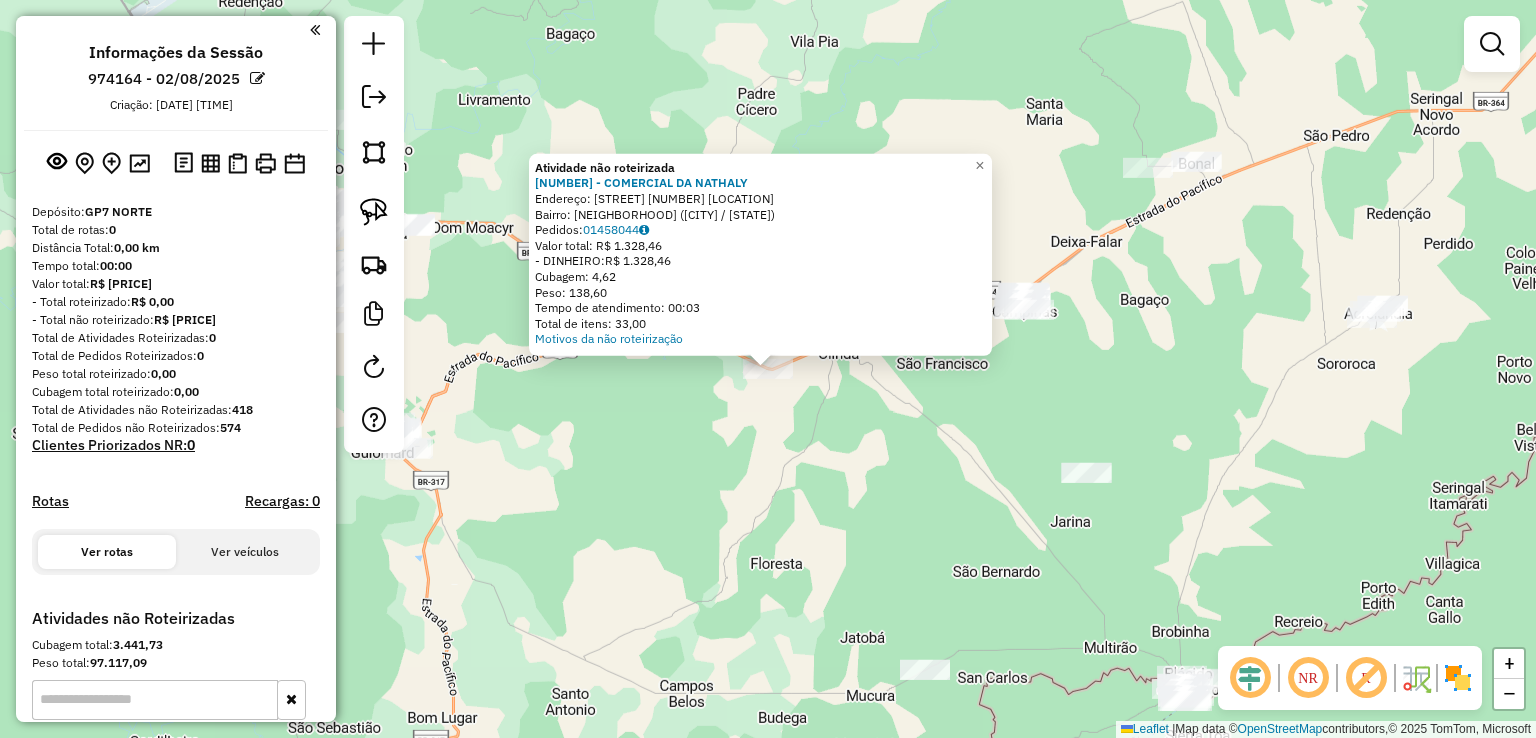 click on "Atividade não roteirizada 99529 - COMERCIAL DA NATHALY  Endereço:  Br 364 km 39 proximo vila Camp 50   Bairro: ZONA RURAL (SENADOR GUIOMARD / AC)   Pedidos:  01458044   Valor total: R$ 1.328,46   - DINHEIRO:  R$ 1.328,46   Cubagem: 4,62   Peso: 138,60   Tempo de atendimento: 00:03   Total de itens: 33,00  Motivos da não roteirização × Janela de atendimento Grade de atendimento Capacidade Transportadoras Veículos Cliente Pedidos  Rotas Selecione os dias de semana para filtrar as janelas de atendimento  Seg   Ter   Qua   Qui   Sex   Sáb   Dom  Informe o período da janela de atendimento: De: Até:  Filtrar exatamente a janela do cliente  Considerar janela de atendimento padrão  Selecione os dias de semana para filtrar as grades de atendimento  Seg   Ter   Qua   Qui   Sex   Sáb   Dom   Considerar clientes sem dia de atendimento cadastrado  Clientes fora do dia de atendimento selecionado Filtrar as atividades entre os valores definidos abaixo:  Peso mínimo:   Peso máximo:   Cubagem mínima:   De:  De:" 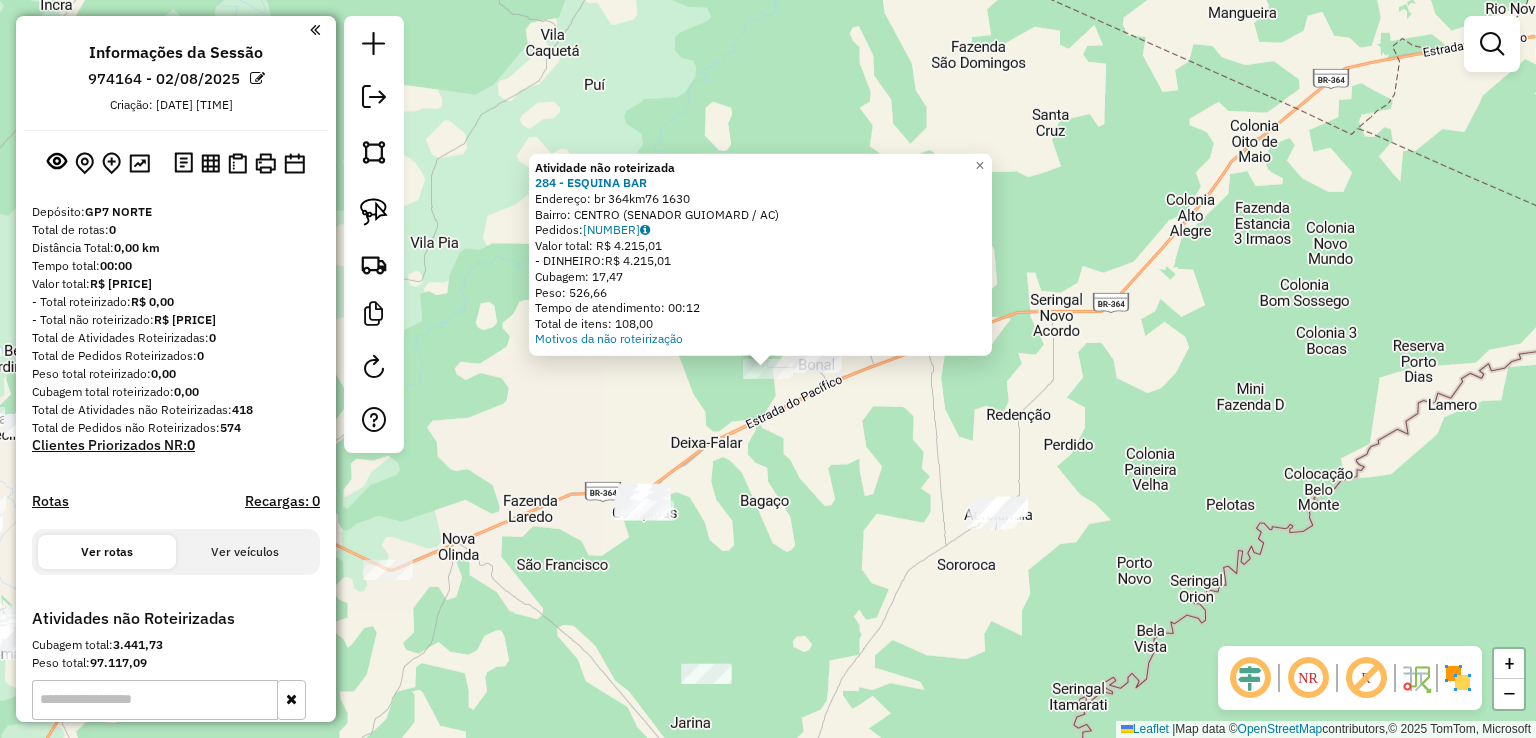 click on "Atividade não roteirizada 284 - ESQUINA BAR  Endereço:  br 364km76 1630   Bairro: CENTRO (SENADOR GUIOMARD / AC)   Pedidos:  01457995   Valor total: R$ 4.215,01   - DINHEIRO:  R$ 4.215,01   Cubagem: 17,47   Peso: 526,66   Tempo de atendimento: 00:12   Total de itens: 108,00  Motivos da não roteirização × Janela de atendimento Grade de atendimento Capacidade Transportadoras Veículos Cliente Pedidos  Rotas Selecione os dias de semana para filtrar as janelas de atendimento  Seg   Ter   Qua   Qui   Sex   Sáb   Dom  Informe o período da janela de atendimento: De: Até:  Filtrar exatamente a janela do cliente  Considerar janela de atendimento padrão  Selecione os dias de semana para filtrar as grades de atendimento  Seg   Ter   Qua   Qui   Sex   Sáb   Dom   Considerar clientes sem dia de atendimento cadastrado  Clientes fora do dia de atendimento selecionado Filtrar as atividades entre os valores definidos abaixo:  Peso mínimo:   Peso máximo:   Cubagem mínima:   Cubagem máxima:   De:   Até:   De:  +" 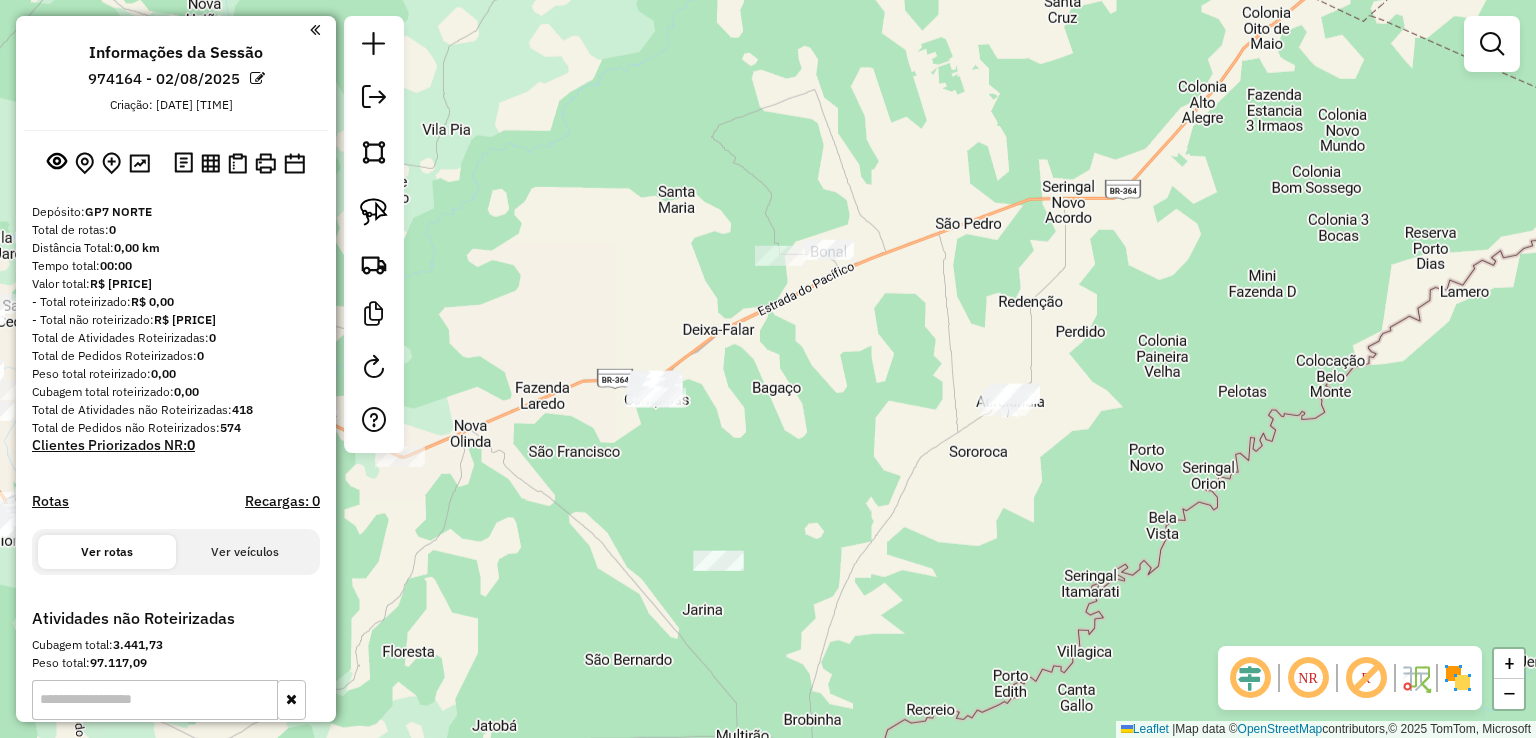 drag, startPoint x: 928, startPoint y: 313, endPoint x: 879, endPoint y: 195, distance: 127.769325 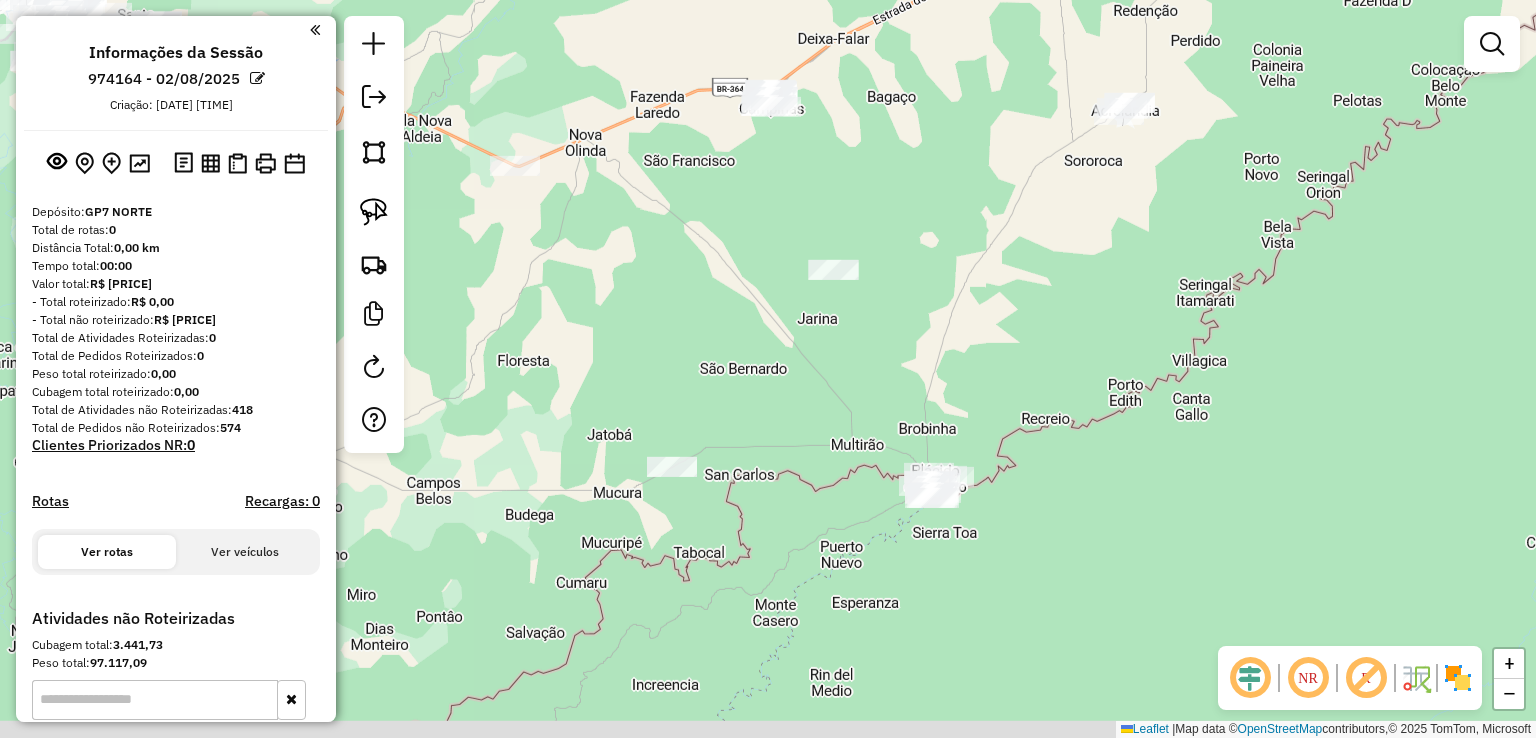 drag, startPoint x: 760, startPoint y: 488, endPoint x: 875, endPoint y: 233, distance: 279.73203 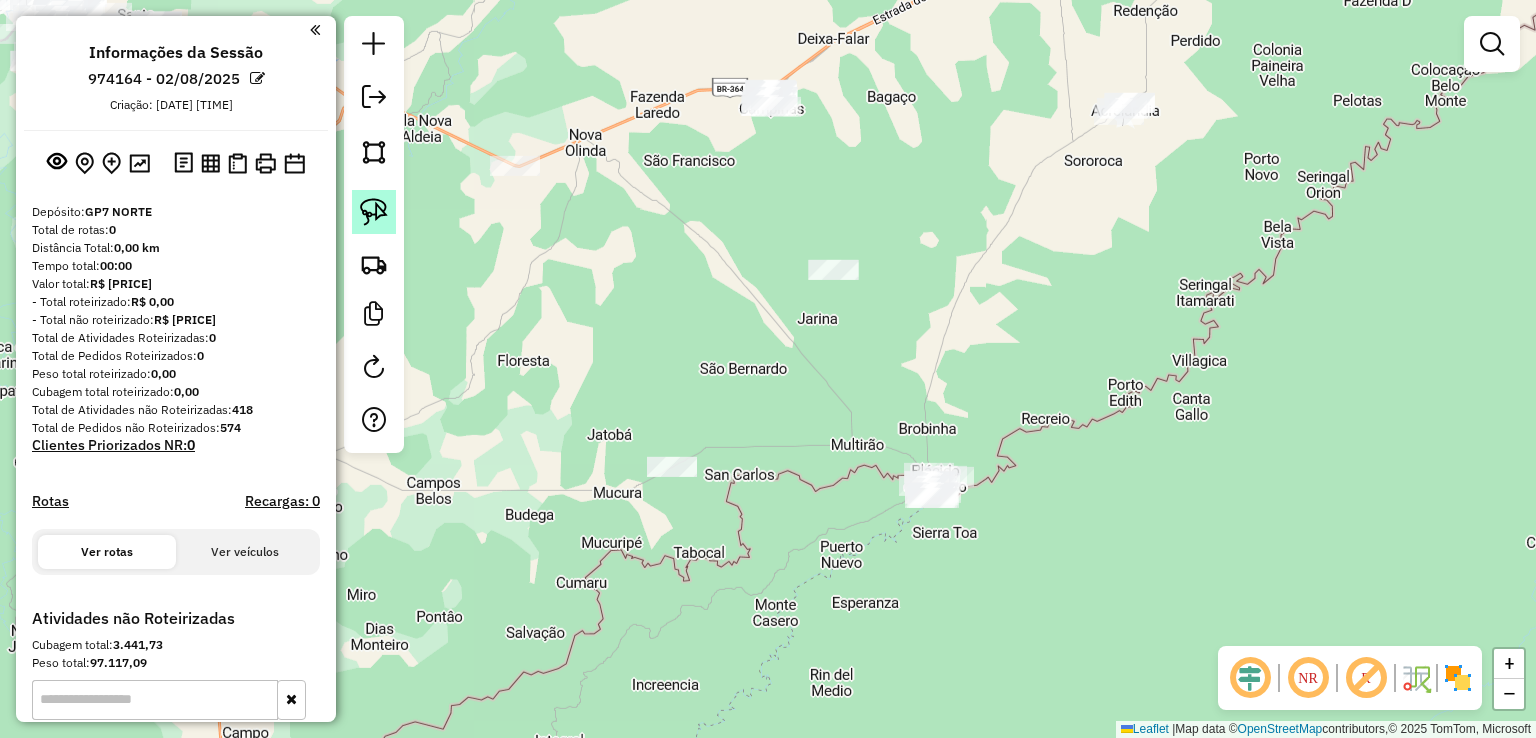 click 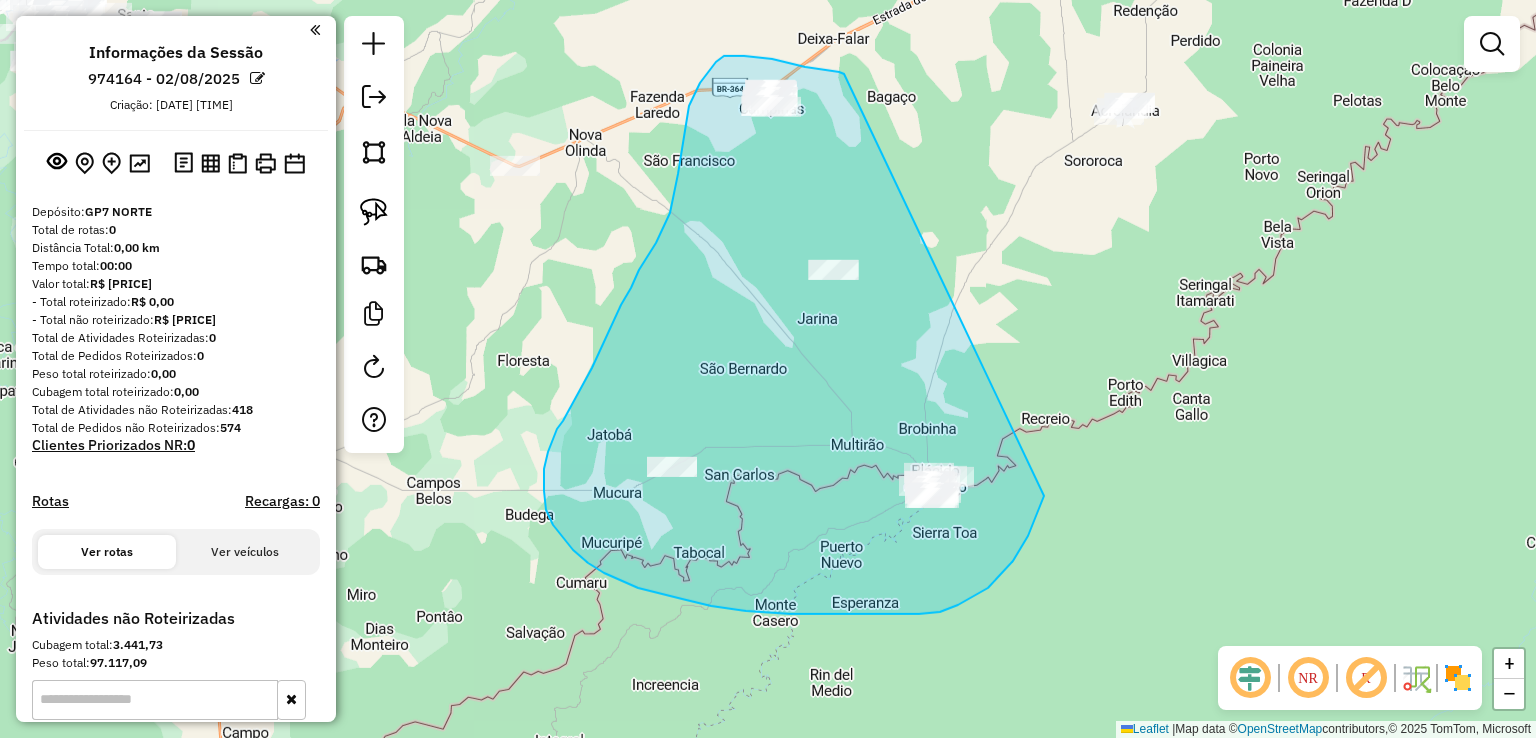 drag, startPoint x: 844, startPoint y: 74, endPoint x: 1057, endPoint y: 440, distance: 423.46783 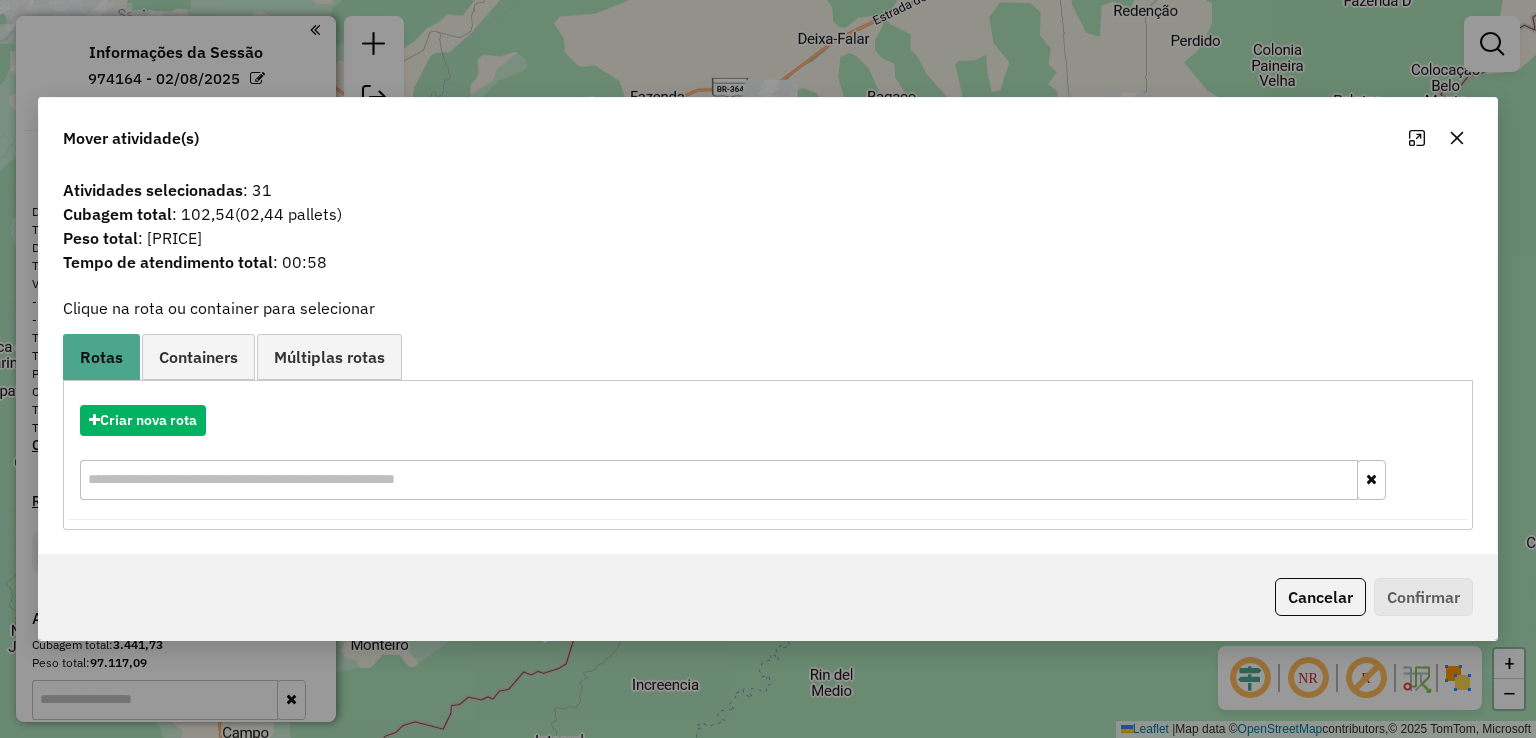 click 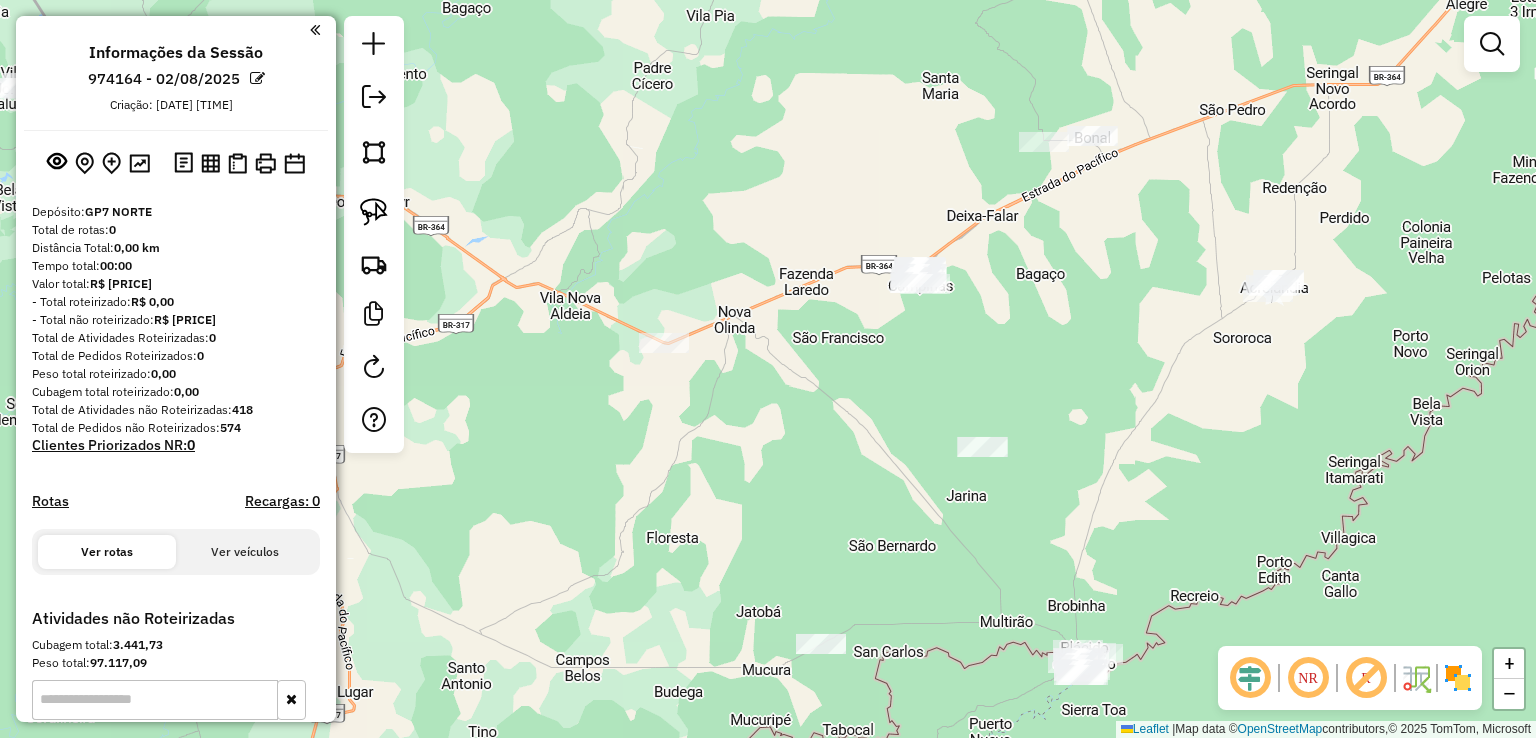 drag, startPoint x: 984, startPoint y: 206, endPoint x: 1120, endPoint y: 347, distance: 195.90048 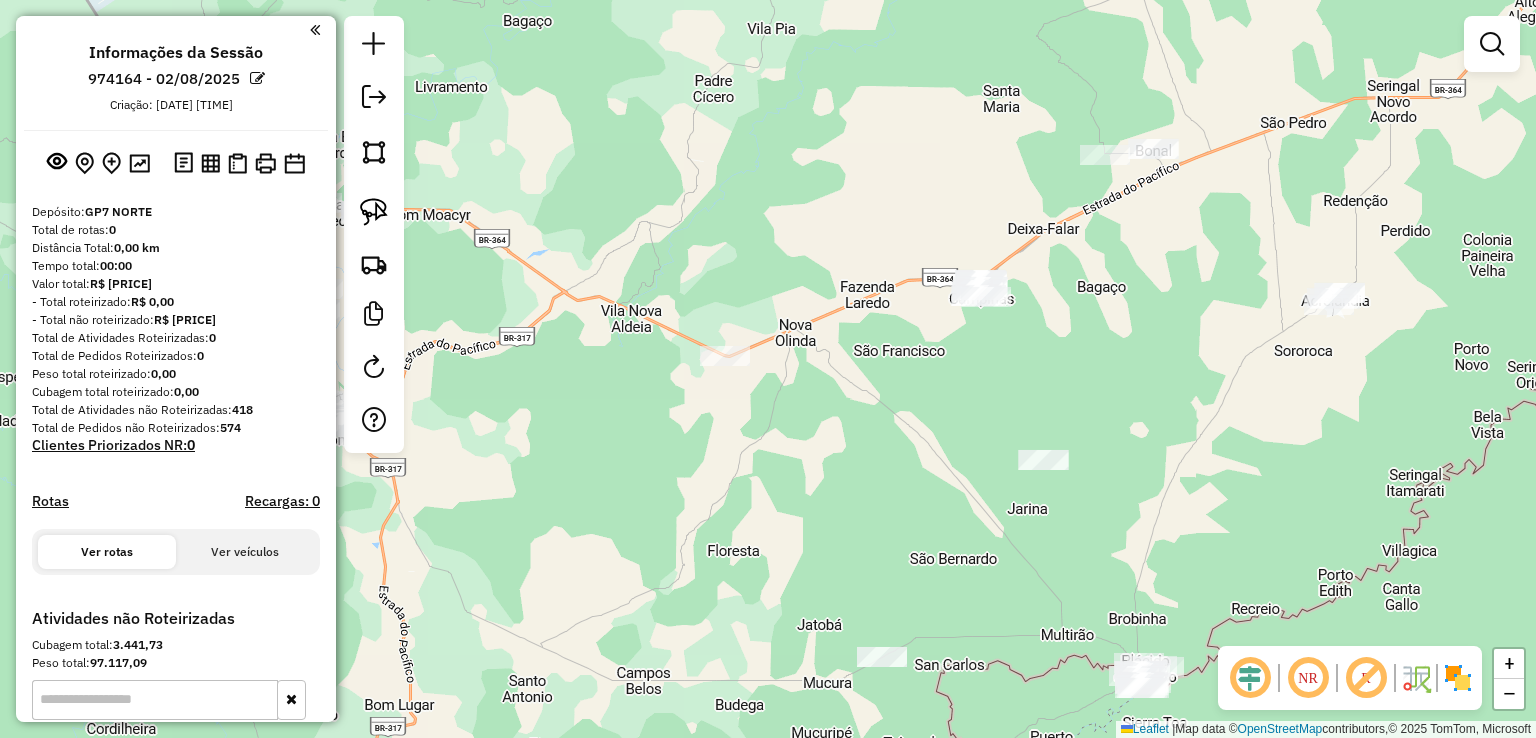 drag, startPoint x: 544, startPoint y: 170, endPoint x: 1145, endPoint y: 231, distance: 604.08777 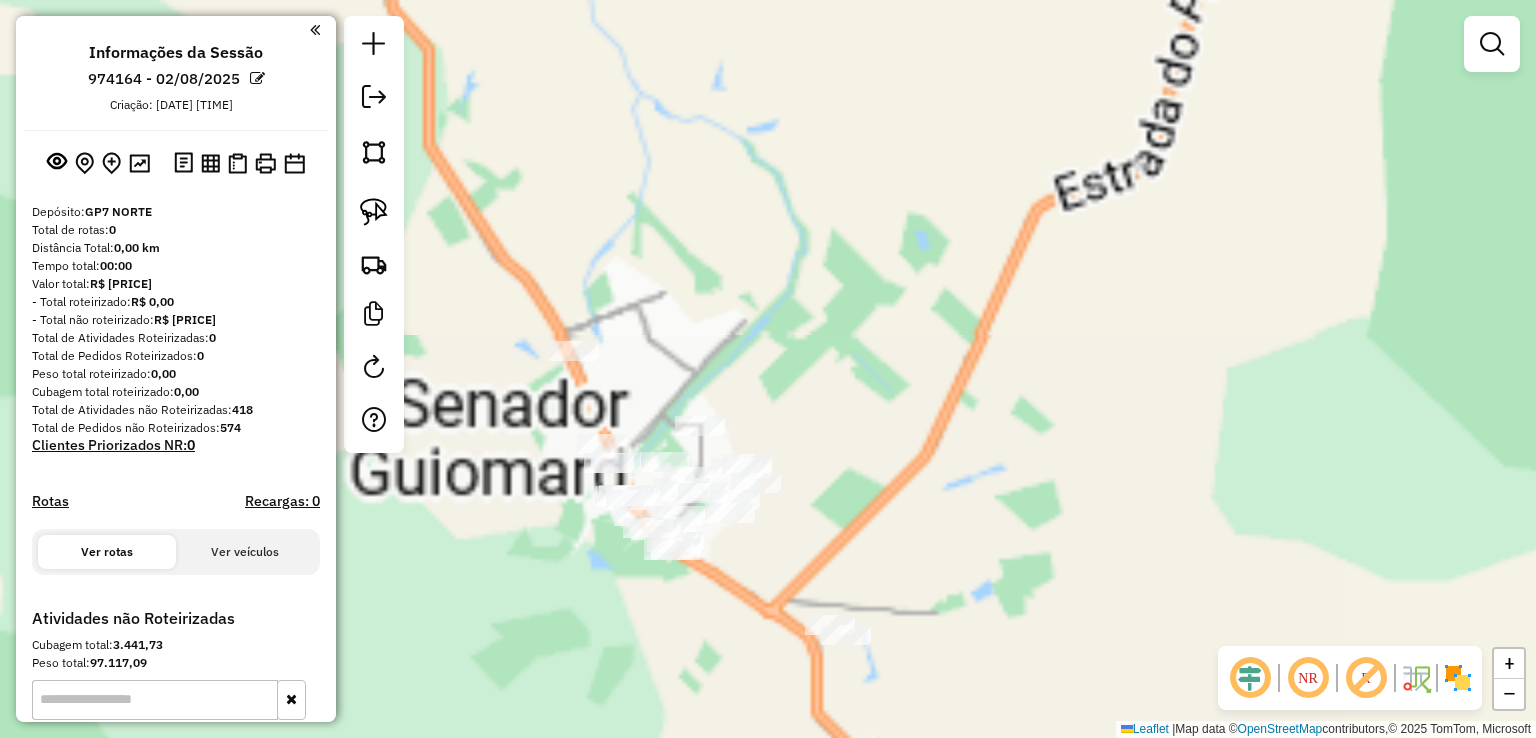 drag, startPoint x: 888, startPoint y: 527, endPoint x: 1006, endPoint y: 260, distance: 291.91266 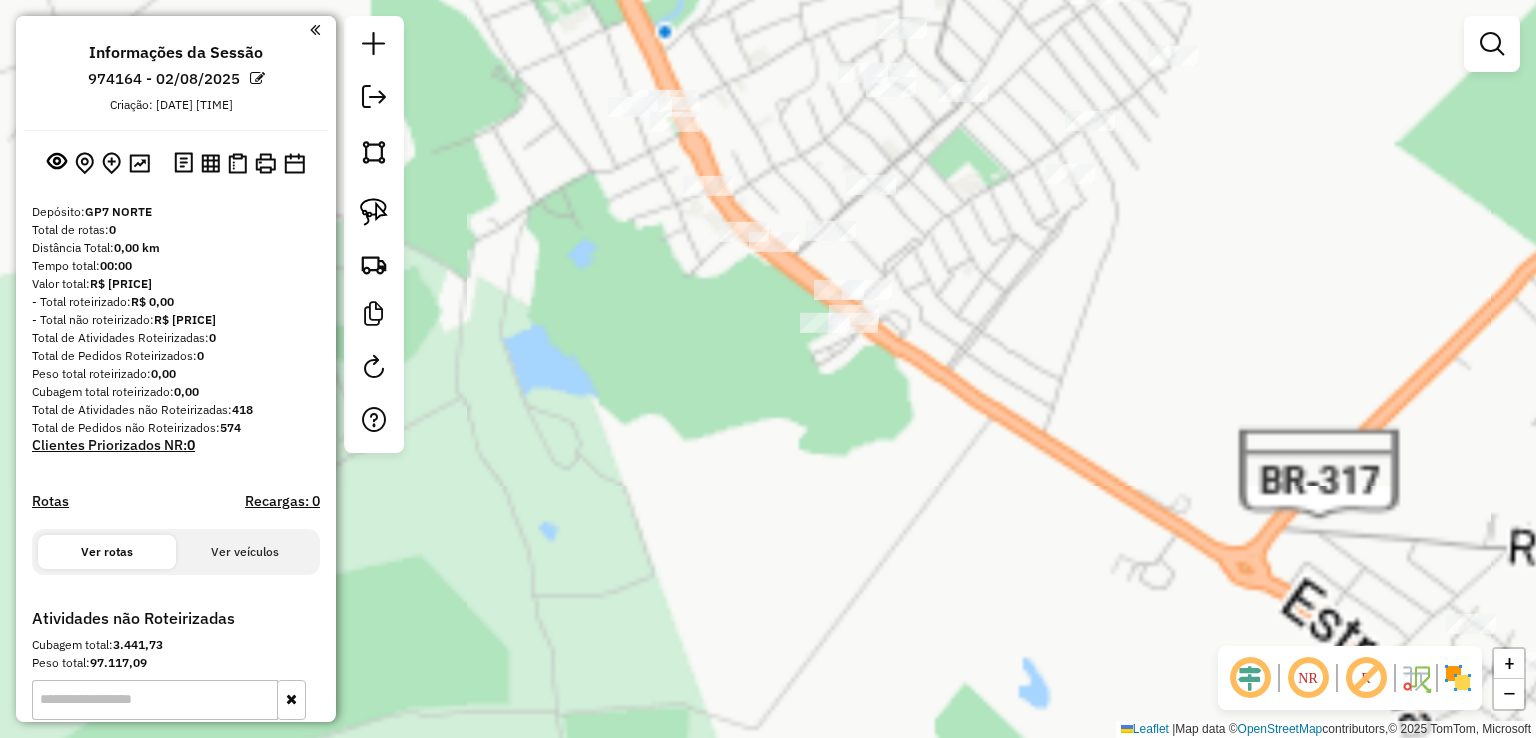 drag, startPoint x: 796, startPoint y: 281, endPoint x: 972, endPoint y: 335, distance: 184.0978 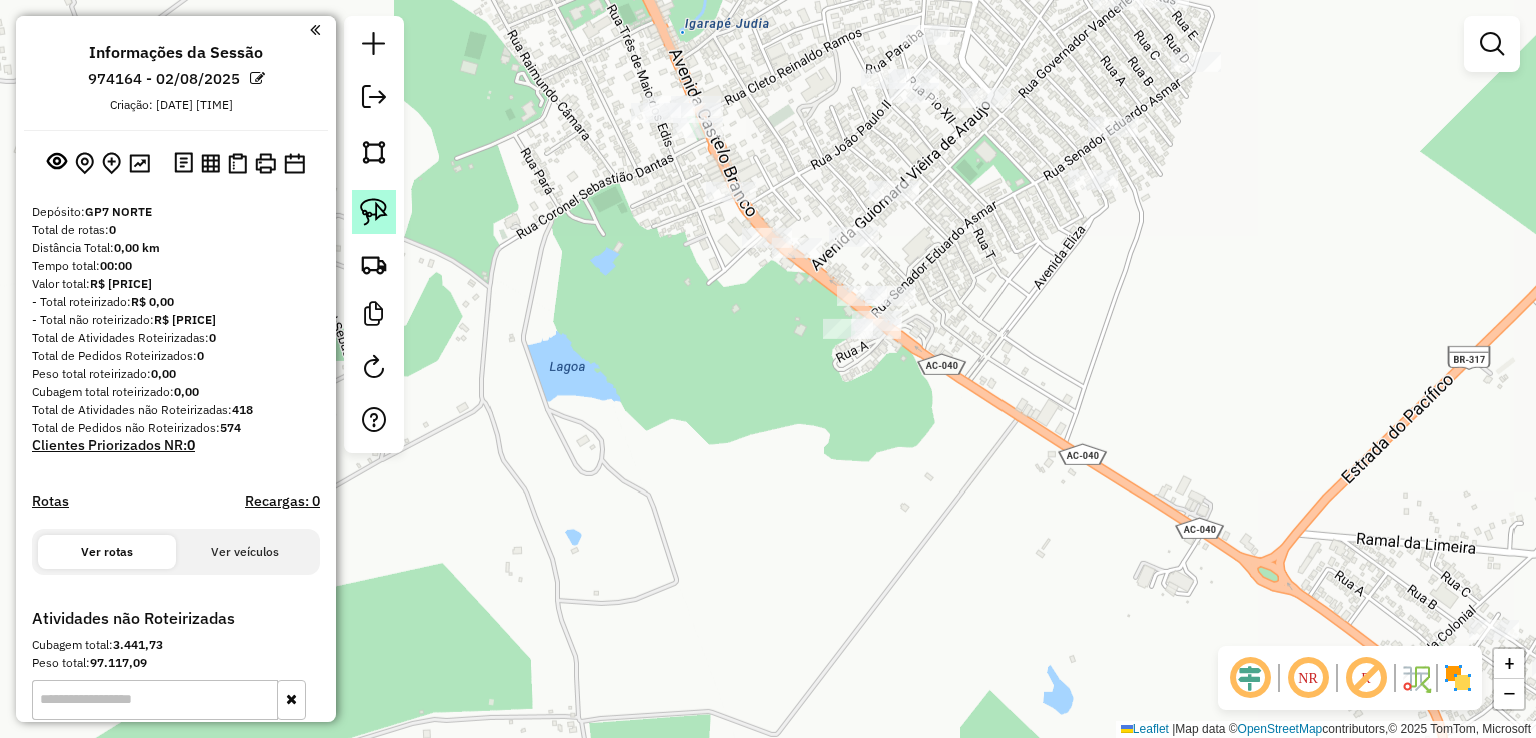 click 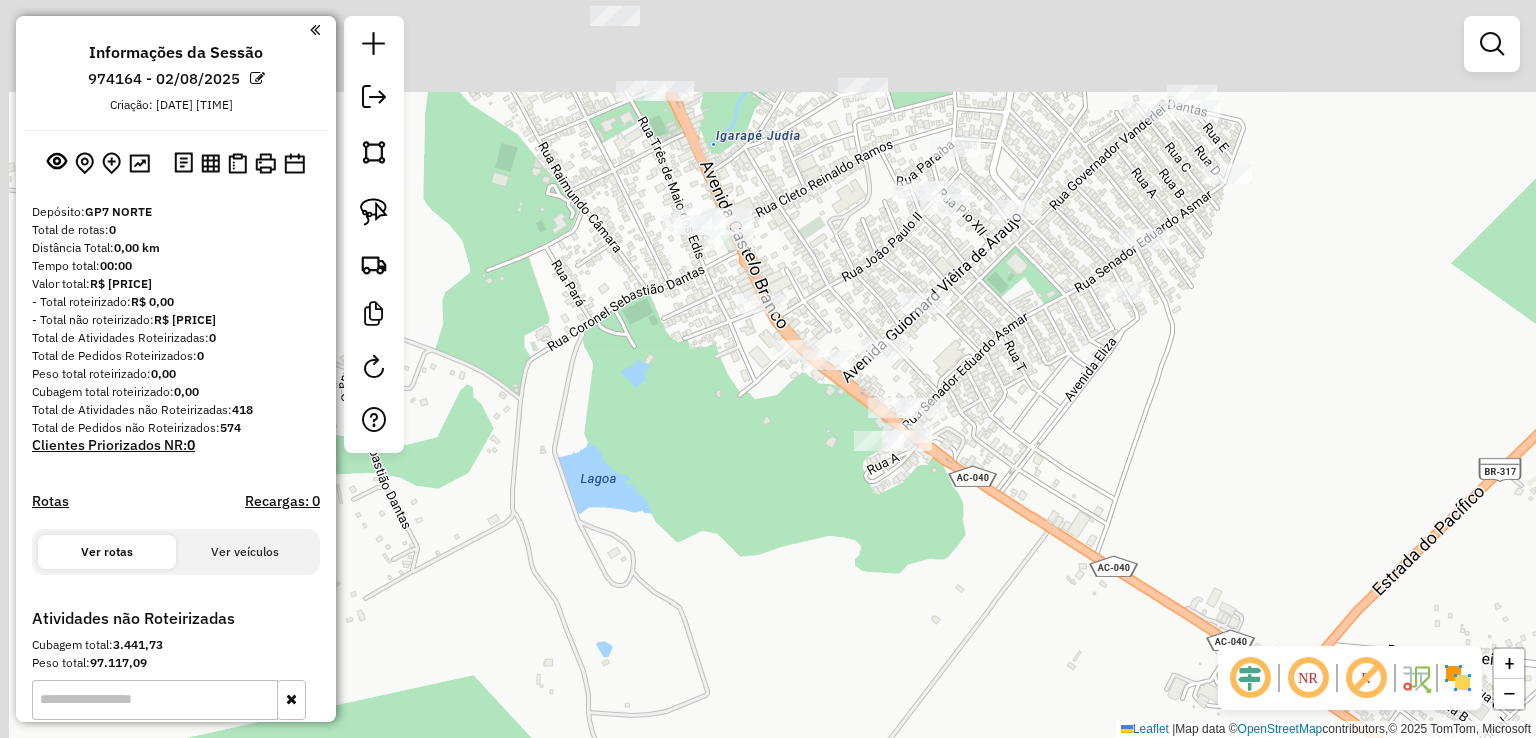 drag, startPoint x: 953, startPoint y: 229, endPoint x: 1031, endPoint y: 477, distance: 259.97693 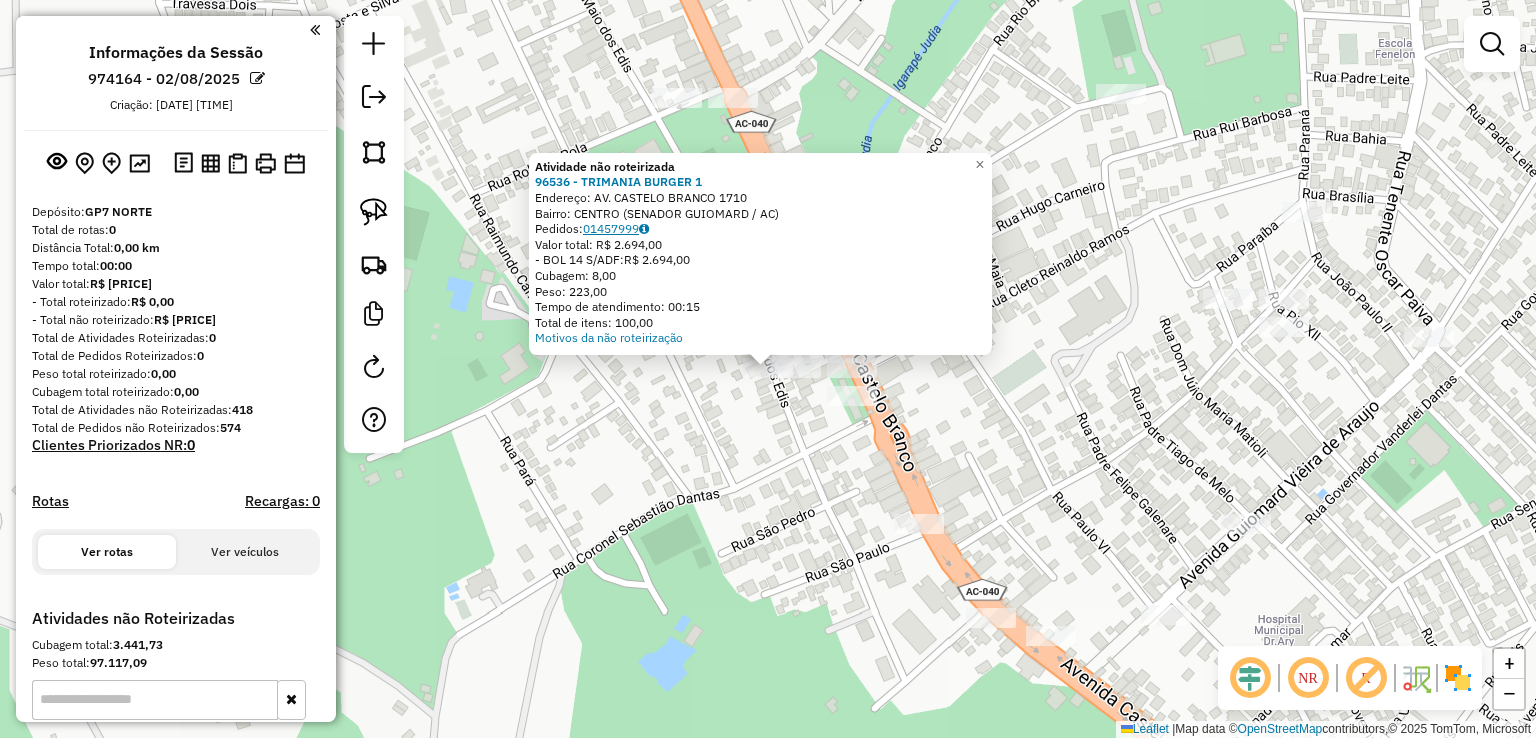 click on "01457999" 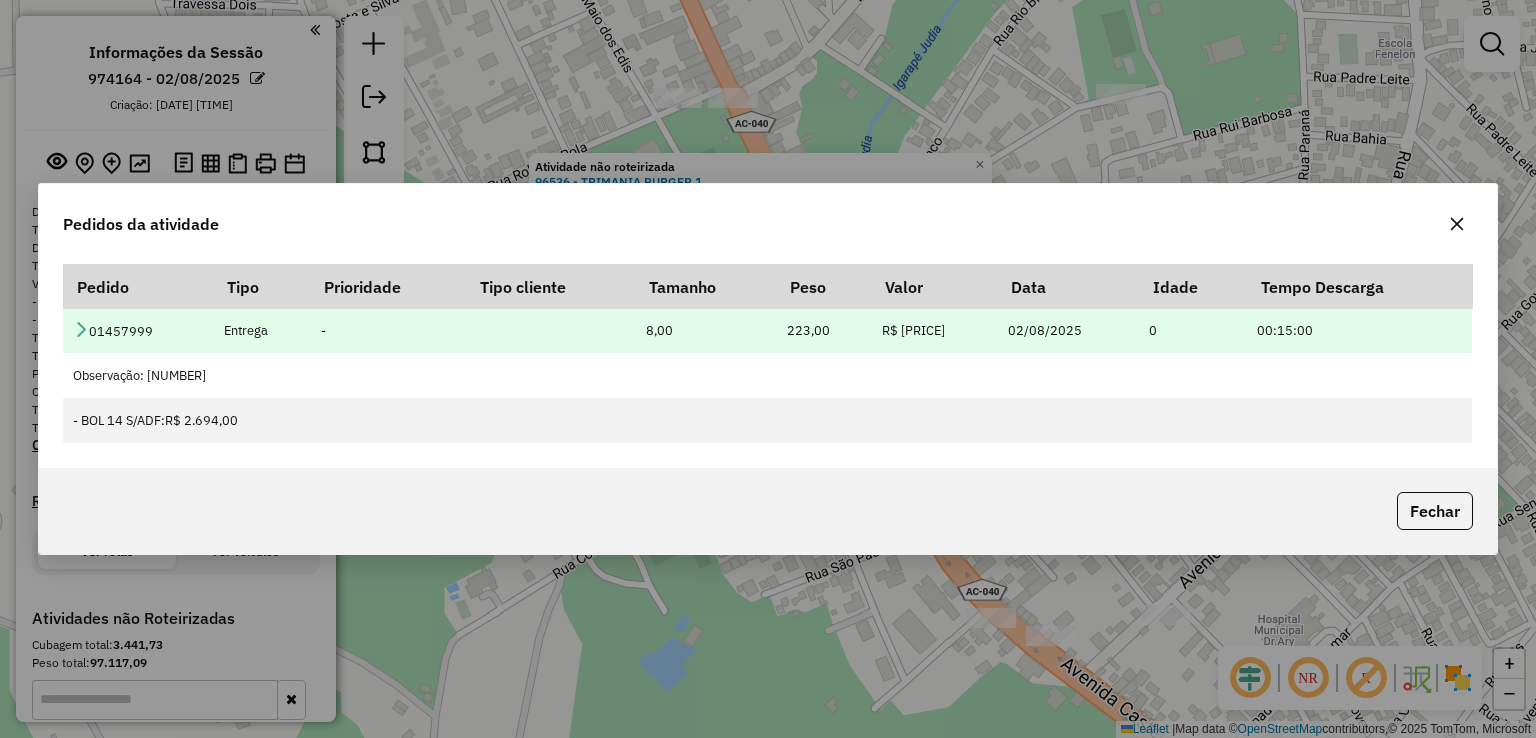 click at bounding box center [81, 329] 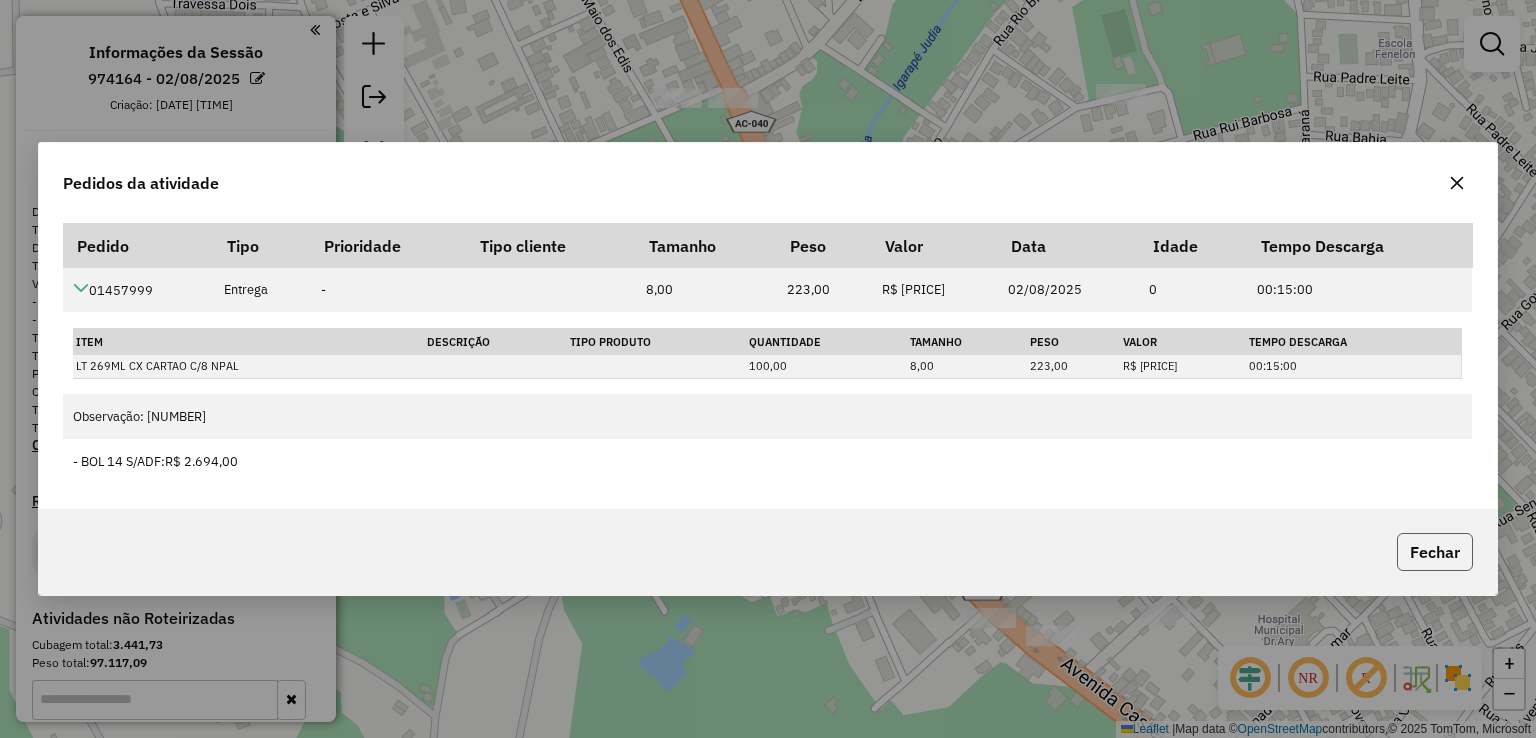 click on "Fechar" 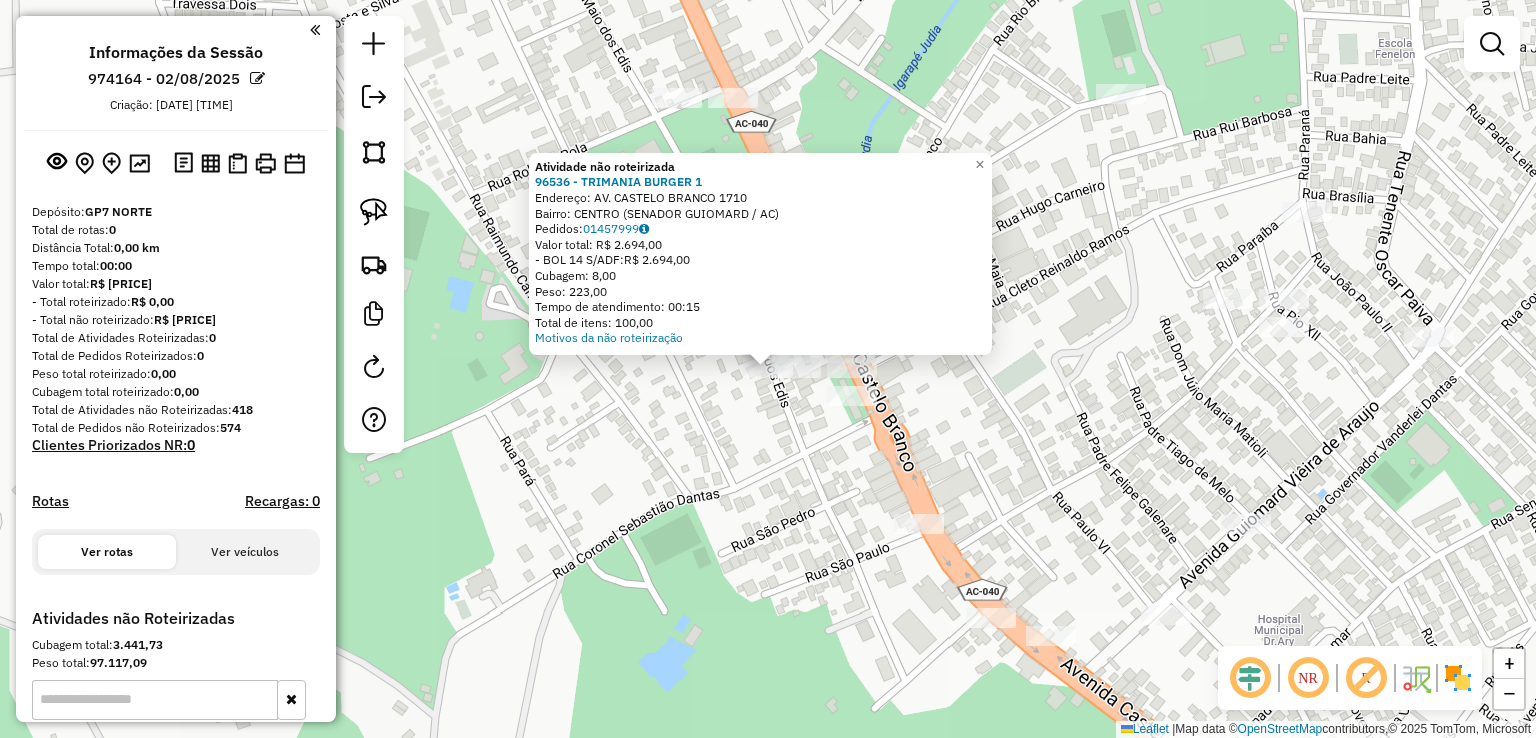 click on "Atividade não roteirizada 96536 - TRIMANIA BURGER 1  Endereço:  AV. CASTELO BRANCO 1710   Bairro: CENTRO (SENADOR GUIOMARD / AC)   Pedidos:  01457999   Valor total: R$ 2.694,00   - BOL 14 S/ADF:  R$ 2.694,00   Cubagem: 8,00   Peso: 223,00   Tempo de atendimento: 00:15   Total de itens: 100,00  Motivos da não roteirização × Janela de atendimento Grade de atendimento Capacidade Transportadoras Veículos Cliente Pedidos  Rotas Selecione os dias de semana para filtrar as janelas de atendimento  Seg   Ter   Qua   Qui   Sex   Sáb   Dom  Informe o período da janela de atendimento: De: Até:  Filtrar exatamente a janela do cliente  Considerar janela de atendimento padrão  Selecione os dias de semana para filtrar as grades de atendimento  Seg   Ter   Qua   Qui   Sex   Sáb   Dom   Considerar clientes sem dia de atendimento cadastrado  Clientes fora do dia de atendimento selecionado Filtrar as atividades entre os valores definidos abaixo:  Peso mínimo:   Peso máximo:   Cubagem mínima:   Cubagem máxima:  +" 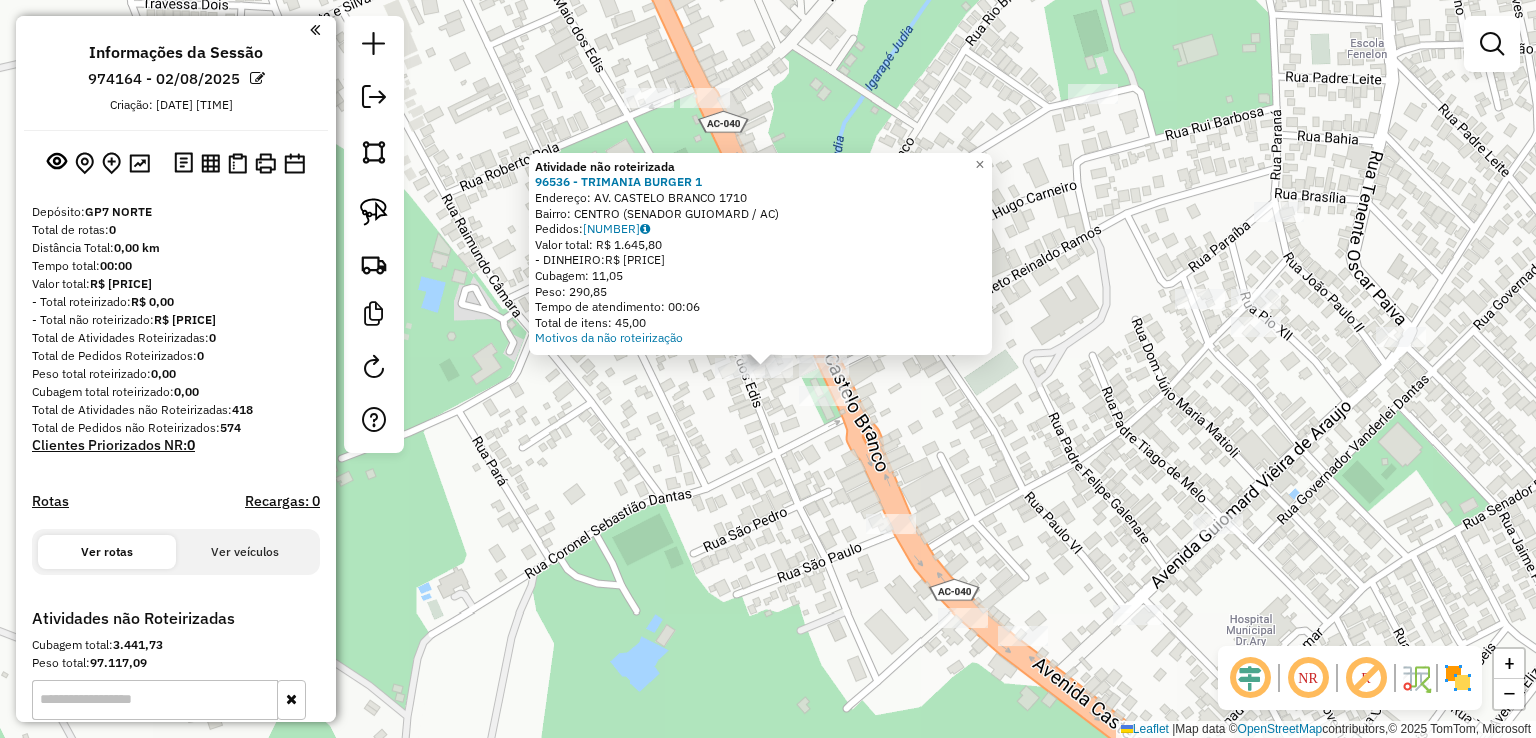 click on "Atividade não roteirizada 96536 - TRIMANIA BURGER 1  Endereço:  AV. CASTELO BRANCO 1710   Bairro: CENTRO (SENADOR GUIOMARD / AC)   Pedidos:  01458204   Valor total: R$ 1.645,80   - DINHEIRO:  R$ 1.645,80   Cubagem: 11,05   Peso: 290,85   Tempo de atendimento: 00:06   Total de itens: 45,00  Motivos da não roteirização × Janela de atendimento Grade de atendimento Capacidade Transportadoras Veículos Cliente Pedidos  Rotas Selecione os dias de semana para filtrar as janelas de atendimento  Seg   Ter   Qua   Qui   Sex   Sáb   Dom  Informe o período da janela de atendimento: De: Até:  Filtrar exatamente a janela do cliente  Considerar janela de atendimento padrão  Selecione os dias de semana para filtrar as grades de atendimento  Seg   Ter   Qua   Qui   Sex   Sáb   Dom   Considerar clientes sem dia de atendimento cadastrado  Clientes fora do dia de atendimento selecionado Filtrar as atividades entre os valores definidos abaixo:  Peso mínimo:   Peso máximo:   Cubagem mínima:   Cubagem máxima:   De:" 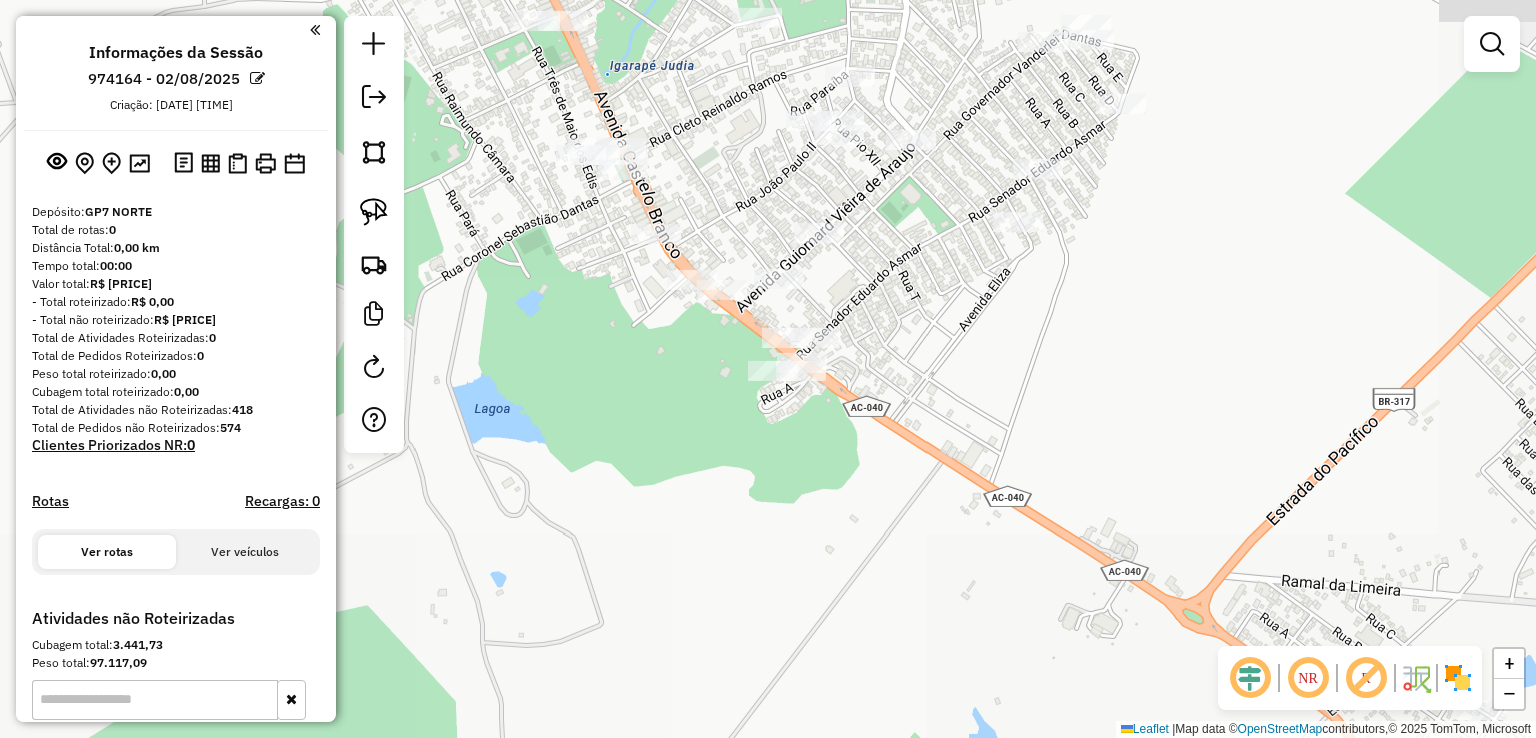 drag, startPoint x: 946, startPoint y: 428, endPoint x: 686, endPoint y: 185, distance: 355.87778 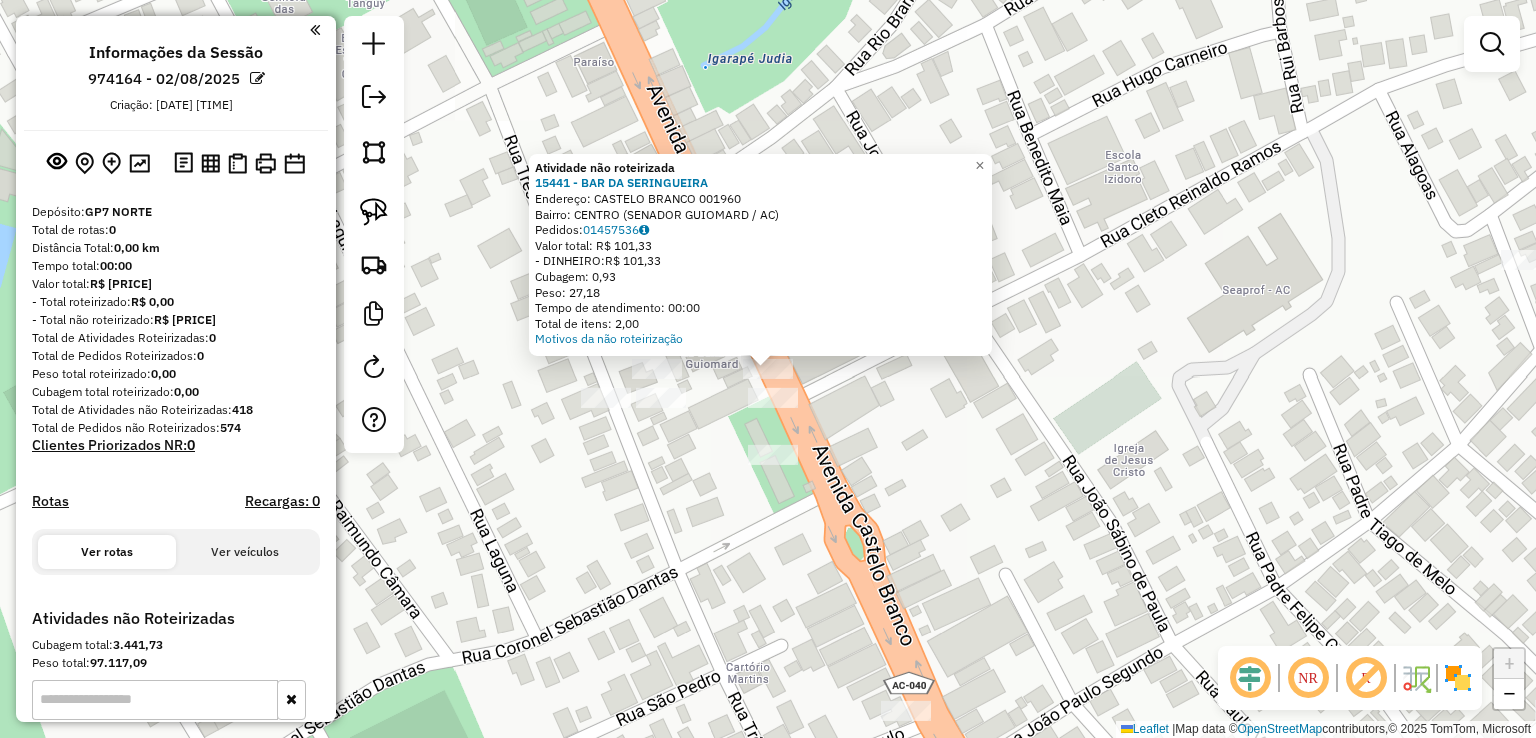 click on "Atividade não roteirizada 15441 - BAR DA SERINGUEIRA  Endereço:  CASTELO BRANCO 001960   Bairro: CENTRO (SENADOR GUIOMARD / AC)   Pedidos:  01457536   Valor total: R$ 101,33   - DINHEIRO:  R$ 101,33   Cubagem: 0,93   Peso: 27,18   Tempo de atendimento: 00:00   Total de itens: 2,00  Motivos da não roteirização × Janela de atendimento Grade de atendimento Capacidade Transportadoras Veículos Cliente Pedidos  Rotas Selecione os dias de semana para filtrar as janelas de atendimento  Seg   Ter   Qua   Qui   Sex   Sáb   Dom  Informe o período da janela de atendimento: De: Até:  Filtrar exatamente a janela do cliente  Considerar janela de atendimento padrão  Selecione os dias de semana para filtrar as grades de atendimento  Seg   Ter   Qua   Qui   Sex   Sáb   Dom   Considerar clientes sem dia de atendimento cadastrado  Clientes fora do dia de atendimento selecionado Filtrar as atividades entre os valores definidos abaixo:  Peso mínimo:   Peso máximo:   Cubagem mínima:   Cubagem máxima:   De:   Até:" 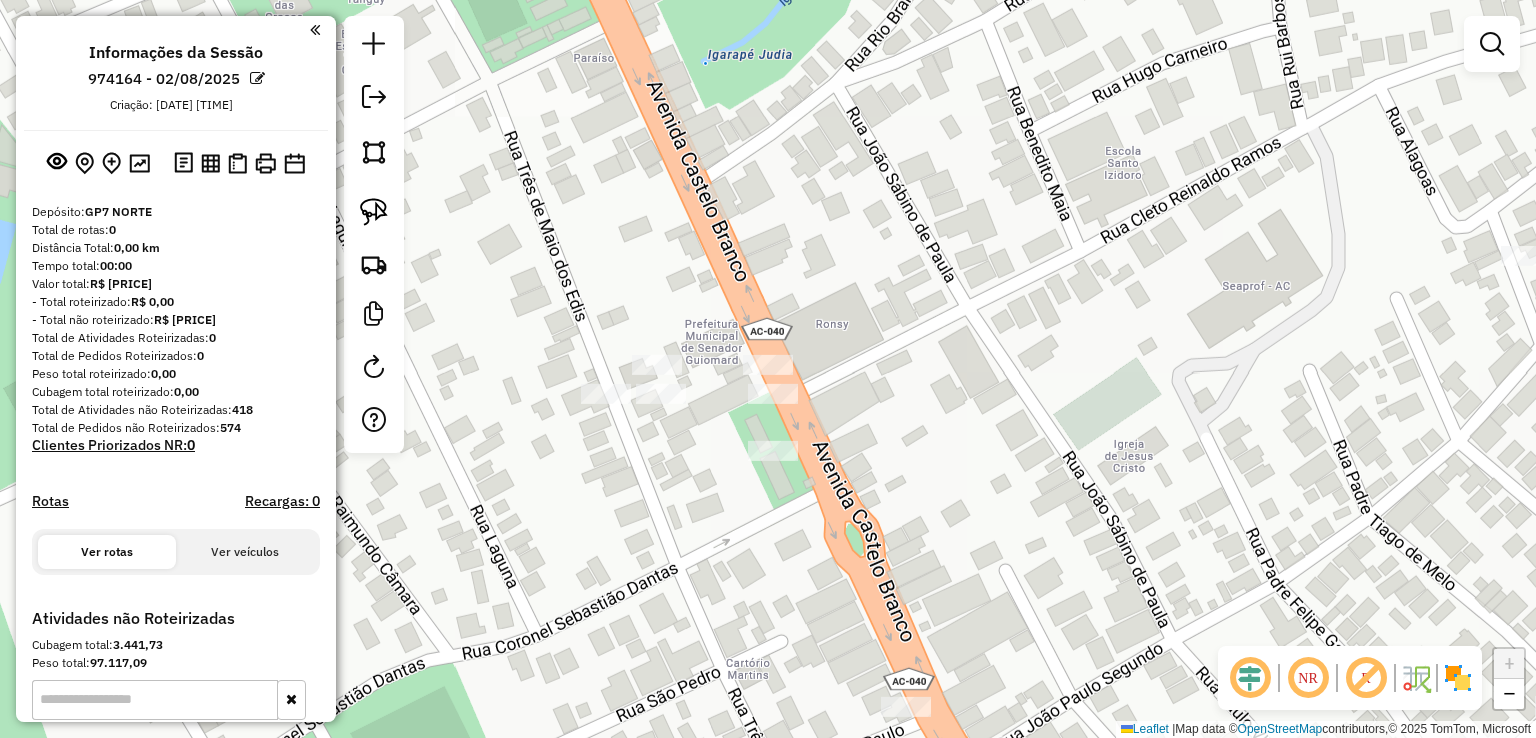 drag, startPoint x: 932, startPoint y: 432, endPoint x: 855, endPoint y: 253, distance: 194.85892 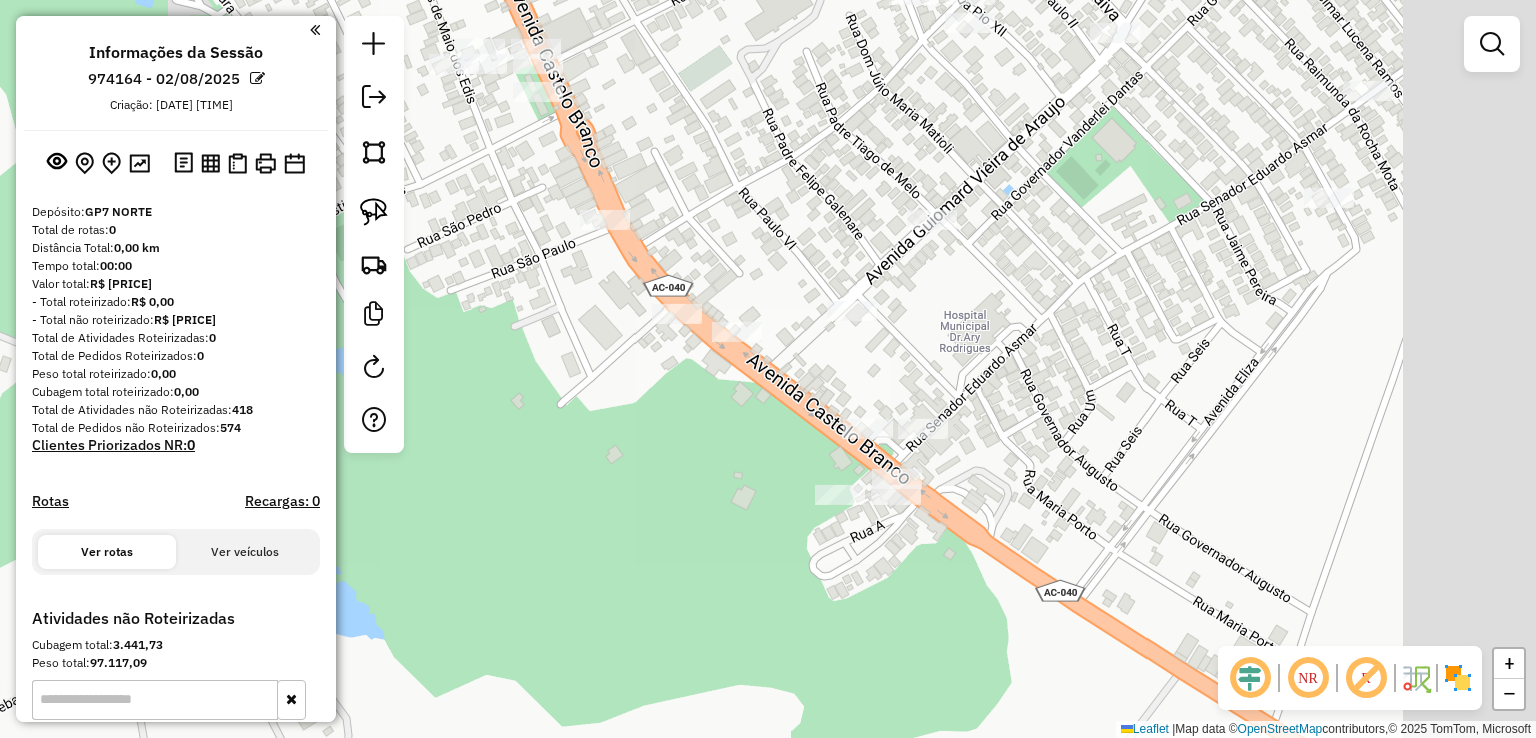 drag, startPoint x: 988, startPoint y: 272, endPoint x: 760, endPoint y: 118, distance: 275.13632 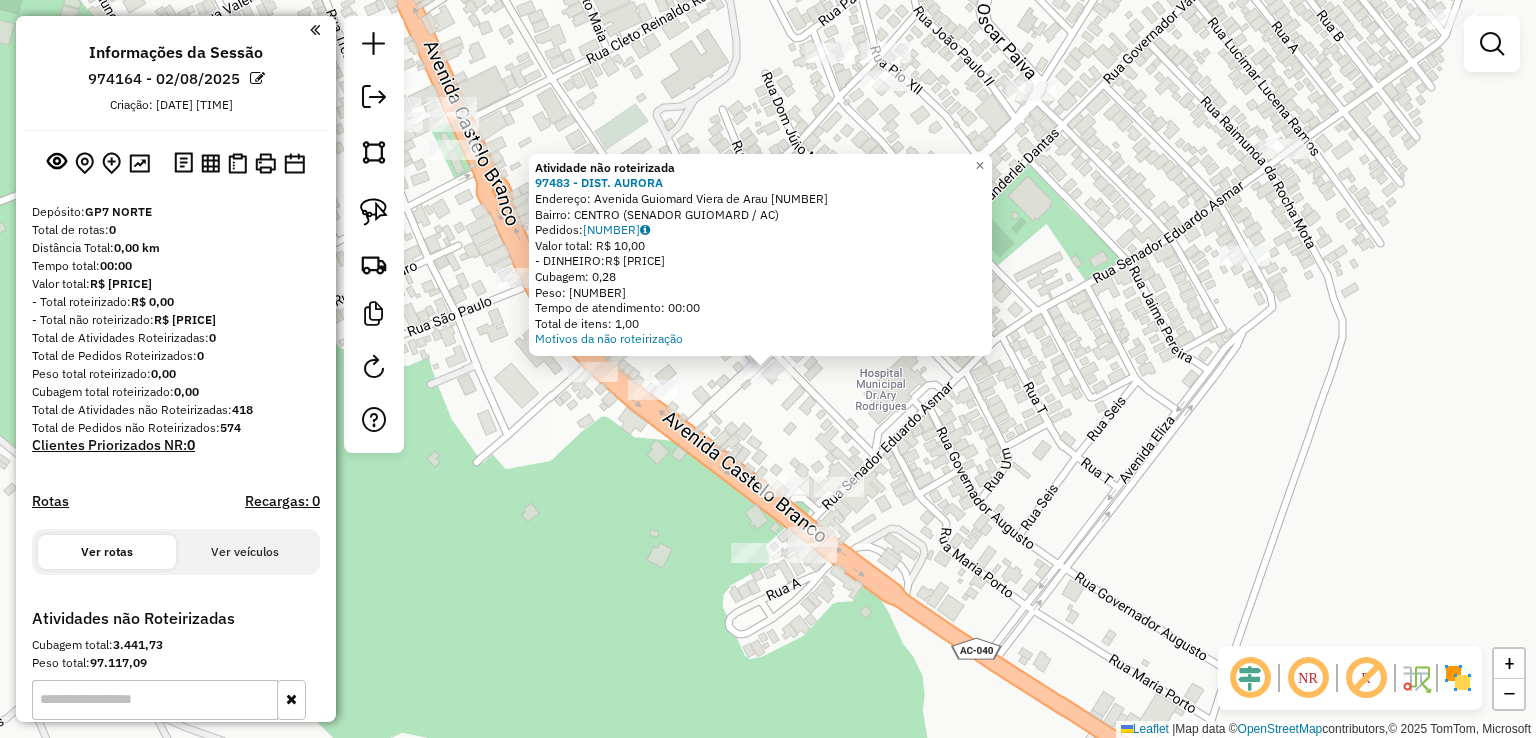 click on "Atividade não roteirizada 97483 - DIST. AURORA  Endereço:  Avenida Guiomard Viera de Arau 138   Bairro: CENTRO (SENADOR GUIOMARD / AC)   Pedidos:  01457542   Valor total: R$ 10,00   - DINHEIRO:  R$ 10,00   Cubagem: 0,28   Peso: 6,67   Tempo de atendimento: 00:00   Total de itens: 1,00  Motivos da não roteirização × Janela de atendimento Grade de atendimento Capacidade Transportadoras Veículos Cliente Pedidos  Rotas Selecione os dias de semana para filtrar as janelas de atendimento  Seg   Ter   Qua   Qui   Sex   Sáb   Dom  Informe o período da janela de atendimento: De: Até:  Filtrar exatamente a janela do cliente  Considerar janela de atendimento padrão  Selecione os dias de semana para filtrar as grades de atendimento  Seg   Ter   Qua   Qui   Sex   Sáb   Dom   Considerar clientes sem dia de atendimento cadastrado  Clientes fora do dia de atendimento selecionado Filtrar as atividades entre os valores definidos abaixo:  Peso mínimo:   Peso máximo:   Cubagem mínima:   Cubagem máxima:   De:  De:" 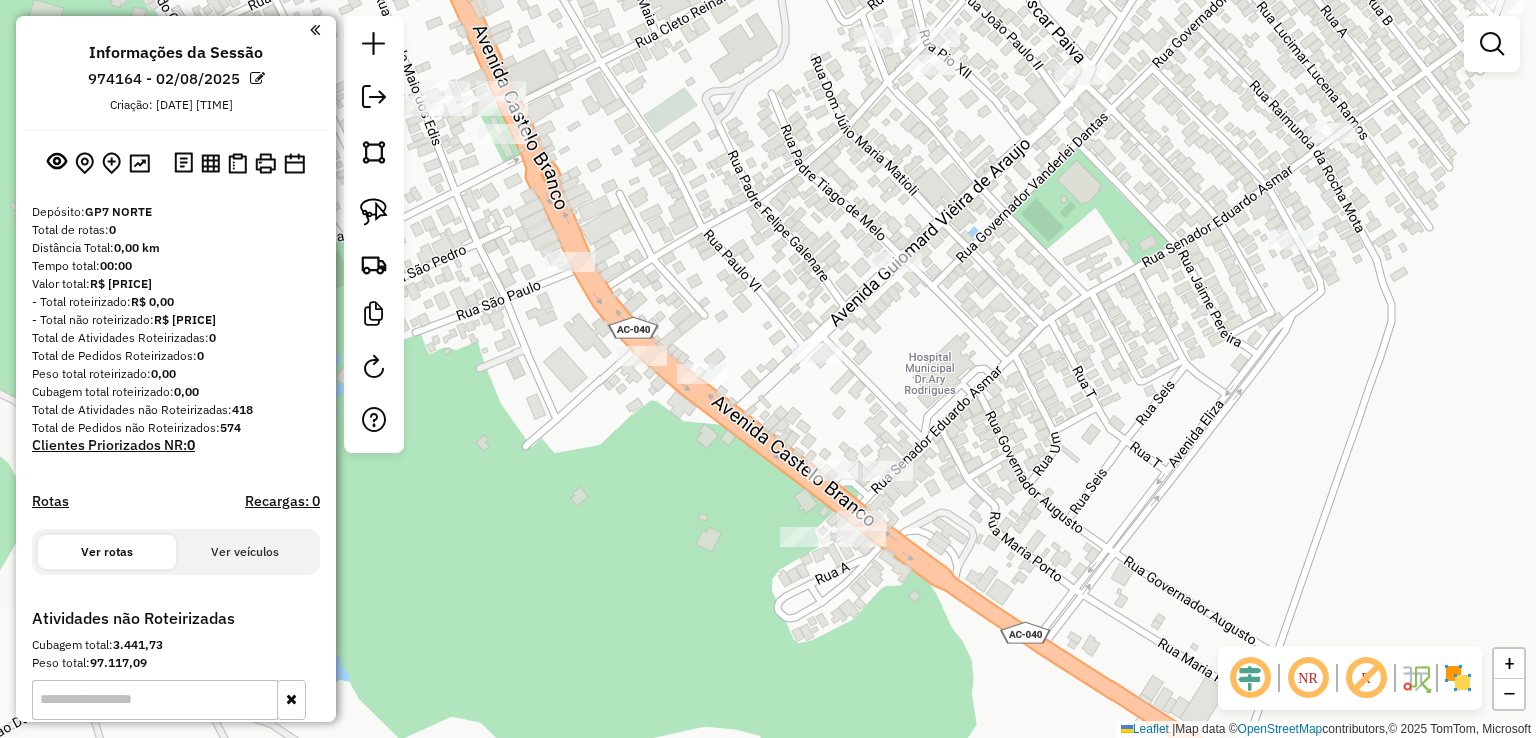 drag, startPoint x: 867, startPoint y: 437, endPoint x: 1041, endPoint y: 385, distance: 181.60396 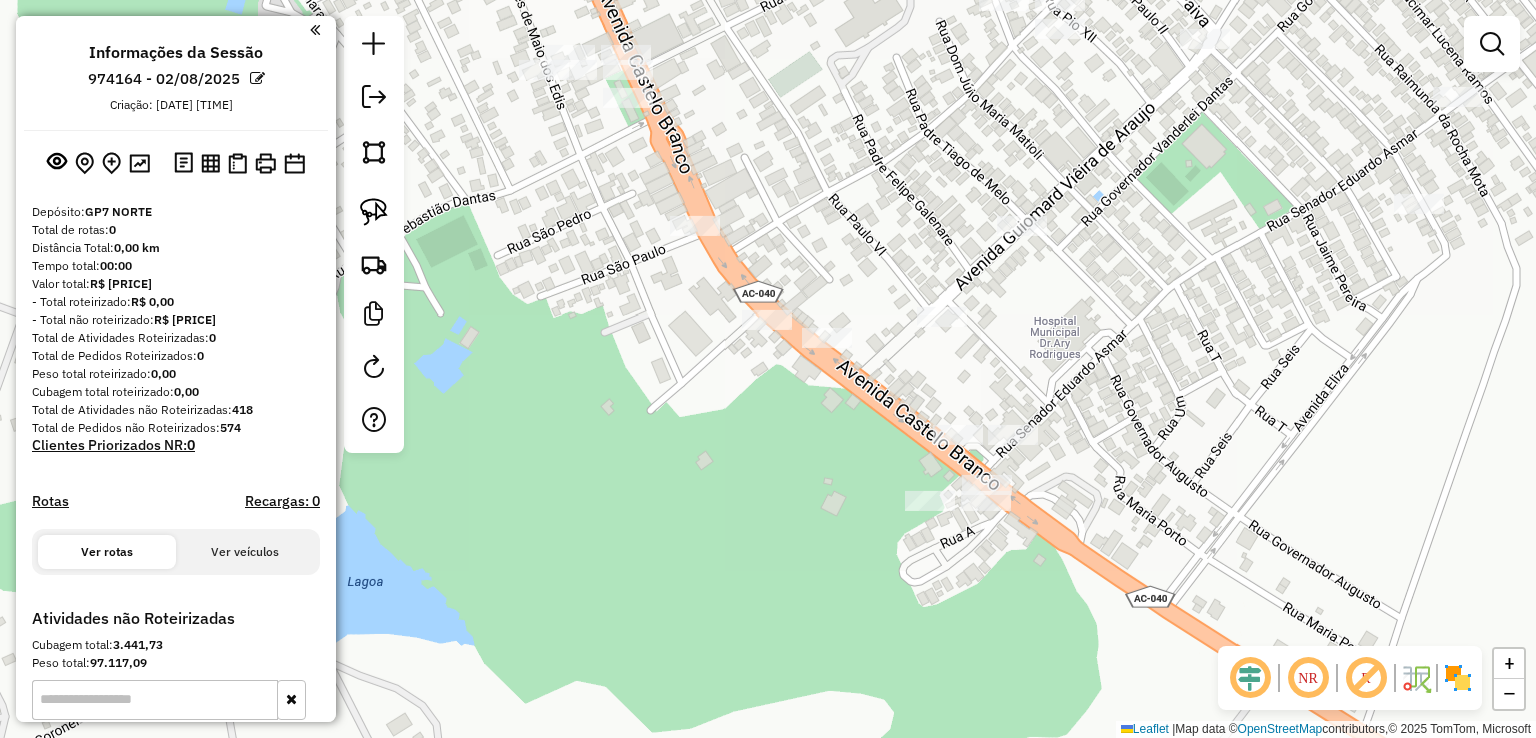 click on "Janela de atendimento Grade de atendimento Capacidade Transportadoras Veículos Cliente Pedidos  Rotas Selecione os dias de semana para filtrar as janelas de atendimento  Seg   Ter   Qua   Qui   Sex   Sáb   Dom  Informe o período da janela de atendimento: De: Até:  Filtrar exatamente a janela do cliente  Considerar janela de atendimento padrão  Selecione os dias de semana para filtrar as grades de atendimento  Seg   Ter   Qua   Qui   Sex   Sáb   Dom   Considerar clientes sem dia de atendimento cadastrado  Clientes fora do dia de atendimento selecionado Filtrar as atividades entre os valores definidos abaixo:  Peso mínimo:   Peso máximo:   Cubagem mínima:   Cubagem máxima:   De:   Até:  Filtrar as atividades entre o tempo de atendimento definido abaixo:  De:   Até:   Considerar capacidade total dos clientes não roteirizados Transportadora: Selecione um ou mais itens Tipo de veículo: Selecione um ou mais itens Veículo: Selecione um ou mais itens Motorista: Selecione um ou mais itens Nome: Rótulo:" 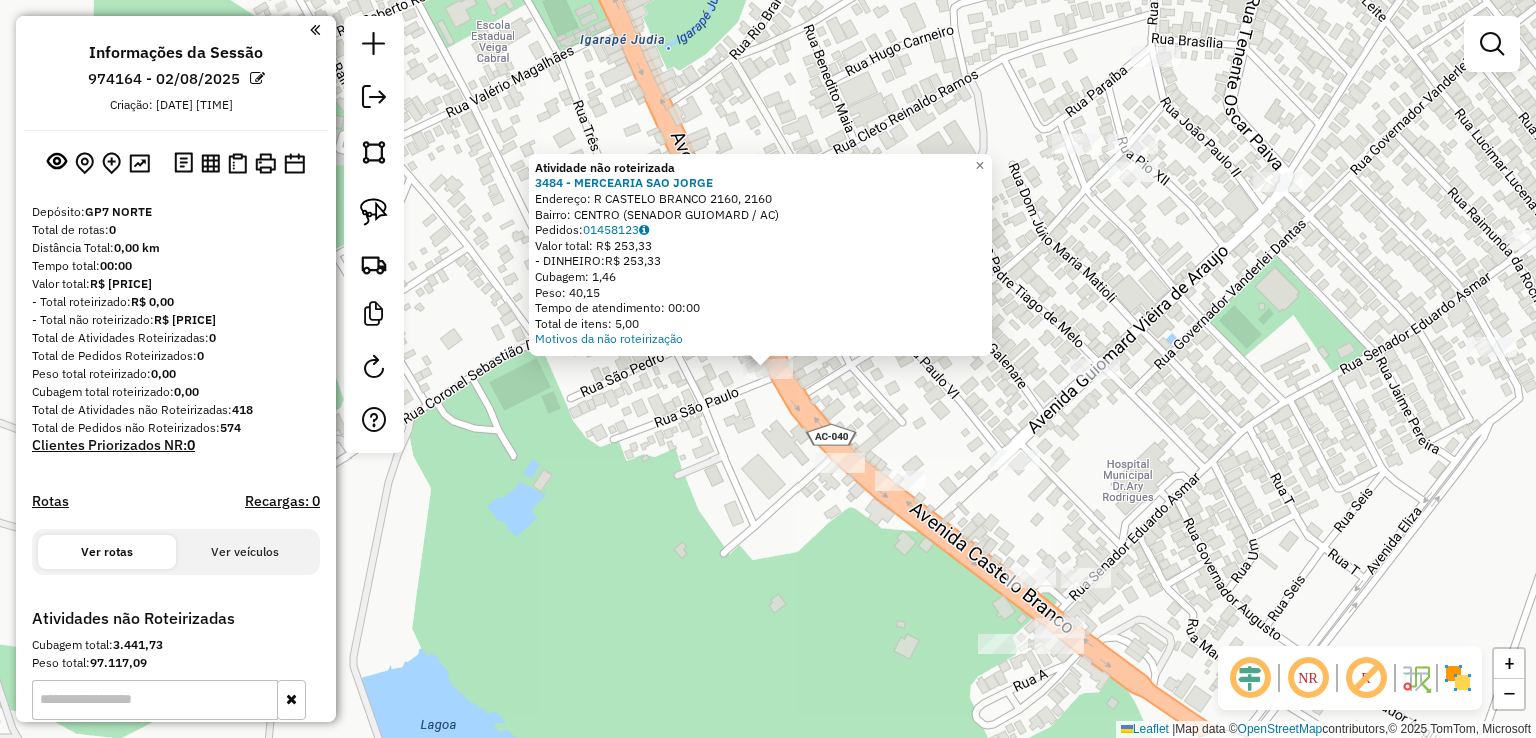 click on "Atividade não roteirizada 3484 - MERCEARIA SAO JORGE  Endereço: R   CASTELO BRANCO 2160, 2160   Bairro: CENTRO (SENADOR GUIOMARD / AC)   Pedidos:  01458123   Valor total: R$ 253,33   - DINHEIRO:  R$ 253,33   Cubagem: 1,46   Peso: 40,15   Tempo de atendimento: 00:00   Total de itens: 5,00  Motivos da não roteirização × Janela de atendimento Grade de atendimento Capacidade Transportadoras Veículos Cliente Pedidos  Rotas Selecione os dias de semana para filtrar as janelas de atendimento  Seg   Ter   Qua   Qui   Sex   Sáb   Dom  Informe o período da janela de atendimento: De: Até:  Filtrar exatamente a janela do cliente  Considerar janela de atendimento padrão  Selecione os dias de semana para filtrar as grades de atendimento  Seg   Ter   Qua   Qui   Sex   Sáb   Dom   Considerar clientes sem dia de atendimento cadastrado  Clientes fora do dia de atendimento selecionado Filtrar as atividades entre os valores definidos abaixo:  Peso mínimo:   Peso máximo:   Cubagem mínima:   Cubagem máxima:   De:  +" 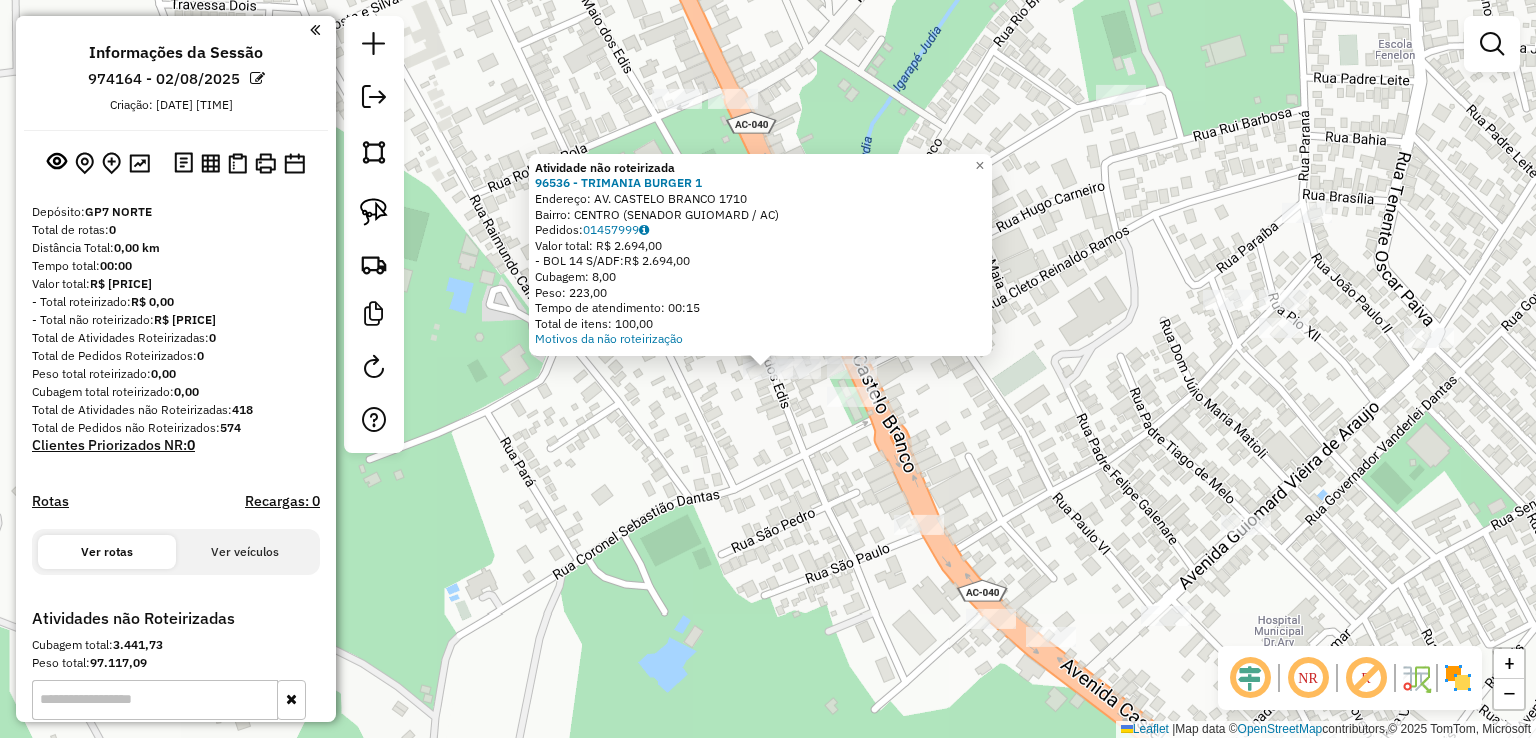click on "Atividade não roteirizada 96536 - TRIMANIA BURGER 1  Endereço:  AV. CASTELO BRANCO 1710   Bairro: CENTRO (SENADOR GUIOMARD / AC)   Pedidos:  01457999   Valor total: R$ 2.694,00   - BOL 14 S/ADF:  R$ 2.694,00   Cubagem: 8,00   Peso: 223,00   Tempo de atendimento: 00:15   Total de itens: 100,00  Motivos da não roteirização × Janela de atendimento Grade de atendimento Capacidade Transportadoras Veículos Cliente Pedidos  Rotas Selecione os dias de semana para filtrar as janelas de atendimento  Seg   Ter   Qua   Qui   Sex   Sáb   Dom  Informe o período da janela de atendimento: De: Até:  Filtrar exatamente a janela do cliente  Considerar janela de atendimento padrão  Selecione os dias de semana para filtrar as grades de atendimento  Seg   Ter   Qua   Qui   Sex   Sáb   Dom   Considerar clientes sem dia de atendimento cadastrado  Clientes fora do dia de atendimento selecionado Filtrar as atividades entre os valores definidos abaixo:  Peso mínimo:   Peso máximo:   Cubagem mínima:   Cubagem máxima:  +" 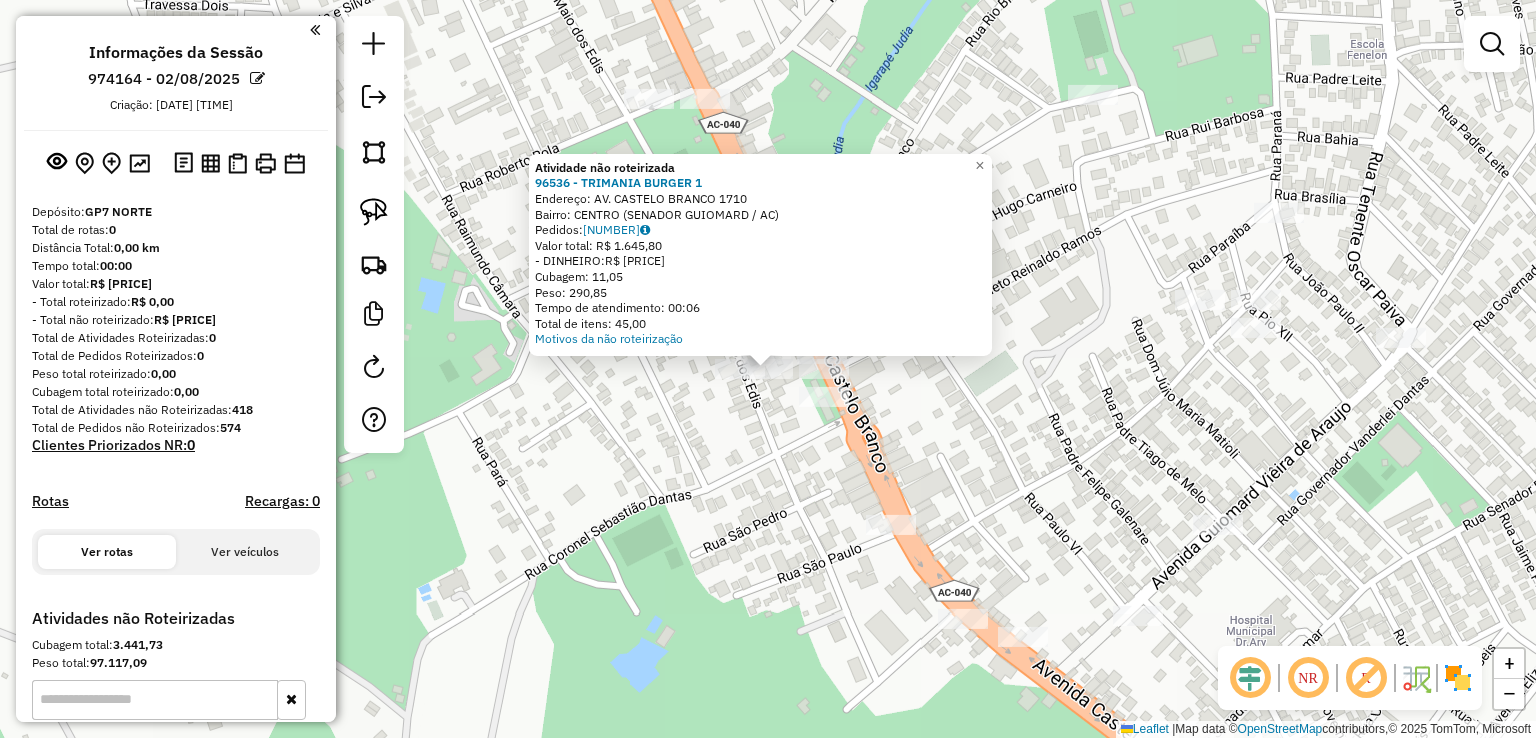 click on "Atividade não roteirizada 96536 - TRIMANIA BURGER 1  Endereço:  AV. CASTELO BRANCO 1710   Bairro: CENTRO (SENADOR GUIOMARD / AC)   Pedidos:  01458204   Valor total: R$ 1.645,80   - DINHEIRO:  R$ 1.645,80   Cubagem: 11,05   Peso: 290,85   Tempo de atendimento: 00:06   Total de itens: 45,00  Motivos da não roteirização × Janela de atendimento Grade de atendimento Capacidade Transportadoras Veículos Cliente Pedidos  Rotas Selecione os dias de semana para filtrar as janelas de atendimento  Seg   Ter   Qua   Qui   Sex   Sáb   Dom  Informe o período da janela de atendimento: De: Até:  Filtrar exatamente a janela do cliente  Considerar janela de atendimento padrão  Selecione os dias de semana para filtrar as grades de atendimento  Seg   Ter   Qua   Qui   Sex   Sáb   Dom   Considerar clientes sem dia de atendimento cadastrado  Clientes fora do dia de atendimento selecionado Filtrar as atividades entre os valores definidos abaixo:  Peso mínimo:   Peso máximo:   Cubagem mínima:   Cubagem máxima:   De:" 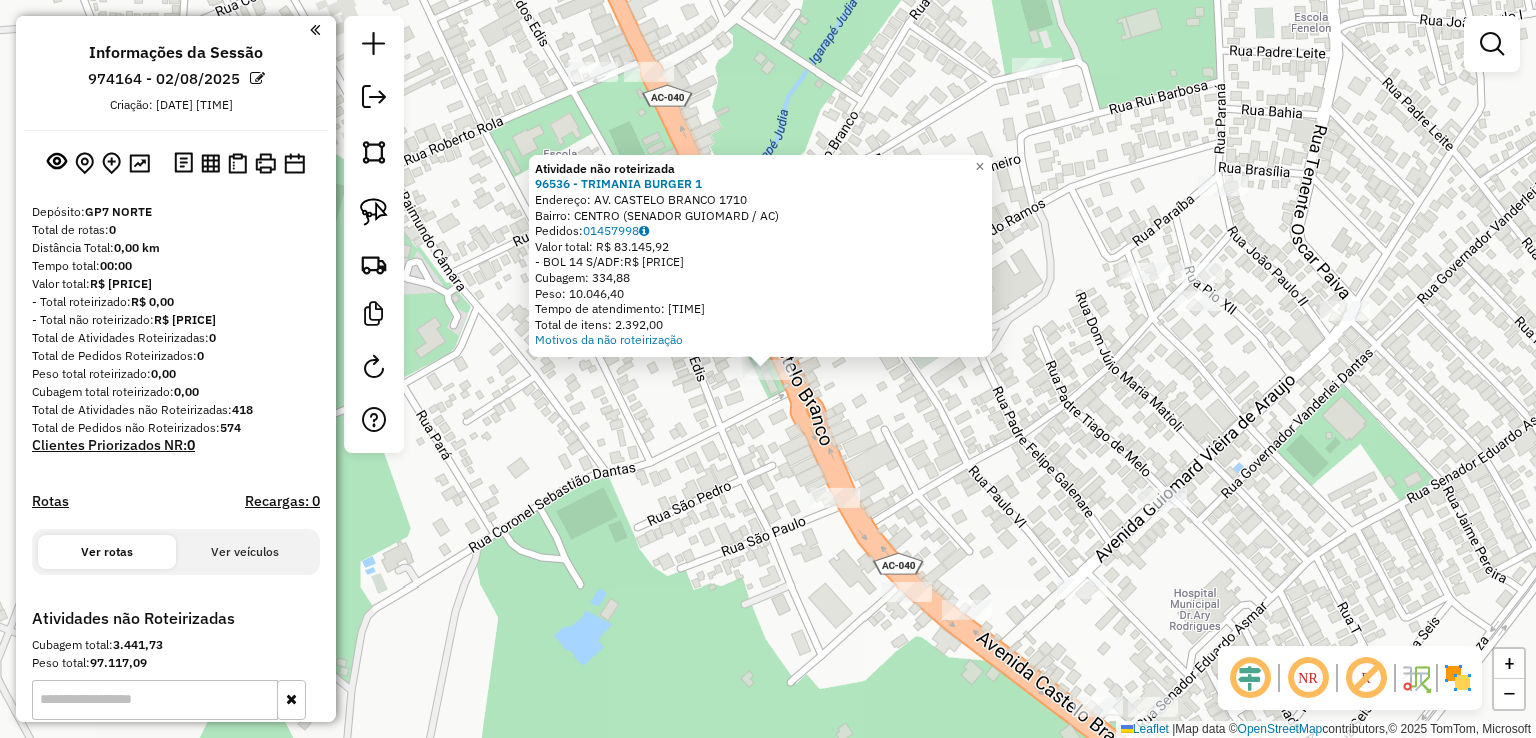 click on "Atividade não roteirizada 96536 - TRIMANIA BURGER 1  Endereço:  AV. CASTELO BRANCO 1710   Bairro: CENTRO (SENADOR GUIOMARD / AC)   Pedidos:  01457998   Valor total: R$ 83.145,92   - BOL 14 S/ADF:  R$ 83.145,92   Cubagem: 334,88   Peso: 10.046,40   Tempo de atendimento: 03:59   Total de itens: 2.392,00  Motivos da não roteirização × Janela de atendimento Grade de atendimento Capacidade Transportadoras Veículos Cliente Pedidos  Rotas Selecione os dias de semana para filtrar as janelas de atendimento  Seg   Ter   Qua   Qui   Sex   Sáb   Dom  Informe o período da janela de atendimento: De: Até:  Filtrar exatamente a janela do cliente  Considerar janela de atendimento padrão  Selecione os dias de semana para filtrar as grades de atendimento  Seg   Ter   Qua   Qui   Sex   Sáb   Dom   Considerar clientes sem dia de atendimento cadastrado  Clientes fora do dia de atendimento selecionado Filtrar as atividades entre os valores definidos abaixo:  Peso mínimo:   Peso máximo:   Cubagem mínima:   De:   De:" 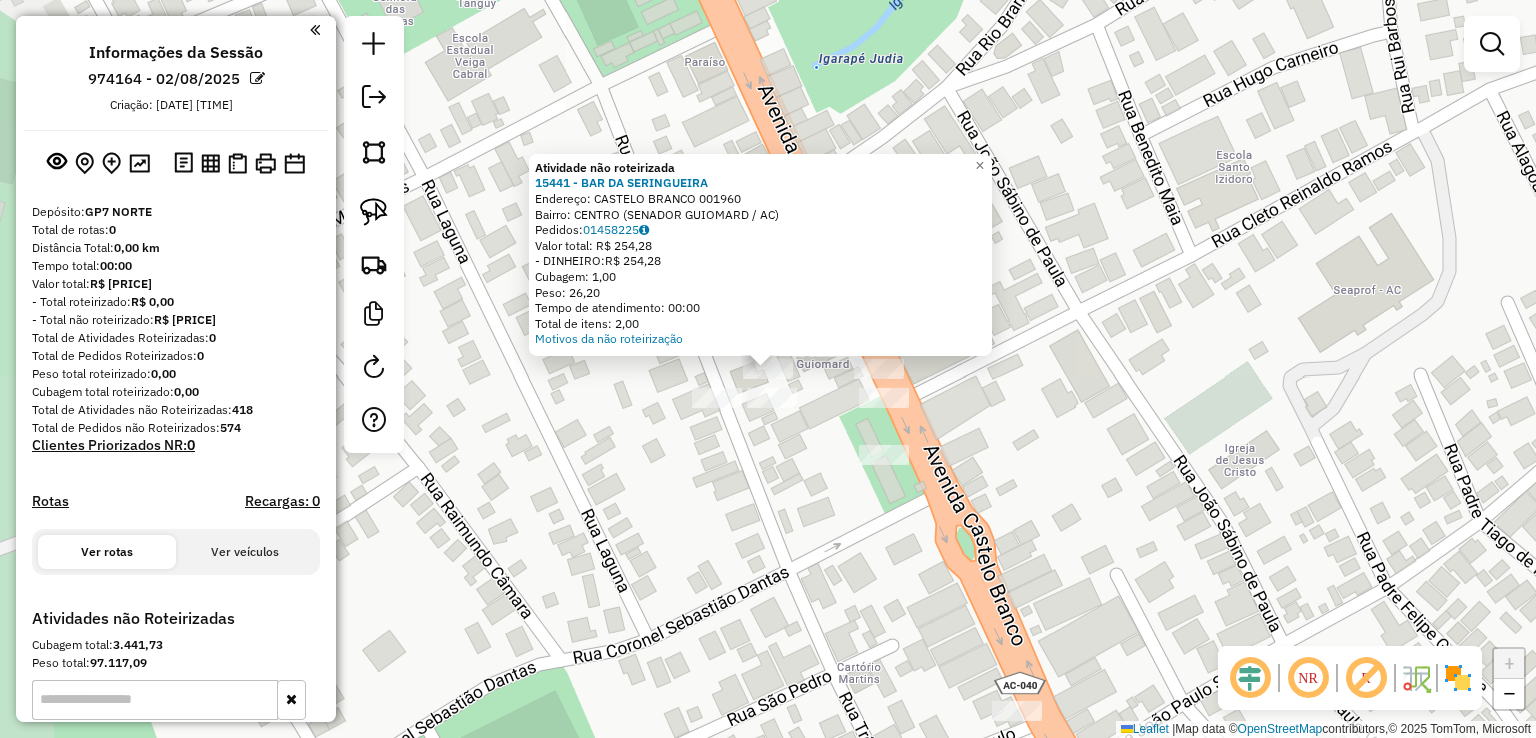 click on "Atividade não roteirizada 15441 - BAR DA SERINGUEIRA  Endereço:  CASTELO BRANCO 001960   Bairro: CENTRO (SENADOR GUIOMARD / AC)   Pedidos:  01458225   Valor total: R$ 254,28   - DINHEIRO:  R$ 254,28   Cubagem: 1,00   Peso: 26,20   Tempo de atendimento: 00:00   Total de itens: 2,00  Motivos da não roteirização × Janela de atendimento Grade de atendimento Capacidade Transportadoras Veículos Cliente Pedidos  Rotas Selecione os dias de semana para filtrar as janelas de atendimento  Seg   Ter   Qua   Qui   Sex   Sáb   Dom  Informe o período da janela de atendimento: De: Até:  Filtrar exatamente a janela do cliente  Considerar janela de atendimento padrão  Selecione os dias de semana para filtrar as grades de atendimento  Seg   Ter   Qua   Qui   Sex   Sáb   Dom   Considerar clientes sem dia de atendimento cadastrado  Clientes fora do dia de atendimento selecionado Filtrar as atividades entre os valores definidos abaixo:  Peso mínimo:   Peso máximo:   Cubagem mínima:   Cubagem máxima:   De:   Até:" 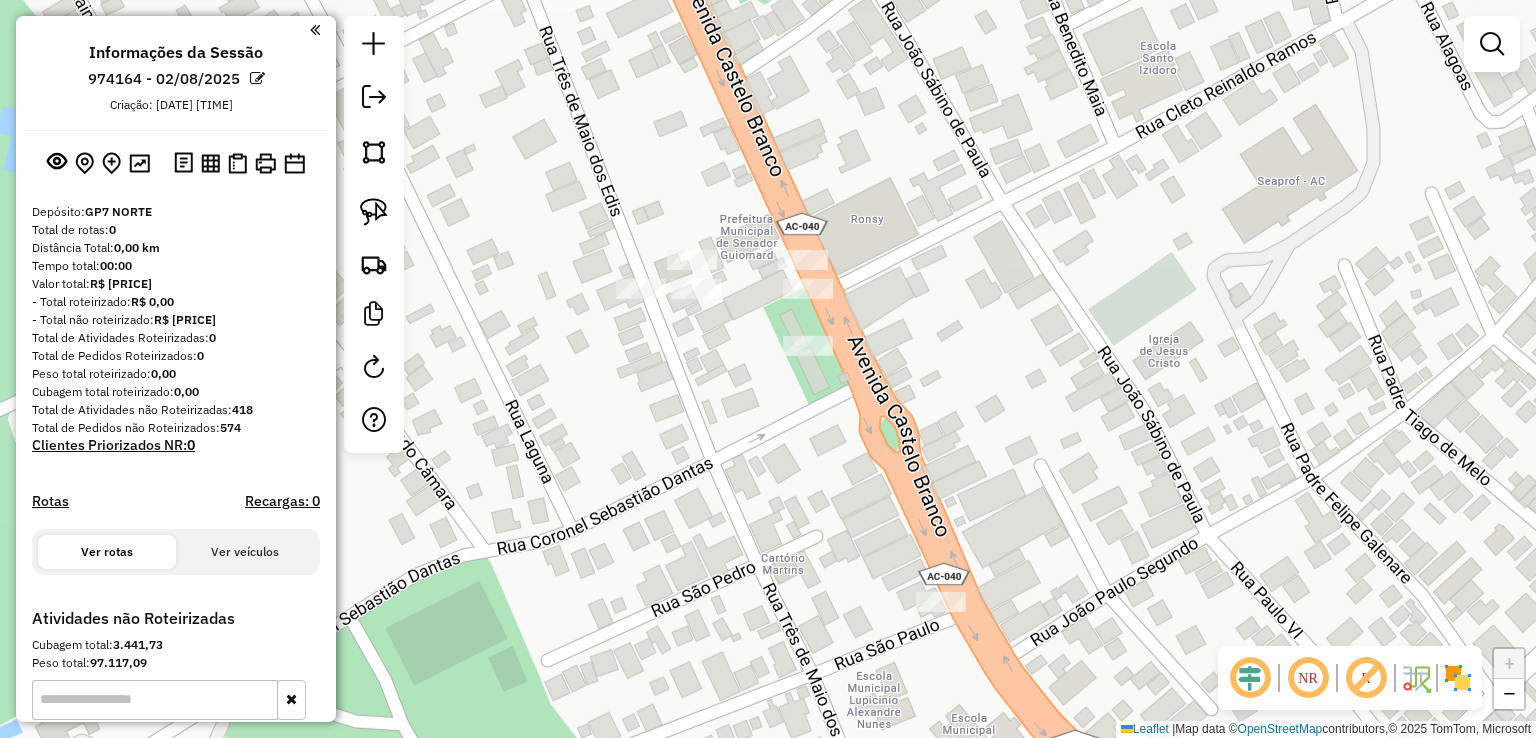 drag, startPoint x: 735, startPoint y: 447, endPoint x: 657, endPoint y: 333, distance: 138.13037 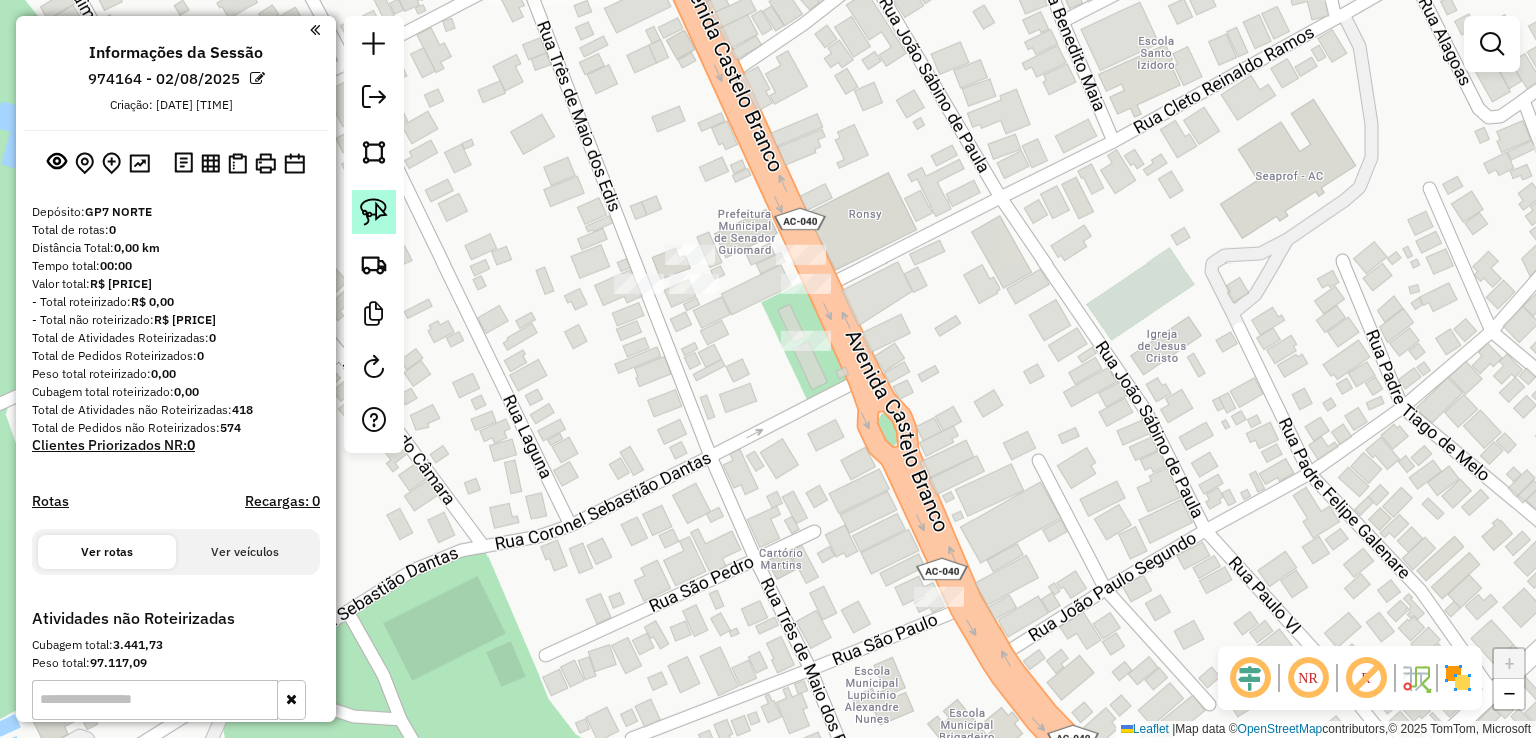 click 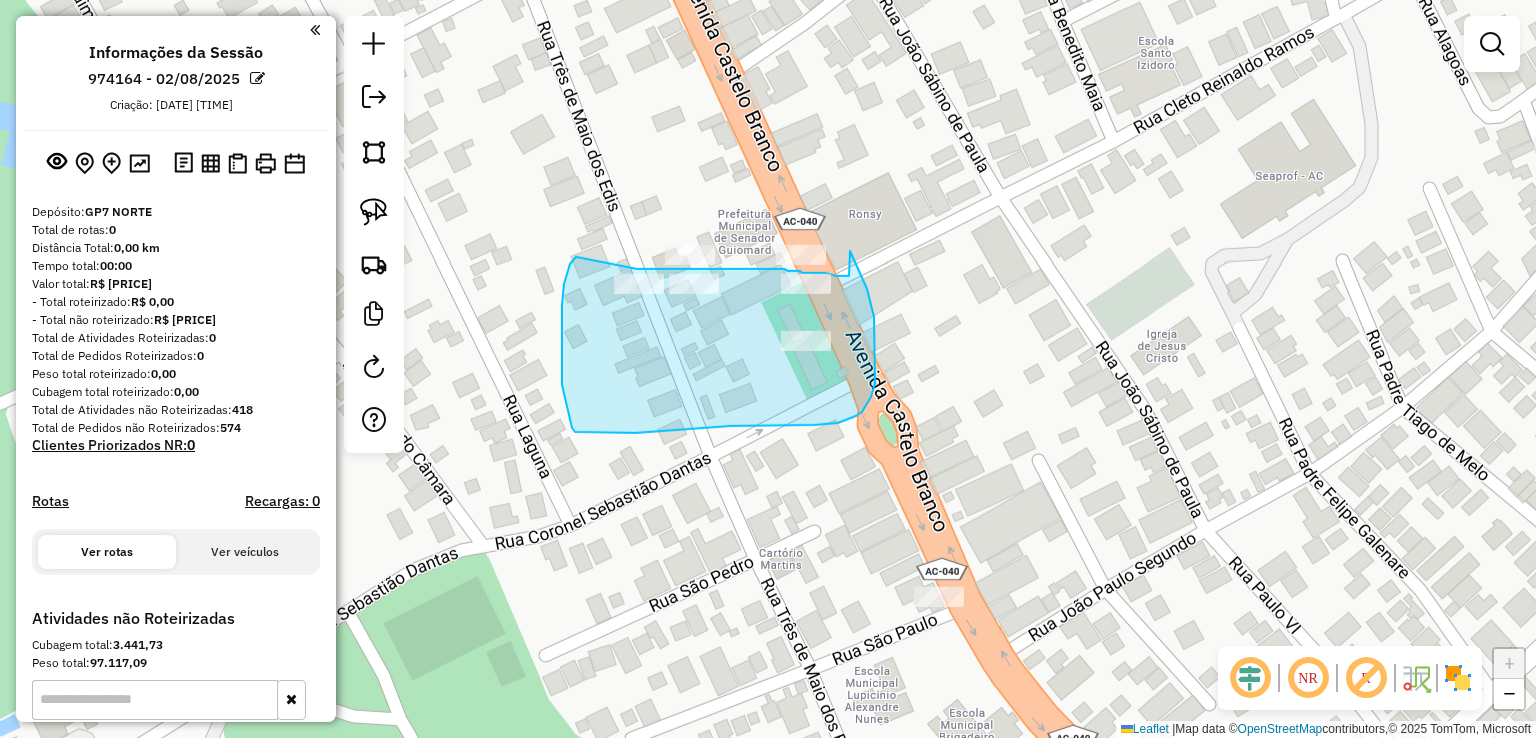 drag, startPoint x: 576, startPoint y: 257, endPoint x: 637, endPoint y: 269, distance: 62.169125 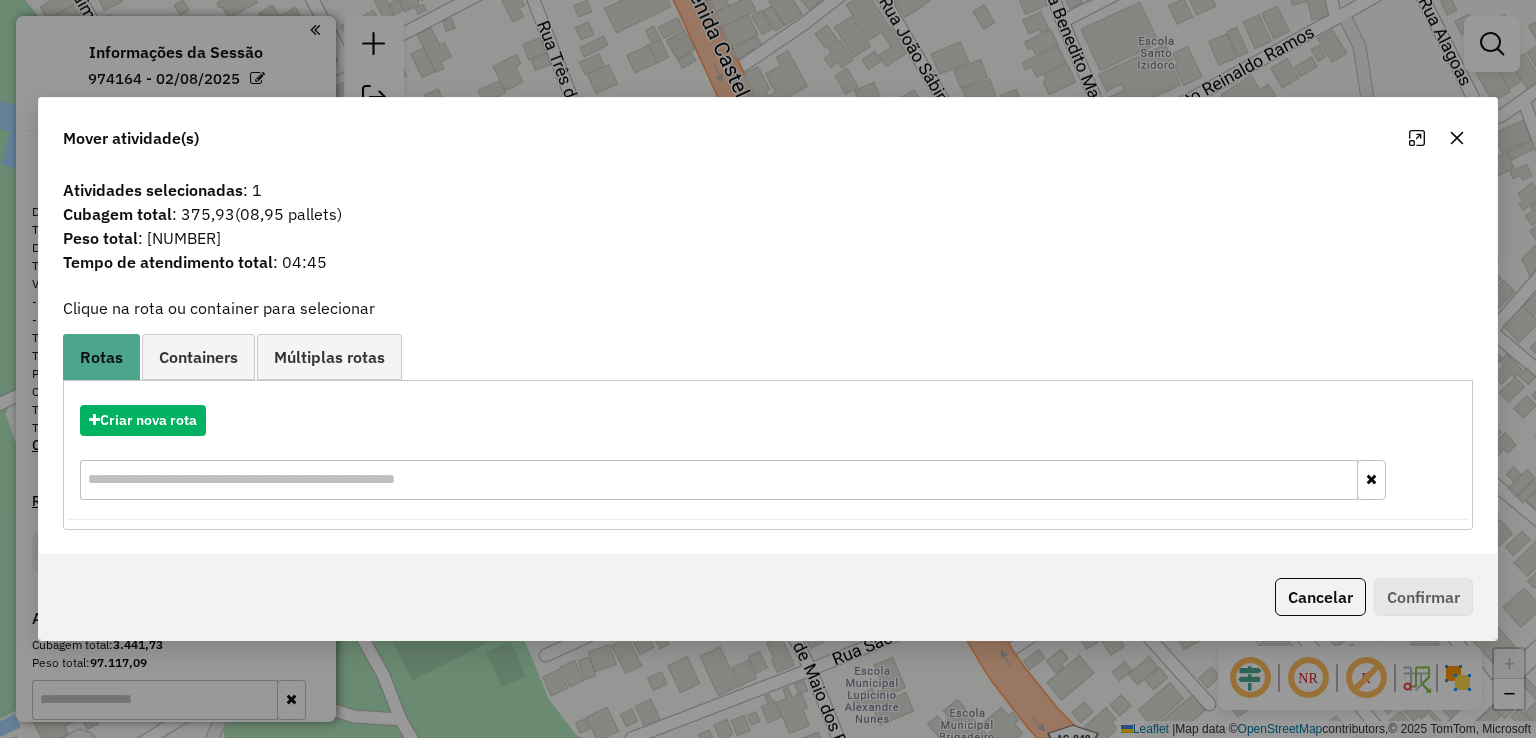 click on "Criar nova rota" at bounding box center [767, 455] 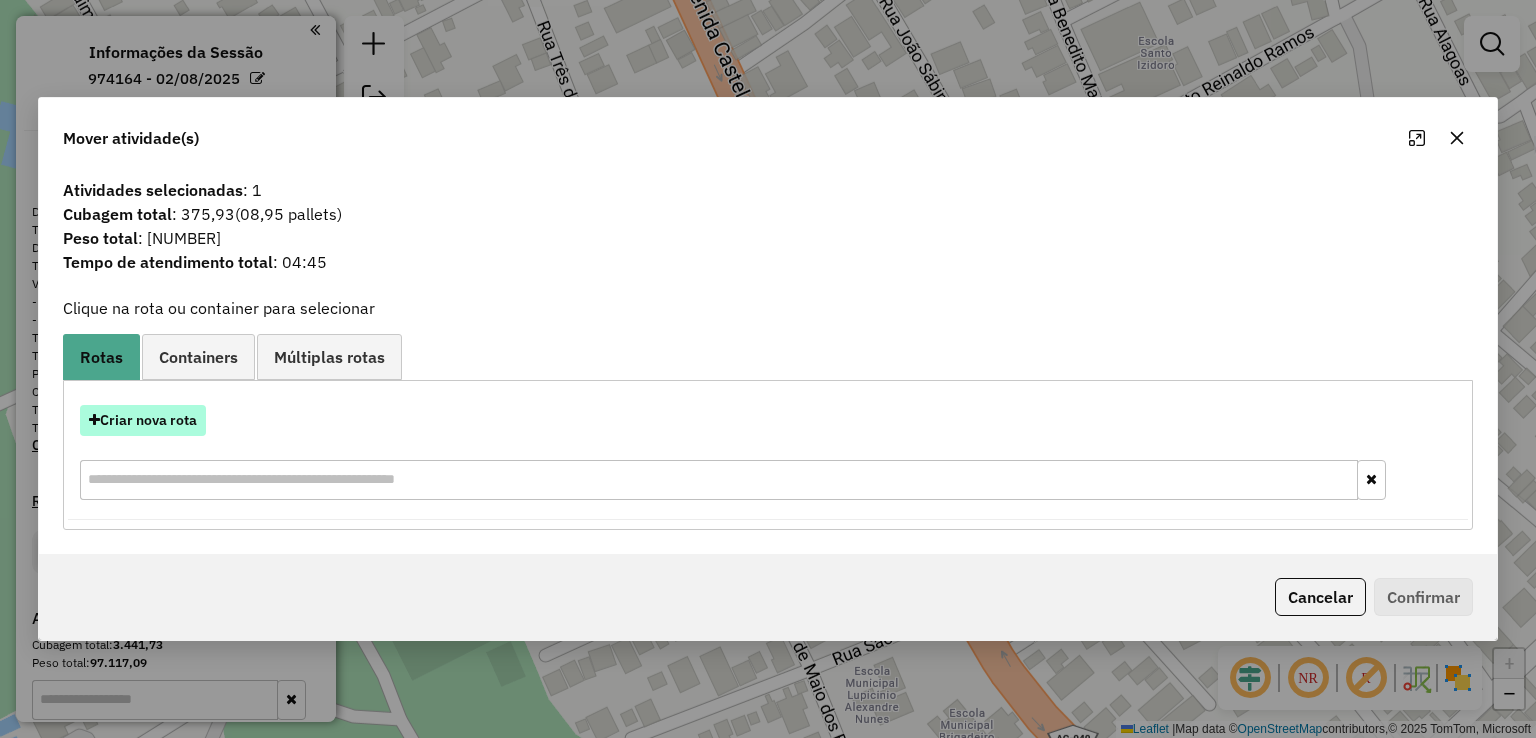 click on "Criar nova rota" at bounding box center [143, 420] 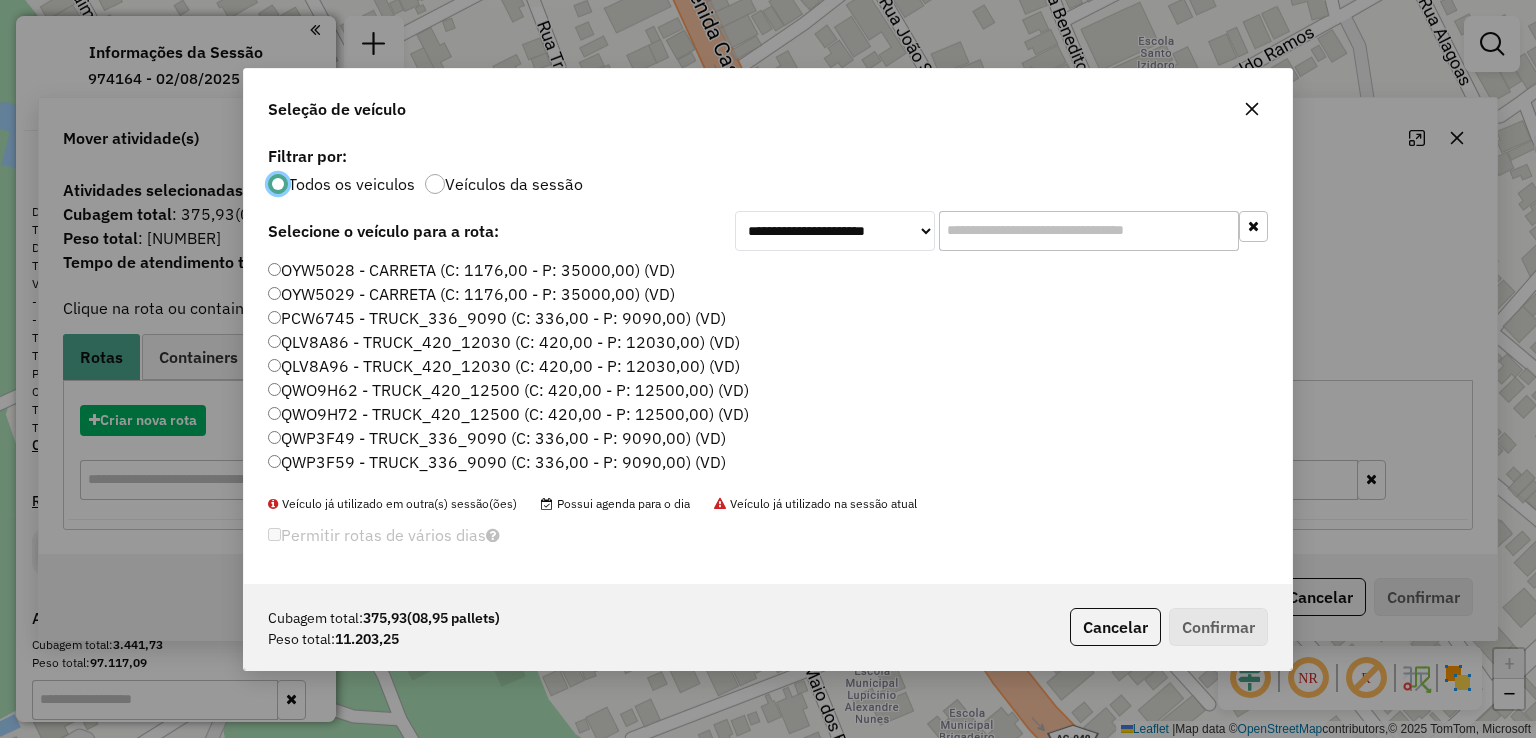 scroll, scrollTop: 10, scrollLeft: 6, axis: both 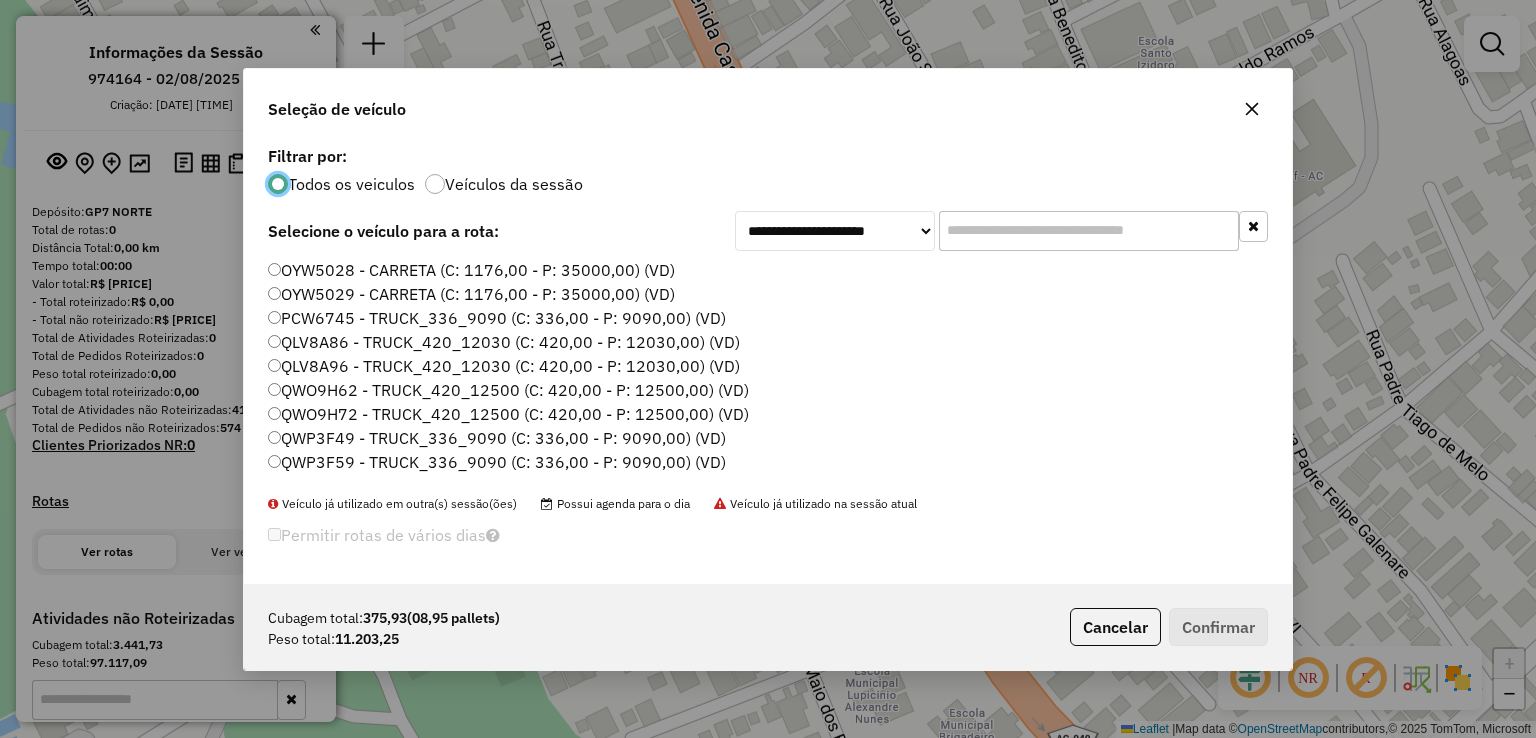 click 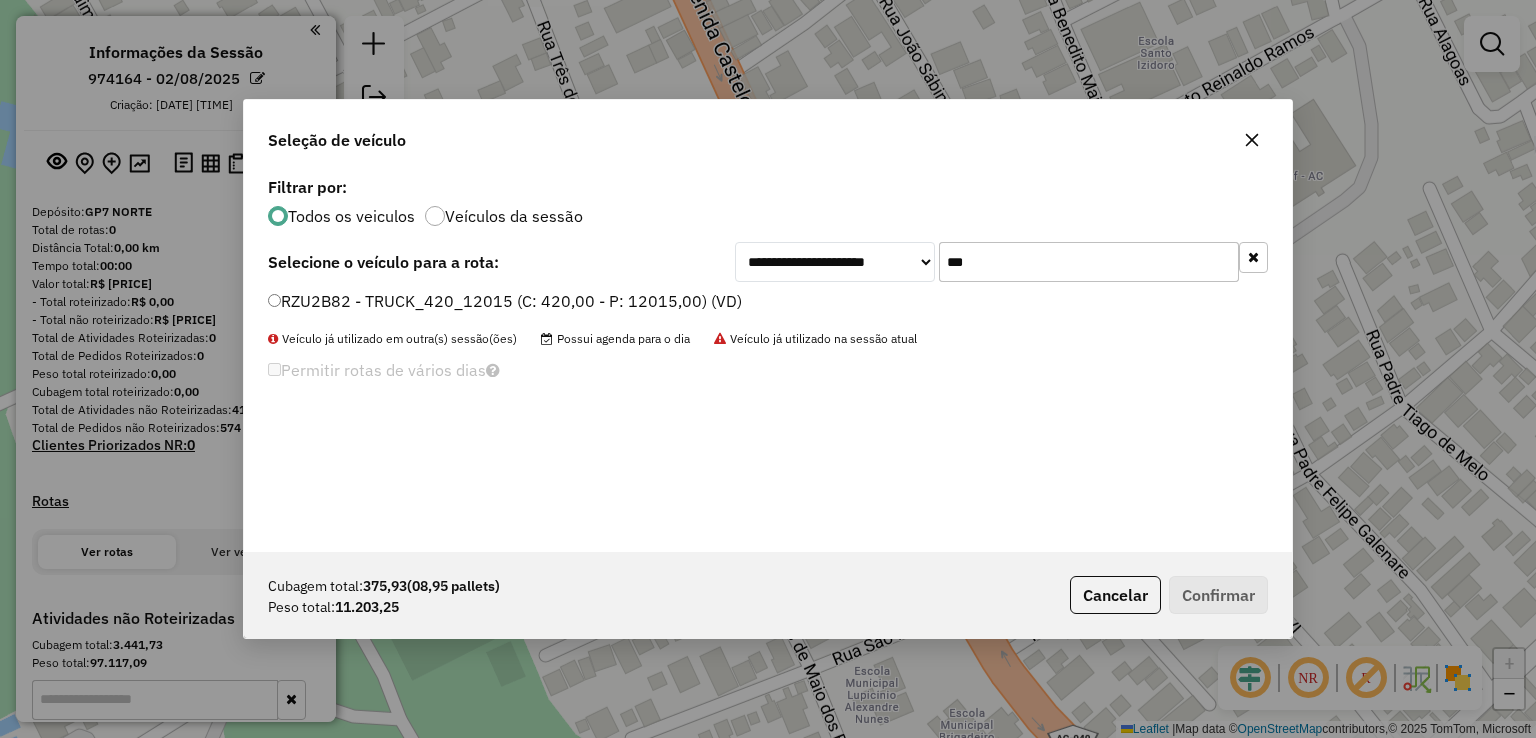 type on "***" 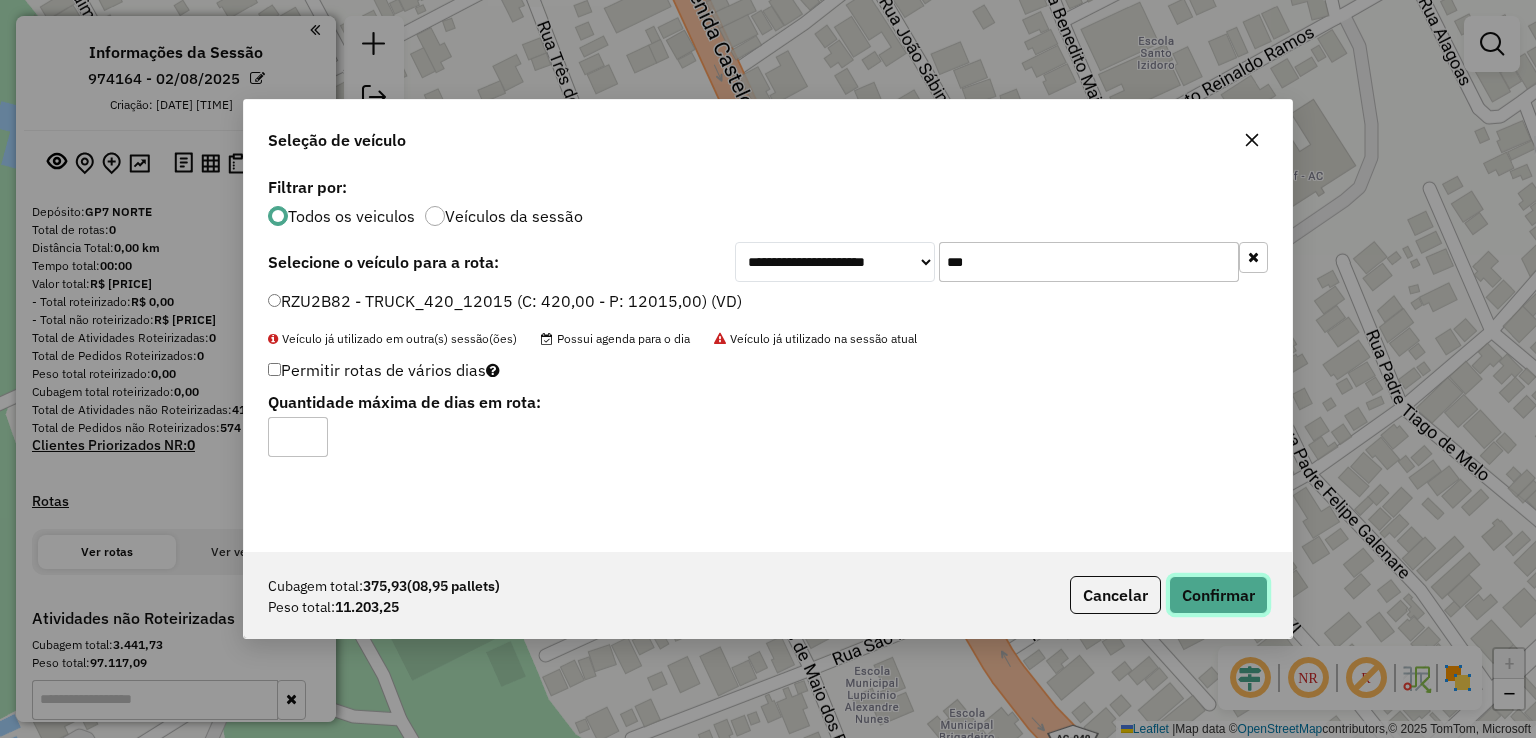 click on "Confirmar" 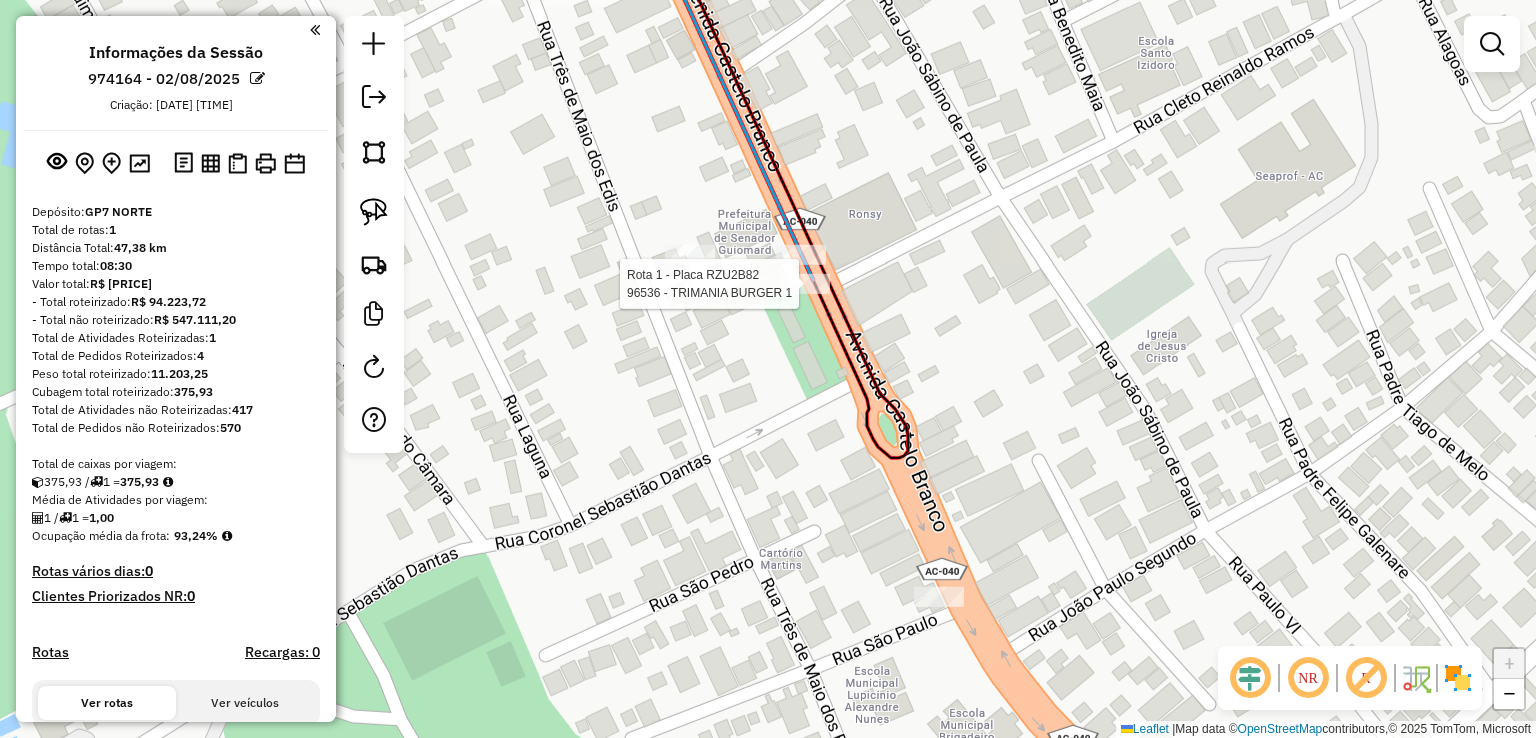 select on "**********" 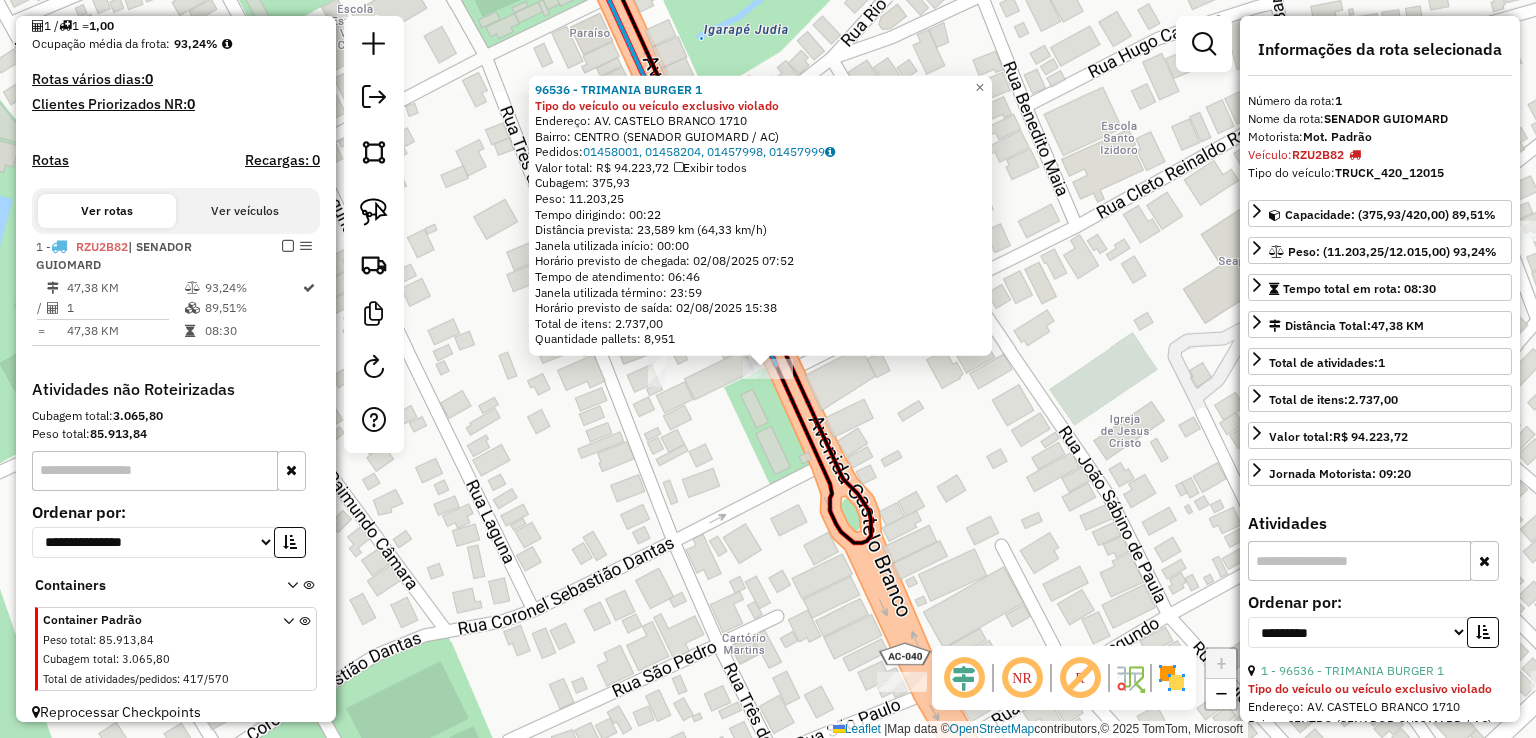 scroll, scrollTop: 508, scrollLeft: 0, axis: vertical 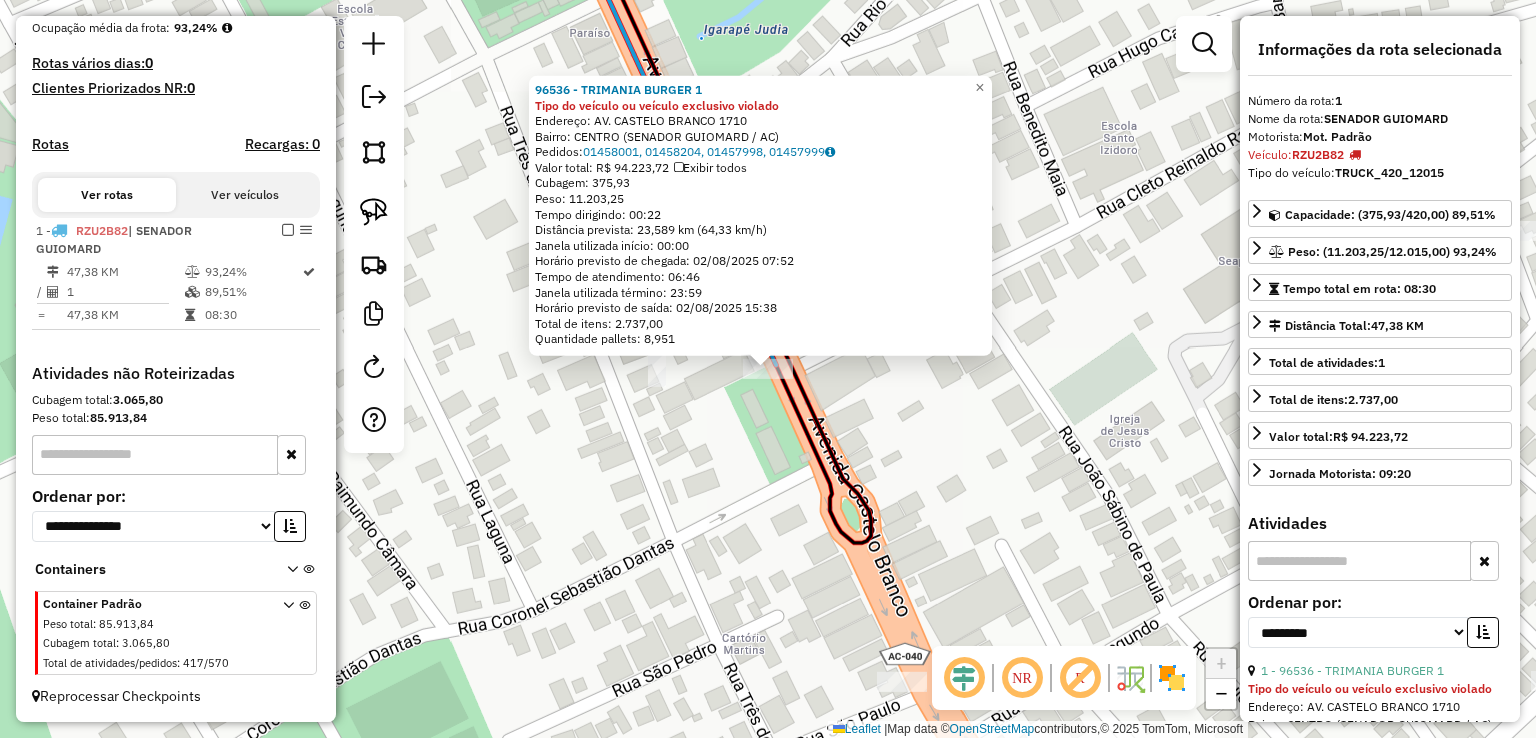 click on "96536 - TRIMANIA BURGER 1 Tipo do veículo ou veículo exclusivo violado  Endereço:  AV. CASTELO BRANCO 1710   Bairro: CENTRO (SENADOR GUIOMARD / AC)   Pedidos:  01458001, 01458204, 01457998, 01457999   Valor total: R$ 94.223,72   Exibir todos   Cubagem: 375,93  Peso: 11.203,25  Tempo dirigindo: 00:22   Distância prevista: 23,589 km (64,33 km/h)   Janela utilizada início: 00:00   Horário previsto de chegada: 02/08/2025 07:52   Tempo de atendimento: 06:46   Janela utilizada término: 23:59   Horário previsto de saída: 02/08/2025 15:38   Total de itens: 2.737,00   Quantidade pallets: 8,951  × Janela de atendimento Grade de atendimento Capacidade Transportadoras Veículos Cliente Pedidos  Rotas Selecione os dias de semana para filtrar as janelas de atendimento  Seg   Ter   Qua   Qui   Sex   Sáb   Dom  Informe o período da janela de atendimento: De: Até:  Filtrar exatamente a janela do cliente  Considerar janela de atendimento padrão  Selecione os dias de semana para filtrar as grades de atendimento +" 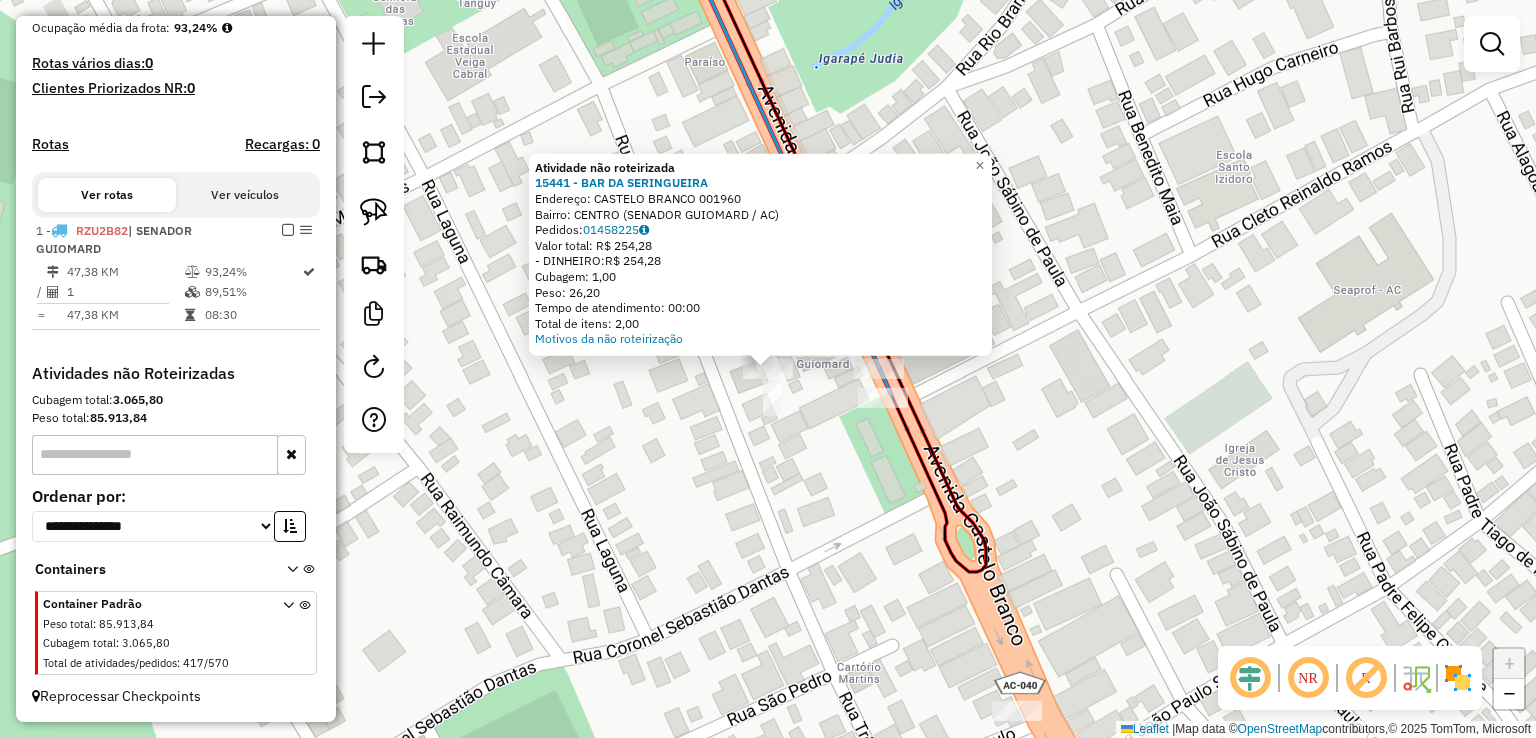 click on "Atividade não roteirizada 15441 - BAR DA SERINGUEIRA  Endereço:  CASTELO BRANCO 001960   Bairro: CENTRO (SENADOR GUIOMARD / AC)   Pedidos:  01458225   Valor total: R$ 254,28   - DINHEIRO:  R$ 254,28   Cubagem: 1,00   Peso: 26,20   Tempo de atendimento: 00:00   Total de itens: 2,00  Motivos da não roteirização × Janela de atendimento Grade de atendimento Capacidade Transportadoras Veículos Cliente Pedidos  Rotas Selecione os dias de semana para filtrar as janelas de atendimento  Seg   Ter   Qua   Qui   Sex   Sáb   Dom  Informe o período da janela de atendimento: De: Até:  Filtrar exatamente a janela do cliente  Considerar janela de atendimento padrão  Selecione os dias de semana para filtrar as grades de atendimento  Seg   Ter   Qua   Qui   Sex   Sáb   Dom   Considerar clientes sem dia de atendimento cadastrado  Clientes fora do dia de atendimento selecionado Filtrar as atividades entre os valores definidos abaixo:  Peso mínimo:   Peso máximo:   Cubagem mínima:   Cubagem máxima:   De:   Até:" 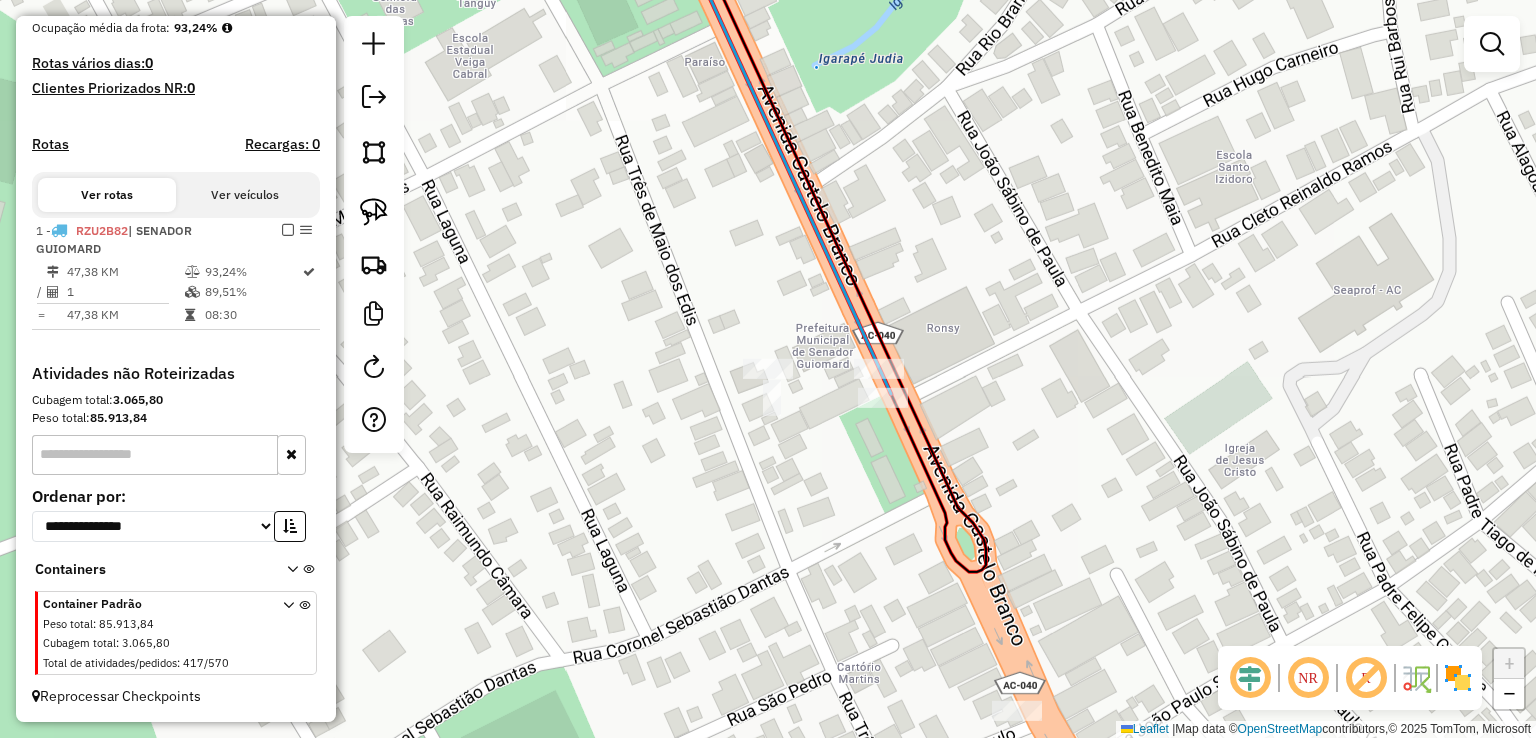 click on "Janela de atendimento Grade de atendimento Capacidade Transportadoras Veículos Cliente Pedidos  Rotas Selecione os dias de semana para filtrar as janelas de atendimento  Seg   Ter   Qua   Qui   Sex   Sáb   Dom  Informe o período da janela de atendimento: De: Até:  Filtrar exatamente a janela do cliente  Considerar janela de atendimento padrão  Selecione os dias de semana para filtrar as grades de atendimento  Seg   Ter   Qua   Qui   Sex   Sáb   Dom   Considerar clientes sem dia de atendimento cadastrado  Clientes fora do dia de atendimento selecionado Filtrar as atividades entre os valores definidos abaixo:  Peso mínimo:   Peso máximo:   Cubagem mínima:   Cubagem máxima:   De:   Até:  Filtrar as atividades entre o tempo de atendimento definido abaixo:  De:   Até:   Considerar capacidade total dos clientes não roteirizados Transportadora: Selecione um ou mais itens Tipo de veículo: Selecione um ou mais itens Veículo: Selecione um ou mais itens Motorista: Selecione um ou mais itens Nome: Rótulo:" 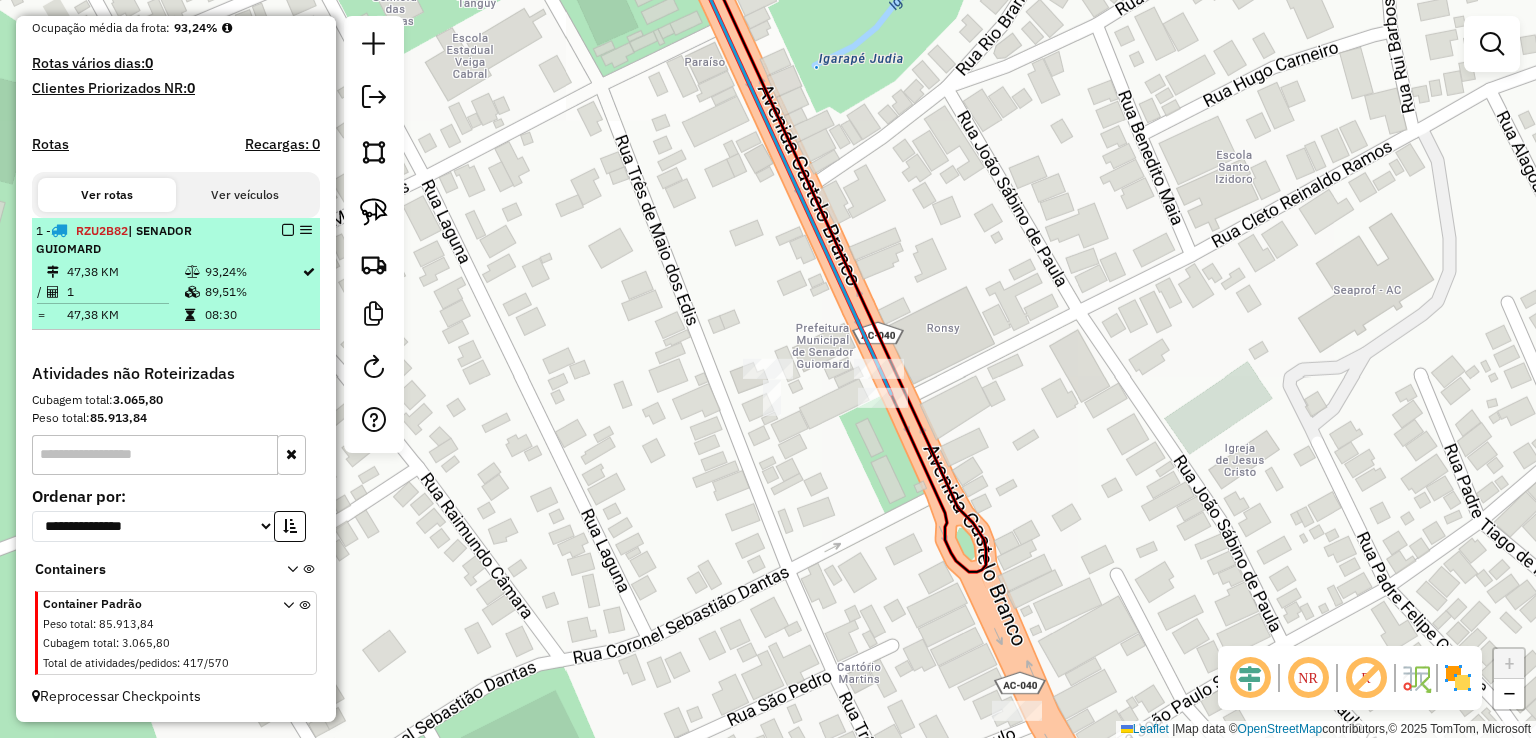 click at bounding box center [288, 230] 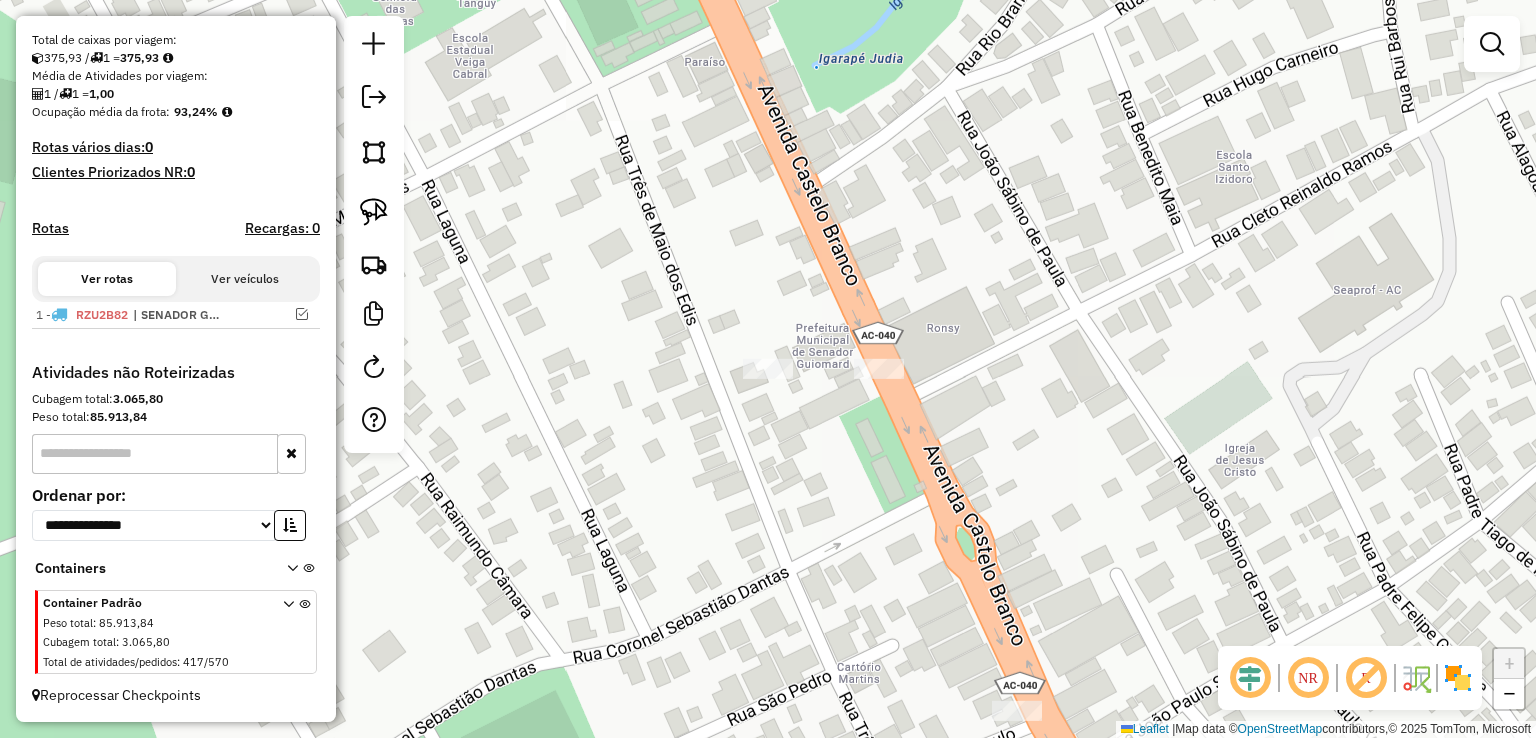 scroll, scrollTop: 423, scrollLeft: 0, axis: vertical 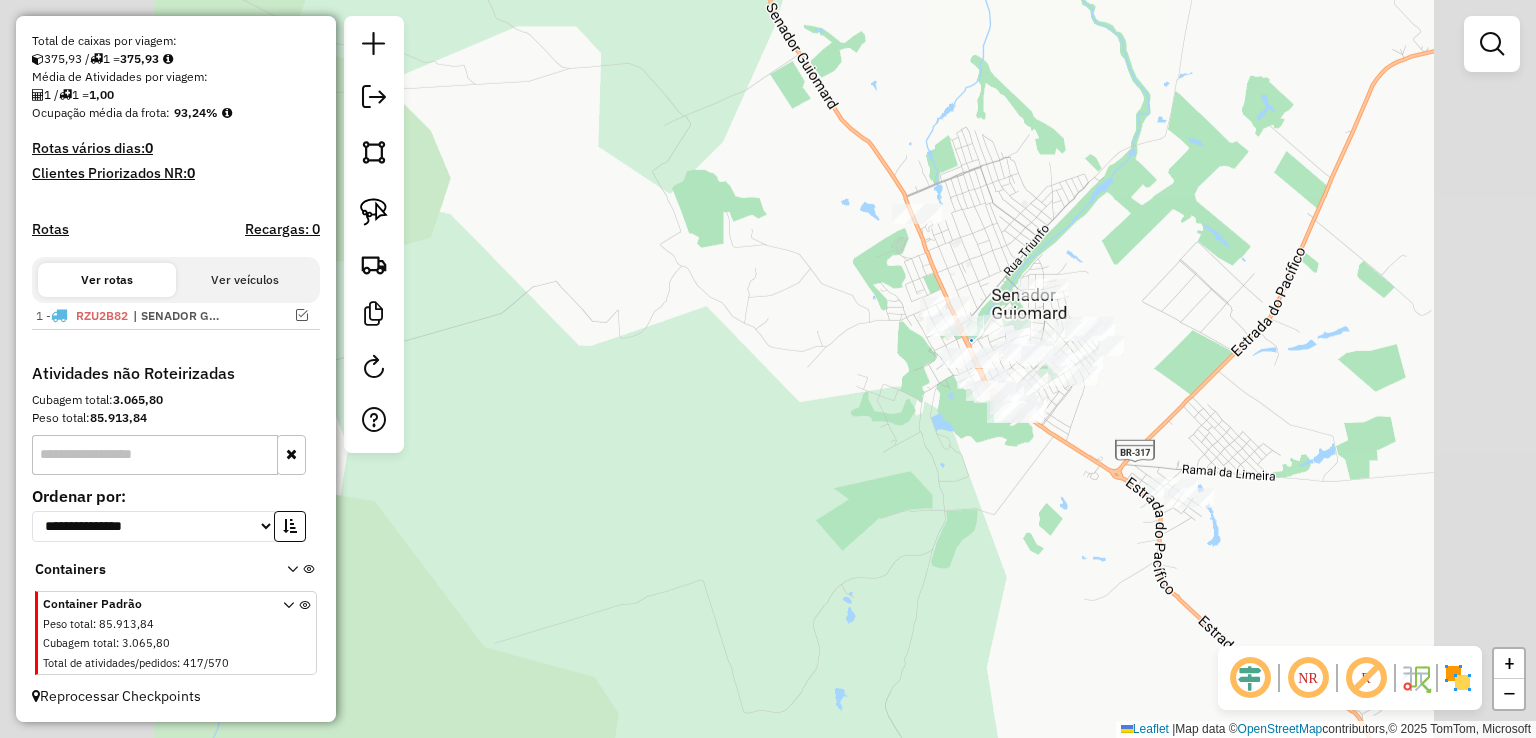 drag, startPoint x: 1337, startPoint y: 269, endPoint x: 1139, endPoint y: 255, distance: 198.49434 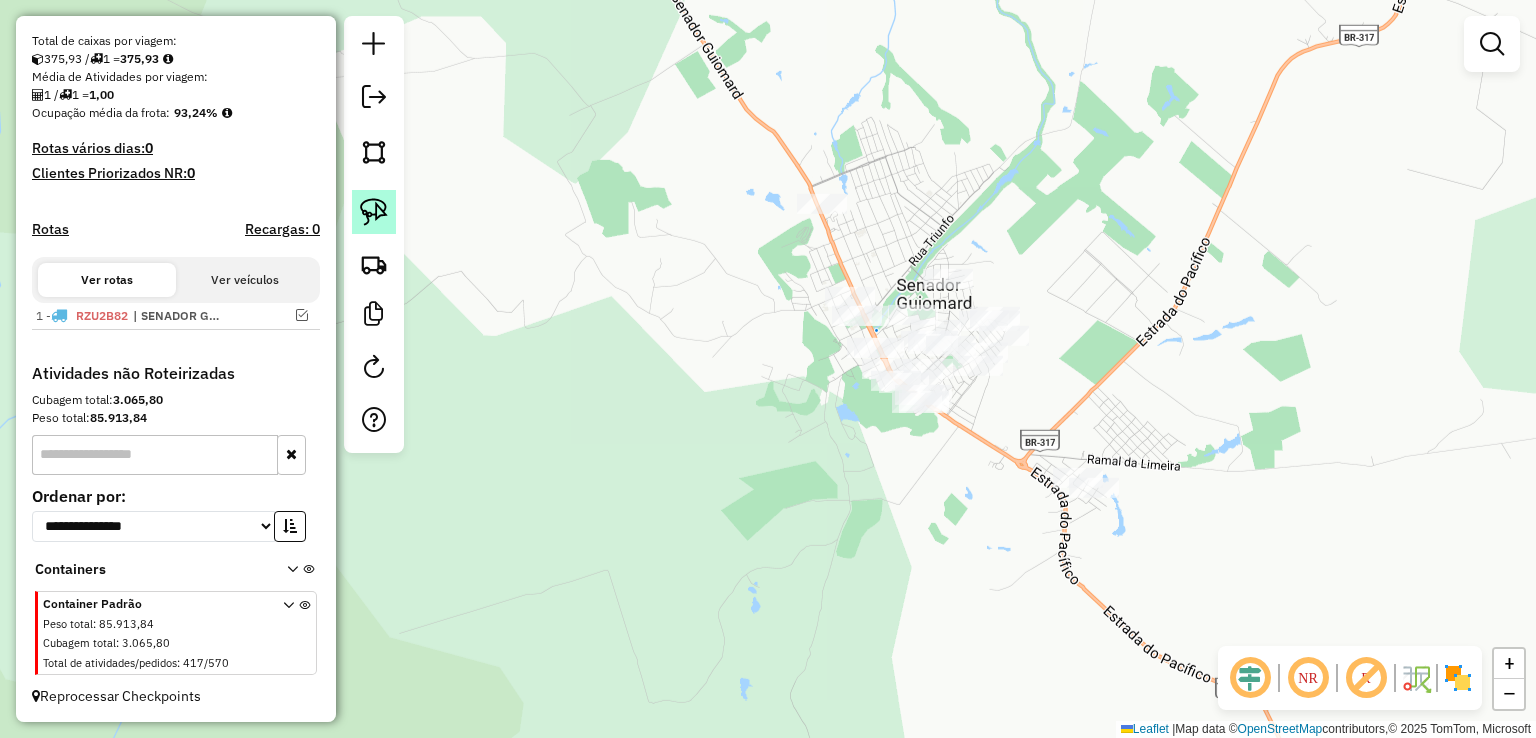 click 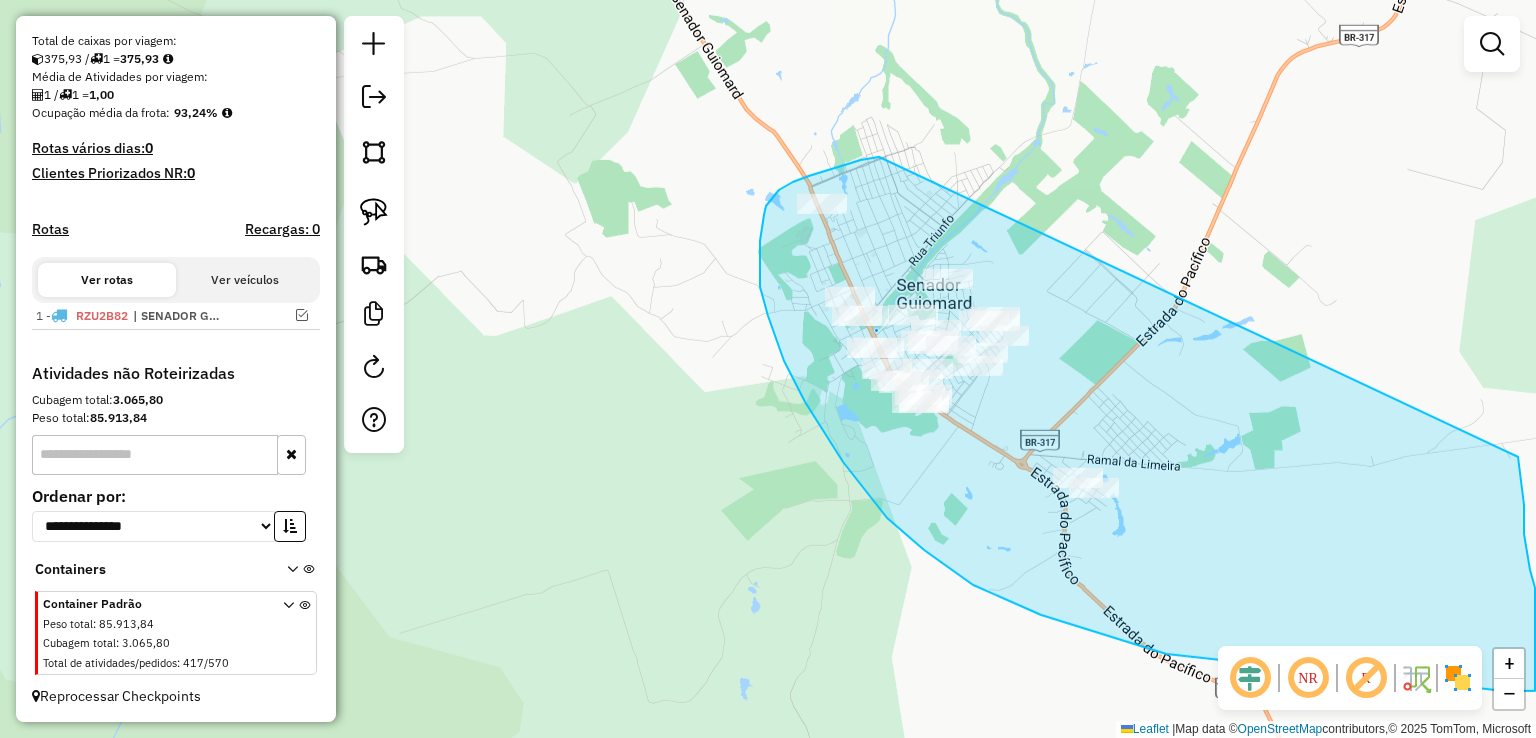 drag, startPoint x: 879, startPoint y: 157, endPoint x: 1517, endPoint y: 449, distance: 701.6466 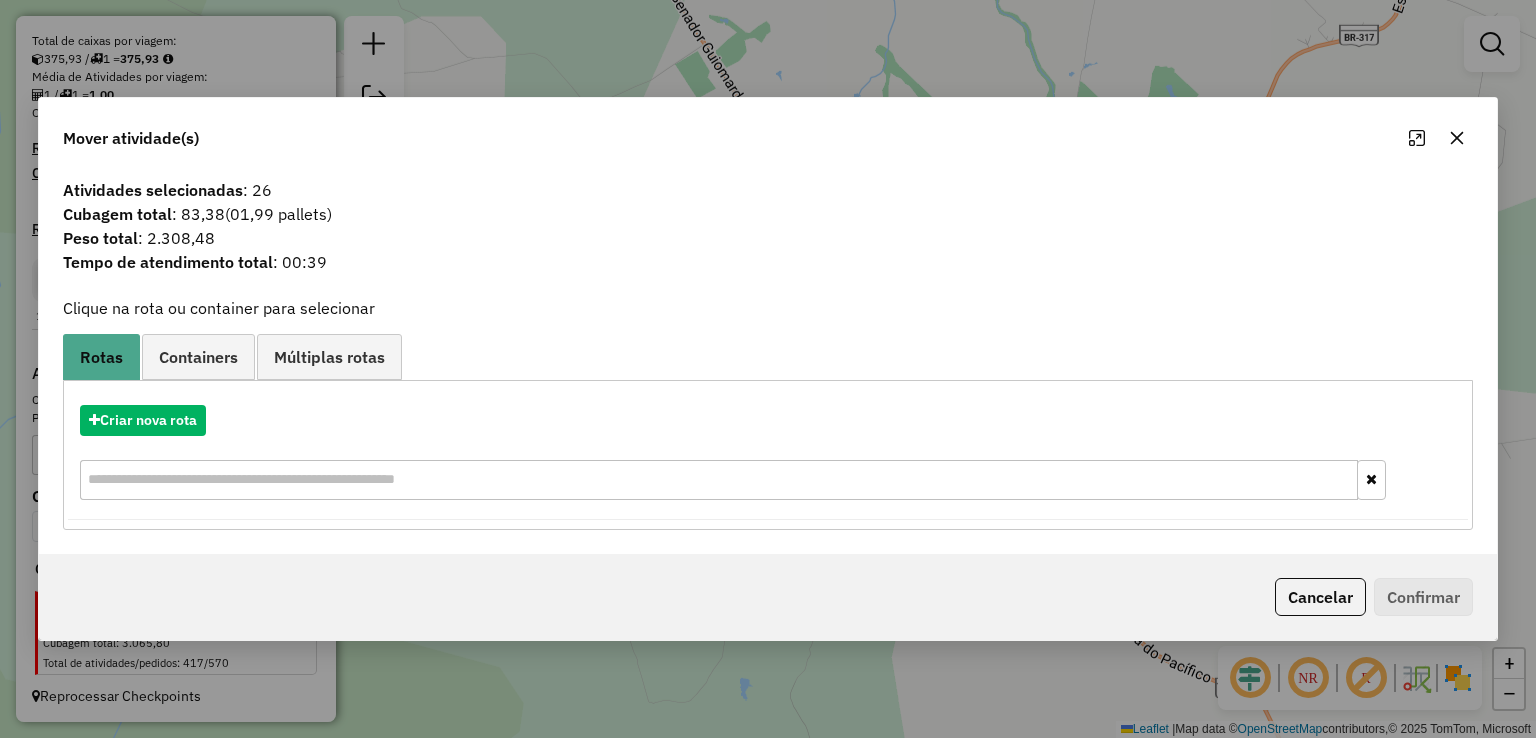 drag, startPoint x: 1315, startPoint y: 580, endPoint x: 1294, endPoint y: 581, distance: 21.023796 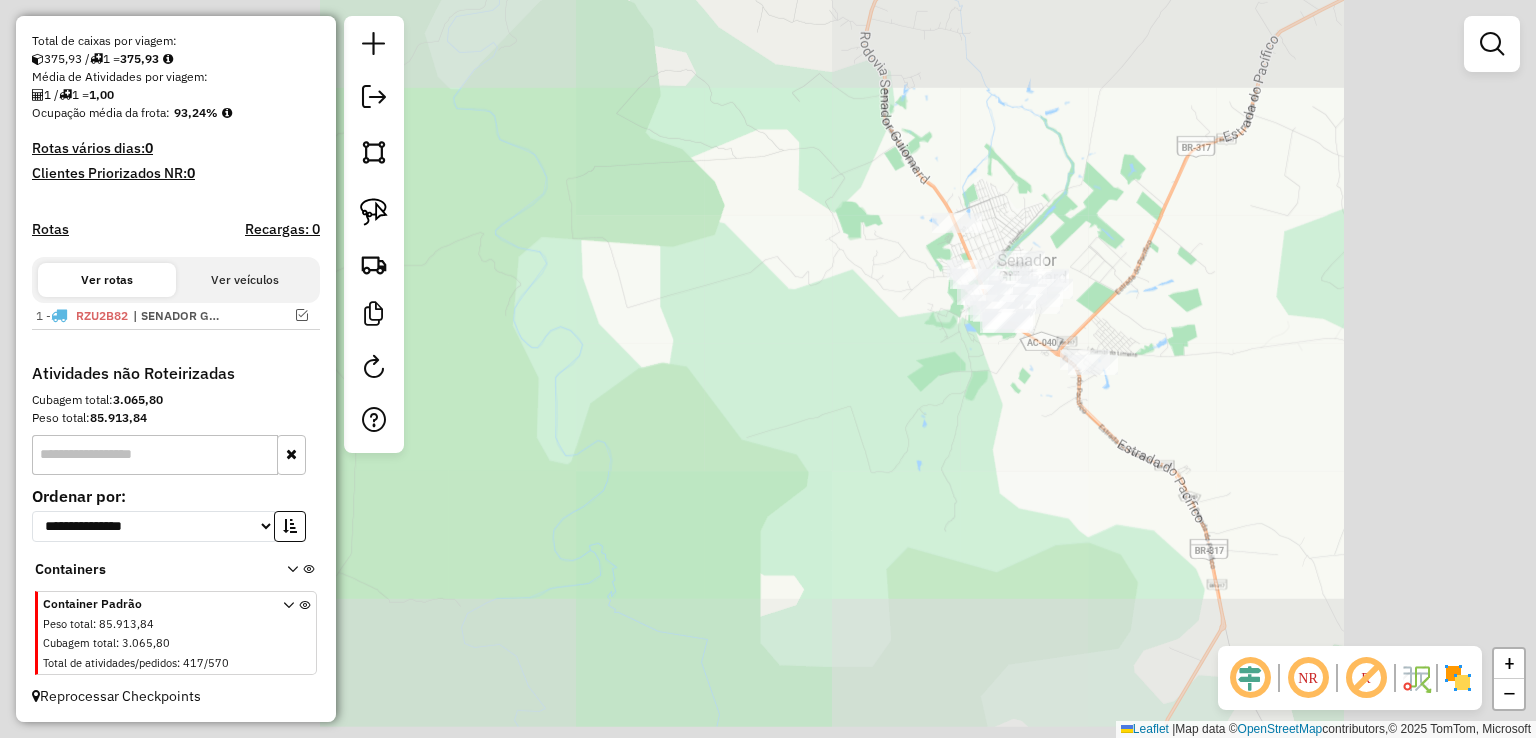 drag, startPoint x: 1042, startPoint y: 229, endPoint x: 1088, endPoint y: 575, distance: 349.0444 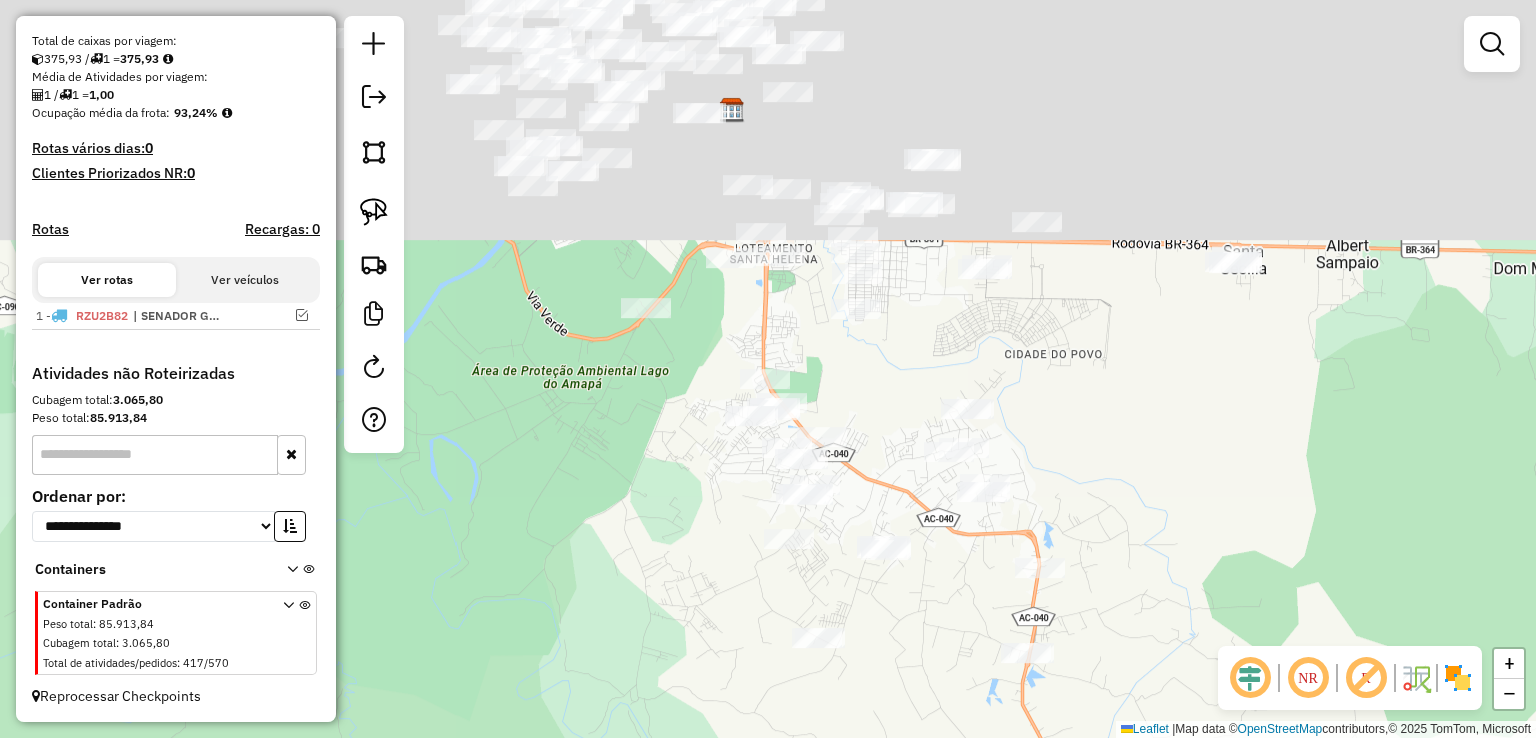 drag, startPoint x: 986, startPoint y: 153, endPoint x: 1068, endPoint y: 459, distance: 316.79648 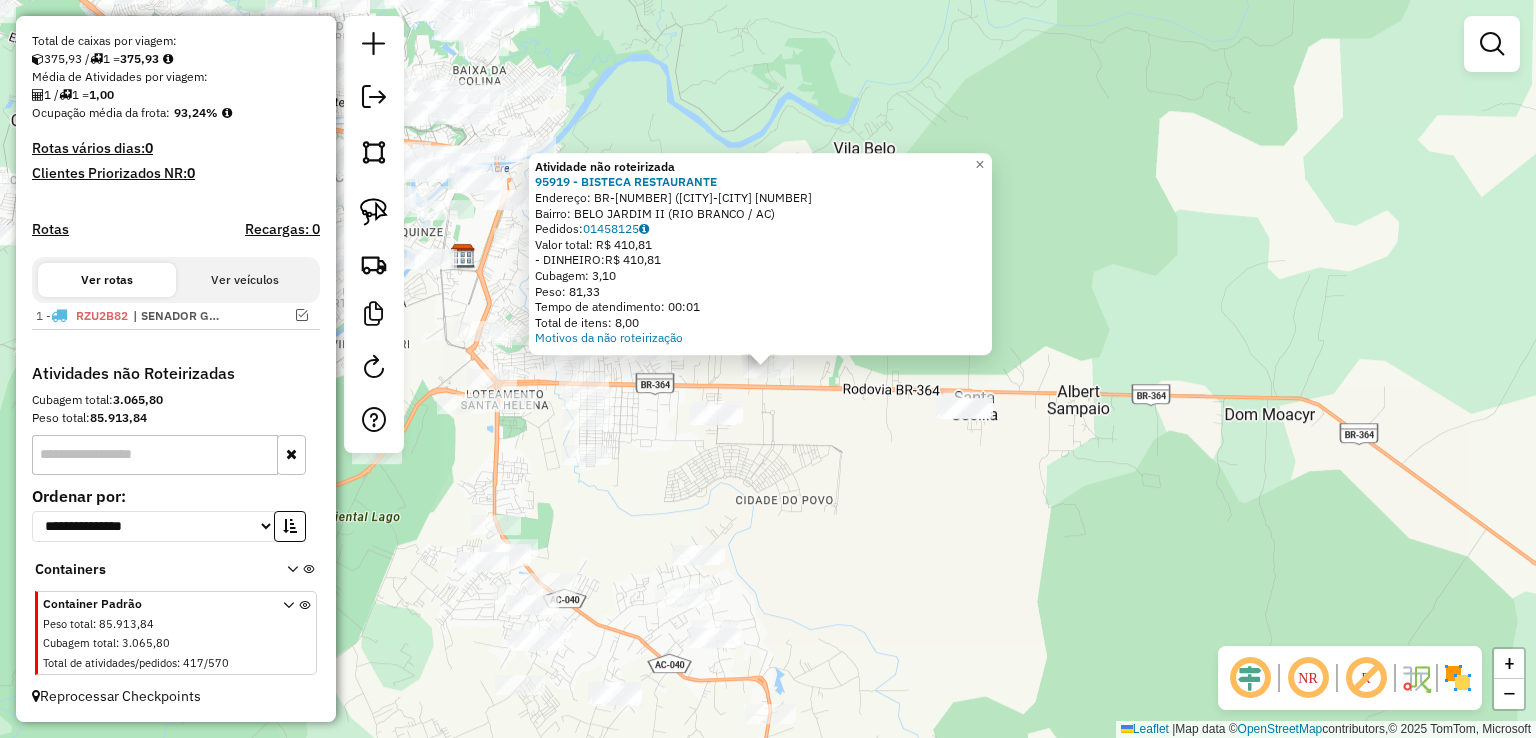click on "Atividade não roteirizada 95919 - BISTECA RESTAURANTE  Endereço:  BR-364 (RIO BRANCO-PORTO VELHO 370   Bairro: BELO JARDIM II (RIO BRANCO / AC)   Pedidos:  01458125   Valor total: R$ 410,81   - DINHEIRO:  R$ 410,81   Cubagem: 3,10   Peso: 81,33   Tempo de atendimento: 00:01   Total de itens: 8,00  Motivos da não roteirização × Janela de atendimento Grade de atendimento Capacidade Transportadoras Veículos Cliente Pedidos  Rotas Selecione os dias de semana para filtrar as janelas de atendimento  Seg   Ter   Qua   Qui   Sex   Sáb   Dom  Informe o período da janela de atendimento: De: Até:  Filtrar exatamente a janela do cliente  Considerar janela de atendimento padrão  Selecione os dias de semana para filtrar as grades de atendimento  Seg   Ter   Qua   Qui   Sex   Sáb   Dom   Considerar clientes sem dia de atendimento cadastrado  Clientes fora do dia de atendimento selecionado Filtrar as atividades entre os valores definidos abaixo:  Peso mínimo:   Peso máximo:   Cubagem mínima:   De:   Até:  De:" 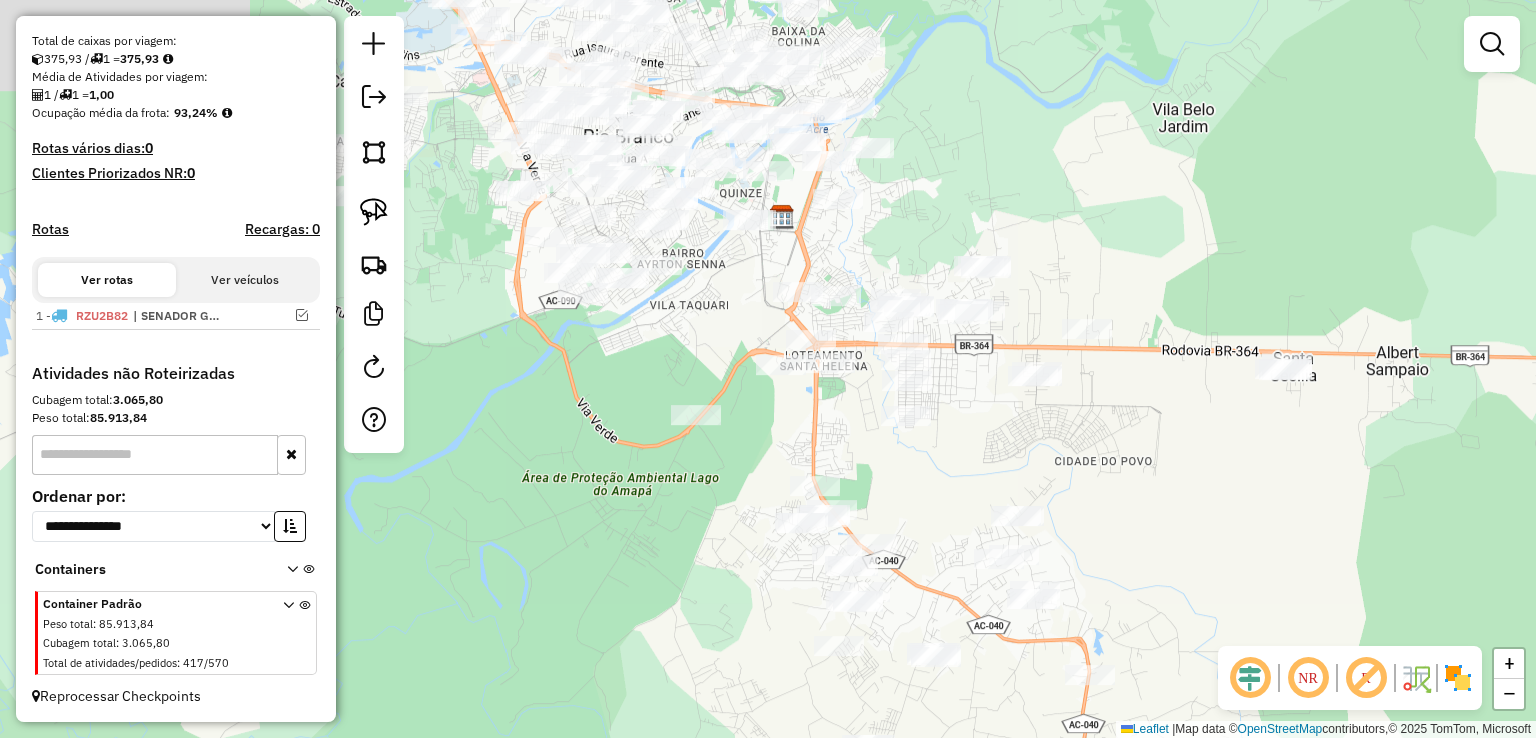 drag, startPoint x: 817, startPoint y: 474, endPoint x: 1137, endPoint y: 435, distance: 322.3678 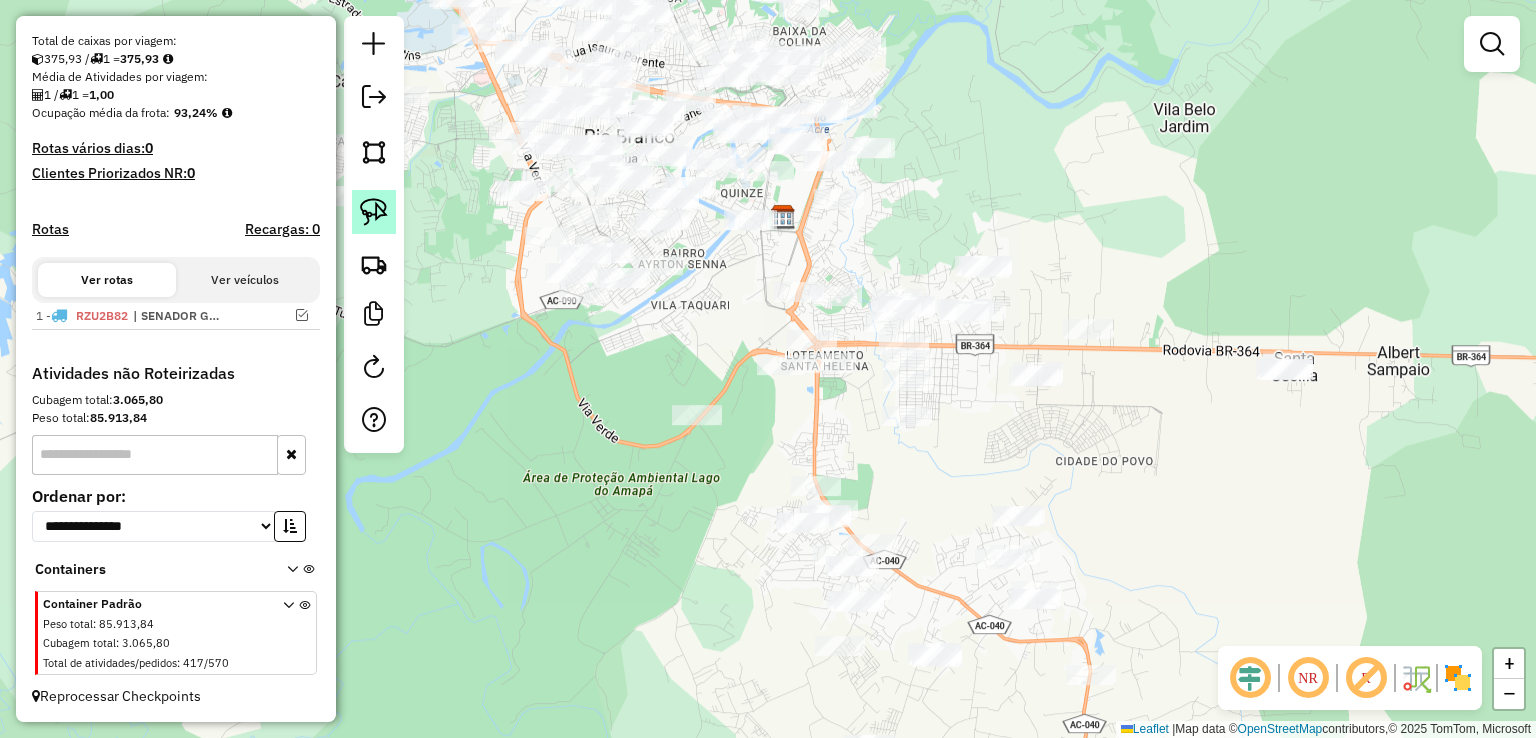 click 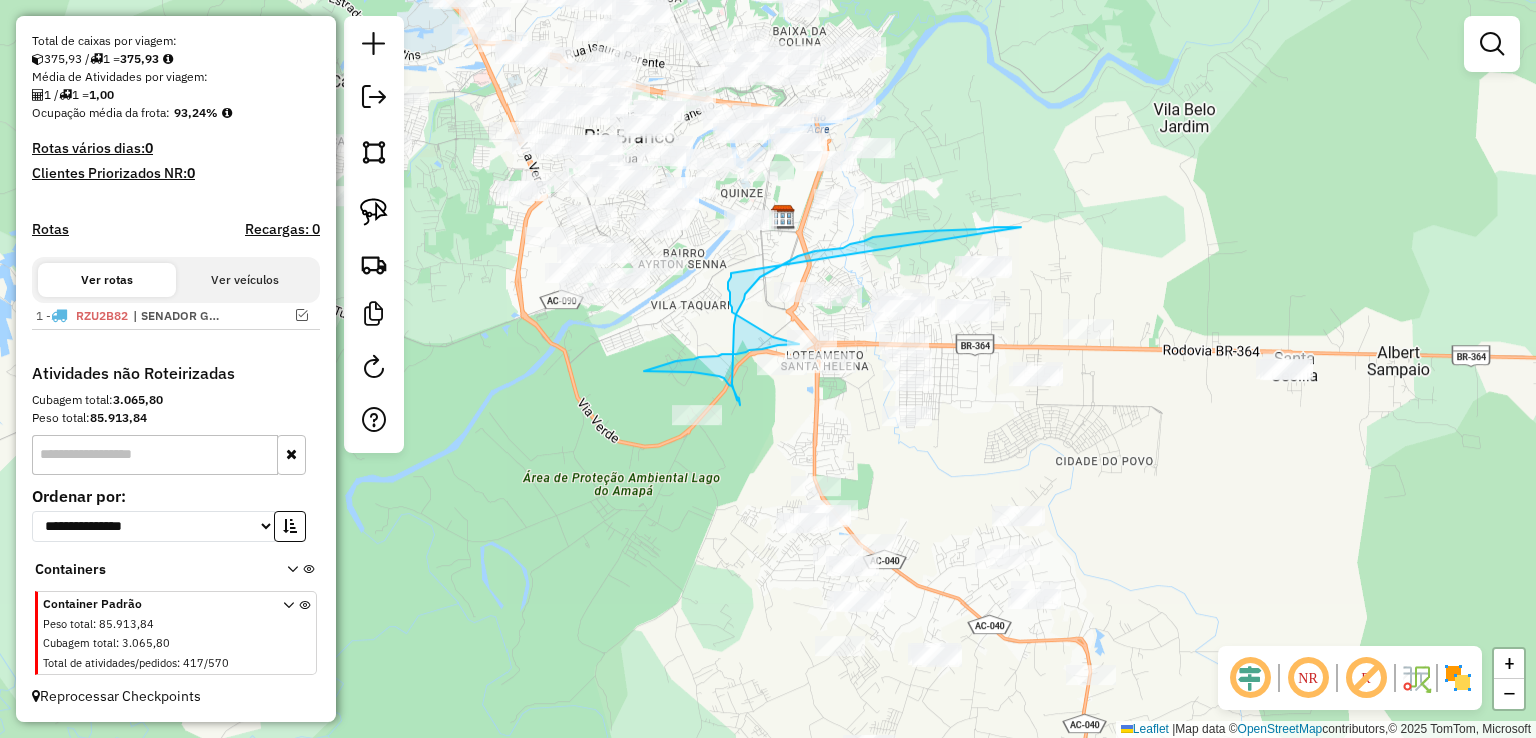 drag, startPoint x: 1021, startPoint y: 227, endPoint x: 731, endPoint y: 273, distance: 293.6256 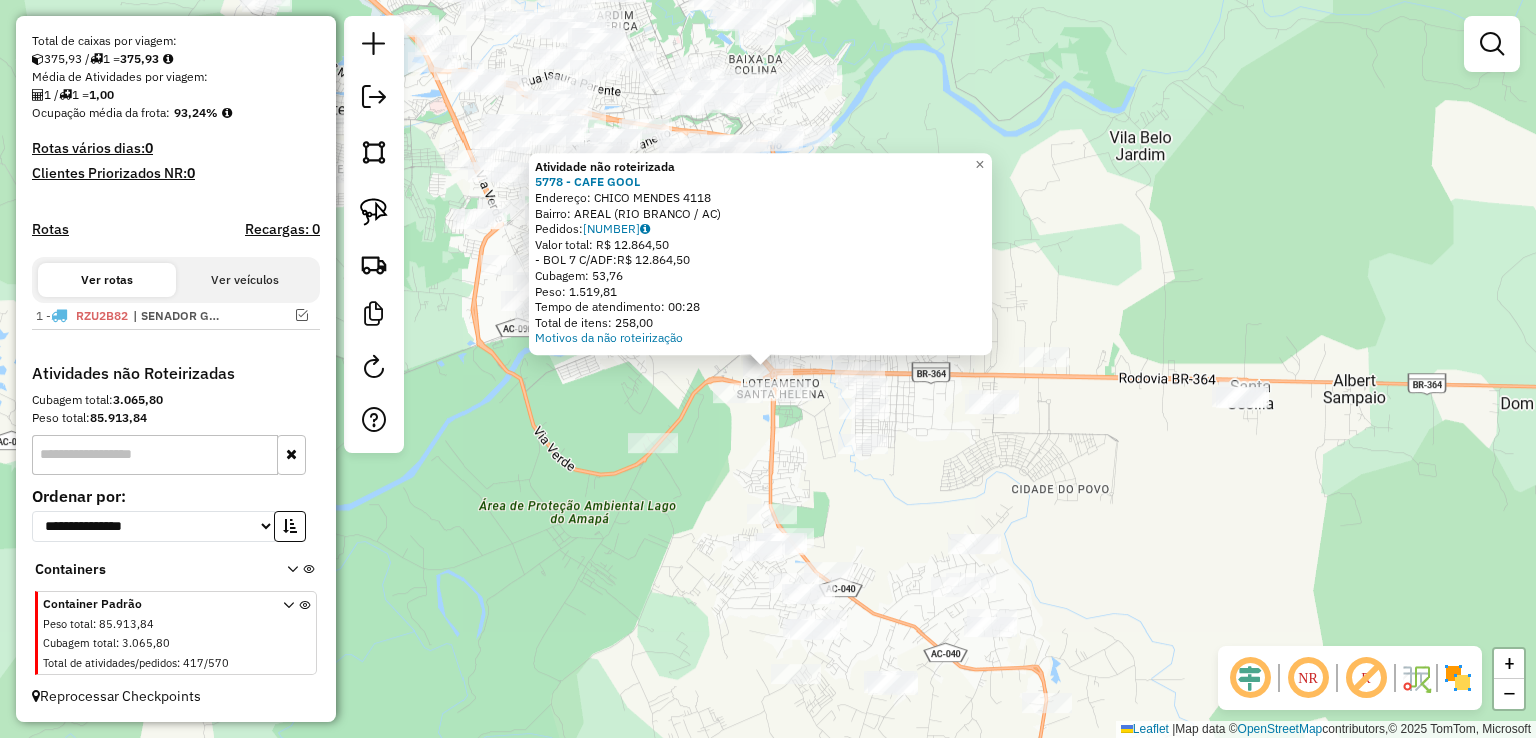 click on "Atividade não roteirizada 5778 - CAFE GOOL  Endereço:  CHICO MENDES 4118   Bairro: AREAL (RIO BRANCO / AC)   Pedidos:  01458271   Valor total: R$ 12.864,50   - BOL 7 C/ADF:  R$ 12.864,50   Cubagem: 53,76   Peso: 1.519,81   Tempo de atendimento: 00:28   Total de itens: 258,00  Motivos da não roteirização × Janela de atendimento Grade de atendimento Capacidade Transportadoras Veículos Cliente Pedidos  Rotas Selecione os dias de semana para filtrar as janelas de atendimento  Seg   Ter   Qua   Qui   Sex   Sáb   Dom  Informe o período da janela de atendimento: De: Até:  Filtrar exatamente a janela do cliente  Considerar janela de atendimento padrão  Selecione os dias de semana para filtrar as grades de atendimento  Seg   Ter   Qua   Qui   Sex   Sáb   Dom   Considerar clientes sem dia de atendimento cadastrado  Clientes fora do dia de atendimento selecionado Filtrar as atividades entre os valores definidos abaixo:  Peso mínimo:   Peso máximo:   Cubagem mínima:   Cubagem máxima:   De:   Até:   De:" 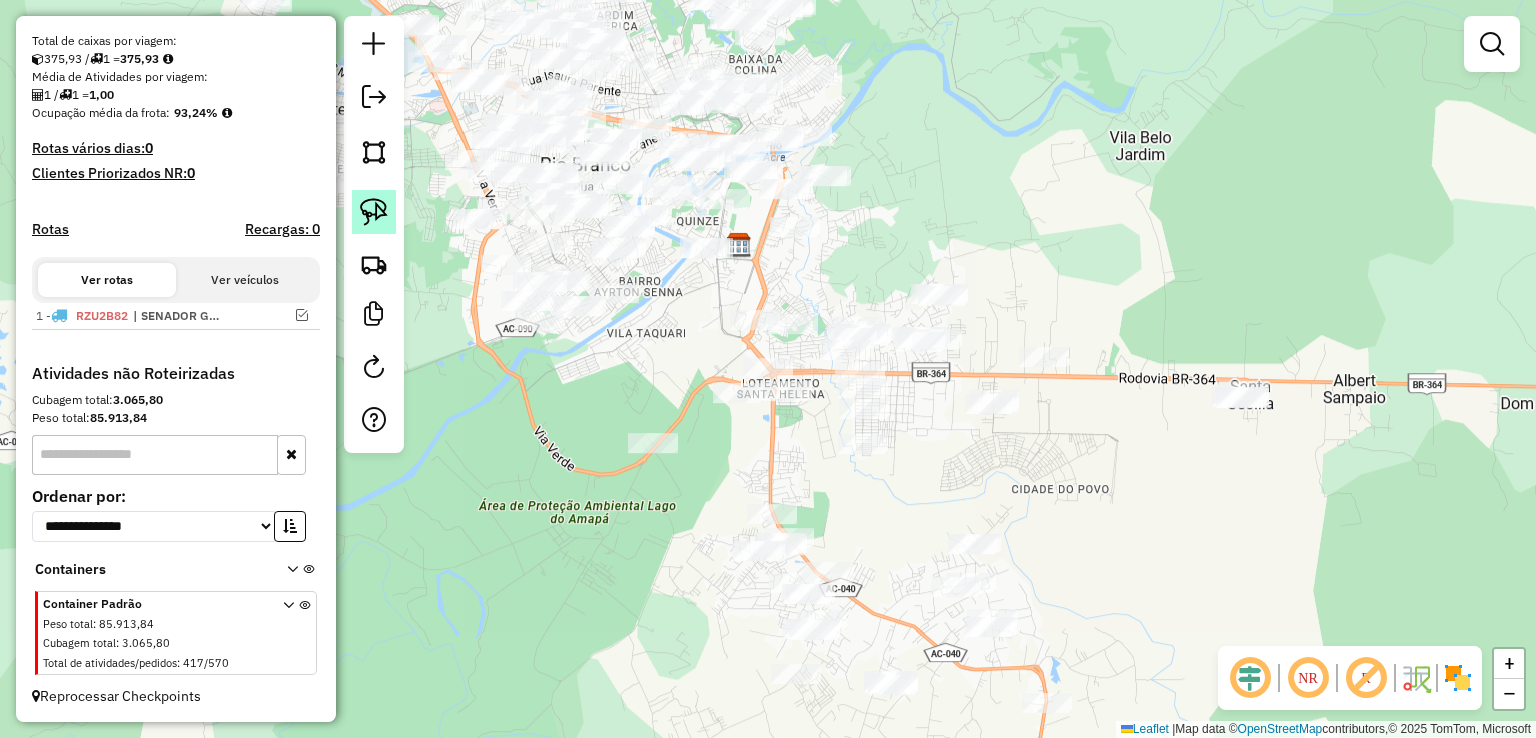 click 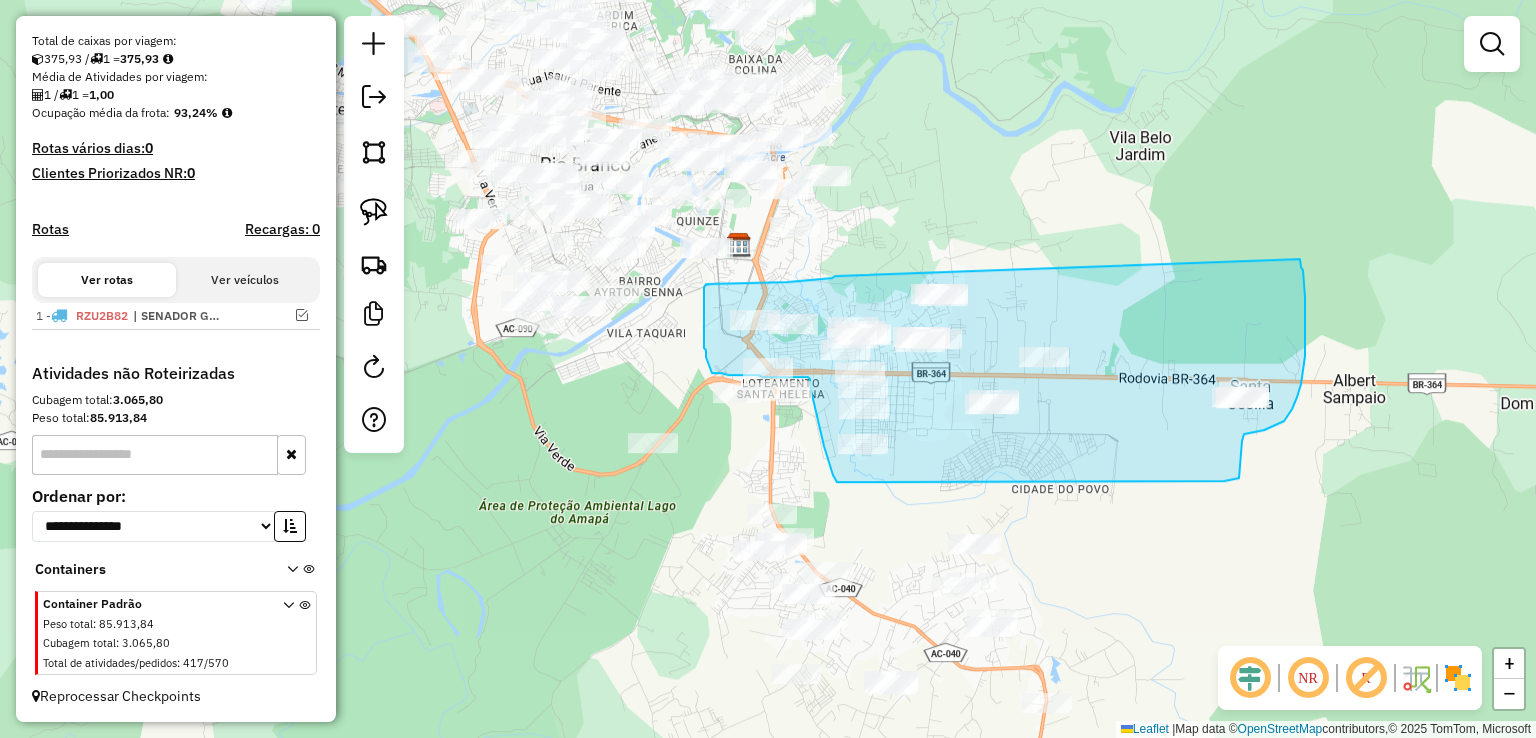 drag, startPoint x: 835, startPoint y: 276, endPoint x: 1300, endPoint y: 259, distance: 465.31064 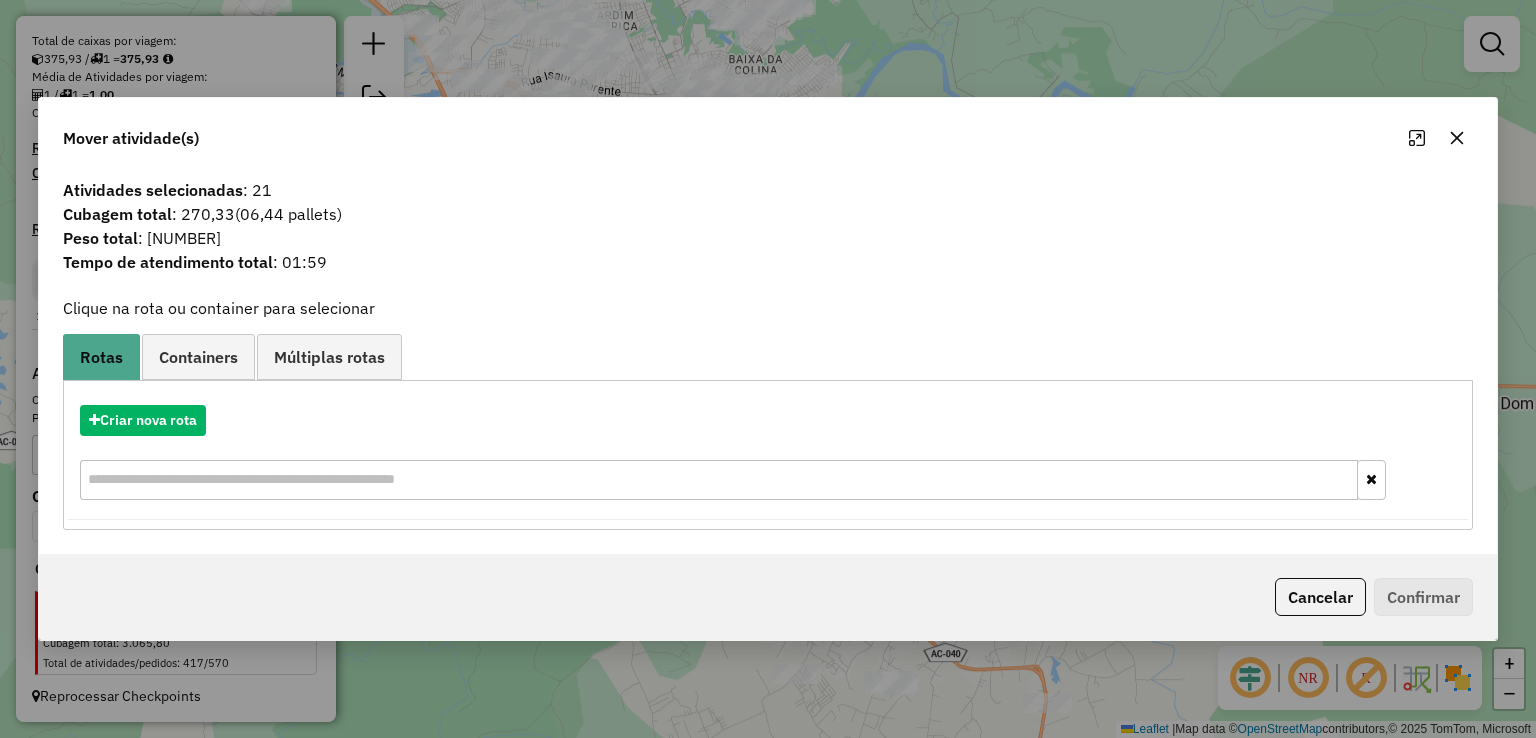 click on "Criar nova rota" at bounding box center [767, 455] 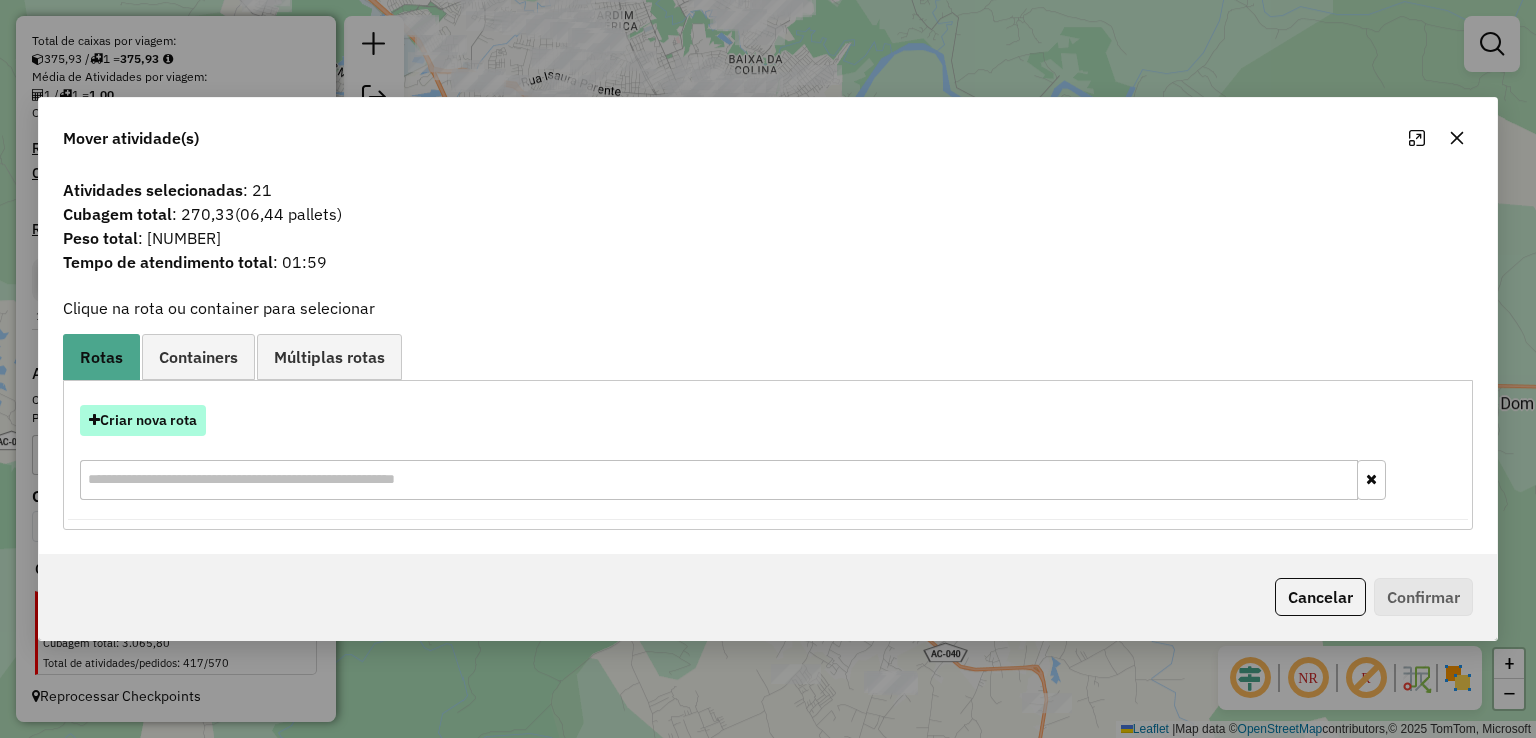 click on "Criar nova rota" at bounding box center (143, 420) 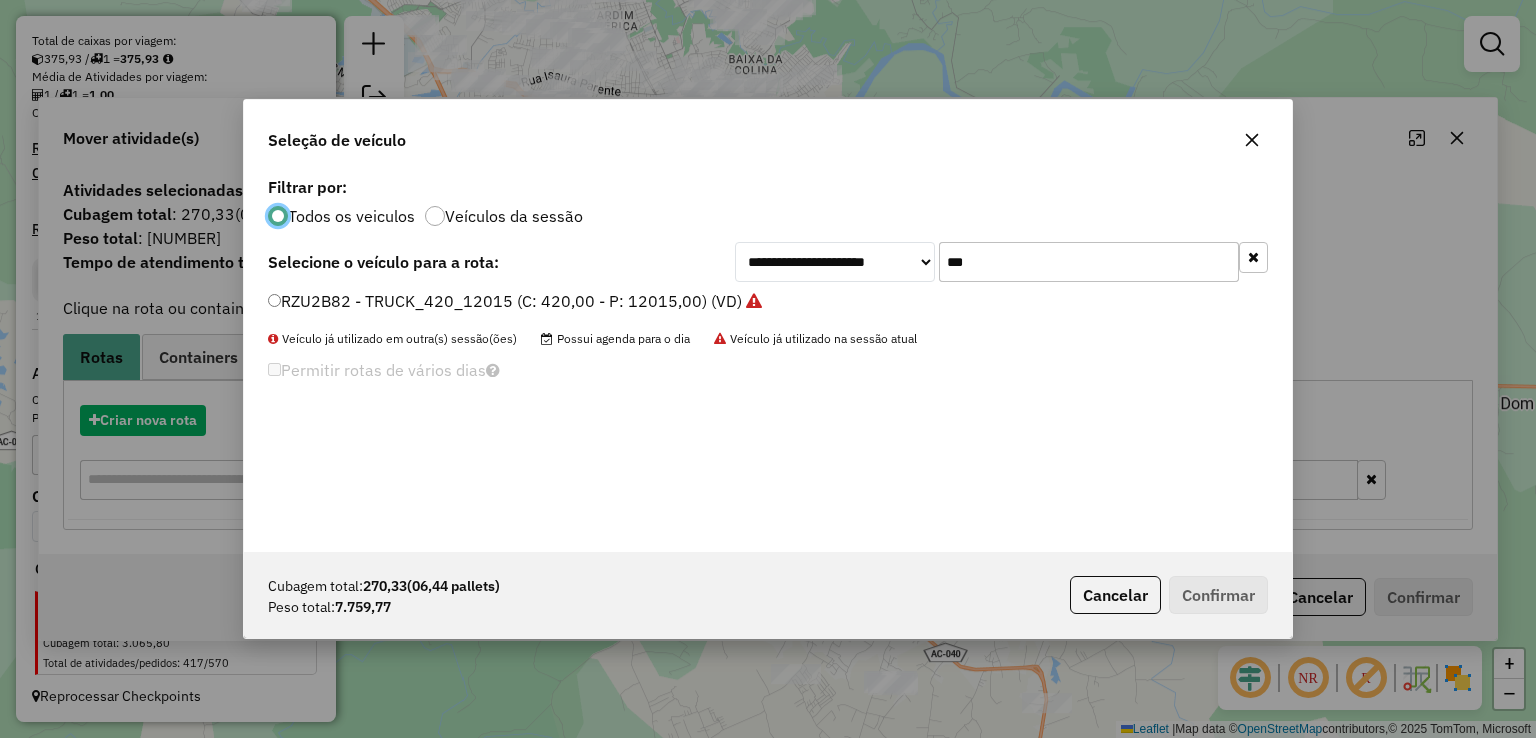 scroll, scrollTop: 10, scrollLeft: 6, axis: both 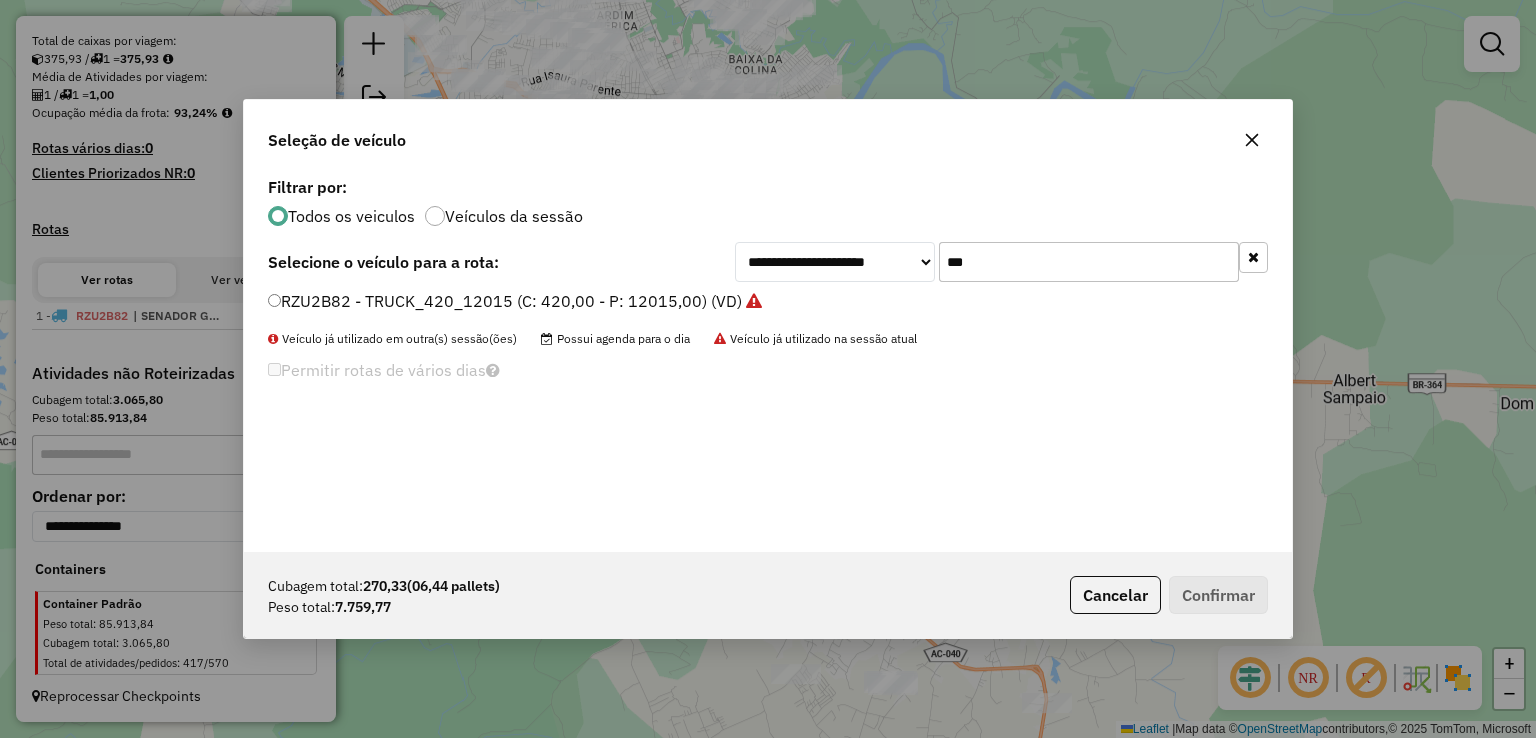 drag, startPoint x: 1043, startPoint y: 275, endPoint x: 880, endPoint y: 262, distance: 163.51758 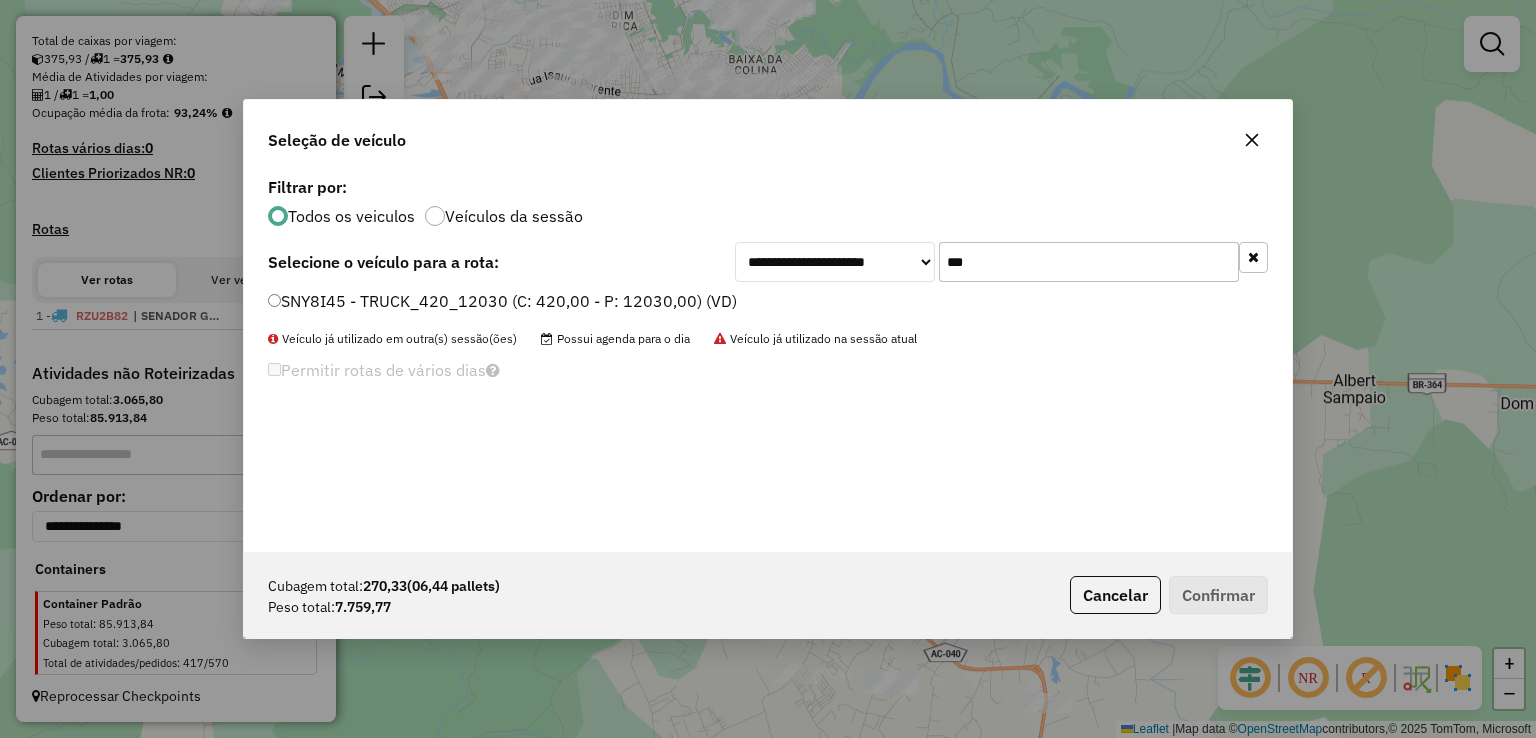type on "***" 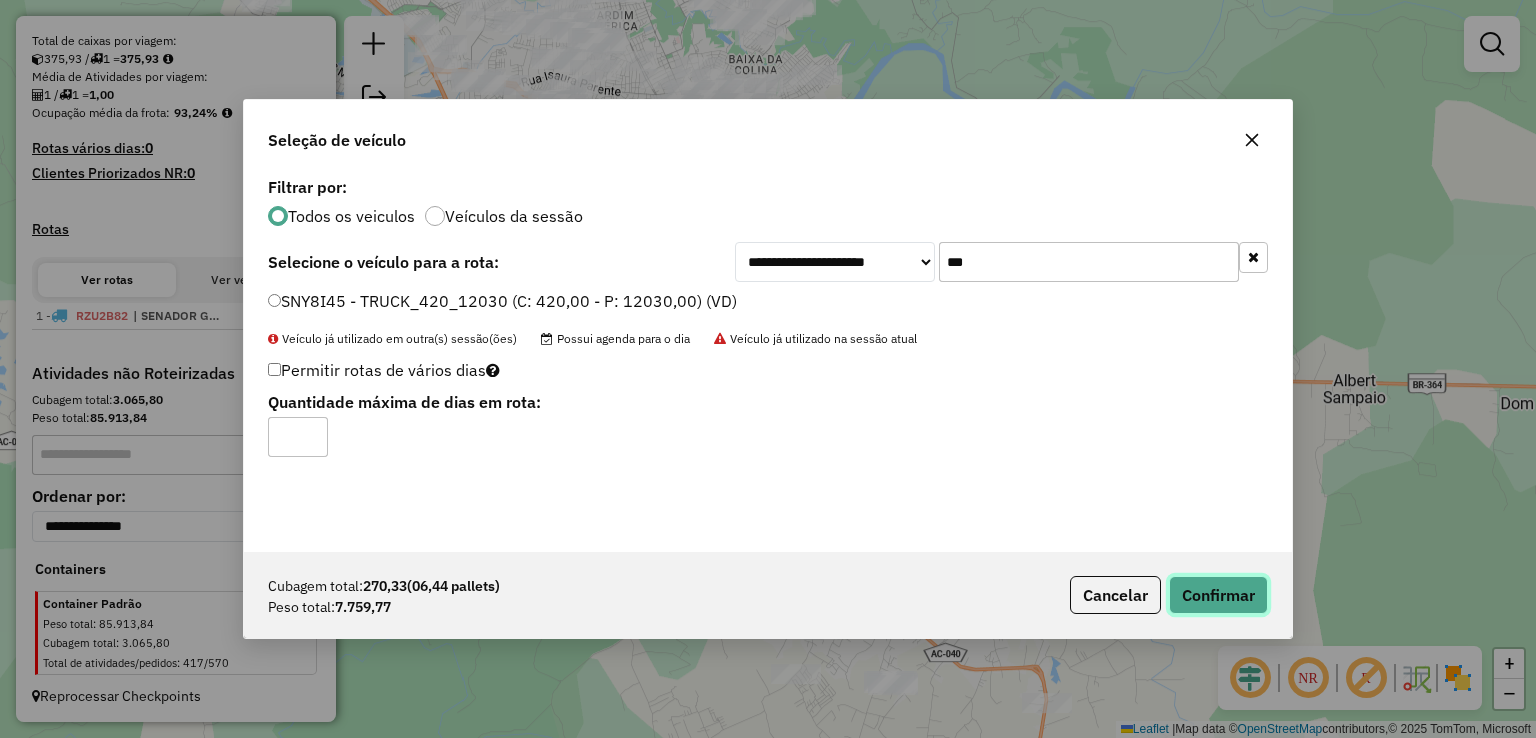 click on "Confirmar" 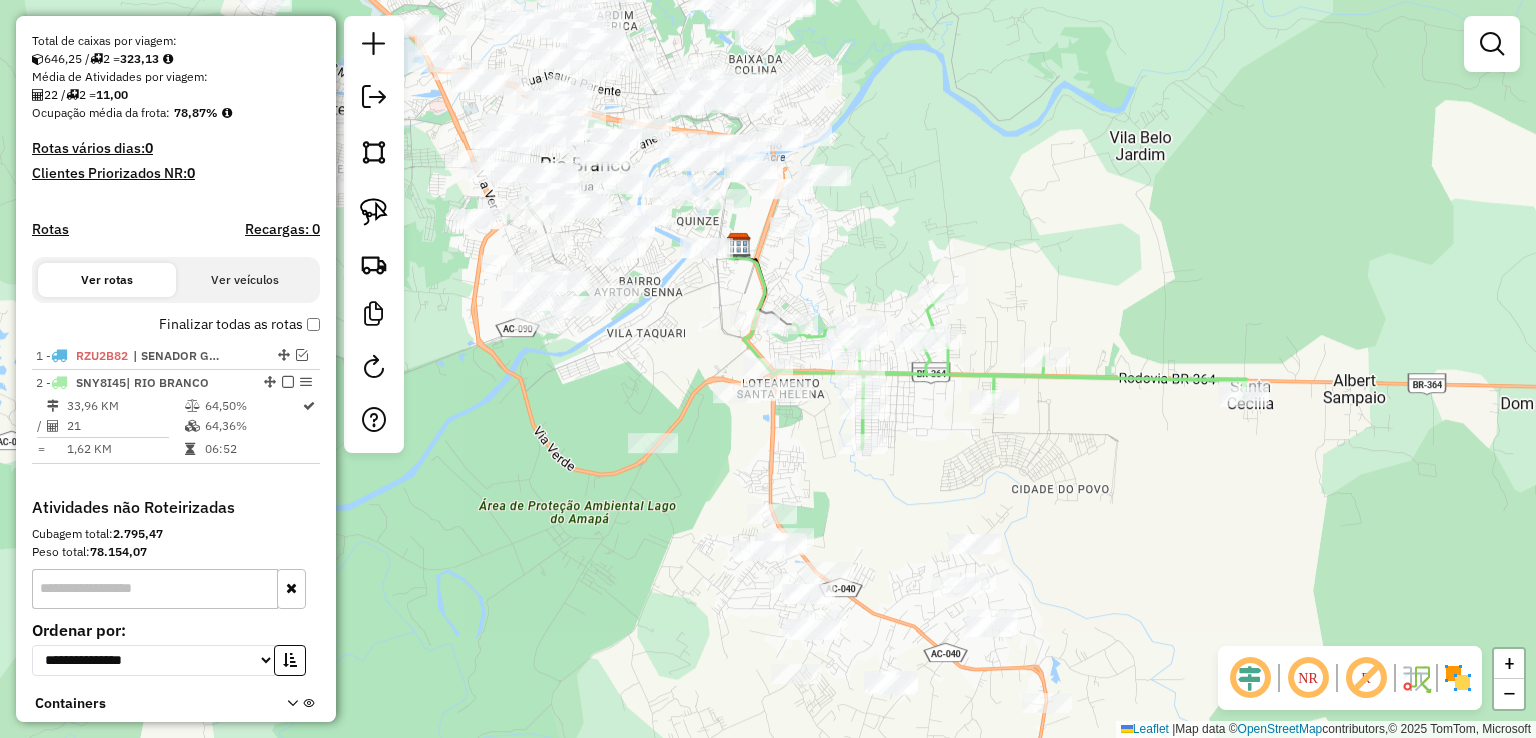 scroll, scrollTop: 508, scrollLeft: 0, axis: vertical 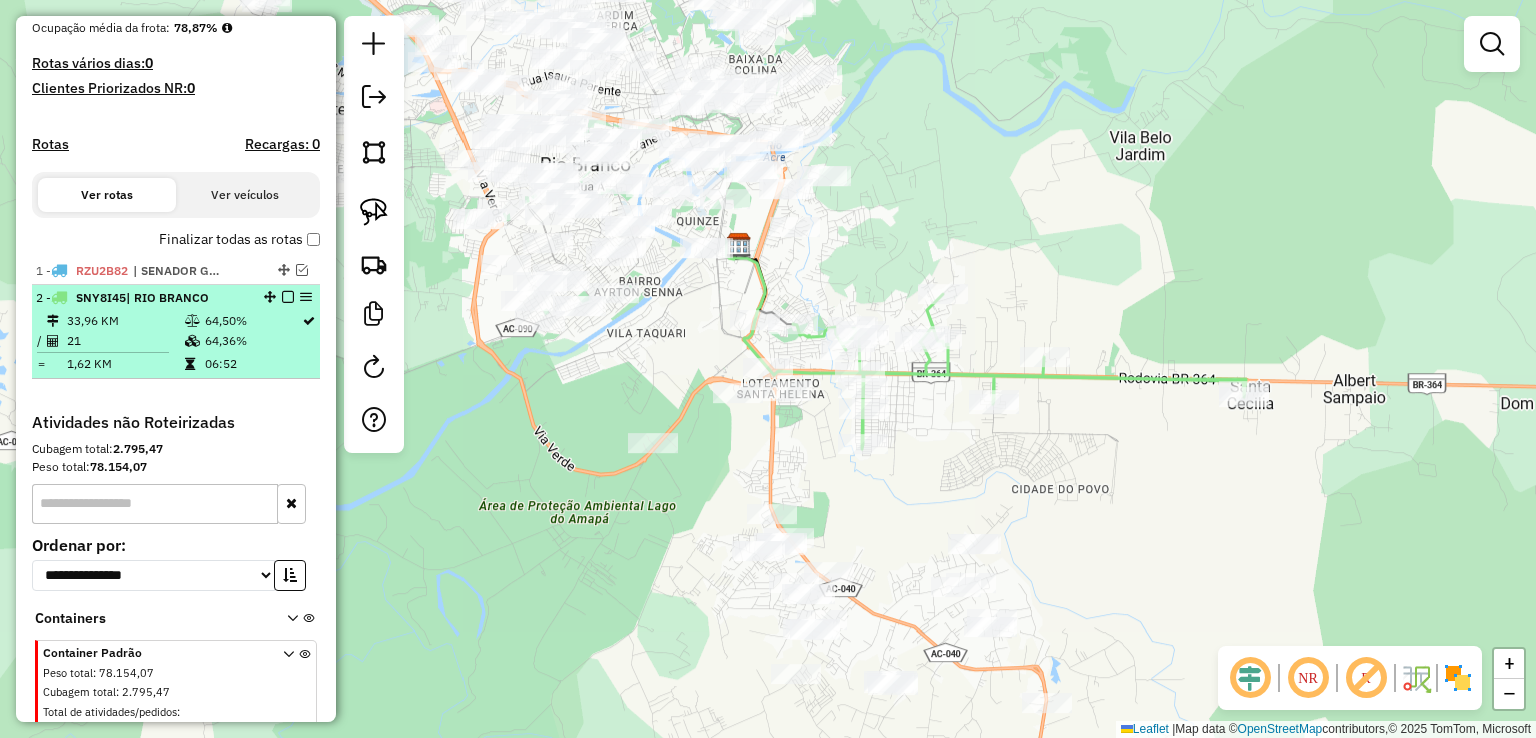 click at bounding box center [288, 297] 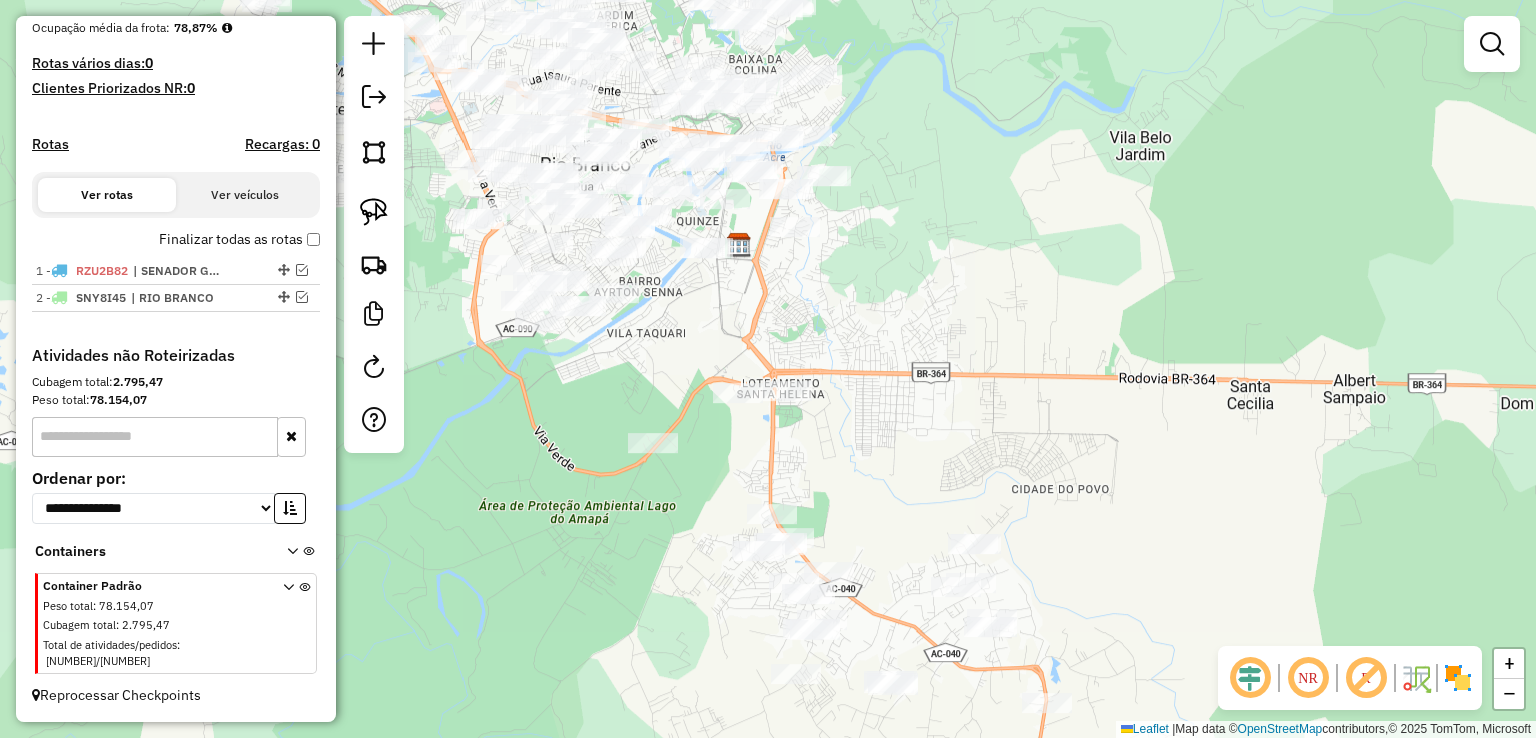 scroll, scrollTop: 490, scrollLeft: 0, axis: vertical 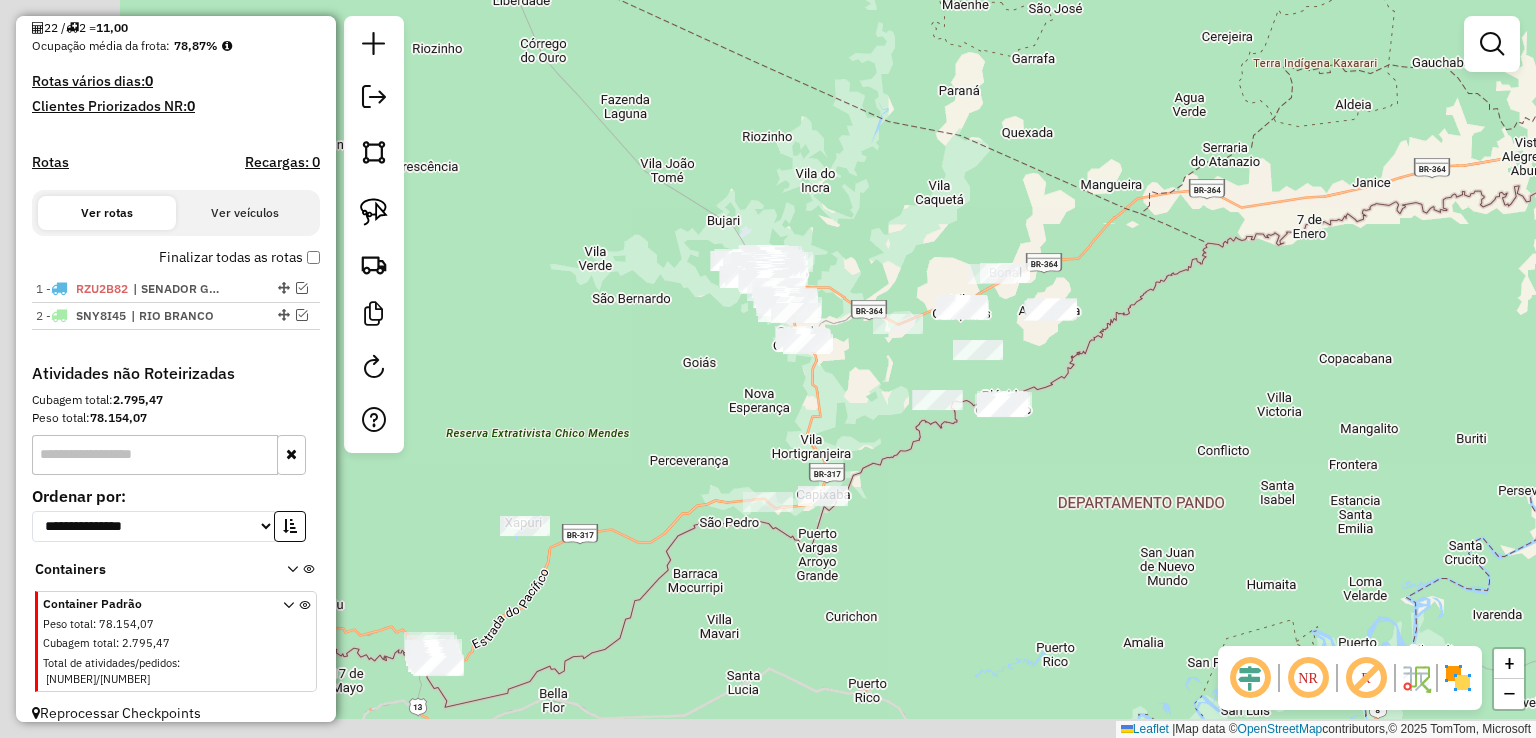 drag, startPoint x: 587, startPoint y: 613, endPoint x: 969, endPoint y: 14, distance: 710.44 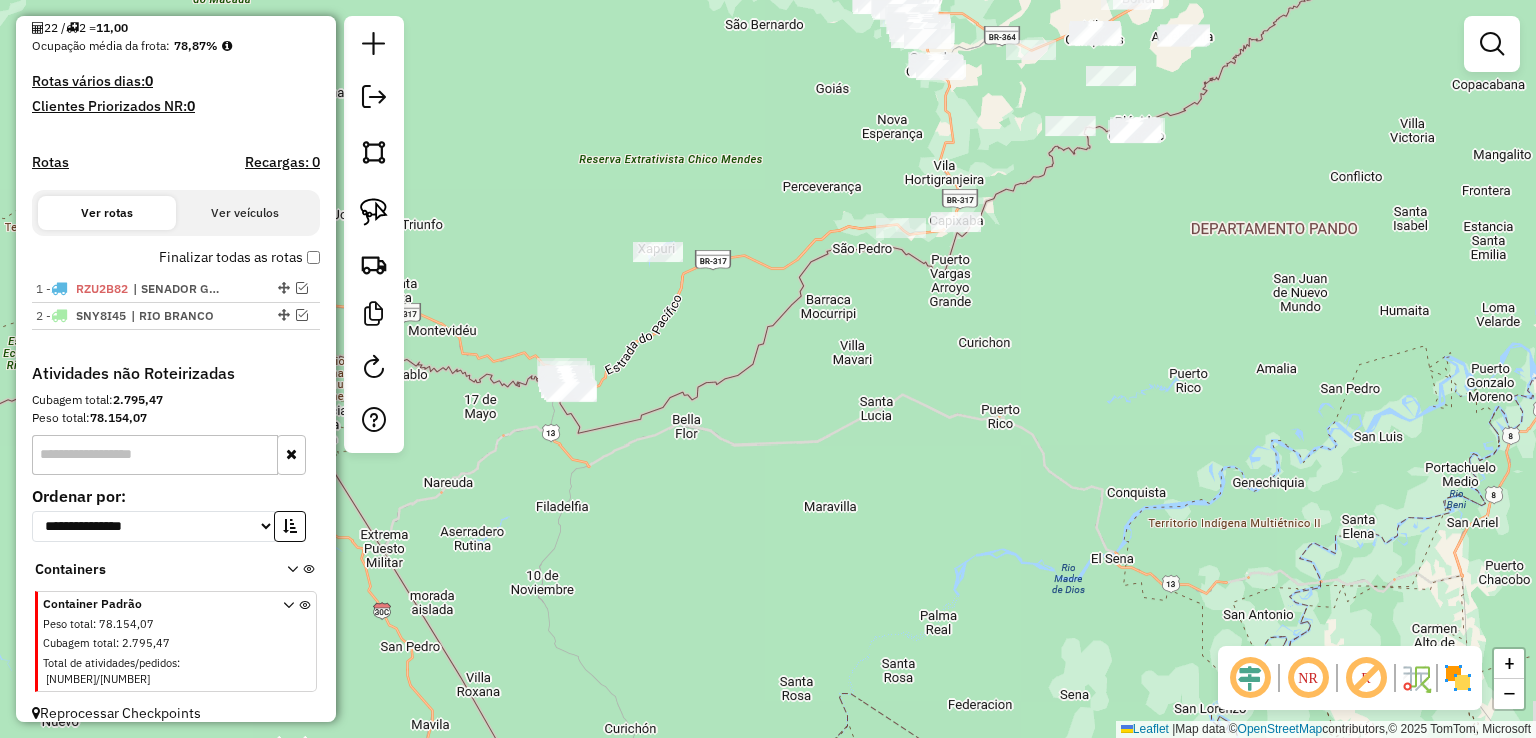 drag, startPoint x: 806, startPoint y: 414, endPoint x: 703, endPoint y: 520, distance: 147.80054 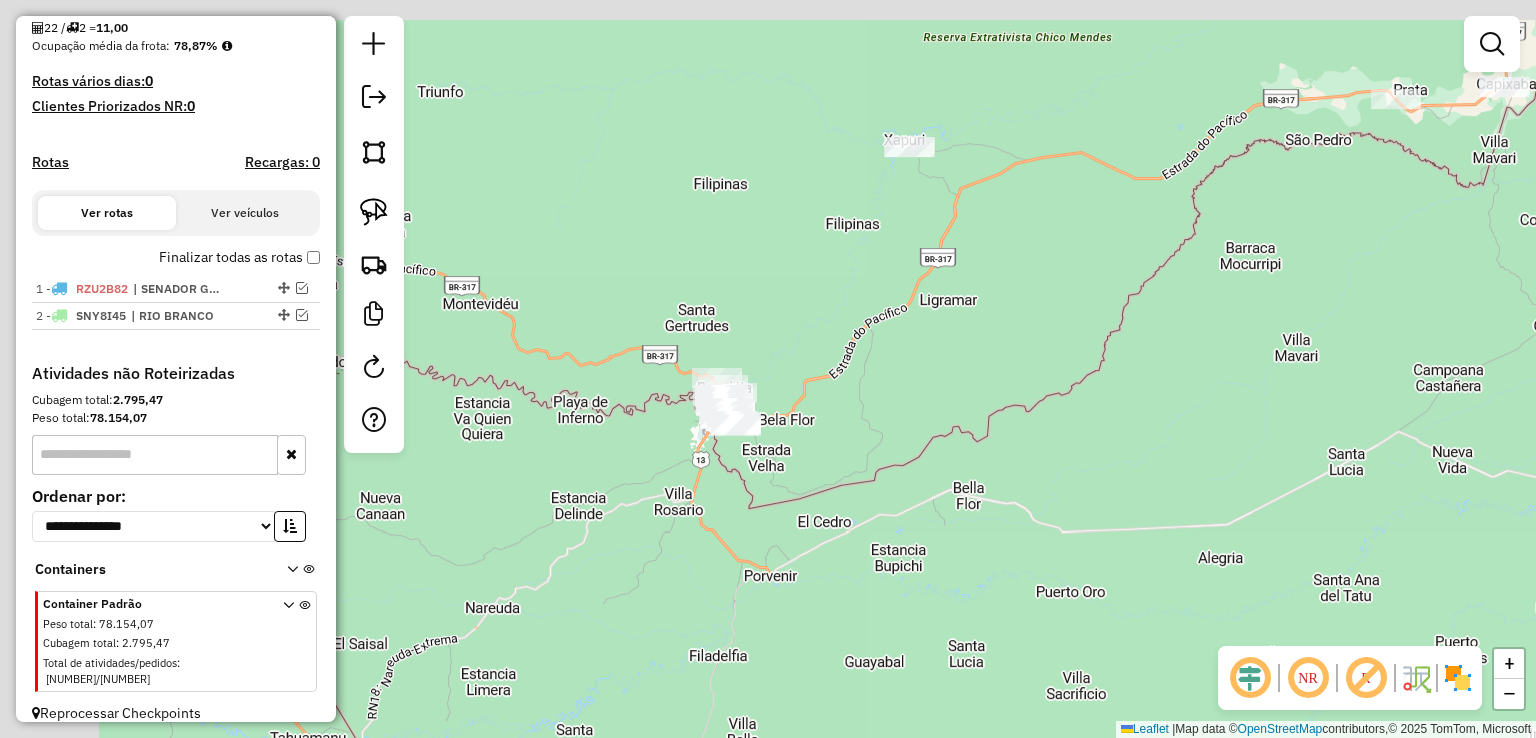 drag, startPoint x: 618, startPoint y: 436, endPoint x: 880, endPoint y: 469, distance: 264.07007 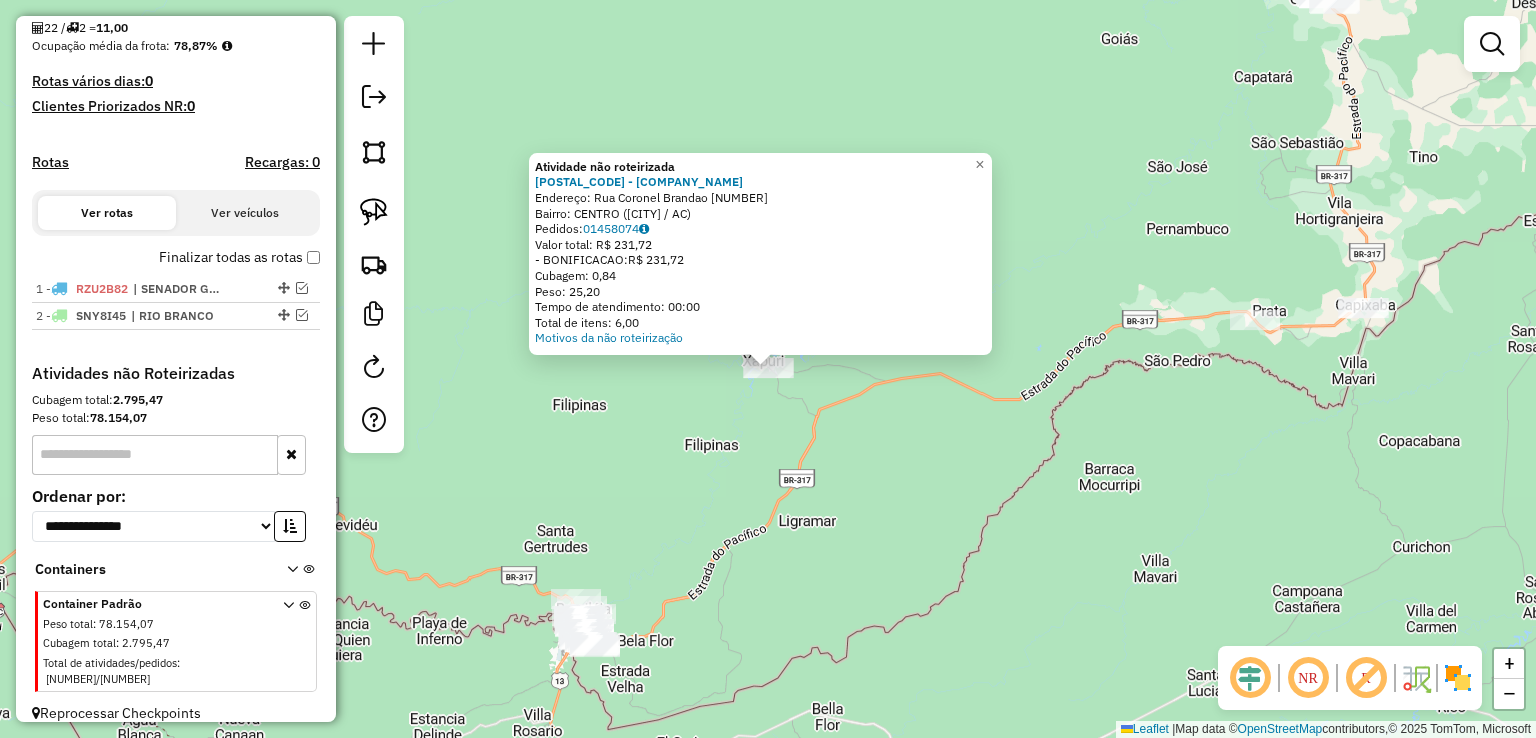 click on "Atividade não roteirizada 99300 - MEC ATACADO  Endereço:  Rua Coronel Brandao 1161   Bairro: CENTRO (XAPURI / AC)   Pedidos:  01458074   Valor total: R$ 231,72   - BONIFICACAO:  R$ 231,72   Cubagem: 0,84   Peso: 25,20   Tempo de atendimento: 00:00   Total de itens: 6,00  Motivos da não roteirização × Janela de atendimento Grade de atendimento Capacidade Transportadoras Veículos Cliente Pedidos  Rotas Selecione os dias de semana para filtrar as janelas de atendimento  Seg   Ter   Qua   Qui   Sex   Sáb   Dom  Informe o período da janela de atendimento: De: Até:  Filtrar exatamente a janela do cliente  Considerar janela de atendimento padrão  Selecione os dias de semana para filtrar as grades de atendimento  Seg   Ter   Qua   Qui   Sex   Sáb   Dom   Considerar clientes sem dia de atendimento cadastrado  Clientes fora do dia de atendimento selecionado Filtrar as atividades entre os valores definidos abaixo:  Peso mínimo:   Peso máximo:   Cubagem mínima:   Cubagem máxima:   De:   Até:   De:  Nome:" 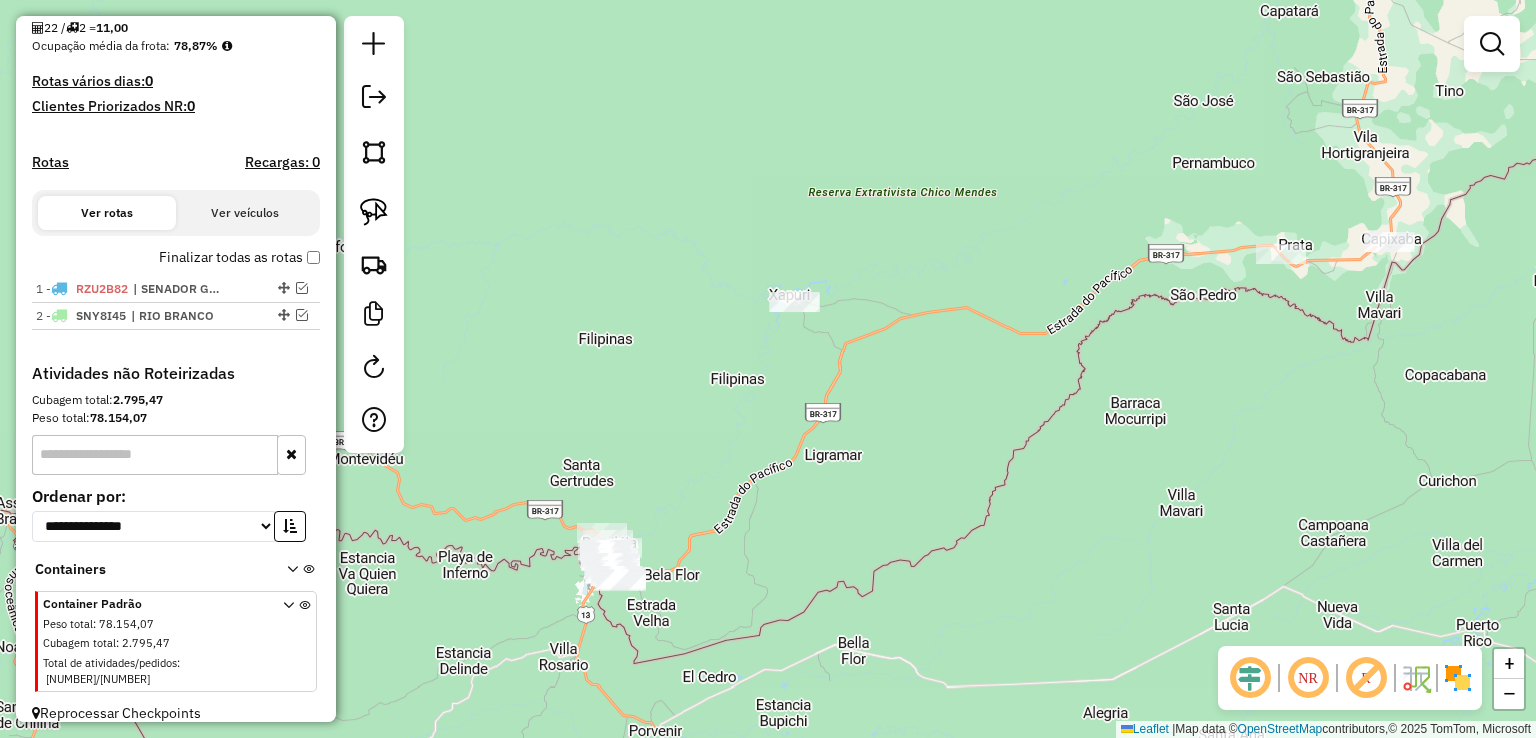 drag, startPoint x: 787, startPoint y: 490, endPoint x: 908, endPoint y: 333, distance: 198.21706 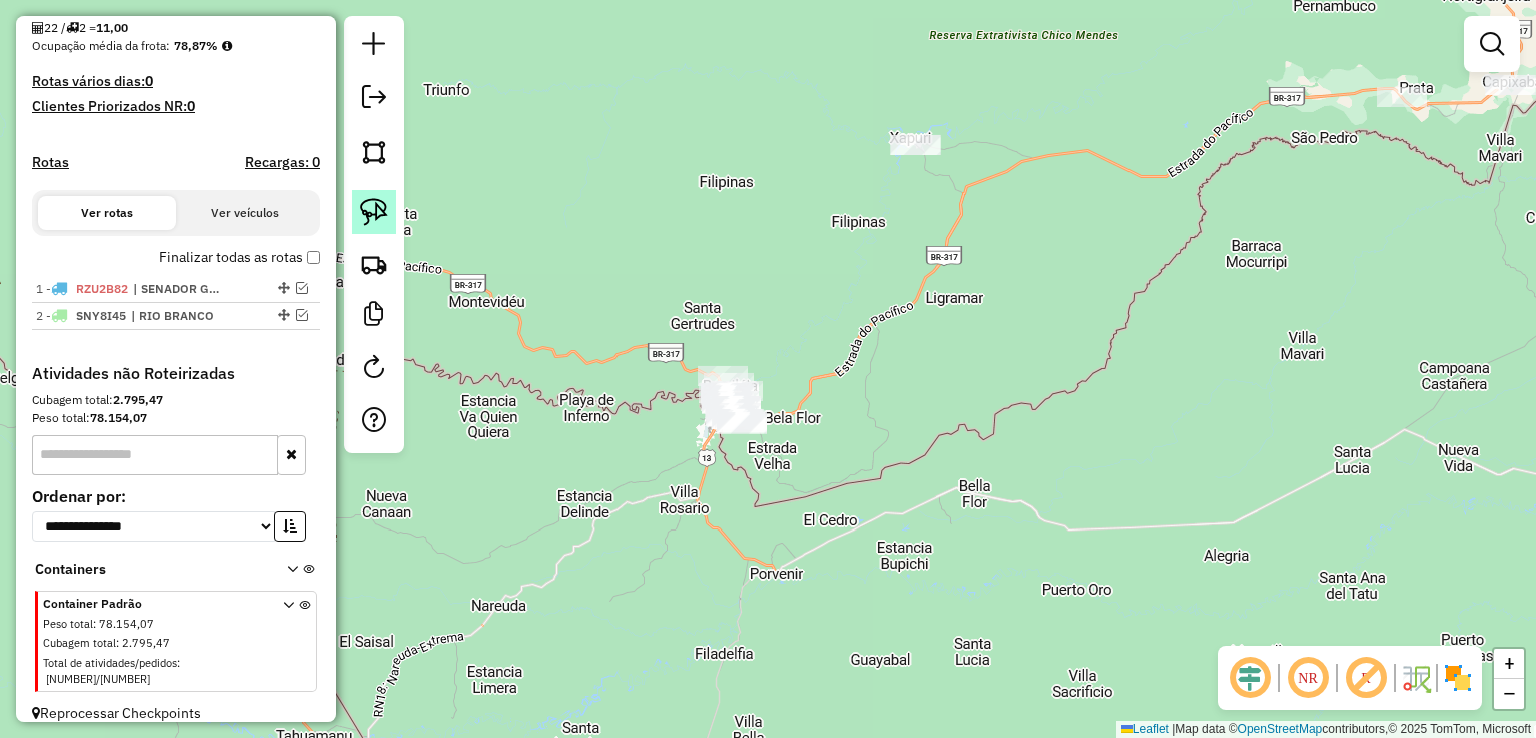 click 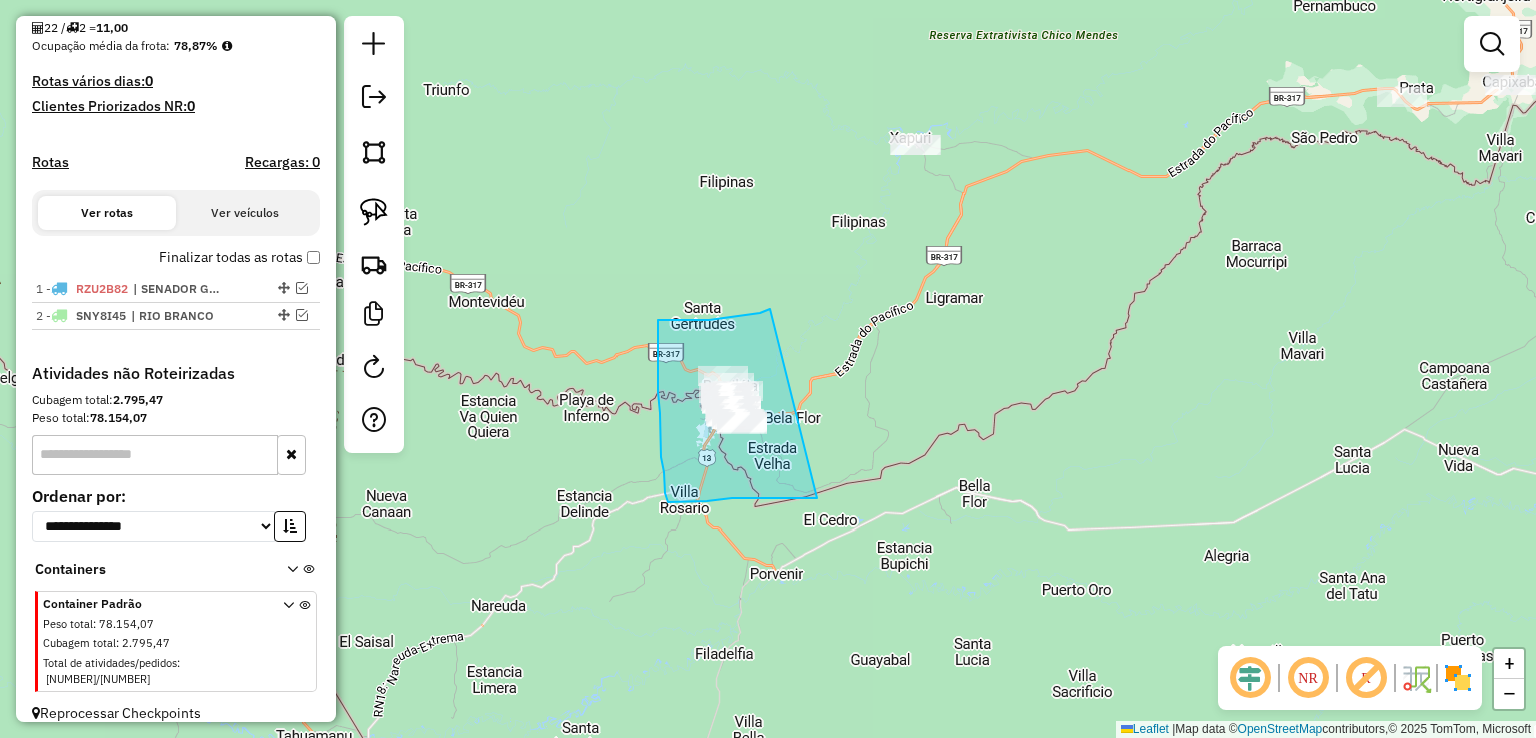 drag, startPoint x: 770, startPoint y: 309, endPoint x: 817, endPoint y: 498, distance: 194.75626 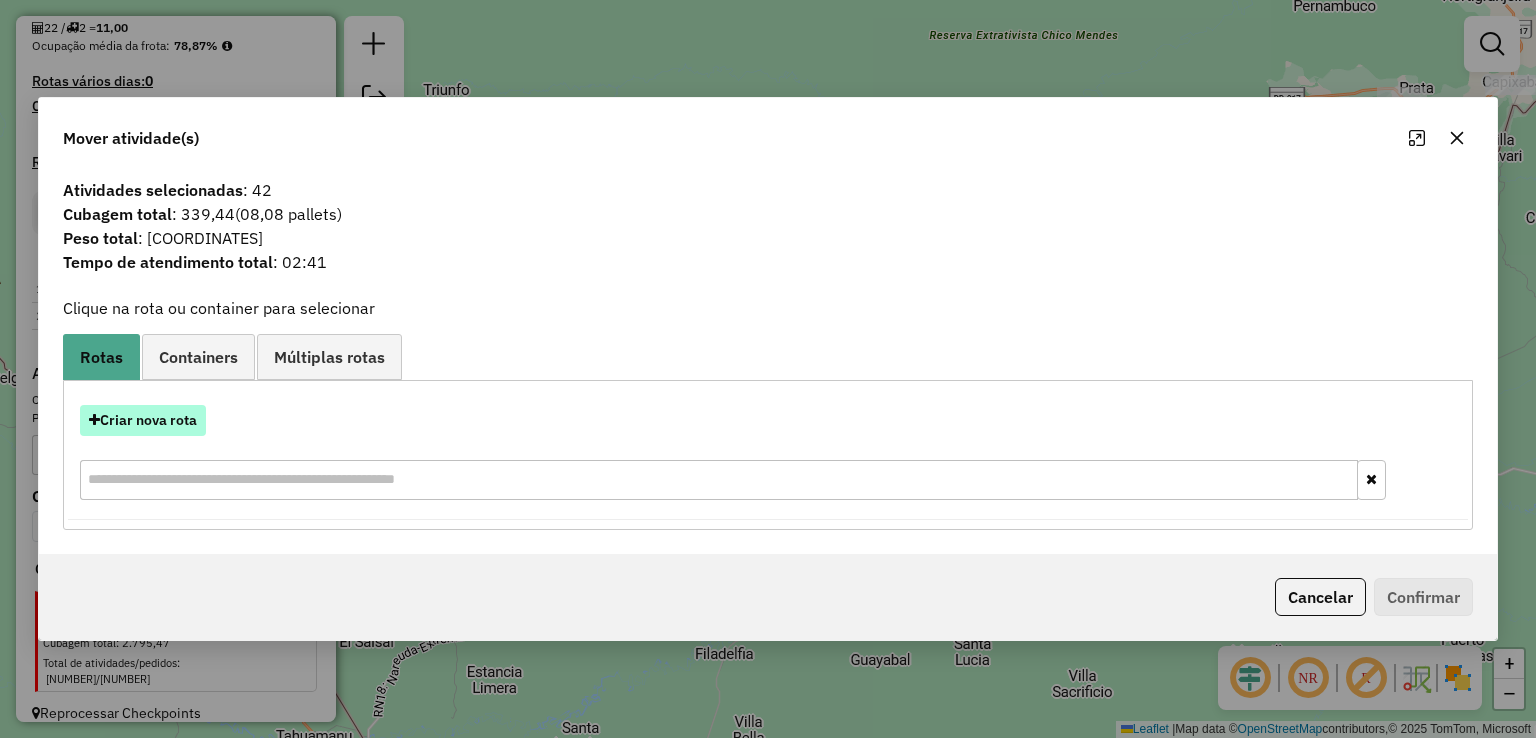 click on "Criar nova rota" at bounding box center [143, 420] 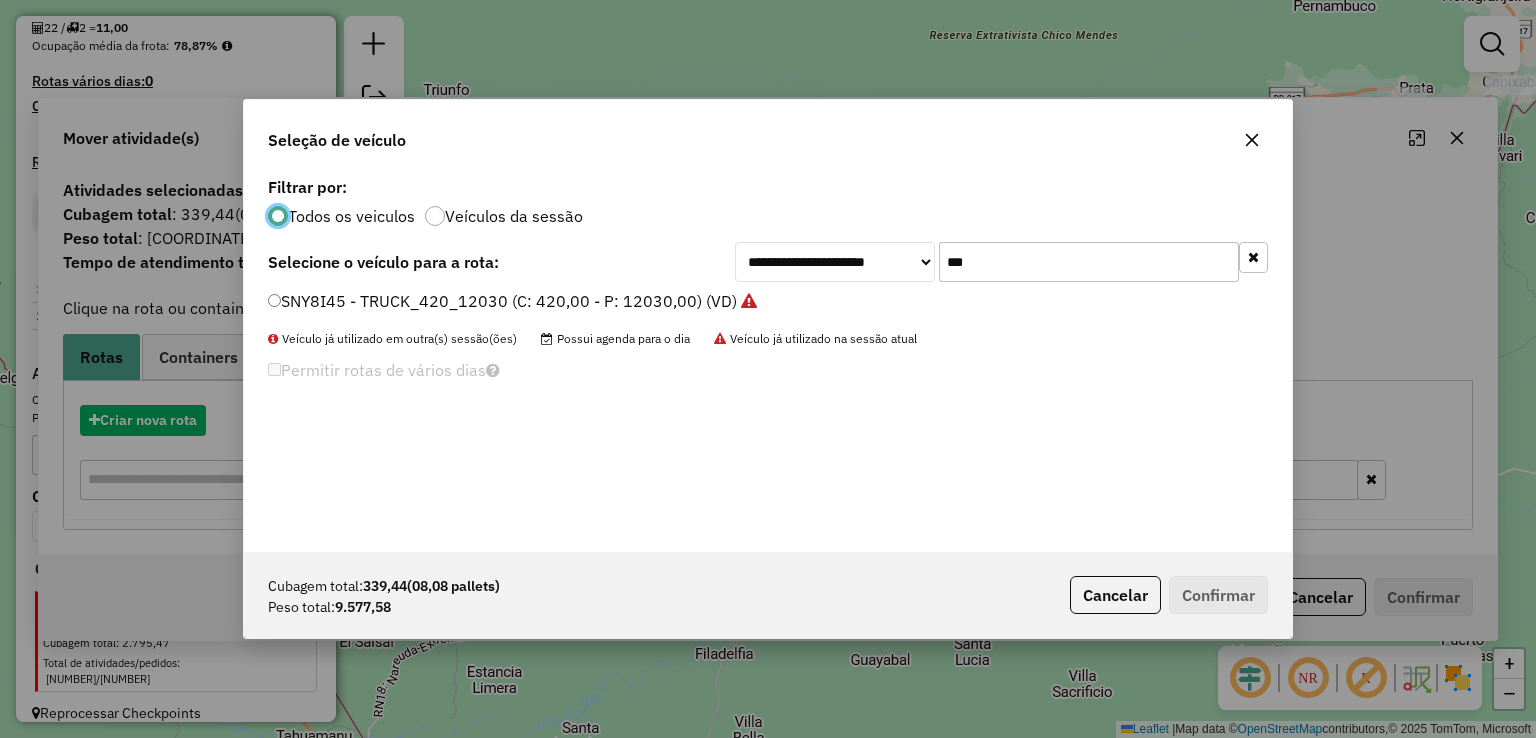 scroll, scrollTop: 10, scrollLeft: 6, axis: both 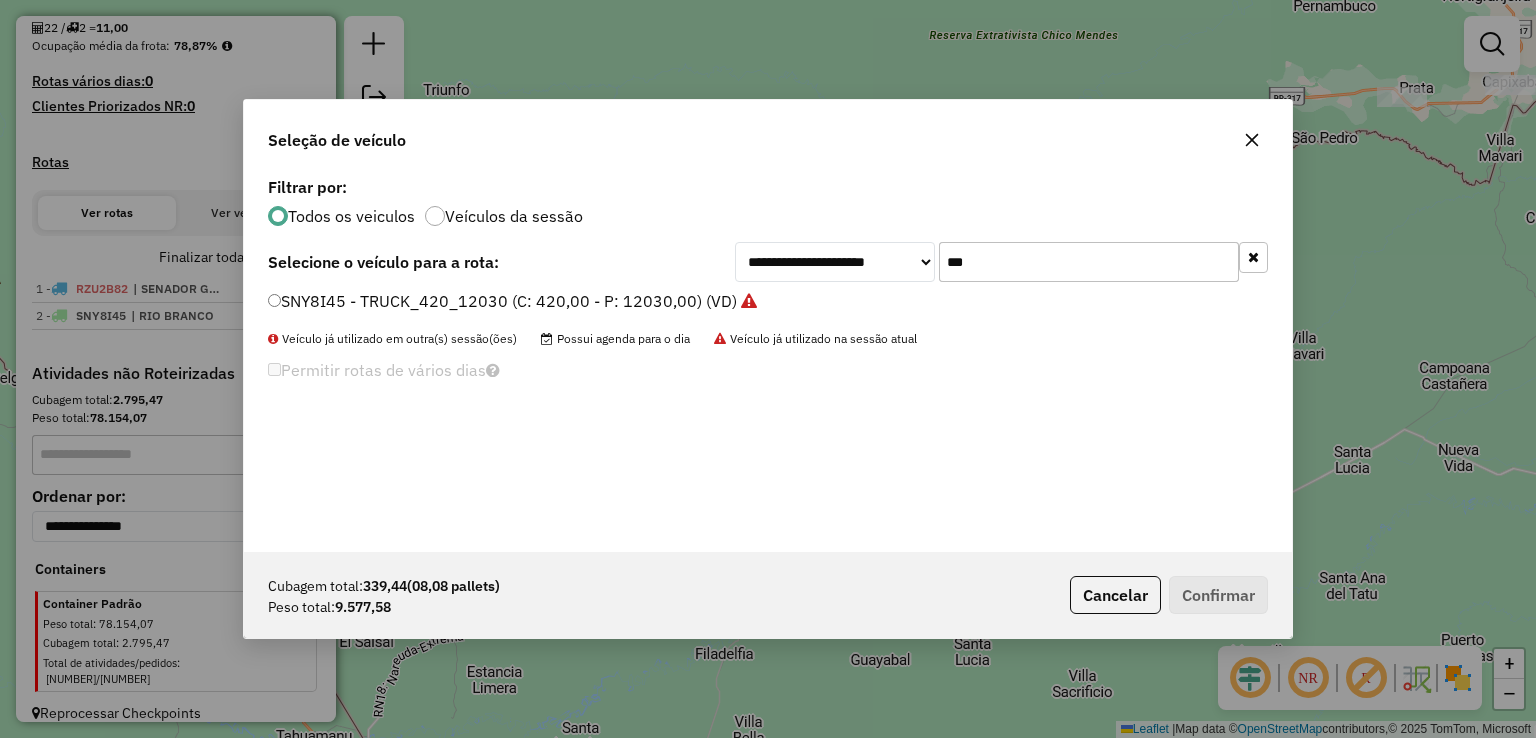 drag, startPoint x: 1029, startPoint y: 274, endPoint x: 776, endPoint y: 261, distance: 253.33377 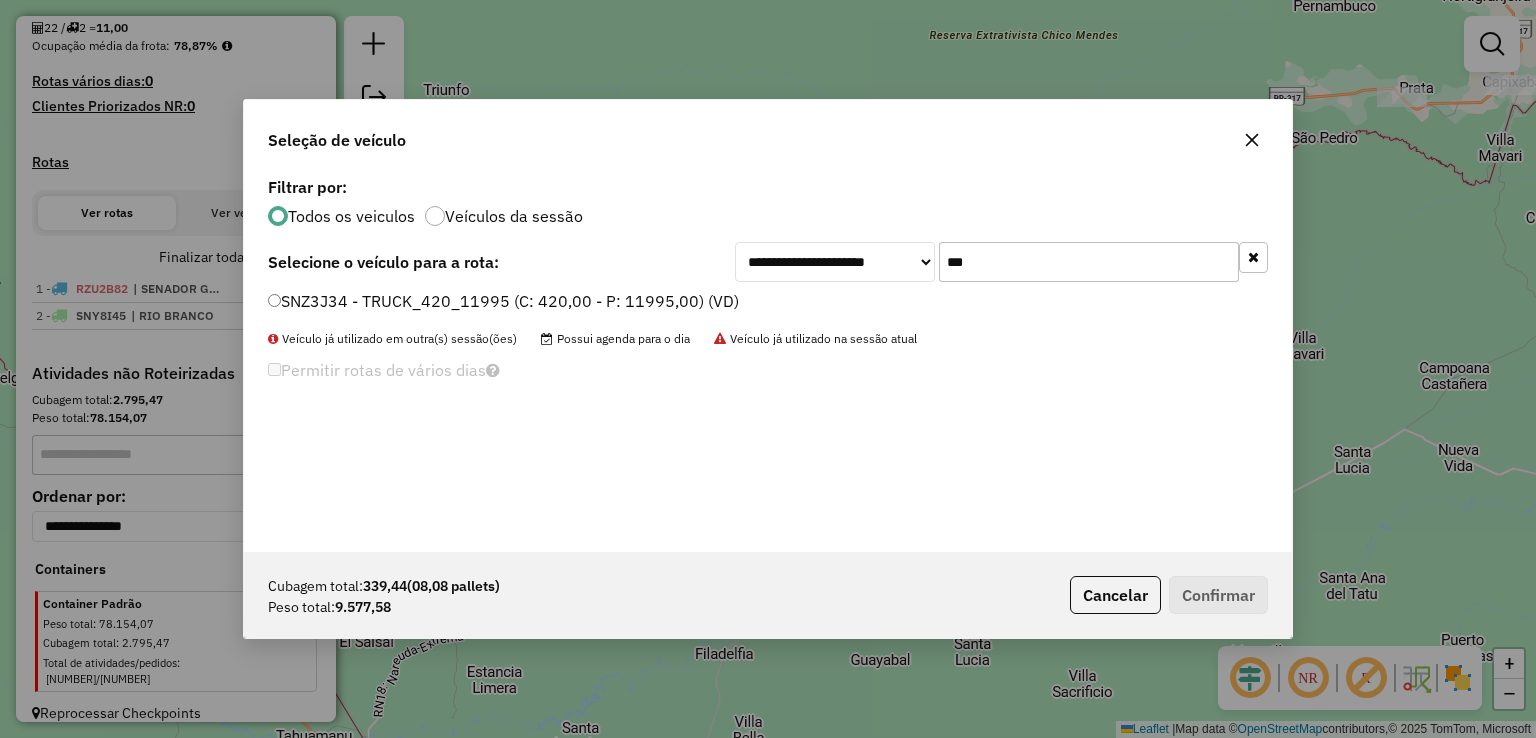 type on "***" 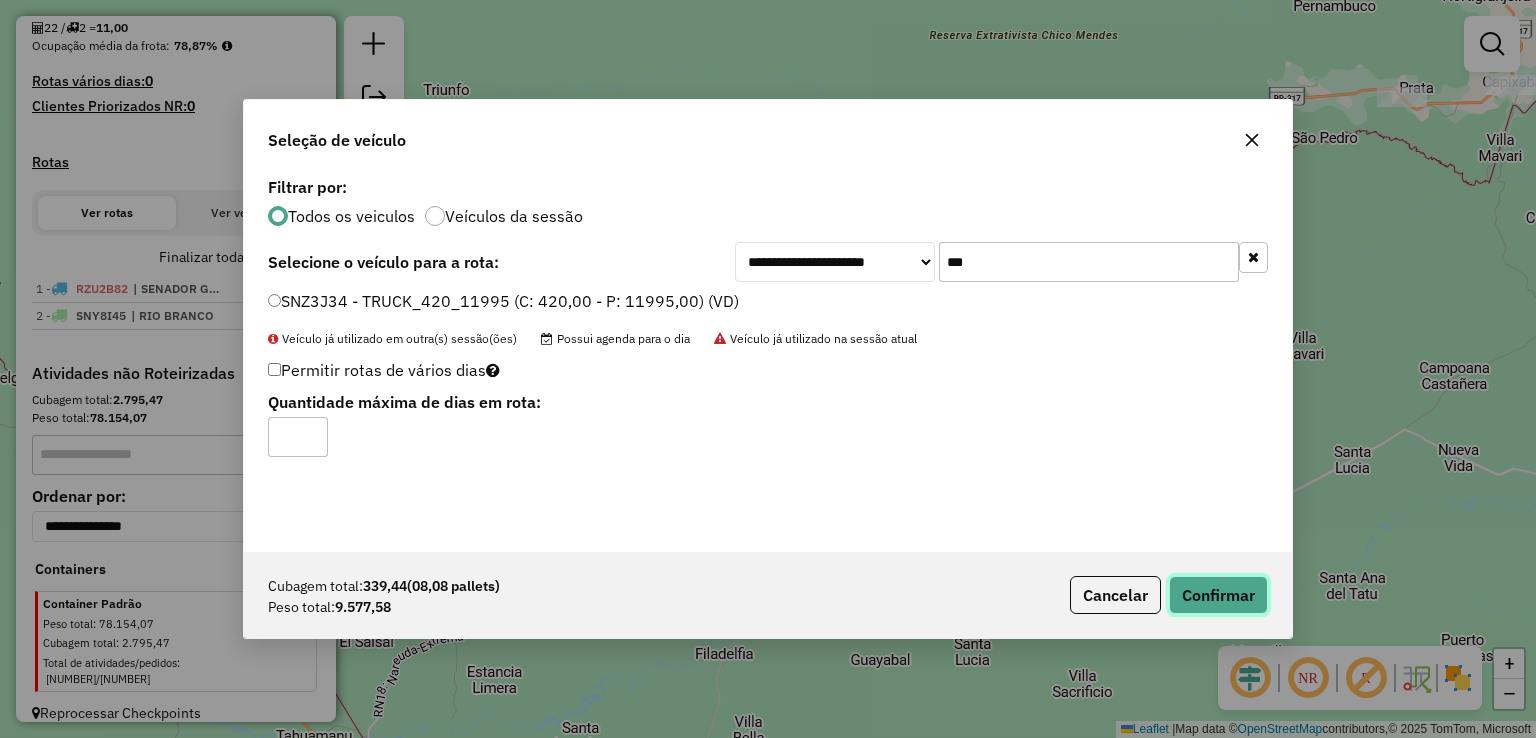 click on "Confirmar" 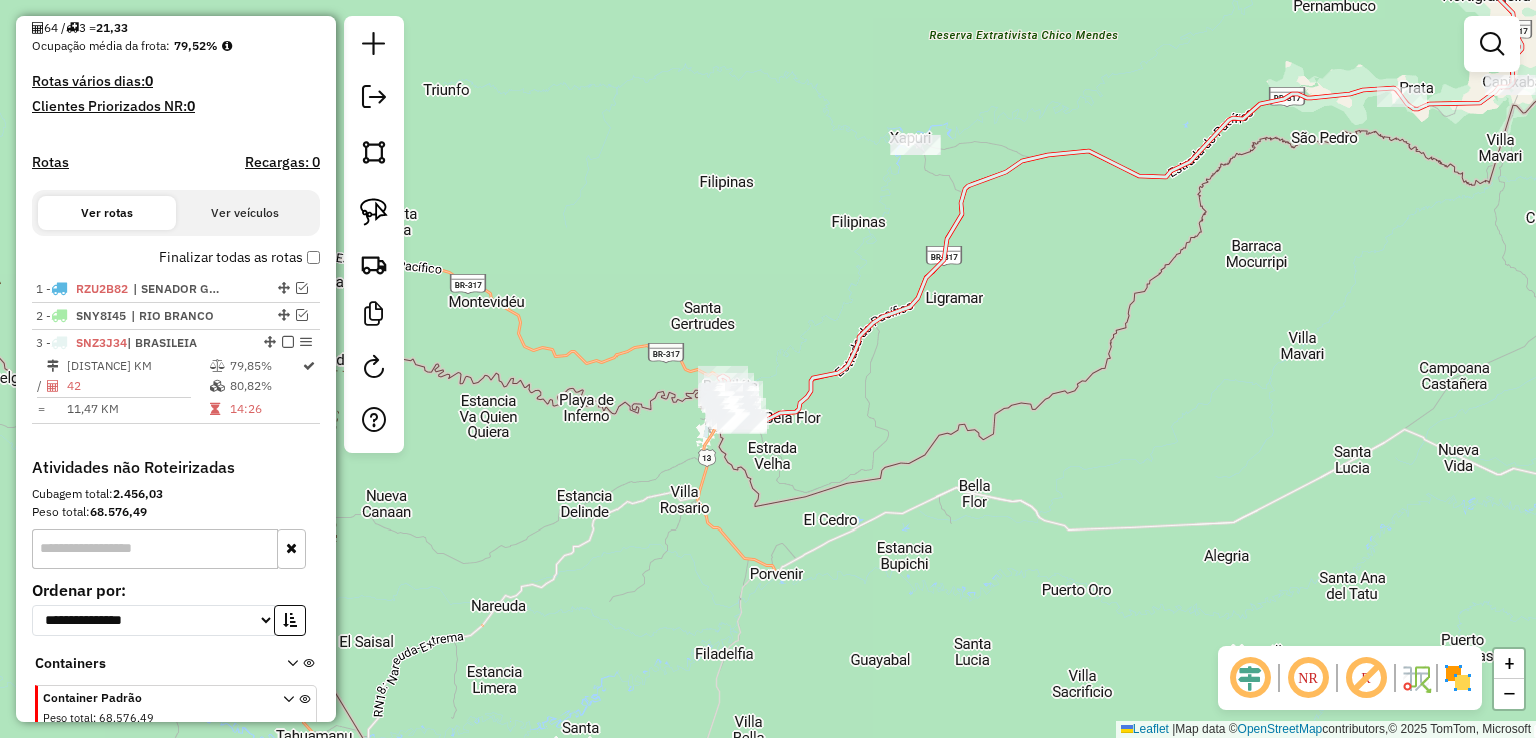 scroll, scrollTop: 508, scrollLeft: 0, axis: vertical 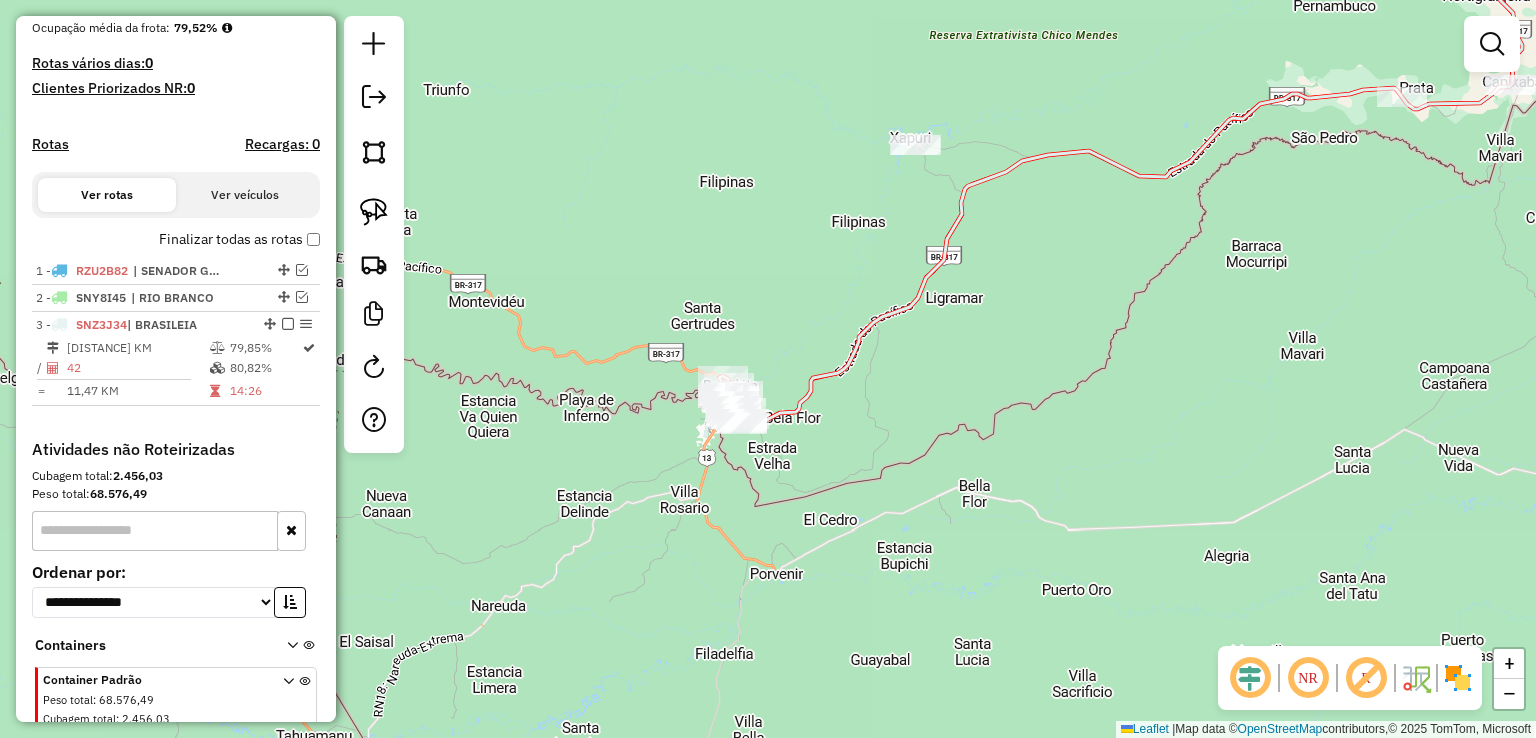 click 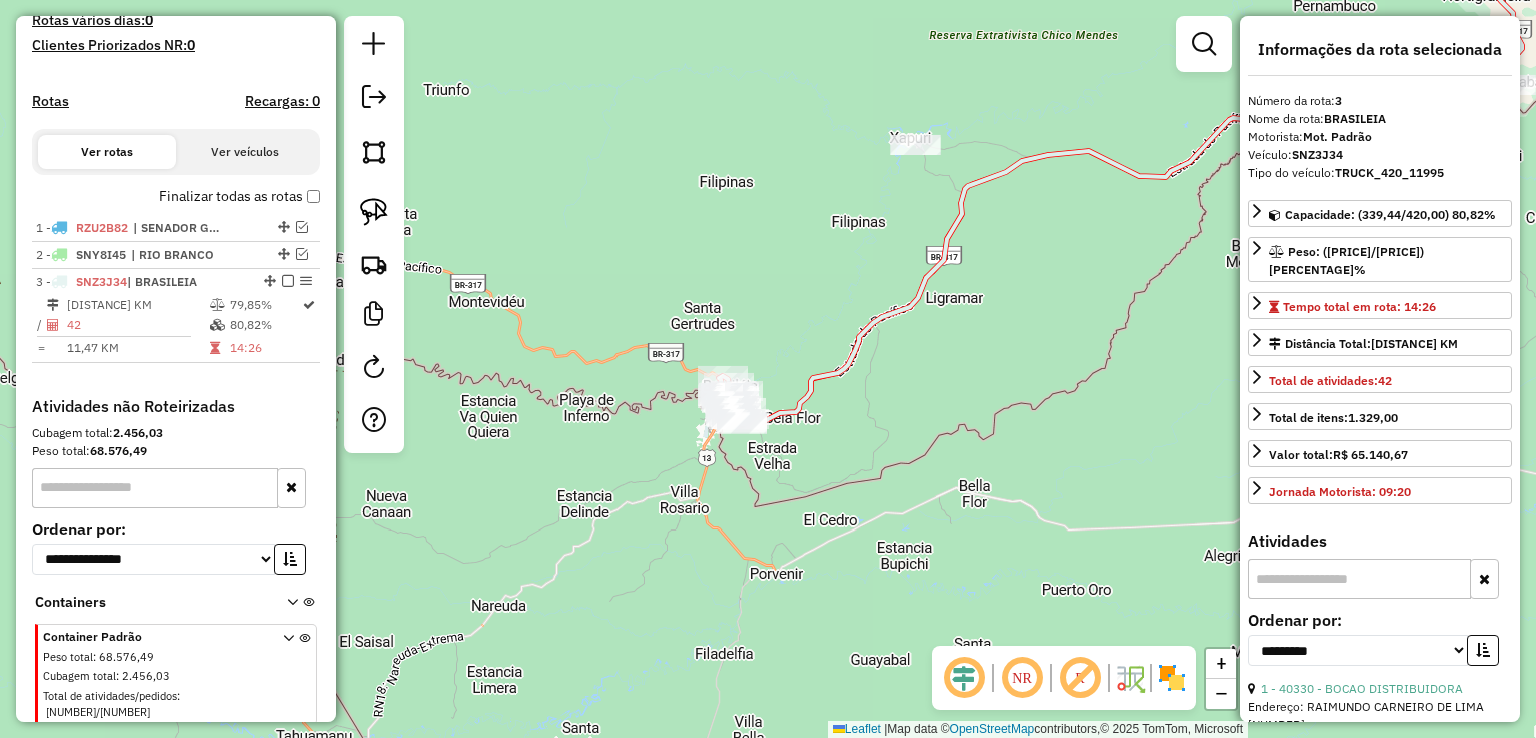 scroll, scrollTop: 584, scrollLeft: 0, axis: vertical 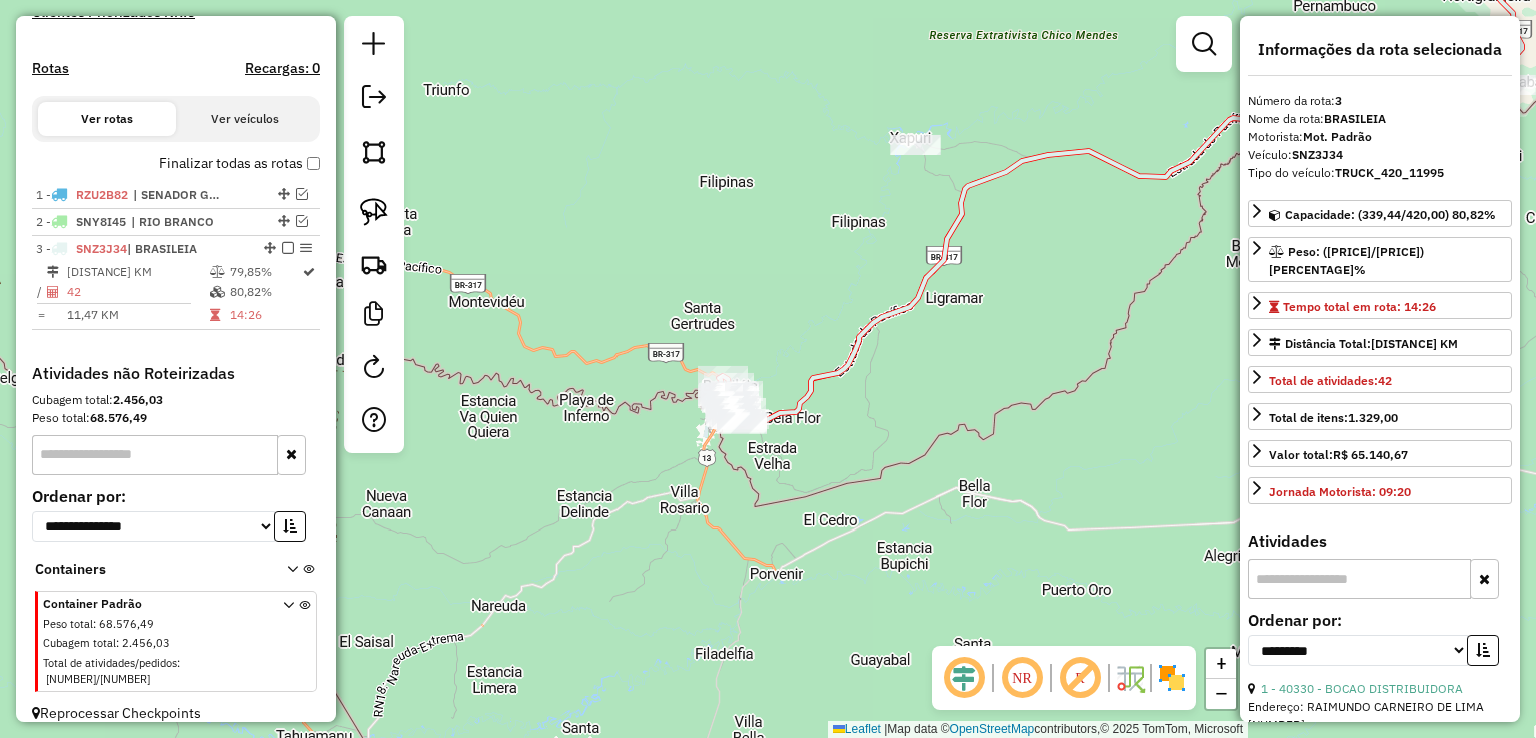 click 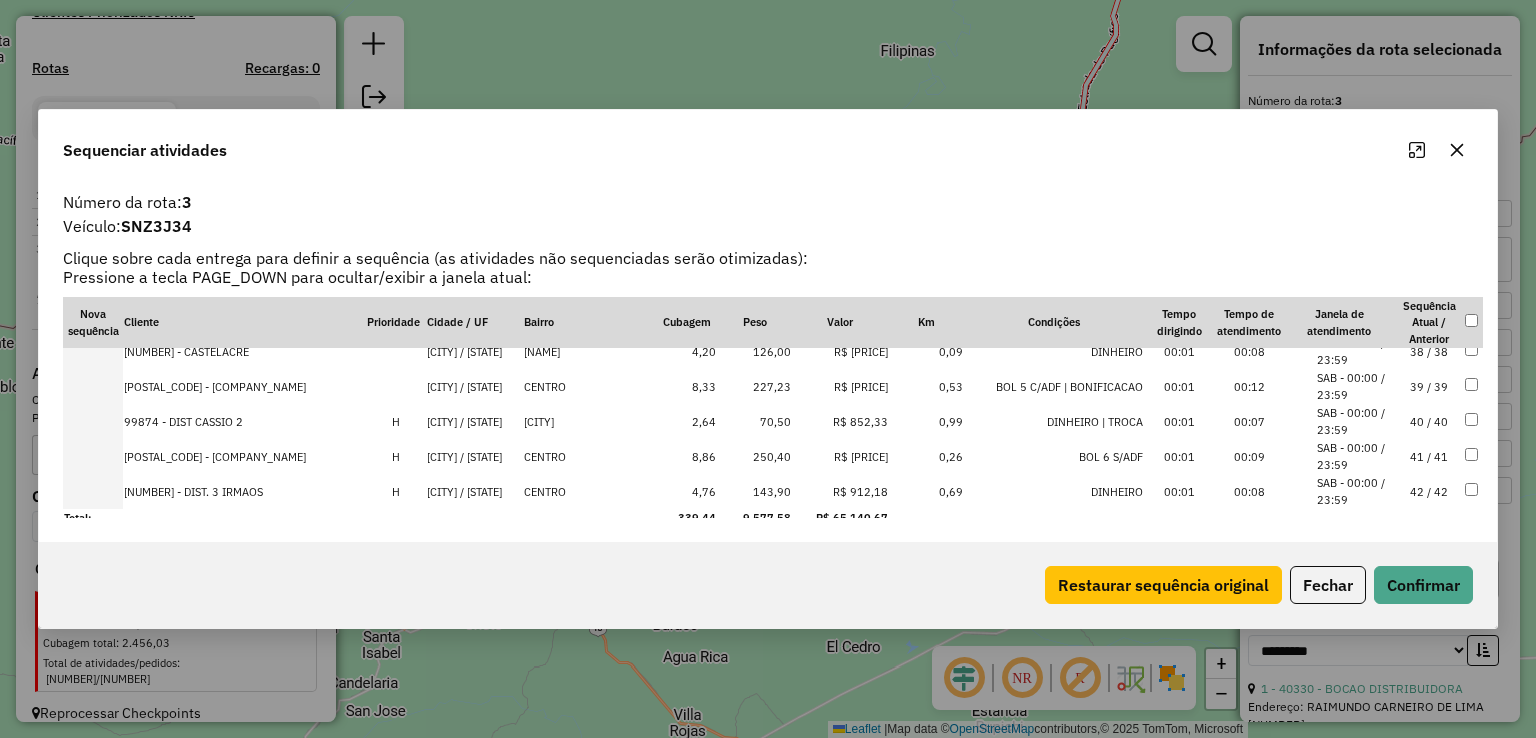 scroll, scrollTop: 1318, scrollLeft: 0, axis: vertical 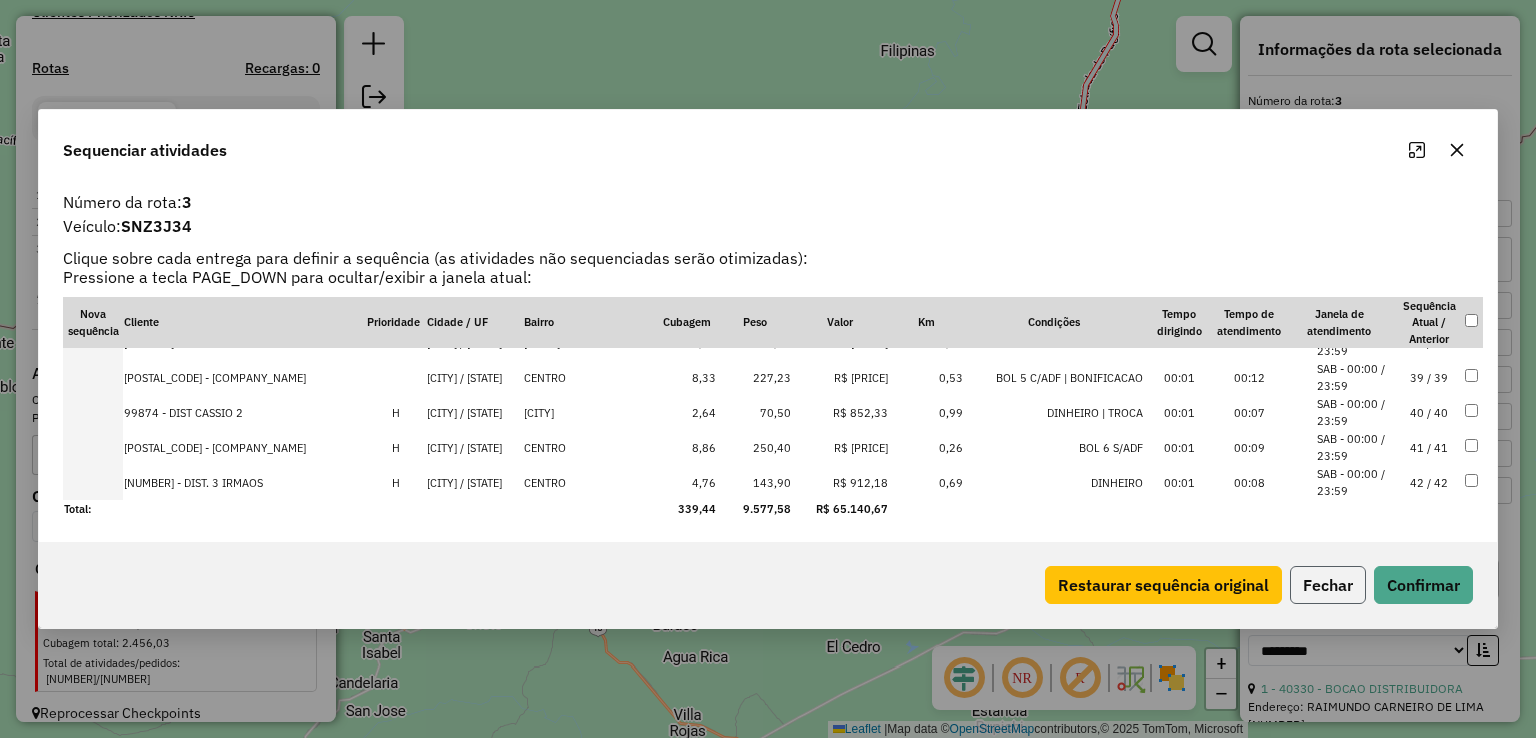 click on "Fechar" 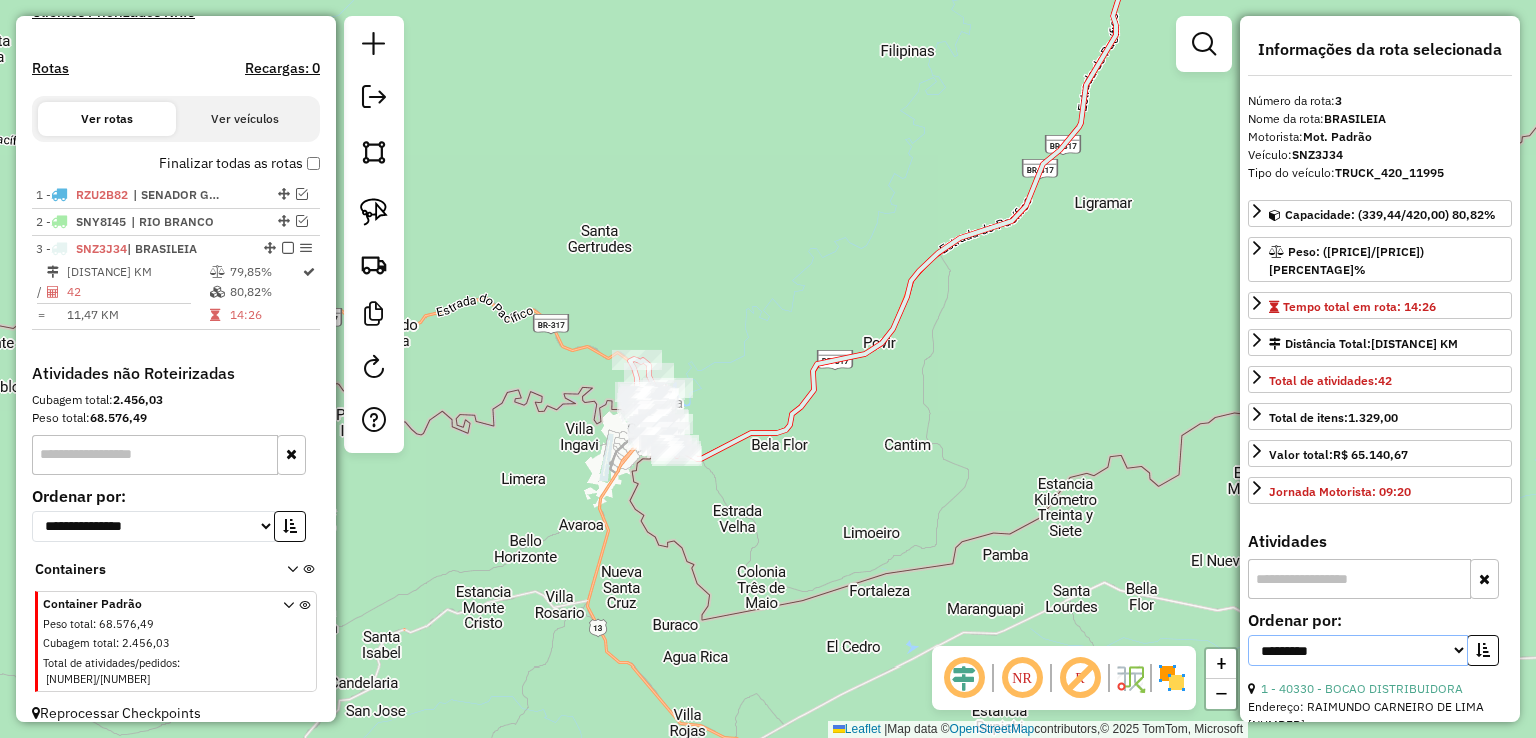 click on "**********" at bounding box center [1358, 650] 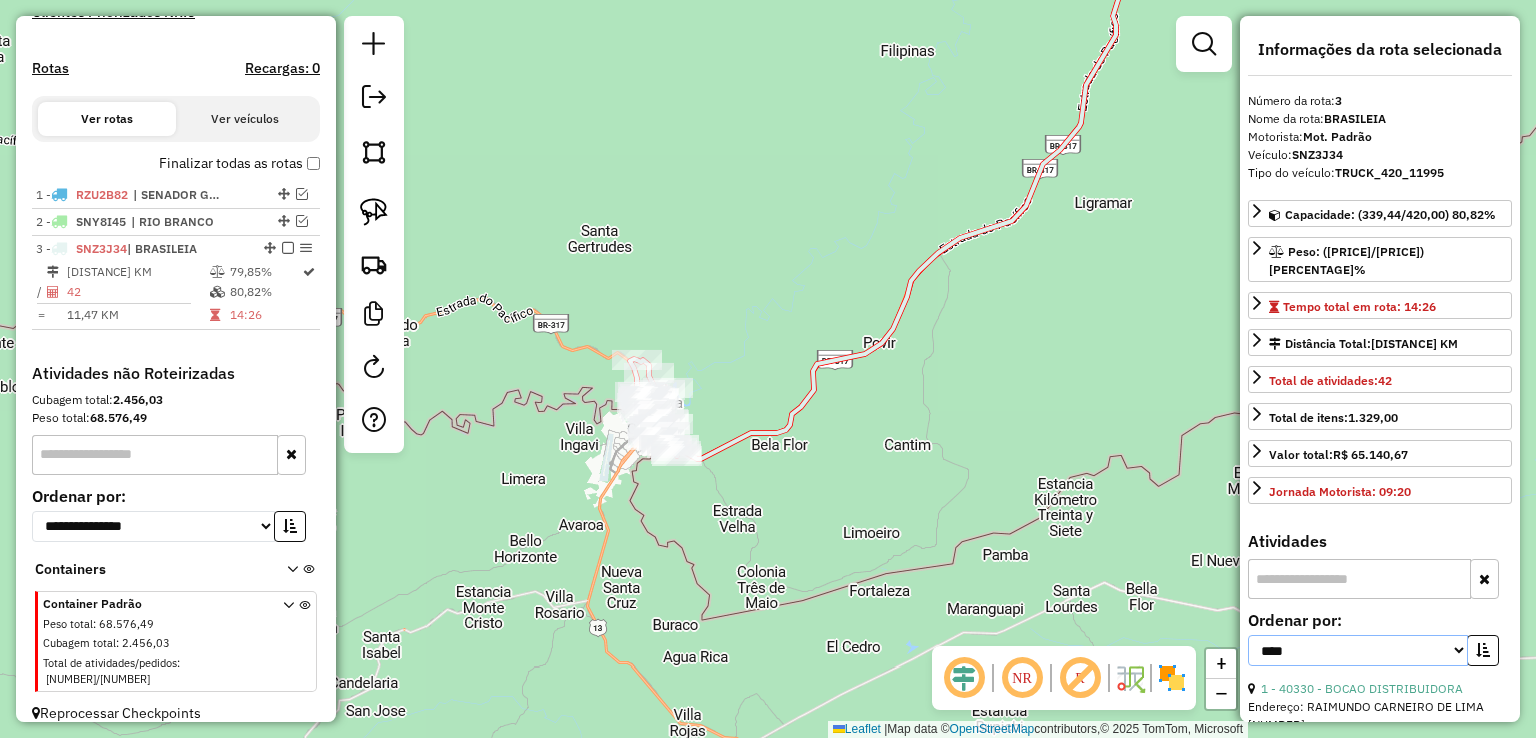 click on "**********" at bounding box center [1358, 650] 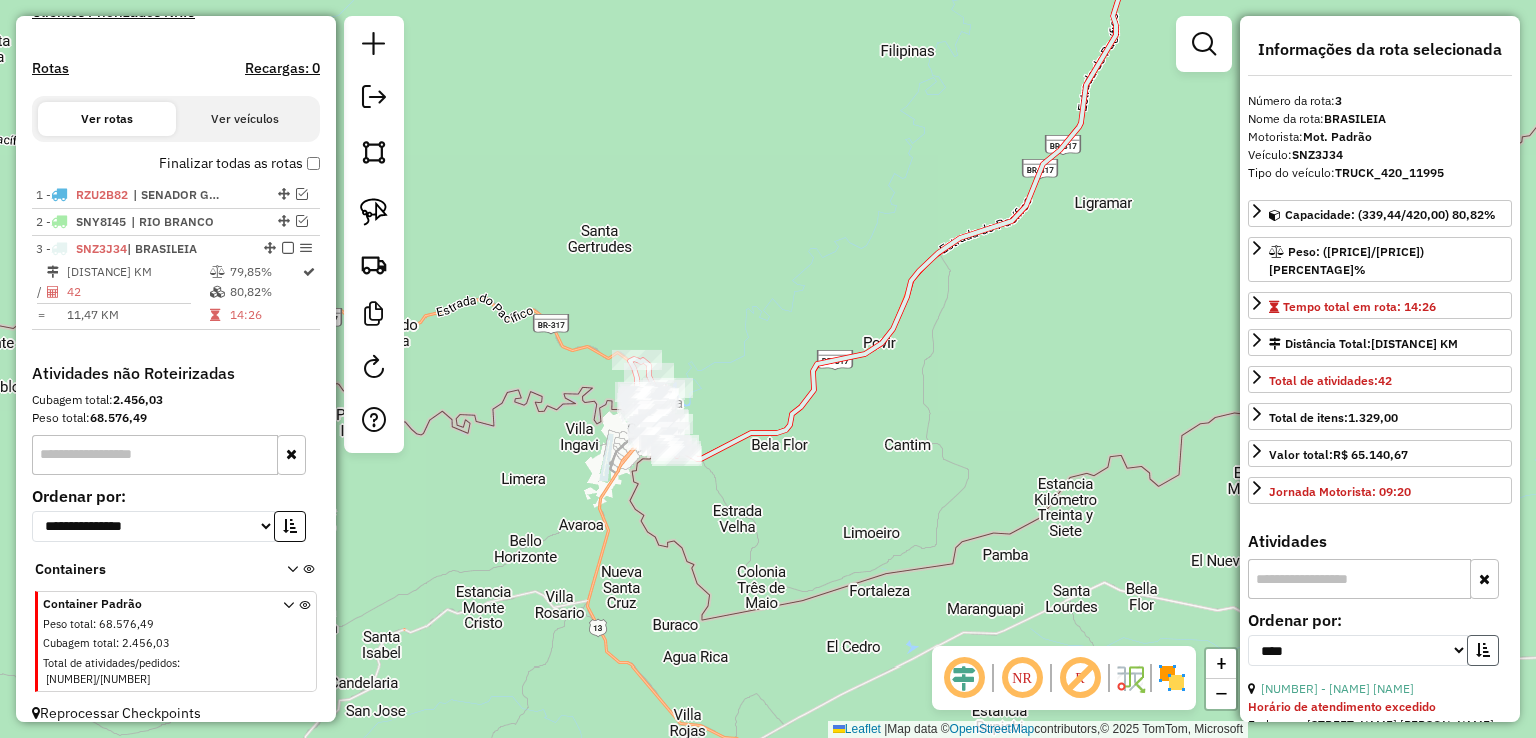click at bounding box center [1483, 650] 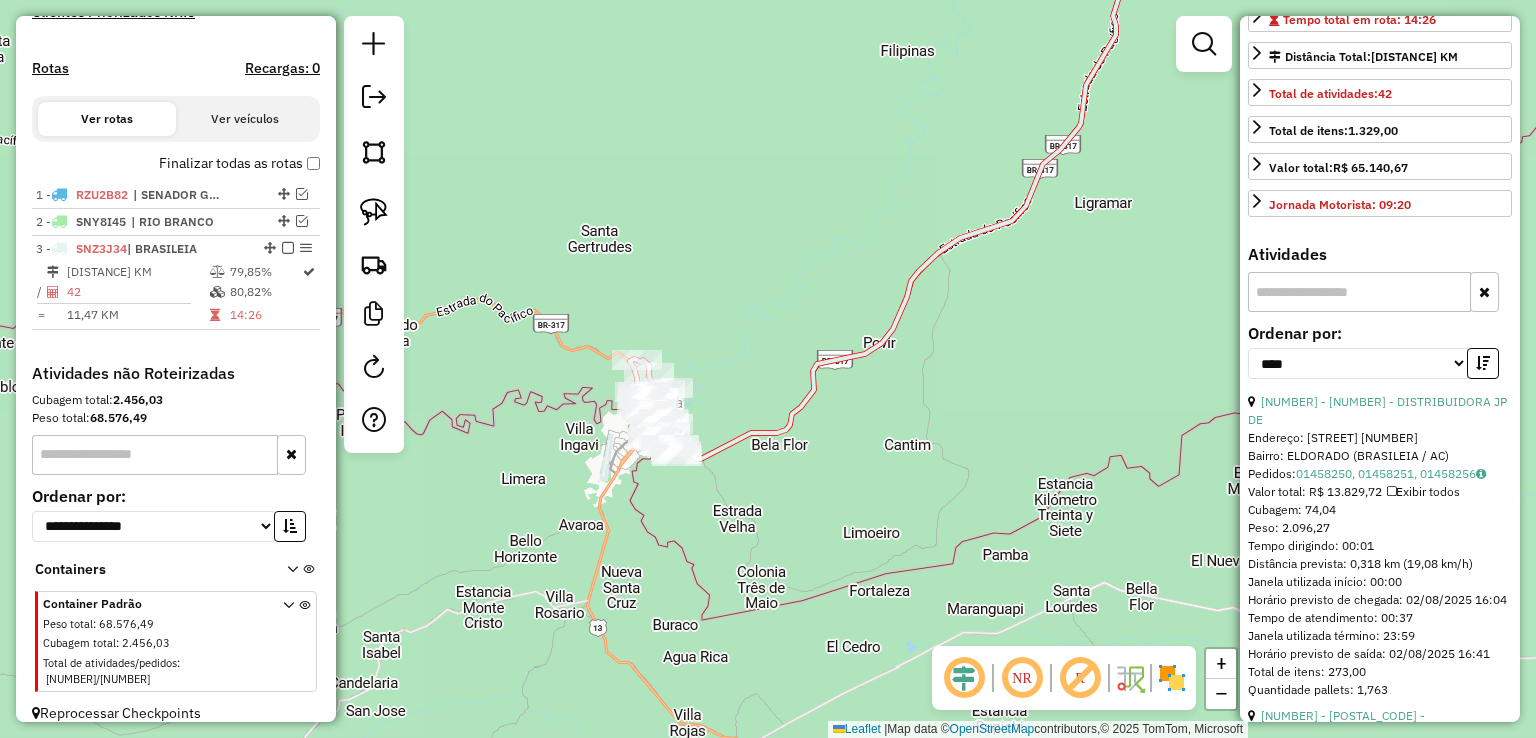 scroll, scrollTop: 300, scrollLeft: 0, axis: vertical 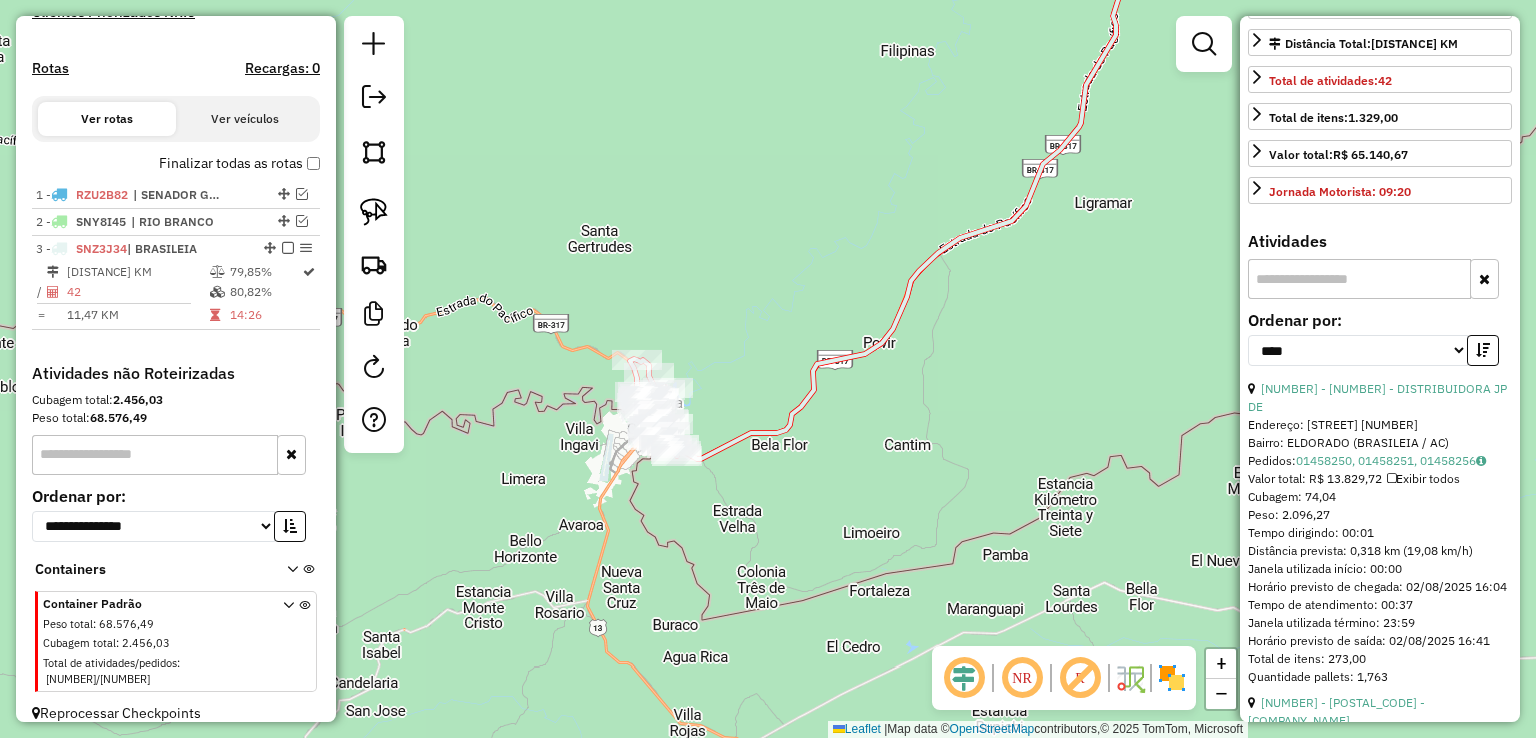 click 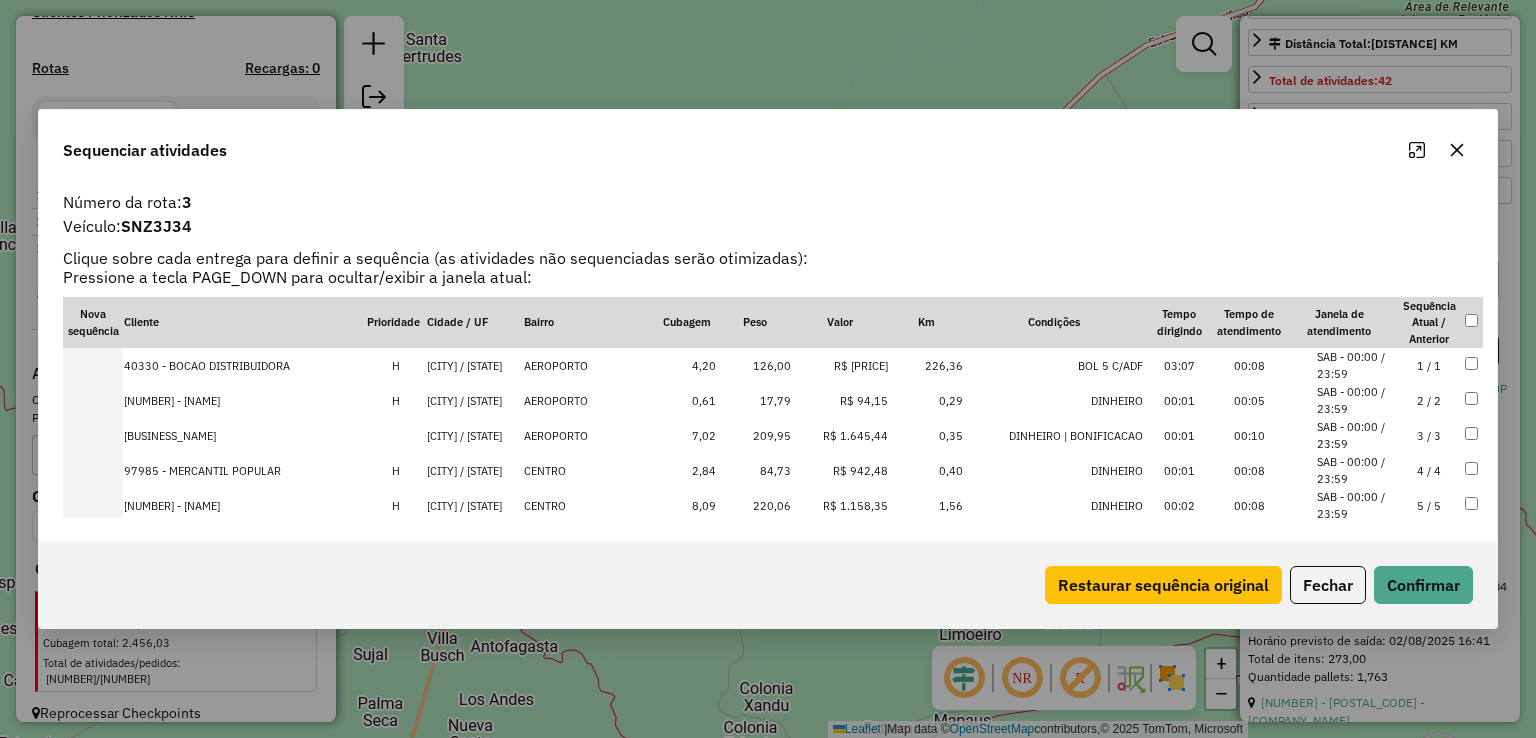 drag, startPoint x: 1443, startPoint y: 144, endPoint x: 536, endPoint y: 320, distance: 923.9183 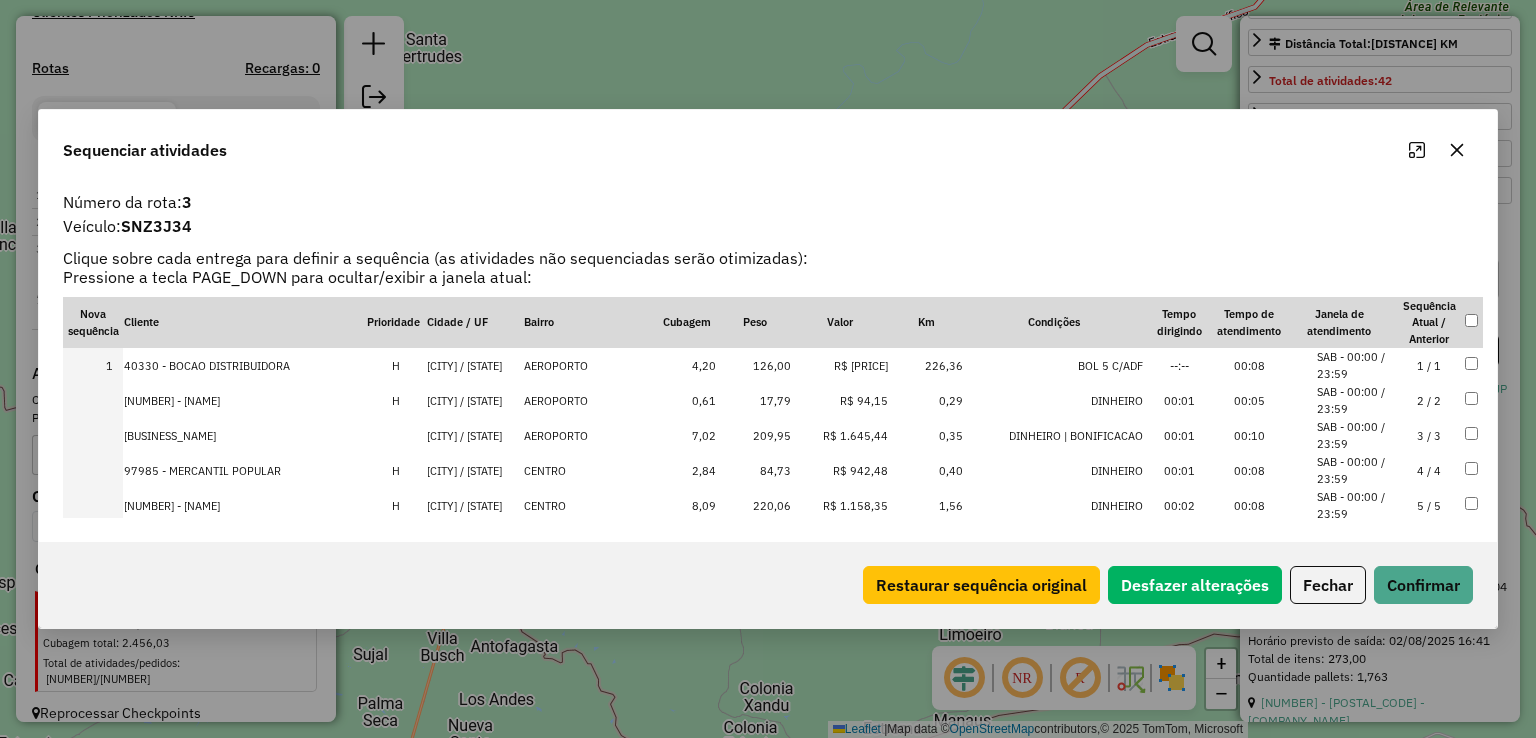 click on "EPITACIOLANDIA / AC" at bounding box center (474, 400) 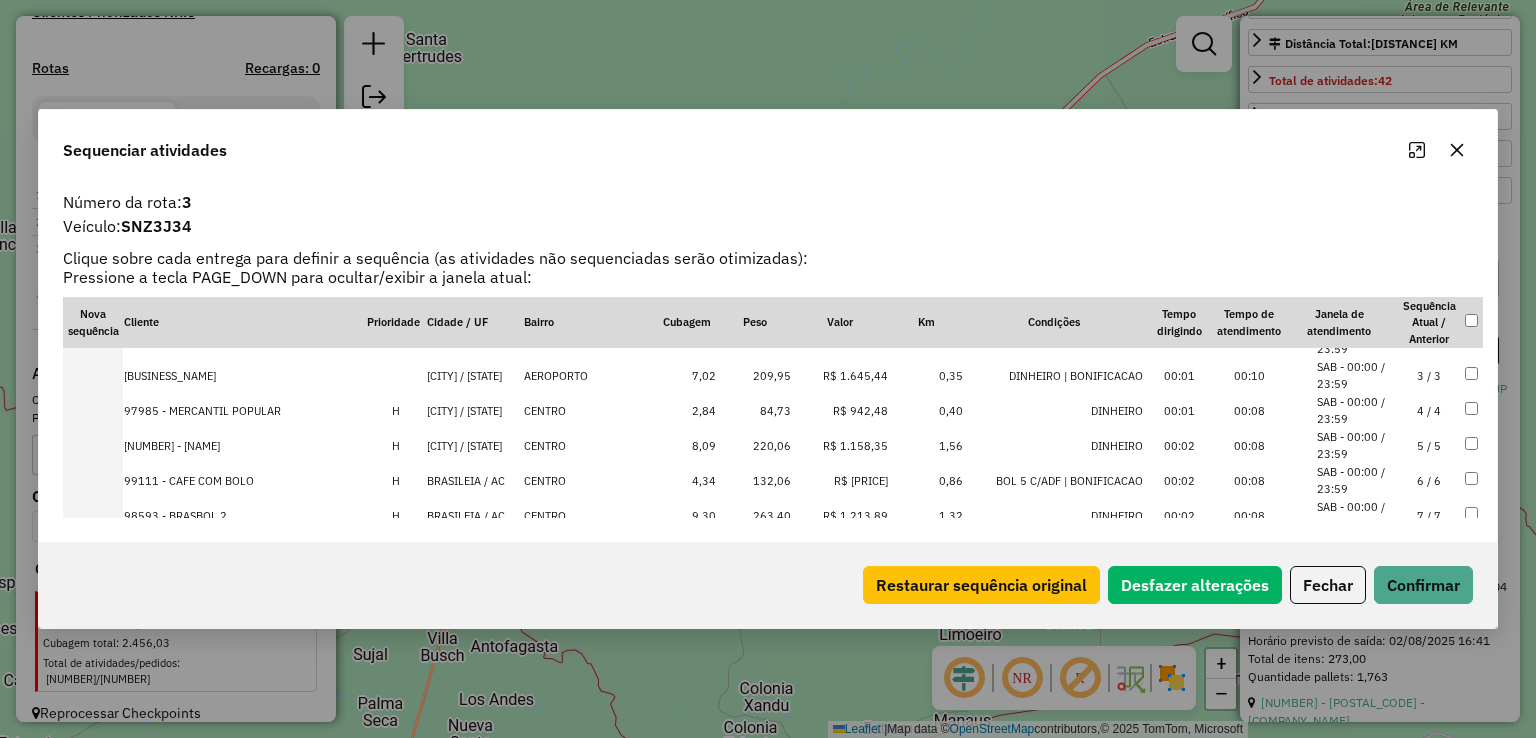scroll, scrollTop: 100, scrollLeft: 0, axis: vertical 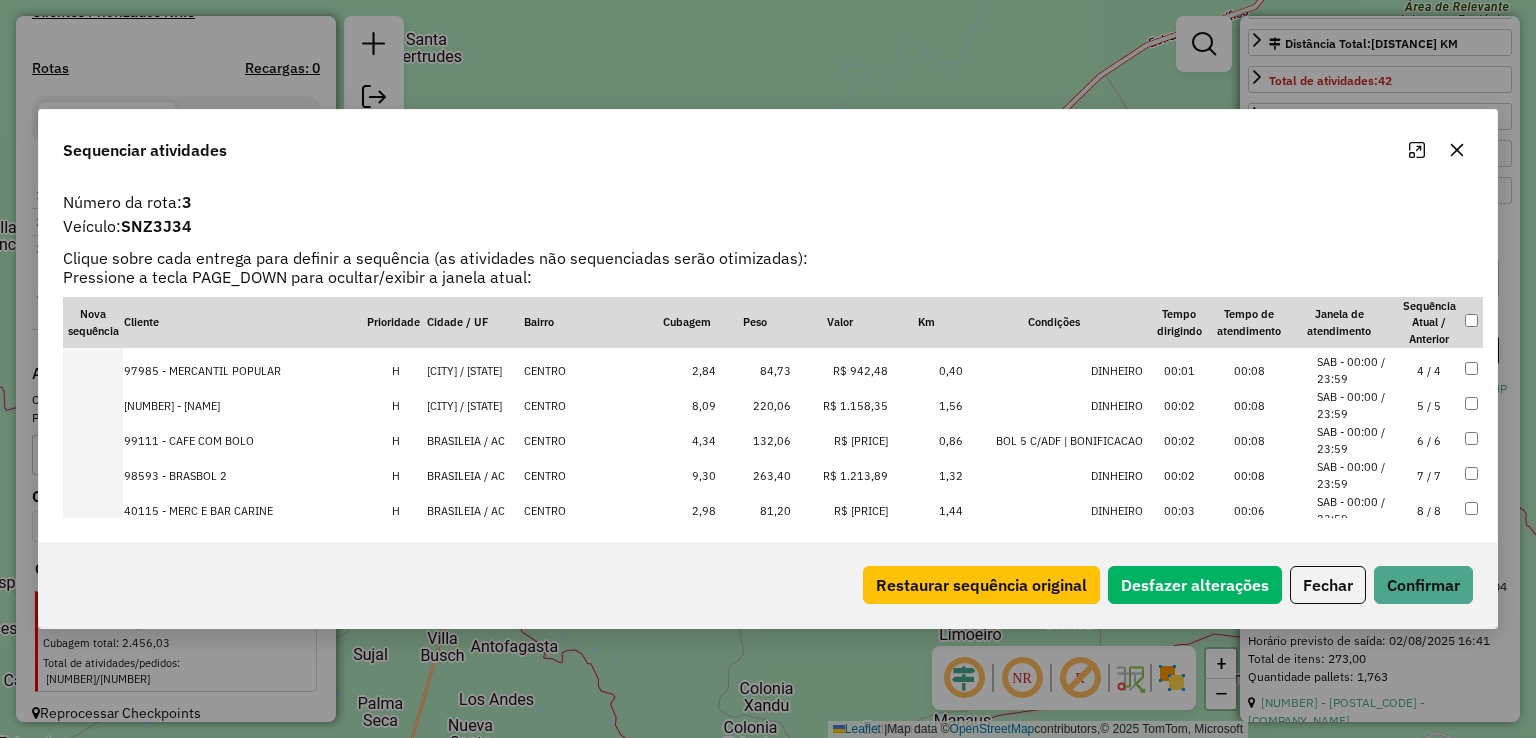 click on "EPITACIOLANDIA / AC" at bounding box center [474, 405] 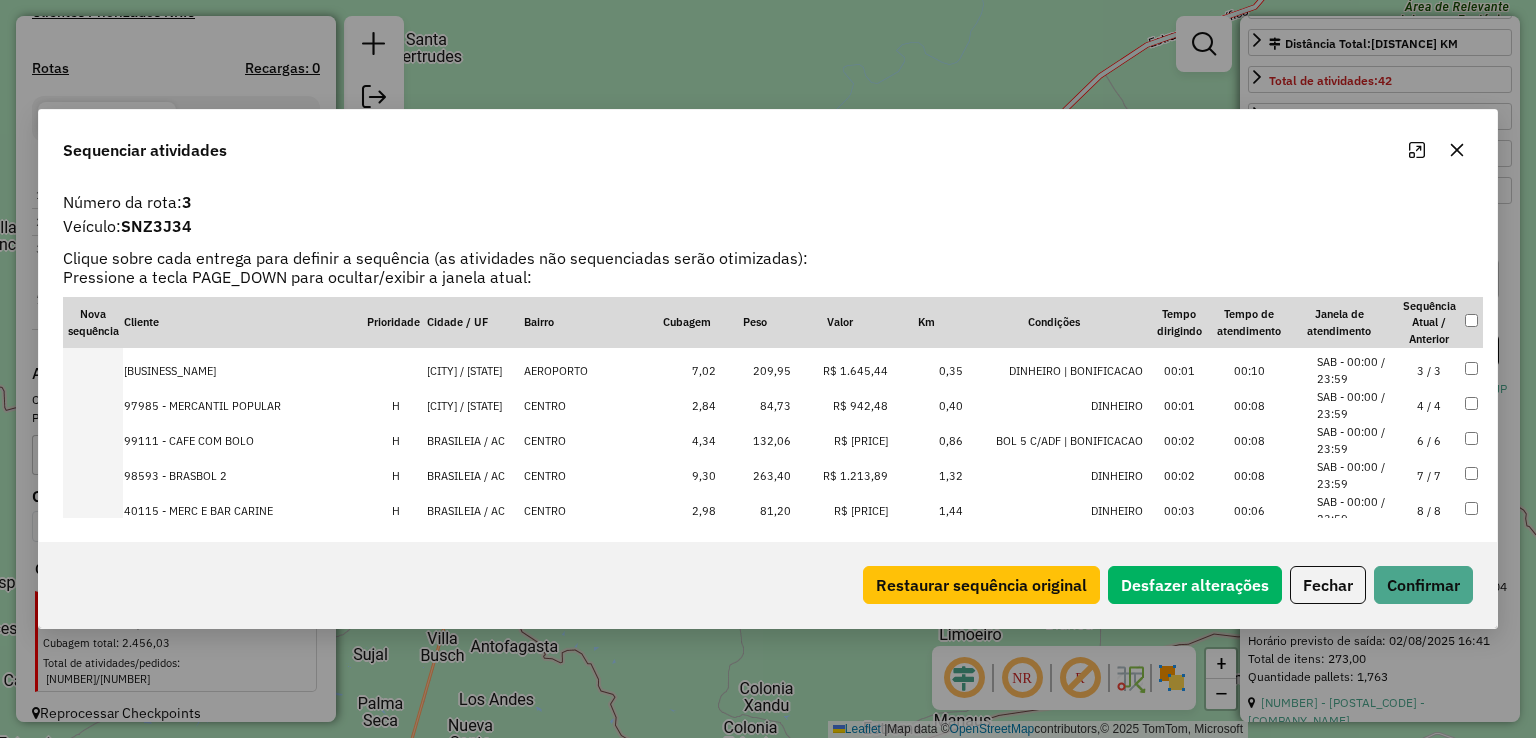 click on "EPITACIOLANDIA / AC" at bounding box center [474, 405] 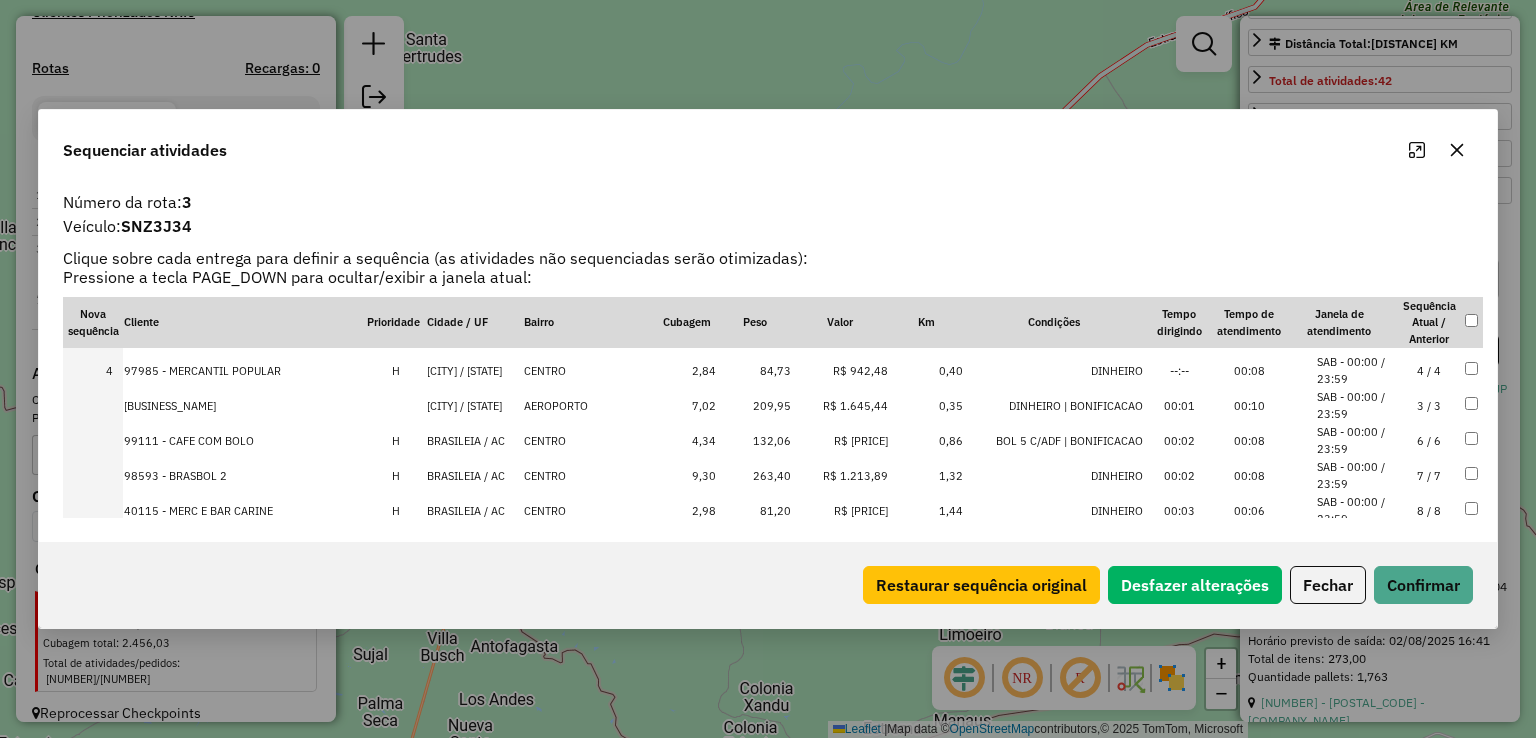 click on "BRASILEIA / AC" at bounding box center (474, 440) 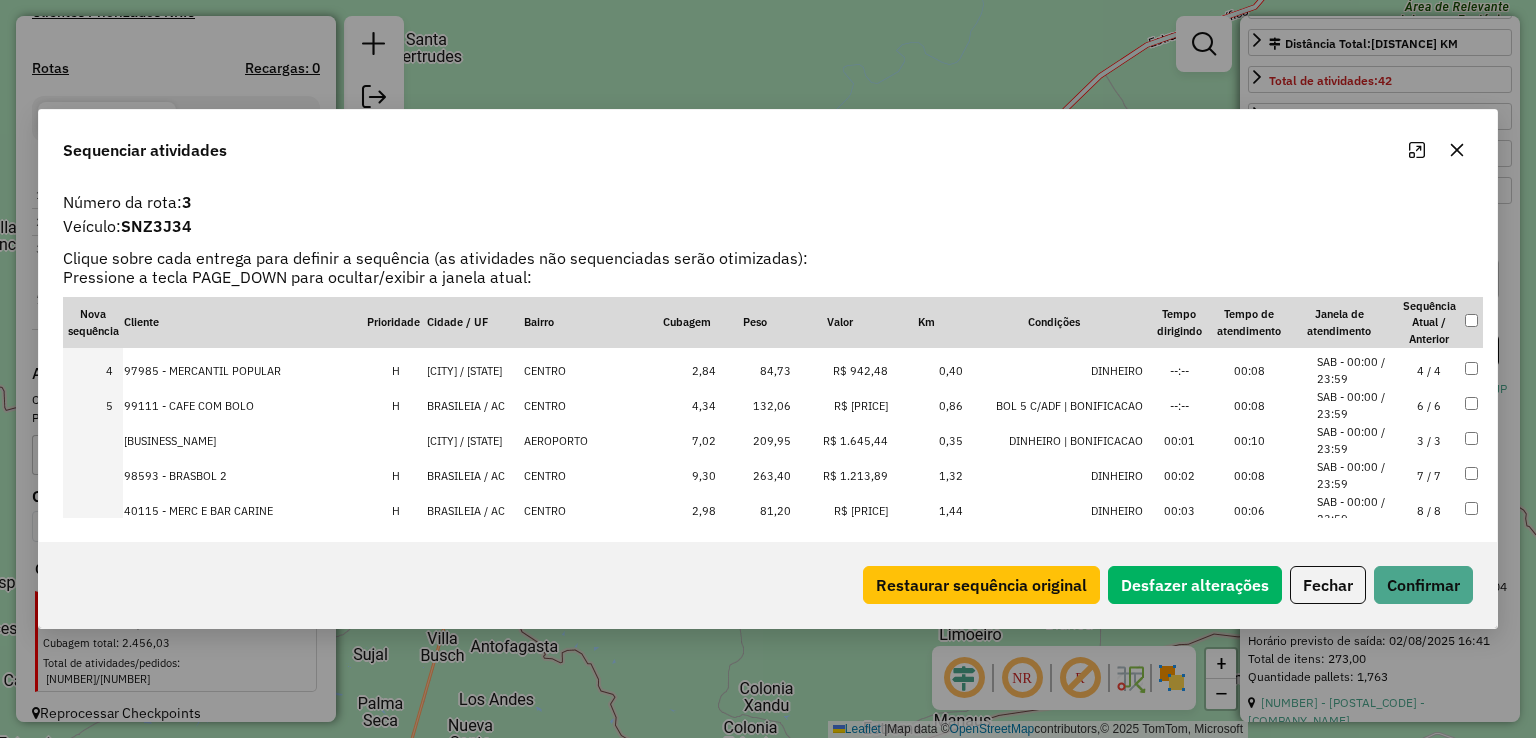 click on "BRASILEIA / AC" at bounding box center (474, 475) 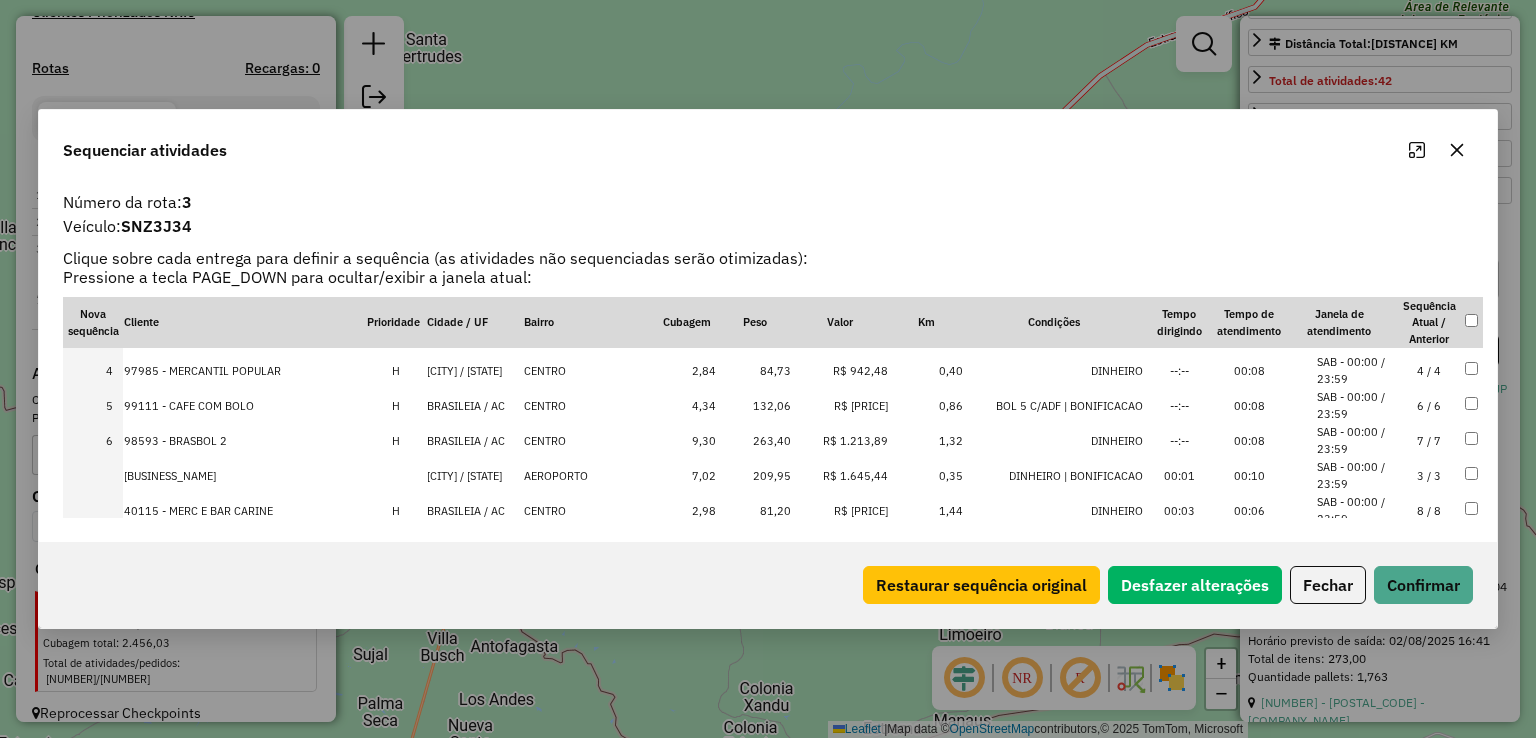 click on "BRASILEIA / AC" at bounding box center (474, 510) 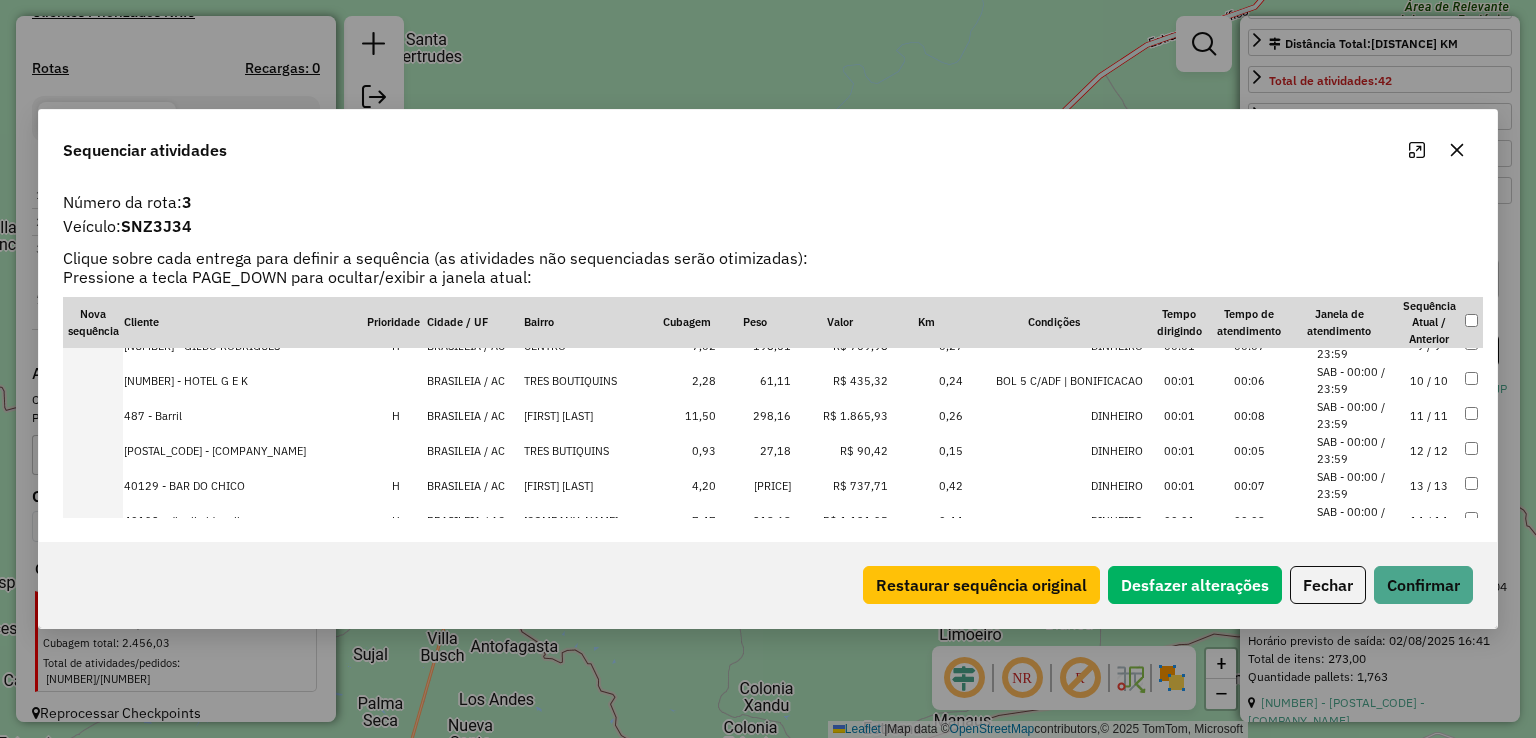 click on "BRASILEIA / AC" at bounding box center [474, 415] 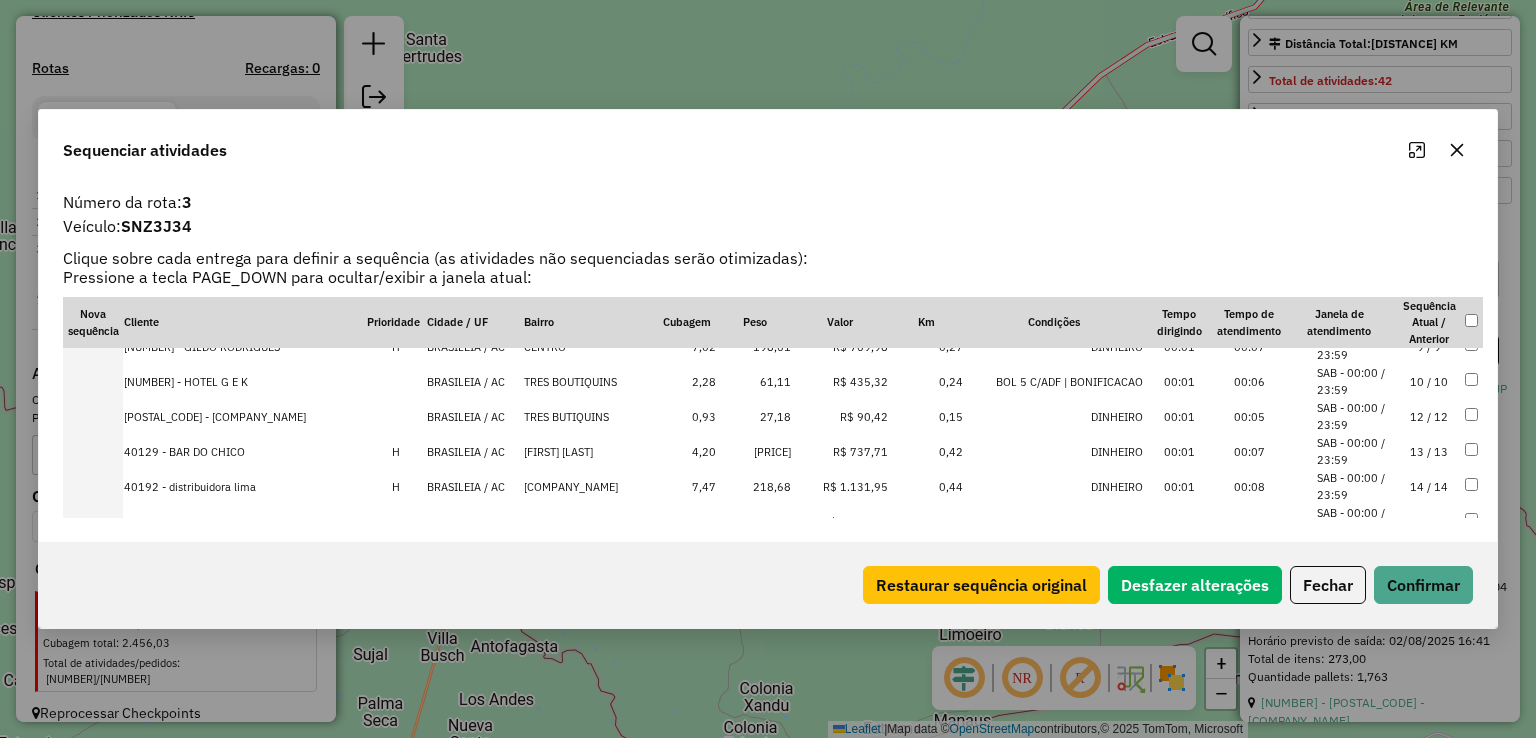 scroll, scrollTop: 234, scrollLeft: 0, axis: vertical 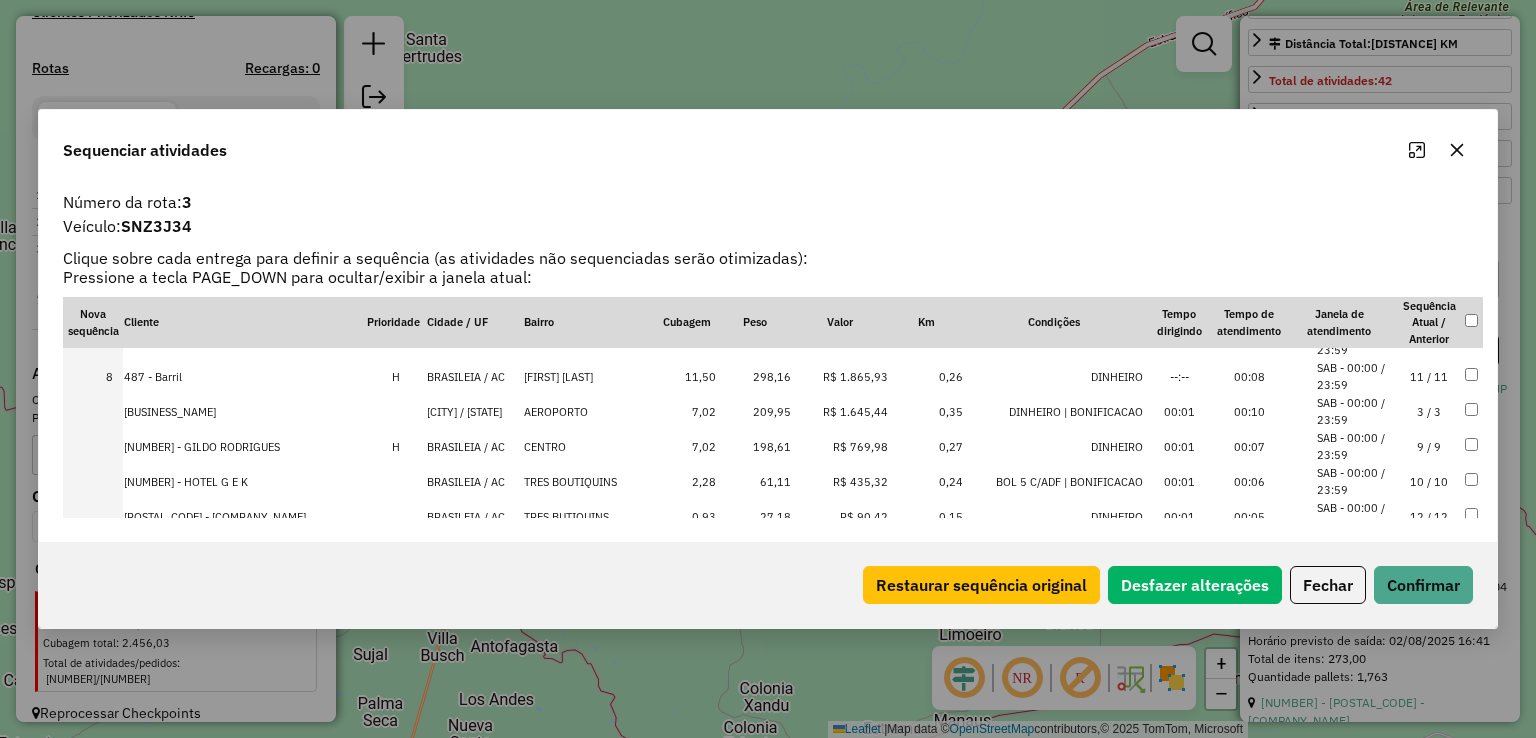 click on "H" at bounding box center (396, 446) 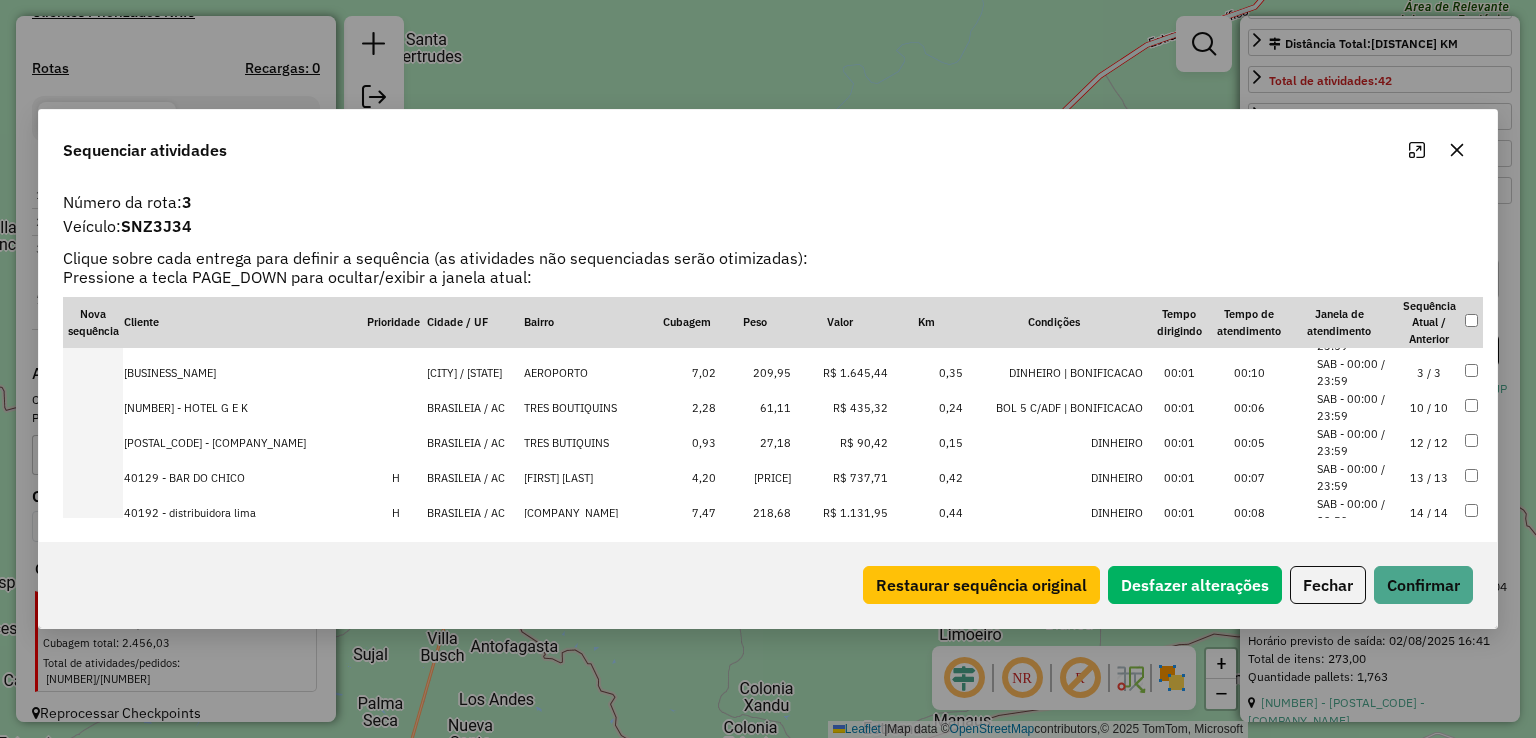 scroll, scrollTop: 334, scrollLeft: 0, axis: vertical 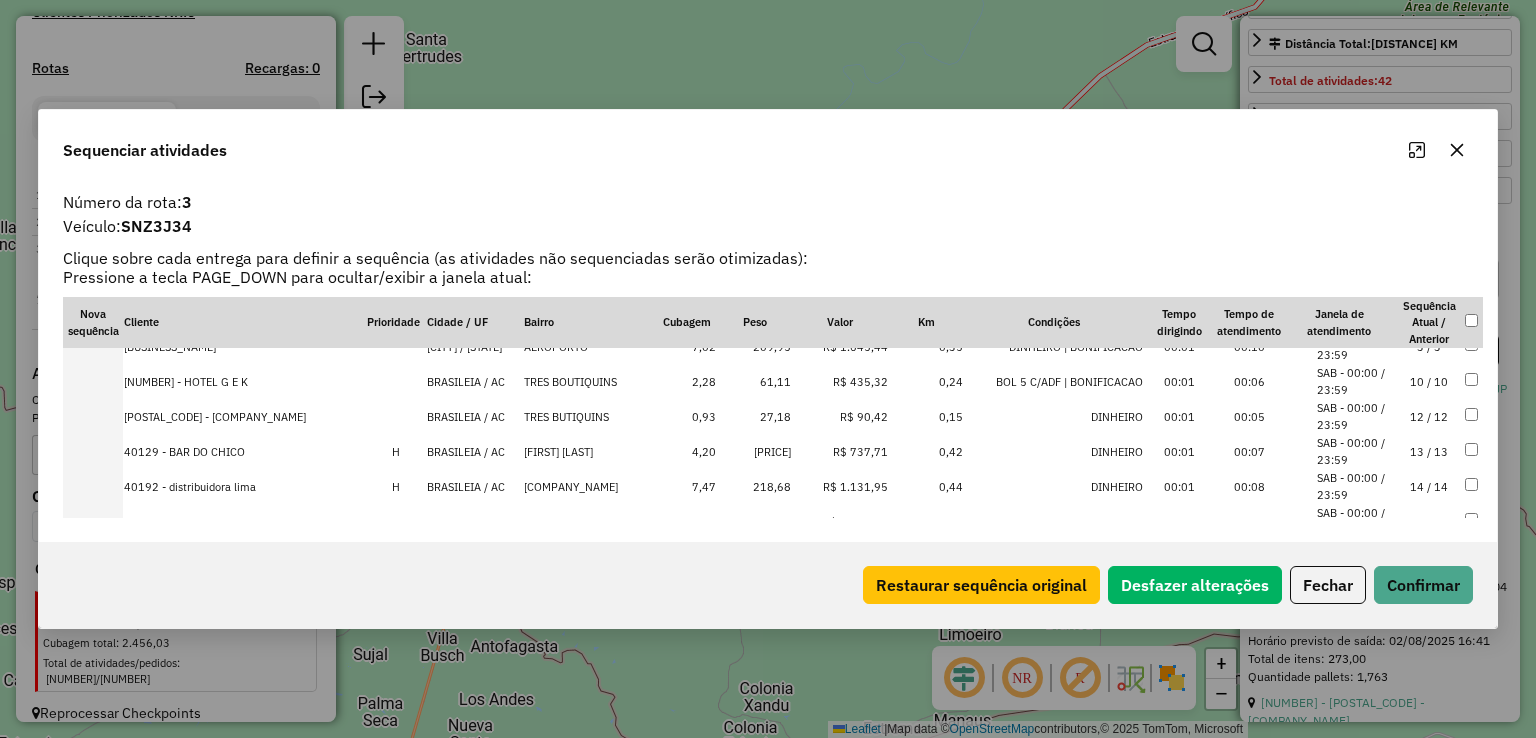 click on "H" at bounding box center (396, 451) 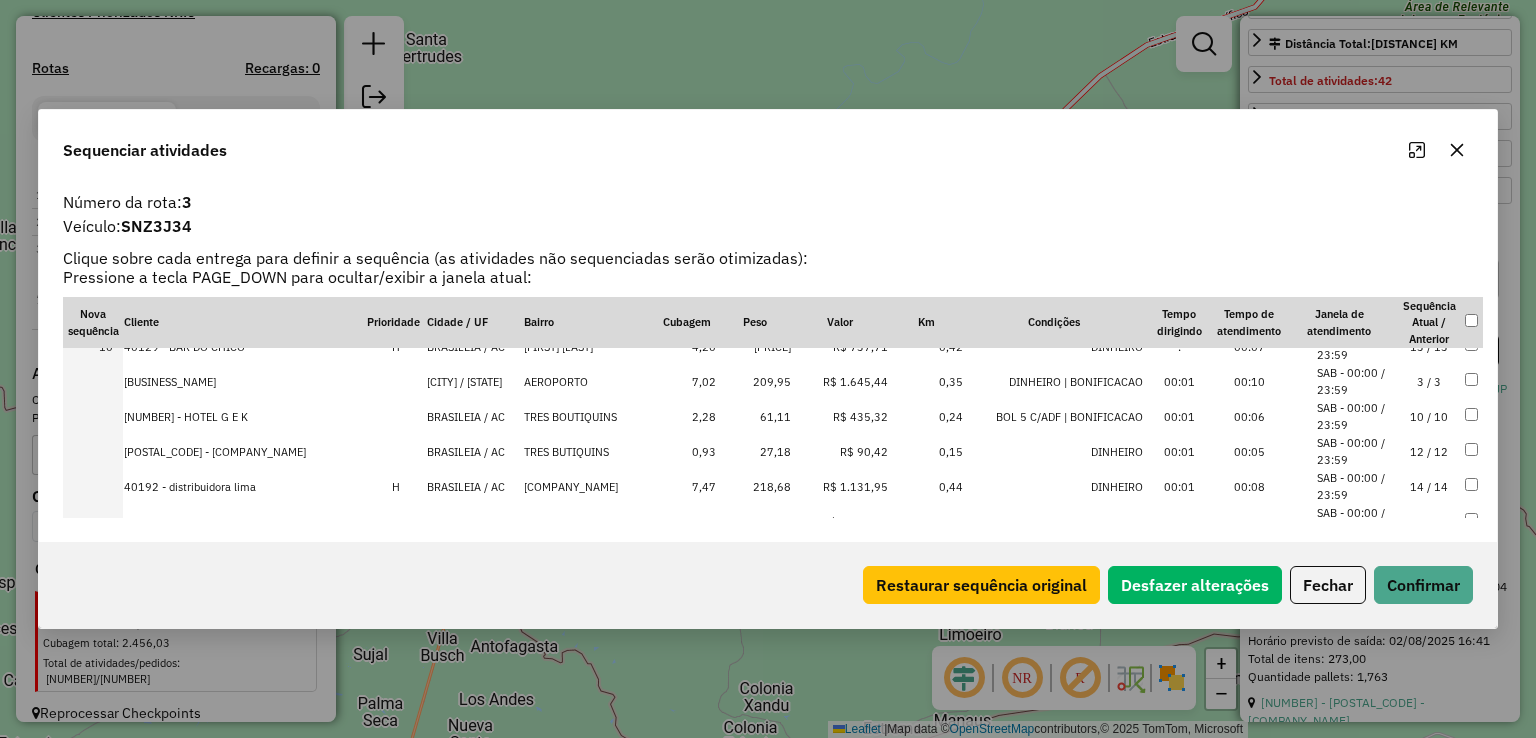 click on "H" at bounding box center [396, 486] 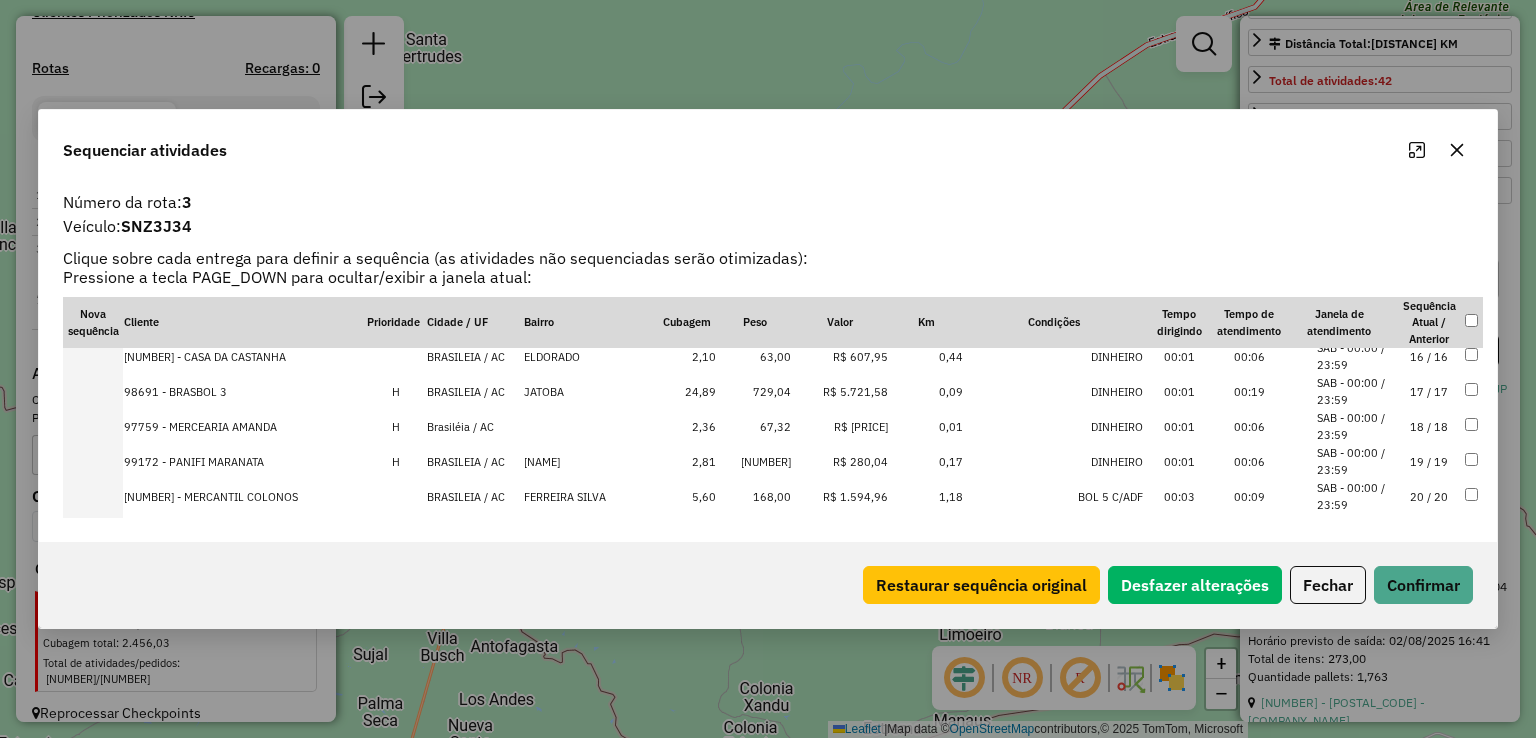click on "H" at bounding box center [396, 426] 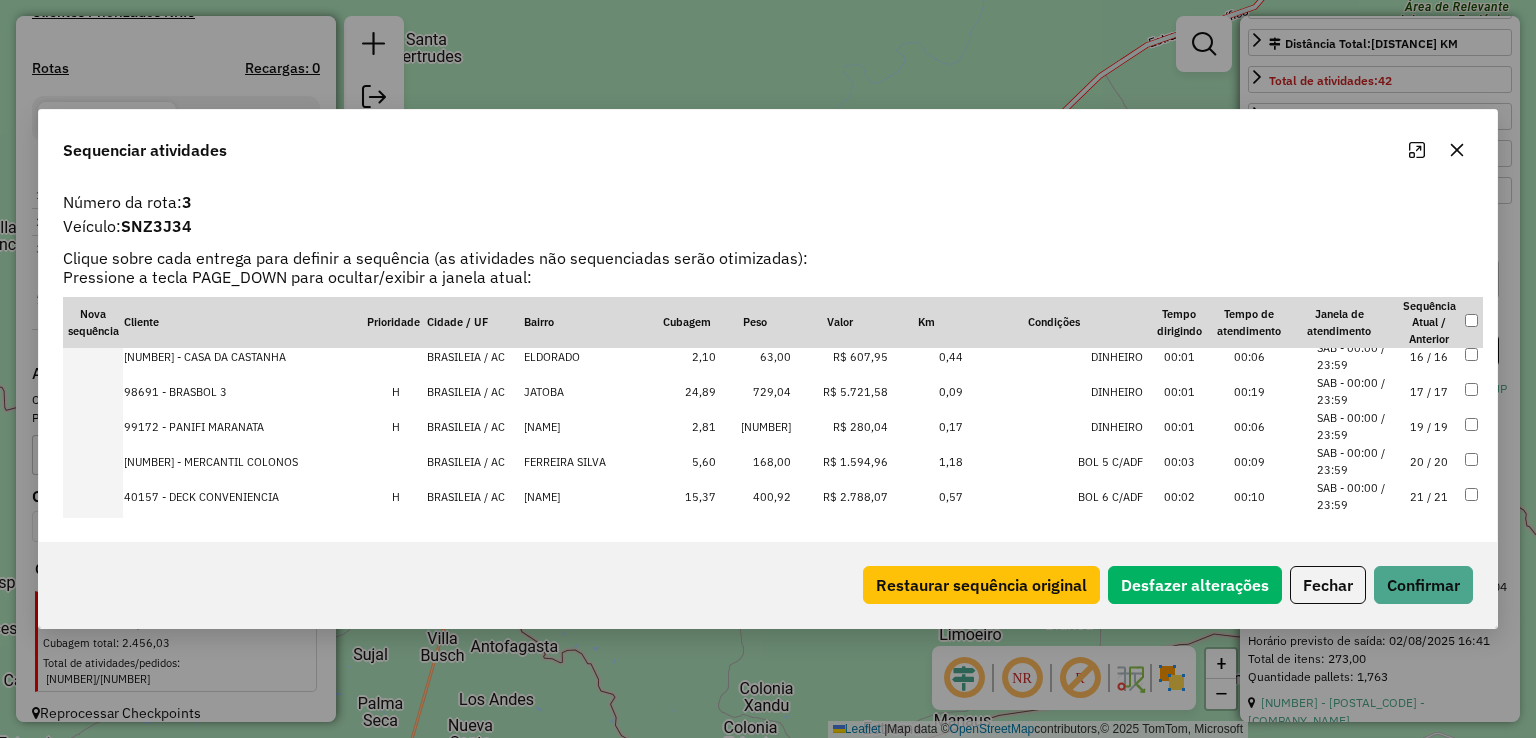 click on "H" at bounding box center [396, 426] 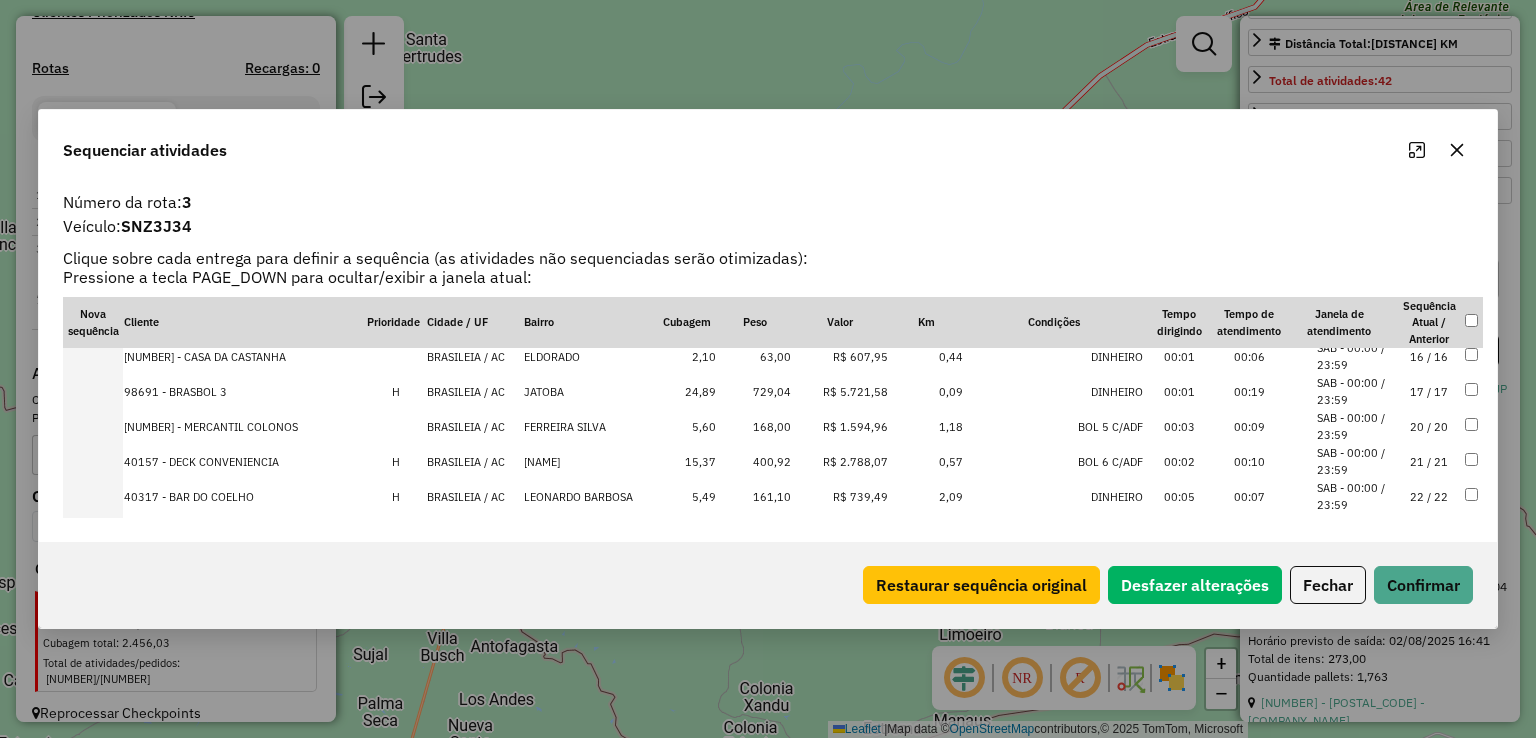 click on "BRASILEIA / AC" at bounding box center (474, 391) 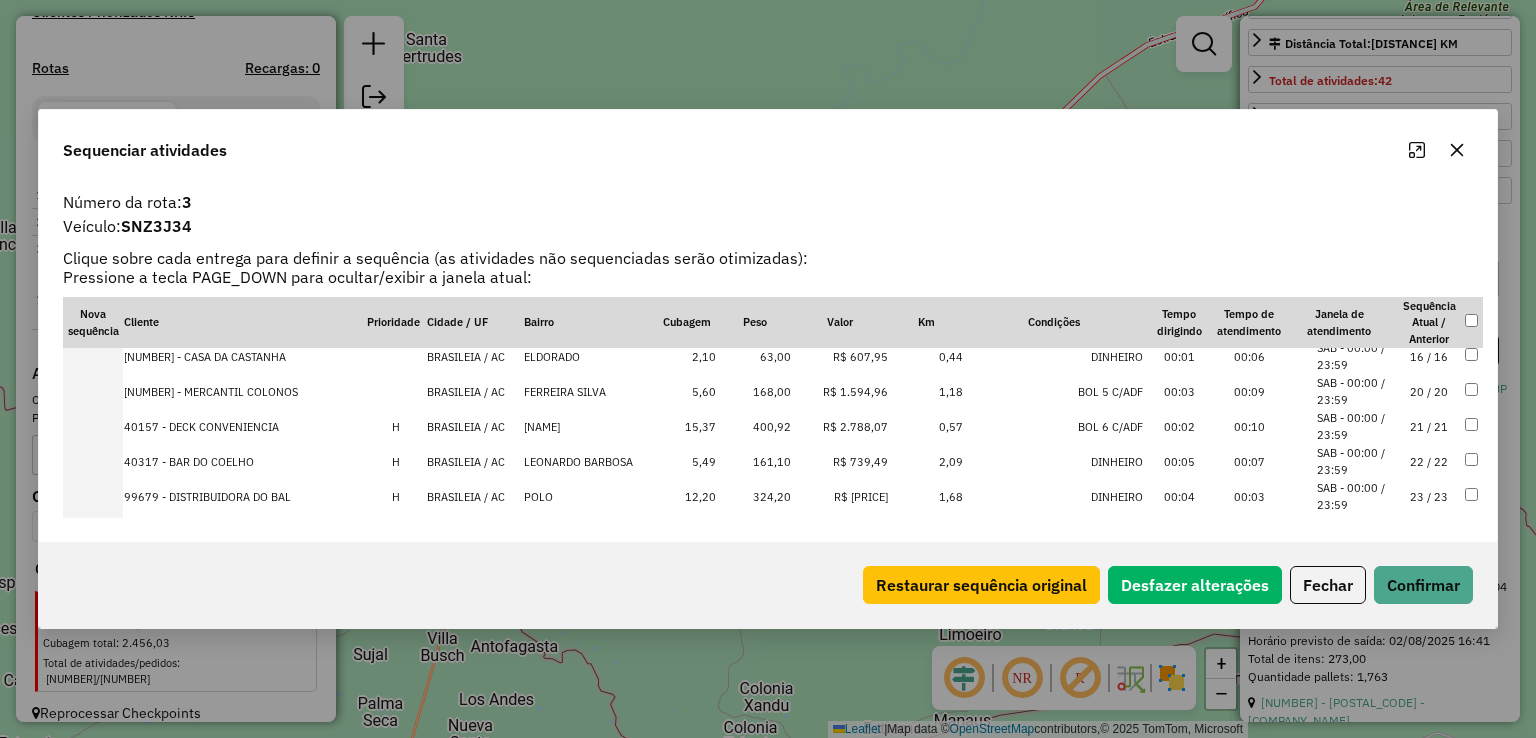 click on "BRASILEIA / AC" at bounding box center [474, 426] 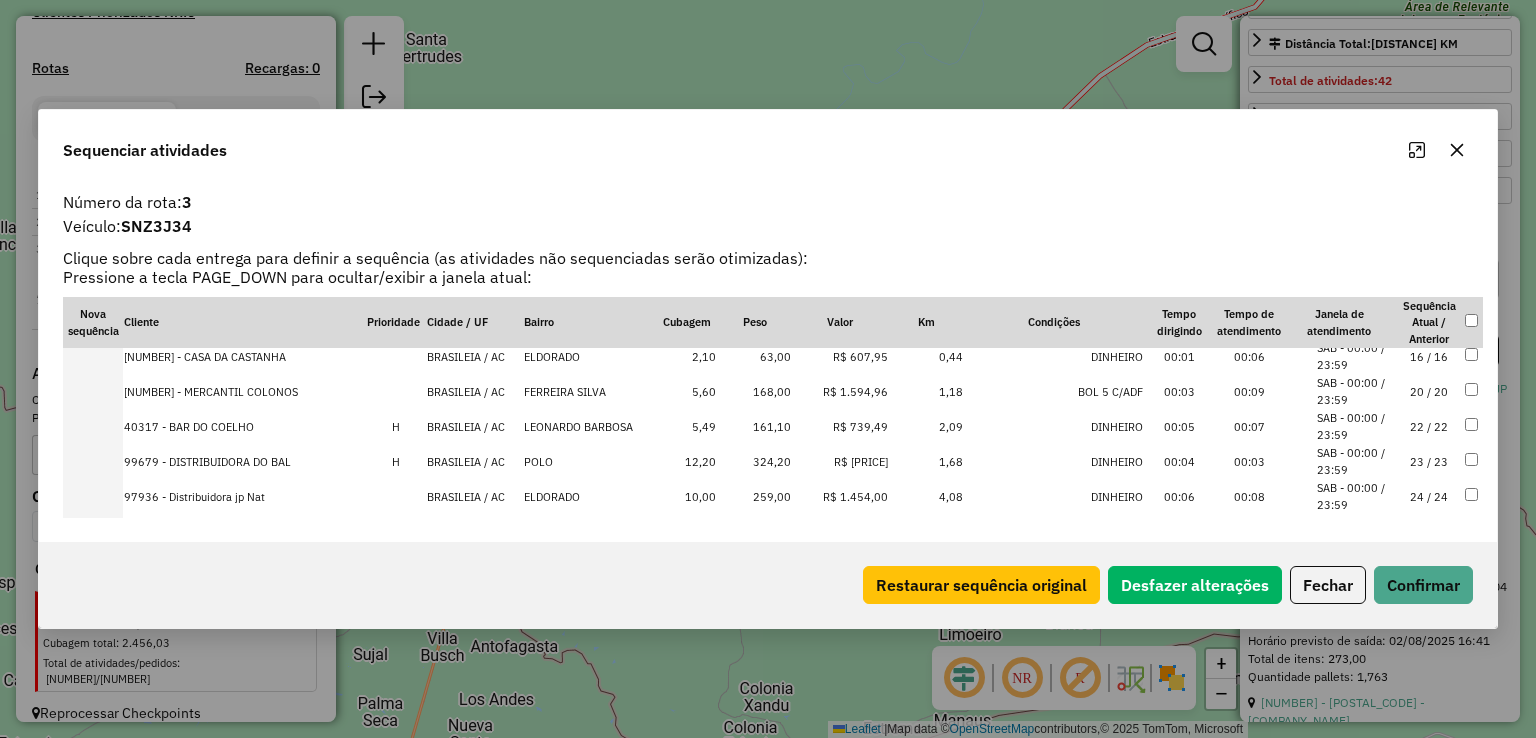 click on "BRASILEIA / AC" at bounding box center (474, 426) 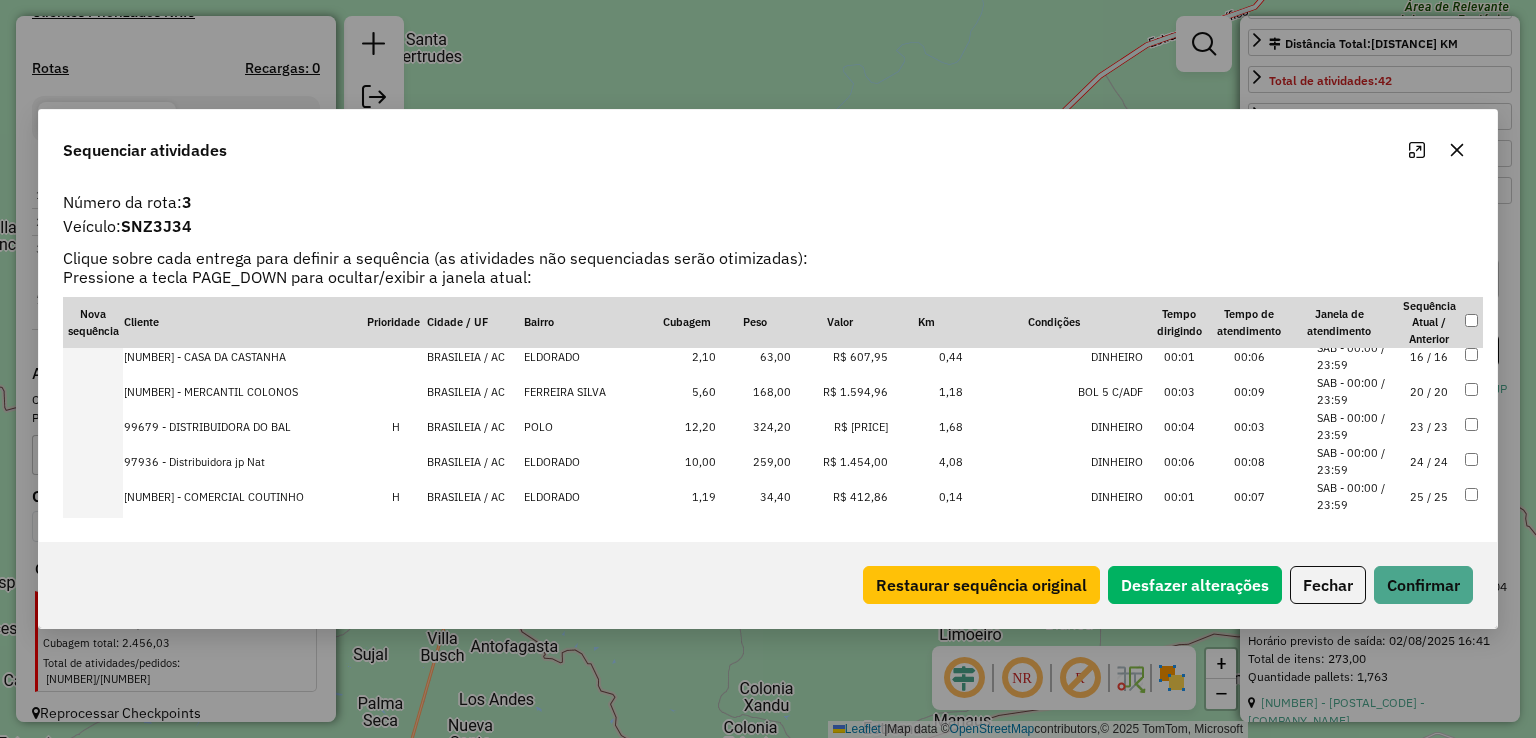 click on "BRASILEIA / AC" at bounding box center (474, 426) 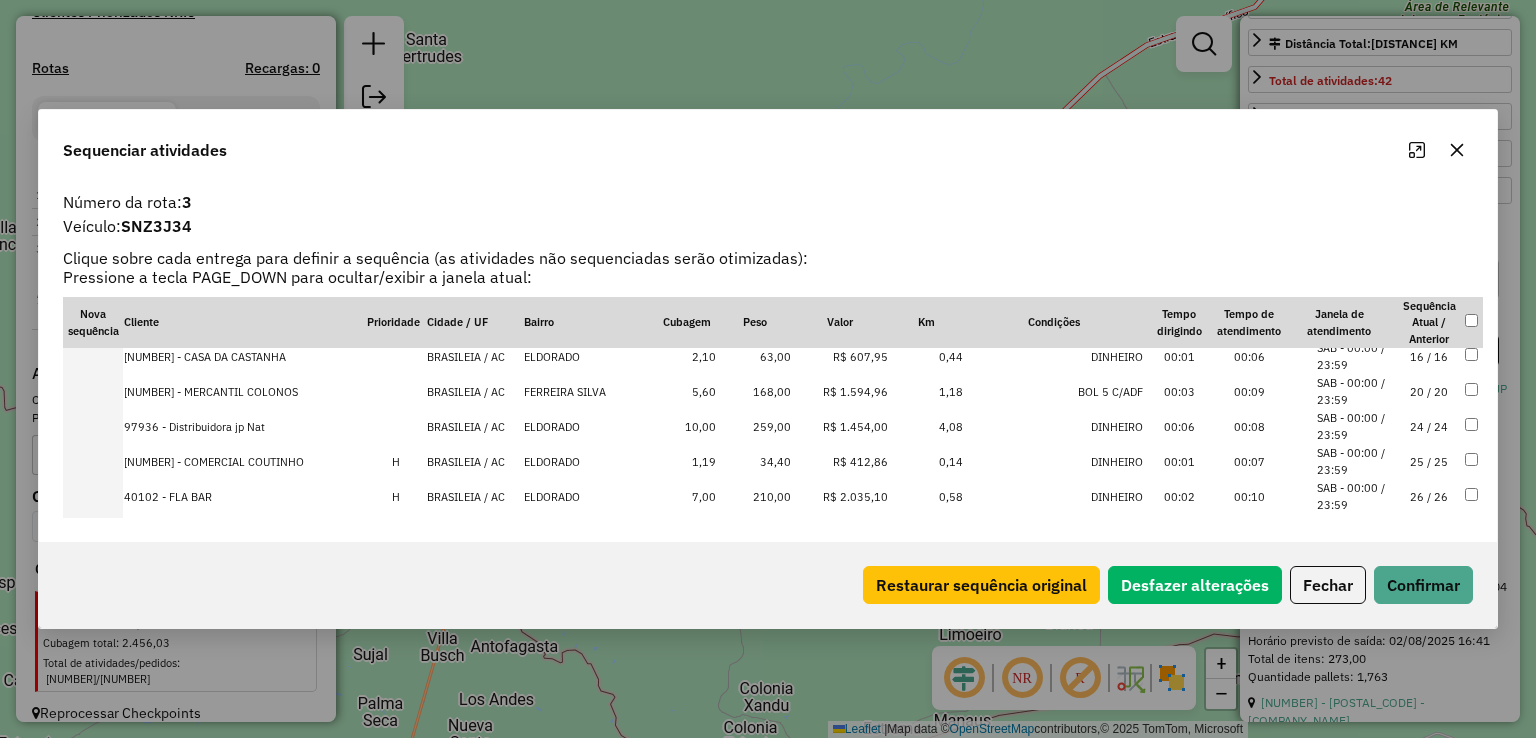 click on "BRASILEIA / AC" at bounding box center (474, 461) 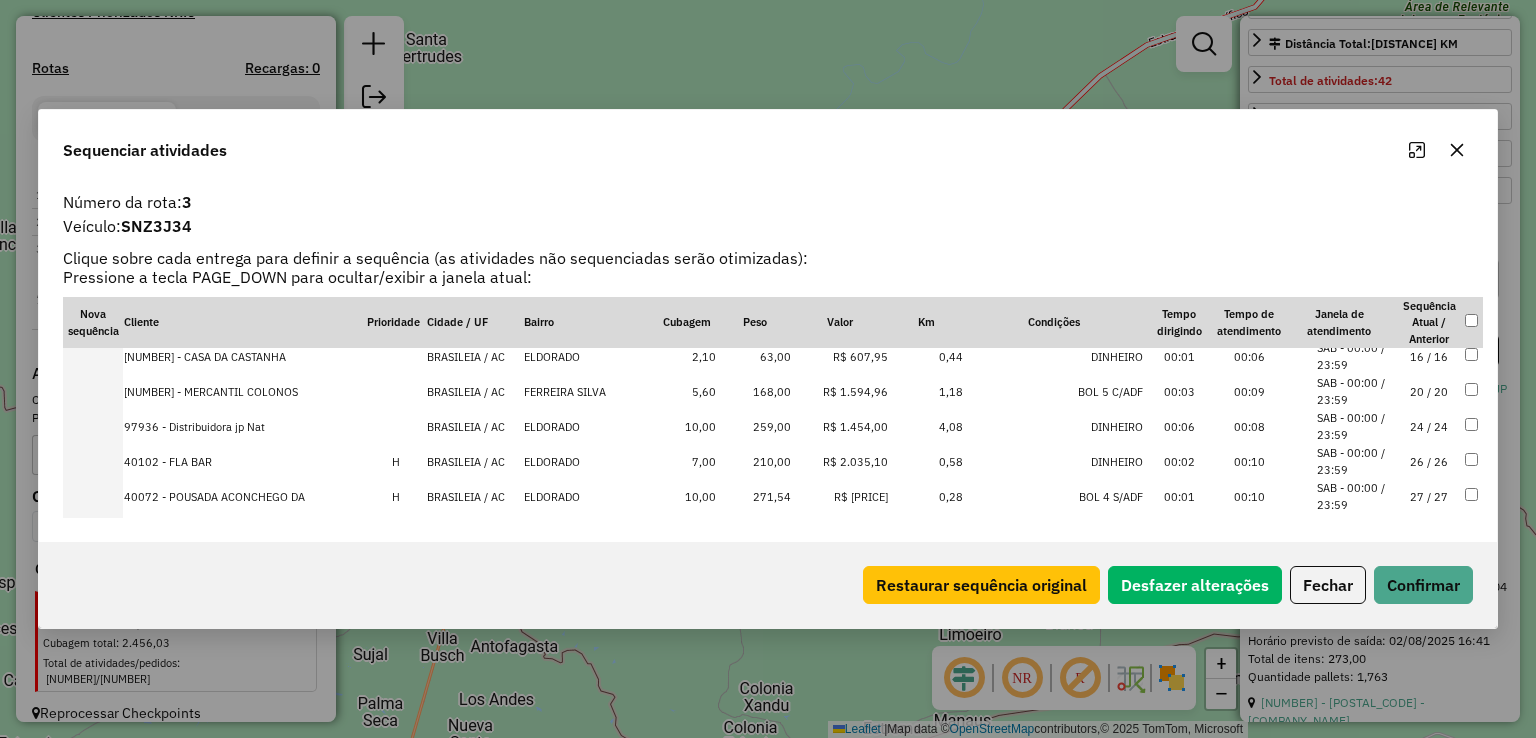 click on "BRASILEIA / AC" at bounding box center [474, 461] 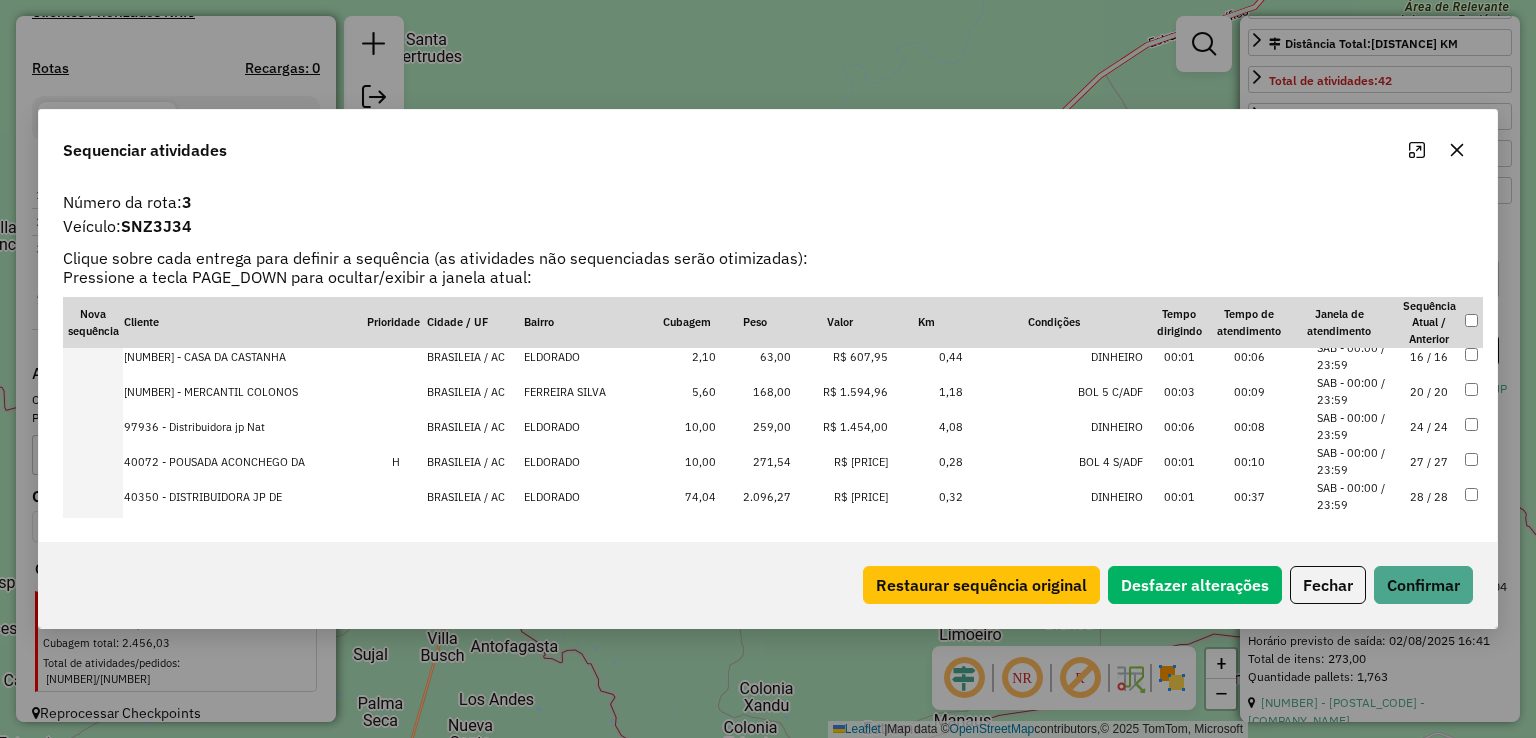 click on "BRASILEIA / AC" at bounding box center (474, 461) 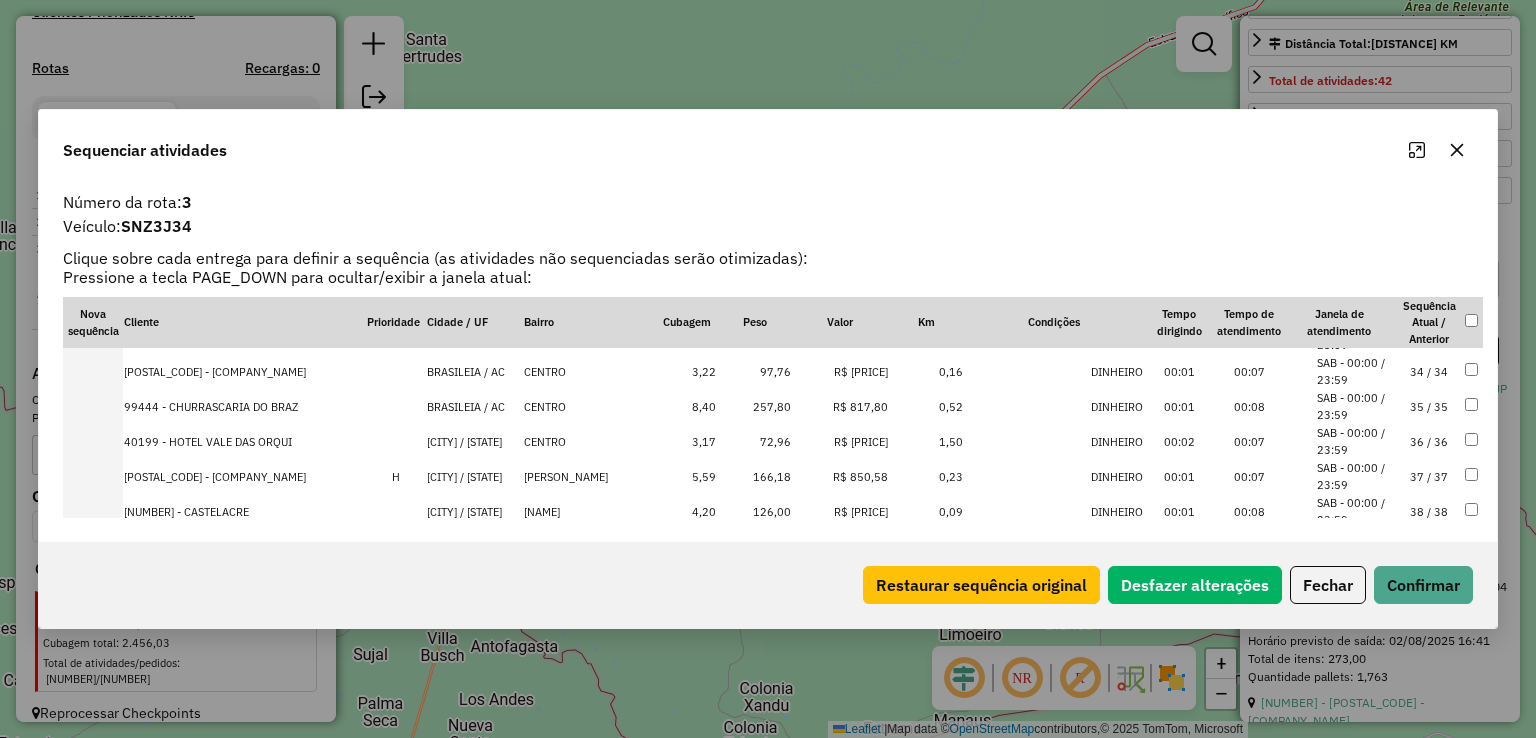 click on "EPITACIOLANDIA / AC" at bounding box center [474, 476] 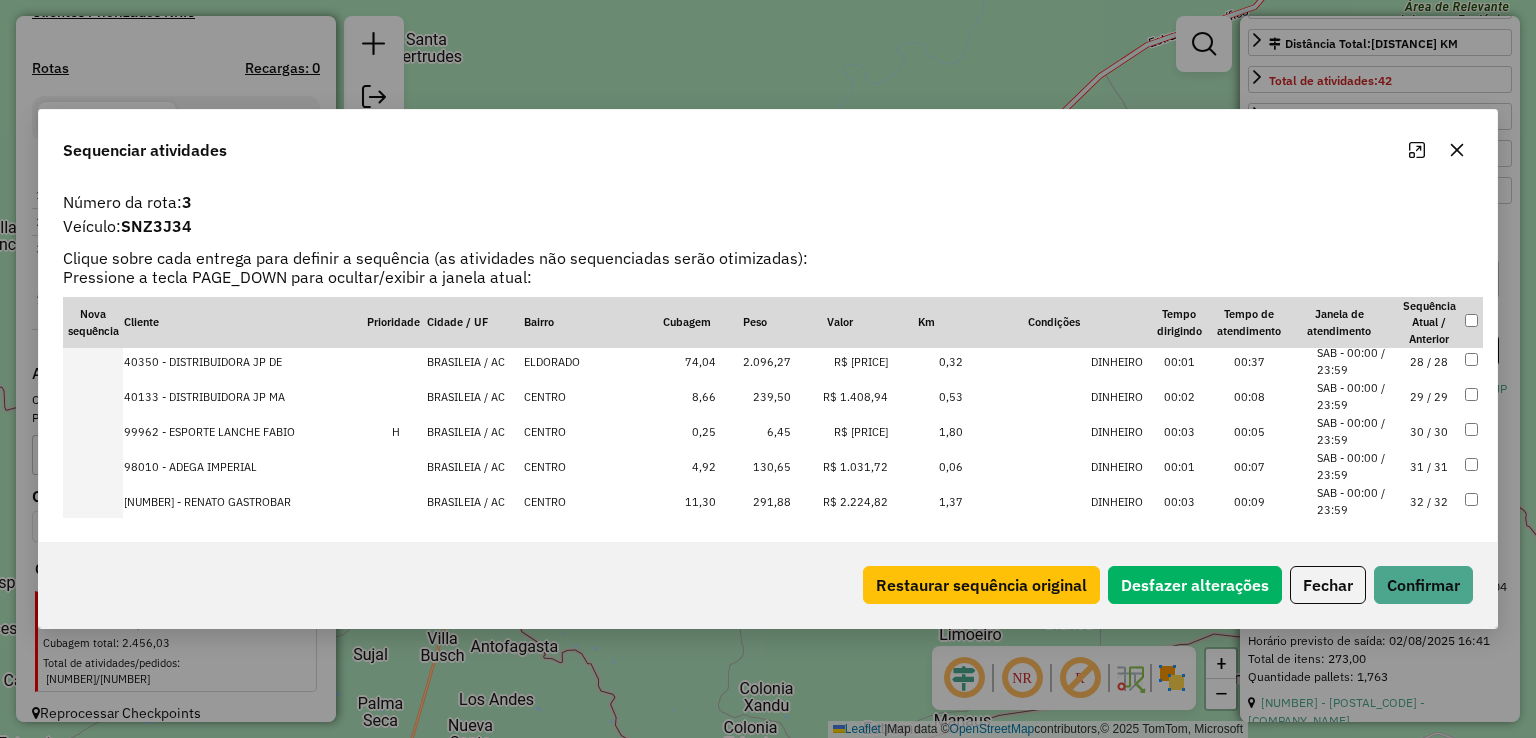 click on "BRASILEIA / AC" at bounding box center [474, 431] 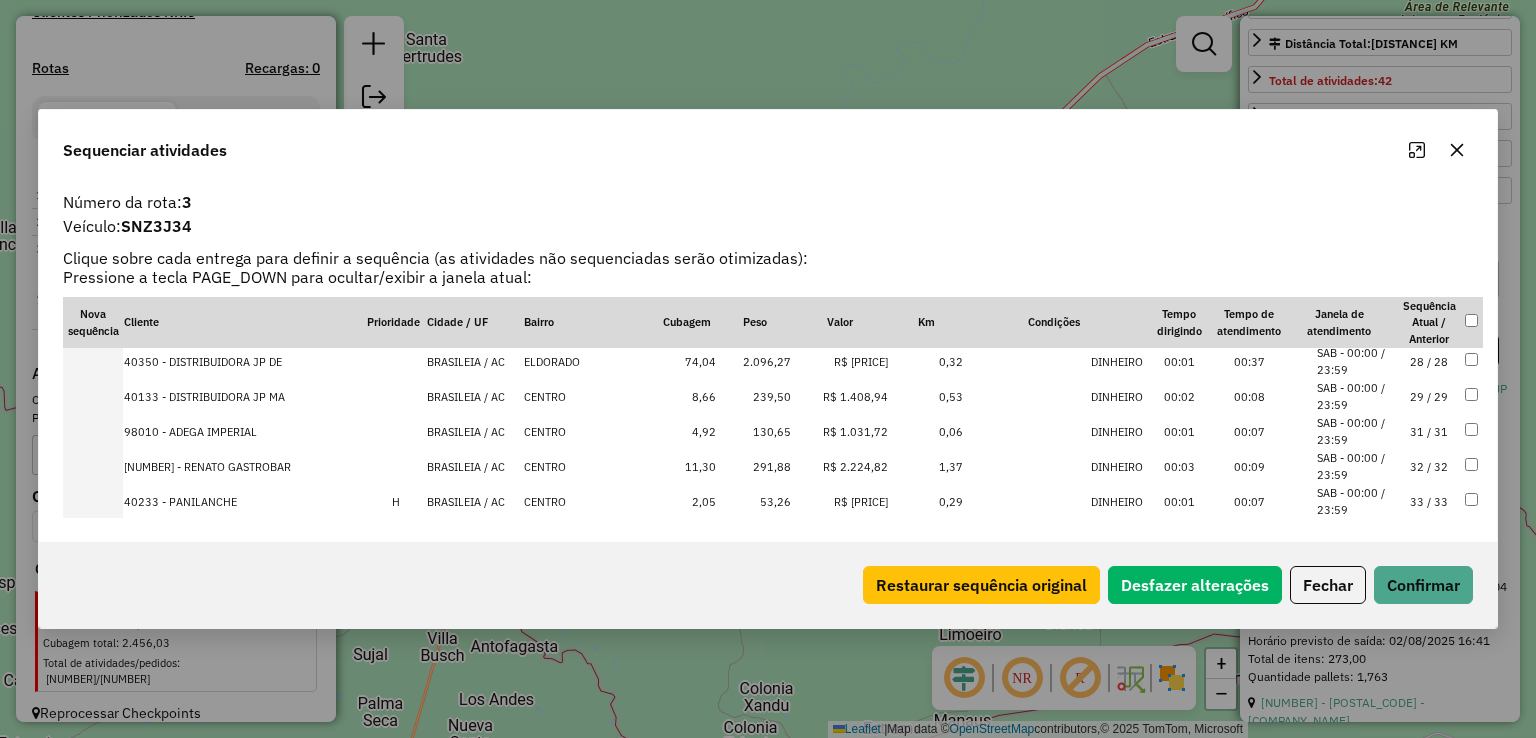 click on "BRASILEIA / AC" at bounding box center (474, 466) 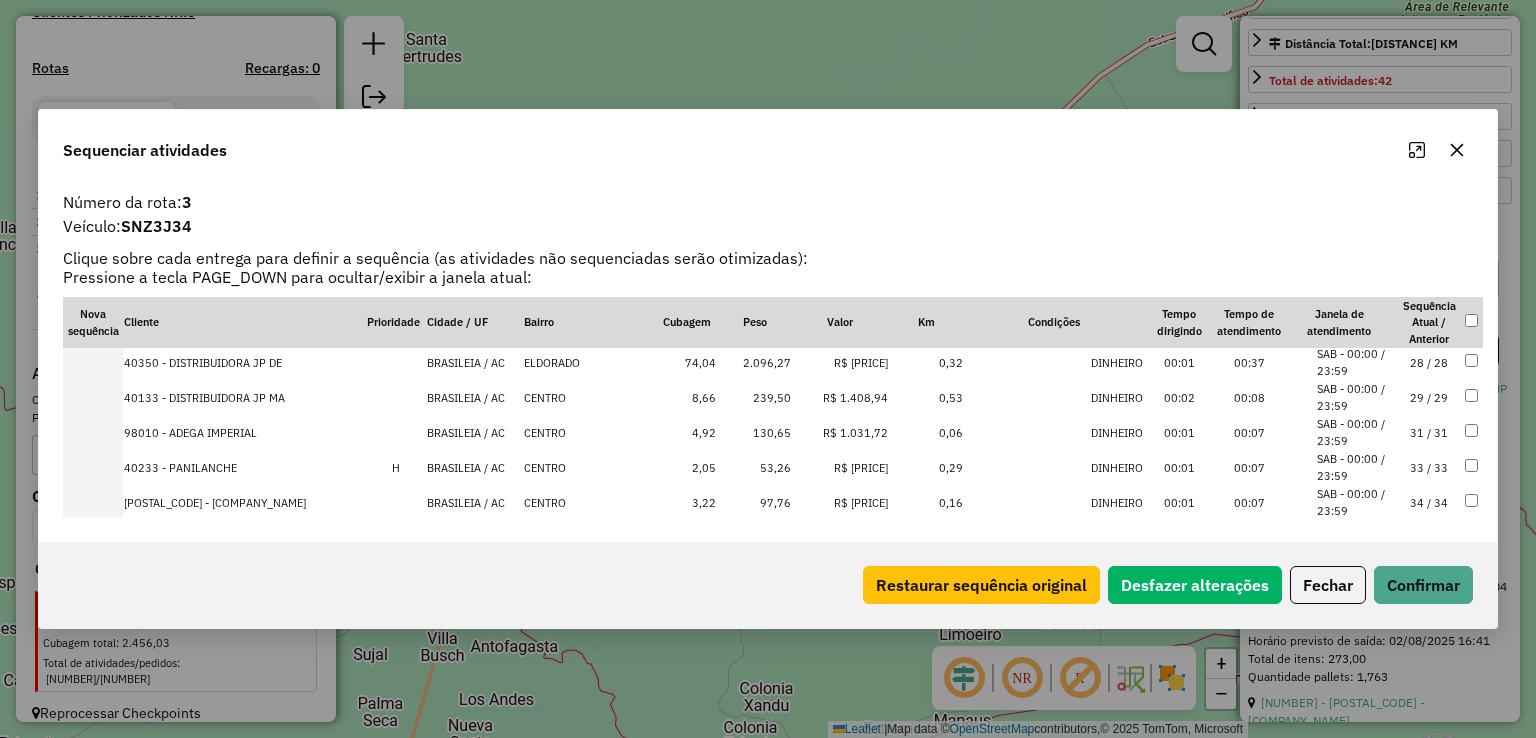 click on "BRASILEIA / AC" at bounding box center (474, 467) 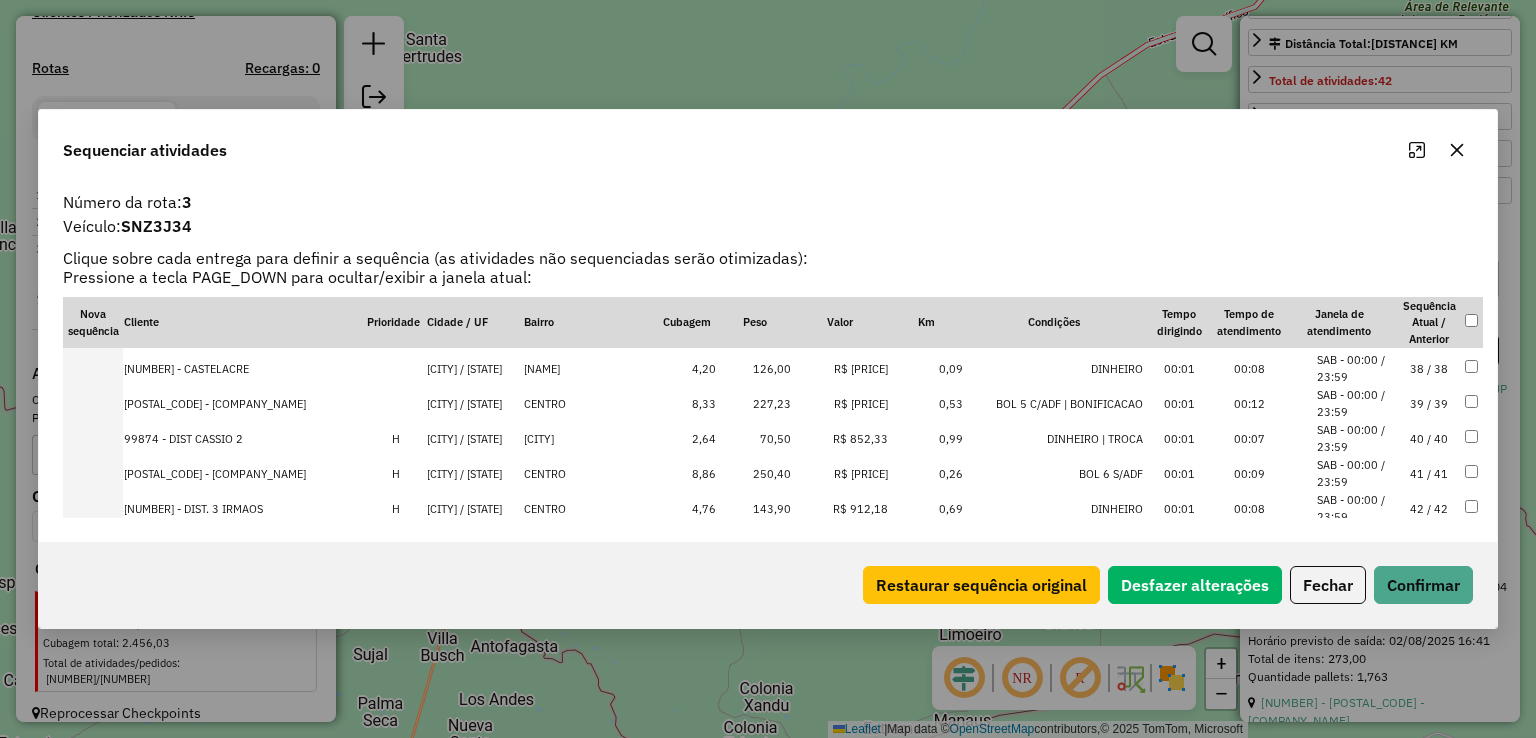 scroll, scrollTop: 1318, scrollLeft: 0, axis: vertical 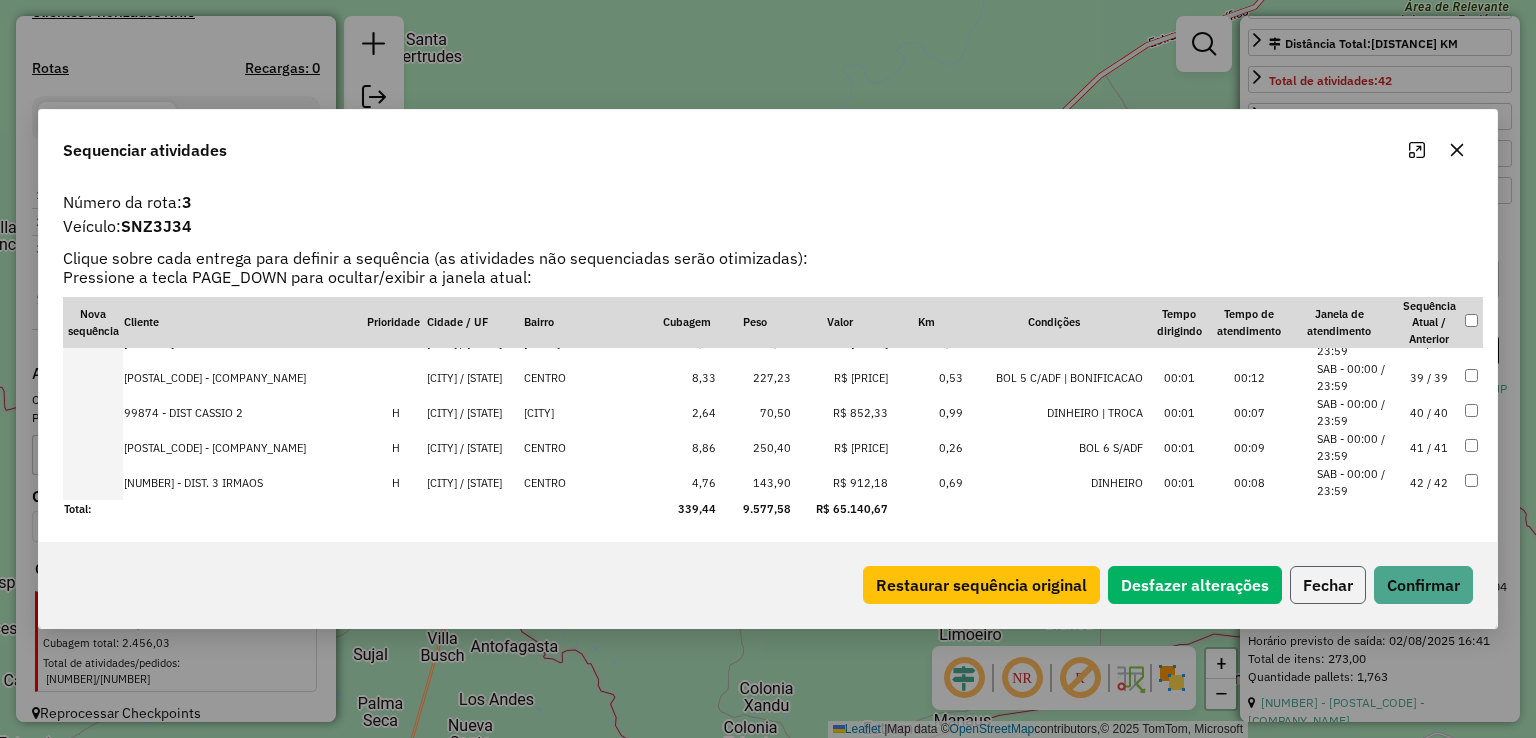 click on "Fechar" 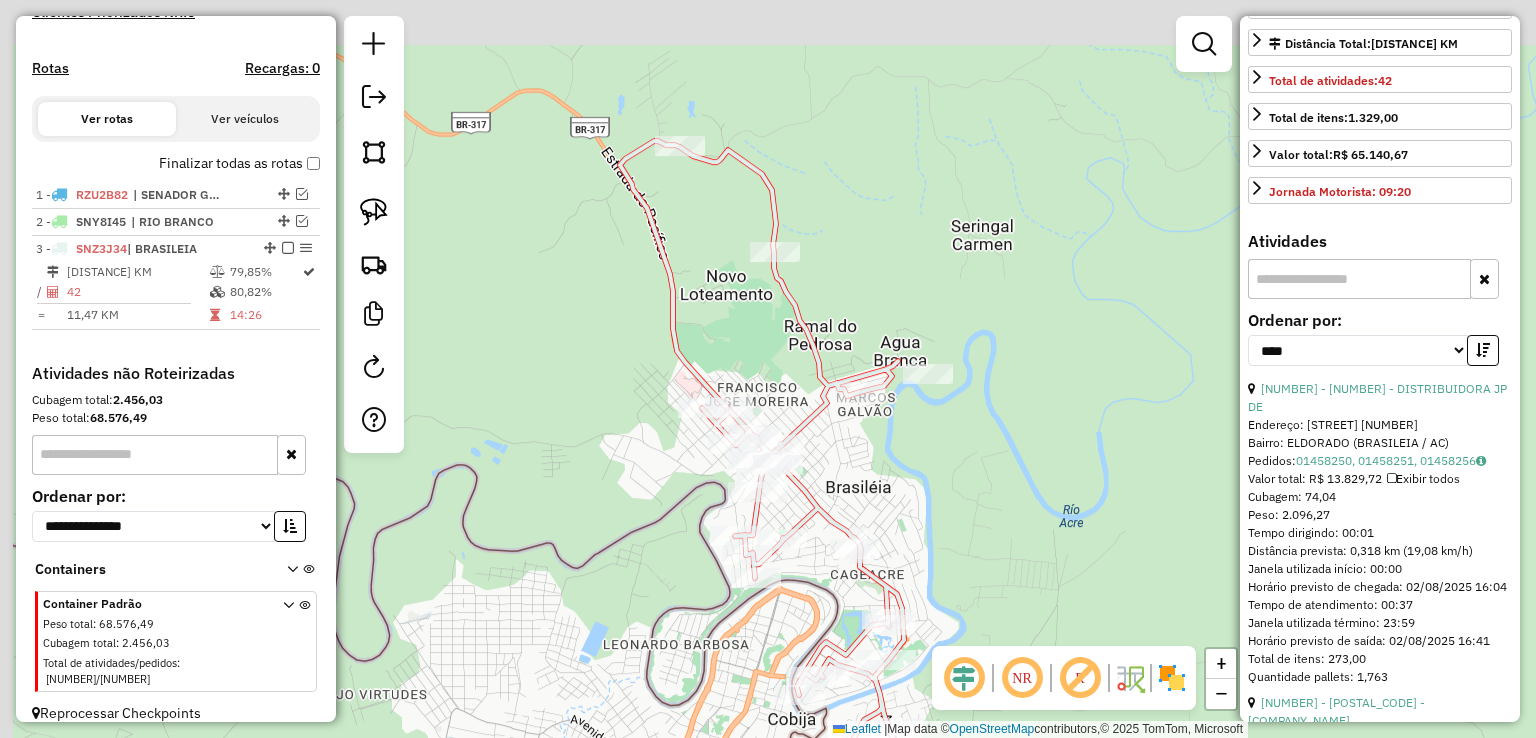 drag, startPoint x: 597, startPoint y: 369, endPoint x: 880, endPoint y: 575, distance: 350.0357 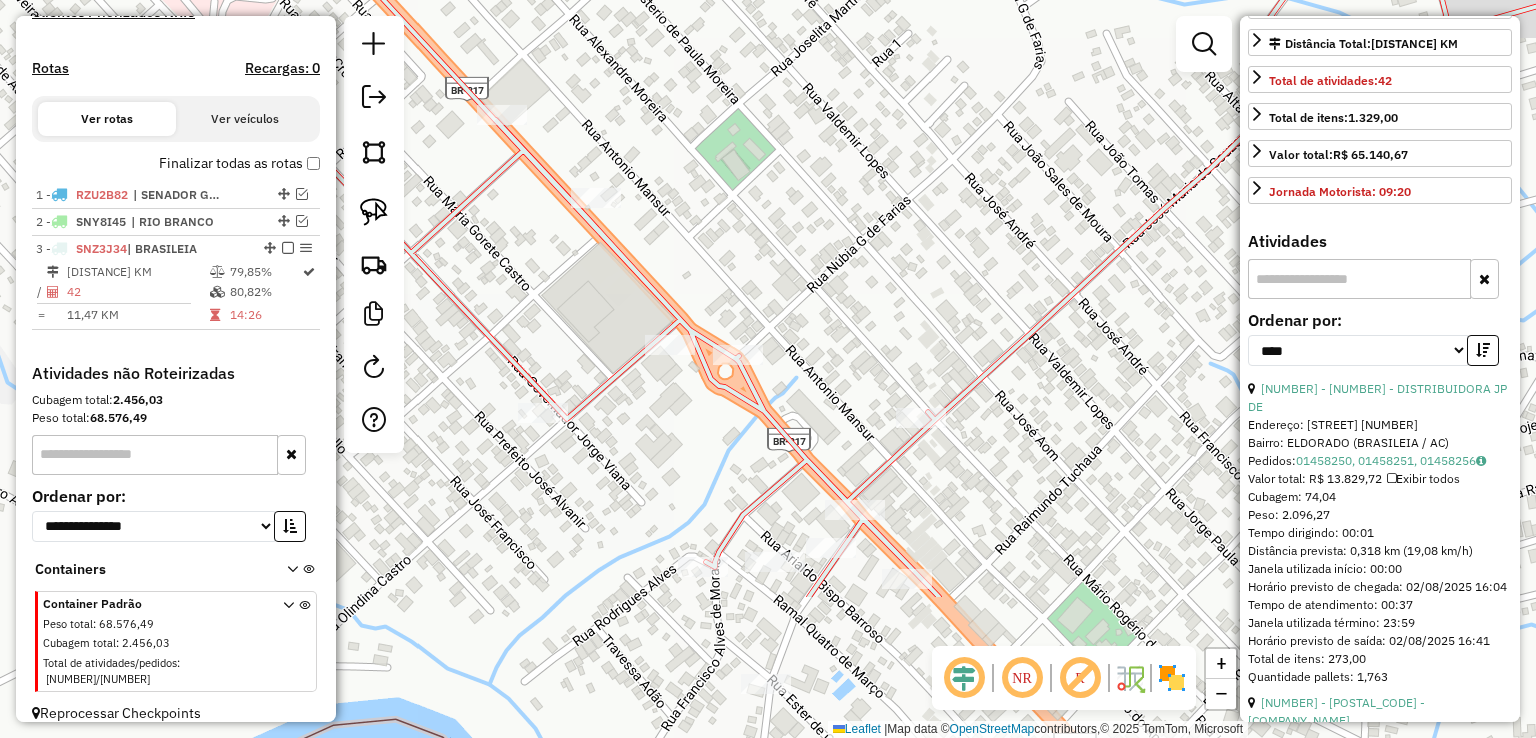 drag, startPoint x: 893, startPoint y: 365, endPoint x: 816, endPoint y: 213, distance: 170.39073 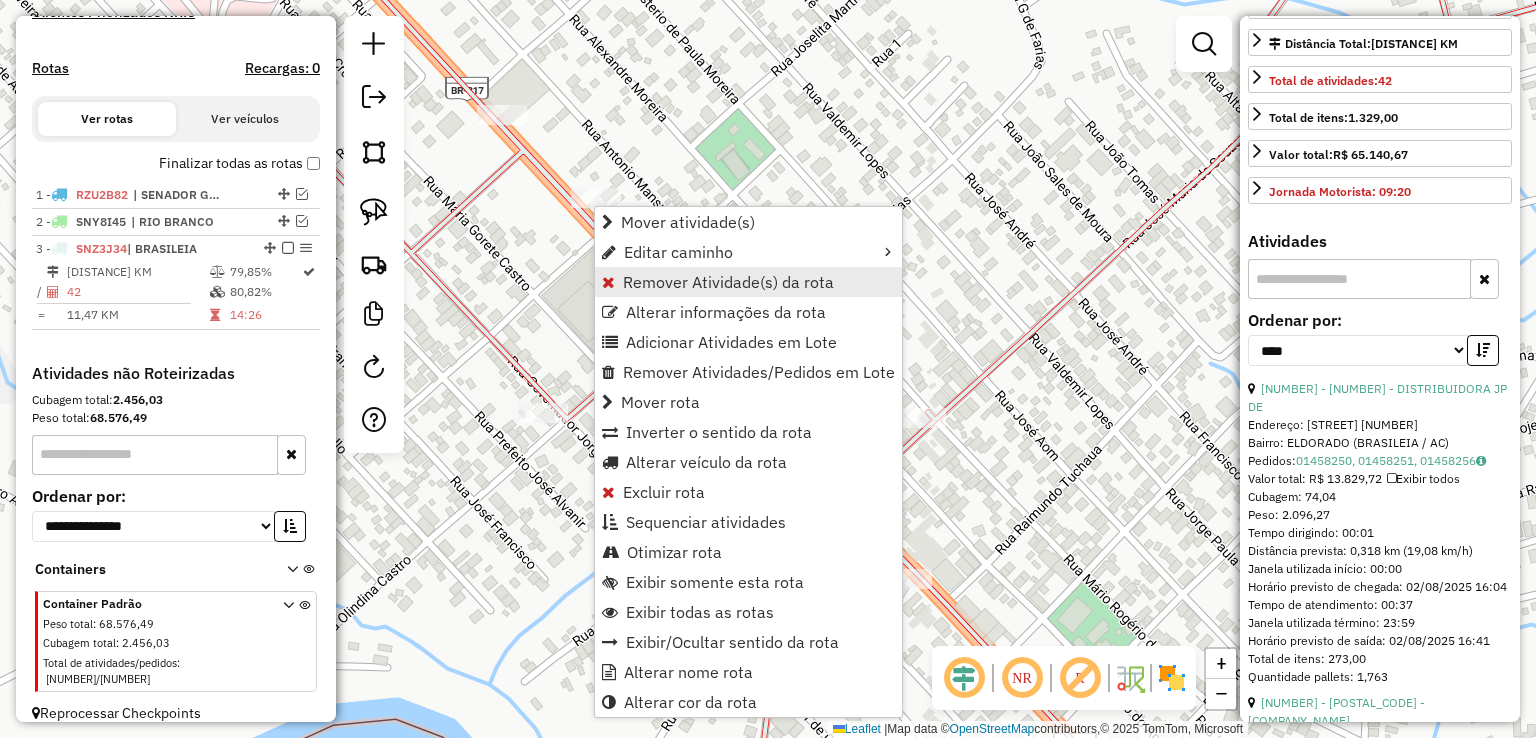 click on "Remover Atividade(s) da rota" at bounding box center (728, 282) 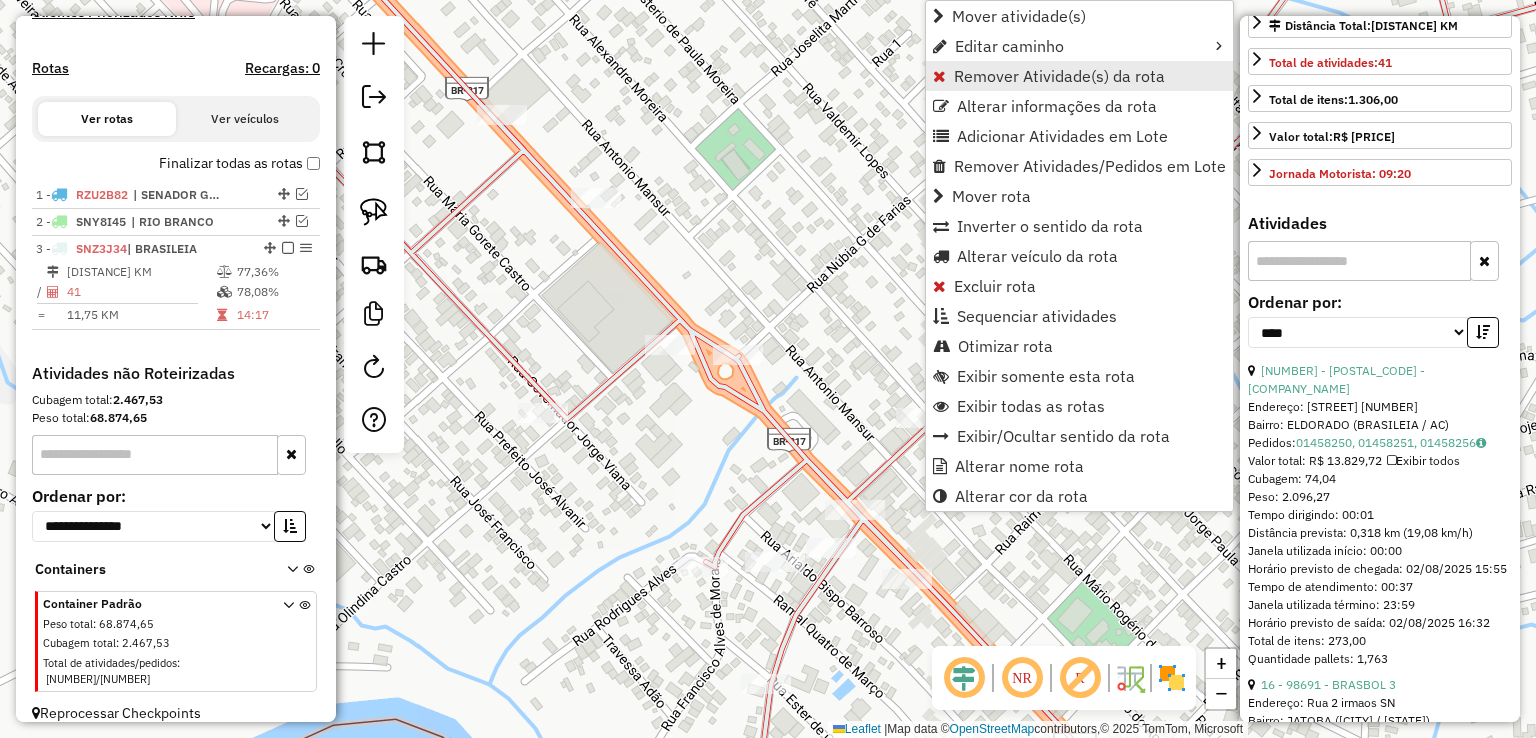 click on "Remover Atividade(s) da rota" at bounding box center [1059, 76] 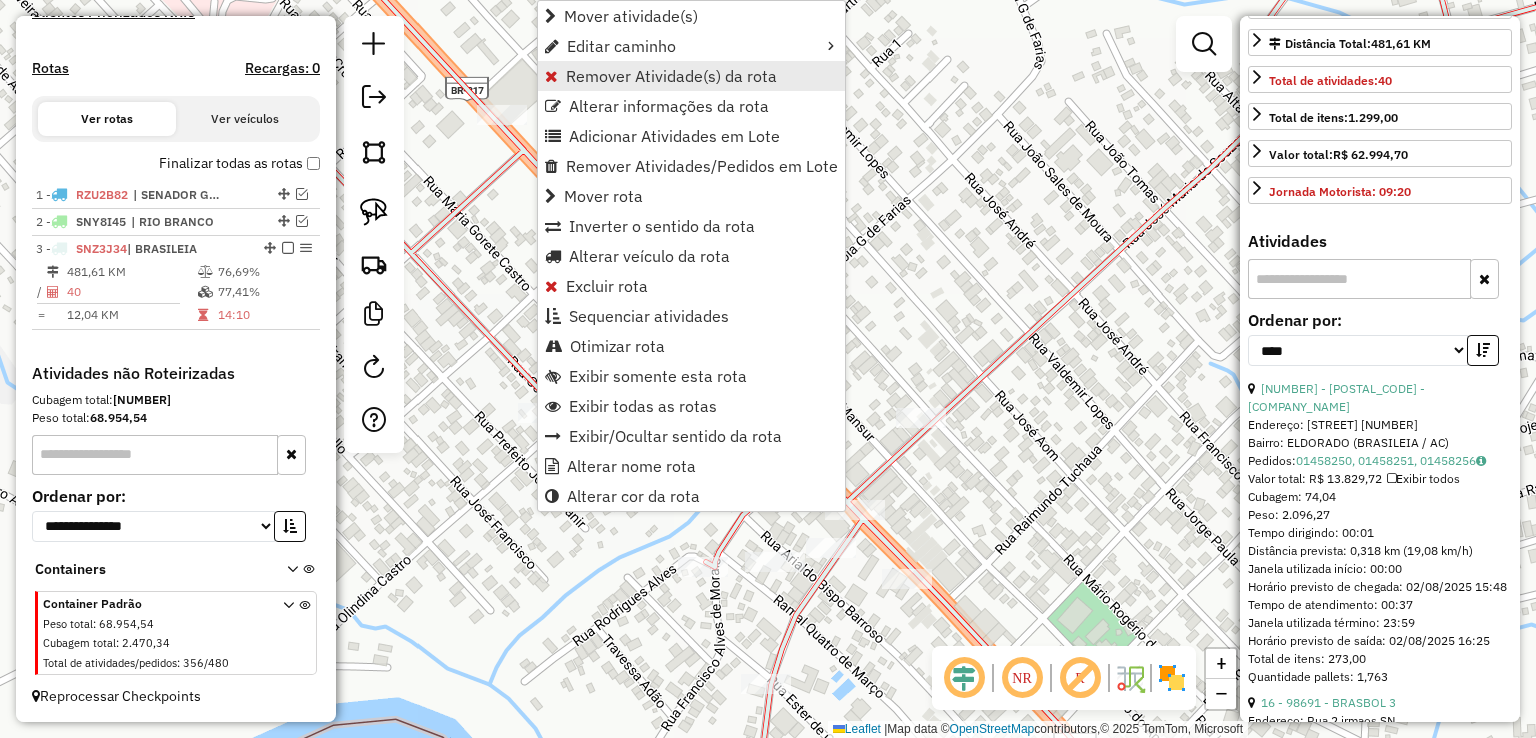 click on "Remover Atividade(s) da rota" at bounding box center (671, 76) 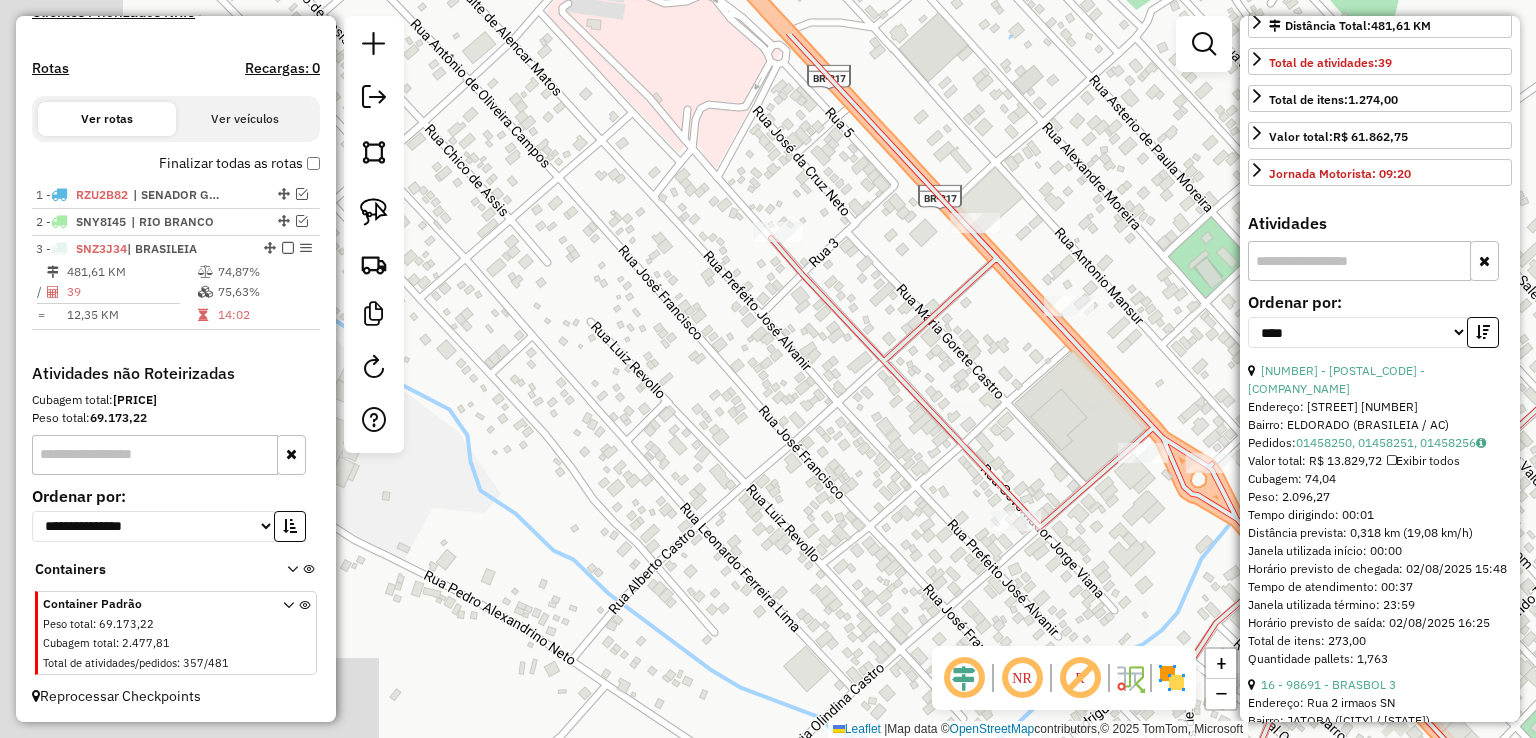 drag, startPoint x: 610, startPoint y: 115, endPoint x: 1083, endPoint y: 223, distance: 485.17316 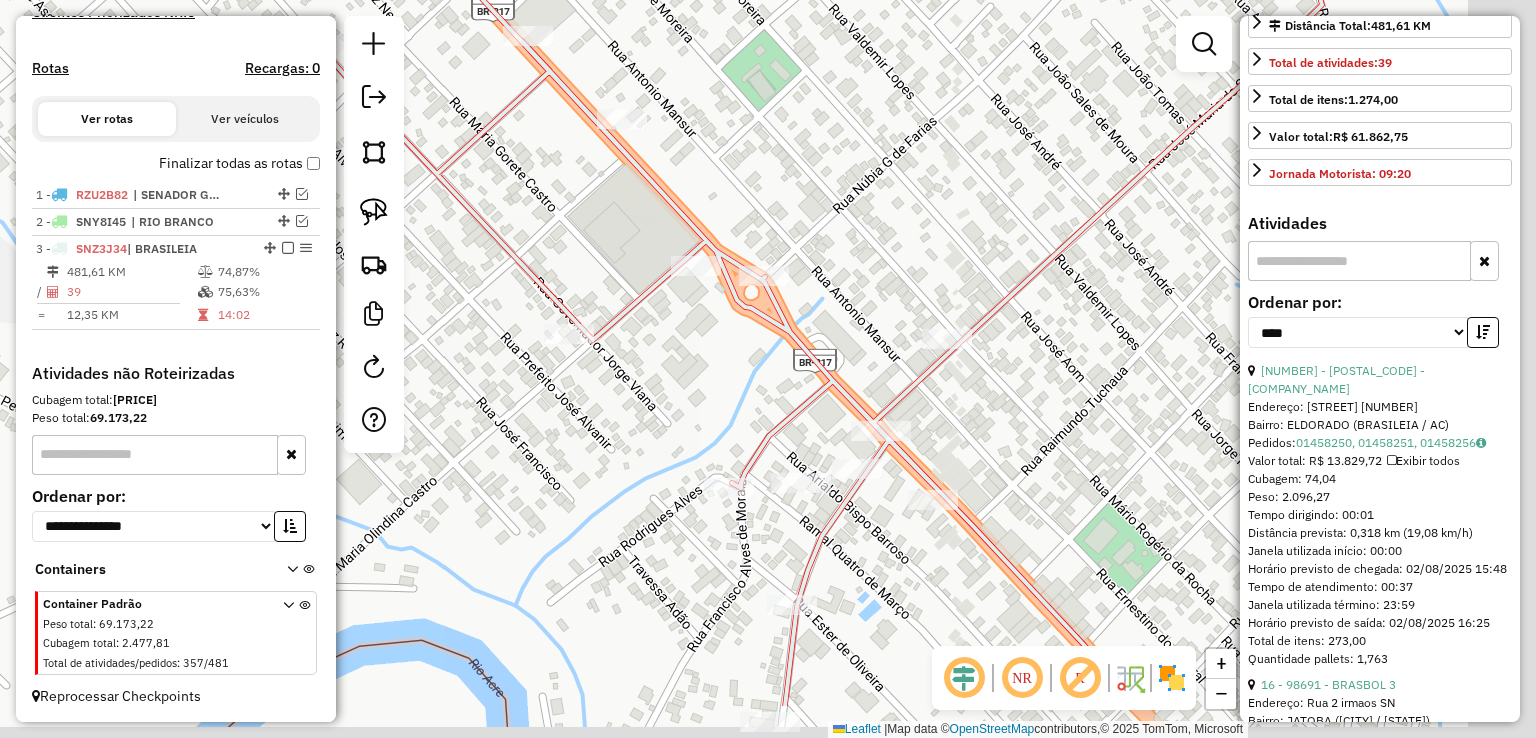 drag, startPoint x: 915, startPoint y: 237, endPoint x: 817, endPoint y: 58, distance: 204.07106 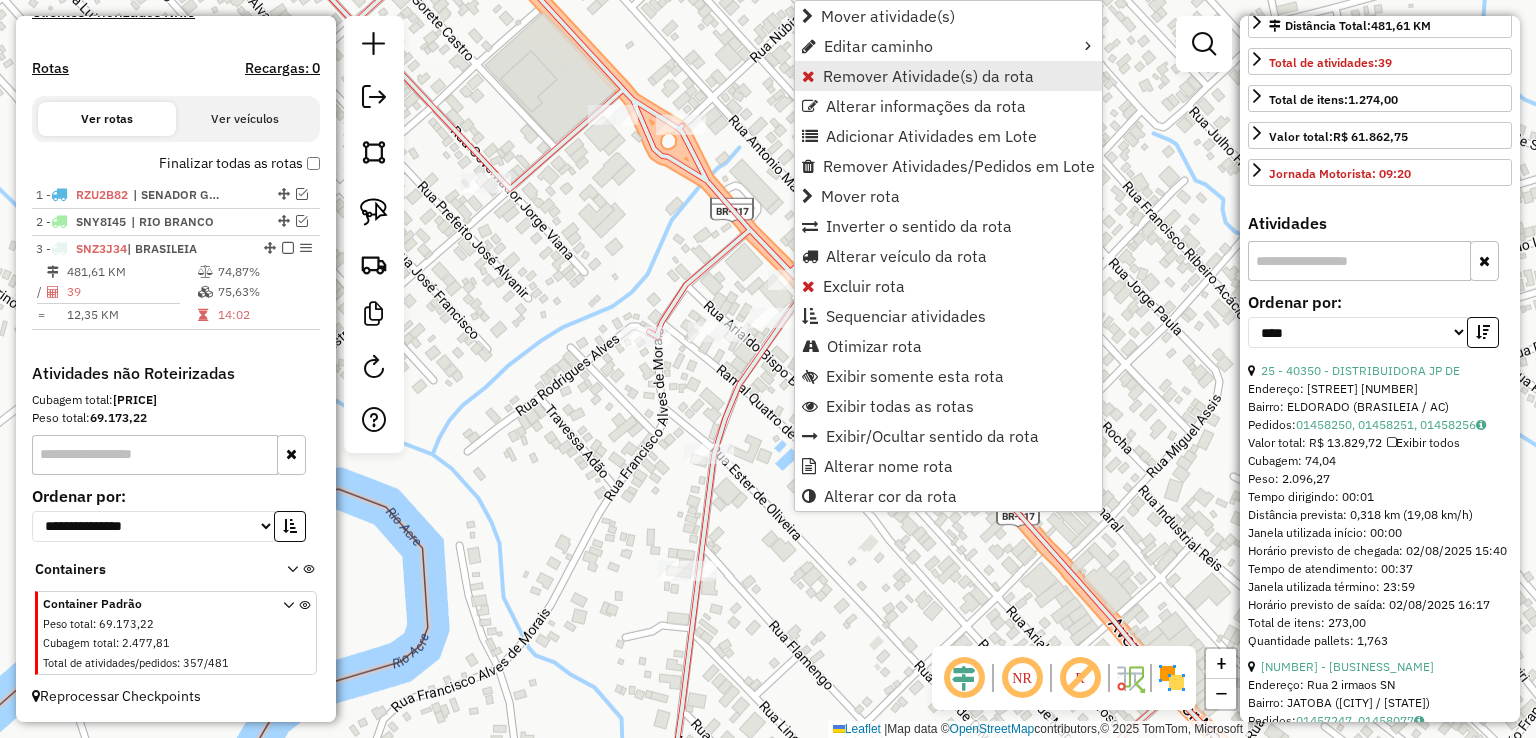 click on "Remover Atividade(s) da rota" at bounding box center (928, 76) 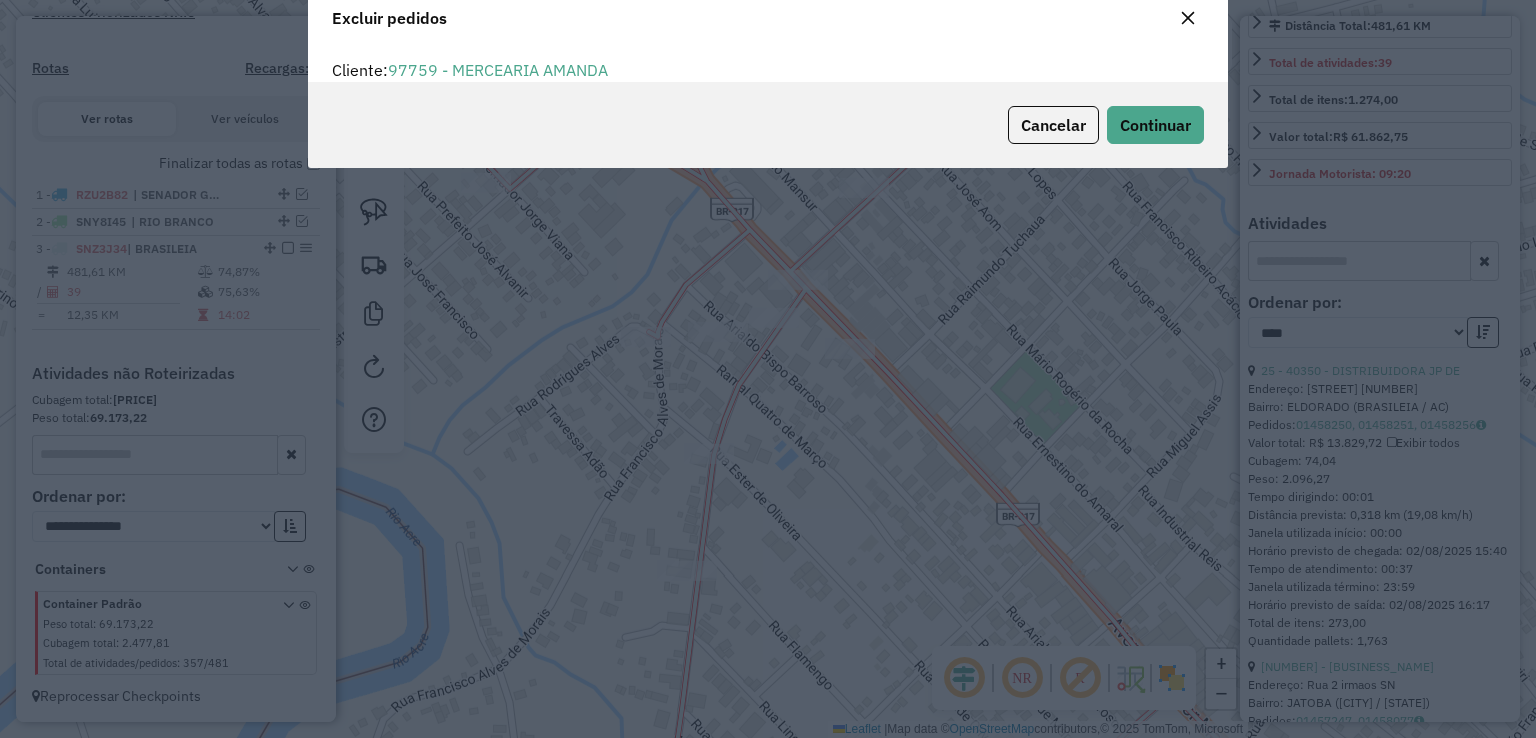 scroll, scrollTop: 69, scrollLeft: 0, axis: vertical 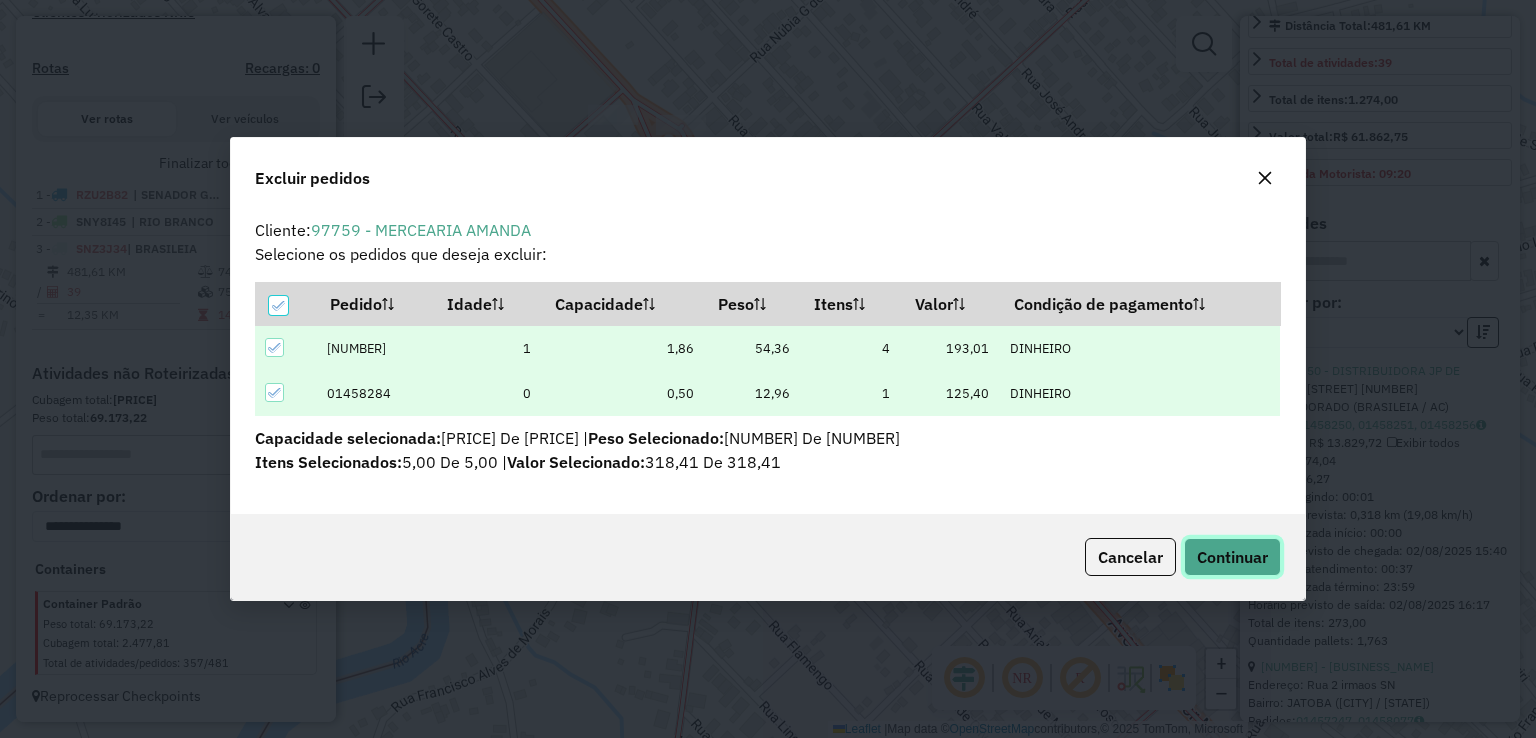 click on "Continuar" 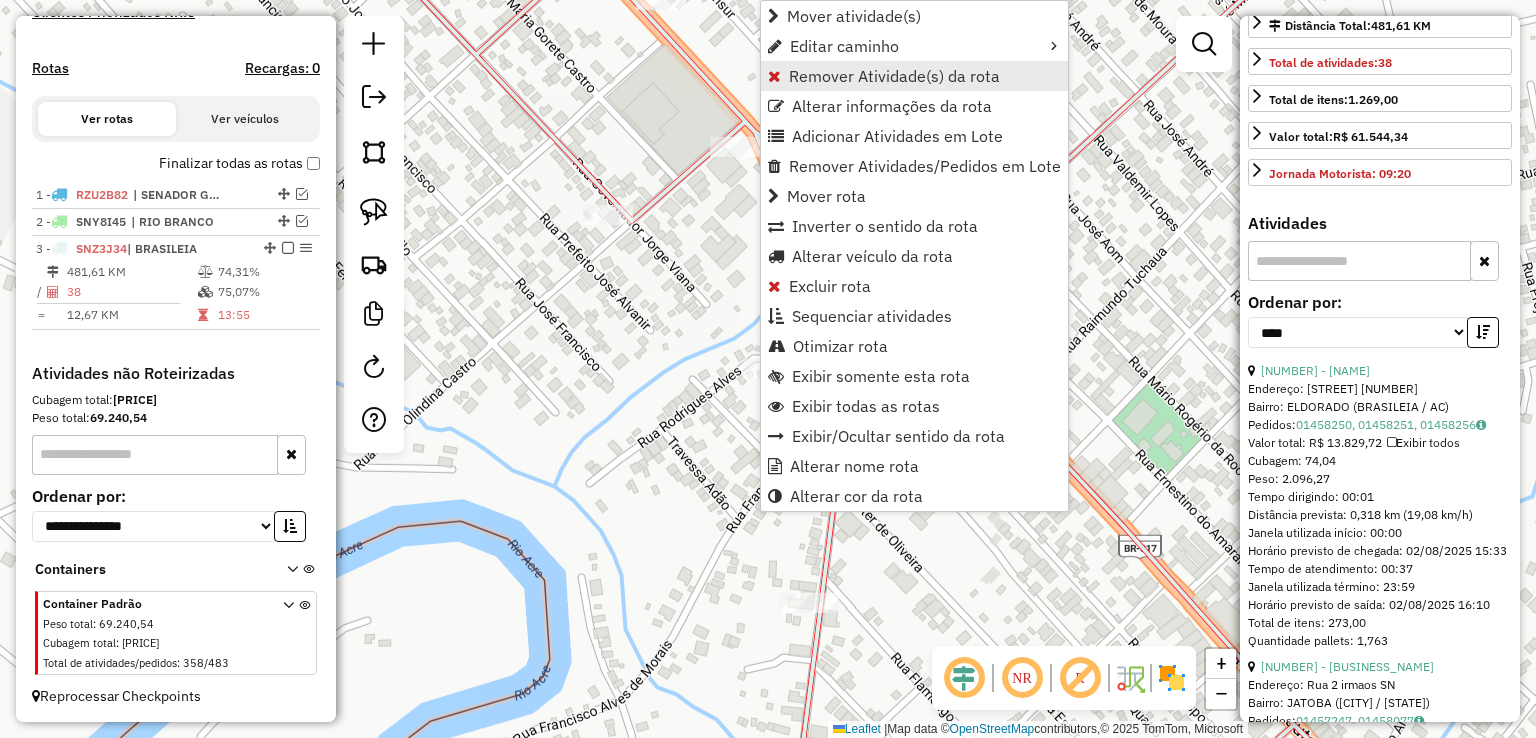 click on "Remover Atividade(s) da rota" at bounding box center (894, 76) 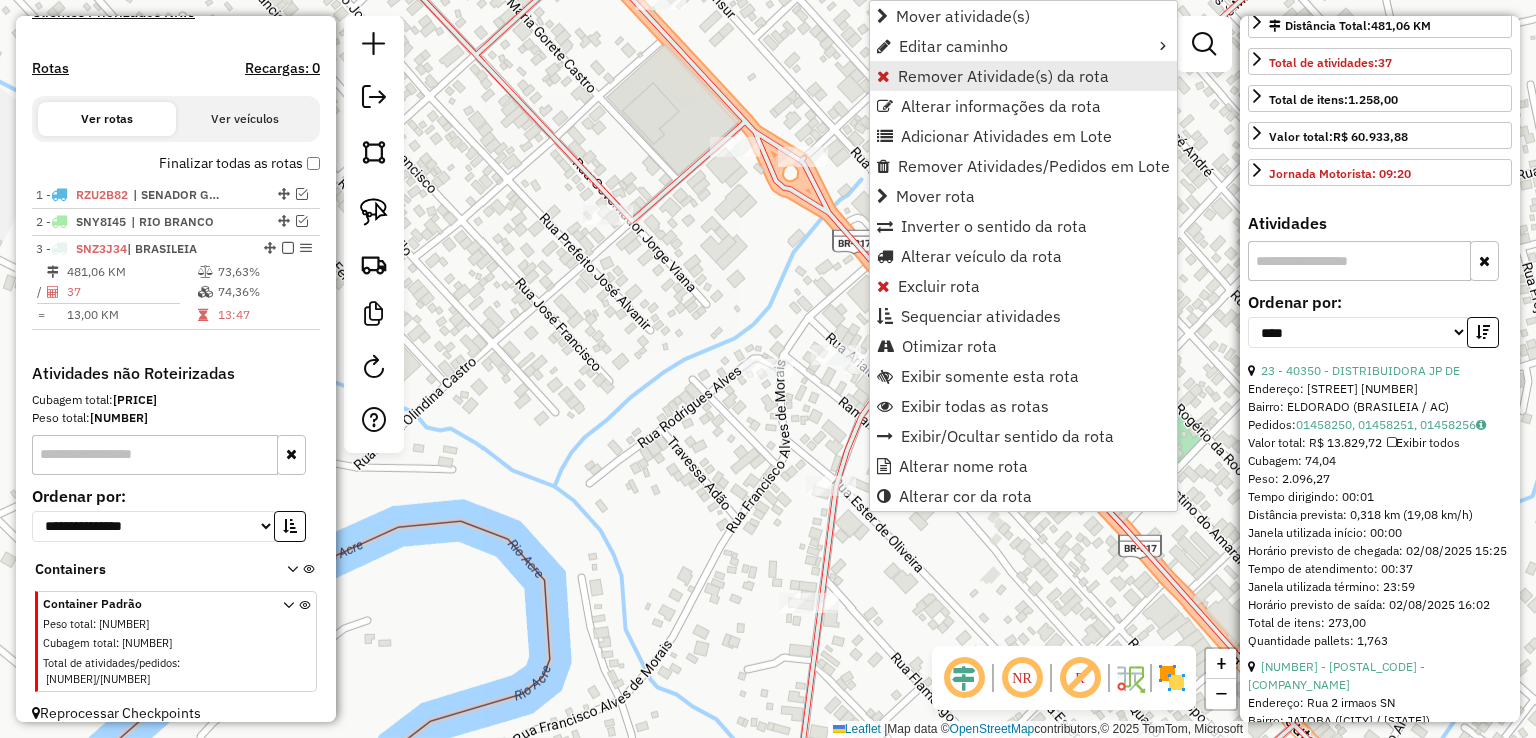 click on "Remover Atividade(s) da rota" at bounding box center [1003, 76] 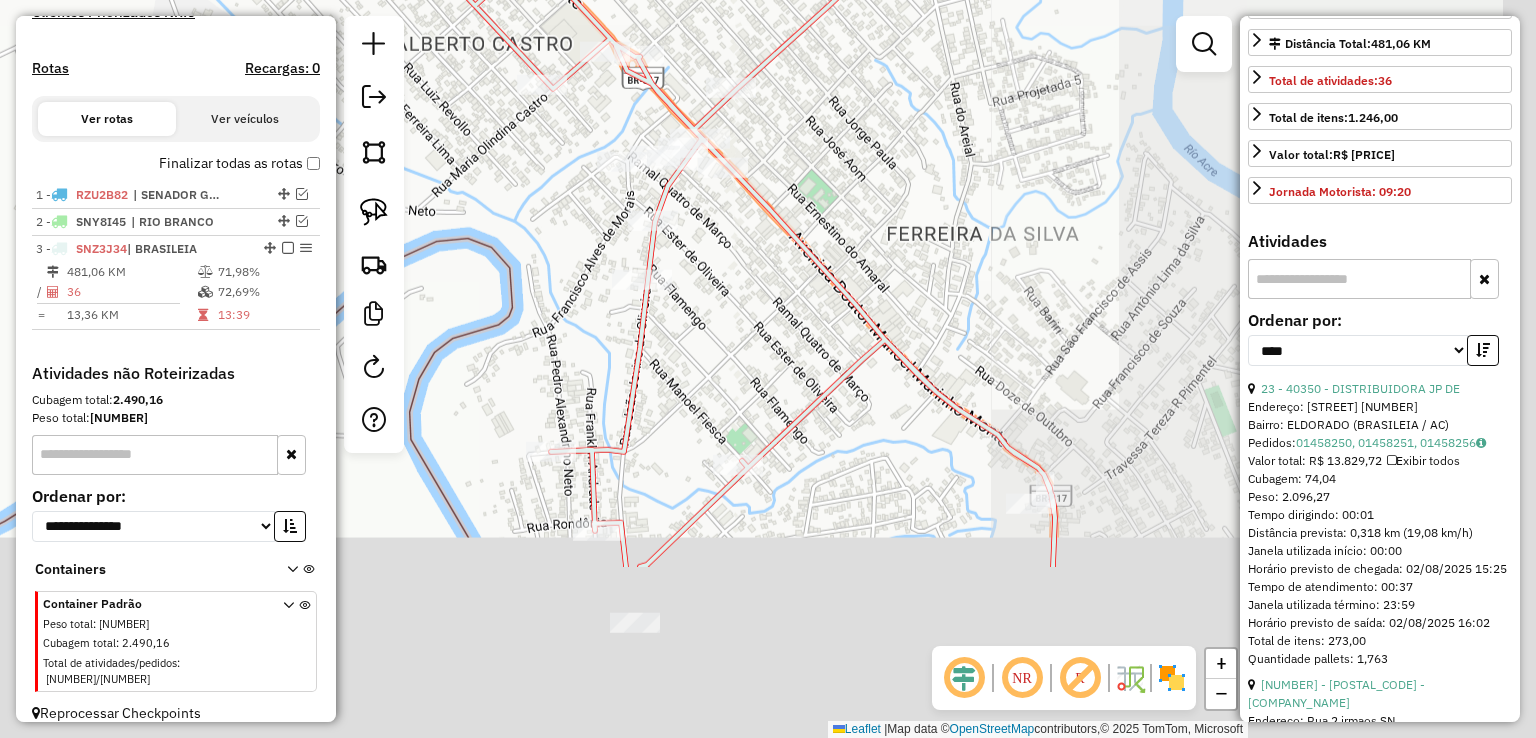 drag, startPoint x: 1077, startPoint y: 445, endPoint x: 857, endPoint y: 200, distance: 329.2795 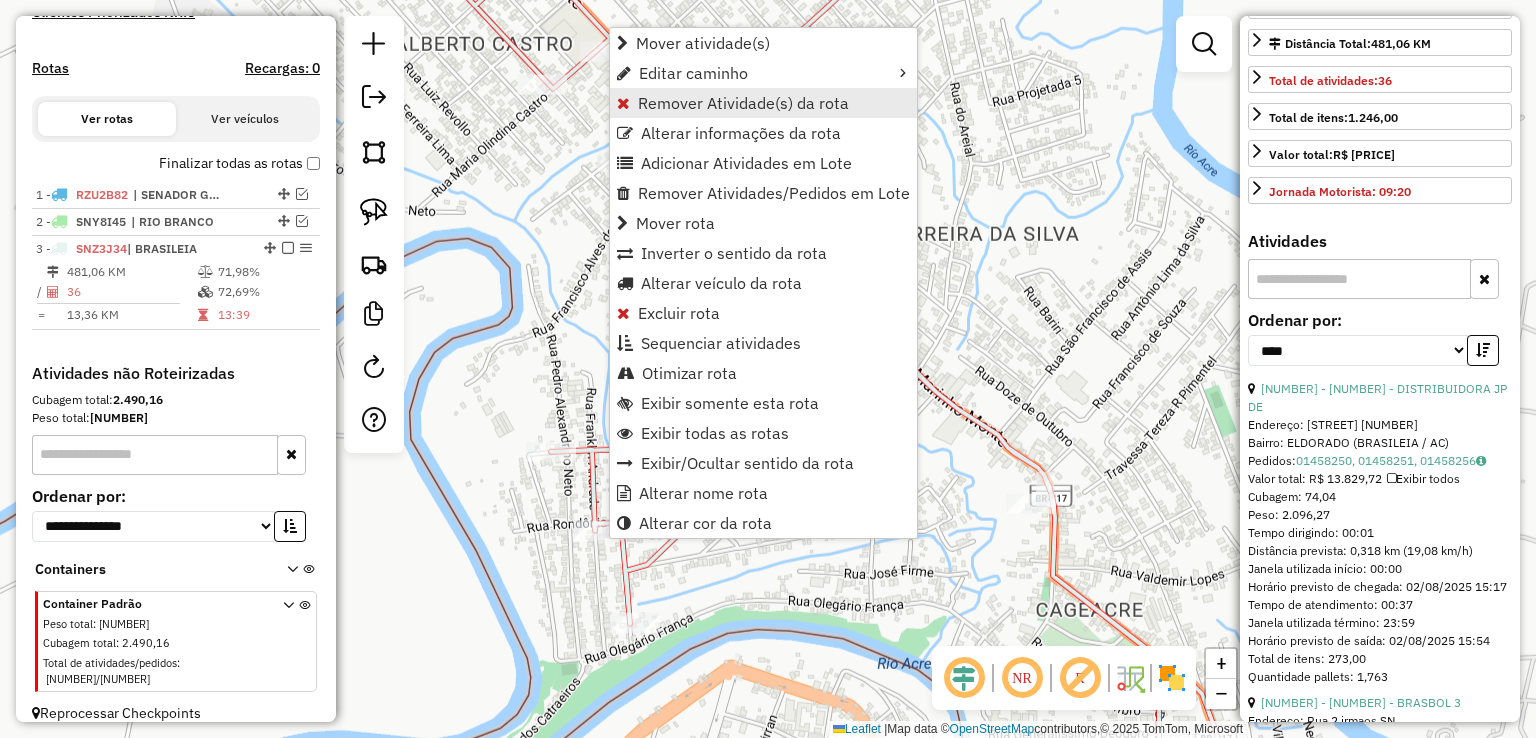 click on "Remover Atividade(s) da rota" at bounding box center (743, 103) 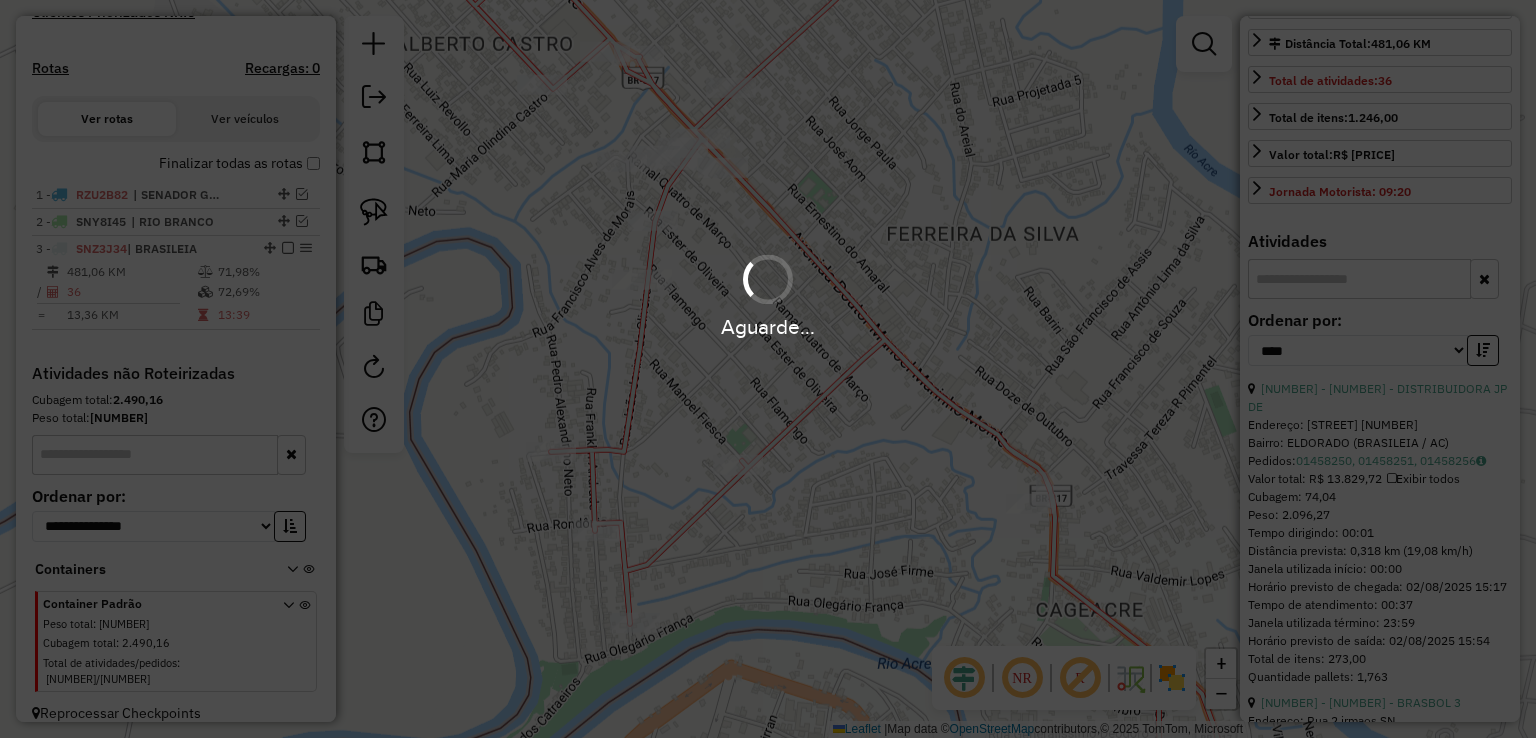 drag, startPoint x: 1119, startPoint y: 479, endPoint x: 1058, endPoint y: 440, distance: 72.40166 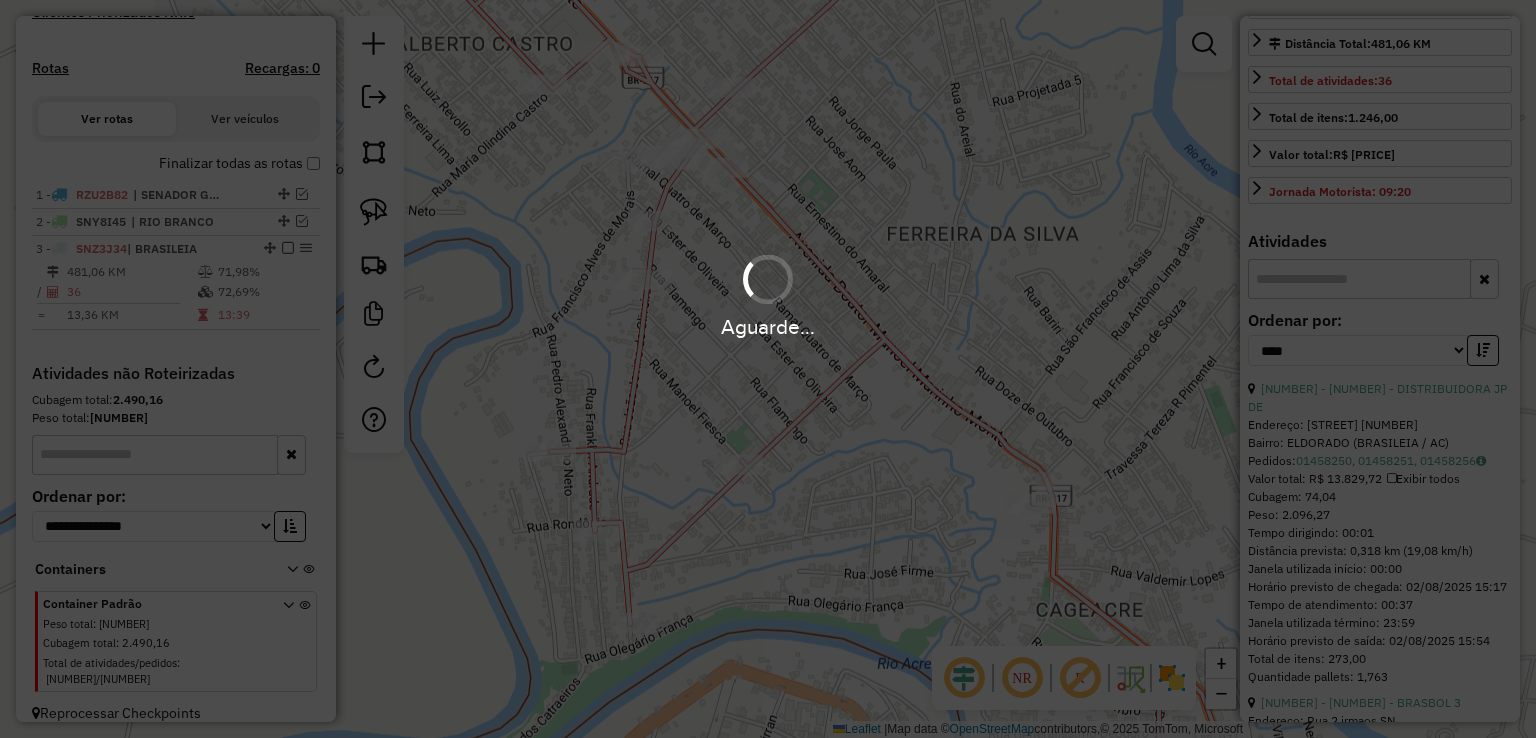 click on "Aguarde...  Pop-up bloqueado!  Seu navegador bloqueou automáticamente a abertura de uma nova janela.   Acesse as configurações e adicione o endereço do sistema a lista de permissão.   Fechar  Informações da Sessão 974164 - 02/08/2025     Criação: 01/08/2025 21:39   Depósito:  GP7 NORTE  Total de rotas:  3  Distância Total:  562,40 km  Tempo total:  29:01  Valor total:  R$ 641.334,92  - Total roteirizado:  R$ 202.028,38  - Total não roteirizado:  R$ 439.306,54  Total de Atividades Roteirizadas:  58  Total de Pedidos Roteirizados:  89  Peso total roteirizado:  27.596,74  Cubagem total roteirizado:  951,56  Total de Atividades não Roteirizadas:  360  Total de Pedidos não Roteirizados:  485 Total de caixas por viagem:  951,56 /   3 =  317,19 Média de Atividades por viagem:  58 /   3 =  19,33 Ocupação média da frota:  76,81%   Rotas vários dias:  0  Clientes Priorizados NR:  0 Rotas  Recargas: 0   Ver rotas   Ver veículos  Finalizar todas as rotas   1 -       RZU2B82   | SENADOR GUIOMARD  /" at bounding box center (768, 369) 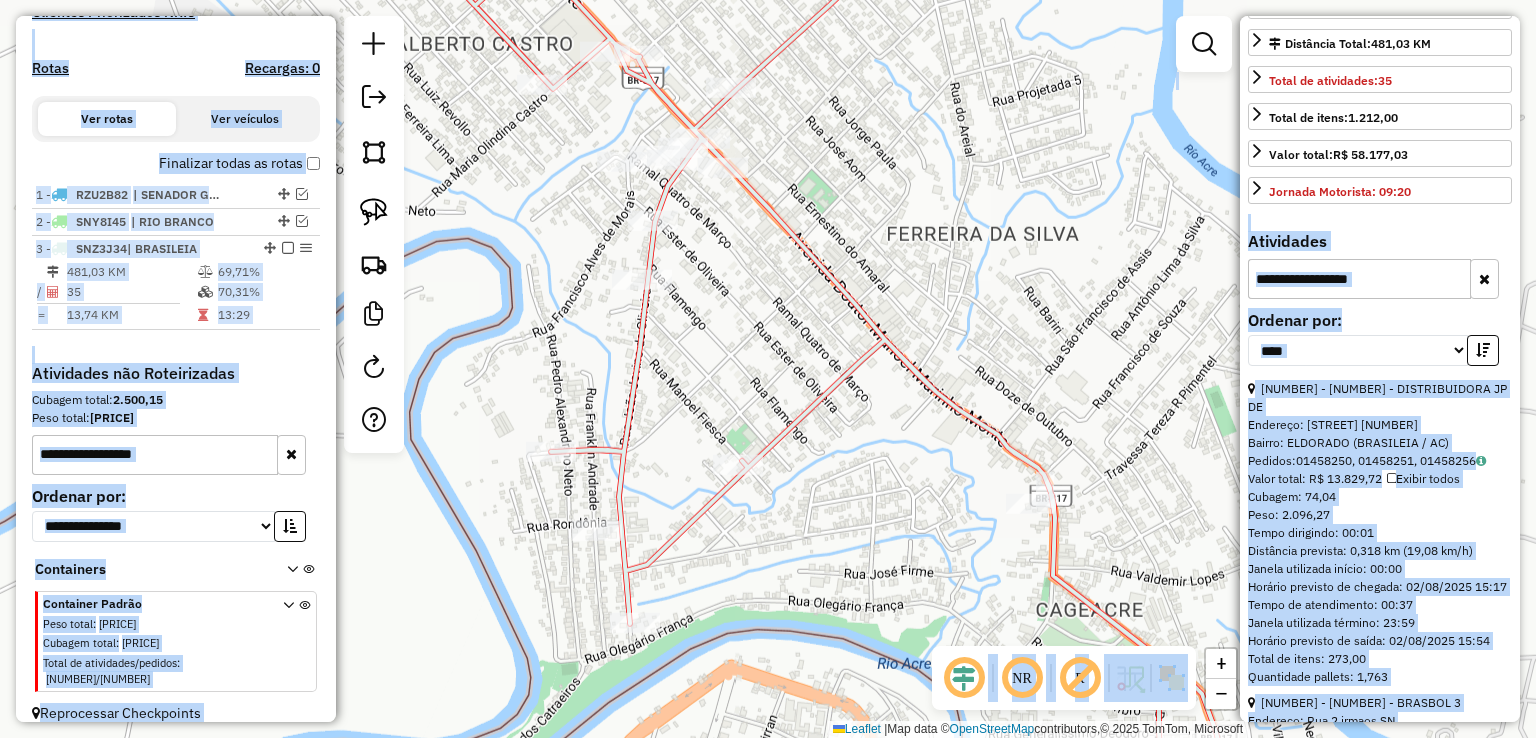 click on "Janela de atendimento Grade de atendimento Capacidade Transportadoras Veículos Cliente Pedidos  Rotas Selecione os dias de semana para filtrar as janelas de atendimento  Seg   Ter   Qua   Qui   Sex   Sáb   Dom  Informe o período da janela de atendimento: De: Até:  Filtrar exatamente a janela do cliente  Considerar janela de atendimento padrão  Selecione os dias de semana para filtrar as grades de atendimento  Seg   Ter   Qua   Qui   Sex   Sáb   Dom   Considerar clientes sem dia de atendimento cadastrado  Clientes fora do dia de atendimento selecionado Filtrar as atividades entre os valores definidos abaixo:  Peso mínimo:   Peso máximo:   Cubagem mínima:   Cubagem máxima:   De:   Até:  Filtrar as atividades entre o tempo de atendimento definido abaixo:  De:   Até:   Considerar capacidade total dos clientes não roteirizados Transportadora: Selecione um ou mais itens Tipo de veículo: Selecione um ou mais itens Veículo: Selecione um ou mais itens Motorista: Selecione um ou mais itens Nome: Rótulo:" 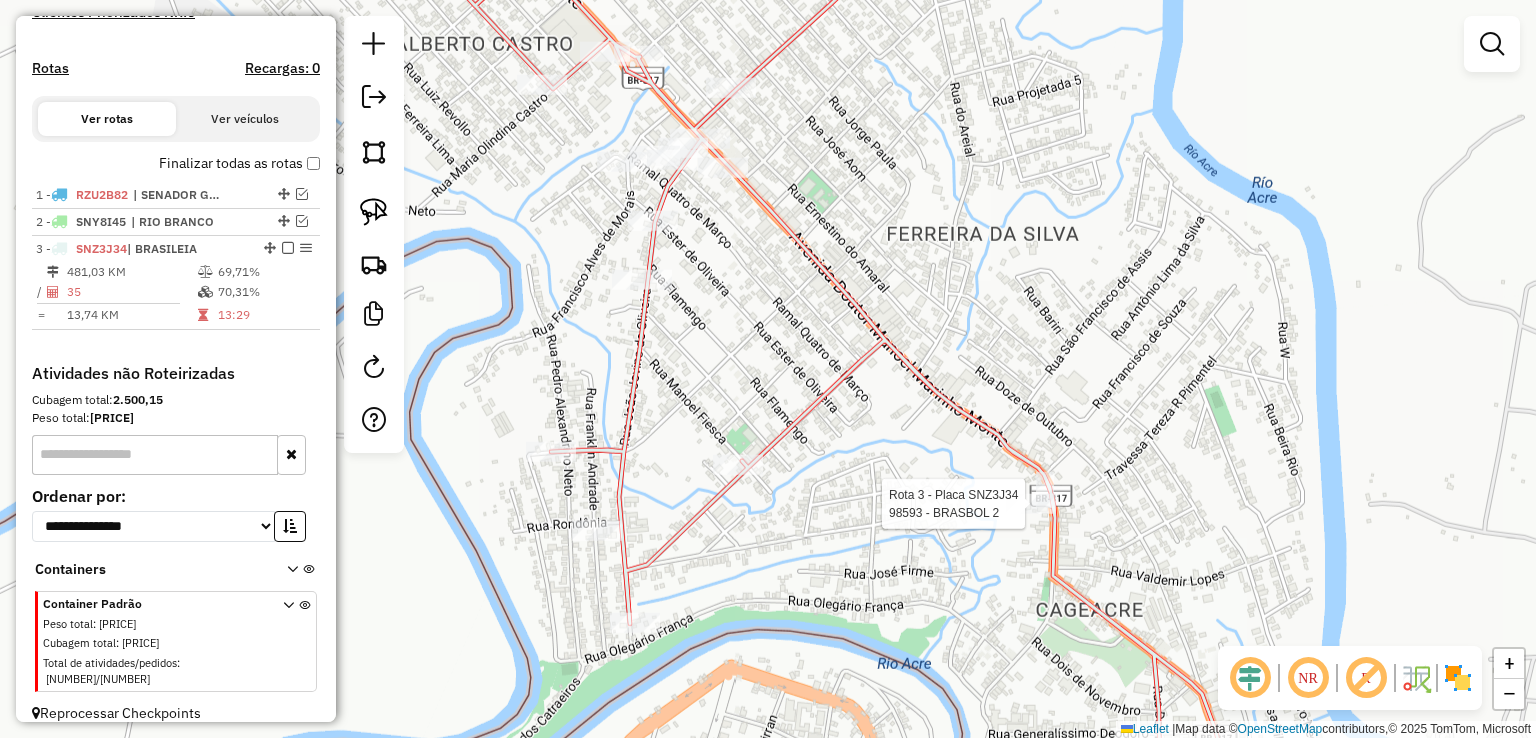 select on "*********" 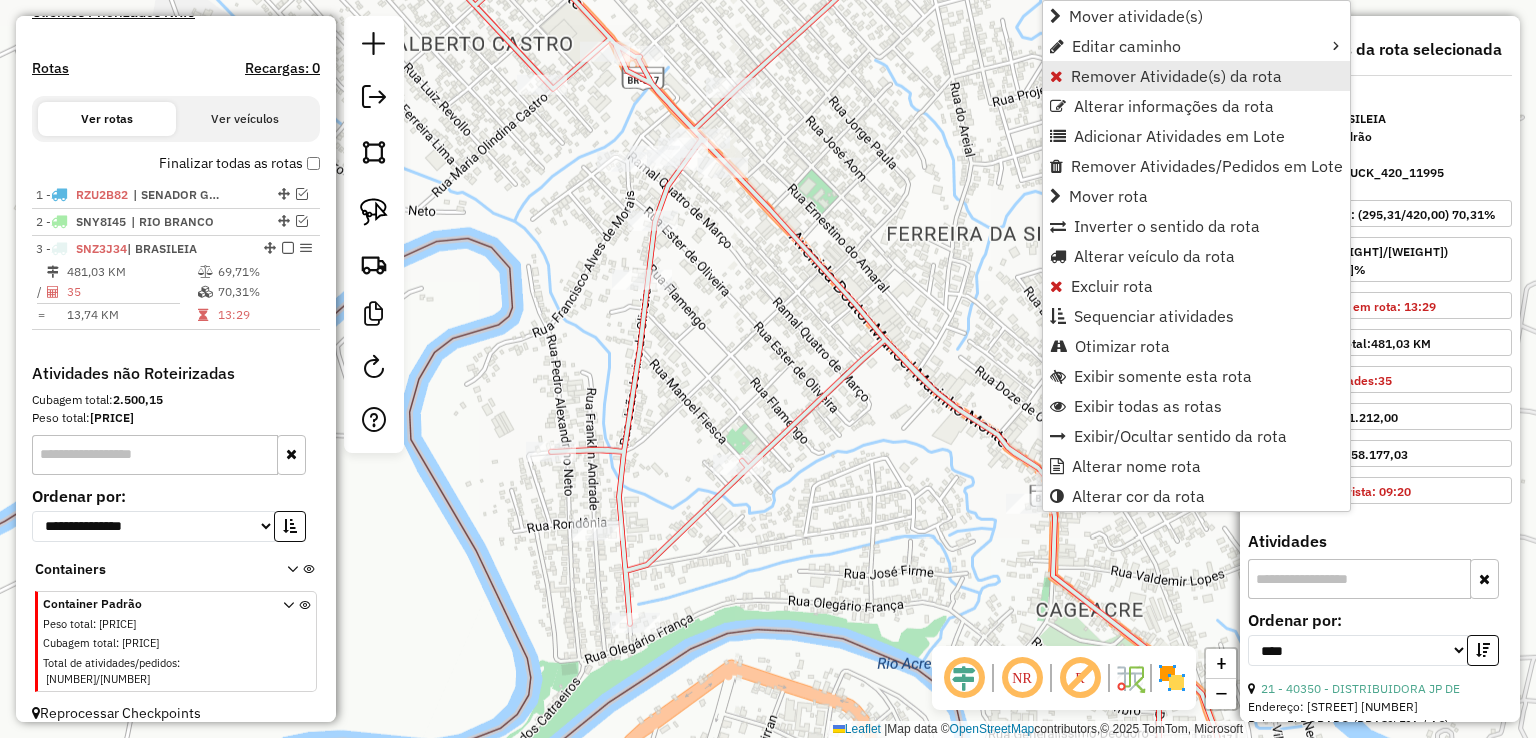 click on "Remover Atividade(s) da rota" at bounding box center [1176, 76] 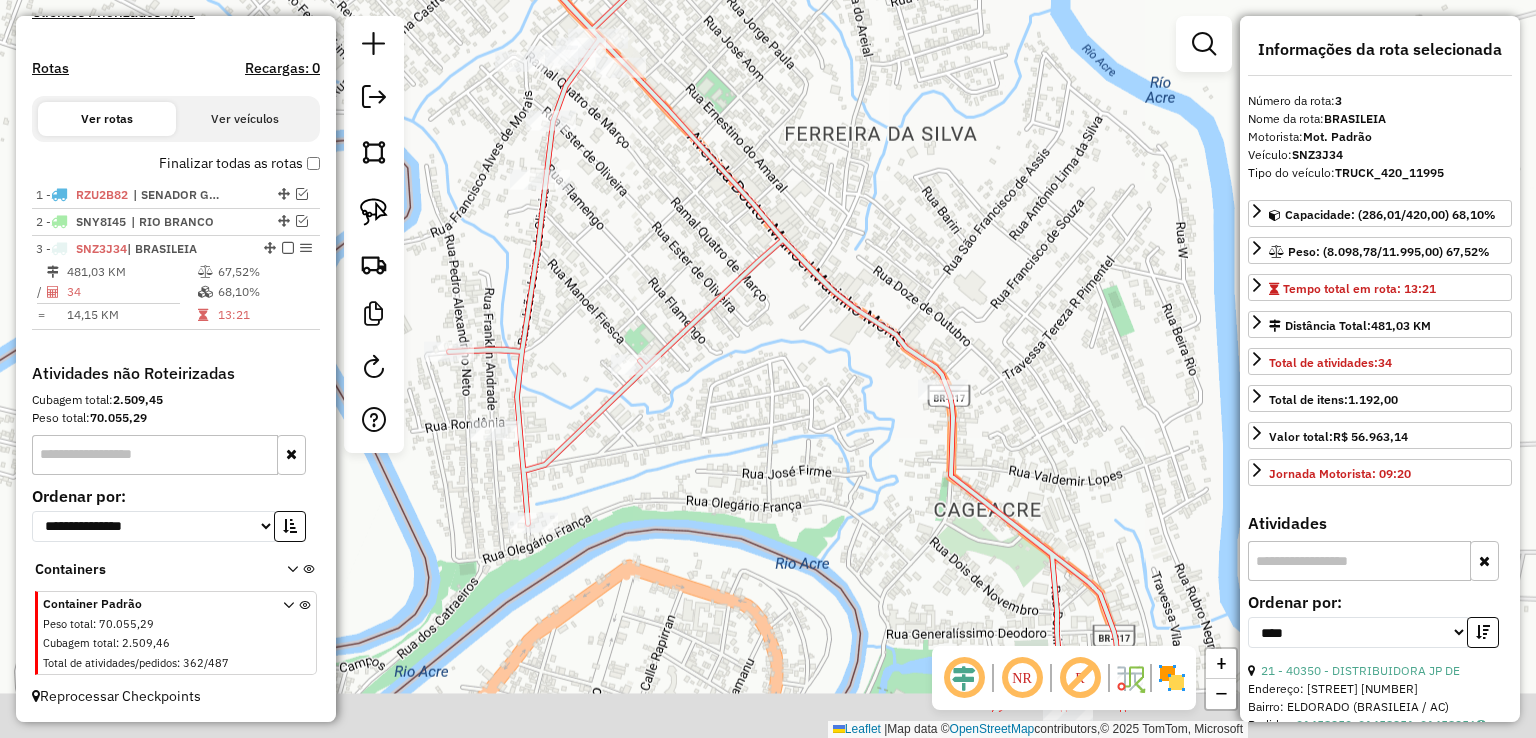 drag, startPoint x: 1142, startPoint y: 455, endPoint x: 919, endPoint y: 195, distance: 342.5332 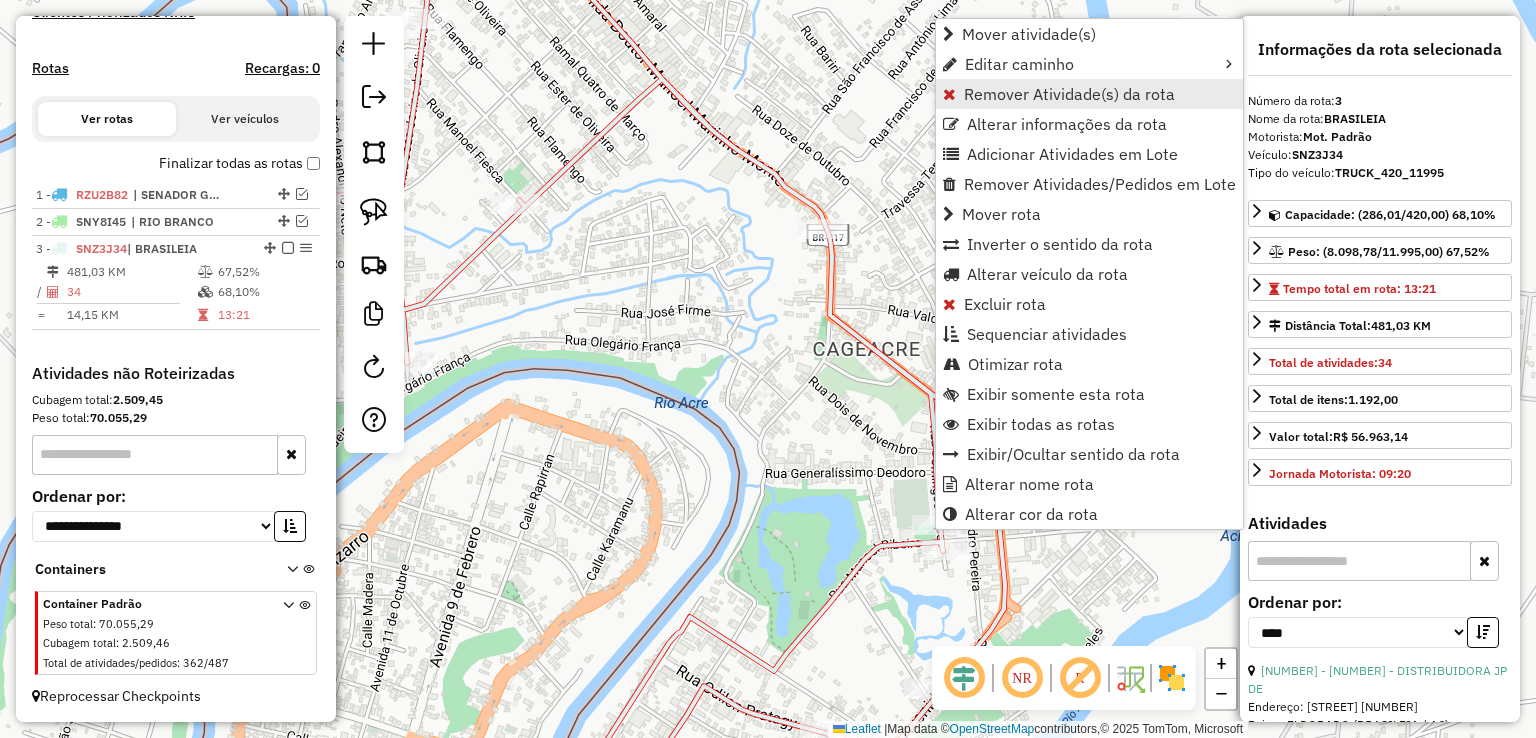 click on "Remover Atividade(s) da rota" at bounding box center [1069, 94] 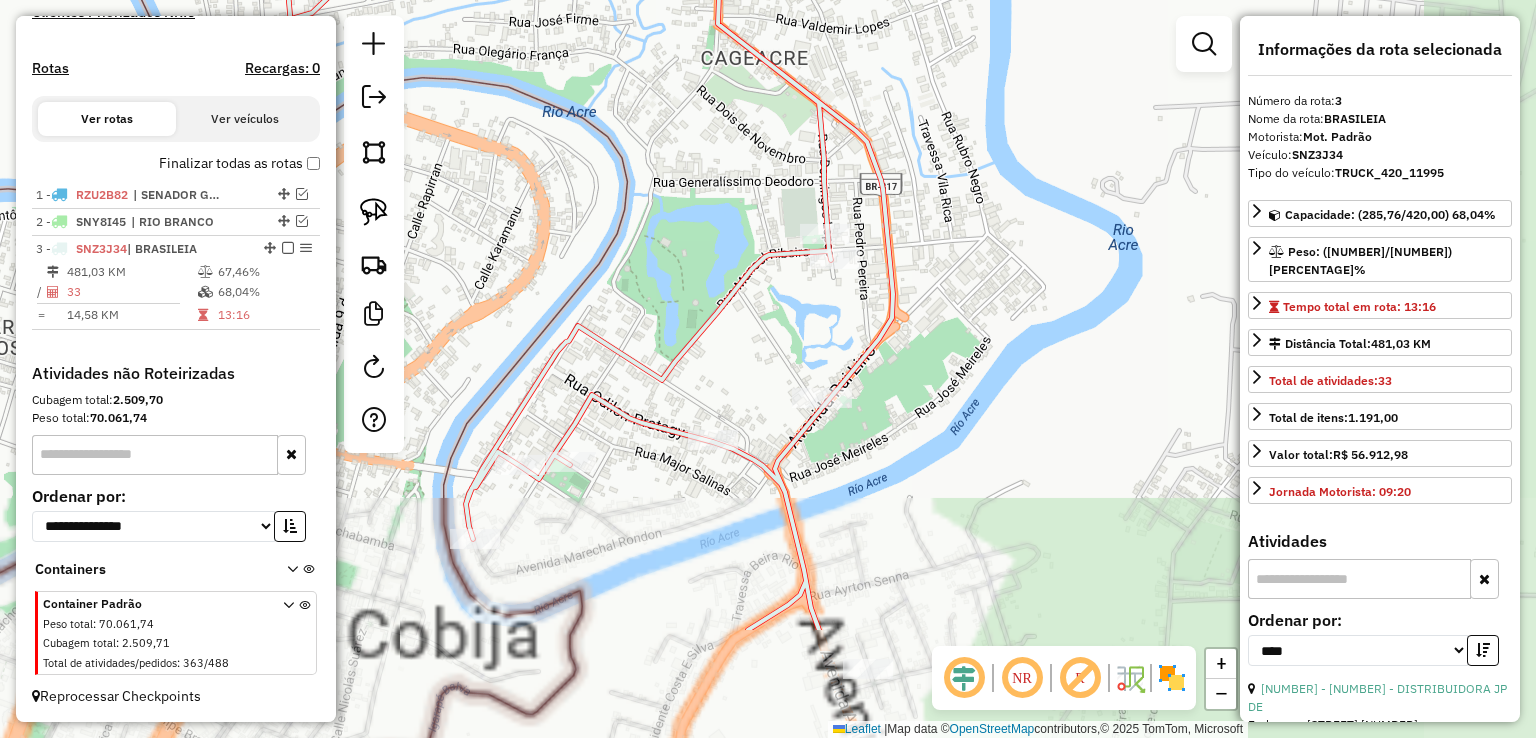 drag, startPoint x: 869, startPoint y: 503, endPoint x: 796, endPoint y: 321, distance: 196.09436 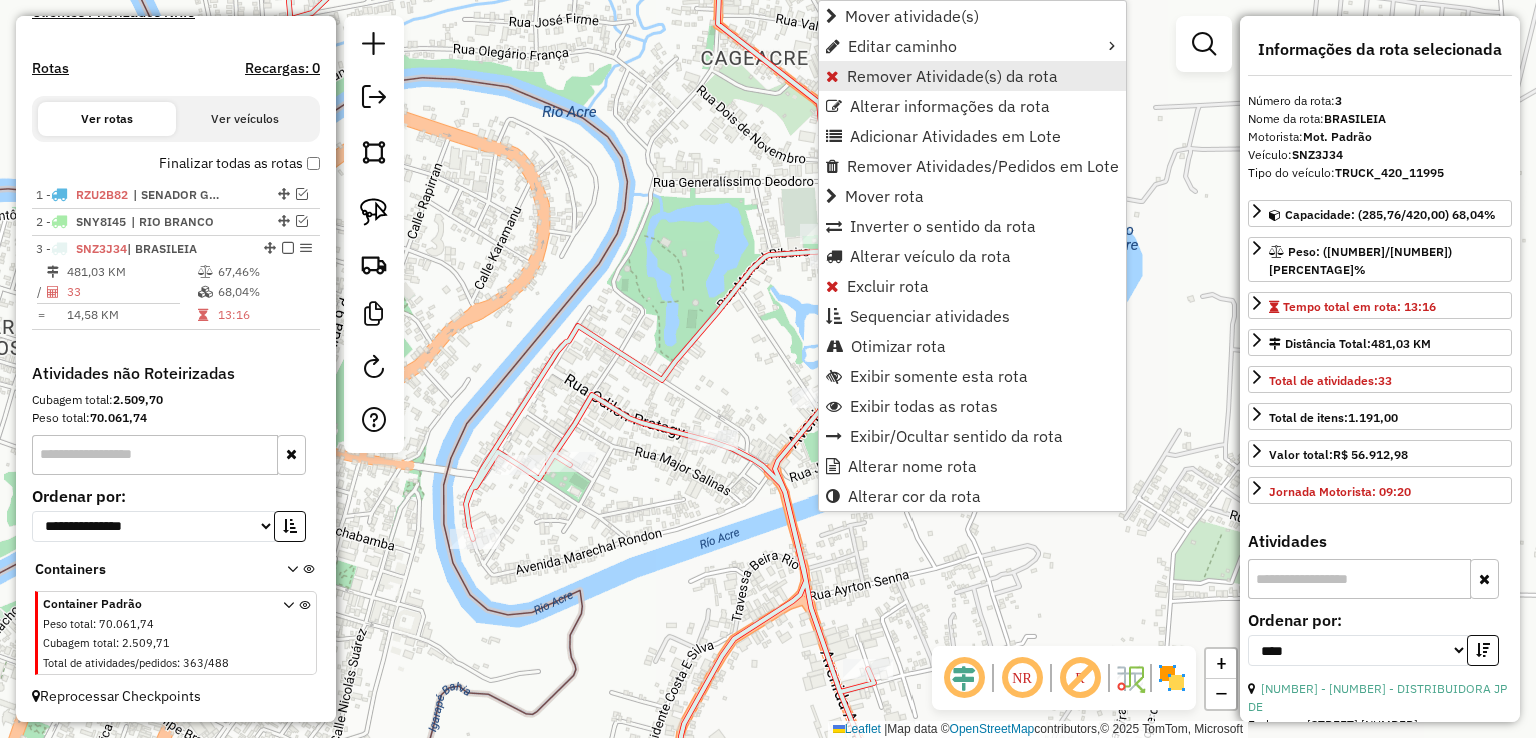click on "Remover Atividade(s) da rota" at bounding box center [952, 76] 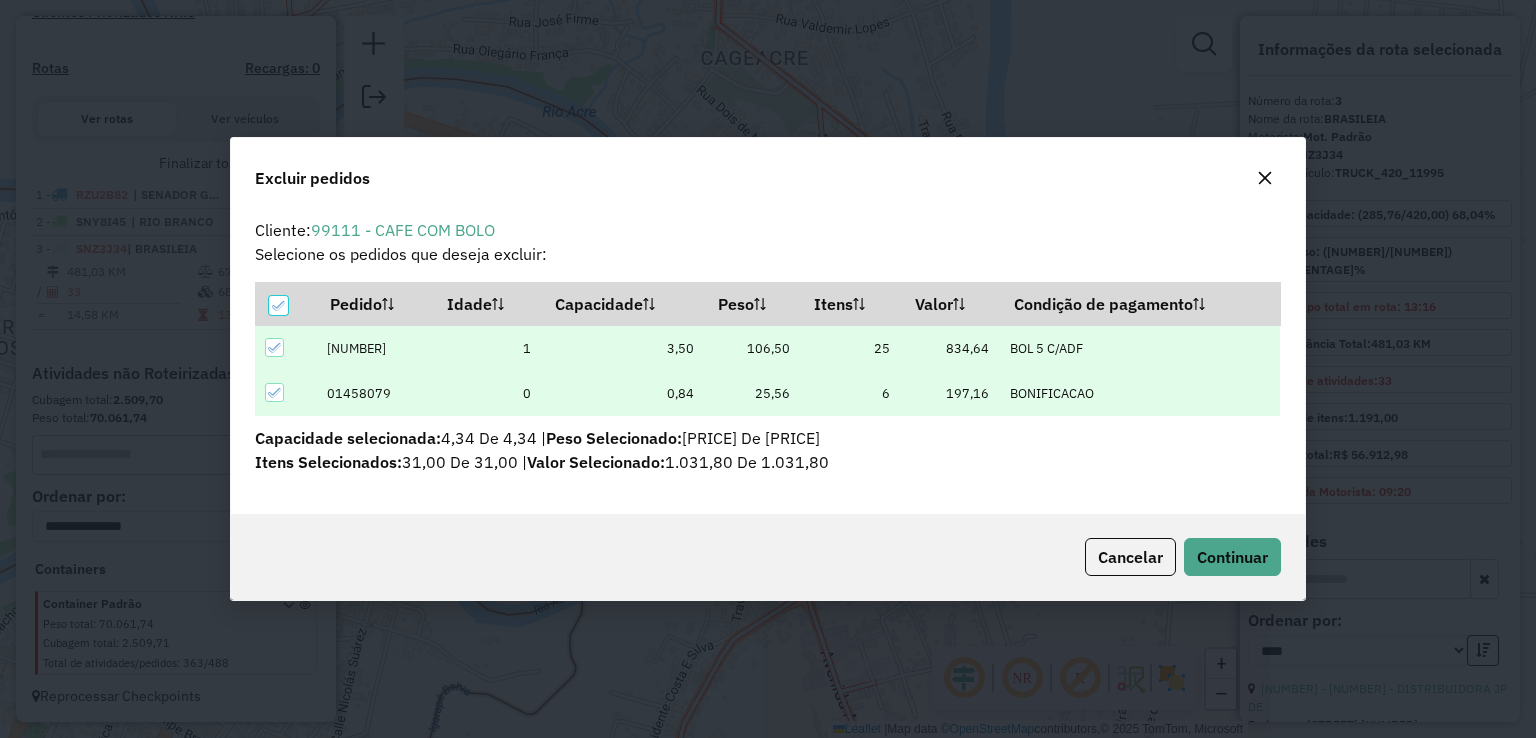 scroll, scrollTop: 69, scrollLeft: 0, axis: vertical 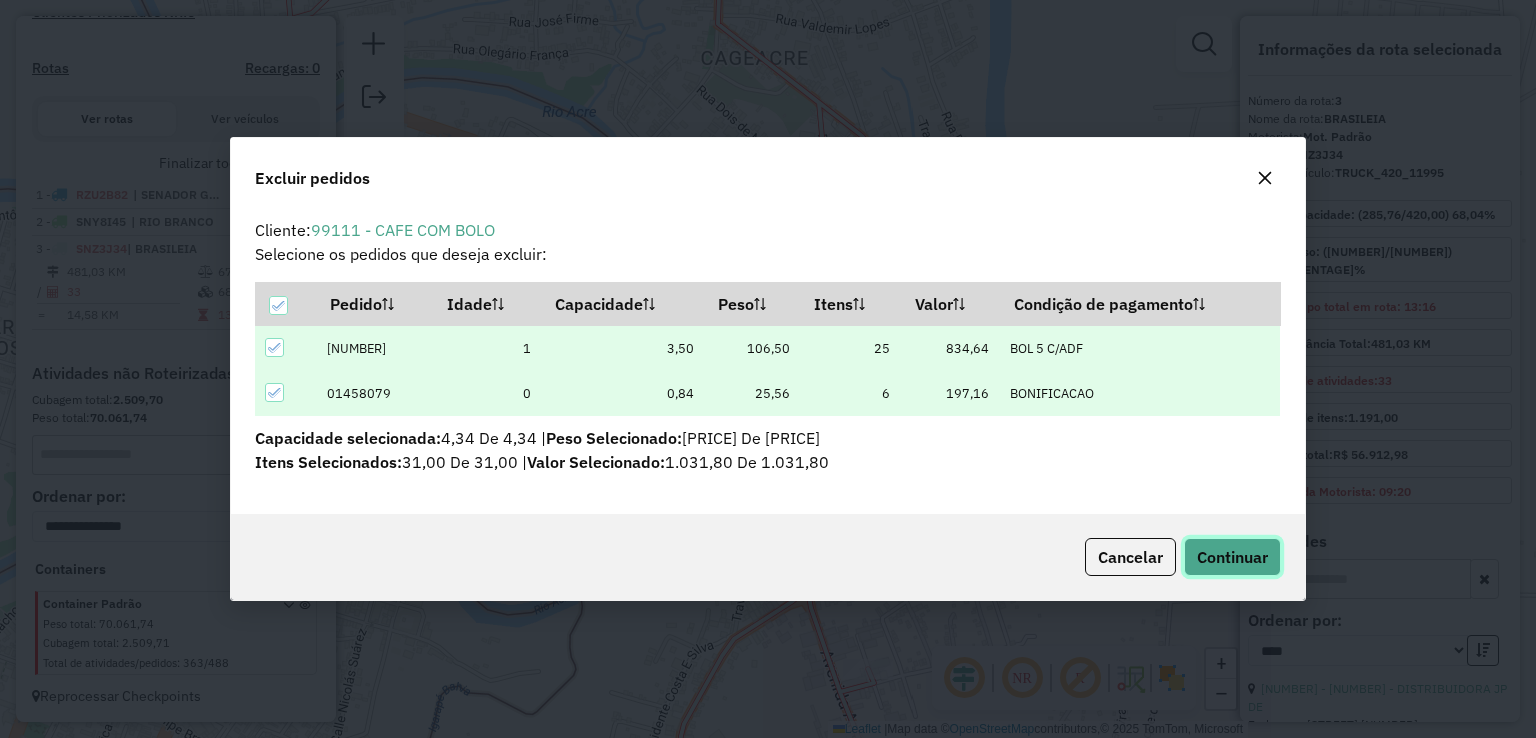 click on "Continuar" 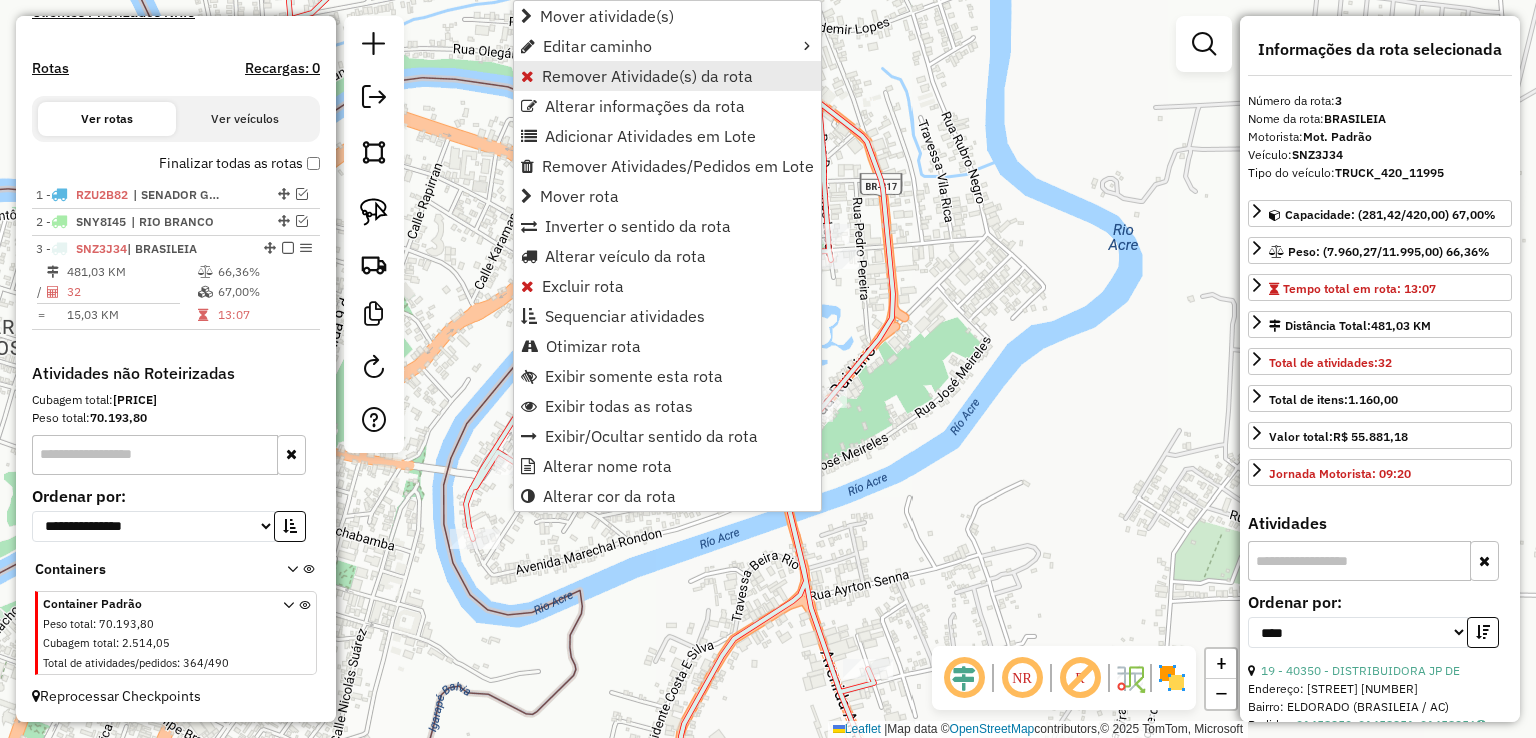 click on "Remover Atividade(s) da rota" at bounding box center (647, 76) 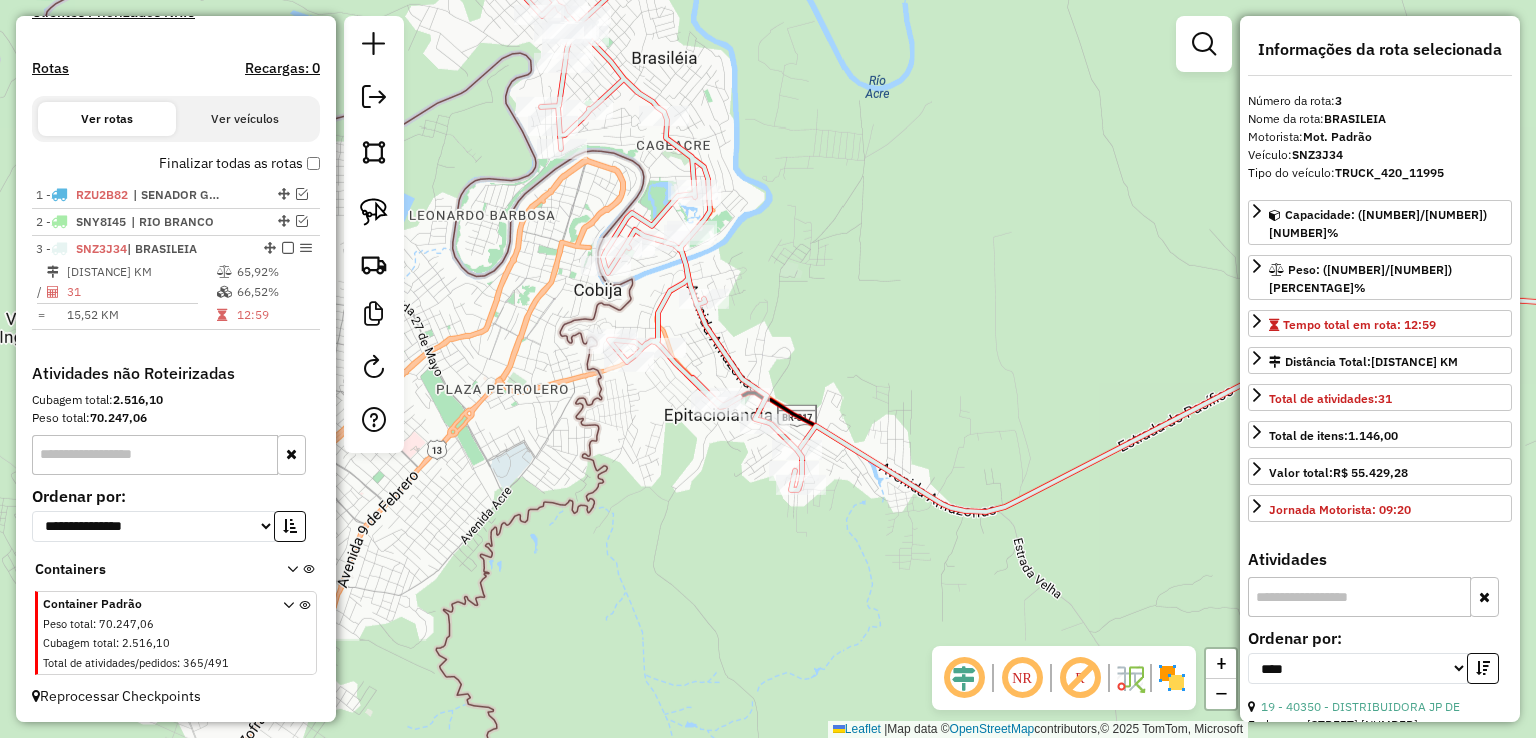 drag, startPoint x: 916, startPoint y: 414, endPoint x: 850, endPoint y: 337, distance: 101.414986 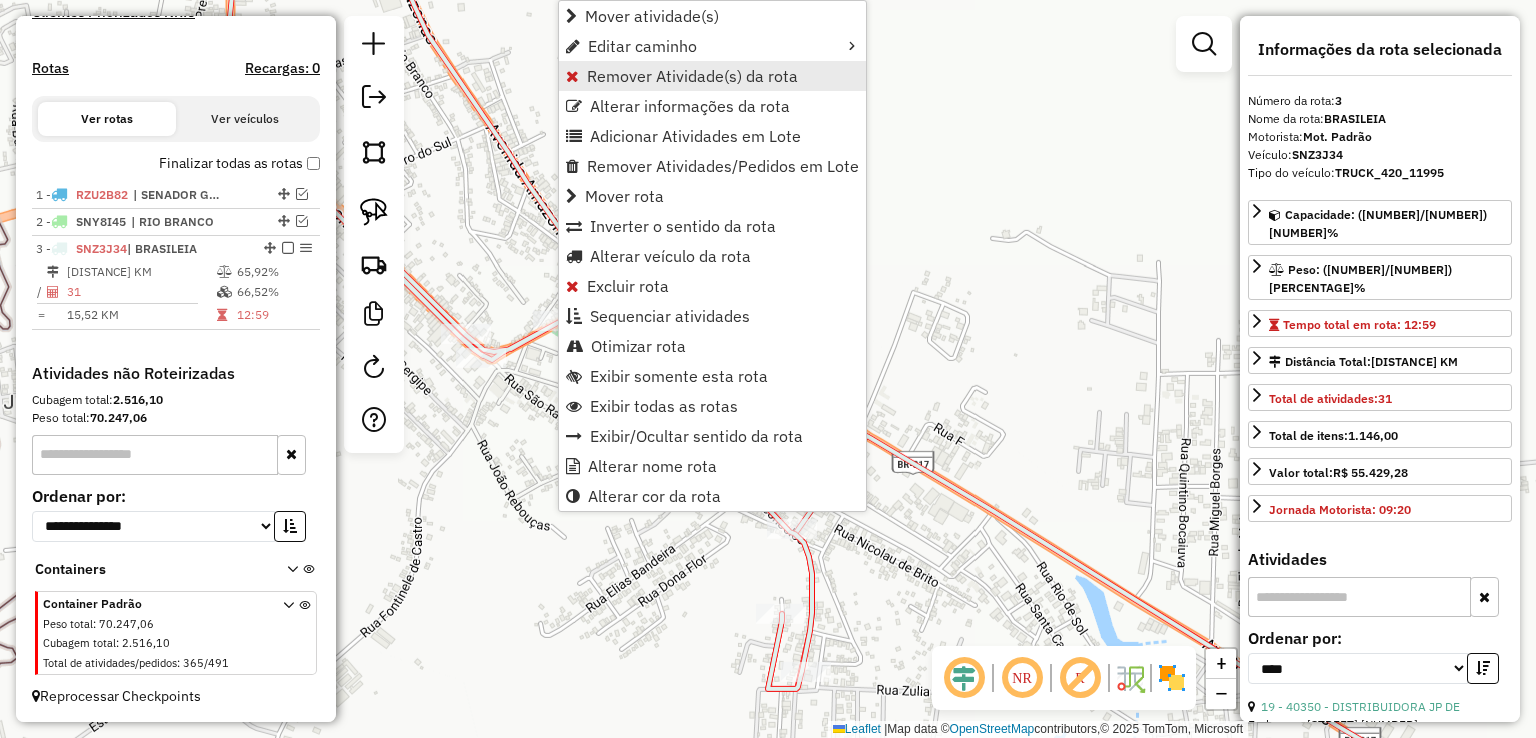 click on "Remover Atividade(s) da rota" at bounding box center [692, 76] 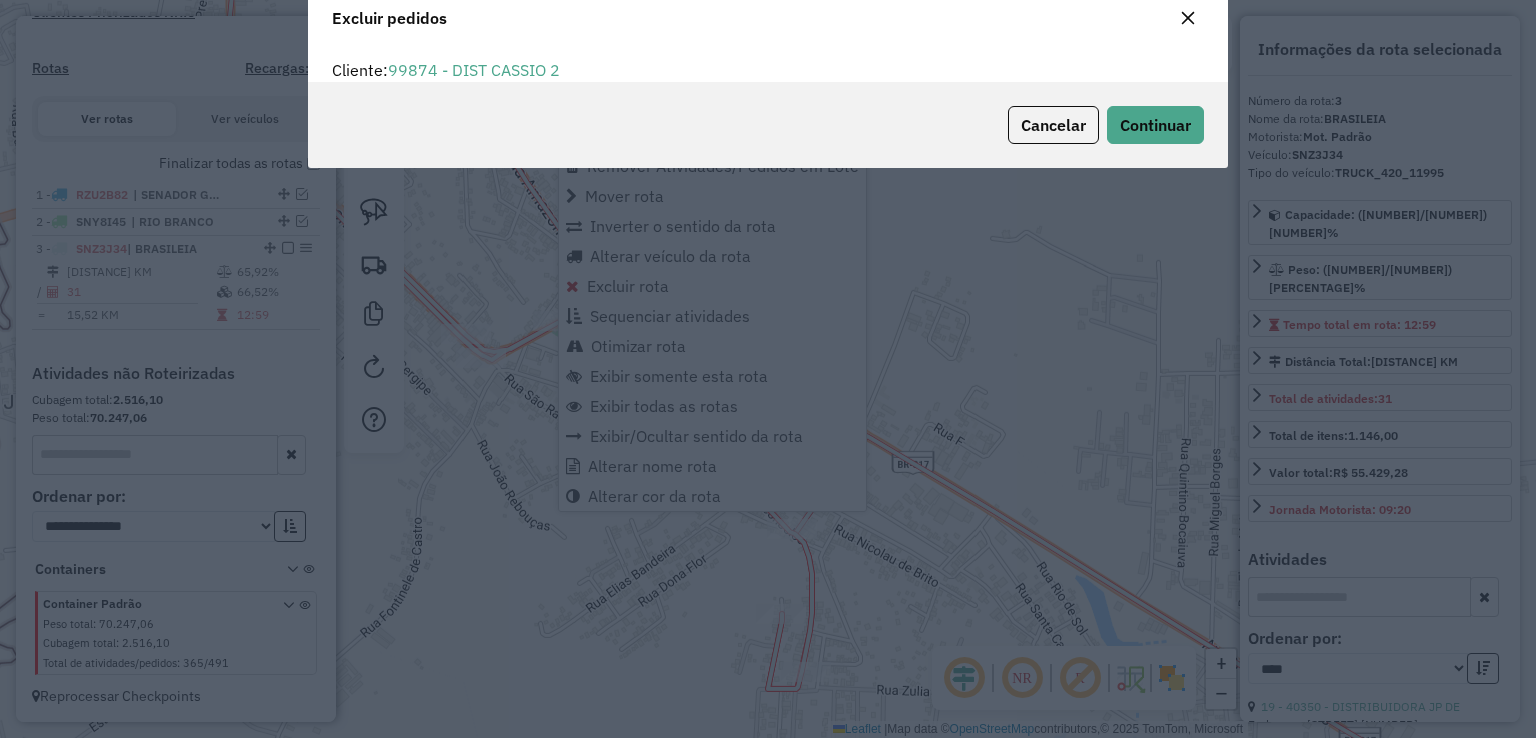 scroll, scrollTop: 69, scrollLeft: 0, axis: vertical 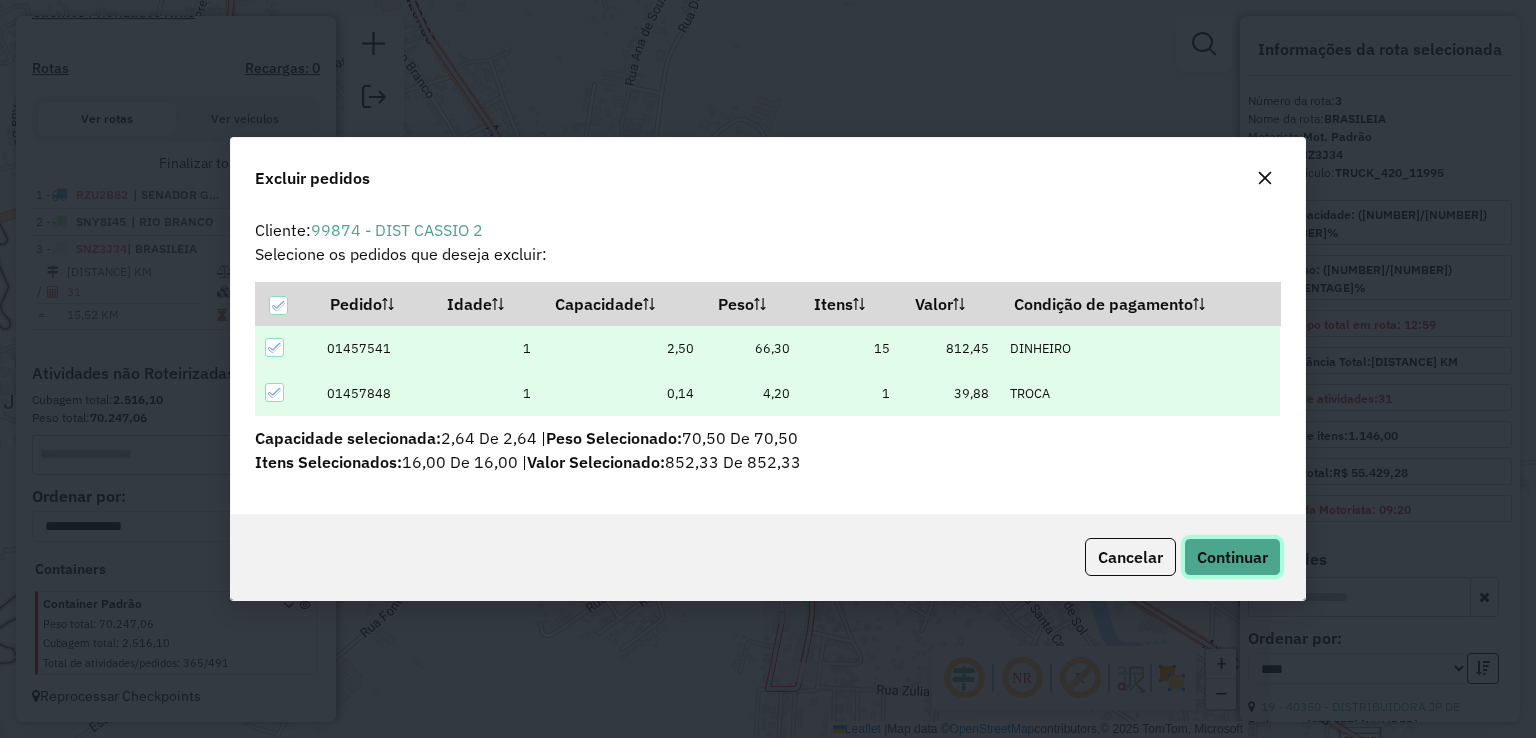 click on "Continuar" 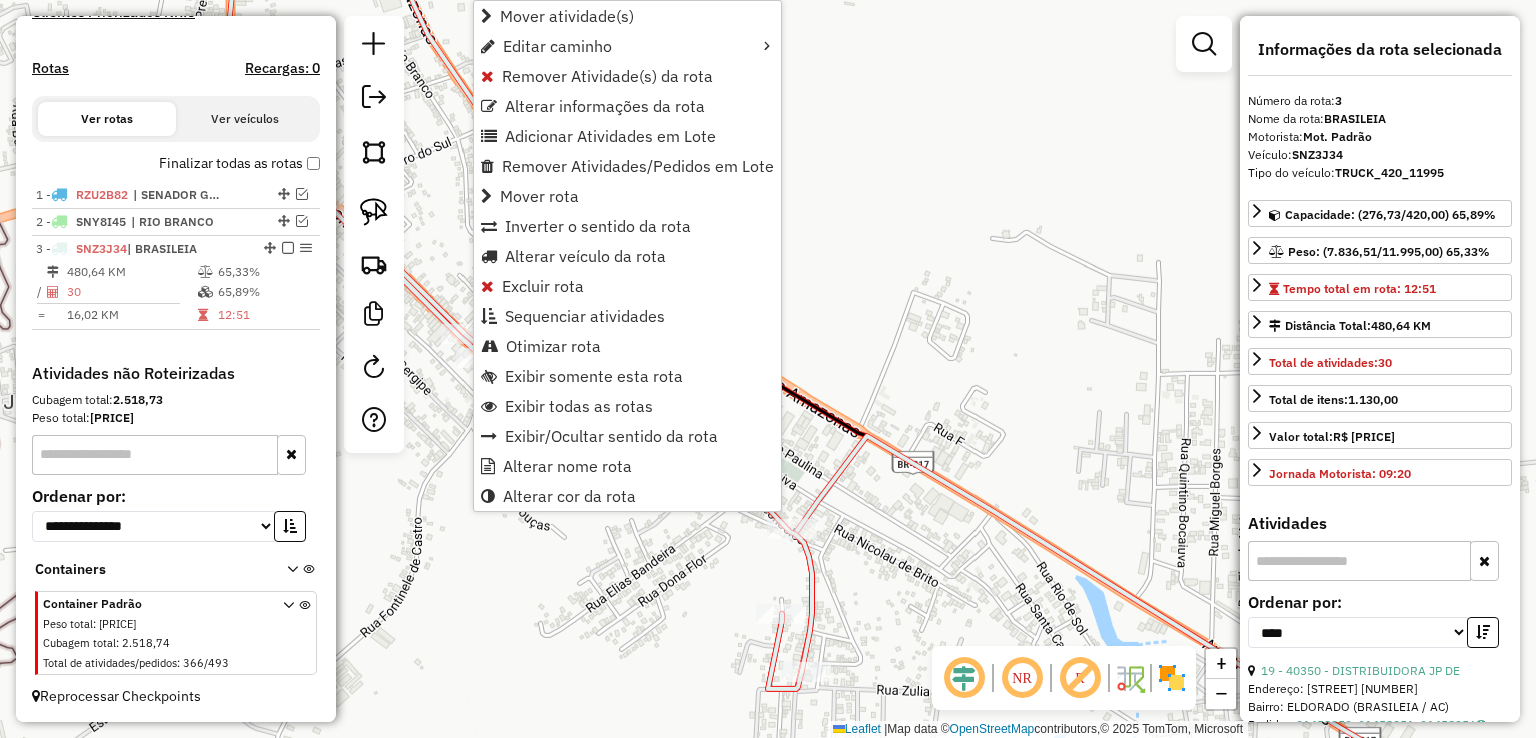 click on "Remover Atividade(s) da rota" at bounding box center (607, 76) 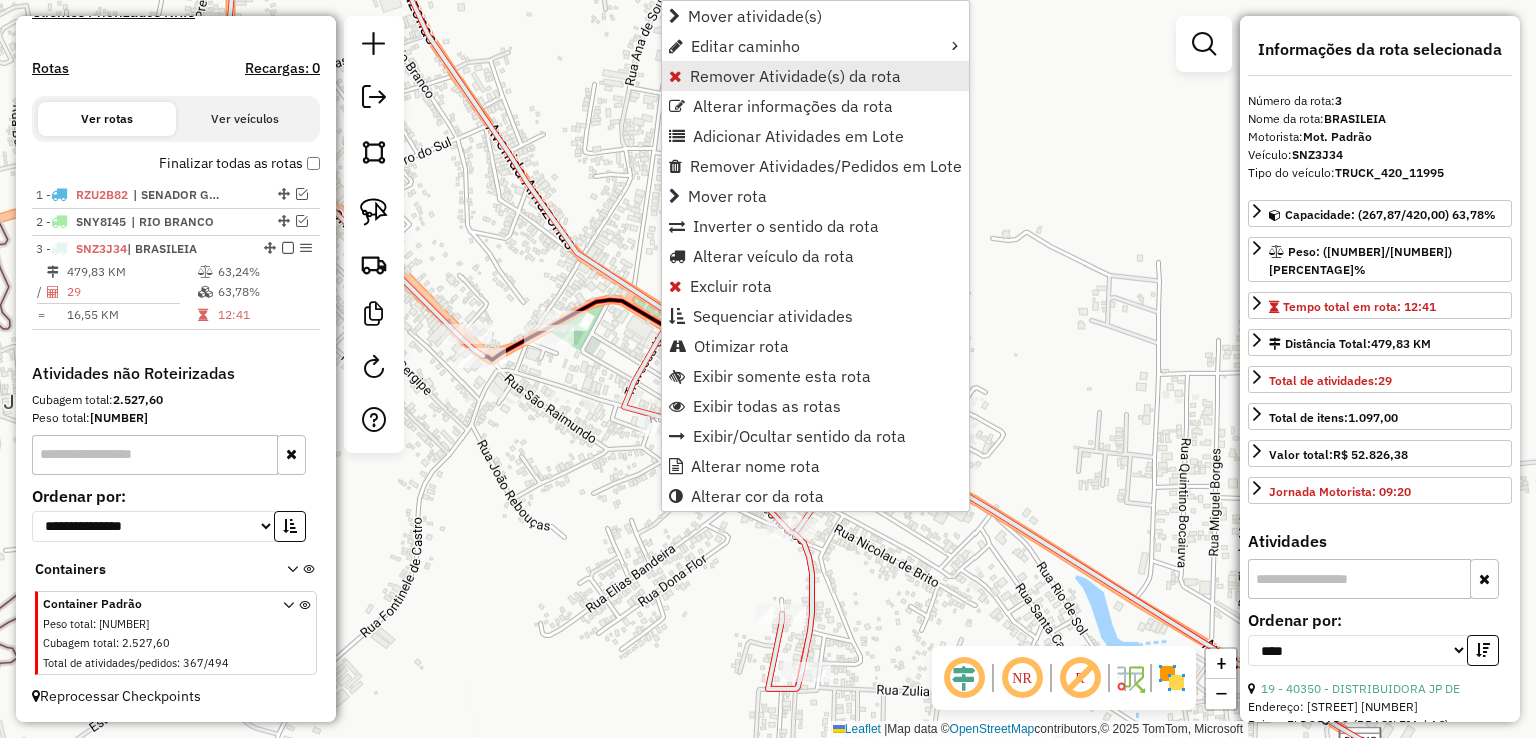 click on "Remover Atividade(s) da rota" at bounding box center [795, 76] 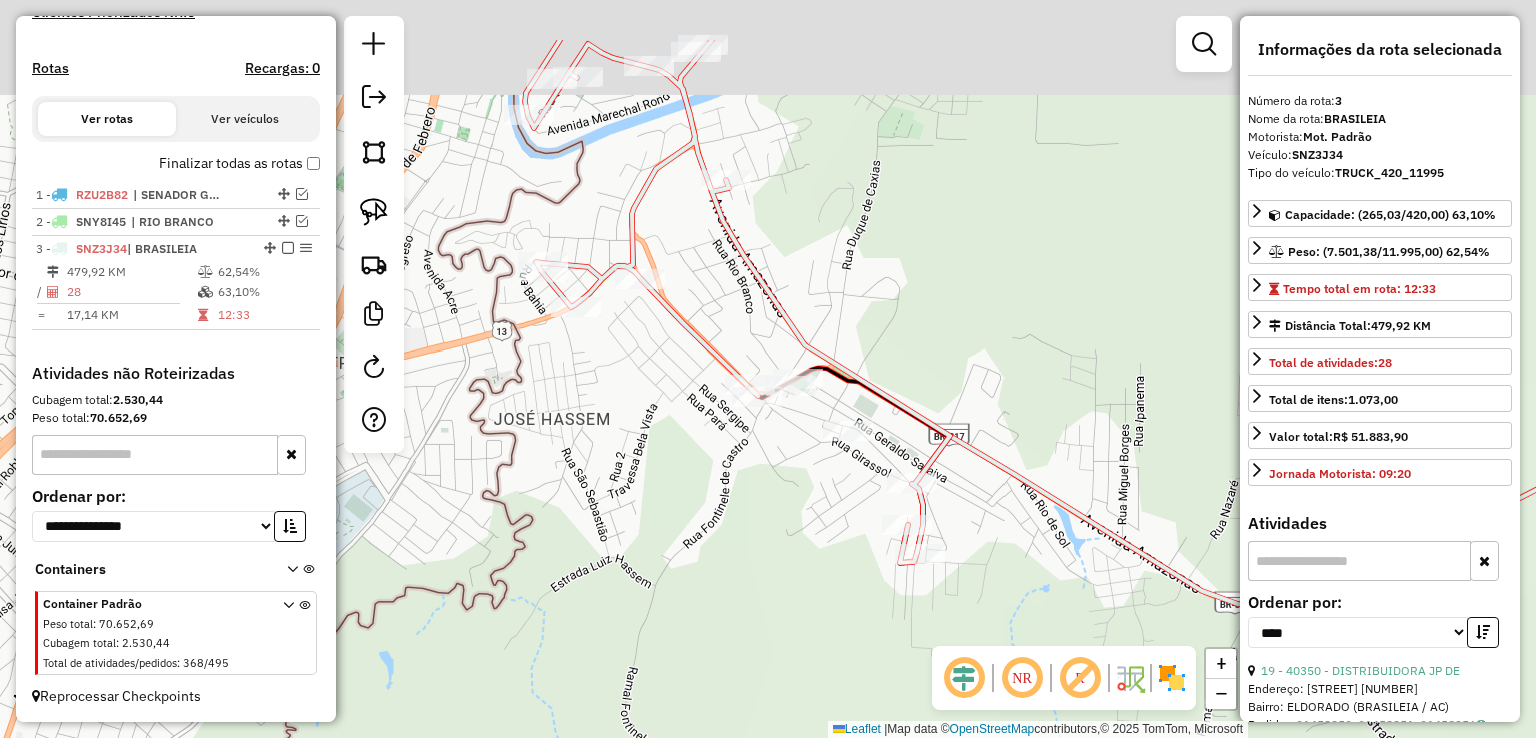 drag, startPoint x: 576, startPoint y: 278, endPoint x: 689, endPoint y: 408, distance: 172.24692 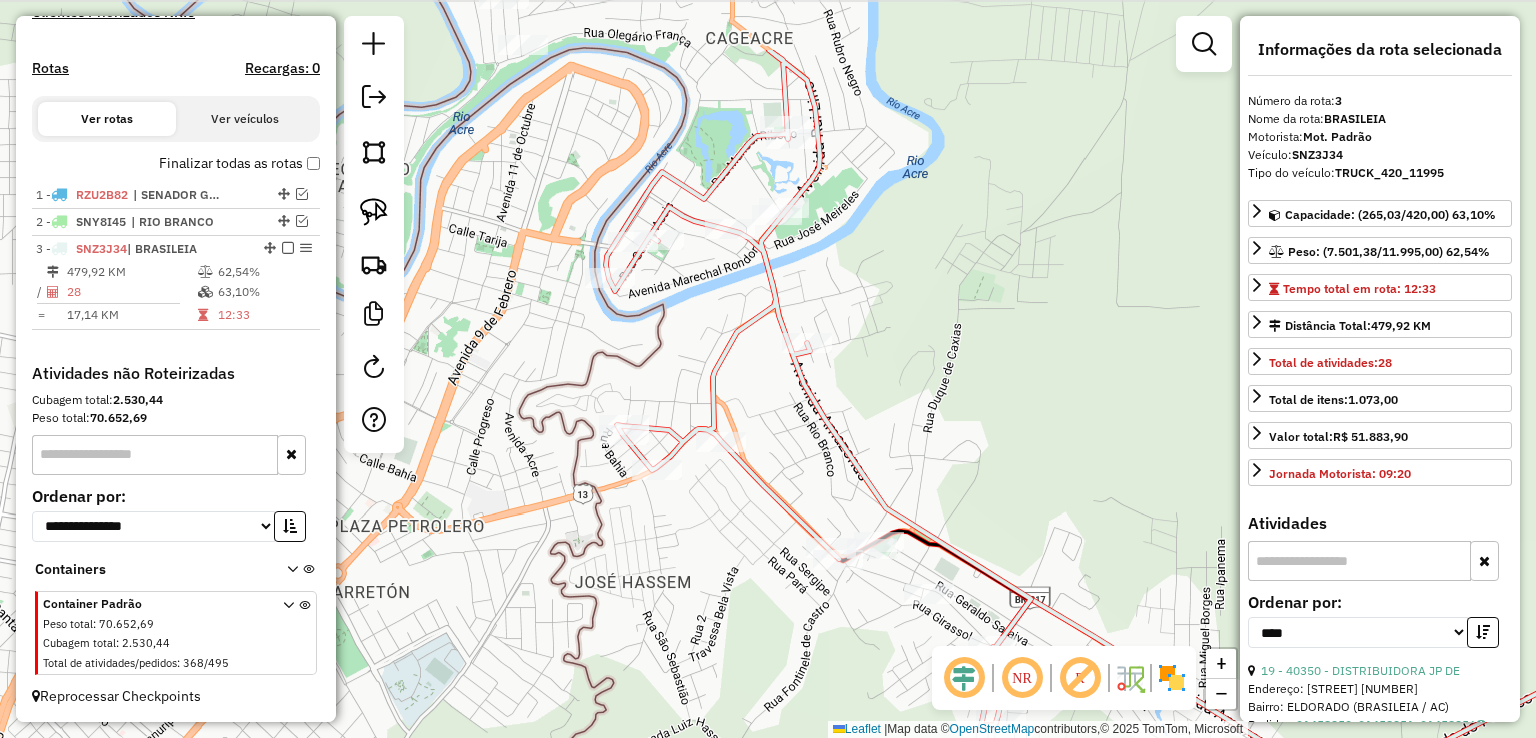drag, startPoint x: 656, startPoint y: 261, endPoint x: 690, endPoint y: 359, distance: 103.73042 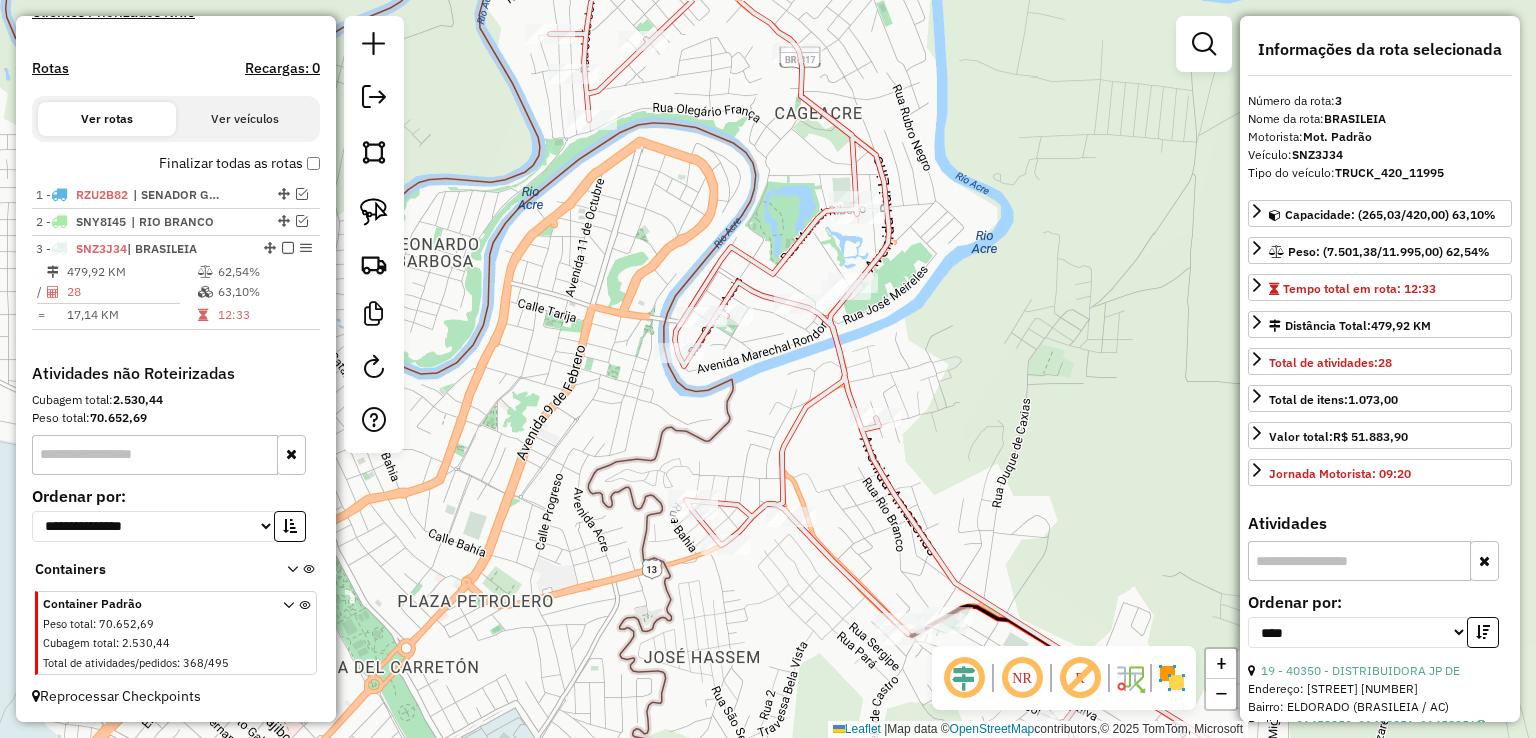 drag, startPoint x: 756, startPoint y: 235, endPoint x: 811, endPoint y: 282, distance: 72.34639 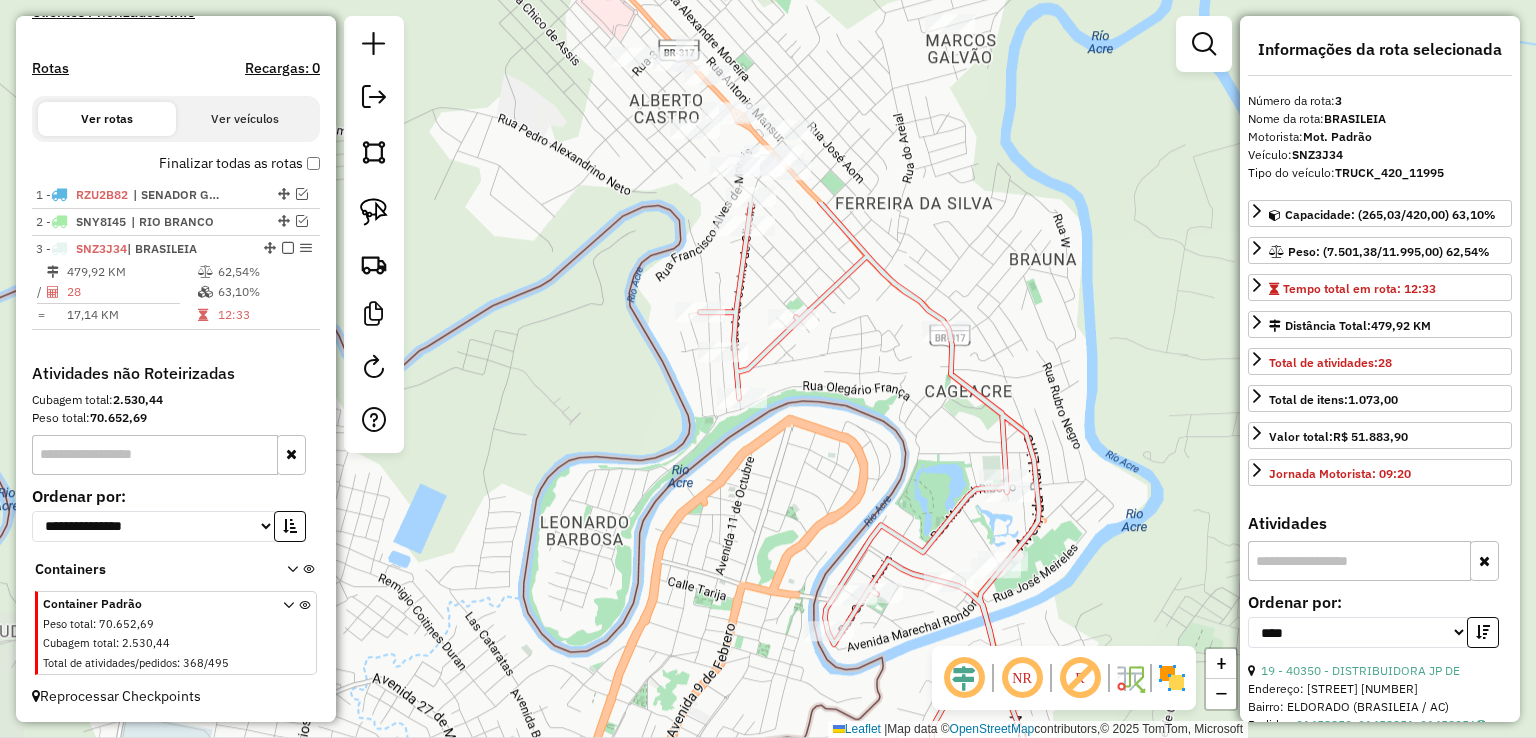 drag, startPoint x: 754, startPoint y: 157, endPoint x: 902, endPoint y: 433, distance: 313.17728 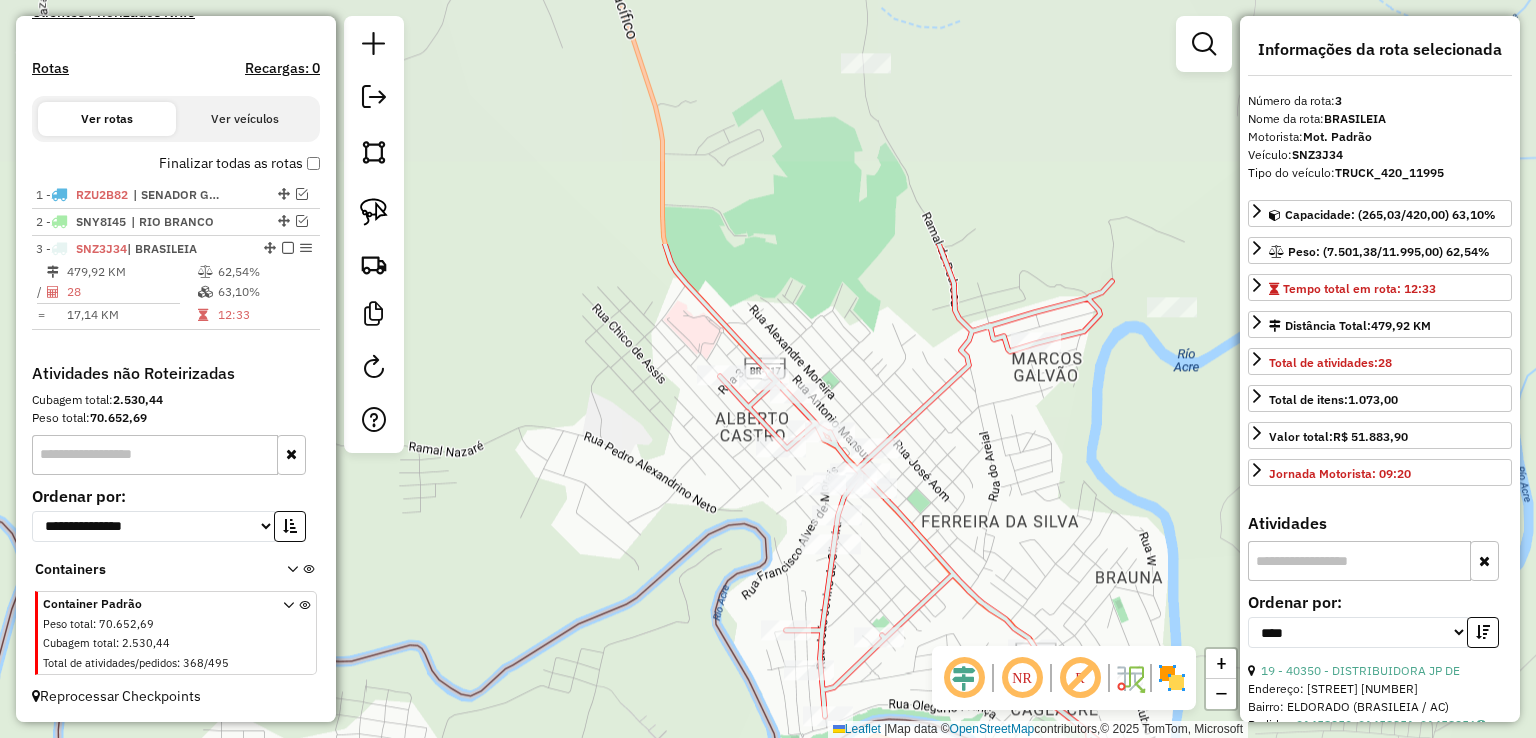 drag, startPoint x: 978, startPoint y: 161, endPoint x: 1064, endPoint y: 479, distance: 329.42374 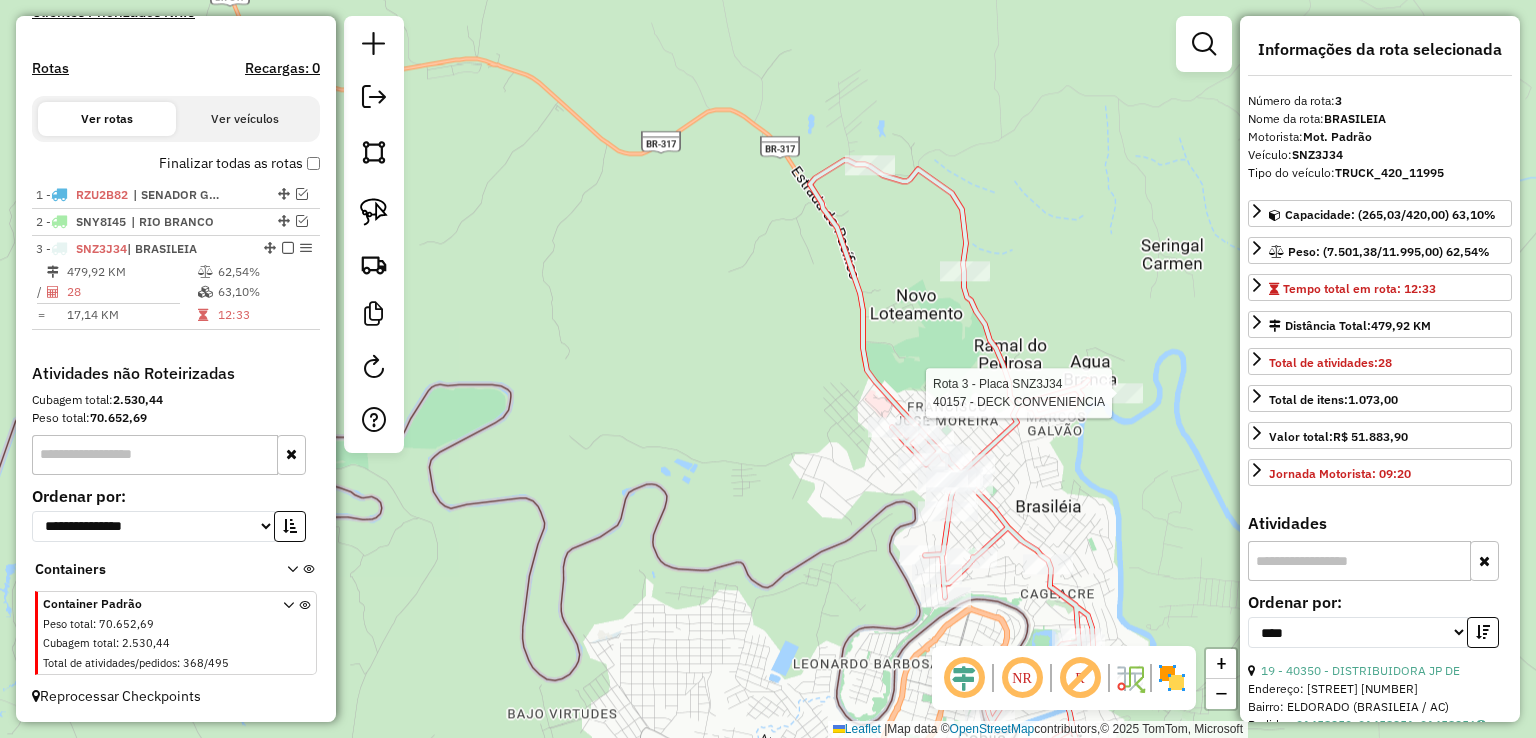 click 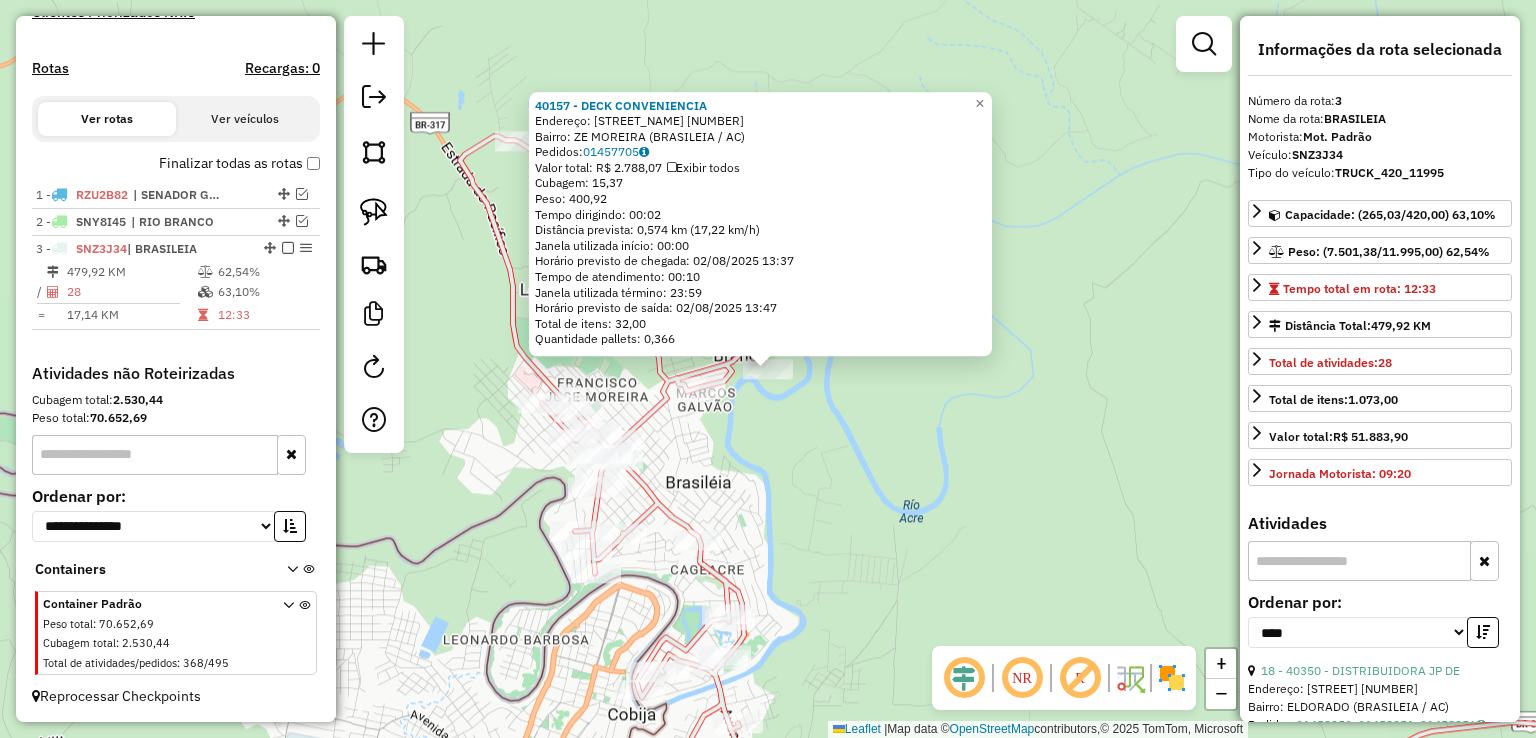 click on "Rota 3 - Placa SNZ3J34  40157 - DECK CONVENIENCIA 40157 - DECK CONVENIENCIA  Endereço:  MANSO BARTHA 1900   Bairro: ZE MOREIRA (BRASILEIA / AC)   Pedidos:  01457705   Valor total: R$ 2.788,07   Exibir todos   Cubagem: 15,37  Peso: 400,92  Tempo dirigindo: 00:02   Distância prevista: 0,574 km (17,22 km/h)   Janela utilizada início: 00:00   Horário previsto de chegada: 02/08/2025 13:37   Tempo de atendimento: 00:10   Janela utilizada término: 23:59   Horário previsto de saída: 02/08/2025 13:47   Total de itens: 32,00   Quantidade pallets: 0,366  × Janela de atendimento Grade de atendimento Capacidade Transportadoras Veículos Cliente Pedidos  Rotas Selecione os dias de semana para filtrar as janelas de atendimento  Seg   Ter   Qua   Qui   Sex   Sáb   Dom  Informe o período da janela de atendimento: De: Até:  Filtrar exatamente a janela do cliente  Considerar janela de atendimento padrão  Selecione os dias de semana para filtrar as grades de atendimento  Seg   Ter   Qua   Qui   Sex   Sáb   Dom  De:" 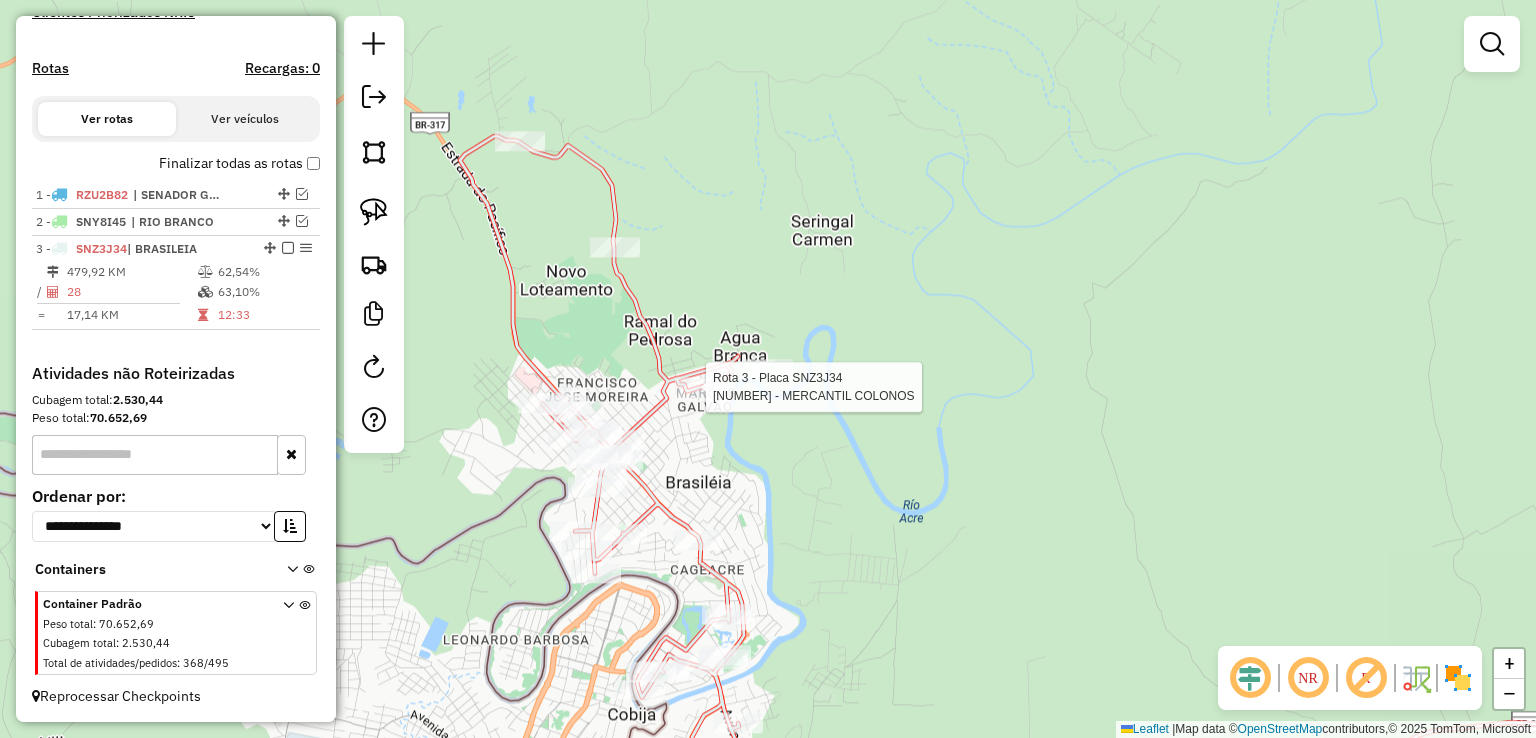 select on "*********" 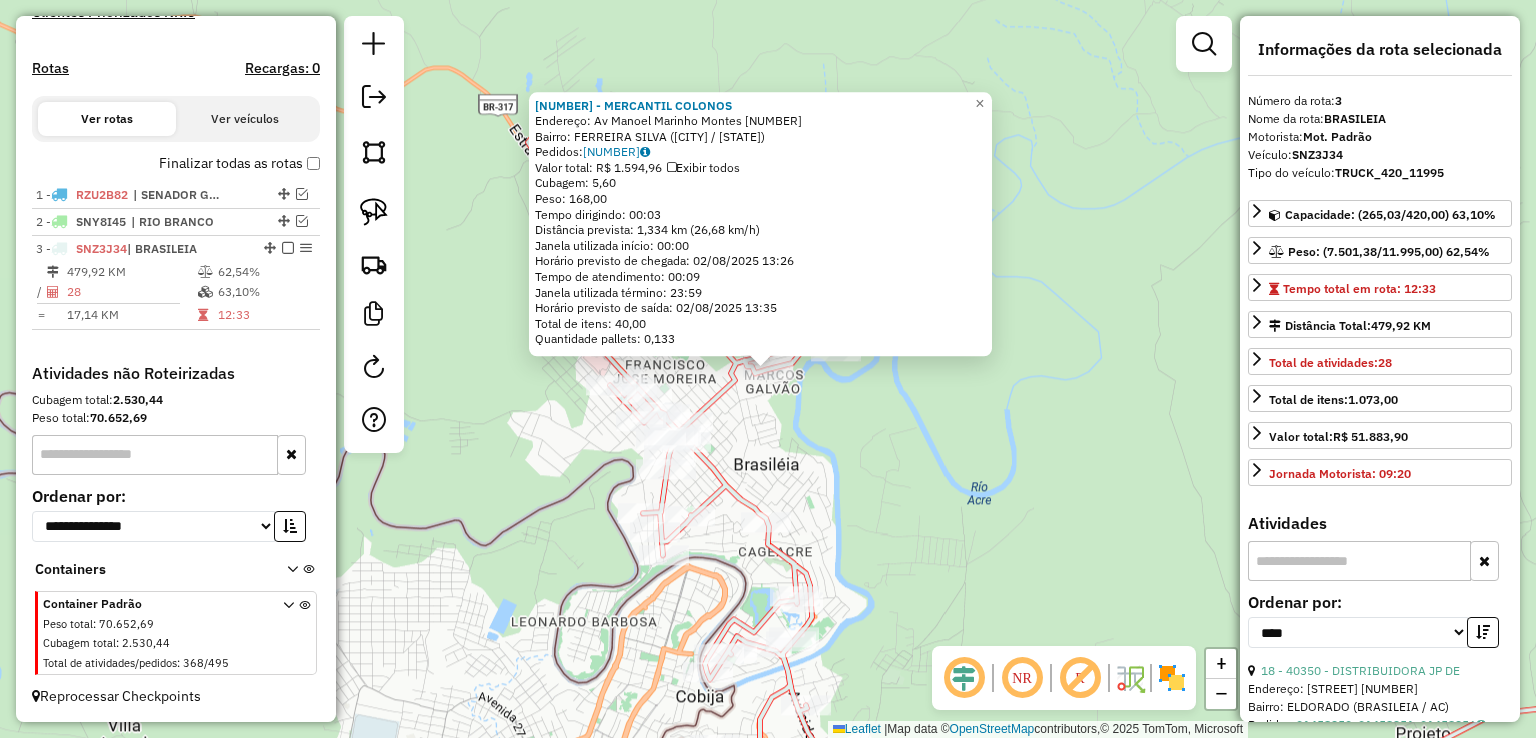 click 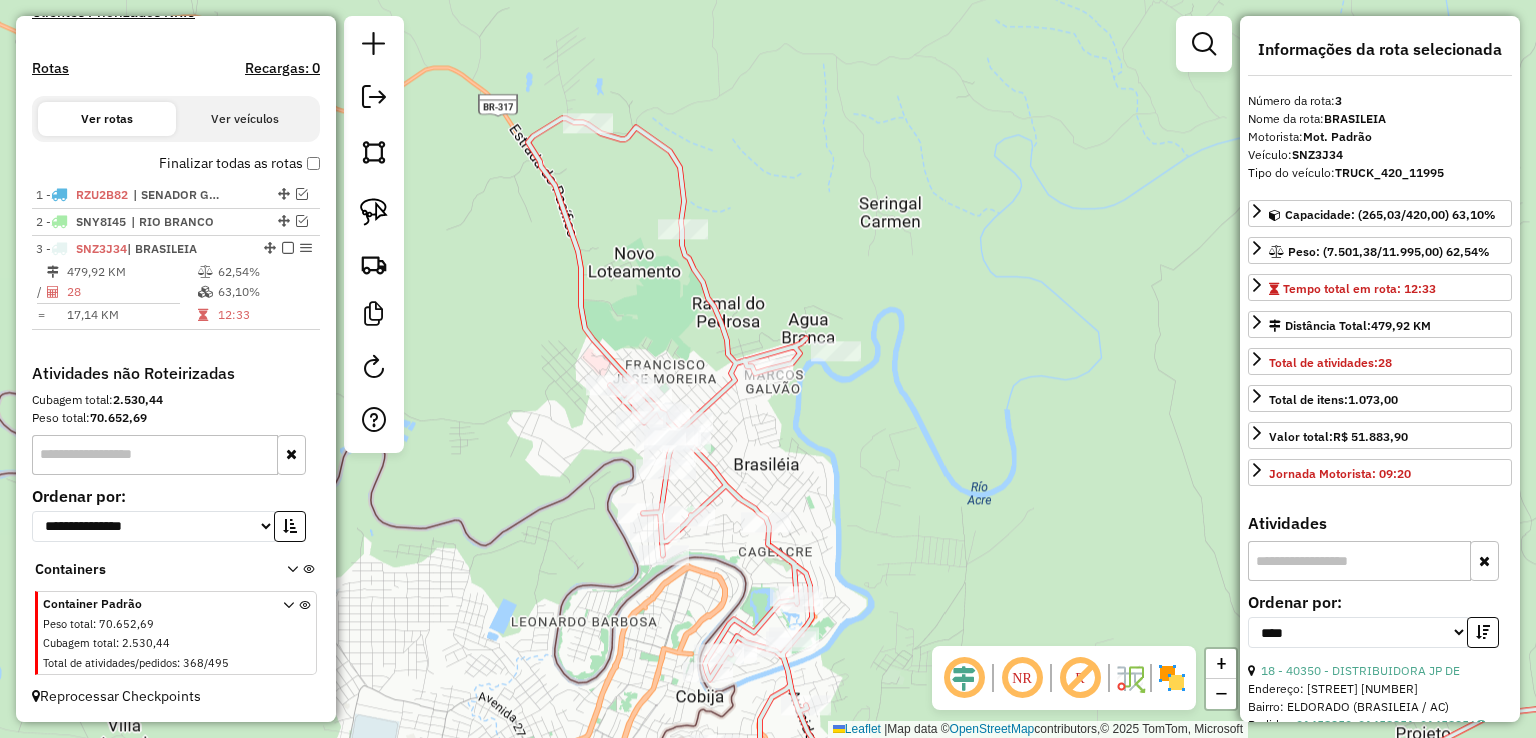 click 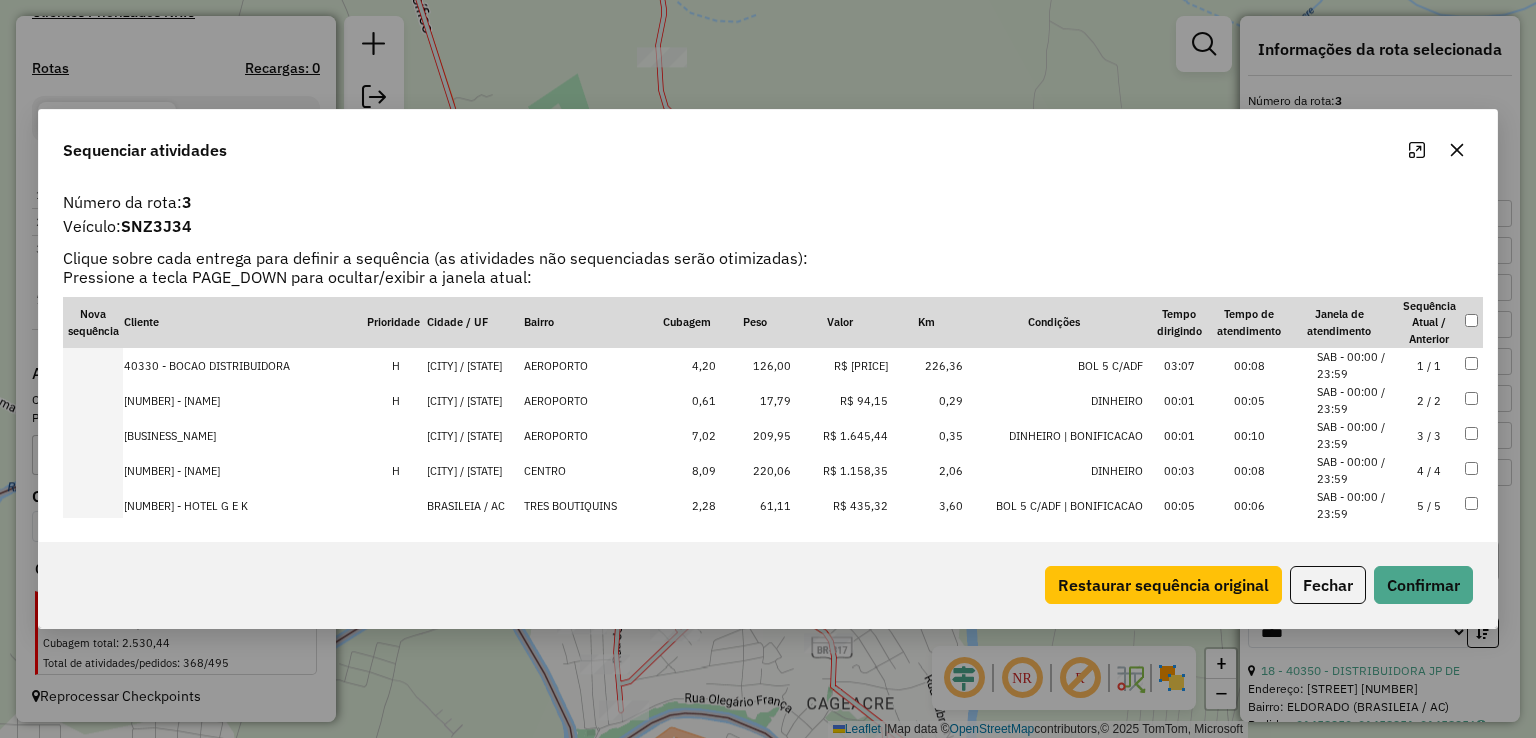 click on "EPITACIOLANDIA / AC" at bounding box center [474, 435] 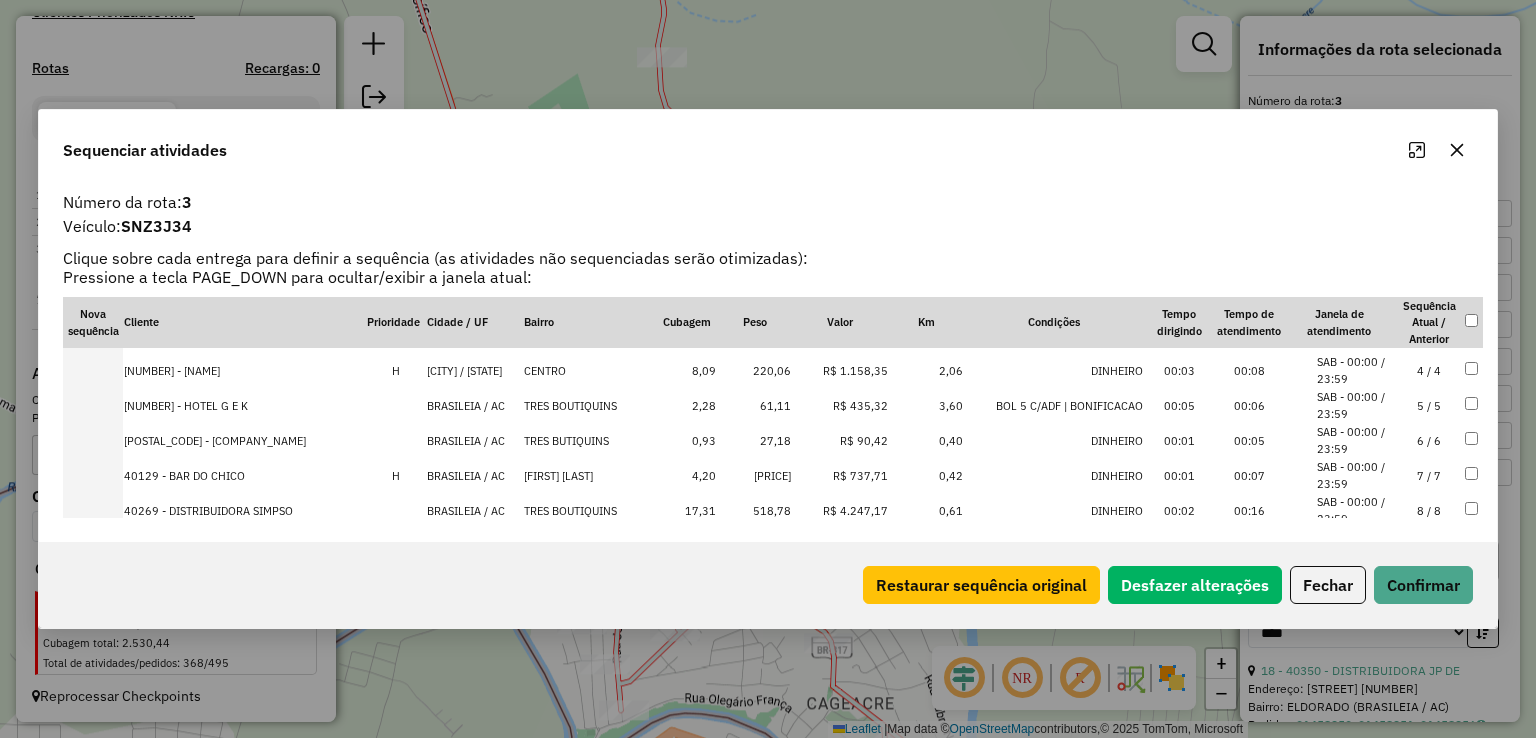 click on "BRASILEIA / AC" at bounding box center (474, 405) 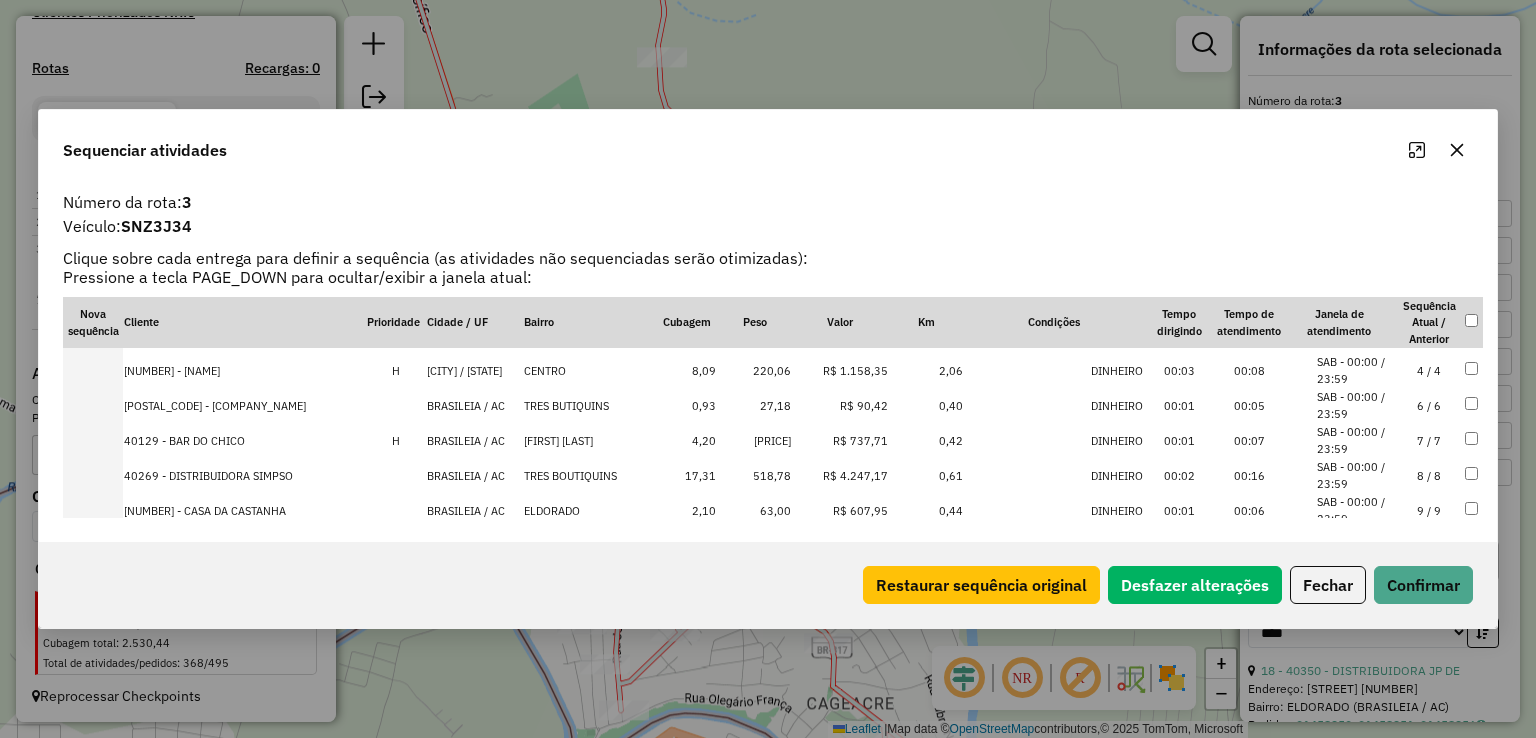 click on "BRASILEIA / AC" at bounding box center [474, 405] 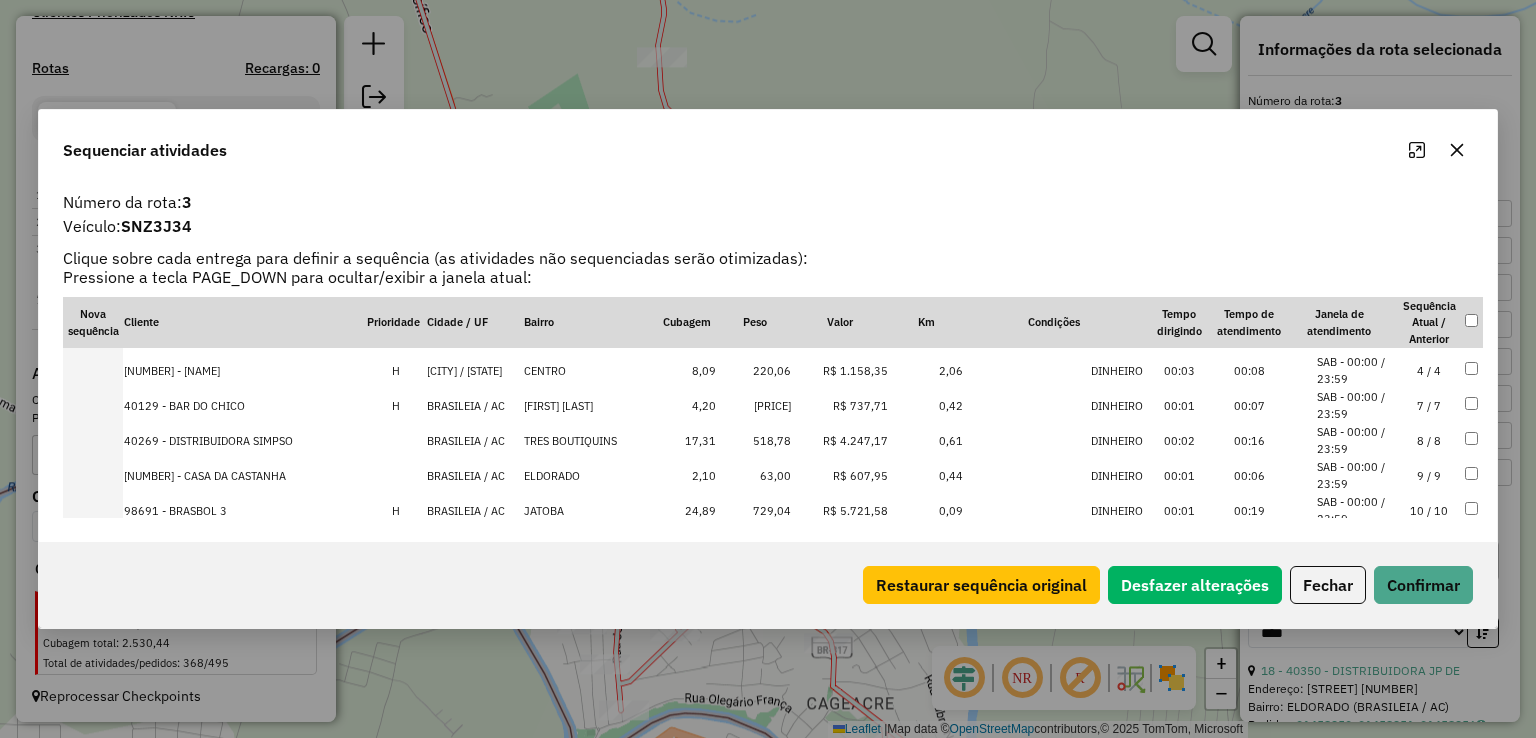 click on "BRASILEIA / AC" at bounding box center (474, 440) 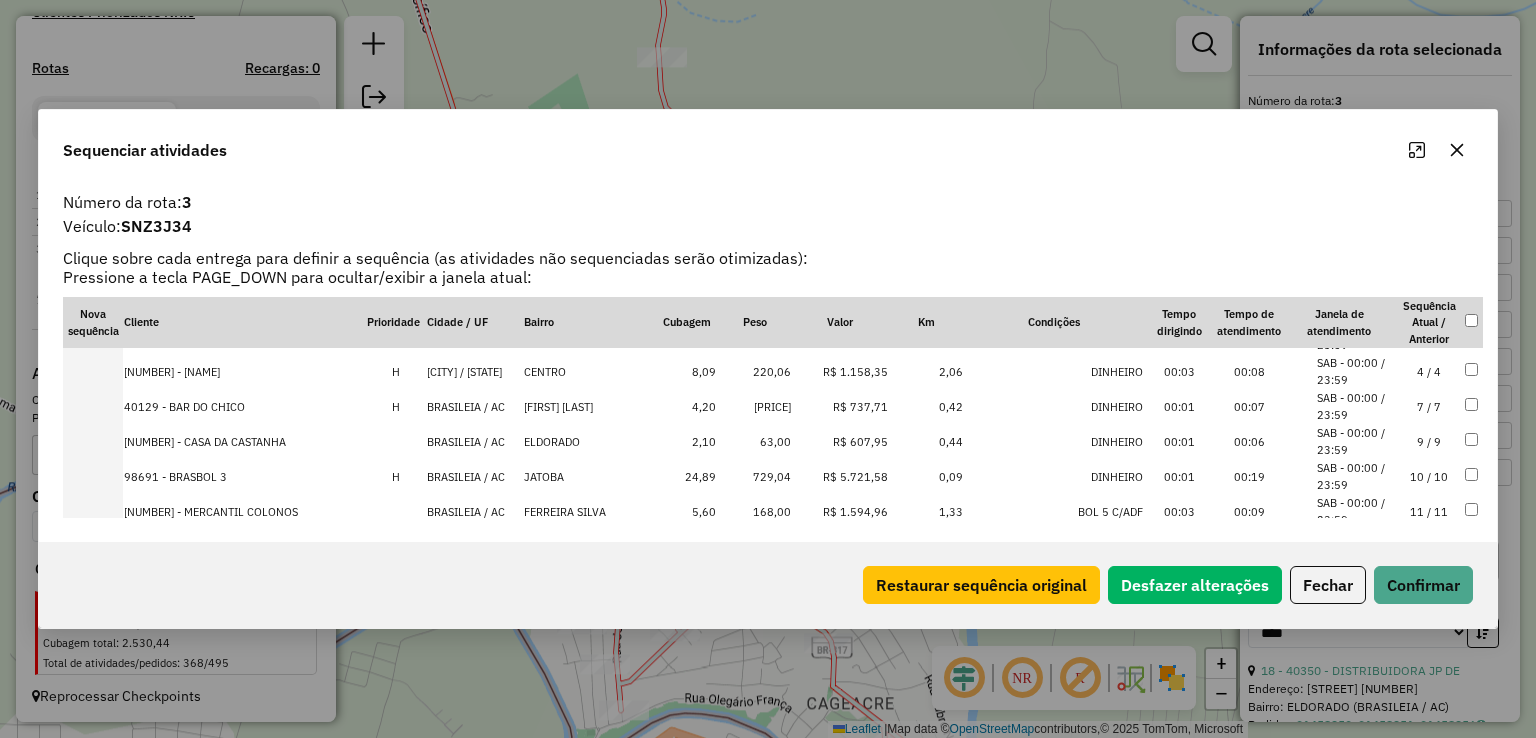 click on "BRASILEIA / AC" at bounding box center (474, 441) 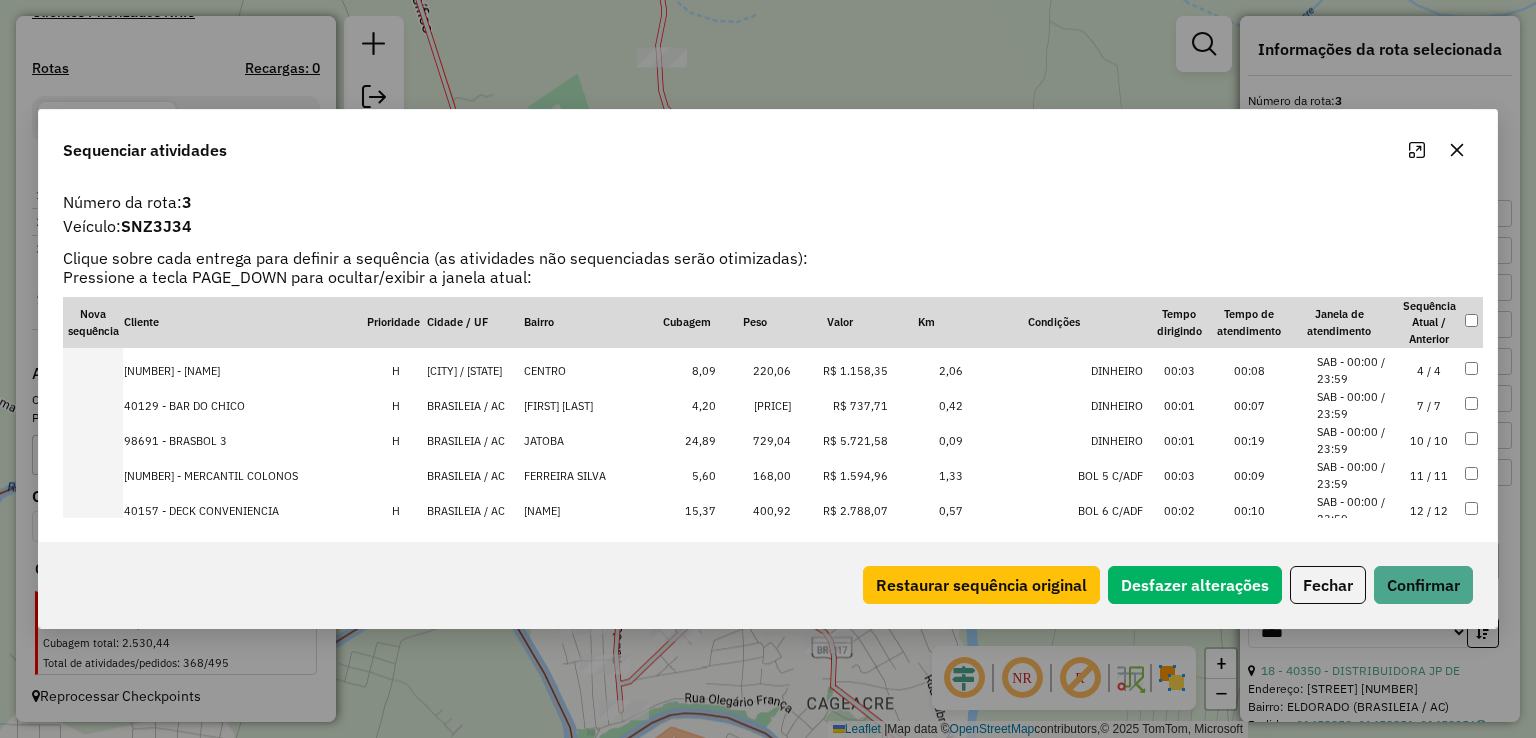 click on "BRASILEIA / AC" at bounding box center [474, 475] 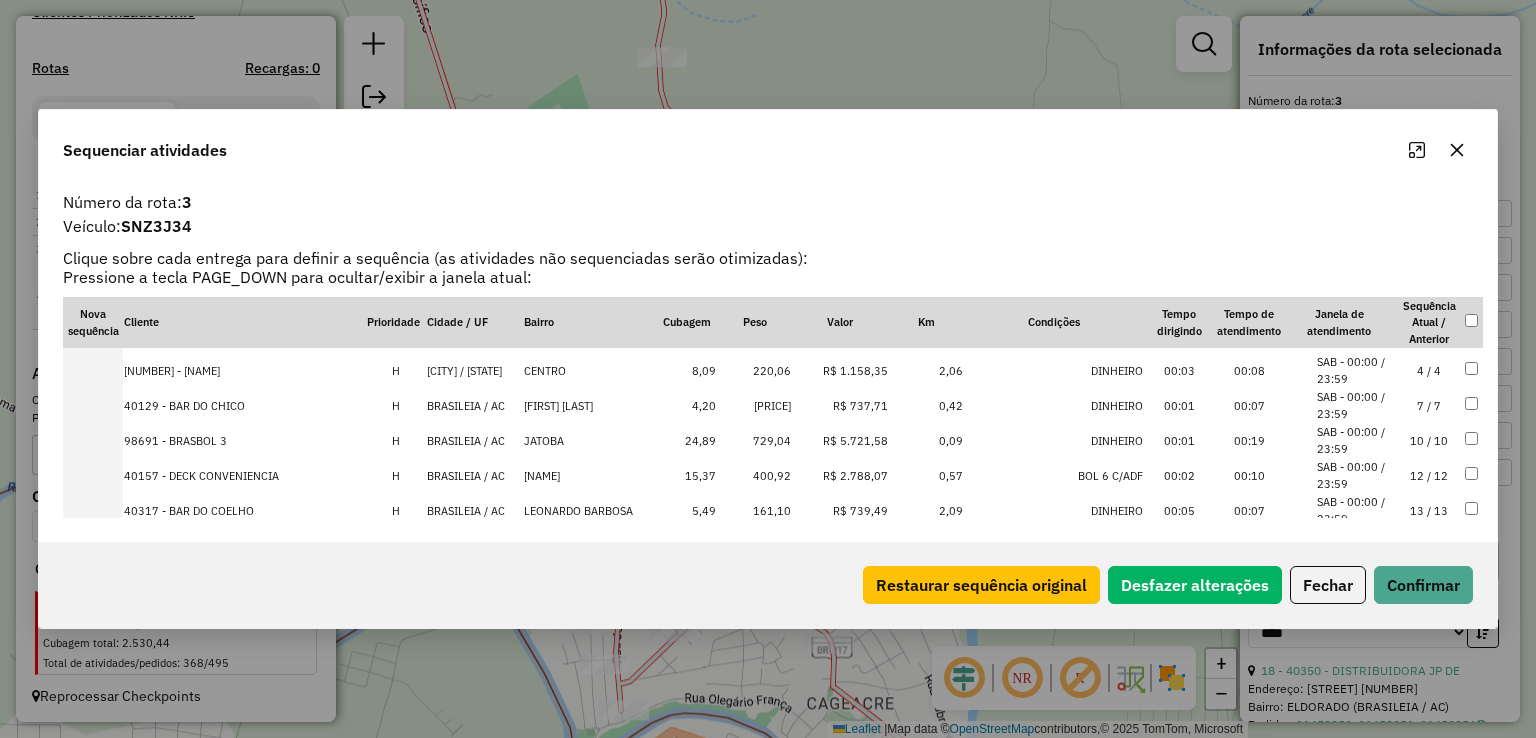 scroll, scrollTop: 375, scrollLeft: 0, axis: vertical 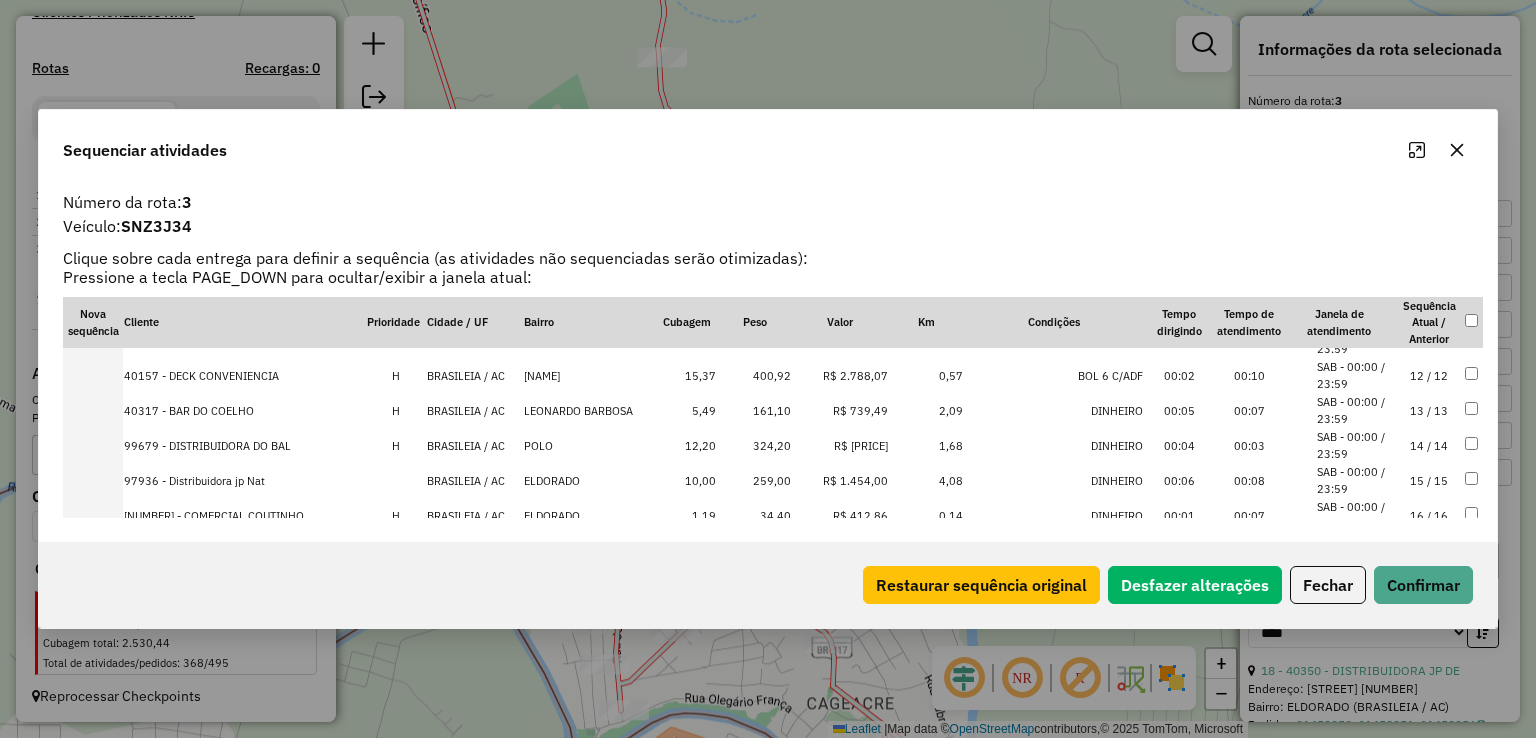 click on "BRASILEIA / AC" at bounding box center (474, 480) 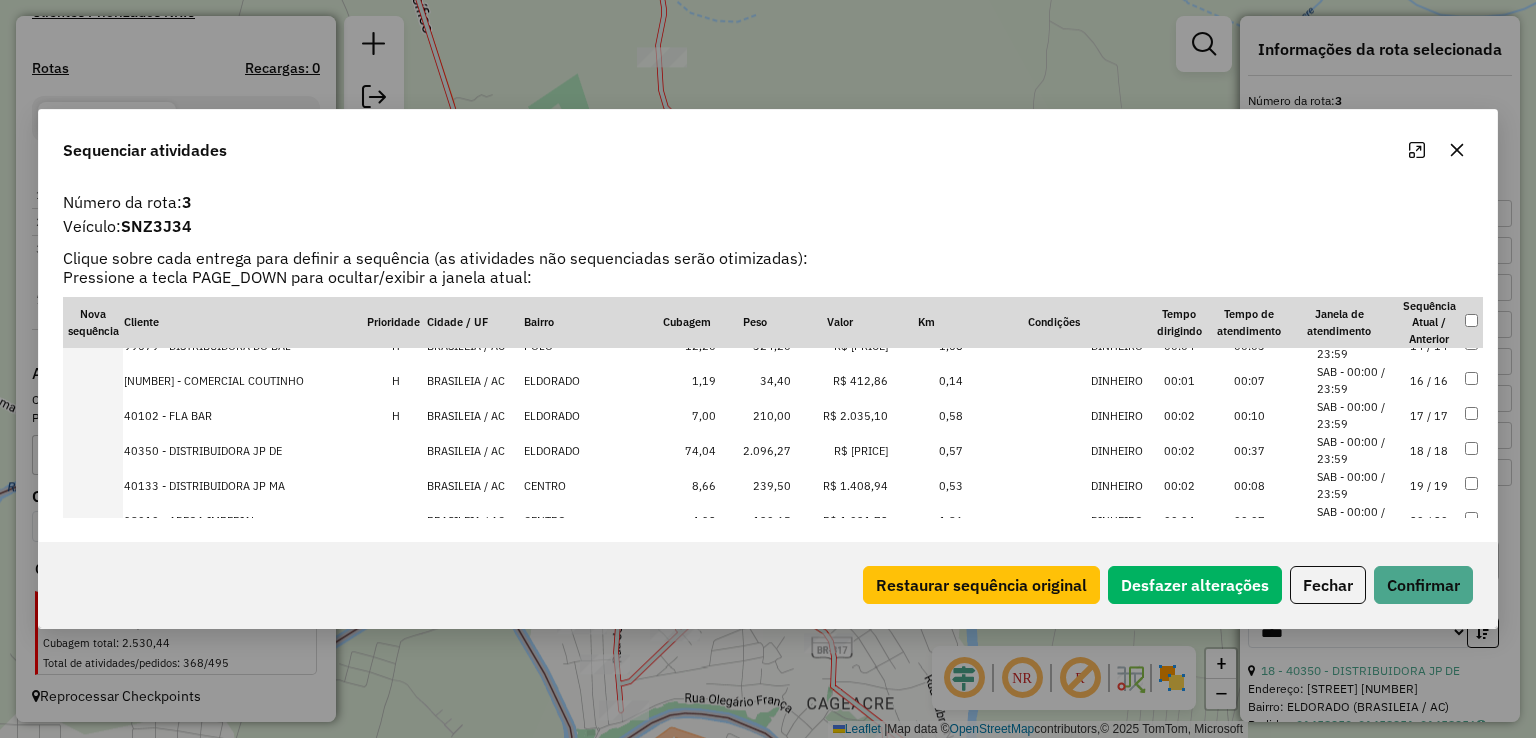 click on "BRASILEIA / AC" at bounding box center [474, 450] 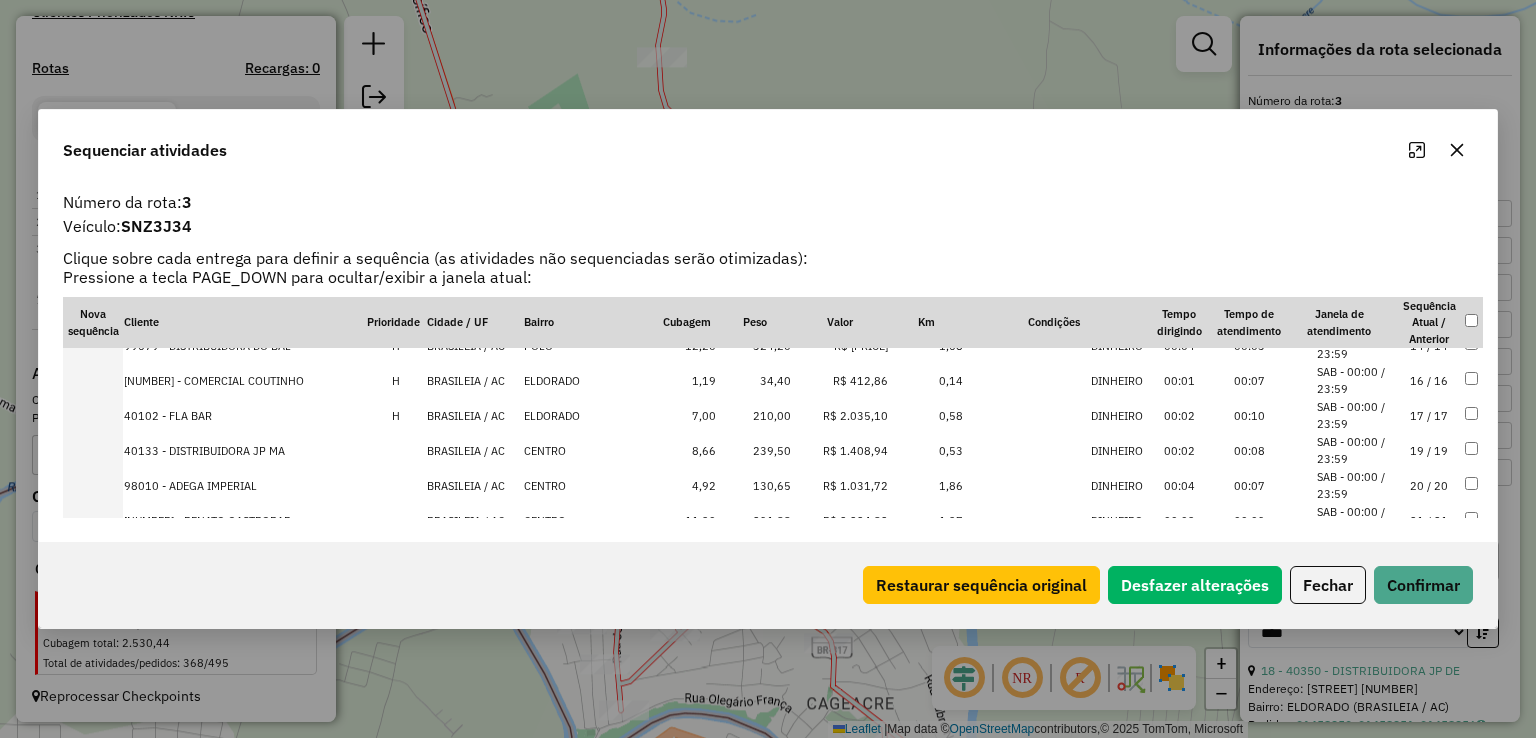 click on "BRASILEIA / AC" at bounding box center (474, 450) 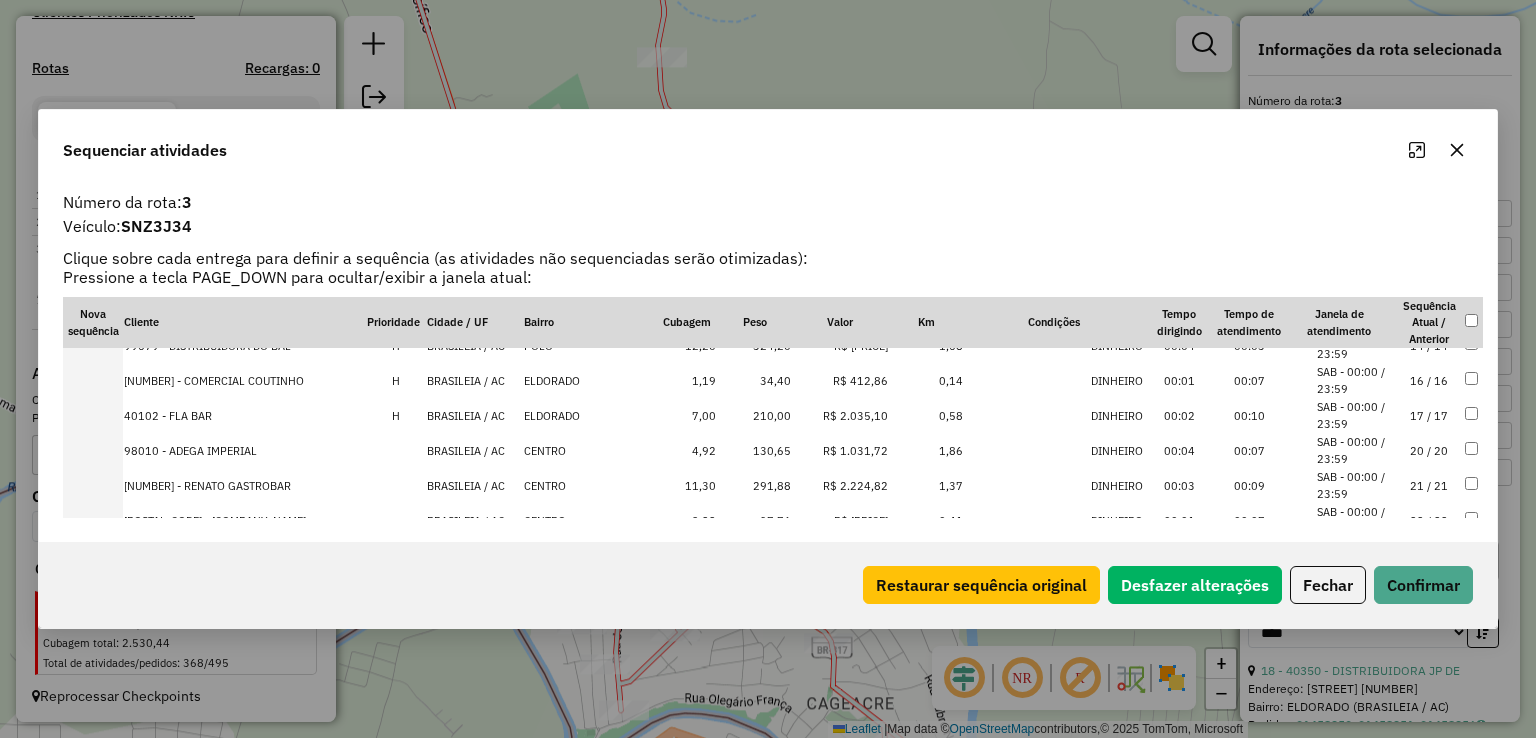 click on "BRASILEIA / AC" at bounding box center (474, 450) 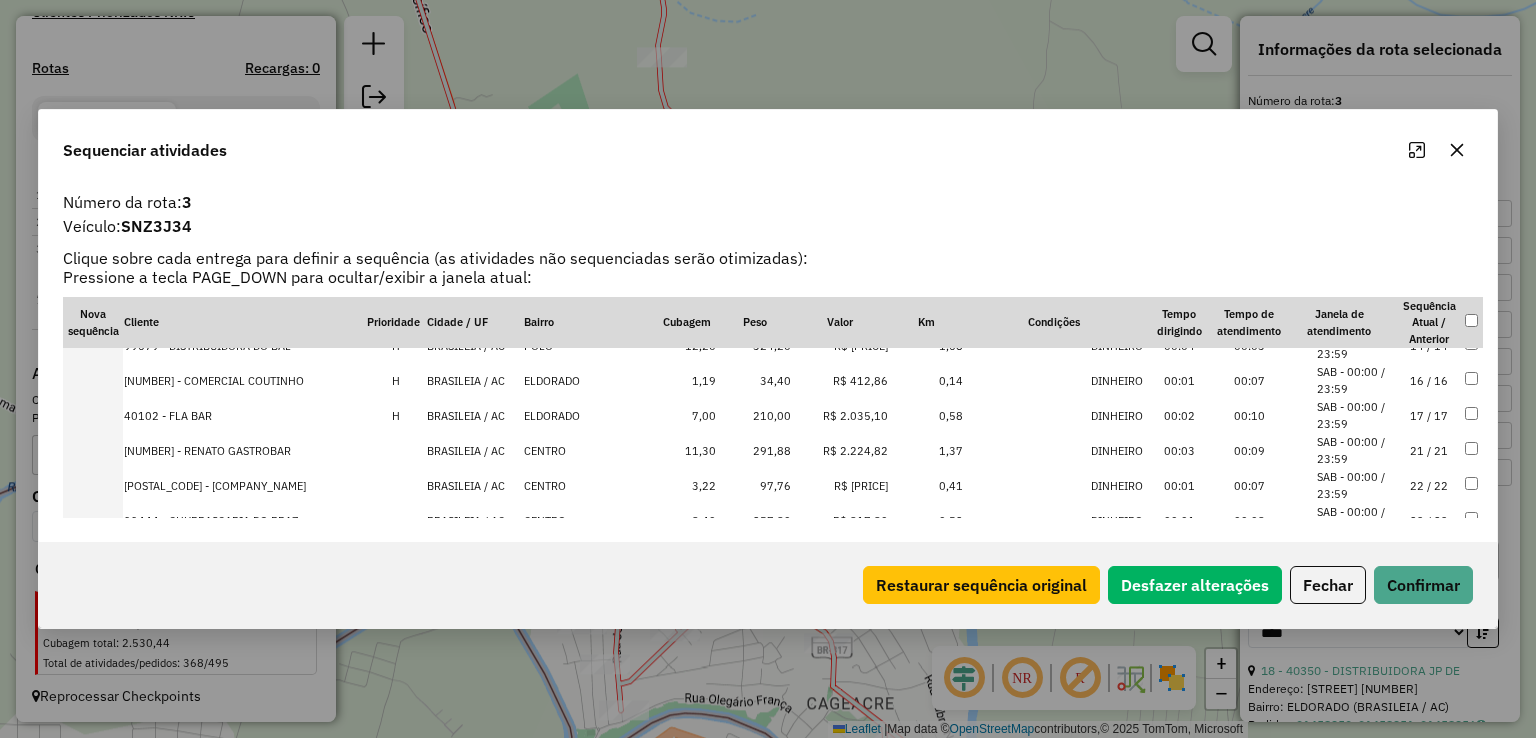 click on "BRASILEIA / AC" at bounding box center (474, 450) 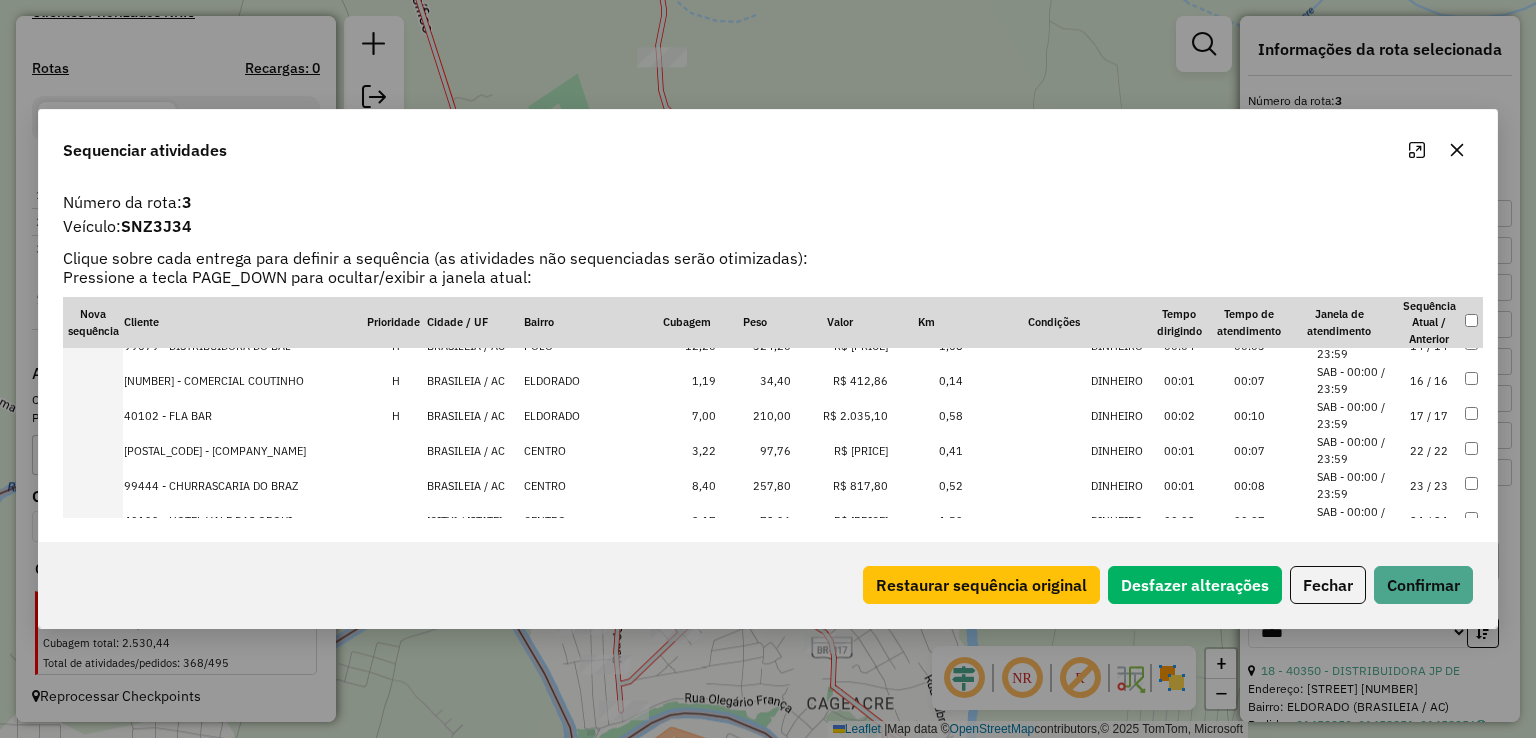 click on "BRASILEIA / AC" at bounding box center [474, 450] 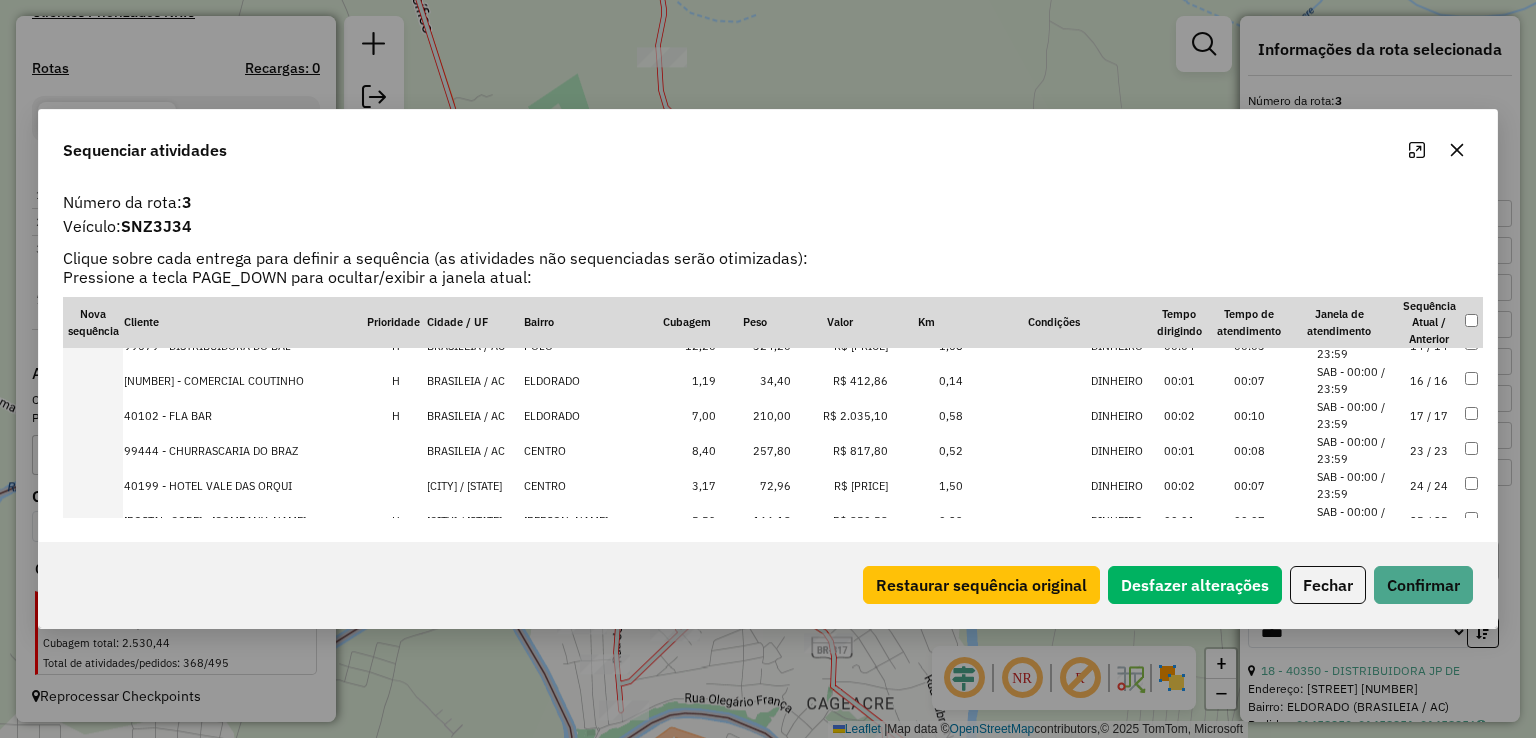click on "BRASILEIA / AC" at bounding box center [474, 450] 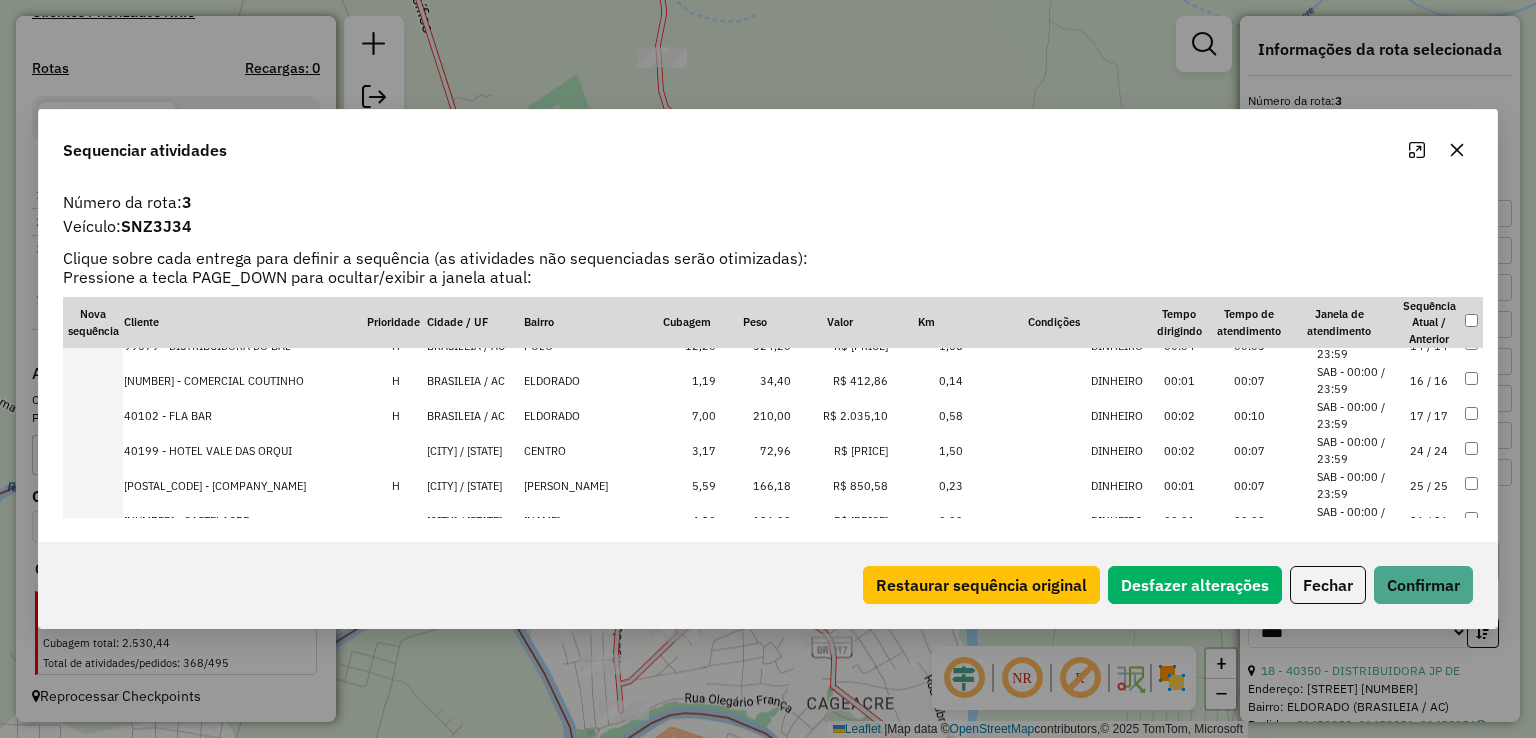 click on "EPITACIOLANDIA / AC" at bounding box center (474, 450) 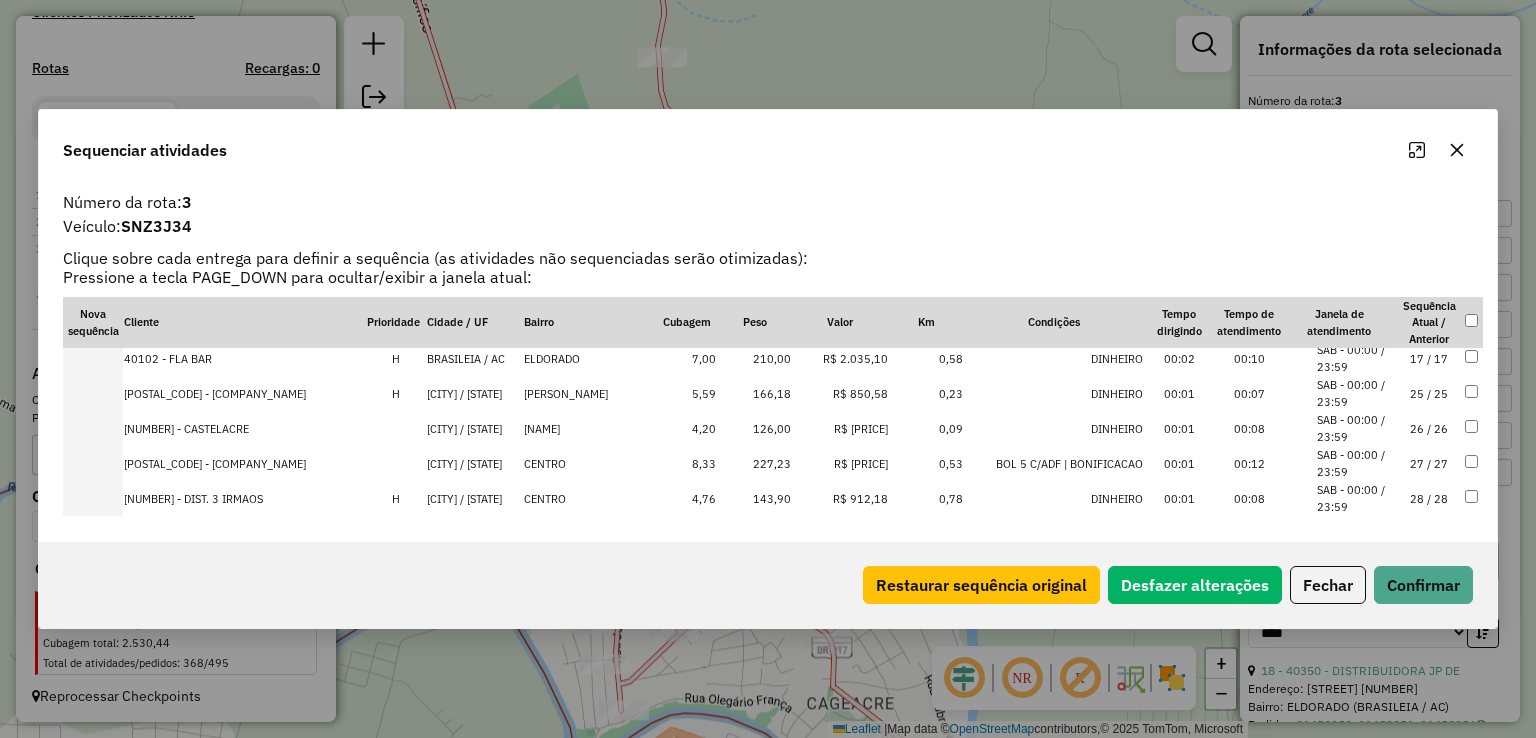 scroll, scrollTop: 828, scrollLeft: 0, axis: vertical 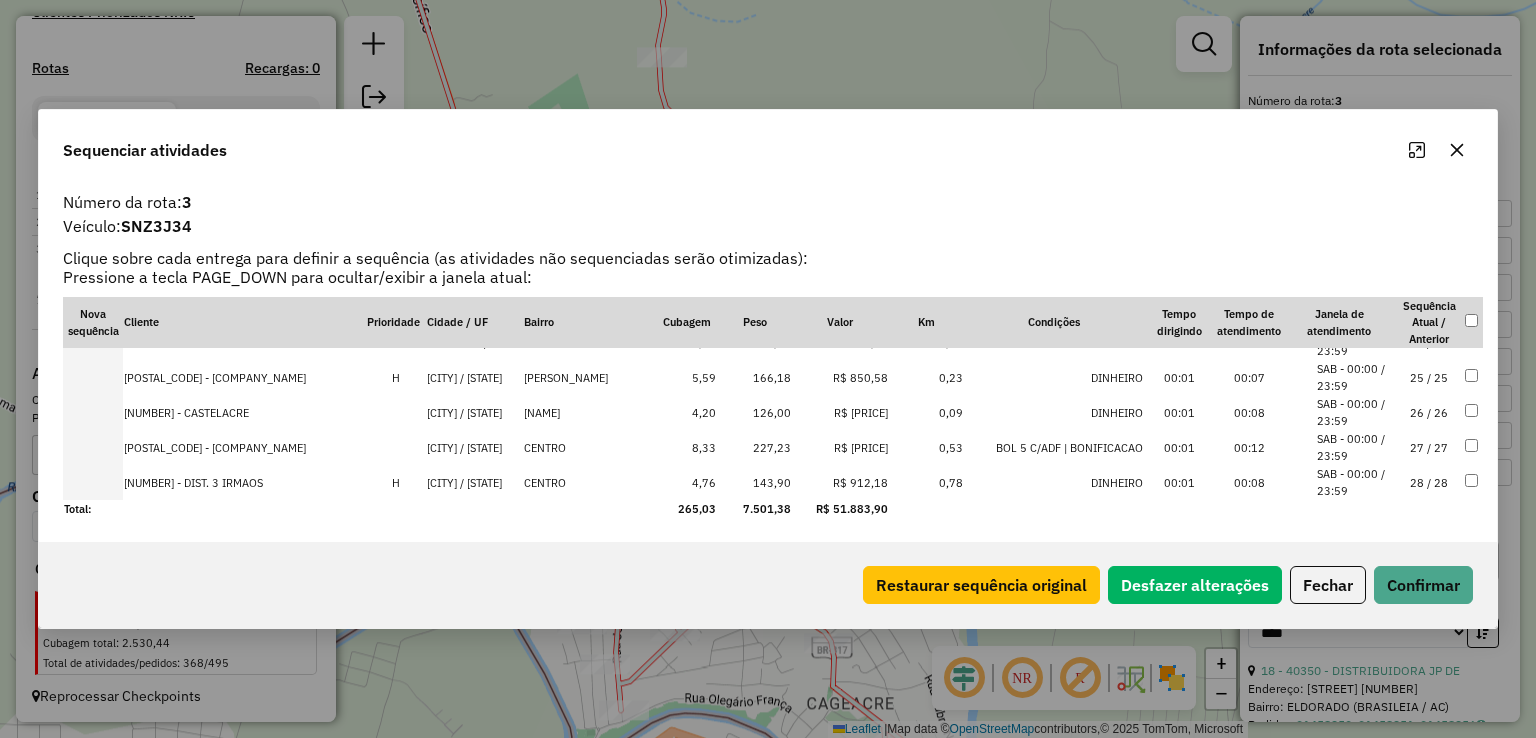 click on "EPITACIOLANDIA / AC" at bounding box center (474, 447) 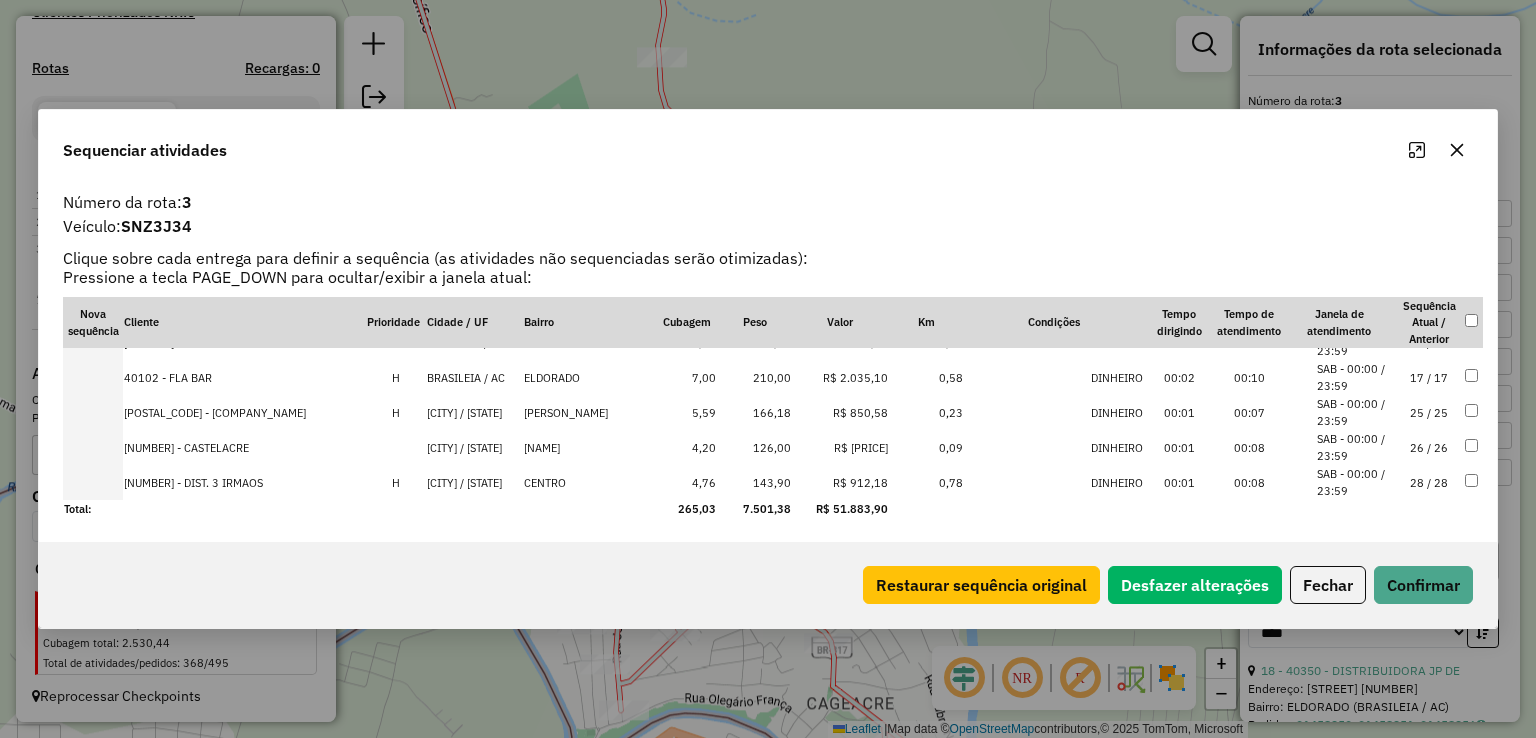 click on "EPITACIOLANDIA / AC" at bounding box center (474, 447) 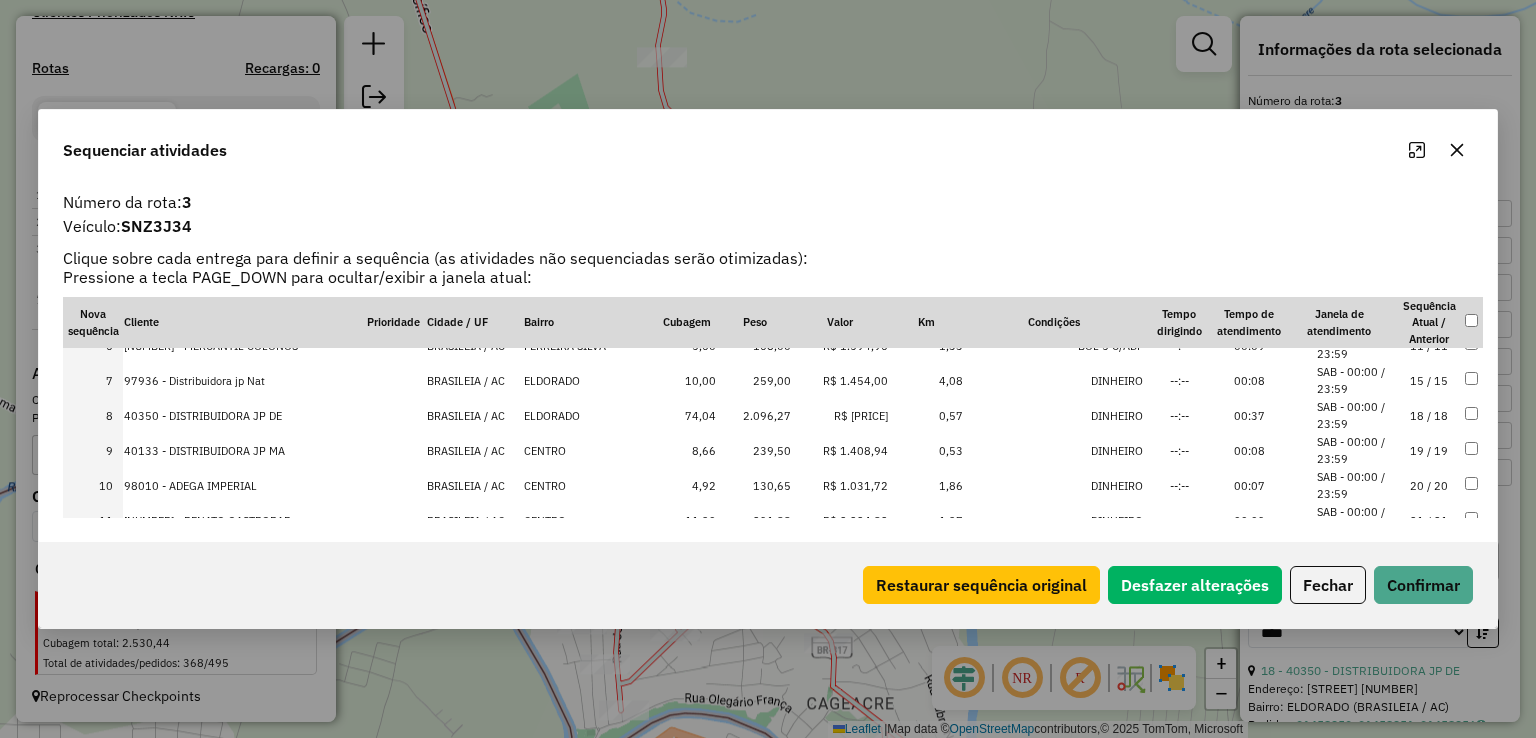 scroll, scrollTop: 228, scrollLeft: 0, axis: vertical 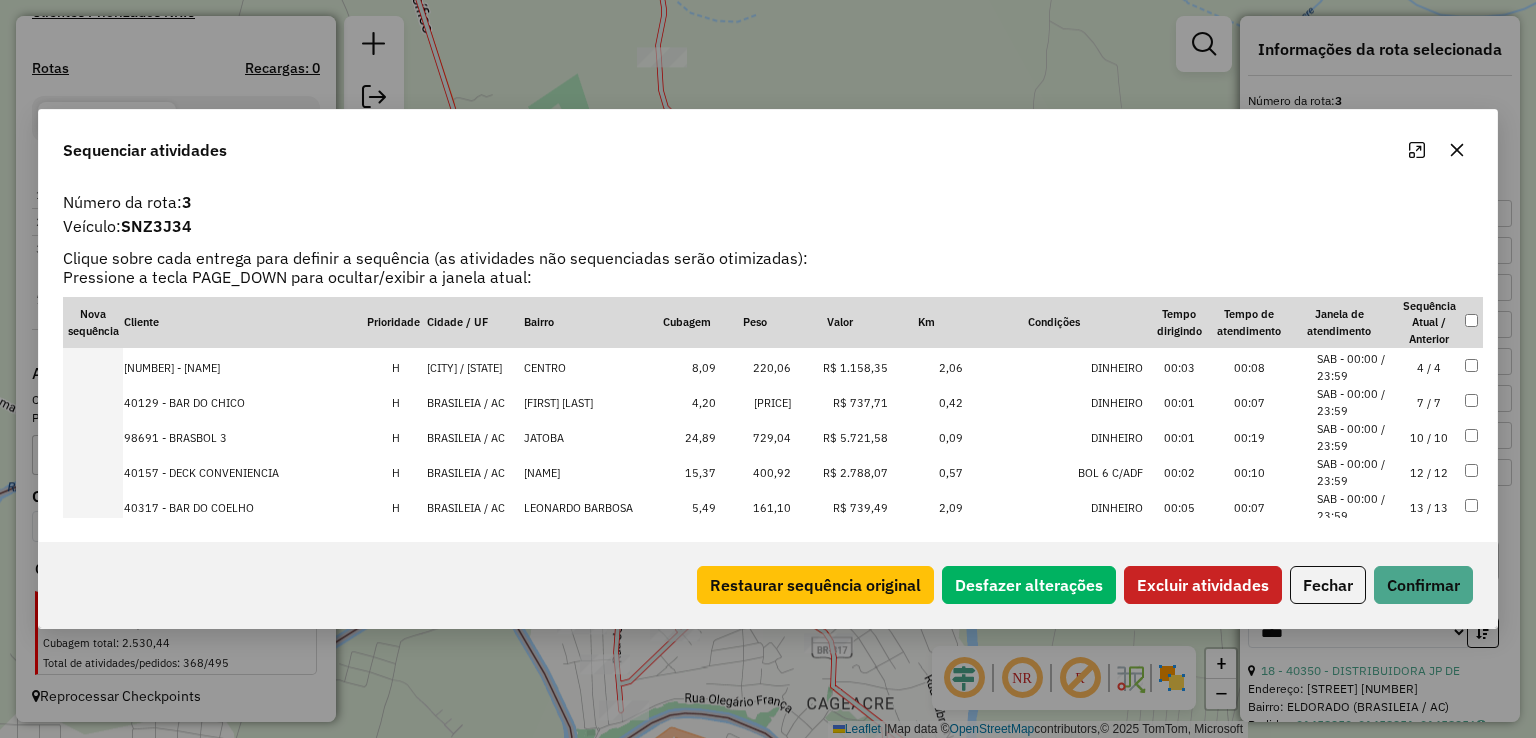 click at bounding box center [1473, 507] 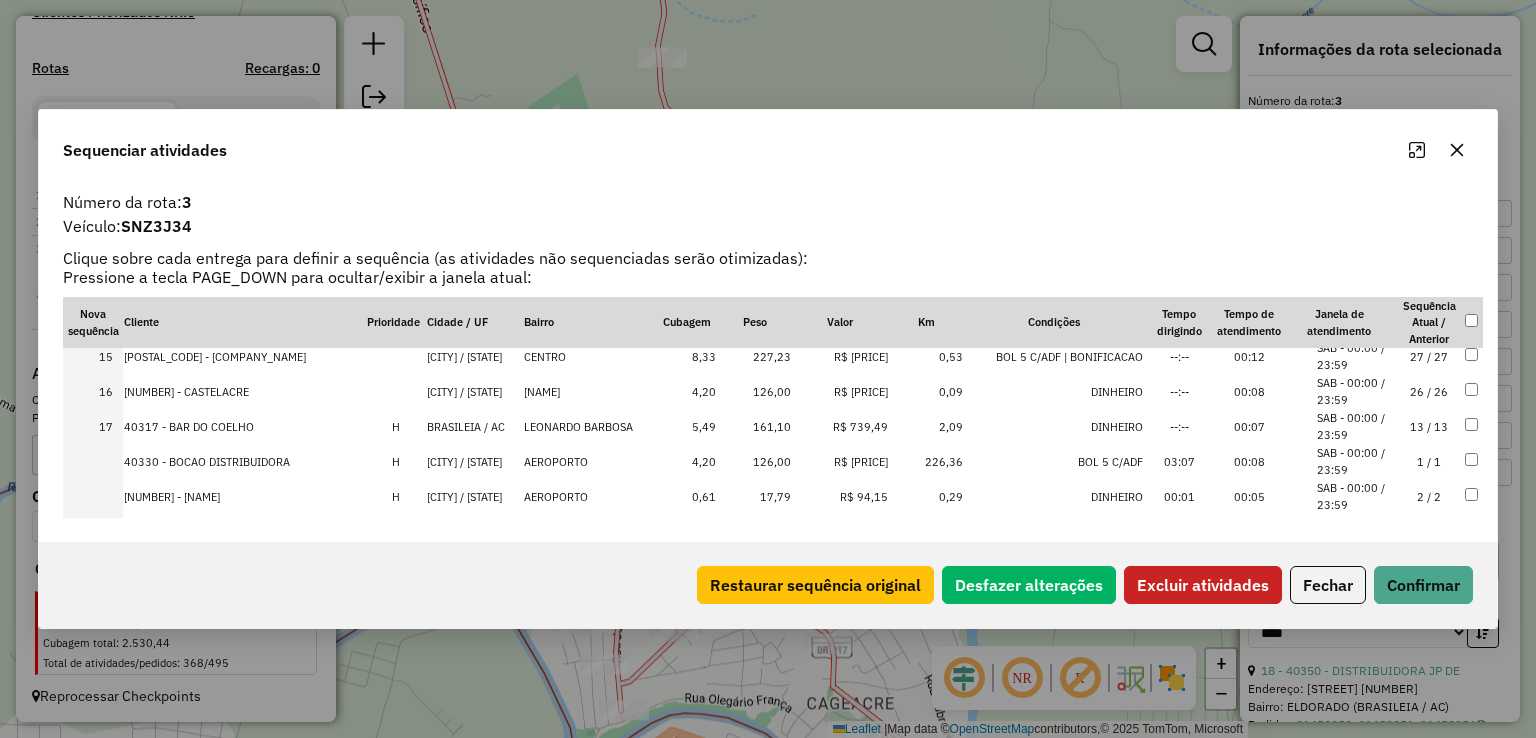 scroll, scrollTop: 464, scrollLeft: 0, axis: vertical 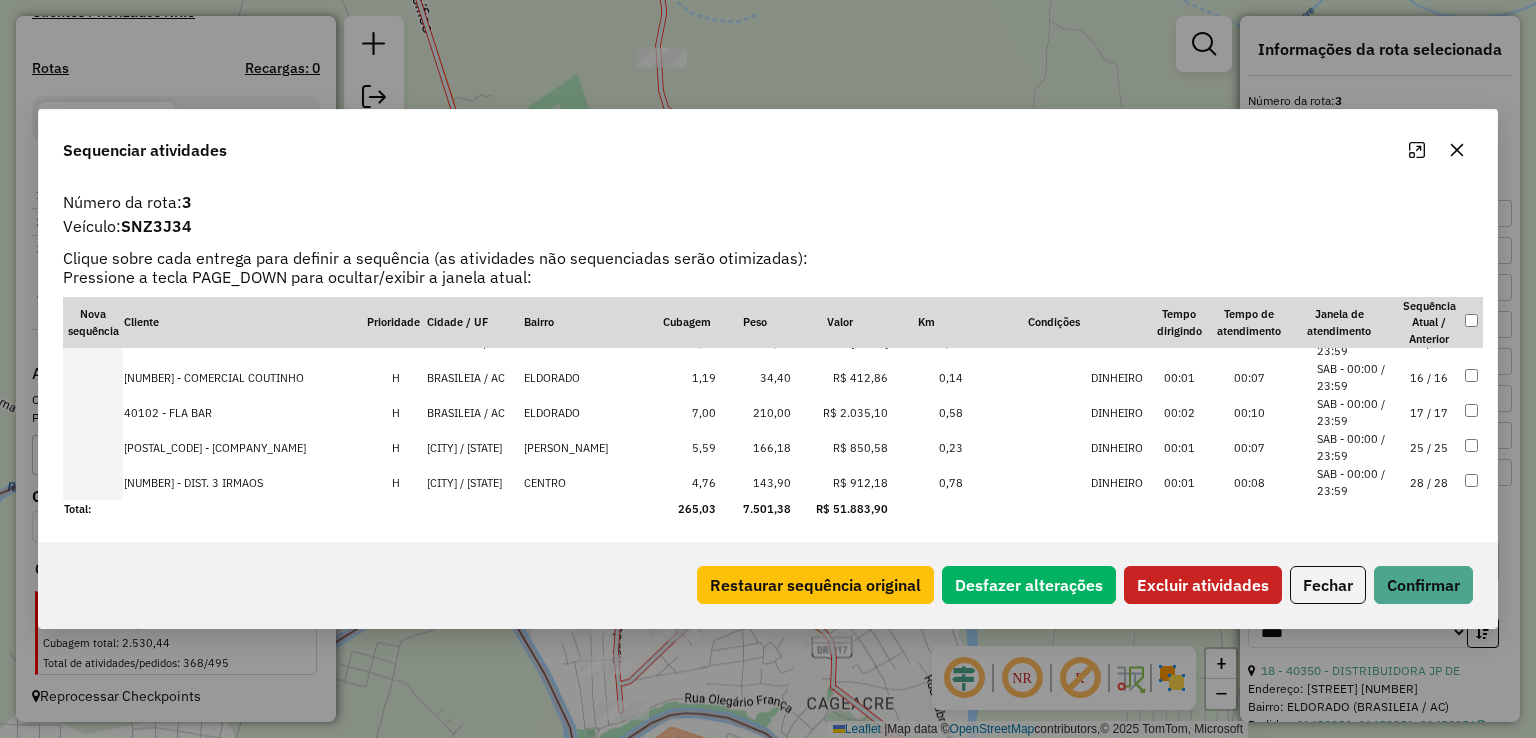 click at bounding box center (1473, 412) 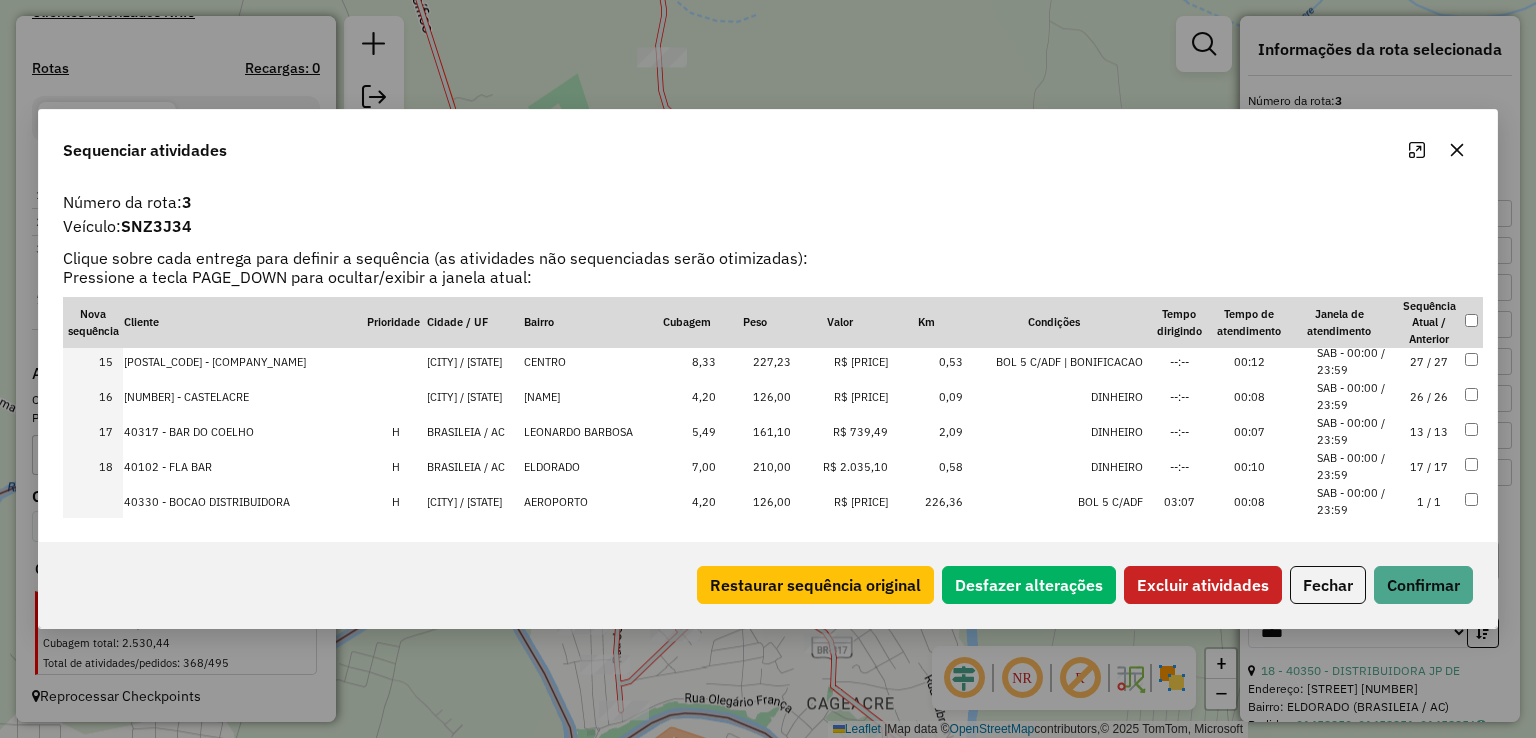 scroll, scrollTop: 528, scrollLeft: 0, axis: vertical 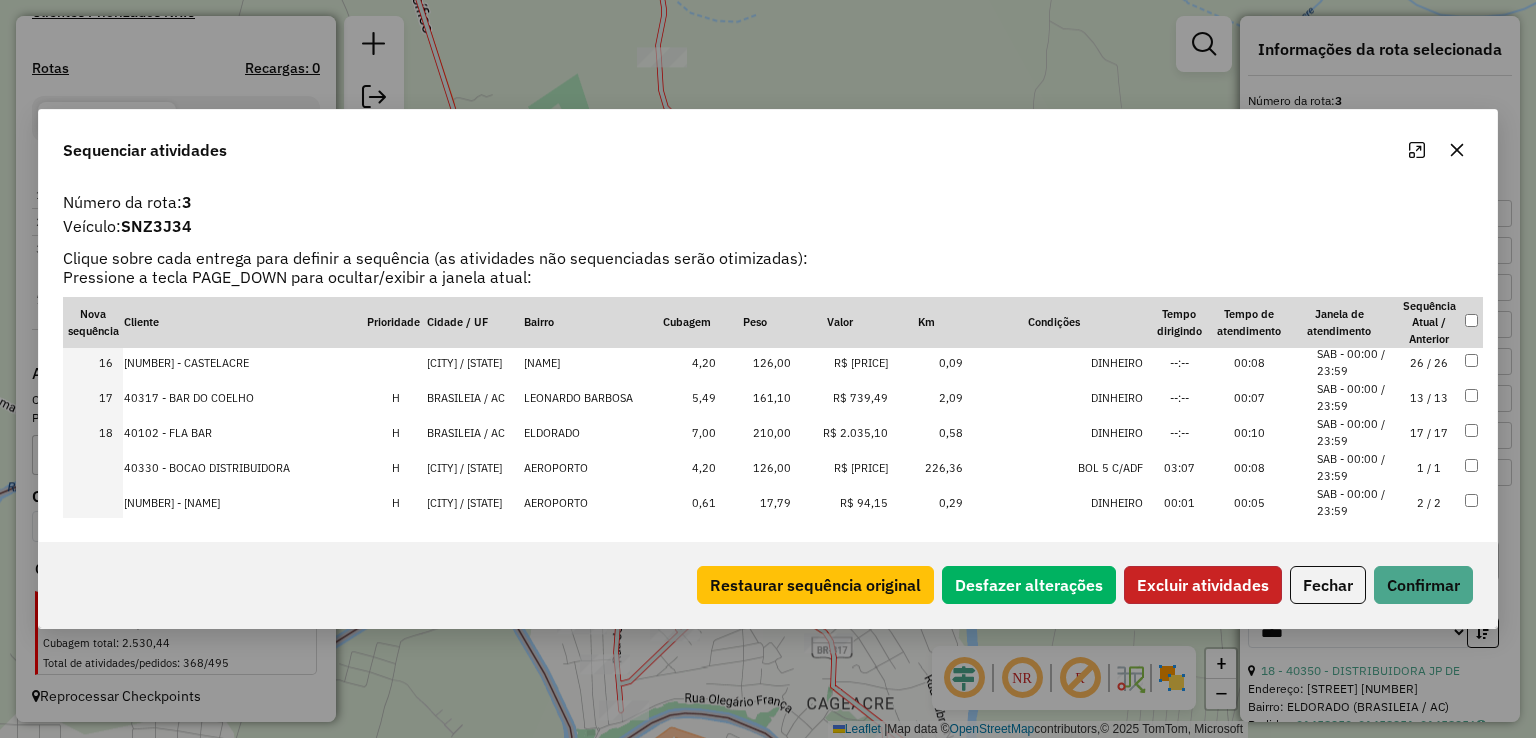 click on "Excluir atividades" 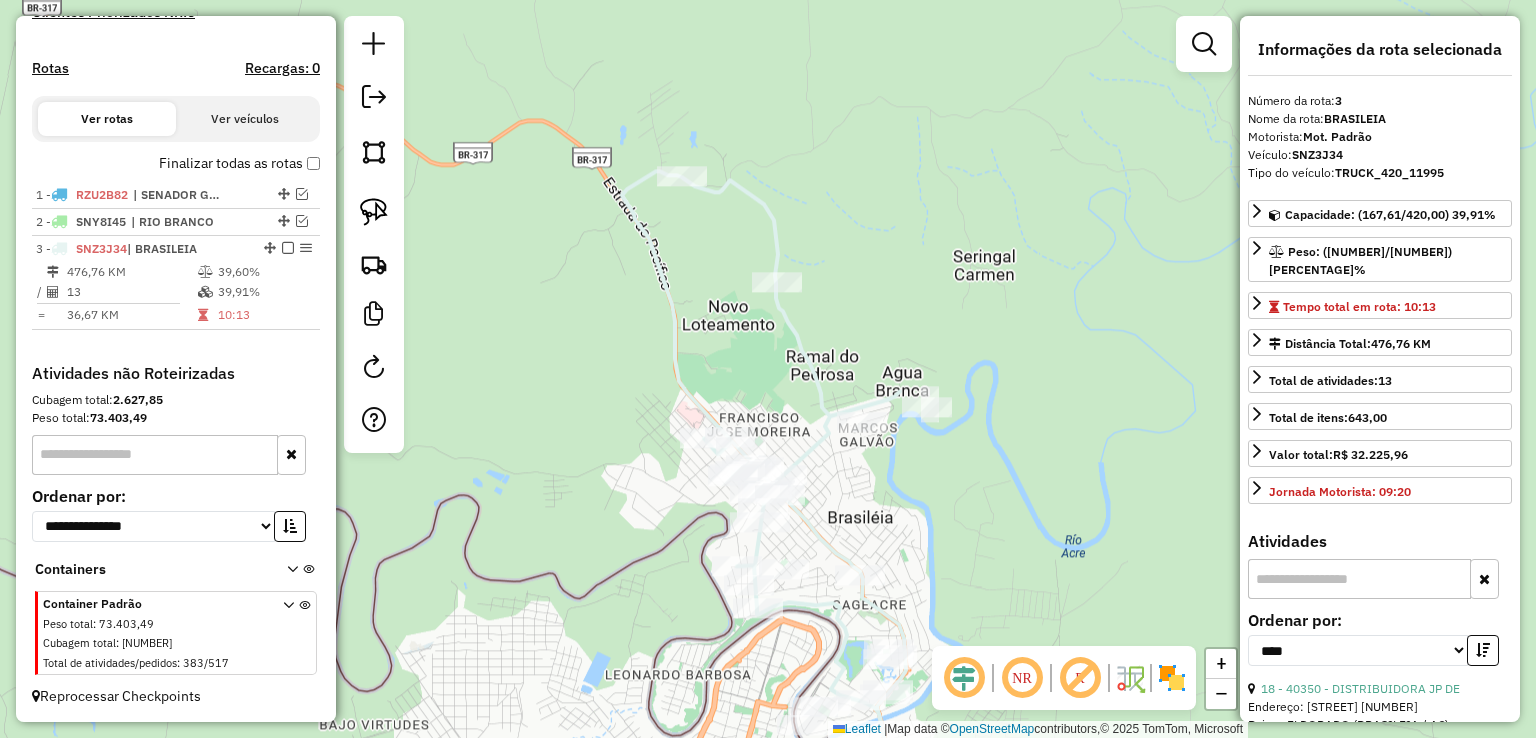 drag, startPoint x: 923, startPoint y: 557, endPoint x: 935, endPoint y: 499, distance: 59.22837 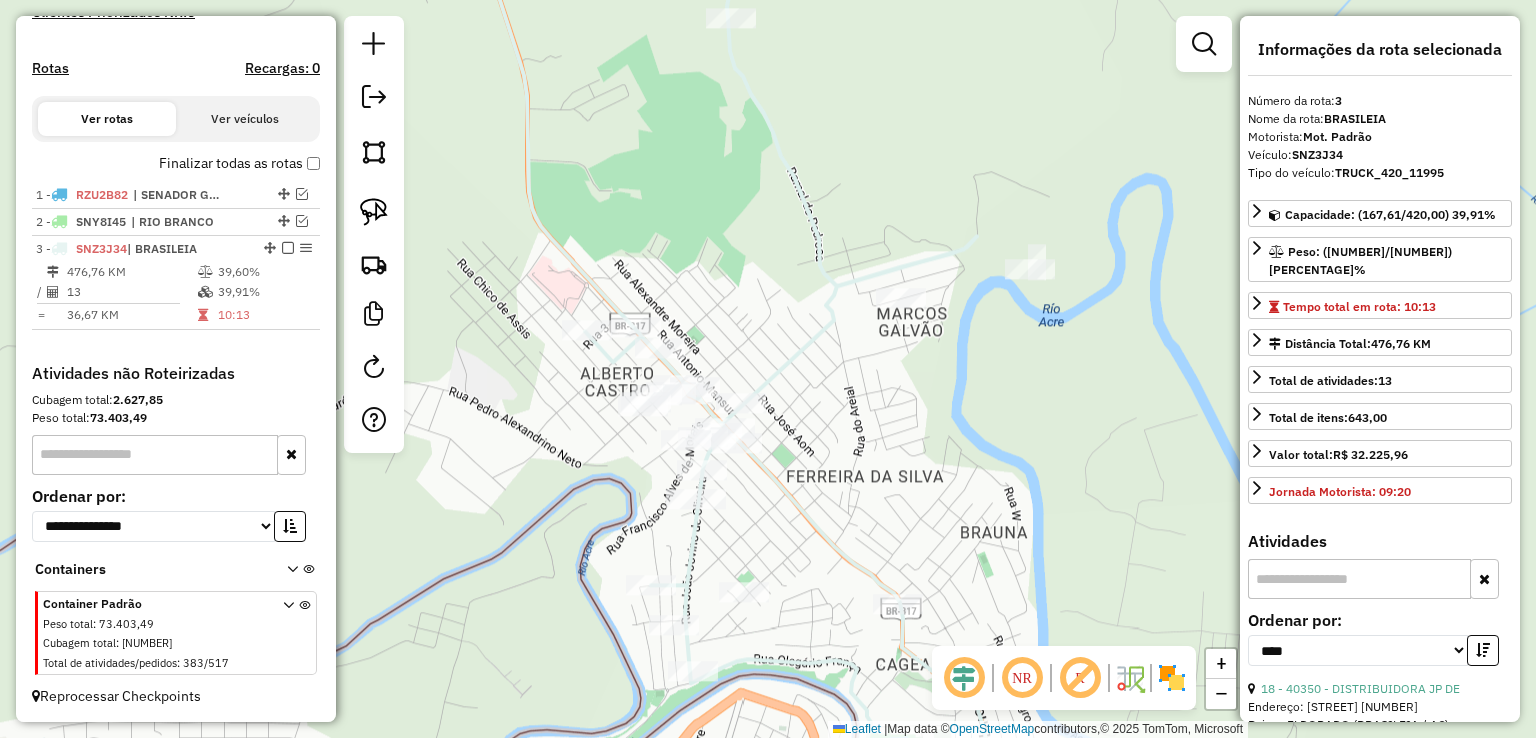 drag, startPoint x: 869, startPoint y: 510, endPoint x: 930, endPoint y: 490, distance: 64.195015 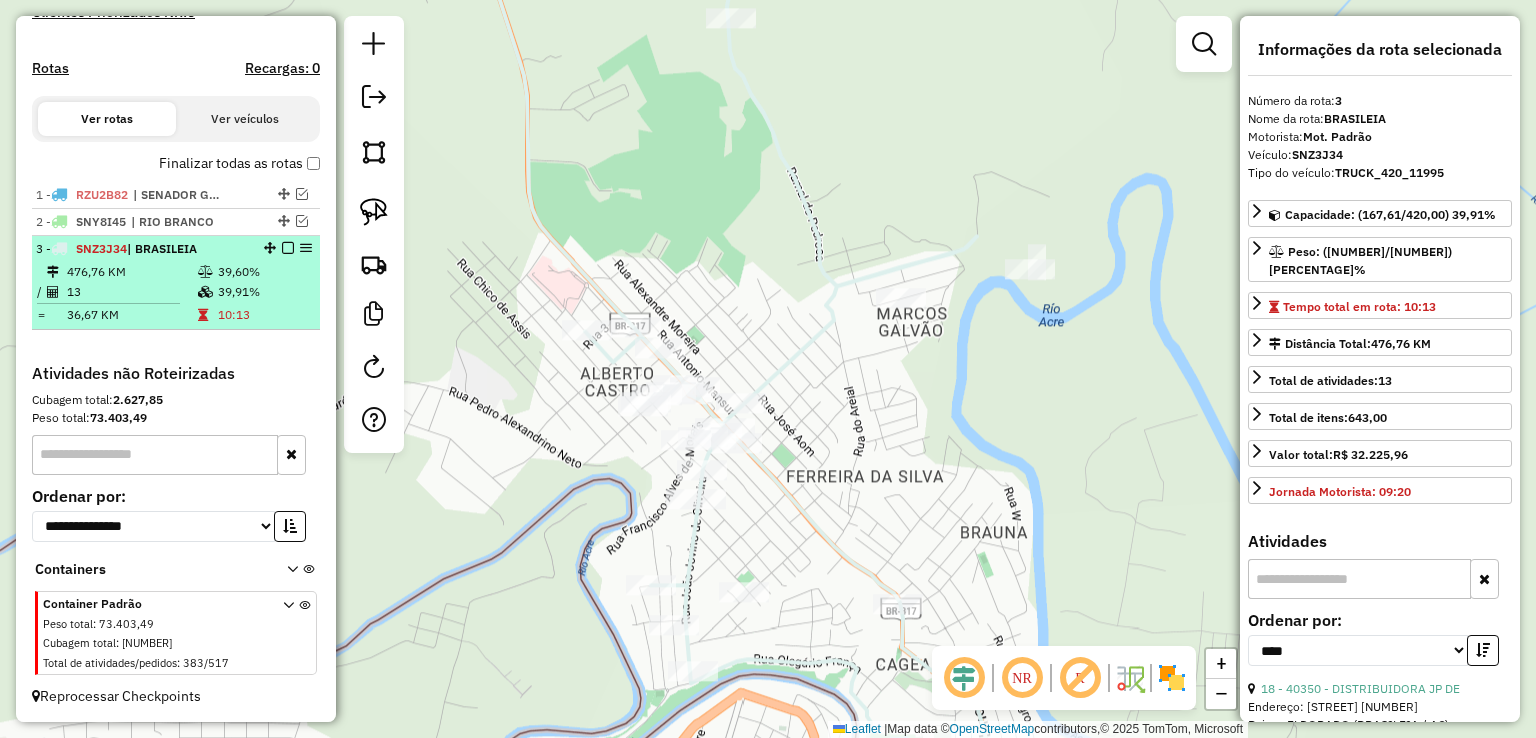 click at bounding box center (288, 248) 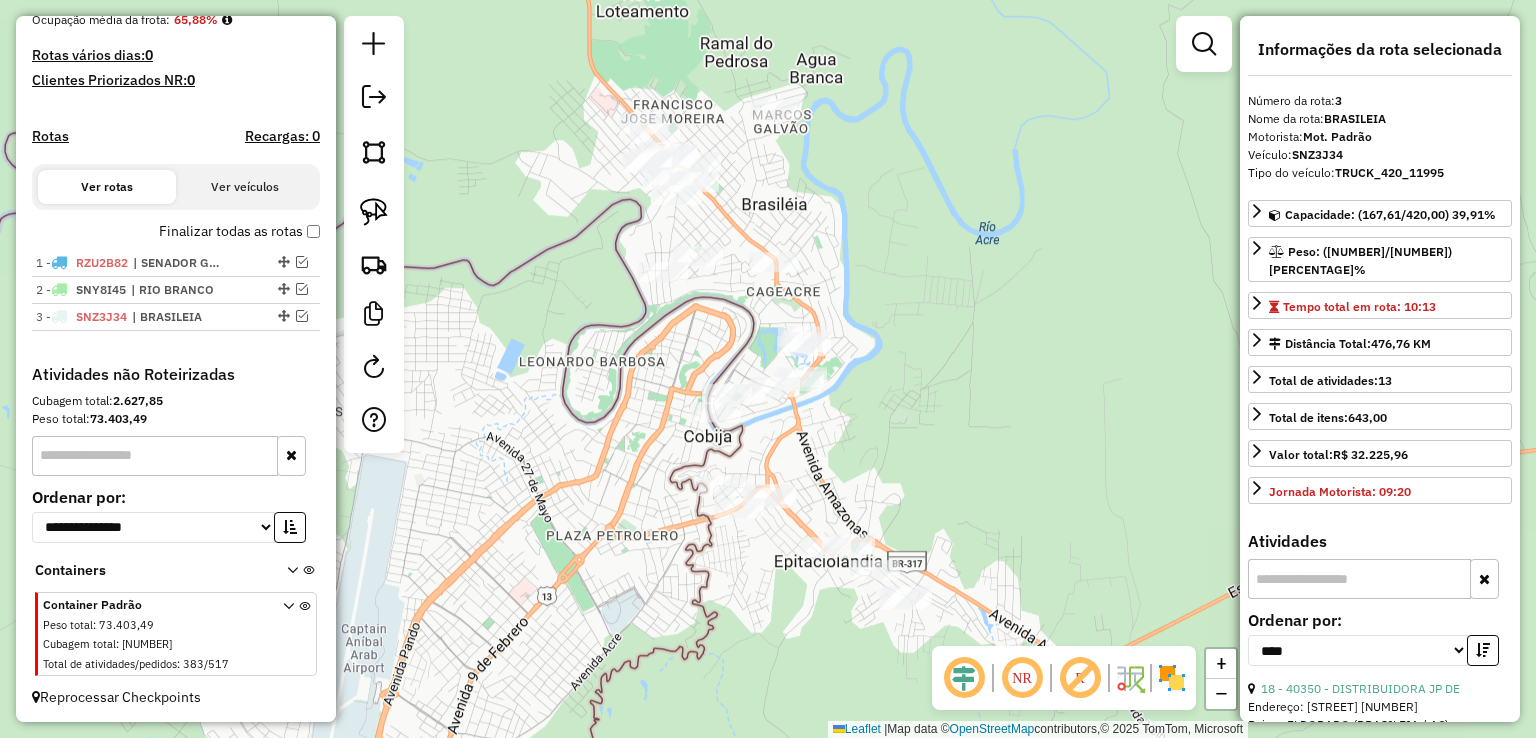 drag, startPoint x: 947, startPoint y: 459, endPoint x: 861, endPoint y: 269, distance: 208.55695 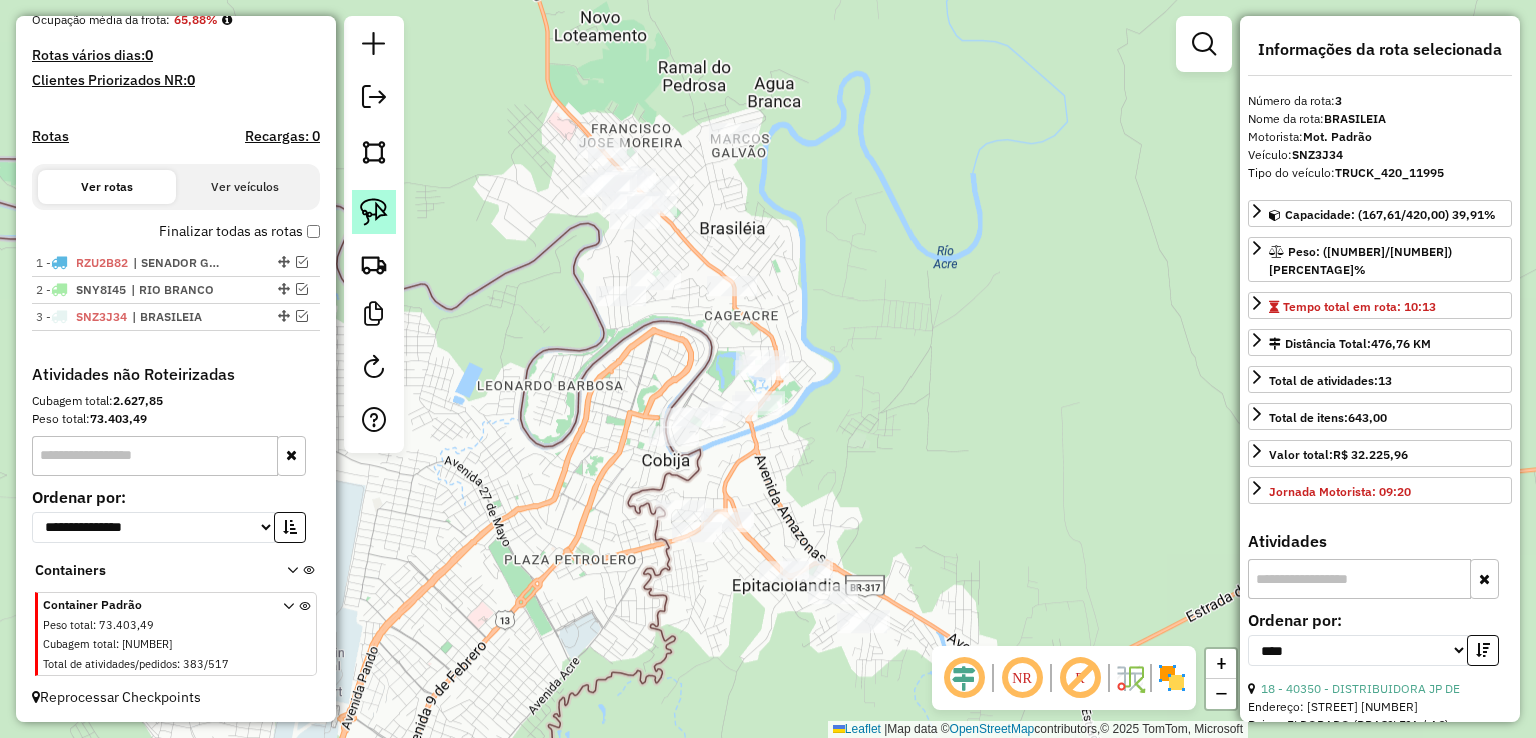 click 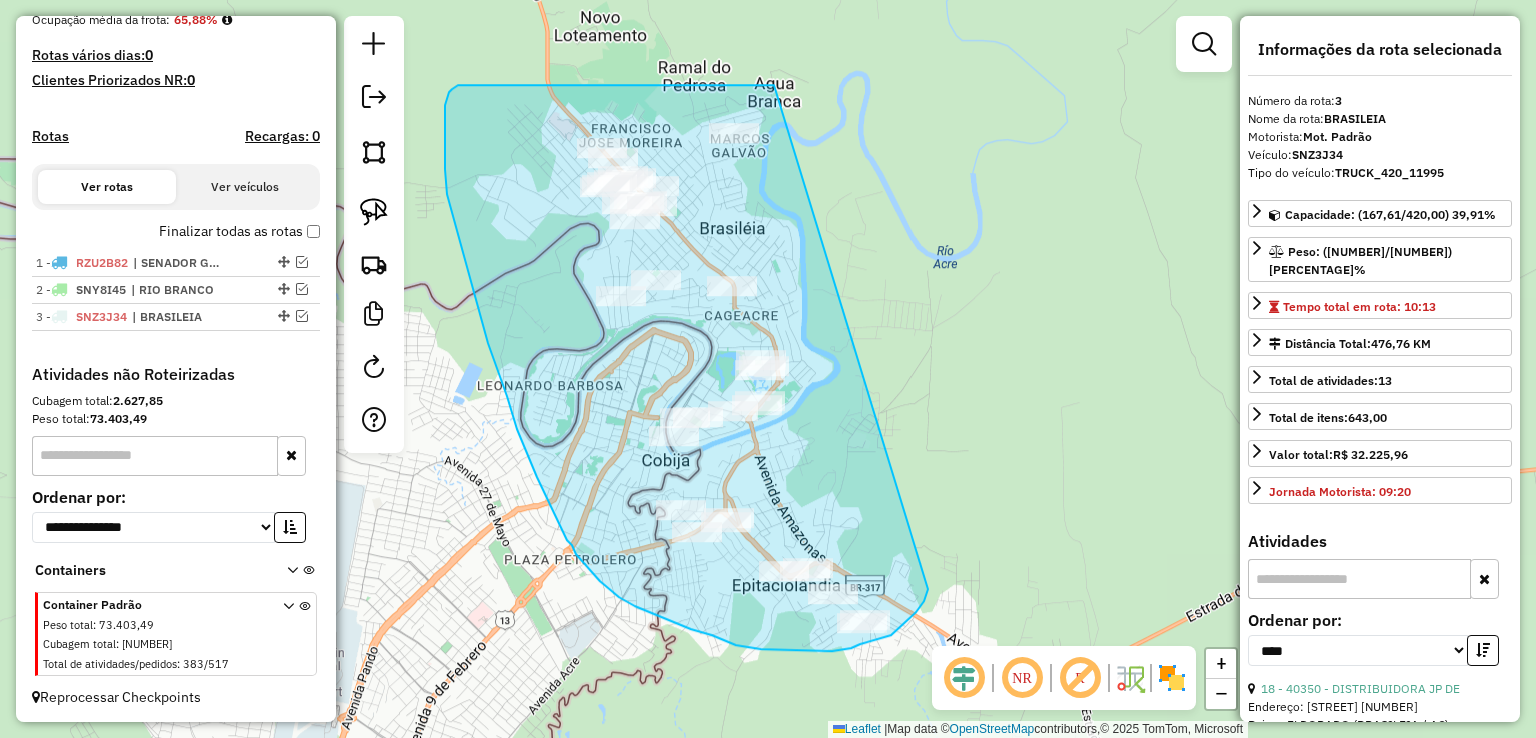 drag, startPoint x: 774, startPoint y: 85, endPoint x: 932, endPoint y: 581, distance: 520.5574 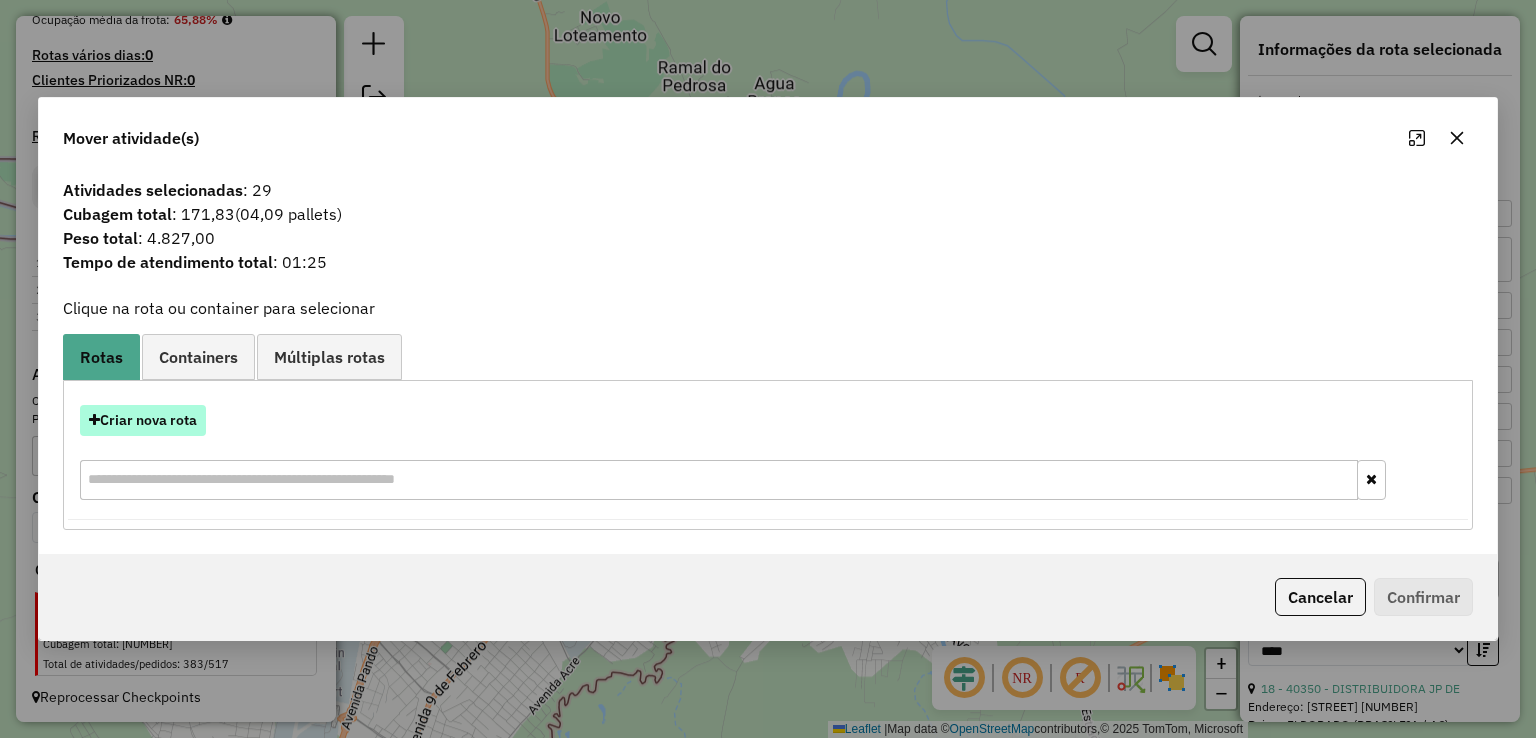click on "Criar nova rota" at bounding box center [143, 420] 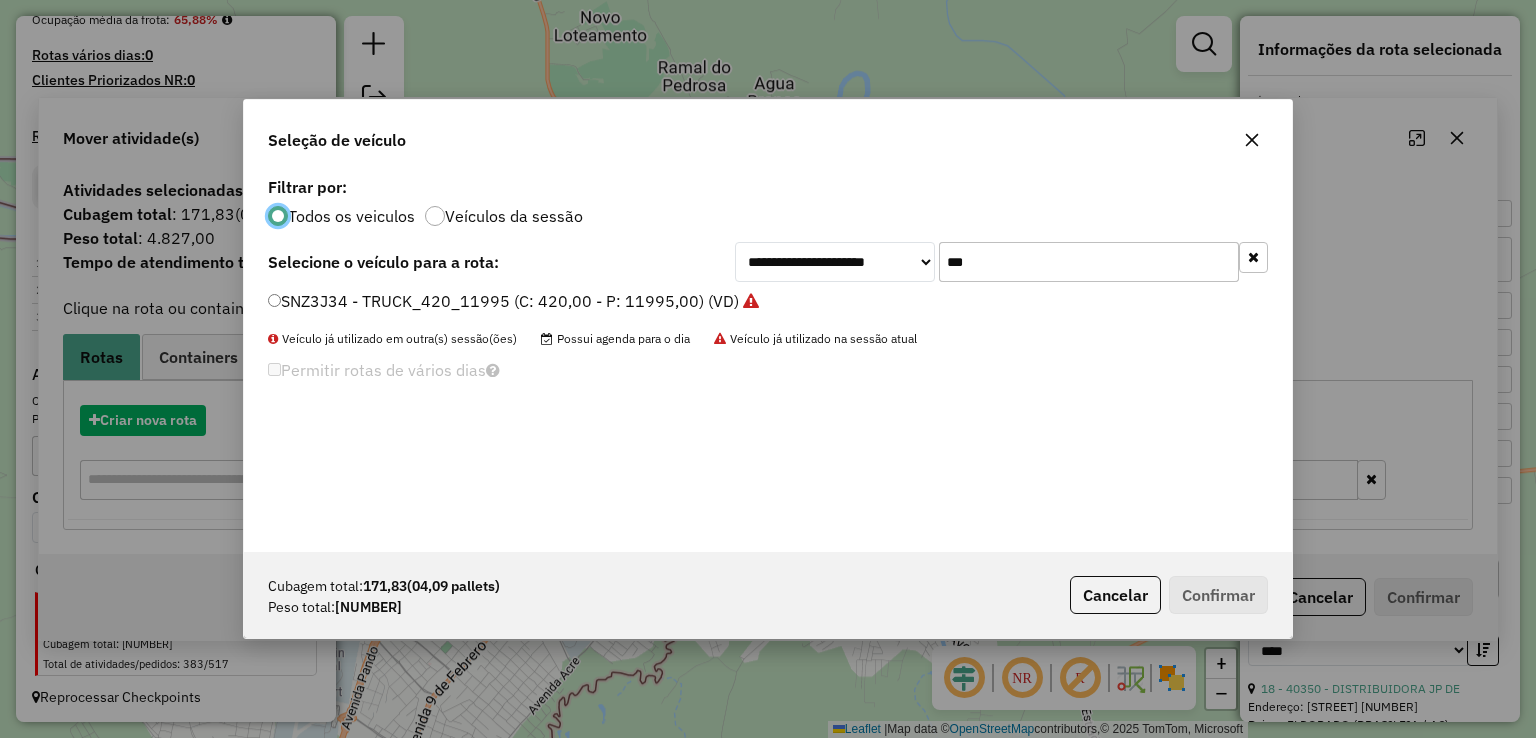 scroll, scrollTop: 10, scrollLeft: 6, axis: both 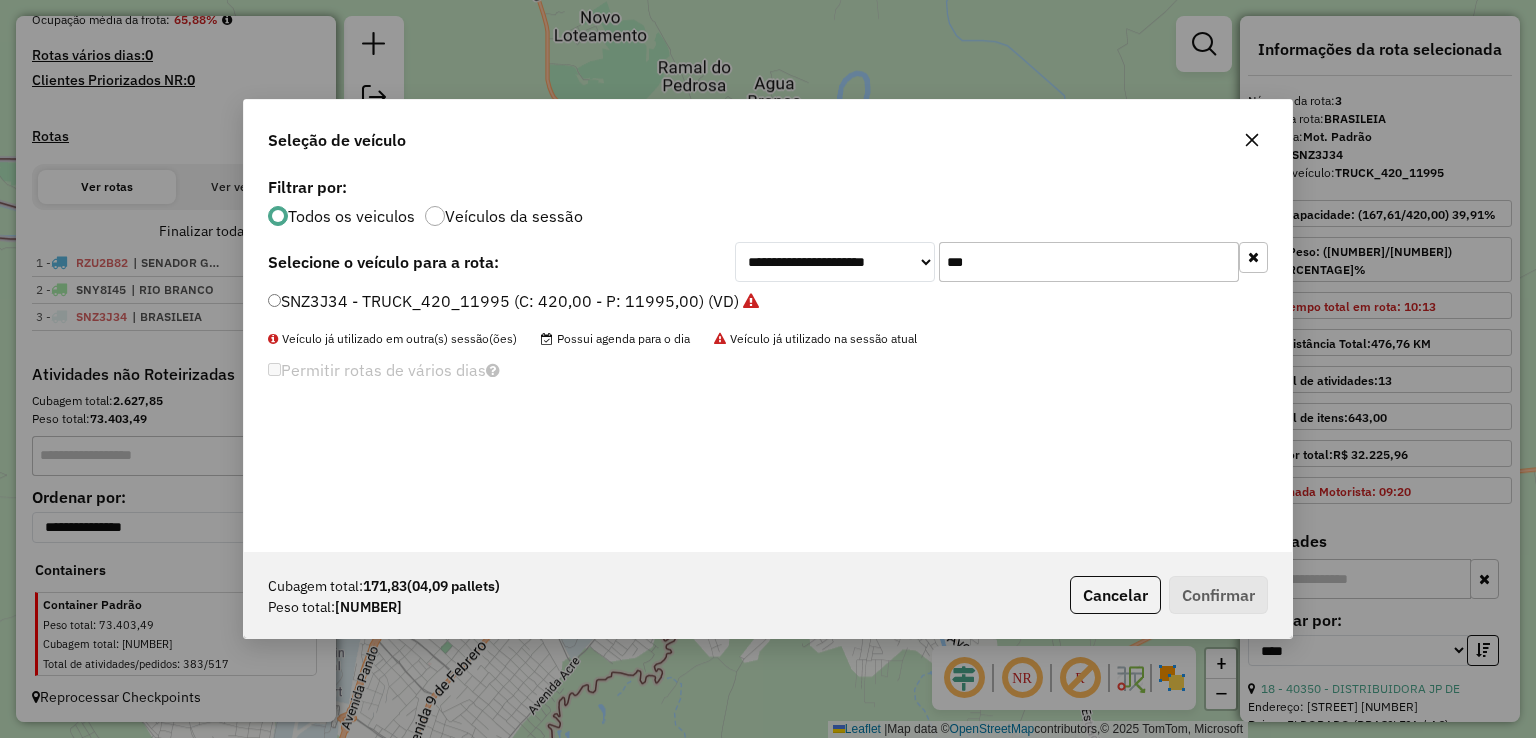 drag, startPoint x: 1054, startPoint y: 262, endPoint x: 796, endPoint y: 261, distance: 258.00195 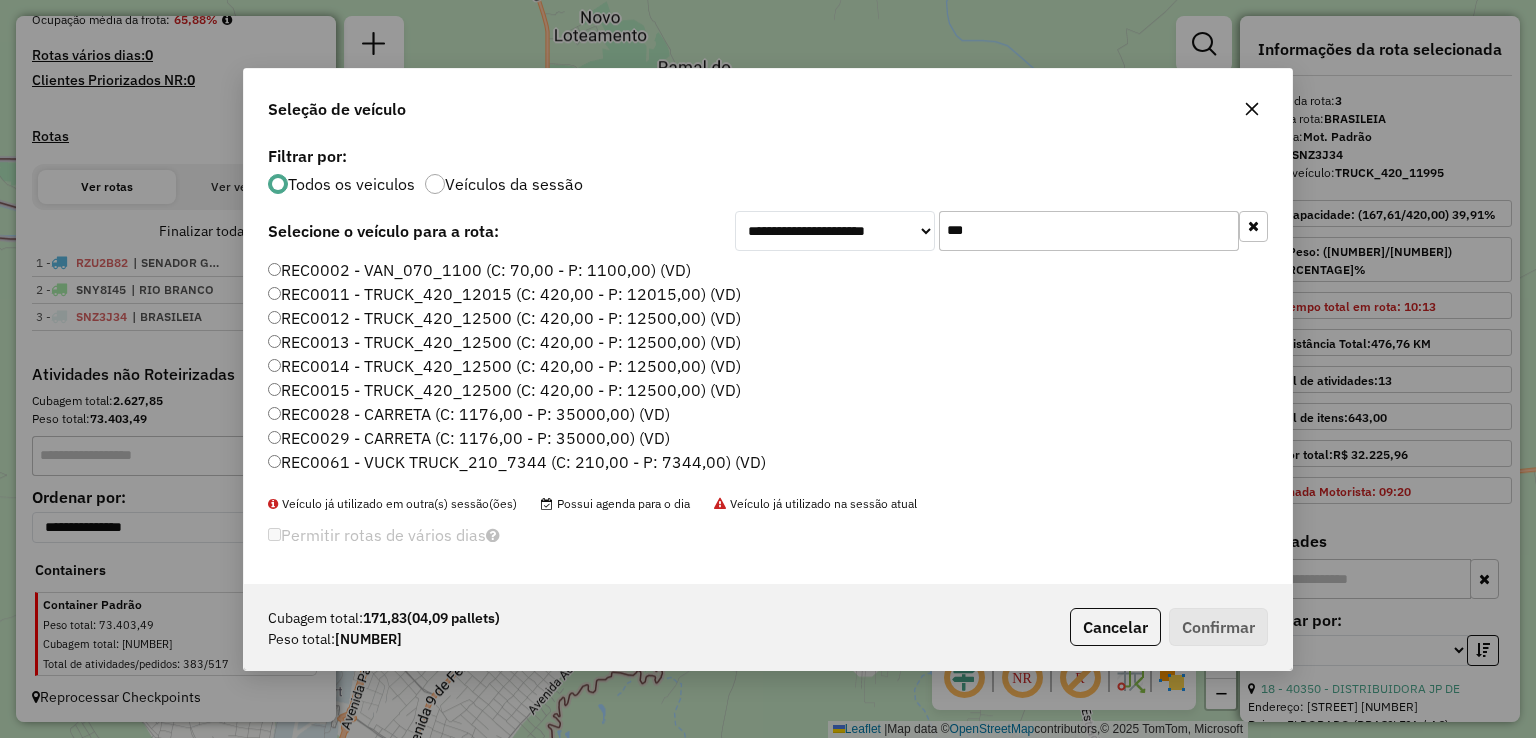 type on "***" 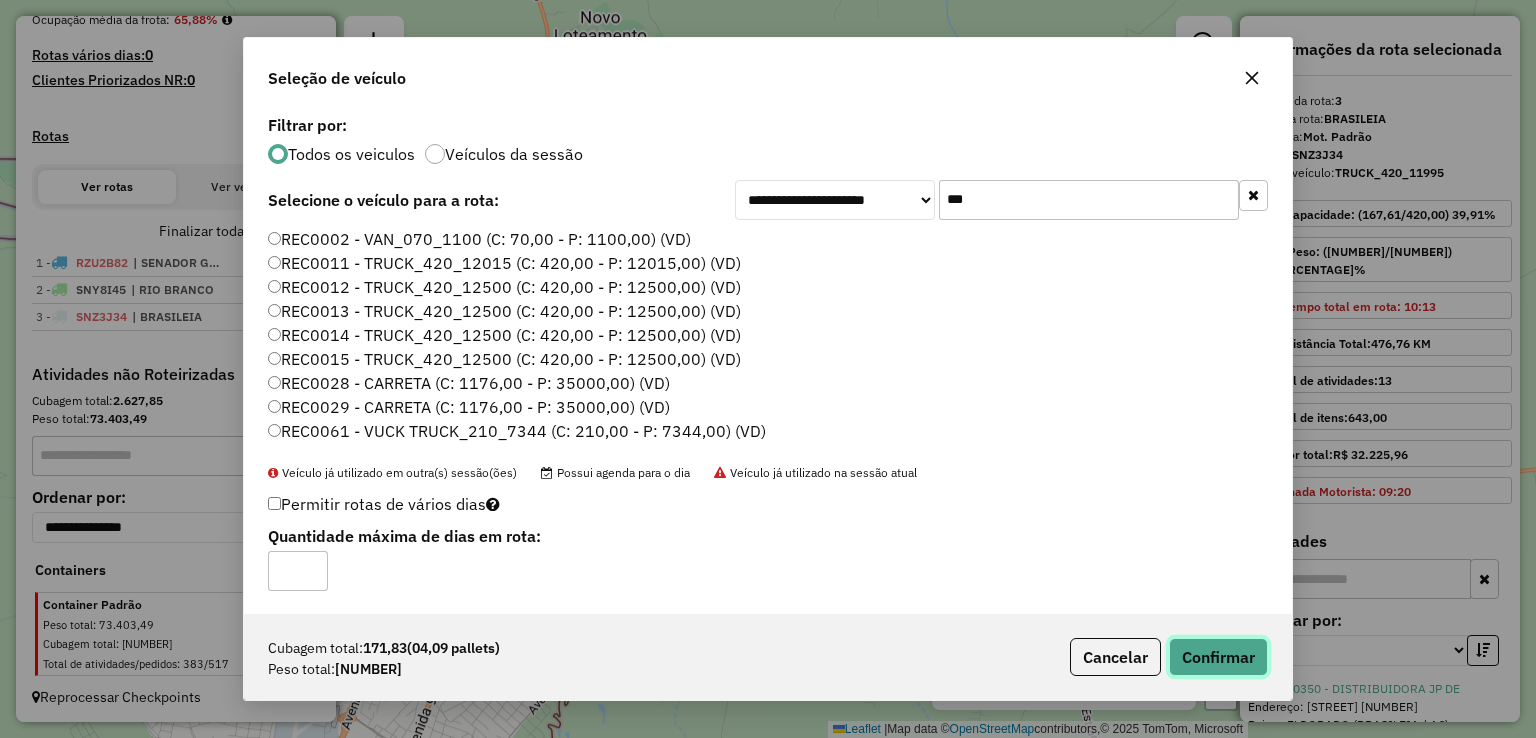 click on "Confirmar" 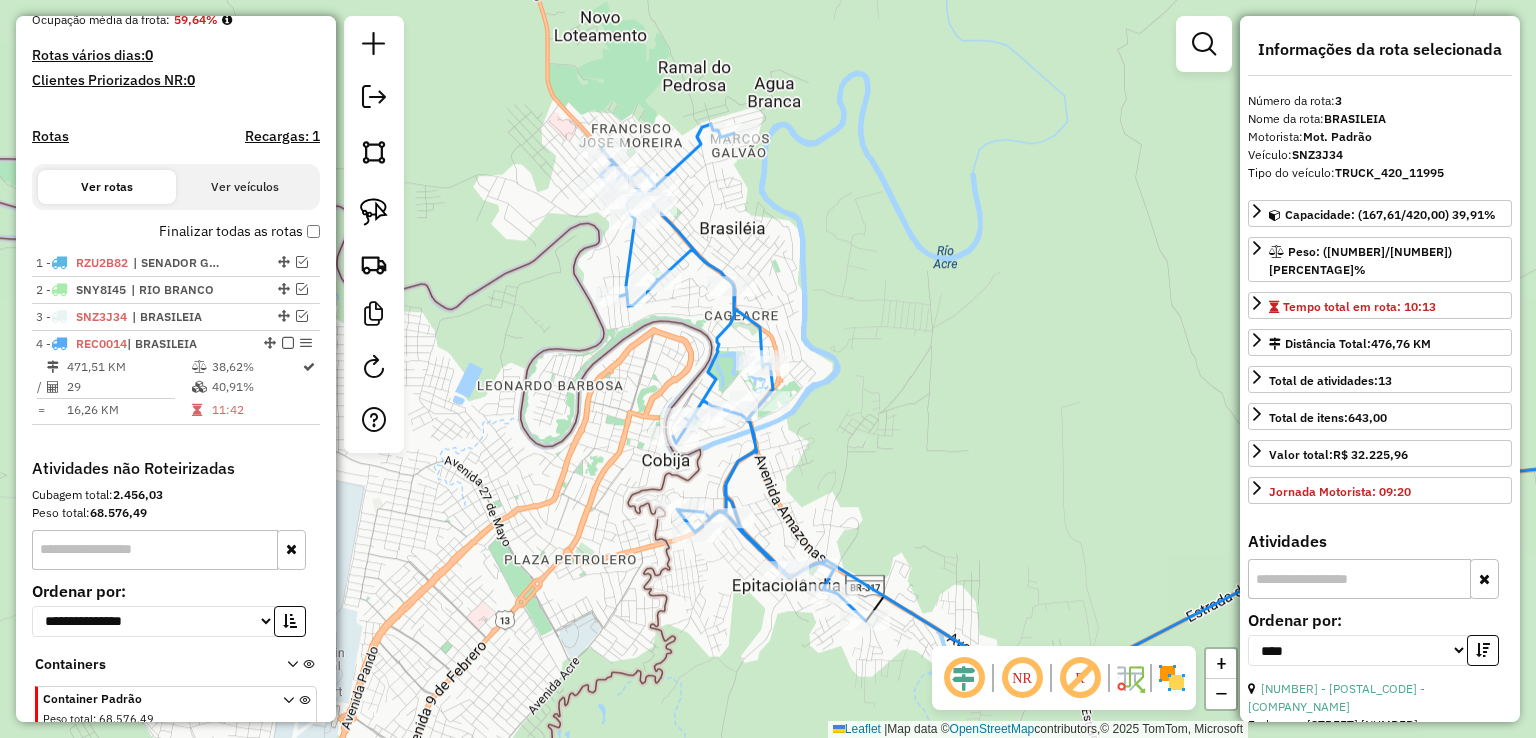 scroll, scrollTop: 610, scrollLeft: 0, axis: vertical 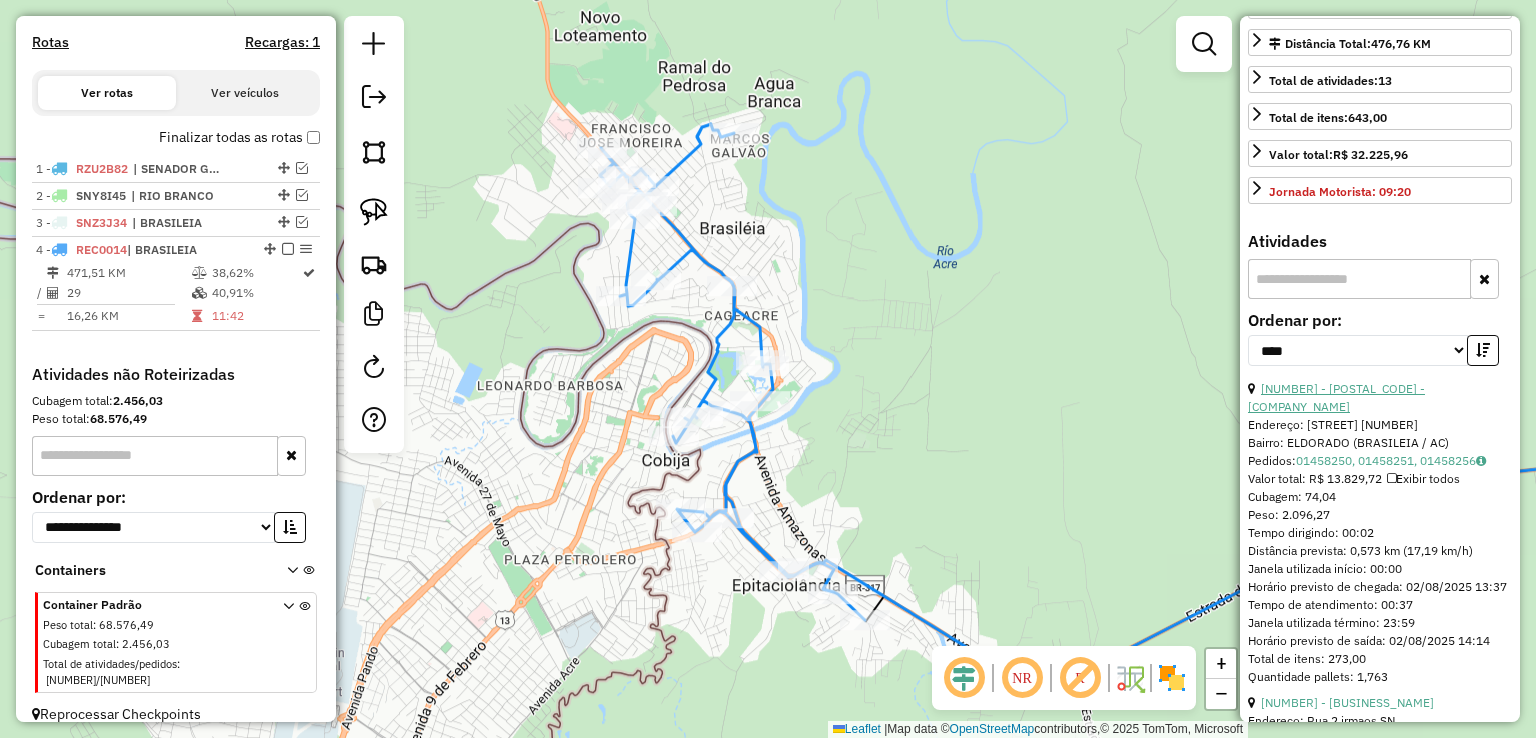 click on "11 - 40350 - DISTRIBUIDORA JP DE" at bounding box center [1336, 397] 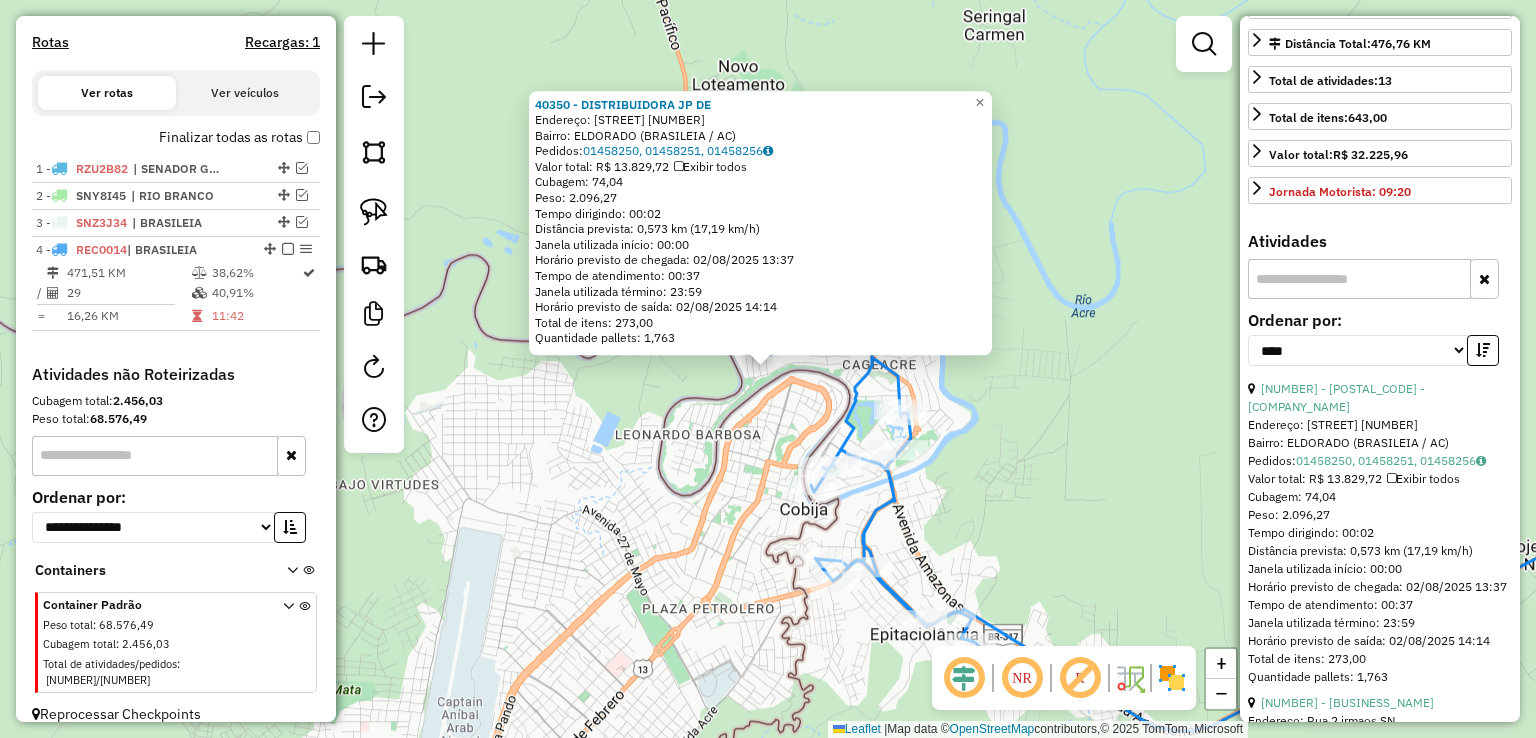 click on "40350 - DISTRIBUIDORA JP DE  Endereço:  RUA  JOAO JOVINO 915   Bairro: ELDORADO (BRASILEIA / AC)   Pedidos:  01458250, 01458251, 01458256   Valor total: R$ 13.829,72   Exibir todos   Cubagem: 74,04  Peso: 2.096,27  Tempo dirigindo: 00:02   Distância prevista: 0,573 km (17,19 km/h)   Janela utilizada início: 00:00   Horário previsto de chegada: 02/08/2025 13:37   Tempo de atendimento: 00:37   Janela utilizada término: 23:59   Horário previsto de saída: 02/08/2025 14:14   Total de itens: 273,00   Quantidade pallets: 1,763  × Janela de atendimento Grade de atendimento Capacidade Transportadoras Veículos Cliente Pedidos  Rotas Selecione os dias de semana para filtrar as janelas de atendimento  Seg   Ter   Qua   Qui   Sex   Sáb   Dom  Informe o período da janela de atendimento: De: Até:  Filtrar exatamente a janela do cliente  Considerar janela de atendimento padrão  Selecione os dias de semana para filtrar as grades de atendimento  Seg   Ter   Qua   Qui   Sex   Sáb   Dom   Peso mínimo:   De:   De:" 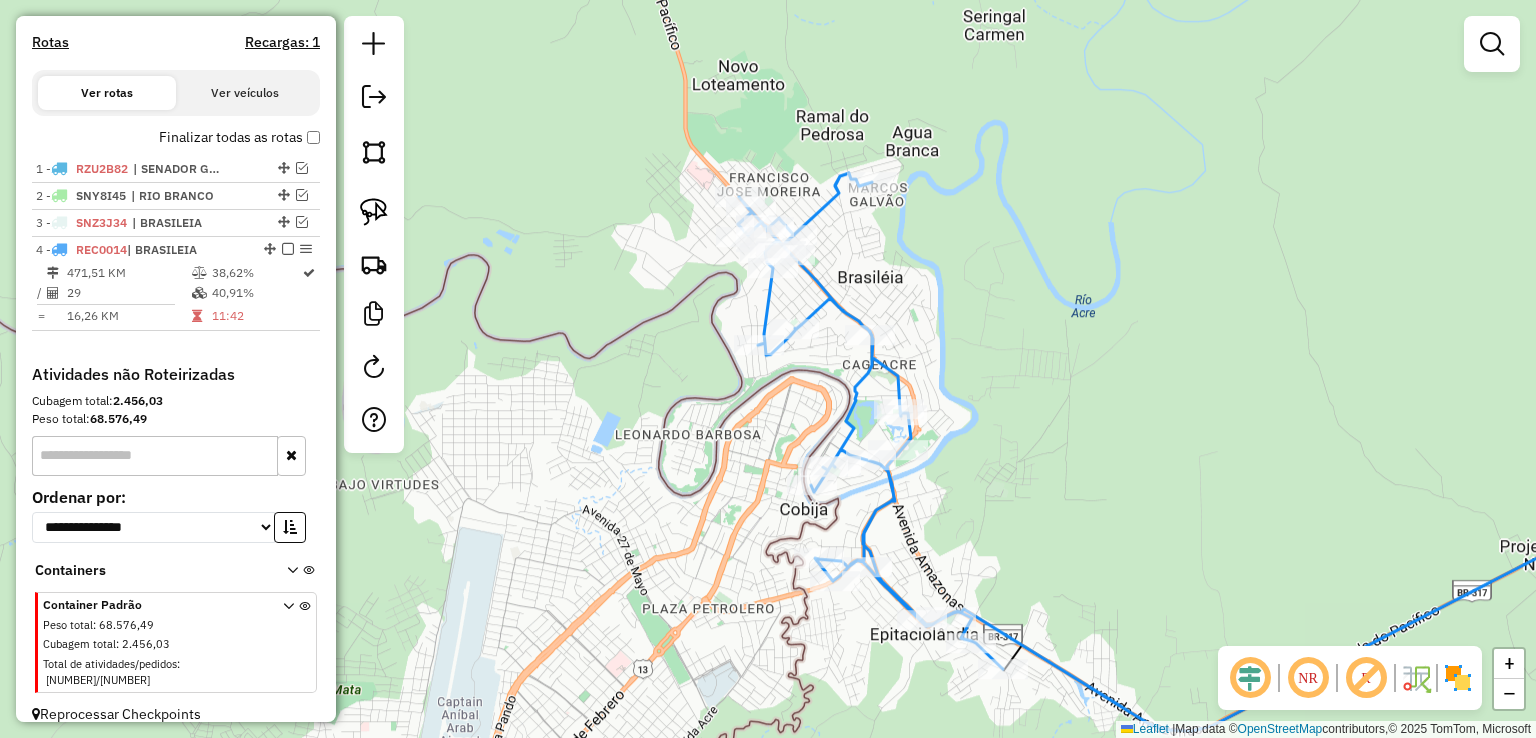 click 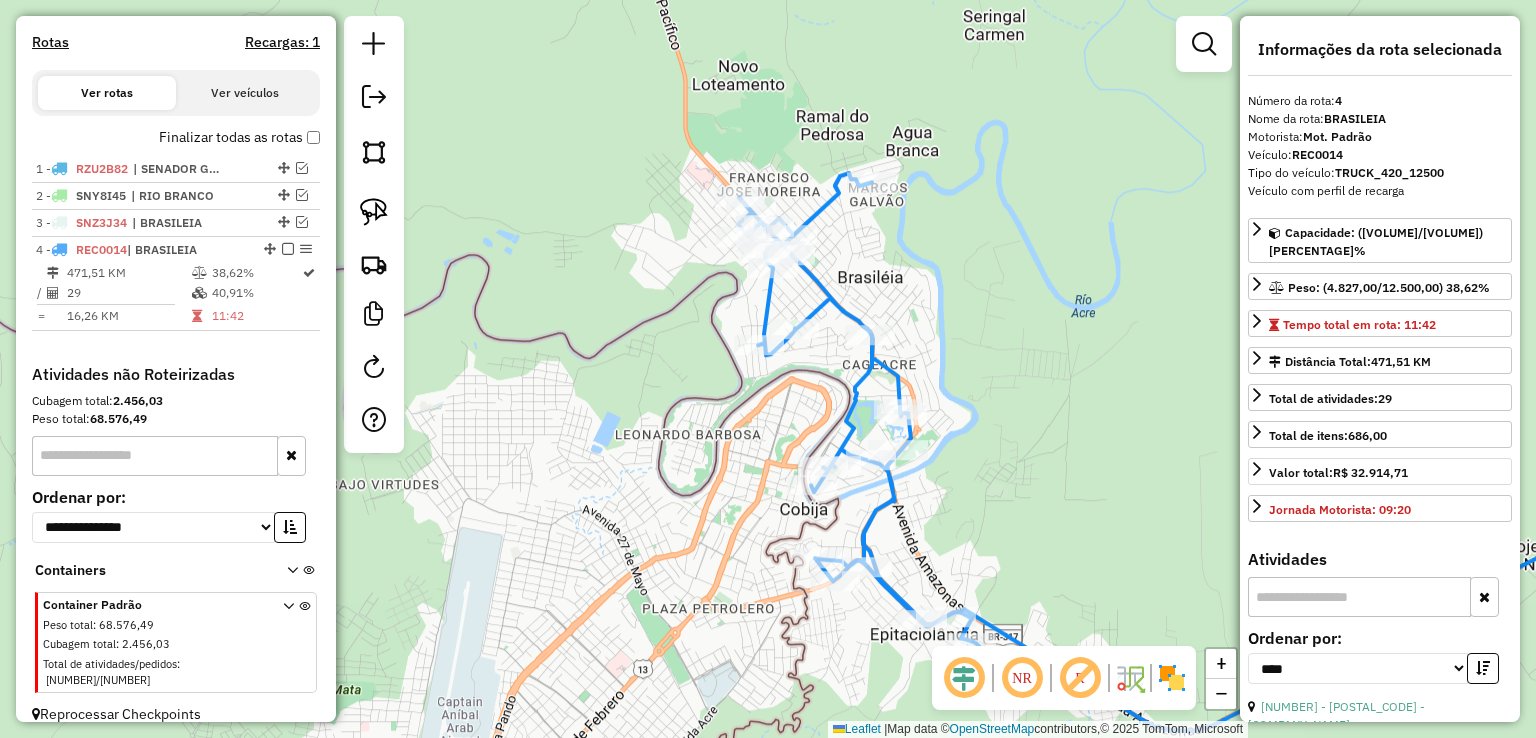 scroll, scrollTop: 300, scrollLeft: 0, axis: vertical 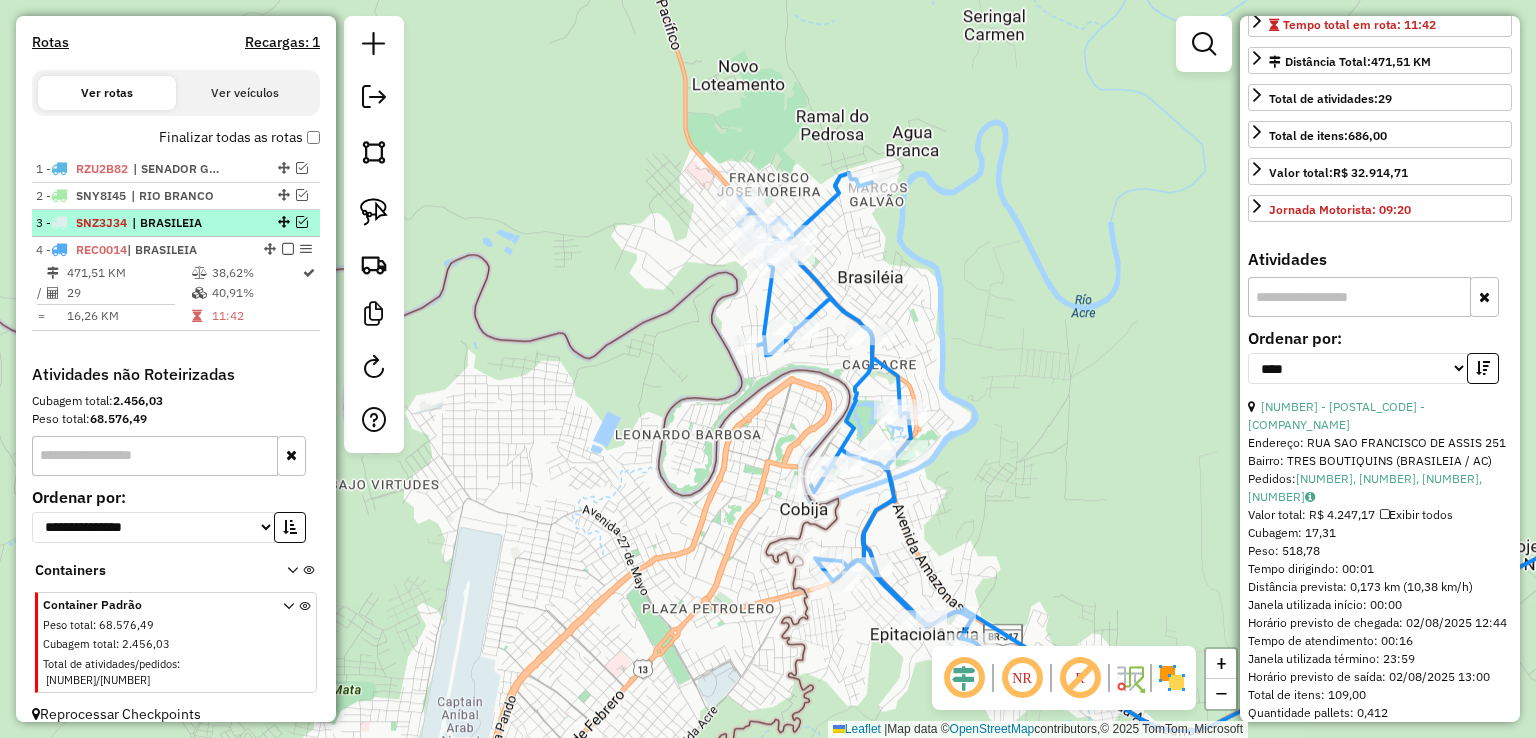 click at bounding box center [302, 222] 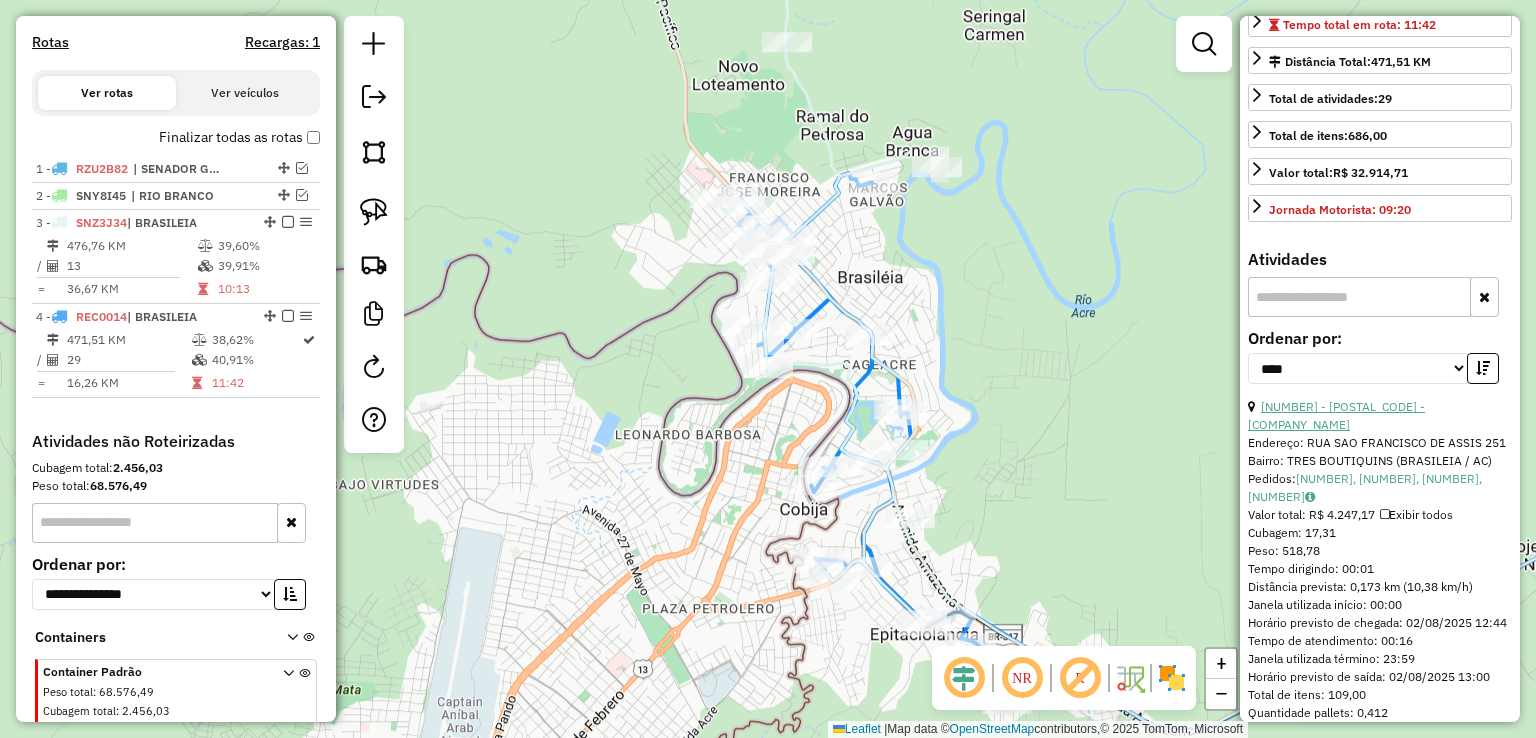 click on "9 - 40269 - DISTRIBUIDORA SIMPSO" at bounding box center [1336, 415] 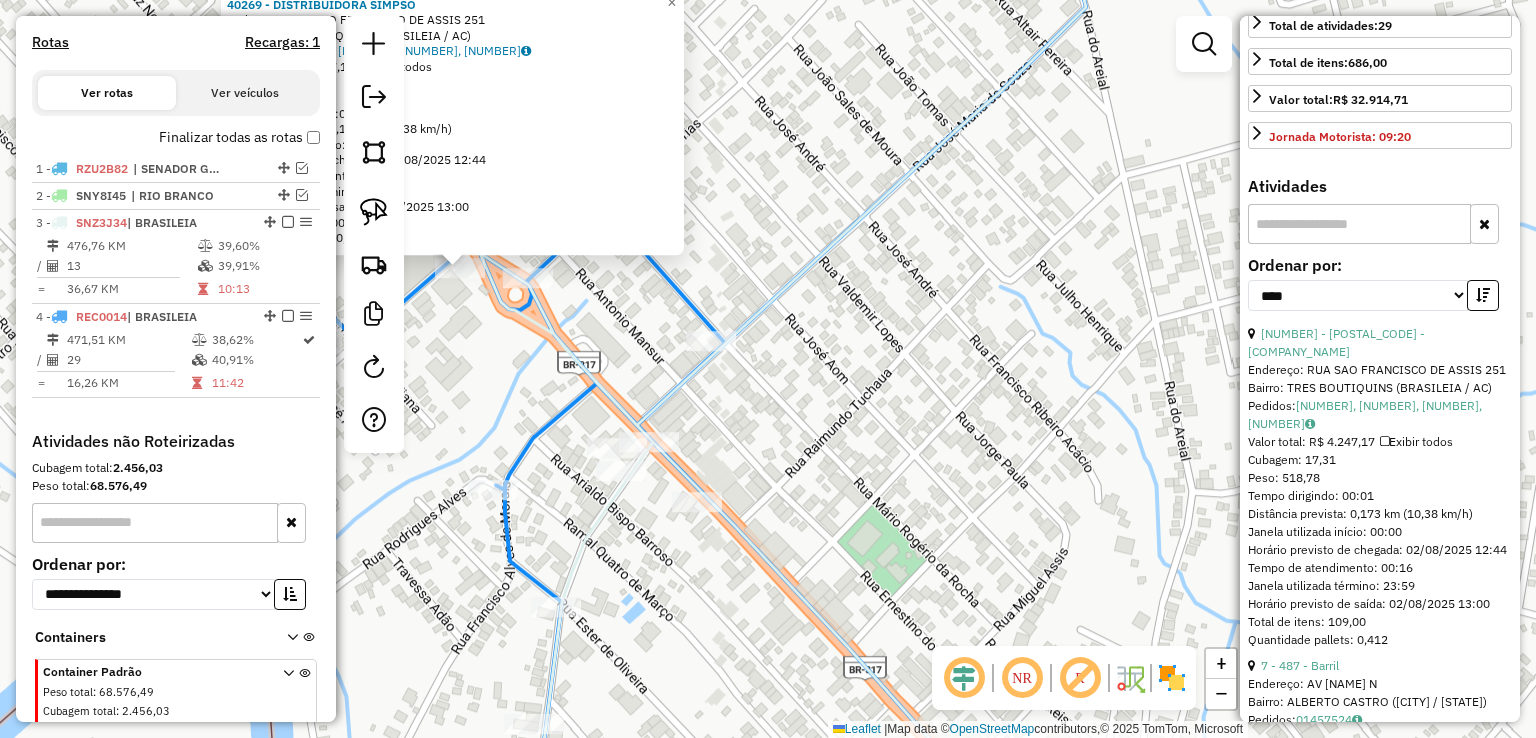 scroll, scrollTop: 400, scrollLeft: 0, axis: vertical 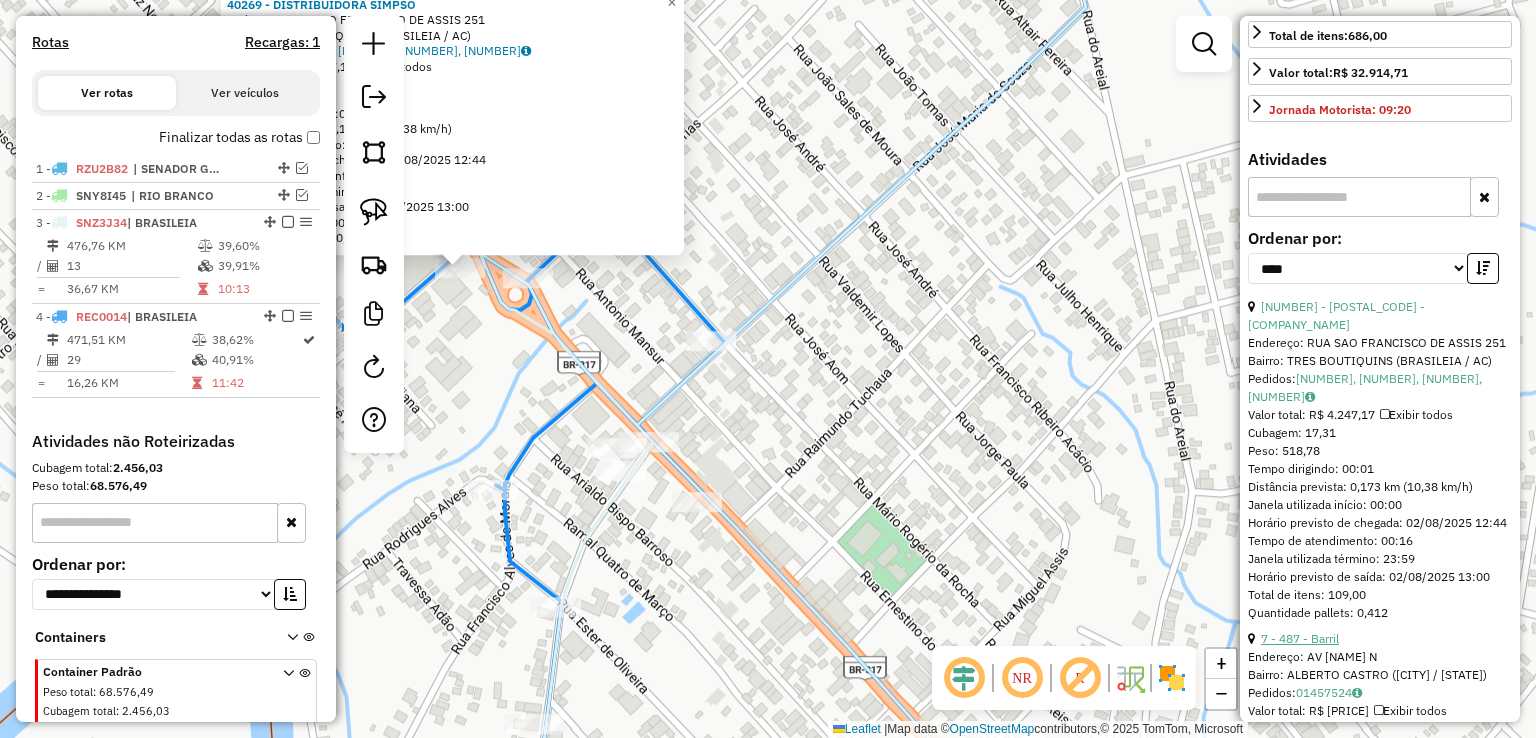 click on "7 - 487 - Barril" at bounding box center [1300, 638] 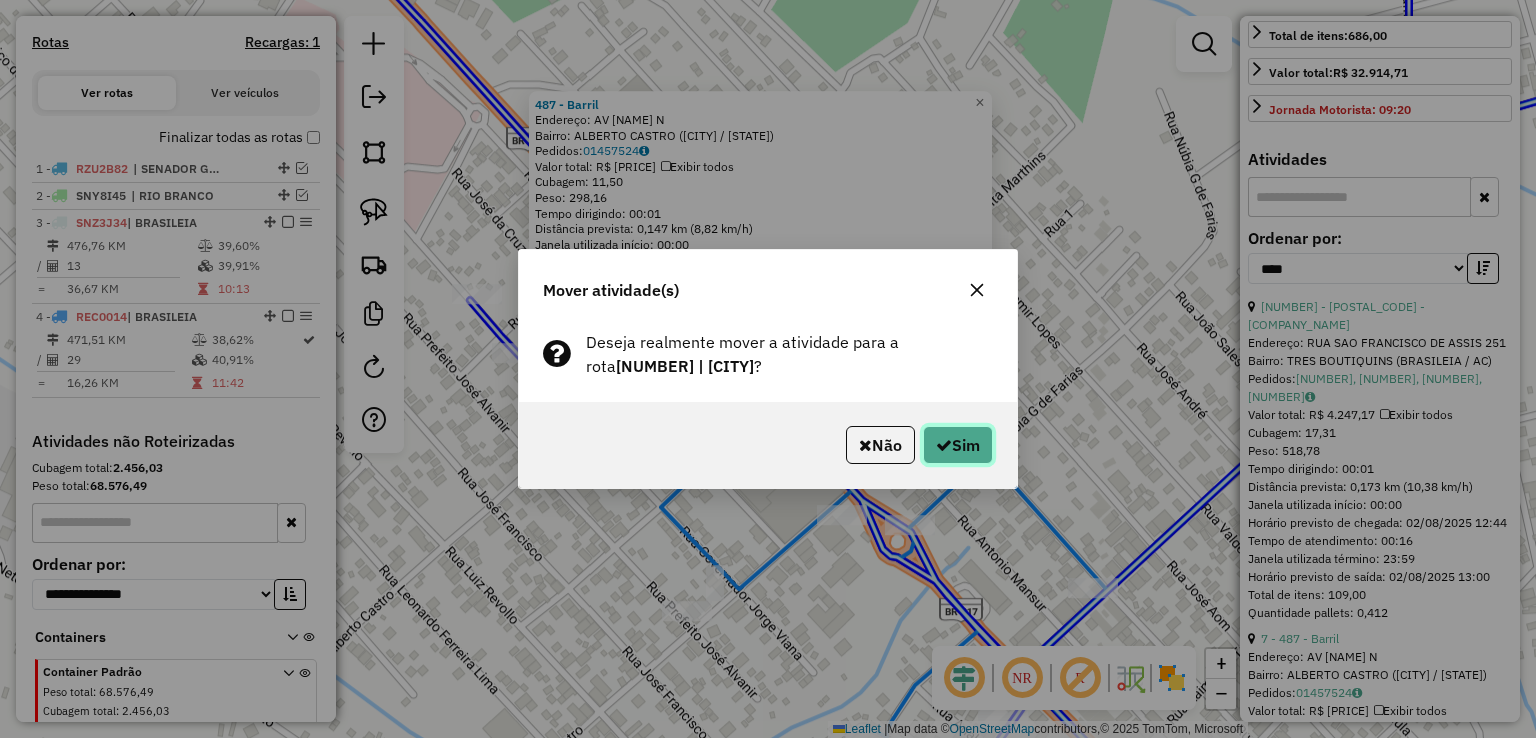click on "Sim" 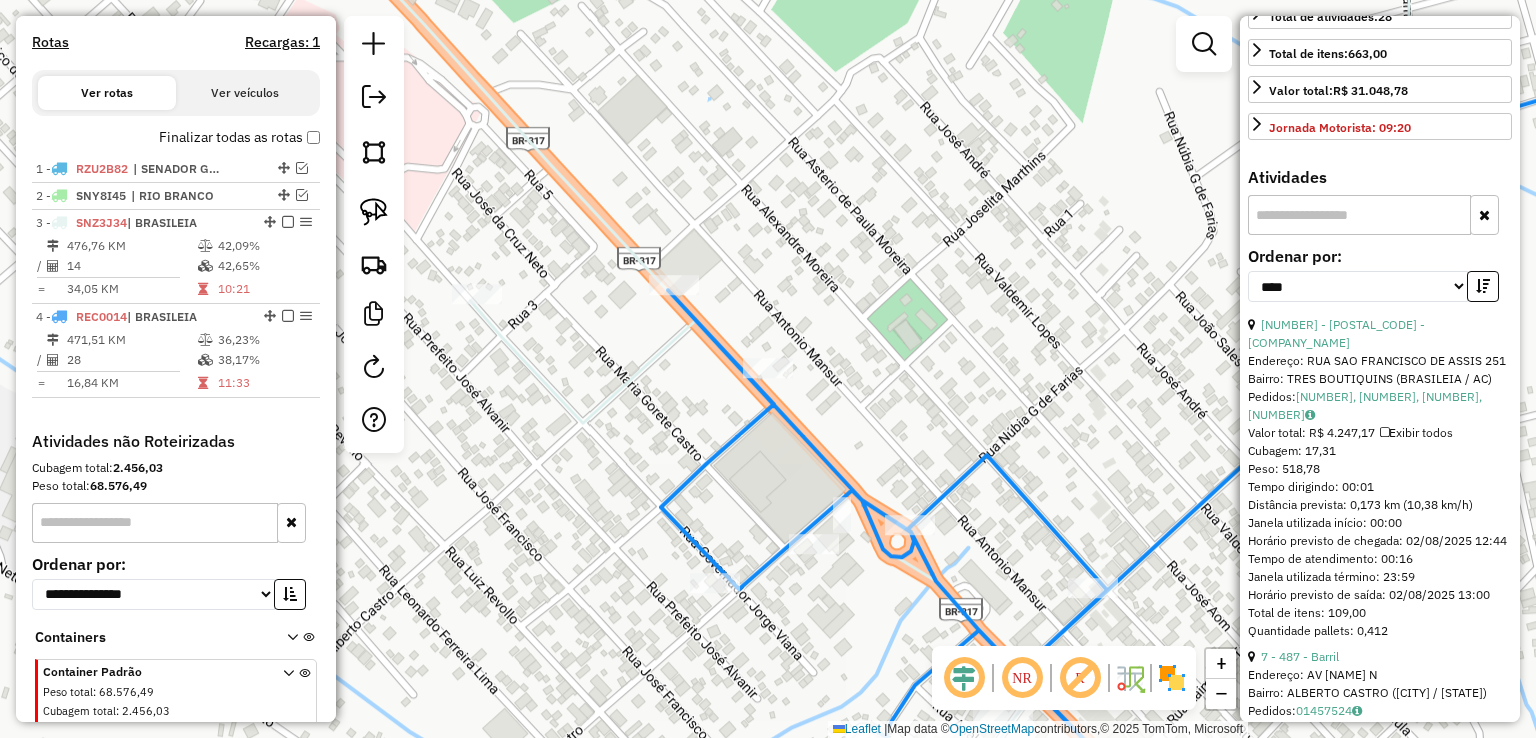 scroll, scrollTop: 677, scrollLeft: 0, axis: vertical 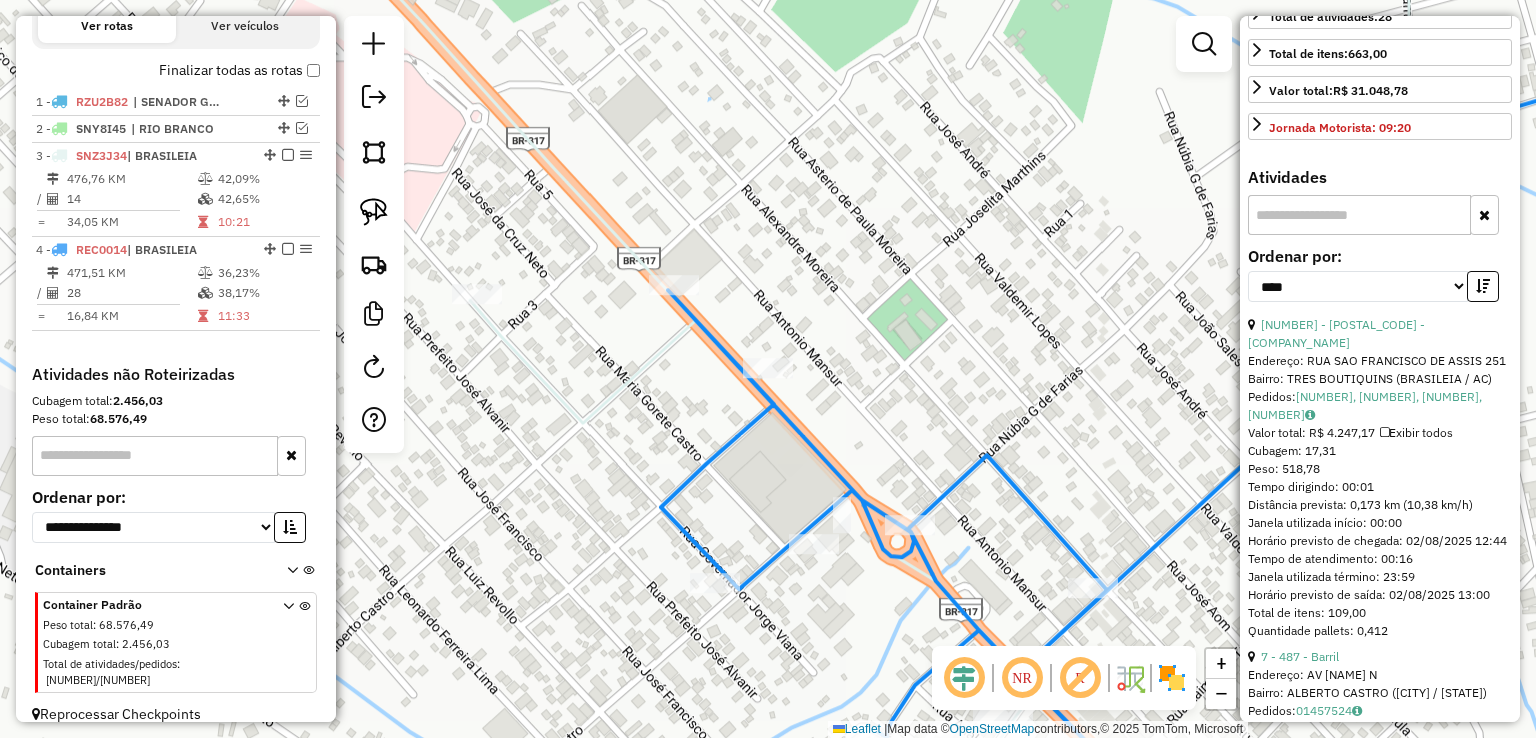 click 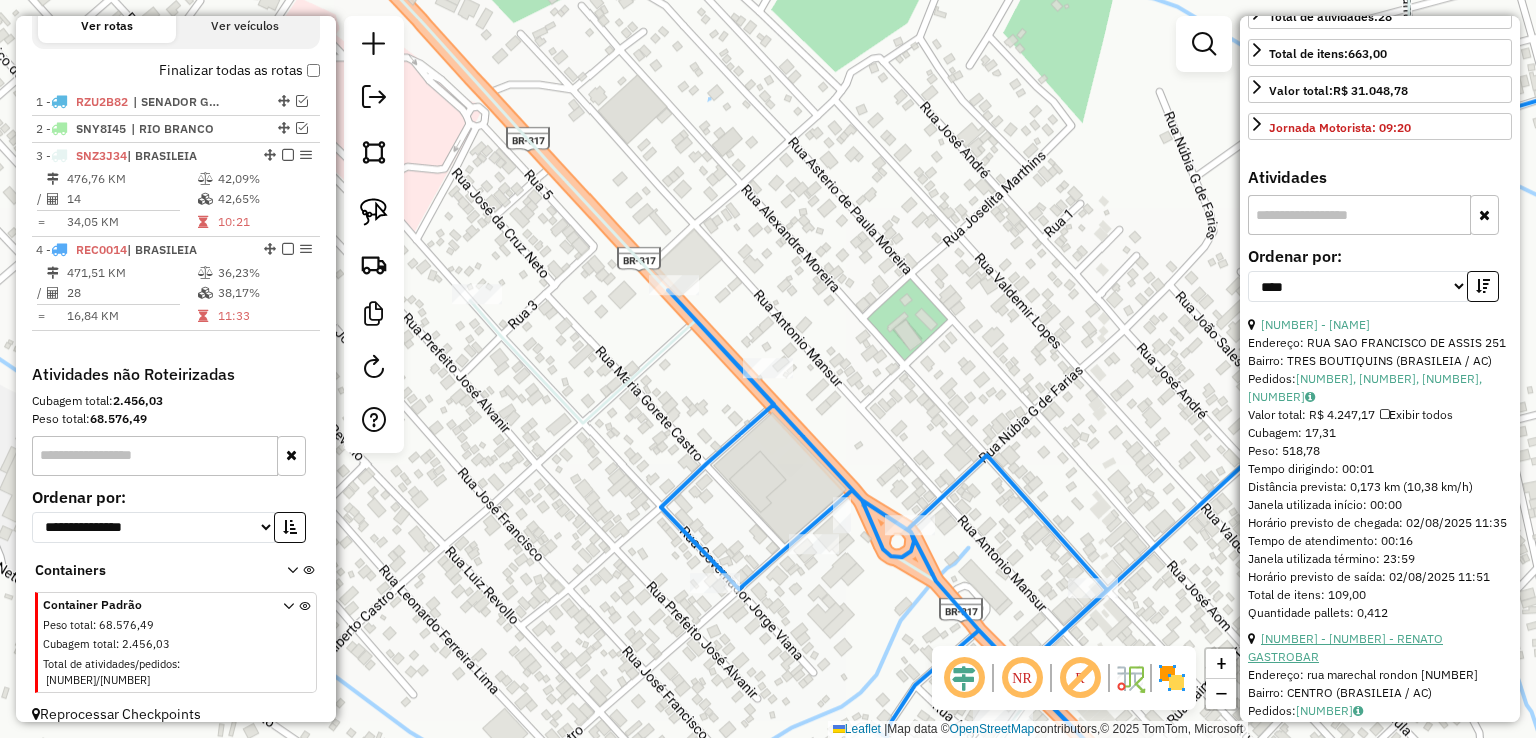 click on "20 - 40205 - RENATO GASTROBAR" at bounding box center [1345, 647] 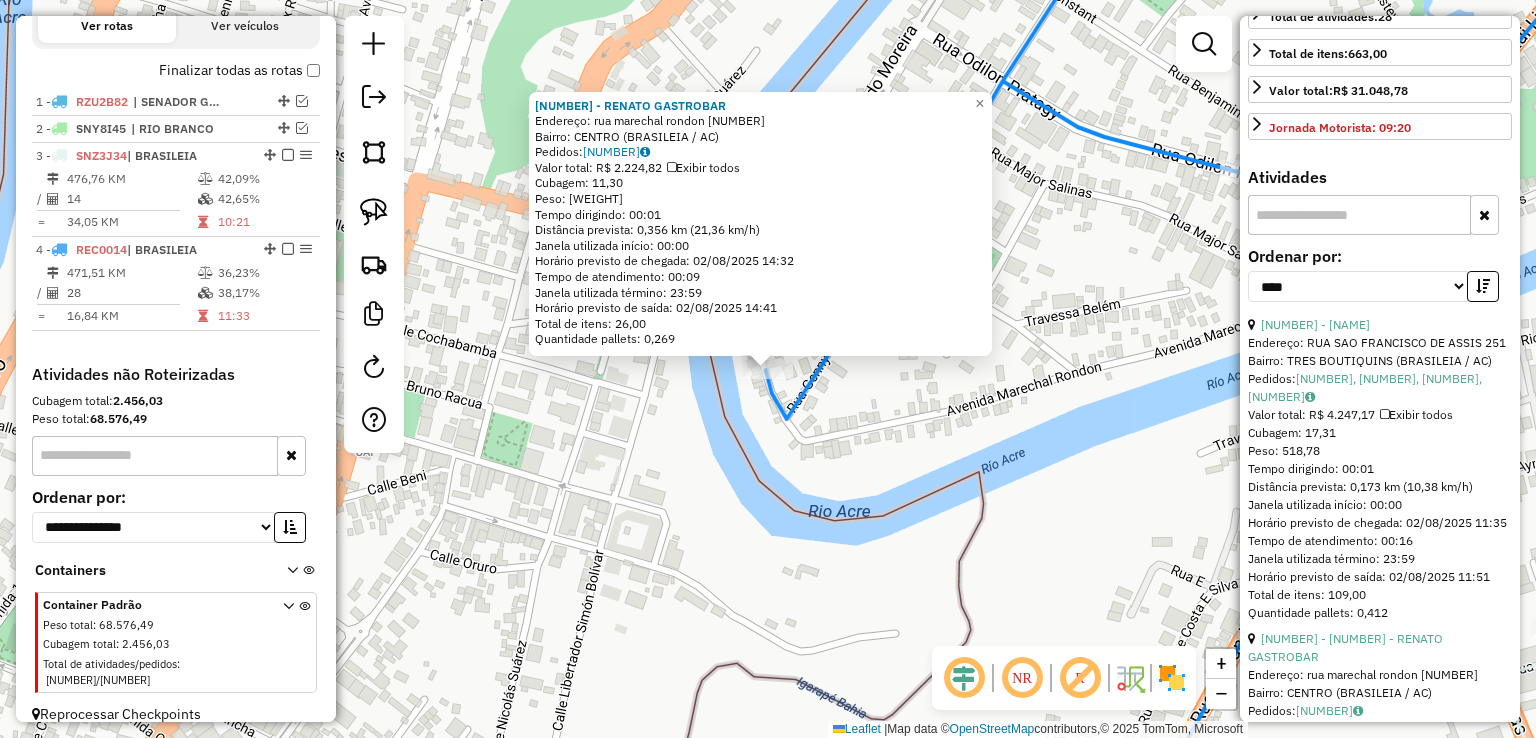 click on "40205 - RENATO GASTROBAR  Endereço:  rua marechal rondon 799   Bairro: CENTRO (BRASILEIA / AC)   Pedidos:  01458058   Valor total: R$ 2.224,82   Exibir todos   Cubagem: 11,30  Peso: 291,88  Tempo dirigindo: 00:01   Distância prevista: 0,356 km (21,36 km/h)   Janela utilizada início: 00:00   Horário previsto de chegada: 02/08/2025 14:32   Tempo de atendimento: 00:09   Janela utilizada término: 23:59   Horário previsto de saída: 02/08/2025 14:41   Total de itens: 26,00   Quantidade pallets: 0,269  × Janela de atendimento Grade de atendimento Capacidade Transportadoras Veículos Cliente Pedidos  Rotas Selecione os dias de semana para filtrar as janelas de atendimento  Seg   Ter   Qua   Qui   Sex   Sáb   Dom  Informe o período da janela de atendimento: De: Até:  Filtrar exatamente a janela do cliente  Considerar janela de atendimento padrão  Selecione os dias de semana para filtrar as grades de atendimento  Seg   Ter   Qua   Qui   Sex   Sáb   Dom   Clientes fora do dia de atendimento selecionado De:" 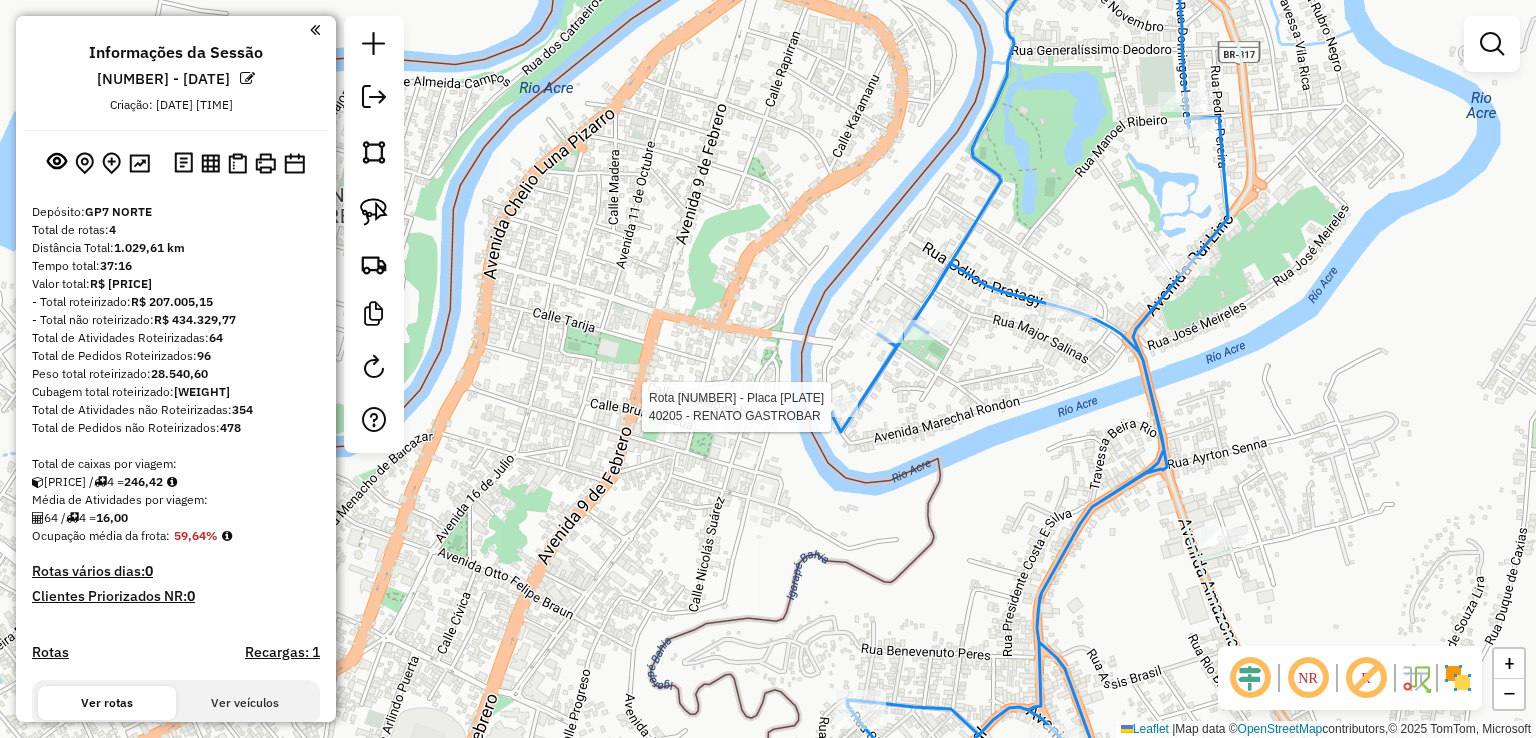 scroll, scrollTop: 0, scrollLeft: 0, axis: both 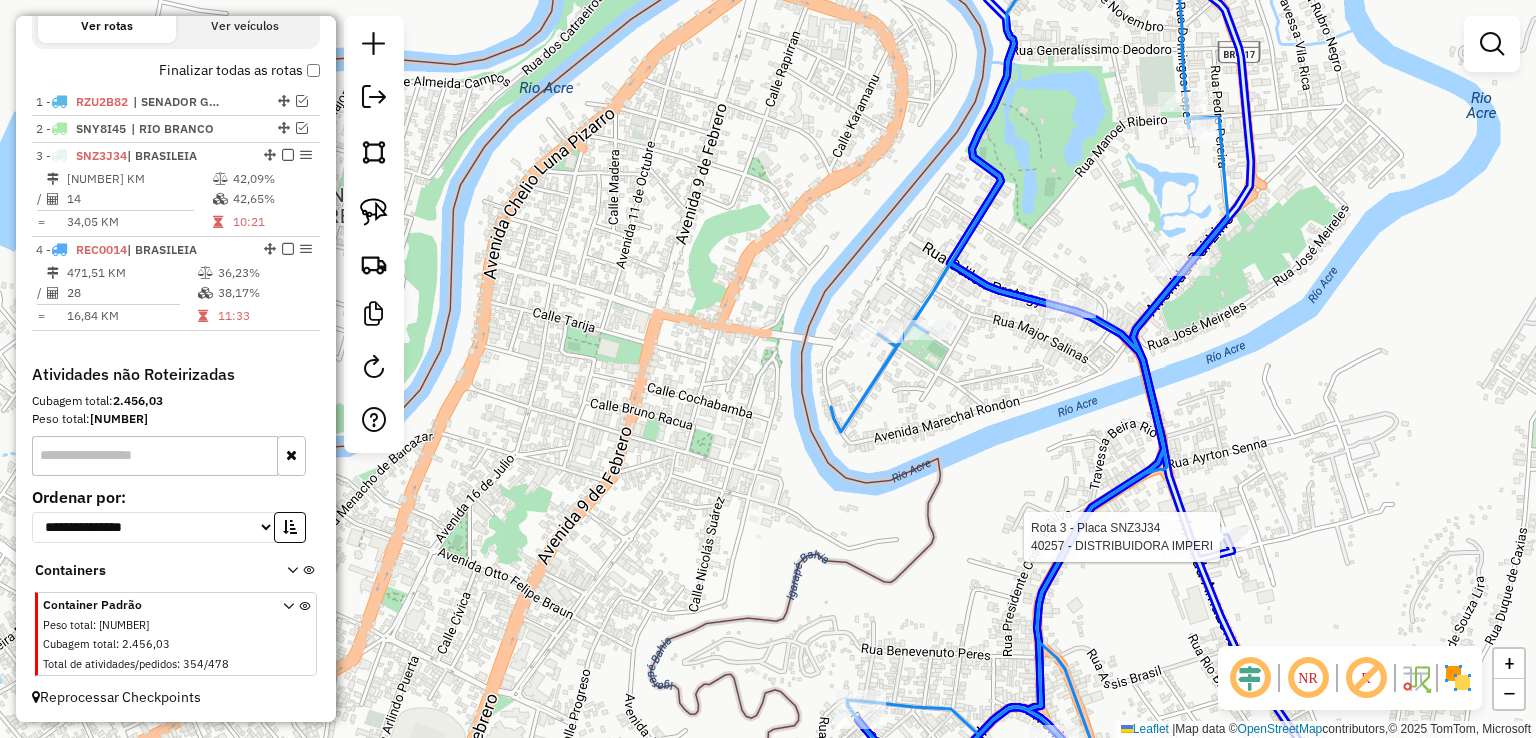 click 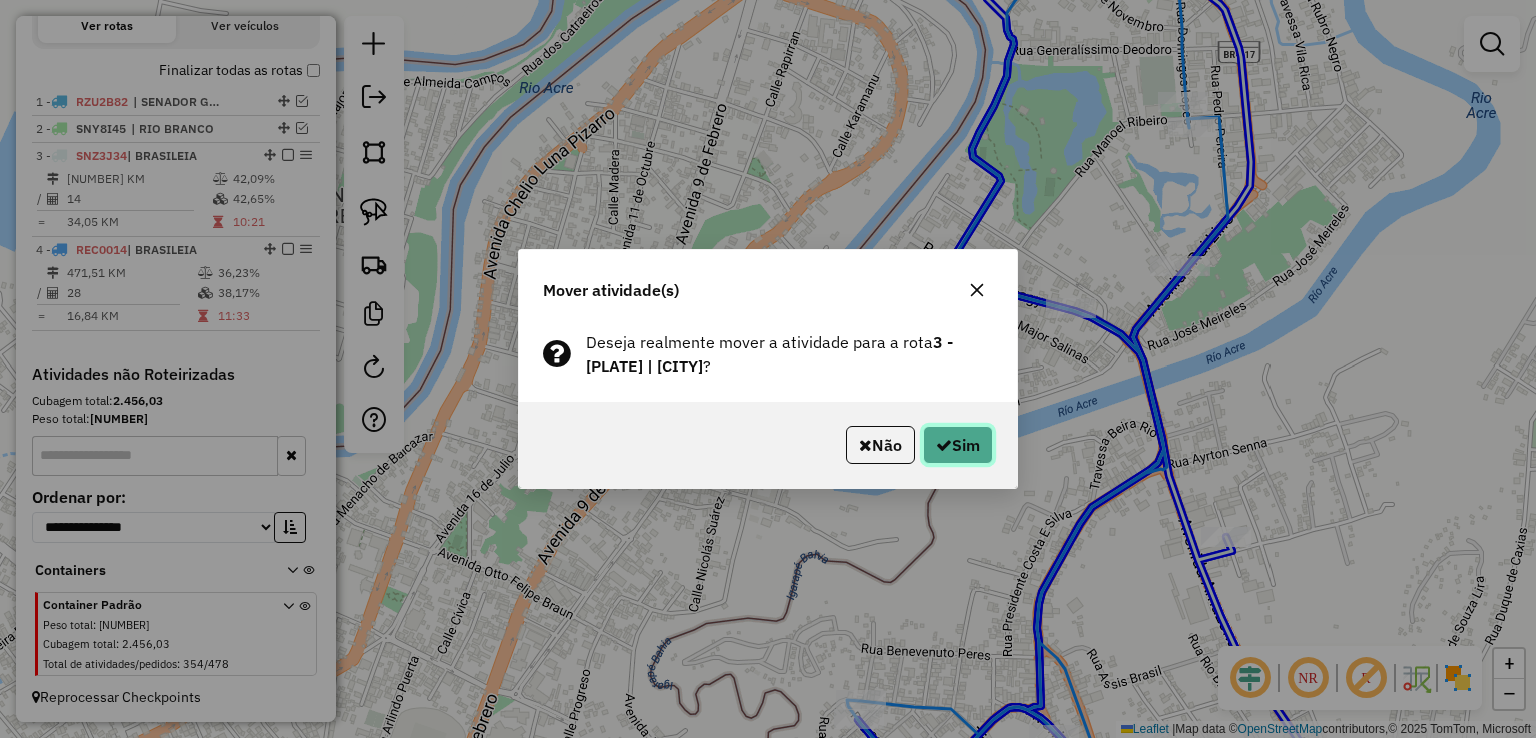 click on "Sim" 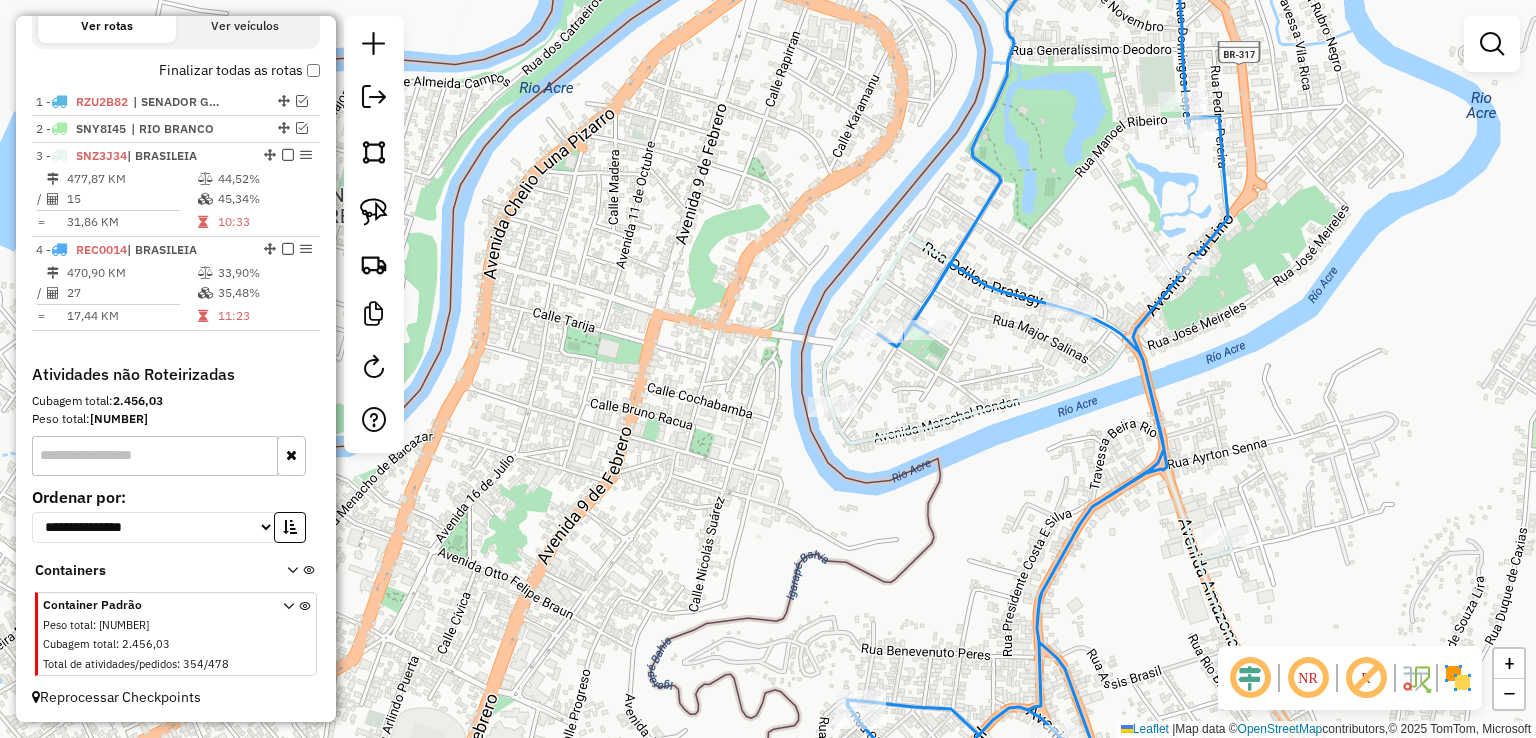 click 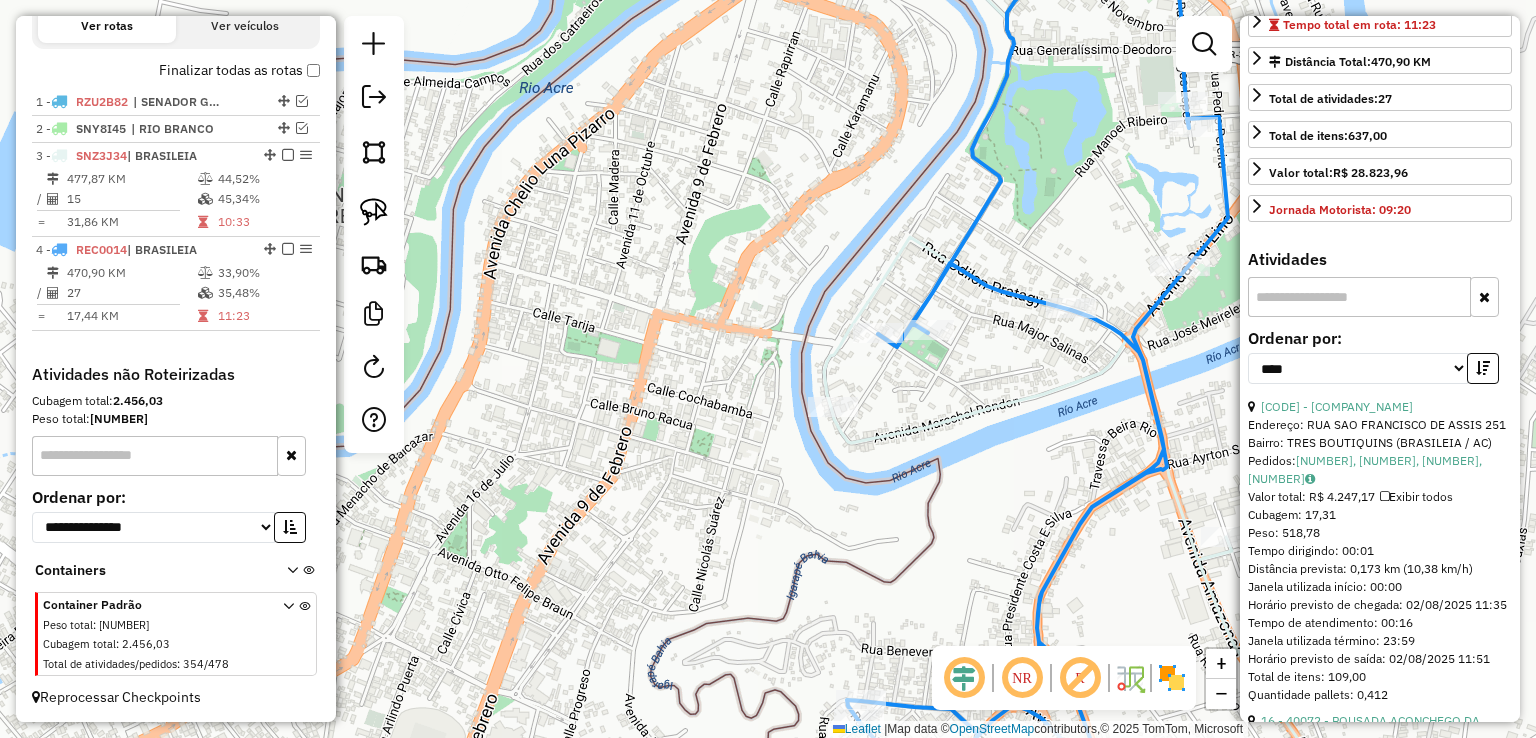 scroll, scrollTop: 500, scrollLeft: 0, axis: vertical 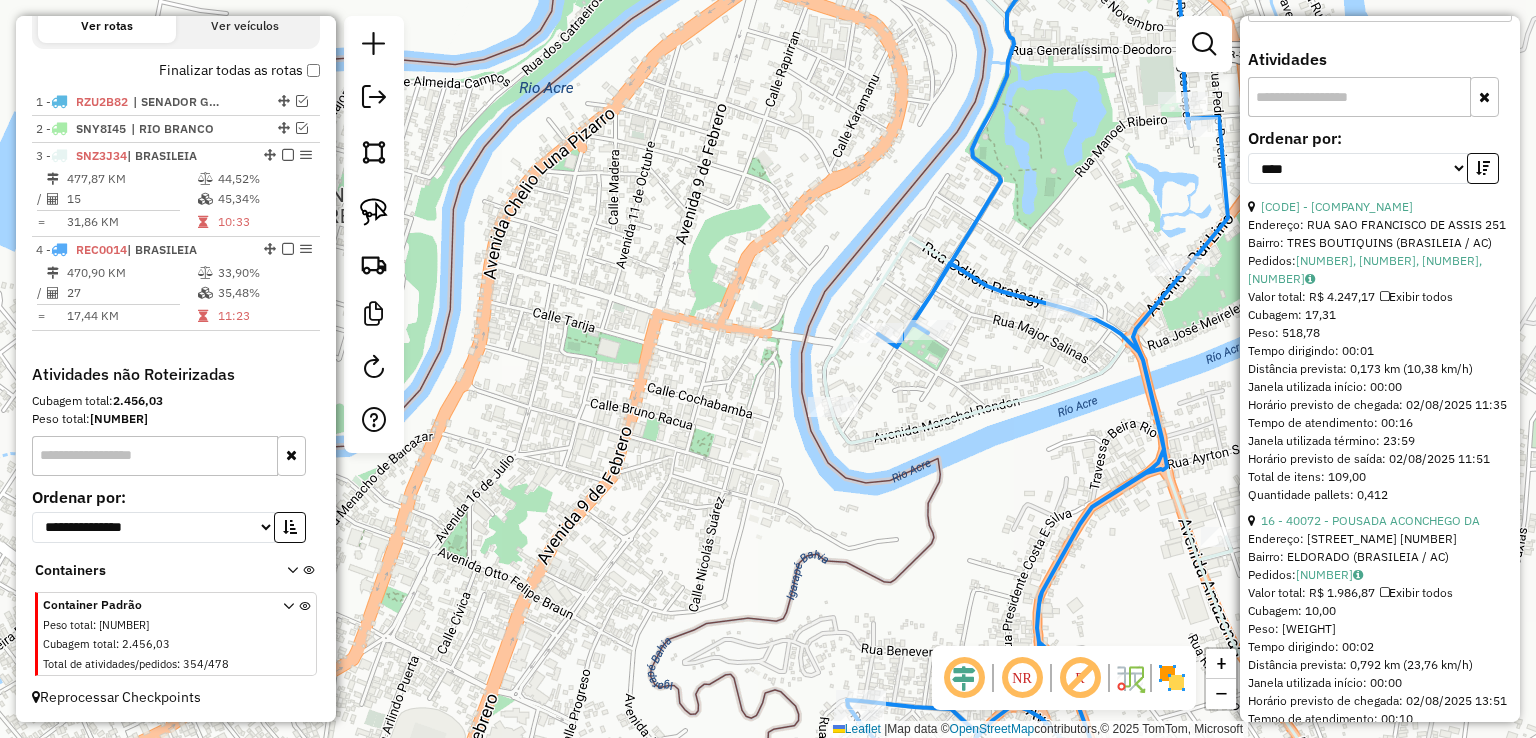 click on "16 - 40072 - POUSADA ACONCHEGO DA" at bounding box center (1370, 520) 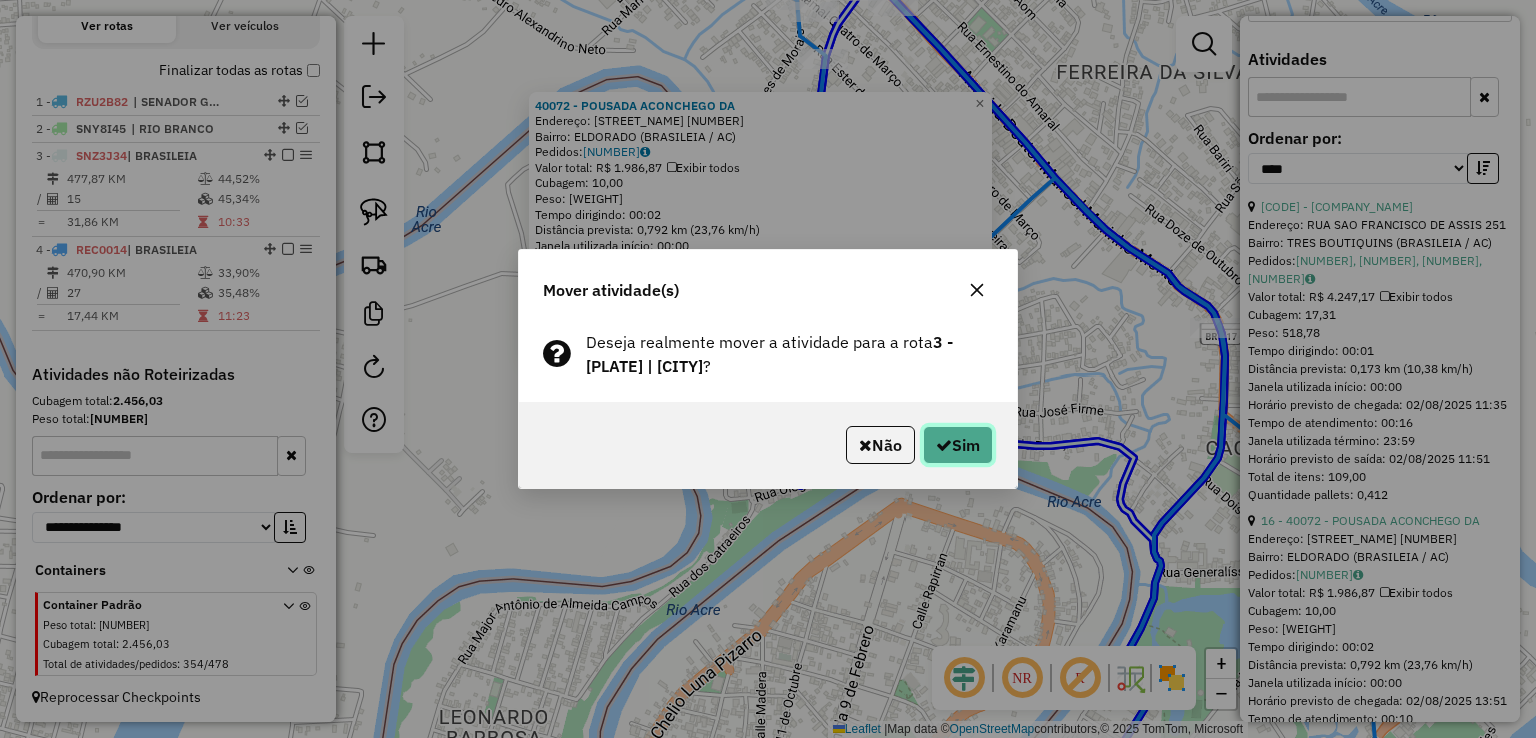 click on "Sim" 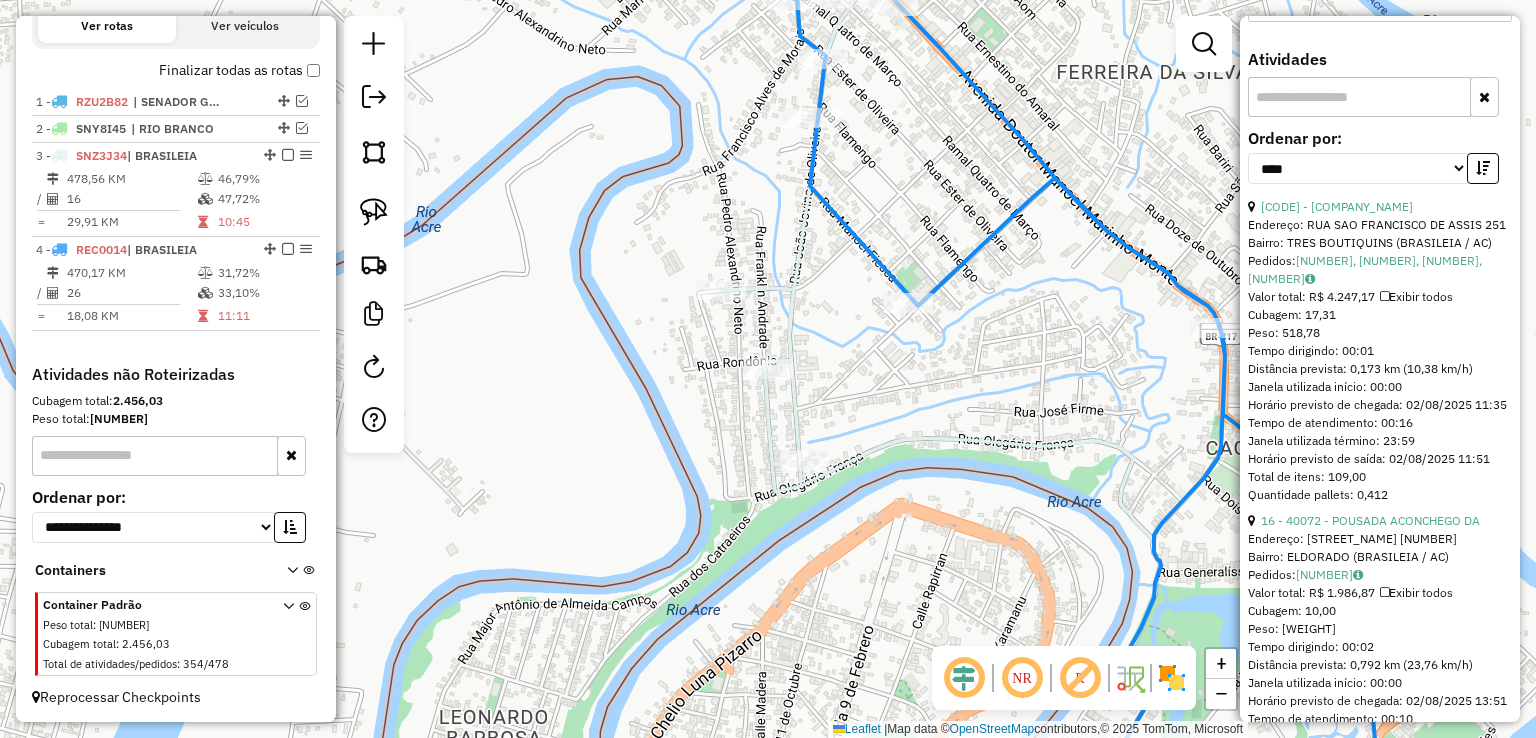 click 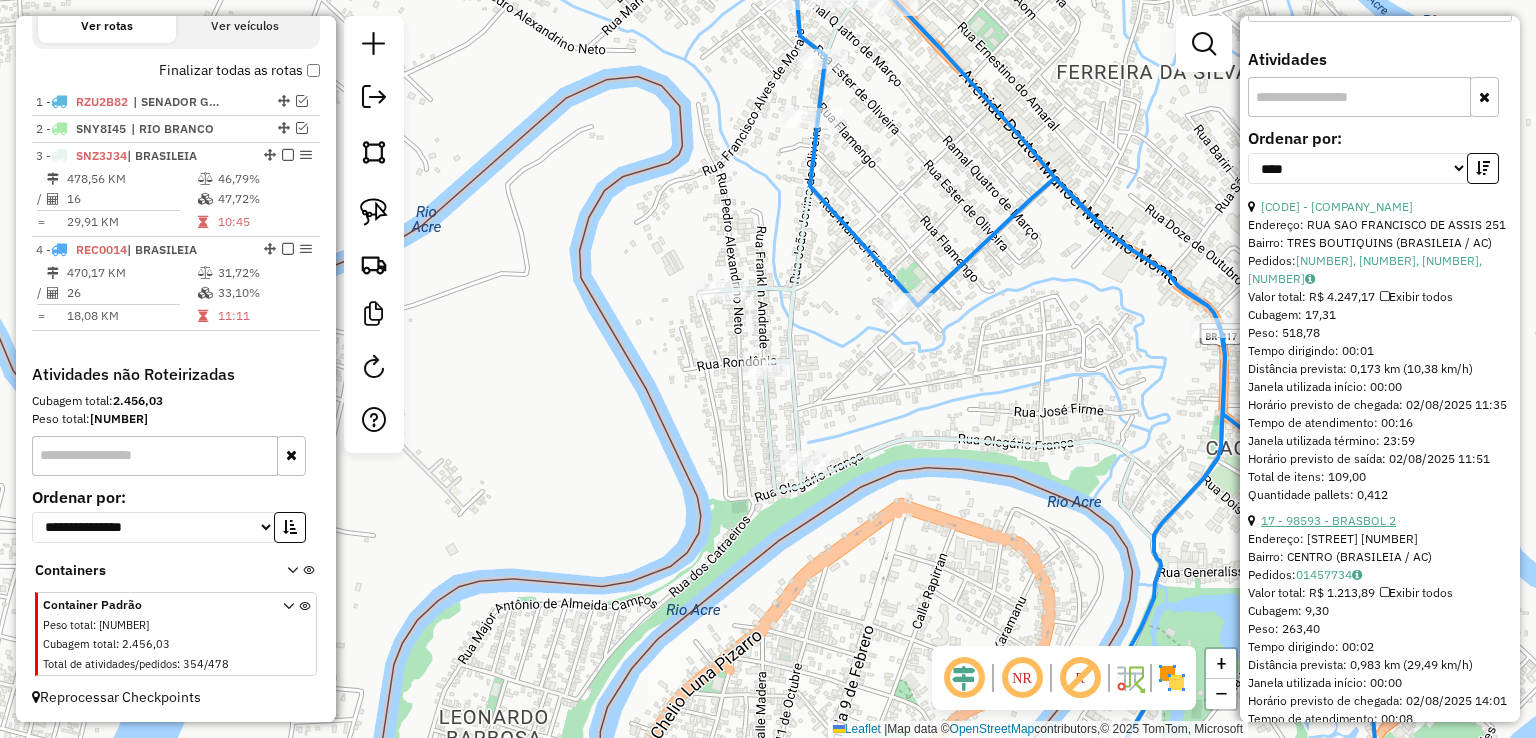 click on "17 - 98593 - BRASBOL 2" at bounding box center (1328, 520) 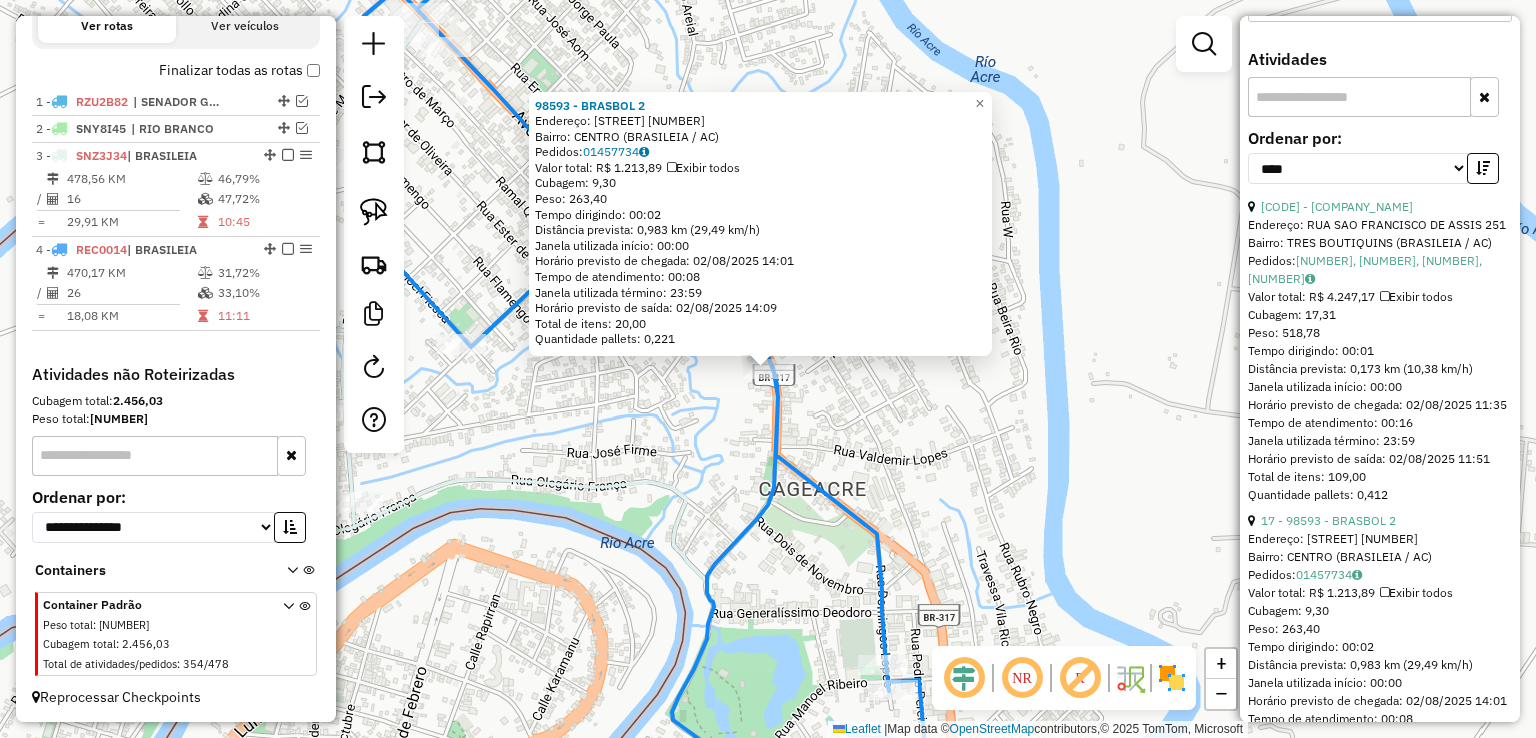 click on "98593 - BRASBOL 2  Endereço:  AVENIDA MARINHO MONTE 0577   Bairro: CENTRO (BRASILEIA / AC)   Pedidos:  01457734   Valor total: R$ 1.213,89   Exibir todos   Cubagem: 9,30  Peso: 263,40  Tempo dirigindo: 00:02   Distância prevista: 0,983 km (29,49 km/h)   Janela utilizada início: 00:00   Horário previsto de chegada: 02/08/2025 14:01   Tempo de atendimento: 00:08   Janela utilizada término: 23:59   Horário previsto de saída: 02/08/2025 14:09   Total de itens: 20,00   Quantidade pallets: 0,221  × Janela de atendimento Grade de atendimento Capacidade Transportadoras Veículos Cliente Pedidos  Rotas Selecione os dias de semana para filtrar as janelas de atendimento  Seg   Ter   Qua   Qui   Sex   Sáb   Dom  Informe o período da janela de atendimento: De: Até:  Filtrar exatamente a janela do cliente  Considerar janela de atendimento padrão  Selecione os dias de semana para filtrar as grades de atendimento  Seg   Ter   Qua   Qui   Sex   Sáb   Dom   Considerar clientes sem dia de atendimento cadastrado De:" 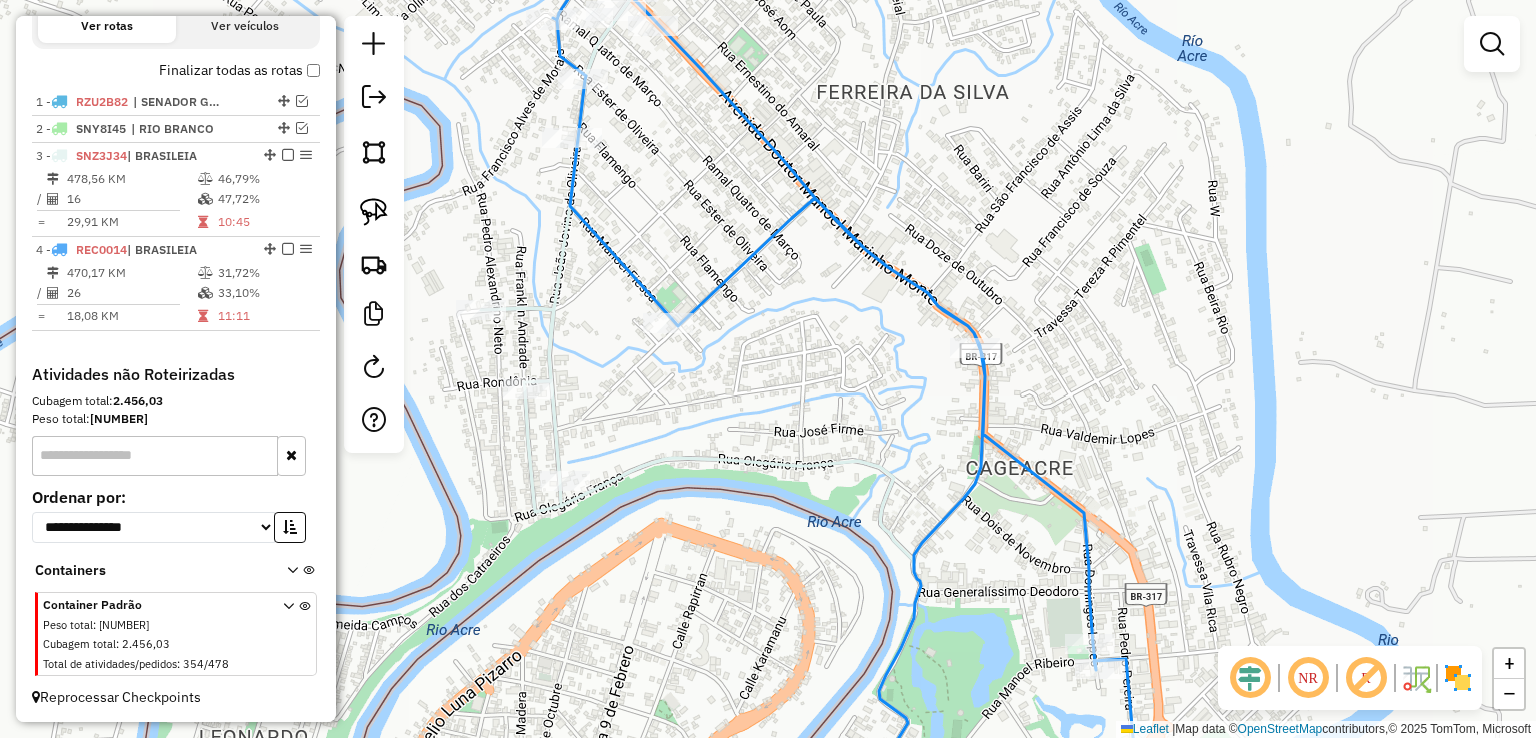 drag, startPoint x: 943, startPoint y: 447, endPoint x: 1248, endPoint y: 421, distance: 306.1062 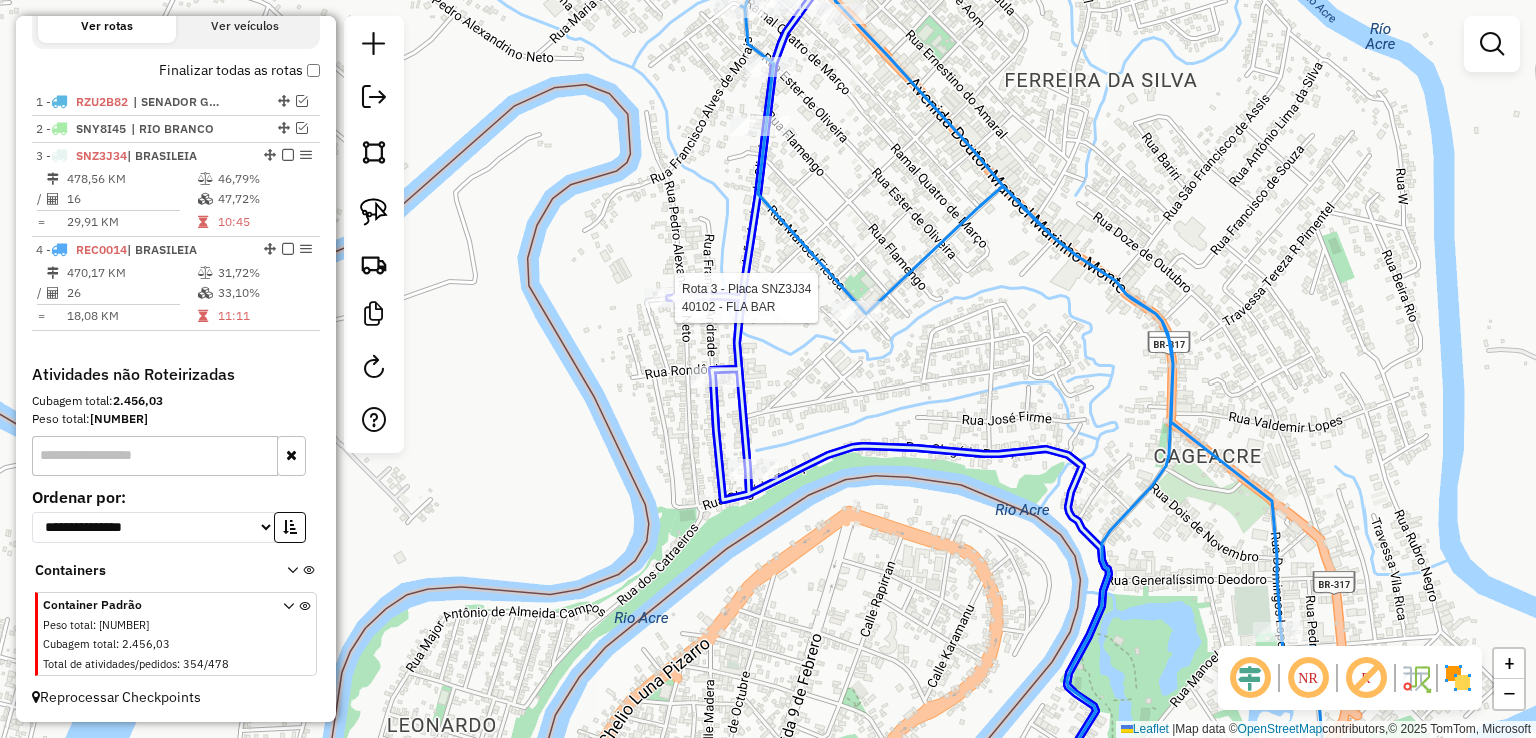 click 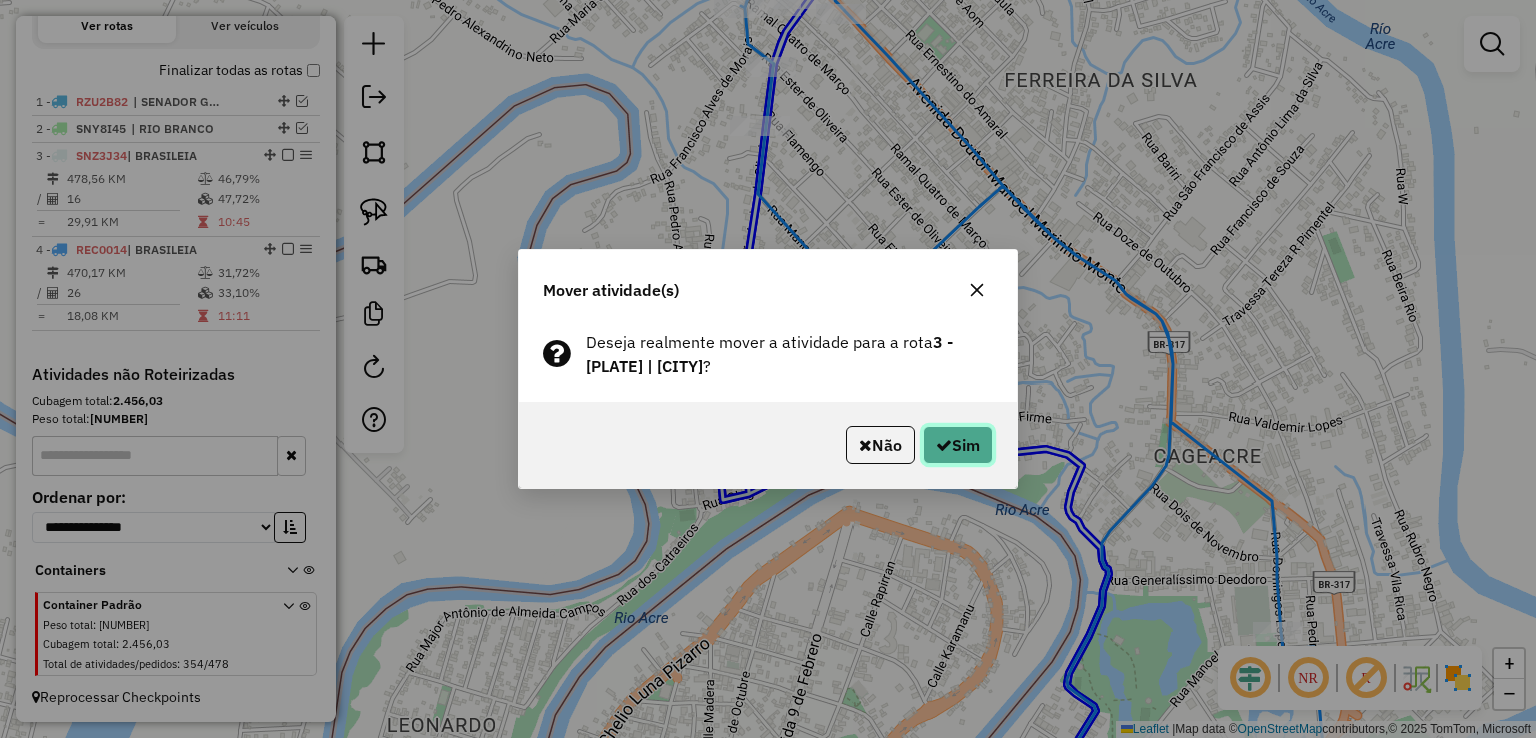 click on "Sim" 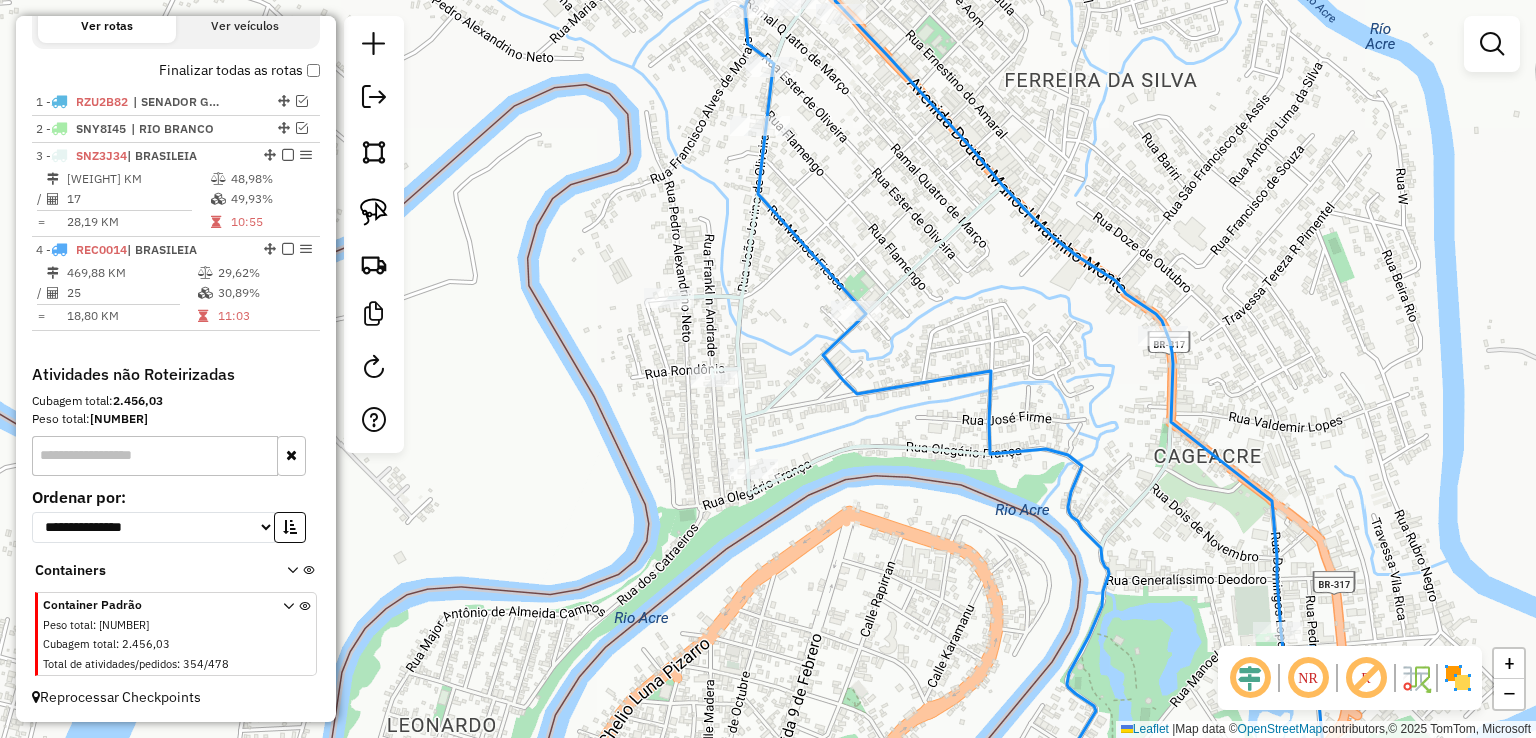 click 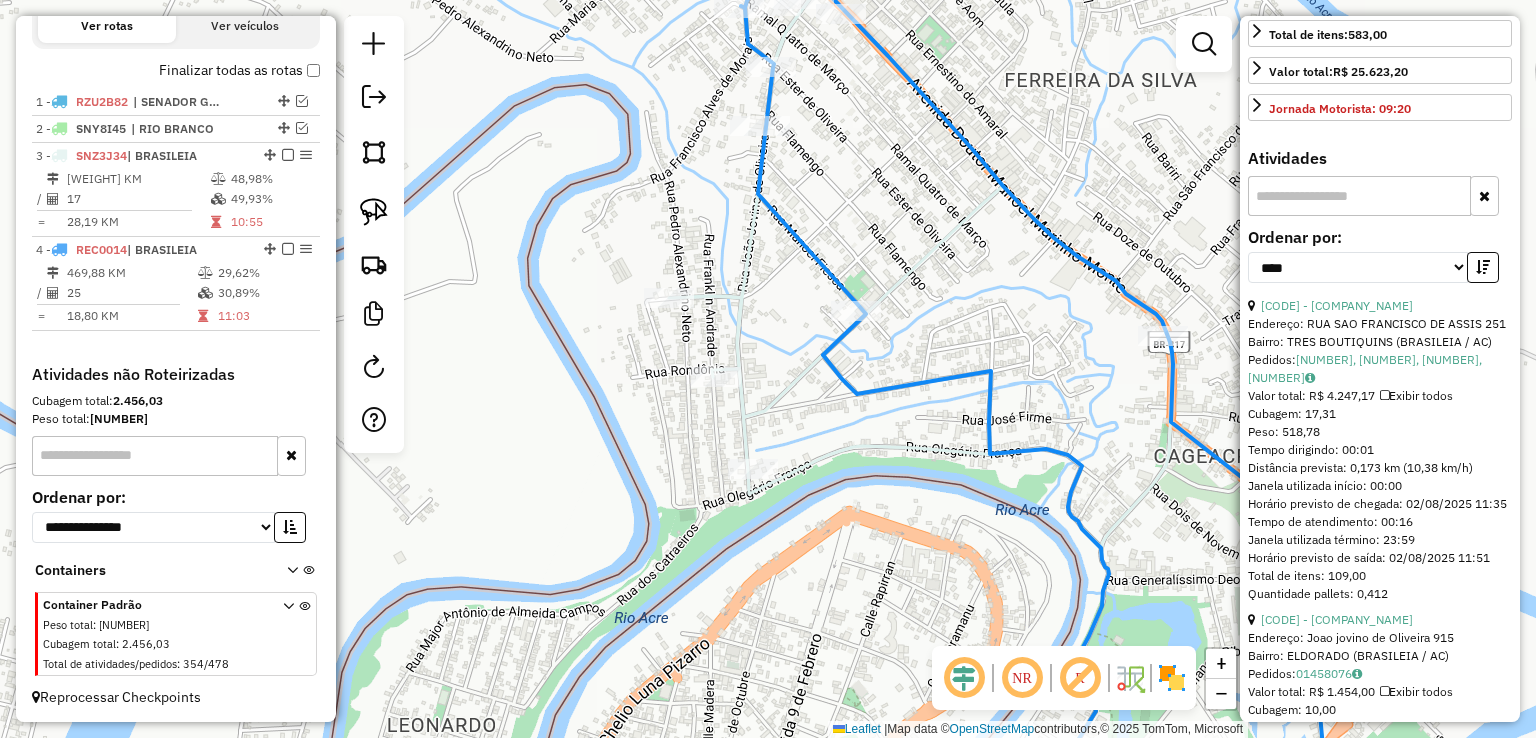scroll, scrollTop: 500, scrollLeft: 0, axis: vertical 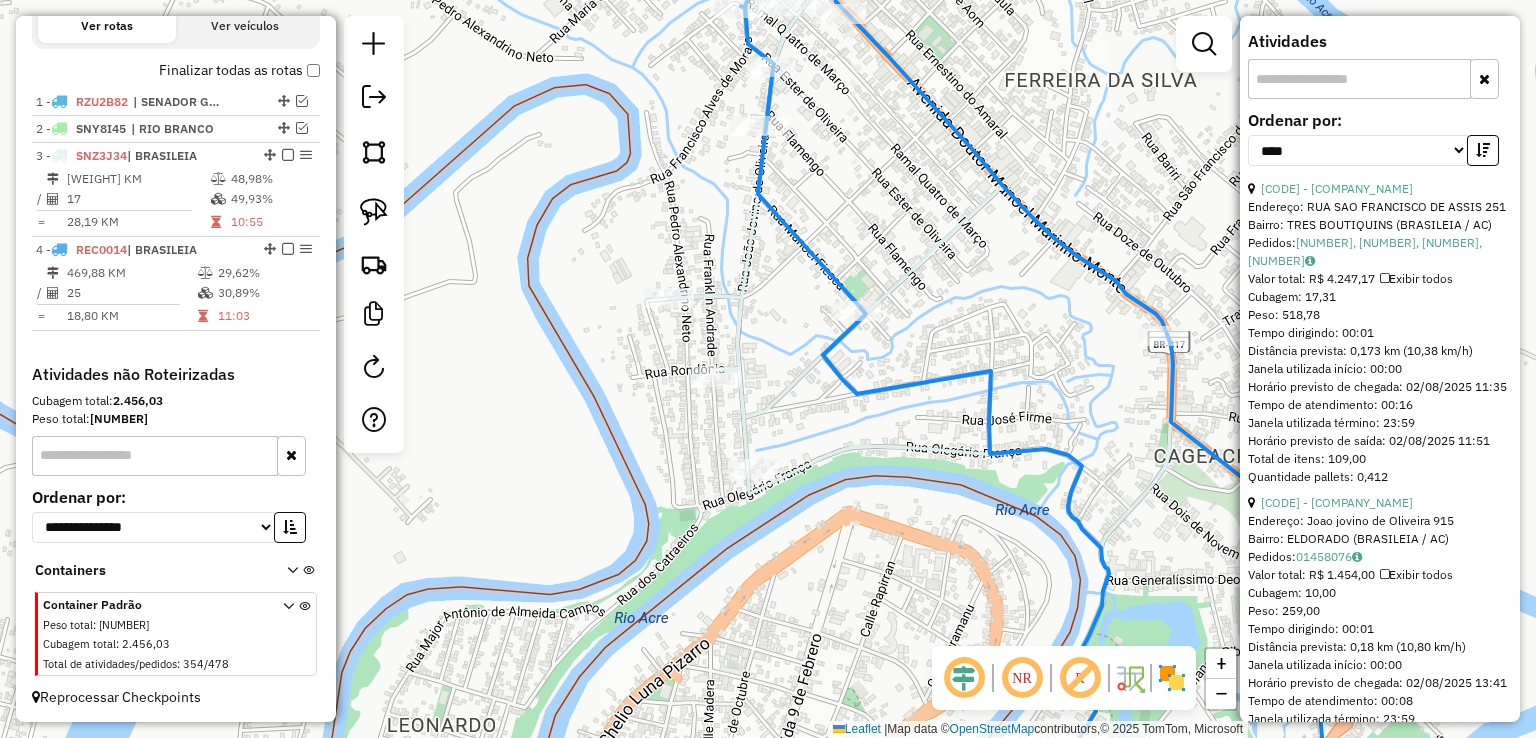 click on "Endereço:  Joao jovino de Oliveira 915" at bounding box center (1380, 521) 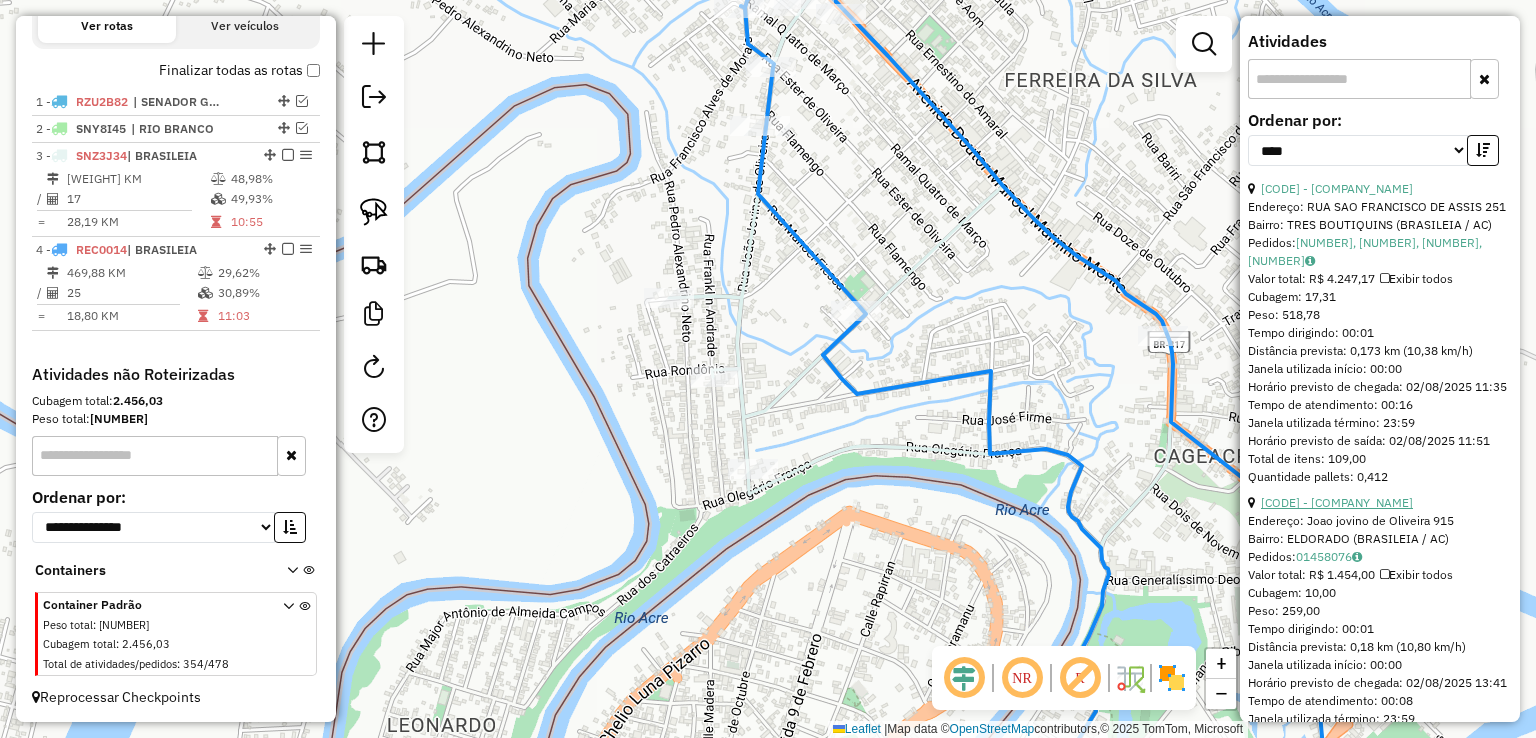 click on "15 - 97936 - Distribuidora jp Nat" at bounding box center [1337, 502] 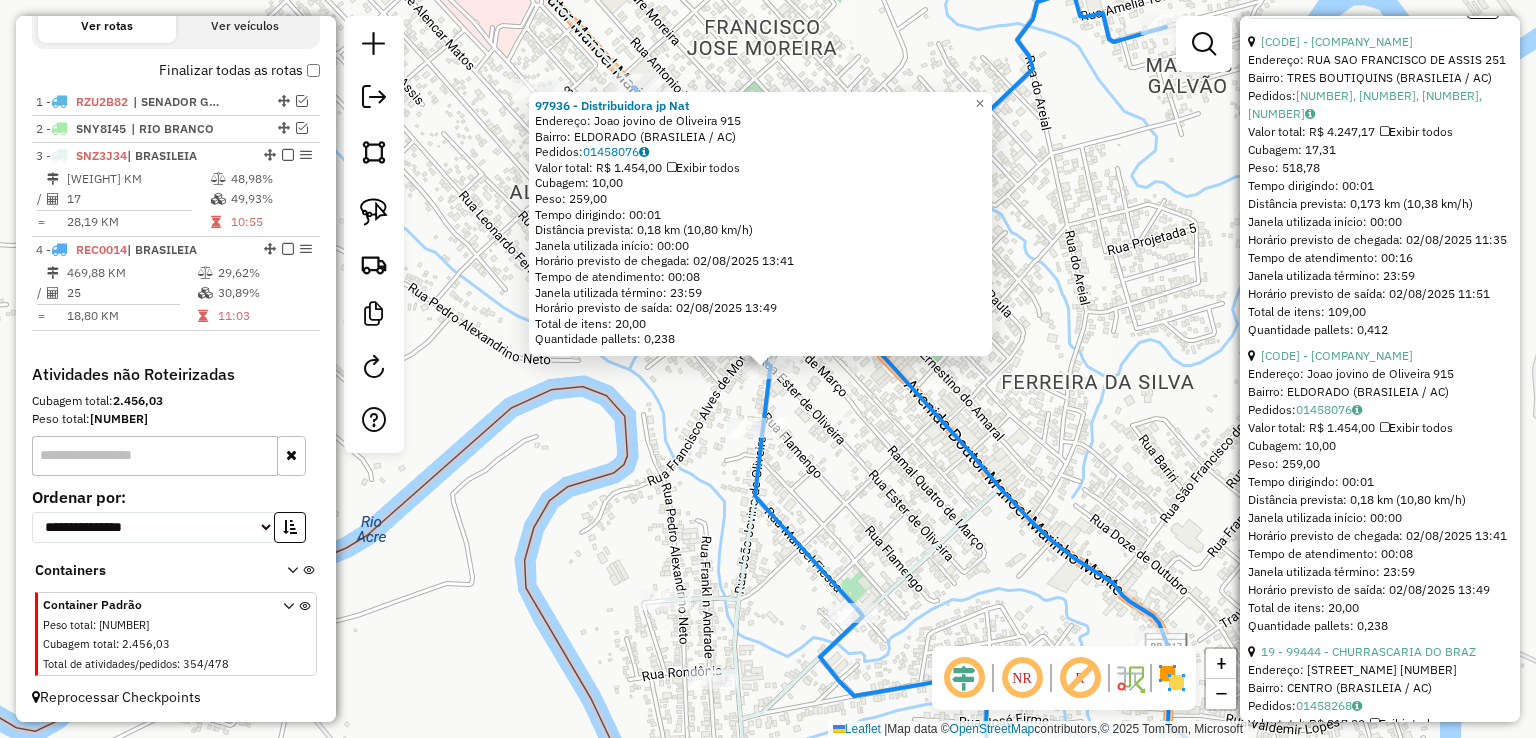 scroll, scrollTop: 800, scrollLeft: 0, axis: vertical 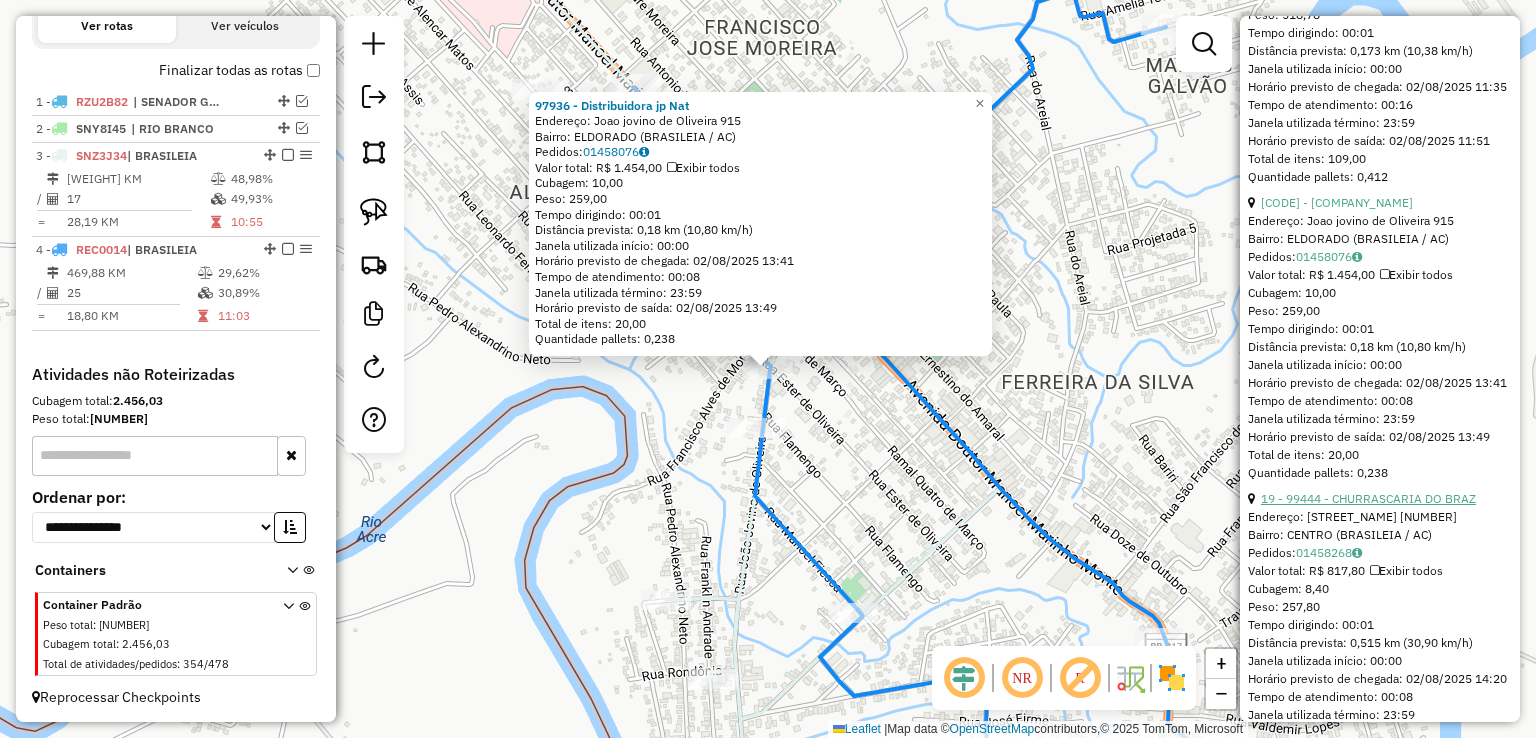 click on "19 - 99444 - CHURRASCARIA DO BRAZ" at bounding box center [1368, 498] 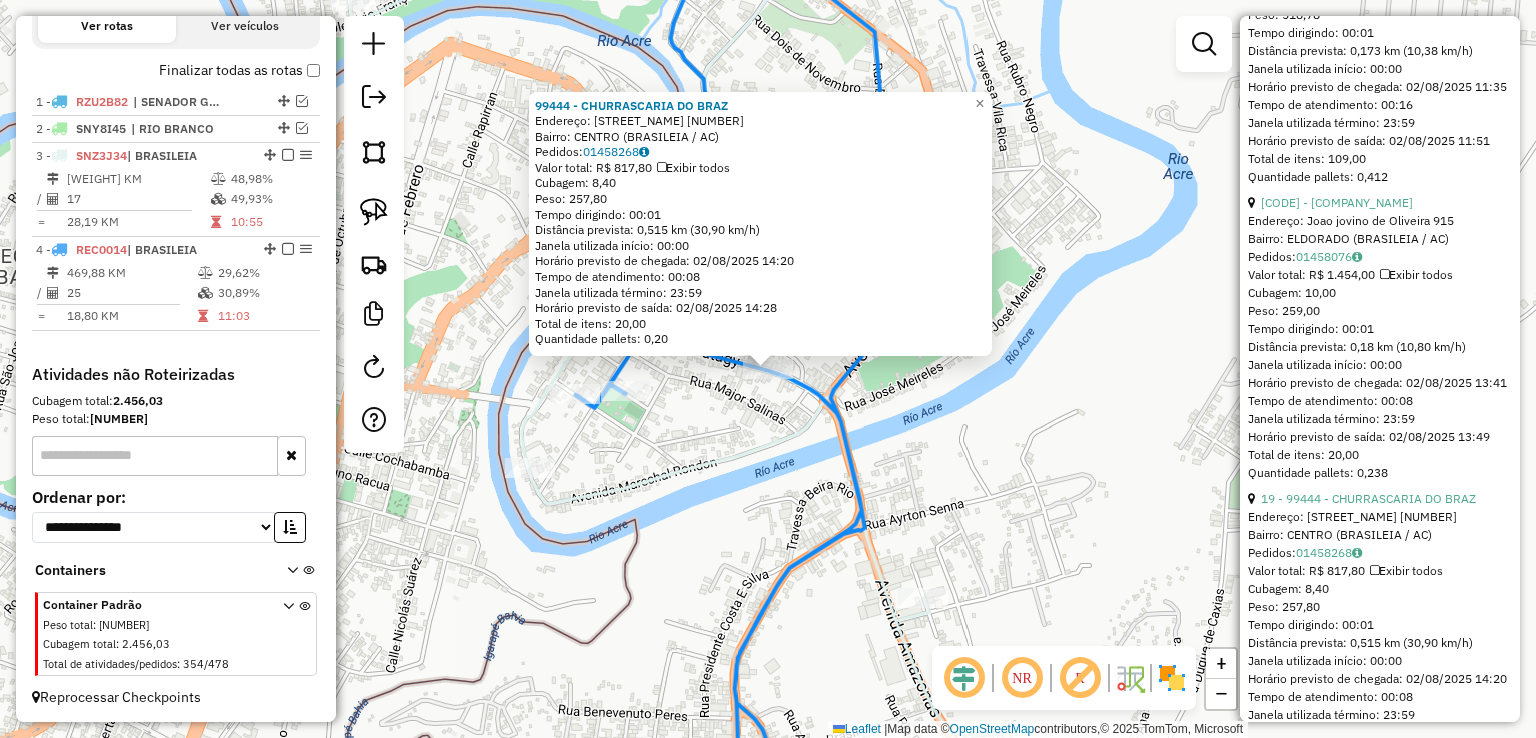 click on "99444 - CHURRASCARIA DO BRAZ  Endereço:  Rua Odilon Pratagi 415   Bairro: CENTRO (BRASILEIA / AC)   Pedidos:  01458268   Valor total: R$ 817,80   Exibir todos   Cubagem: 8,40  Peso: 257,80  Tempo dirigindo: 00:01   Distância prevista: 0,515 km (30,90 km/h)   Janela utilizada início: 00:00   Horário previsto de chegada: 02/08/2025 14:20   Tempo de atendimento: 00:08   Janela utilizada término: 23:59   Horário previsto de saída: 02/08/2025 14:28   Total de itens: 20,00   Quantidade pallets: 0,20  × Janela de atendimento Grade de atendimento Capacidade Transportadoras Veículos Cliente Pedidos  Rotas Selecione os dias de semana para filtrar as janelas de atendimento  Seg   Ter   Qua   Qui   Sex   Sáb   Dom  Informe o período da janela de atendimento: De: Até:  Filtrar exatamente a janela do cliente  Considerar janela de atendimento padrão  Selecione os dias de semana para filtrar as grades de atendimento  Seg   Ter   Qua   Qui   Sex   Sáb   Dom   Considerar clientes sem dia de atendimento cadastrado" 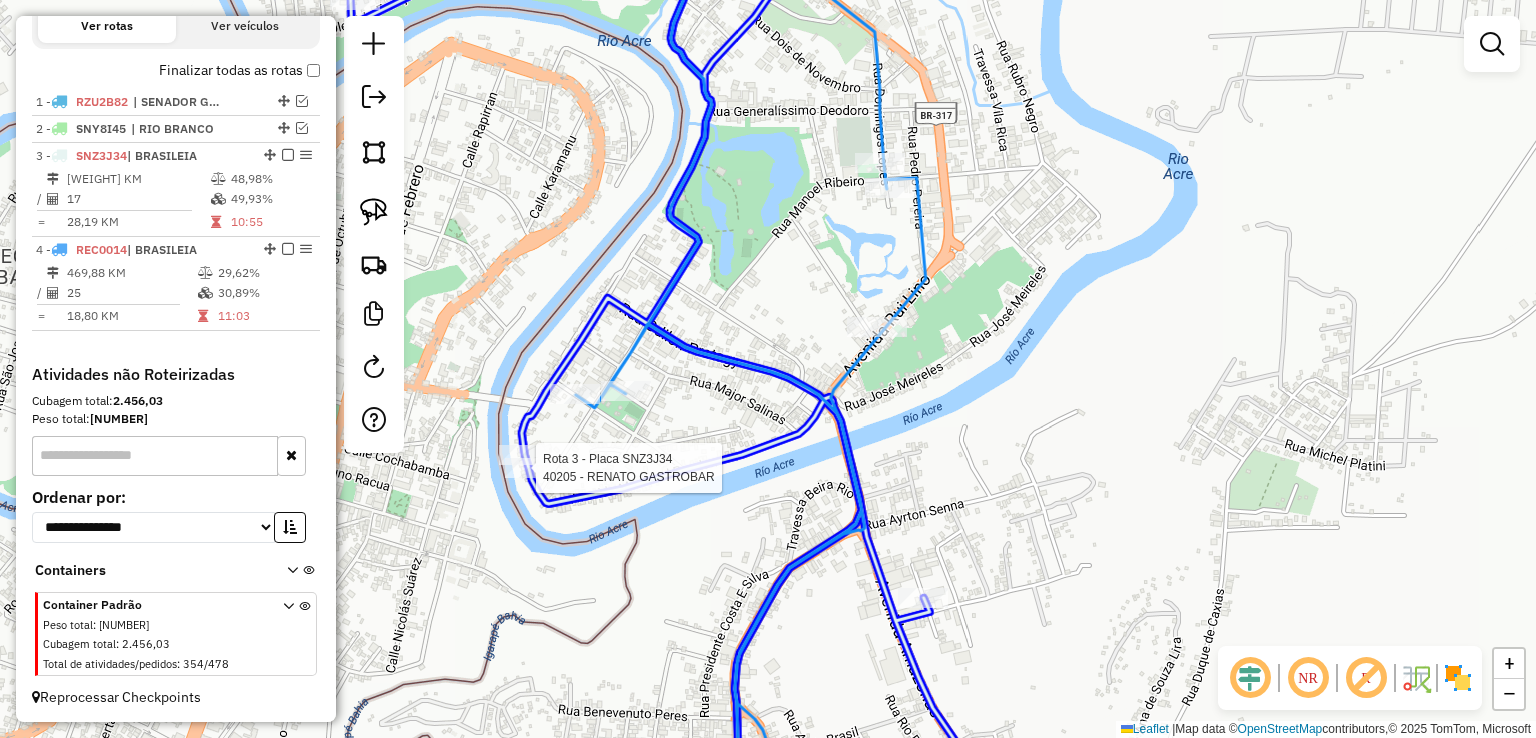 click 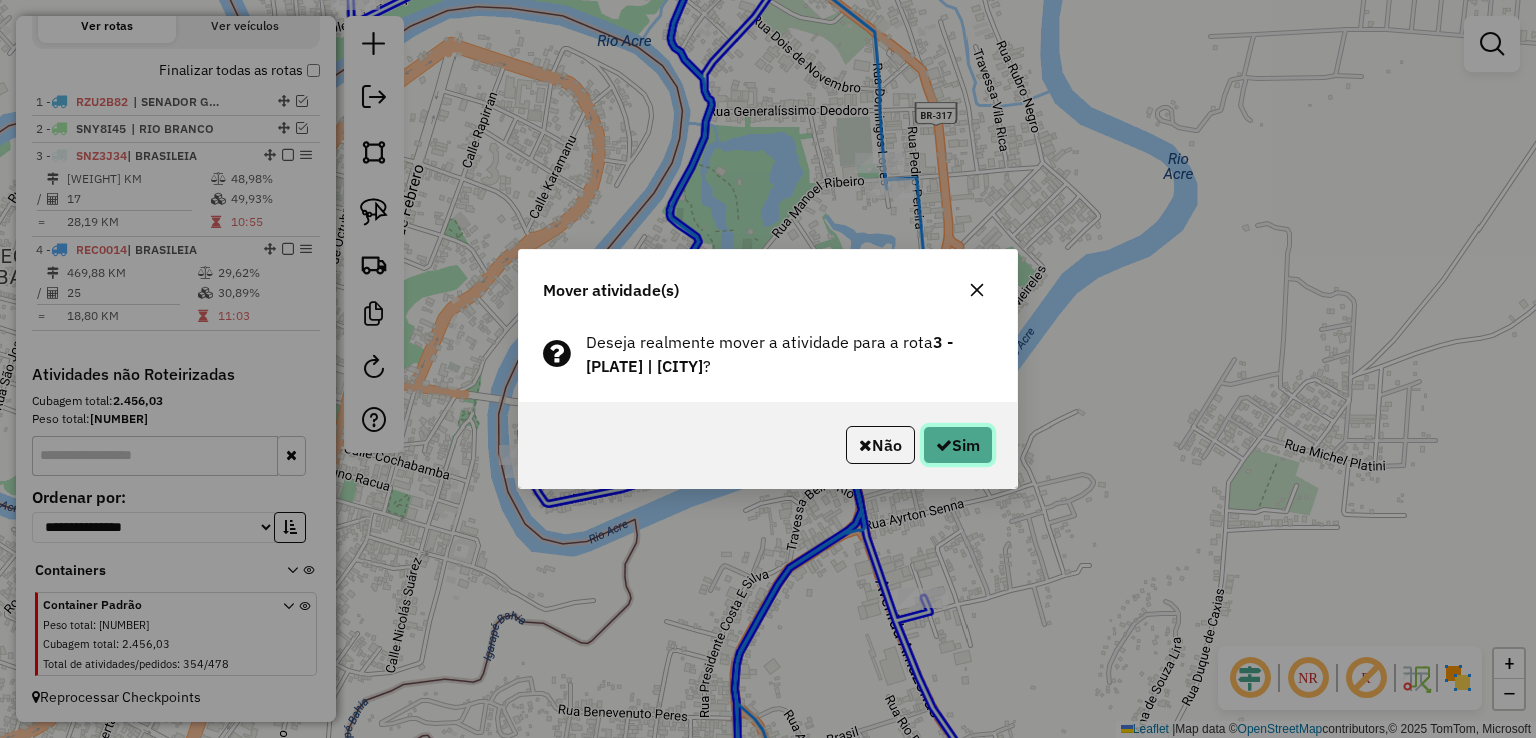 click on "Sim" 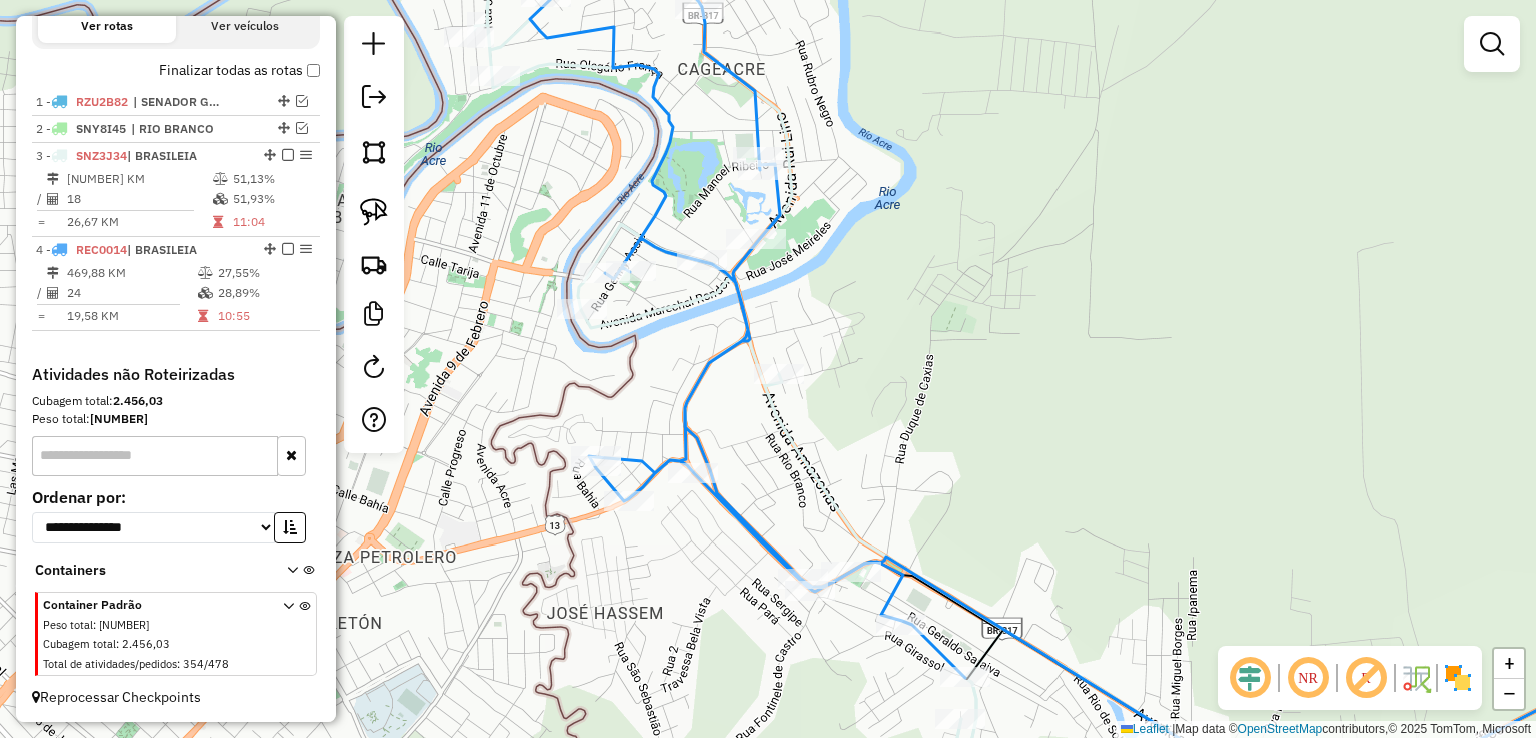 click 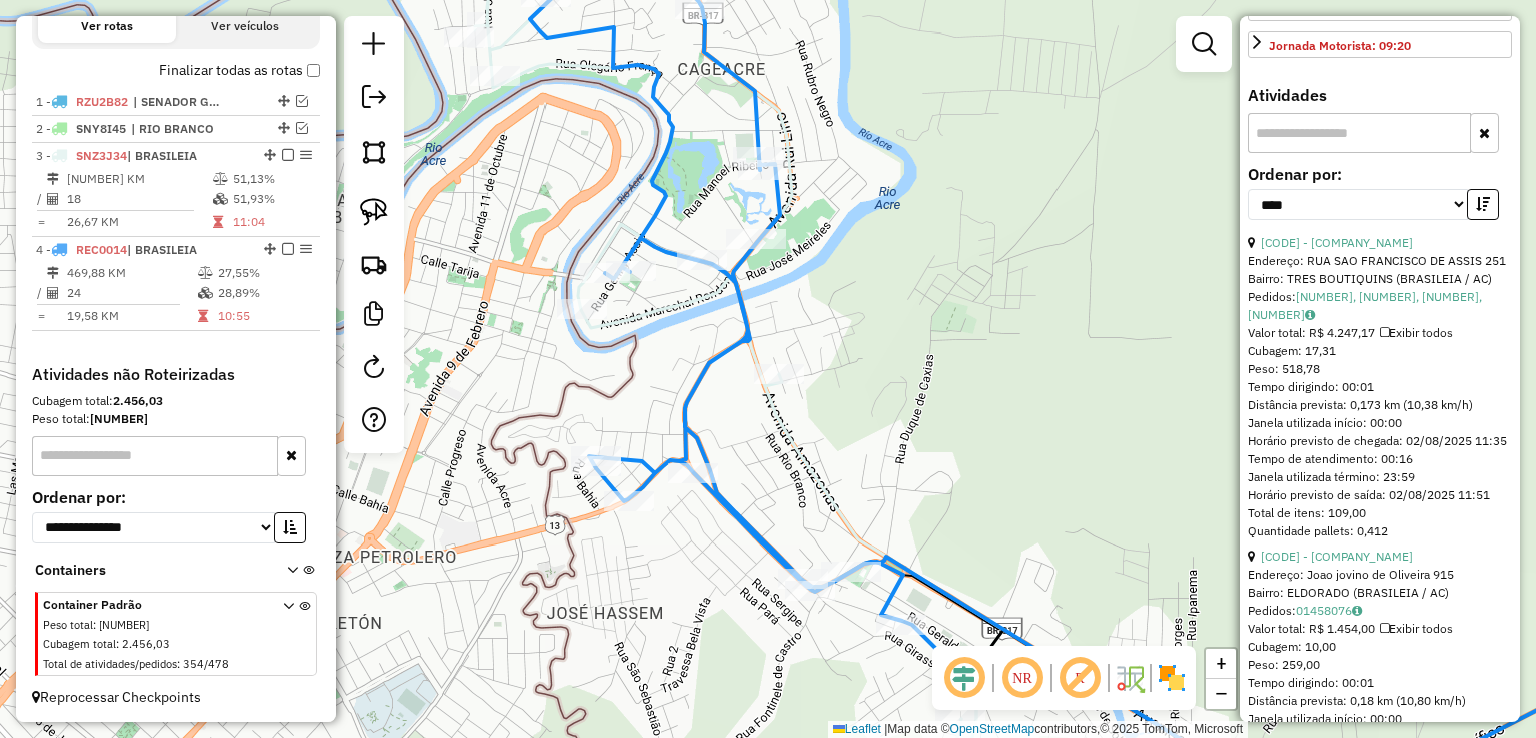 scroll, scrollTop: 600, scrollLeft: 0, axis: vertical 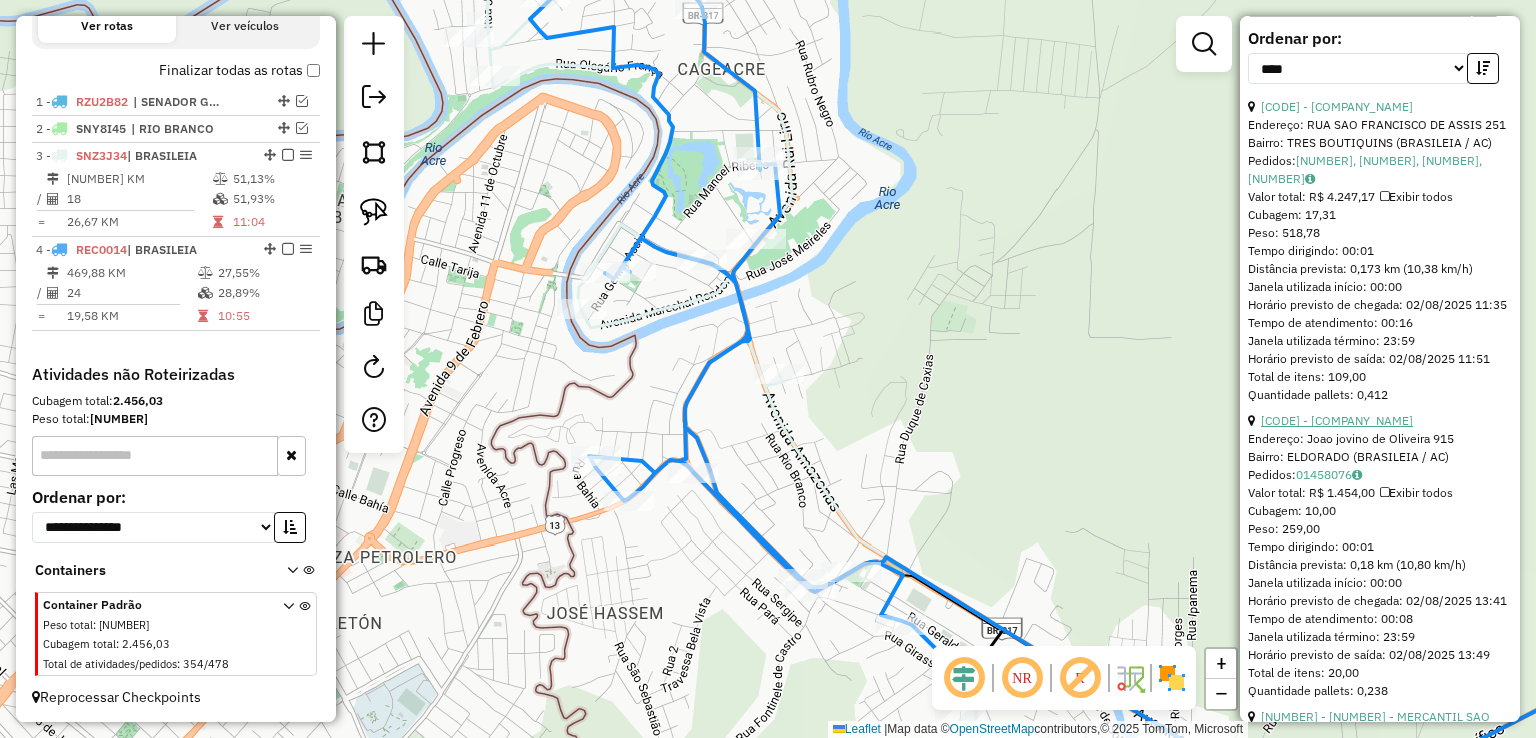 click on "15 - 97936 - Distribuidora jp Nat" at bounding box center [1337, 420] 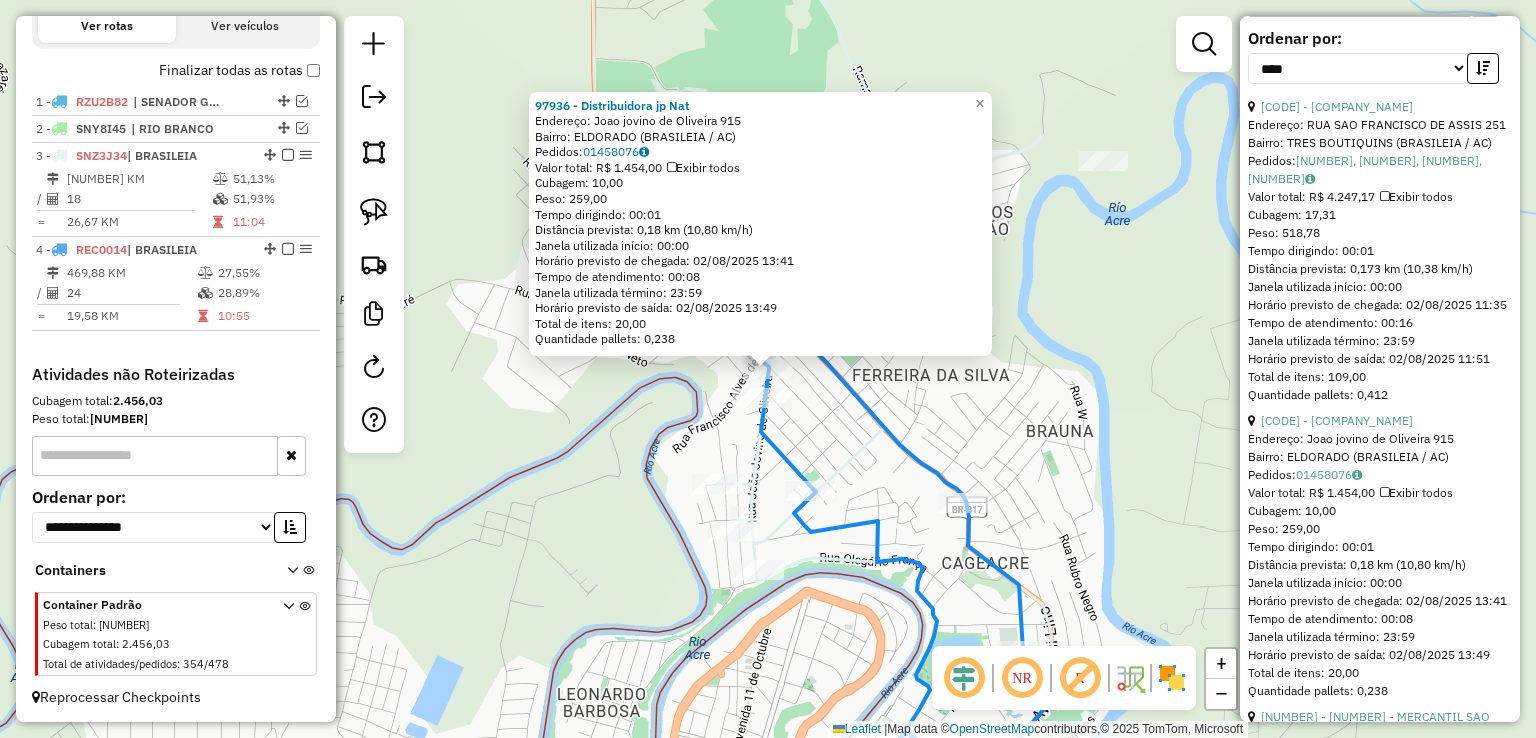 scroll, scrollTop: 700, scrollLeft: 0, axis: vertical 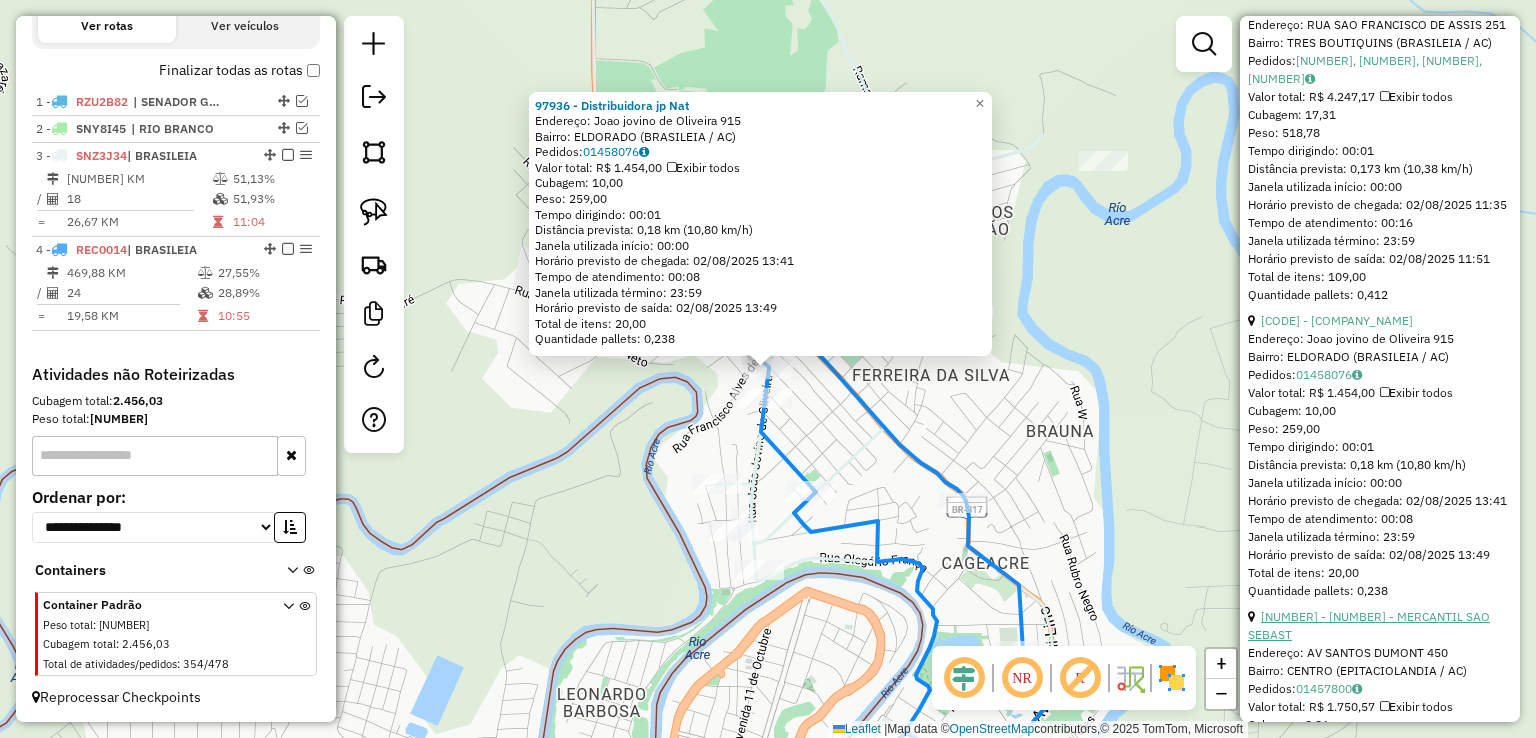 click on "1 - 40120 - MERCANTIL SAO SEBAST" at bounding box center [1369, 625] 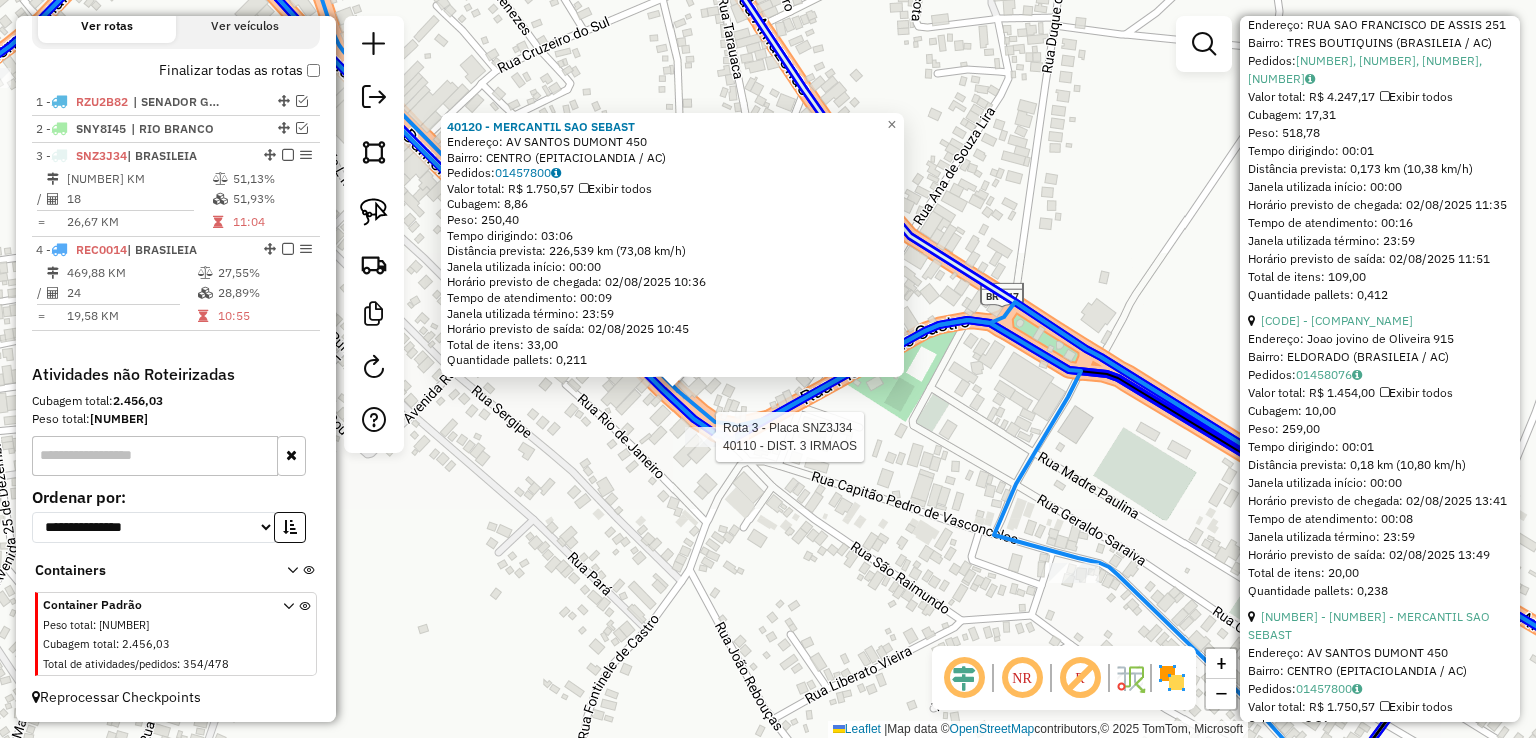 click 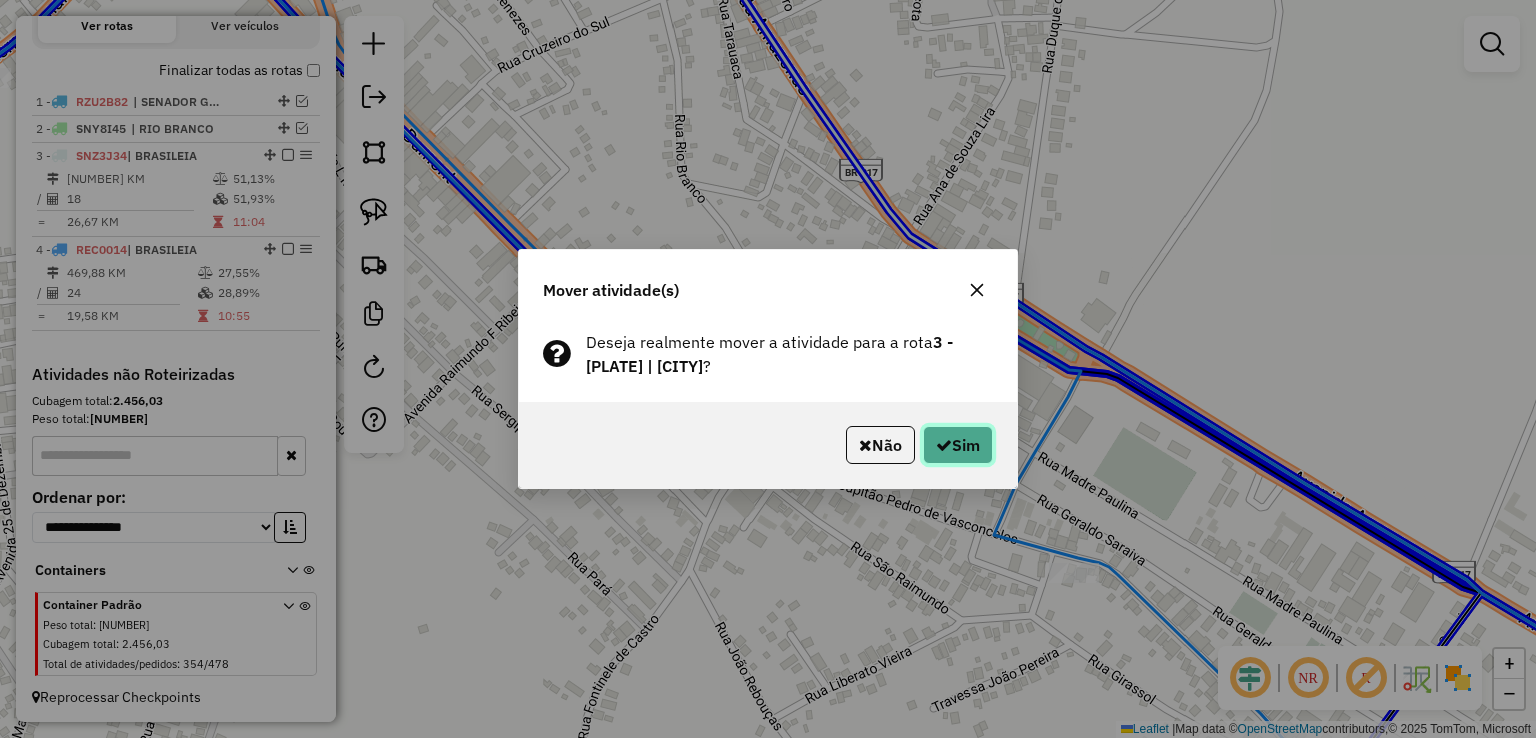 click on "Sim" 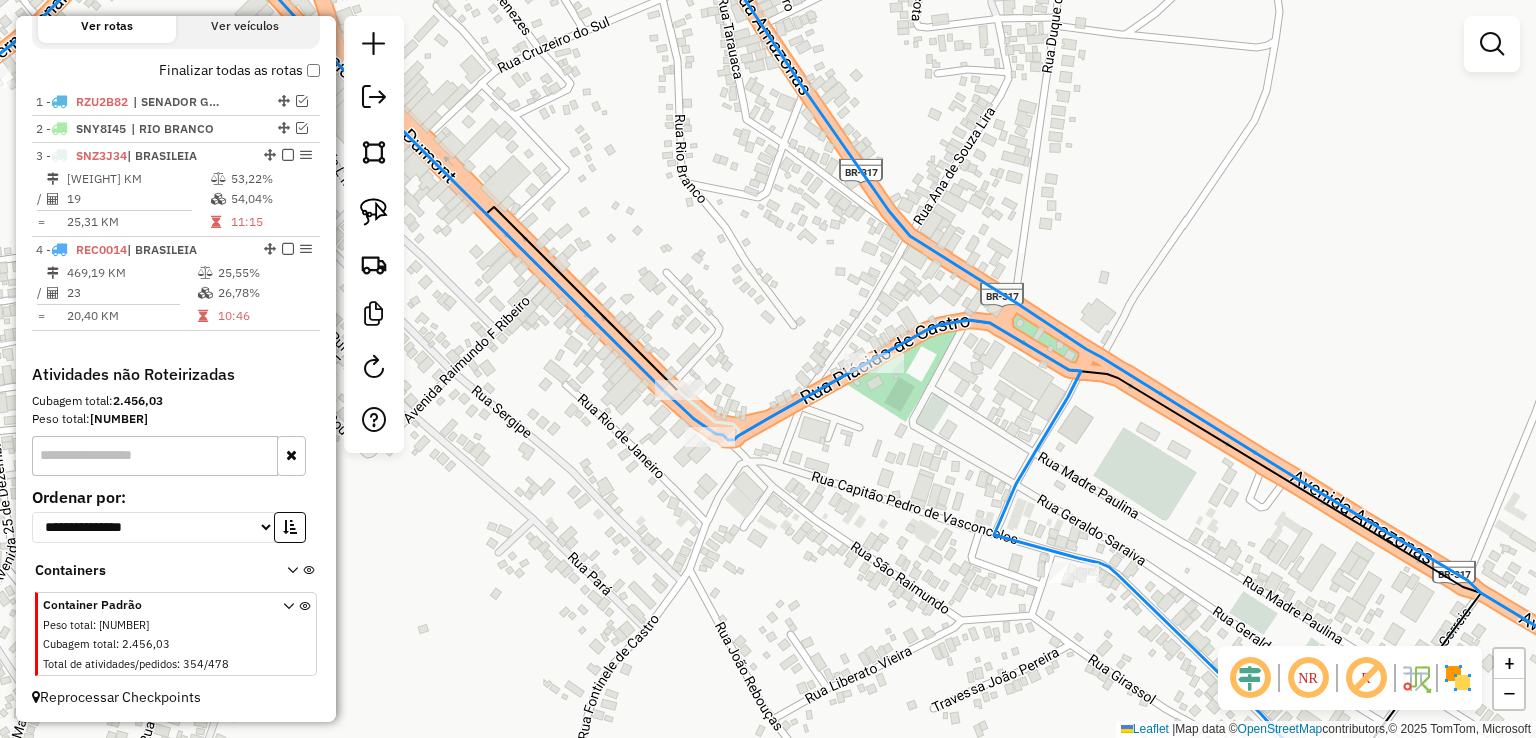 click 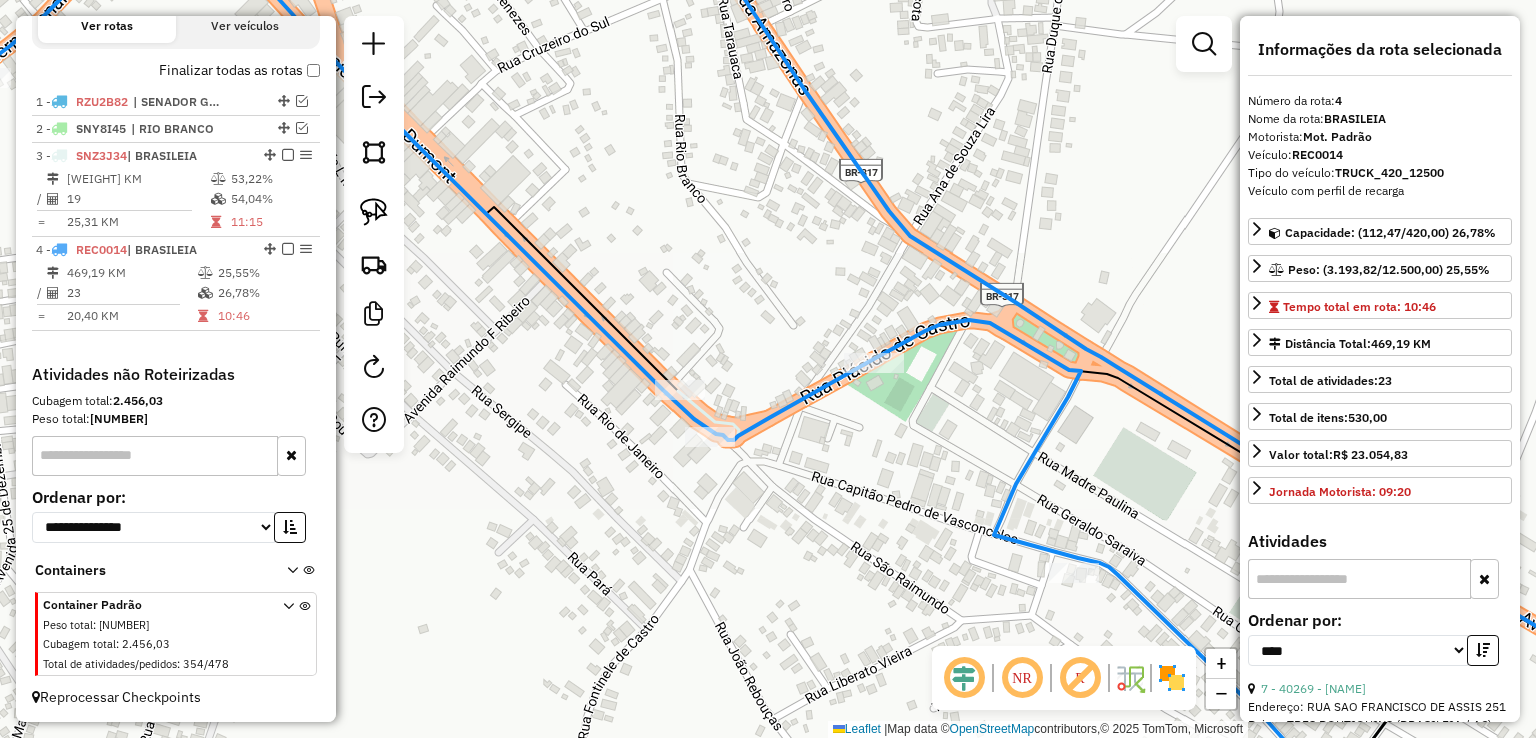 click 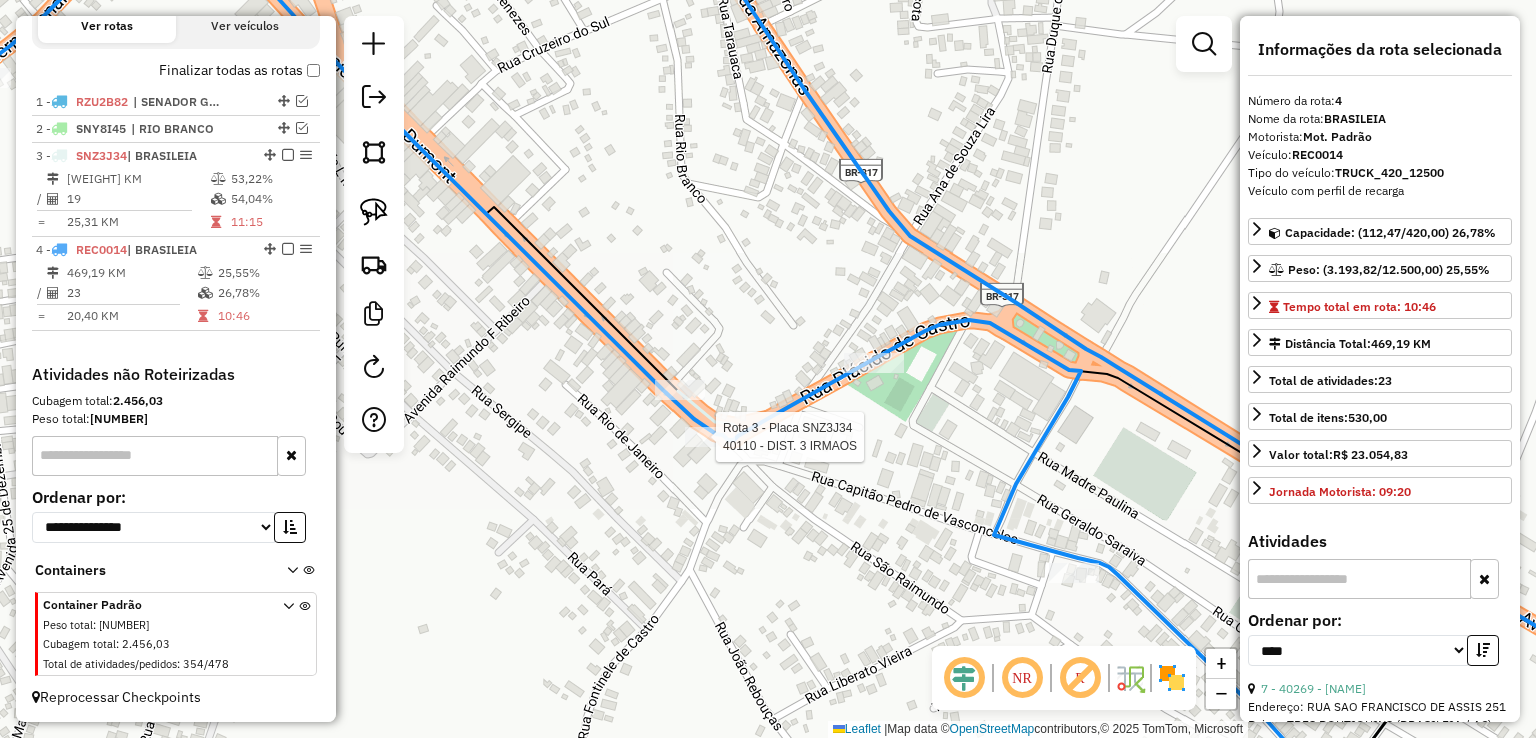 click 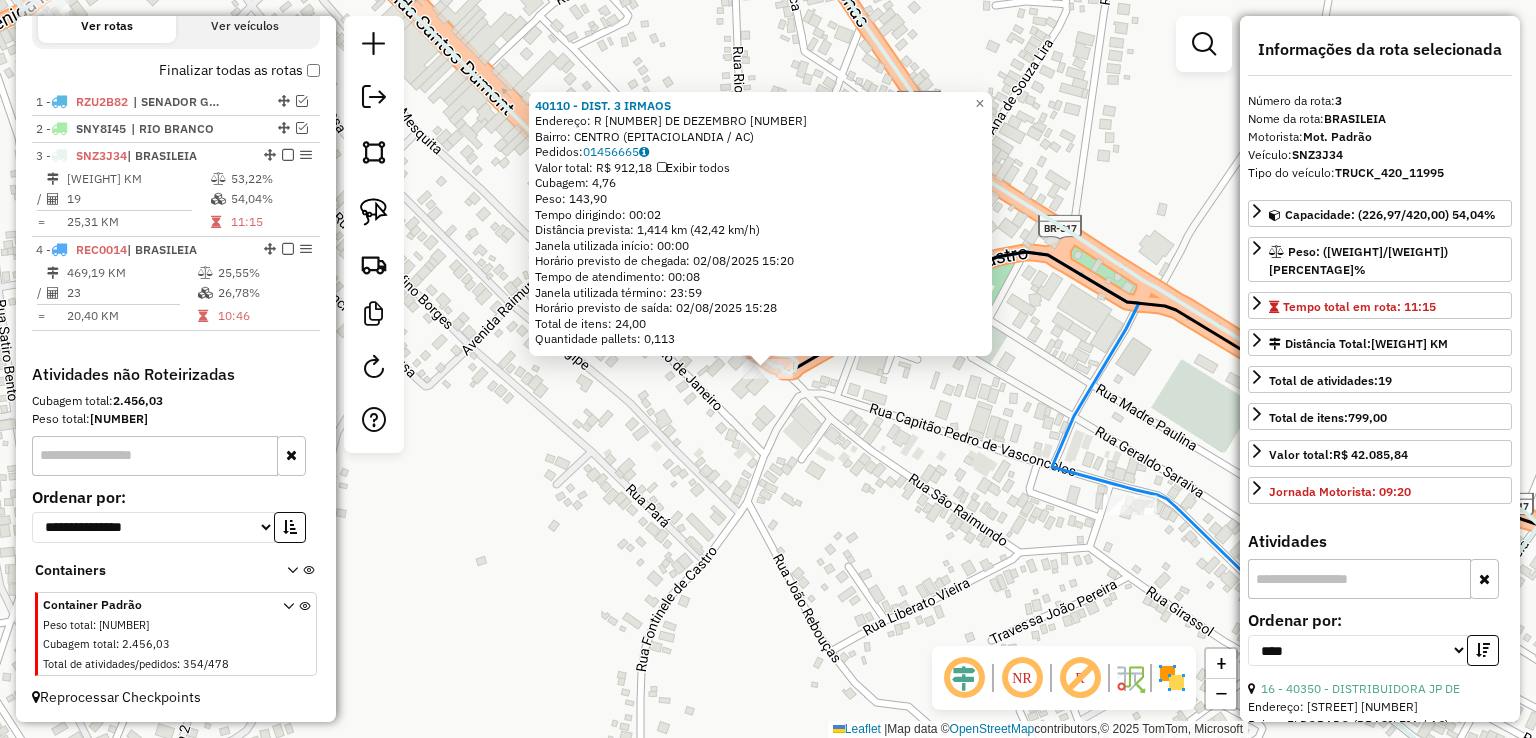 click on "40110 - DIST. 3 IRMAOS  Endereço:  R 25 DE DEZEMBRO 366   Bairro: CENTRO (EPITACIOLANDIA / AC)   Pedidos:  01456665   Valor total: R$ 912,18   Exibir todos   Cubagem: 4,76  Peso: 143,90  Tempo dirigindo: 00:02   Distância prevista: 1,414 km (42,42 km/h)   Janela utilizada início: 00:00   Horário previsto de chegada: 02/08/2025 15:20   Tempo de atendimento: 00:08   Janela utilizada término: 23:59   Horário previsto de saída: 02/08/2025 15:28   Total de itens: 24,00   Quantidade pallets: 0,113  × Janela de atendimento Grade de atendimento Capacidade Transportadoras Veículos Cliente Pedidos  Rotas Selecione os dias de semana para filtrar as janelas de atendimento  Seg   Ter   Qua   Qui   Sex   Sáb   Dom  Informe o período da janela de atendimento: De: Até:  Filtrar exatamente a janela do cliente  Considerar janela de atendimento padrão  Selecione os dias de semana para filtrar as grades de atendimento  Seg   Ter   Qua   Qui   Sex   Sáb   Dom   Considerar clientes sem dia de atendimento cadastrado +" 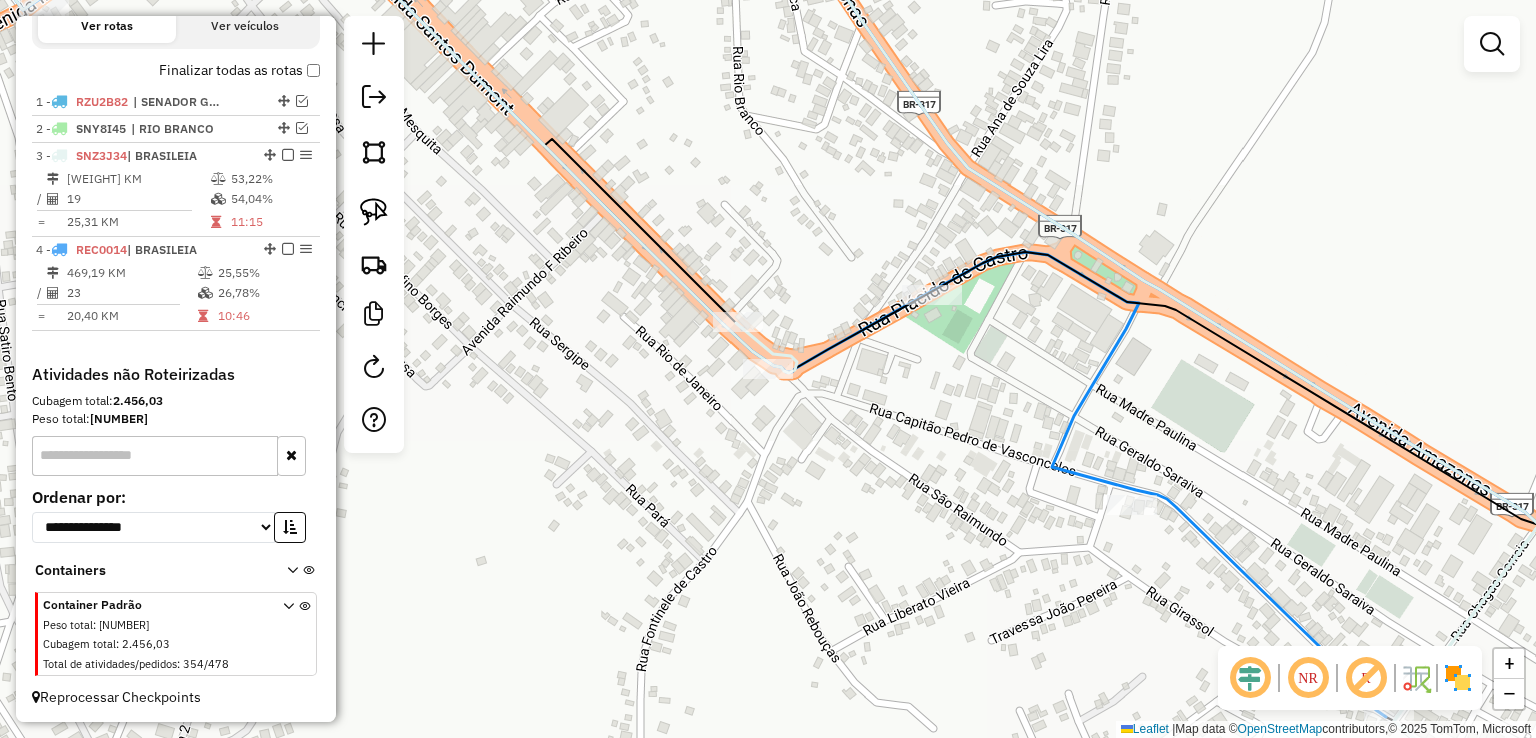 click 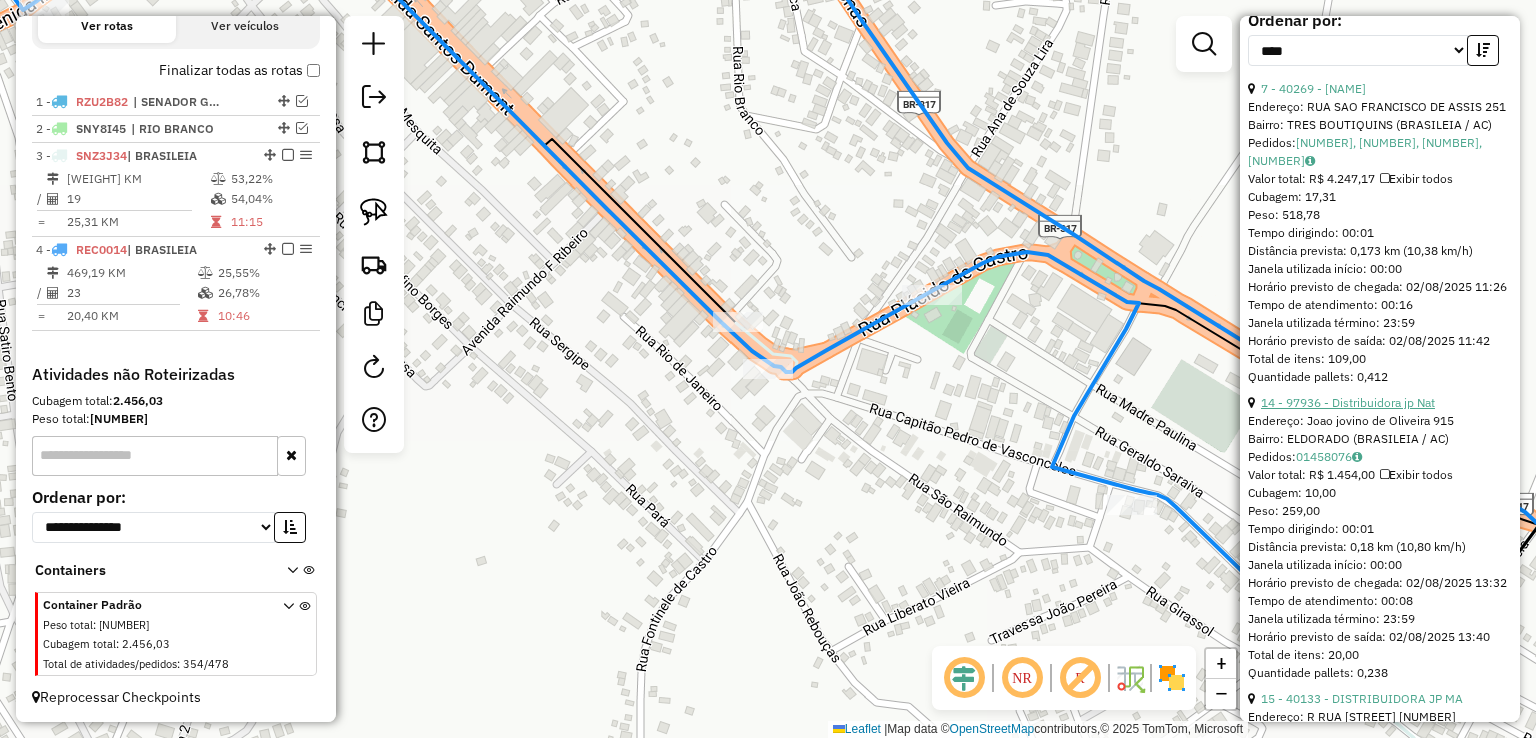 scroll, scrollTop: 800, scrollLeft: 0, axis: vertical 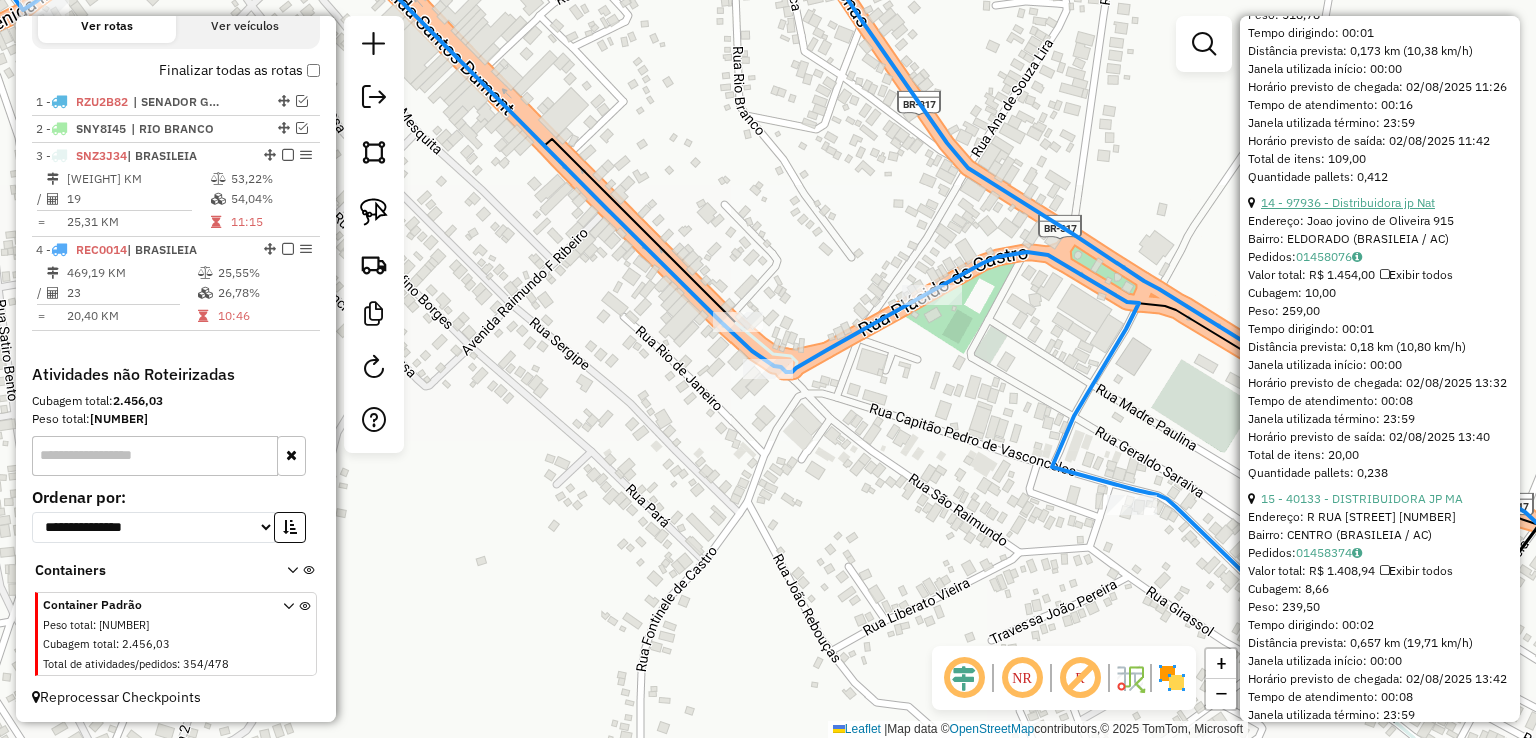 click on "14 - 97936 - Distribuidora jp Nat" at bounding box center [1348, 202] 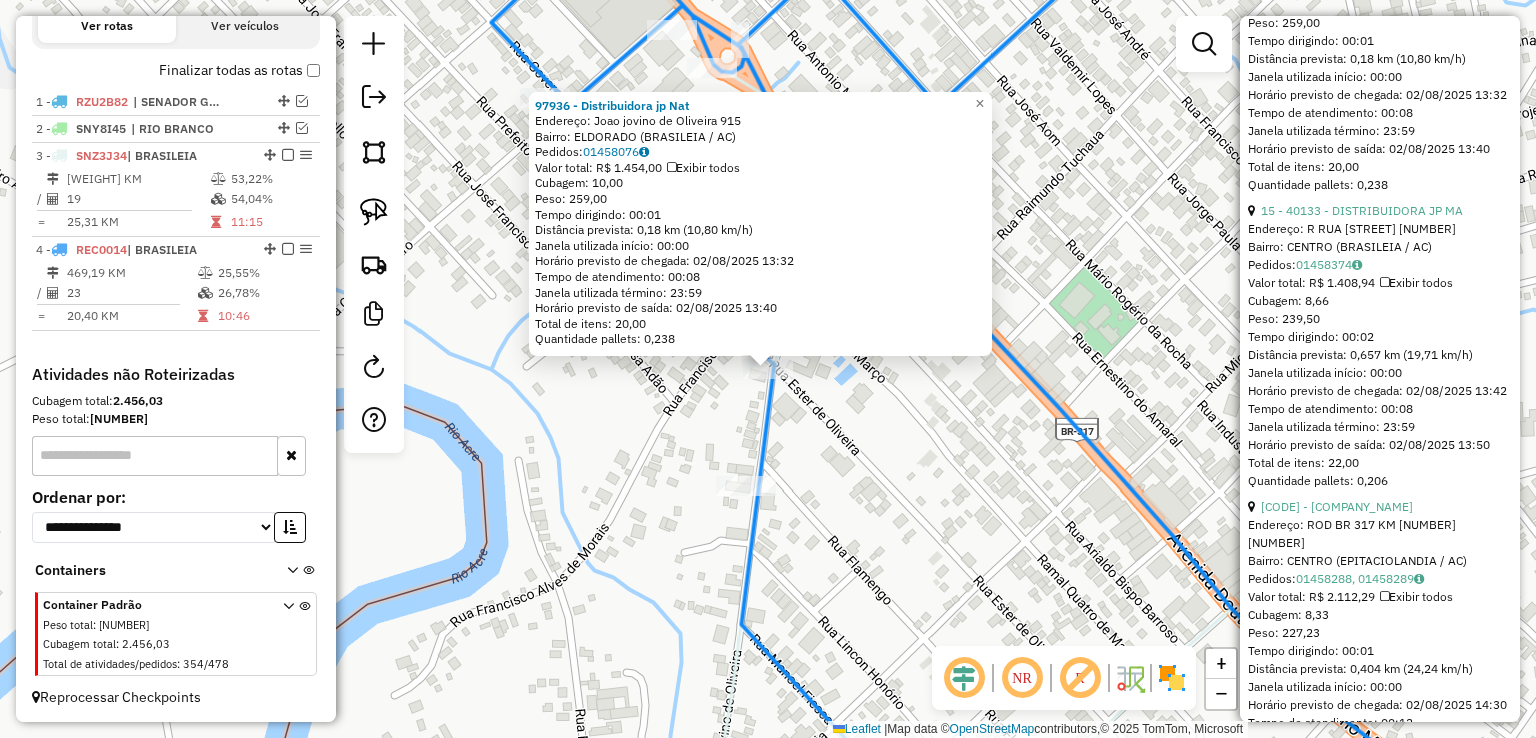 scroll, scrollTop: 1100, scrollLeft: 0, axis: vertical 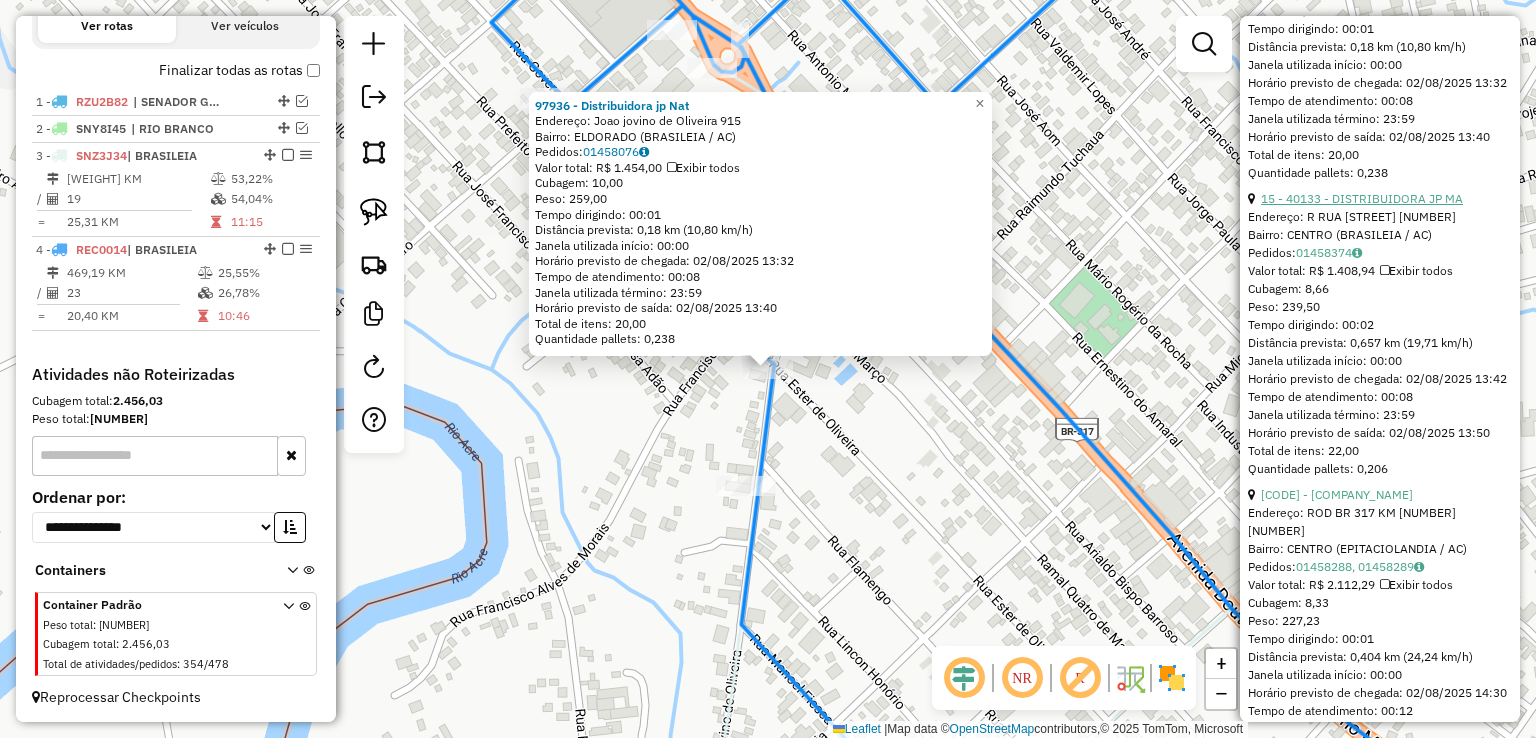click on "15 - 40133 - DISTRIBUIDORA  JP MA" at bounding box center (1362, 198) 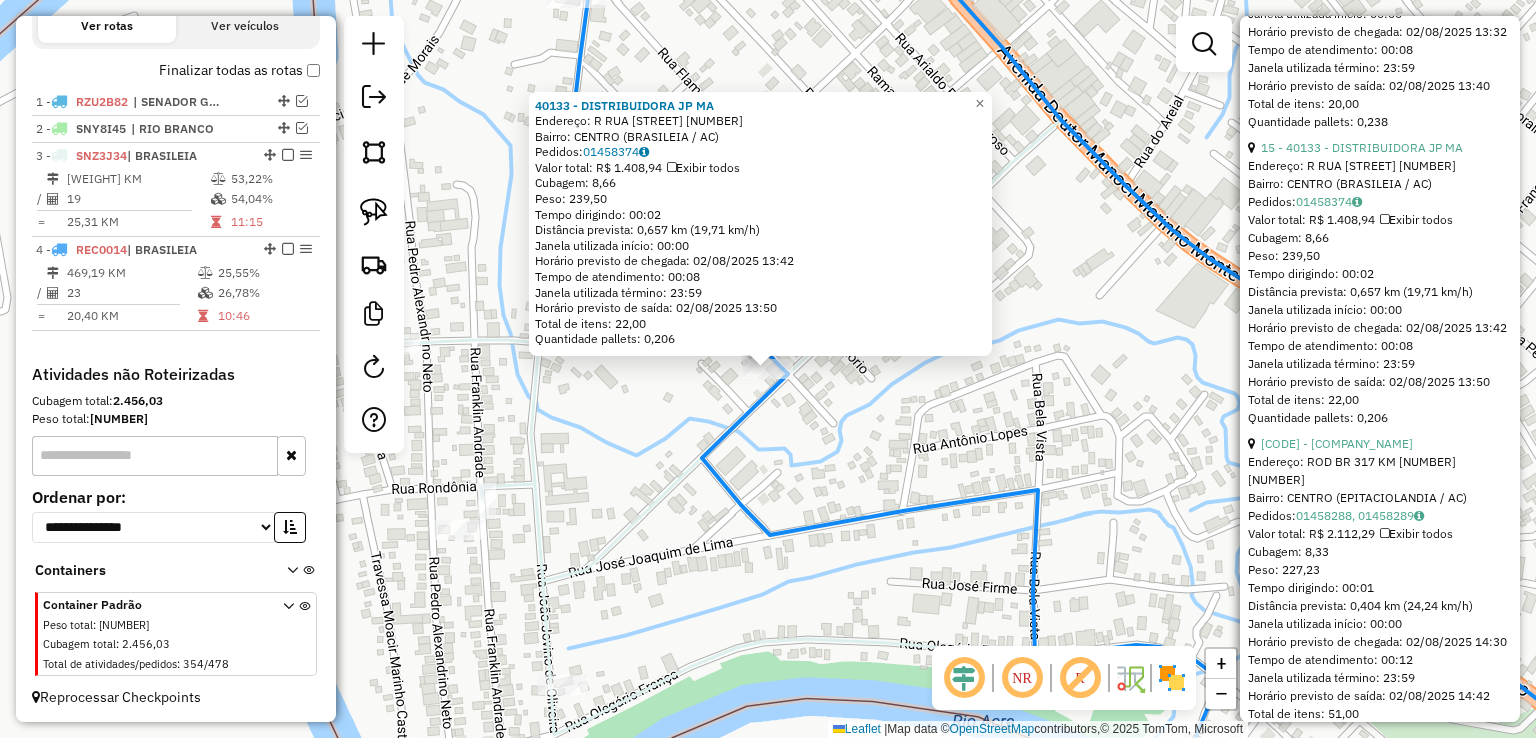 scroll, scrollTop: 1300, scrollLeft: 0, axis: vertical 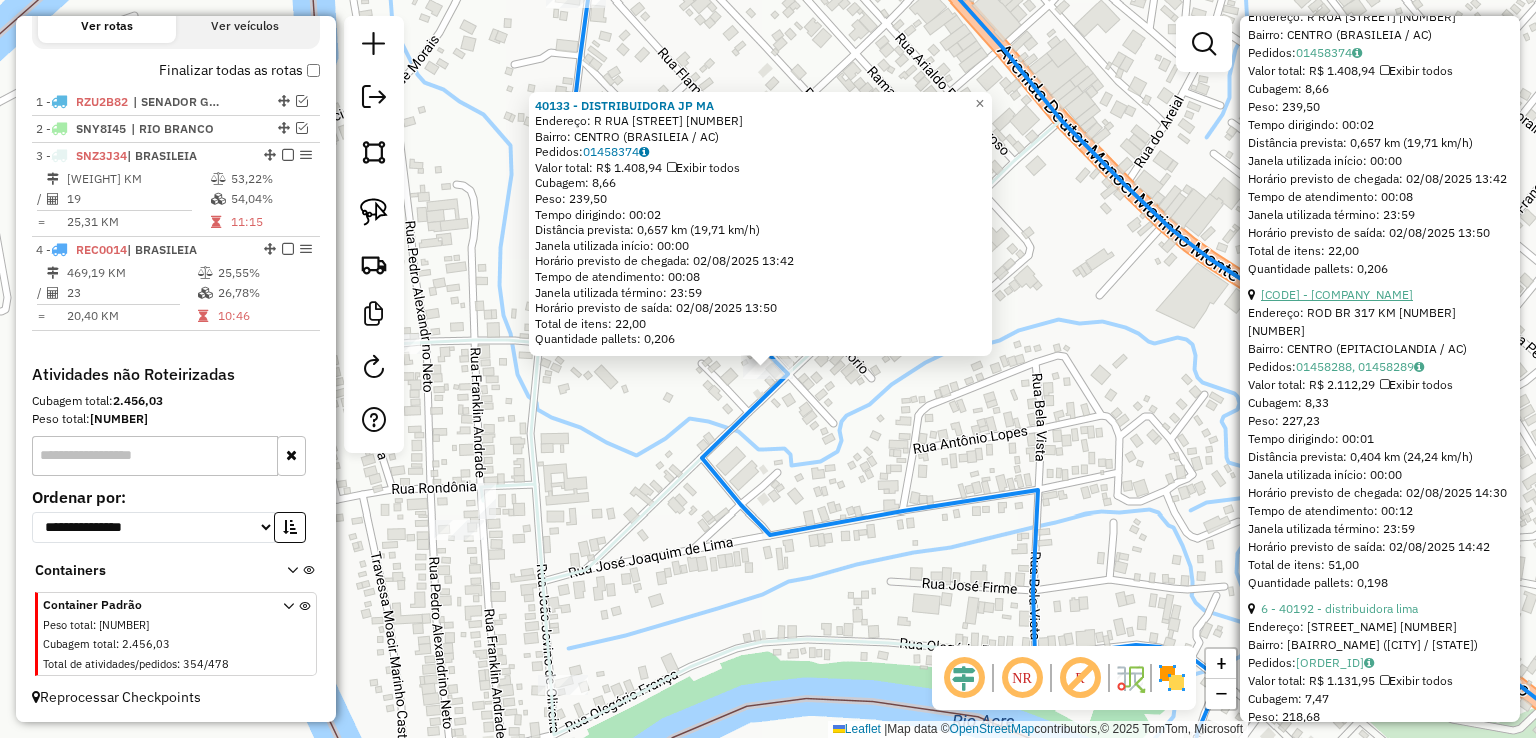 click on "20 - 40119 - POSTO SAO SEBASTIAO" at bounding box center [1337, 294] 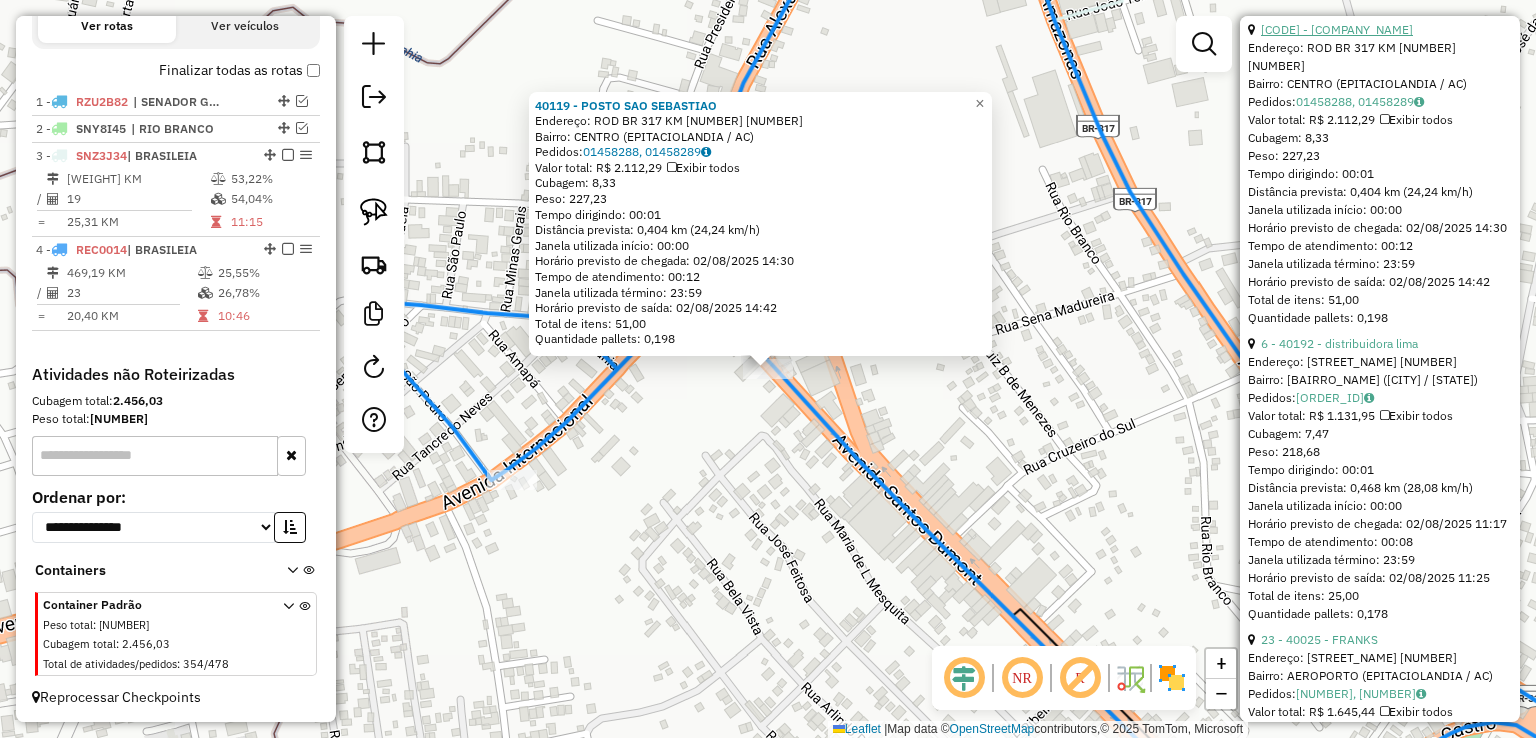 scroll, scrollTop: 1600, scrollLeft: 0, axis: vertical 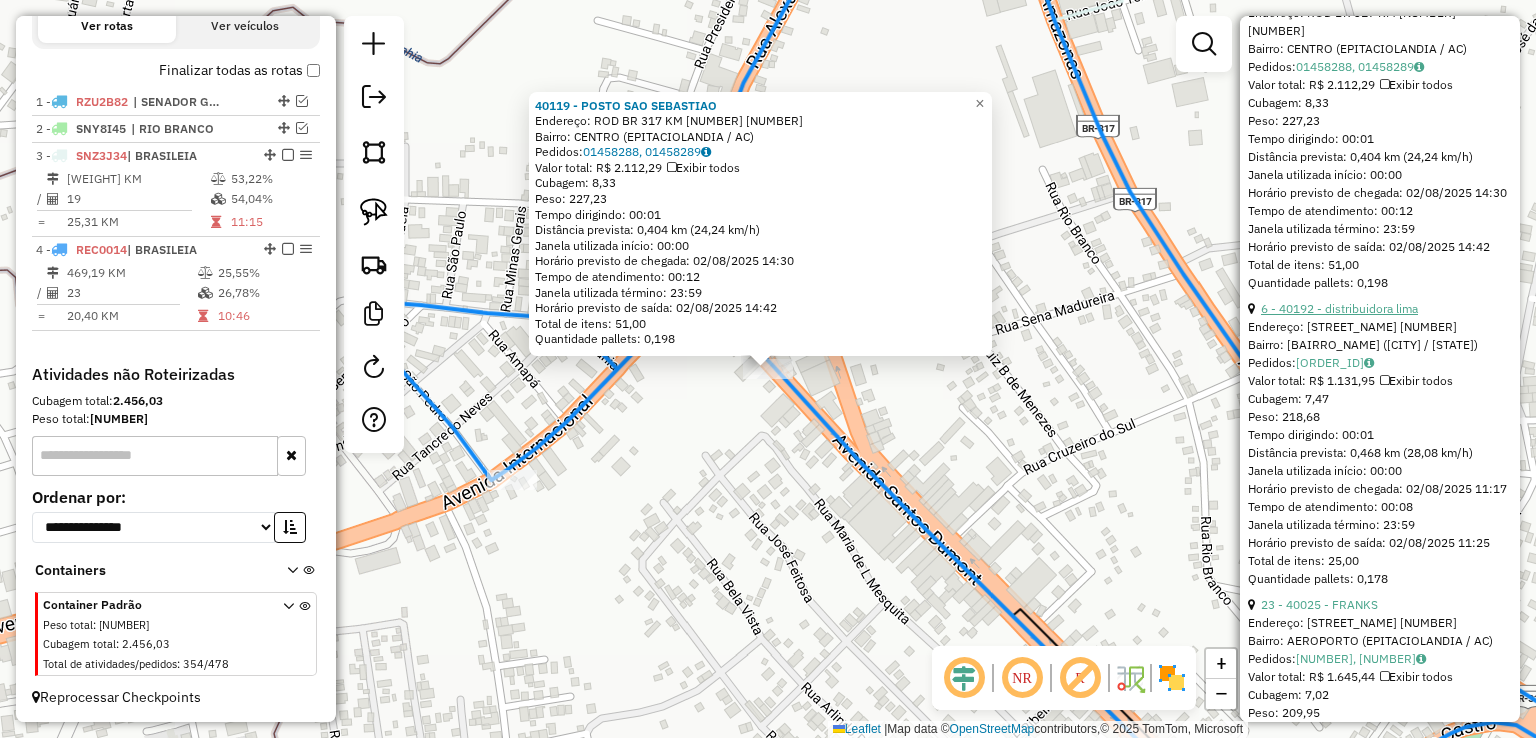 click on "6 - 40192 - distribuidora lima" at bounding box center (1339, 308) 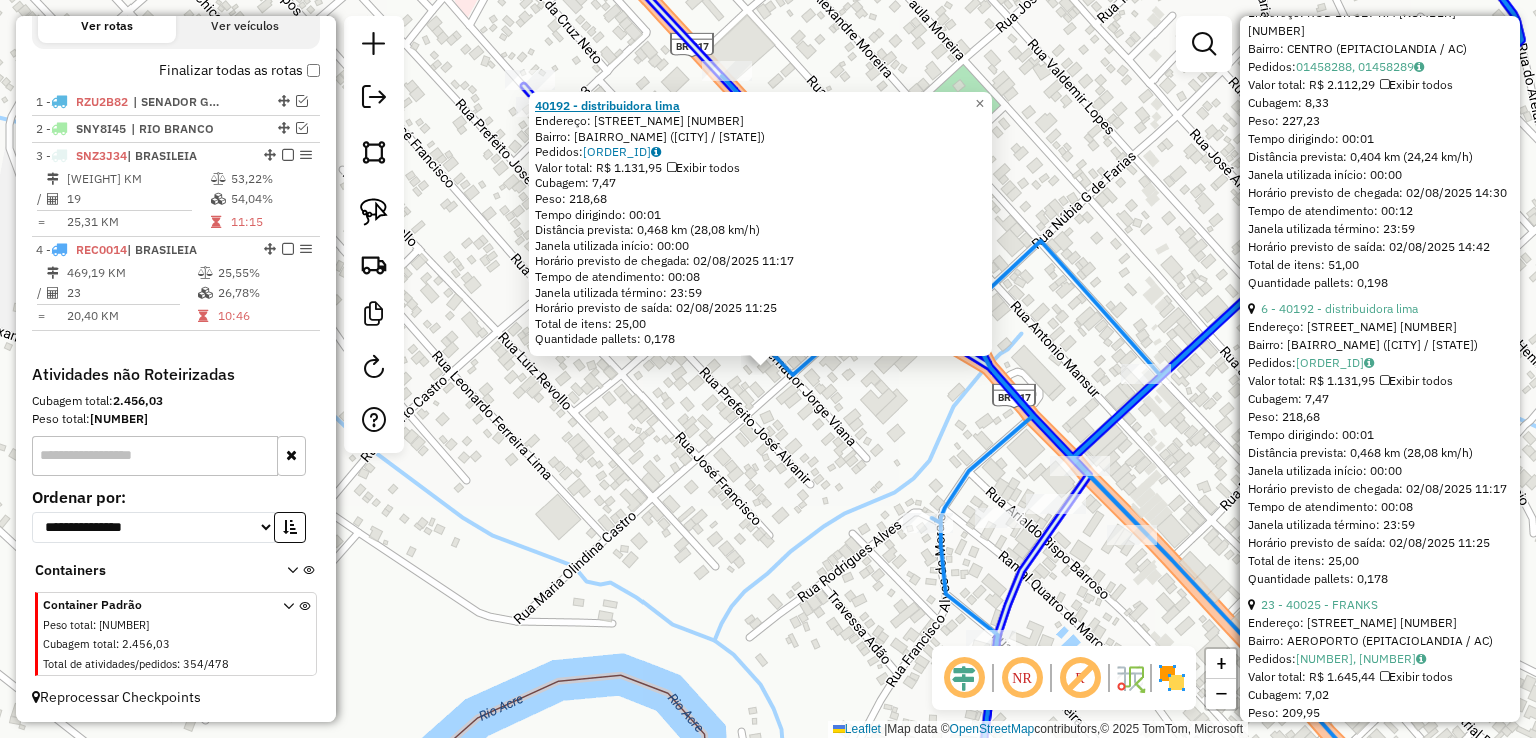 drag, startPoint x: 770, startPoint y: 380, endPoint x: 552, endPoint y: 111, distance: 346.24414 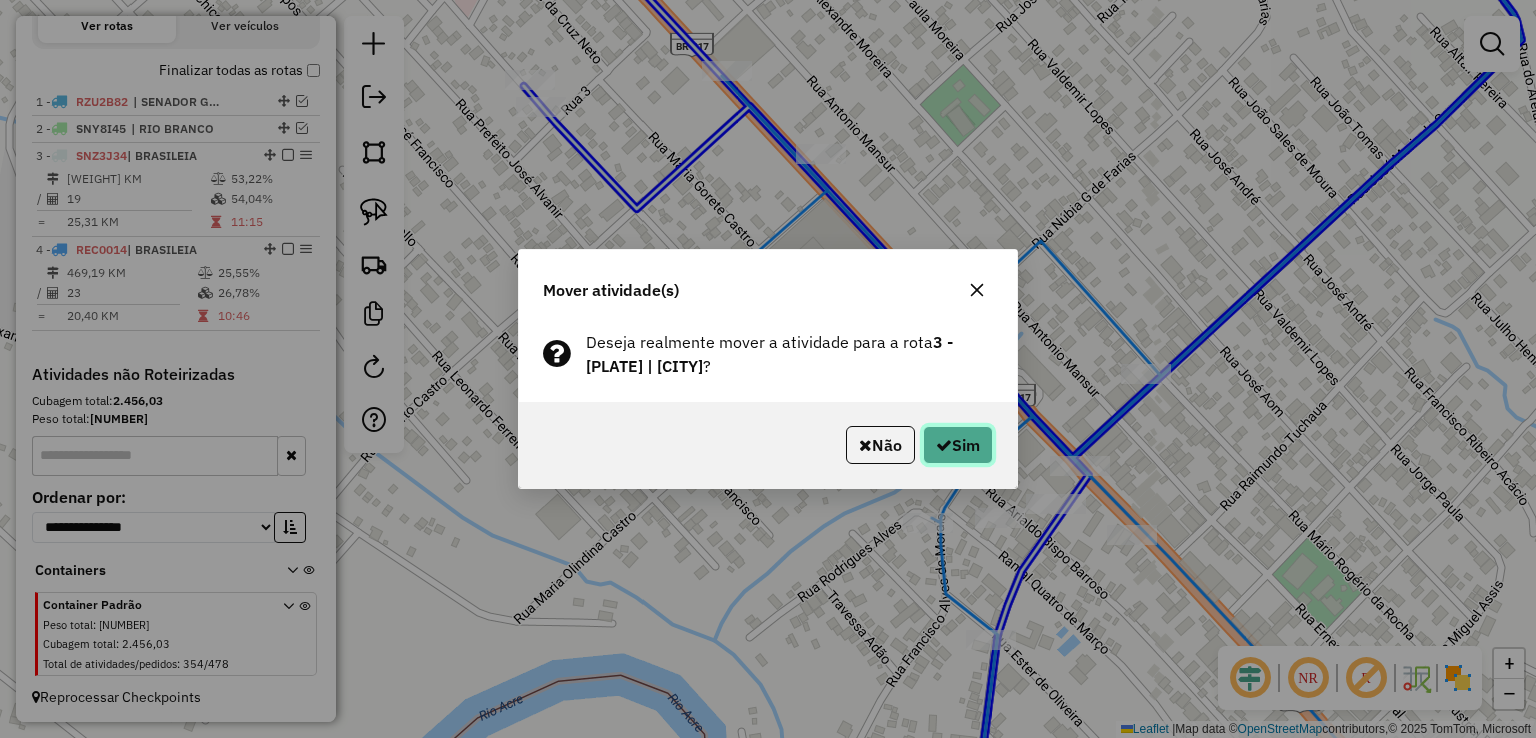click 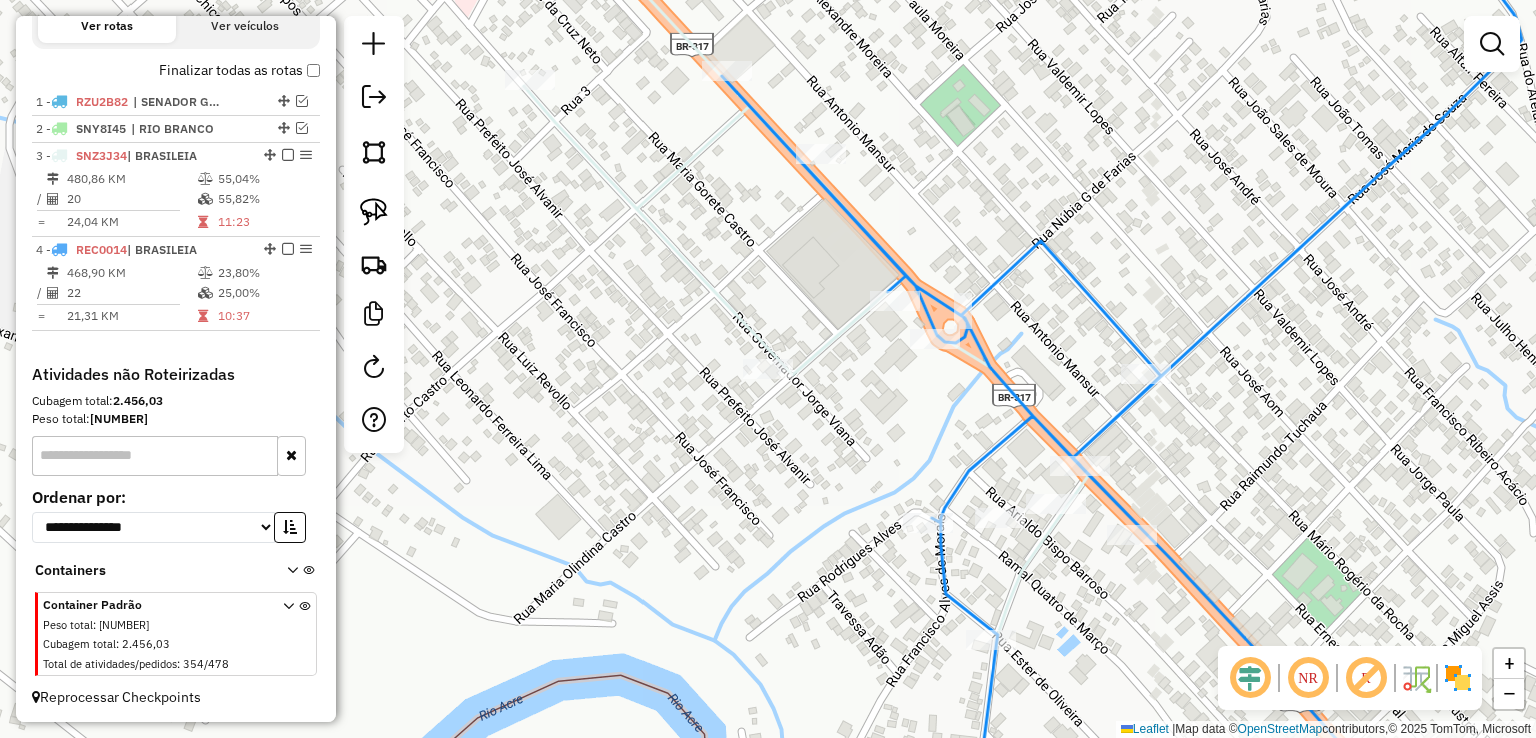 click 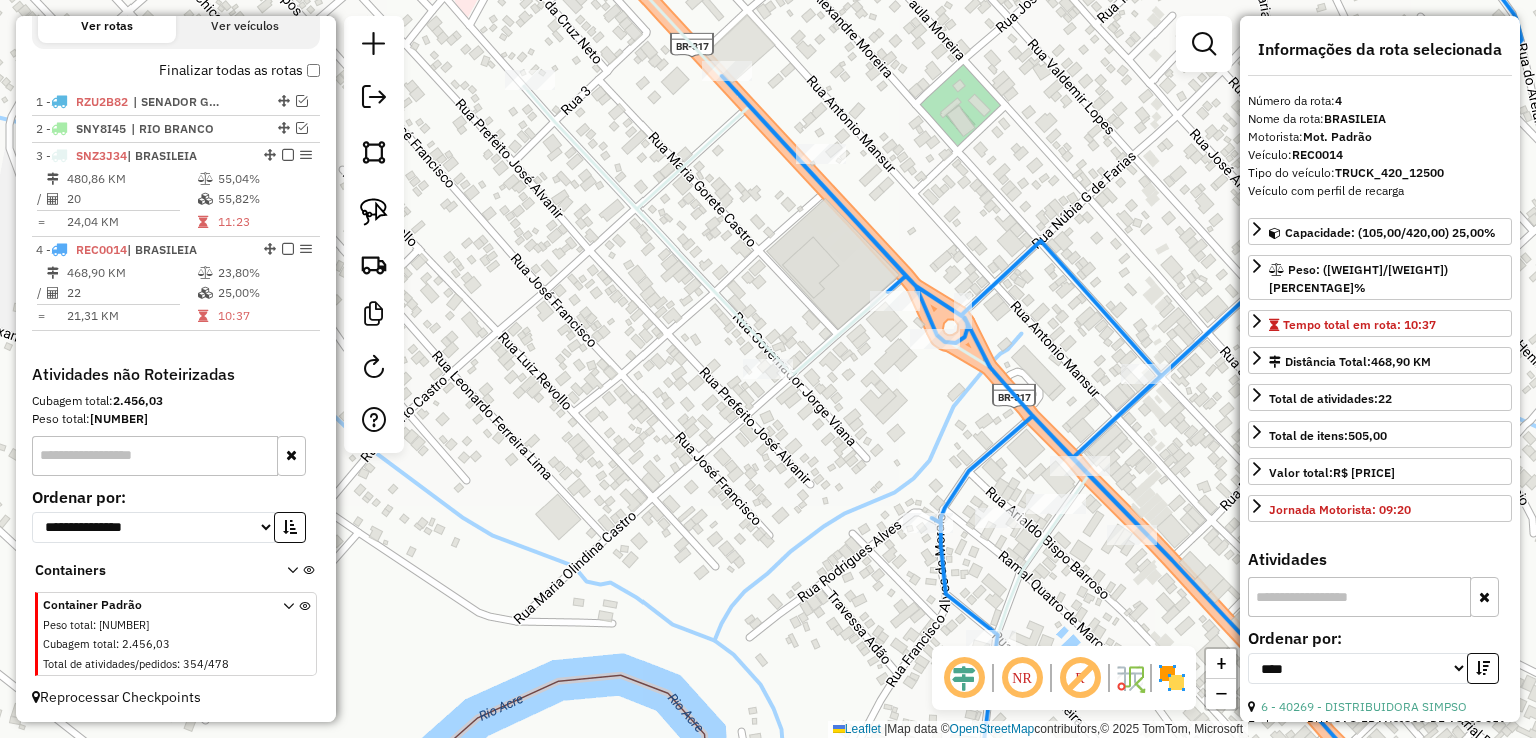 click 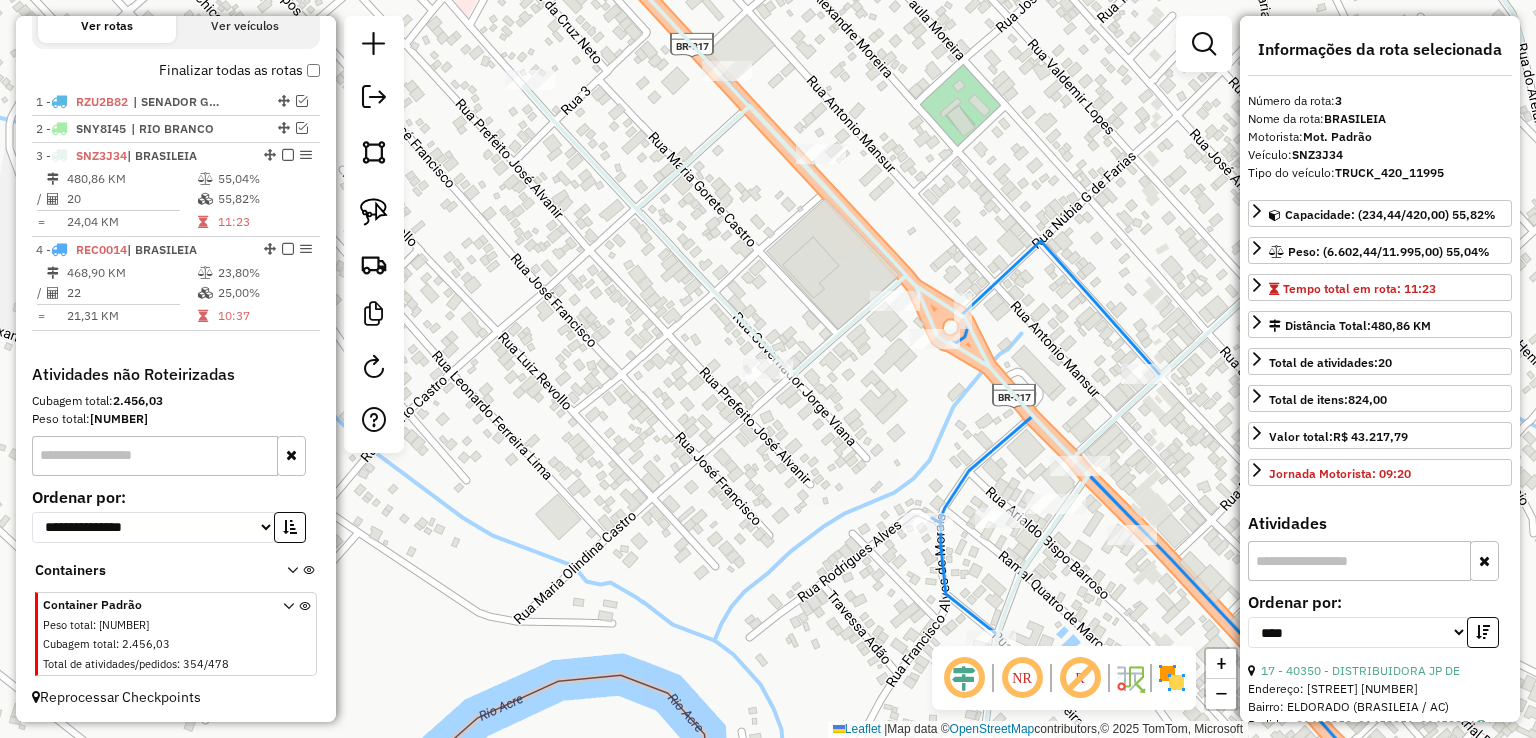 click 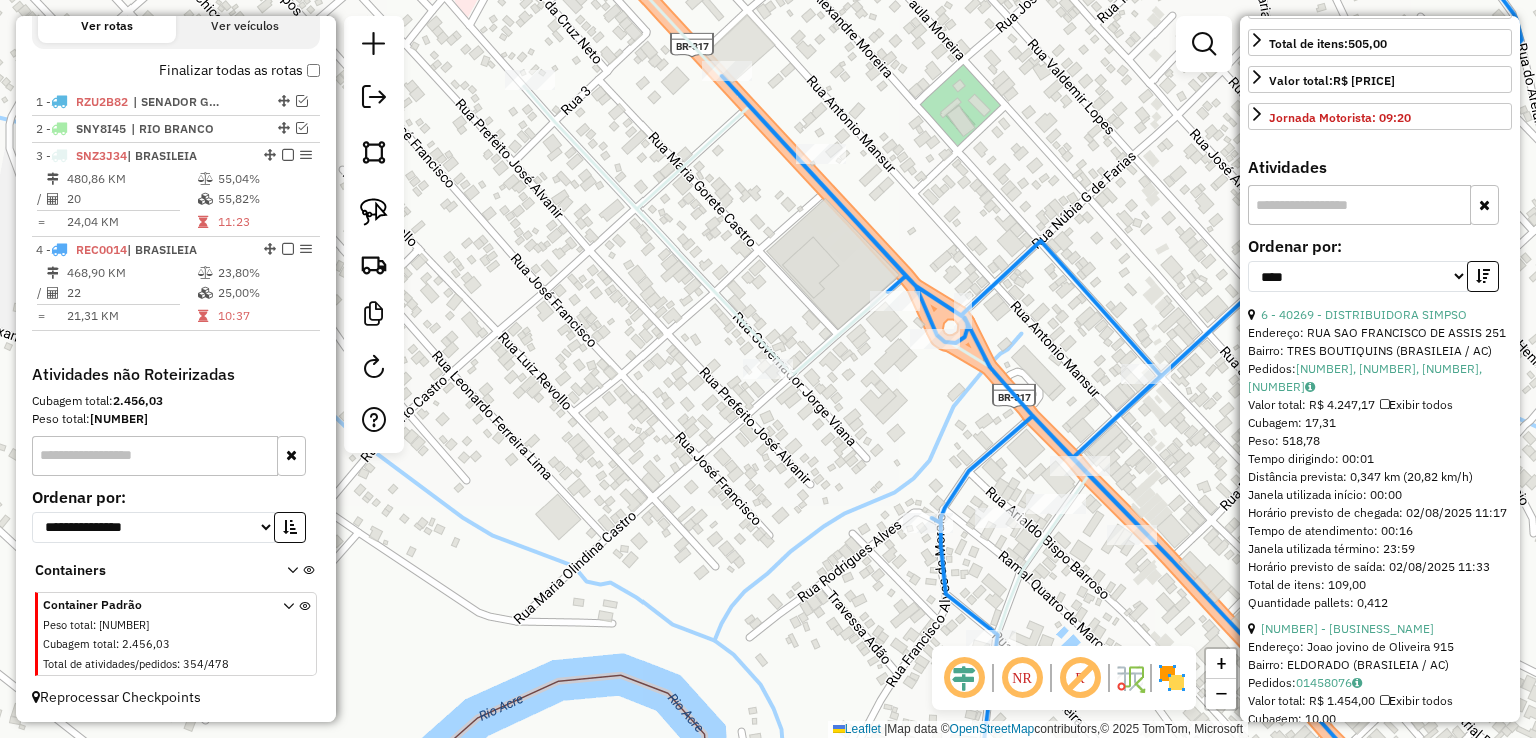 scroll, scrollTop: 400, scrollLeft: 0, axis: vertical 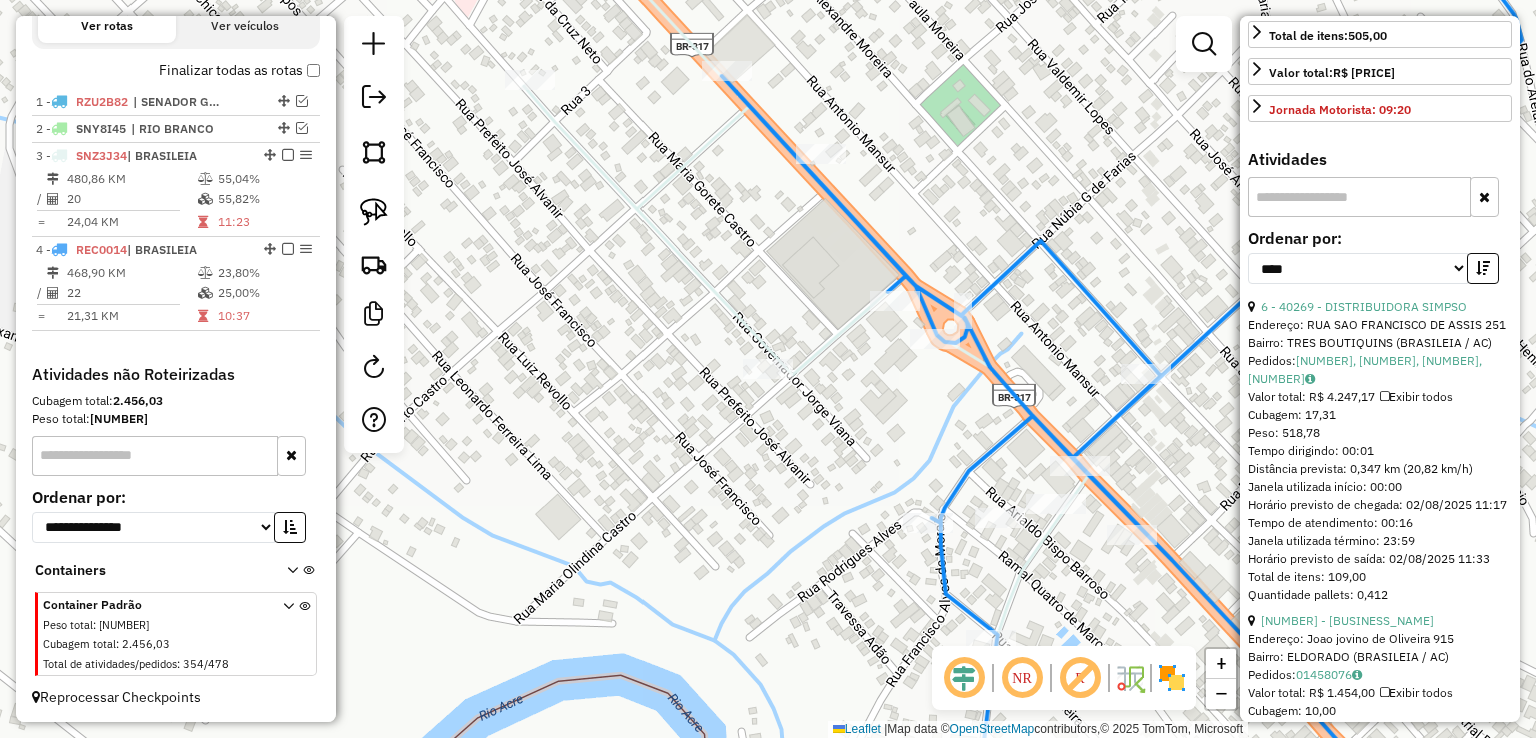 click on "13 - 97936 - Distribuidora jp Nat" at bounding box center [1380, 621] 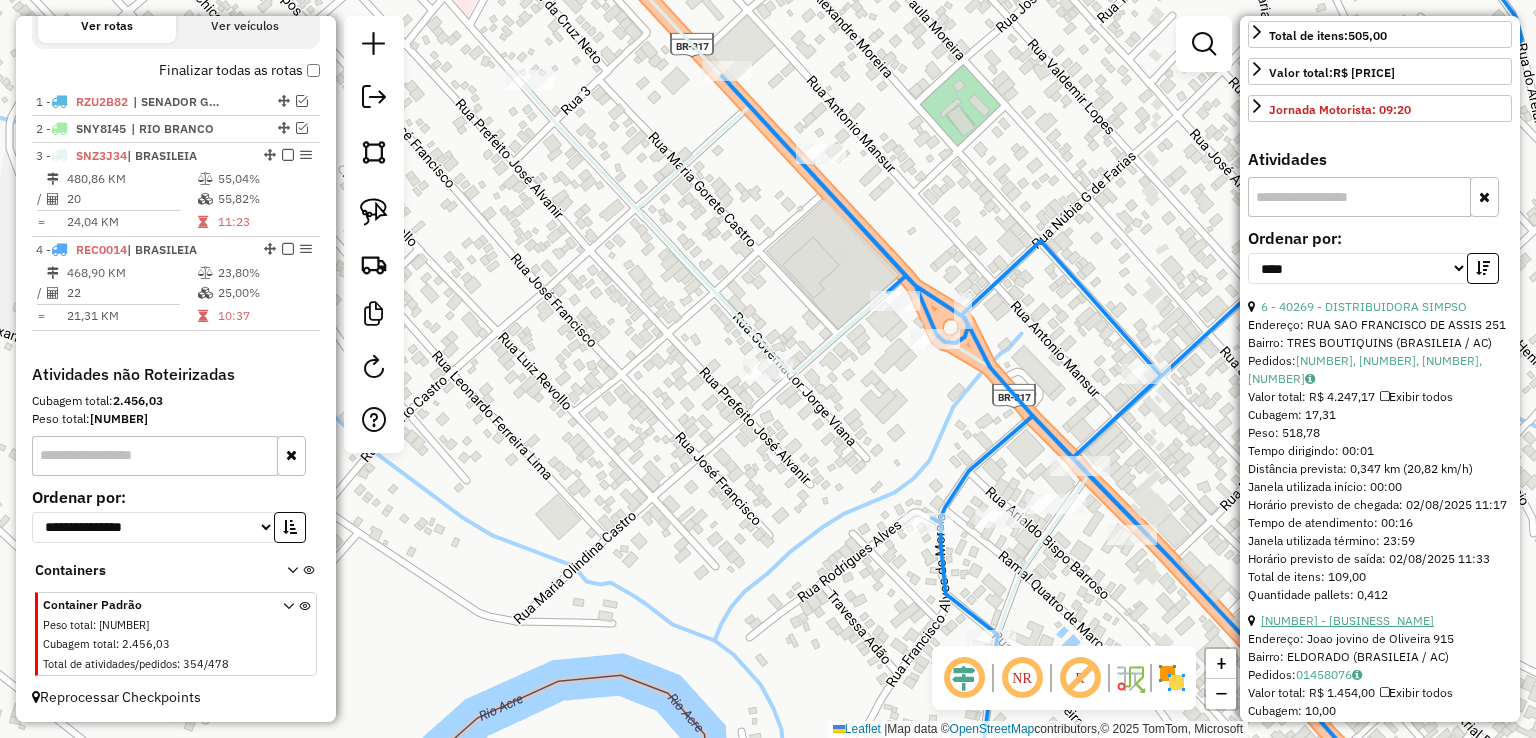 click on "13 - 97936 - Distribuidora jp Nat" at bounding box center (1347, 620) 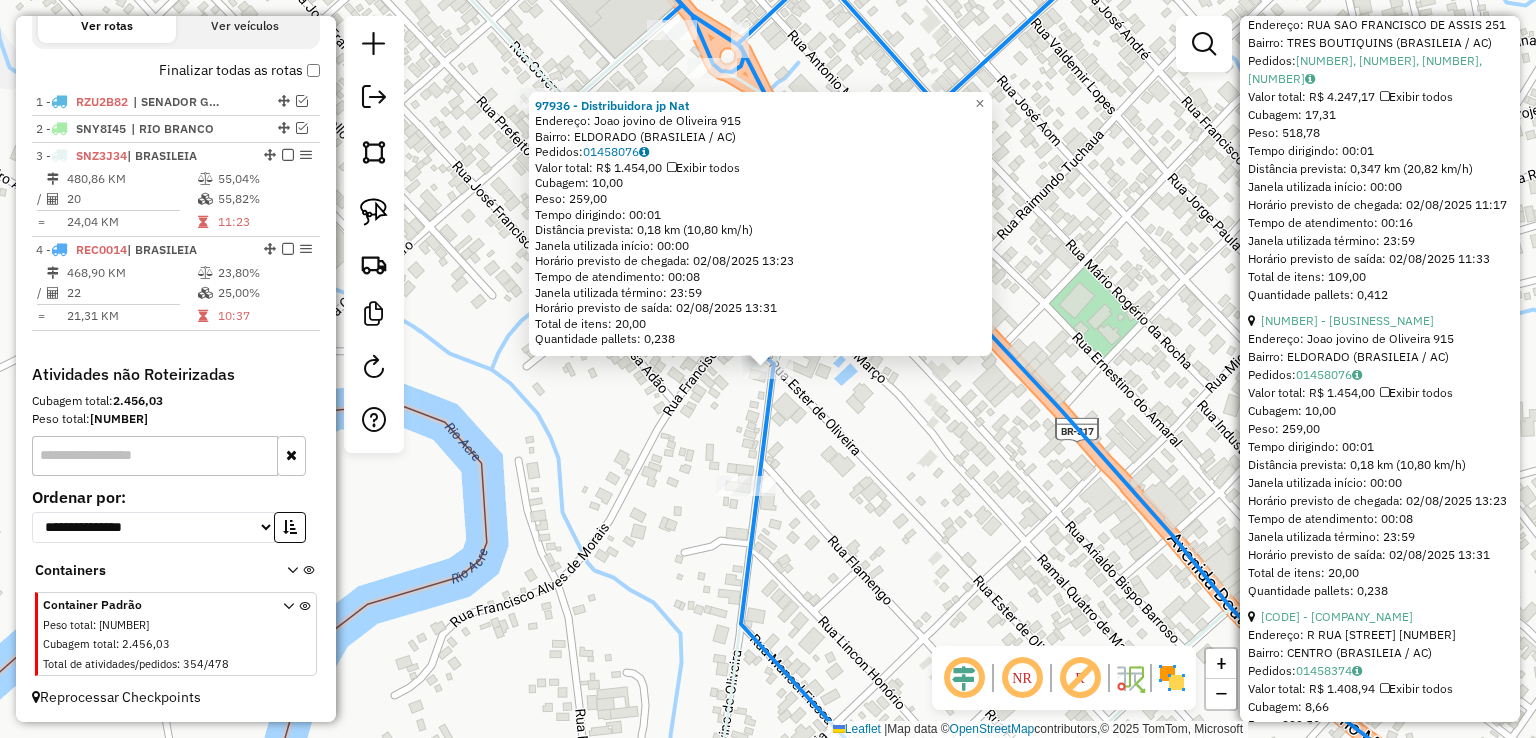 scroll, scrollTop: 800, scrollLeft: 0, axis: vertical 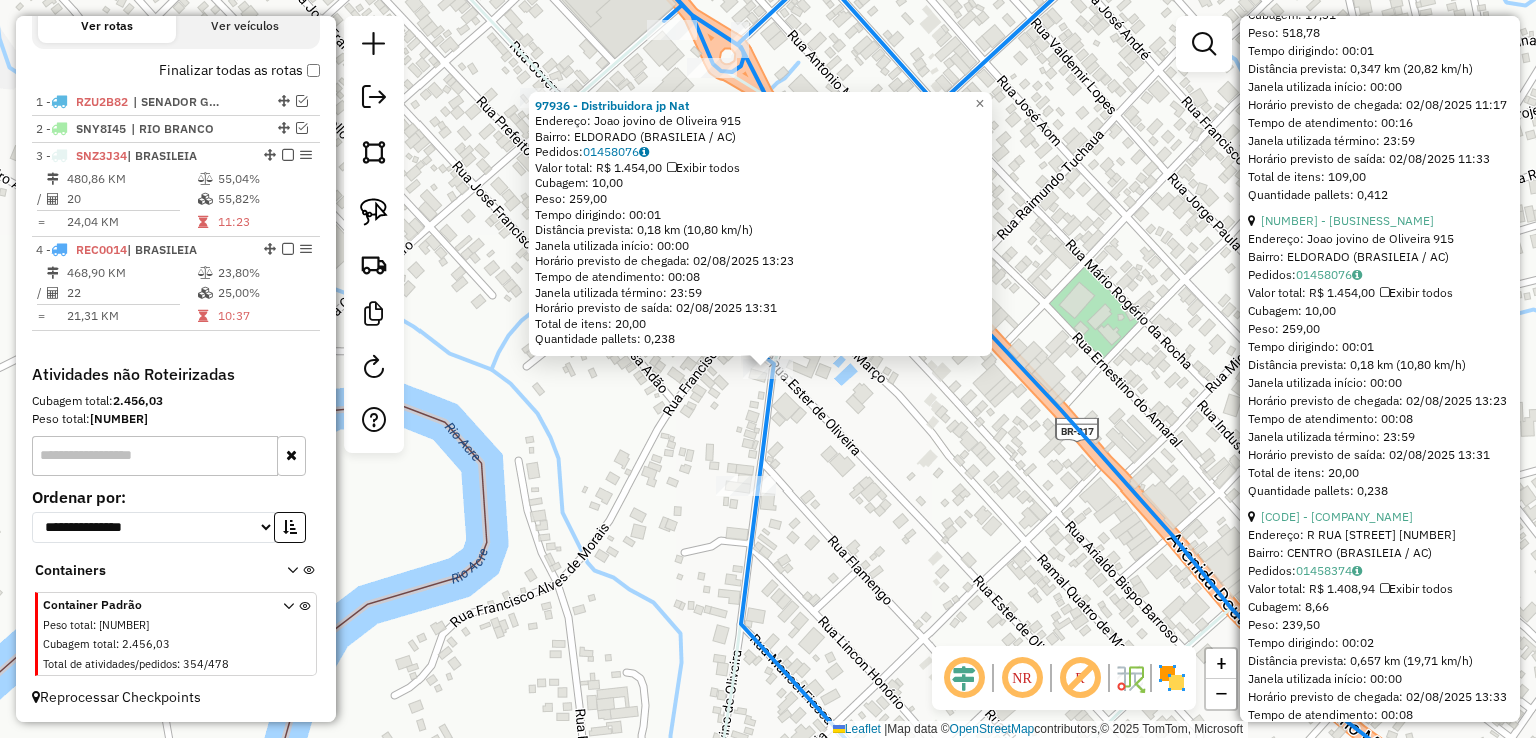 click on "Endereço:  R RUA MARECHAL RONDON [NUMBER]" at bounding box center (1380, 535) 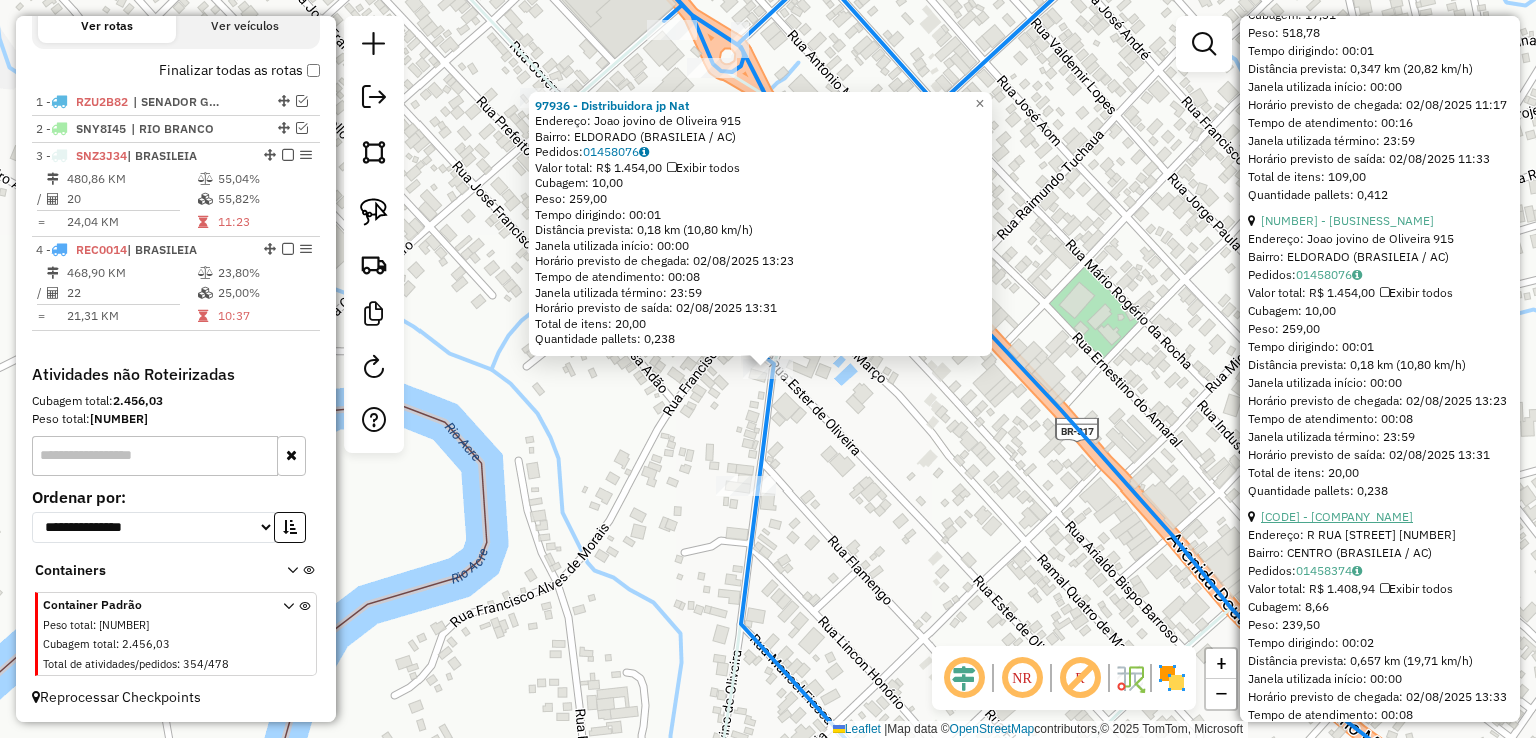 click on "14 - 40133 - DISTRIBUIDORA  JP MA" at bounding box center [1337, 516] 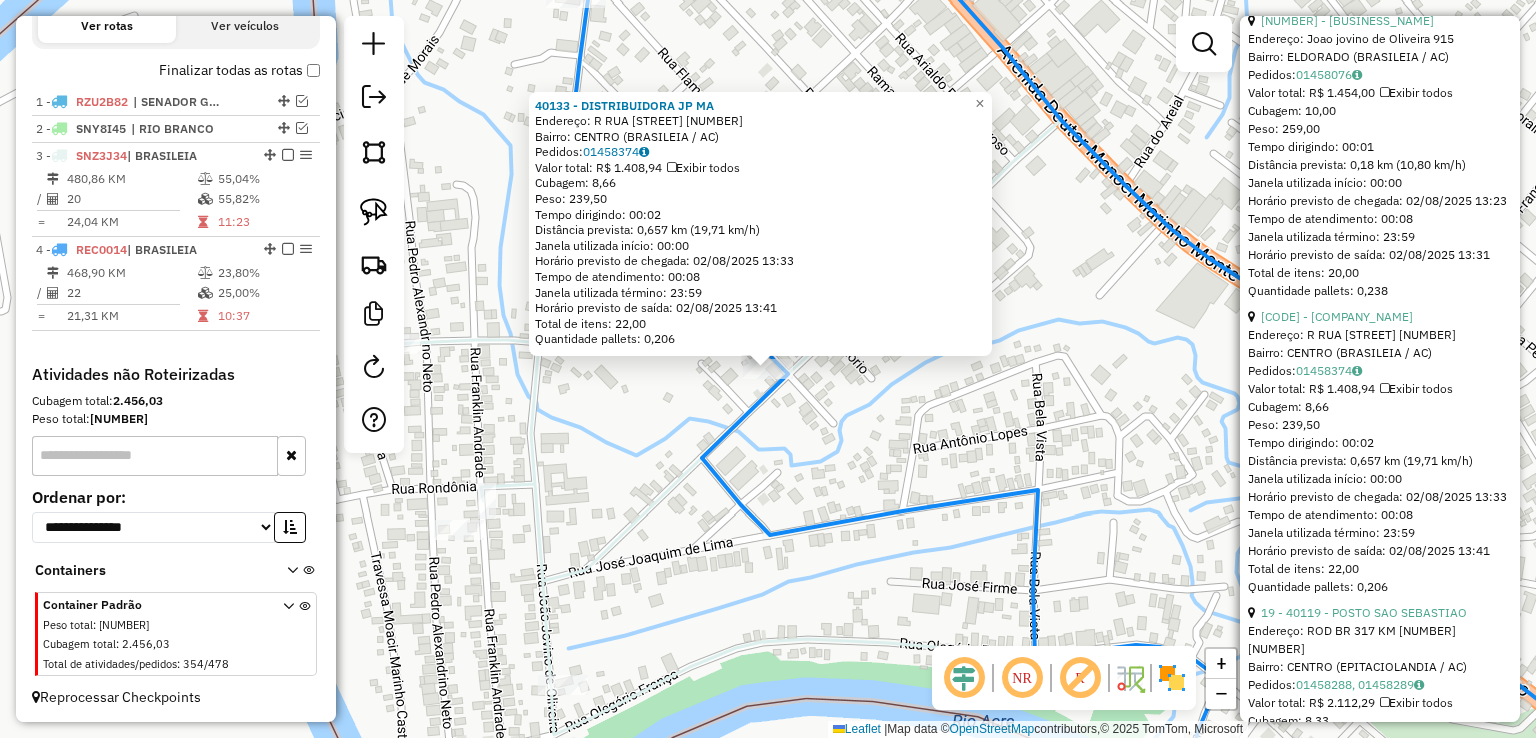 scroll, scrollTop: 1100, scrollLeft: 0, axis: vertical 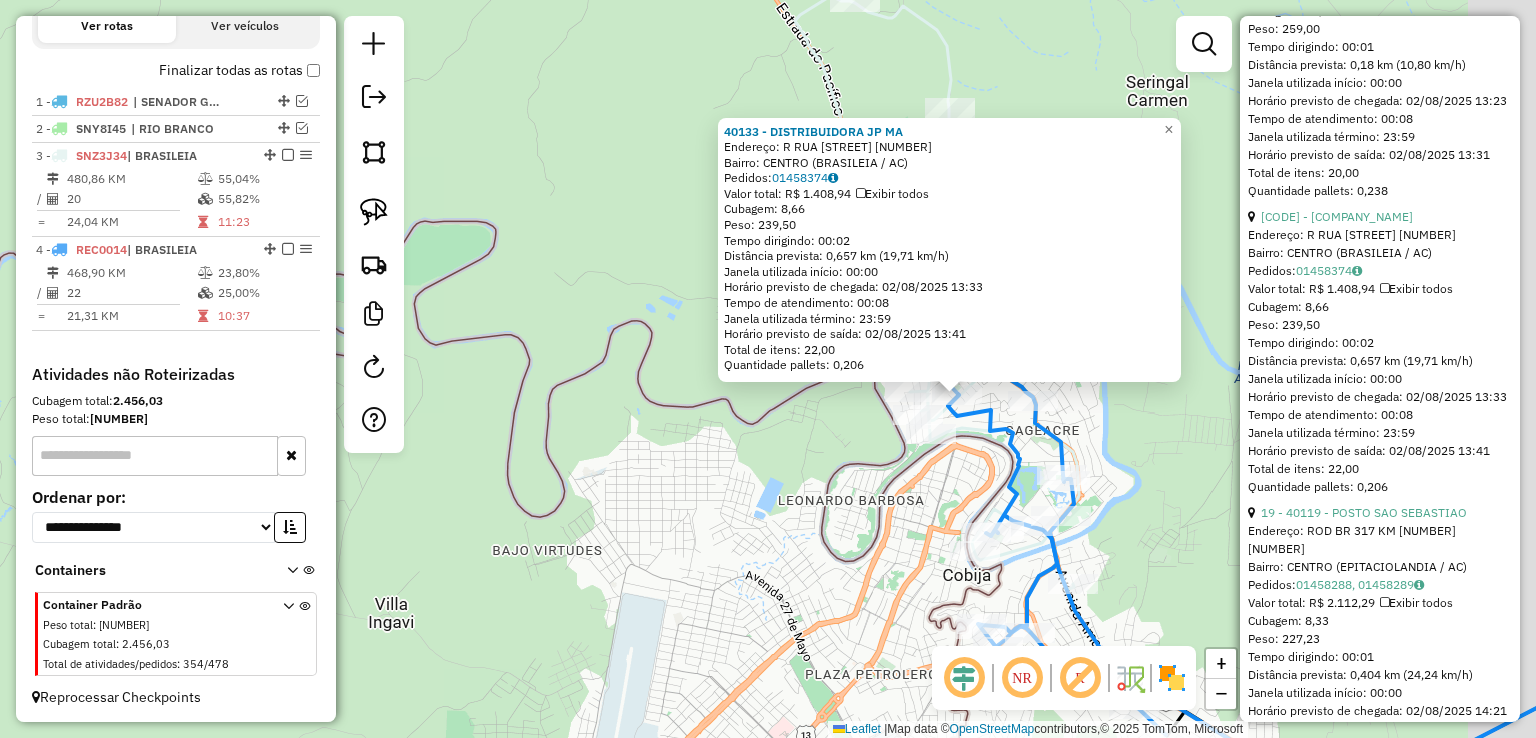 drag, startPoint x: 1180, startPoint y: 417, endPoint x: 944, endPoint y: 417, distance: 236 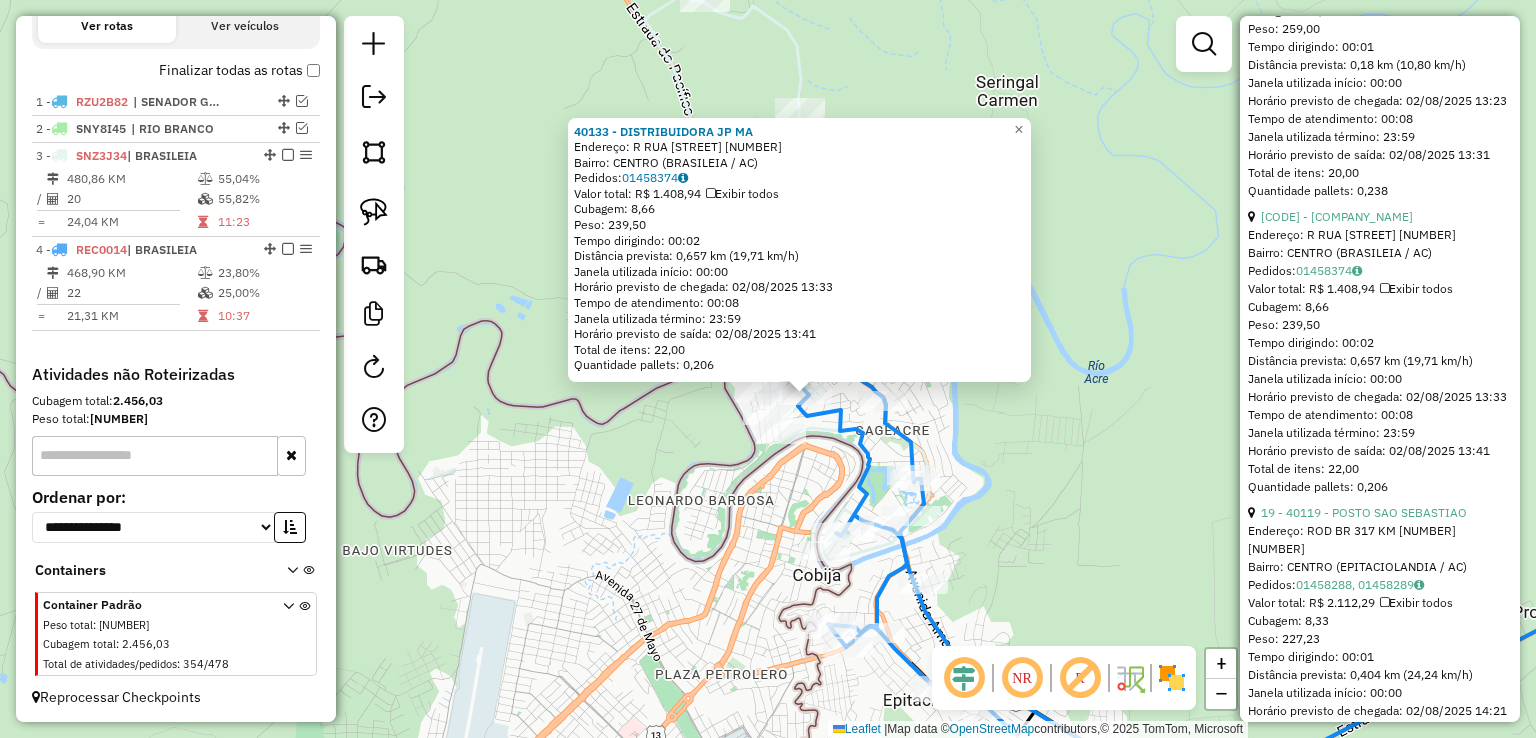 click on "40133 - DISTRIBUIDORA  JP MA  Endereço:  R RUA MARECHAL RONDON 68   Bairro: CENTRO (BRASILEIA / AC)   Pedidos:  01458374   Valor total: R$ 1.408,94   Exibir todos   Cubagem: 8,66  Peso: 239,50  Tempo dirigindo: 00:02   Distância prevista: 0,657 km (19,71 km/h)   Janela utilizada início: 00:00   Horário previsto de chegada: 02/08/2025 13:33   Tempo de atendimento: 00:08   Janela utilizada término: 23:59   Horário previsto de saída: 02/08/2025 13:41   Total de itens: 22,00   Quantidade pallets: 0,206  × Janela de atendimento Grade de atendimento Capacidade Transportadoras Veículos Cliente Pedidos  Rotas Selecione os dias de semana para filtrar as janelas de atendimento  Seg   Ter   Qua   Qui   Sex   Sáb   Dom  Informe o período da janela de atendimento: De: Até:  Filtrar exatamente a janela do cliente  Considerar janela de atendimento padrão  Selecione os dias de semana para filtrar as grades de atendimento  Seg   Ter   Qua   Qui   Sex   Sáb   Dom   Clientes fora do dia de atendimento selecionado" 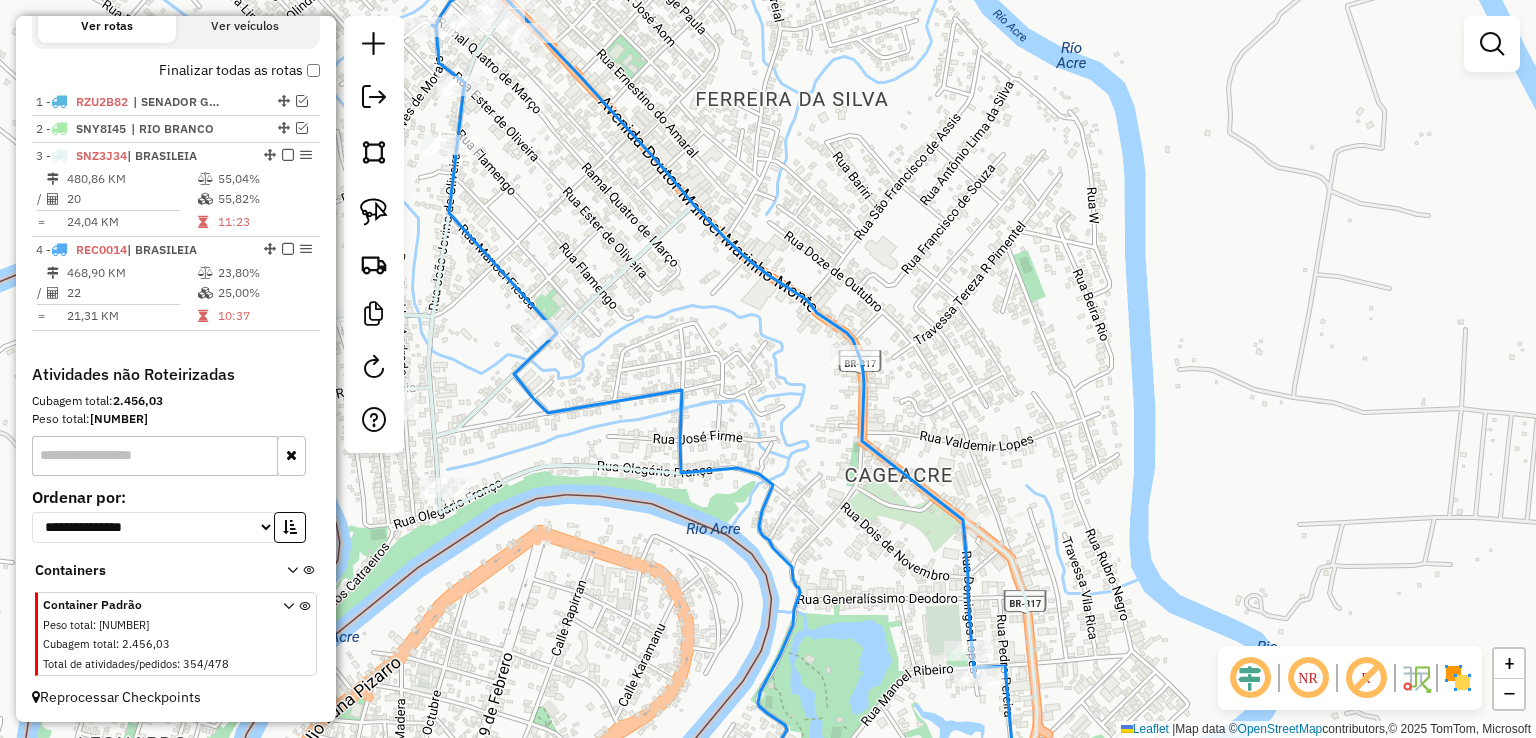 click 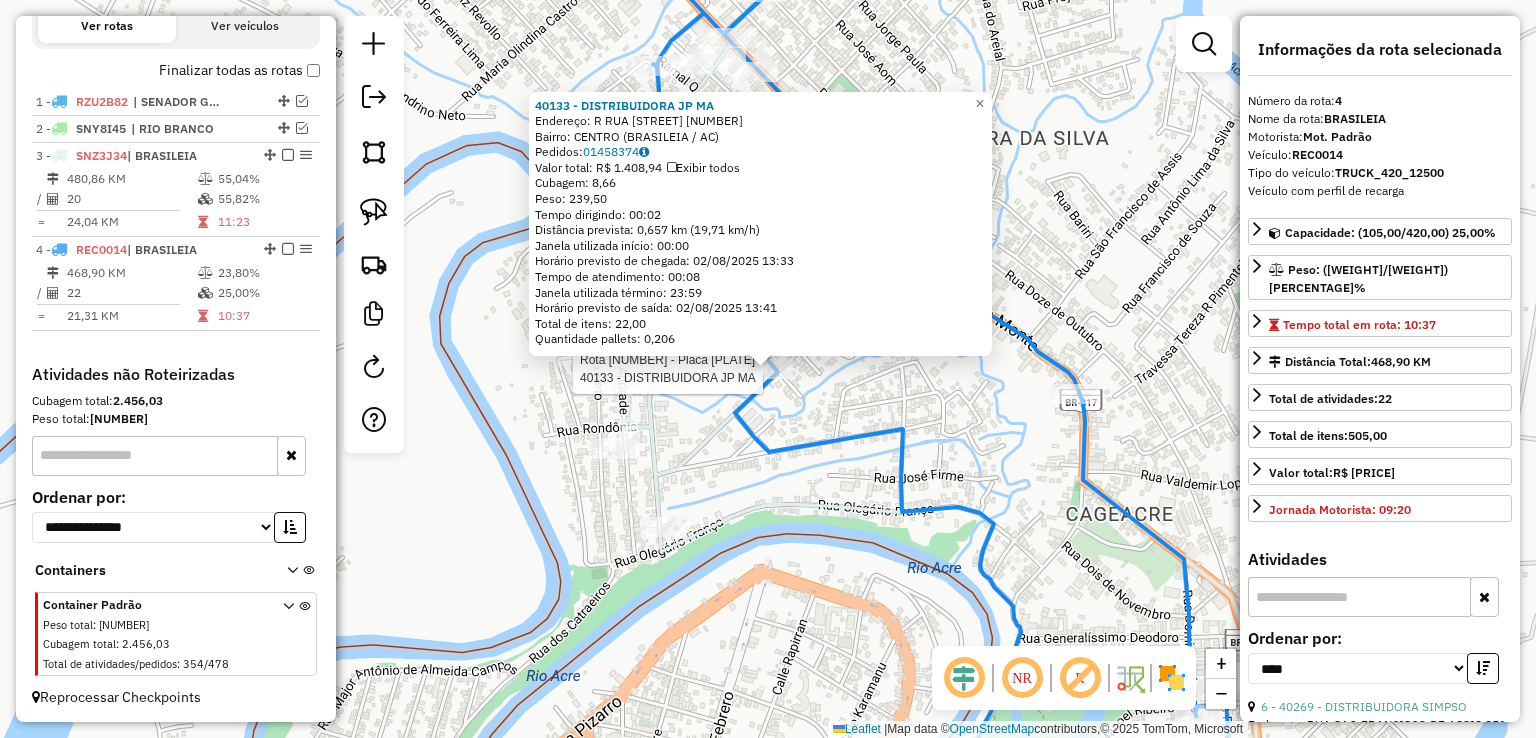 click on "Rota 4 - Placa REC0014  40133 - DISTRIBUIDORA  JP MA 40133 - DISTRIBUIDORA  JP MA  Endereço:  R RUA MARECHAL RONDON 68   Bairro: CENTRO (BRASILEIA / AC)   Pedidos:  01458374   Valor total: R$ 1.408,94   Exibir todos   Cubagem: 8,66  Peso: 239,50  Tempo dirigindo: 00:02   Distância prevista: 0,657 km (19,71 km/h)   Janela utilizada início: 00:00   Horário previsto de chegada: 02/08/2025 13:33   Tempo de atendimento: 00:08   Janela utilizada término: 23:59   Horário previsto de saída: 02/08/2025 13:41   Total de itens: 22,00   Quantidade pallets: 0,206  × Janela de atendimento Grade de atendimento Capacidade Transportadoras Veículos Cliente Pedidos  Rotas Selecione os dias de semana para filtrar as janelas de atendimento  Seg   Ter   Qua   Qui   Sex   Sáb   Dom  Informe o período da janela de atendimento: De: Até:  Filtrar exatamente a janela do cliente  Considerar janela de atendimento padrão  Selecione os dias de semana para filtrar as grades de atendimento  Seg   Ter   Qua   Qui   Sex   Sáb  +" 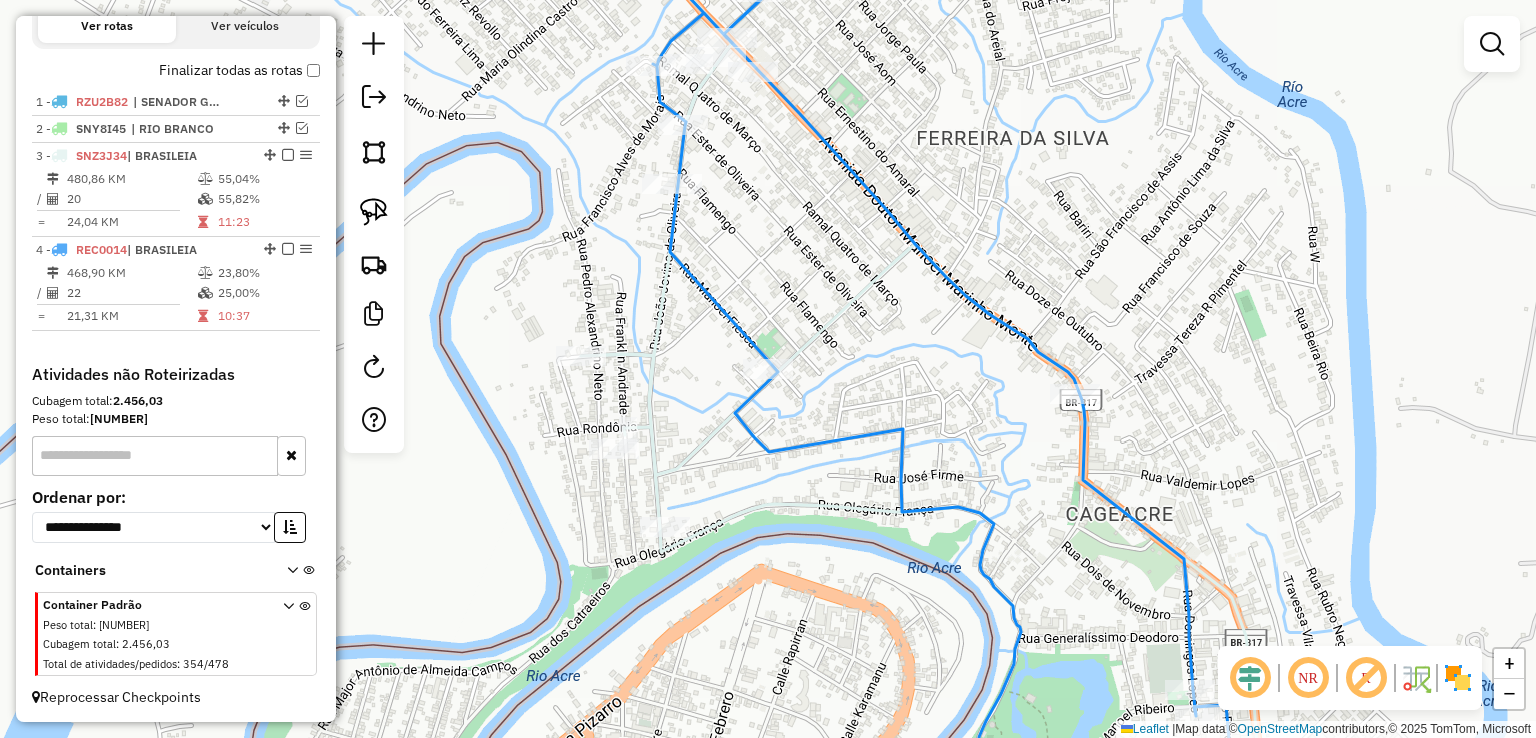 click 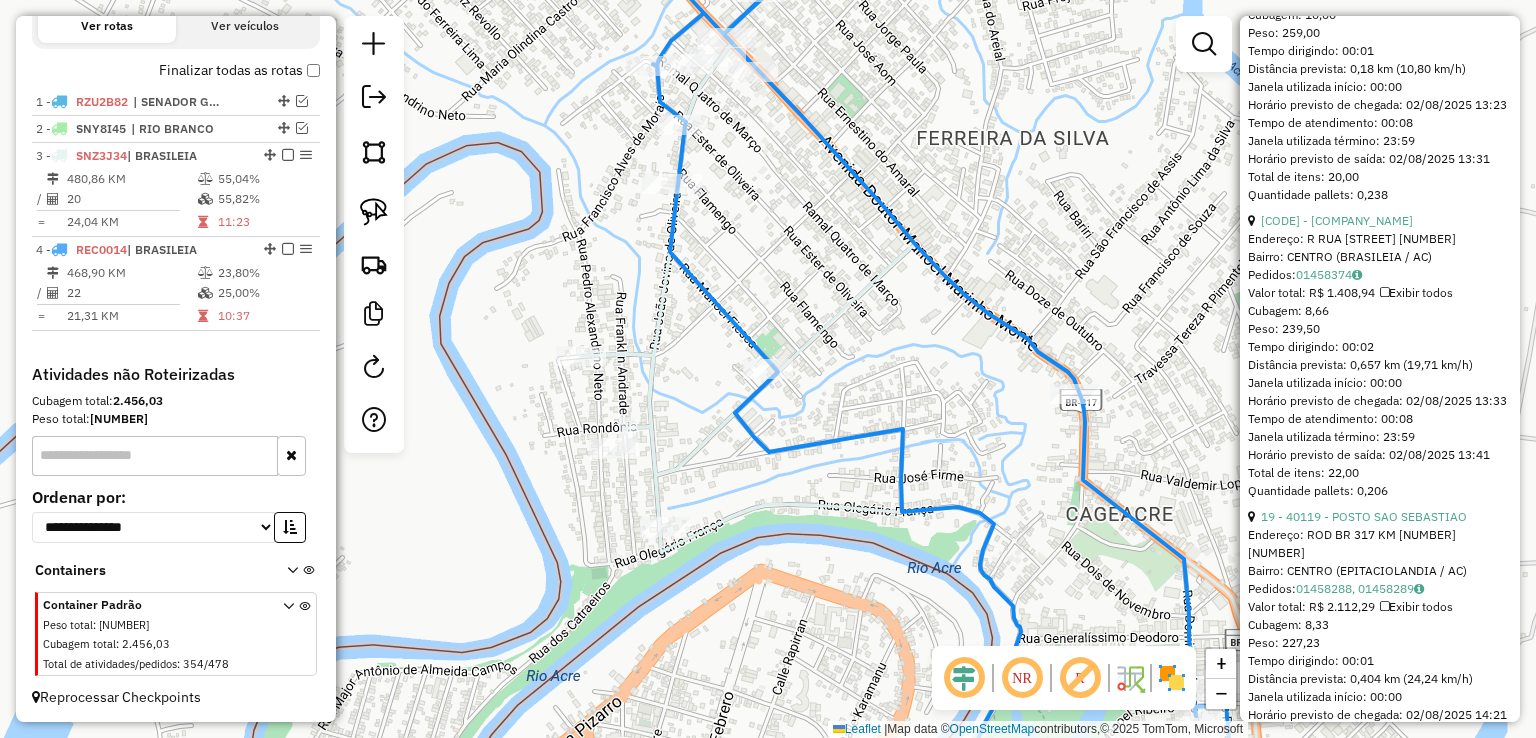 scroll, scrollTop: 1200, scrollLeft: 0, axis: vertical 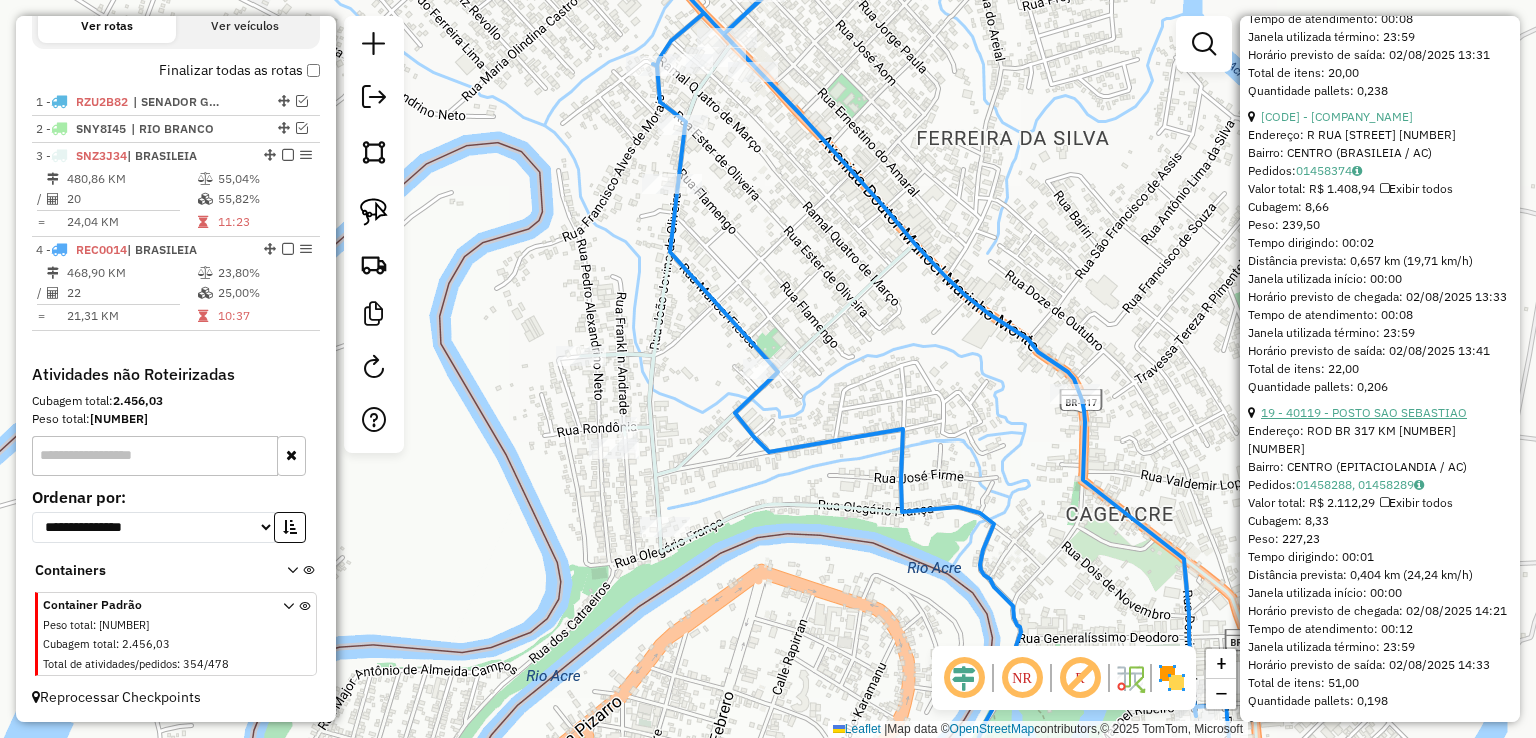 click on "19 - 40119 - POSTO SAO SEBASTIAO" at bounding box center (1364, 412) 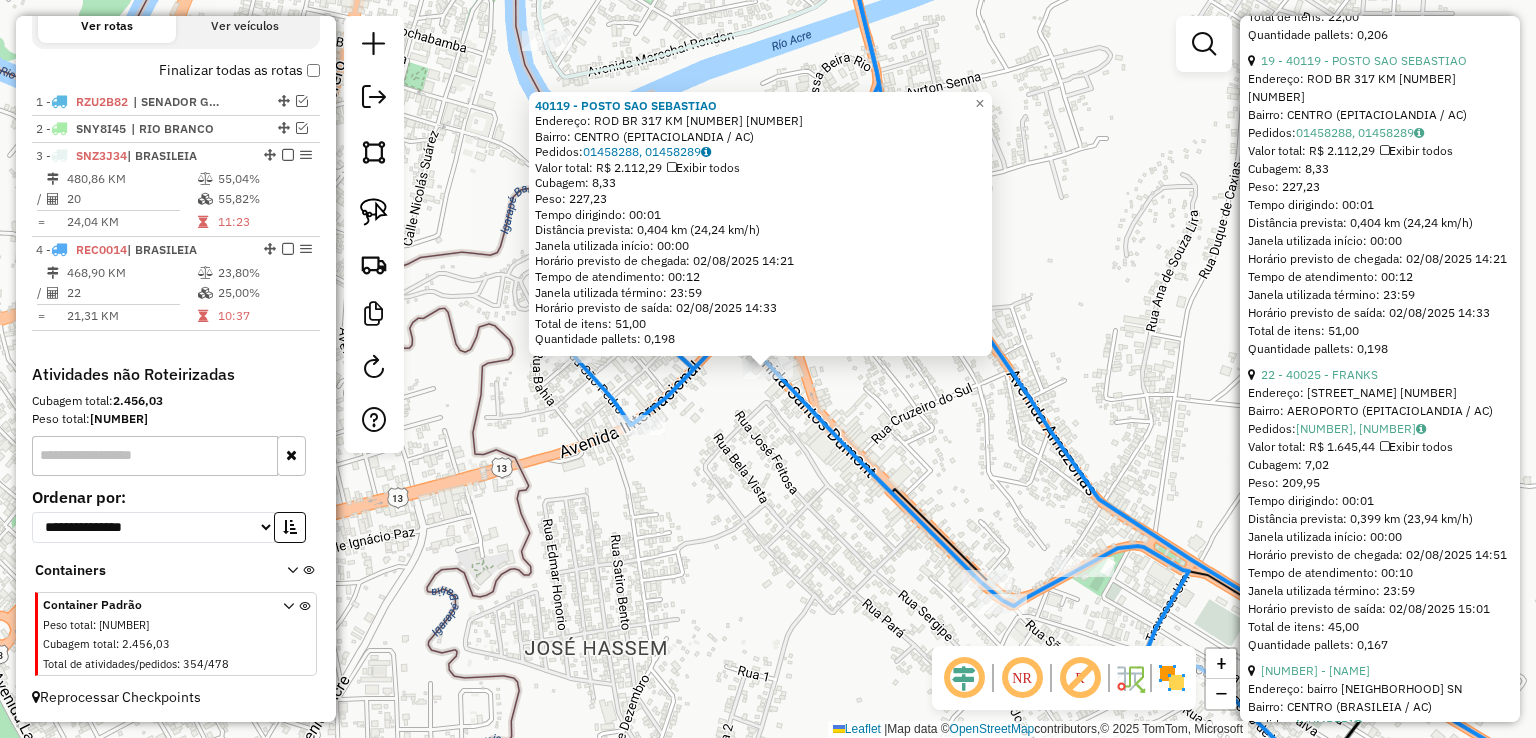 scroll, scrollTop: 1600, scrollLeft: 0, axis: vertical 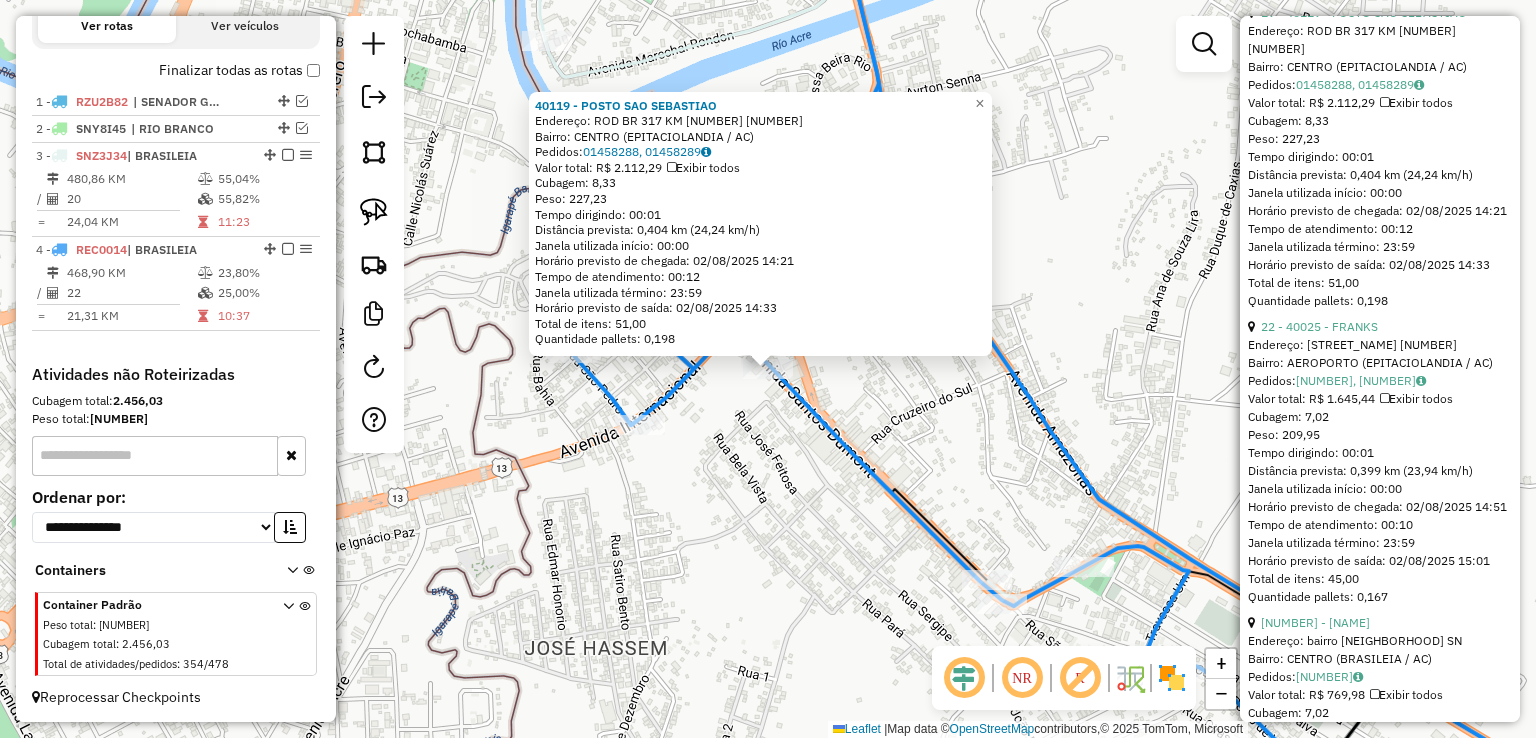 click on "22 - 40025 - FRANKS" at bounding box center [1380, 327] 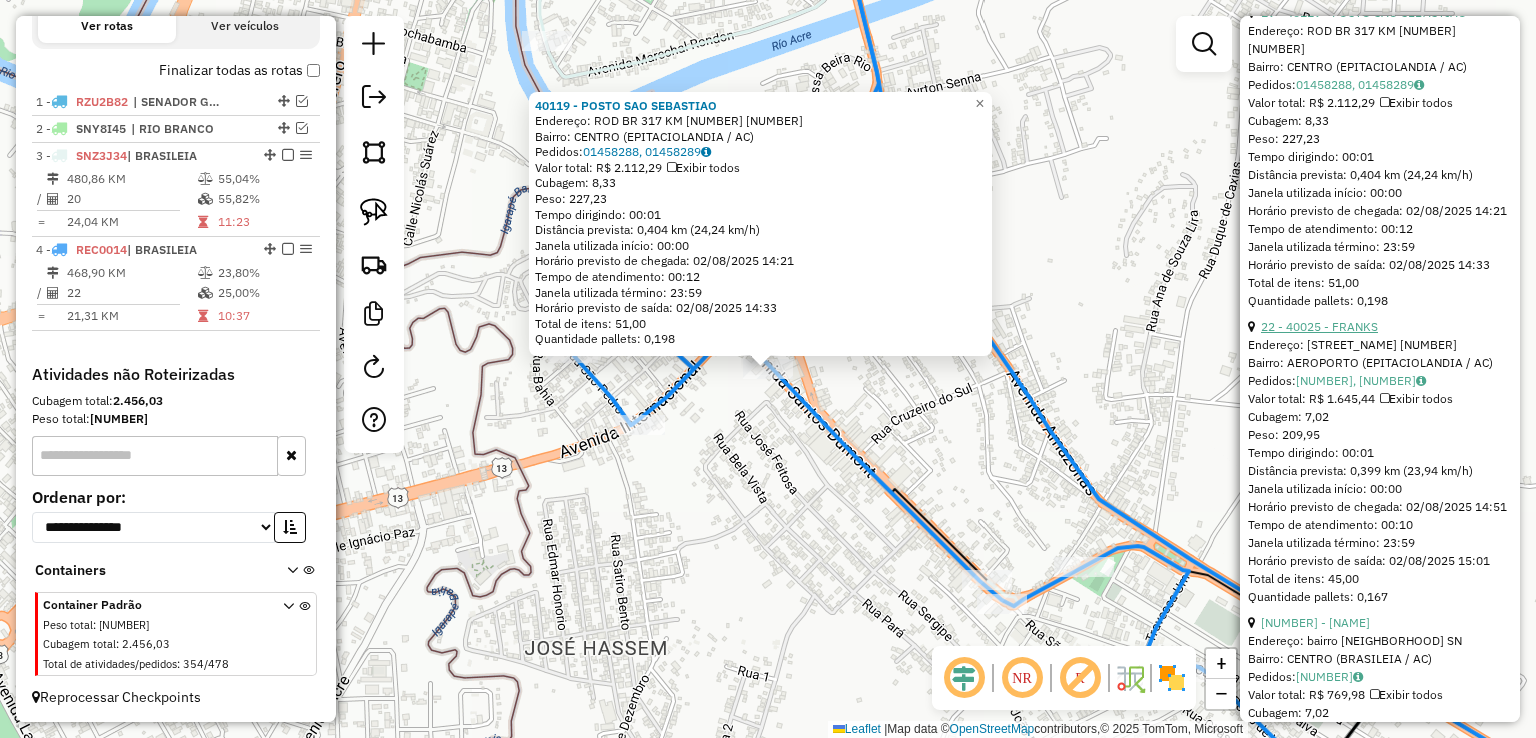 click on "22 - 40025 - FRANKS" at bounding box center [1319, 326] 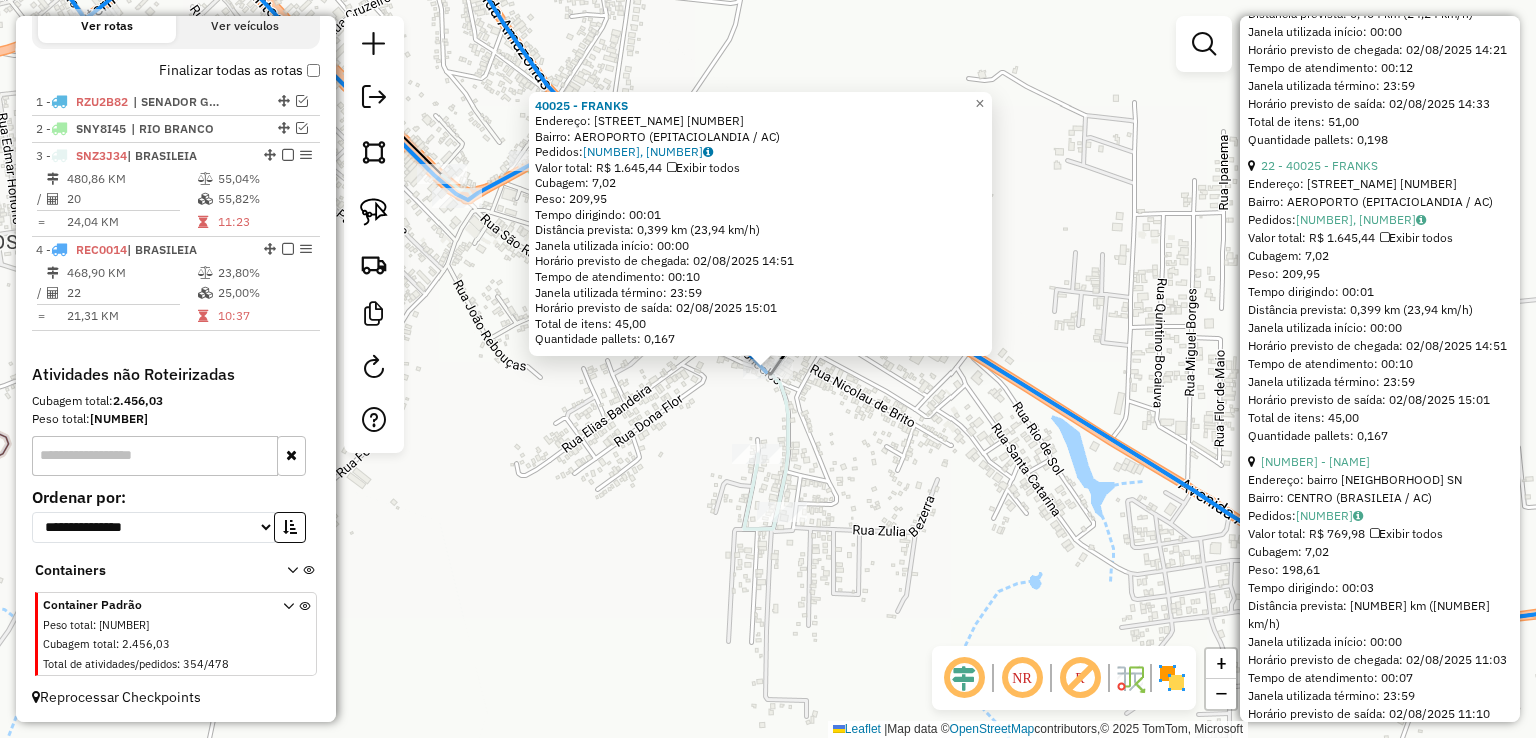 scroll, scrollTop: 1900, scrollLeft: 0, axis: vertical 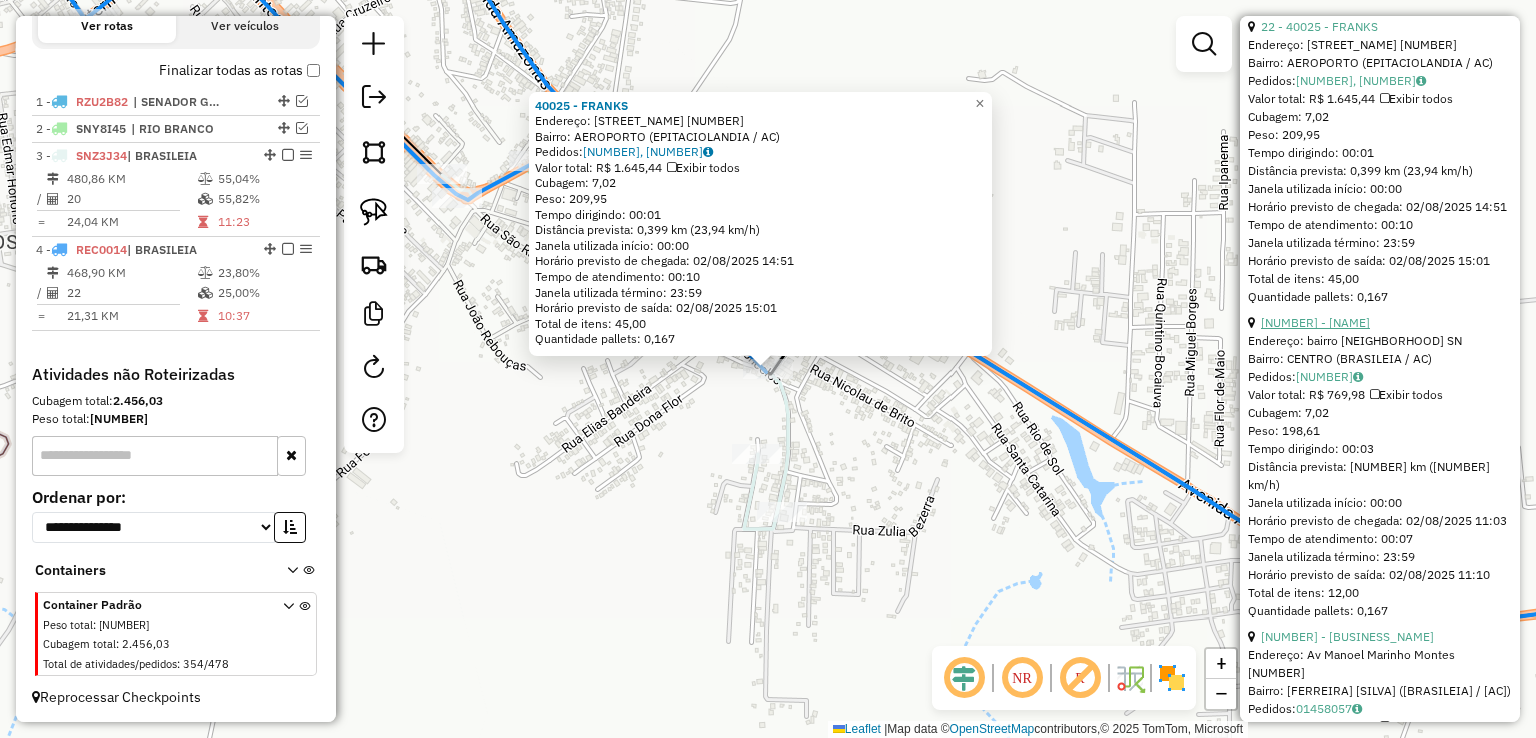 click on "4 - 98694 - GILDO RODRIGUES" at bounding box center (1315, 322) 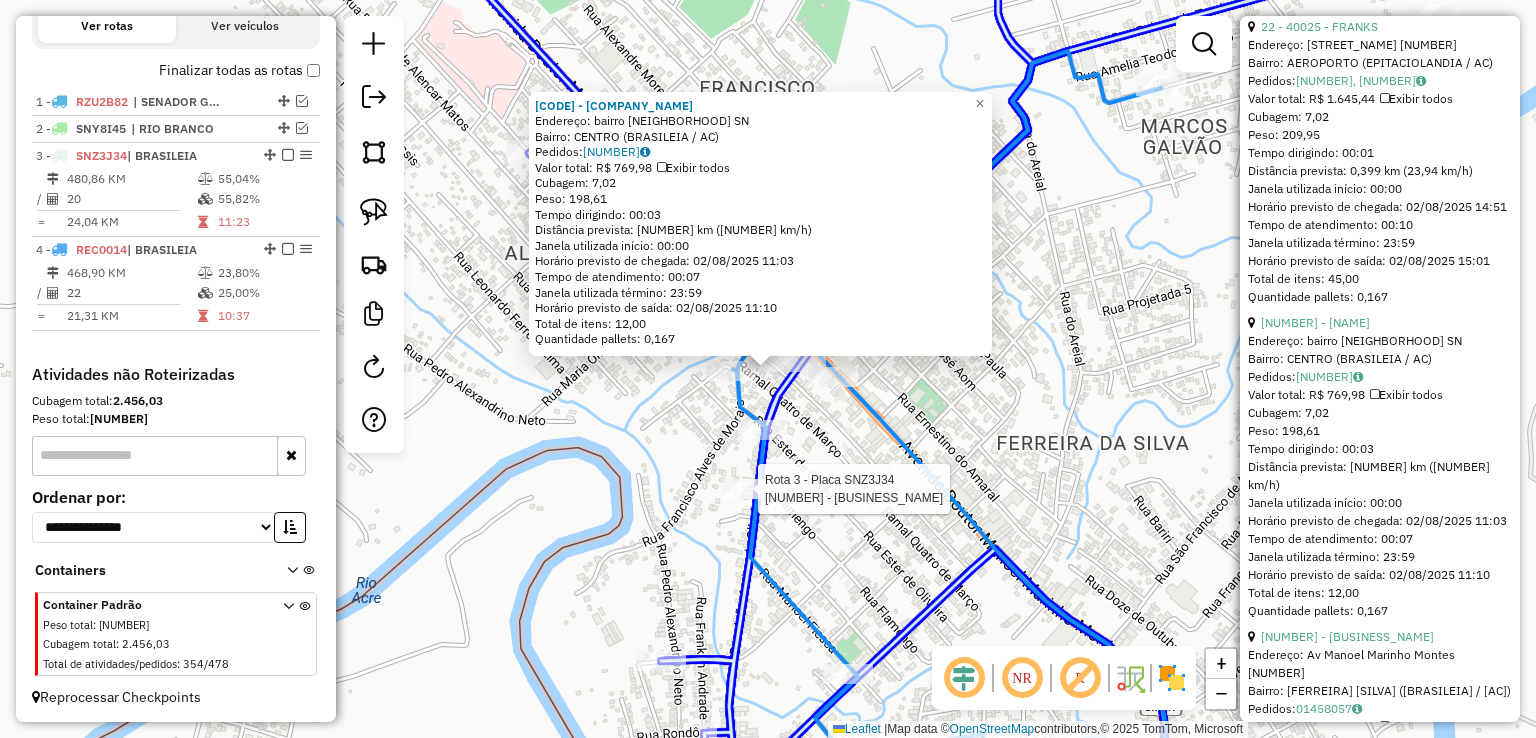 click 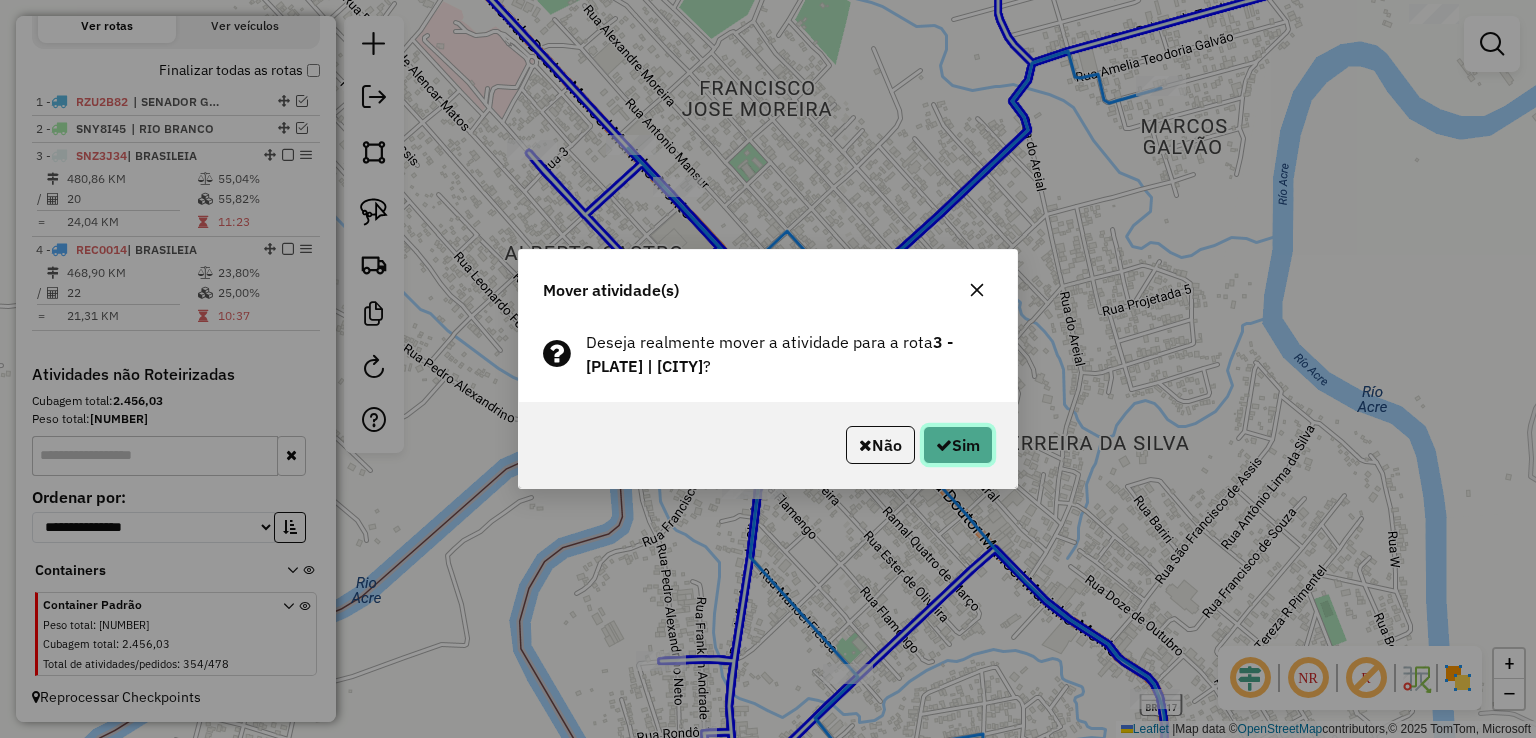 click 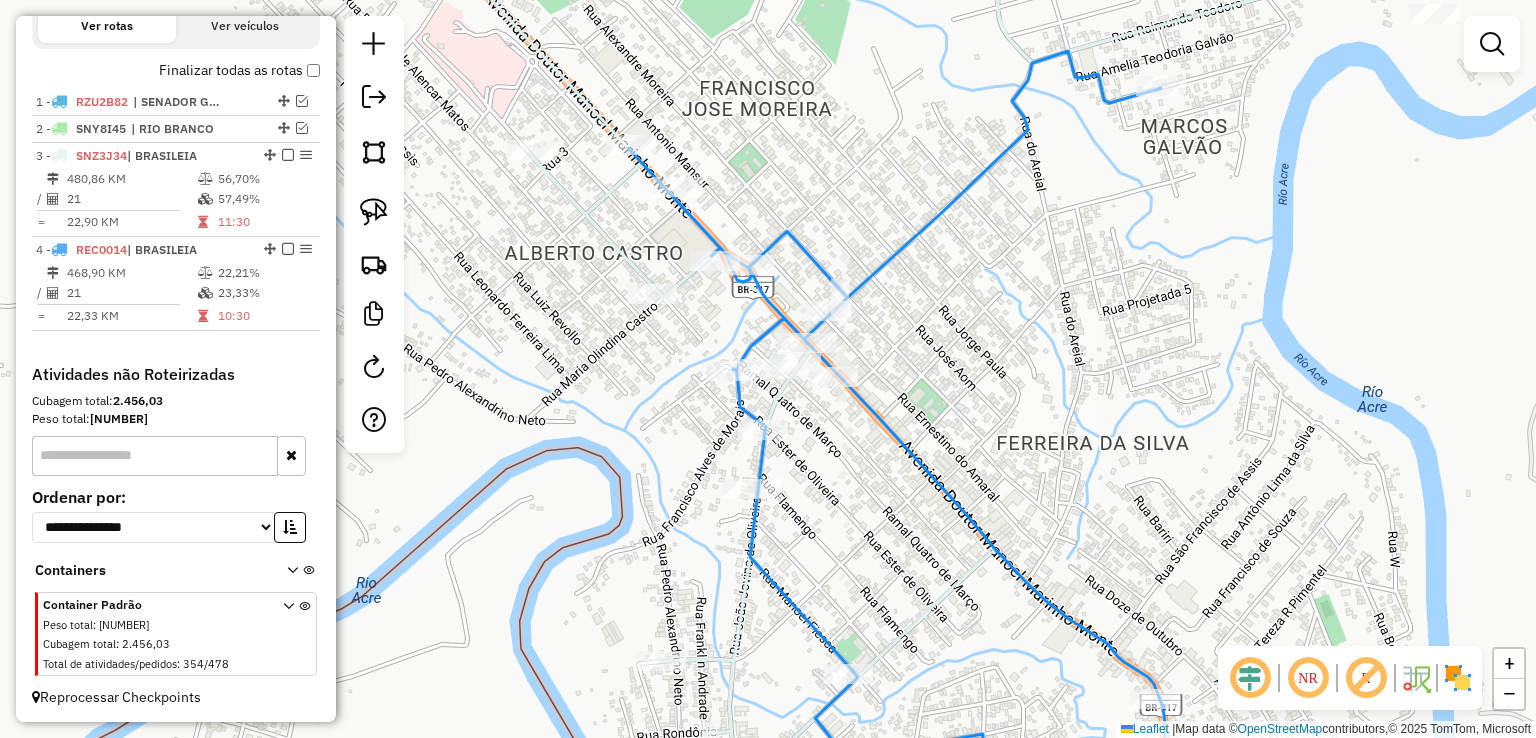 click 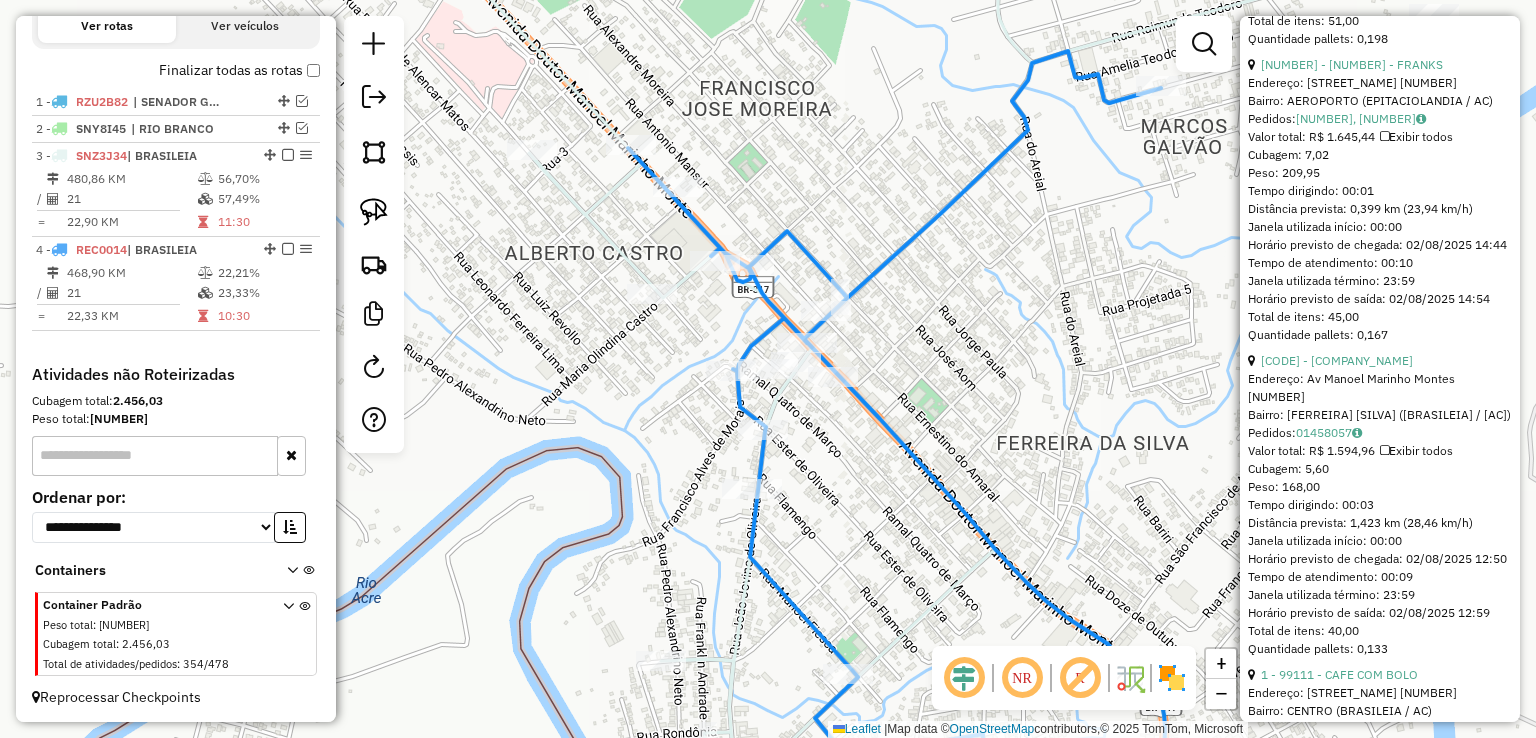 scroll, scrollTop: 1900, scrollLeft: 0, axis: vertical 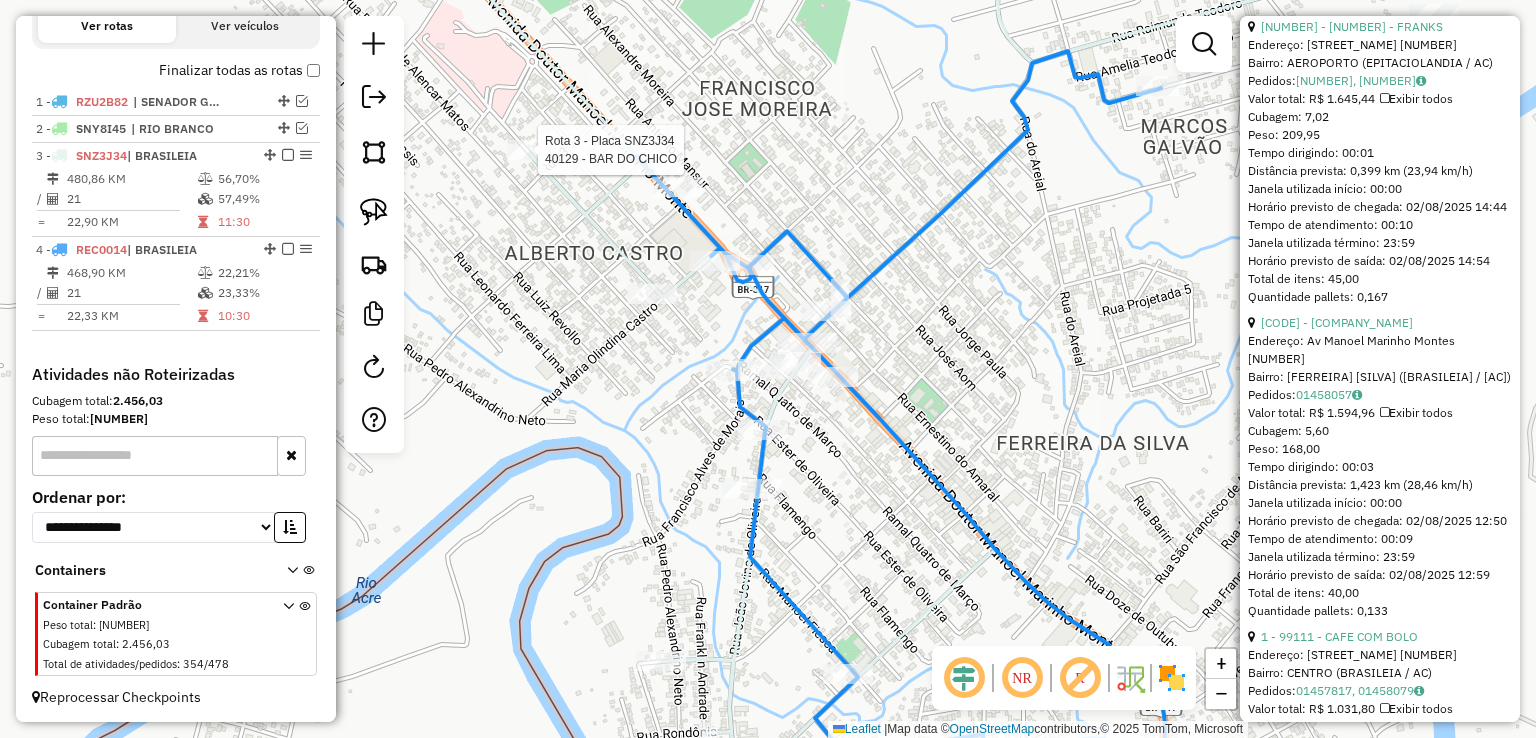click 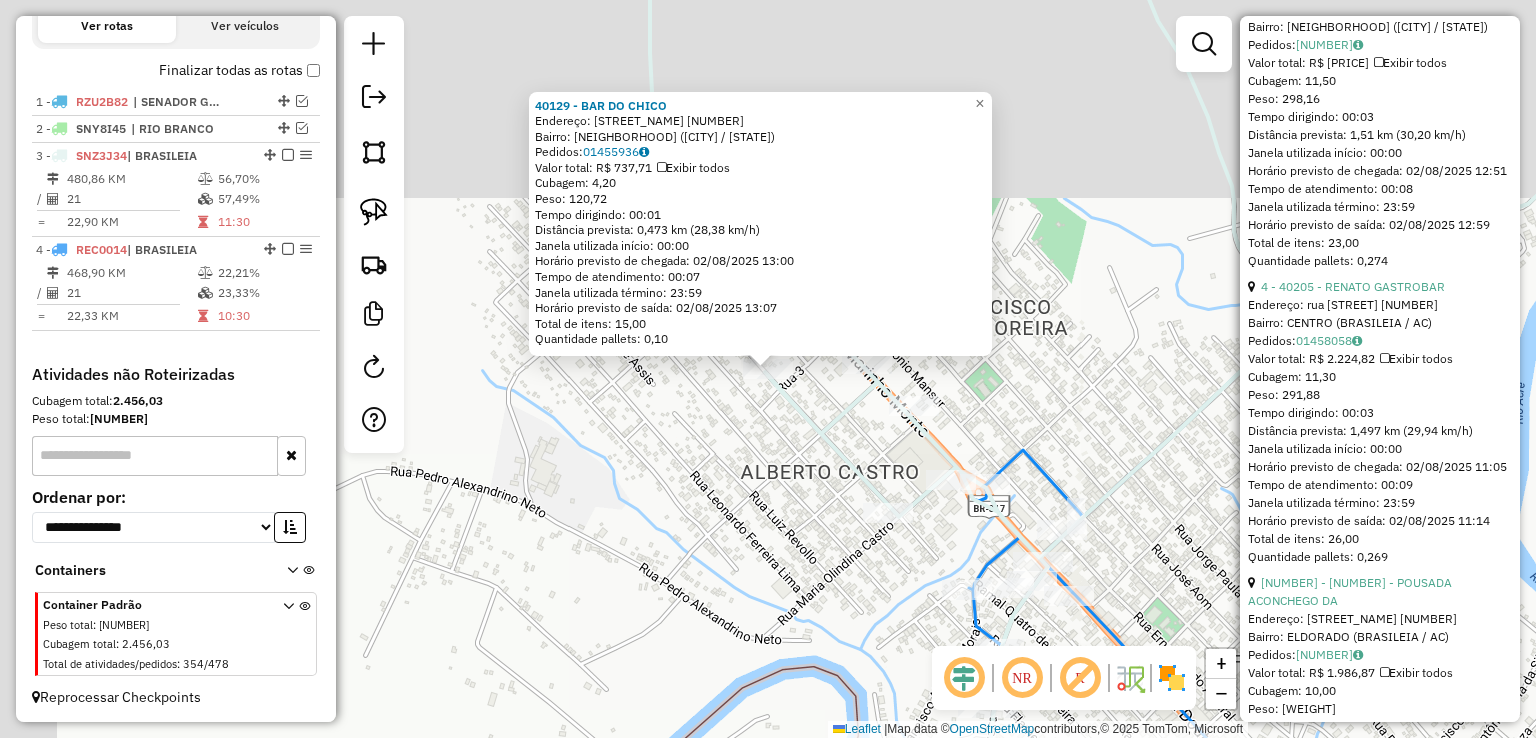 scroll, scrollTop: 1881, scrollLeft: 0, axis: vertical 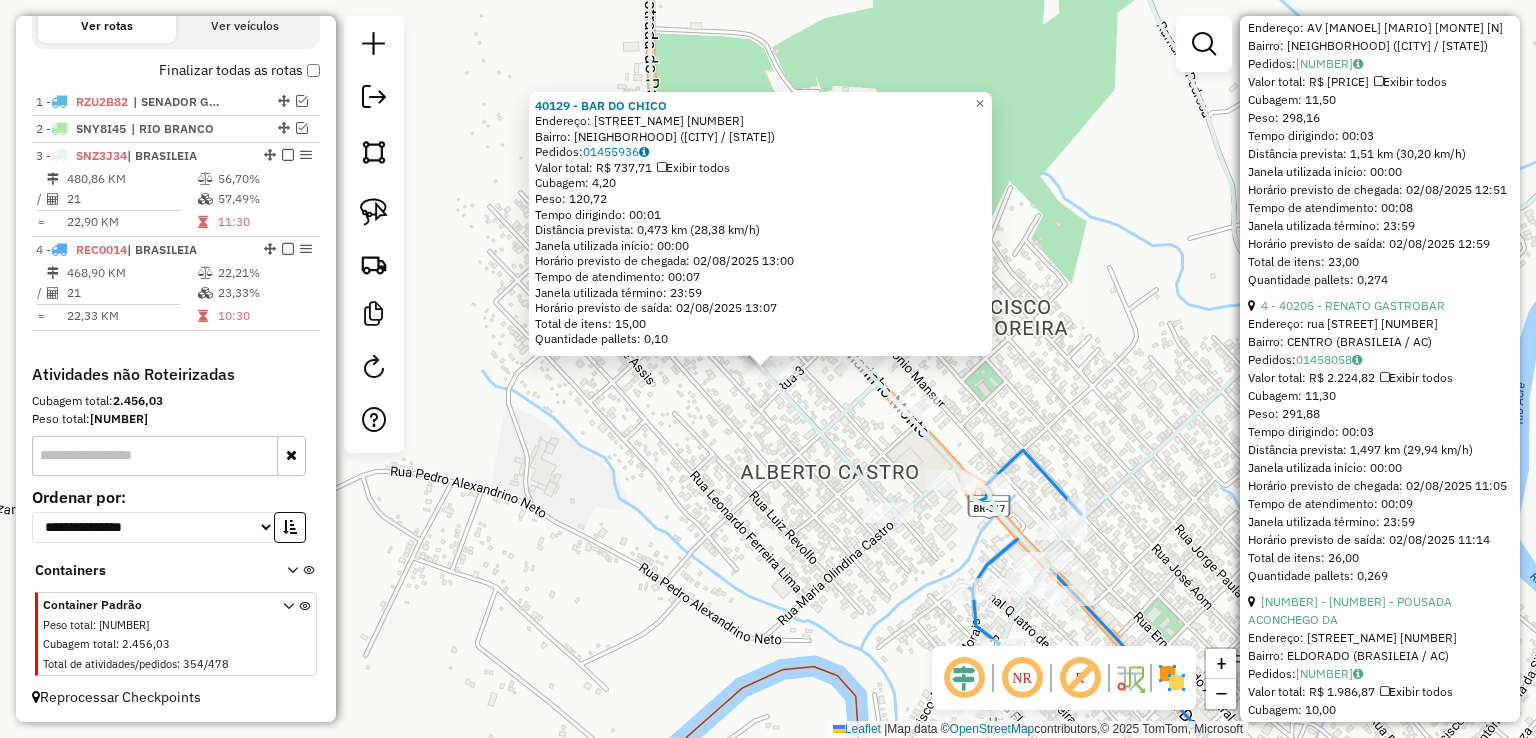 click on "40129 - BAR DO CHICO  Endereço:  R GOVERNADOR JOAQUIM FALCAO MA CE388   Bairro: ALBERTO CASTRO (BRASILEIA / AC)   Pedidos:  01455936   Valor total: R$ 737,71   Exibir todos   Cubagem: 4,20  Peso: 120,72  Tempo dirigindo: 00:01   Distância prevista: 0,473 km (28,38 km/h)   Janela utilizada início: 00:00   Horário previsto de chegada: 02/08/2025 13:00   Tempo de atendimento: 00:07   Janela utilizada término: 23:59   Horário previsto de saída: 02/08/2025 13:07   Total de itens: 15,00   Quantidade pallets: 0,10  × Janela de atendimento Grade de atendimento Capacidade Transportadoras Veículos Cliente Pedidos  Rotas Selecione os dias de semana para filtrar as janelas de atendimento  Seg   Ter   Qua   Qui   Sex   Sáb   Dom  Informe o período da janela de atendimento: De: Até:  Filtrar exatamente a janela do cliente  Considerar janela de atendimento padrão  Selecione os dias de semana para filtrar as grades de atendimento  Seg   Ter   Qua   Qui   Sex   Sáb   Dom   Peso mínimo:   Peso máximo:   De:  +" 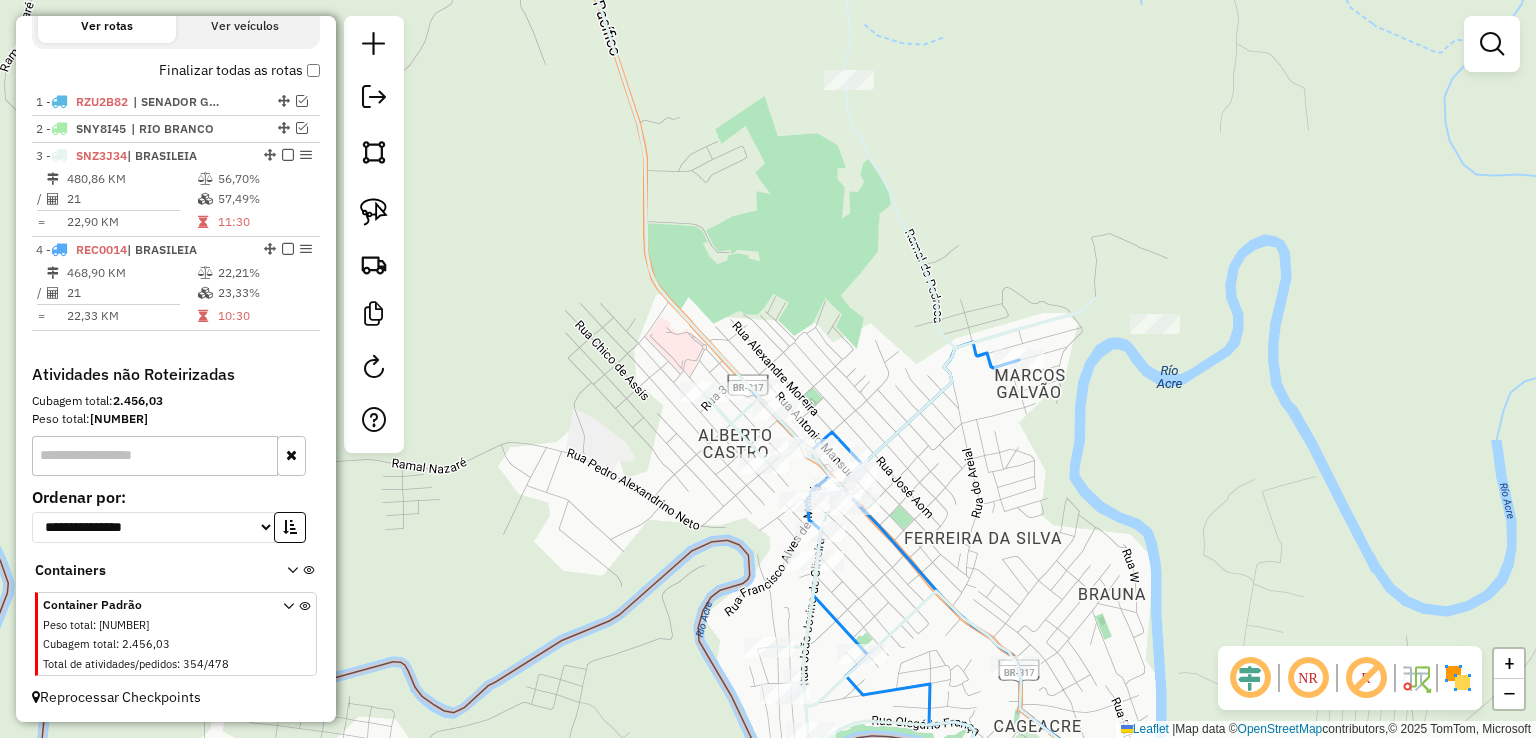 click 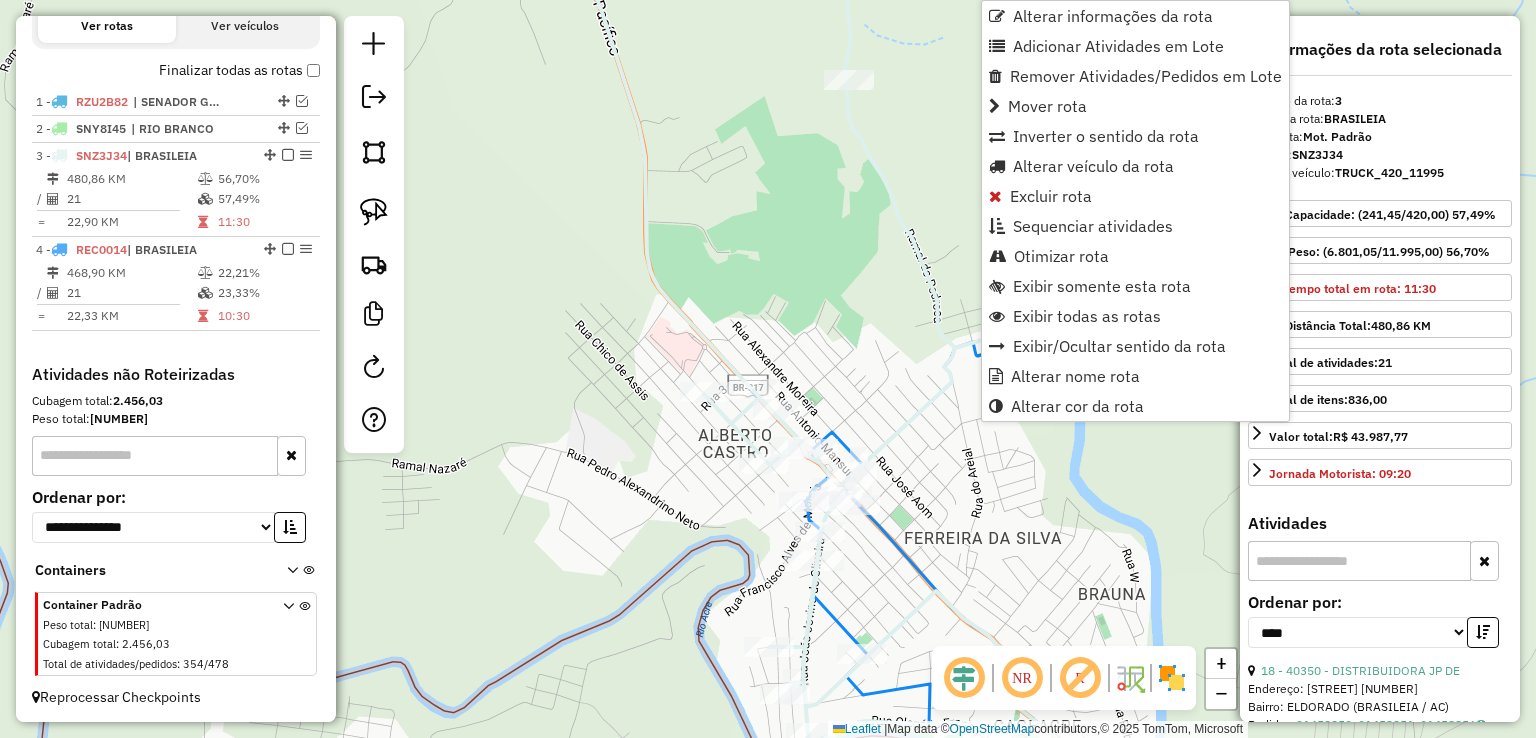 click on "Janela de atendimento Grade de atendimento Capacidade Transportadoras Veículos Cliente Pedidos  Rotas Selecione os dias de semana para filtrar as janelas de atendimento  Seg   Ter   Qua   Qui   Sex   Sáb   Dom  Informe o período da janela de atendimento: De: Até:  Filtrar exatamente a janela do cliente  Considerar janela de atendimento padrão  Selecione os dias de semana para filtrar as grades de atendimento  Seg   Ter   Qua   Qui   Sex   Sáb   Dom   Considerar clientes sem dia de atendimento cadastrado  Clientes fora do dia de atendimento selecionado Filtrar as atividades entre os valores definidos abaixo:  Peso mínimo:   Peso máximo:   Cubagem mínima:   Cubagem máxima:   De:   Até:  Filtrar as atividades entre o tempo de atendimento definido abaixo:  De:   Até:   Considerar capacidade total dos clientes não roteirizados Transportadora: Selecione um ou mais itens Tipo de veículo: Selecione um ou mais itens Veículo: Selecione um ou mais itens Motorista: Selecione um ou mais itens Nome: Rótulo:" 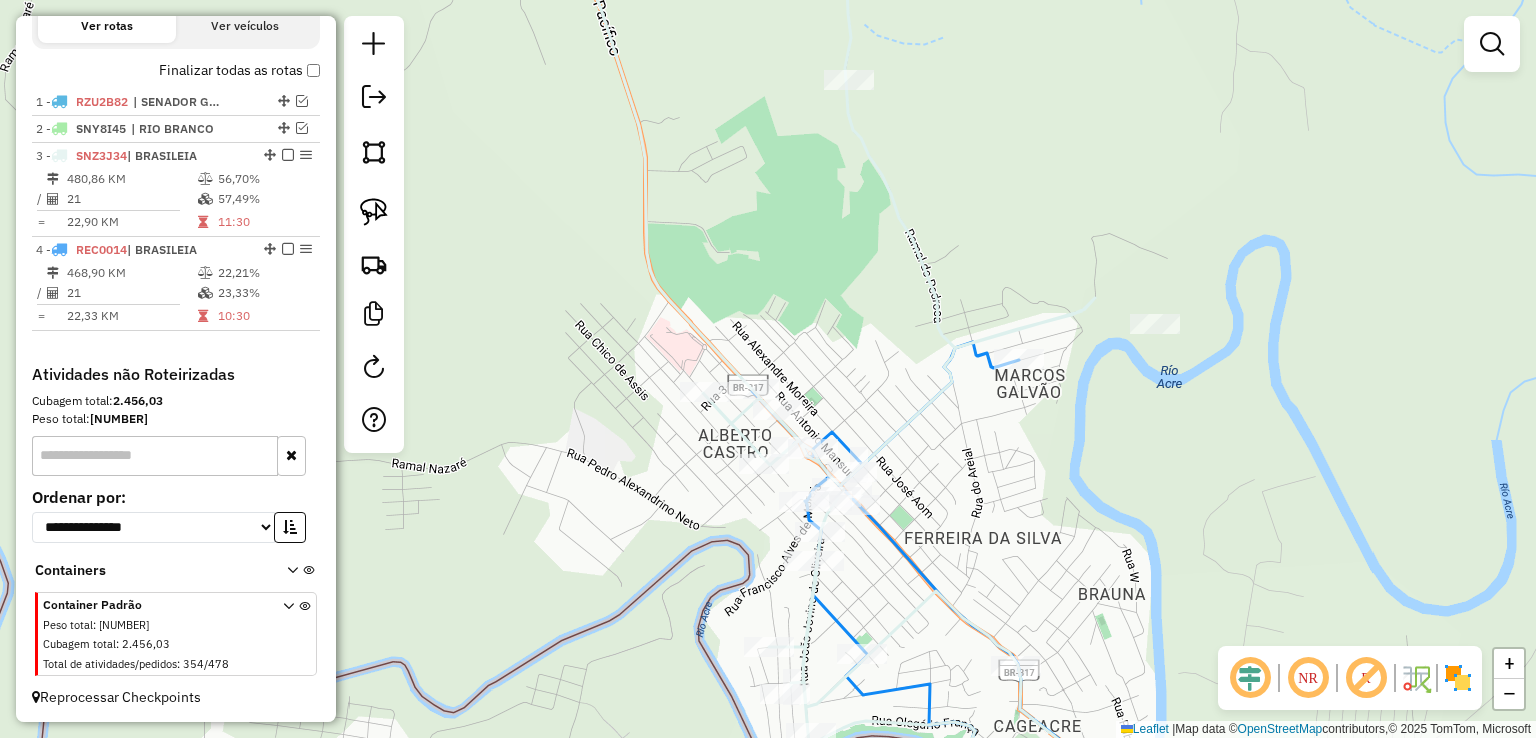 click 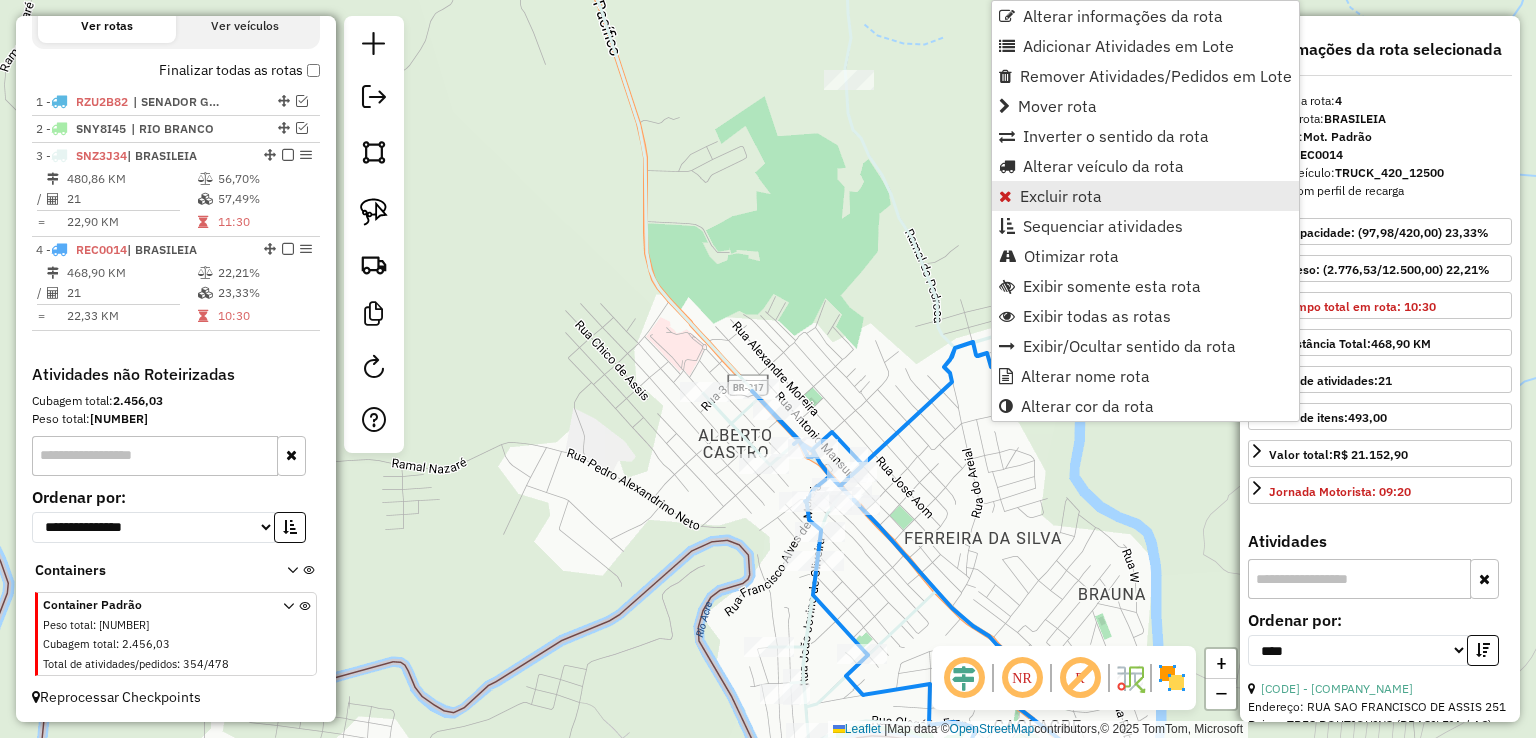 click on "Excluir rota" at bounding box center (1061, 196) 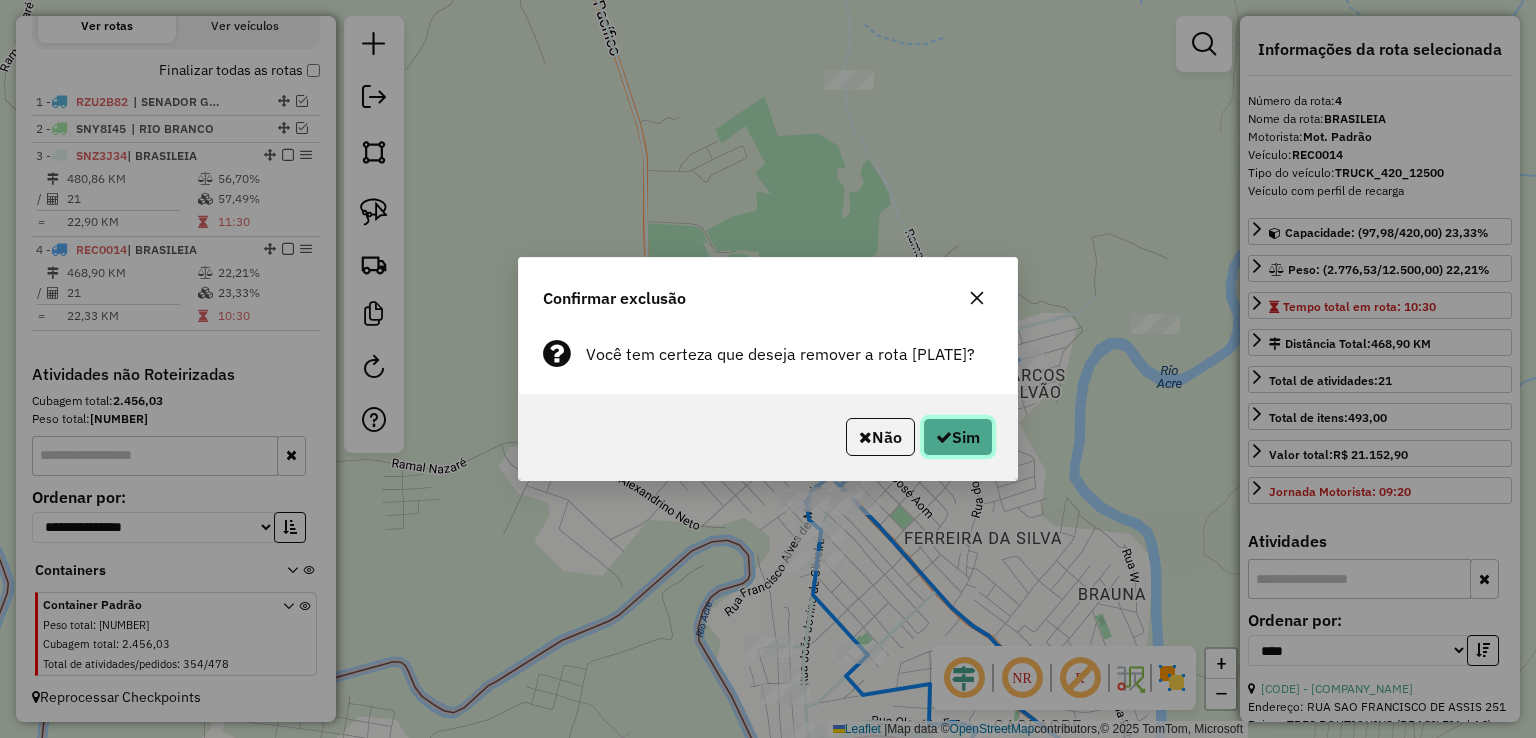 click on "Sim" 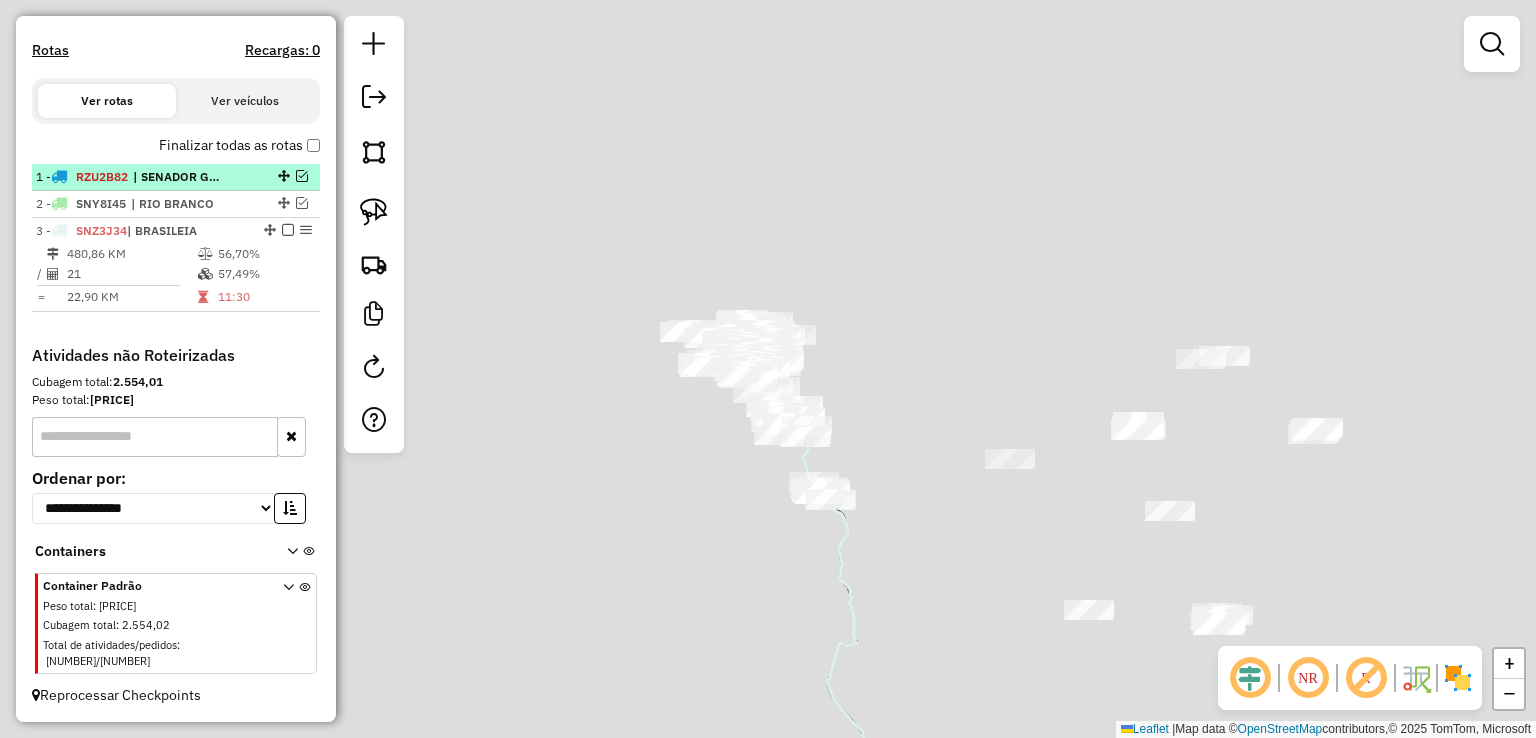 scroll, scrollTop: 584, scrollLeft: 0, axis: vertical 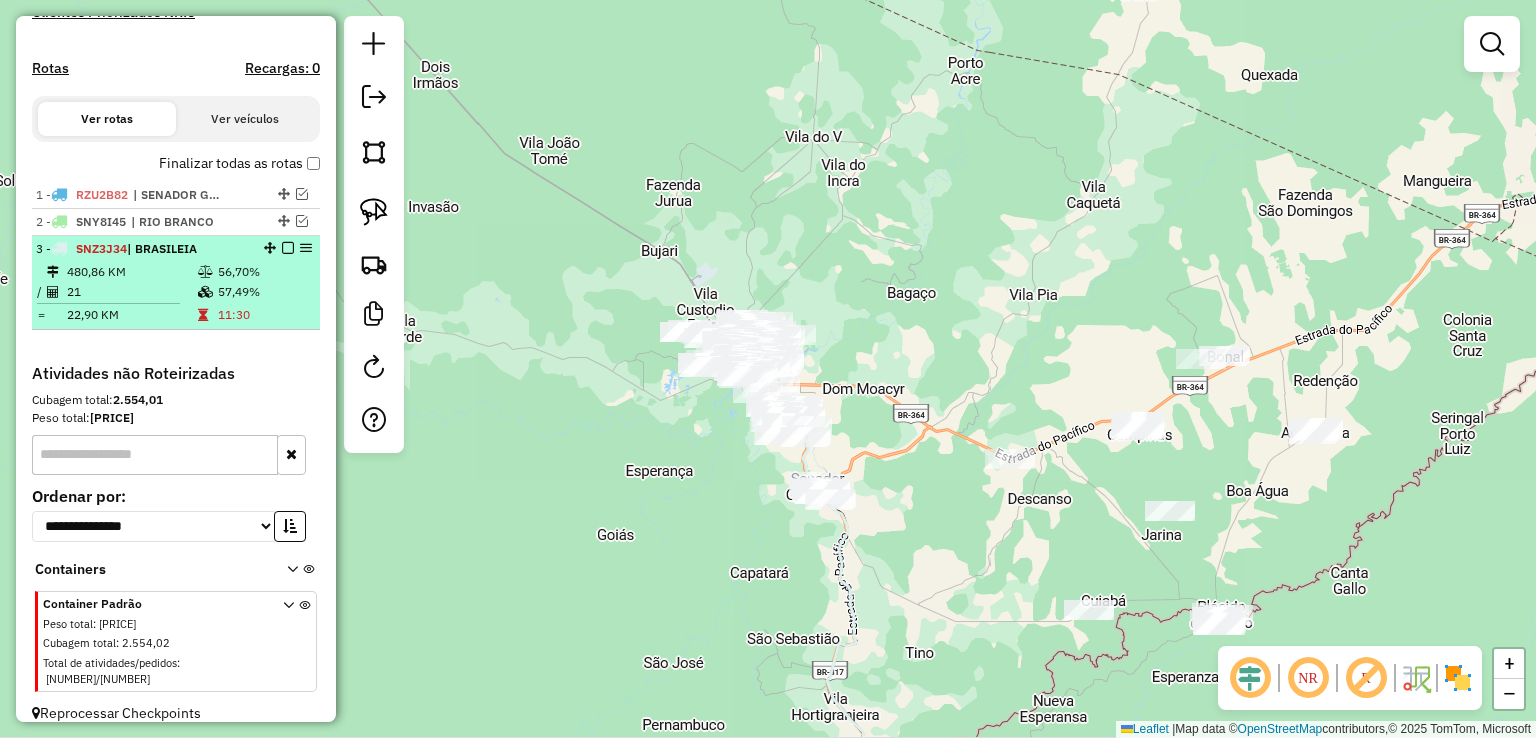 click at bounding box center [288, 248] 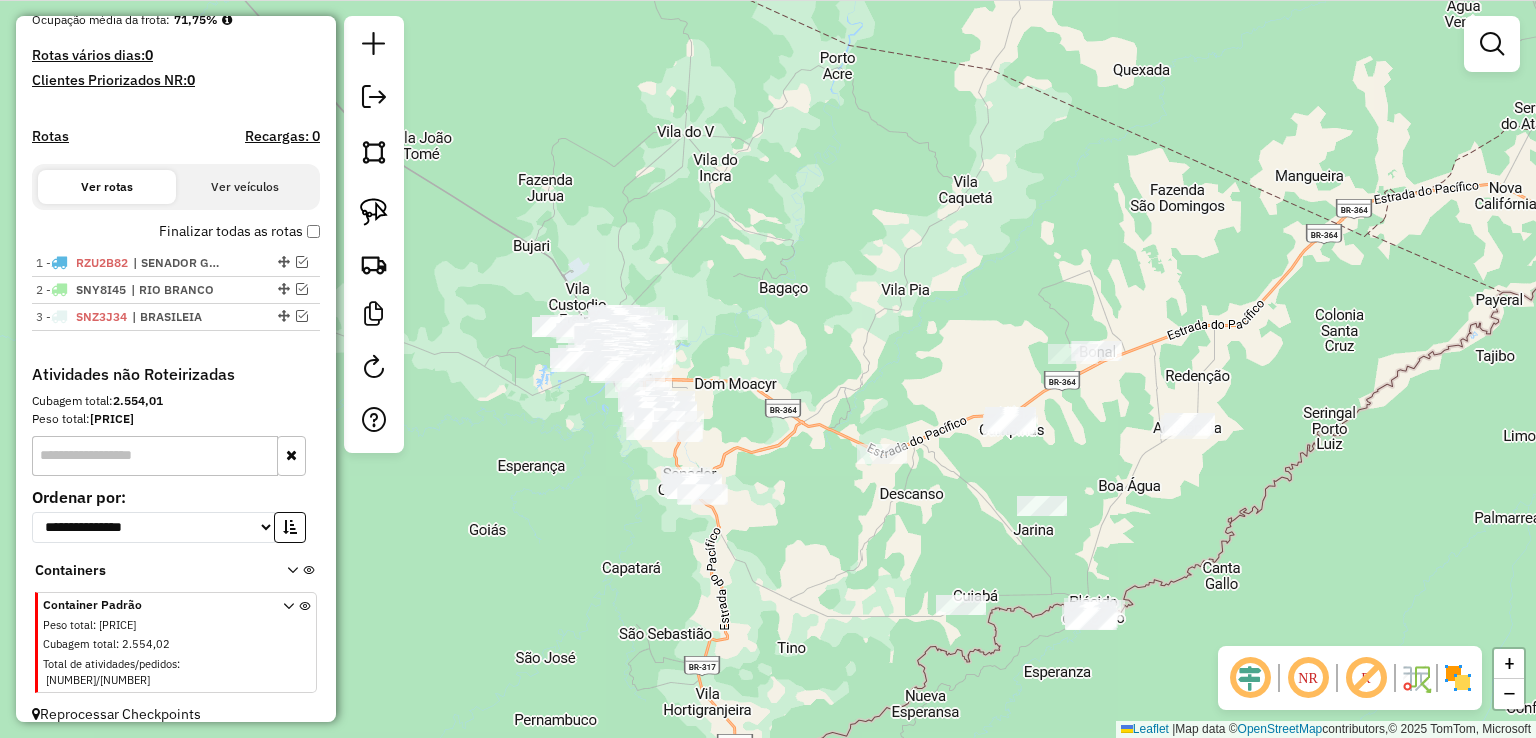 drag, startPoint x: 940, startPoint y: 347, endPoint x: 872, endPoint y: 344, distance: 68.06615 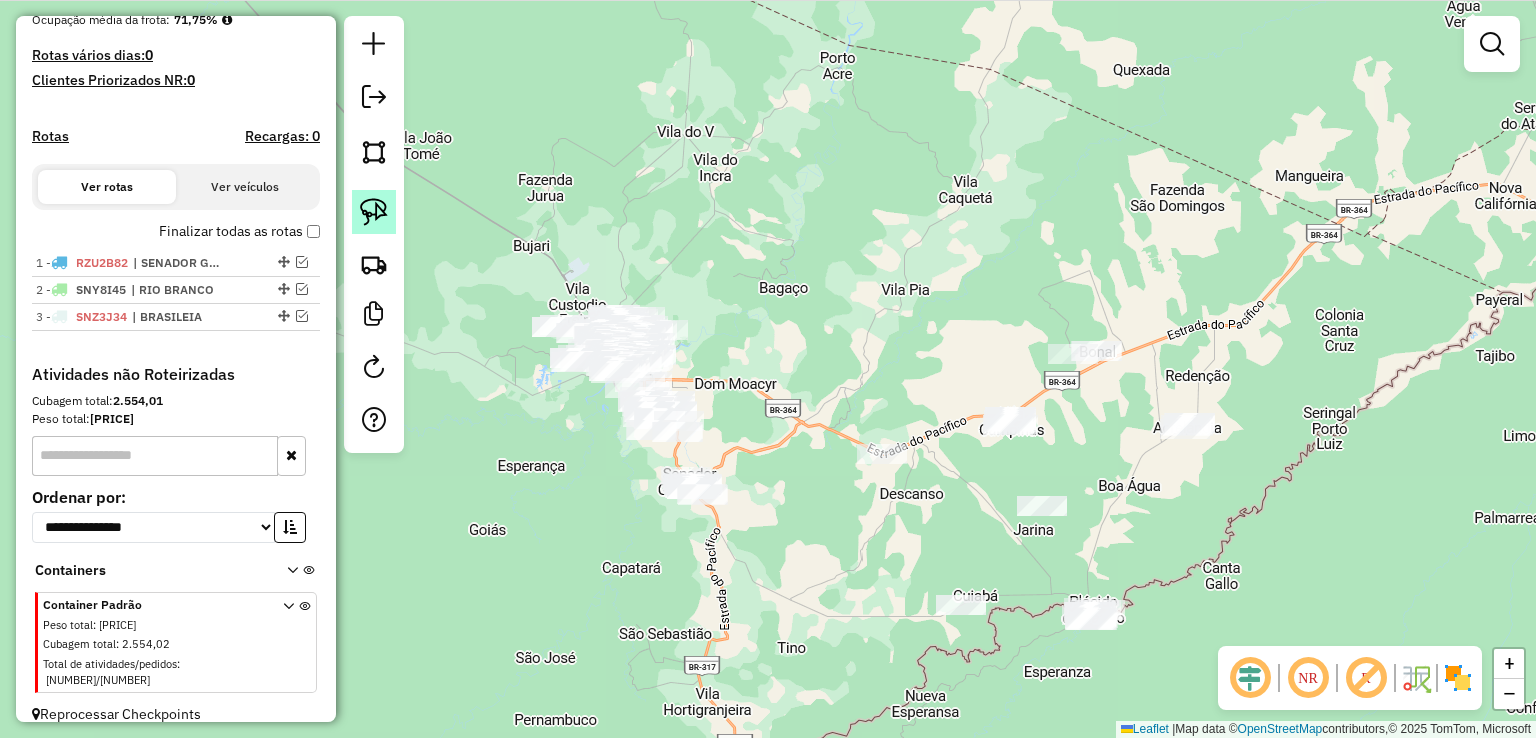 click 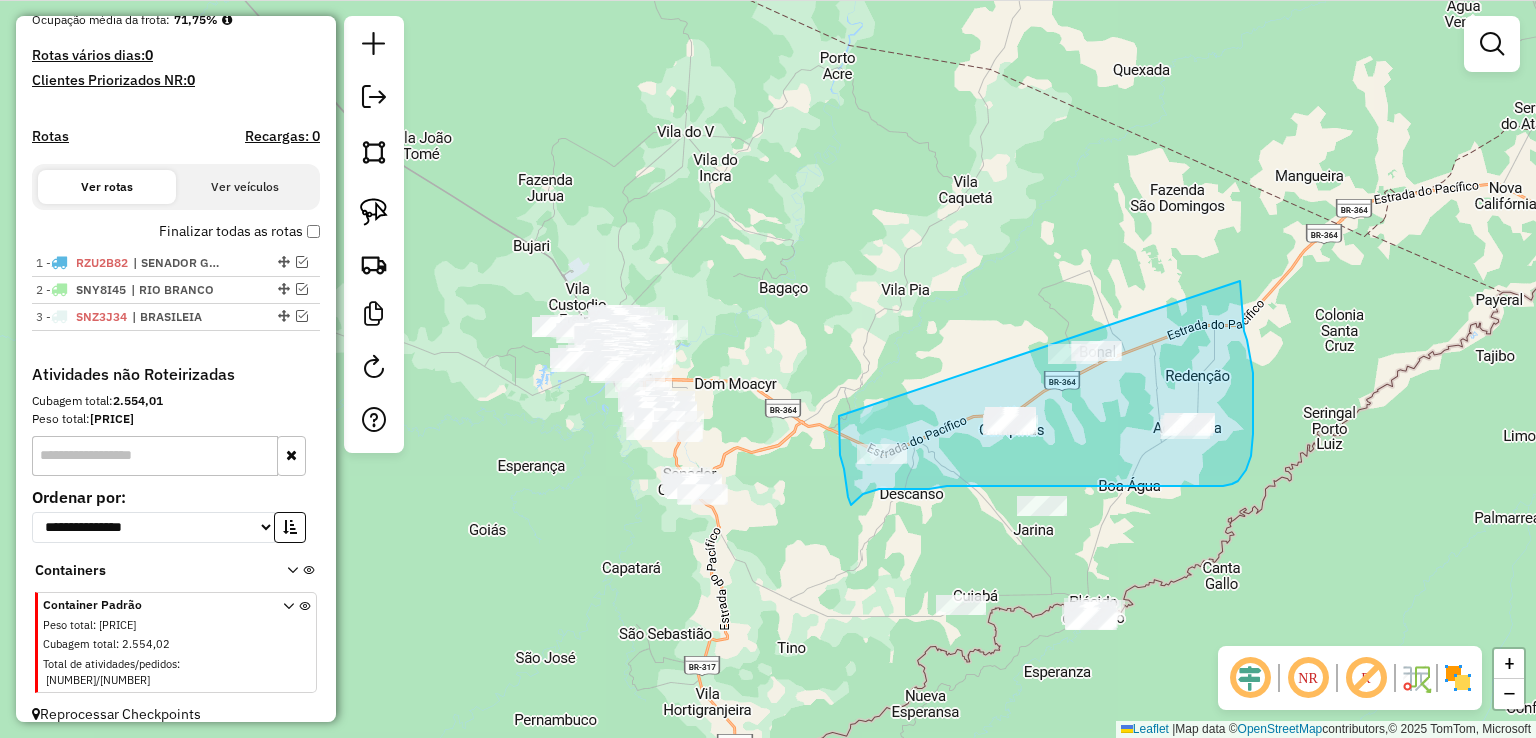 drag, startPoint x: 839, startPoint y: 416, endPoint x: 1240, endPoint y: 280, distance: 423.43475 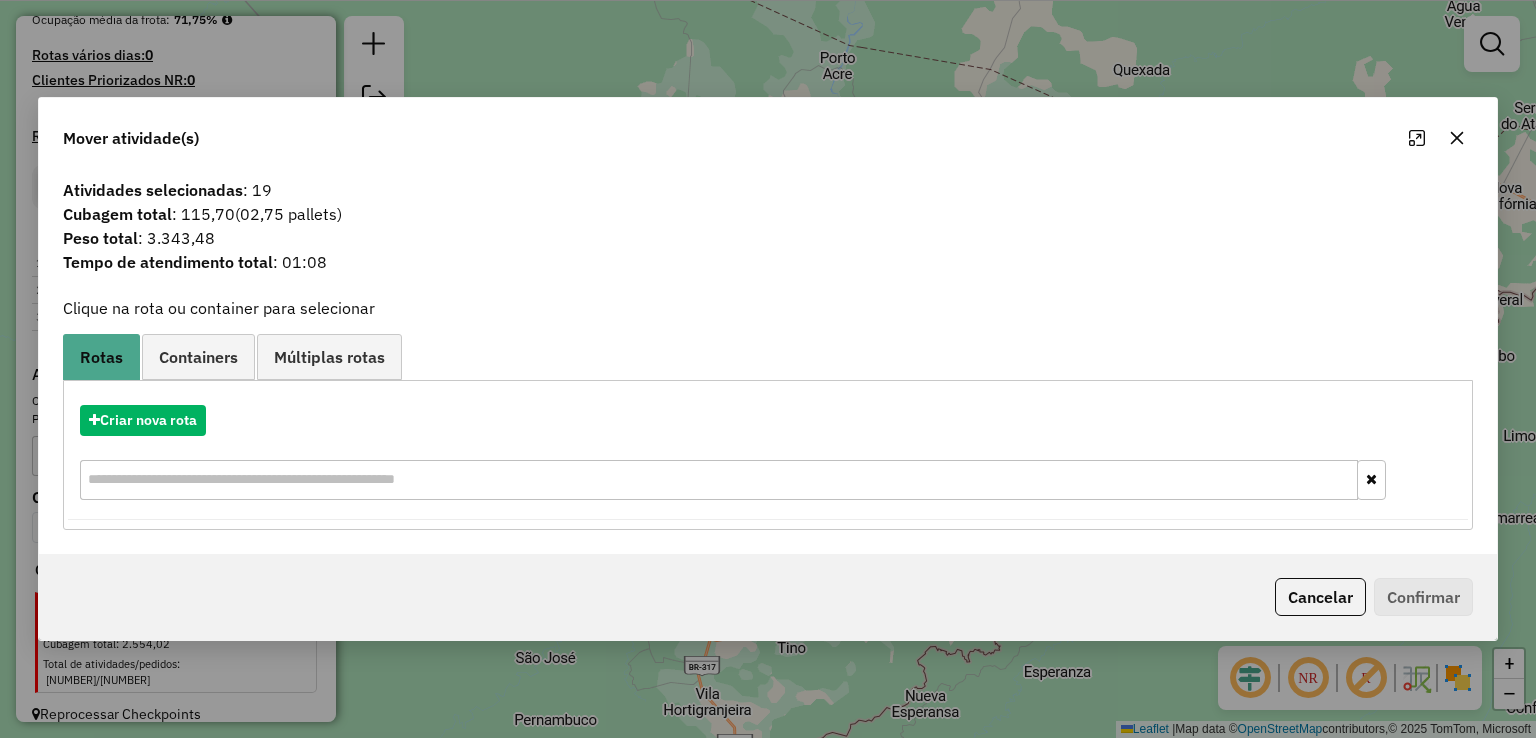 drag, startPoint x: 252, startPoint y: 183, endPoint x: 292, endPoint y: 193, distance: 41.231056 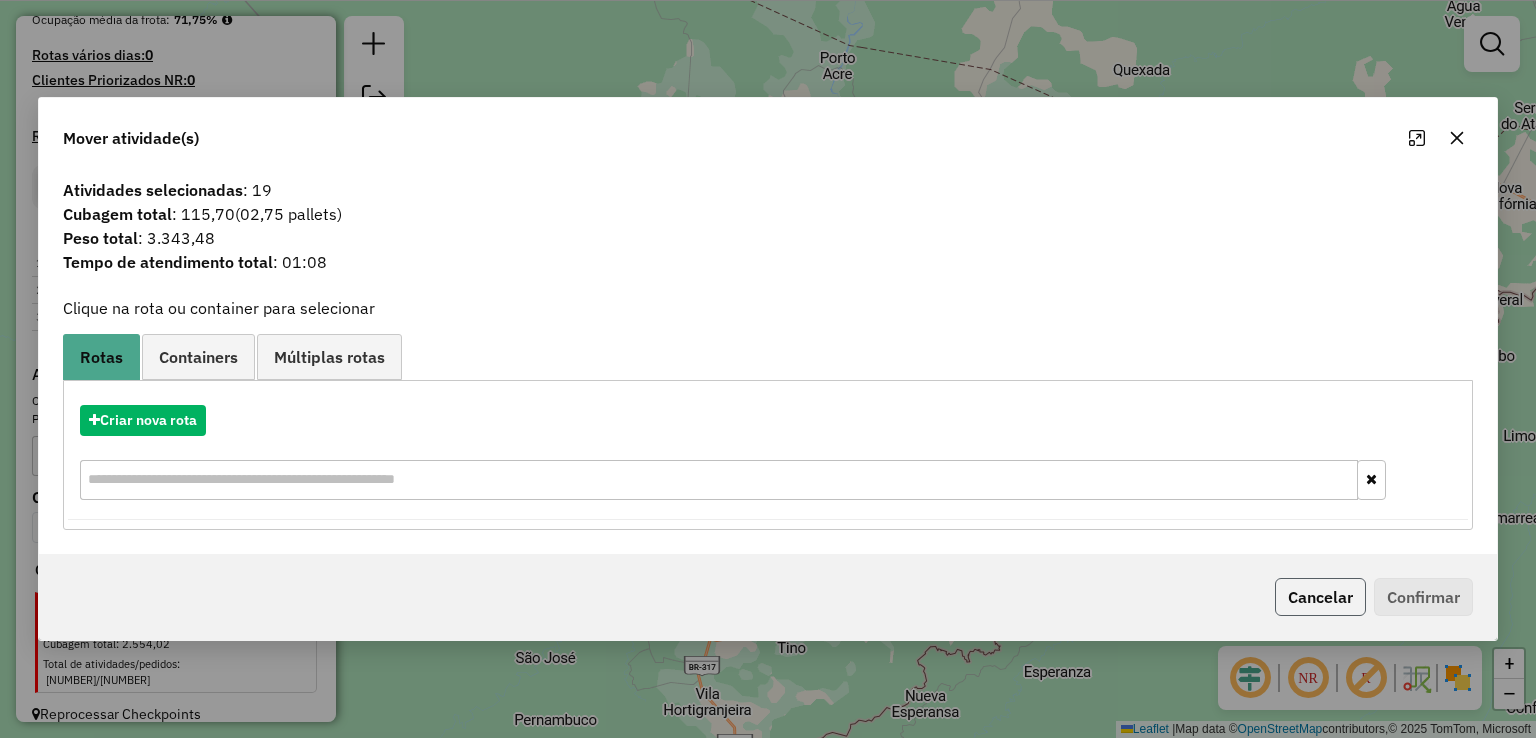 click on "Cancelar" 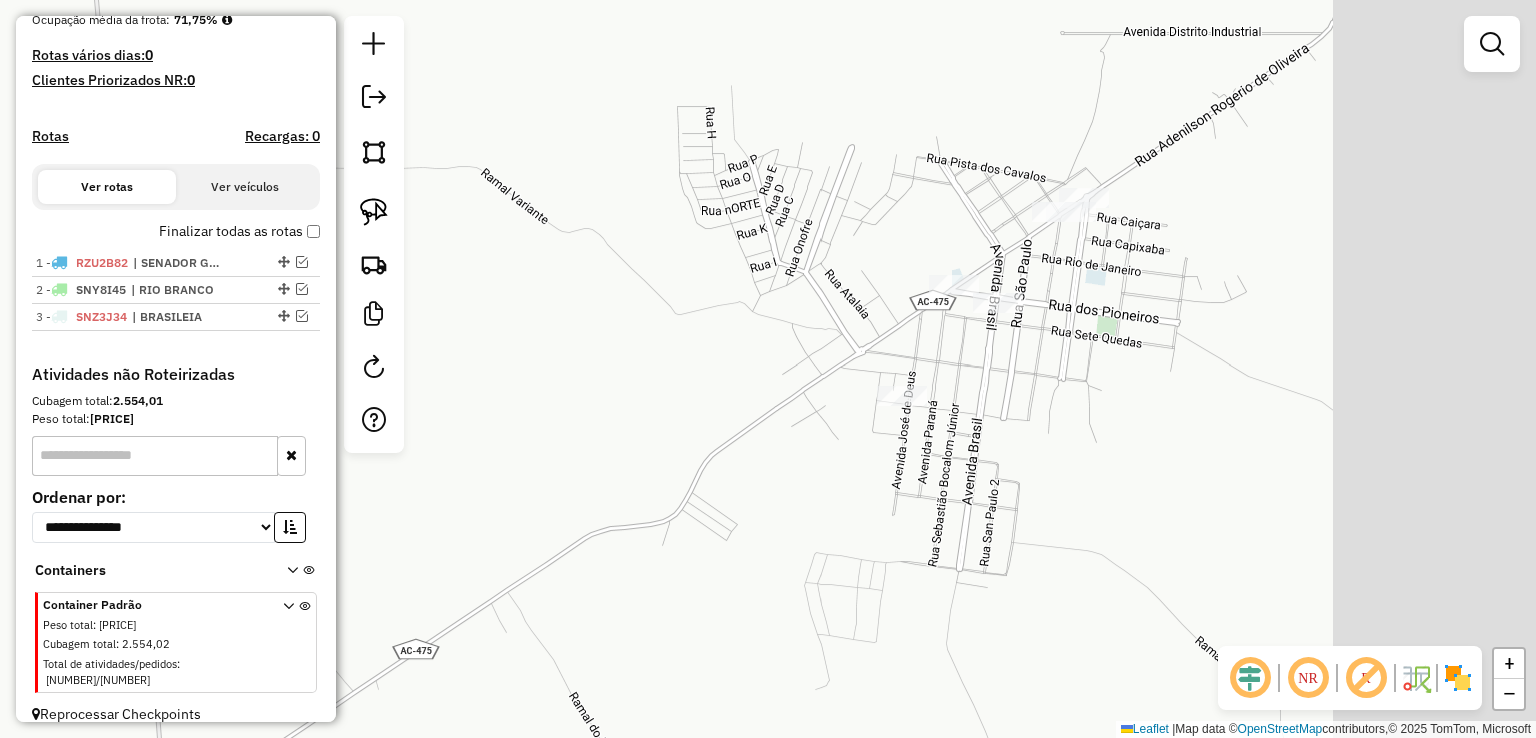 drag, startPoint x: 967, startPoint y: 185, endPoint x: 914, endPoint y: 190, distance: 53.235325 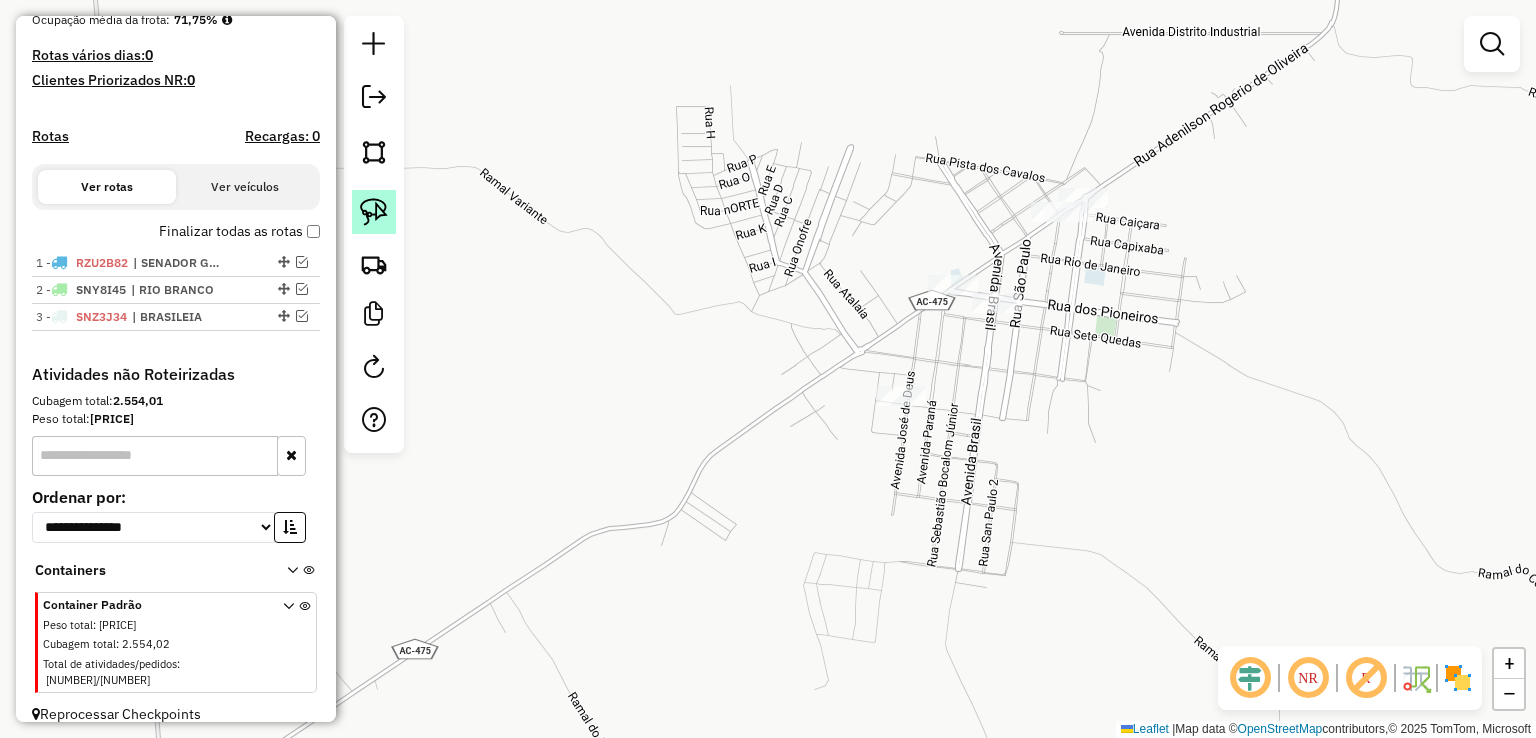 click 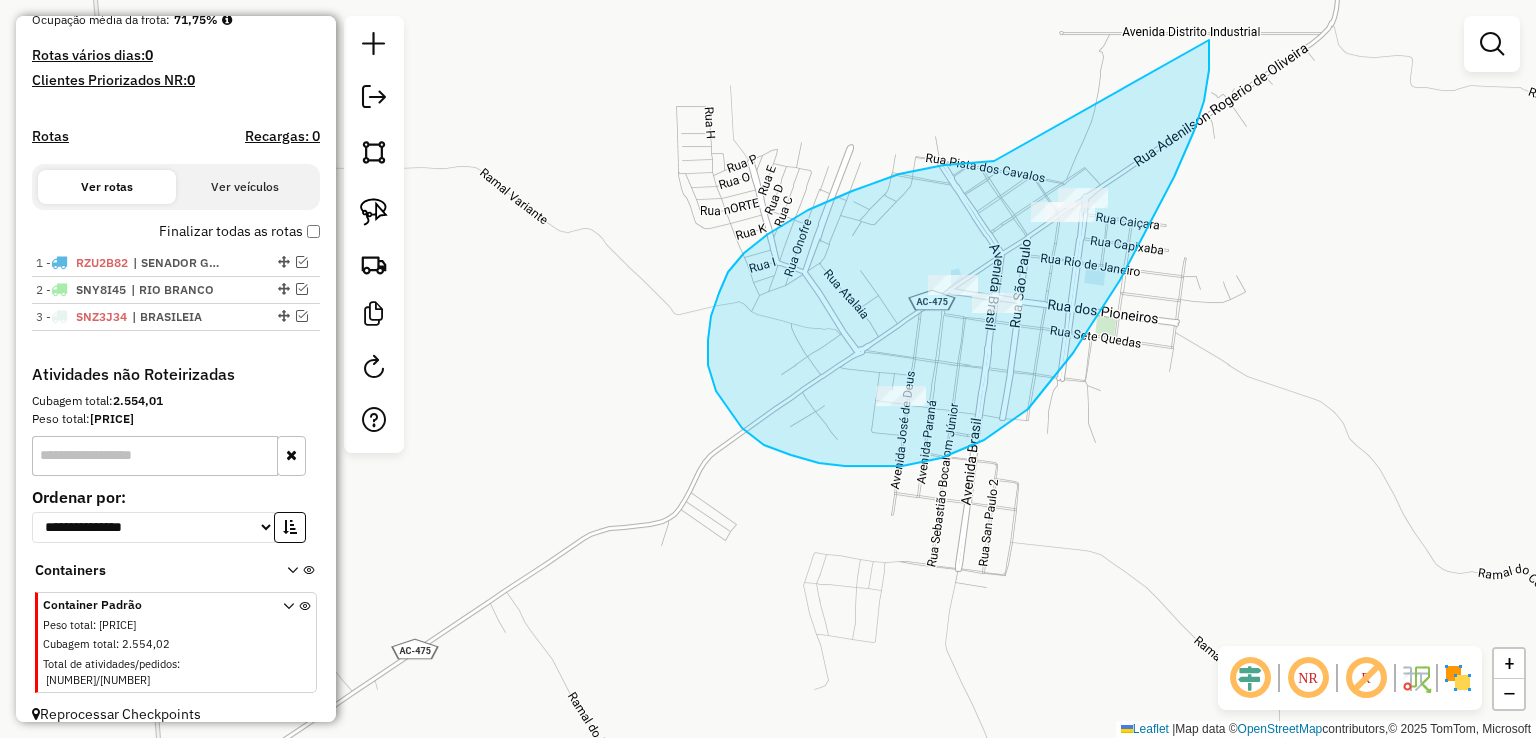 drag, startPoint x: 994, startPoint y: 161, endPoint x: 1209, endPoint y: 19, distance: 257.66064 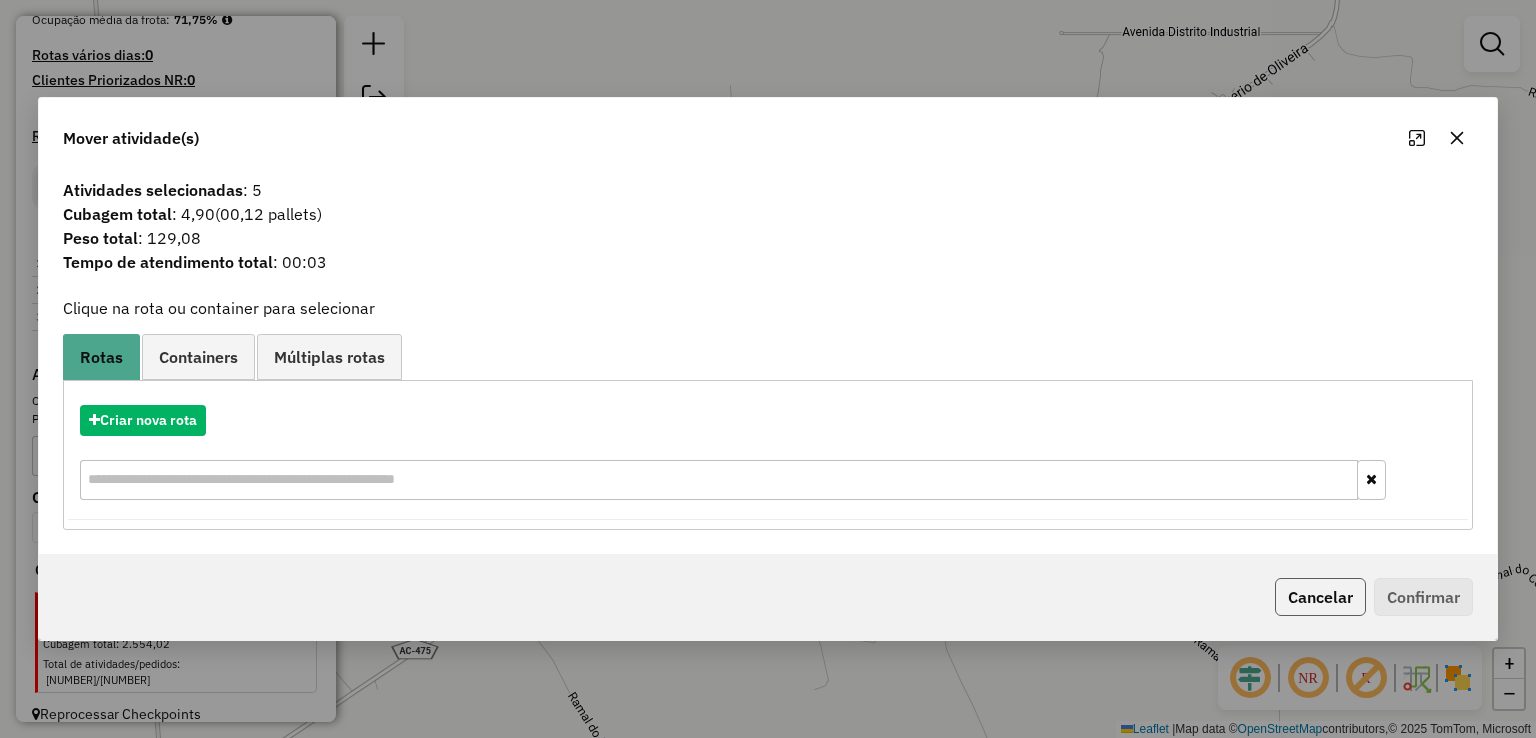 click on "Cancelar" 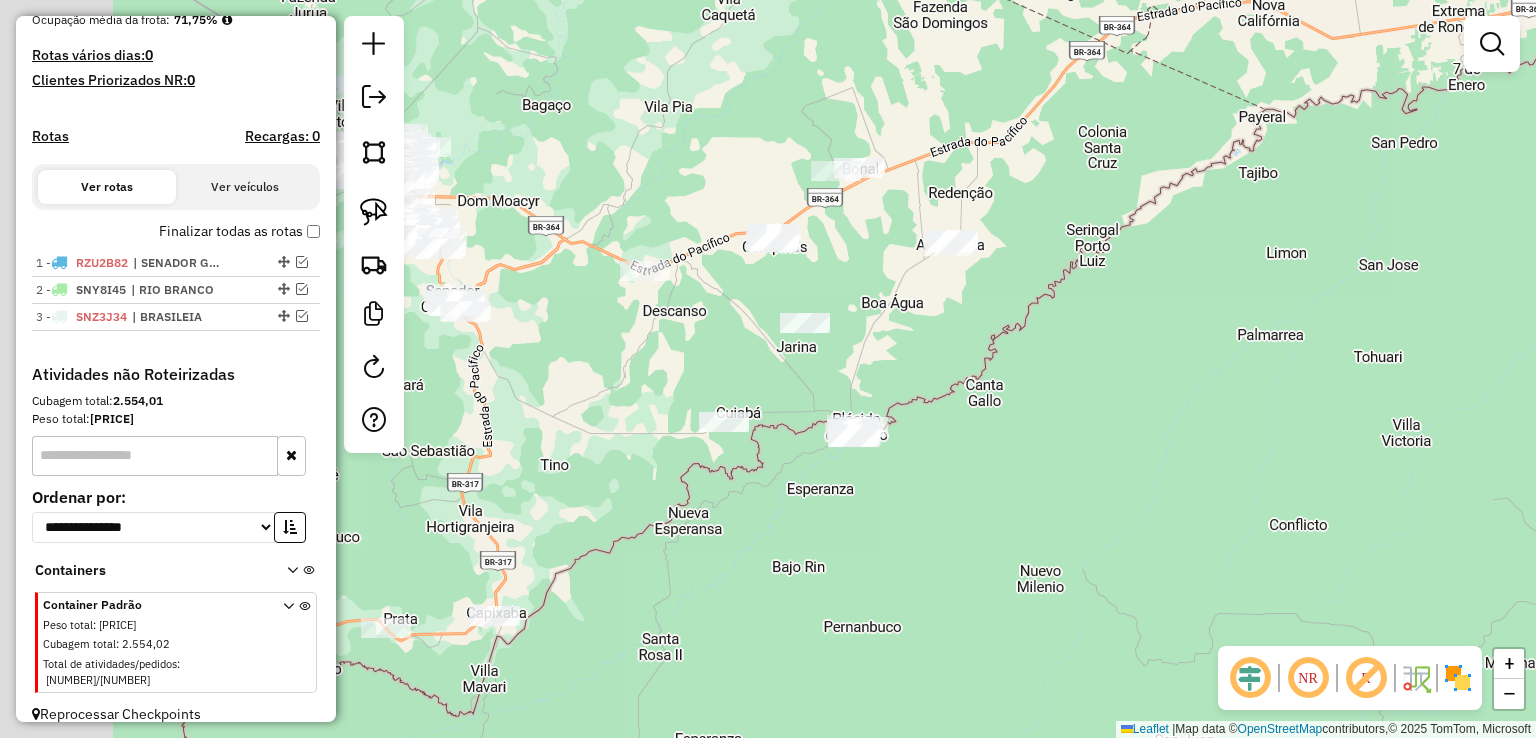 drag, startPoint x: 968, startPoint y: 401, endPoint x: 1036, endPoint y: 401, distance: 68 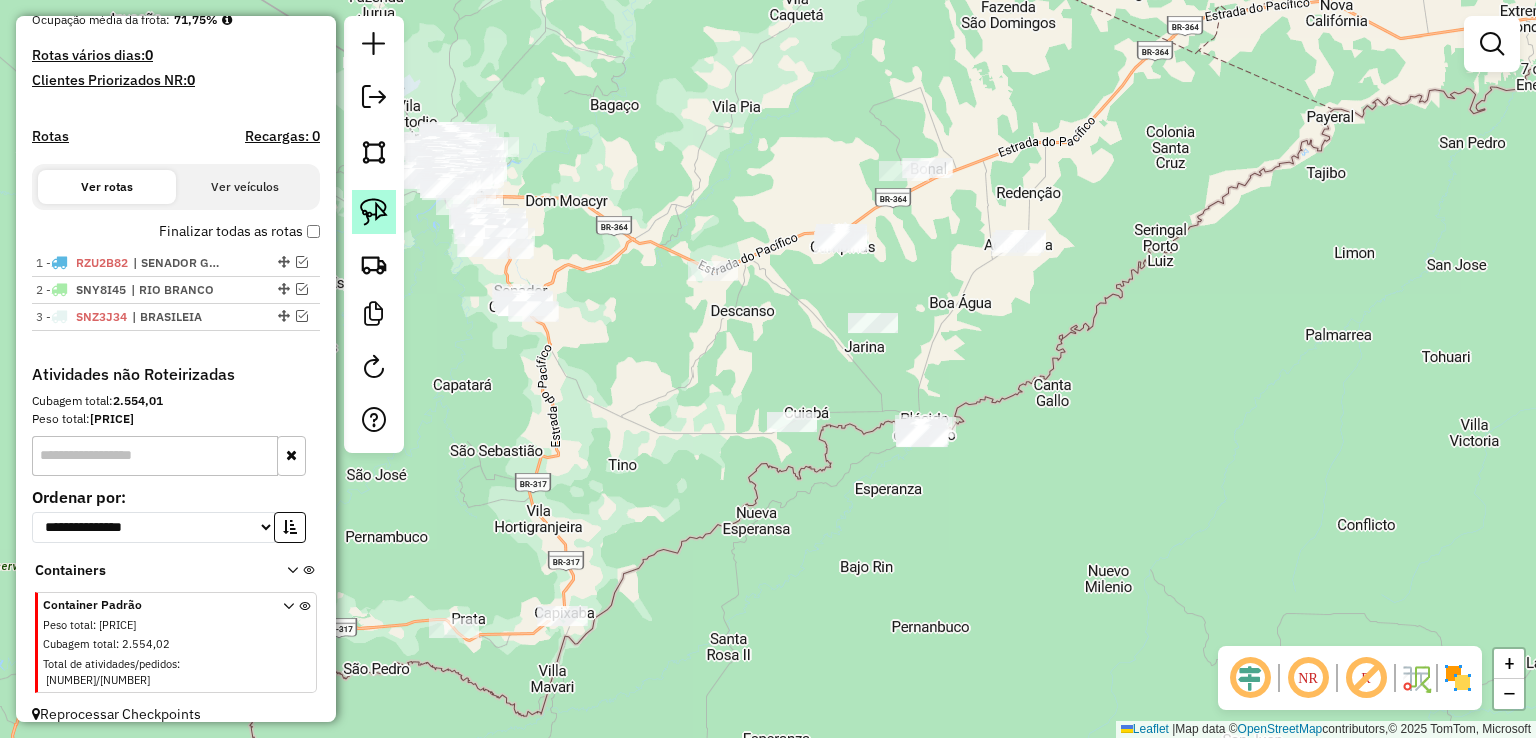 click 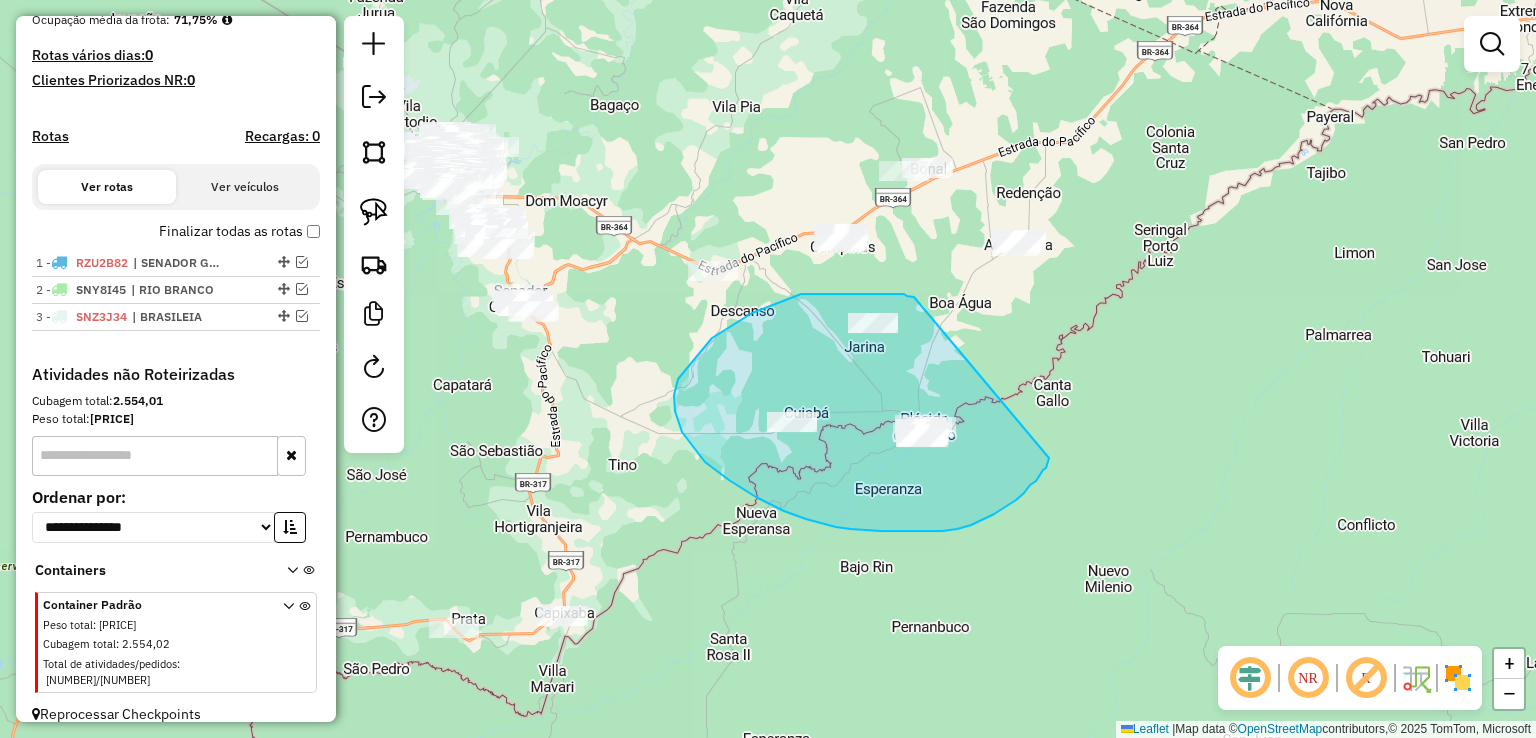 drag, startPoint x: 910, startPoint y: 296, endPoint x: 1051, endPoint y: 453, distance: 211.02133 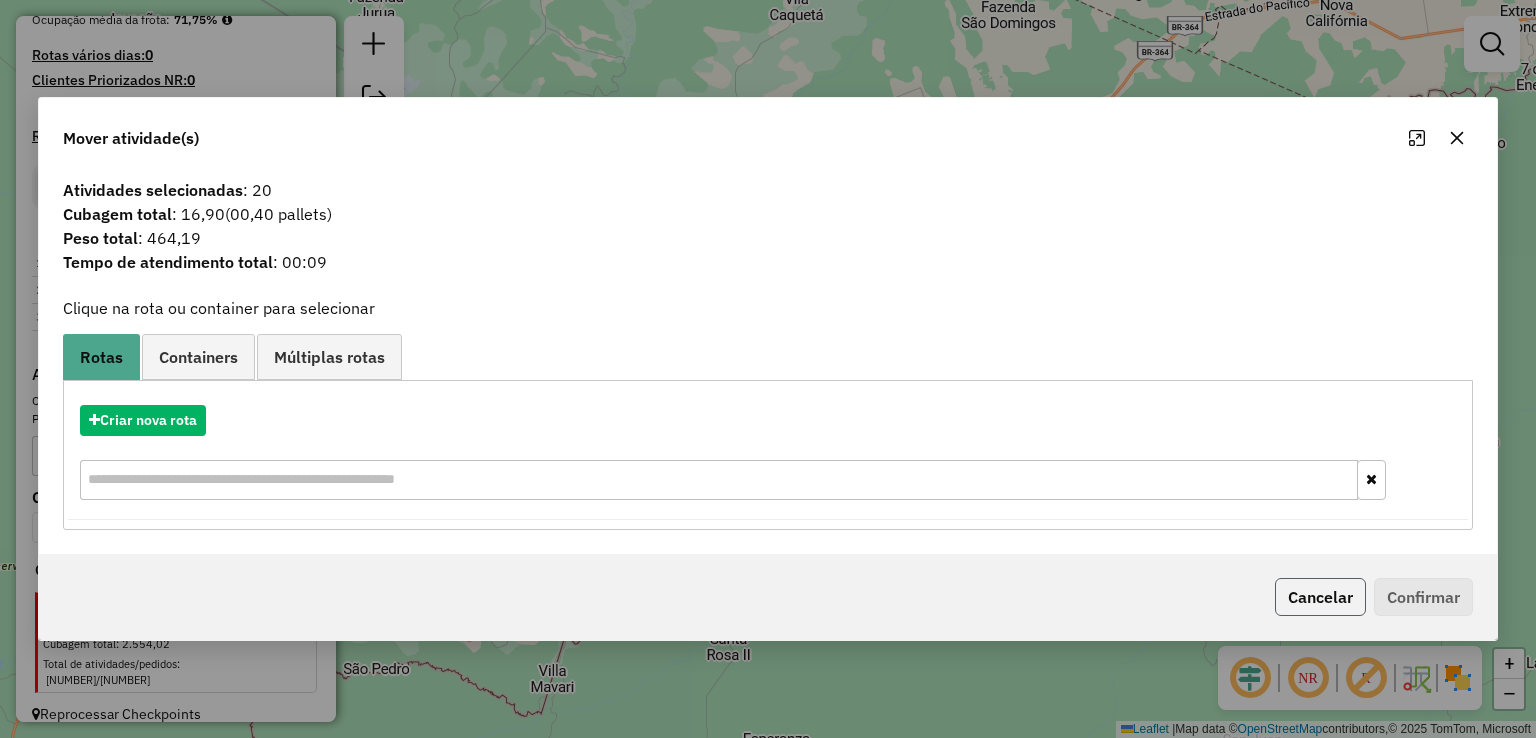click on "Cancelar" 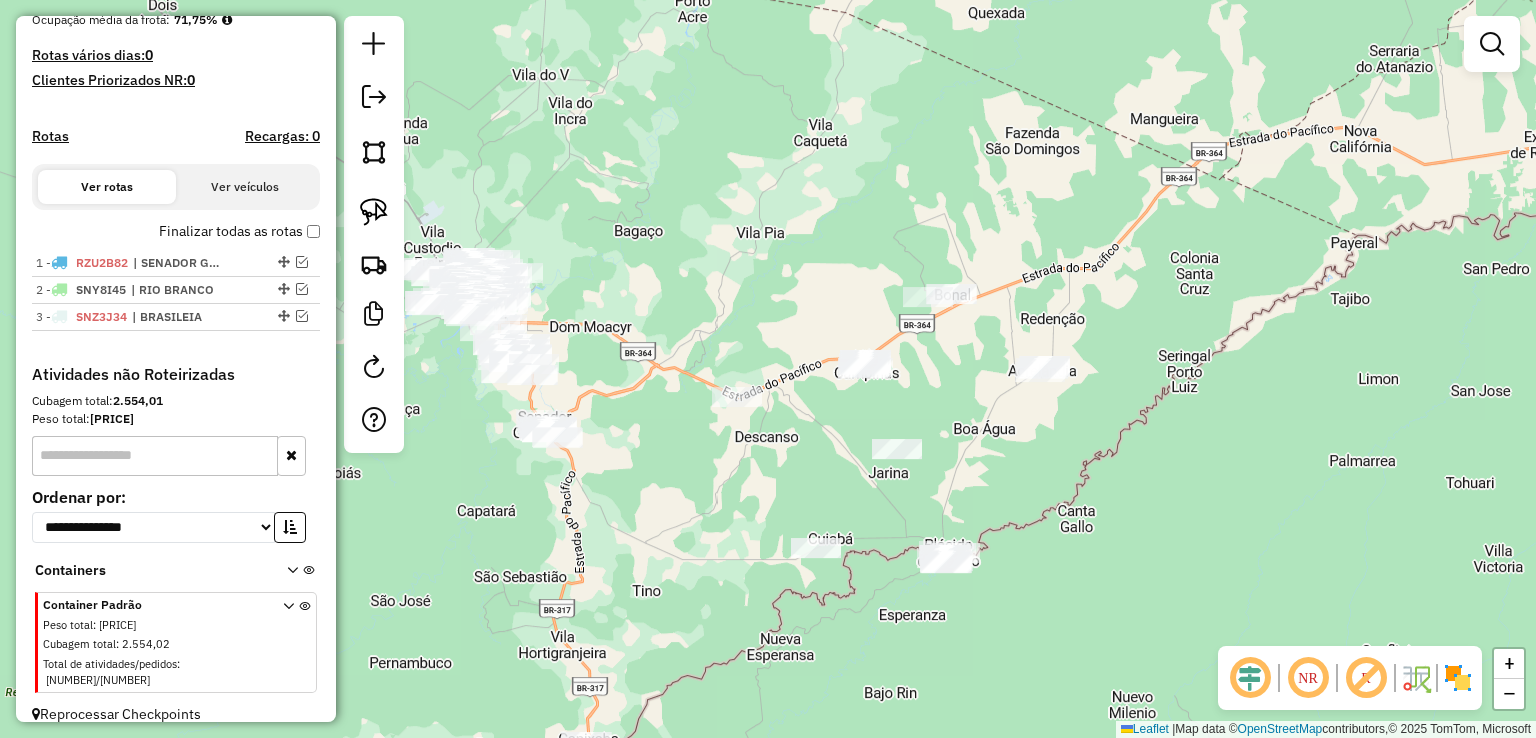 drag, startPoint x: 596, startPoint y: 309, endPoint x: 620, endPoint y: 441, distance: 134.16408 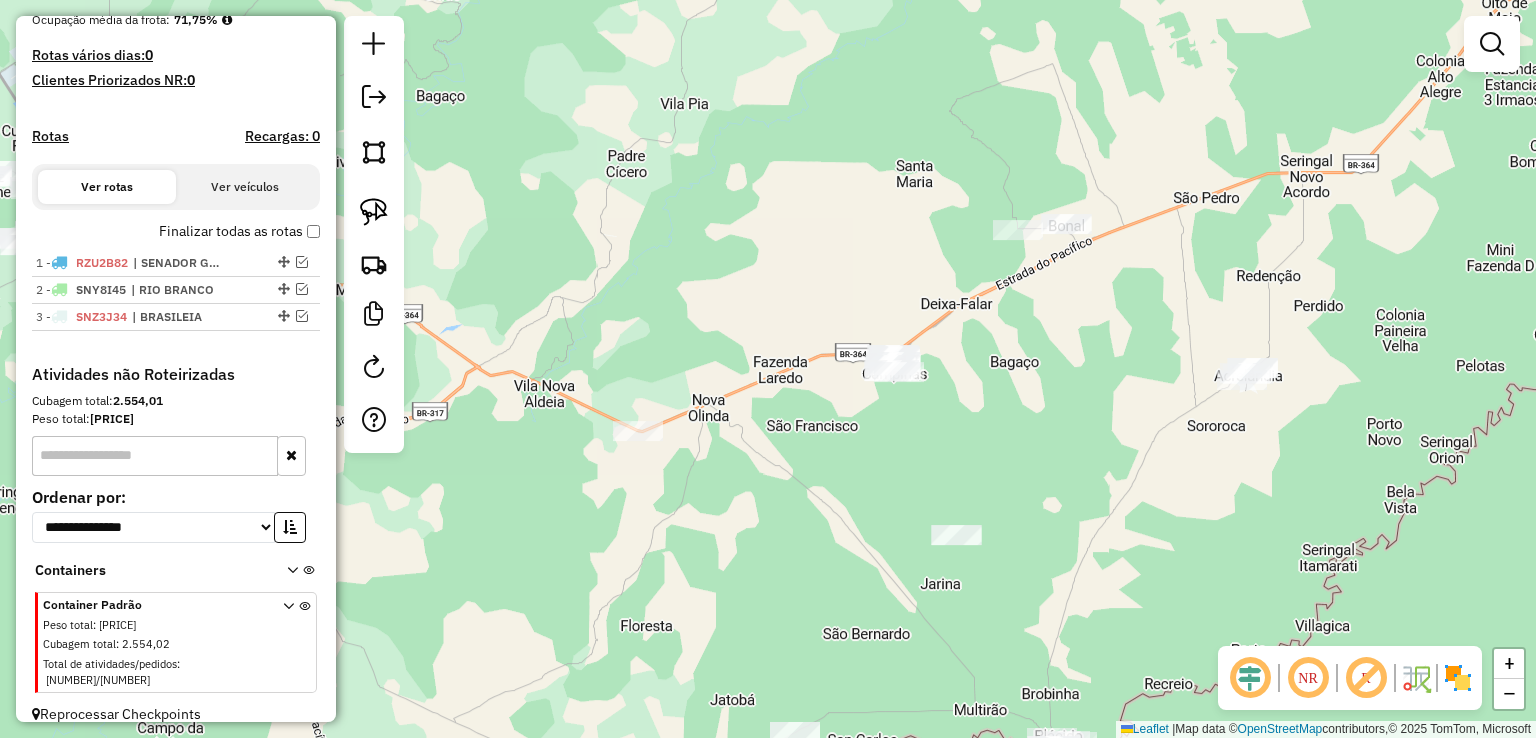 drag, startPoint x: 829, startPoint y: 350, endPoint x: 697, endPoint y: 351, distance: 132.00378 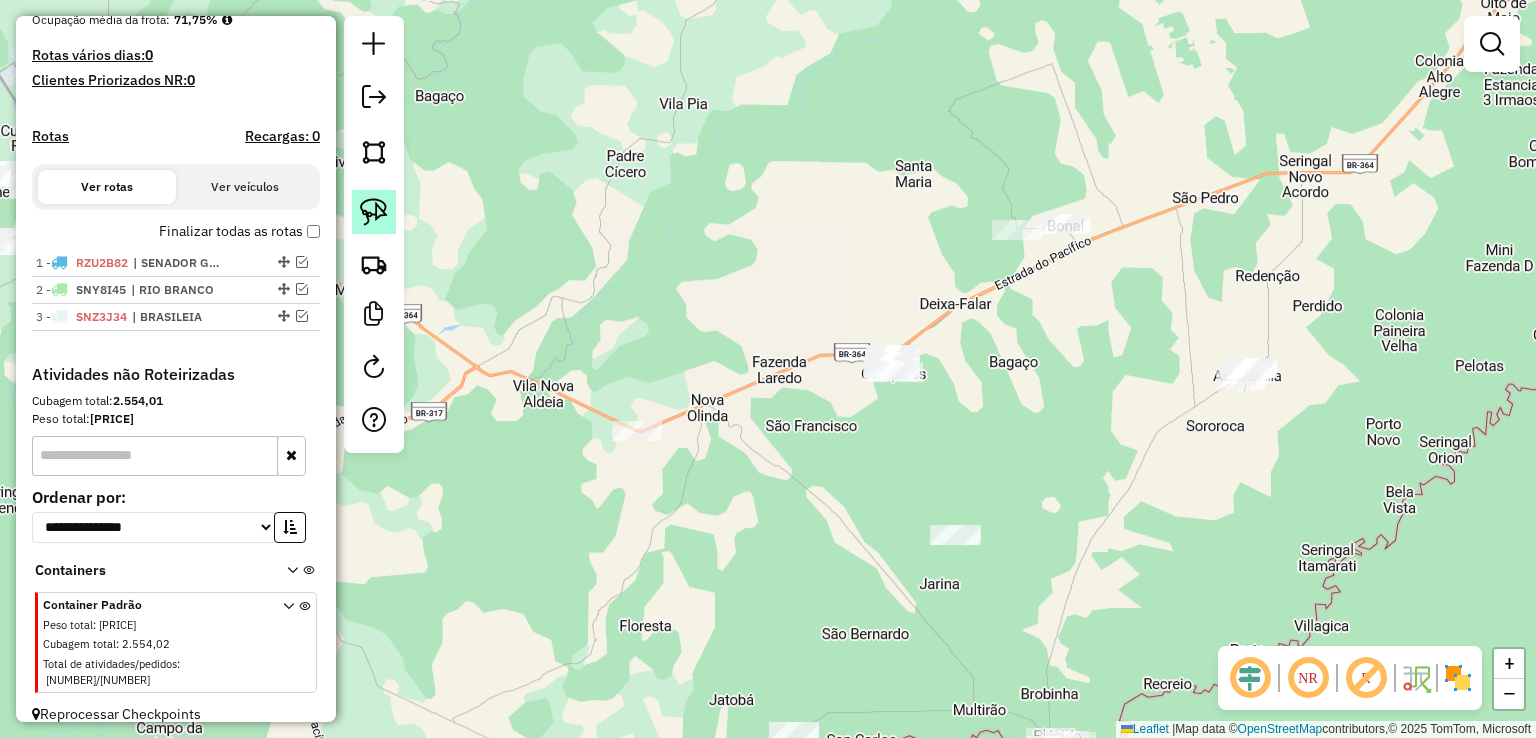 click 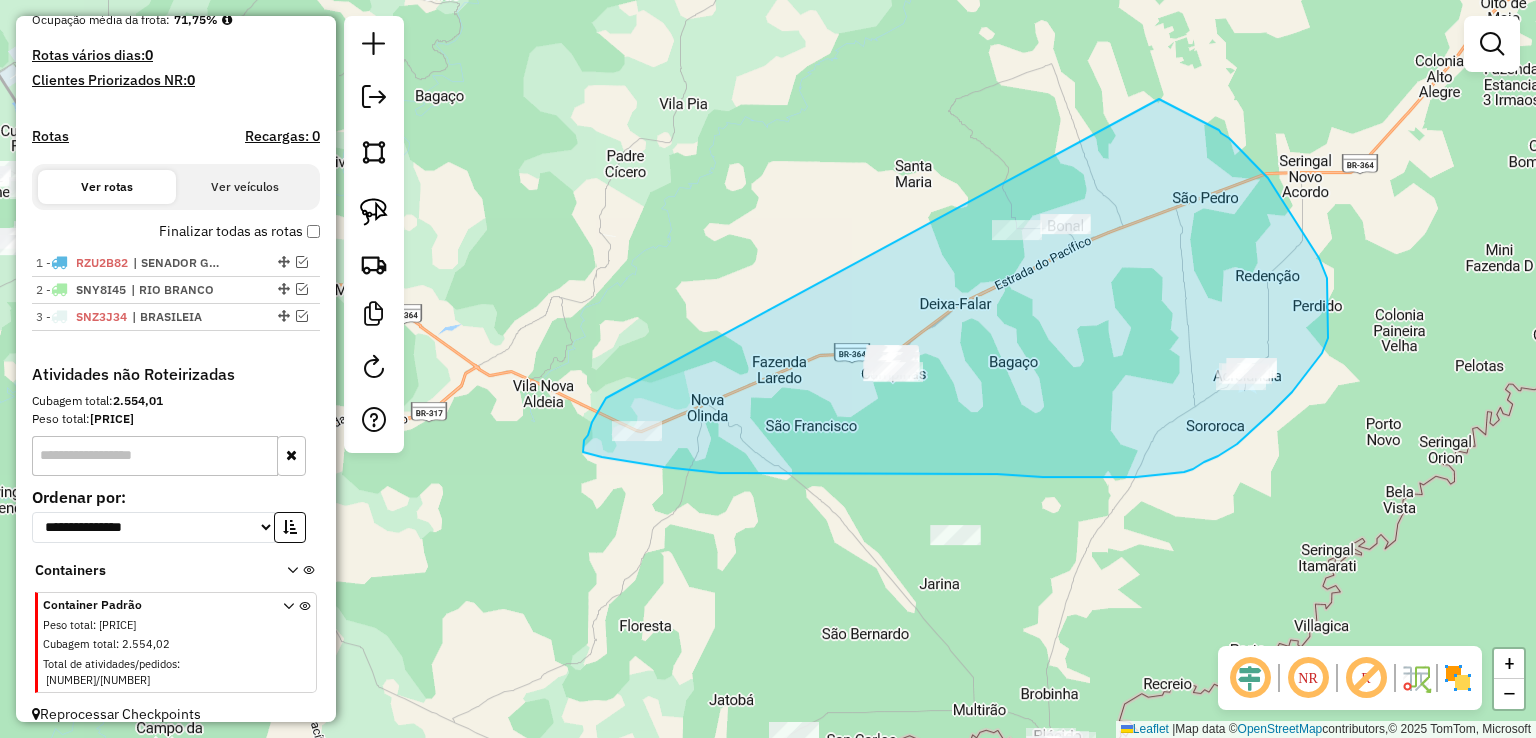 drag, startPoint x: 606, startPoint y: 398, endPoint x: 1141, endPoint y: 91, distance: 616.82574 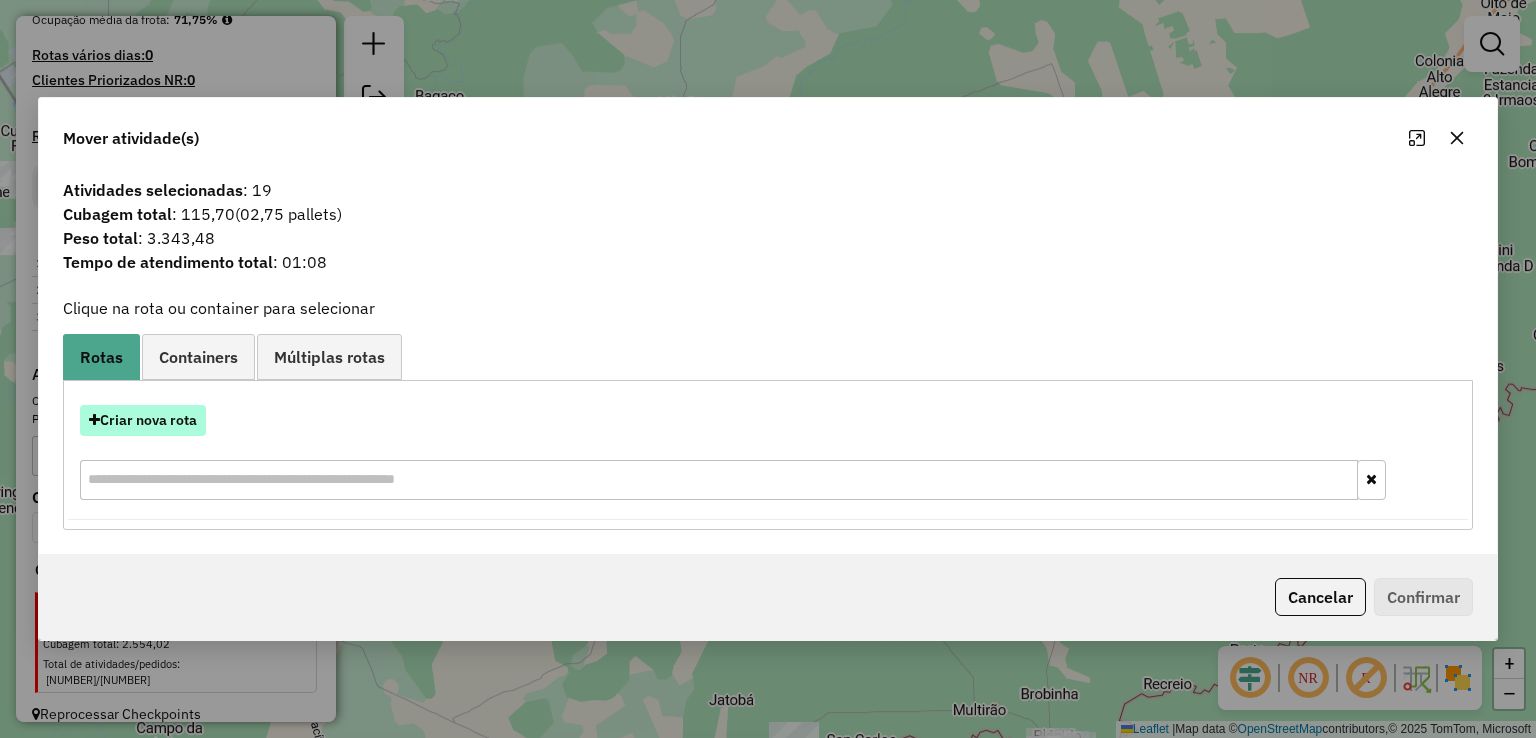click on "Criar nova rota" at bounding box center (143, 420) 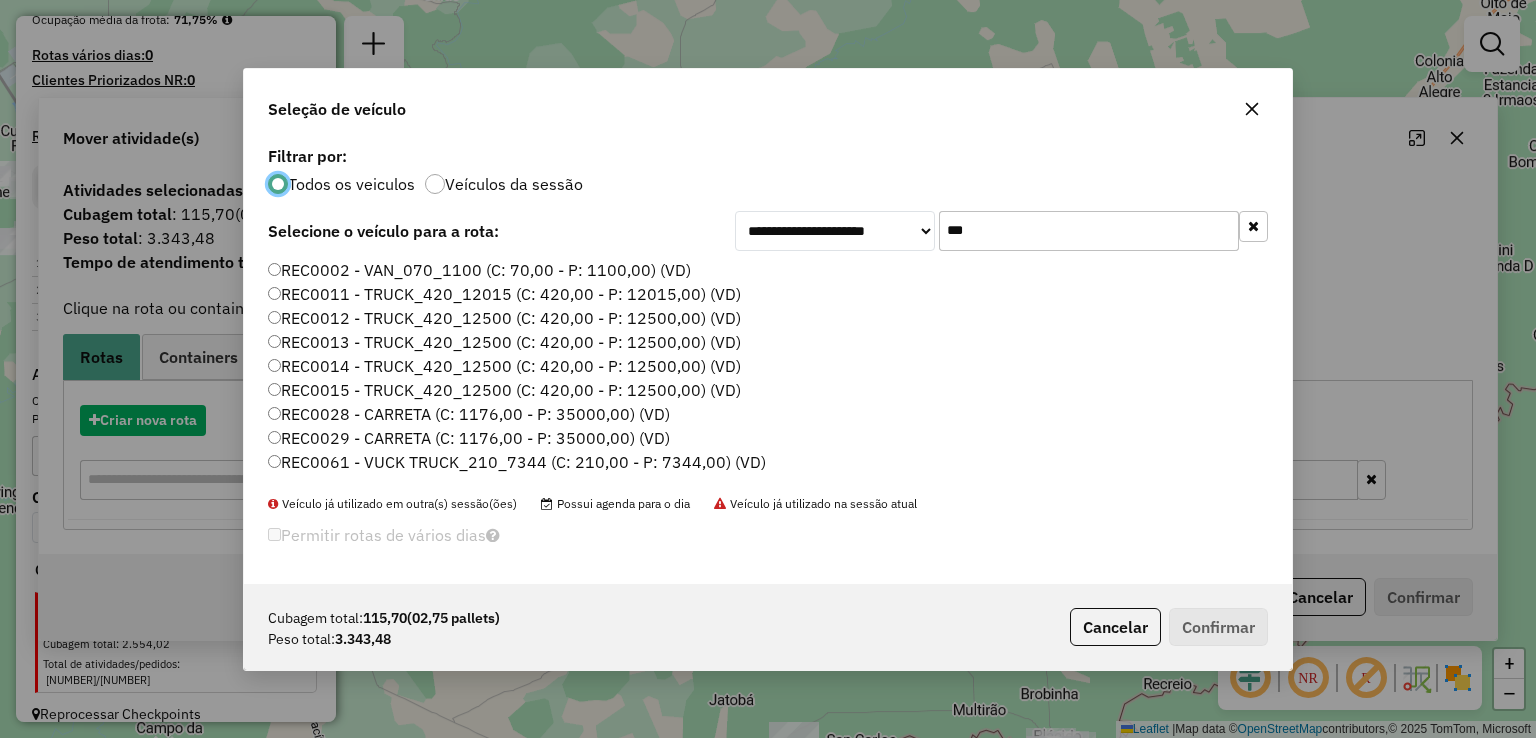 scroll, scrollTop: 10, scrollLeft: 6, axis: both 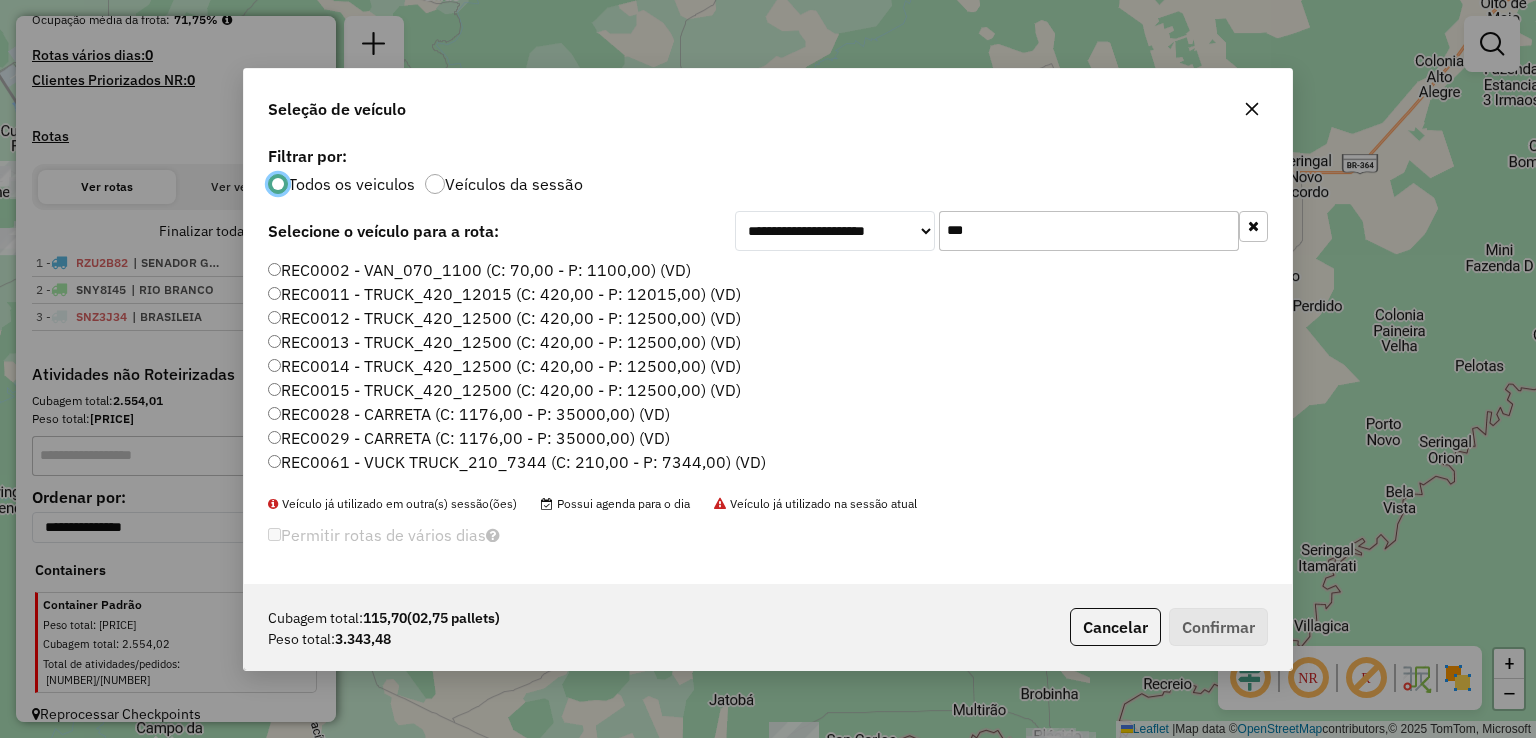 click on "***" 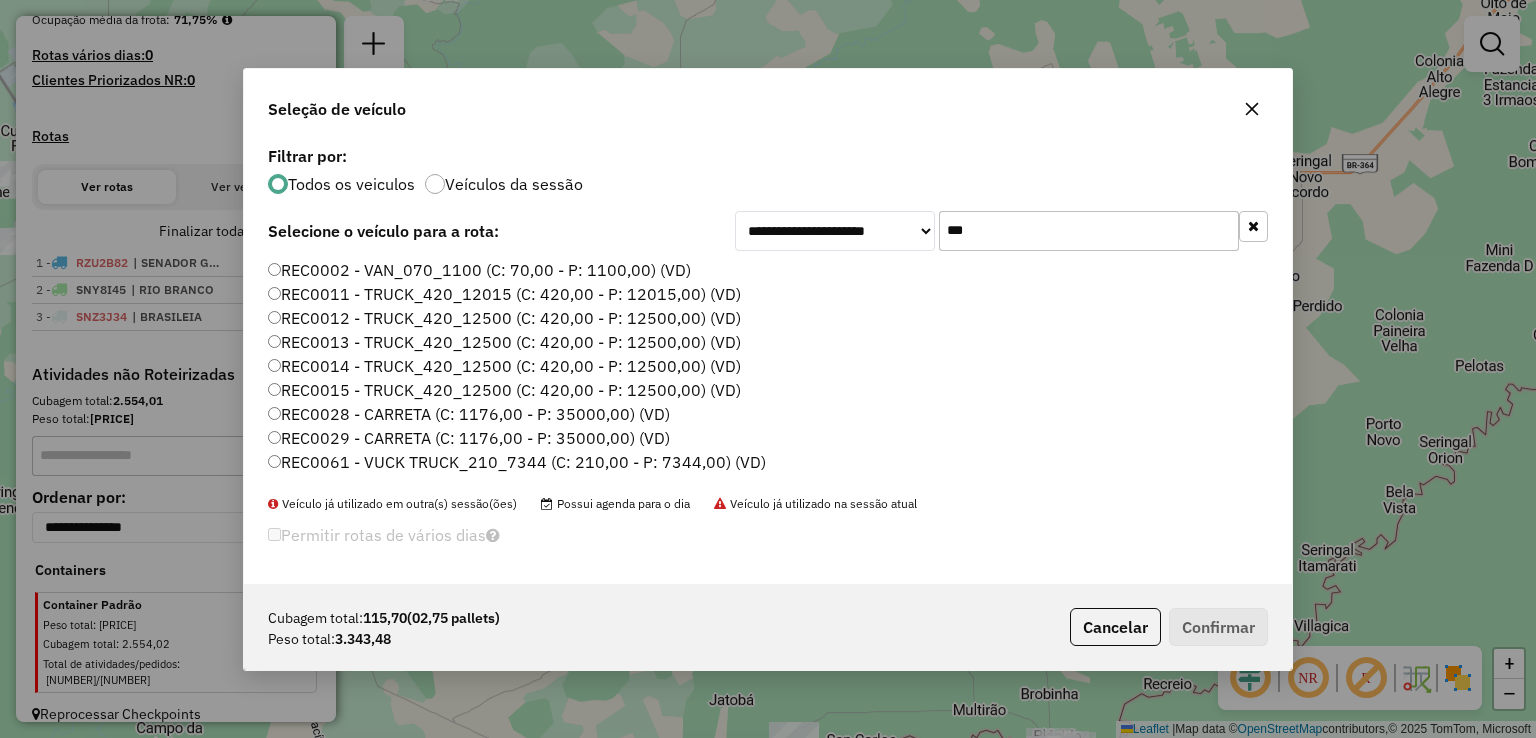click on "***" 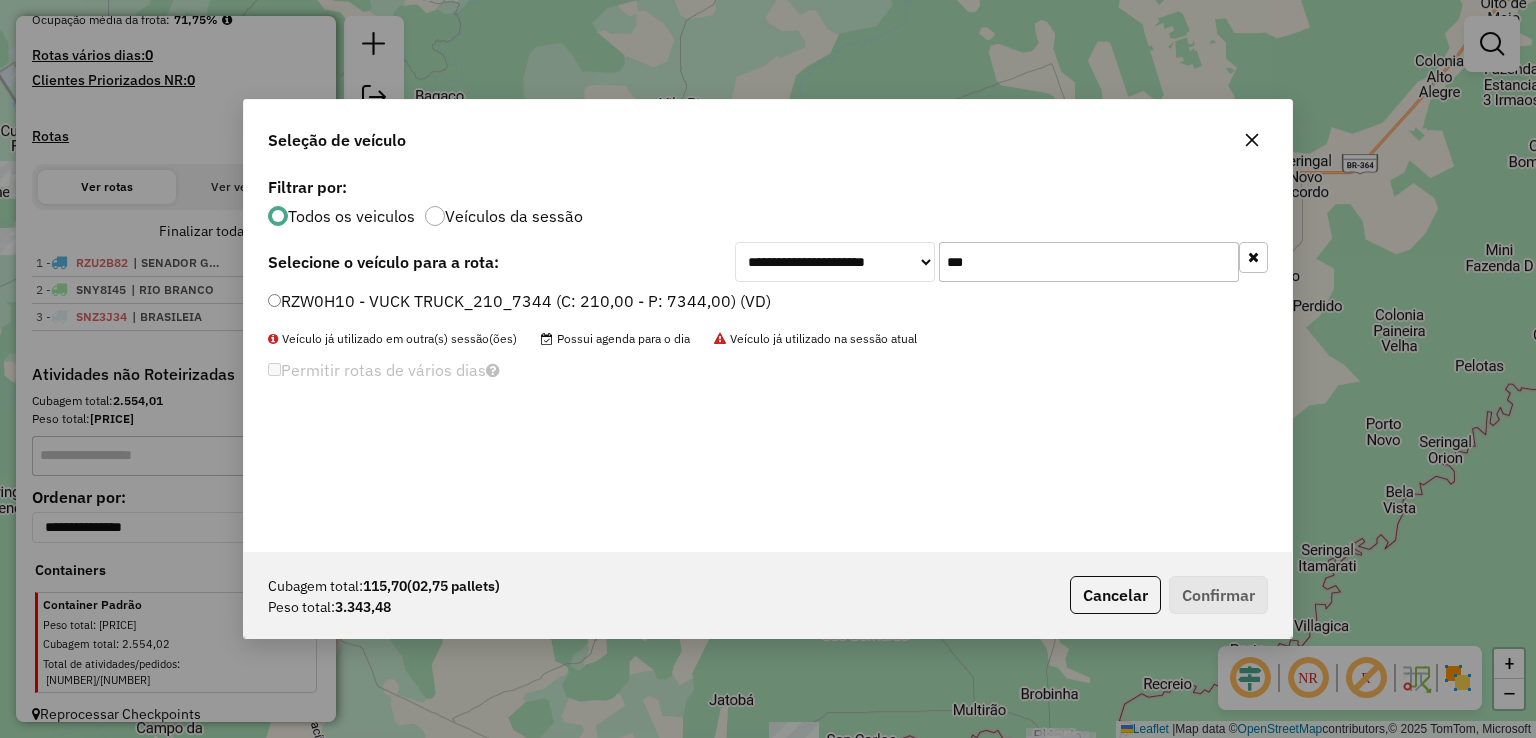type on "***" 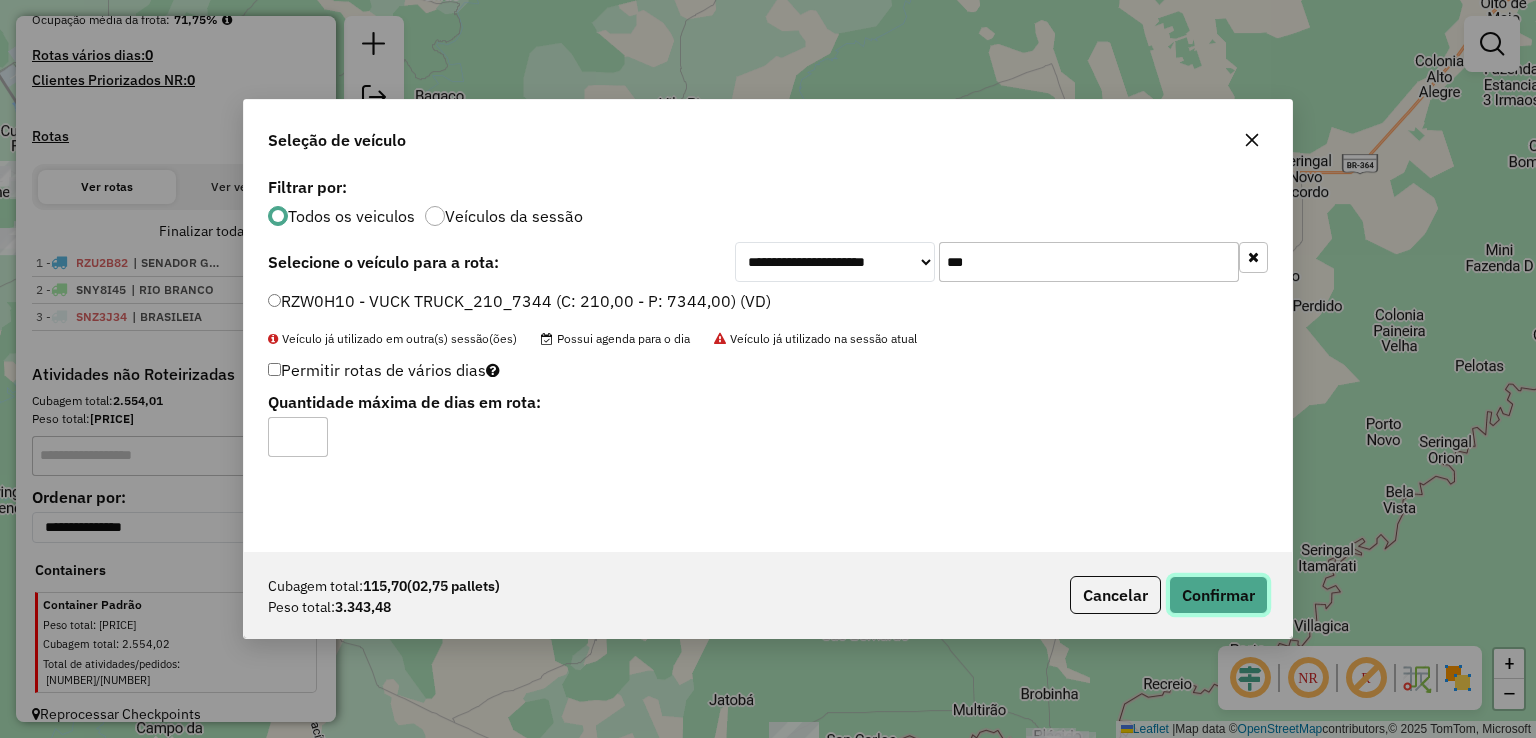 click on "Confirmar" 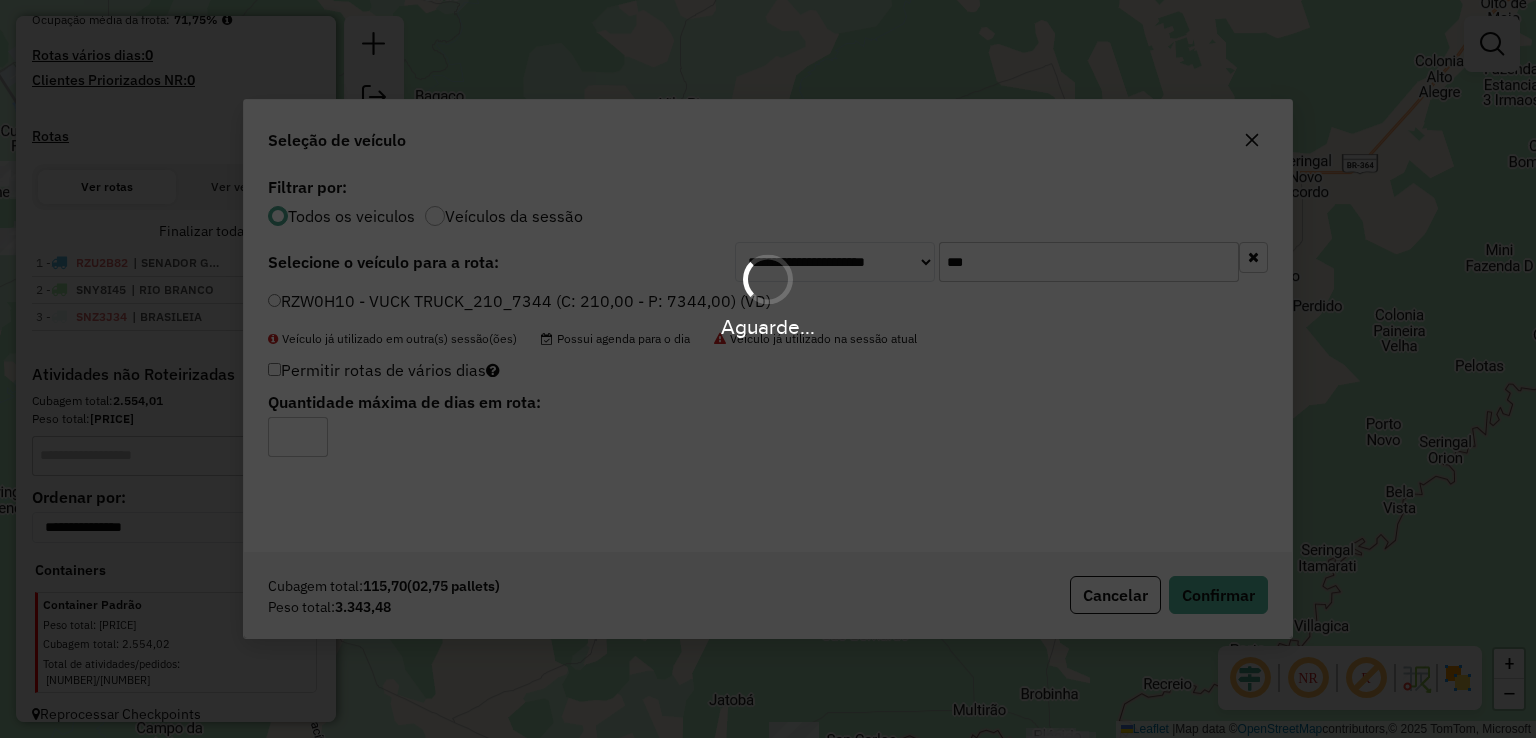 scroll, scrollTop: 610, scrollLeft: 0, axis: vertical 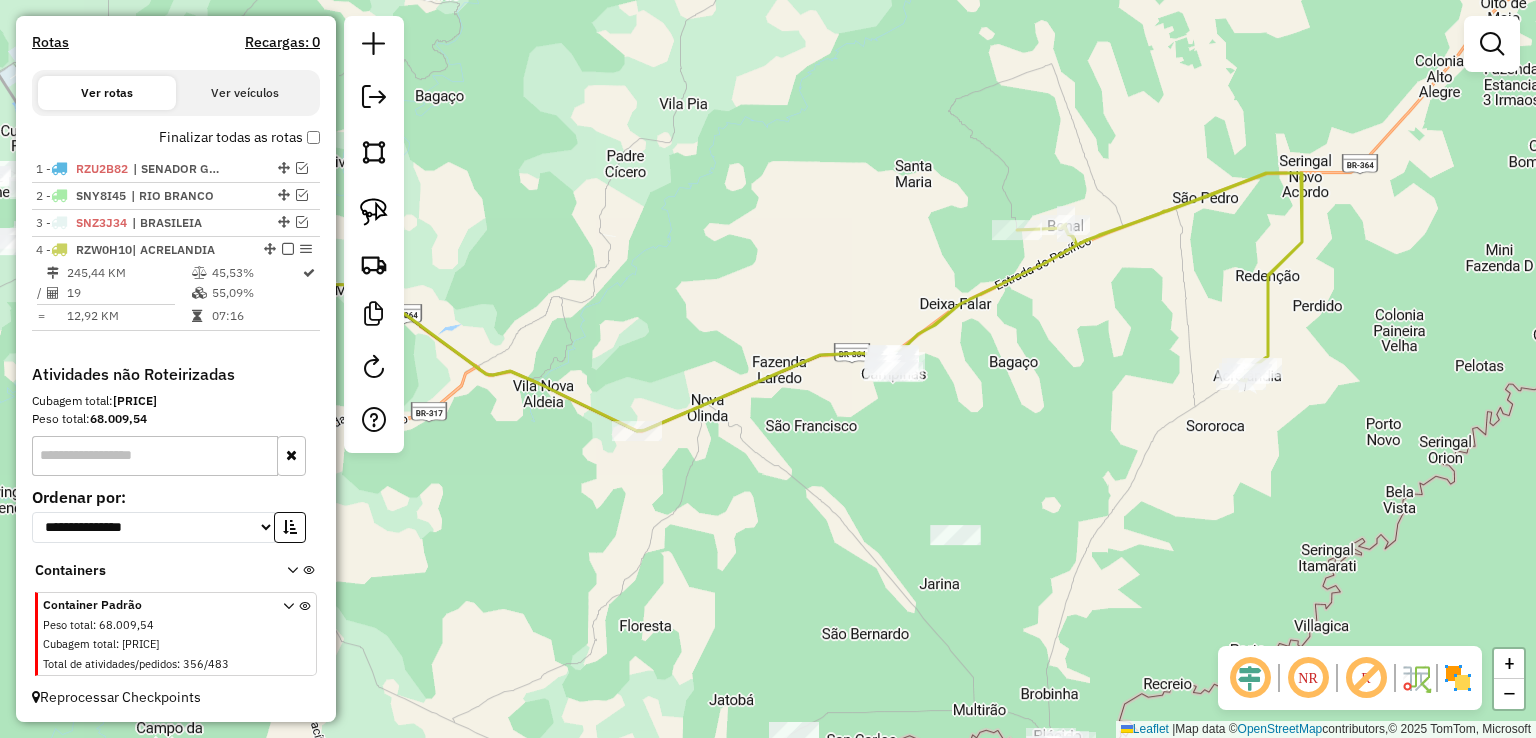 click 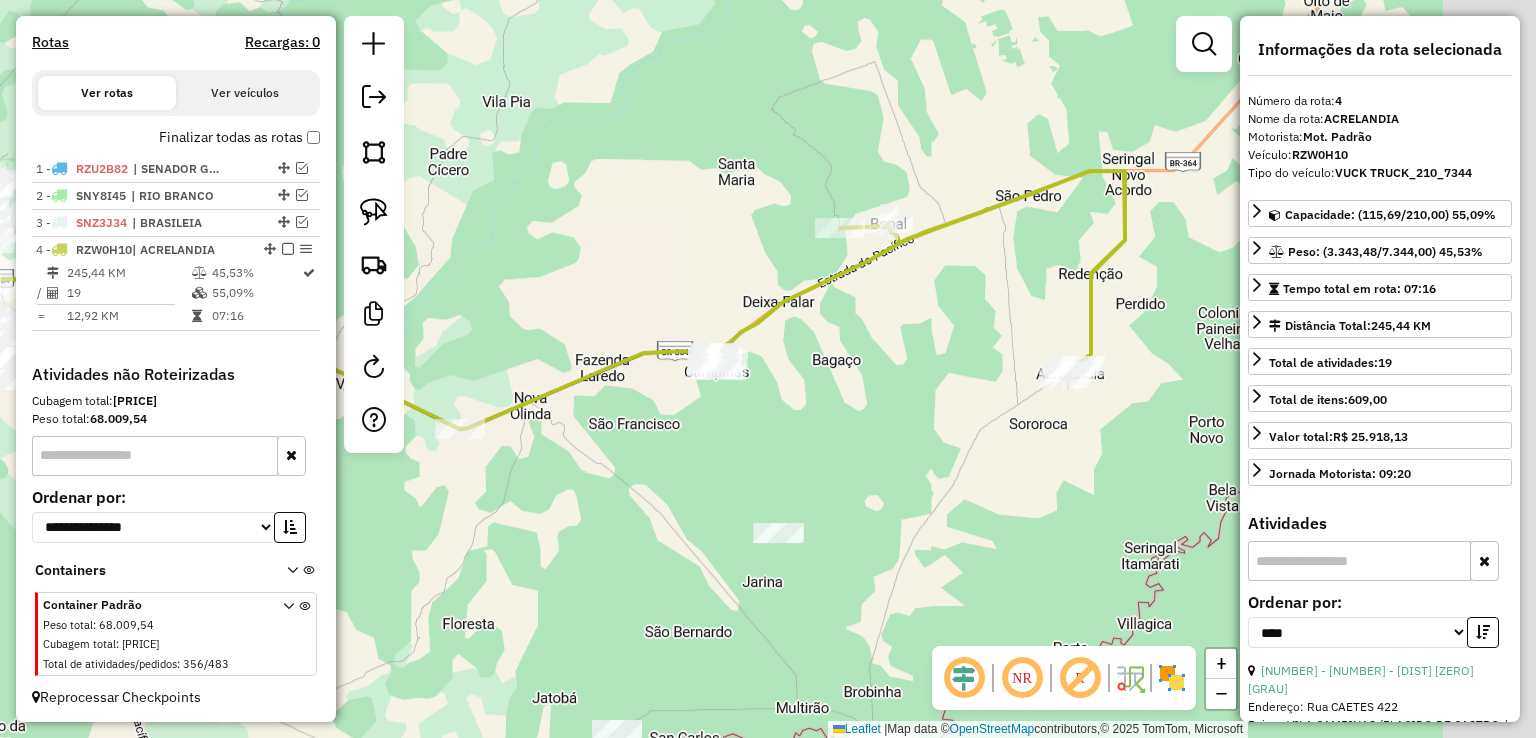 drag, startPoint x: 1105, startPoint y: 364, endPoint x: 927, endPoint y: 362, distance: 178.01123 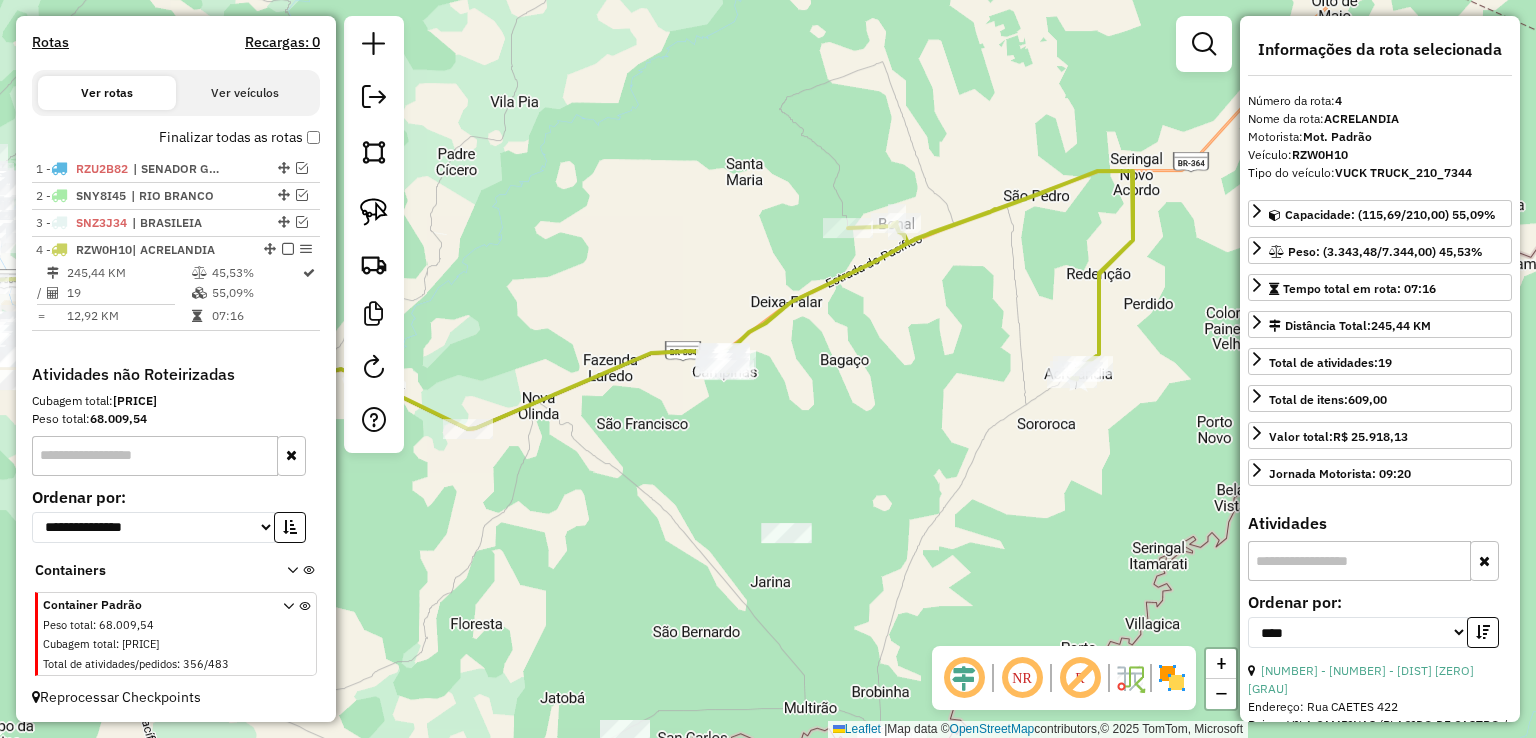 drag, startPoint x: 927, startPoint y: 362, endPoint x: 1007, endPoint y: 354, distance: 80.399 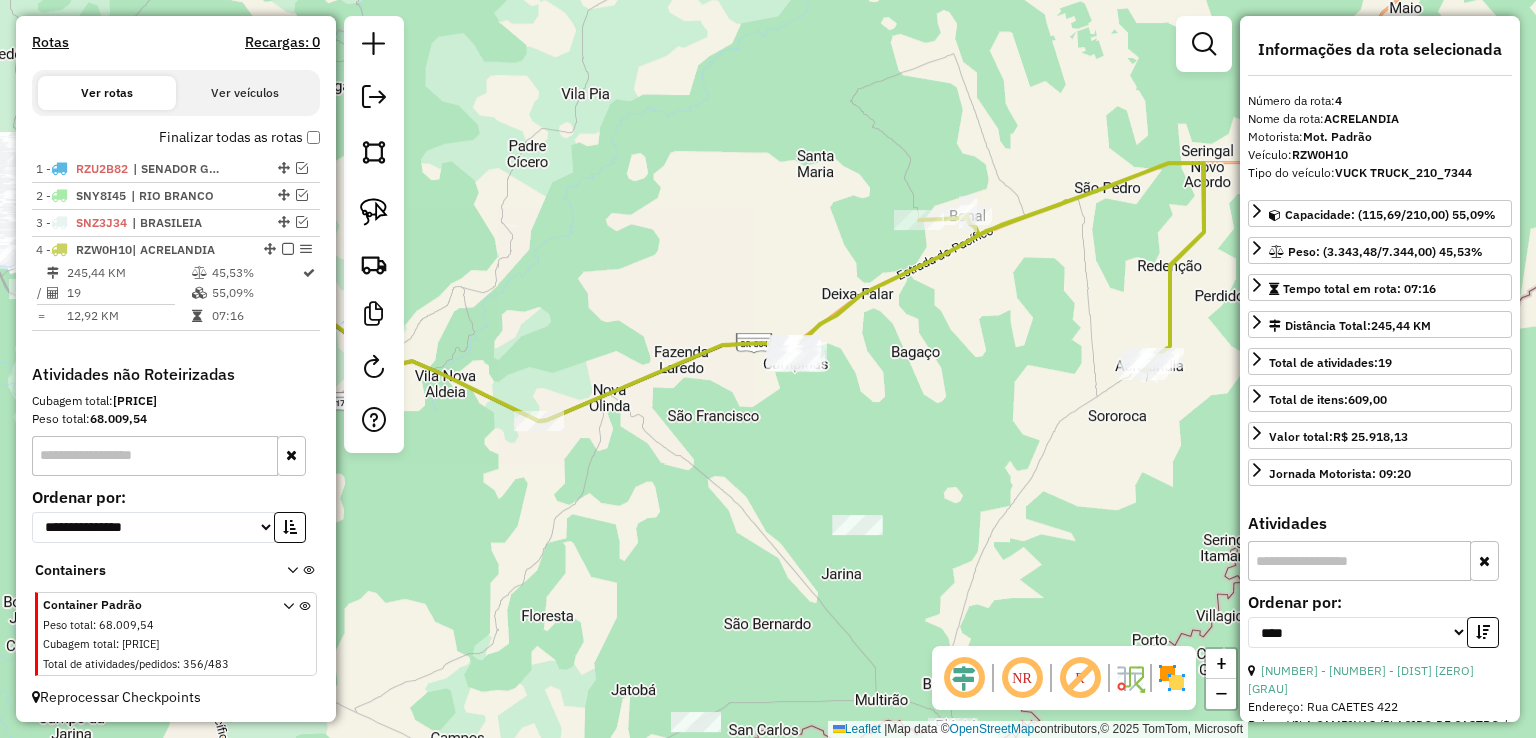 click 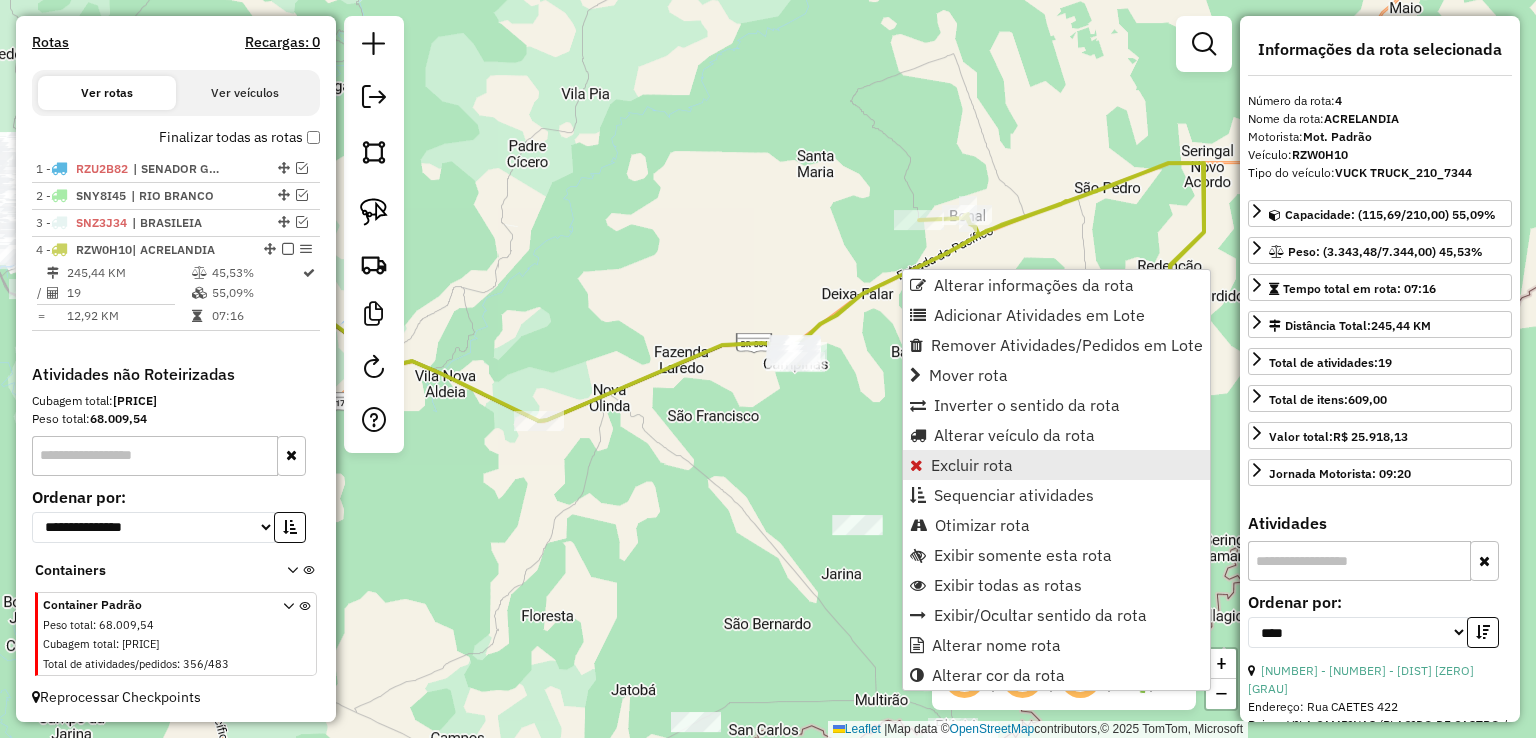 click on "Excluir rota" at bounding box center (972, 465) 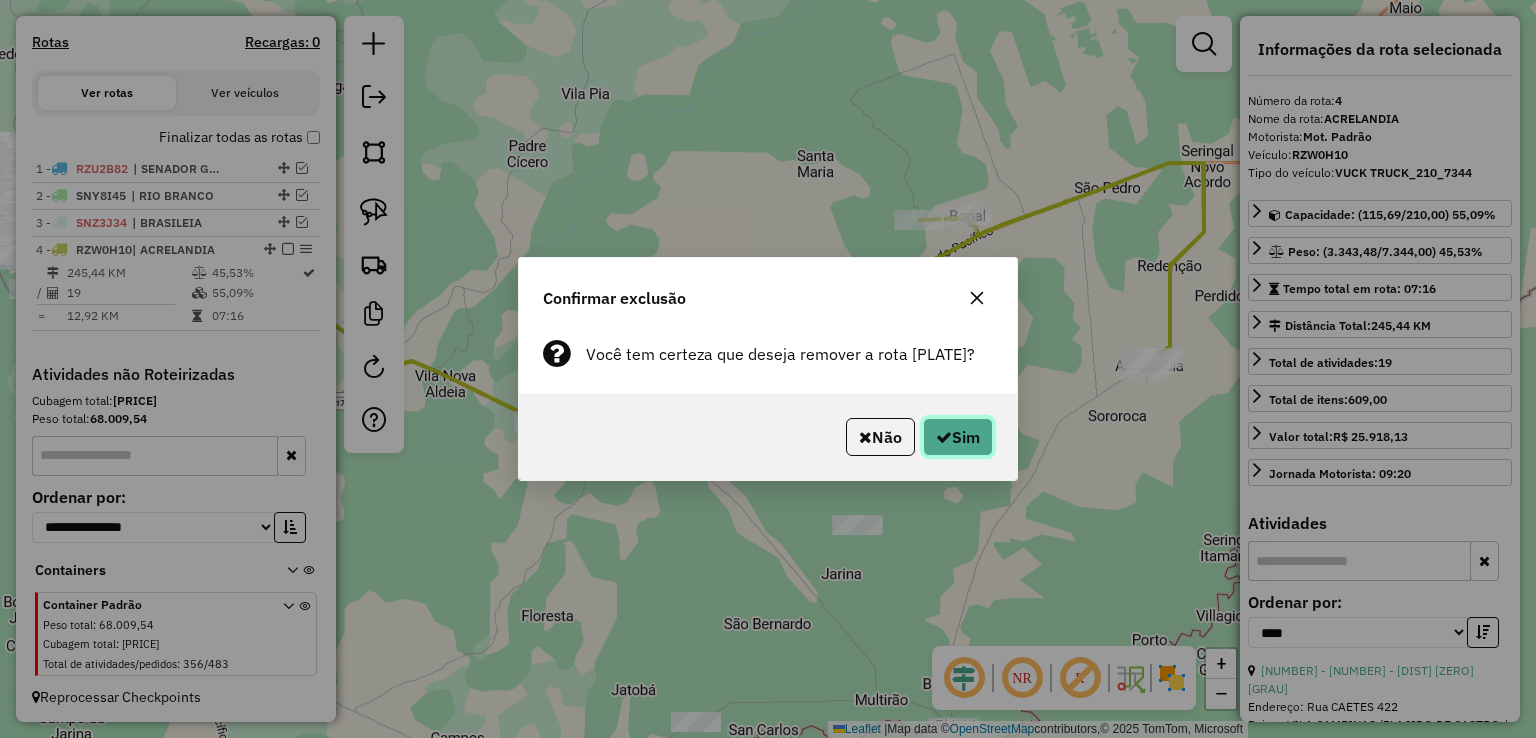 click on "Sim" 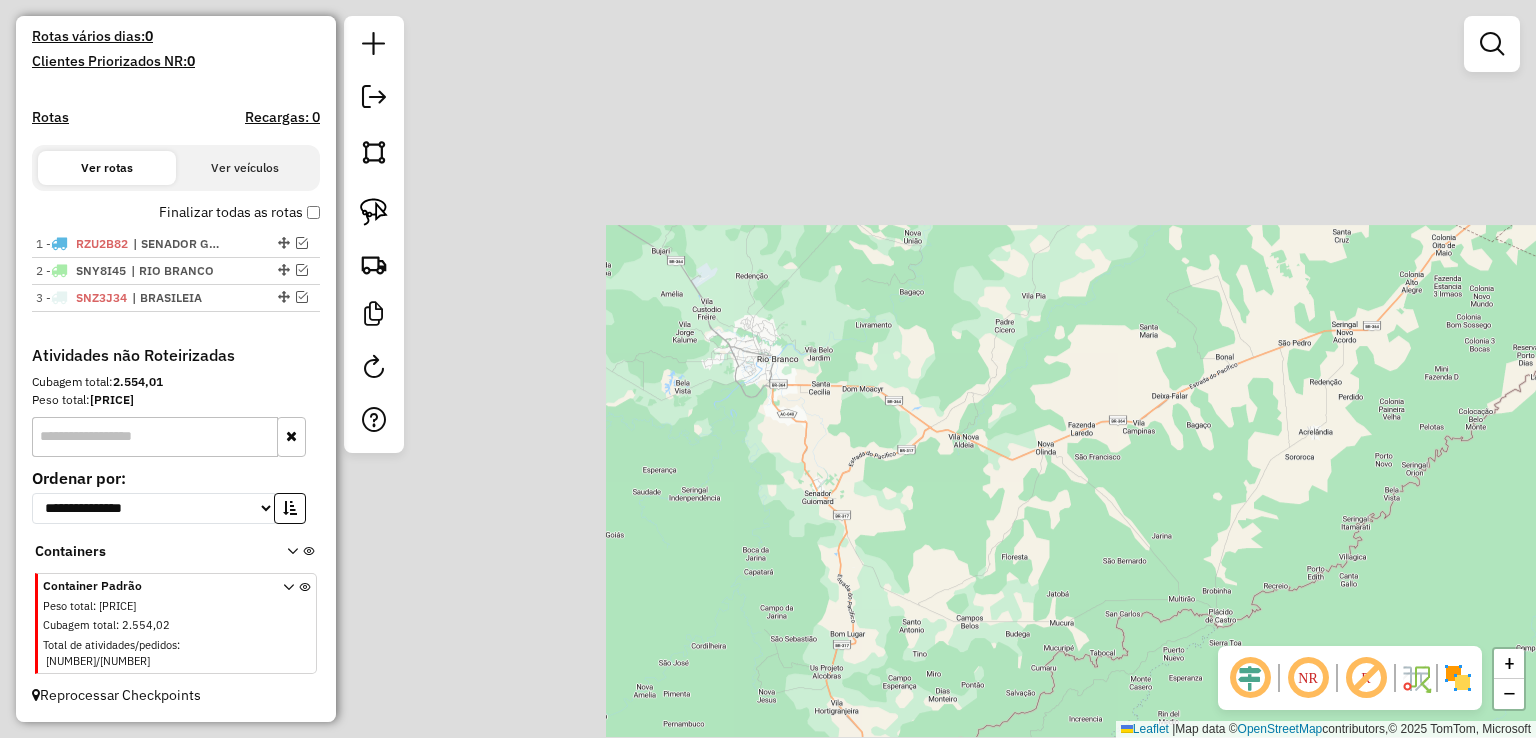 scroll, scrollTop: 516, scrollLeft: 0, axis: vertical 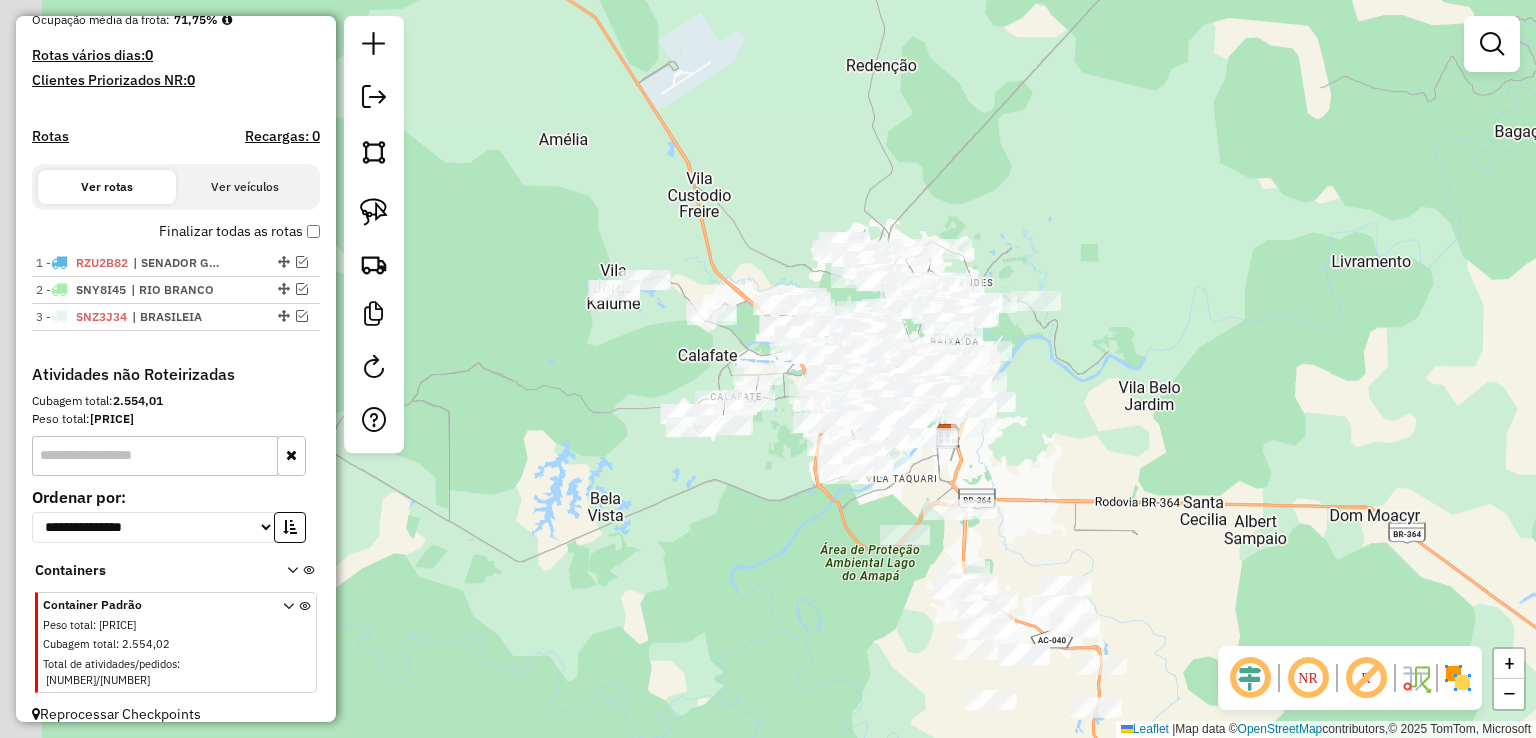 drag, startPoint x: 776, startPoint y: 377, endPoint x: 1048, endPoint y: 390, distance: 272.3105 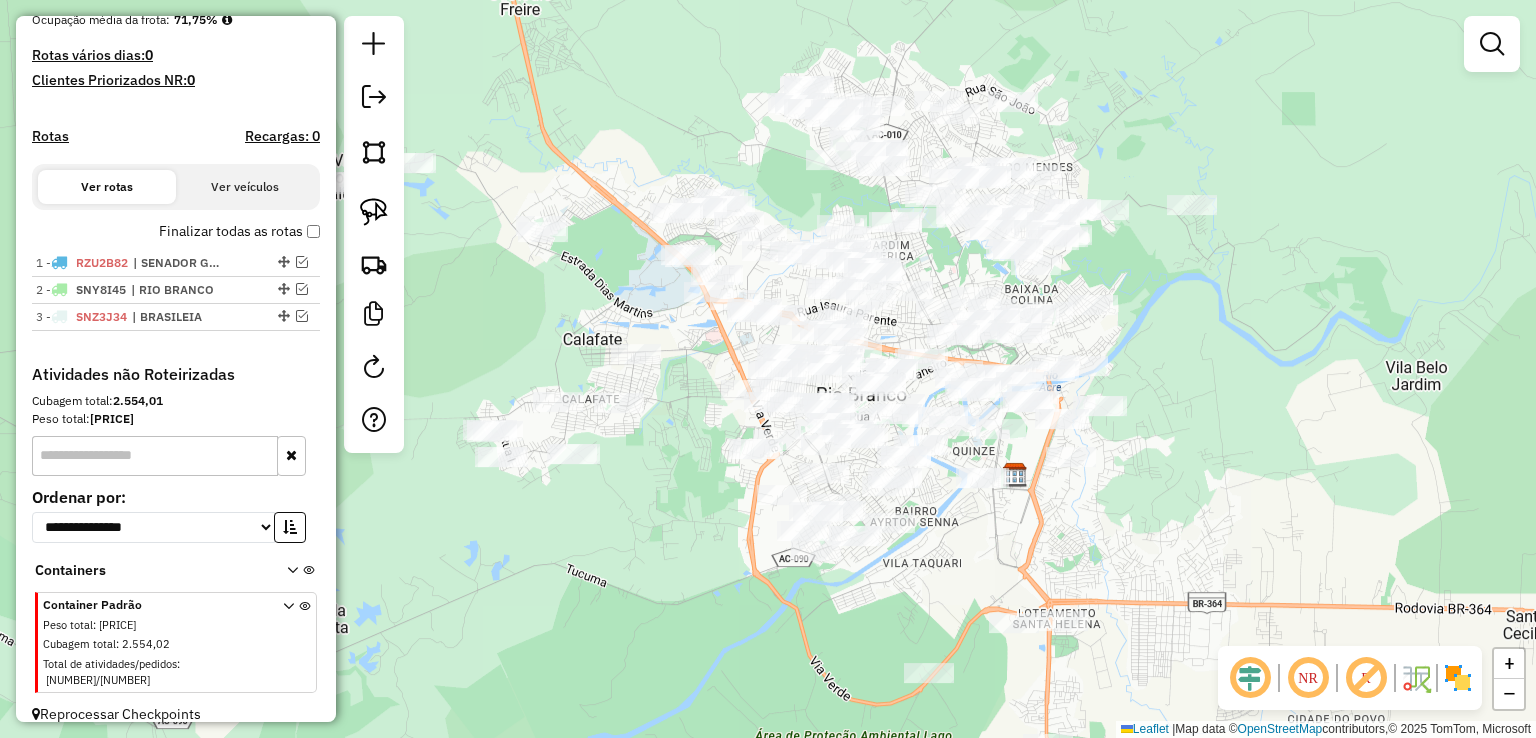 drag, startPoint x: 1198, startPoint y: 485, endPoint x: 1253, endPoint y: 481, distance: 55.145264 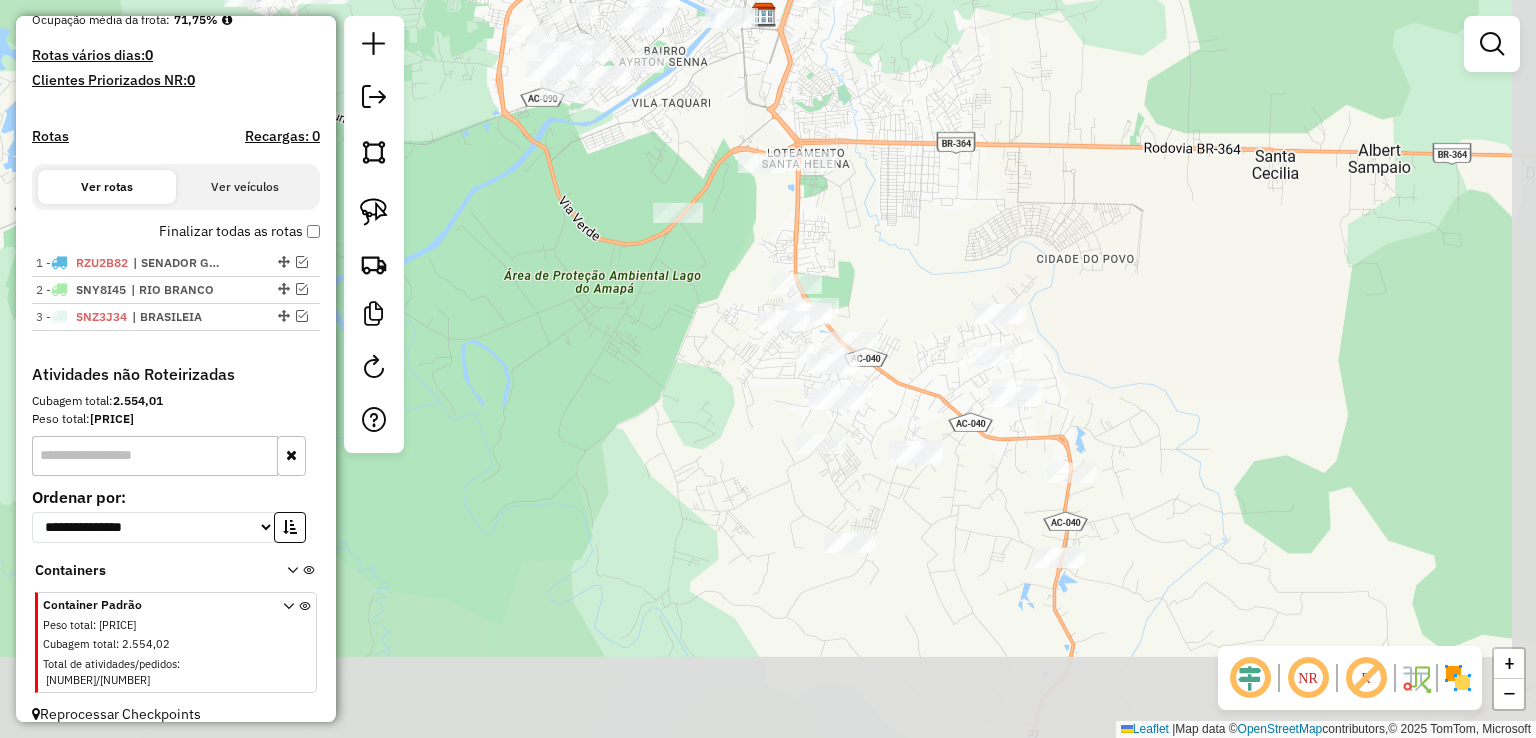 drag, startPoint x: 1220, startPoint y: 530, endPoint x: 969, endPoint y: 70, distance: 524.02386 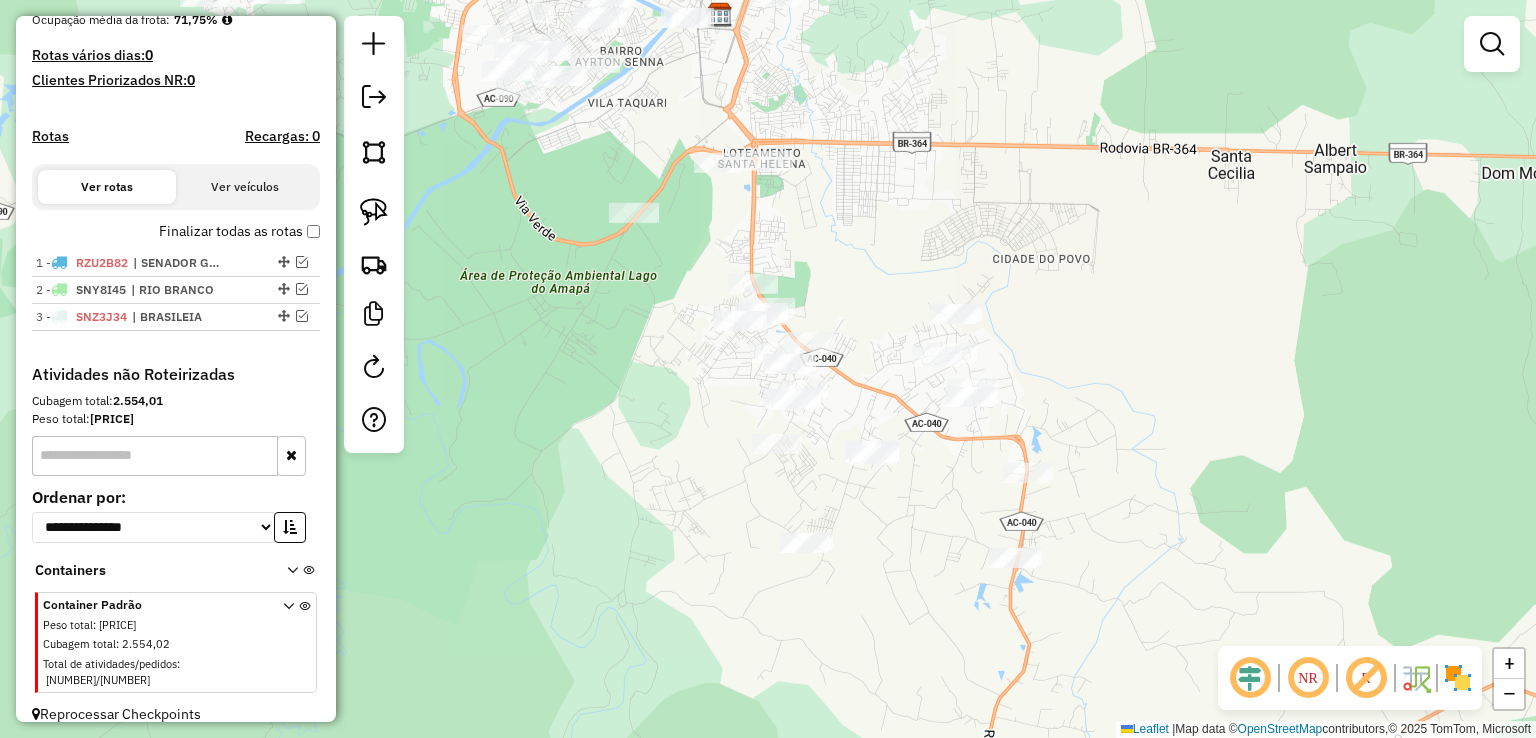 drag, startPoint x: 1204, startPoint y: 418, endPoint x: 1107, endPoint y: 421, distance: 97.04638 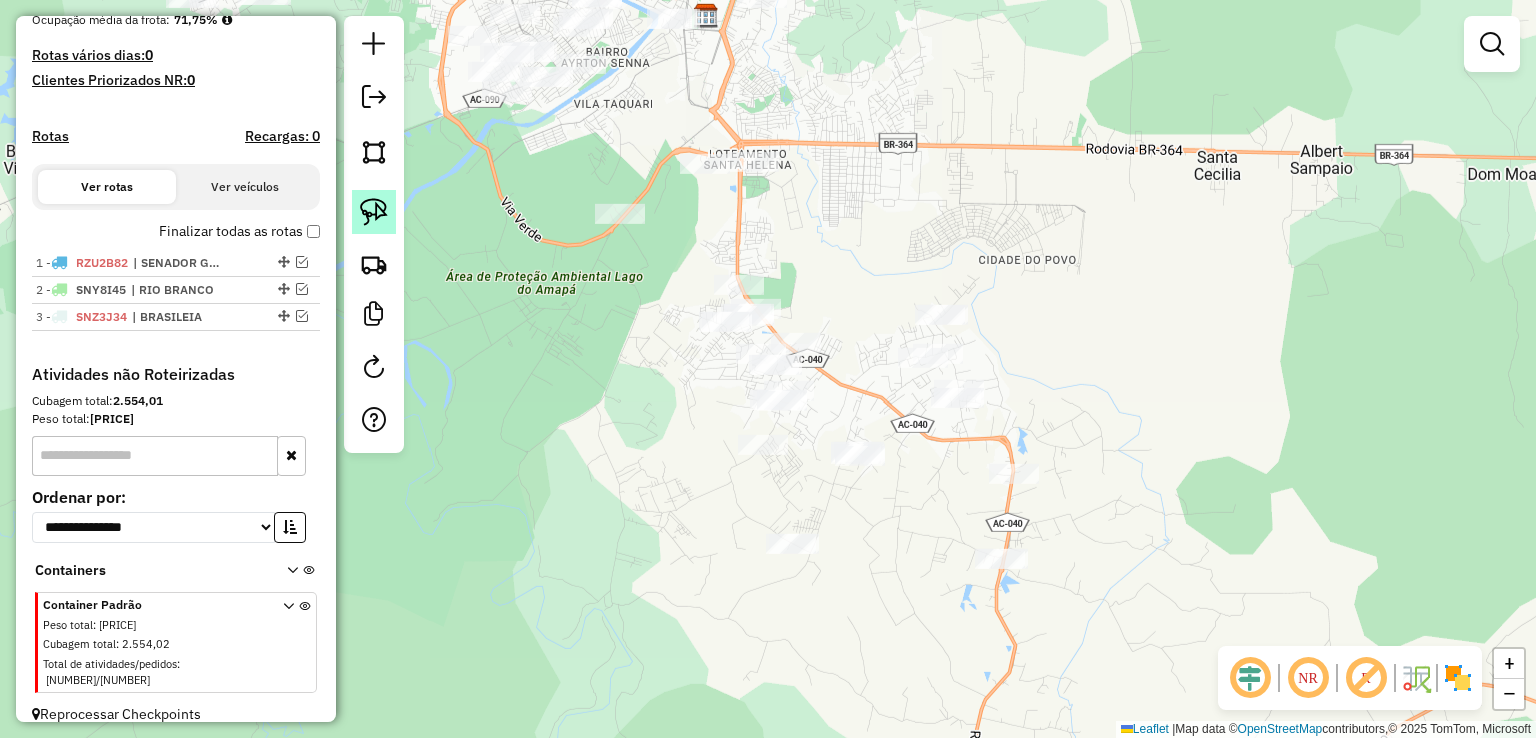 click 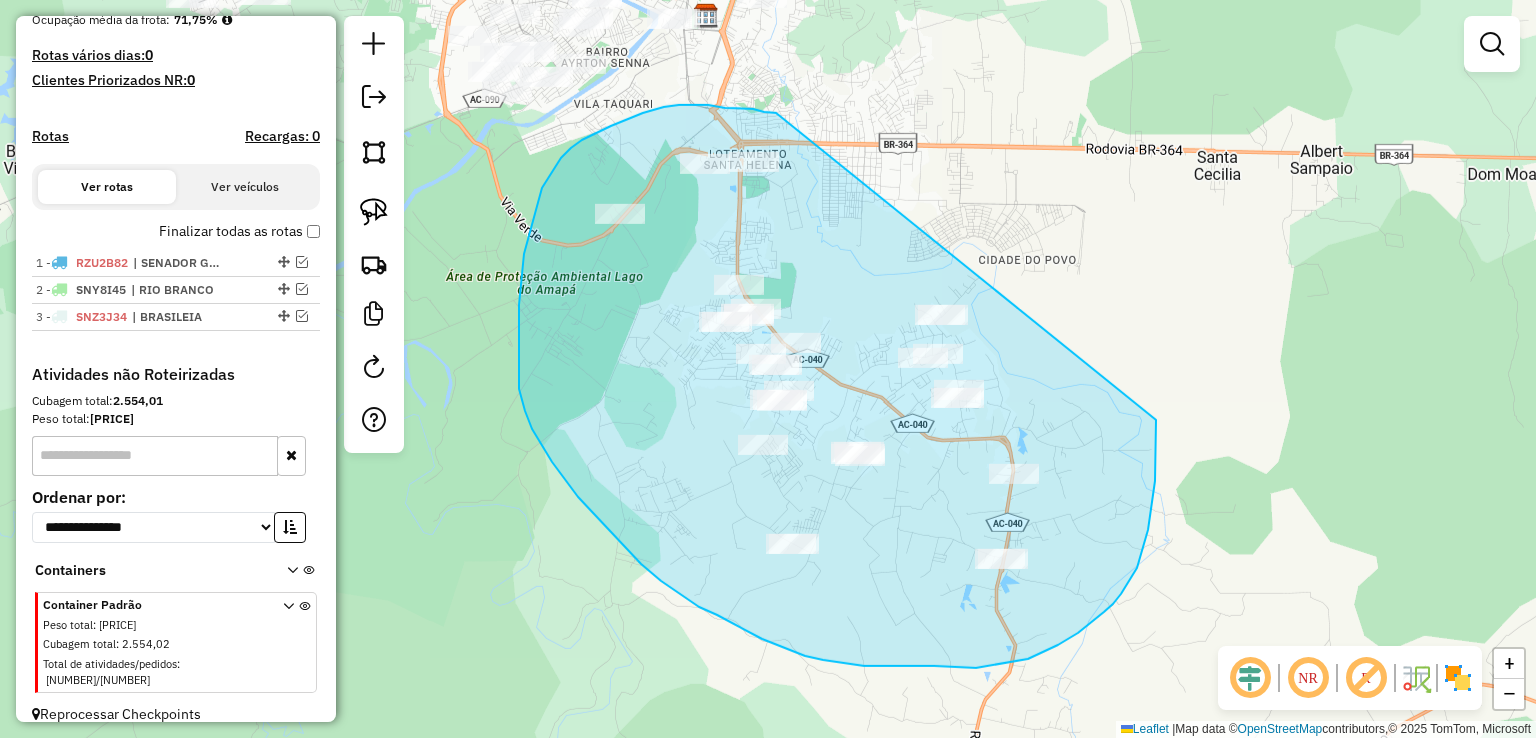 drag, startPoint x: 776, startPoint y: 113, endPoint x: 1156, endPoint y: 420, distance: 488.51715 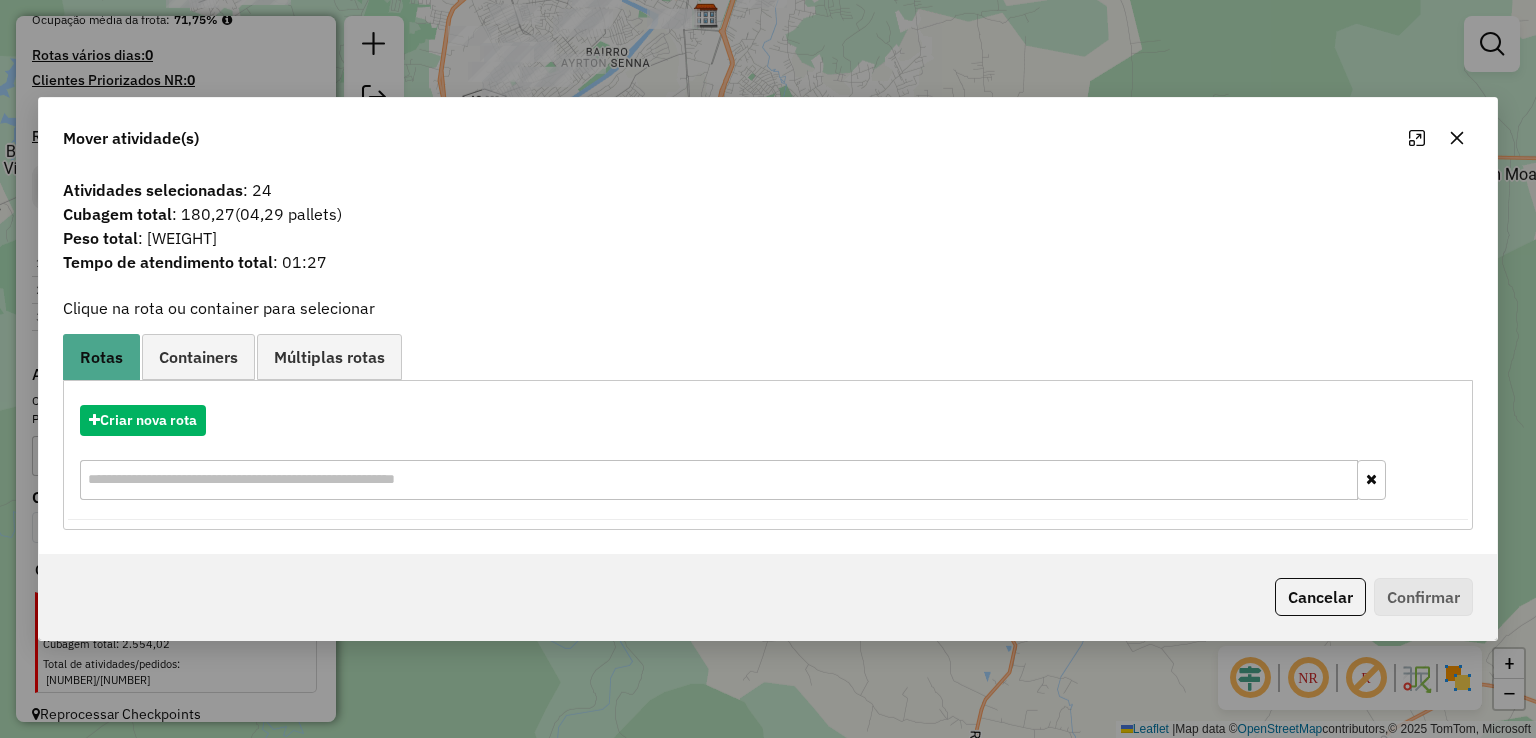 drag, startPoint x: 126, startPoint y: 234, endPoint x: 510, endPoint y: 257, distance: 384.68817 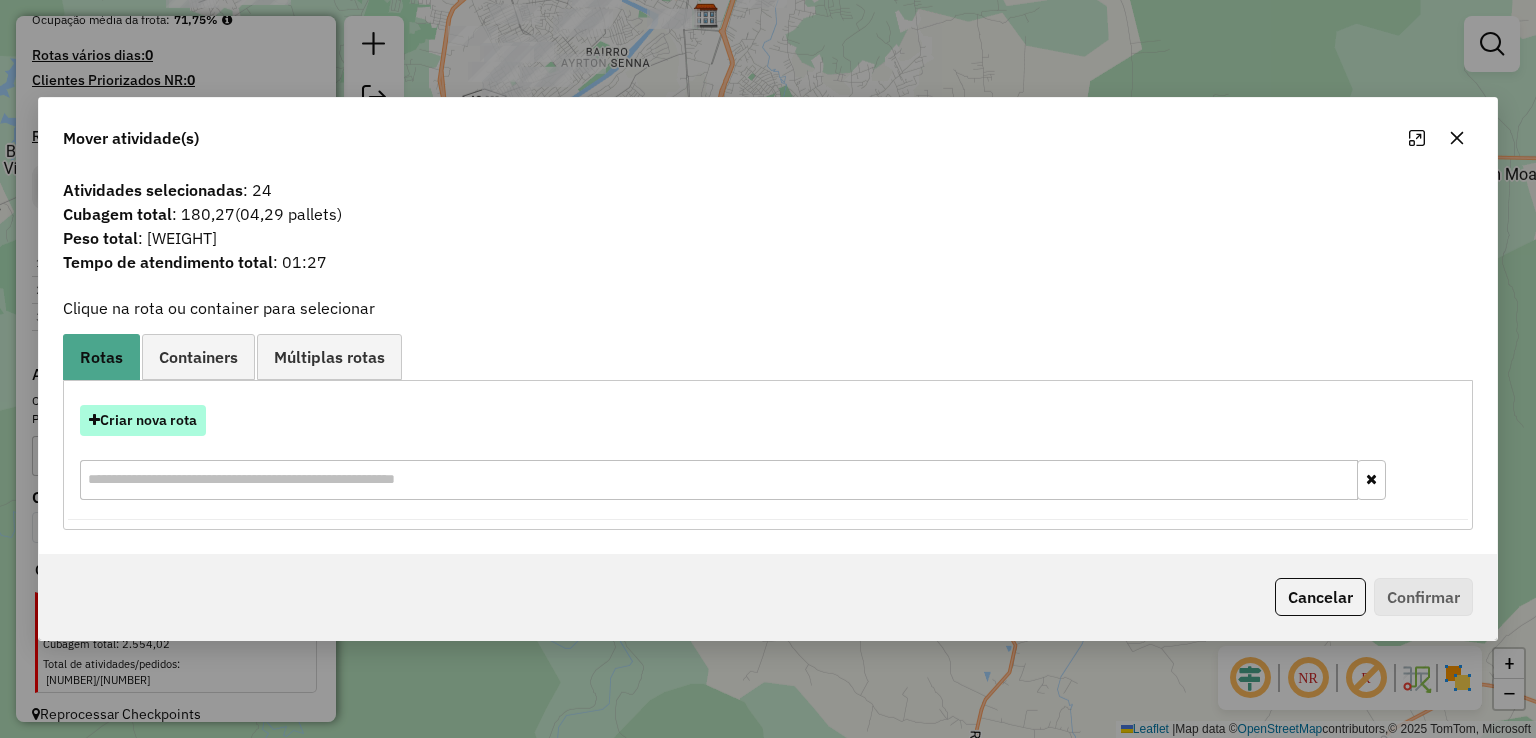 click on "Criar nova rota" at bounding box center [143, 420] 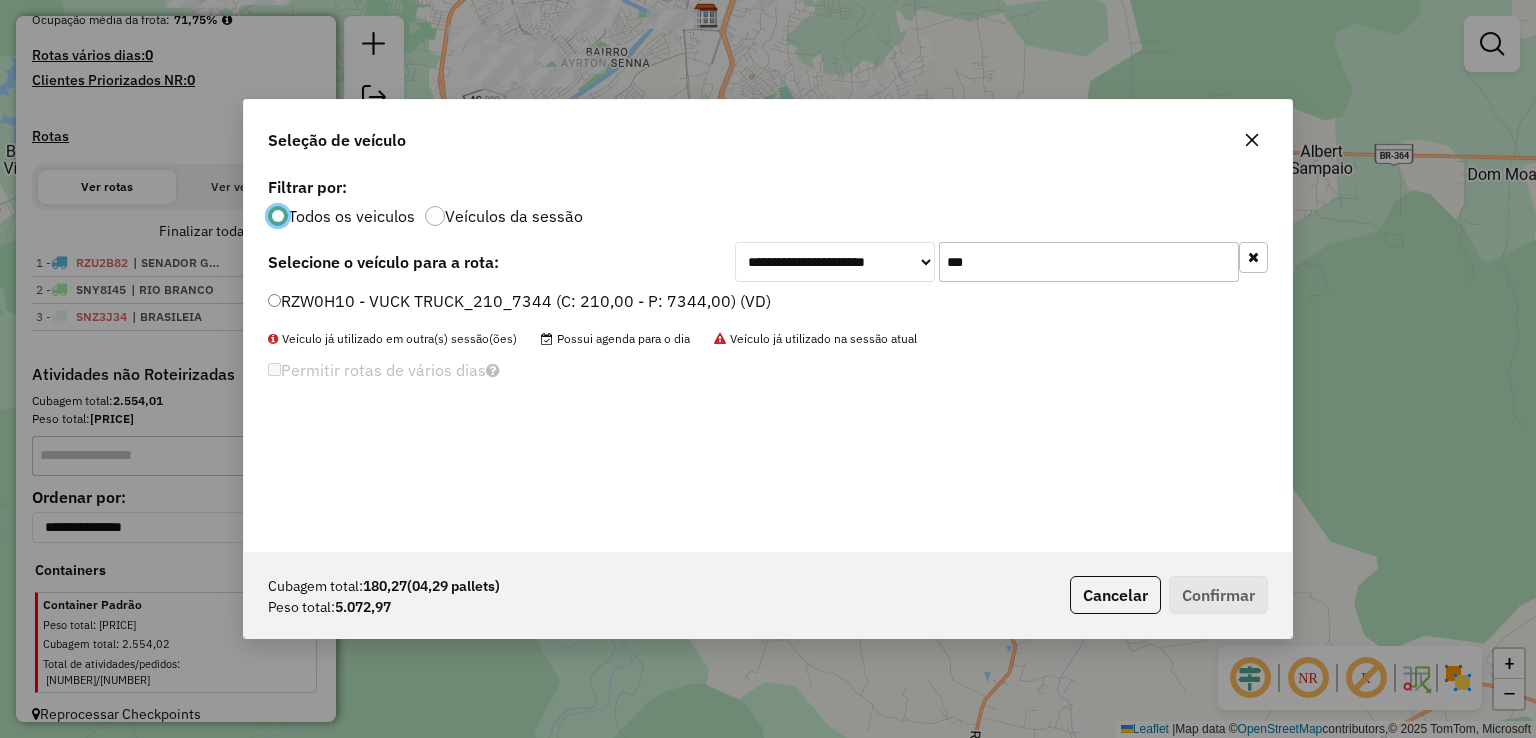 scroll, scrollTop: 10, scrollLeft: 6, axis: both 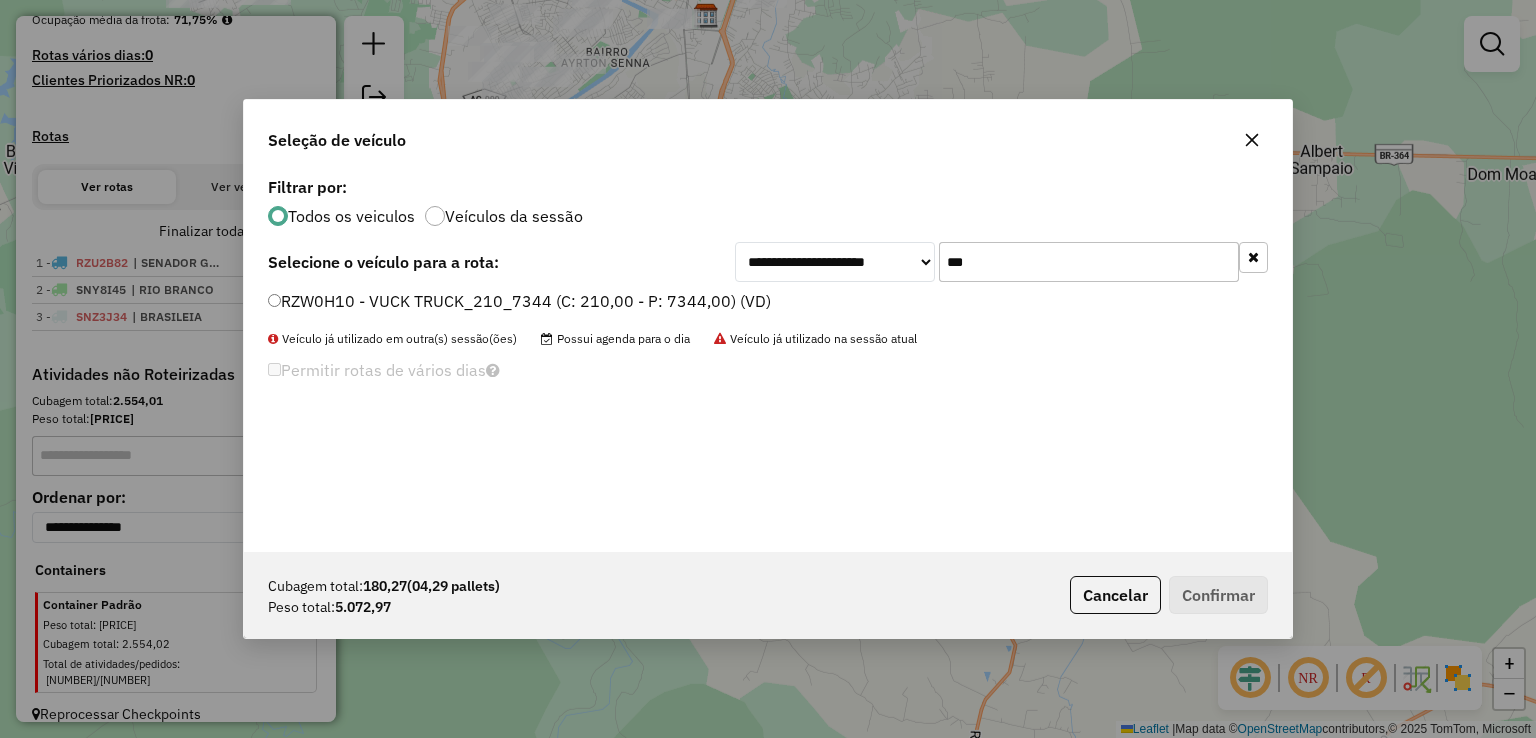 drag, startPoint x: 1098, startPoint y: 265, endPoint x: 420, endPoint y: 265, distance: 678 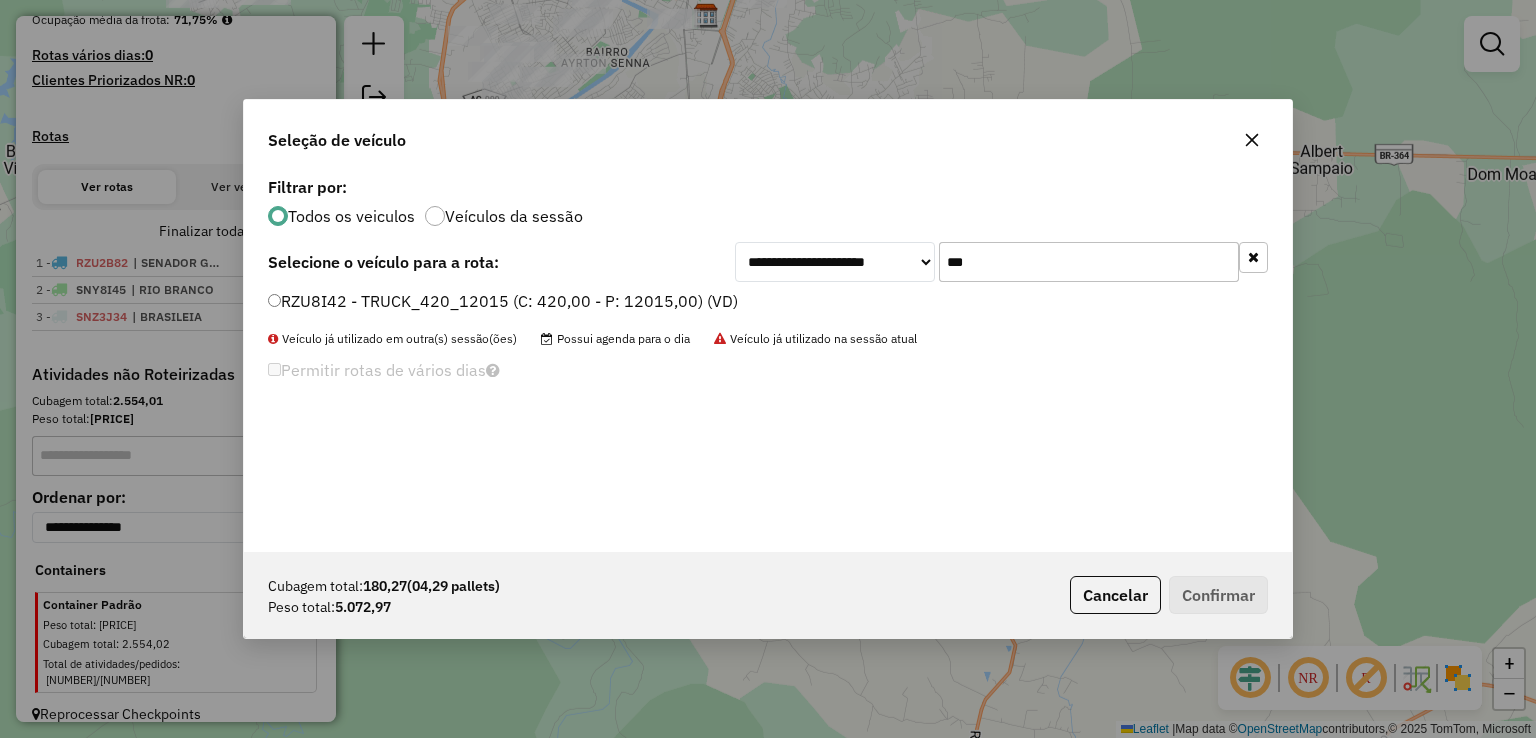 type on "***" 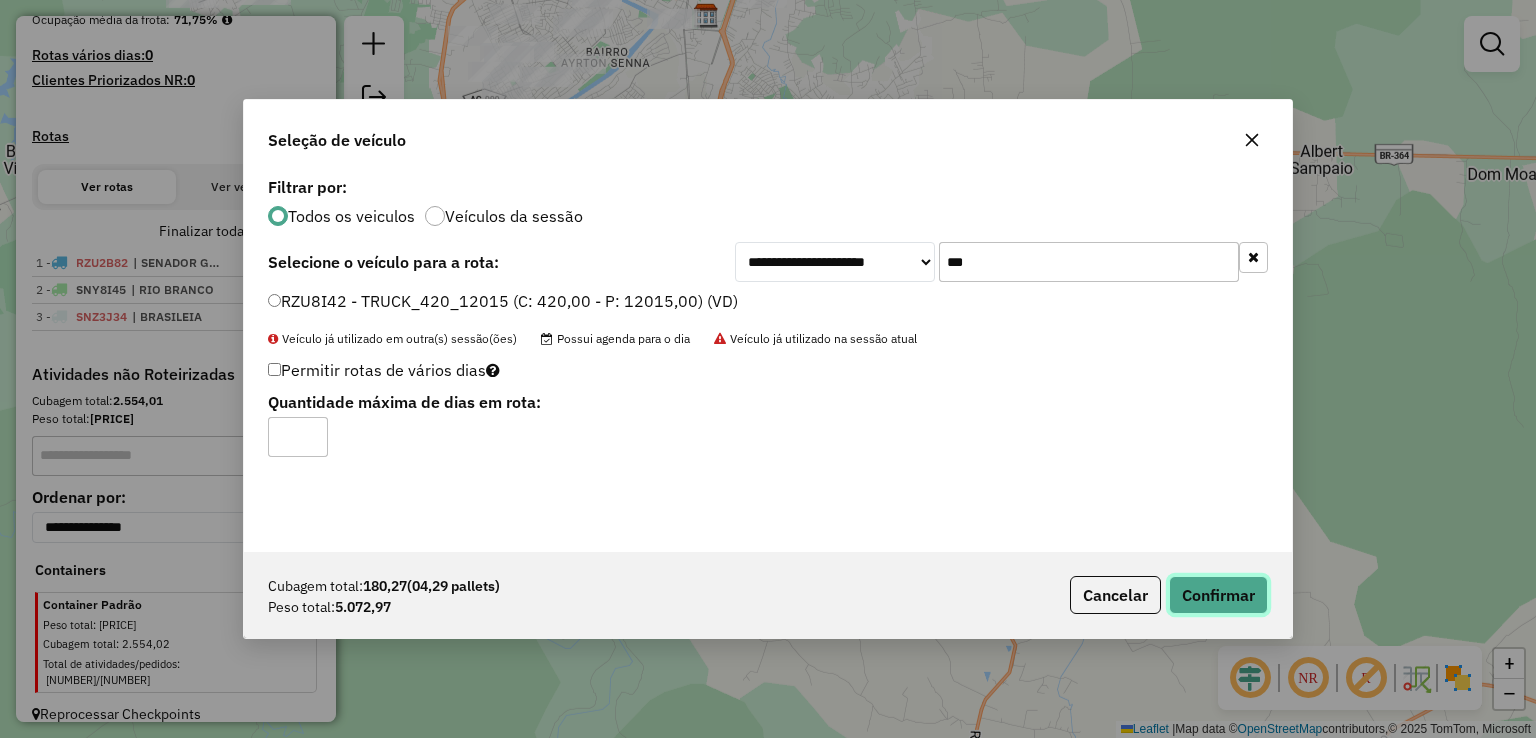 click on "Confirmar" 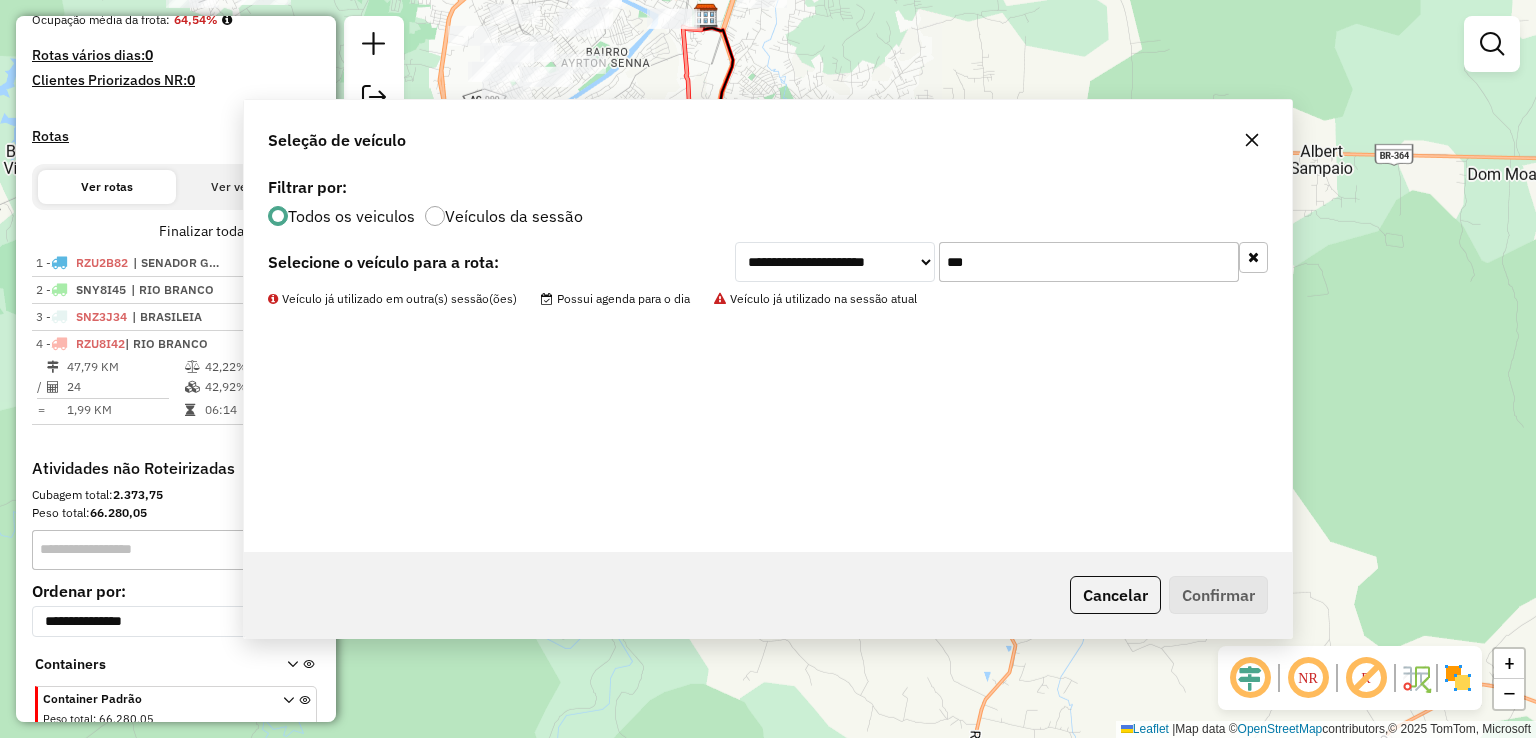 scroll, scrollTop: 610, scrollLeft: 0, axis: vertical 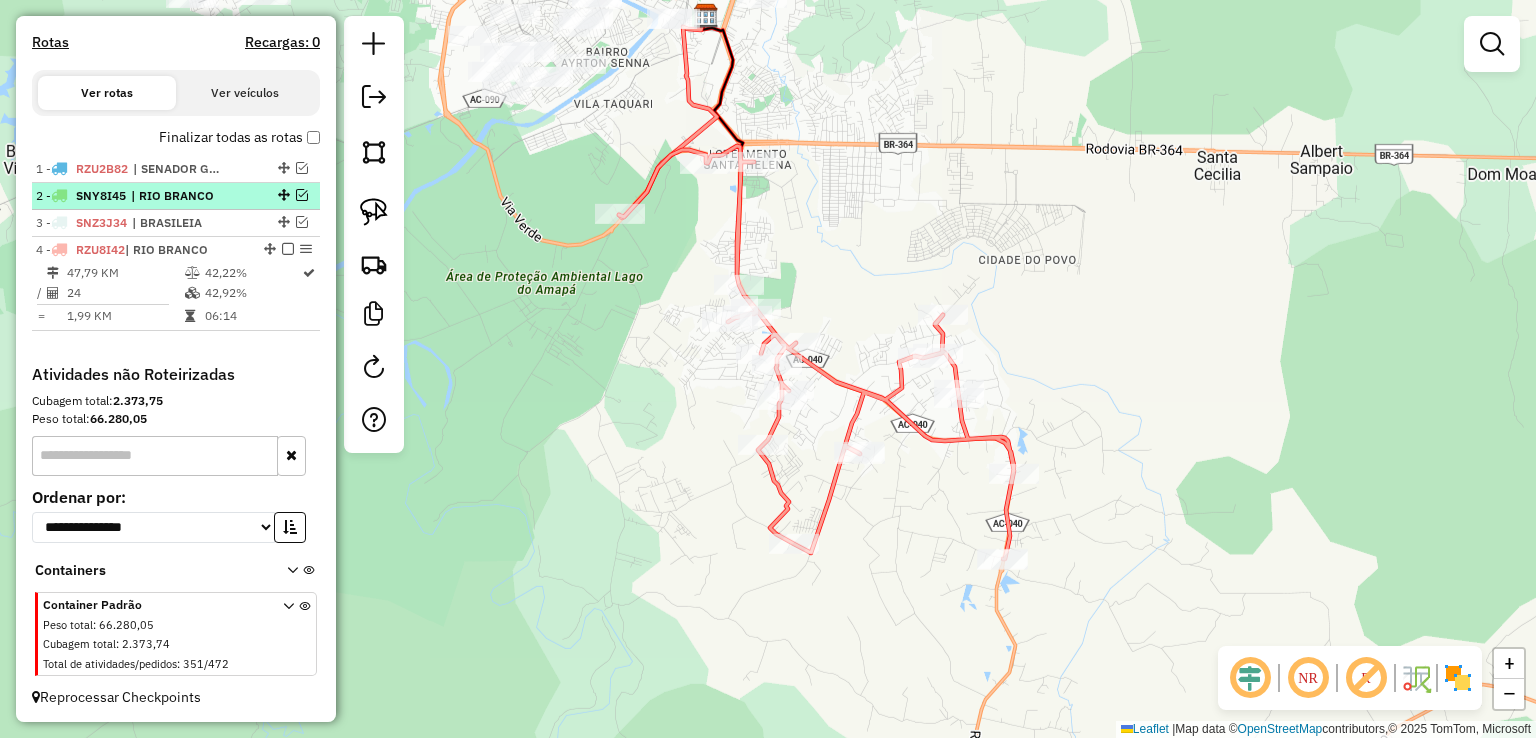 click at bounding box center (302, 195) 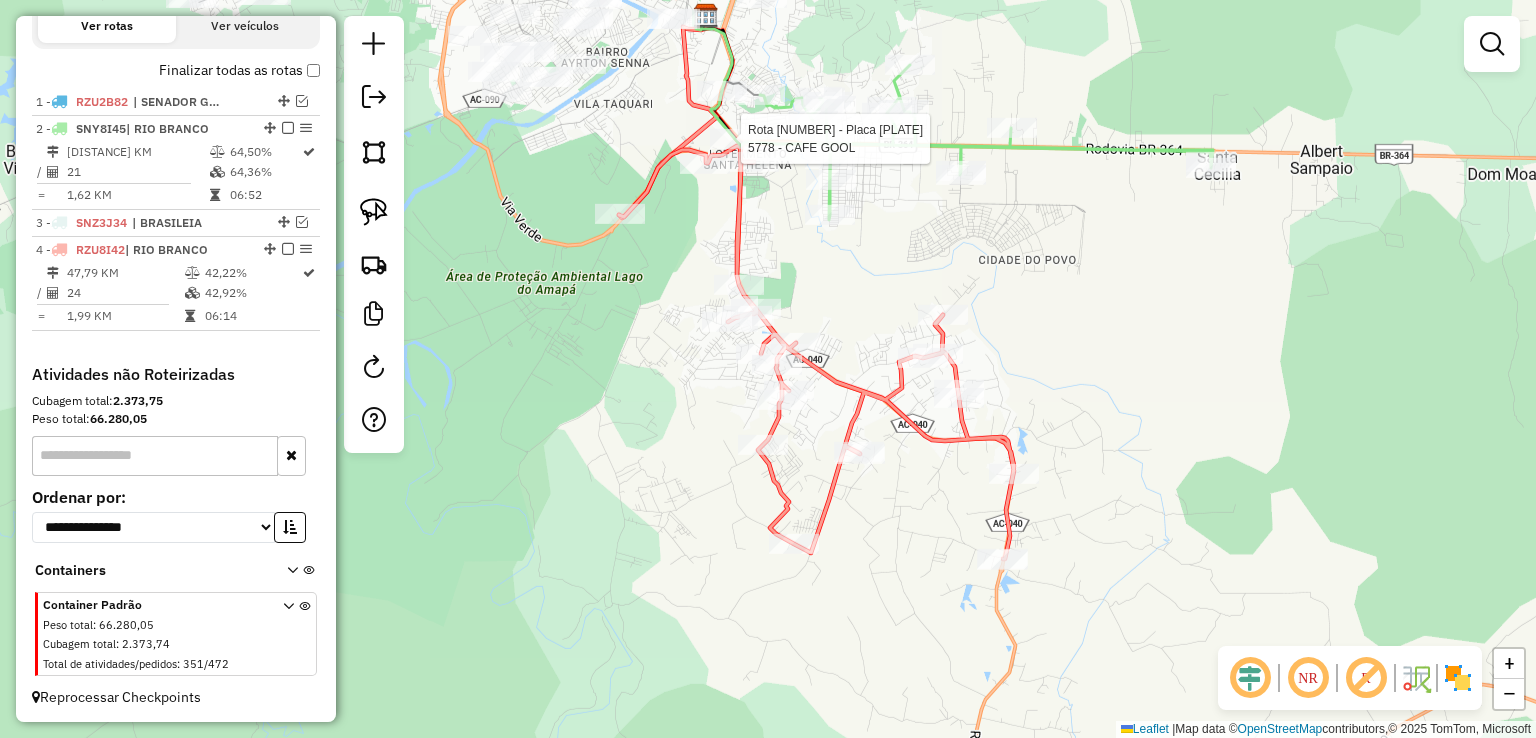 select on "*********" 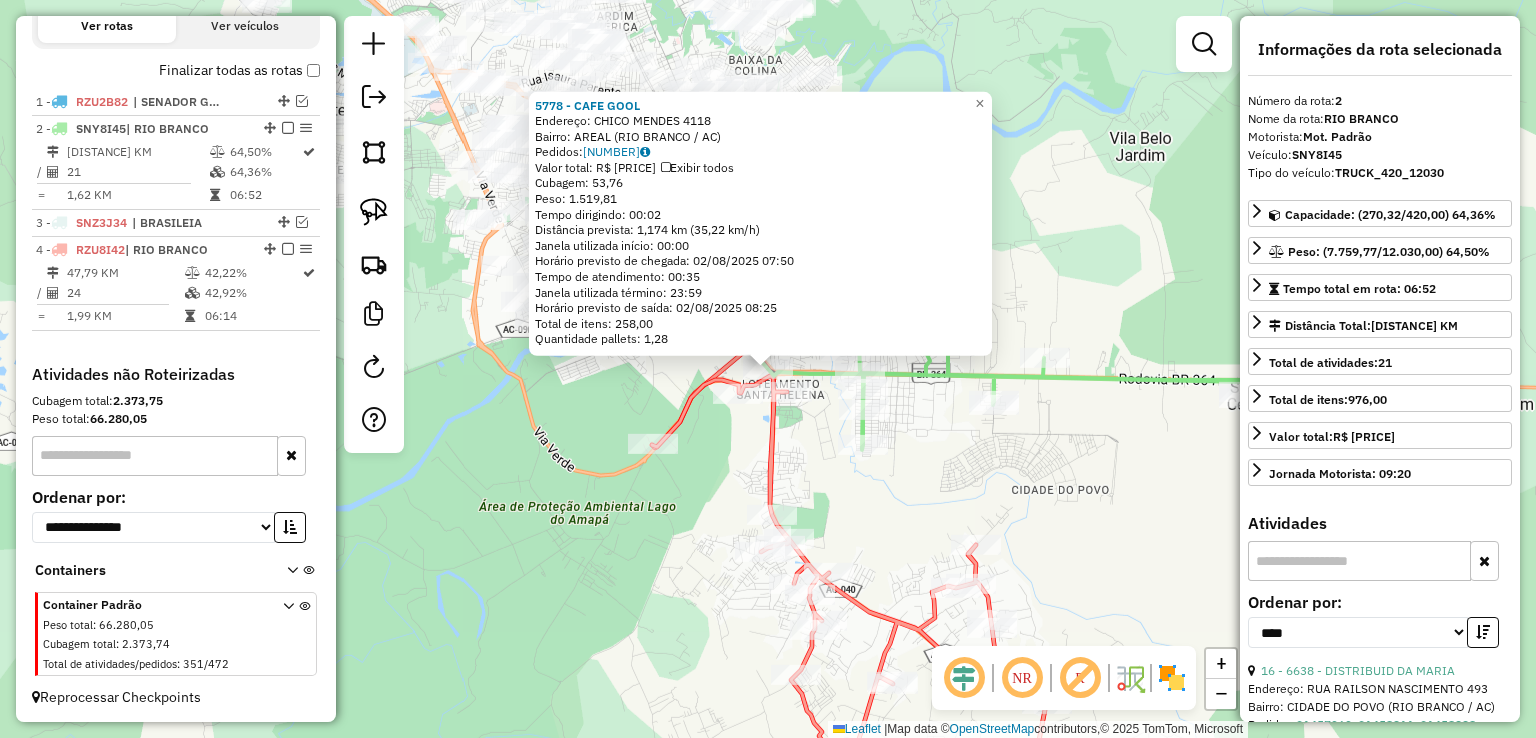 click on "5778 - CAFE GOOL  Endereço:  CHICO MENDES 4118   Bairro: AREAL (RIO BRANCO / AC)   Pedidos:  01458271   Valor total: R$ 12.864,50   Exibir todos   Cubagem: 53,76  Peso: 1.519,81  Tempo dirigindo: 00:02   Distância prevista: 1,174 km (35,22 km/h)   Janela utilizada início: 00:00   Horário previsto de chegada: 02/08/2025 07:50   Tempo de atendimento: 00:35   Janela utilizada término: 23:59   Horário previsto de saída: 02/08/2025 08:25   Total de itens: 258,00   Quantidade pallets: 1,28  × Janela de atendimento Grade de atendimento Capacidade Transportadoras Veículos Cliente Pedidos  Rotas Selecione os dias de semana para filtrar as janelas de atendimento  Seg   Ter   Qua   Qui   Sex   Sáb   Dom  Informe o período da janela de atendimento: De: Até:  Filtrar exatamente a janela do cliente  Considerar janela de atendimento padrão  Selecione os dias de semana para filtrar as grades de atendimento  Seg   Ter   Qua   Qui   Sex   Sáb   Dom   Considerar clientes sem dia de atendimento cadastrado  De:  De:" 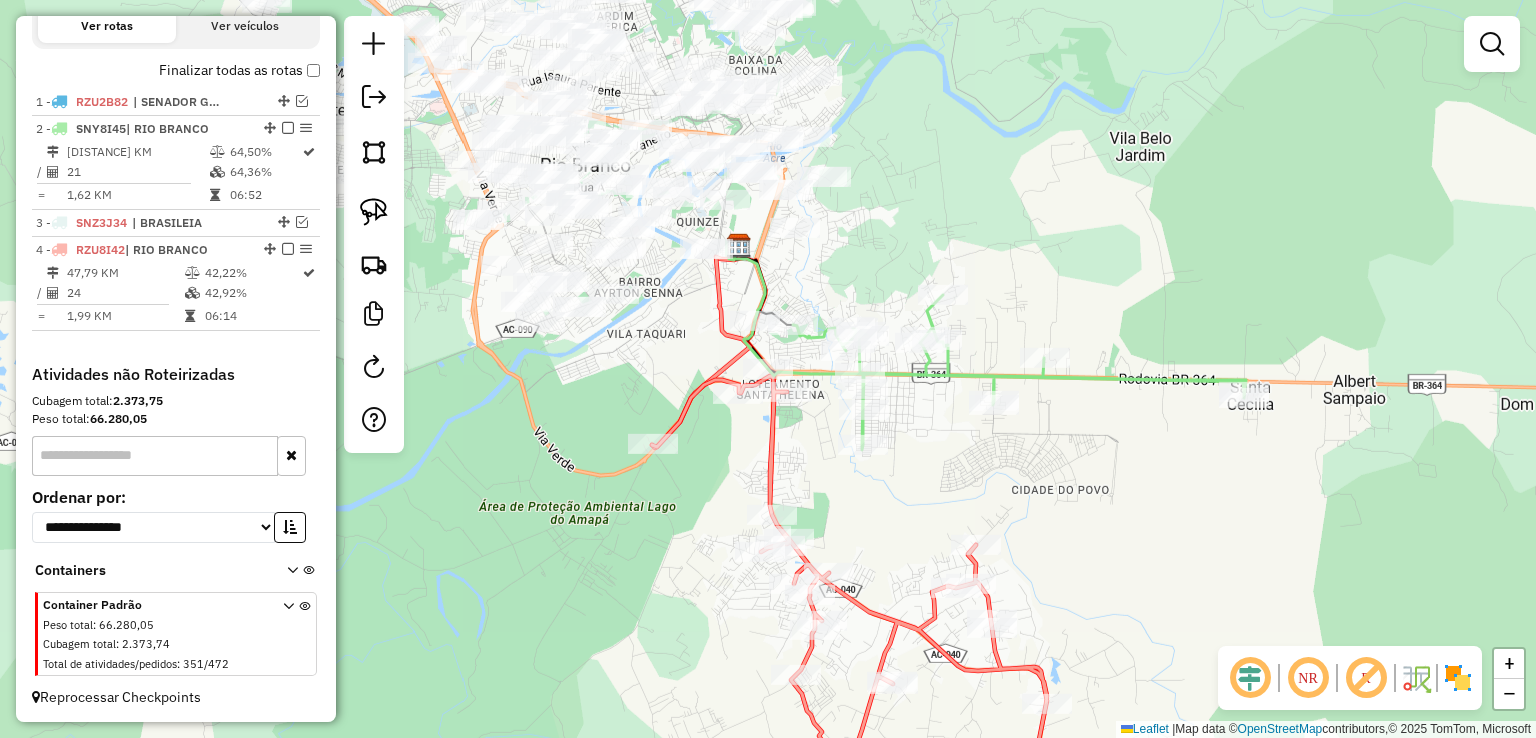 click 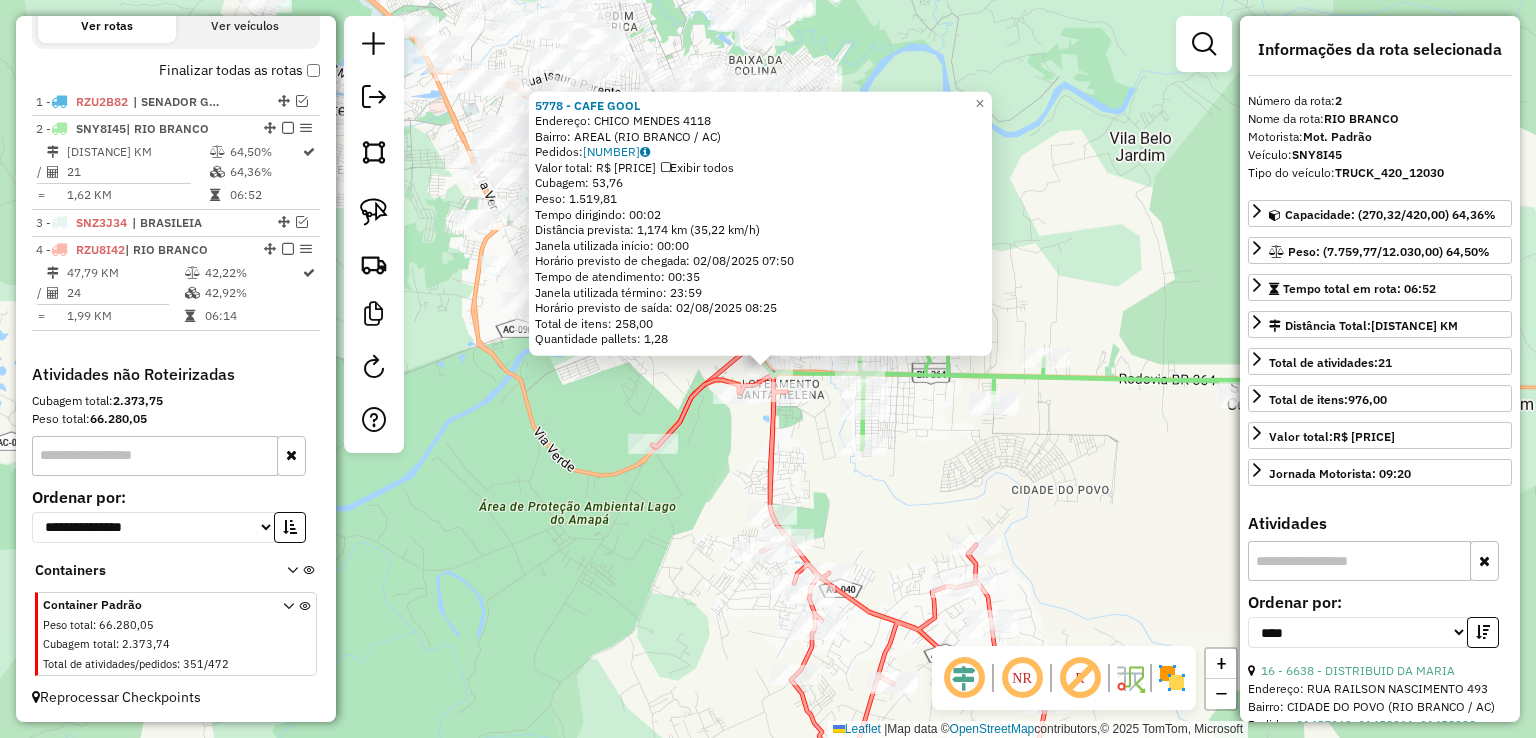 click on "5778 - CAFE GOOL  Endereço:  CHICO MENDES 4118   Bairro: AREAL (RIO BRANCO / AC)   Pedidos:  01458271   Valor total: R$ 12.864,50   Exibir todos   Cubagem: 53,76  Peso: 1.519,81  Tempo dirigindo: 00:02   Distância prevista: 1,174 km (35,22 km/h)   Janela utilizada início: 00:00   Horário previsto de chegada: 02/08/2025 07:50   Tempo de atendimento: 00:35   Janela utilizada término: 23:59   Horário previsto de saída: 02/08/2025 08:25   Total de itens: 258,00   Quantidade pallets: 1,28  × Janela de atendimento Grade de atendimento Capacidade Transportadoras Veículos Cliente Pedidos  Rotas Selecione os dias de semana para filtrar as janelas de atendimento  Seg   Ter   Qua   Qui   Sex   Sáb   Dom  Informe o período da janela de atendimento: De: Até:  Filtrar exatamente a janela do cliente  Considerar janela de atendimento padrão  Selecione os dias de semana para filtrar as grades de atendimento  Seg   Ter   Qua   Qui   Sex   Sáb   Dom   Considerar clientes sem dia de atendimento cadastrado  De:  De:" 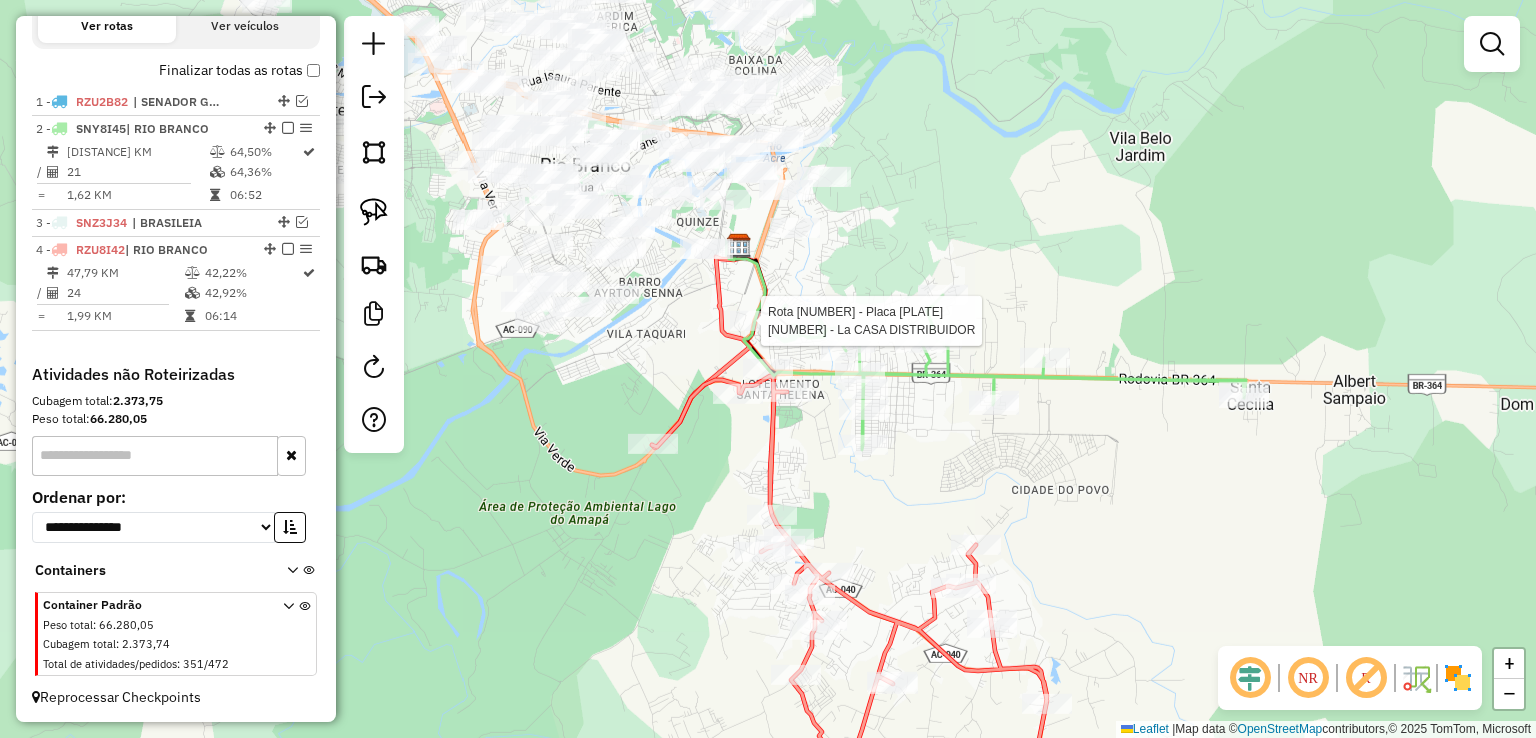 select on "*********" 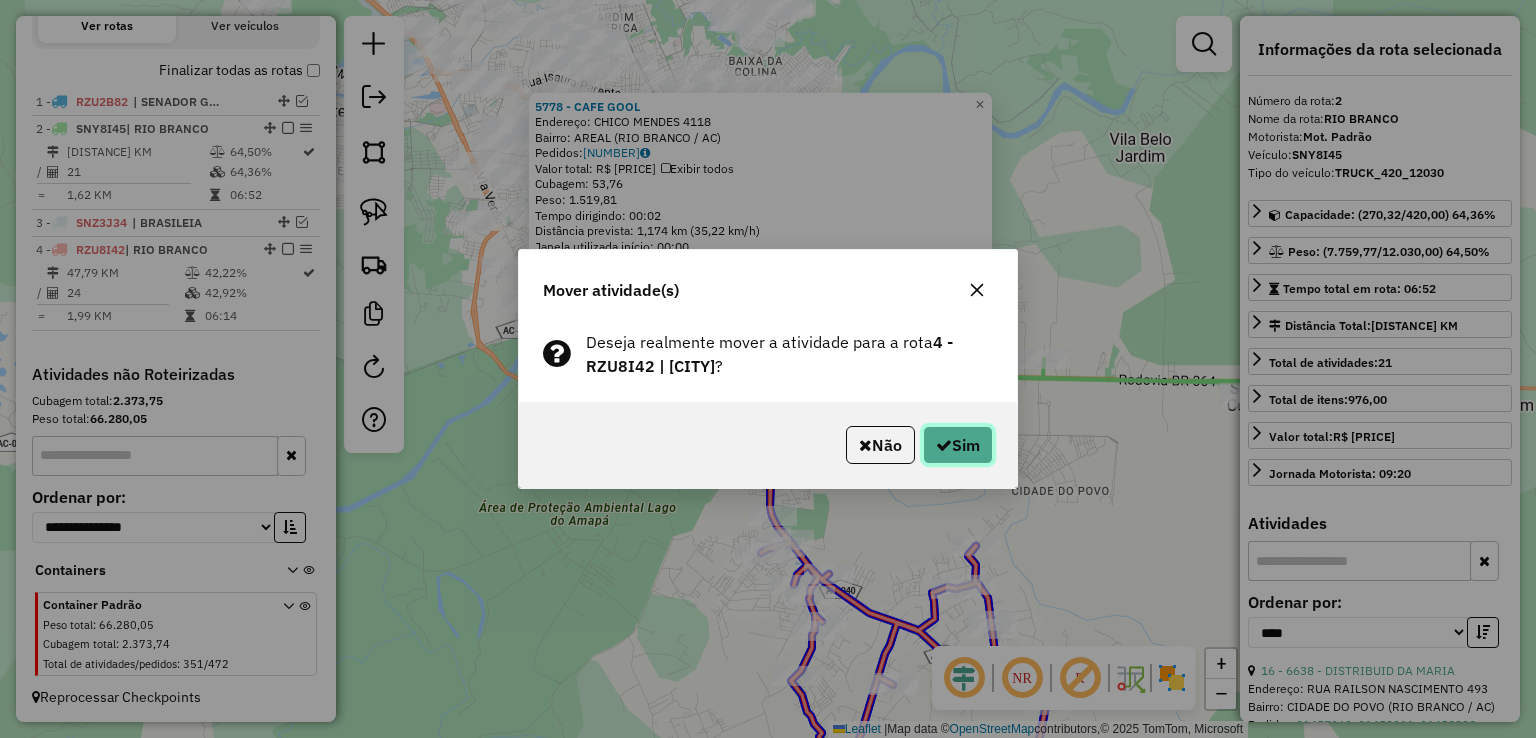 click on "Sim" 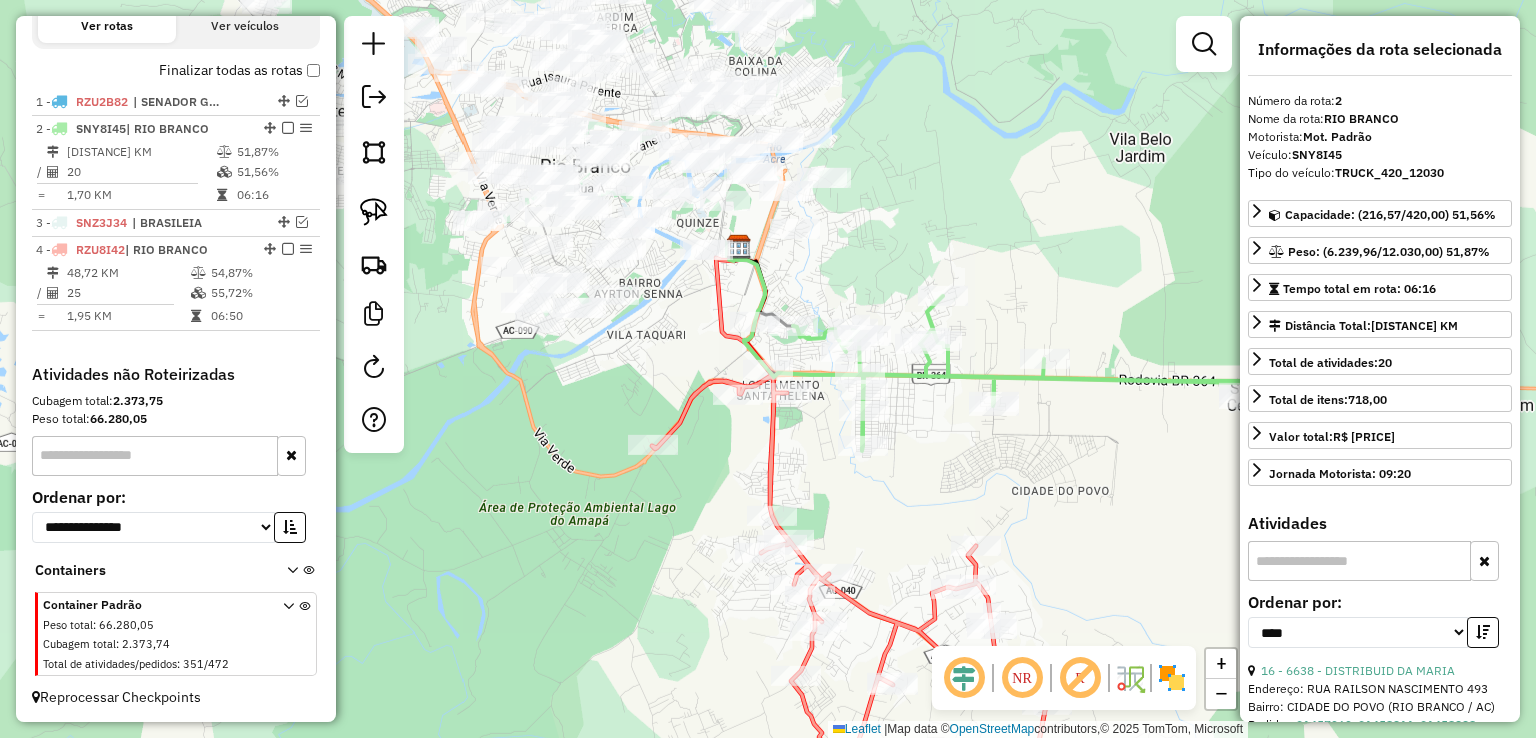 click 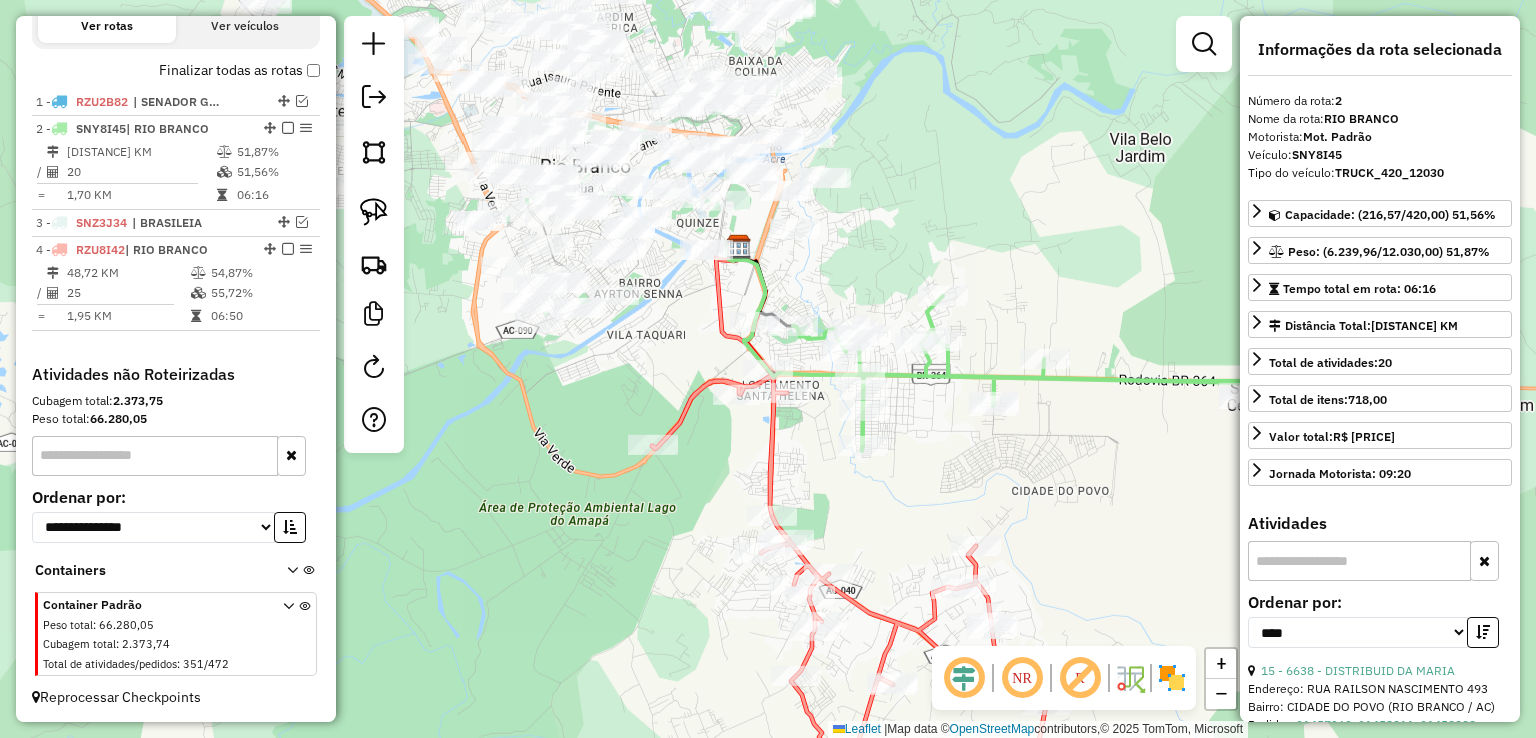 click 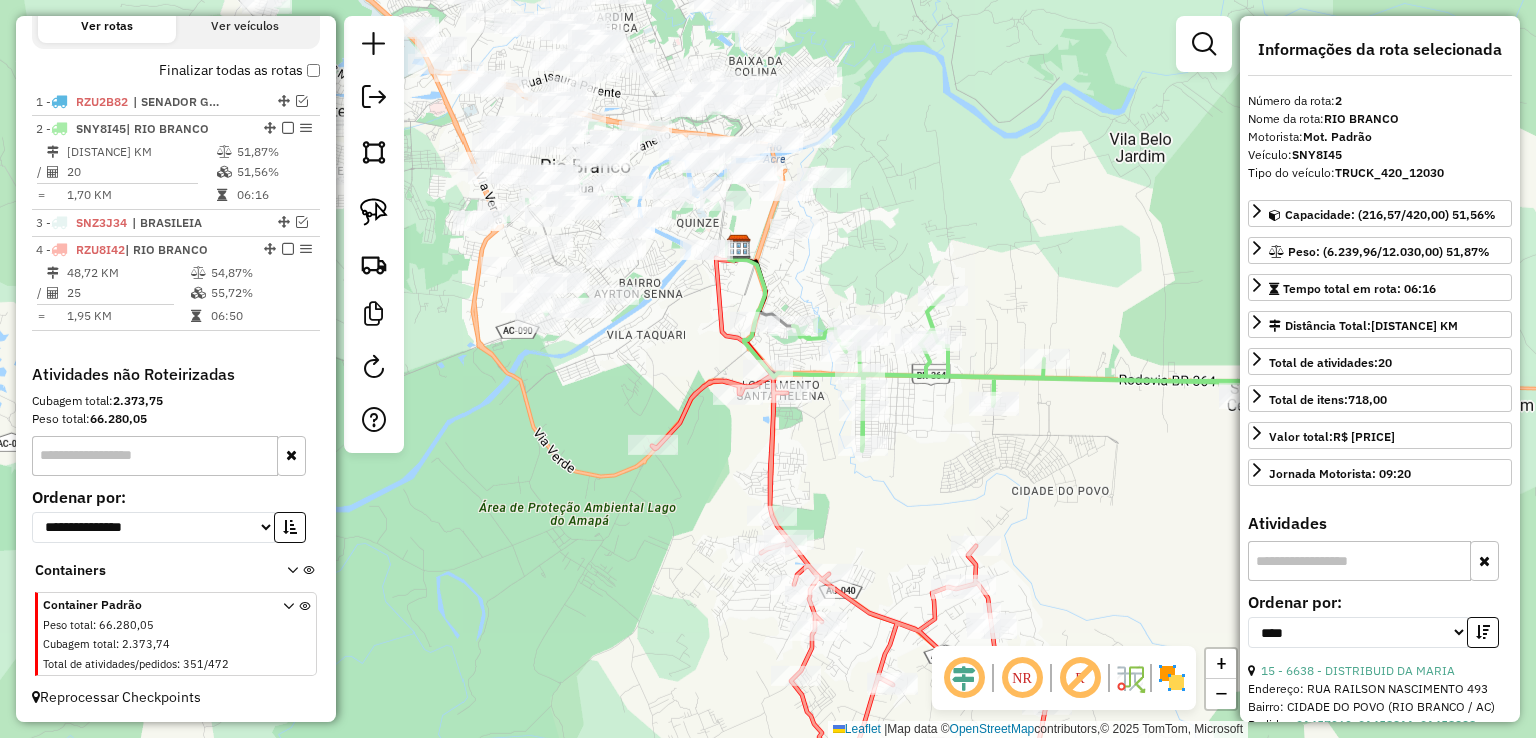 click 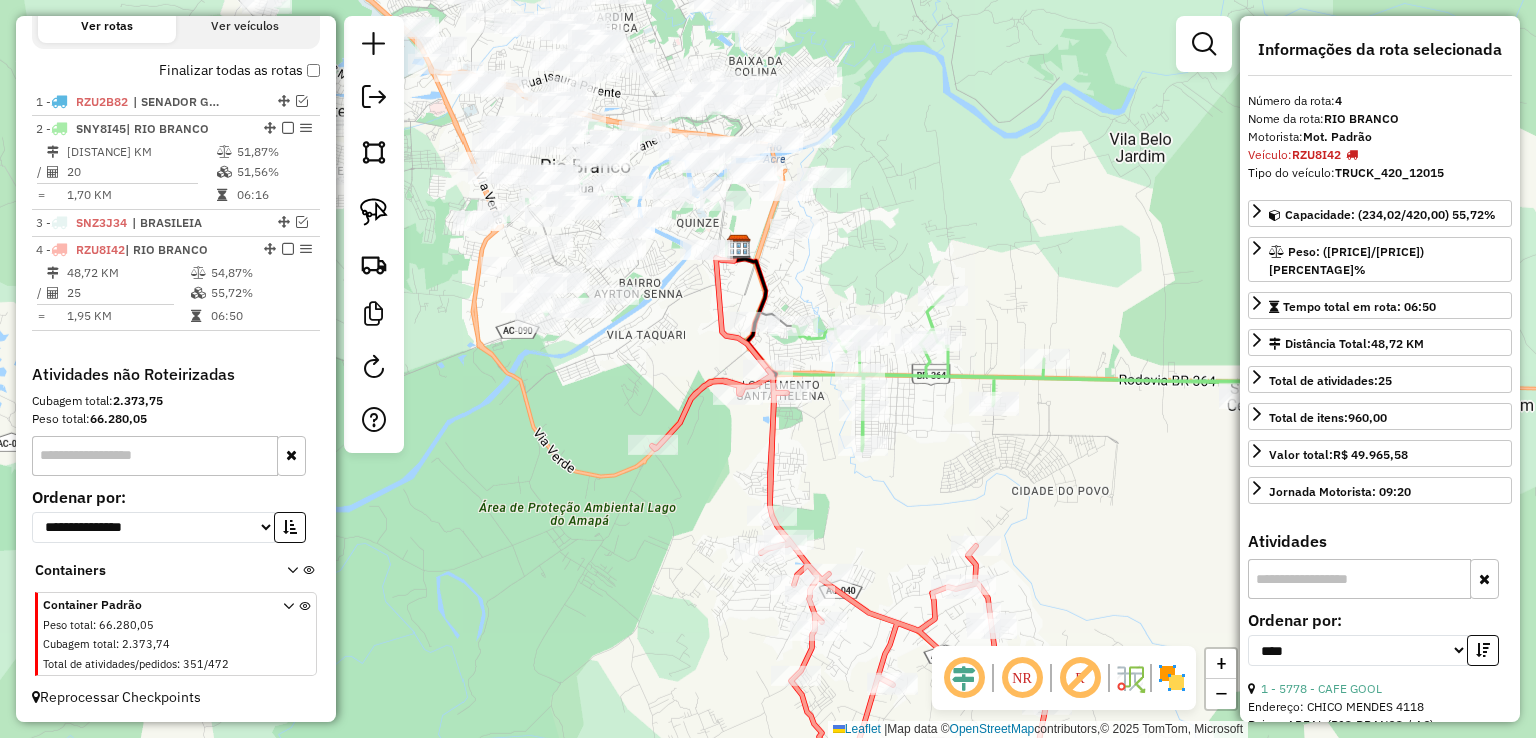 click on "Janela de atendimento Grade de atendimento Capacidade Transportadoras Veículos Cliente Pedidos  Rotas Selecione os dias de semana para filtrar as janelas de atendimento  Seg   Ter   Qua   Qui   Sex   Sáb   Dom  Informe o período da janela de atendimento: De: Até:  Filtrar exatamente a janela do cliente  Considerar janela de atendimento padrão  Selecione os dias de semana para filtrar as grades de atendimento  Seg   Ter   Qua   Qui   Sex   Sáb   Dom   Considerar clientes sem dia de atendimento cadastrado  Clientes fora do dia de atendimento selecionado Filtrar as atividades entre os valores definidos abaixo:  Peso mínimo:   Peso máximo:   Cubagem mínima:   Cubagem máxima:   De:   Até:  Filtrar as atividades entre o tempo de atendimento definido abaixo:  De:   Até:   Considerar capacidade total dos clientes não roteirizados Transportadora: Selecione um ou mais itens Tipo de veículo: Selecione um ou mais itens Veículo: Selecione um ou mais itens Motorista: Selecione um ou mais itens Nome: Rótulo:" 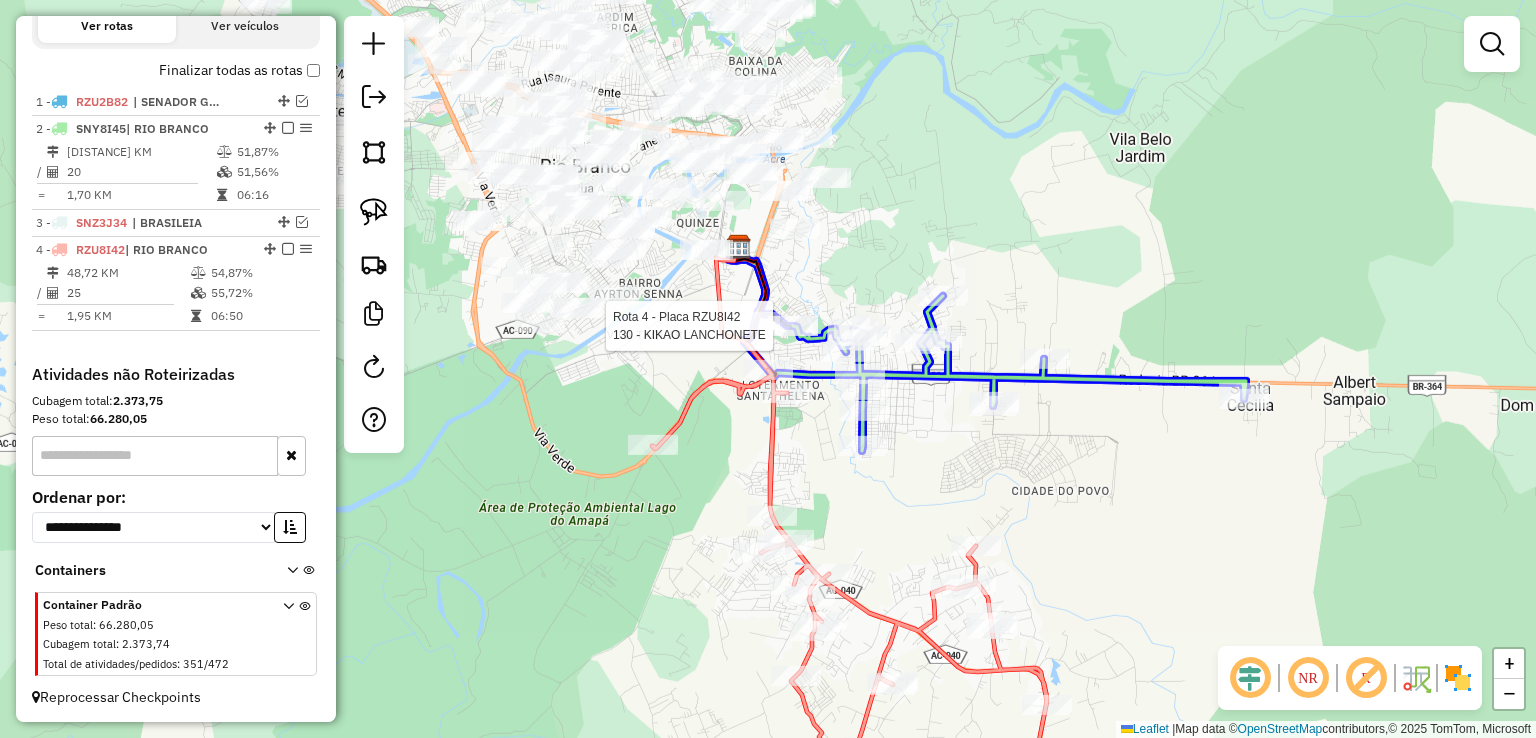 click 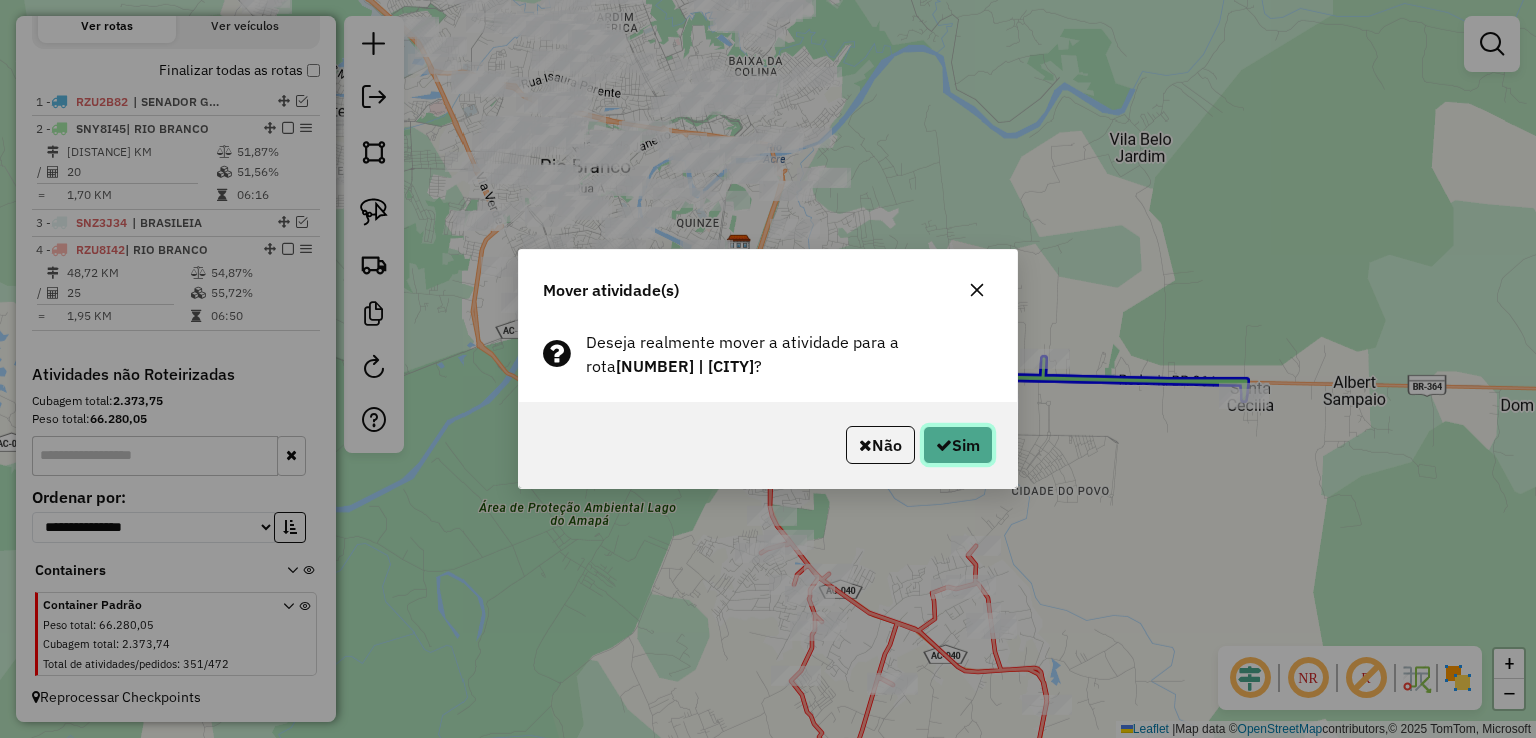 click on "Sim" 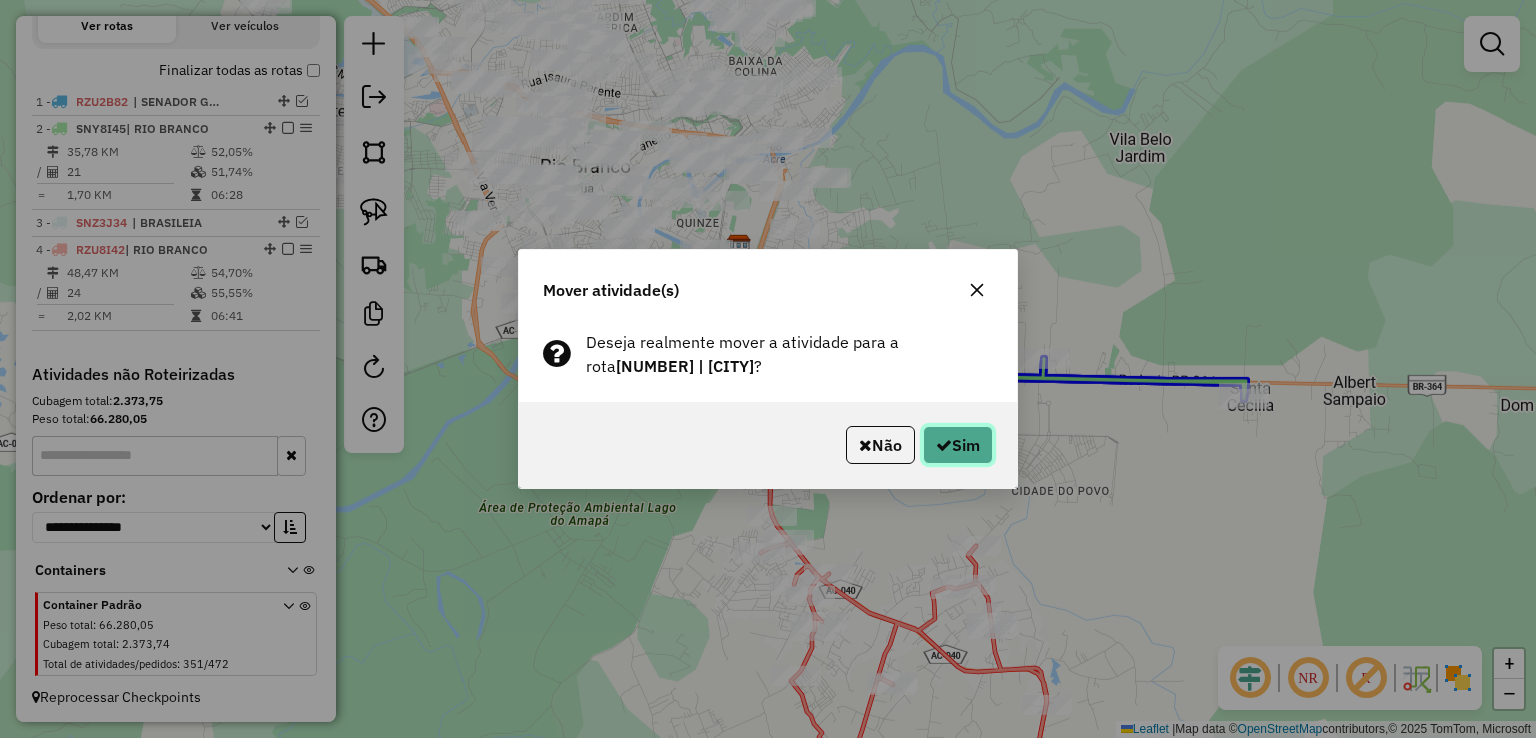 click on "Sim" 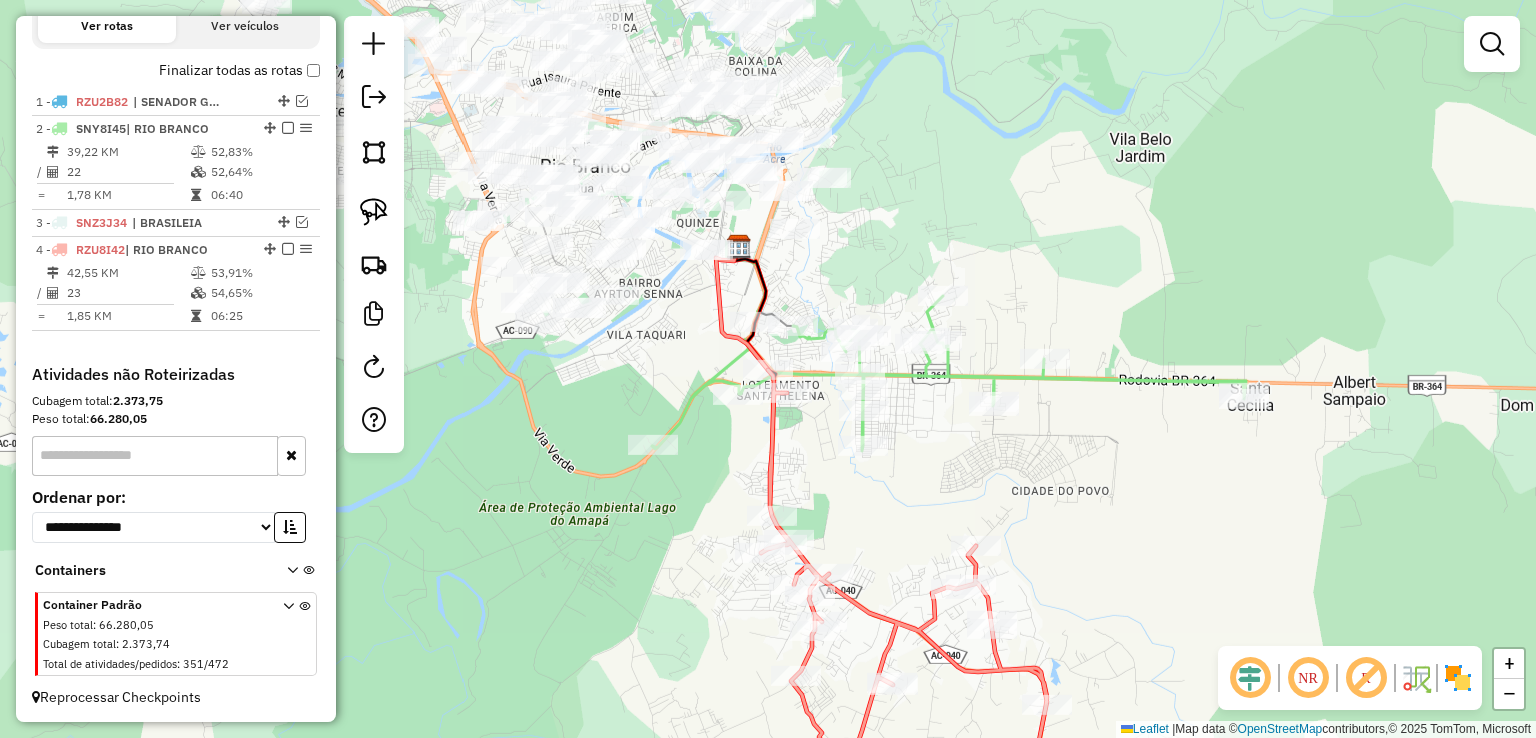 click 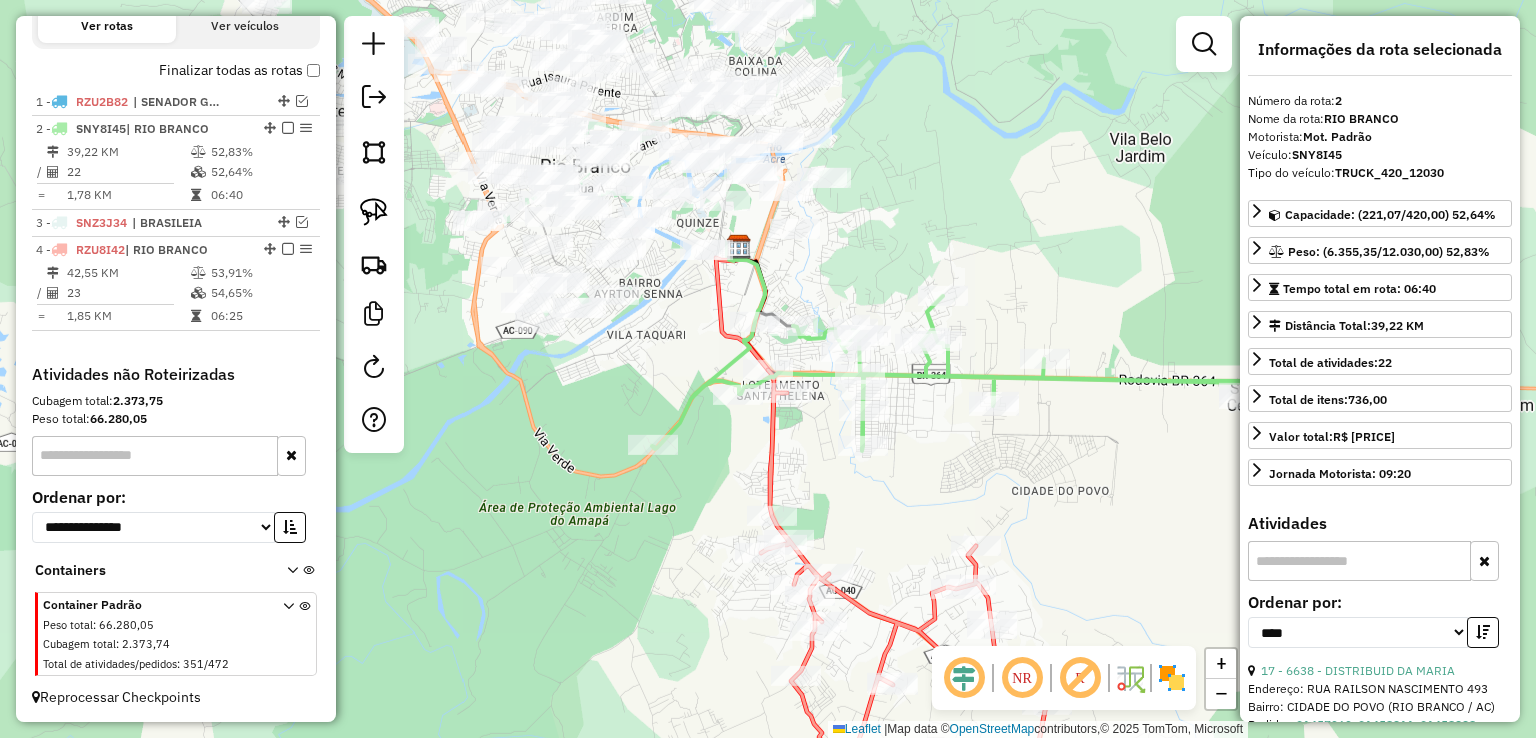 click 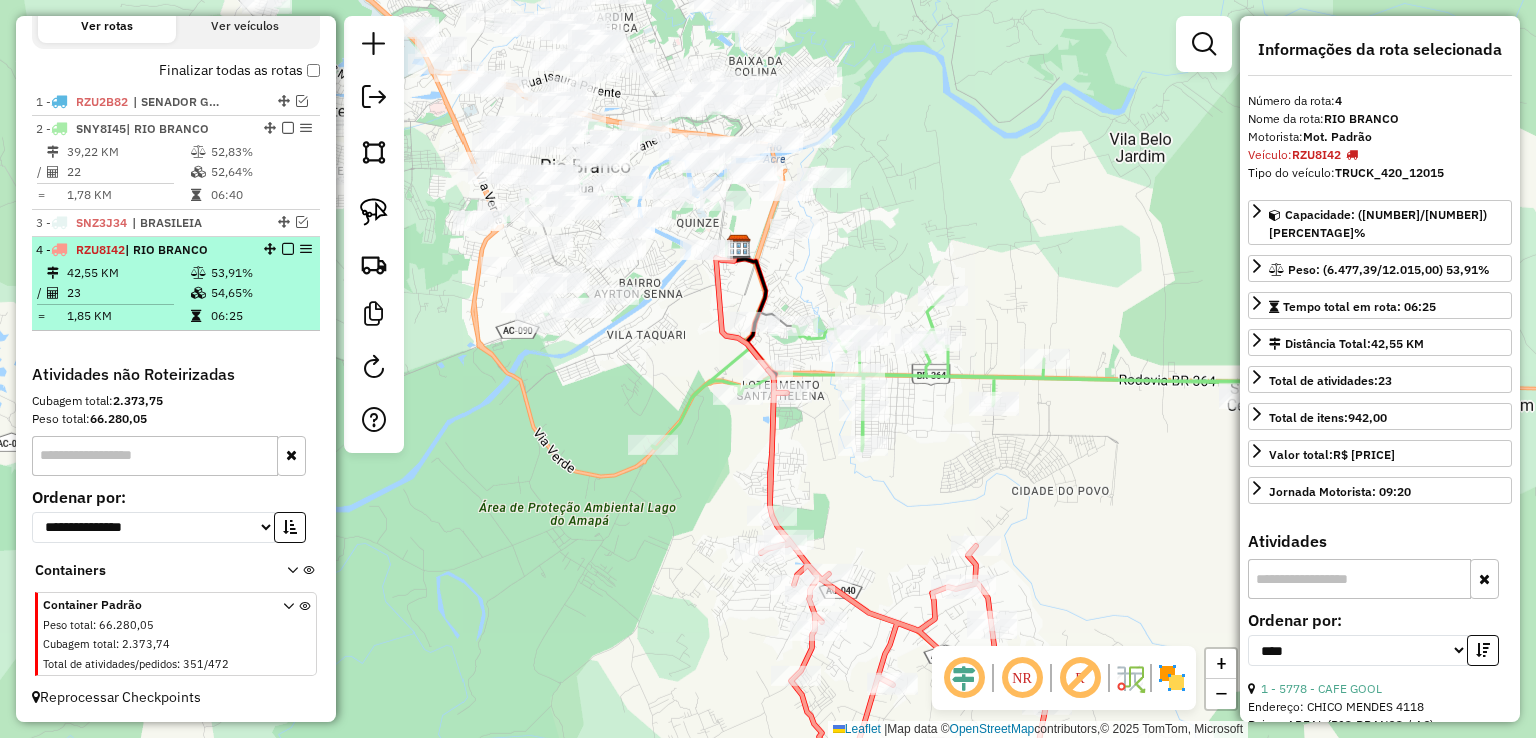 click at bounding box center (288, 249) 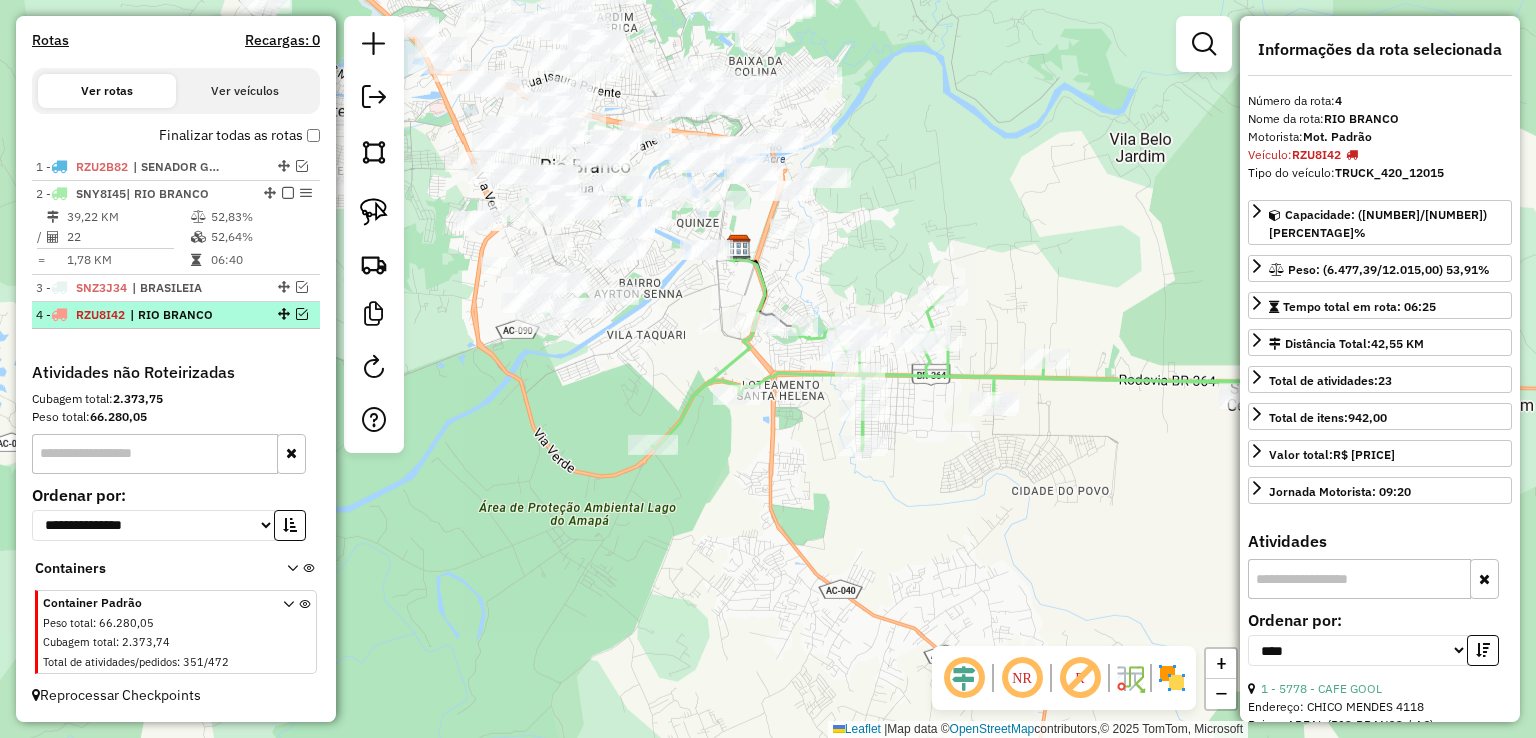 scroll, scrollTop: 610, scrollLeft: 0, axis: vertical 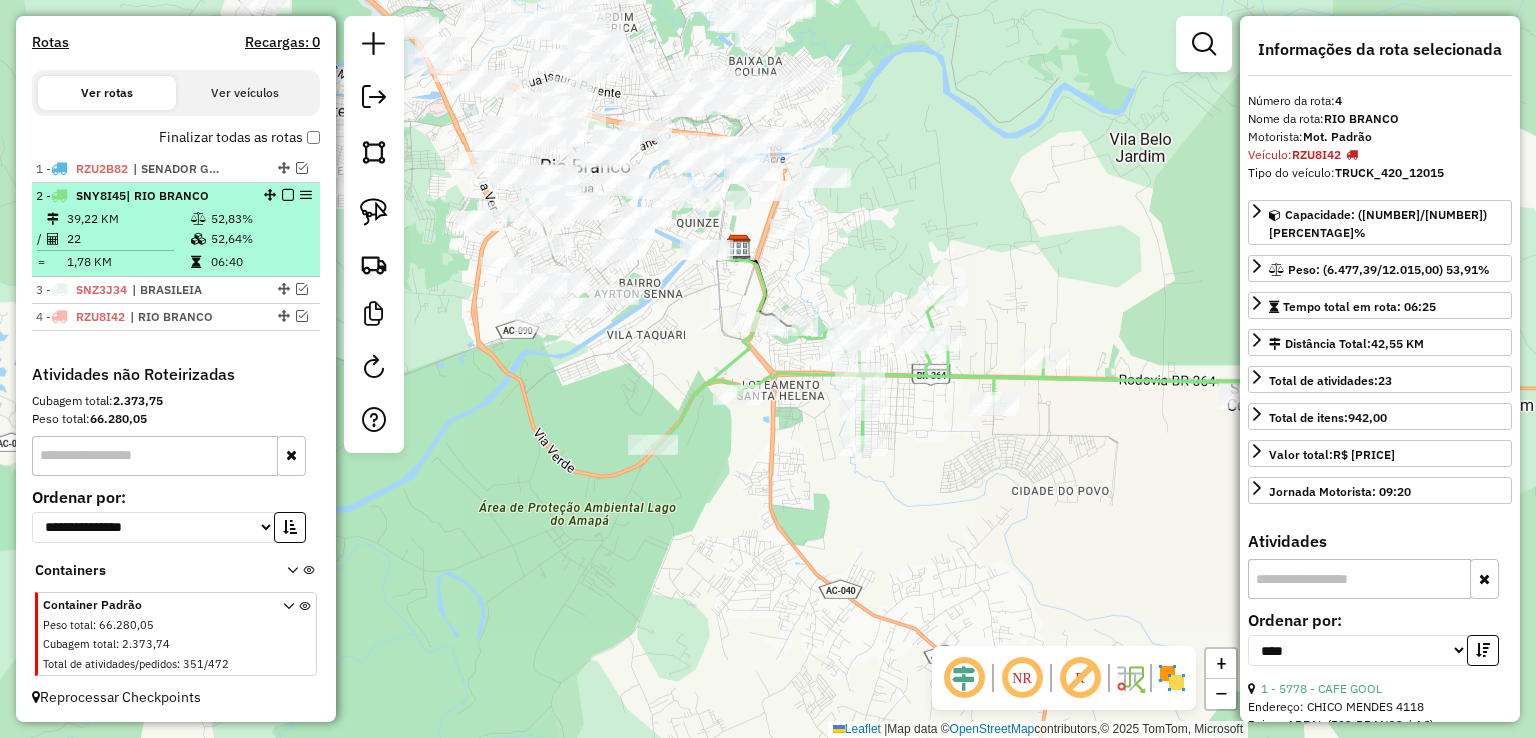 click at bounding box center [288, 195] 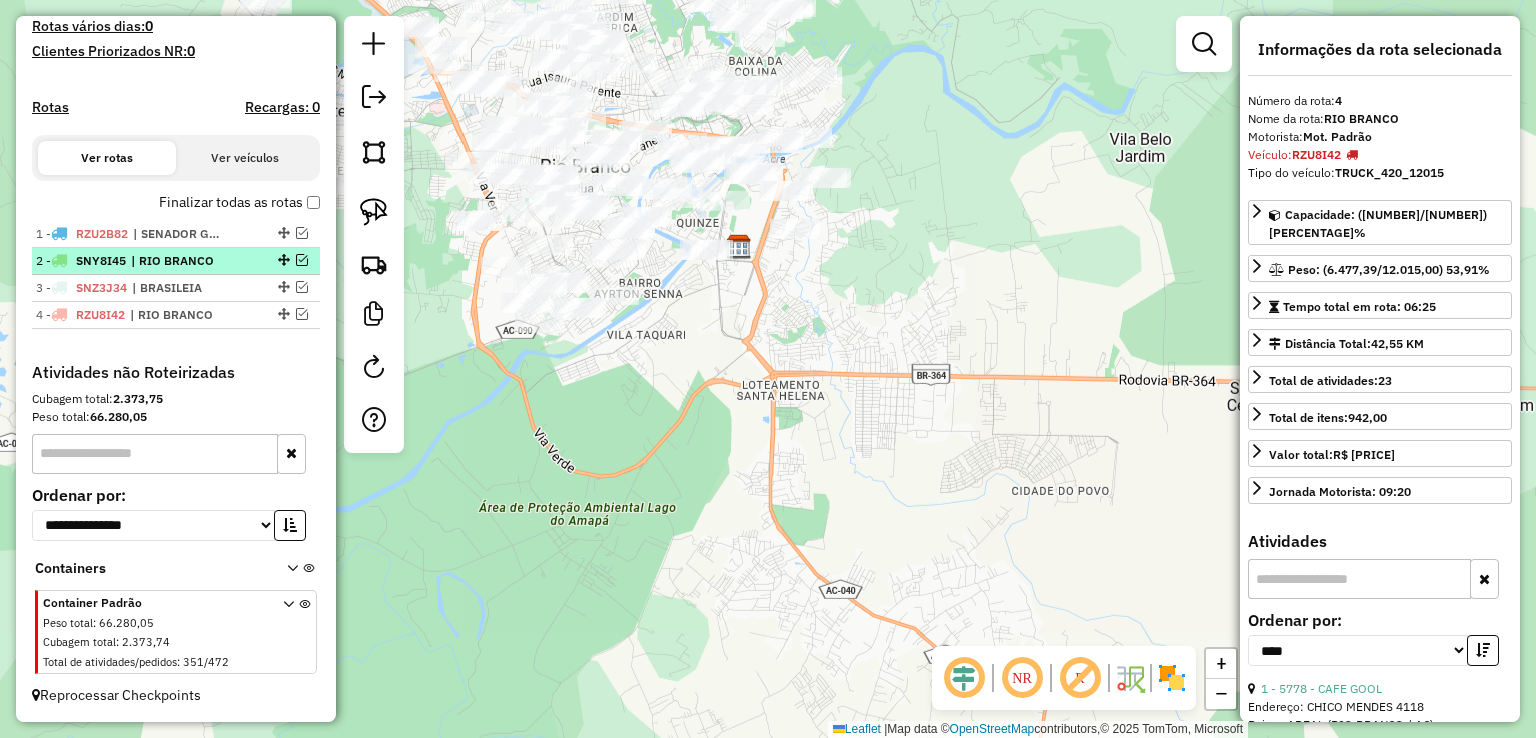 scroll, scrollTop: 544, scrollLeft: 0, axis: vertical 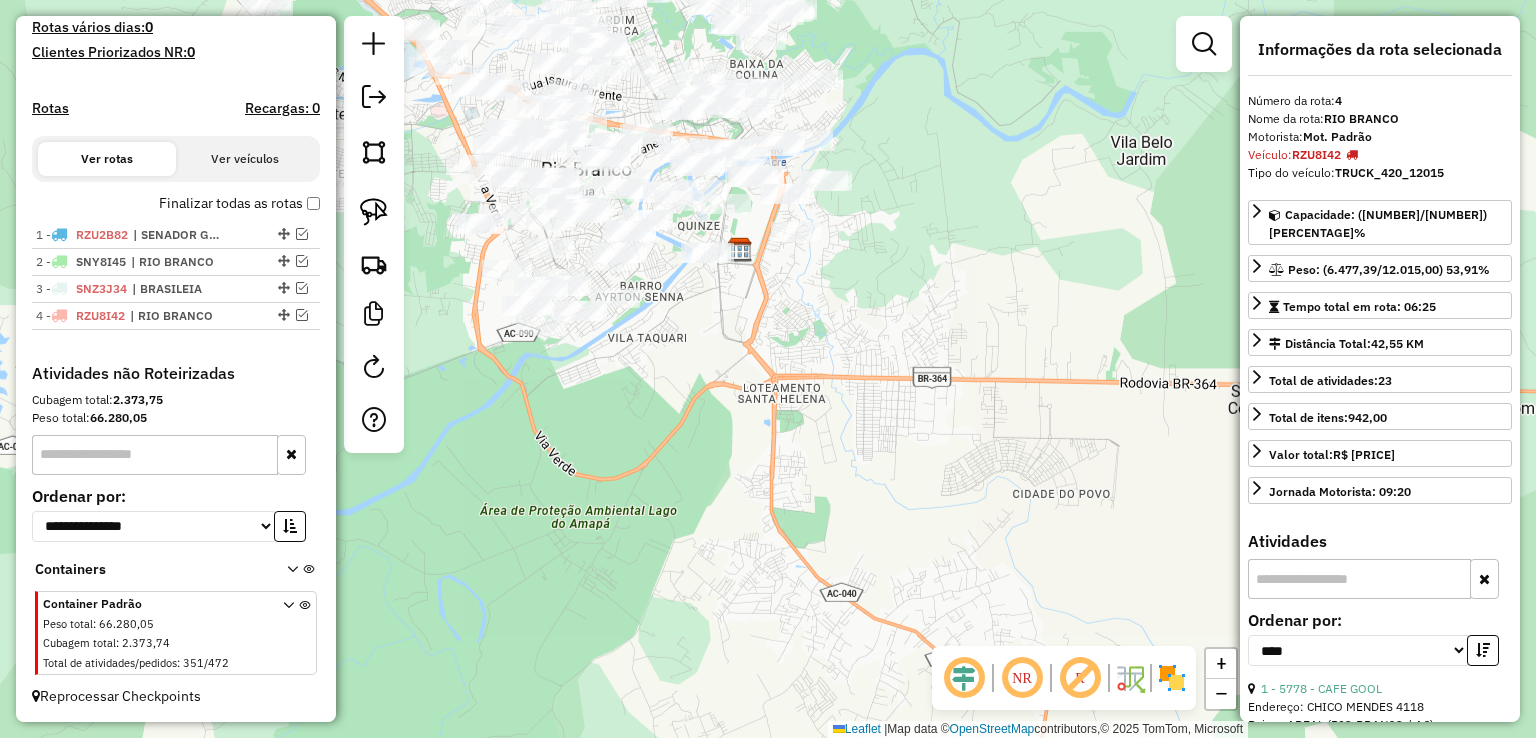 drag, startPoint x: 799, startPoint y: 297, endPoint x: 829, endPoint y: 353, distance: 63.529522 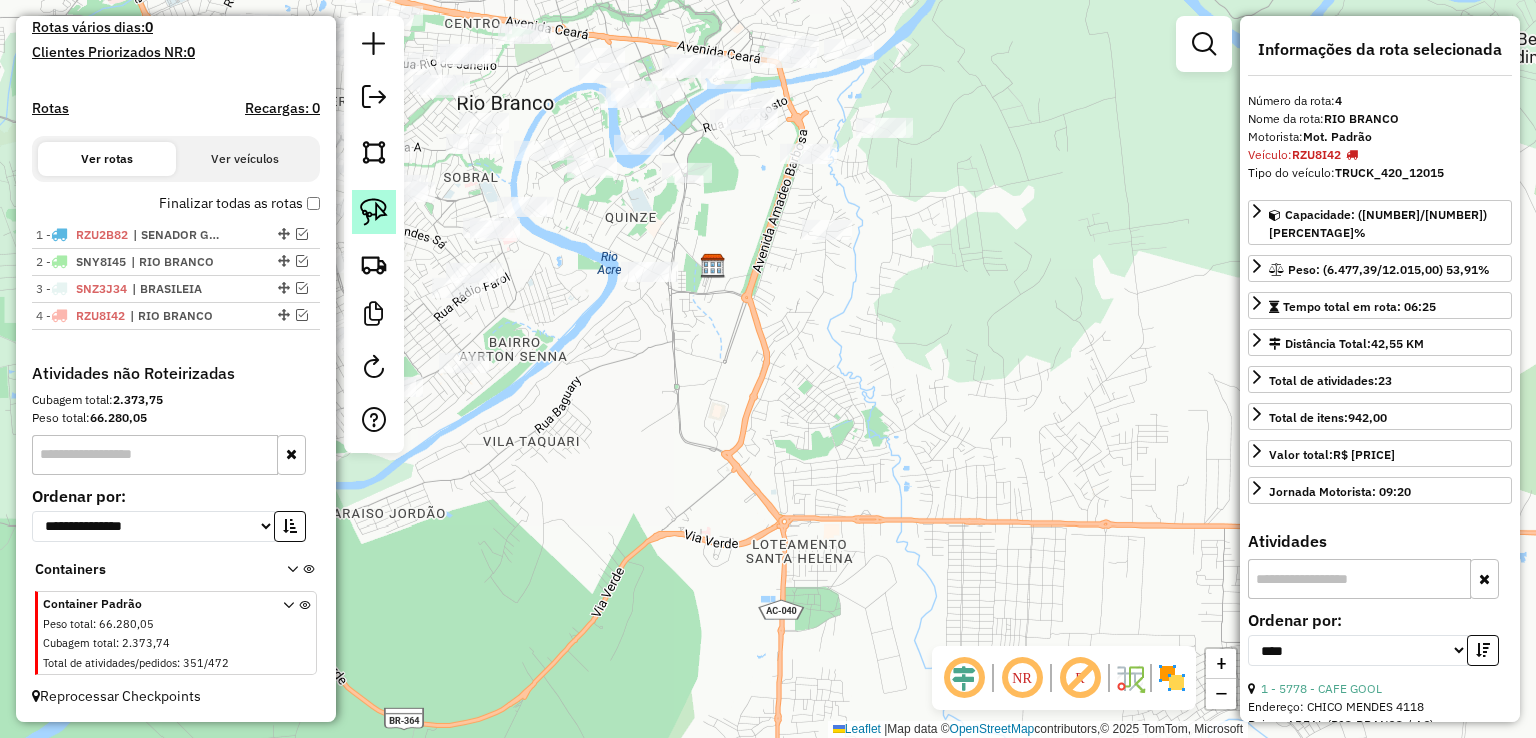 click 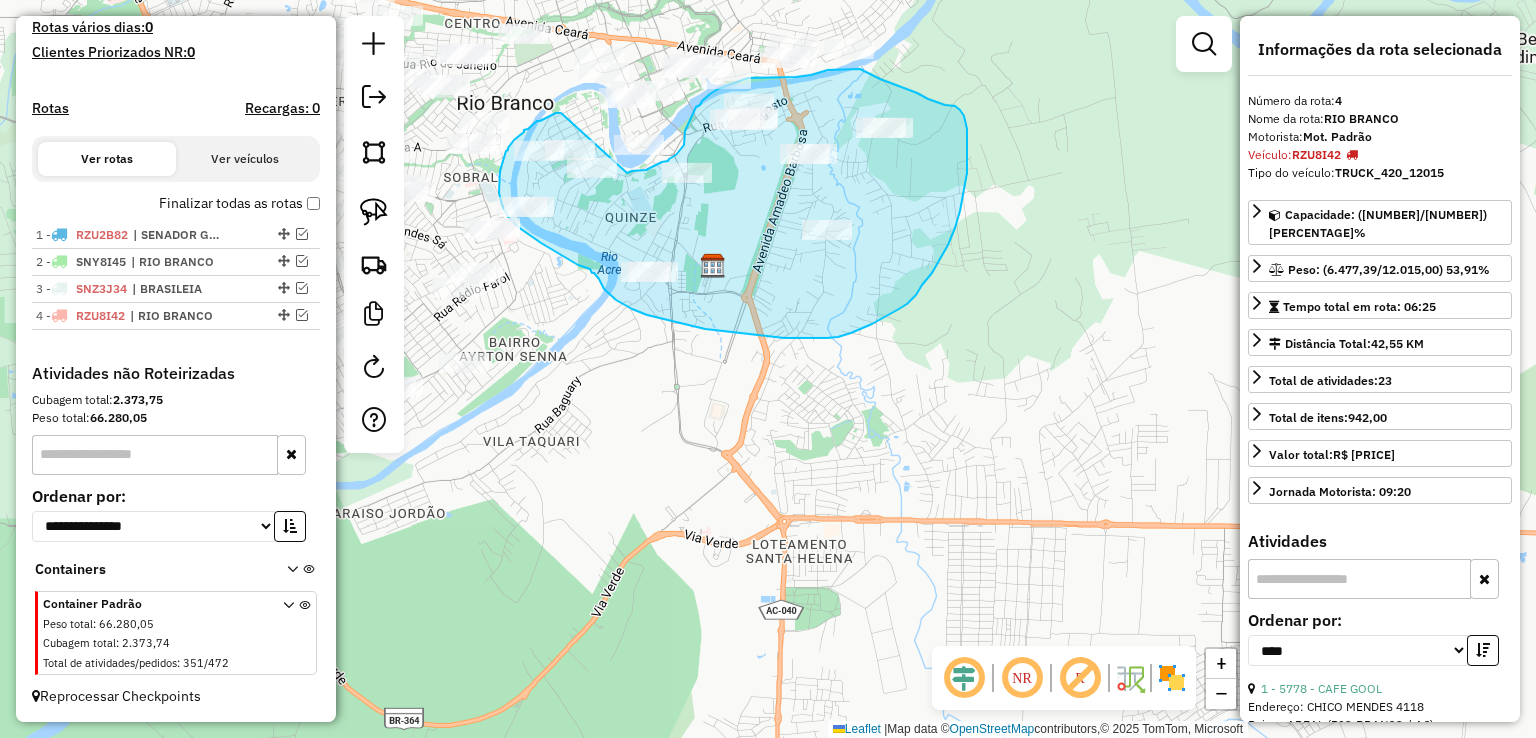 drag, startPoint x: 561, startPoint y: 113, endPoint x: 627, endPoint y: 173, distance: 89.19641 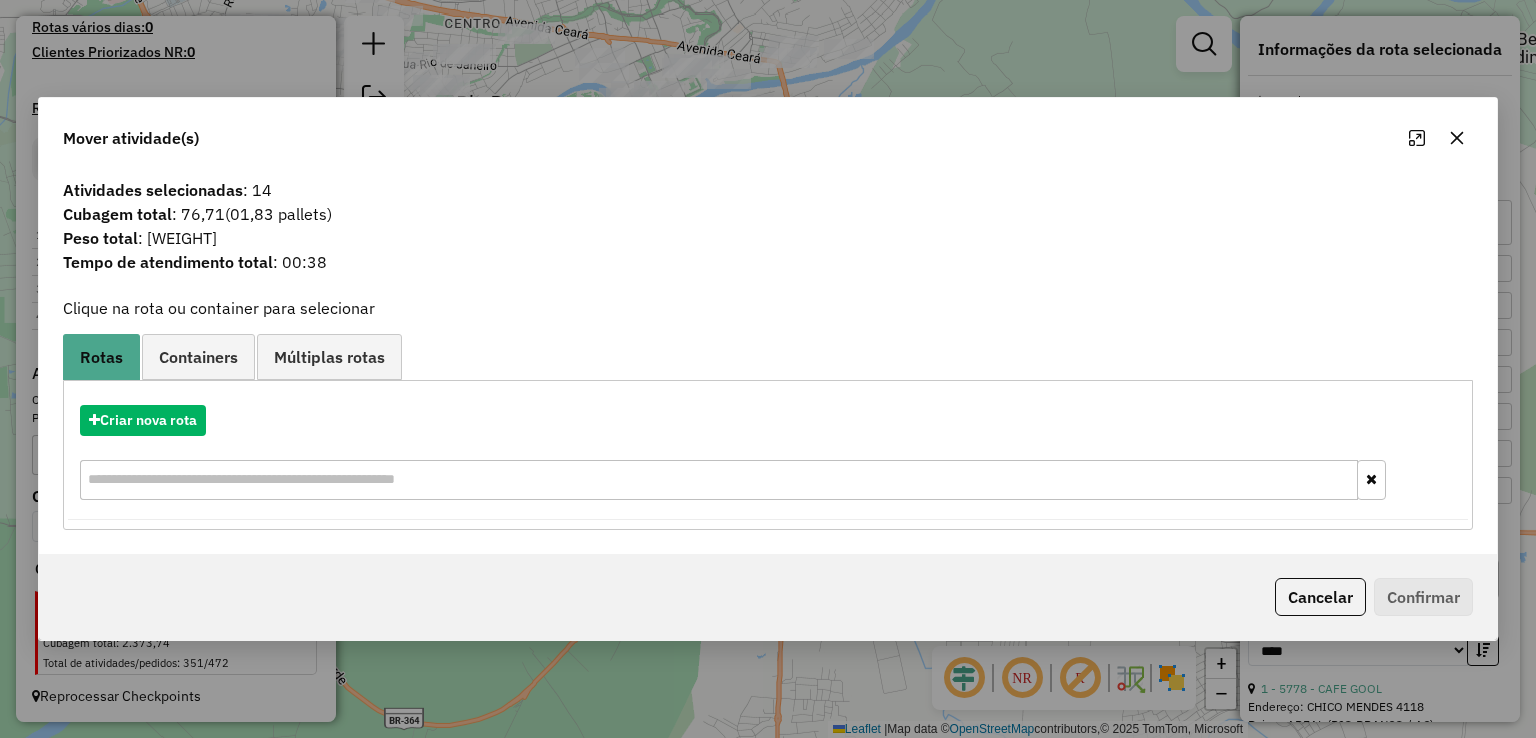 drag, startPoint x: 1312, startPoint y: 605, endPoint x: 1260, endPoint y: 596, distance: 52.773098 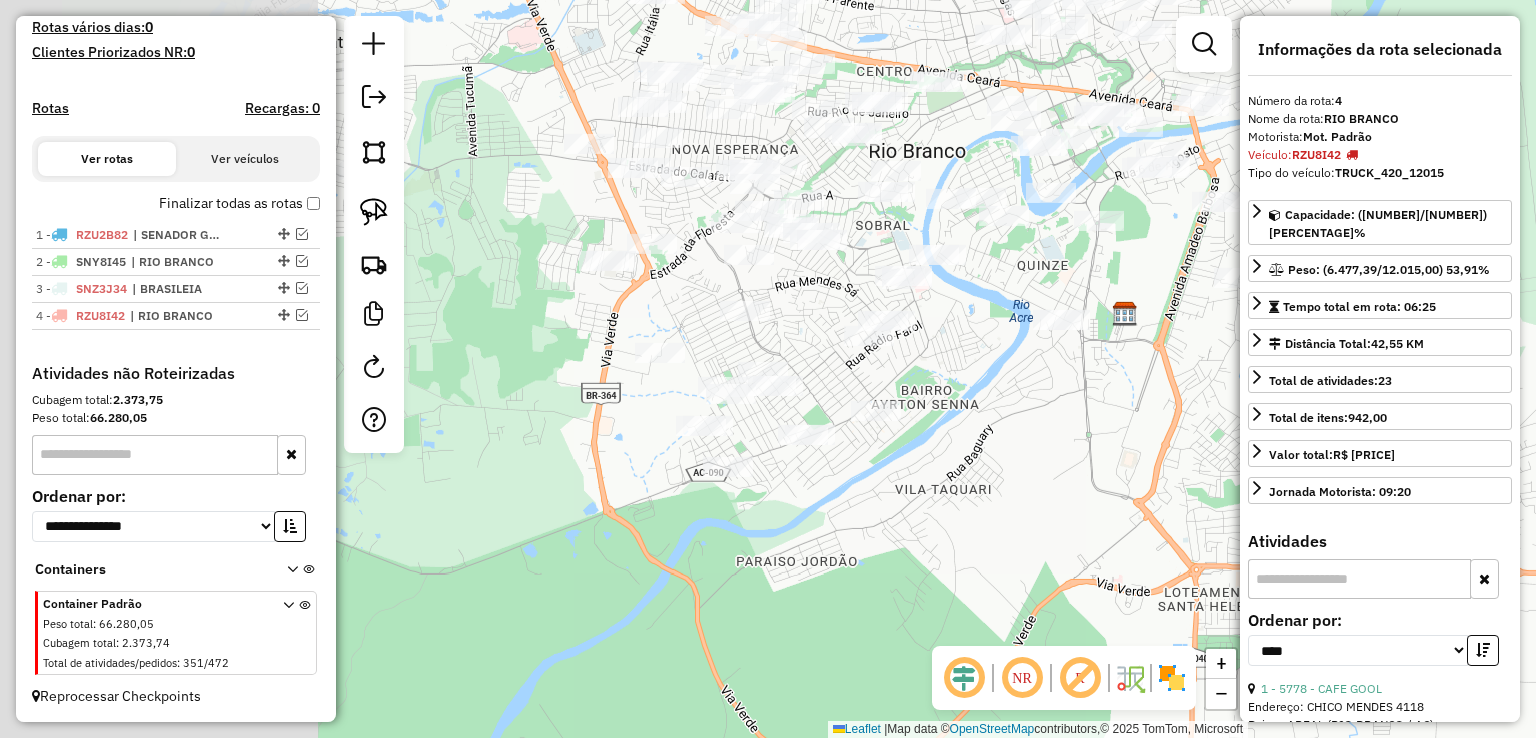 drag, startPoint x: 663, startPoint y: 445, endPoint x: 1075, endPoint y: 493, distance: 414.78668 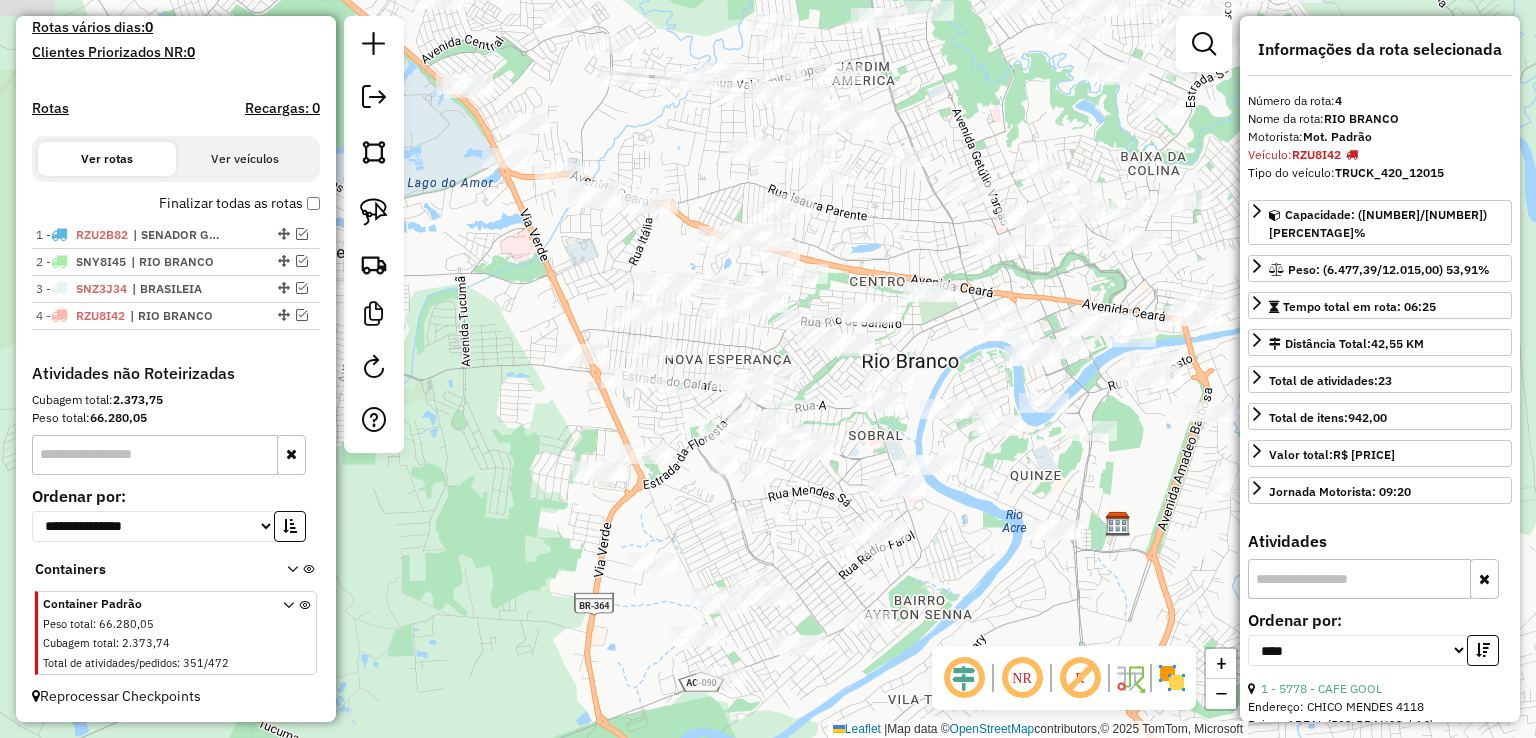 drag, startPoint x: 952, startPoint y: 461, endPoint x: 952, endPoint y: 633, distance: 172 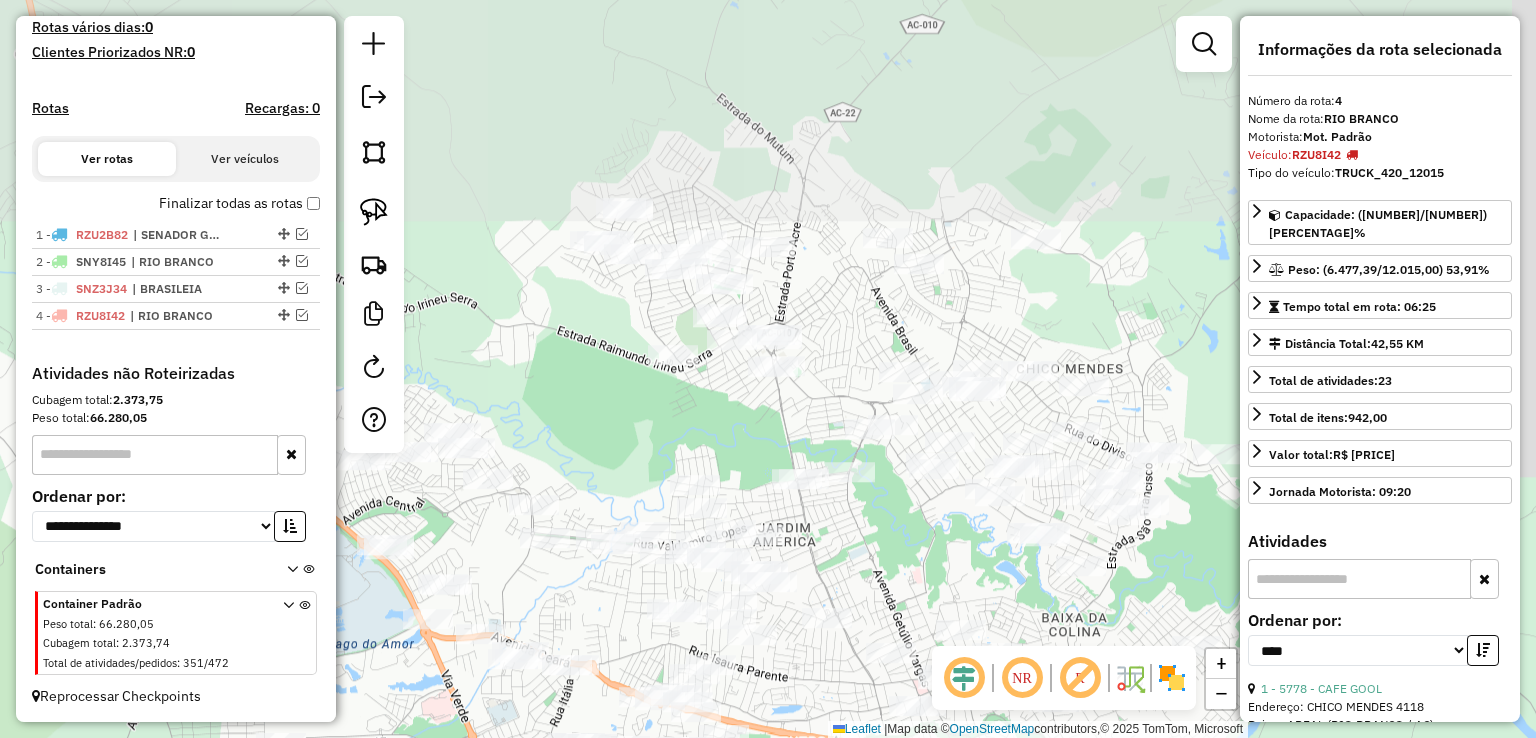 drag, startPoint x: 946, startPoint y: 243, endPoint x: 866, endPoint y: 705, distance: 468.87524 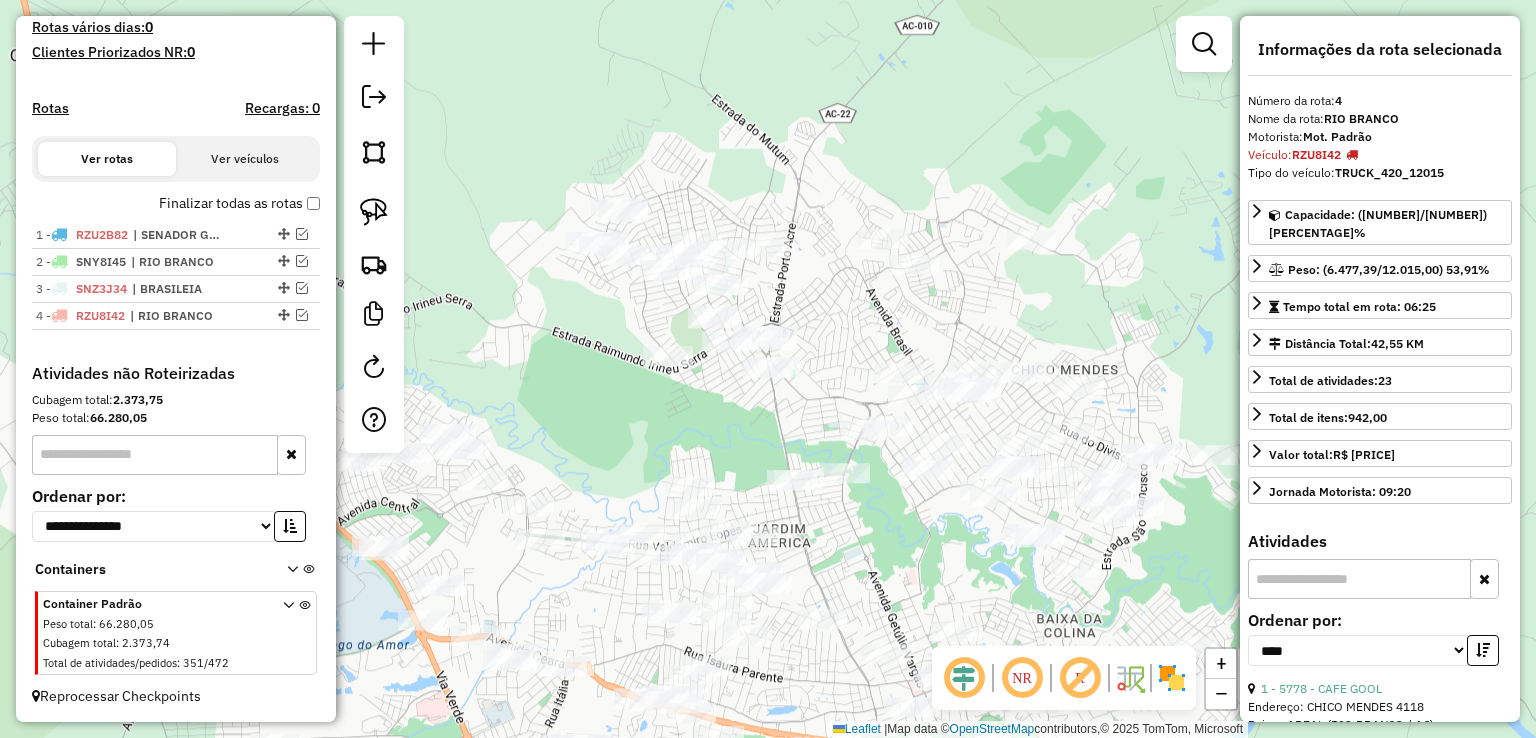 drag, startPoint x: 1084, startPoint y: 317, endPoint x: 1019, endPoint y: 313, distance: 65.12296 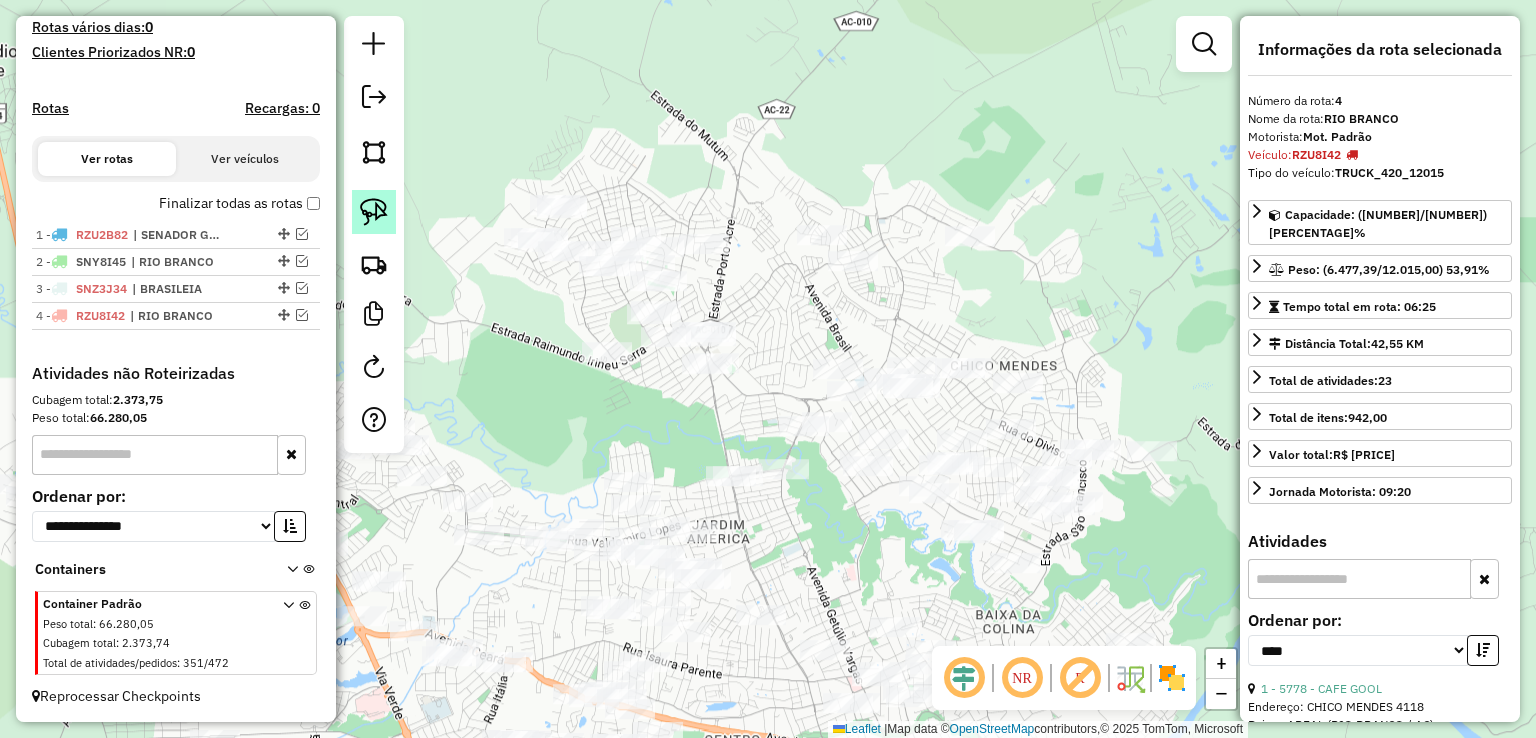 click 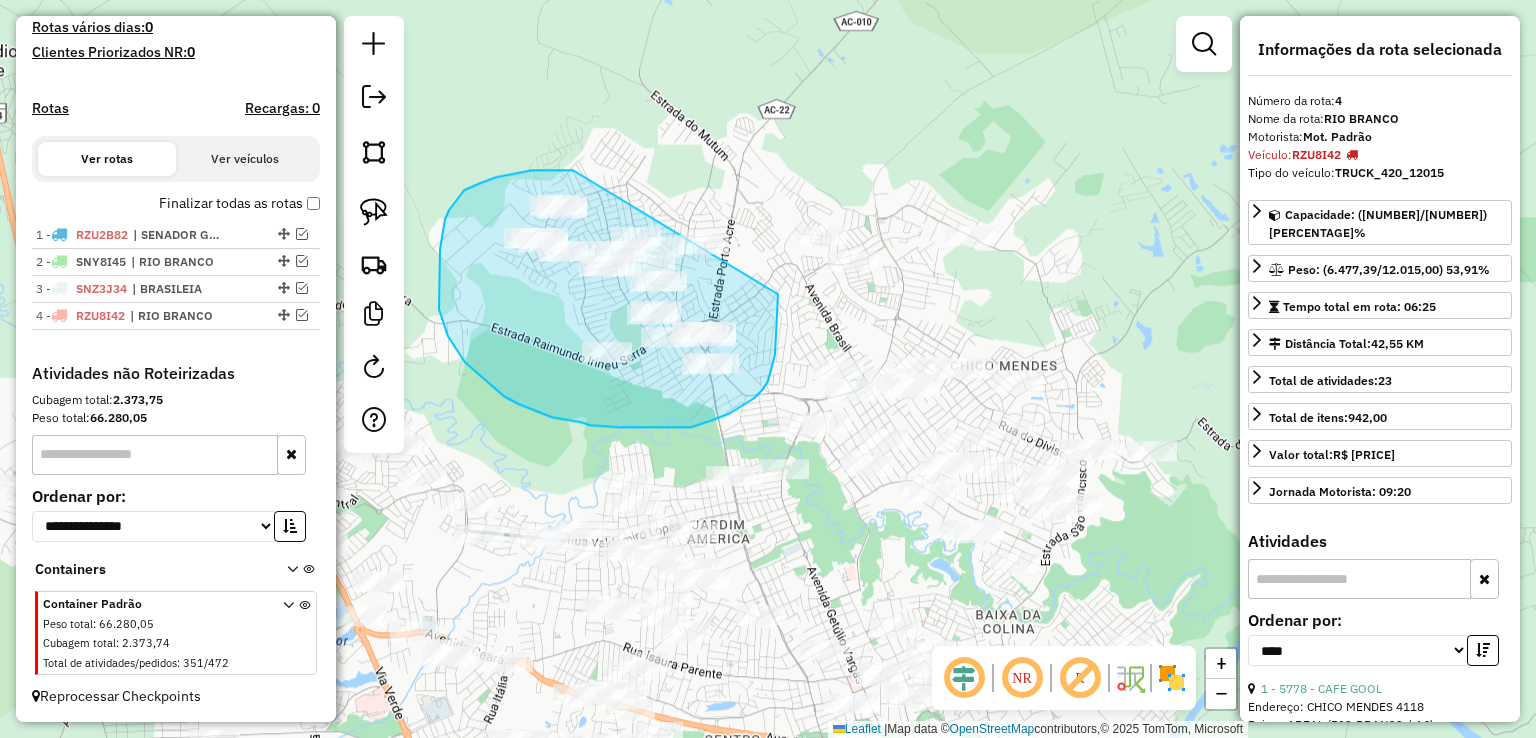 drag, startPoint x: 550, startPoint y: 170, endPoint x: 778, endPoint y: 225, distance: 234.53998 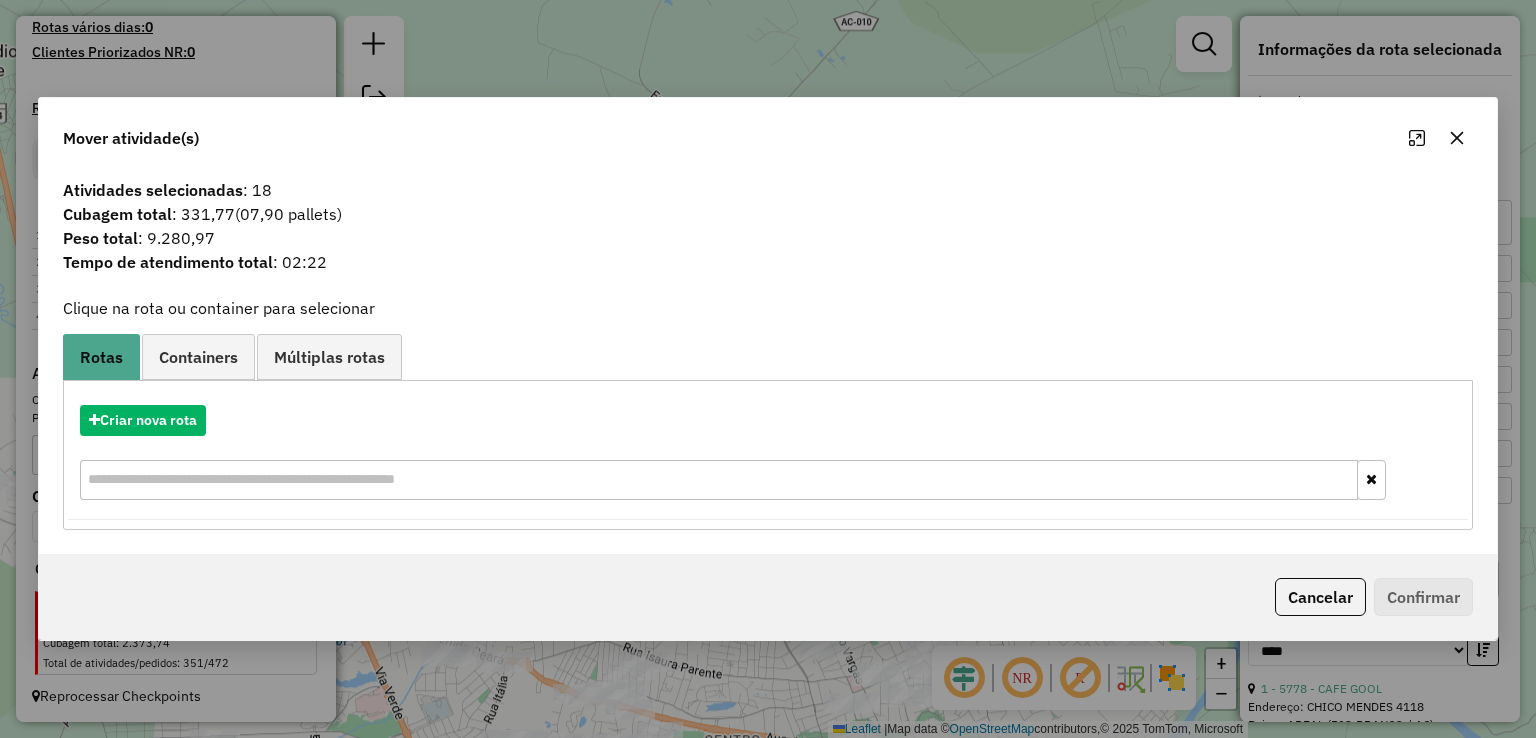 click on "Criar nova rota" at bounding box center [767, 455] 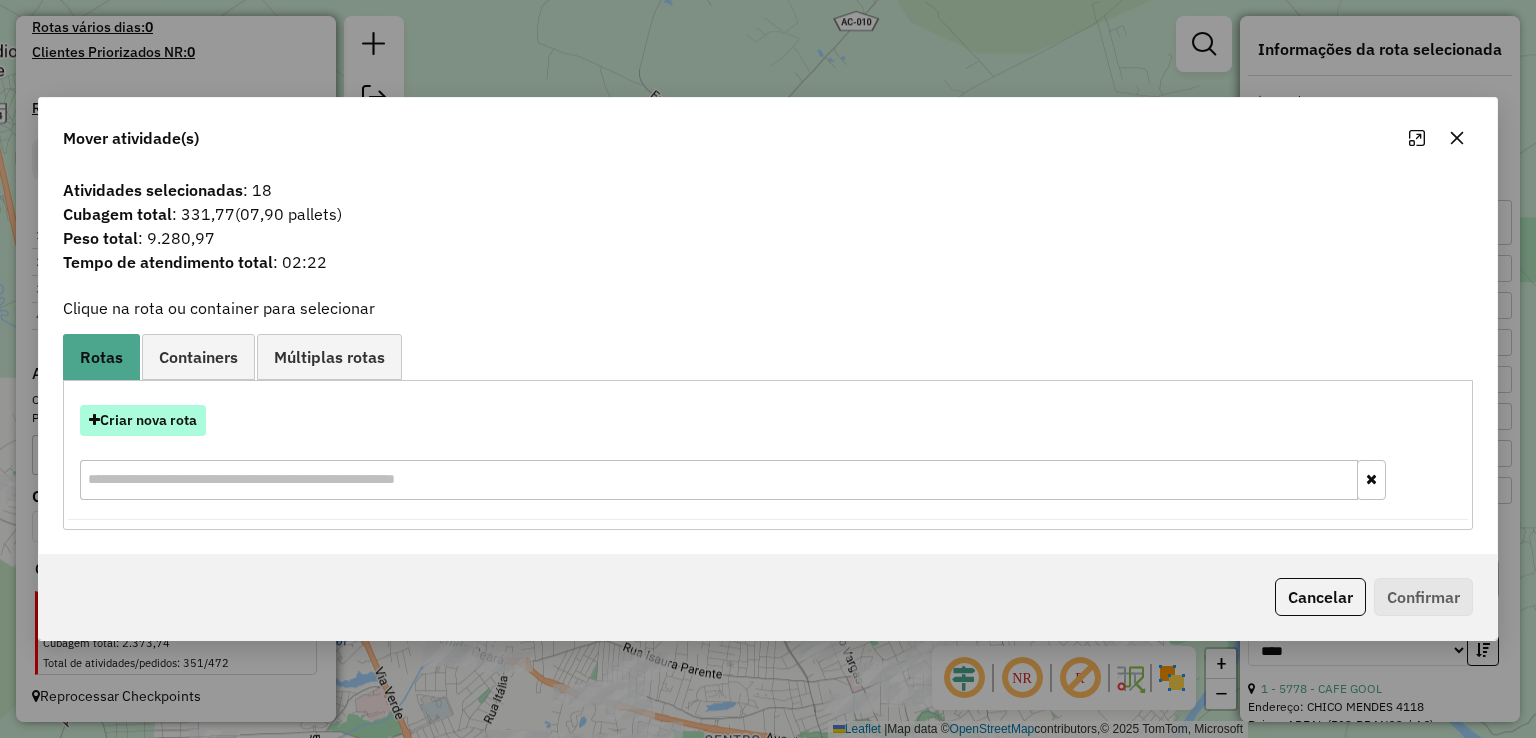 click on "Criar nova rota" at bounding box center [143, 420] 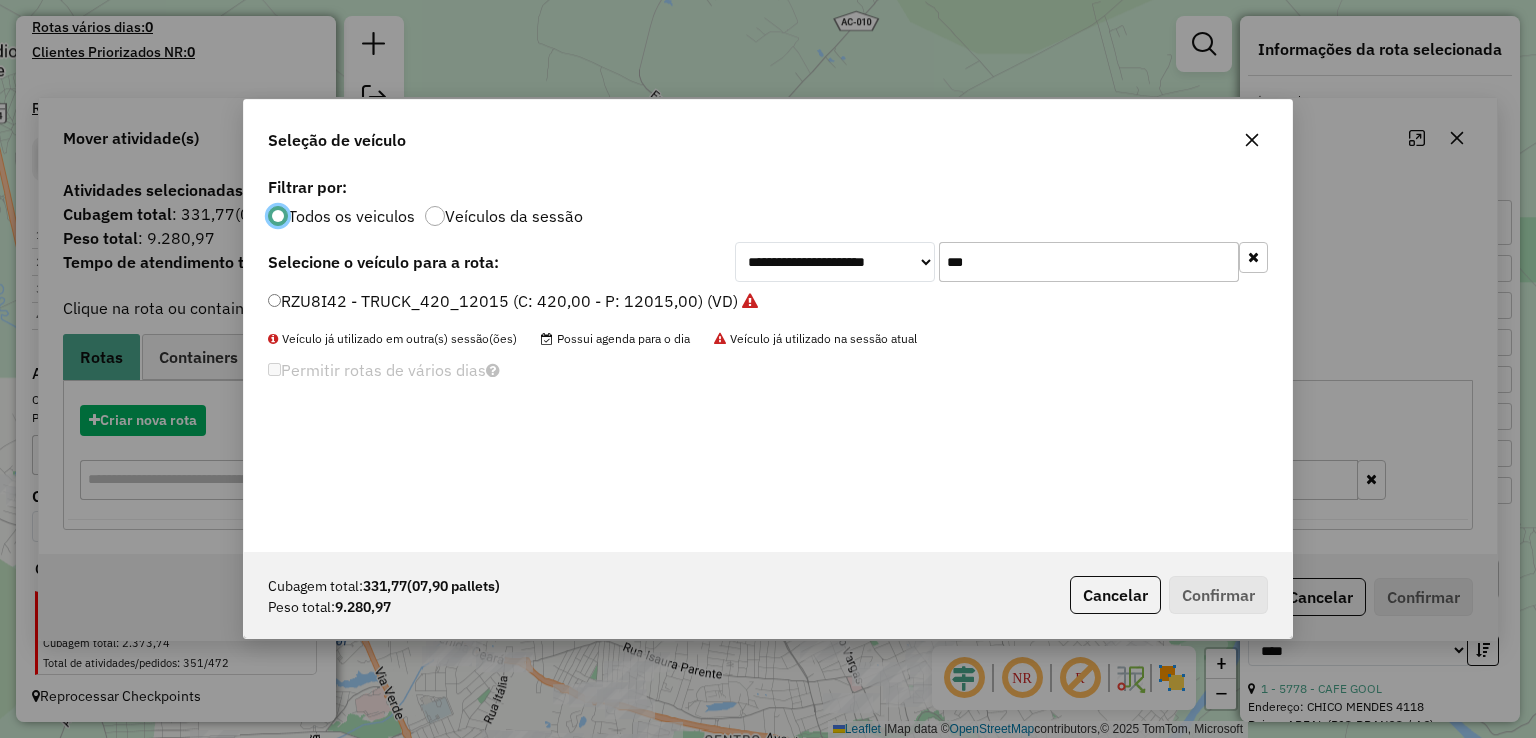 scroll, scrollTop: 10, scrollLeft: 6, axis: both 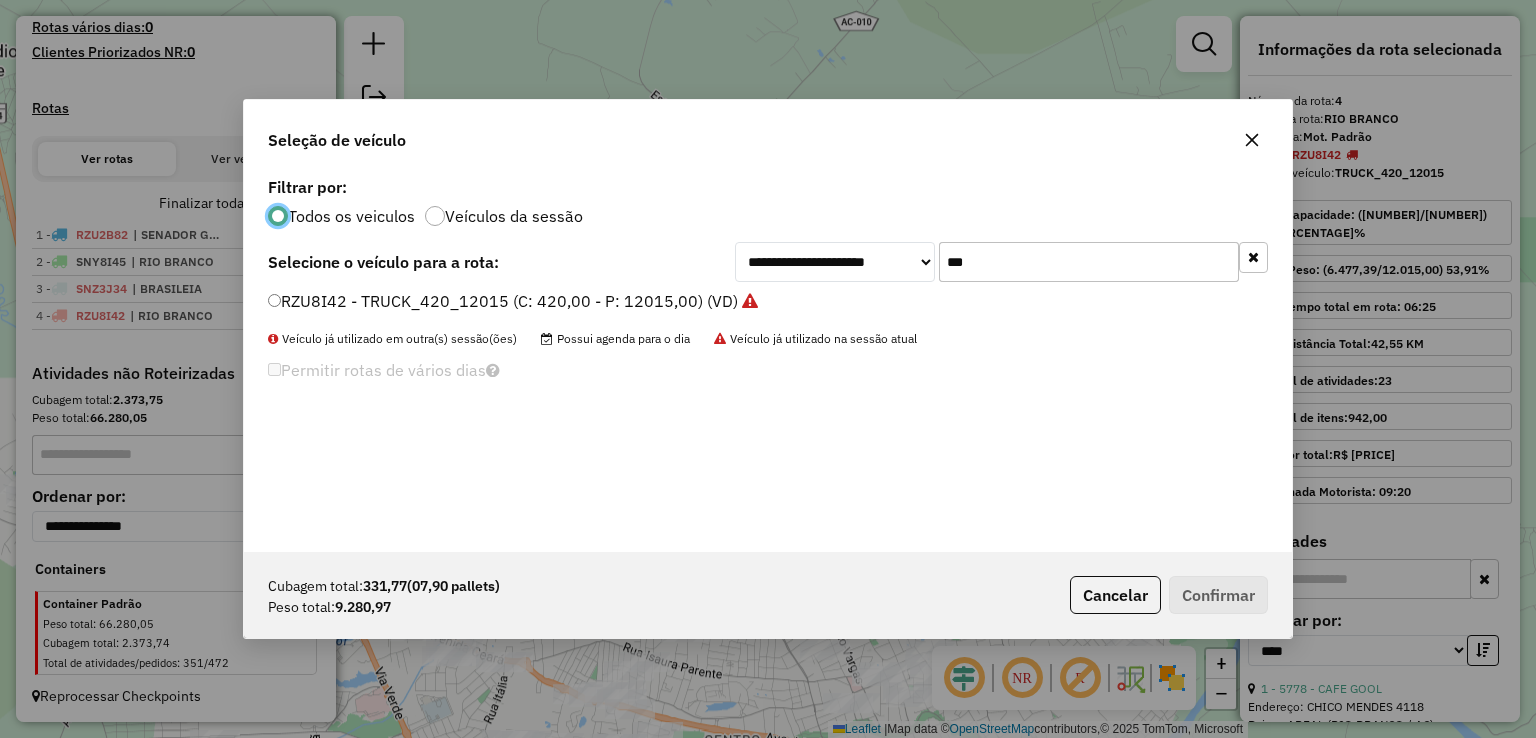 drag, startPoint x: 1000, startPoint y: 262, endPoint x: 832, endPoint y: 265, distance: 168.02678 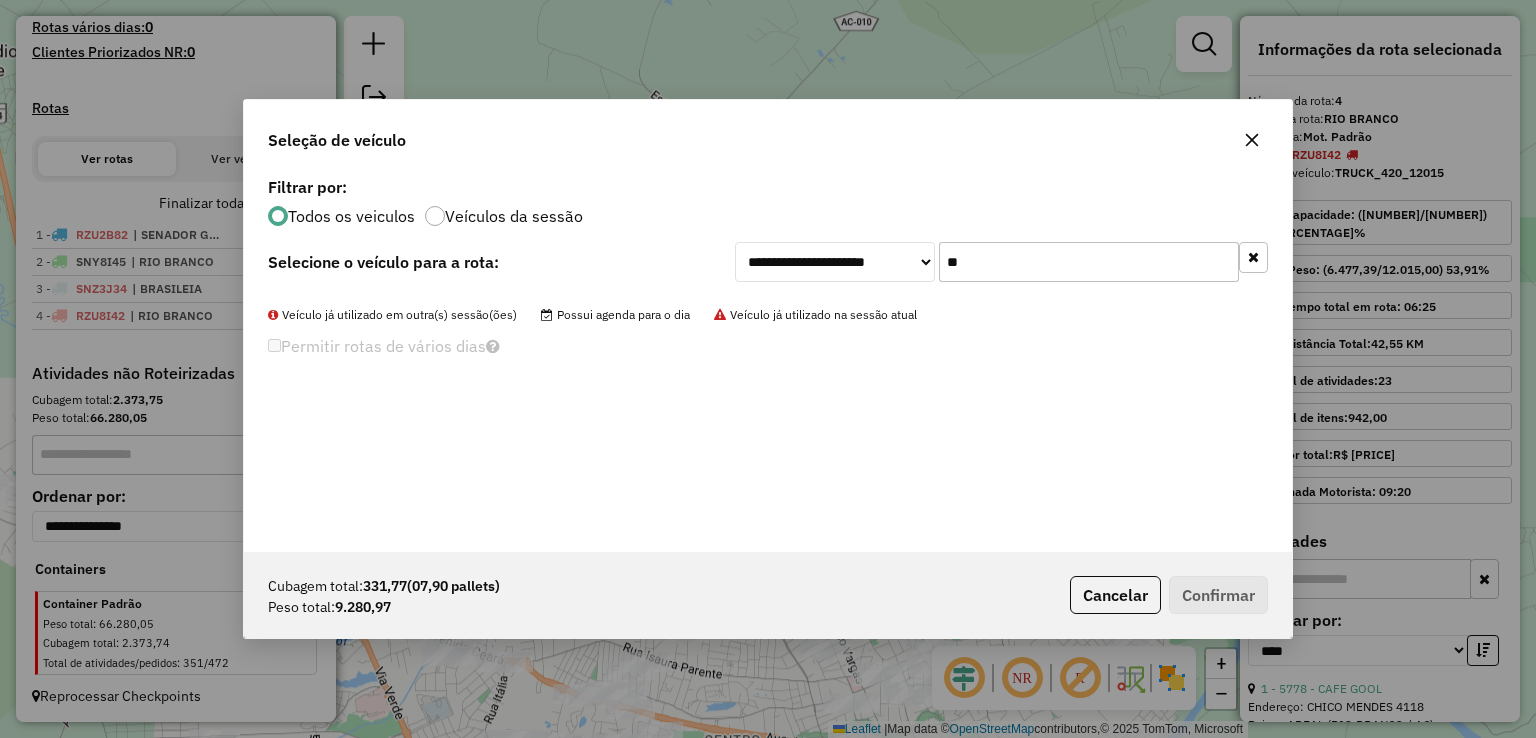 type on "*" 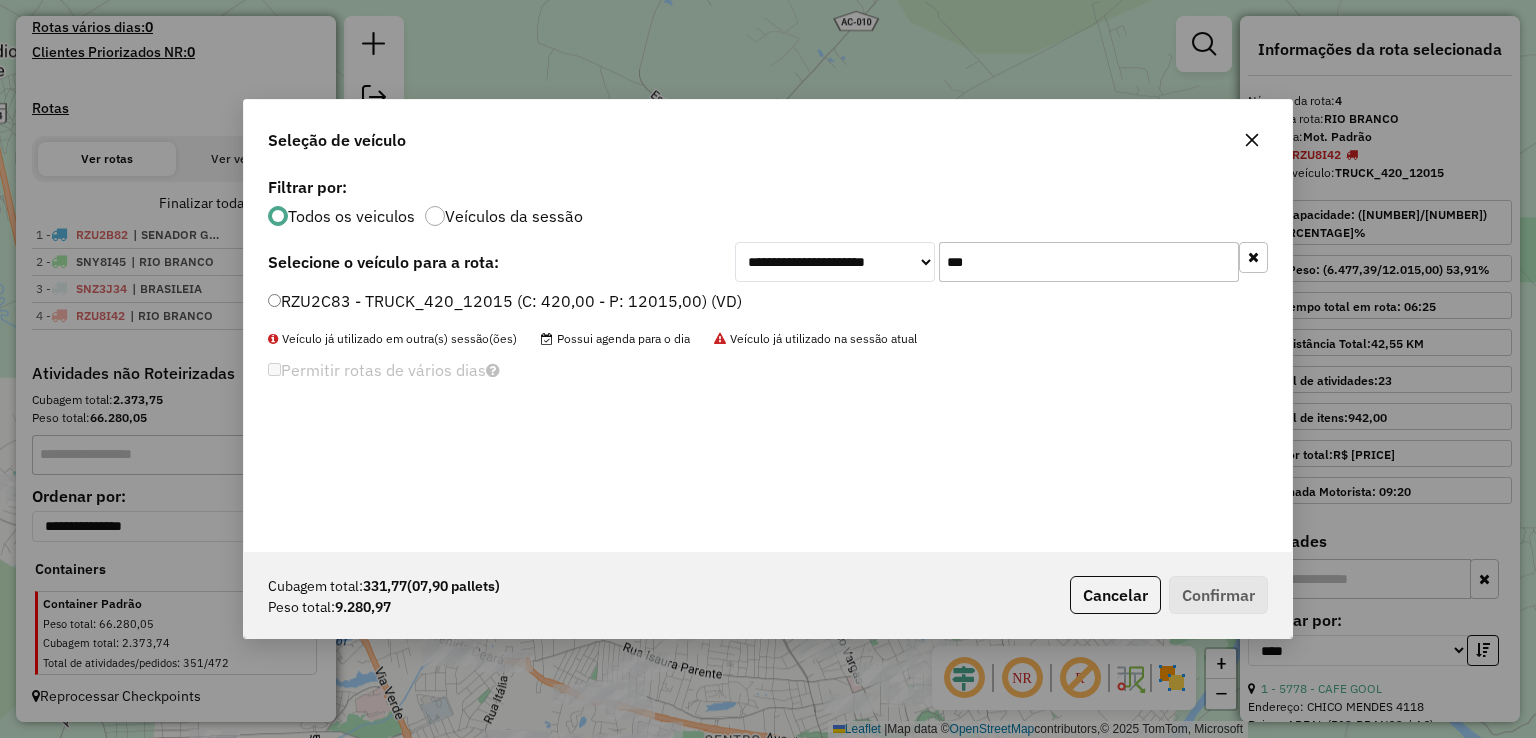 type on "***" 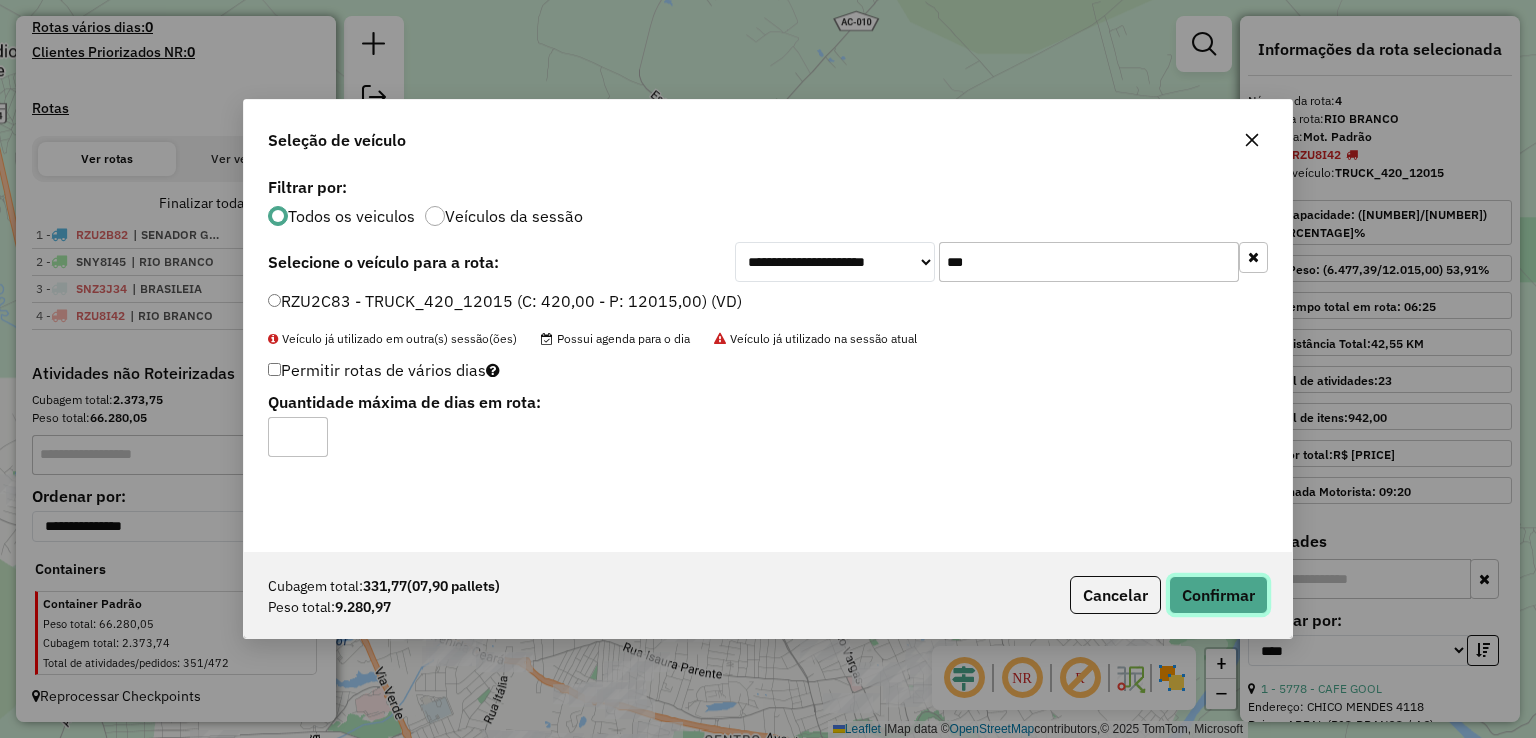 click on "Confirmar" 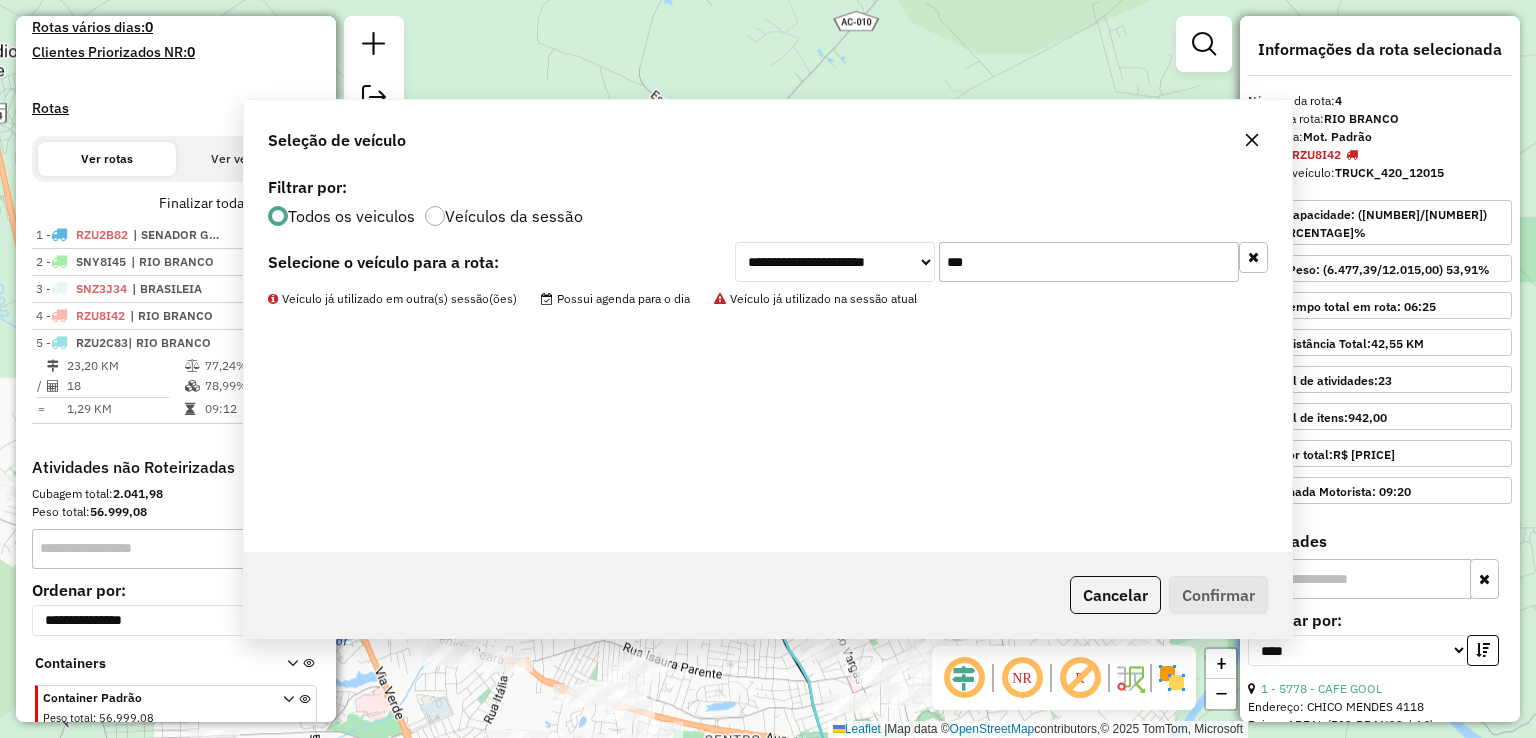 scroll, scrollTop: 637, scrollLeft: 0, axis: vertical 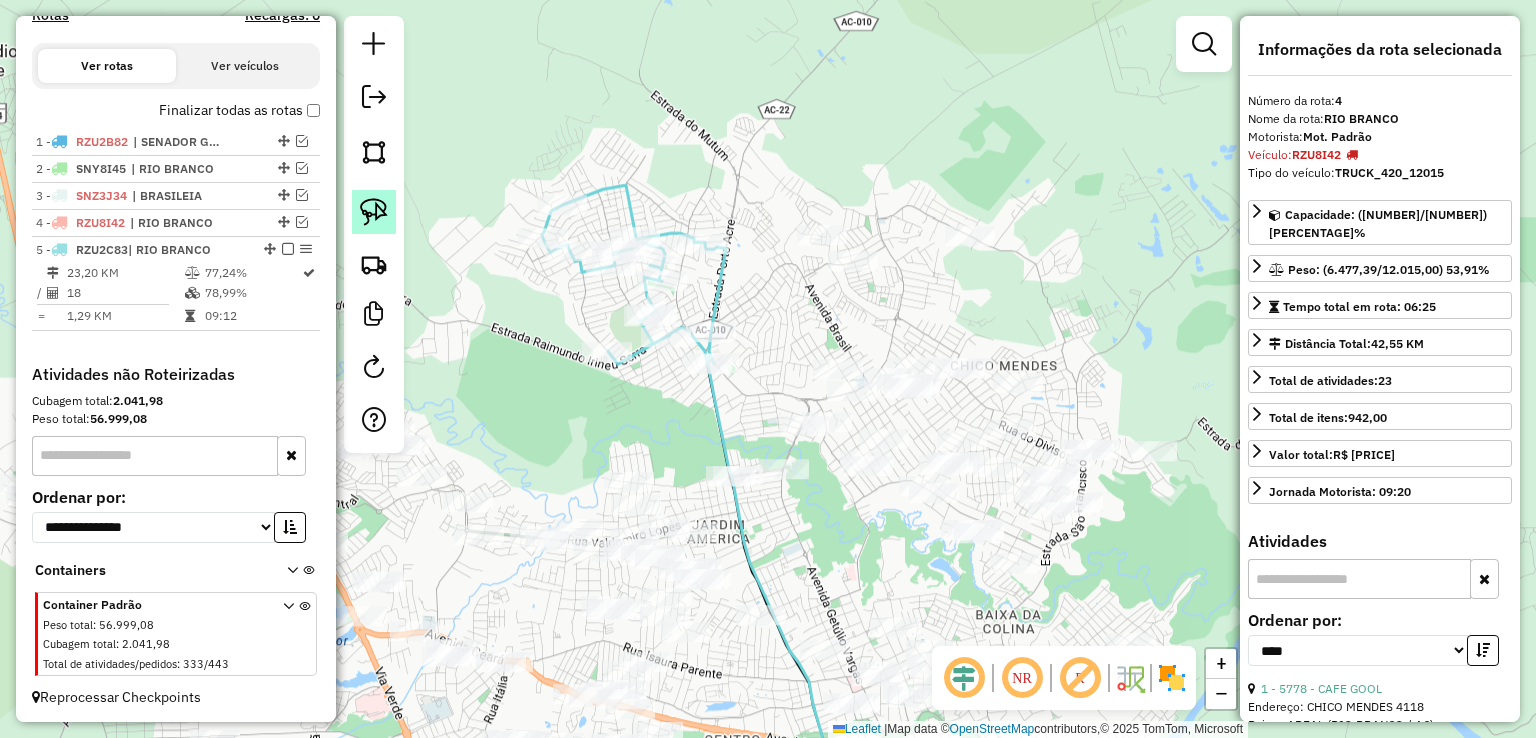 click 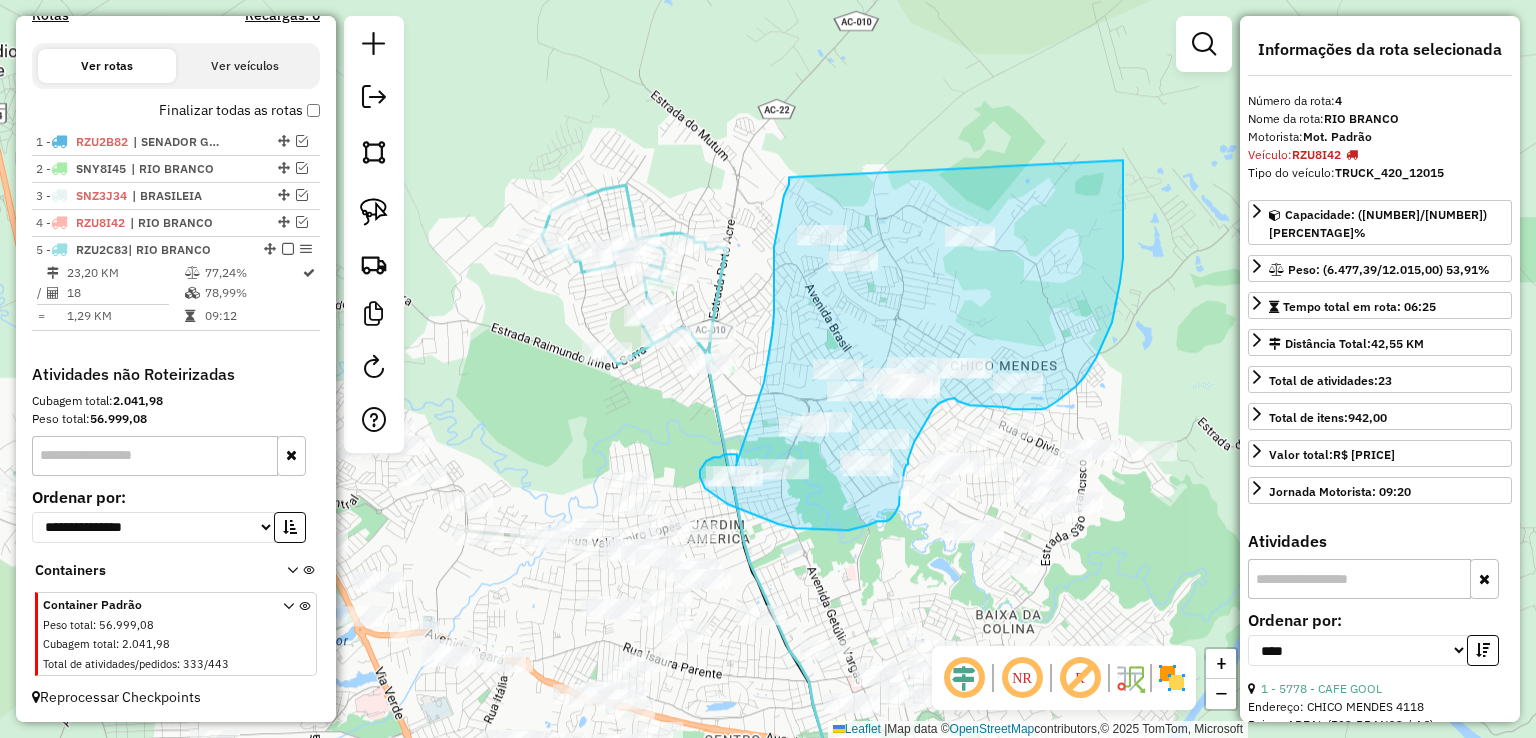 drag, startPoint x: 789, startPoint y: 177, endPoint x: 1123, endPoint y: 160, distance: 334.43234 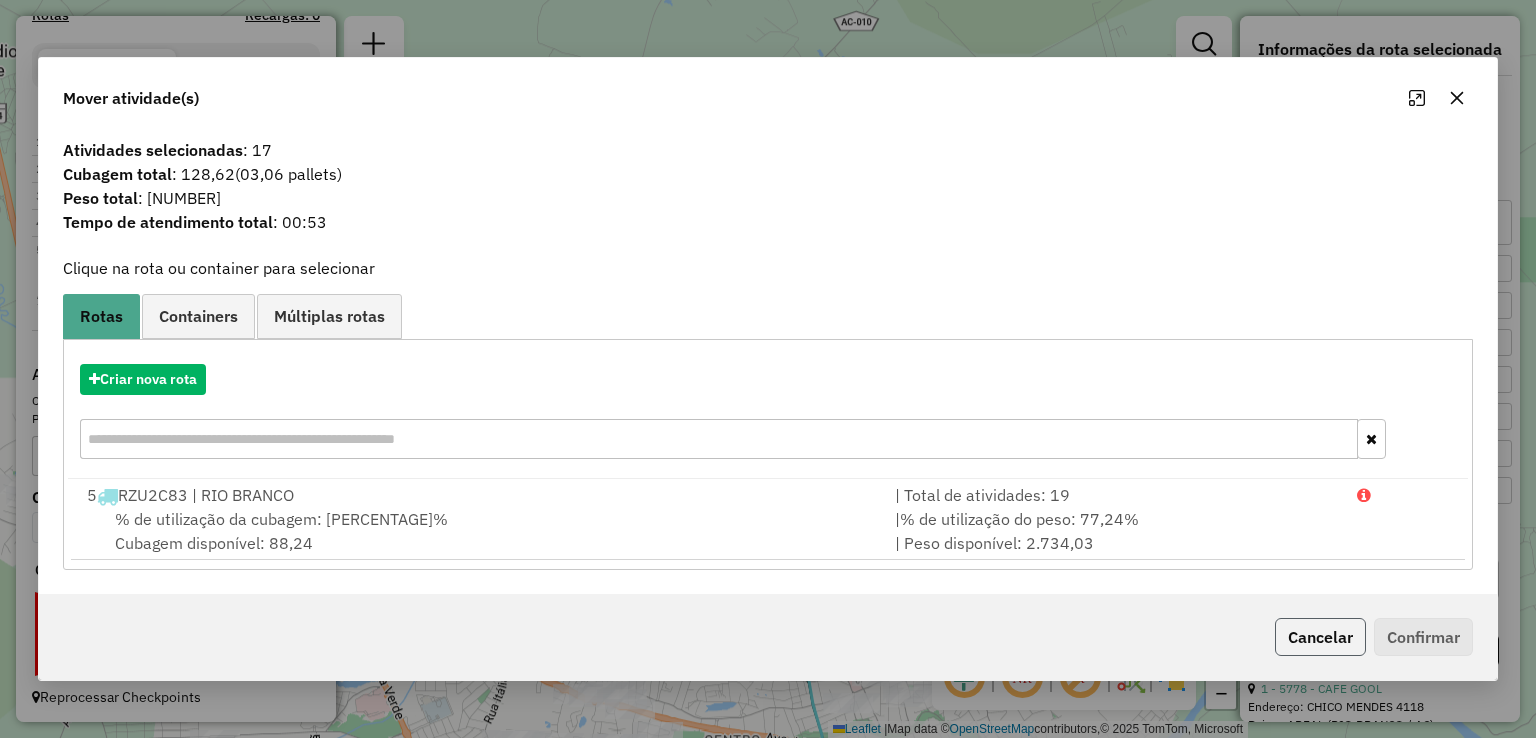 click on "Cancelar" 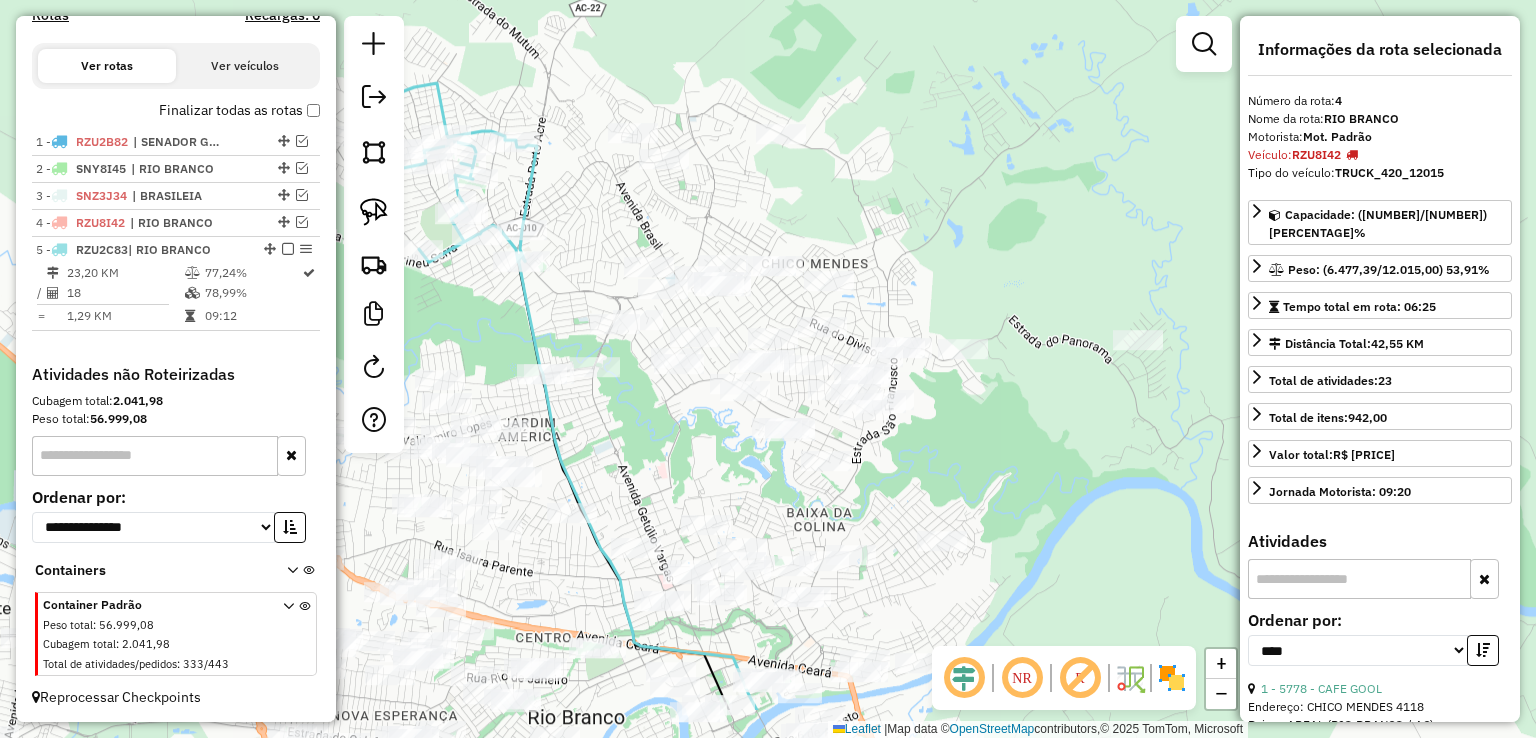 drag, startPoint x: 756, startPoint y: 483, endPoint x: 695, endPoint y: 464, distance: 63.89053 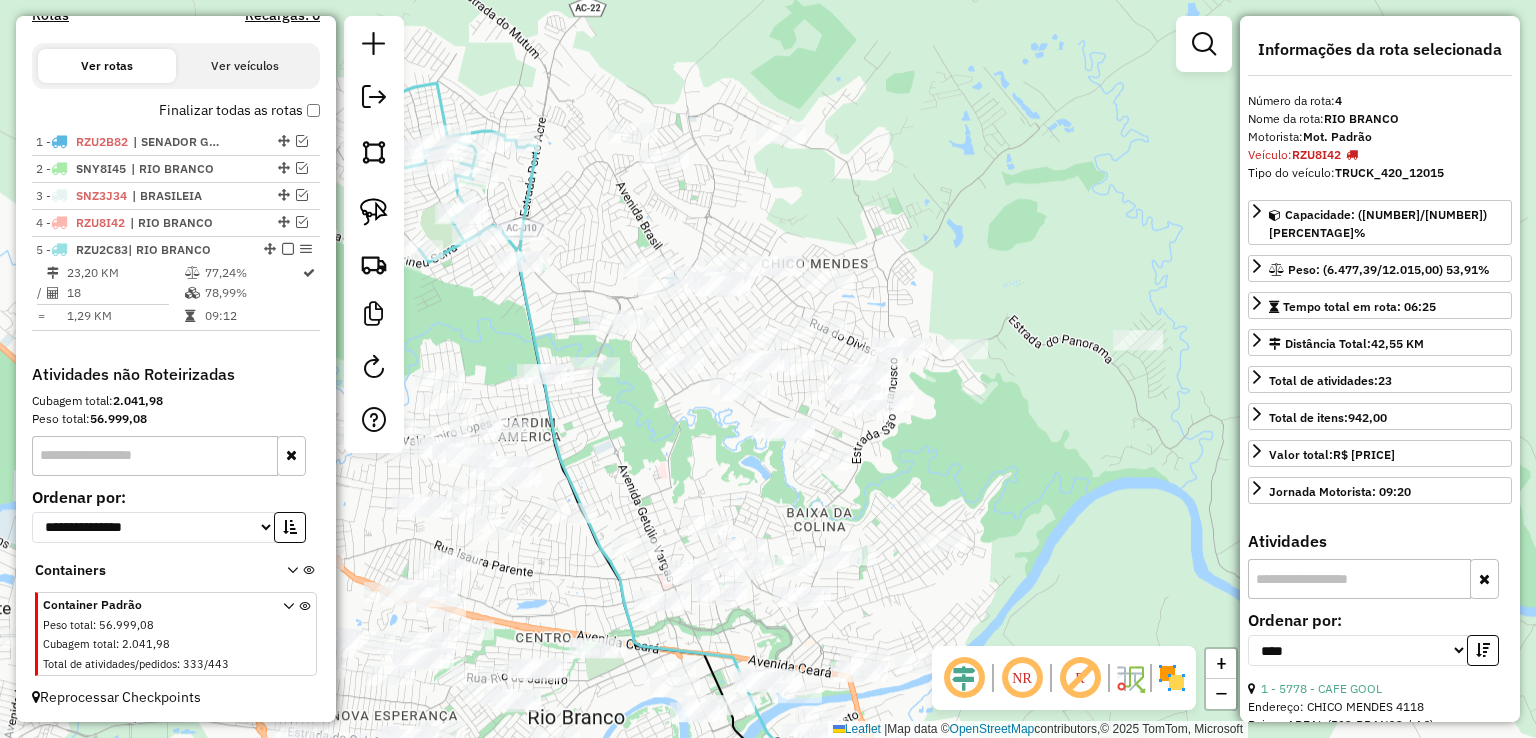 click 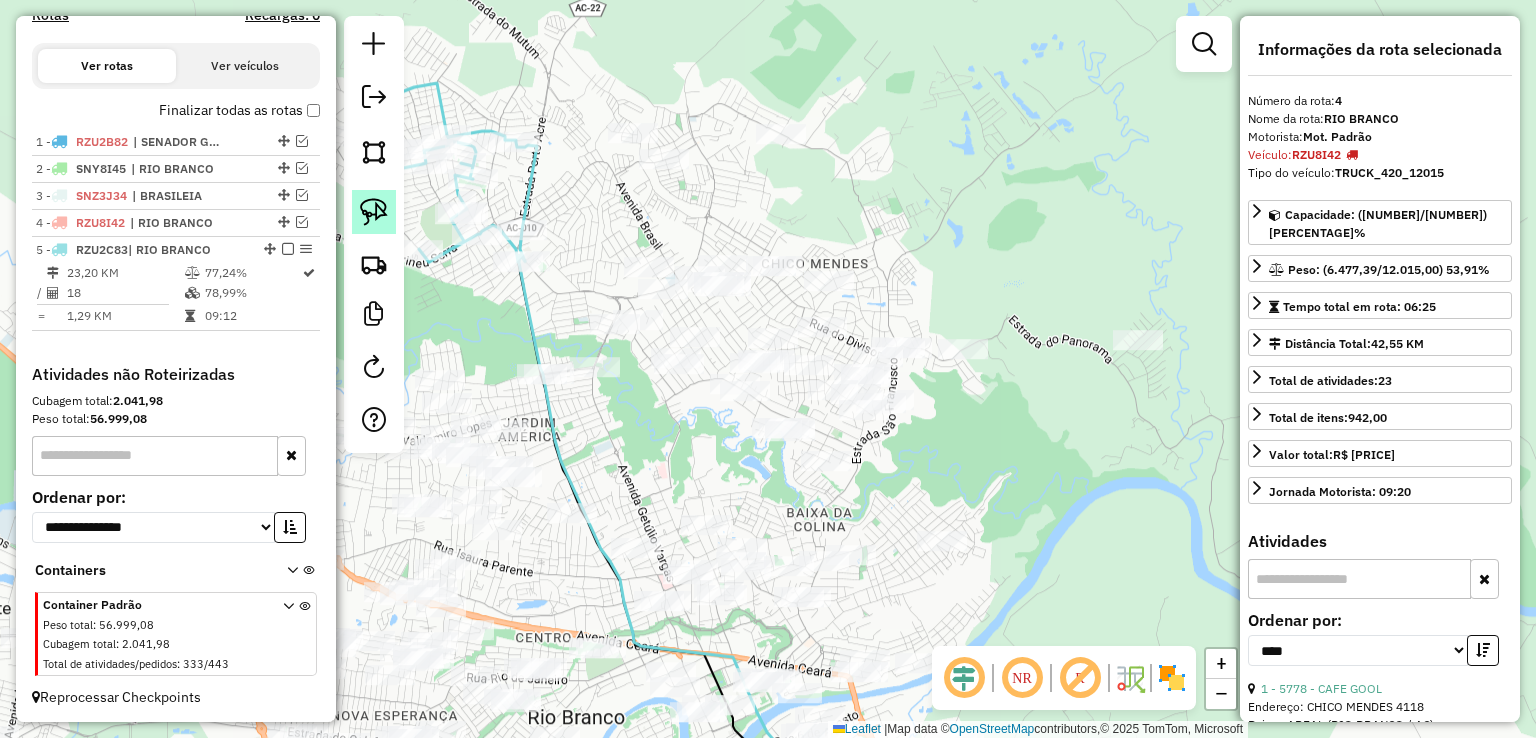 click 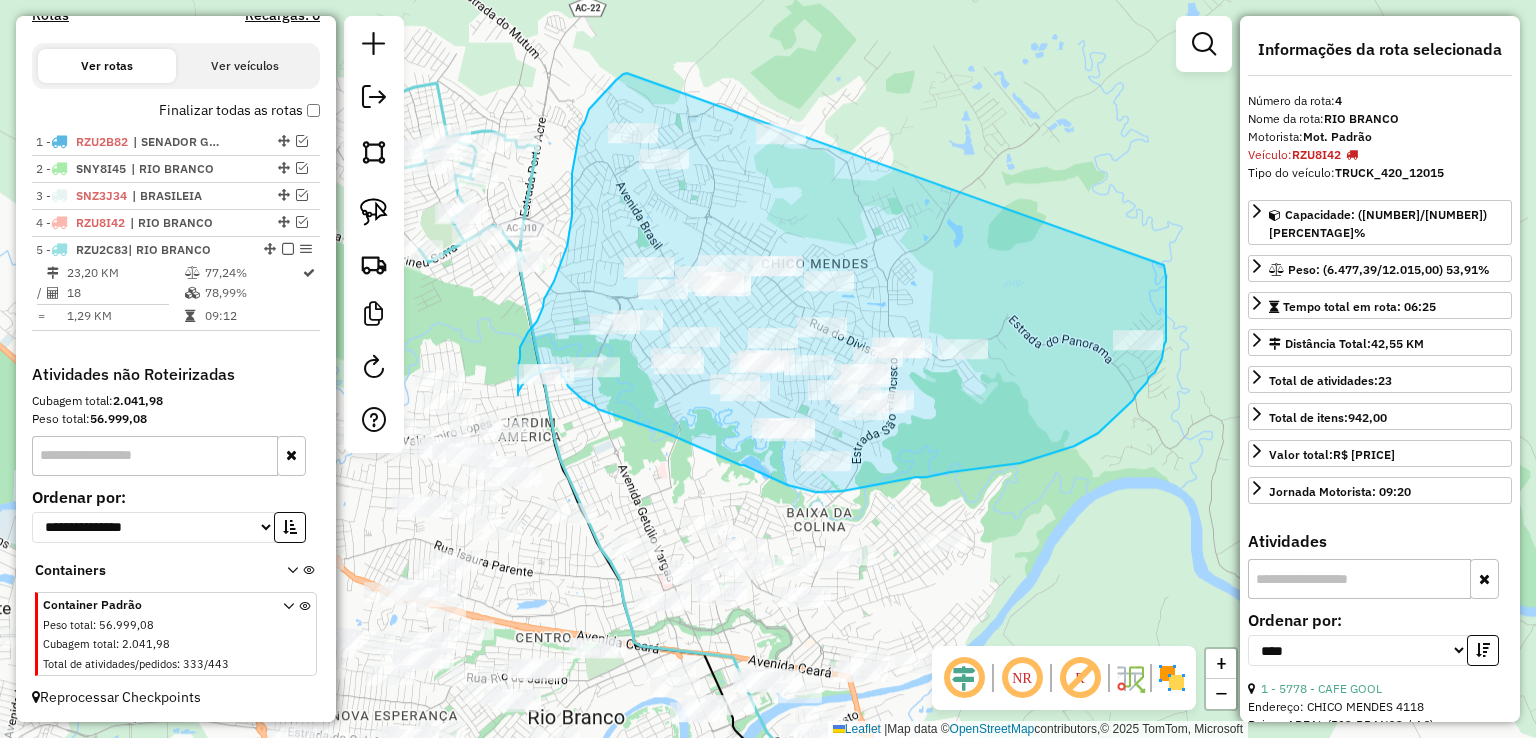 drag, startPoint x: 627, startPoint y: 73, endPoint x: 1127, endPoint y: 181, distance: 511.53104 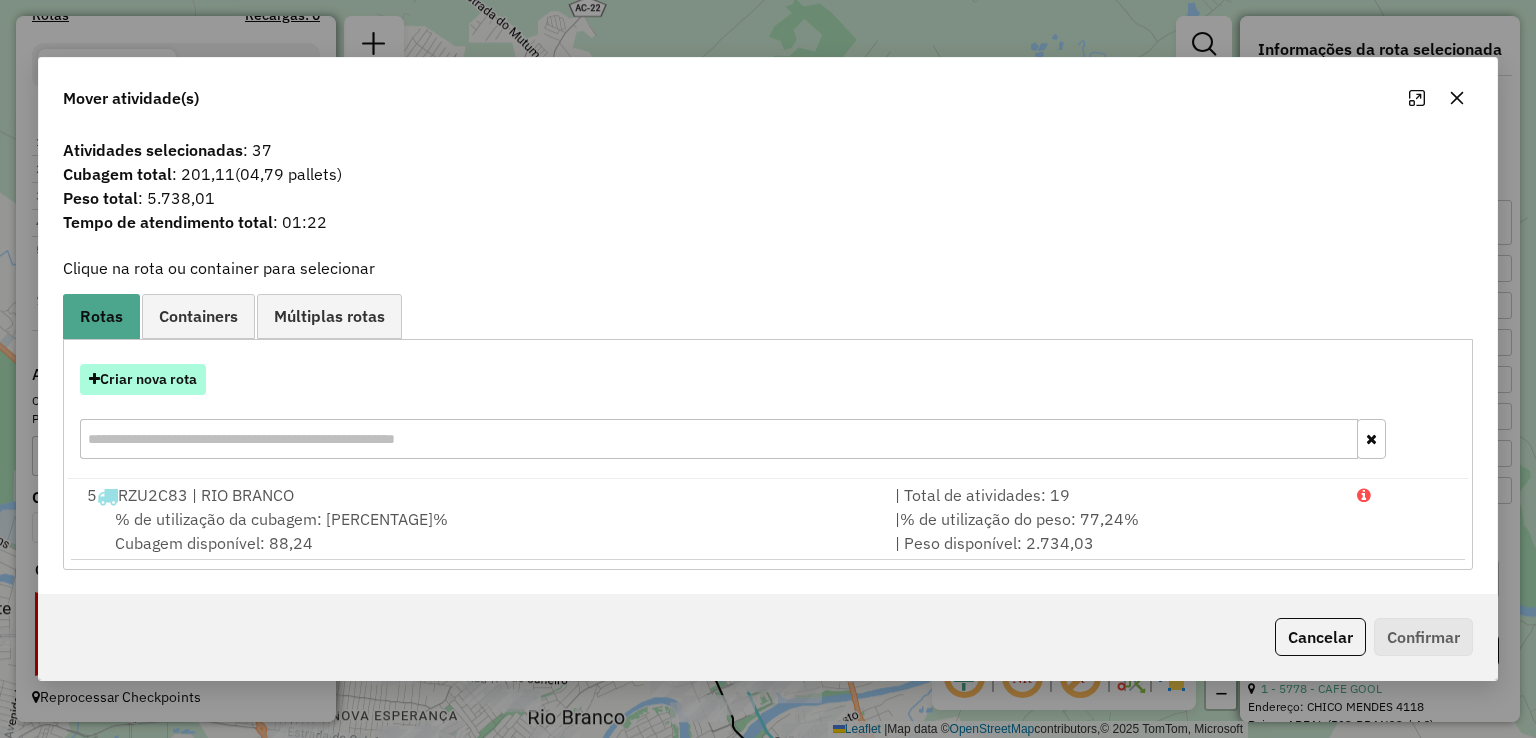 click on "Criar nova rota" at bounding box center [143, 379] 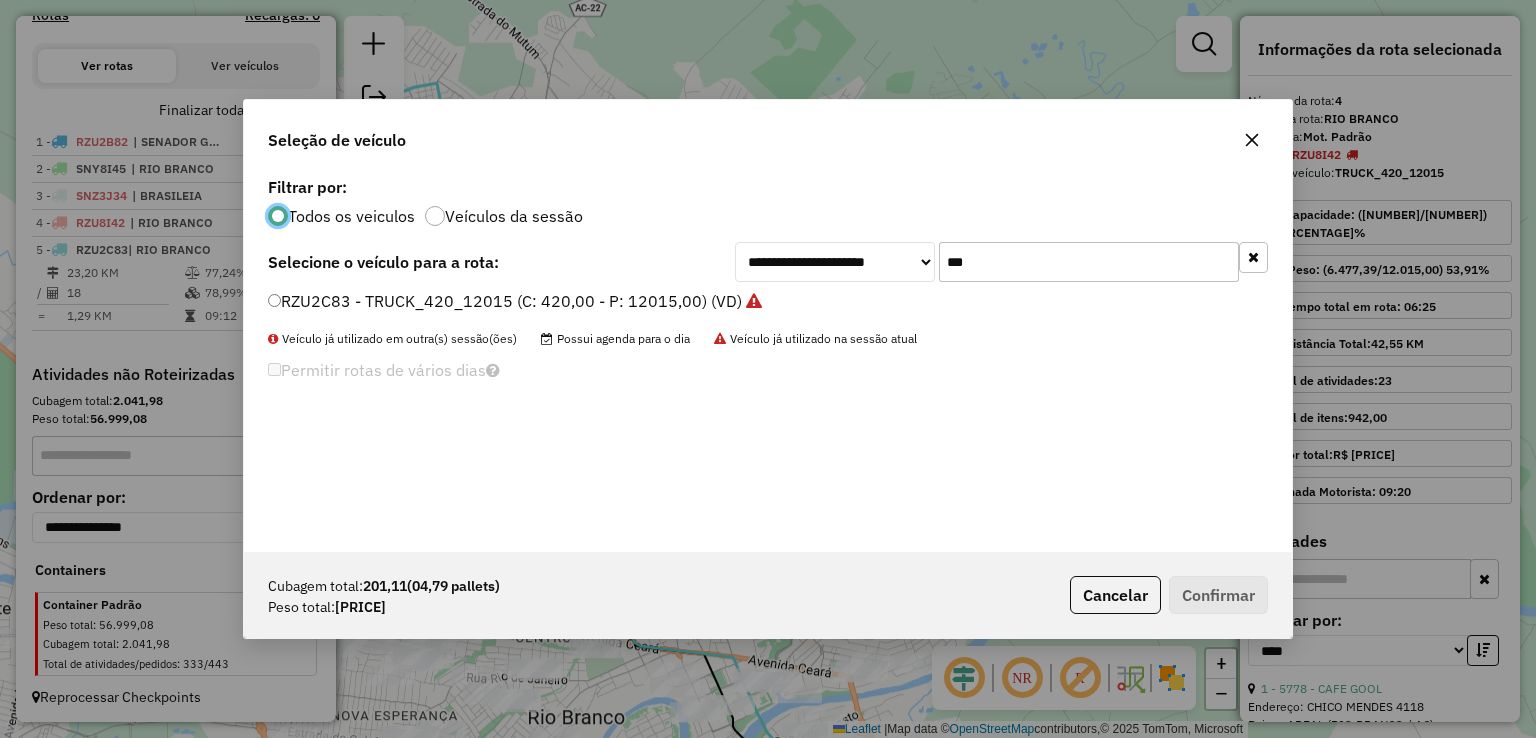 scroll, scrollTop: 10, scrollLeft: 6, axis: both 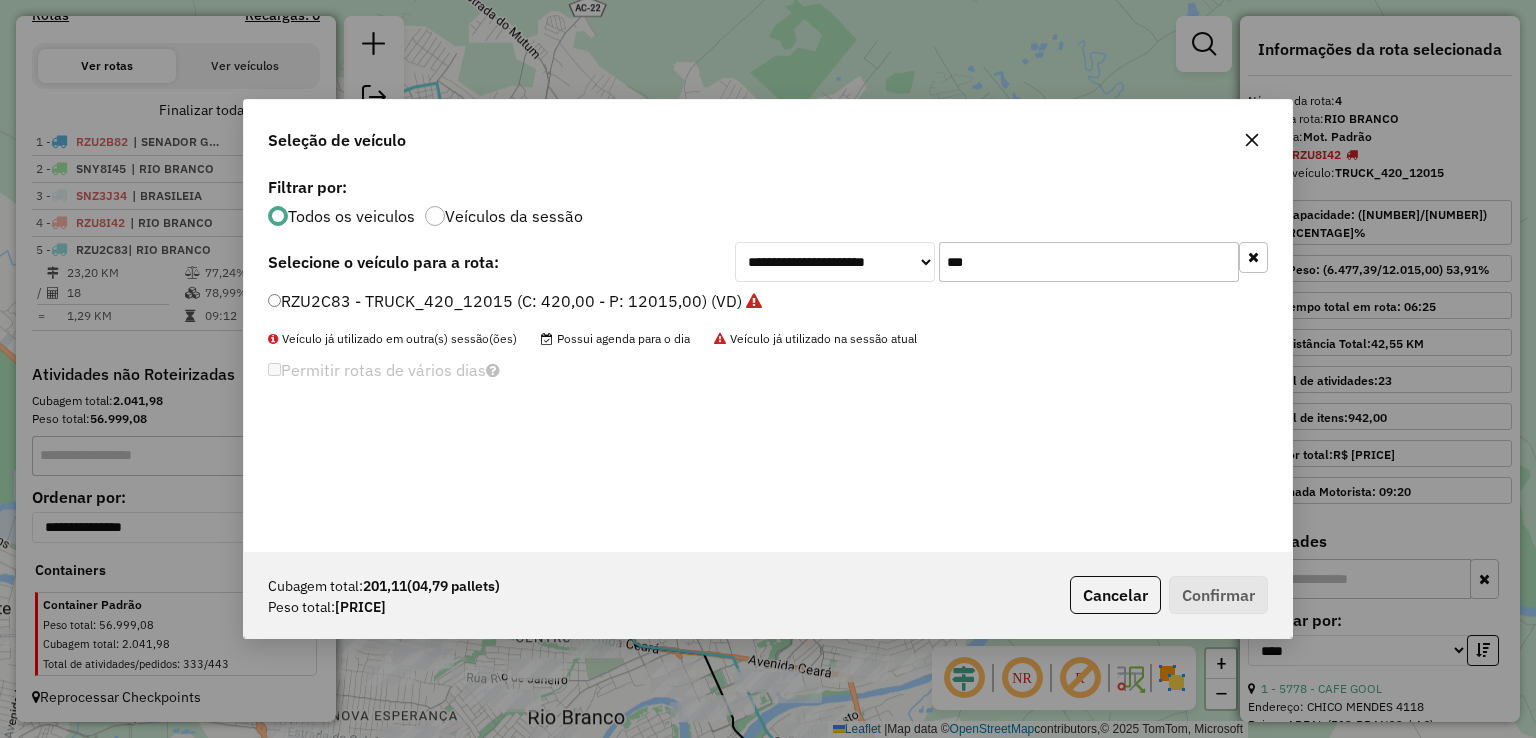 drag, startPoint x: 1048, startPoint y: 255, endPoint x: 684, endPoint y: 253, distance: 364.0055 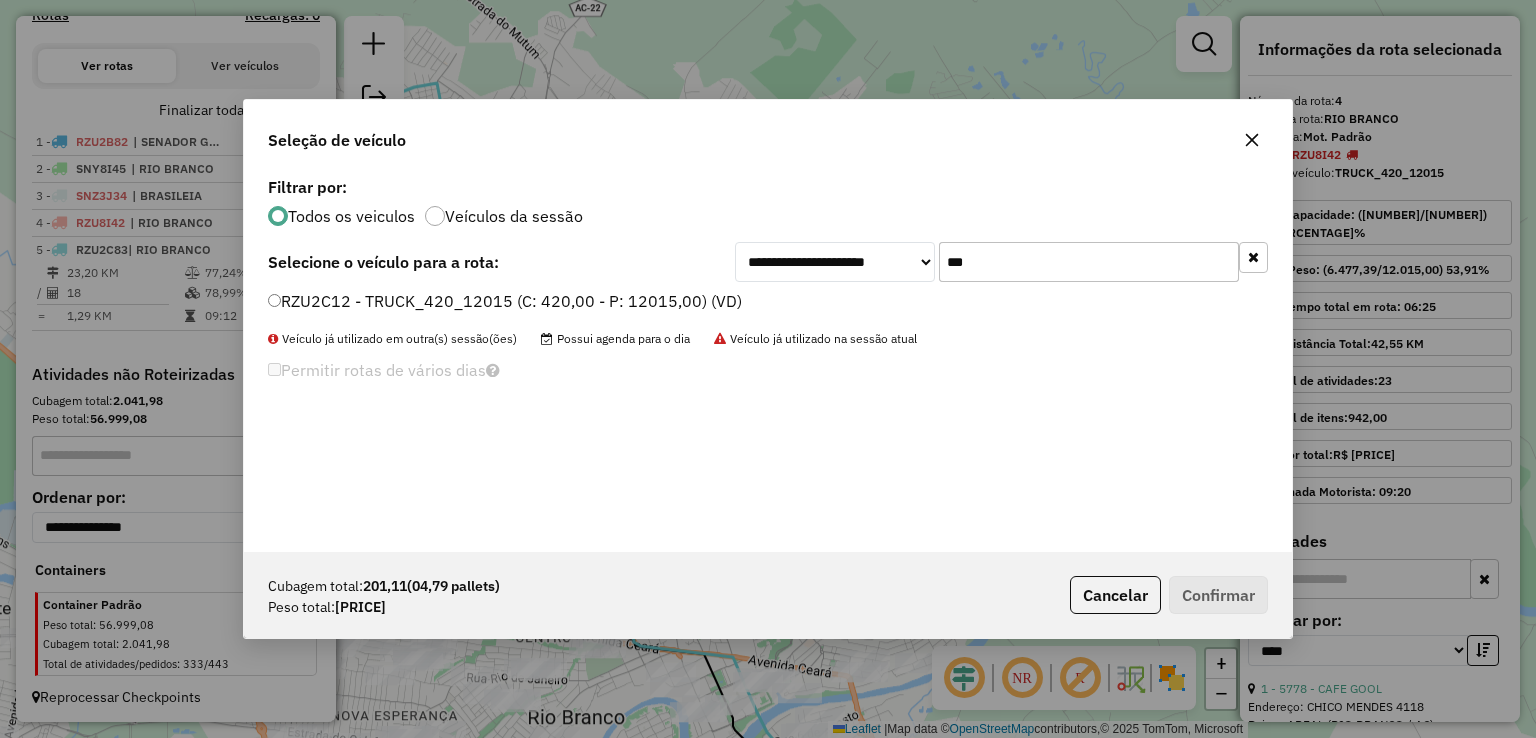 type on "***" 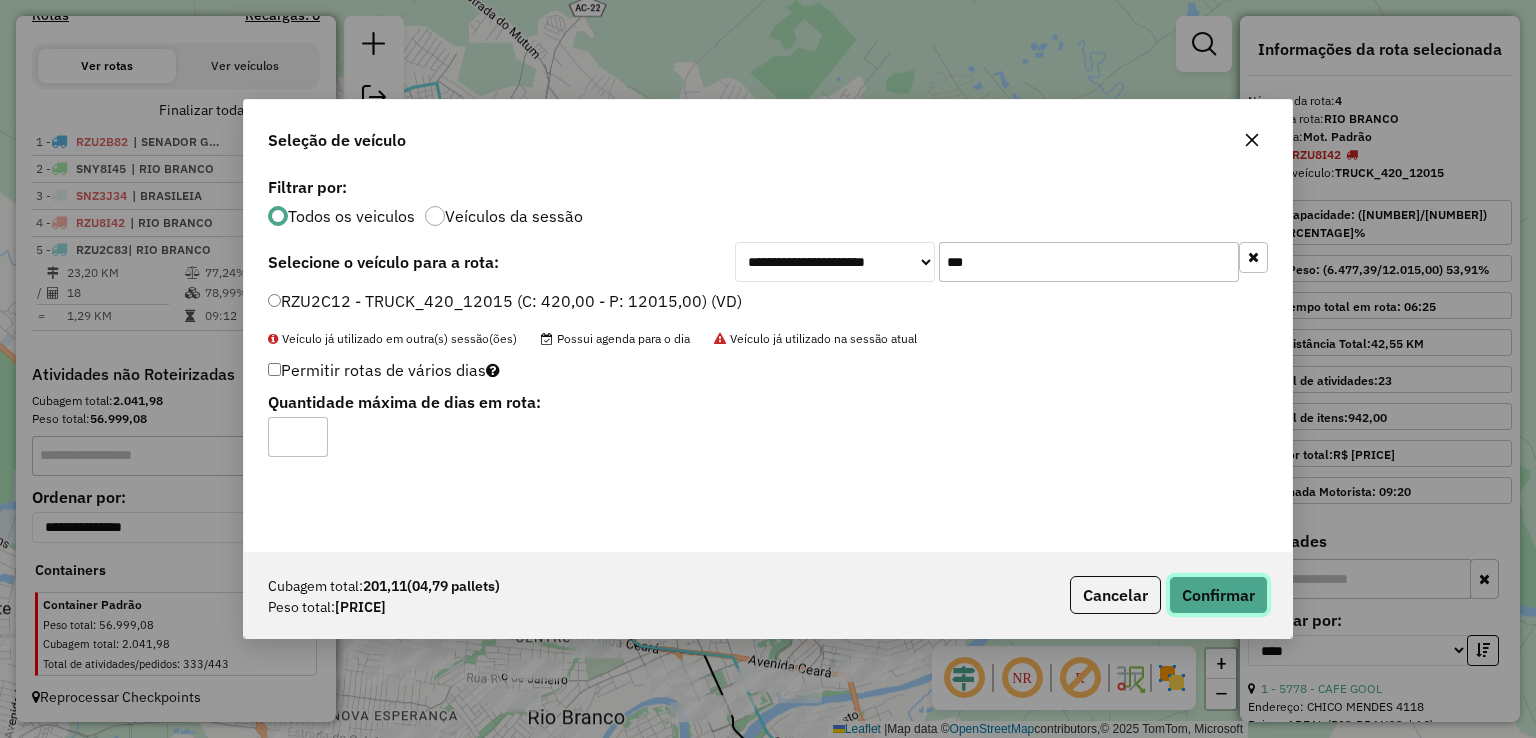 click on "Confirmar" 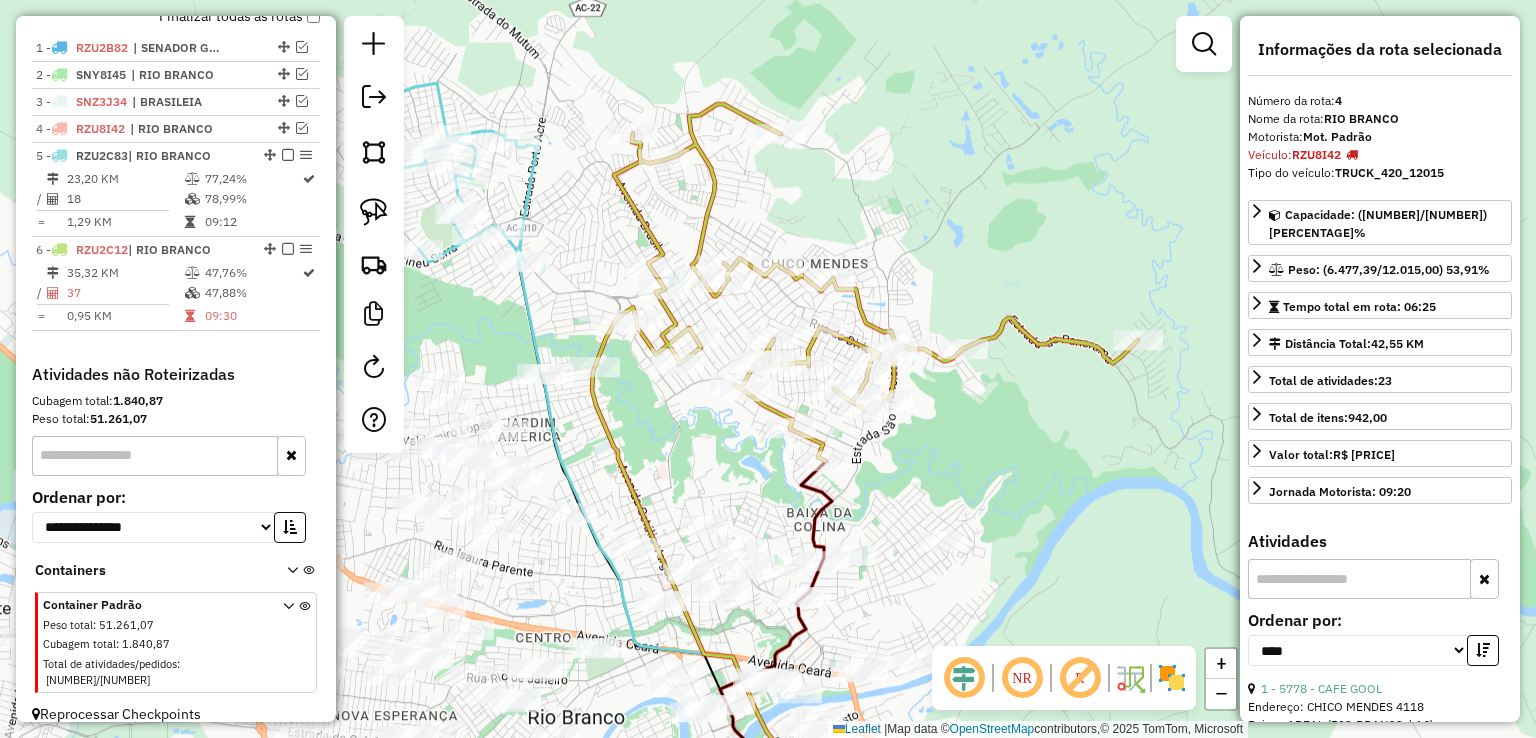 scroll, scrollTop: 731, scrollLeft: 0, axis: vertical 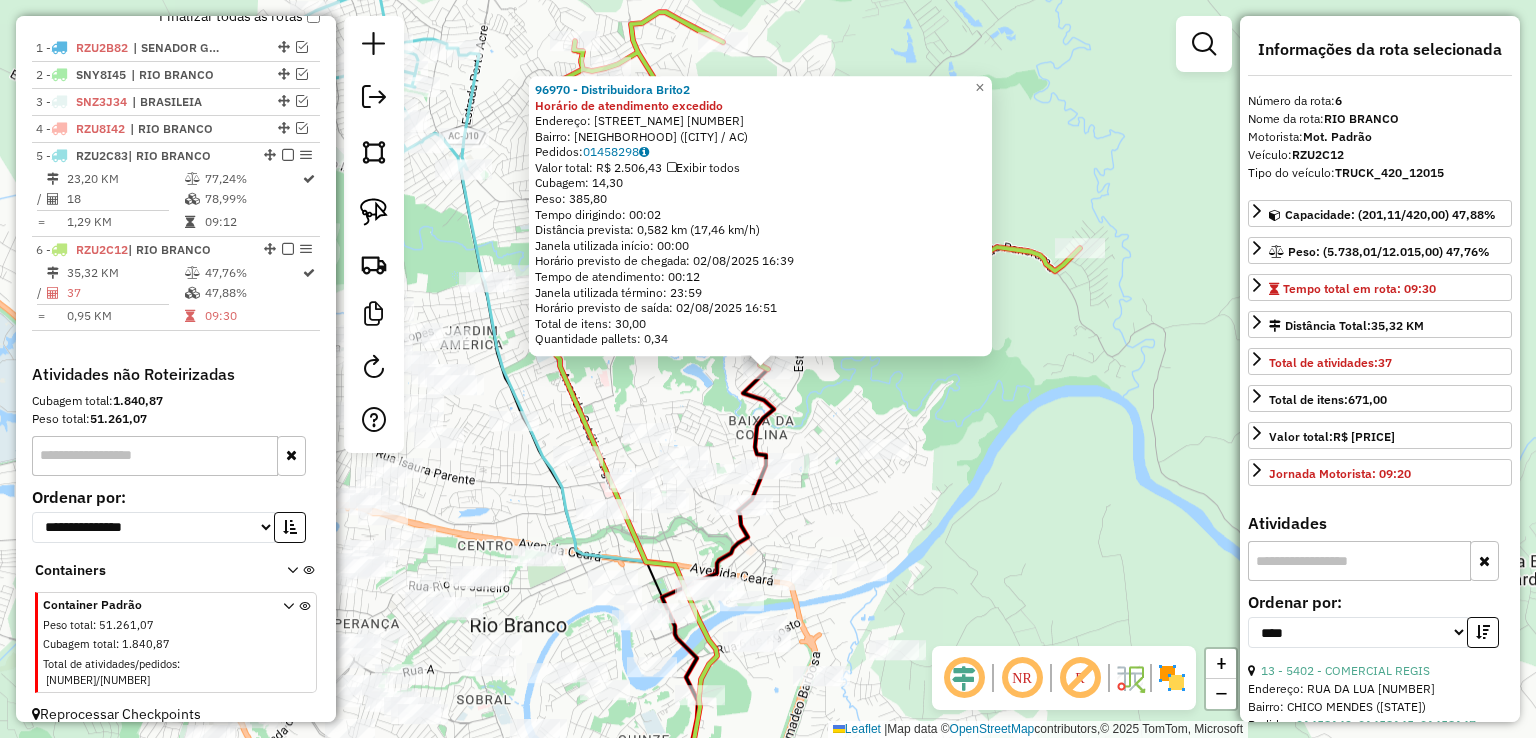click on "96970 - Distribuidora Brito2 Horário de atendimento excedido  Endereço:  ROMARIO COSTA sn   Bairro: CONJUNTO OSCAR PASSOS (RIO BRANCO / AC)   Pedidos:  01458298   Valor total: R$ 2.506,43   Exibir todos   Cubagem: 14,30  Peso: 385,80  Tempo dirigindo: 00:02   Distância prevista: 0,582 km (17,46 km/h)   Janela utilizada início: 00:00   Horário previsto de chegada: 02/08/2025 16:39   Tempo de atendimento: 00:12   Janela utilizada término: 23:59   Horário previsto de saída: 02/08/2025 16:51   Total de itens: 30,00   Quantidade pallets: 0,34  × Janela de atendimento Grade de atendimento Capacidade Transportadoras Veículos Cliente Pedidos  Rotas Selecione os dias de semana para filtrar as janelas de atendimento  Seg   Ter   Qua   Qui   Sex   Sáb   Dom  Informe o período da janela de atendimento: De: Até:  Filtrar exatamente a janela do cliente  Considerar janela de atendimento padrão  Selecione os dias de semana para filtrar as grades de atendimento  Seg   Ter   Qua   Qui   Sex   Sáb   Dom   De:  +" 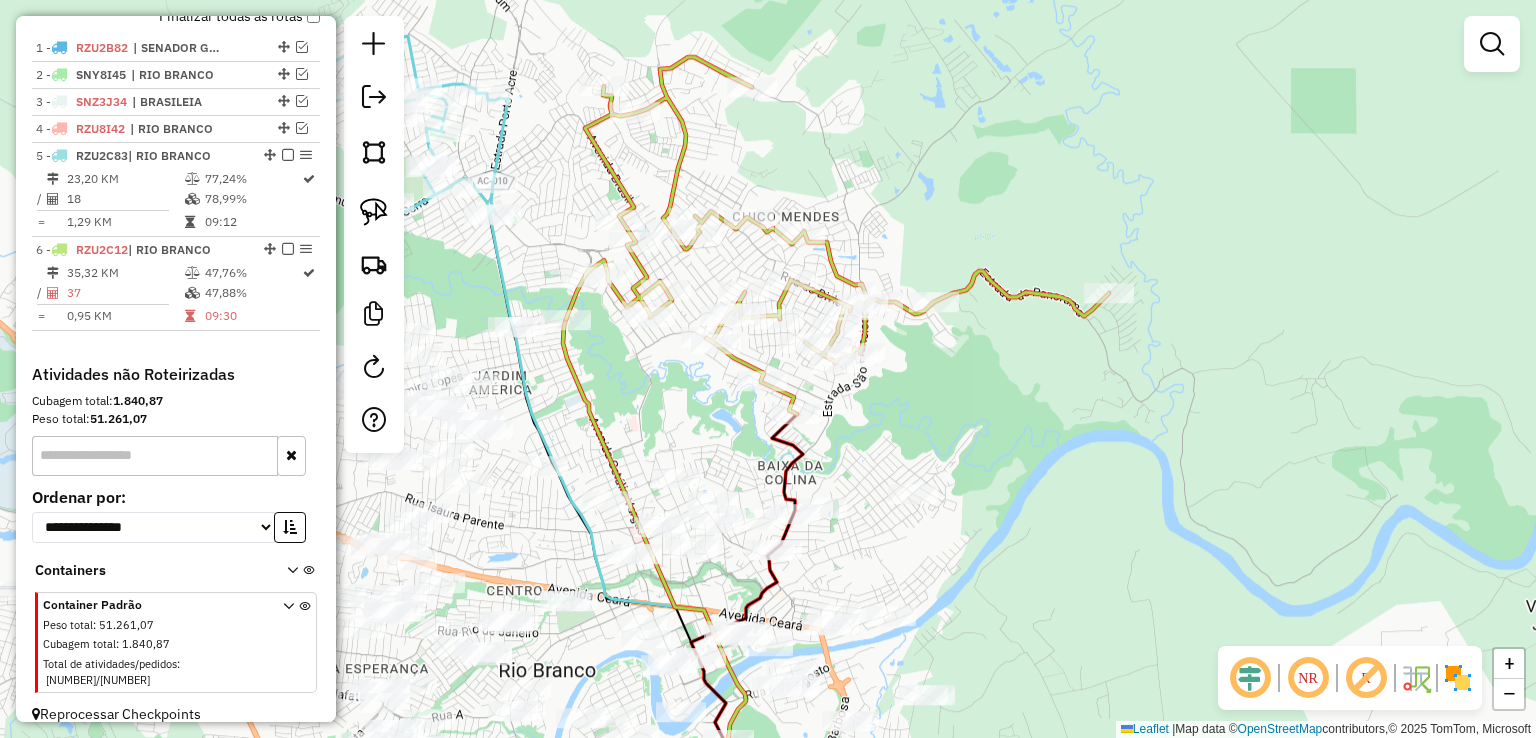 drag, startPoint x: 899, startPoint y: 396, endPoint x: 958, endPoint y: 491, distance: 111.83023 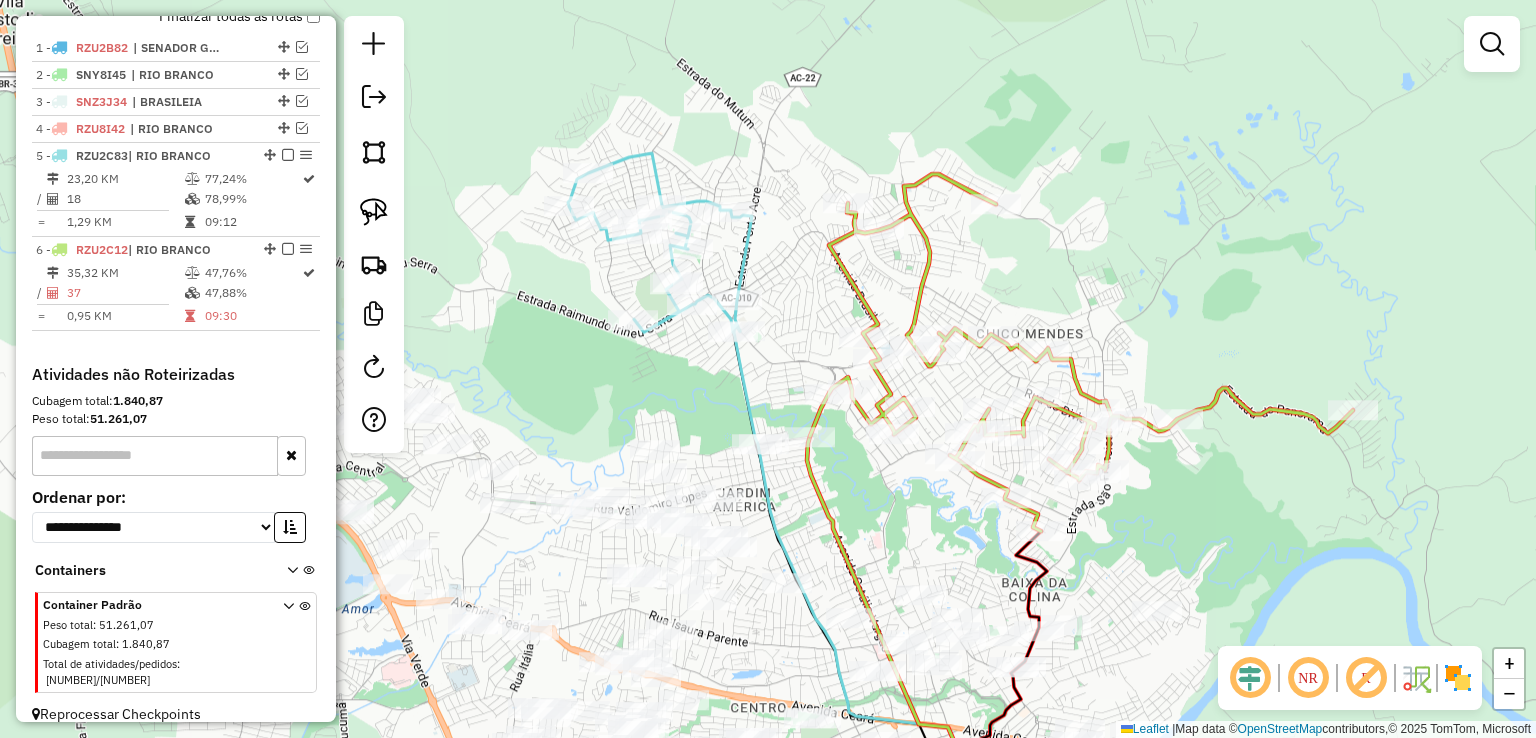 drag, startPoint x: 978, startPoint y: 283, endPoint x: 1195, endPoint y: 351, distance: 227.40492 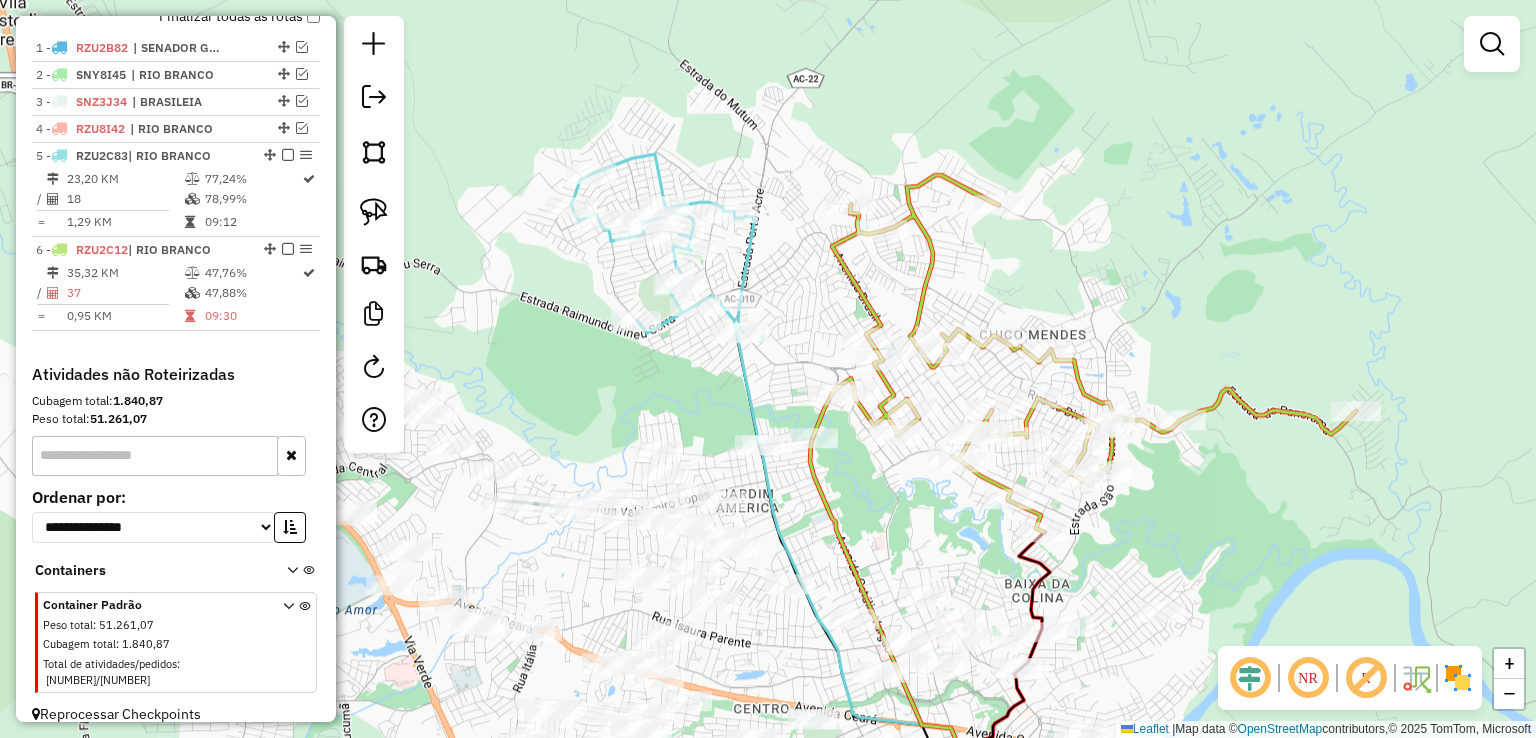 click 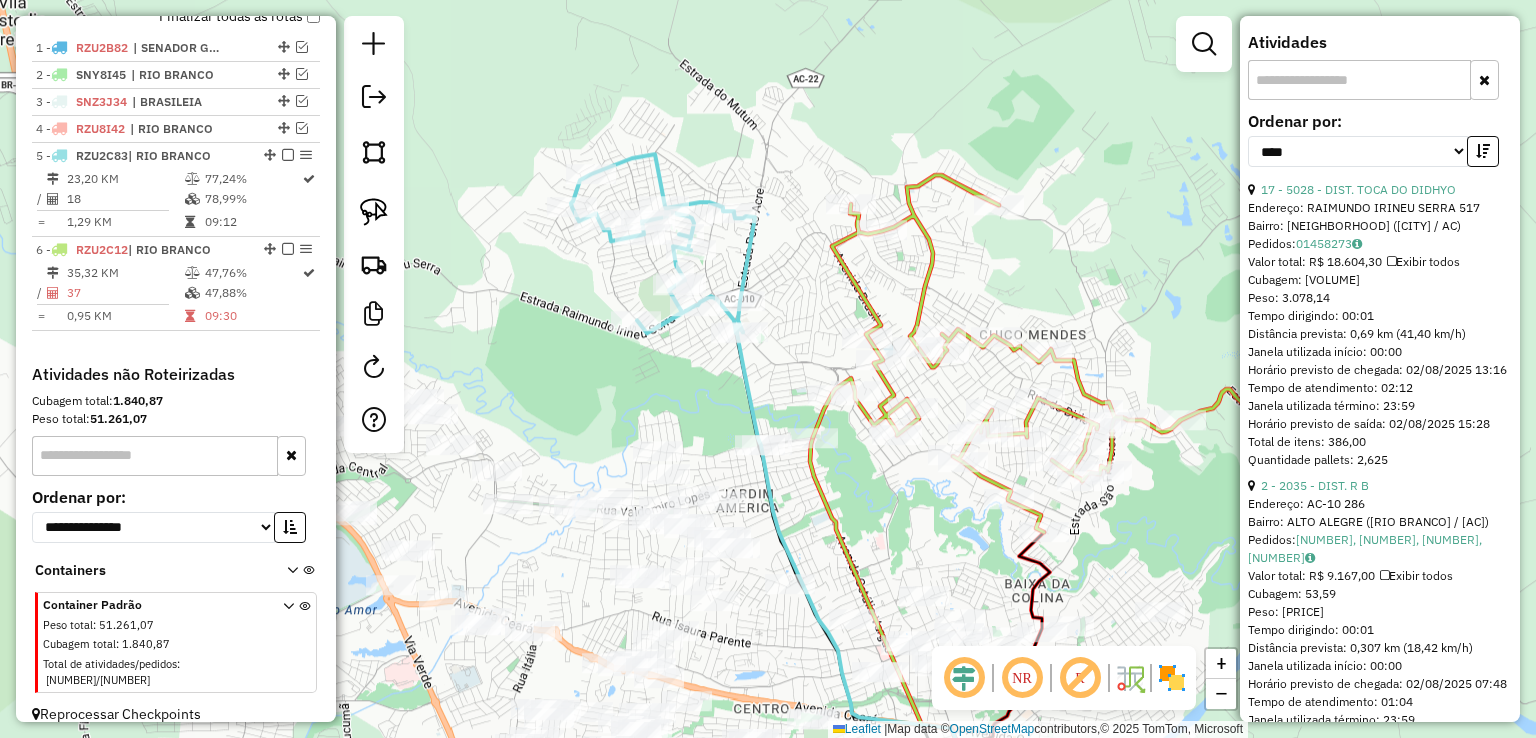 scroll, scrollTop: 500, scrollLeft: 0, axis: vertical 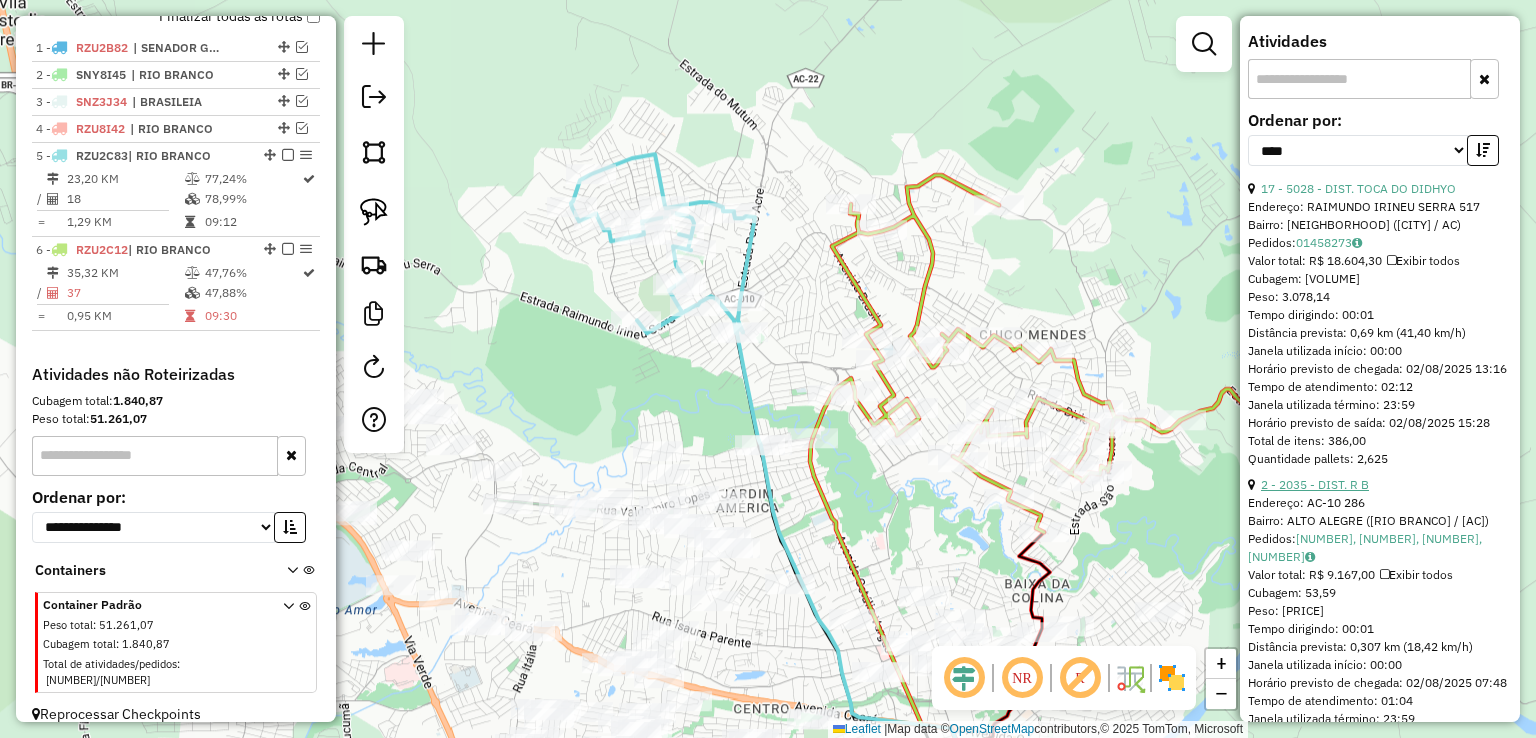click on "2 - 2035 - DIST. R B" at bounding box center [1315, 484] 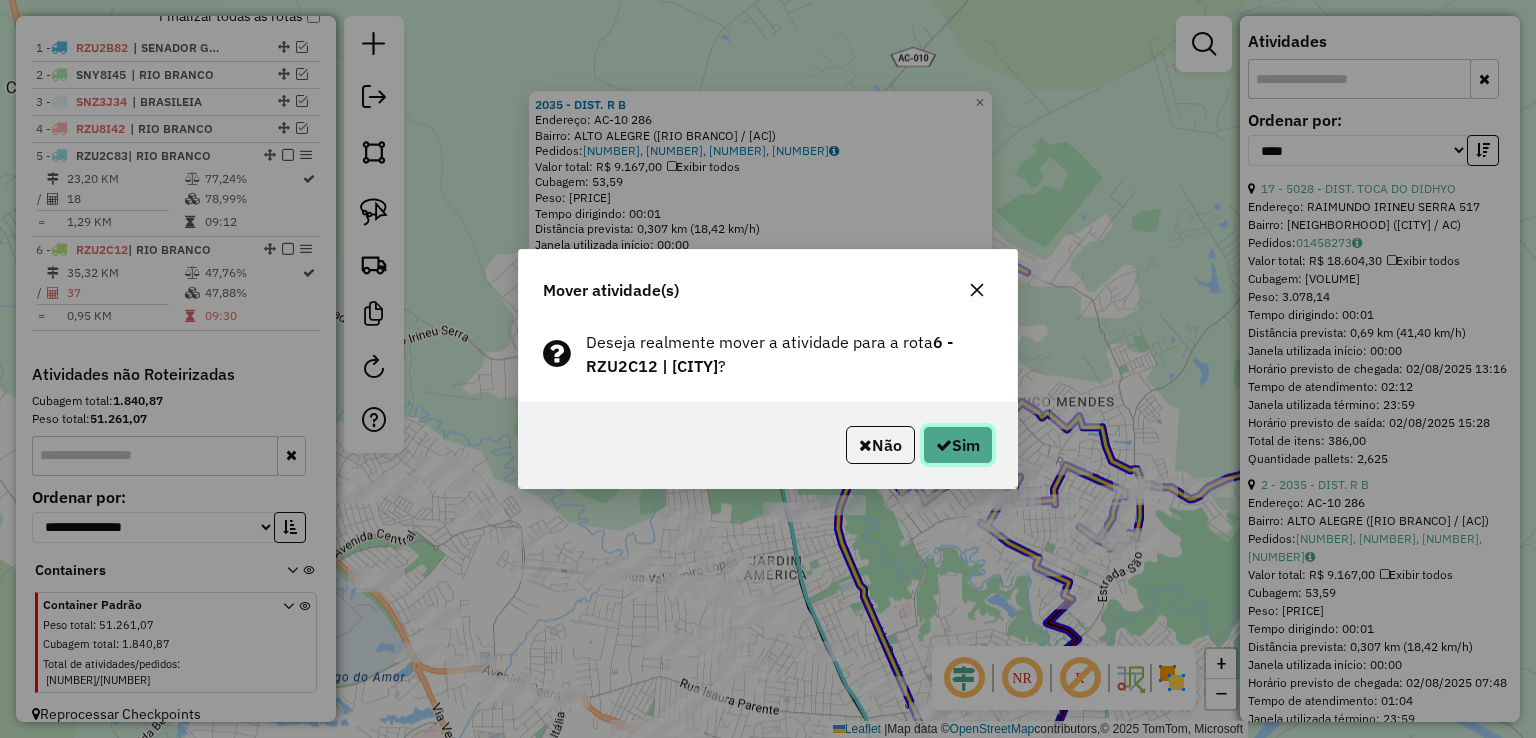 click on "Sim" 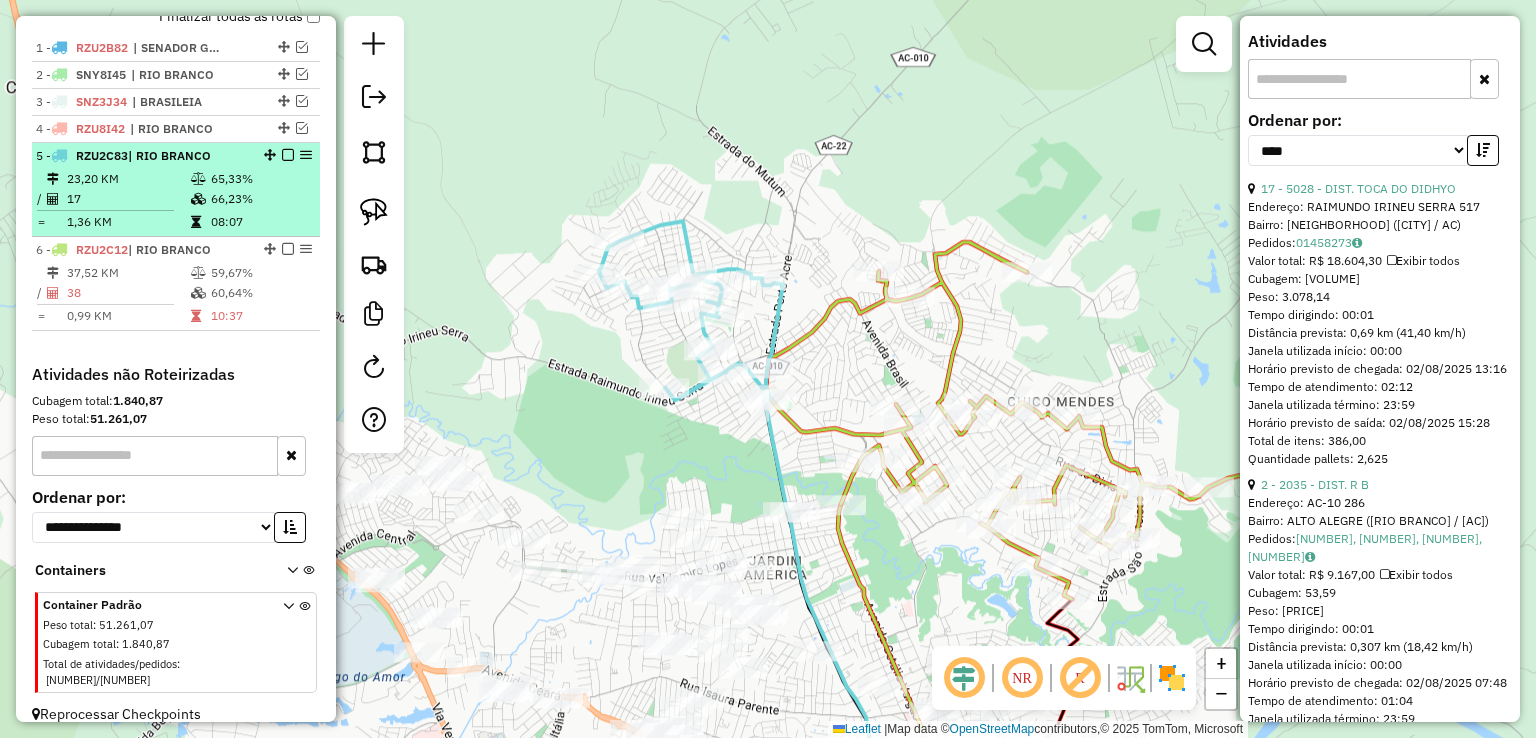 click at bounding box center (288, 155) 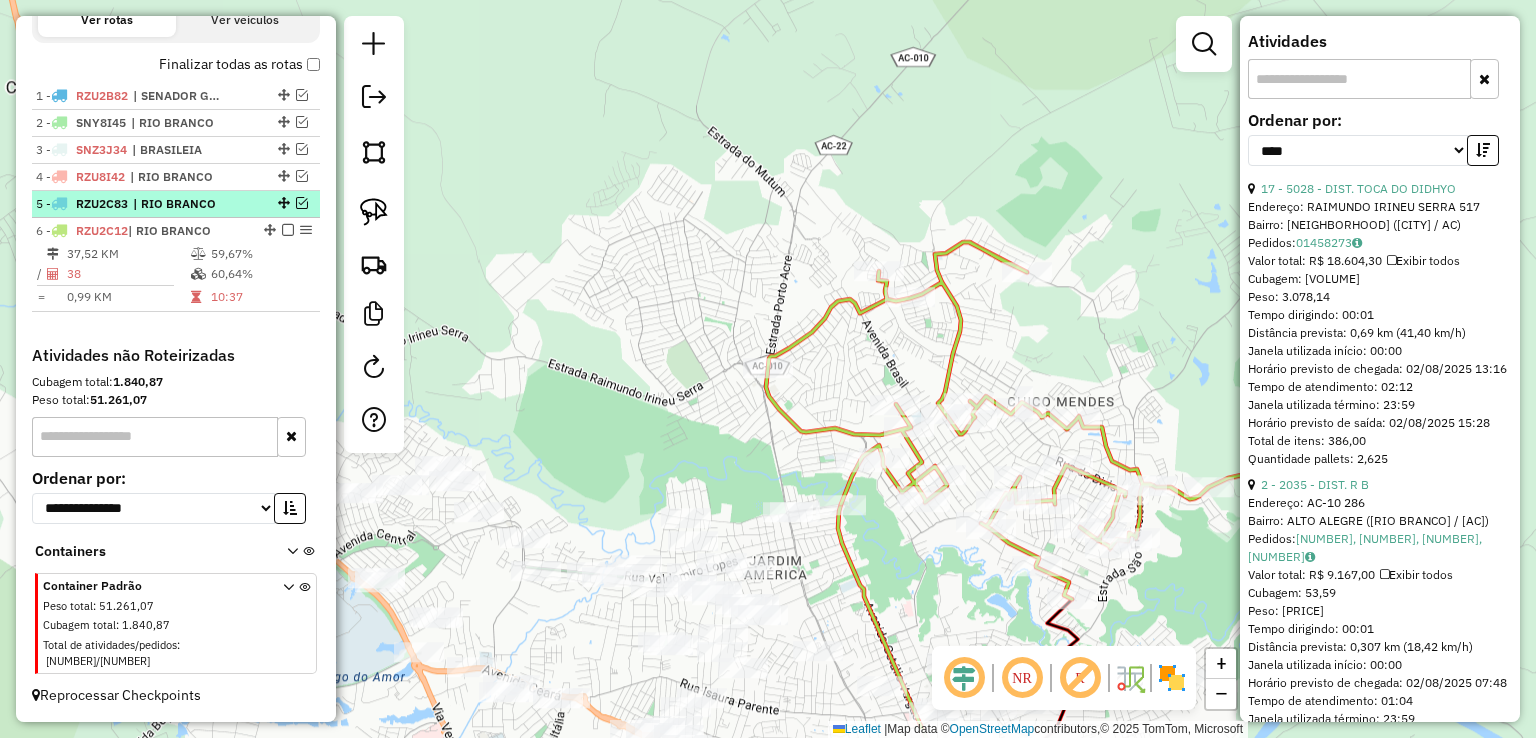 scroll, scrollTop: 664, scrollLeft: 0, axis: vertical 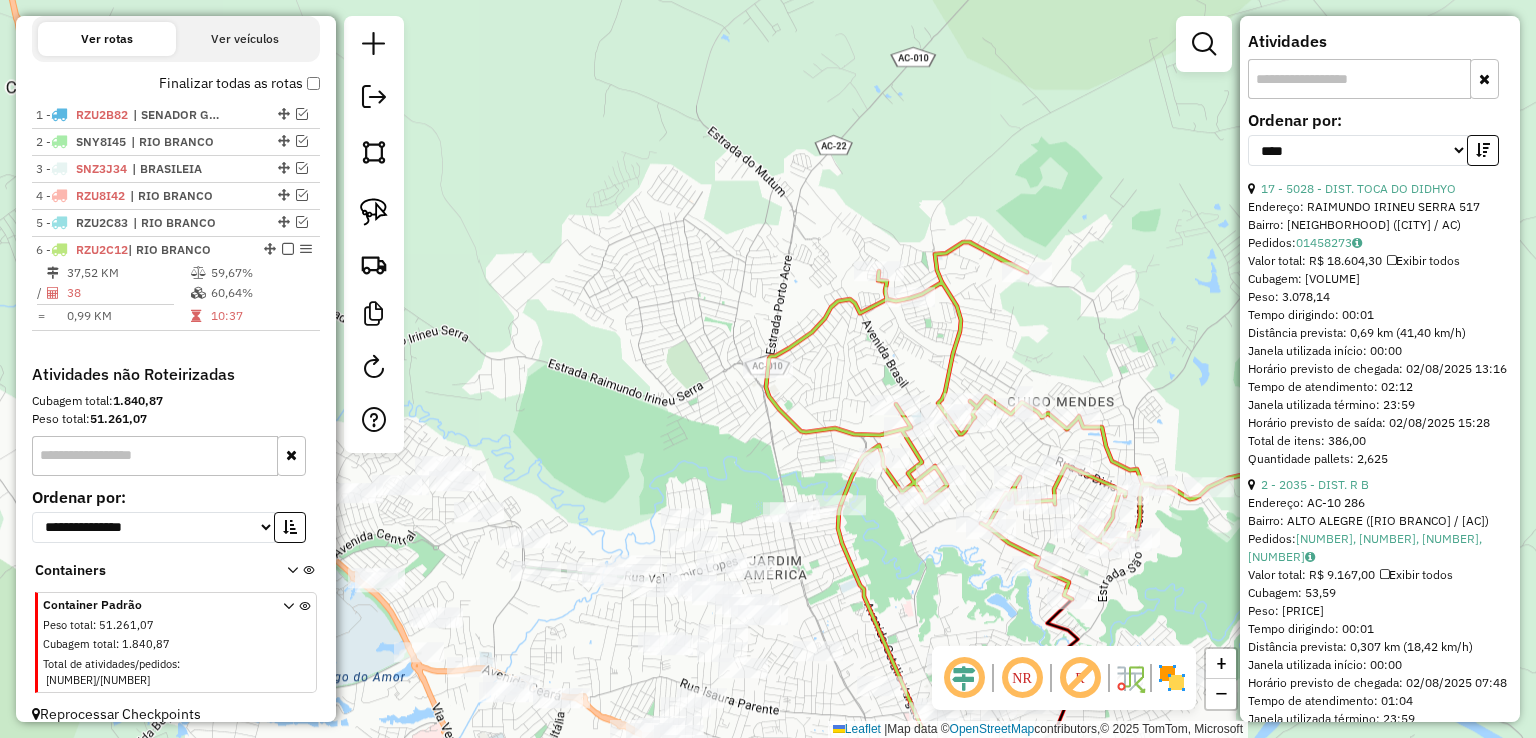 click 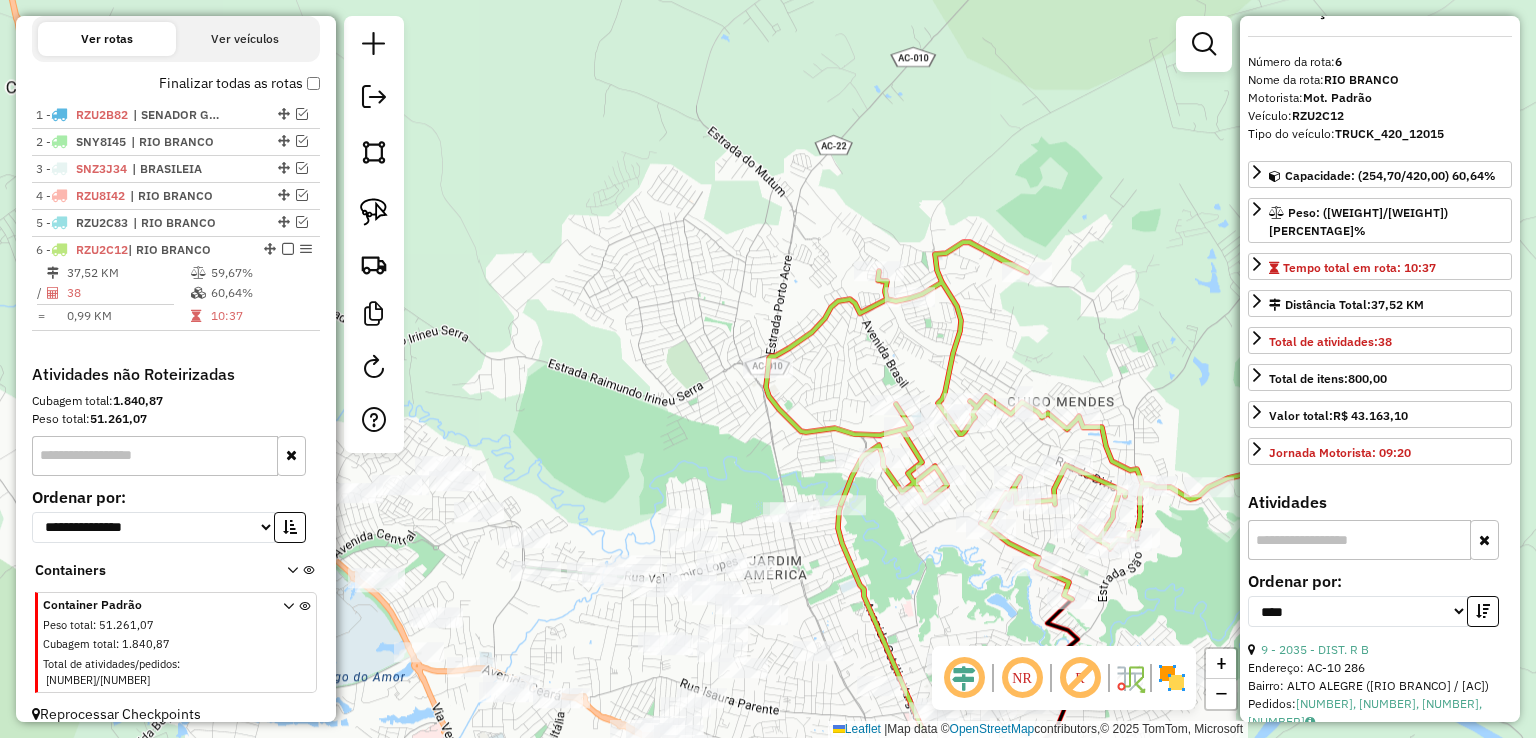 scroll, scrollTop: 0, scrollLeft: 0, axis: both 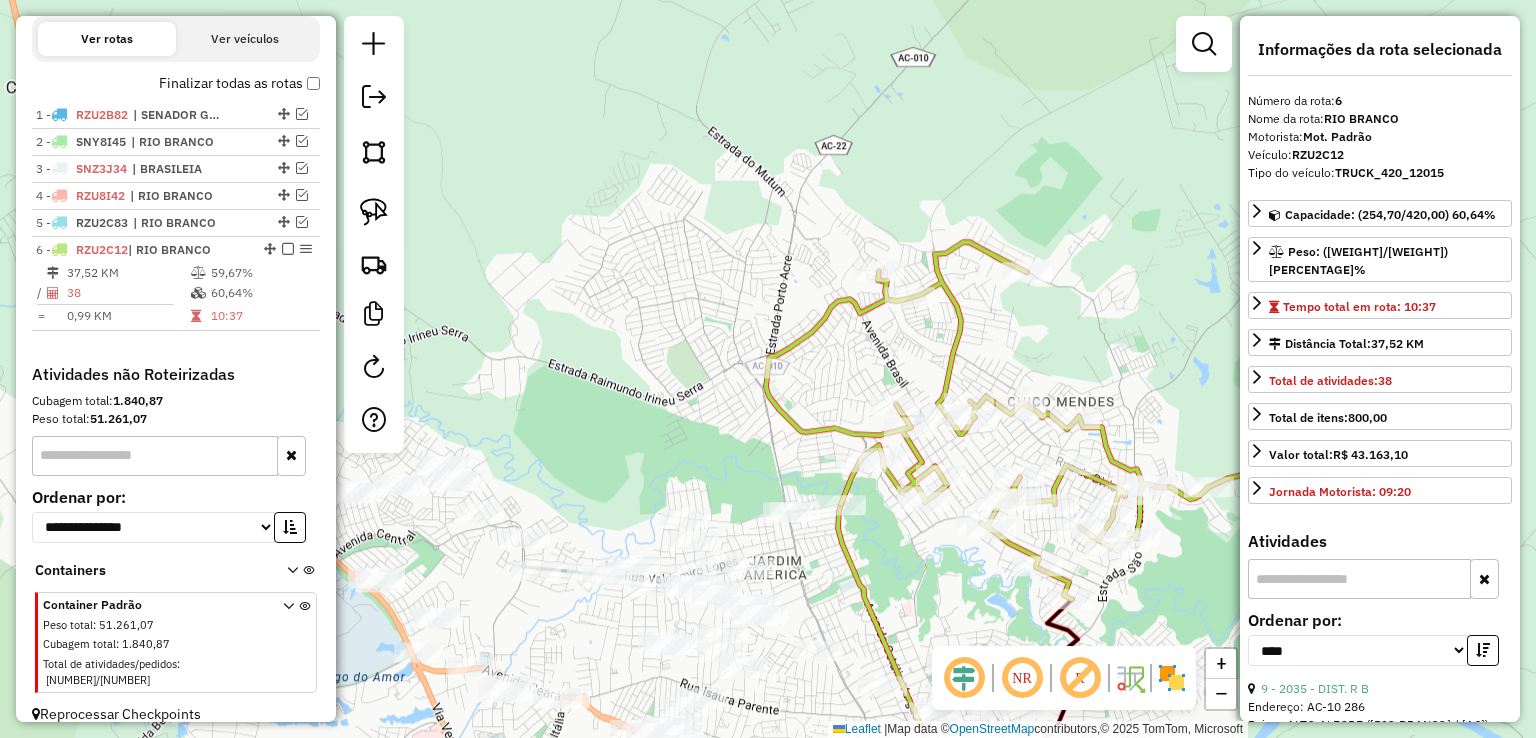 click 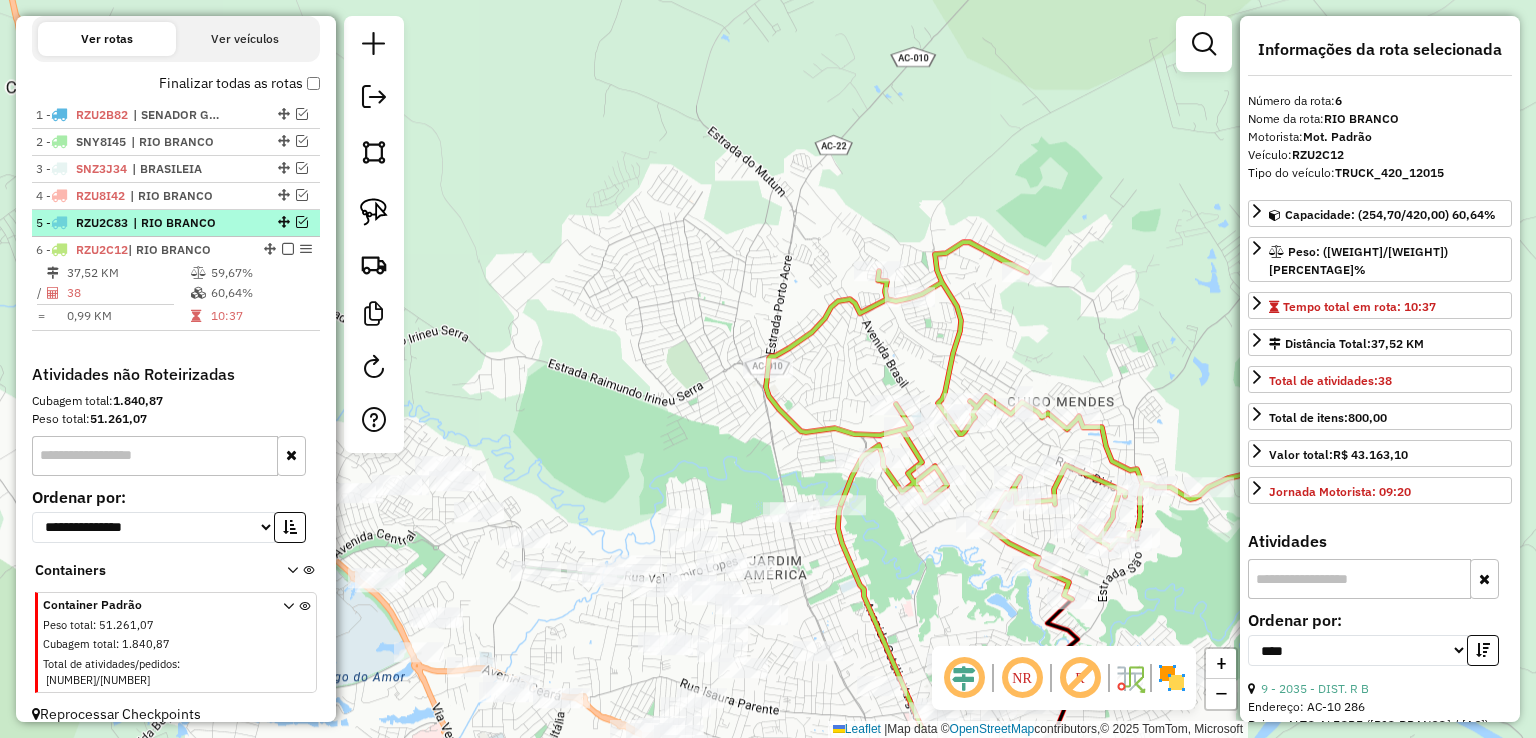 click on "RZU2C83" at bounding box center (102, 222) 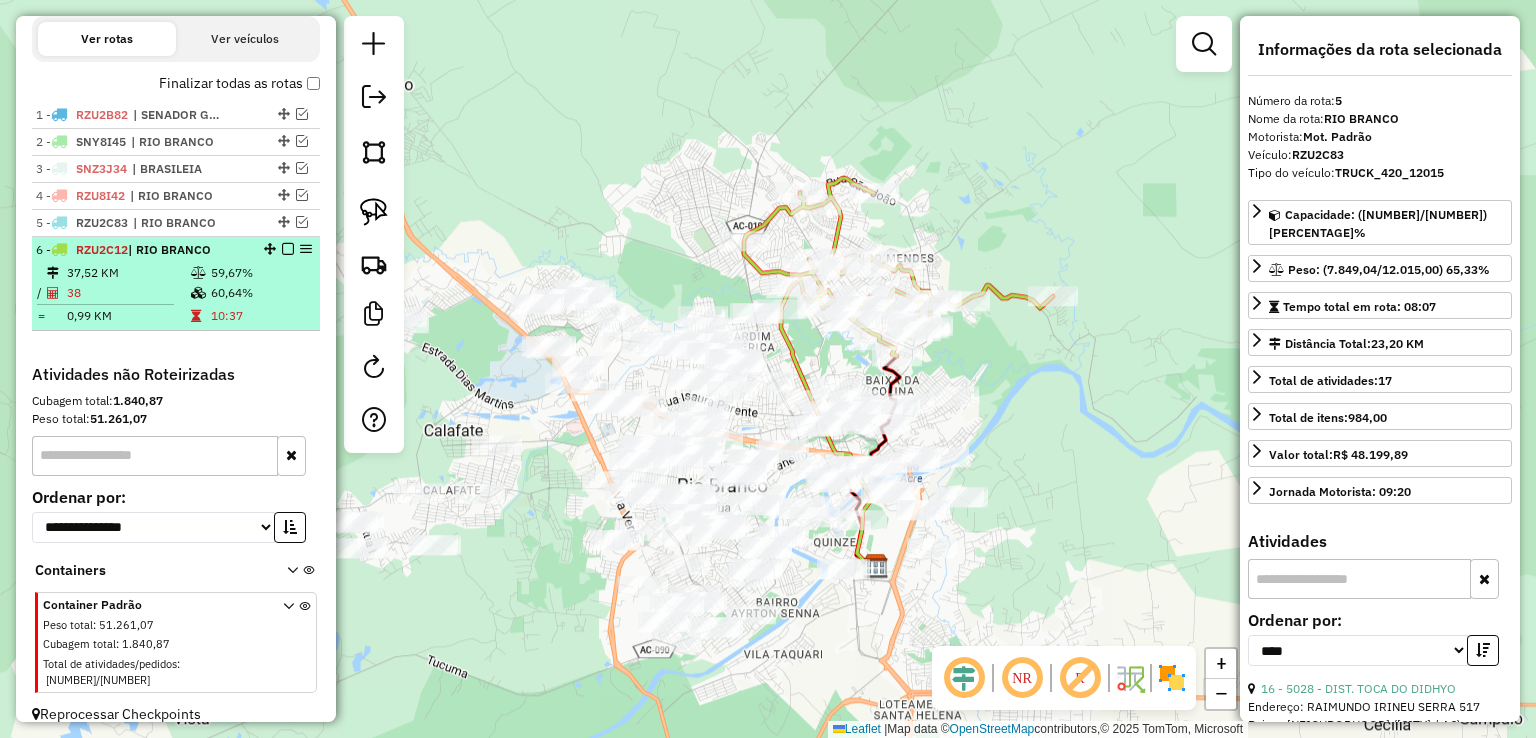 click on "37,52 KM" at bounding box center (128, 273) 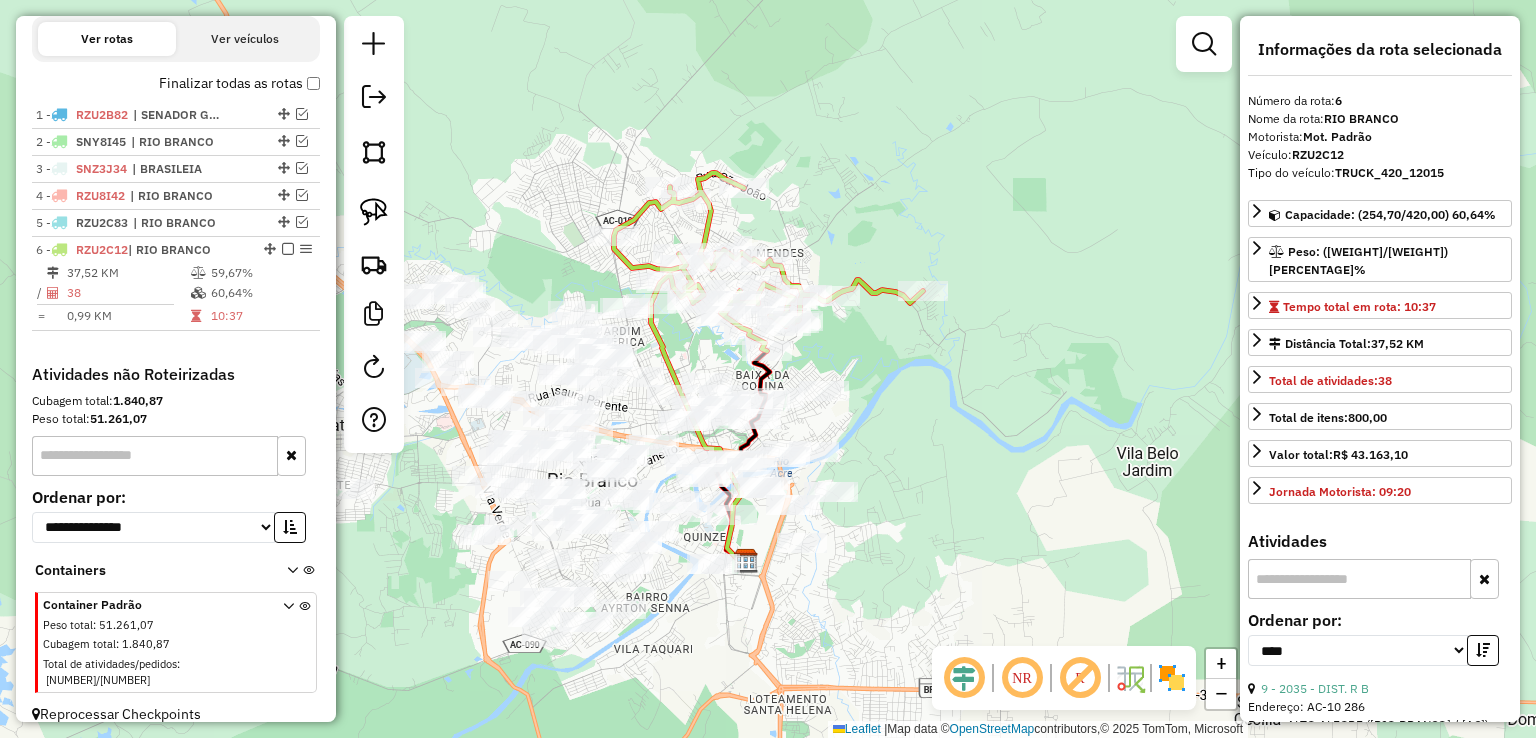 click 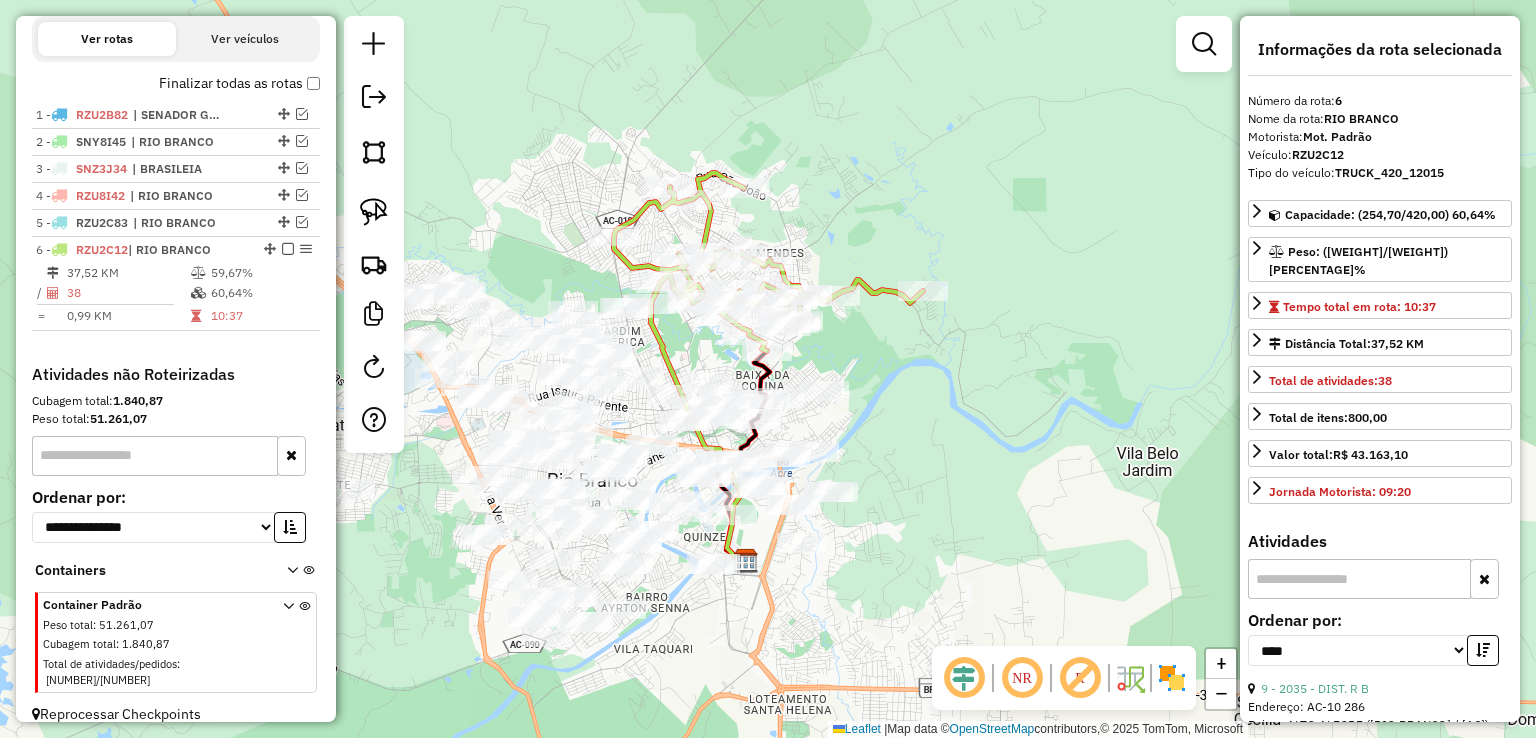 click 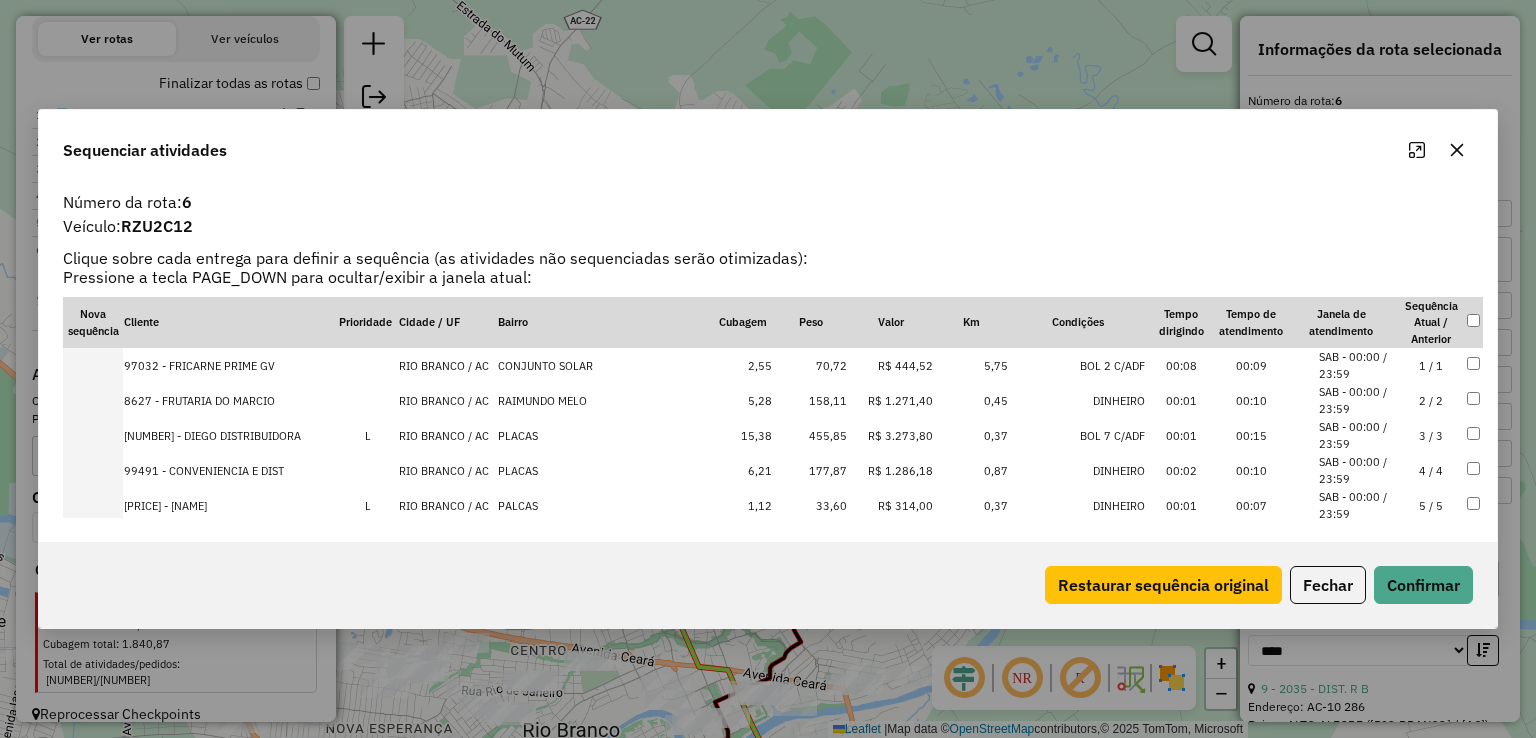 click 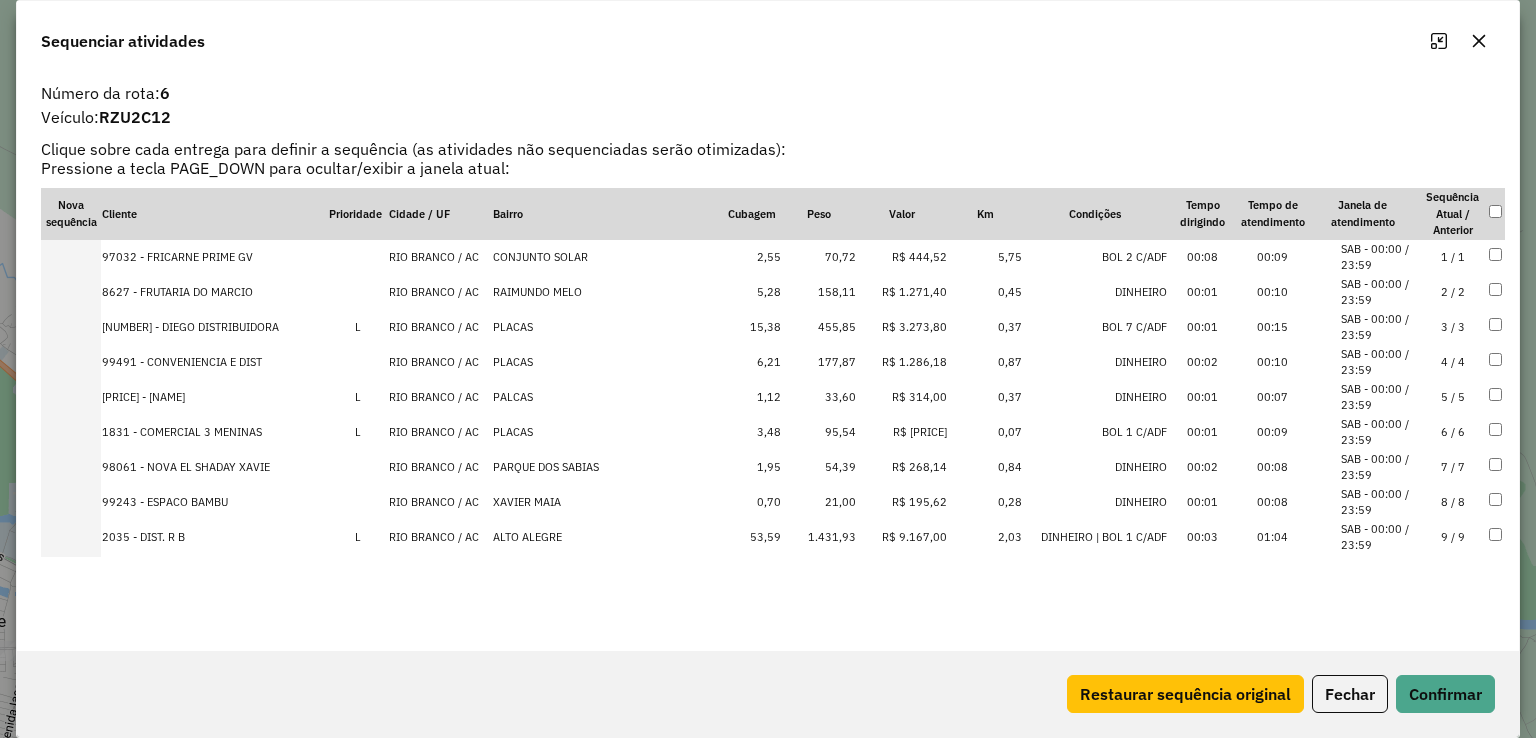 drag, startPoint x: 1330, startPoint y: 689, endPoint x: 1062, endPoint y: 325, distance: 452.0177 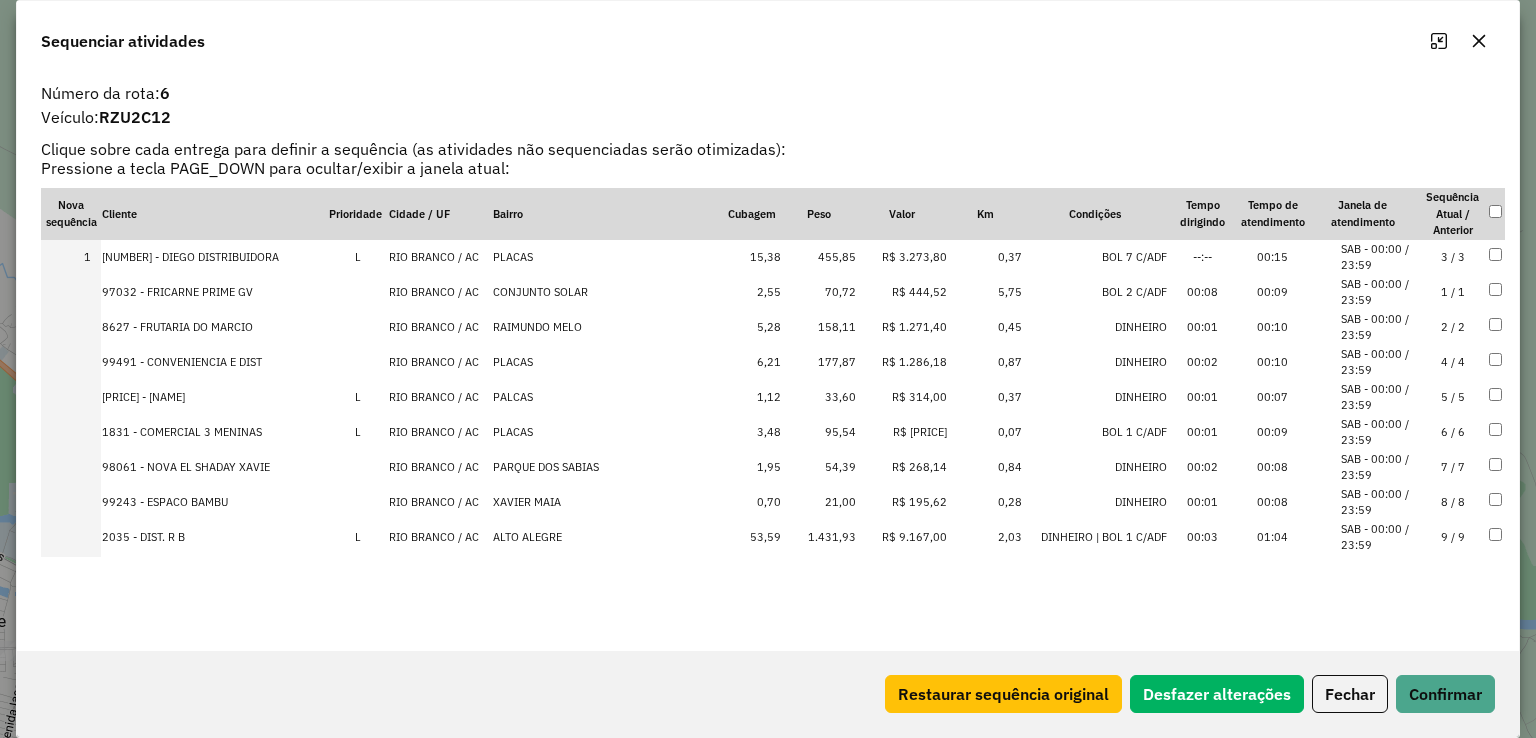 click on "158,11" at bounding box center (819, 327) 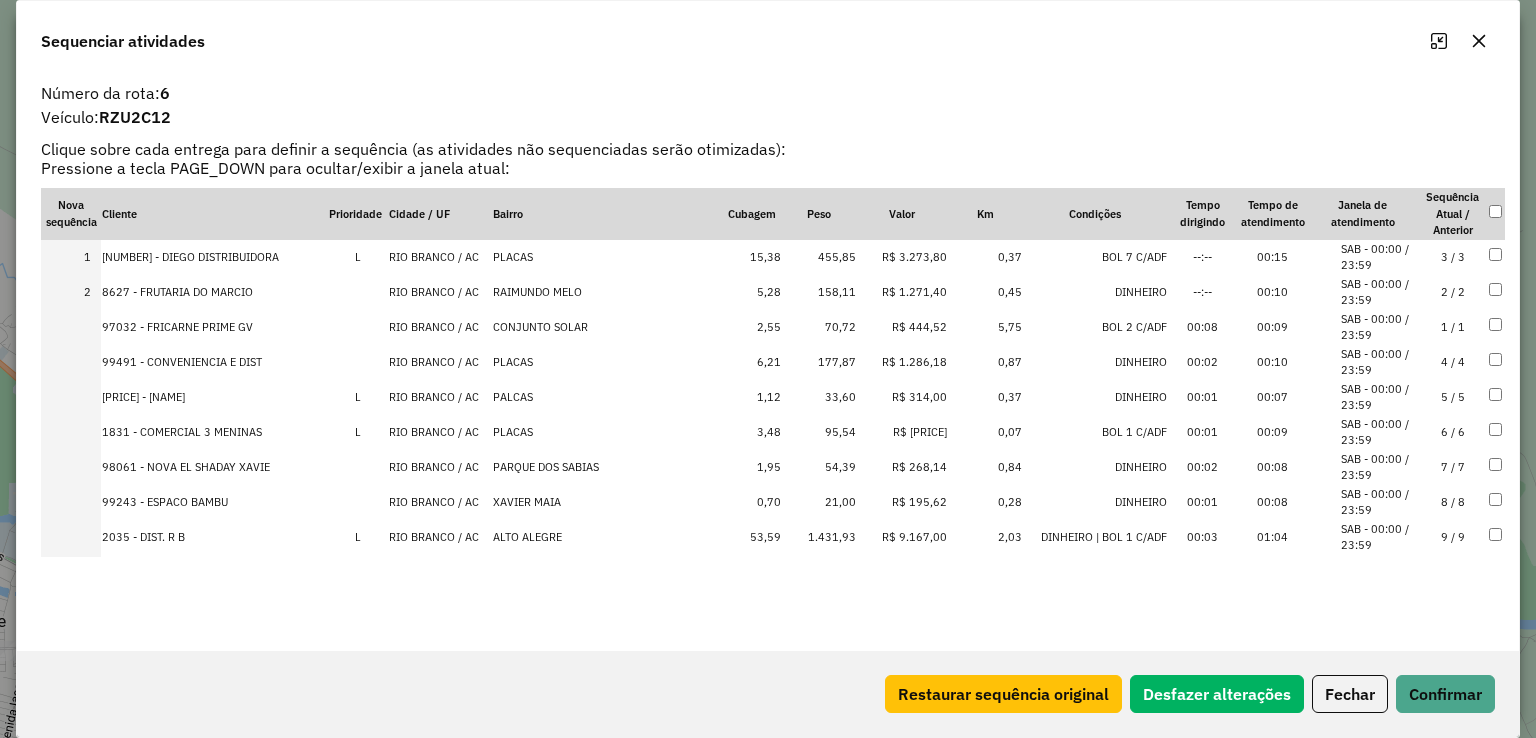 click on "177,87" at bounding box center [819, 362] 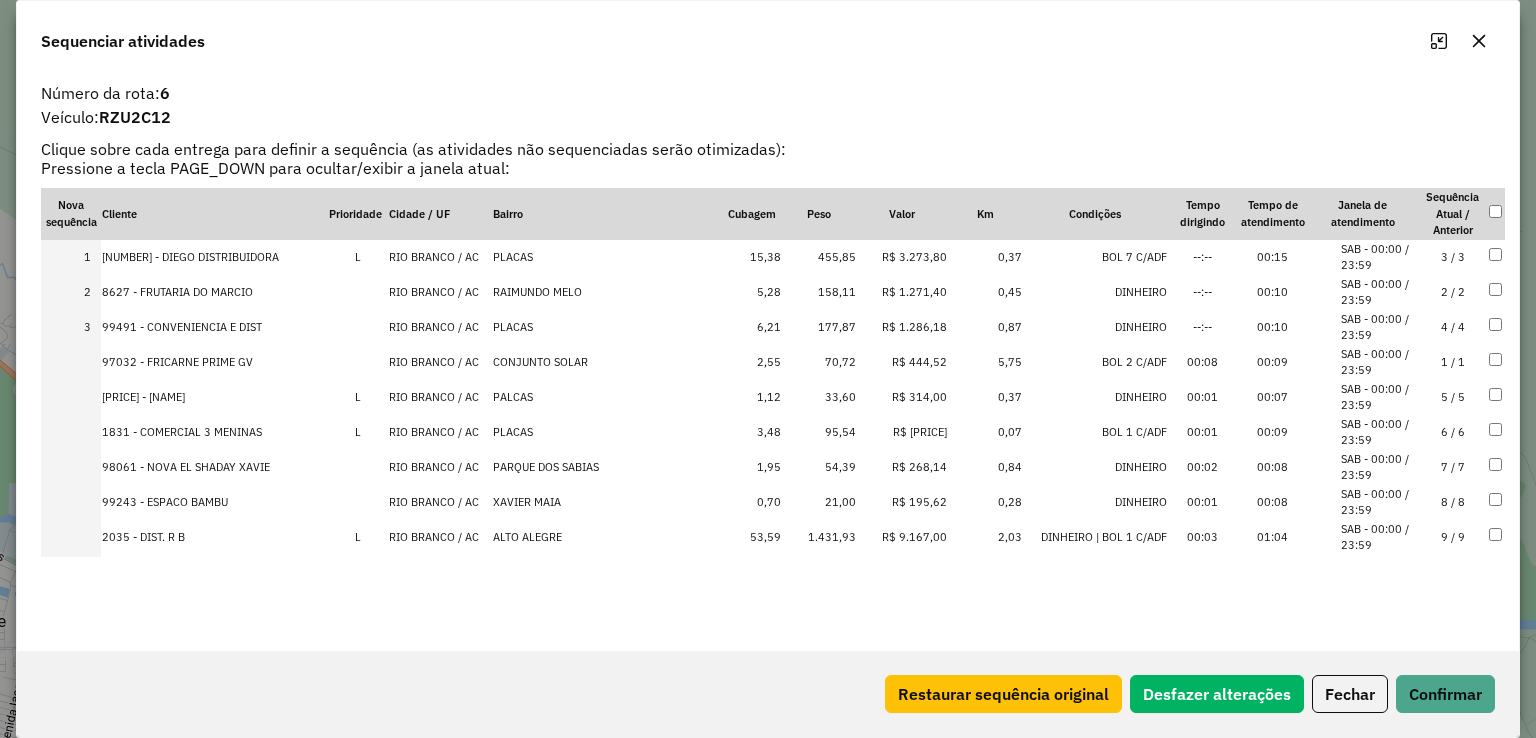 click on "1.431,93" at bounding box center (819, 537) 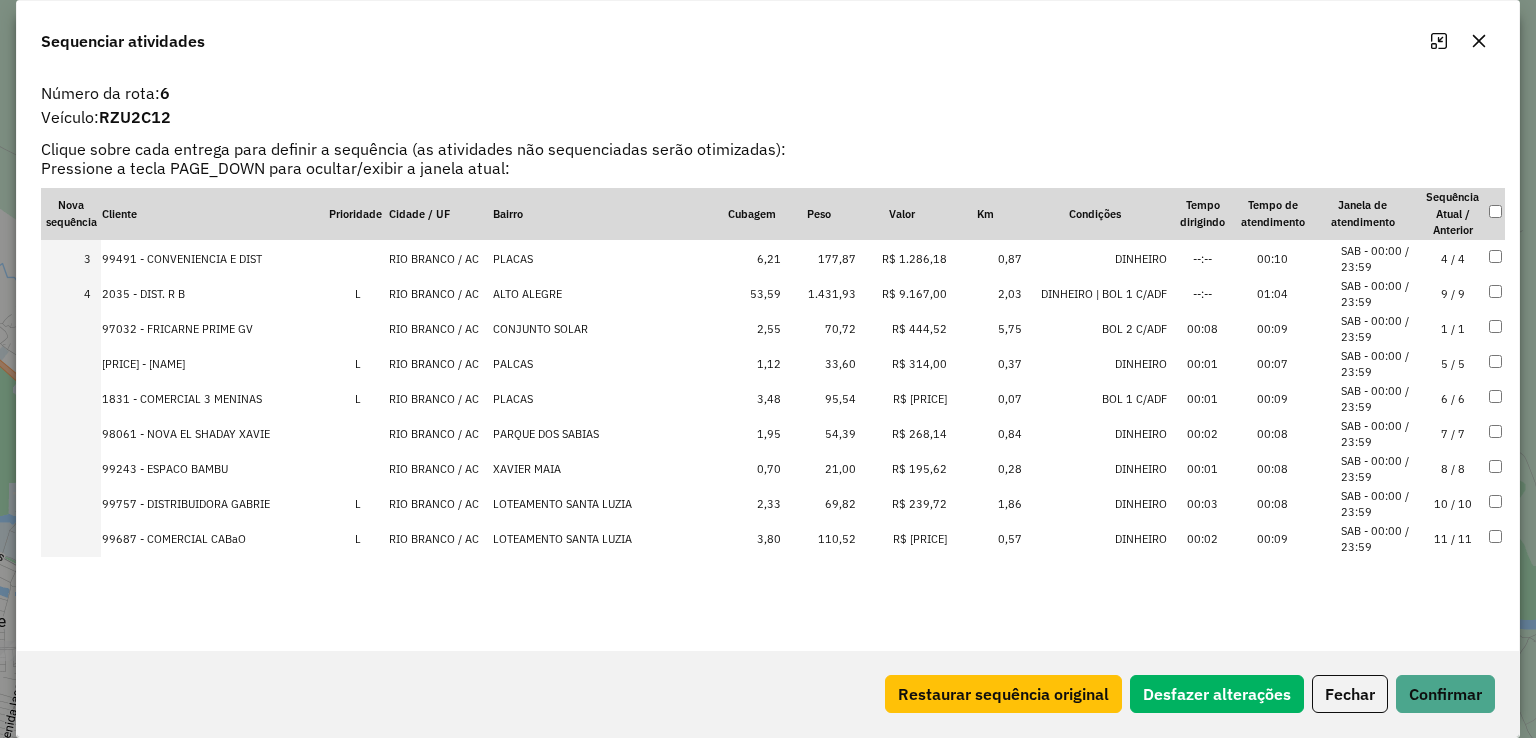 scroll, scrollTop: 100, scrollLeft: 0, axis: vertical 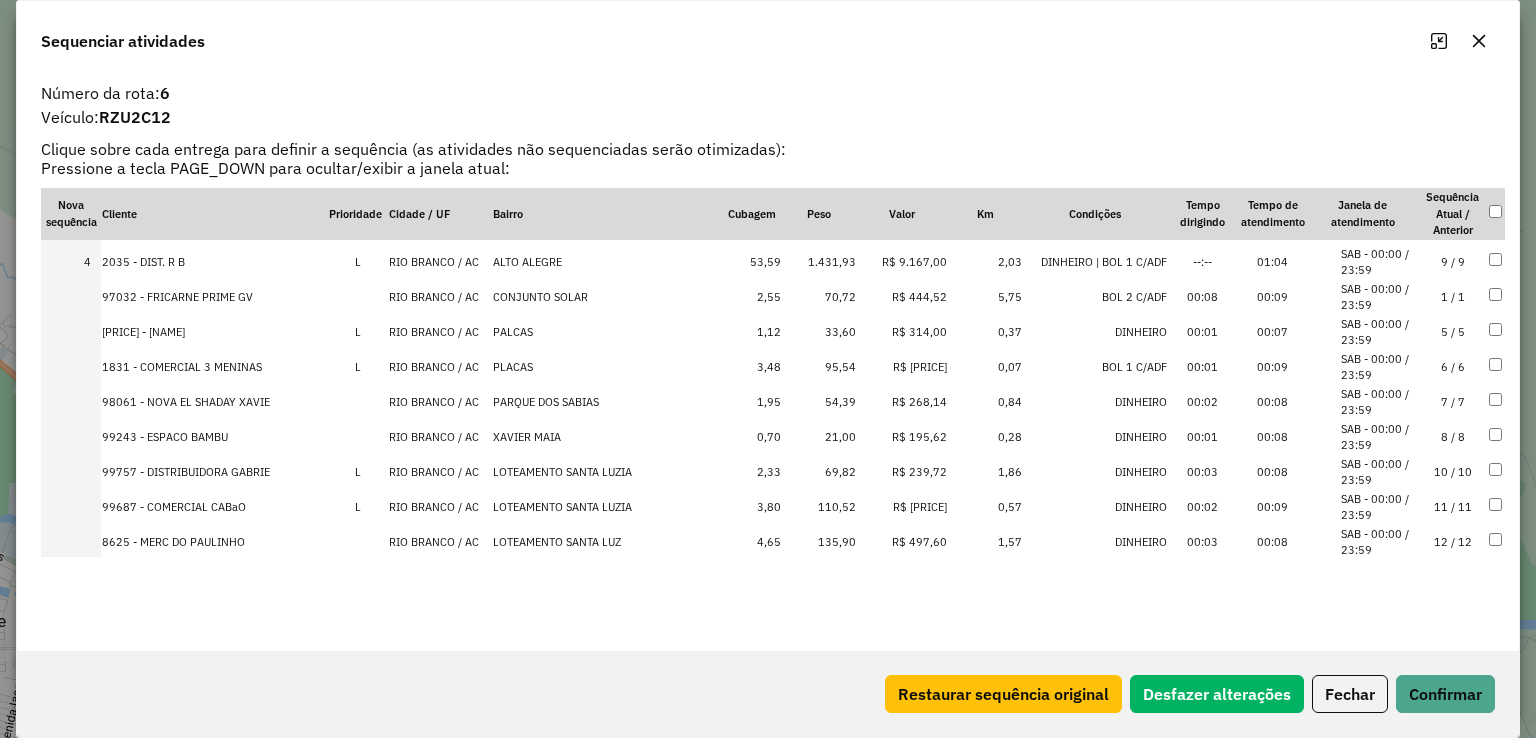 click on "110,52" at bounding box center [819, 507] 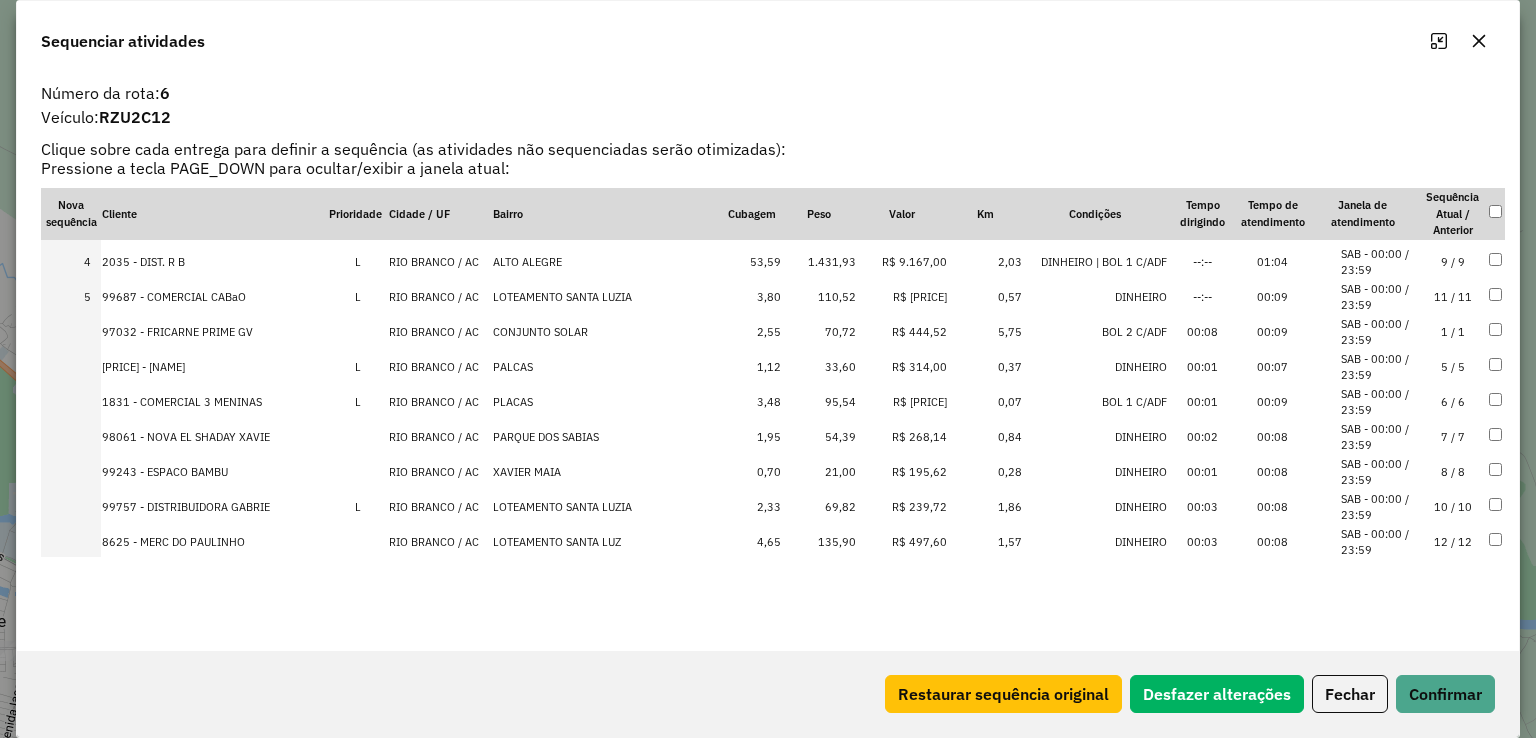 click on "135,90" at bounding box center [819, 542] 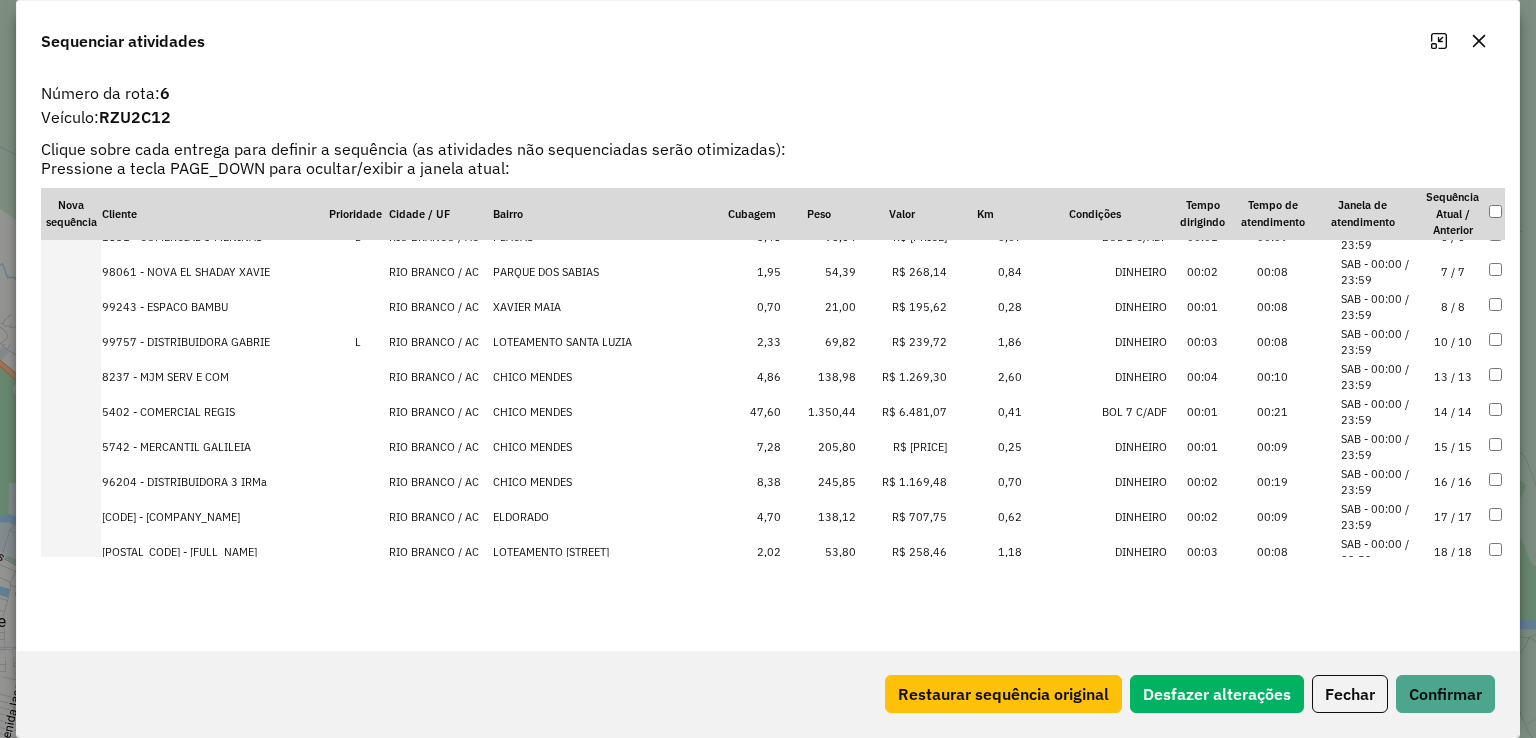 click on "1.350,44" at bounding box center (819, 412) 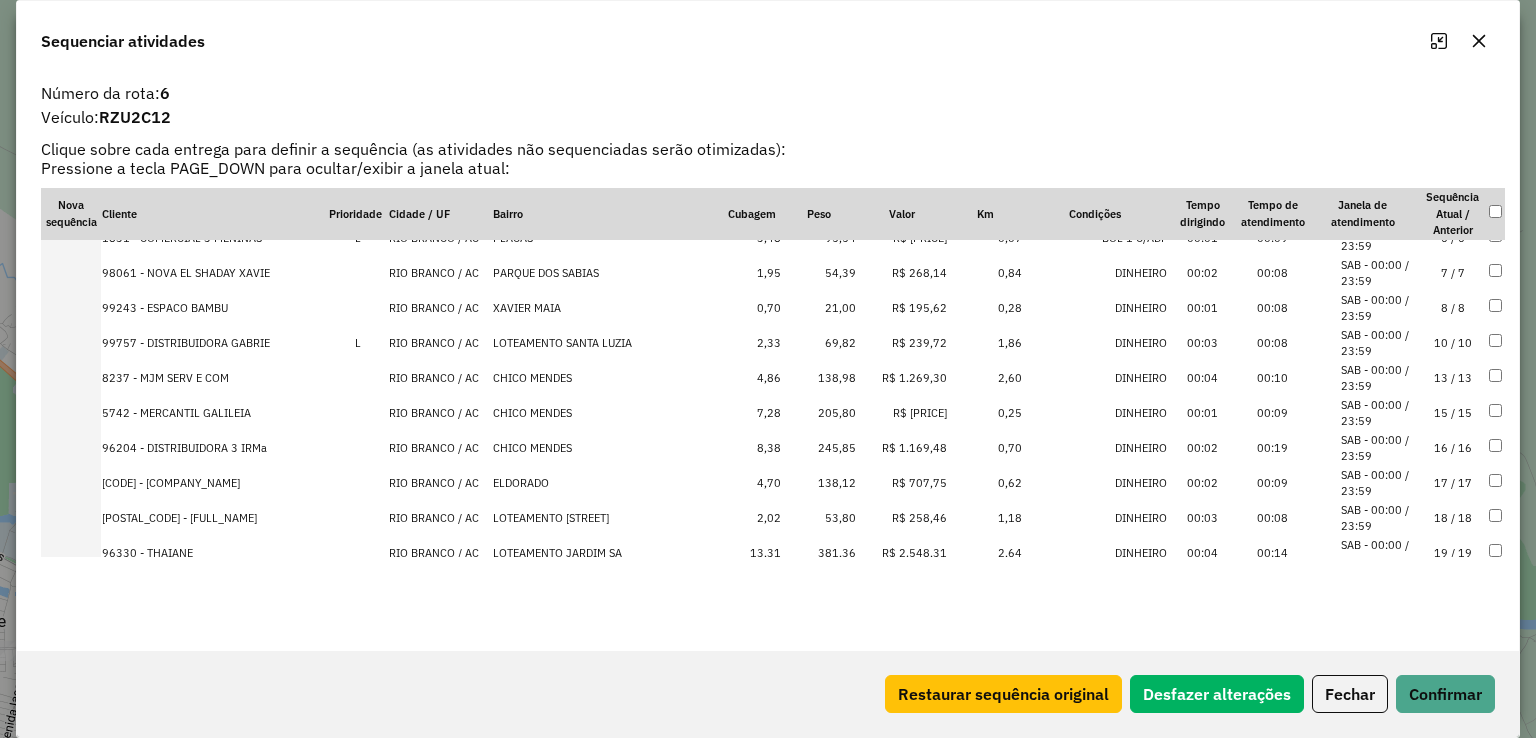 click on "138,98" at bounding box center (819, 378) 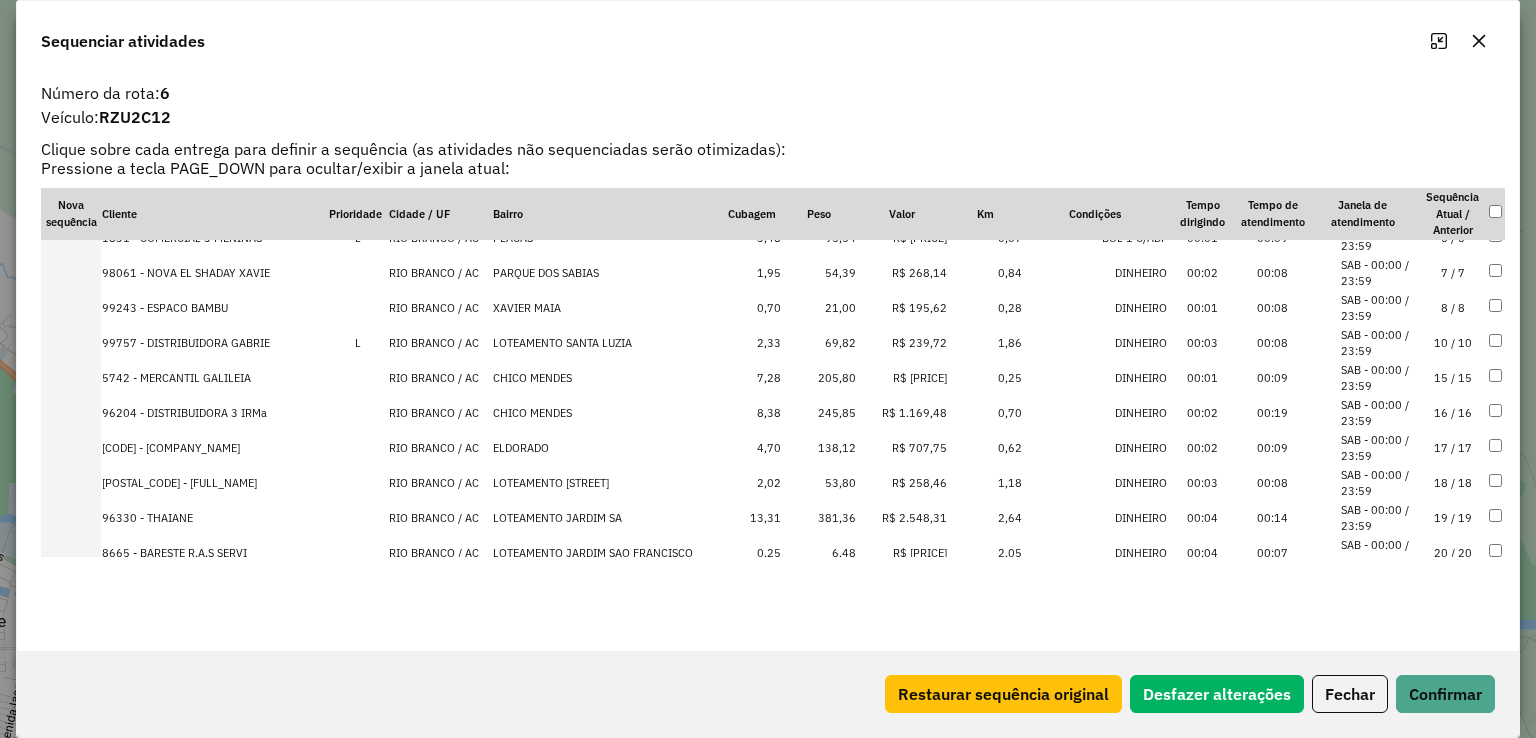 click on "205,80" at bounding box center [819, 378] 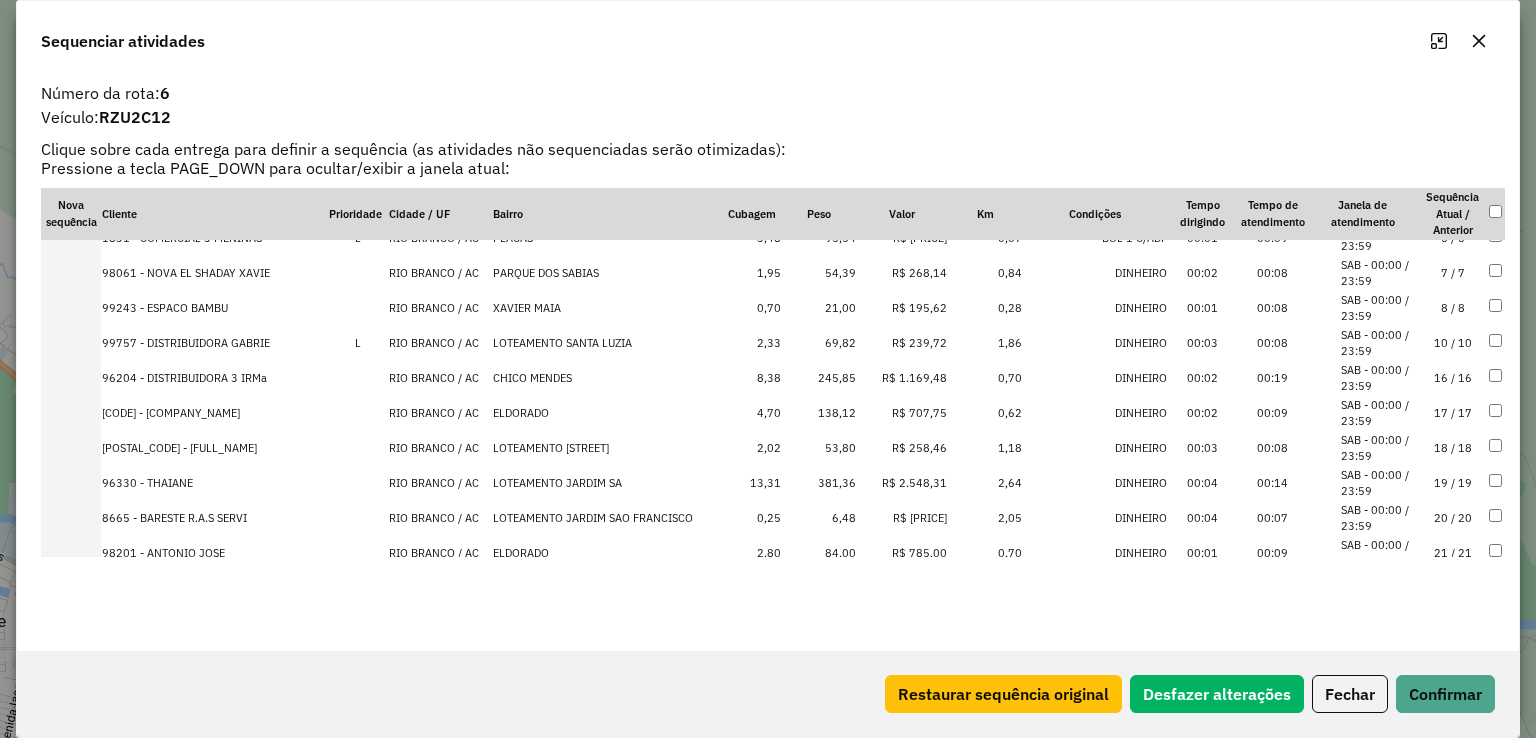 click on "245,85" at bounding box center [819, 378] 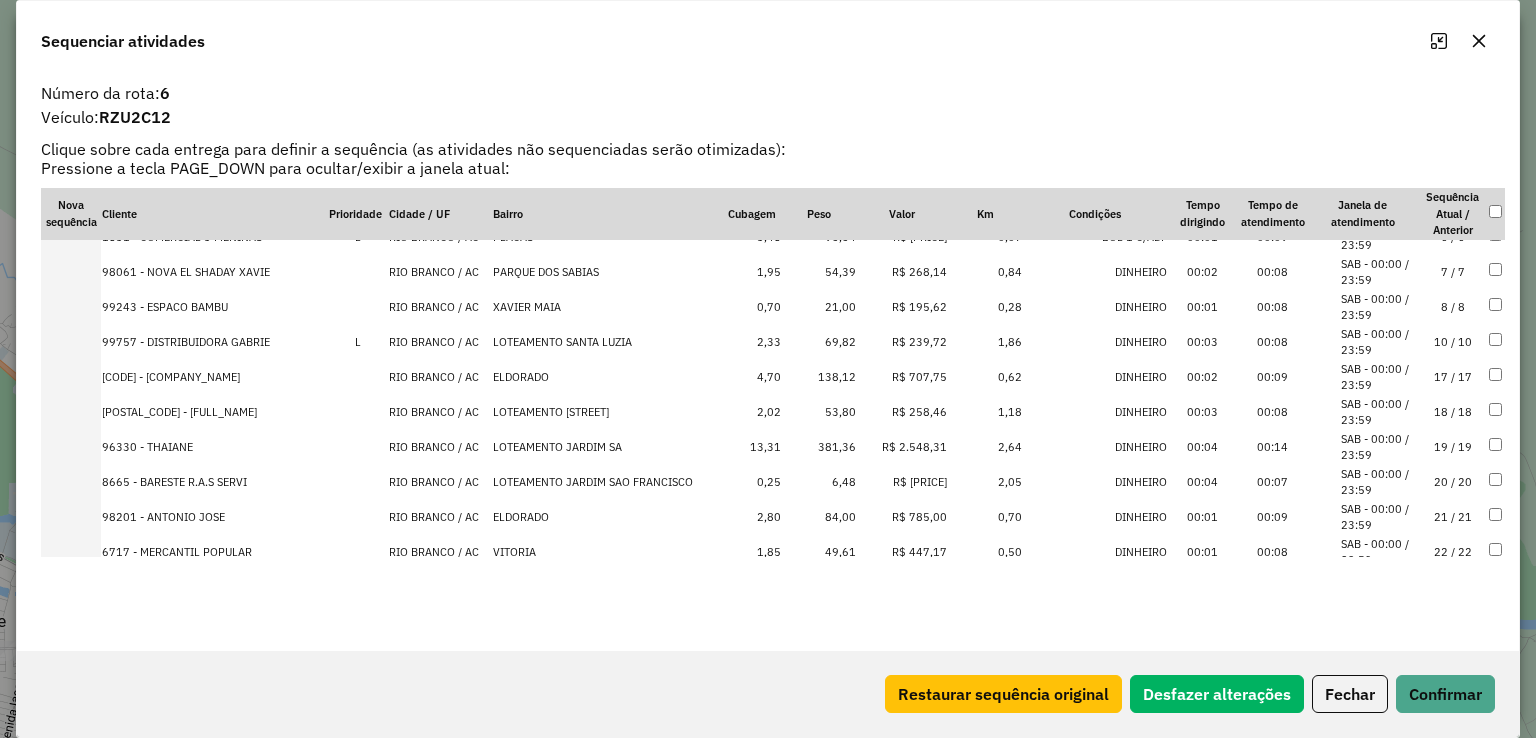 click on "138,12" at bounding box center (819, 377) 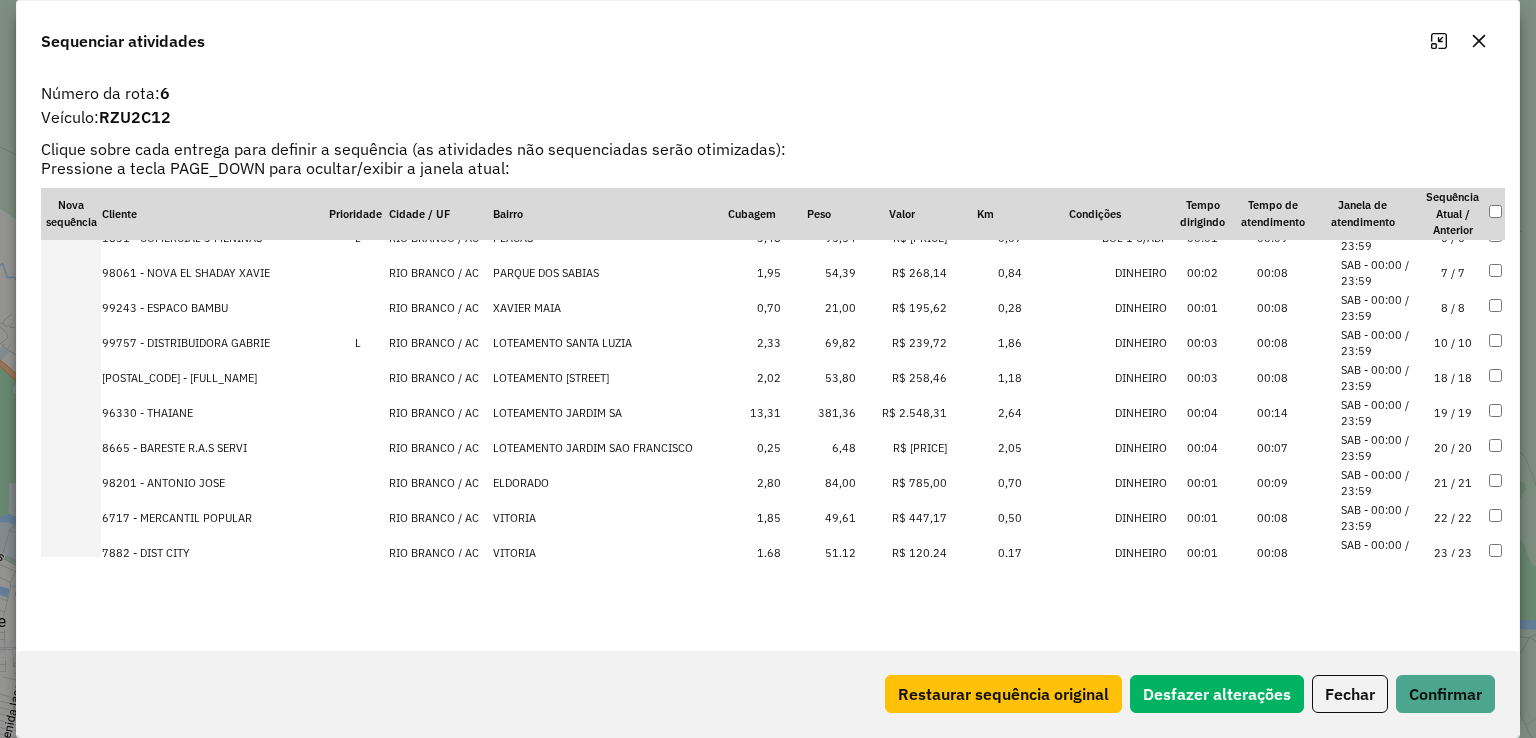 click on "381,36" at bounding box center [819, 413] 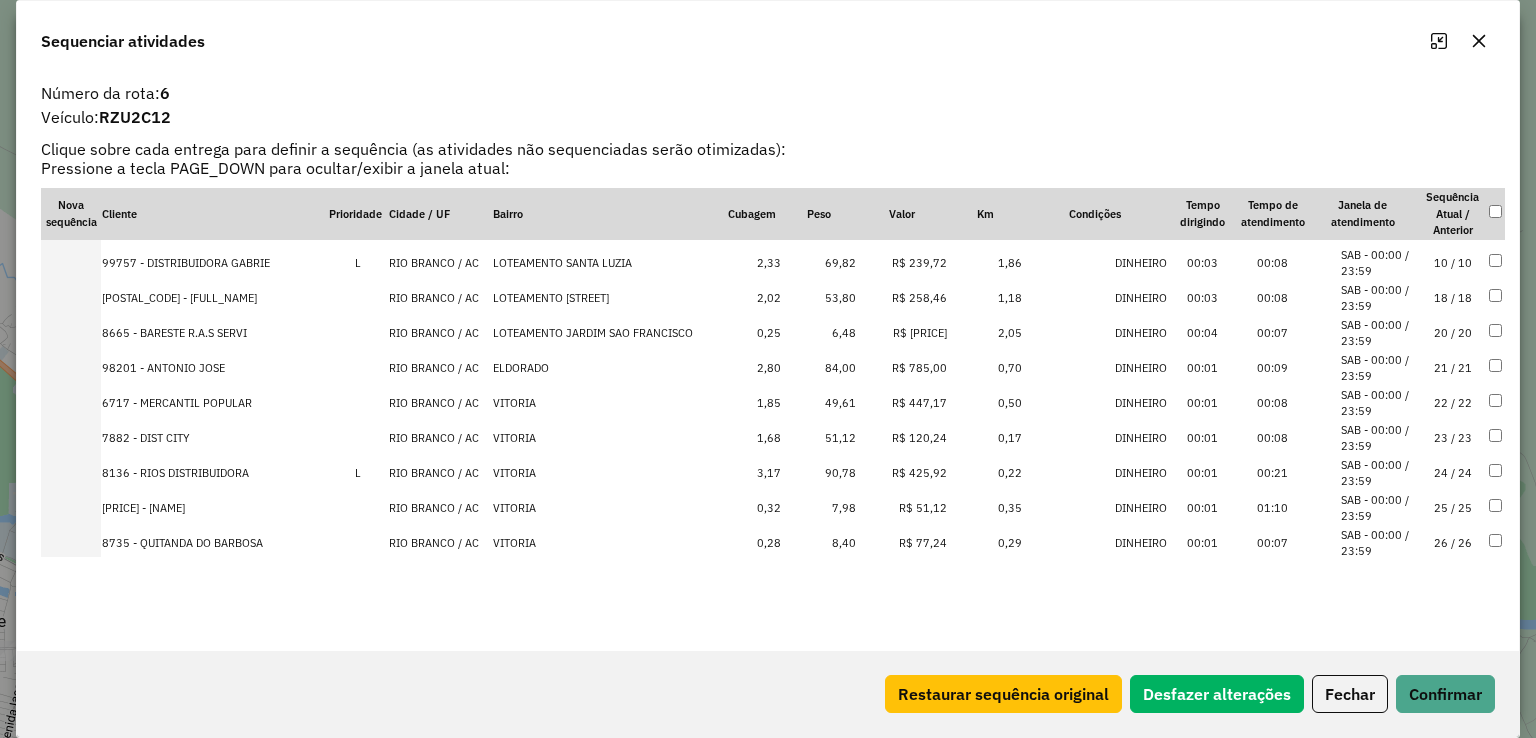 scroll, scrollTop: 709, scrollLeft: 0, axis: vertical 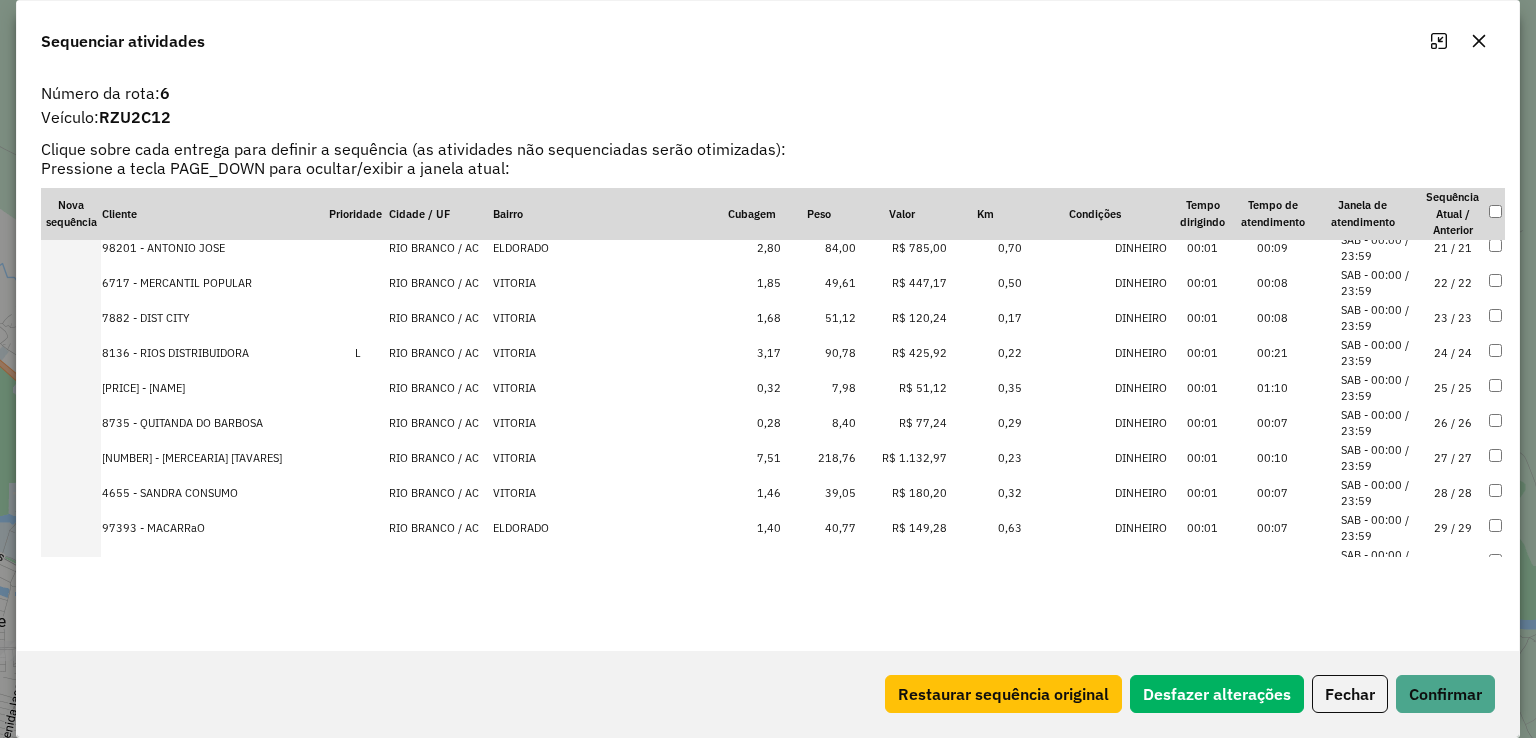 click on "R$ 1.132,97" at bounding box center [902, 458] 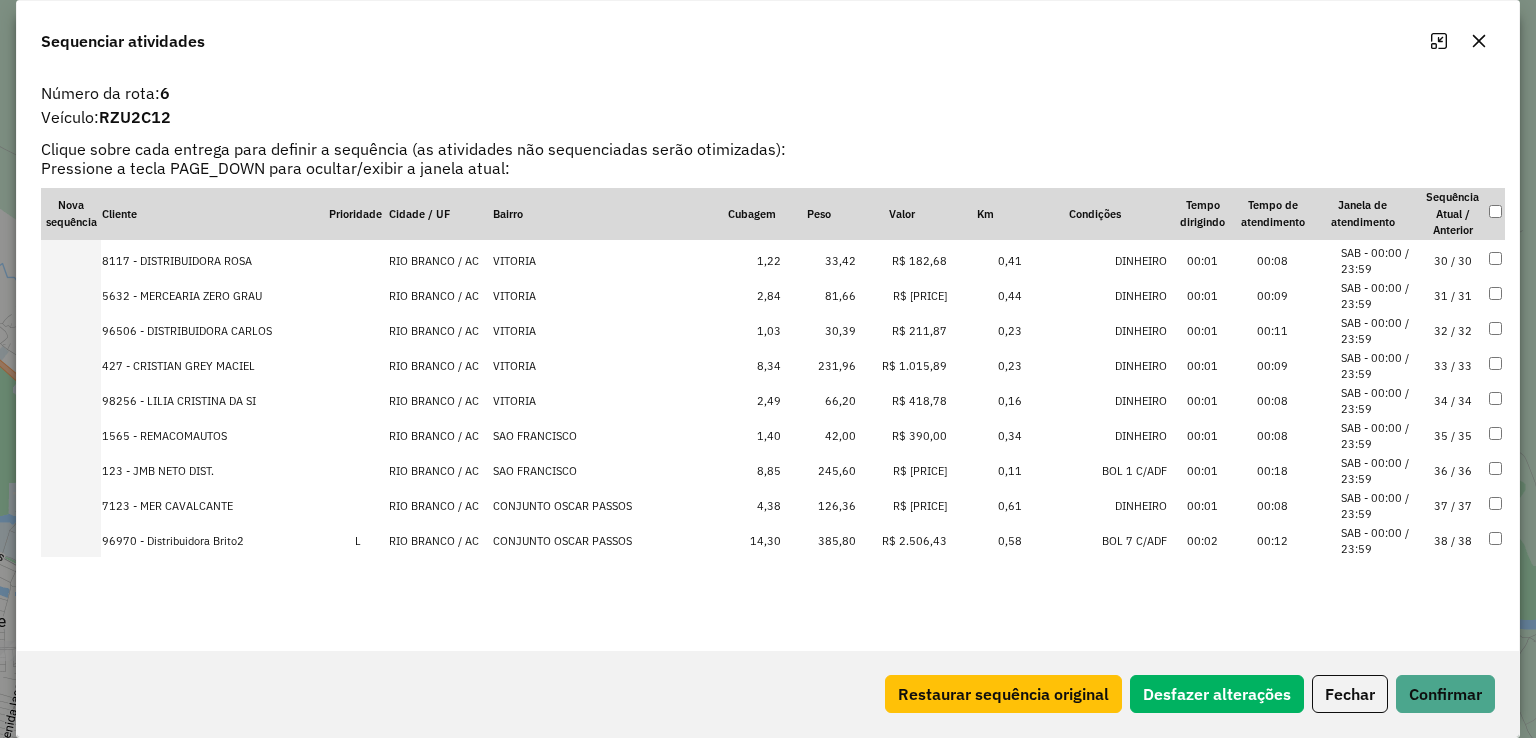 scroll, scrollTop: 1031, scrollLeft: 0, axis: vertical 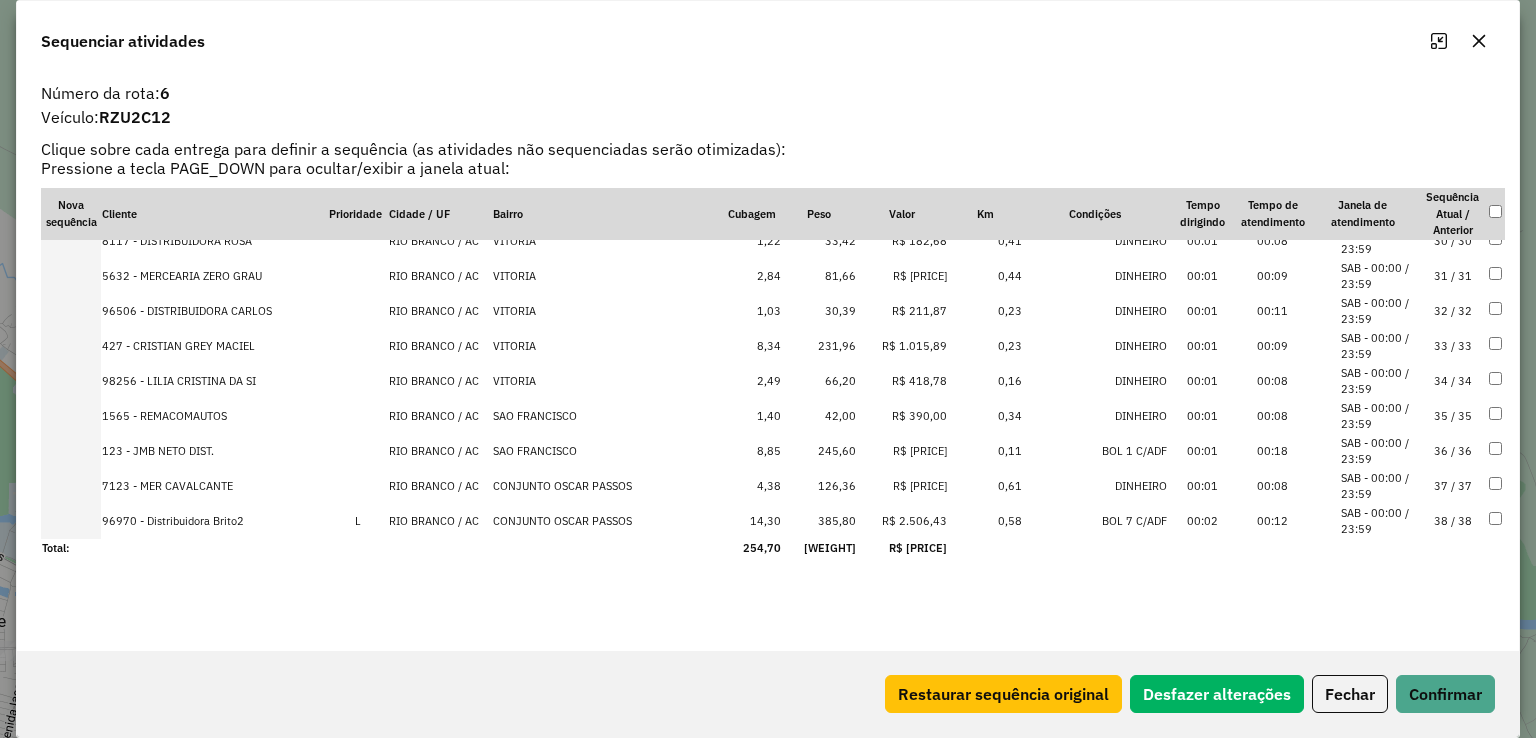click on "R$ 1.015,89" at bounding box center (902, 346) 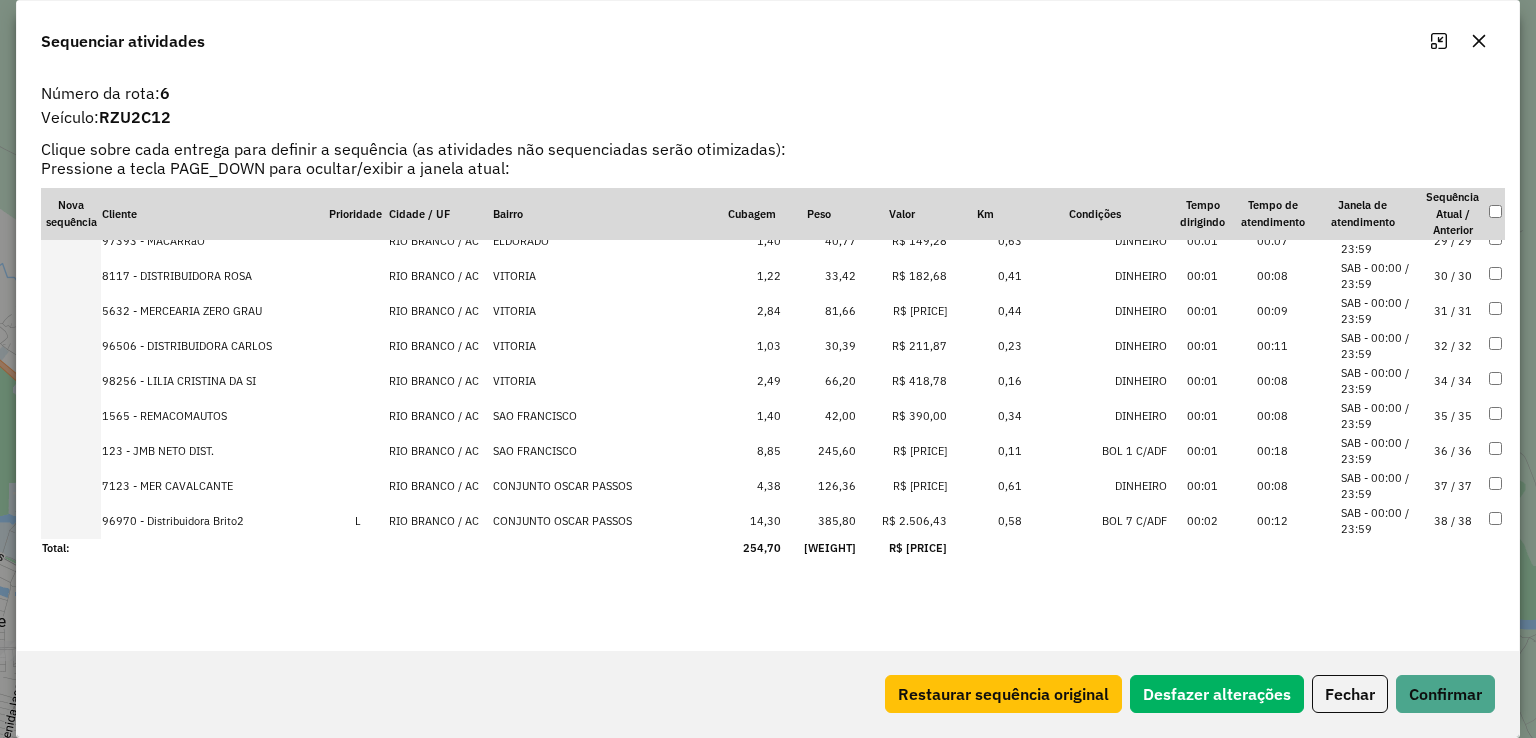 click on "245,60" at bounding box center [819, 451] 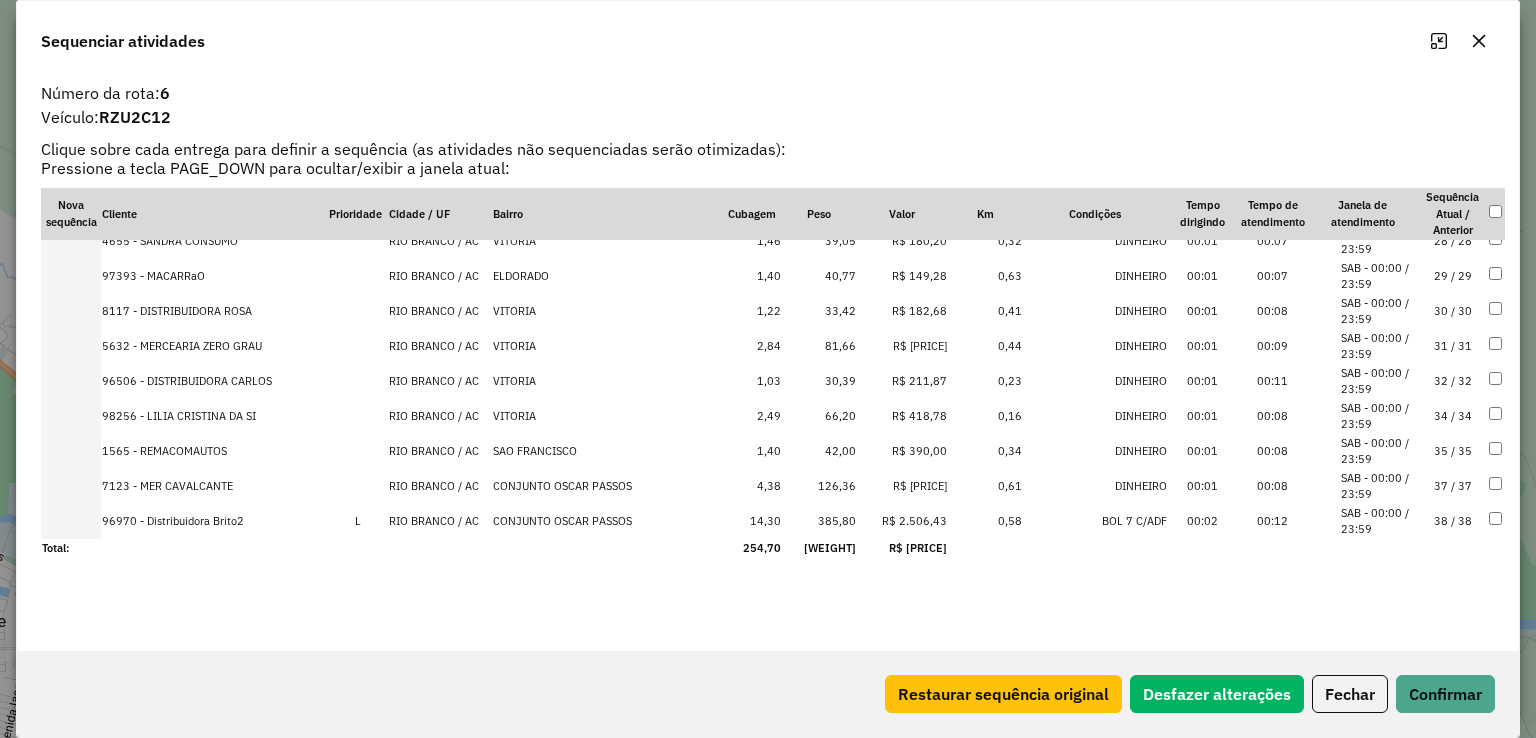 click on "126,36" at bounding box center (819, 486) 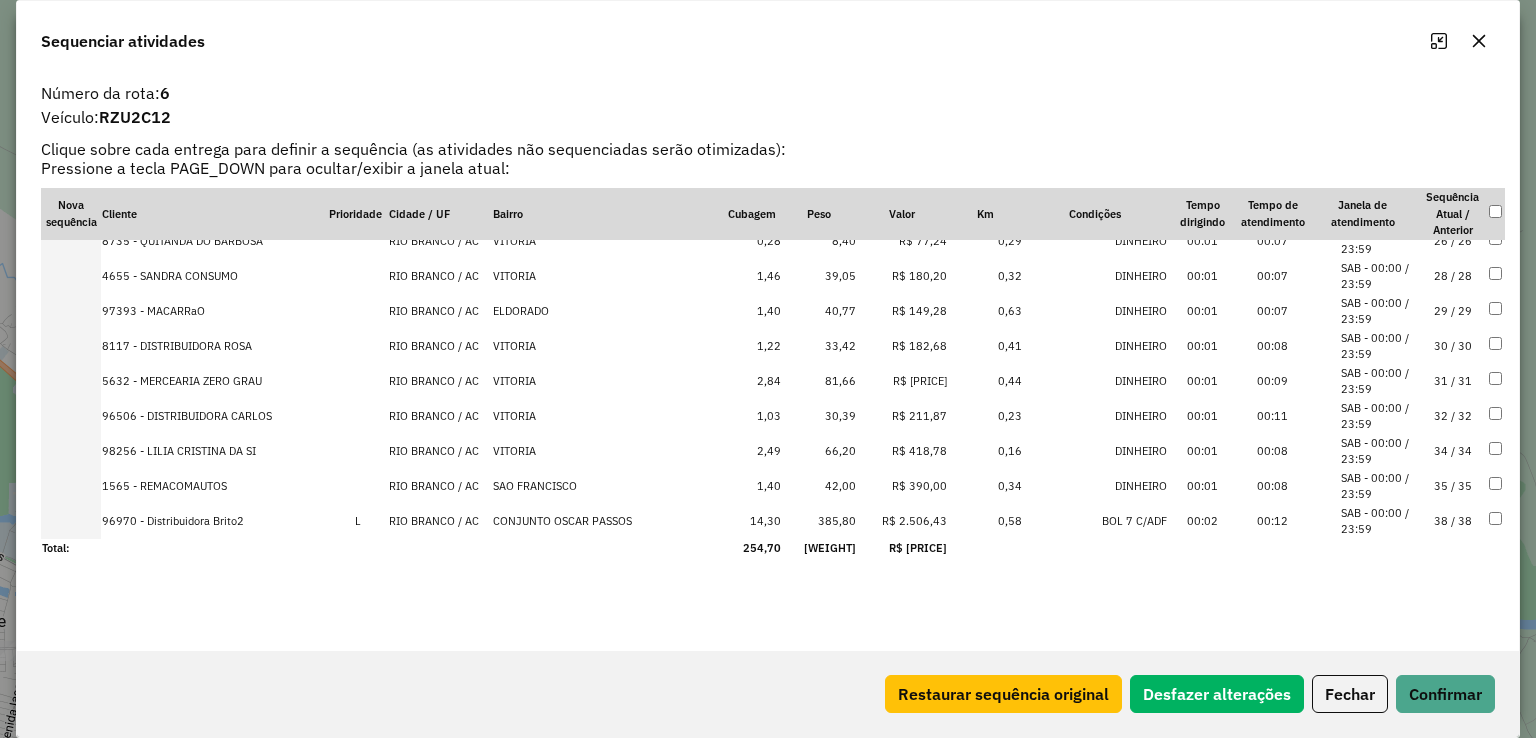 click on "385,80" at bounding box center [819, 521] 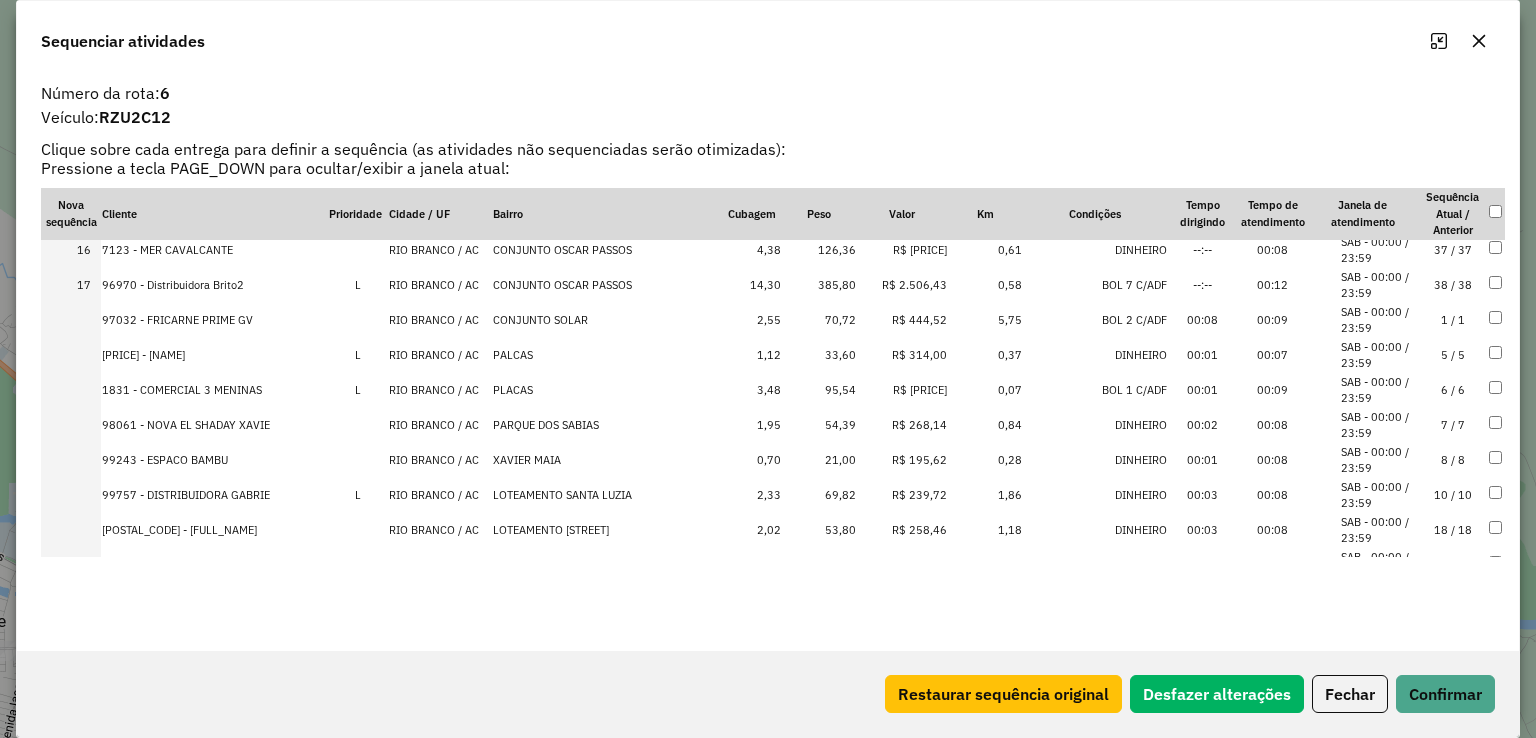 scroll, scrollTop: 531, scrollLeft: 0, axis: vertical 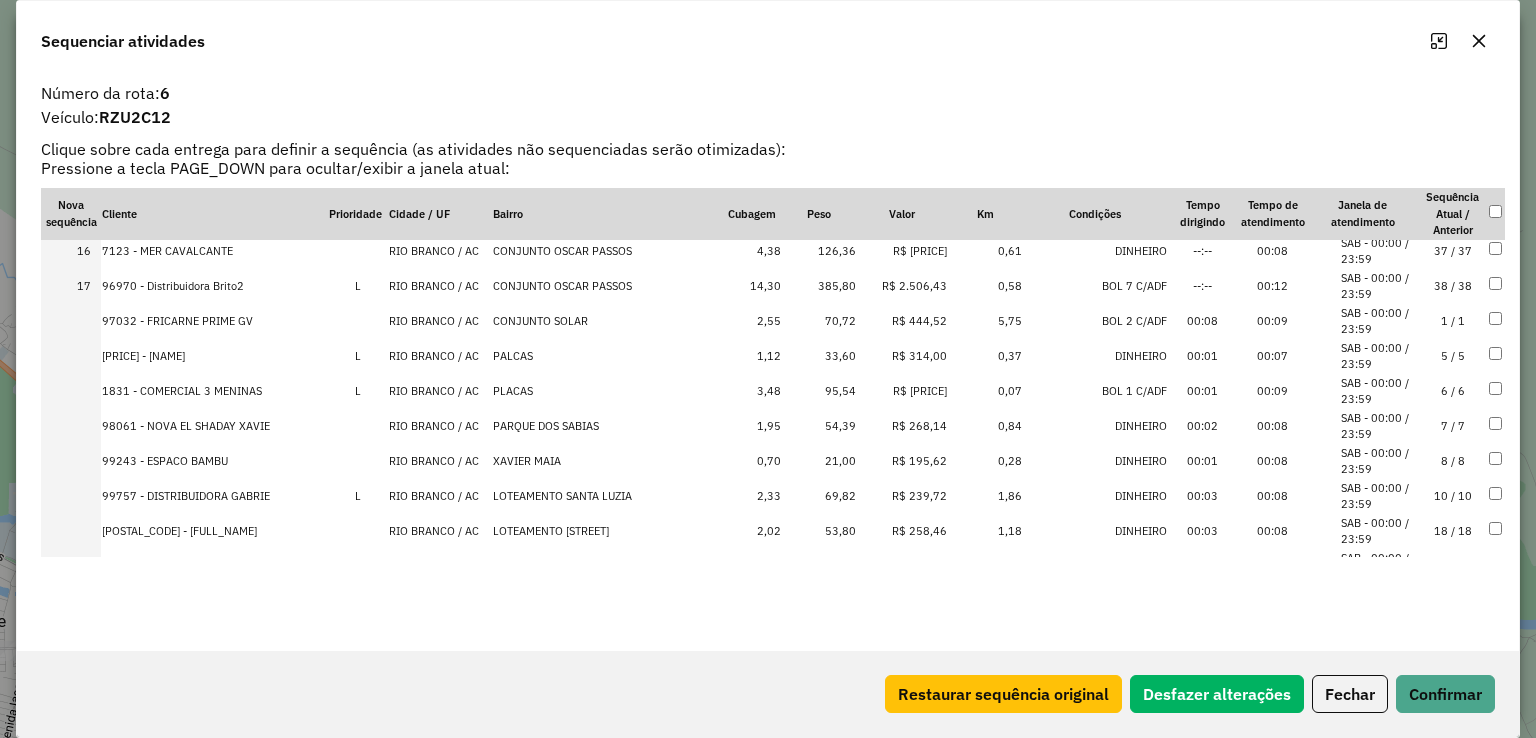 click on "95,54" at bounding box center [819, 391] 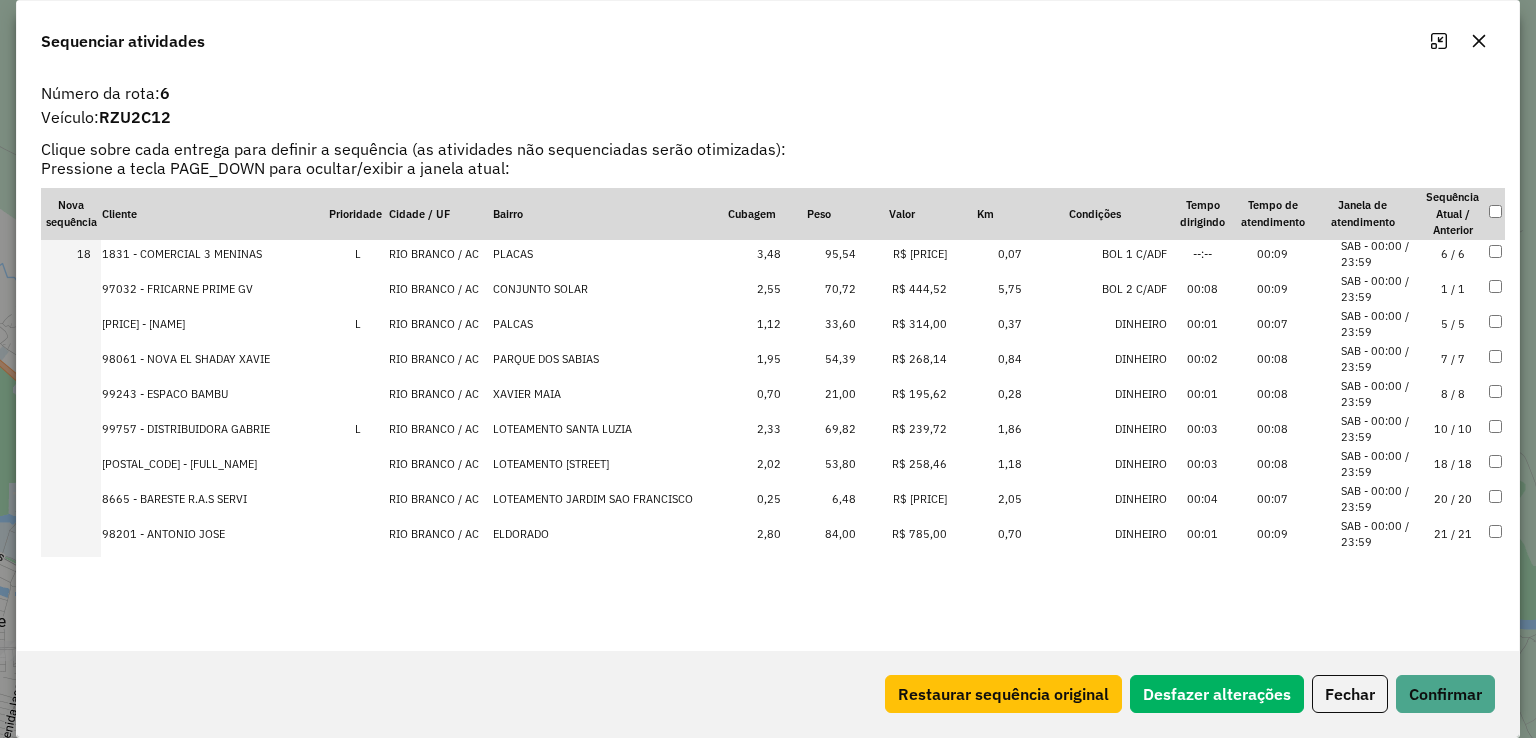 scroll, scrollTop: 631, scrollLeft: 0, axis: vertical 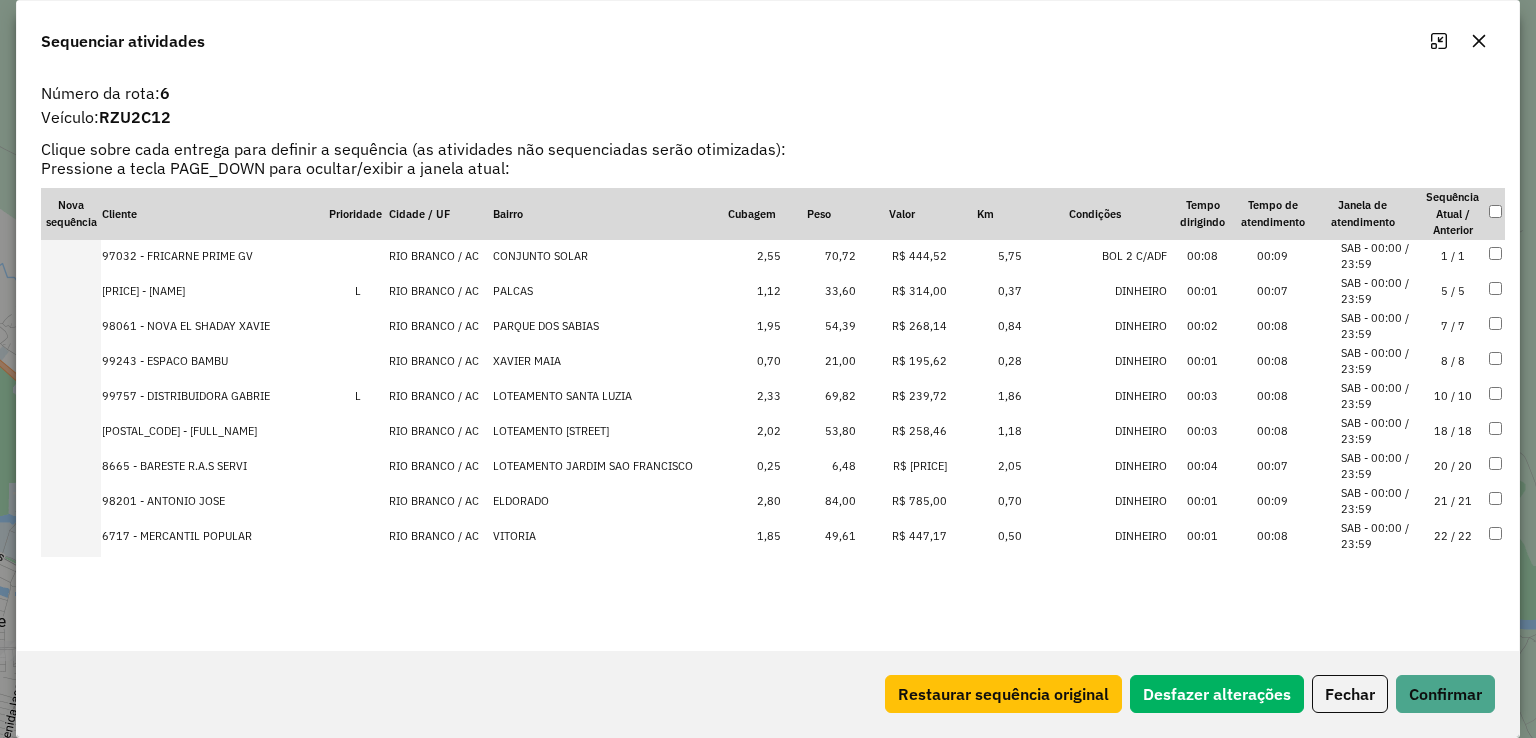 click on "R$ 785,00" at bounding box center (902, 501) 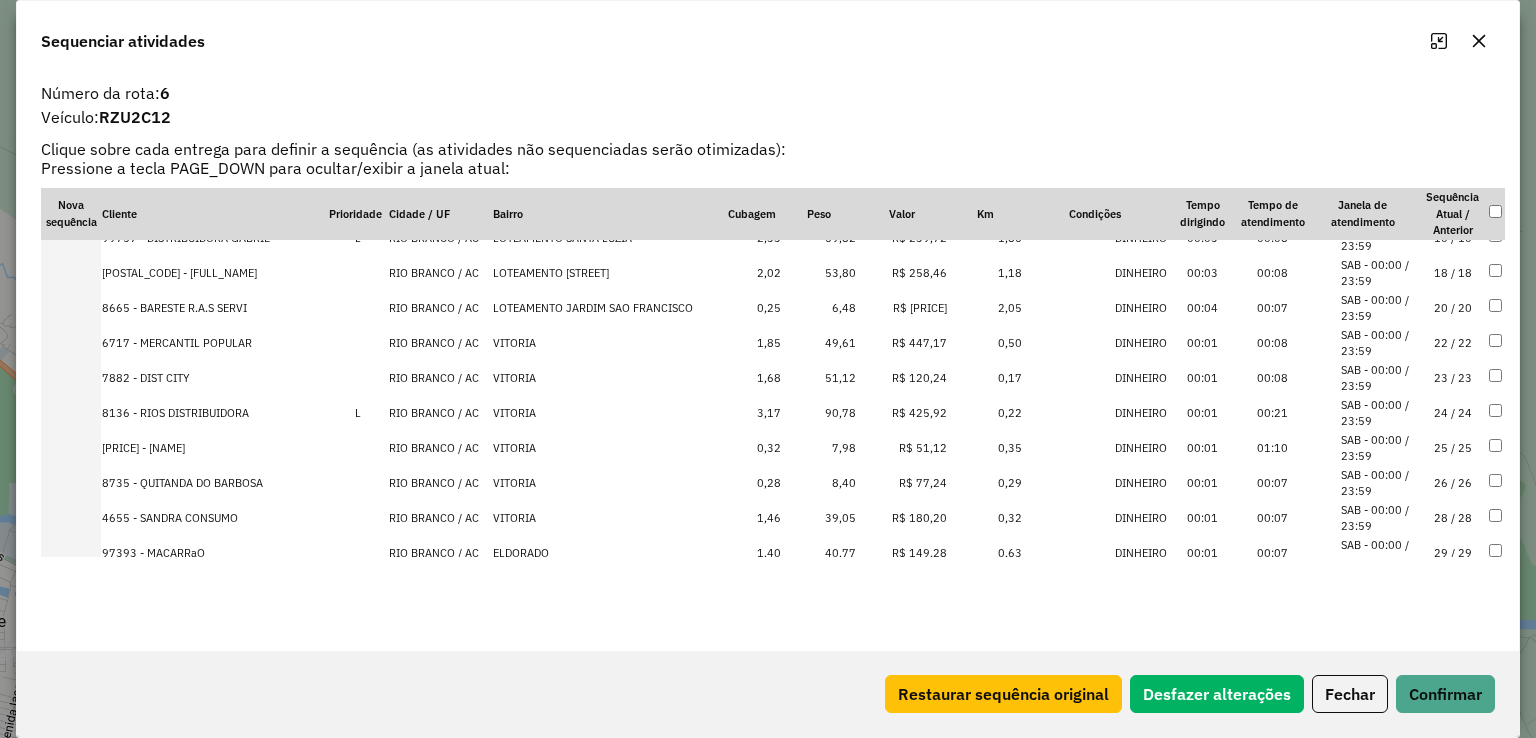 scroll, scrollTop: 831, scrollLeft: 0, axis: vertical 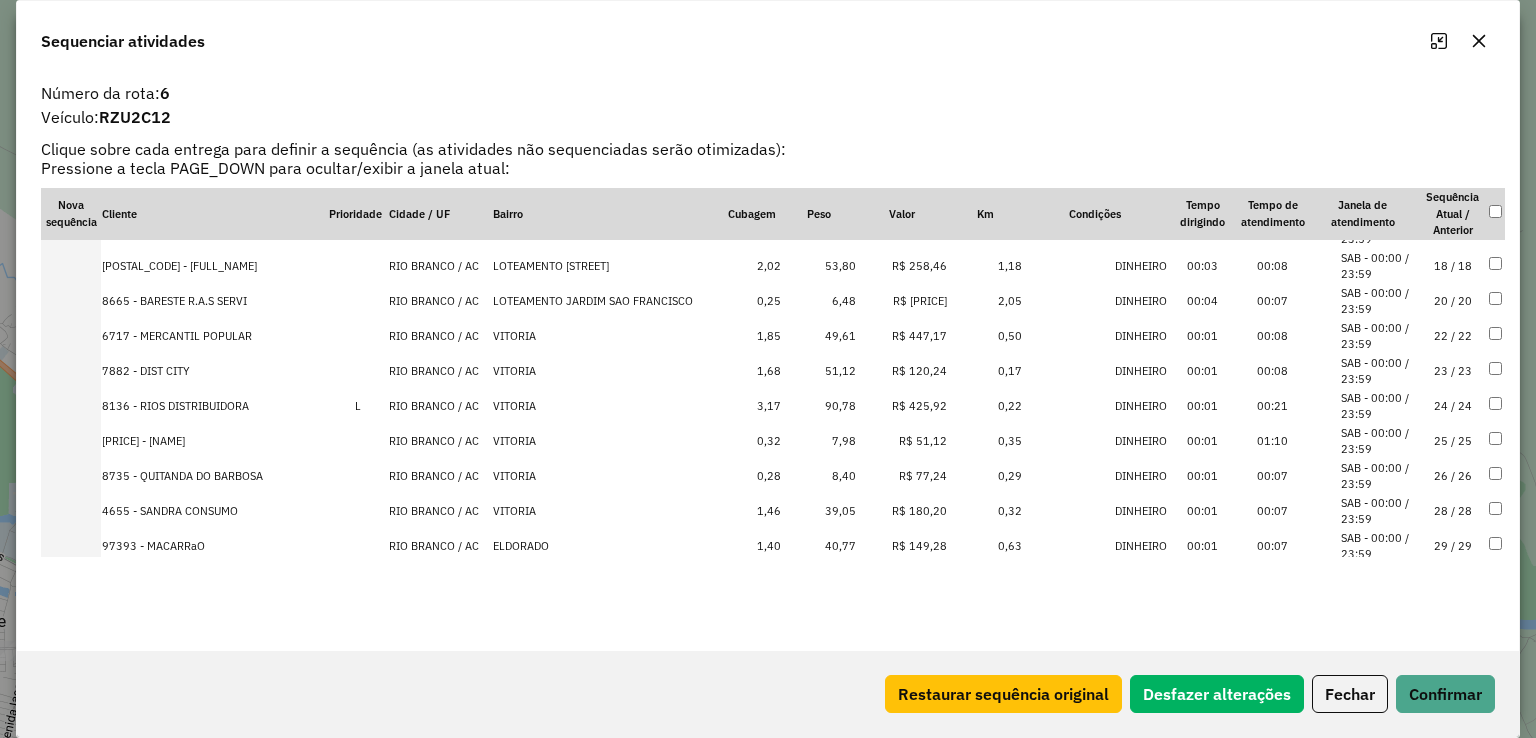 click on "90,78" at bounding box center [819, 406] 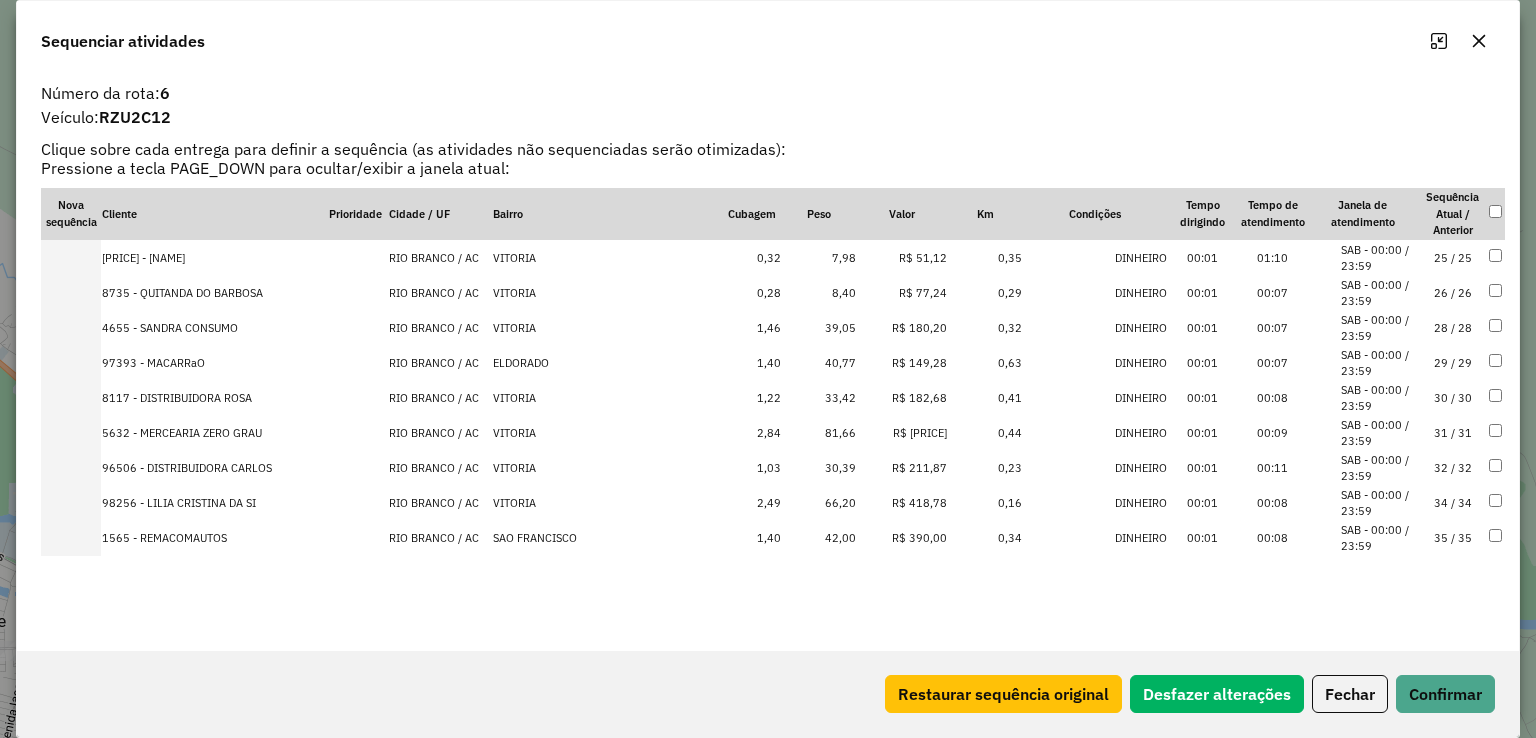 scroll, scrollTop: 1031, scrollLeft: 0, axis: vertical 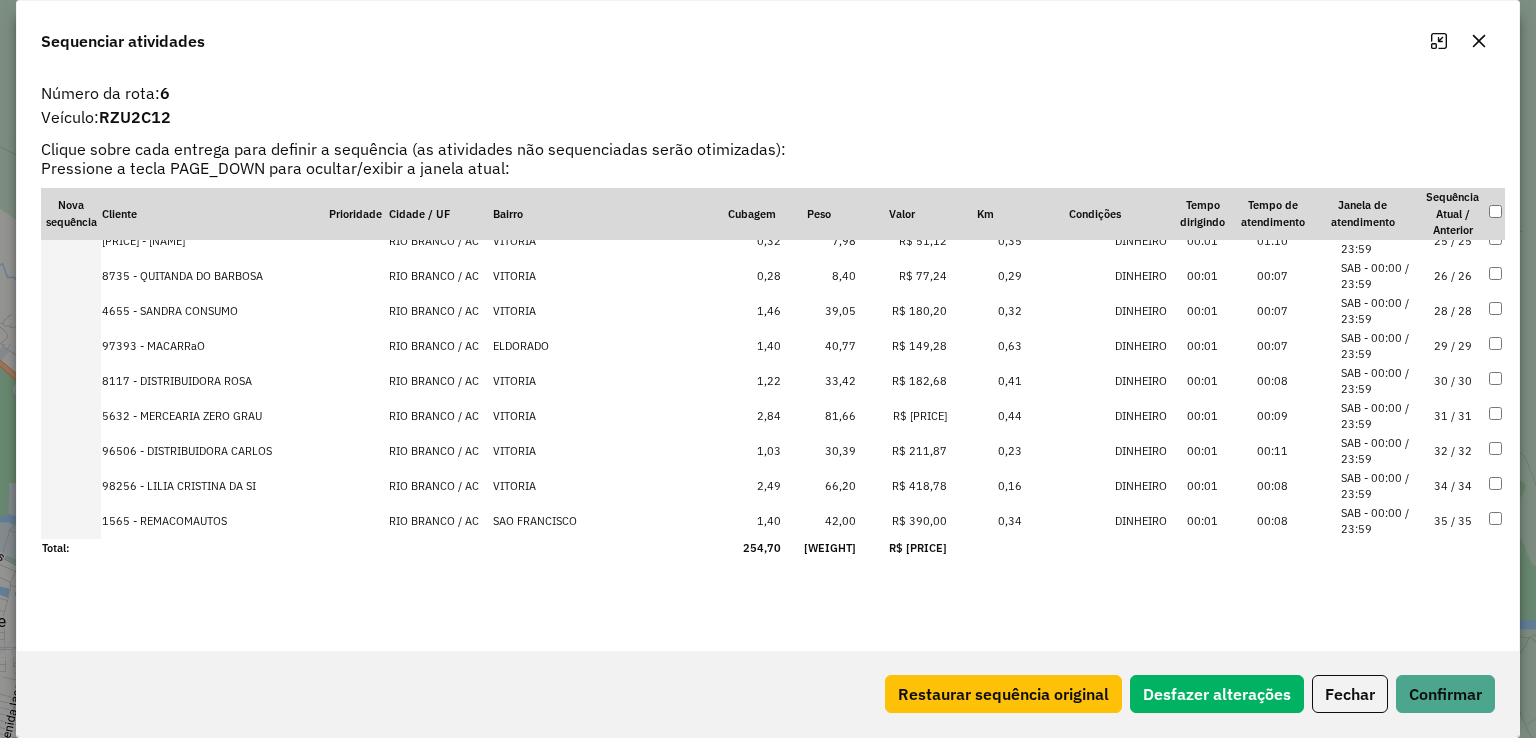 click on "66,20" at bounding box center (819, 486) 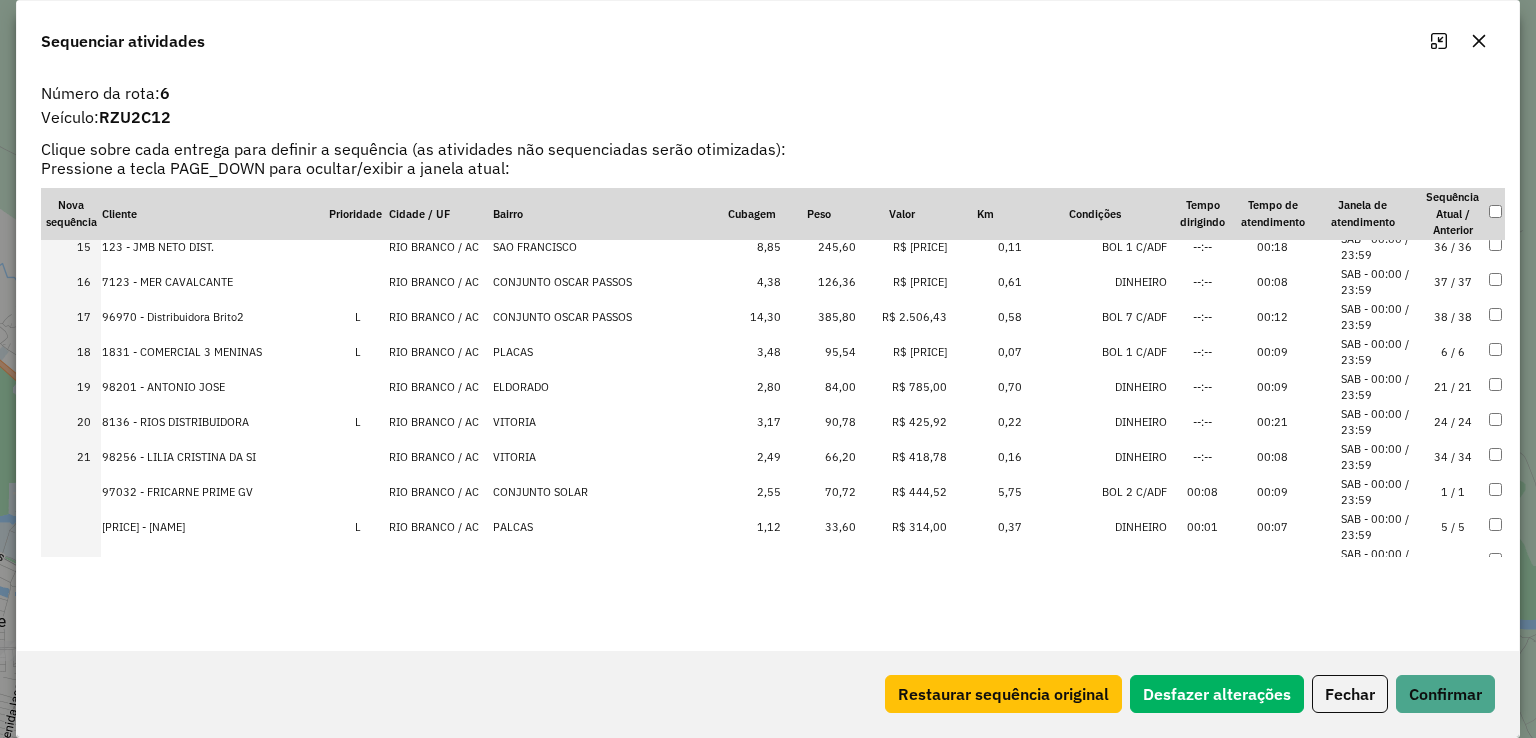 scroll, scrollTop: 531, scrollLeft: 0, axis: vertical 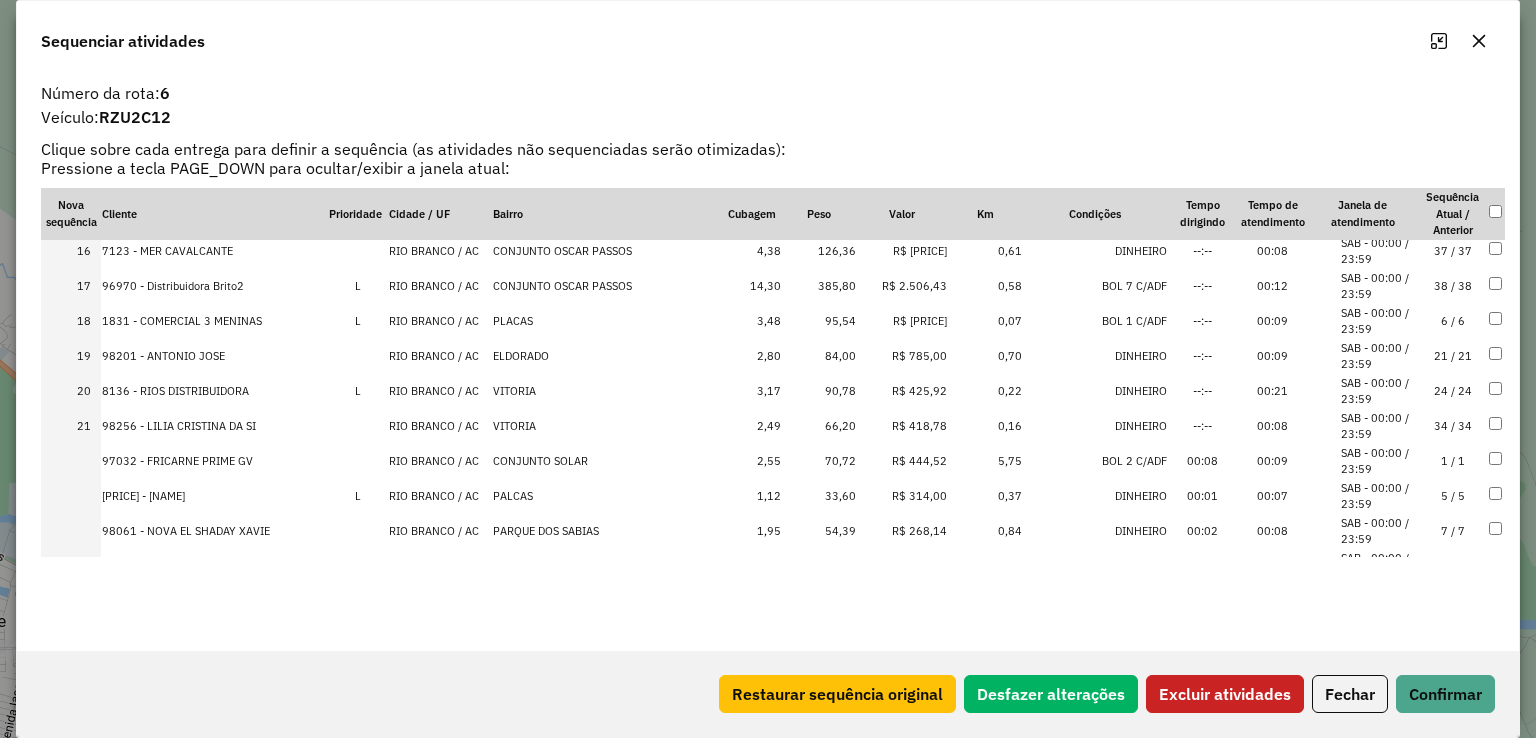 click at bounding box center (1496, 426) 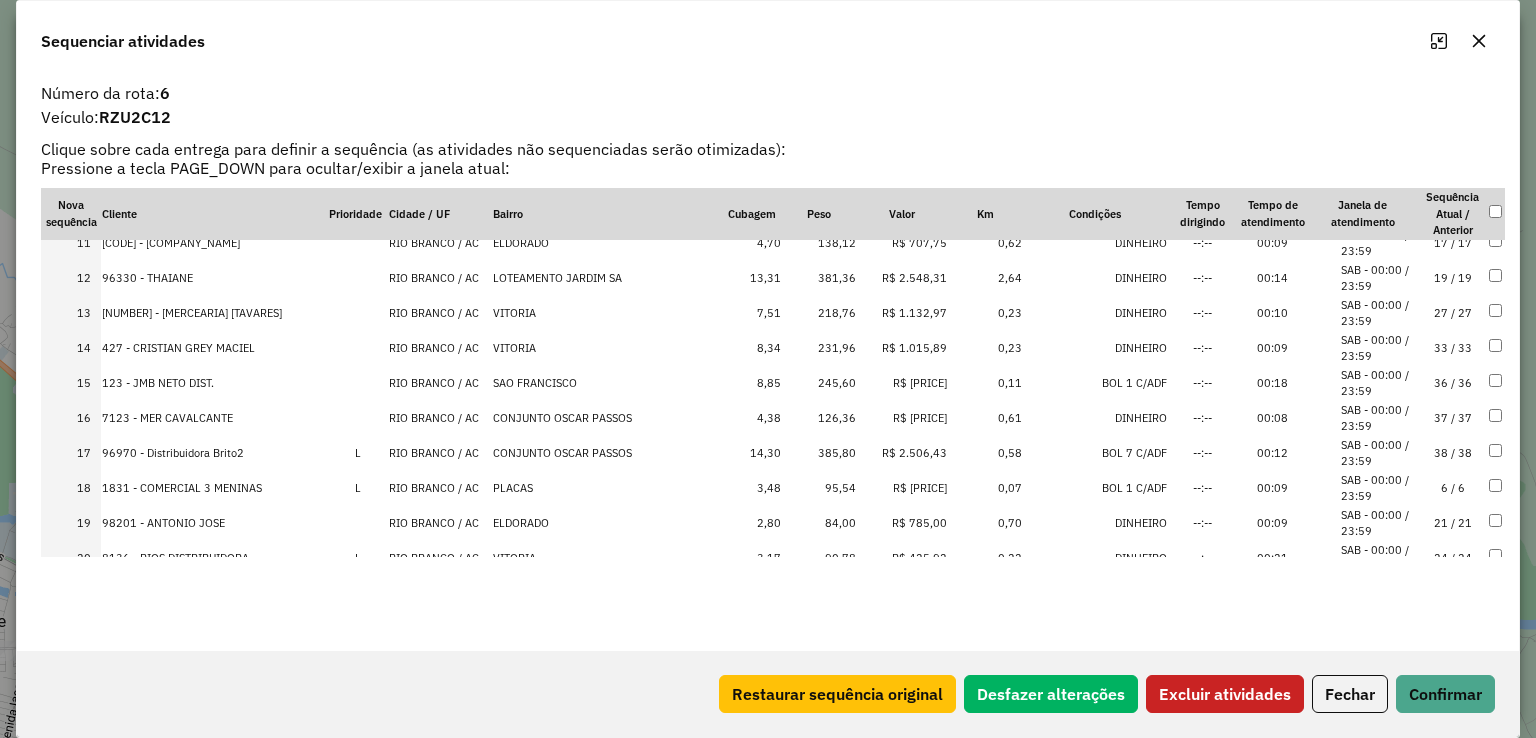 scroll, scrollTop: 231, scrollLeft: 0, axis: vertical 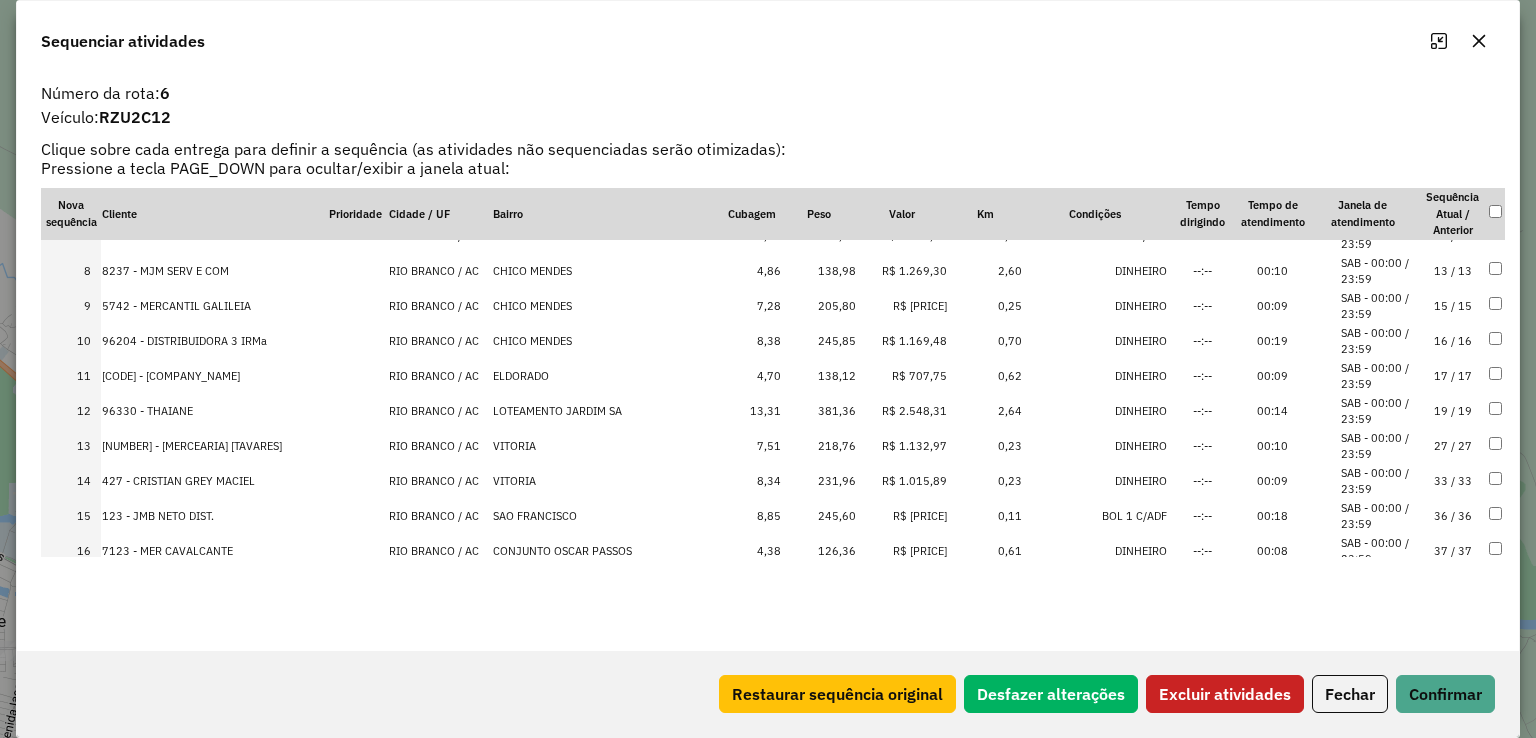 click at bounding box center [1496, 411] 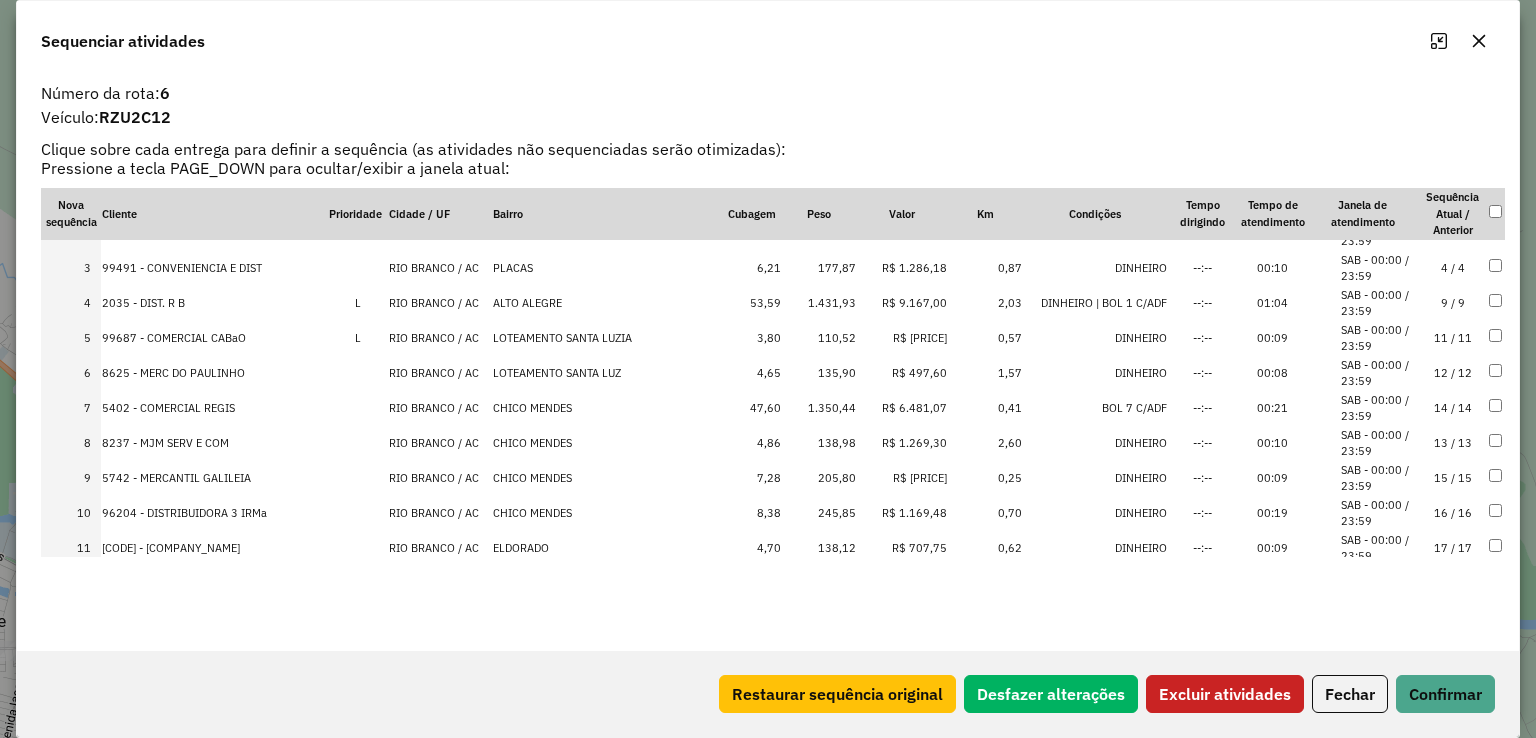 scroll, scrollTop: 0, scrollLeft: 0, axis: both 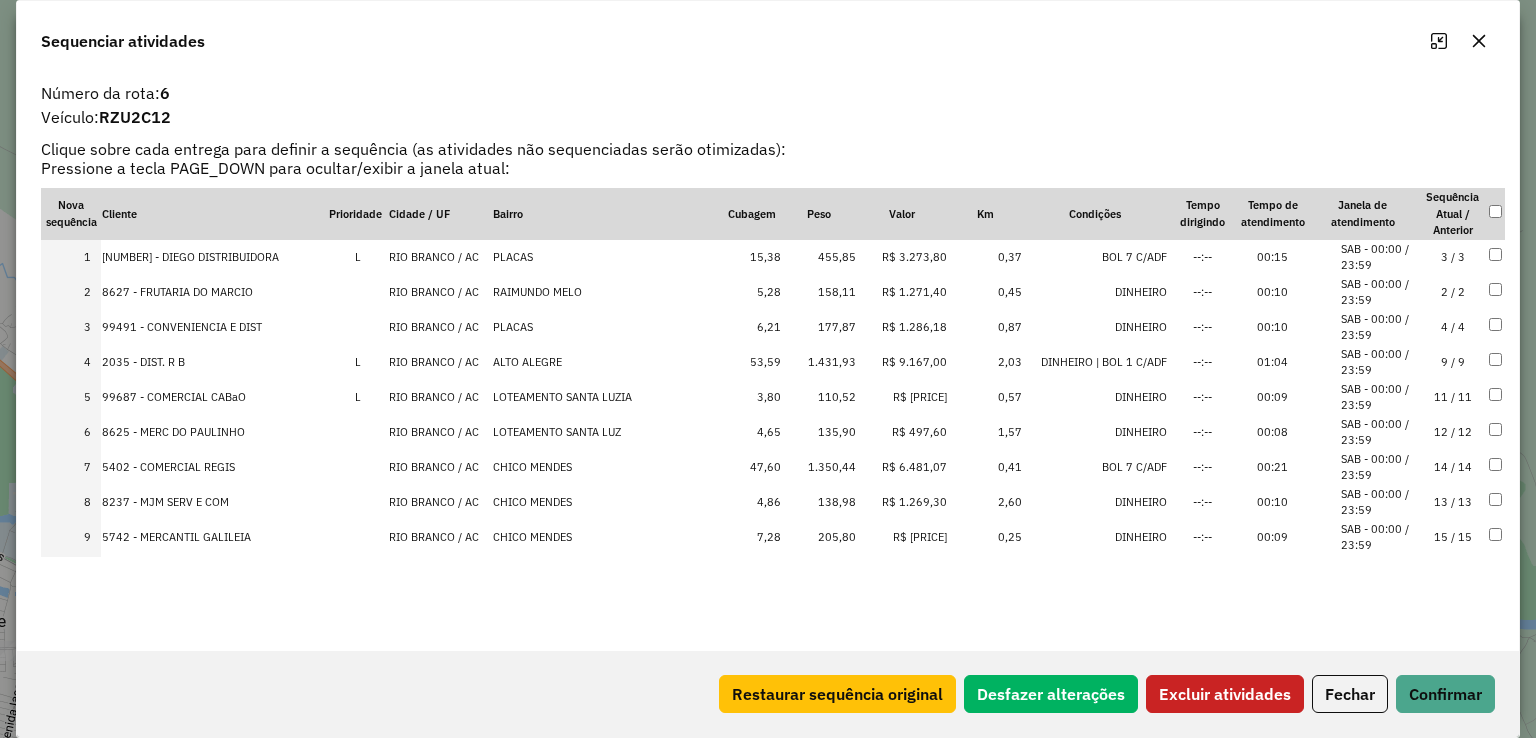 click at bounding box center [1496, 502] 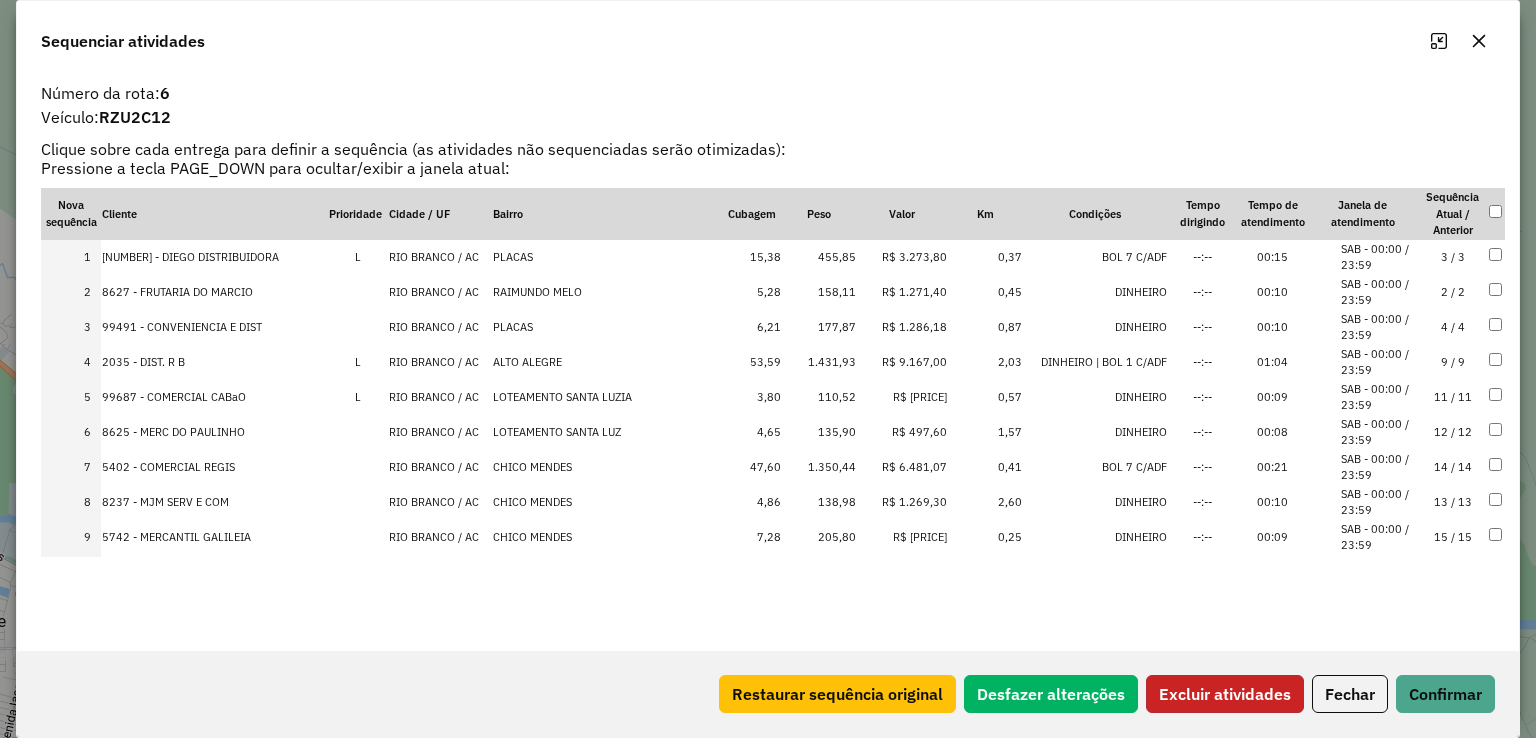 click on "Excluir atividades" 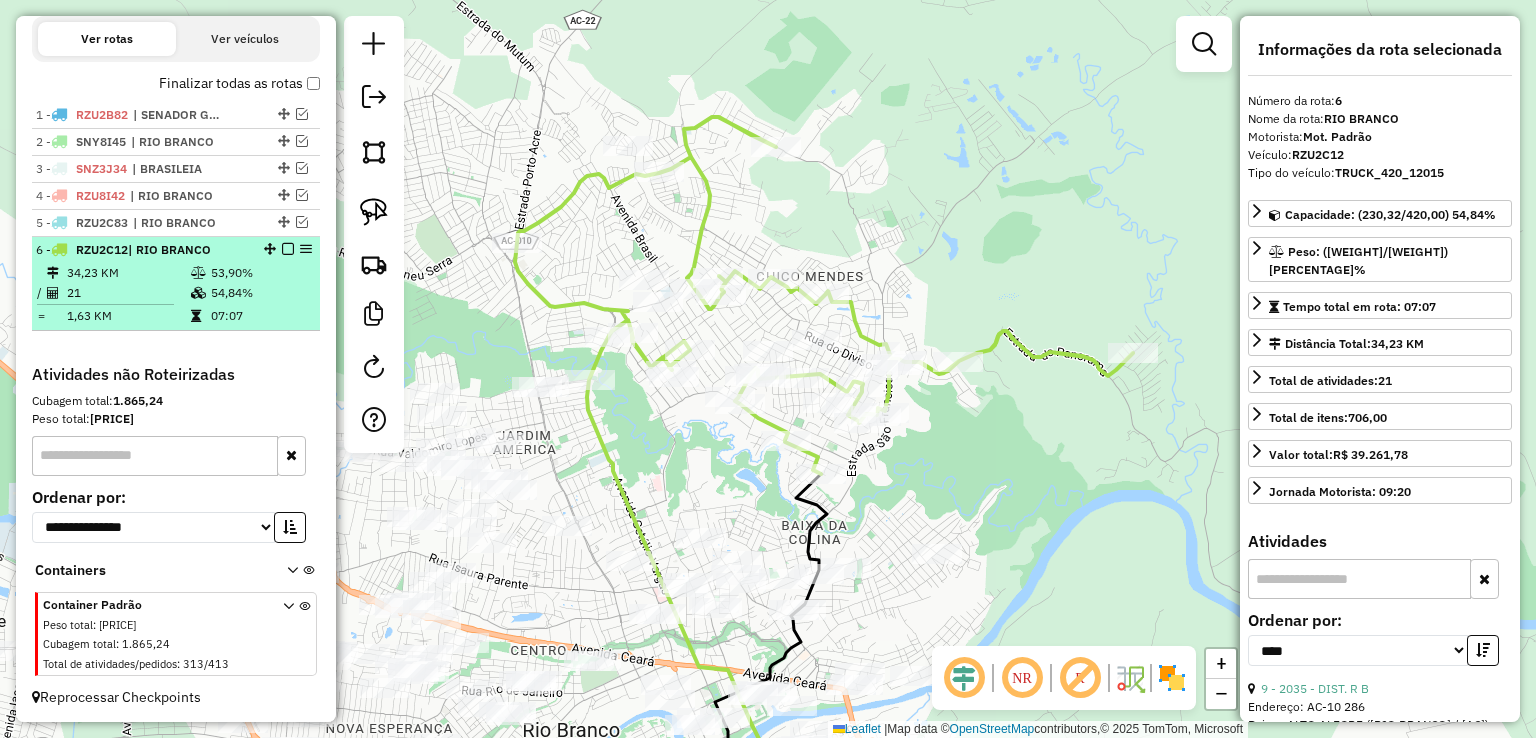 click at bounding box center [288, 249] 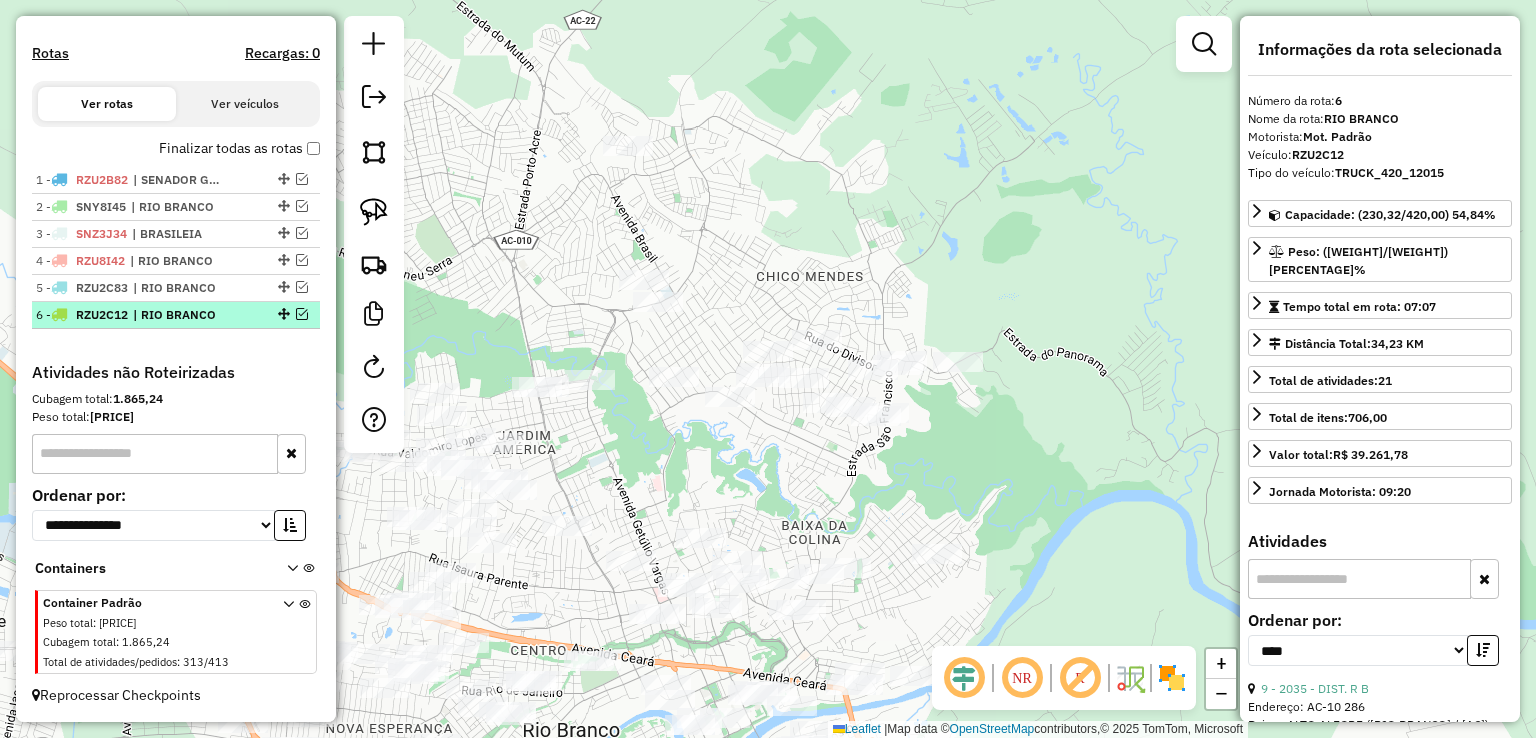 scroll, scrollTop: 597, scrollLeft: 0, axis: vertical 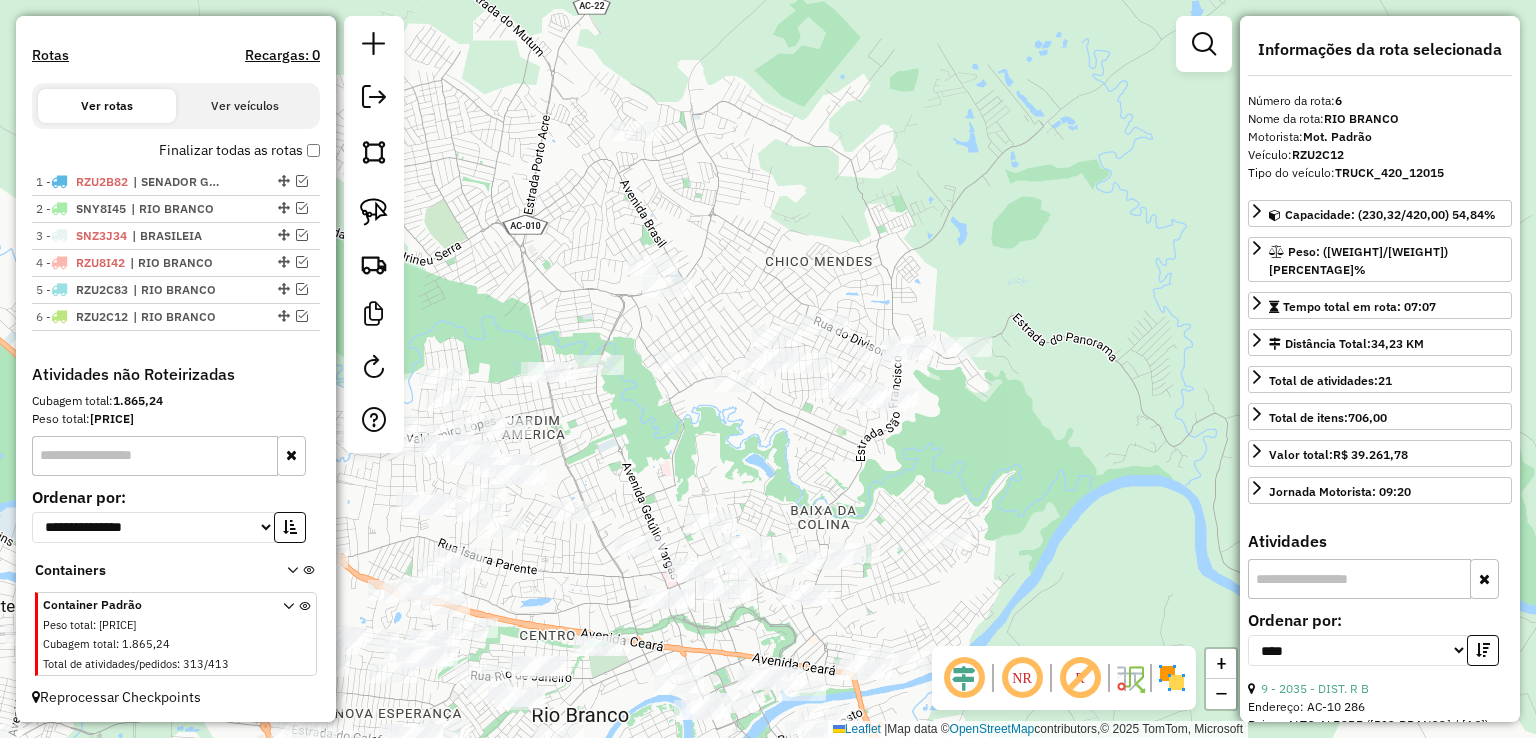 drag, startPoint x: 844, startPoint y: 229, endPoint x: 852, endPoint y: 205, distance: 25.298222 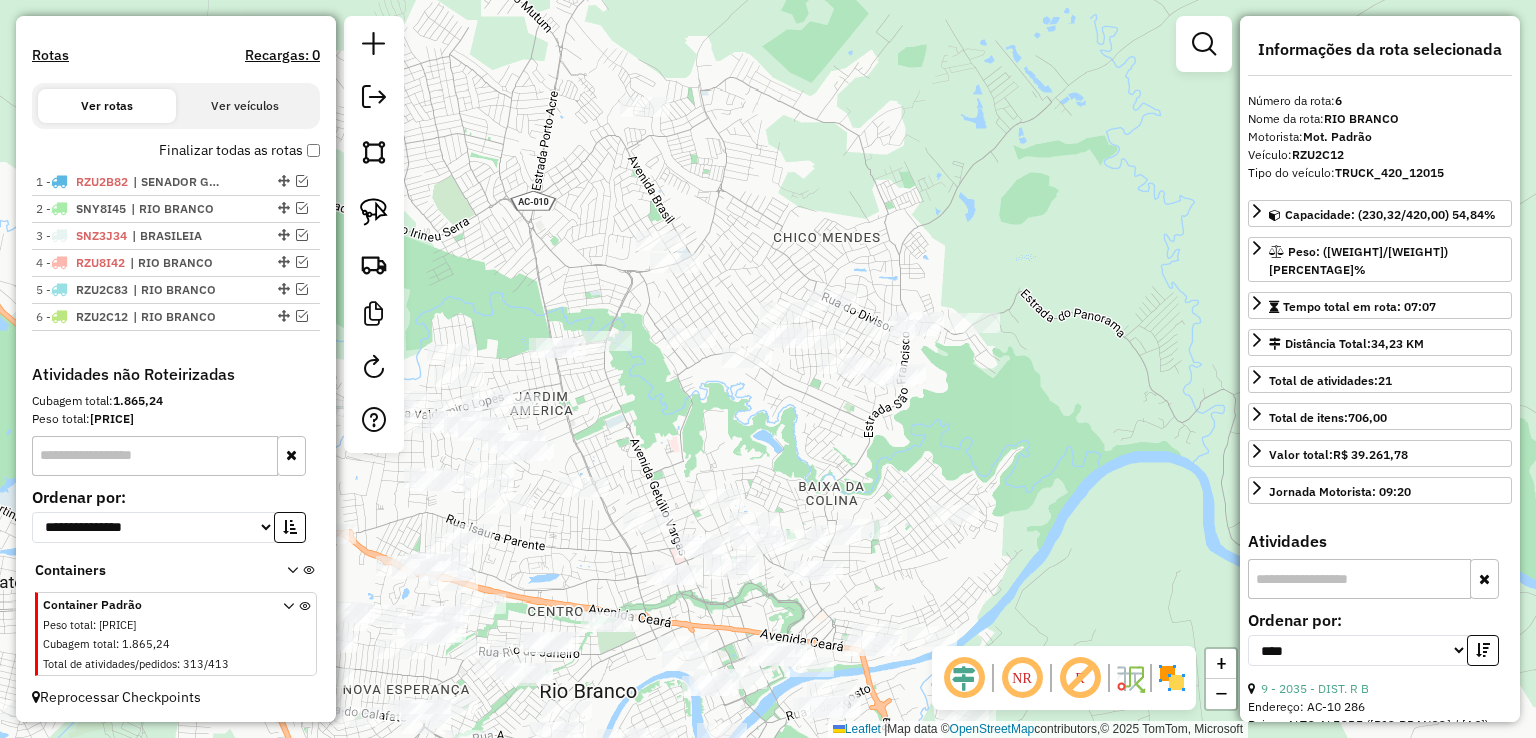 click 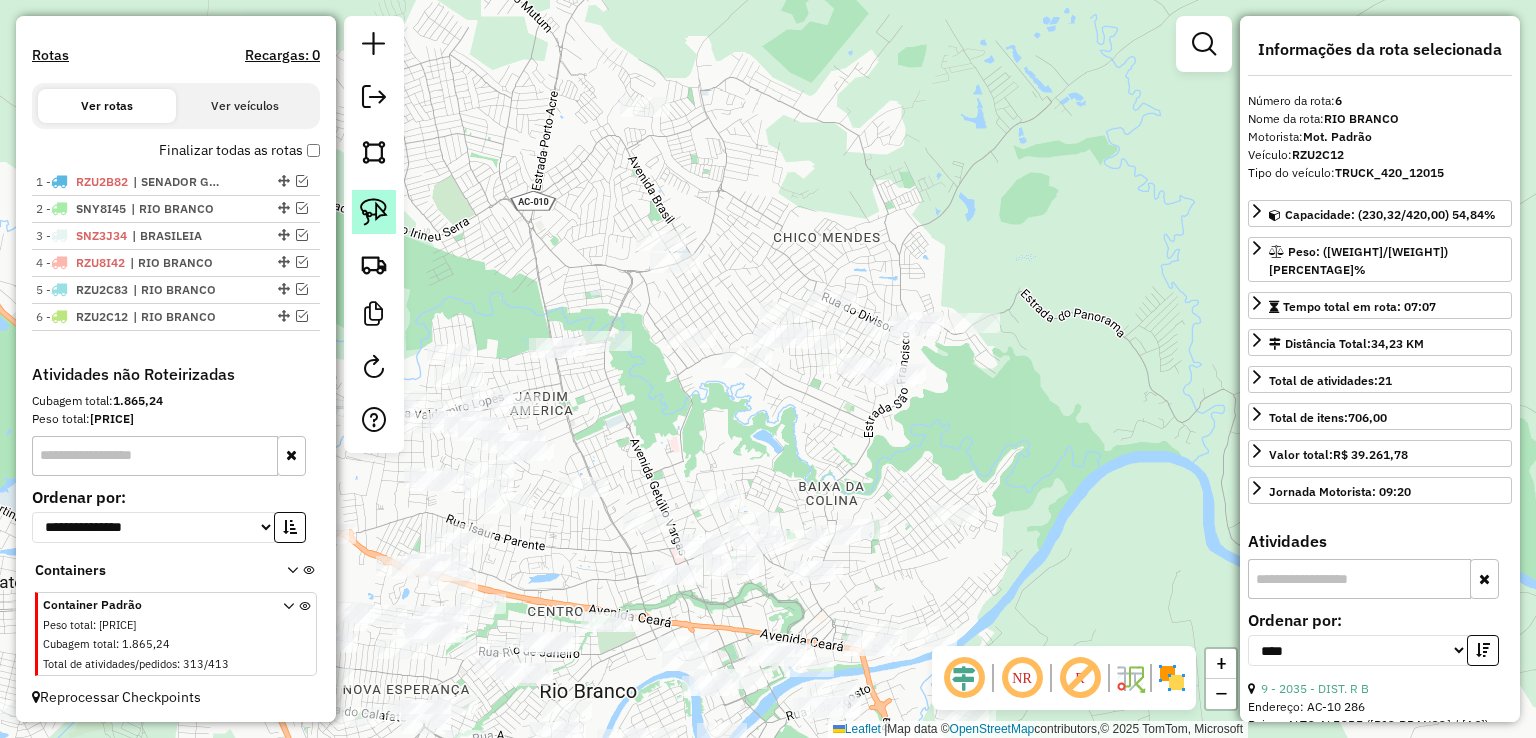 click 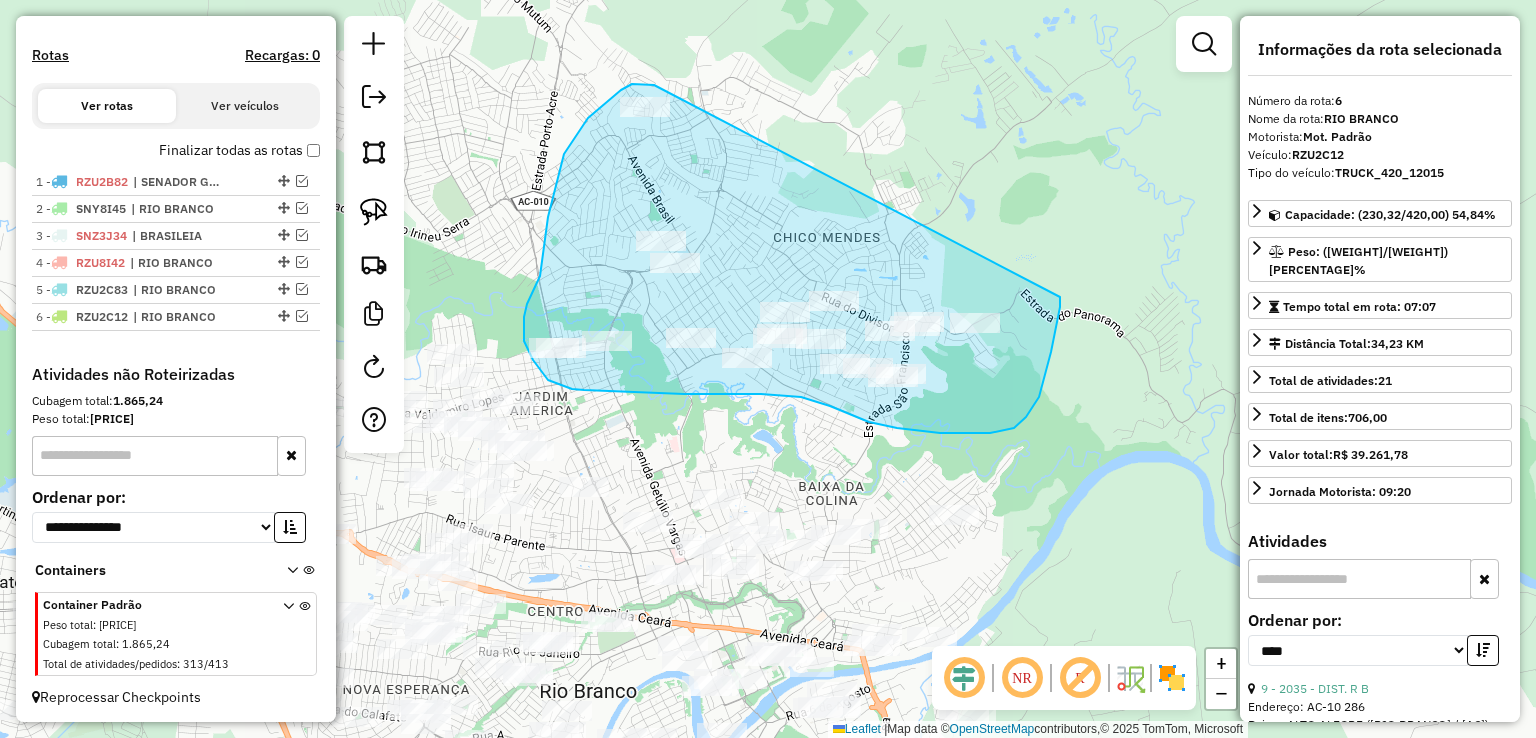 drag, startPoint x: 654, startPoint y: 85, endPoint x: 1060, endPoint y: 297, distance: 458.01746 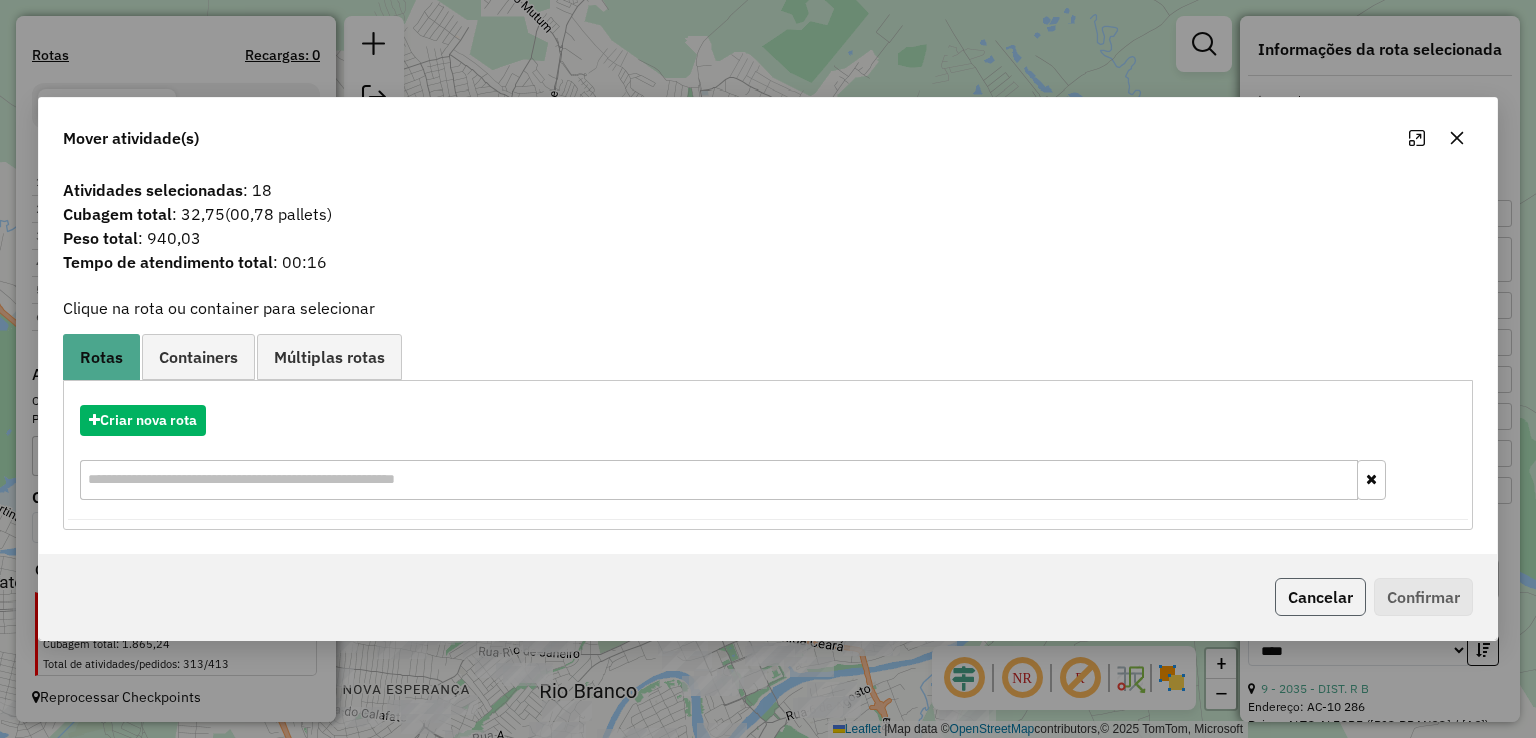 click on "Cancelar" 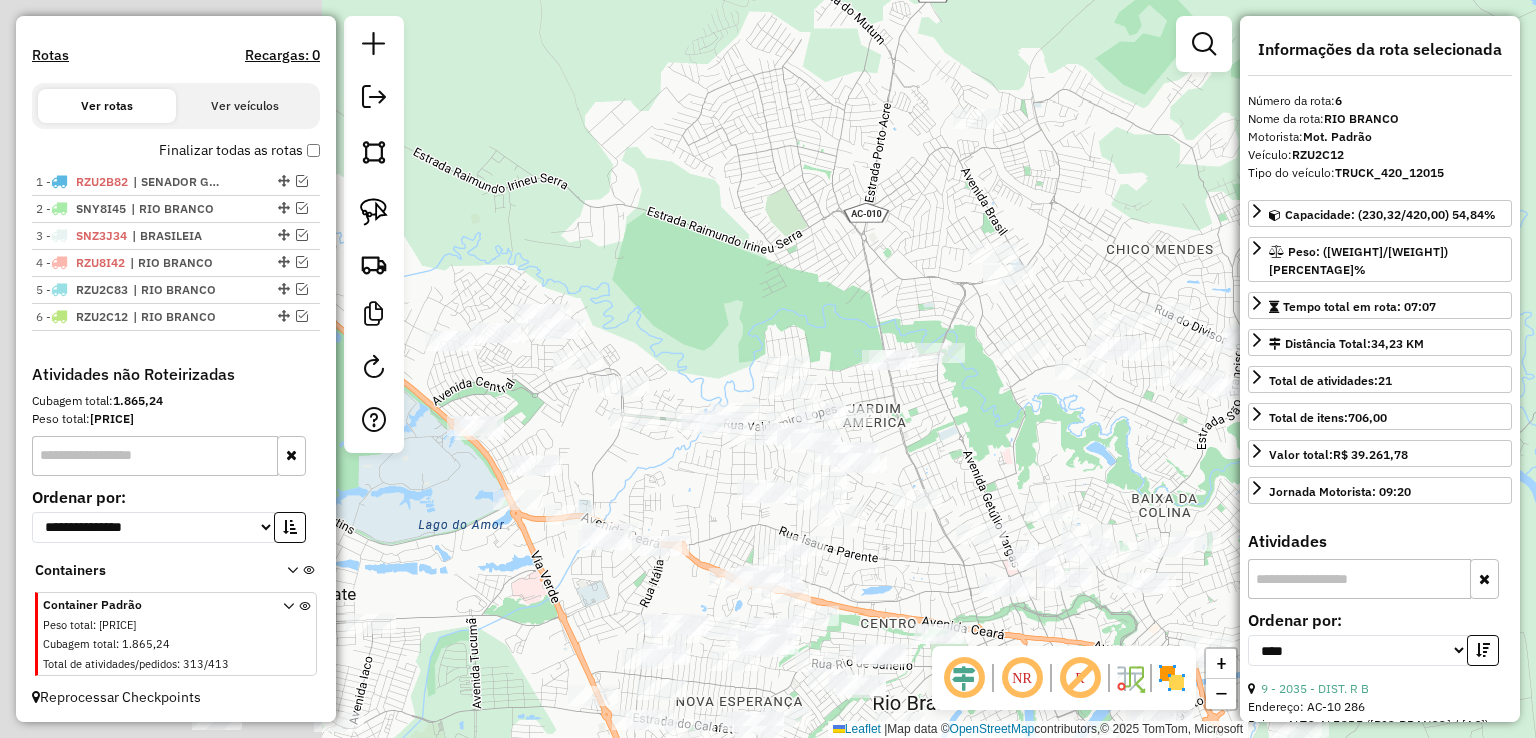 drag, startPoint x: 679, startPoint y: 393, endPoint x: 1012, endPoint y: 406, distance: 333.25366 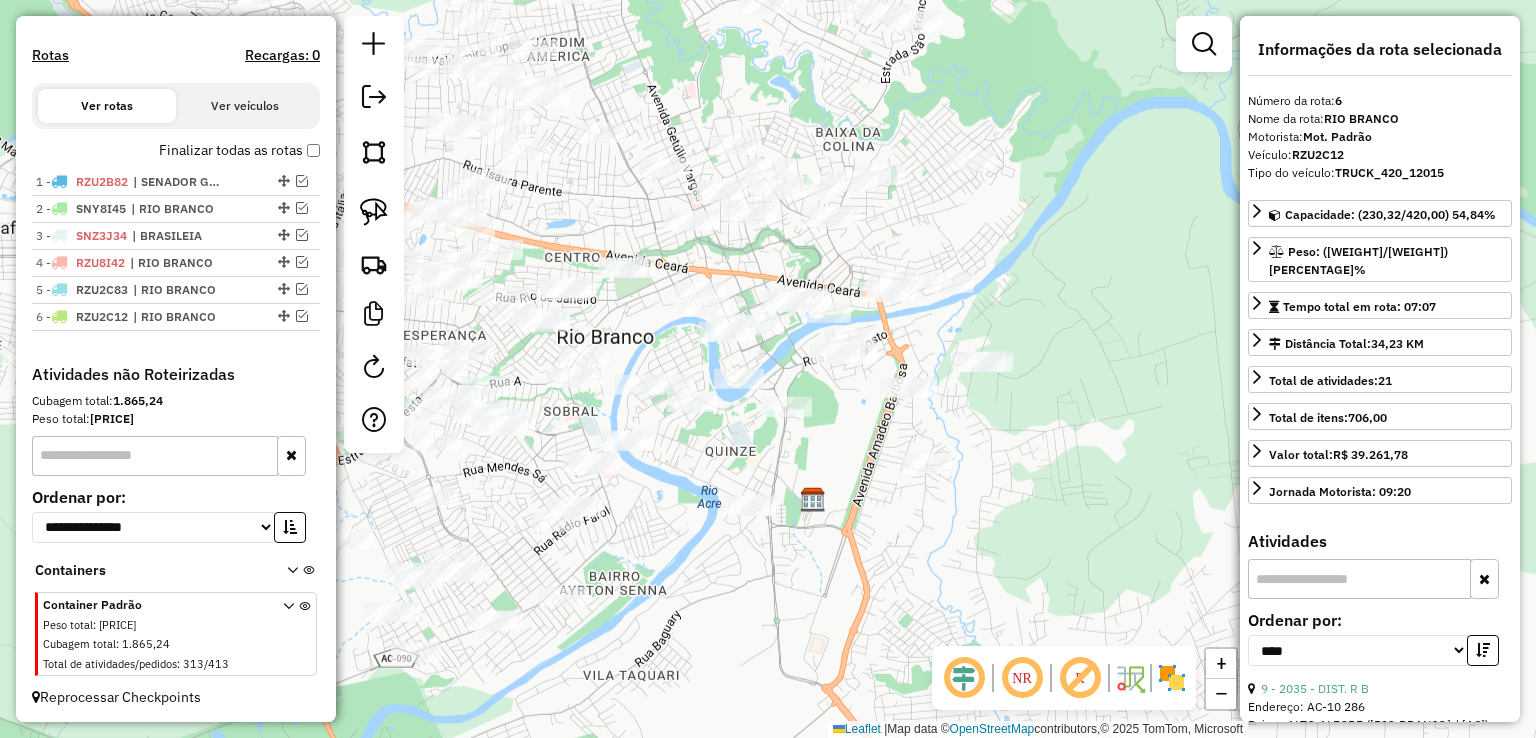 drag, startPoint x: 955, startPoint y: 444, endPoint x: 639, endPoint y: 77, distance: 484.29846 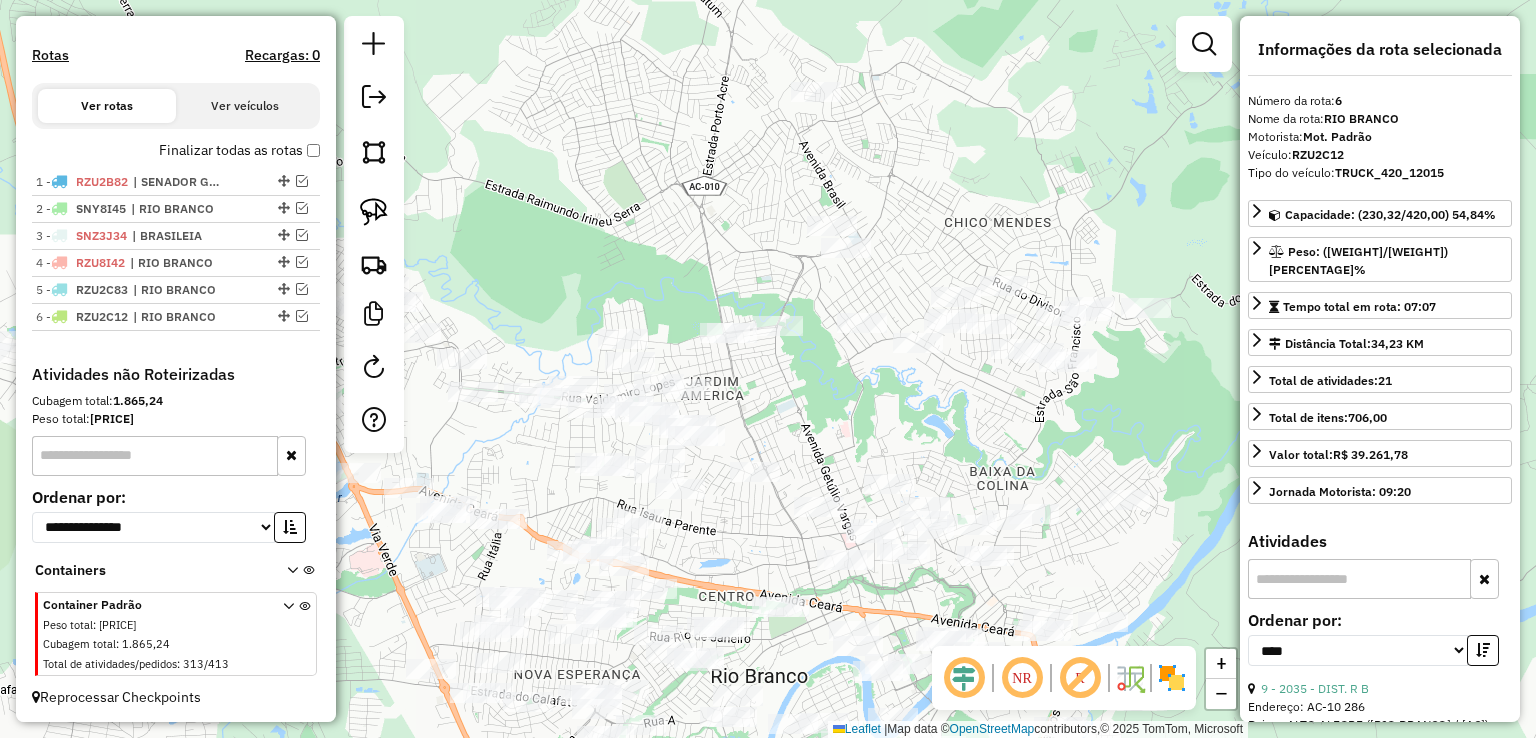 drag, startPoint x: 744, startPoint y: 110, endPoint x: 984, endPoint y: 411, distance: 384.96884 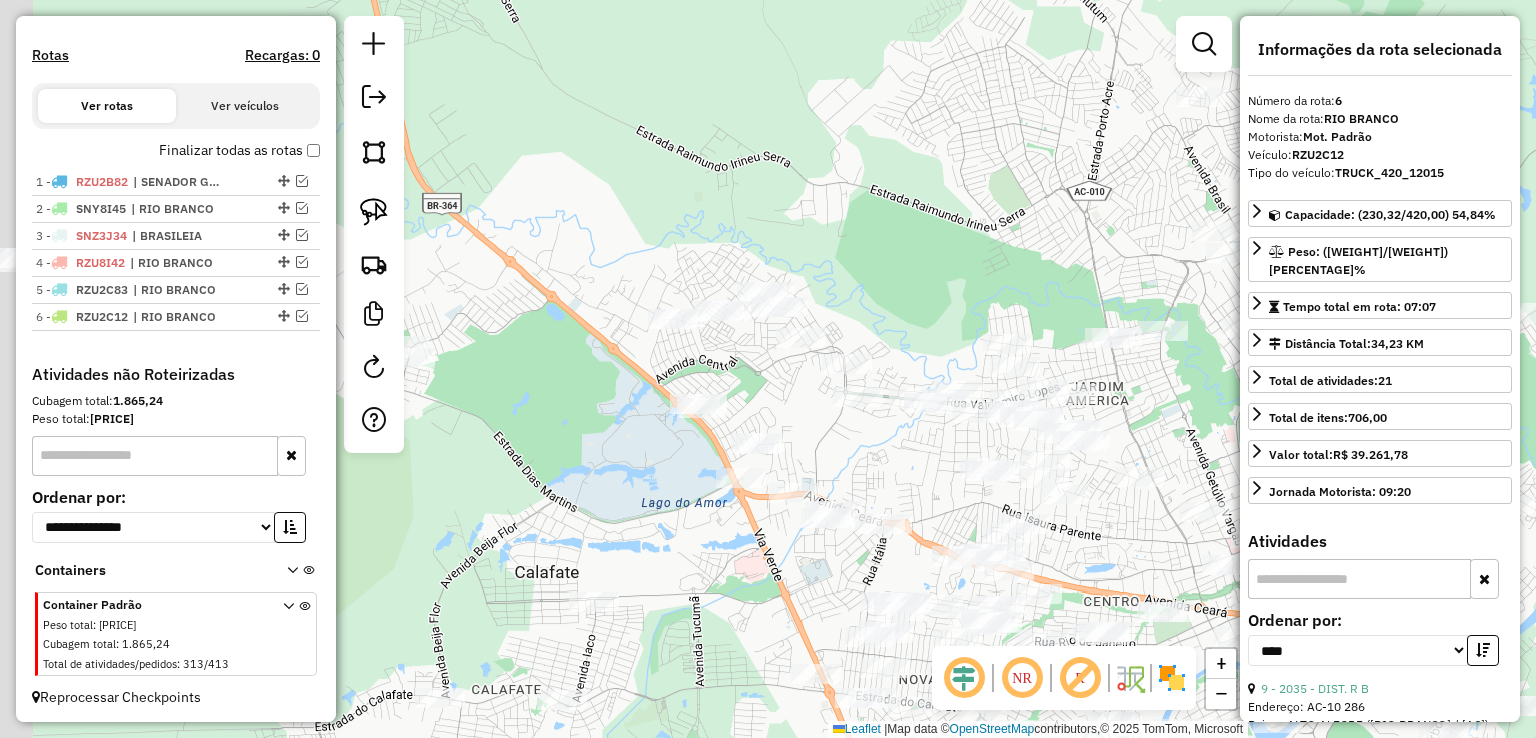 drag, startPoint x: 671, startPoint y: 125, endPoint x: 885, endPoint y: 153, distance: 215.824 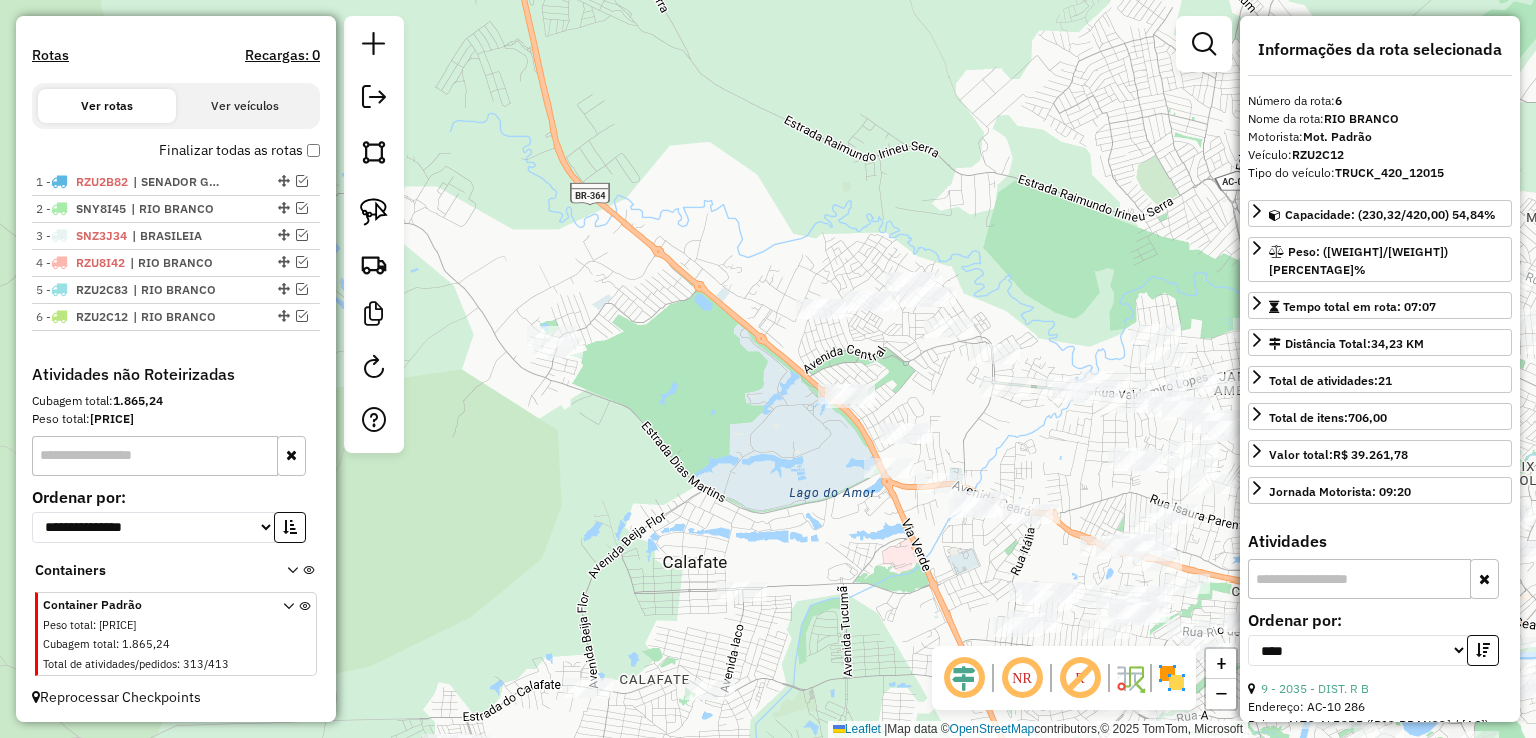 drag, startPoint x: 844, startPoint y: 162, endPoint x: 947, endPoint y: 154, distance: 103.31021 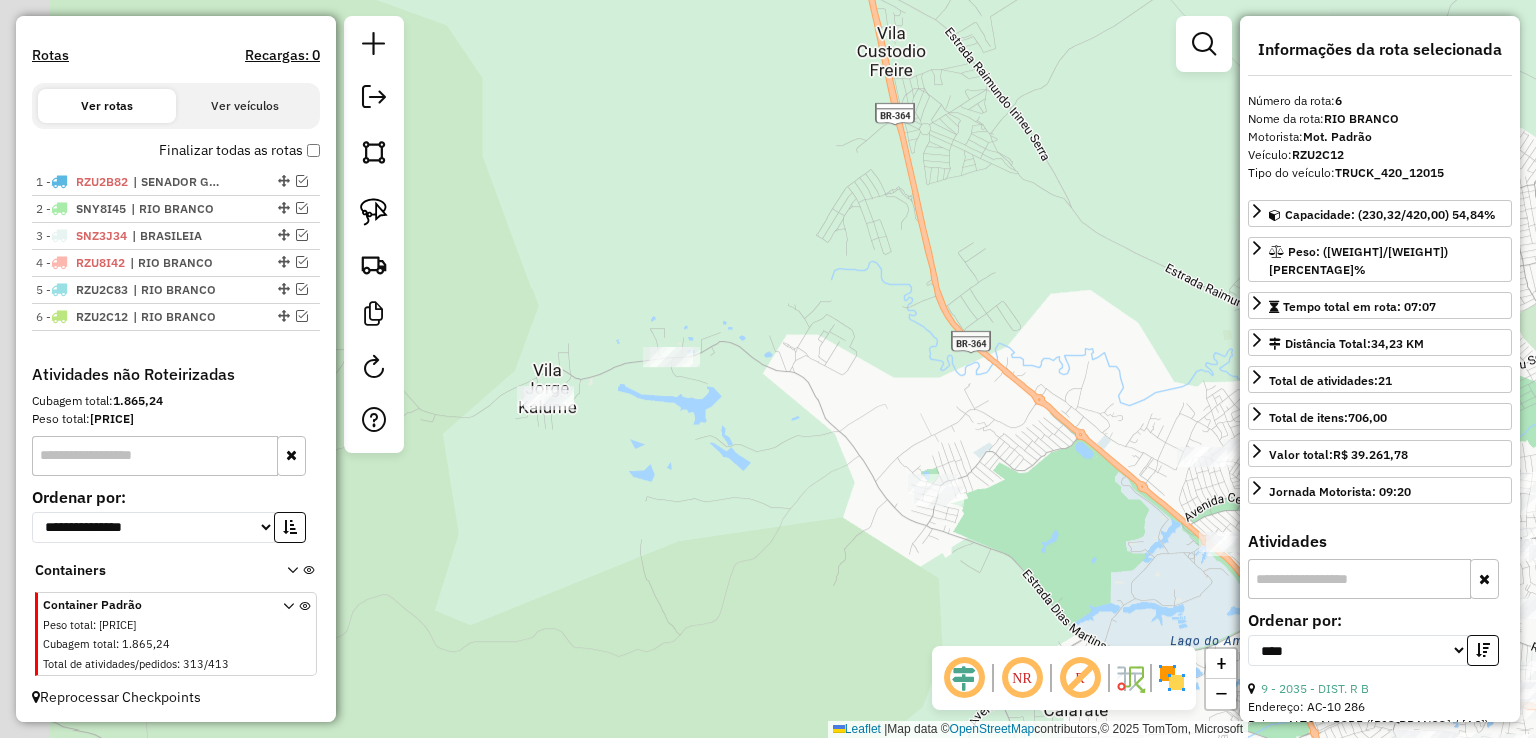 drag, startPoint x: 898, startPoint y: 118, endPoint x: 1044, endPoint y: 268, distance: 209.32272 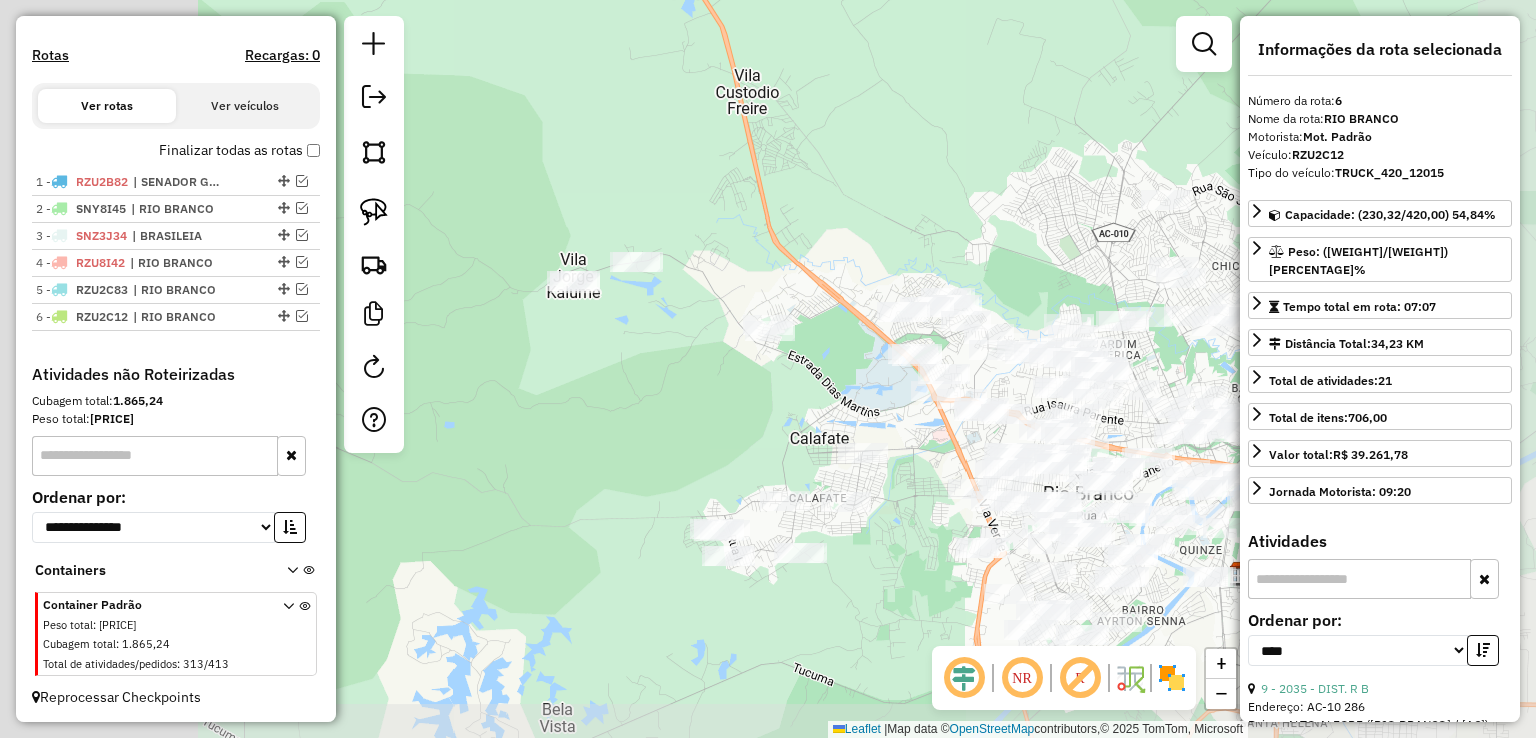 drag, startPoint x: 1036, startPoint y: 264, endPoint x: 894, endPoint y: 218, distance: 149.26486 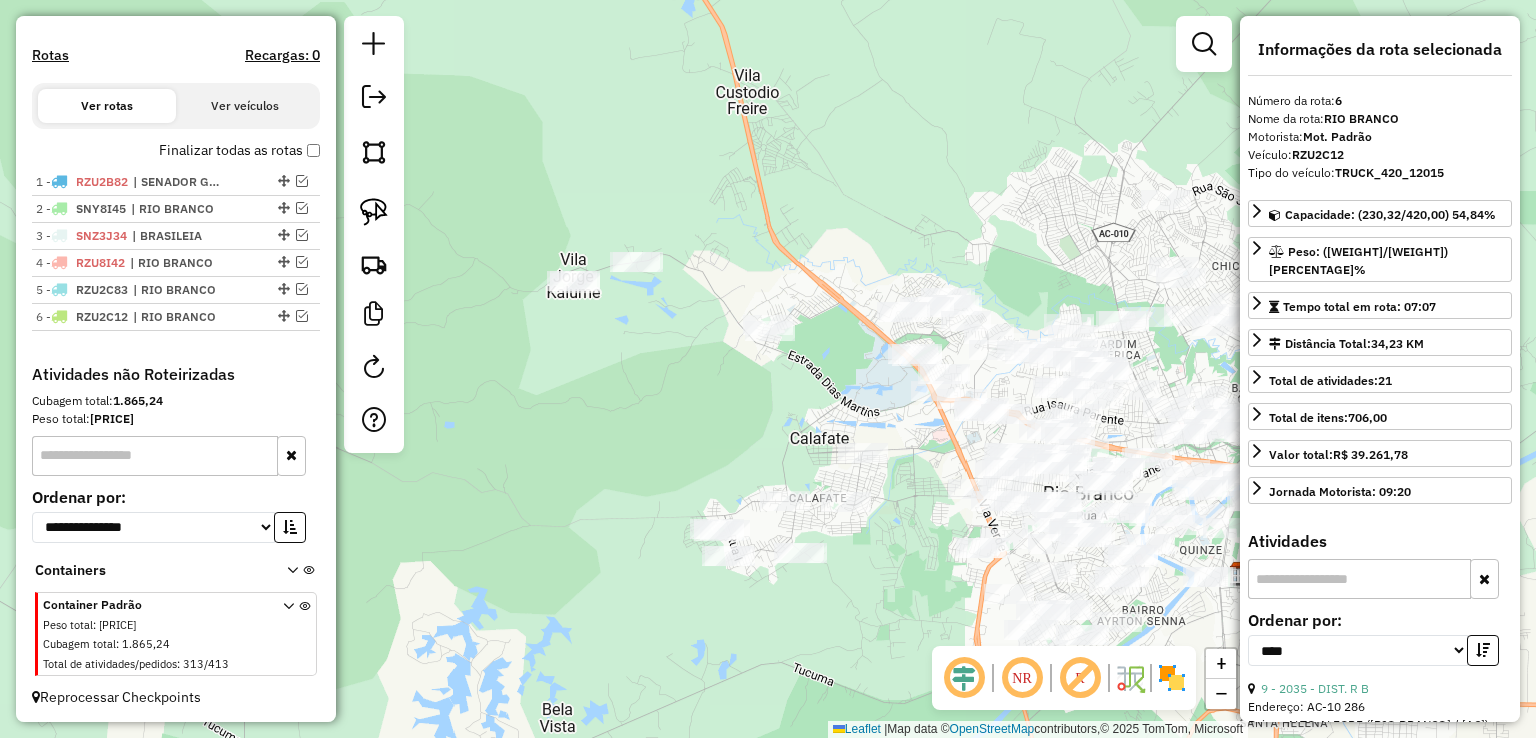 click 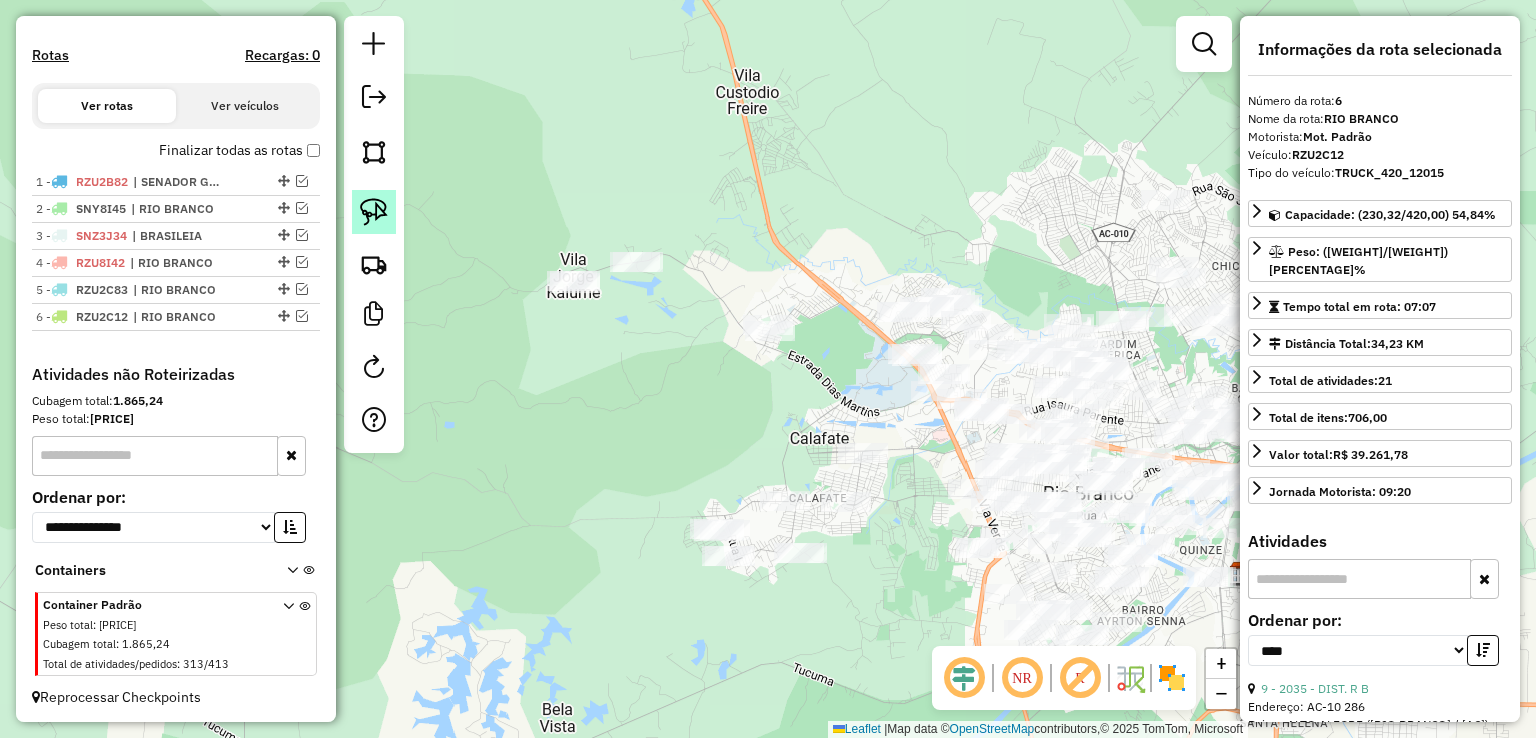 click 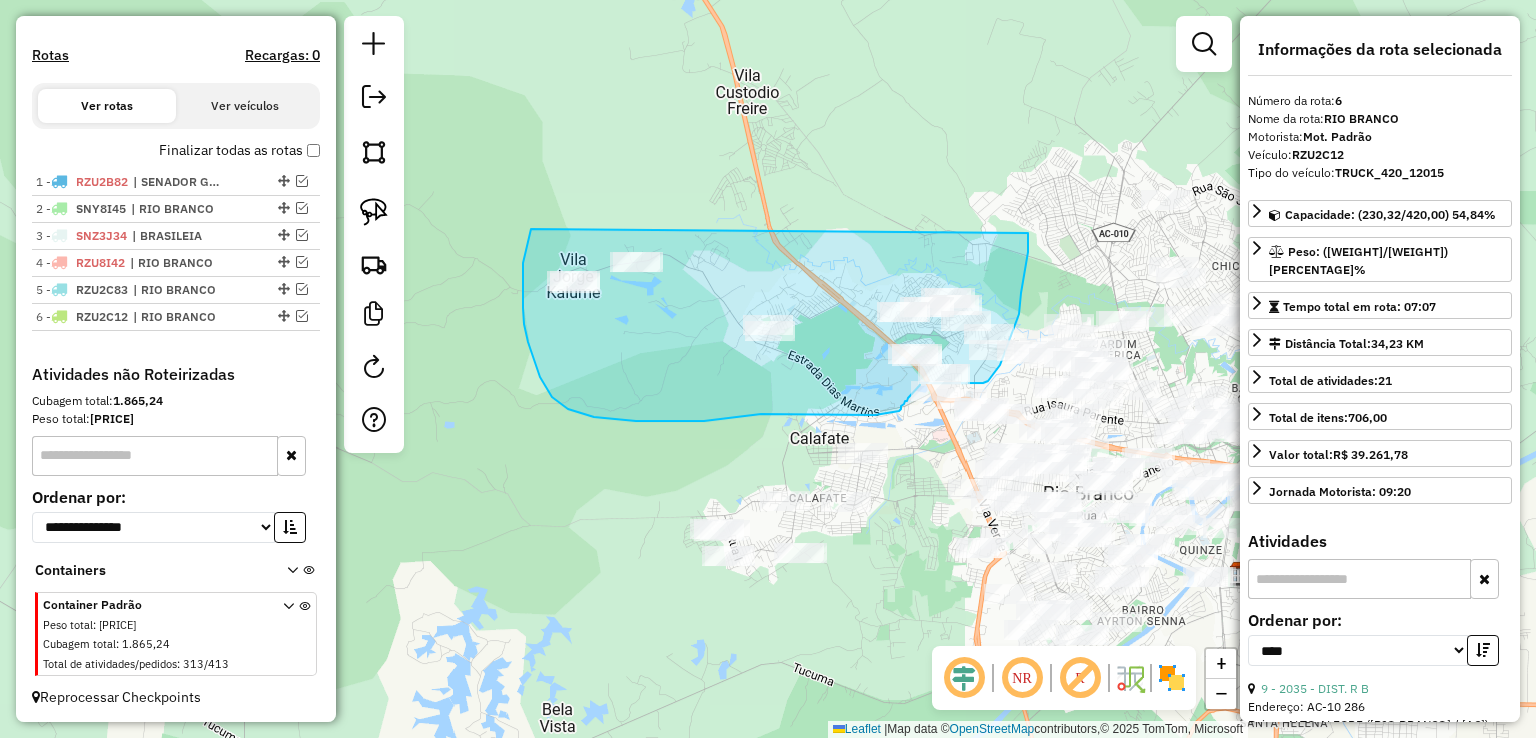 drag, startPoint x: 531, startPoint y: 229, endPoint x: 1028, endPoint y: 233, distance: 497.01608 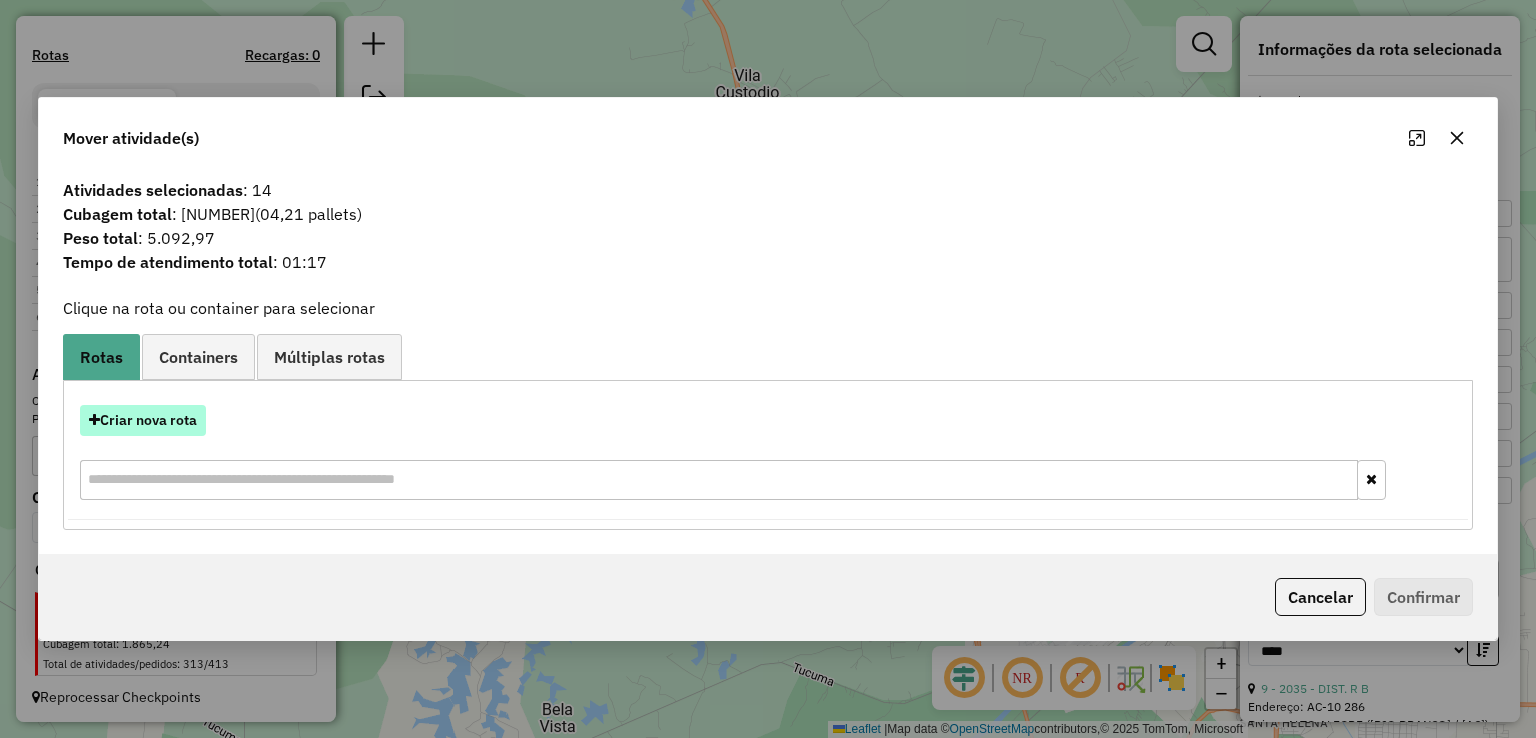 click on "Criar nova rota" at bounding box center (143, 420) 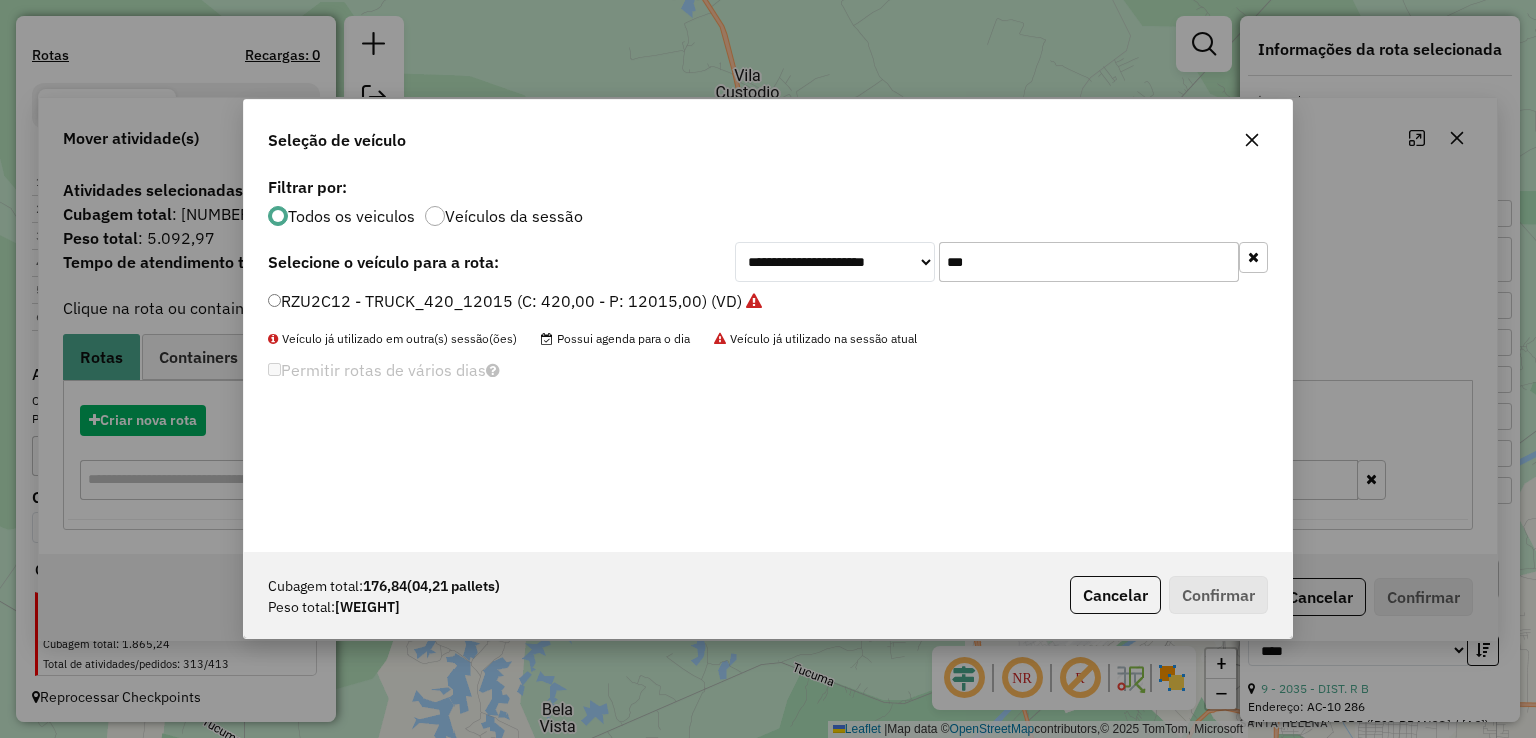 scroll, scrollTop: 10, scrollLeft: 6, axis: both 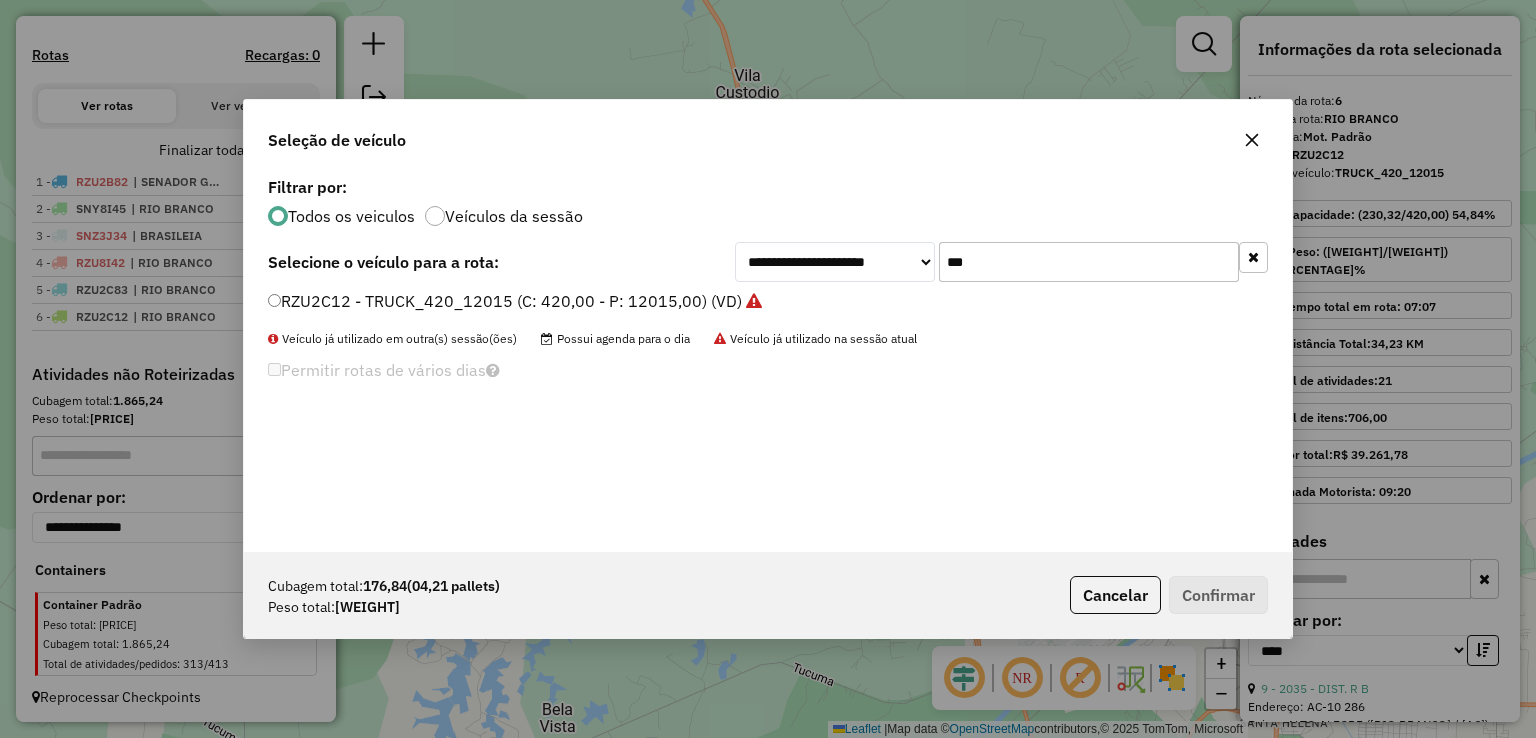 drag, startPoint x: 1011, startPoint y: 257, endPoint x: 828, endPoint y: 261, distance: 183.04372 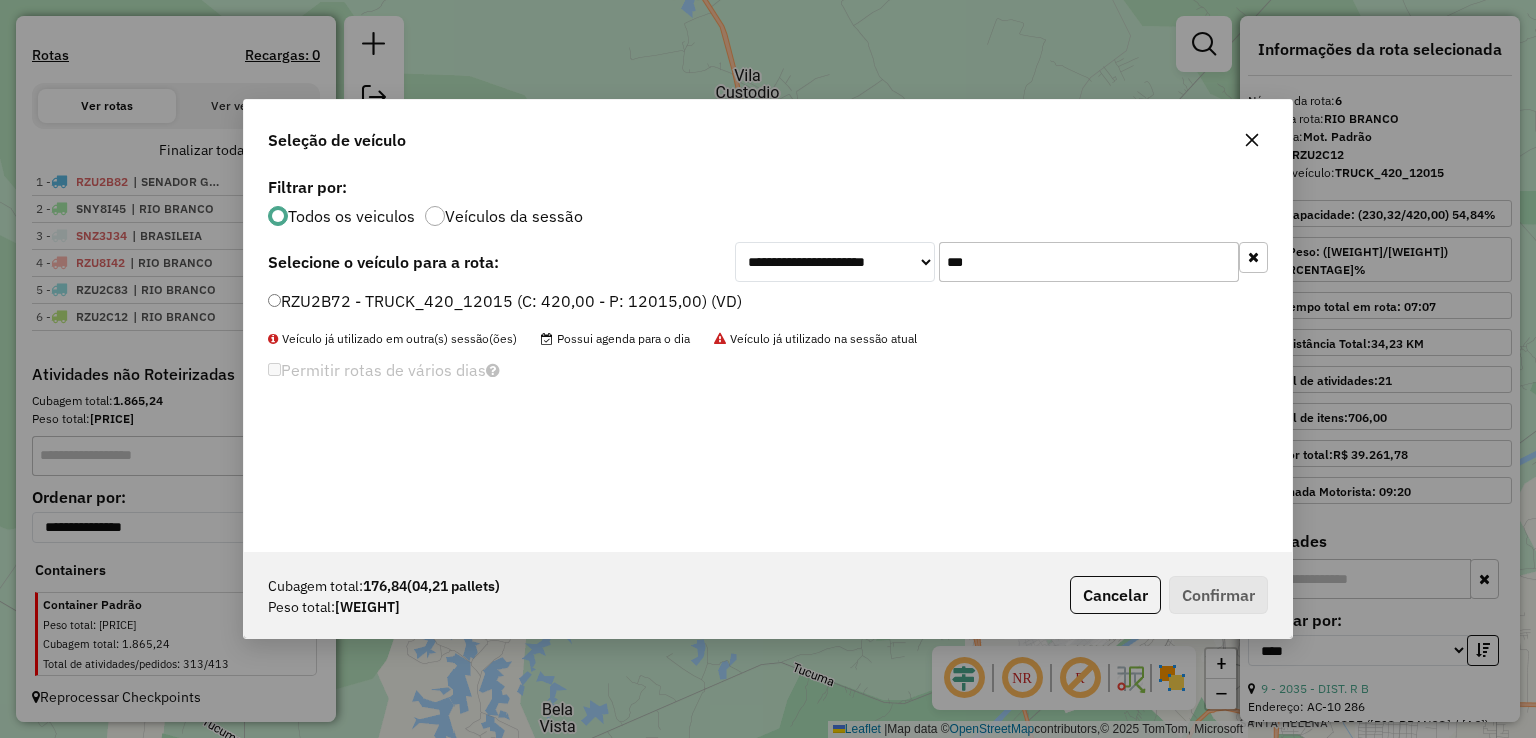 type on "***" 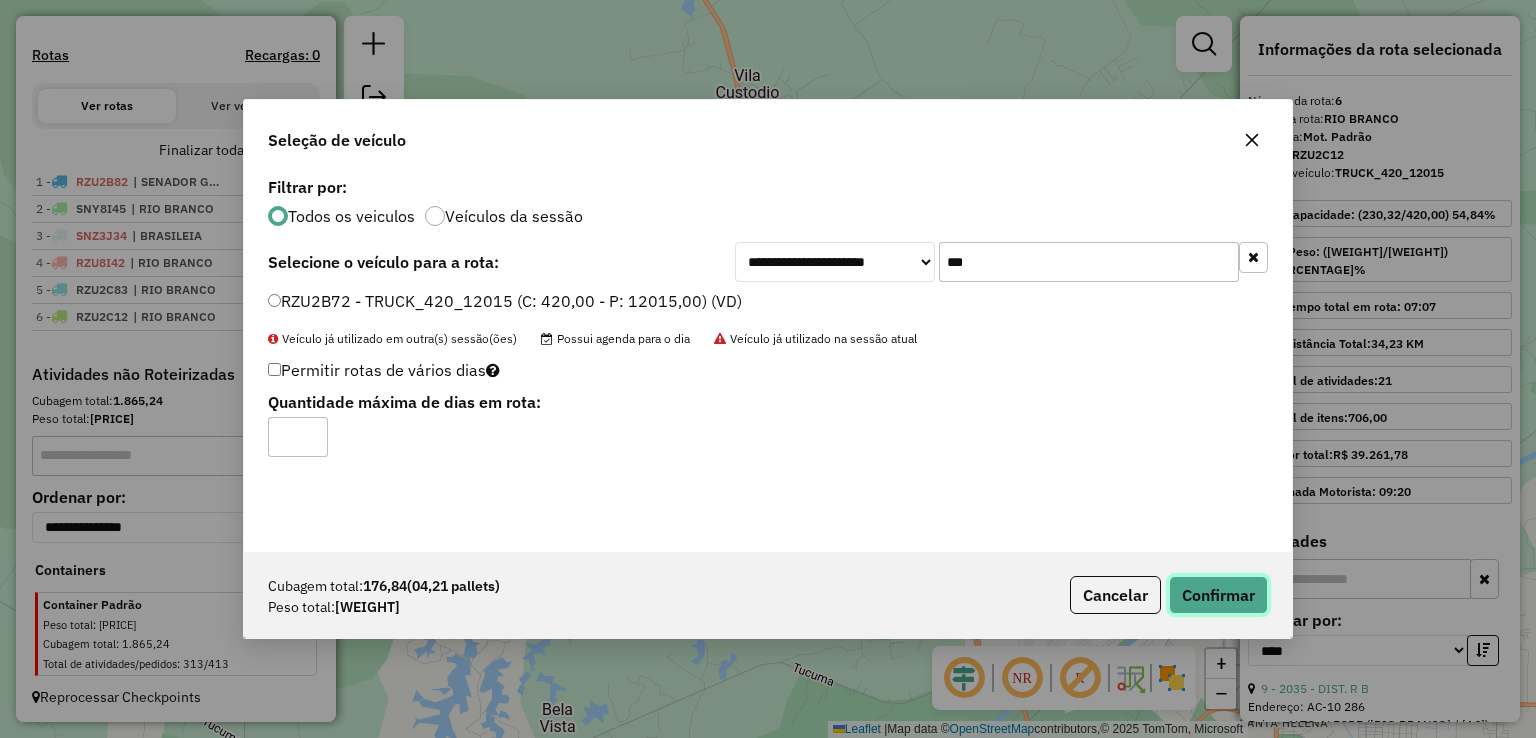 click on "Confirmar" 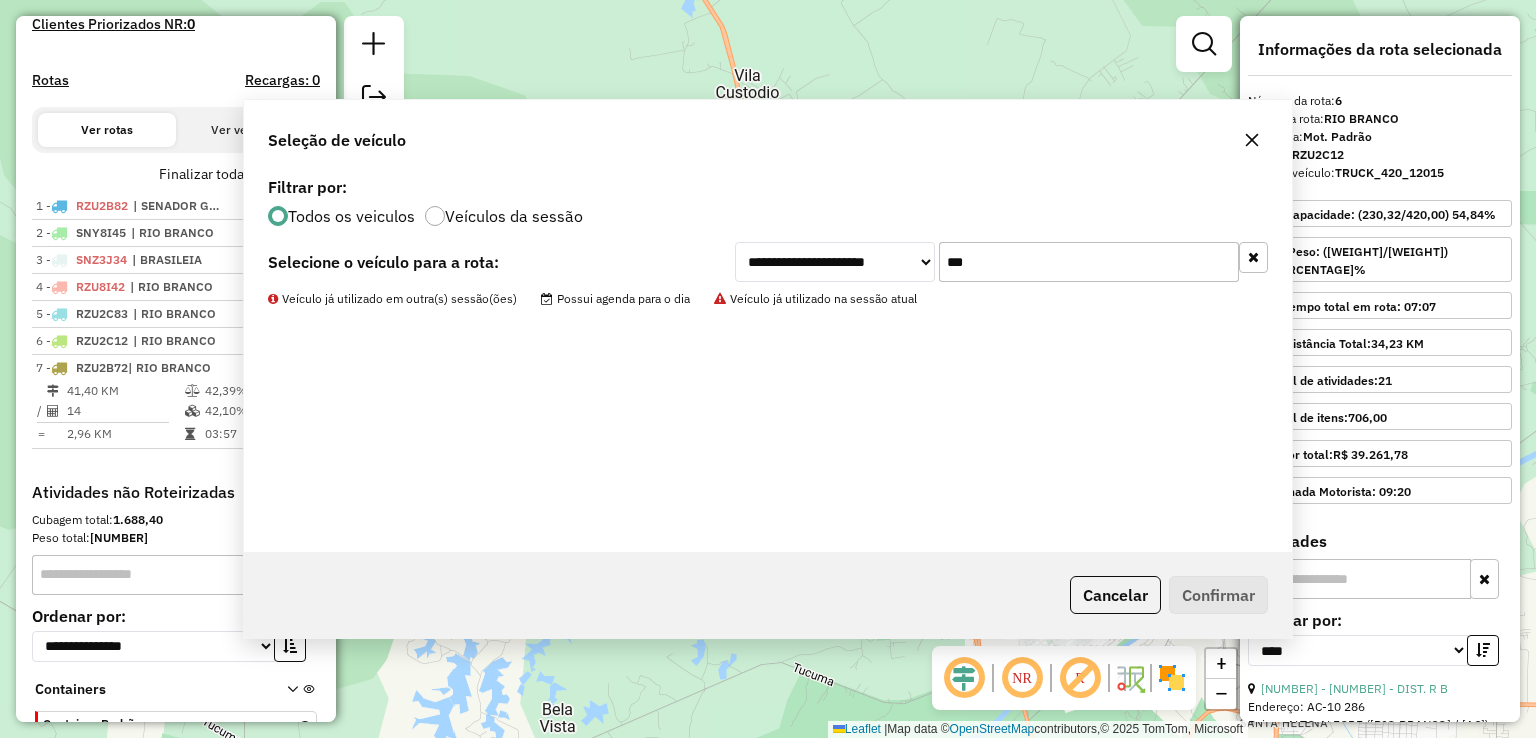scroll, scrollTop: 716, scrollLeft: 0, axis: vertical 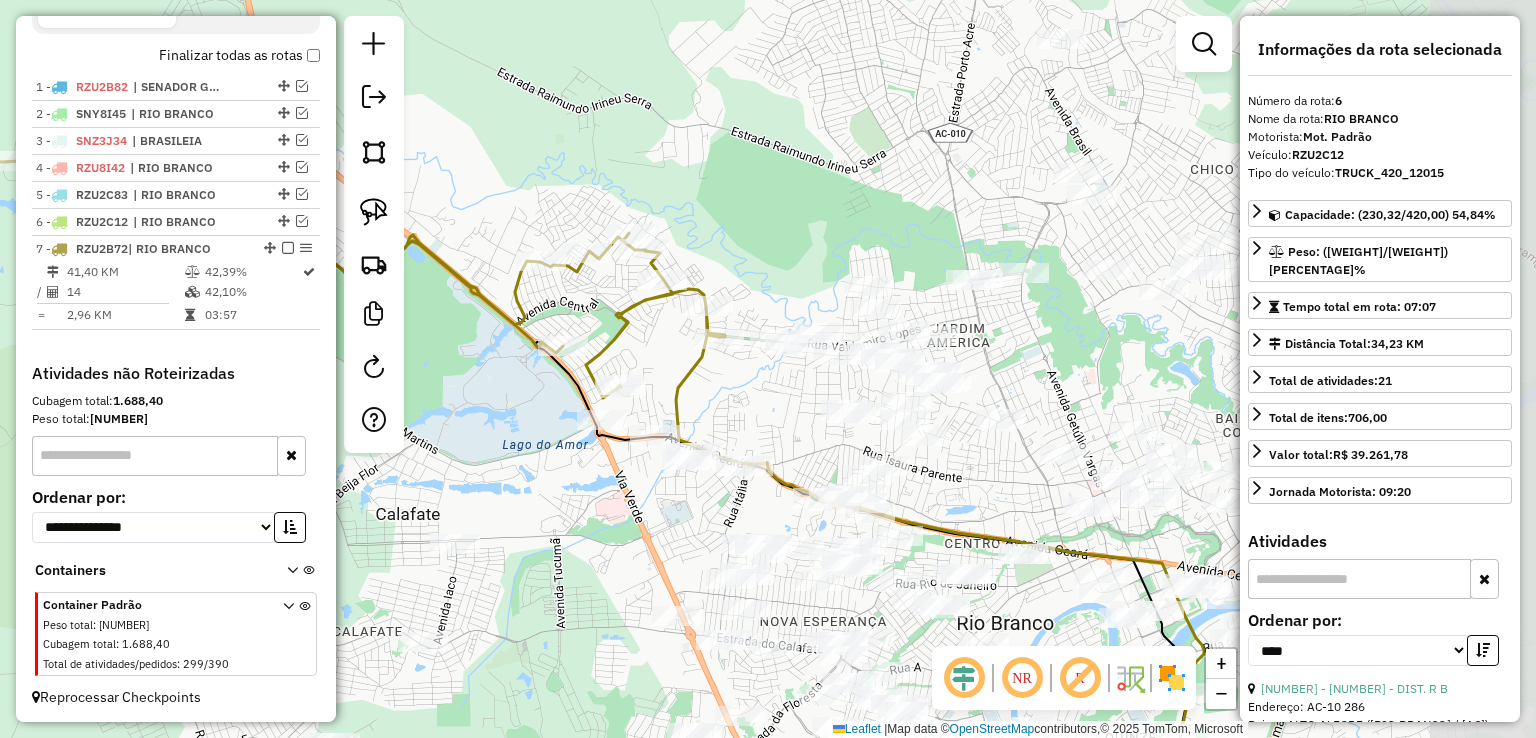 drag, startPoint x: 1082, startPoint y: 281, endPoint x: 908, endPoint y: 193, distance: 194.98718 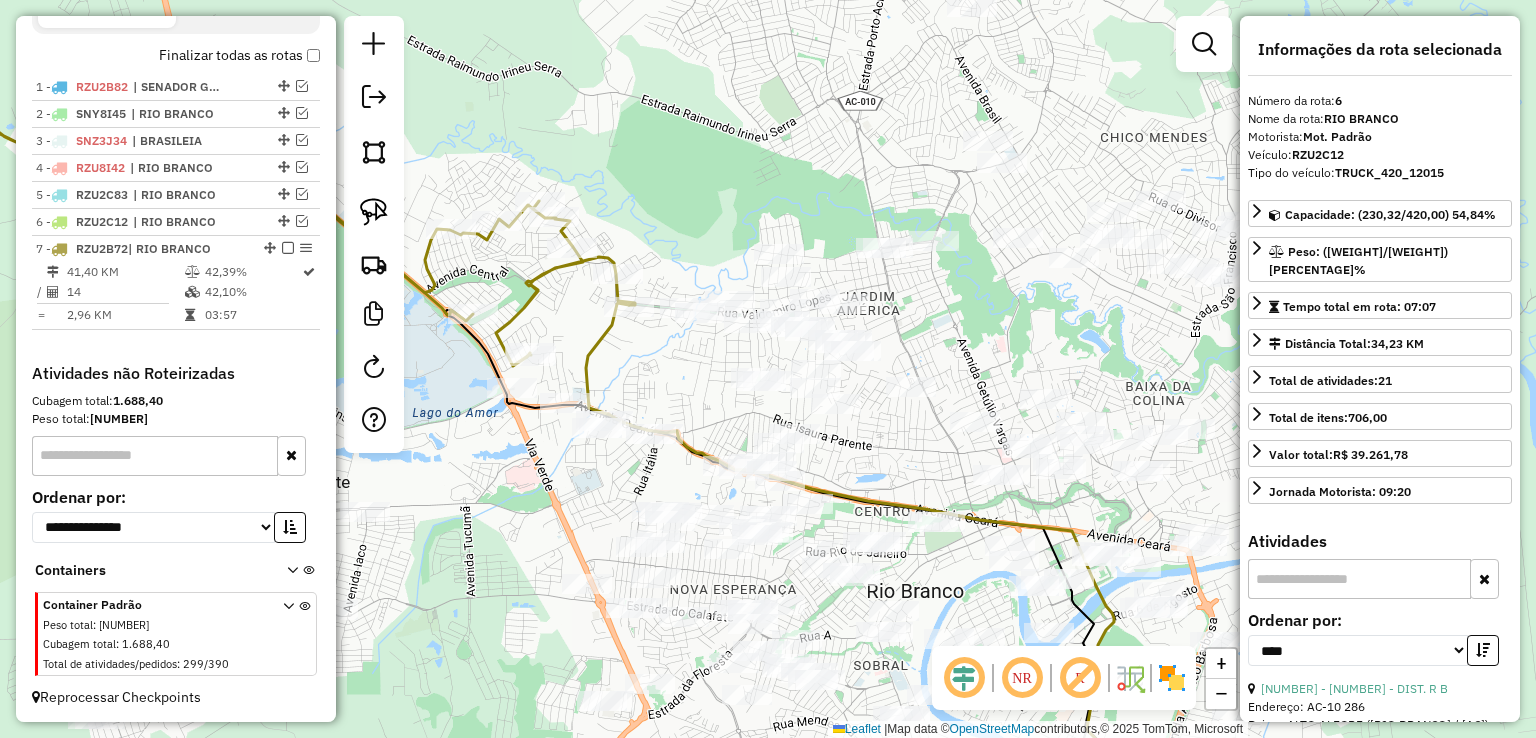 drag, startPoint x: 901, startPoint y: 214, endPoint x: 808, endPoint y: 181, distance: 98.681305 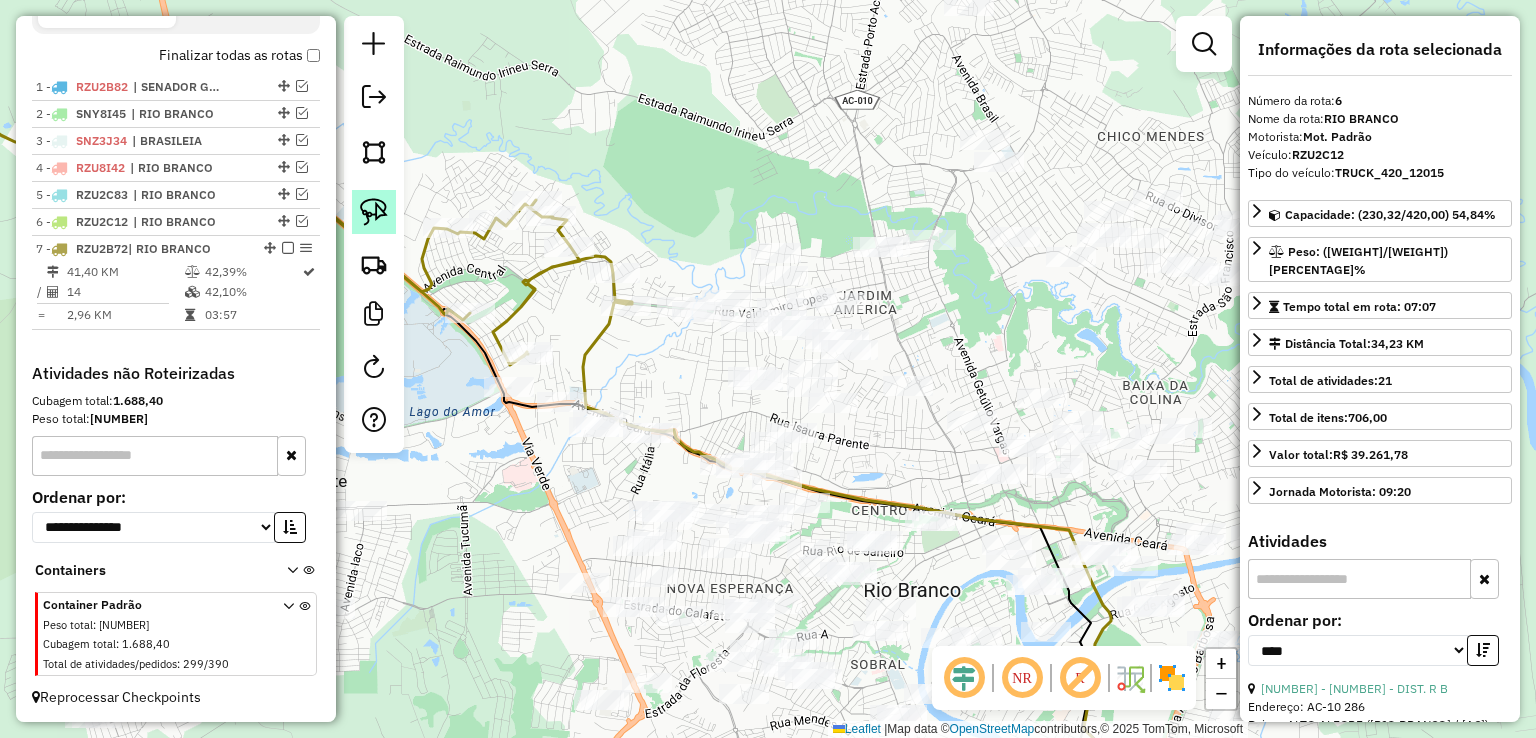 click 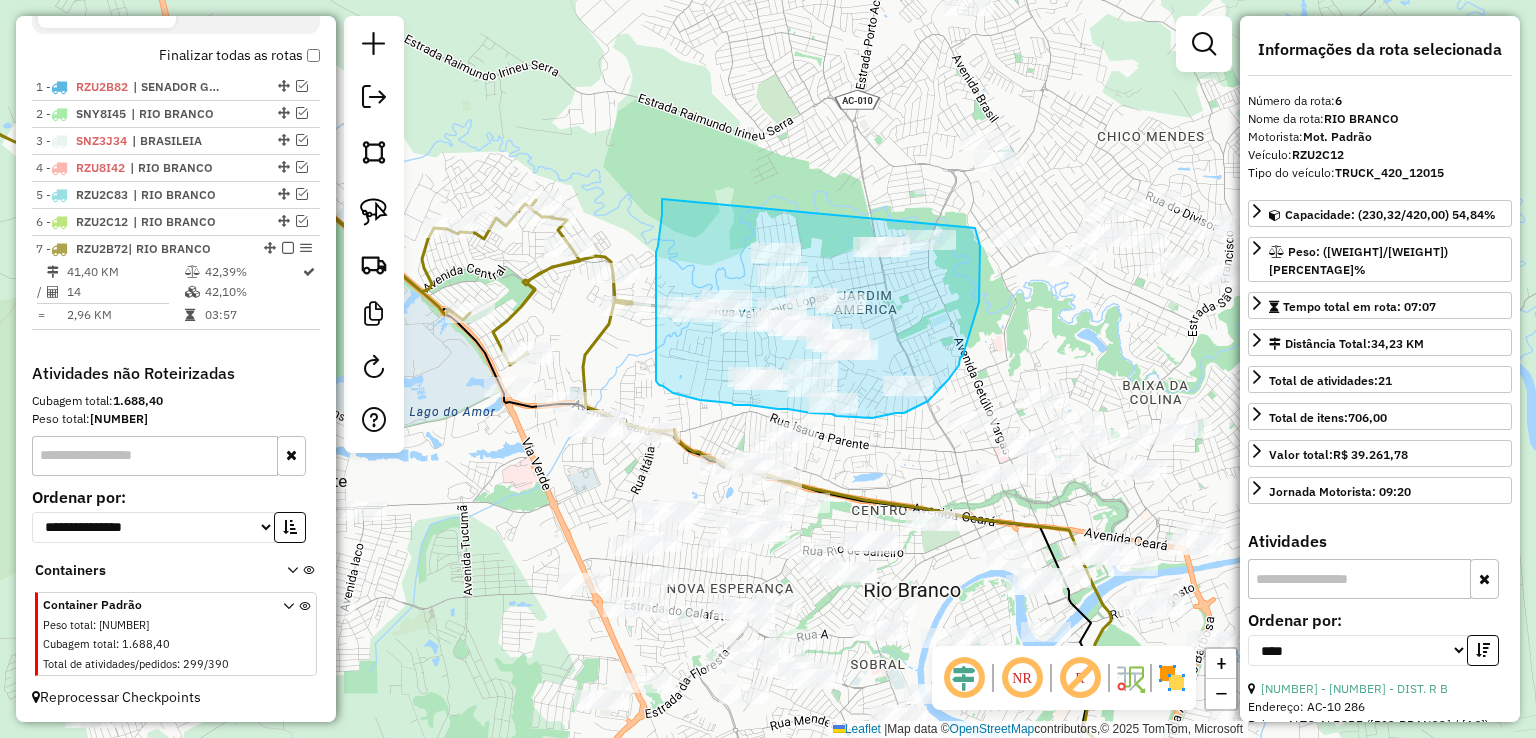 drag, startPoint x: 662, startPoint y: 199, endPoint x: 968, endPoint y: 205, distance: 306.0588 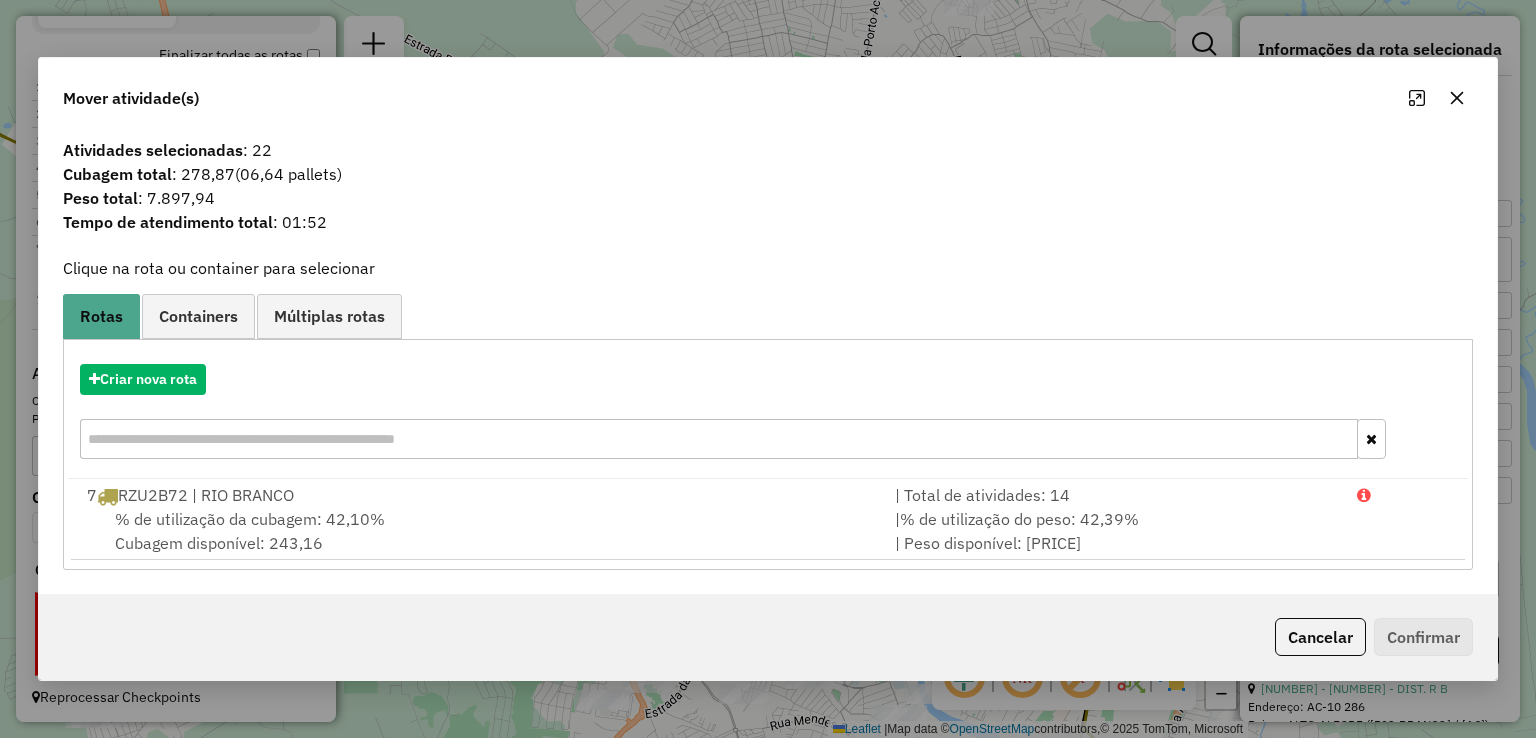 click on "Cancelar" 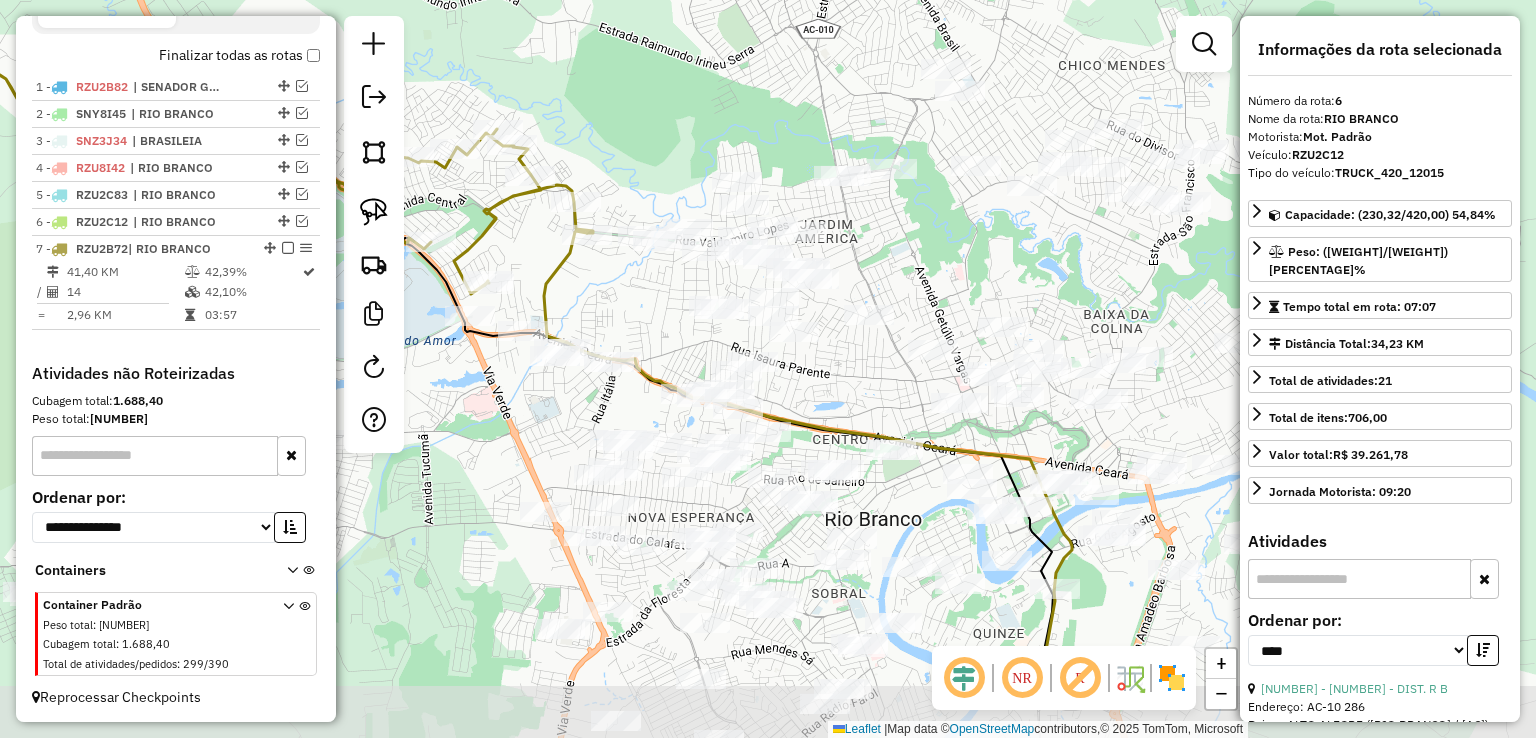 drag, startPoint x: 679, startPoint y: 342, endPoint x: 640, endPoint y: 271, distance: 81.00617 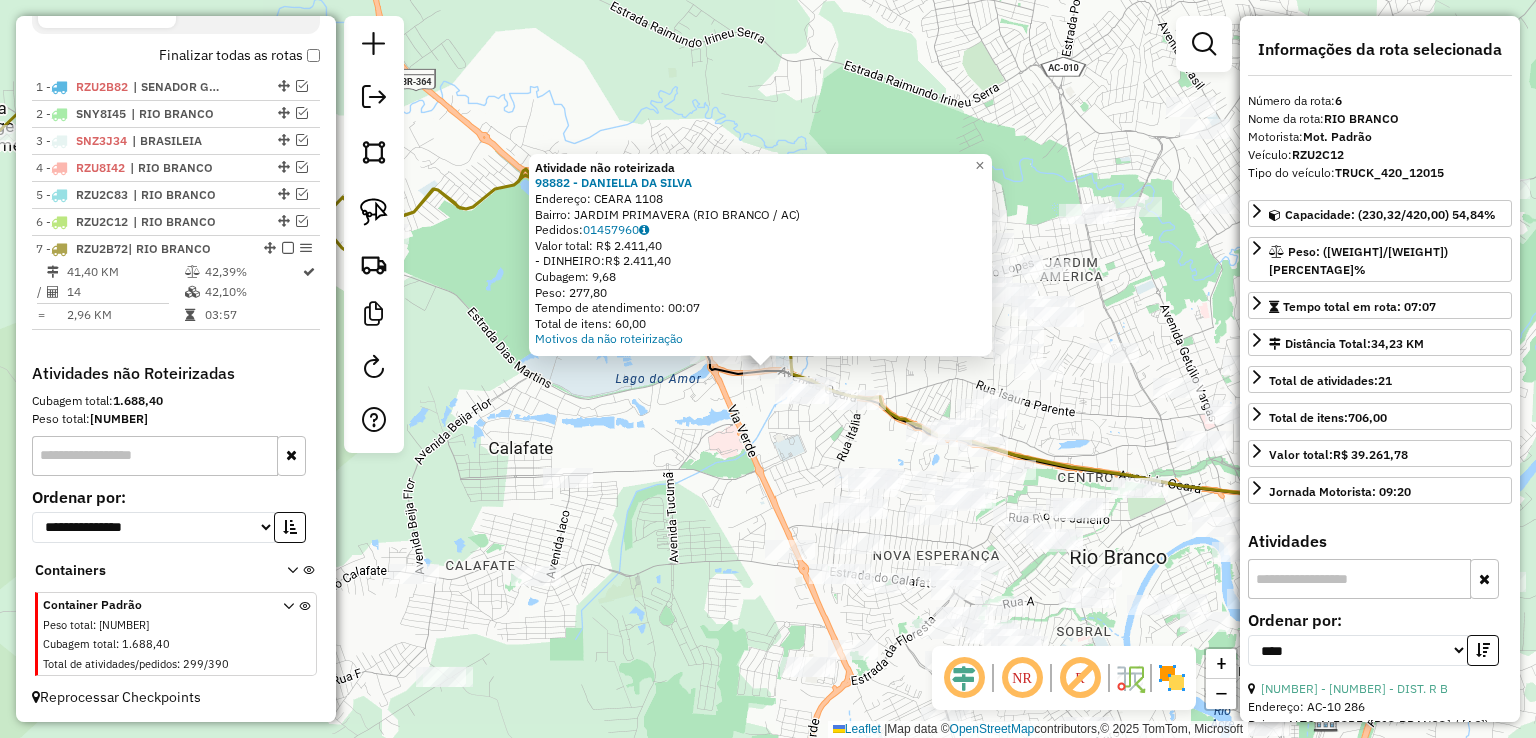 click on "Atividade não roteirizada 98882 - DANIELLA DA SILVA  Endereço:  CEARA 1108   Bairro: JARDIM PRIMAVERA (RIO BRANCO / AC)   Pedidos:  01457960   Valor total: R$ 2.411,40   - DINHEIRO:  R$ 2.411,40   Cubagem: 9,68   Peso: 277,80   Tempo de atendimento: 00:07   Total de itens: 60,00  Motivos da não roteirização × Janela de atendimento Grade de atendimento Capacidade Transportadoras Veículos Cliente Pedidos  Rotas Selecione os dias de semana para filtrar as janelas de atendimento  Seg   Ter   Qua   Qui   Sex   Sáb   Dom  Informe o período da janela de atendimento: De: Até:  Filtrar exatamente a janela do cliente  Considerar janela de atendimento padrão  Selecione os dias de semana para filtrar as grades de atendimento  Seg   Ter   Qua   Qui   Sex   Sáb   Dom   Considerar clientes sem dia de atendimento cadastrado  Clientes fora do dia de atendimento selecionado Filtrar as atividades entre os valores definidos abaixo:  Peso mínimo:   Peso máximo:   Cubagem mínima:   Cubagem máxima:   De:   Até:  +" 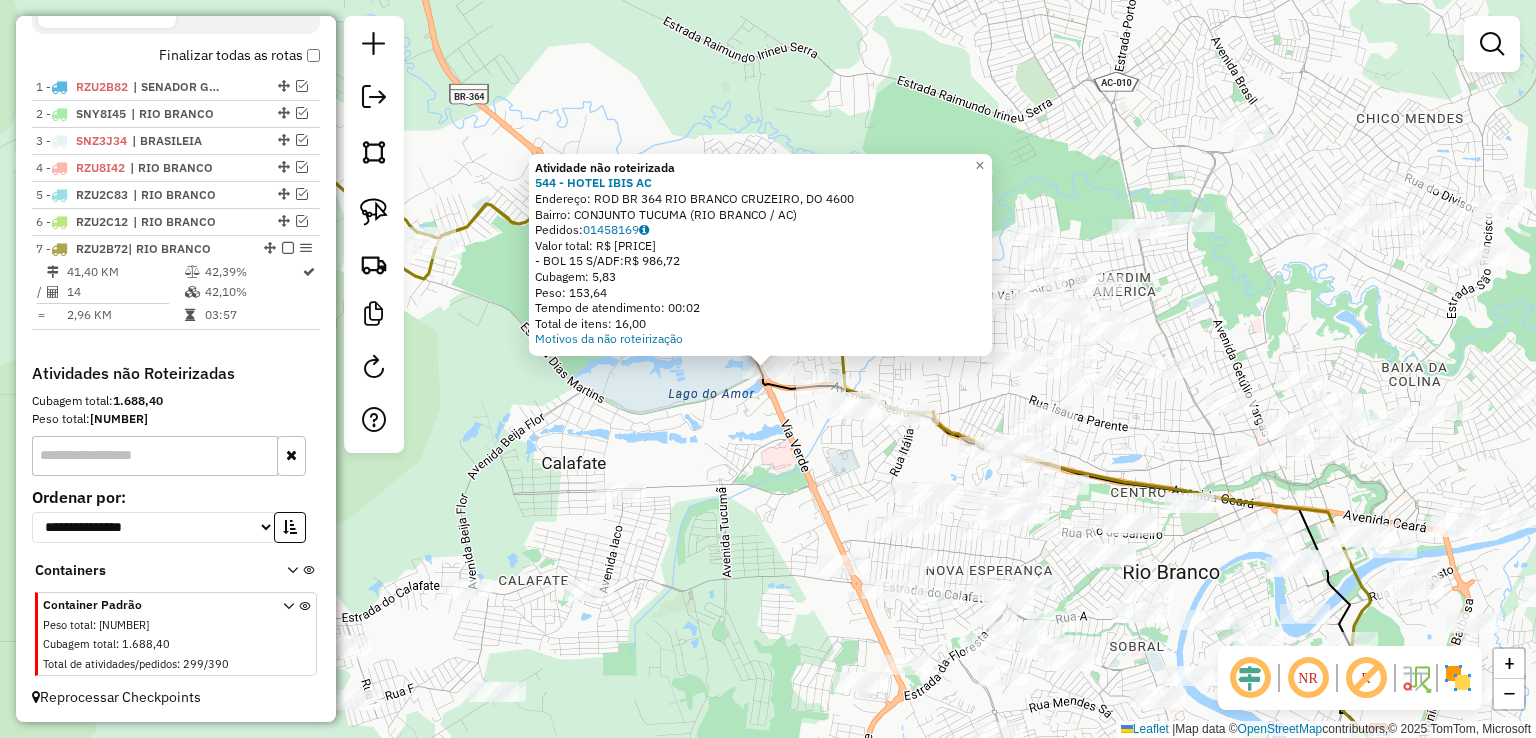 click on "Atividade não roteirizada 544 - HOTEL IBIS AC  Endereço: ROD BR 364 RIO BRANCO CRUZEIRO, DO 4600   Bairro: CONJUNTO TUCUMA (RIO BRANCO / AC)   Pedidos:  01458169   Valor total: R$ 986,72   - BOL 15 S/ADF:  R$ 986,72   Cubagem: 5,83   Peso: 153,64   Tempo de atendimento: 00:02   Total de itens: 16,00  Motivos da não roteirização × Janela de atendimento Grade de atendimento Capacidade Transportadoras Veículos Cliente Pedidos  Rotas Selecione os dias de semana para filtrar as janelas de atendimento  Seg   Ter   Qua   Qui   Sex   Sáb   Dom  Informe o período da janela de atendimento: De: Até:  Filtrar exatamente a janela do cliente  Considerar janela de atendimento padrão  Selecione os dias de semana para filtrar as grades de atendimento  Seg   Ter   Qua   Qui   Sex   Sáb   Dom   Considerar clientes sem dia de atendimento cadastrado  Clientes fora do dia de atendimento selecionado Filtrar as atividades entre os valores definidos abaixo:  Peso mínimo:   Peso máximo:   Cubagem mínima:   De:   Até:" 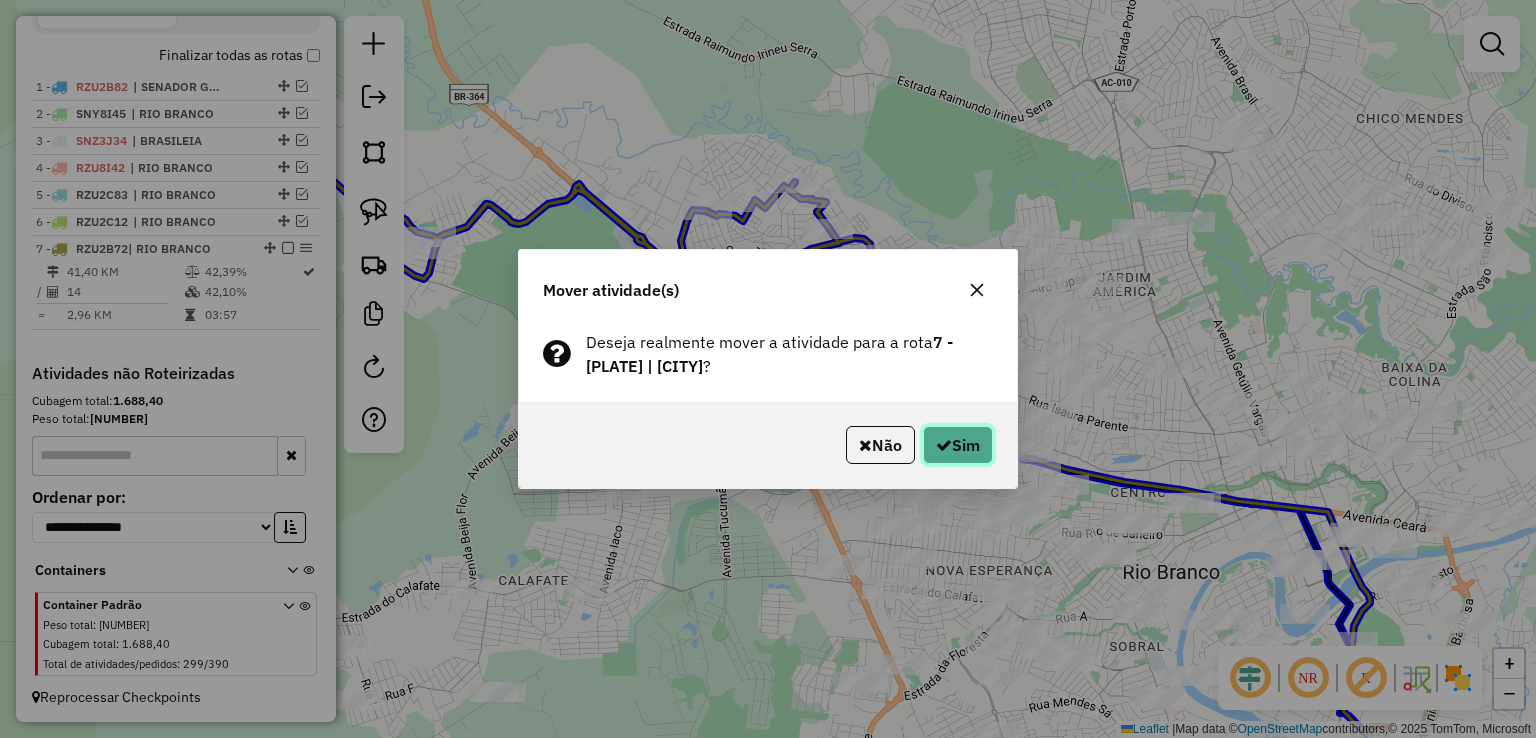 click on "Sim" 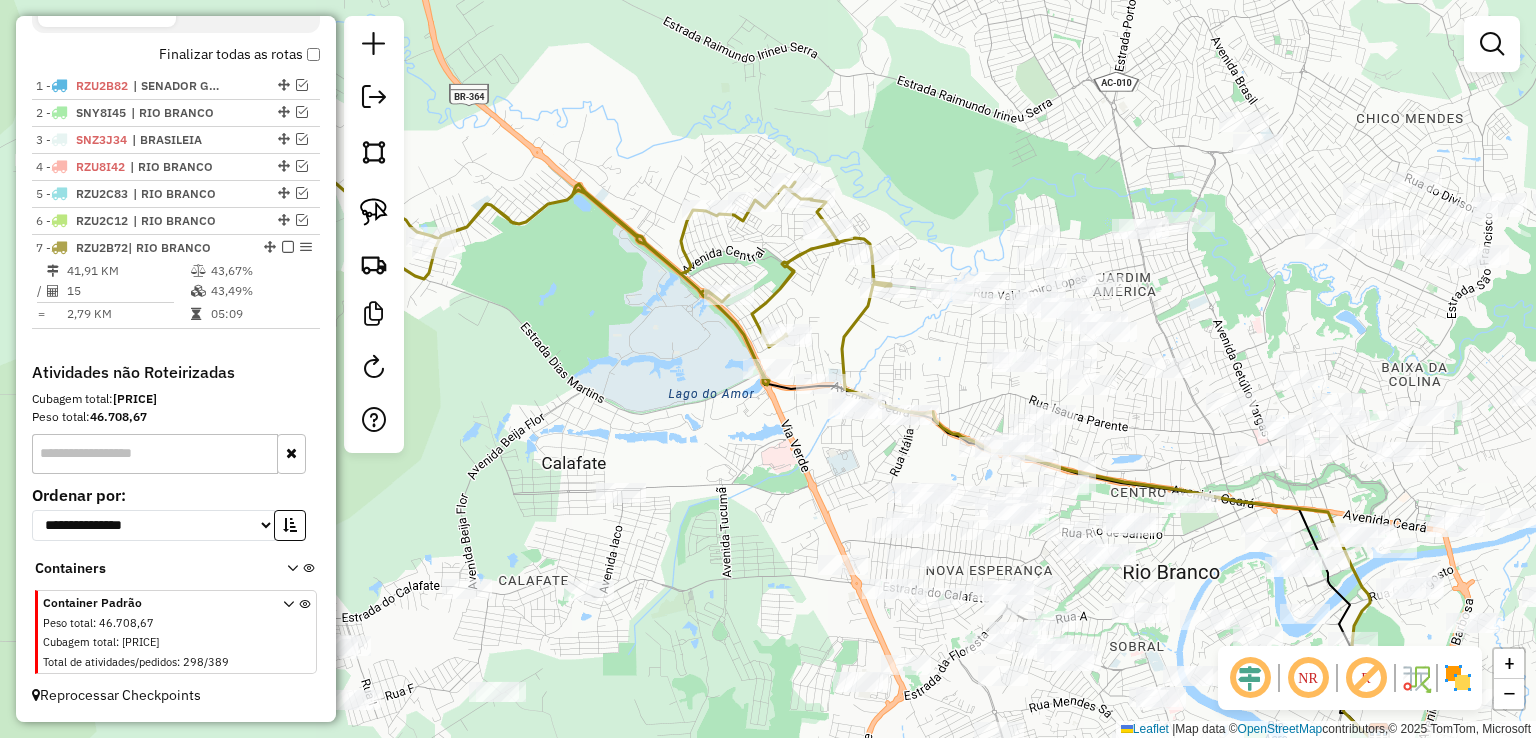 scroll, scrollTop: 691, scrollLeft: 0, axis: vertical 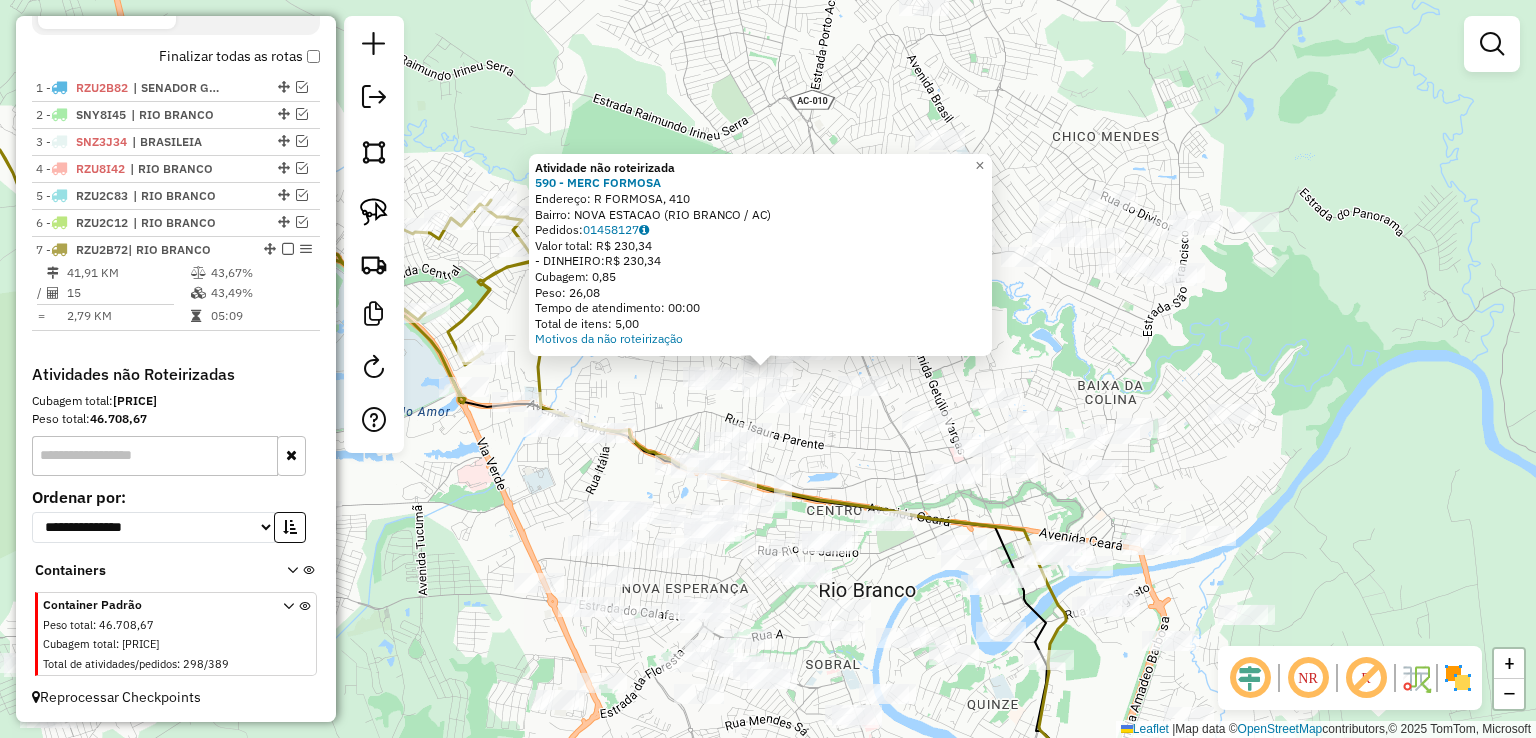 click on "Atividade não roteirizada 590 - MERC FORMOSA  Endereço: R   FORMOSA, 410   Bairro: NOVA ESTACAO (RIO BRANCO / AC)   Pedidos:  01458127   Valor total: R$ 230,34   - DINHEIRO:  R$ 230,34   Cubagem: 0,85   Peso: 26,08   Tempo de atendimento: 00:00   Total de itens: 5,00  Motivos da não roteirização × Janela de atendimento Grade de atendimento Capacidade Transportadoras Veículos Cliente Pedidos  Rotas Selecione os dias de semana para filtrar as janelas de atendimento  Seg   Ter   Qua   Qui   Sex   Sáb   Dom  Informe o período da janela de atendimento: De: Até:  Filtrar exatamente a janela do cliente  Considerar janela de atendimento padrão  Selecione os dias de semana para filtrar as grades de atendimento  Seg   Ter   Qua   Qui   Sex   Sáb   Dom   Considerar clientes sem dia de atendimento cadastrado  Clientes fora do dia de atendimento selecionado Filtrar as atividades entre os valores definidos abaixo:  Peso mínimo:   Peso máximo:   Cubagem mínima:   Cubagem máxima:   De:   Até:   De:   Até:" 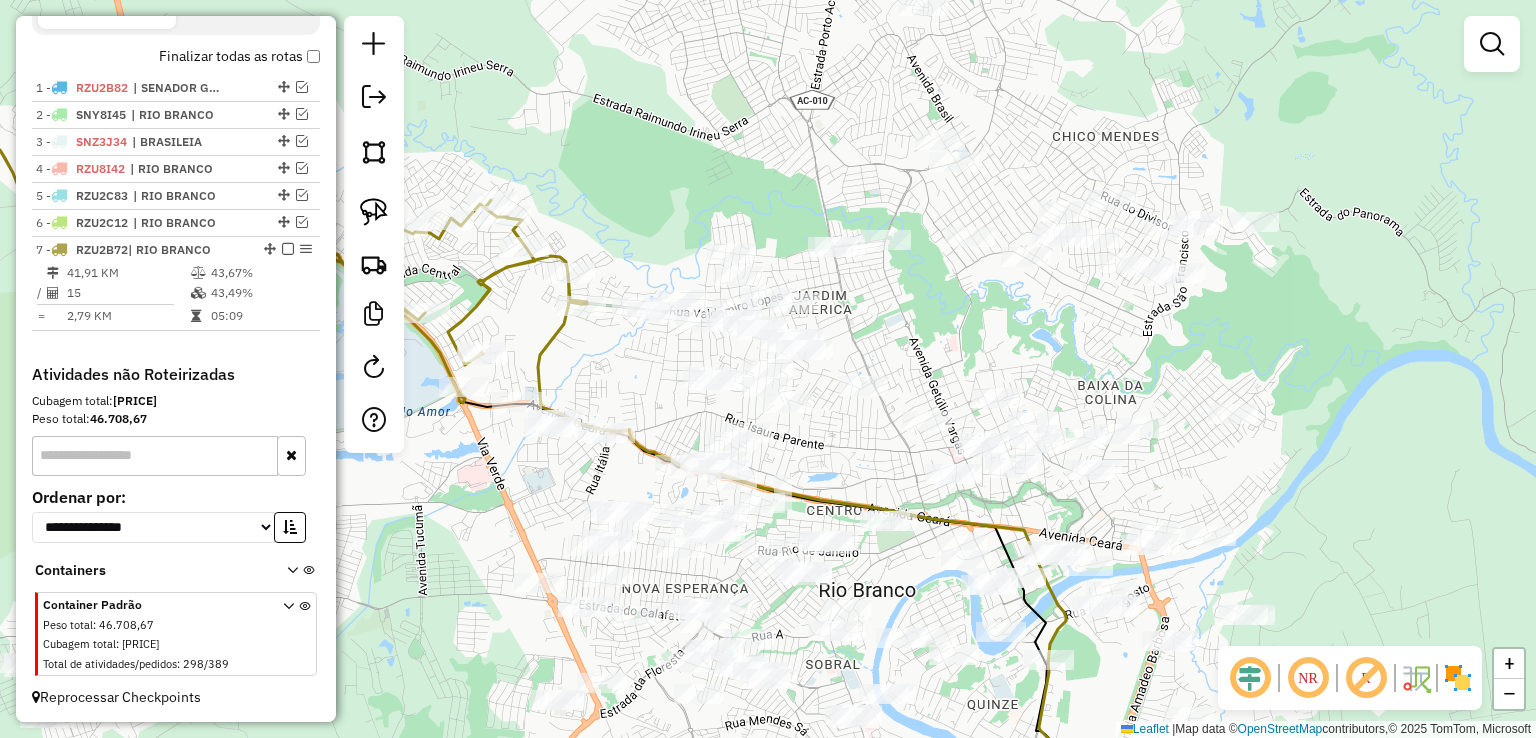 click on "Janela de atendimento Grade de atendimento Capacidade Transportadoras Veículos Cliente Pedidos  Rotas Selecione os dias de semana para filtrar as janelas de atendimento  Seg   Ter   Qua   Qui   Sex   Sáb   Dom  Informe o período da janela de atendimento: De: Até:  Filtrar exatamente a janela do cliente  Considerar janela de atendimento padrão  Selecione os dias de semana para filtrar as grades de atendimento  Seg   Ter   Qua   Qui   Sex   Sáb   Dom   Considerar clientes sem dia de atendimento cadastrado  Clientes fora do dia de atendimento selecionado Filtrar as atividades entre os valores definidos abaixo:  Peso mínimo:   Peso máximo:   Cubagem mínima:   Cubagem máxima:   De:   Até:  Filtrar as atividades entre o tempo de atendimento definido abaixo:  De:   Até:   Considerar capacidade total dos clientes não roteirizados Transportadora: Selecione um ou mais itens Tipo de veículo: Selecione um ou mais itens Veículo: Selecione um ou mais itens Motorista: Selecione um ou mais itens Nome: Rótulo:" 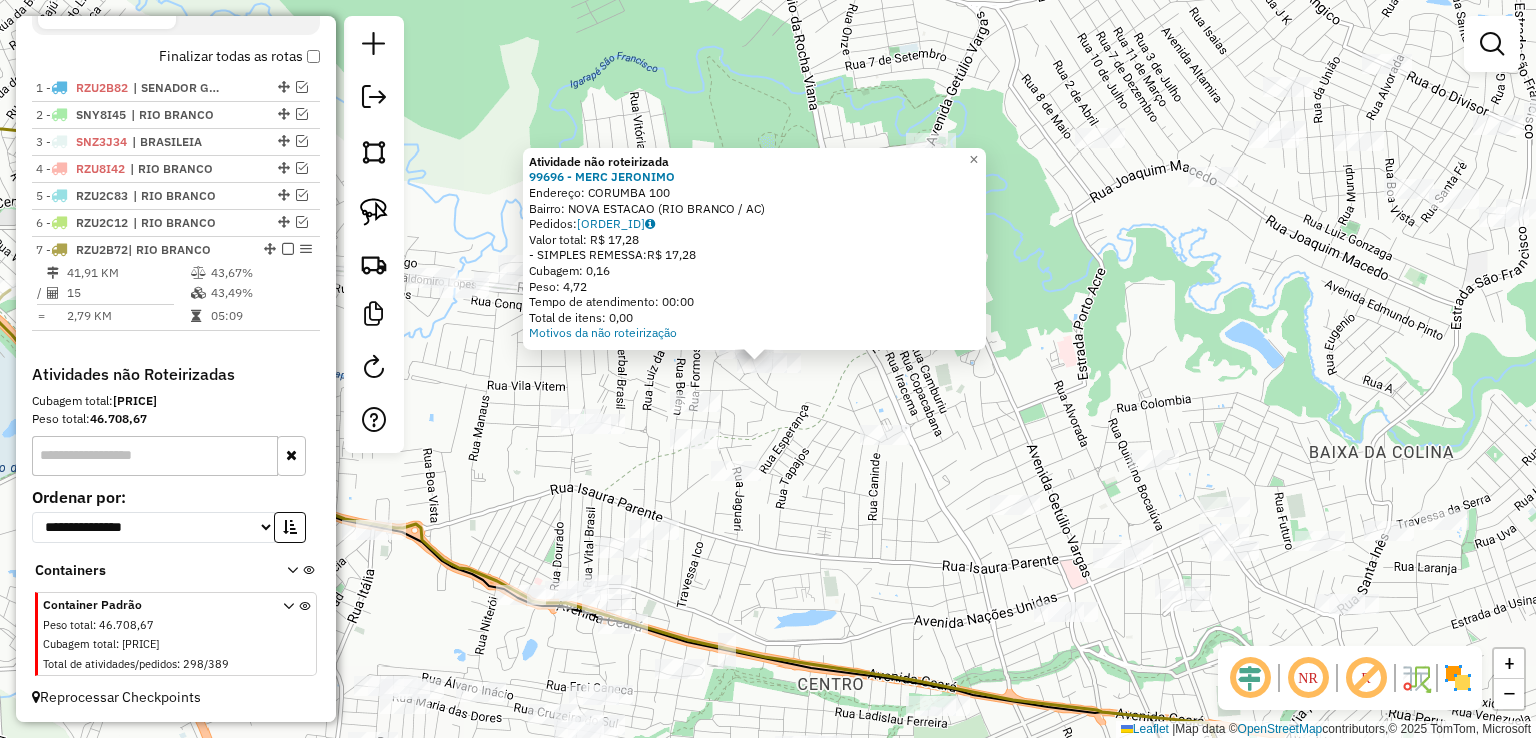 click on "Atividade não roteirizada 99696 - MERC JERONIMO  Endereço:  CORUMBA 100   Bairro: NOVA ESTACAO (RIO BRANCO / AC)   Pedidos:  01458345   Valor total: R$ 17,28   - SIMPLES REMESSA:  R$ 17,28   Cubagem: 0,16   Peso: 4,72   Tempo de atendimento: 00:00   Total de itens: 0,00  Motivos da não roteirização × Janela de atendimento Grade de atendimento Capacidade Transportadoras Veículos Cliente Pedidos  Rotas Selecione os dias de semana para filtrar as janelas de atendimento  Seg   Ter   Qua   Qui   Sex   Sáb   Dom  Informe o período da janela de atendimento: De: Até:  Filtrar exatamente a janela do cliente  Considerar janela de atendimento padrão  Selecione os dias de semana para filtrar as grades de atendimento  Seg   Ter   Qua   Qui   Sex   Sáb   Dom   Considerar clientes sem dia de atendimento cadastrado  Clientes fora do dia de atendimento selecionado Filtrar as atividades entre os valores definidos abaixo:  Peso mínimo:   Peso máximo:   Cubagem mínima:   Cubagem máxima:   De:   Até:   De:  Nome:" 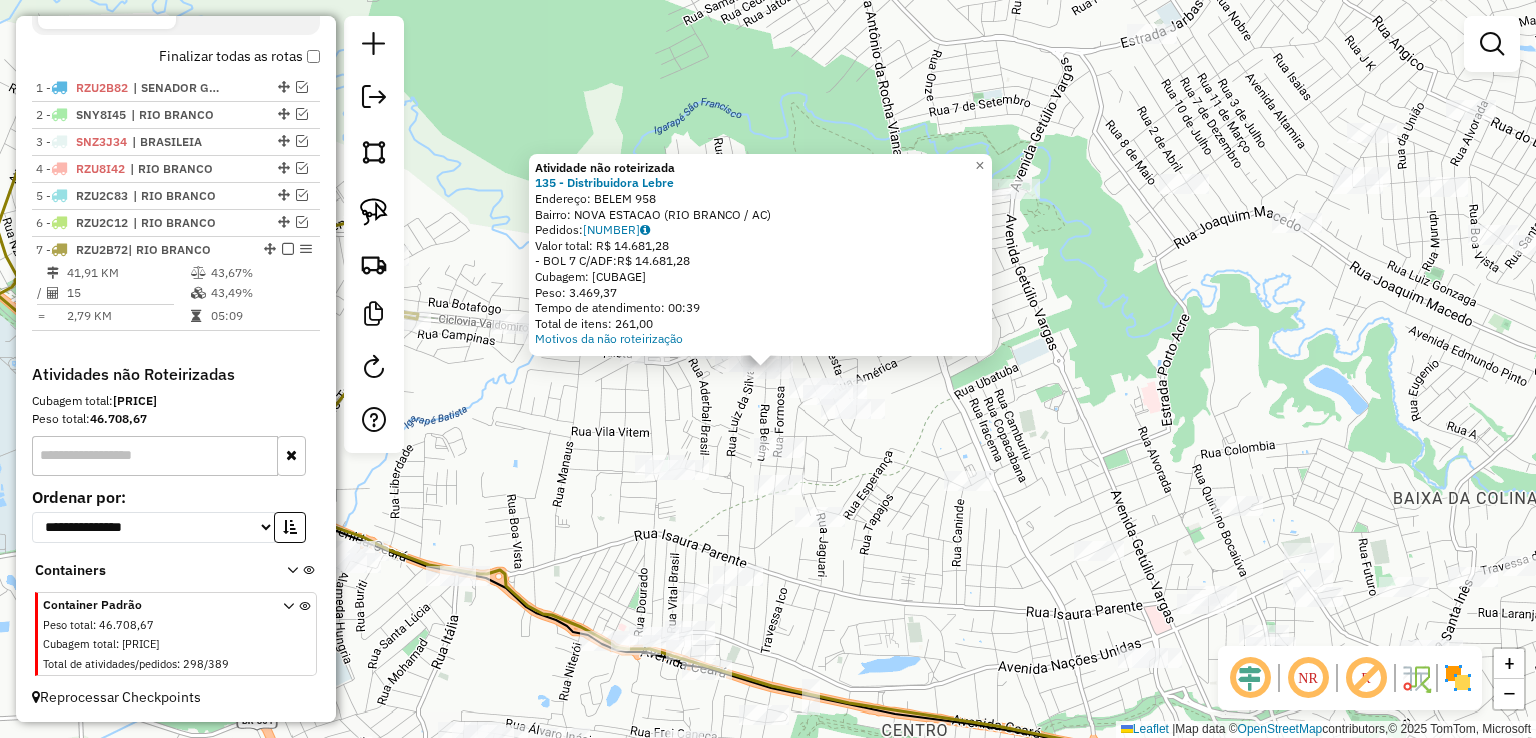 click on "Atividade não roteirizada 135 - Distribuidora Lebre  Endereço:  BELEM 958   Bairro: NOVA ESTACAO (RIO BRANCO / AC)   Pedidos:  01458245   Valor total: R$ 14.681,28   - BOL 7 C/ADF:  R$ 14.681,28   Cubagem: 121,41   Peso: 3.469,37   Tempo de atendimento: 00:39   Total de itens: 261,00  Motivos da não roteirização × Janela de atendimento Grade de atendimento Capacidade Transportadoras Veículos Cliente Pedidos  Rotas Selecione os dias de semana para filtrar as janelas de atendimento  Seg   Ter   Qua   Qui   Sex   Sáb   Dom  Informe o período da janela de atendimento: De: Até:  Filtrar exatamente a janela do cliente  Considerar janela de atendimento padrão  Selecione os dias de semana para filtrar as grades de atendimento  Seg   Ter   Qua   Qui   Sex   Sáb   Dom   Considerar clientes sem dia de atendimento cadastrado  Clientes fora do dia de atendimento selecionado Filtrar as atividades entre os valores definidos abaixo:  Peso mínimo:   Peso máximo:   Cubagem mínima:   Cubagem máxima:   De:   De:" 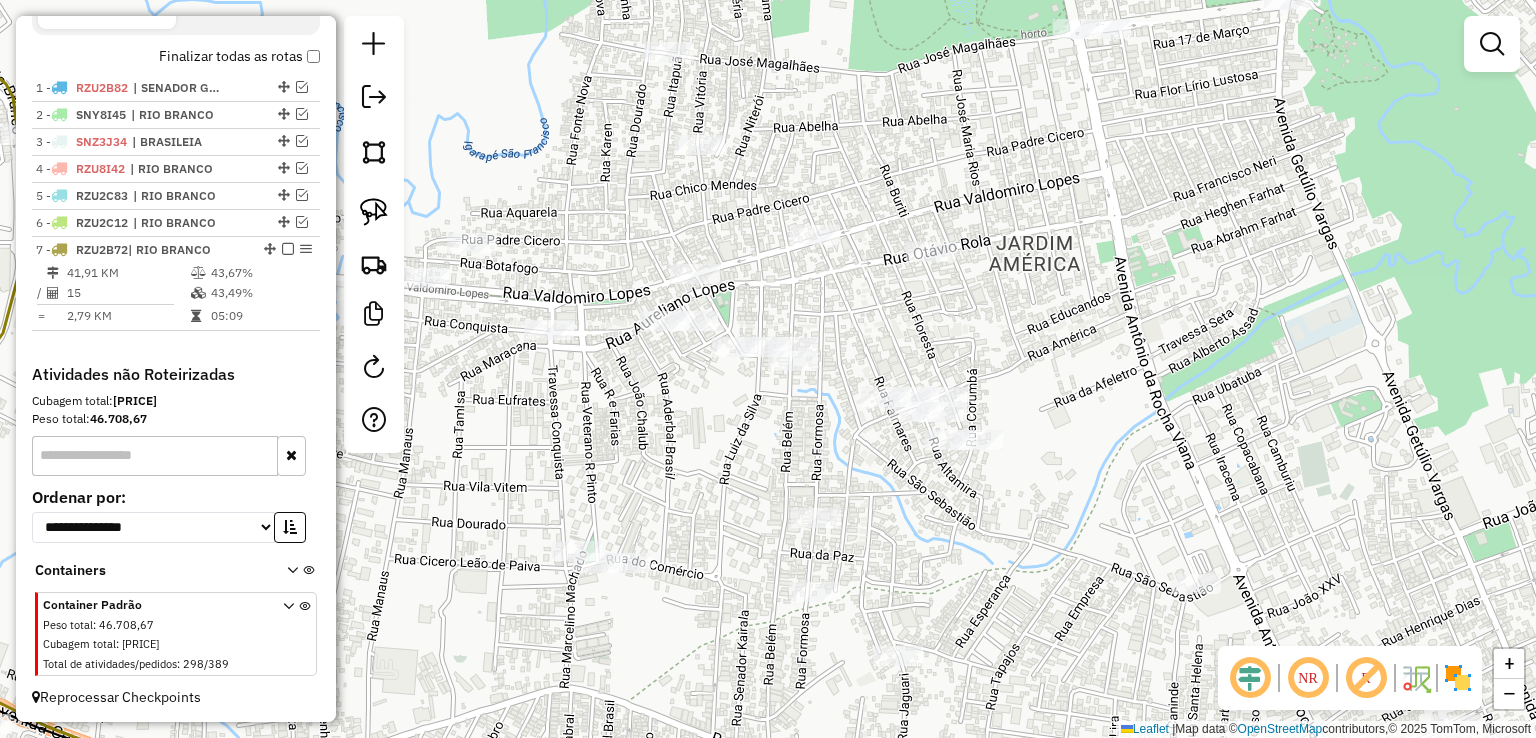 click on "Janela de atendimento Grade de atendimento Capacidade Transportadoras Veículos Cliente Pedidos  Rotas Selecione os dias de semana para filtrar as janelas de atendimento  Seg   Ter   Qua   Qui   Sex   Sáb   Dom  Informe o período da janela de atendimento: De: Até:  Filtrar exatamente a janela do cliente  Considerar janela de atendimento padrão  Selecione os dias de semana para filtrar as grades de atendimento  Seg   Ter   Qua   Qui   Sex   Sáb   Dom   Considerar clientes sem dia de atendimento cadastrado  Clientes fora do dia de atendimento selecionado Filtrar as atividades entre os valores definidos abaixo:  Peso mínimo:   Peso máximo:   Cubagem mínima:   Cubagem máxima:   De:   Até:  Filtrar as atividades entre o tempo de atendimento definido abaixo:  De:   Até:   Considerar capacidade total dos clientes não roteirizados Transportadora: Selecione um ou mais itens Tipo de veículo: Selecione um ou mais itens Veículo: Selecione um ou mais itens Motorista: Selecione um ou mais itens Nome: Rótulo:" 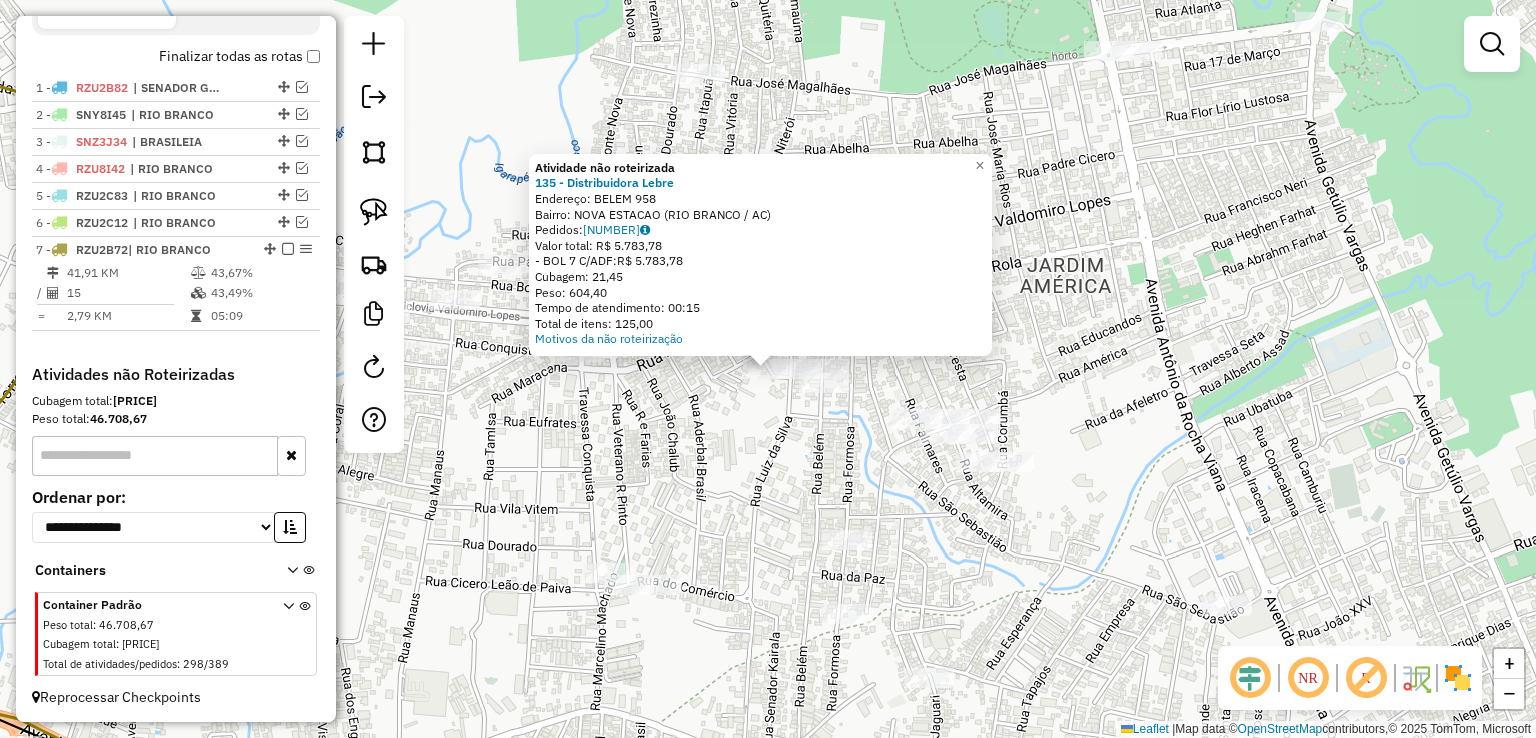 click on "Atividade não roteirizada 135 - Distribuidora Lebre  Endereço:  BELEM 958   Bairro: NOVA ESTACAO (RIO BRANCO / AC)   Pedidos:  01458264   Valor total: R$ 5.783,78   - BOL 7 C/ADF:  R$ 5.783,78   Cubagem: 21,45   Peso: 604,40   Tempo de atendimento: 00:15   Total de itens: 125,00  Motivos da não roteirização × Janela de atendimento Grade de atendimento Capacidade Transportadoras Veículos Cliente Pedidos  Rotas Selecione os dias de semana para filtrar as janelas de atendimento  Seg   Ter   Qua   Qui   Sex   Sáb   Dom  Informe o período da janela de atendimento: De: Até:  Filtrar exatamente a janela do cliente  Considerar janela de atendimento padrão  Selecione os dias de semana para filtrar as grades de atendimento  Seg   Ter   Qua   Qui   Sex   Sáb   Dom   Considerar clientes sem dia de atendimento cadastrado  Clientes fora do dia de atendimento selecionado Filtrar as atividades entre os valores definidos abaixo:  Peso mínimo:   Peso máximo:   Cubagem mínima:   Cubagem máxima:   De:   Até:  +" 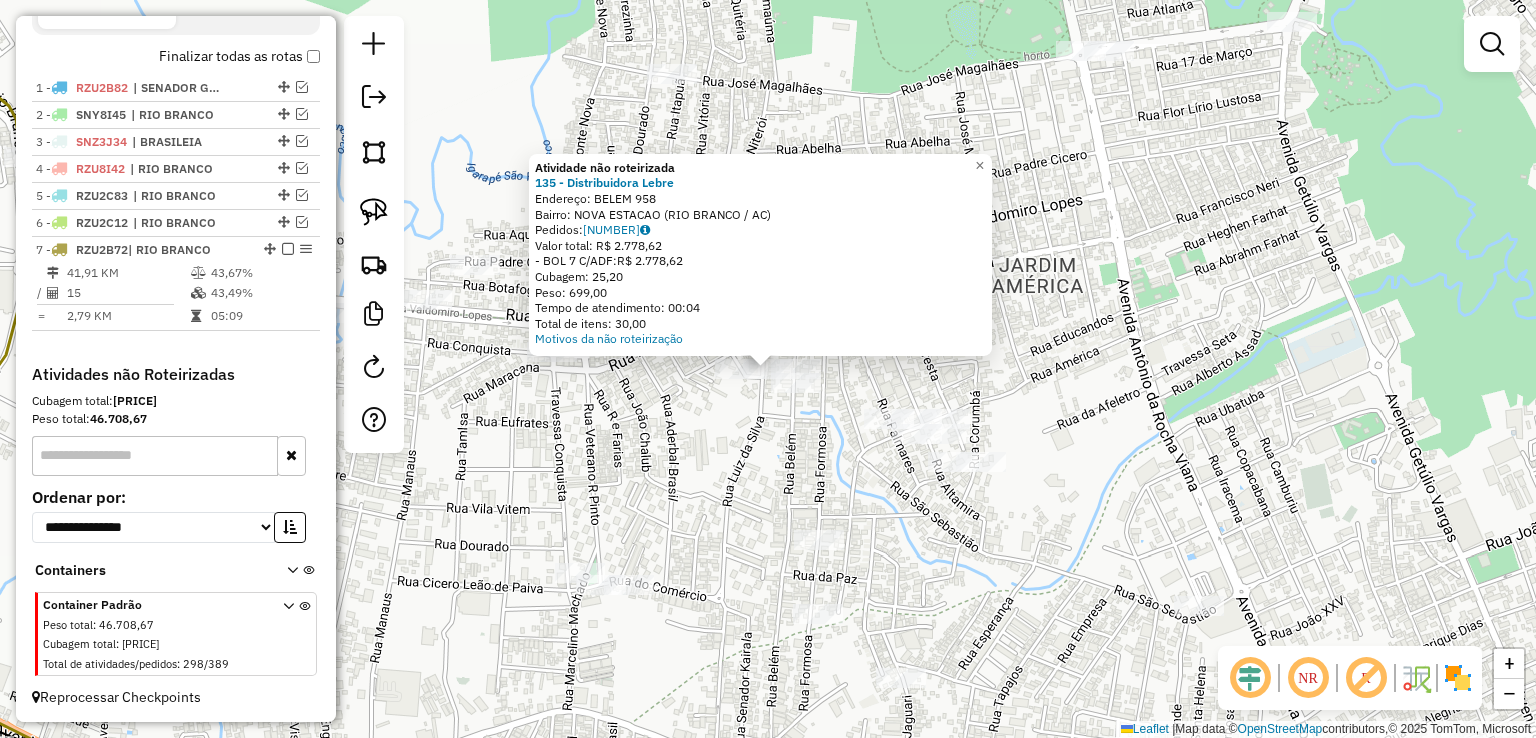 click on "Atividade não roteirizada 135 - Distribuidora Lebre  Endereço:  BELEM 958   Bairro: NOVA ESTACAO (RIO BRANCO / AC)   Pedidos:  01457966   Valor total: R$ 2.778,62   - BOL 7 C/ADF:  R$ 2.778,62   Cubagem: 25,20   Peso: 699,00   Tempo de atendimento: 00:04   Total de itens: 30,00  Motivos da não roteirização × Janela de atendimento Grade de atendimento Capacidade Transportadoras Veículos Cliente Pedidos  Rotas Selecione os dias de semana para filtrar as janelas de atendimento  Seg   Ter   Qua   Qui   Sex   Sáb   Dom  Informe o período da janela de atendimento: De: Até:  Filtrar exatamente a janela do cliente  Considerar janela de atendimento padrão  Selecione os dias de semana para filtrar as grades de atendimento  Seg   Ter   Qua   Qui   Sex   Sáb   Dom   Considerar clientes sem dia de atendimento cadastrado  Clientes fora do dia de atendimento selecionado Filtrar as atividades entre os valores definidos abaixo:  Peso mínimo:   Peso máximo:   Cubagem mínima:   Cubagem máxima:   De:   Até:  De:" 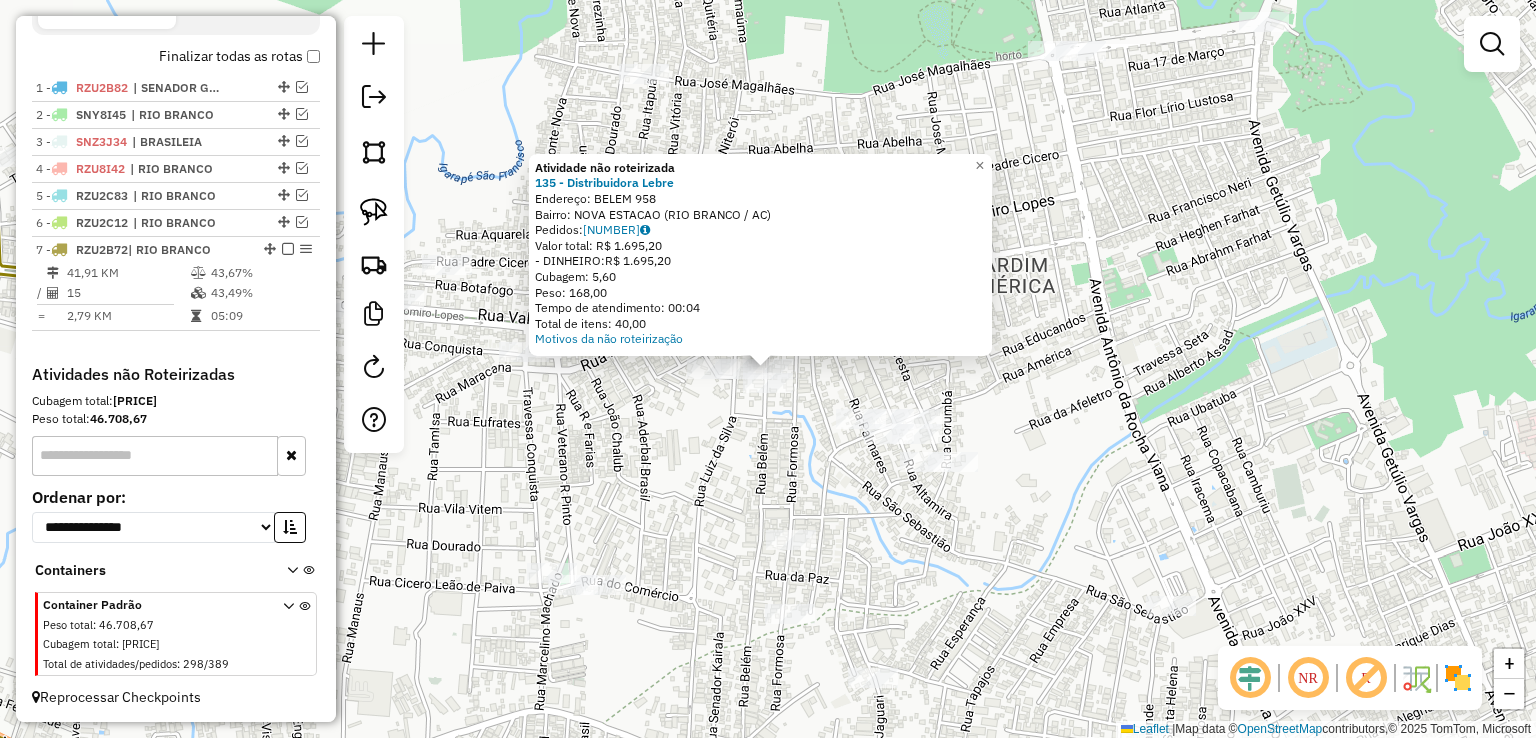 click on "Atividade não roteirizada 135 - Distribuidora Lebre  Endereço:  BELEM 958   Bairro: NOVA ESTACAO (RIO BRANCO / AC)   Pedidos:  01458265   Valor total: R$ 1.695,20   - DINHEIRO:  R$ 1.695,20   Cubagem: 5,60   Peso: 168,00   Tempo de atendimento: 00:04   Total de itens: 40,00  Motivos da não roteirização × Janela de atendimento Grade de atendimento Capacidade Transportadoras Veículos Cliente Pedidos  Rotas Selecione os dias de semana para filtrar as janelas de atendimento  Seg   Ter   Qua   Qui   Sex   Sáb   Dom  Informe o período da janela de atendimento: De: Até:  Filtrar exatamente a janela do cliente  Considerar janela de atendimento padrão  Selecione os dias de semana para filtrar as grades de atendimento  Seg   Ter   Qua   Qui   Sex   Sáb   Dom   Considerar clientes sem dia de atendimento cadastrado  Clientes fora do dia de atendimento selecionado Filtrar as atividades entre os valores definidos abaixo:  Peso mínimo:   Peso máximo:   Cubagem mínima:   Cubagem máxima:   De:   Até:   De:  +" 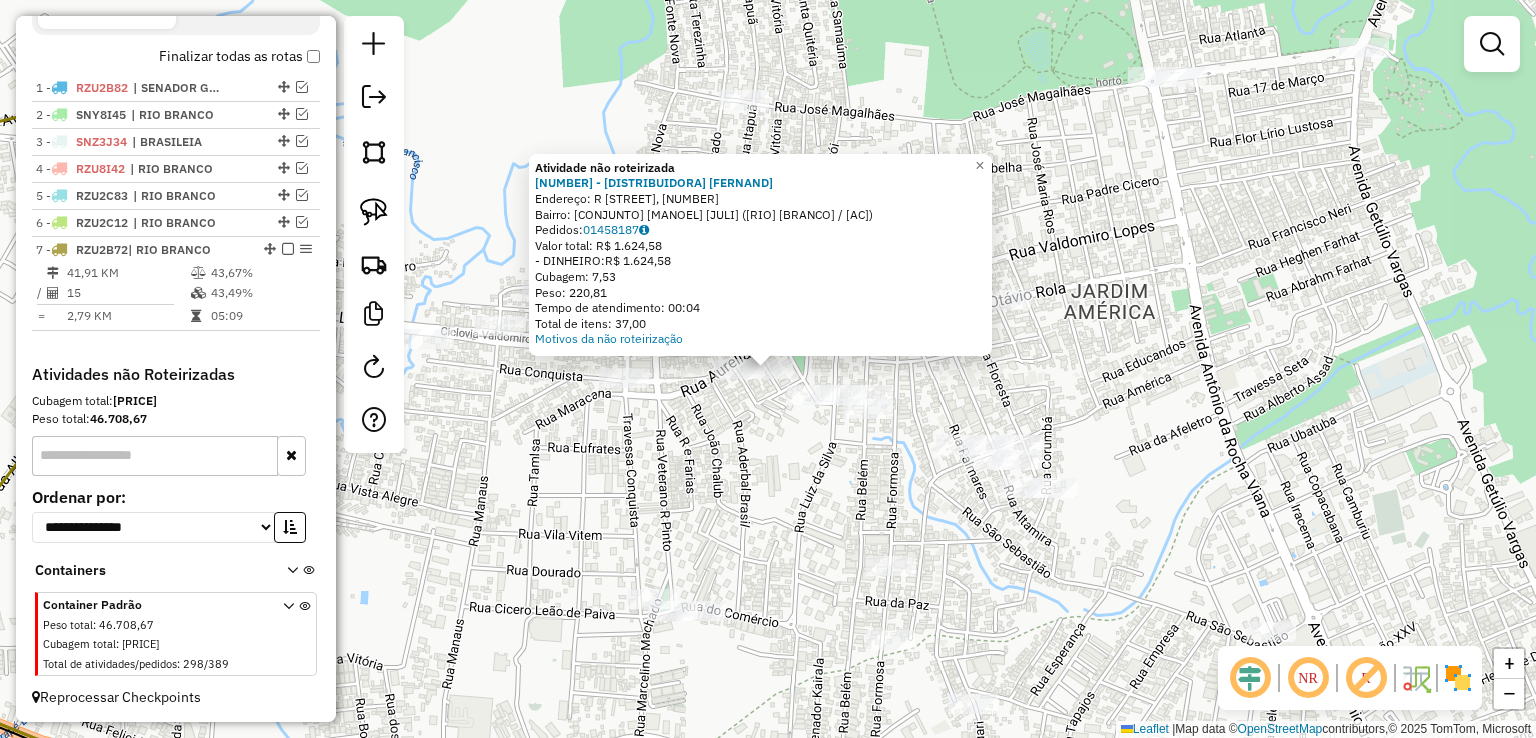 click on "Atividade não roteirizada 7003 - Distribudora Fernand  Endereço: R   AURELIANO LOPES, 200   Bairro: CONJUNTO MANOEL JULI (RIO BRANCO / AC)   Pedidos:  01458187   Valor total: R$ 1.624,58   - DINHEIRO:  R$ 1.624,58   Cubagem: 7,53   Peso: 220,81   Tempo de atendimento: 00:04   Total de itens: 37,00  Motivos da não roteirização × Janela de atendimento Grade de atendimento Capacidade Transportadoras Veículos Cliente Pedidos  Rotas Selecione os dias de semana para filtrar as janelas de atendimento  Seg   Ter   Qua   Qui   Sex   Sáb   Dom  Informe o período da janela de atendimento: De: Até:  Filtrar exatamente a janela do cliente  Considerar janela de atendimento padrão  Selecione os dias de semana para filtrar as grades de atendimento  Seg   Ter   Qua   Qui   Sex   Sáb   Dom   Considerar clientes sem dia de atendimento cadastrado  Clientes fora do dia de atendimento selecionado Filtrar as atividades entre os valores definidos abaixo:  Peso mínimo:   Peso máximo:   Cubagem mínima:   De:   Até:  +" 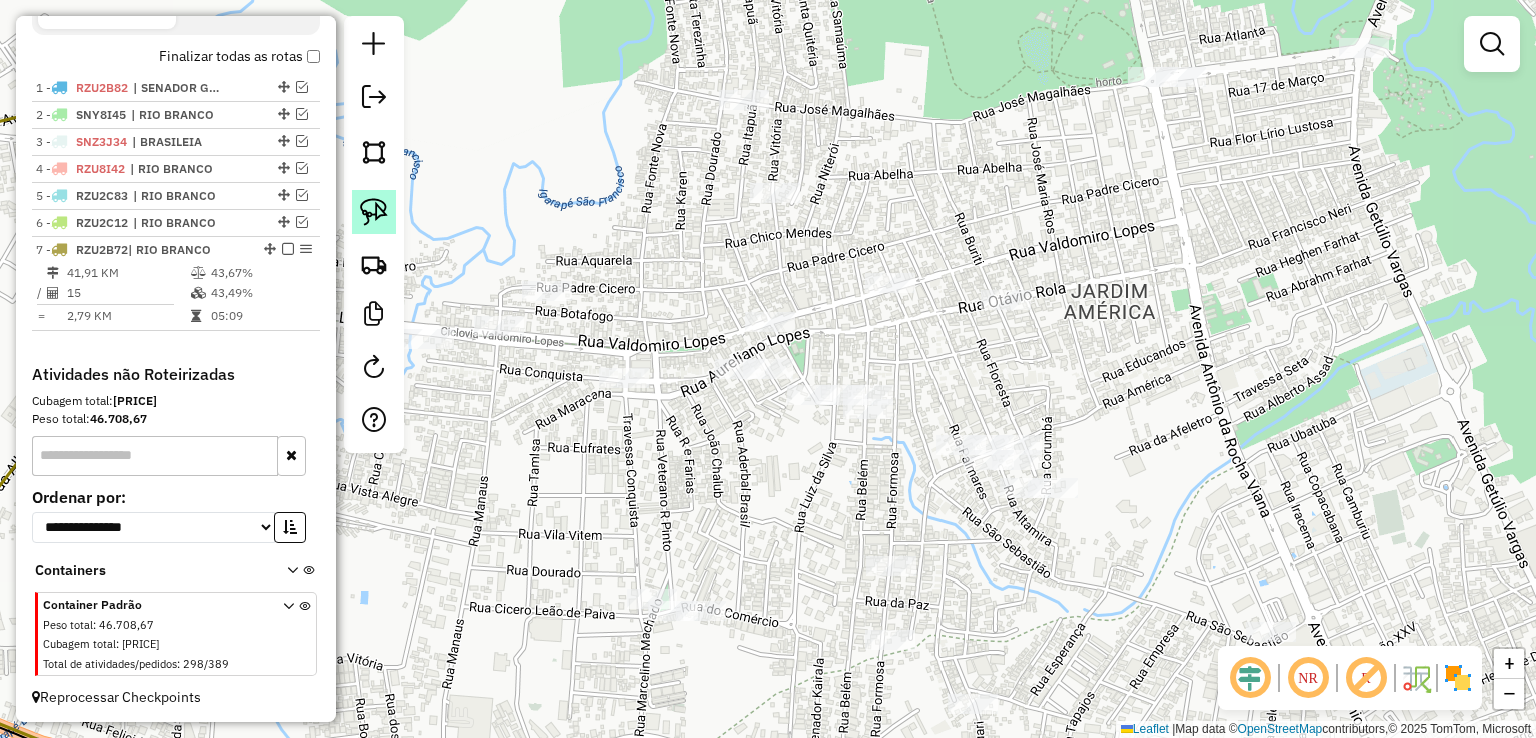click 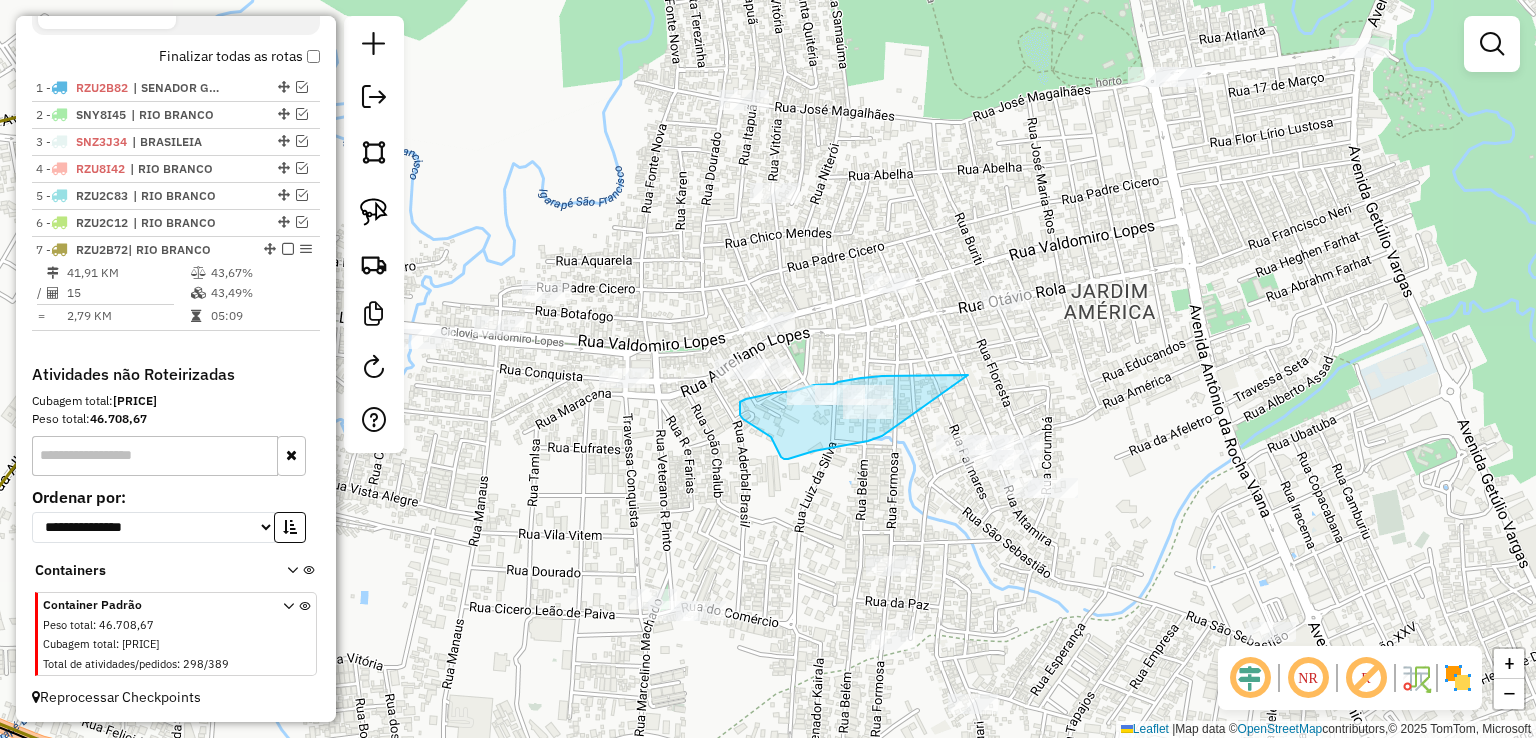 drag, startPoint x: 968, startPoint y: 375, endPoint x: 882, endPoint y: 436, distance: 105.43719 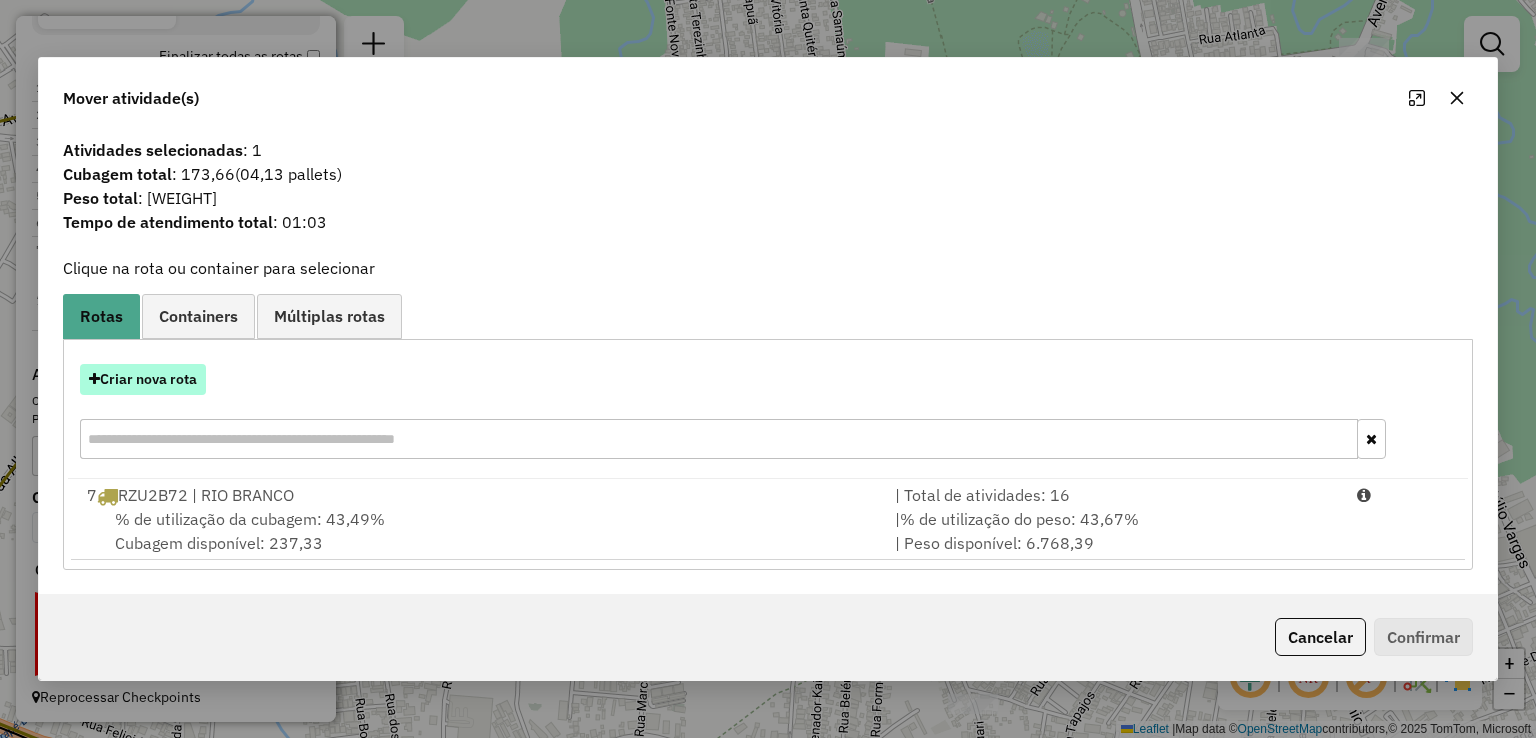 click on "Criar nova rota" at bounding box center (143, 379) 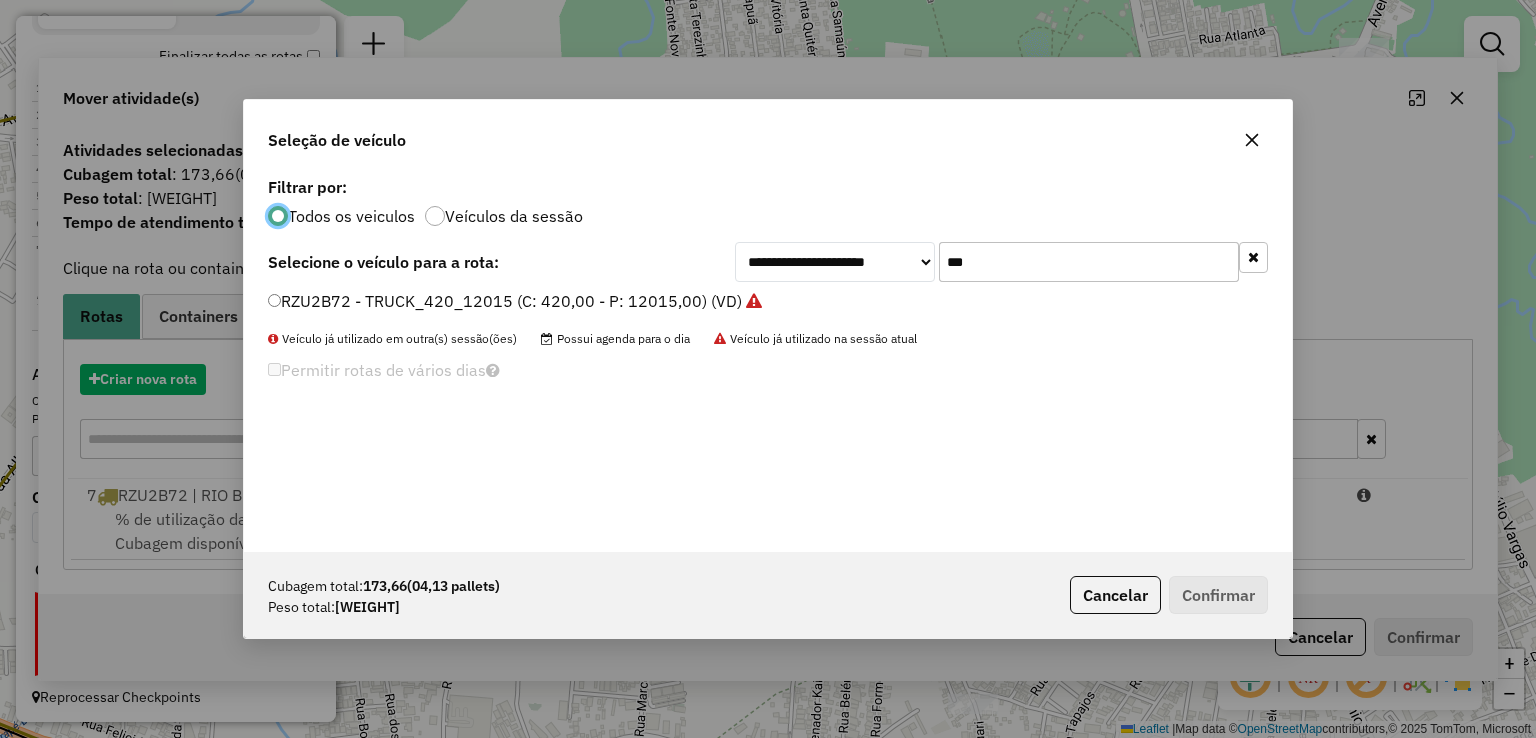 scroll, scrollTop: 10, scrollLeft: 6, axis: both 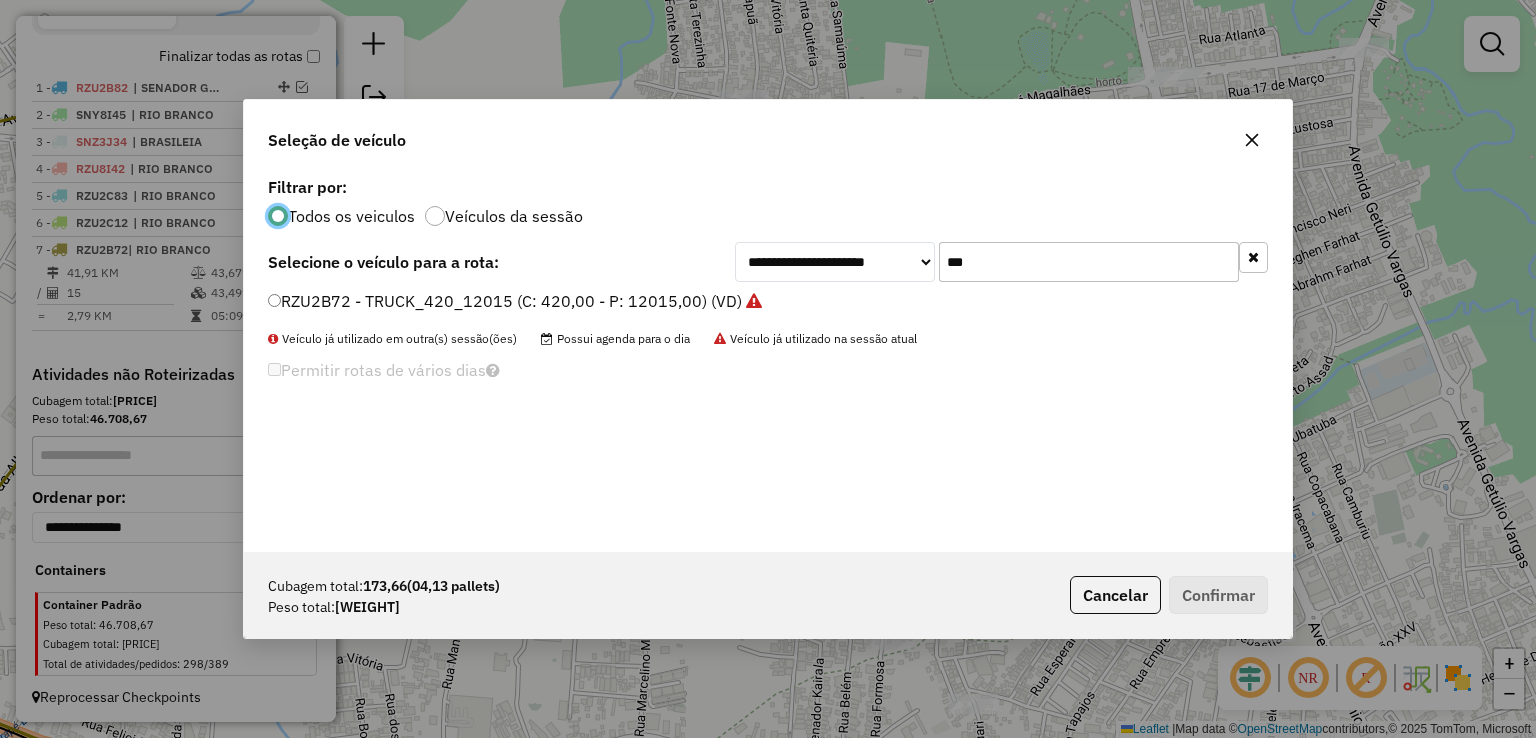 drag, startPoint x: 950, startPoint y: 265, endPoint x: 631, endPoint y: 257, distance: 319.1003 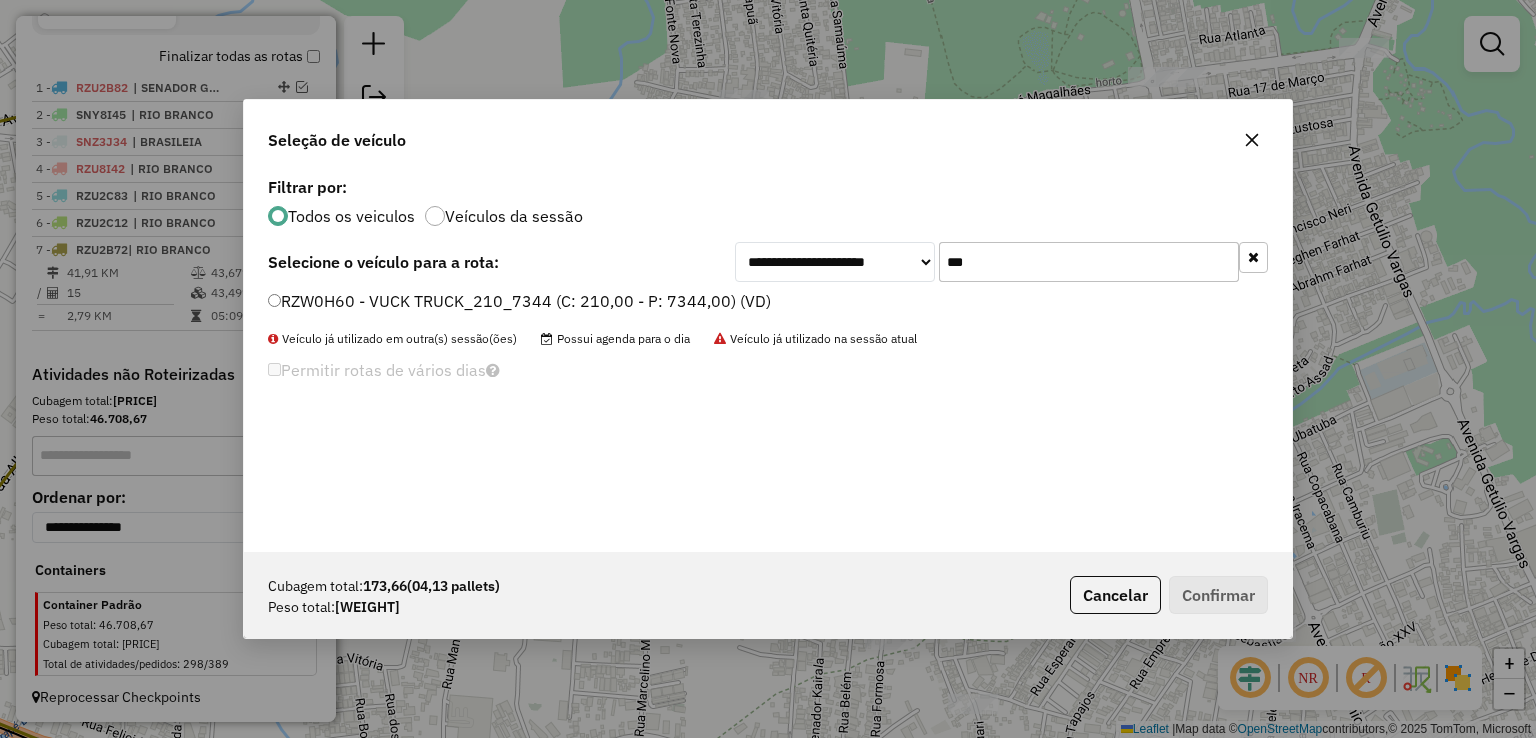 type on "***" 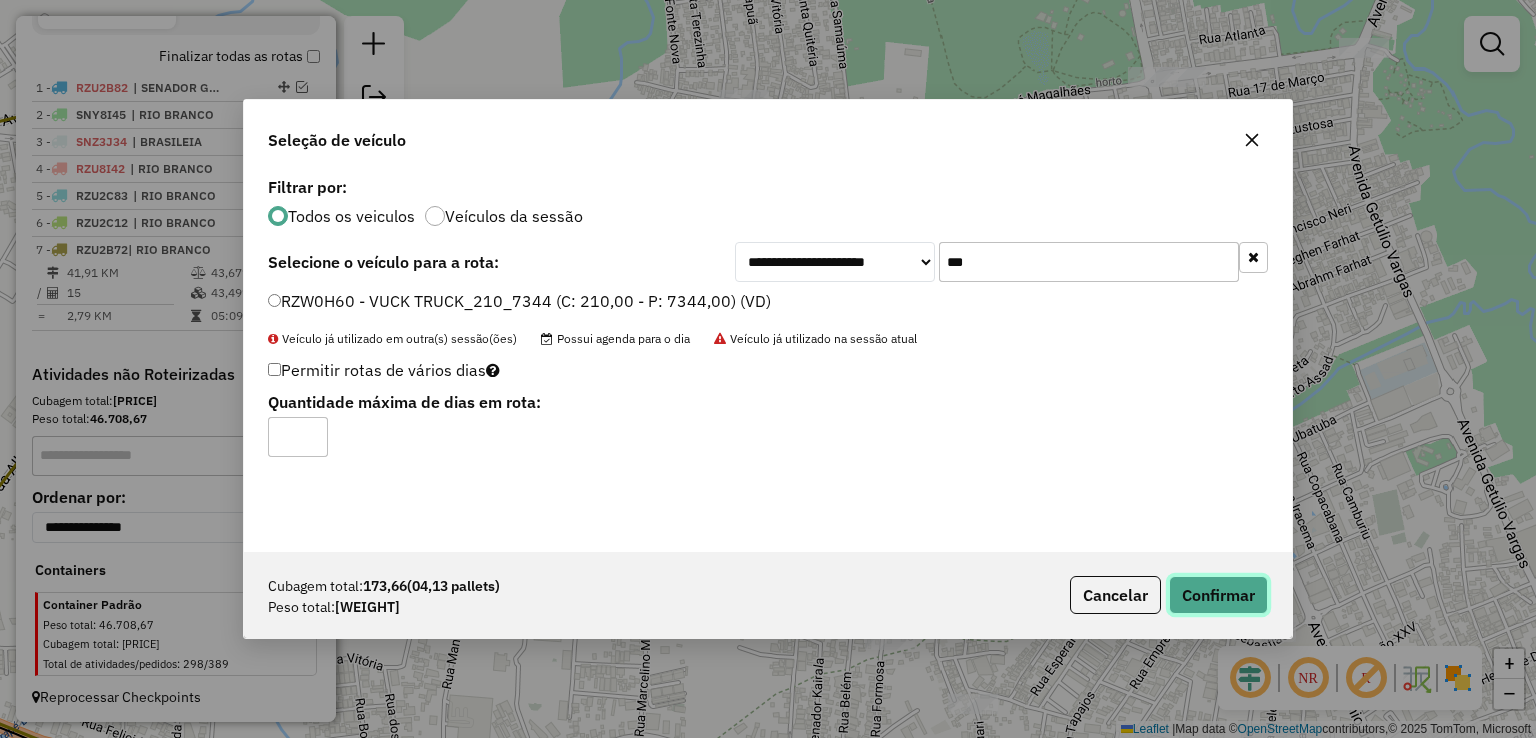 click on "Confirmar" 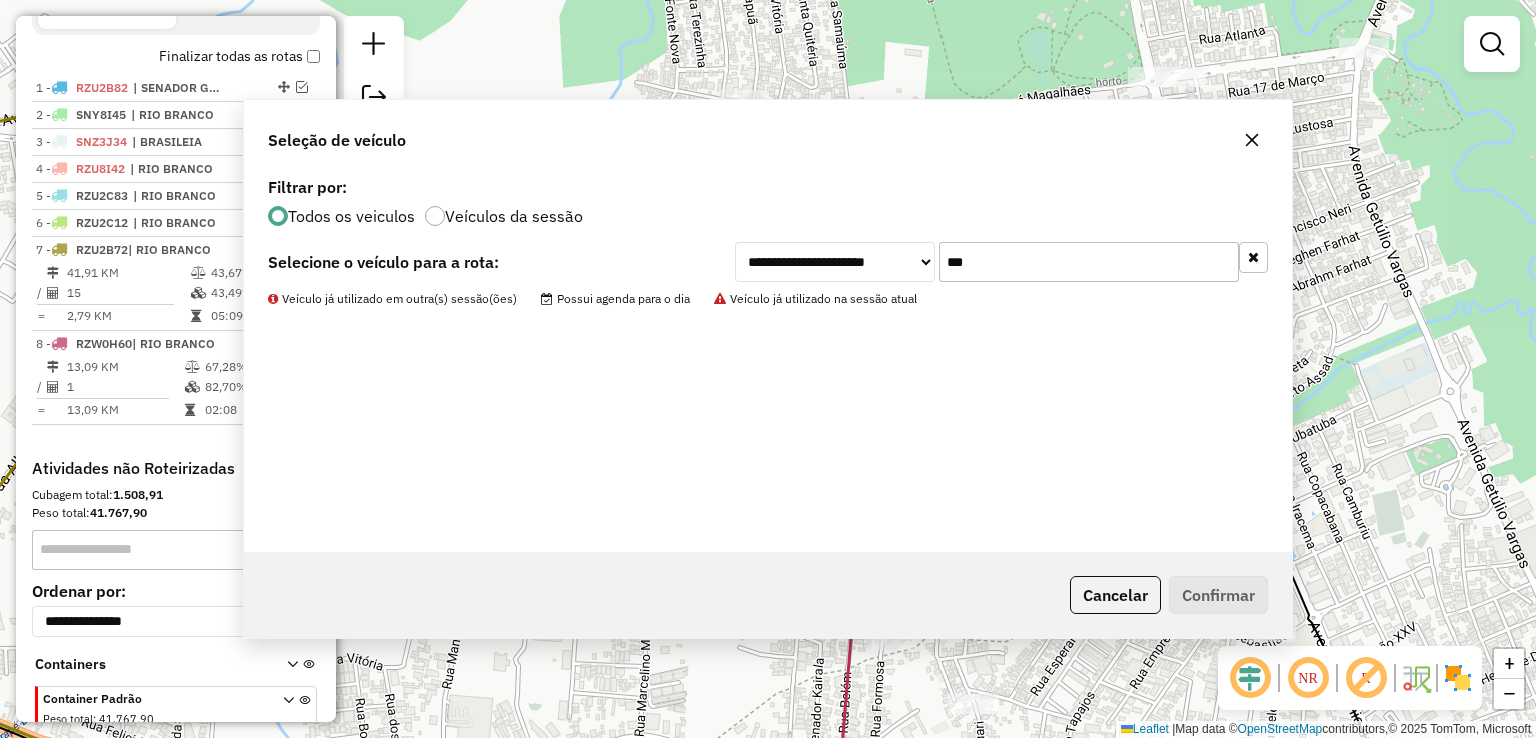 scroll, scrollTop: 731, scrollLeft: 0, axis: vertical 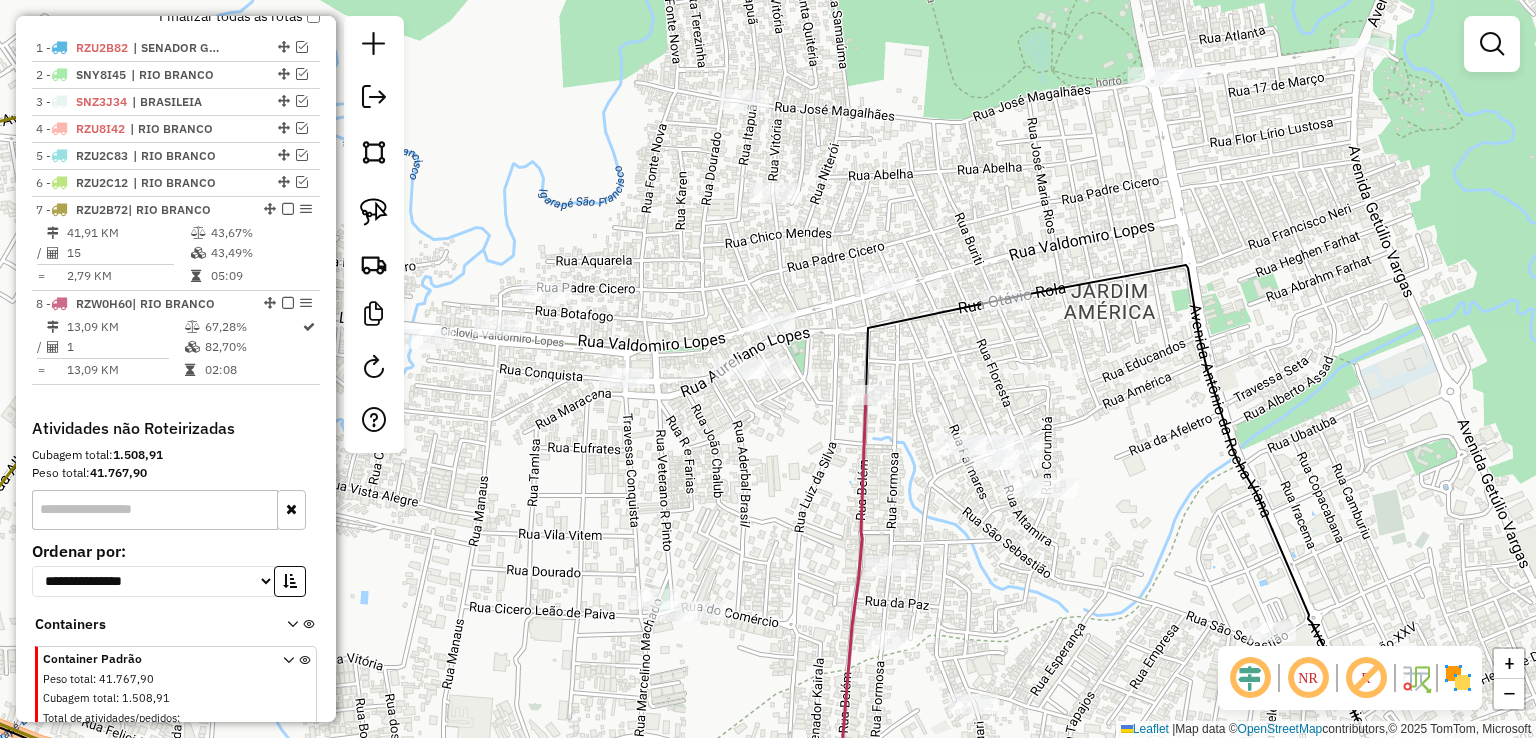 select on "*********" 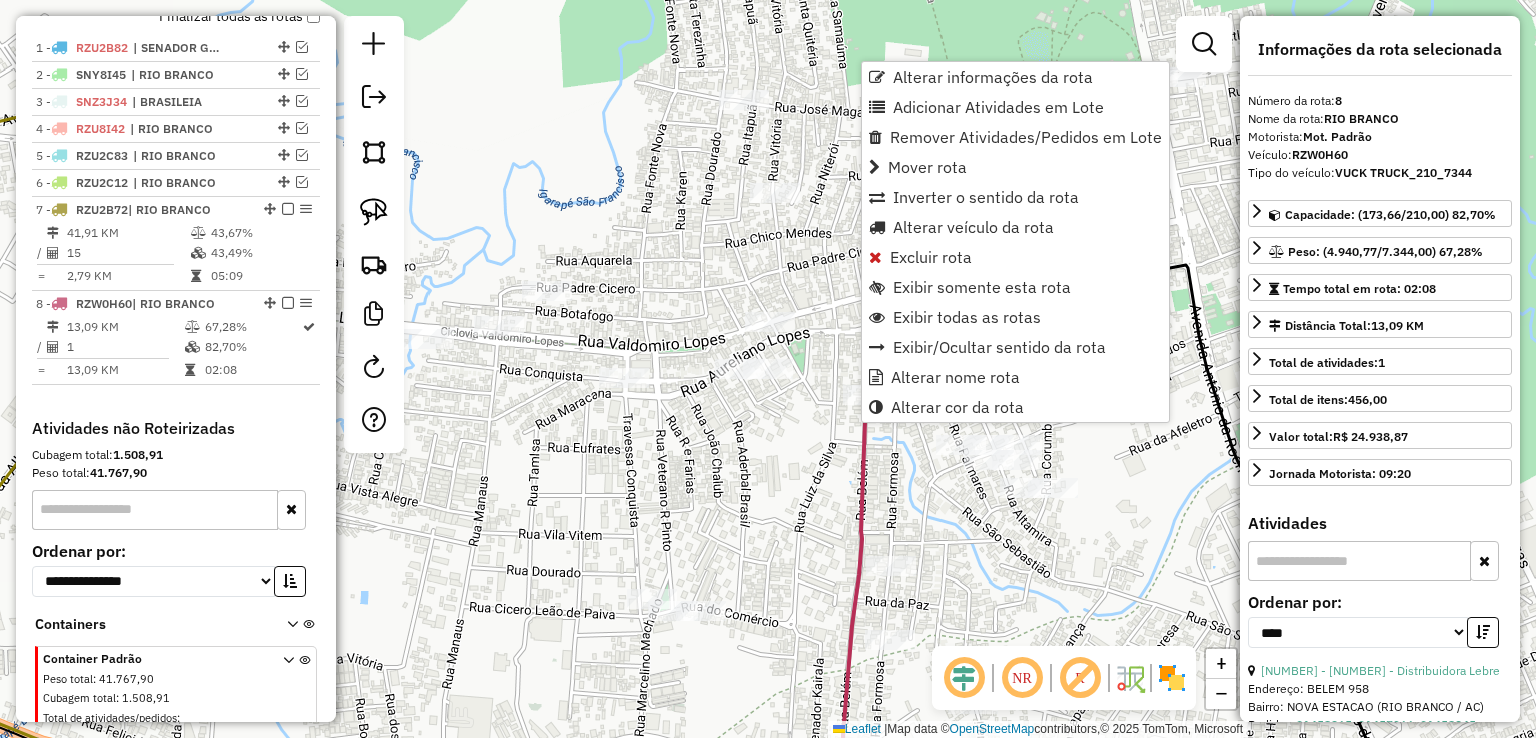 scroll, scrollTop: 784, scrollLeft: 0, axis: vertical 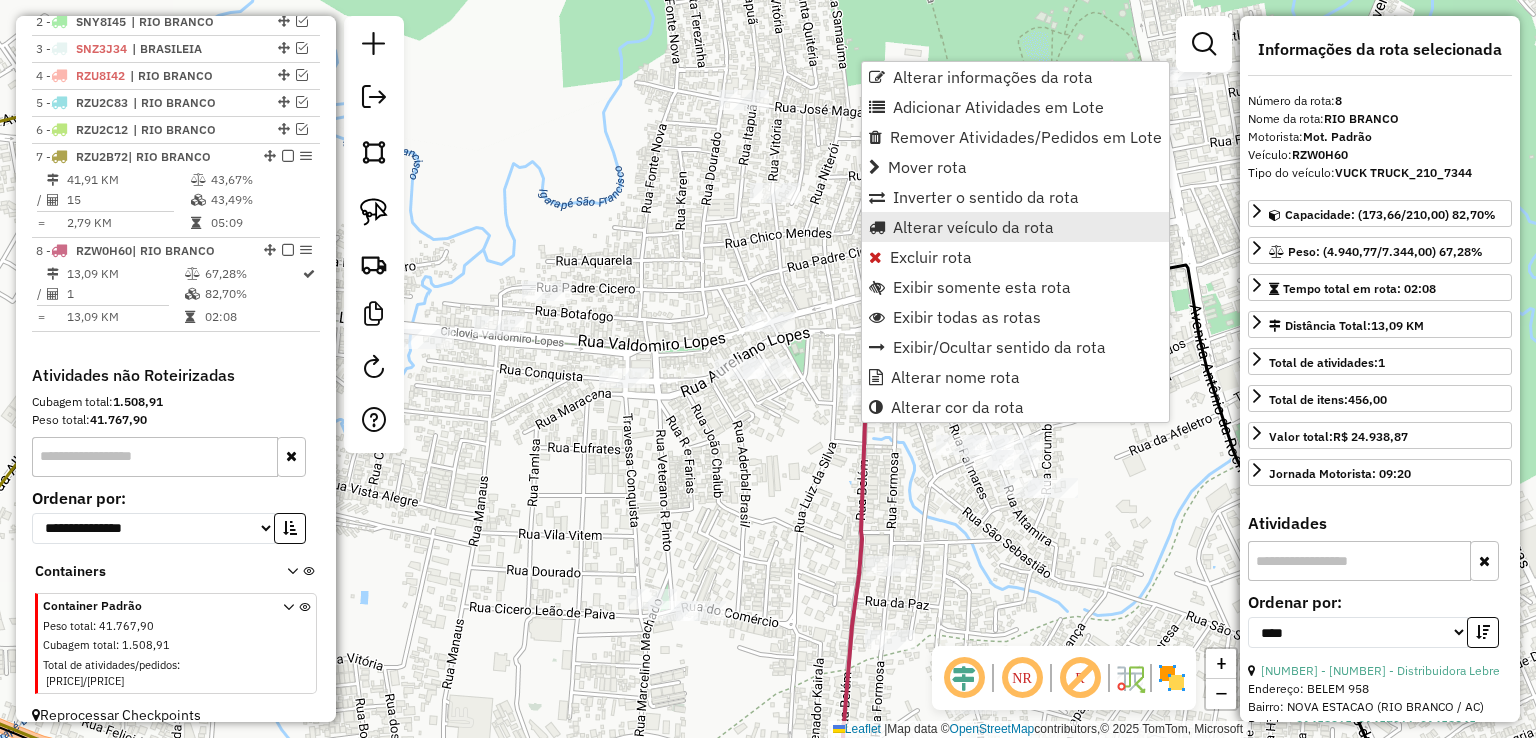 click on "Alterar veículo da rota" at bounding box center (973, 227) 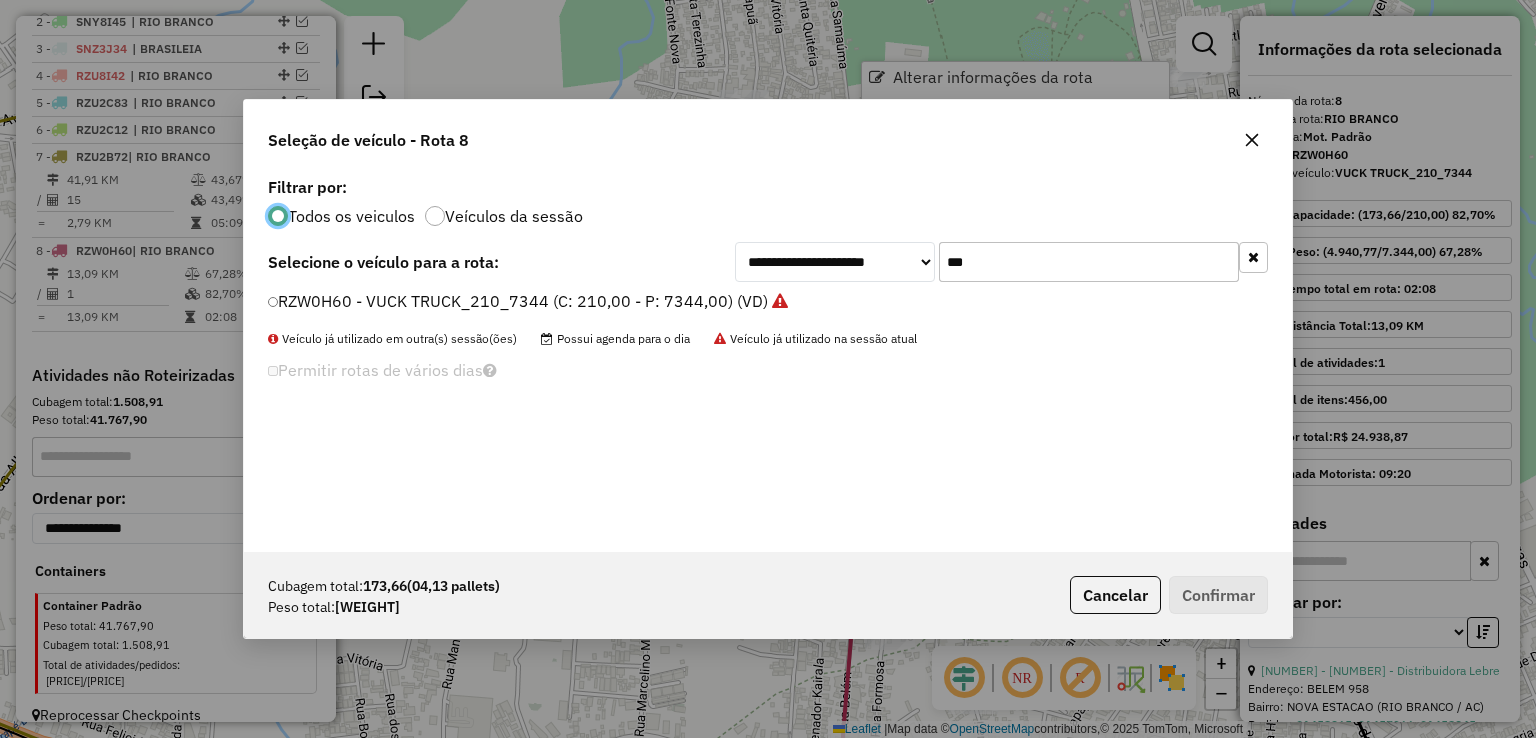 scroll, scrollTop: 10, scrollLeft: 6, axis: both 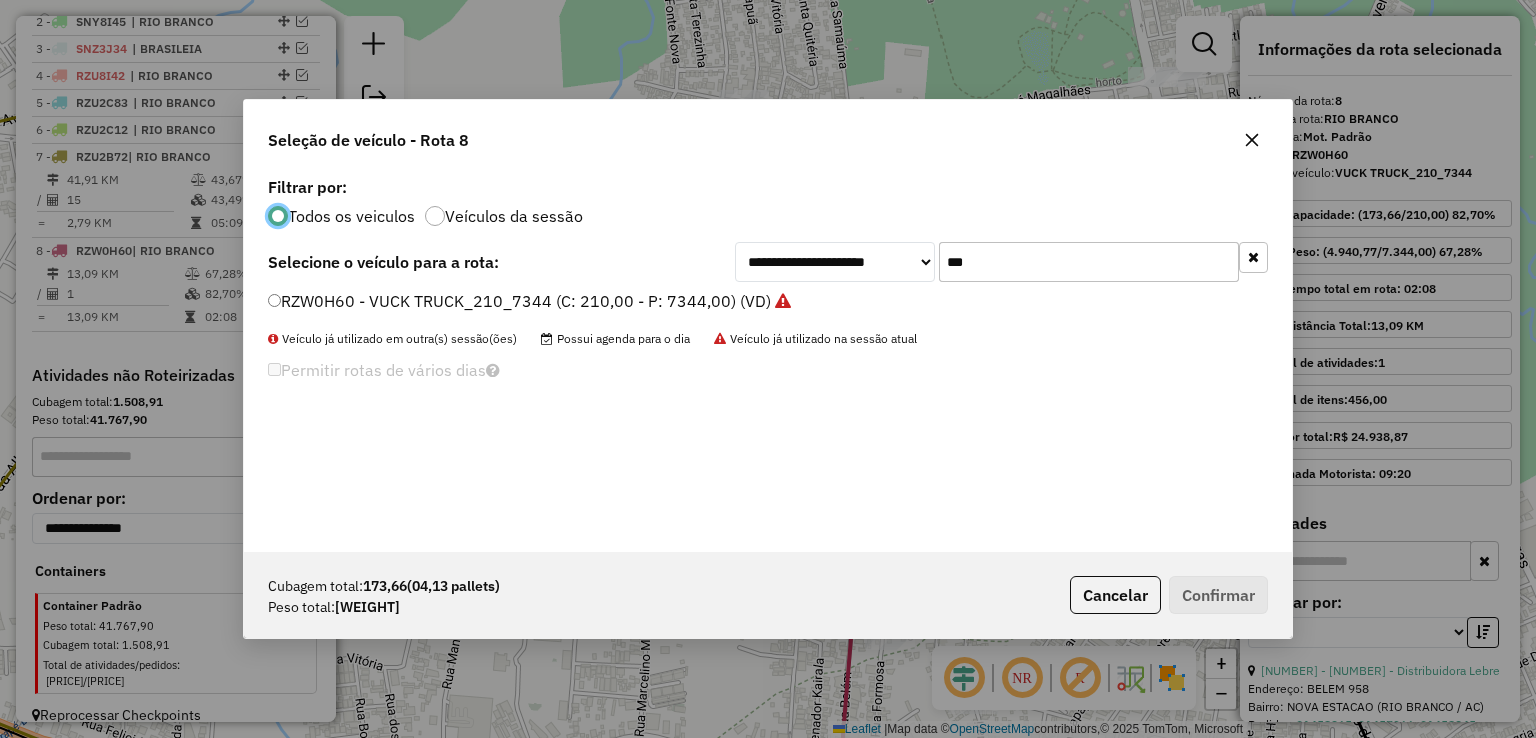 drag, startPoint x: 1056, startPoint y: 269, endPoint x: 791, endPoint y: 269, distance: 265 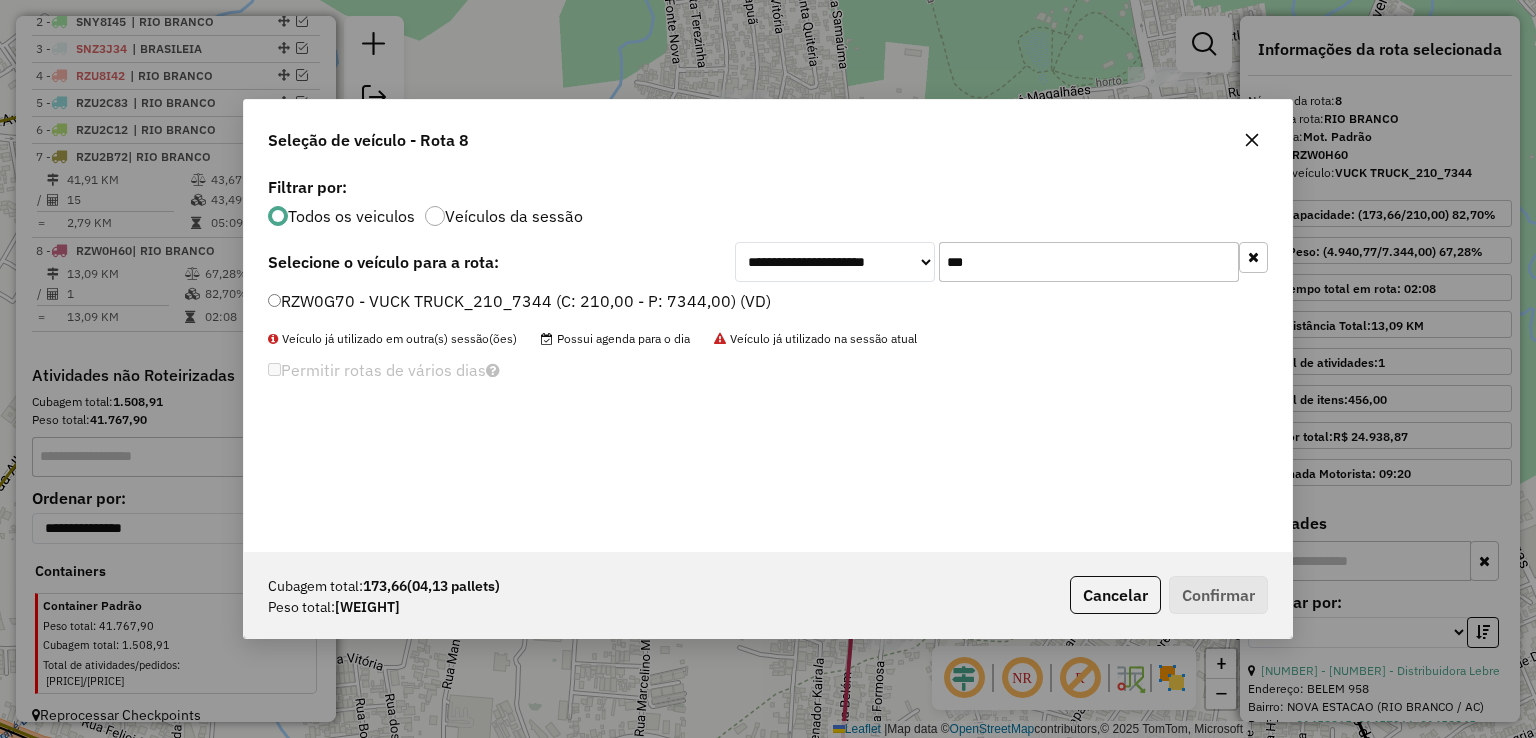 type on "***" 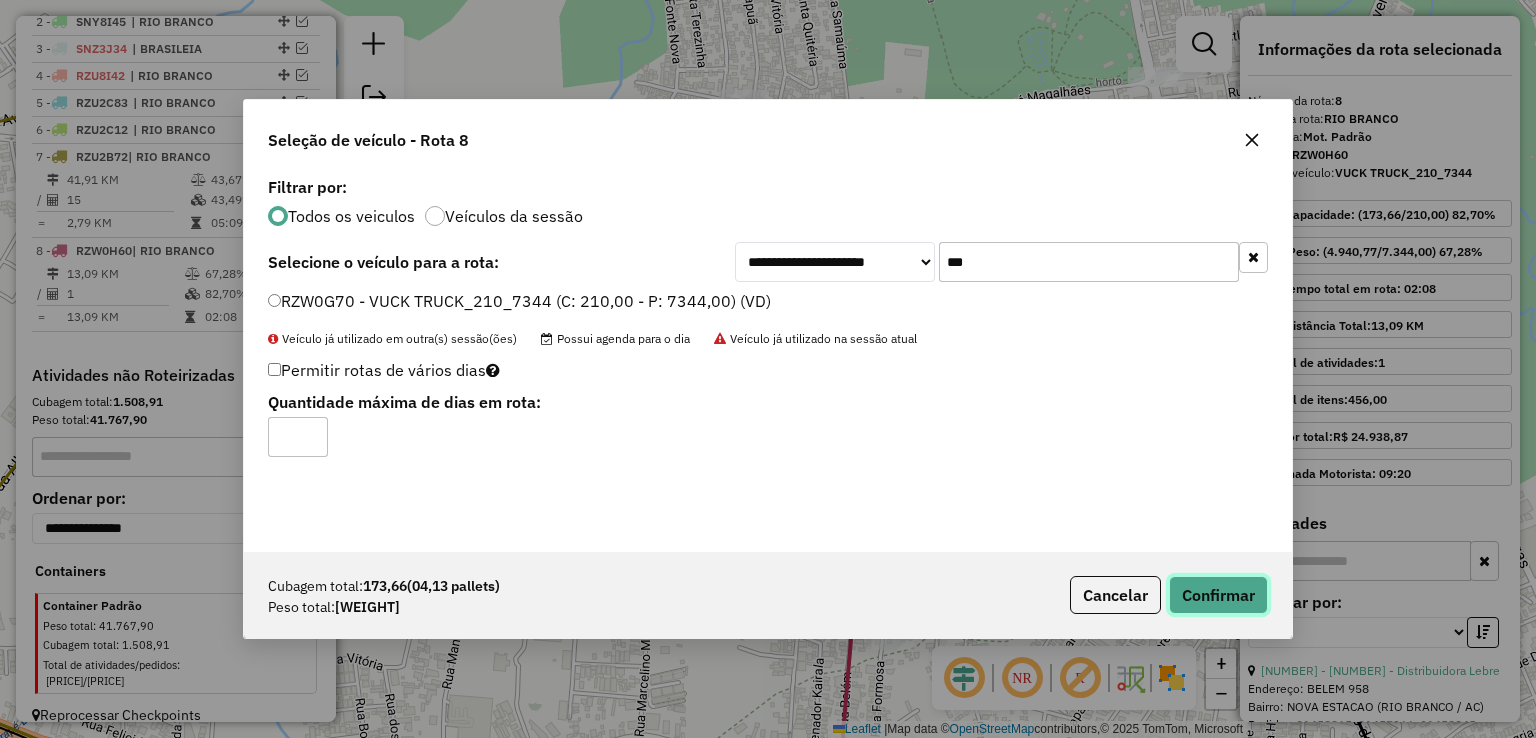 click on "Confirmar" 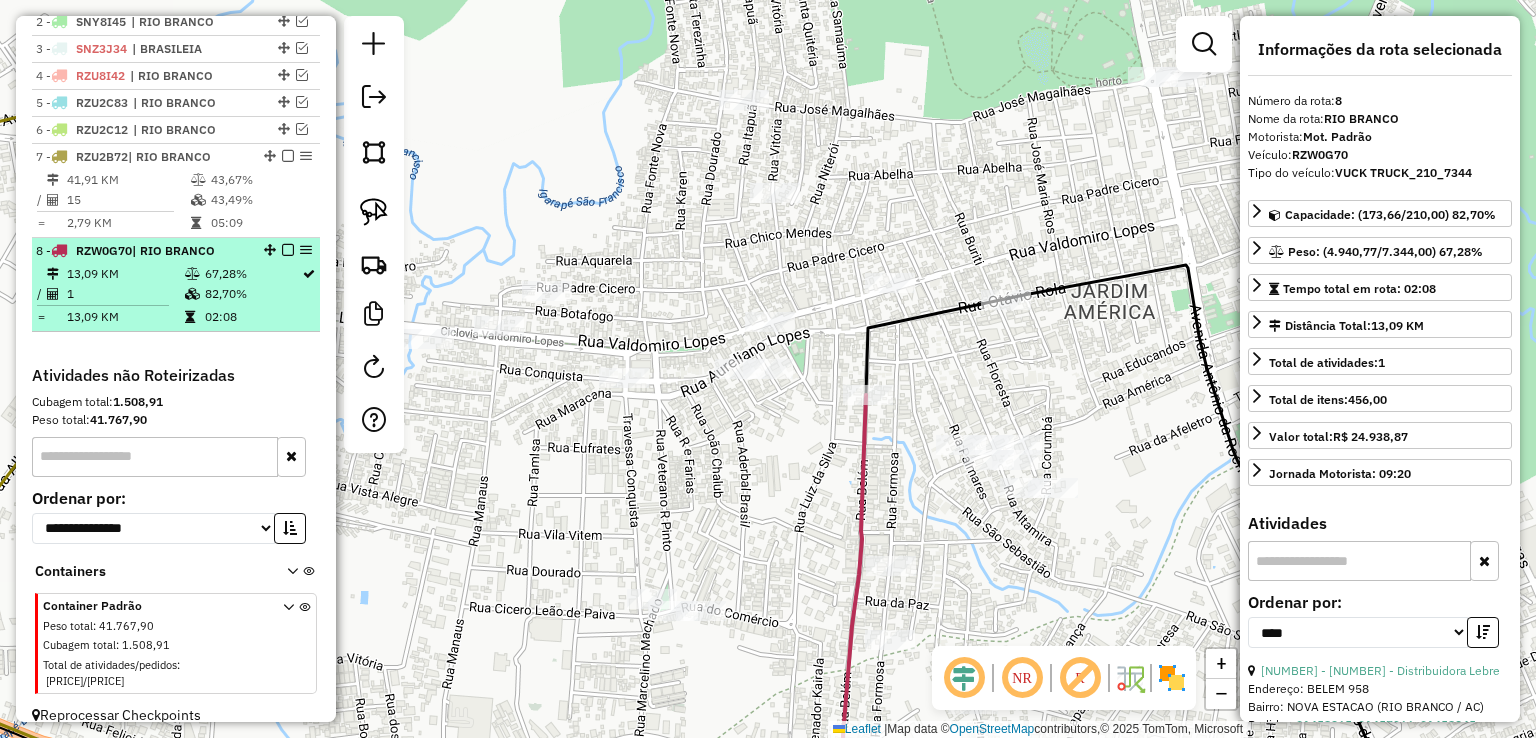 click at bounding box center [288, 250] 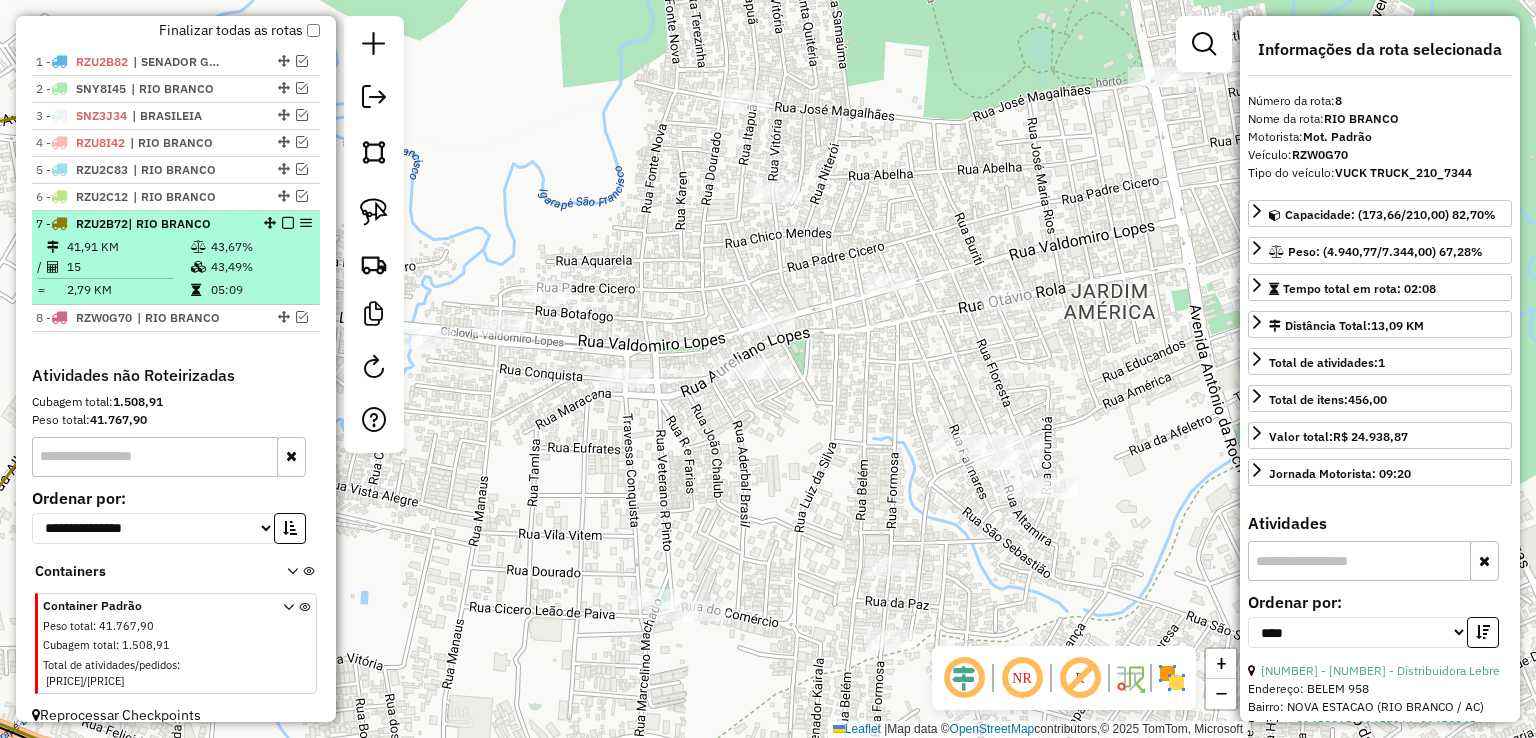 click on "43,67%" at bounding box center (260, 247) 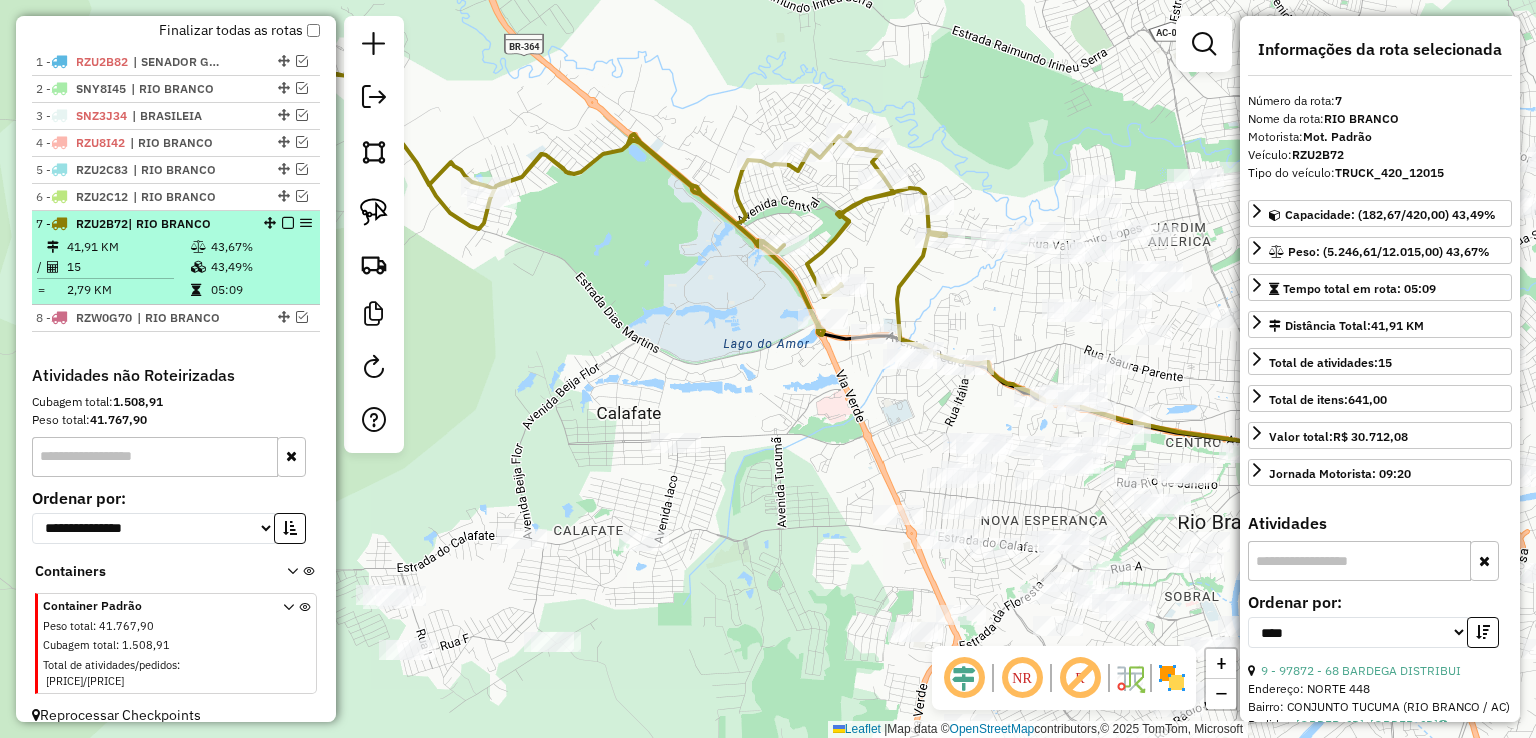click on "7 -       RZU2B72   | RIO BRANCO  41,91 KM   43,67%  /  15   43,49%     =  2,79 KM   05:09" at bounding box center (176, 258) 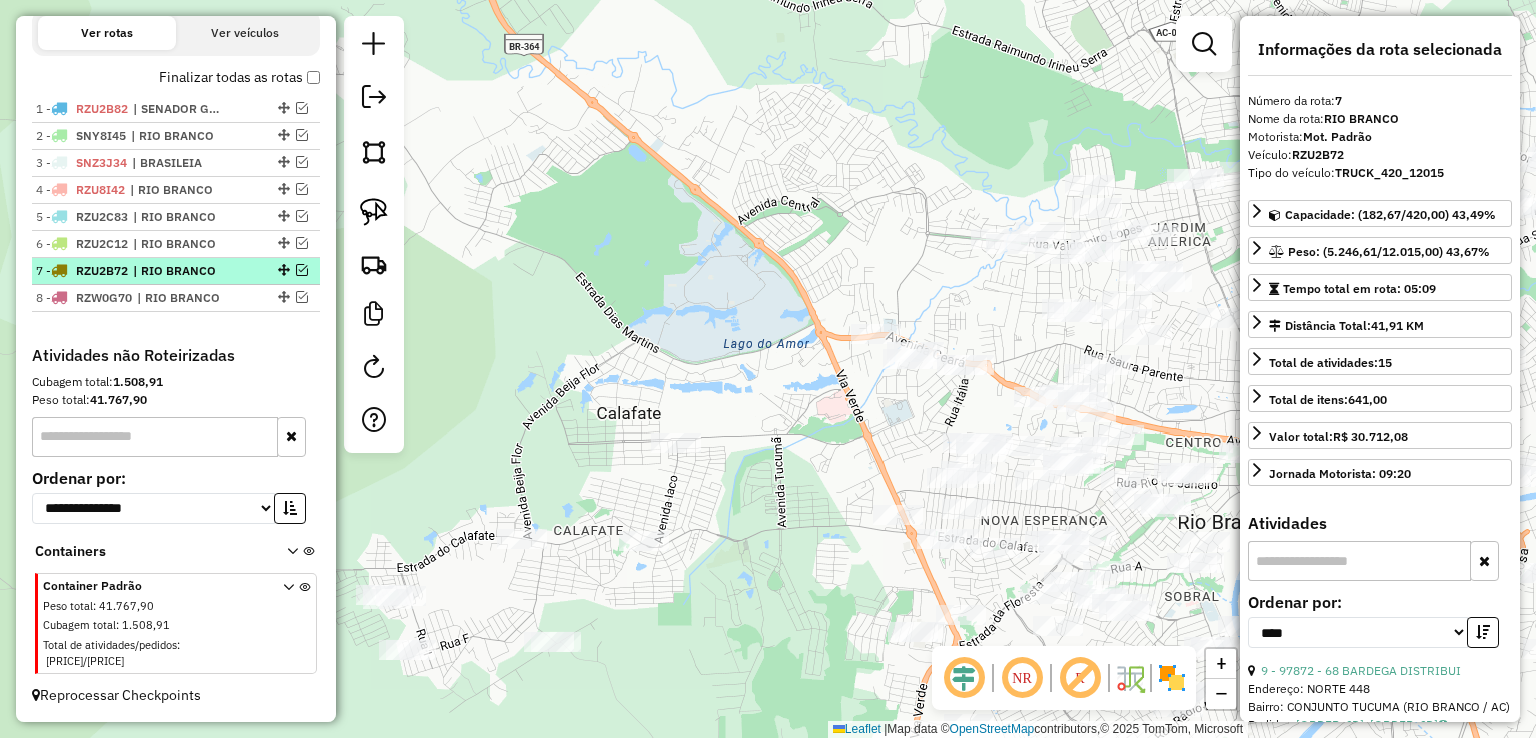 scroll, scrollTop: 651, scrollLeft: 0, axis: vertical 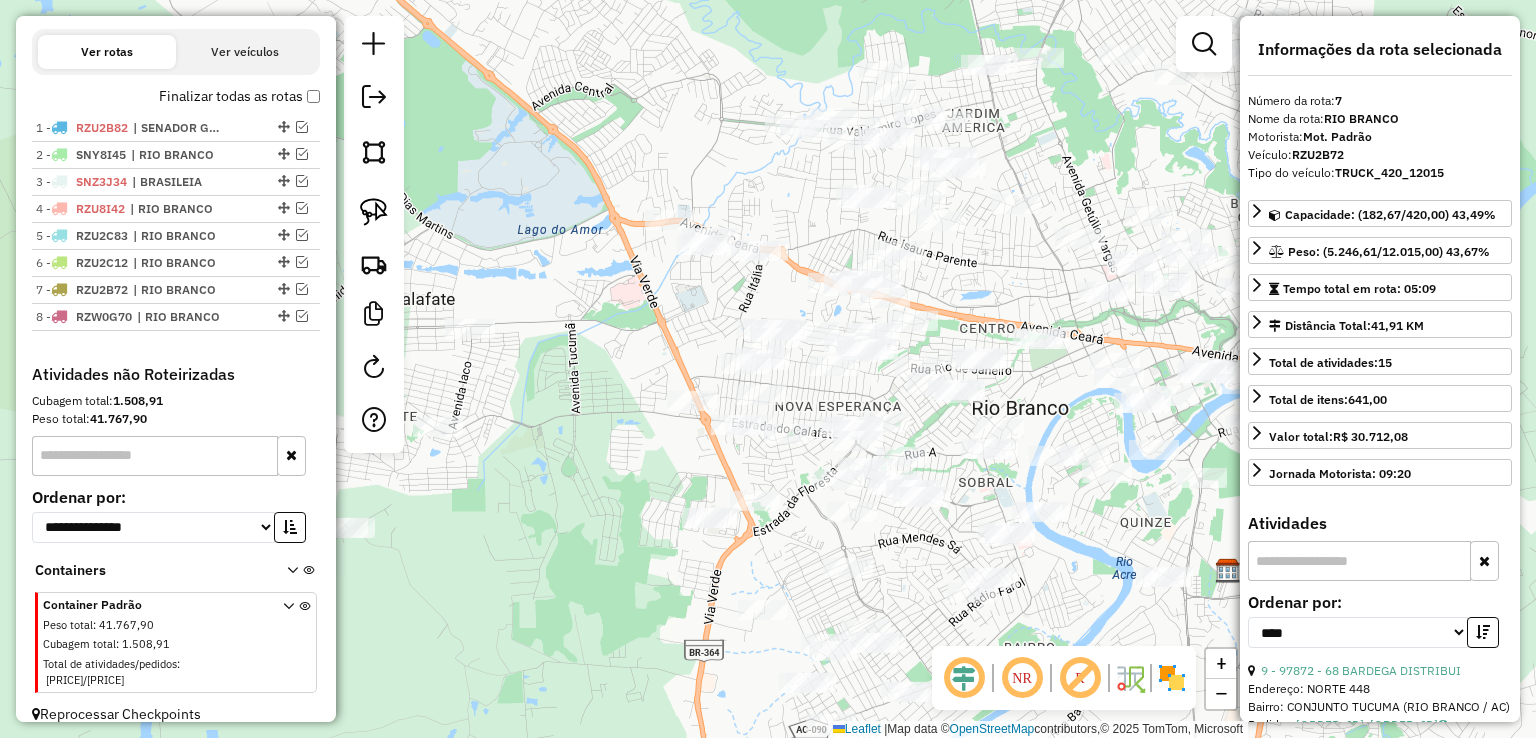 drag, startPoint x: 892, startPoint y: 266, endPoint x: 686, endPoint y: 152, distance: 235.44002 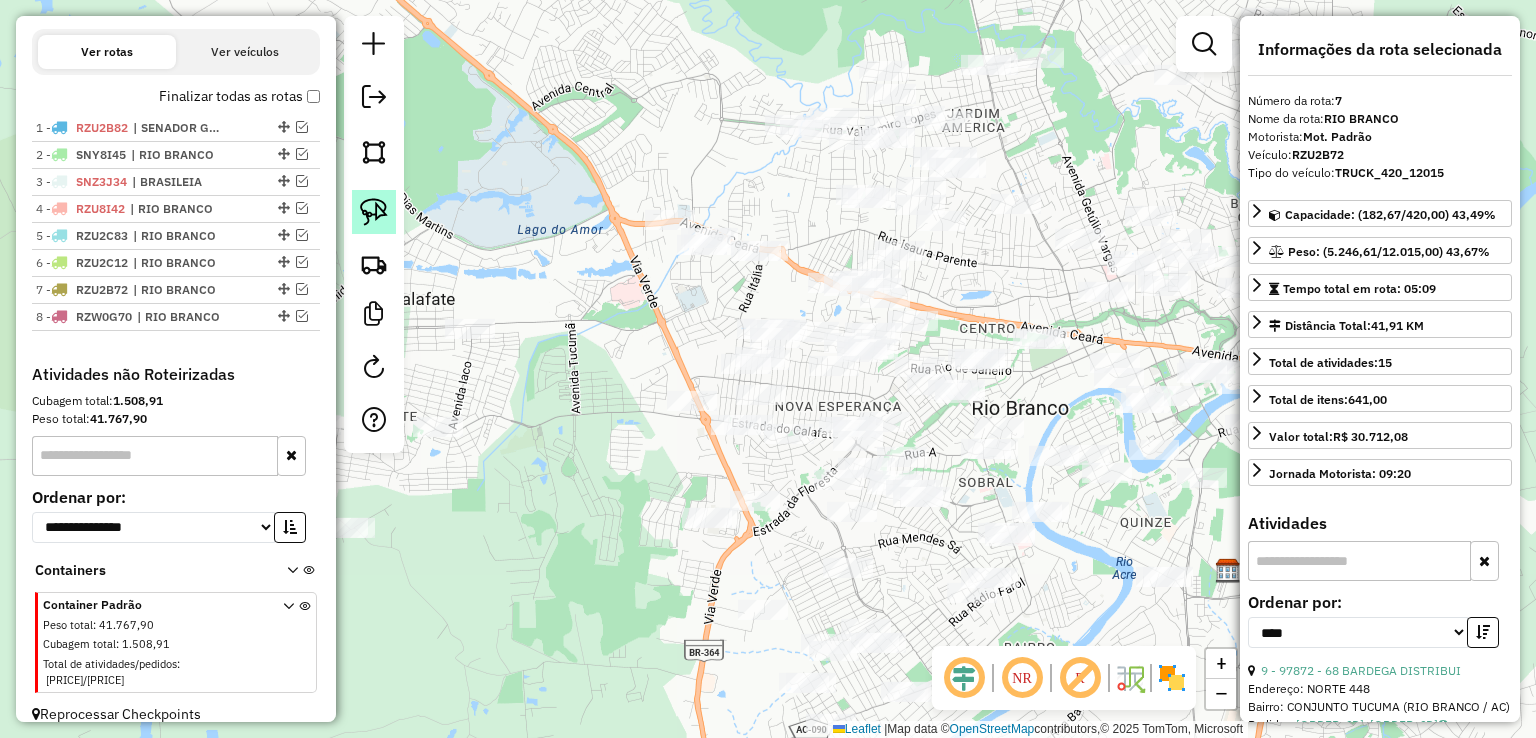 click 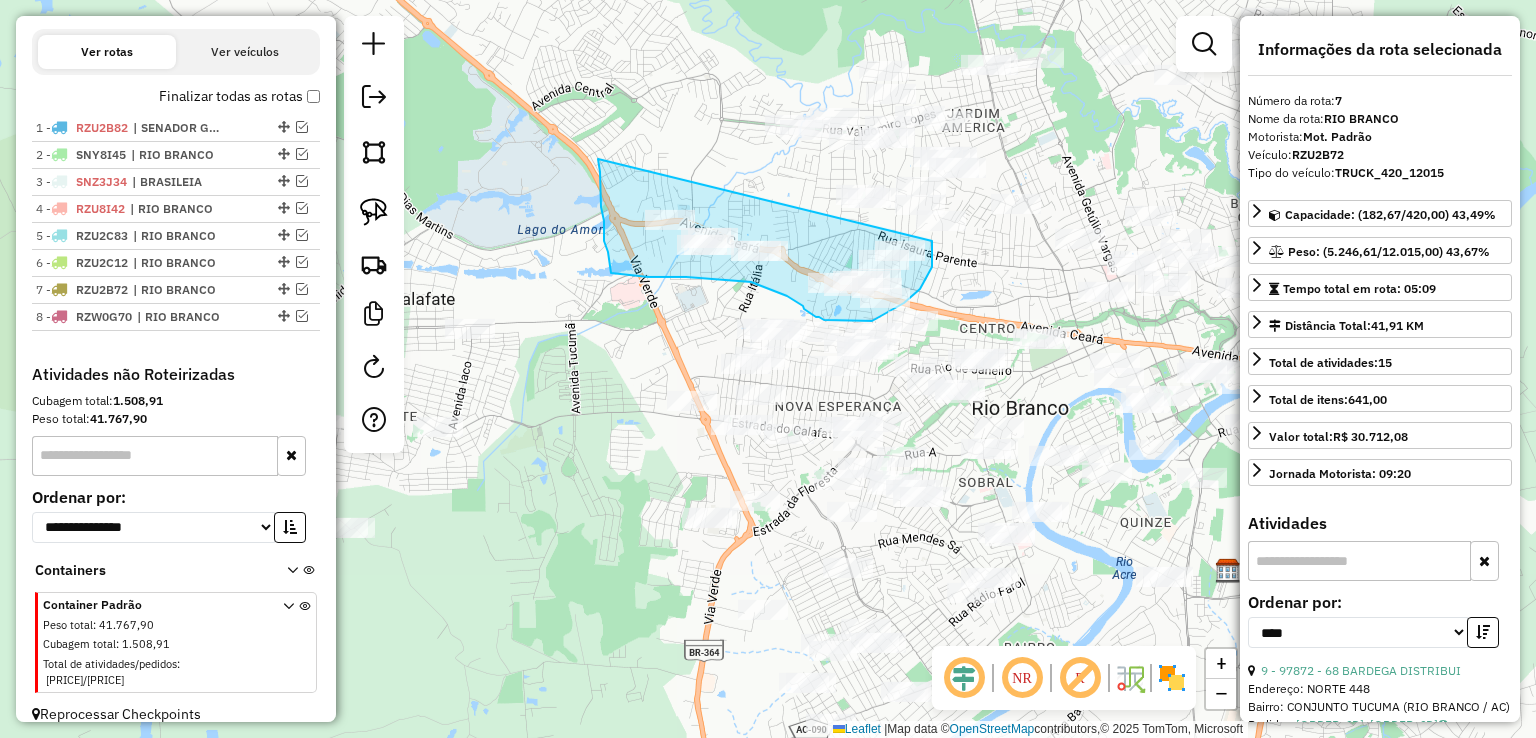drag, startPoint x: 598, startPoint y: 159, endPoint x: 932, endPoint y: 241, distance: 343.9186 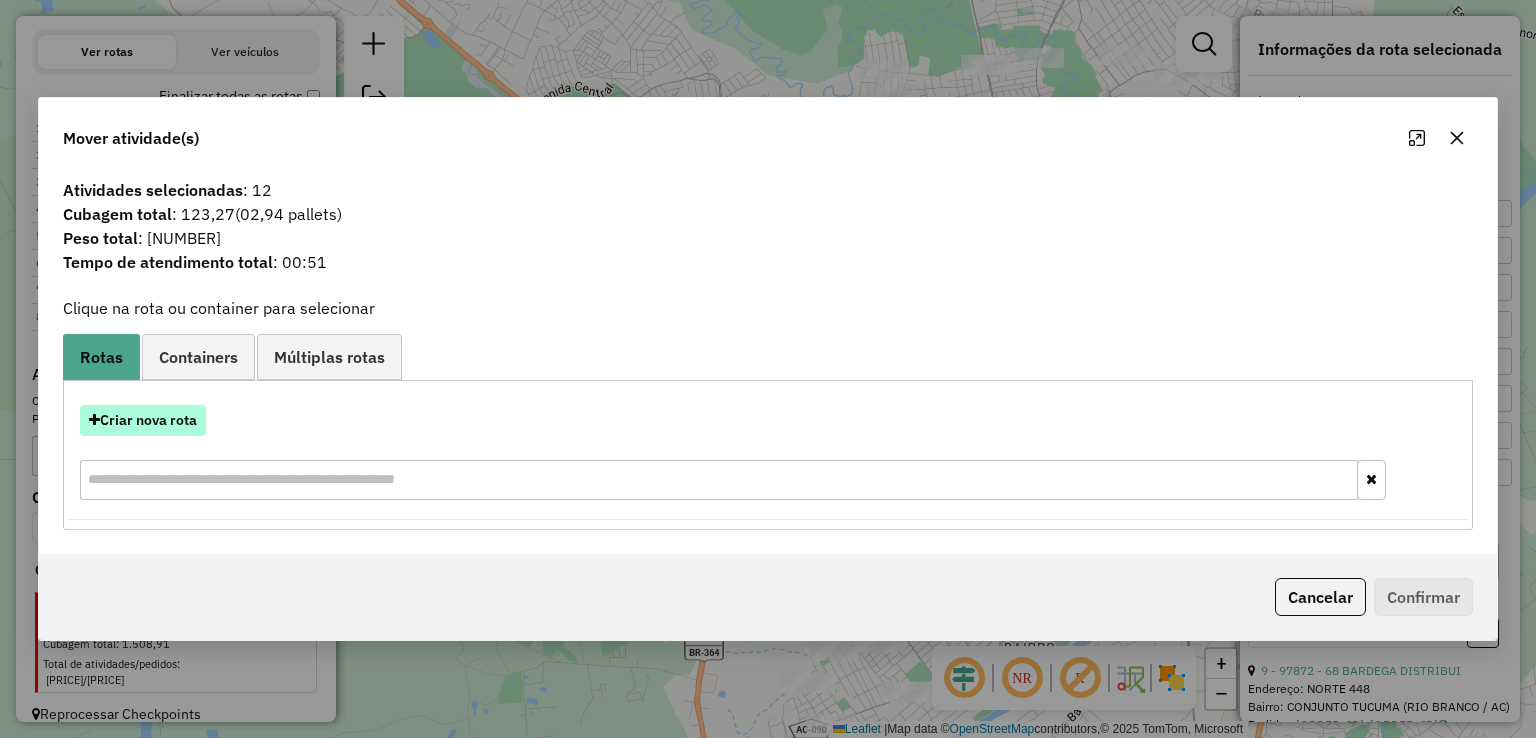 click on "Criar nova rota" at bounding box center (143, 420) 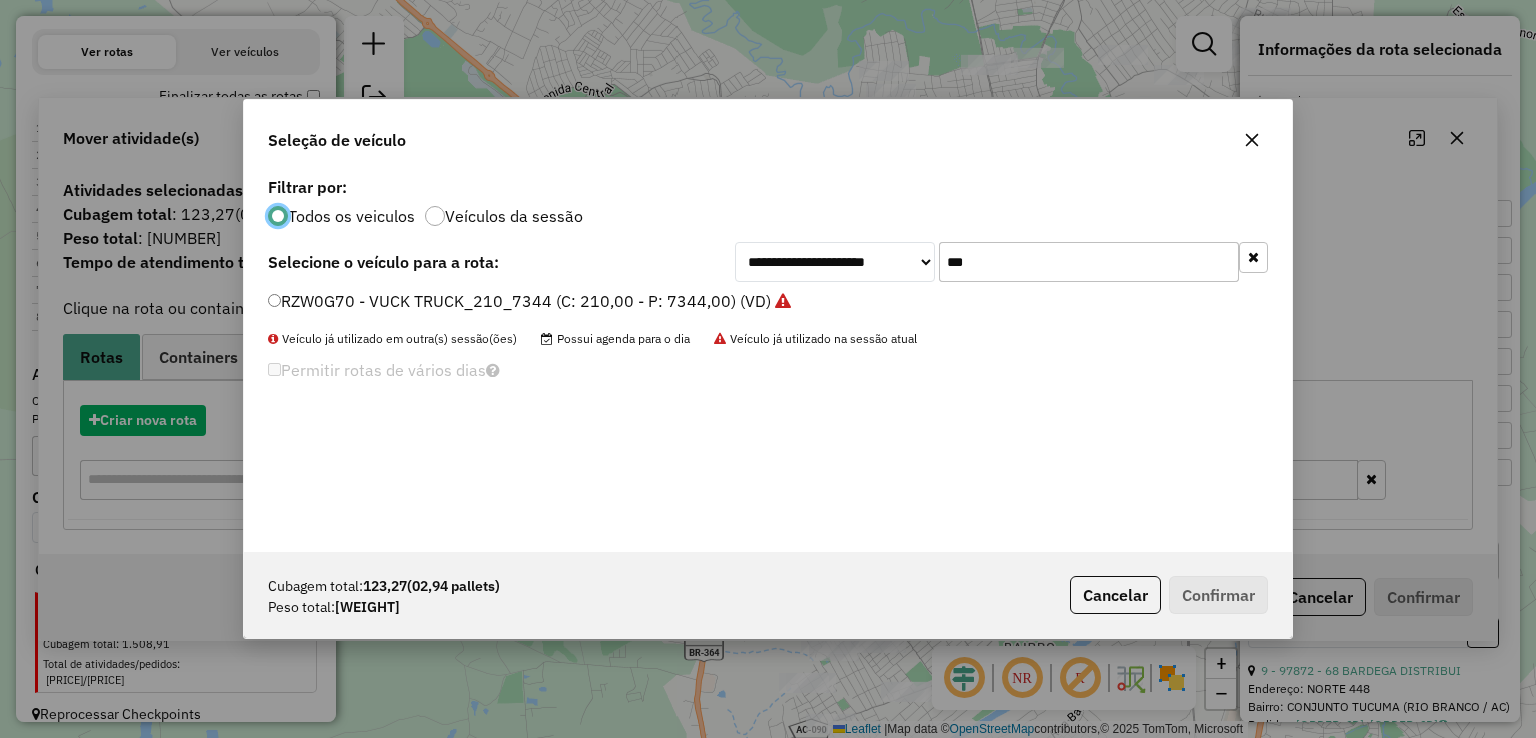 scroll, scrollTop: 10, scrollLeft: 6, axis: both 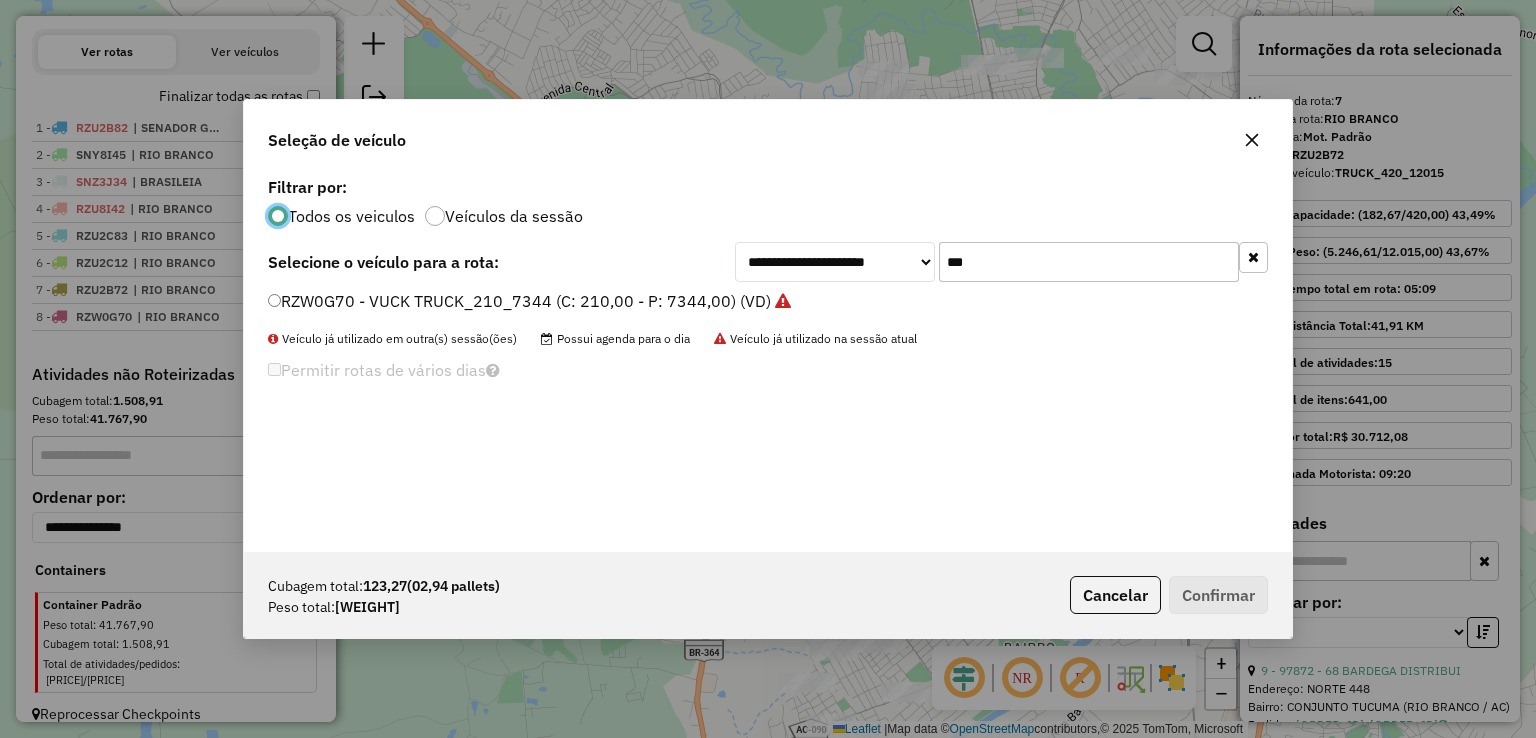 drag, startPoint x: 1044, startPoint y: 269, endPoint x: 755, endPoint y: 273, distance: 289.02768 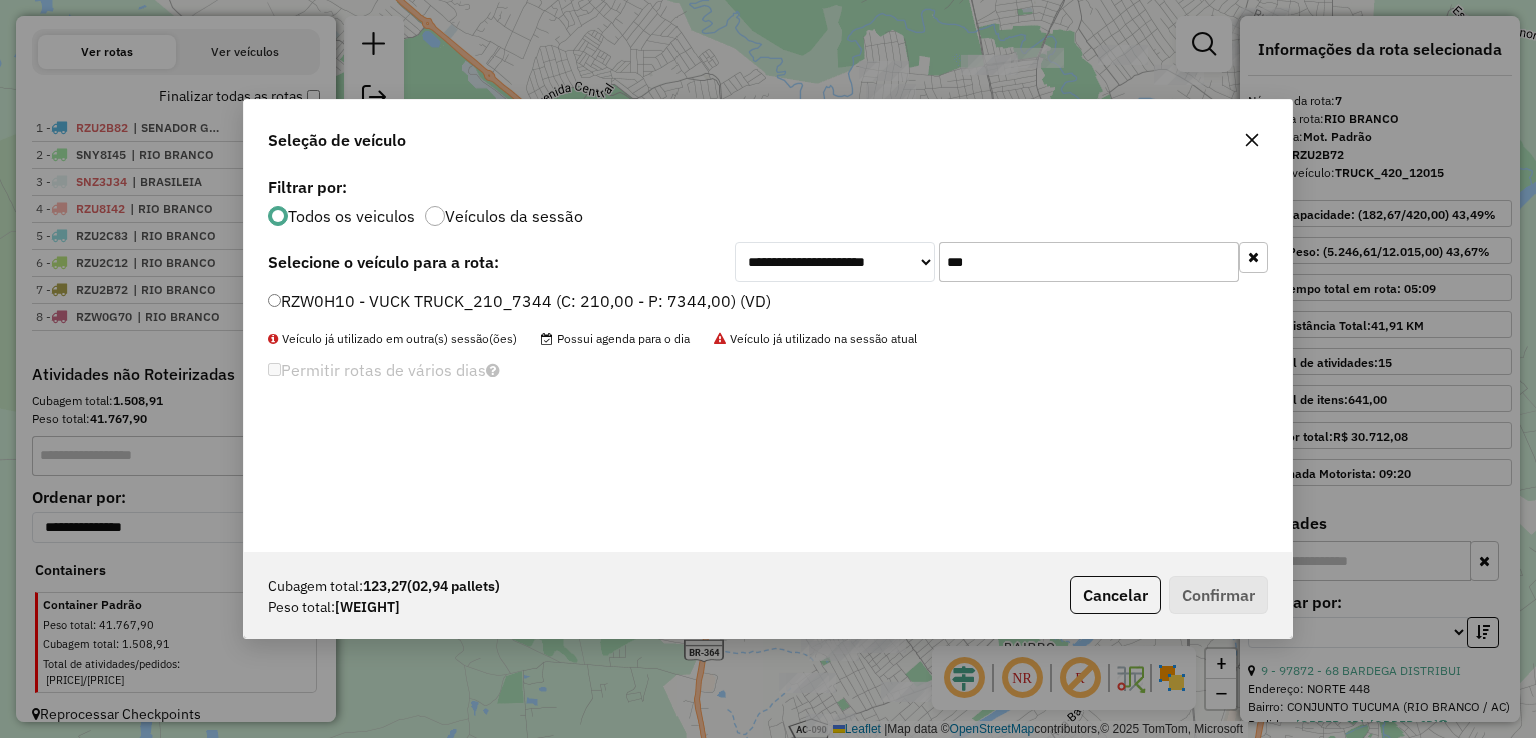 type on "***" 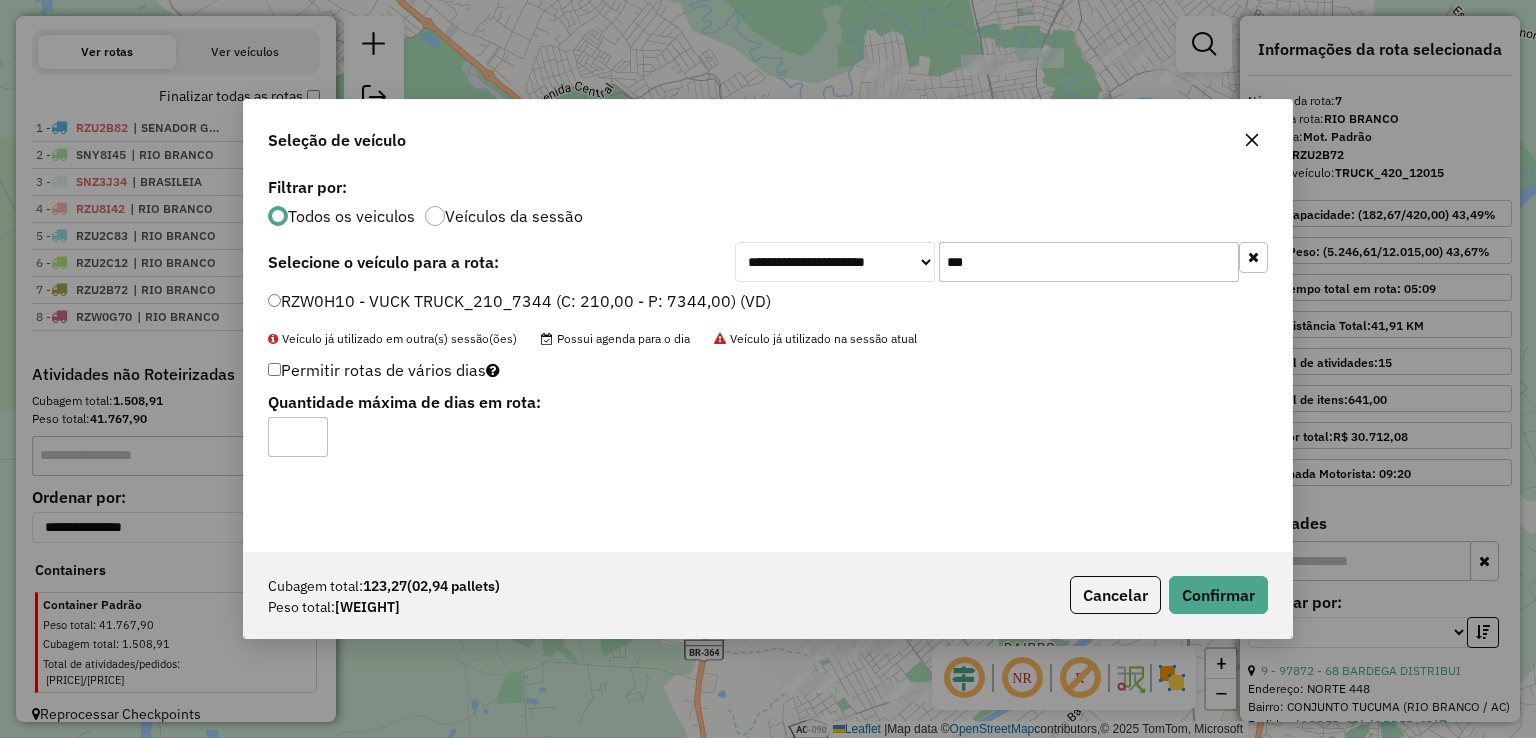 click on "Cubagem total:  123,27   (02,94 pallets)  Peso total: 3.284,13  Cancelar   Confirmar" 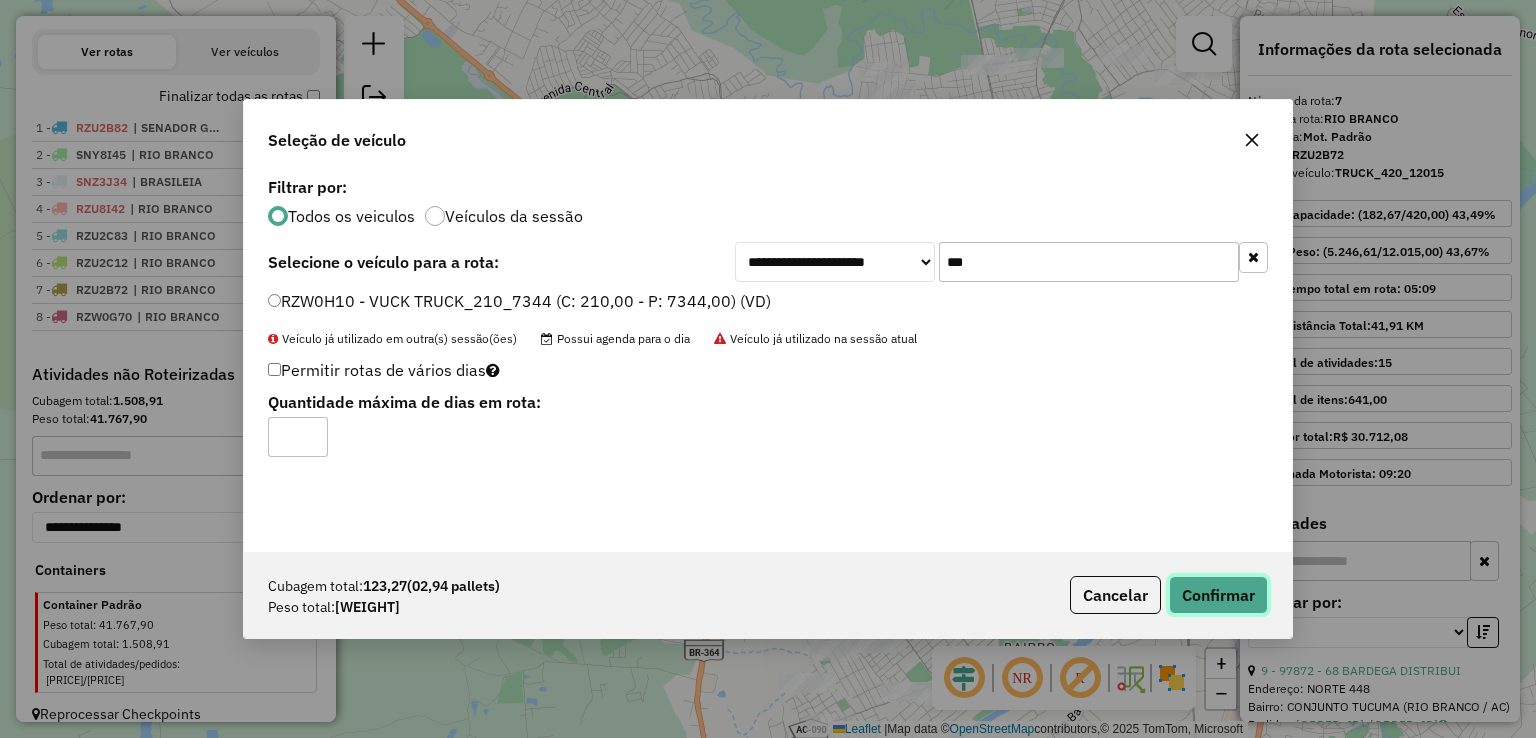 click on "Confirmar" 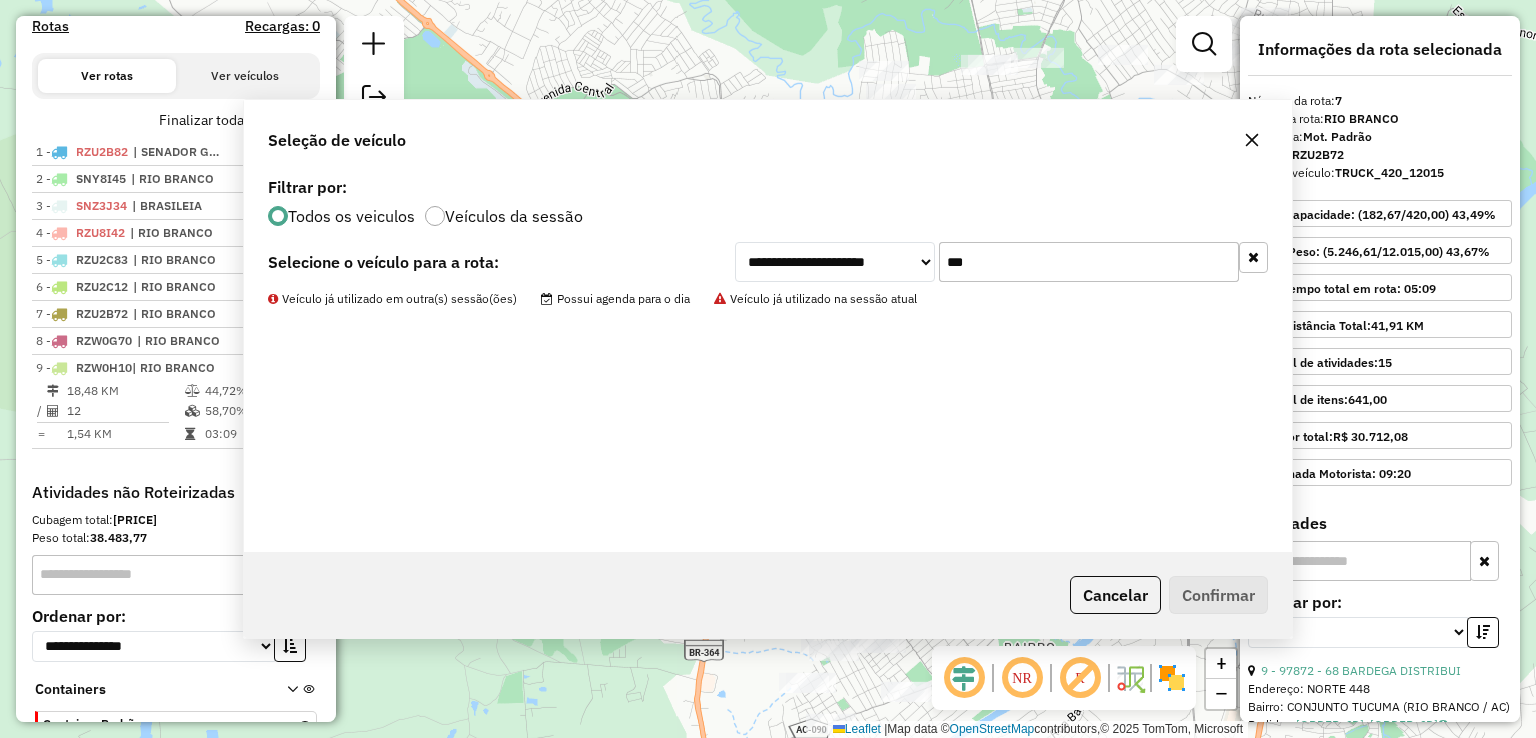 scroll, scrollTop: 769, scrollLeft: 0, axis: vertical 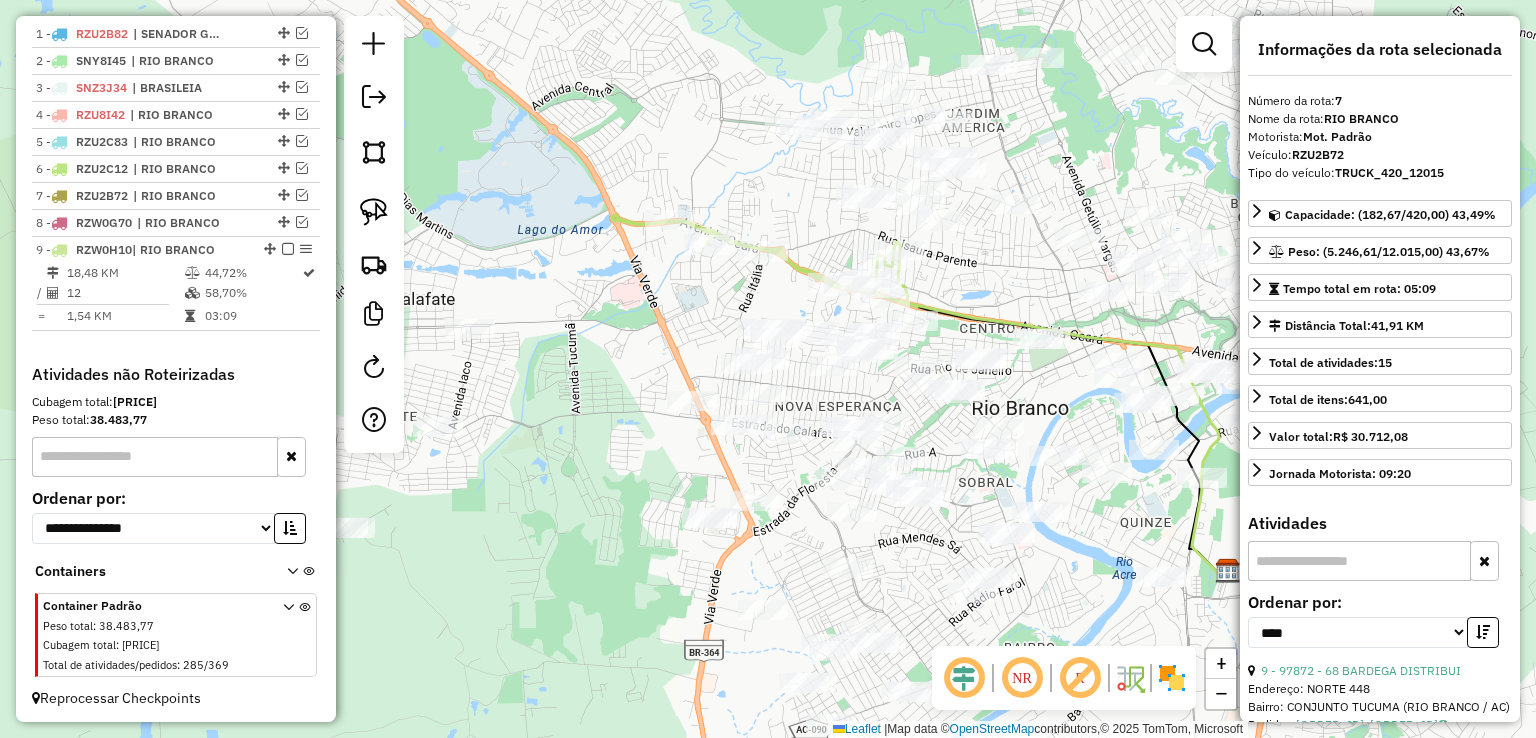 drag, startPoint x: 992, startPoint y: 269, endPoint x: 844, endPoint y: 300, distance: 151.21178 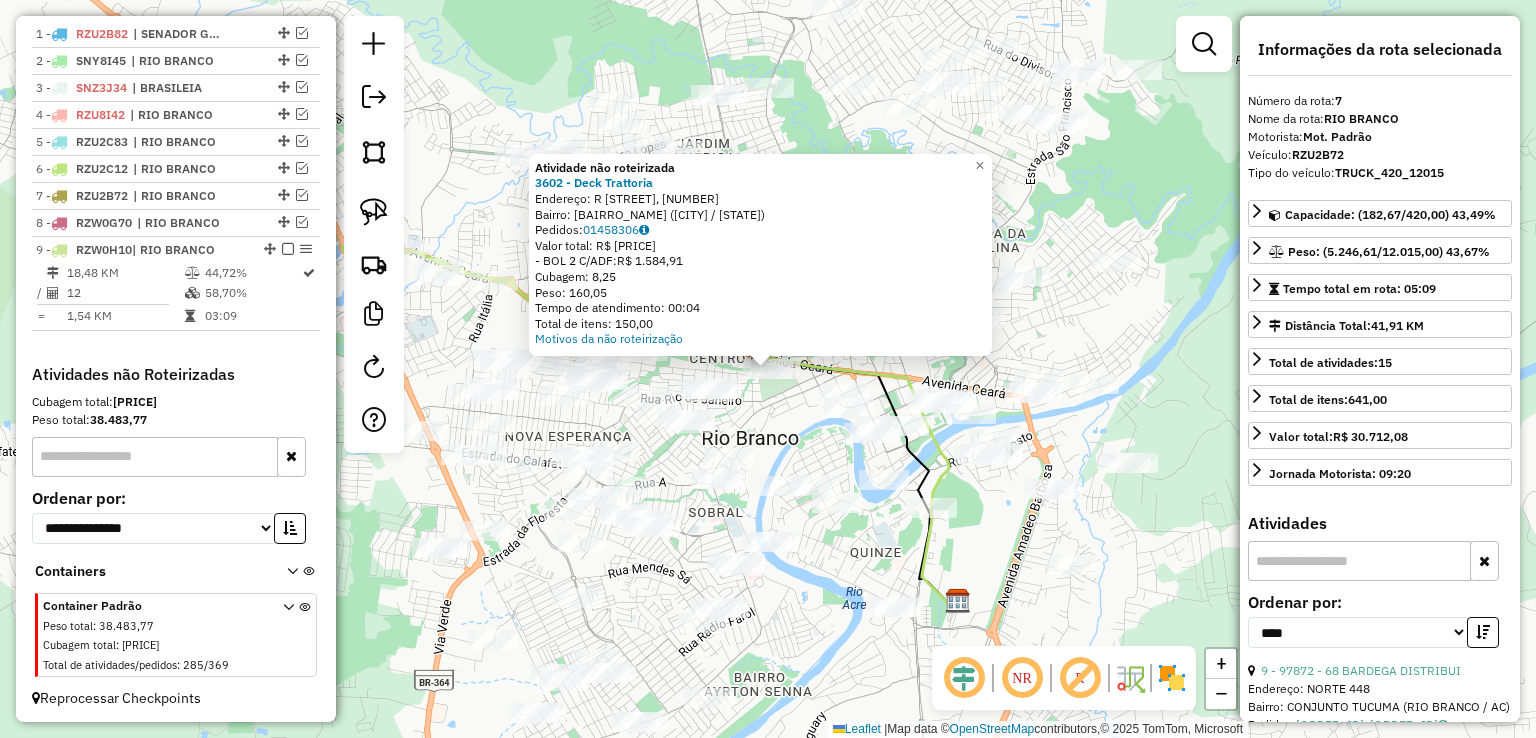 click on "Atividade não roteirizada 3602 - Deck Trattoria  Endereço: R   MANOEL RODRIGUES DE SOUZA, 91   Bairro: DOM GIOCONDO (RIO BRANCO / AC)   Pedidos:  01458306   Valor total: R$ 1.584,91   - BOL 2 C/ADF:  R$ 1.584,91   Cubagem: 8,25   Peso: 160,05   Tempo de atendimento: 00:04   Total de itens: 150,00  Motivos da não roteirização × Janela de atendimento Grade de atendimento Capacidade Transportadoras Veículos Cliente Pedidos  Rotas Selecione os dias de semana para filtrar as janelas de atendimento  Seg   Ter   Qua   Qui   Sex   Sáb   Dom  Informe o período da janela de atendimento: De: Até:  Filtrar exatamente a janela do cliente  Considerar janela de atendimento padrão  Selecione os dias de semana para filtrar as grades de atendimento  Seg   Ter   Qua   Qui   Sex   Sáb   Dom   Considerar clientes sem dia de atendimento cadastrado  Clientes fora do dia de atendimento selecionado Filtrar as atividades entre os valores definidos abaixo:  Peso mínimo:   Peso máximo:   Cubagem mínima:   De:   Até:  De:" 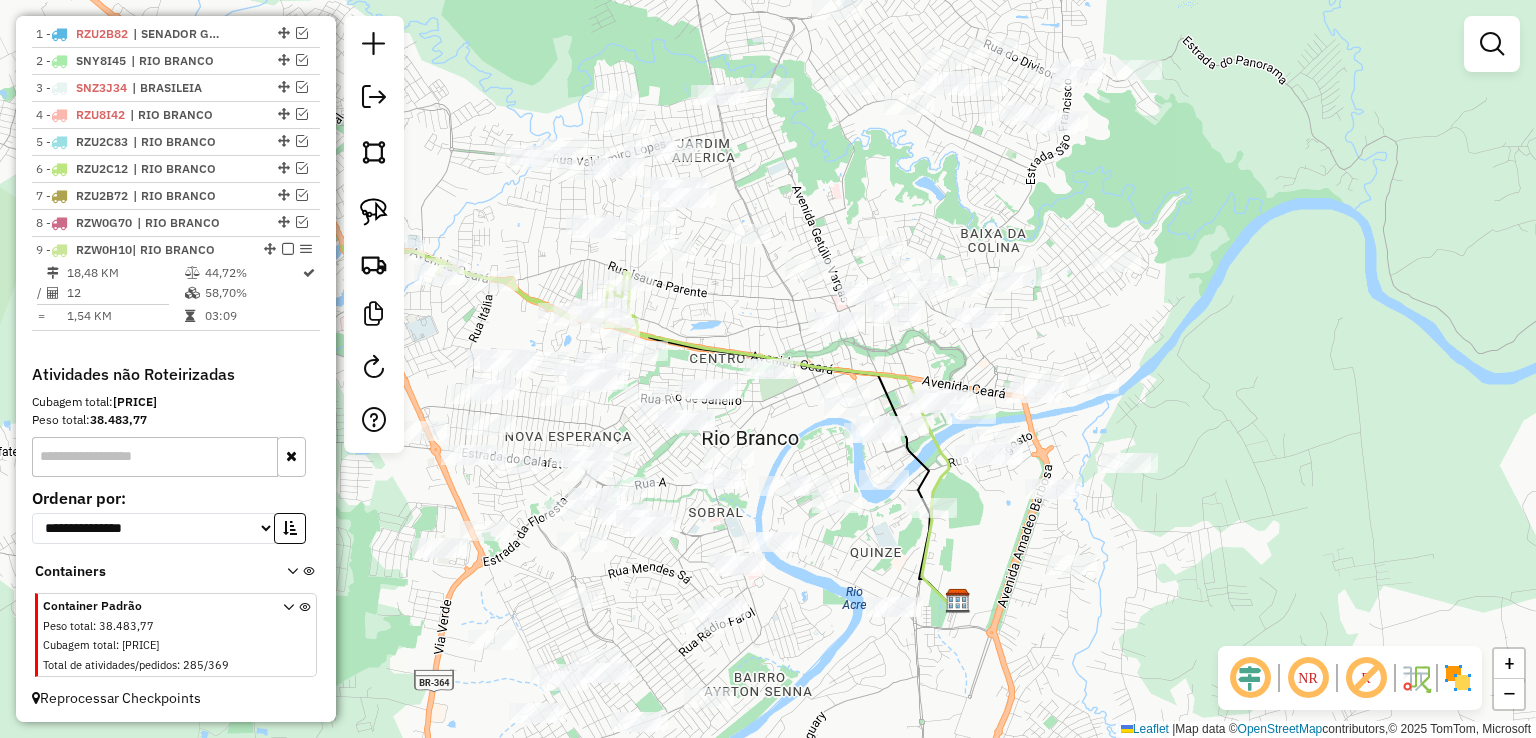 click 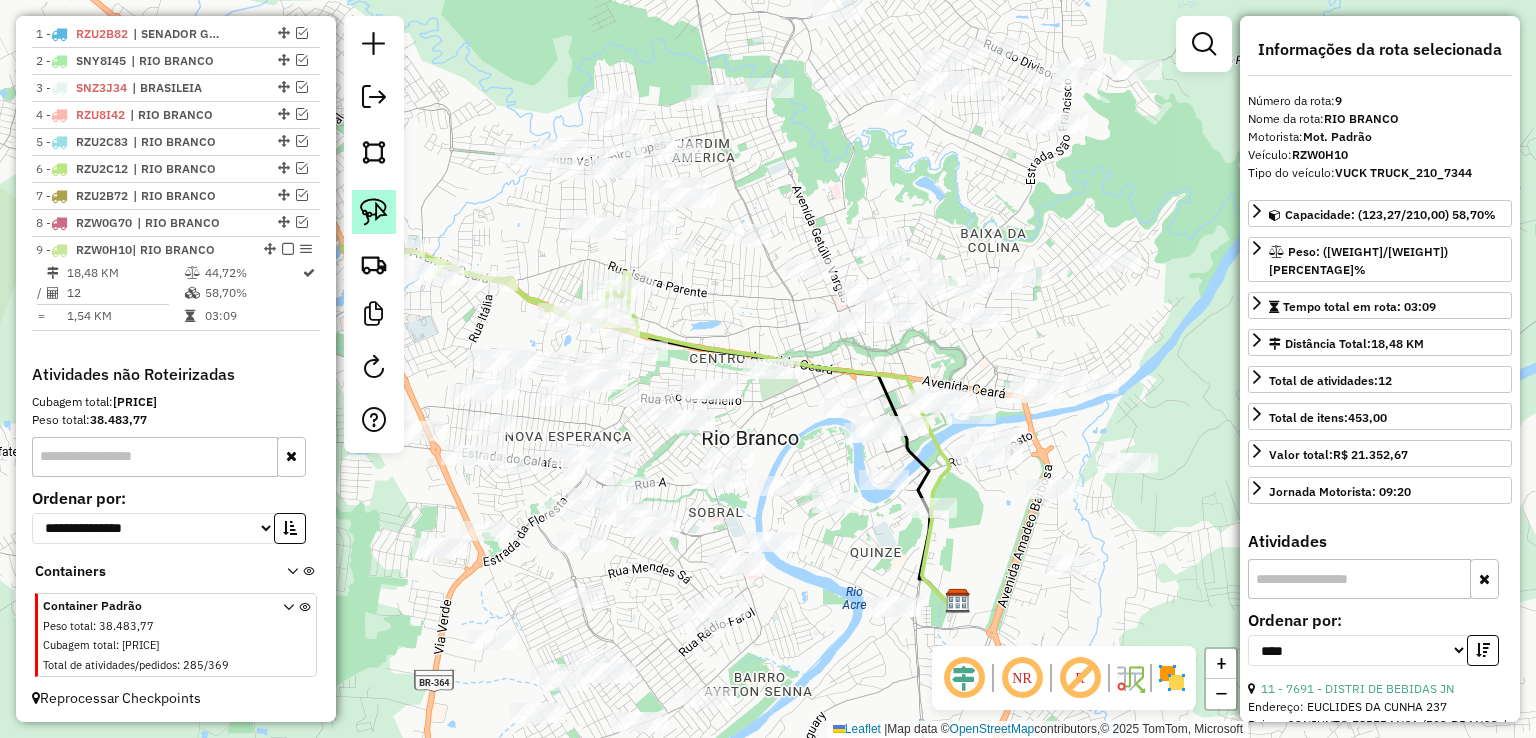 click 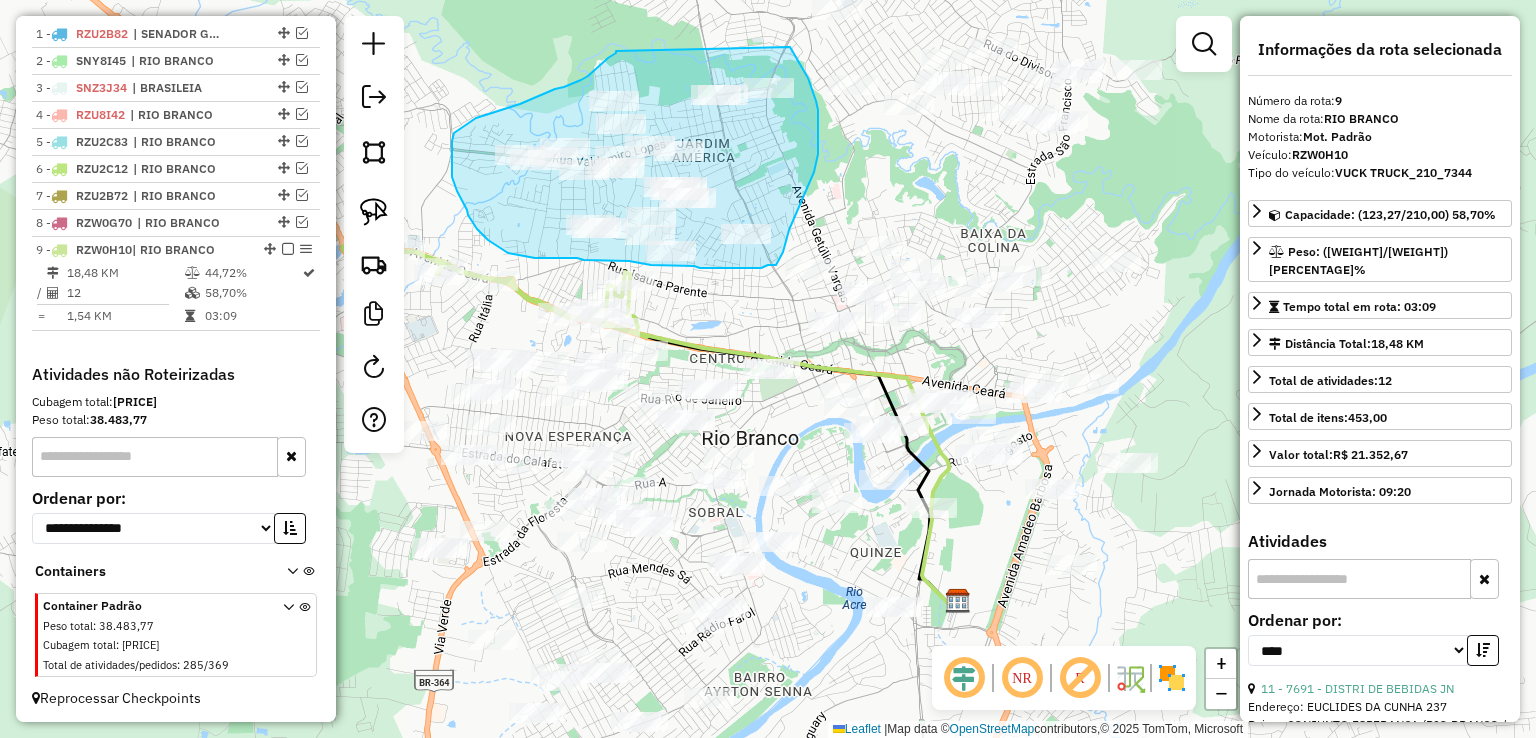 drag, startPoint x: 616, startPoint y: 51, endPoint x: 790, endPoint y: 47, distance: 174.04597 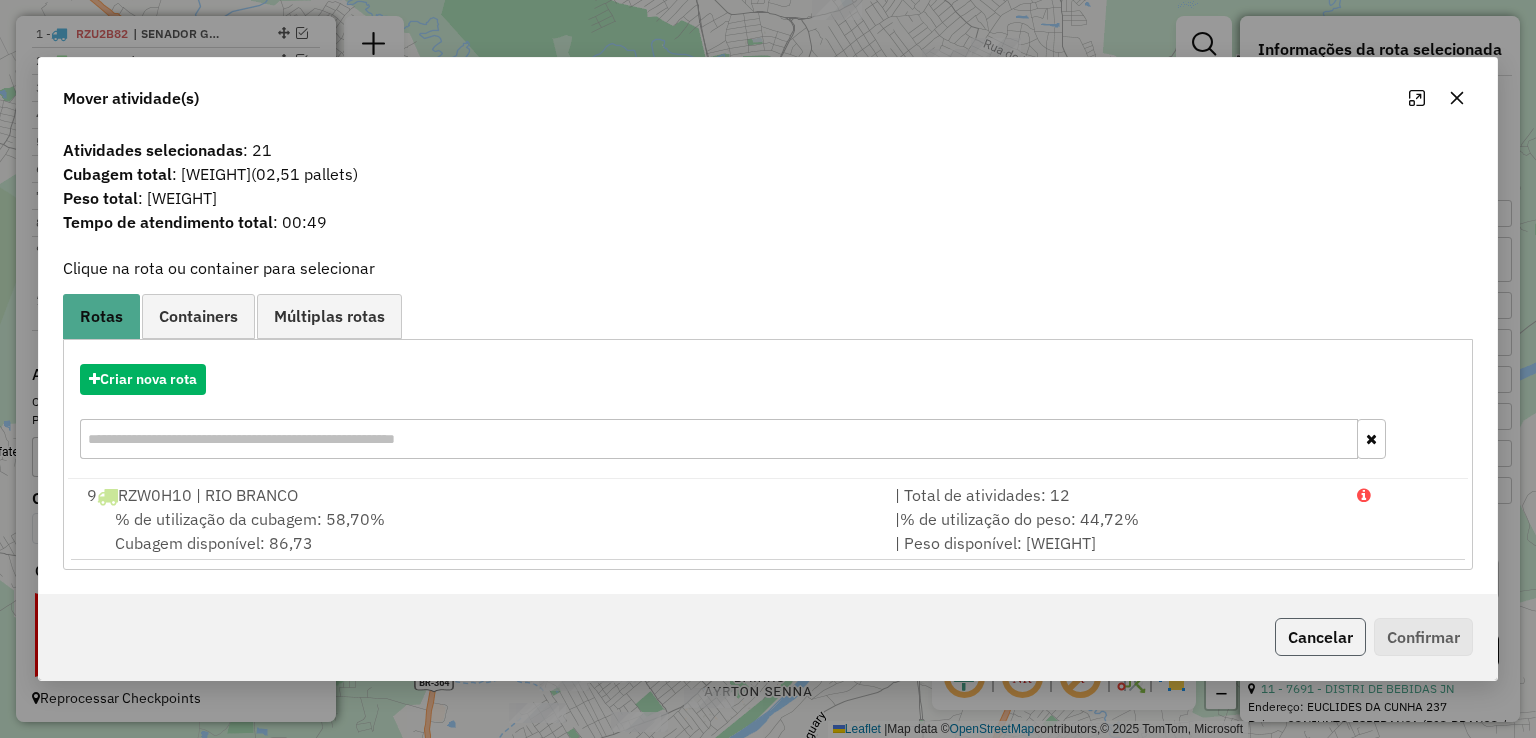 click on "Cancelar" 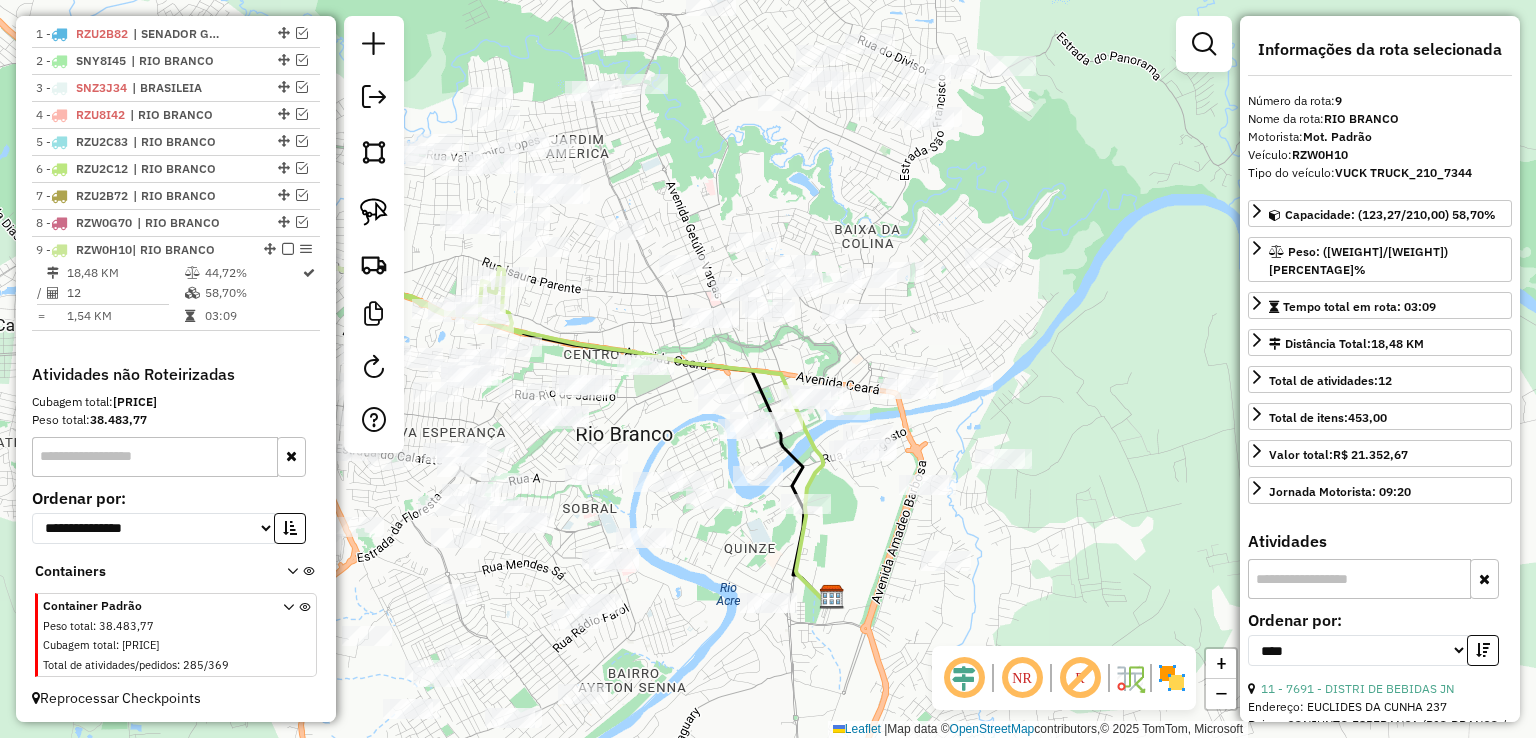 drag, startPoint x: 982, startPoint y: 209, endPoint x: 856, endPoint y: 205, distance: 126.06348 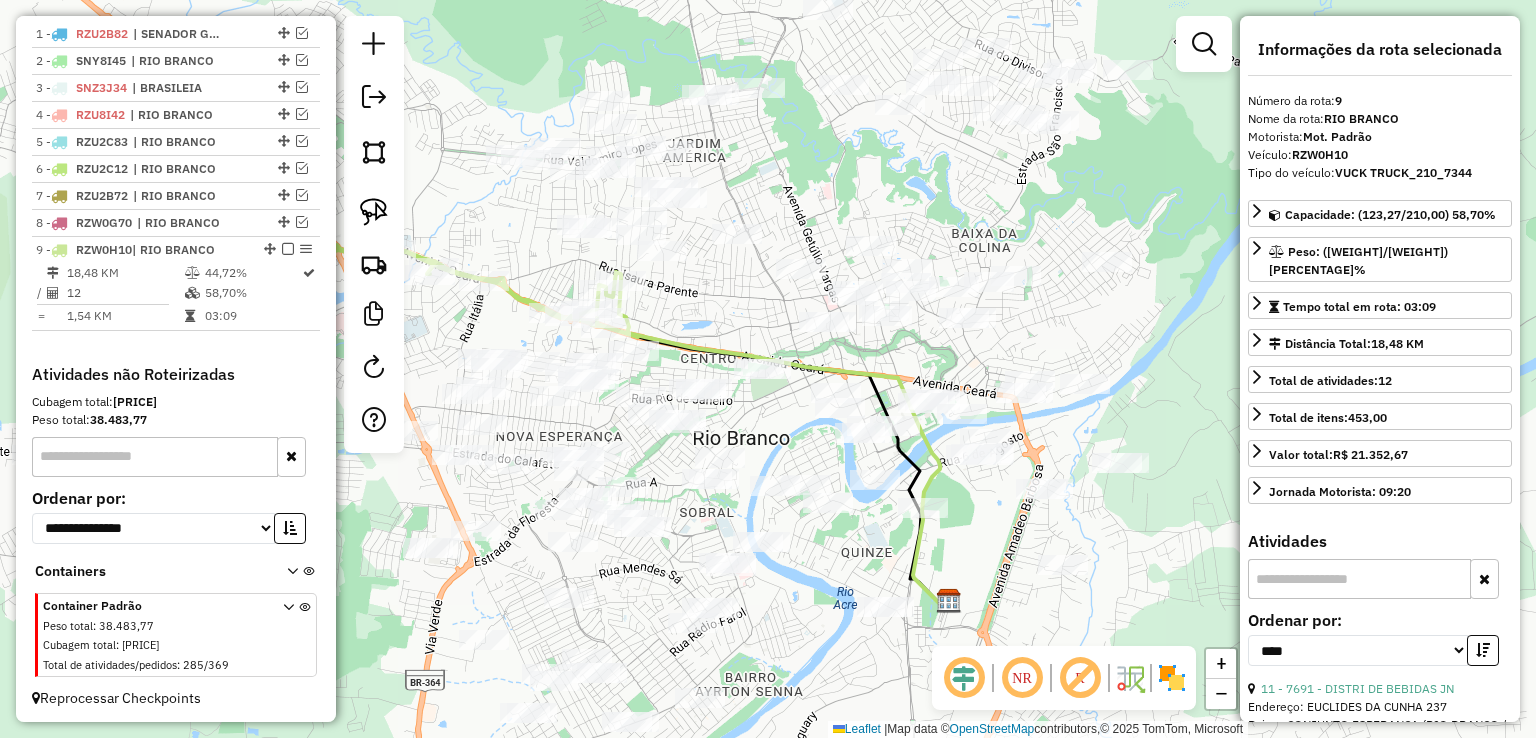 drag, startPoint x: 676, startPoint y: 284, endPoint x: 724, endPoint y: 281, distance: 48.09366 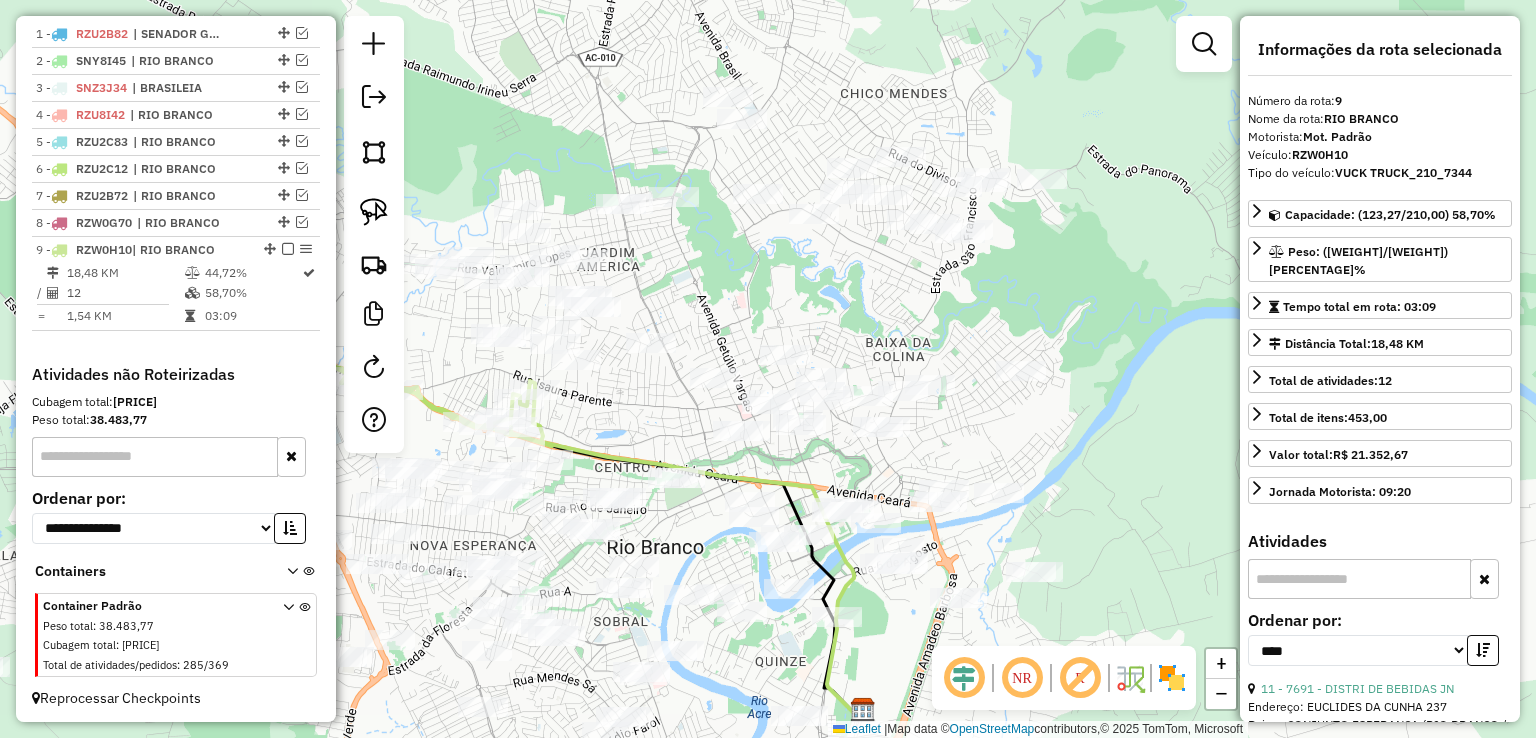 drag, startPoint x: 964, startPoint y: 167, endPoint x: 877, endPoint y: 276, distance: 139.46326 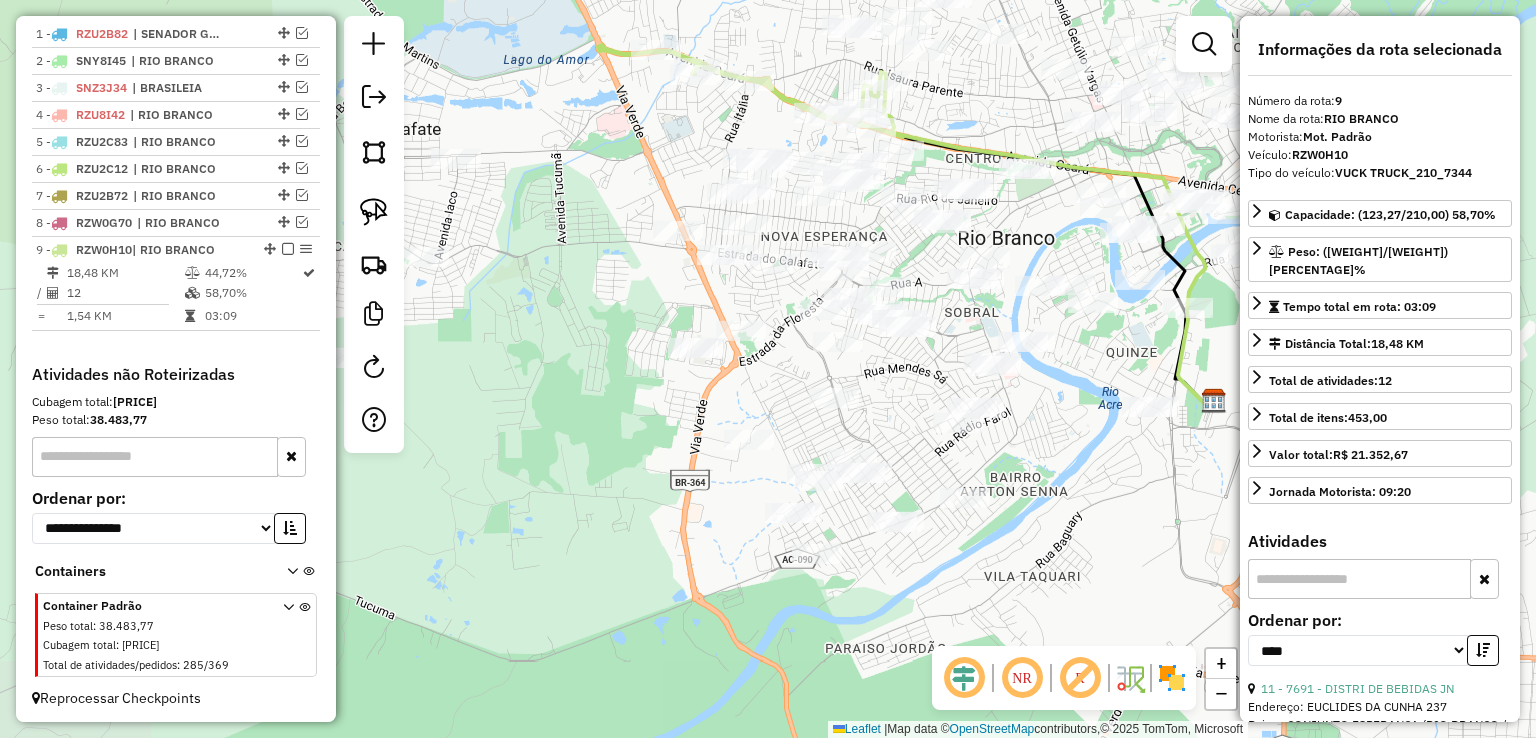 drag, startPoint x: 744, startPoint y: 321, endPoint x: 1095, endPoint y: 12, distance: 467.63446 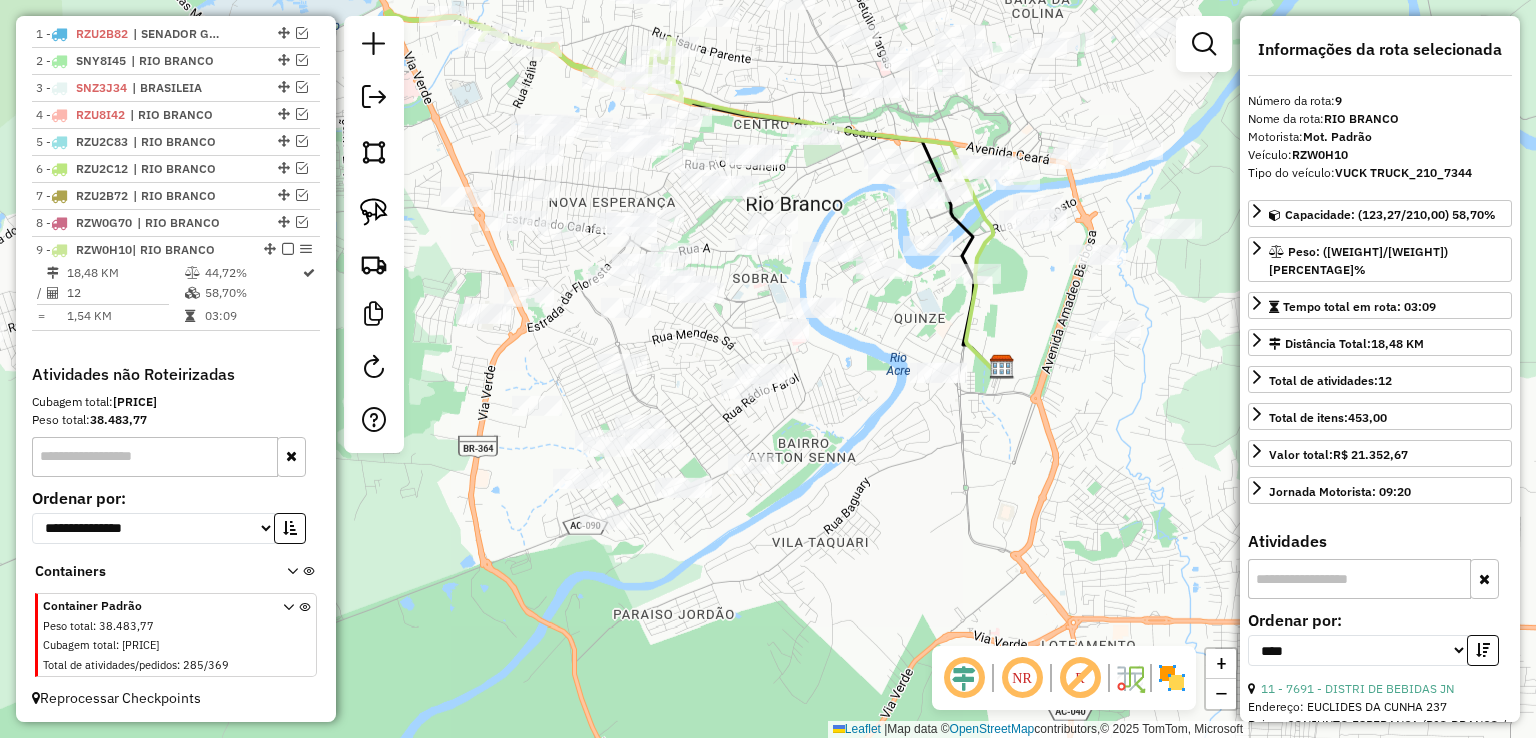drag, startPoint x: 1061, startPoint y: 237, endPoint x: 836, endPoint y: 229, distance: 225.14218 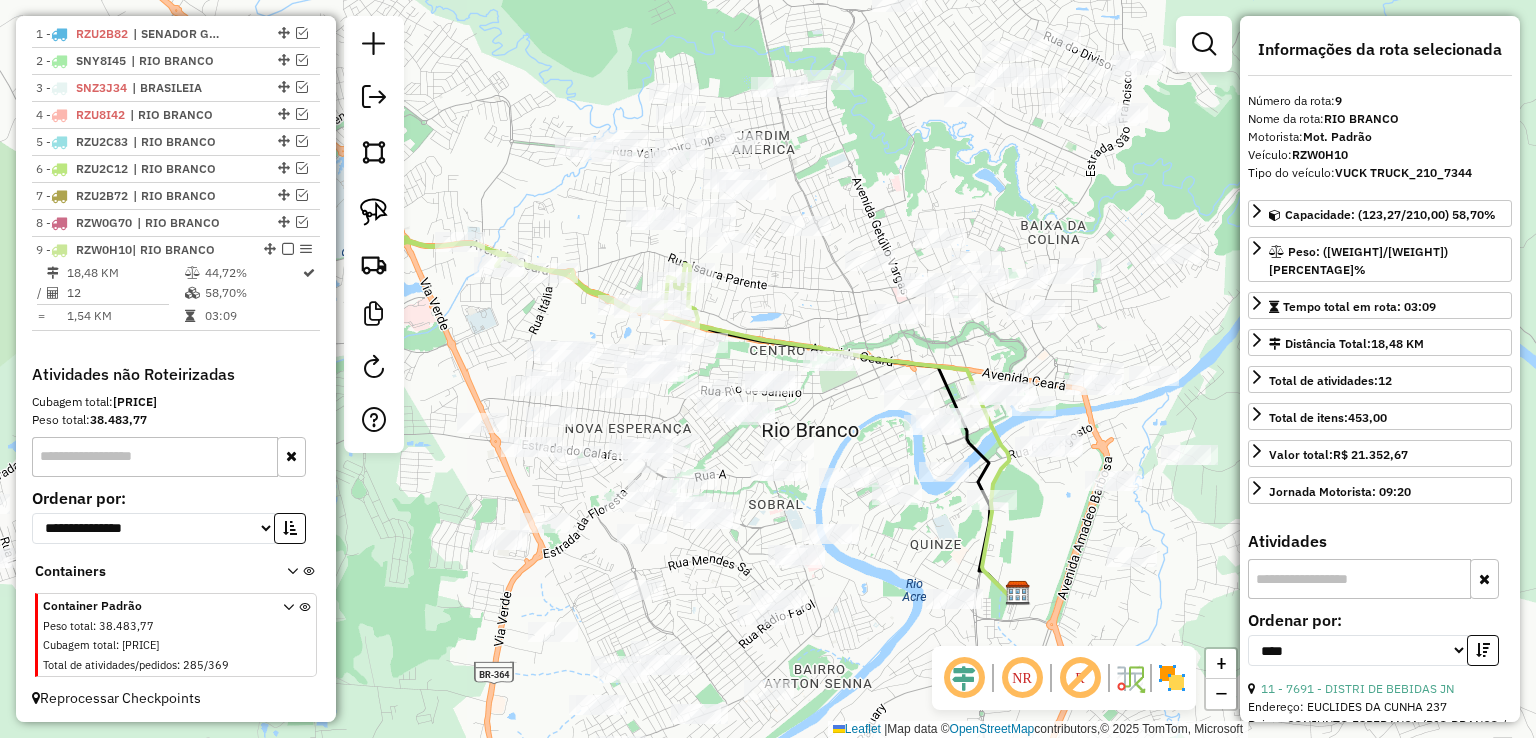drag, startPoint x: 787, startPoint y: 213, endPoint x: 760, endPoint y: 238, distance: 36.796738 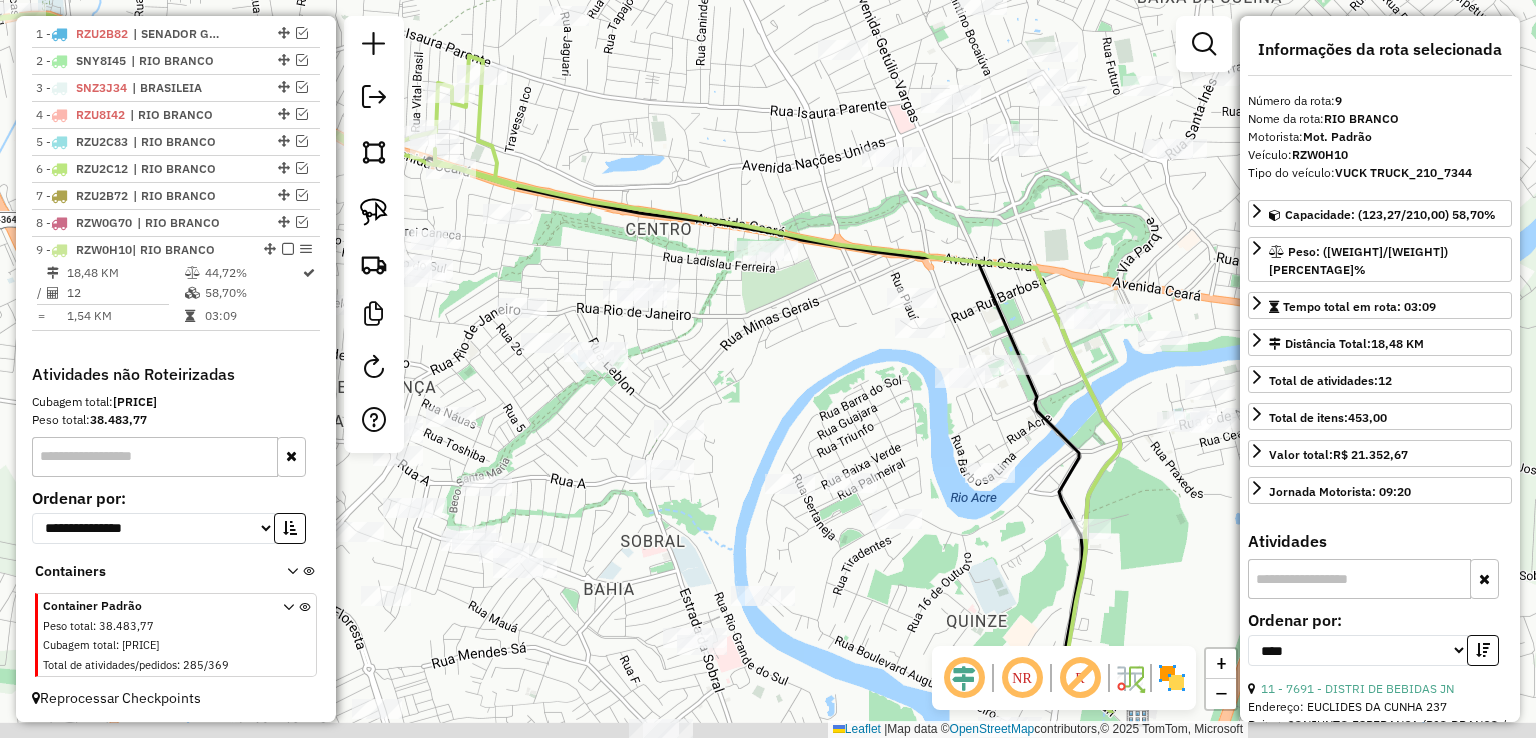 drag, startPoint x: 791, startPoint y: 285, endPoint x: 697, endPoint y: 186, distance: 136.5174 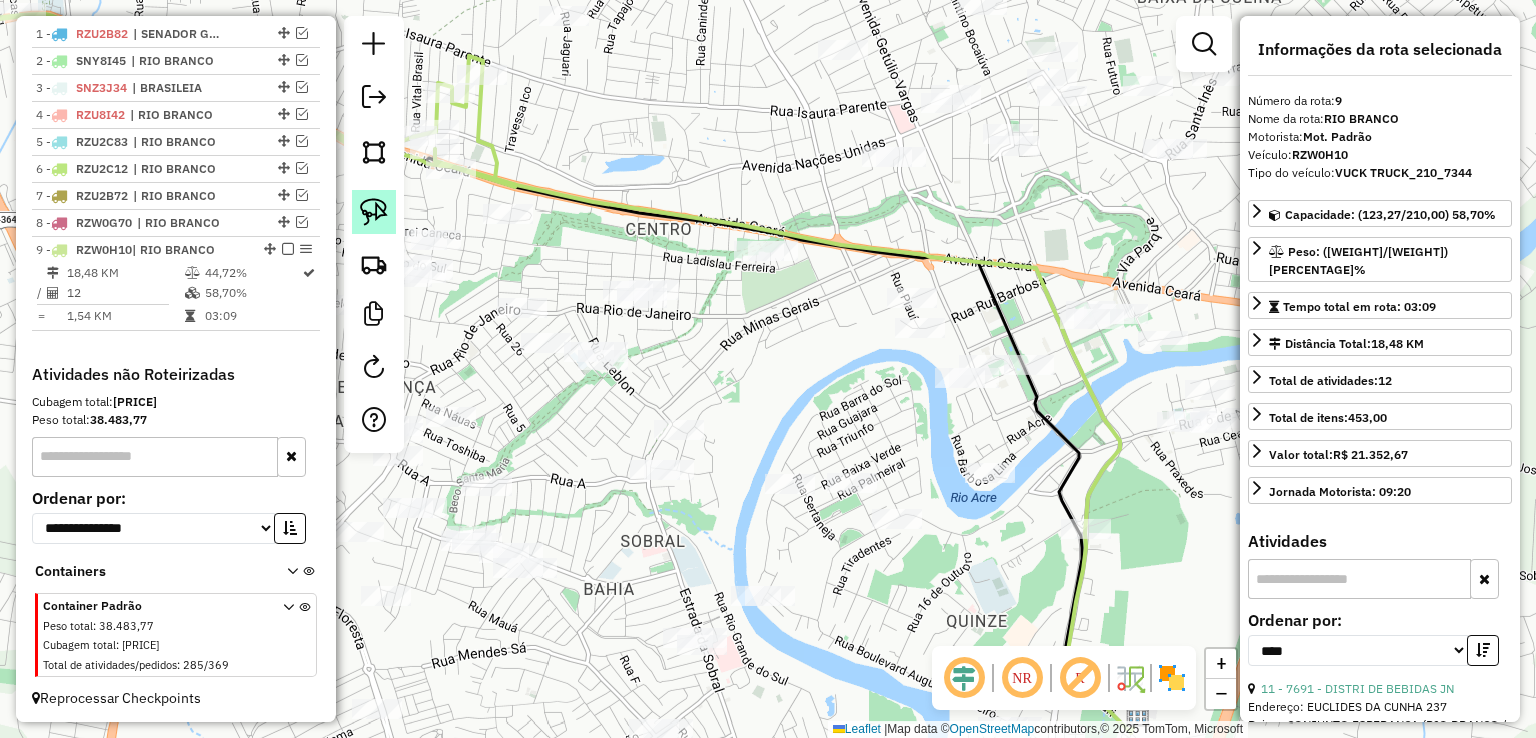 click 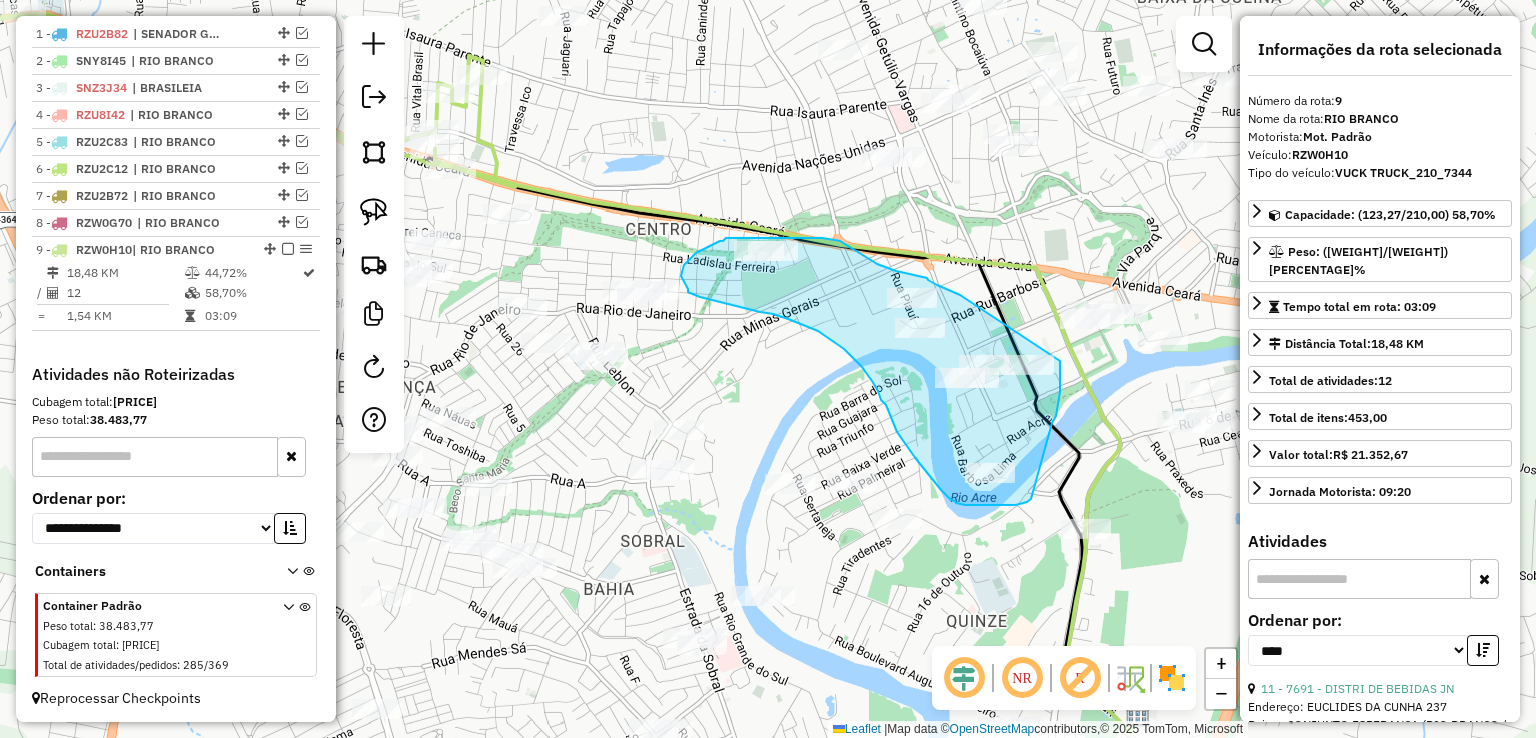 drag, startPoint x: 1060, startPoint y: 361, endPoint x: 960, endPoint y: 295, distance: 119.81653 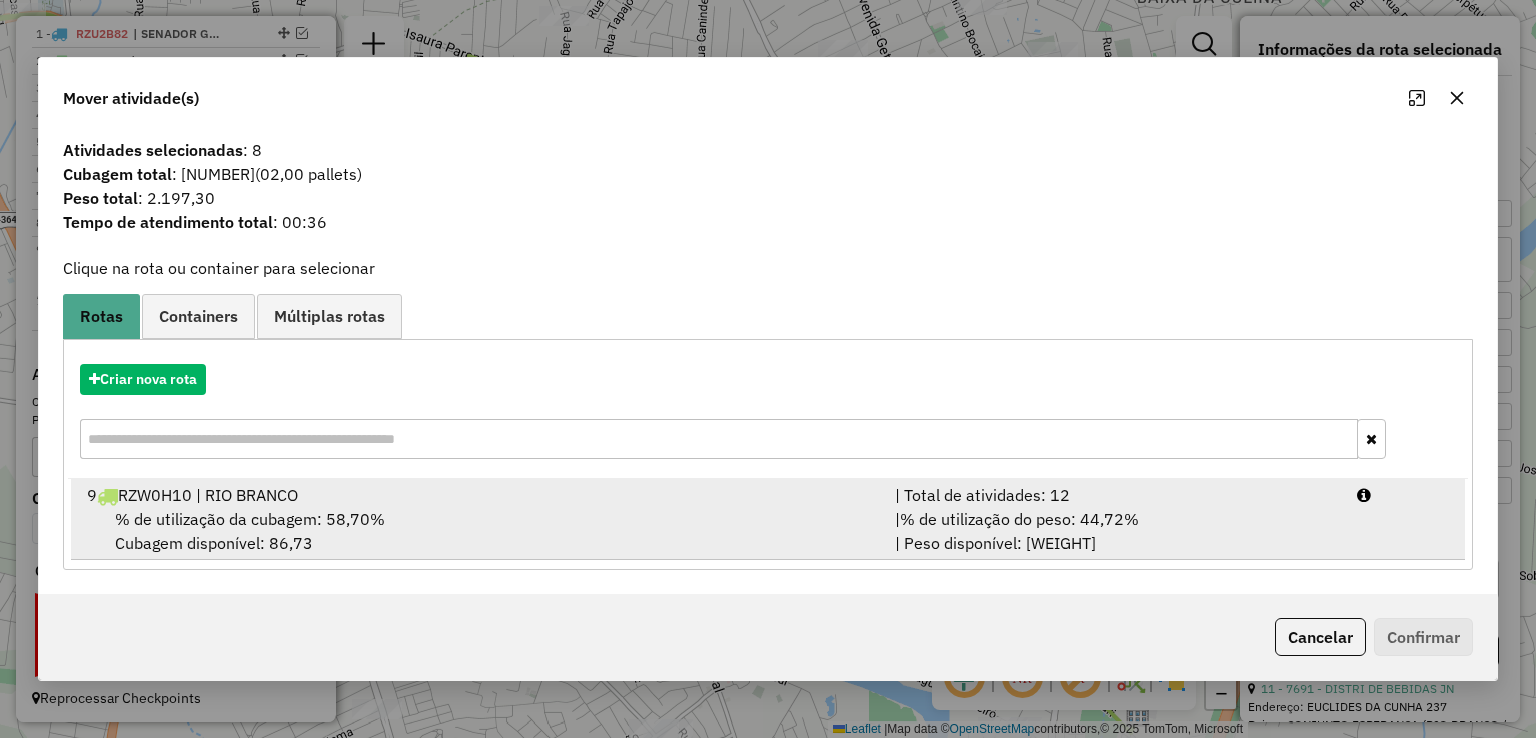 click on "% de utilização da cubagem: 58,70%  Cubagem disponível: 86,73" at bounding box center (479, 531) 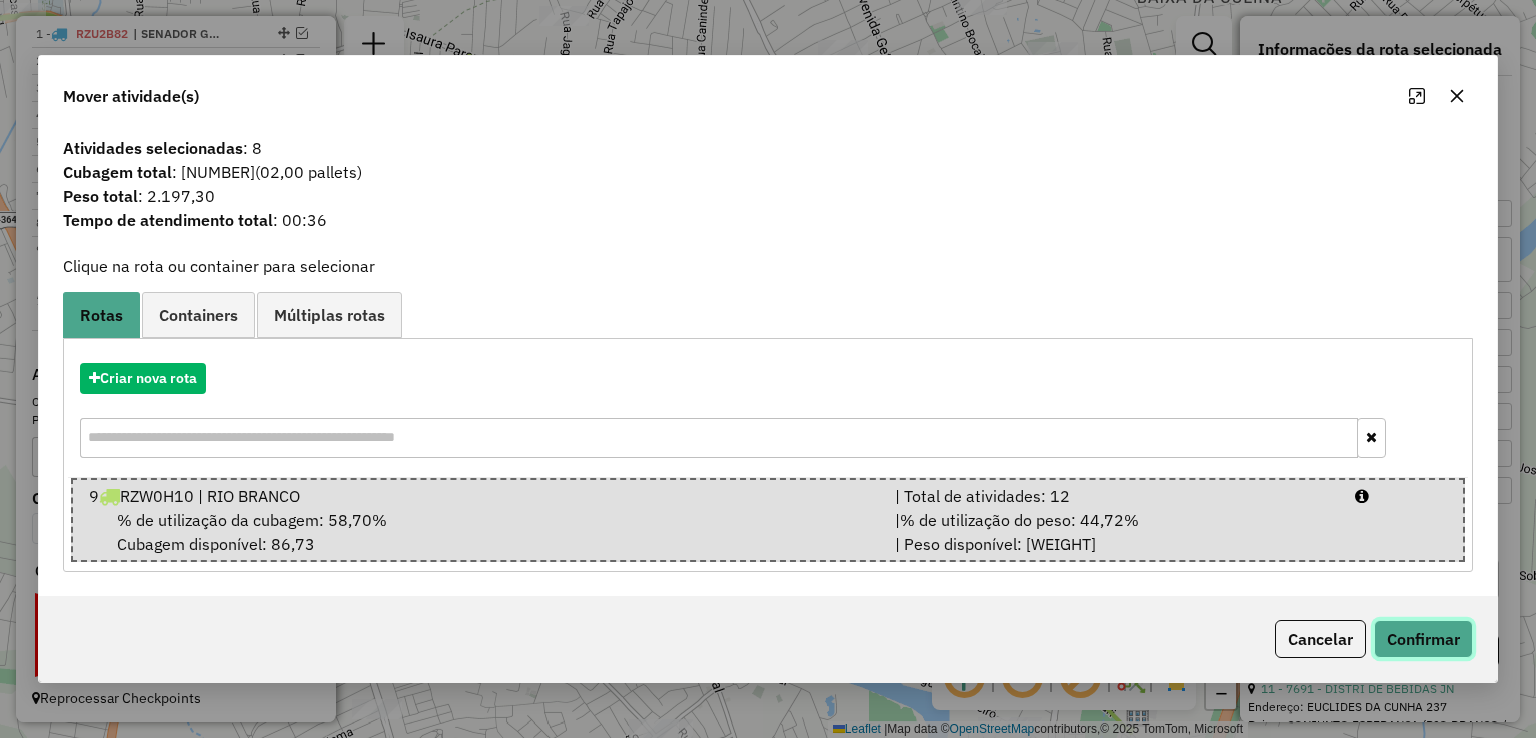 click on "Confirmar" 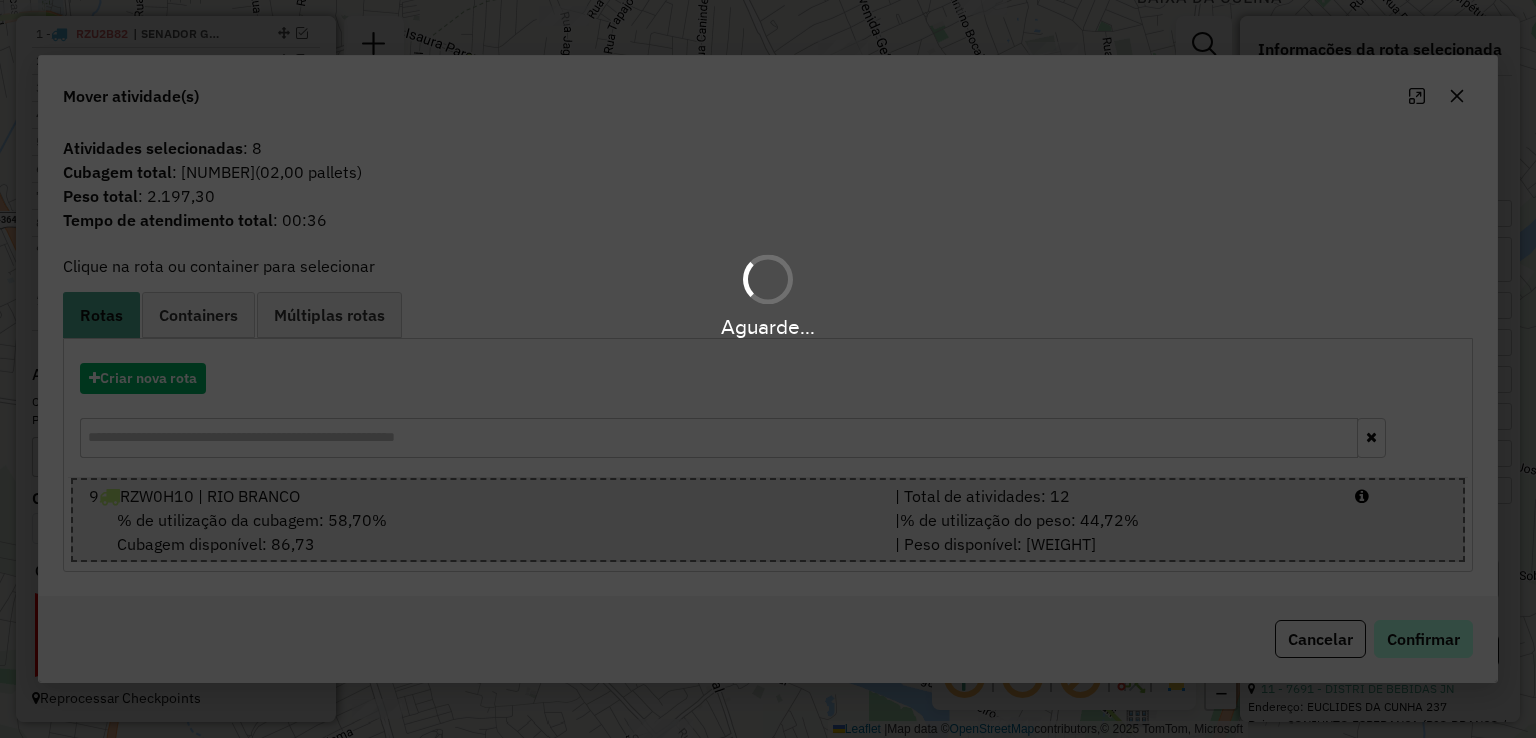 scroll, scrollTop: 744, scrollLeft: 0, axis: vertical 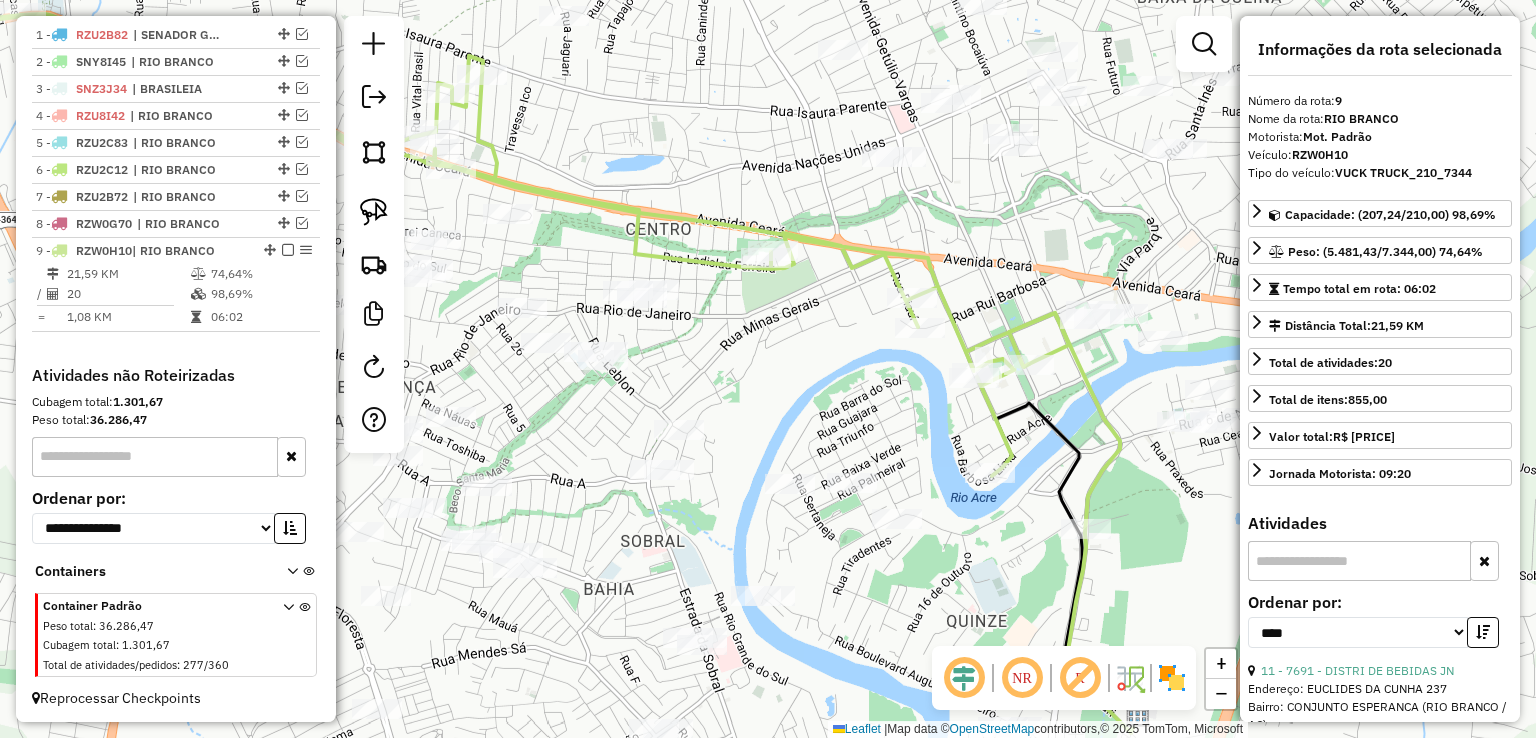 click 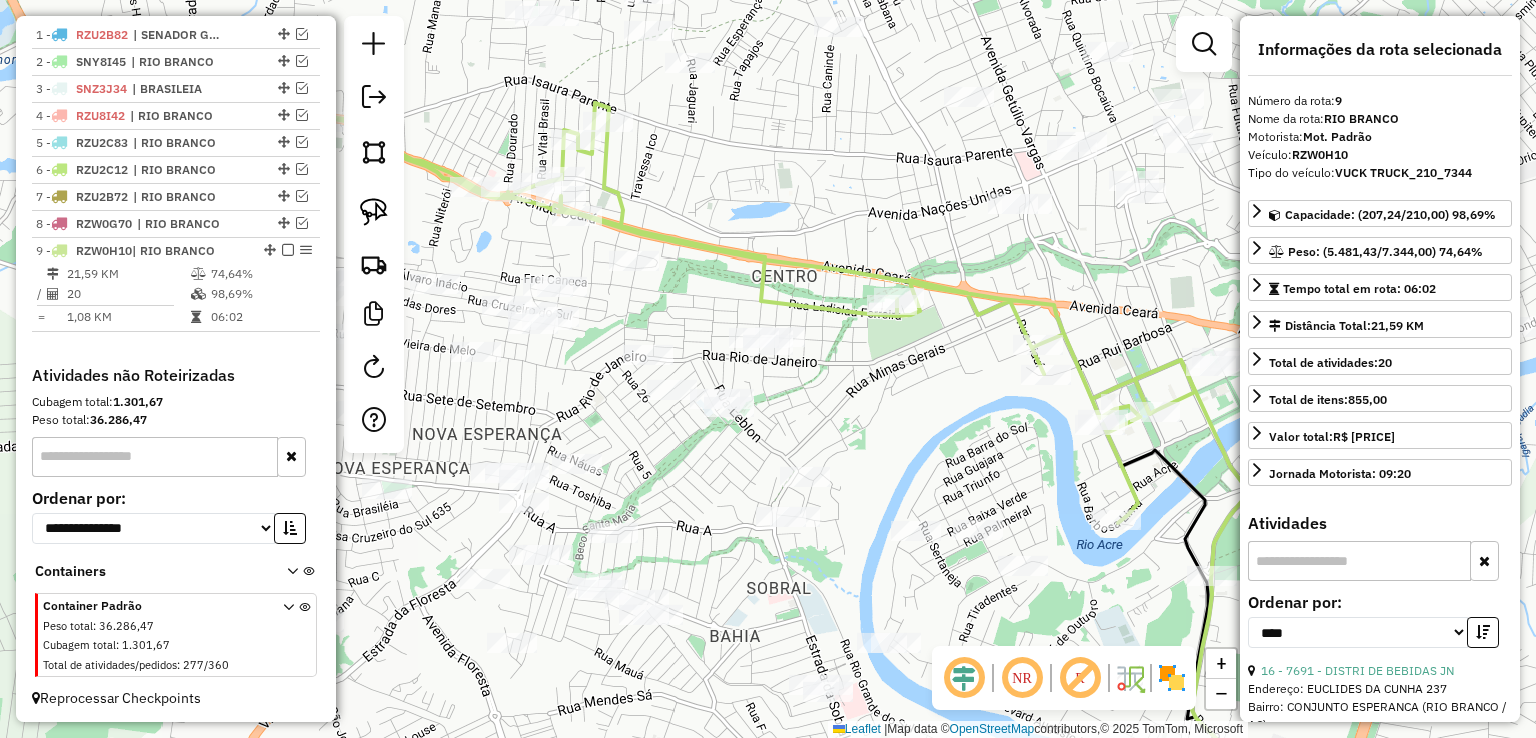 drag, startPoint x: 722, startPoint y: 170, endPoint x: 820, endPoint y: 184, distance: 98.99495 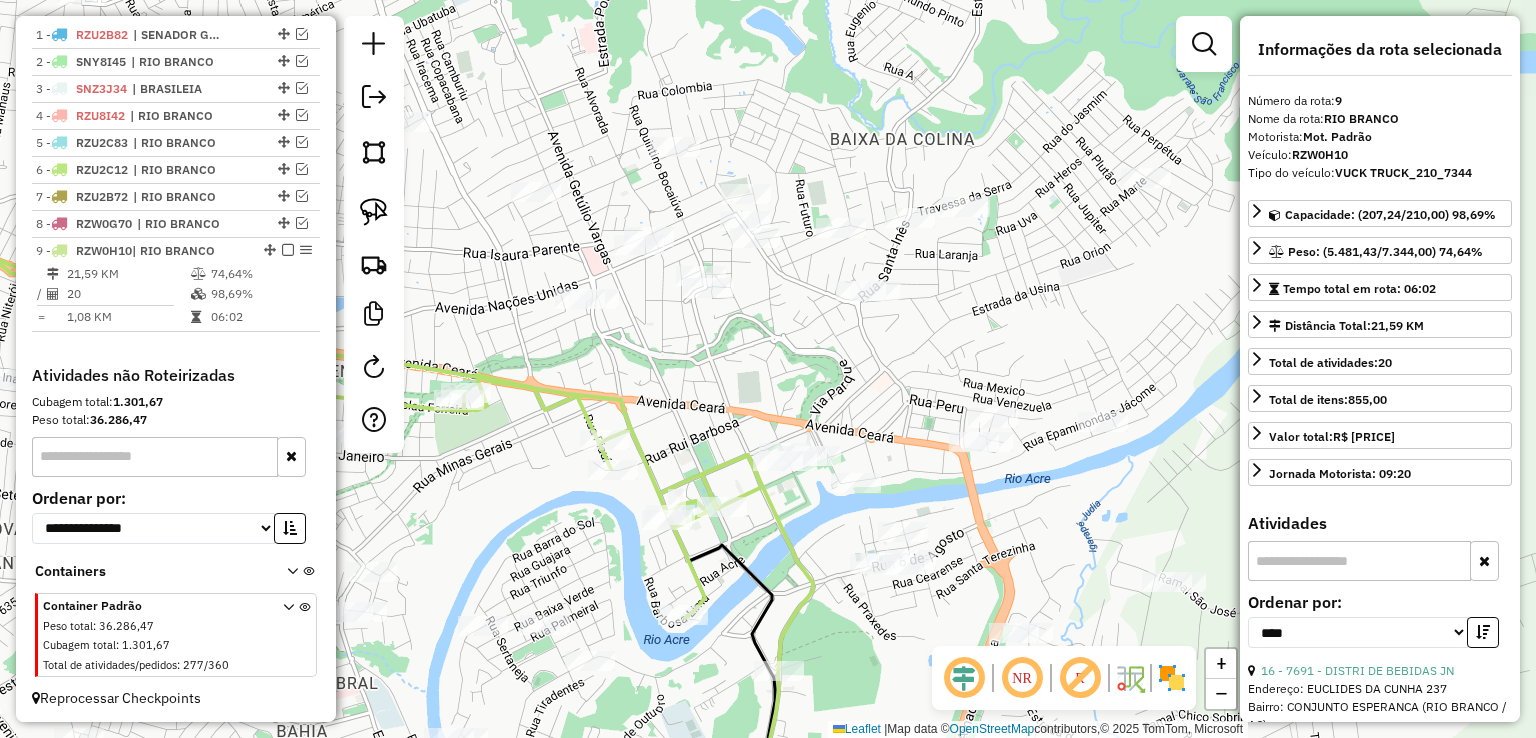 drag, startPoint x: 924, startPoint y: 387, endPoint x: 493, endPoint y: 483, distance: 441.562 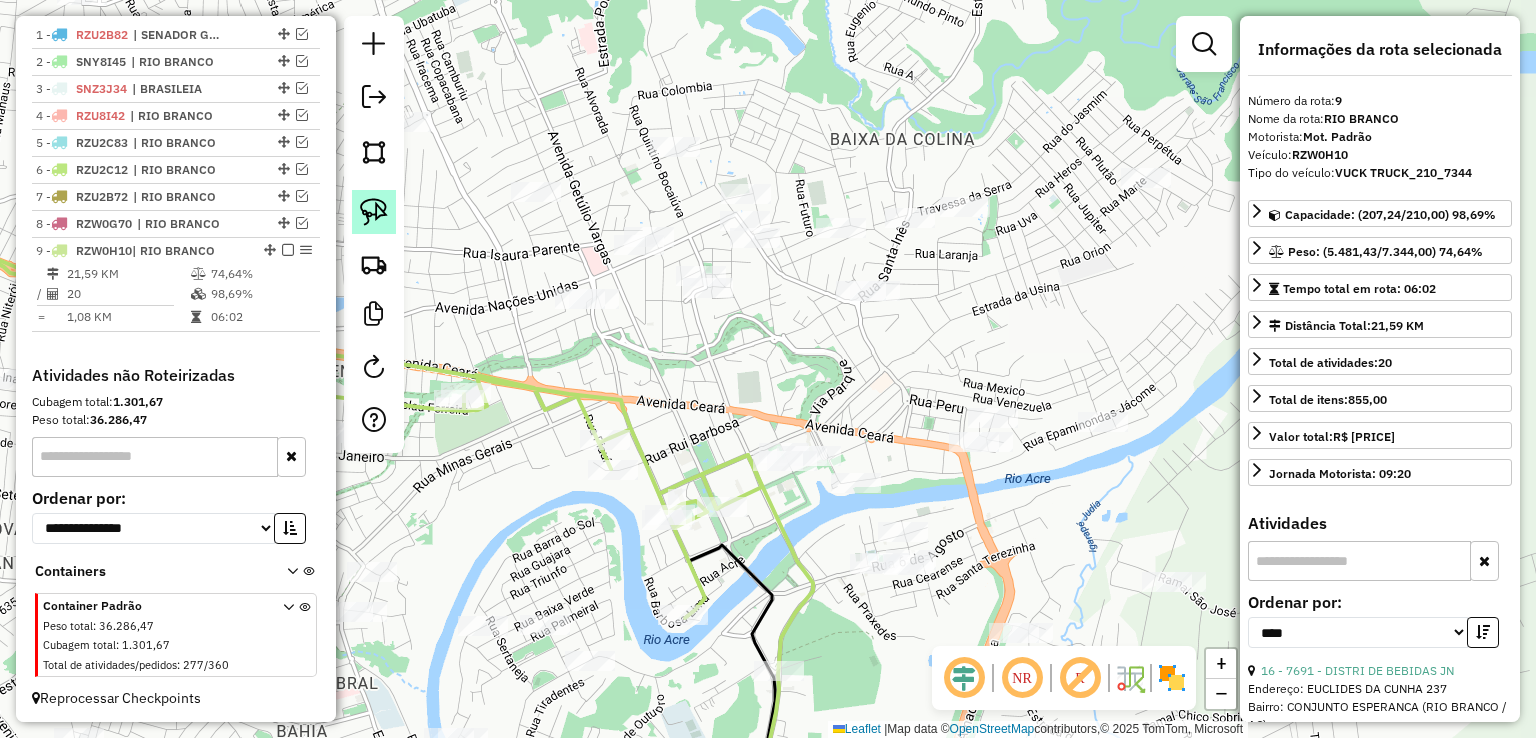 click 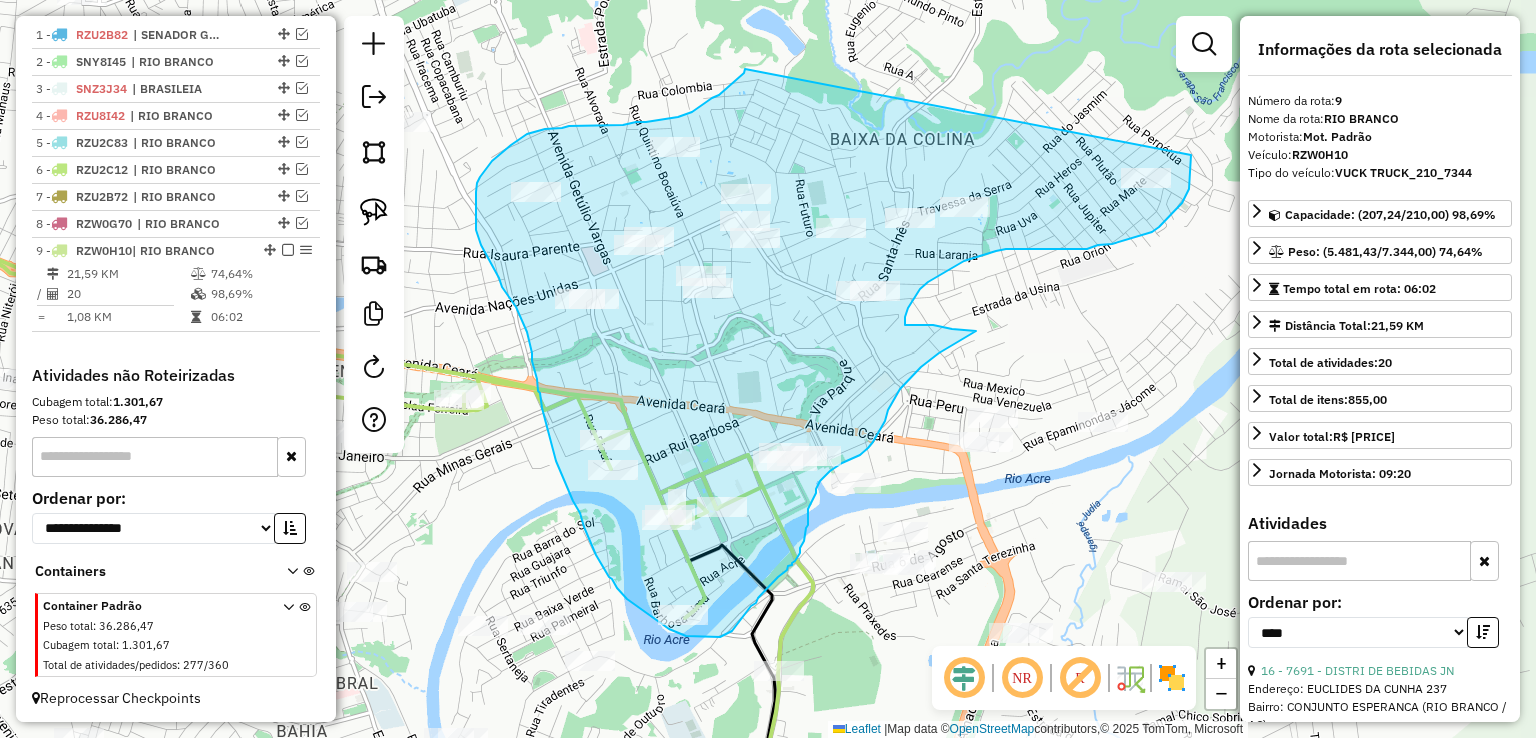 drag, startPoint x: 745, startPoint y: 69, endPoint x: 1191, endPoint y: 155, distance: 454.21582 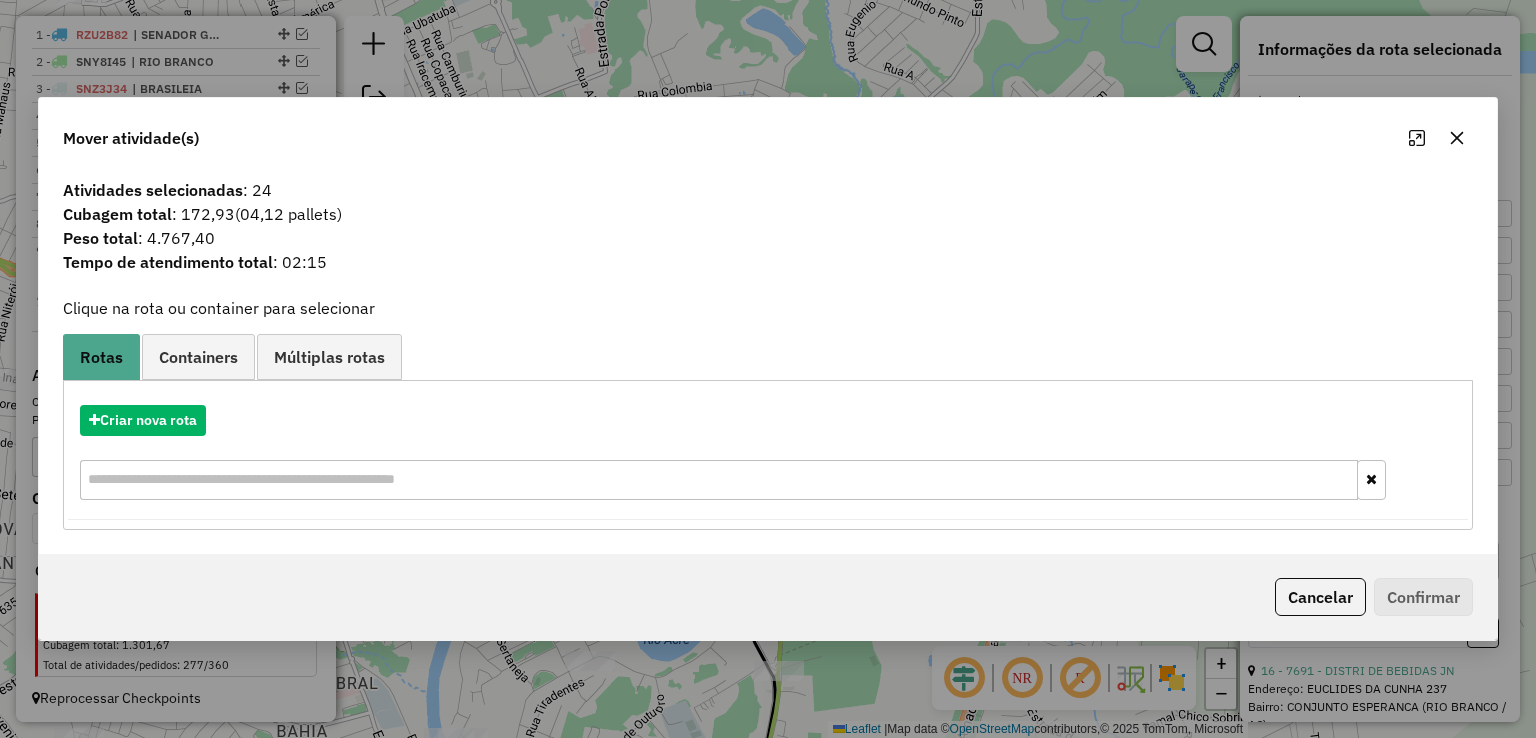 click on "Criar nova rota" at bounding box center (767, 455) 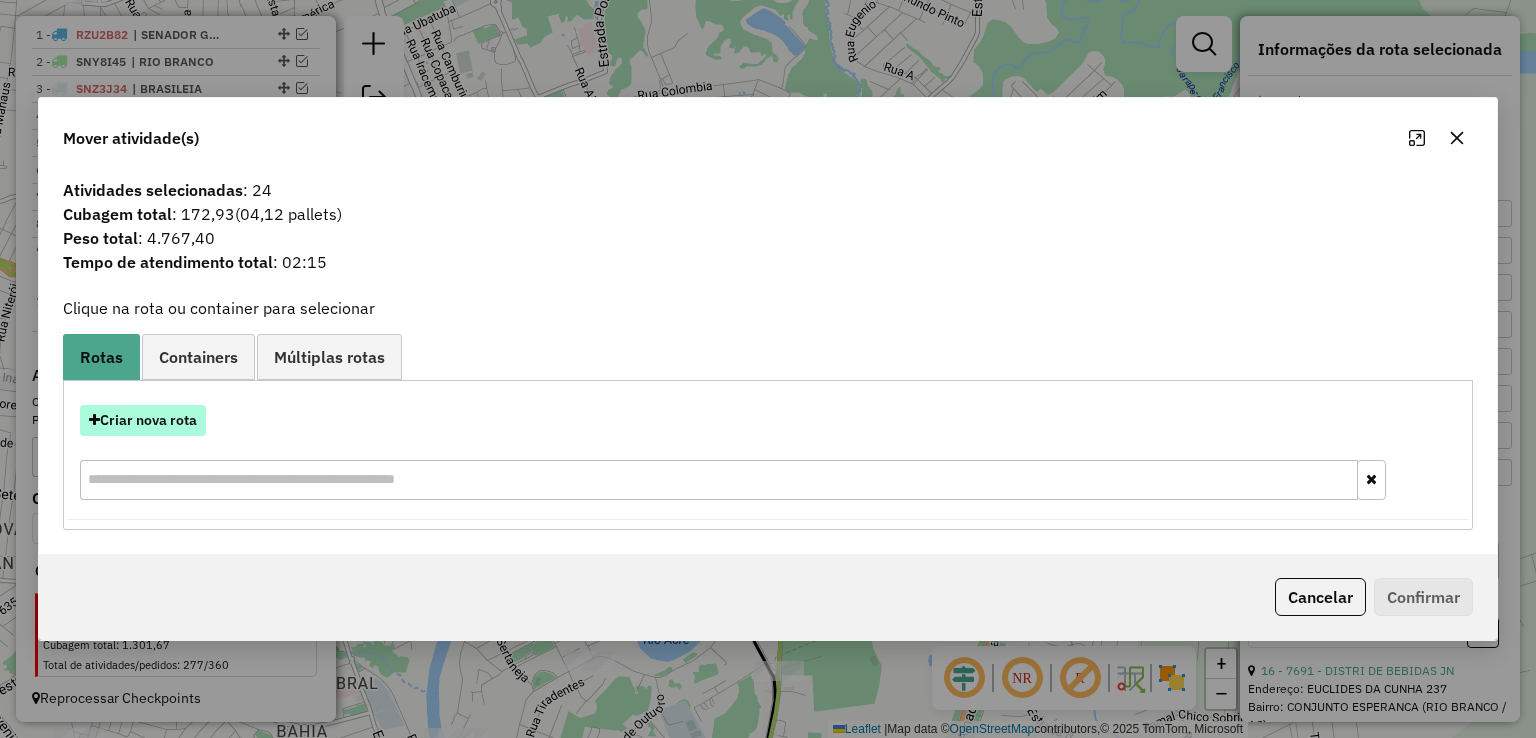 click on "Criar nova rota" at bounding box center (143, 420) 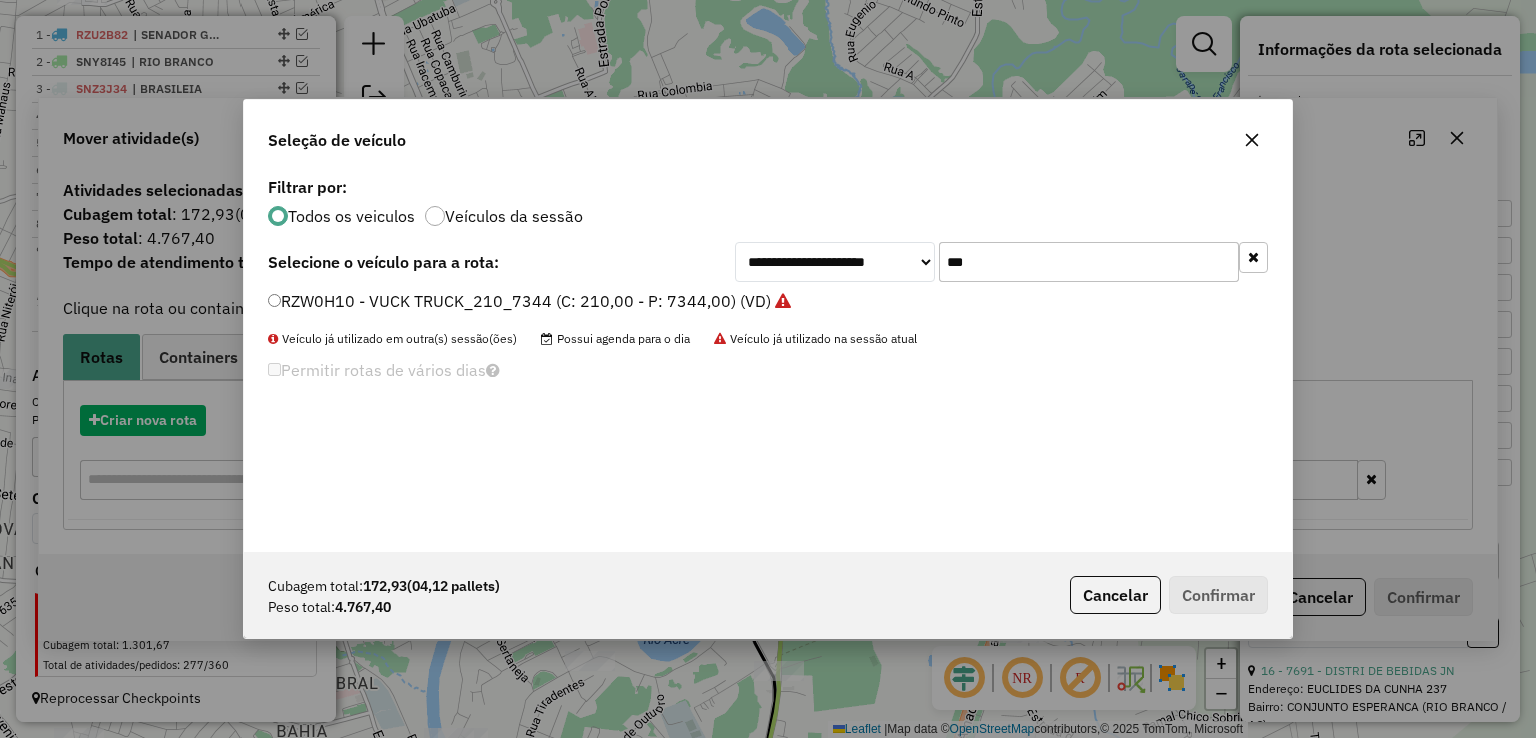 scroll, scrollTop: 10, scrollLeft: 6, axis: both 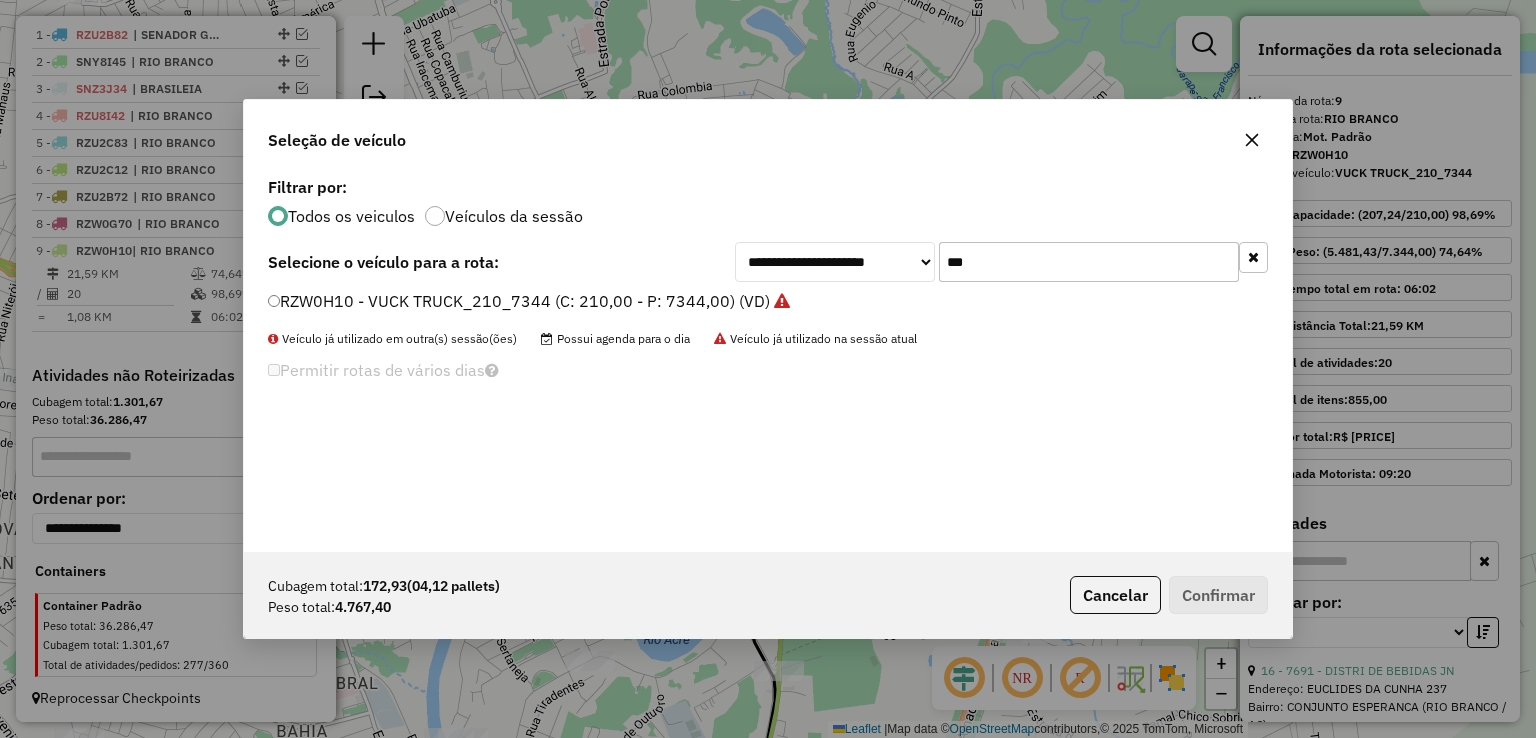 drag, startPoint x: 1041, startPoint y: 273, endPoint x: 865, endPoint y: 273, distance: 176 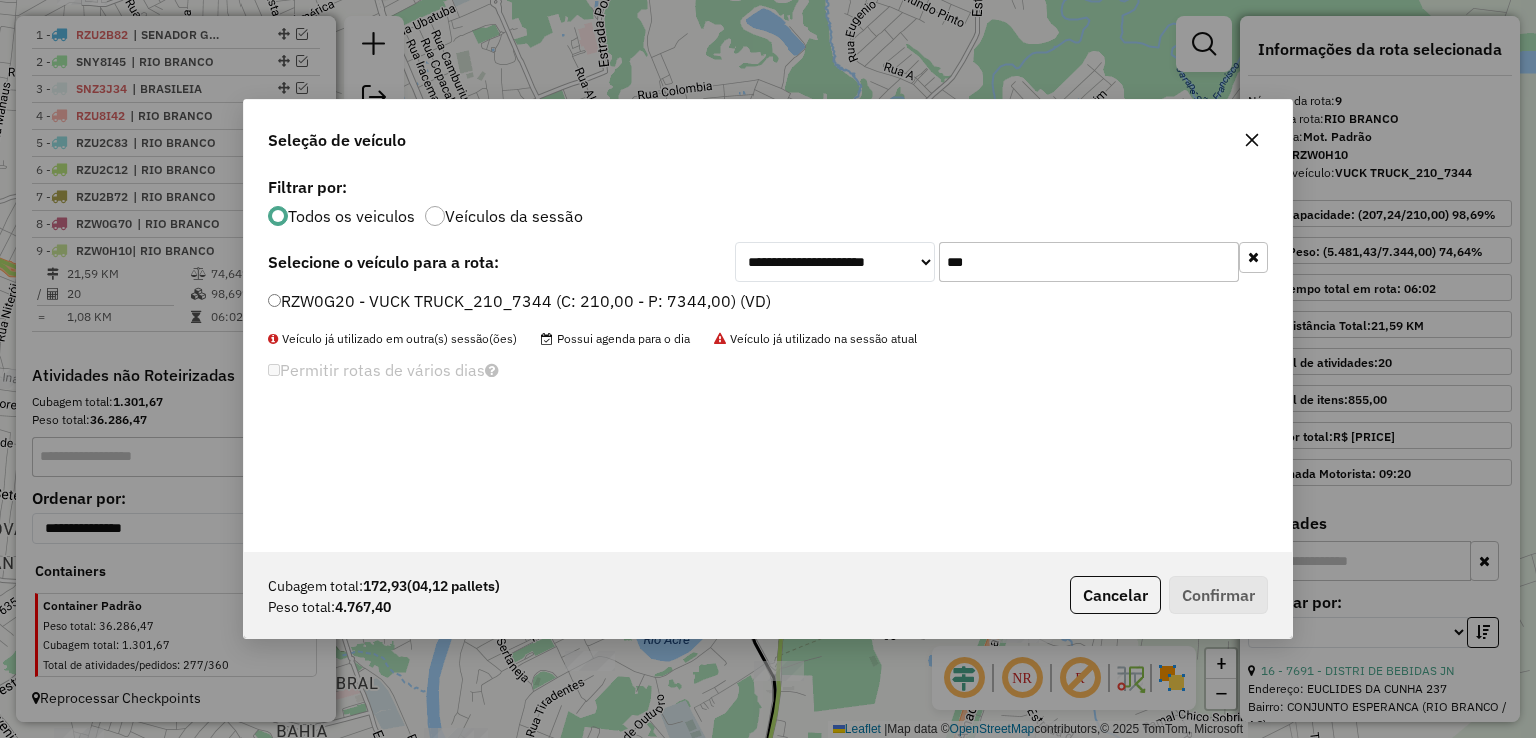 type on "***" 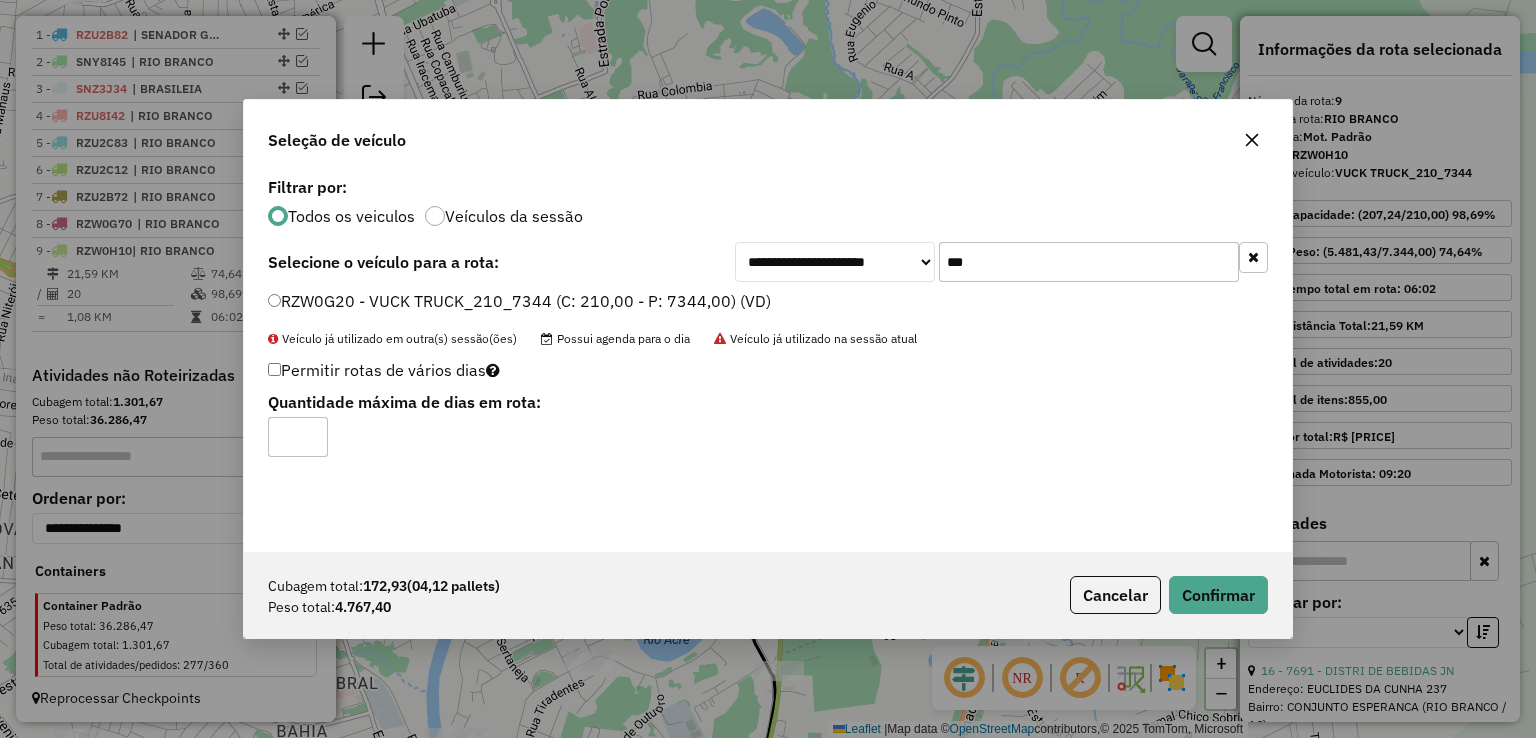 click on "Cubagem total:  172,93   (04,12 pallets)  Peso total: 4.767,40  Cancelar   Confirmar" 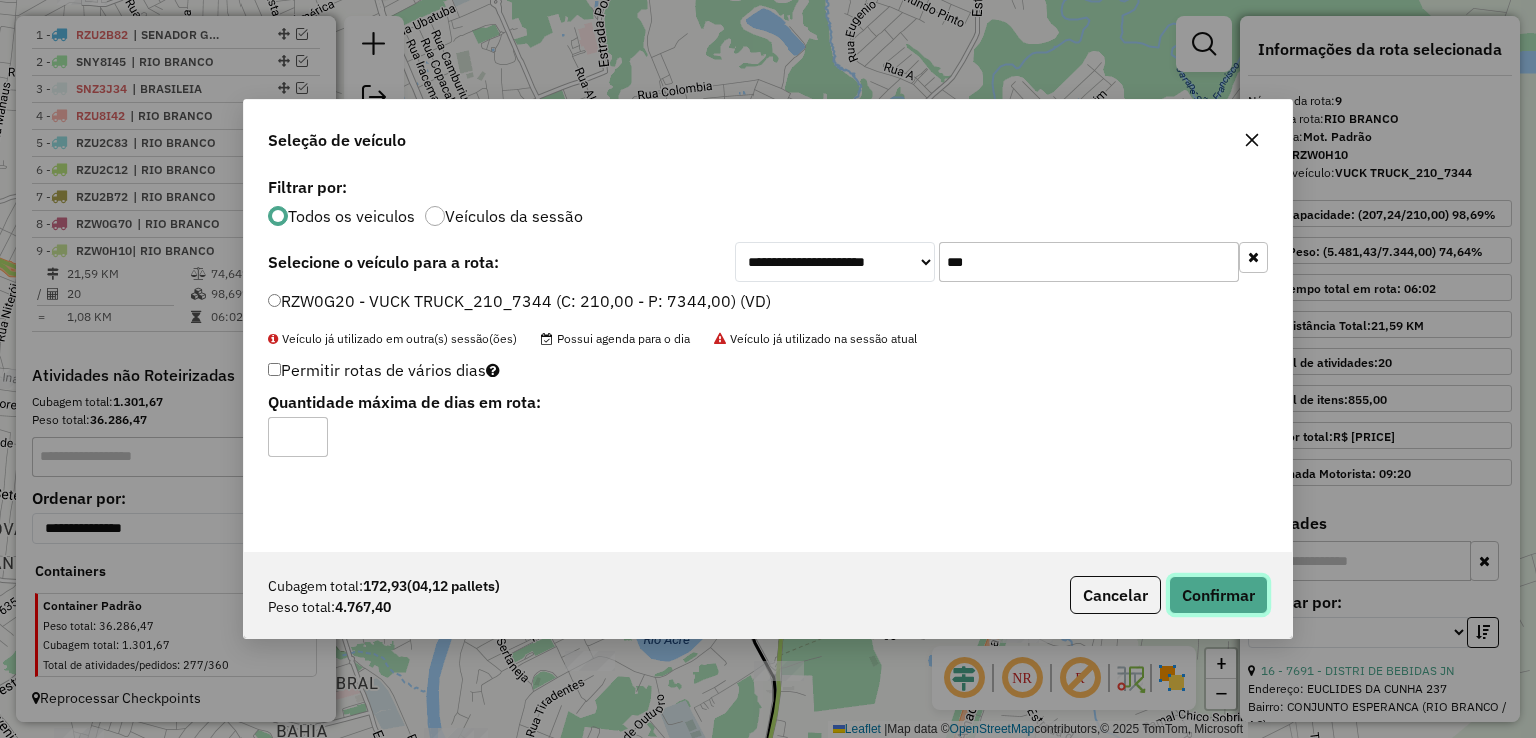 click on "Confirmar" 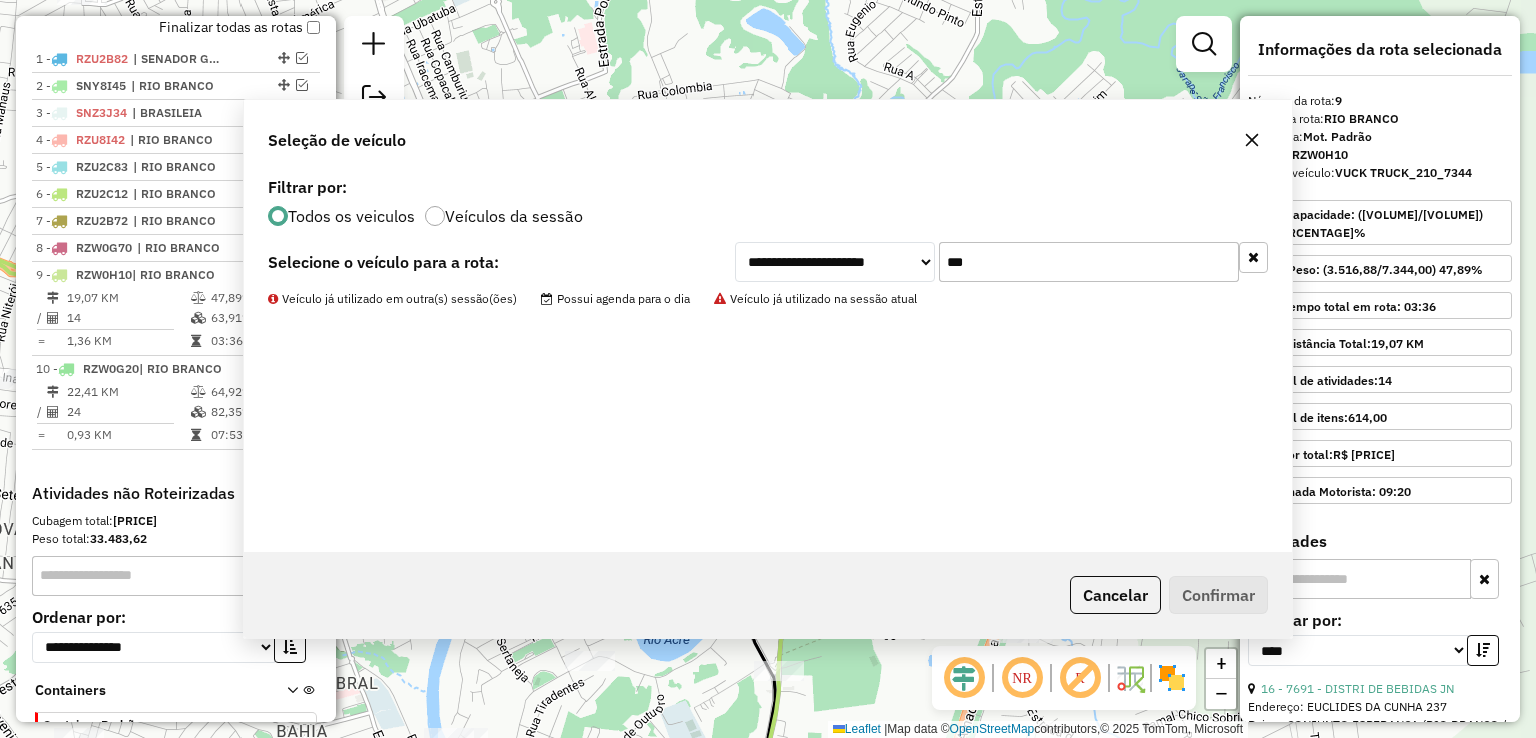 scroll, scrollTop: 863, scrollLeft: 0, axis: vertical 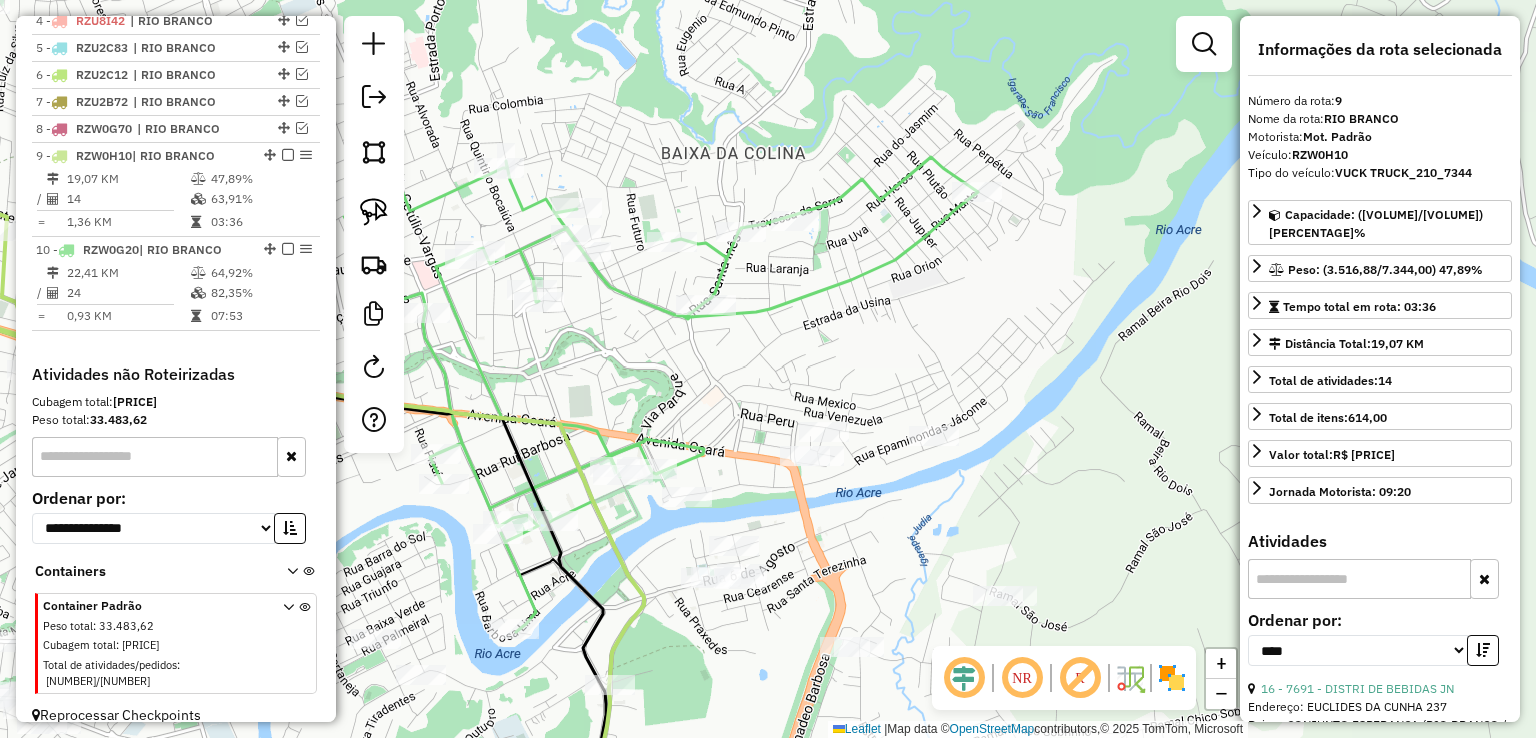 drag, startPoint x: 966, startPoint y: 358, endPoint x: 806, endPoint y: 363, distance: 160.07811 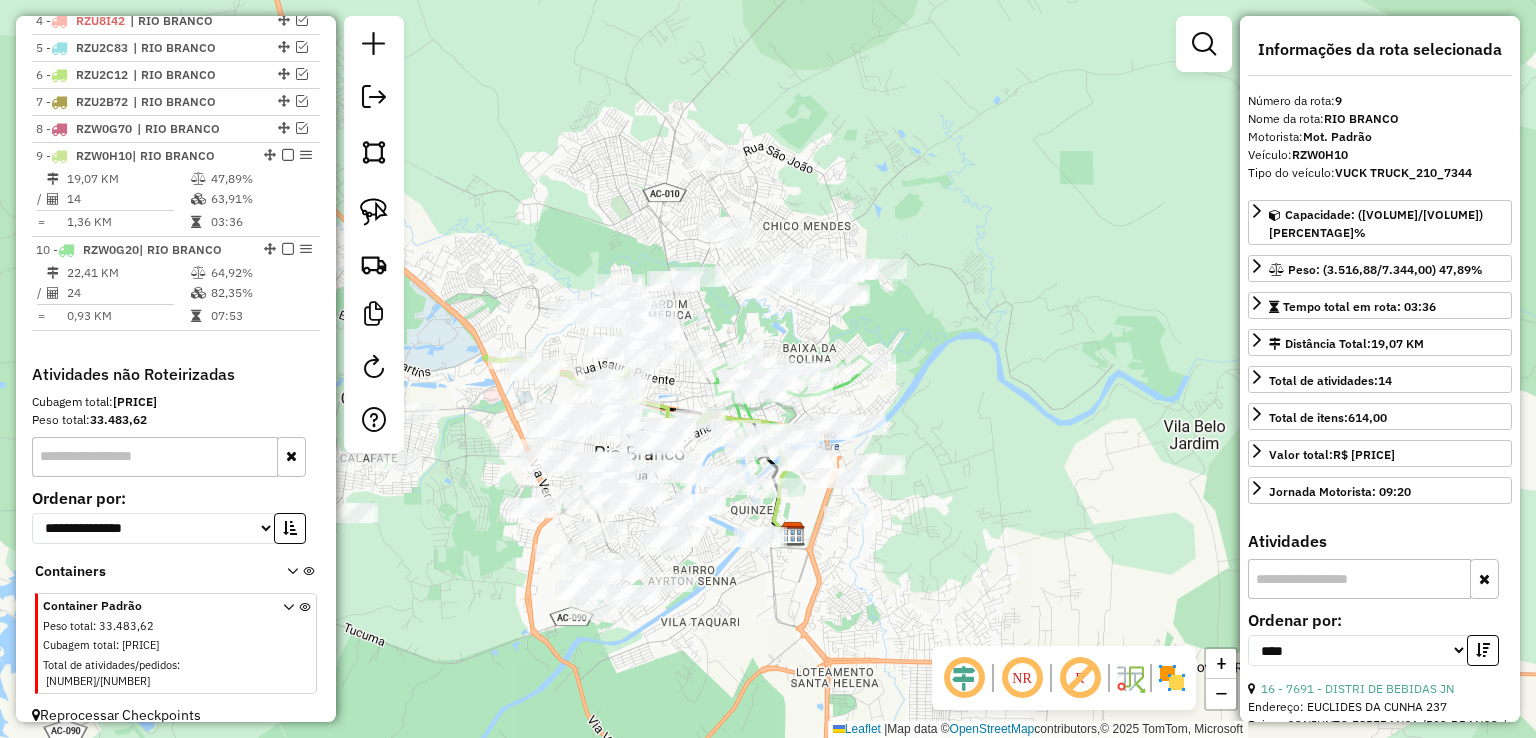 drag, startPoint x: 944, startPoint y: 170, endPoint x: 929, endPoint y: 313, distance: 143.78456 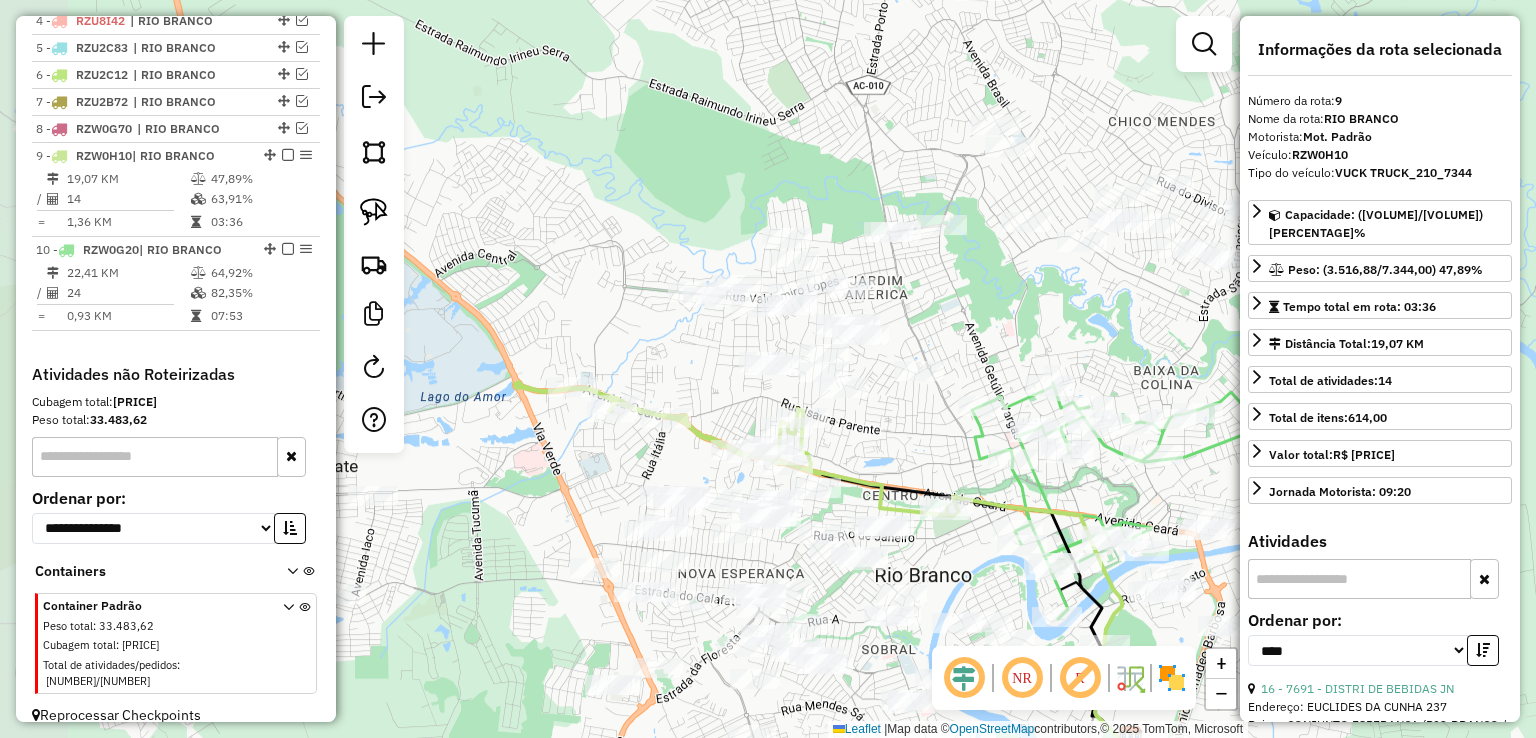 drag, startPoint x: 836, startPoint y: 327, endPoint x: 1218, endPoint y: 324, distance: 382.01178 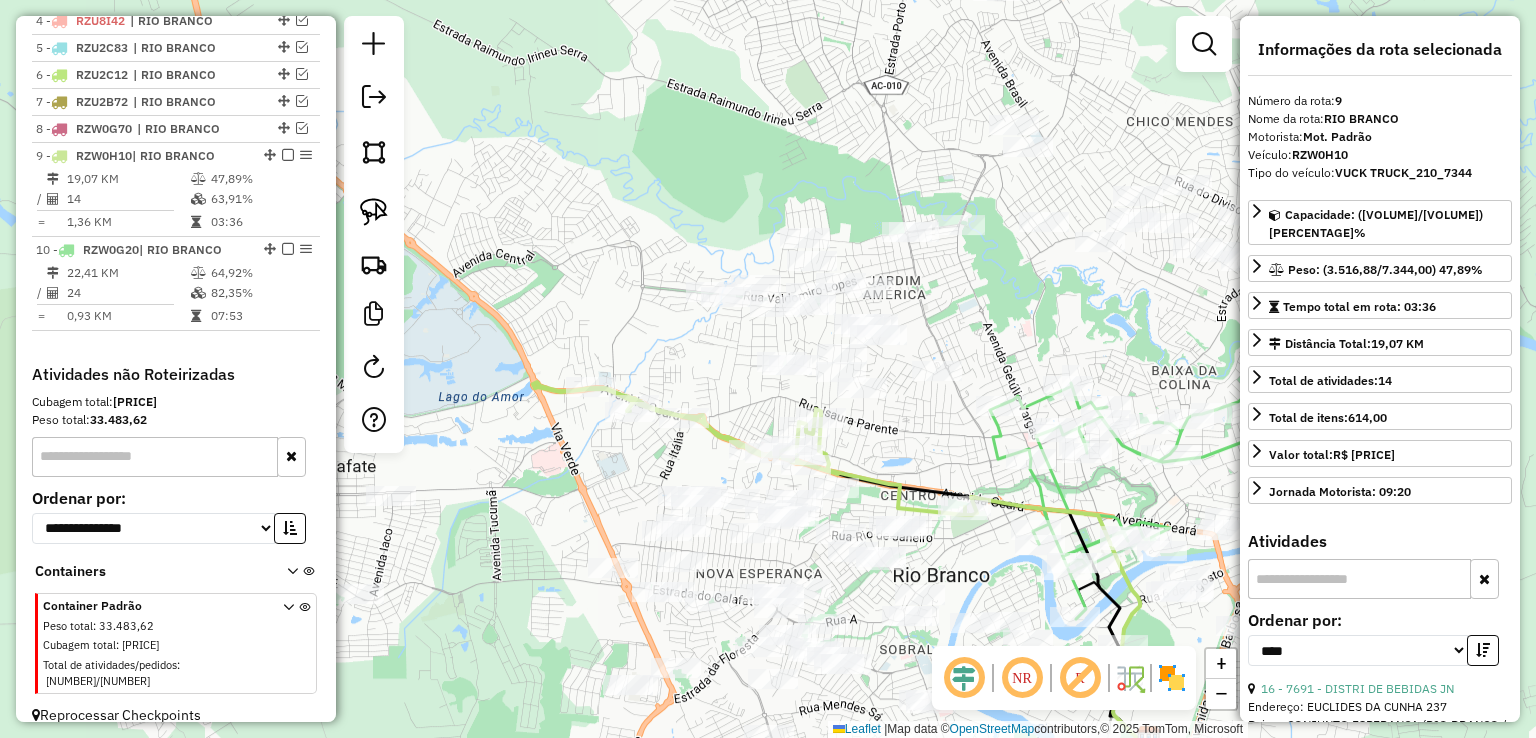 drag, startPoint x: 908, startPoint y: 433, endPoint x: 928, endPoint y: 433, distance: 20 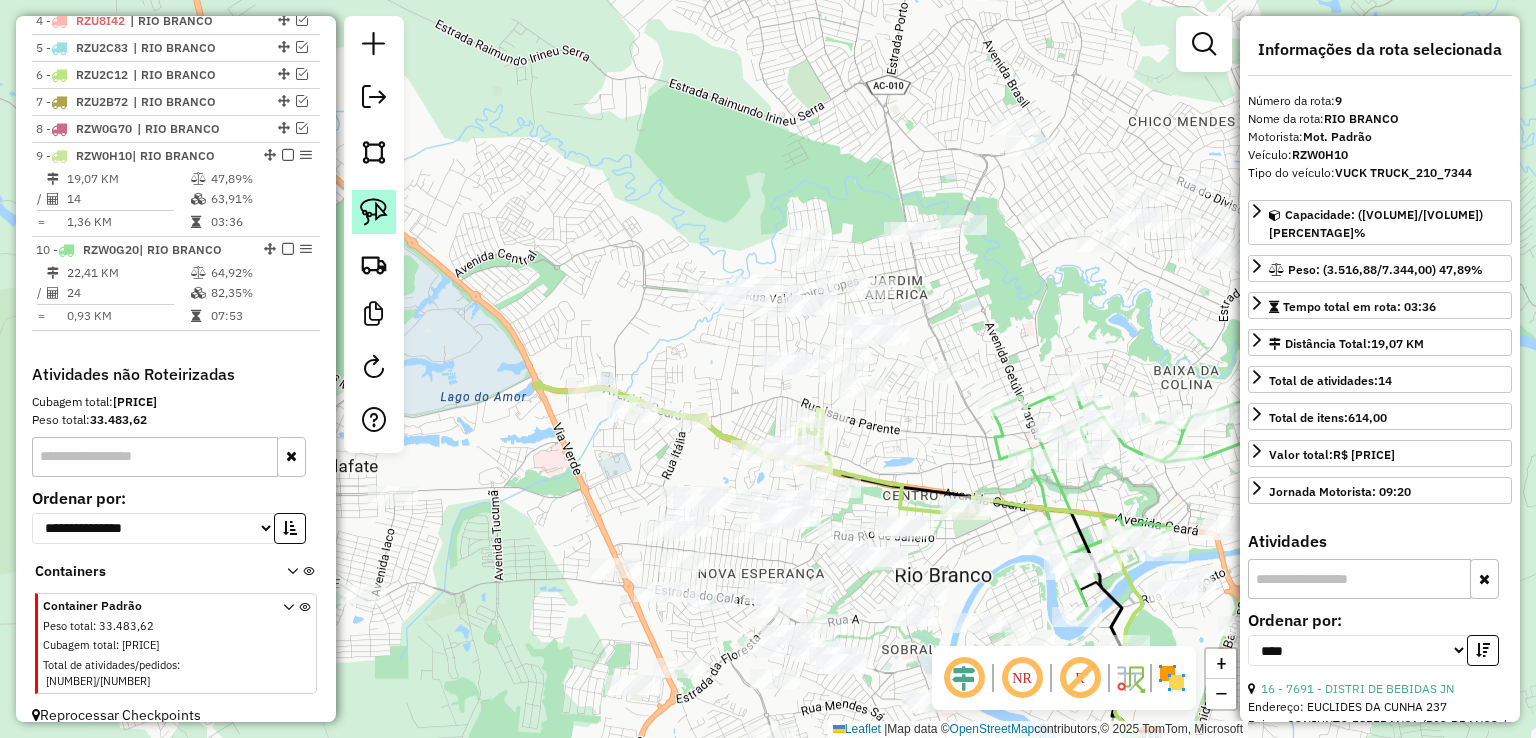 click 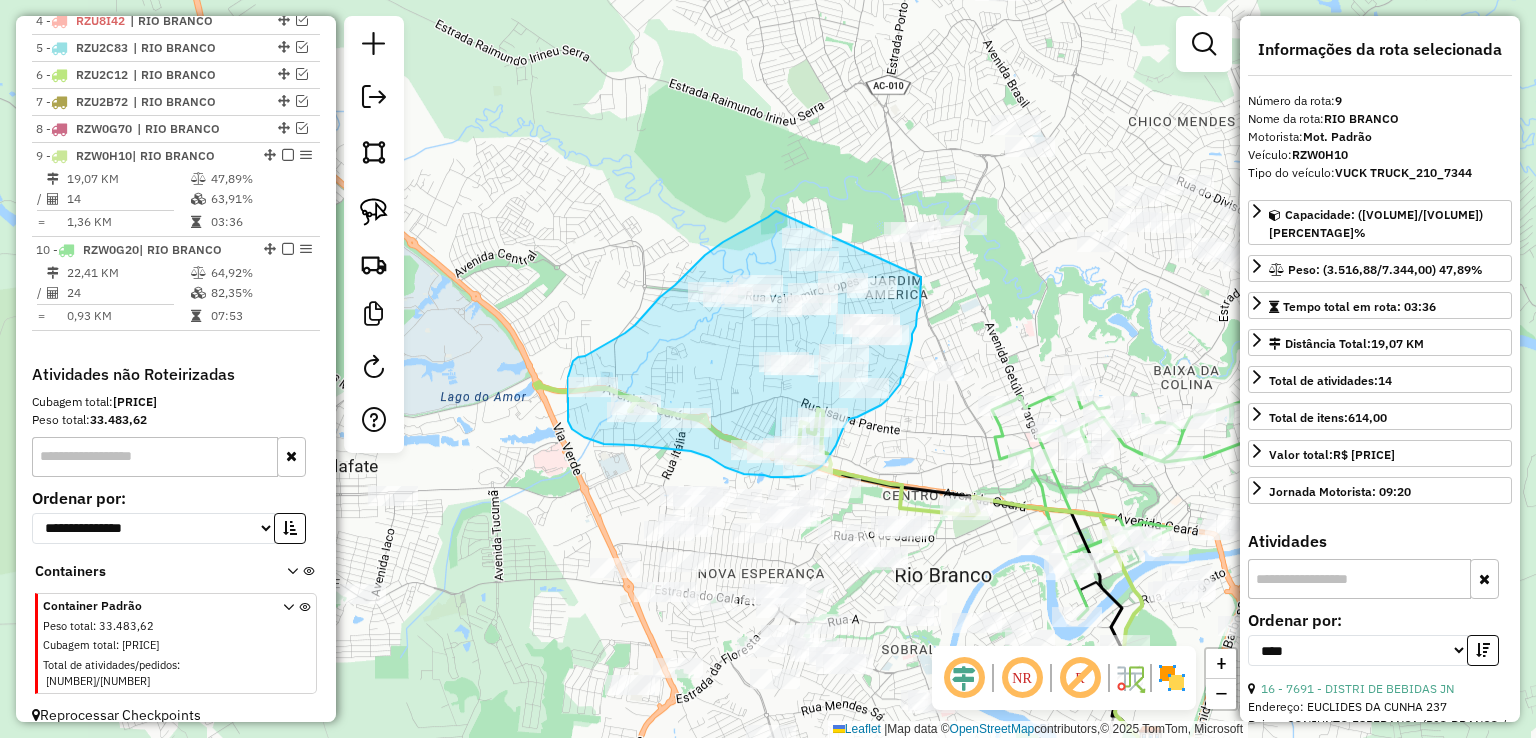 drag, startPoint x: 776, startPoint y: 211, endPoint x: 921, endPoint y: 277, distance: 159.31415 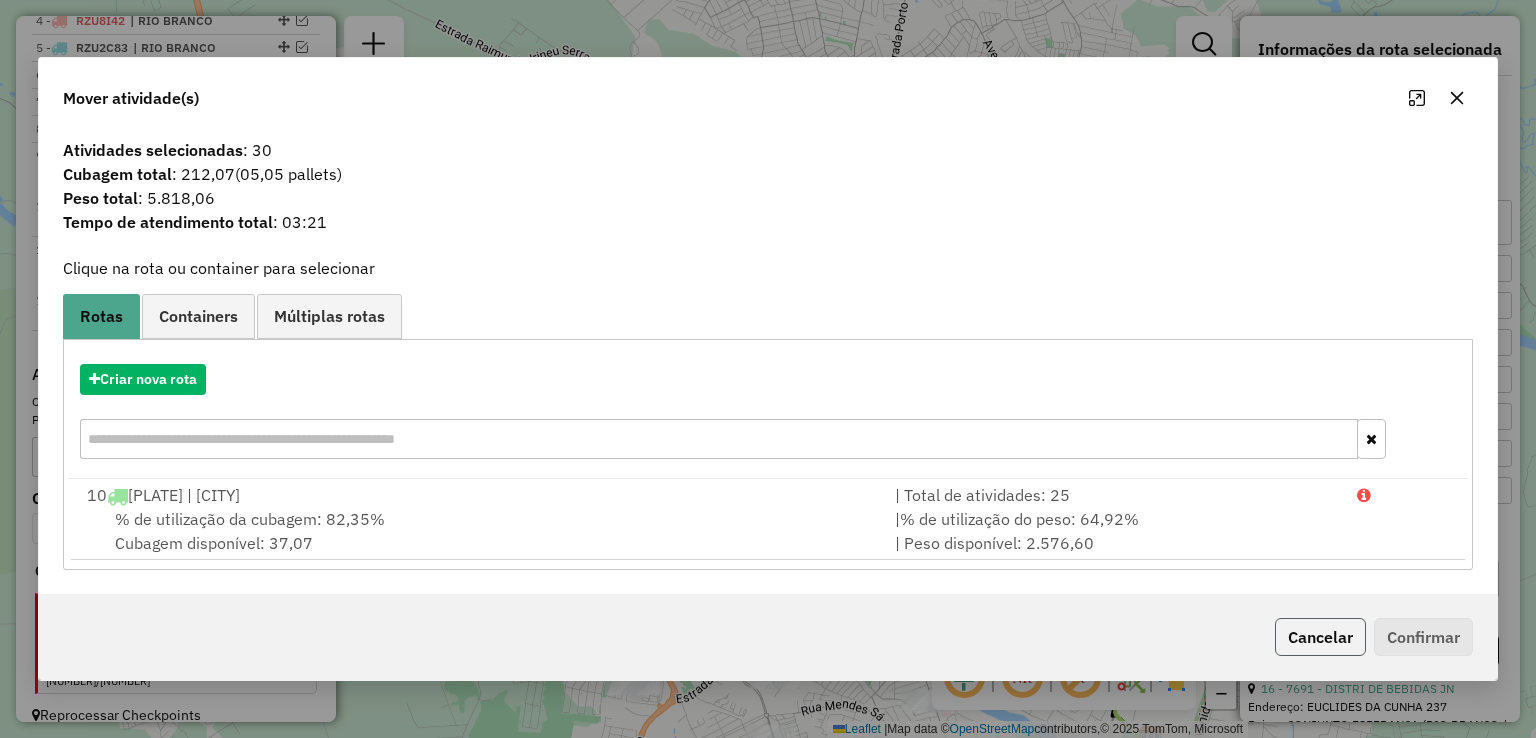 click on "Cancelar" 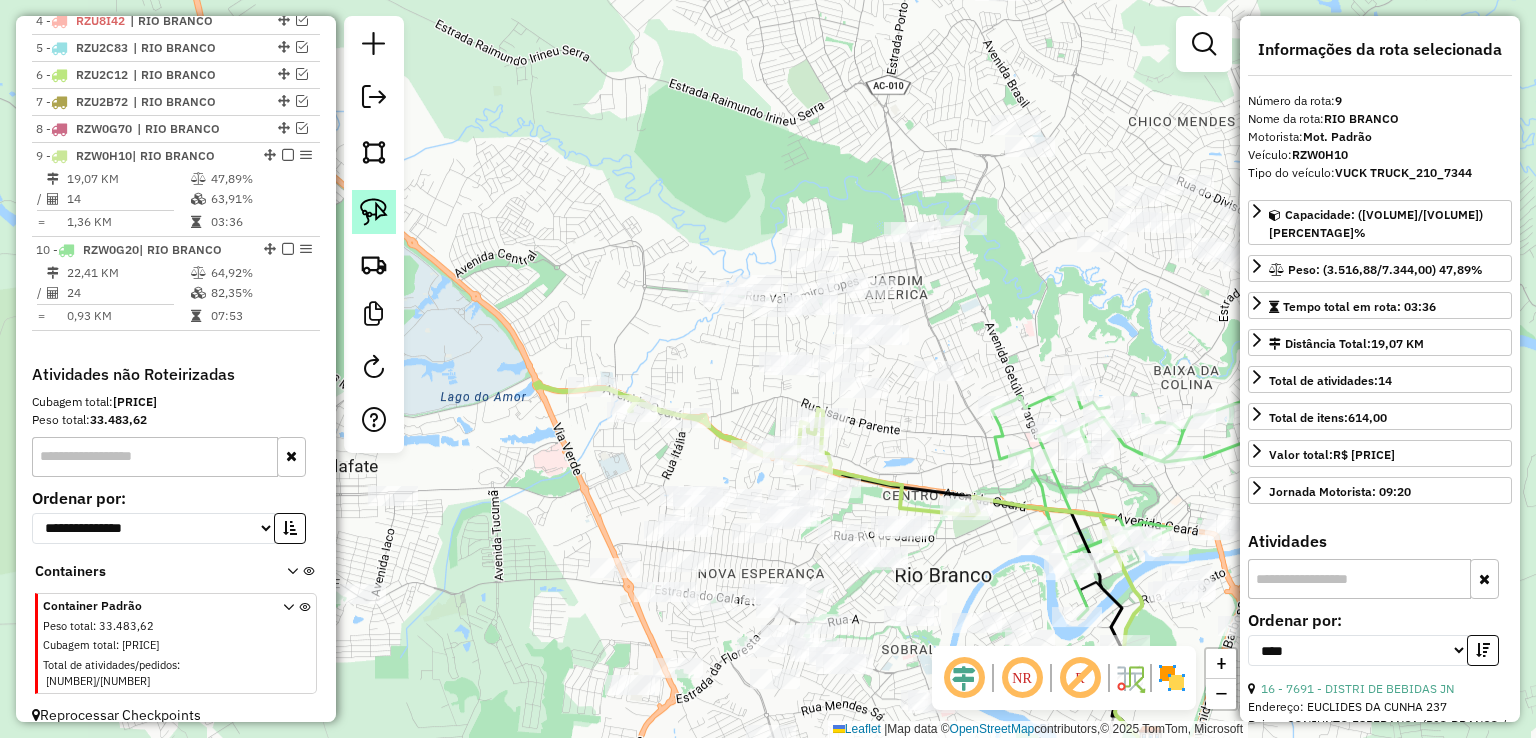 click 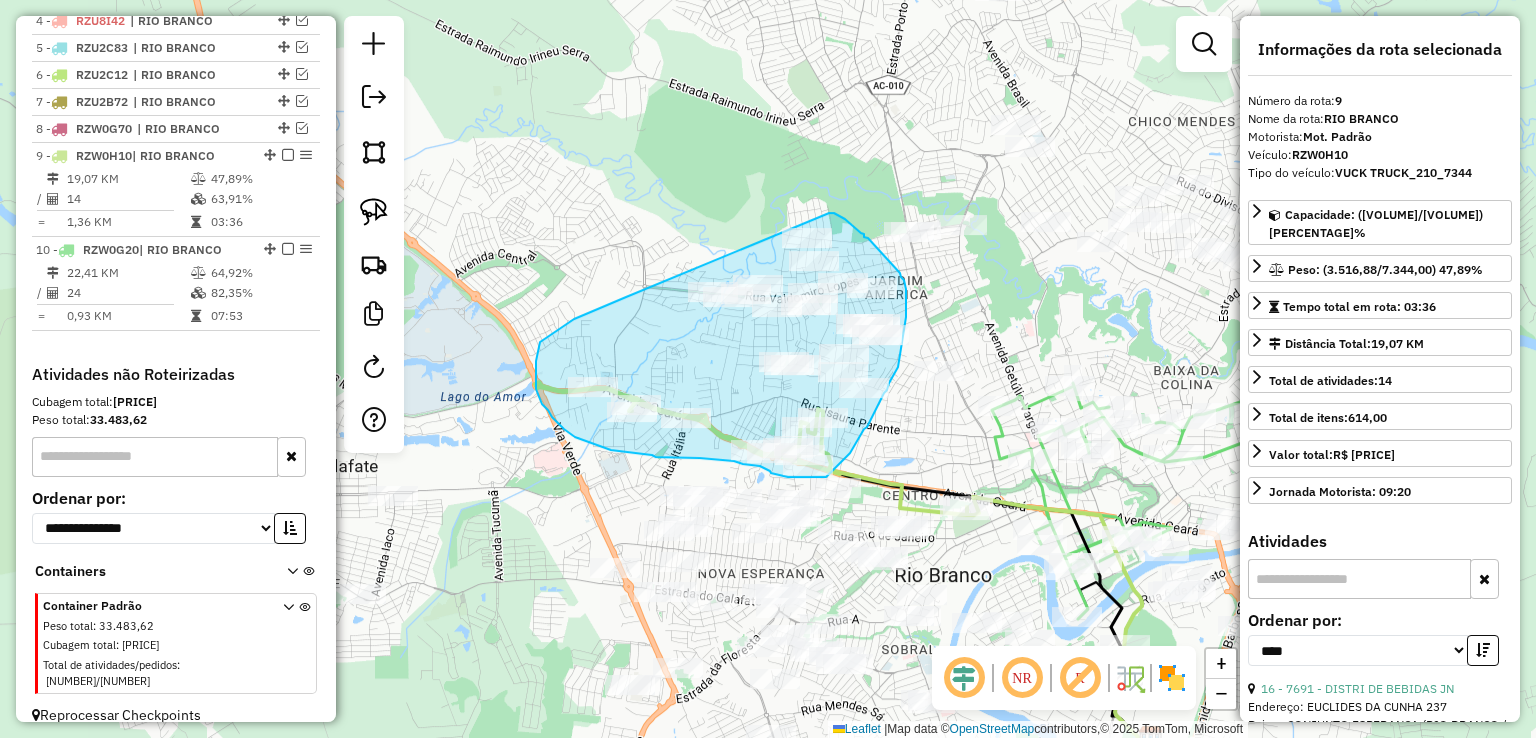 drag, startPoint x: 574, startPoint y: 319, endPoint x: 811, endPoint y: 212, distance: 260.0346 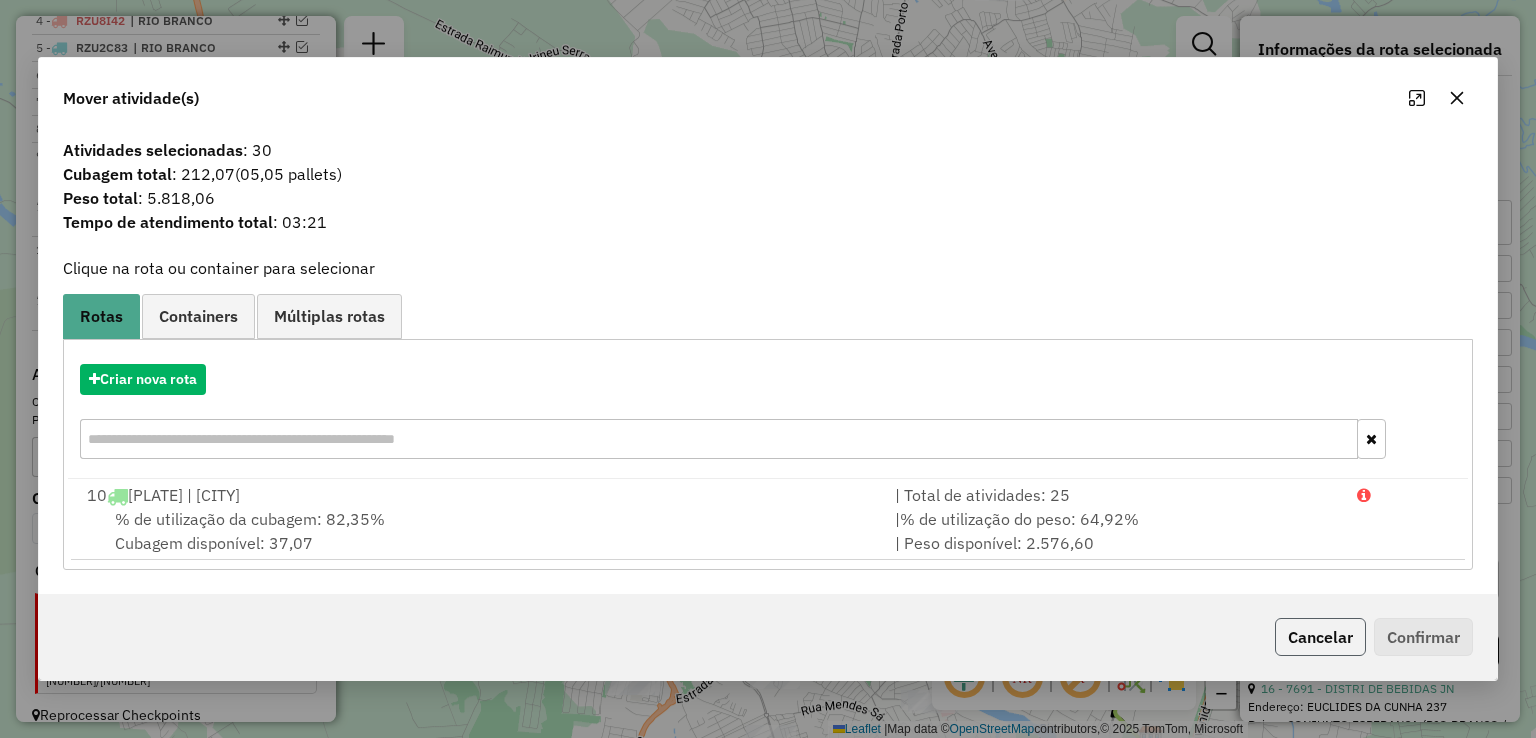click on "Cancelar" 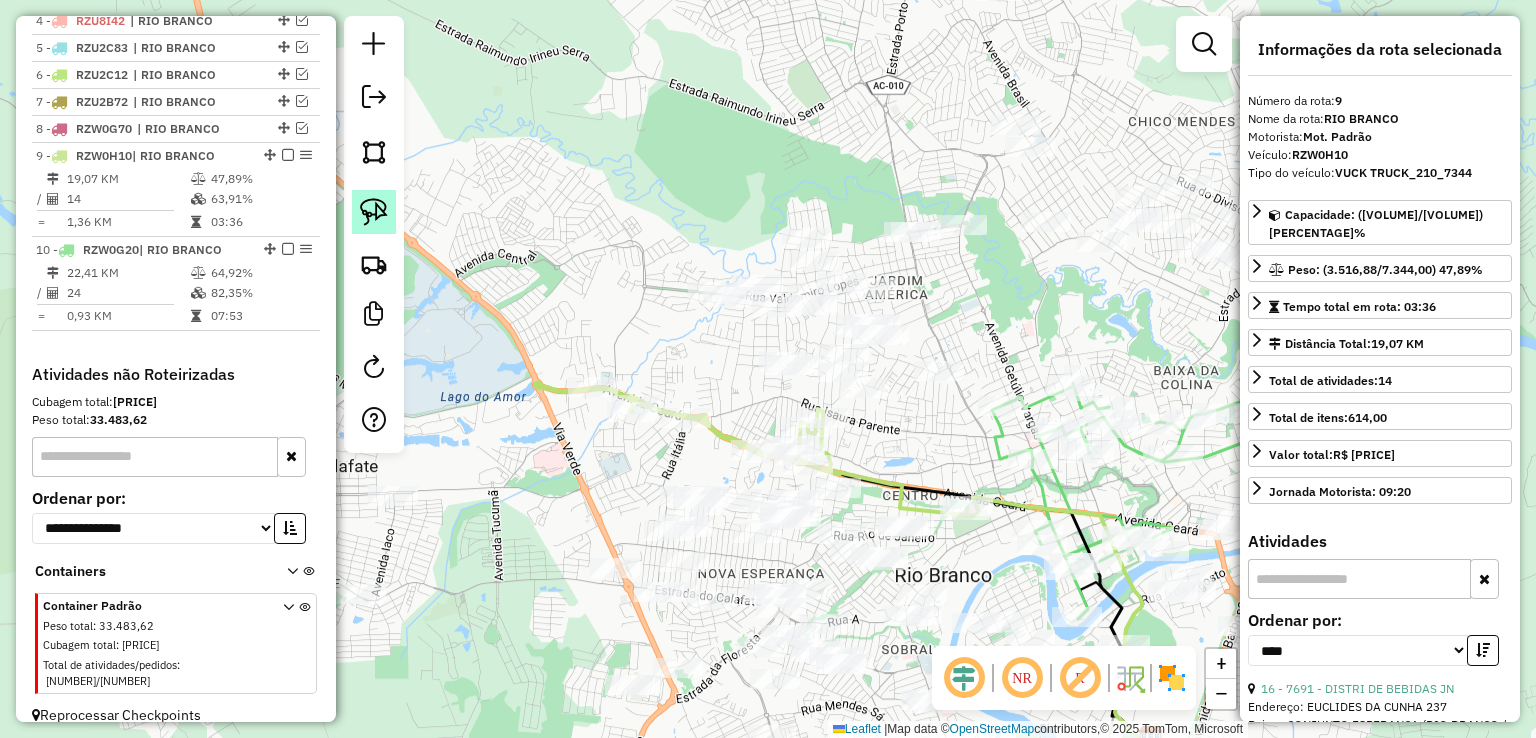 click 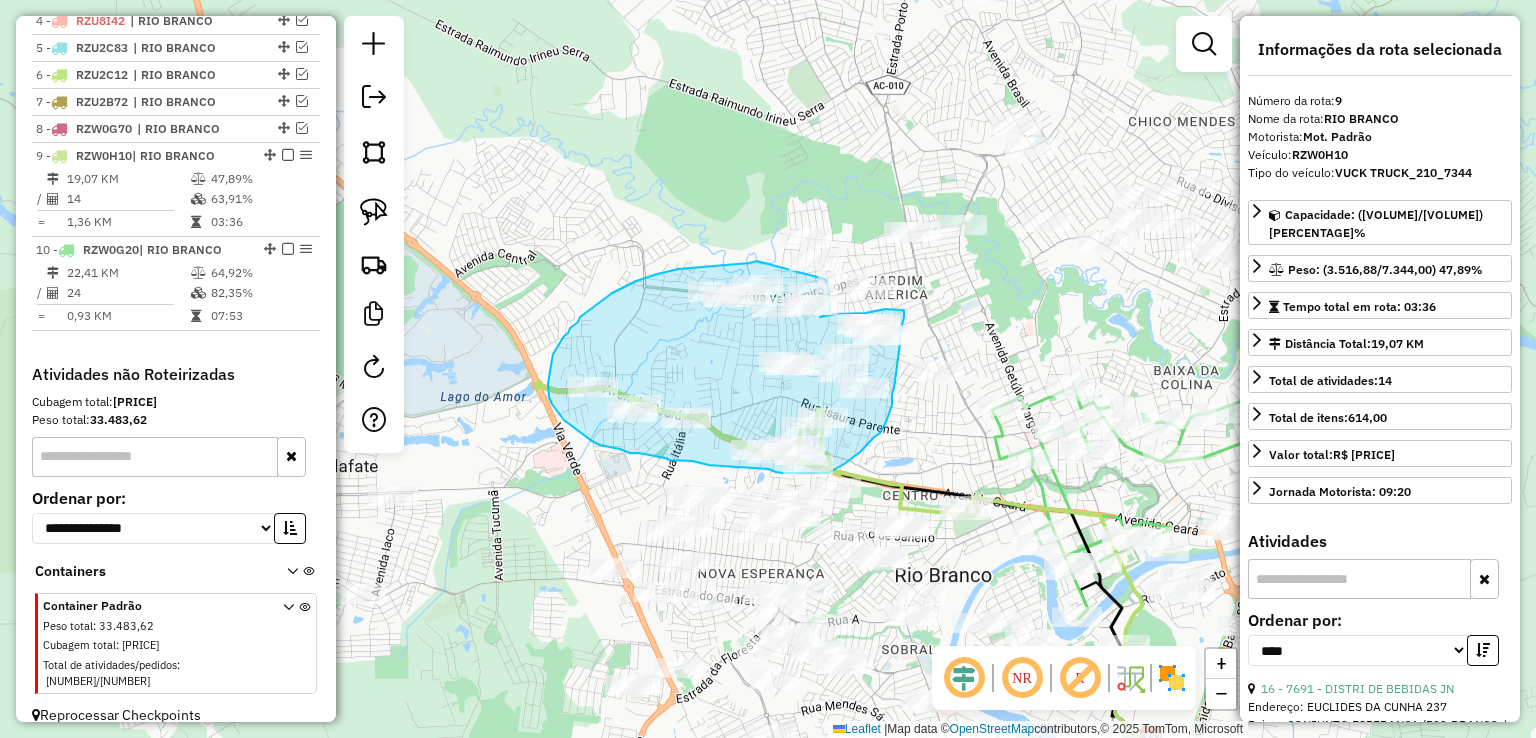 click on "Janela de atendimento Grade de atendimento Capacidade Transportadoras Veículos Cliente Pedidos  Rotas Selecione os dias de semana para filtrar as janelas de atendimento  Seg   Ter   Qua   Qui   Sex   Sáb   Dom  Informe o período da janela de atendimento: De: Até:  Filtrar exatamente a janela do cliente  Considerar janela de atendimento padrão  Selecione os dias de semana para filtrar as grades de atendimento  Seg   Ter   Qua   Qui   Sex   Sáb   Dom   Considerar clientes sem dia de atendimento cadastrado  Clientes fora do dia de atendimento selecionado Filtrar as atividades entre os valores definidos abaixo:  Peso mínimo:   Peso máximo:   Cubagem mínima:   Cubagem máxima:   De:   Até:  Filtrar as atividades entre o tempo de atendimento definido abaixo:  De:   Até:   Considerar capacidade total dos clientes não roteirizados Transportadora: Selecione um ou mais itens Tipo de veículo: Selecione um ou mais itens Veículo: Selecione um ou mais itens Motorista: Selecione um ou mais itens Nome: Rótulo:" 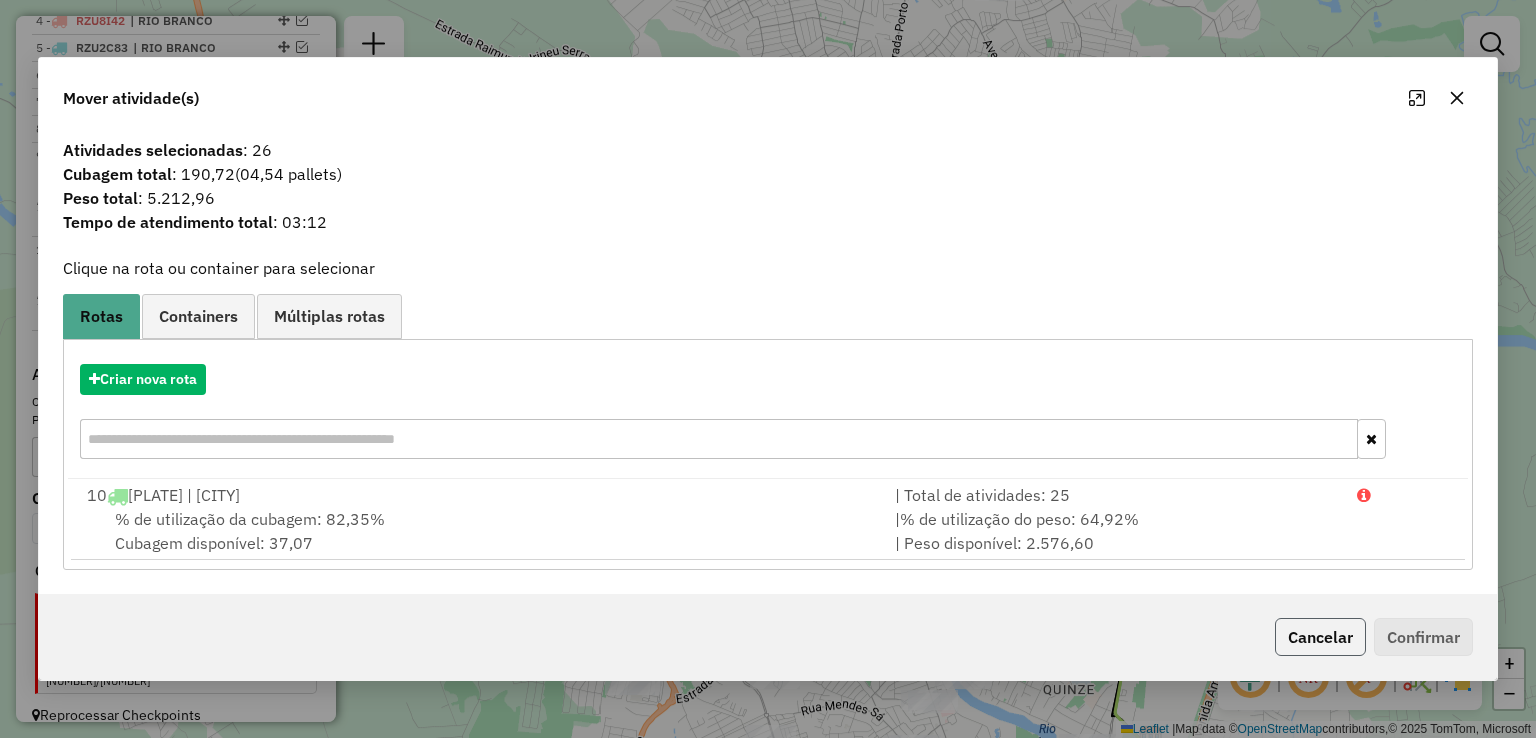click on "Cancelar" 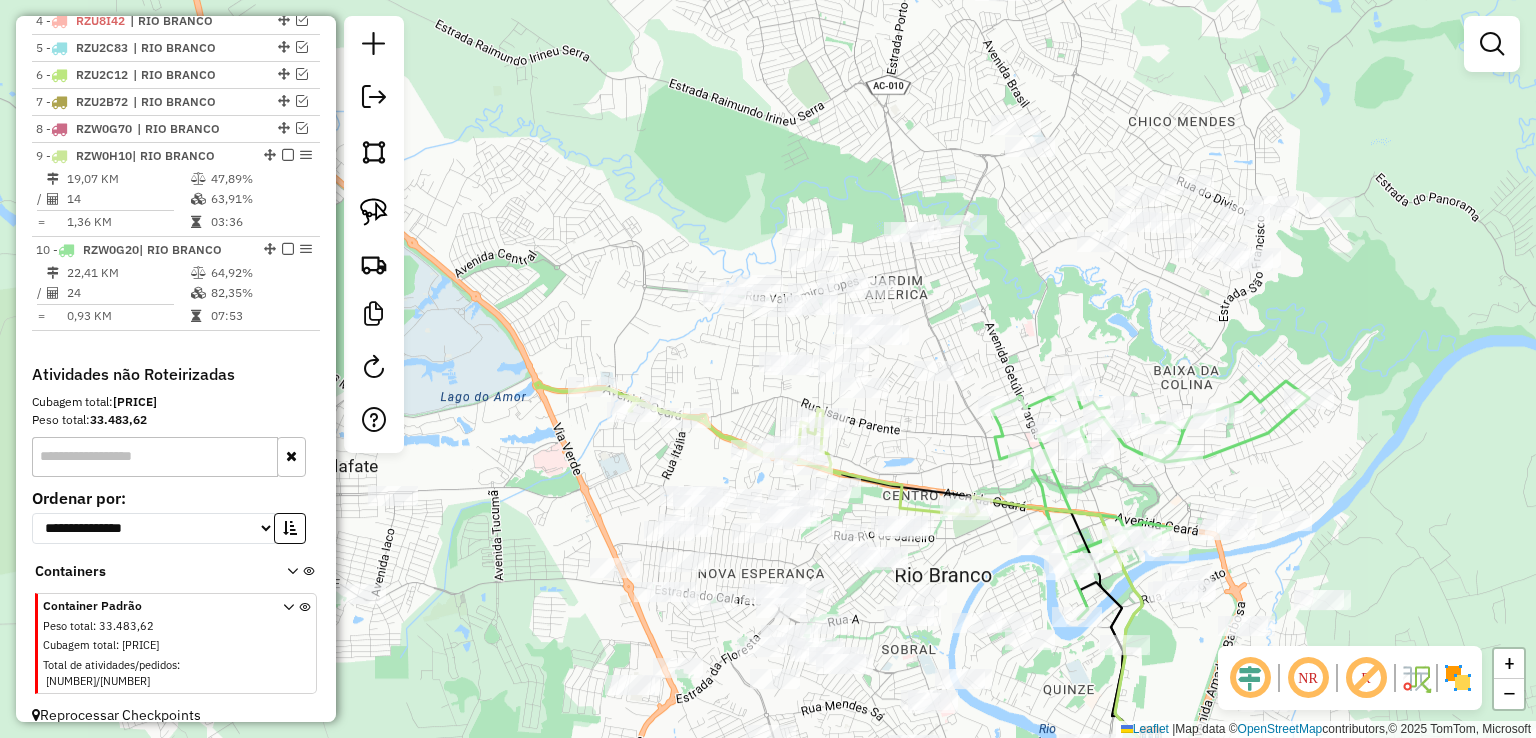 select on "*********" 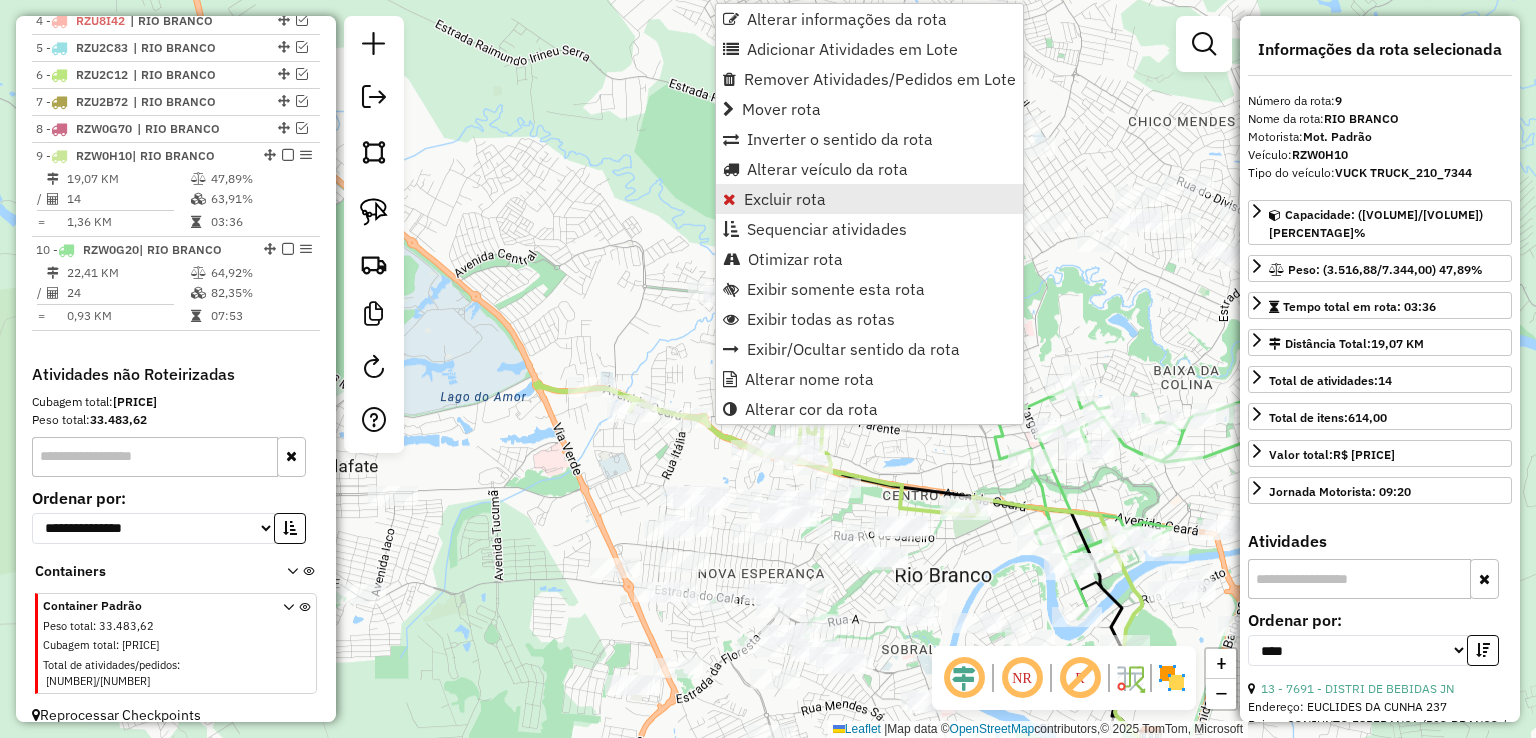 click on "Excluir rota" at bounding box center (869, 199) 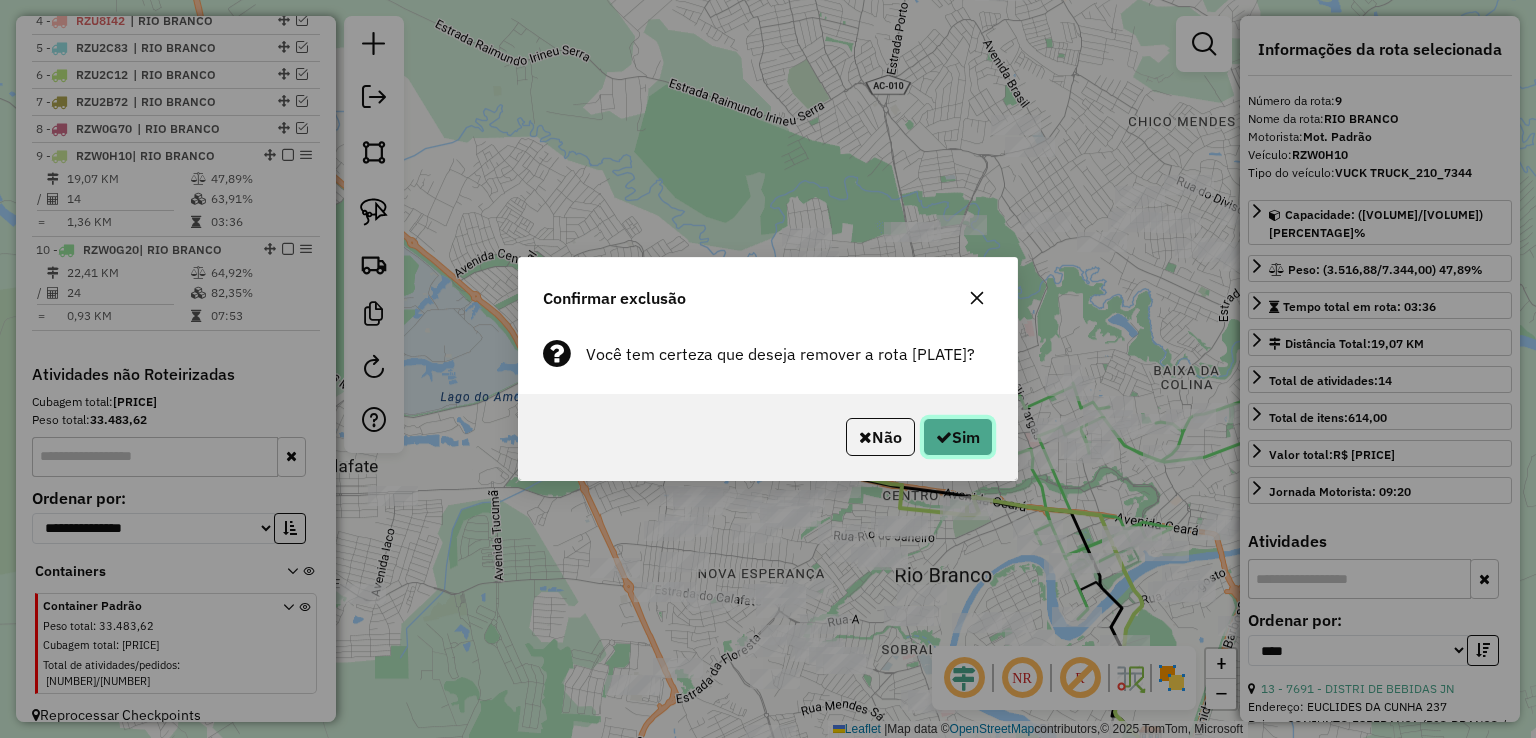 click on "Sim" 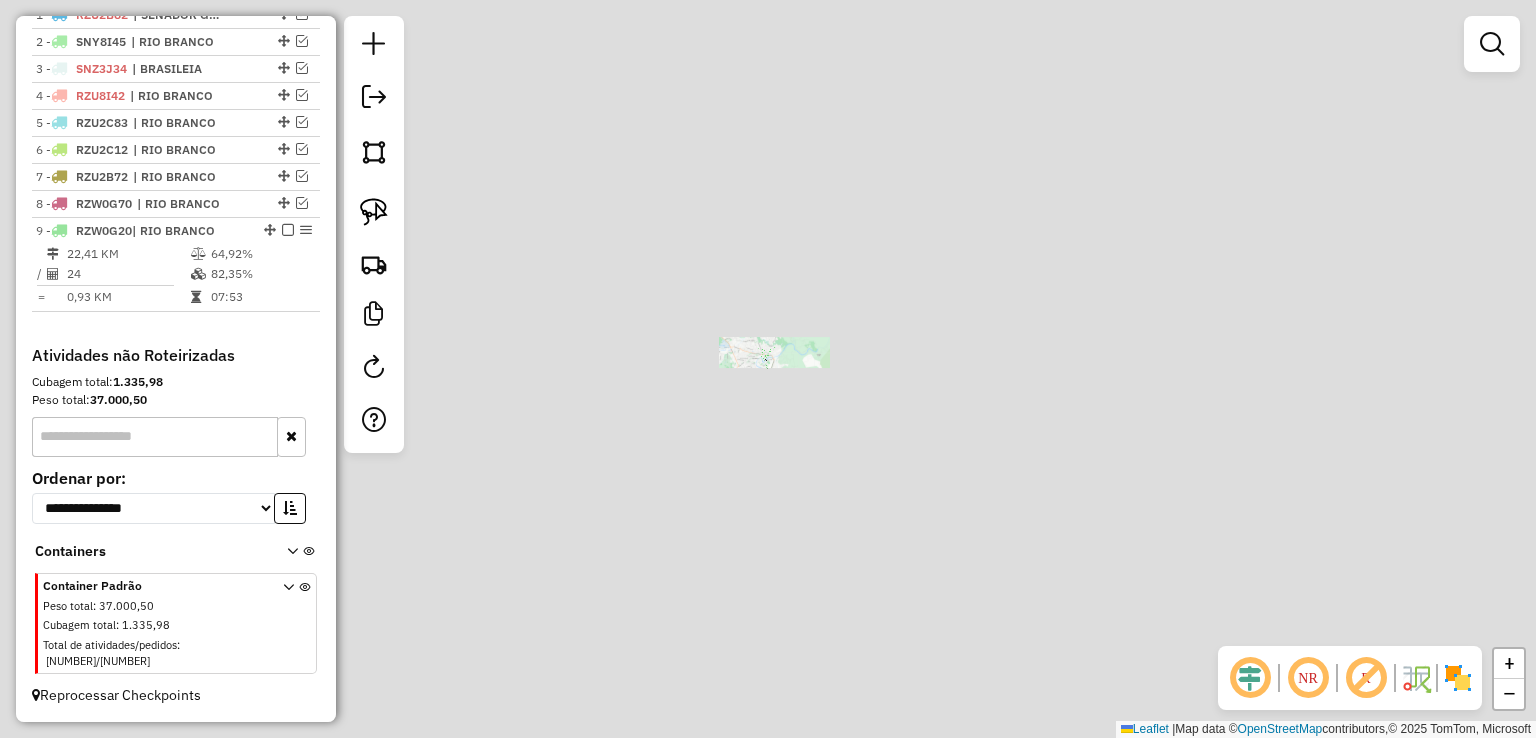 scroll, scrollTop: 744, scrollLeft: 0, axis: vertical 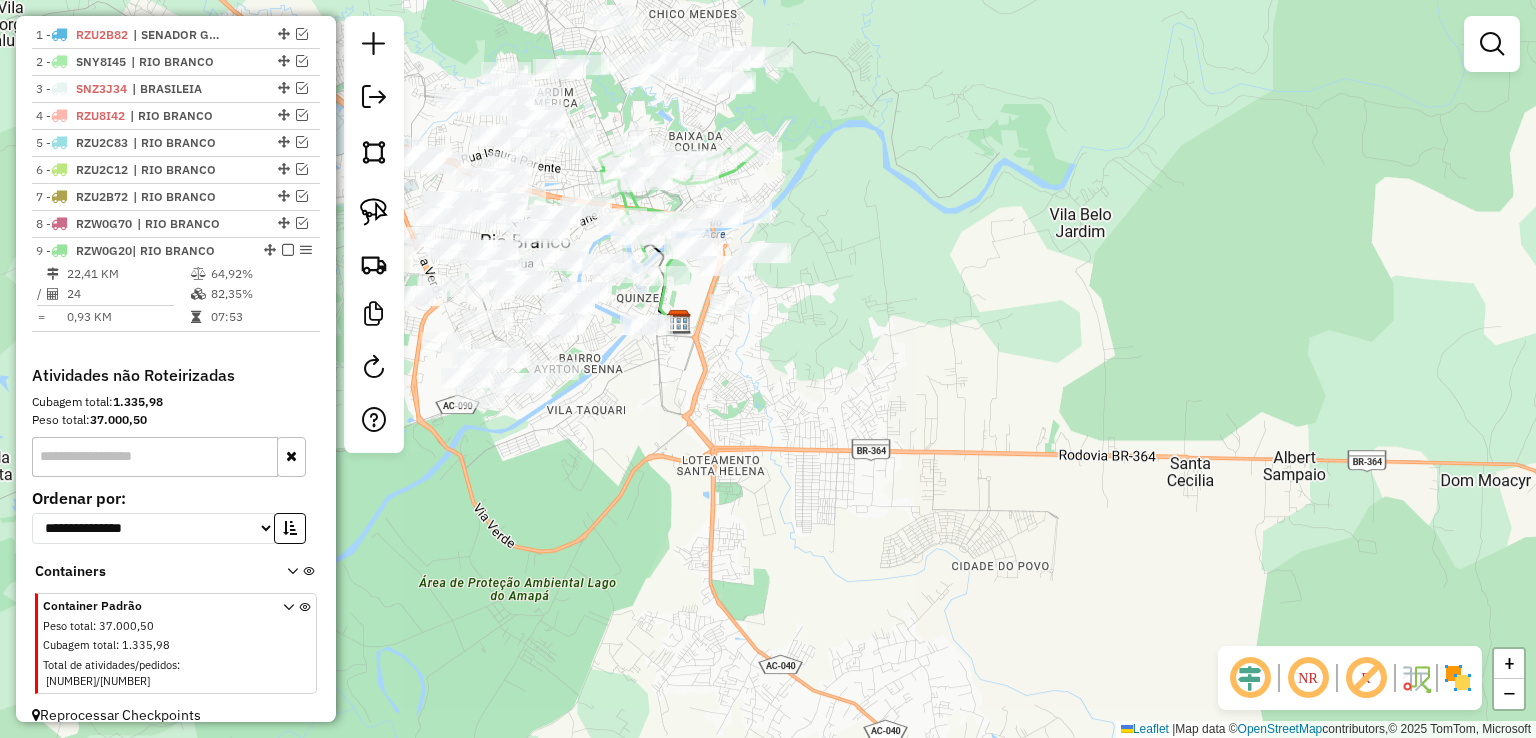 drag, startPoint x: 830, startPoint y: 307, endPoint x: 852, endPoint y: 358, distance: 55.542778 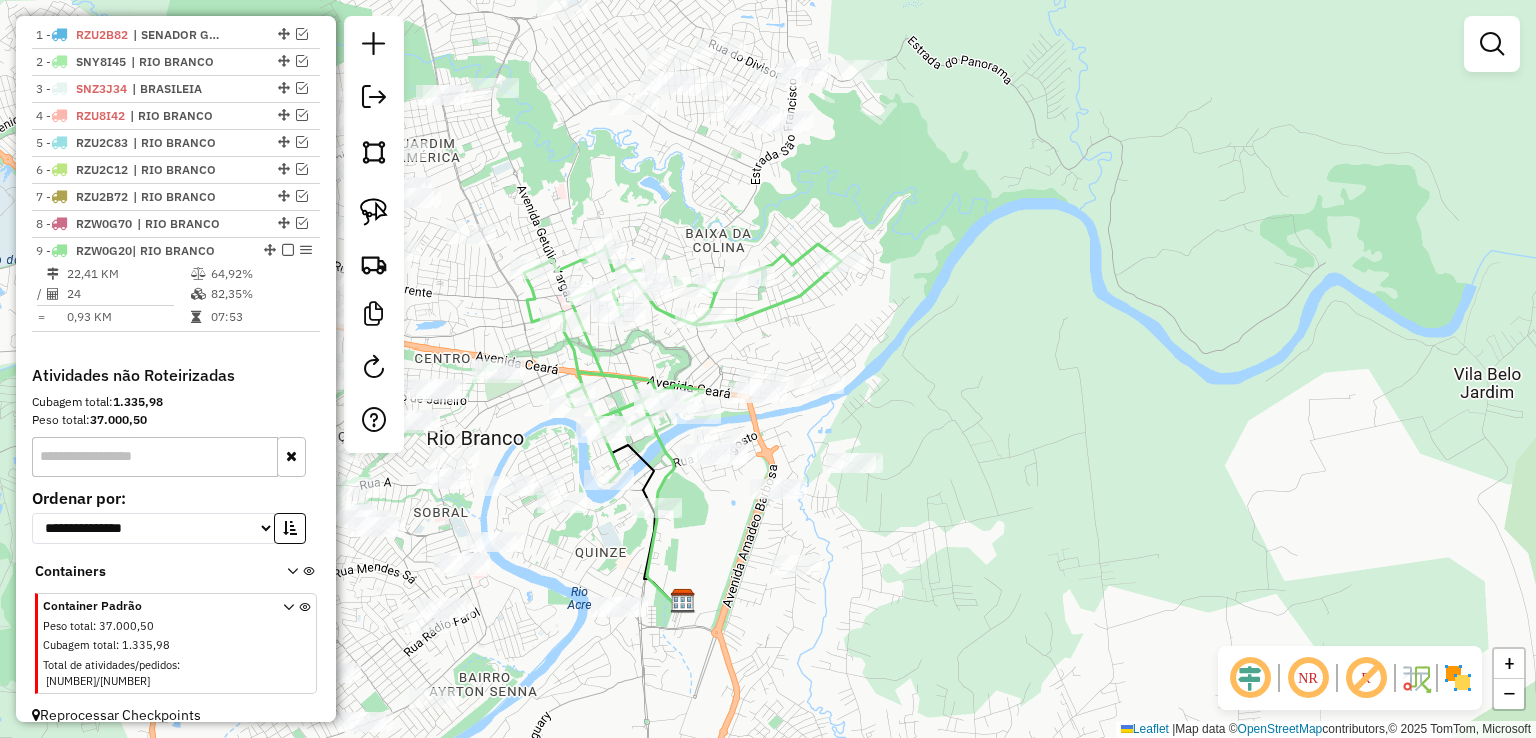click 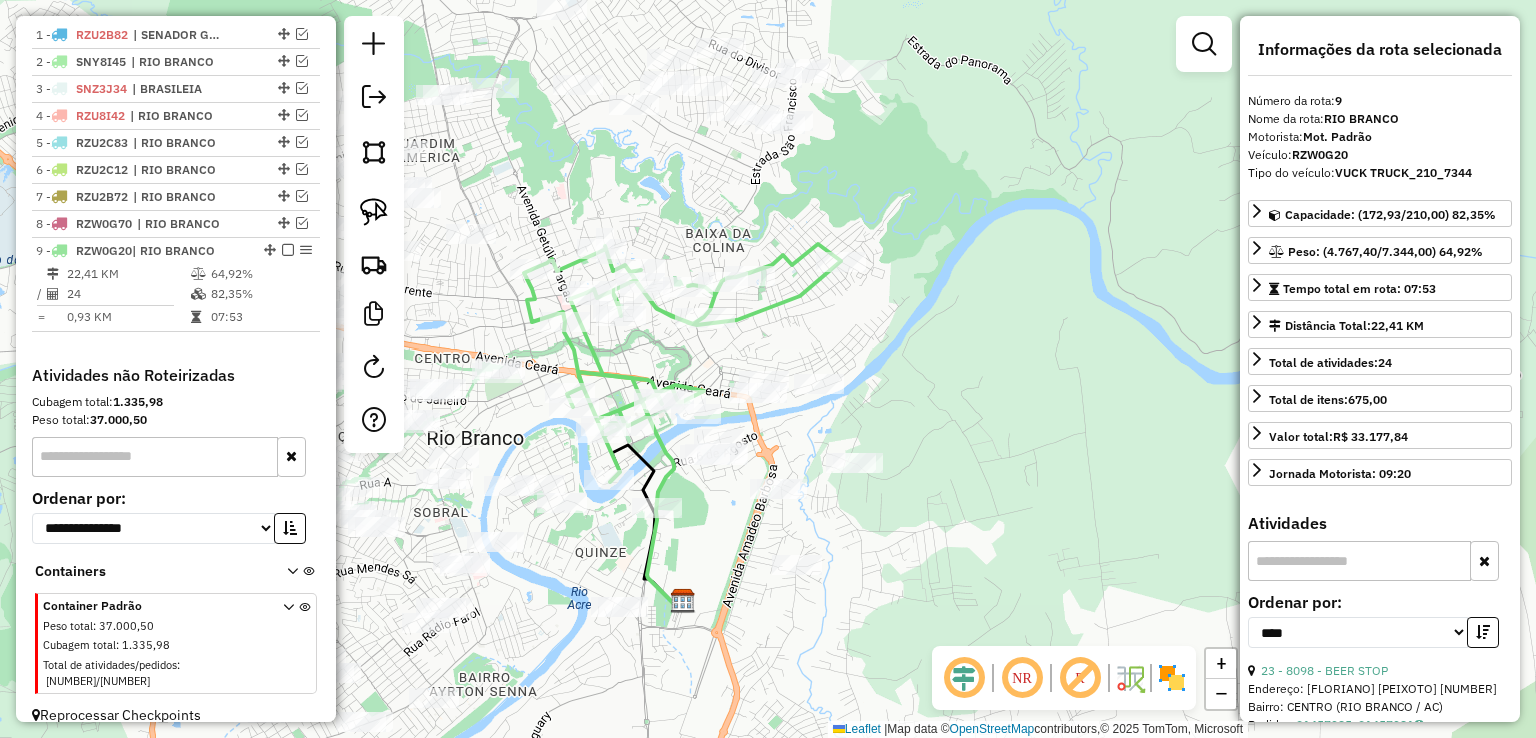 drag, startPoint x: 800, startPoint y: 325, endPoint x: 943, endPoint y: 334, distance: 143.28294 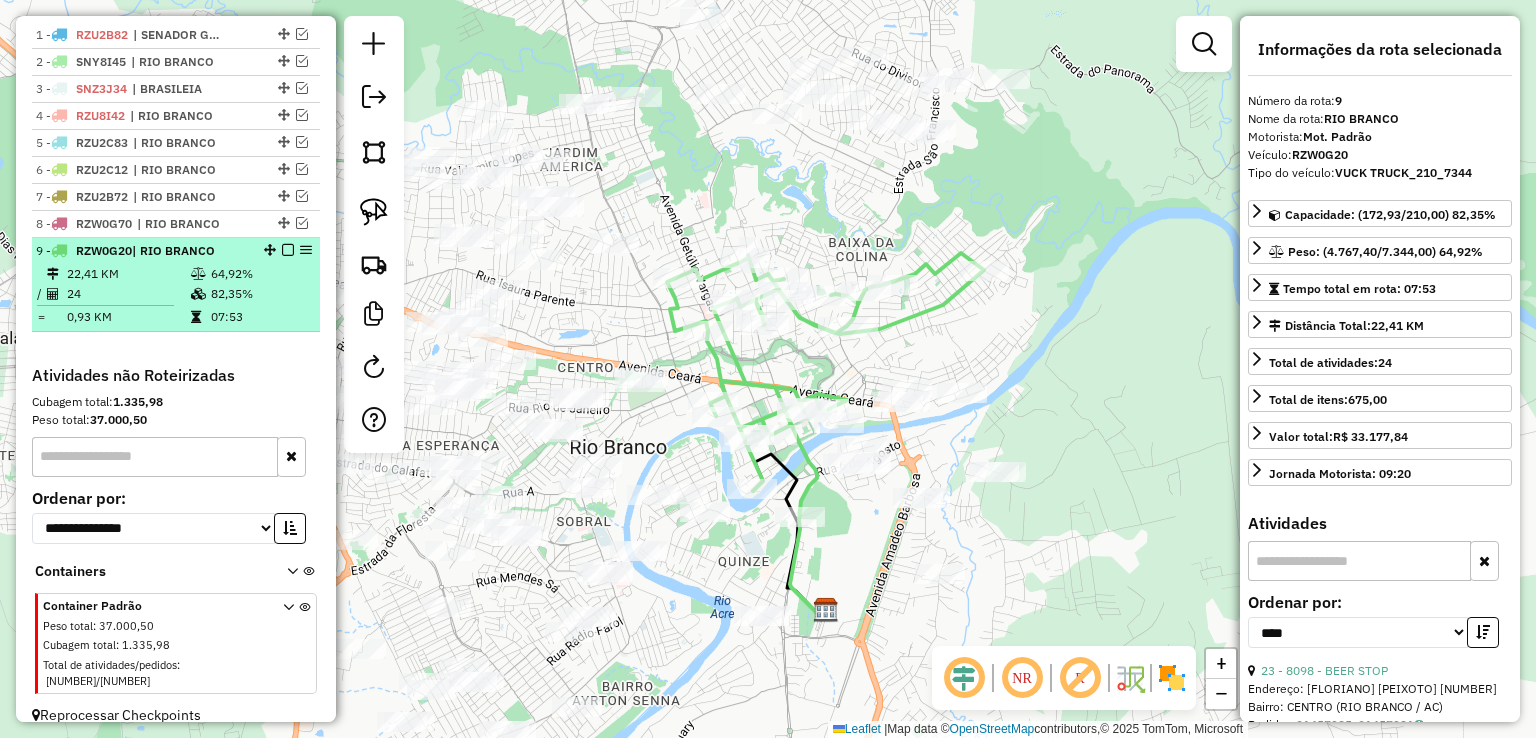 click at bounding box center [288, 250] 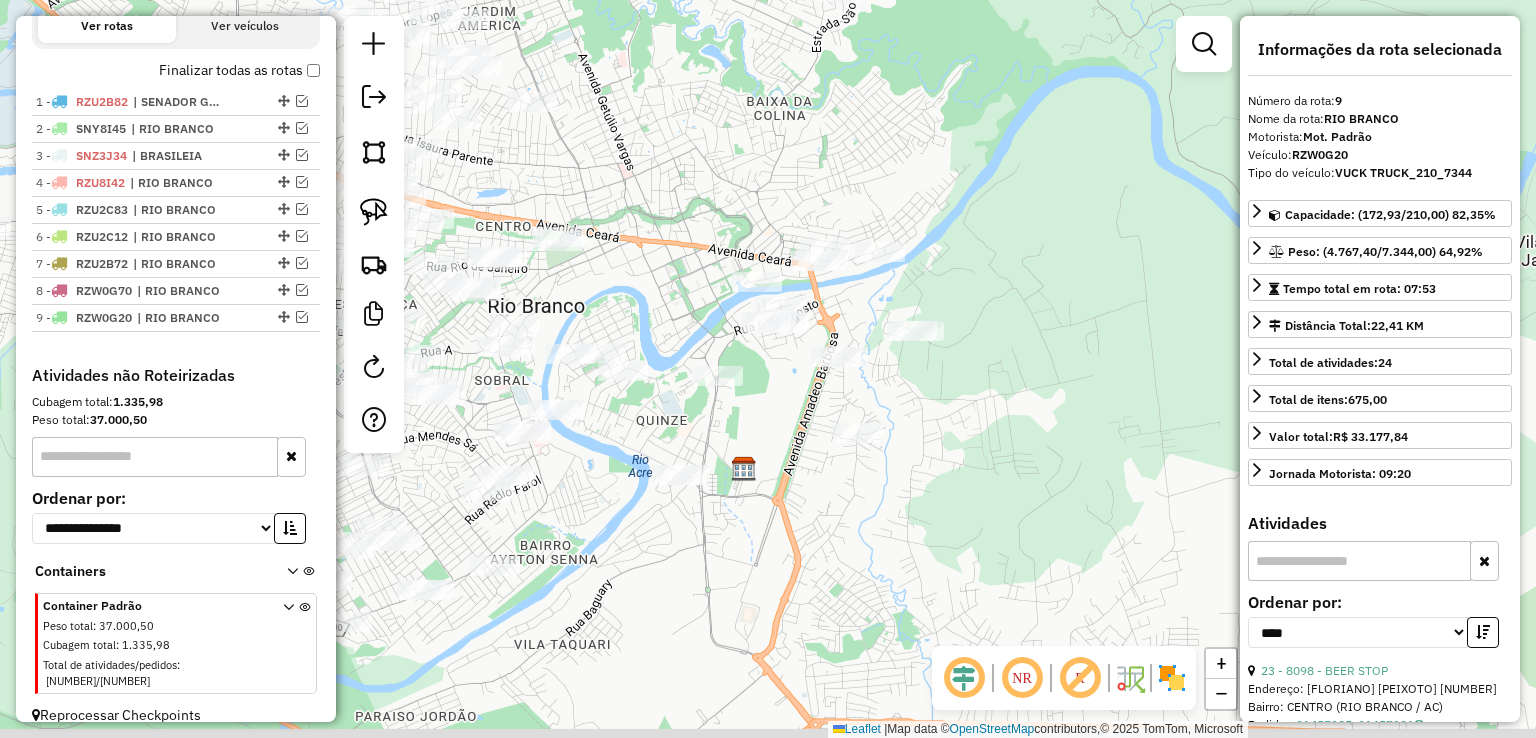 drag, startPoint x: 727, startPoint y: 328, endPoint x: 645, endPoint y: 187, distance: 163.1104 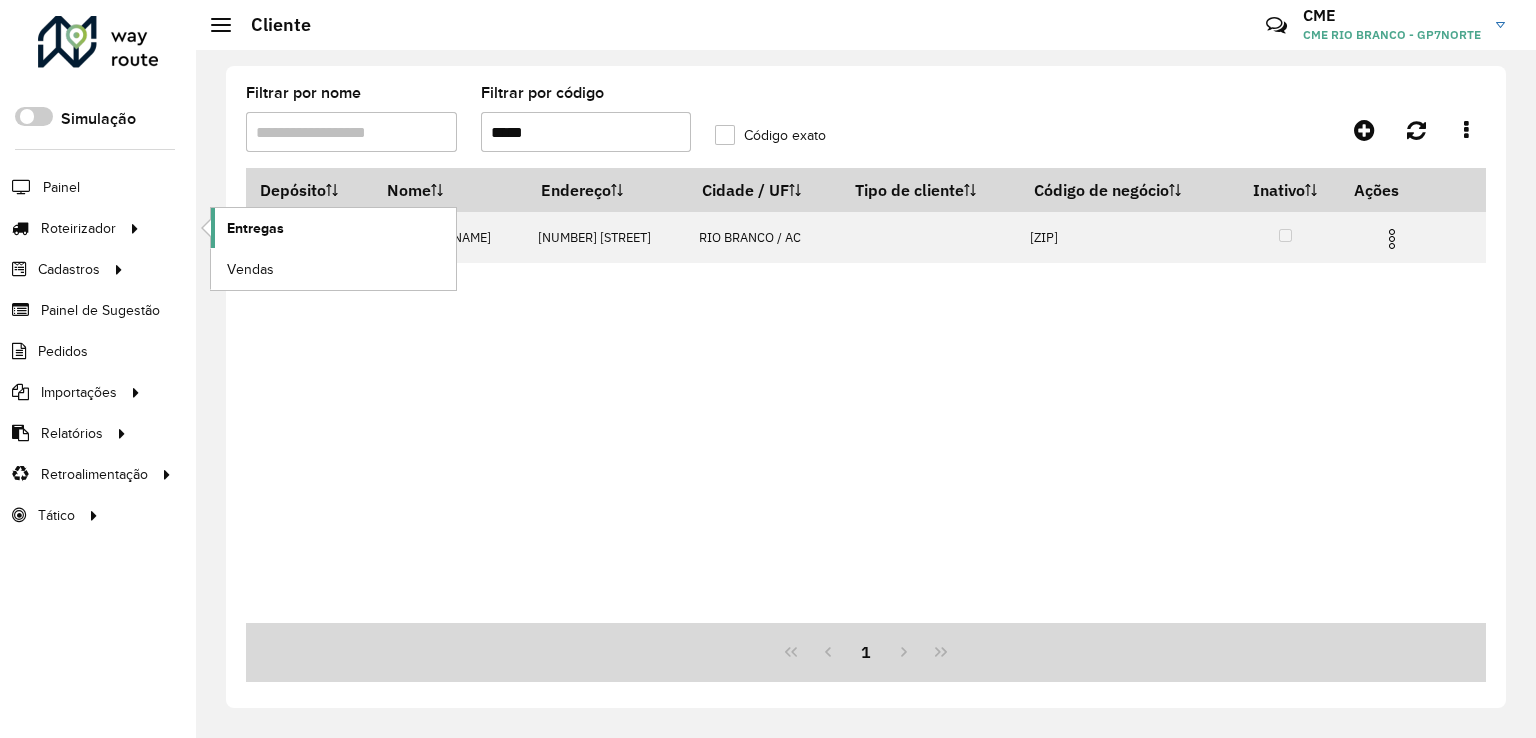 scroll, scrollTop: 0, scrollLeft: 0, axis: both 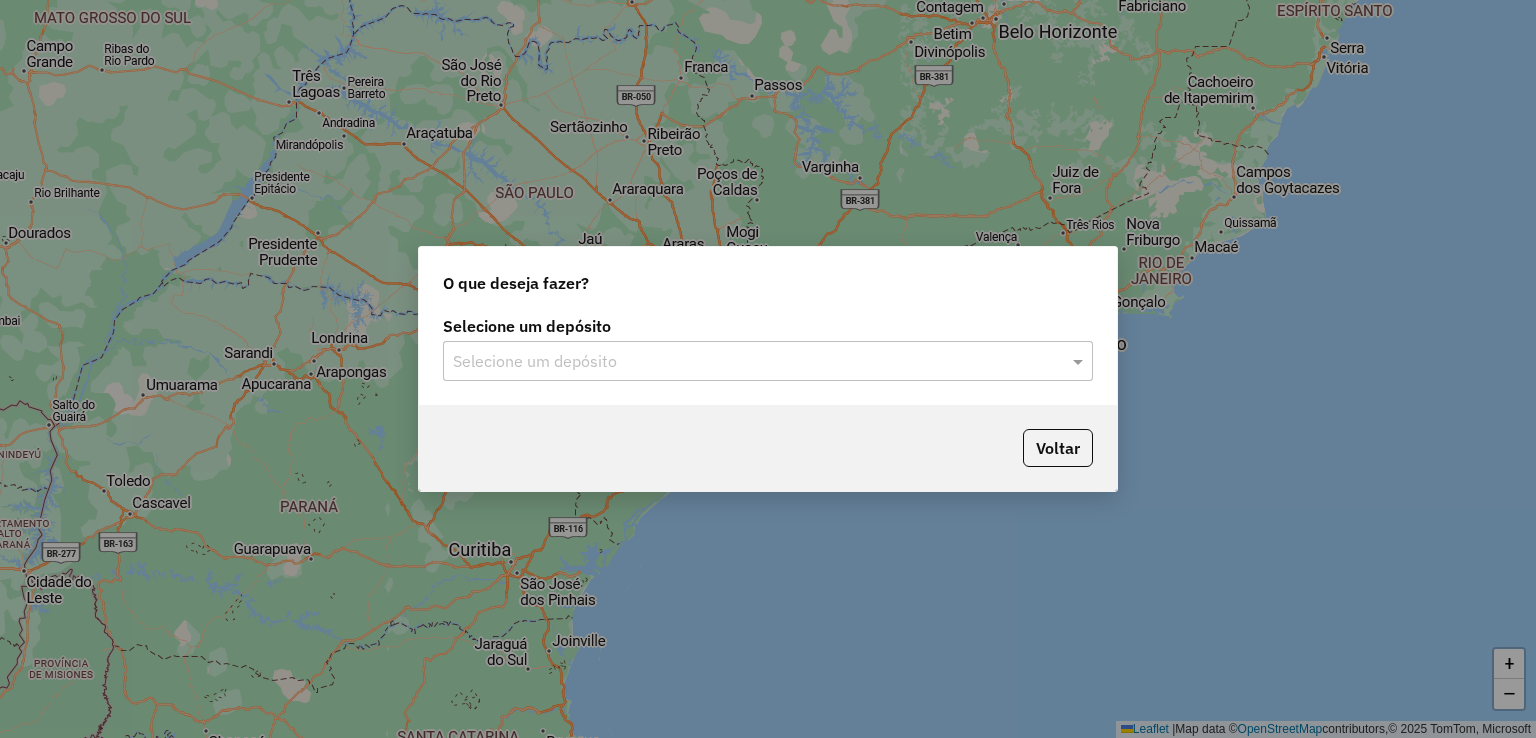 click on "Selecione um depósito" 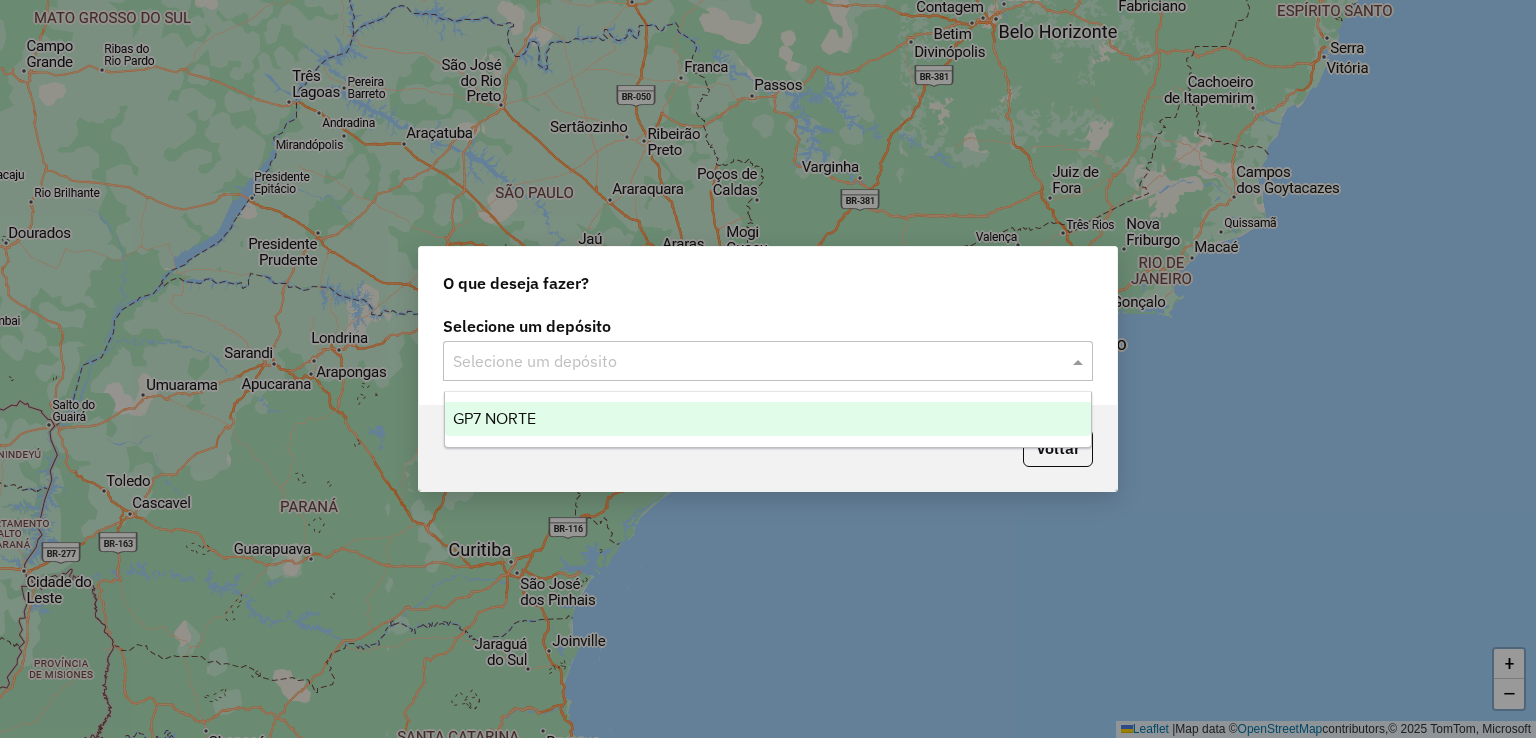 click on "GP7 NORTE" at bounding box center [768, 419] 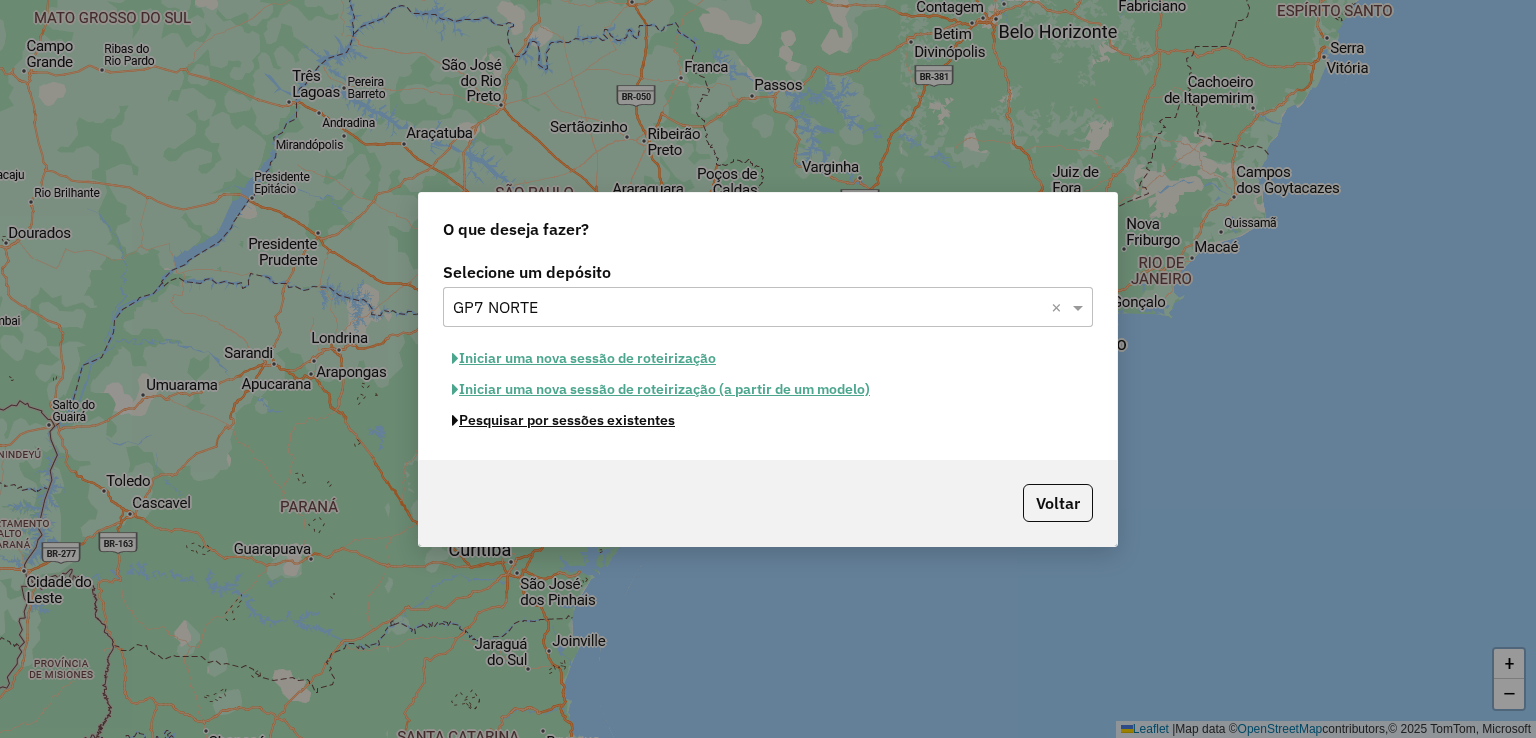 click on "Pesquisar por sessões existentes" 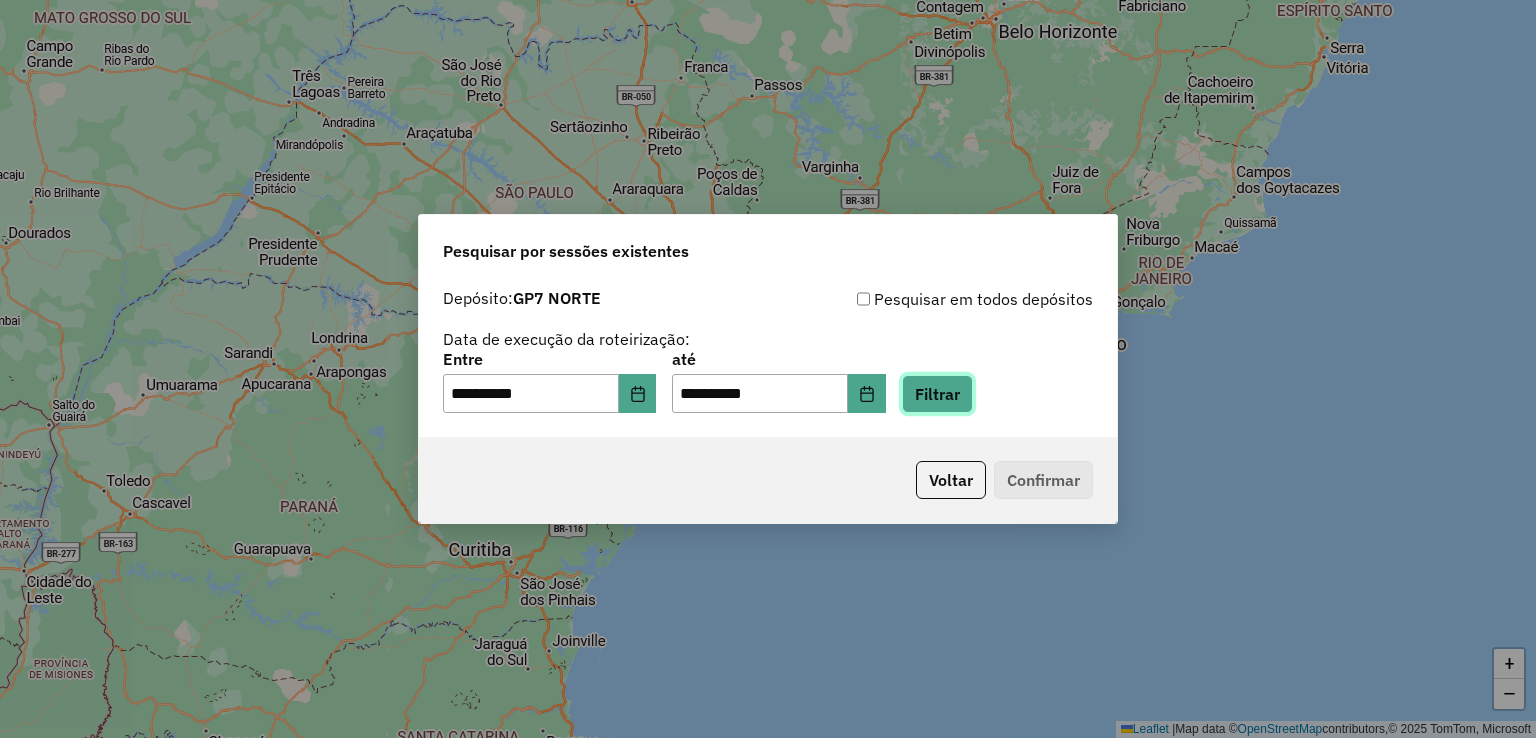 click on "Filtrar" 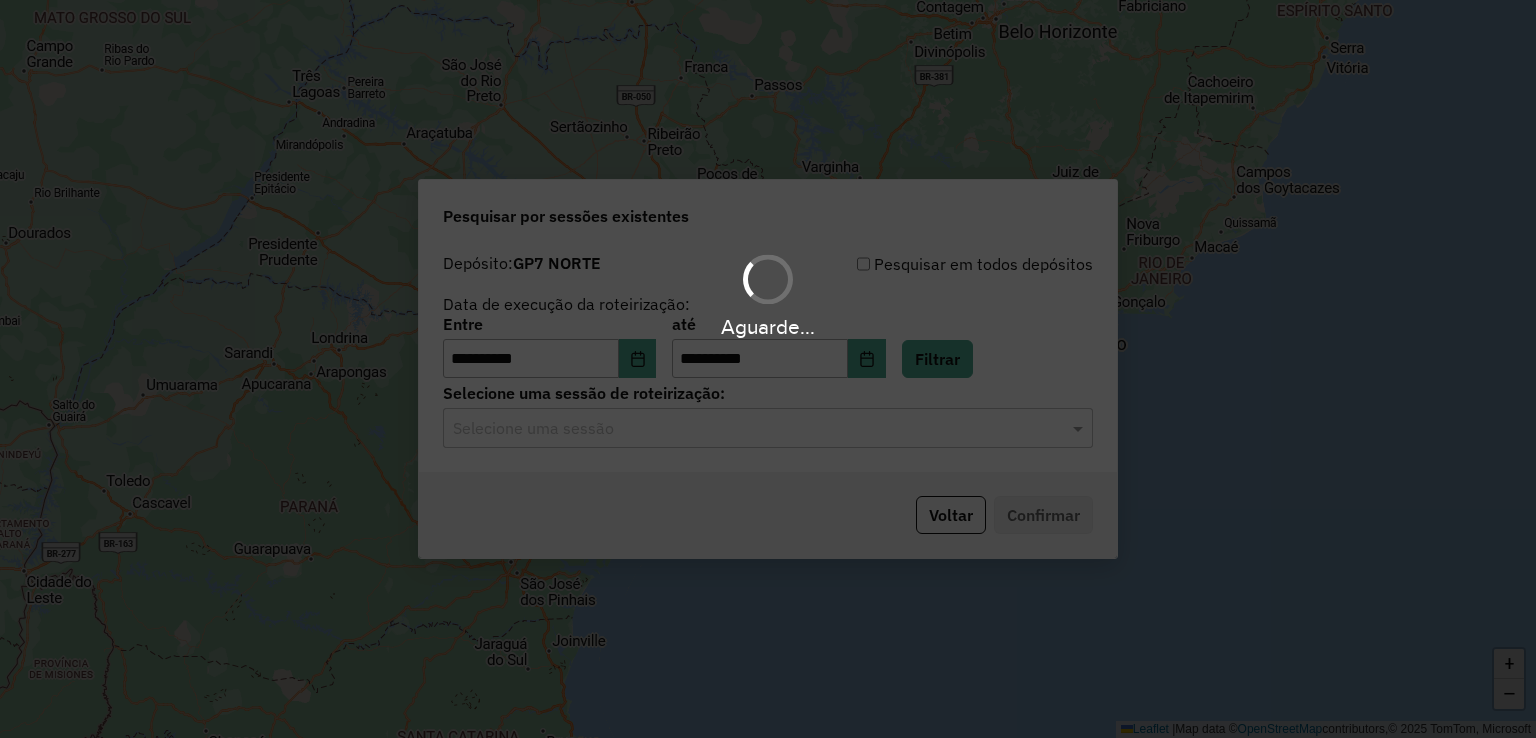 click on "Aguarde..." at bounding box center [768, 369] 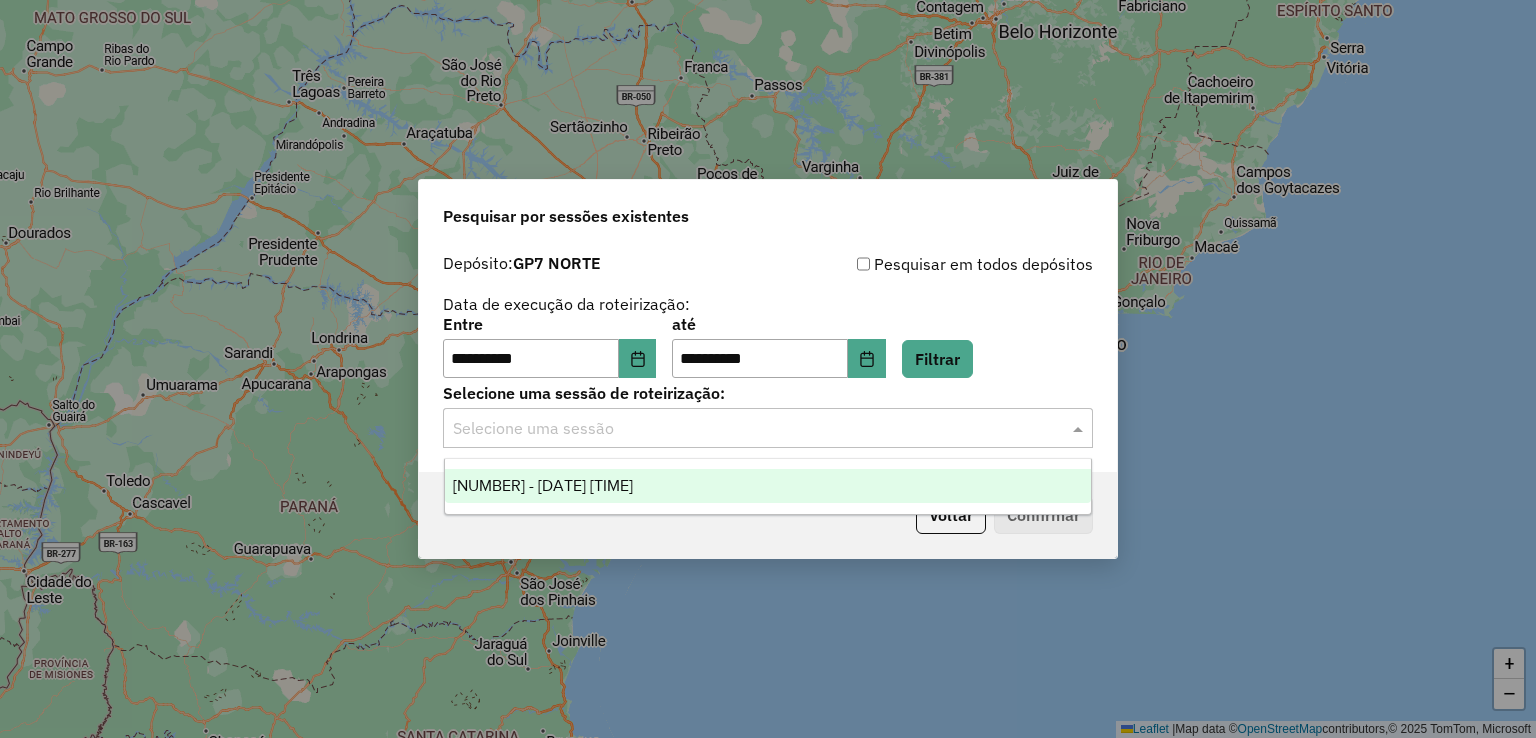 click 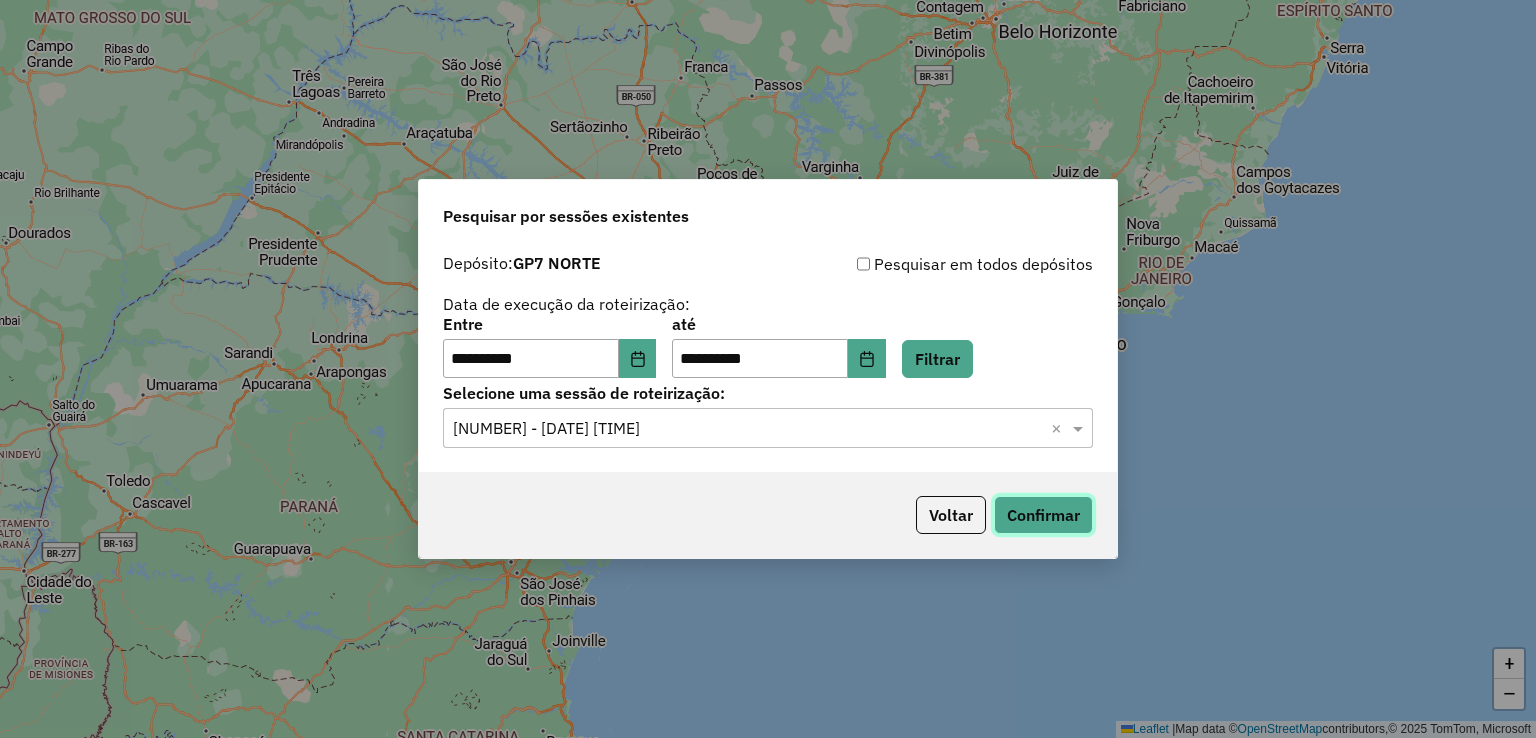 click on "Confirmar" 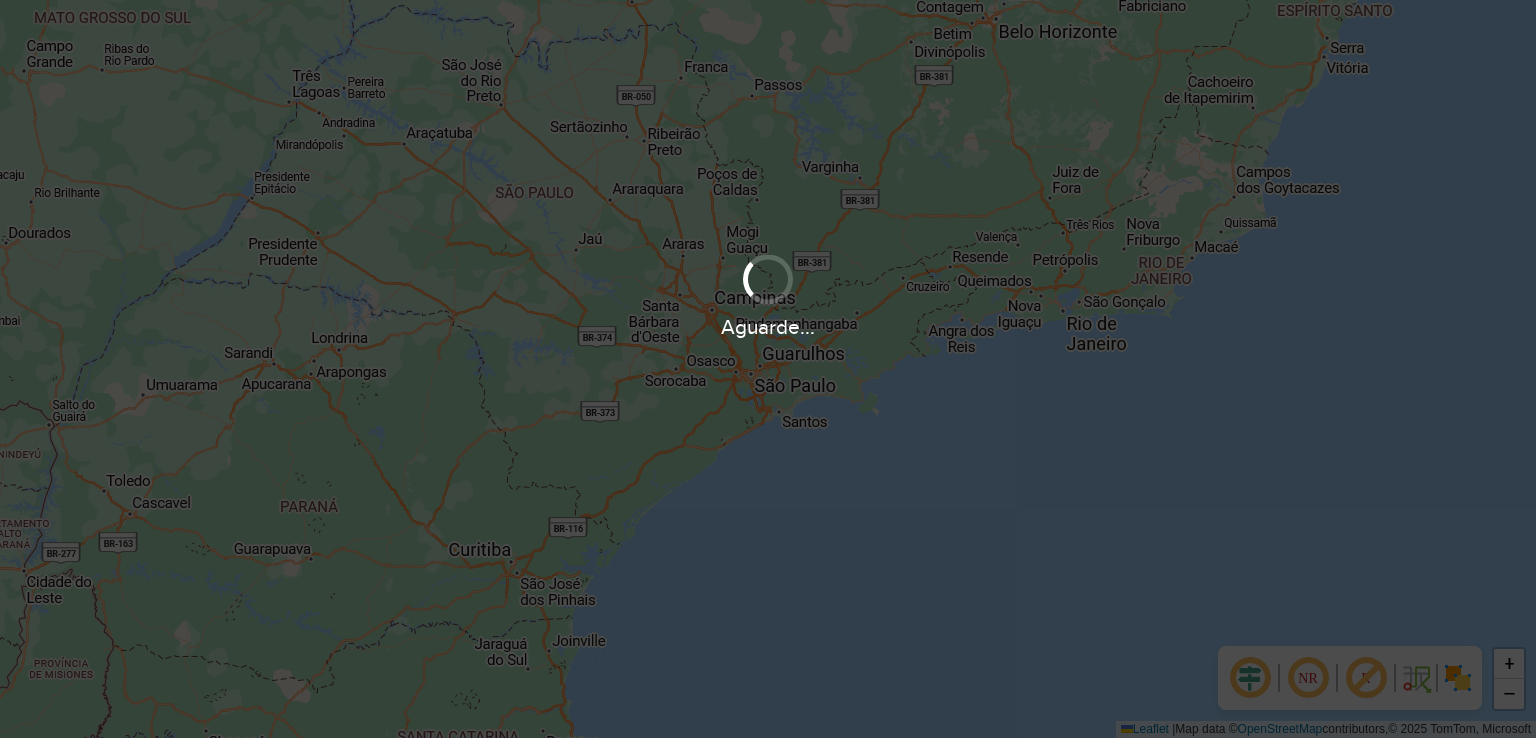 scroll, scrollTop: 0, scrollLeft: 0, axis: both 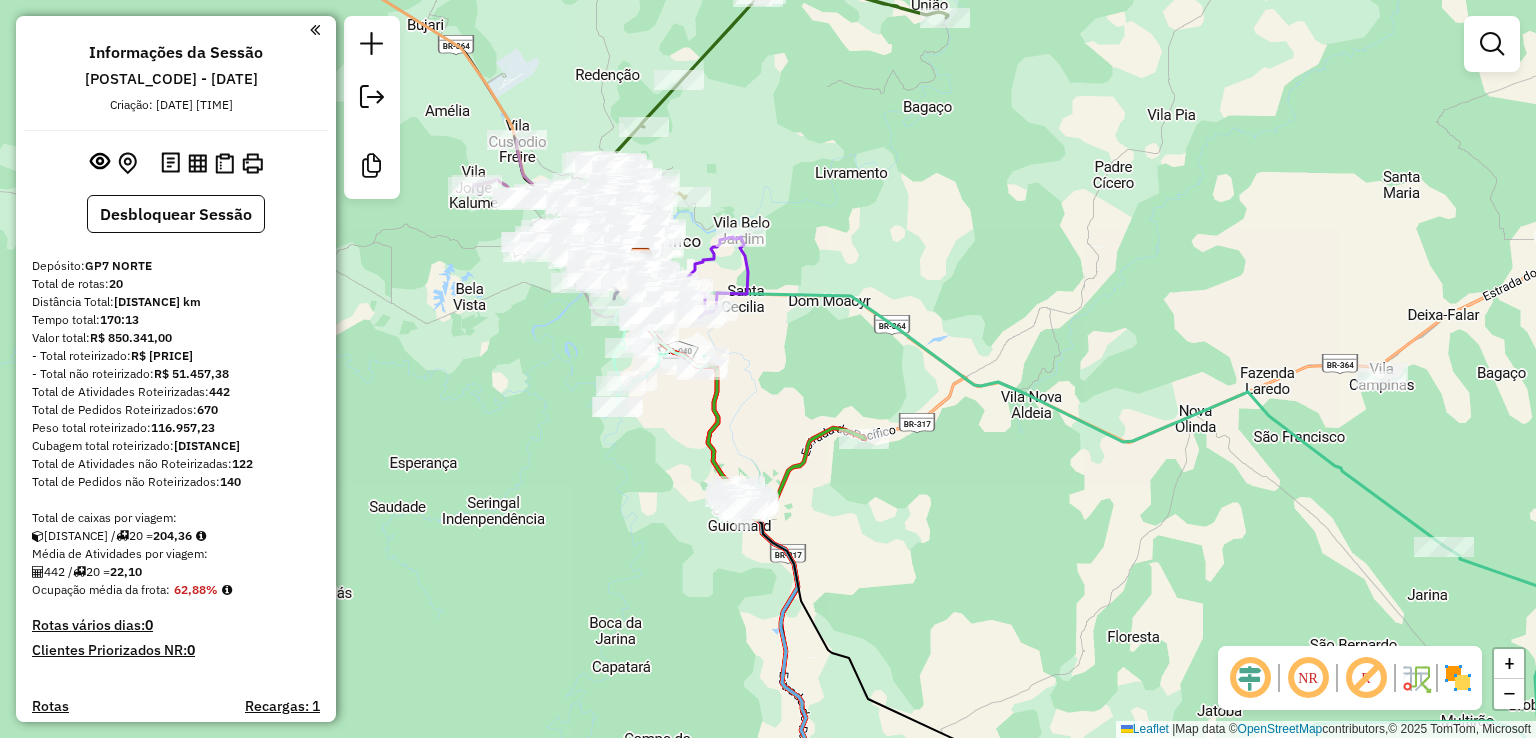 click 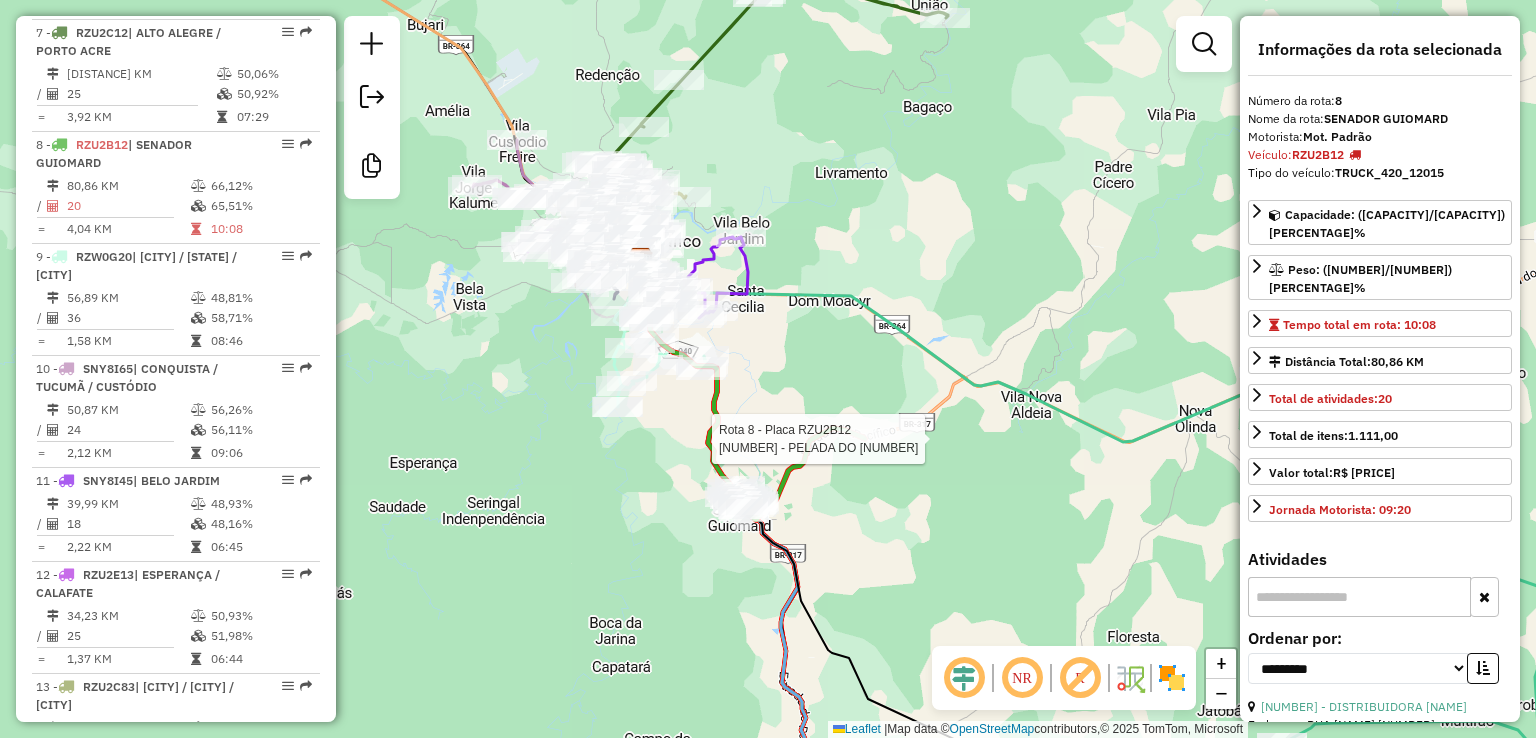 scroll, scrollTop: 1472, scrollLeft: 0, axis: vertical 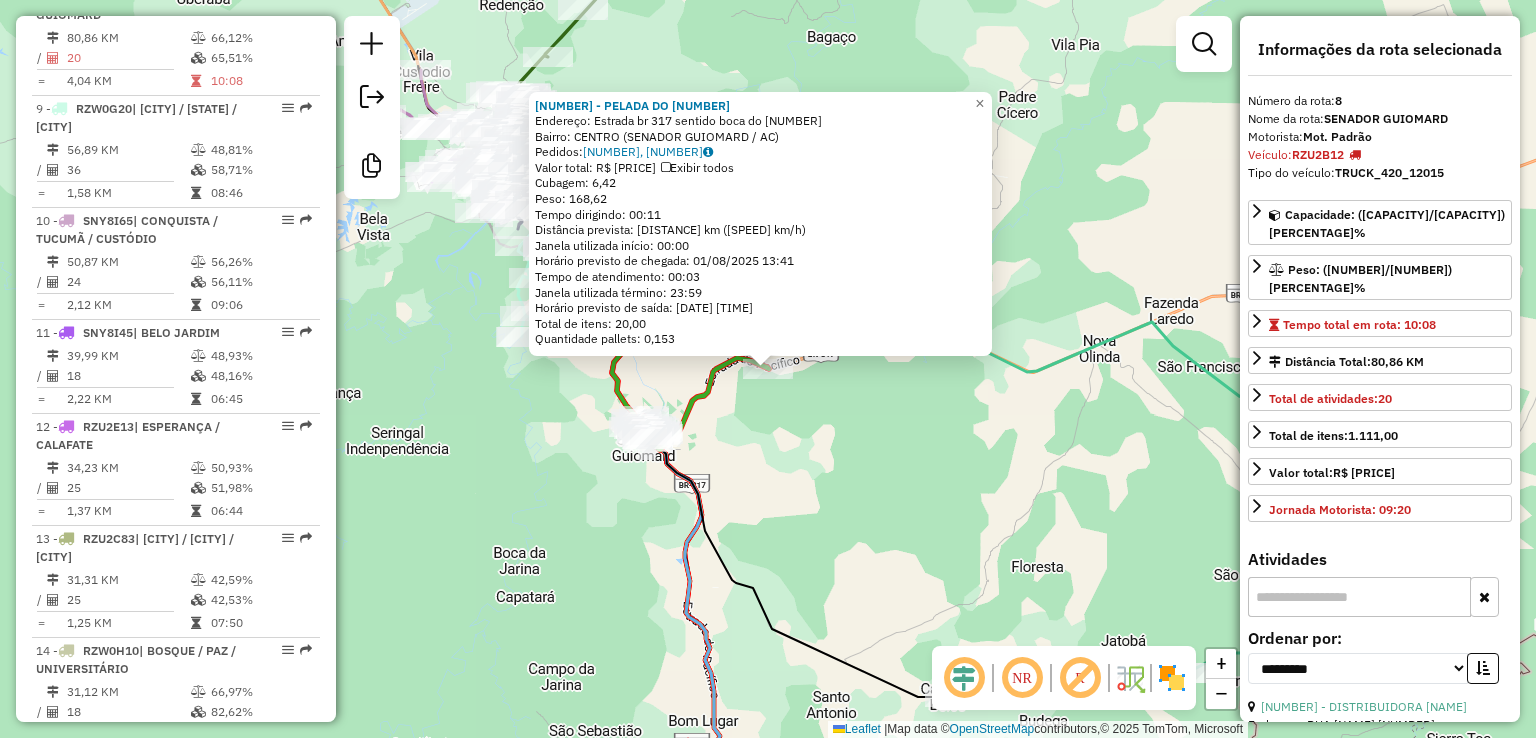 click on "99618 - PELADA DO 12  Endereço:  Estrada br 317 sentido boca do 12000   Bairro: CENTRO (SENADOR GUIOMARD / AC)   Pedidos:  31457544, 31457545   Valor total: R$ 1.125,20   Exibir todos   Cubagem: 6,42  Peso: 168,62  Tempo dirigindo: 00:11   Distância prevista: 13,202 km (72,01 km/h)   Janela utilizada início: 00:00   Horário previsto de chegada: 01/08/2025 13:41   Tempo de atendimento: 00:03   Janela utilizada término: 23:59   Horário previsto de saída: 01/08/2025 13:44   Total de itens: 20,00   Quantidade pallets: 0,153  × Janela de atendimento Grade de atendimento Capacidade Transportadoras Veículos Cliente Pedidos  Rotas Selecione os dias de semana para filtrar as janelas de atendimento  Seg   Ter   Qua   Qui   Sex   Sáb   Dom  Informe o período da janela de atendimento: De: Até:  Filtrar exatamente a janela do cliente  Considerar janela de atendimento padrão  Selecione os dias de semana para filtrar as grades de atendimento  Seg   Ter   Qua   Qui   Sex   Sáb   Dom   Peso mínimo:   De:   De:" 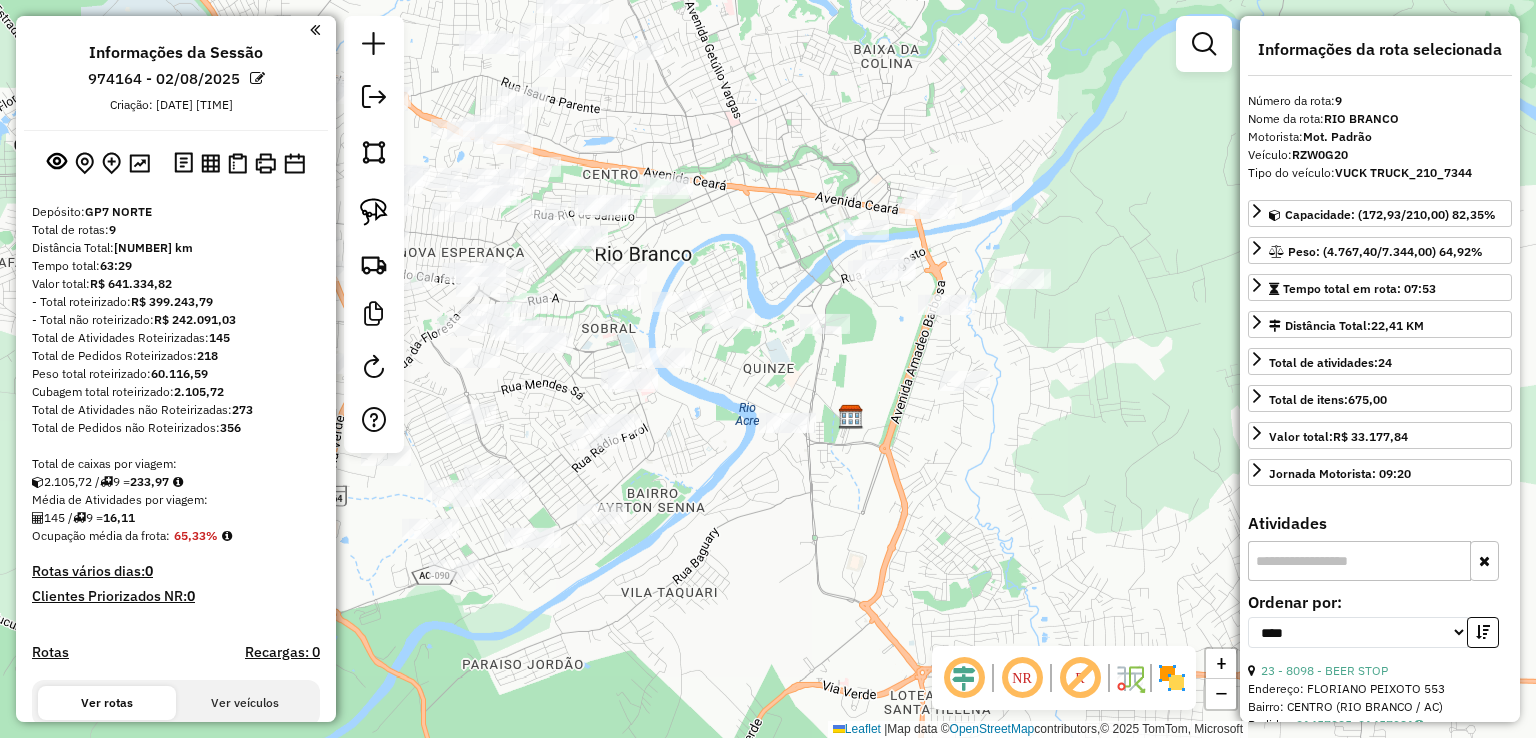 select on "*********" 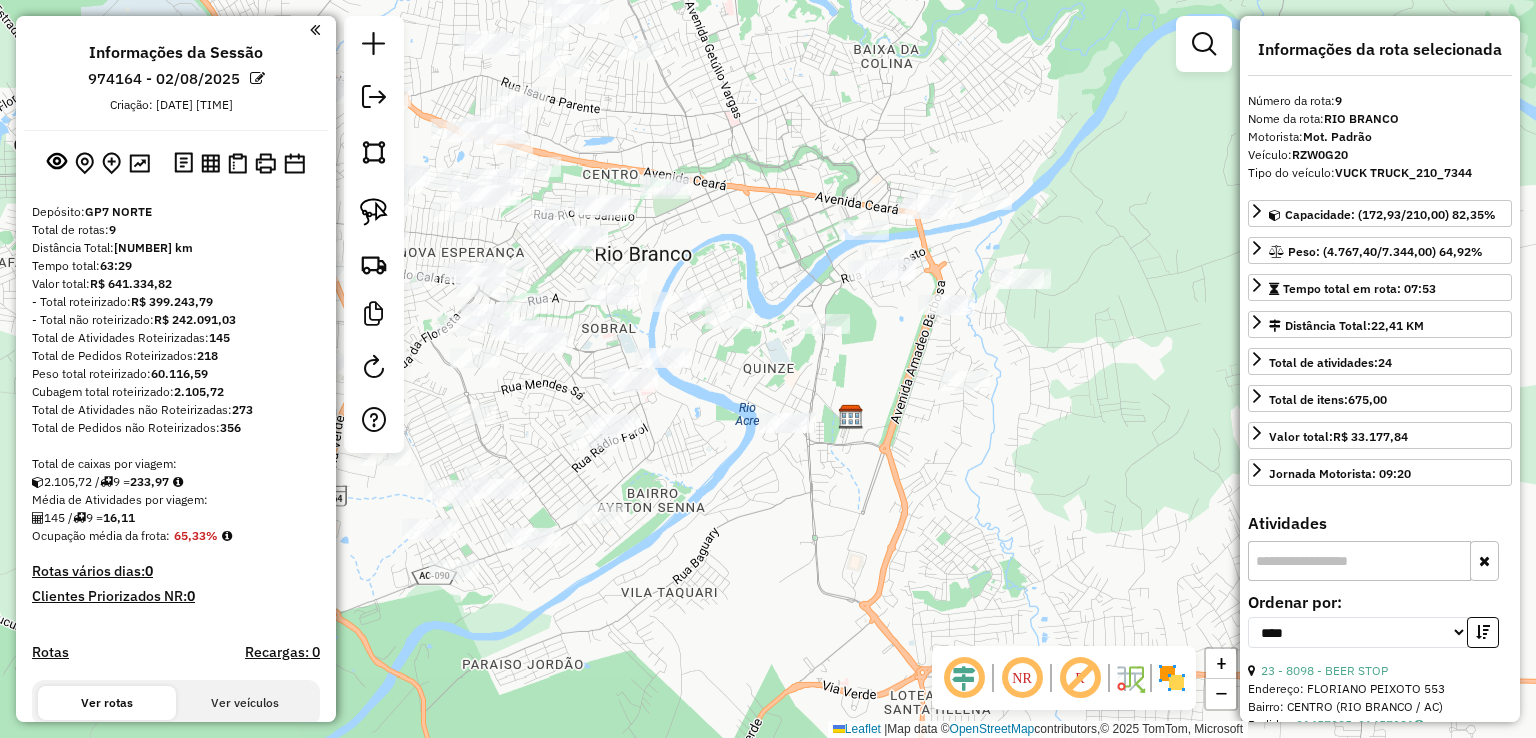 scroll, scrollTop: 0, scrollLeft: 0, axis: both 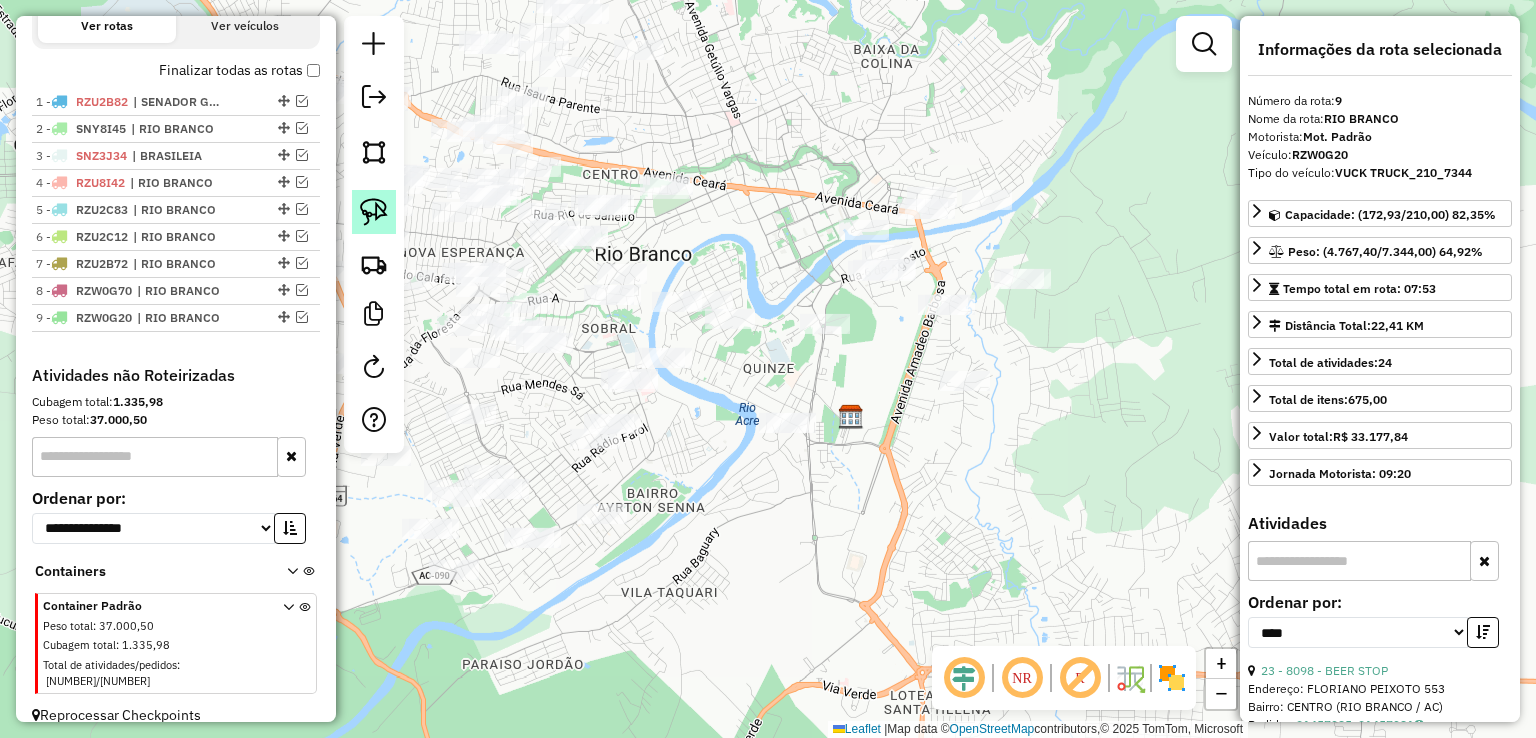 click 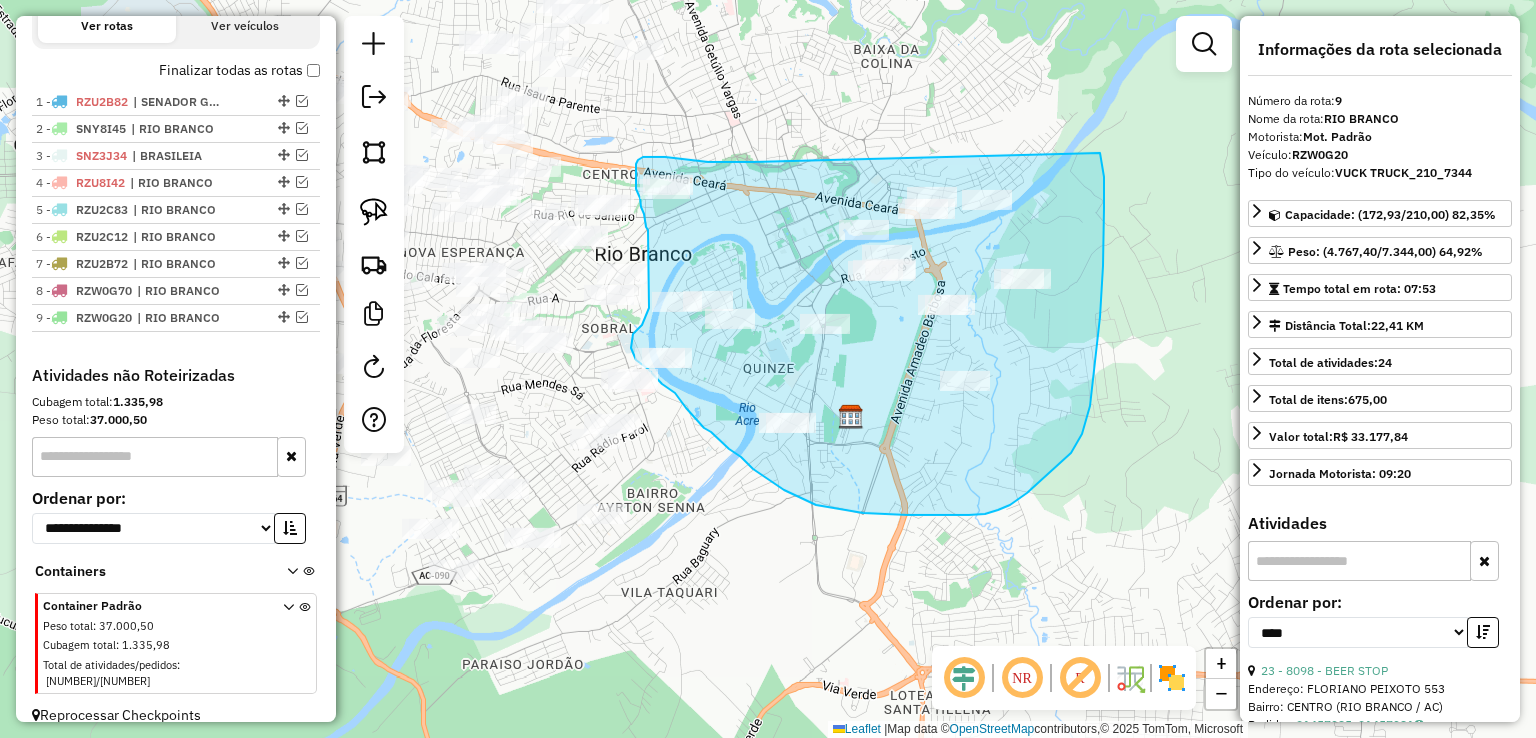drag, startPoint x: 754, startPoint y: 162, endPoint x: 1100, endPoint y: 153, distance: 346.11703 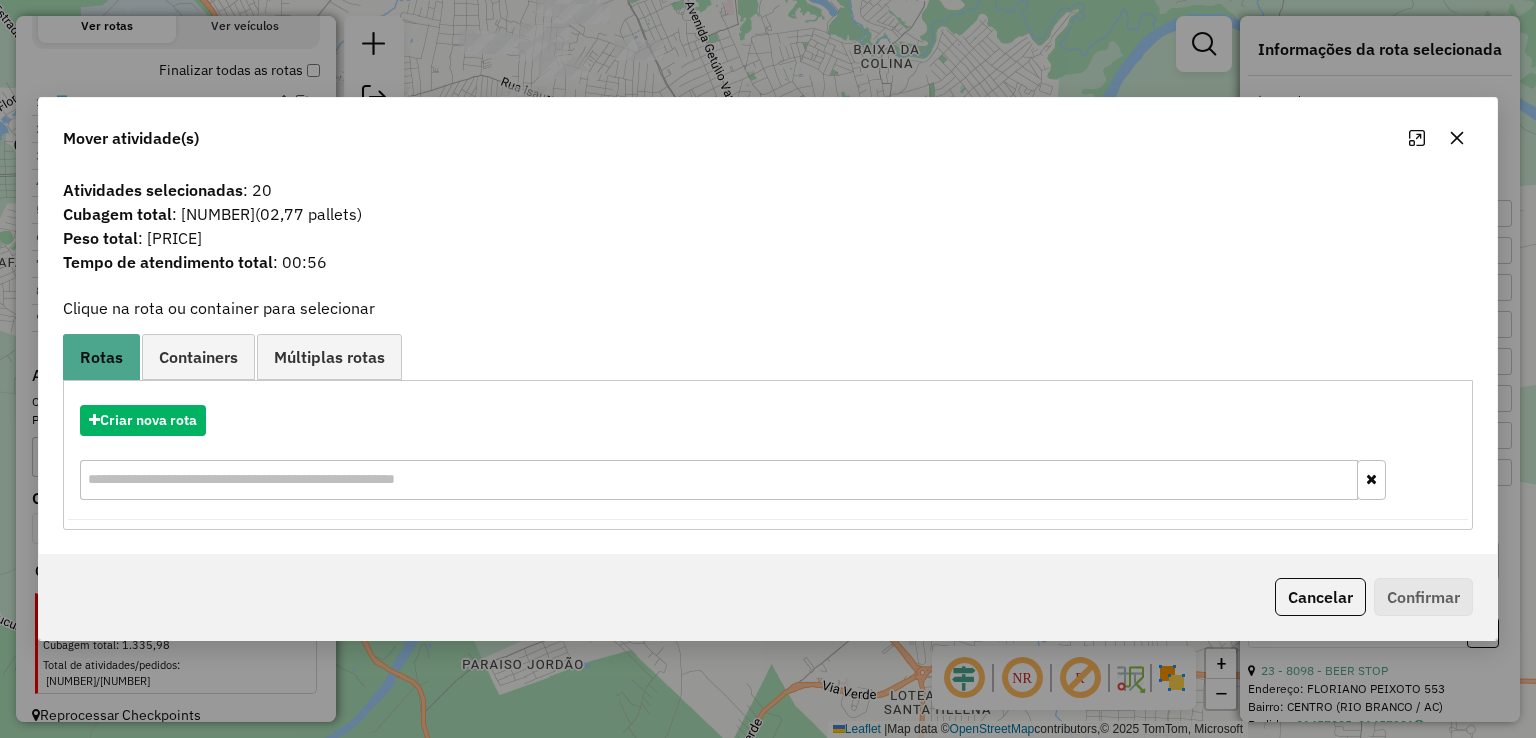 click on "Criar nova rota" at bounding box center (767, 455) 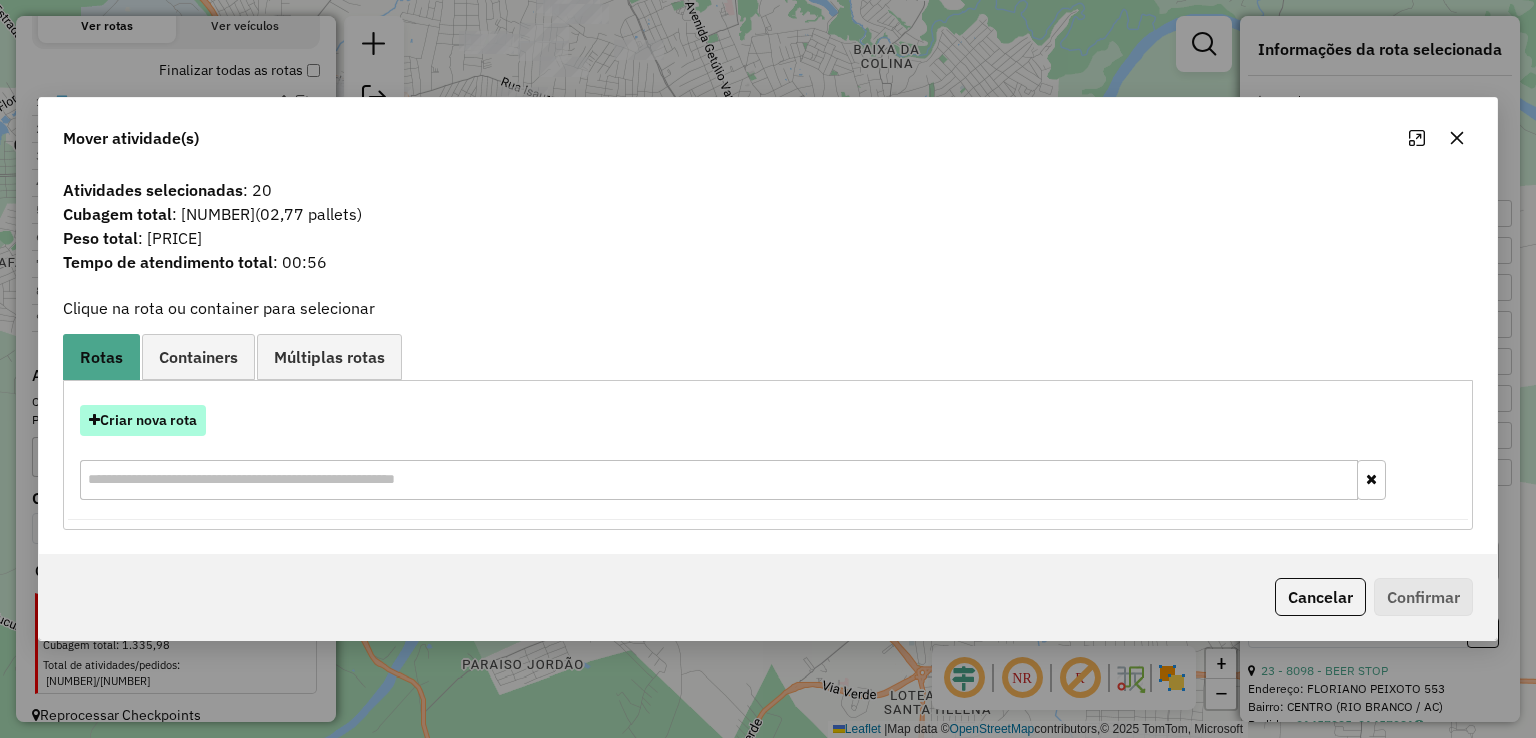 click on "Criar nova rota" at bounding box center [143, 420] 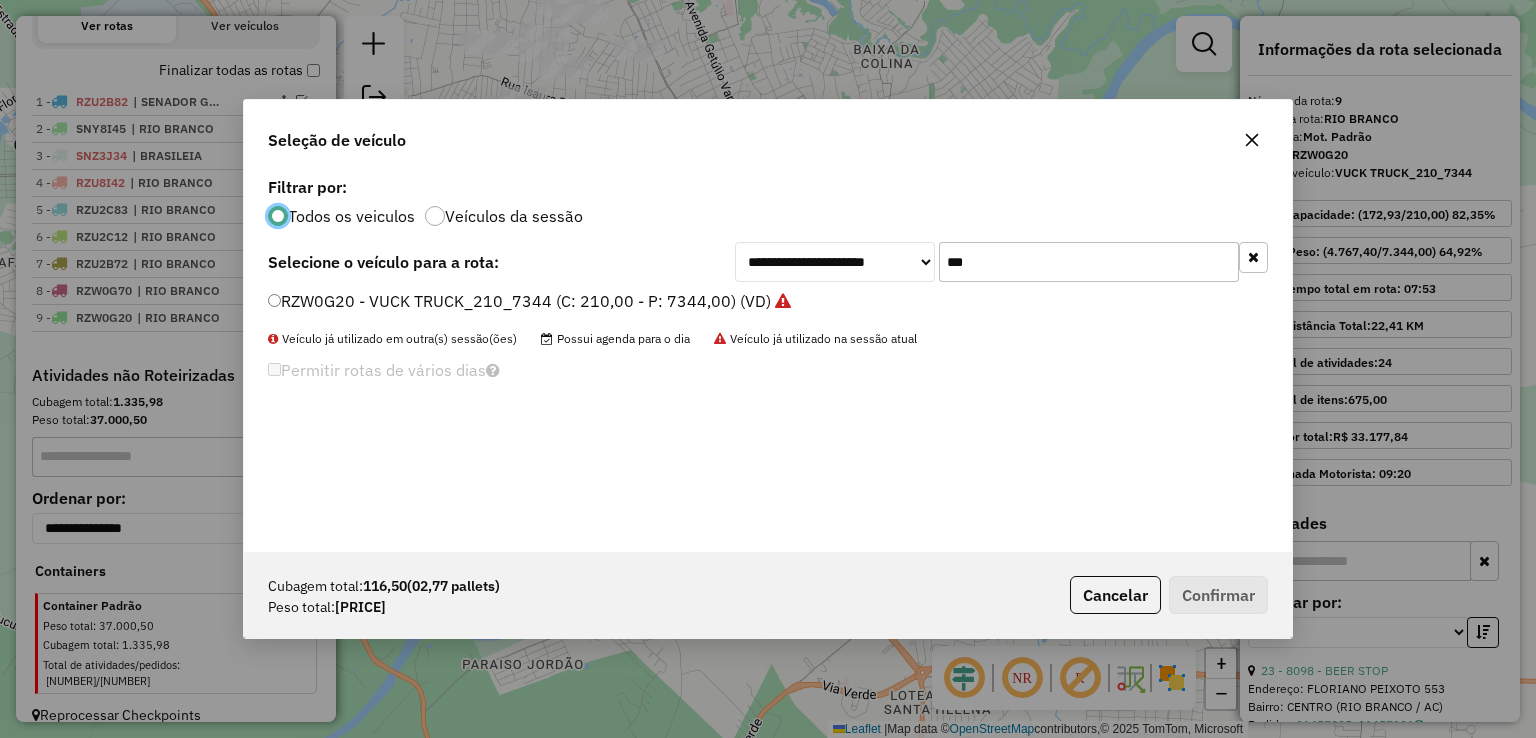 scroll, scrollTop: 10, scrollLeft: 6, axis: both 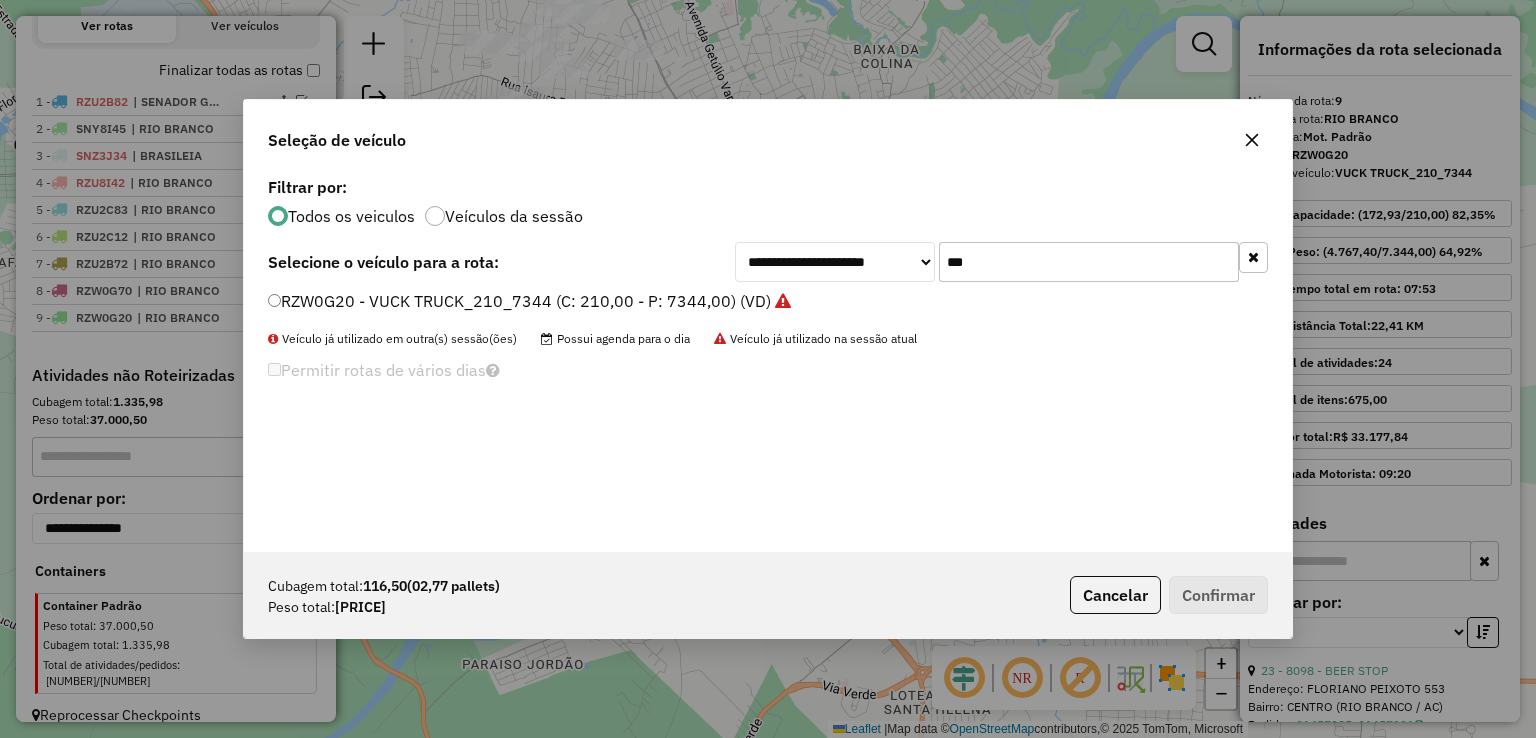drag, startPoint x: 992, startPoint y: 251, endPoint x: 789, endPoint y: 251, distance: 203 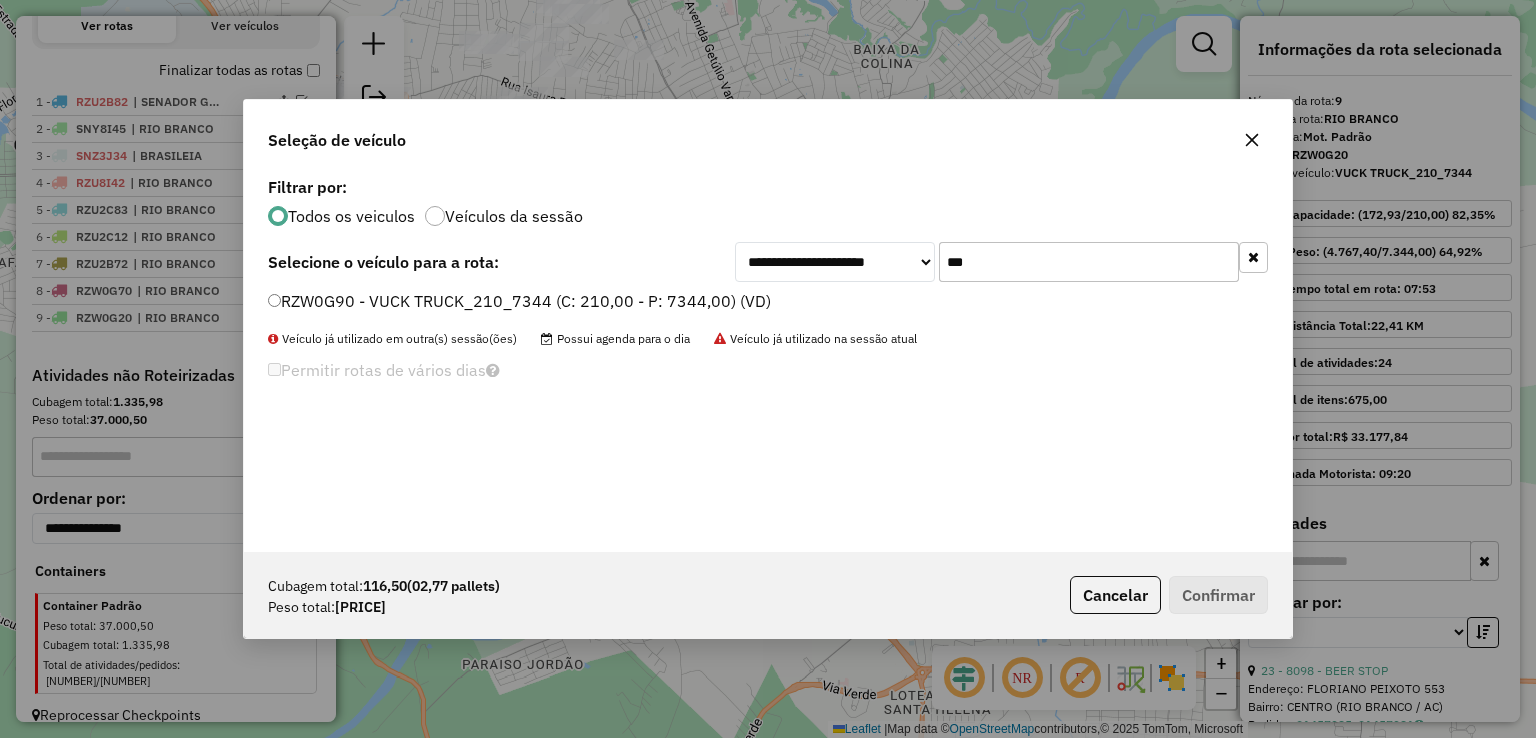 type on "***" 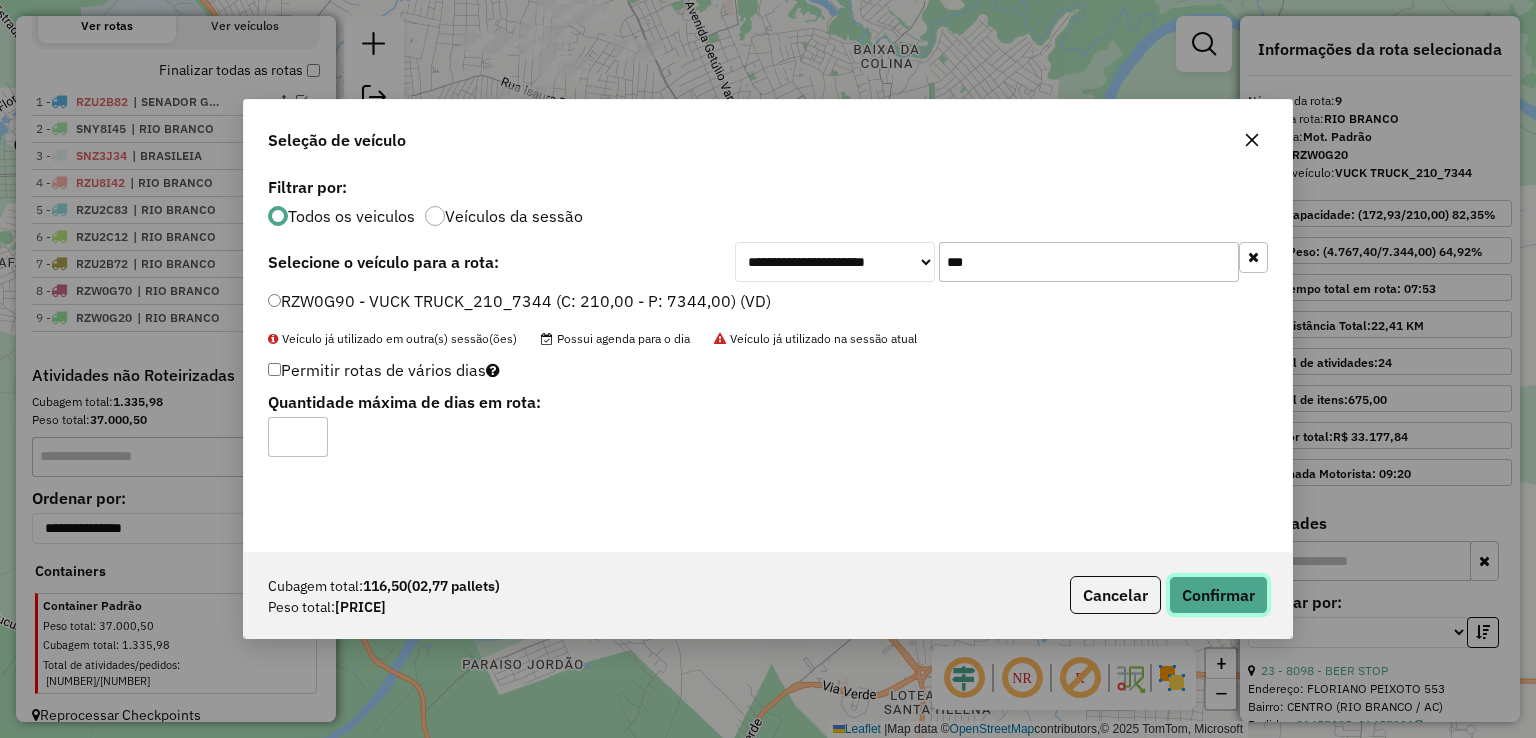 click on "Confirmar" 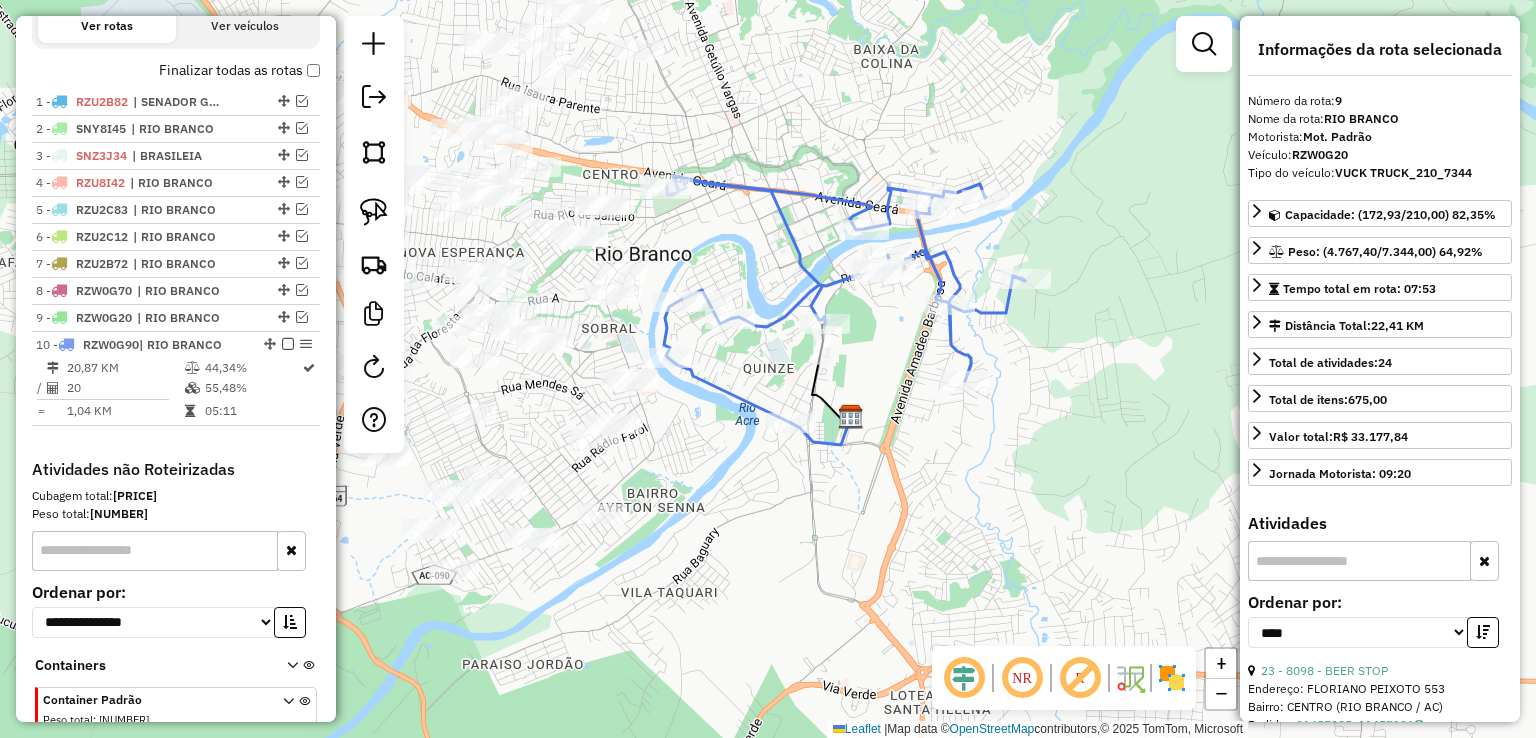 scroll, scrollTop: 771, scrollLeft: 0, axis: vertical 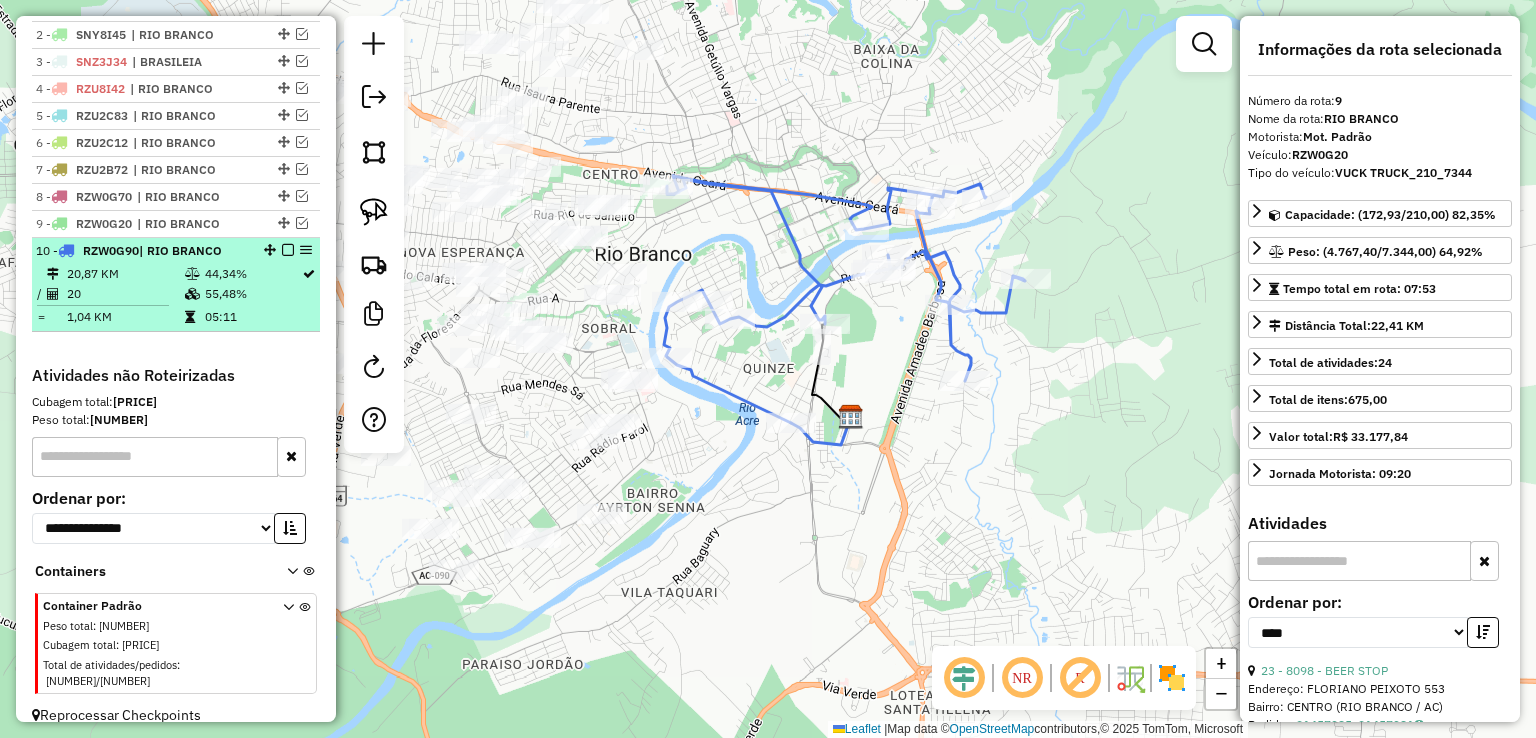 click at bounding box center [288, 250] 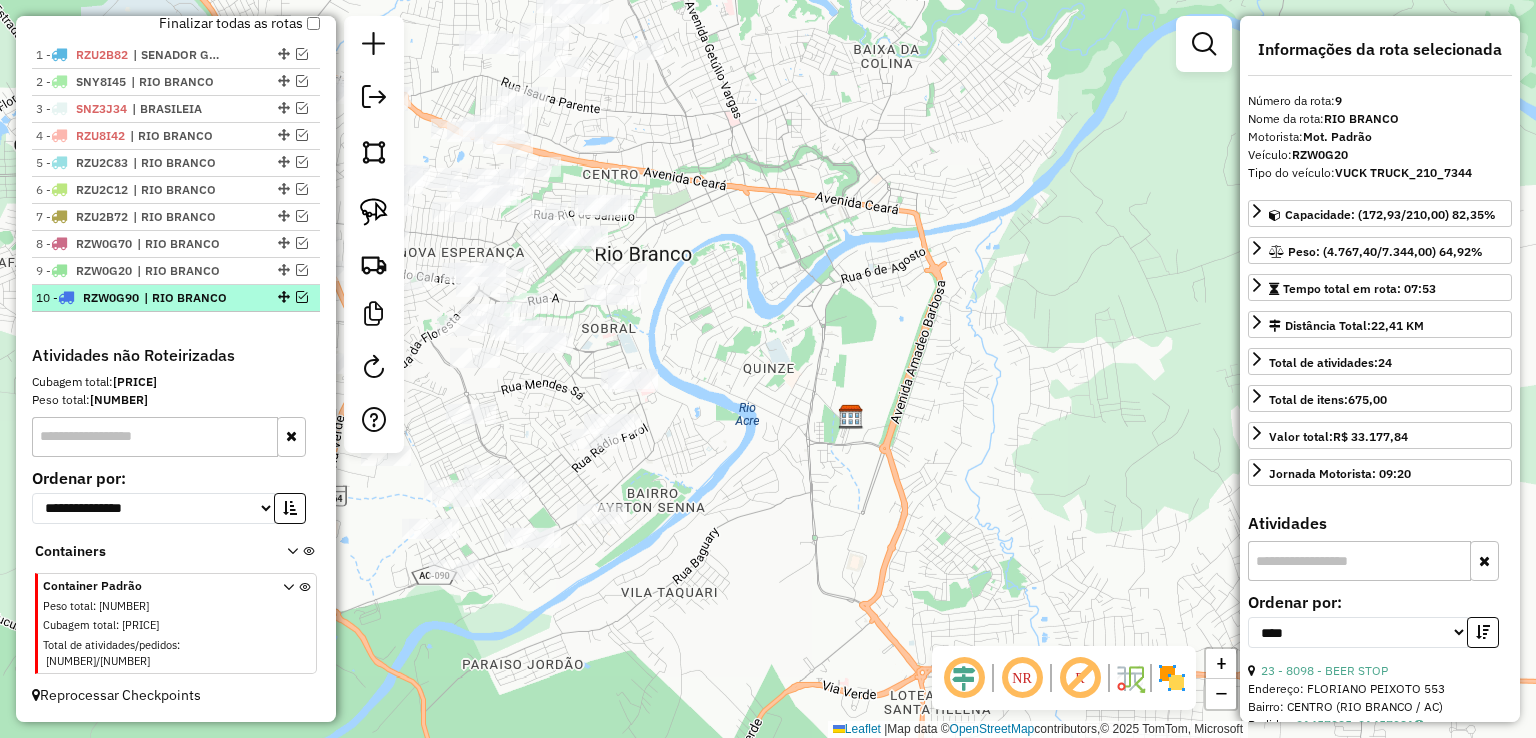 scroll, scrollTop: 704, scrollLeft: 0, axis: vertical 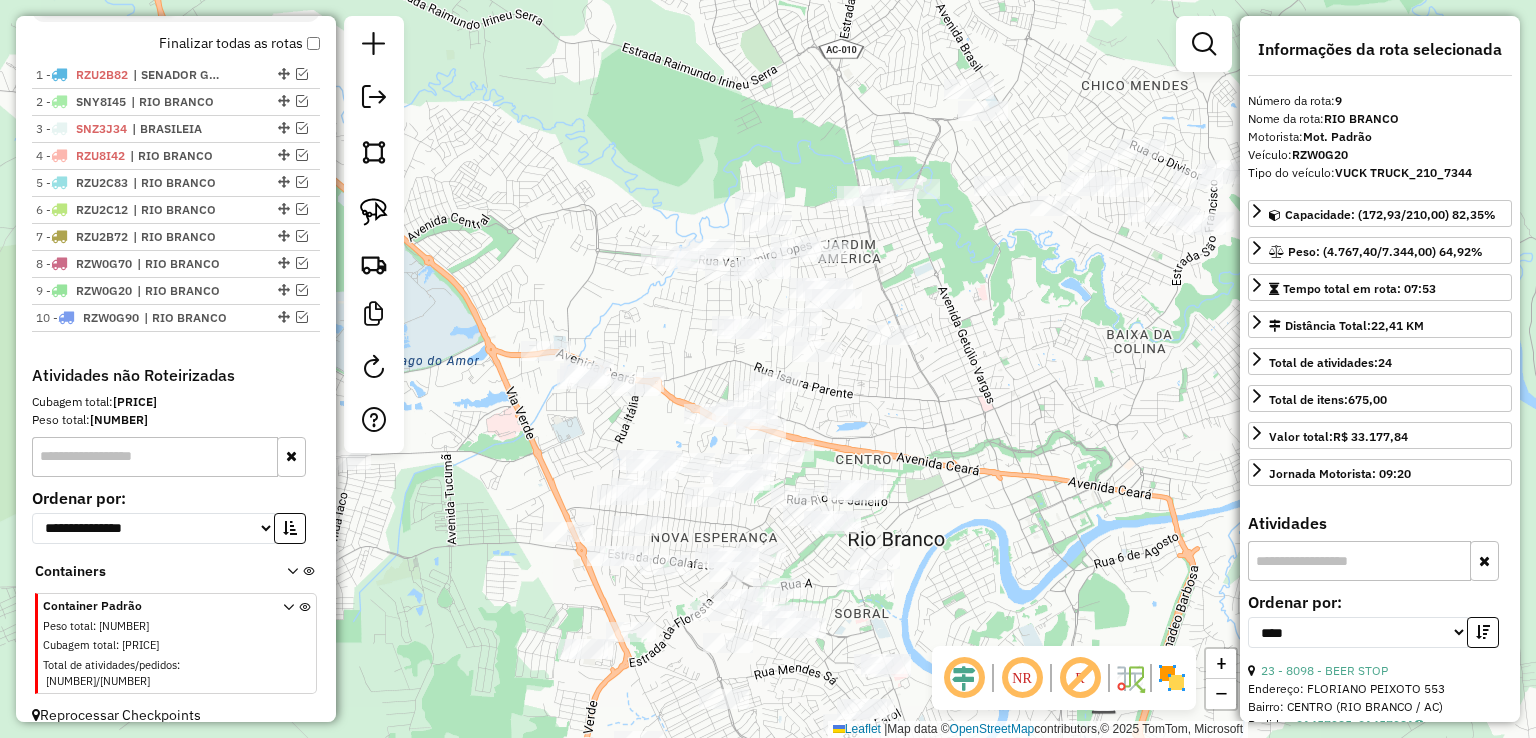 drag, startPoint x: 665, startPoint y: 142, endPoint x: 918, endPoint y: 427, distance: 381.0958 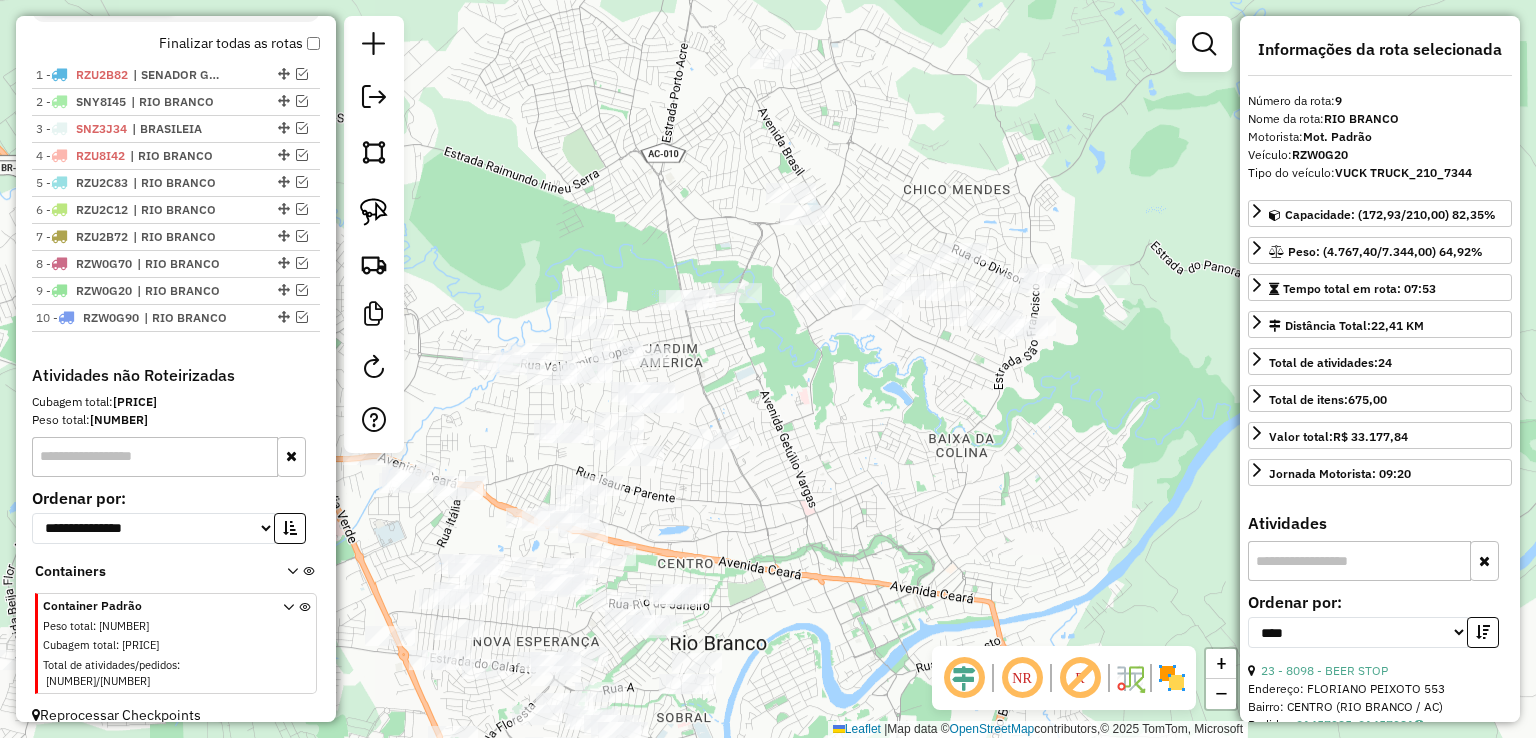drag, startPoint x: 950, startPoint y: 305, endPoint x: 772, endPoint y: 409, distance: 206.15529 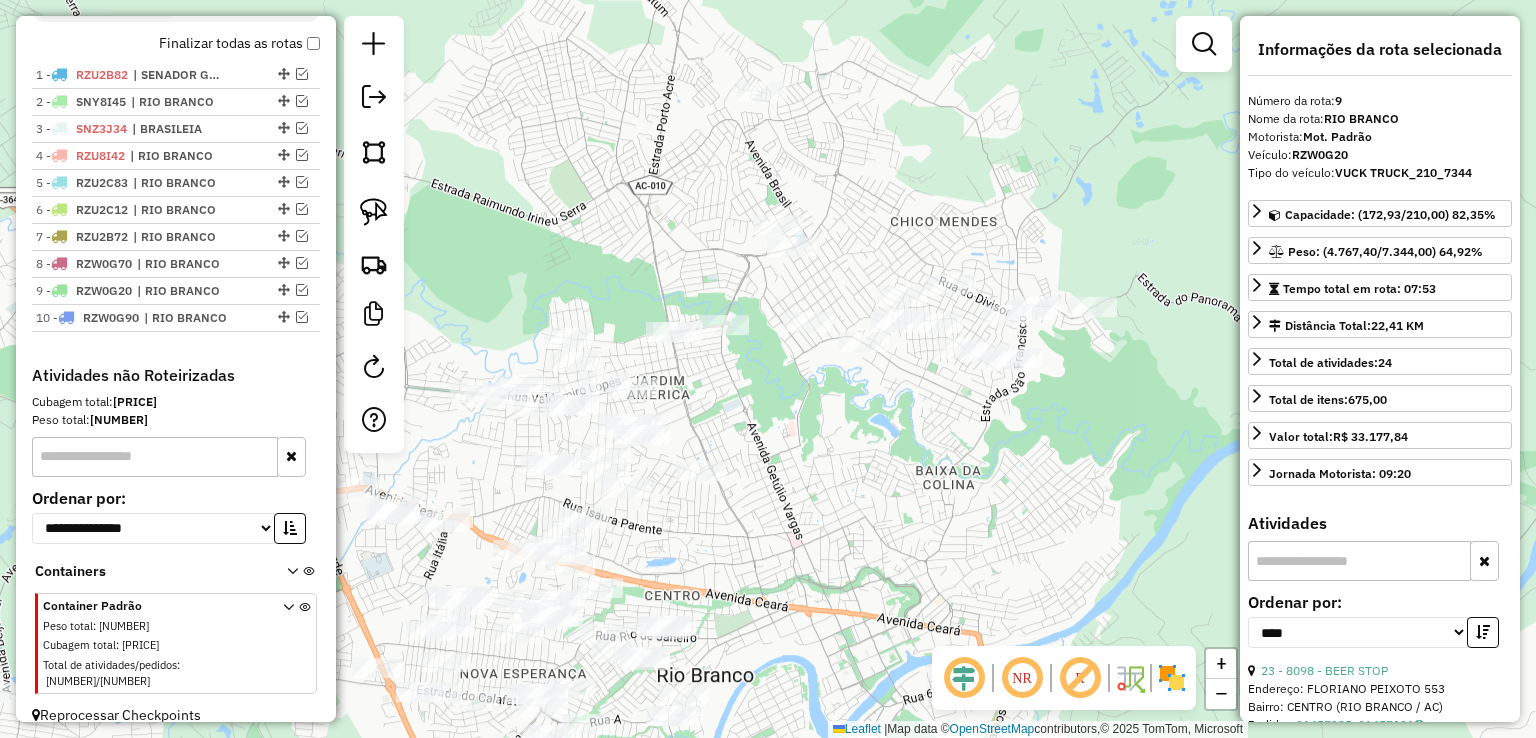 drag, startPoint x: 569, startPoint y: 168, endPoint x: 552, endPoint y: 231, distance: 65.25335 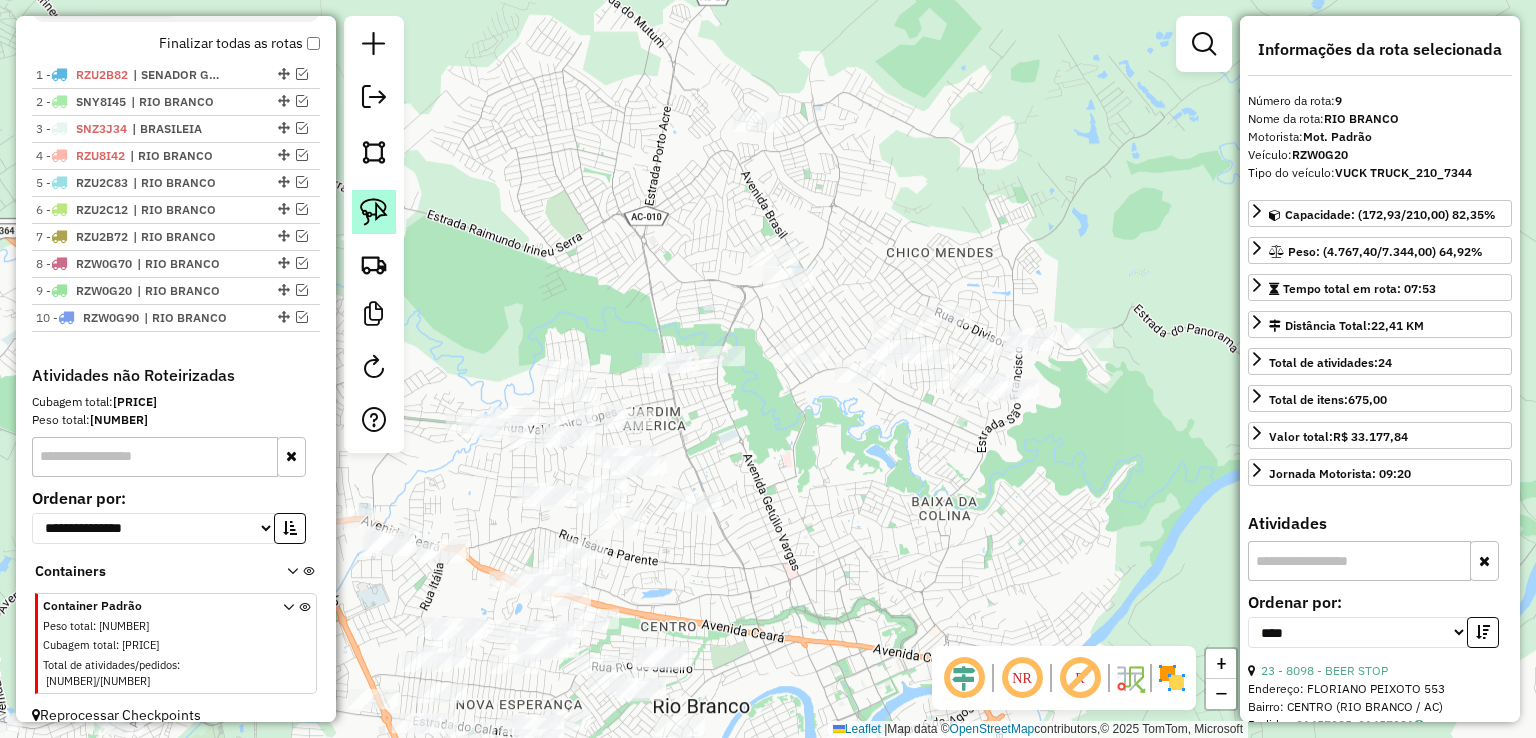 click 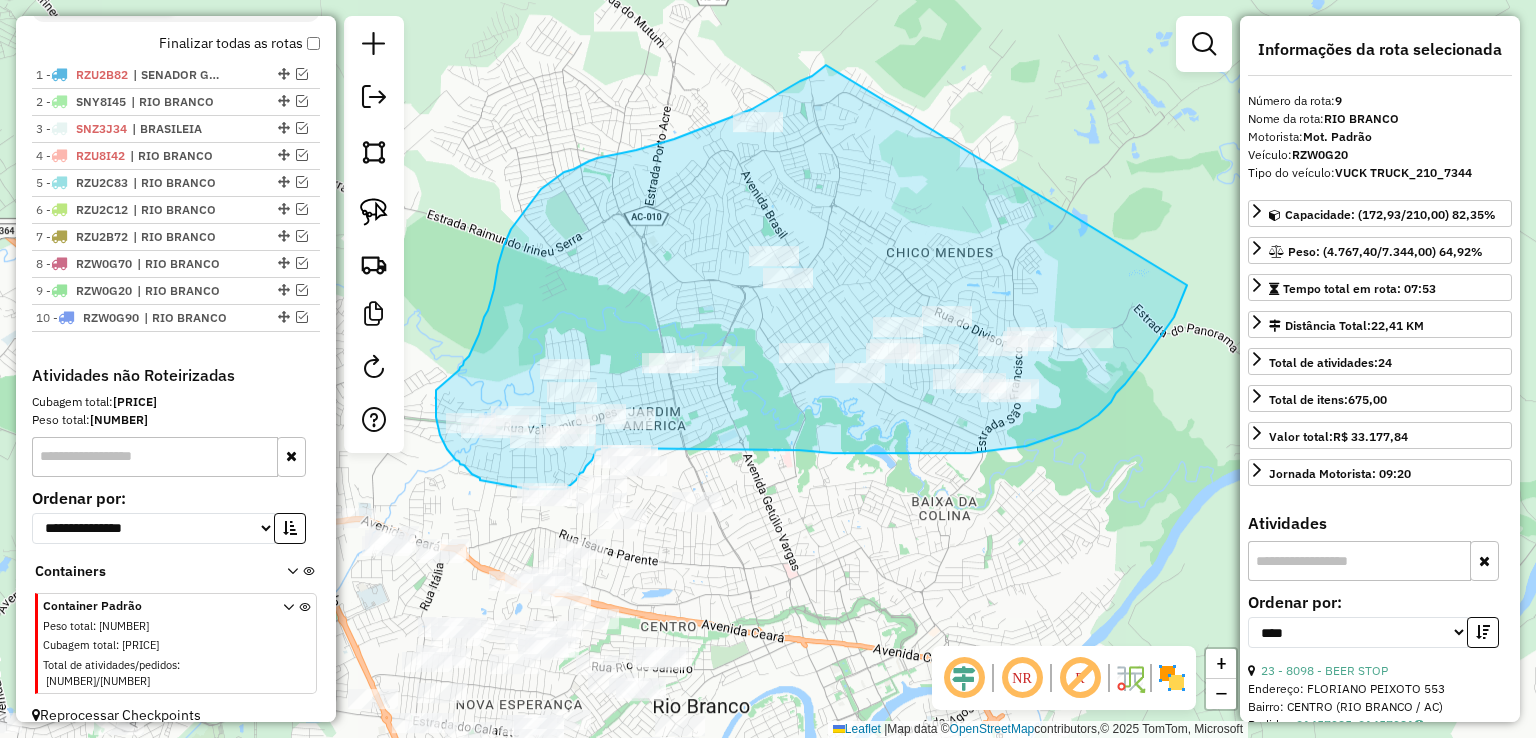 drag, startPoint x: 826, startPoint y: 65, endPoint x: 1187, endPoint y: 285, distance: 422.75406 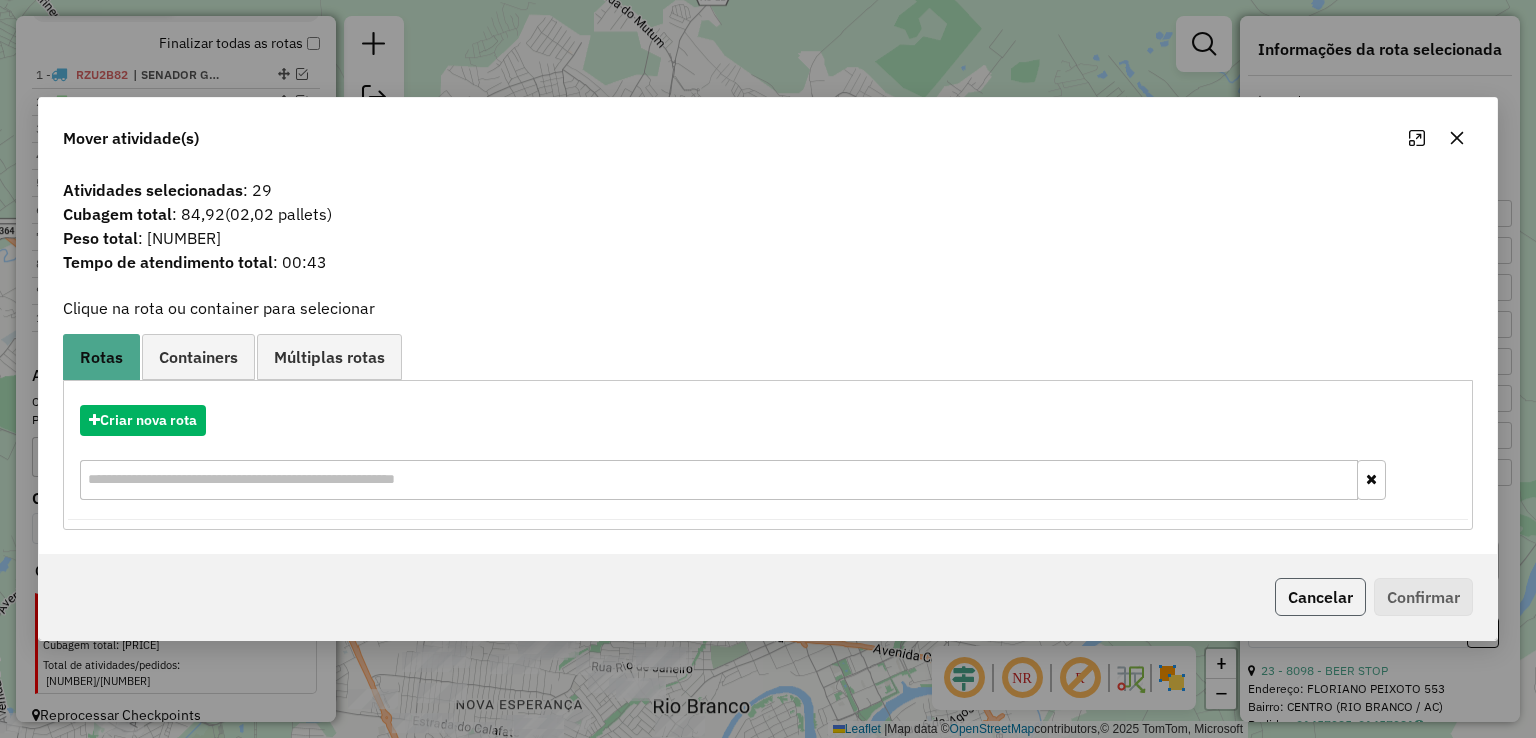 click on "Cancelar" 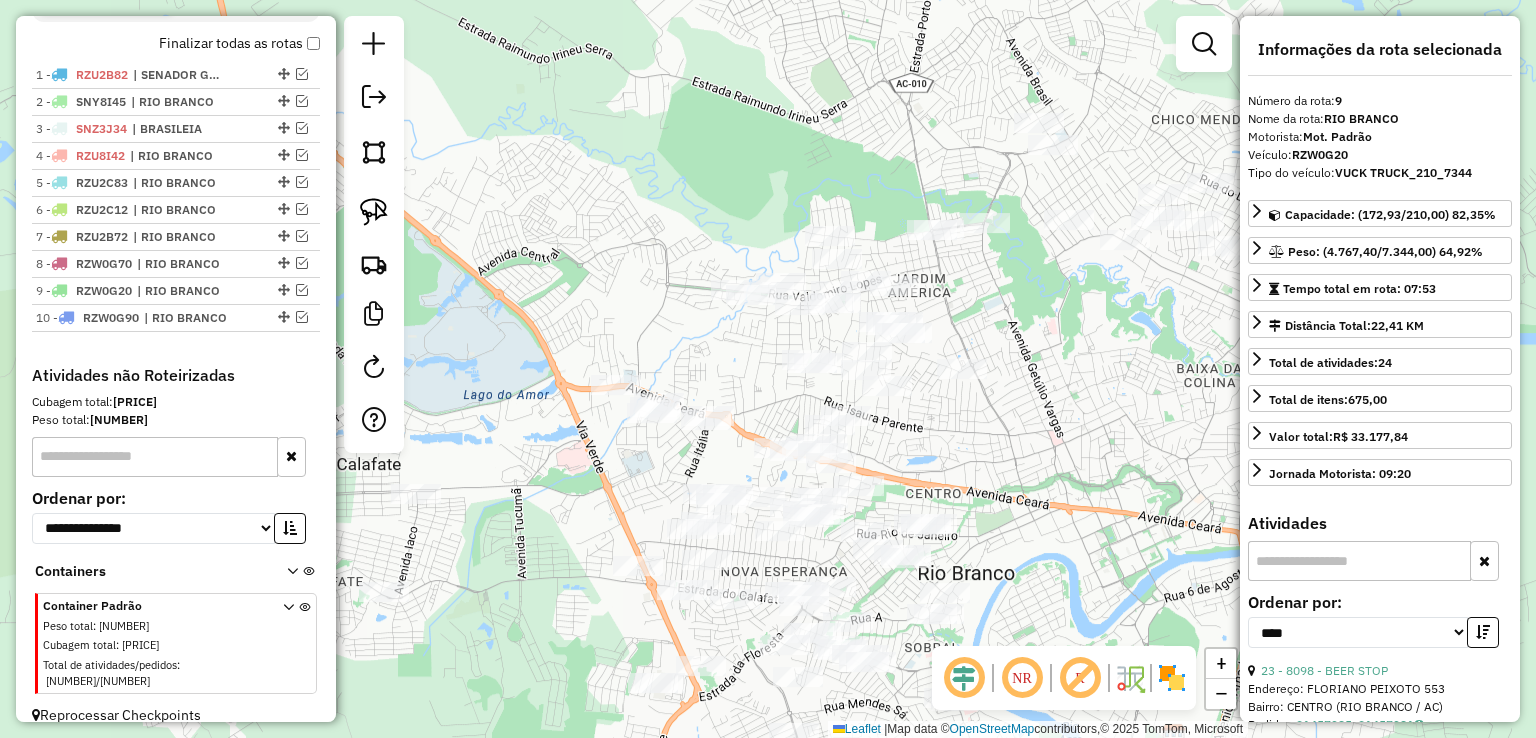drag, startPoint x: 837, startPoint y: 521, endPoint x: 1102, endPoint y: 388, distance: 296.50296 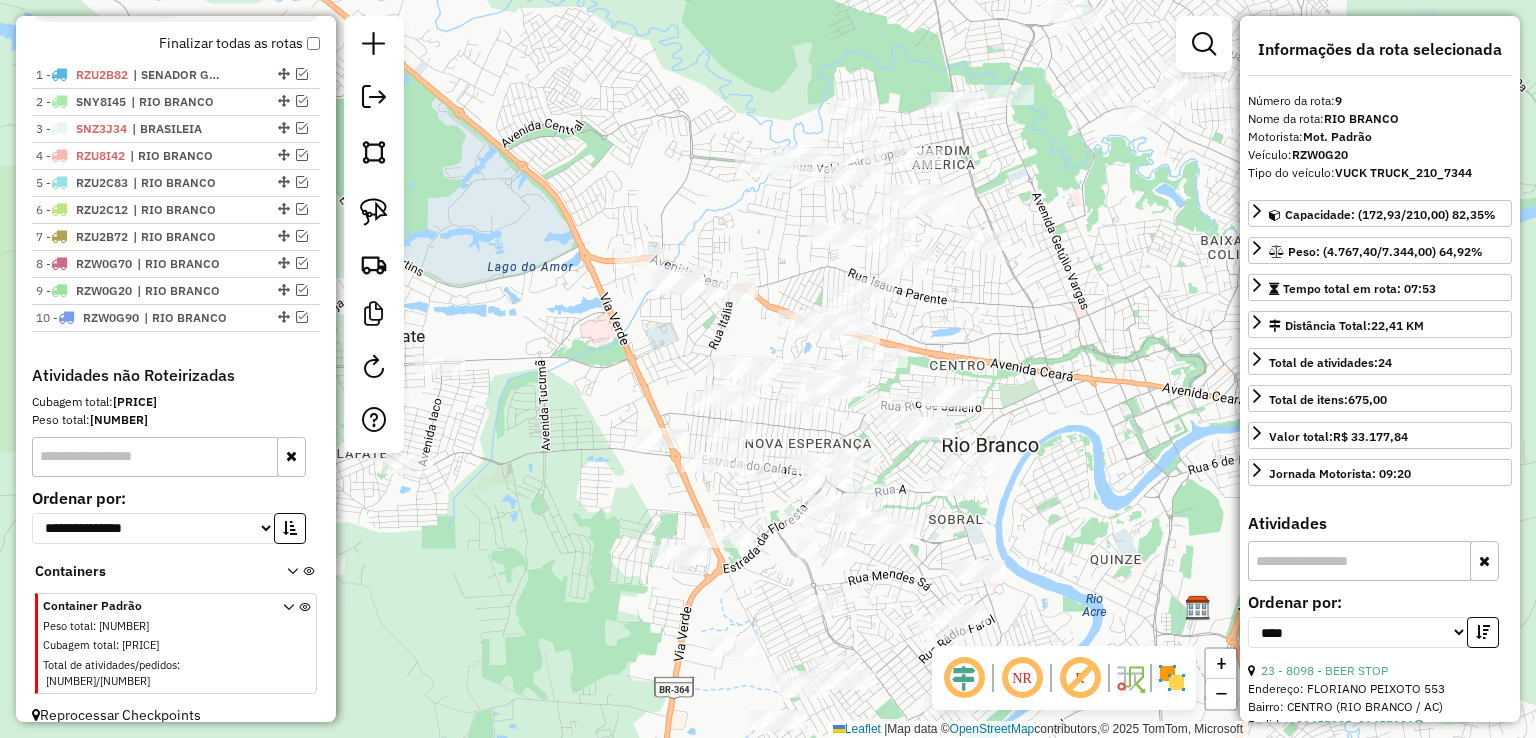 drag, startPoint x: 1044, startPoint y: 349, endPoint x: 1068, endPoint y: 221, distance: 130.23056 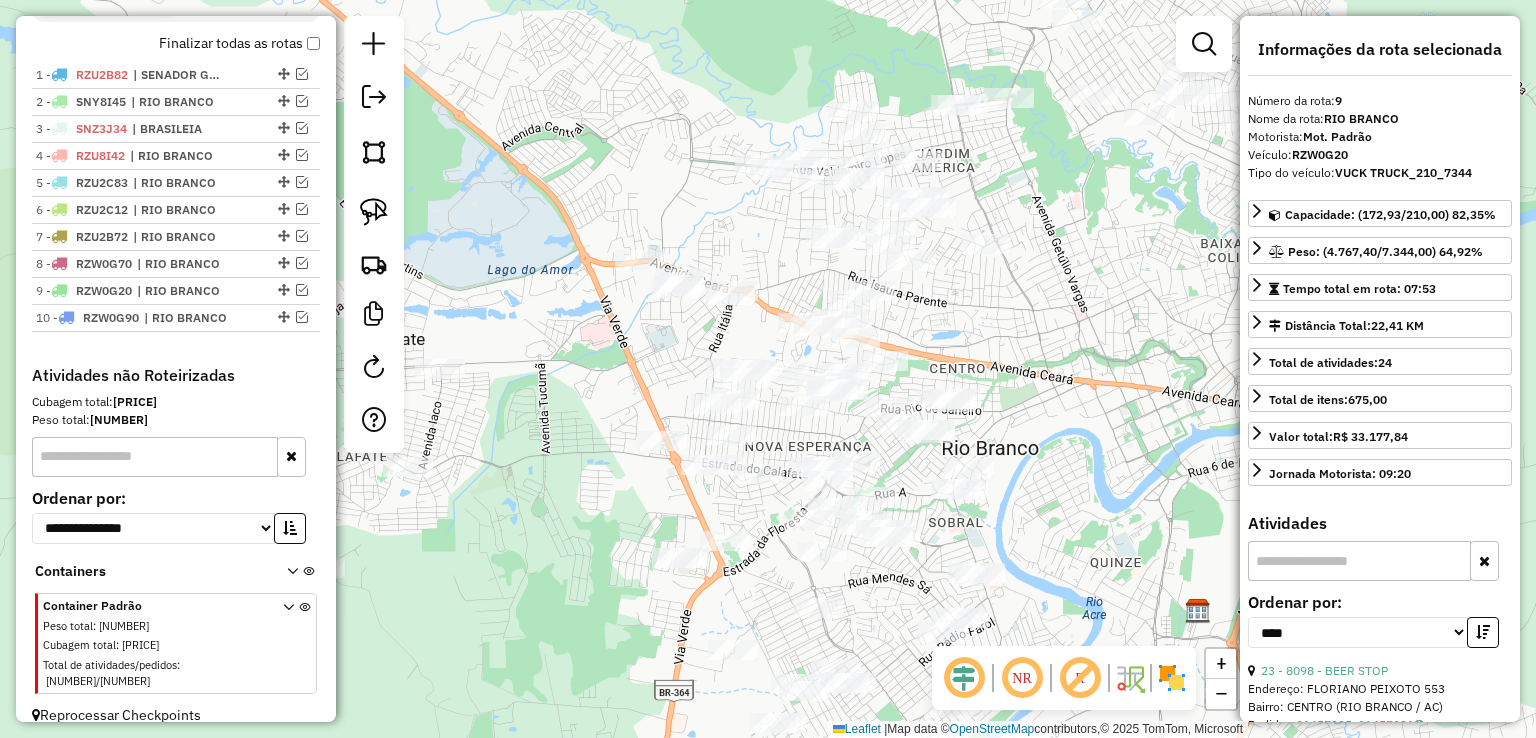 drag, startPoint x: 977, startPoint y: 323, endPoint x: 972, endPoint y: 408, distance: 85.146935 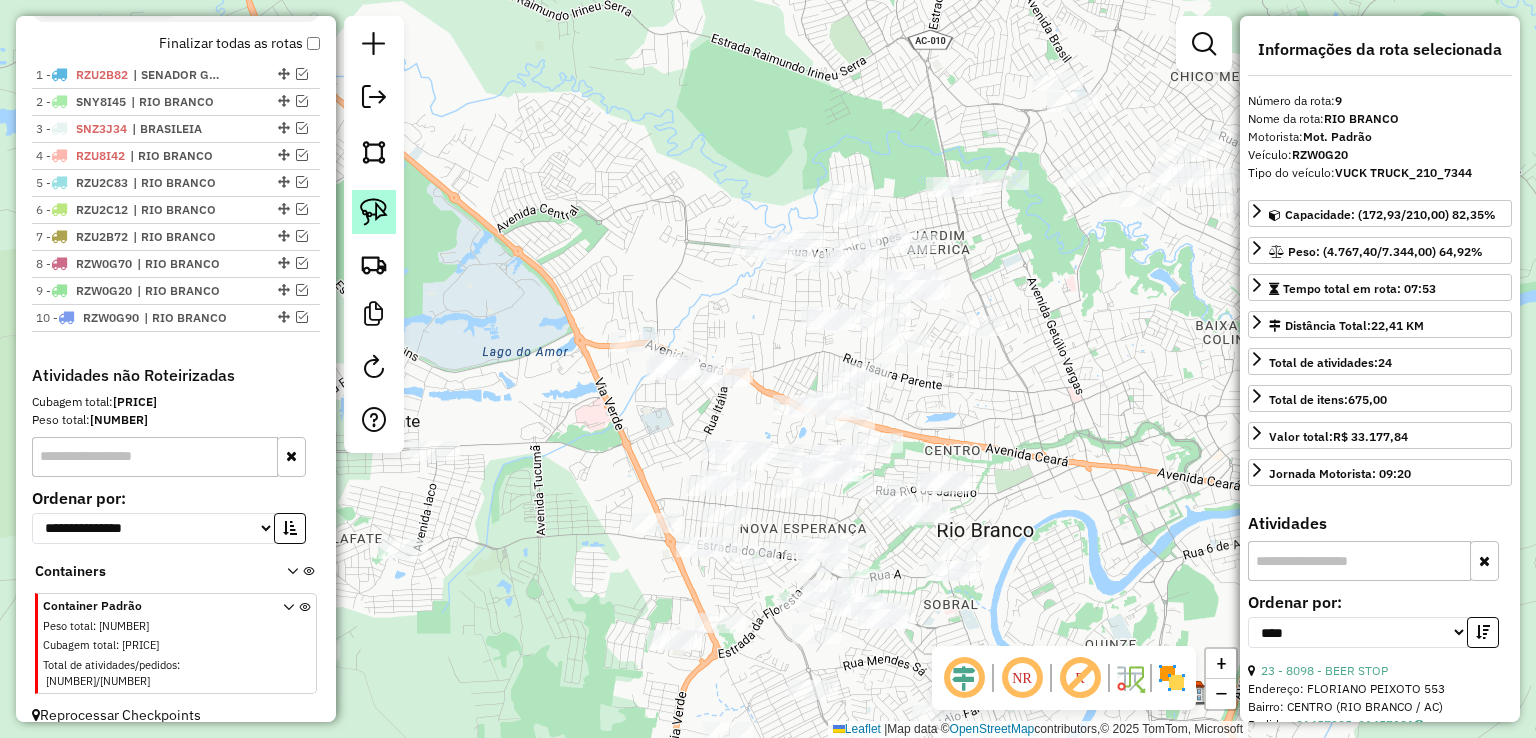 click 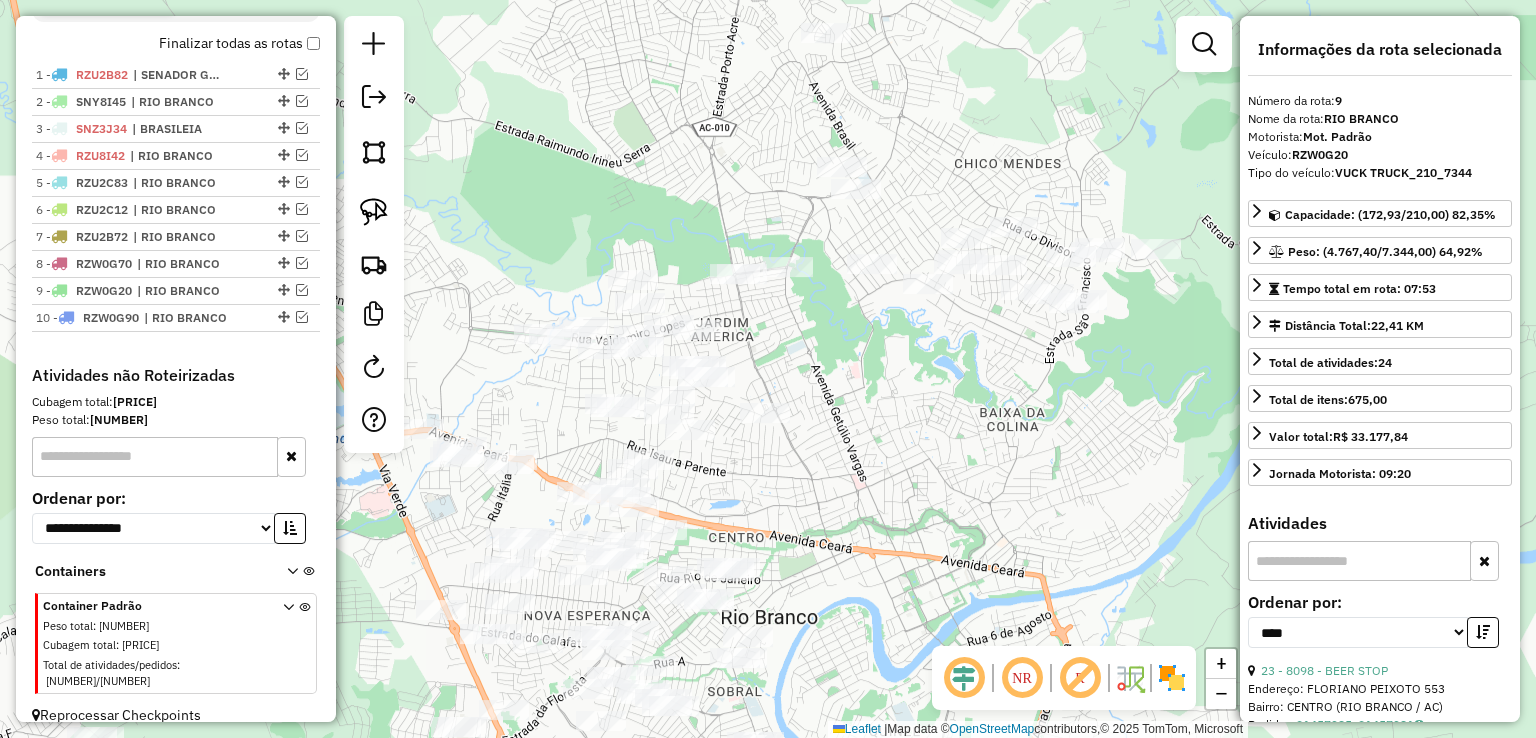 drag, startPoint x: 647, startPoint y: 282, endPoint x: 472, endPoint y: 363, distance: 192.83672 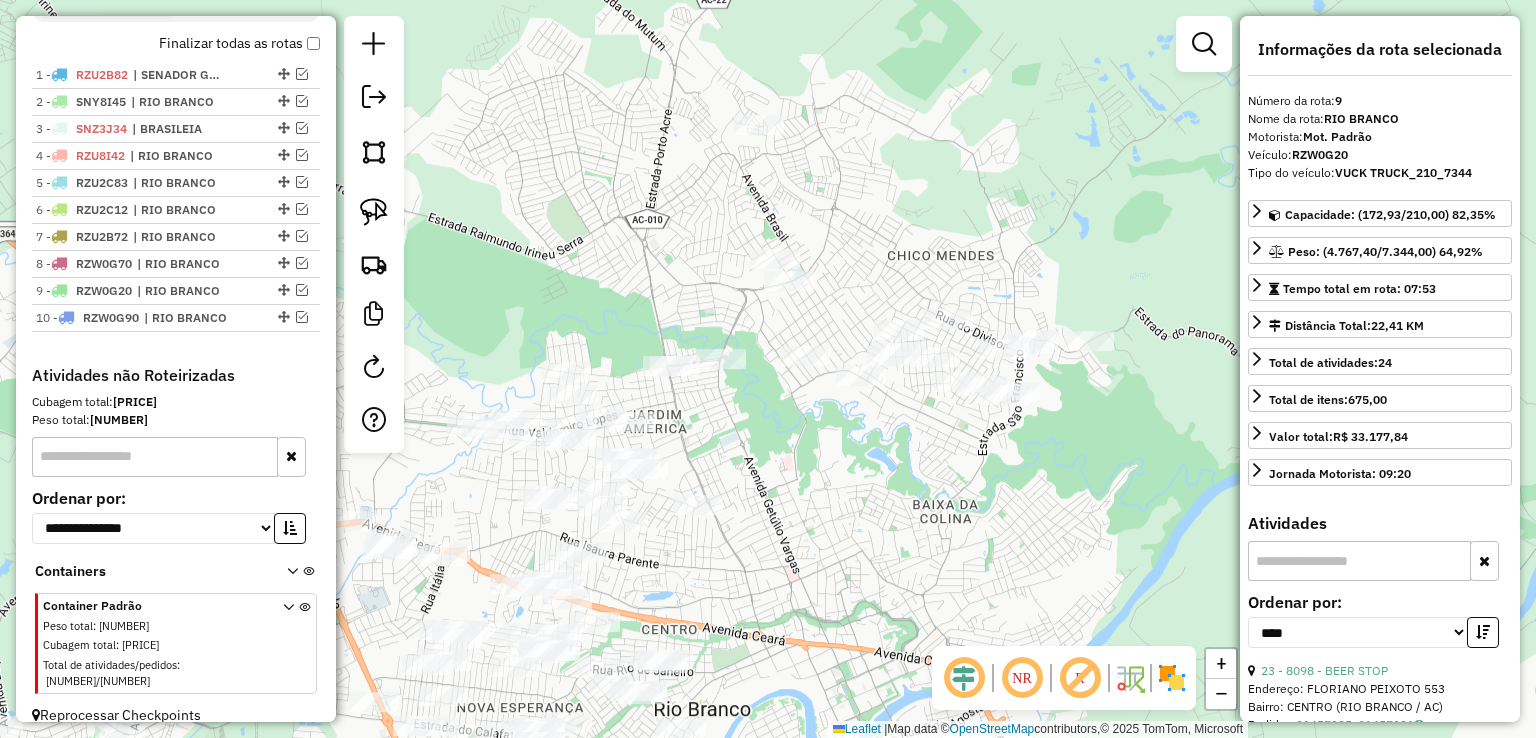 drag, startPoint x: 1055, startPoint y: 392, endPoint x: 947, endPoint y: 490, distance: 145.83553 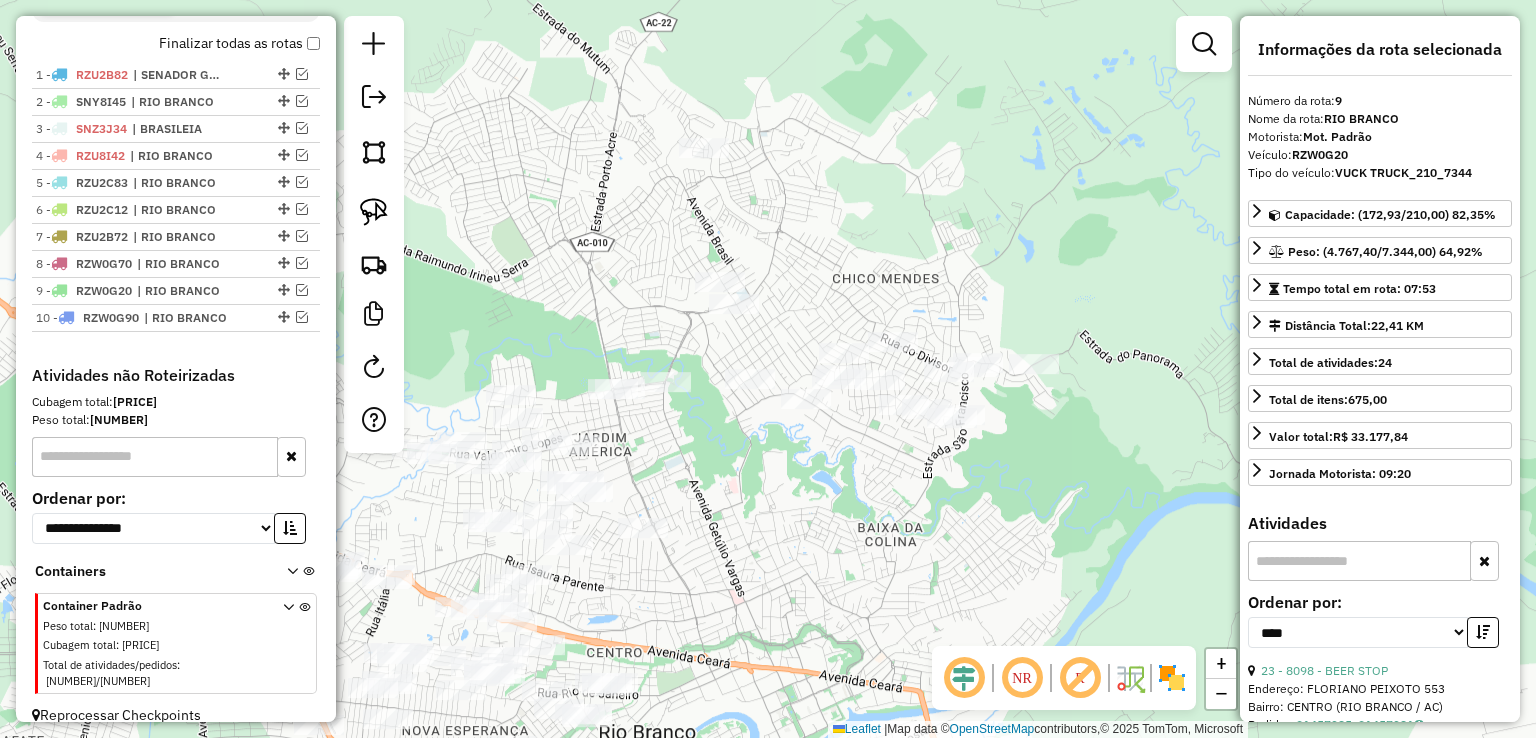 drag, startPoint x: 945, startPoint y: 486, endPoint x: 890, endPoint y: 509, distance: 59.615433 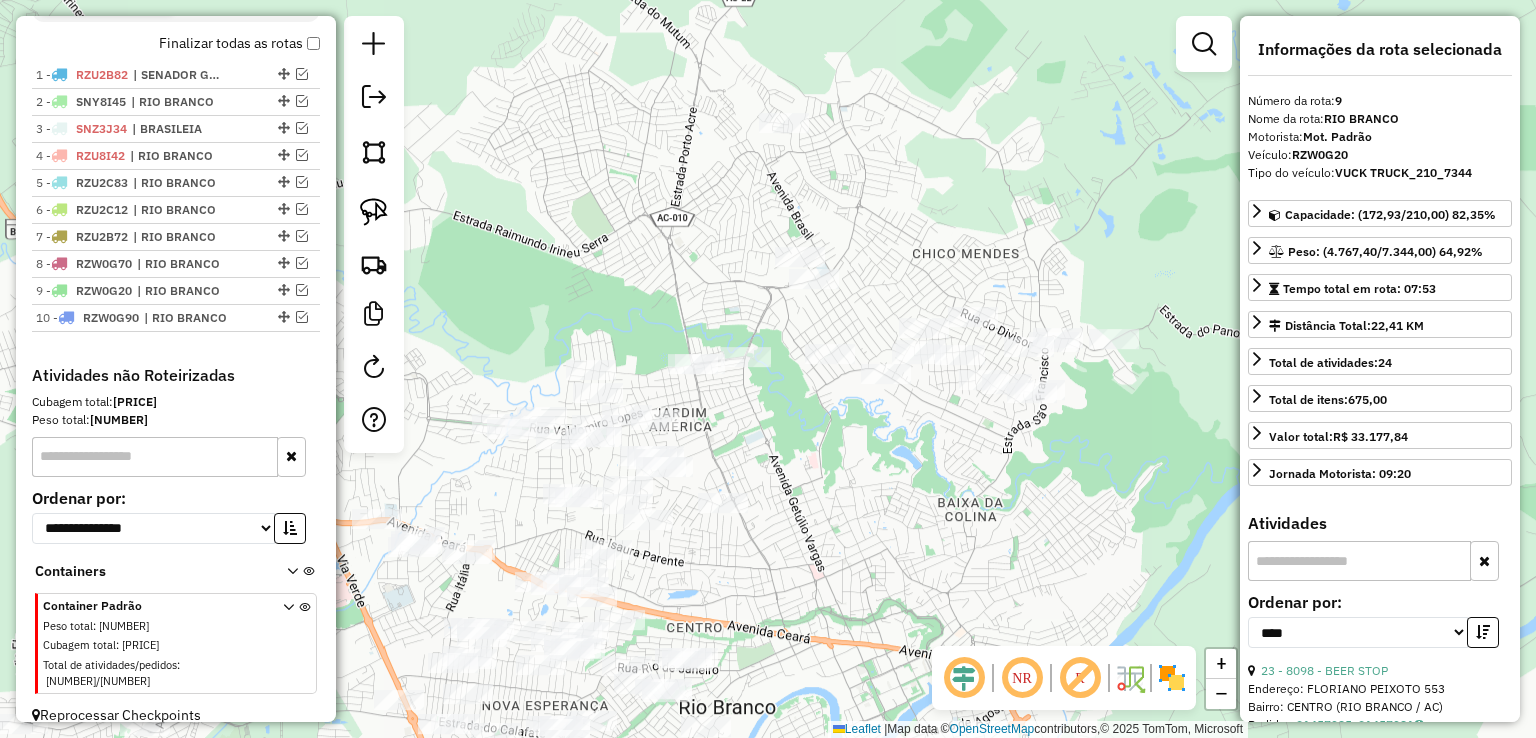 drag, startPoint x: 760, startPoint y: 494, endPoint x: 840, endPoint y: 469, distance: 83.81527 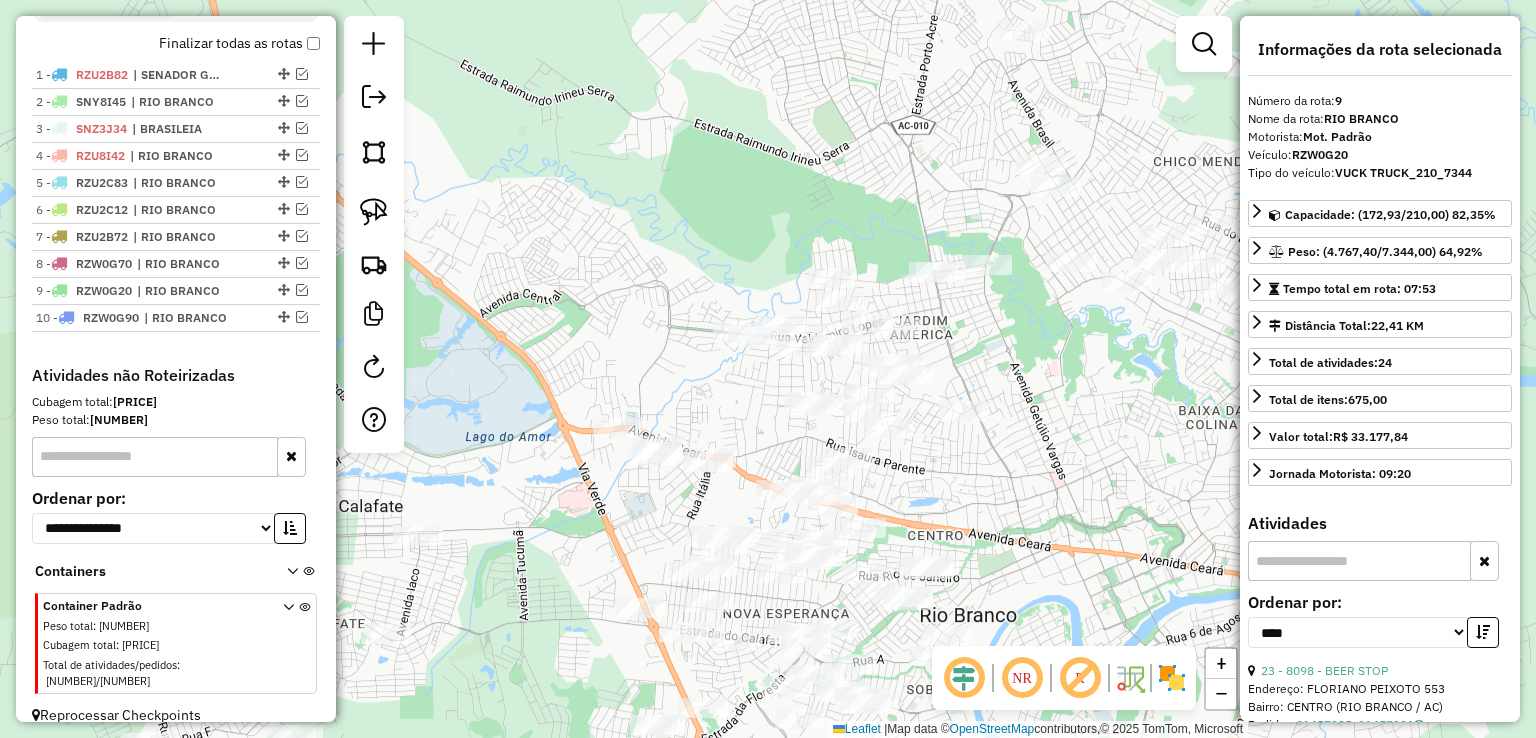 drag, startPoint x: 785, startPoint y: 515, endPoint x: 1026, endPoint y: 417, distance: 260.16342 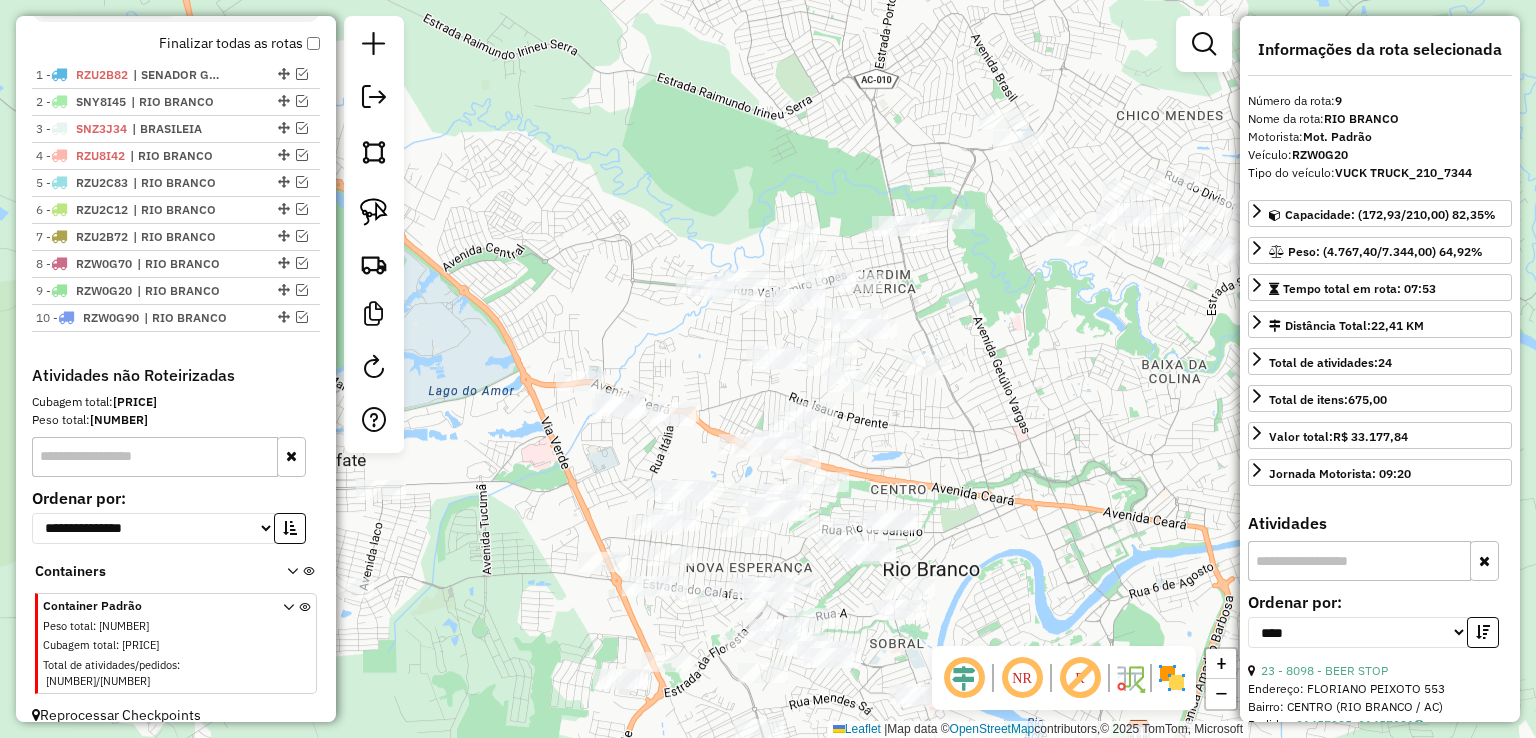 drag, startPoint x: 680, startPoint y: 376, endPoint x: 643, endPoint y: 336, distance: 54.48853 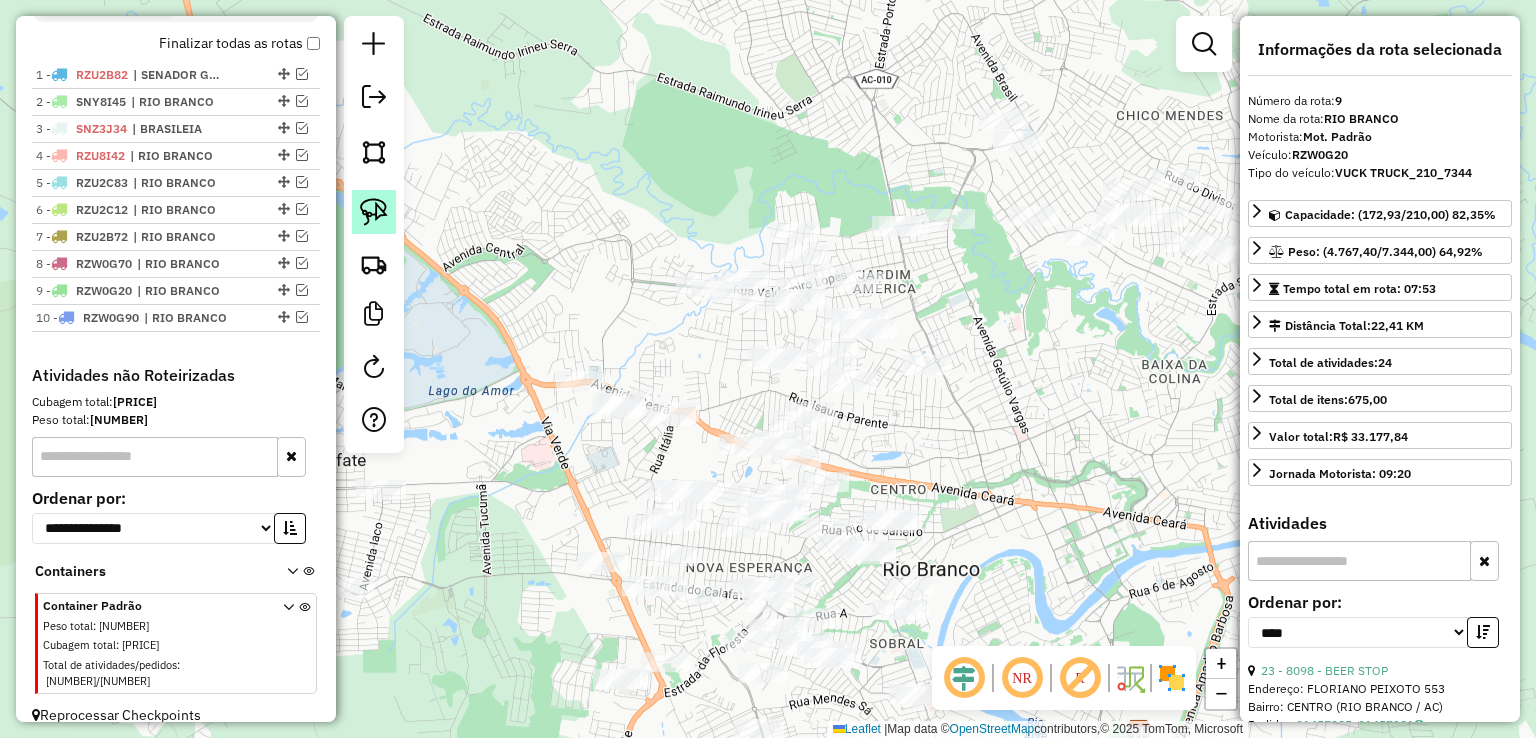 click 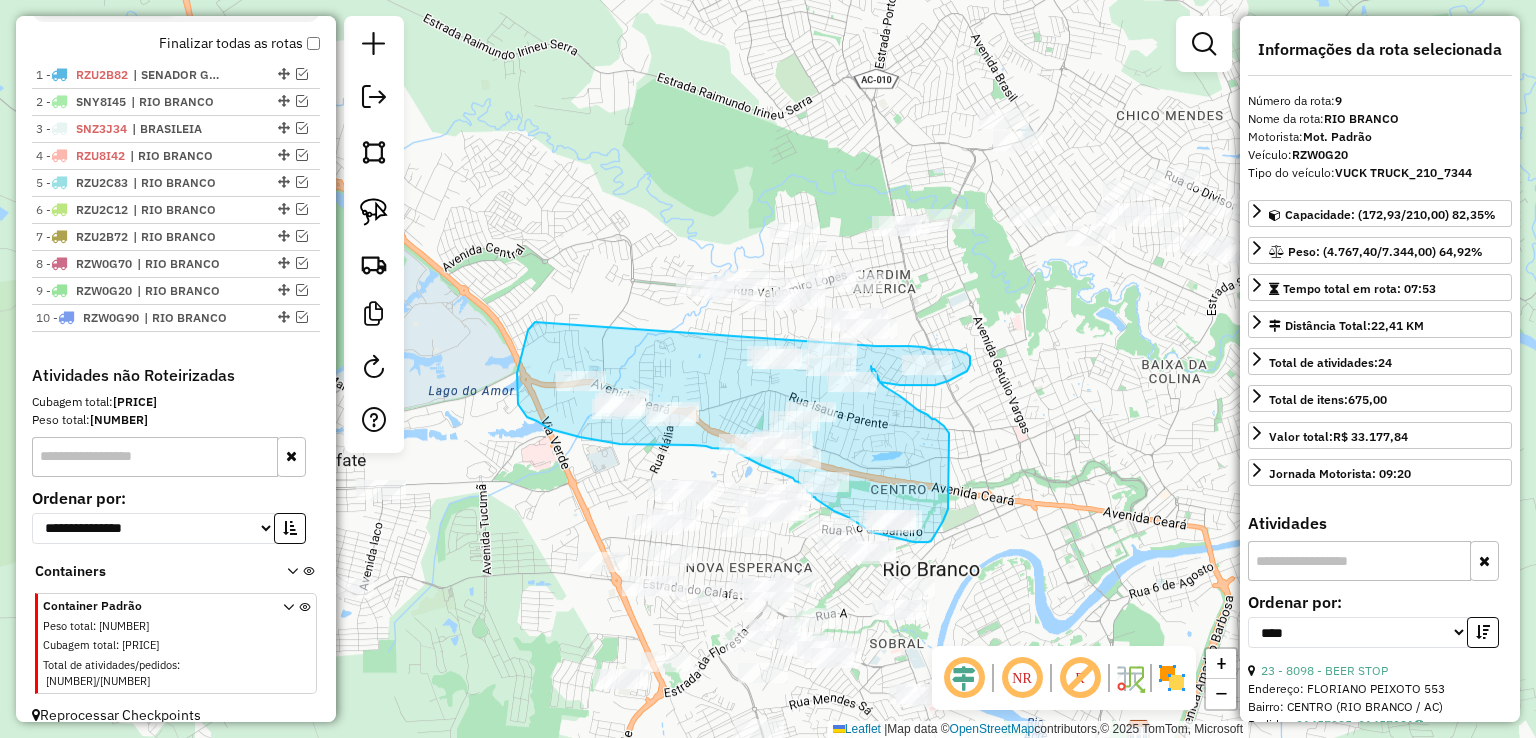 drag, startPoint x: 535, startPoint y: 322, endPoint x: 876, endPoint y: 346, distance: 341.84354 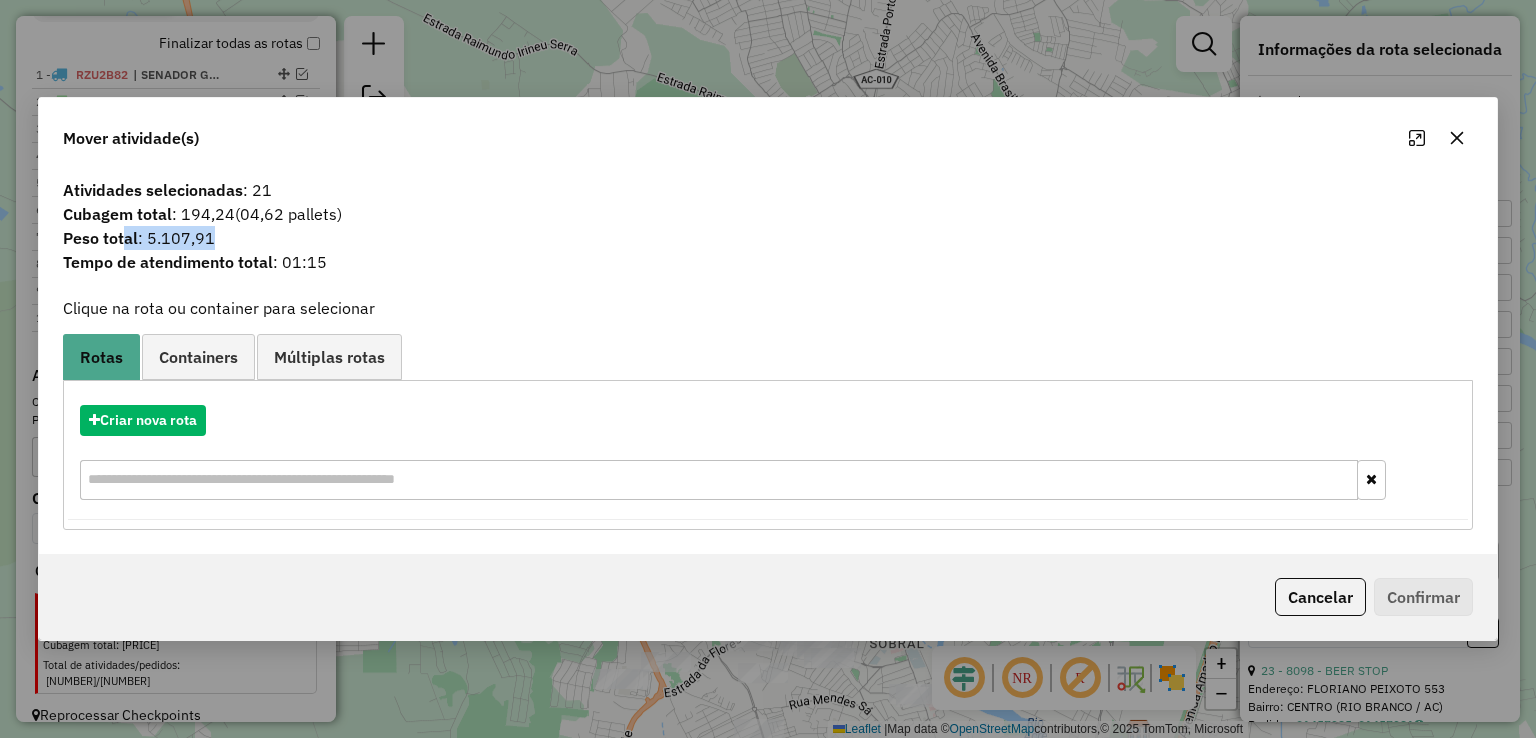drag, startPoint x: 126, startPoint y: 237, endPoint x: 265, endPoint y: 238, distance: 139.0036 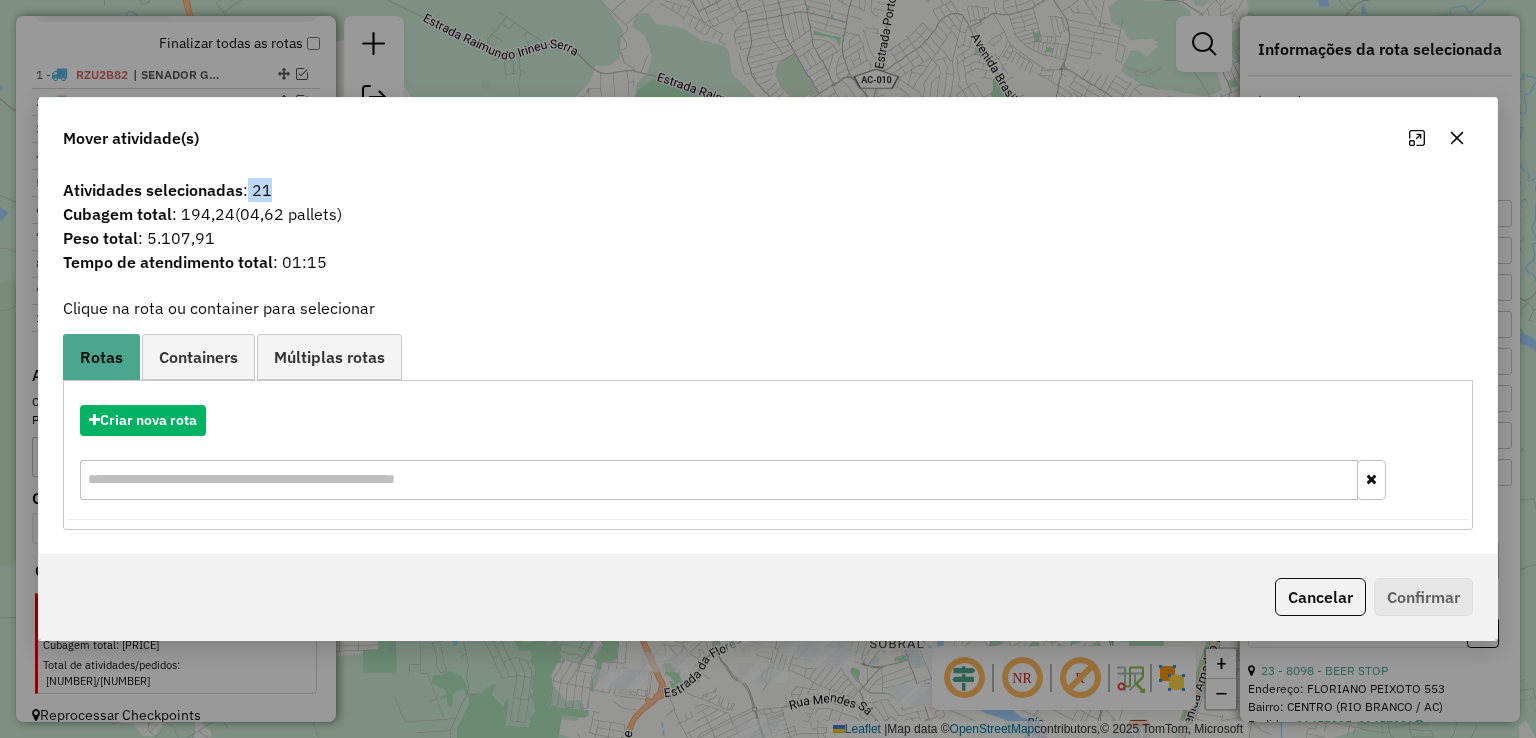 drag, startPoint x: 247, startPoint y: 189, endPoint x: 360, endPoint y: 192, distance: 113.03982 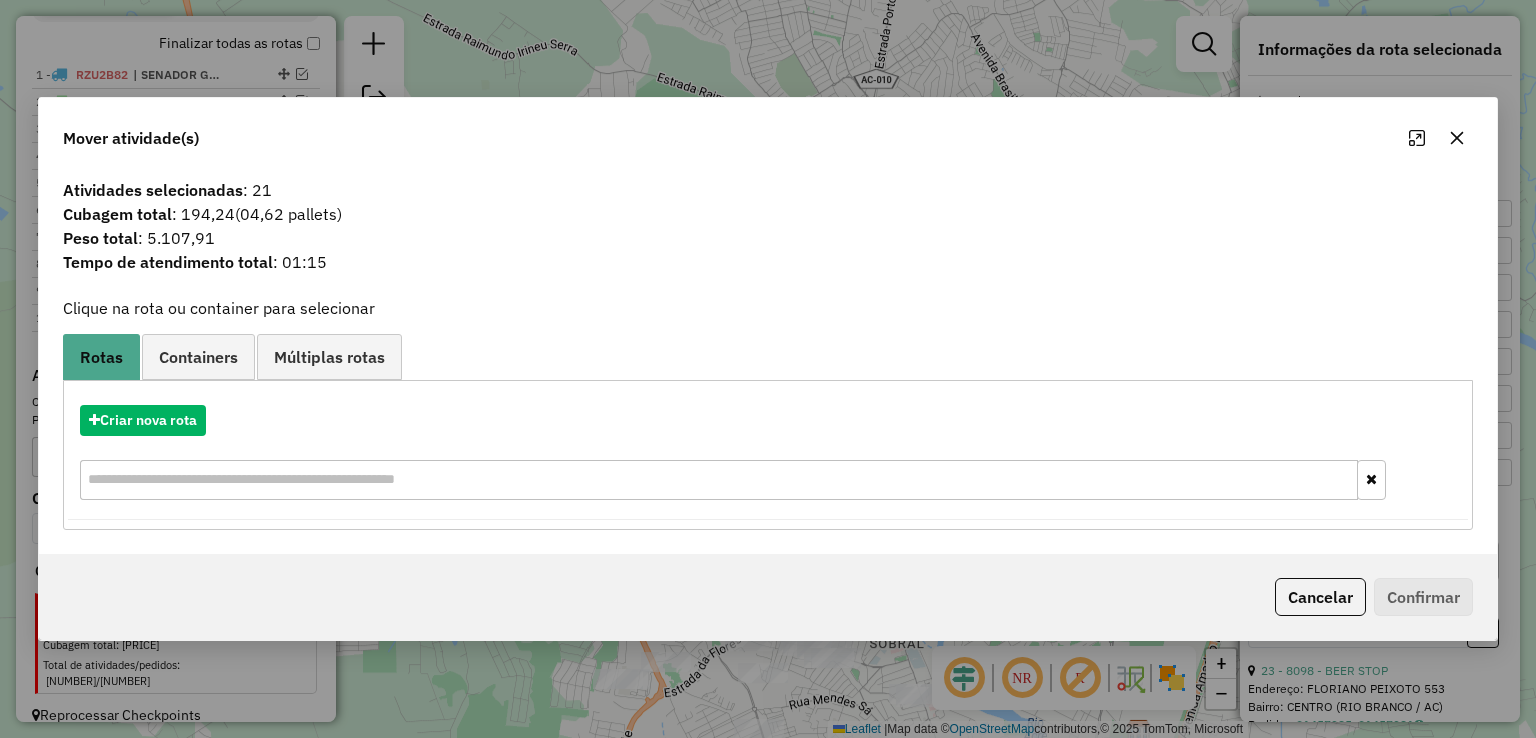 click on "Criar nova rota" at bounding box center (767, 455) 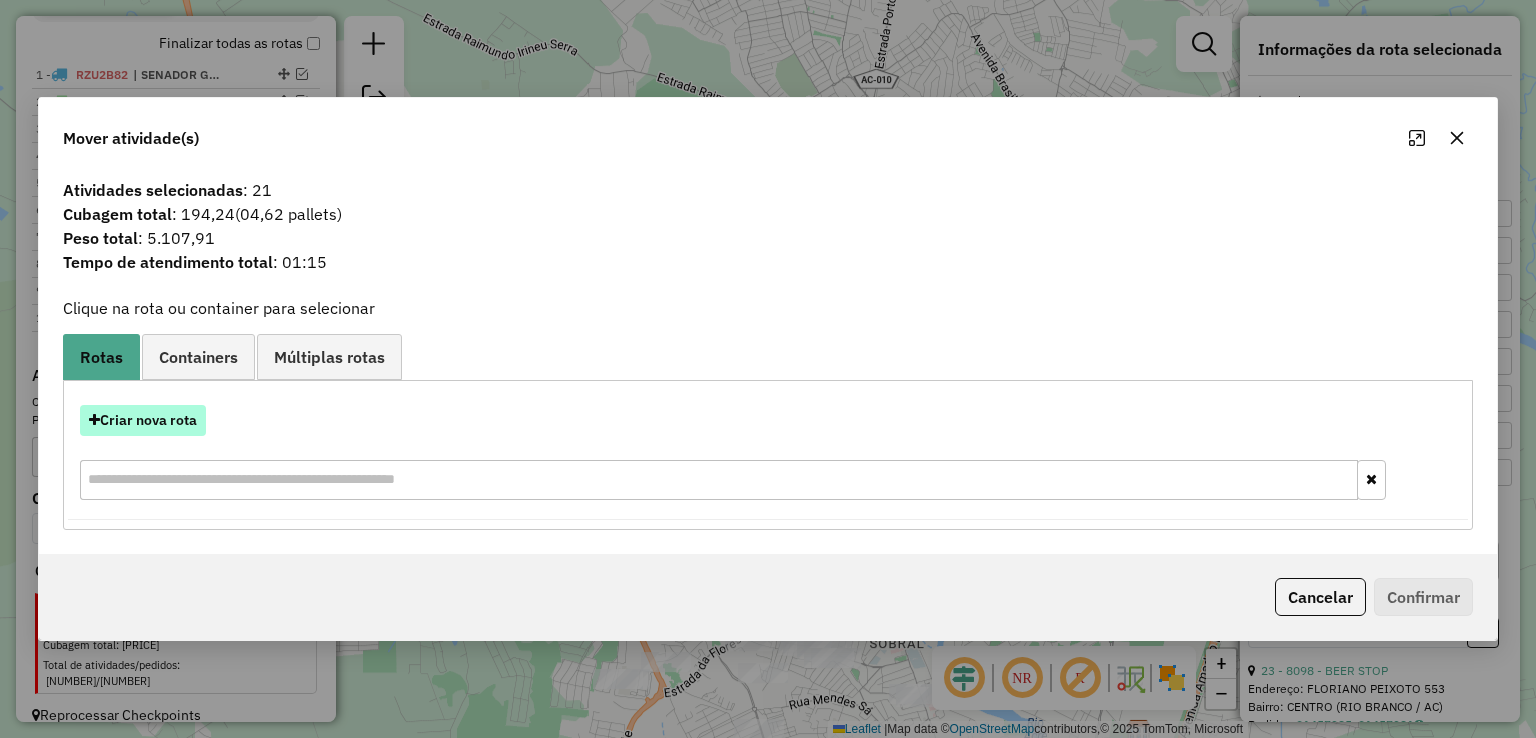 click on "Criar nova rota" at bounding box center (143, 420) 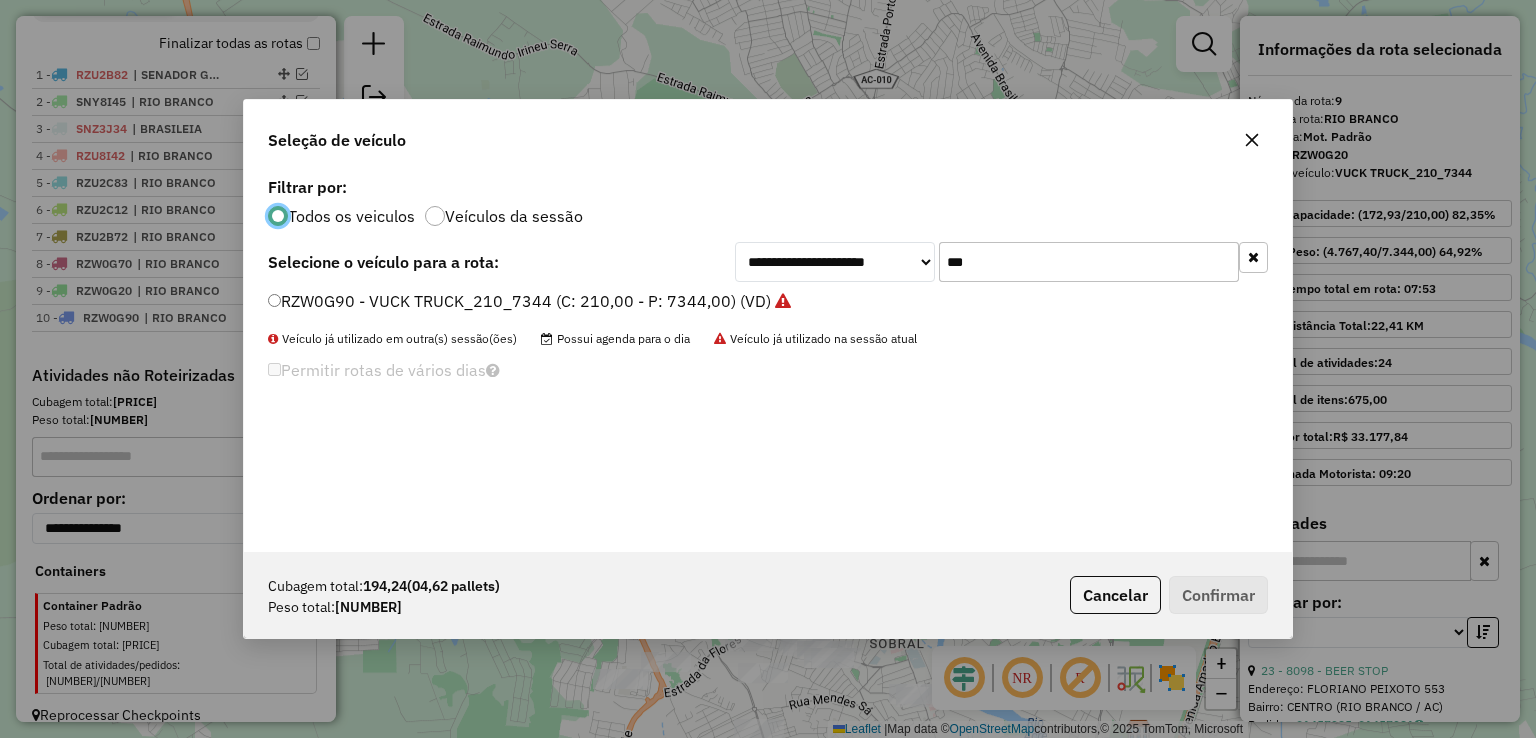 scroll, scrollTop: 10, scrollLeft: 6, axis: both 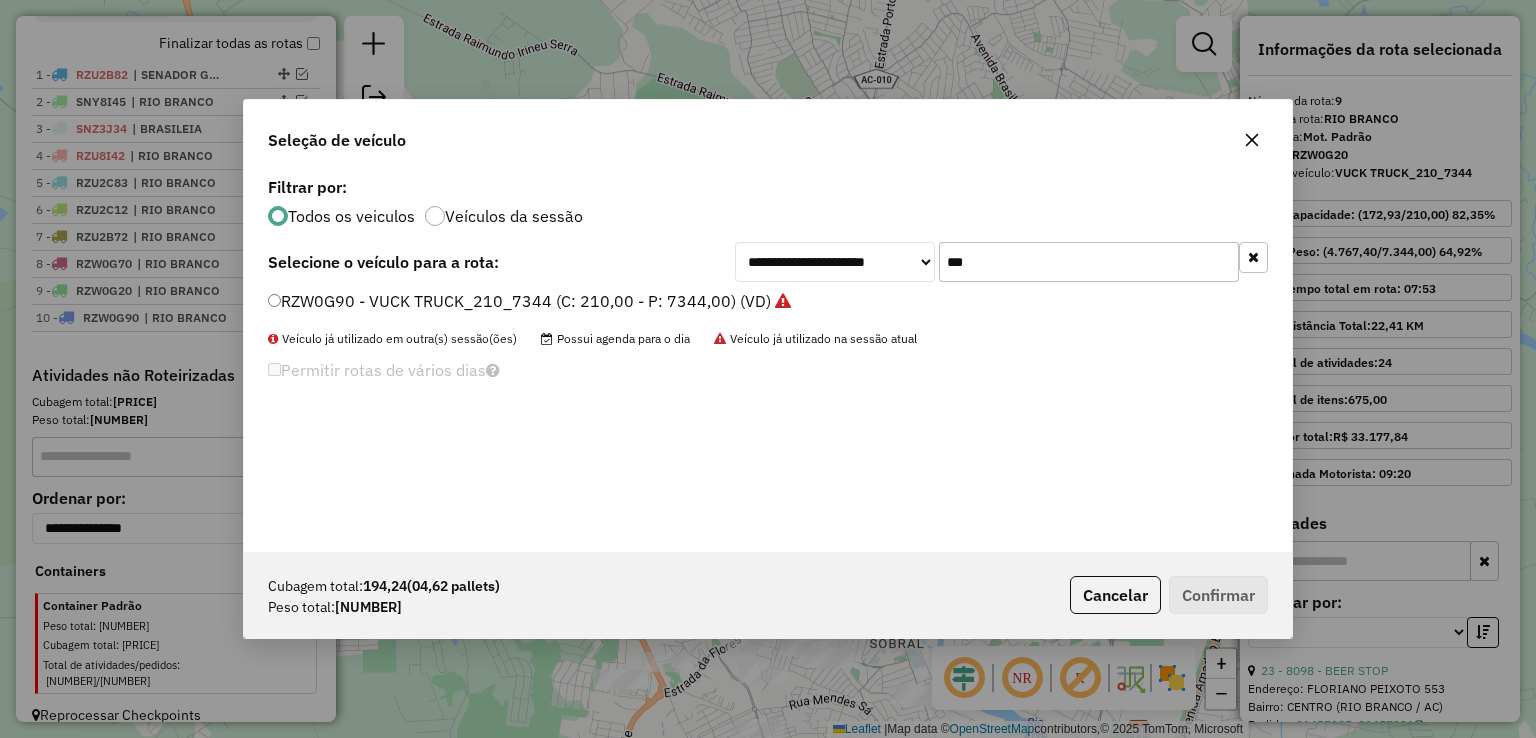 drag, startPoint x: 1006, startPoint y: 265, endPoint x: 912, endPoint y: 265, distance: 94 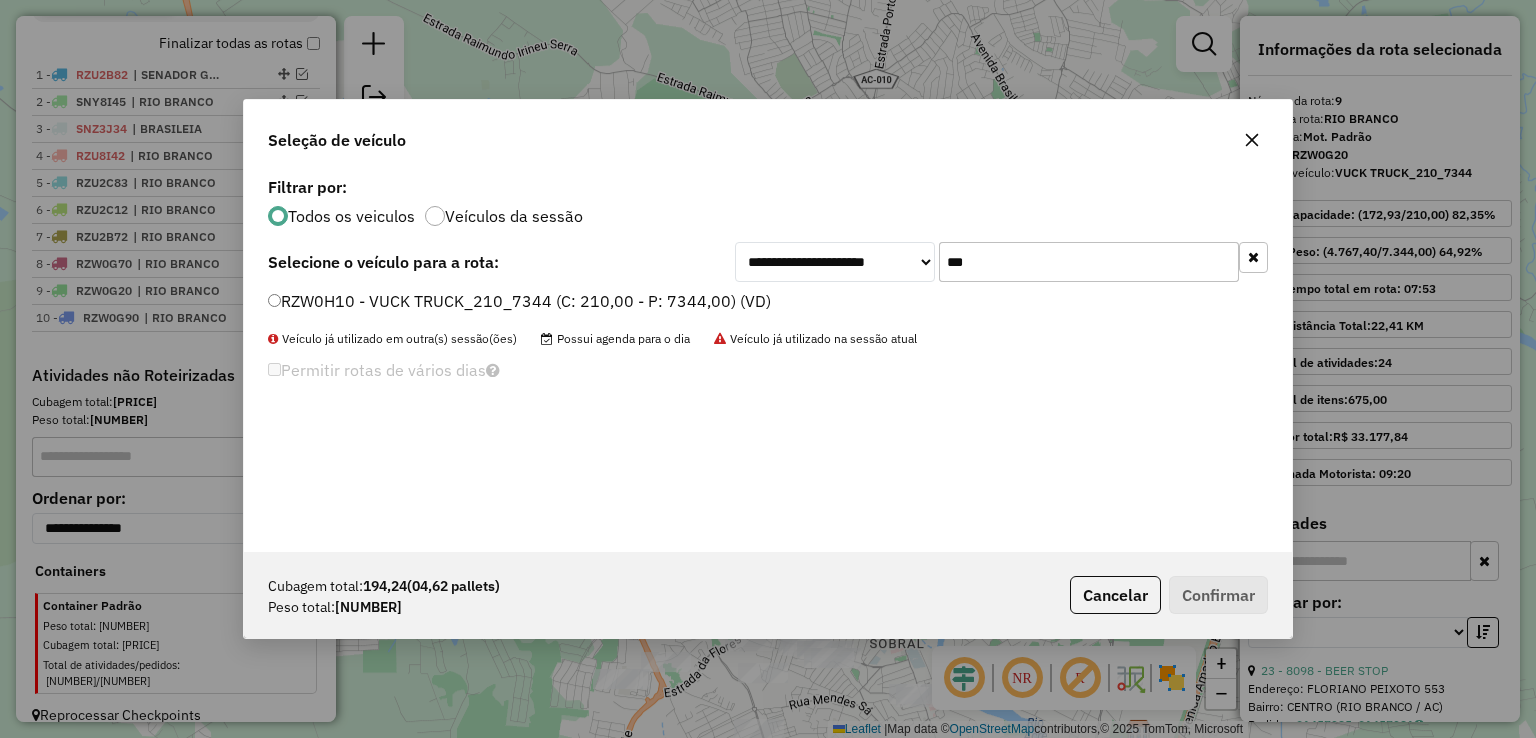 type on "***" 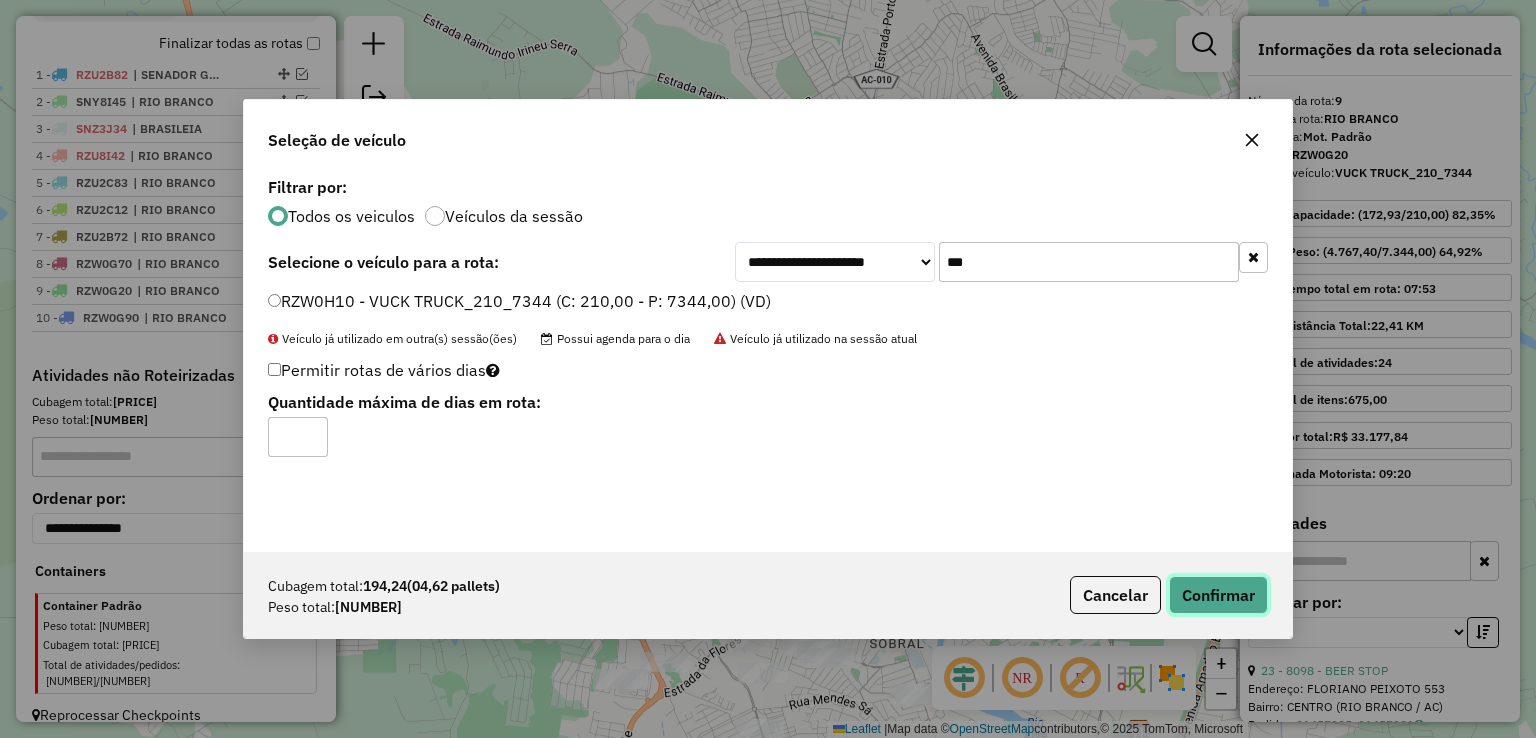 click on "Confirmar" 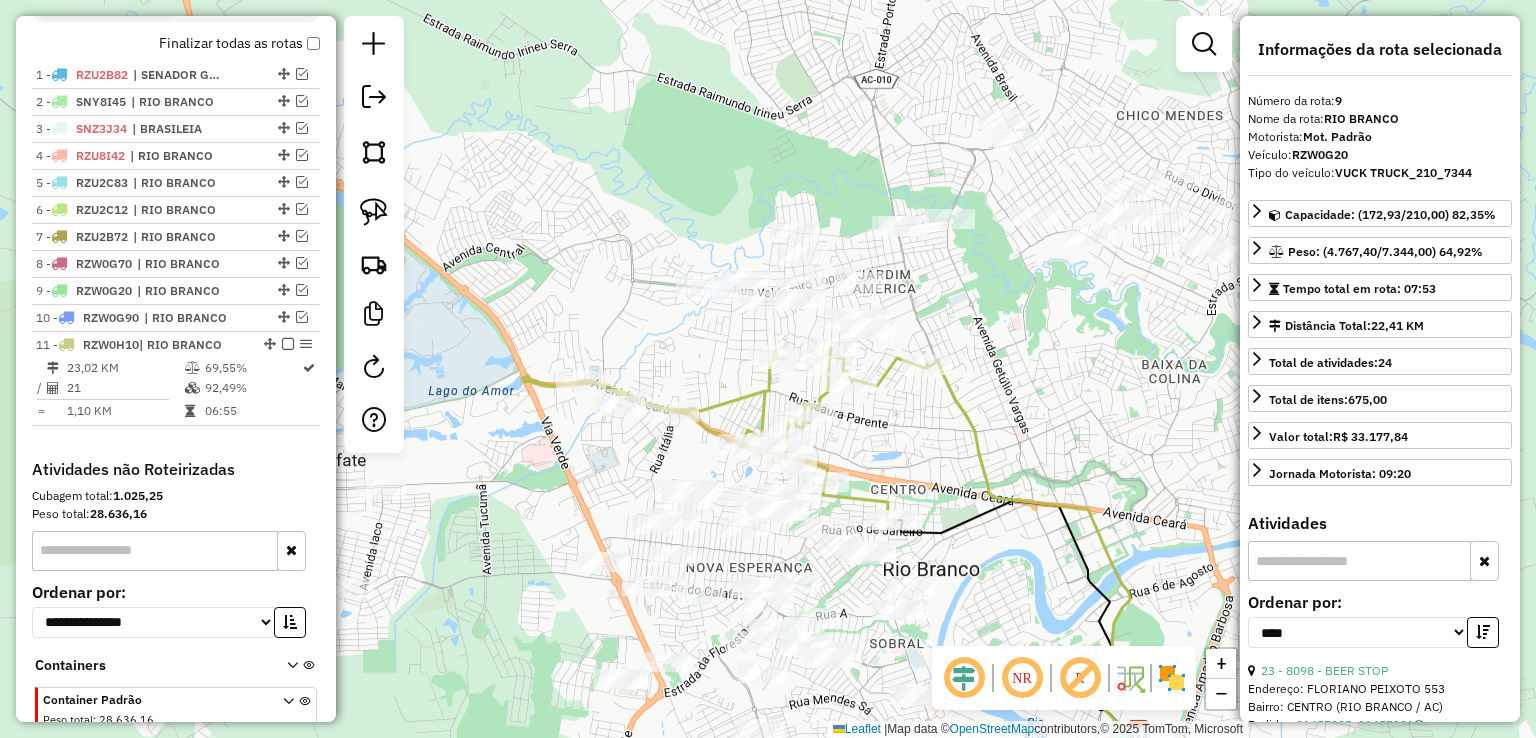 scroll, scrollTop: 798, scrollLeft: 0, axis: vertical 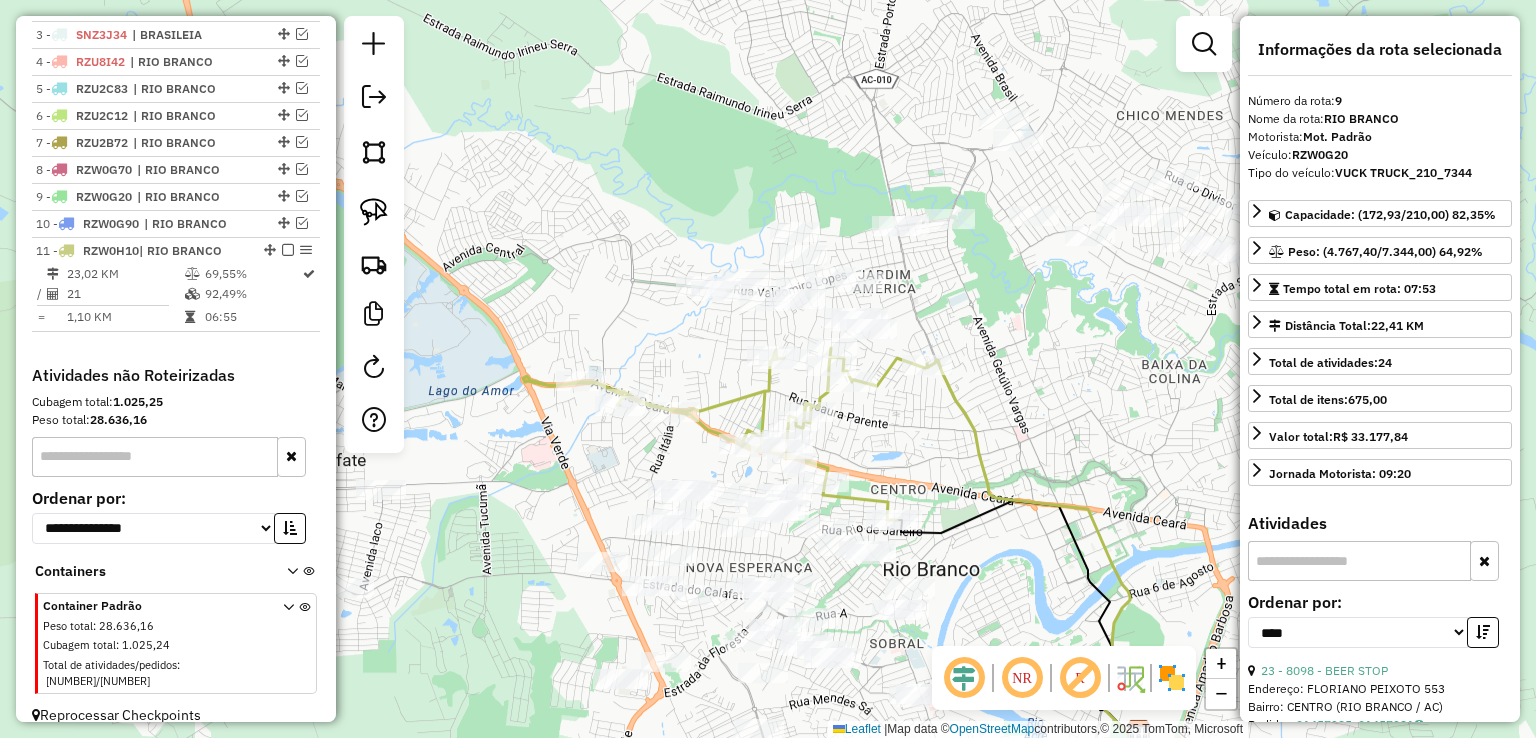click 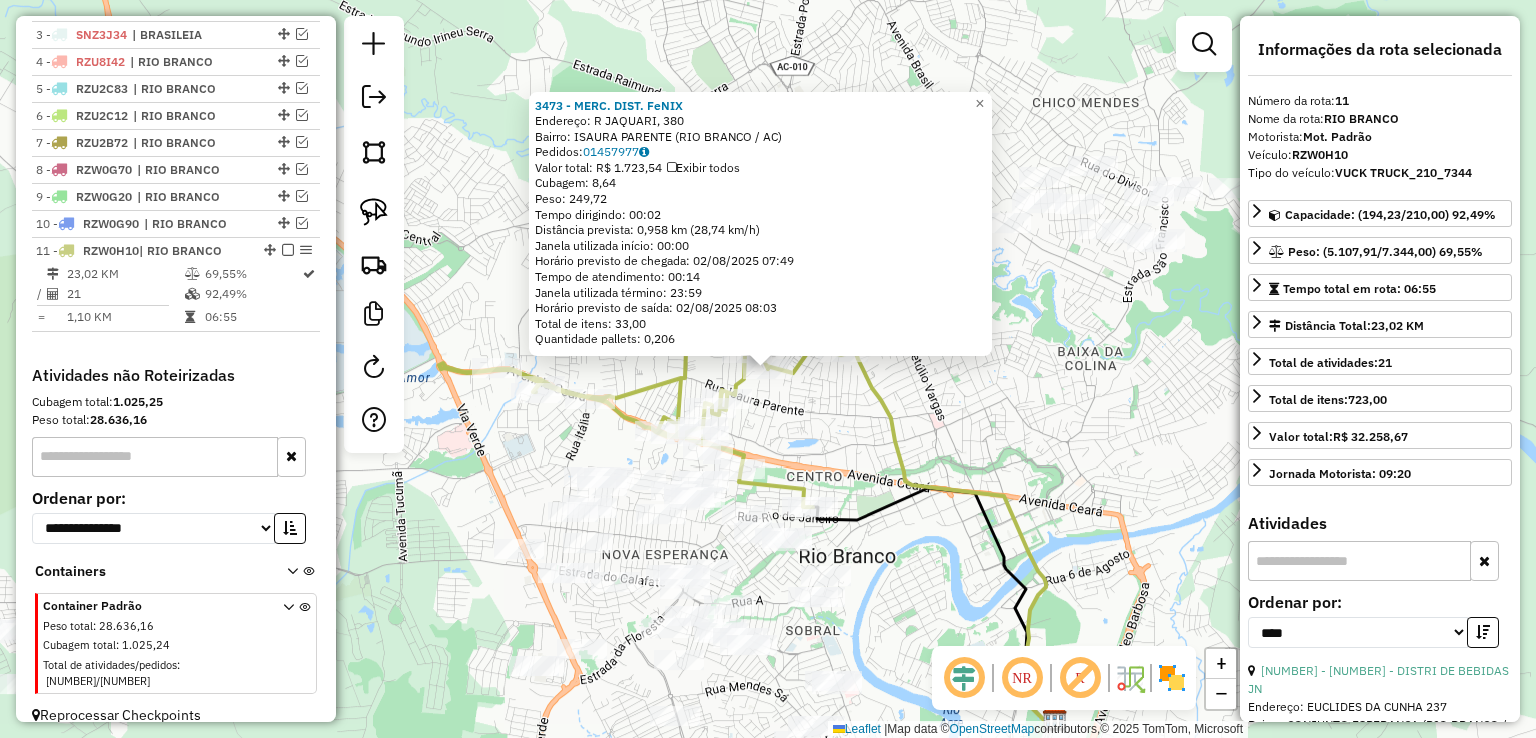 click on "Rota 11 - Placa RZW0H10  3473 - MERC. DIST. FeNIX 3473 - MERC. DIST. FeNIX  Endereço: R   JAQUARI, 380   Bairro: ISAURA PARENTE (RIO BRANCO / AC)   Pedidos:  01457977   Valor total: R$ 1.723,54   Exibir todos   Cubagem: 8,64  Peso: 249,72  Tempo dirigindo: 00:02   Distância prevista: 0,958 km (28,74 km/h)   Janela utilizada início: 00:00   Horário previsto de chegada: 02/08/2025 07:49   Tempo de atendimento: 00:14   Janela utilizada término: 23:59   Horário previsto de saída: 02/08/2025 08:03   Total de itens: 33,00   Quantidade pallets: 0,206  × Janela de atendimento Grade de atendimento Capacidade Transportadoras Veículos Cliente Pedidos  Rotas Selecione os dias de semana para filtrar as janelas de atendimento  Seg   Ter   Qua   Qui   Sex   Sáb   Dom  Informe o período da janela de atendimento: De: Até:  Filtrar exatamente a janela do cliente  Considerar janela de atendimento padrão  Selecione os dias de semana para filtrar as grades de atendimento  Seg   Ter   Qua   Qui   Sex   Sáb   Dom  De:" 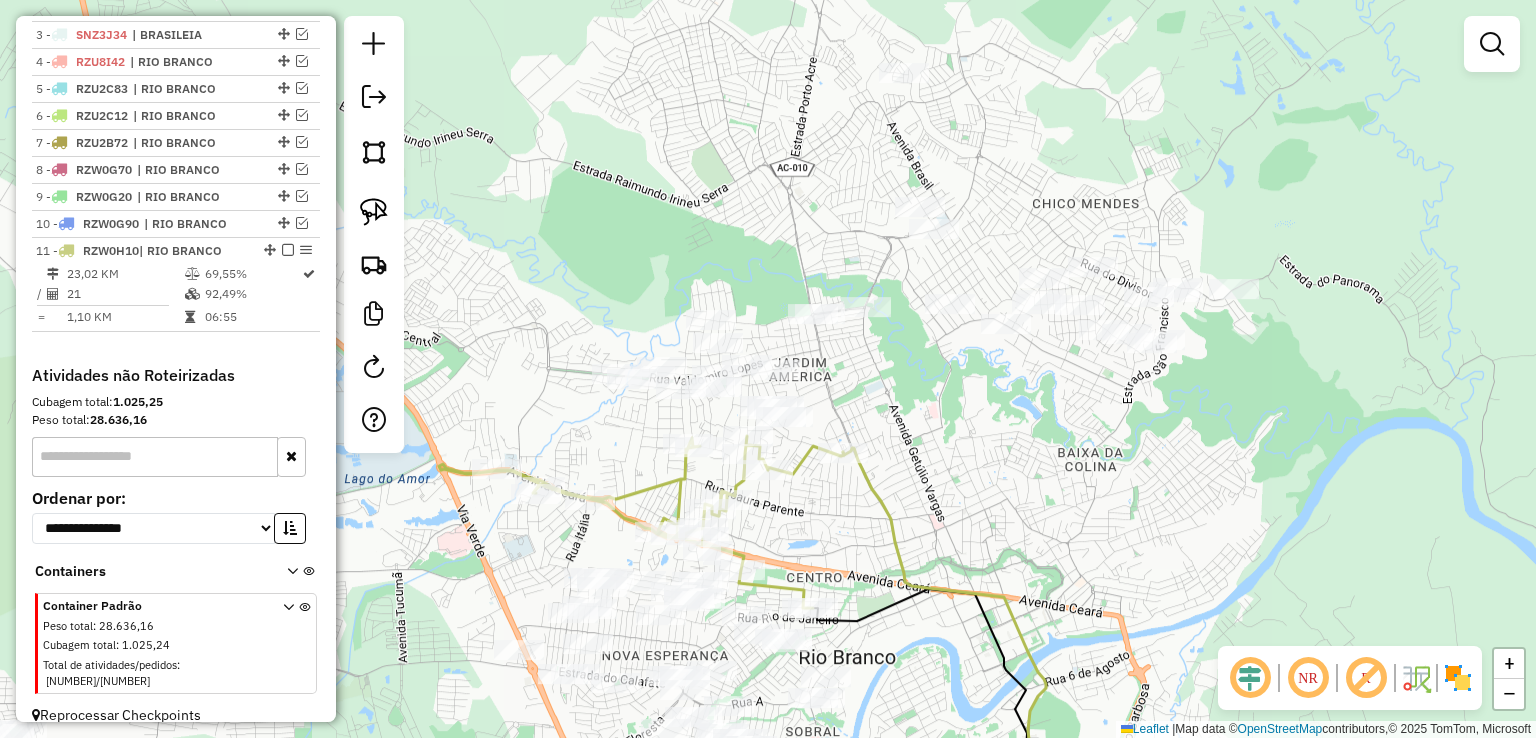 drag, startPoint x: 808, startPoint y: 396, endPoint x: 808, endPoint y: 497, distance: 101 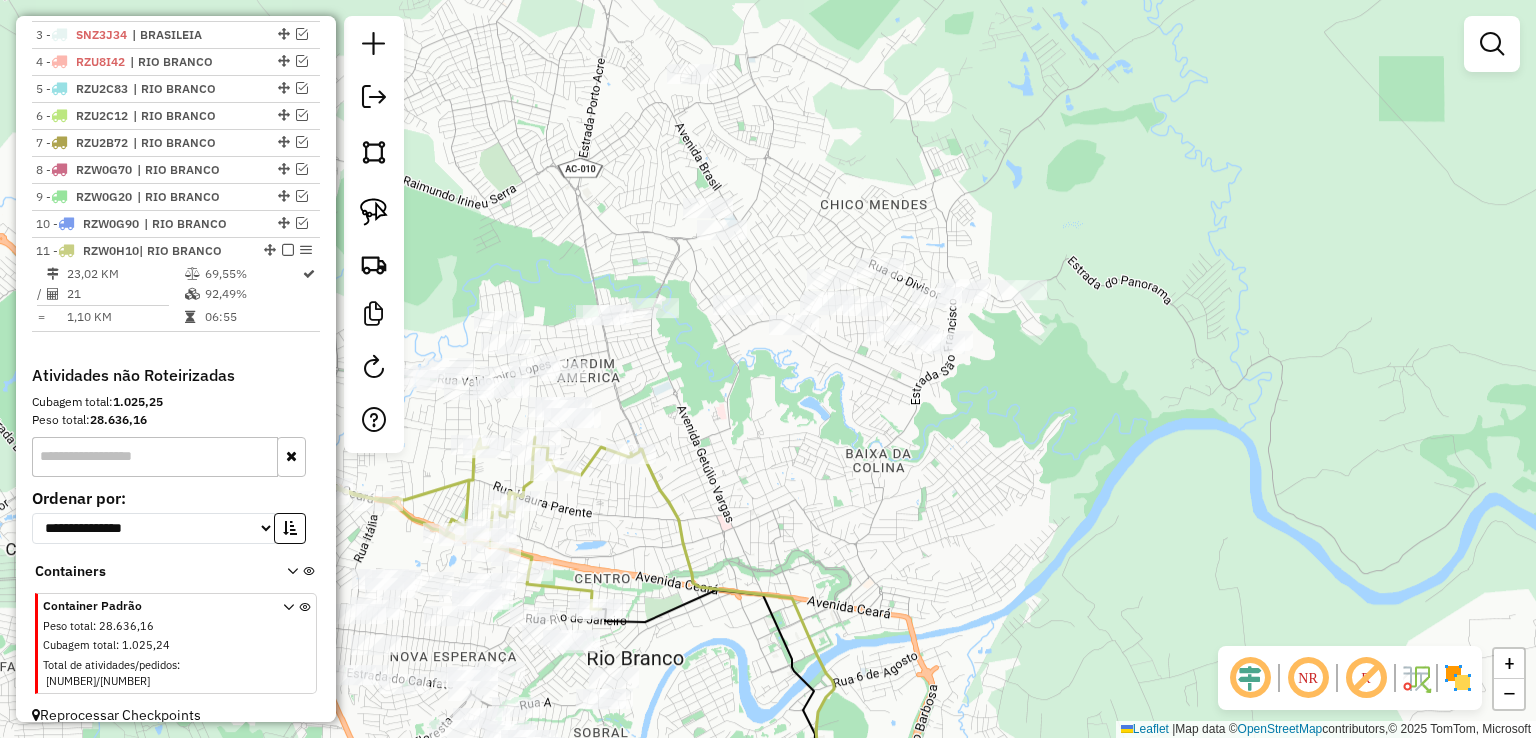 drag, startPoint x: 1024, startPoint y: 397, endPoint x: 812, endPoint y: 398, distance: 212.00237 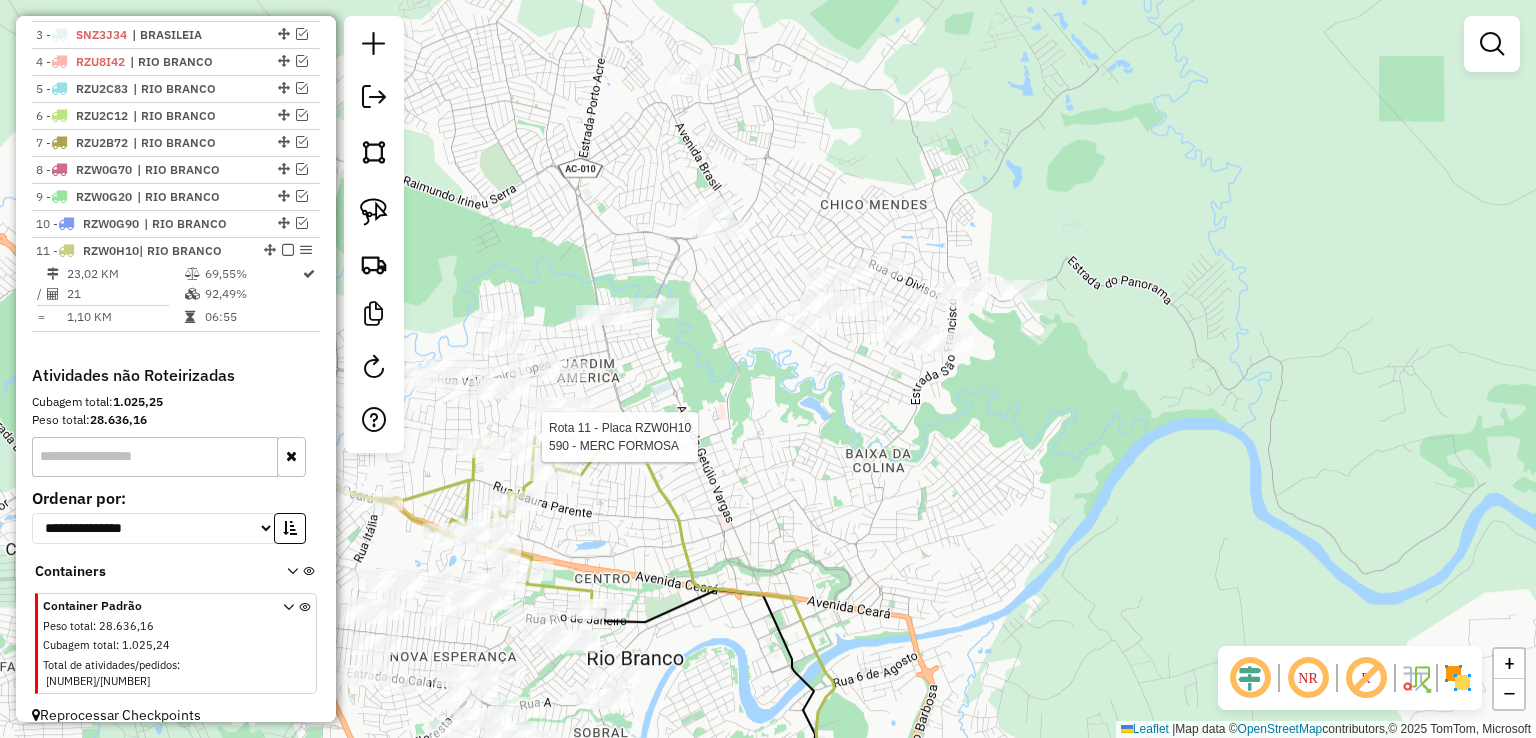 select on "*********" 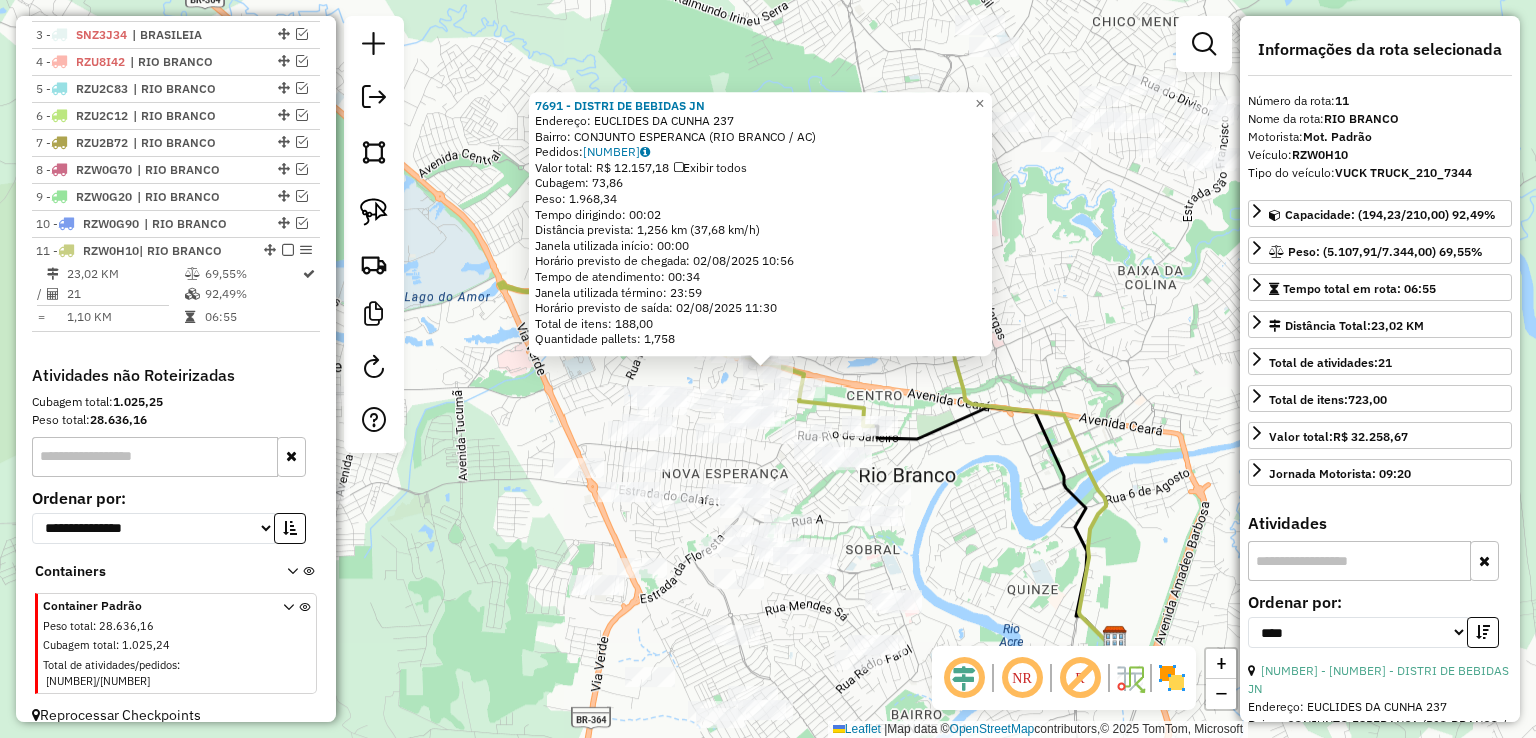 click on "7691 - DISTRI DE BEBIDAS JN  Endereço:  EUCLIDES DA CUNHA 237   Bairro: CONJUNTO ESPERANCA (RIO BRANCO / AC)   Pedidos:  01458332   Valor total: R$ 12.157,18   Exibir todos   Cubagem: 73,86  Peso: 1.968,34  Tempo dirigindo: 00:02   Distância prevista: 1,256 km (37,68 km/h)   Janela utilizada início: 00:00   Horário previsto de chegada: 02/08/2025 10:56   Tempo de atendimento: 00:34   Janela utilizada término: 23:59   Horário previsto de saída: 02/08/2025 11:30   Total de itens: 188,00   Quantidade pallets: 1,758  × Janela de atendimento Grade de atendimento Capacidade Transportadoras Veículos Cliente Pedidos  Rotas Selecione os dias de semana para filtrar as janelas de atendimento  Seg   Ter   Qua   Qui   Sex   Sáb   Dom  Informe o período da janela de atendimento: De: Até:  Filtrar exatamente a janela do cliente  Considerar janela de atendimento padrão  Selecione os dias de semana para filtrar as grades de atendimento  Seg   Ter   Qua   Qui   Sex   Sáb   Dom   Peso mínimo:   Peso máximo:  De:" 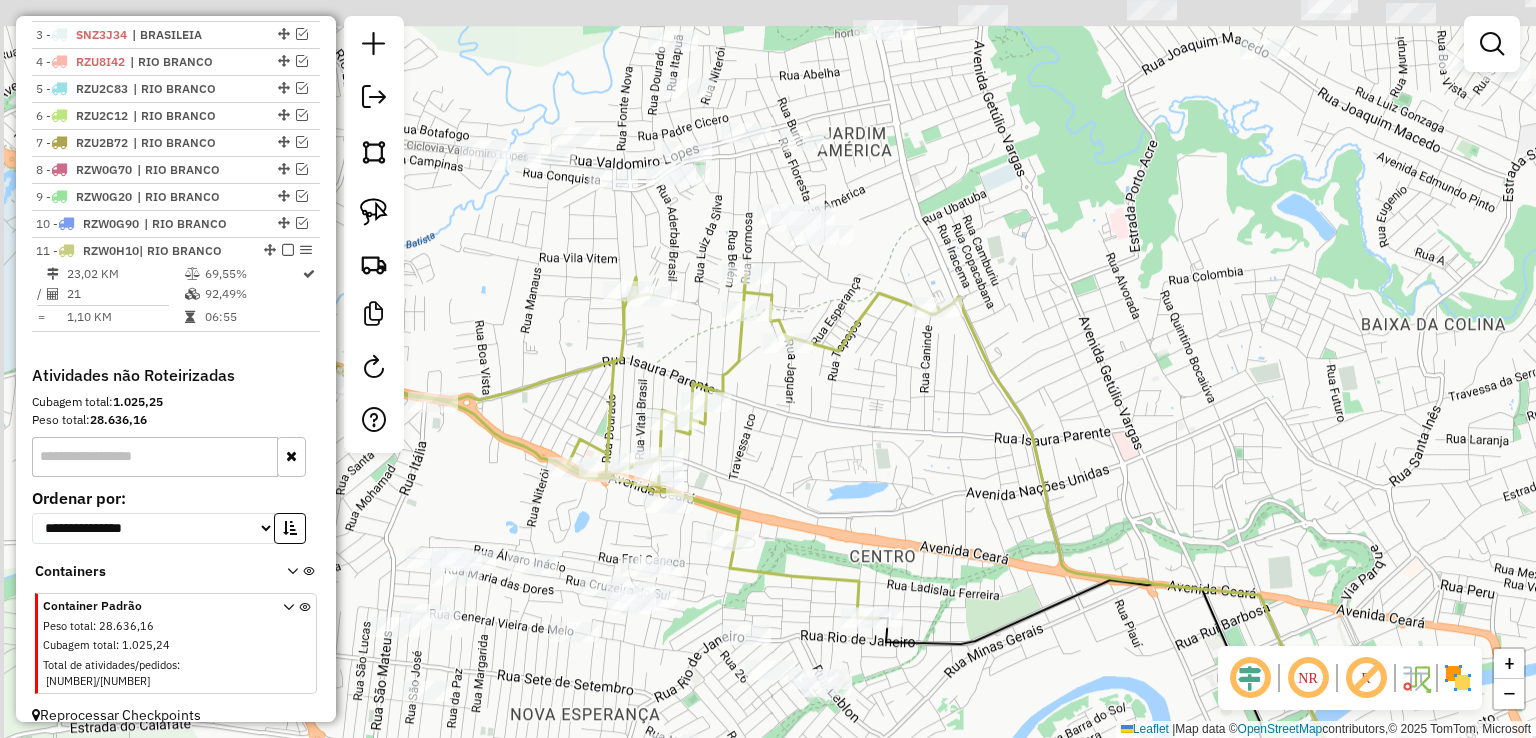 drag, startPoint x: 878, startPoint y: 305, endPoint x: 899, endPoint y: 467, distance: 163.35544 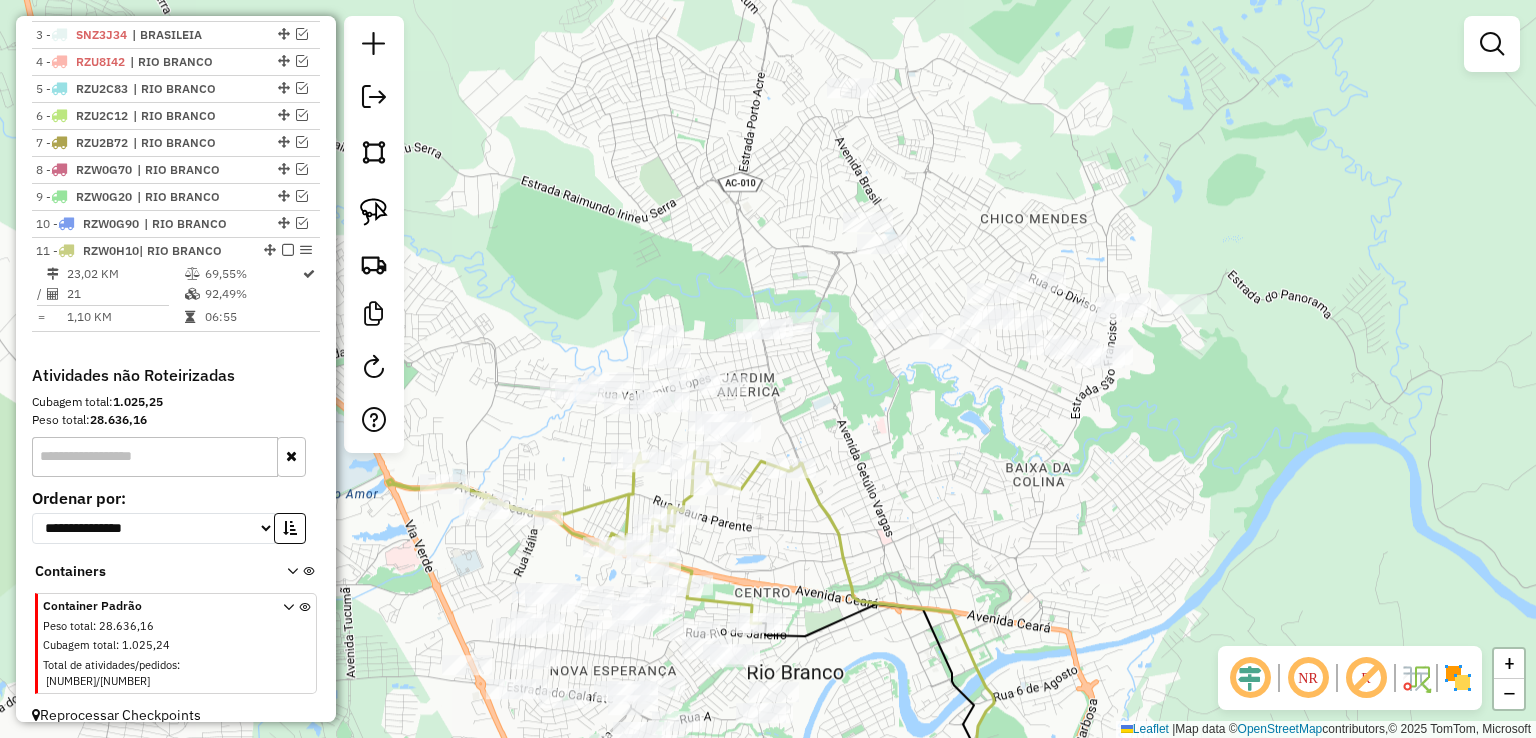 drag, startPoint x: 884, startPoint y: 349, endPoint x: 858, endPoint y: 429, distance: 84.118965 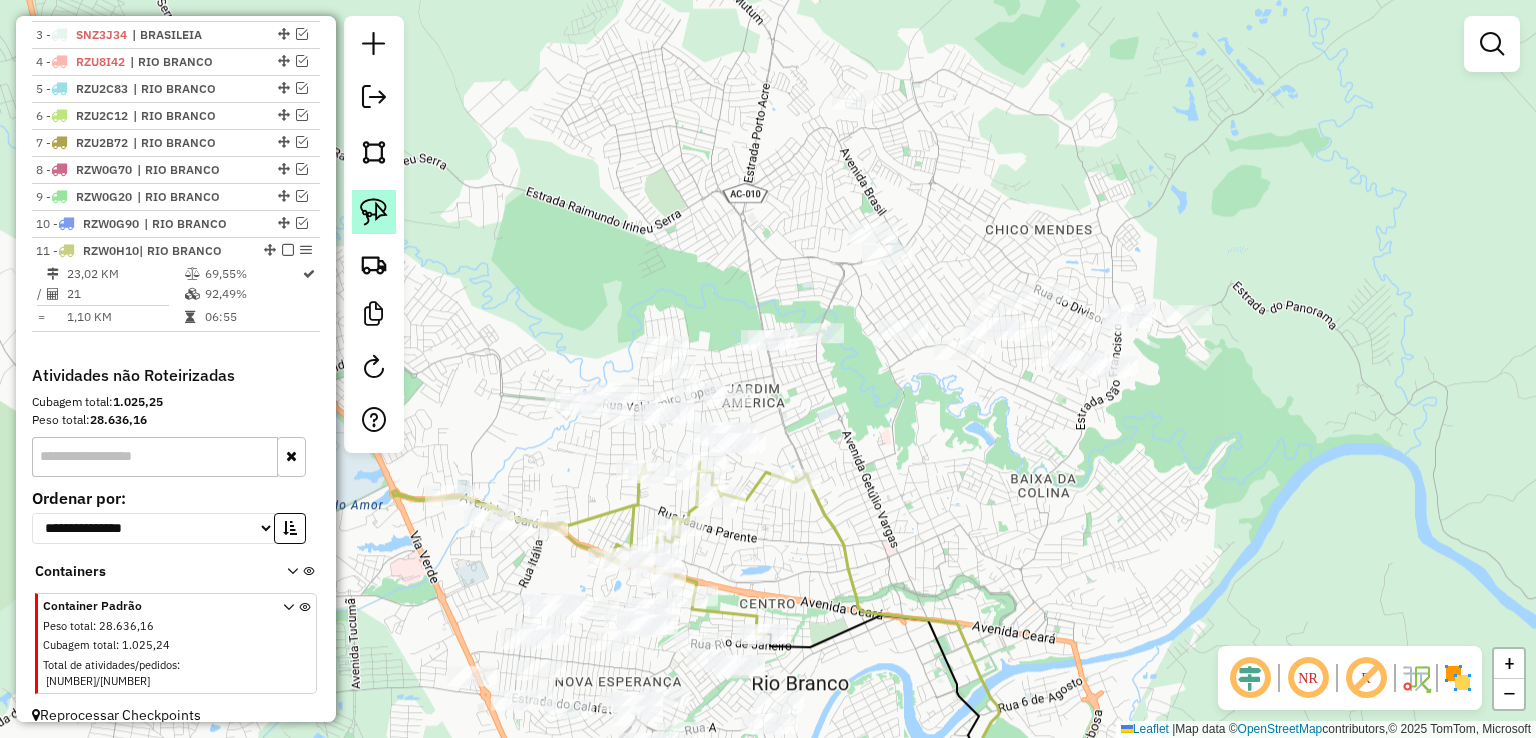 click 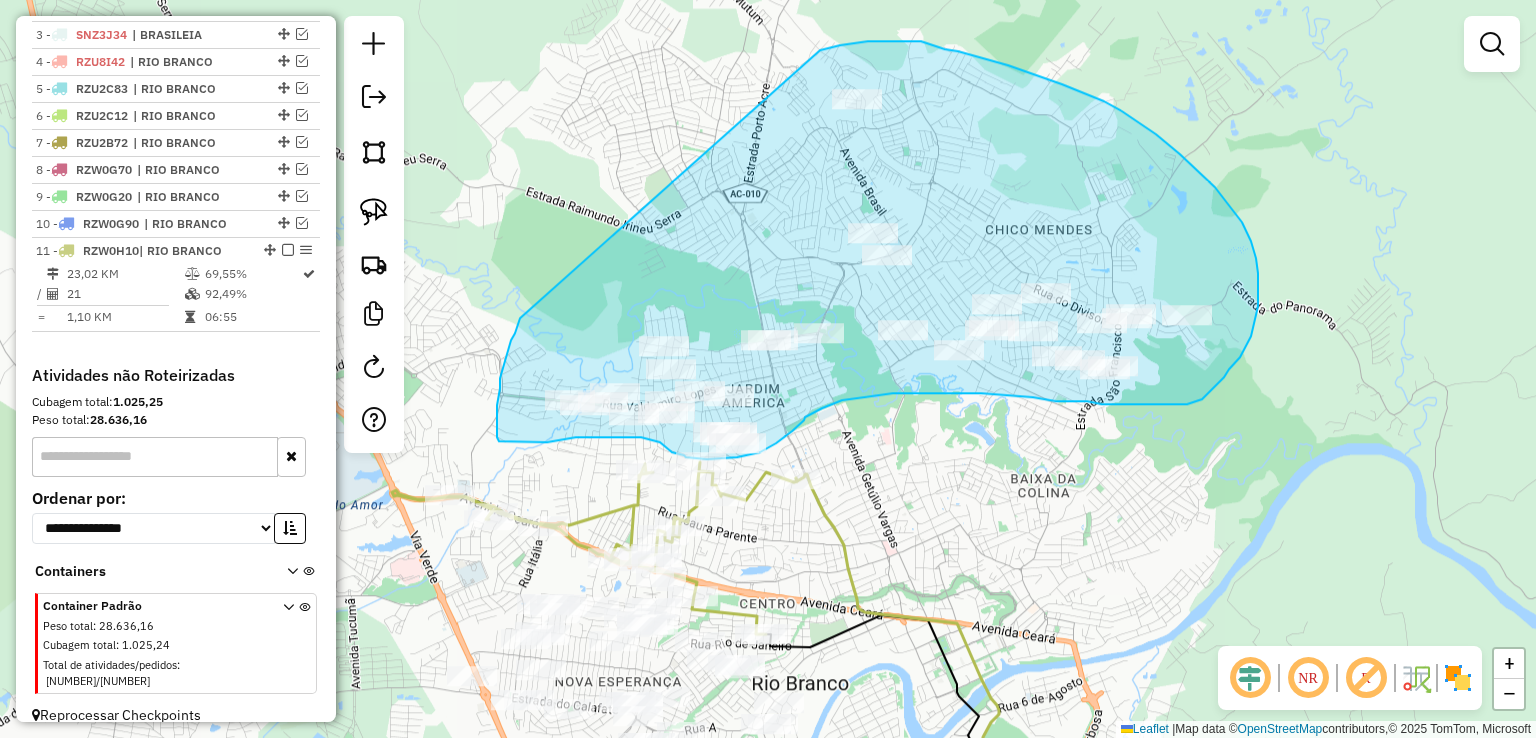 drag, startPoint x: 515, startPoint y: 333, endPoint x: 820, endPoint y: 50, distance: 416.0697 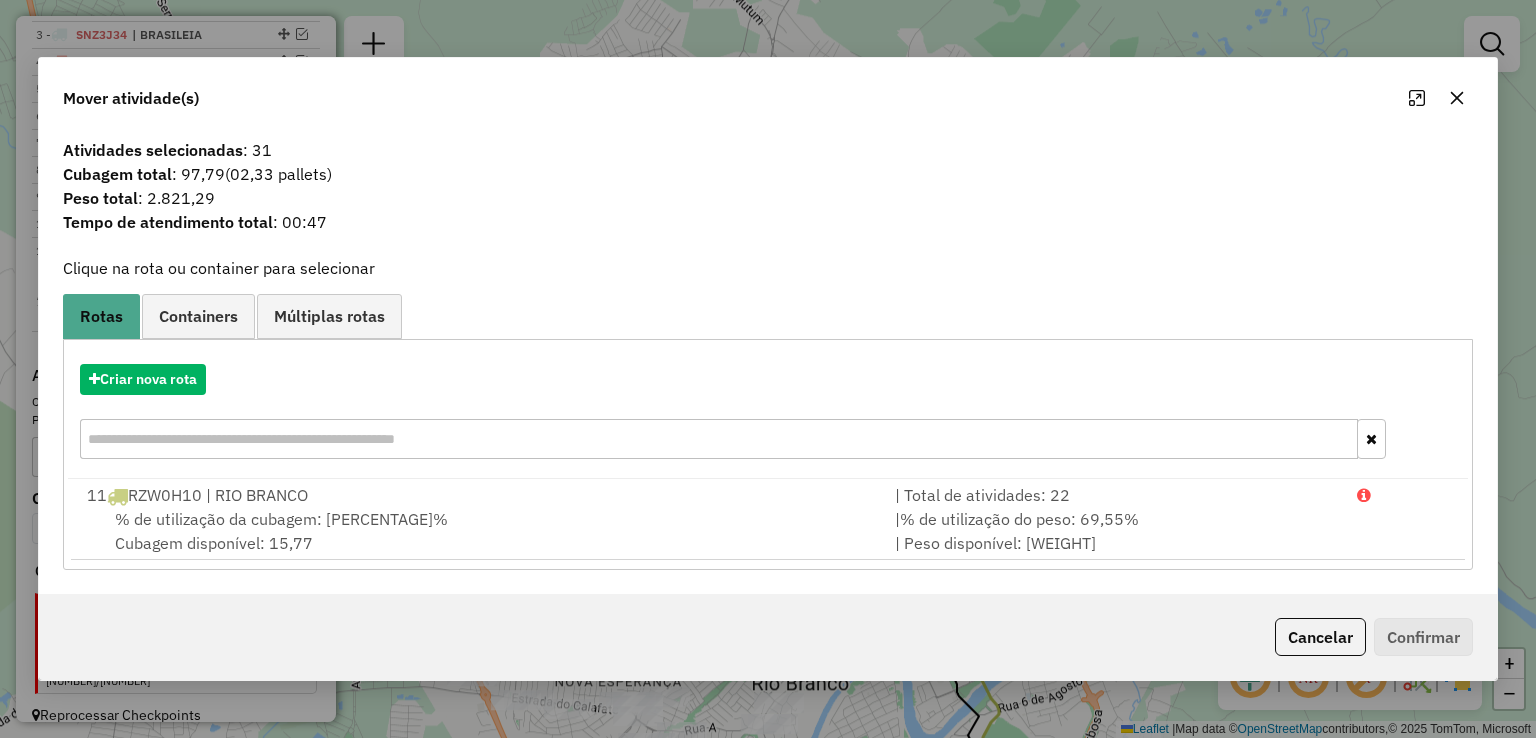 click 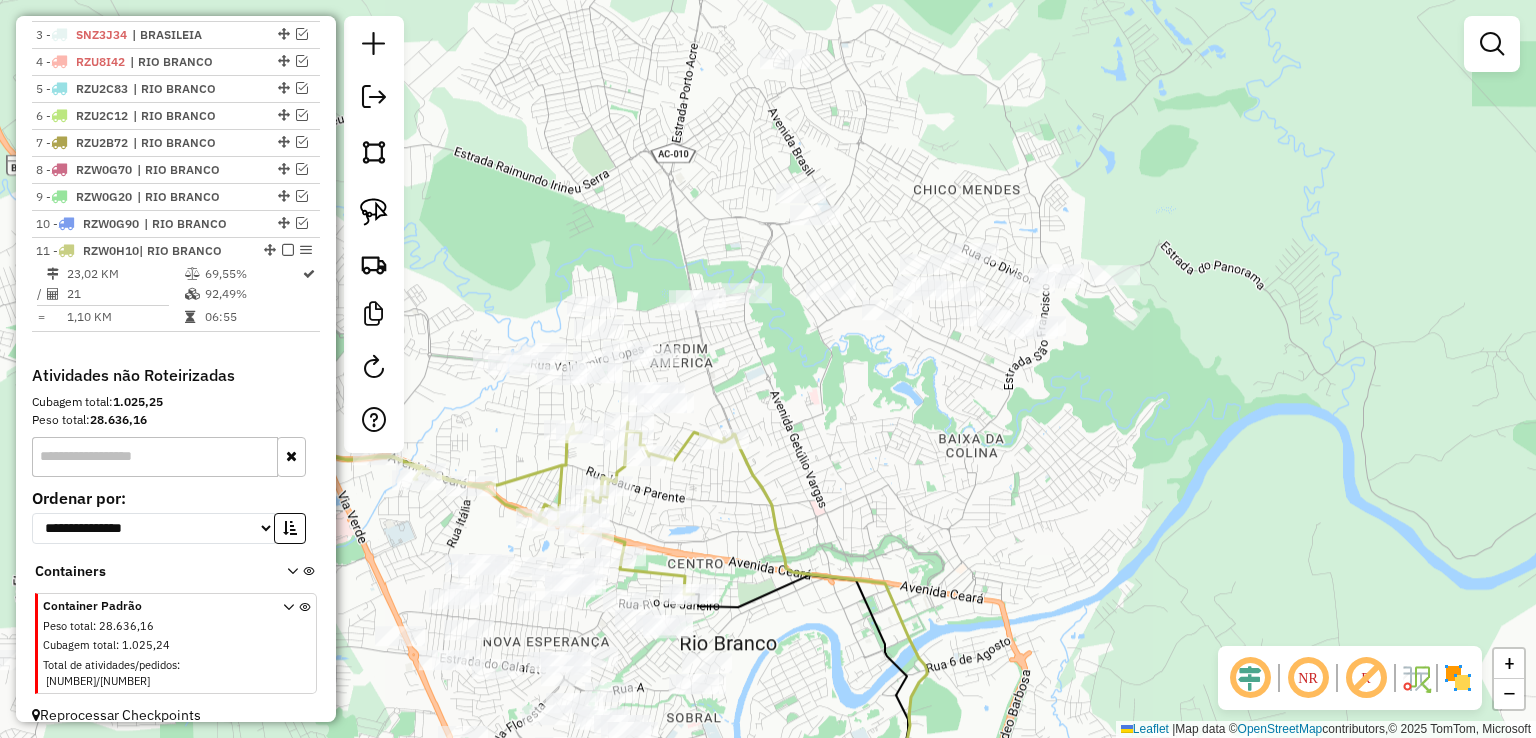 drag, startPoint x: 960, startPoint y: 285, endPoint x: 888, endPoint y: 245, distance: 82.36504 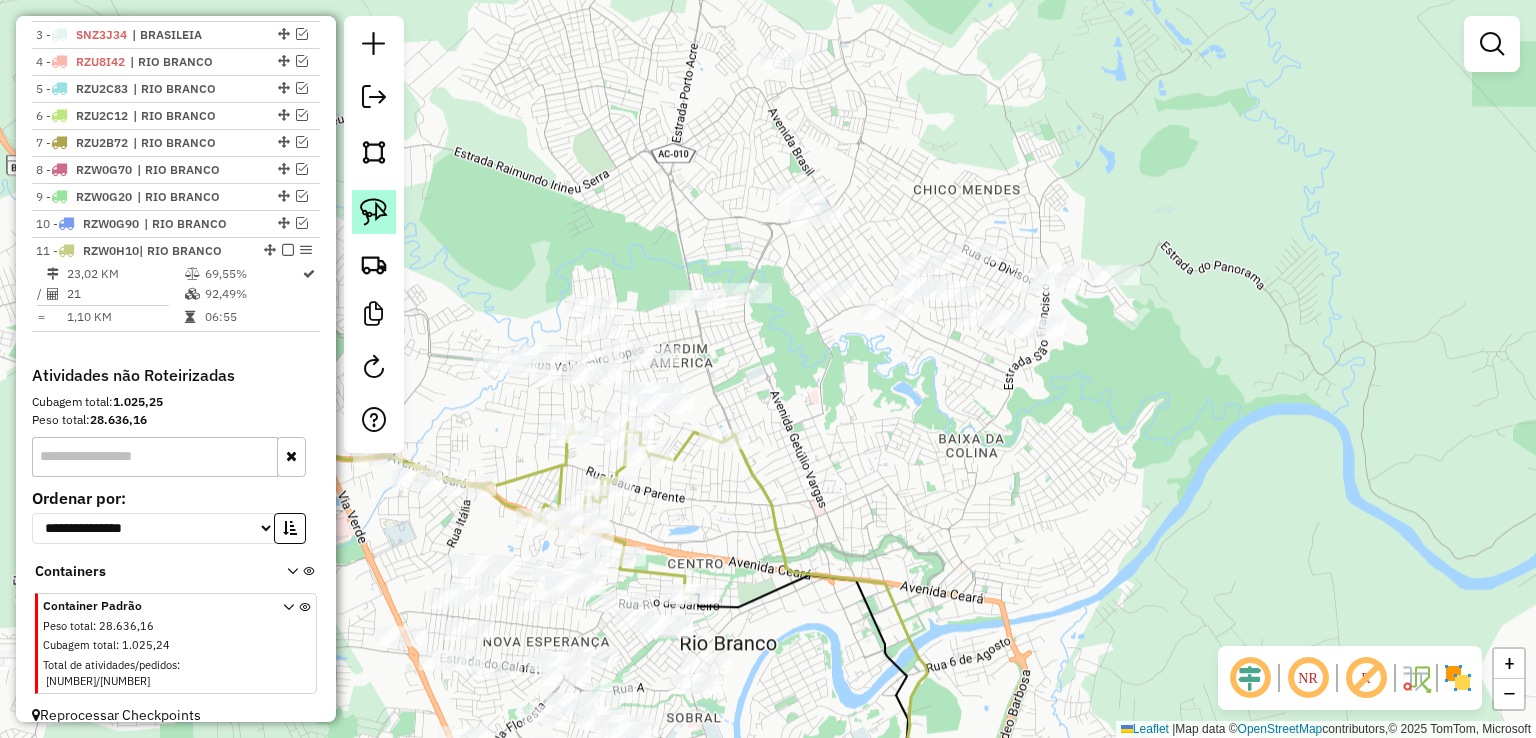 click 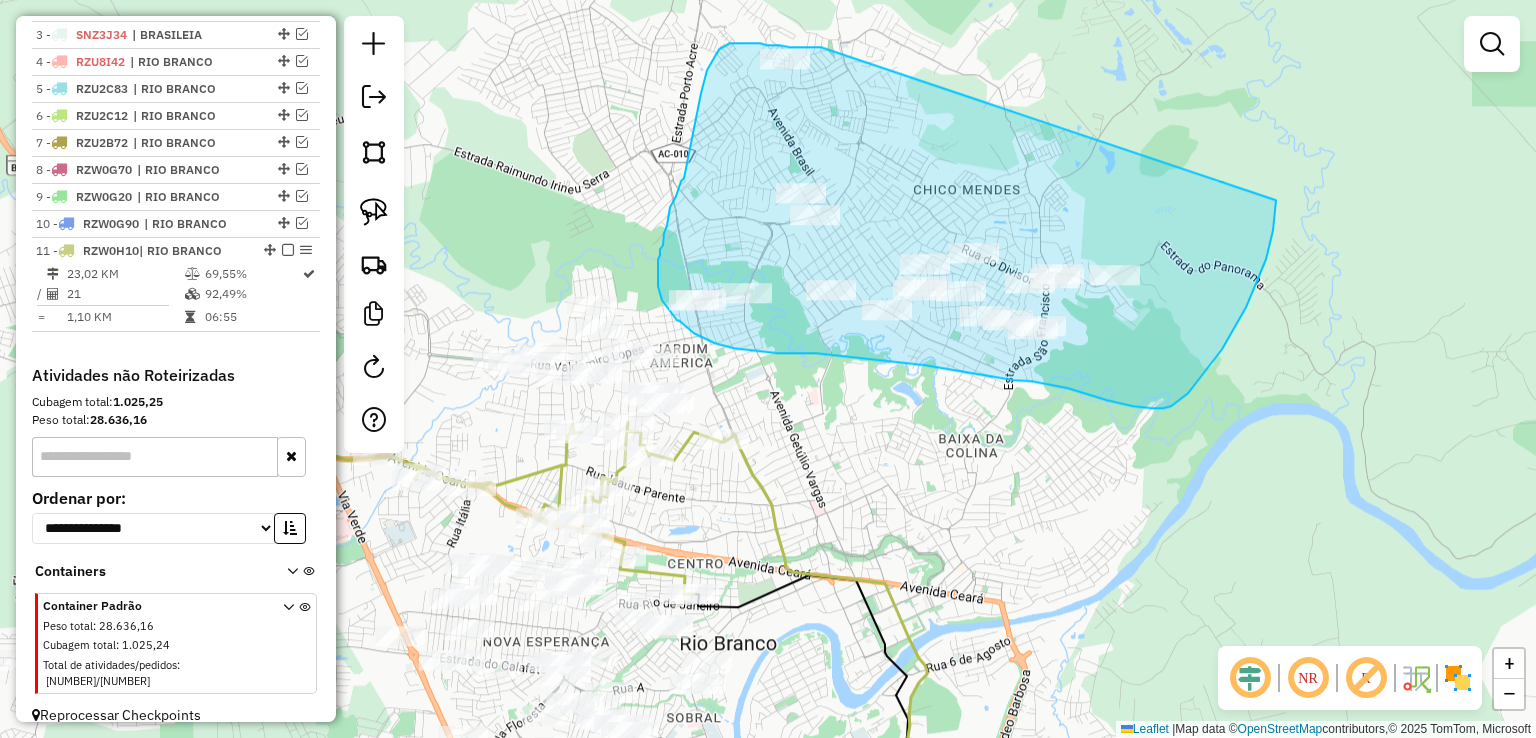 drag, startPoint x: 821, startPoint y: 47, endPoint x: 1276, endPoint y: 200, distance: 480.0354 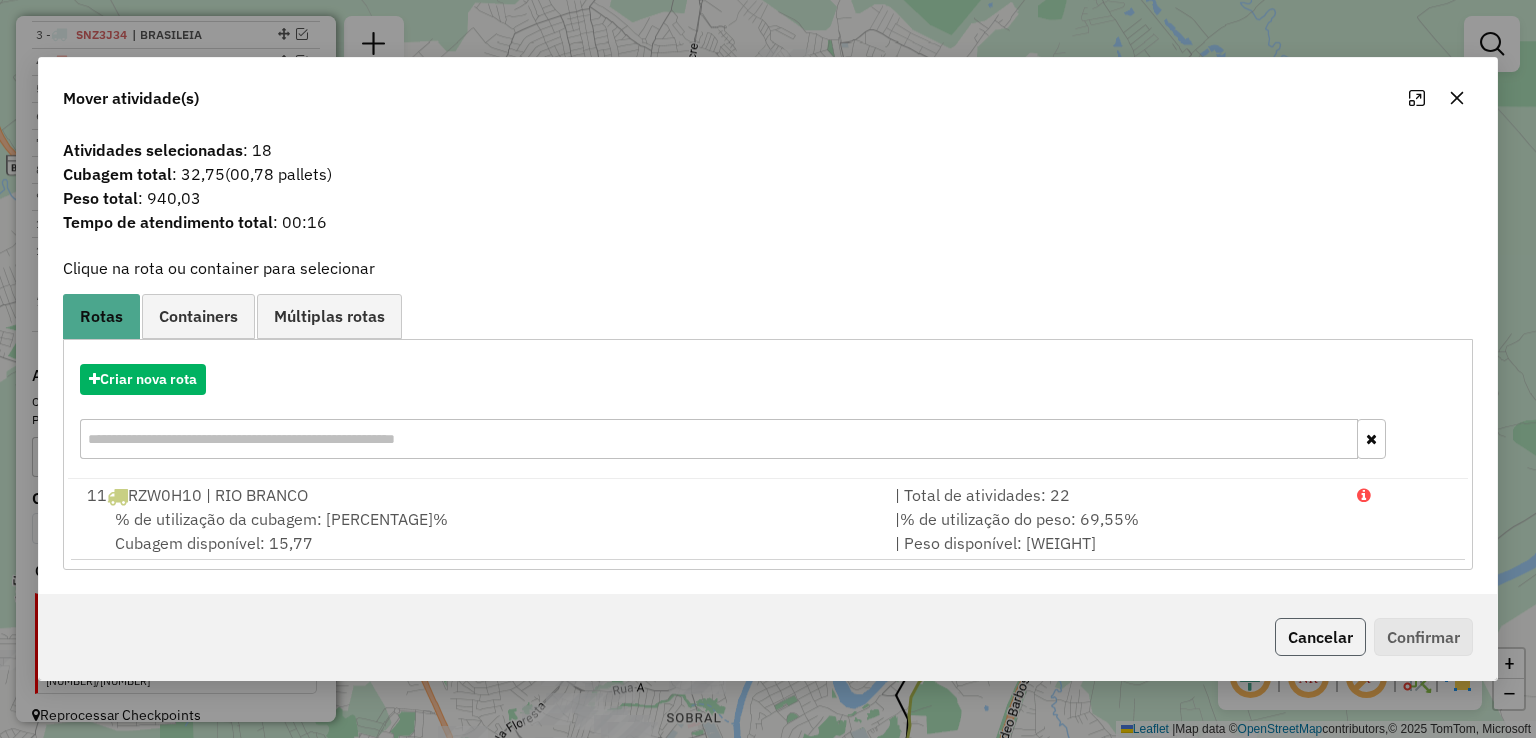 click on "Cancelar" 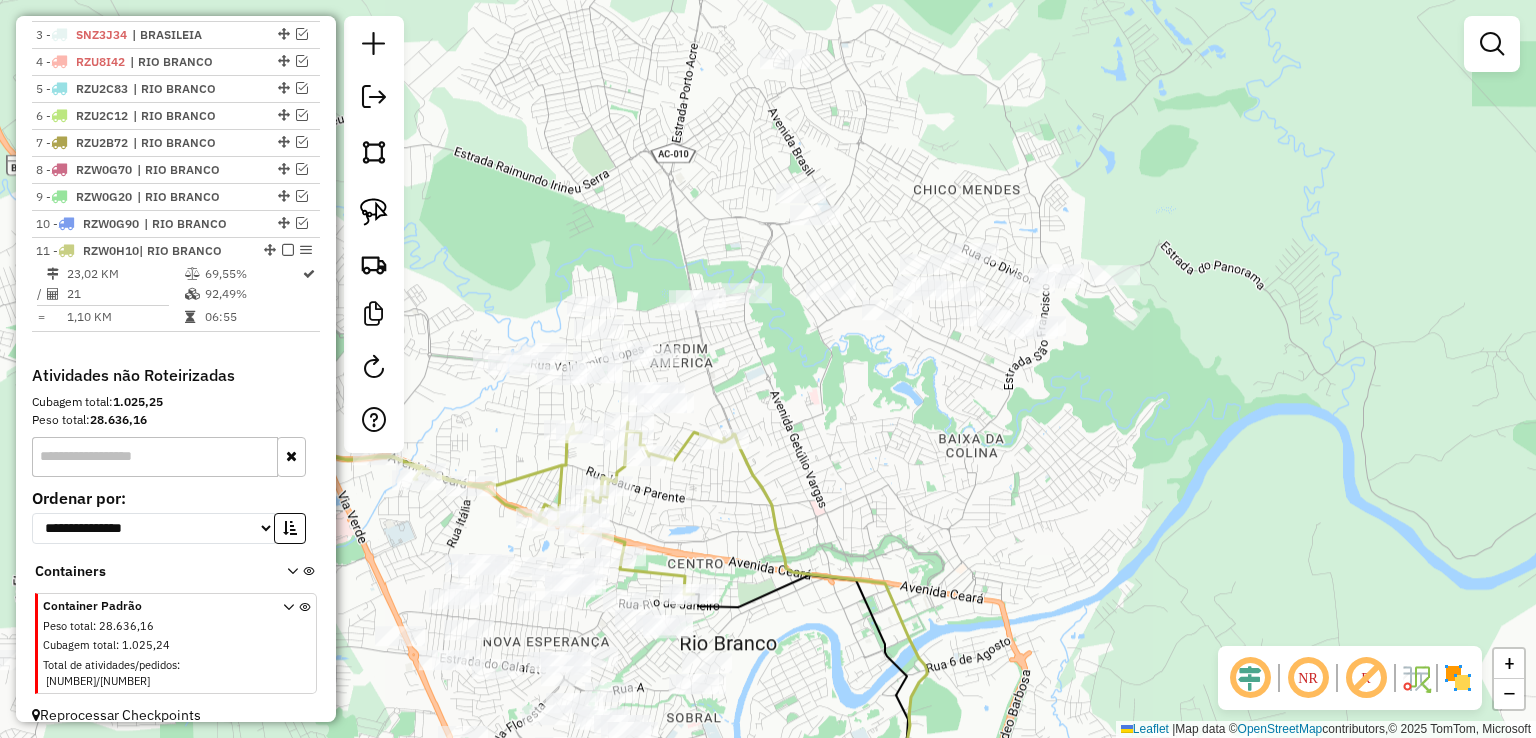 click 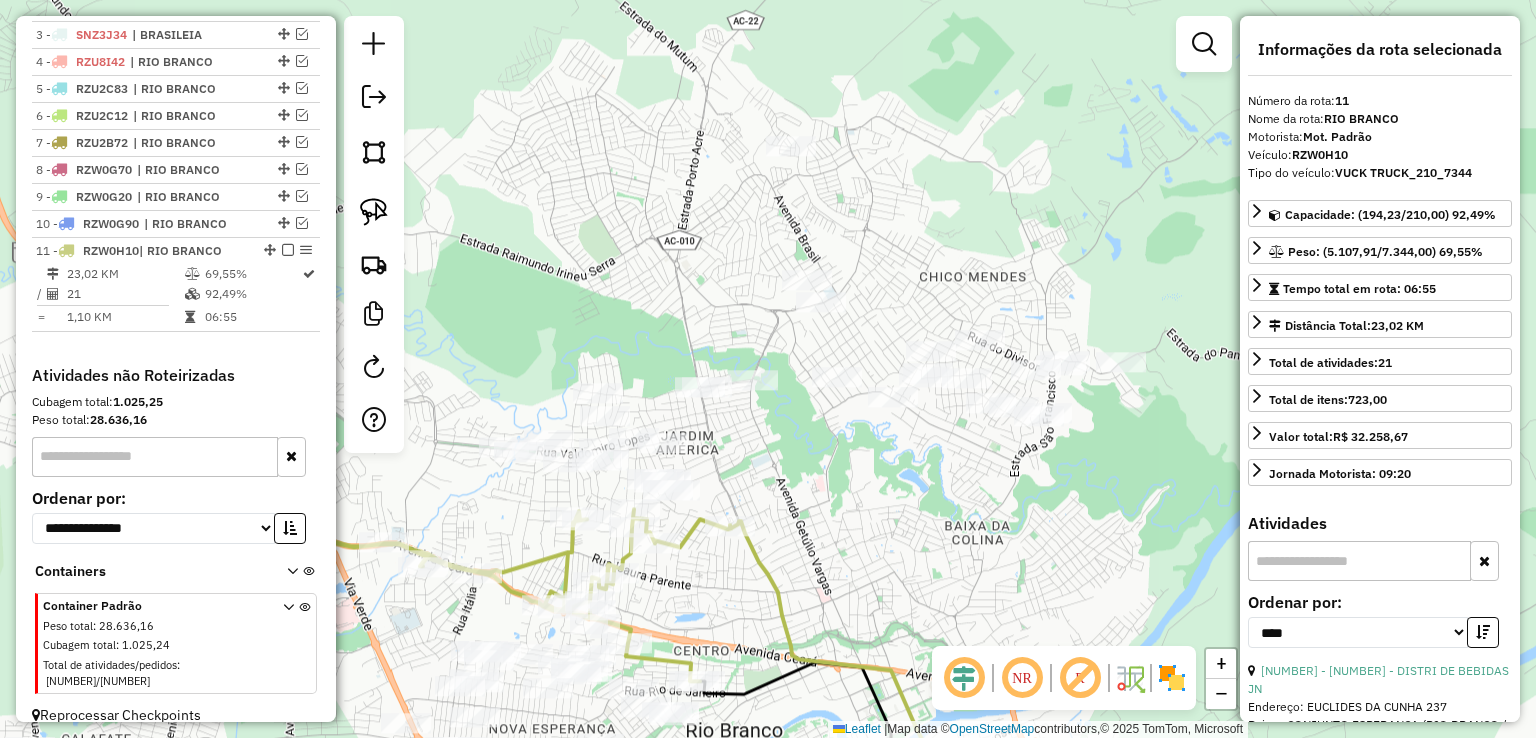 drag, startPoint x: 842, startPoint y: 473, endPoint x: 848, endPoint y: 531, distance: 58.30952 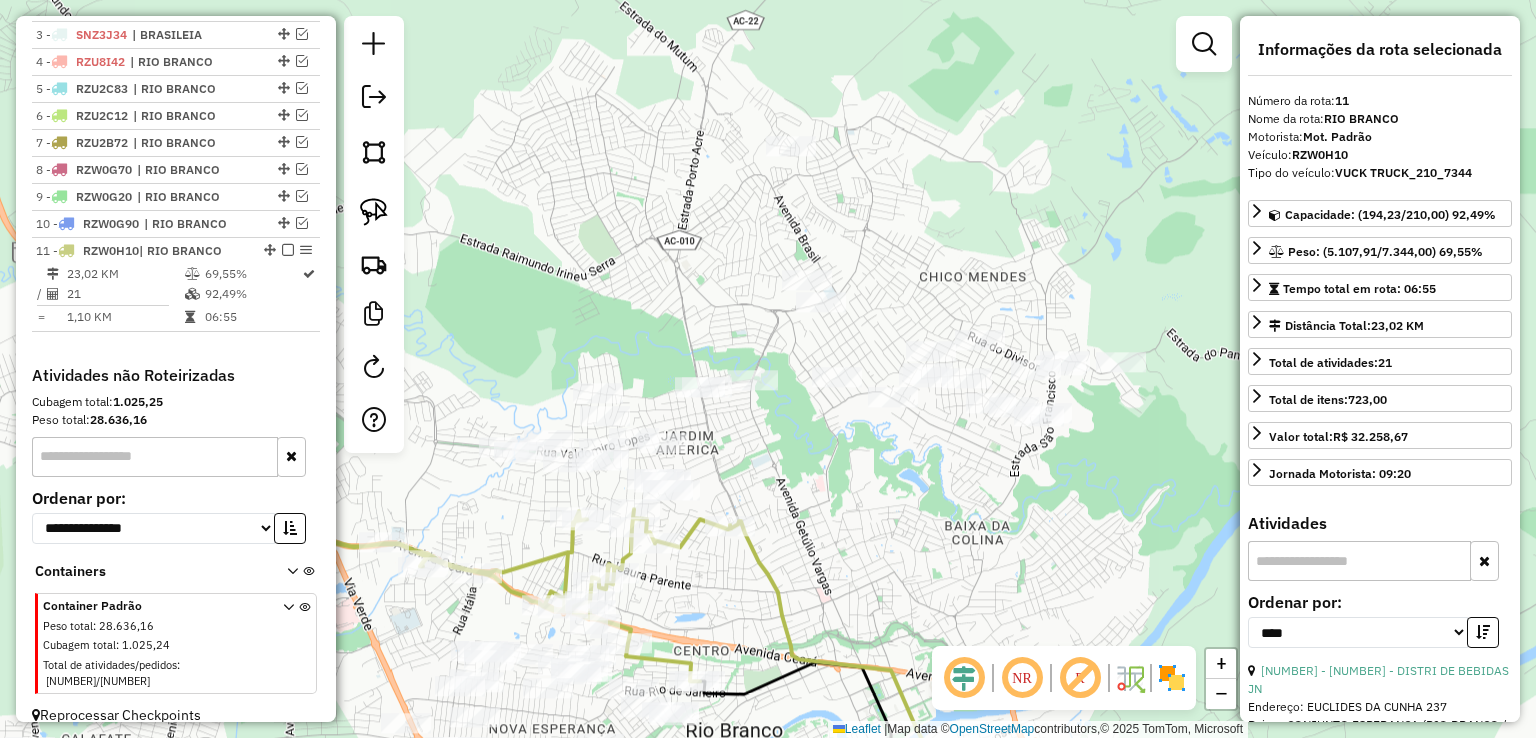 click on "Janela de atendimento Grade de atendimento Capacidade Transportadoras Veículos Cliente Pedidos  Rotas Selecione os dias de semana para filtrar as janelas de atendimento  Seg   Ter   Qua   Qui   Sex   Sáb   Dom  Informe o período da janela de atendimento: De: Até:  Filtrar exatamente a janela do cliente  Considerar janela de atendimento padrão  Selecione os dias de semana para filtrar as grades de atendimento  Seg   Ter   Qua   Qui   Sex   Sáb   Dom   Considerar clientes sem dia de atendimento cadastrado  Clientes fora do dia de atendimento selecionado Filtrar as atividades entre os valores definidos abaixo:  Peso mínimo:   Peso máximo:   Cubagem mínima:   Cubagem máxima:   De:   Até:  Filtrar as atividades entre o tempo de atendimento definido abaixo:  De:   Até:   Considerar capacidade total dos clientes não roteirizados Transportadora: Selecione um ou mais itens Tipo de veículo: Selecione um ou mais itens Veículo: Selecione um ou mais itens Motorista: Selecione um ou mais itens Nome: Rótulo:" 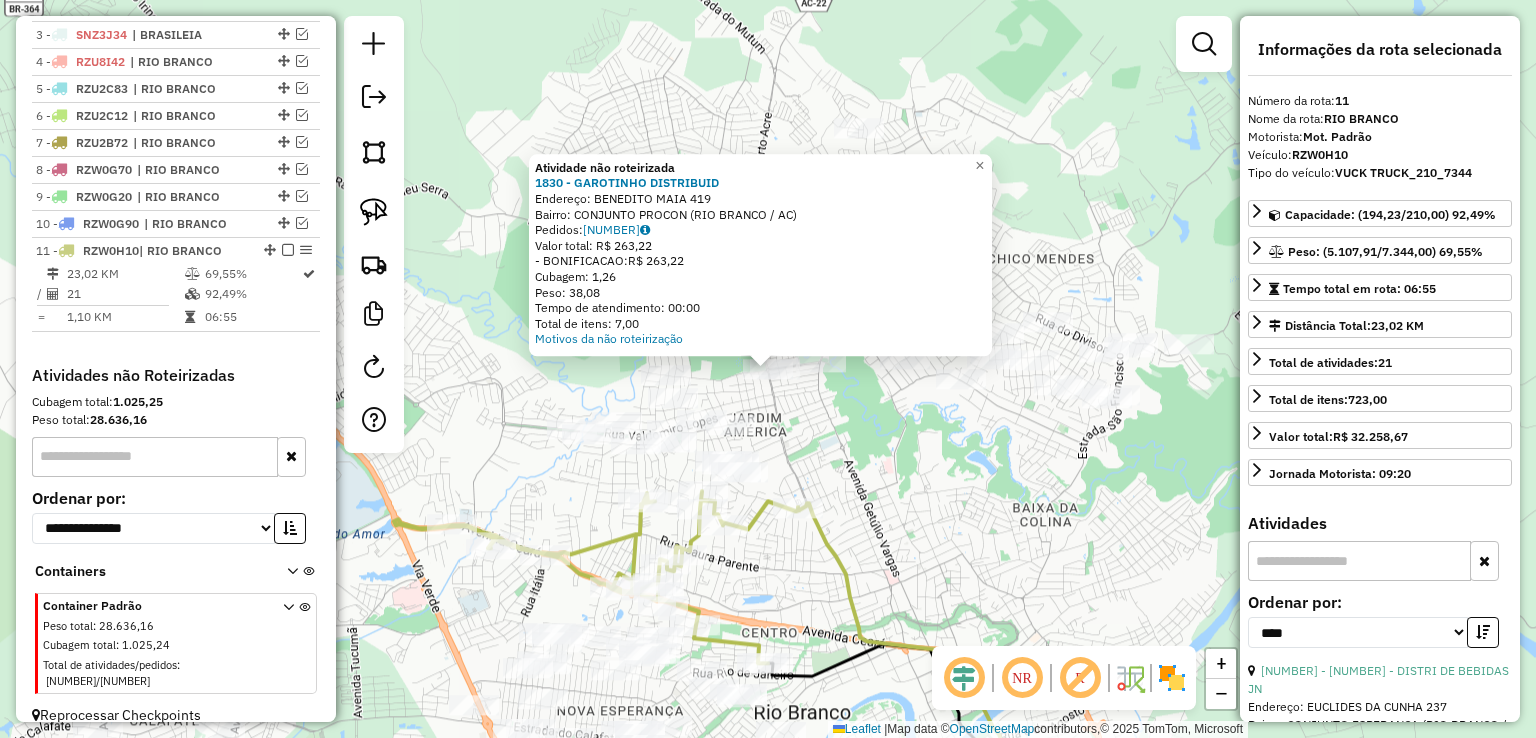 click on "Atividade não roteirizada 1830 - GAROTINHO DISTRIBUID  Endereço:  BENEDITO MAIA 419   Bairro: CONJUNTO PROCON (RIO BRANCO / AC)   Pedidos:  01458200   Valor total: R$ 263,22   - BONIFICACAO:  R$ 263,22   Cubagem: 1,26   Peso: 38,08   Tempo de atendimento: 00:00   Total de itens: 7,00  Motivos da não roteirização × Janela de atendimento Grade de atendimento Capacidade Transportadoras Veículos Cliente Pedidos  Rotas Selecione os dias de semana para filtrar as janelas de atendimento  Seg   Ter   Qua   Qui   Sex   Sáb   Dom  Informe o período da janela de atendimento: De: Até:  Filtrar exatamente a janela do cliente  Considerar janela de atendimento padrão  Selecione os dias de semana para filtrar as grades de atendimento  Seg   Ter   Qua   Qui   Sex   Sáb   Dom   Considerar clientes sem dia de atendimento cadastrado  Clientes fora do dia de atendimento selecionado Filtrar as atividades entre os valores definidos abaixo:  Peso mínimo:   Peso máximo:   Cubagem mínima:   Cubagem máxima:   De:   De:" 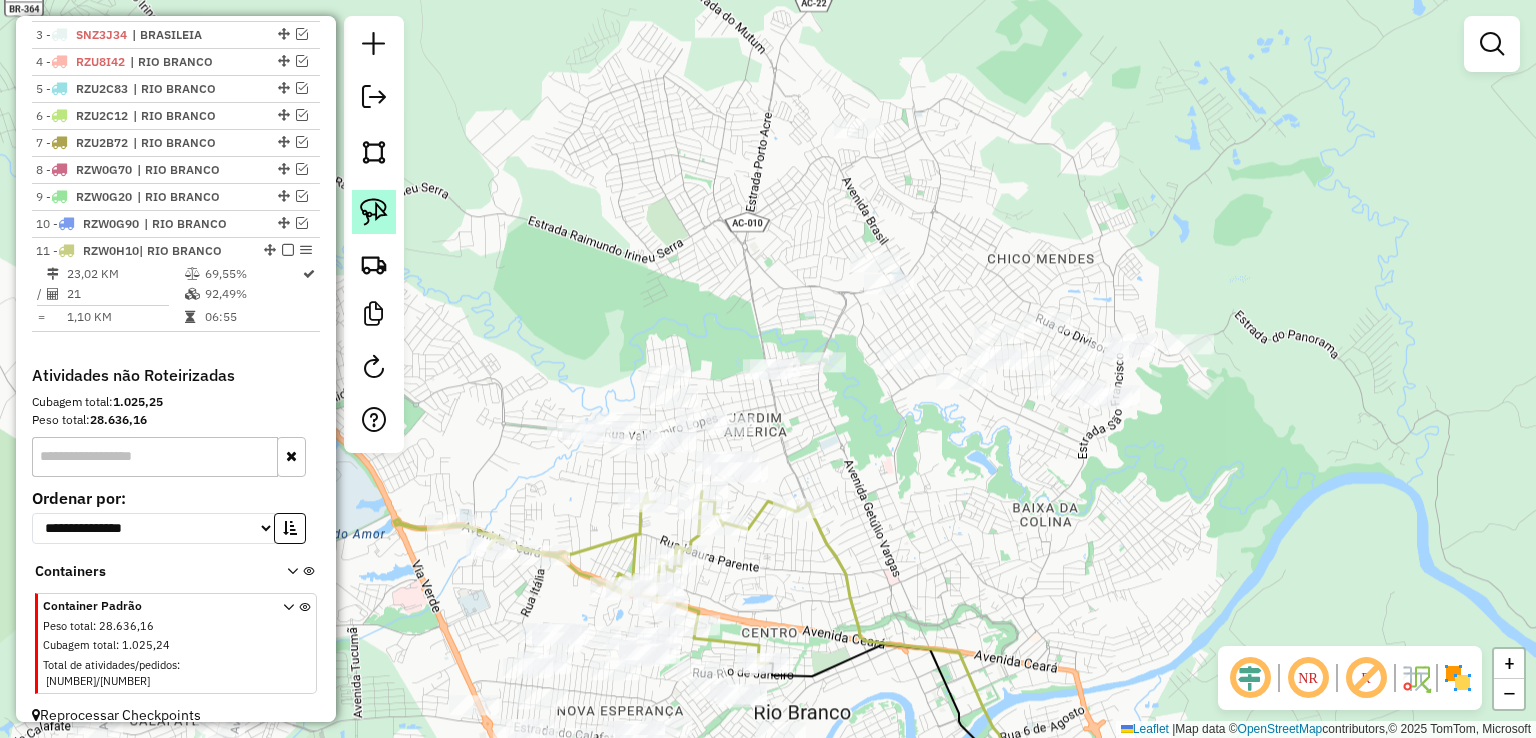 click 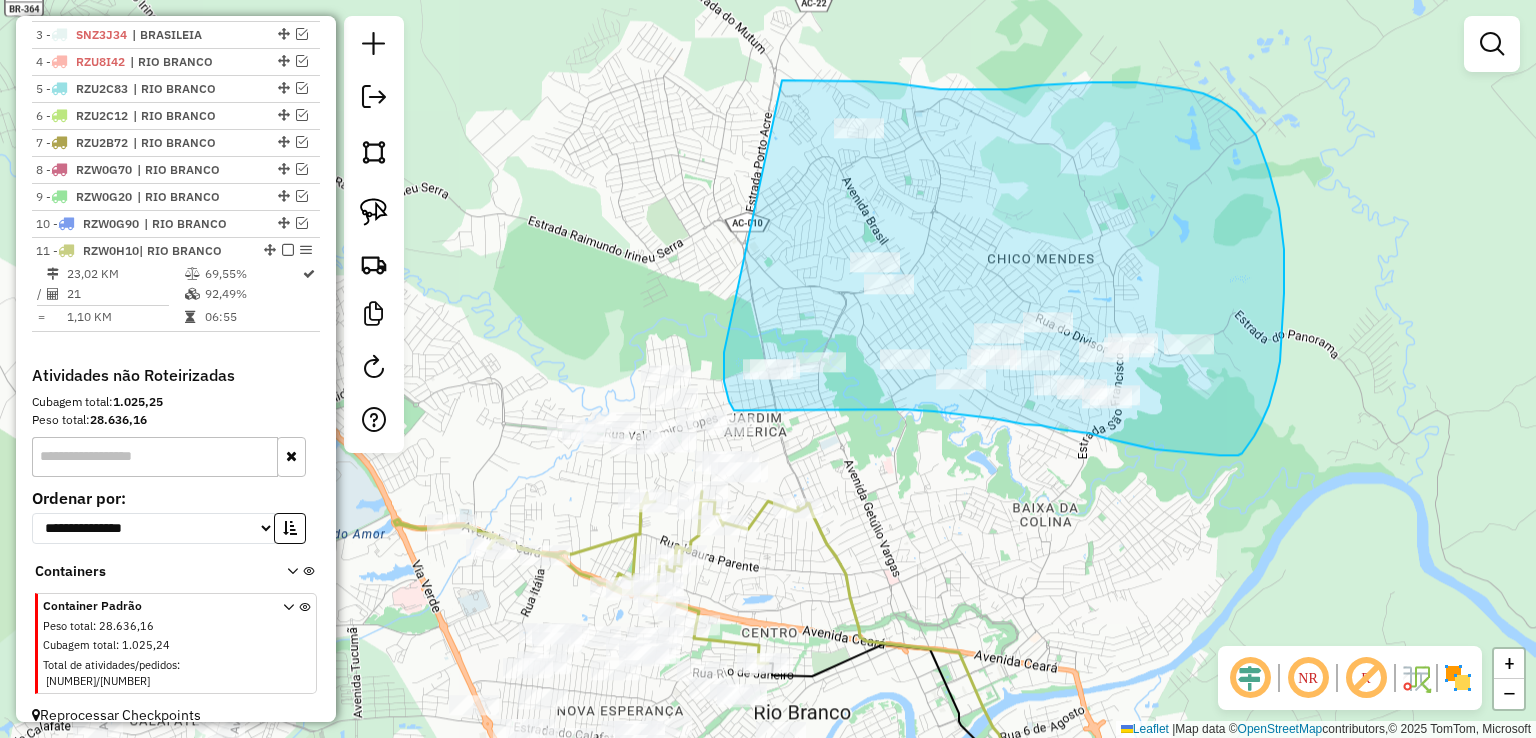 drag, startPoint x: 724, startPoint y: 352, endPoint x: 769, endPoint y: 78, distance: 277.67065 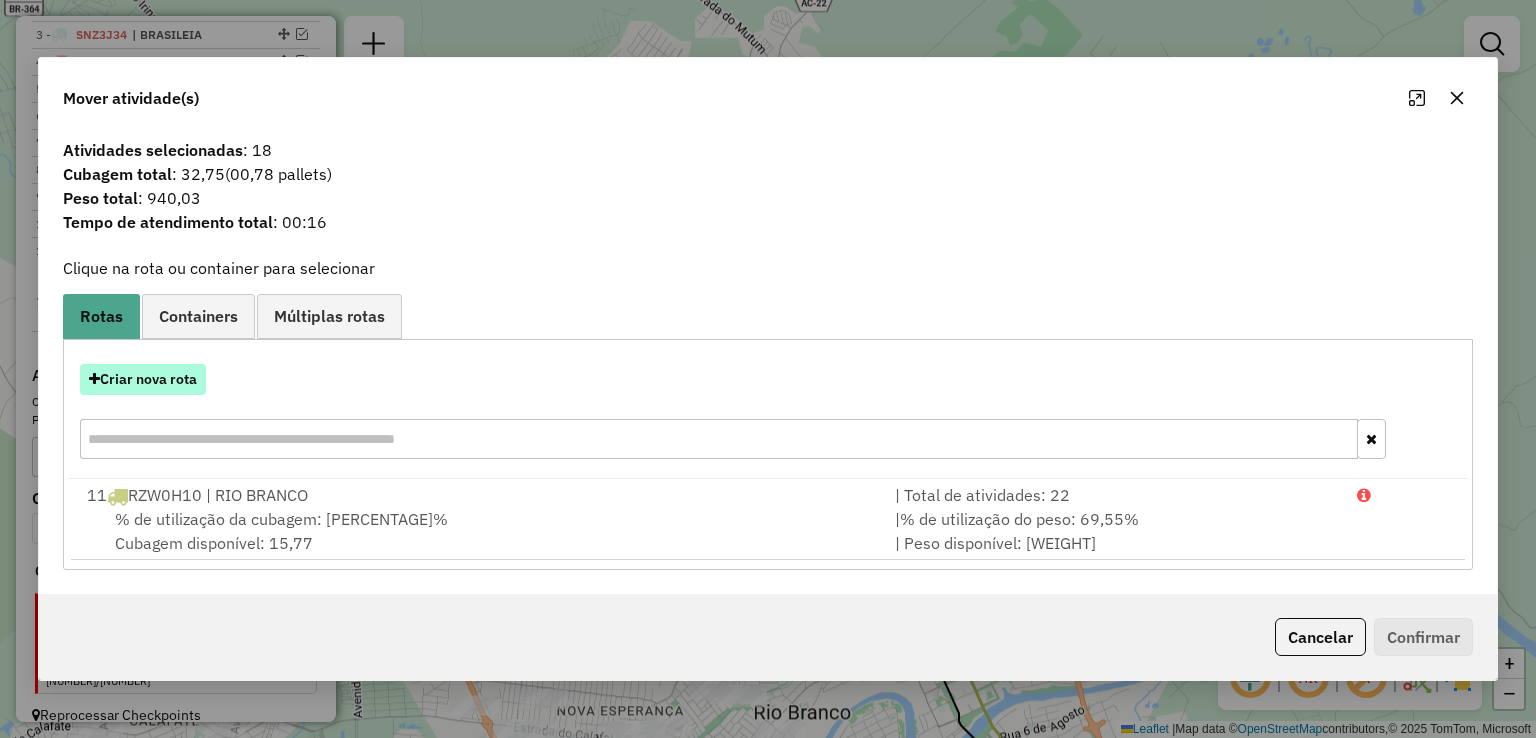 click on "Criar nova rota" at bounding box center [143, 379] 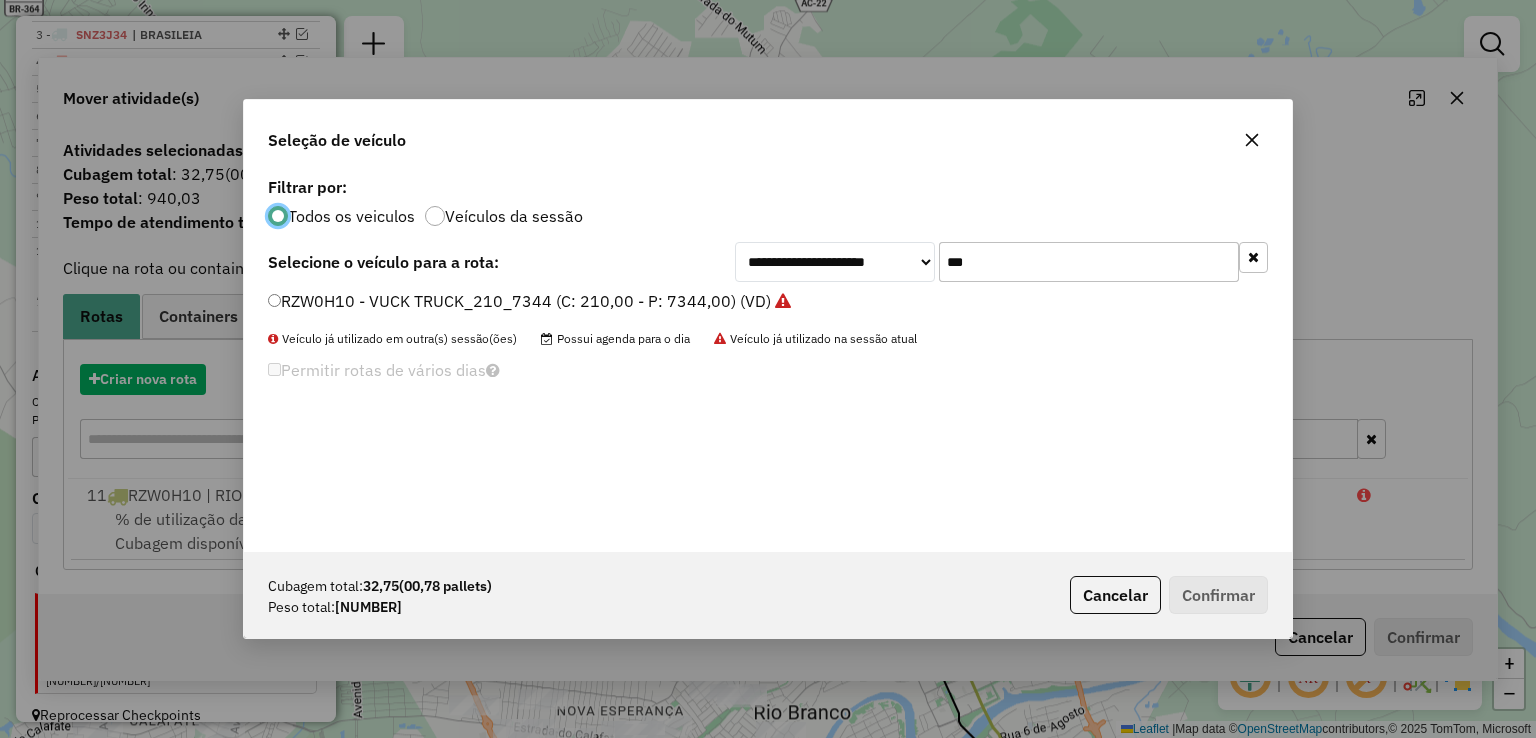 scroll, scrollTop: 10, scrollLeft: 6, axis: both 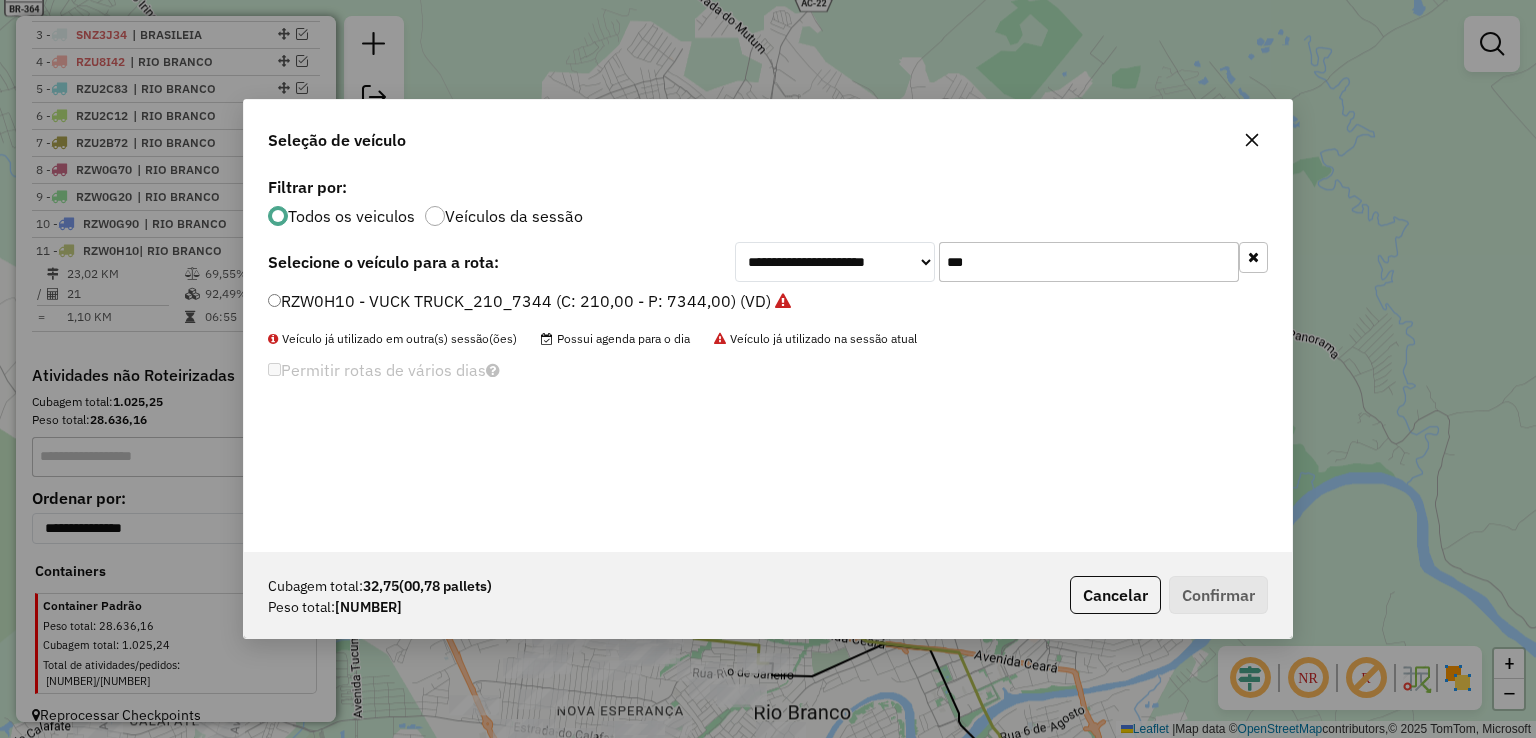 drag, startPoint x: 1079, startPoint y: 255, endPoint x: 676, endPoint y: 256, distance: 403.00125 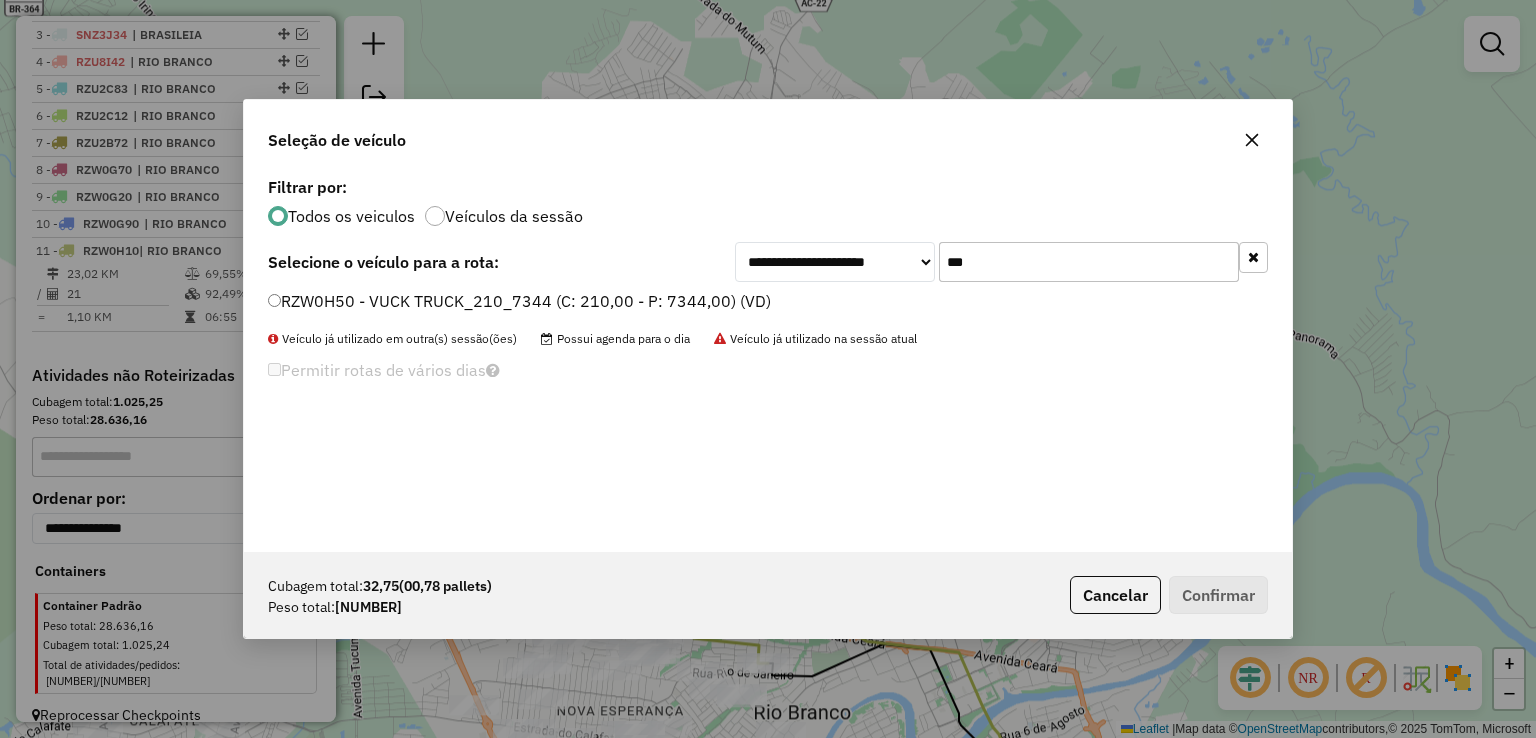 type on "***" 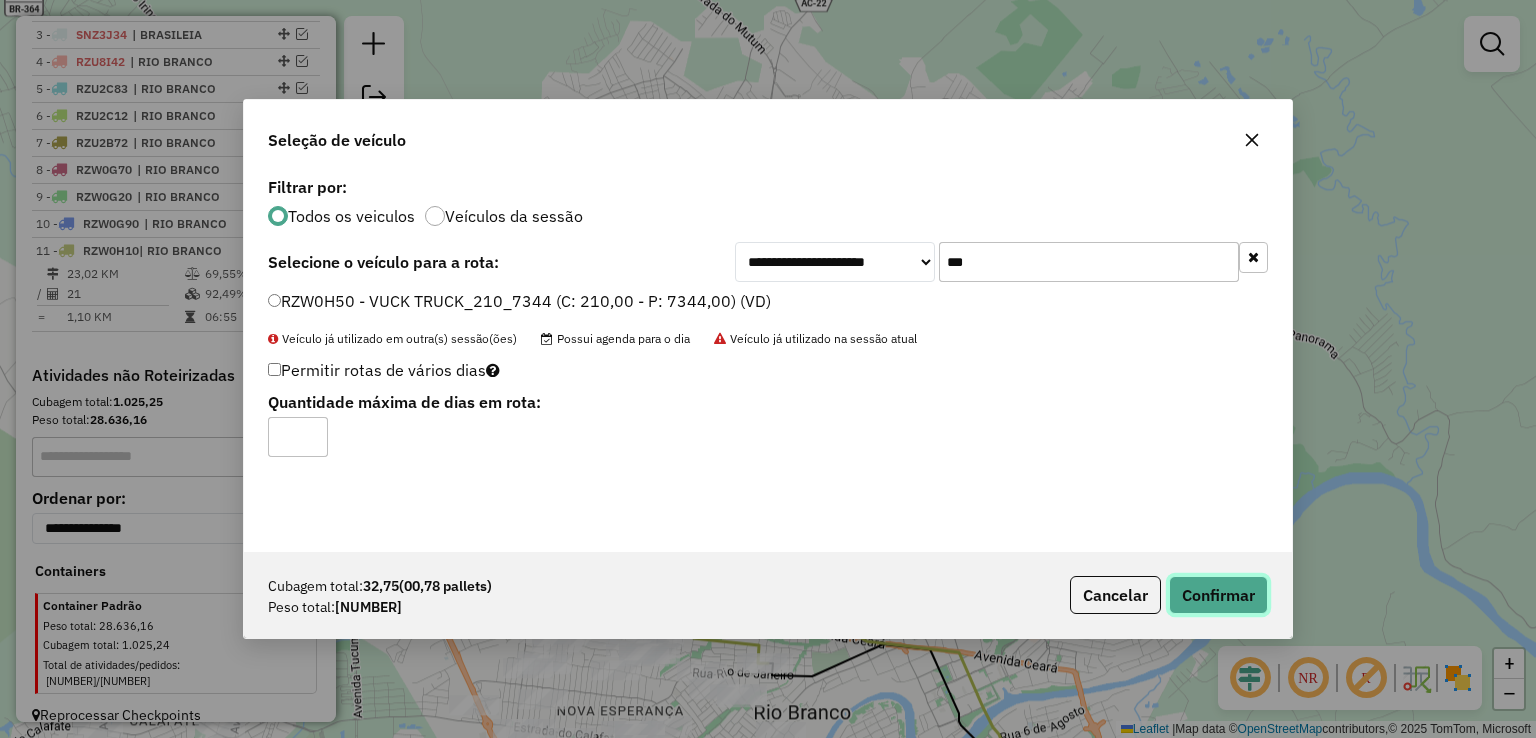 click on "Confirmar" 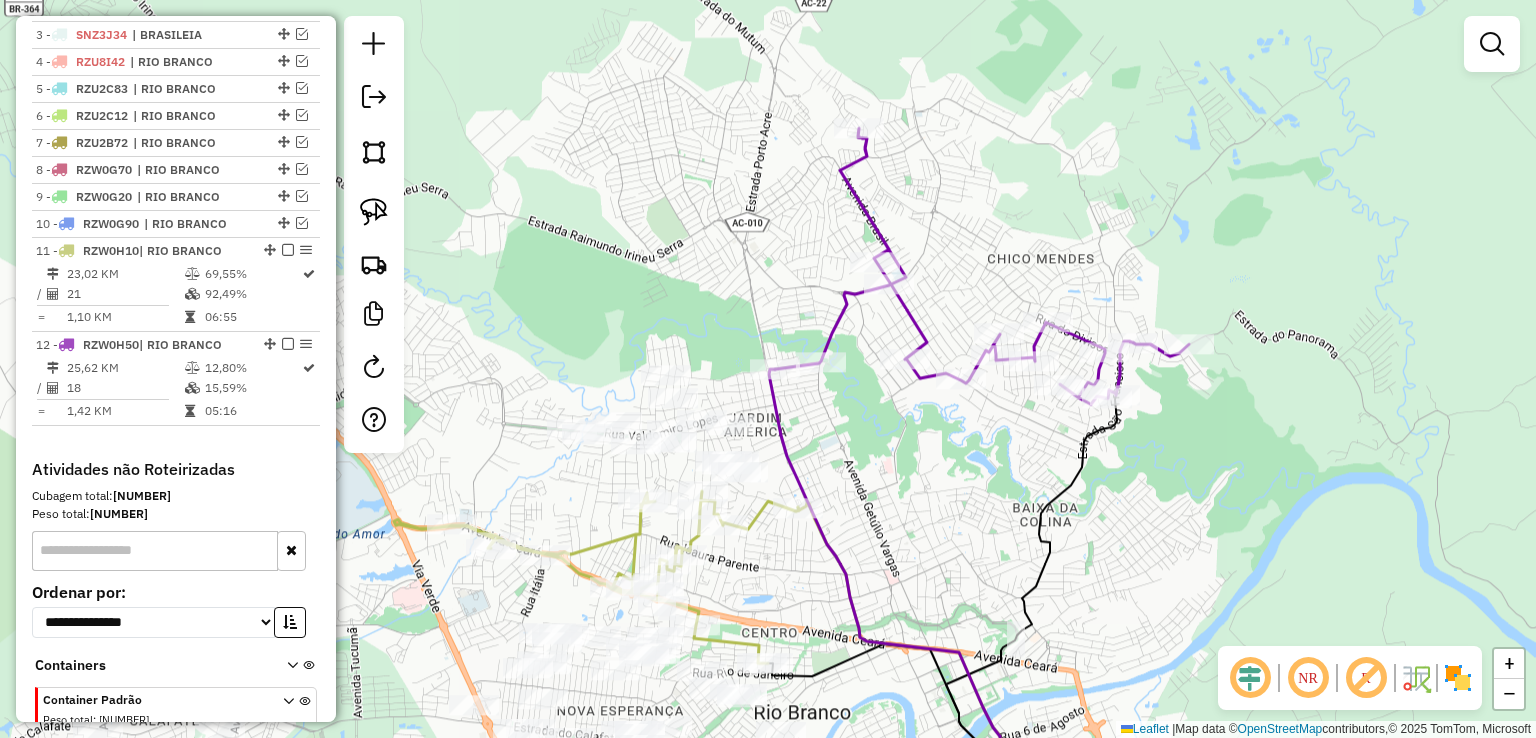 scroll, scrollTop: 838, scrollLeft: 0, axis: vertical 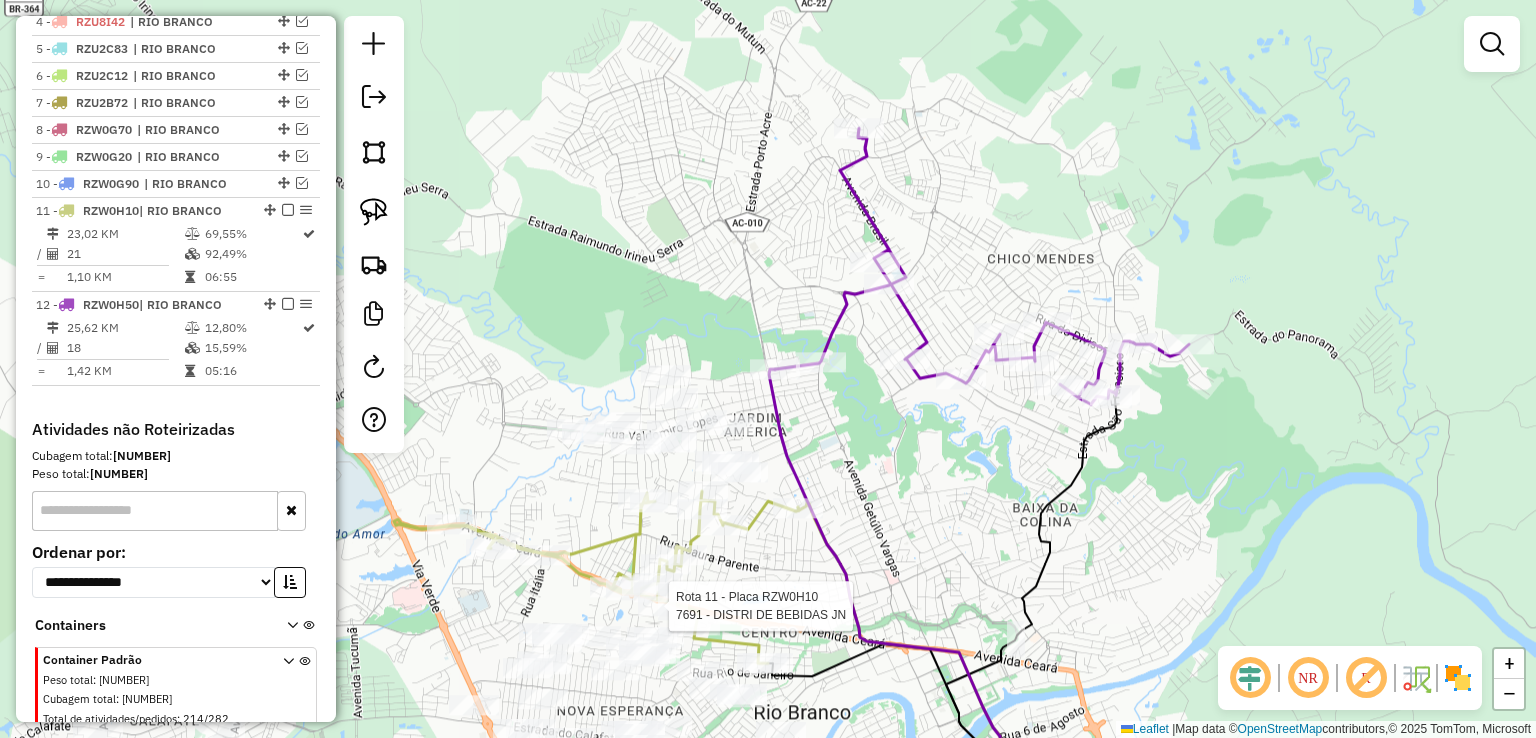 select on "*********" 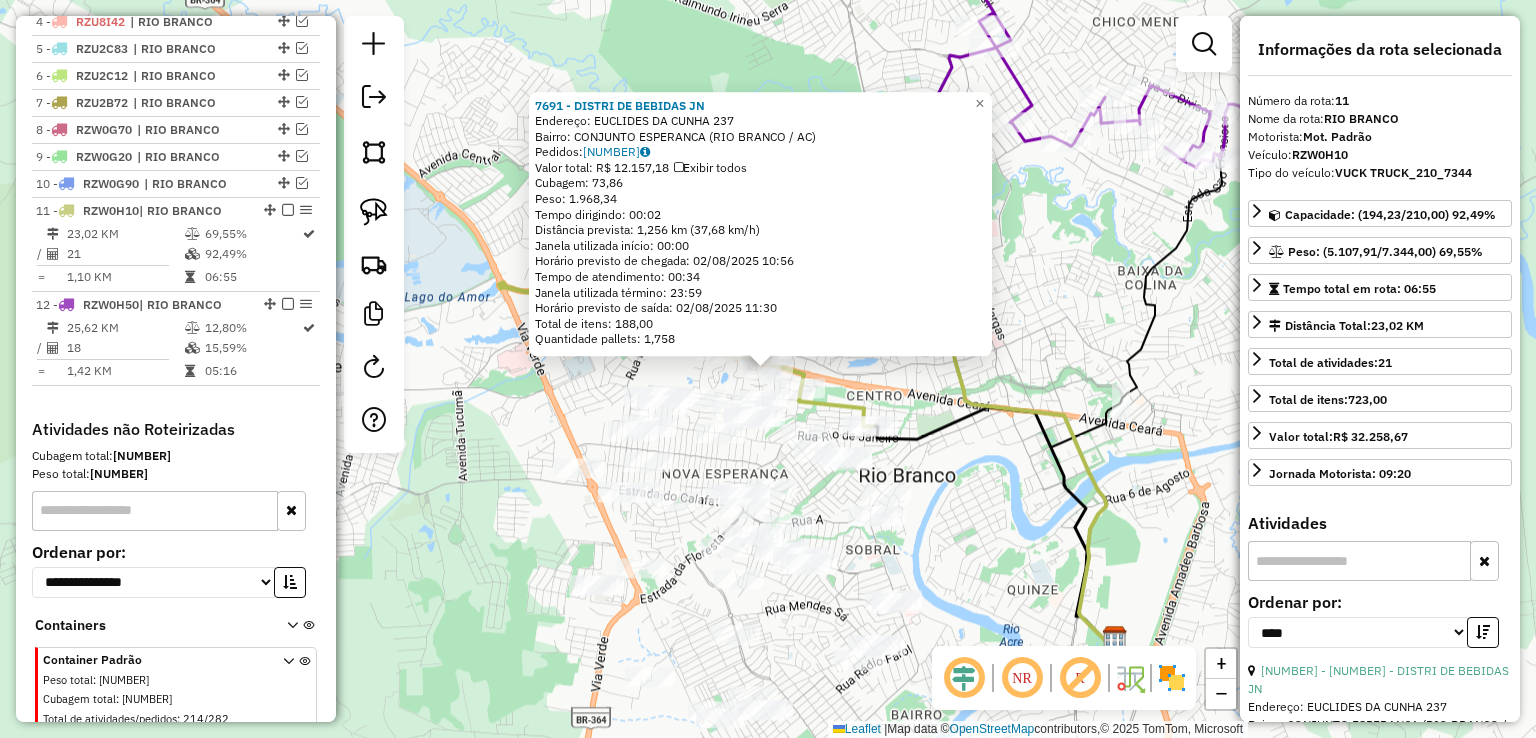scroll, scrollTop: 892, scrollLeft: 0, axis: vertical 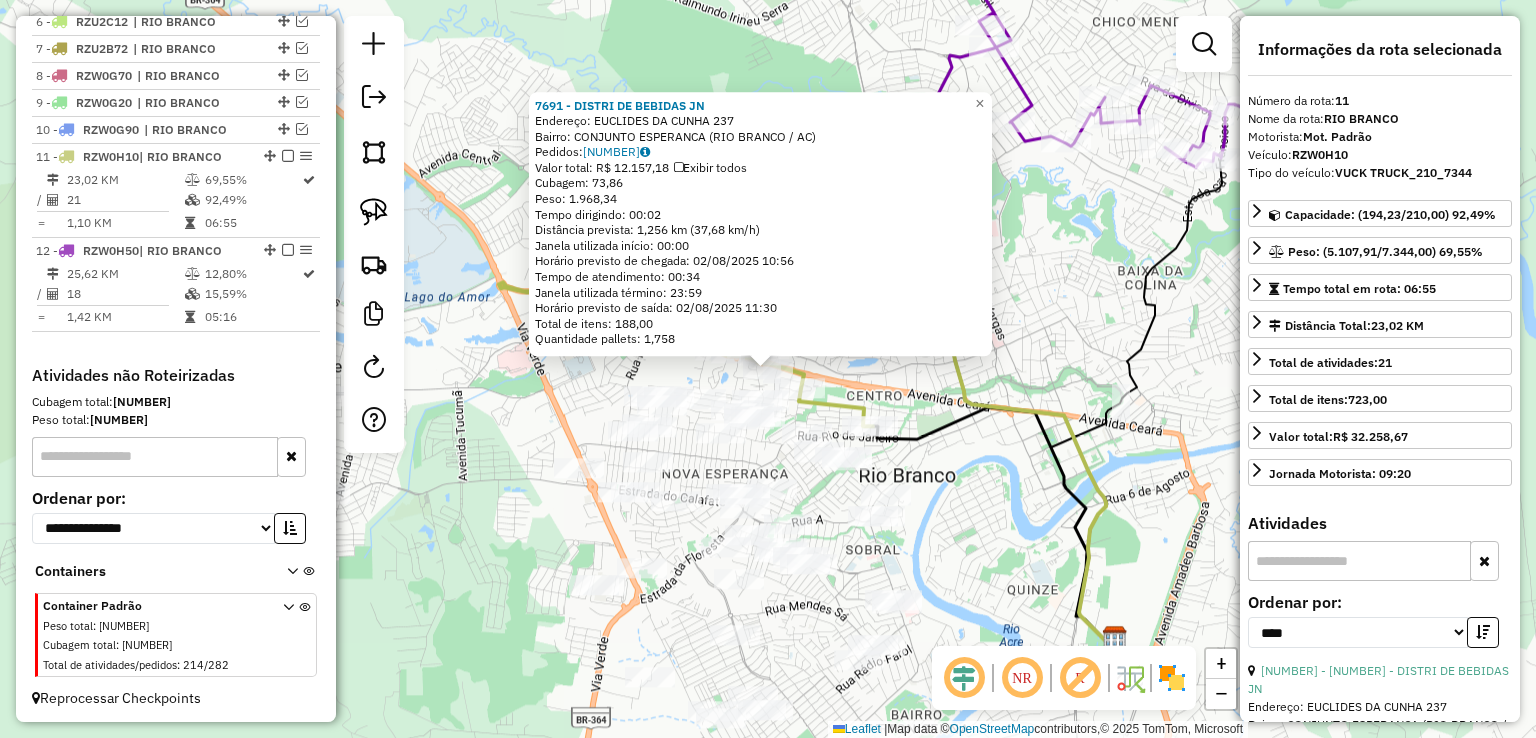 click on "Bairro: CONJUNTO ESPERANCA (RIO BRANCO / AC)" 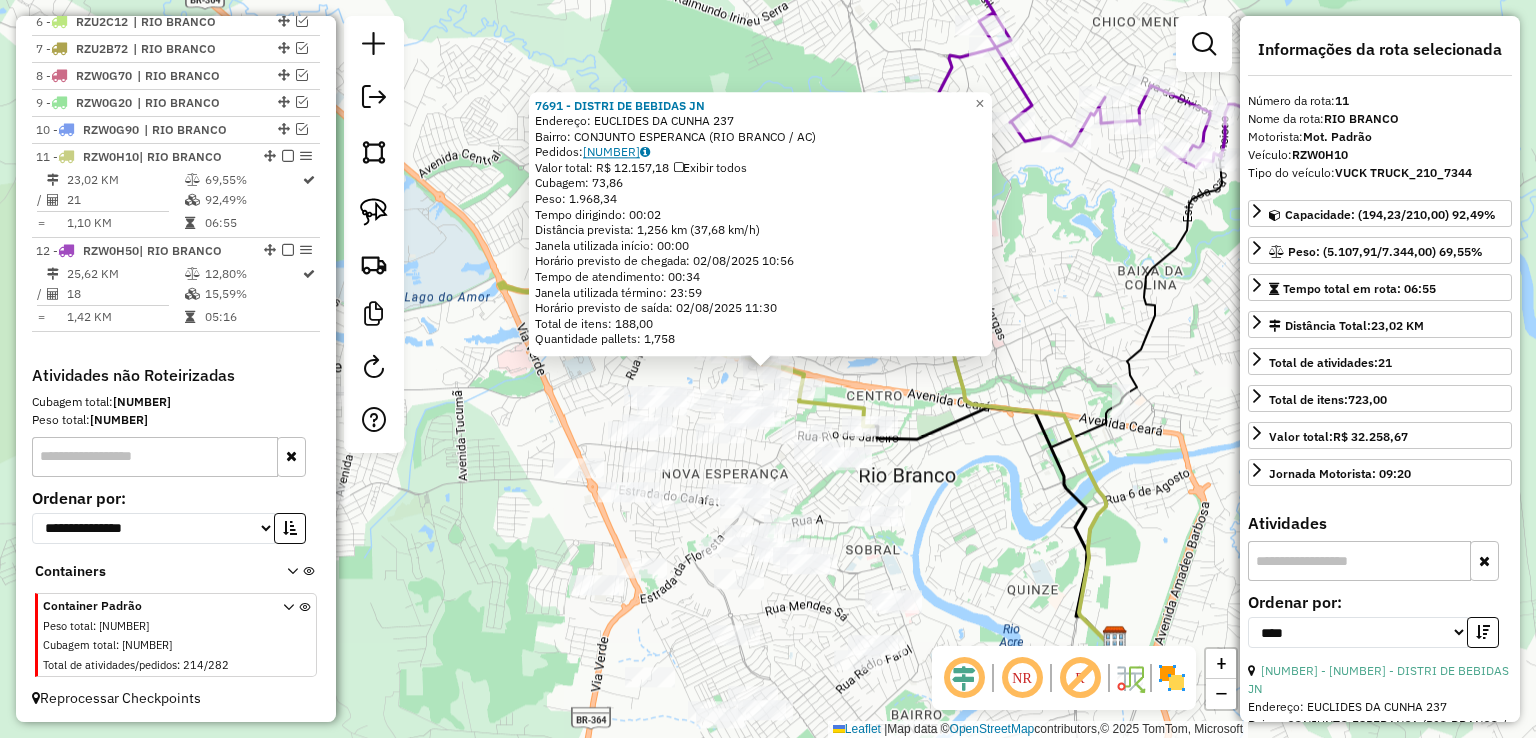 click on "[NUMBER]" 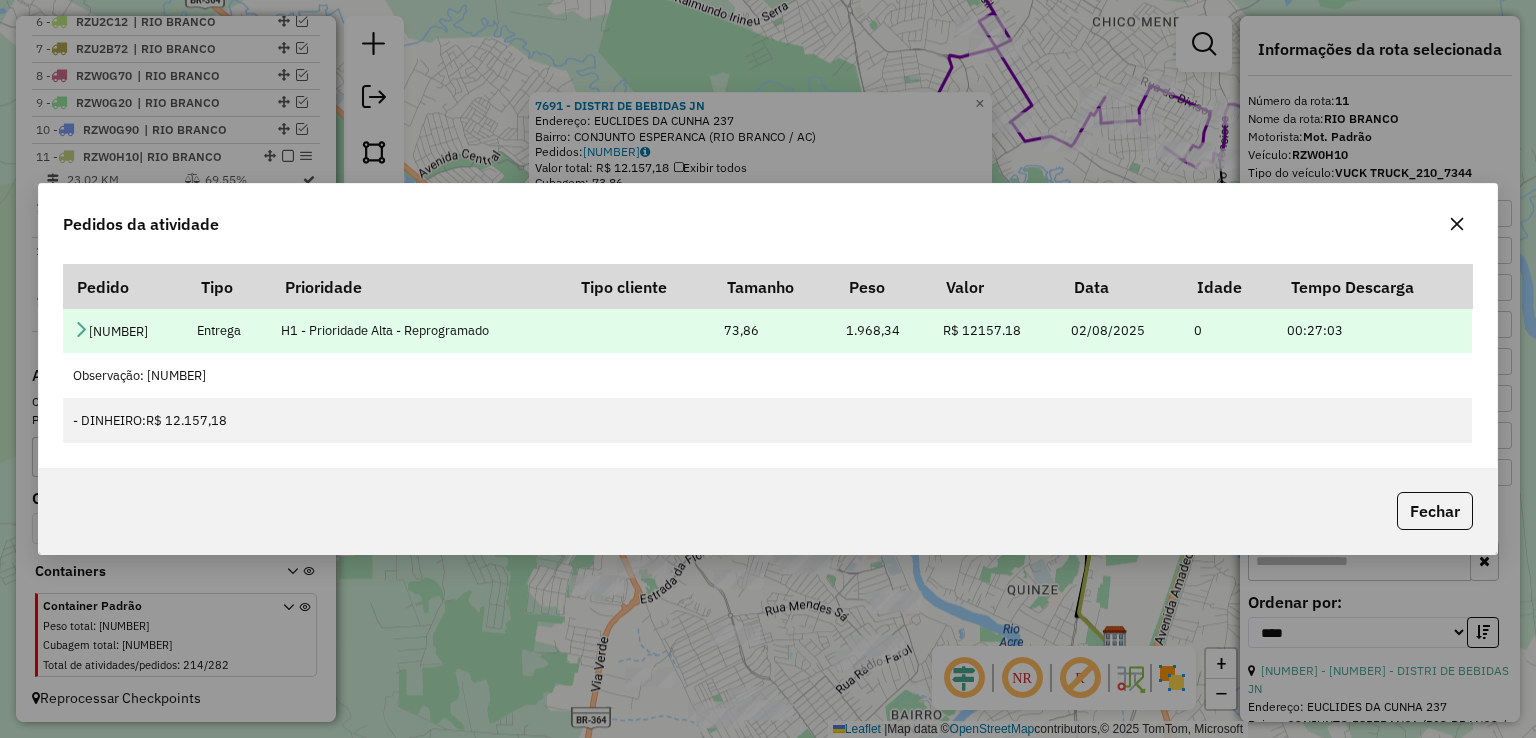 click at bounding box center [81, 329] 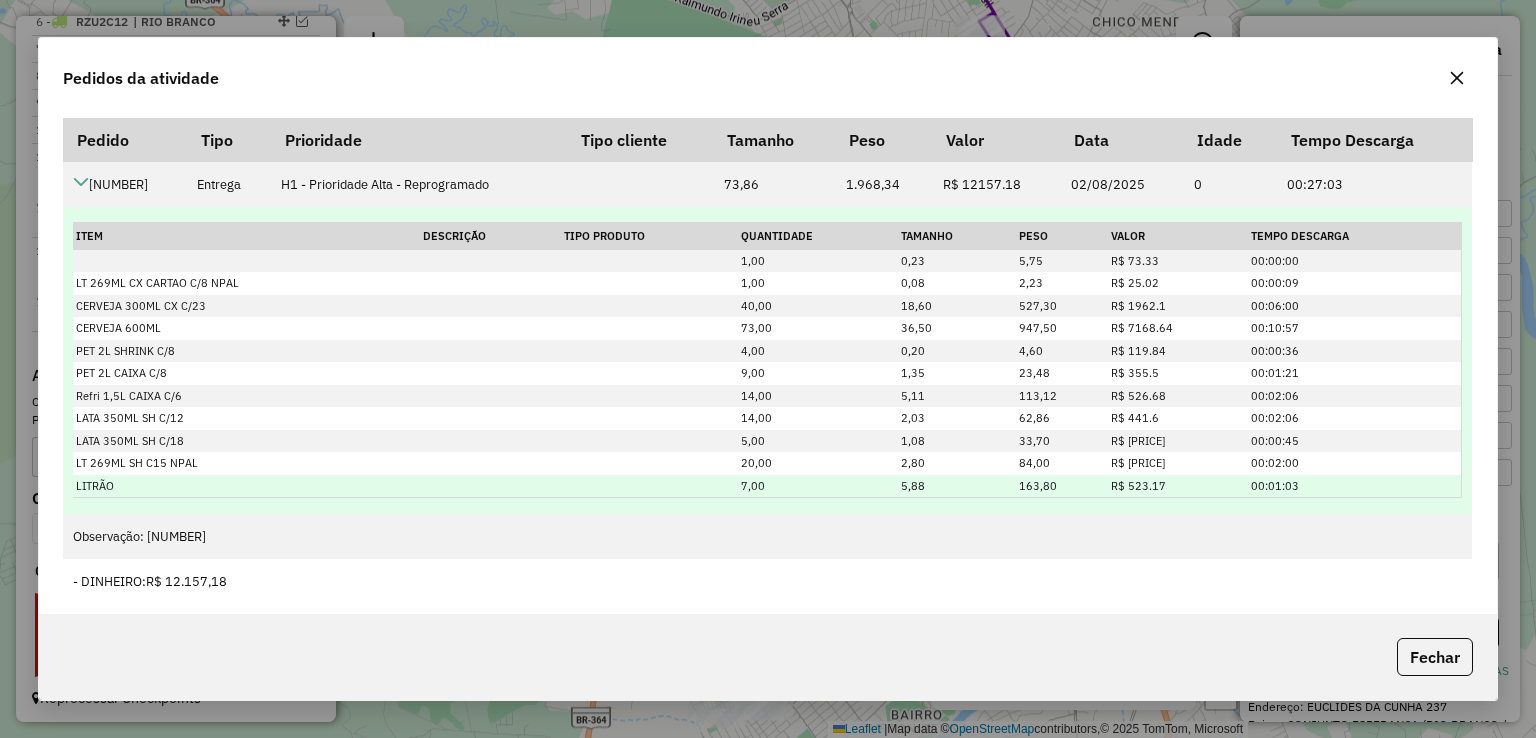 click on "LITRÃO 7,00 5,88 163,80 R$ 523.17 00:01:03" at bounding box center [766, 486] 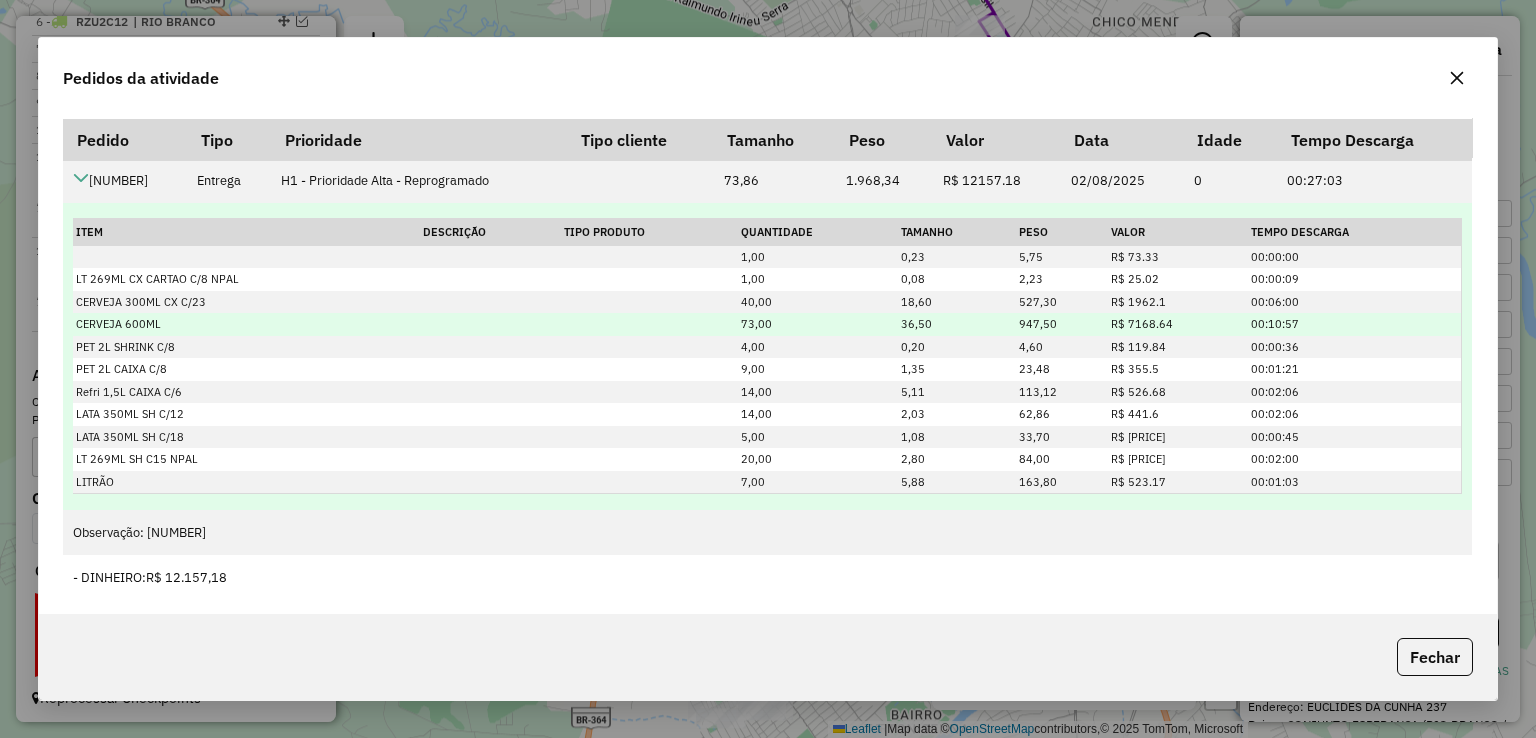 scroll, scrollTop: 5, scrollLeft: 0, axis: vertical 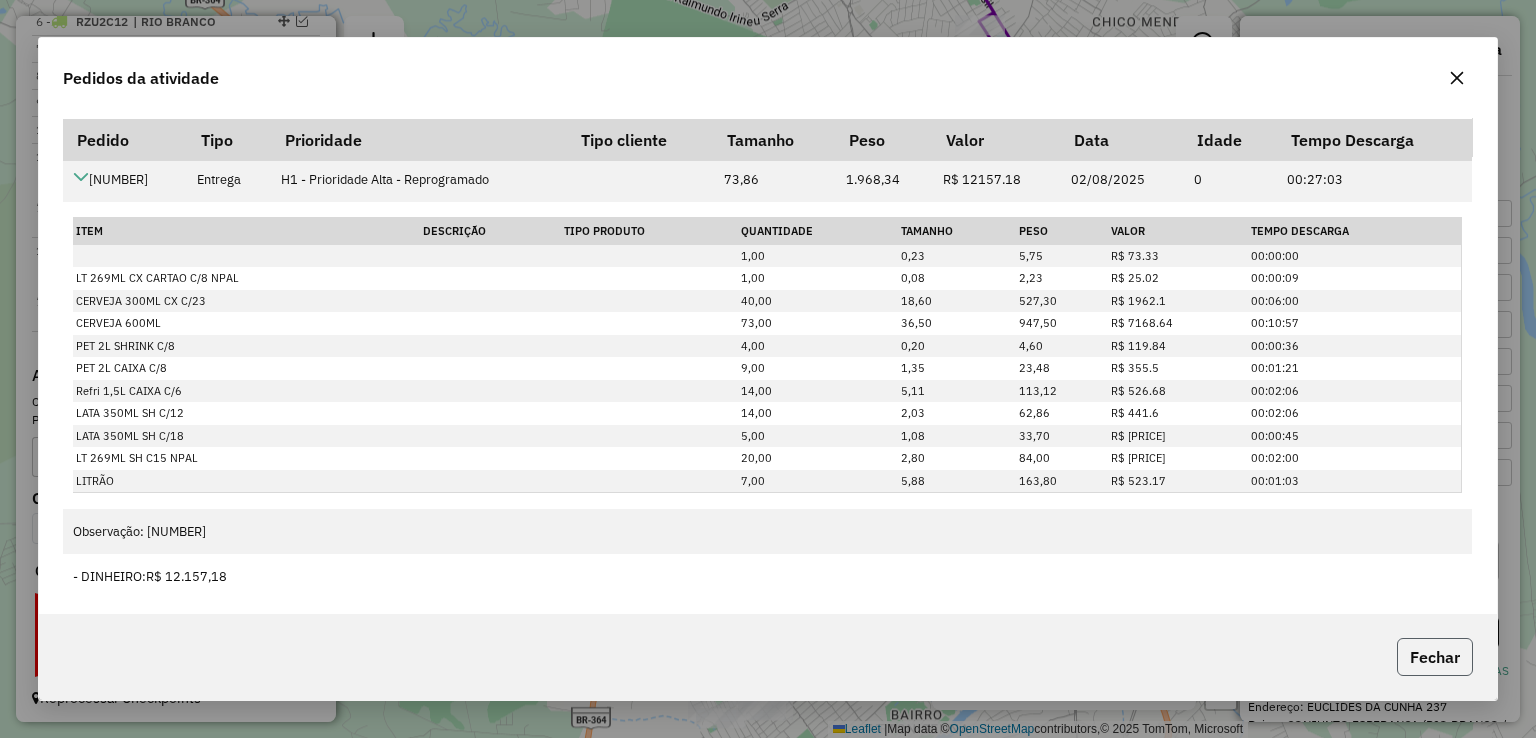 click on "Fechar" 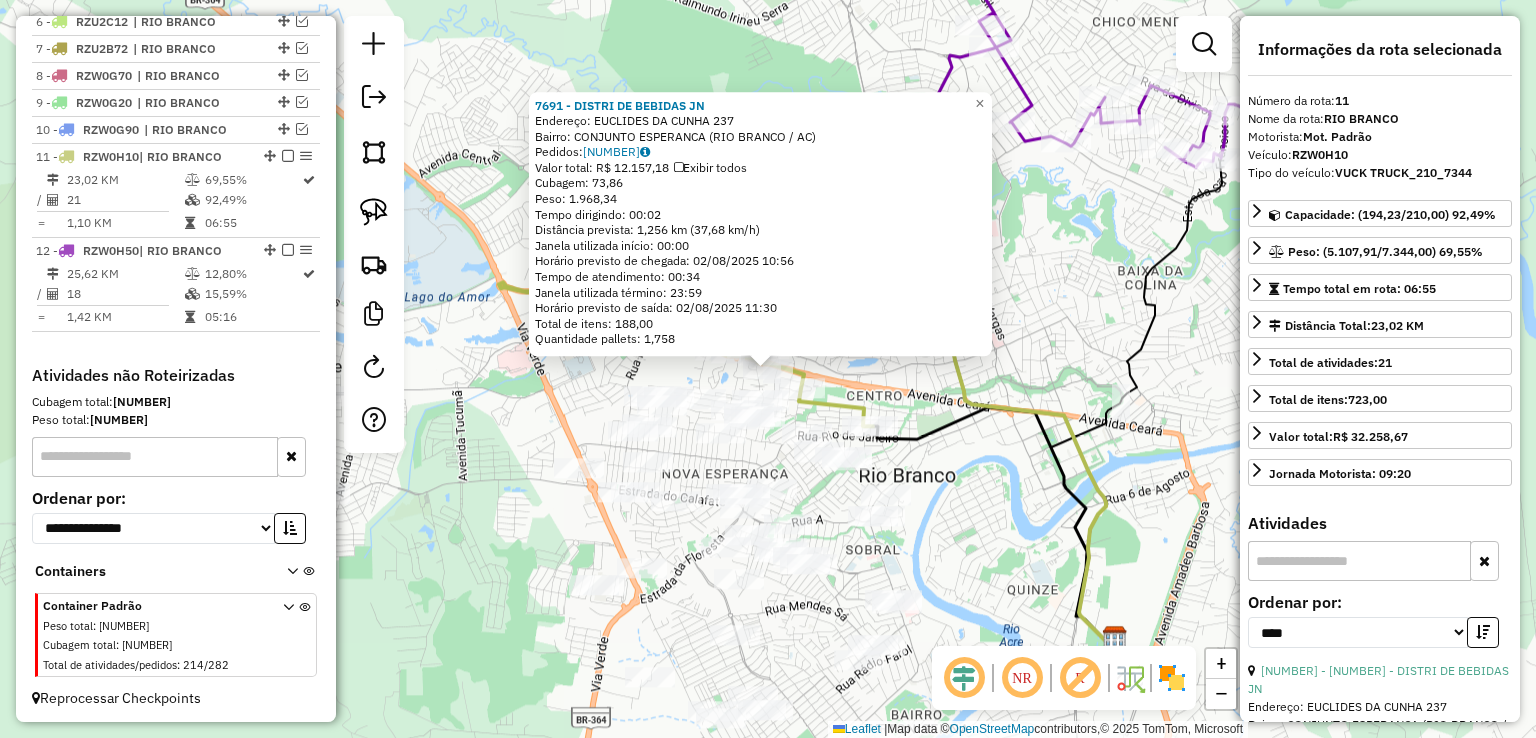 click on "7691 - DISTRI DE BEBIDAS JN  Endereço:  EUCLIDES DA CUNHA 237   Bairro: CONJUNTO ESPERANCA (RIO BRANCO / AC)   Pedidos:  01458332   Valor total: R$ 12.157,18   Exibir todos   Cubagem: 73,86  Peso: 1.968,34  Tempo dirigindo: 00:02   Distância prevista: 1,256 km (37,68 km/h)   Janela utilizada início: 00:00   Horário previsto de chegada: 02/08/2025 10:56   Tempo de atendimento: 00:34   Janela utilizada término: 23:59   Horário previsto de saída: 02/08/2025 11:30   Total de itens: 188,00   Quantidade pallets: 1,758  × Janela de atendimento Grade de atendimento Capacidade Transportadoras Veículos Cliente Pedidos  Rotas Selecione os dias de semana para filtrar as janelas de atendimento  Seg   Ter   Qua   Qui   Sex   Sáb   Dom  Informe o período da janela de atendimento: De: Até:  Filtrar exatamente a janela do cliente  Considerar janela de atendimento padrão  Selecione os dias de semana para filtrar as grades de atendimento  Seg   Ter   Qua   Qui   Sex   Sáb   Dom   Peso mínimo:   Peso máximo:  De:" 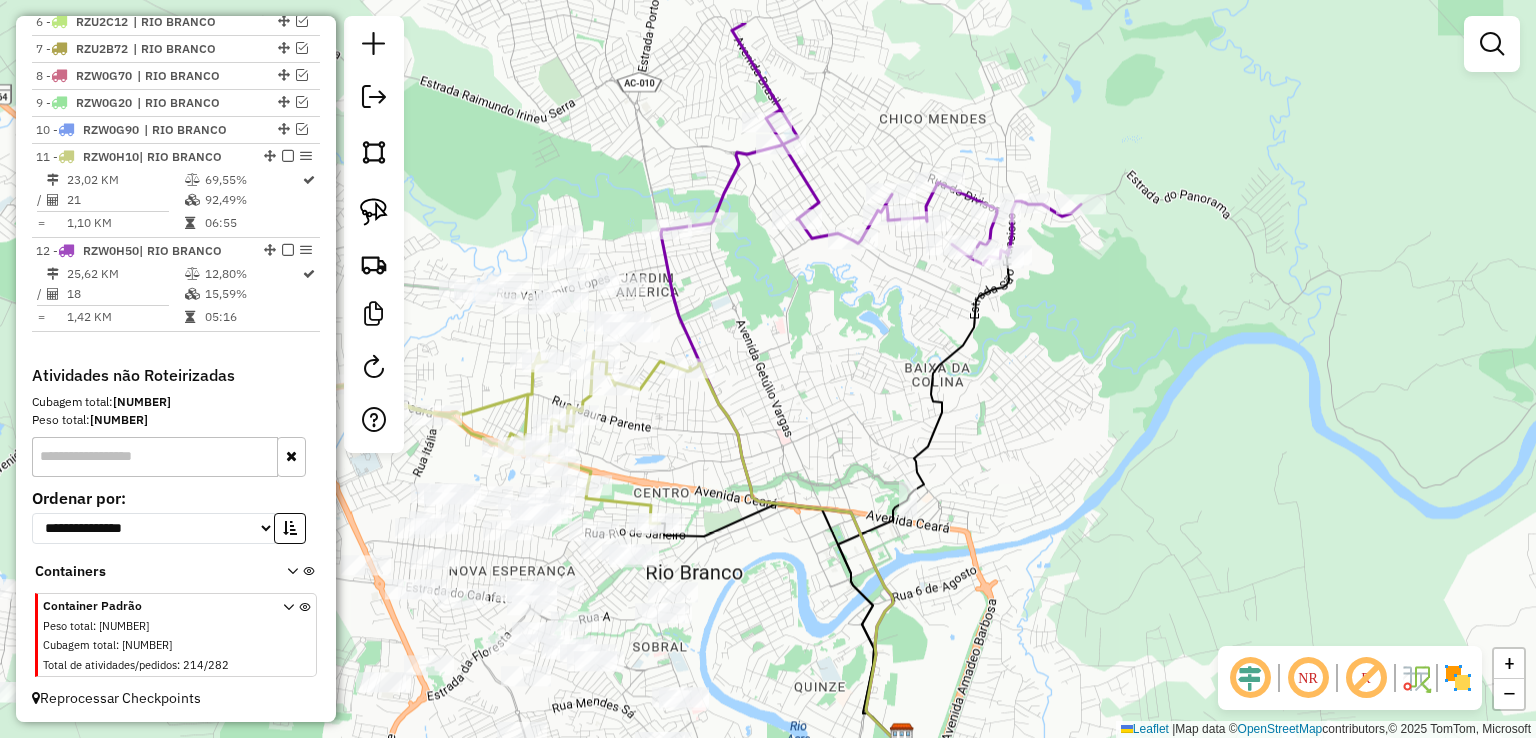 drag, startPoint x: 976, startPoint y: 389, endPoint x: 795, endPoint y: 327, distance: 191.32433 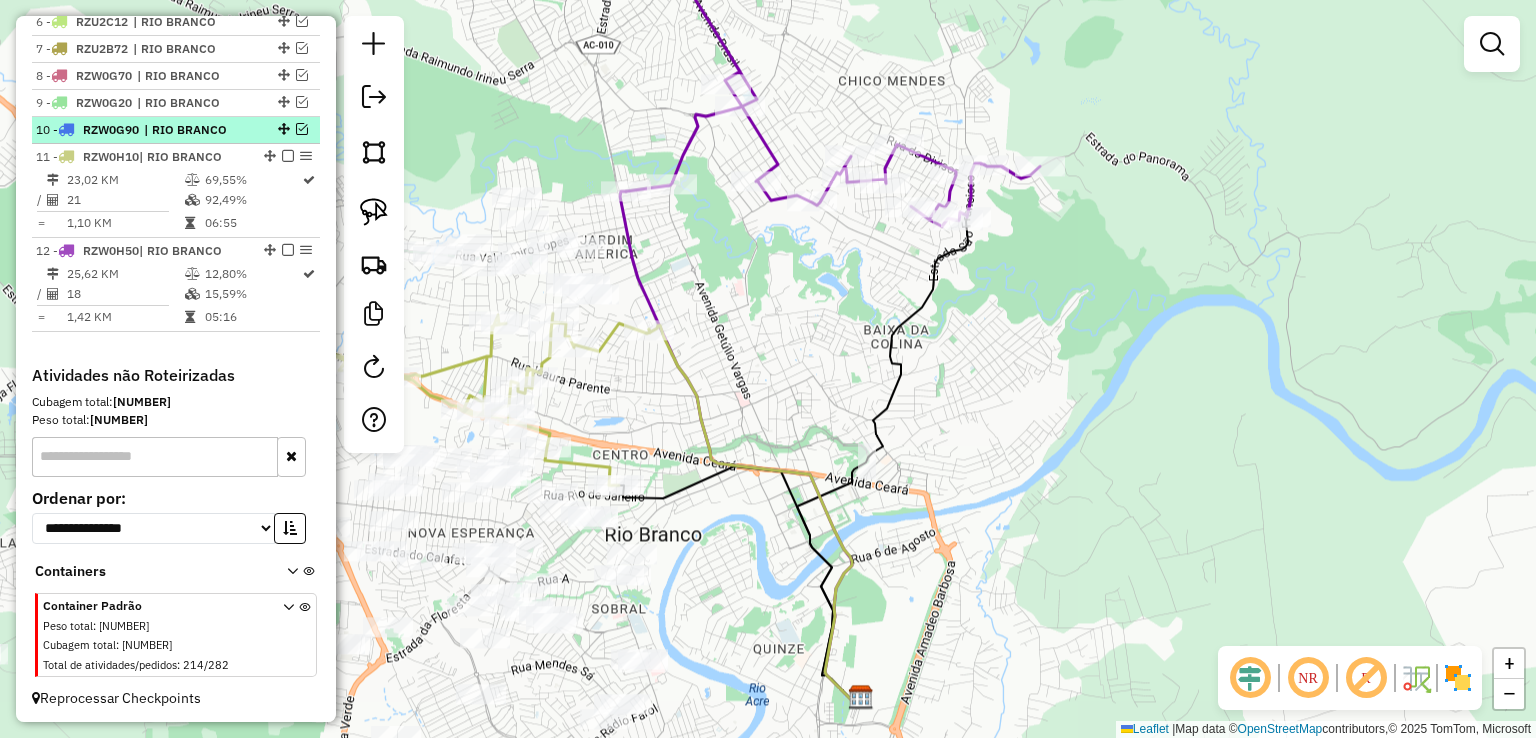 click at bounding box center (302, 129) 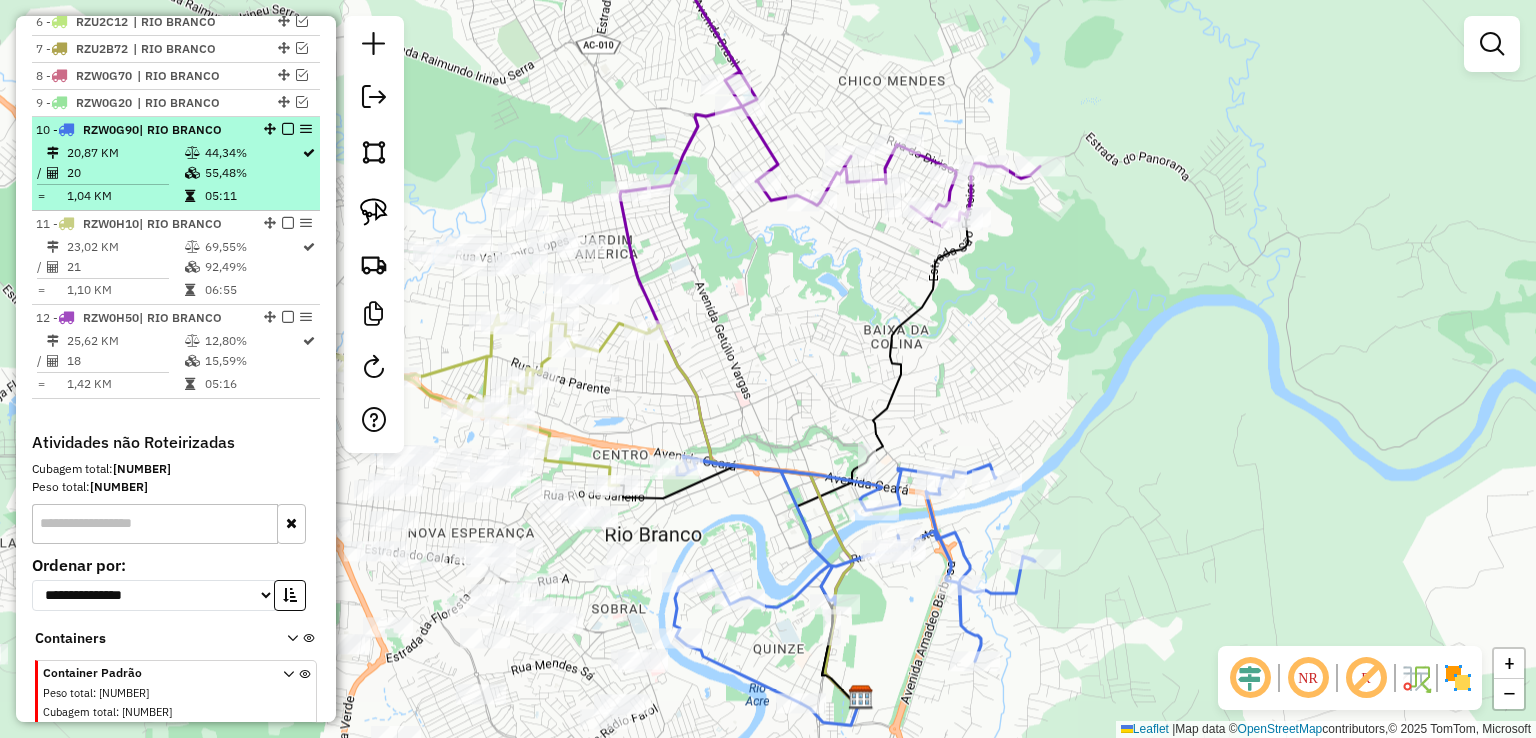 click at bounding box center (306, 129) 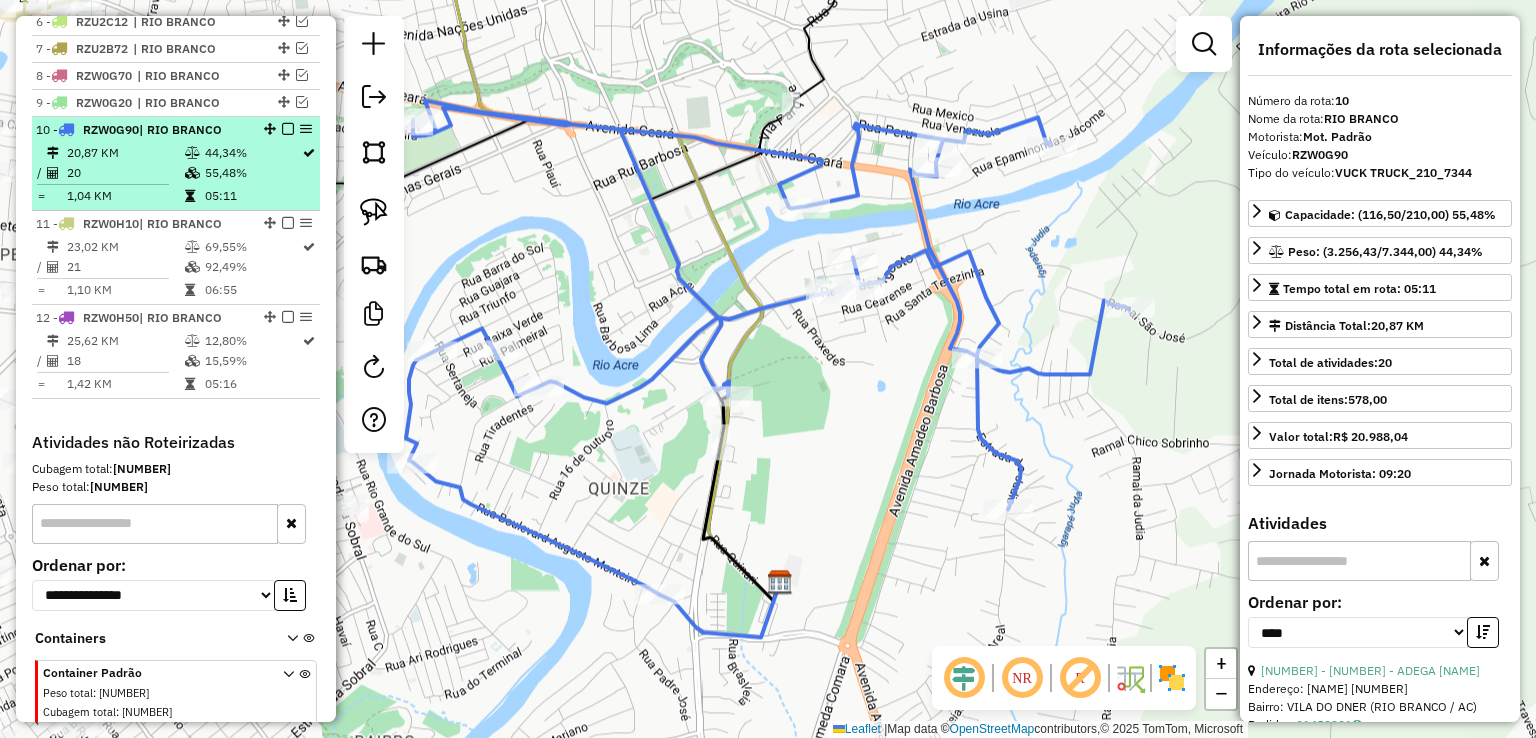 click at bounding box center [288, 129] 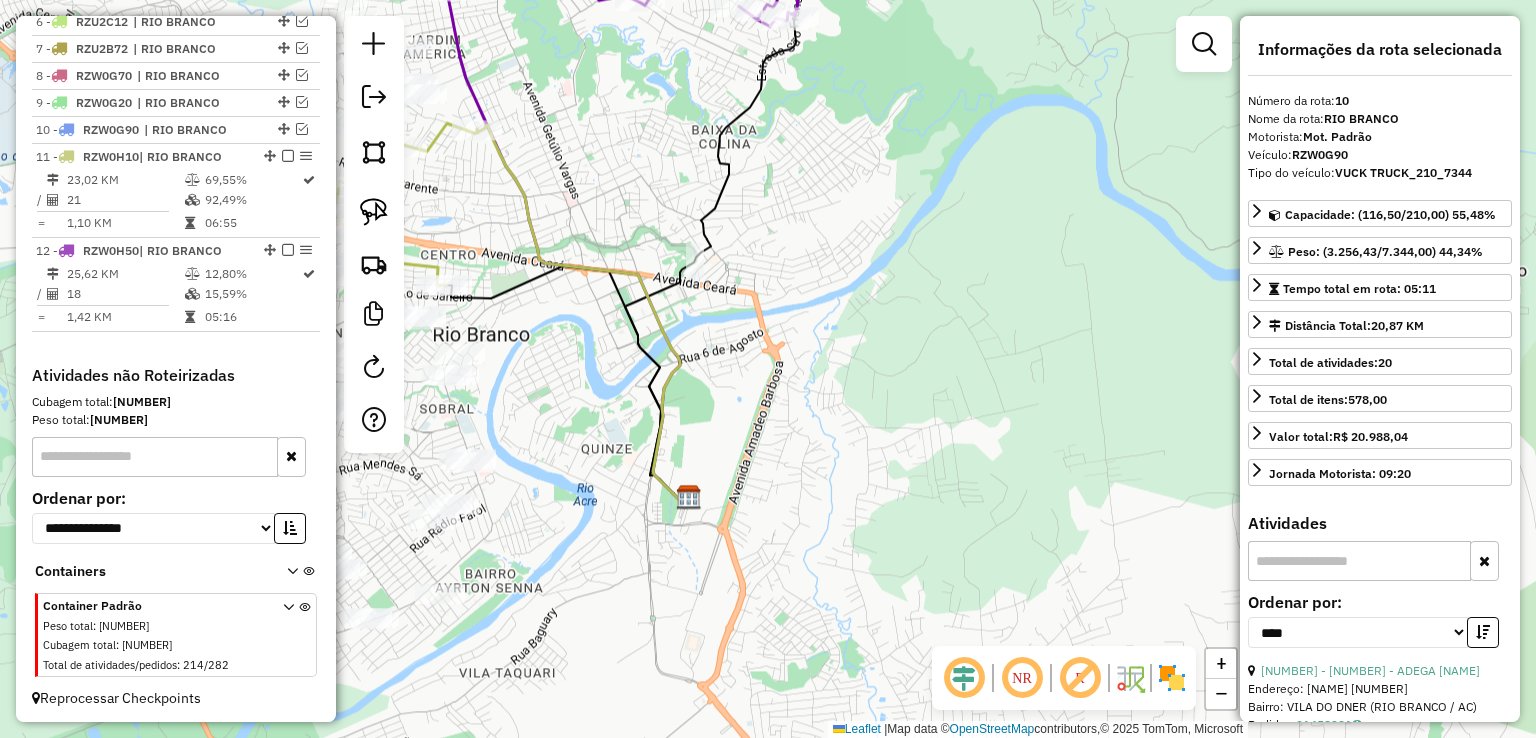 drag, startPoint x: 607, startPoint y: 183, endPoint x: 612, endPoint y: 464, distance: 281.0445 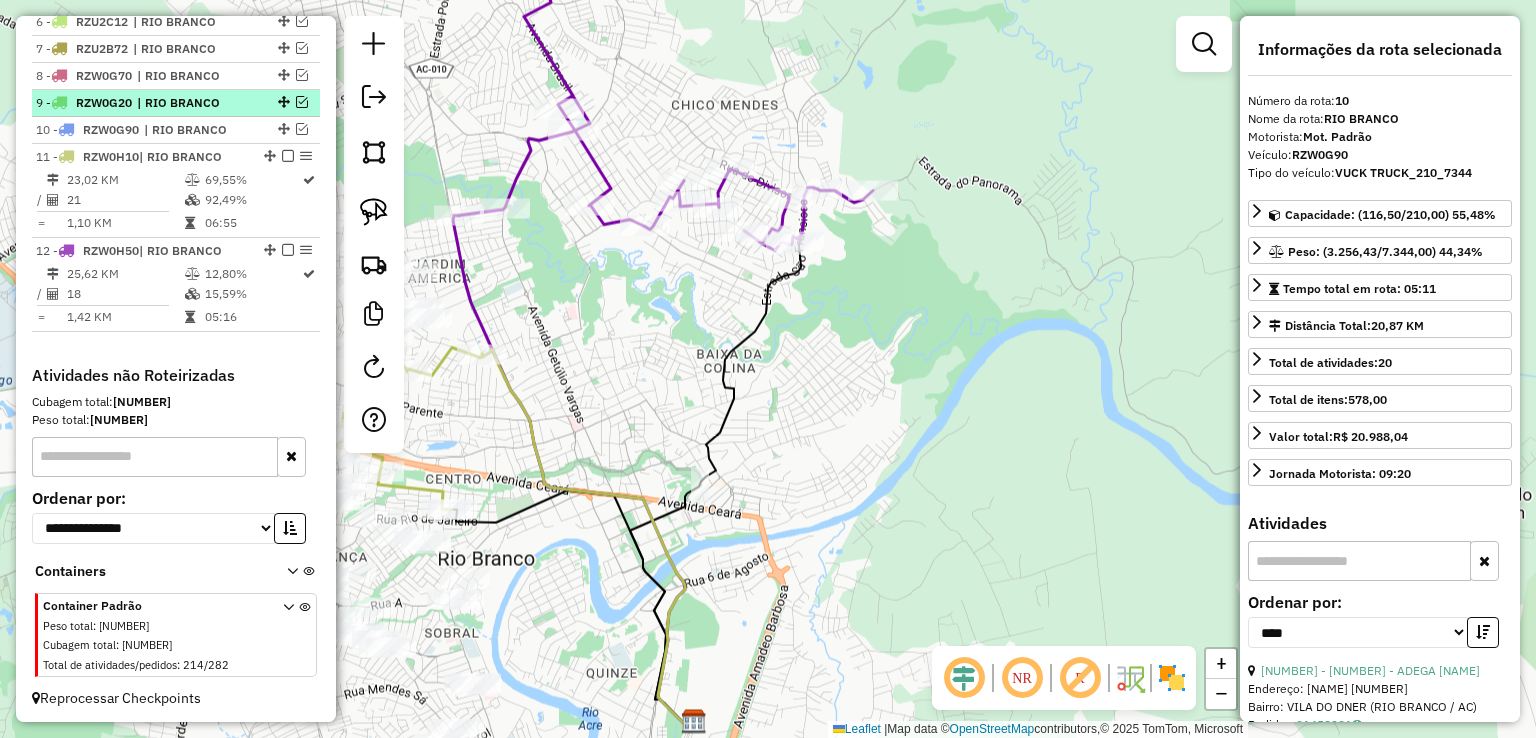 click at bounding box center [302, 102] 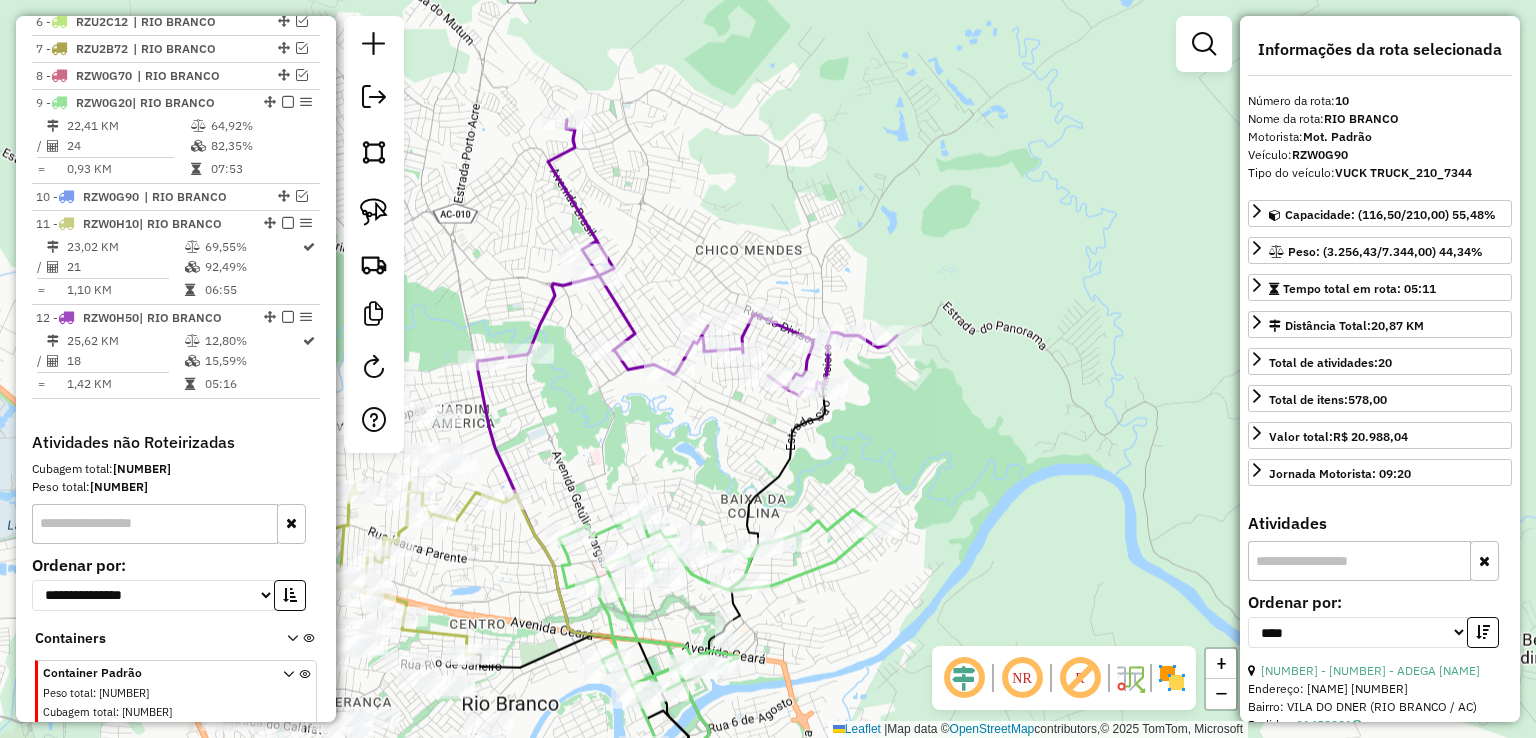 drag, startPoint x: 620, startPoint y: 296, endPoint x: 644, endPoint y: 441, distance: 146.9728 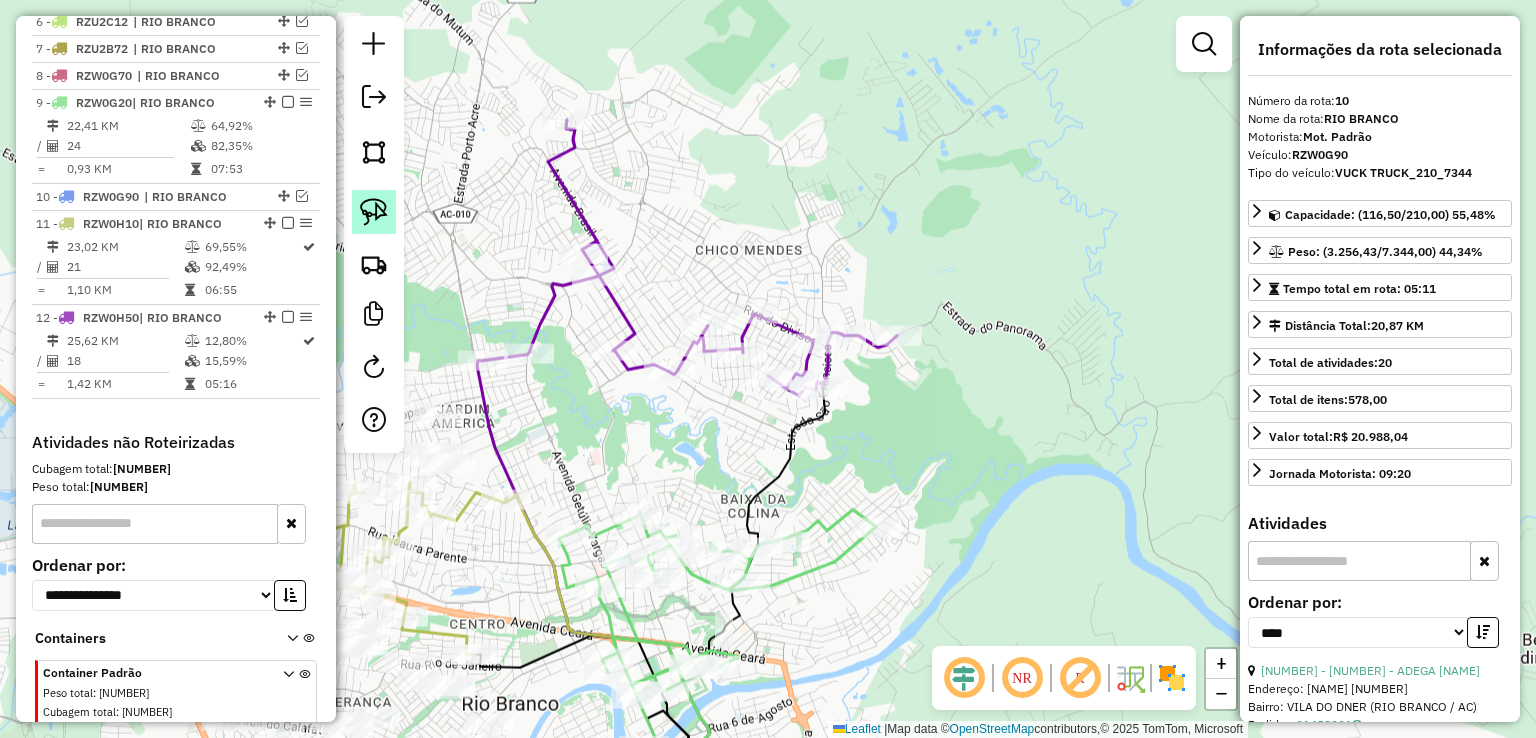 click 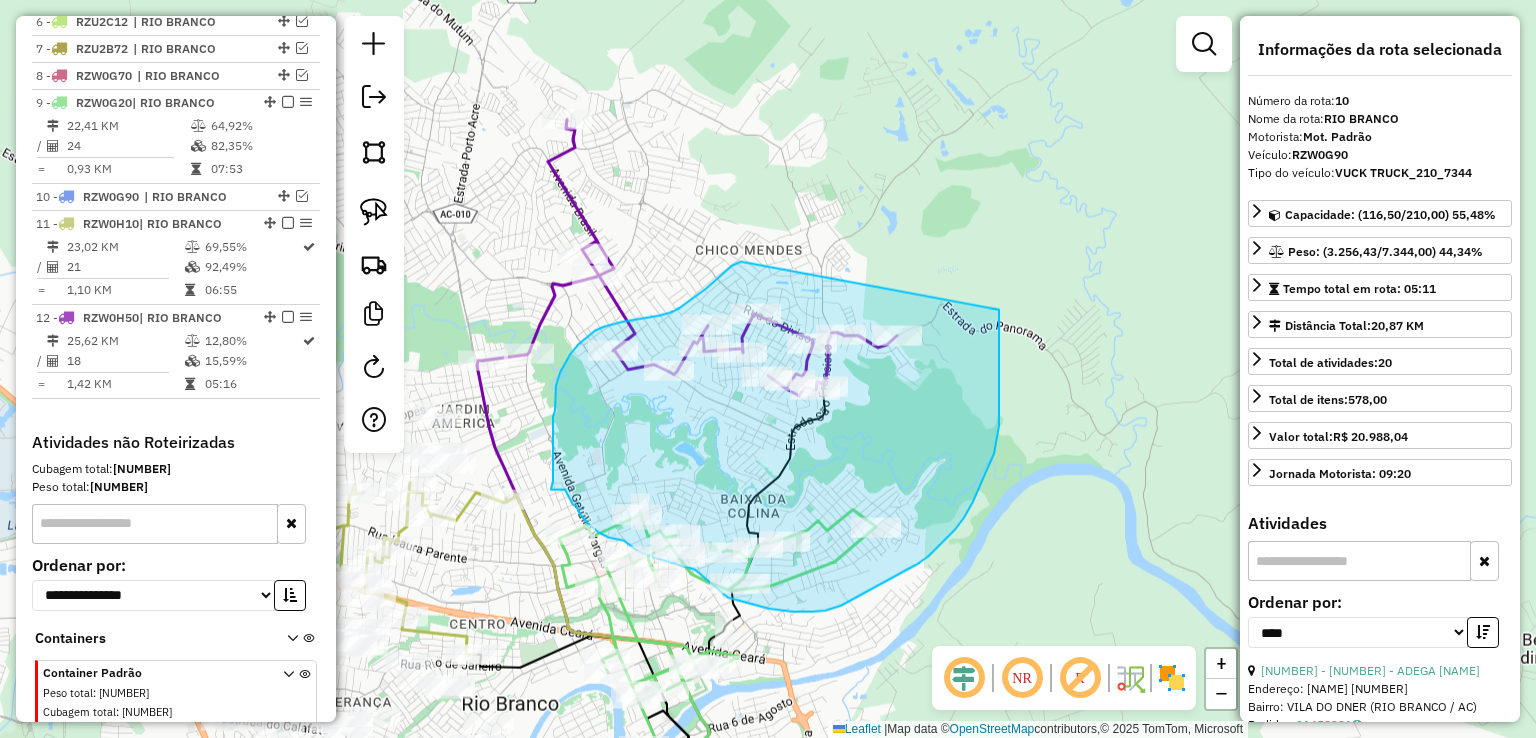drag, startPoint x: 741, startPoint y: 261, endPoint x: 998, endPoint y: 304, distance: 260.57245 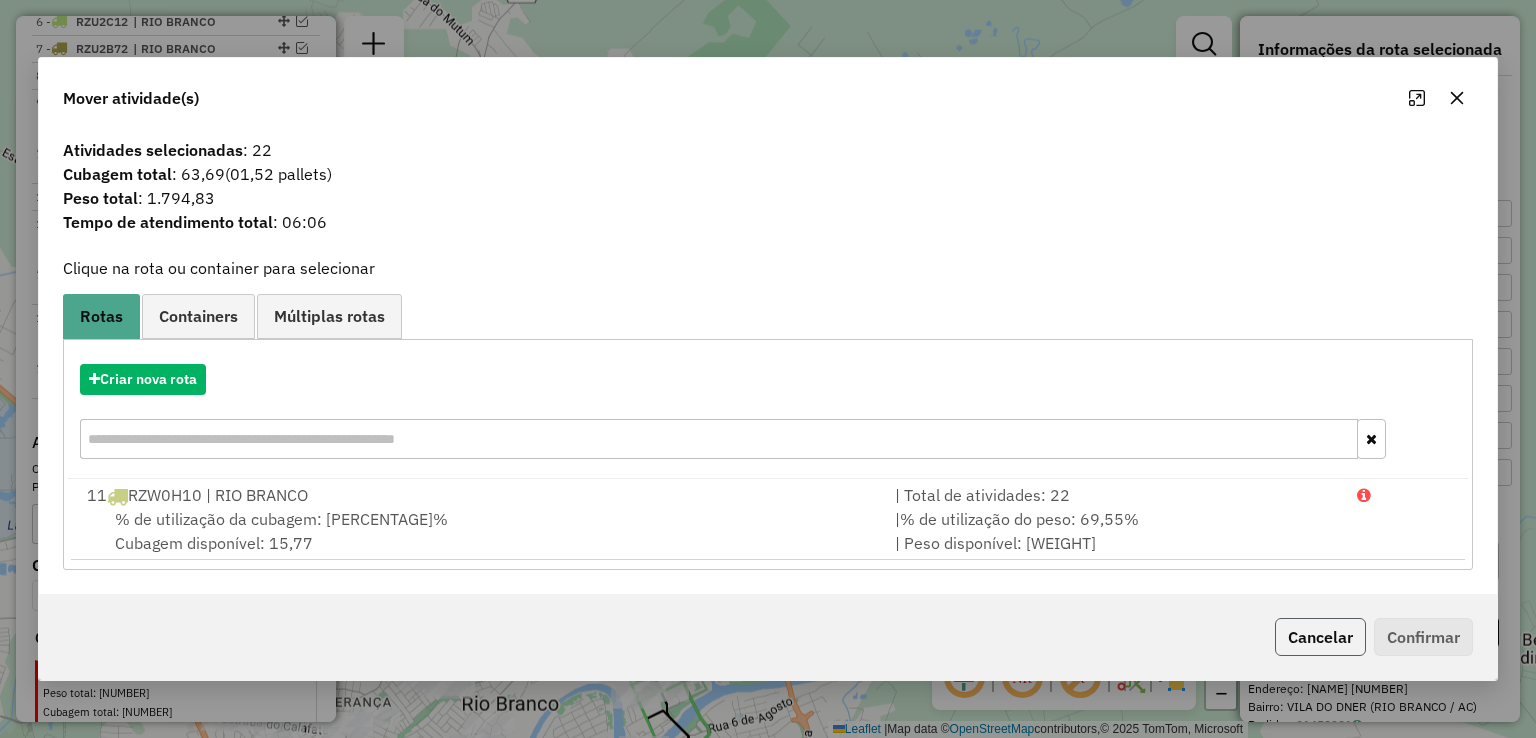 click on "Cancelar" 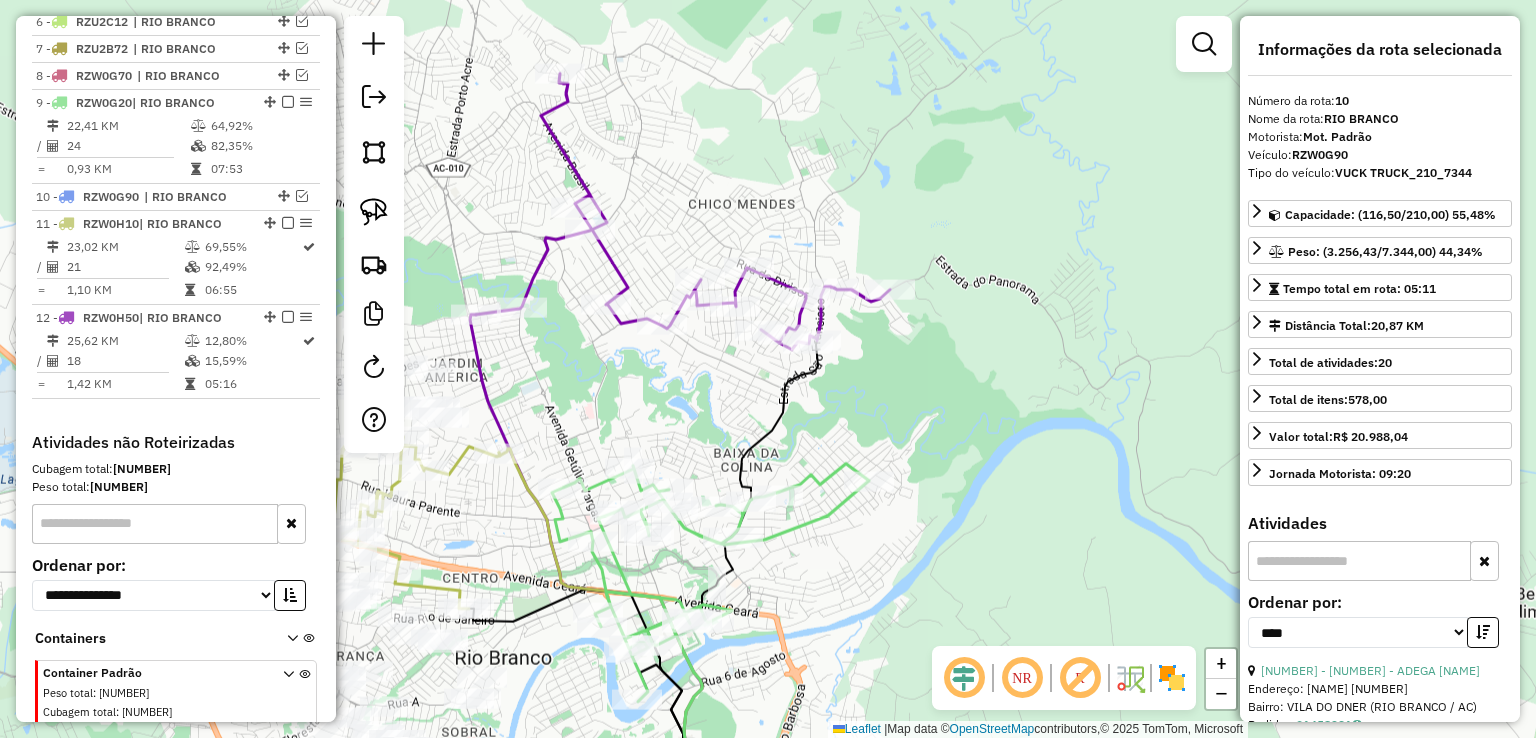 drag, startPoint x: 844, startPoint y: 425, endPoint x: 844, endPoint y: 443, distance: 18 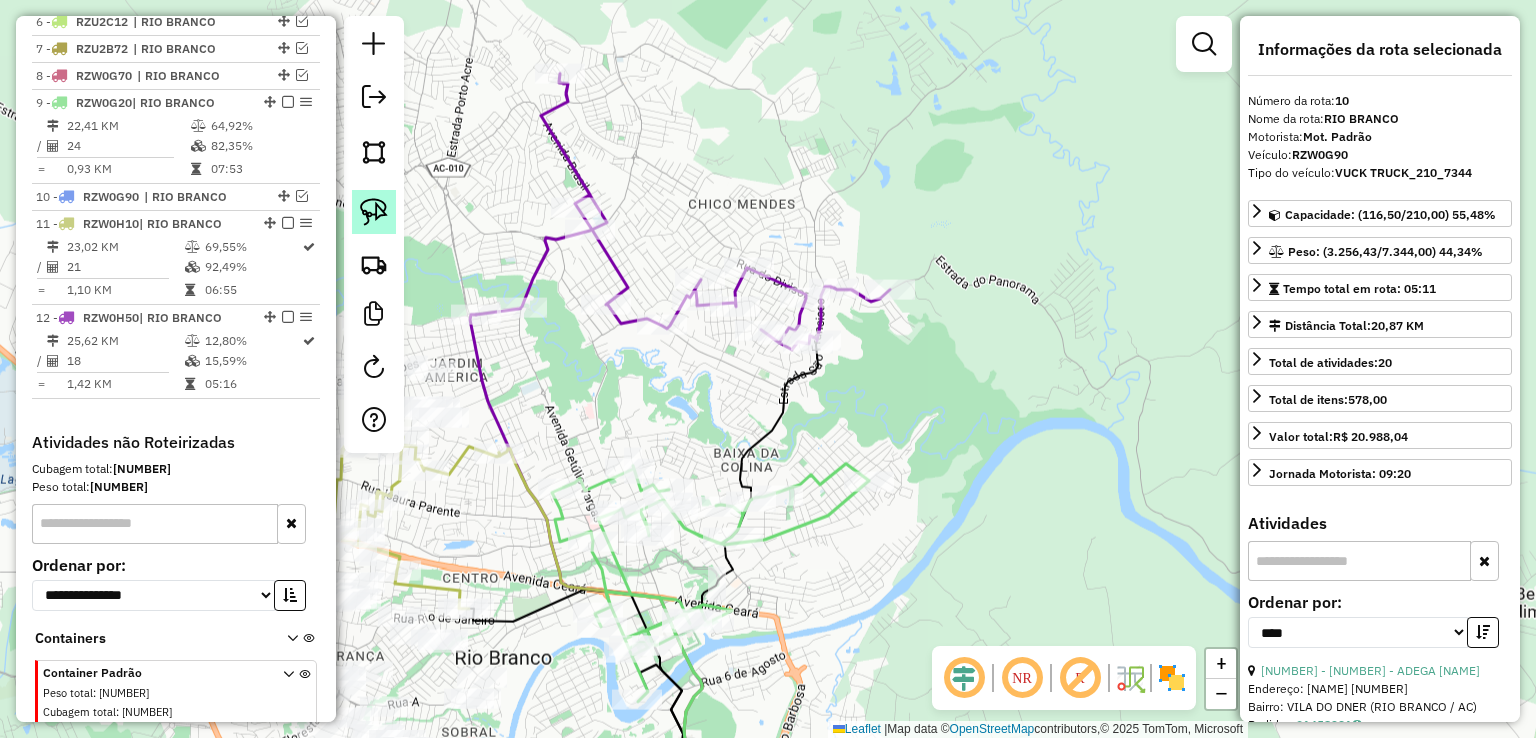 click 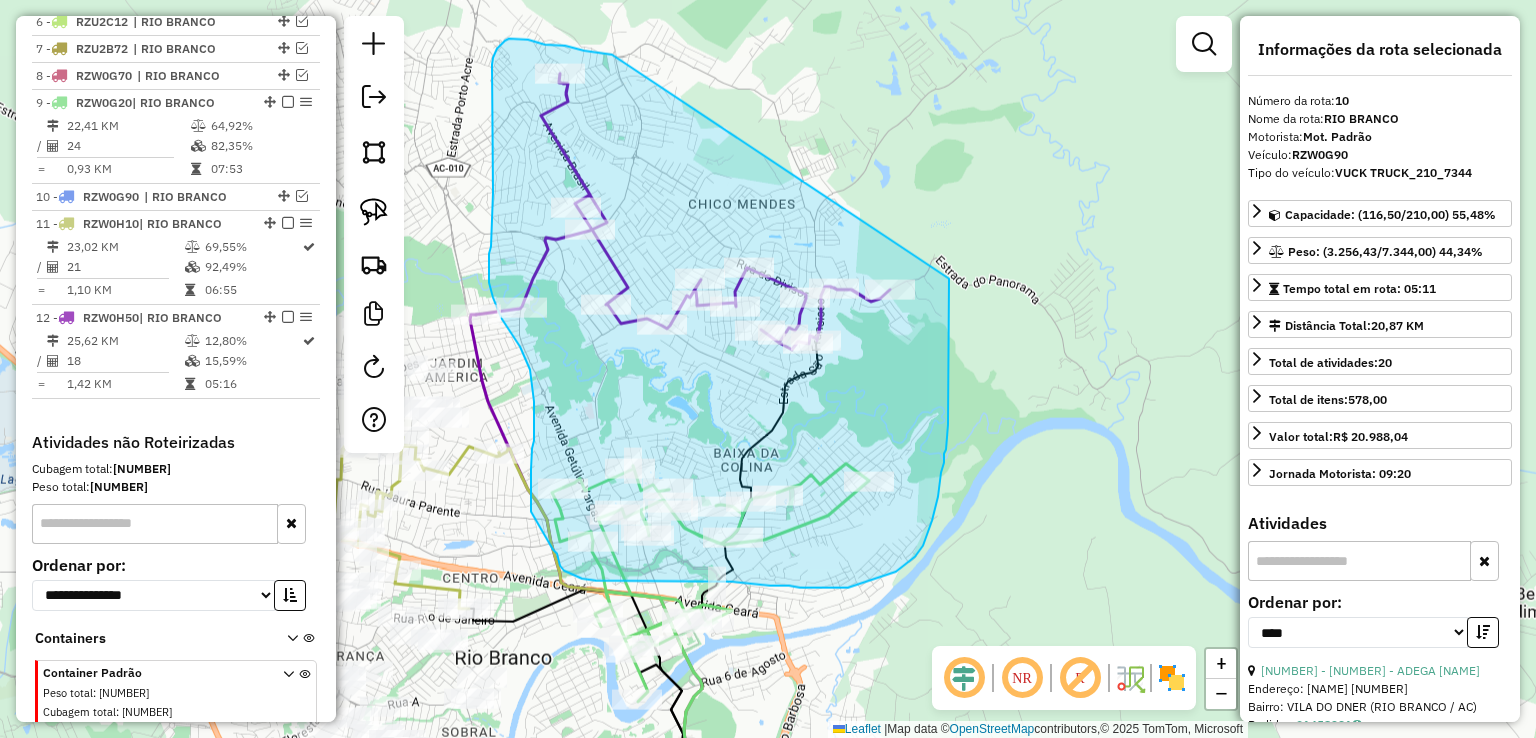 drag, startPoint x: 612, startPoint y: 55, endPoint x: 949, endPoint y: 278, distance: 404.10147 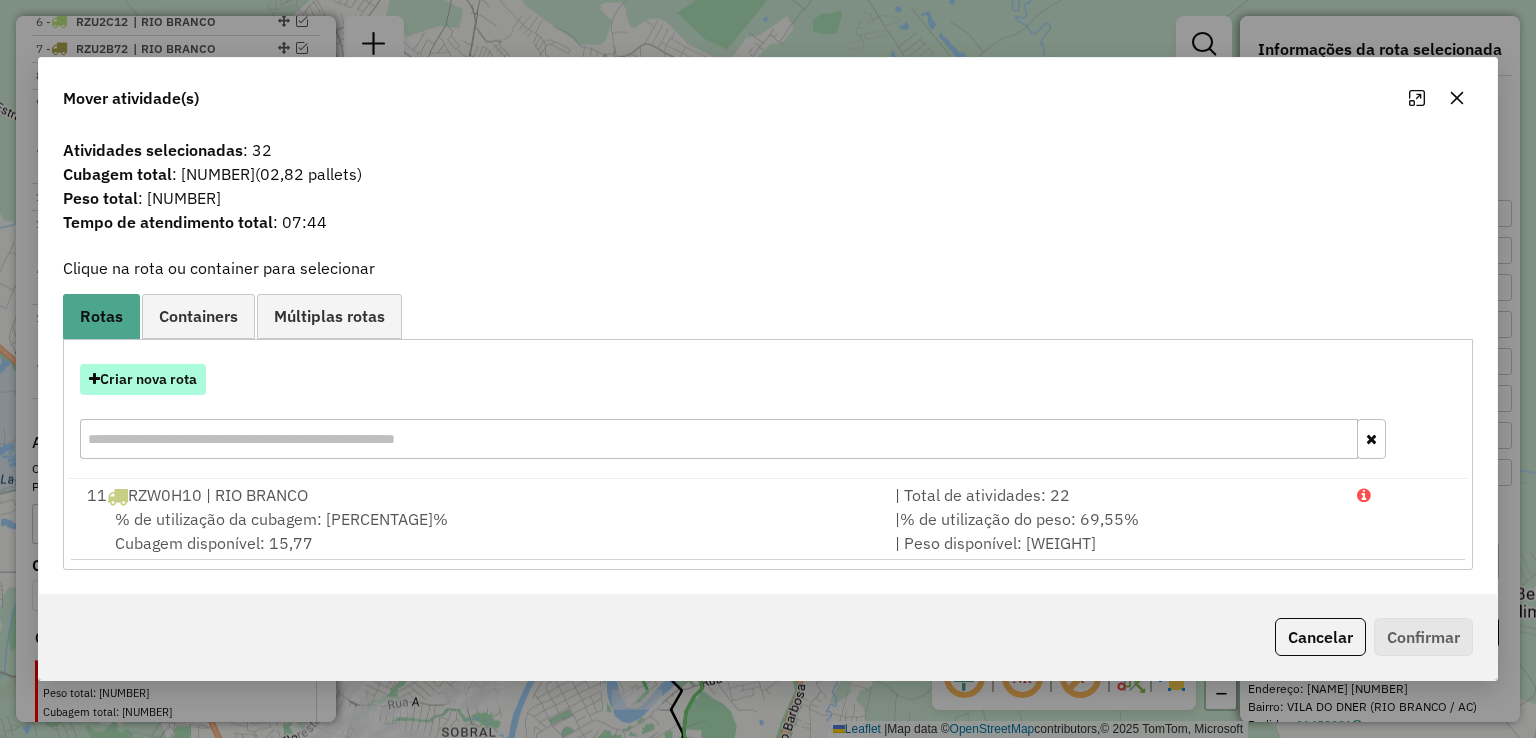 click on "Criar nova rota" at bounding box center (143, 379) 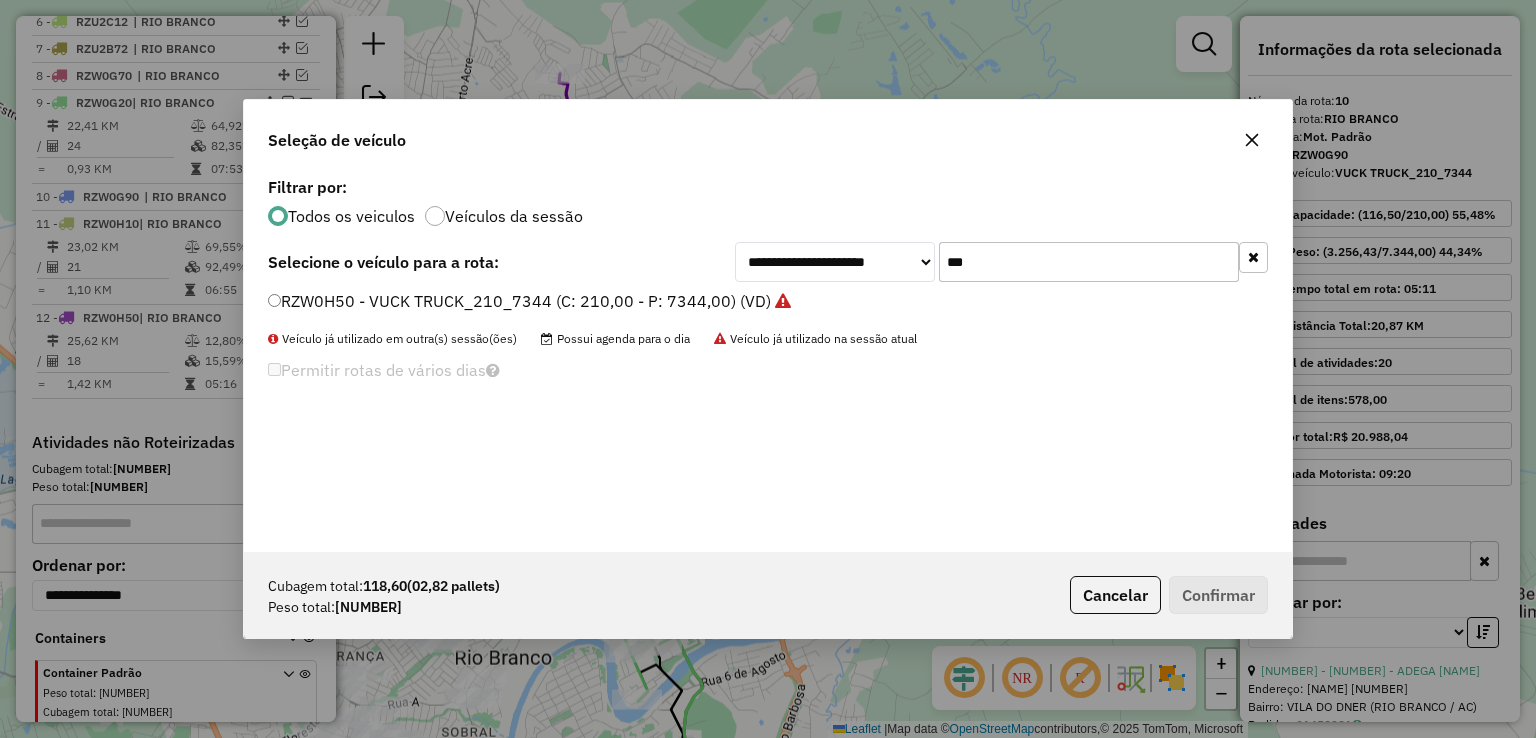 scroll, scrollTop: 10, scrollLeft: 6, axis: both 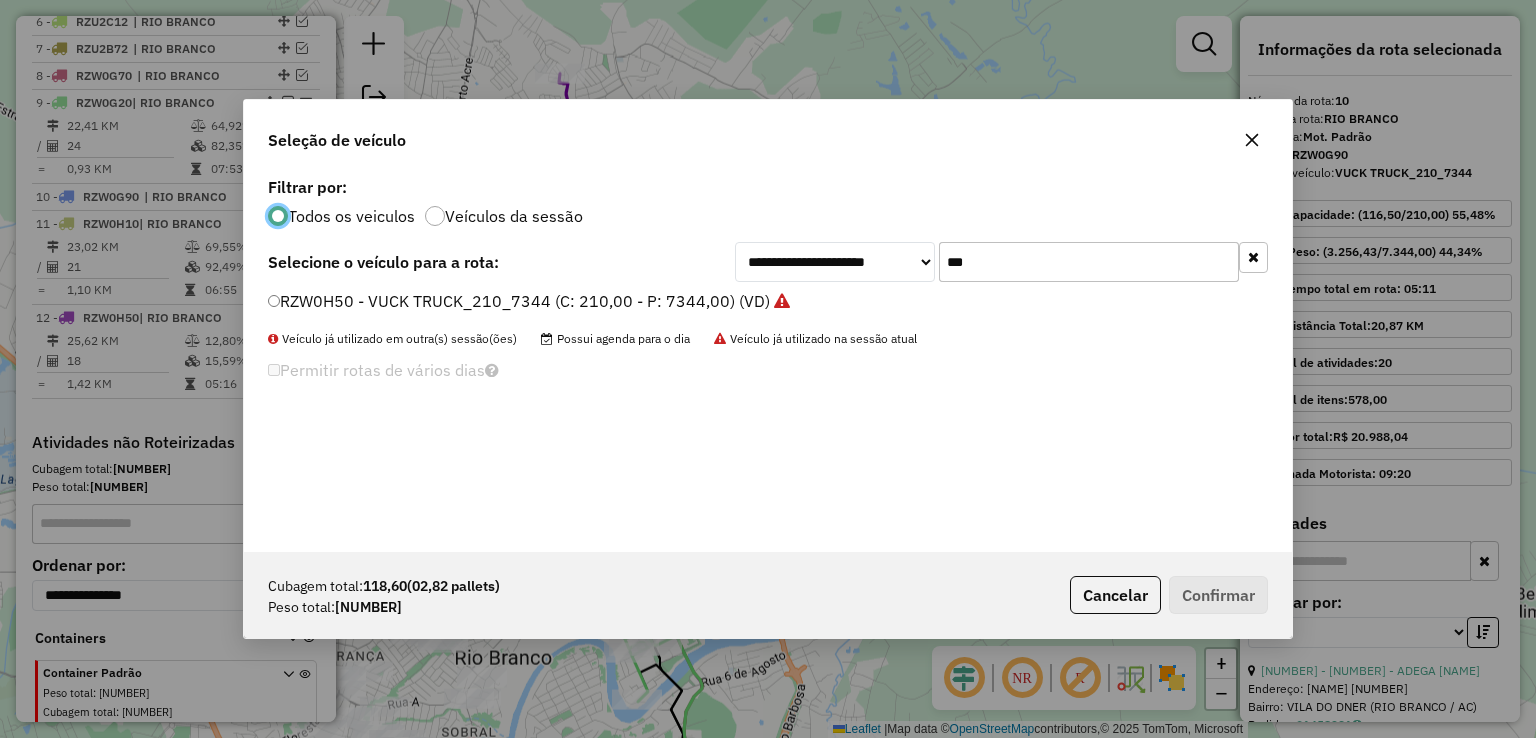 drag, startPoint x: 1033, startPoint y: 256, endPoint x: 644, endPoint y: 239, distance: 389.37128 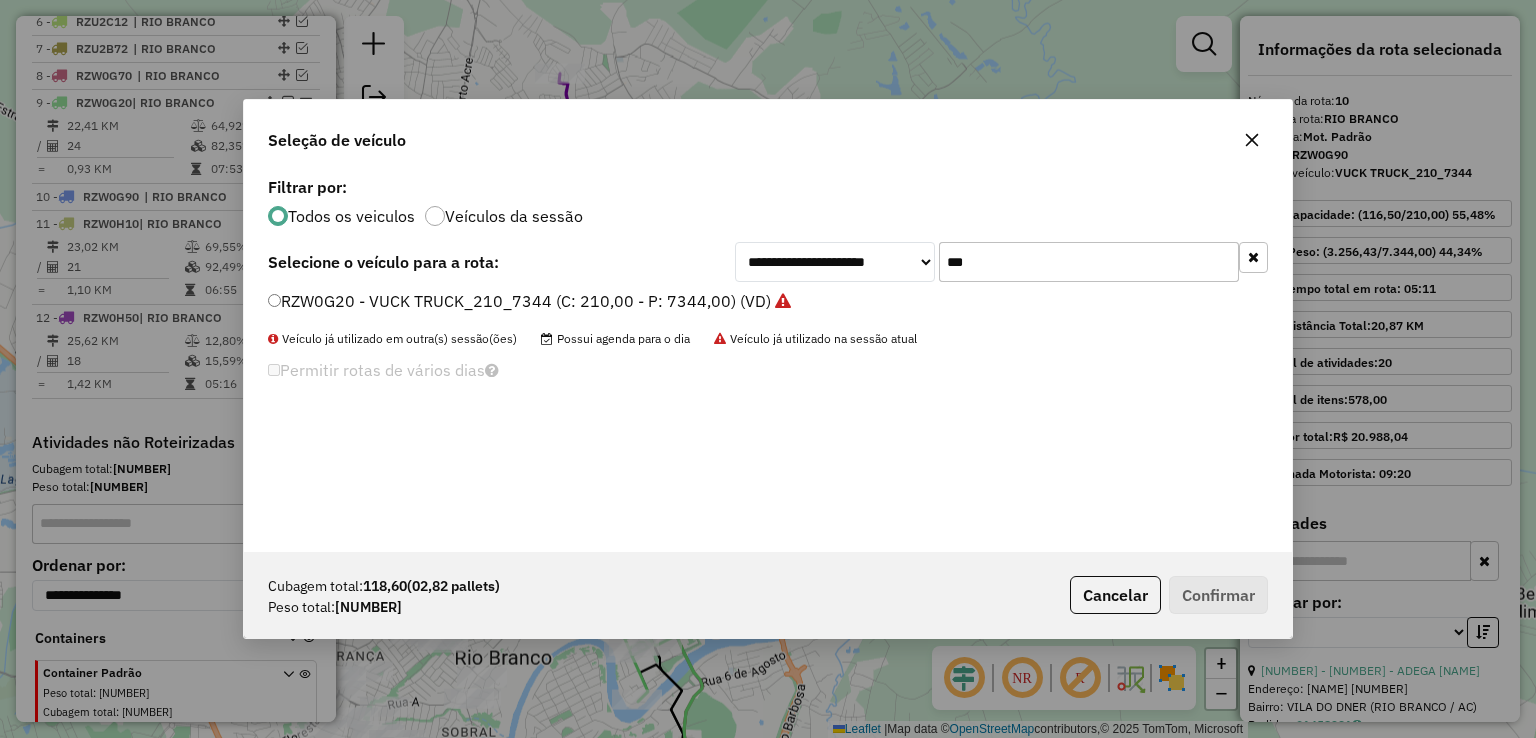 type on "***" 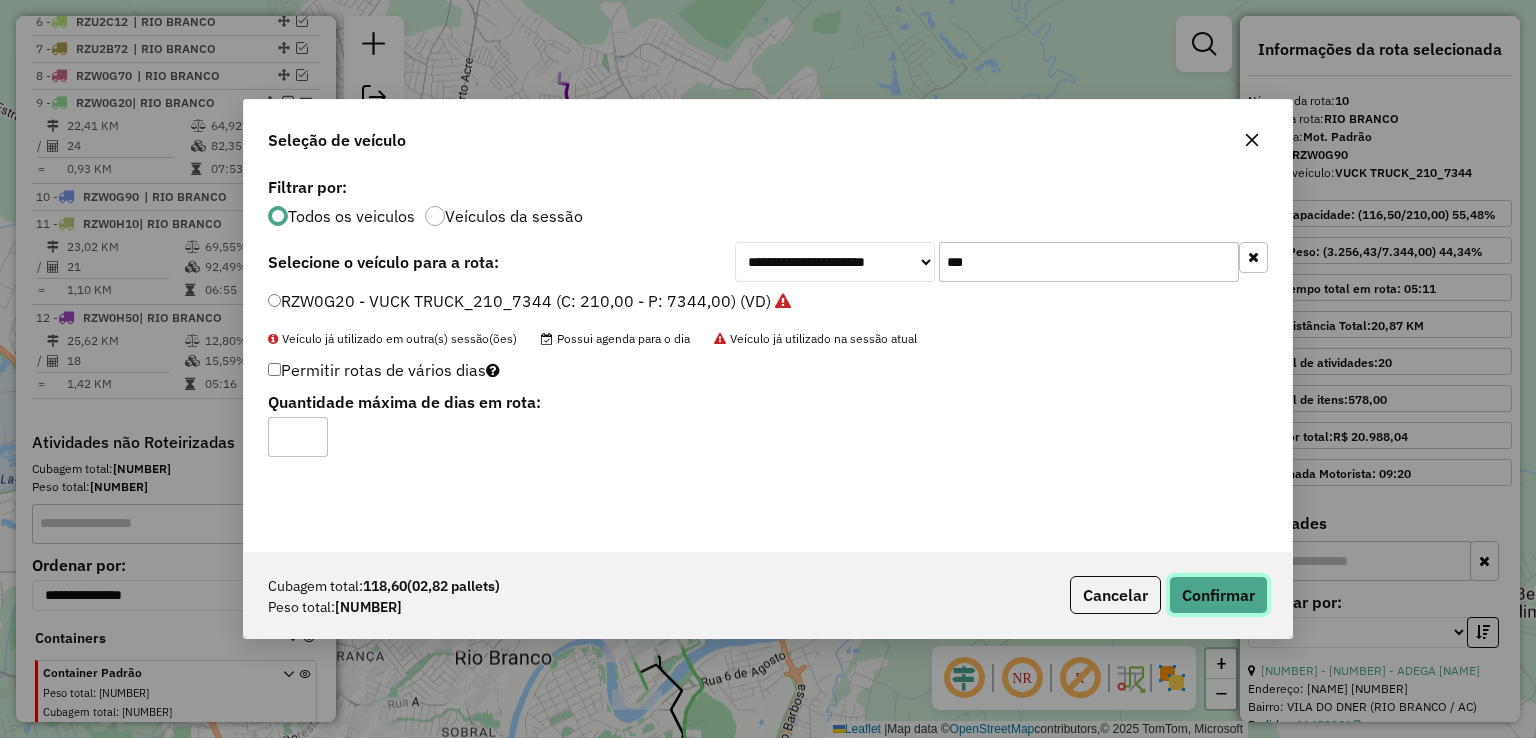 click on "Confirmar" 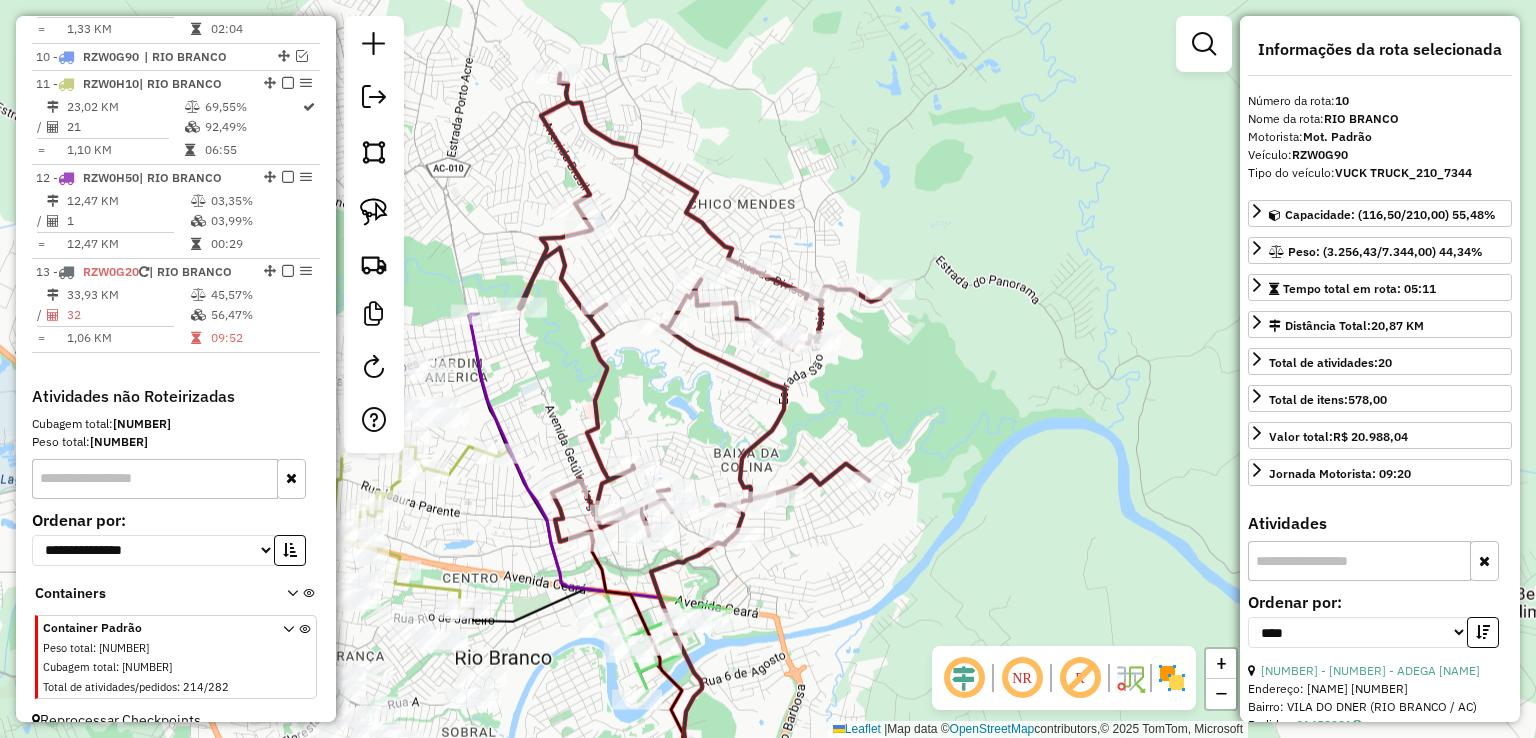 scroll, scrollTop: 1056, scrollLeft: 0, axis: vertical 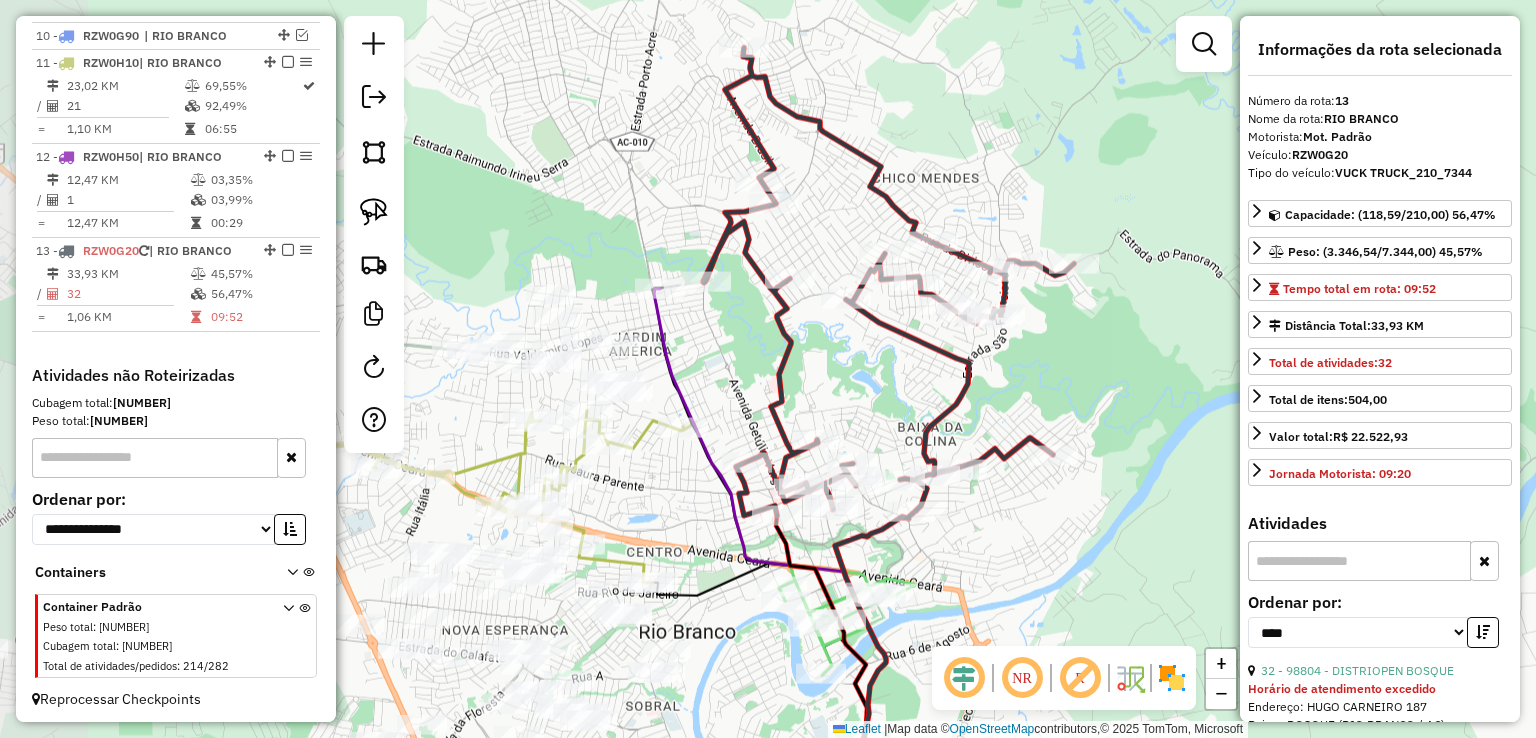 drag, startPoint x: 851, startPoint y: 574, endPoint x: 955, endPoint y: 571, distance: 104.04326 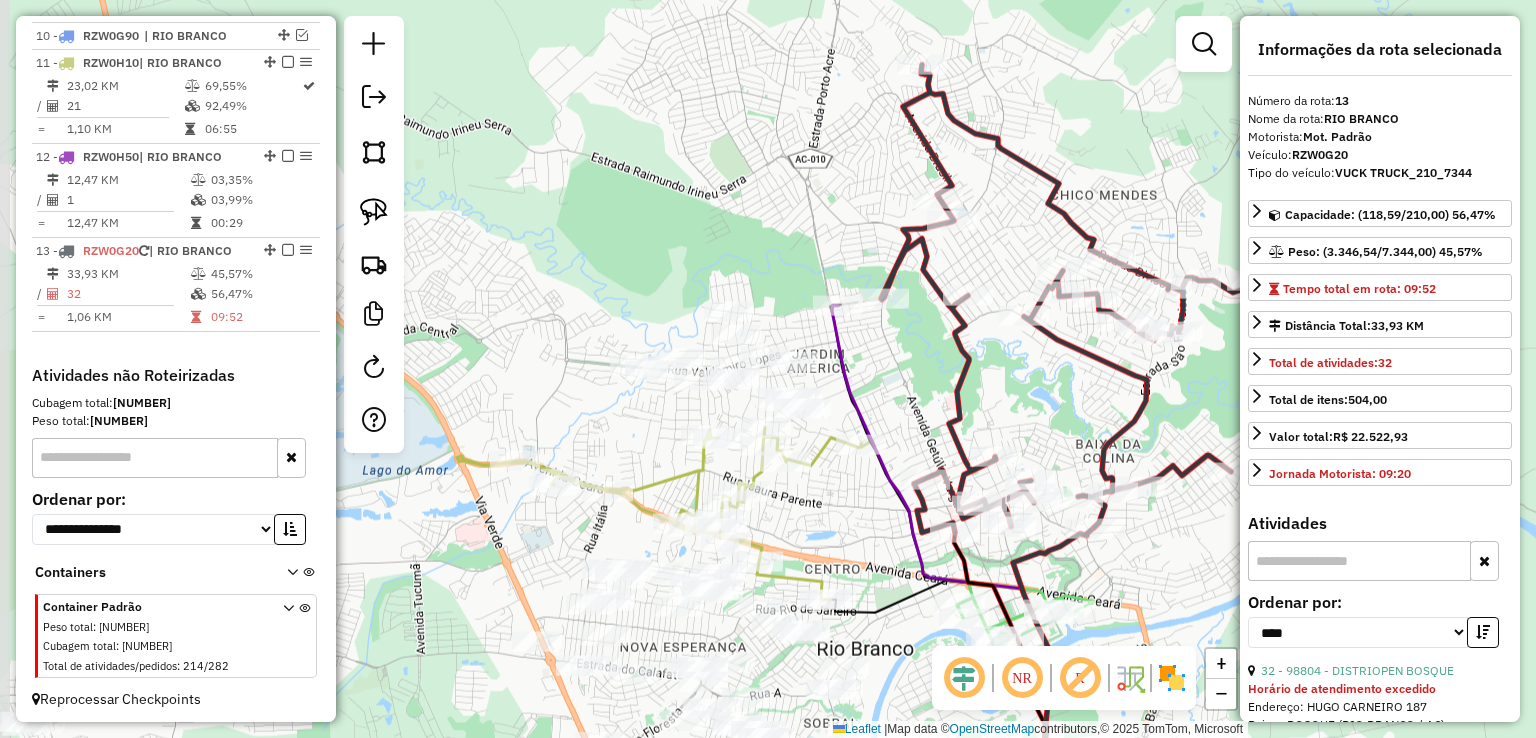 drag, startPoint x: 698, startPoint y: 501, endPoint x: 860, endPoint y: 518, distance: 162.88953 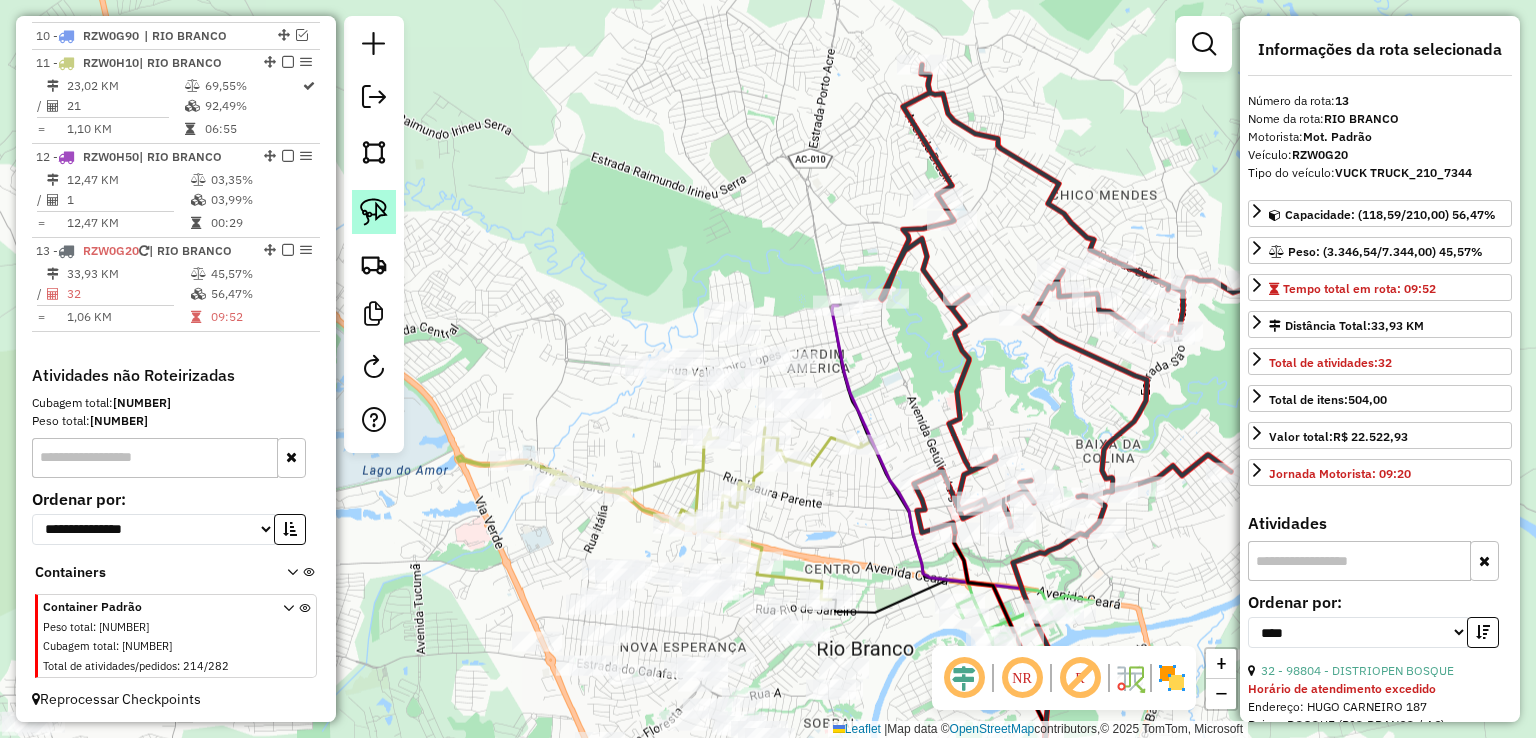 click 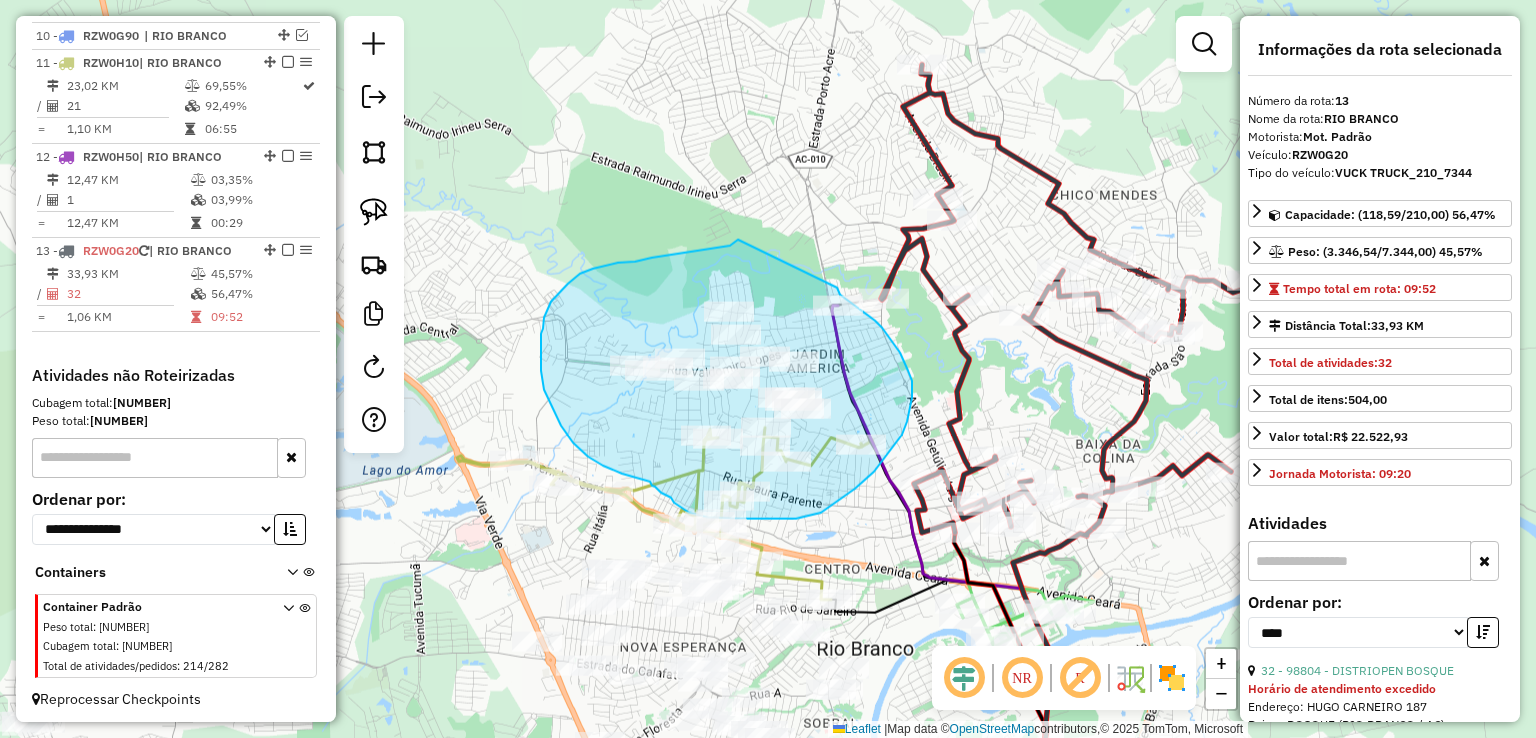 drag, startPoint x: 735, startPoint y: 242, endPoint x: 837, endPoint y: 287, distance: 111.48543 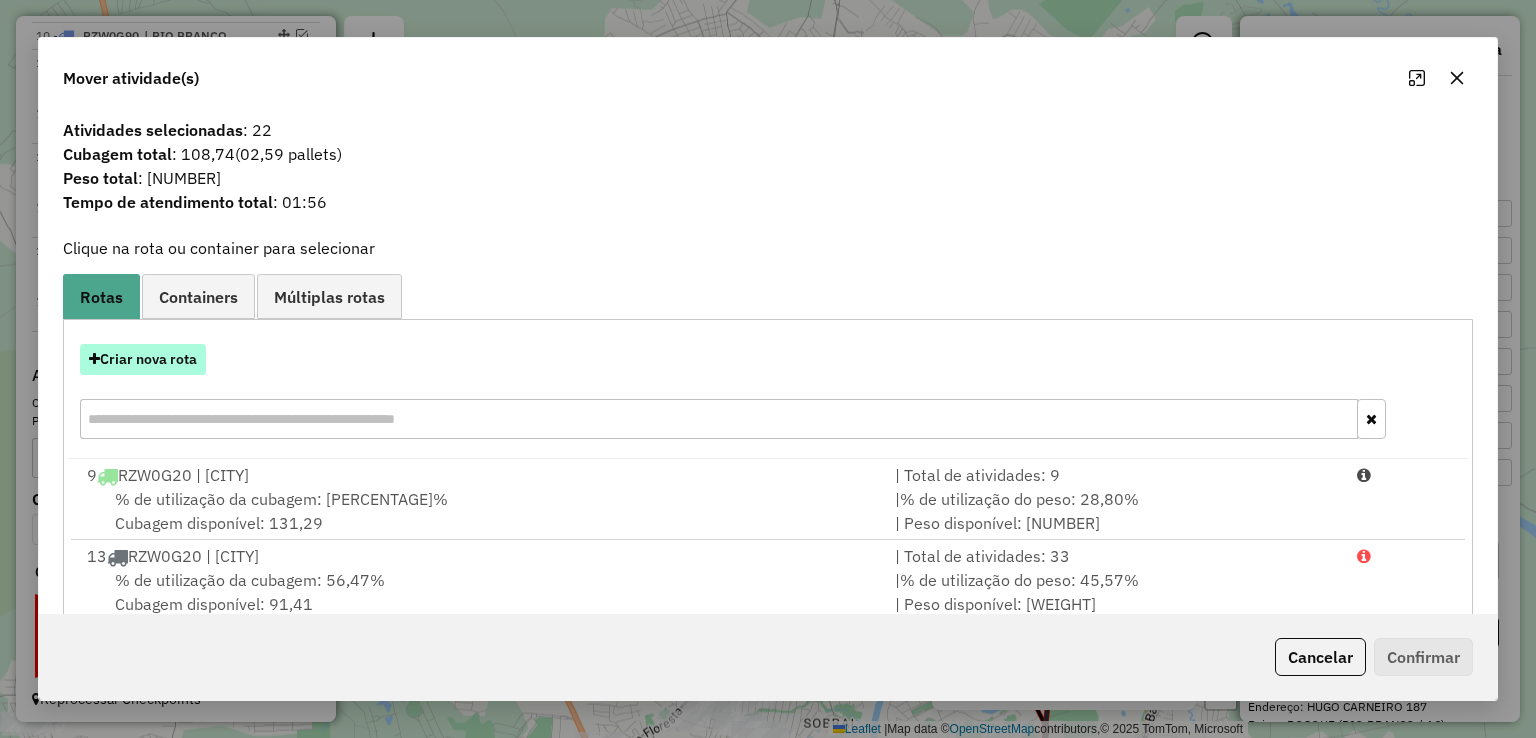 click on "Criar nova rota" at bounding box center [143, 359] 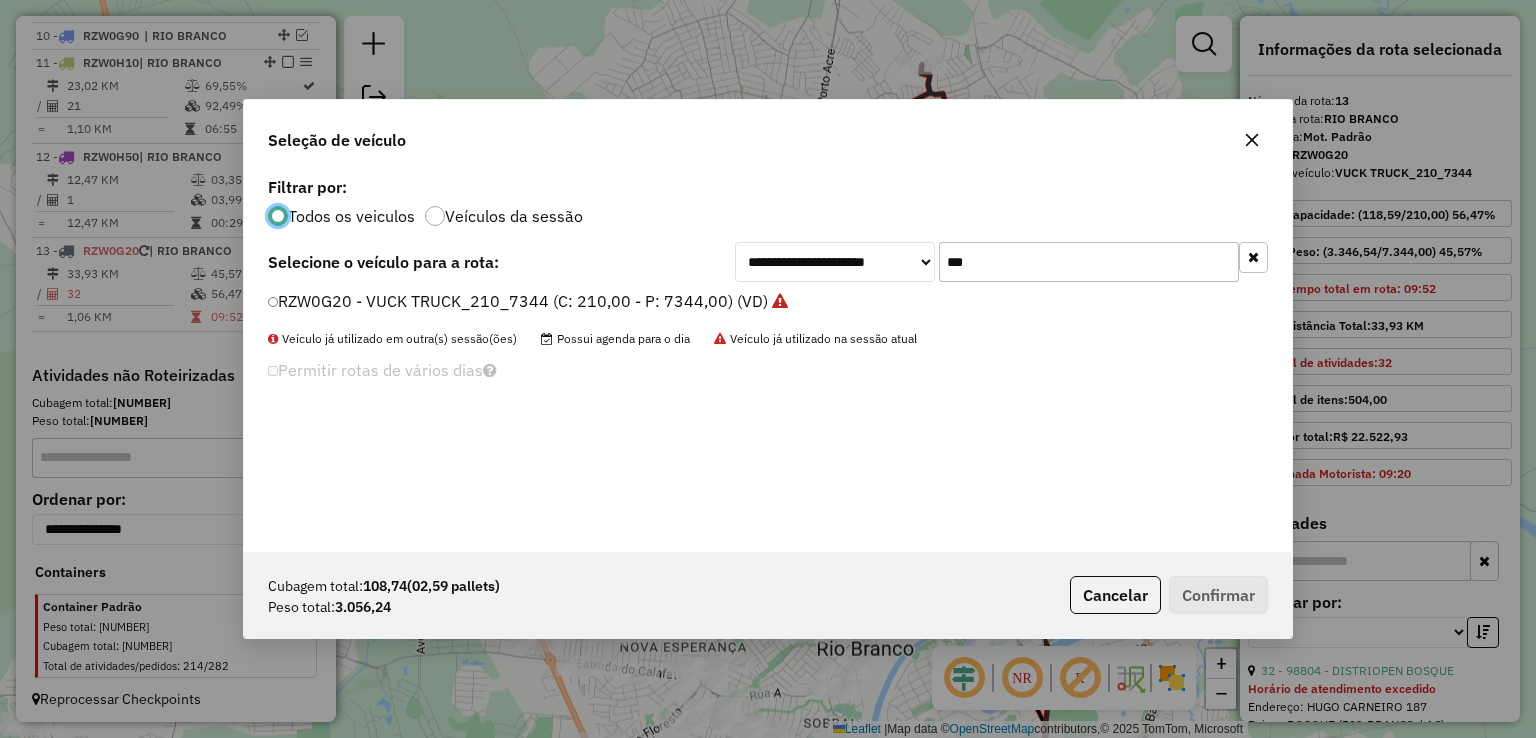 scroll, scrollTop: 10, scrollLeft: 6, axis: both 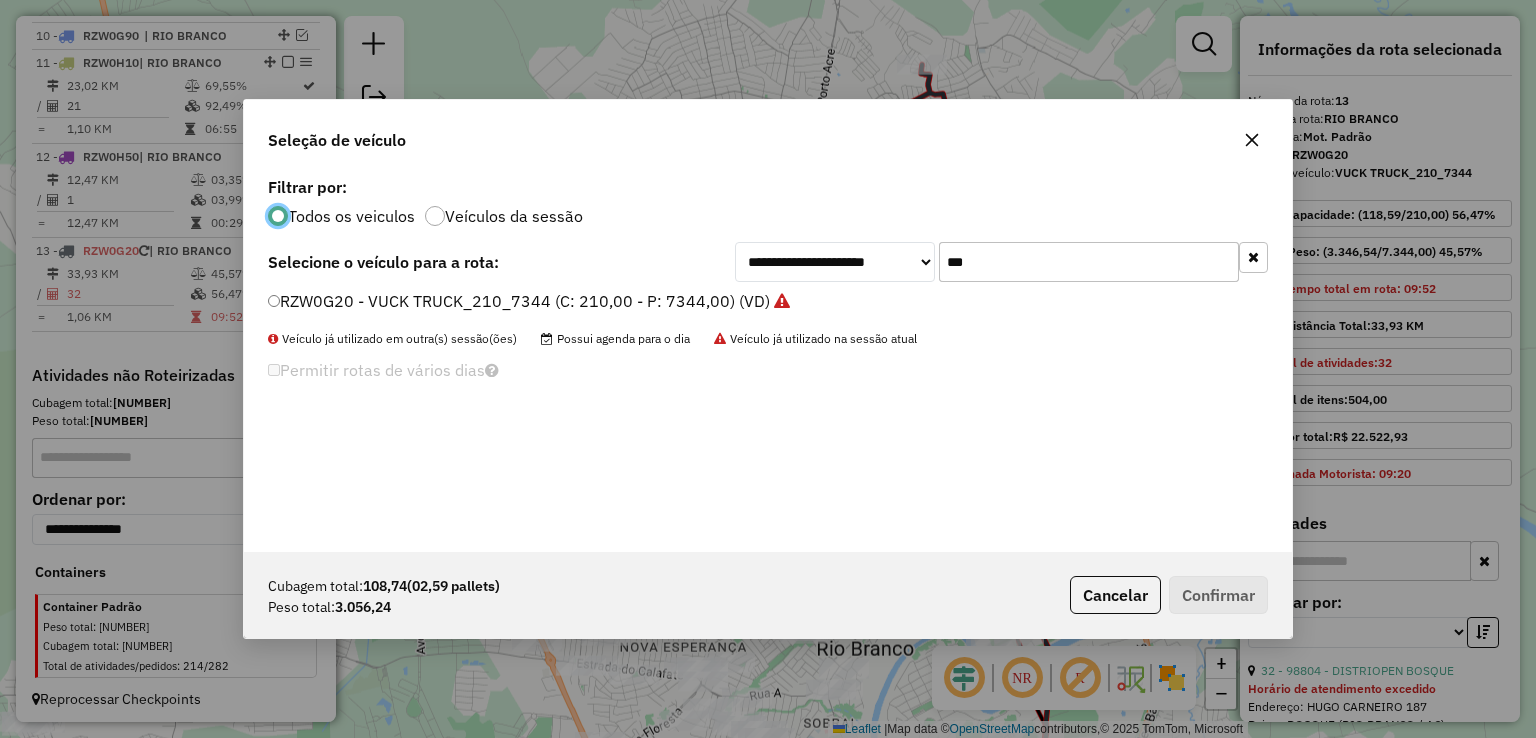 drag, startPoint x: 830, startPoint y: 261, endPoint x: 716, endPoint y: 261, distance: 114 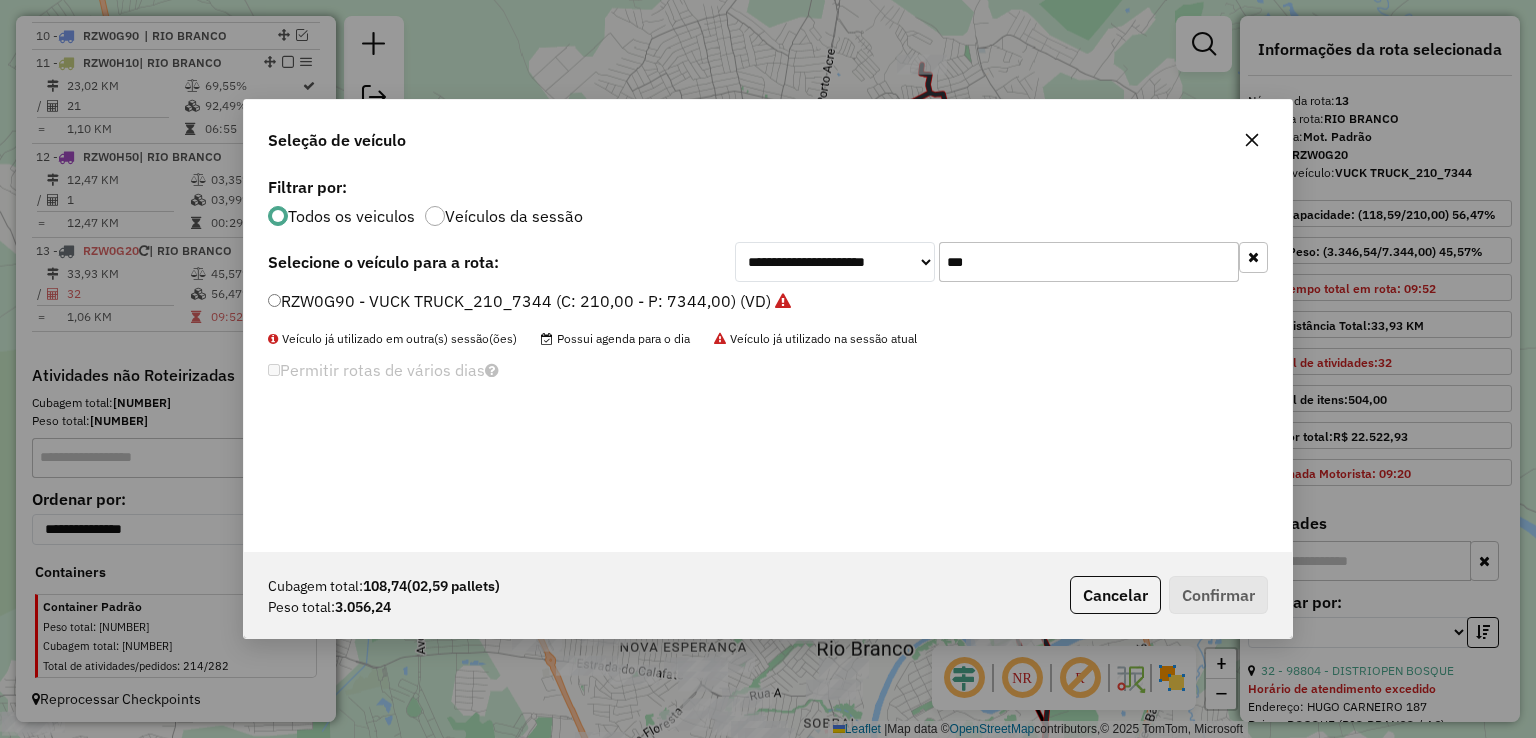type on "***" 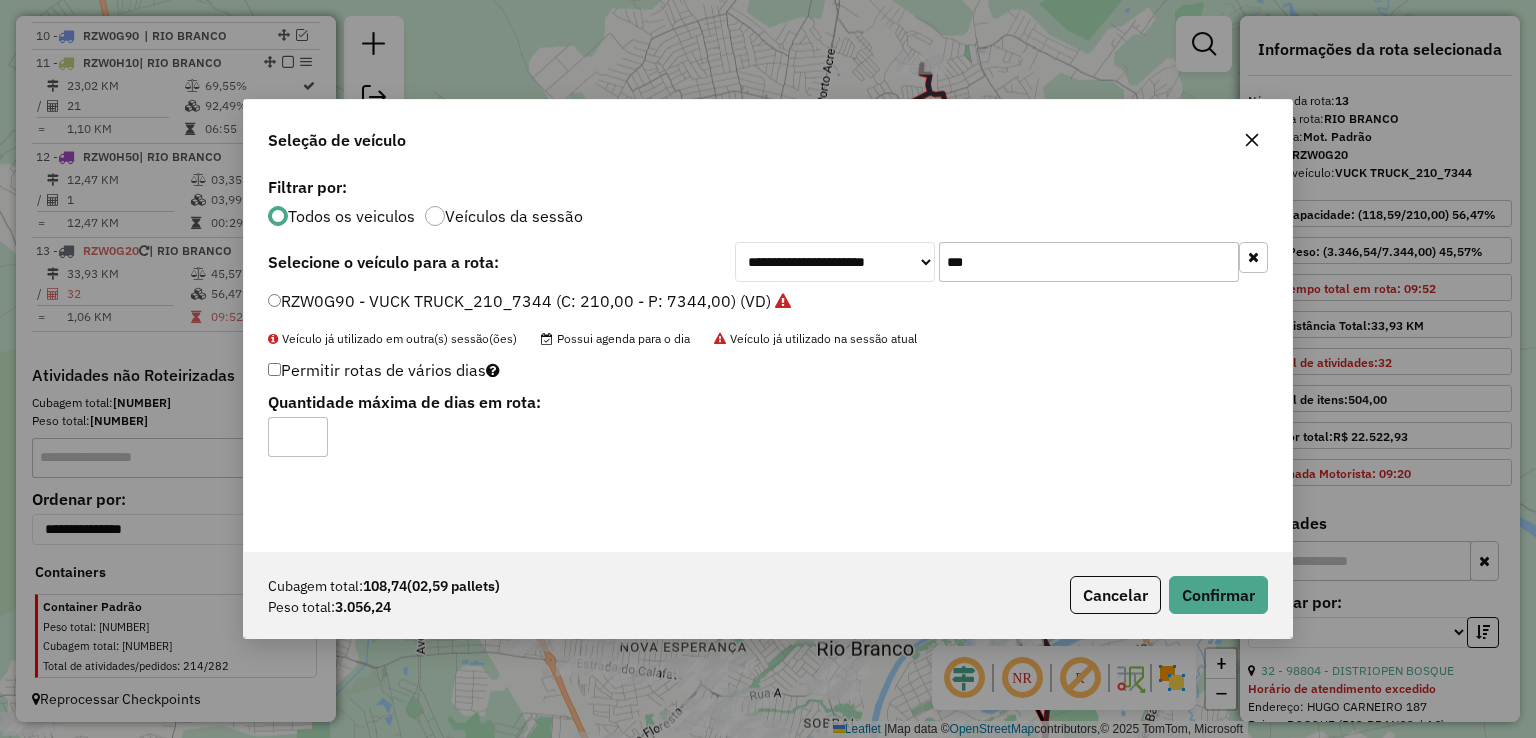click on "Cubagem total:  108,74   (02,59 pallets)  Peso total: 3.056,24  Cancelar   Confirmar" 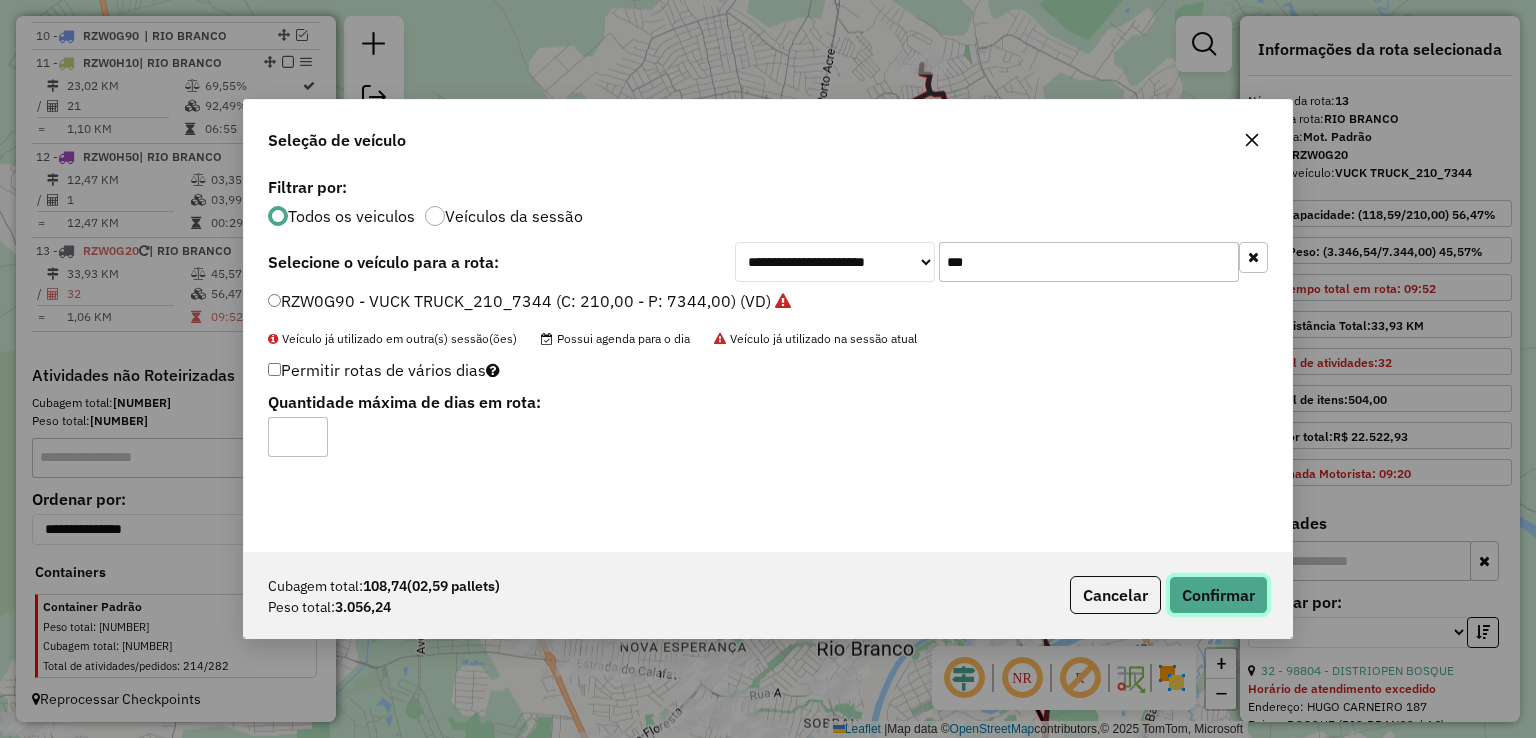 click on "Confirmar" 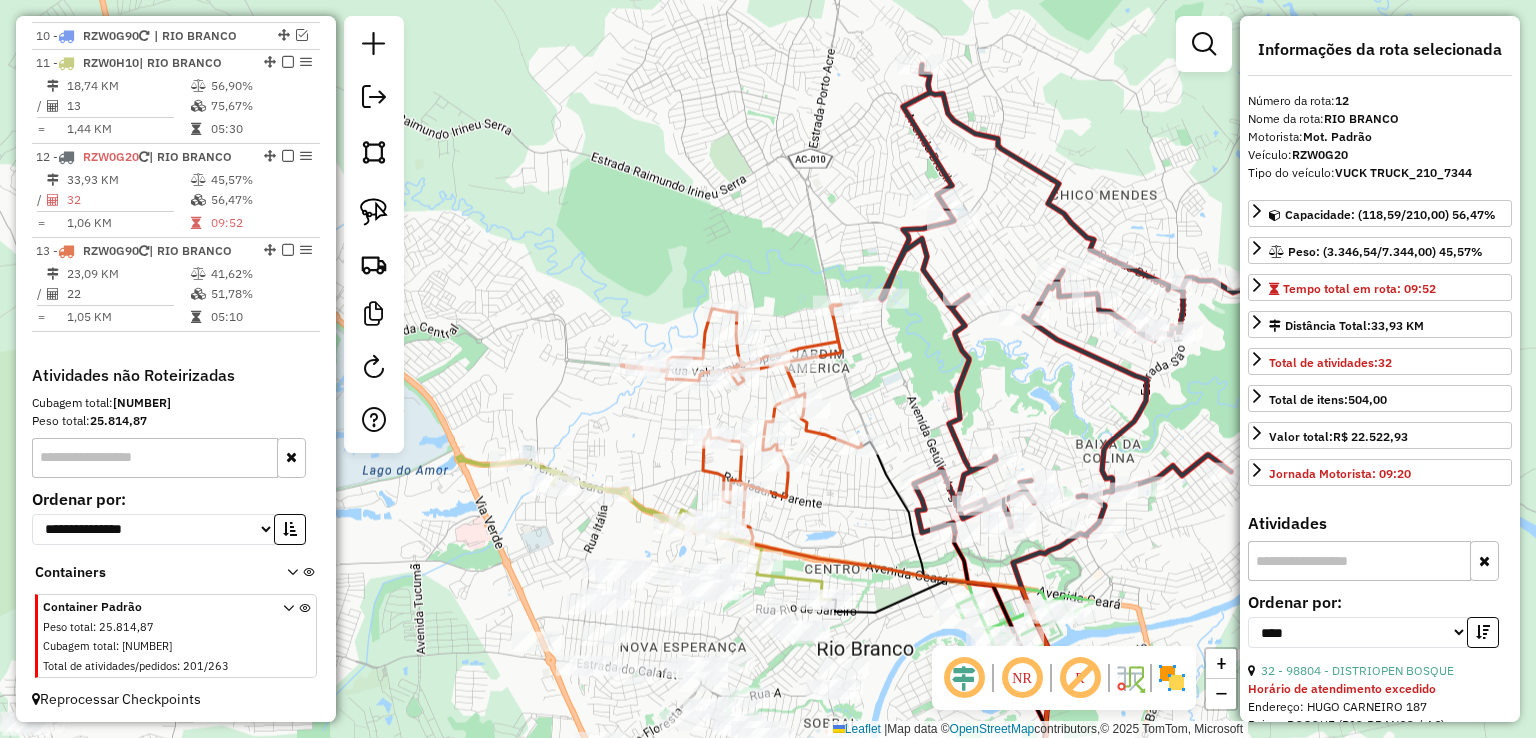 click 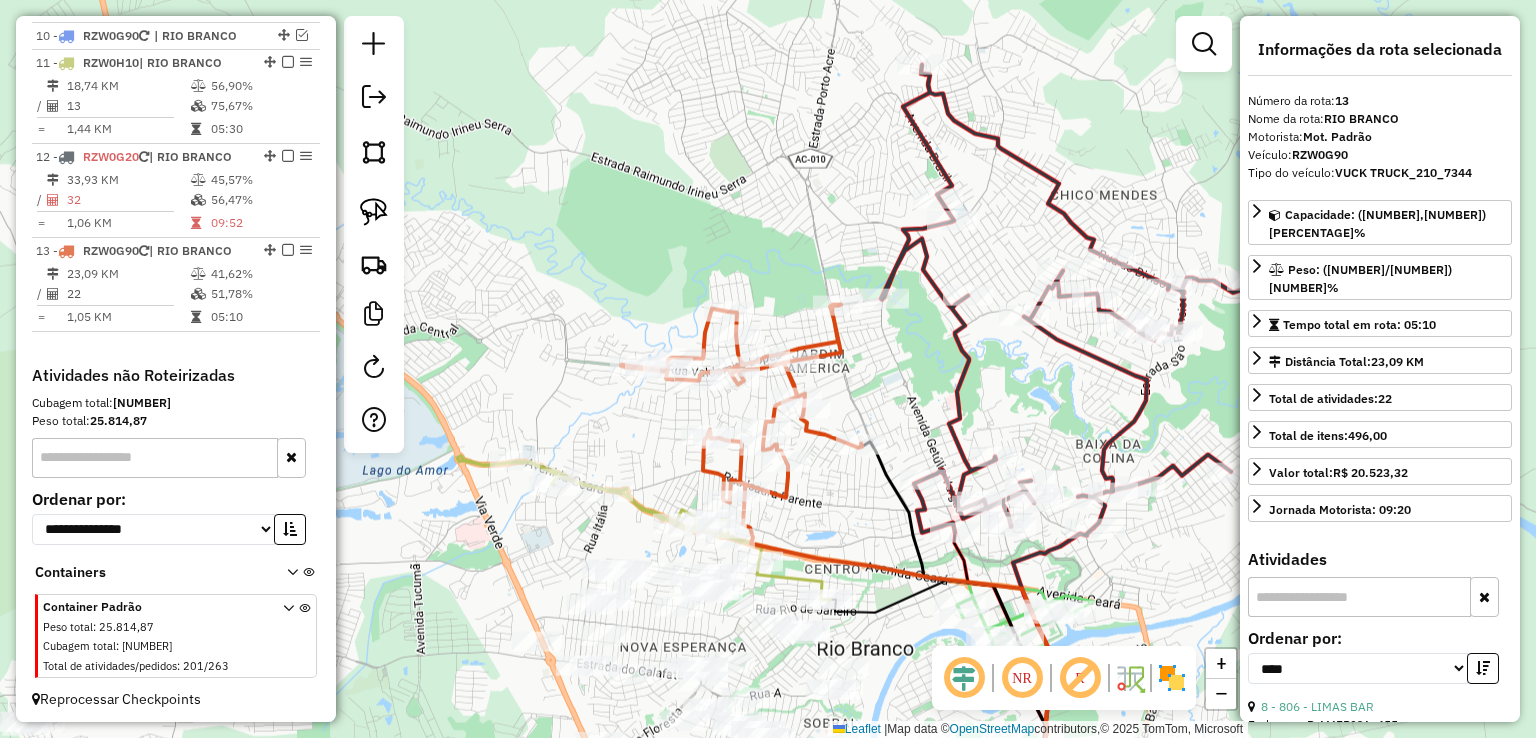 click 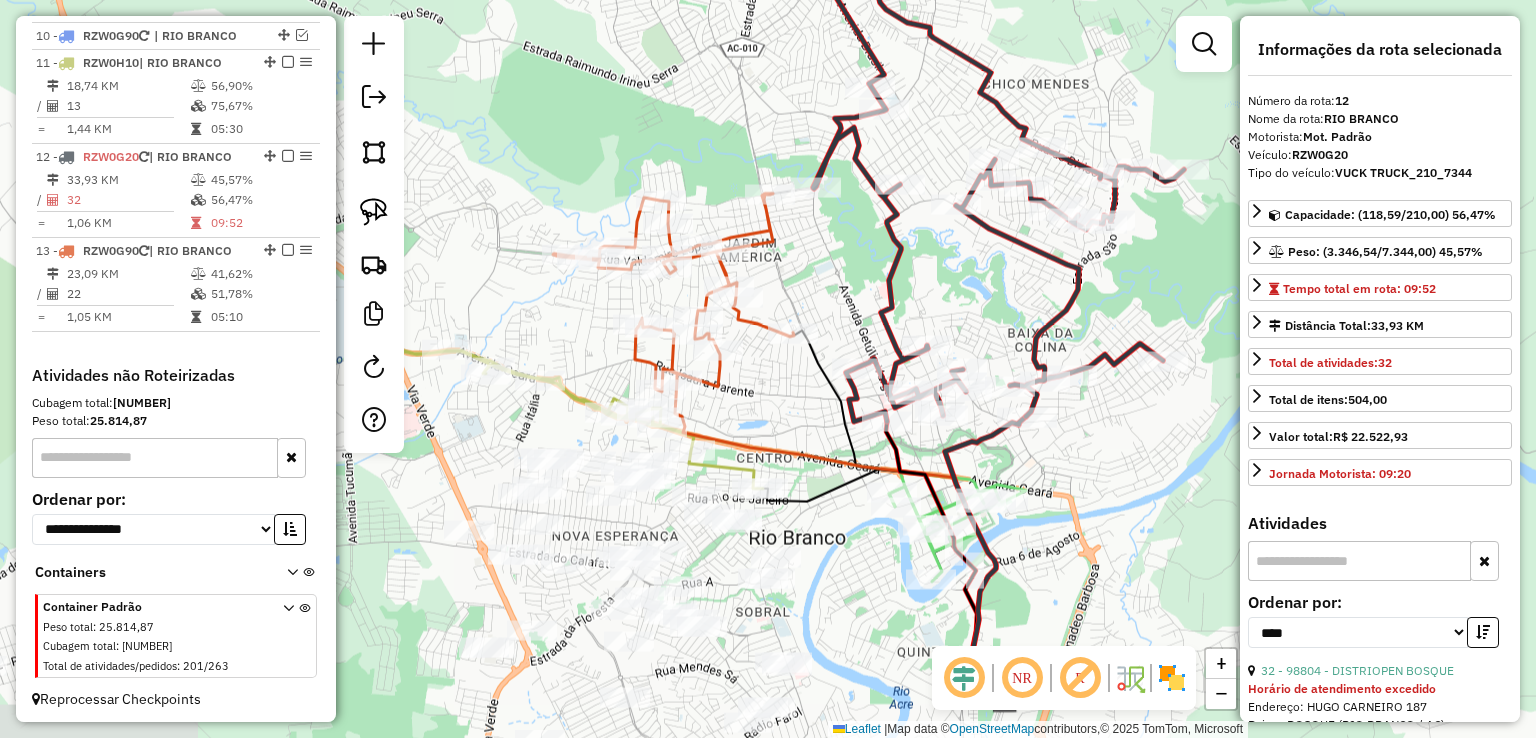 drag, startPoint x: 898, startPoint y: 405, endPoint x: 832, endPoint y: 296, distance: 127.424484 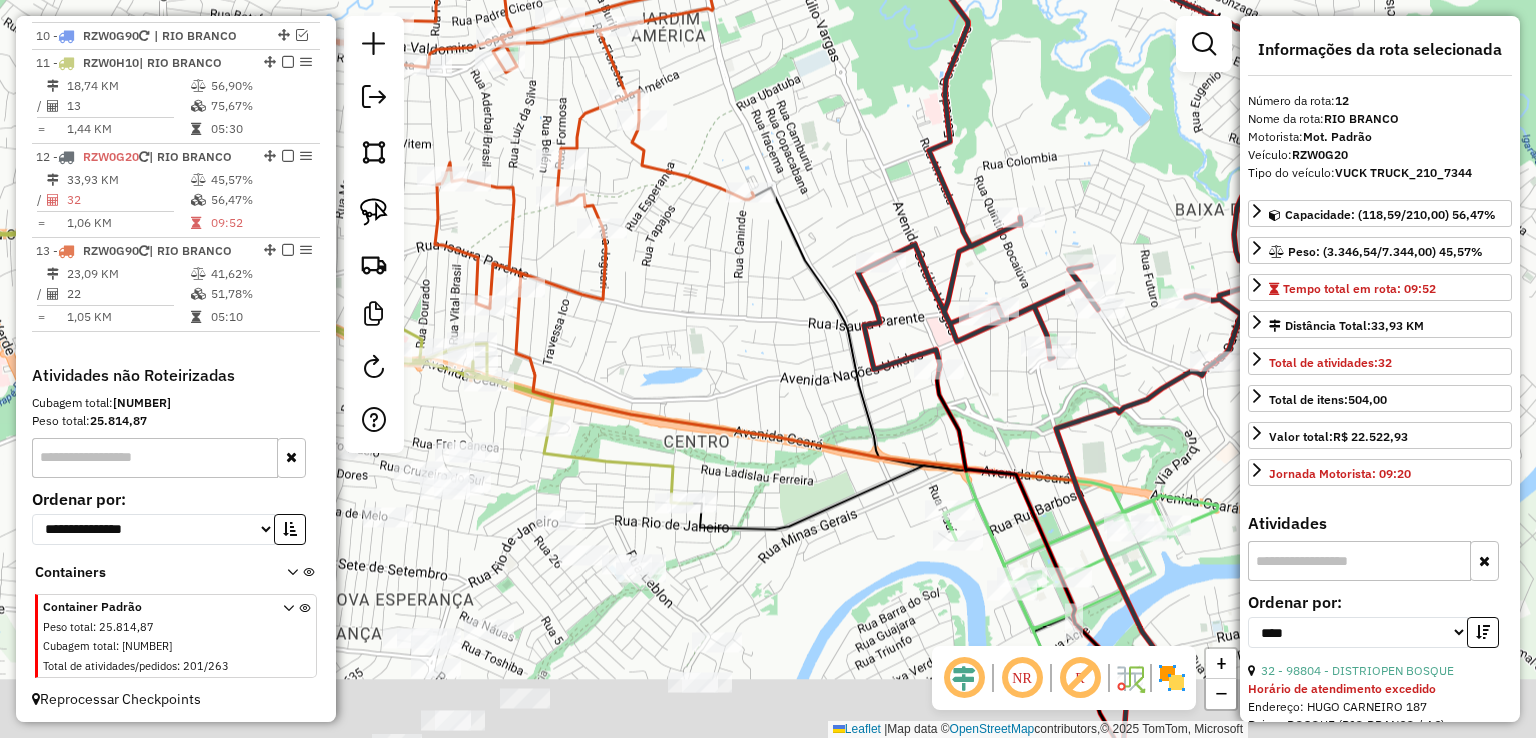 drag, startPoint x: 751, startPoint y: 391, endPoint x: 636, endPoint y: 248, distance: 183.50476 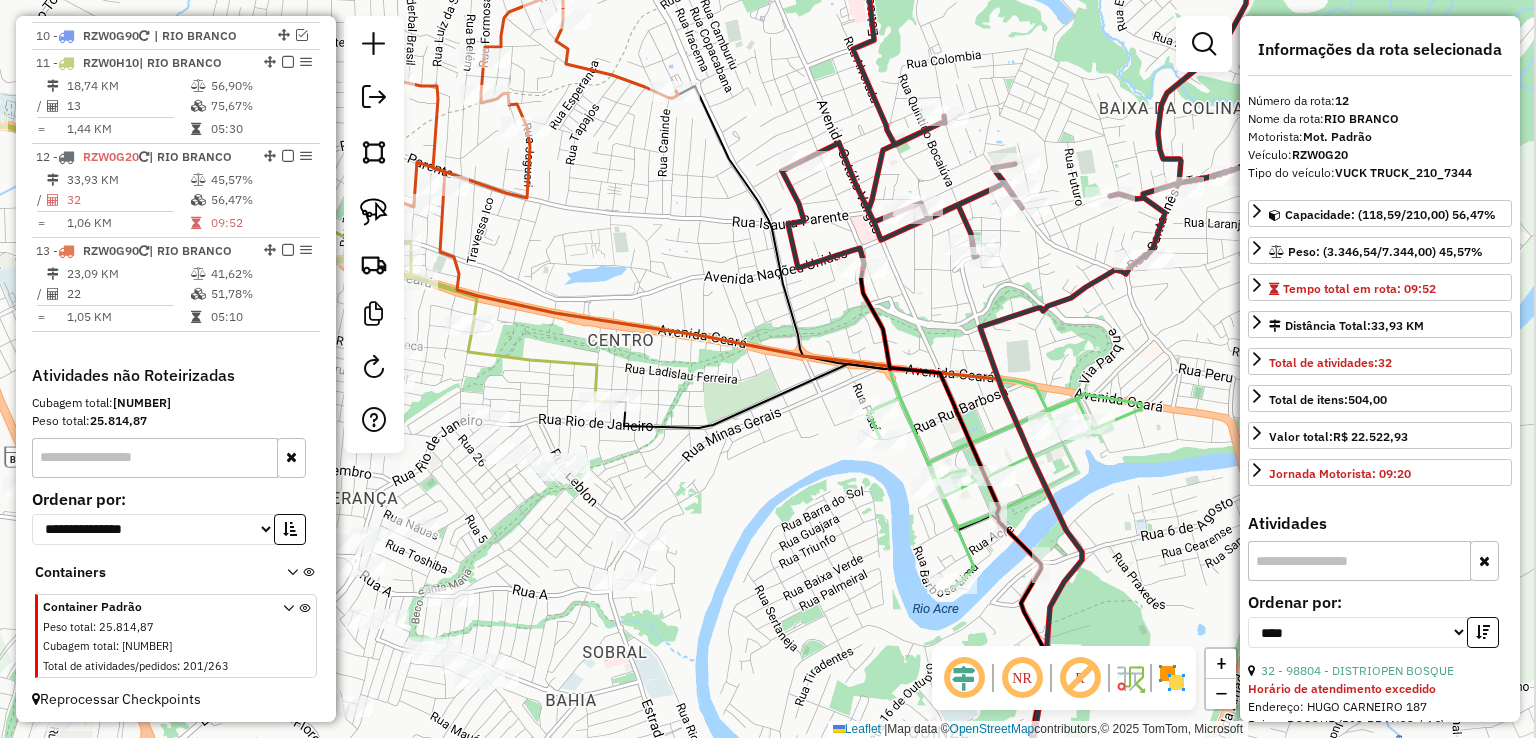 drag, startPoint x: 952, startPoint y: 353, endPoint x: 860, endPoint y: 342, distance: 92.65527 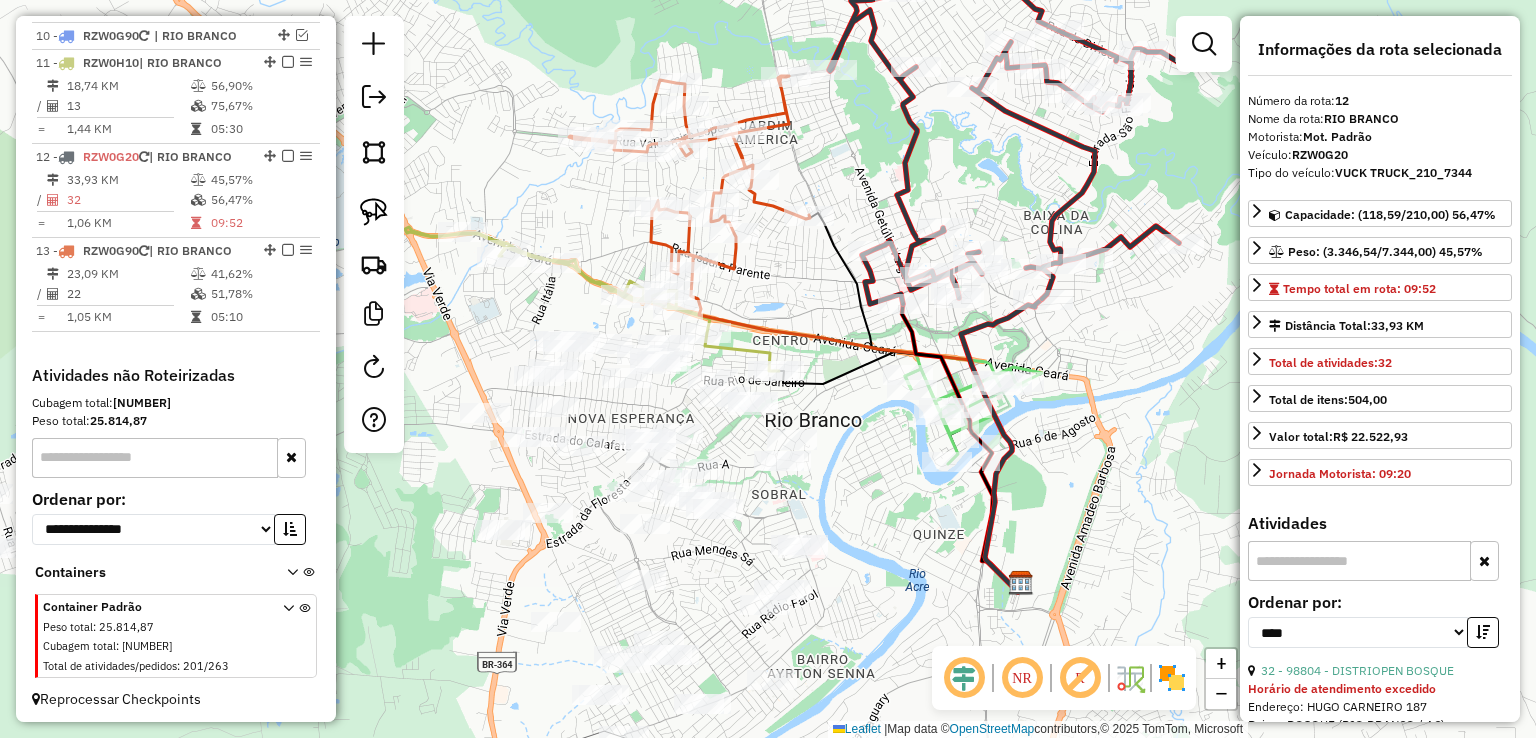 click 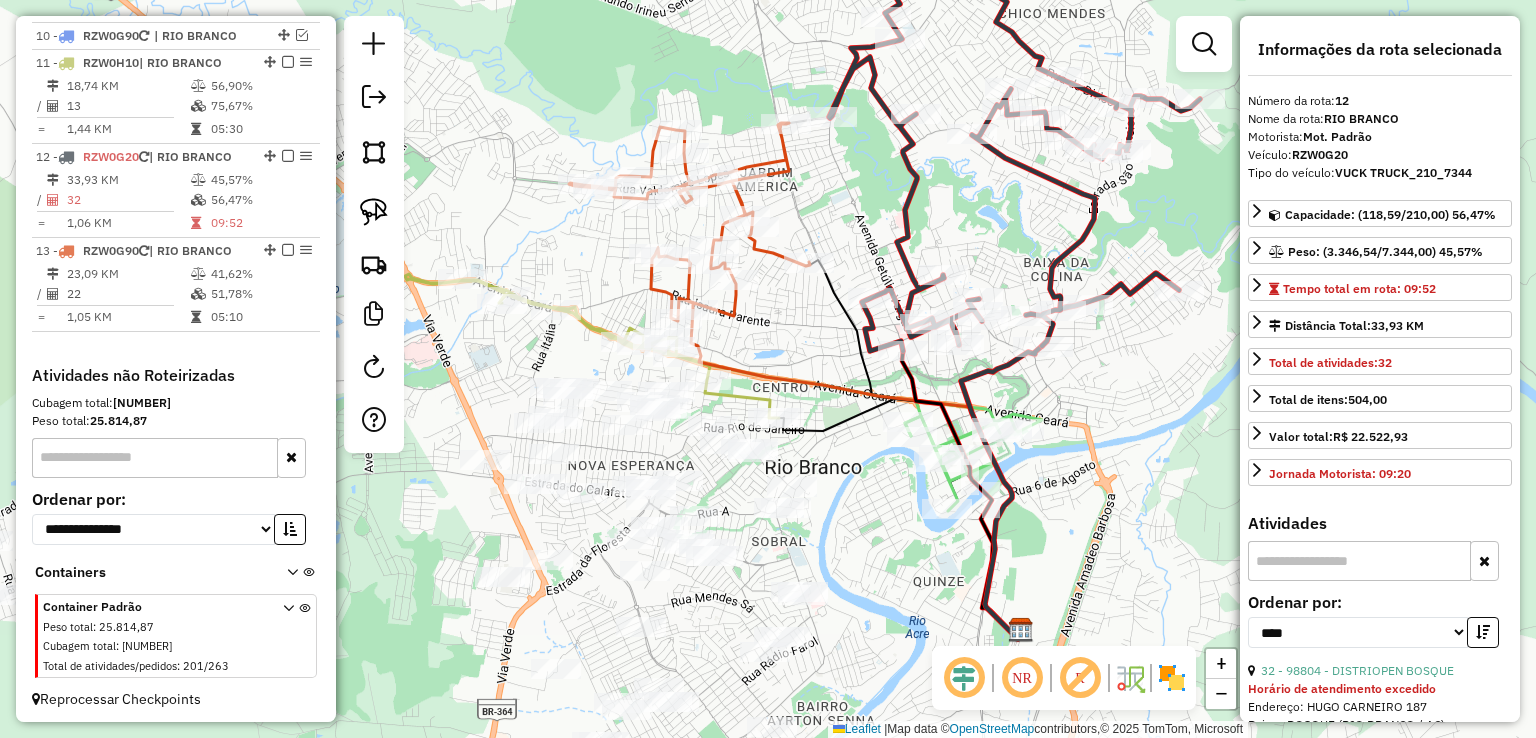 drag, startPoint x: 834, startPoint y: 125, endPoint x: 834, endPoint y: 172, distance: 47 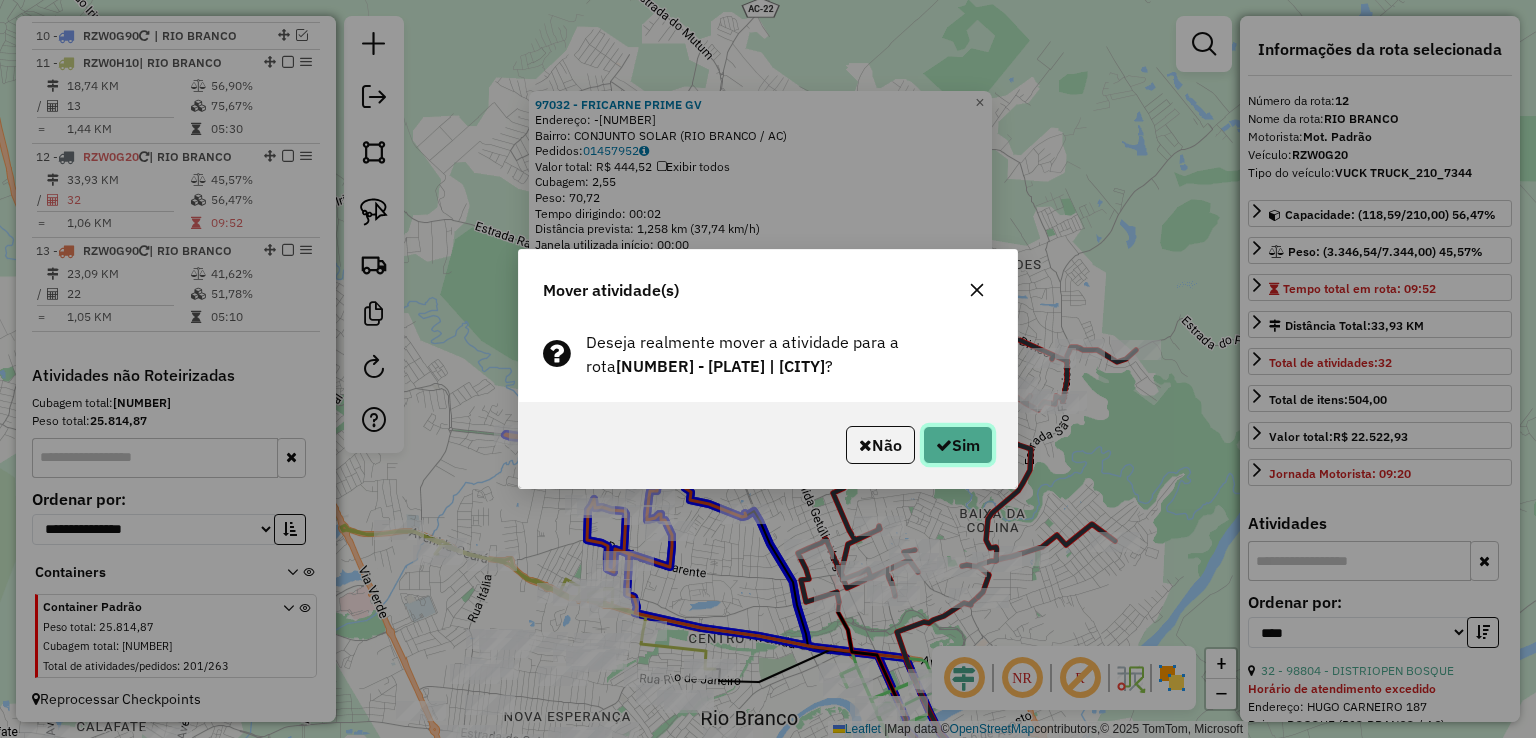 click on "Sim" 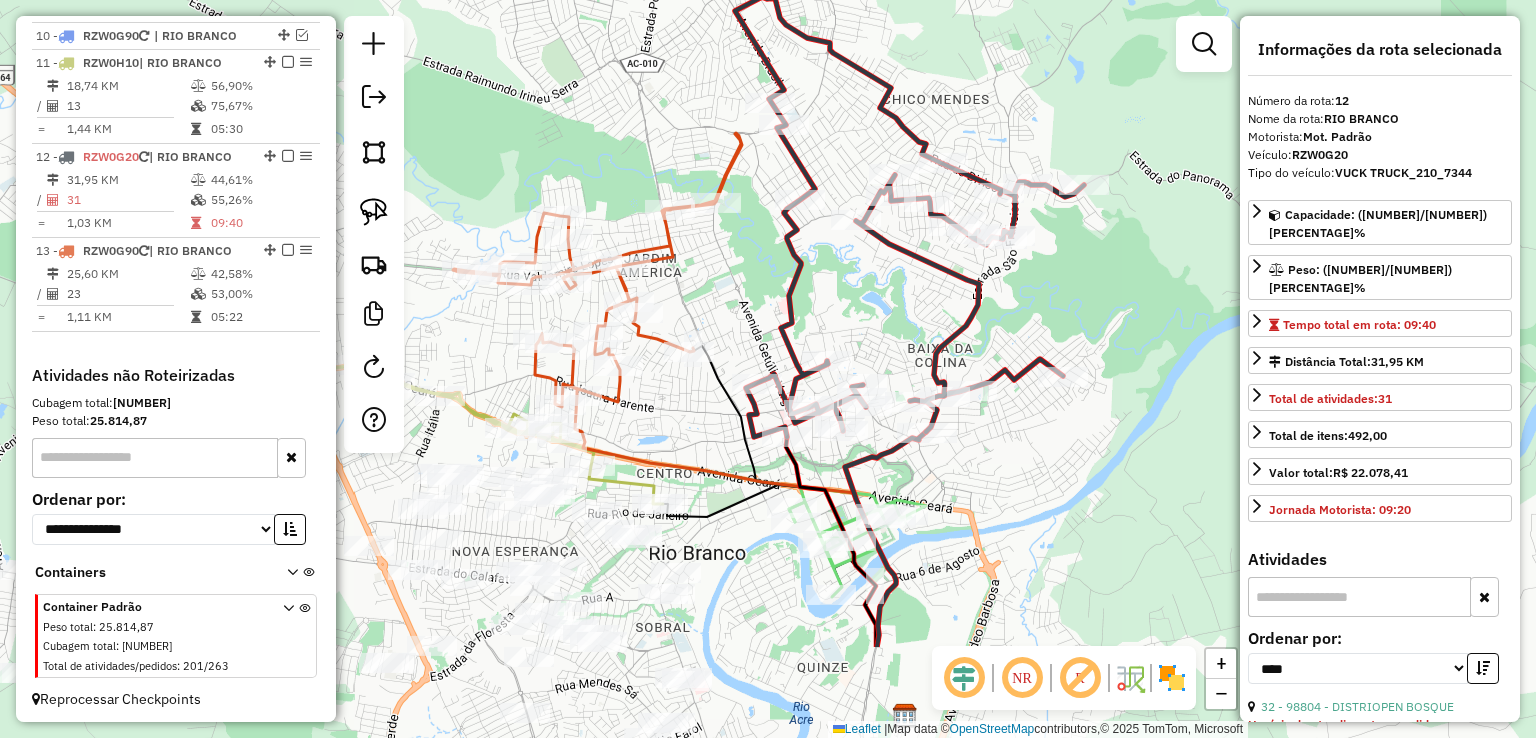 drag, startPoint x: 774, startPoint y: 412, endPoint x: 713, endPoint y: 213, distance: 208.13937 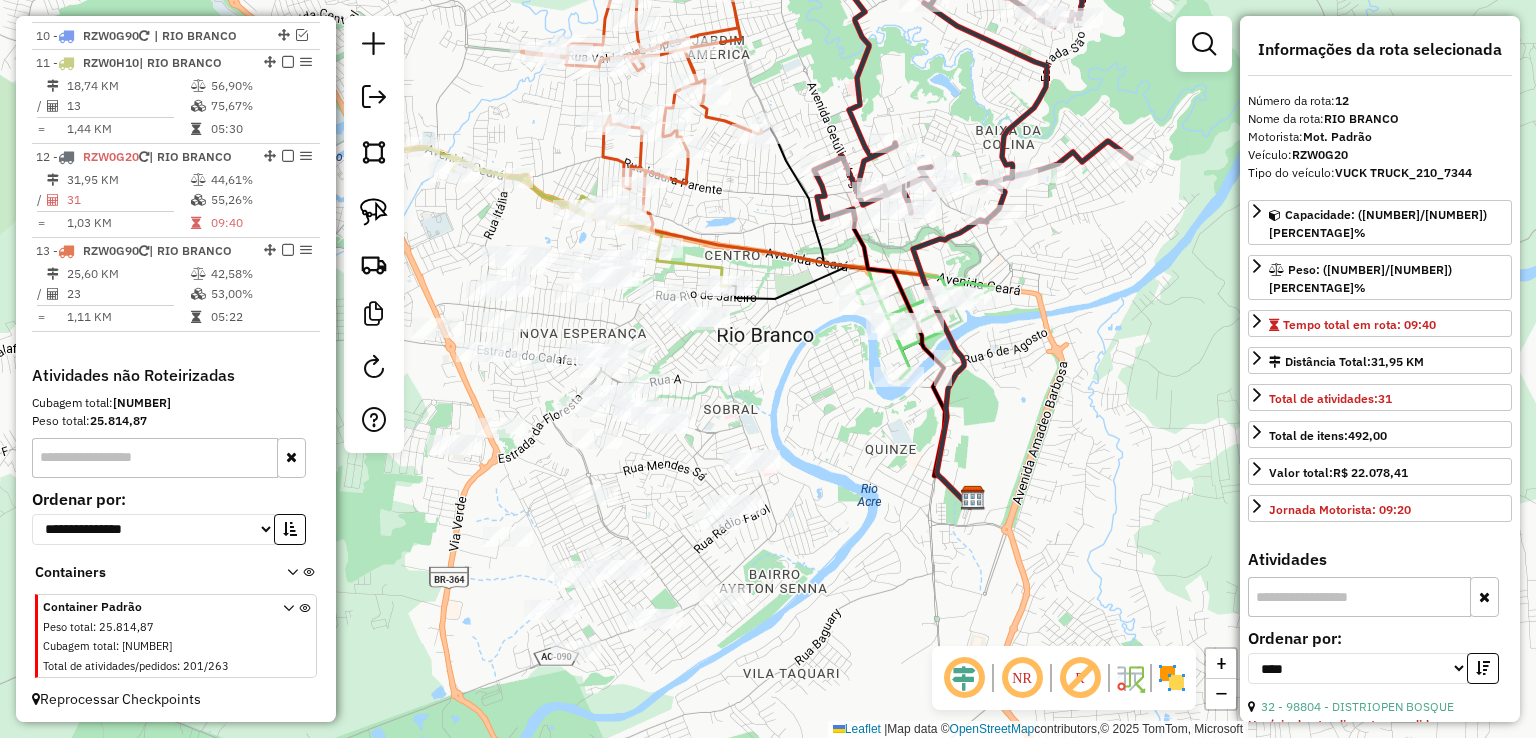 drag, startPoint x: 676, startPoint y: 405, endPoint x: 792, endPoint y: 177, distance: 255.81242 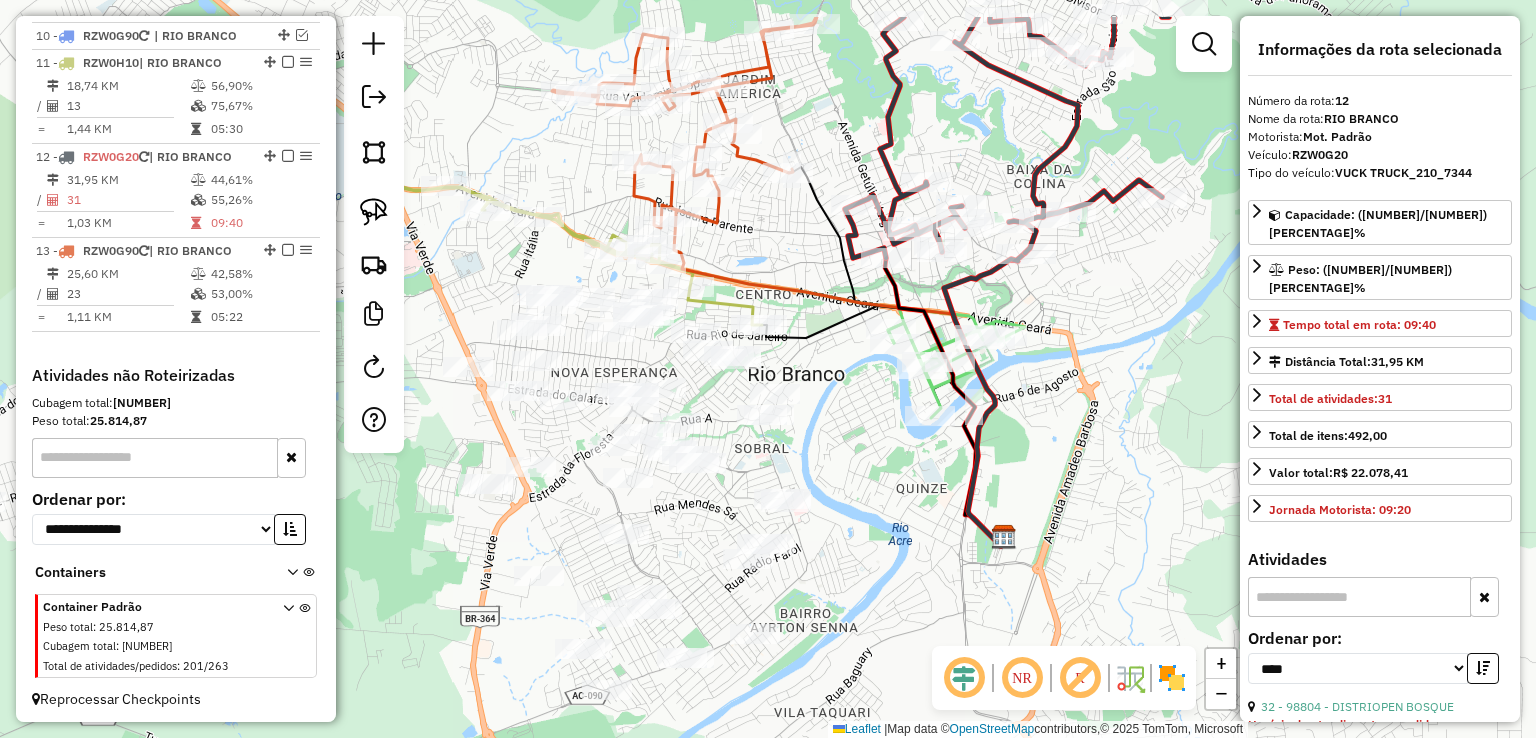 drag, startPoint x: 751, startPoint y: 141, endPoint x: 740, endPoint y: 252, distance: 111.54372 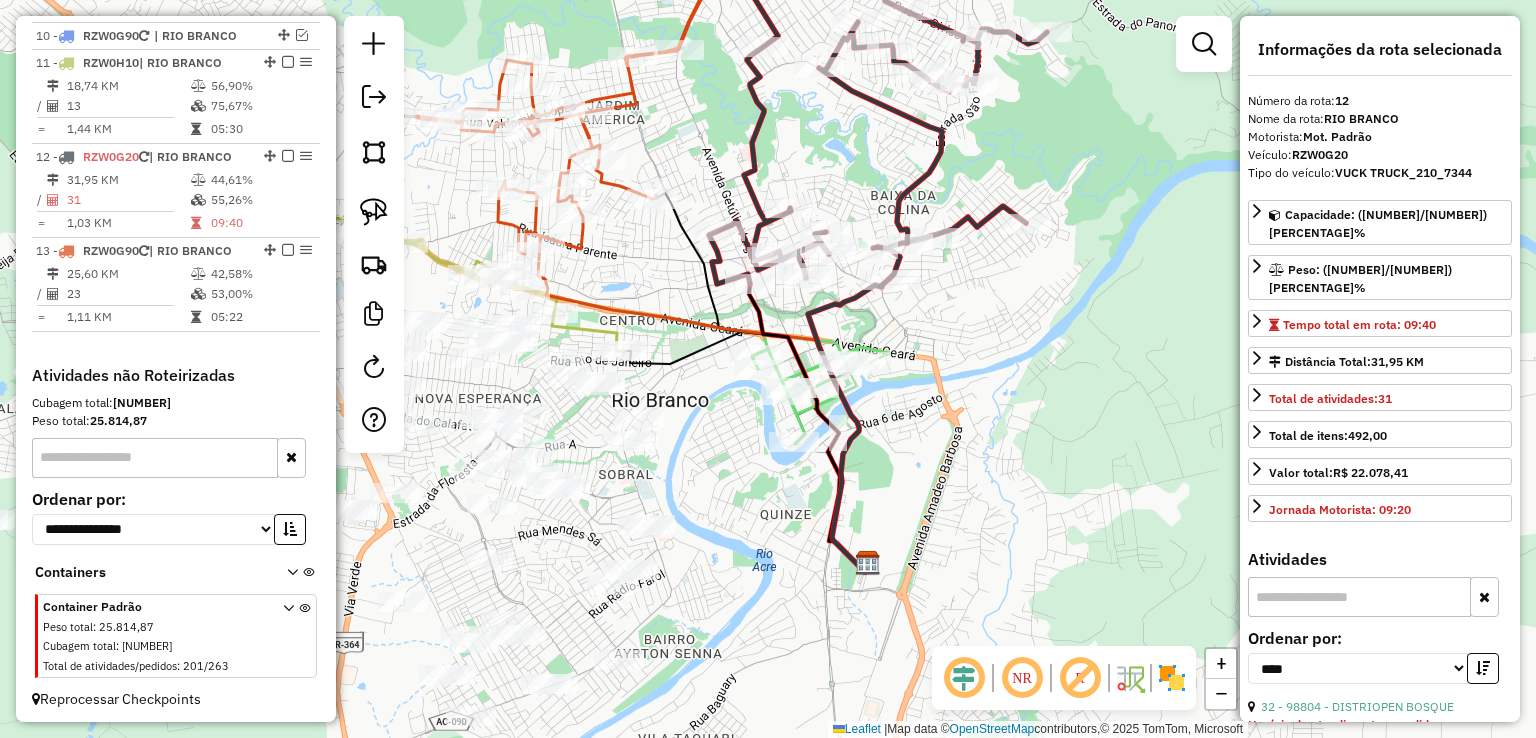drag, startPoint x: 844, startPoint y: 165, endPoint x: 702, endPoint y: 171, distance: 142.12671 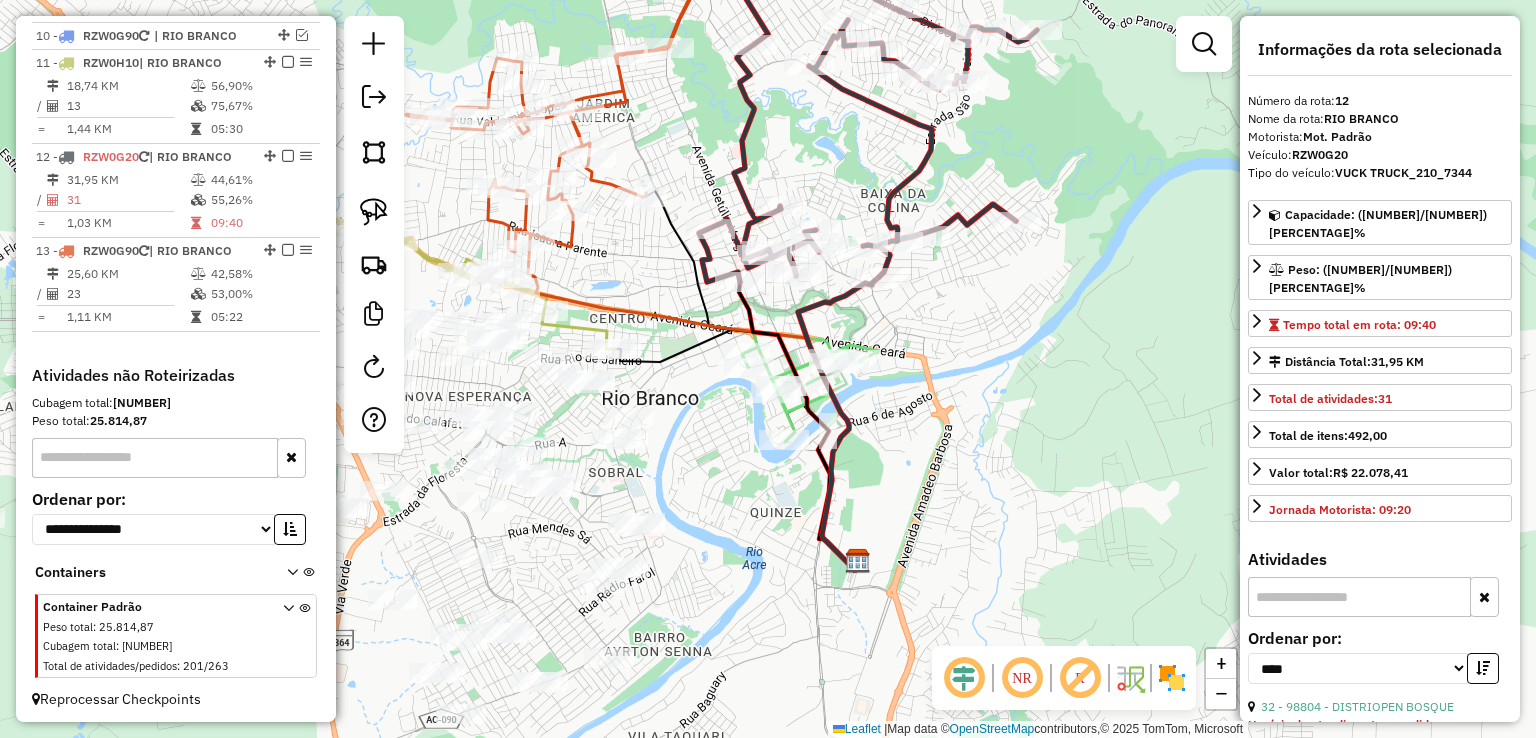 click 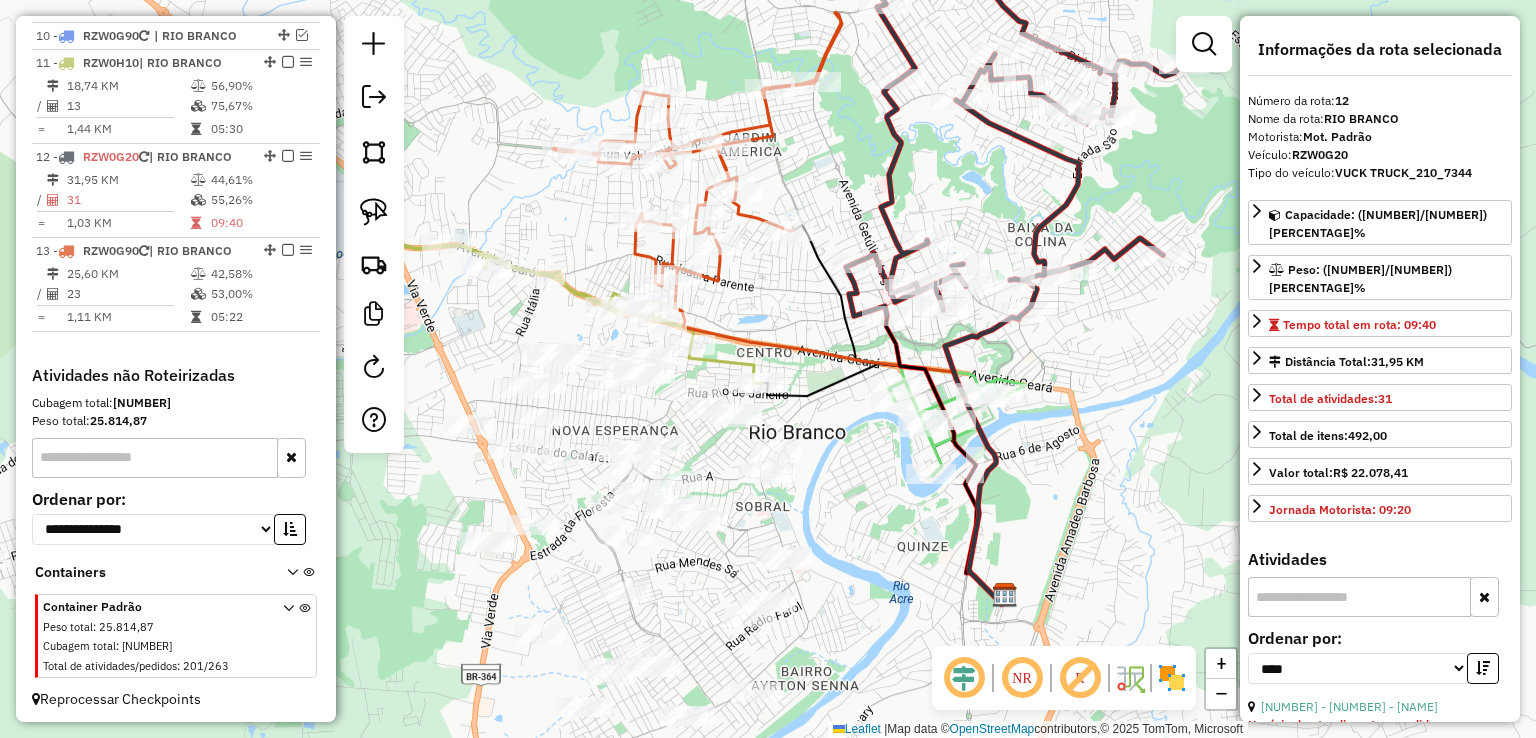 drag, startPoint x: 645, startPoint y: 287, endPoint x: 792, endPoint y: 321, distance: 150.88075 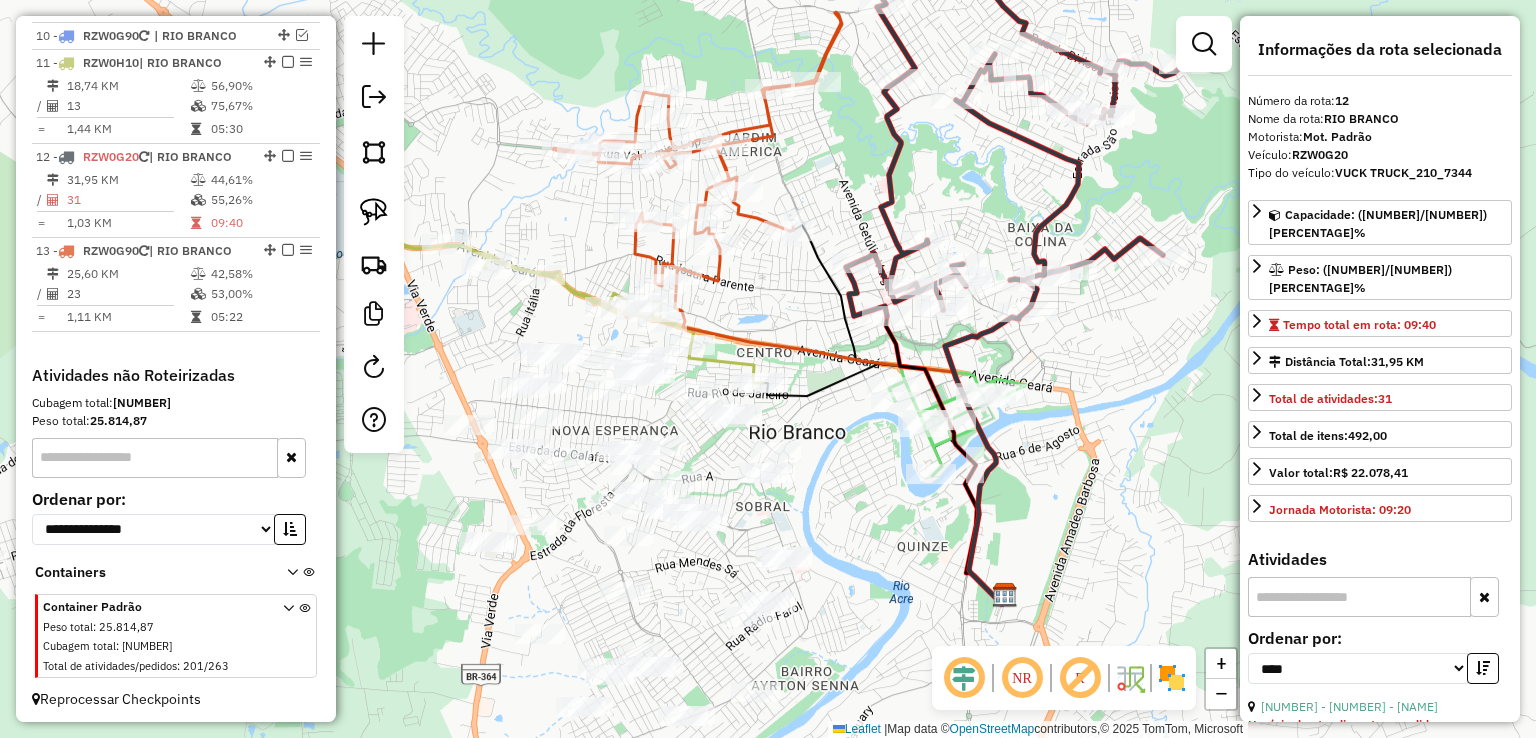 click 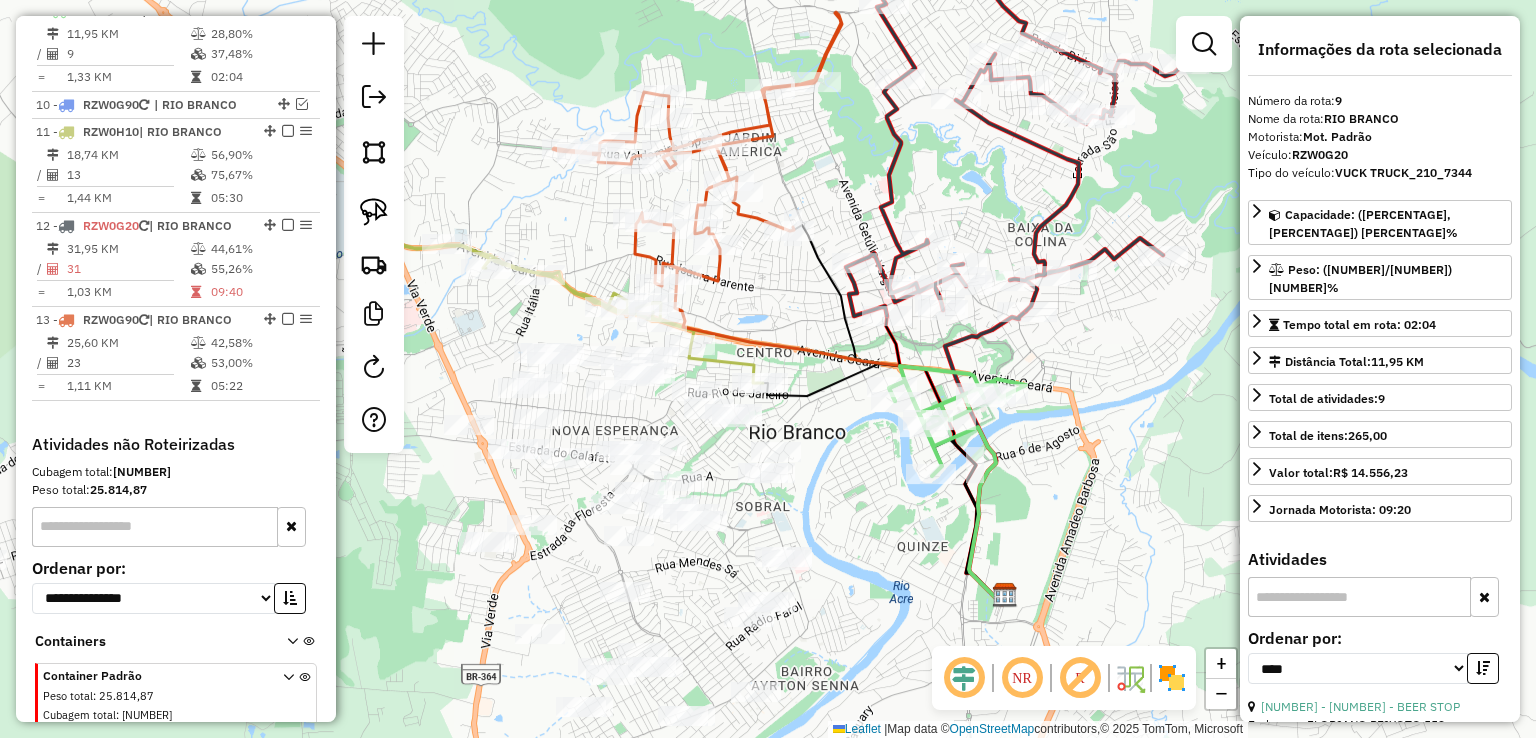 scroll, scrollTop: 988, scrollLeft: 0, axis: vertical 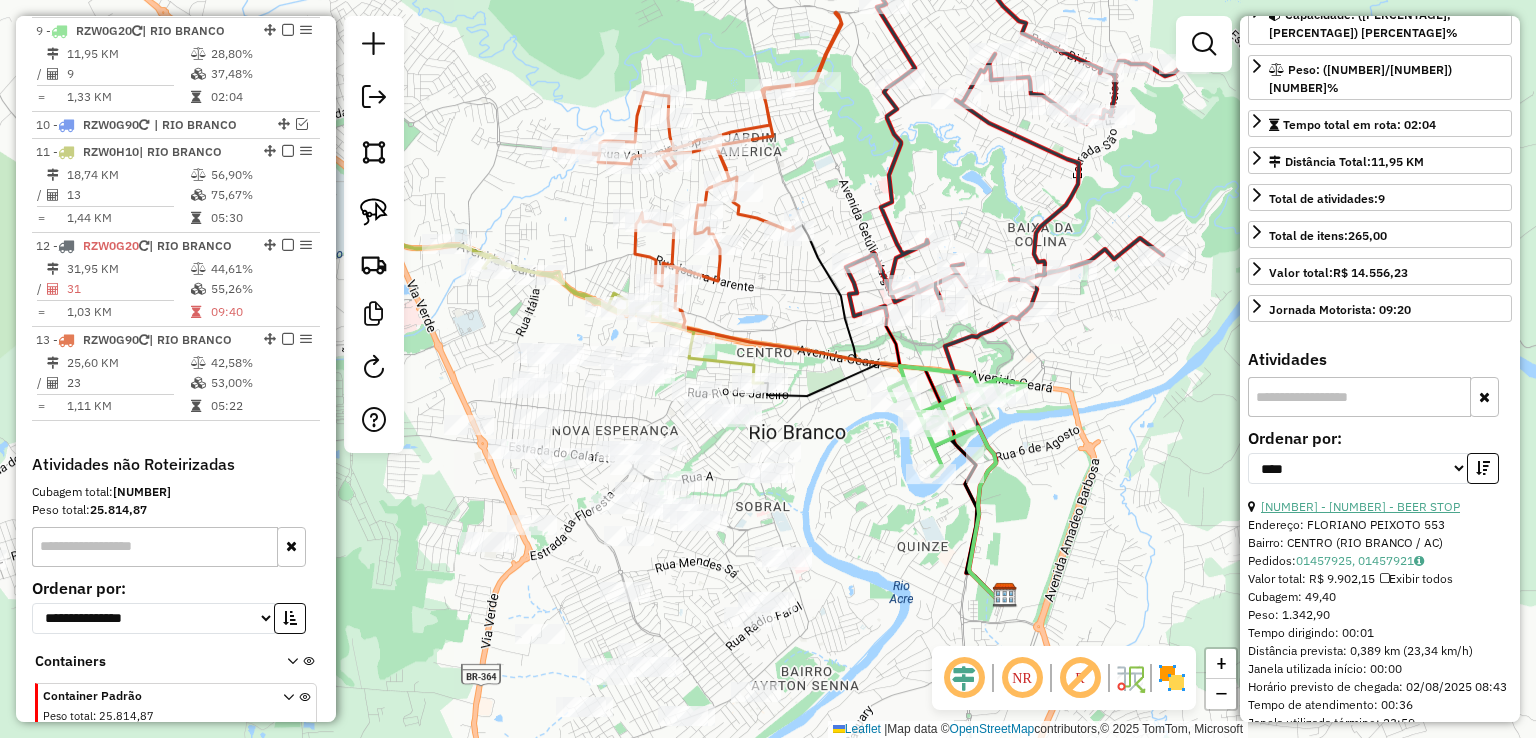 click on "8 - 8098 - BEER STOP" at bounding box center (1360, 506) 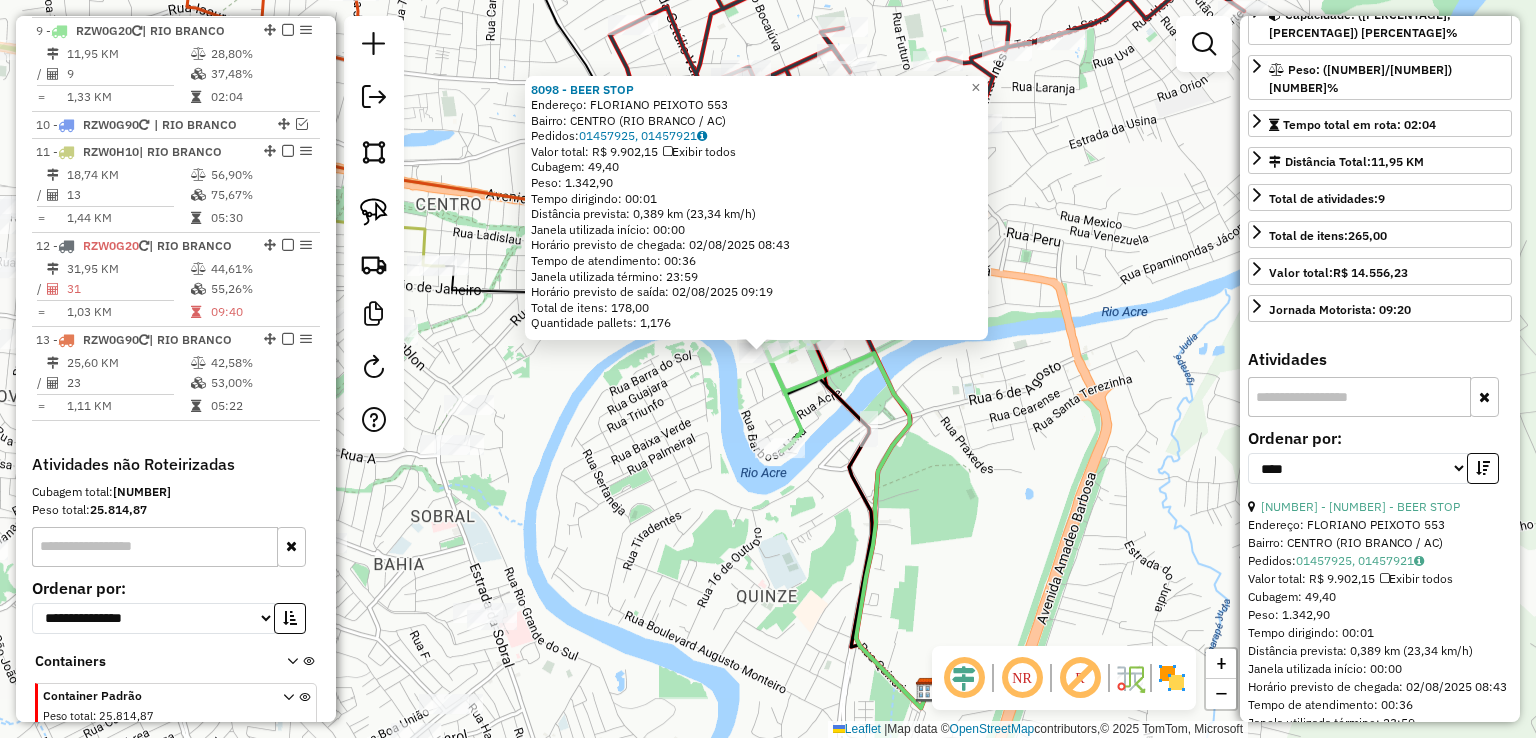 click on "8098 - BEER STOP  Endereço:  FLORIANO PEIXOTO 553   Bairro: CENTRO (RIO BRANCO / AC)   Pedidos:  01457925, 01457921   Valor total: R$ 9.902,15   Exibir todos   Cubagem: 49,40  Peso: 1.342,90  Tempo dirigindo: 00:01   Distância prevista: 0,389 km (23,34 km/h)   Janela utilizada início: 00:00   Horário previsto de chegada: 02/08/2025 08:43   Tempo de atendimento: 00:36   Janela utilizada término: 23:59   Horário previsto de saída: 02/08/2025 09:19   Total de itens: 178,00   Quantidade pallets: 1,176  × Janela de atendimento Grade de atendimento Capacidade Transportadoras Veículos Cliente Pedidos  Rotas Selecione os dias de semana para filtrar as janelas de atendimento  Seg   Ter   Qua   Qui   Sex   Sáb   Dom  Informe o período da janela de atendimento: De: Até:  Filtrar exatamente a janela do cliente  Considerar janela de atendimento padrão  Selecione os dias de semana para filtrar as grades de atendimento  Seg   Ter   Qua   Qui   Sex   Sáb   Dom   Clientes fora do dia de atendimento selecionado +" 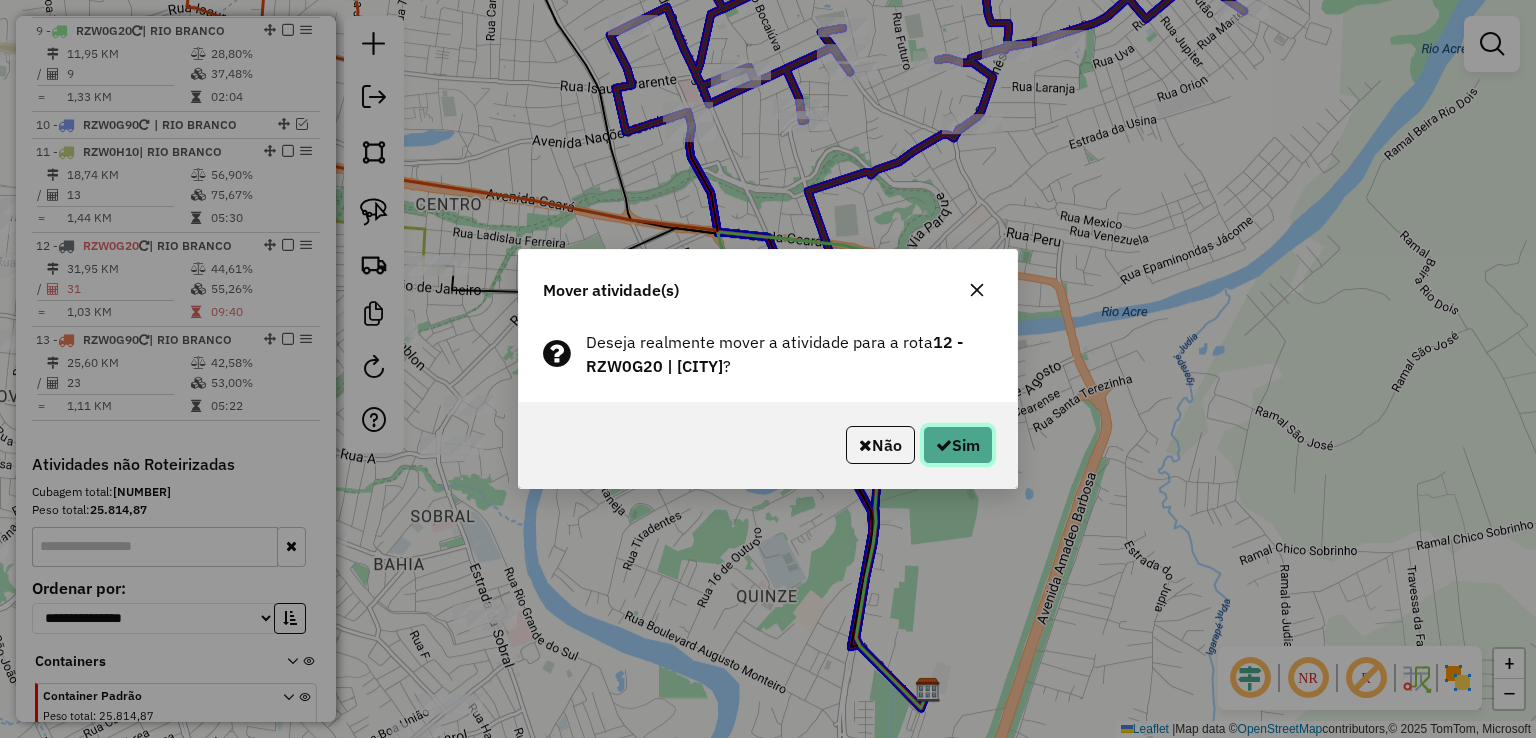 click on "Sim" 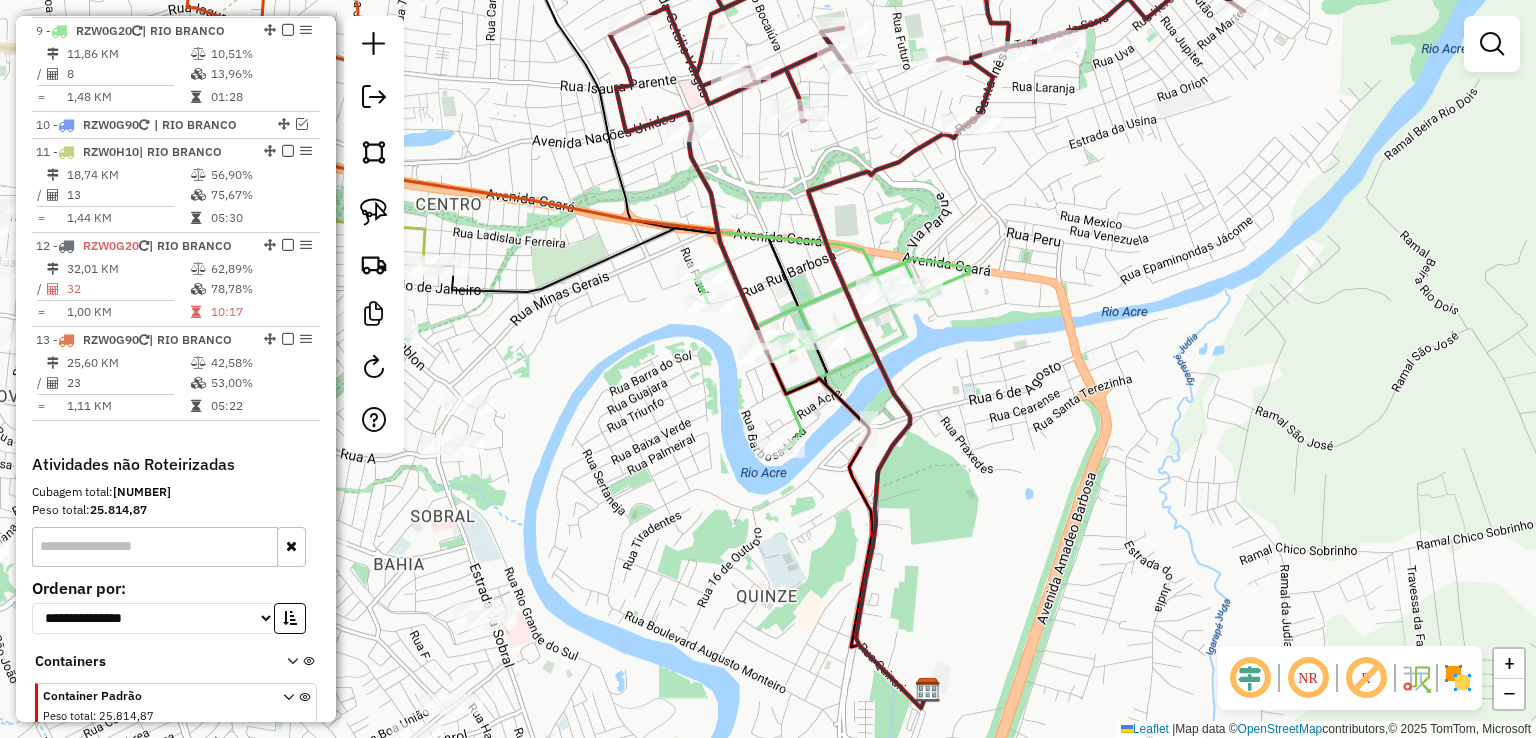 click 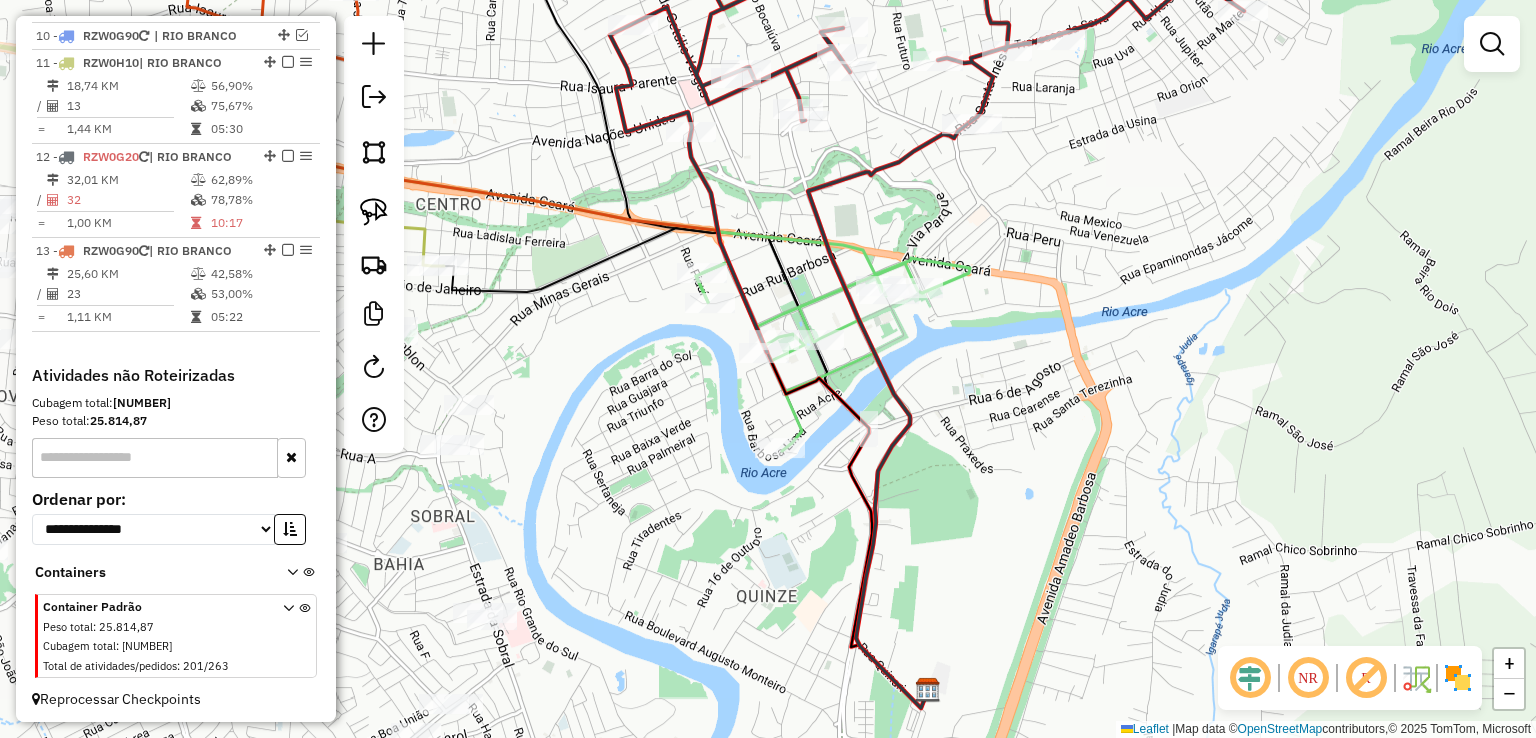 select on "*********" 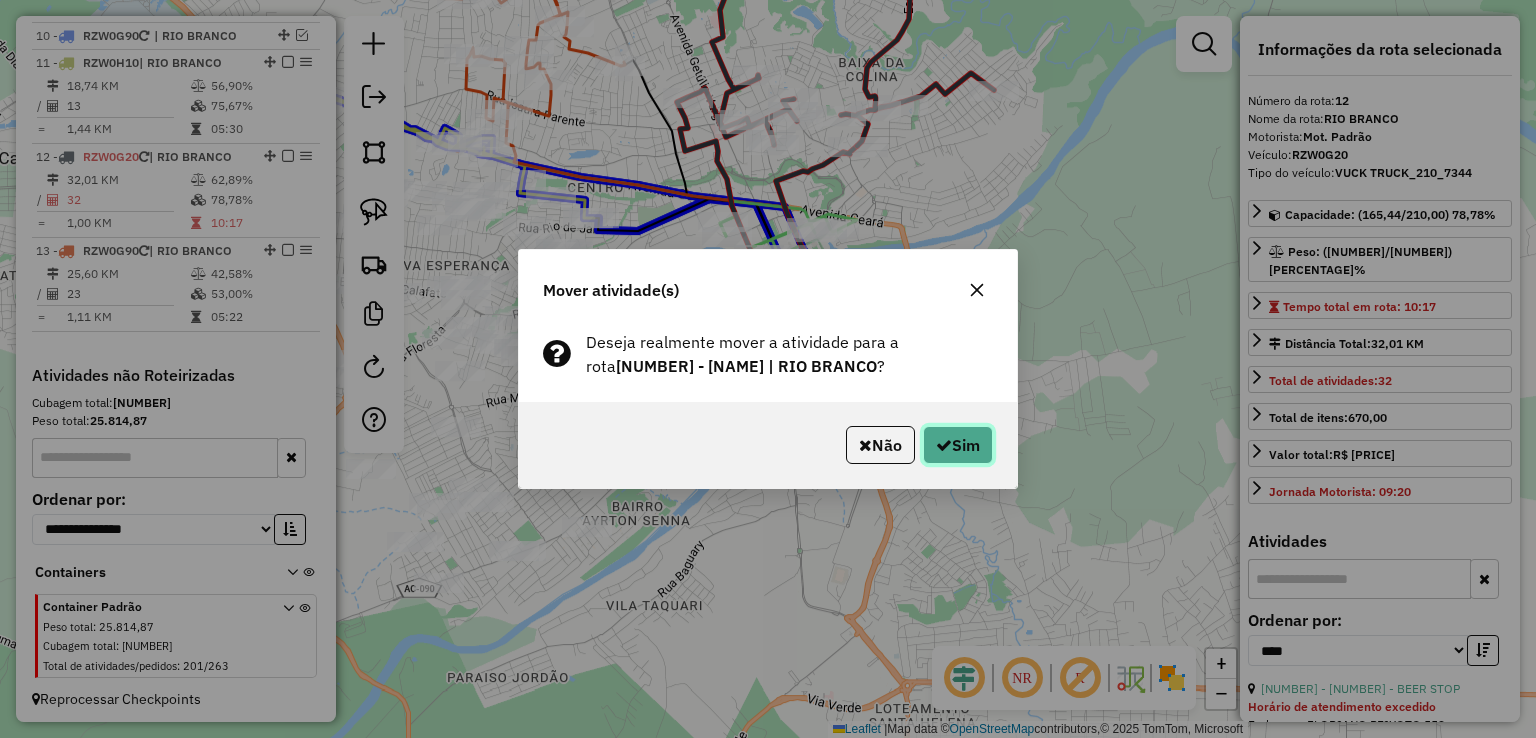 click 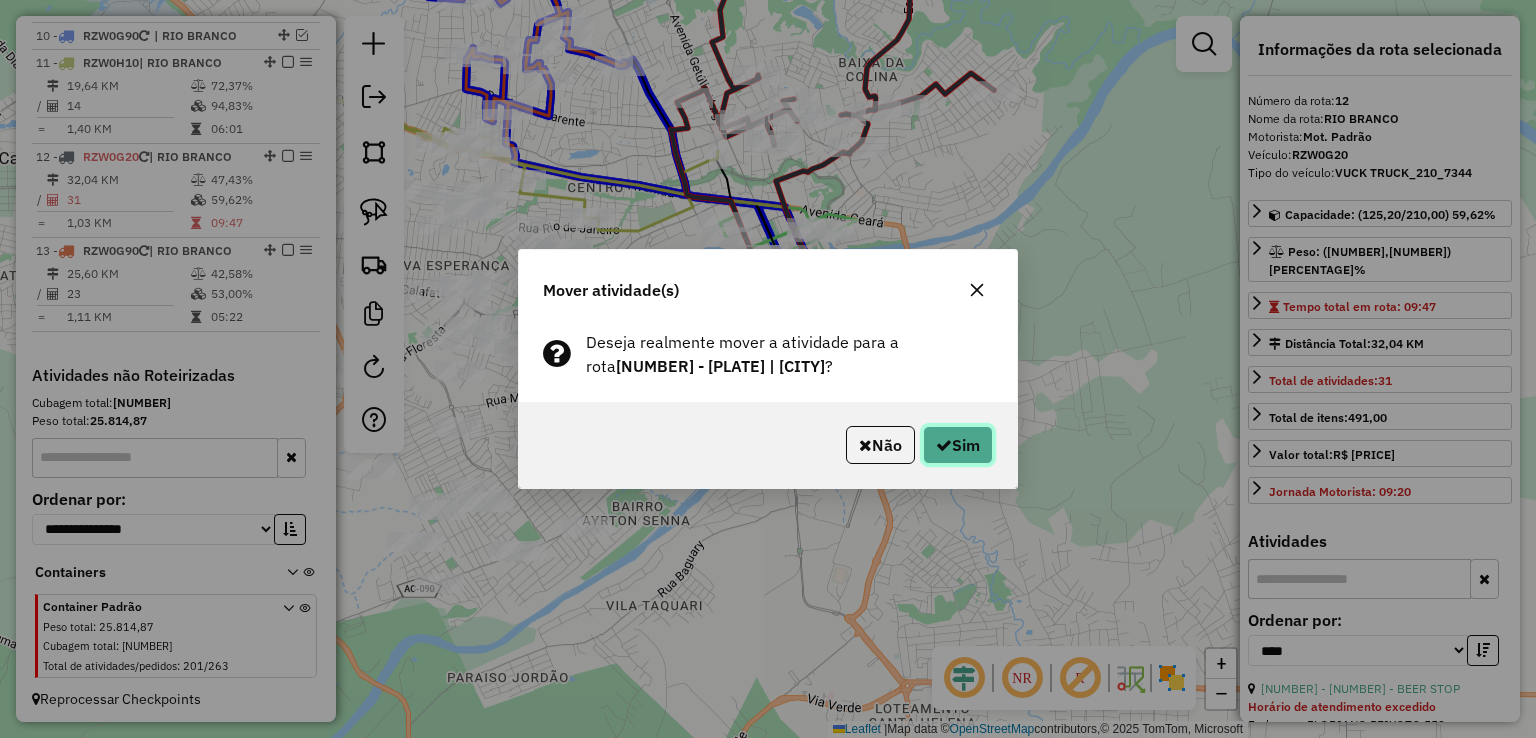 click on "Sim" 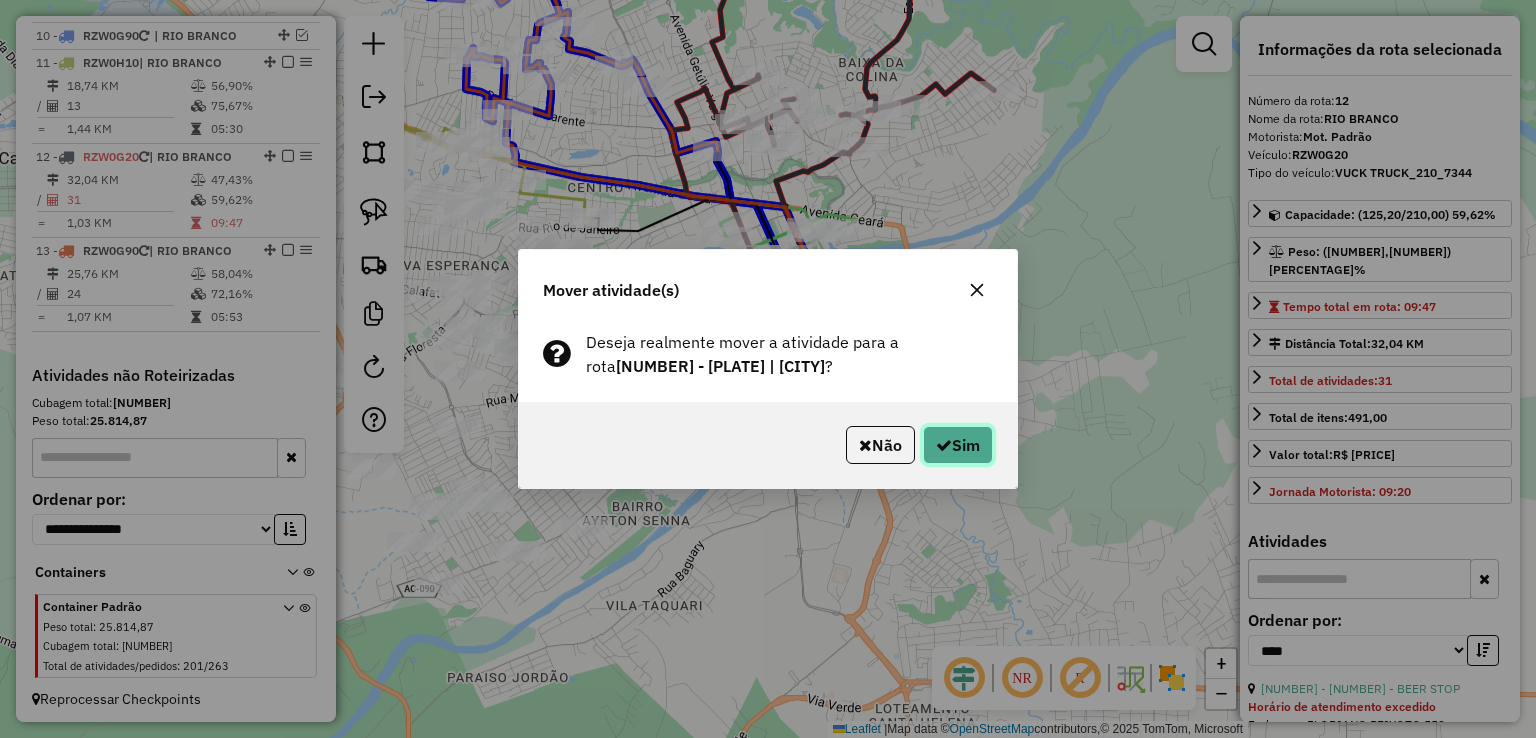 click 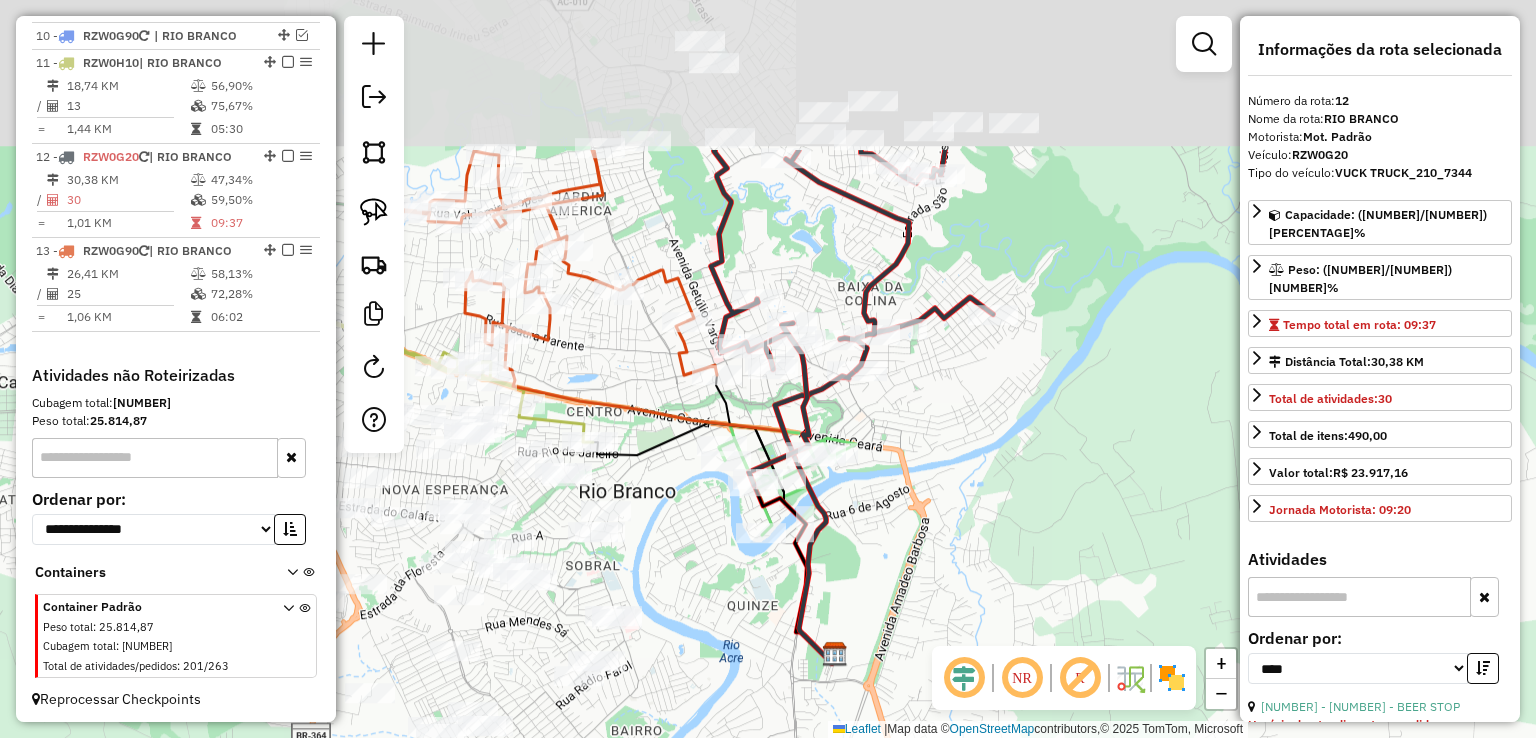 drag, startPoint x: 928, startPoint y: 170, endPoint x: 927, endPoint y: 393, distance: 223.00224 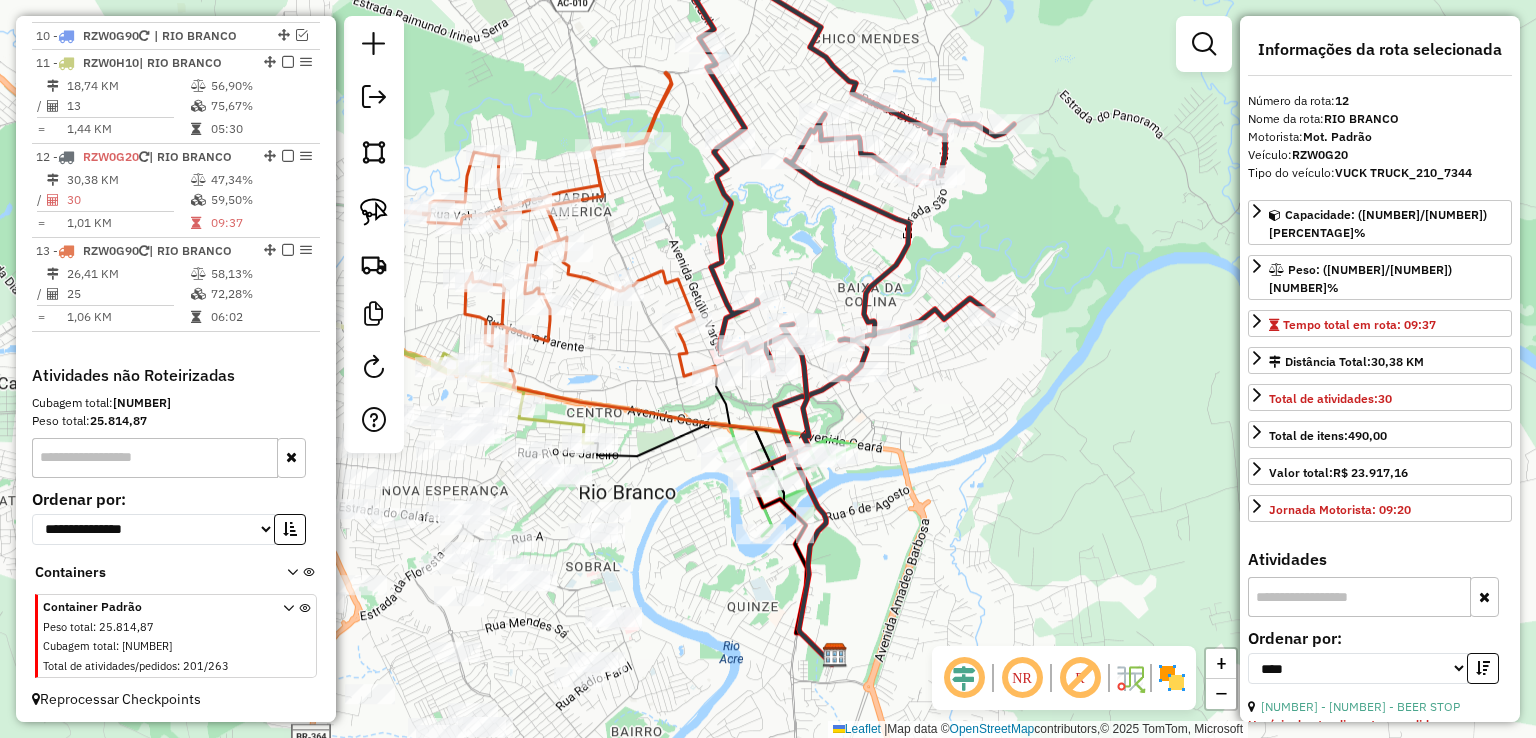 click 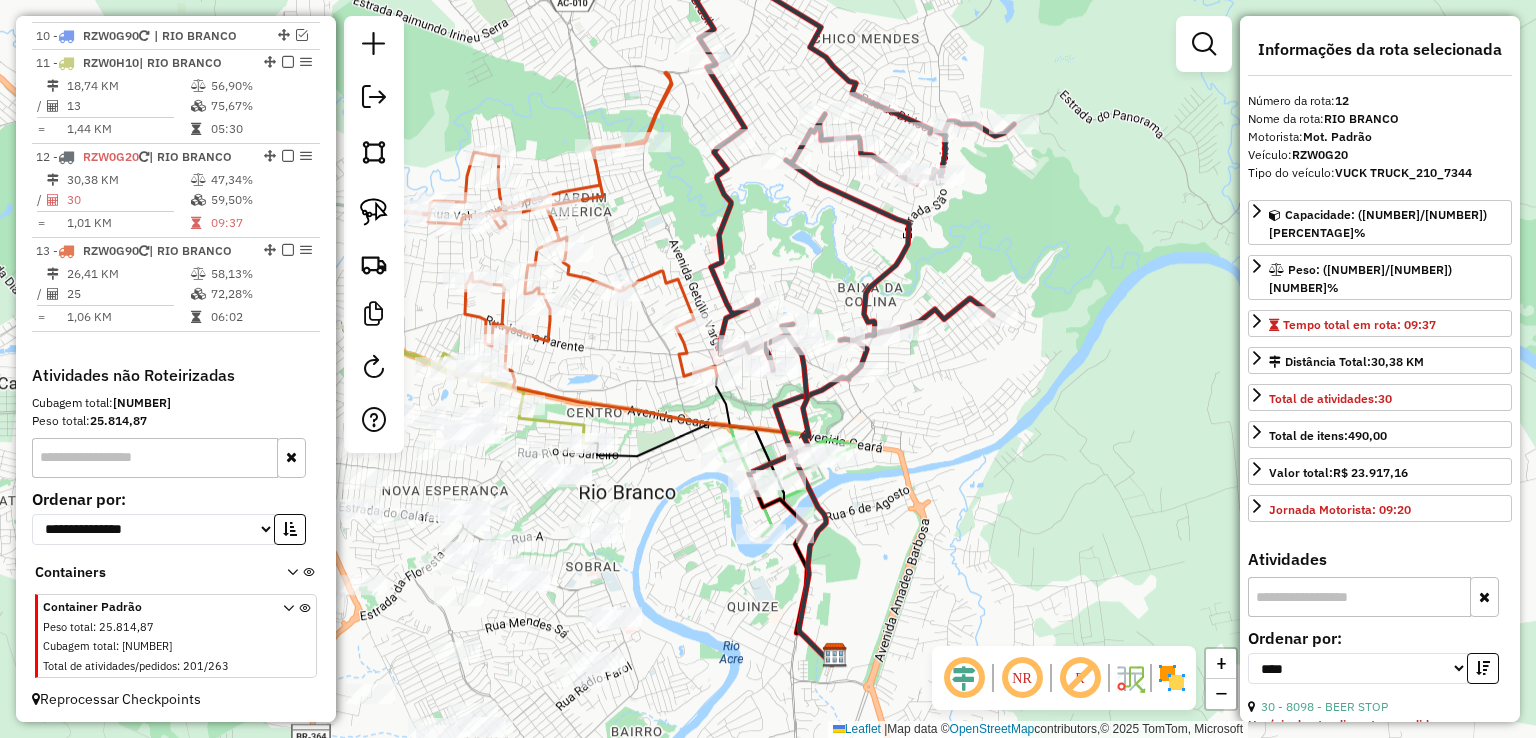 click 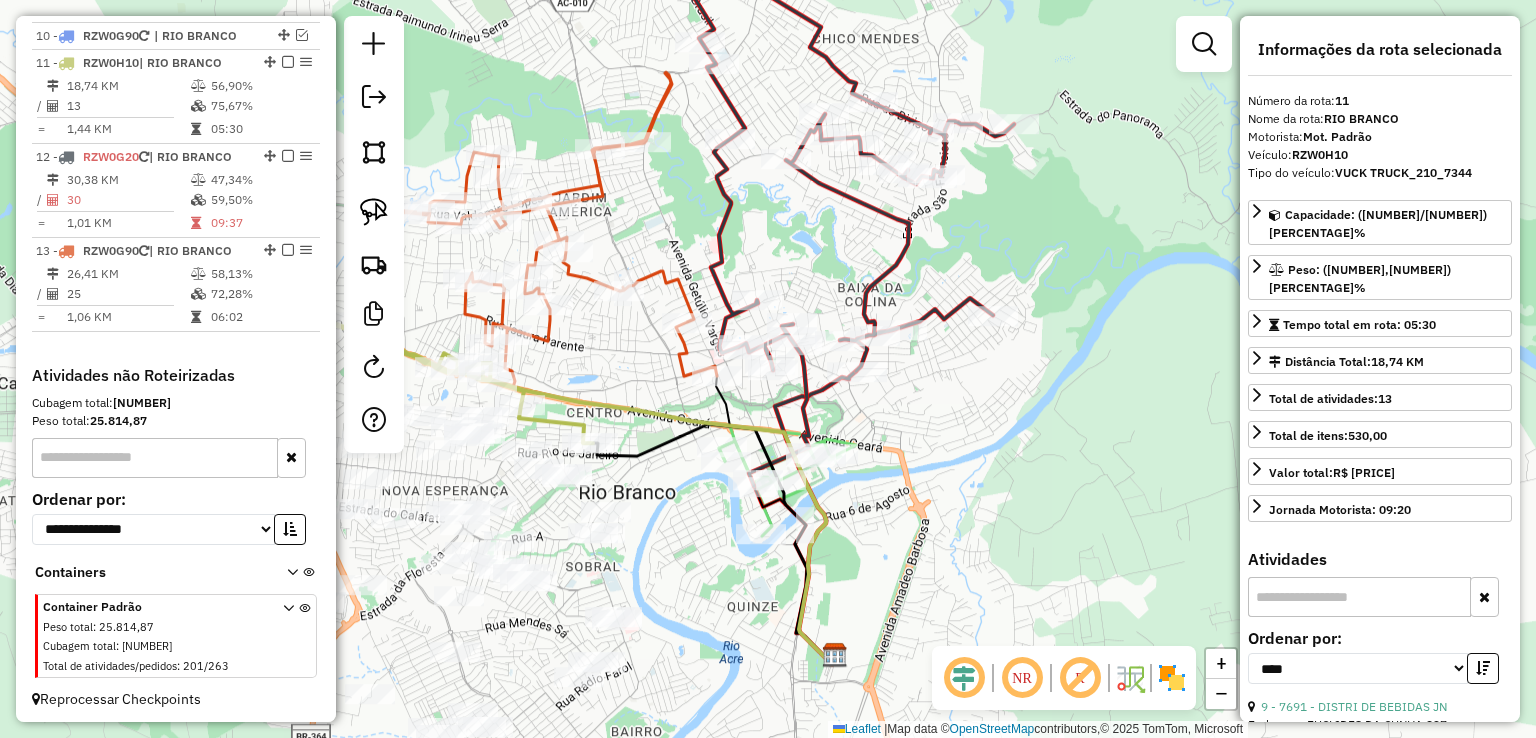 click 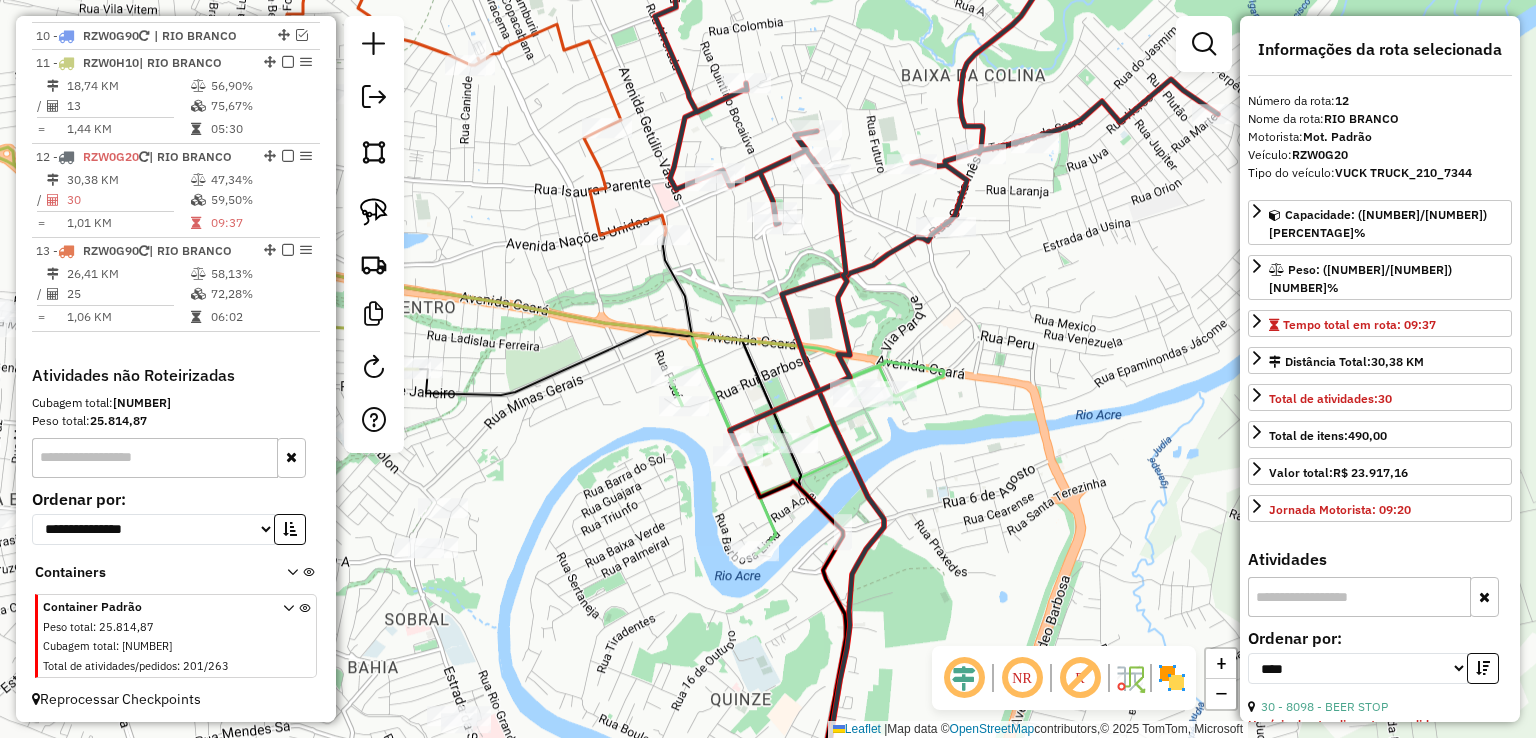 click 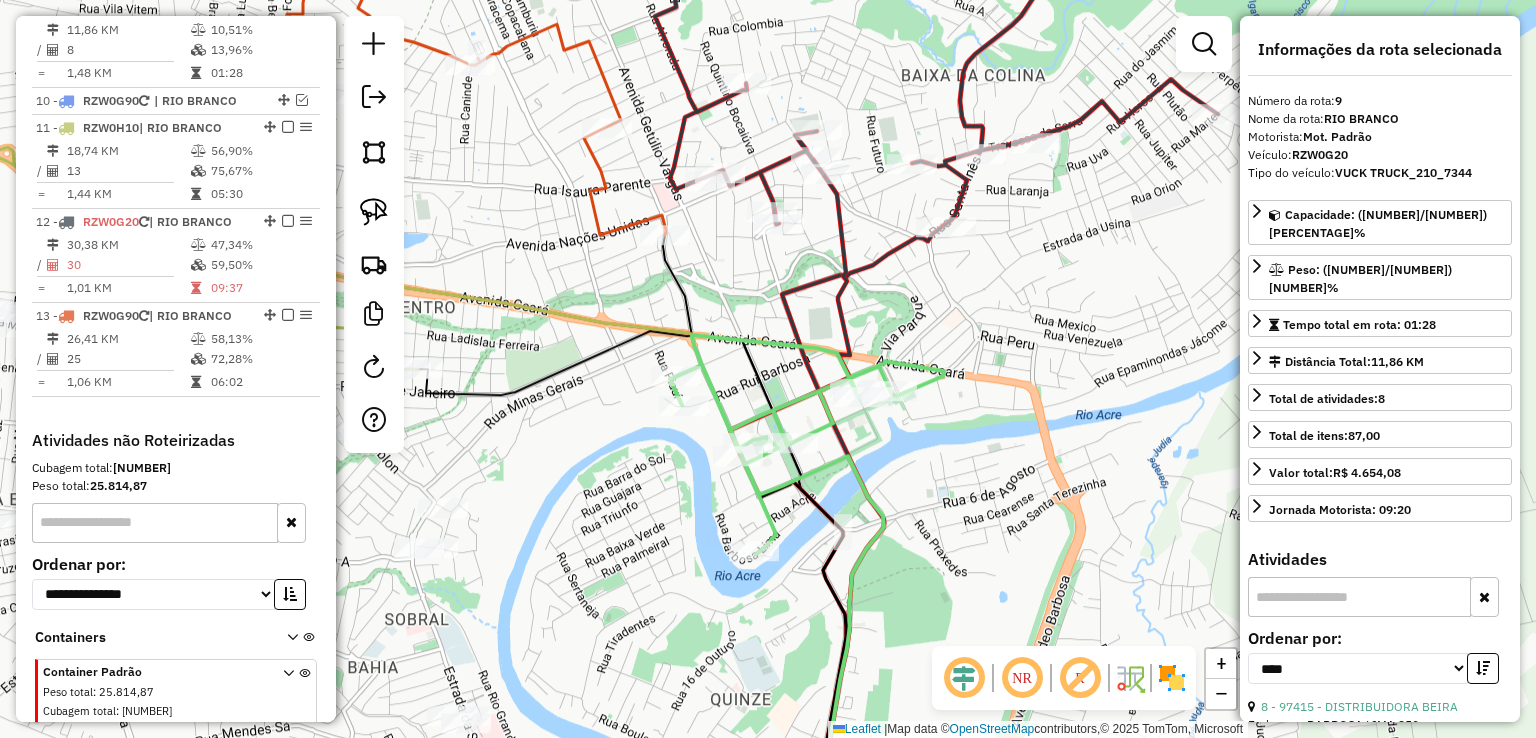 scroll, scrollTop: 988, scrollLeft: 0, axis: vertical 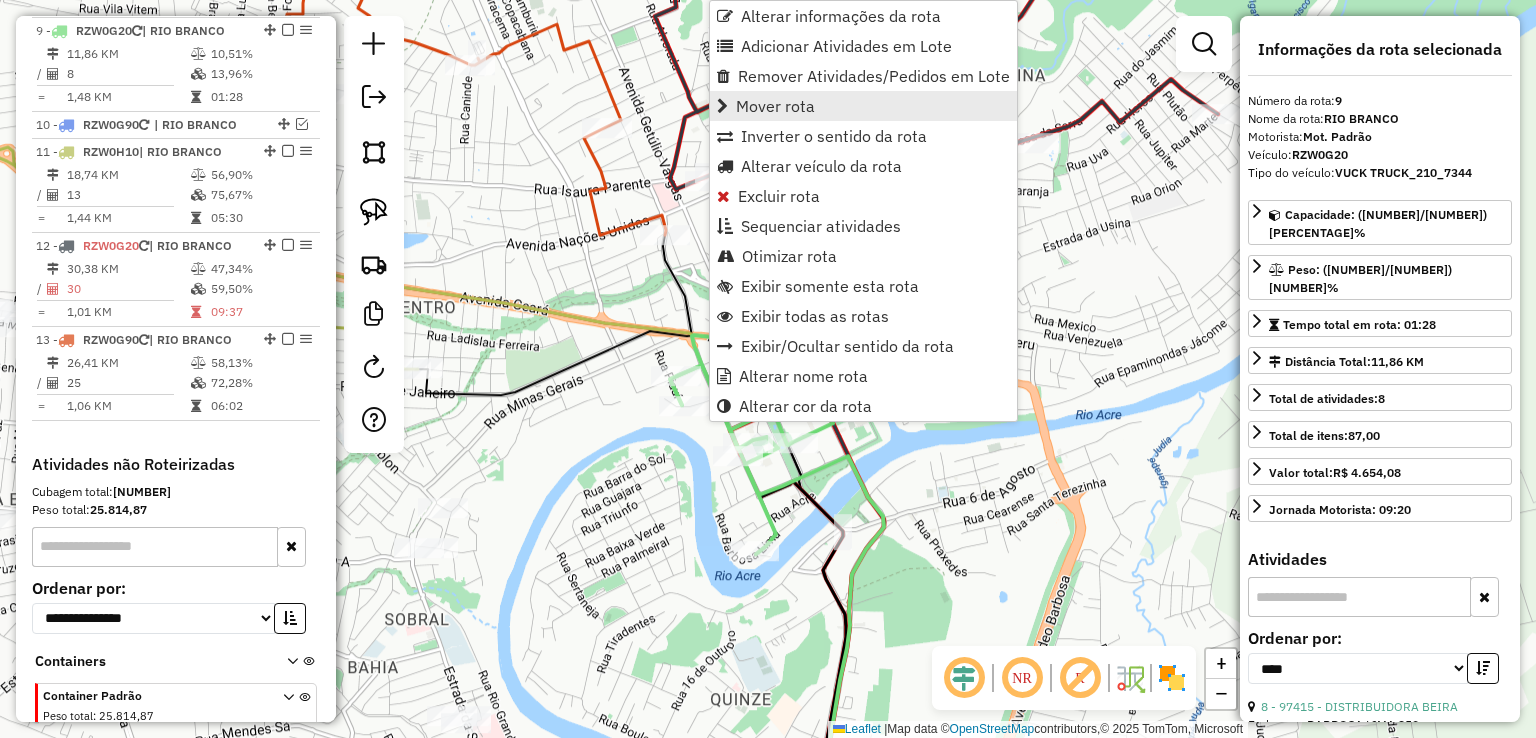 click on "Mover rota" at bounding box center (775, 106) 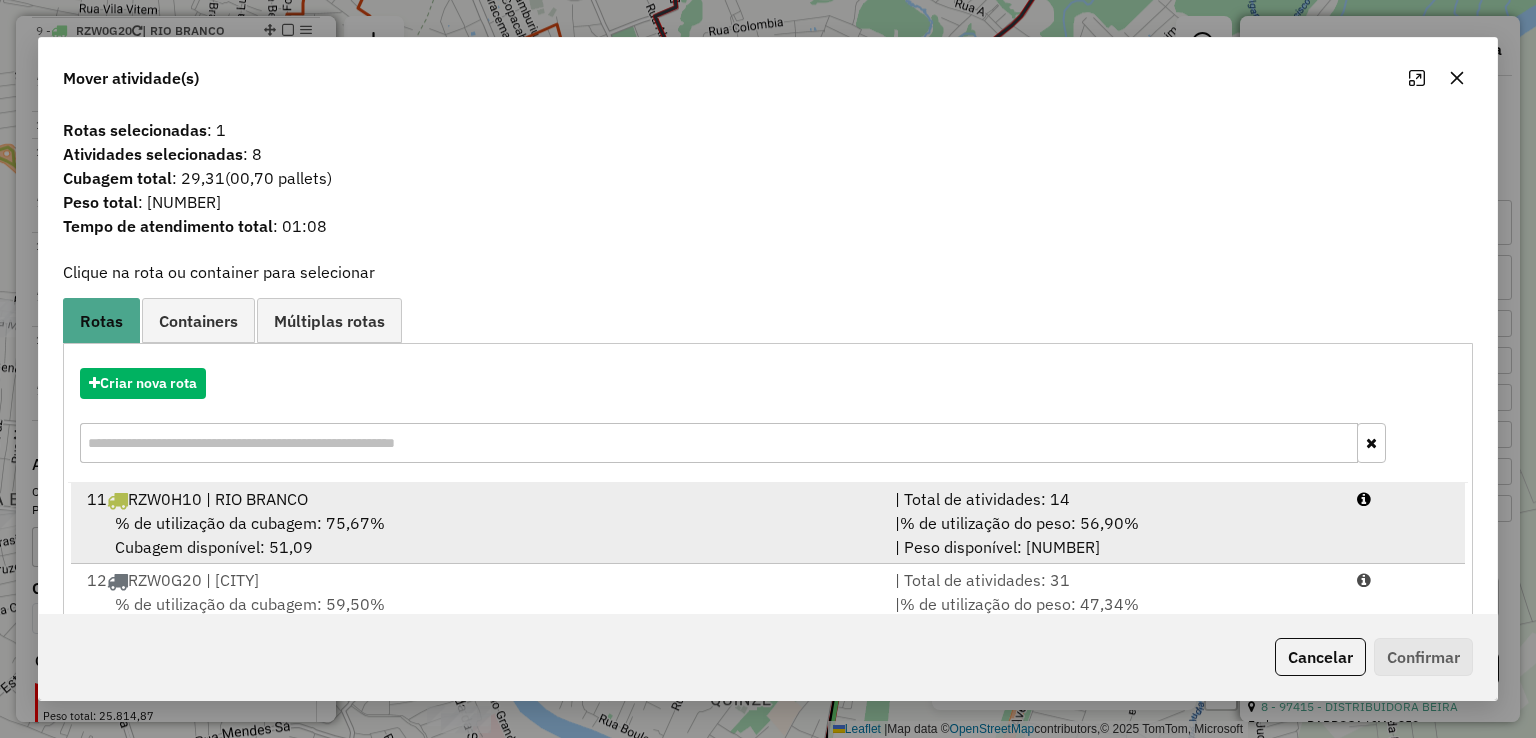 click on "% de utilização da cubagem: 75,67%  Cubagem disponível: 51,09" at bounding box center (479, 535) 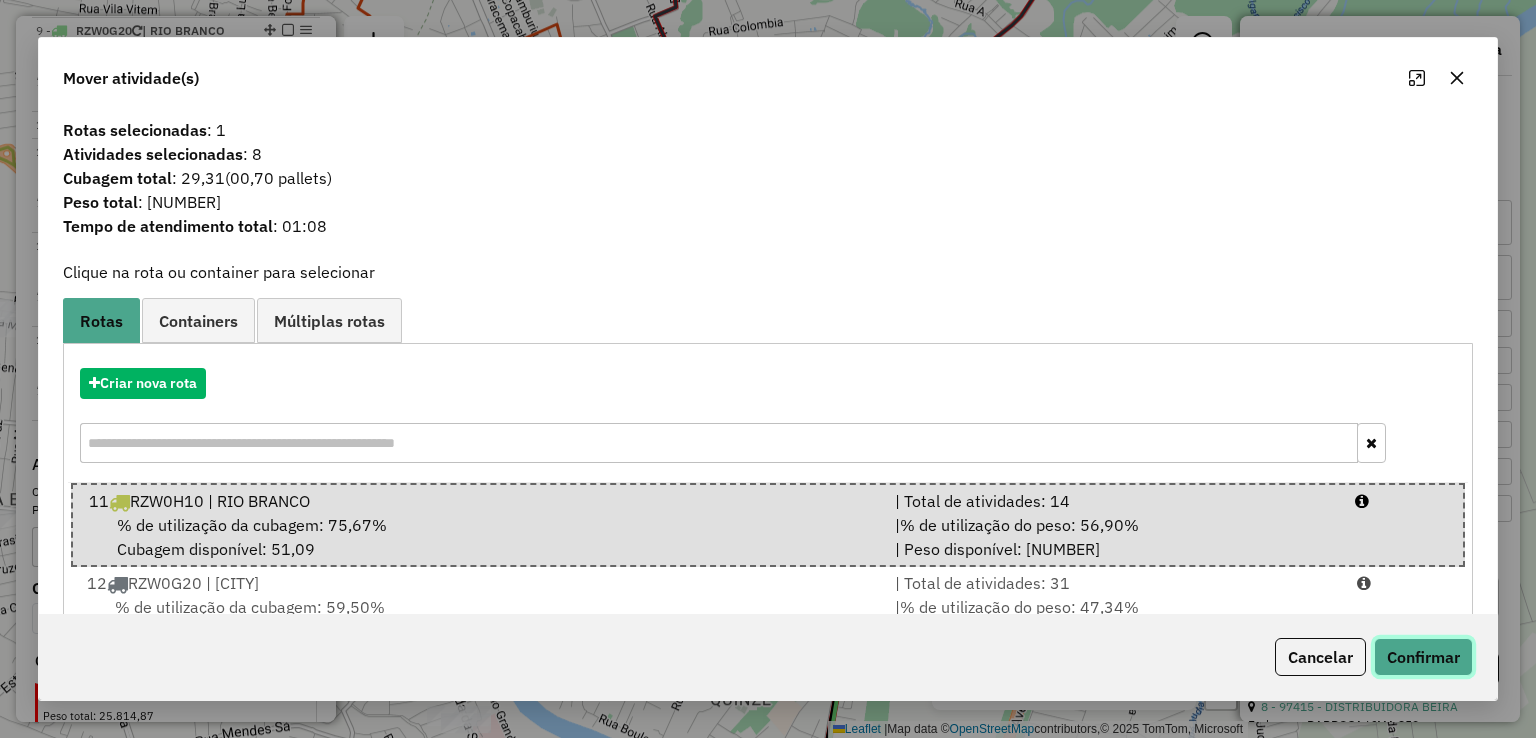 click on "Confirmar" 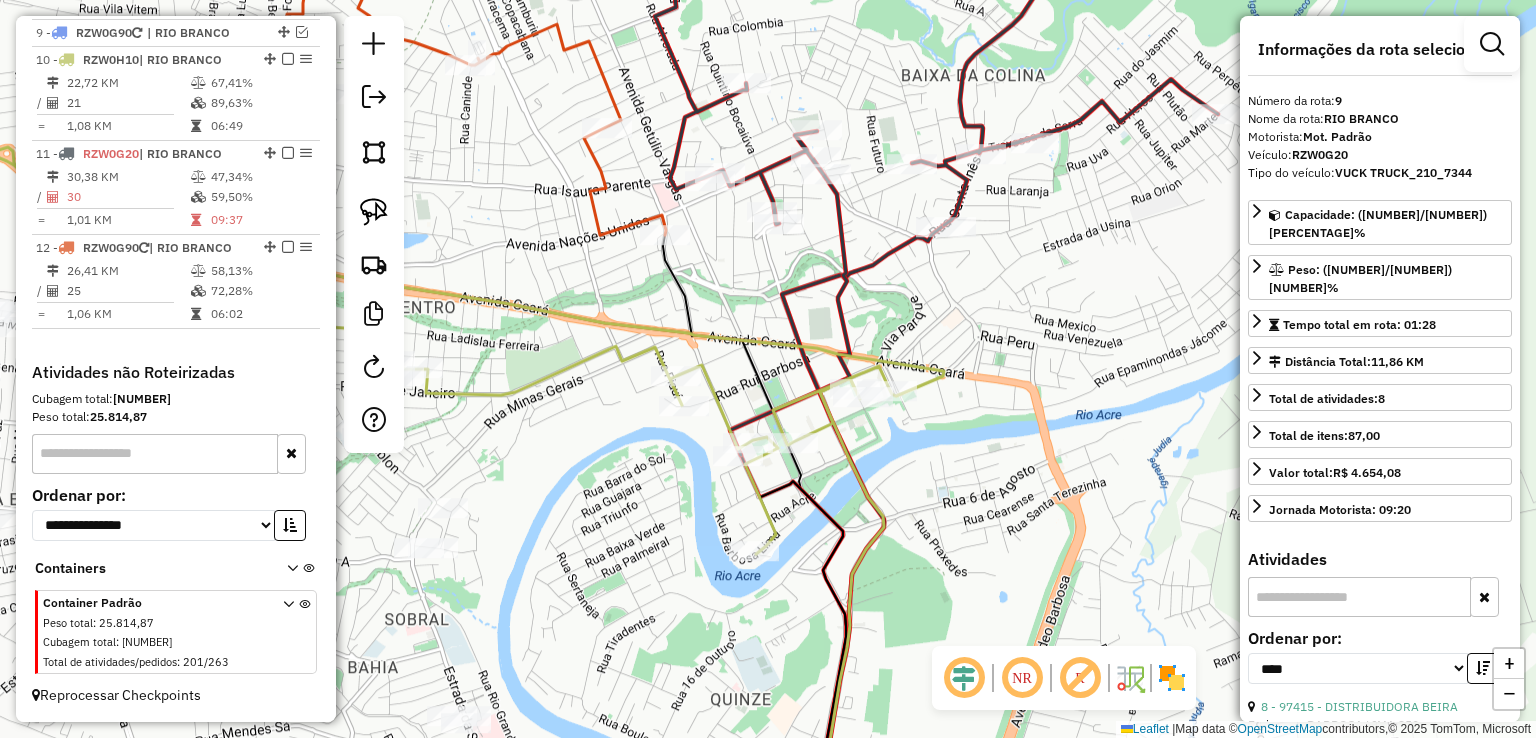 scroll, scrollTop: 959, scrollLeft: 0, axis: vertical 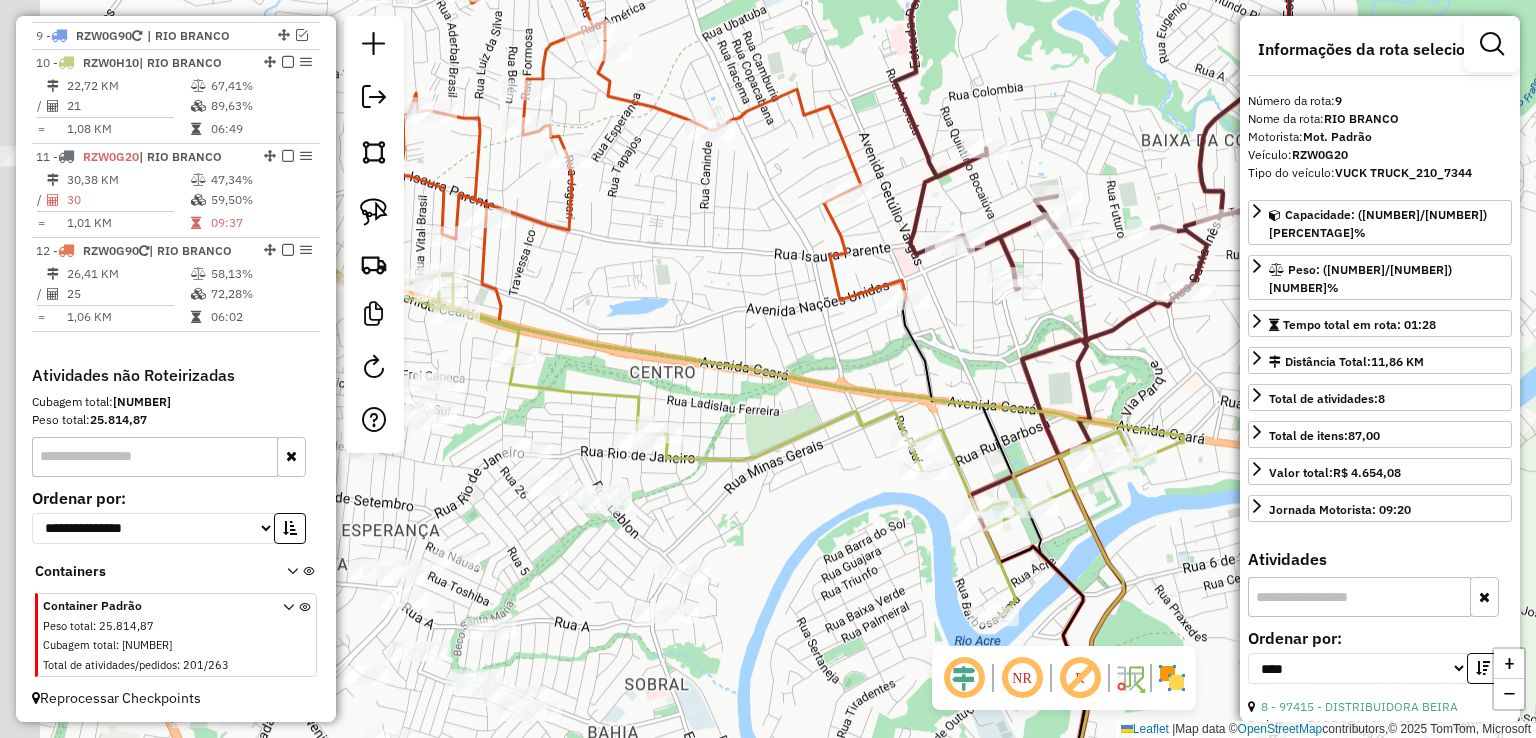 drag, startPoint x: 556, startPoint y: 332, endPoint x: 980, endPoint y: 417, distance: 432.43613 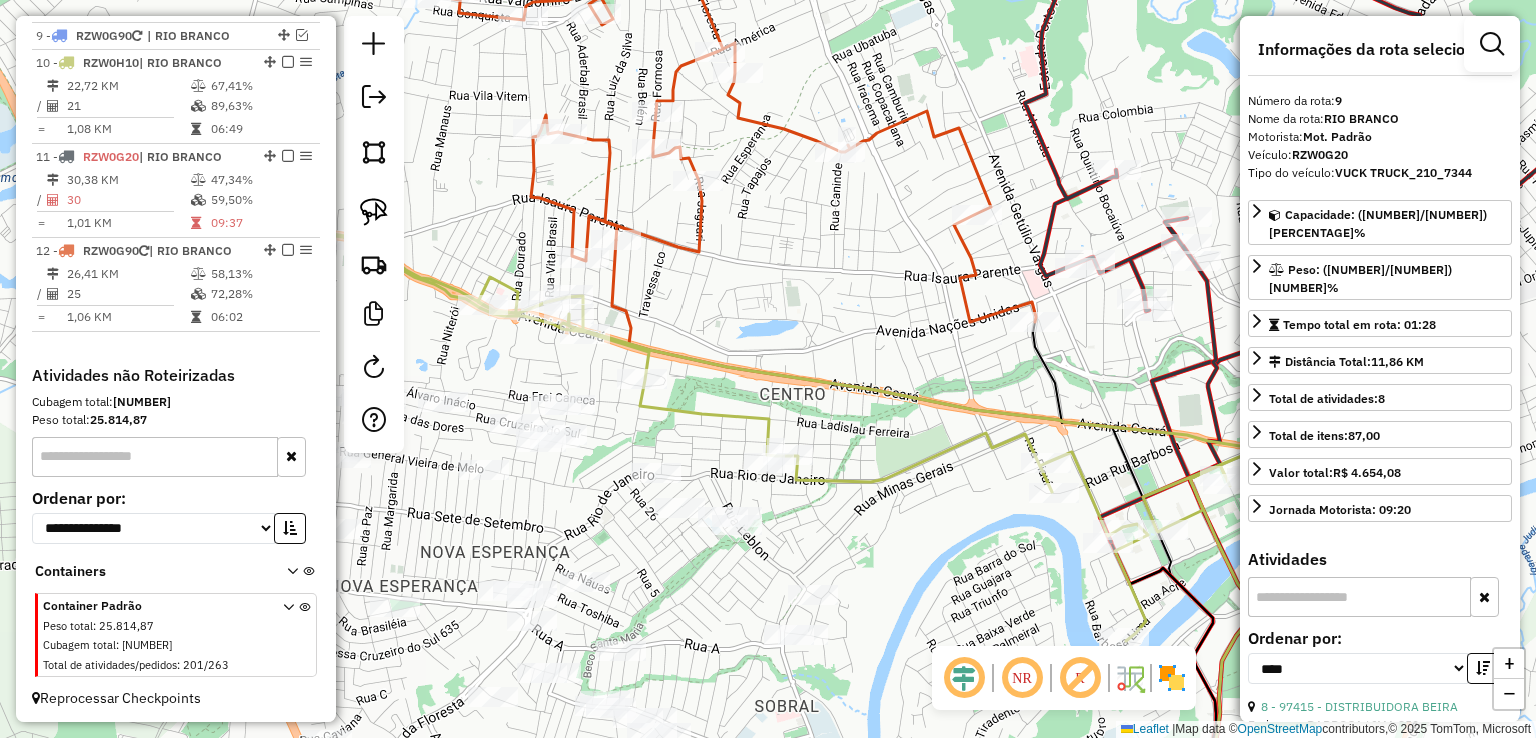 click 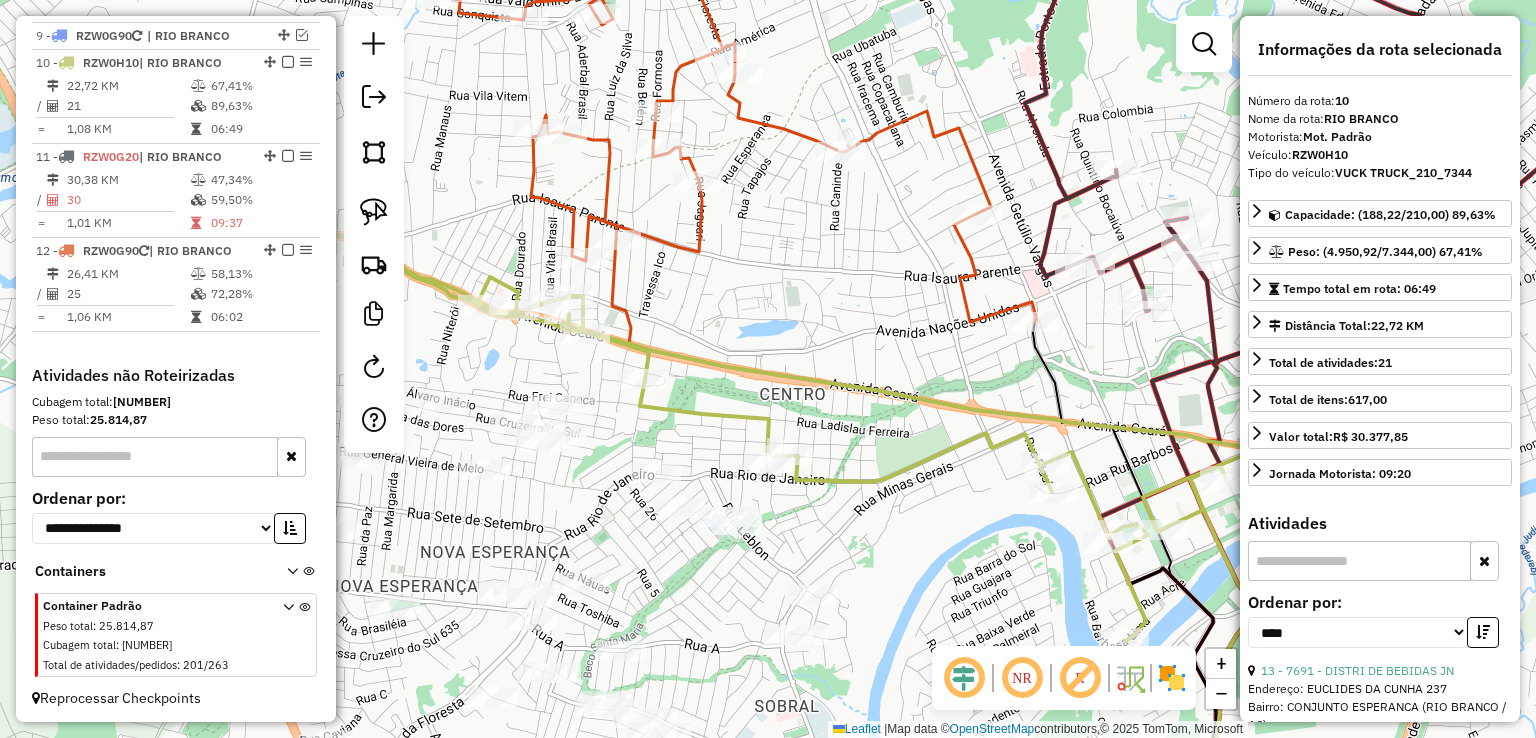 click 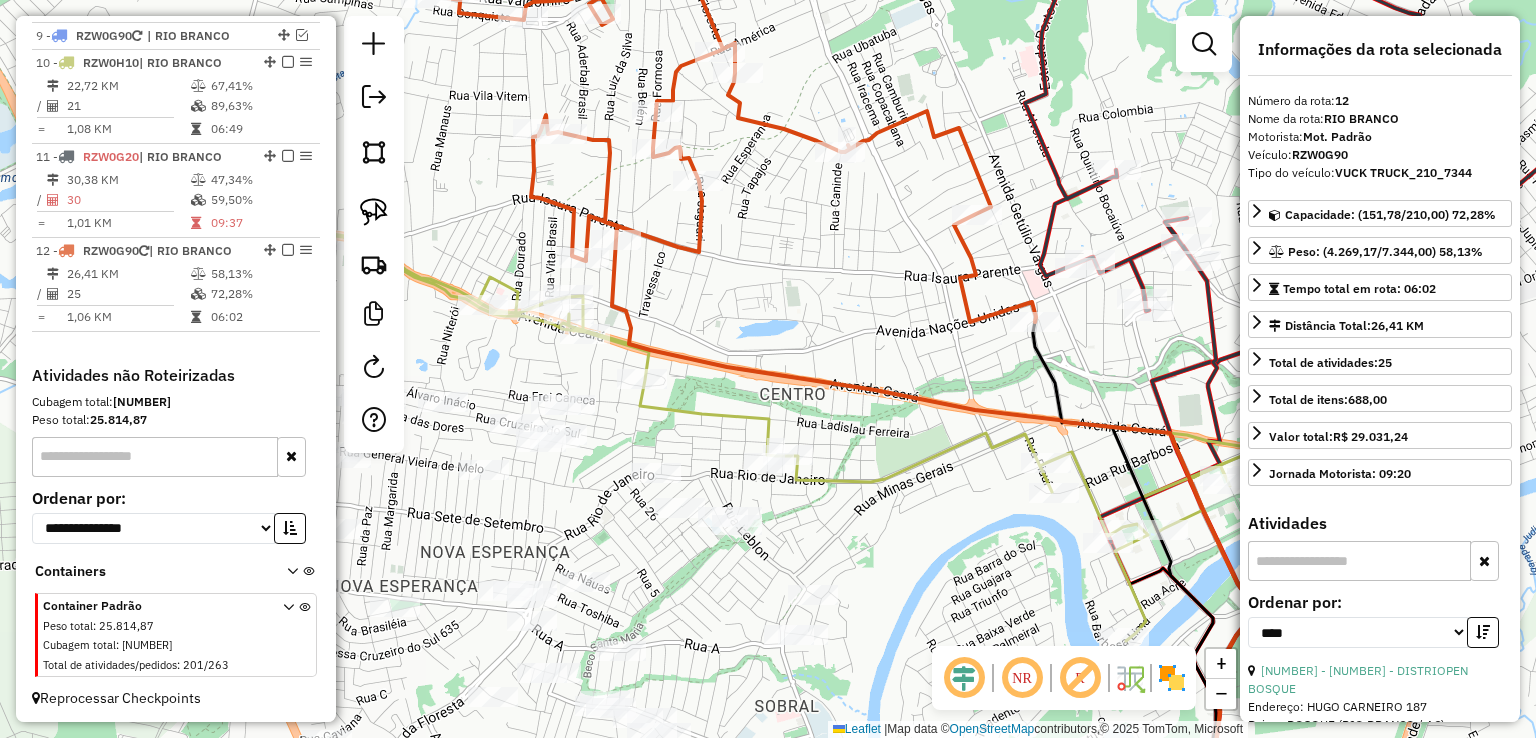 click 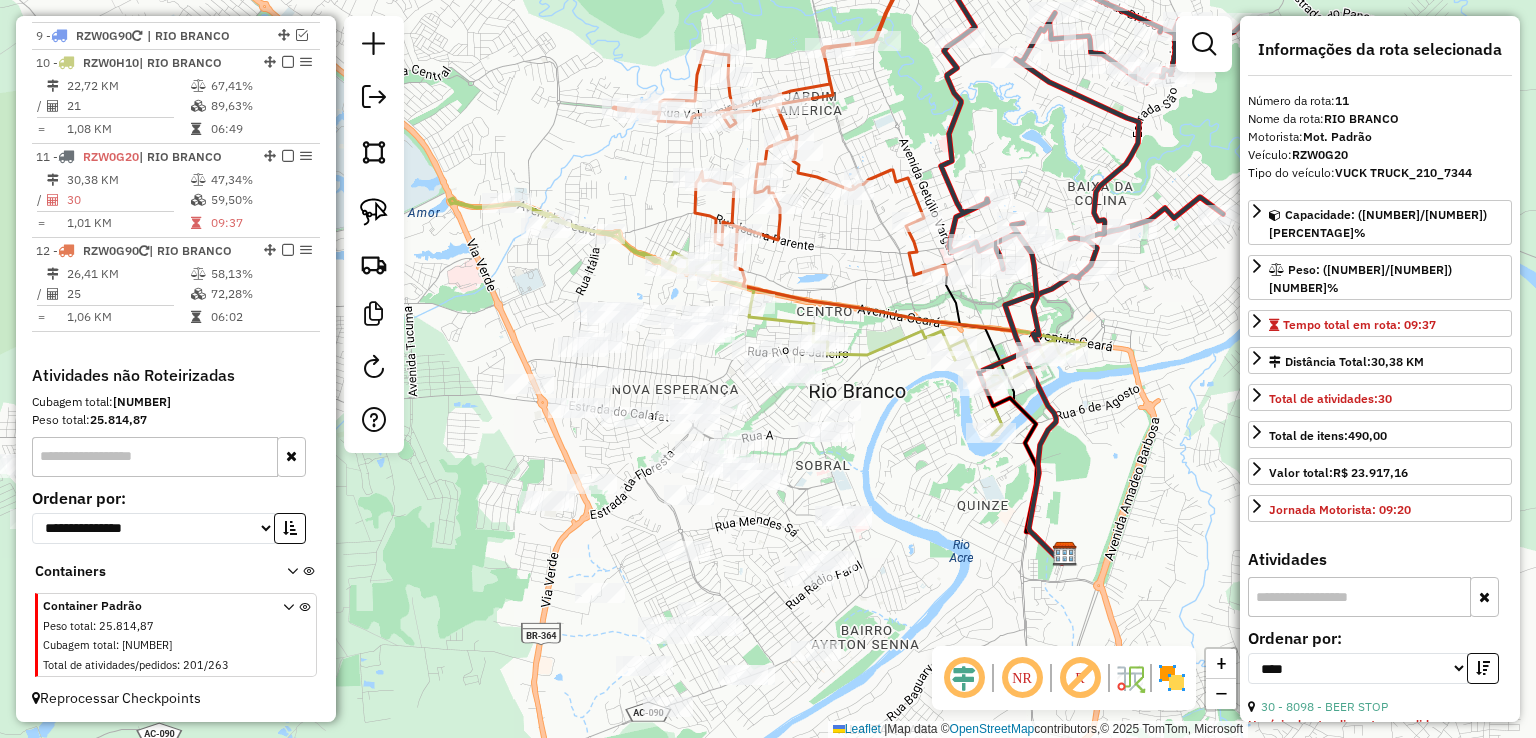 click 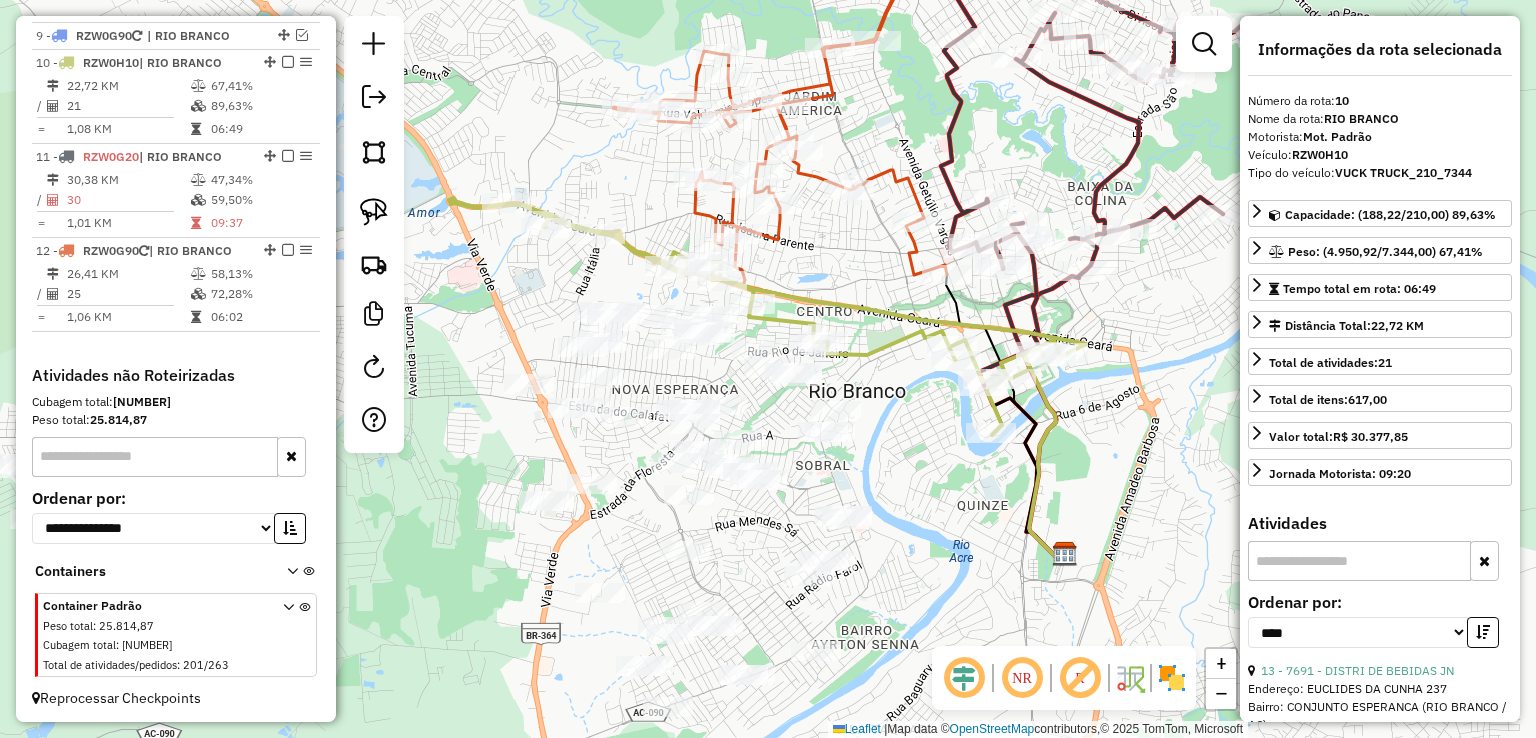 click 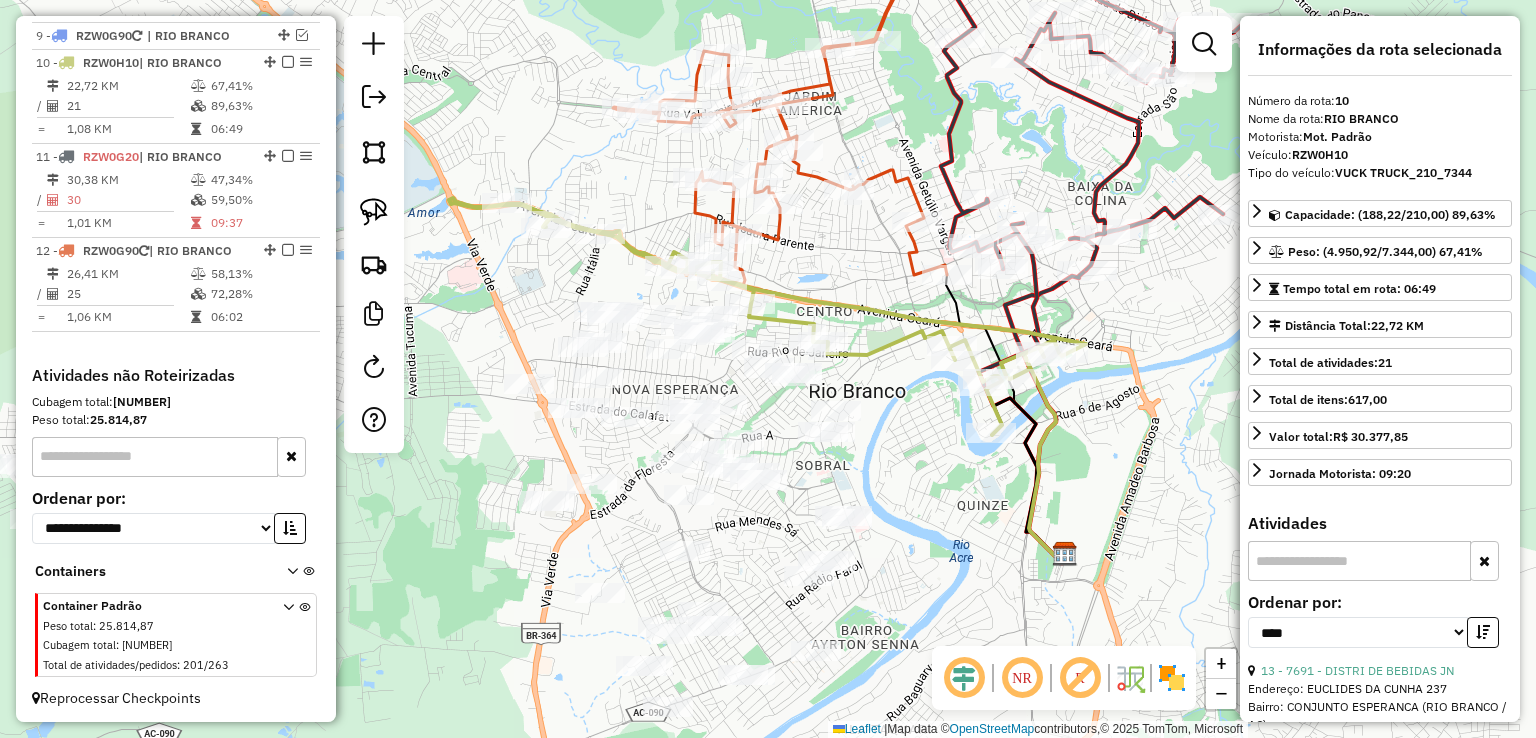 click 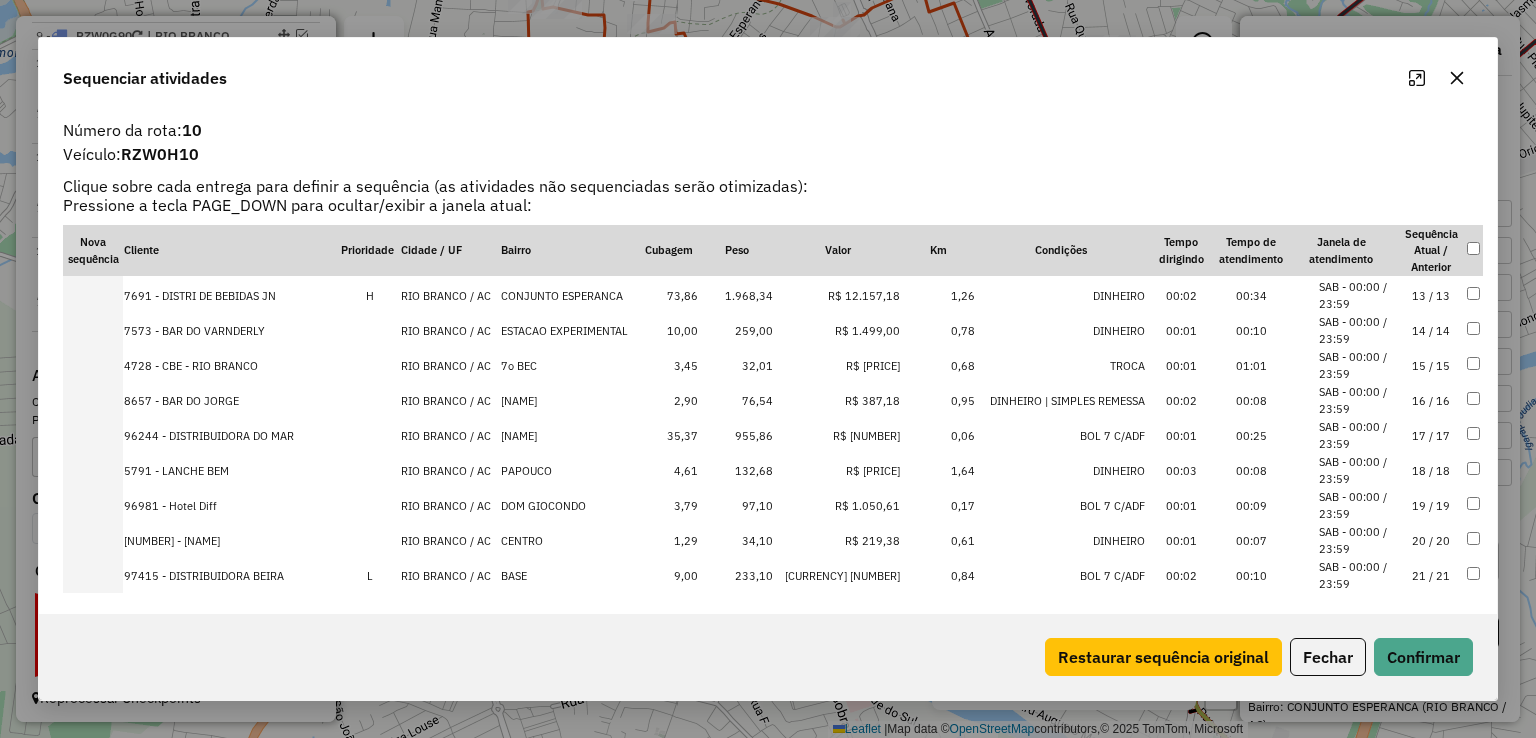 scroll, scrollTop: 436, scrollLeft: 0, axis: vertical 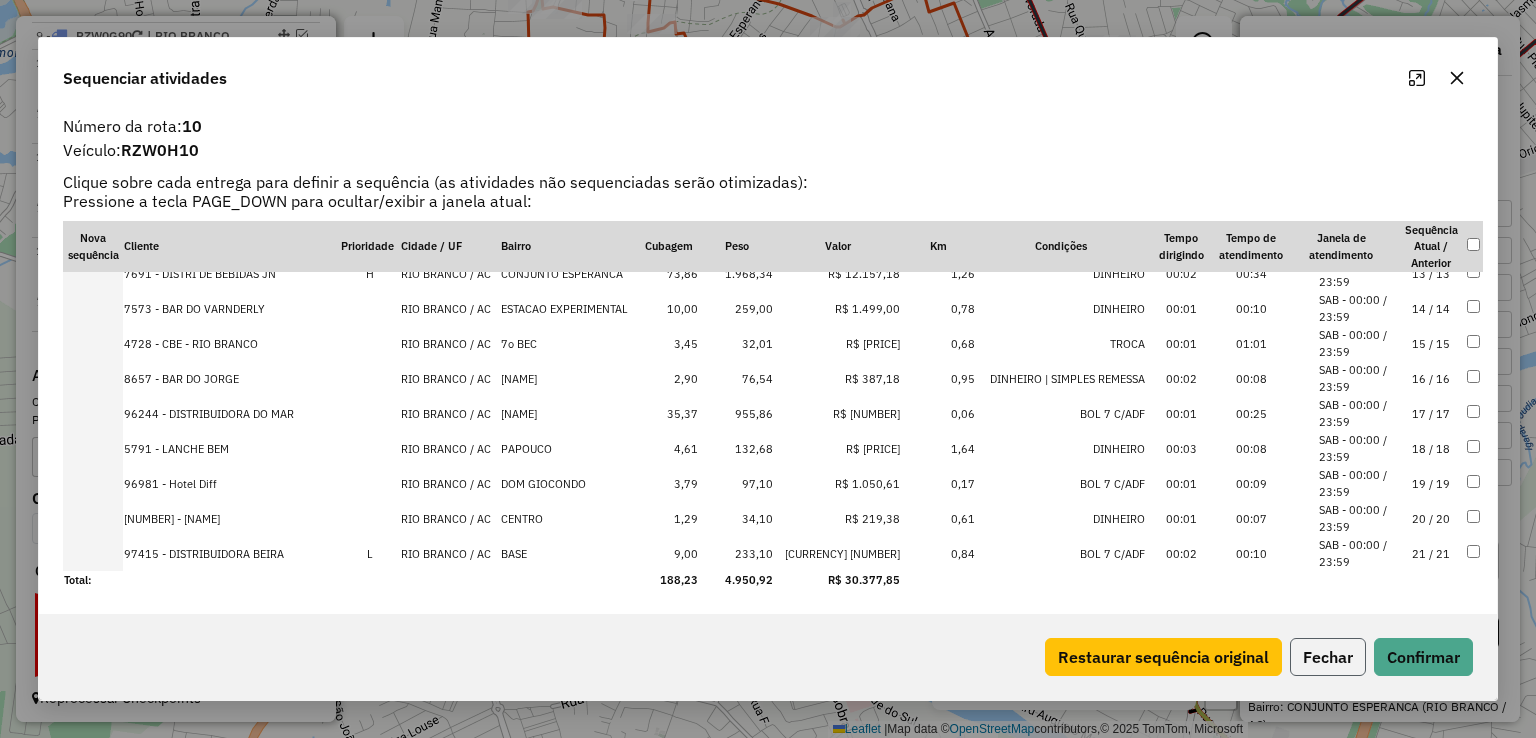 click on "Fechar" 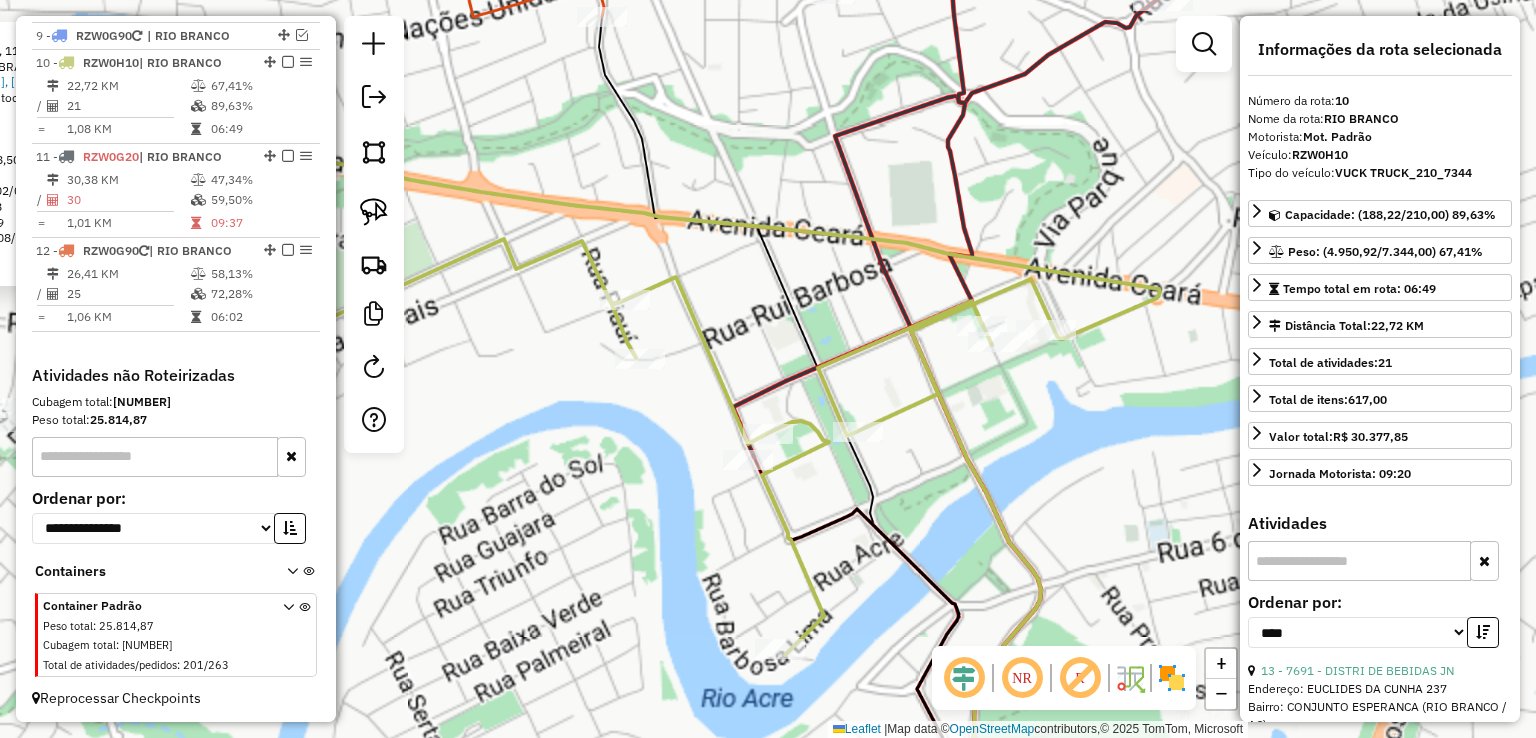 click on "8657 - BAR DO JORGE  Endereço: R   ARI RODRIGUES, 115   Bairro: ABRAHAO ALAB (RIO BRANCO / AC)   Pedidos:  01457938, 01457940, 01458341   Valor total: R$ 387,18   Exibir todos   Cubagem: 2,90  Peso: 76,54  Tempo dirigindo: 00:02   Distância prevista: 0,95 km (28,50 km/h)   Janela utilizada início: 00:00   Horário previsto de chegada: 02/08/2025 12:00   Tempo de atendimento: 00:08   Janela utilizada término: 23:59   Horário previsto de saída: 02/08/2025 12:08   Total de itens: 8,00   Quantidade pallets: 0,069  × Janela de atendimento Grade de atendimento Capacidade Transportadoras Veículos Cliente Pedidos  Rotas Selecione os dias de semana para filtrar as janelas de atendimento  Seg   Ter   Qua   Qui   Sex   Sáb   Dom  Informe o período da janela de atendimento: De: Até:  Filtrar exatamente a janela do cliente  Considerar janela de atendimento padrão  Selecione os dias de semana para filtrar as grades de atendimento  Seg   Ter   Qua   Qui   Sex   Sáb   Dom   Peso mínimo:   Peso máximo:   De:  +" 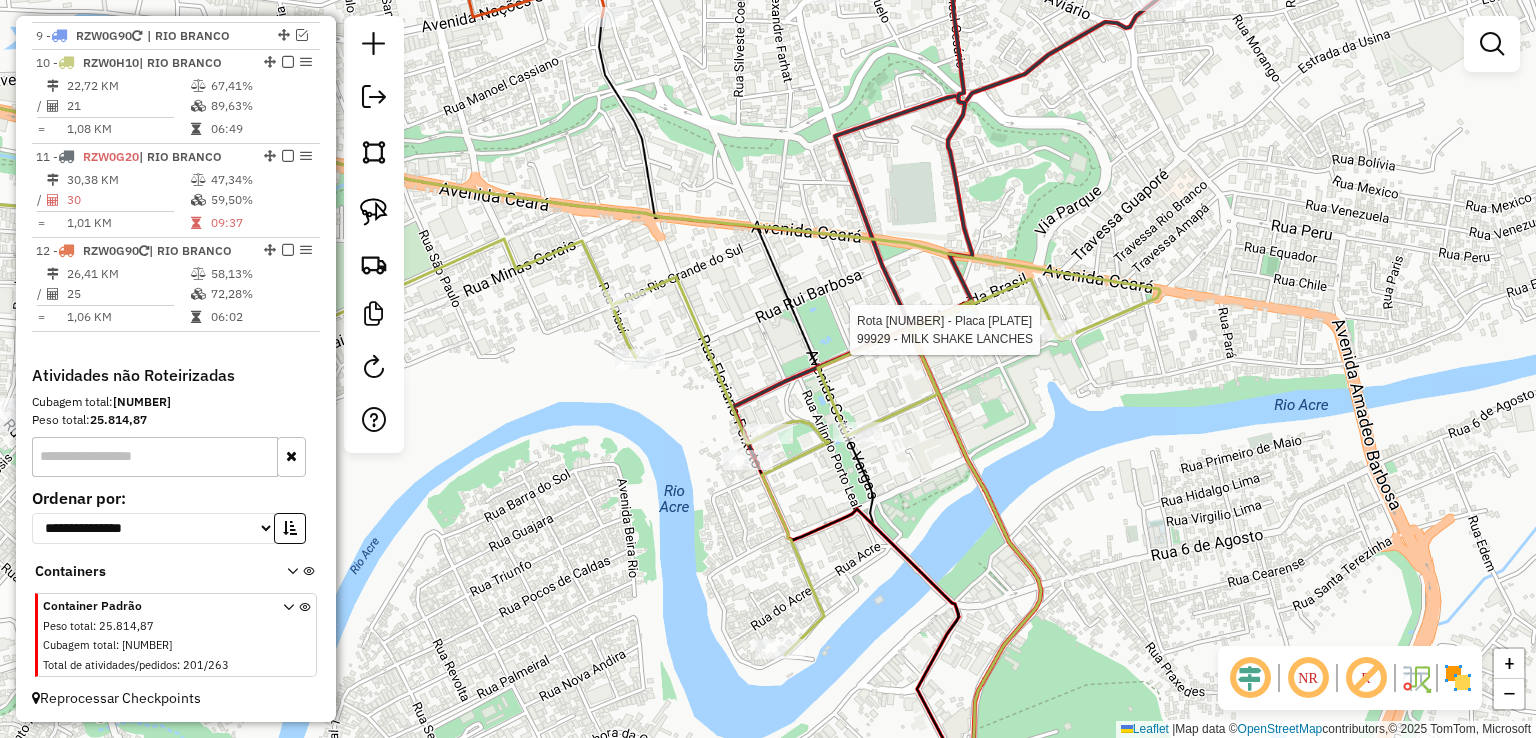 select on "*********" 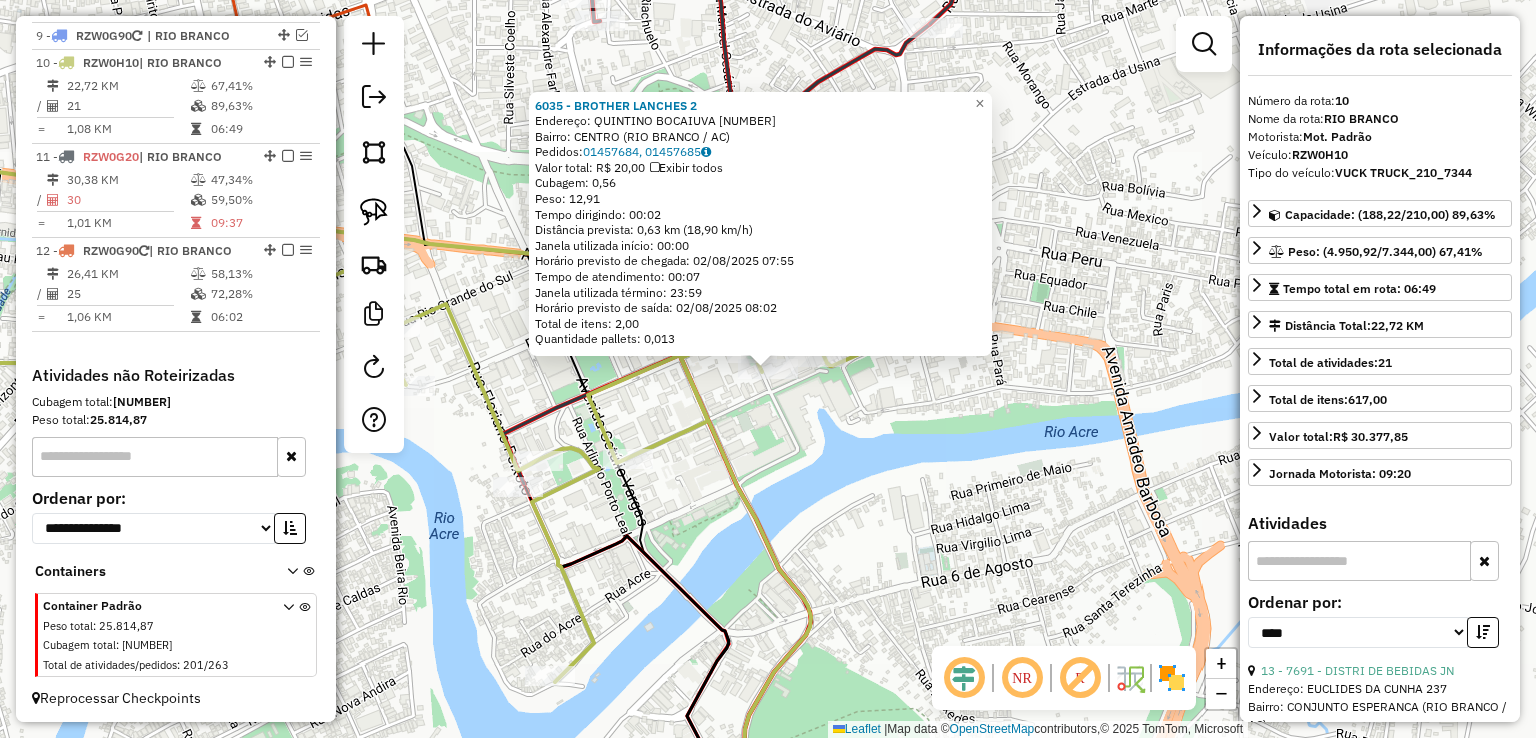 click on "6035 - BROTHER LANCHES 2  Endereço:  QUINTINO BOCAIUVA 215   Bairro: CENTRO (RIO BRANCO / AC)   Pedidos:  01457684, 01457685   Valor total: R$ 20,00   Exibir todos   Cubagem: 0,56  Peso: 12,91  Tempo dirigindo: 00:02   Distância prevista: 0,63 km (18,90 km/h)   Janela utilizada início: 00:00   Horário previsto de chegada: 02/08/2025 07:55   Tempo de atendimento: 00:07   Janela utilizada término: 23:59   Horário previsto de saída: 02/08/2025 08:02   Total de itens: 2,00   Quantidade pallets: 0,013  × Janela de atendimento Grade de atendimento Capacidade Transportadoras Veículos Cliente Pedidos  Rotas Selecione os dias de semana para filtrar as janelas de atendimento  Seg   Ter   Qua   Qui   Sex   Sáb   Dom  Informe o período da janela de atendimento: De: Até:  Filtrar exatamente a janela do cliente  Considerar janela de atendimento padrão  Selecione os dias de semana para filtrar as grades de atendimento  Seg   Ter   Qua   Qui   Sex   Sáb   Dom   Clientes fora do dia de atendimento selecionado +" 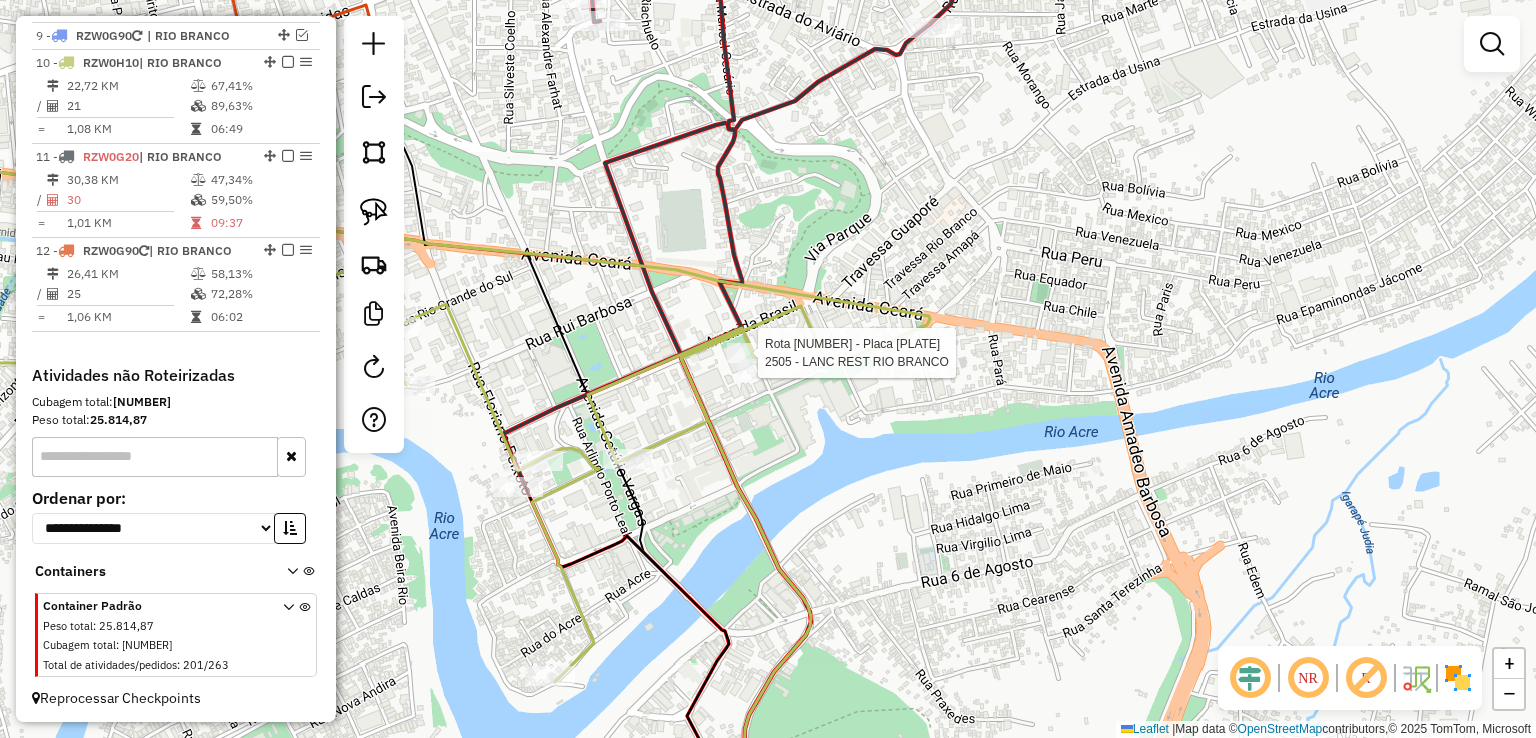 select on "*********" 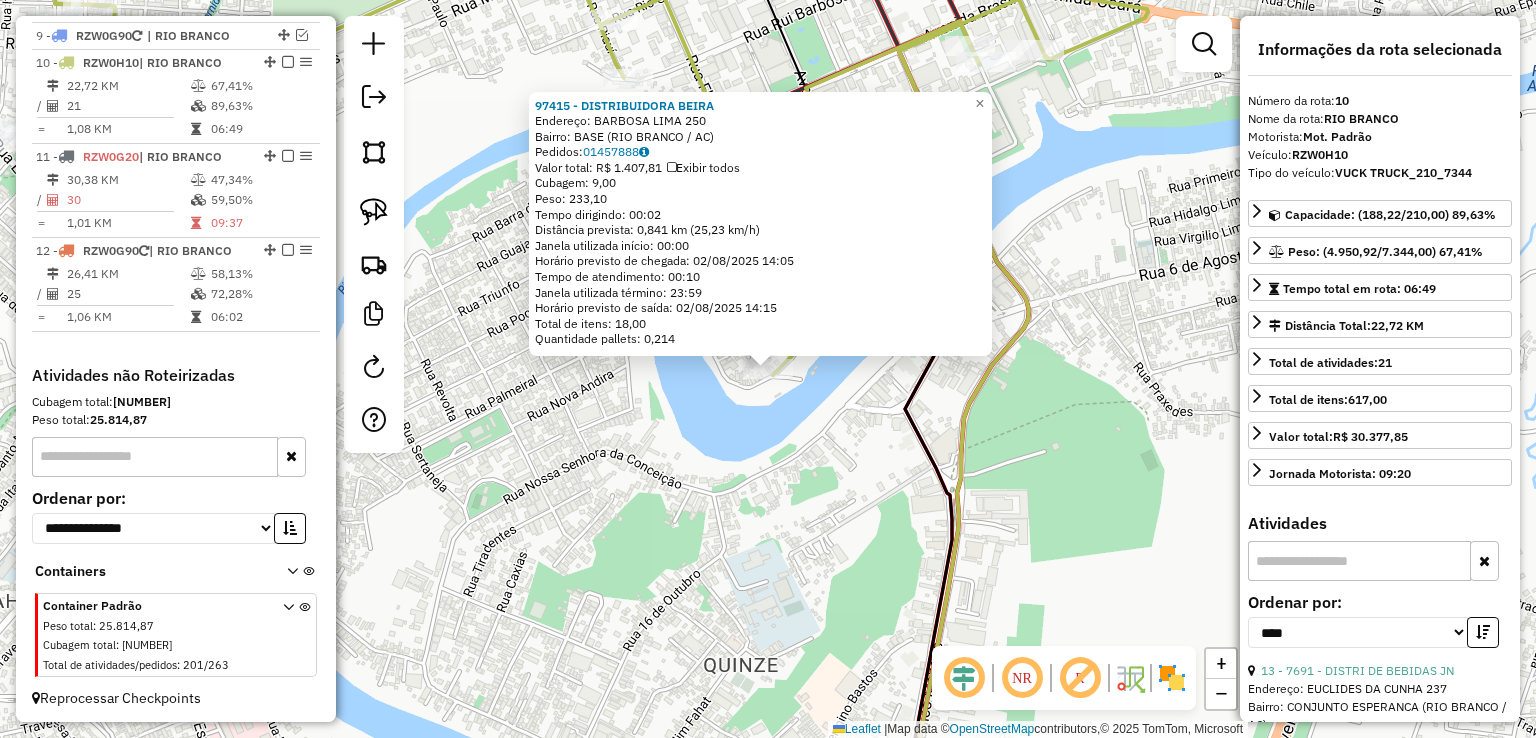 click on "97415 - DISTRIBUIDORA BEIRA  Endereço:  BARBOSA LIMA 250   Bairro: BASE (RIO BRANCO / AC)   Pedidos:  01457888   Valor total: R$ 1.407,81   Exibir todos   Cubagem: 9,00  Peso: 233,10  Tempo dirigindo: 00:02   Distância prevista: 0,841 km (25,23 km/h)   Janela utilizada início: 00:00   Horário previsto de chegada: 02/08/2025 14:05   Tempo de atendimento: 00:10   Janela utilizada término: 23:59   Horário previsto de saída: 02/08/2025 14:15   Total de itens: 18,00   Quantidade pallets: 0,214  × Janela de atendimento Grade de atendimento Capacidade Transportadoras Veículos Cliente Pedidos  Rotas Selecione os dias de semana para filtrar as janelas de atendimento  Seg   Ter   Qua   Qui   Sex   Sáb   Dom  Informe o período da janela de atendimento: De: Até:  Filtrar exatamente a janela do cliente  Considerar janela de atendimento padrão  Selecione os dias de semana para filtrar as grades de atendimento  Seg   Ter   Qua   Qui   Sex   Sáb   Dom   Considerar clientes sem dia de atendimento cadastrado De:" 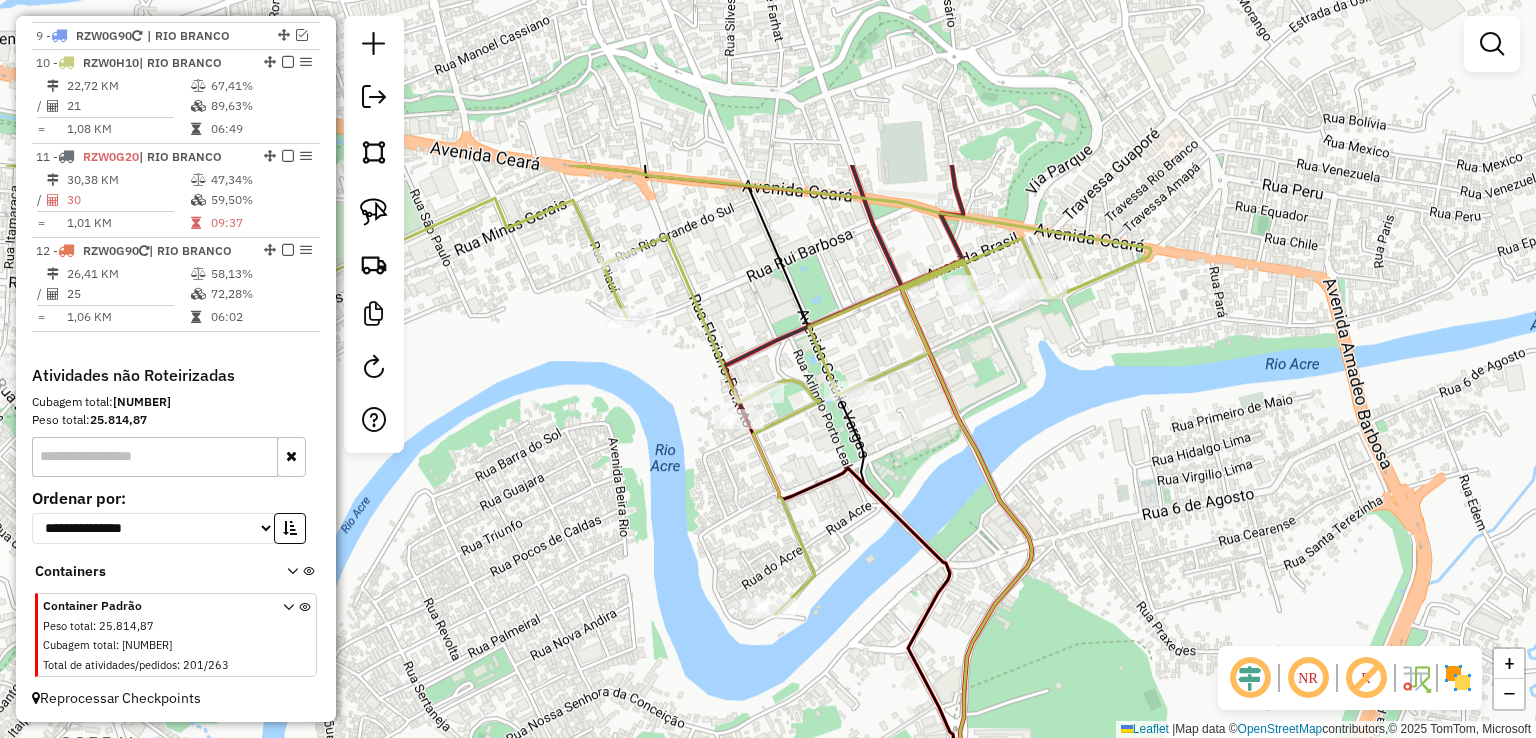 drag, startPoint x: 591, startPoint y: 328, endPoint x: 603, endPoint y: 398, distance: 71.021126 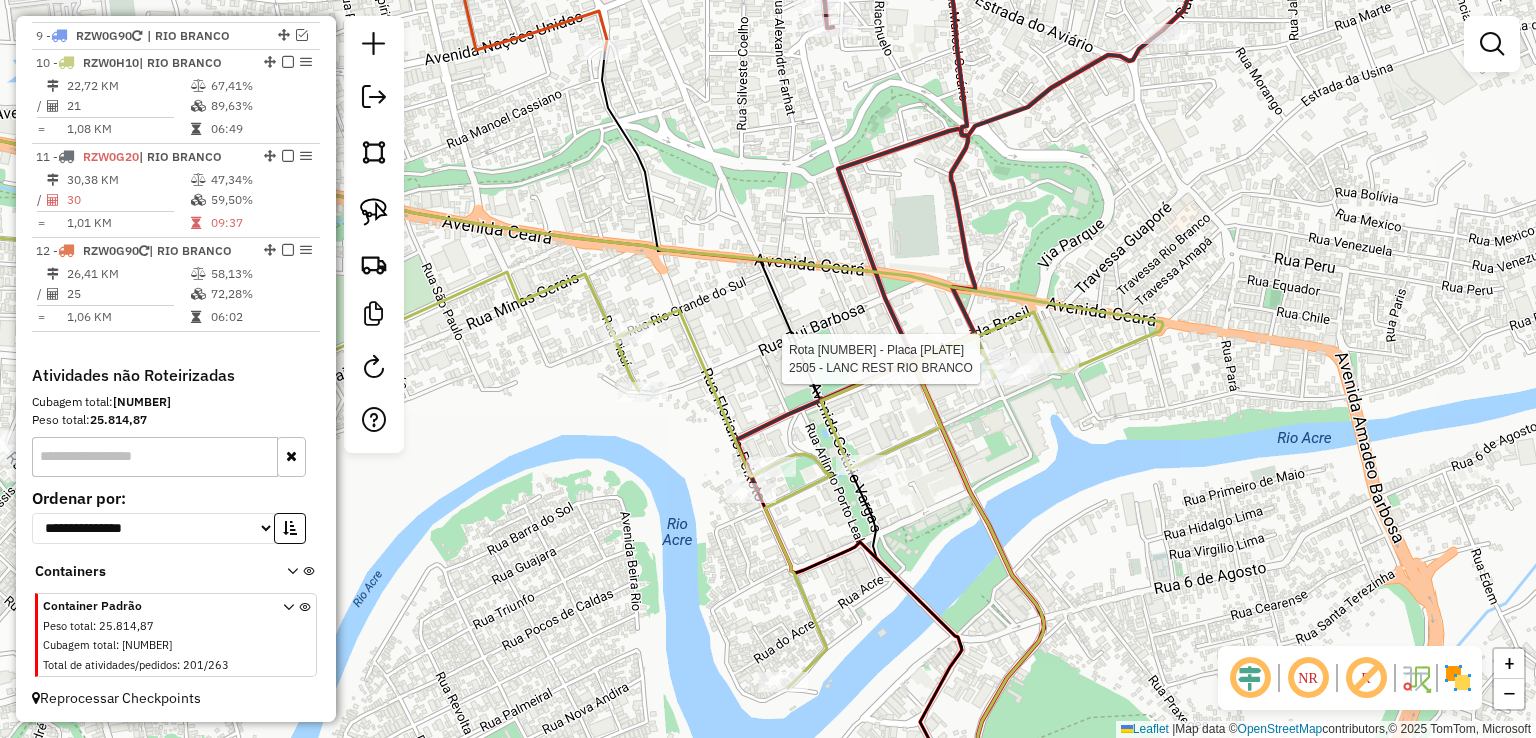 select on "*********" 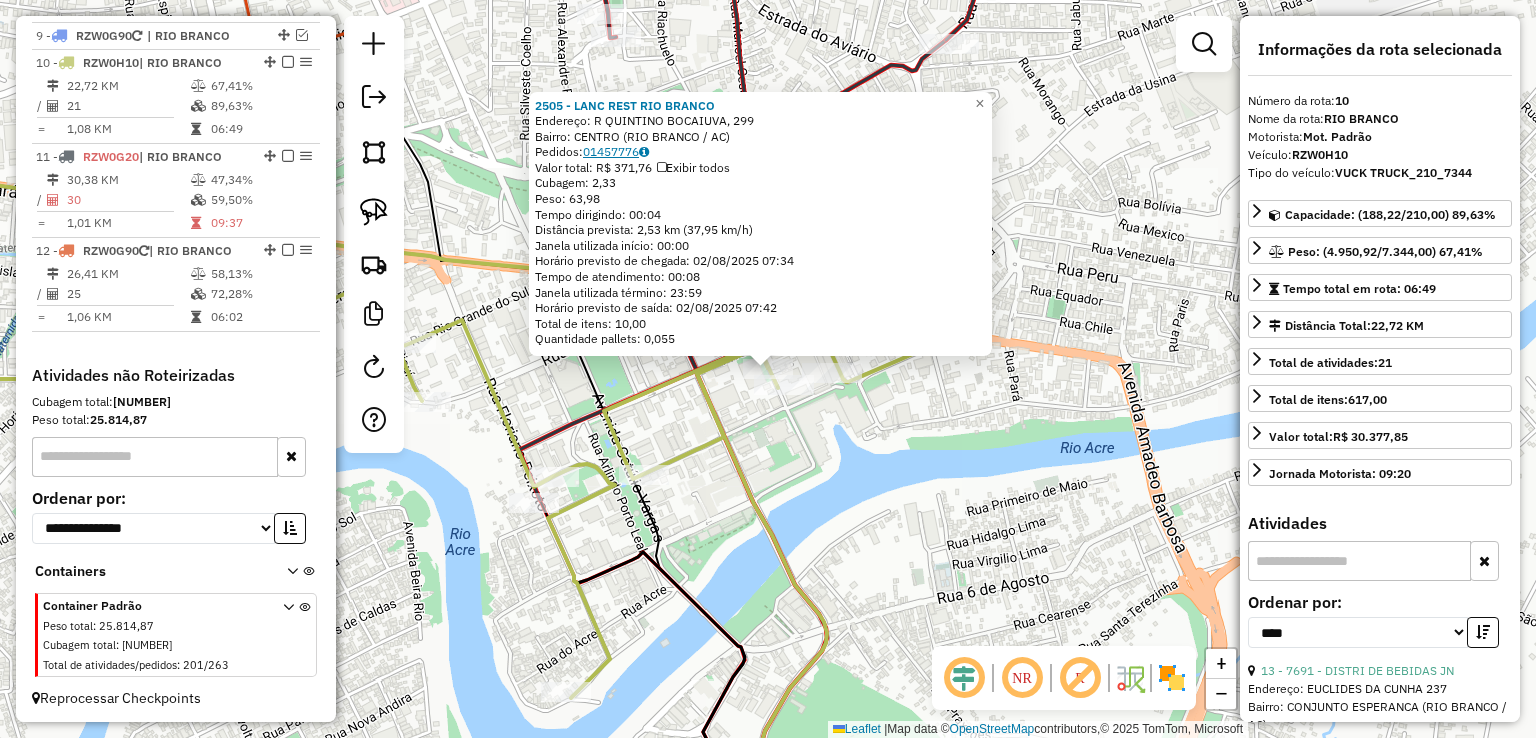 click on "01457776" 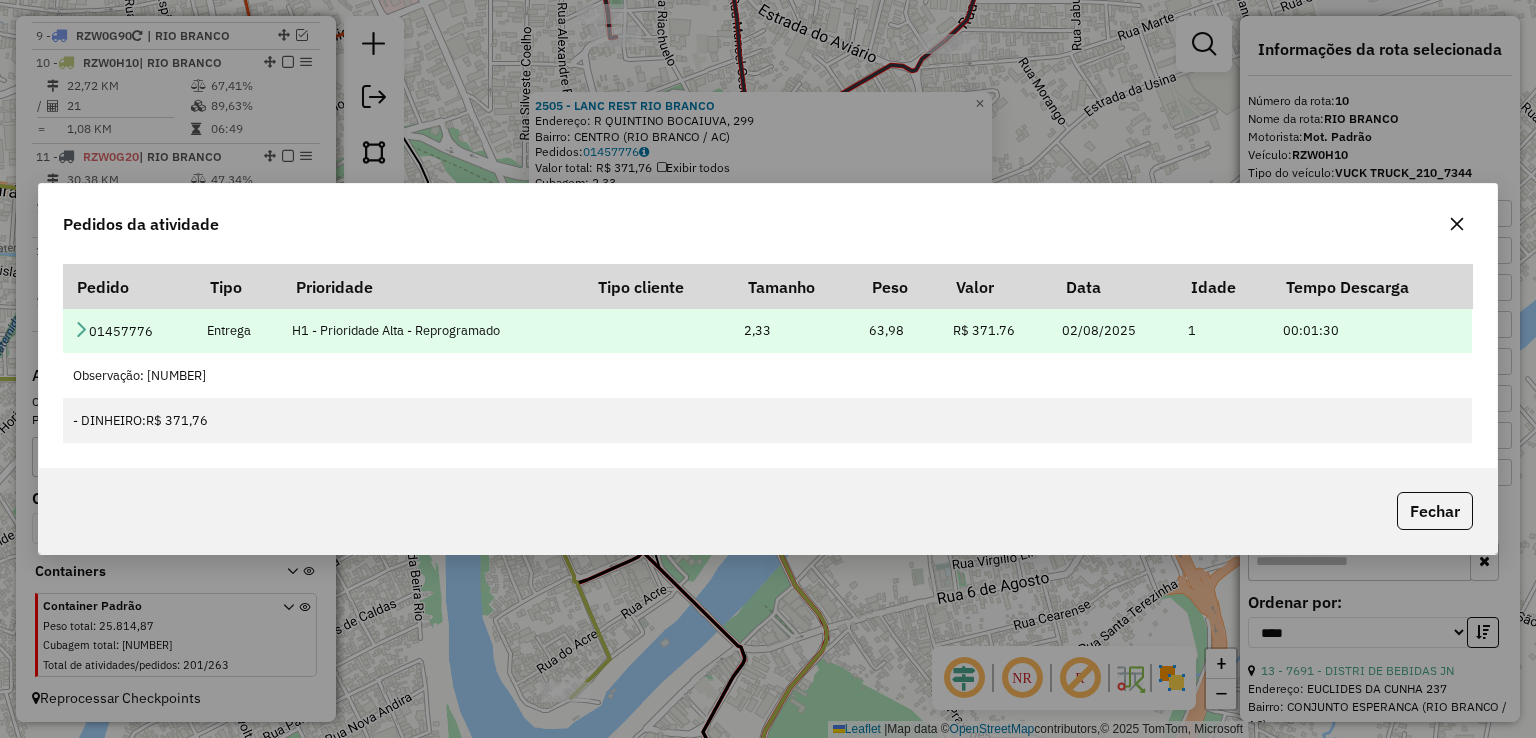 click at bounding box center (81, 329) 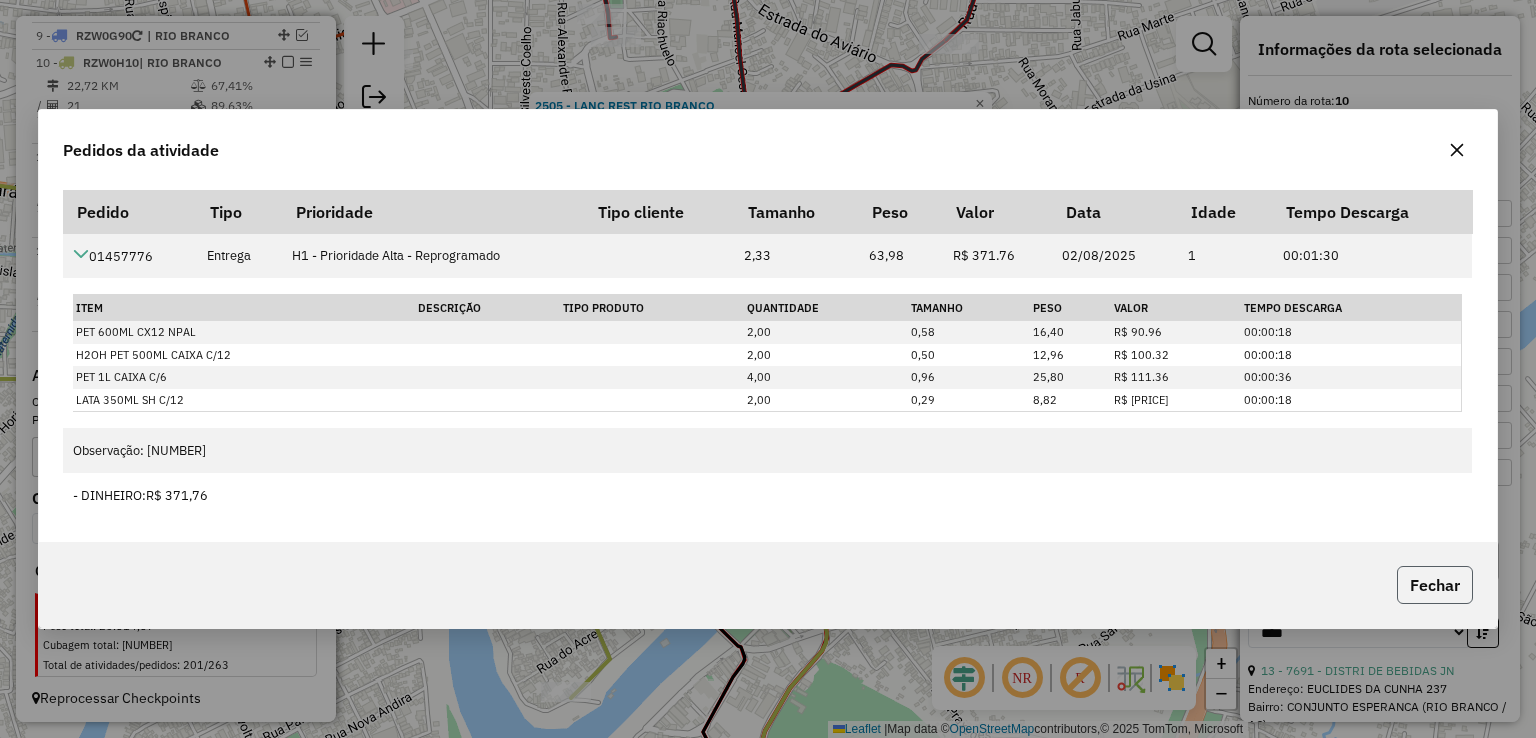click on "Fechar" 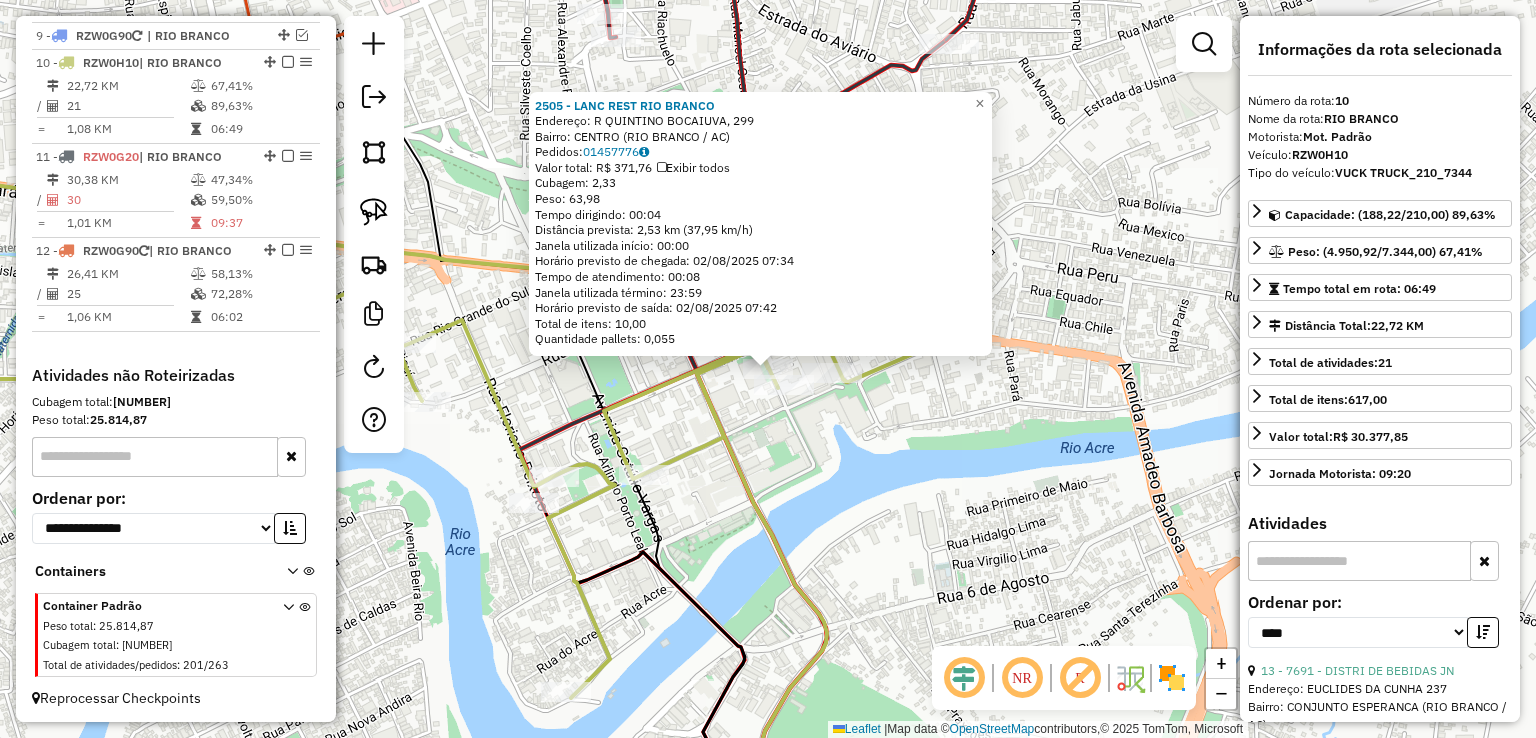 click on "2505 - LANC REST RIO BRANCO  Endereço: R   QUINTINO BOCAIUVA, 299   Bairro: CENTRO (RIO BRANCO / AC)   Pedidos:  01457776   Valor total: R$ 371,76   Exibir todos   Cubagem: 2,33  Peso: 63,98  Tempo dirigindo: 00:04   Distância prevista: 2,53 km (37,95 km/h)   Janela utilizada início: 00:00   Horário previsto de chegada: 02/08/2025 07:34   Tempo de atendimento: 00:08   Janela utilizada término: 23:59   Horário previsto de saída: 02/08/2025 07:42   Total de itens: 10,00   Quantidade pallets: 0,055  × Janela de atendimento Grade de atendimento Capacidade Transportadoras Veículos Cliente Pedidos  Rotas Selecione os dias de semana para filtrar as janelas de atendimento  Seg   Ter   Qua   Qui   Sex   Sáb   Dom  Informe o período da janela de atendimento: De: Até:  Filtrar exatamente a janela do cliente  Considerar janela de atendimento padrão  Selecione os dias de semana para filtrar as grades de atendimento  Seg   Ter   Qua   Qui   Sex   Sáb   Dom   Clientes fora do dia de atendimento selecionado De:" 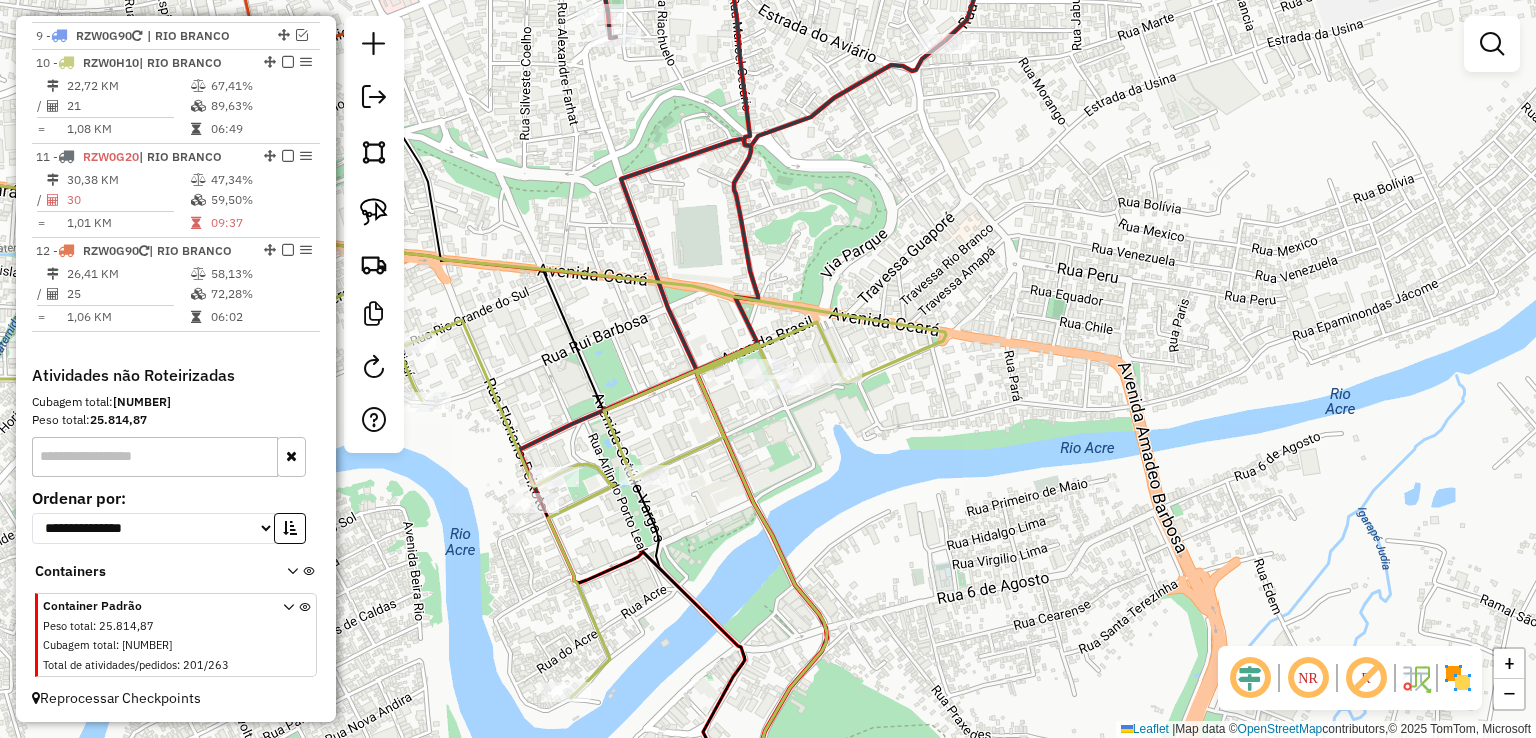 click on "Janela de atendimento Grade de atendimento Capacidade Transportadoras Veículos Cliente Pedidos  Rotas Selecione os dias de semana para filtrar as janelas de atendimento  Seg   Ter   Qua   Qui   Sex   Sáb   Dom  Informe o período da janela de atendimento: De: Até:  Filtrar exatamente a janela do cliente  Considerar janela de atendimento padrão  Selecione os dias de semana para filtrar as grades de atendimento  Seg   Ter   Qua   Qui   Sex   Sáb   Dom   Considerar clientes sem dia de atendimento cadastrado  Clientes fora do dia de atendimento selecionado Filtrar as atividades entre os valores definidos abaixo:  Peso mínimo:   Peso máximo:   Cubagem mínima:   Cubagem máxima:   De:   Até:  Filtrar as atividades entre o tempo de atendimento definido abaixo:  De:   Até:   Considerar capacidade total dos clientes não roteirizados Transportadora: Selecione um ou mais itens Tipo de veículo: Selecione um ou mais itens Veículo: Selecione um ou mais itens Motorista: Selecione um ou mais itens Nome: Rótulo:" 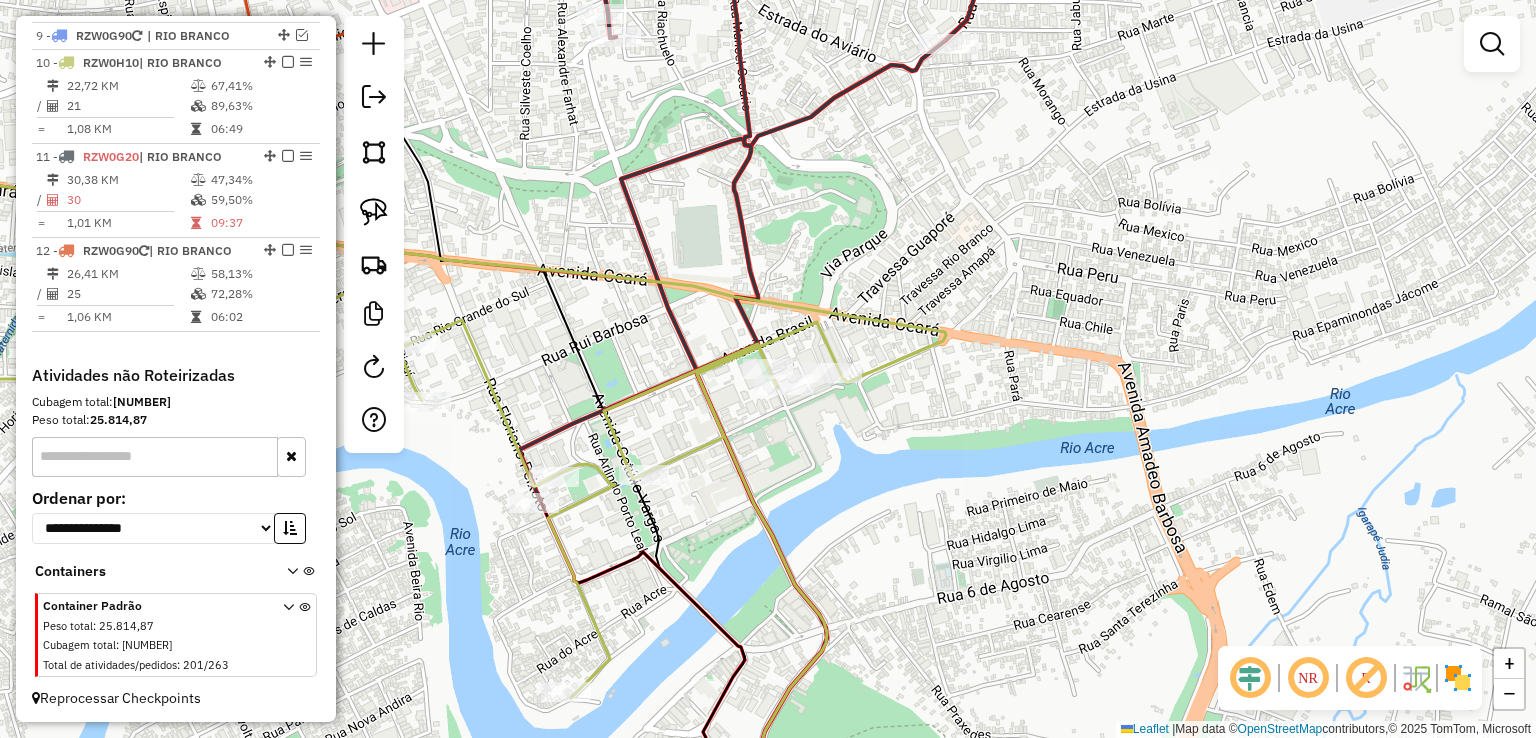 click 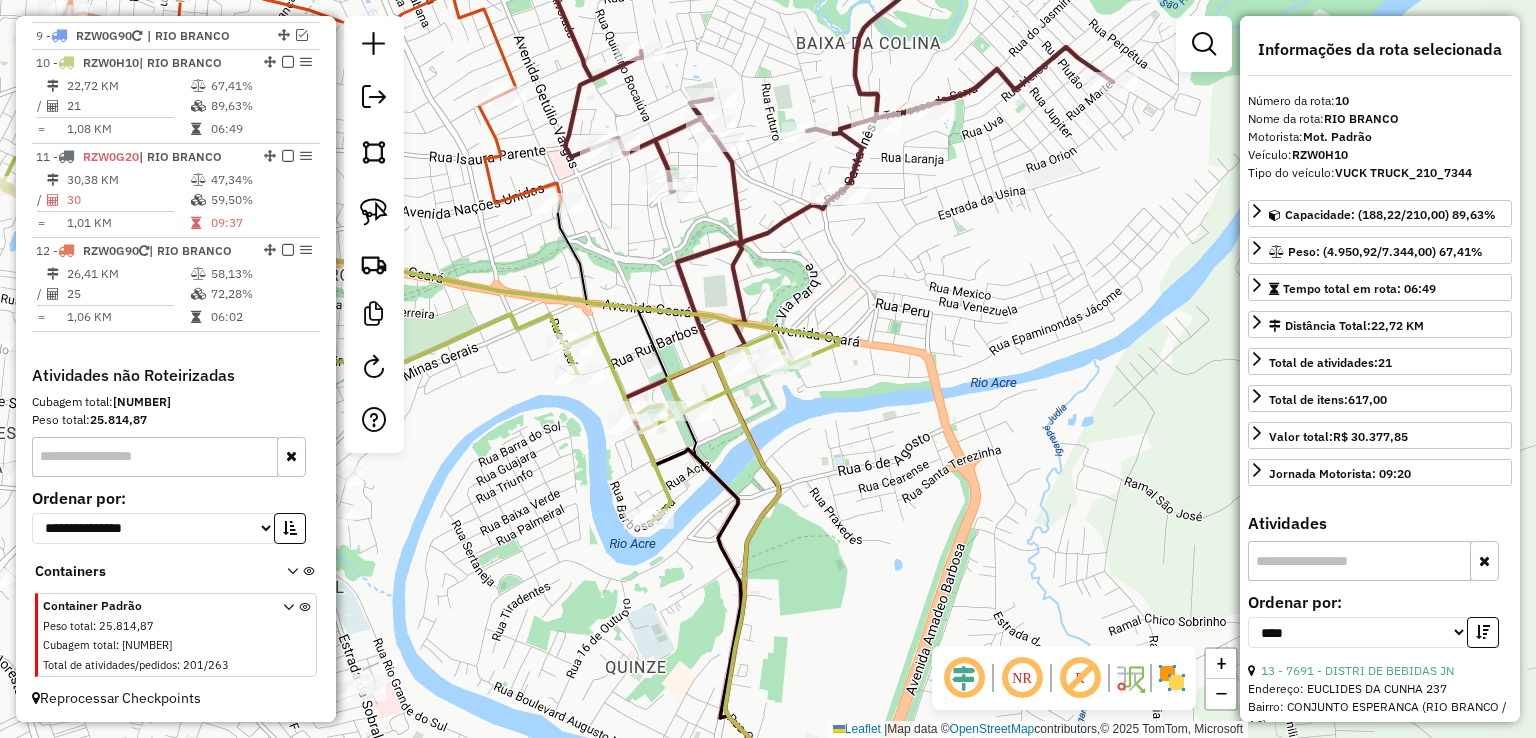 click 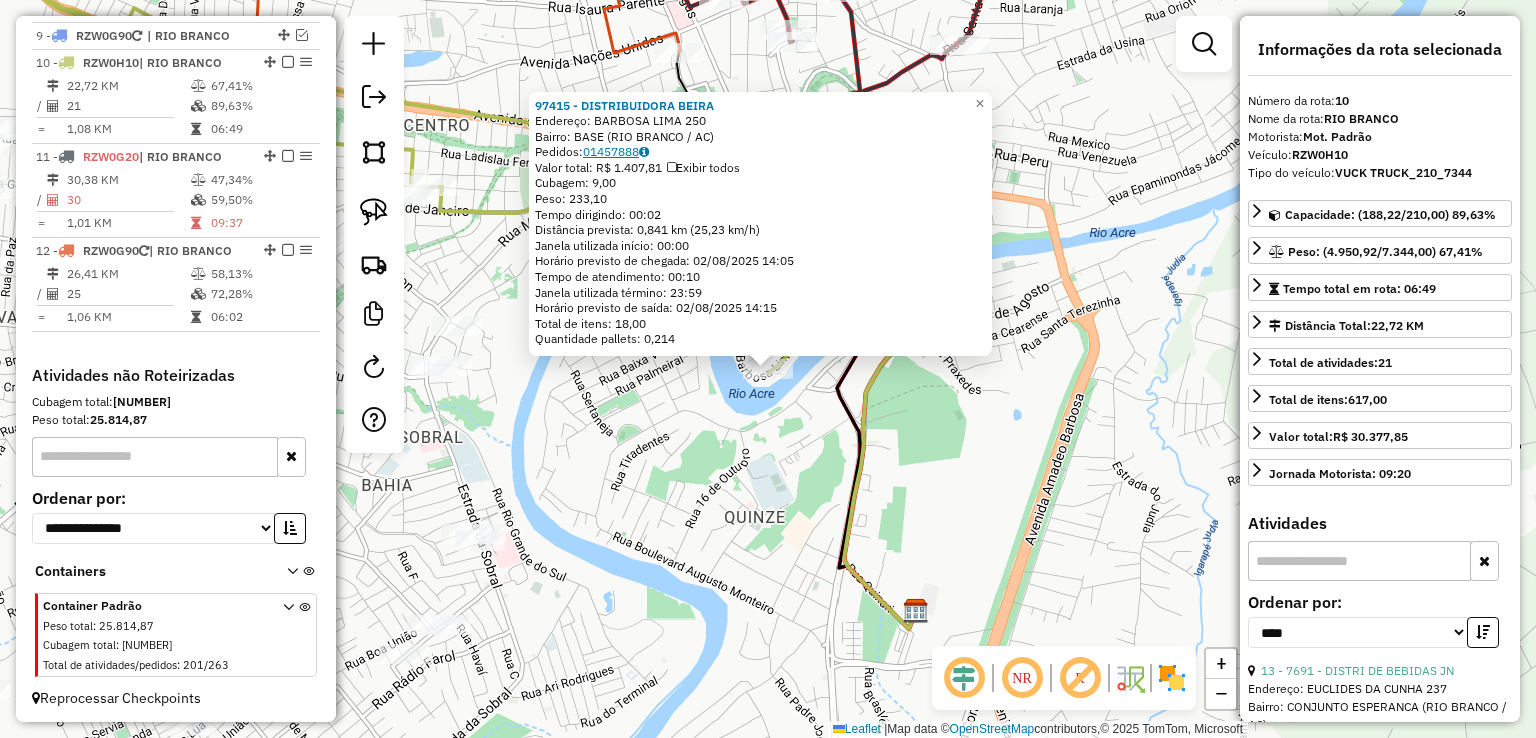 click on "01457888" 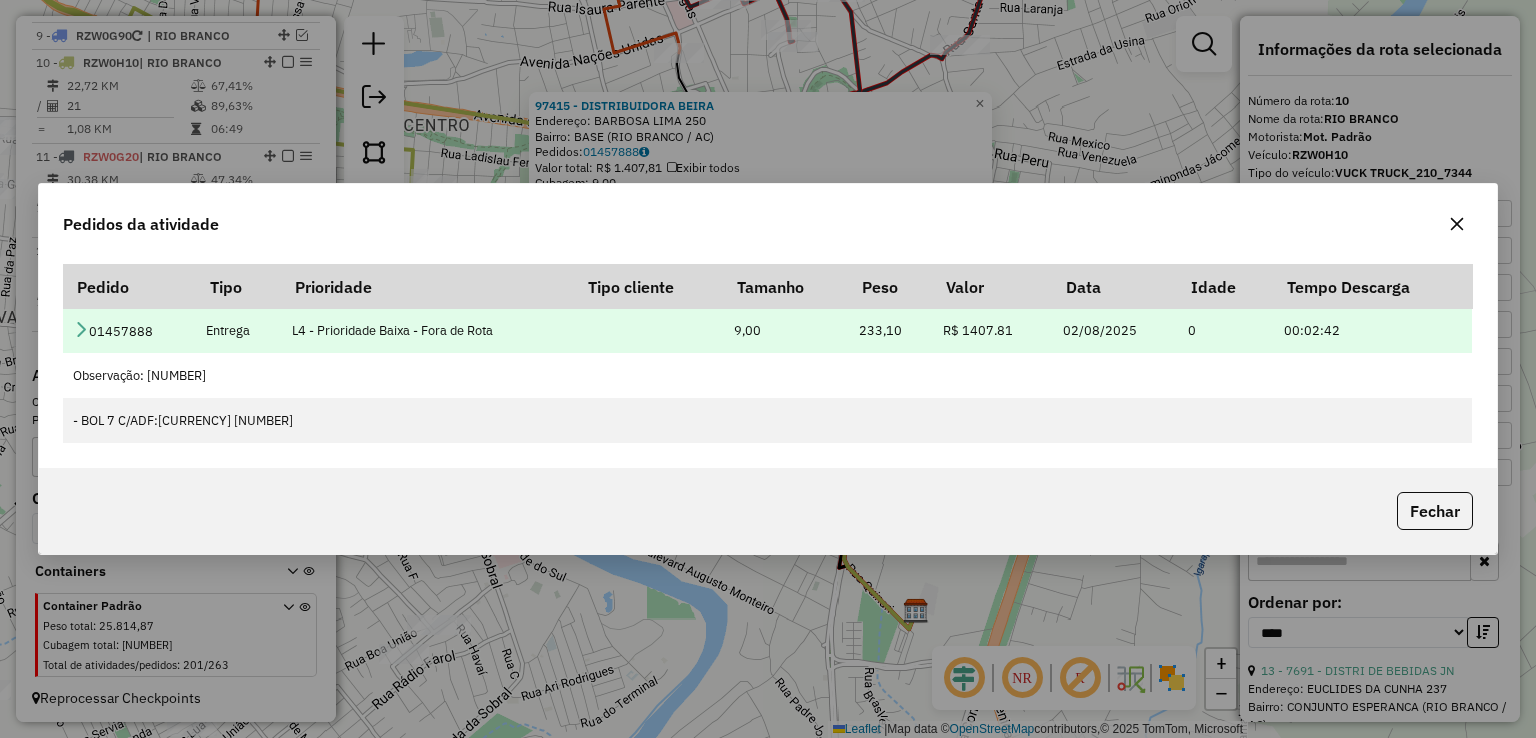 click at bounding box center [81, 329] 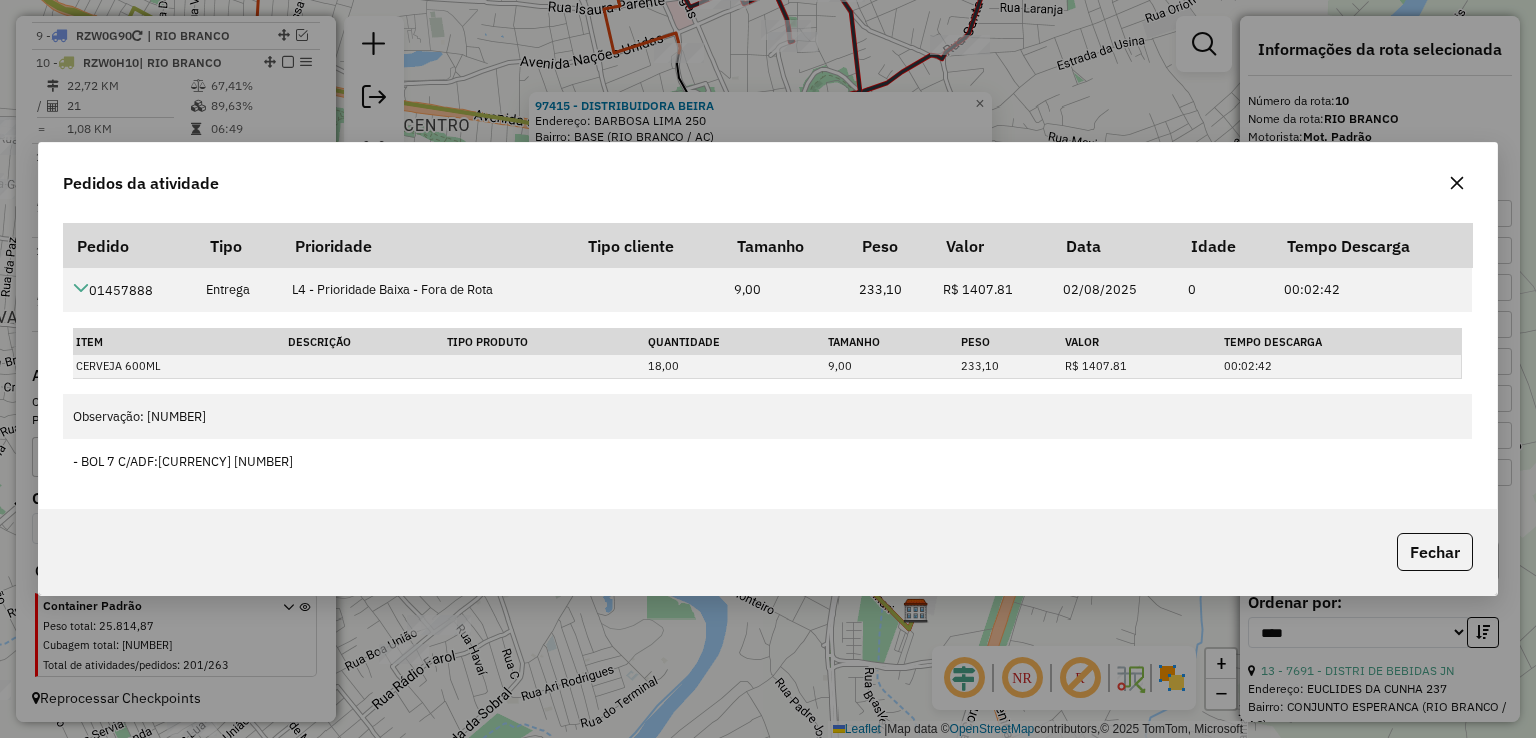 click 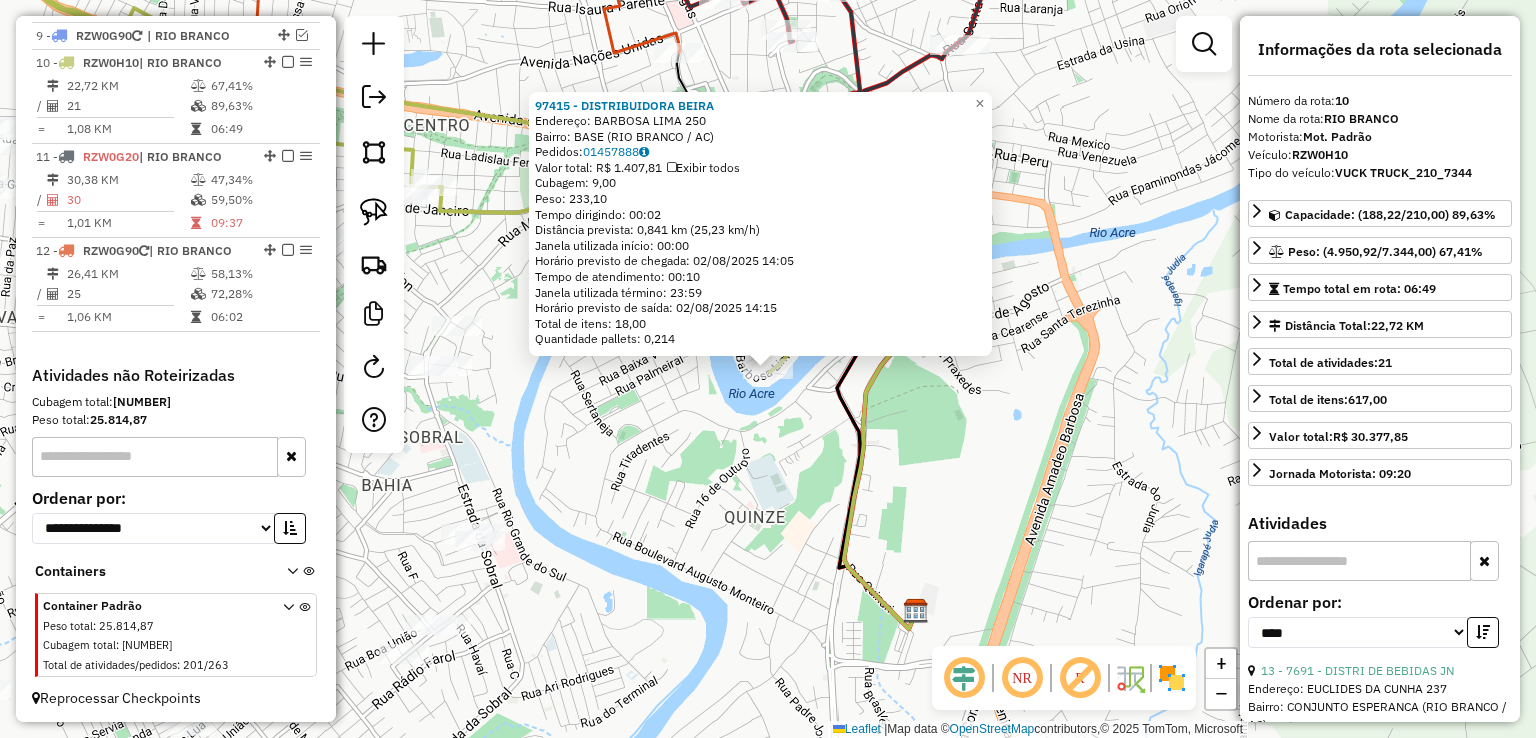 click on "Rota 10 - Placa RZW0H10  97415 - DISTRIBUIDORA BEIRA 97415 - DISTRIBUIDORA BEIRA  Endereço:  BARBOSA LIMA 250   Bairro: BASE (RIO BRANCO / AC)   Pedidos:  01457888   Valor total: R$ 1.407,81   Exibir todos   Cubagem: 9,00  Peso: 233,10  Tempo dirigindo: 00:02   Distância prevista: 0,841 km (25,23 km/h)   Janela utilizada início: 00:00   Horário previsto de chegada: 02/08/2025 14:05   Tempo de atendimento: 00:10   Janela utilizada término: 23:59   Horário previsto de saída: 02/08/2025 14:15   Total de itens: 18,00   Quantidade pallets: 0,214  × Janela de atendimento Grade de atendimento Capacidade Transportadoras Veículos Cliente Pedidos  Rotas Selecione os dias de semana para filtrar as janelas de atendimento  Seg   Ter   Qua   Qui   Sex   Sáb   Dom  Informe o período da janela de atendimento: De: Até:  Filtrar exatamente a janela do cliente  Considerar janela de atendimento padrão  Selecione os dias de semana para filtrar as grades de atendimento  Seg   Ter   Qua   Qui   Sex   Sáb   Dom   De:" 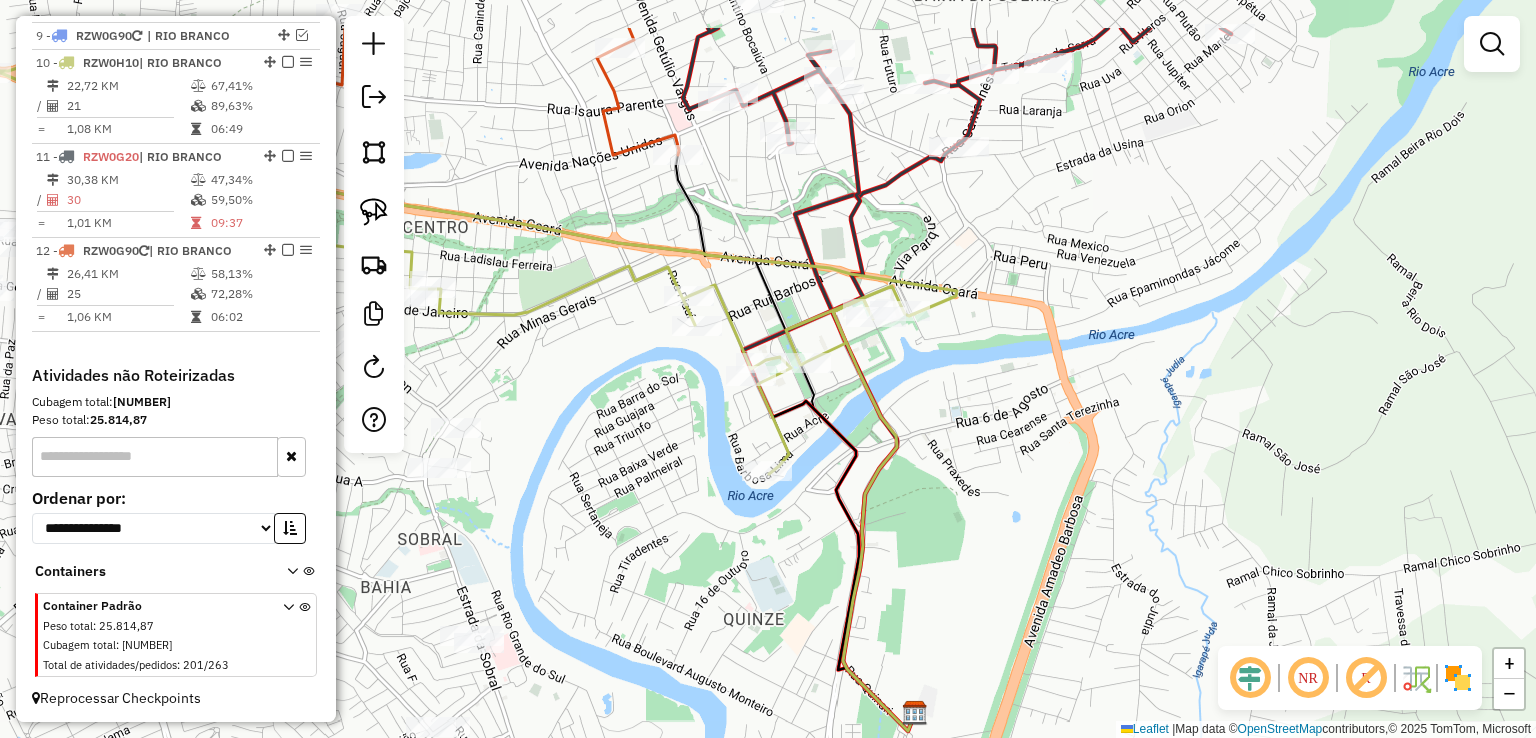 drag, startPoint x: 865, startPoint y: 319, endPoint x: 863, endPoint y: 429, distance: 110.01818 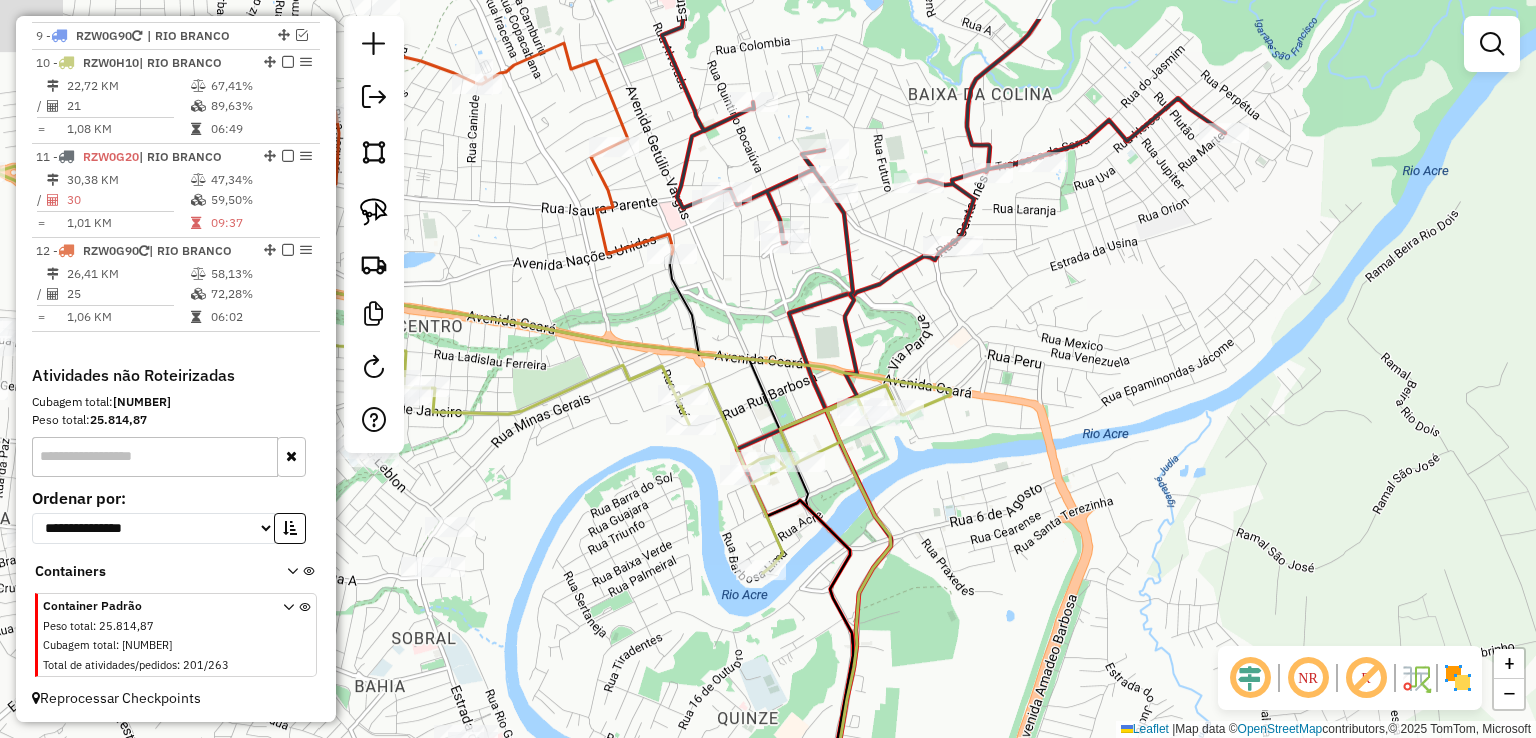 drag, startPoint x: 944, startPoint y: 378, endPoint x: 936, endPoint y: 481, distance: 103.31021 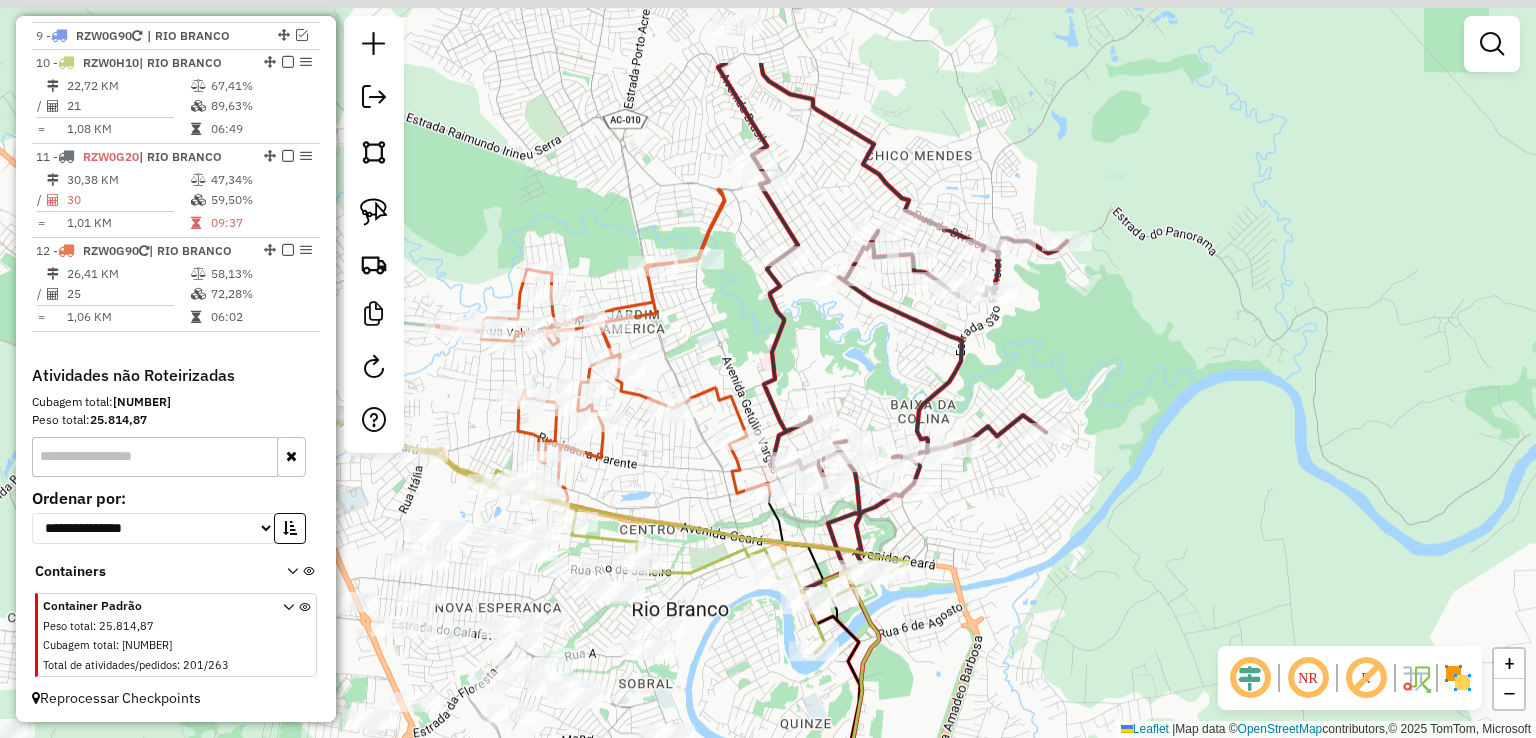 drag, startPoint x: 656, startPoint y: 205, endPoint x: 720, endPoint y: 342, distance: 151.21178 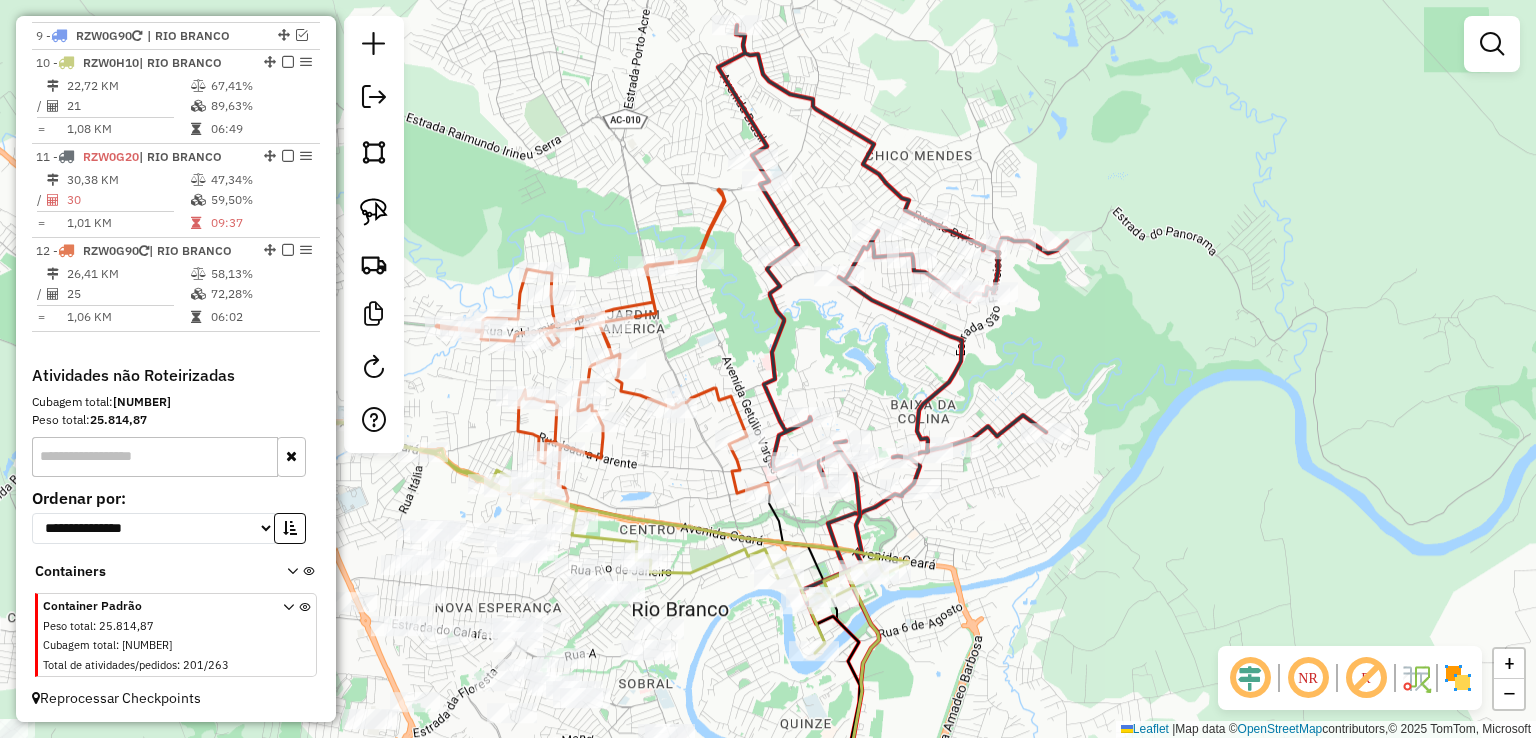 click 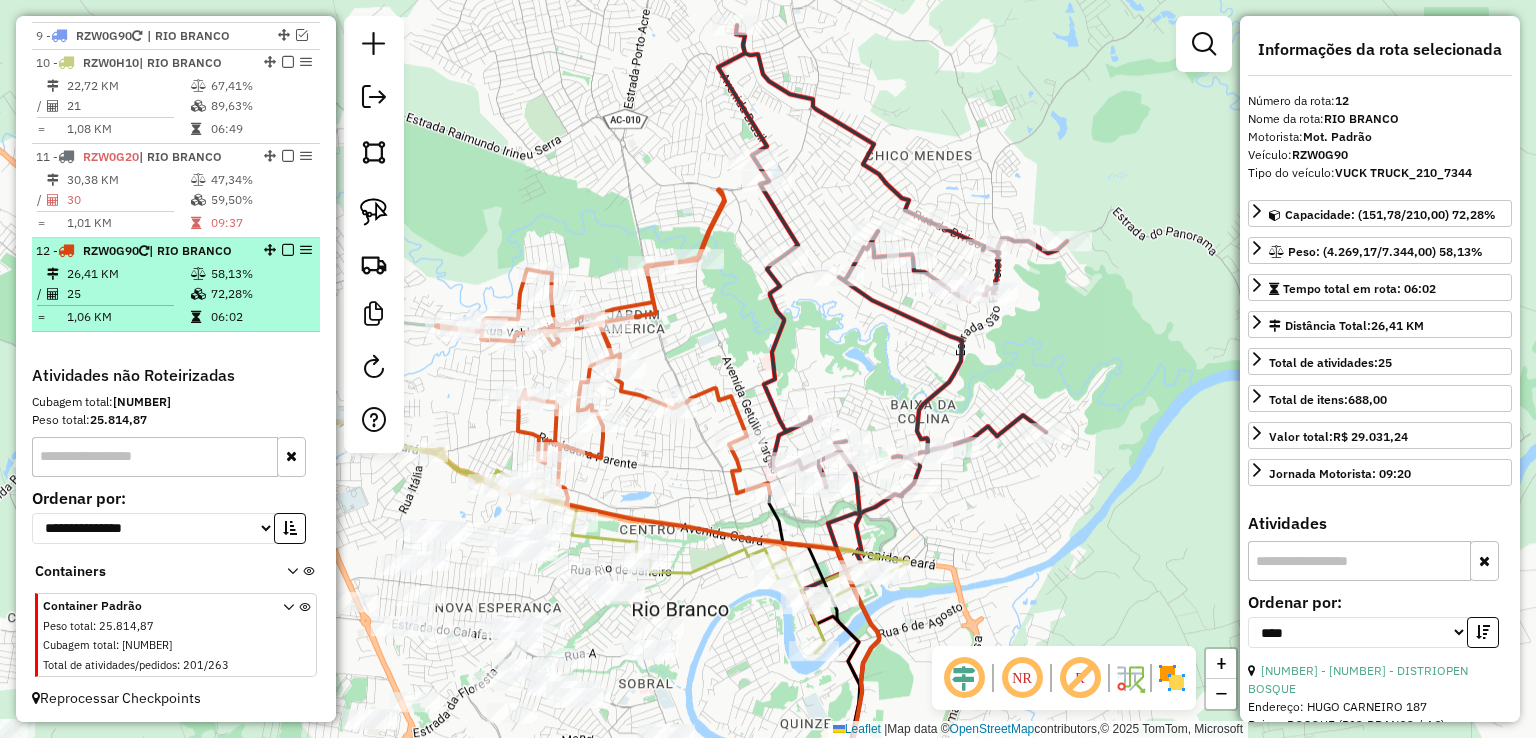 scroll, scrollTop: 859, scrollLeft: 0, axis: vertical 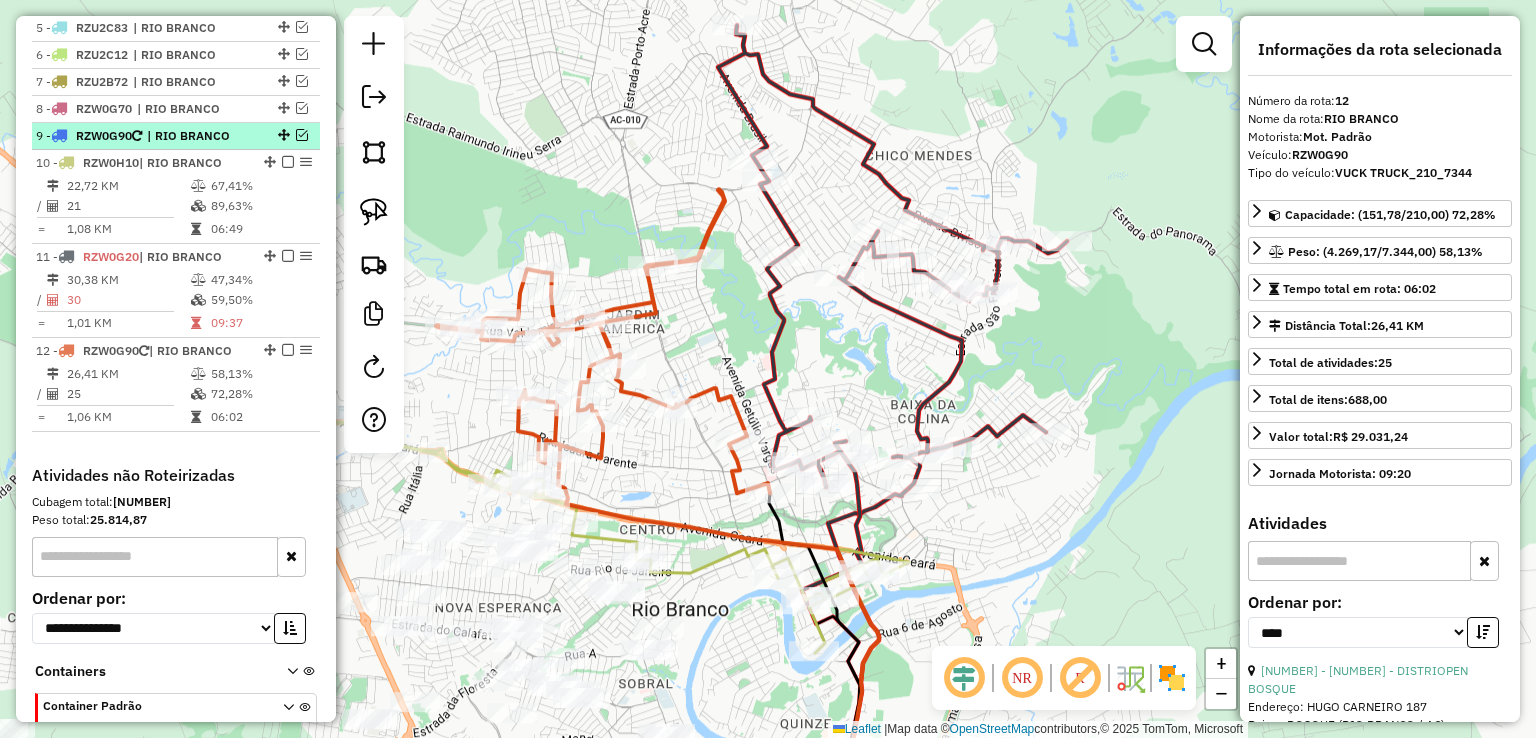click at bounding box center [302, 135] 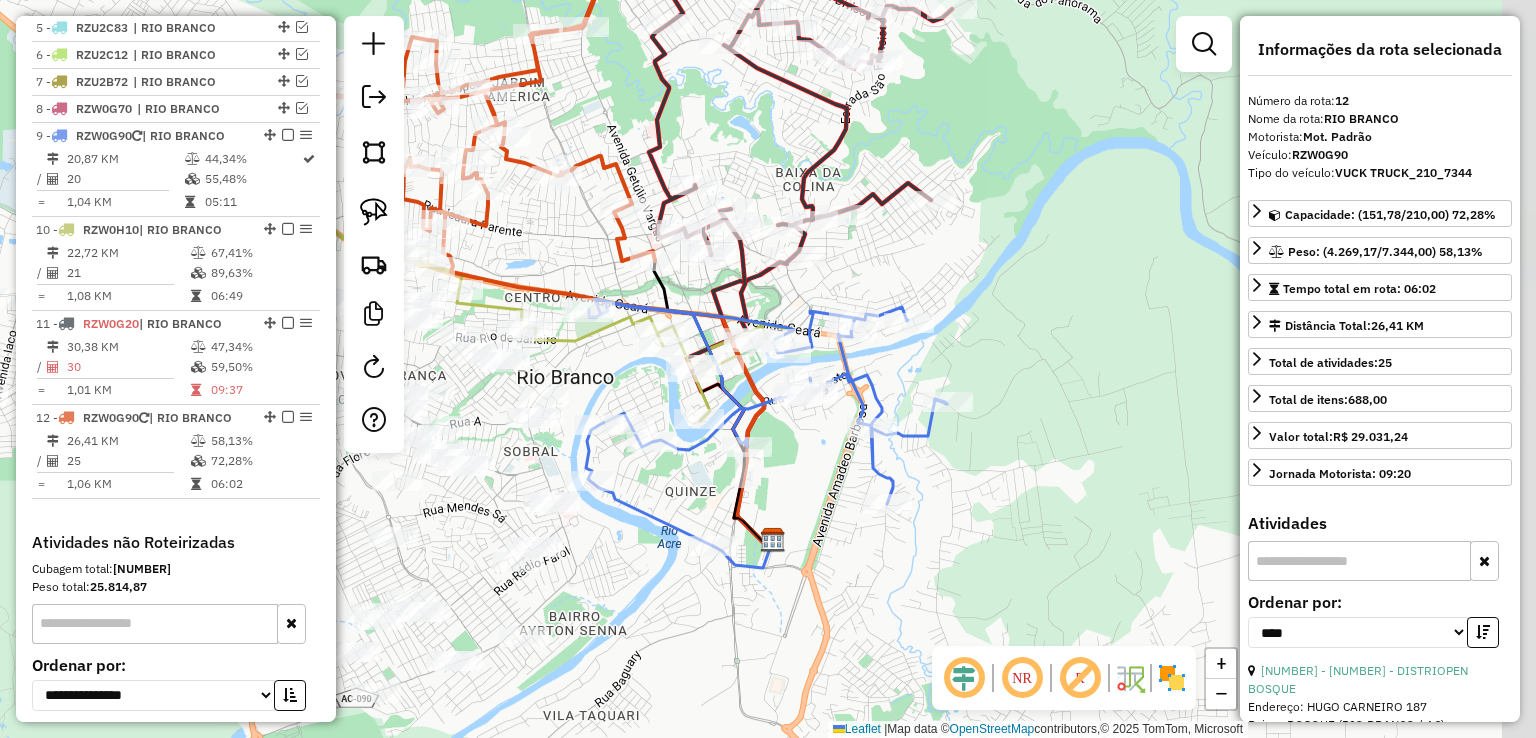 drag, startPoint x: 676, startPoint y: 504, endPoint x: 561, endPoint y: 271, distance: 259.83456 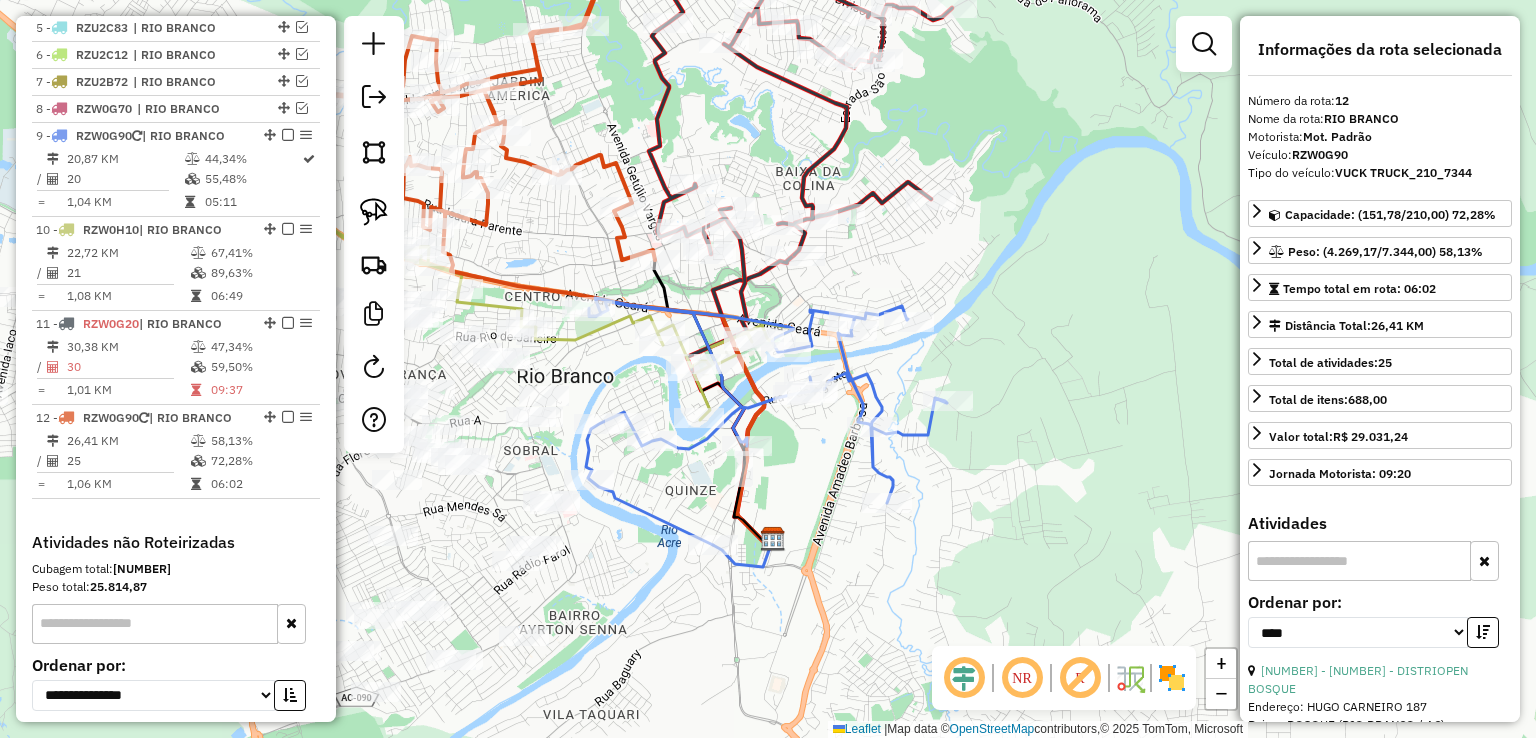 click 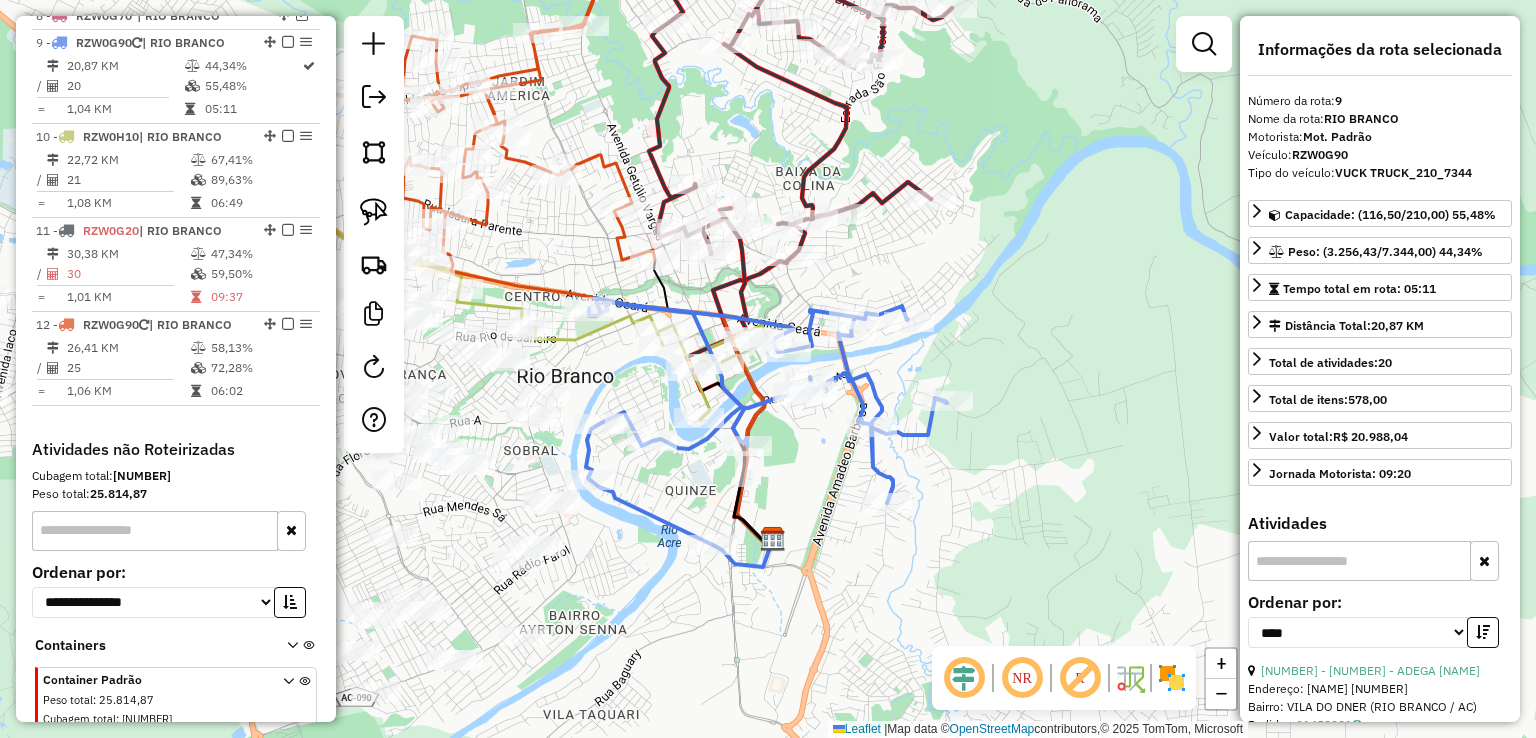 scroll, scrollTop: 964, scrollLeft: 0, axis: vertical 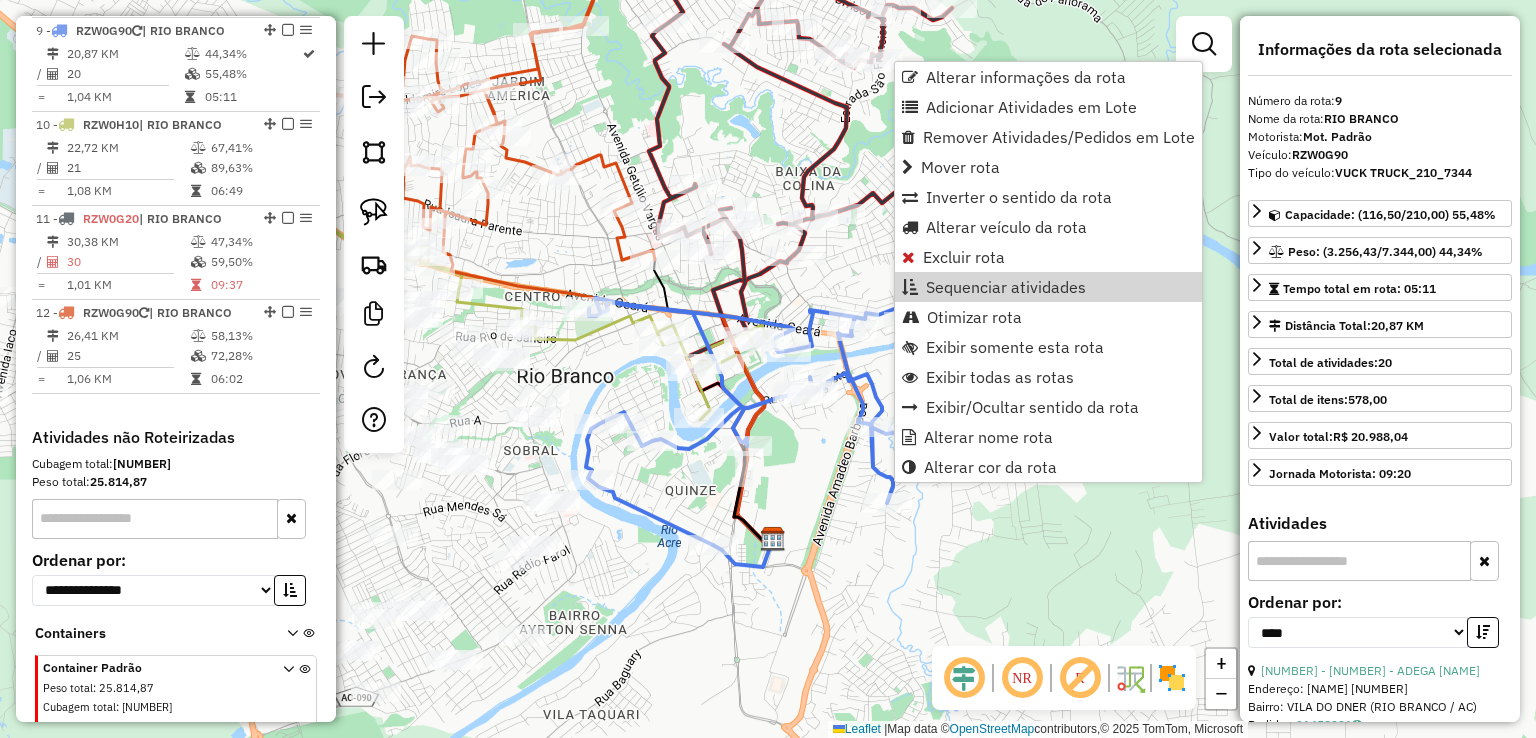 click 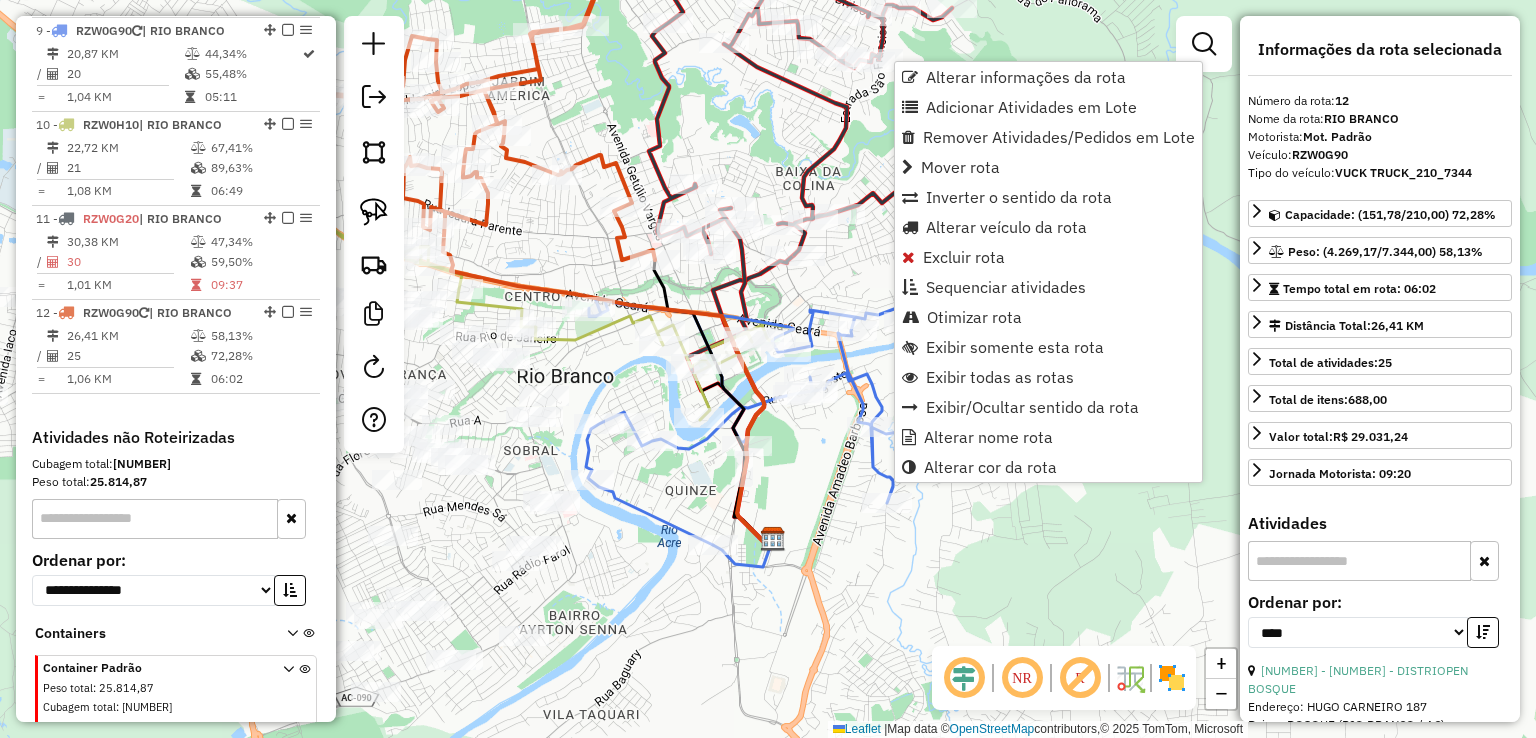 scroll, scrollTop: 1026, scrollLeft: 0, axis: vertical 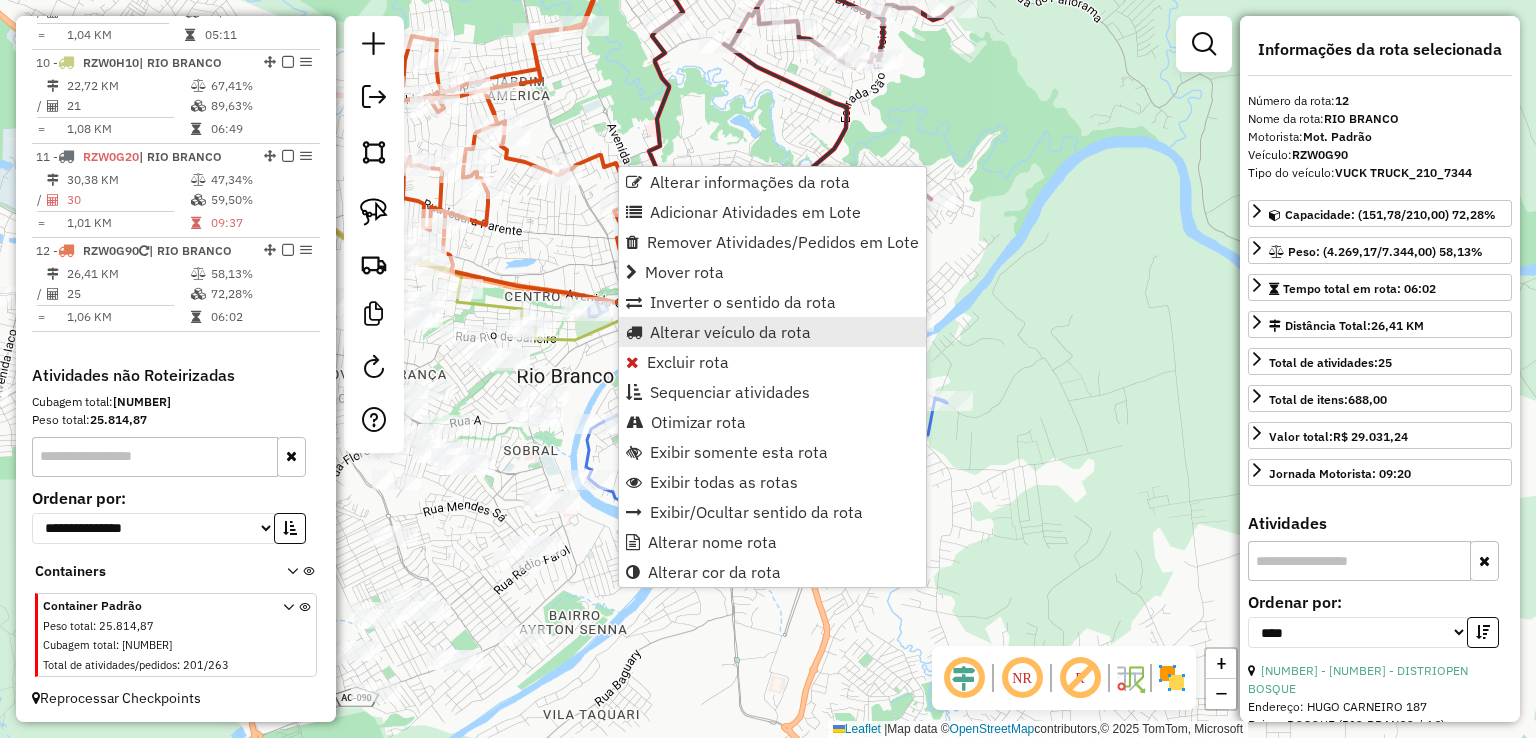 click at bounding box center [634, 332] 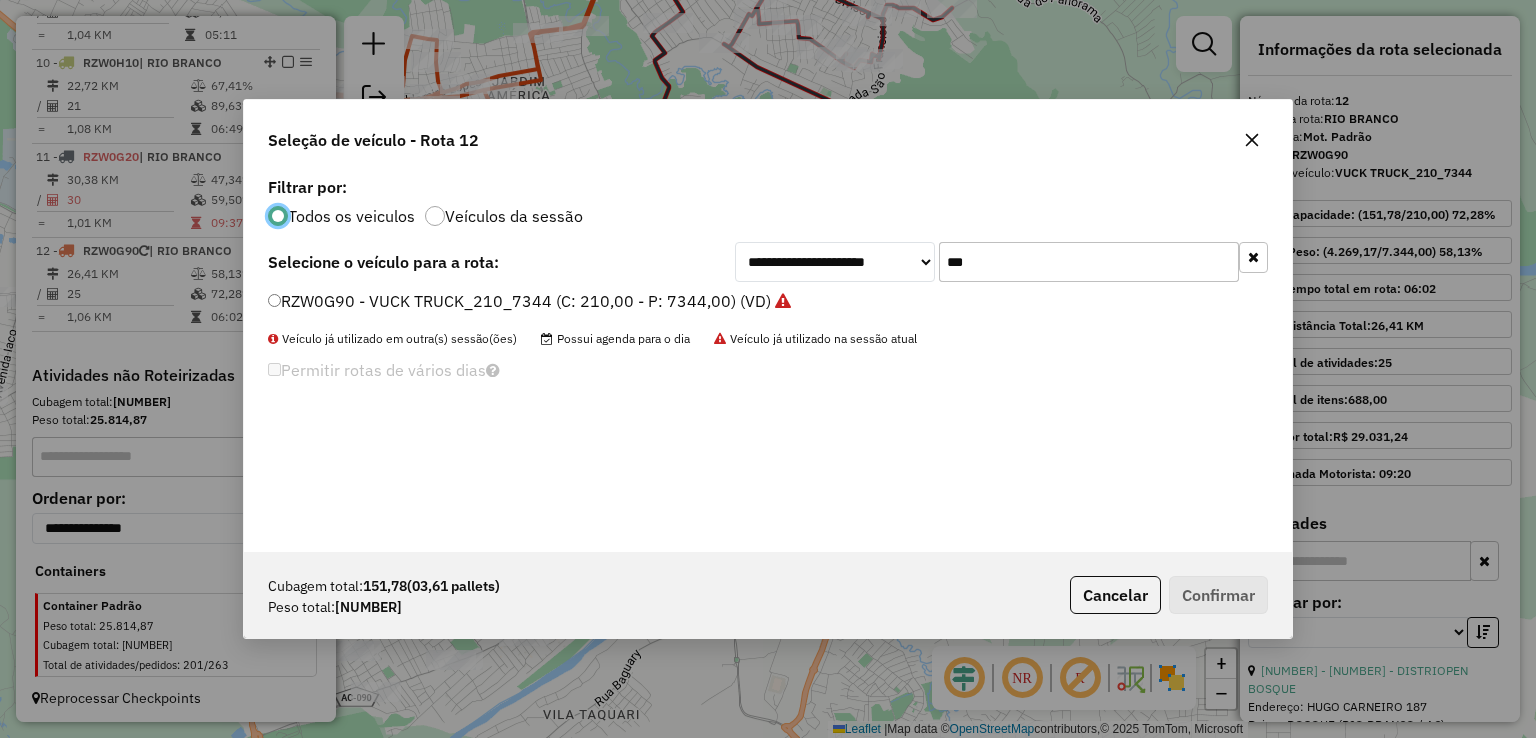 scroll, scrollTop: 10, scrollLeft: 6, axis: both 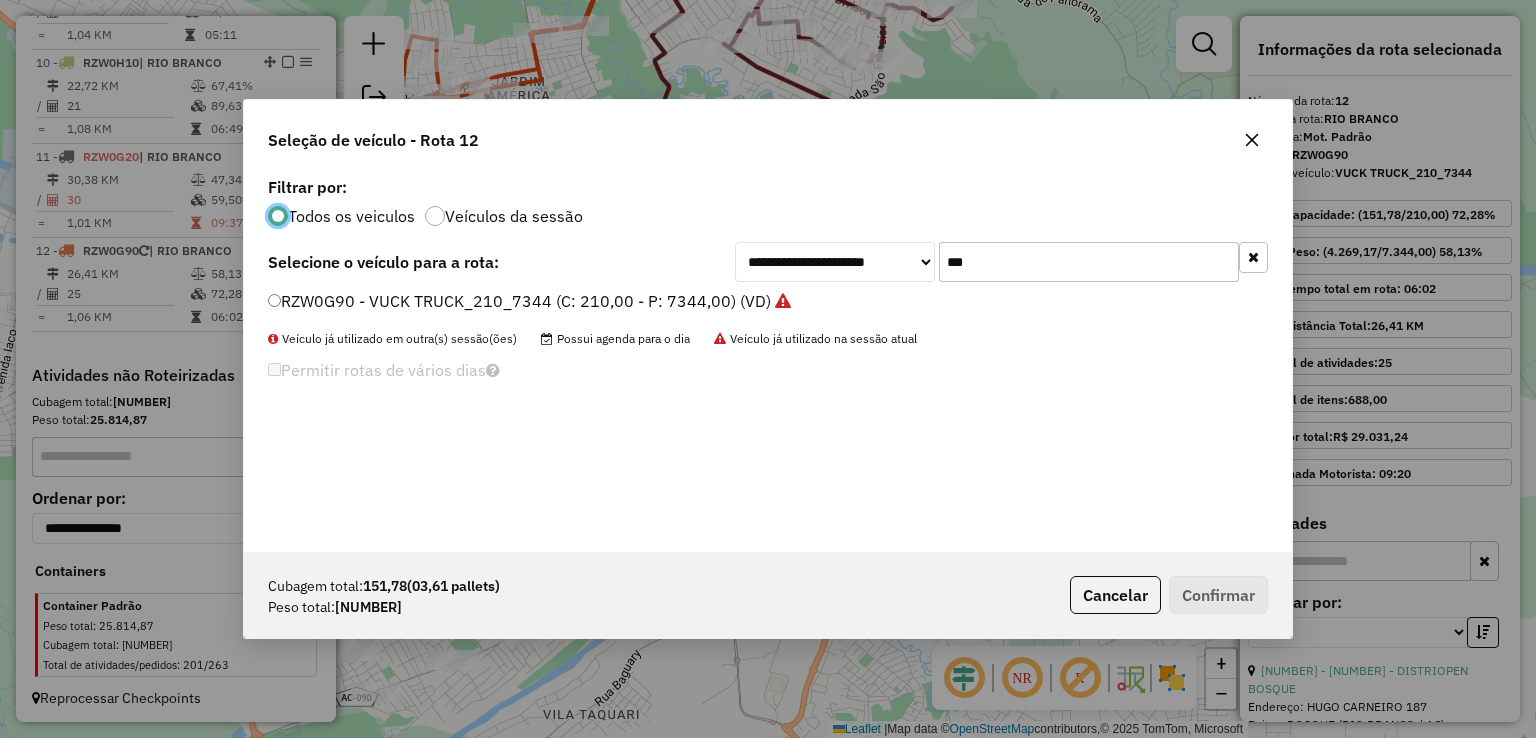 drag, startPoint x: 971, startPoint y: 258, endPoint x: 876, endPoint y: 248, distance: 95.524864 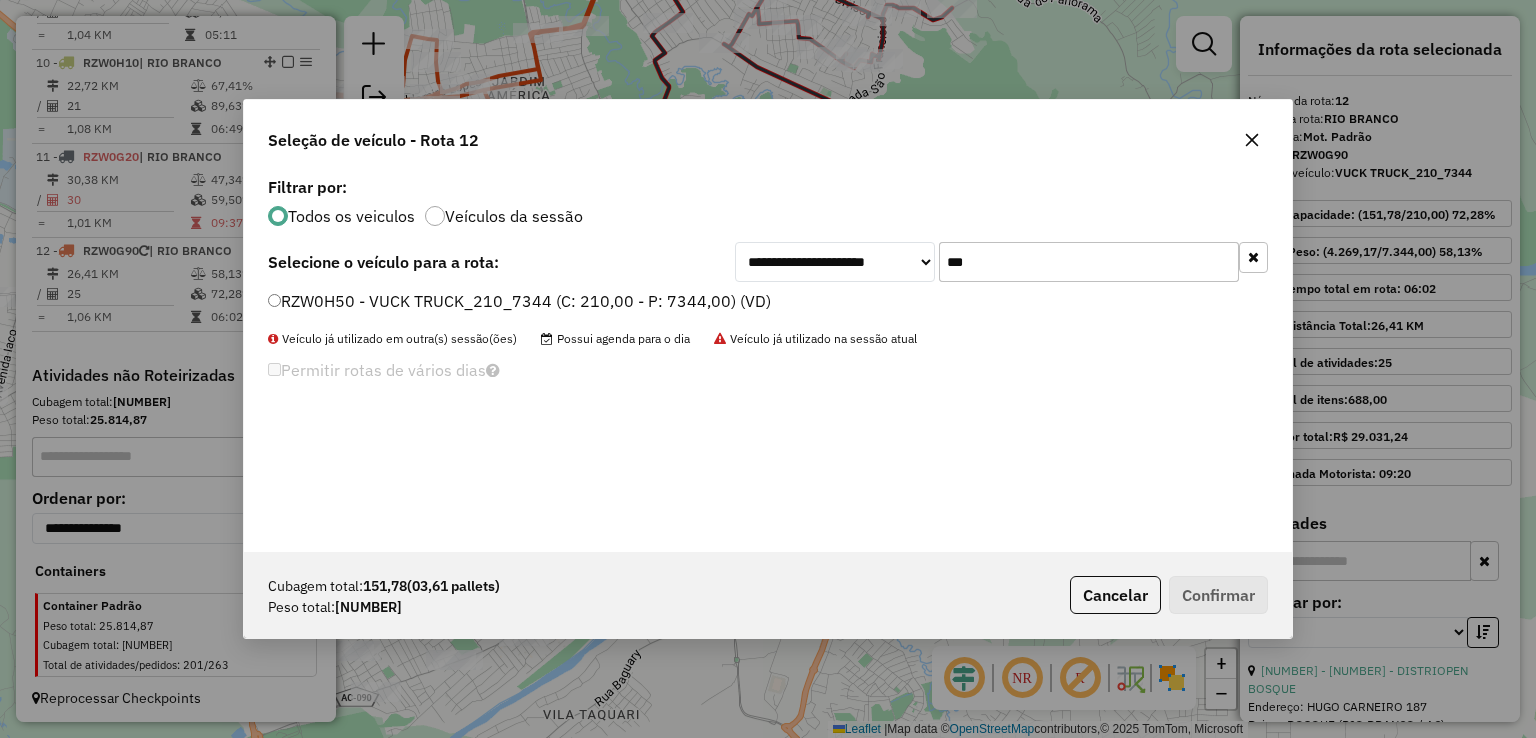 type on "***" 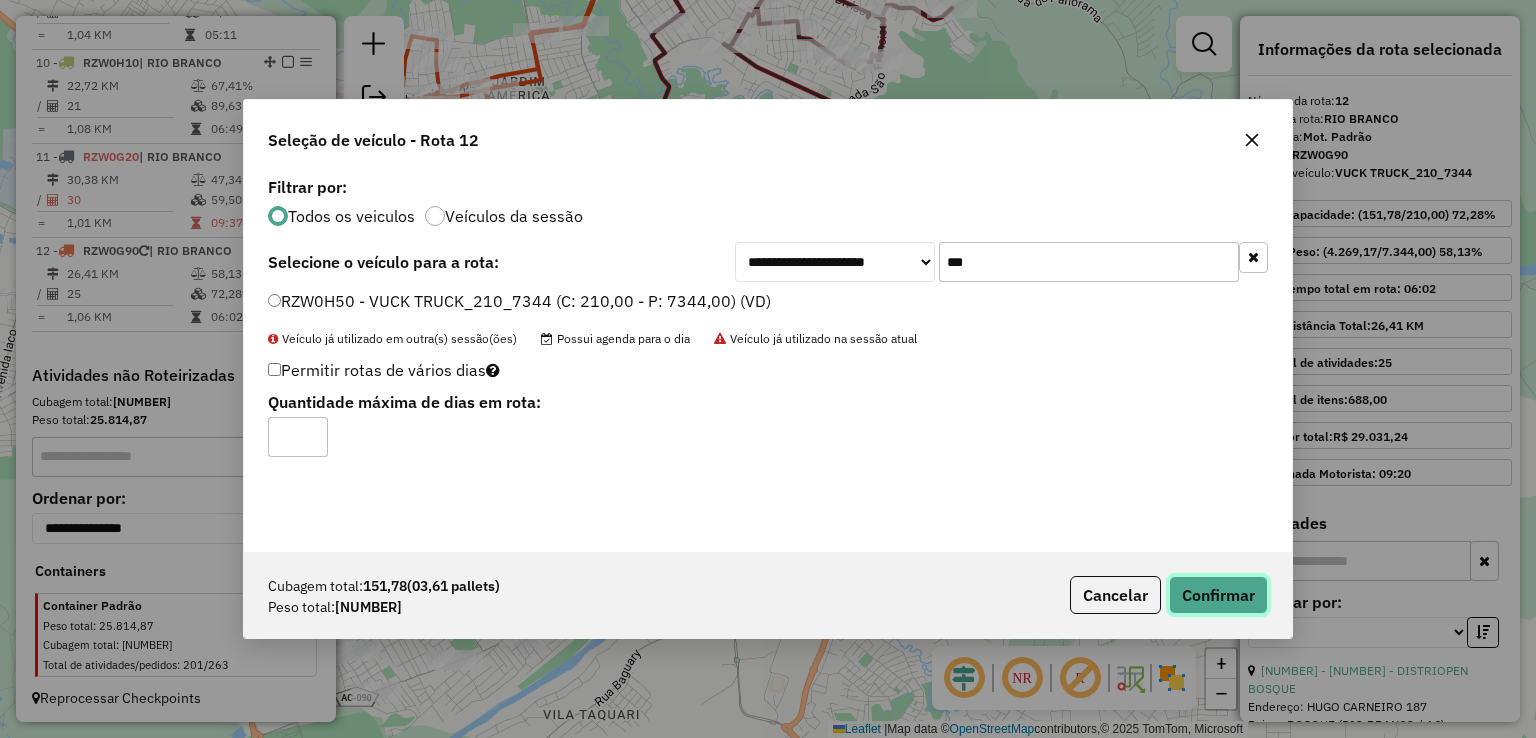 click on "Confirmar" 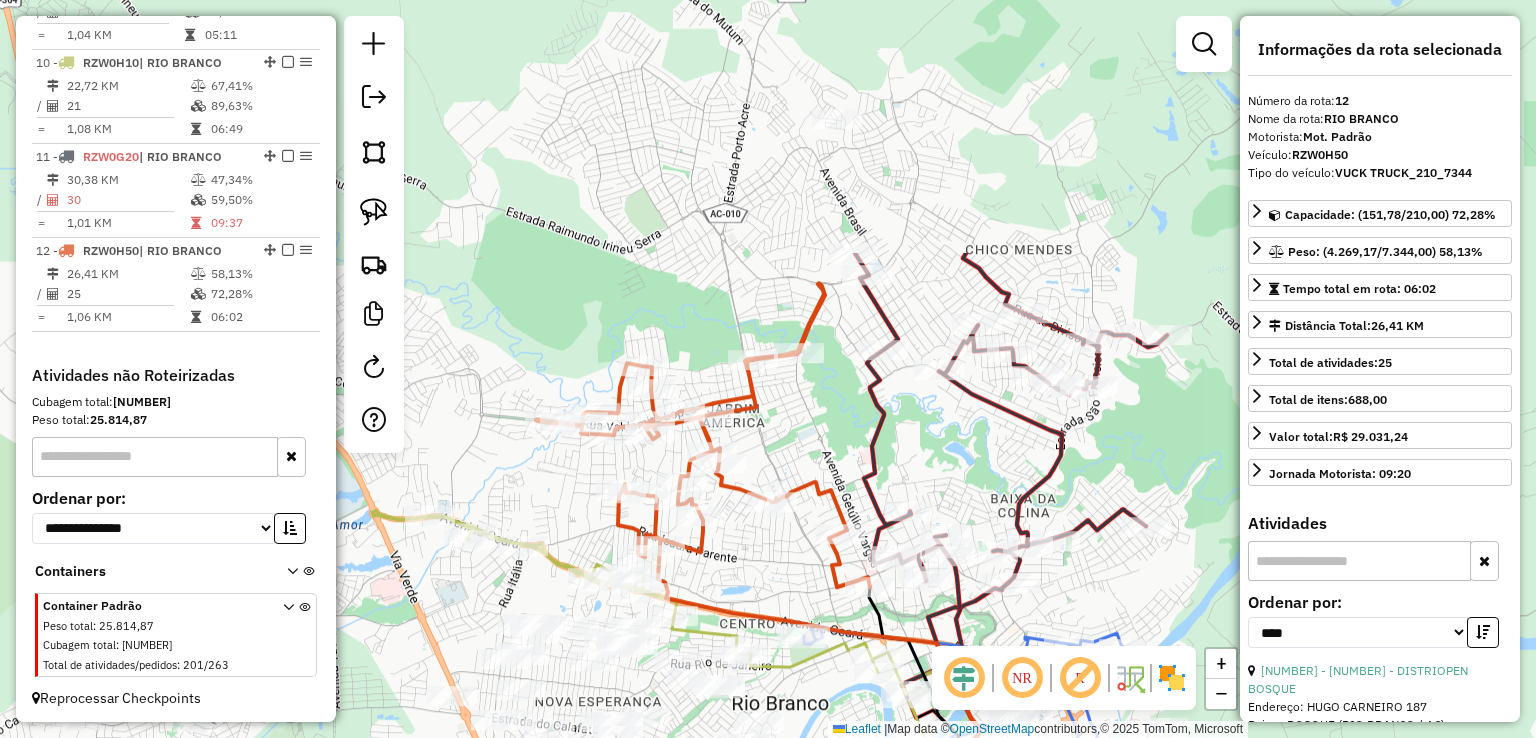 drag, startPoint x: 757, startPoint y: 99, endPoint x: 970, endPoint y: 433, distance: 396.1376 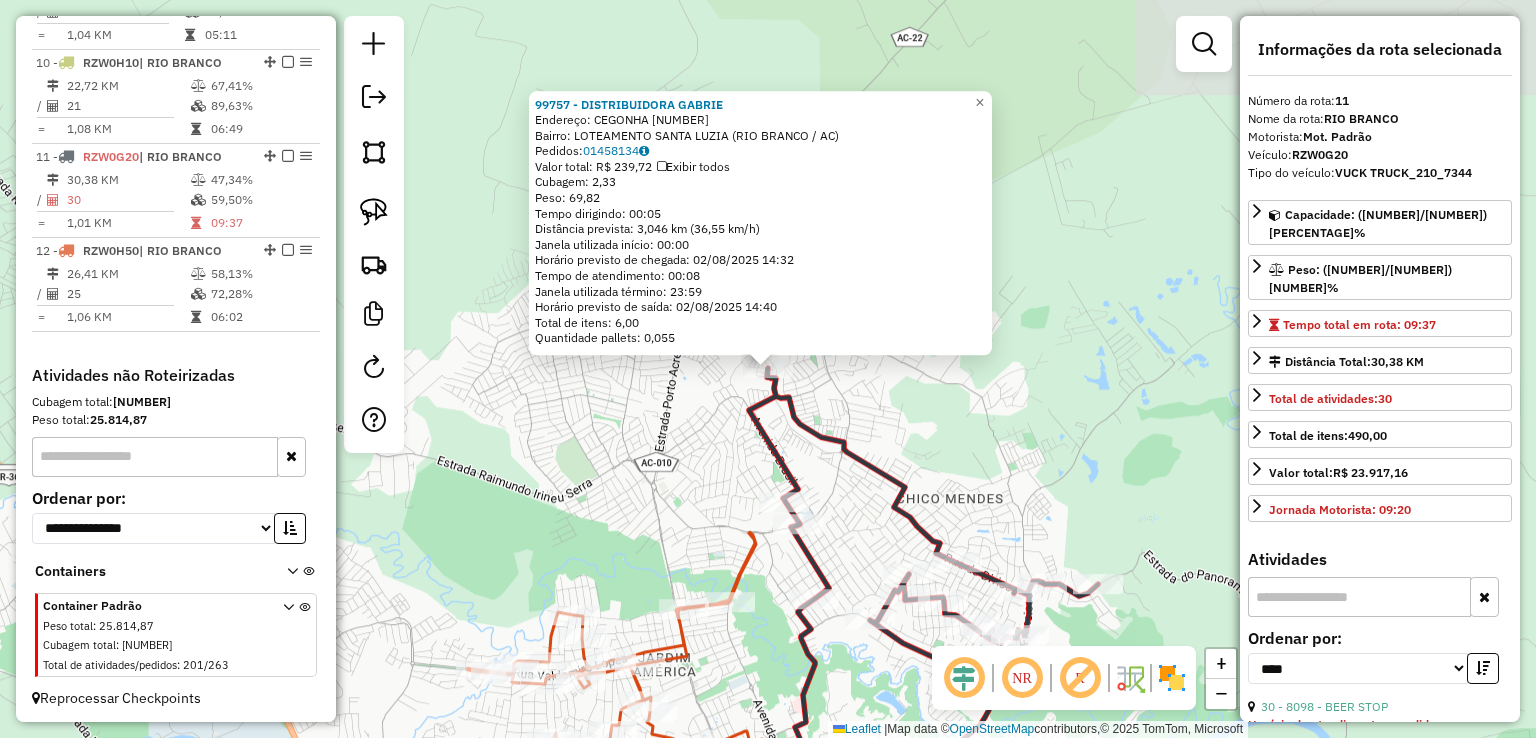 click on "Rota [NUMBER] - Placa [PLATE]  [NUMBER] - [BUSINESS_NAME] [NUMBER] - [BUSINESS_NAME]  Endereço:  [STREET_NAME] [NUMBER]   Bairro: [NEIGHBORHOOD] ([CITY] / [STATE])   Pedidos:  [NUMBER]   Valor total: R$ [PRICE]   Exibir todos   Cubagem: [CUBAGE]  Peso: [WEIGHT]  Tempo dirigindo: [TIME]   Distância prevista: [DISTANCE] km ([SPEED] km/h)   Janela utilizada início: [TIME]   Horário previsto de chegada: [DATE] [TIME]   Tempo de atendimento: [TIME]   Janela utilizada término: [TIME]   Horário previsto de saída: [DATE] [TIME]   Total de itens: [NUMBER]   Quantidade pallets: [PALLETS]  × Janela de atendimento Grade de atendimento Capacidade Transportadoras Veículos Cliente Pedidos  Rotas Selecione os dias de semana para filtrar as janelas de atendimento  Seg   Ter   Qua   Qui   Sex   Sáb   Dom  Informe o período da janela de atendimento: De: Até:  Filtrar exatamente a janela do cliente  Considerar janela de atendimento padrão  Selecione os dias de semana para filtrar as grades de atendimento  Seg   Ter   Qua   Qui   Sex   Sáb  +" 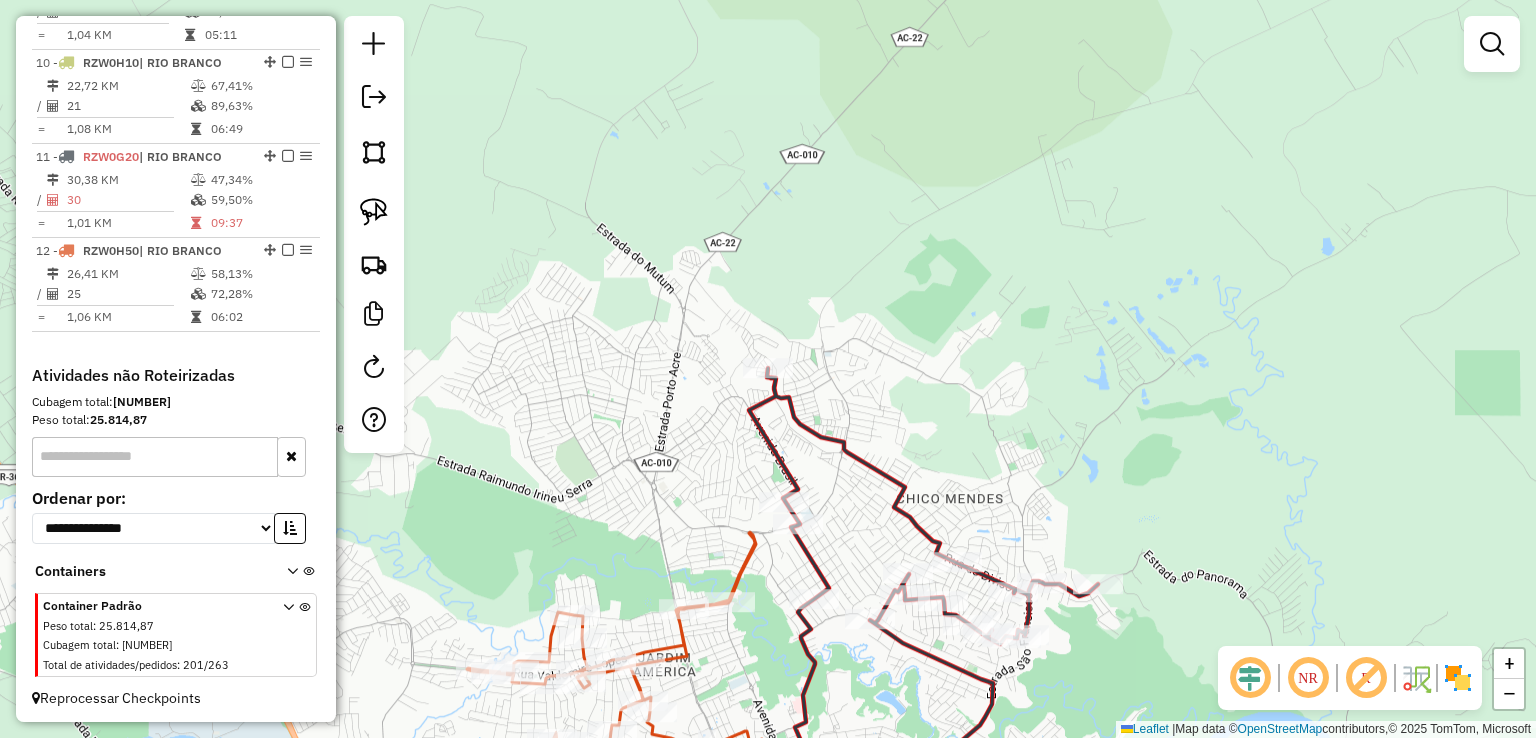 click 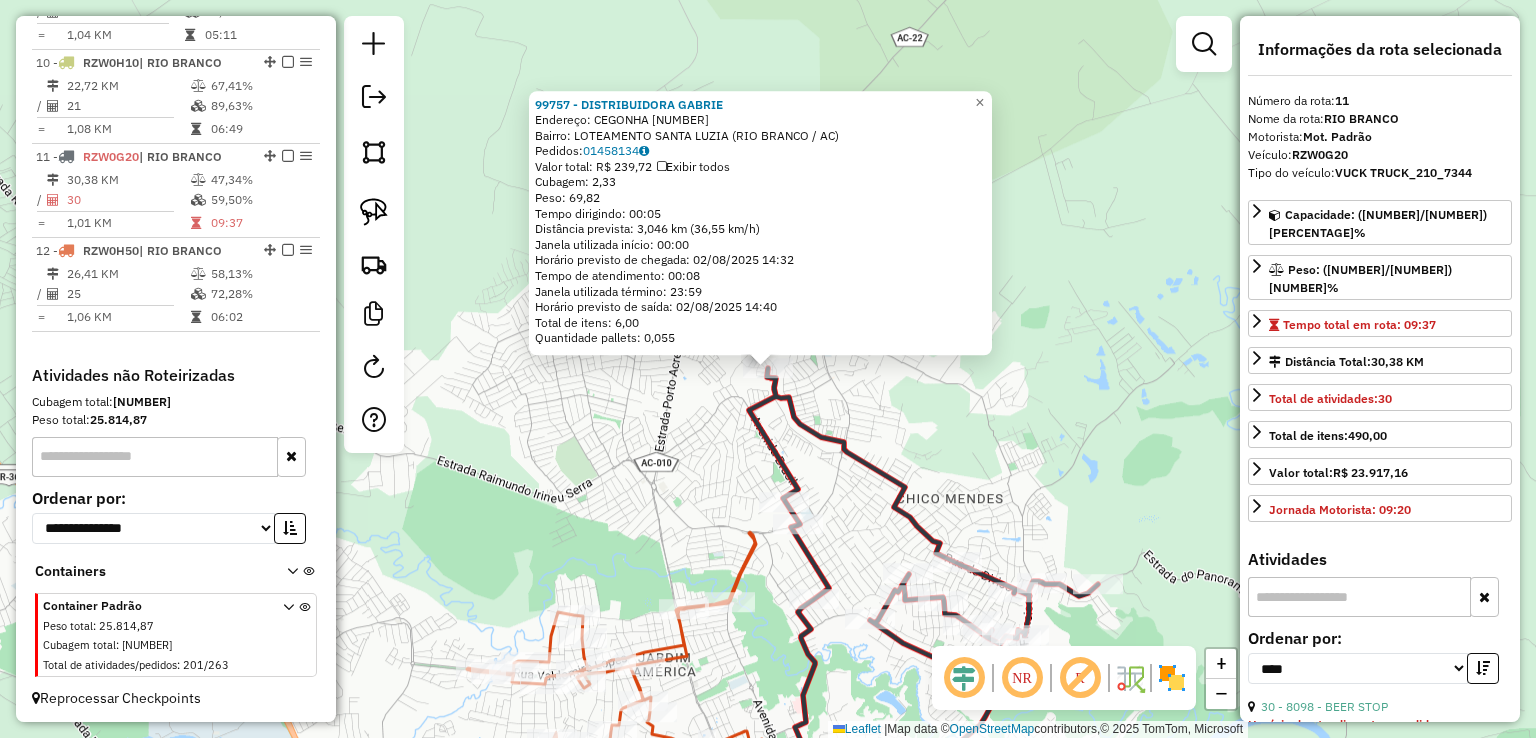 click on "99757 - DISTRIBUIDORA GABRIE  Endereço:  CEGONHA 66   Bairro: LOTEAMENTO SANTA LUZIA (RIO BRANCO / AC)   Pedidos:  01458134   Valor total: R$ 239,72   Exibir todos   Cubagem: 2,33  Peso: 69,82  Tempo dirigindo: 00:05   Distância prevista: 3,046 km (36,55 km/h)   Janela utilizada início: 00:00   Horário previsto de chegada: 02/08/2025 14:32   Tempo de atendimento: 00:08   Janela utilizada término: 23:59   Horário previsto de saída: 02/08/2025 14:40   Total de itens: 6,00   Quantidade pallets: 0,055  × Janela de atendimento Grade de atendimento Capacidade Transportadoras Veículos Cliente Pedidos  Rotas Selecione os dias de semana para filtrar as janelas de atendimento  Seg   Ter   Qua   Qui   Sex   Sáb   Dom  Informe o período da janela de atendimento: De: Até:  Filtrar exatamente a janela do cliente  Considerar janela de atendimento padrão  Selecione os dias de semana para filtrar as grades de atendimento  Seg   Ter   Qua   Qui   Sex   Sáb   Dom   Clientes fora do dia de atendimento selecionado +" 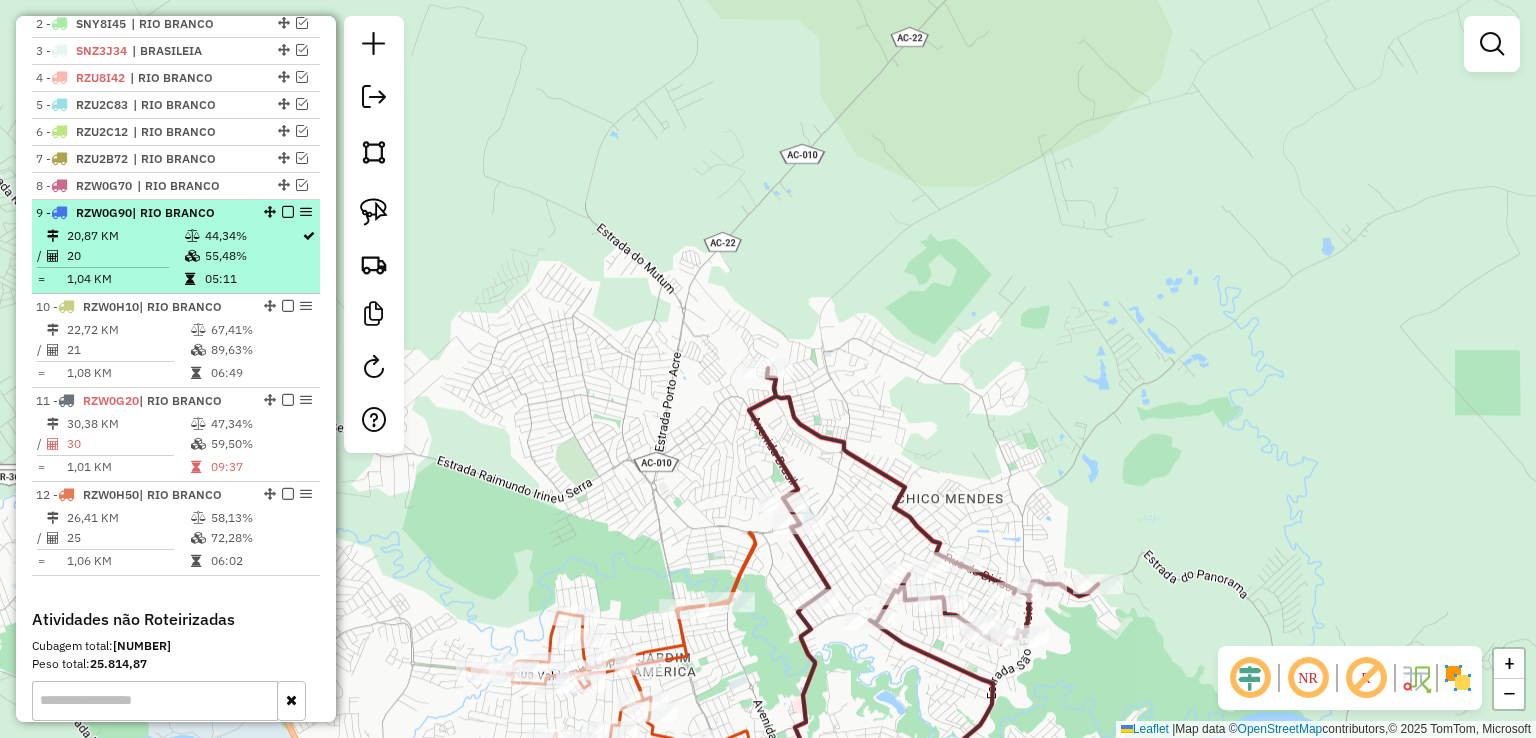 scroll, scrollTop: 726, scrollLeft: 0, axis: vertical 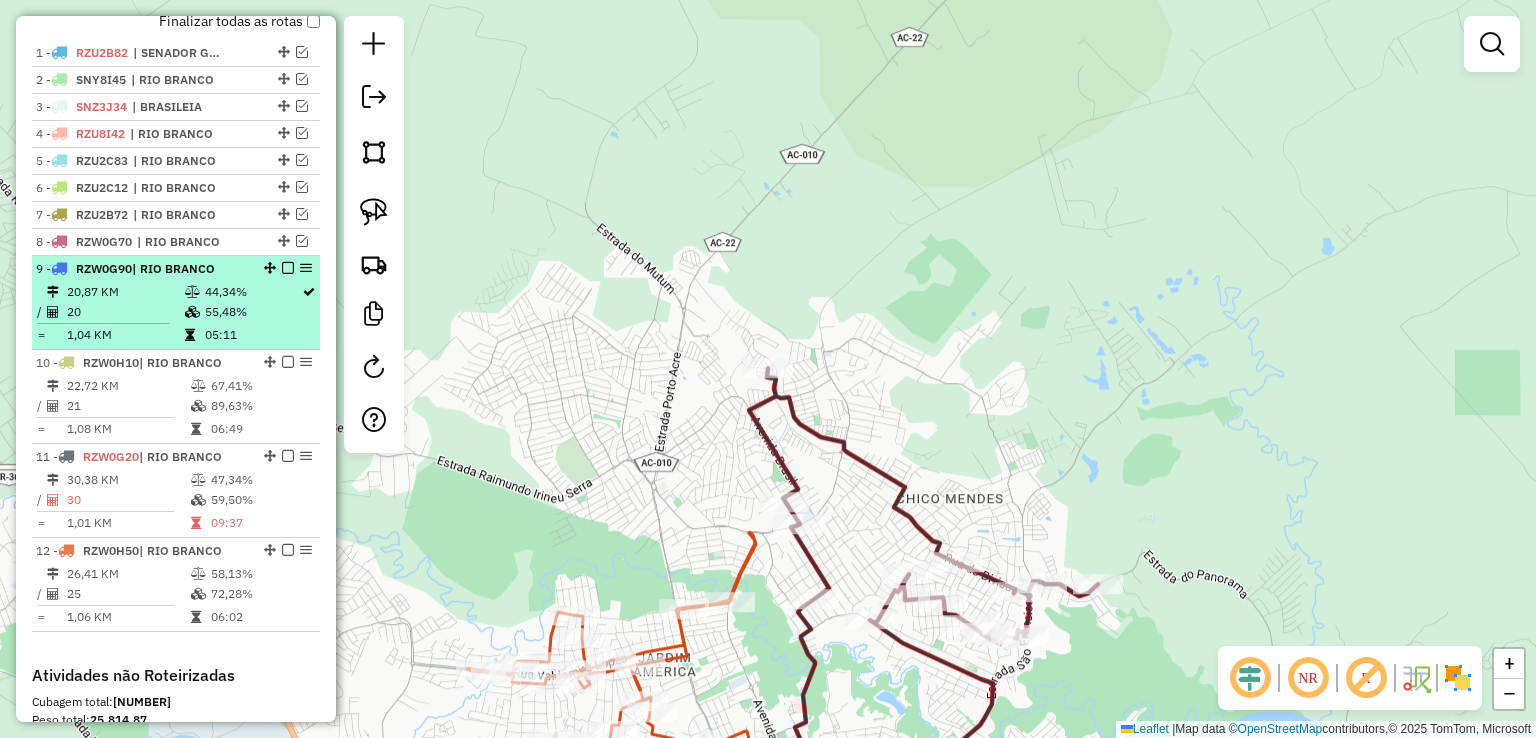 click at bounding box center (288, 268) 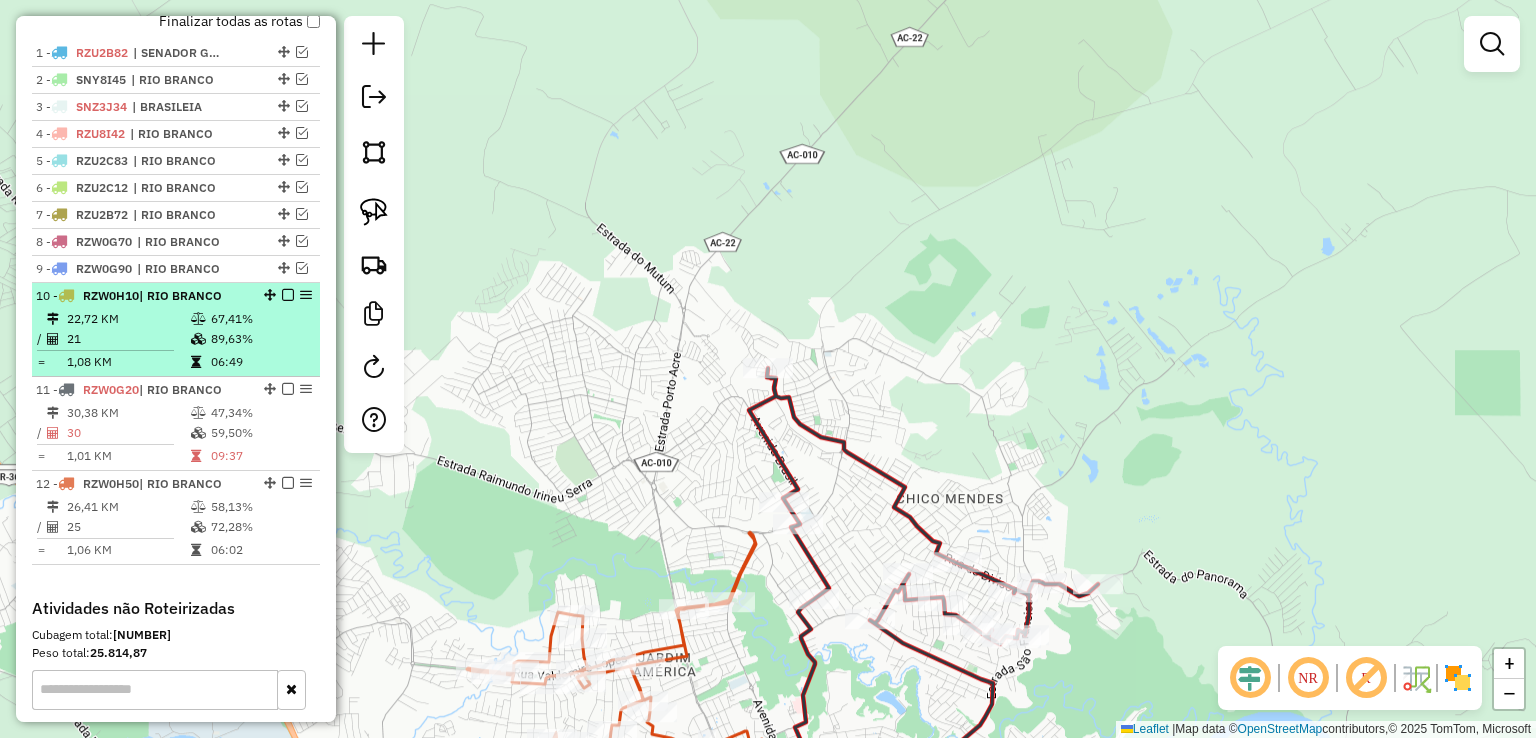 click at bounding box center [288, 295] 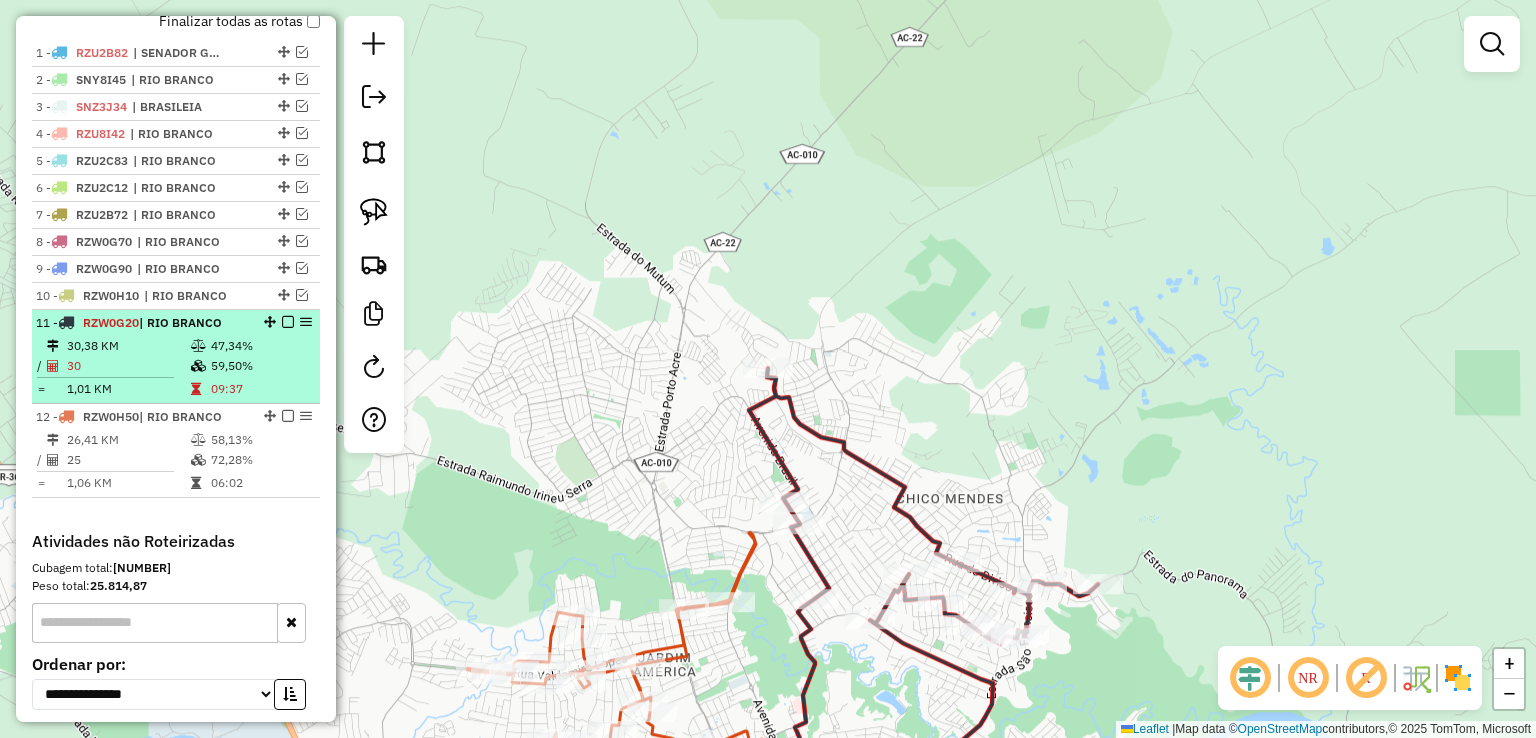 click at bounding box center [288, 322] 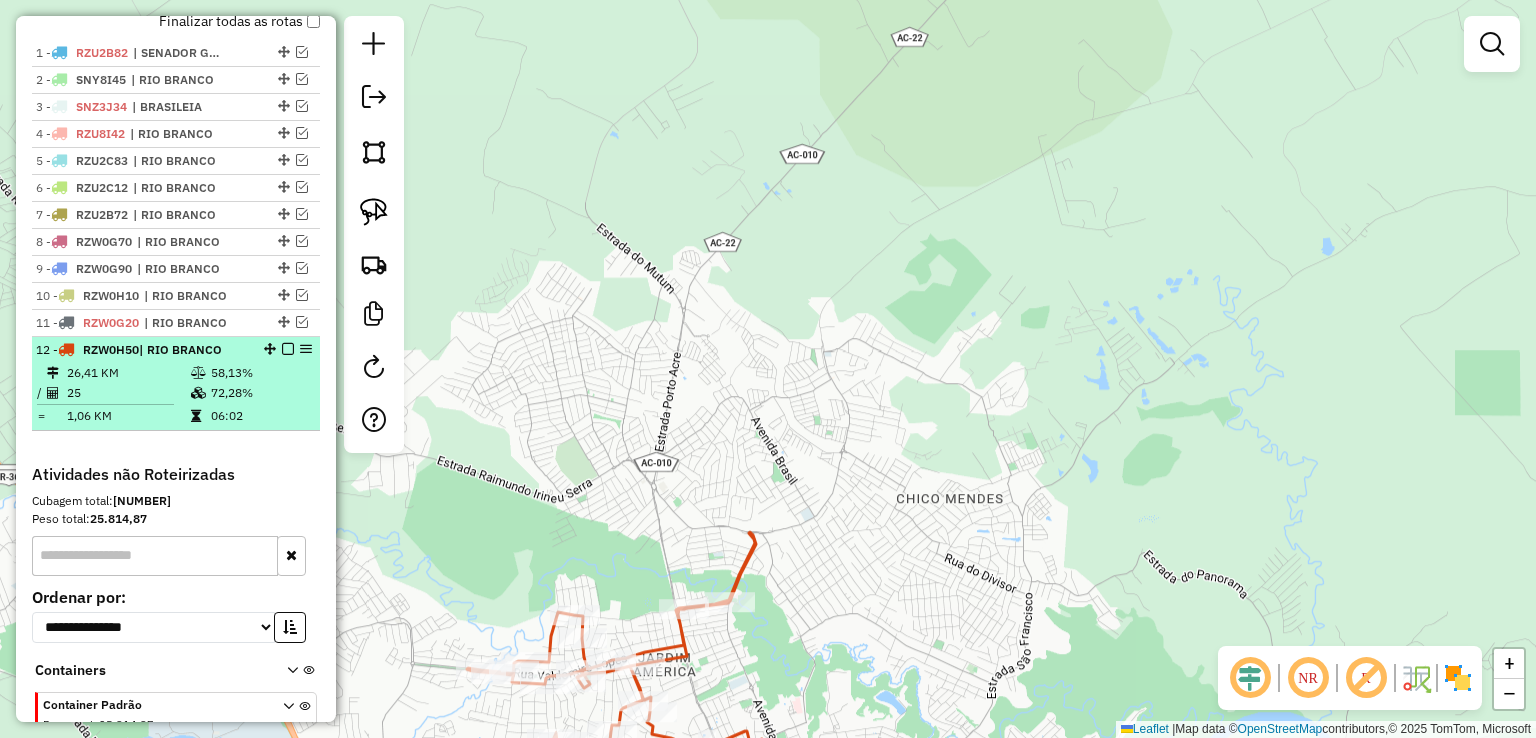click at bounding box center [288, 349] 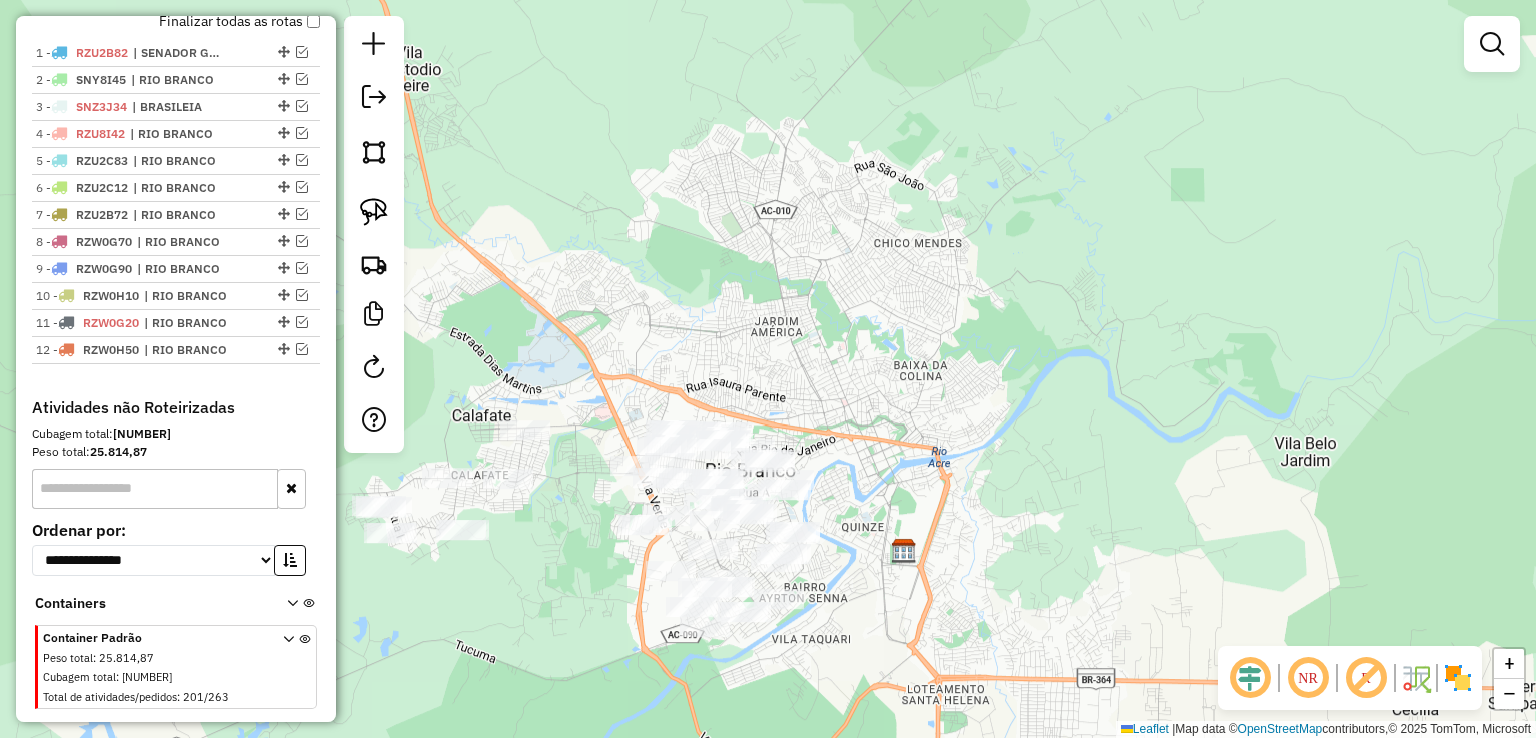 drag, startPoint x: 622, startPoint y: 545, endPoint x: 762, endPoint y: 351, distance: 239.24046 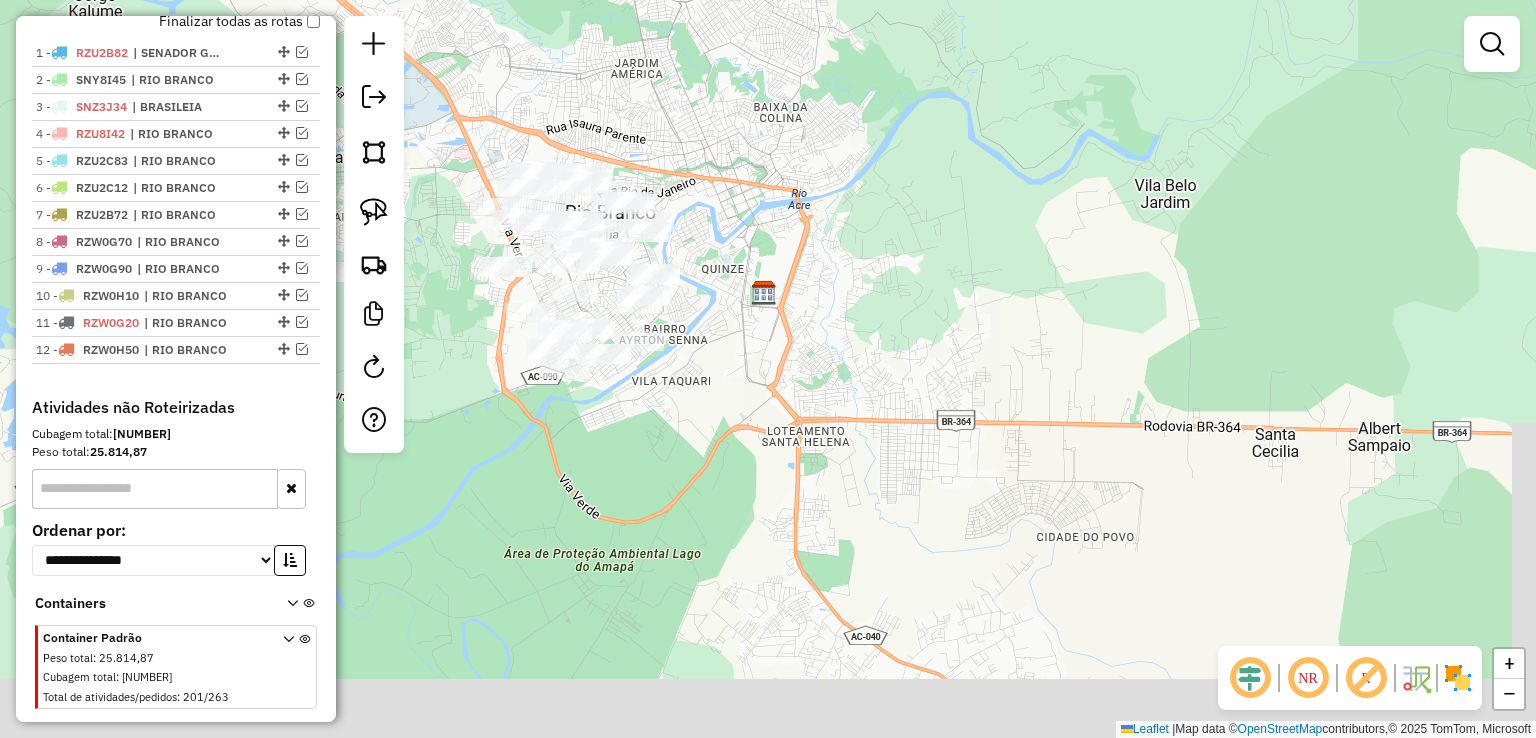 drag, startPoint x: 934, startPoint y: 313, endPoint x: 822, endPoint y: 93, distance: 246.8684 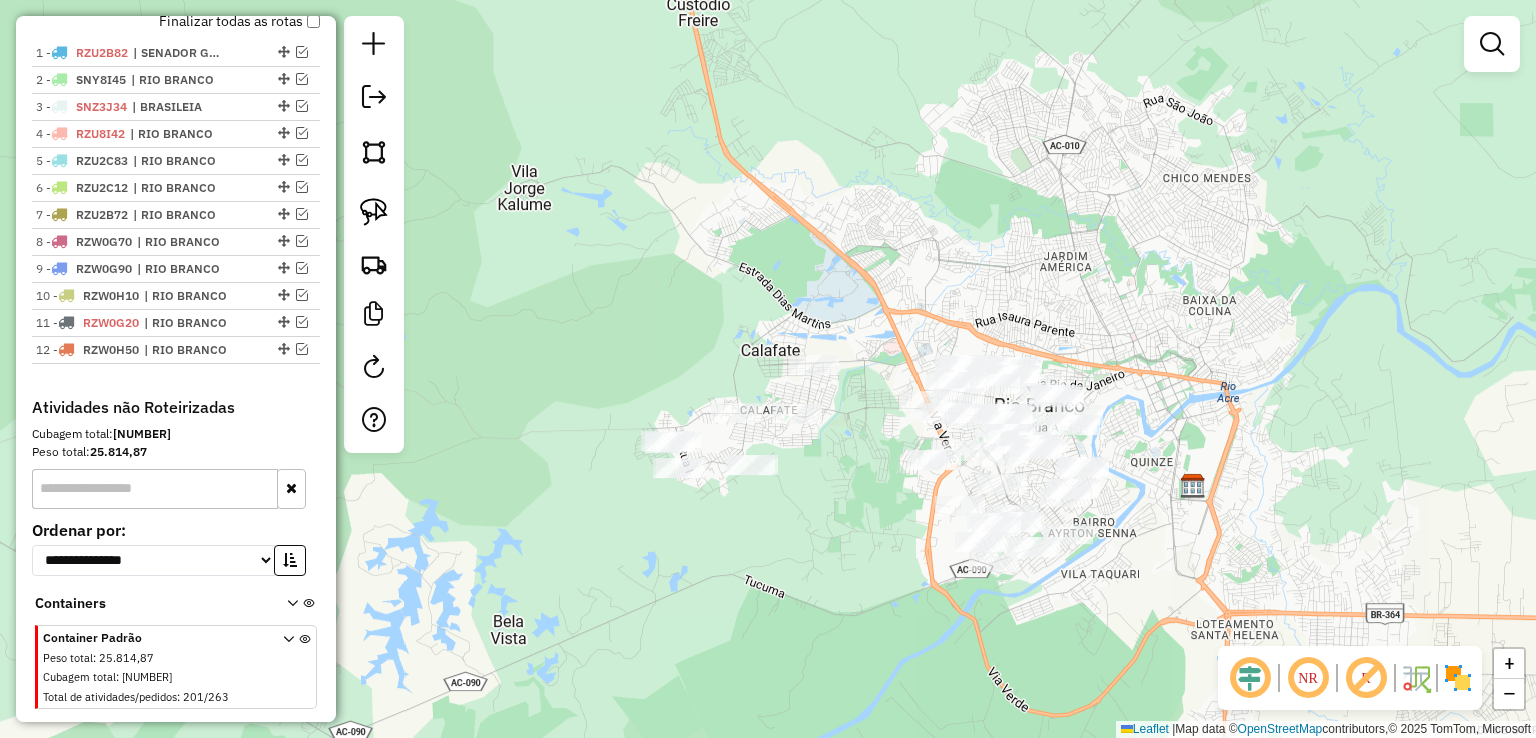 drag, startPoint x: 780, startPoint y: 246, endPoint x: 1272, endPoint y: 500, distance: 553.69666 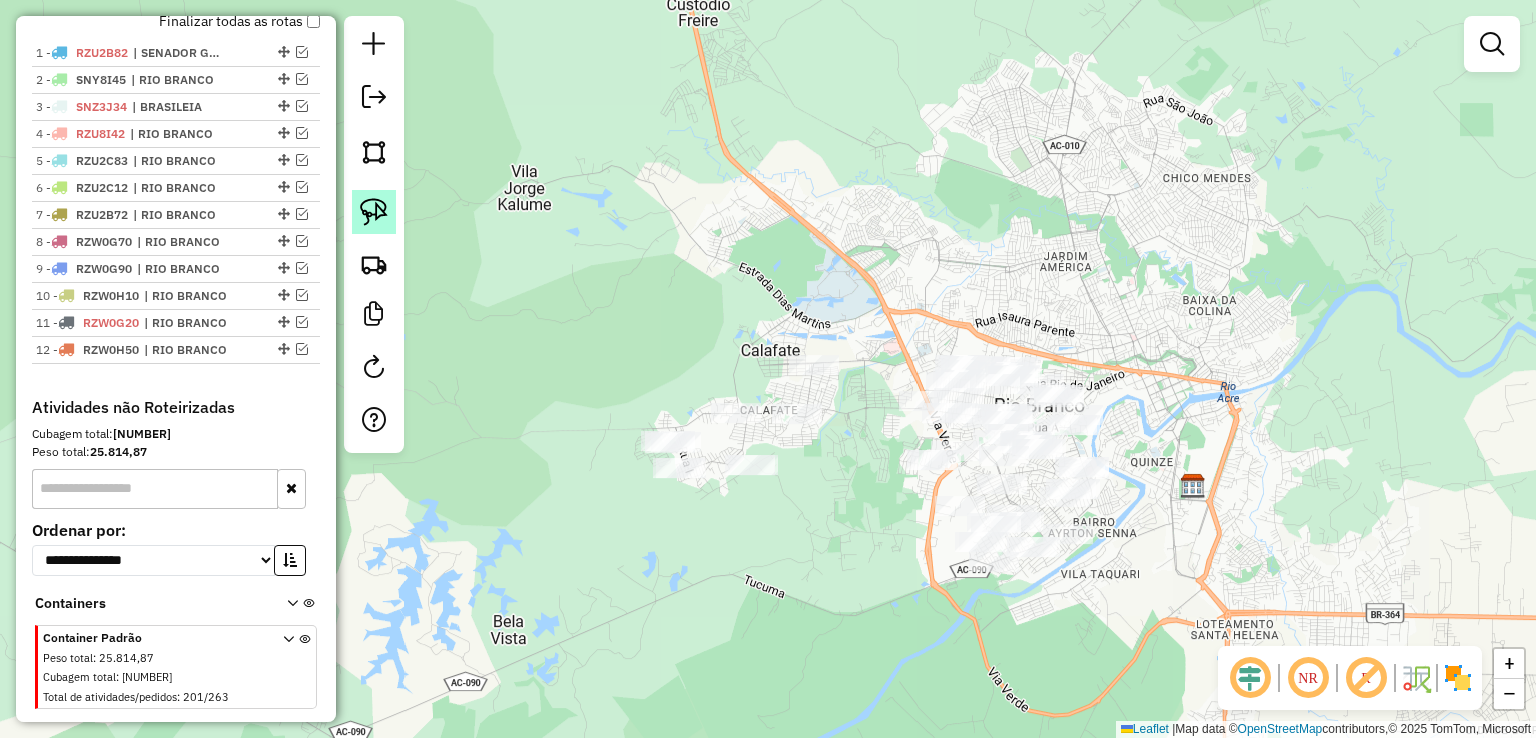 click 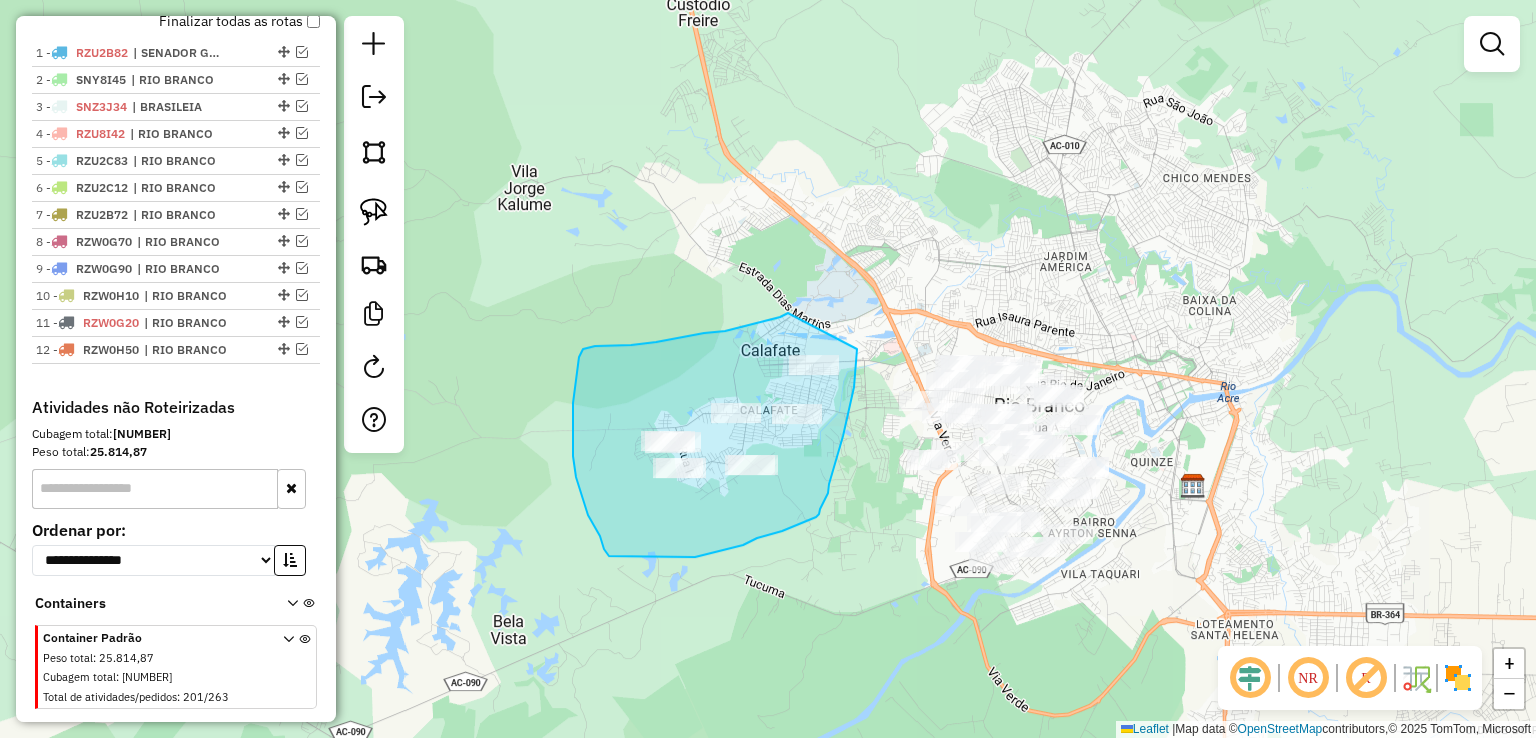 drag, startPoint x: 788, startPoint y: 313, endPoint x: 857, endPoint y: 337, distance: 73.05477 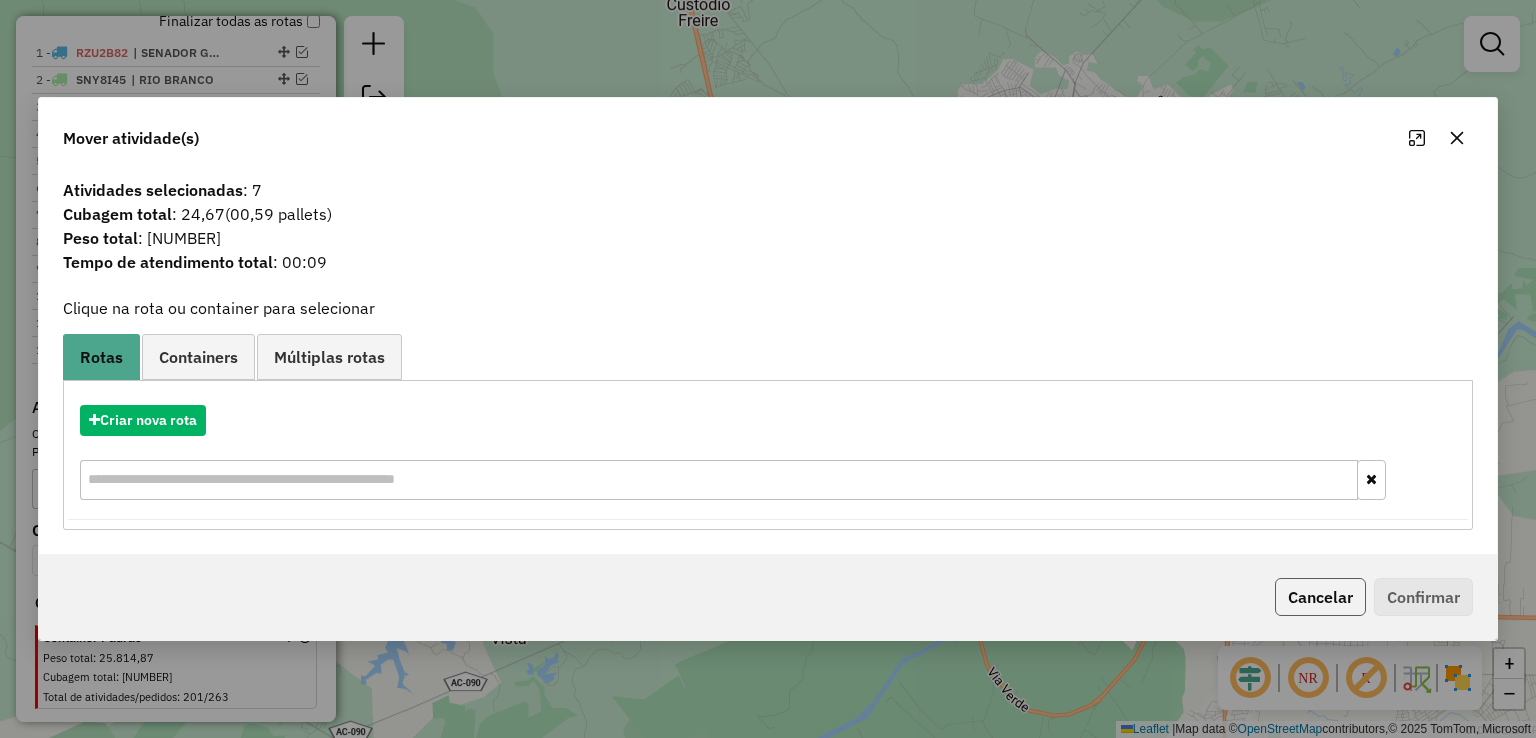 click on "Cancelar" 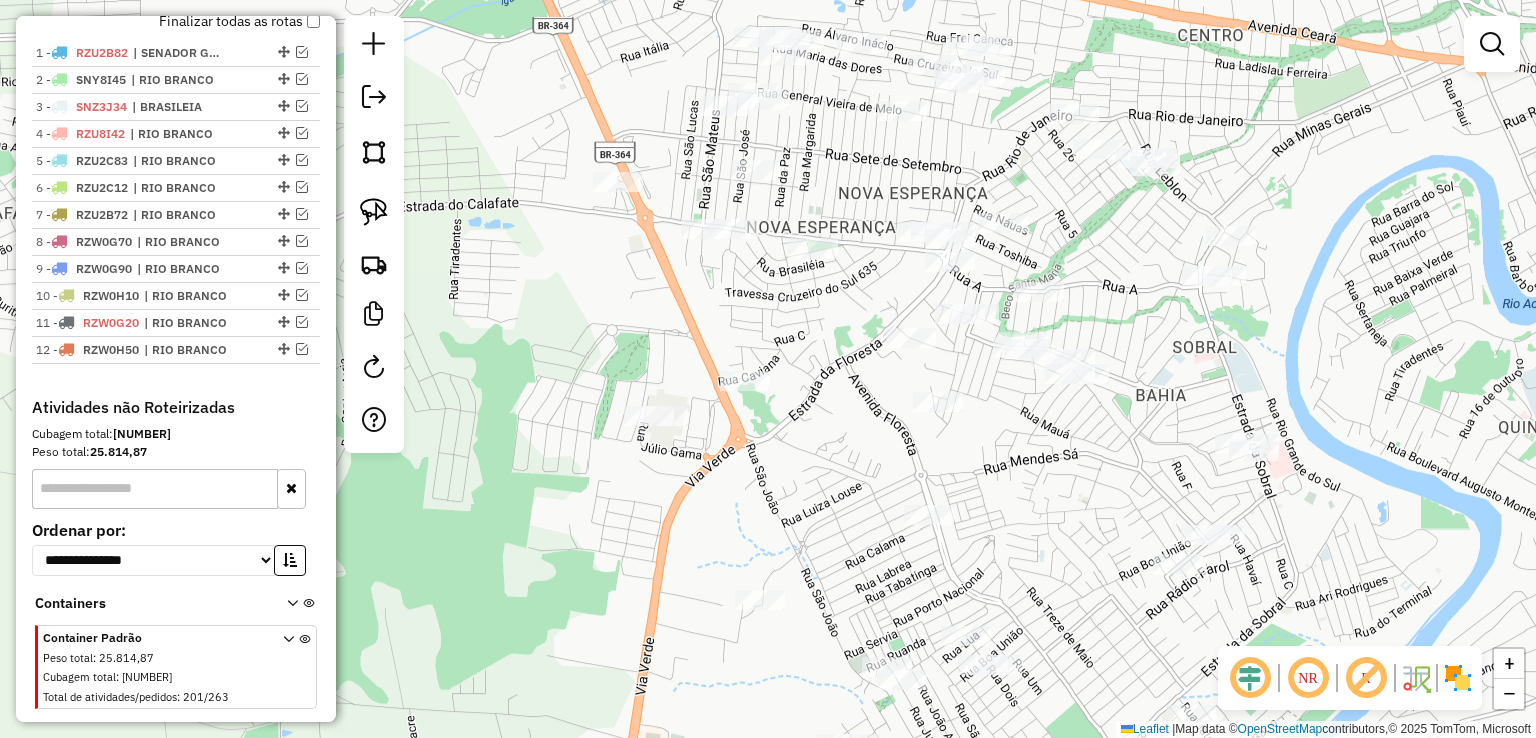 drag, startPoint x: 1120, startPoint y: 458, endPoint x: 1076, endPoint y: 473, distance: 46.486557 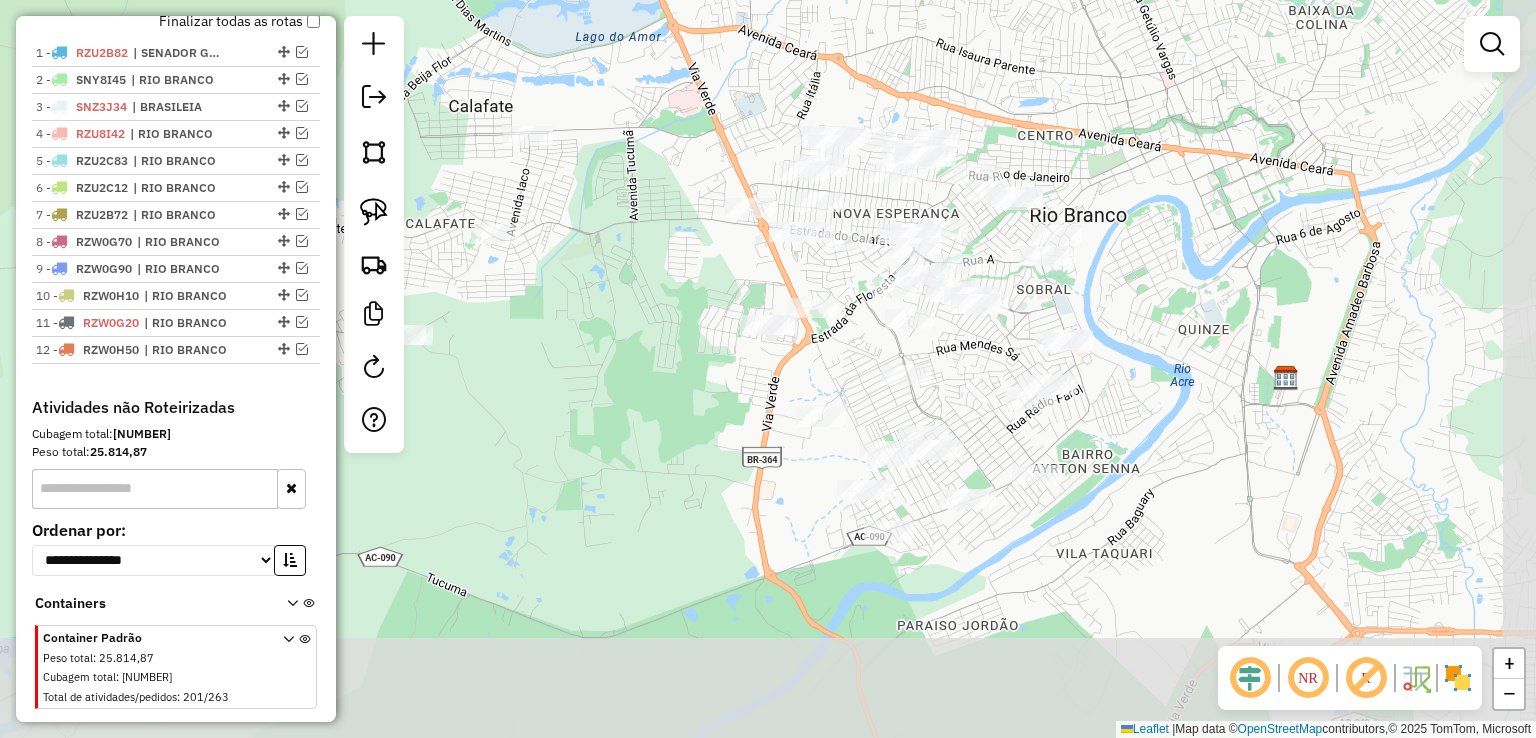 drag, startPoint x: 1062, startPoint y: 481, endPoint x: 959, endPoint y: 338, distance: 176.2328 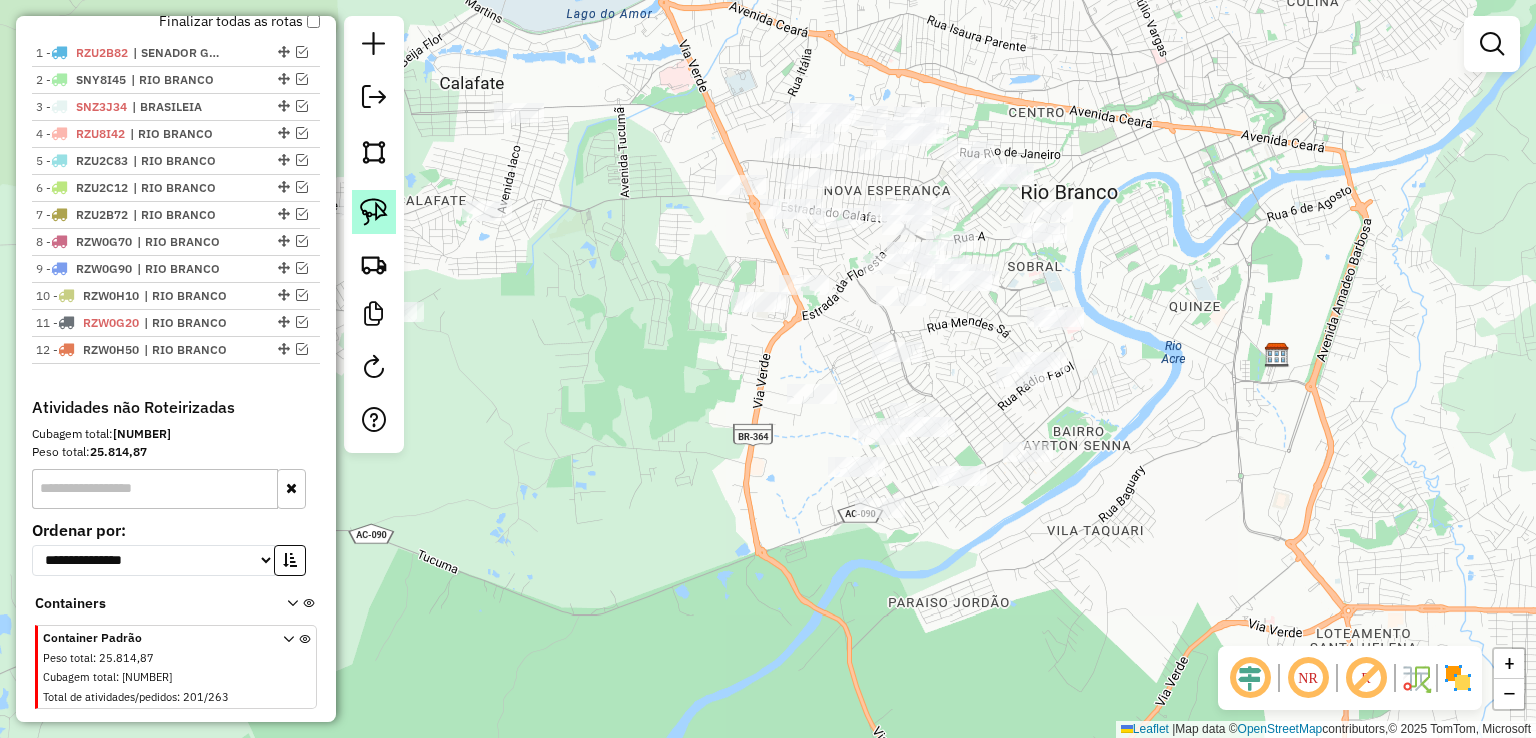 click 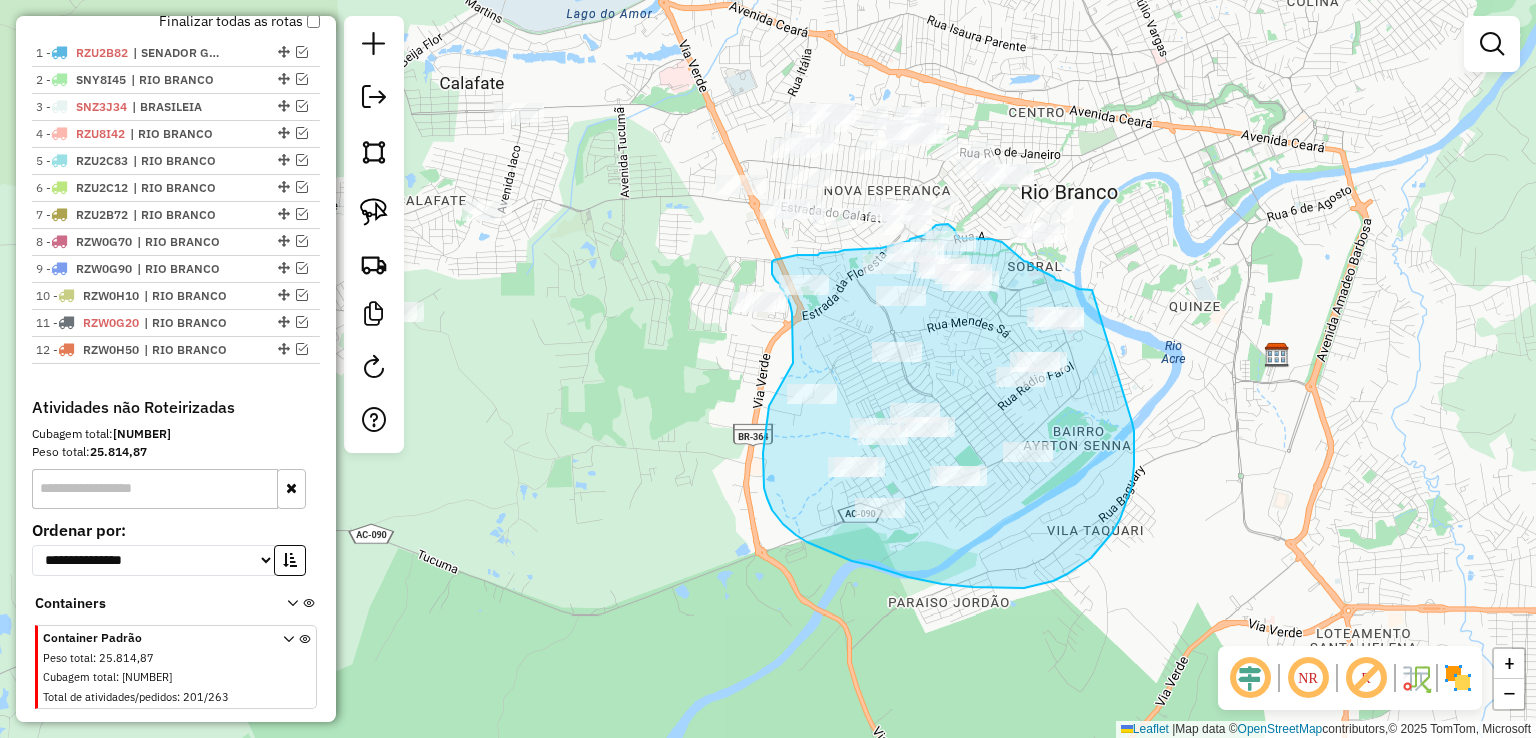 drag, startPoint x: 1092, startPoint y: 290, endPoint x: 1132, endPoint y: 422, distance: 137.92752 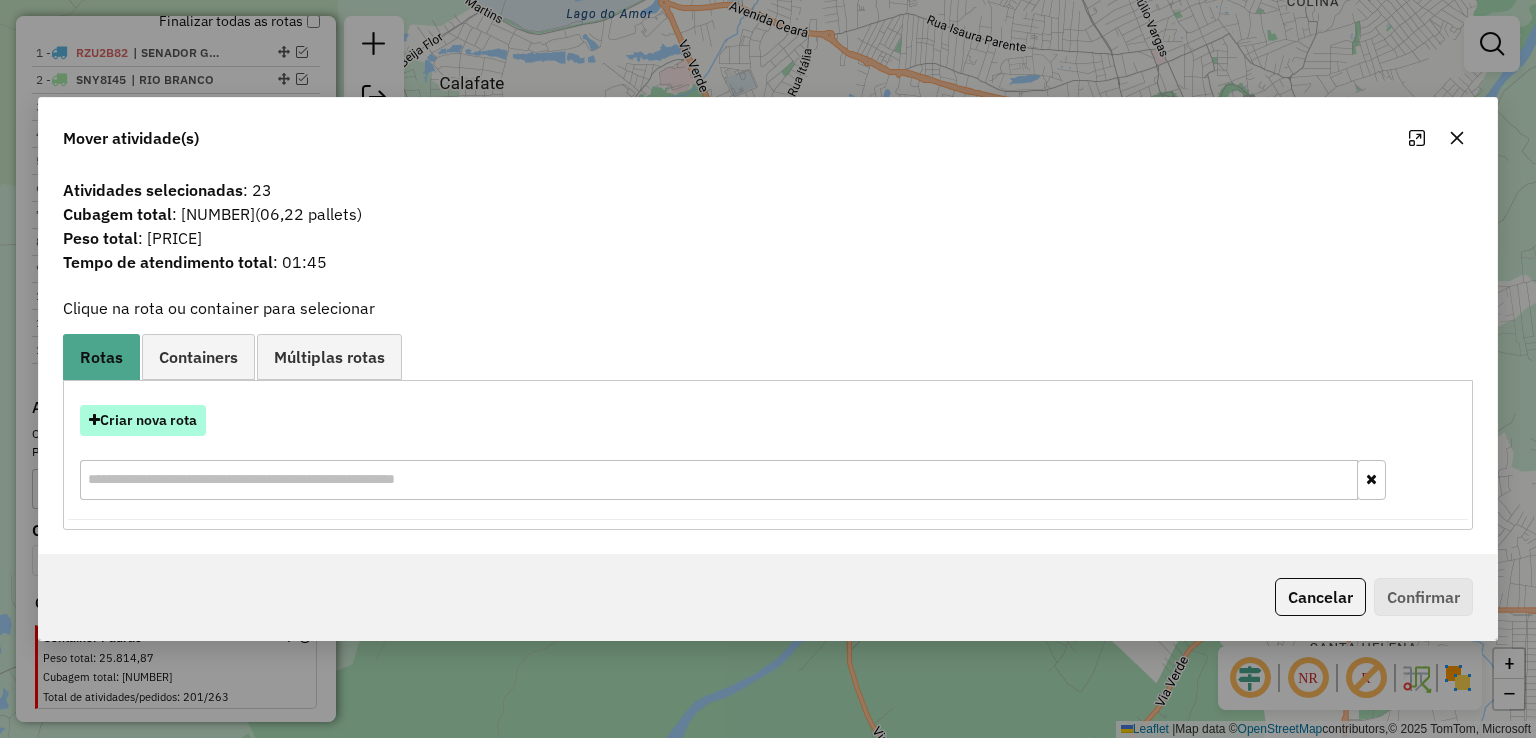 click on "Criar nova rota" at bounding box center (143, 420) 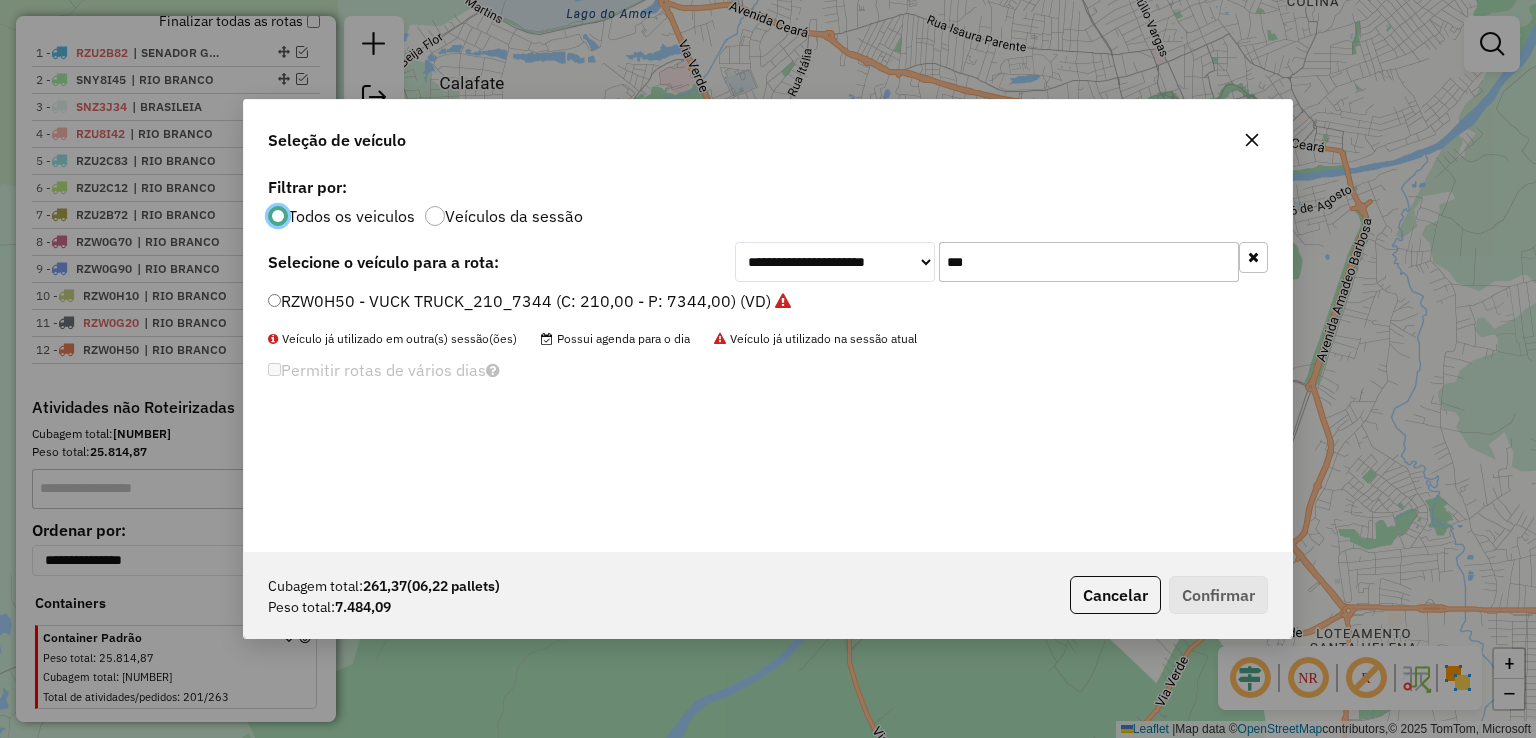 scroll, scrollTop: 10, scrollLeft: 6, axis: both 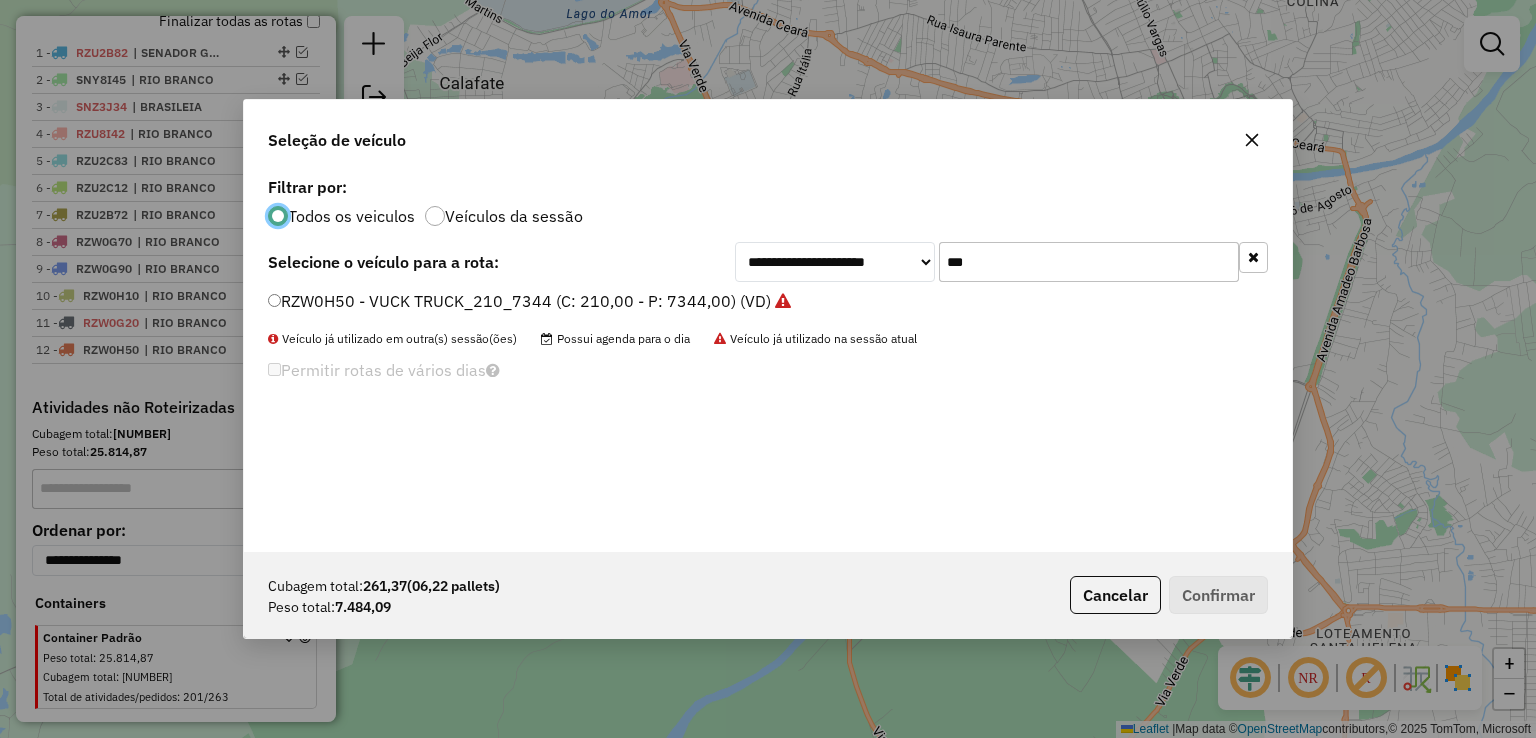 click on "***" 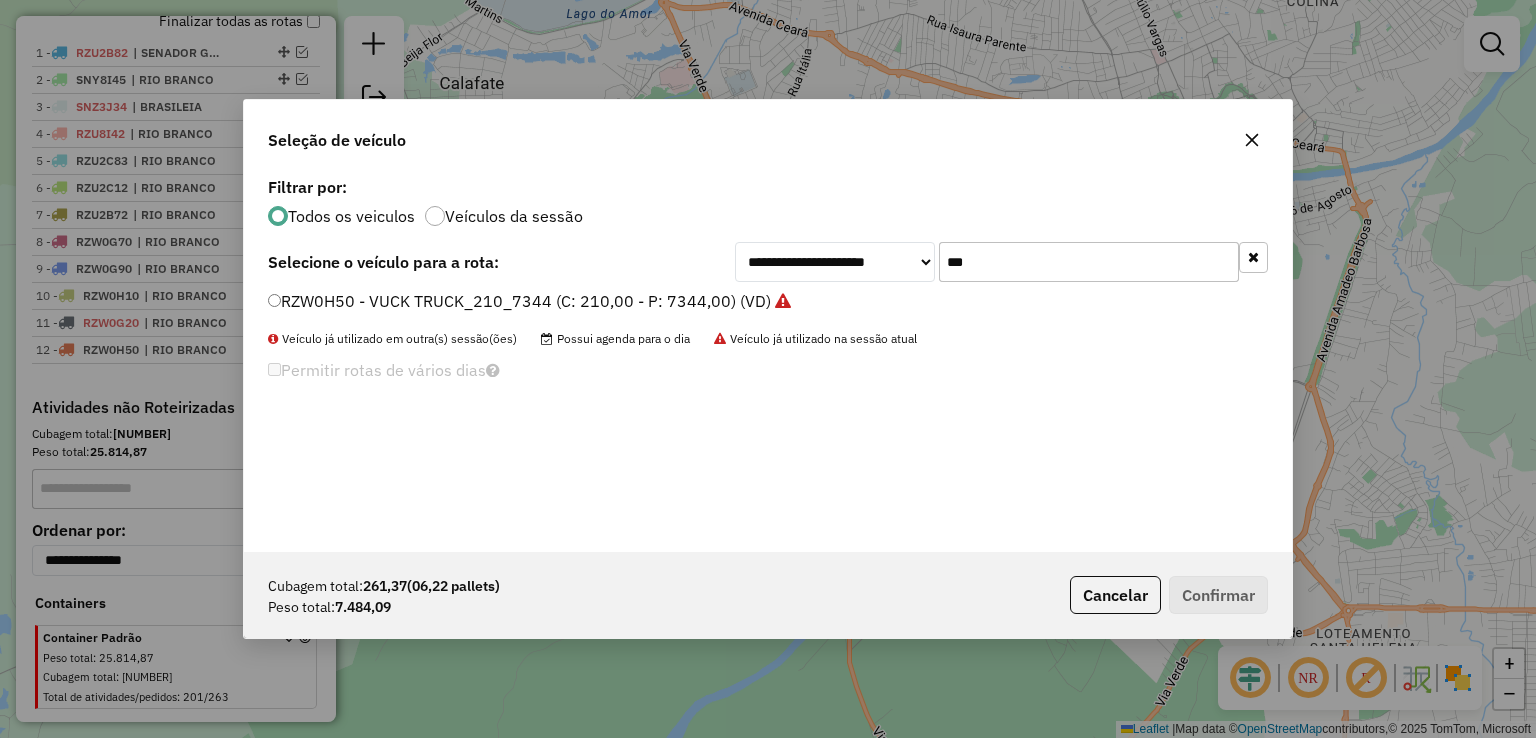 click 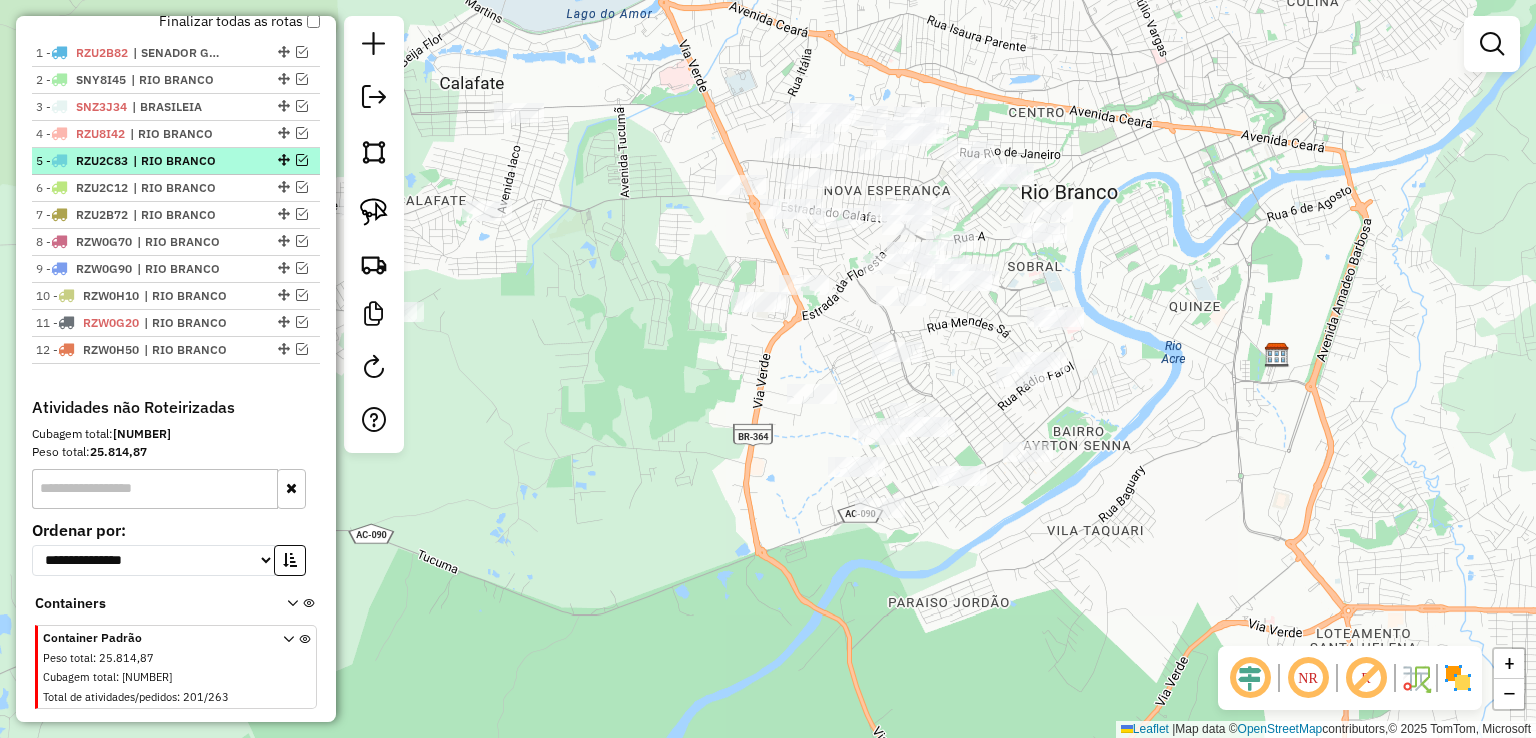 click at bounding box center [302, 160] 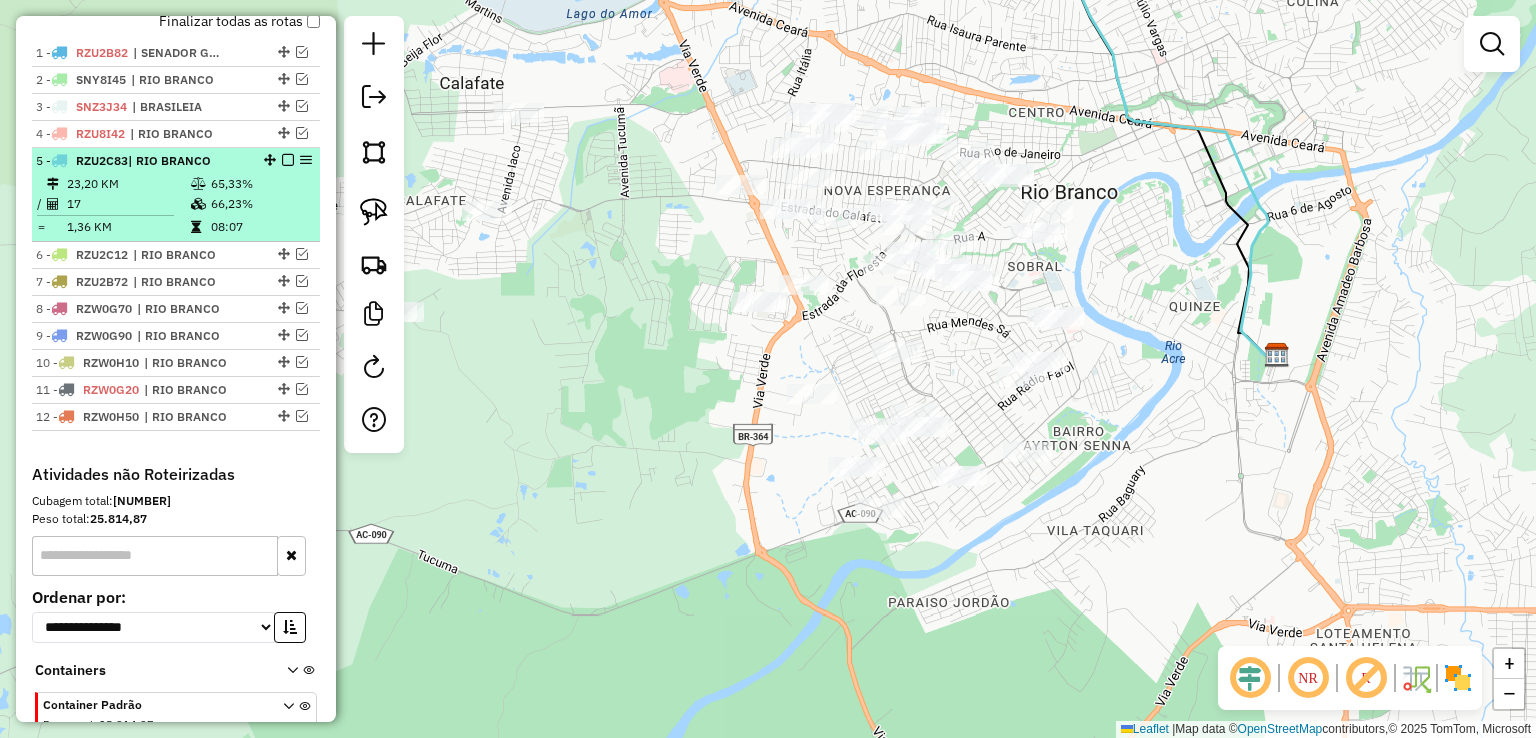click on "5 -       RZU2C83   | RIO BRANCO" at bounding box center (142, 161) 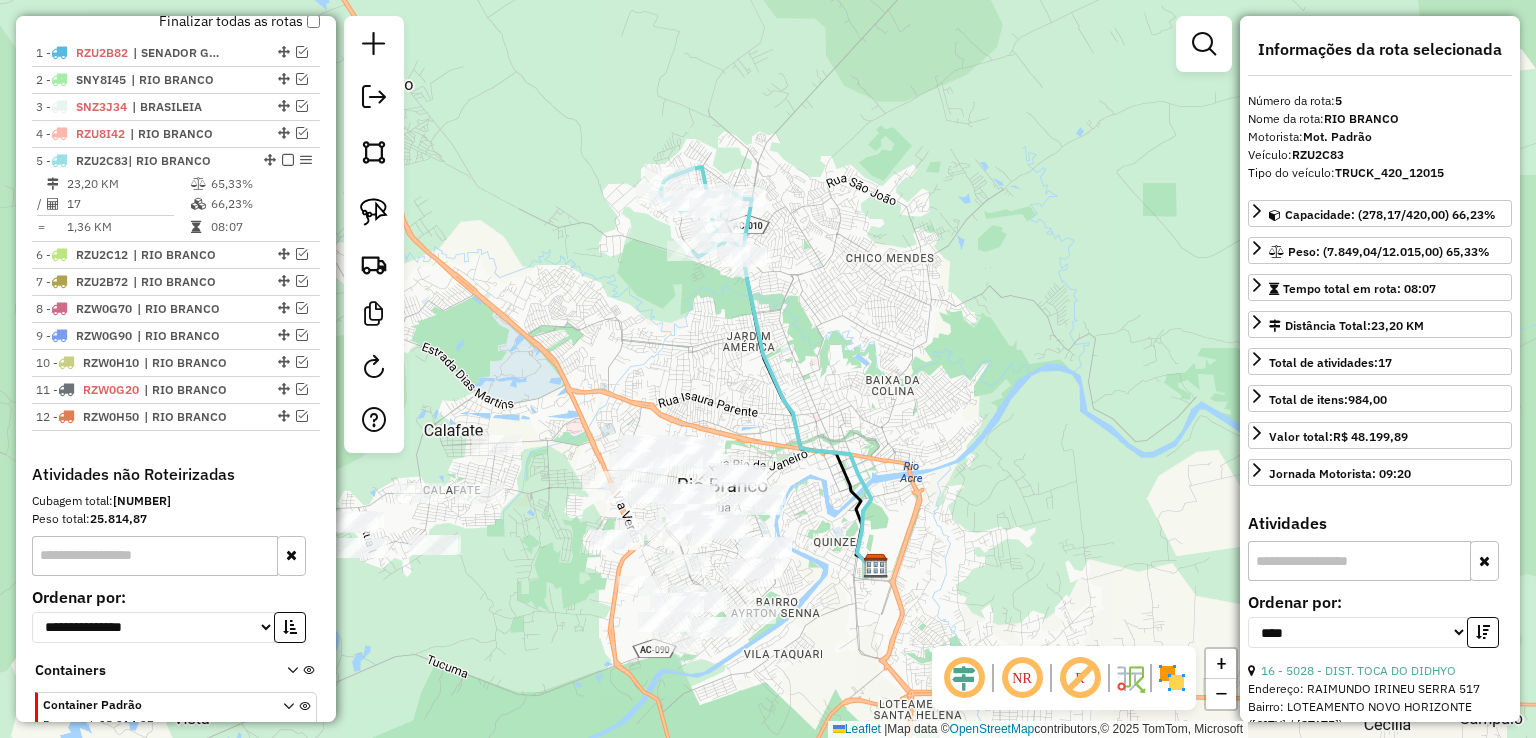 scroll, scrollTop: 824, scrollLeft: 0, axis: vertical 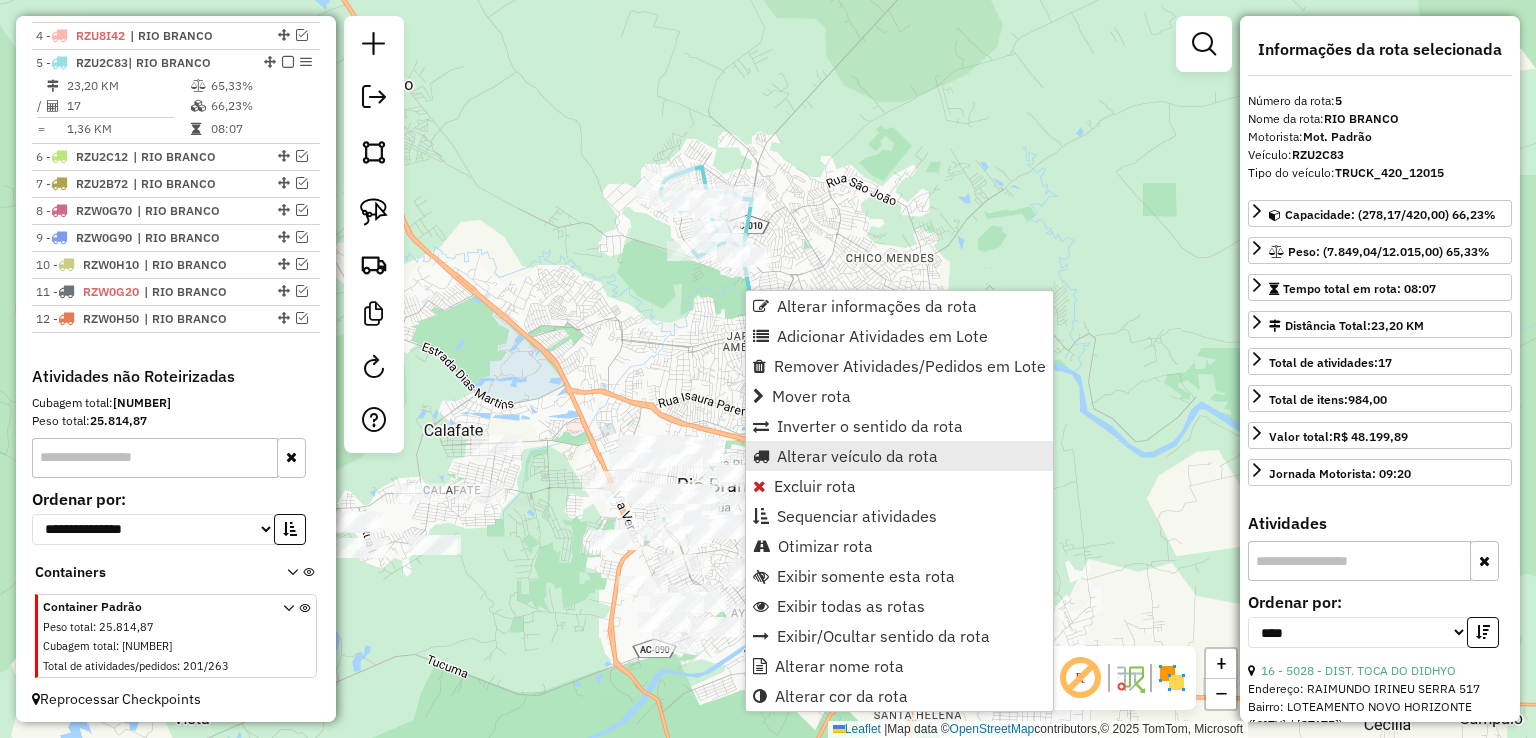 click on "Alterar veículo da rota" at bounding box center (857, 456) 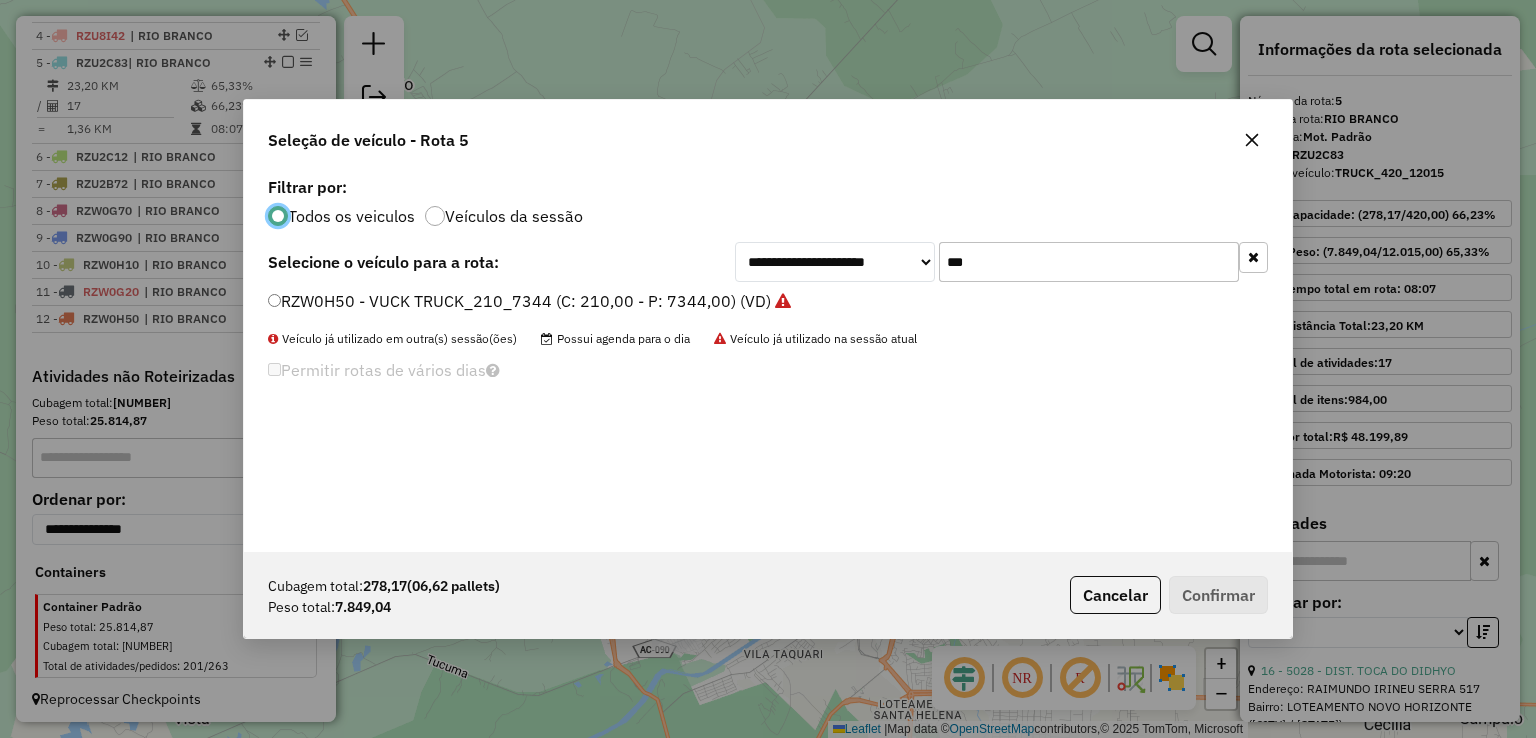 scroll, scrollTop: 10, scrollLeft: 6, axis: both 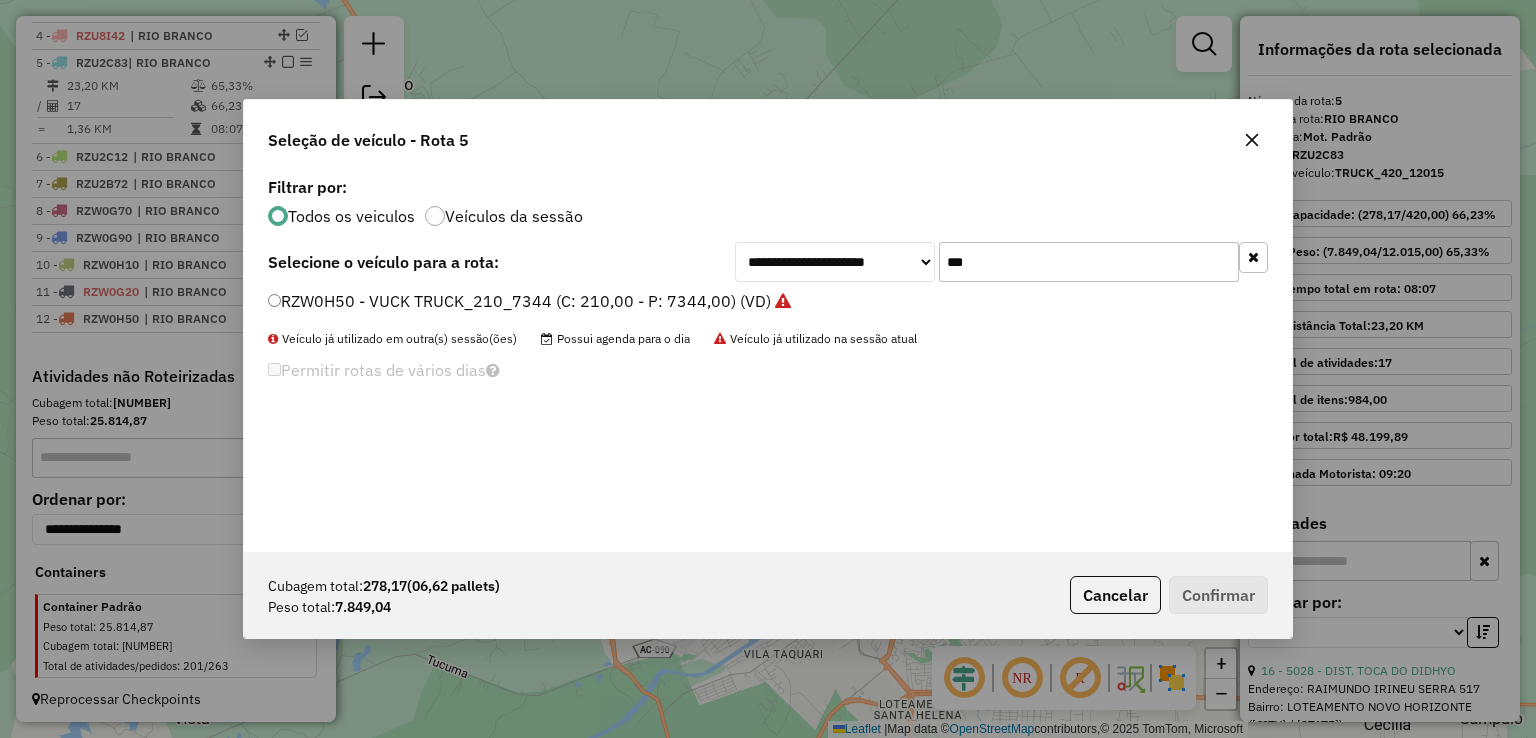 drag, startPoint x: 972, startPoint y: 258, endPoint x: 909, endPoint y: 259, distance: 63.007935 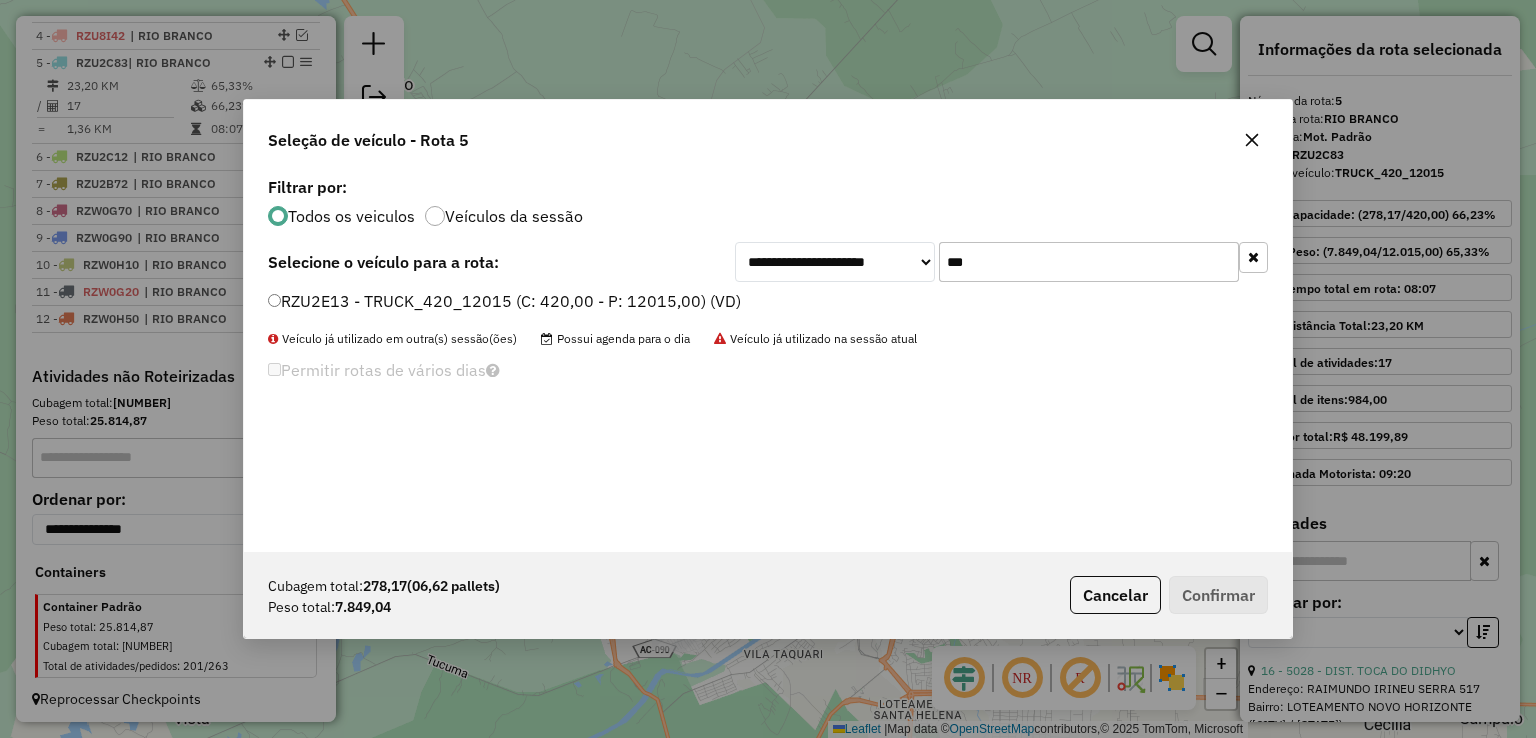 type on "***" 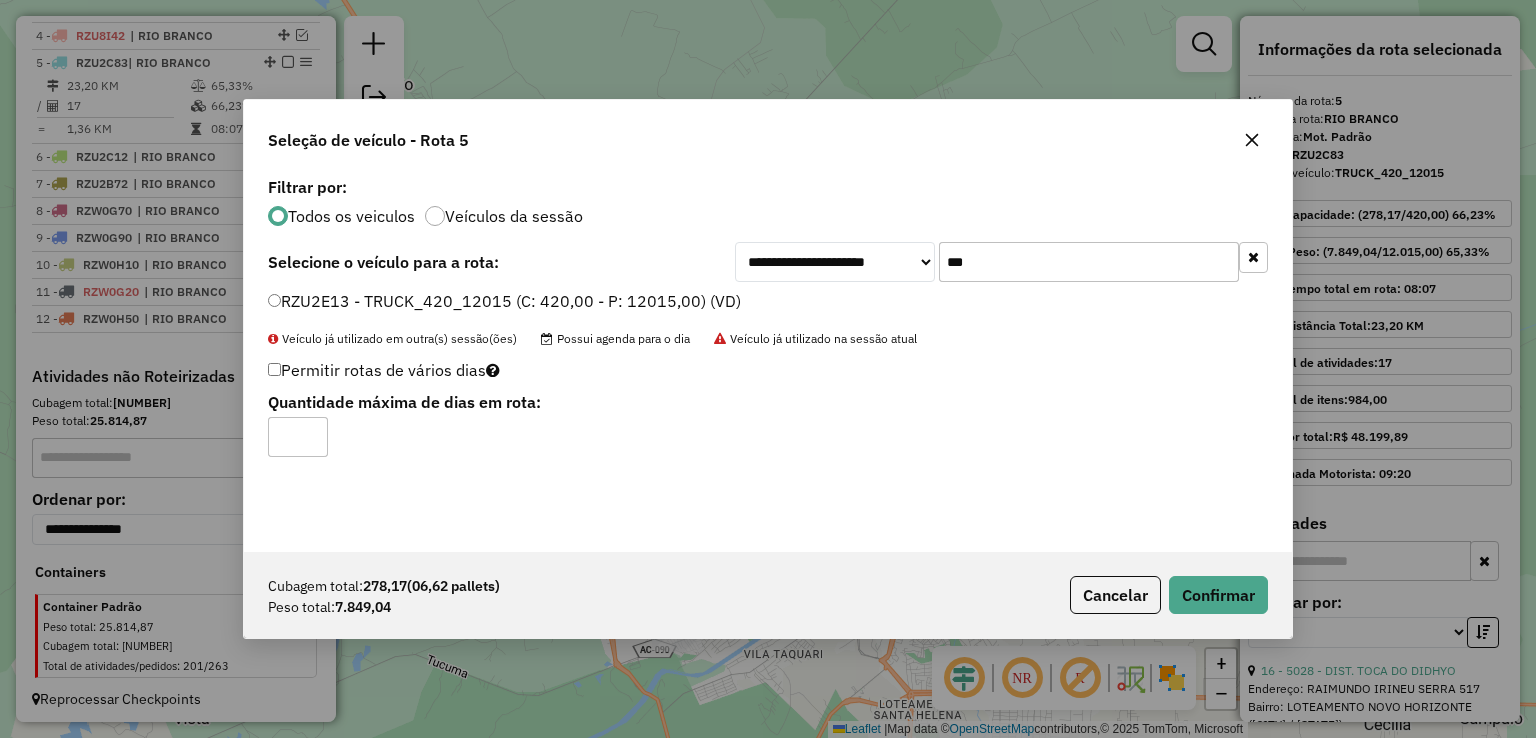 click on "Cubagem total:  278,17   (06,62 pallets)  Peso total: 7.849,04  Cancelar   Confirmar" 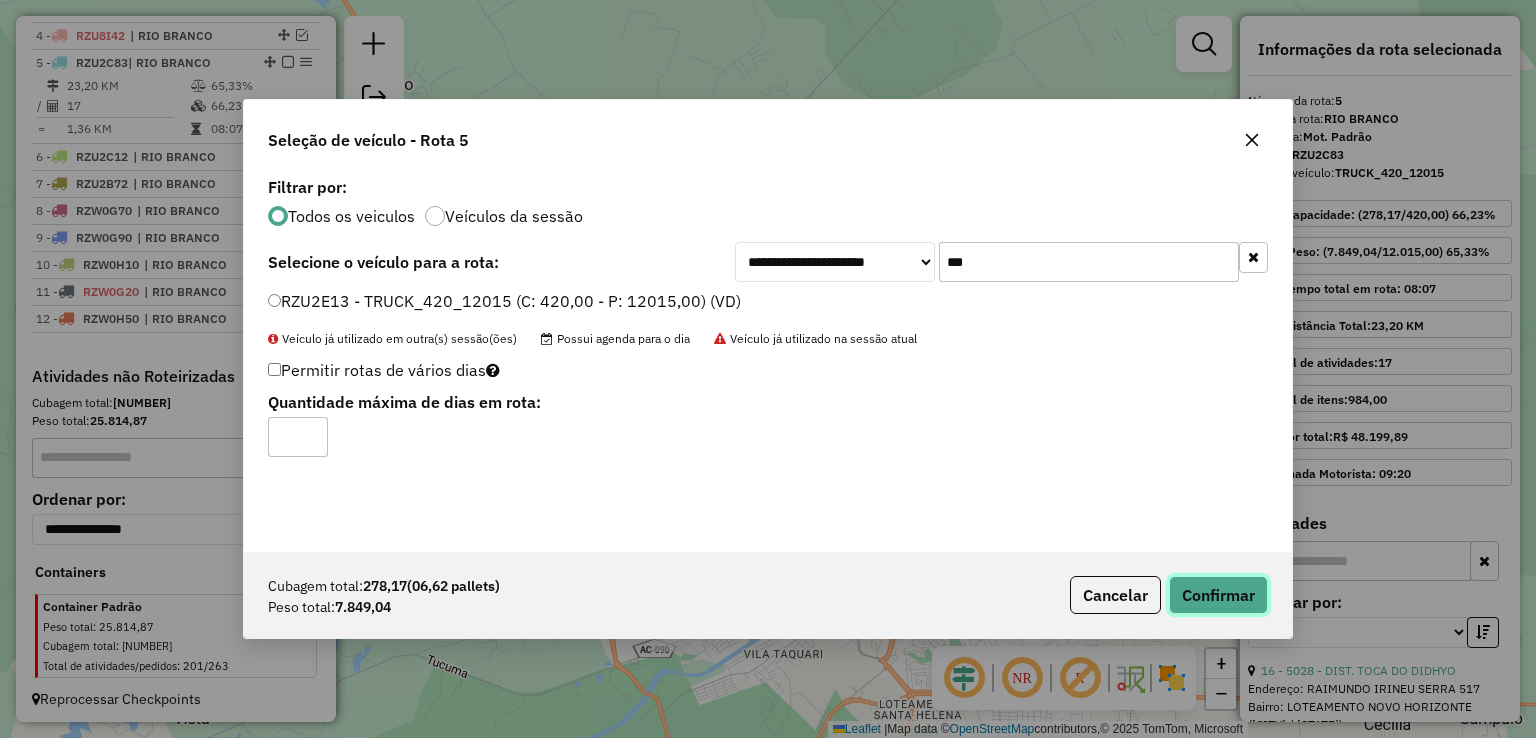 click on "Confirmar" 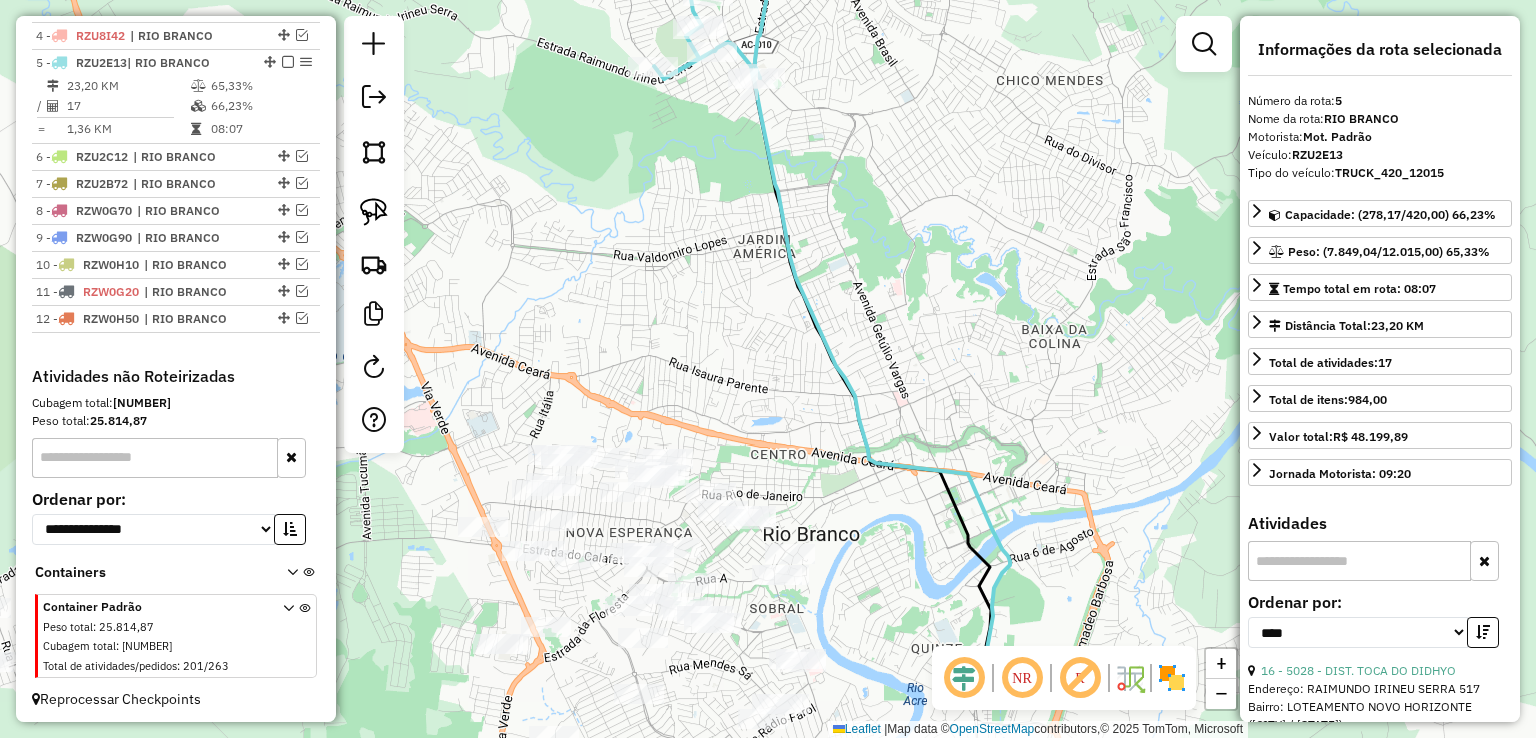 drag, startPoint x: 735, startPoint y: 334, endPoint x: 896, endPoint y: 423, distance: 183.96196 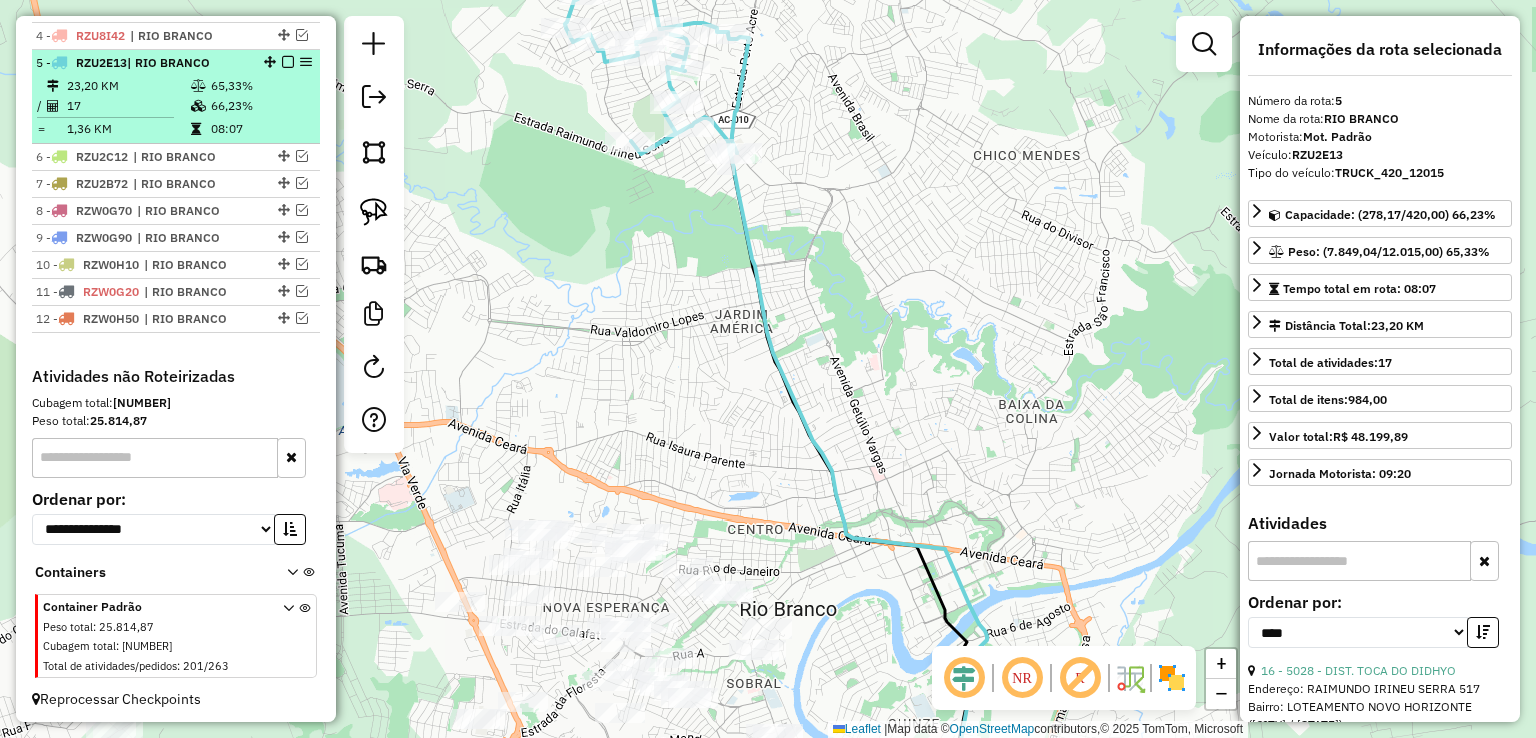 click on "5 -       RZU2E13   | RIO BRANCO  23,20 KM   65,33%  /  17   66,23%     =  1,36 KM   08:07" at bounding box center (176, 97) 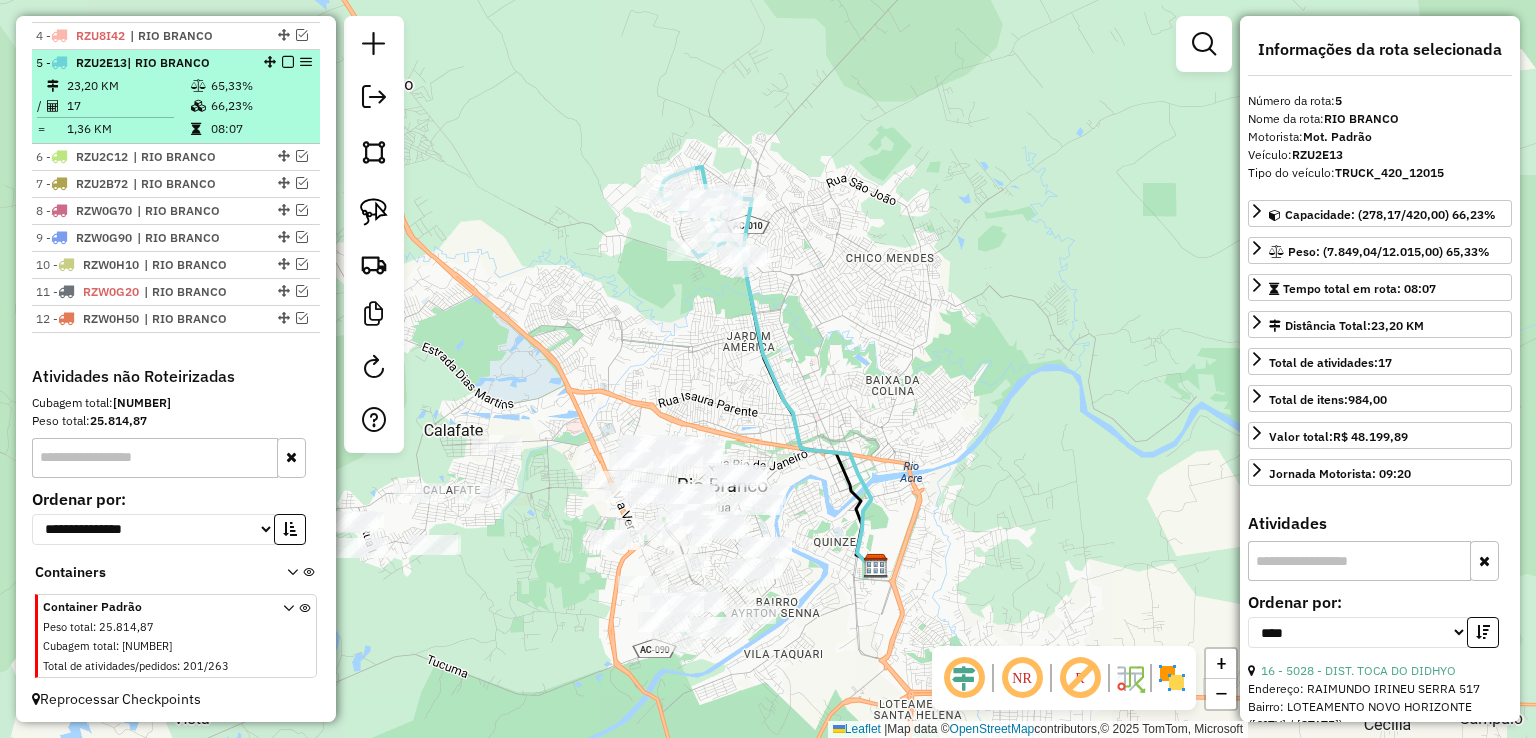 click at bounding box center [288, 62] 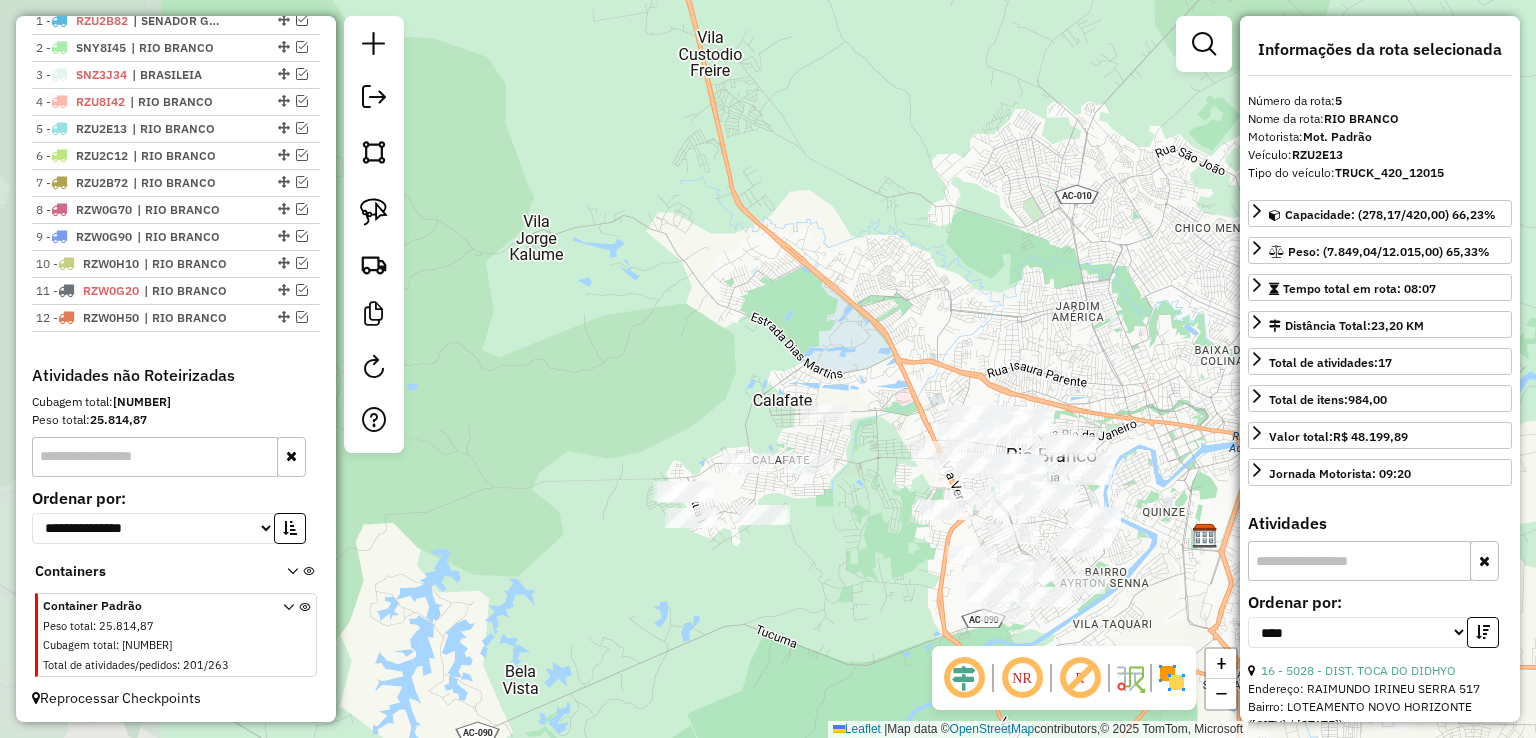 drag, startPoint x: 713, startPoint y: 393, endPoint x: 1068, endPoint y: 325, distance: 361.454 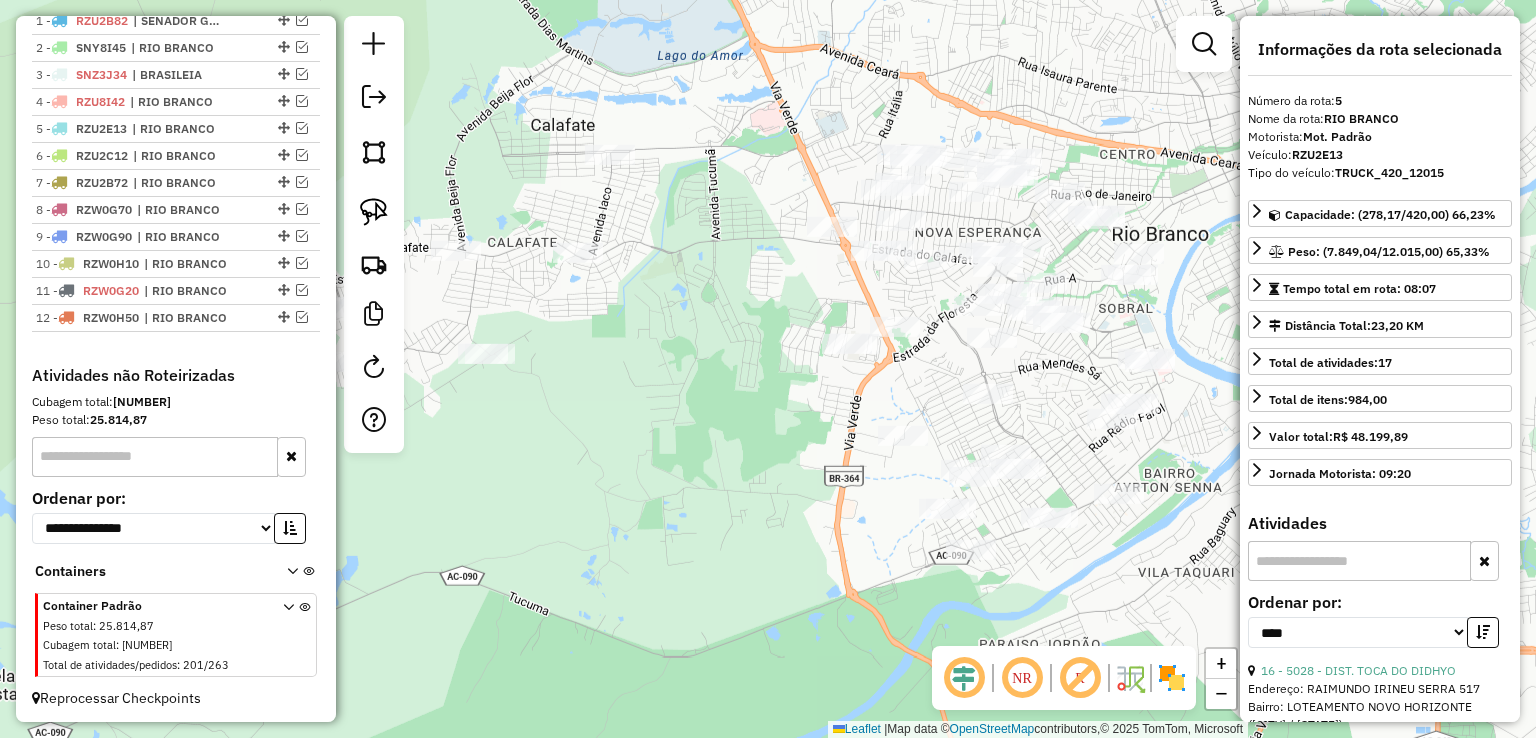 drag, startPoint x: 892, startPoint y: 429, endPoint x: 751, endPoint y: 262, distance: 218.56349 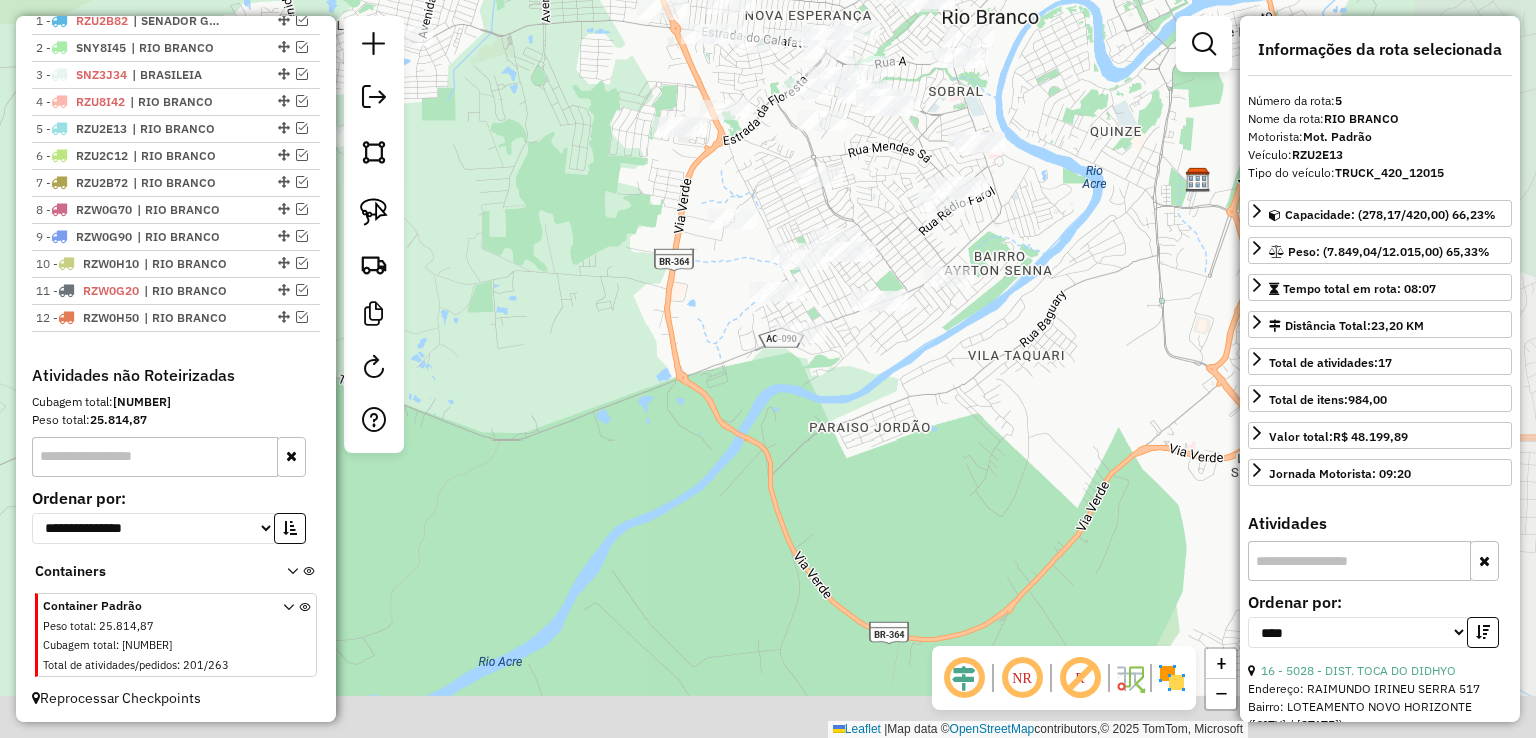 drag, startPoint x: 803, startPoint y: 521, endPoint x: 494, endPoint y: 127, distance: 500.7165 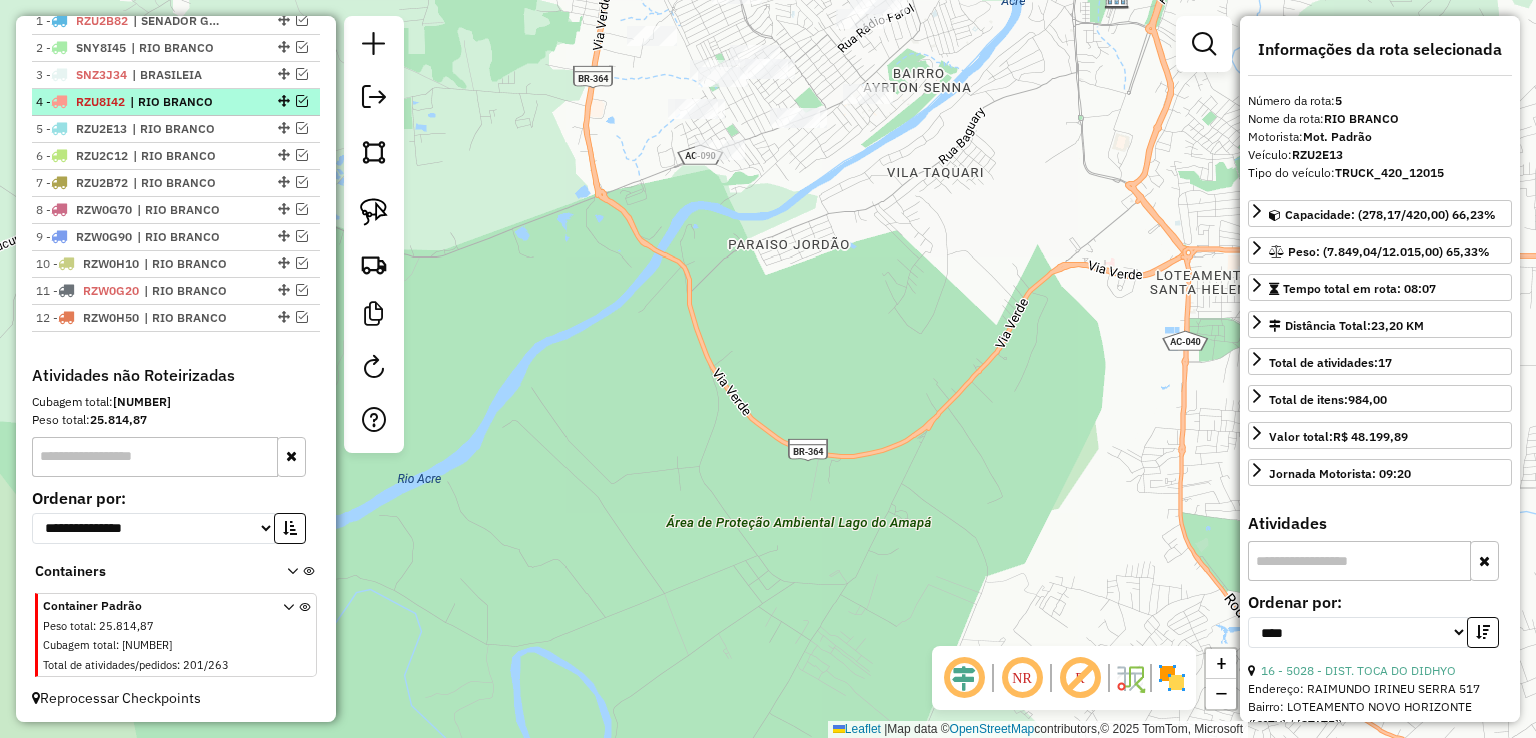 click at bounding box center [302, 101] 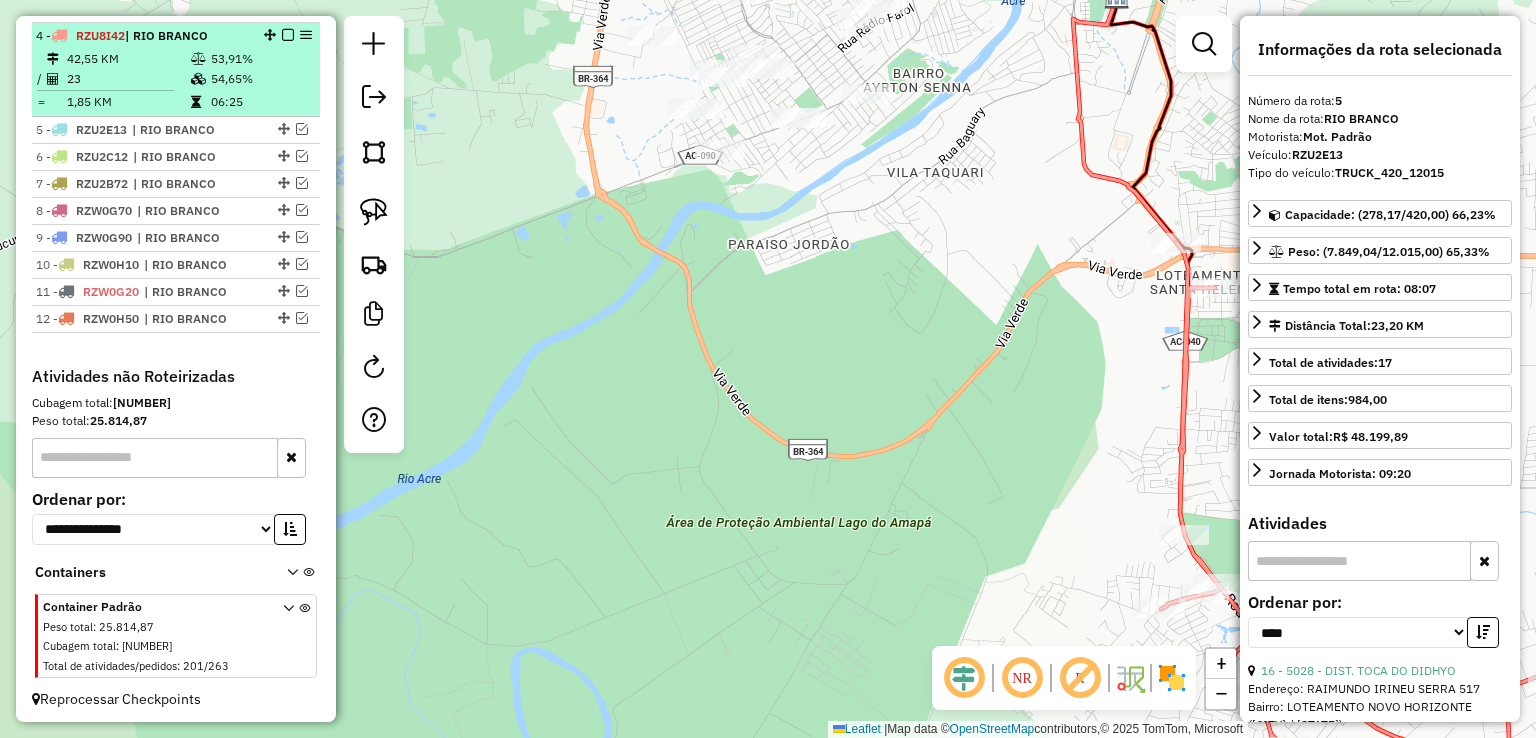 click on "54,65%" at bounding box center (260, 79) 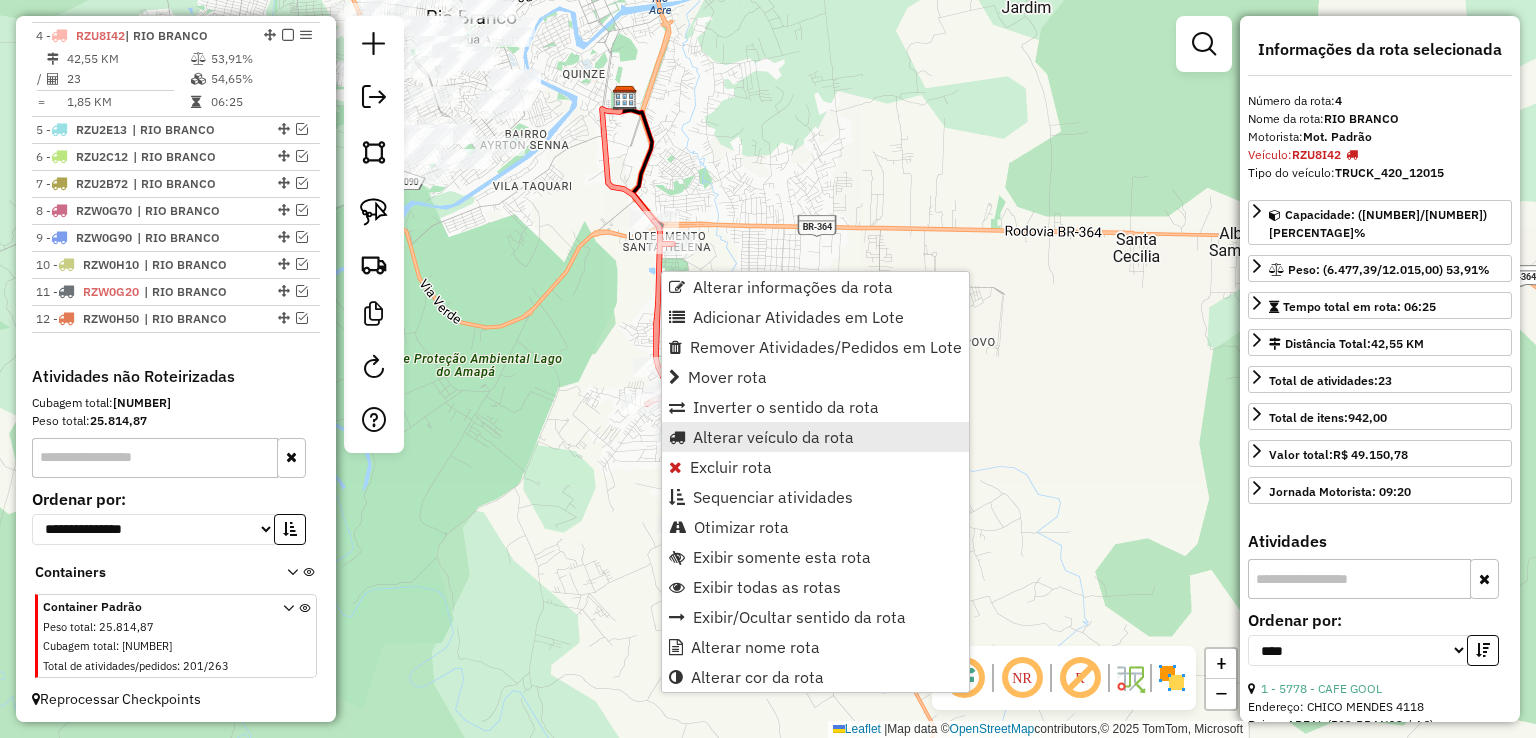 click on "Alterar veículo da rota" at bounding box center [773, 437] 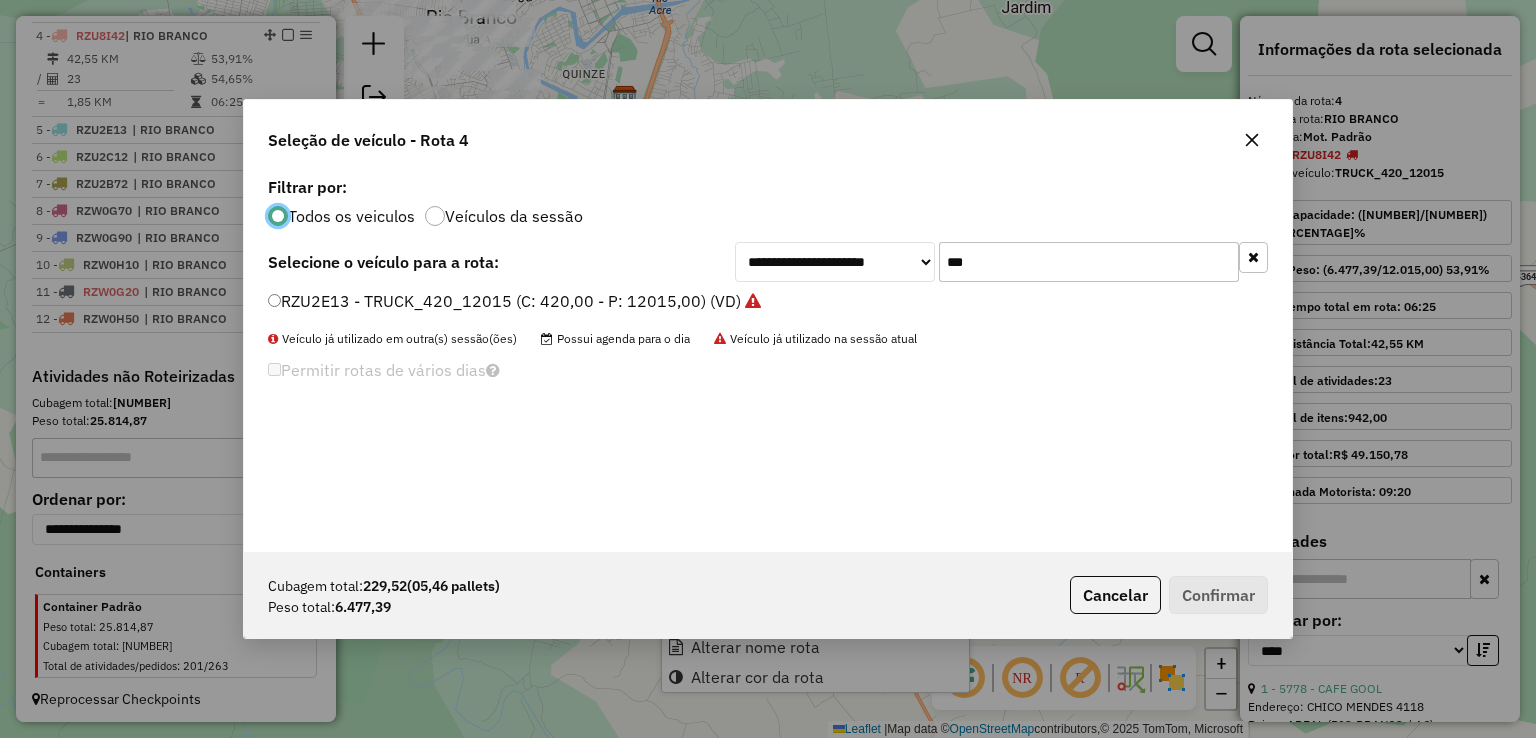 scroll, scrollTop: 10, scrollLeft: 6, axis: both 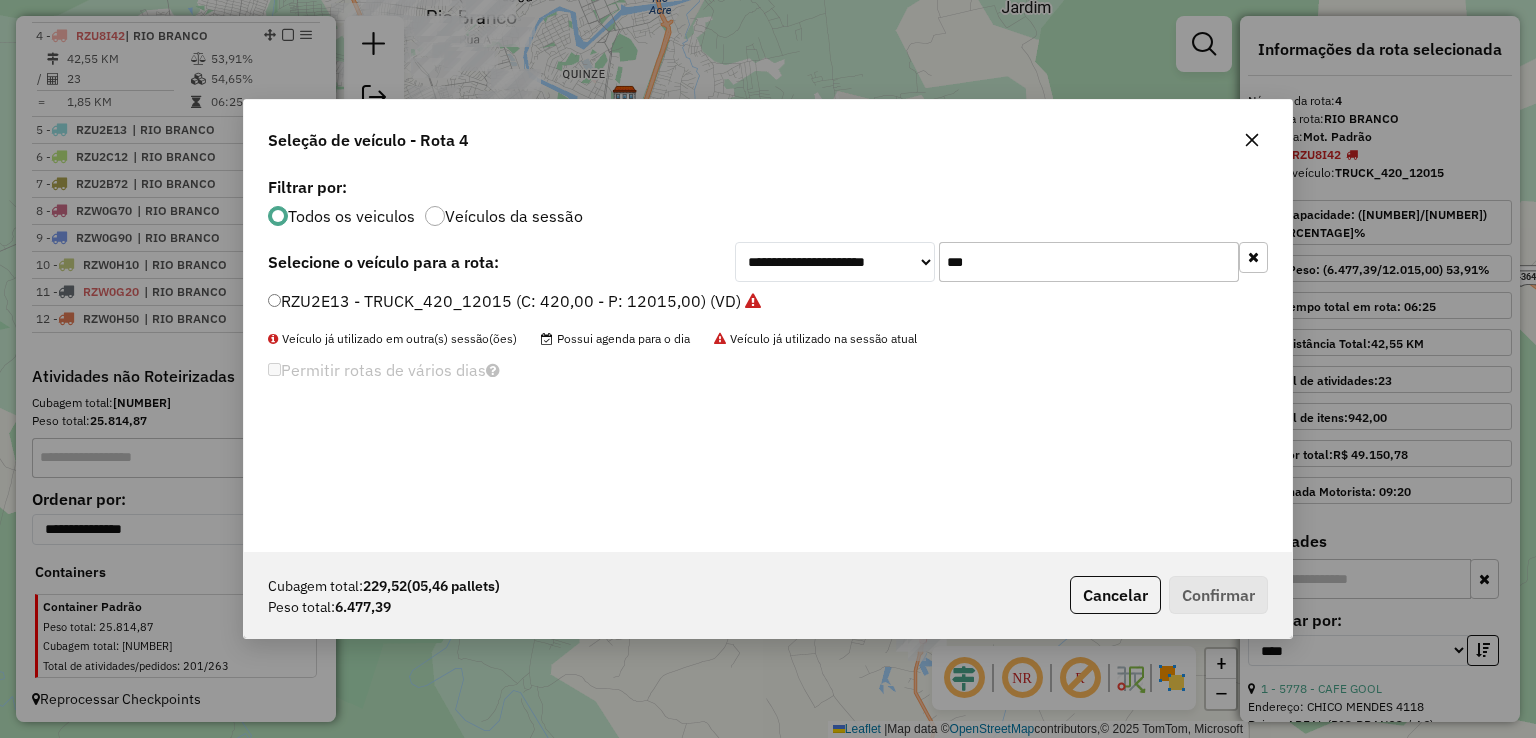 drag, startPoint x: 1001, startPoint y: 257, endPoint x: 877, endPoint y: 257, distance: 124 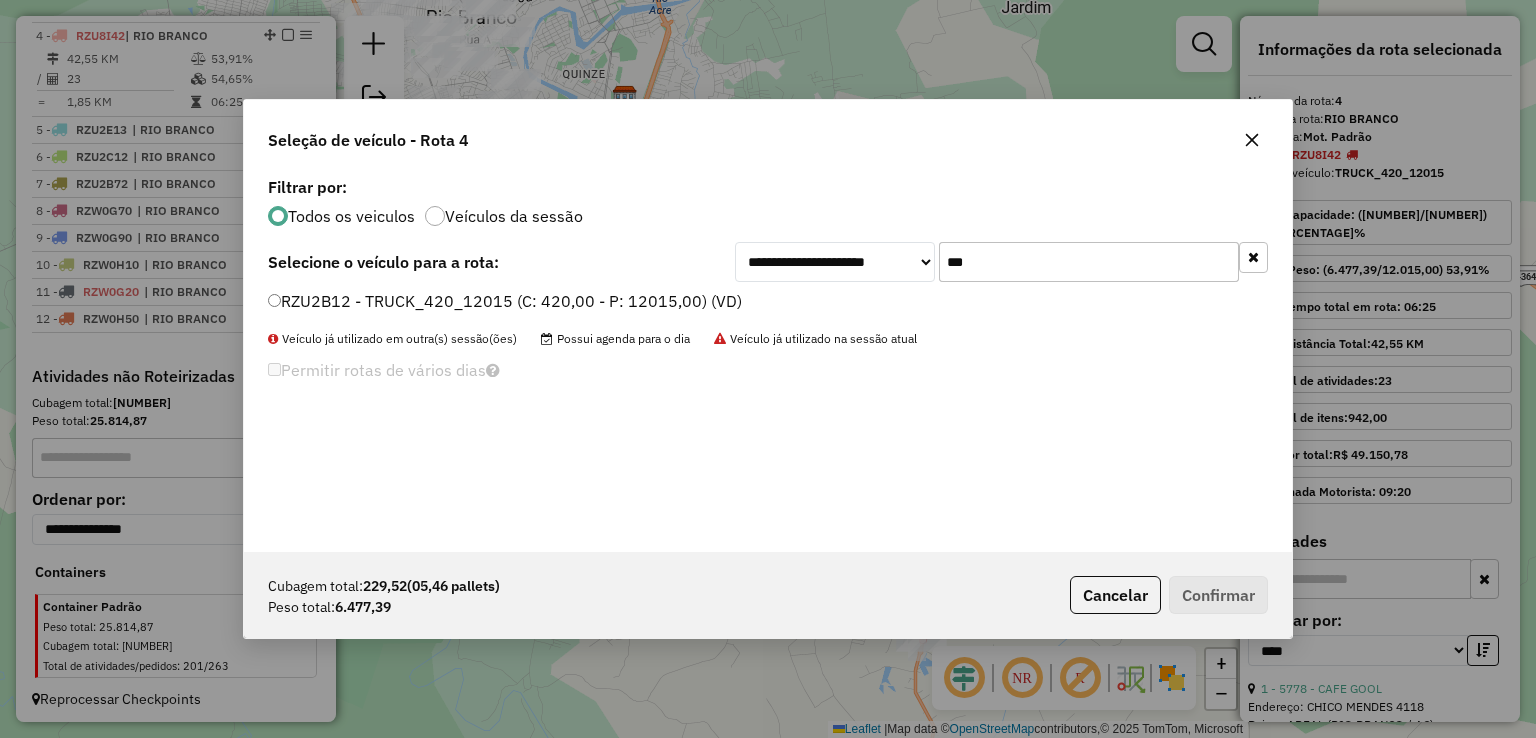 type on "***" 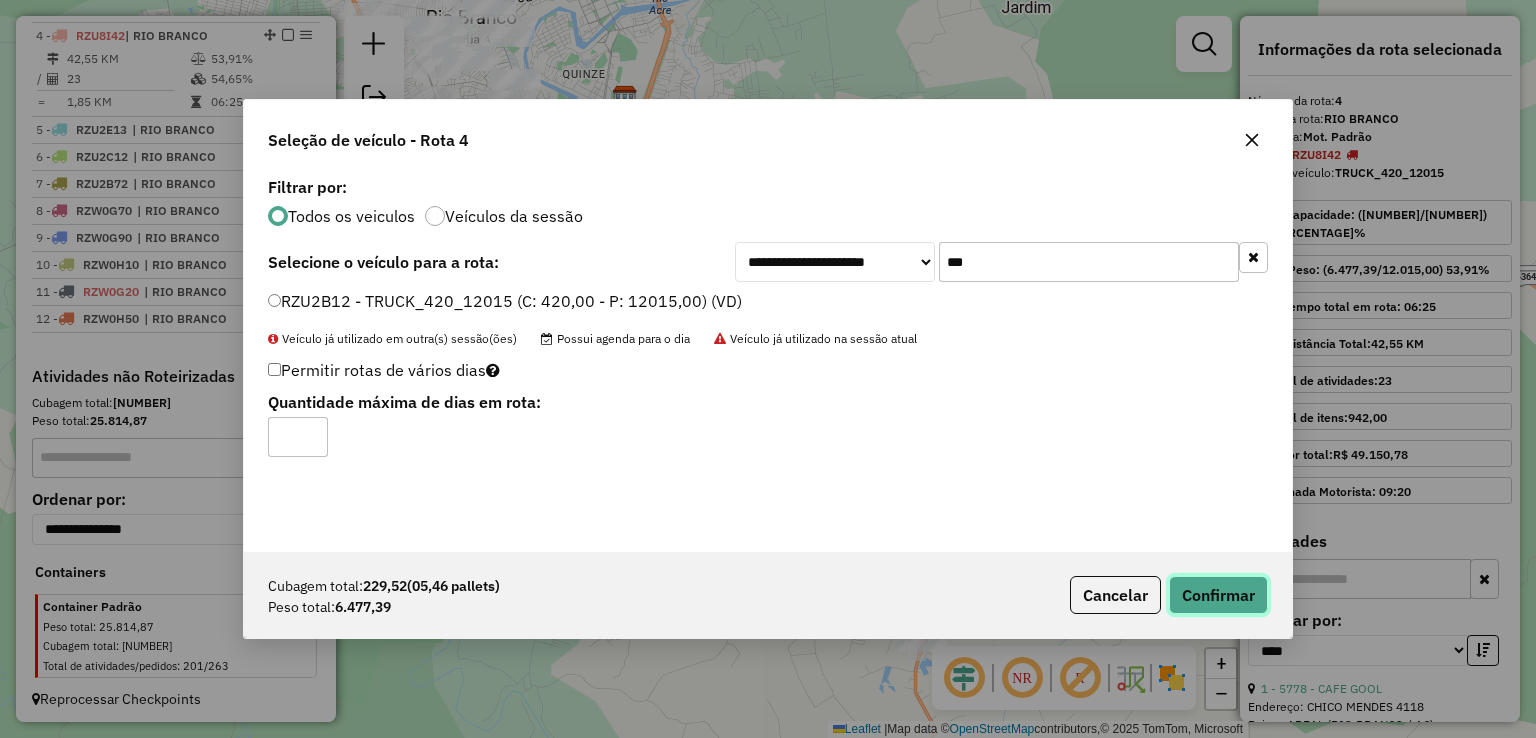 click on "Confirmar" 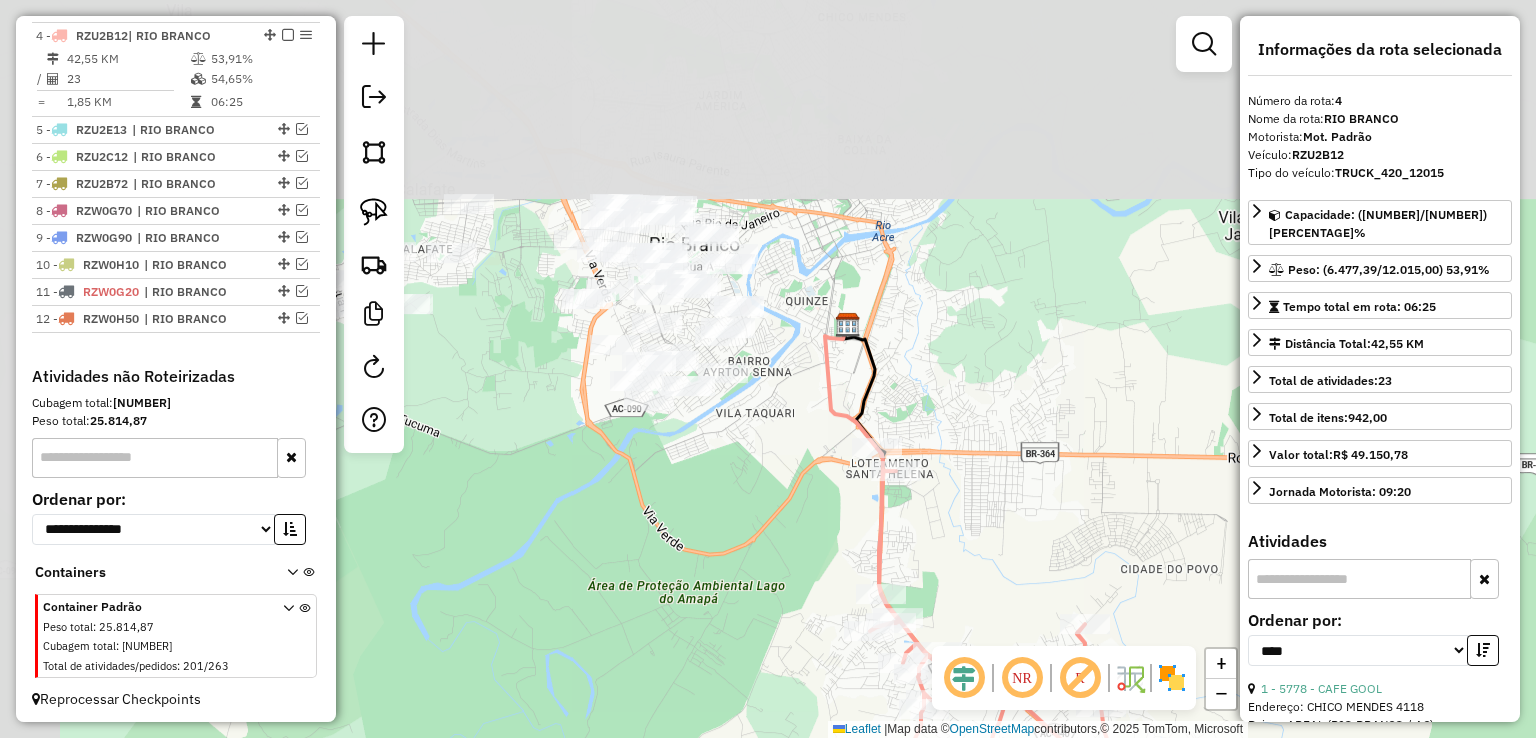 drag, startPoint x: 658, startPoint y: 336, endPoint x: 803, endPoint y: 446, distance: 182.00275 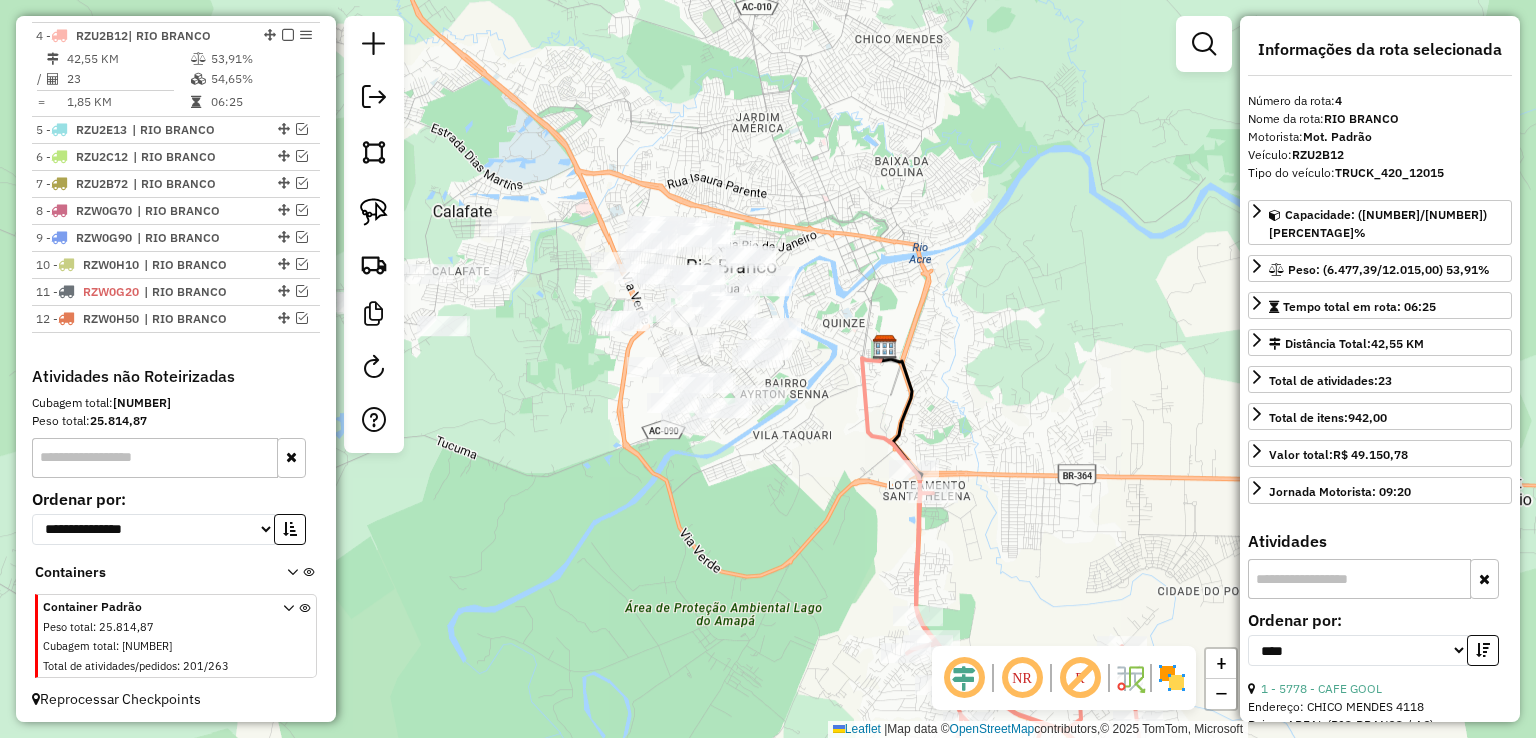 drag, startPoint x: 529, startPoint y: 352, endPoint x: 676, endPoint y: 357, distance: 147.085 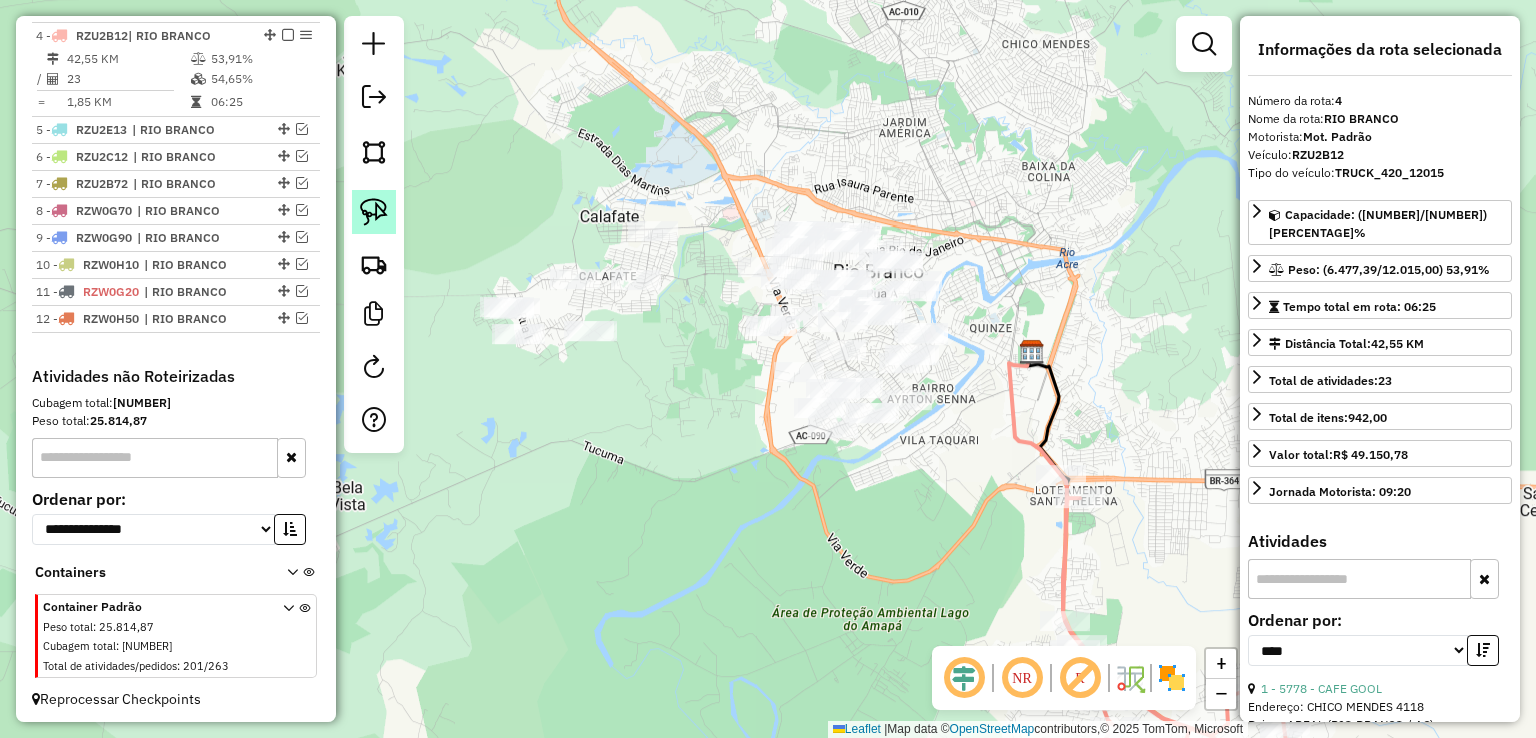 click 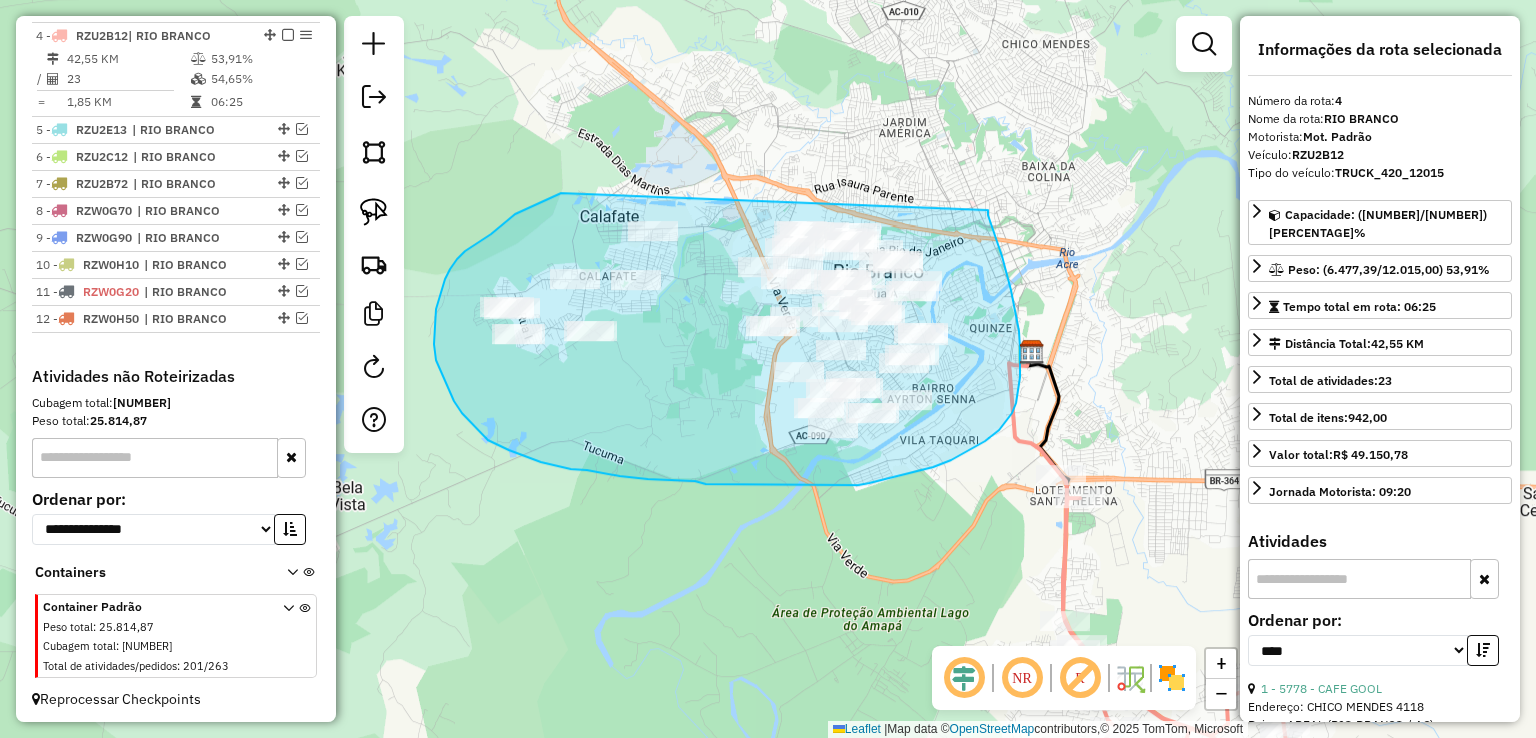 drag, startPoint x: 491, startPoint y: 234, endPoint x: 988, endPoint y: 210, distance: 497.57913 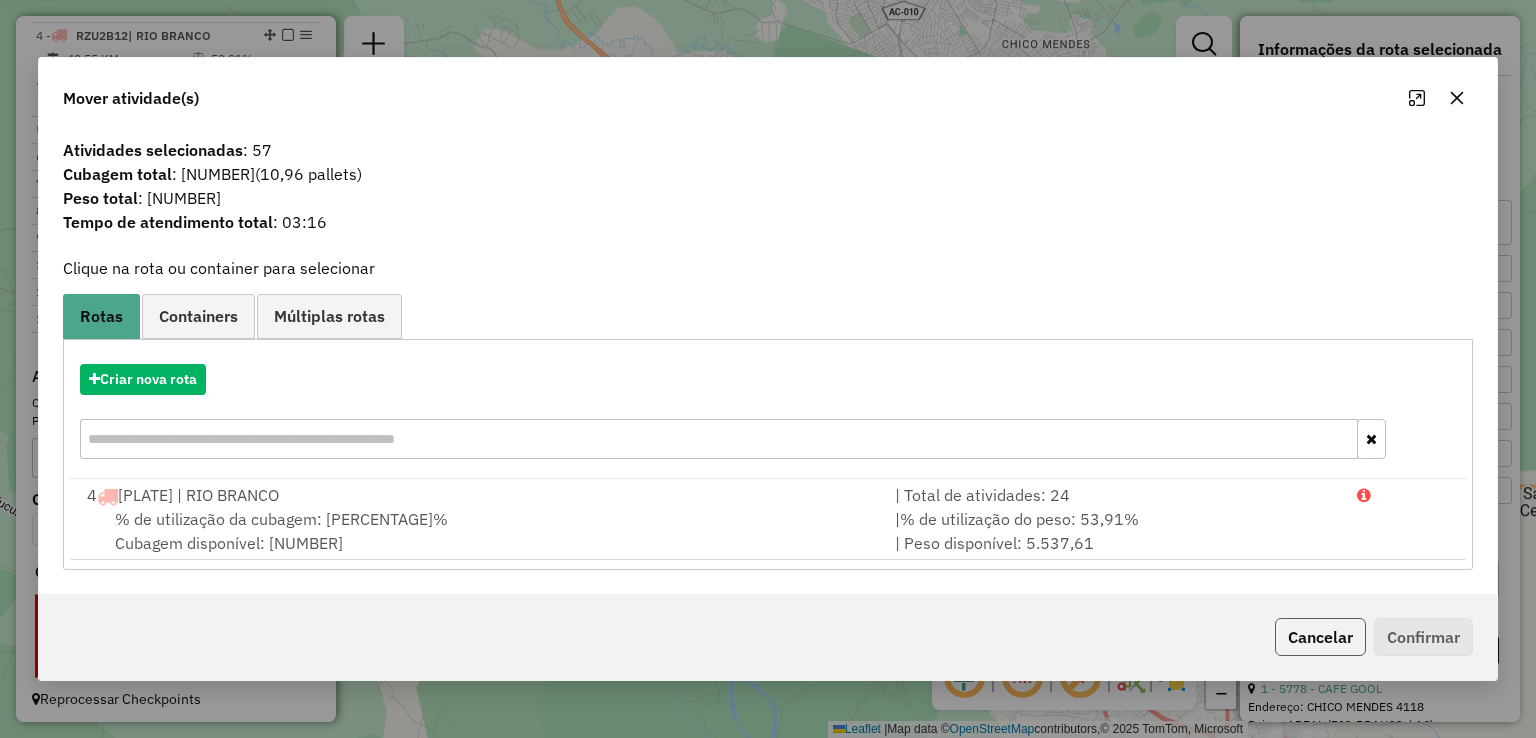 click on "Cancelar" 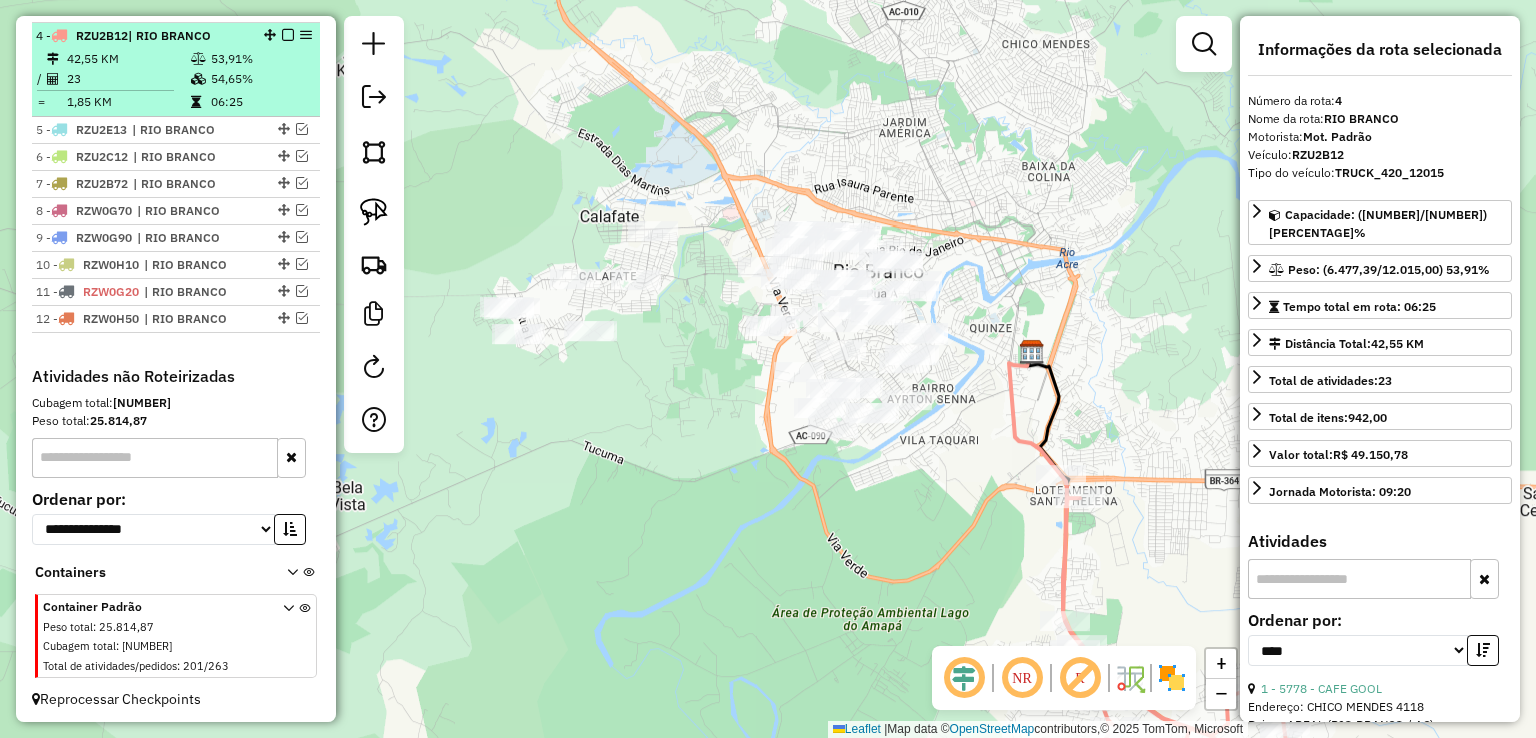 click at bounding box center [288, 35] 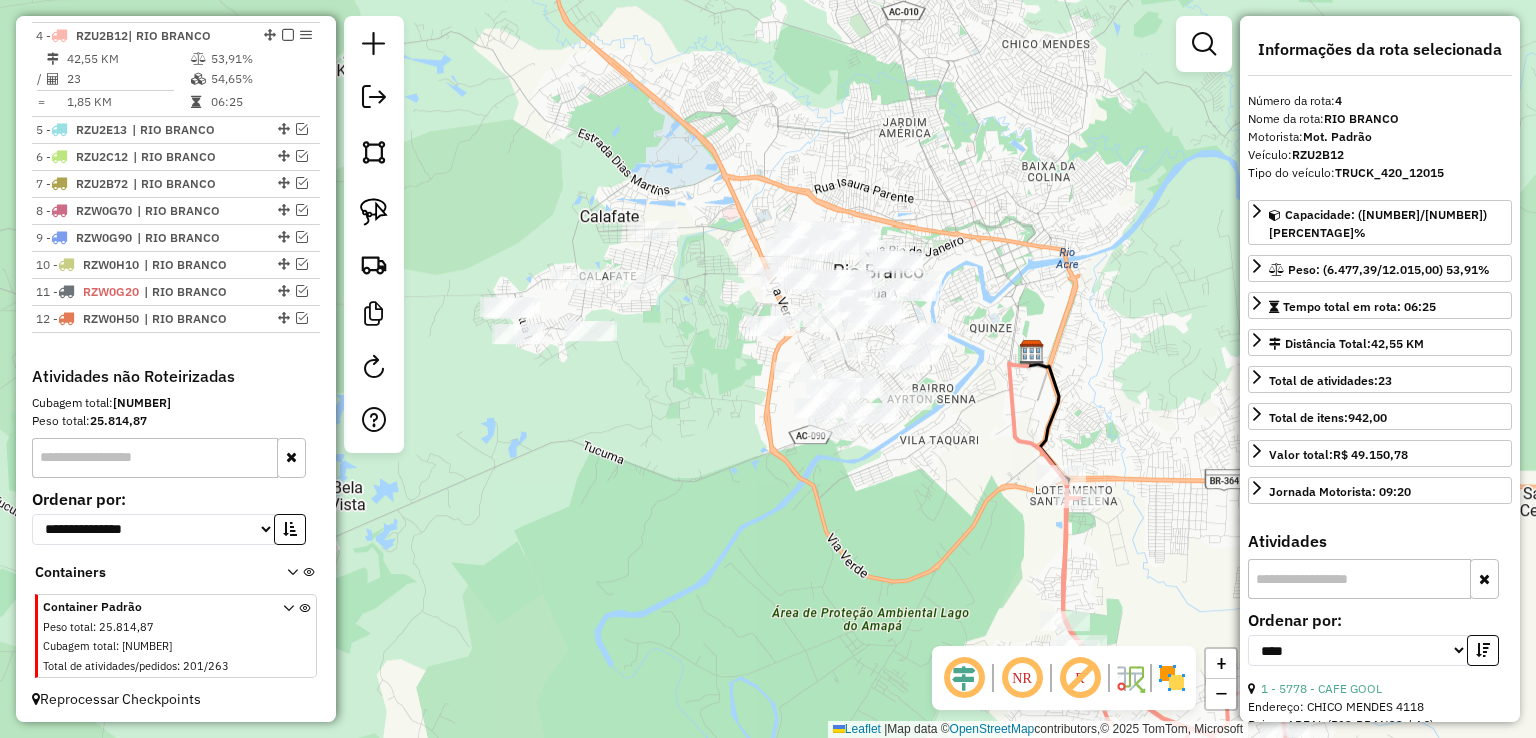 scroll, scrollTop: 758, scrollLeft: 0, axis: vertical 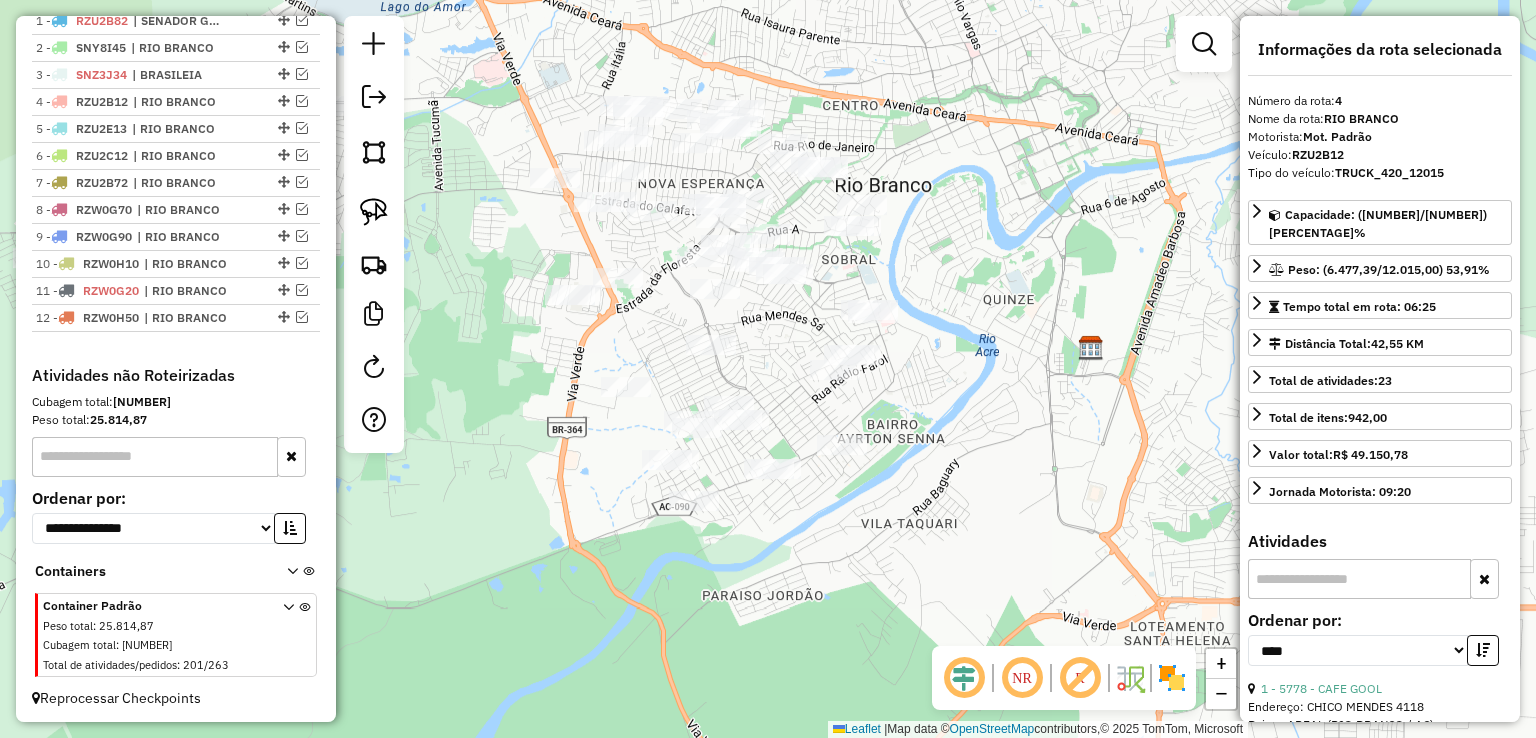 drag, startPoint x: 774, startPoint y: 107, endPoint x: 629, endPoint y: 44, distance: 158.09491 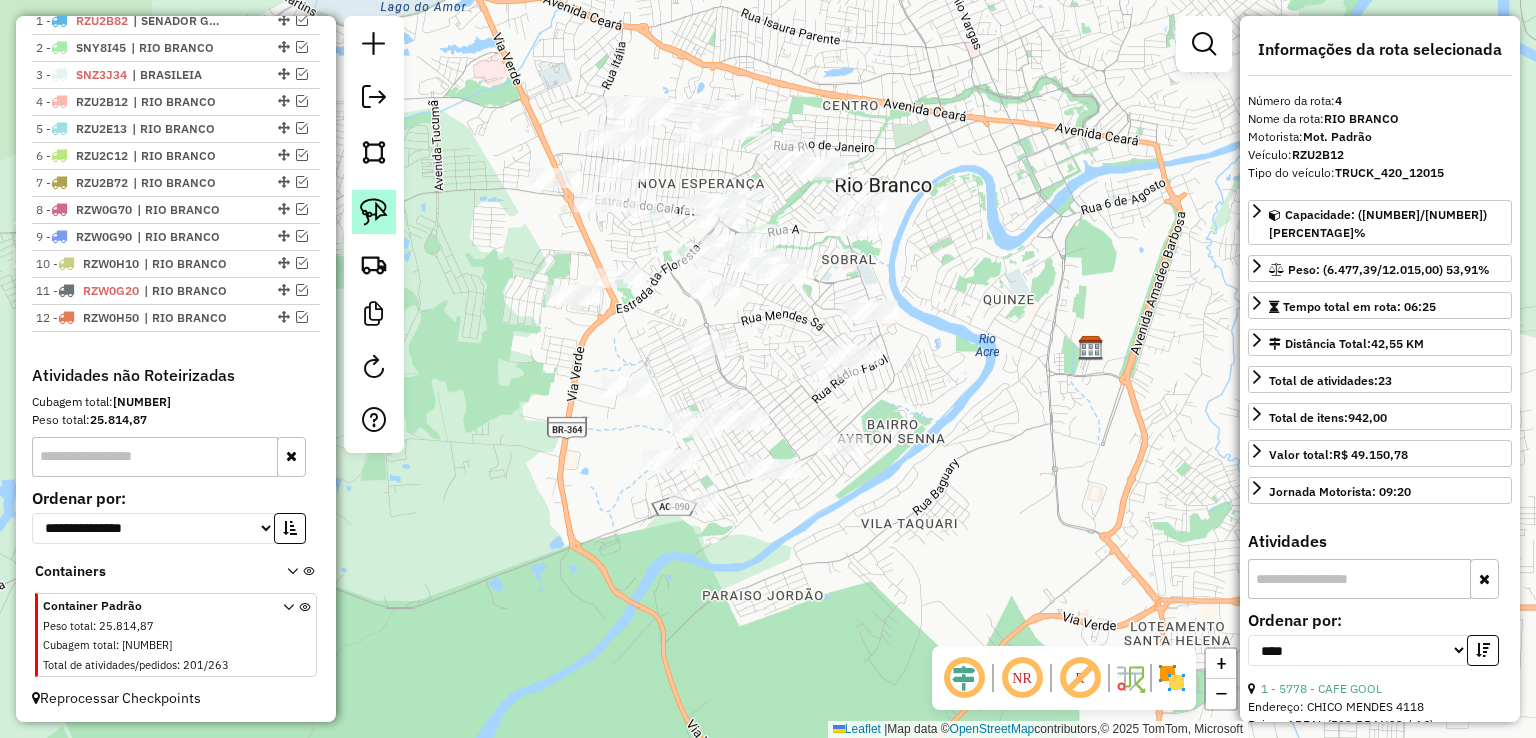 click 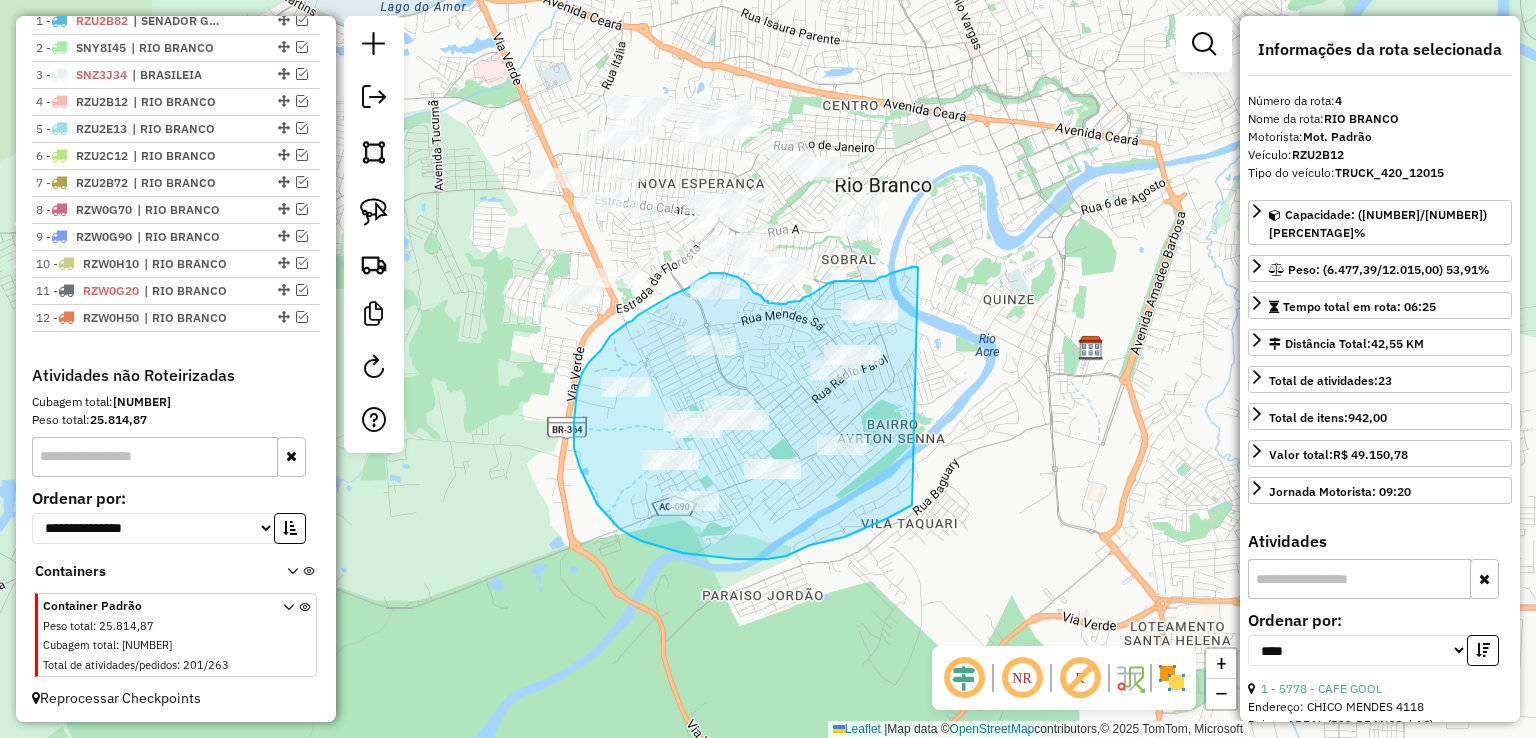 drag, startPoint x: 918, startPoint y: 267, endPoint x: 912, endPoint y: 505, distance: 238.07562 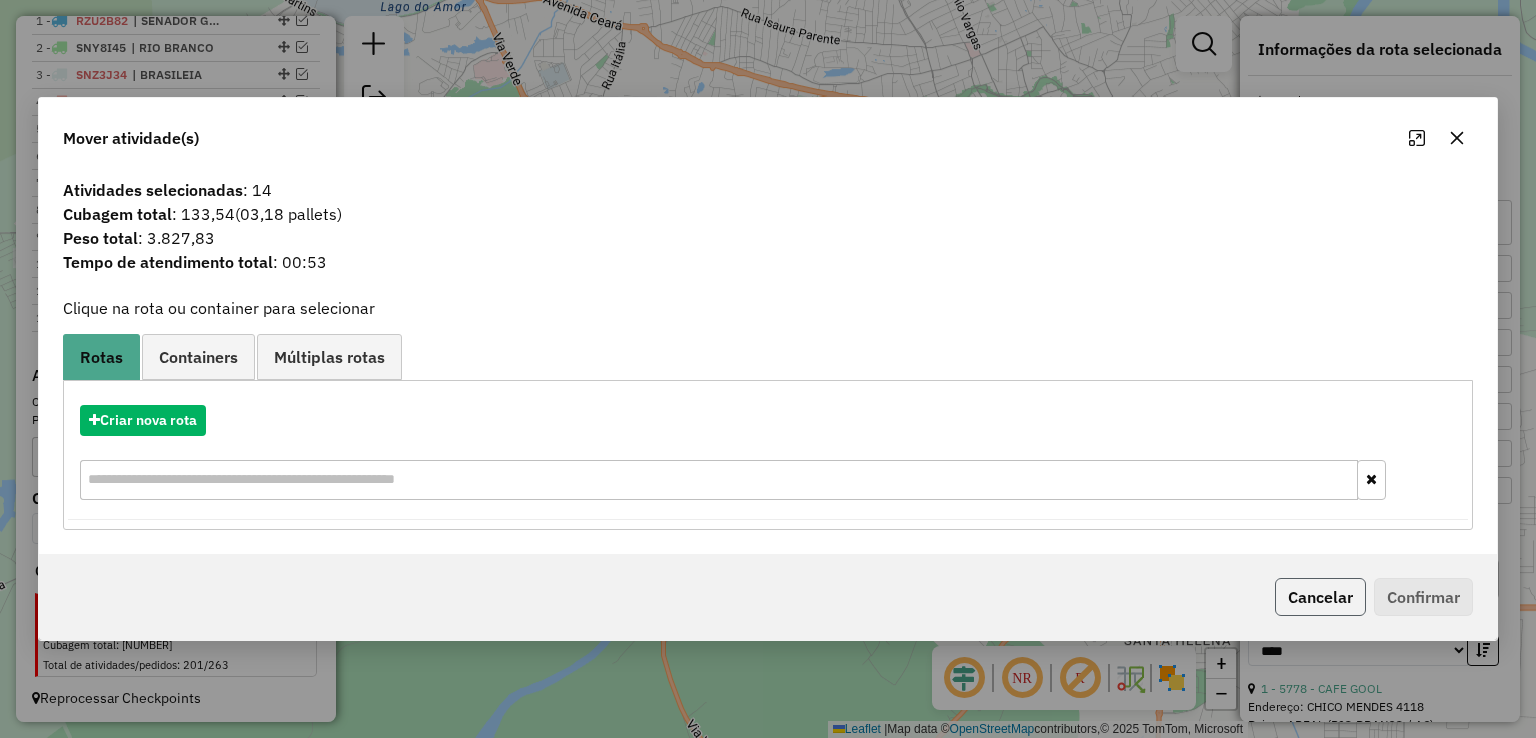 click on "Cancelar" 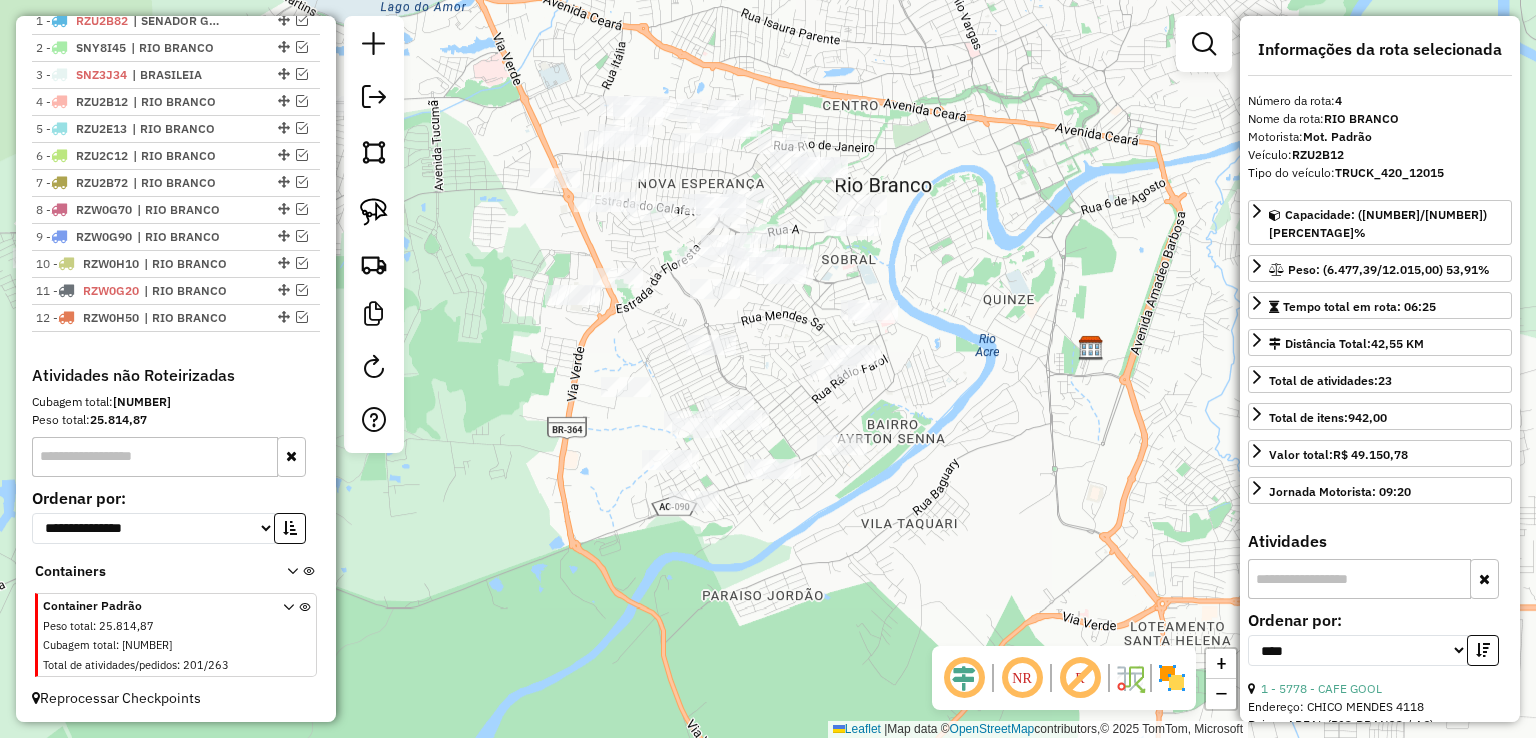 click 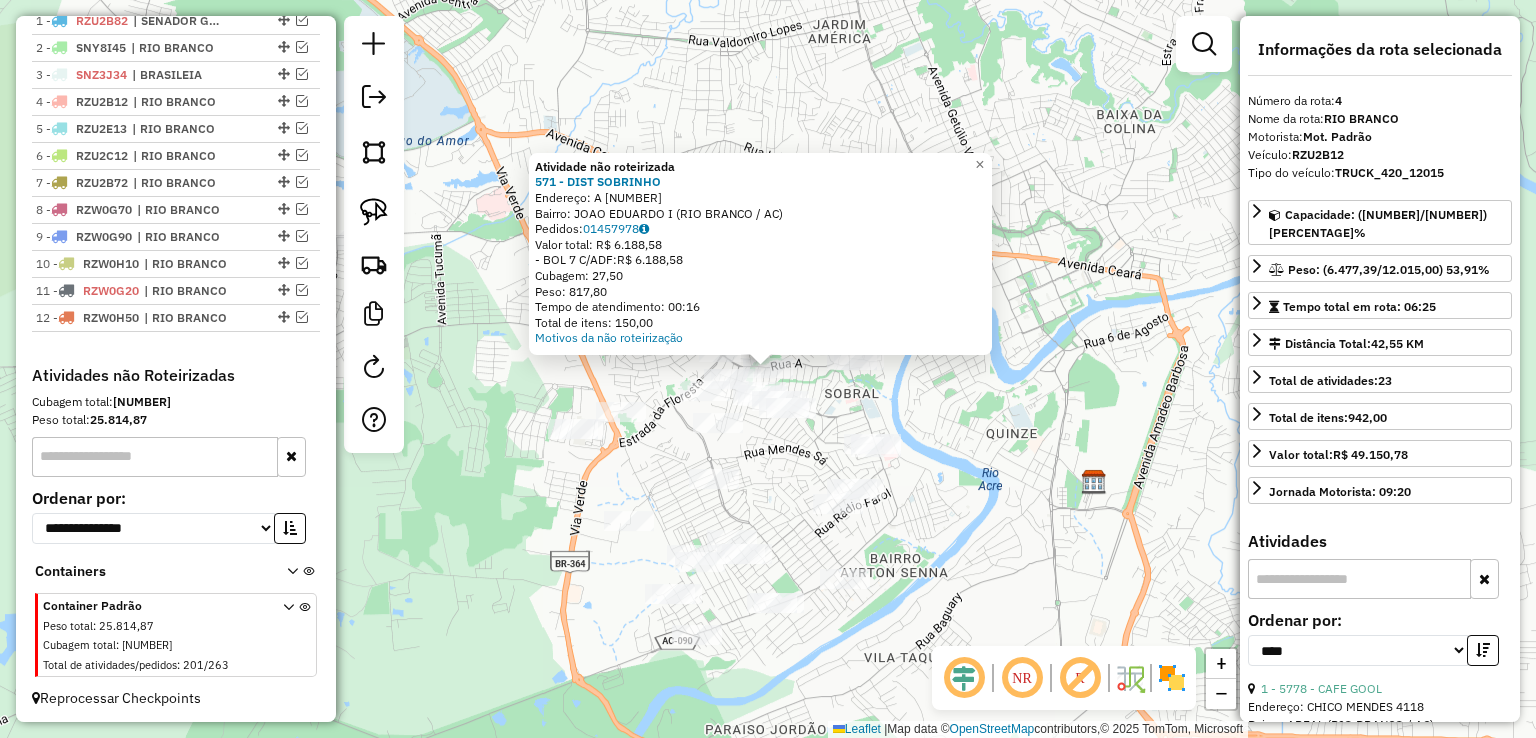 click on "Atividade não roteirizada 571 - DIST  SOBRINHO  Endereço:  A 01   Bairro: JOAO EDUARDO I (RIO BRANCO / AC)   Pedidos:  01457978   Valor total: R$ 6.188,58   - BOL 7 C/ADF:  R$ 6.188,58   Cubagem: 27,50   Peso: 817,80   Tempo de atendimento: 00:16   Total de itens: 150,00  Motivos da não roteirização × Janela de atendimento Grade de atendimento Capacidade Transportadoras Veículos Cliente Pedidos  Rotas Selecione os dias de semana para filtrar as janelas de atendimento  Seg   Ter   Qua   Qui   Sex   Sáb   Dom  Informe o período da janela de atendimento: De: Até:  Filtrar exatamente a janela do cliente  Considerar janela de atendimento padrão  Selecione os dias de semana para filtrar as grades de atendimento  Seg   Ter   Qua   Qui   Sex   Sáb   Dom   Considerar clientes sem dia de atendimento cadastrado  Clientes fora do dia de atendimento selecionado Filtrar as atividades entre os valores definidos abaixo:  Peso mínimo:   Peso máximo:   Cubagem mínima:   Cubagem máxima:   De:   Até:   De:  De:" 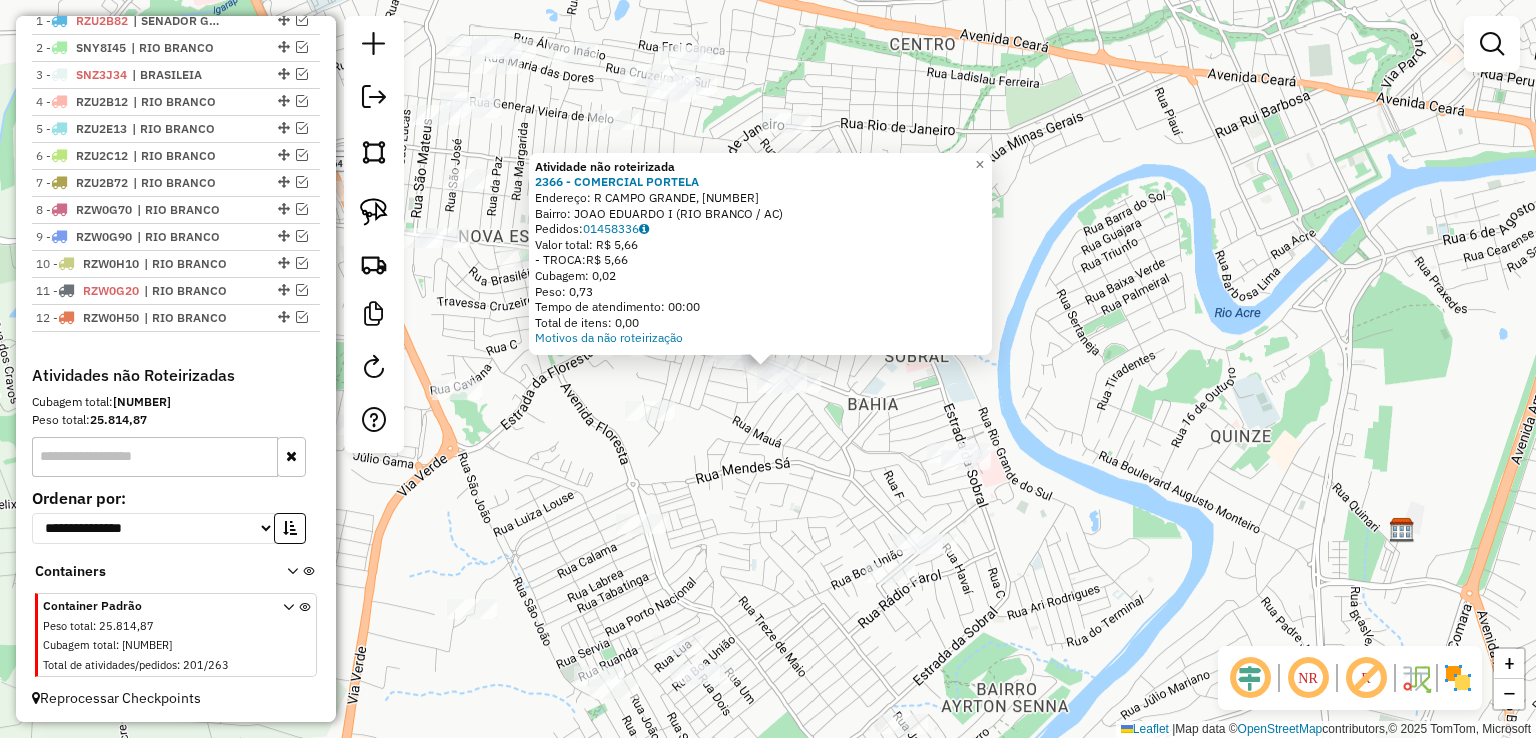 click on "Atividade não roteirizada 2366 - COMERCIAL PORTELA  Endereço: R   CAMPO GRANDE, 504   Bairro: JOAO EDUARDO I (RIO BRANCO / AC)   Pedidos:  01458336   Valor total: R$ 5,66   - TROCA:  R$ 5,66   Cubagem: 0,02   Peso: 0,73   Tempo de atendimento: 00:00   Total de itens: 0,00  Motivos da não roteirização × Janela de atendimento Grade de atendimento Capacidade Transportadoras Veículos Cliente Pedidos  Rotas Selecione os dias de semana para filtrar as janelas de atendimento  Seg   Ter   Qua   Qui   Sex   Sáb   Dom  Informe o período da janela de atendimento: De: Até:  Filtrar exatamente a janela do cliente  Considerar janela de atendimento padrão  Selecione os dias de semana para filtrar as grades de atendimento  Seg   Ter   Qua   Qui   Sex   Sáb   Dom   Considerar clientes sem dia de atendimento cadastrado  Clientes fora do dia de atendimento selecionado Filtrar as atividades entre os valores definidos abaixo:  Peso mínimo:   Peso máximo:   Cubagem mínima:   Cubagem máxima:   De:   Até:   De:  De:" 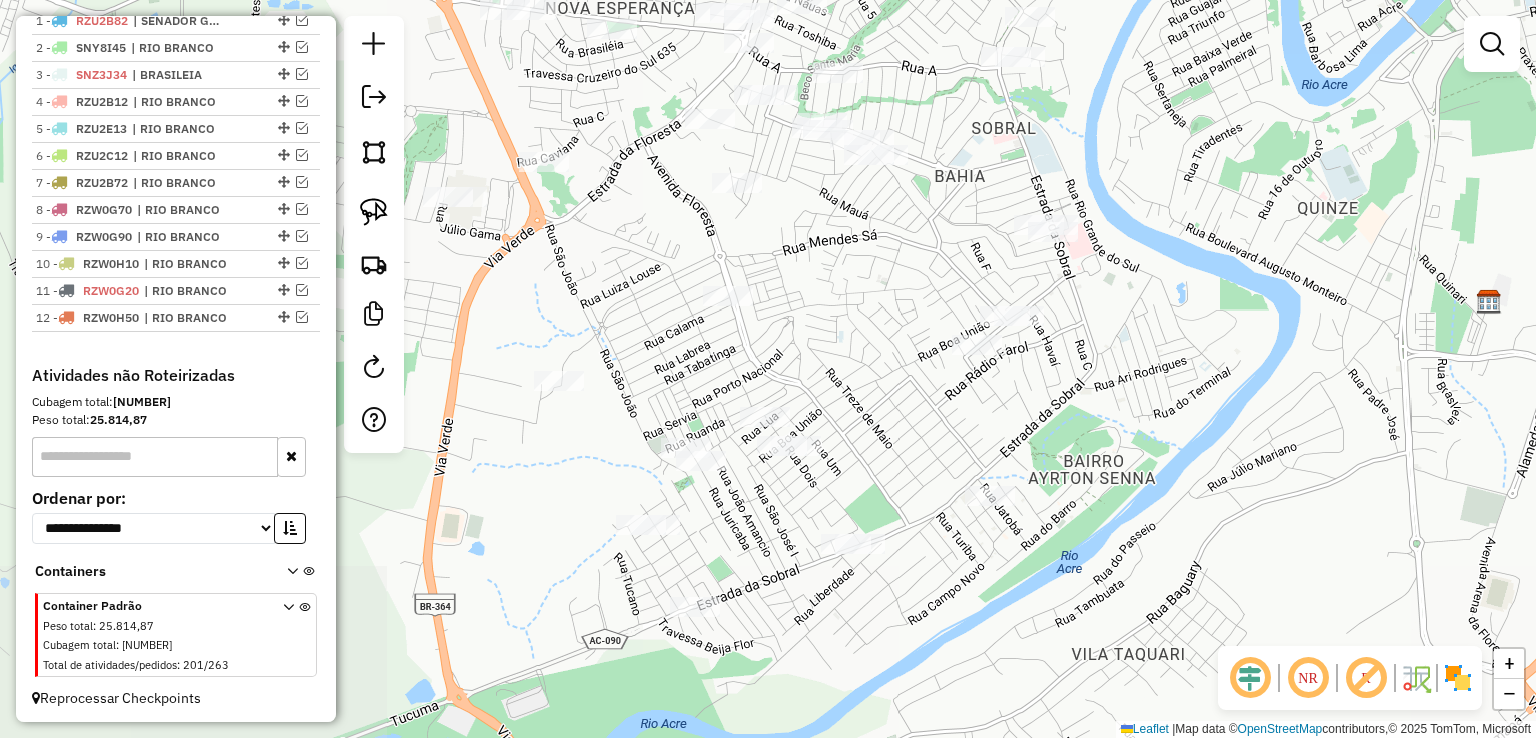 drag, startPoint x: 744, startPoint y: 504, endPoint x: 831, endPoint y: 291, distance: 230.0826 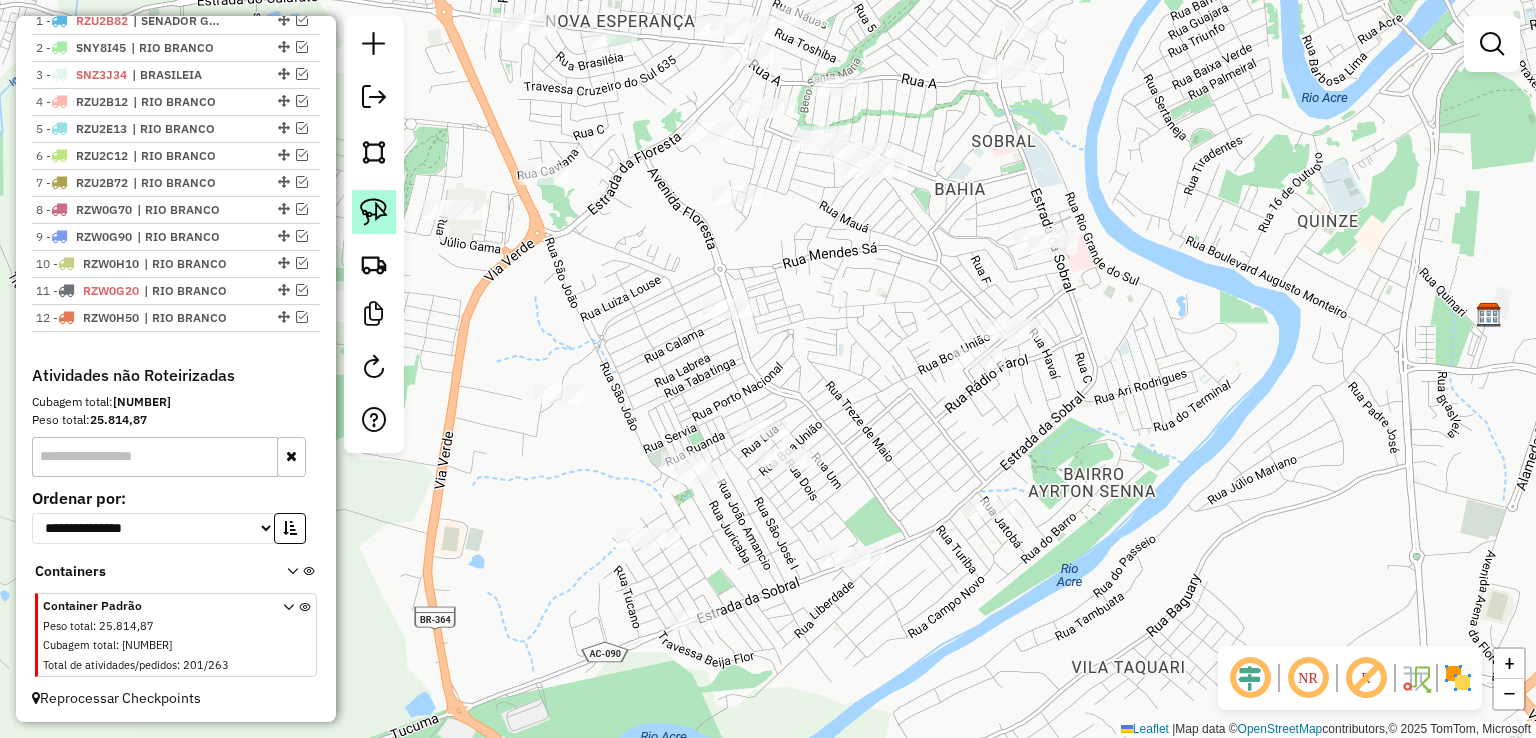 click 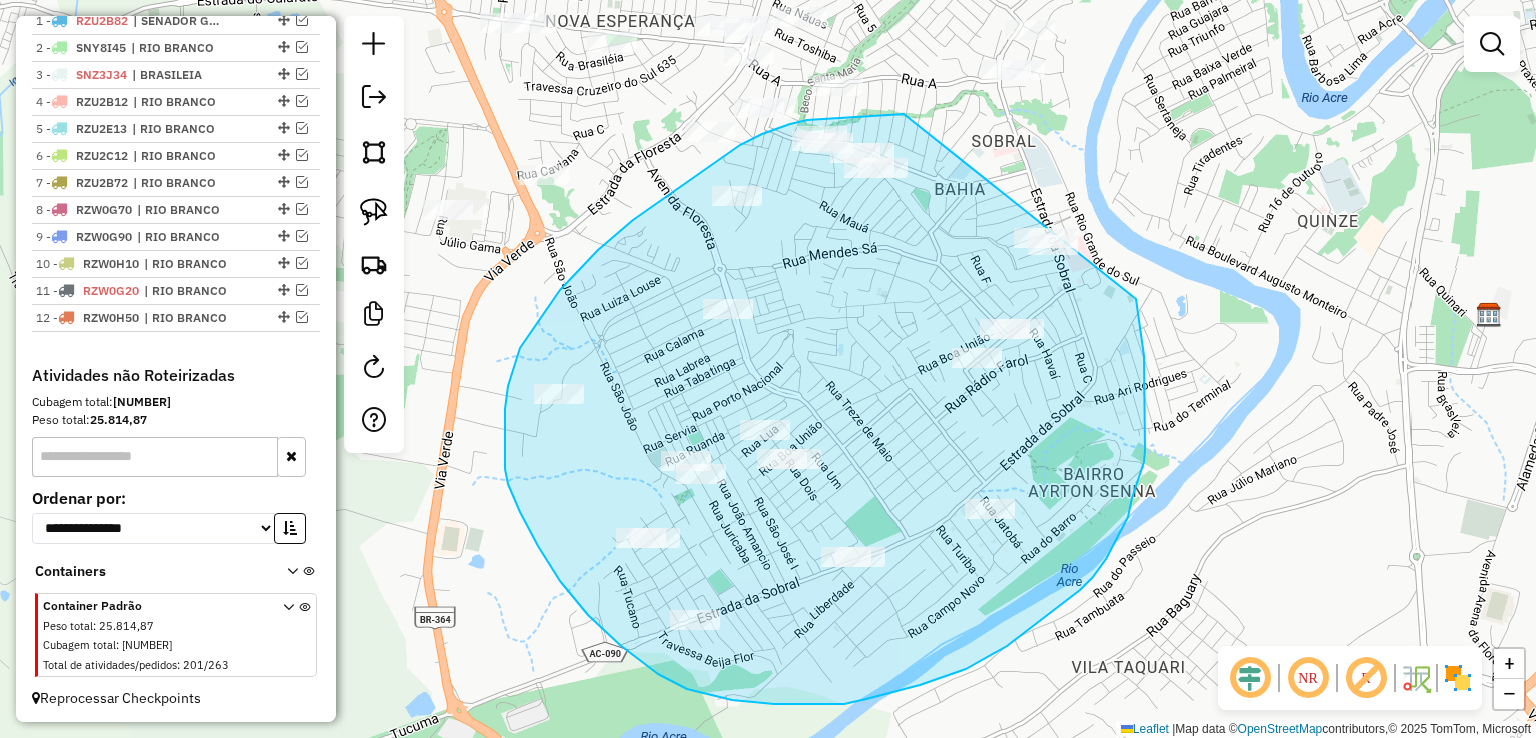 drag, startPoint x: 904, startPoint y: 114, endPoint x: 1130, endPoint y: 235, distance: 256.35327 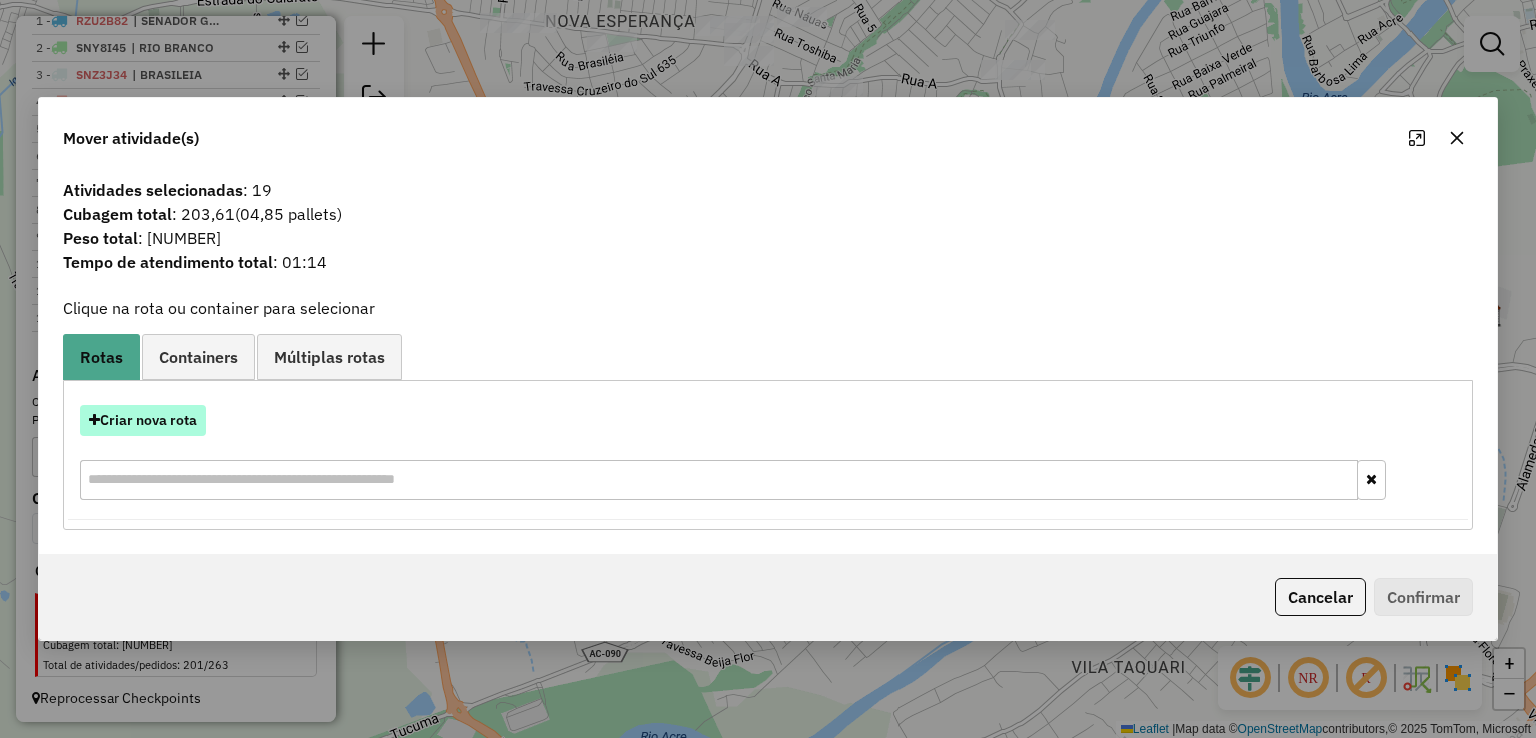 click on "Criar nova rota" at bounding box center [143, 420] 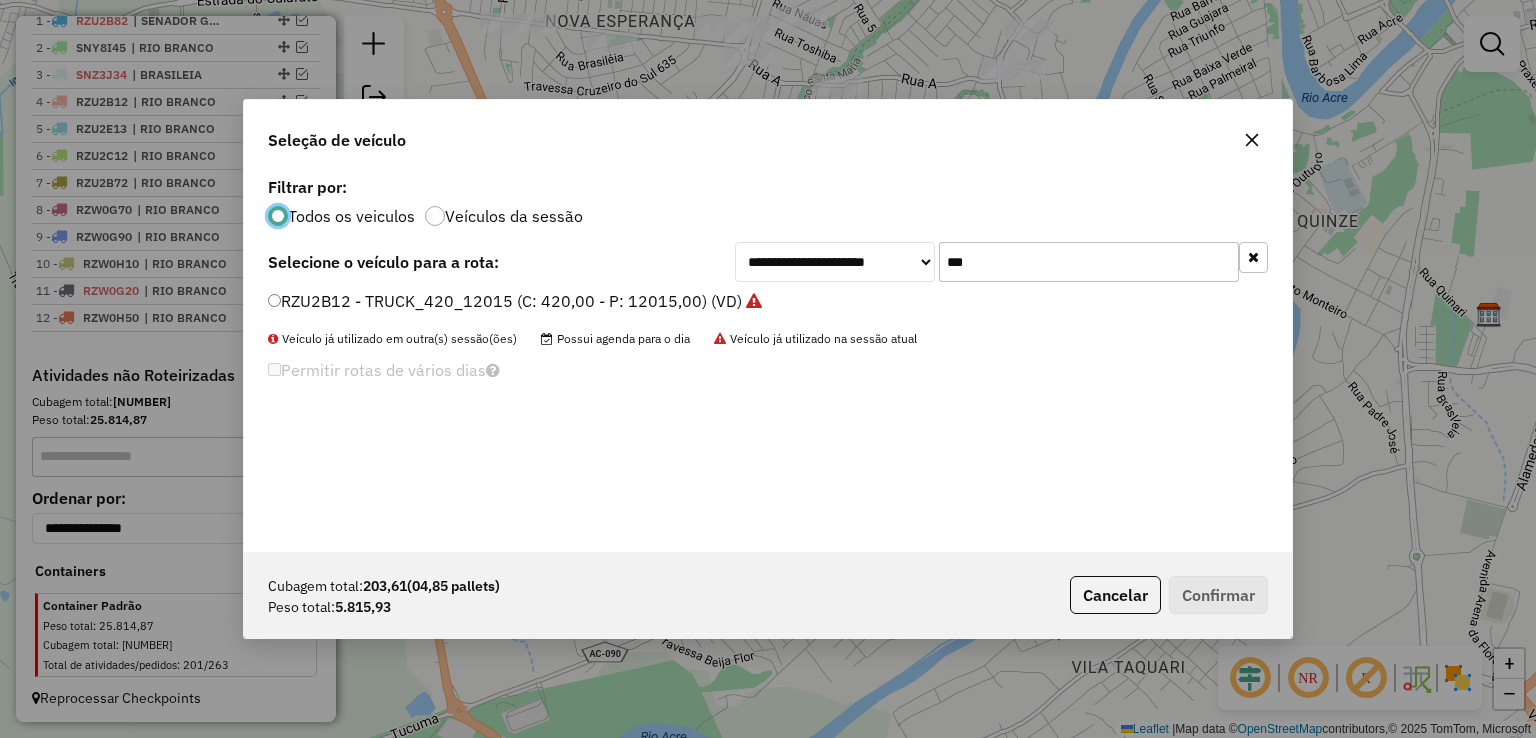scroll, scrollTop: 10, scrollLeft: 6, axis: both 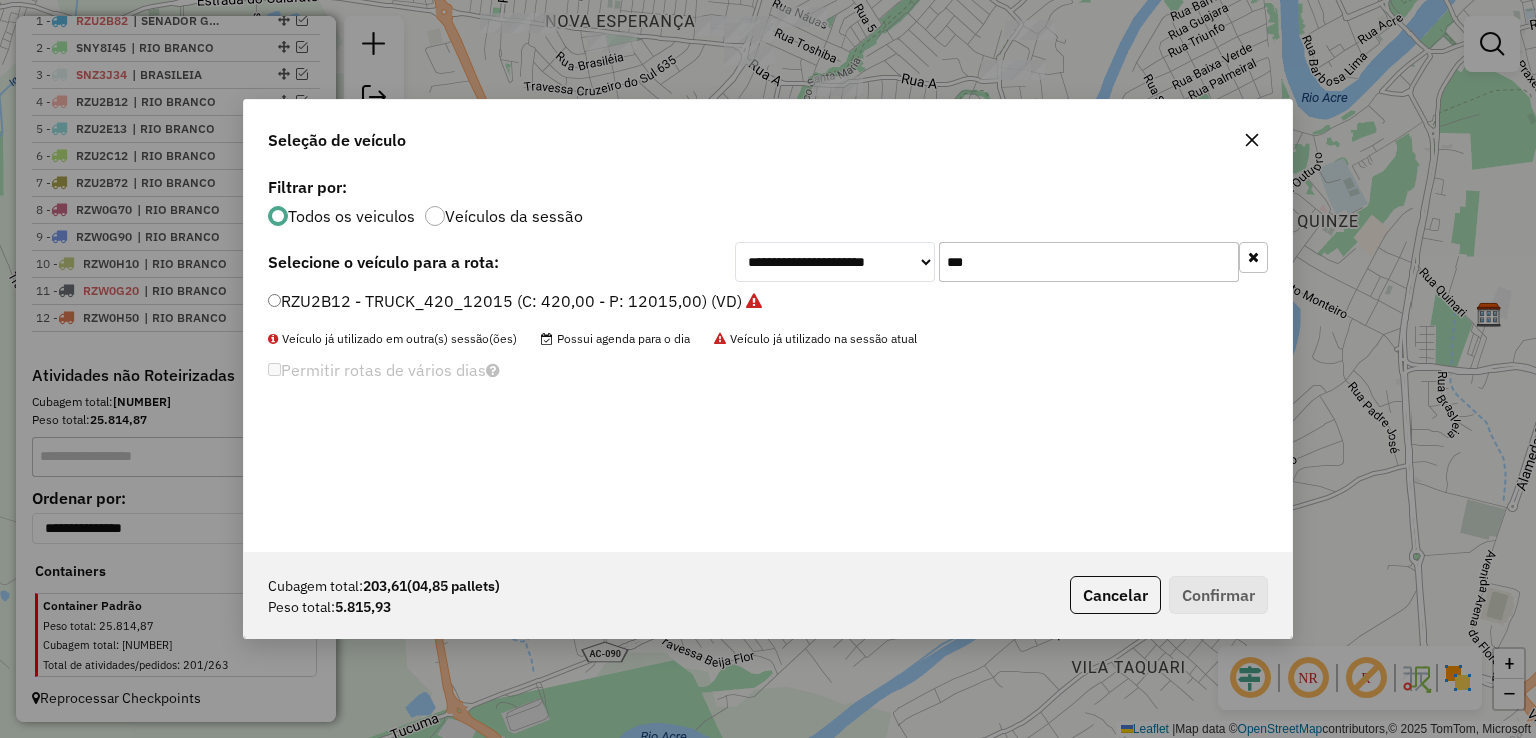 drag, startPoint x: 992, startPoint y: 254, endPoint x: 883, endPoint y: 268, distance: 109.89541 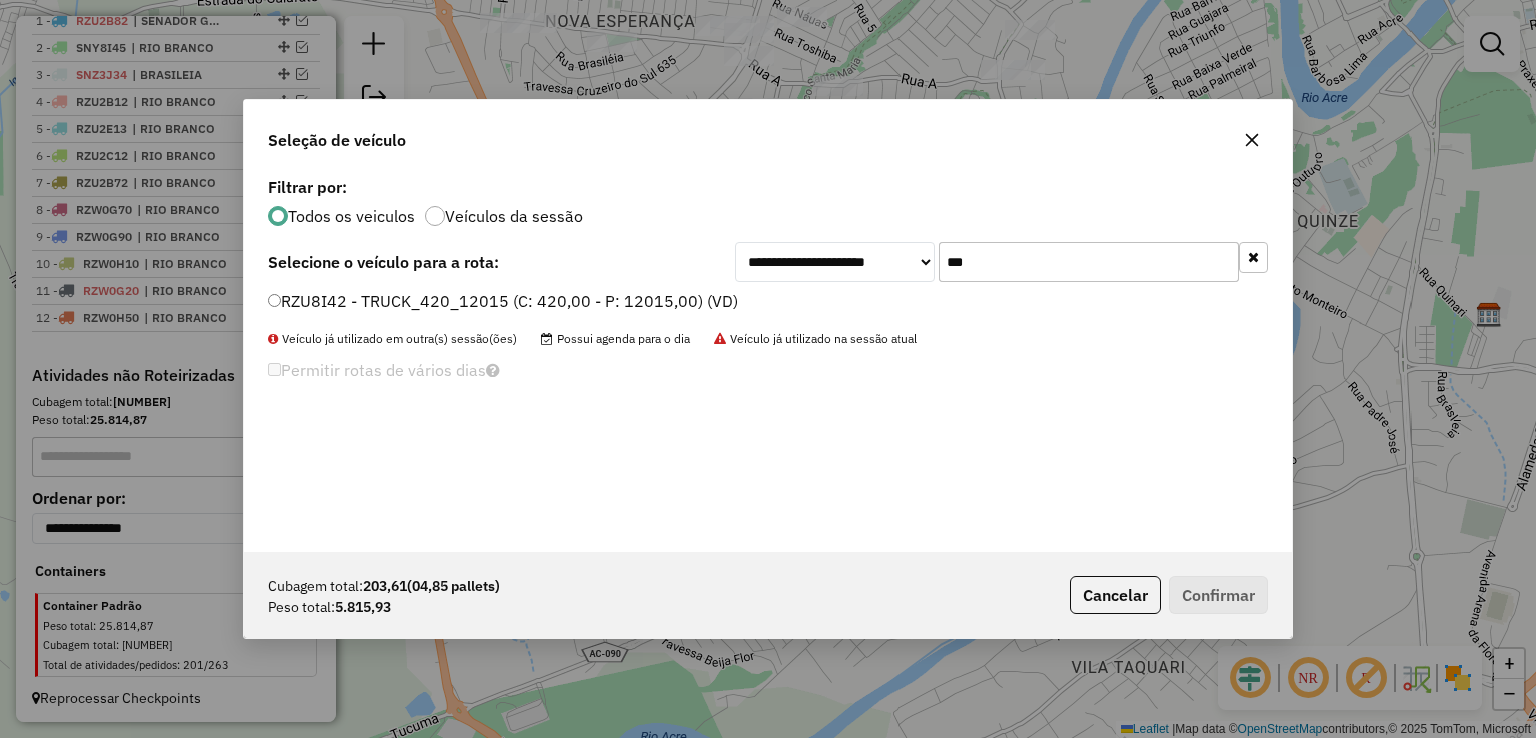 type on "***" 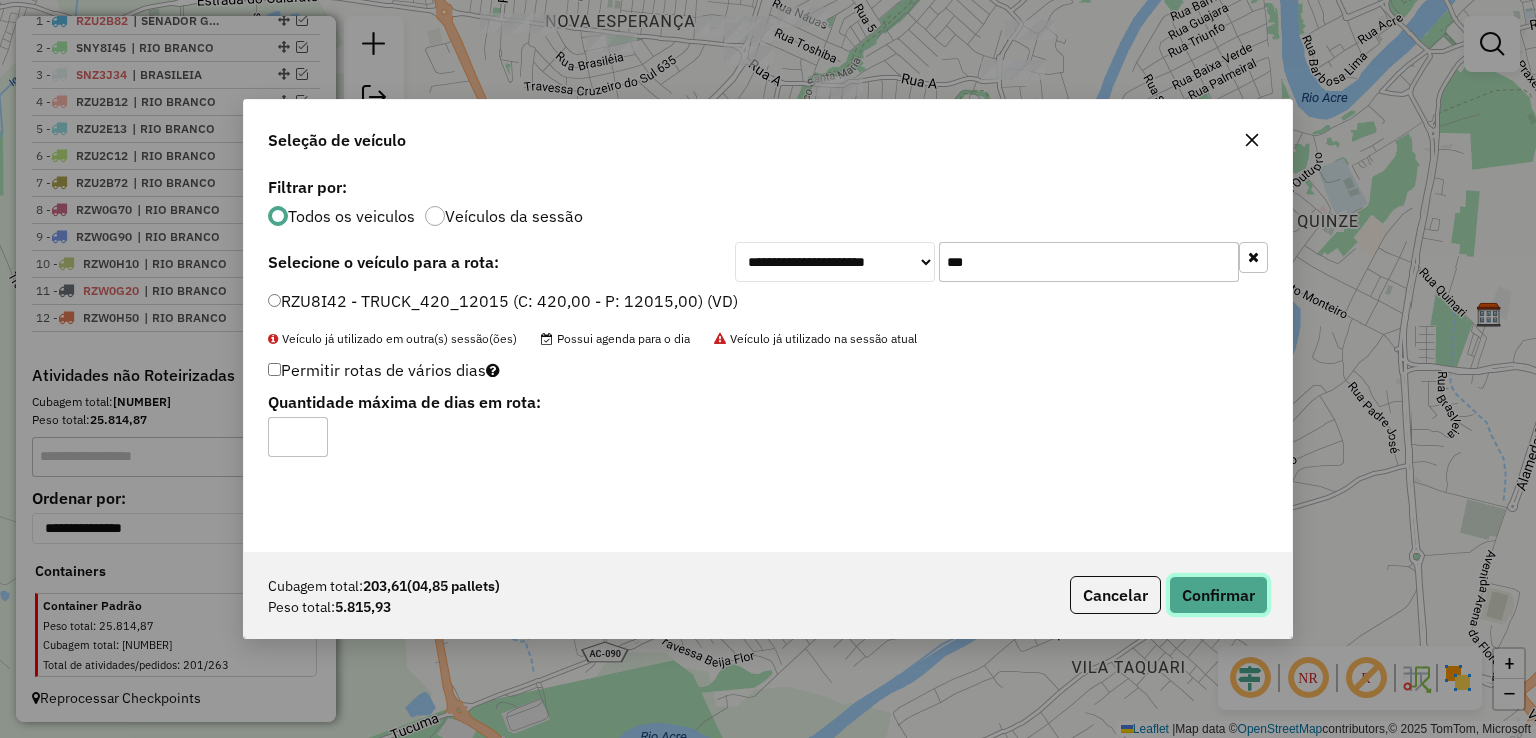 click on "Confirmar" 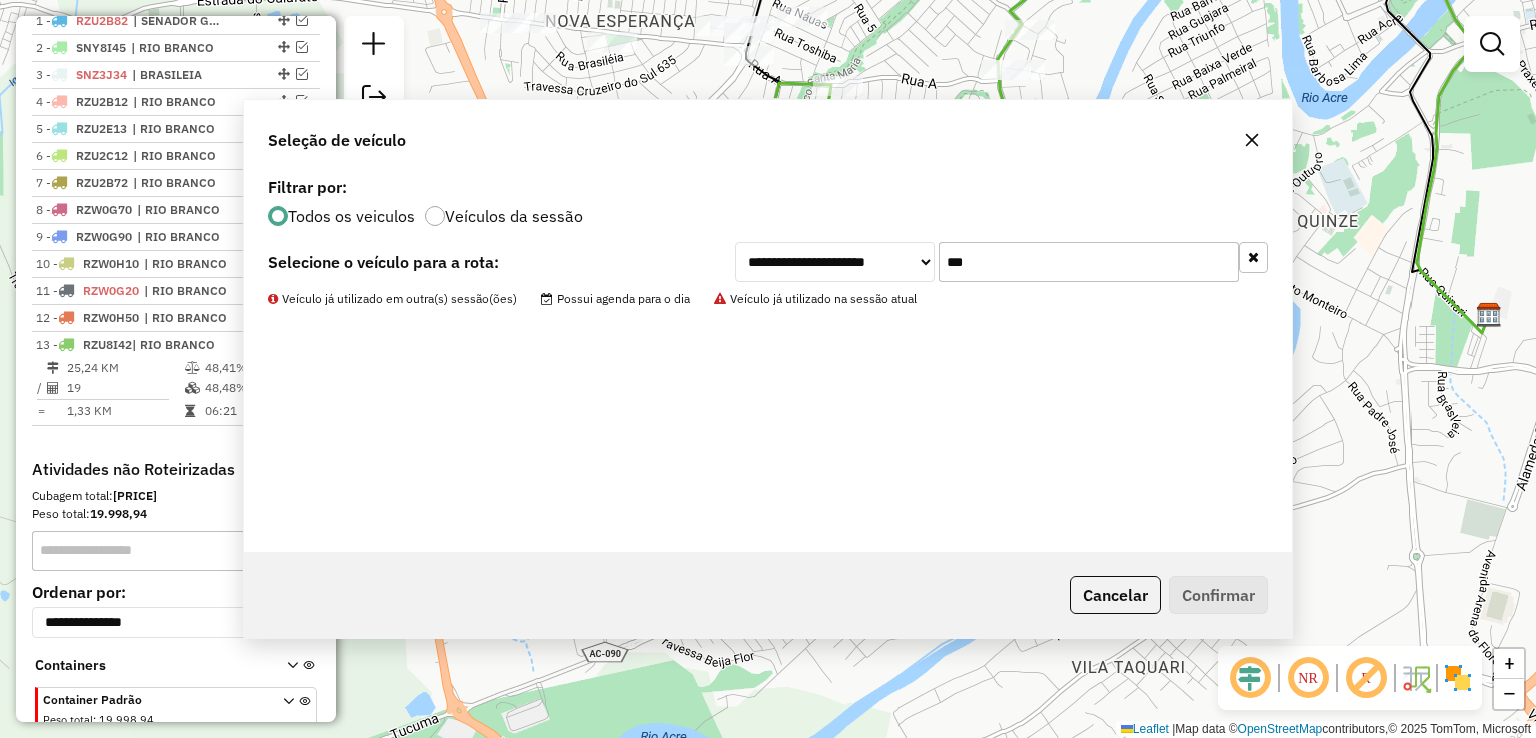 scroll, scrollTop: 824, scrollLeft: 0, axis: vertical 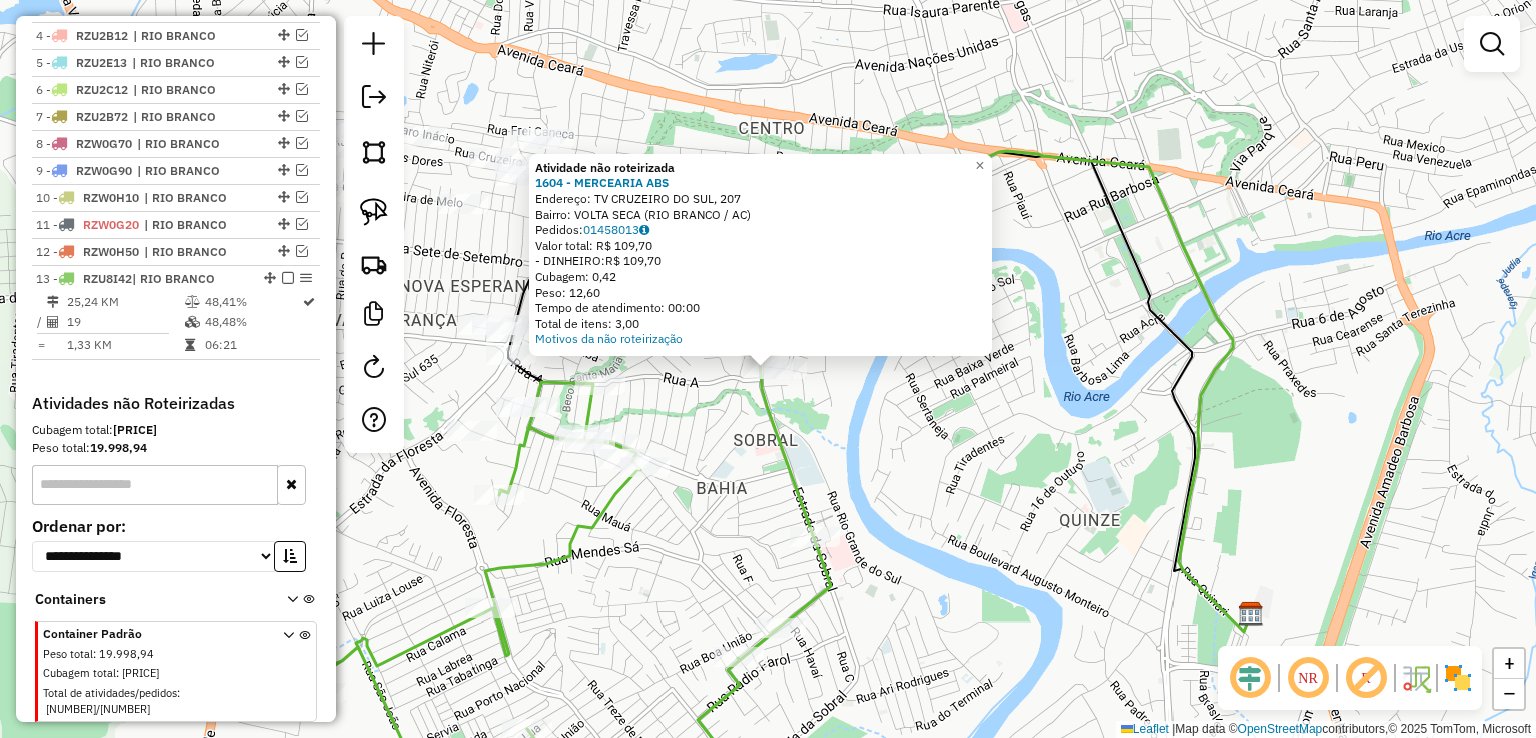 click on "Atividade não roteirizada 1604 - MERCEARIA ABS  Endereço: TV  CRUZEIRO DO SUL, 207   Bairro: VOLTA SECA (RIO BRANCO / AC)   Pedidos:  01458013   Valor total: R$ 109,70   - DINHEIRO:  R$ 109,70   Cubagem: 0,42   Peso: 12,60   Tempo de atendimento: 00:00   Total de itens: 3,00  Motivos da não roteirização × Janela de atendimento Grade de atendimento Capacidade Transportadoras Veículos Cliente Pedidos  Rotas Selecione os dias de semana para filtrar as janelas de atendimento  Seg   Ter   Qua   Qui   Sex   Sáb   Dom  Informe o período da janela de atendimento: De: Até:  Filtrar exatamente a janela do cliente  Considerar janela de atendimento padrão  Selecione os dias de semana para filtrar as grades de atendimento  Seg   Ter   Qua   Qui   Sex   Sáb   Dom   Considerar clientes sem dia de atendimento cadastrado  Clientes fora do dia de atendimento selecionado Filtrar as atividades entre os valores definidos abaixo:  Peso mínimo:   Peso máximo:   Cubagem mínima:   Cubagem máxima:   De:   Até:   De:" 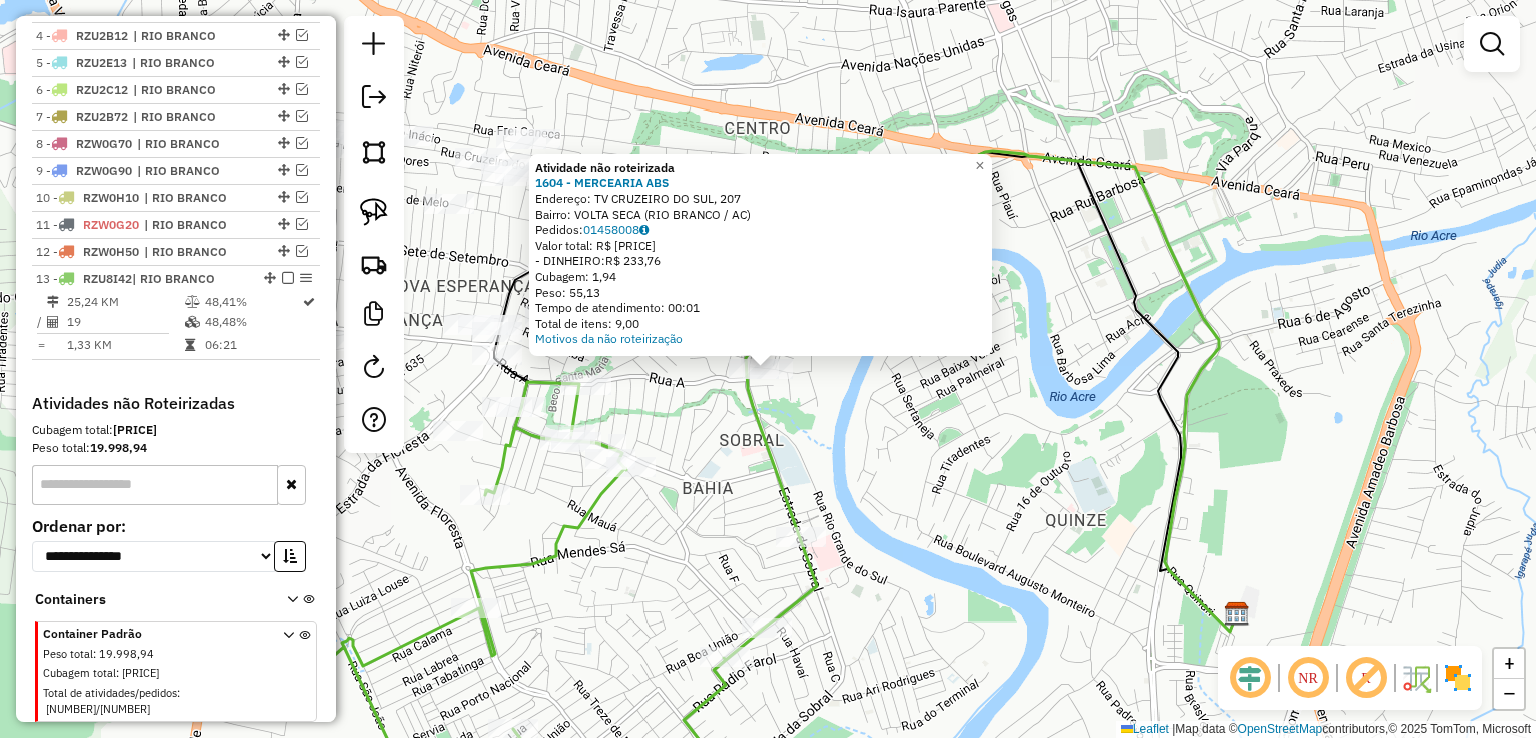 click on "Atividade não roteirizada 1604 - MERCEARIA ABS  Endereço: TV  CRUZEIRO DO SUL, 207   Bairro: VOLTA SECA (RIO BRANCO / AC)   Pedidos:  01458008   Valor total: R$ 233,76   - DINHEIRO:  R$ 233,76   Cubagem: 1,94   Peso: 55,13   Tempo de atendimento: 00:01   Total de itens: 9,00  Motivos da não roteirização × Janela de atendimento Grade de atendimento Capacidade Transportadoras Veículos Cliente Pedidos  Rotas Selecione os dias de semana para filtrar as janelas de atendimento  Seg   Ter   Qua   Qui   Sex   Sáb   Dom  Informe o período da janela de atendimento: De: Até:  Filtrar exatamente a janela do cliente  Considerar janela de atendimento padrão  Selecione os dias de semana para filtrar as grades de atendimento  Seg   Ter   Qua   Qui   Sex   Sáb   Dom   Considerar clientes sem dia de atendimento cadastrado  Clientes fora do dia de atendimento selecionado Filtrar as atividades entre os valores definidos abaixo:  Peso mínimo:   Peso máximo:   Cubagem mínima:   Cubagem máxima:   De:   Até:   De:" 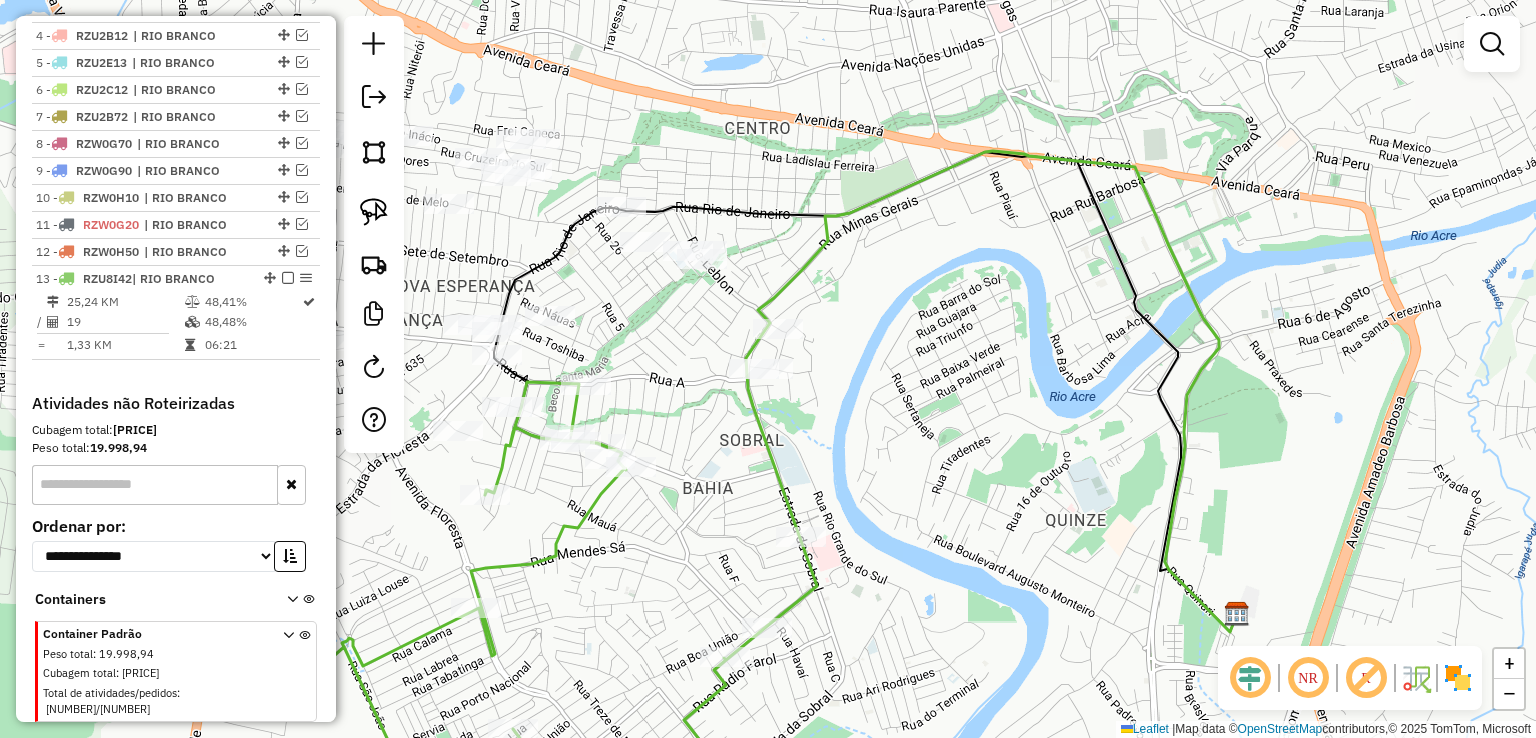 click 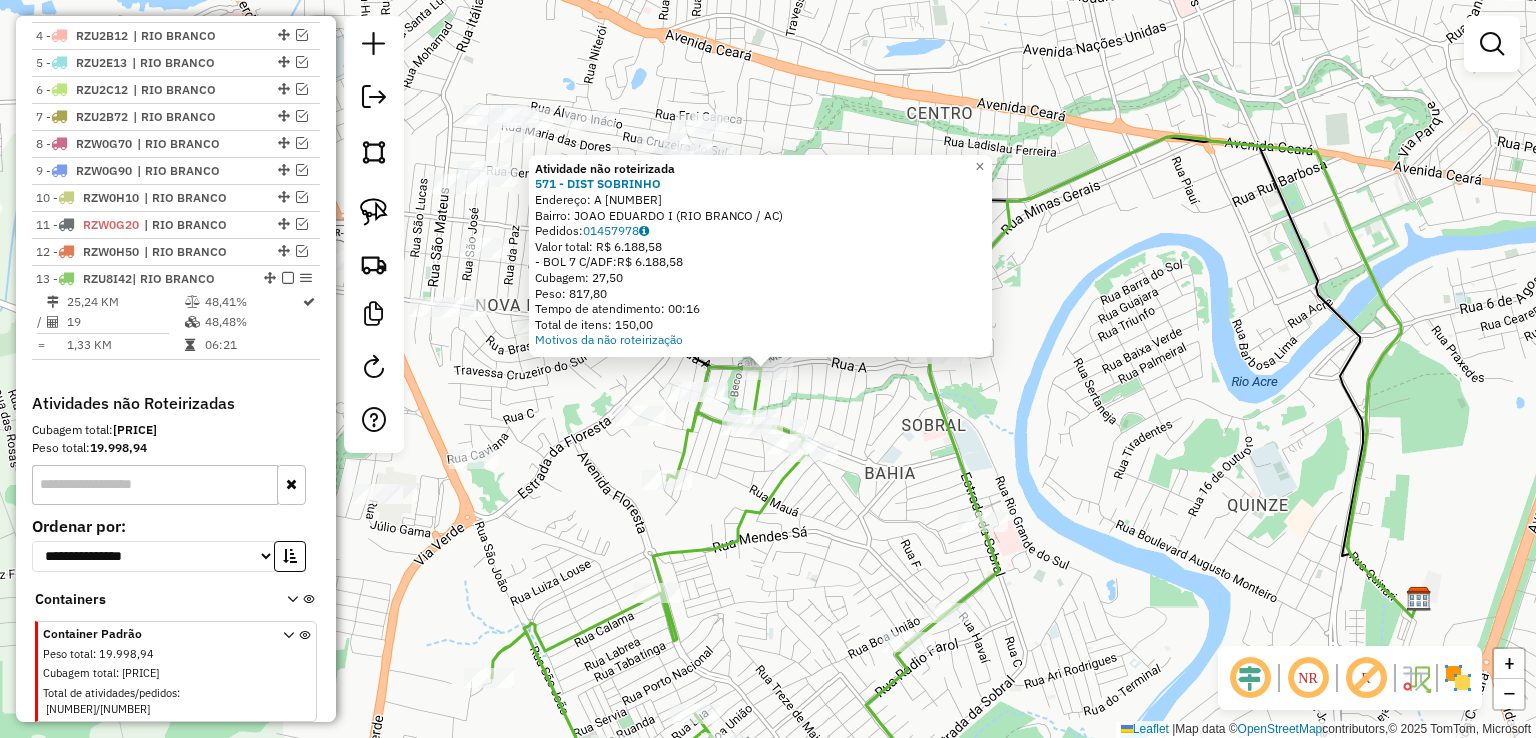 click 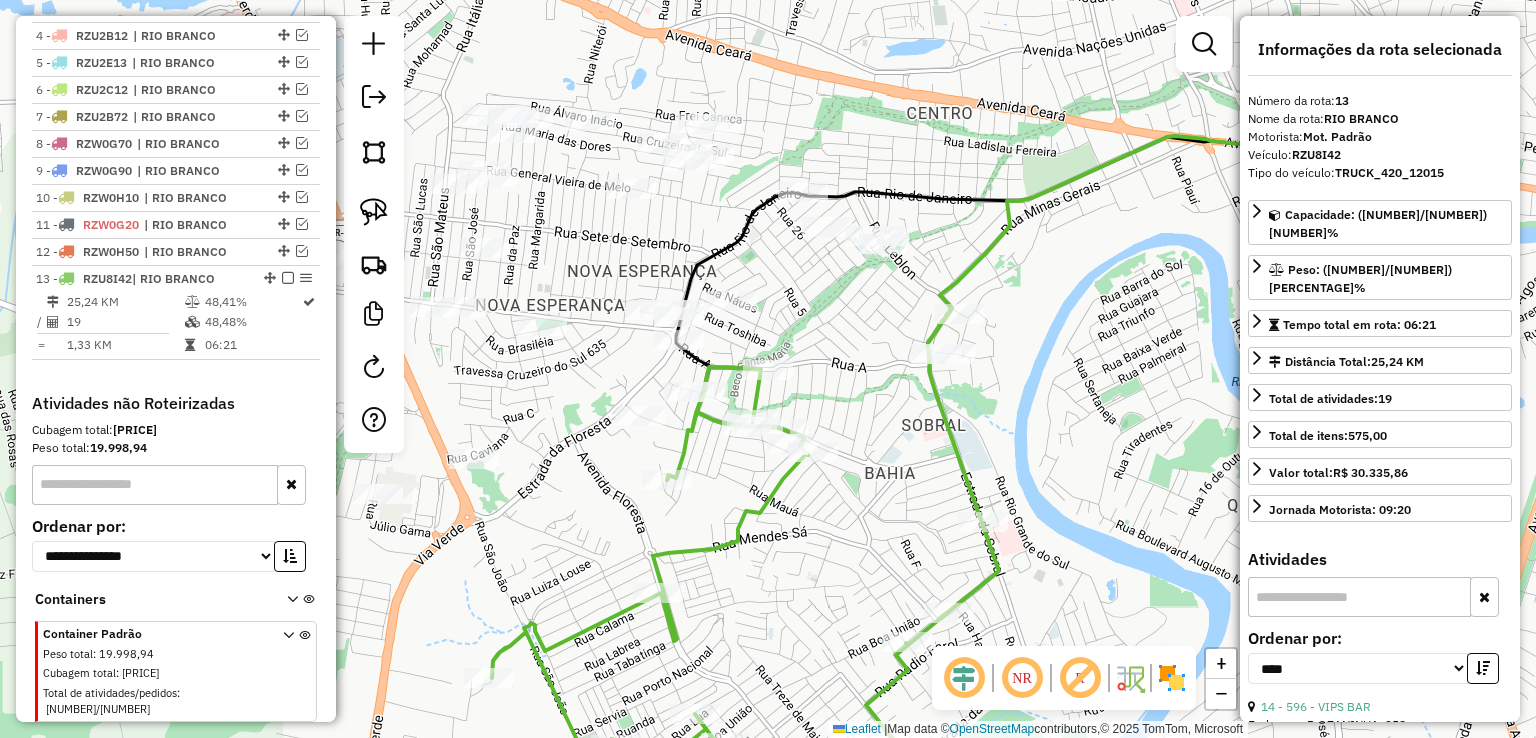 scroll, scrollTop: 852, scrollLeft: 0, axis: vertical 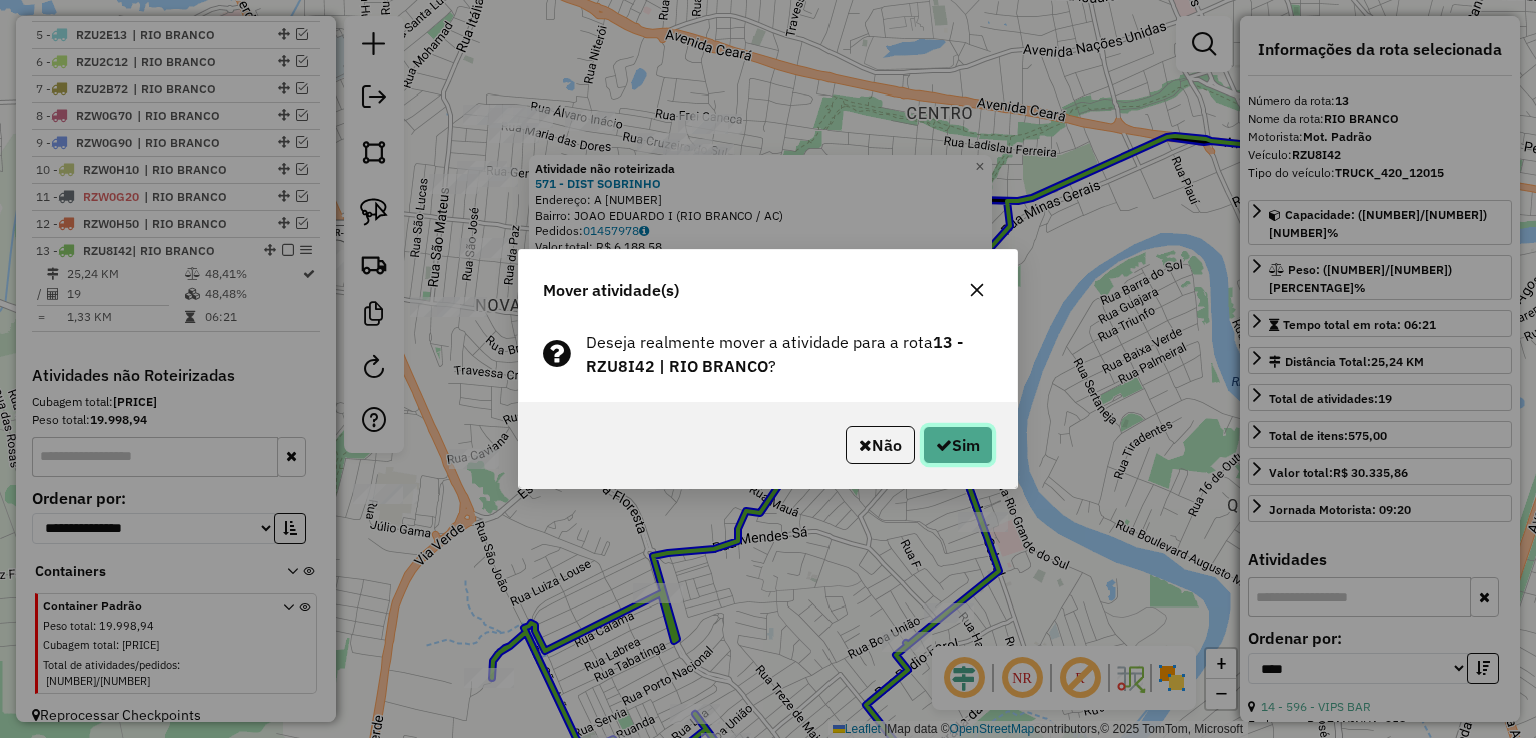 click on "Sim" 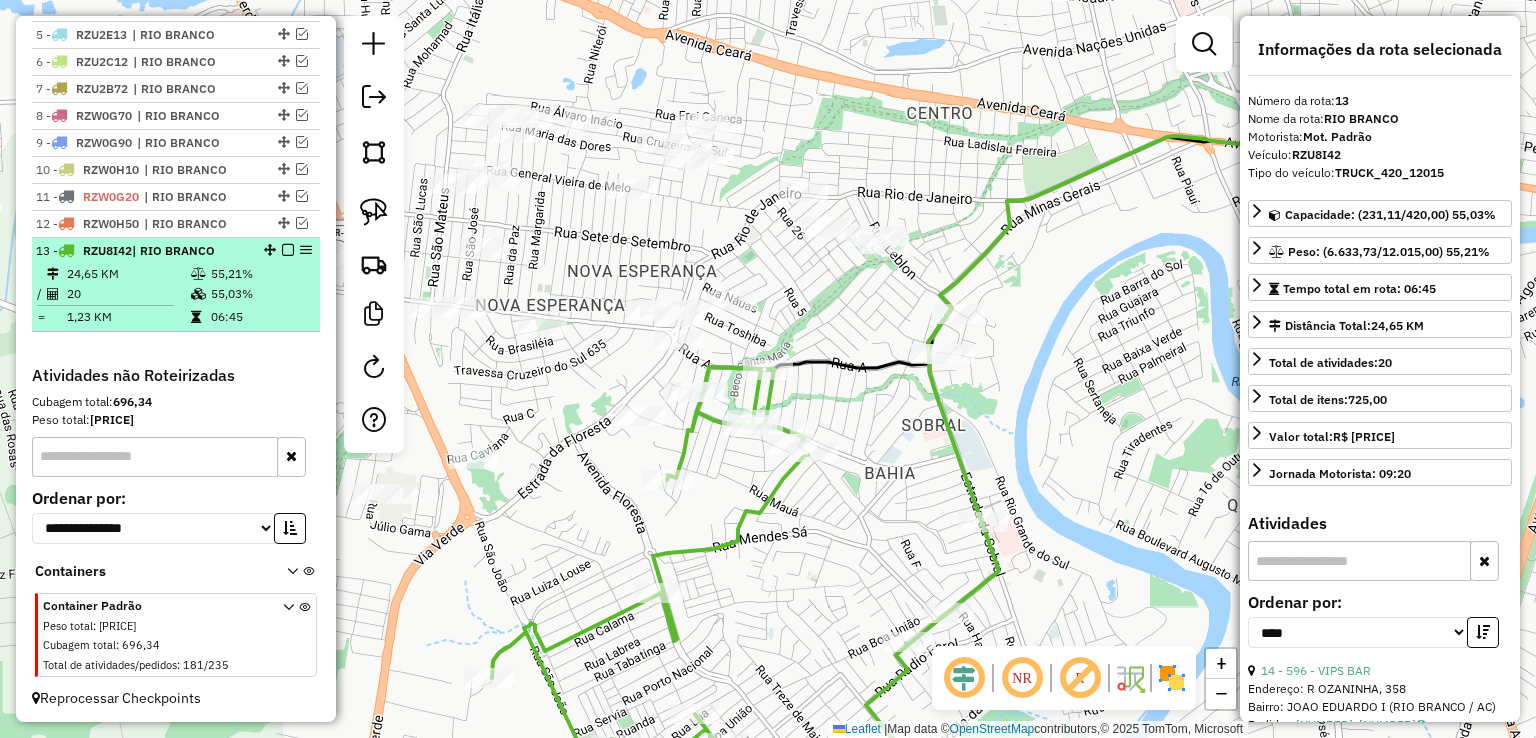 click at bounding box center (288, 250) 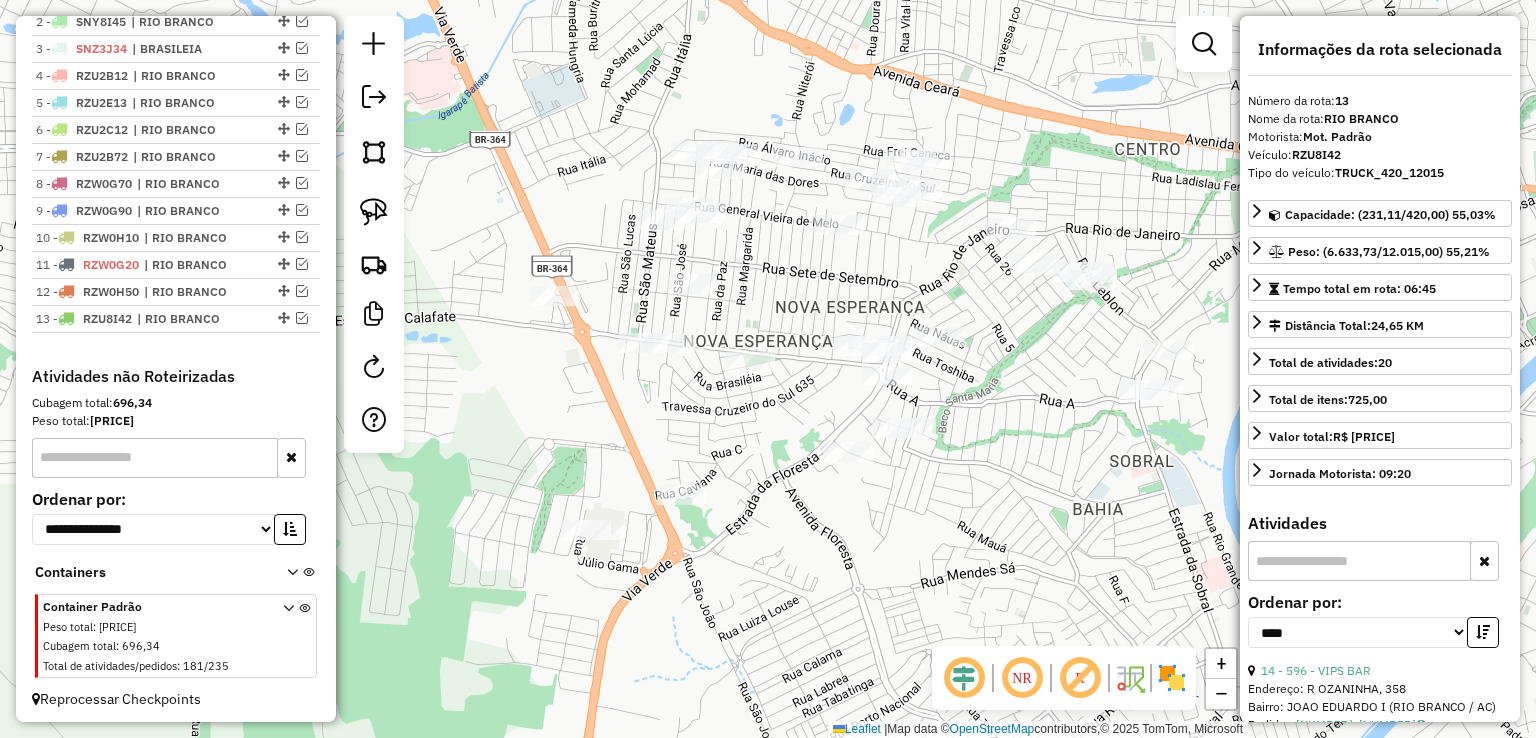 drag, startPoint x: 702, startPoint y: 278, endPoint x: 910, endPoint y: 314, distance: 211.09239 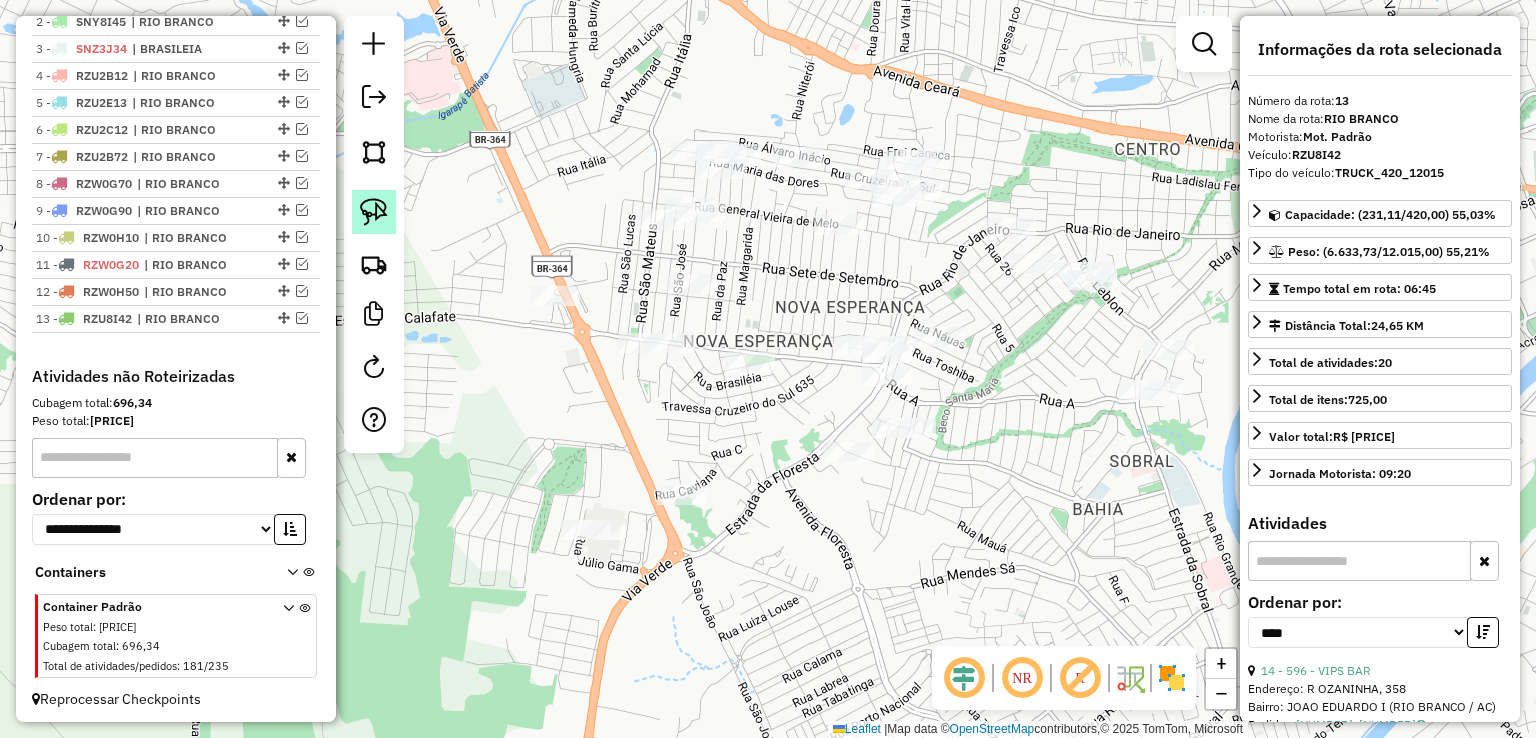 click 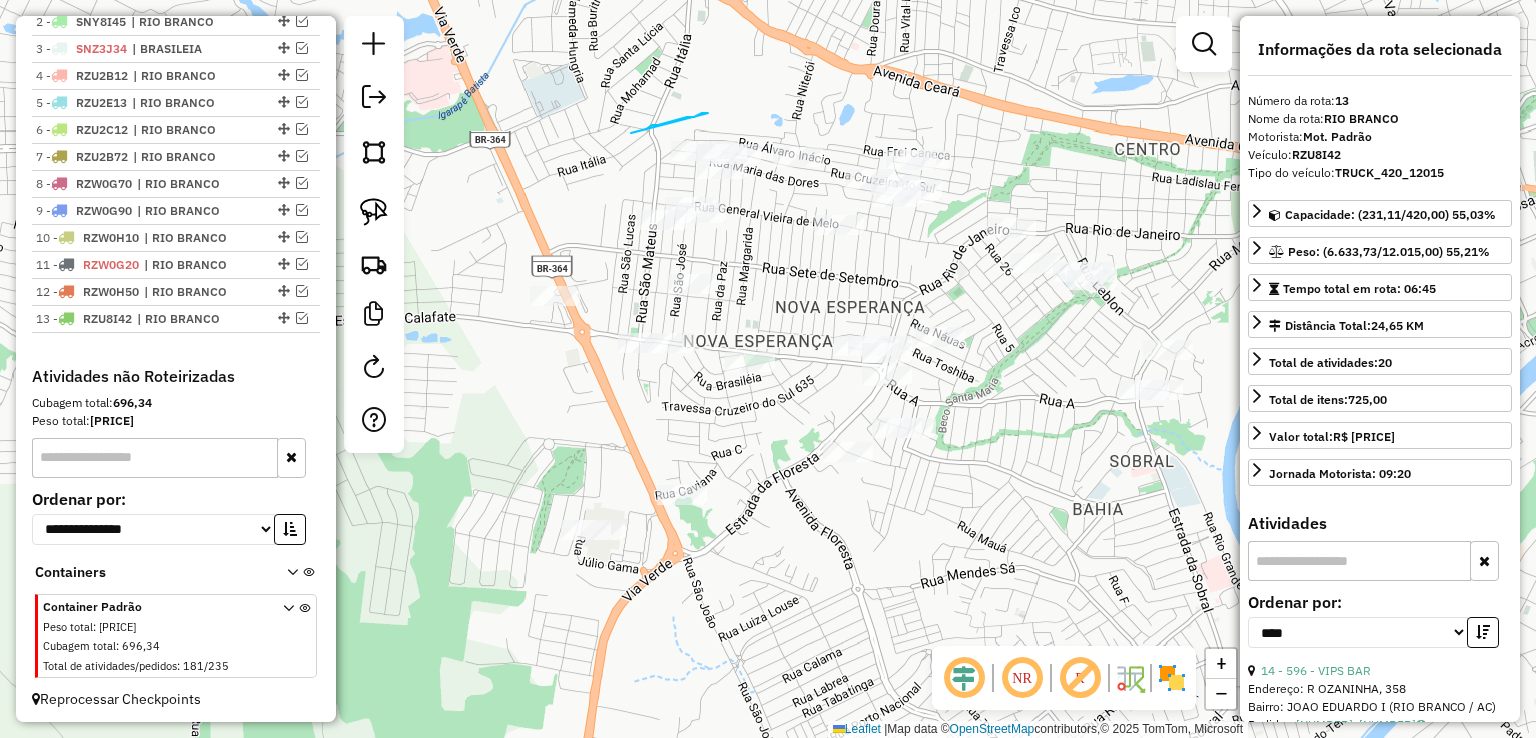 drag, startPoint x: 708, startPoint y: 113, endPoint x: 631, endPoint y: 133, distance: 79.555016 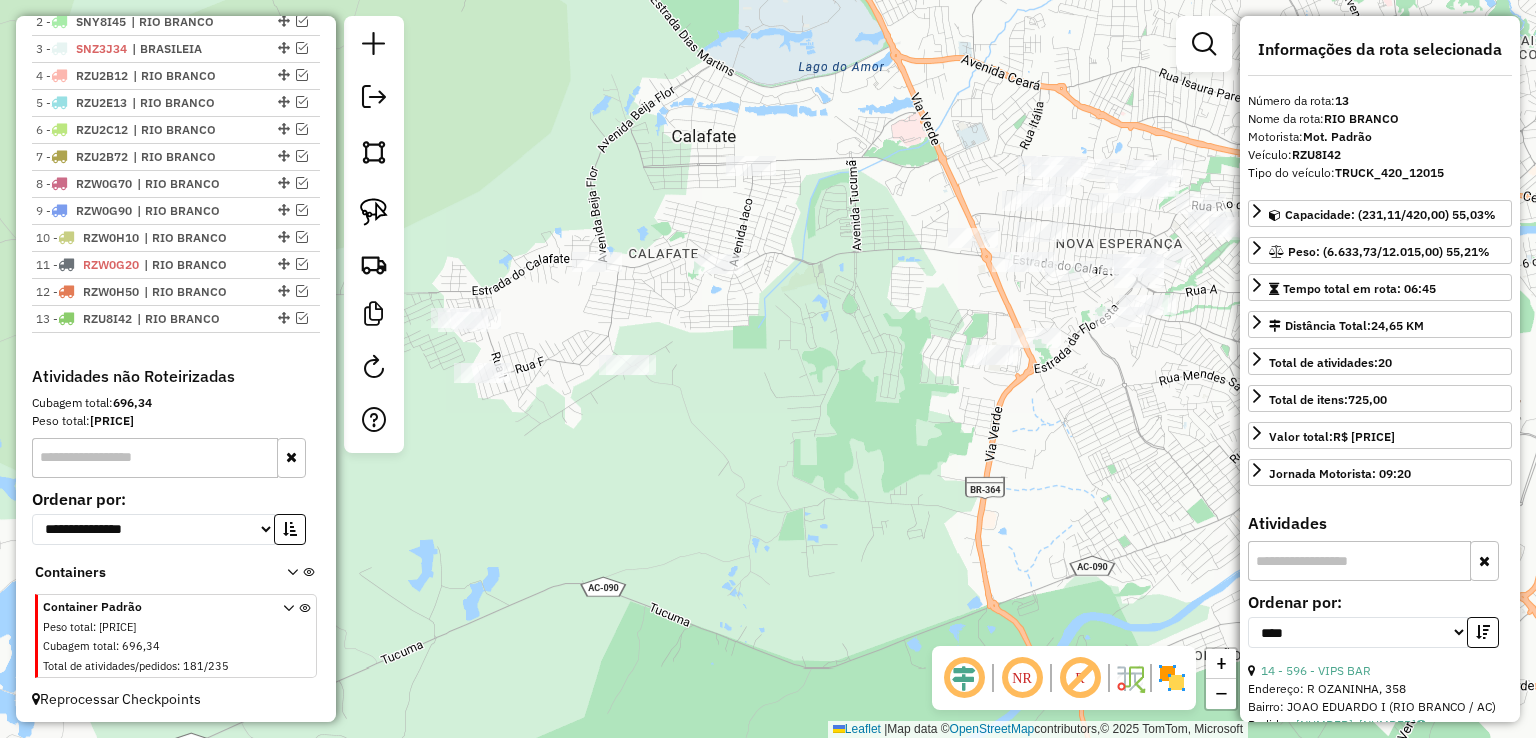 drag, startPoint x: 584, startPoint y: 140, endPoint x: 977, endPoint y: 161, distance: 393.56067 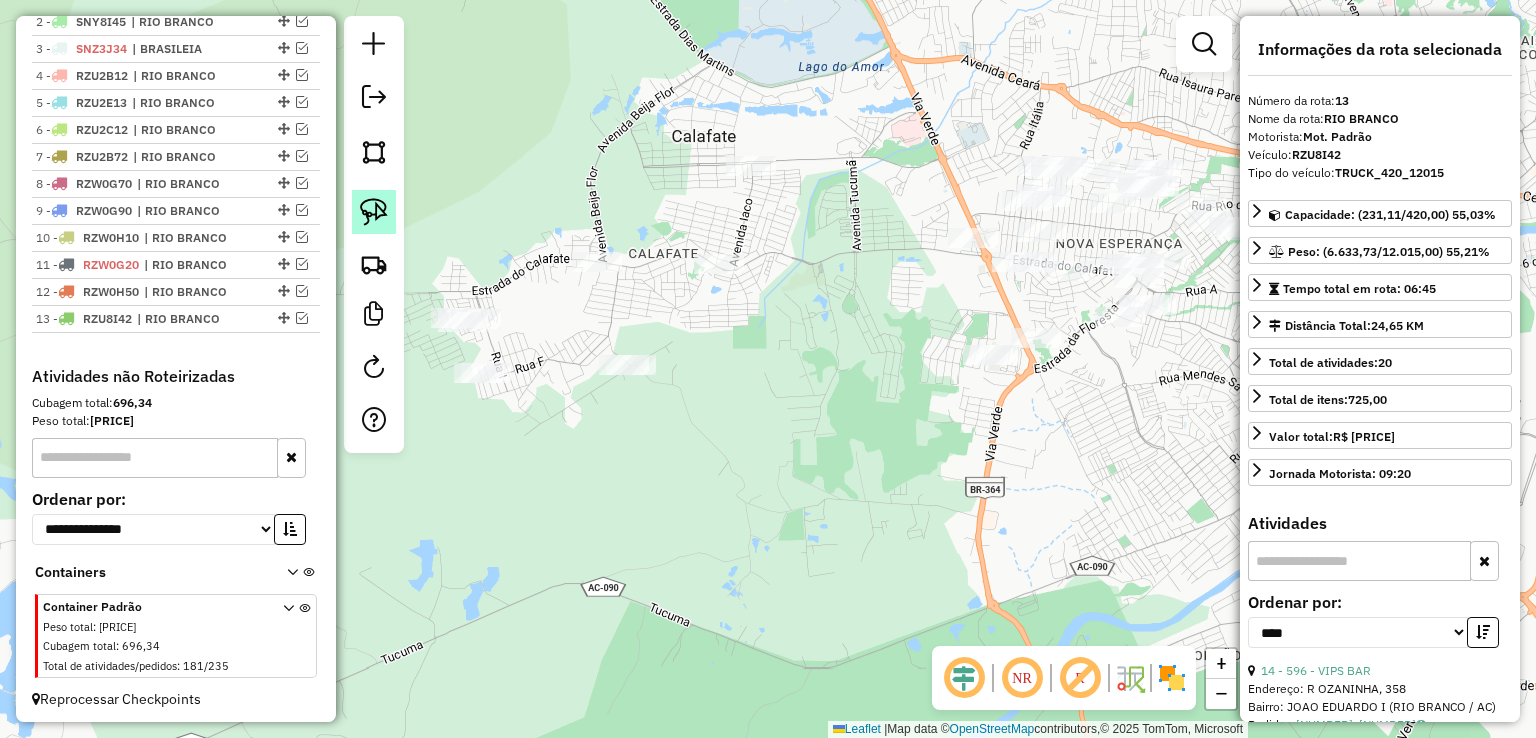 click 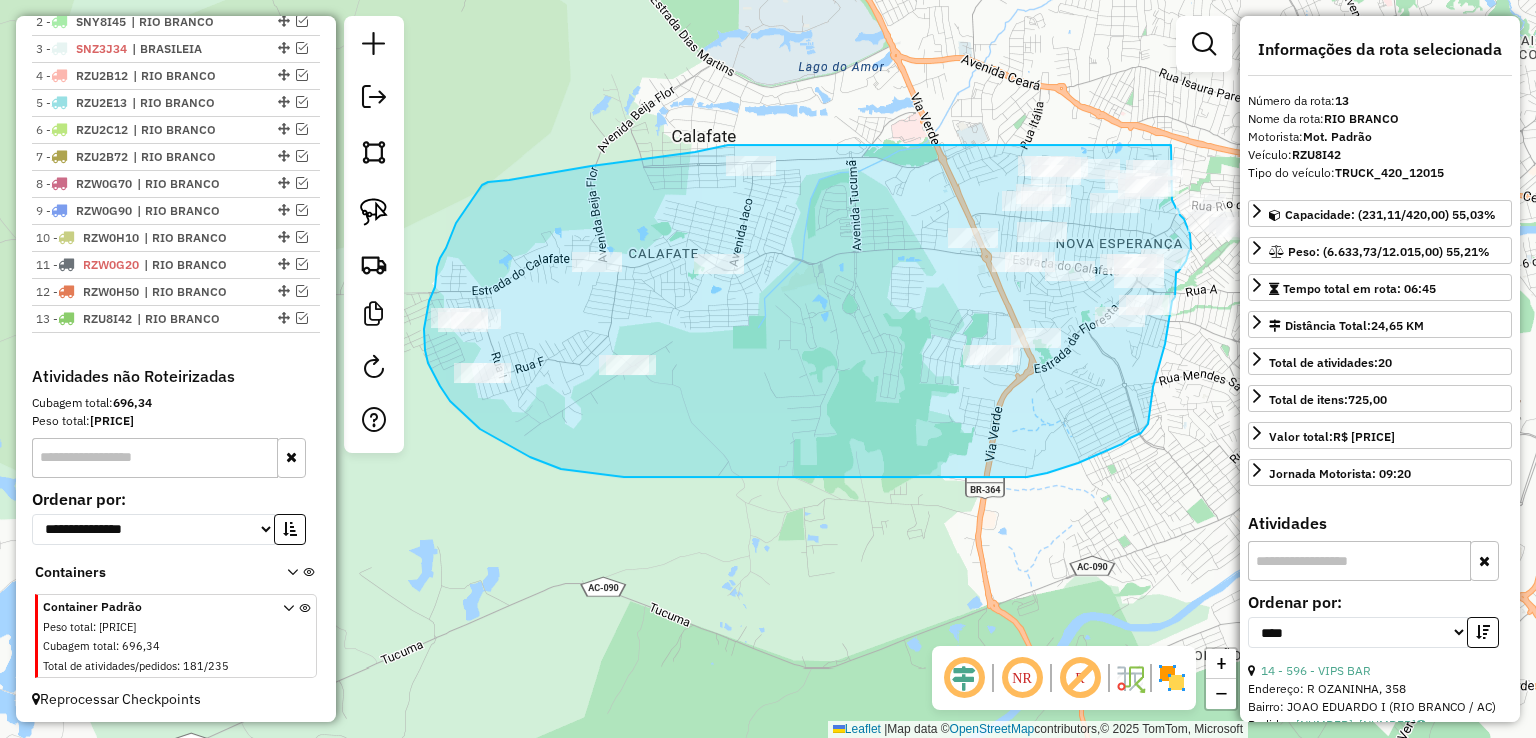 drag, startPoint x: 734, startPoint y: 145, endPoint x: 1171, endPoint y: 145, distance: 437 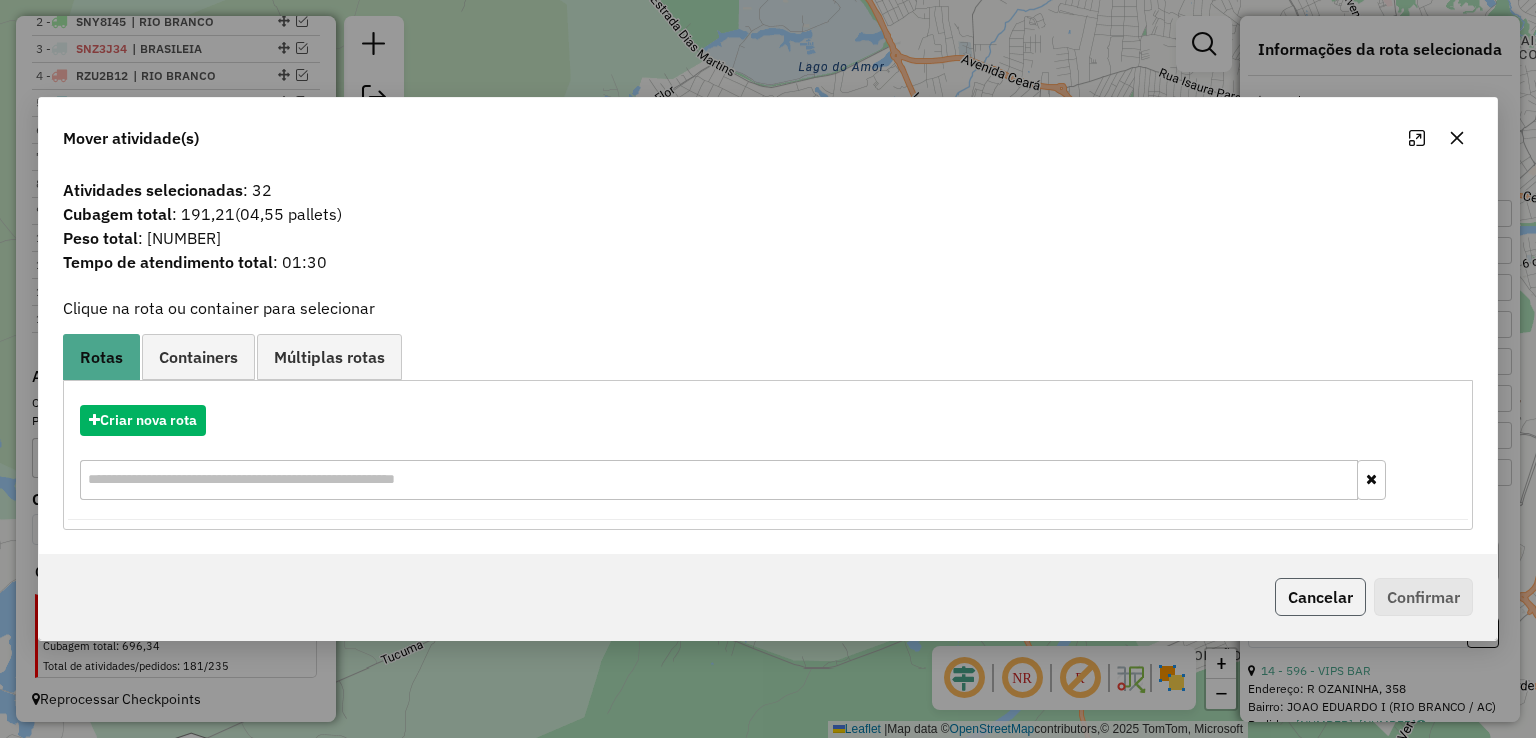 click on "Cancelar" 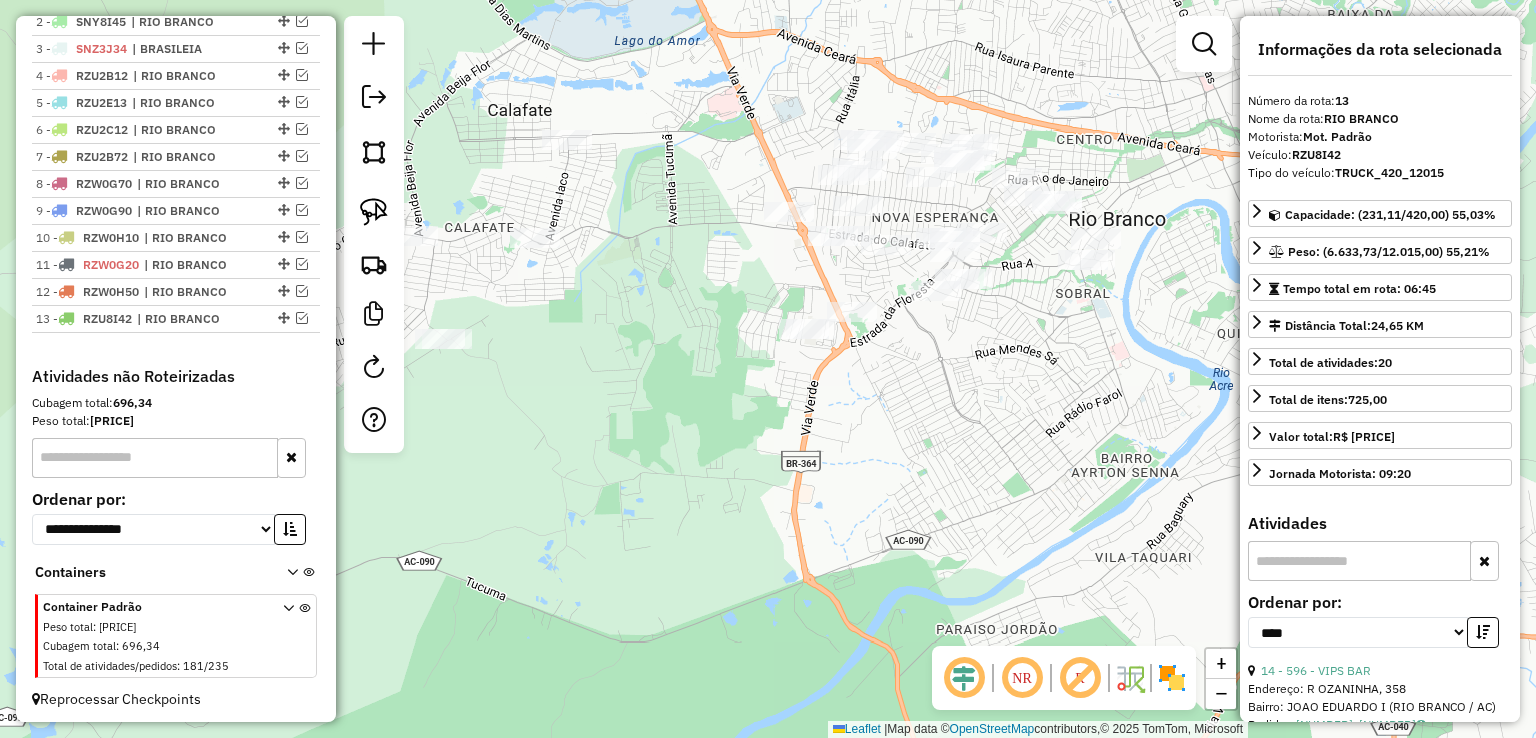 drag, startPoint x: 1052, startPoint y: 485, endPoint x: 907, endPoint y: 458, distance: 147.49237 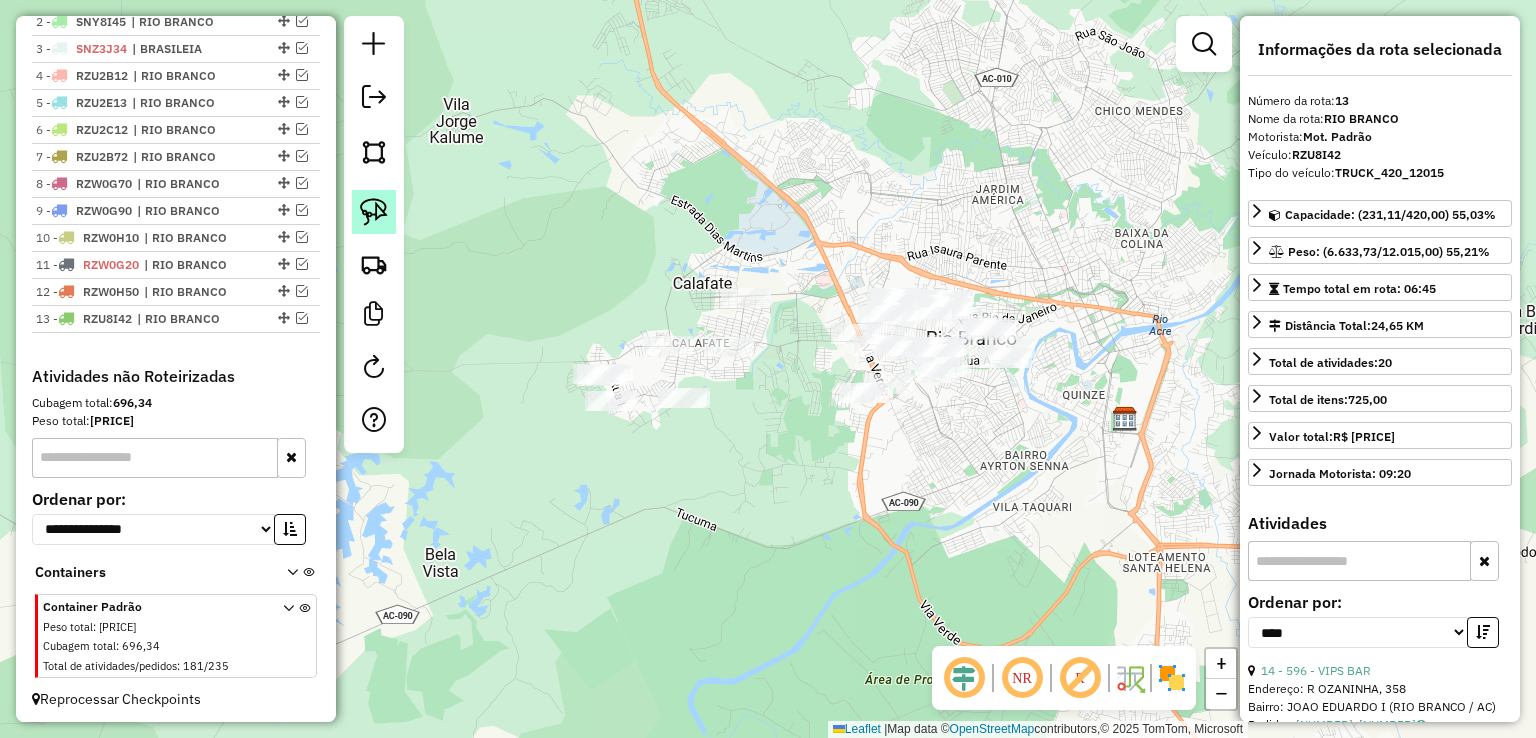 click 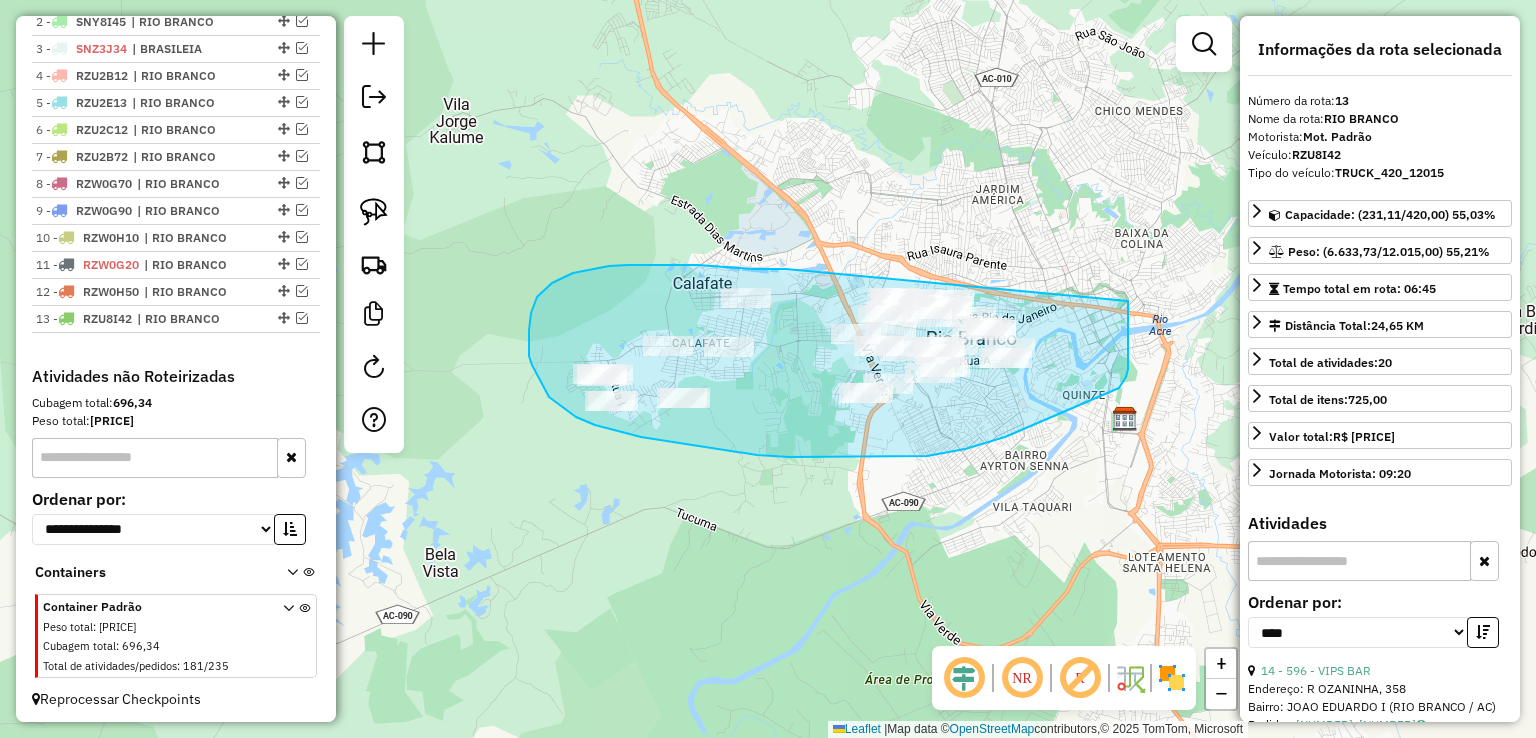 drag, startPoint x: 740, startPoint y: 267, endPoint x: 1128, endPoint y: 279, distance: 388.18552 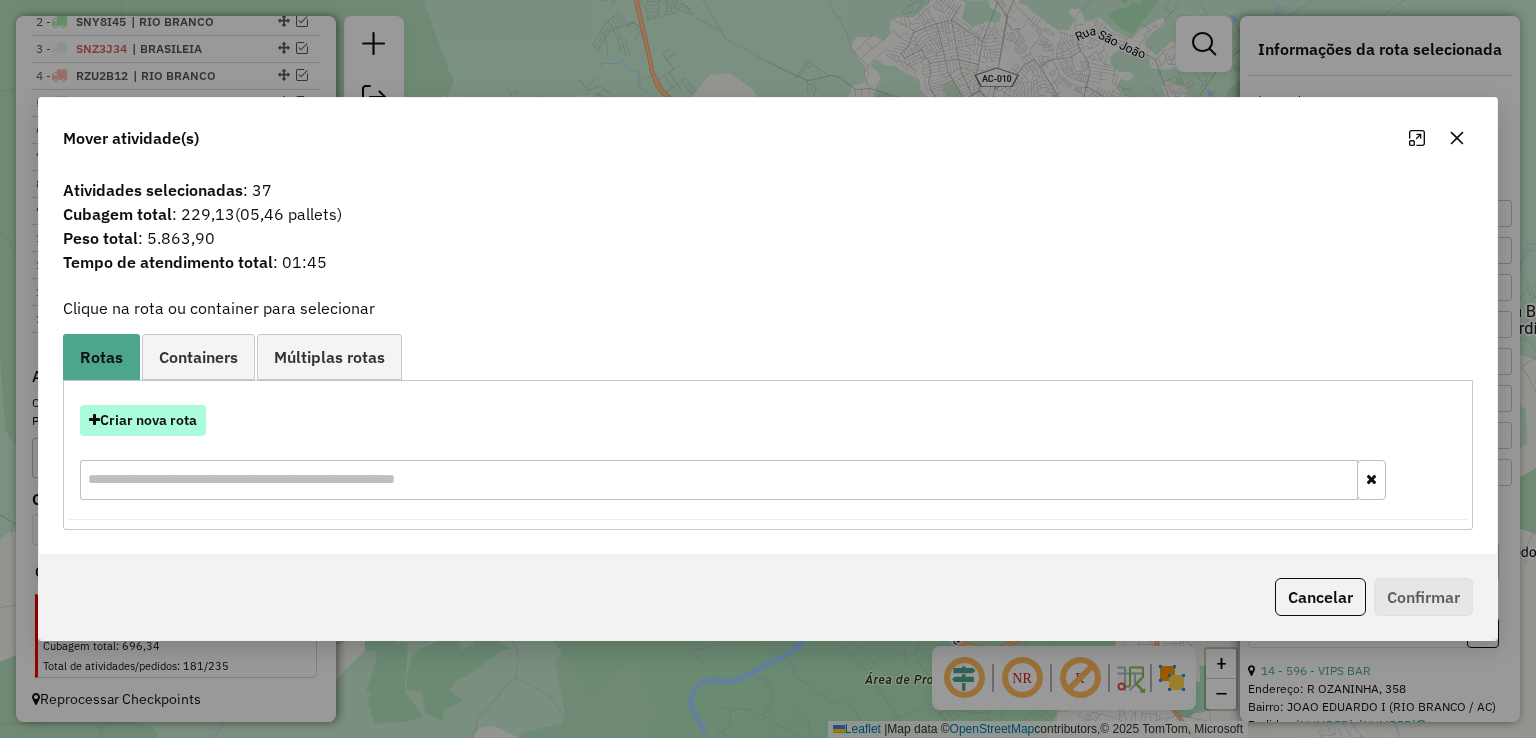 click on "Criar nova rota" at bounding box center [143, 420] 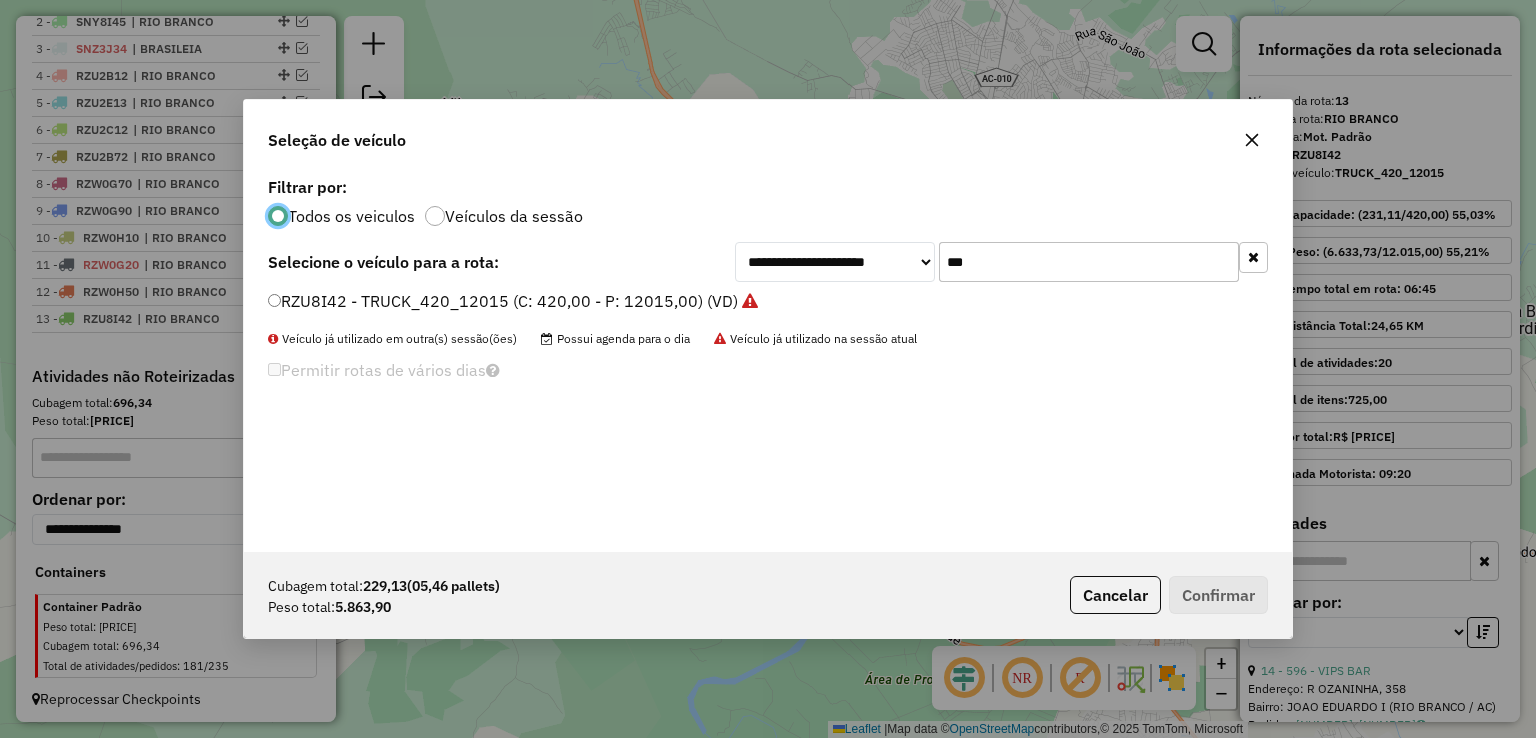 scroll, scrollTop: 10, scrollLeft: 6, axis: both 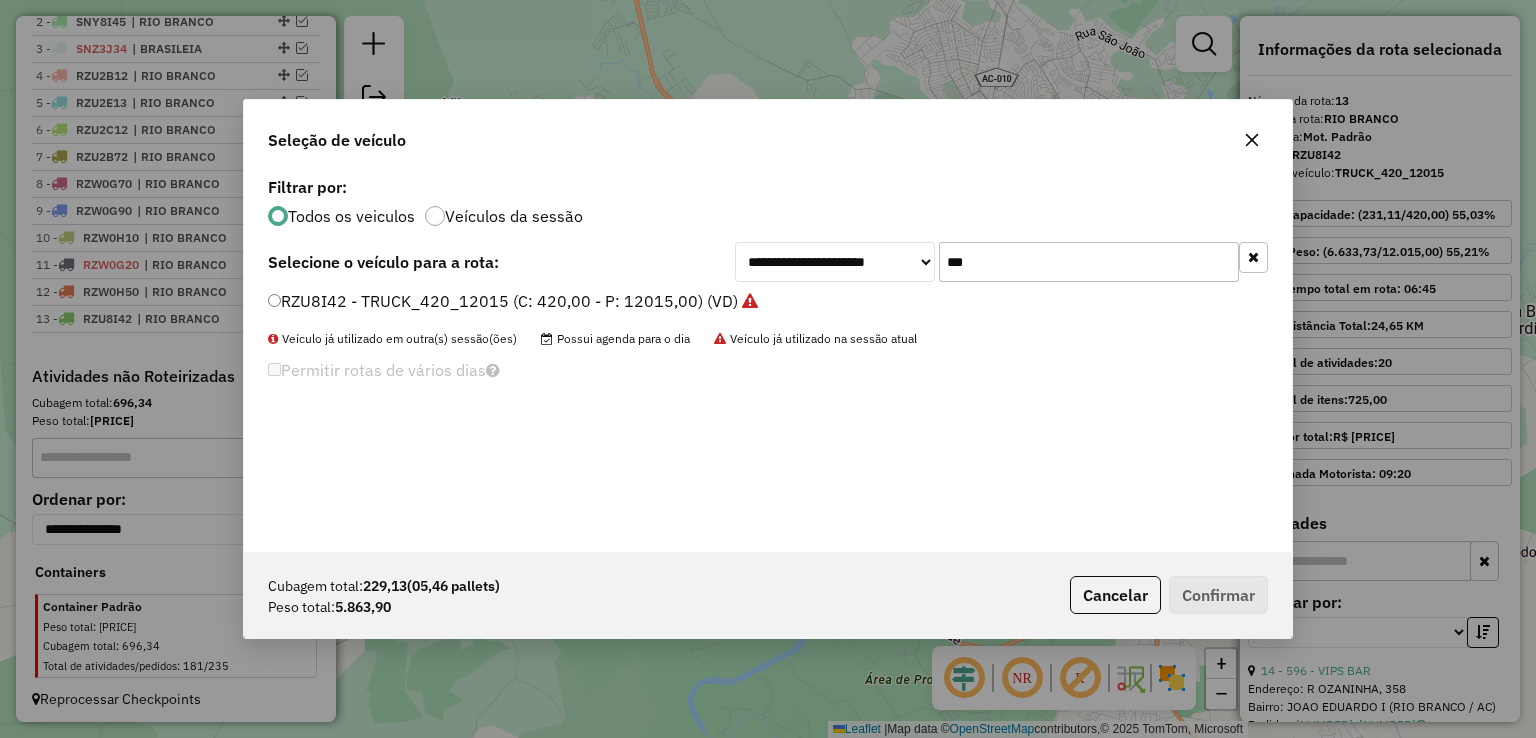 drag, startPoint x: 926, startPoint y: 234, endPoint x: 823, endPoint y: 229, distance: 103.121284 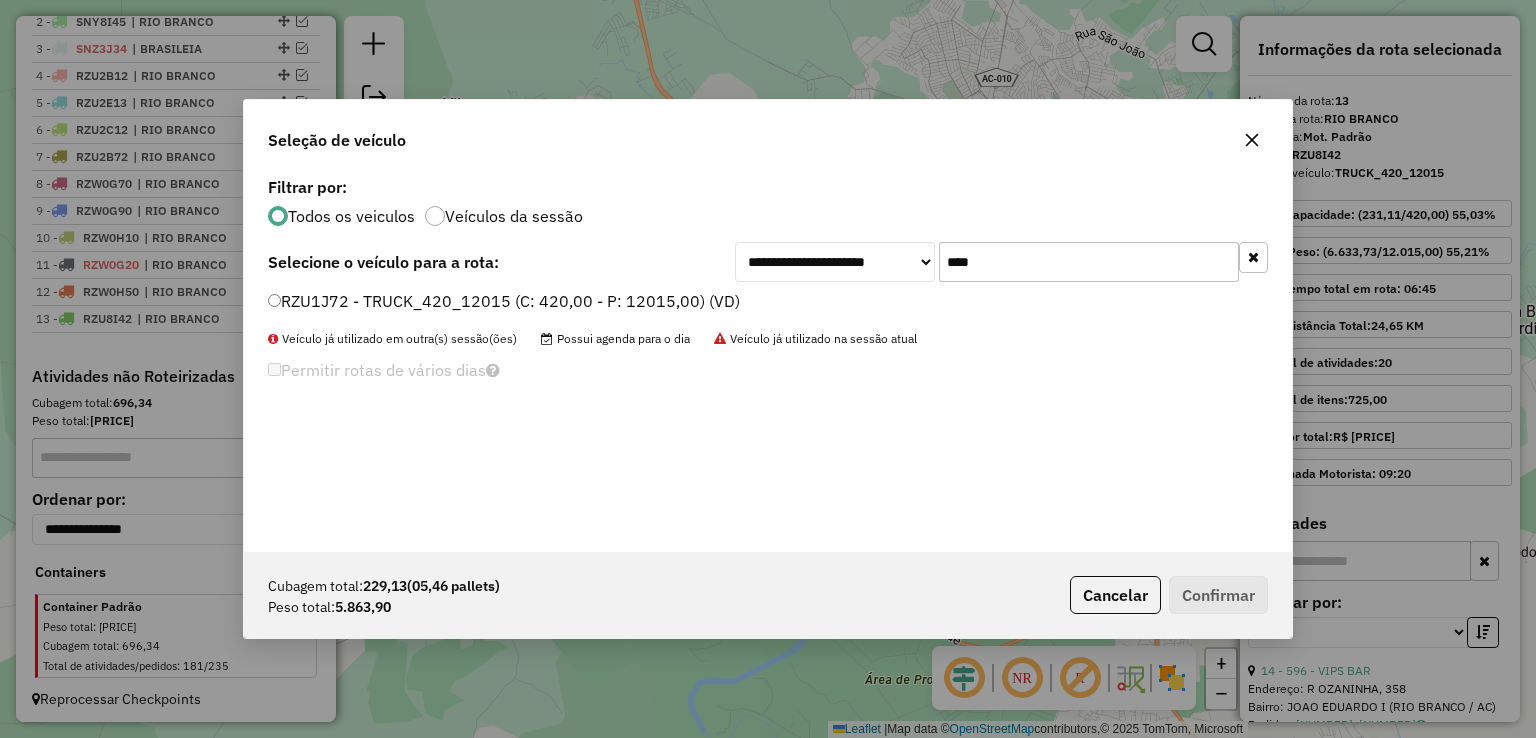 type on "****" 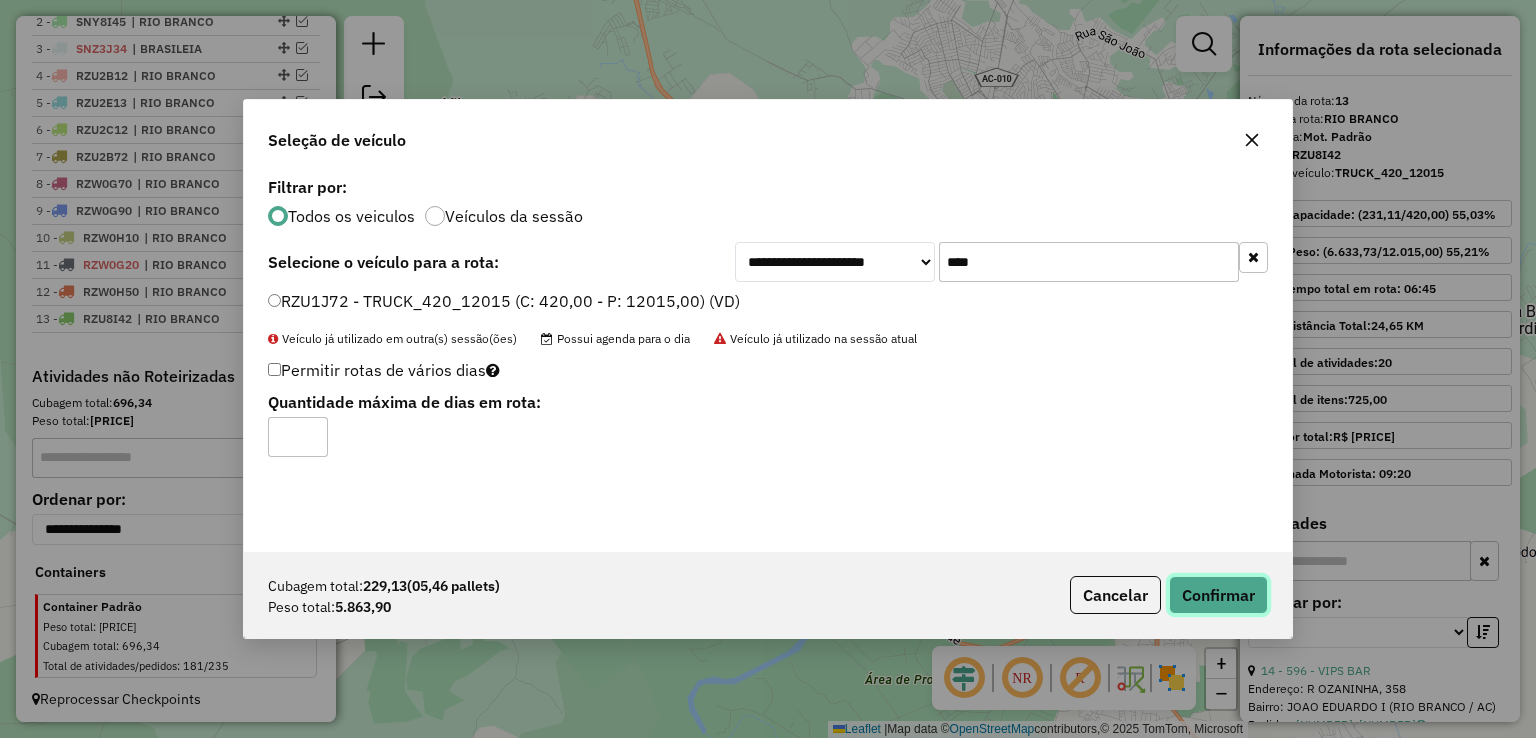 click on "Confirmar" 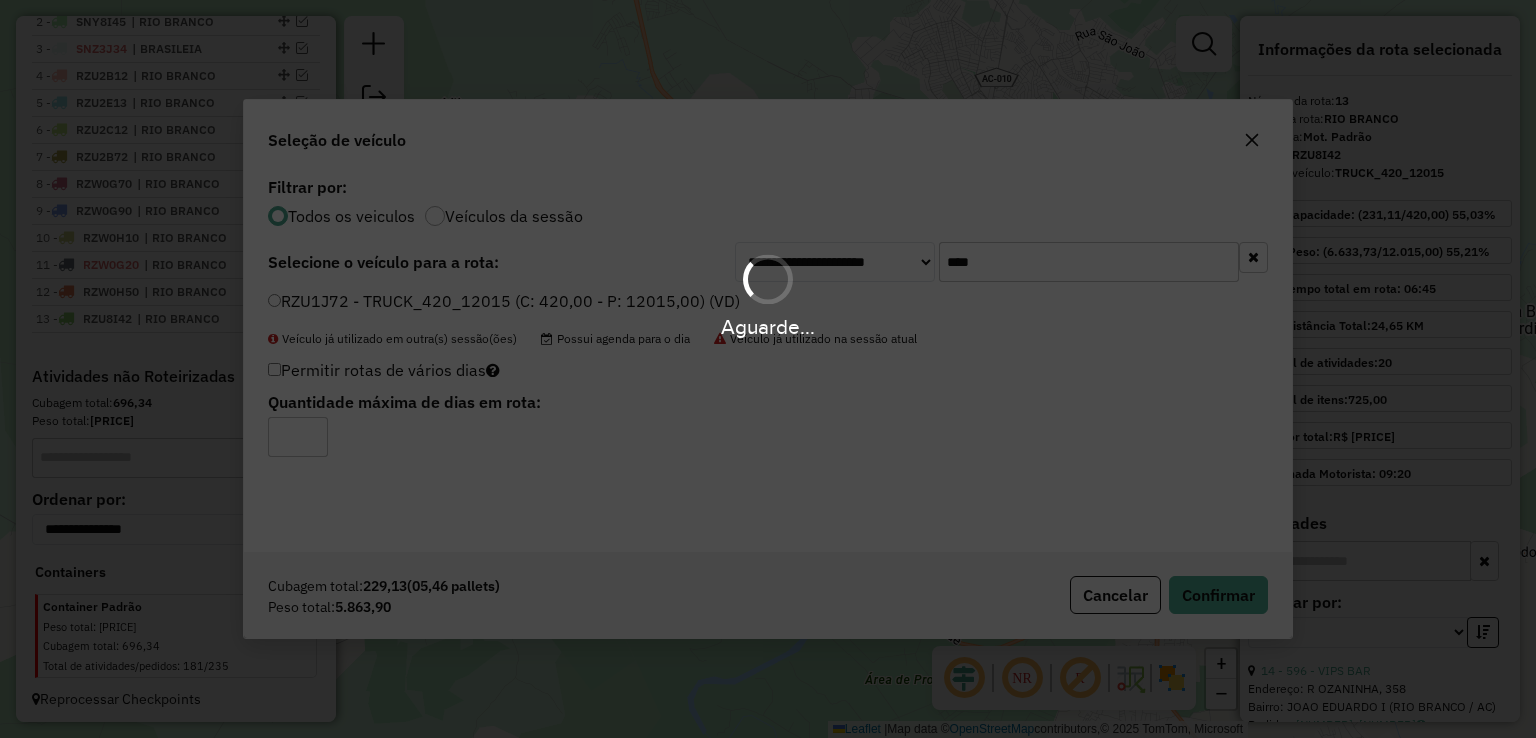 scroll, scrollTop: 878, scrollLeft: 0, axis: vertical 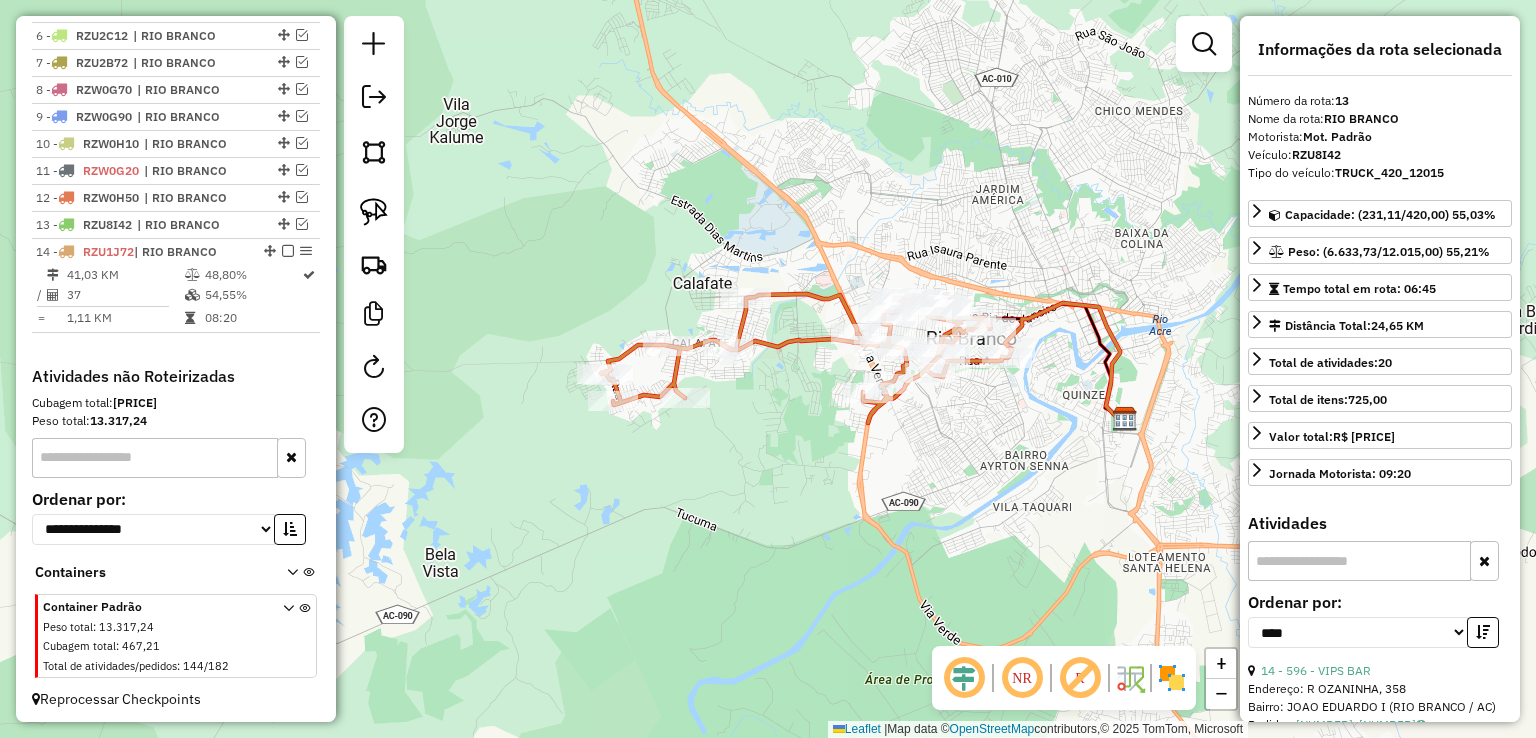 click 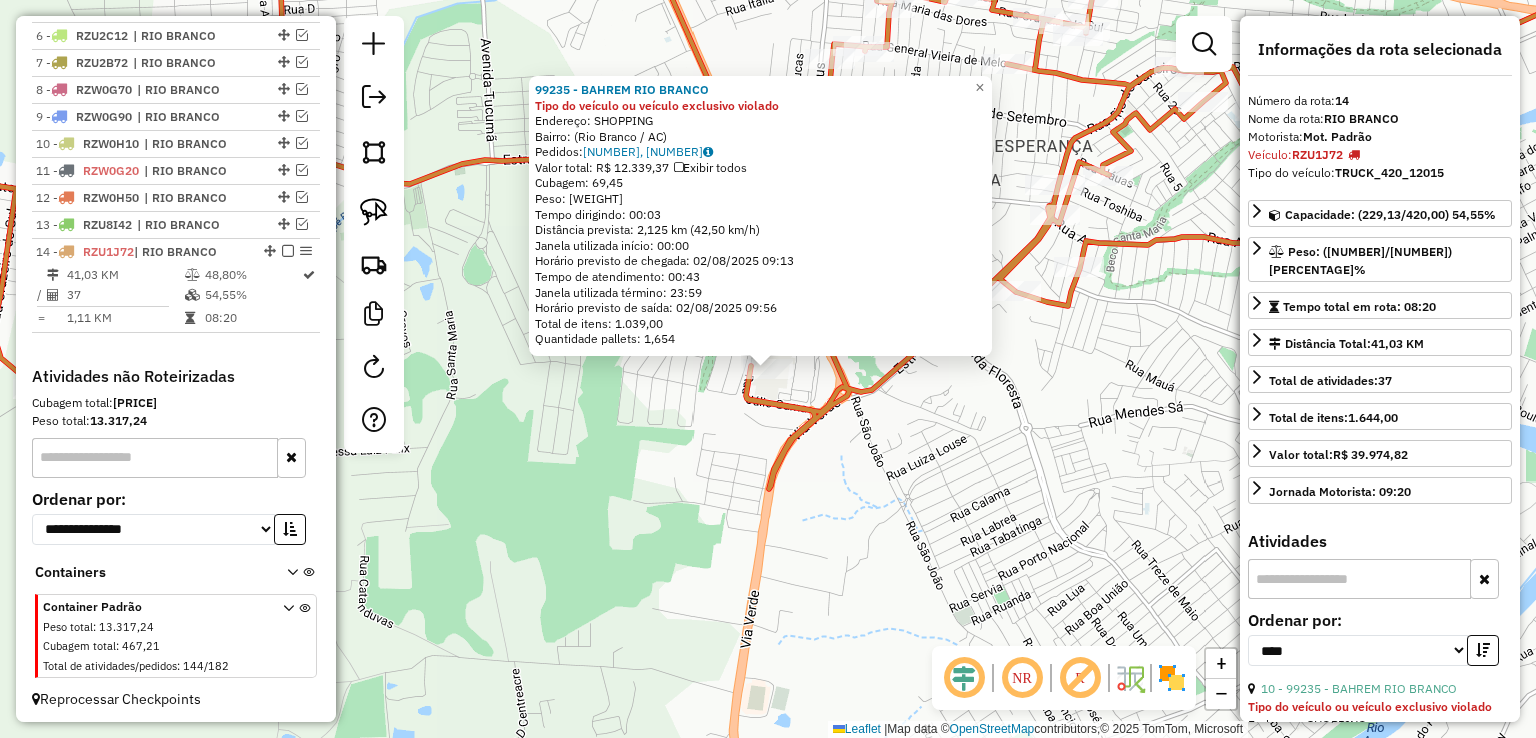click on "99235 - BAHREM RIO BRANCO Tipo do veículo ou veículo exclusivo violado  Endereço: SHOPPING   Bairro:  (Rio Branco / AC)   Pedidos:  01457957, 01458305   Valor total: R$ 12.339,37   Exibir todos   Cubagem: 69,45  Peso: 1.523,58  Tempo dirigindo: 00:03   Distância prevista: 2,125 km (42,50 km/h)   Janela utilizada início: 00:00   Horário previsto de chegada: 02/08/2025 09:13   Tempo de atendimento: 00:43   Janela utilizada término: 23:59   Horário previsto de saída: 02/08/2025 09:56   Total de itens: 1.039,00   Quantidade pallets: 1,654  × Janela de atendimento Grade de atendimento Capacidade Transportadoras Veículos Cliente Pedidos  Rotas Selecione os dias de semana para filtrar as janelas de atendimento  Seg   Ter   Qua   Qui   Sex   Sáb   Dom  Informe o período da janela de atendimento: De: Até:  Filtrar exatamente a janela do cliente  Considerar janela de atendimento padrão  Selecione os dias de semana para filtrar as grades de atendimento  Seg   Ter   Qua   Qui   Sex   Sáb   Dom   De:  De:" 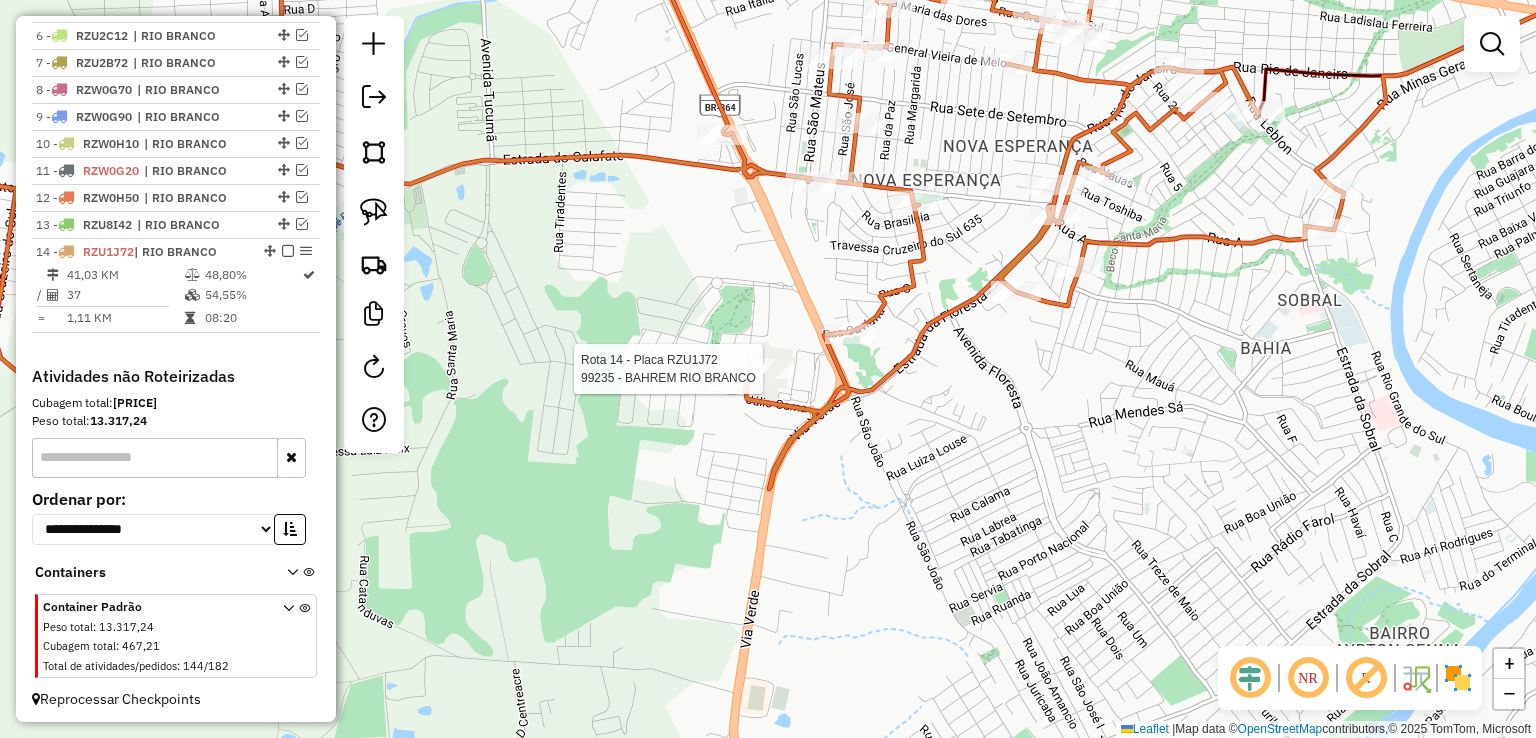 select on "*********" 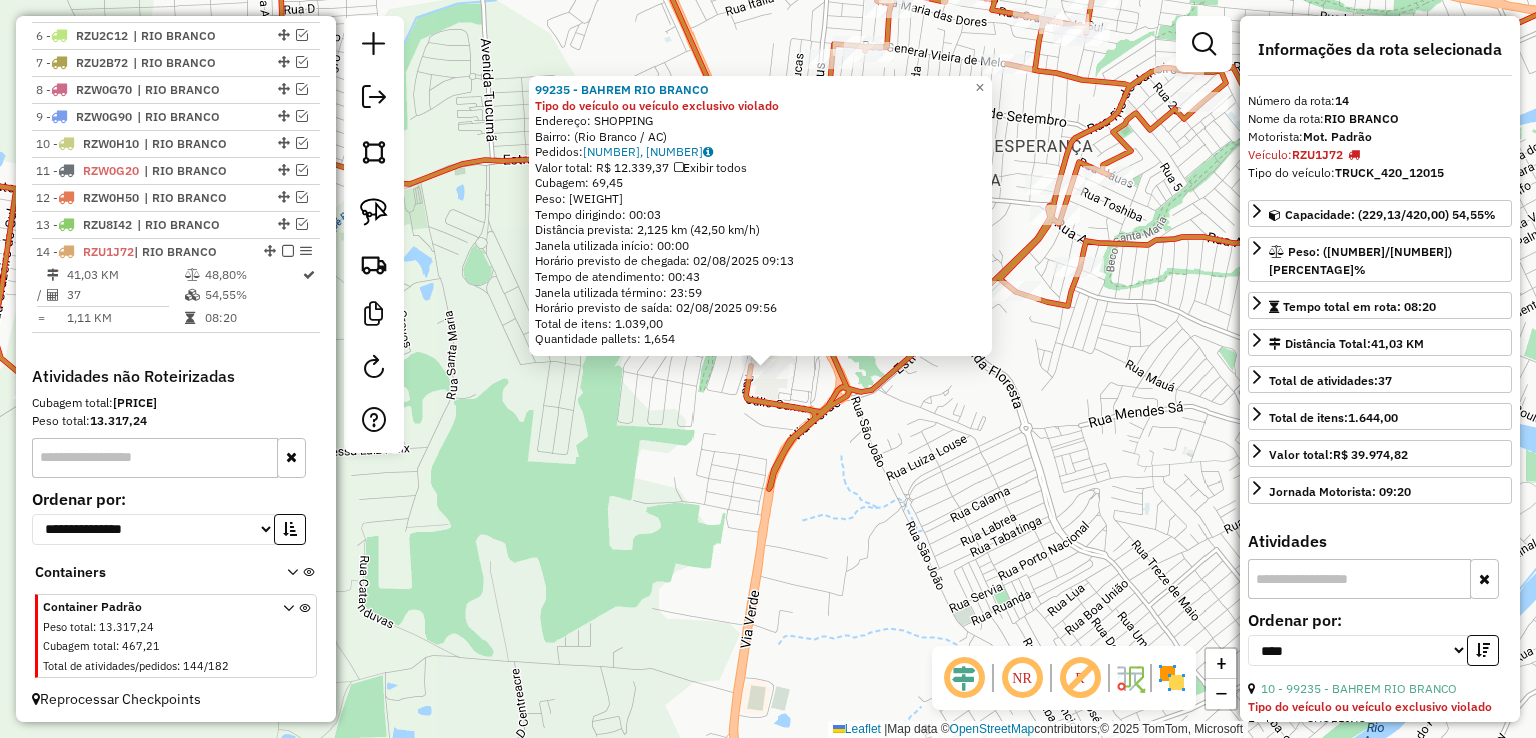 click on "99235 - BAHREM RIO BRANCO Tipo do veículo ou veículo exclusivo violado  Endereço: SHOPPING   Bairro:  (Rio Branco / AC)   Pedidos:  01457957, 01458305   Valor total: R$ 12.339,37   Exibir todos   Cubagem: 69,45  Peso: 1.523,58  Tempo dirigindo: 00:03   Distância prevista: 2,125 km (42,50 km/h)   Janela utilizada início: 00:00   Horário previsto de chegada: 02/08/2025 09:13   Tempo de atendimento: 00:43   Janela utilizada término: 23:59   Horário previsto de saída: 02/08/2025 09:56   Total de itens: 1.039,00   Quantidade pallets: 1,654  × Janela de atendimento Grade de atendimento Capacidade Transportadoras Veículos Cliente Pedidos  Rotas Selecione os dias de semana para filtrar as janelas de atendimento  Seg   Ter   Qua   Qui   Sex   Sáb   Dom  Informe o período da janela de atendimento: De: Até:  Filtrar exatamente a janela do cliente  Considerar janela de atendimento padrão  Selecione os dias de semana para filtrar as grades de atendimento  Seg   Ter   Qua   Qui   Sex   Sáb   Dom   De:  De:" 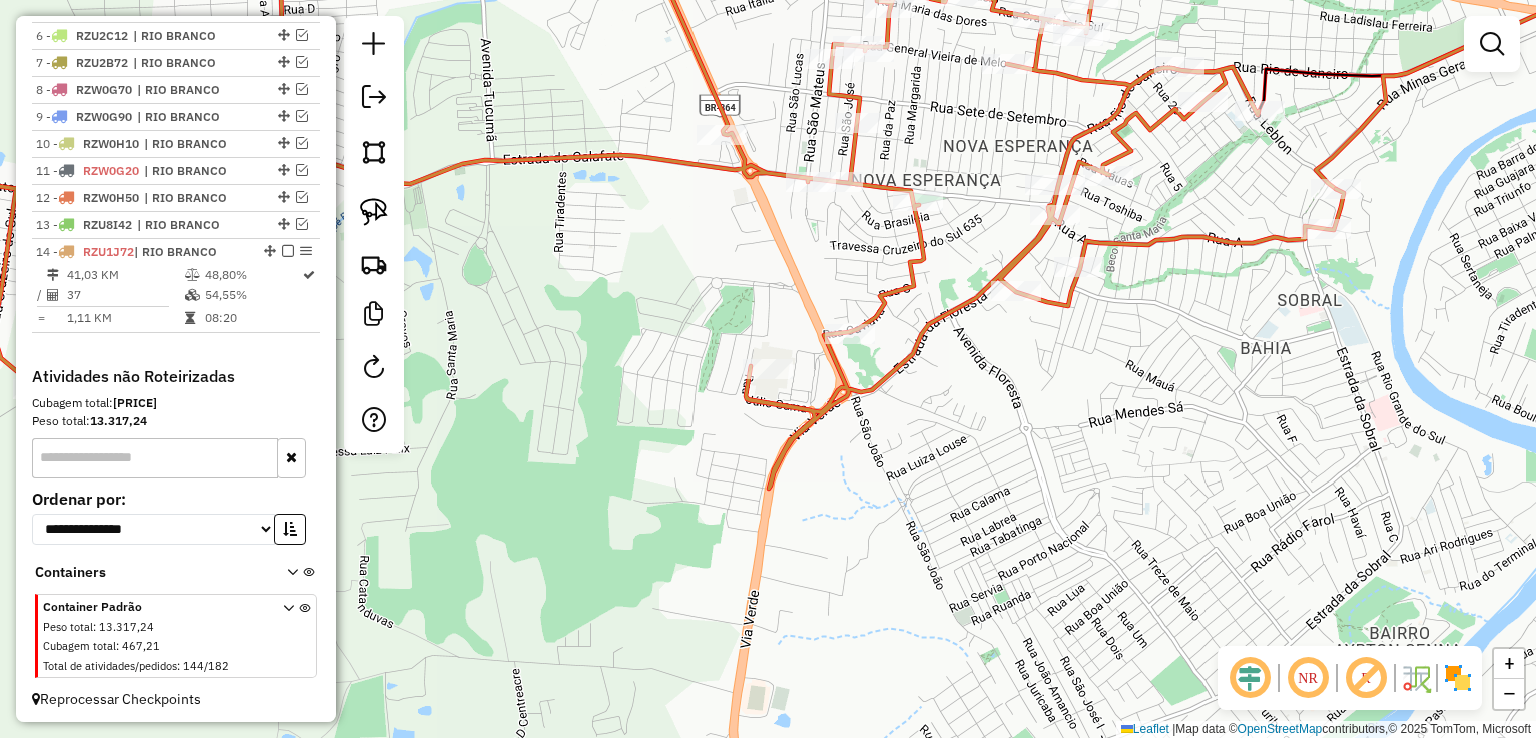 click on "Janela de atendimento Grade de atendimento Capacidade Transportadoras Veículos Cliente Pedidos  Rotas Selecione os dias de semana para filtrar as janelas de atendimento  Seg   Ter   Qua   Qui   Sex   Sáb   Dom  Informe o período da janela de atendimento: De: Até:  Filtrar exatamente a janela do cliente  Considerar janela de atendimento padrão  Selecione os dias de semana para filtrar as grades de atendimento  Seg   Ter   Qua   Qui   Sex   Sáb   Dom   Considerar clientes sem dia de atendimento cadastrado  Clientes fora do dia de atendimento selecionado Filtrar as atividades entre os valores definidos abaixo:  Peso mínimo:   Peso máximo:   Cubagem mínima:   Cubagem máxima:   De:   Até:  Filtrar as atividades entre o tempo de atendimento definido abaixo:  De:   Até:   Considerar capacidade total dos clientes não roteirizados Transportadora: Selecione um ou mais itens Tipo de veículo: Selecione um ou mais itens Veículo: Selecione um ou mais itens Motorista: Selecione um ou mais itens Nome: Rótulo:" 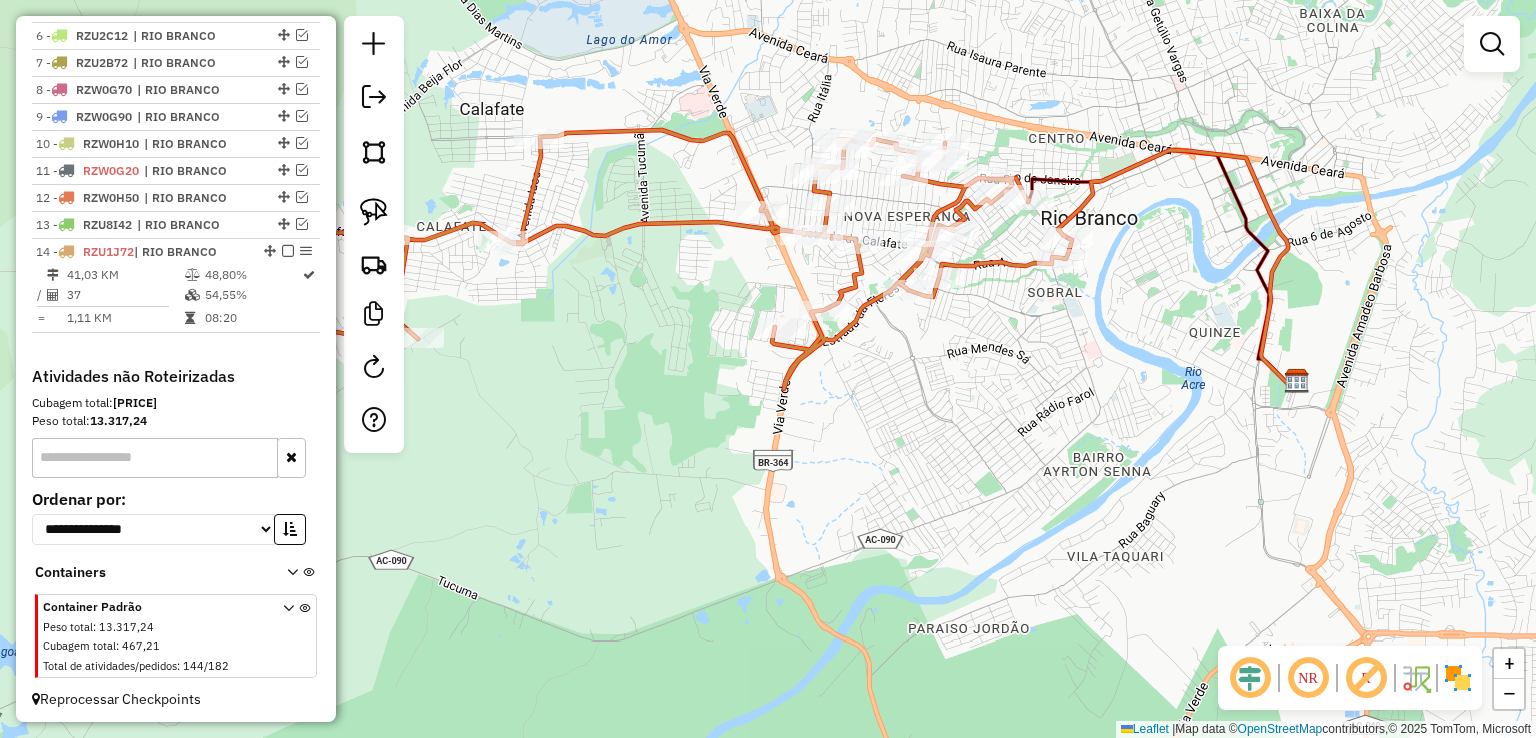 select on "*********" 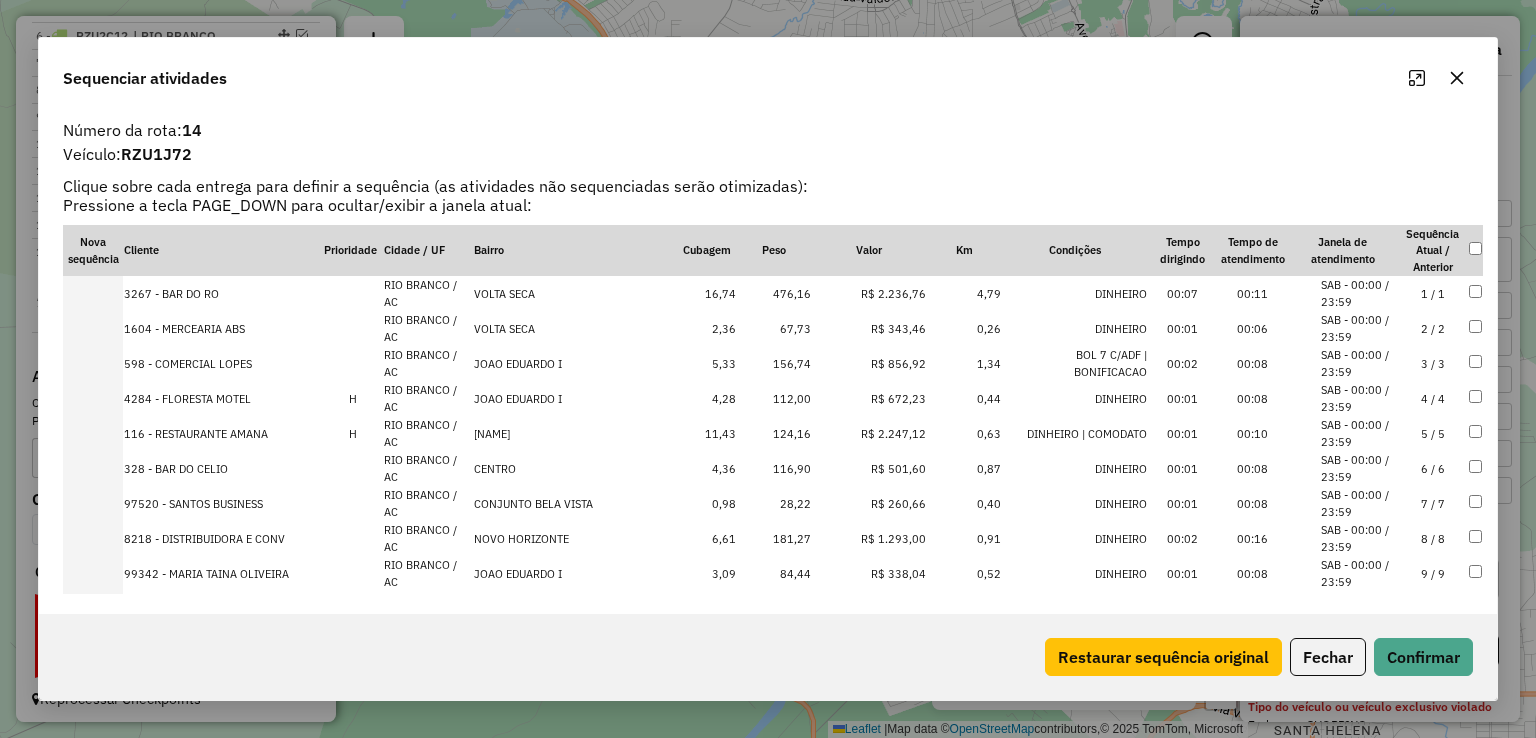 click on "R$ 2.236,76" at bounding box center [869, 293] 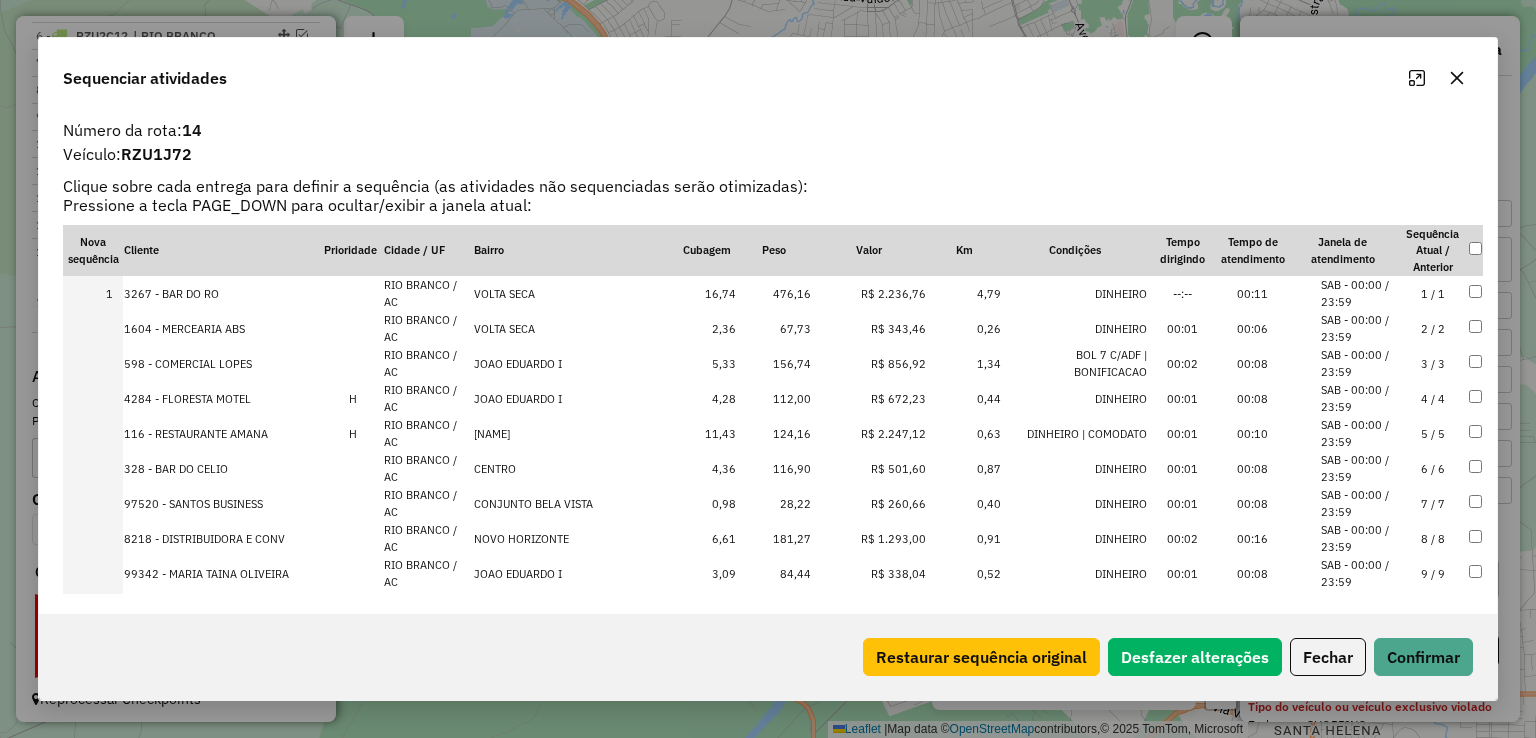 click on "R$ 856,92" at bounding box center (869, 363) 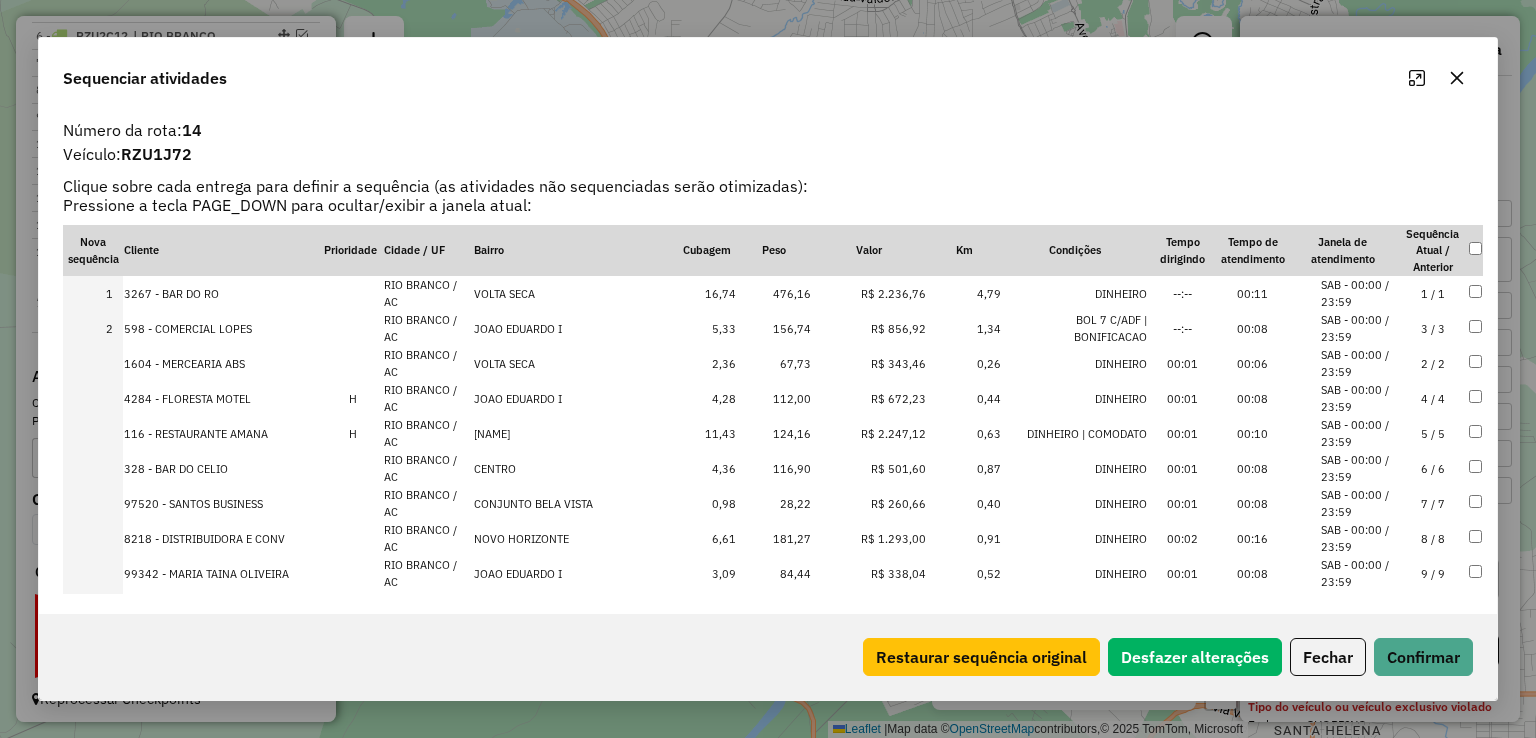 click on "R$ 672,23" at bounding box center [869, 398] 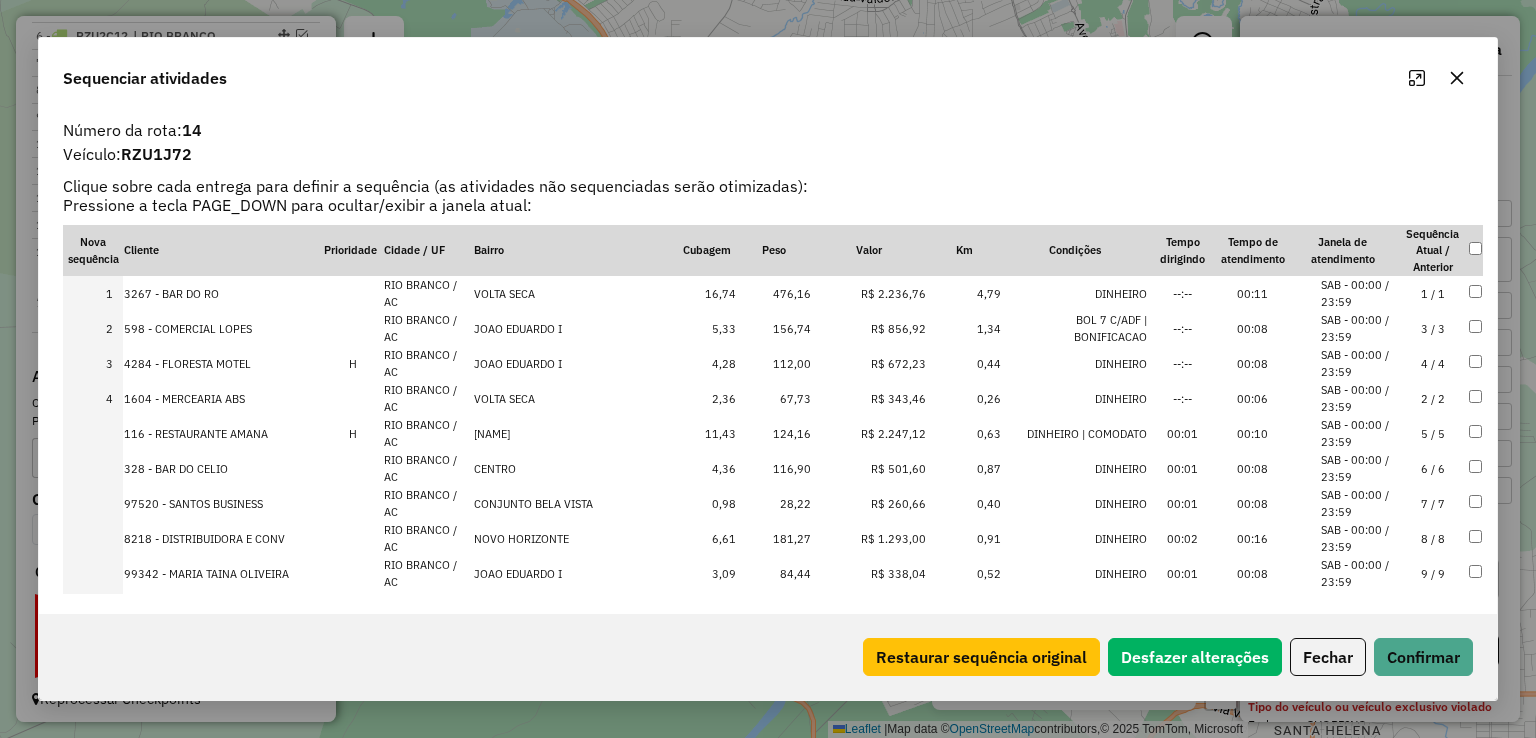 click on "R$ 2.247,12" at bounding box center (869, 433) 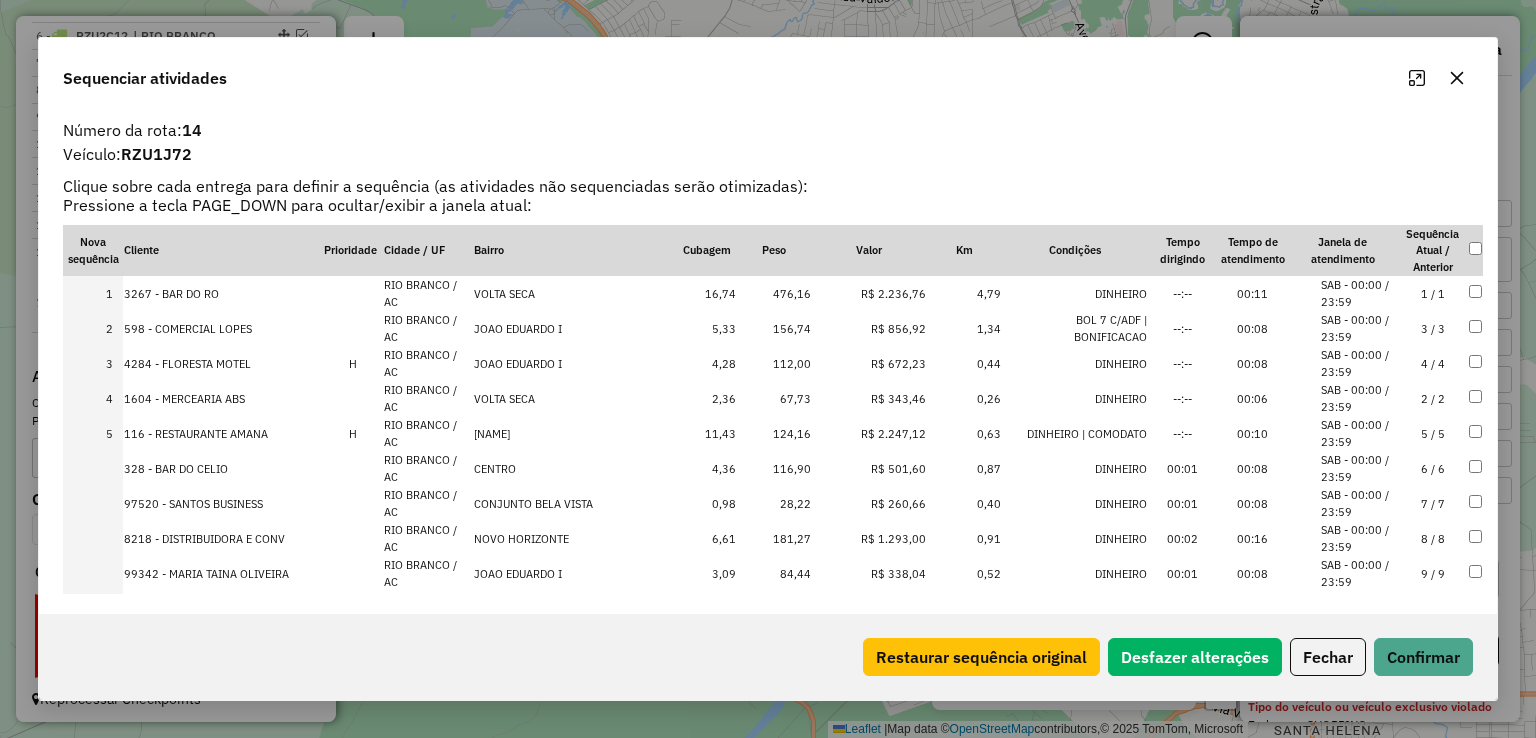 click on "R$ 501,60" at bounding box center [869, 468] 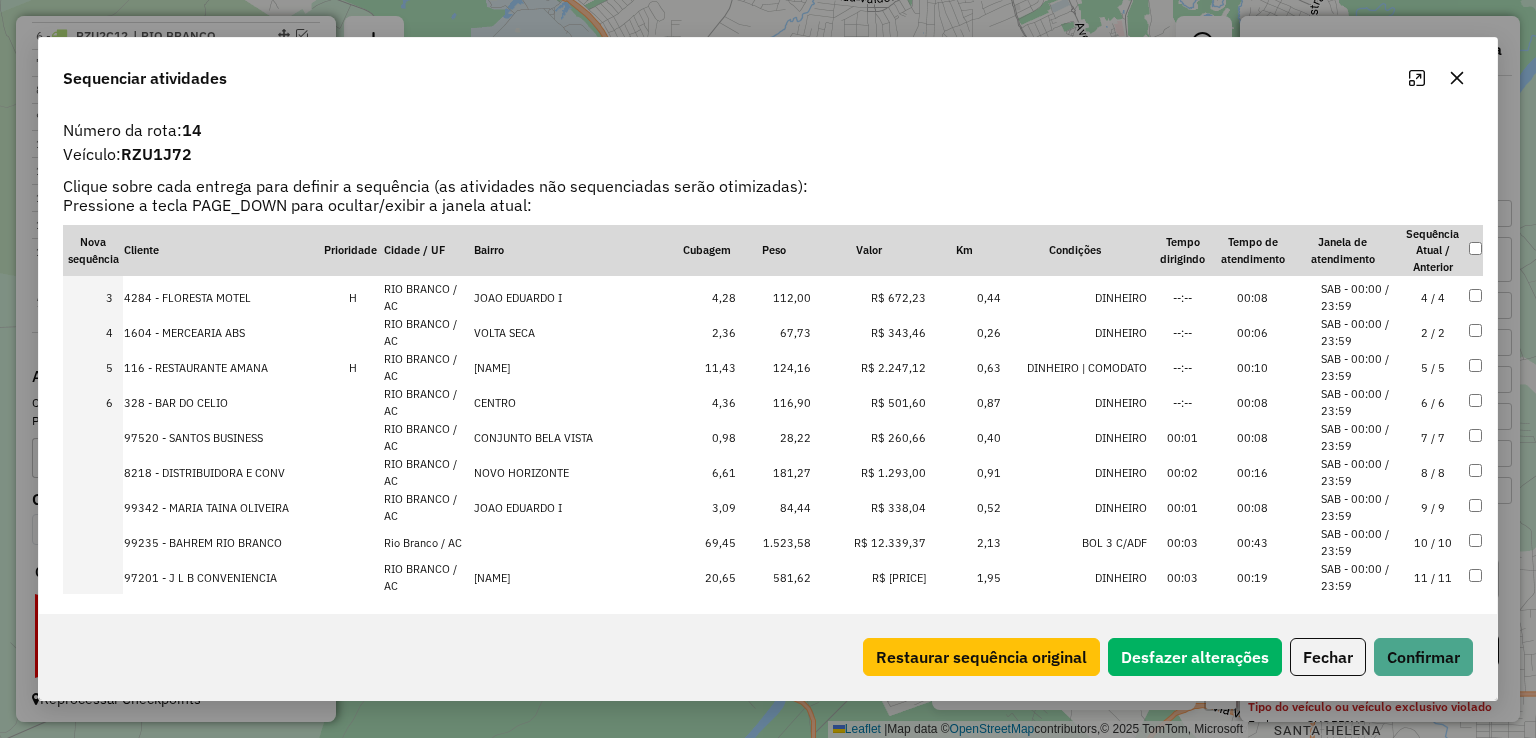 scroll, scrollTop: 100, scrollLeft: 0, axis: vertical 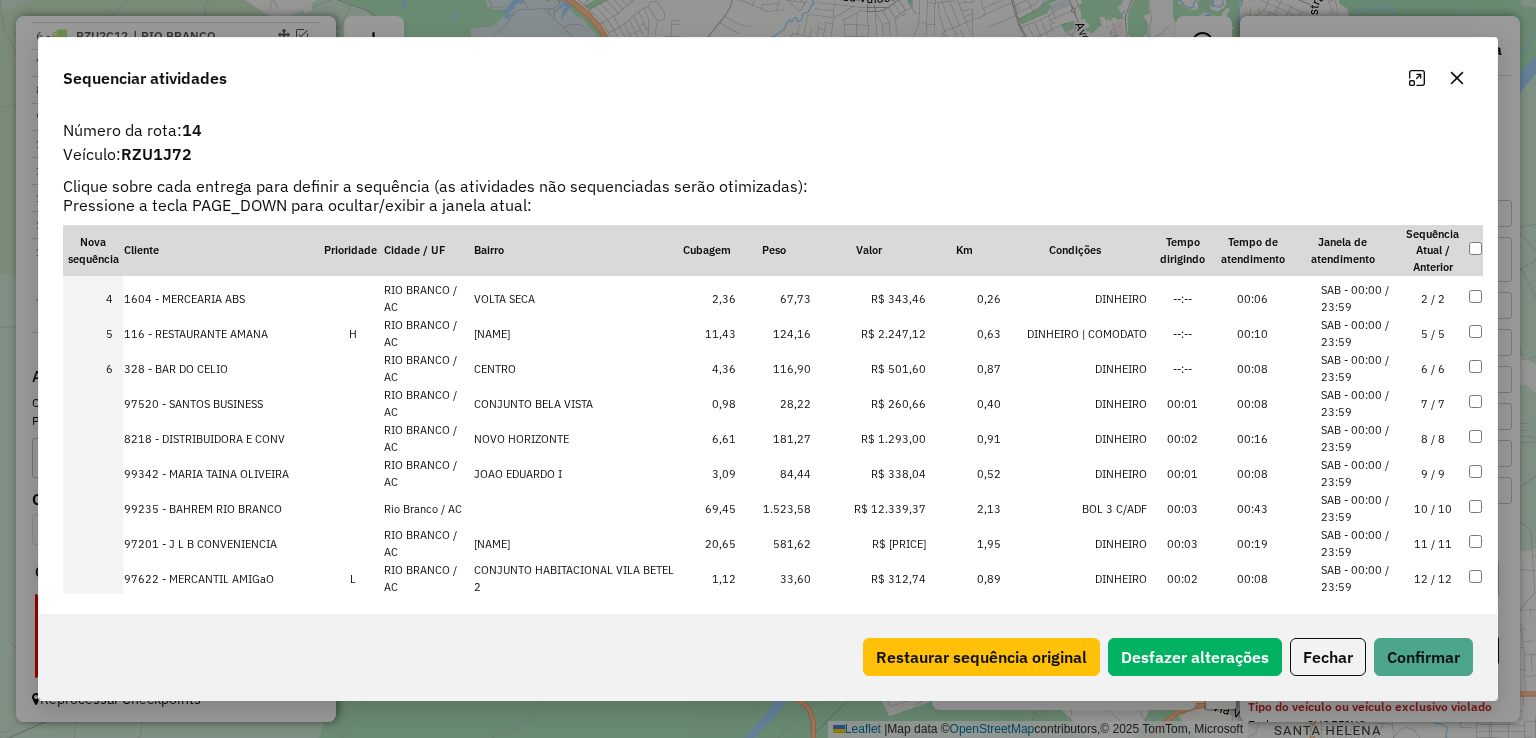 click on "R$ 1.293,00" at bounding box center (869, 438) 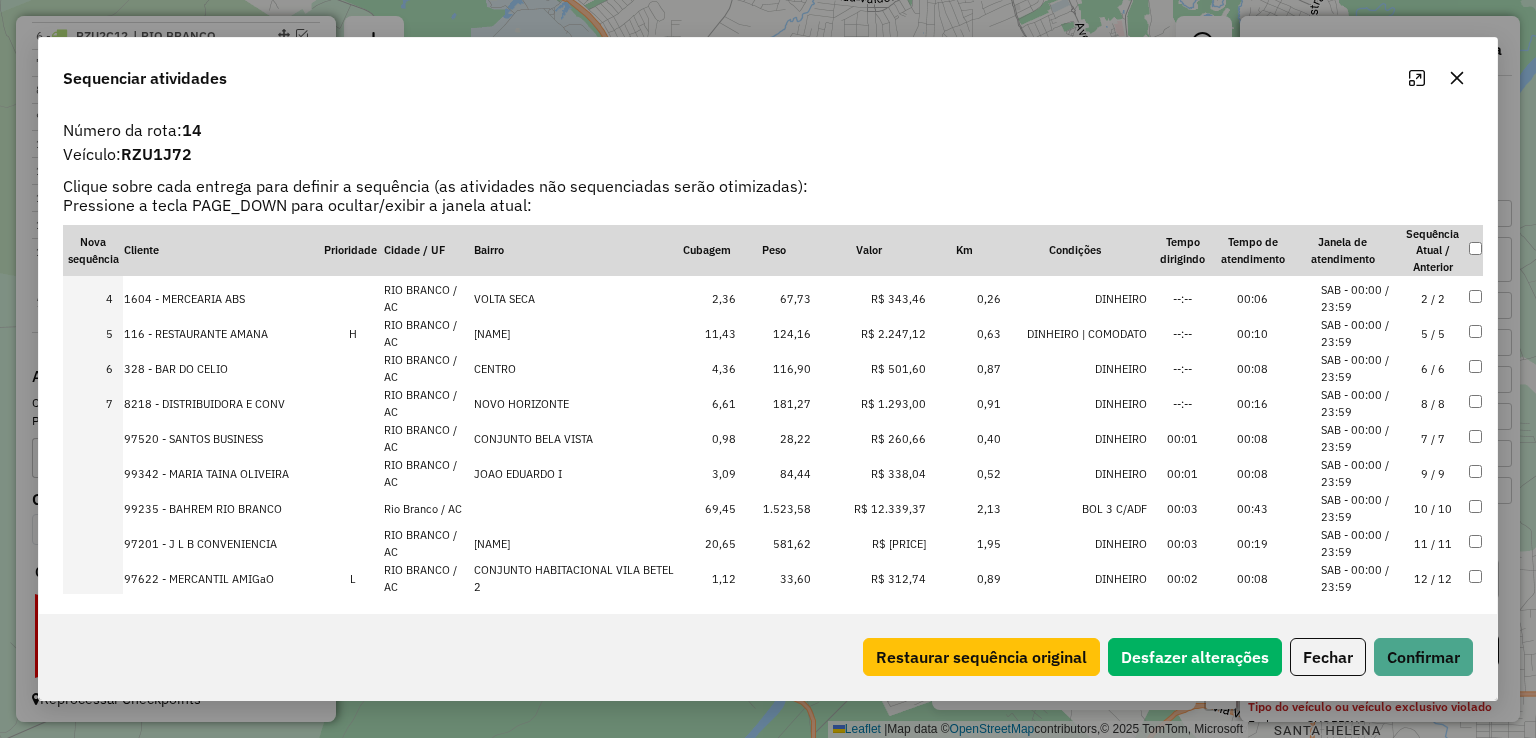 click on "R$ 12.339,37" at bounding box center (869, 508) 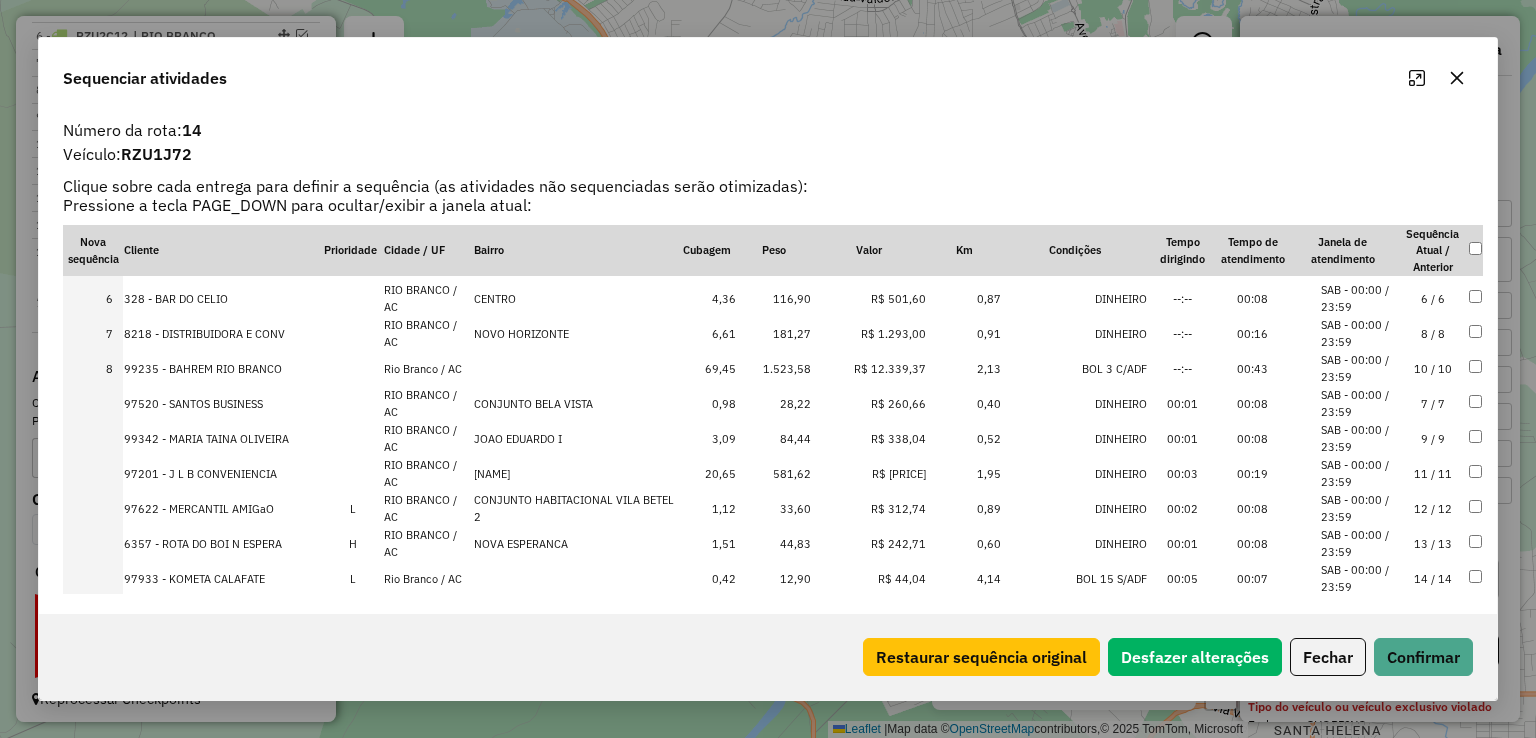 scroll, scrollTop: 200, scrollLeft: 0, axis: vertical 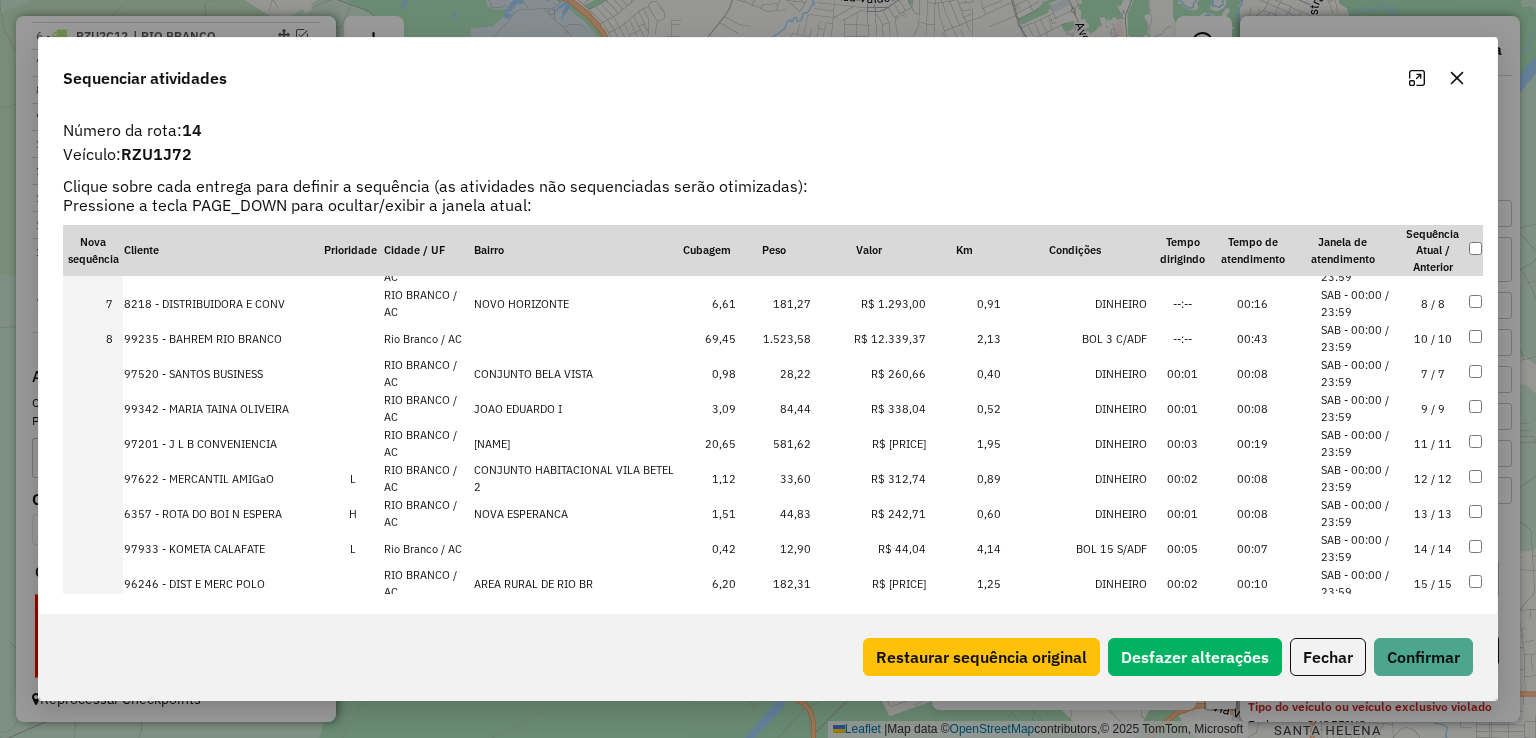 click on "R$ 4.669,72" at bounding box center [869, 443] 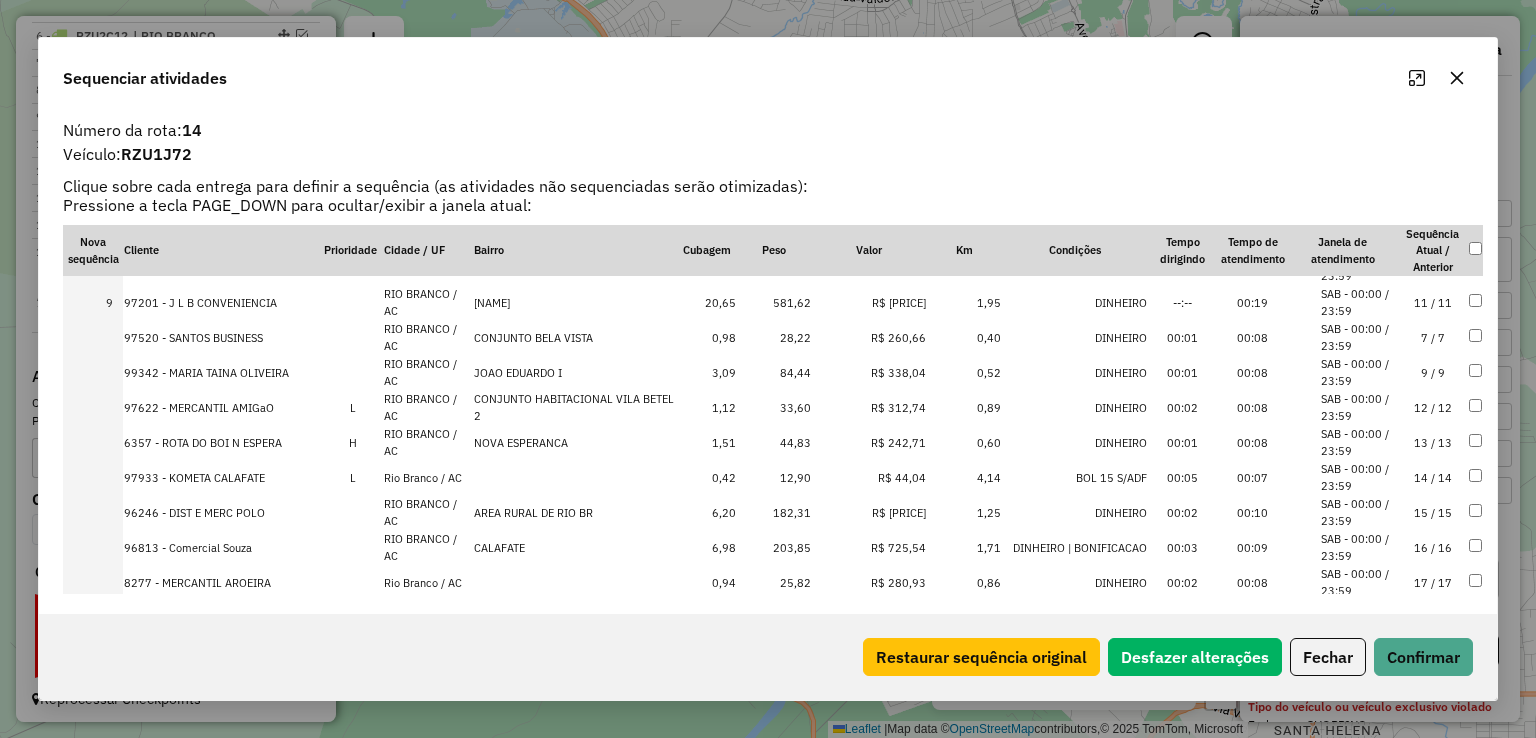 scroll, scrollTop: 300, scrollLeft: 0, axis: vertical 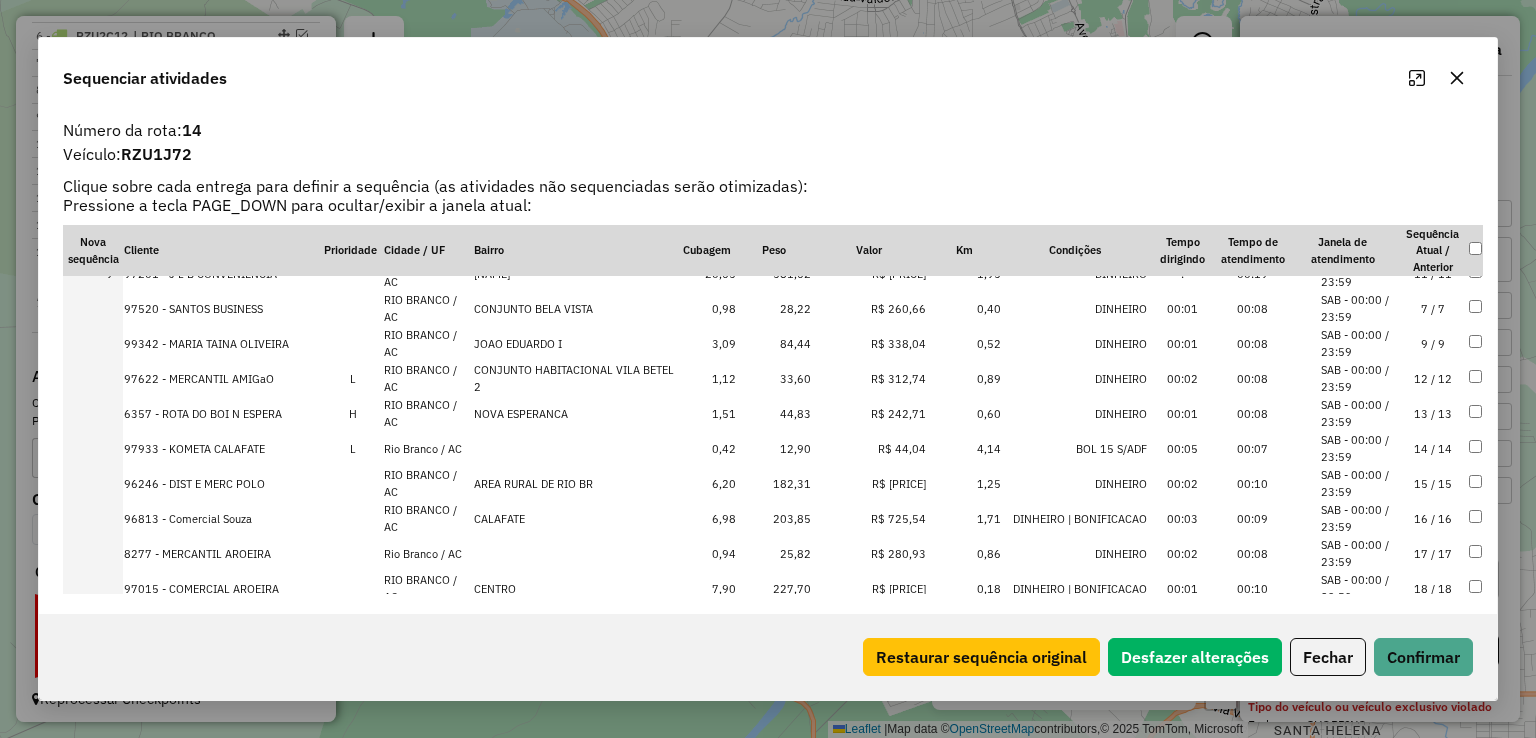 click on "R$ 964,02" at bounding box center (869, 483) 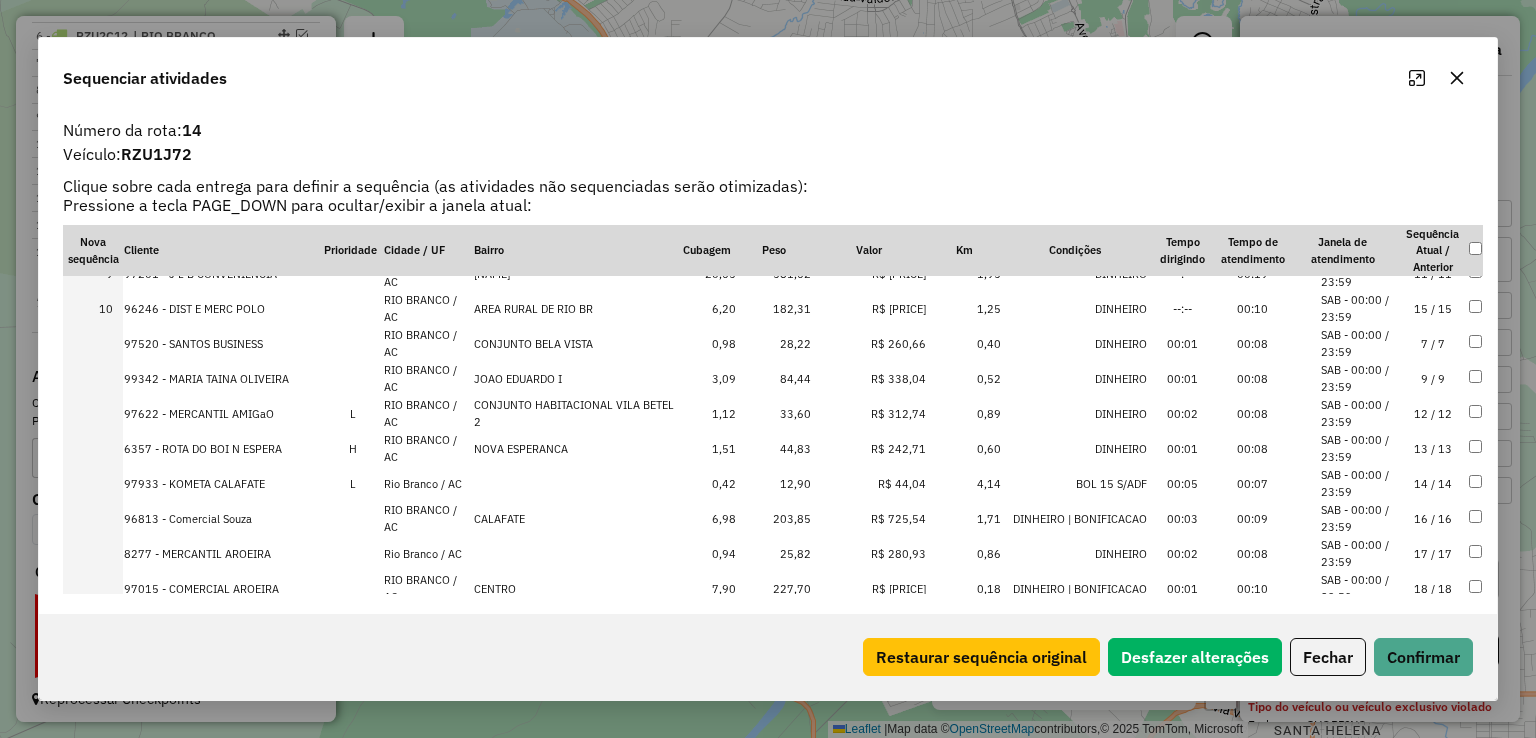 click on "R$ 725,54" at bounding box center (869, 518) 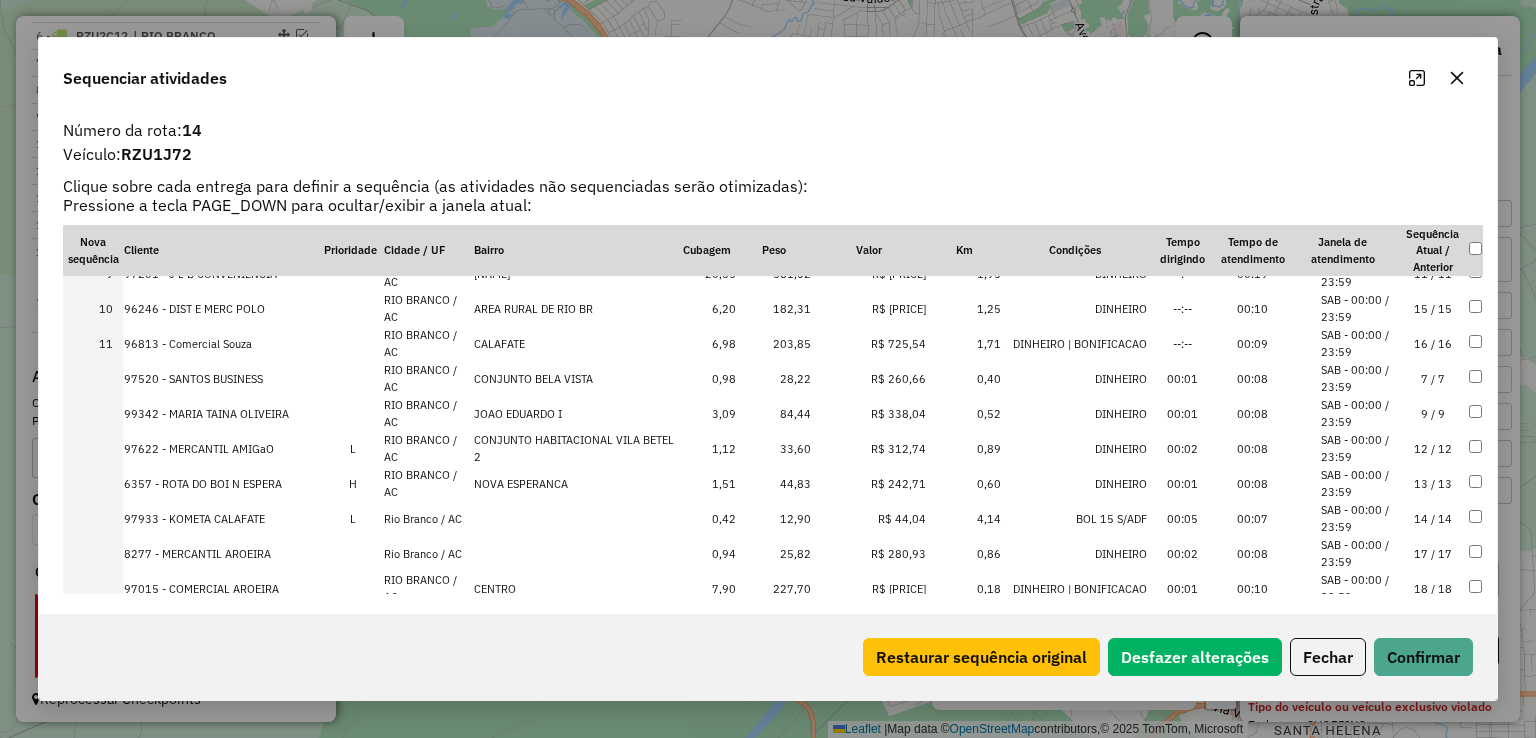click on "R$ 1.047,12" at bounding box center (869, 588) 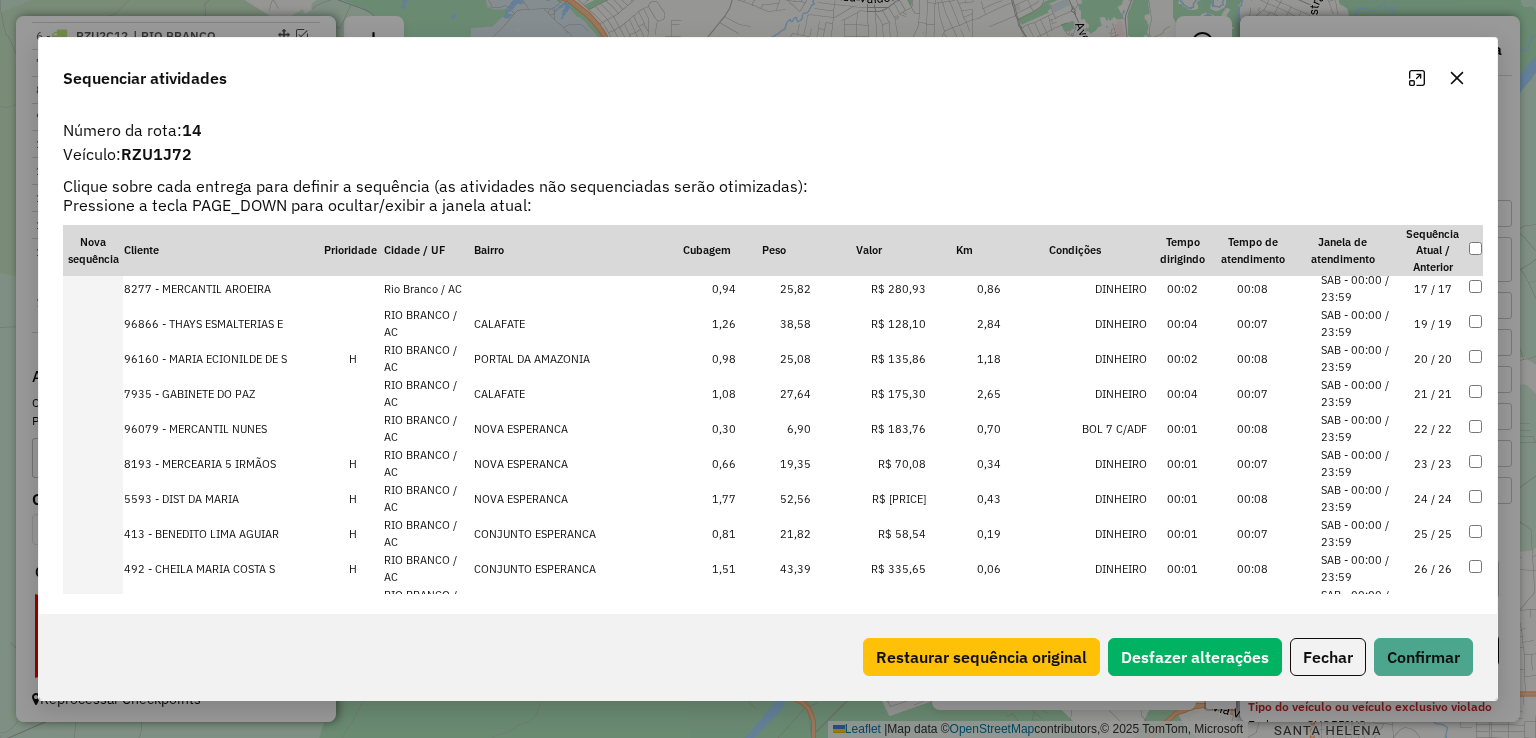 scroll, scrollTop: 800, scrollLeft: 0, axis: vertical 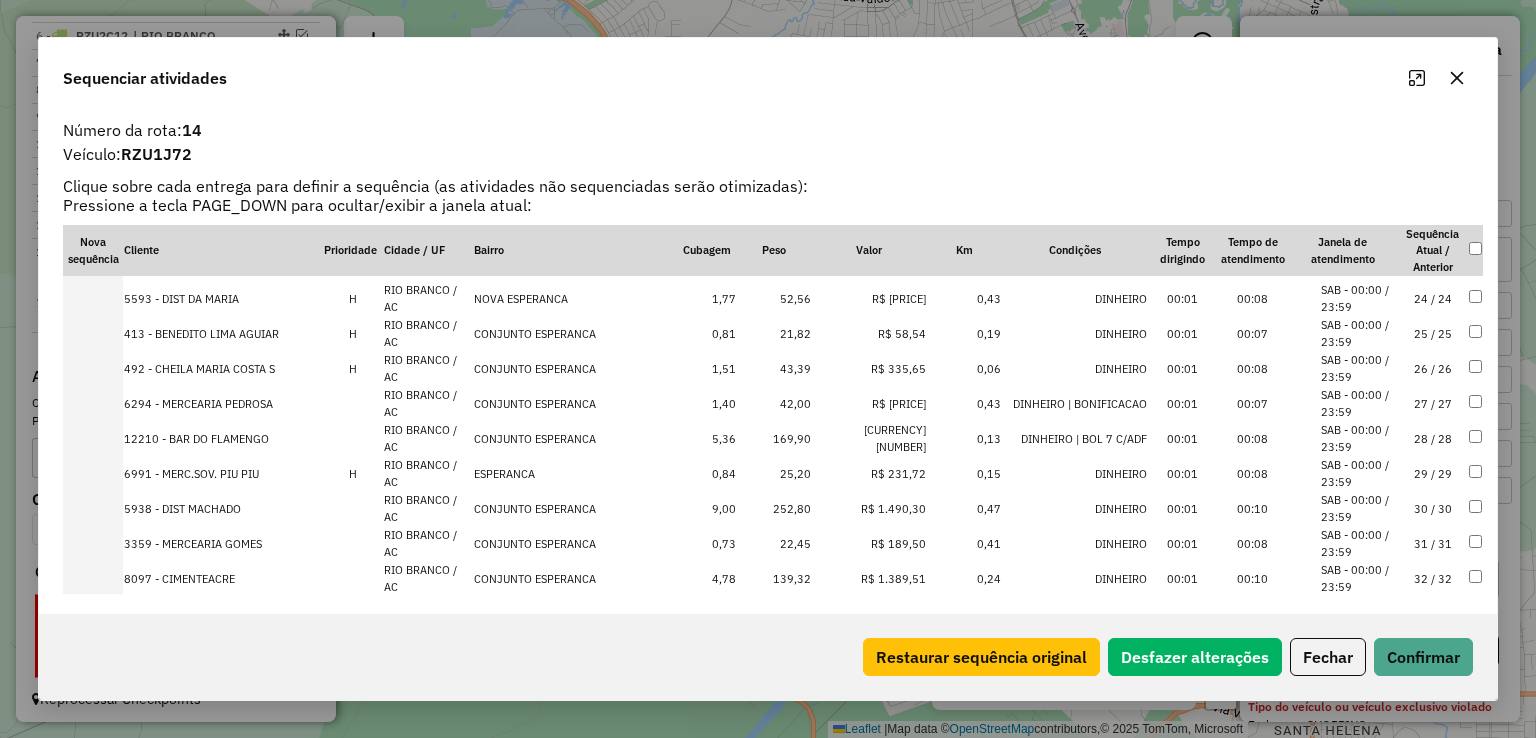 click on "169,90" at bounding box center (774, 438) 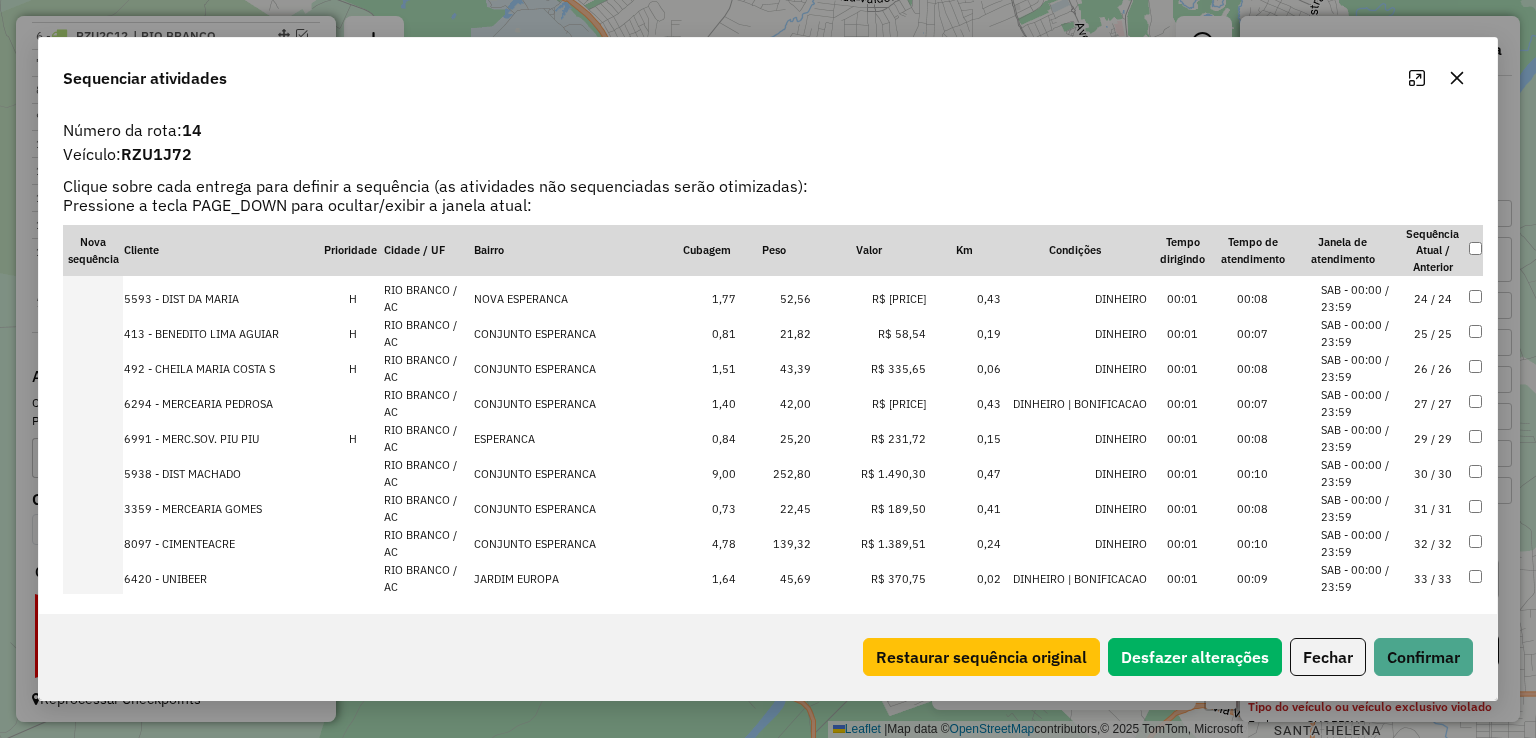 click on "252,80" at bounding box center (774, 473) 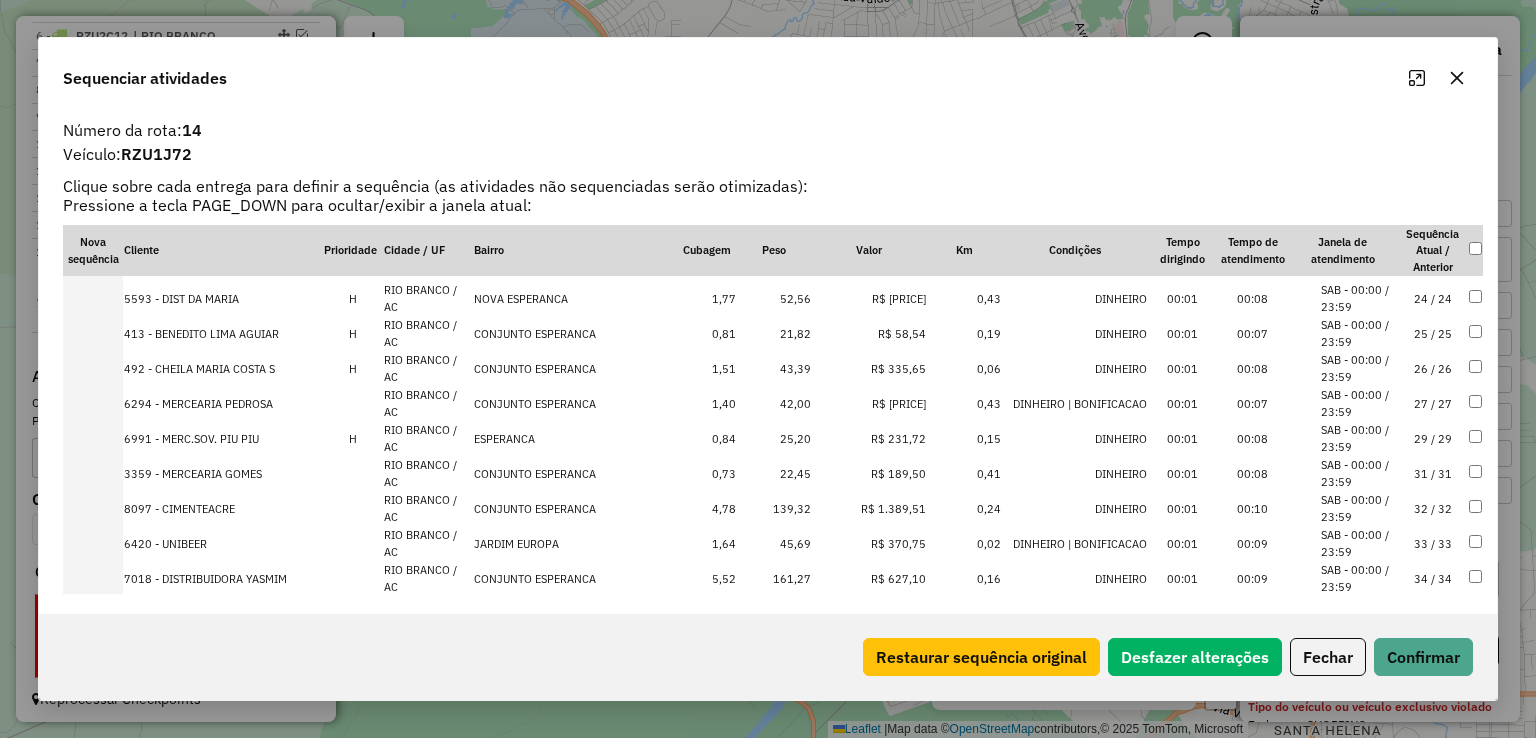 click on "139,32" at bounding box center (774, 508) 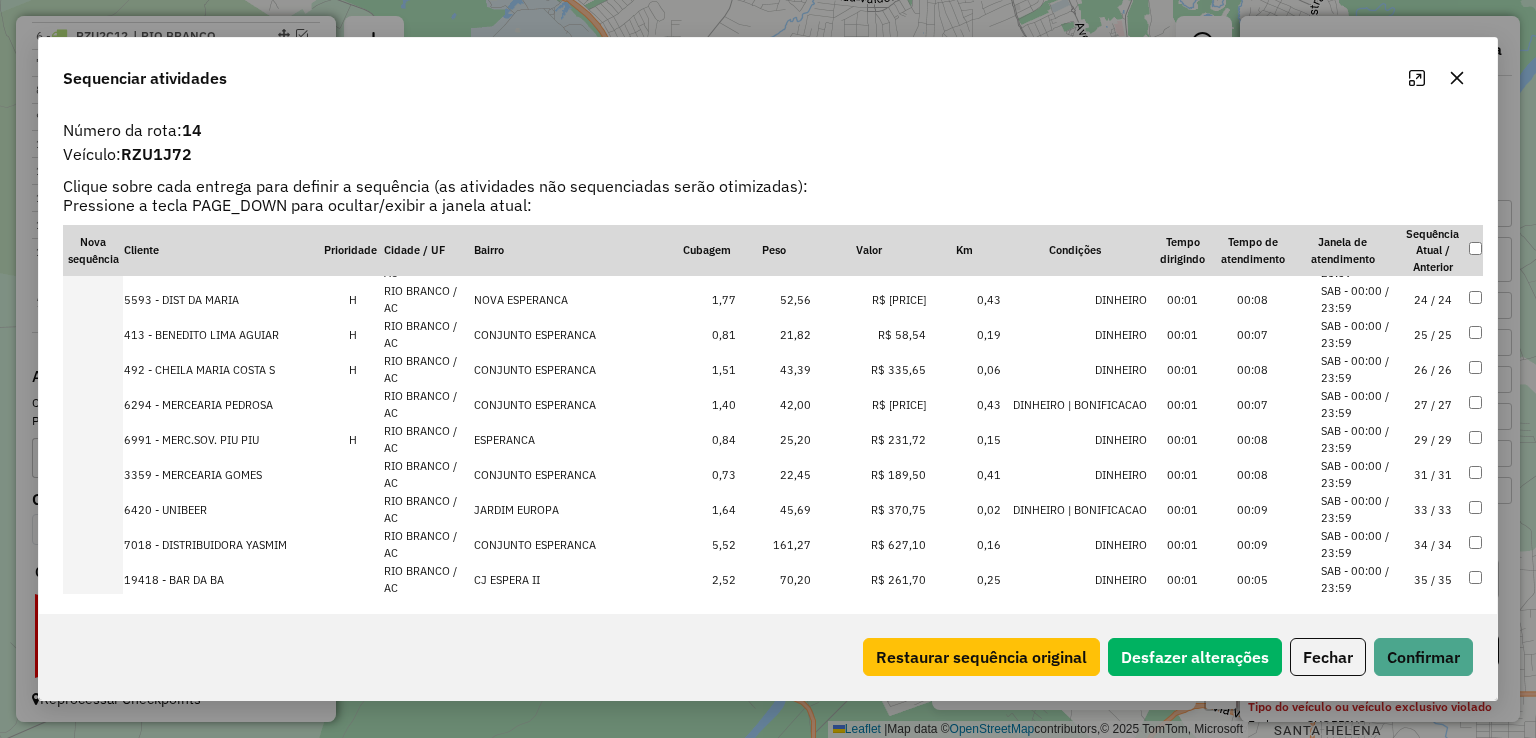 click on "R$ 627,10" at bounding box center (869, 544) 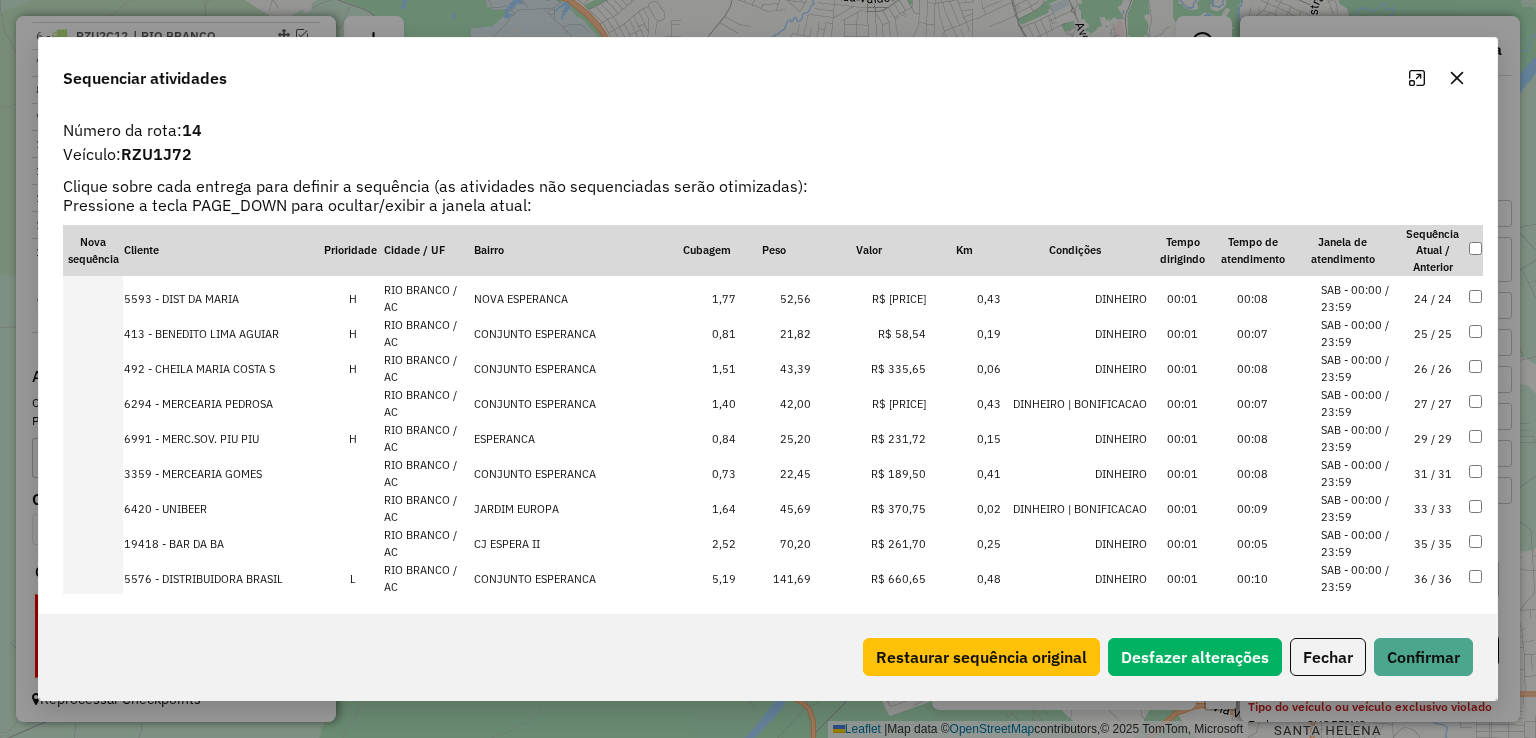 scroll, scrollTop: 996, scrollLeft: 0, axis: vertical 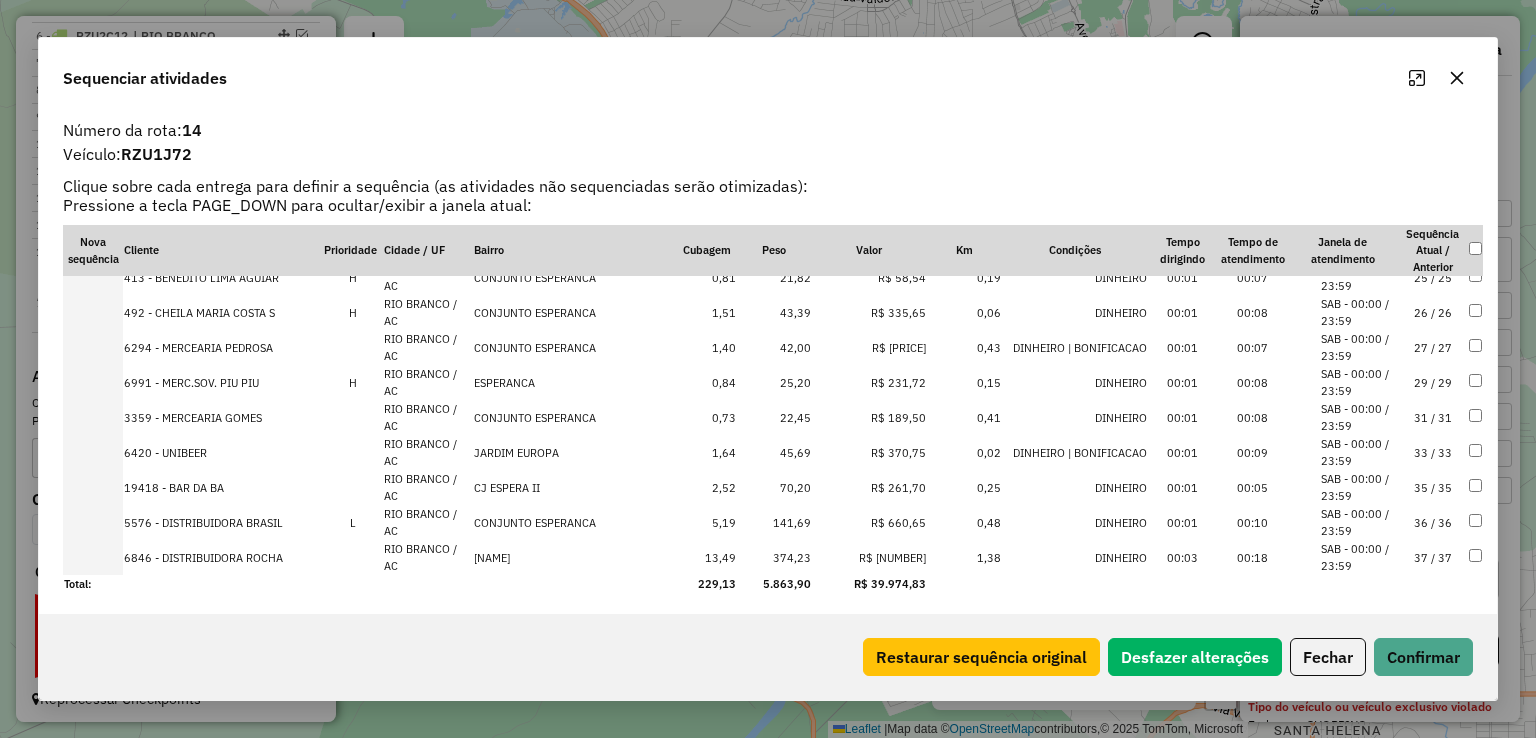 click on "R$ 660,65" at bounding box center (869, 522) 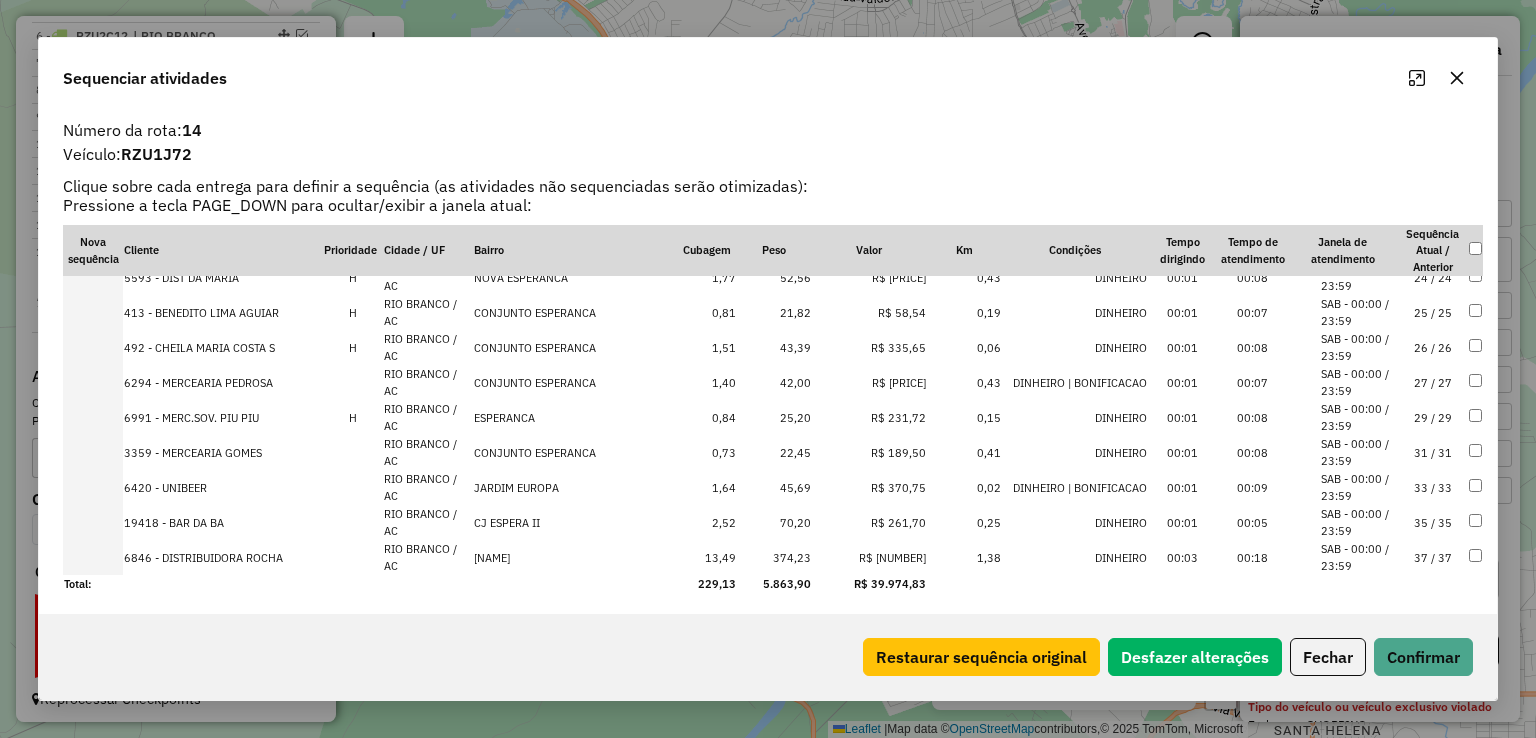 click on "R$ 2.947,14" at bounding box center (869, 557) 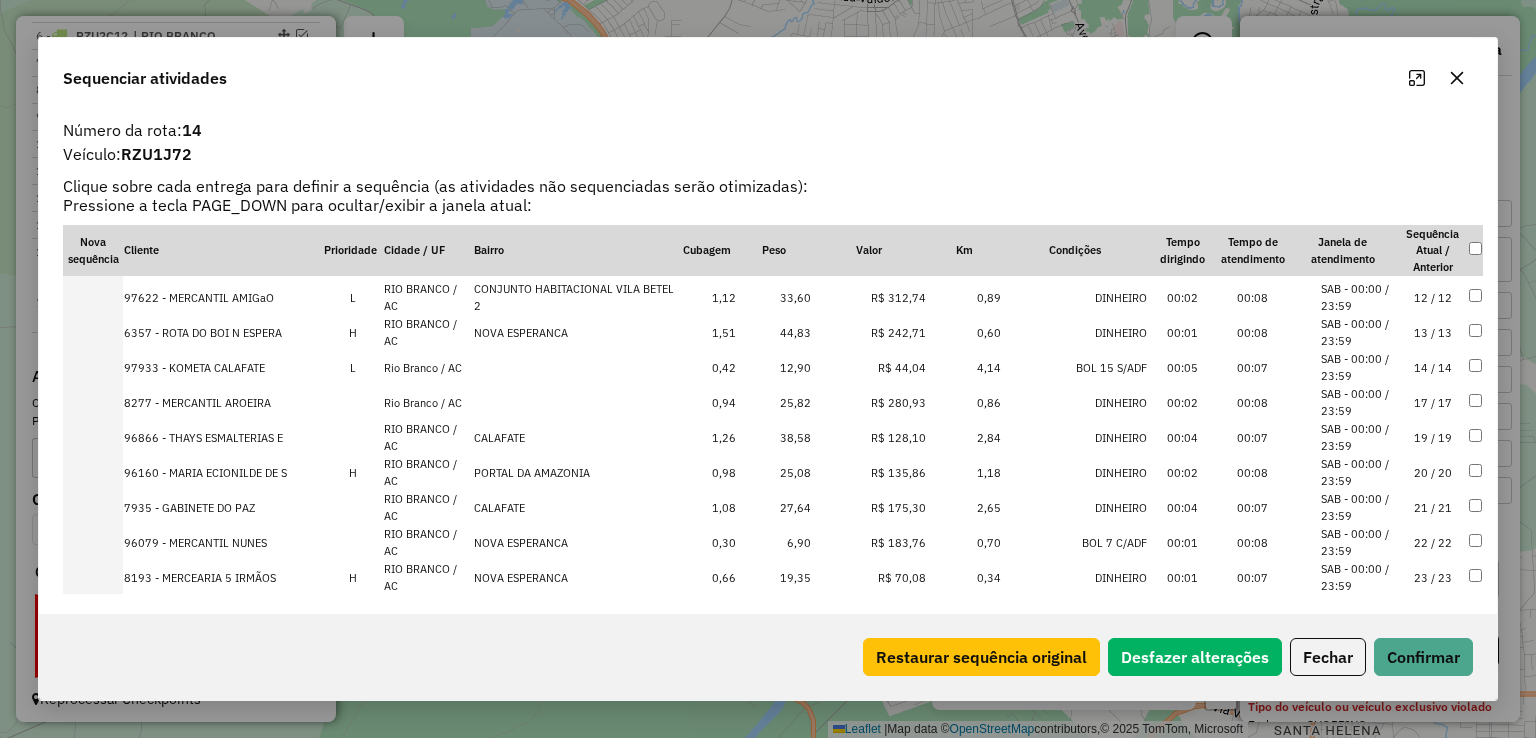 scroll, scrollTop: 596, scrollLeft: 0, axis: vertical 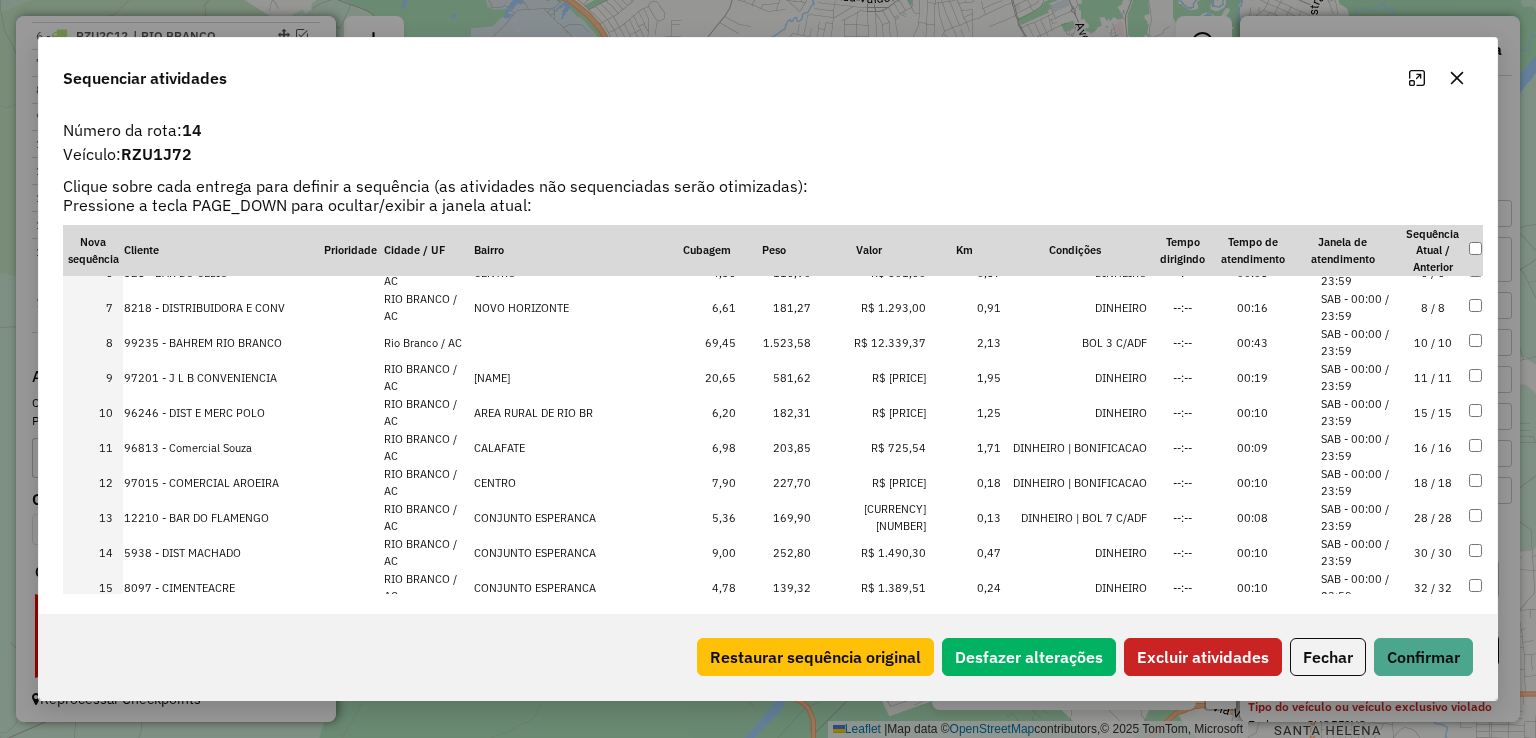 click at bounding box center (1475, 342) 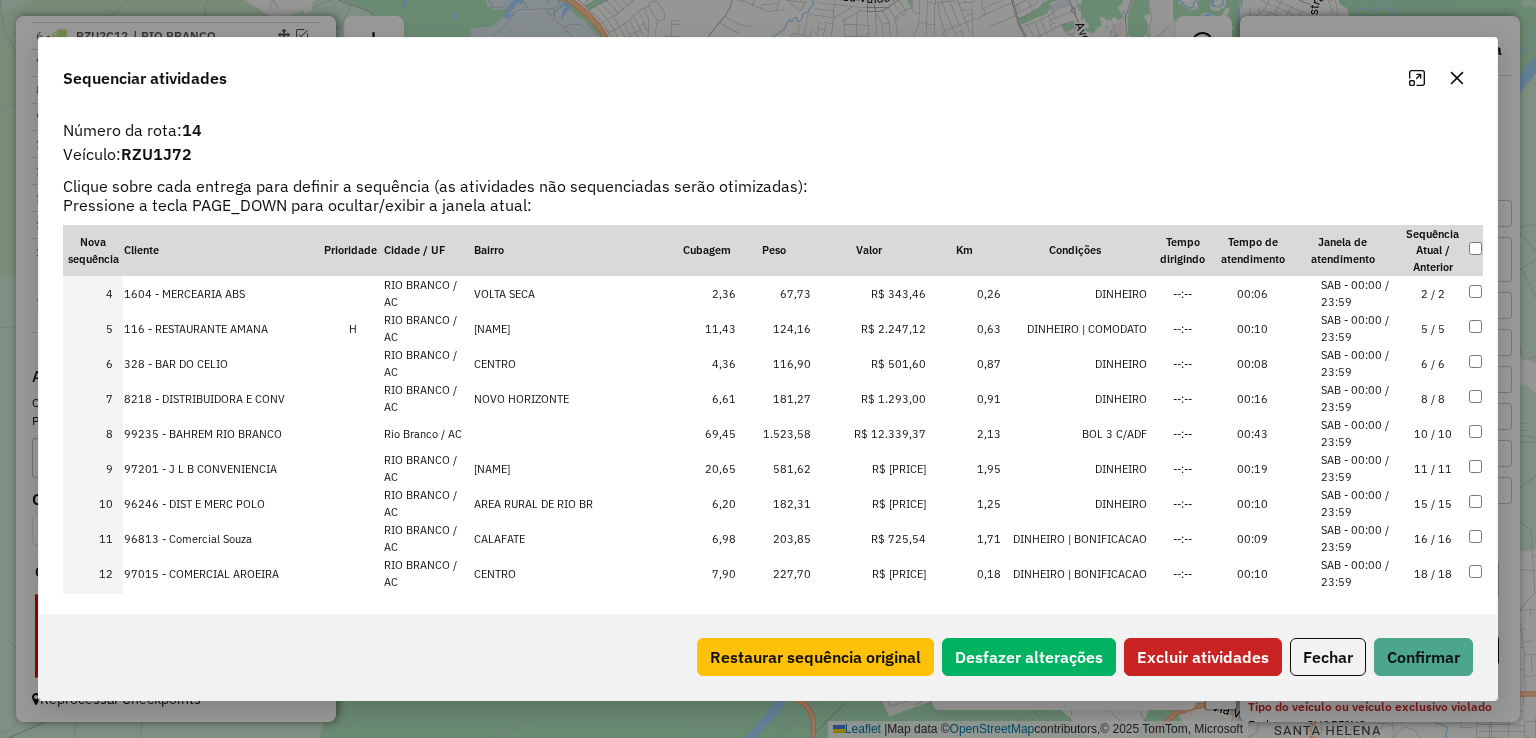 scroll, scrollTop: 0, scrollLeft: 0, axis: both 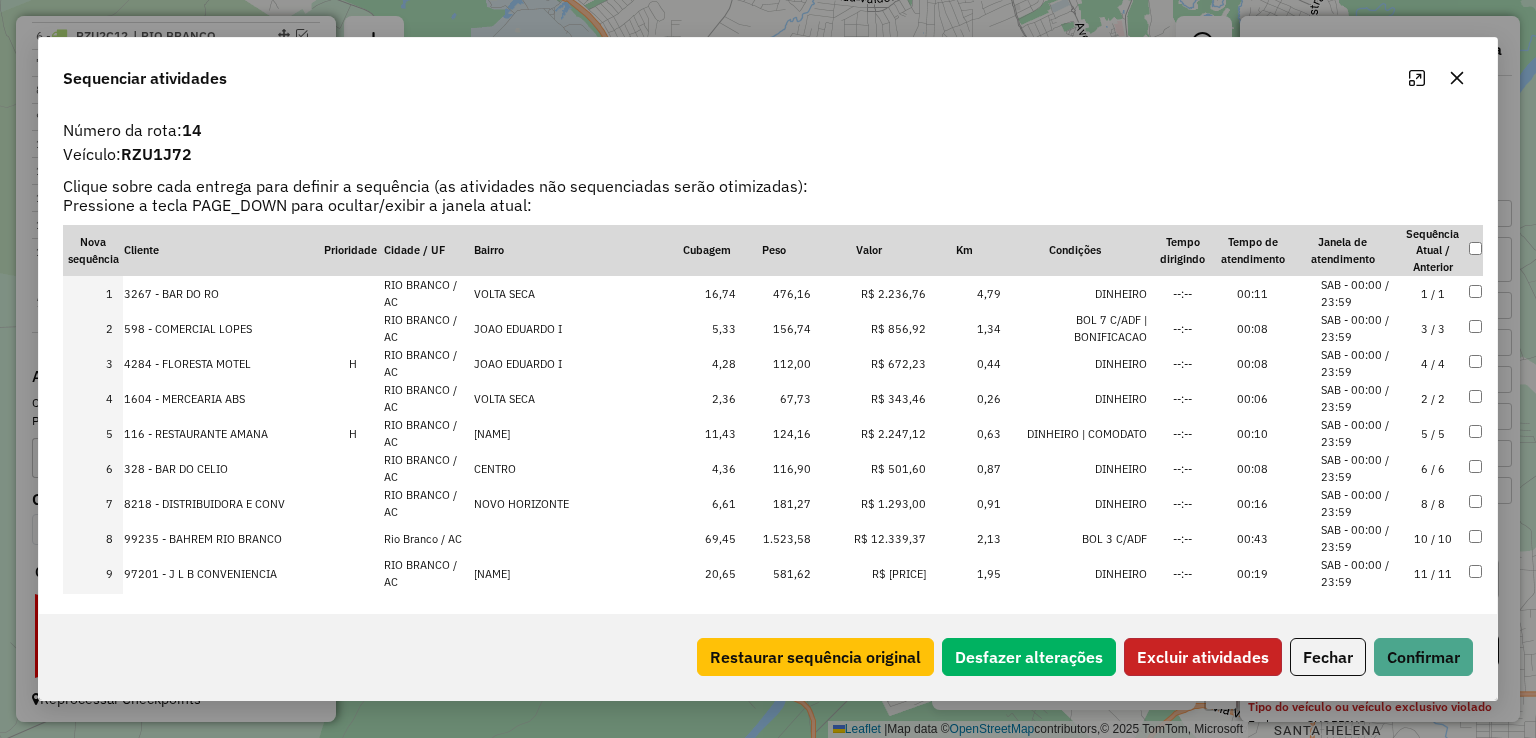 click on "Excluir atividades" 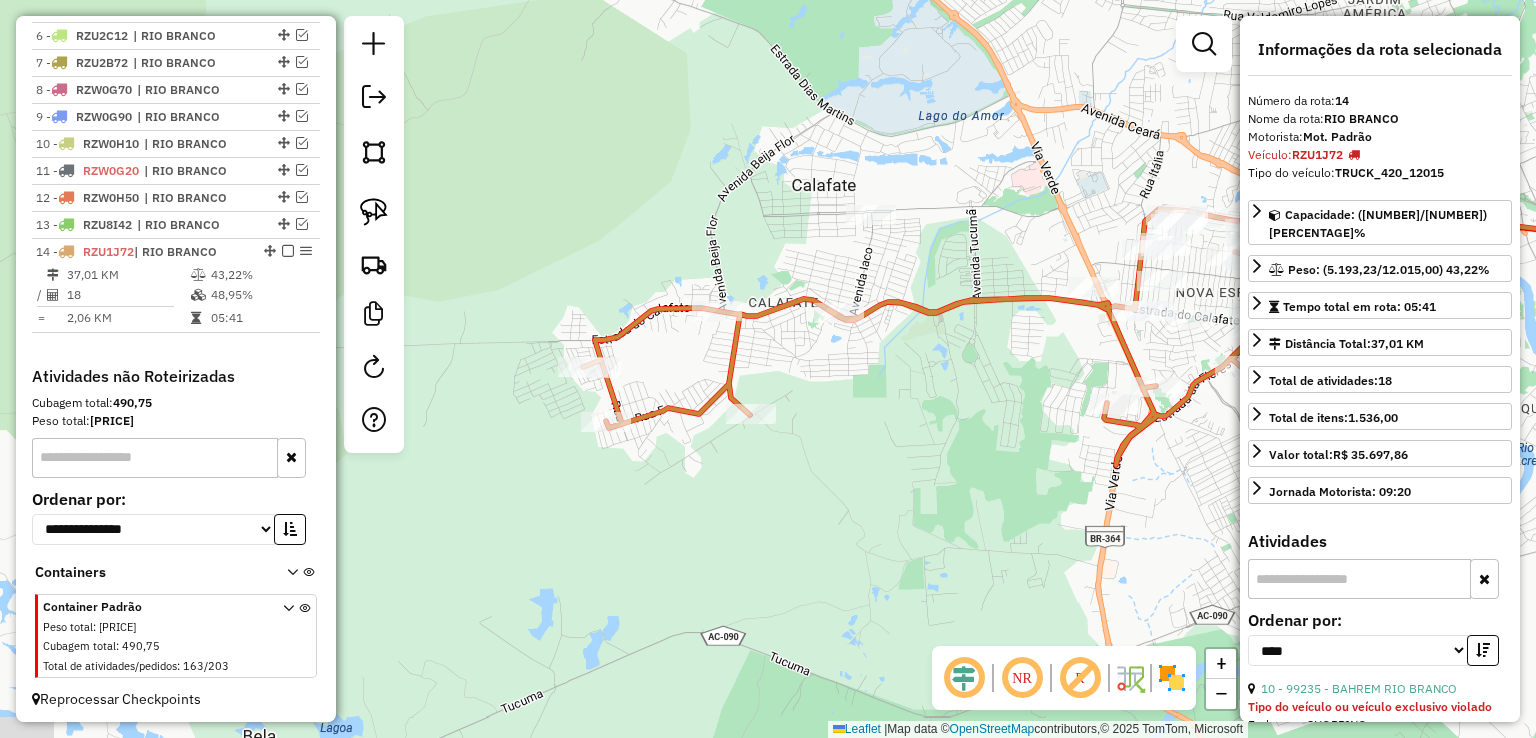 drag, startPoint x: 568, startPoint y: 220, endPoint x: 956, endPoint y: 239, distance: 388.46494 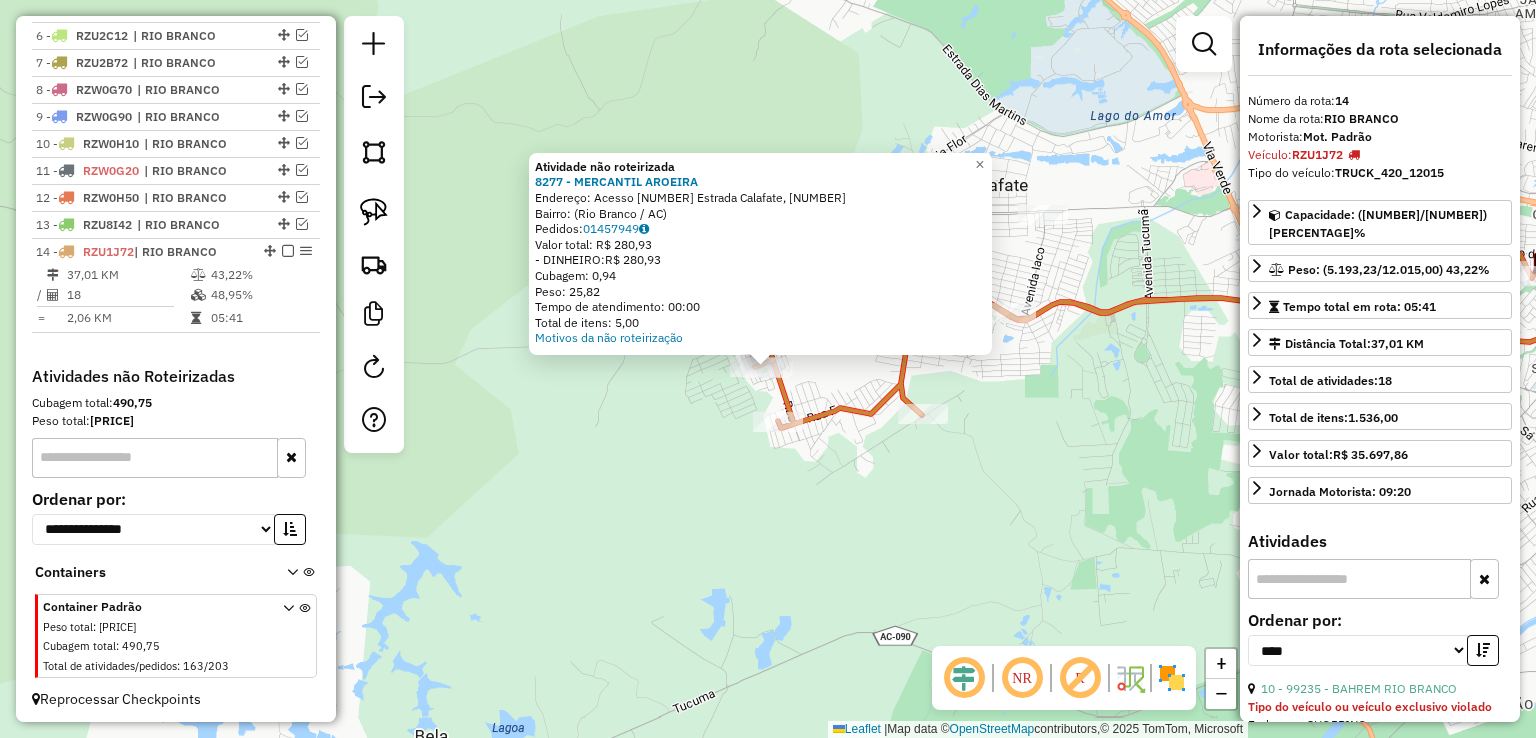drag, startPoint x: 614, startPoint y: 432, endPoint x: 689, endPoint y: 410, distance: 78.160095 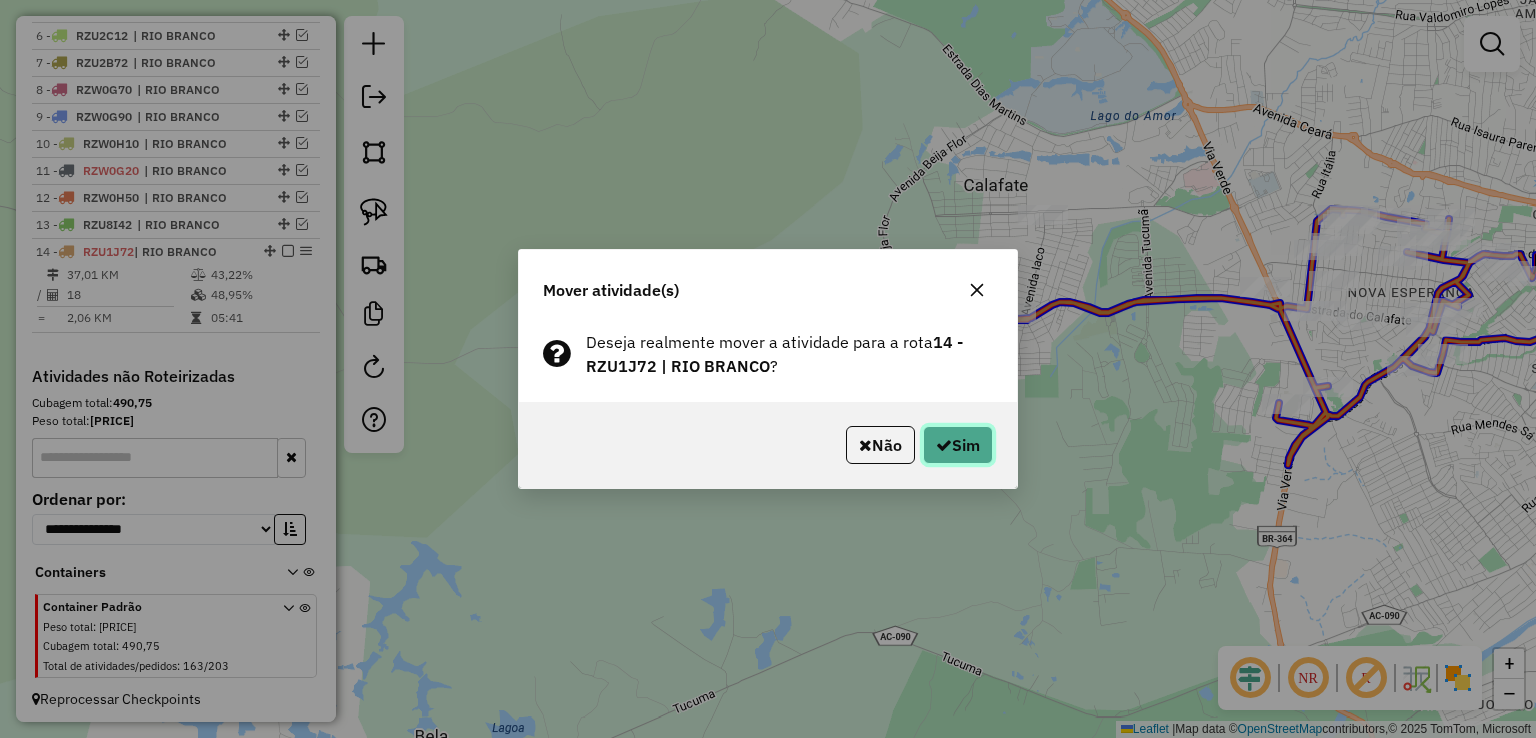 click on "Sim" 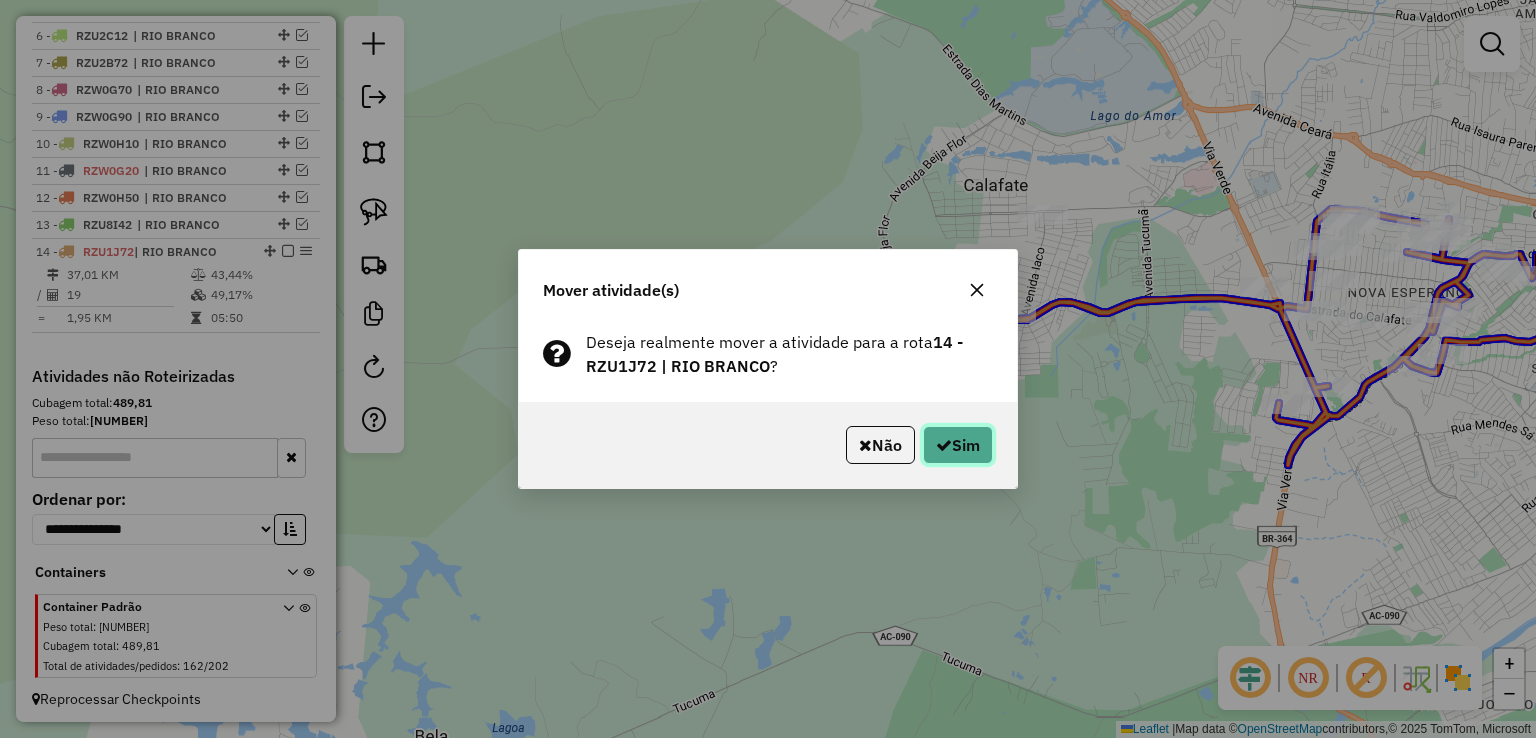 click on "Sim" 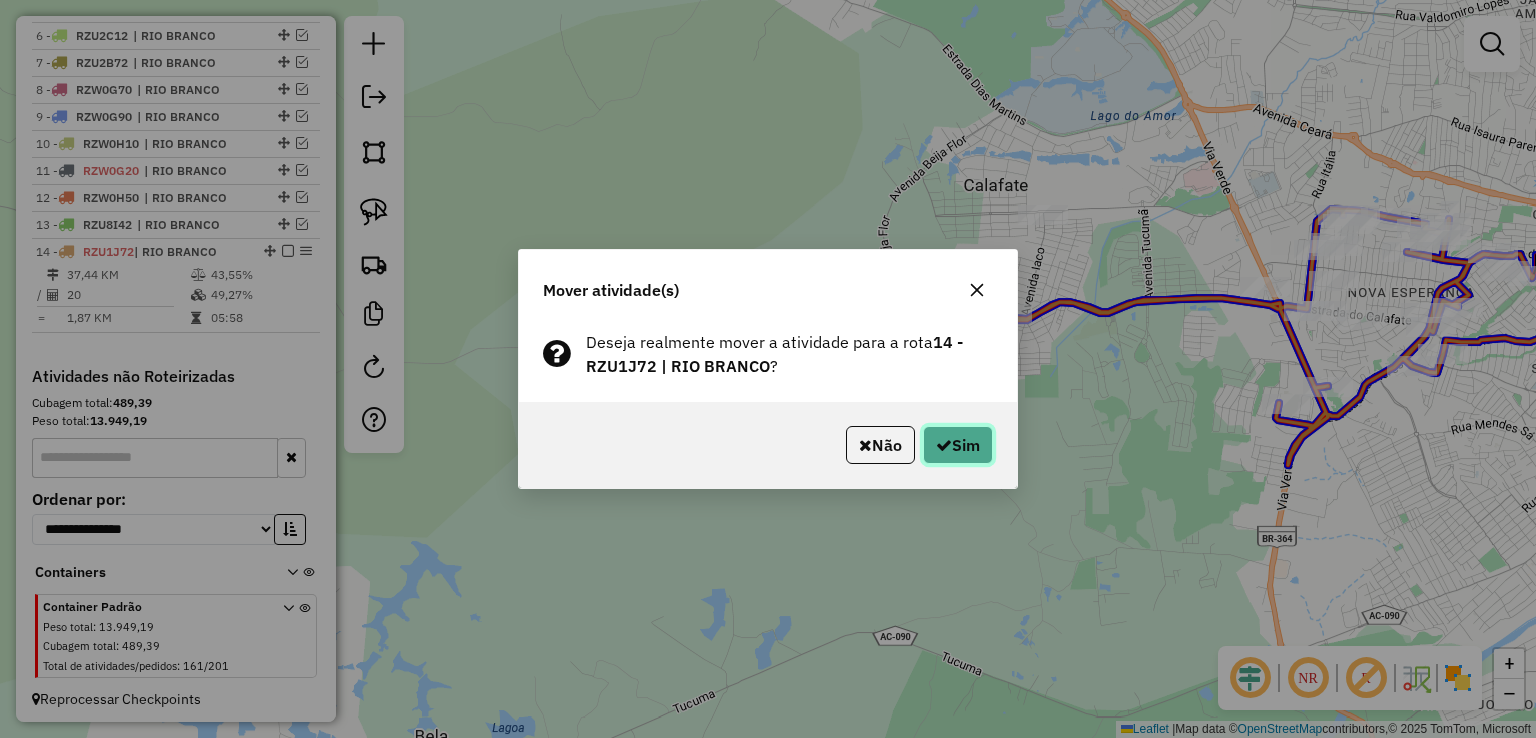 click on "Sim" 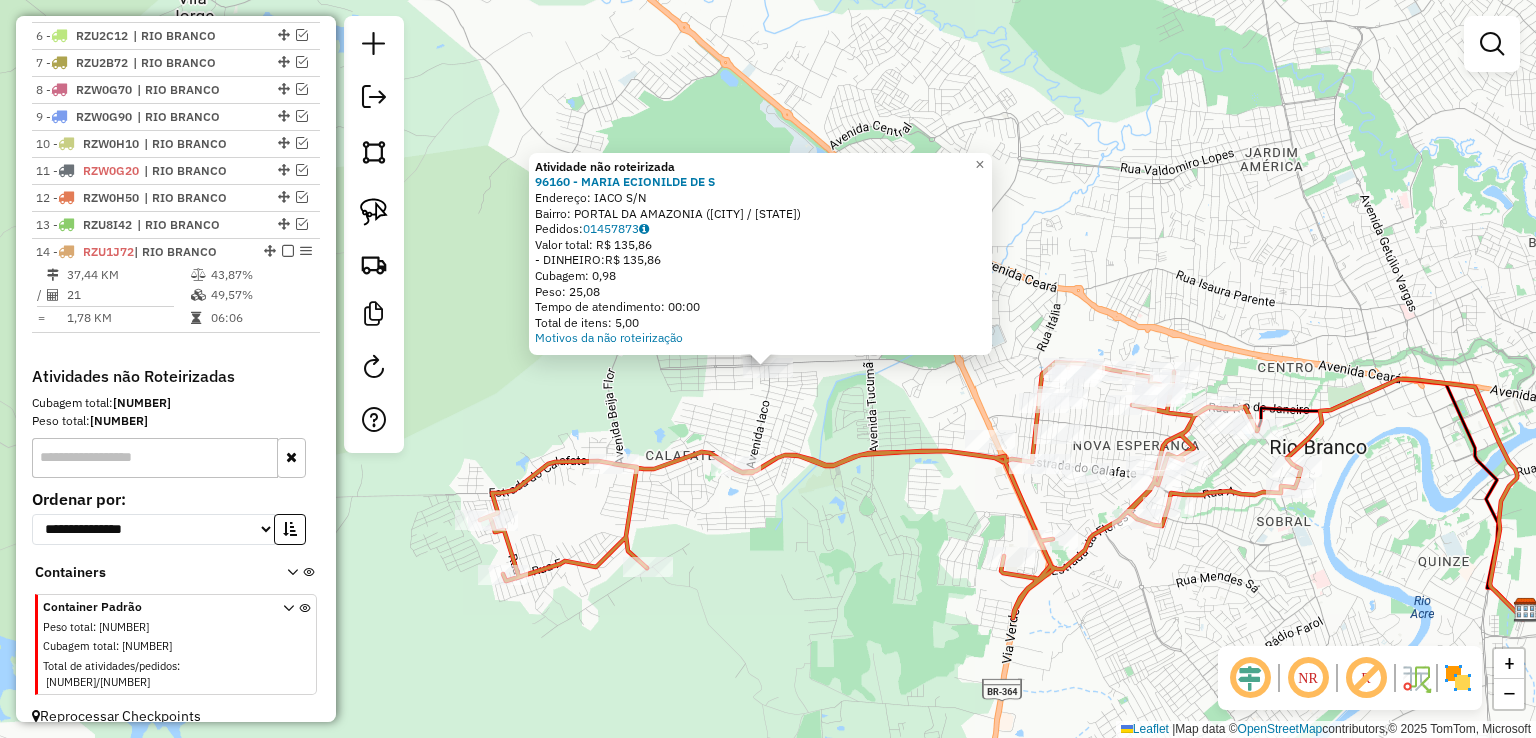 click on "Atividade não roteirizada 96160 - MARIA ECIONILDE DE S  Endereço:  IACO S/N   Bairro: PORTAL DA AMAZONIA (RIO BRANCO / AC)   Pedidos:  01457873   Valor total: R$ 135,86   - DINHEIRO:  R$ 135,86   Cubagem: 0,98   Peso: 25,08   Tempo de atendimento: 00:00   Total de itens: 5,00  Motivos da não roteirização × Janela de atendimento Grade de atendimento Capacidade Transportadoras Veículos Cliente Pedidos  Rotas Selecione os dias de semana para filtrar as janelas de atendimento  Seg   Ter   Qua   Qui   Sex   Sáb   Dom  Informe o período da janela de atendimento: De: Até:  Filtrar exatamente a janela do cliente  Considerar janela de atendimento padrão  Selecione os dias de semana para filtrar as grades de atendimento  Seg   Ter   Qua   Qui   Sex   Sáb   Dom   Considerar clientes sem dia de atendimento cadastrado  Clientes fora do dia de atendimento selecionado Filtrar as atividades entre os valores definidos abaixo:  Peso mínimo:   Peso máximo:   Cubagem mínima:   Cubagem máxima:   De:   Até:   De:" 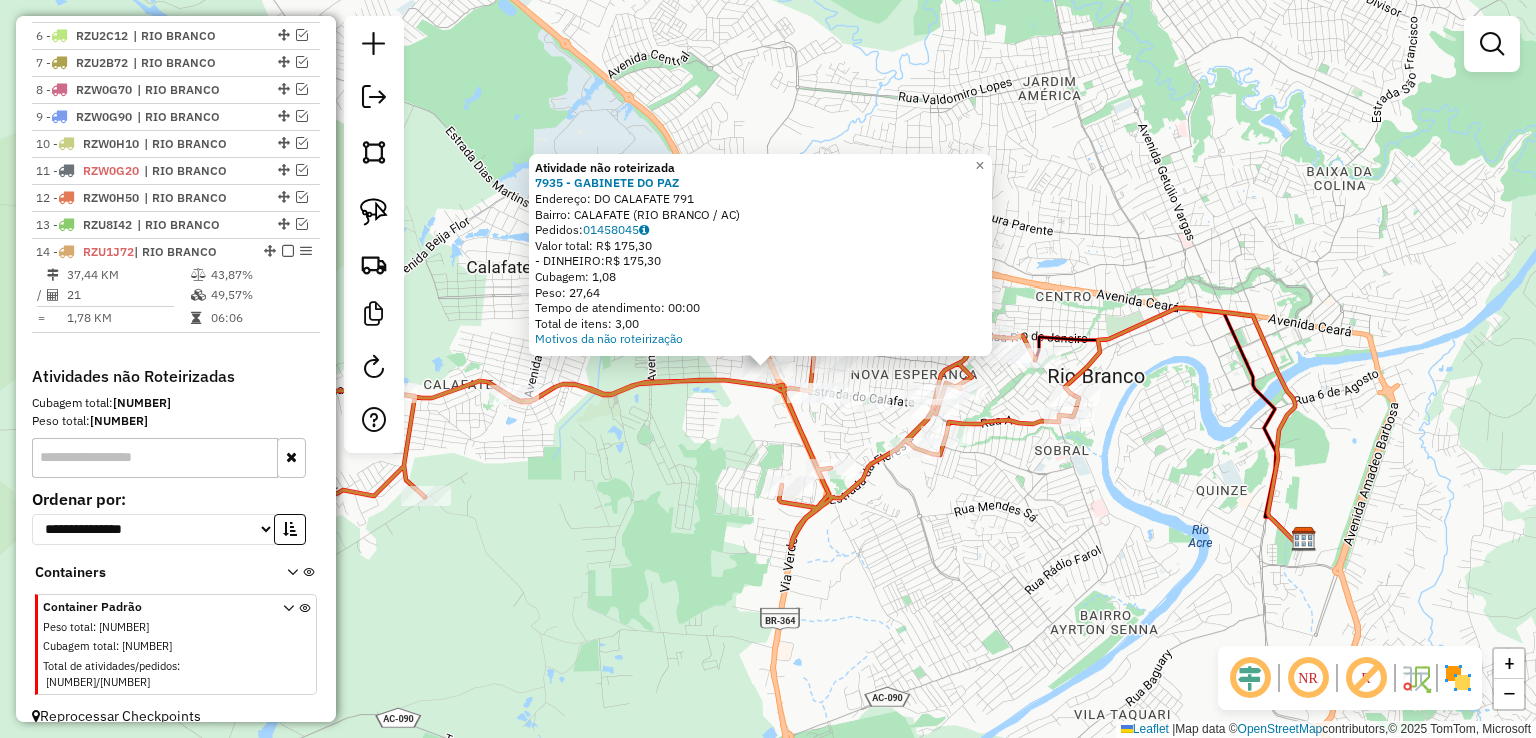 click on "Atividade não roteirizada 7935 - GABINETE DO PAZ  Endereço:  DO CALAFATE 791   Bairro: CALAFATE (RIO BRANCO / AC)   Pedidos:  01458045   Valor total: R$ 175,30   - DINHEIRO:  R$ 175,30   Cubagem: 1,08   Peso: 27,64   Tempo de atendimento: 00:00   Total de itens: 3,00  Motivos da não roteirização × Janela de atendimento Grade de atendimento Capacidade Transportadoras Veículos Cliente Pedidos  Rotas Selecione os dias de semana para filtrar as janelas de atendimento  Seg   Ter   Qua   Qui   Sex   Sáb   Dom  Informe o período da janela de atendimento: De: Até:  Filtrar exatamente a janela do cliente  Considerar janela de atendimento padrão  Selecione os dias de semana para filtrar as grades de atendimento  Seg   Ter   Qua   Qui   Sex   Sáb   Dom   Considerar clientes sem dia de atendimento cadastrado  Clientes fora do dia de atendimento selecionado Filtrar as atividades entre os valores definidos abaixo:  Peso mínimo:   Peso máximo:   Cubagem mínima:   Cubagem máxima:   De:   Até:   De:   Até:" 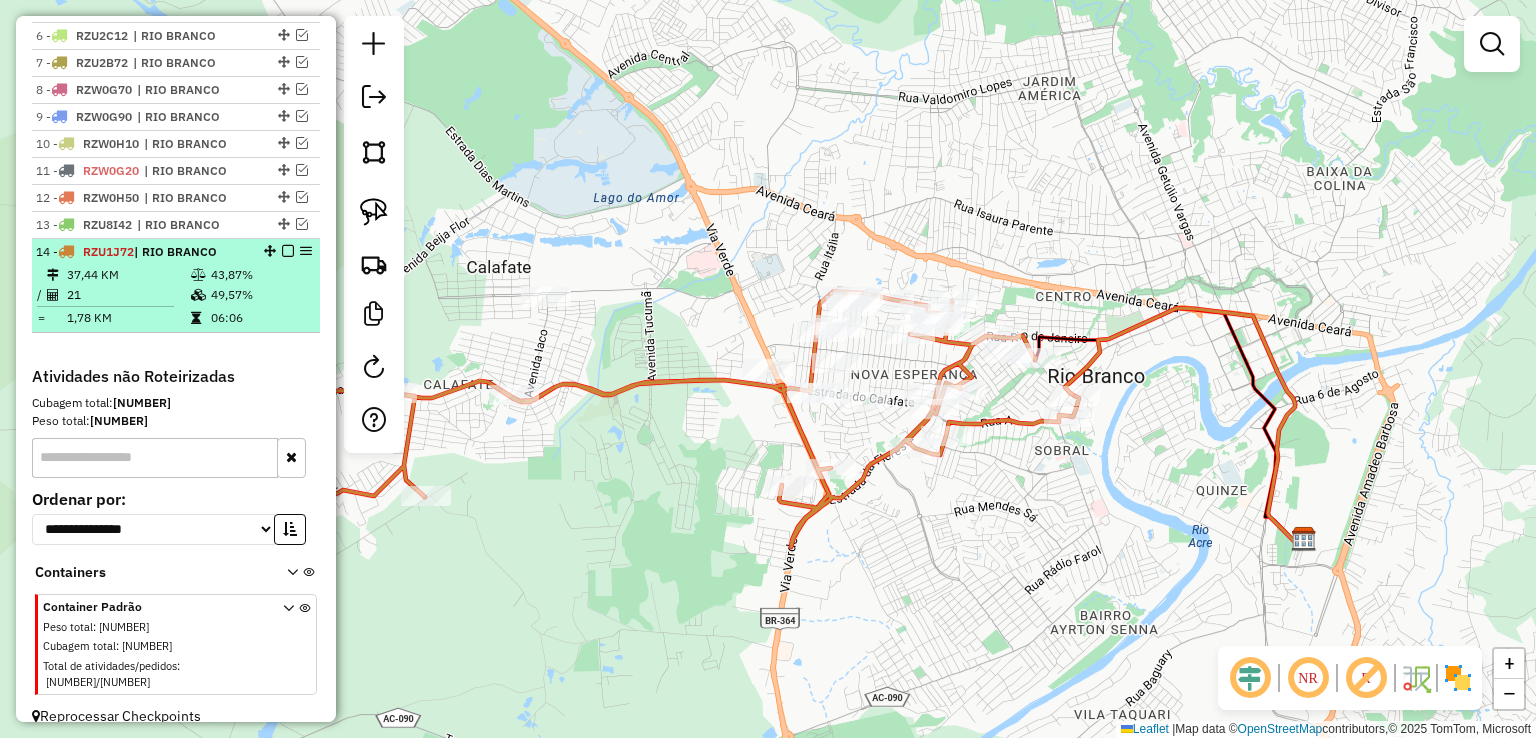 click at bounding box center (288, 251) 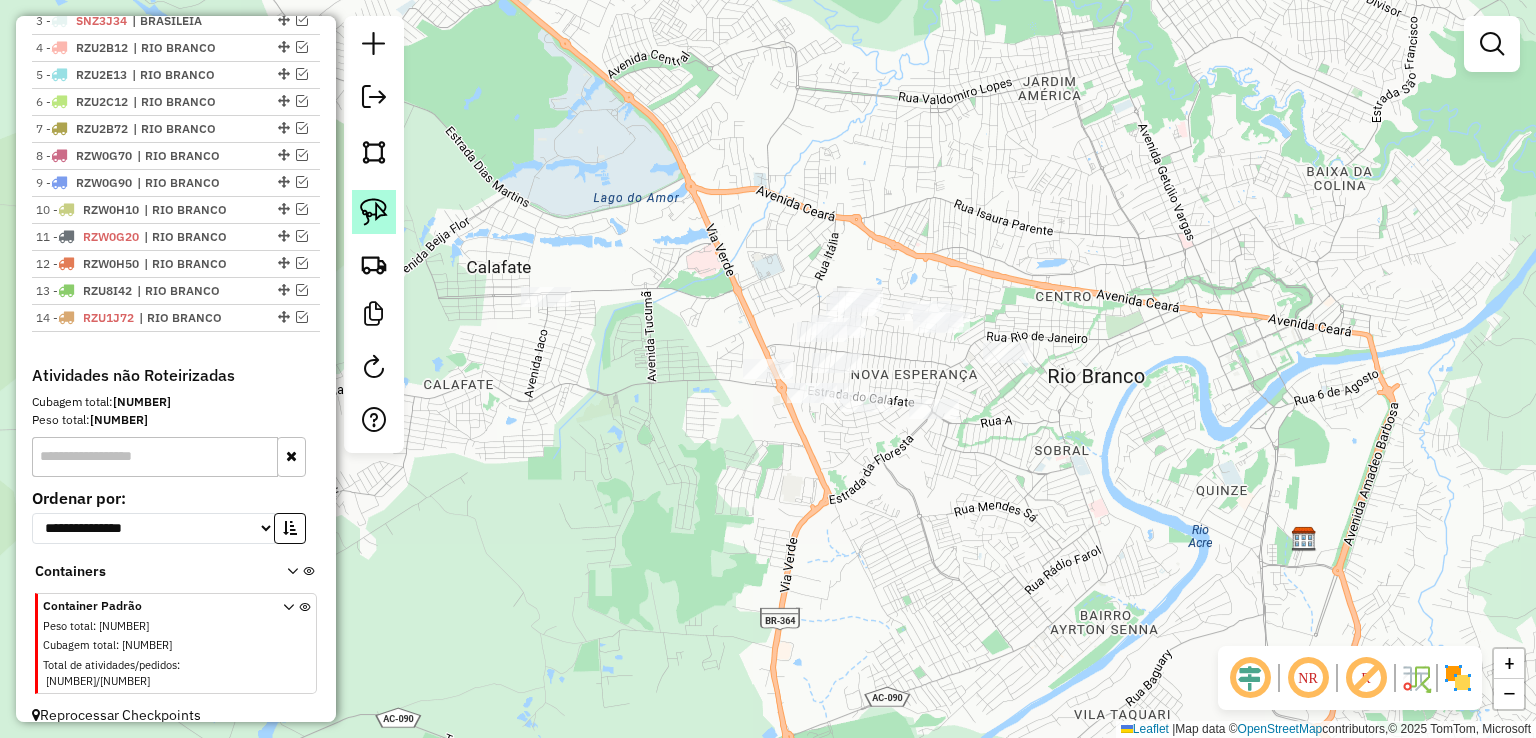 click 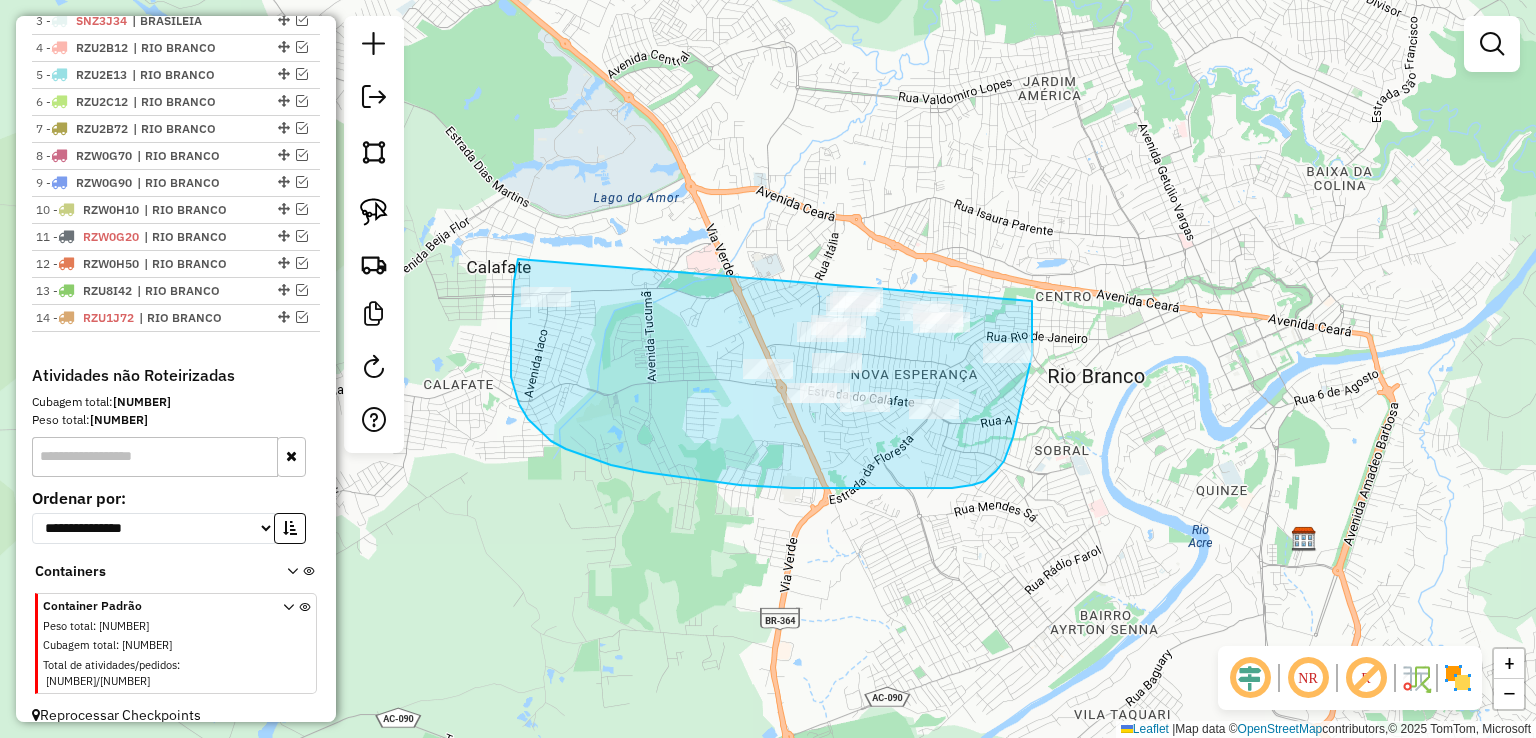 drag, startPoint x: 518, startPoint y: 259, endPoint x: 1032, endPoint y: 289, distance: 514.87476 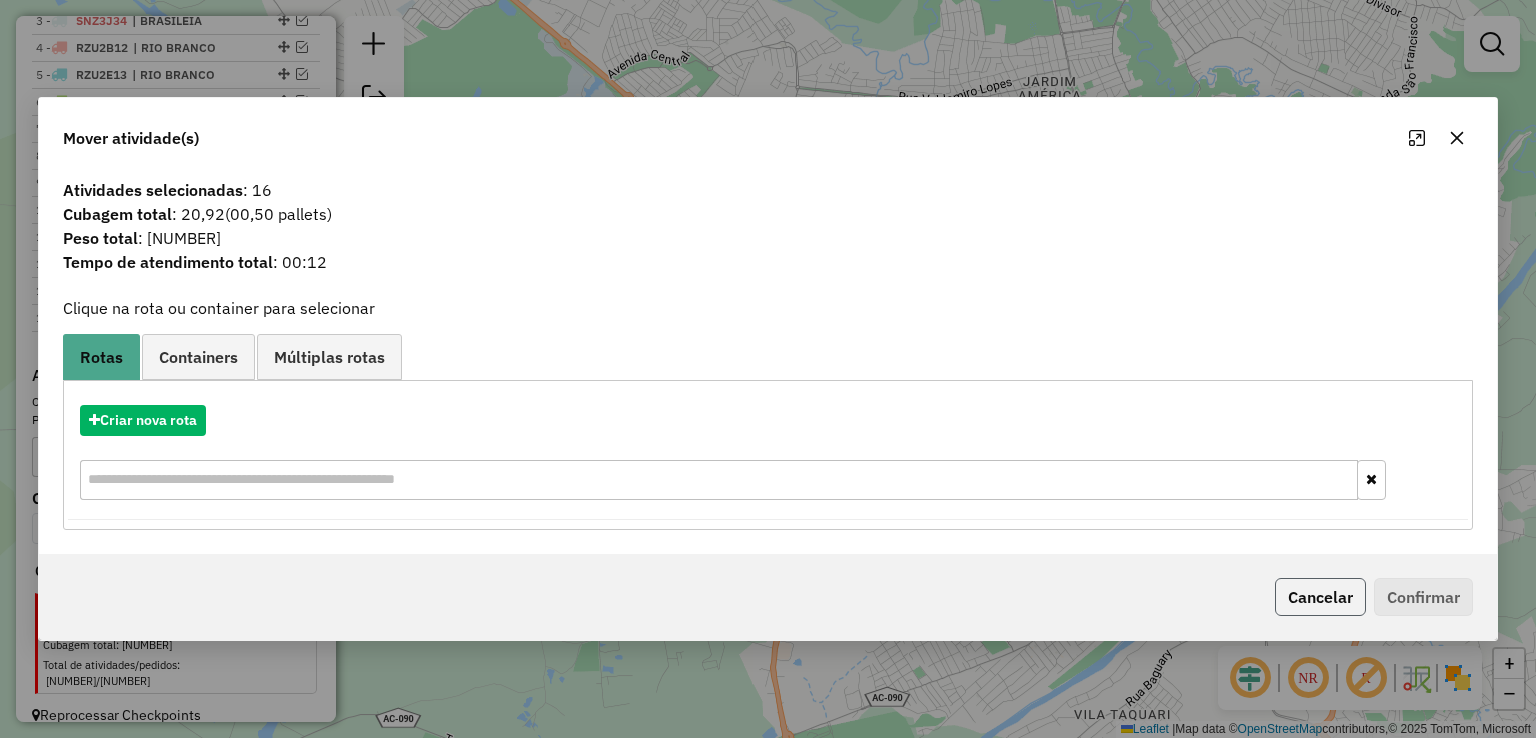 click on "Cancelar" 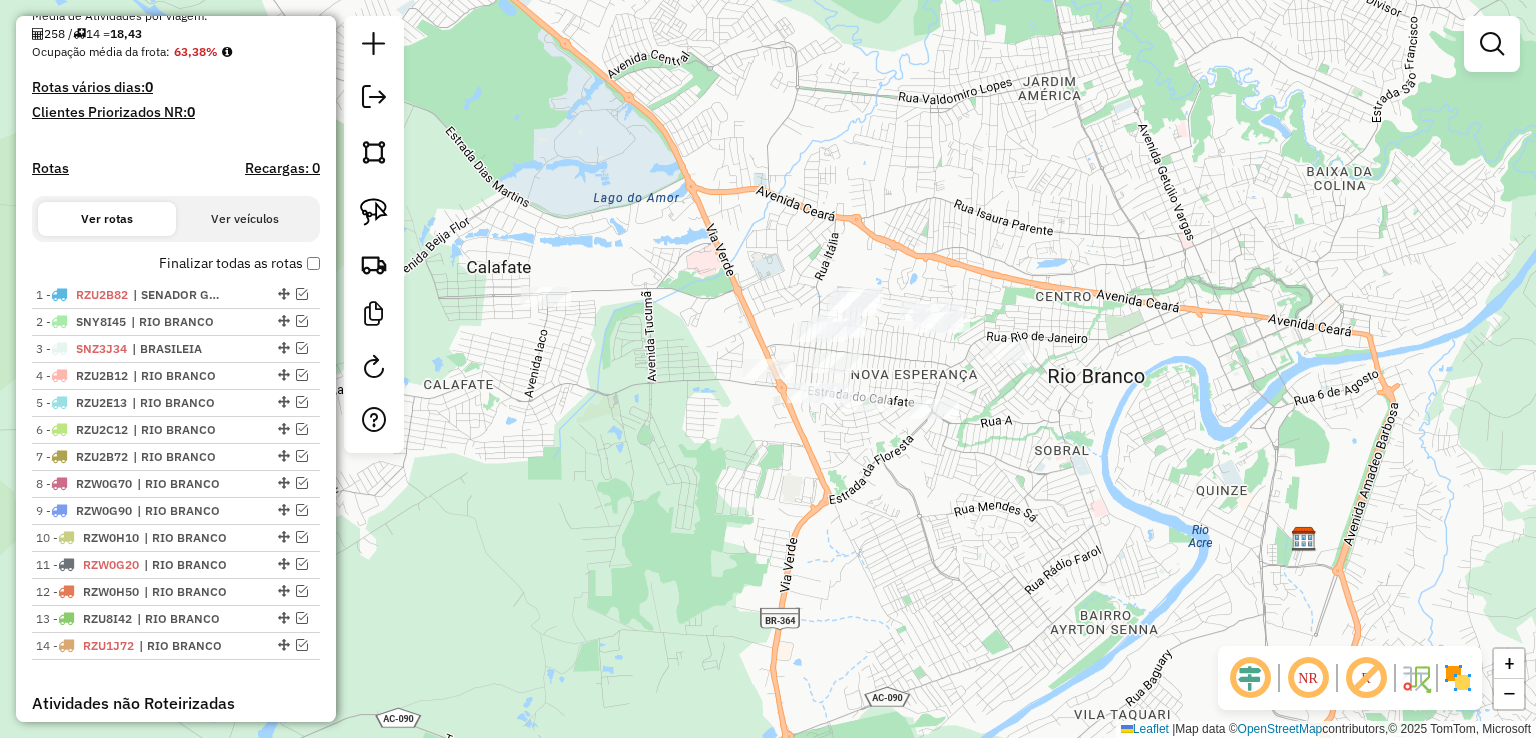 scroll, scrollTop: 512, scrollLeft: 0, axis: vertical 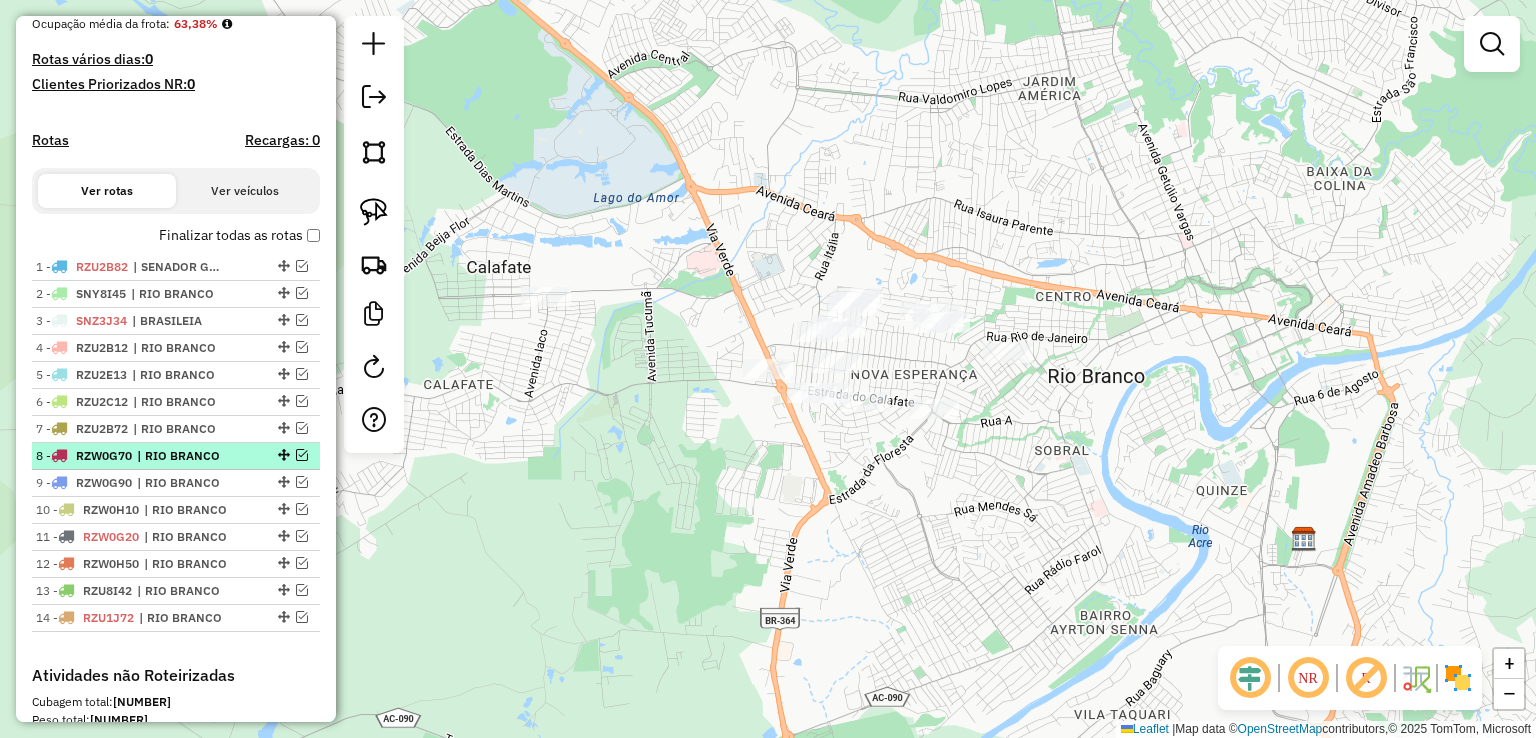 click at bounding box center (302, 455) 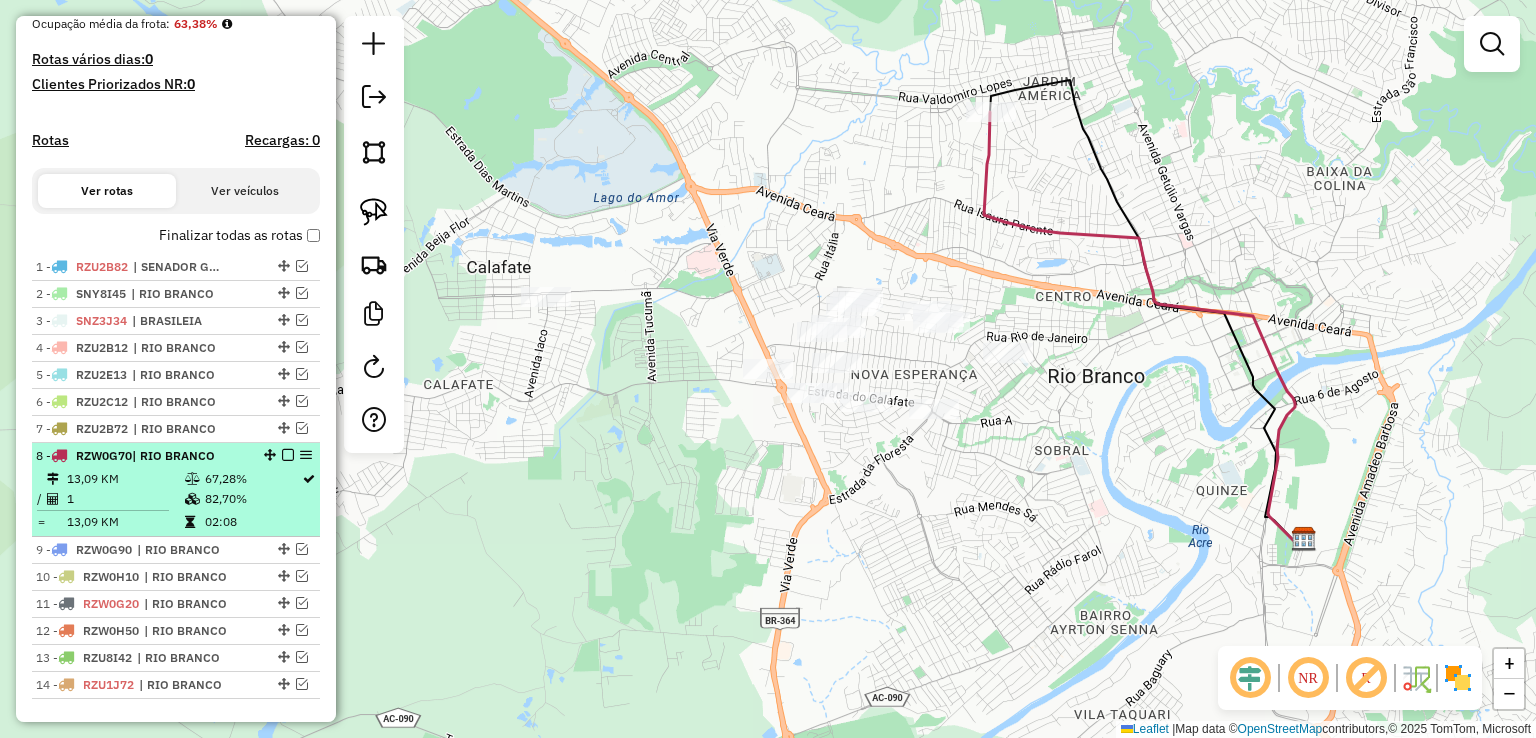 click at bounding box center (288, 455) 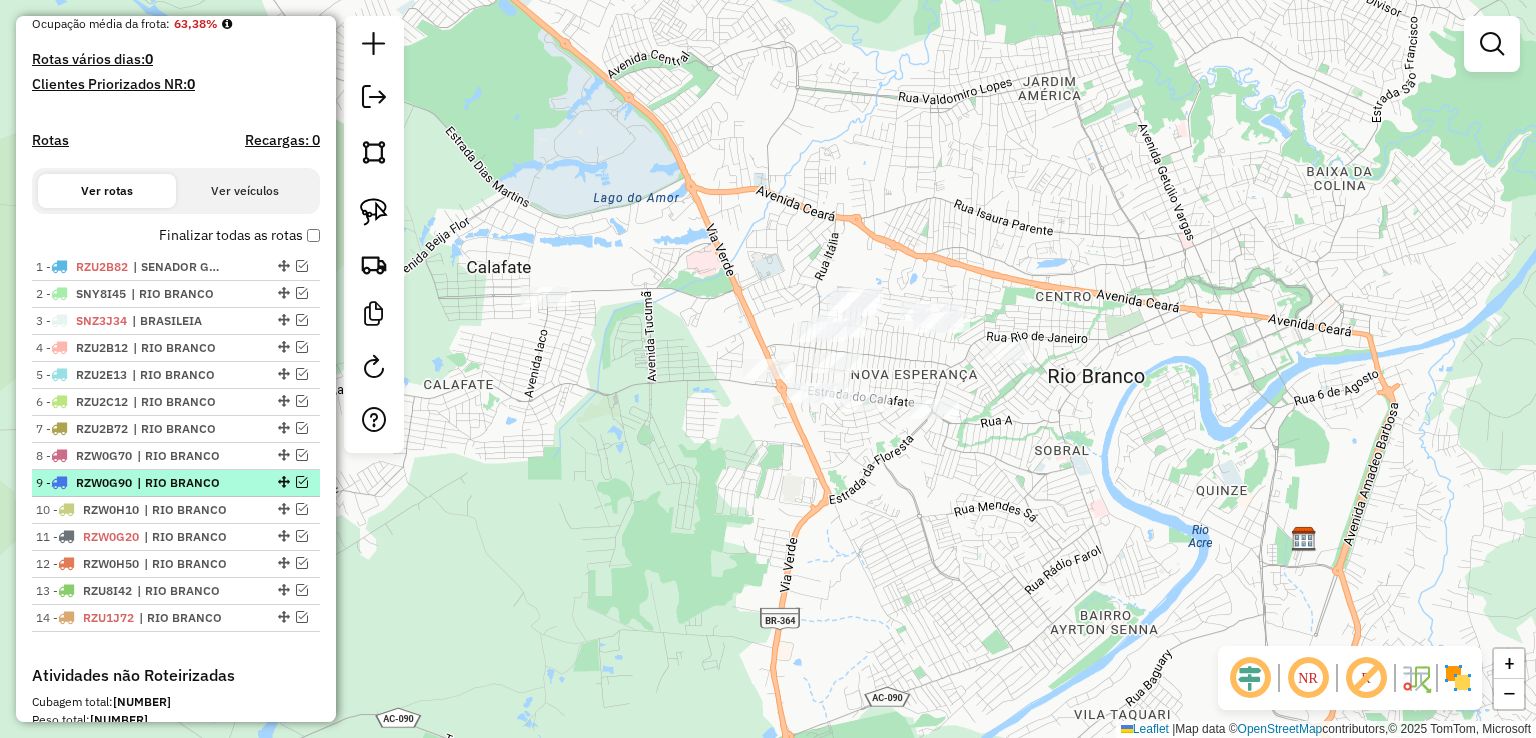 click at bounding box center [302, 482] 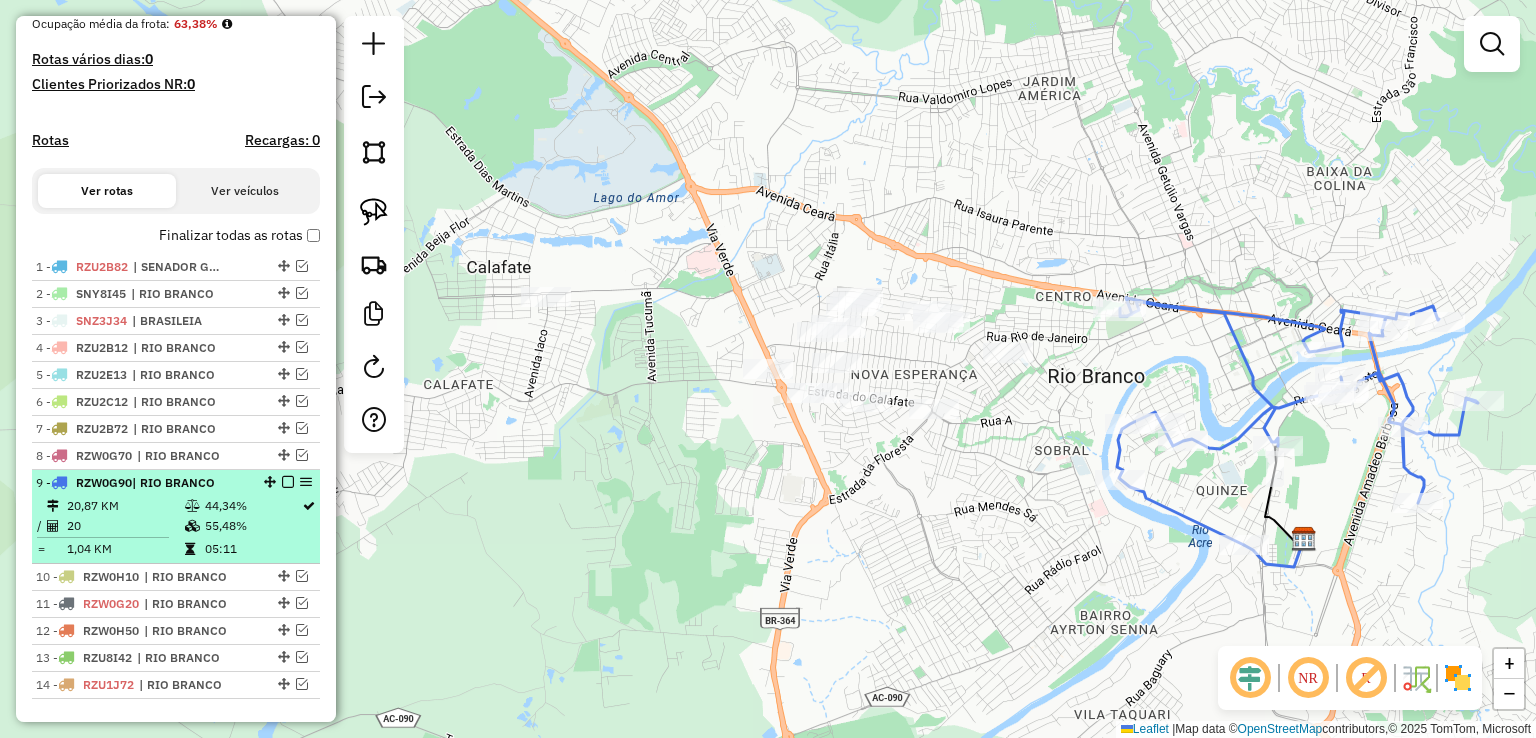 click at bounding box center (288, 482) 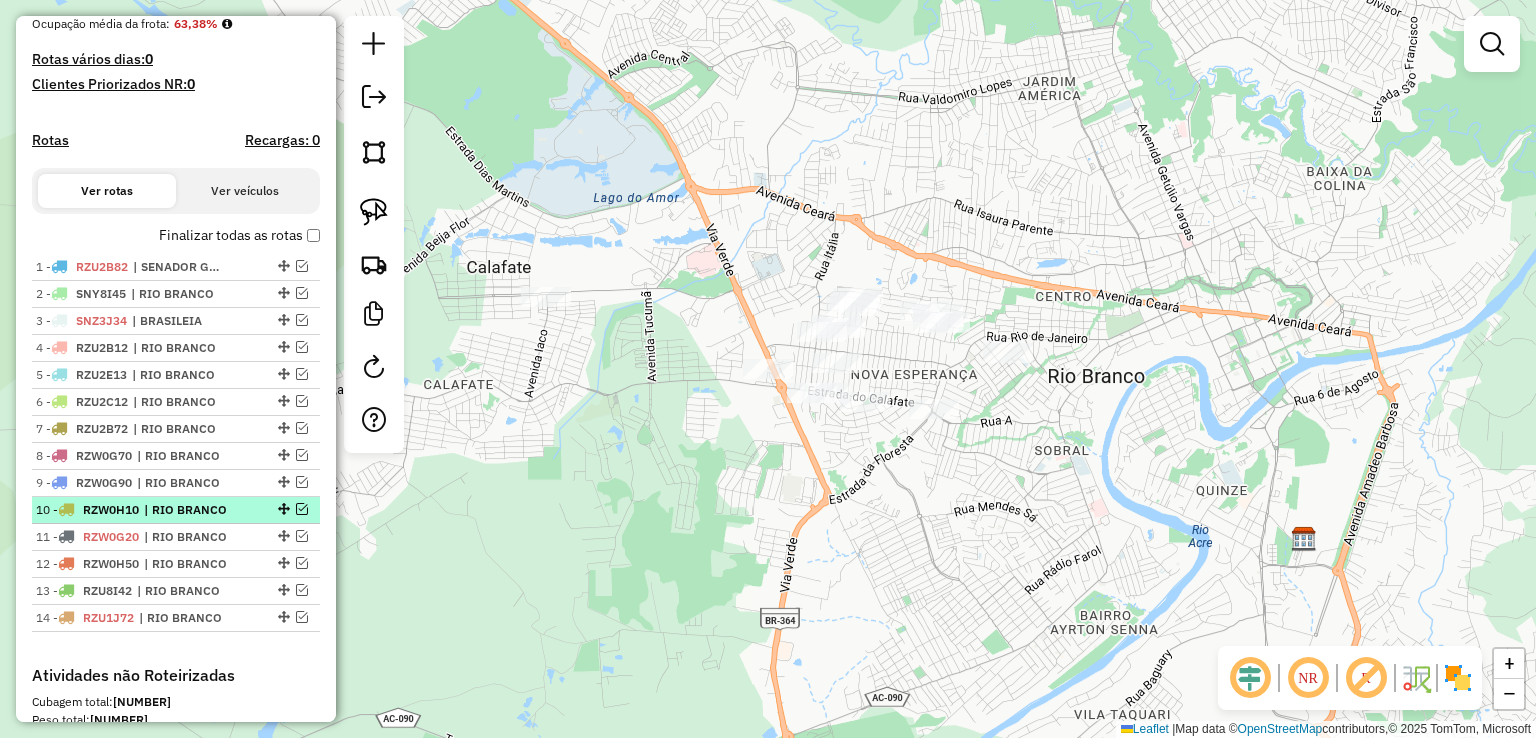click at bounding box center (302, 509) 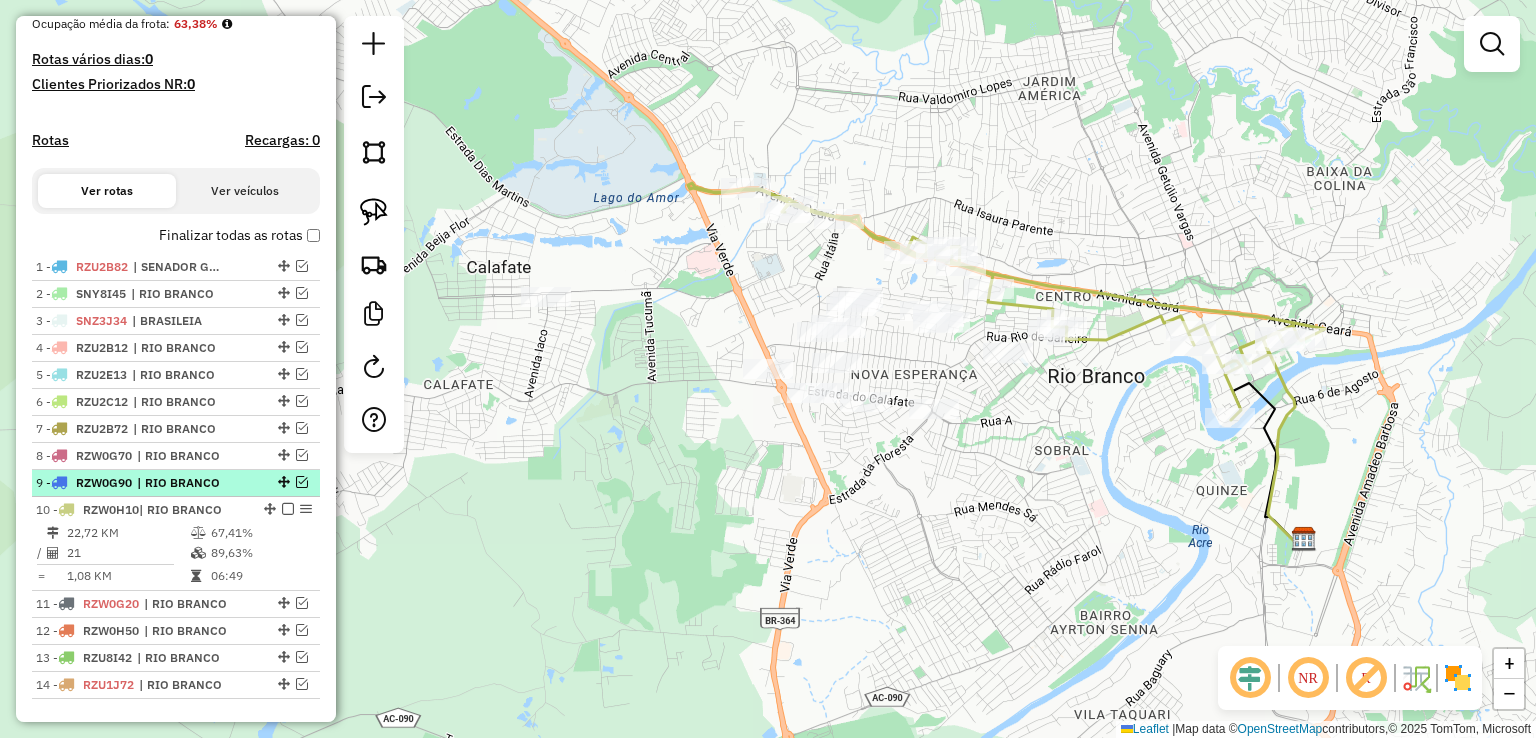 click at bounding box center [302, 482] 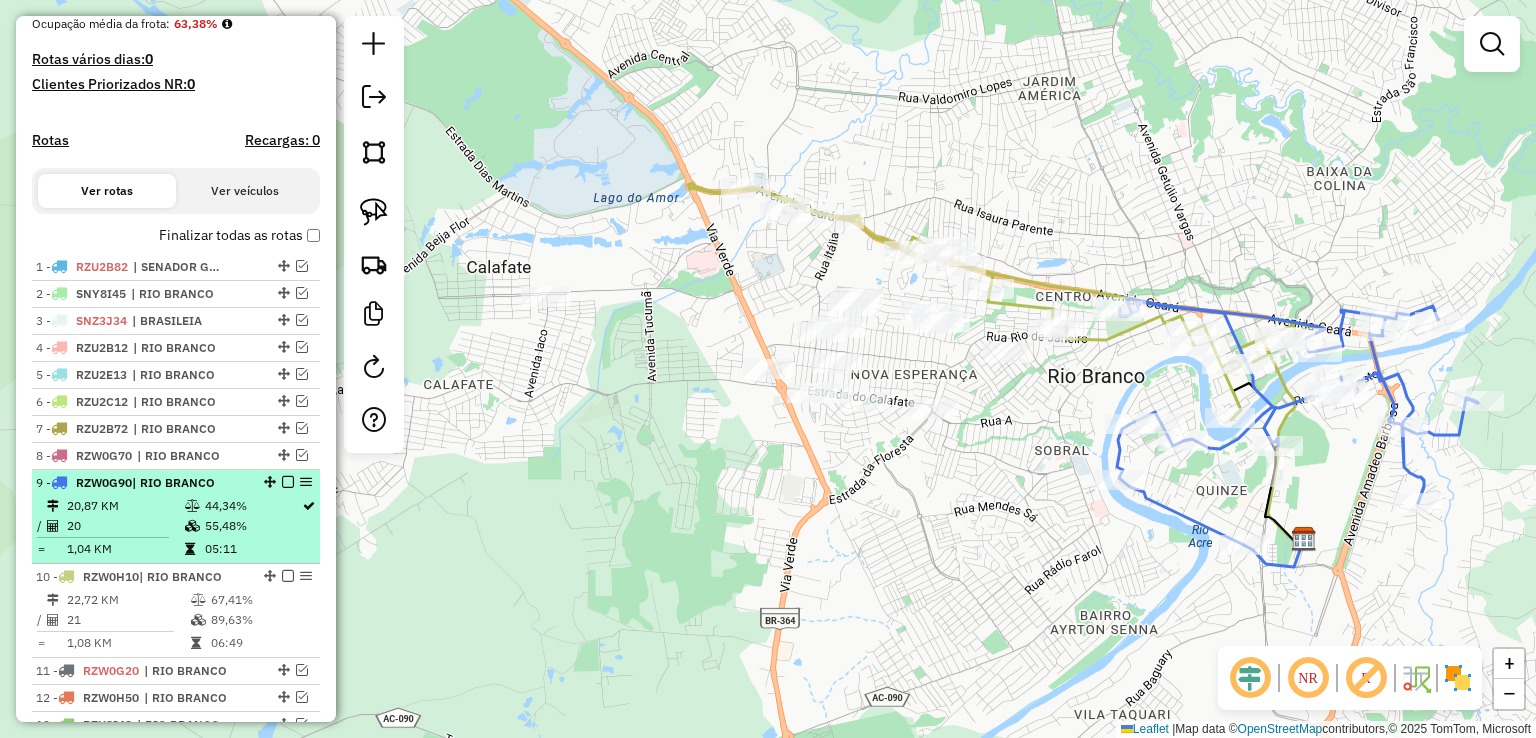 click on "44,34%" at bounding box center [252, 506] 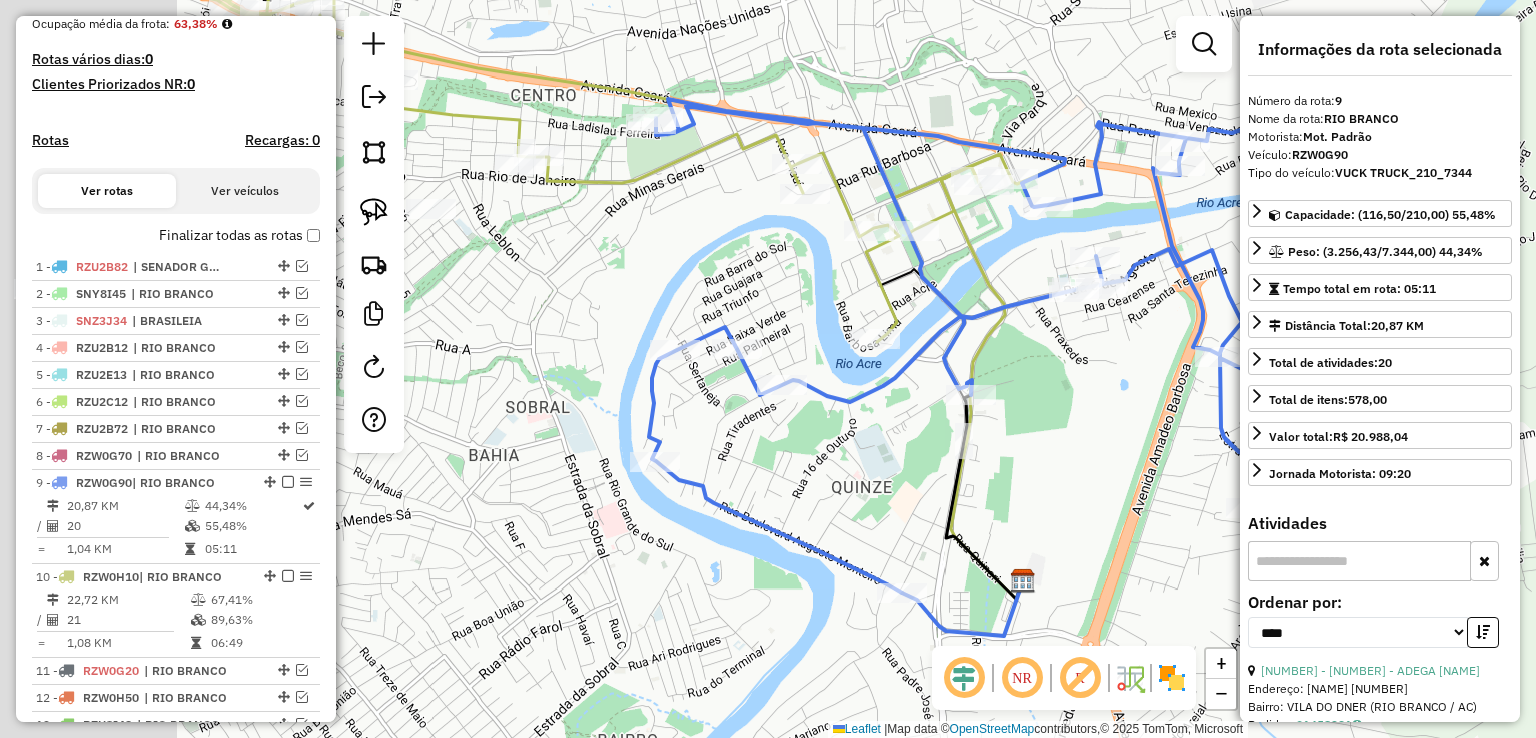 drag, startPoint x: 678, startPoint y: 464, endPoint x: 1015, endPoint y: 465, distance: 337.0015 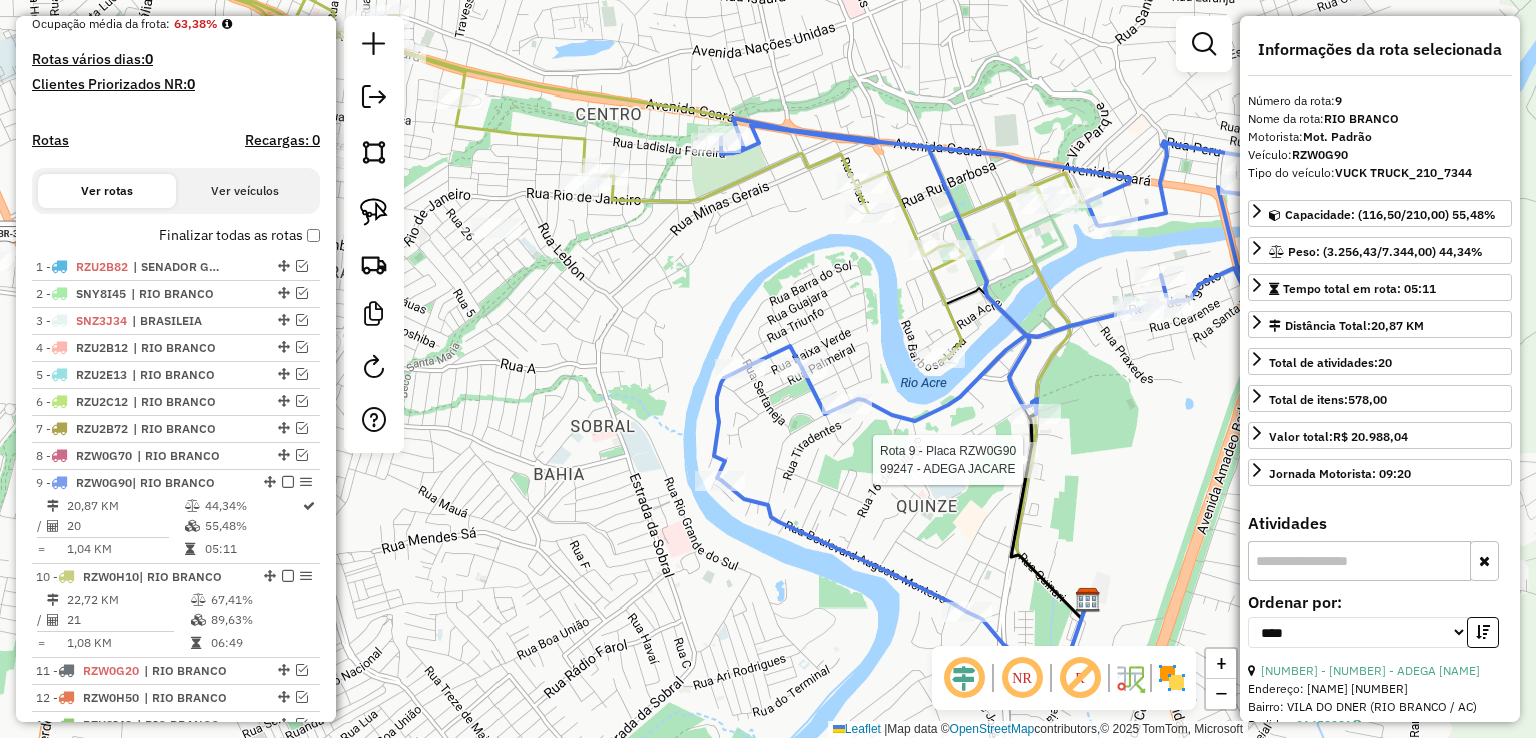 drag, startPoint x: 852, startPoint y: 313, endPoint x: 792, endPoint y: 341, distance: 66.211784 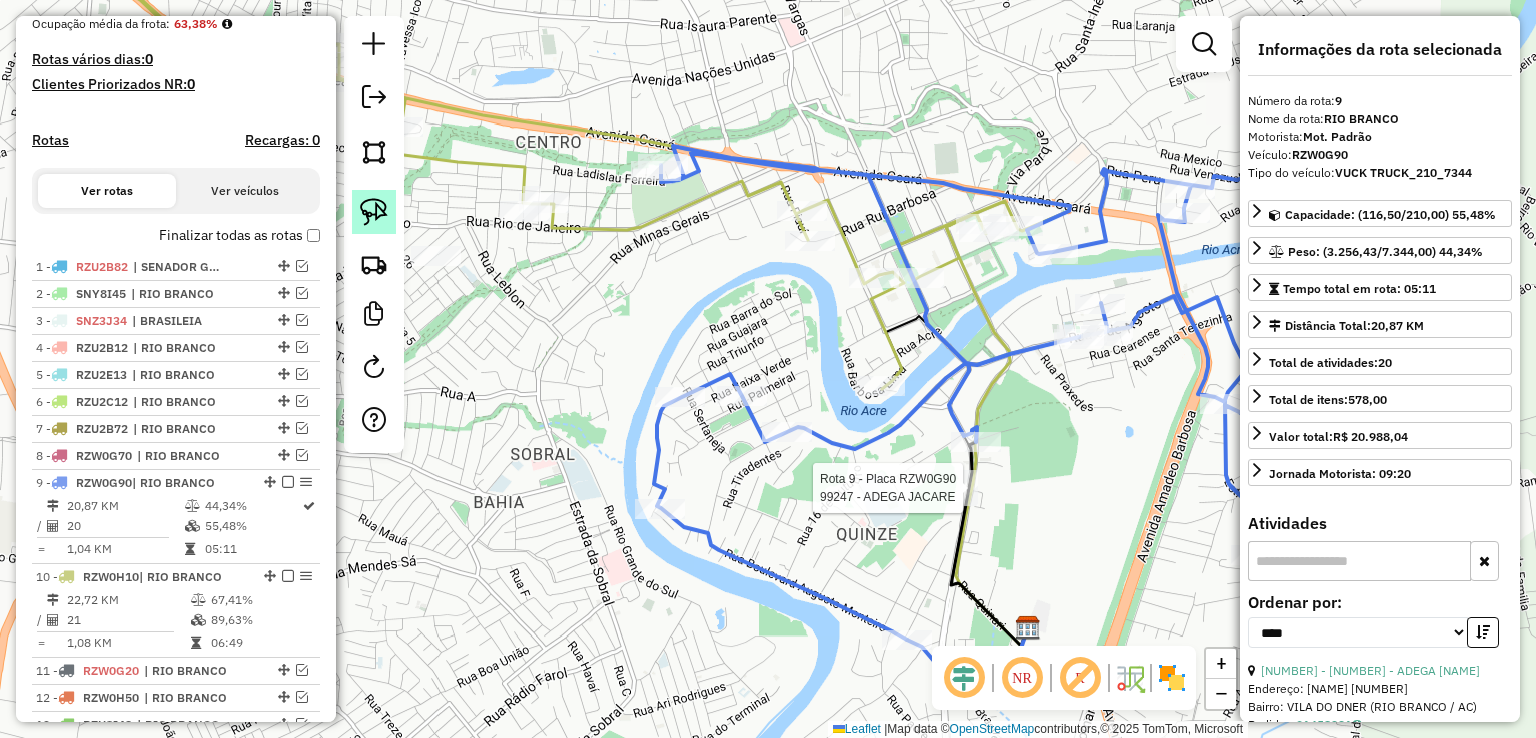 click 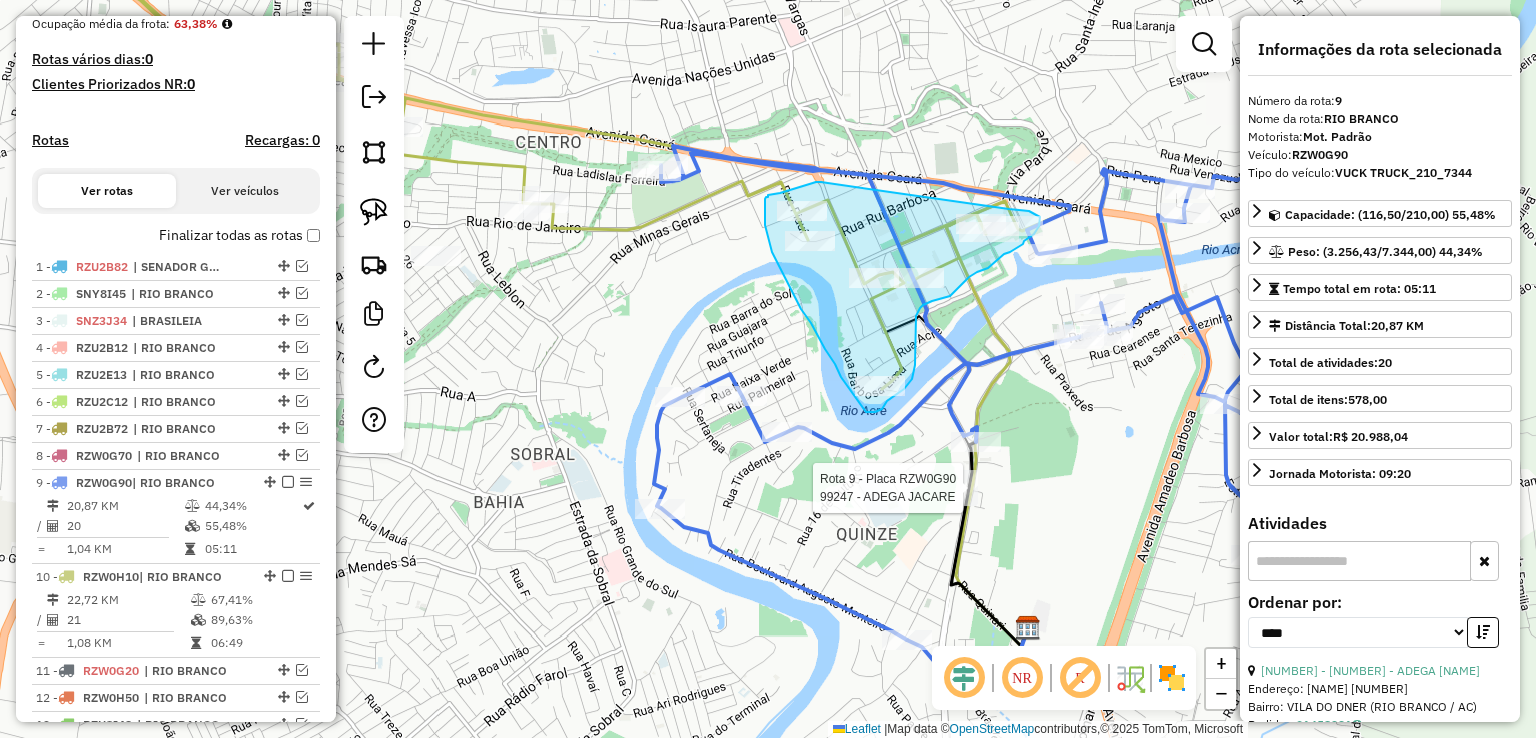 drag, startPoint x: 821, startPoint y: 182, endPoint x: 1009, endPoint y: 209, distance: 189.92894 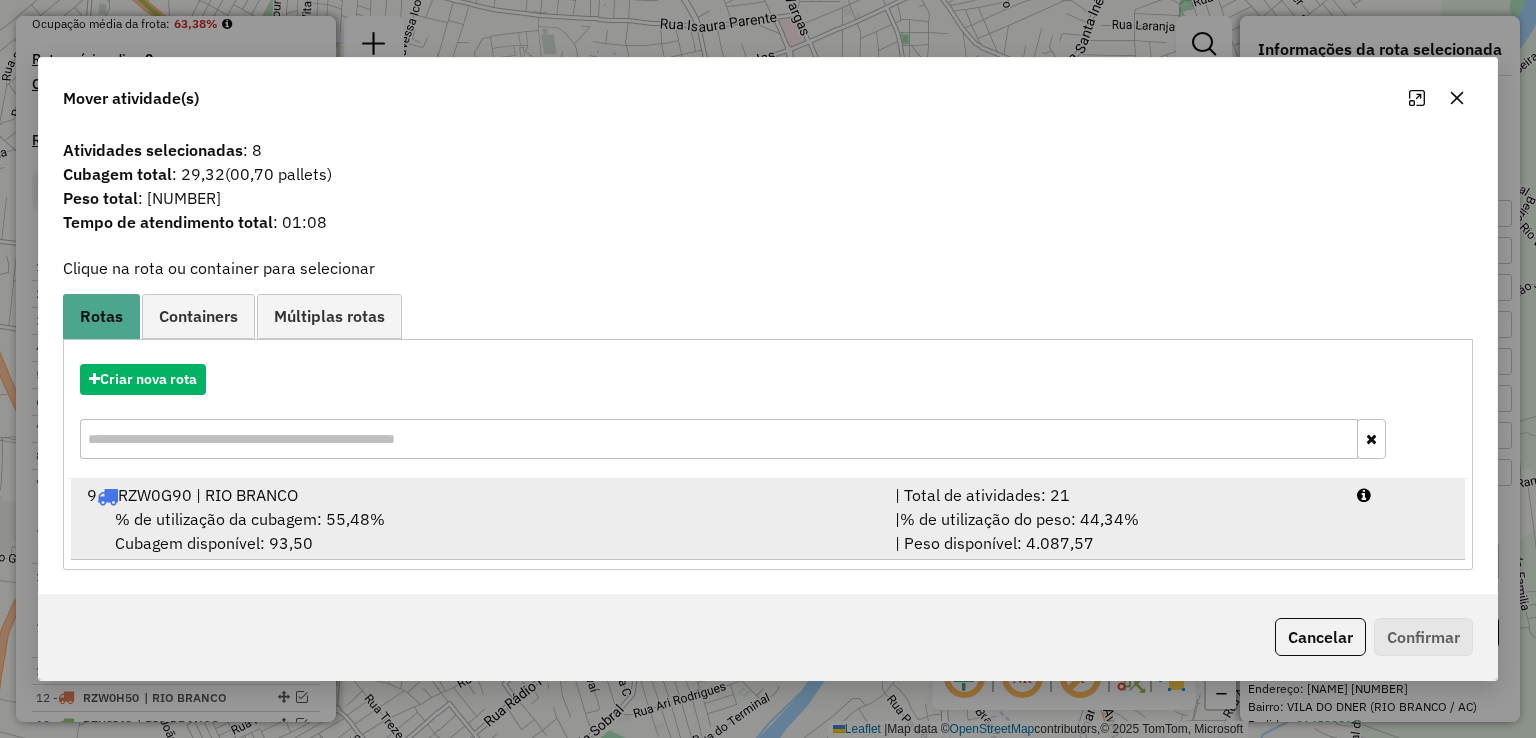 click on "% de utilização da cubagem: 55,48%  Cubagem disponível: 93,50" at bounding box center (479, 531) 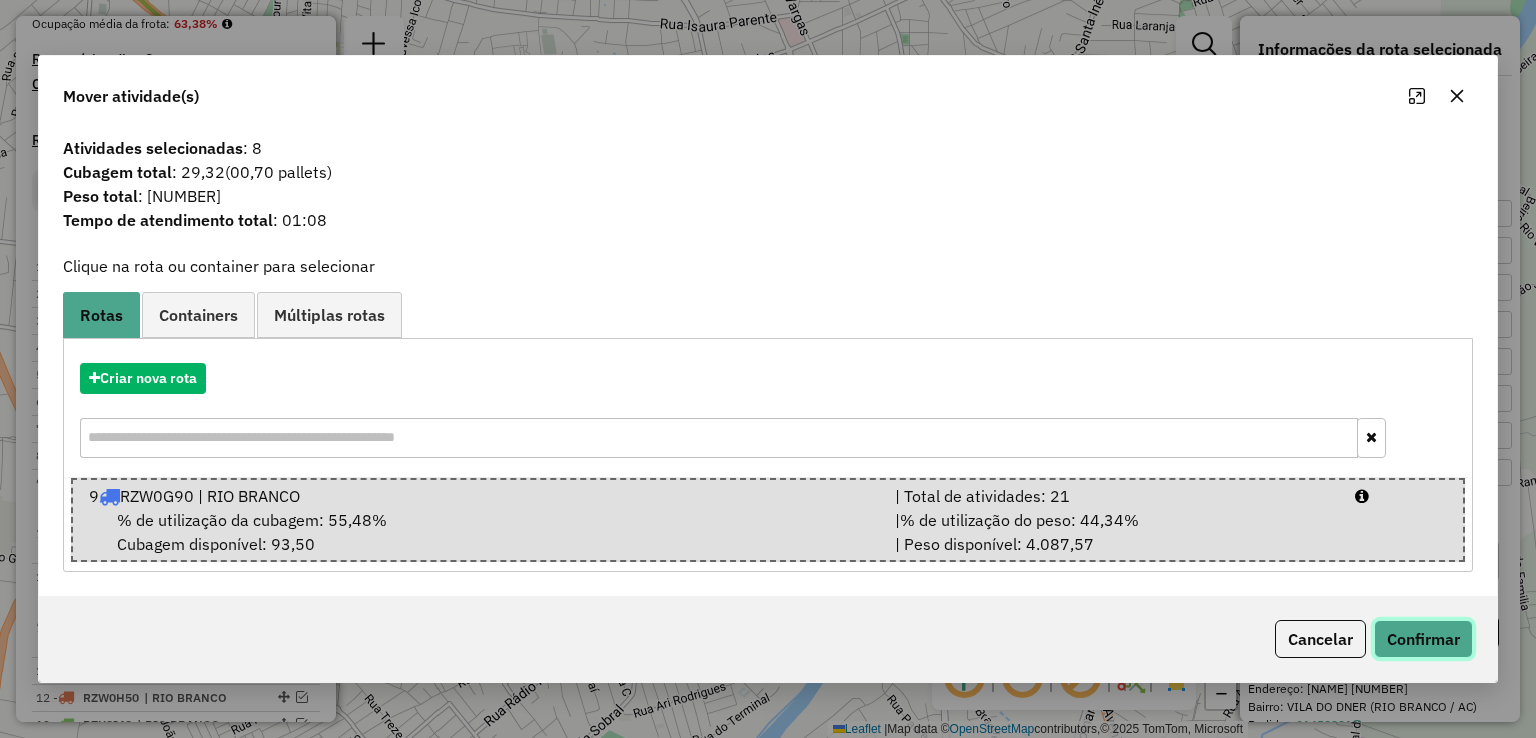 click on "Confirmar" 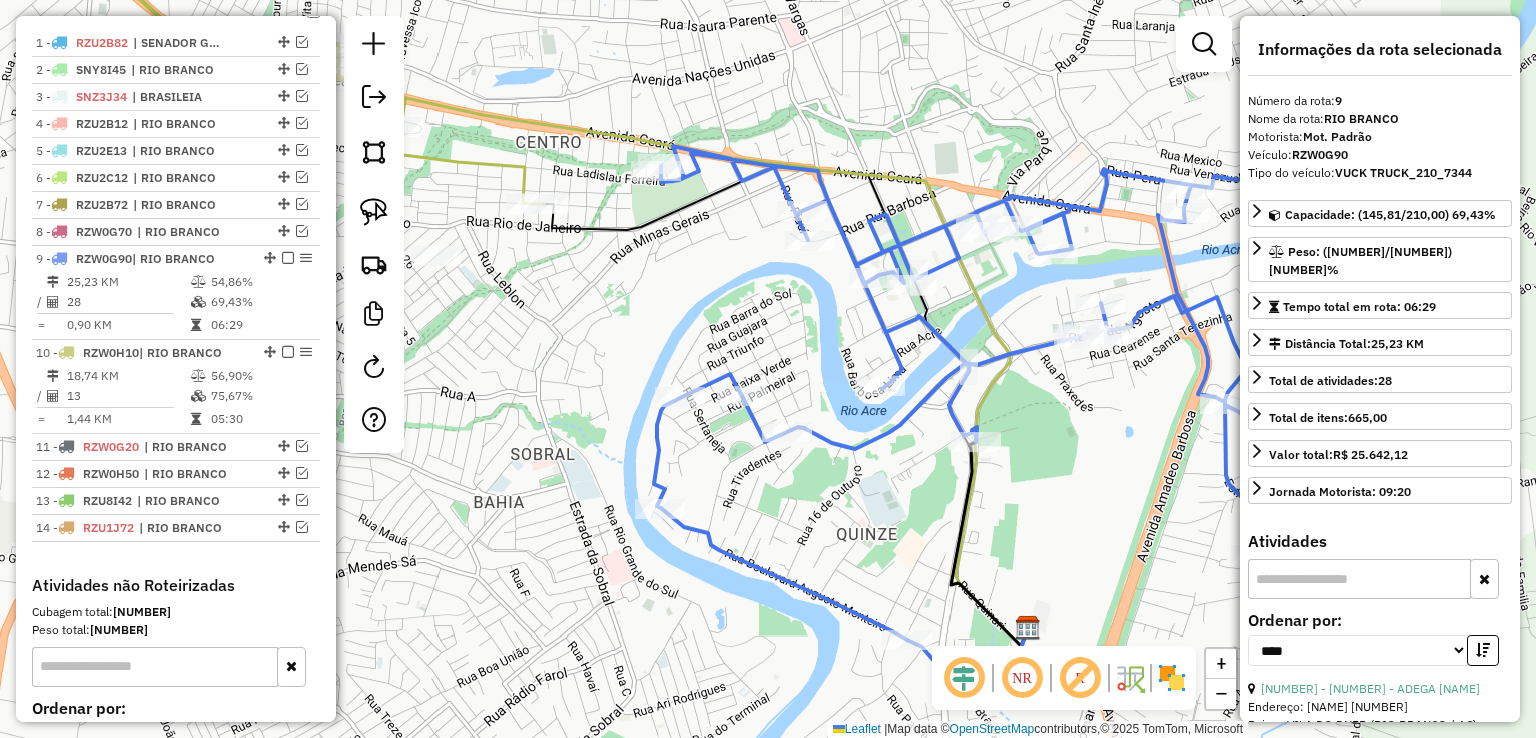 scroll, scrollTop: 945, scrollLeft: 0, axis: vertical 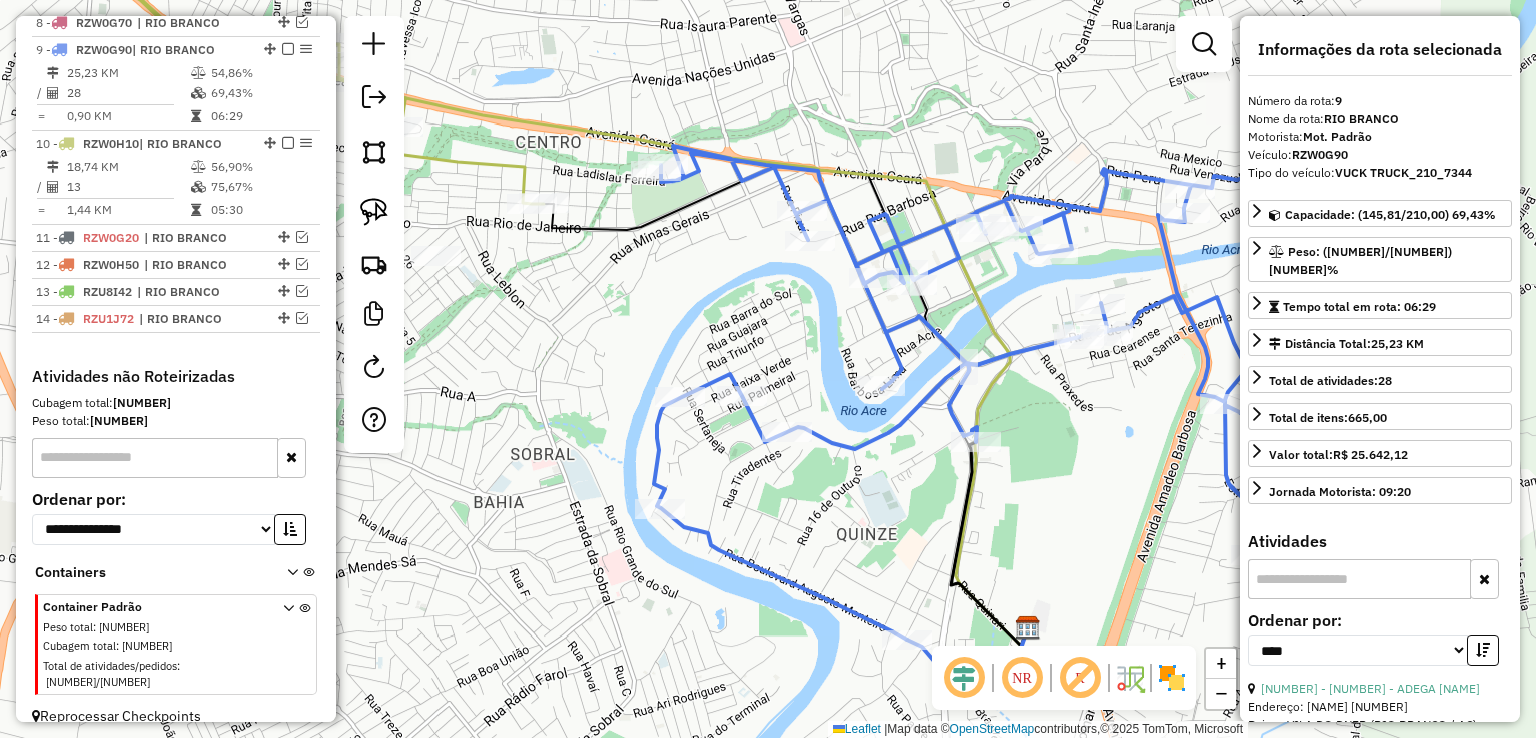 click 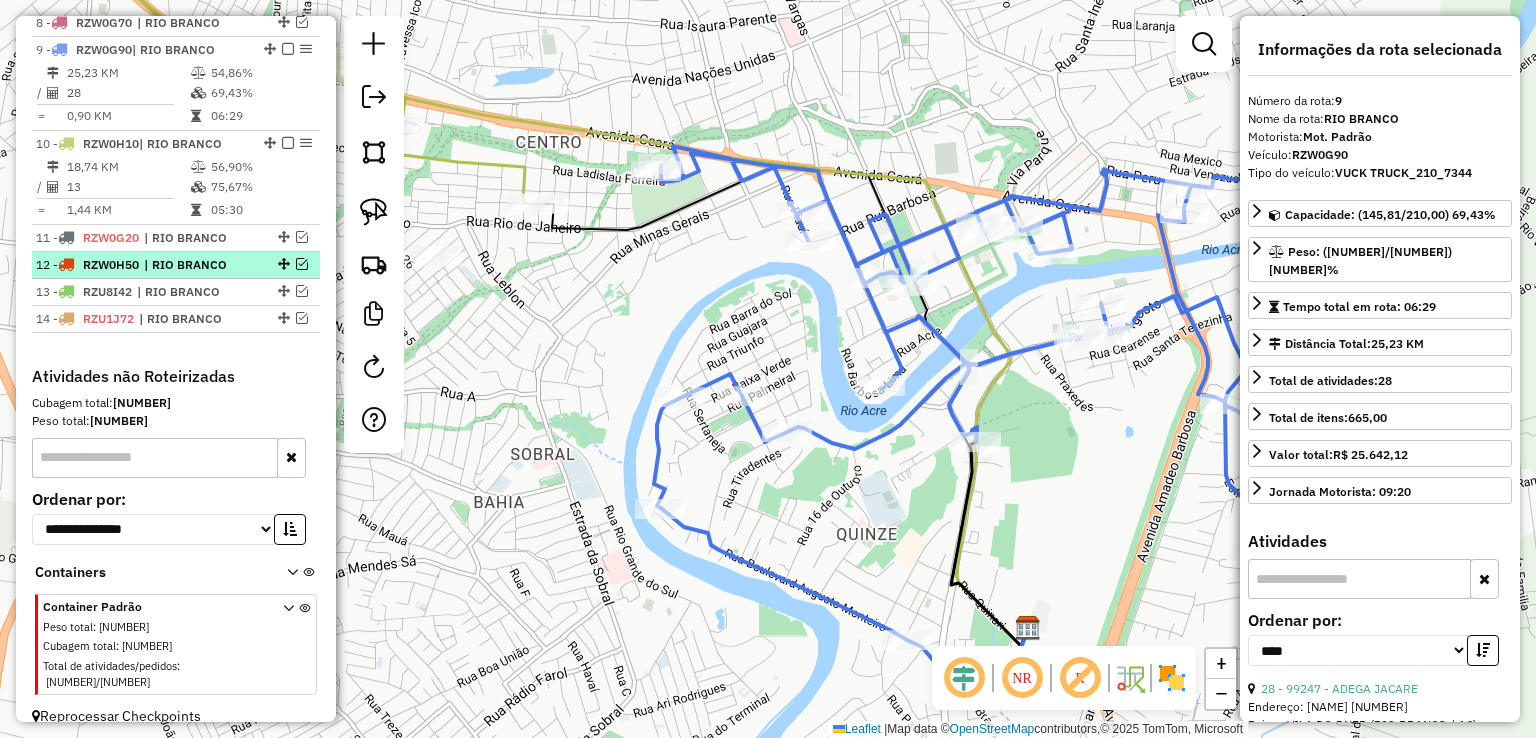 click at bounding box center [302, 264] 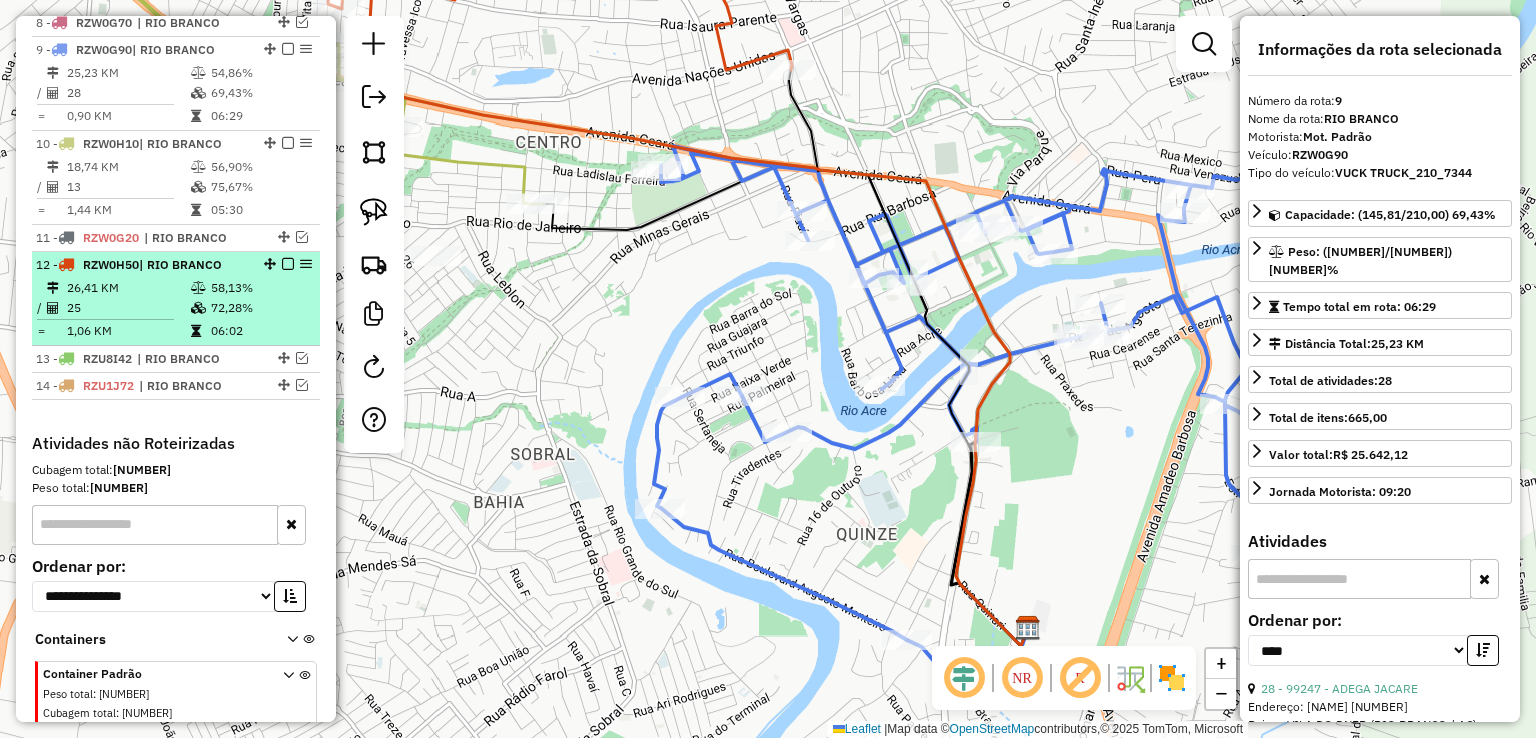 click on "58,13%" at bounding box center (260, 288) 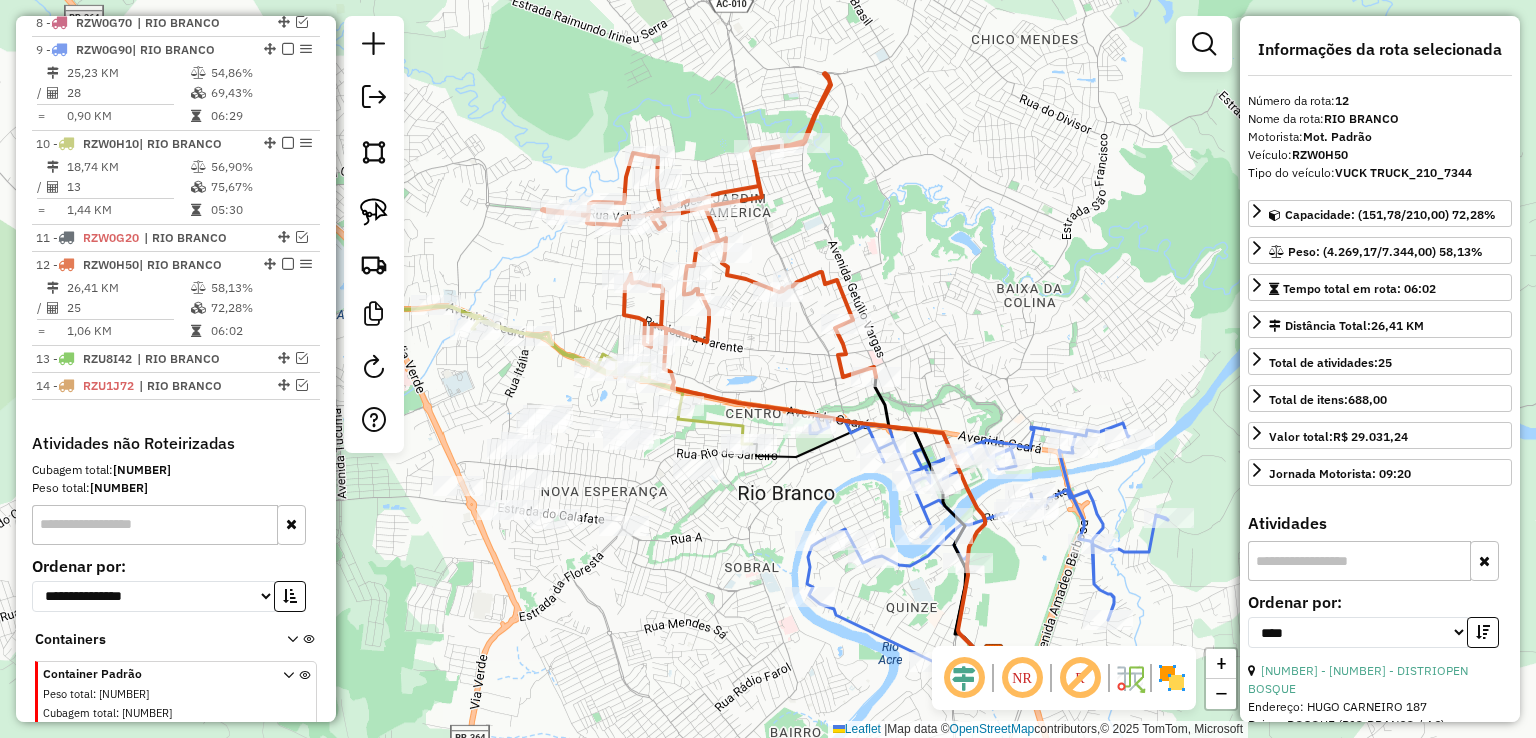 click 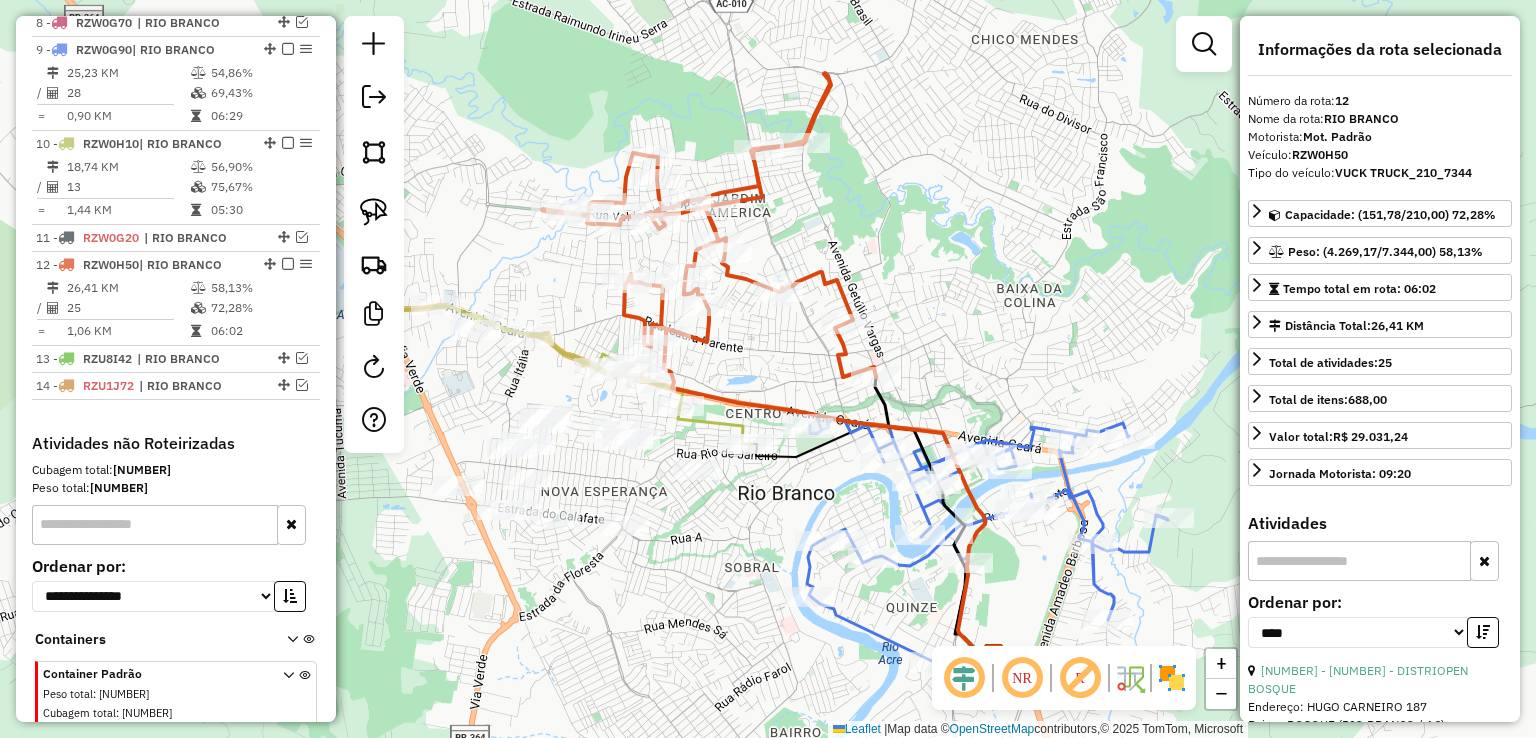 scroll, scrollTop: 1012, scrollLeft: 0, axis: vertical 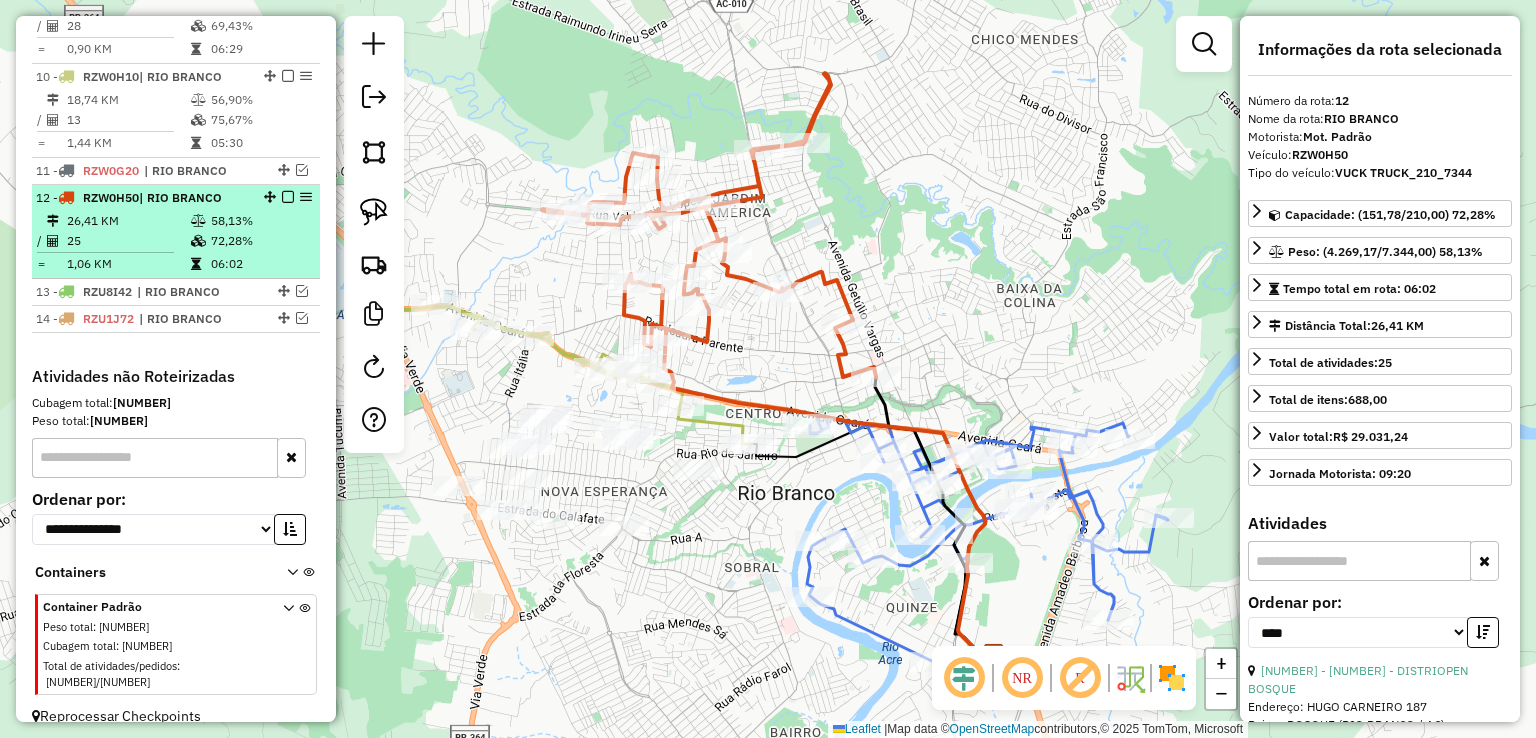 click at bounding box center [288, 197] 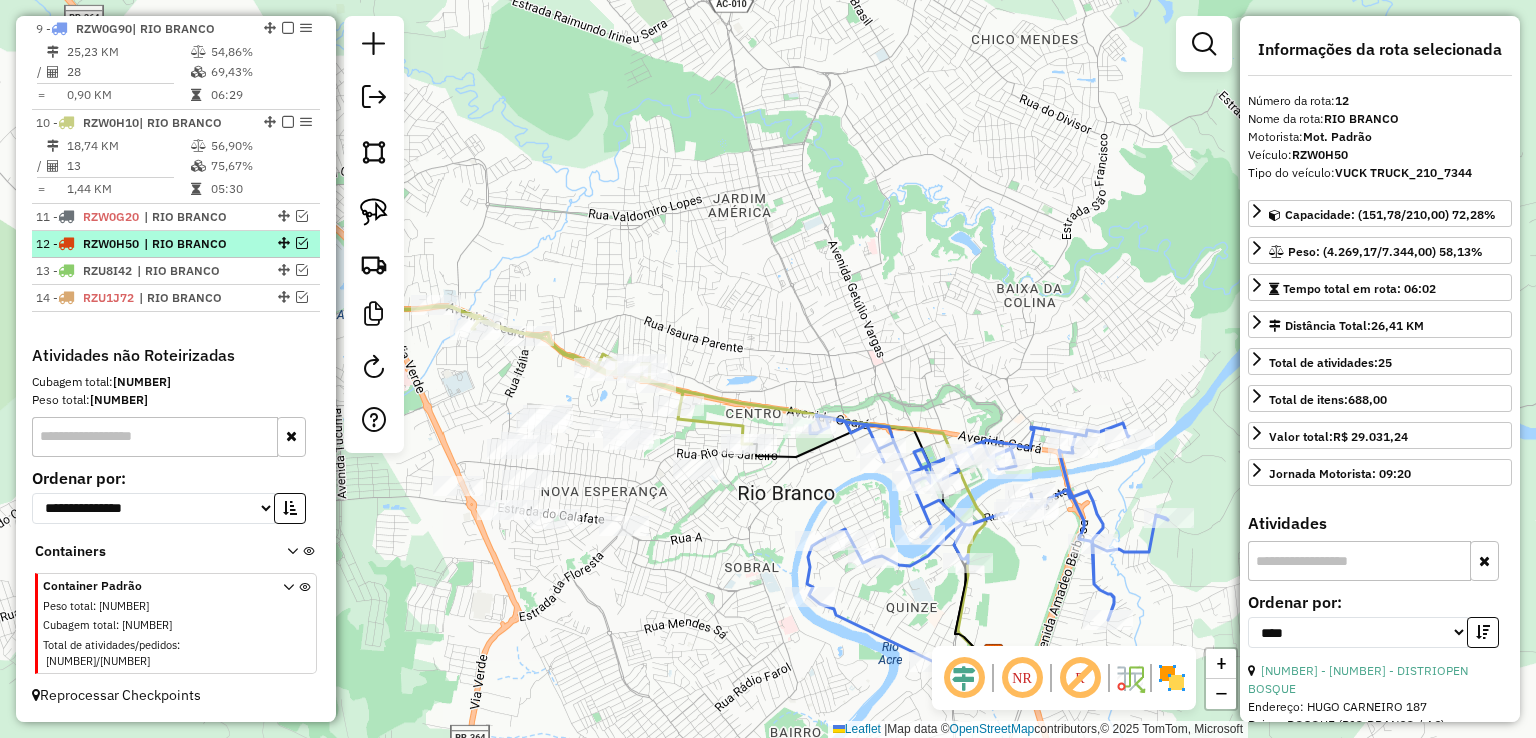 scroll, scrollTop: 945, scrollLeft: 0, axis: vertical 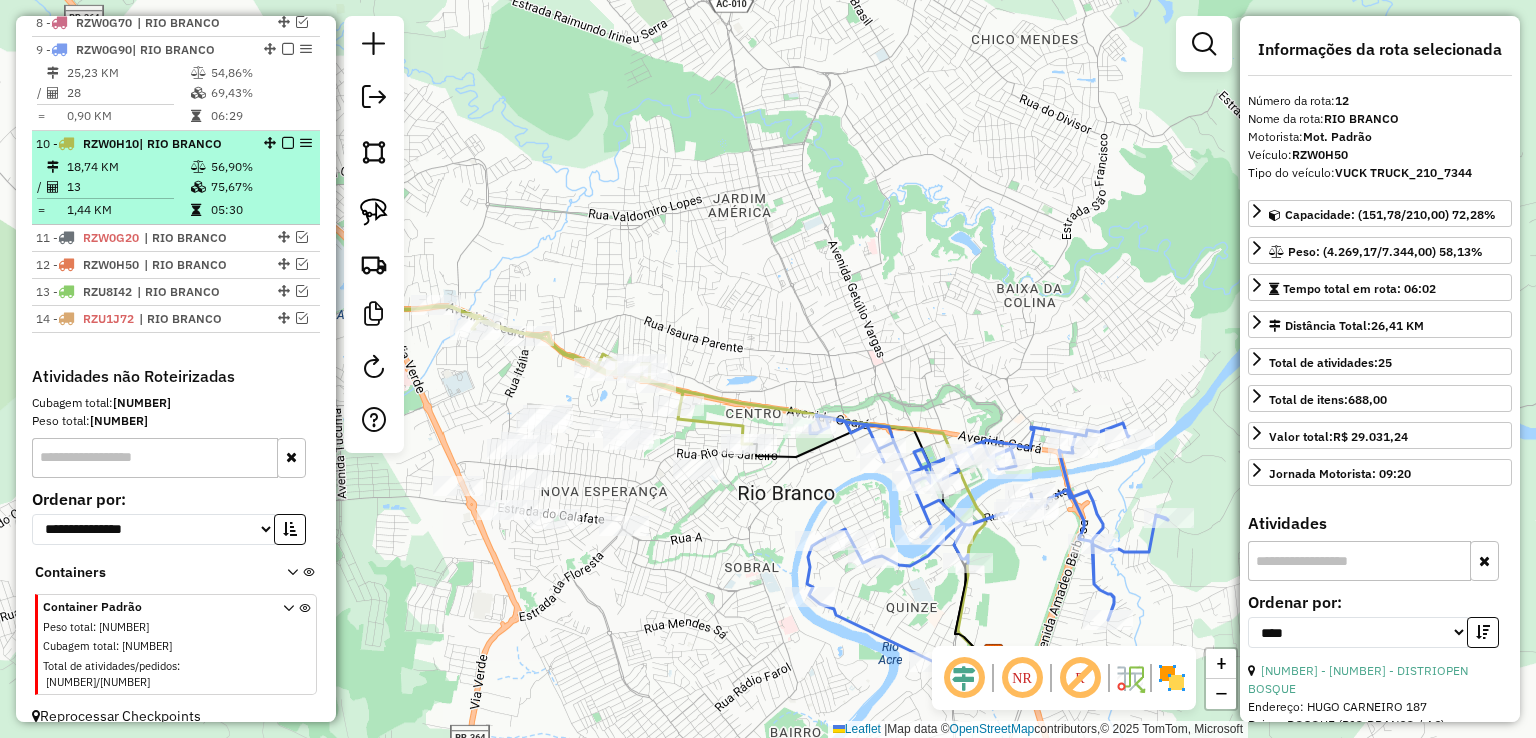 click at bounding box center (288, 143) 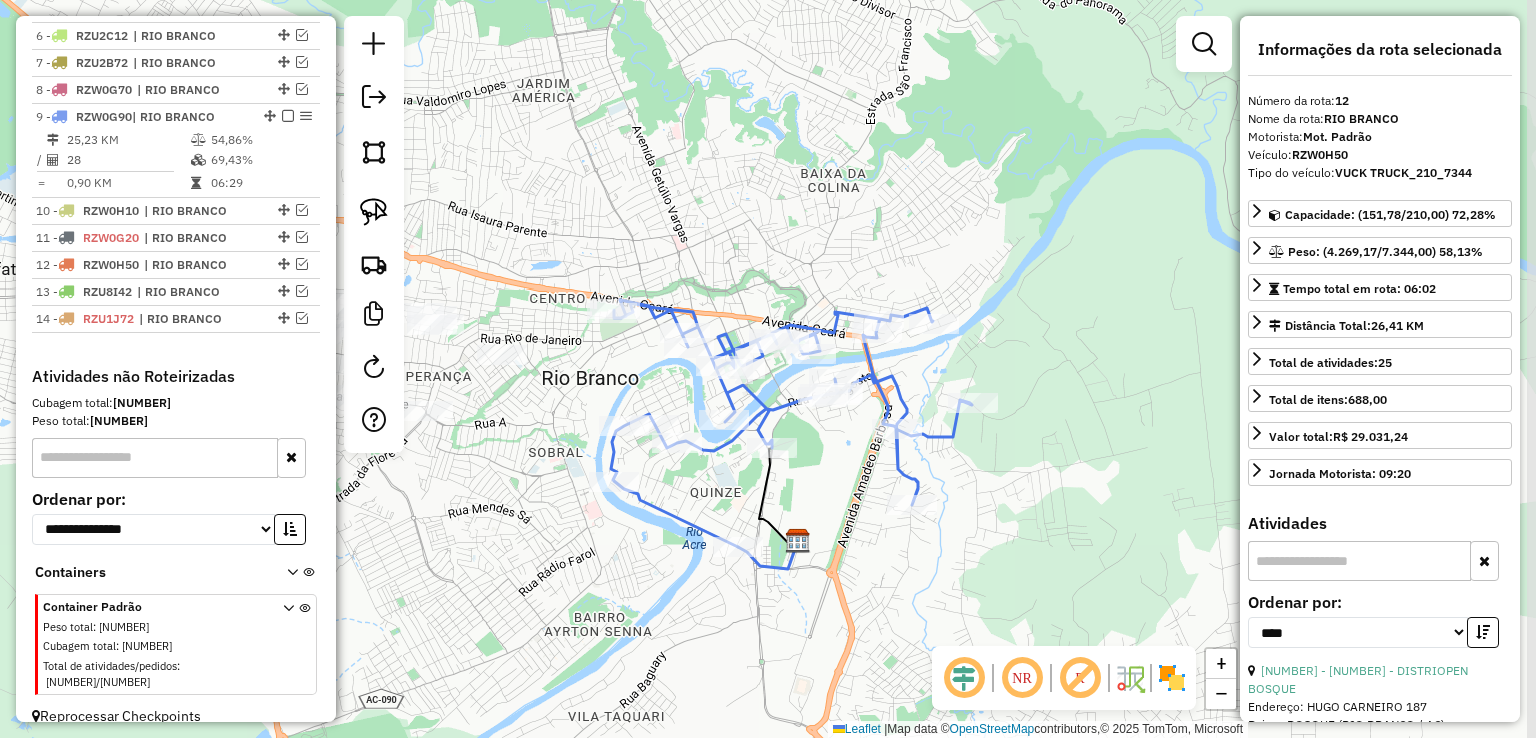 drag, startPoint x: 850, startPoint y: 249, endPoint x: 717, endPoint y: 171, distance: 154.18495 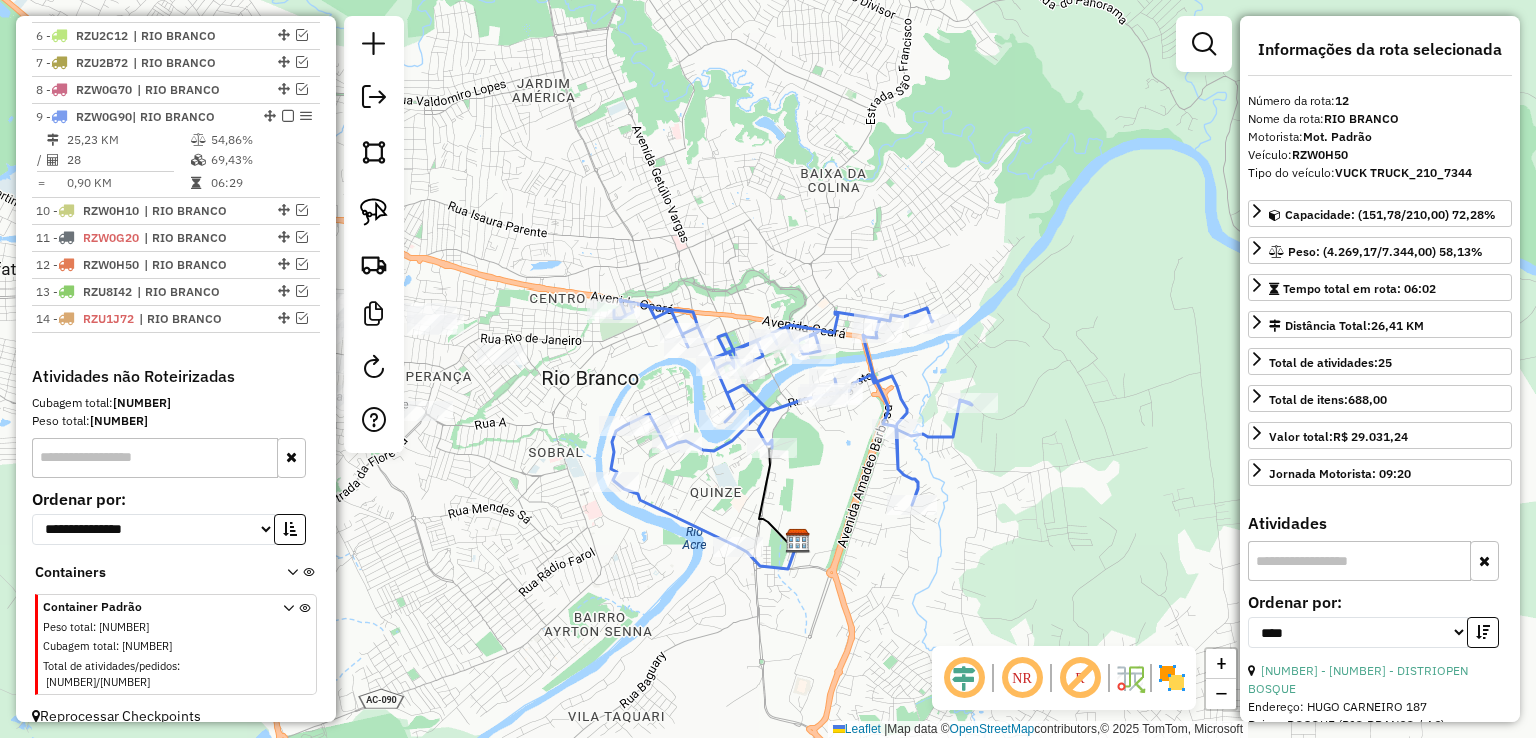 click 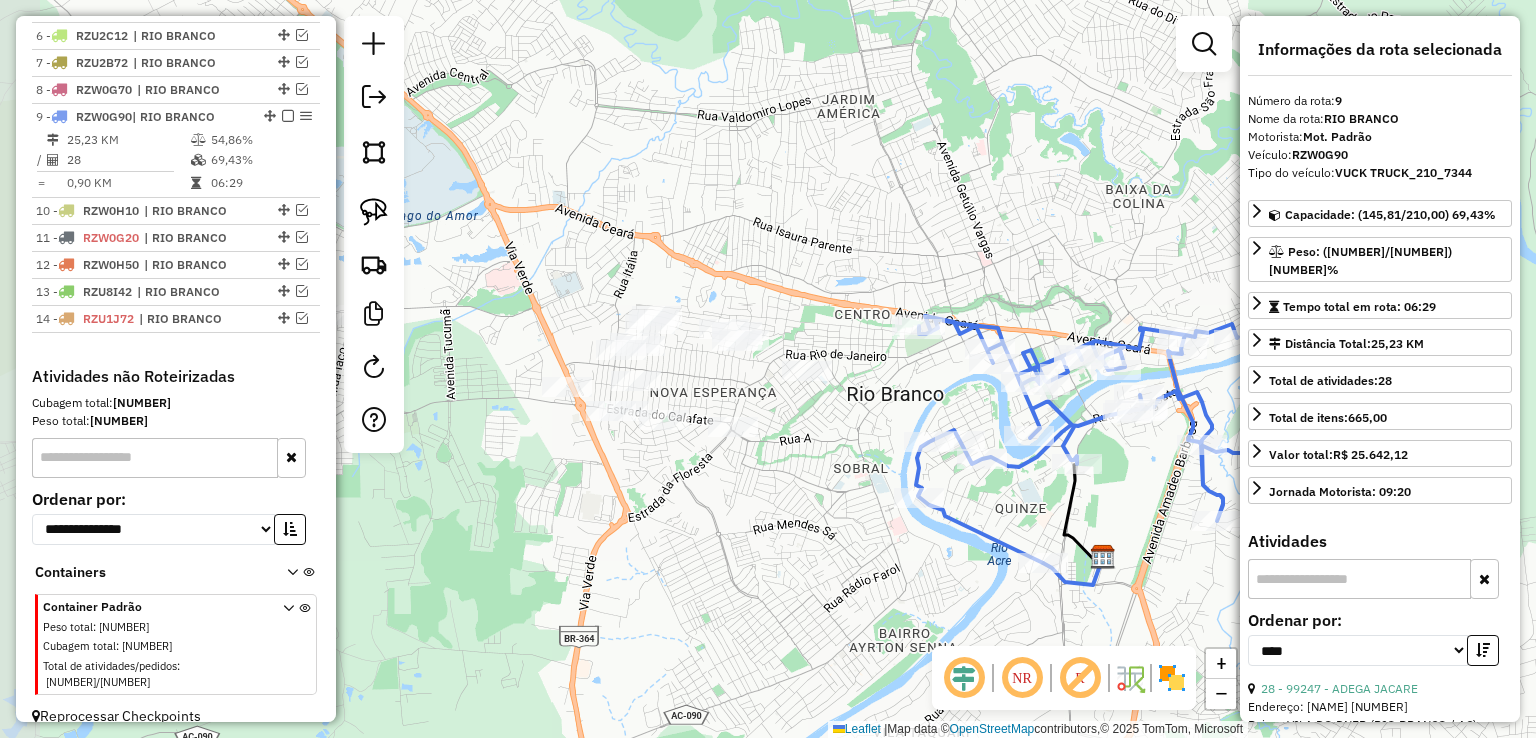 drag, startPoint x: 534, startPoint y: 281, endPoint x: 832, endPoint y: 293, distance: 298.24152 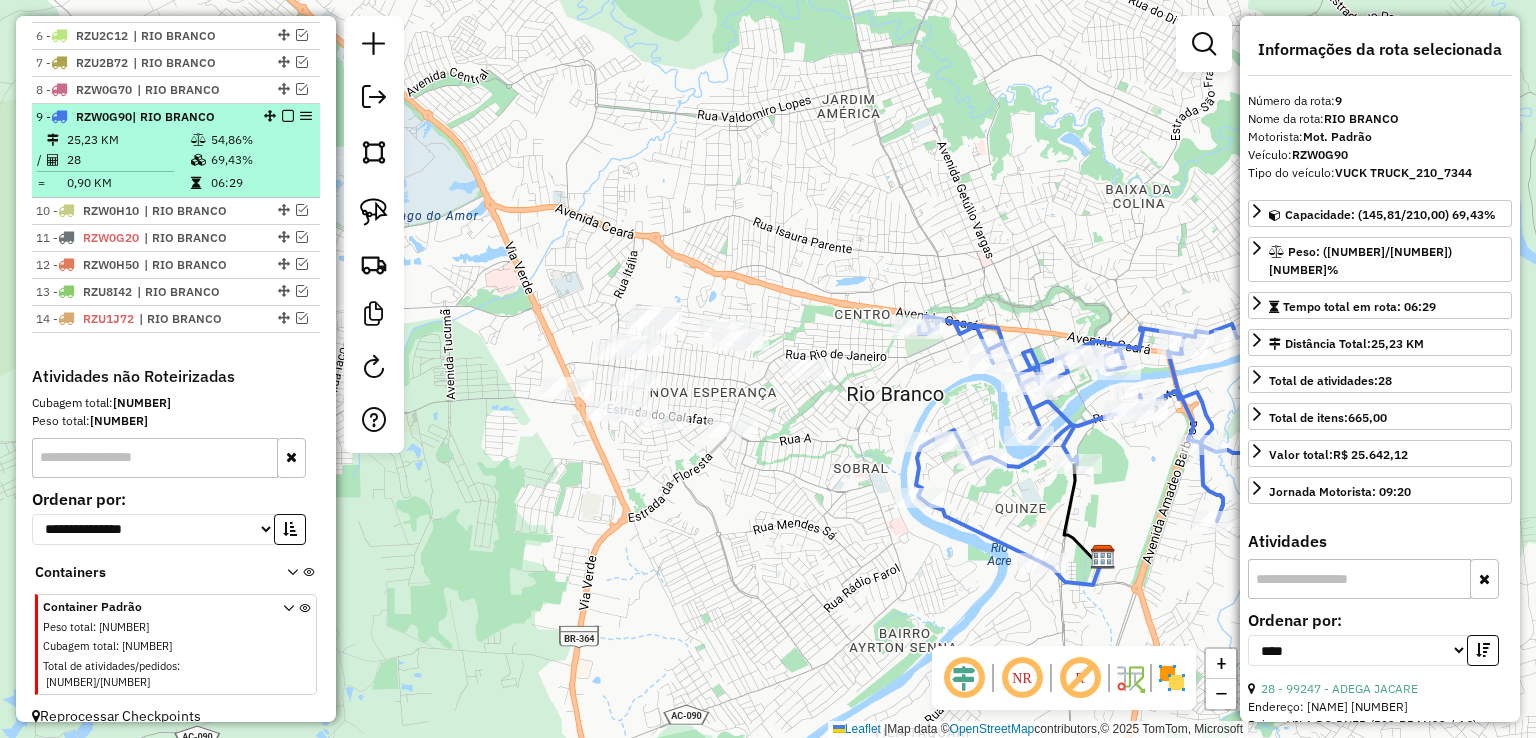 click on "69,43%" at bounding box center [260, 160] 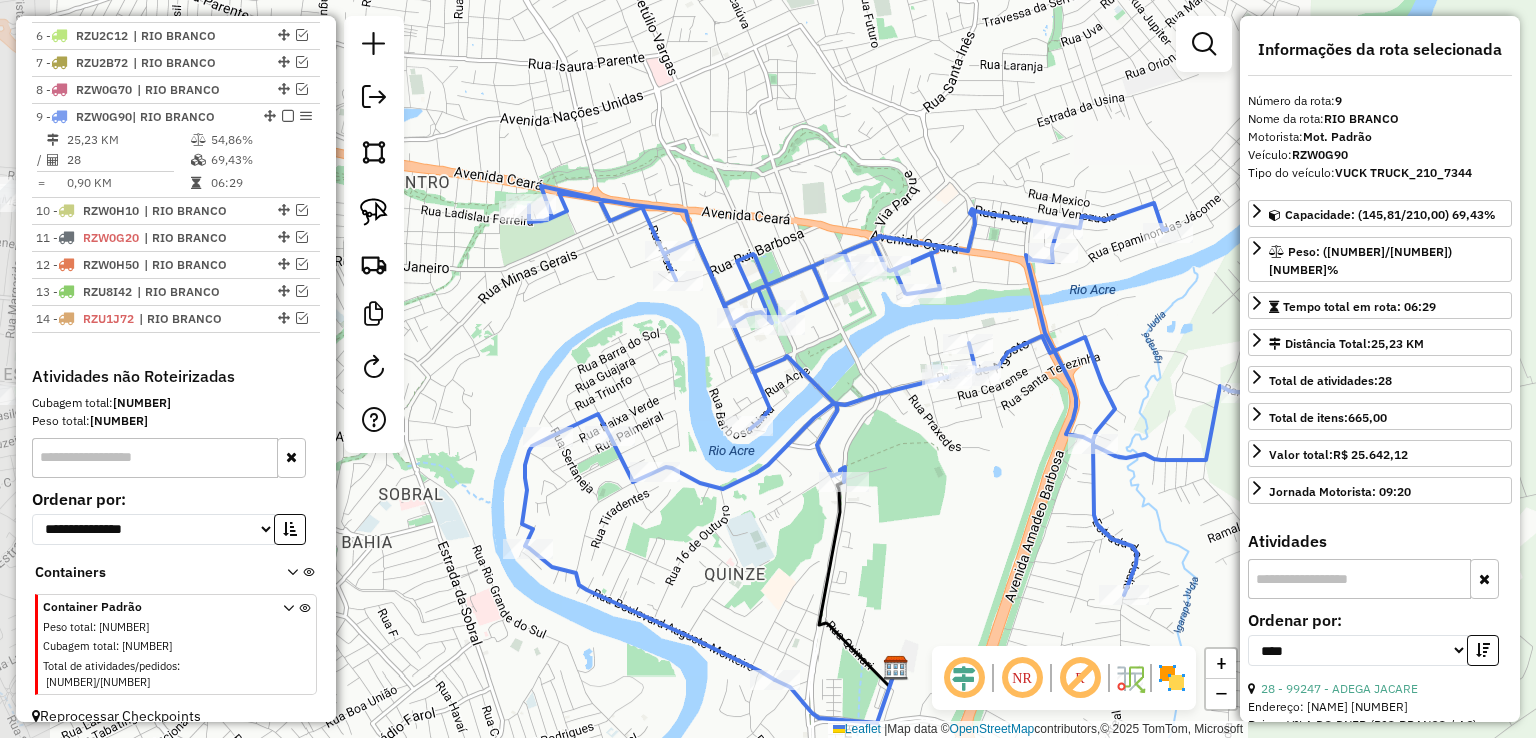 drag, startPoint x: 590, startPoint y: 85, endPoint x: 707, endPoint y: 171, distance: 145.20676 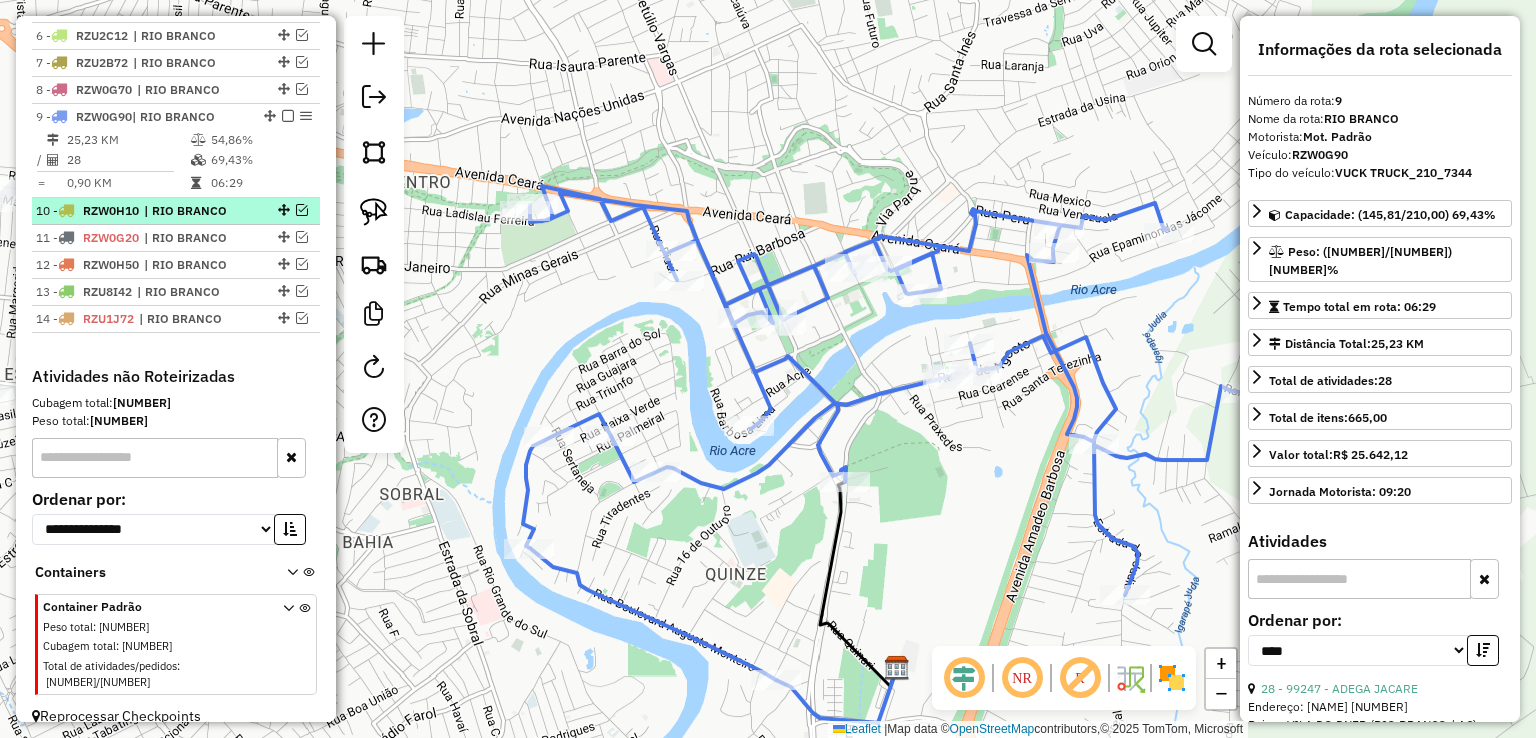 click at bounding box center [302, 210] 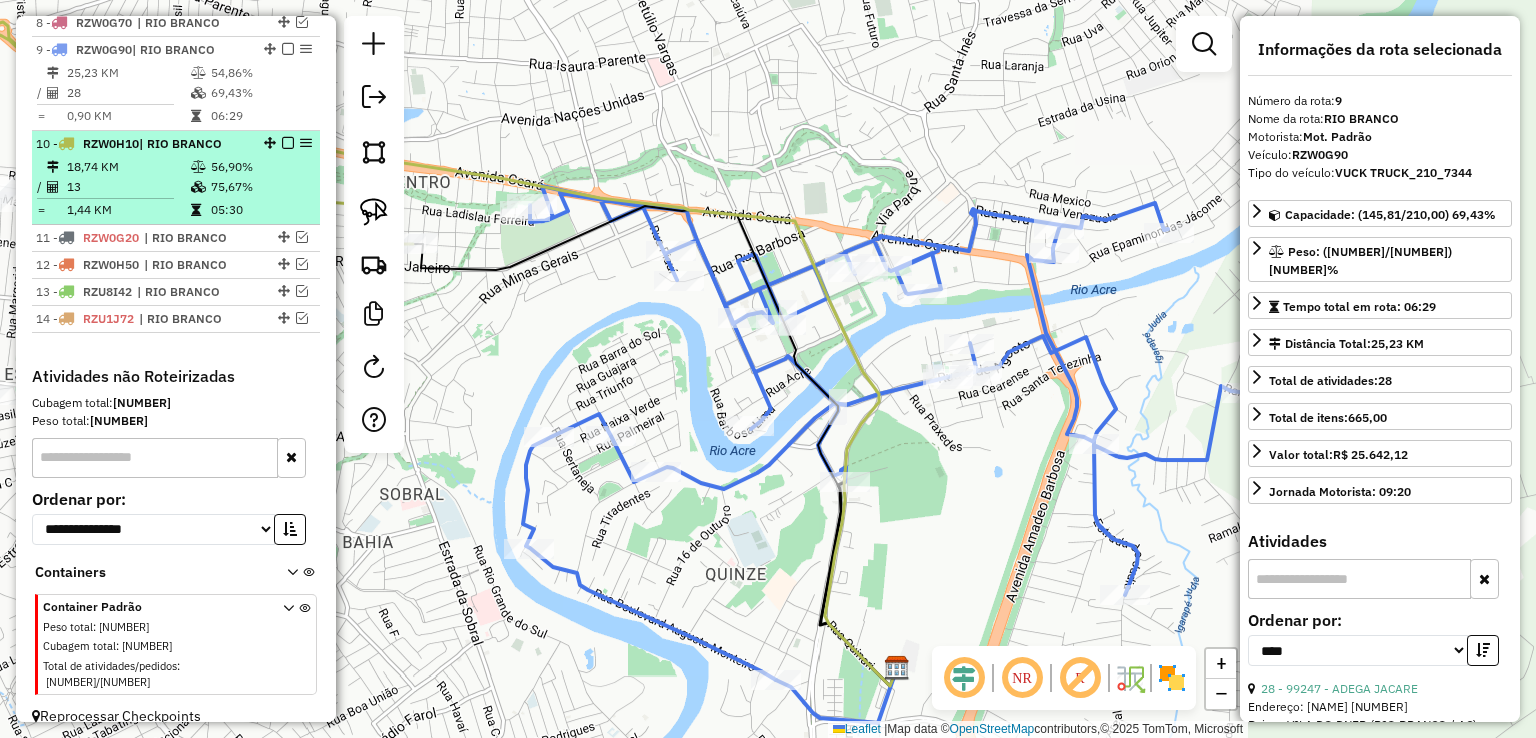 click at bounding box center [200, 210] 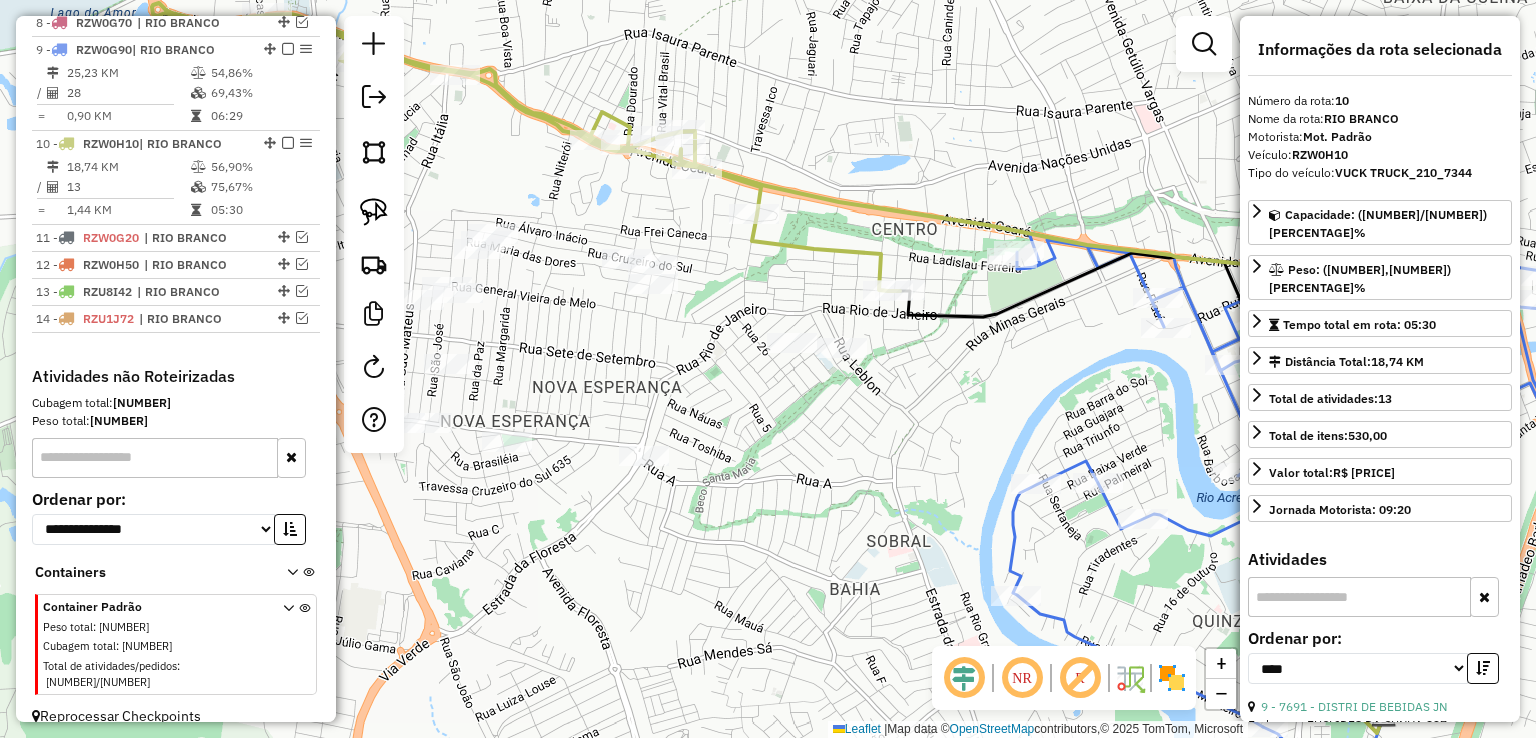 click 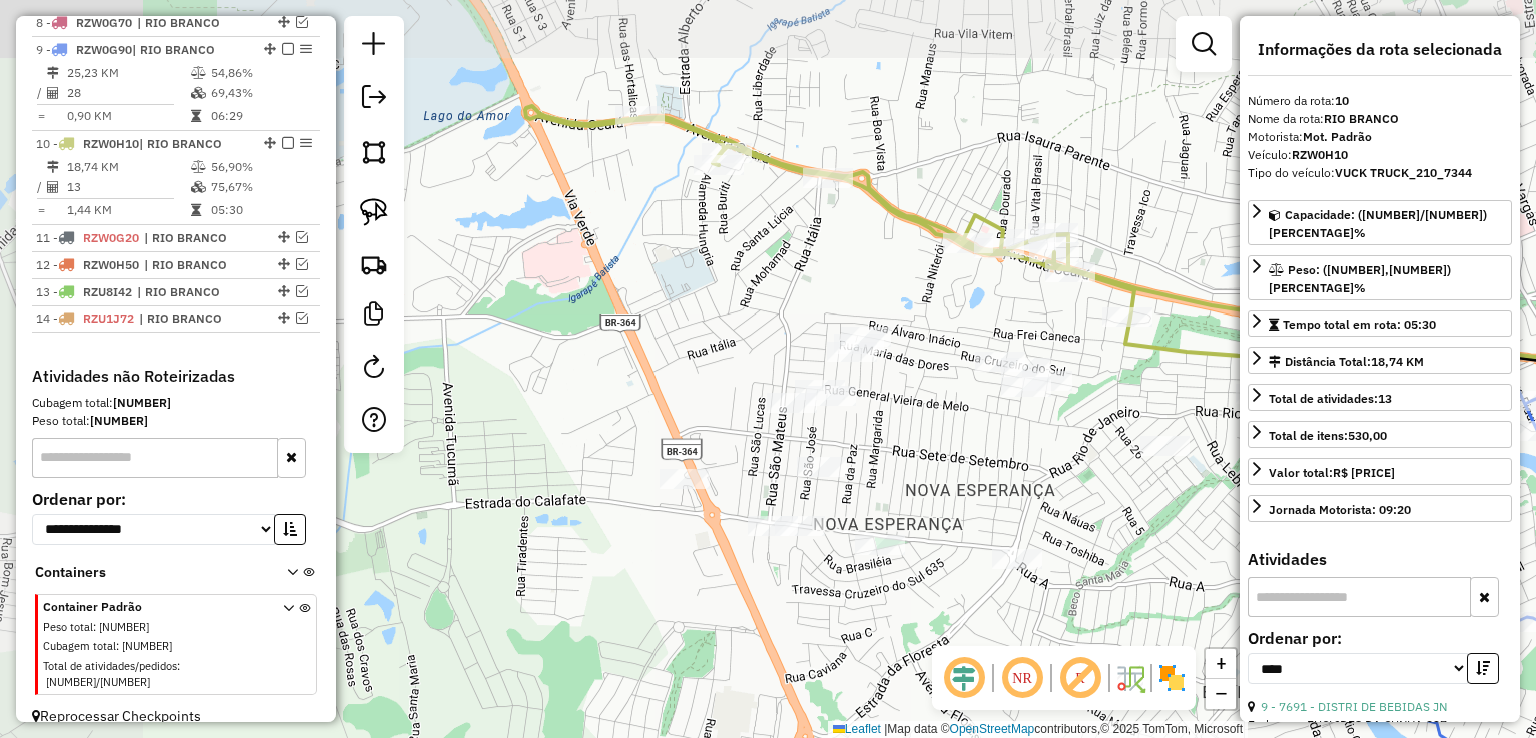 drag, startPoint x: 676, startPoint y: 379, endPoint x: 1049, endPoint y: 481, distance: 386.69498 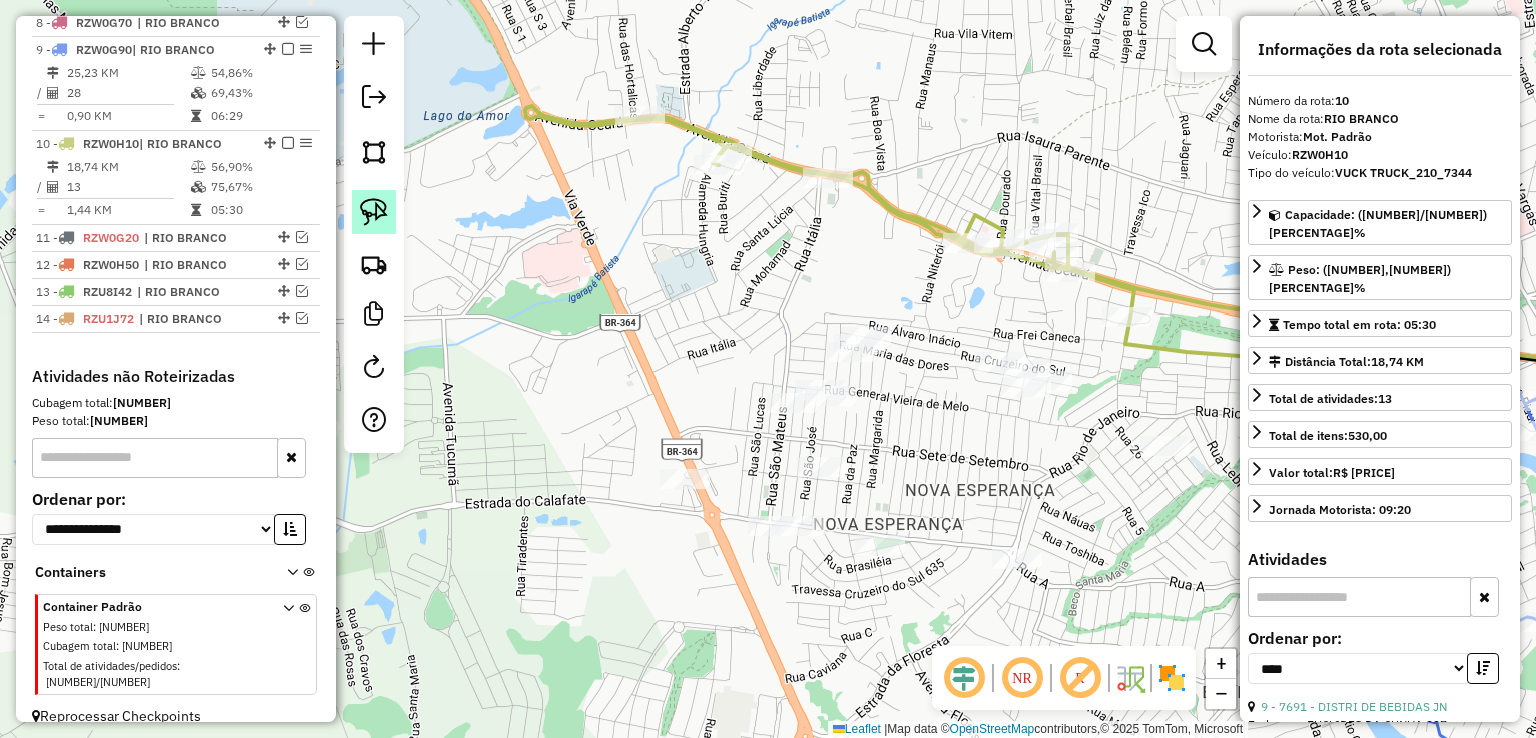 click 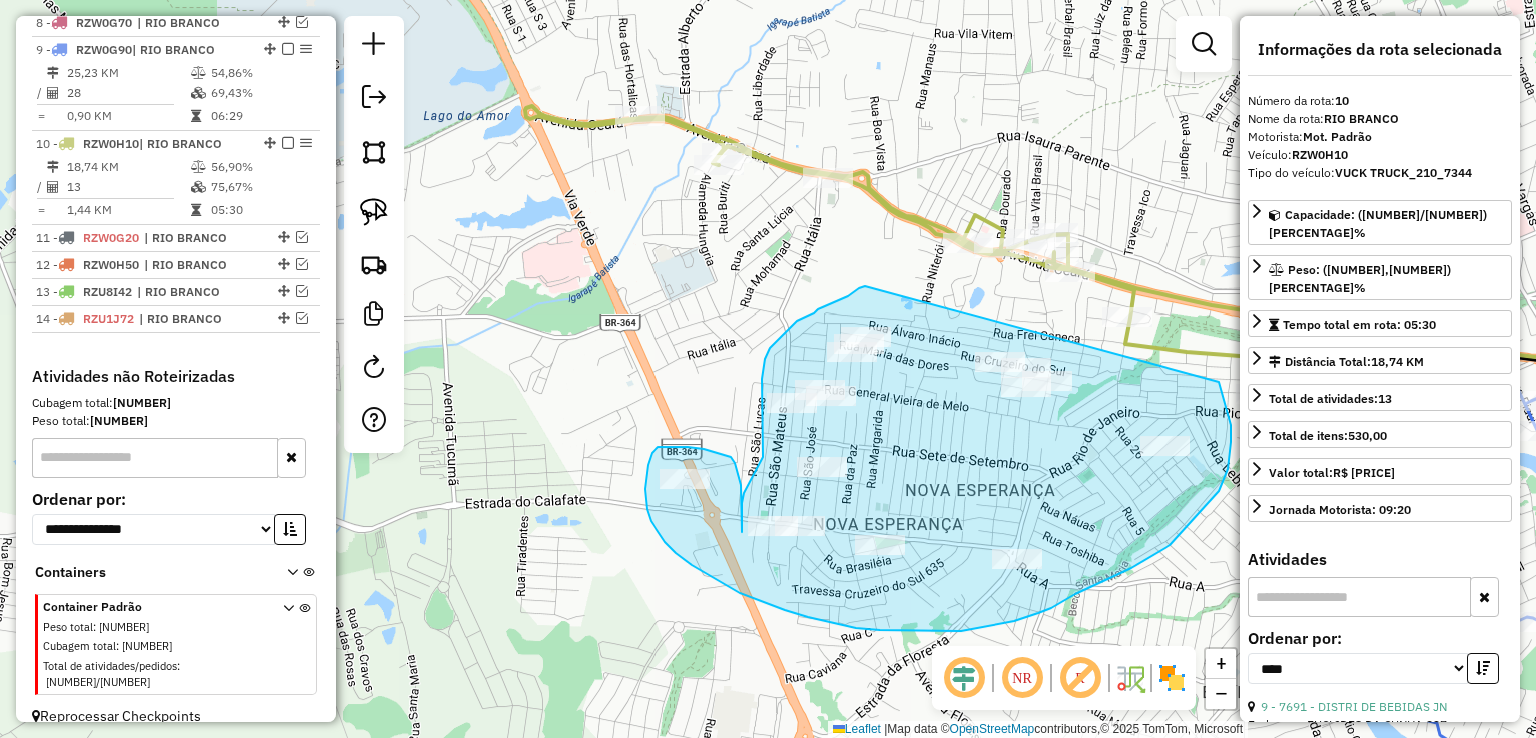 drag, startPoint x: 865, startPoint y: 286, endPoint x: 1219, endPoint y: 382, distance: 366.78604 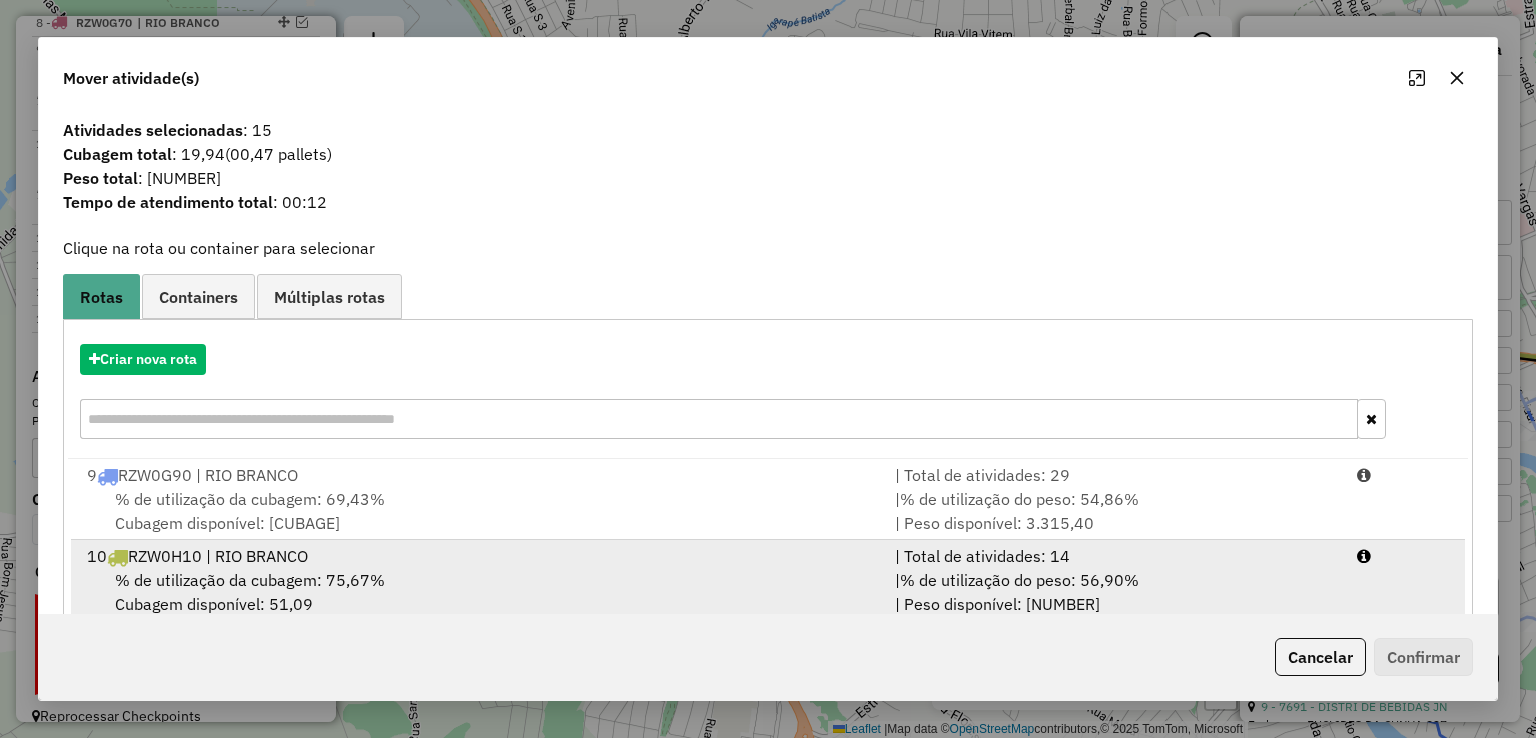 click on "10  RZW0H10 | RIO BRANCO" at bounding box center (479, 556) 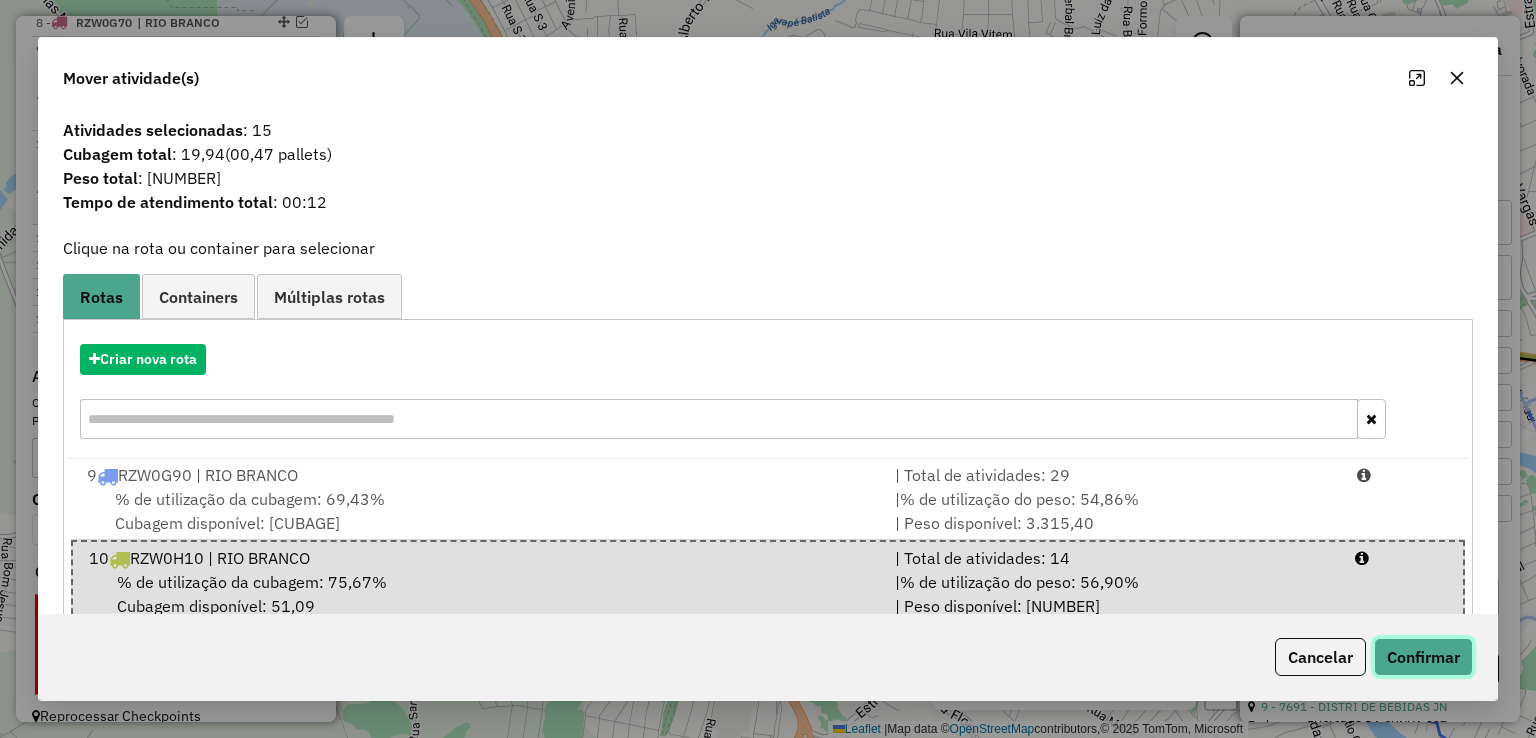 click on "Confirmar" 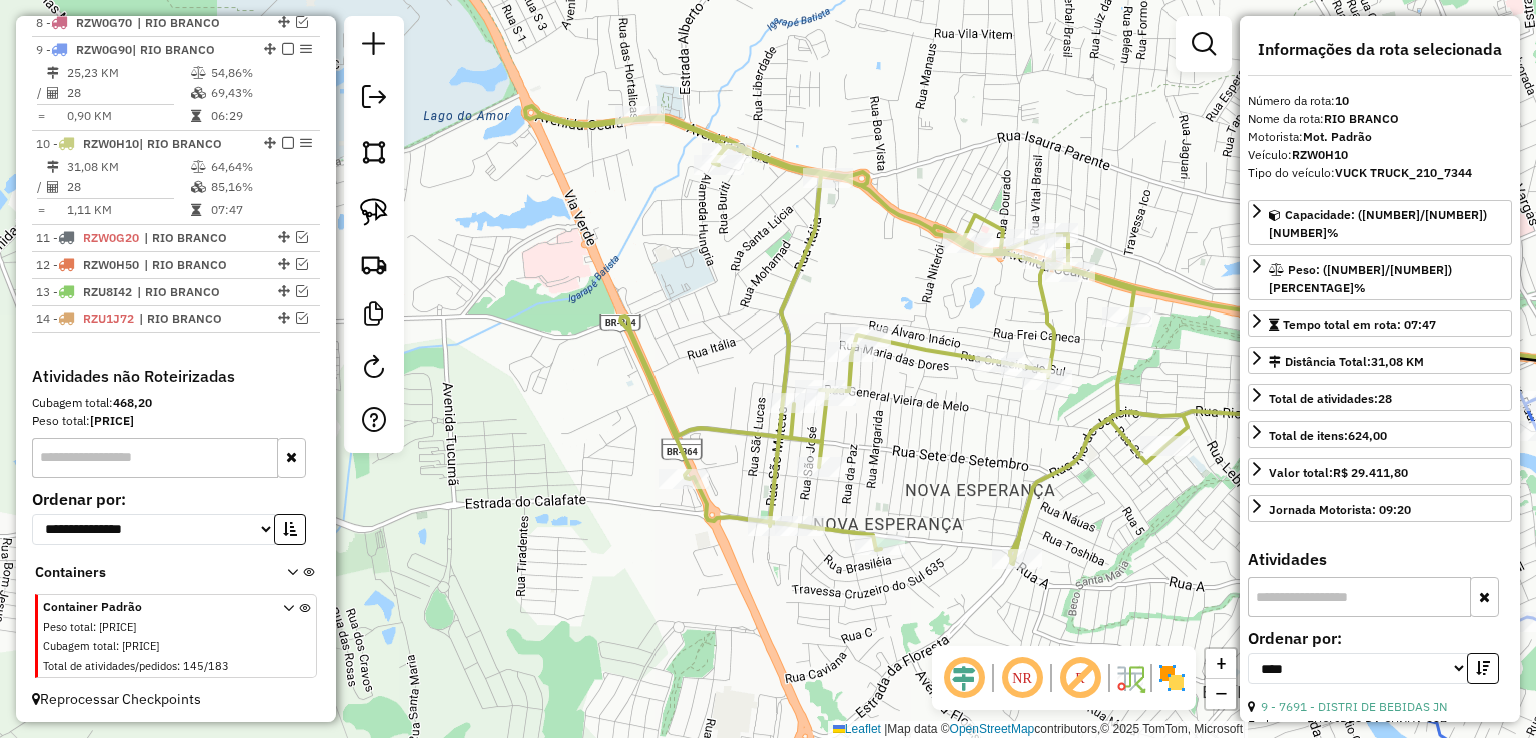 click 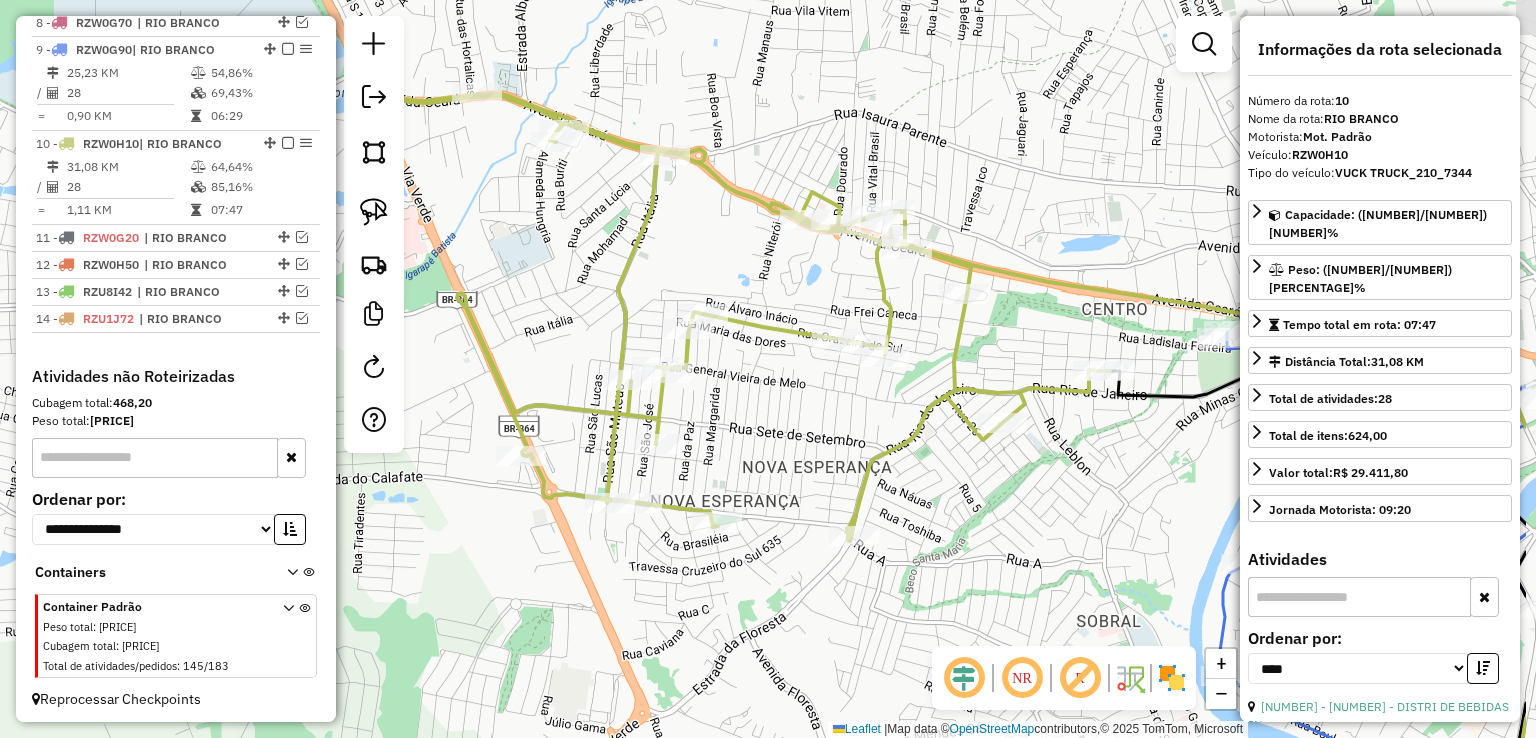 drag, startPoint x: 884, startPoint y: 284, endPoint x: 721, endPoint y: 261, distance: 164.6147 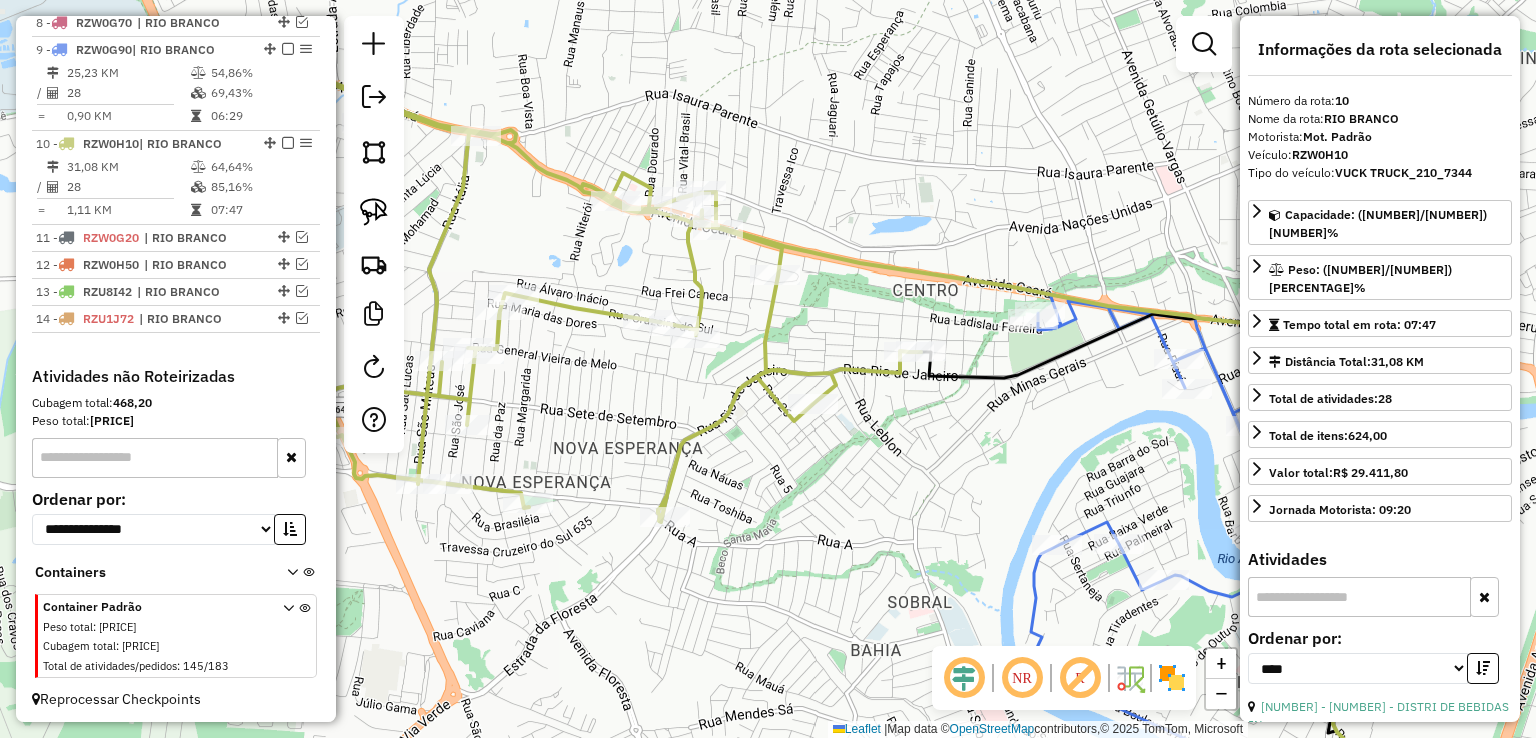 drag, startPoint x: 1058, startPoint y: 336, endPoint x: 838, endPoint y: 313, distance: 221.199 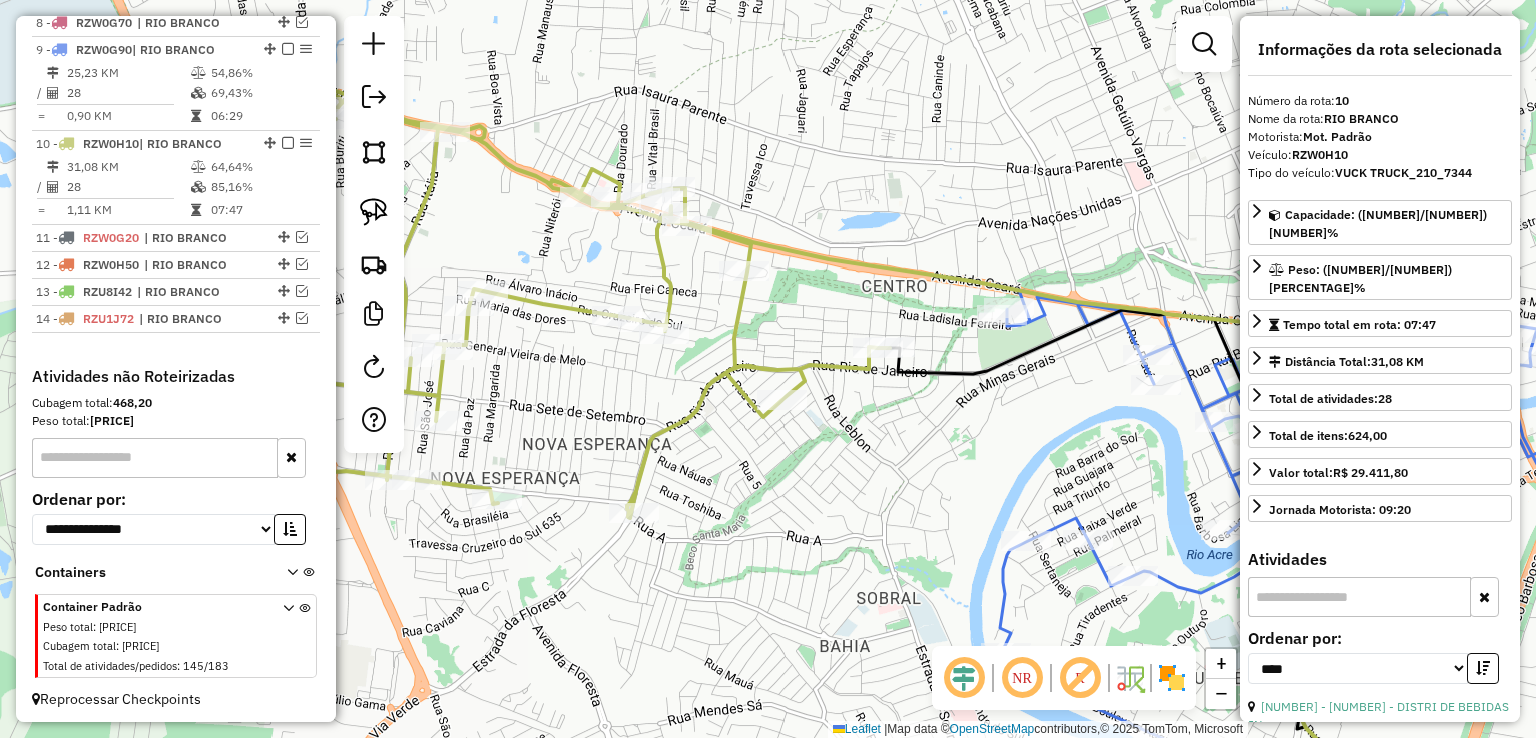 click 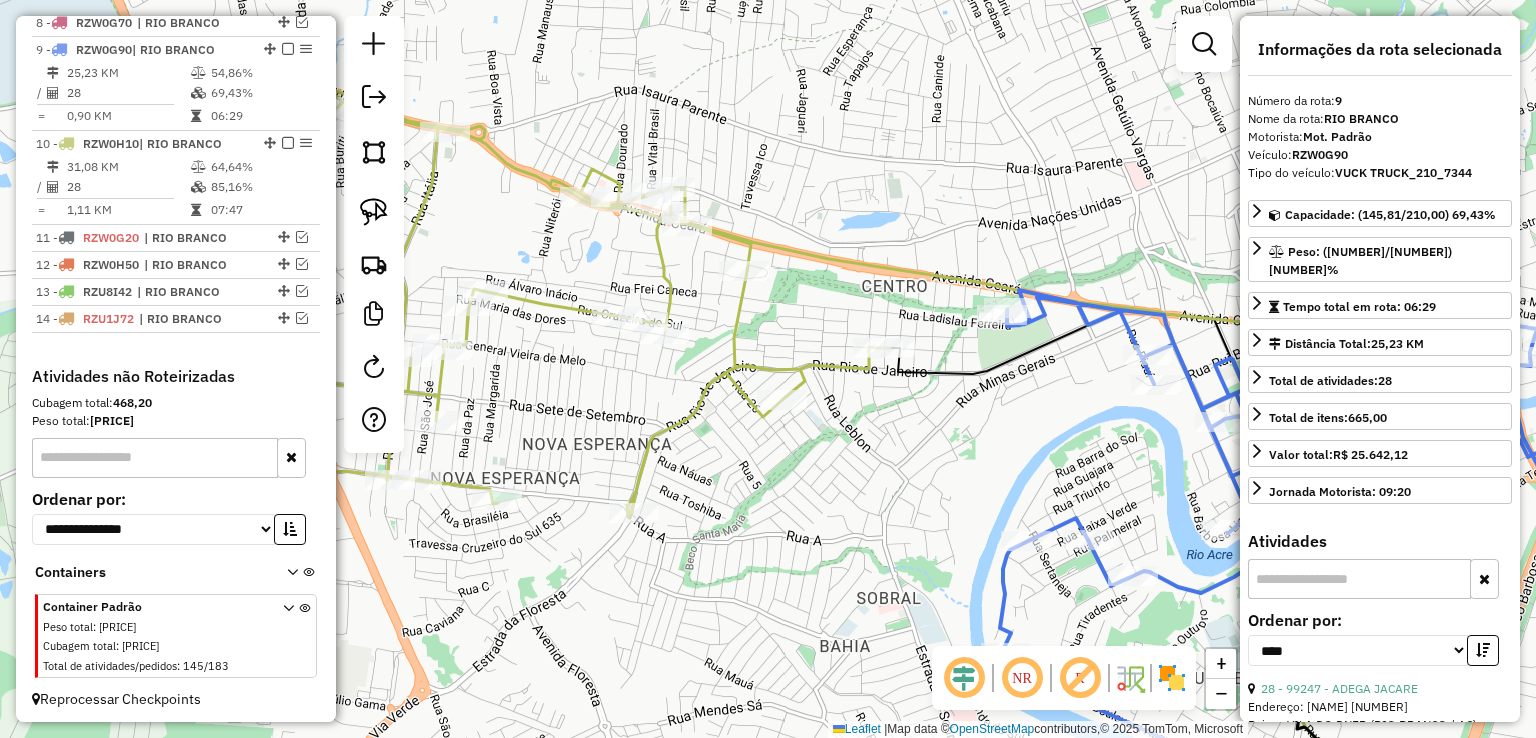 click 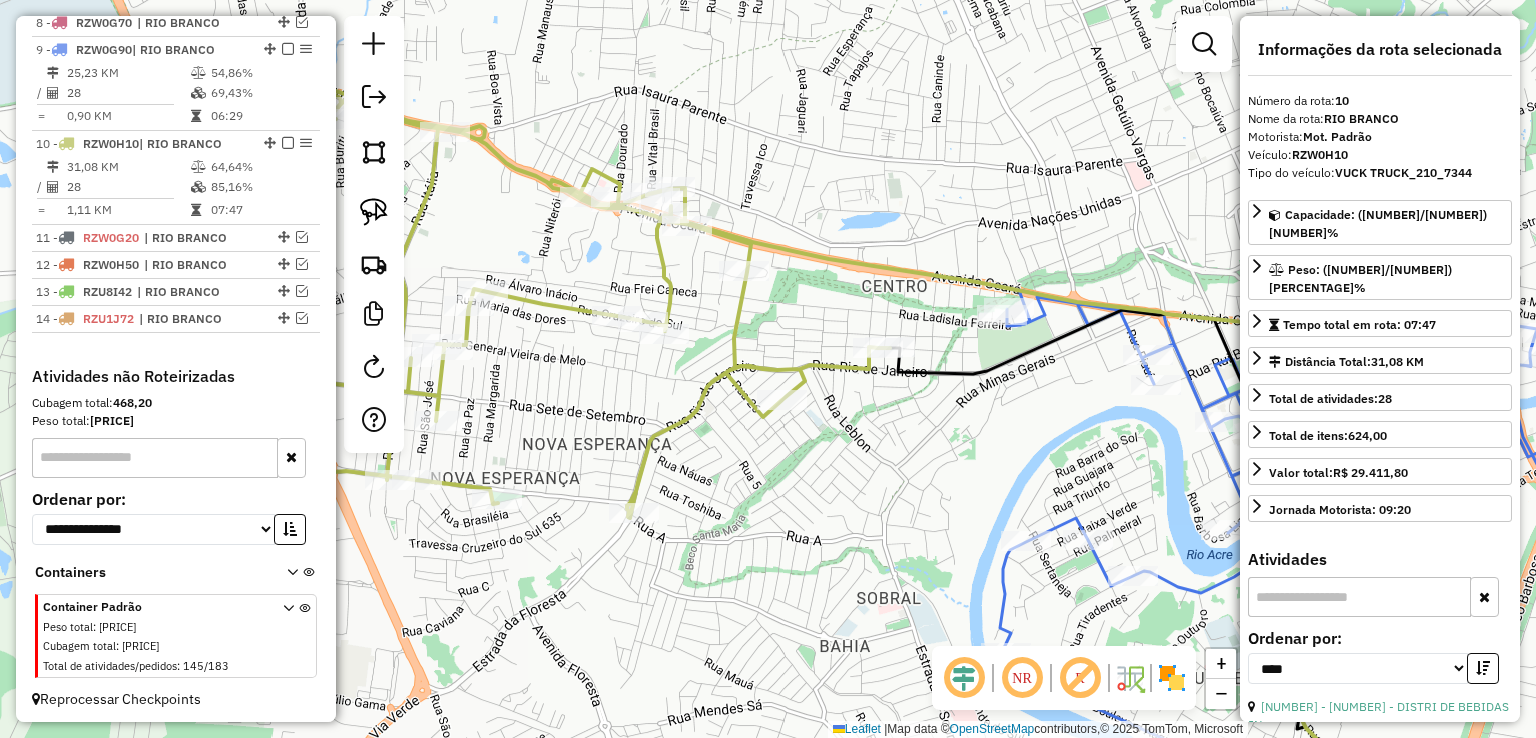 click on "Janela de atendimento Grade de atendimento Capacidade Transportadoras Veículos Cliente Pedidos  Rotas Selecione os dias de semana para filtrar as janelas de atendimento  Seg   Ter   Qua   Qui   Sex   Sáb   Dom  Informe o período da janela de atendimento: De: Até:  Filtrar exatamente a janela do cliente  Considerar janela de atendimento padrão  Selecione os dias de semana para filtrar as grades de atendimento  Seg   Ter   Qua   Qui   Sex   Sáb   Dom   Considerar clientes sem dia de atendimento cadastrado  Clientes fora do dia de atendimento selecionado Filtrar as atividades entre os valores definidos abaixo:  Peso mínimo:   Peso máximo:   Cubagem mínima:   Cubagem máxima:   De:   Até:  Filtrar as atividades entre o tempo de atendimento definido abaixo:  De:   Até:   Considerar capacidade total dos clientes não roteirizados Transportadora: Selecione um ou mais itens Tipo de veículo: Selecione um ou mais itens Veículo: Selecione um ou mais itens Motorista: Selecione um ou mais itens Nome: Rótulo:" 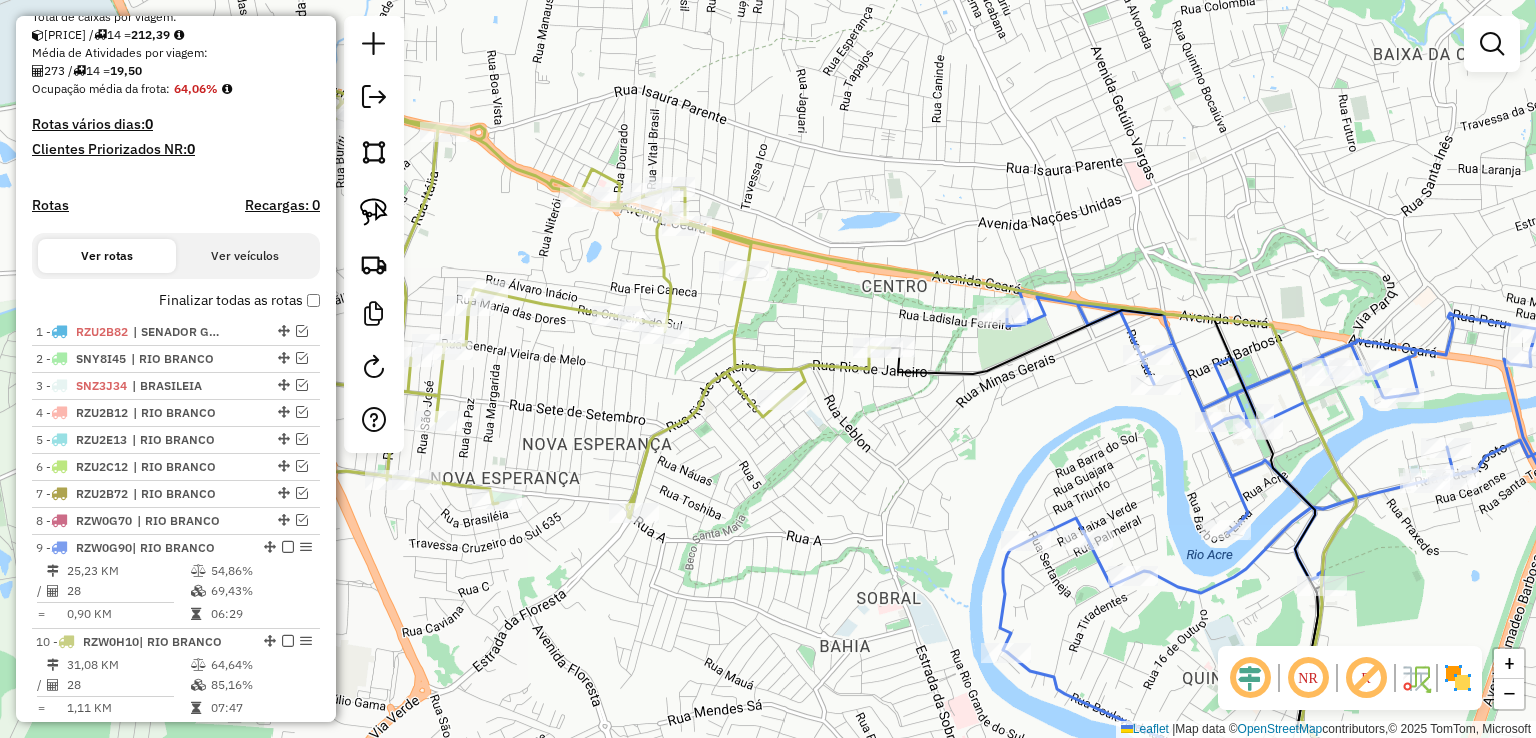 scroll, scrollTop: 445, scrollLeft: 0, axis: vertical 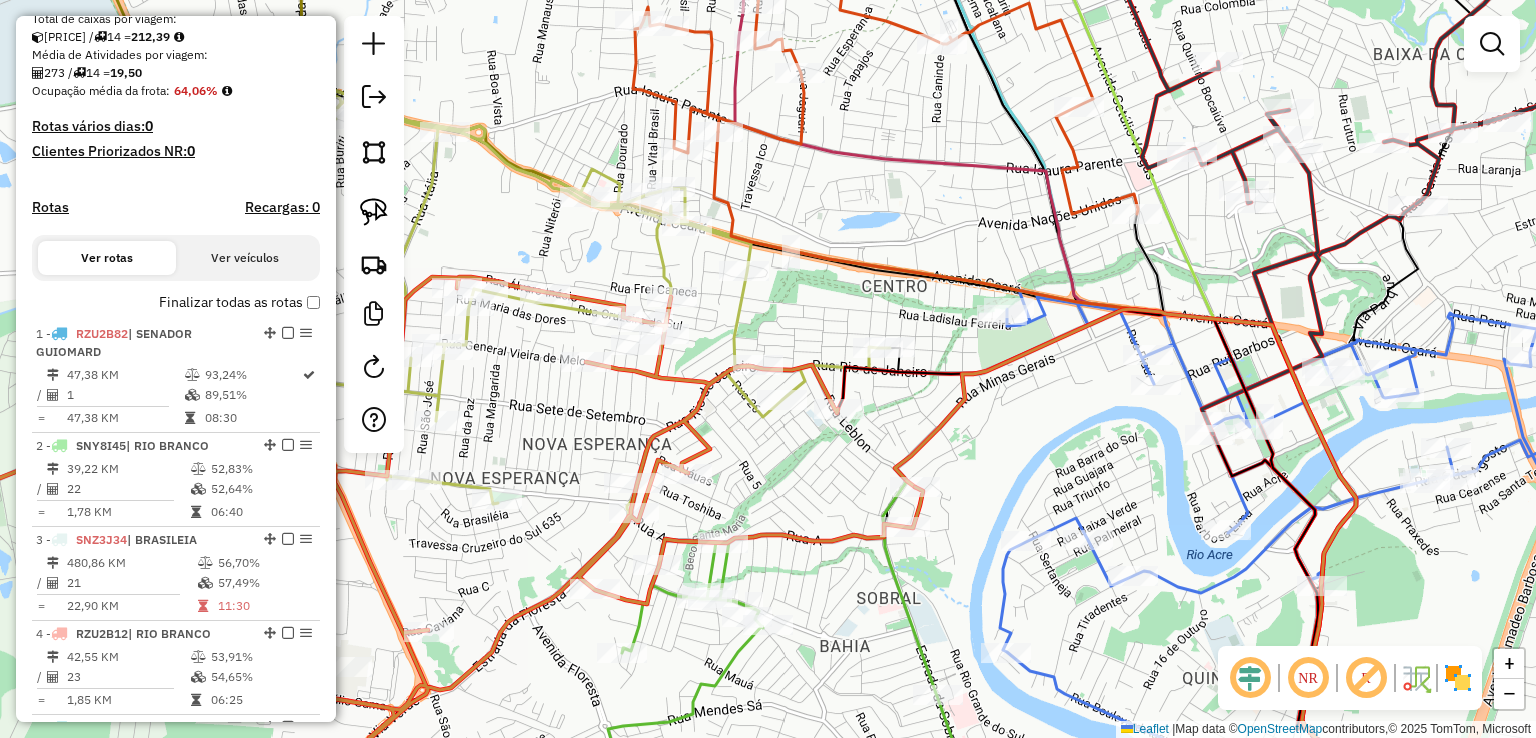 click 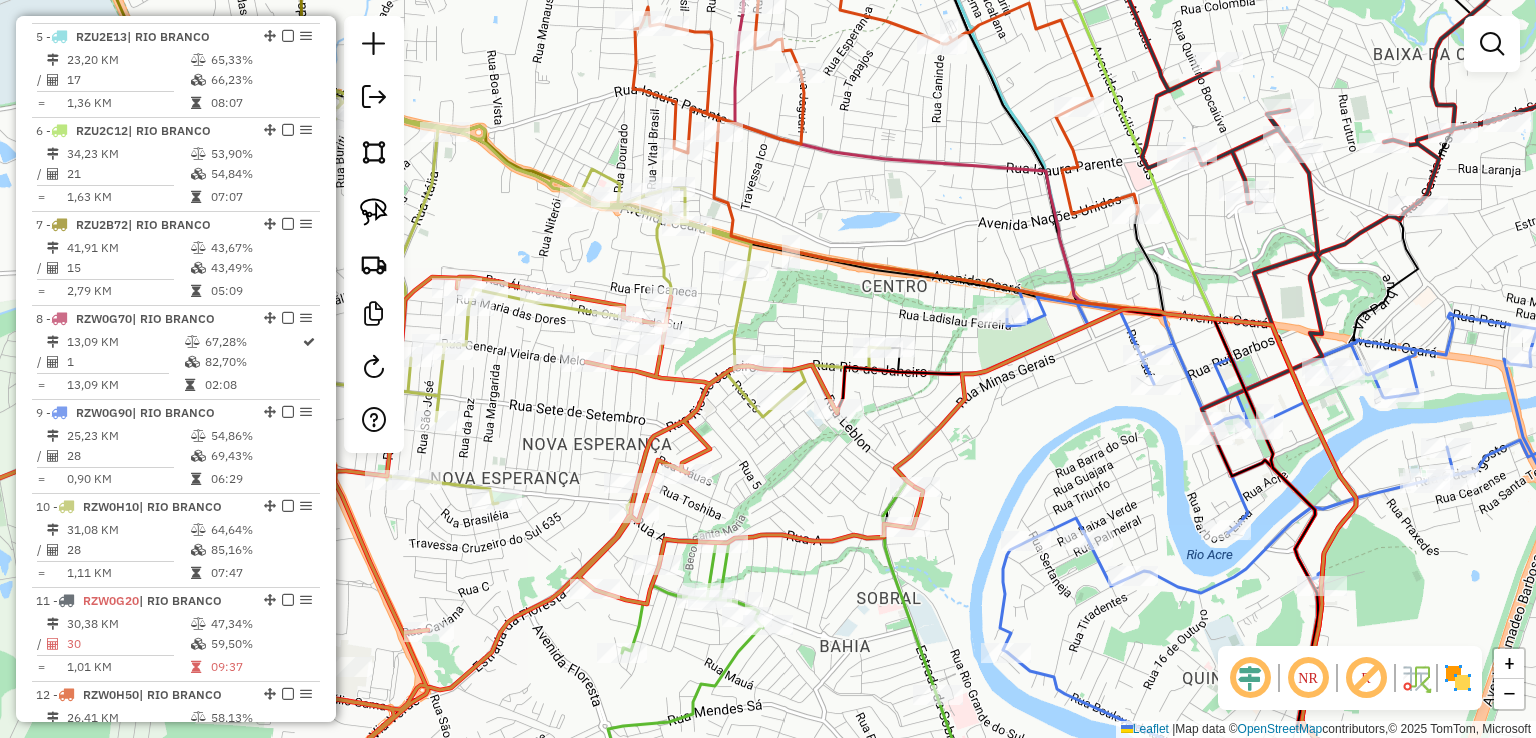 select on "*********" 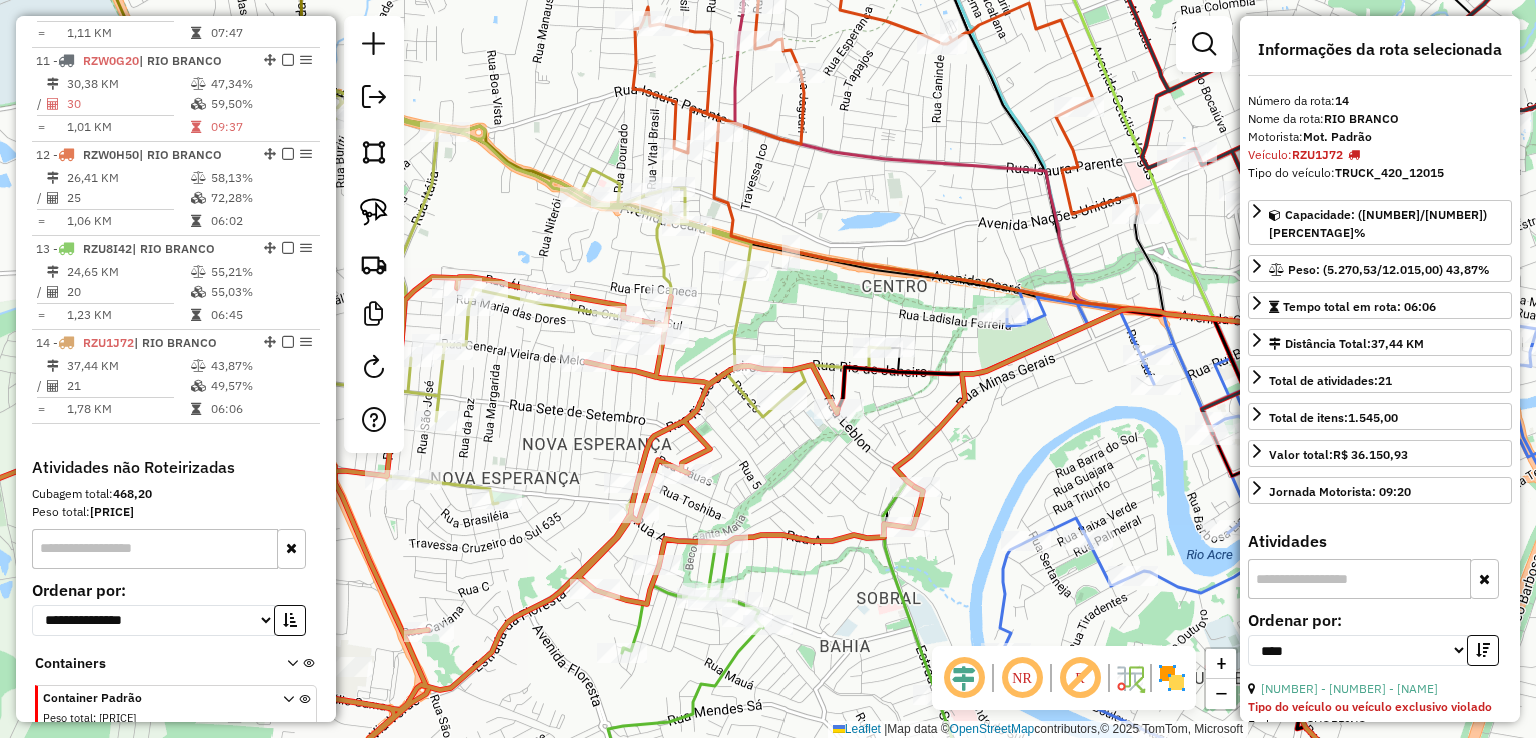 scroll, scrollTop: 1768, scrollLeft: 0, axis: vertical 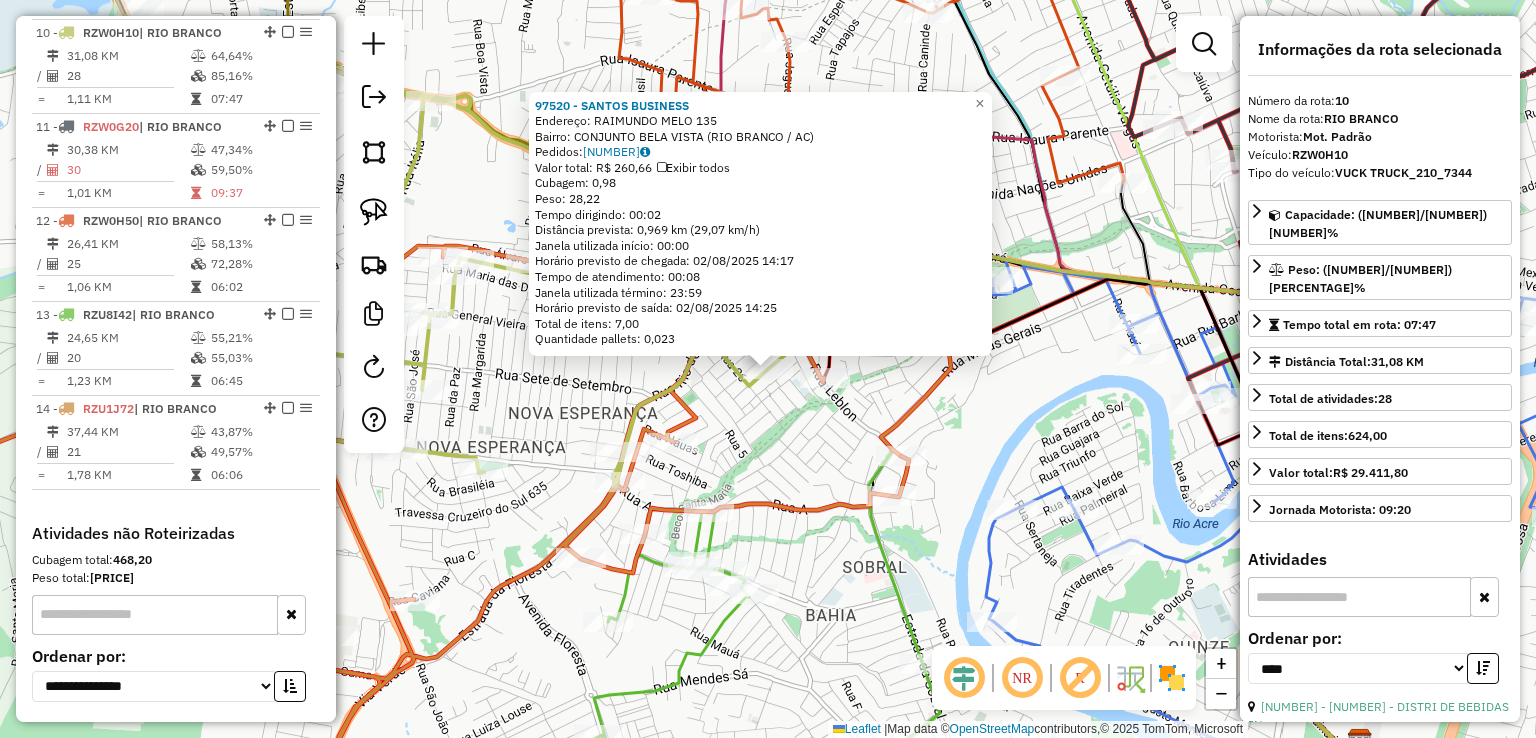 click on "97520 - SANTOS BUSINESS  Endereço:  RAIMUNDO MELO 135   Bairro: CONJUNTO BELA VISTA (RIO BRANCO / AC)   Pedidos:  01457976   Valor total: R$ 260,66   Exibir todos   Cubagem: 0,98  Peso: 28,22  Tempo dirigindo: 00:02   Distância prevista: 0,969 km (29,07 km/h)   Janela utilizada início: 00:00   Horário previsto de chegada: 02/08/2025 14:17   Tempo de atendimento: 00:08   Janela utilizada término: 23:59   Horário previsto de saída: 02/08/2025 14:25   Total de itens: 7,00   Quantidade pallets: 0,023  × Janela de atendimento Grade de atendimento Capacidade Transportadoras Veículos Cliente Pedidos  Rotas Selecione os dias de semana para filtrar as janelas de atendimento  Seg   Ter   Qua   Qui   Sex   Sáb   Dom  Informe o período da janela de atendimento: De: Até:  Filtrar exatamente a janela do cliente  Considerar janela de atendimento padrão  Selecione os dias de semana para filtrar as grades de atendimento  Seg   Ter   Qua   Qui   Sex   Sáb   Dom   Clientes fora do dia de atendimento selecionado +" 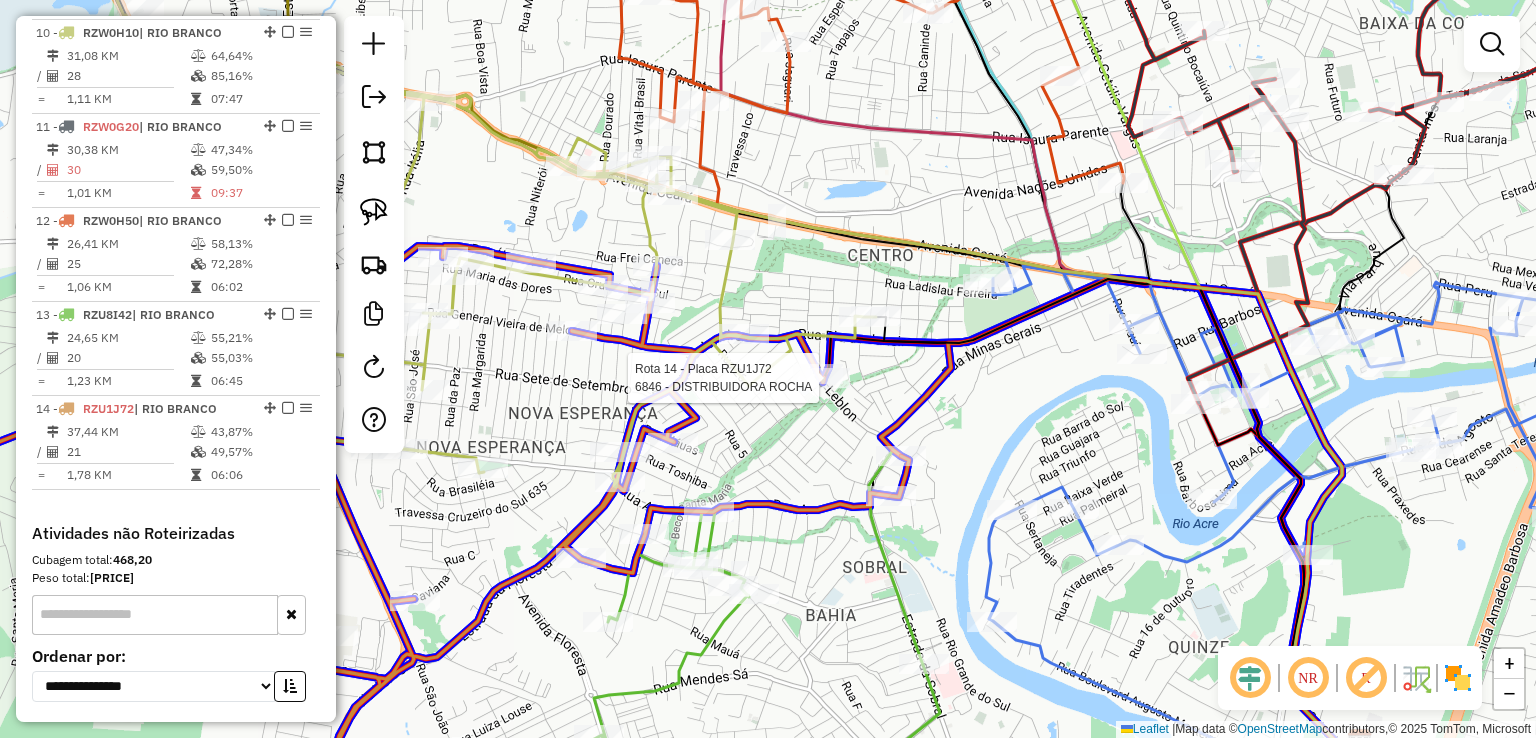 click 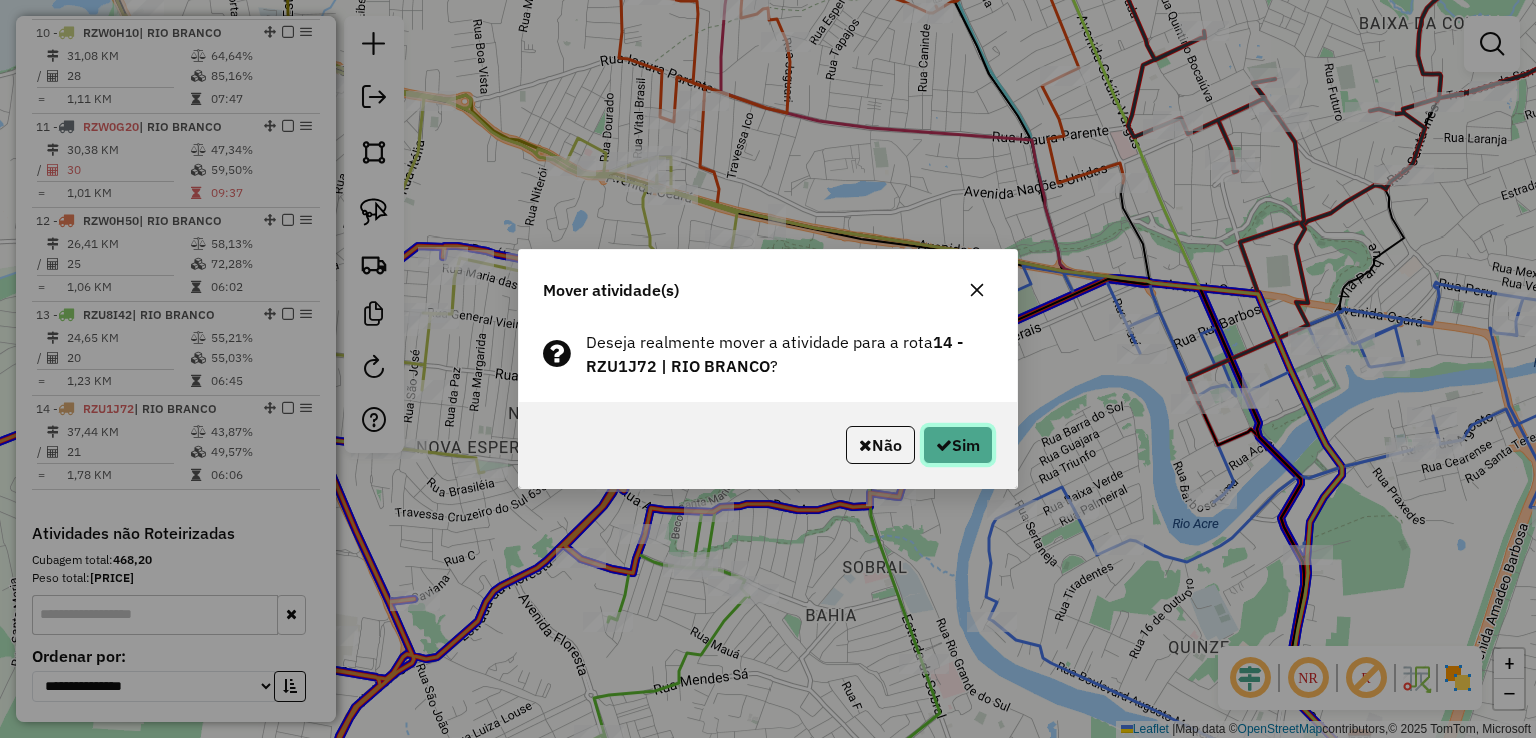 click 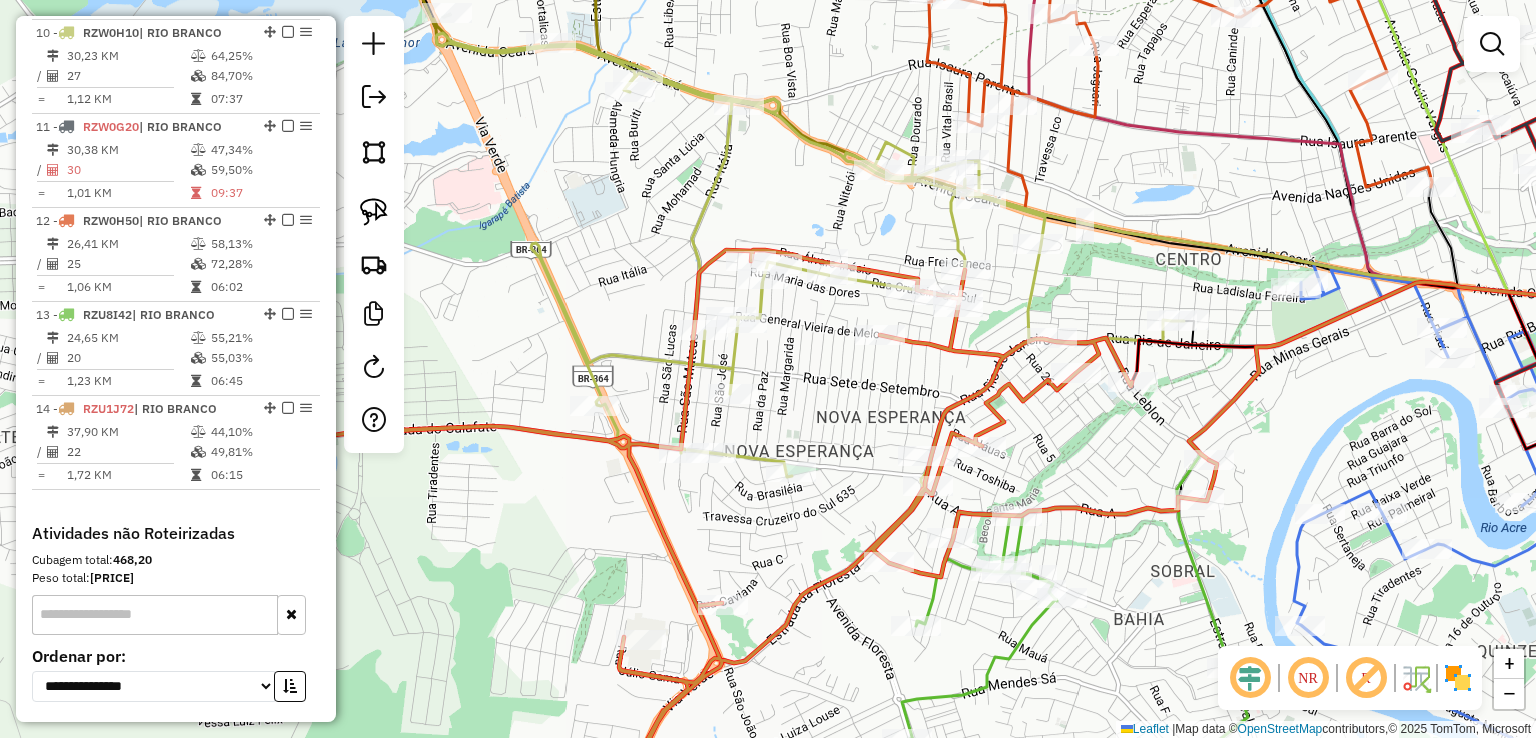 drag, startPoint x: 552, startPoint y: 379, endPoint x: 860, endPoint y: 383, distance: 308.02597 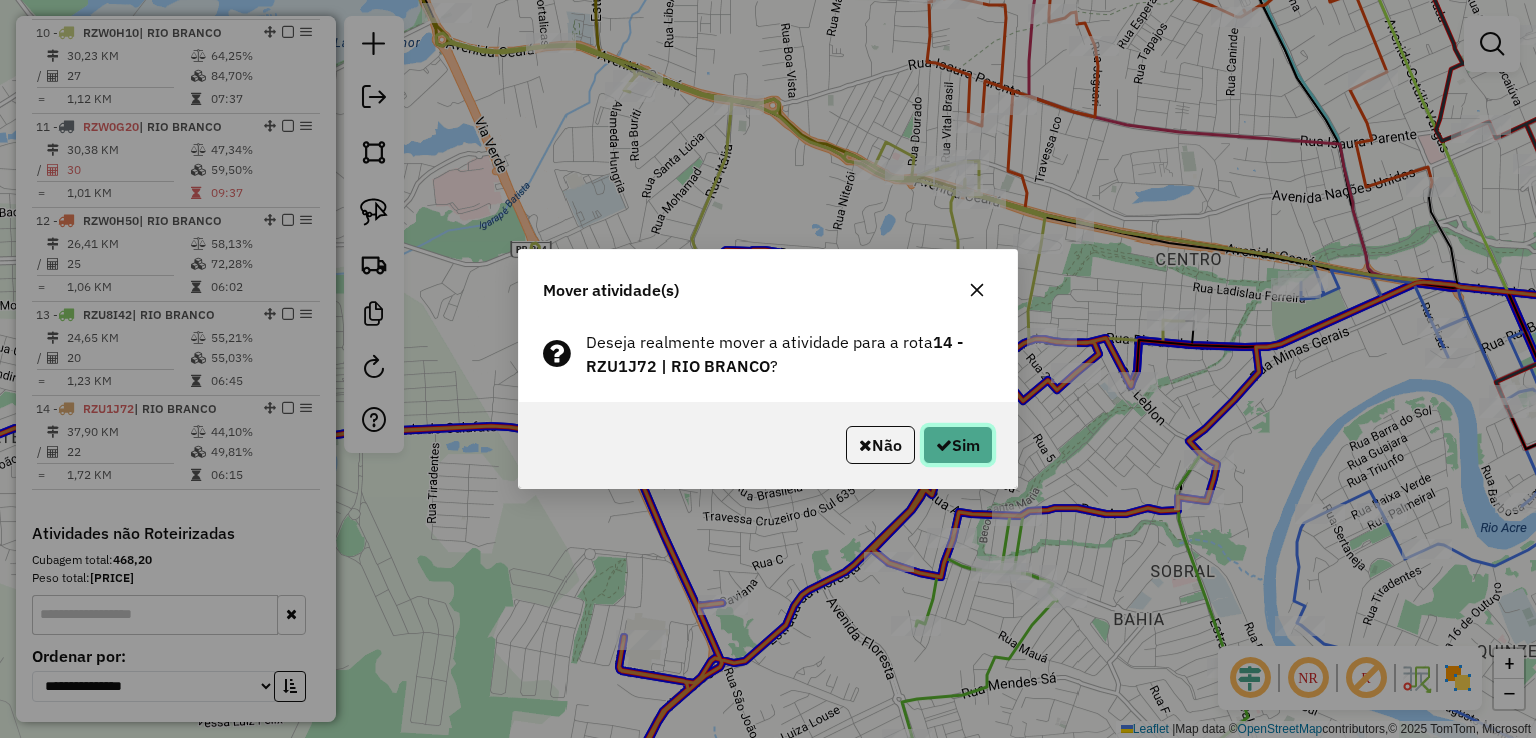 click 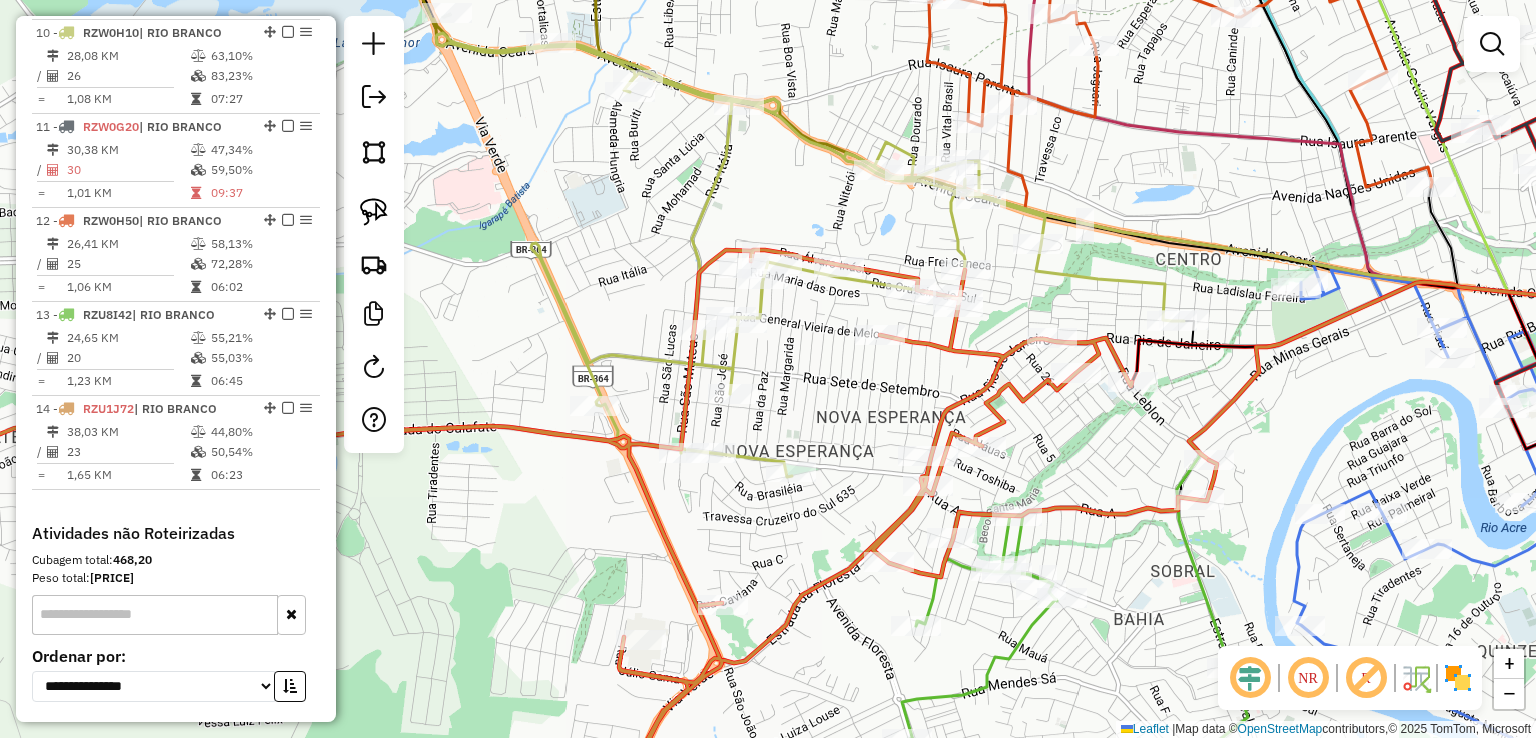 click 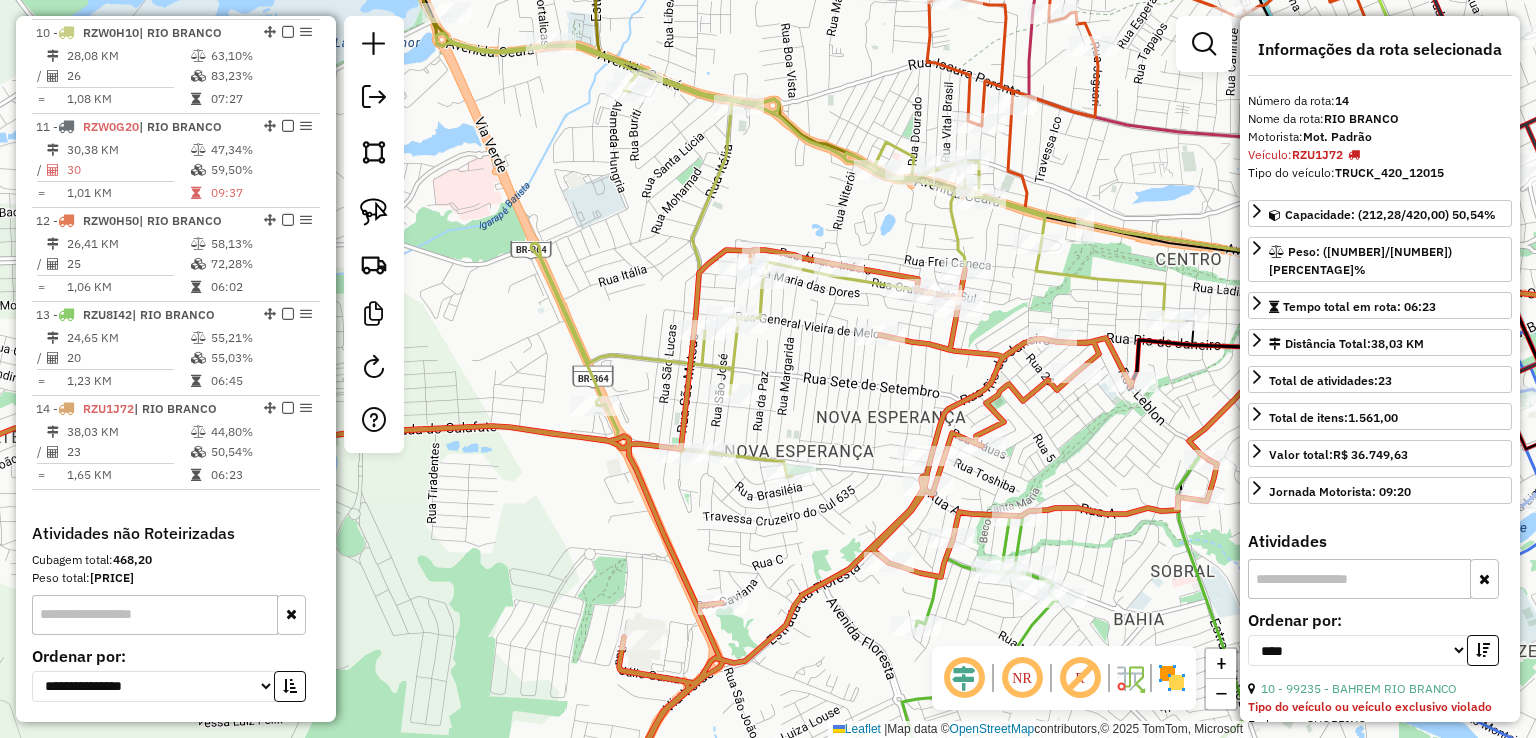 scroll, scrollTop: 1768, scrollLeft: 0, axis: vertical 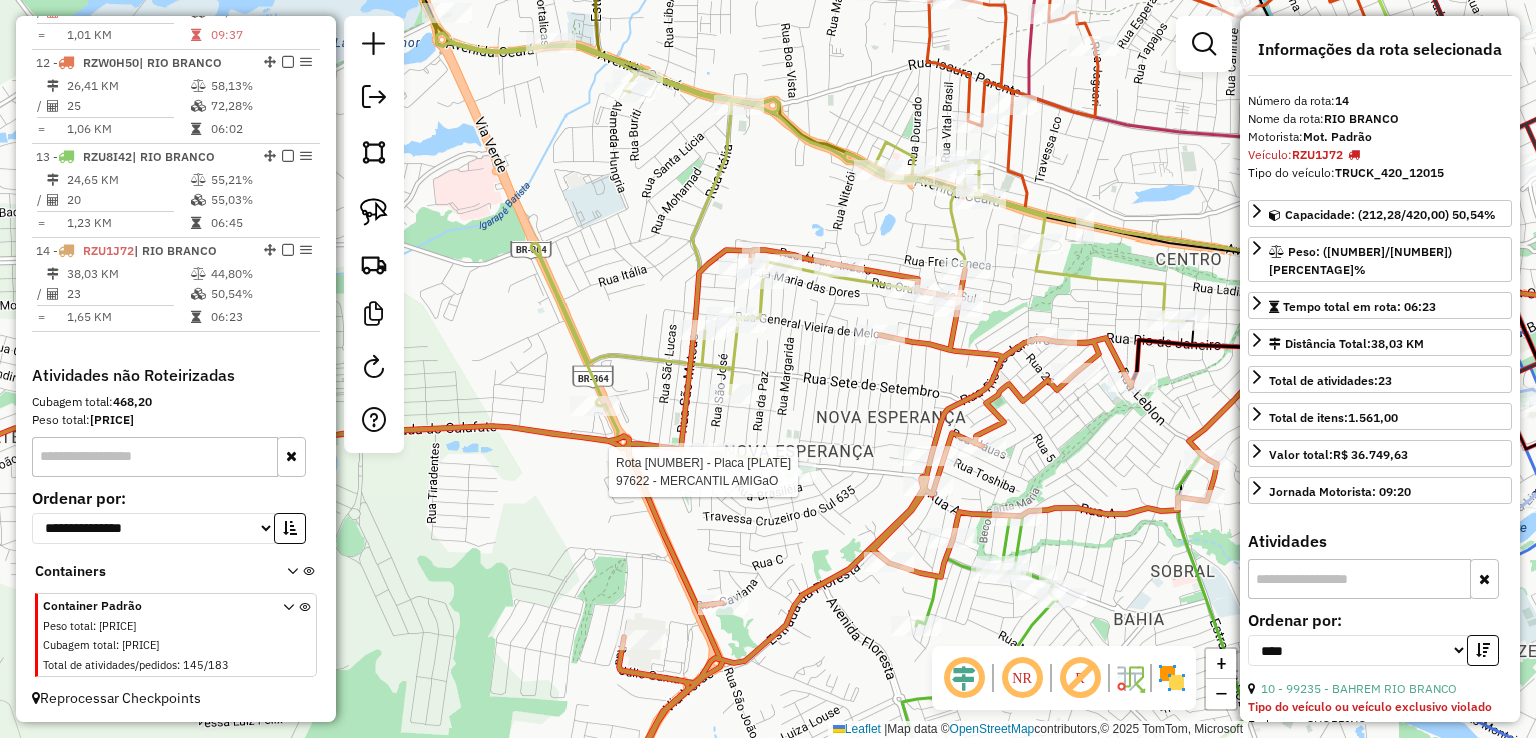 click 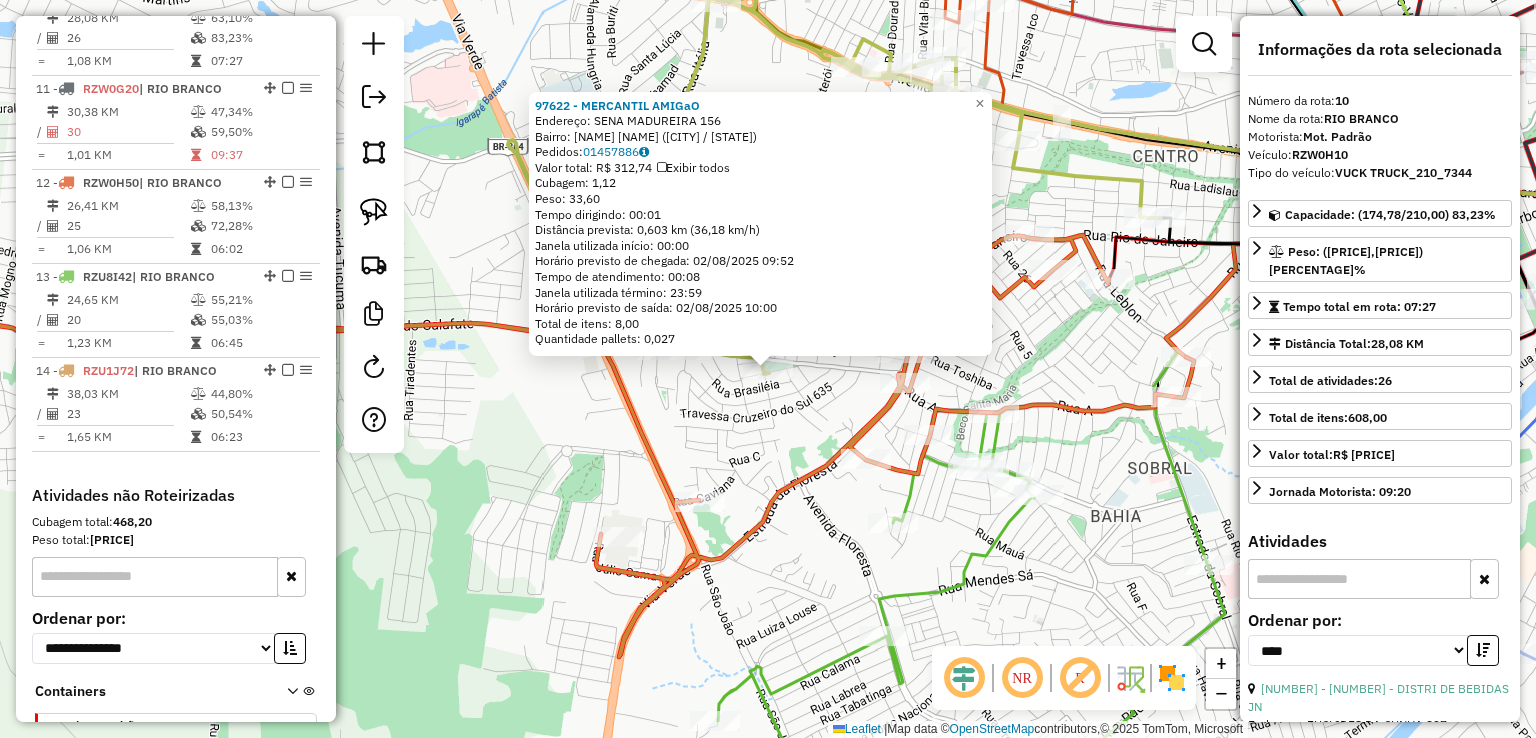 scroll, scrollTop: 1610, scrollLeft: 0, axis: vertical 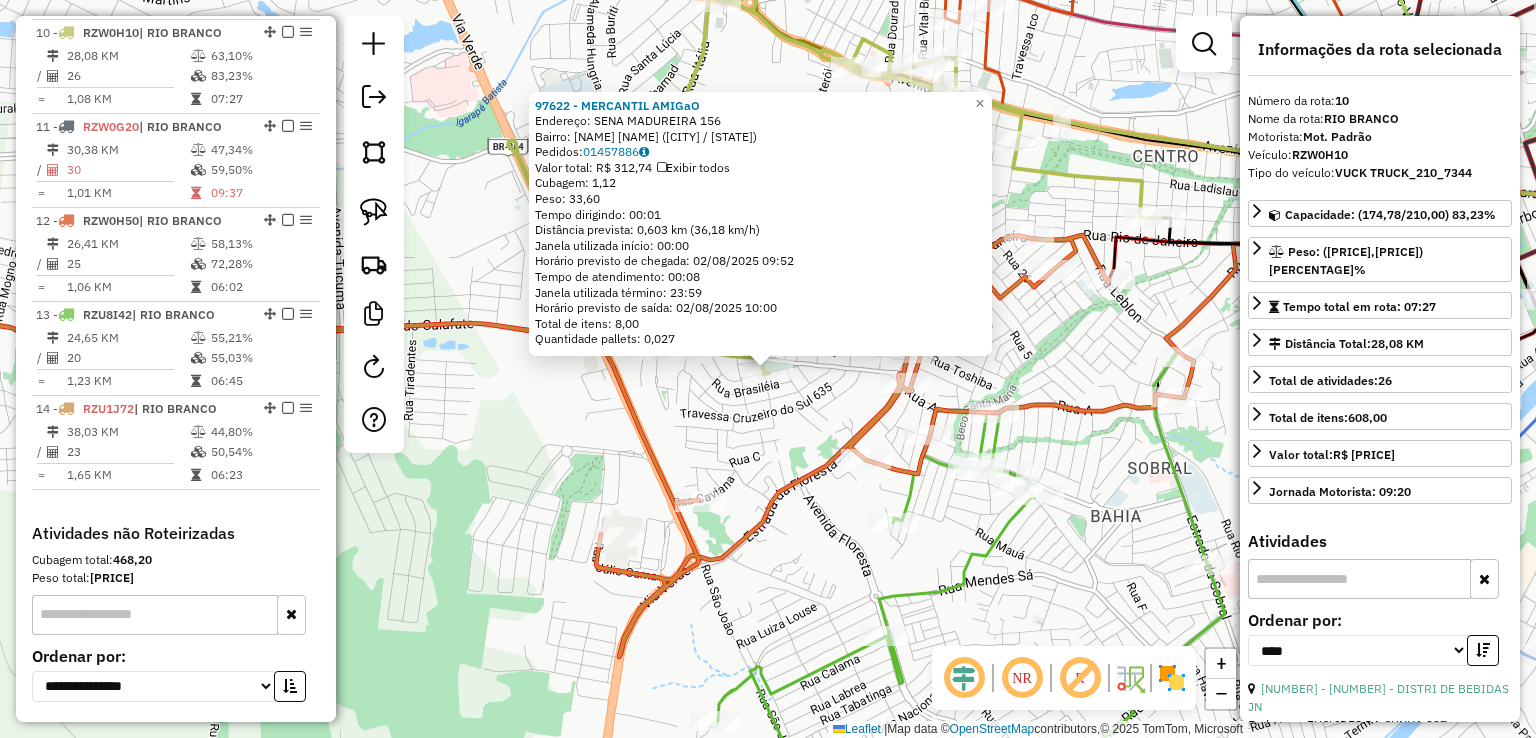click on "97622 - MERCANTIL AMIGaO  Endereço:  SENA MADUREIRA 156   Bairro: CONJUNTO HABITACIONAL VILA BETEL 2 (RIO BRANCO / AC)   Pedidos:  01457886   Valor total: R$ 312,74   Exibir todos   Cubagem: 1,12  Peso: 33,60  Tempo dirigindo: 00:01   Distância prevista: 0,603 km (36,18 km/h)   Janela utilizada início: 00:00   Horário previsto de chegada: 02/08/2025 09:52   Tempo de atendimento: 00:08   Janela utilizada término: 23:59   Horário previsto de saída: 02/08/2025 10:00   Total de itens: 8,00   Quantidade pallets: 0,027  × Janela de atendimento Grade de atendimento Capacidade Transportadoras Veículos Cliente Pedidos  Rotas Selecione os dias de semana para filtrar as janelas de atendimento  Seg   Ter   Qua   Qui   Sex   Sáb   Dom  Informe o período da janela de atendimento: De: Até:  Filtrar exatamente a janela do cliente  Considerar janela de atendimento padrão  Selecione os dias de semana para filtrar as grades de atendimento  Seg   Ter   Qua   Qui   Sex   Sáb   Dom   Peso mínimo:   Peso máximo:  +" 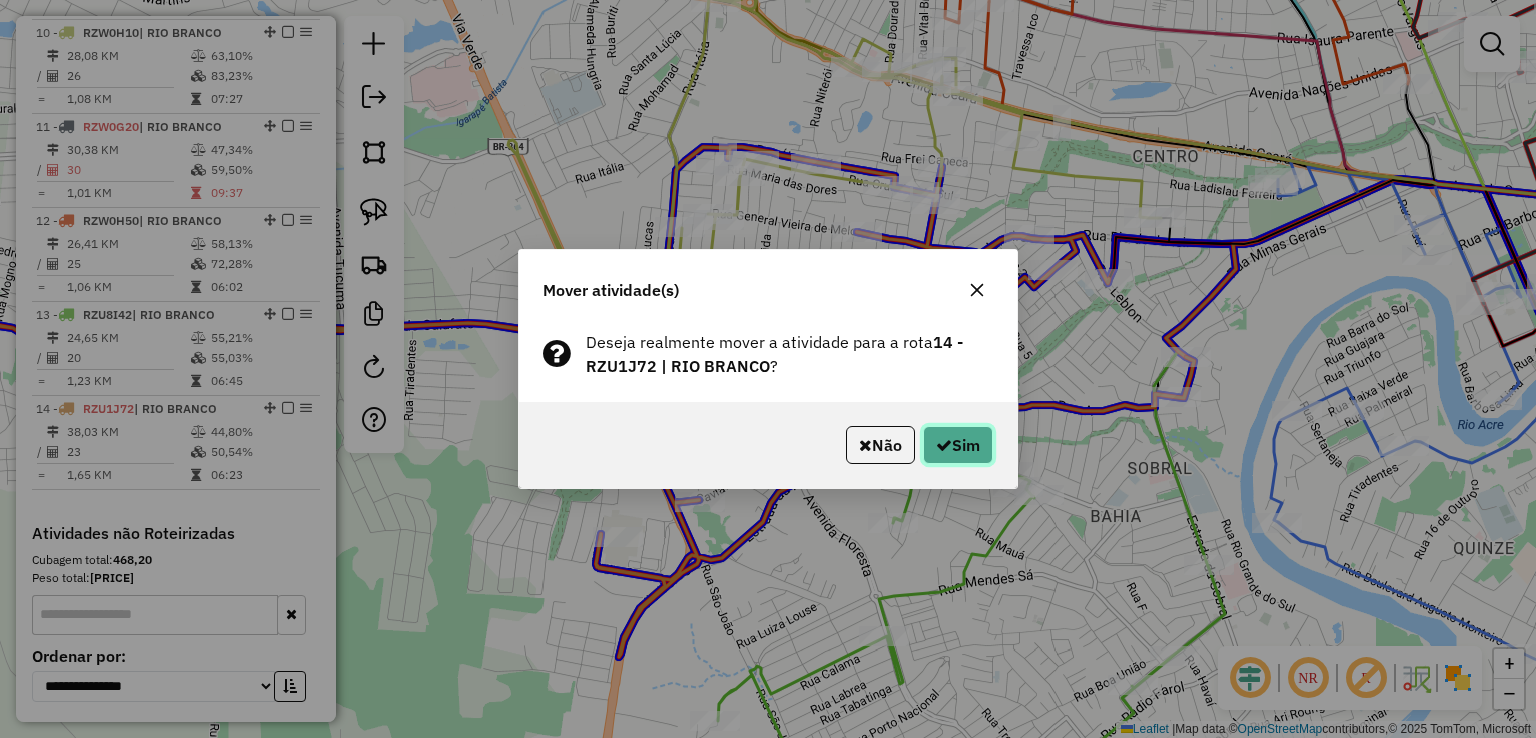 click on "Sim" 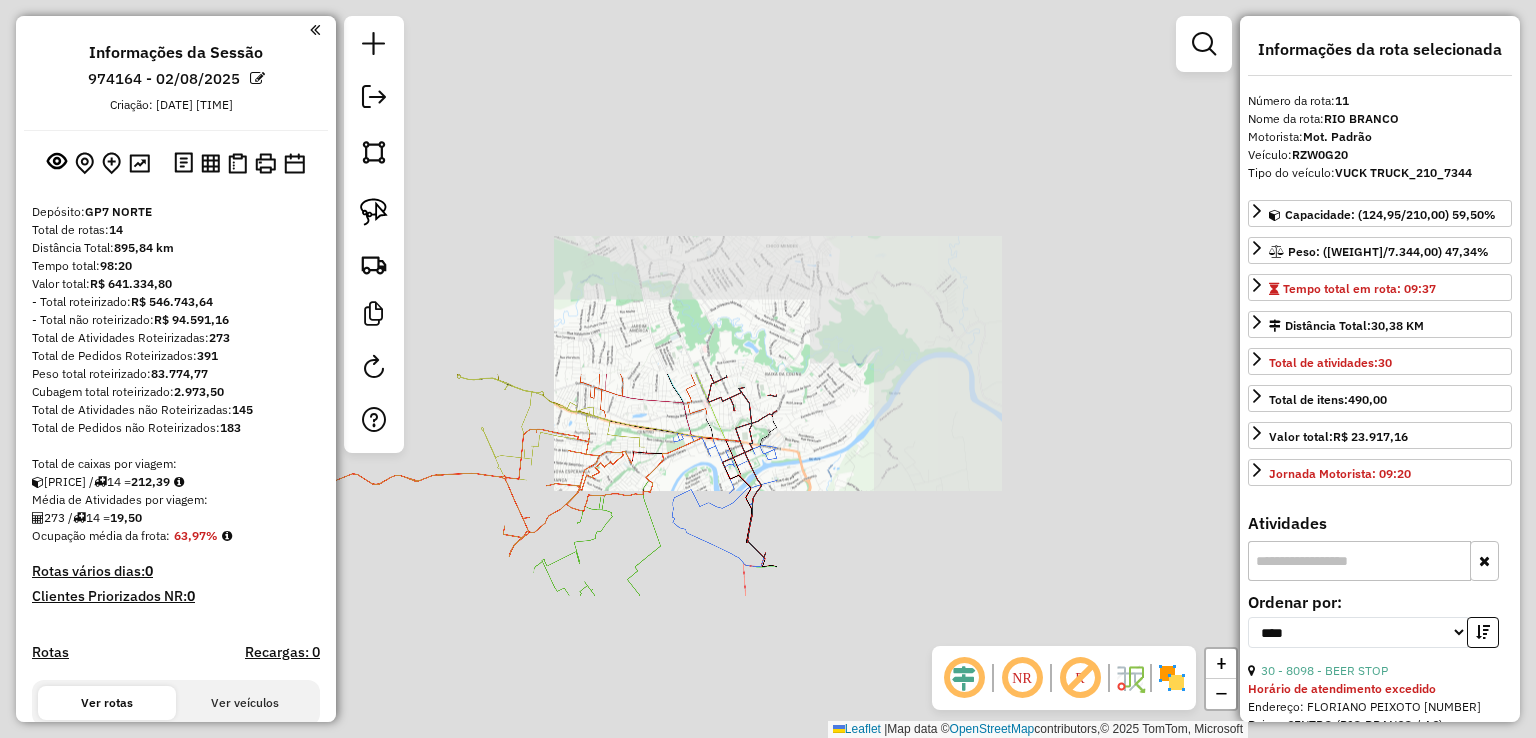 select on "*********" 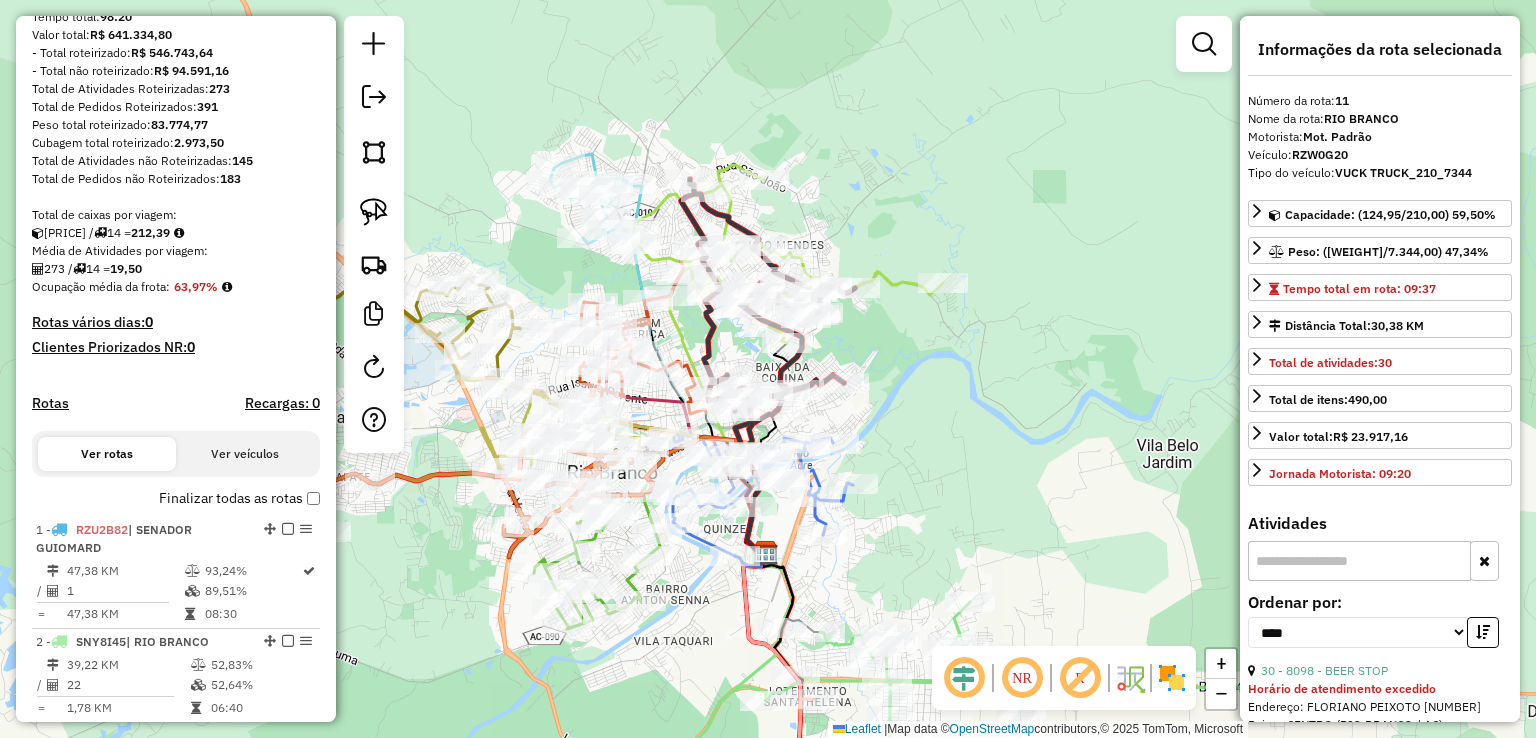 scroll, scrollTop: 210, scrollLeft: 0, axis: vertical 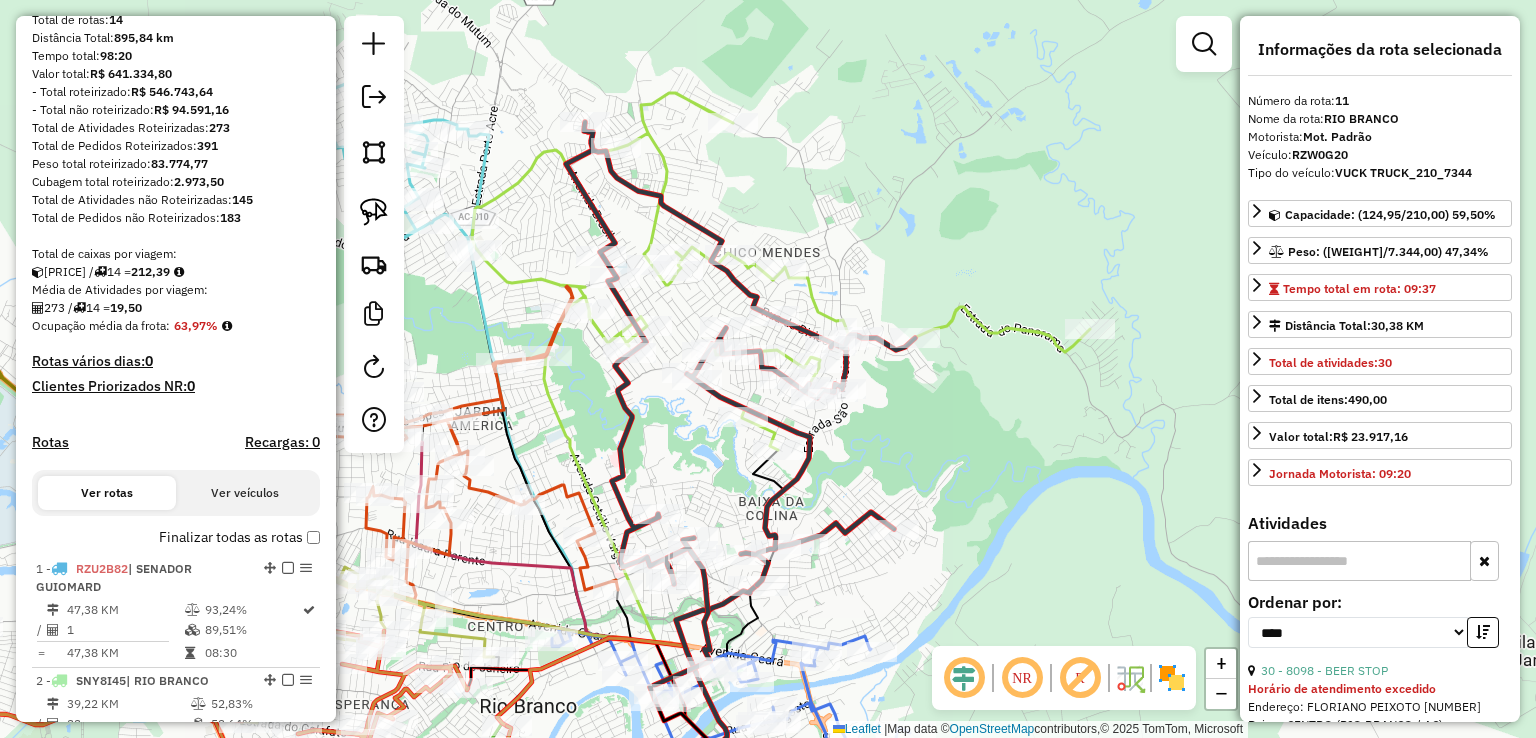 click 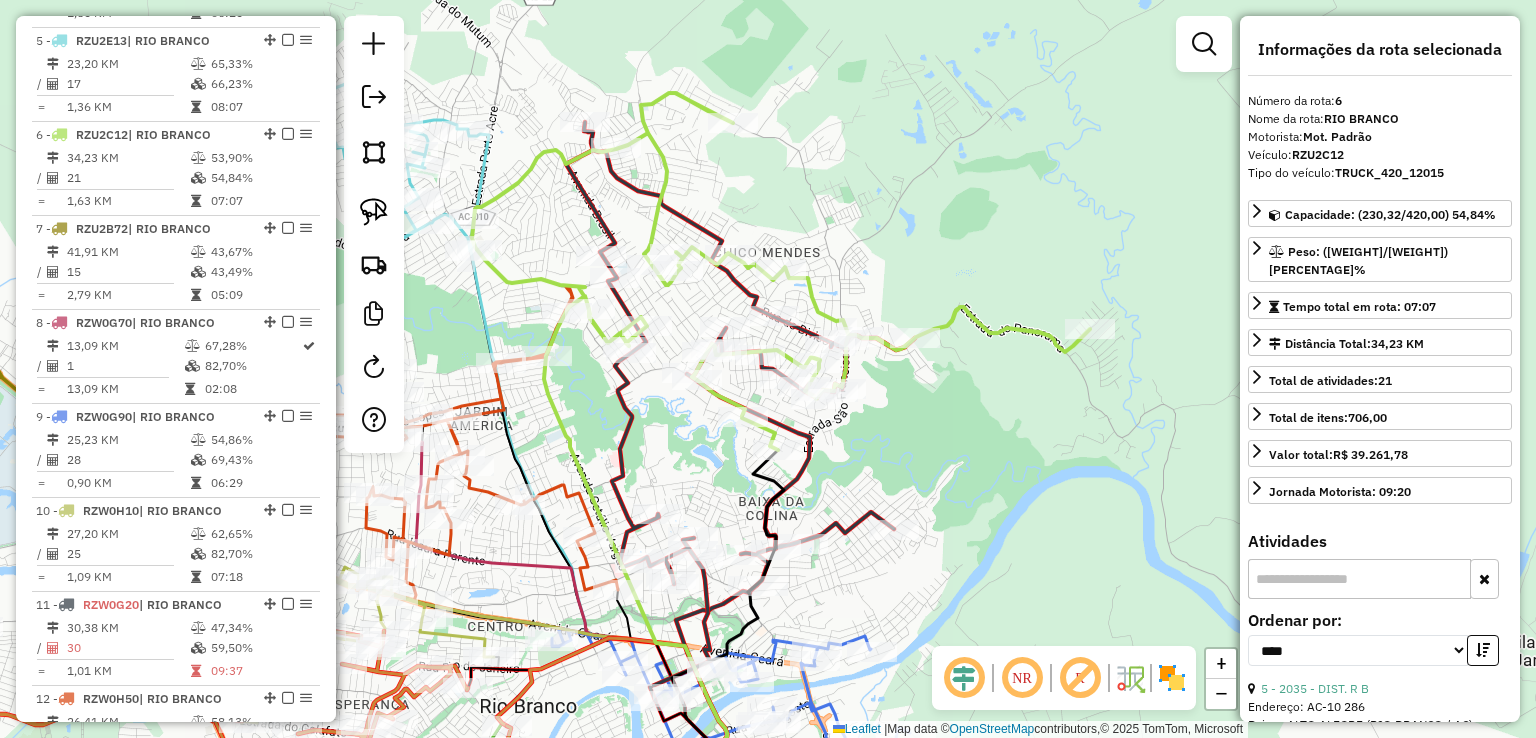 scroll, scrollTop: 1236, scrollLeft: 0, axis: vertical 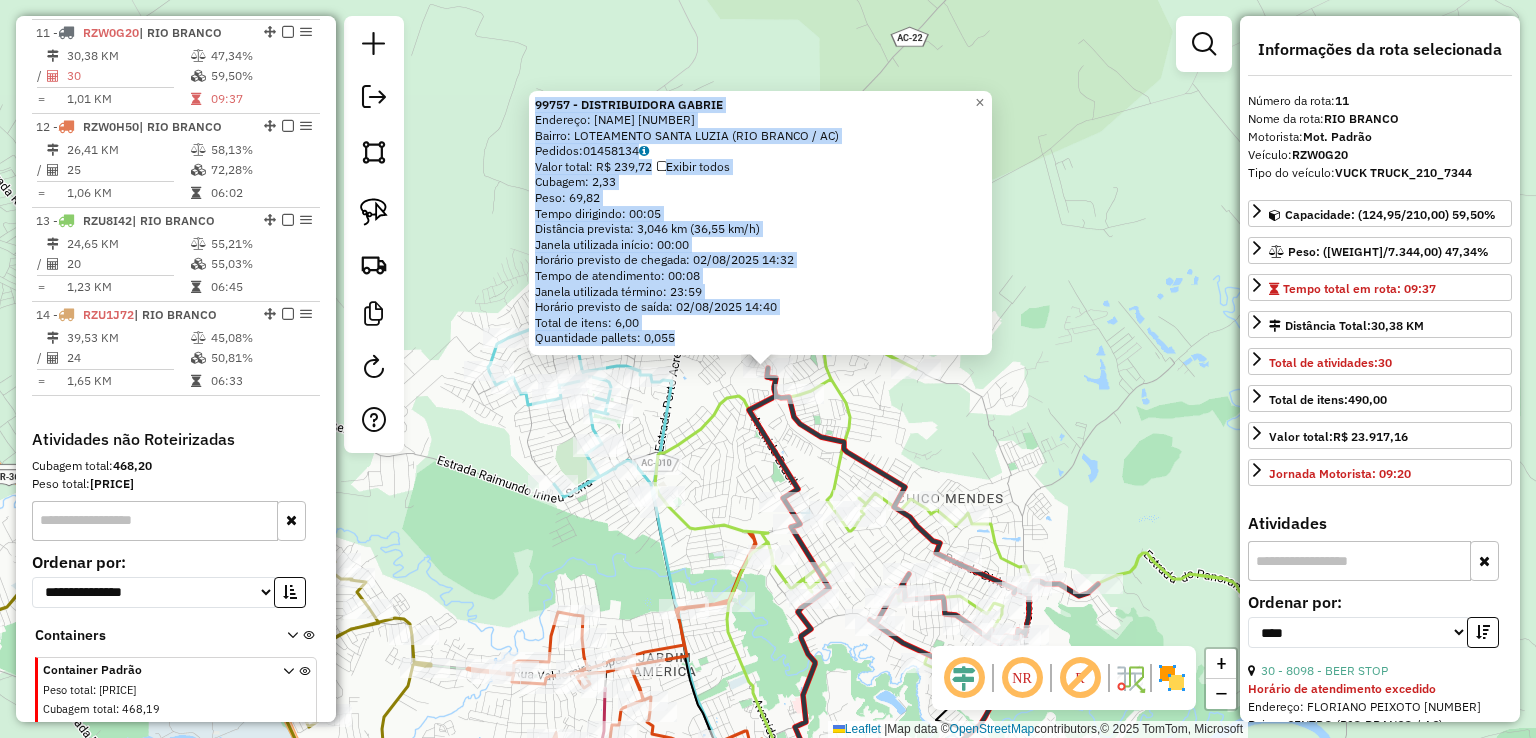 drag, startPoint x: 768, startPoint y: 363, endPoint x: 743, endPoint y: 389, distance: 36.069378 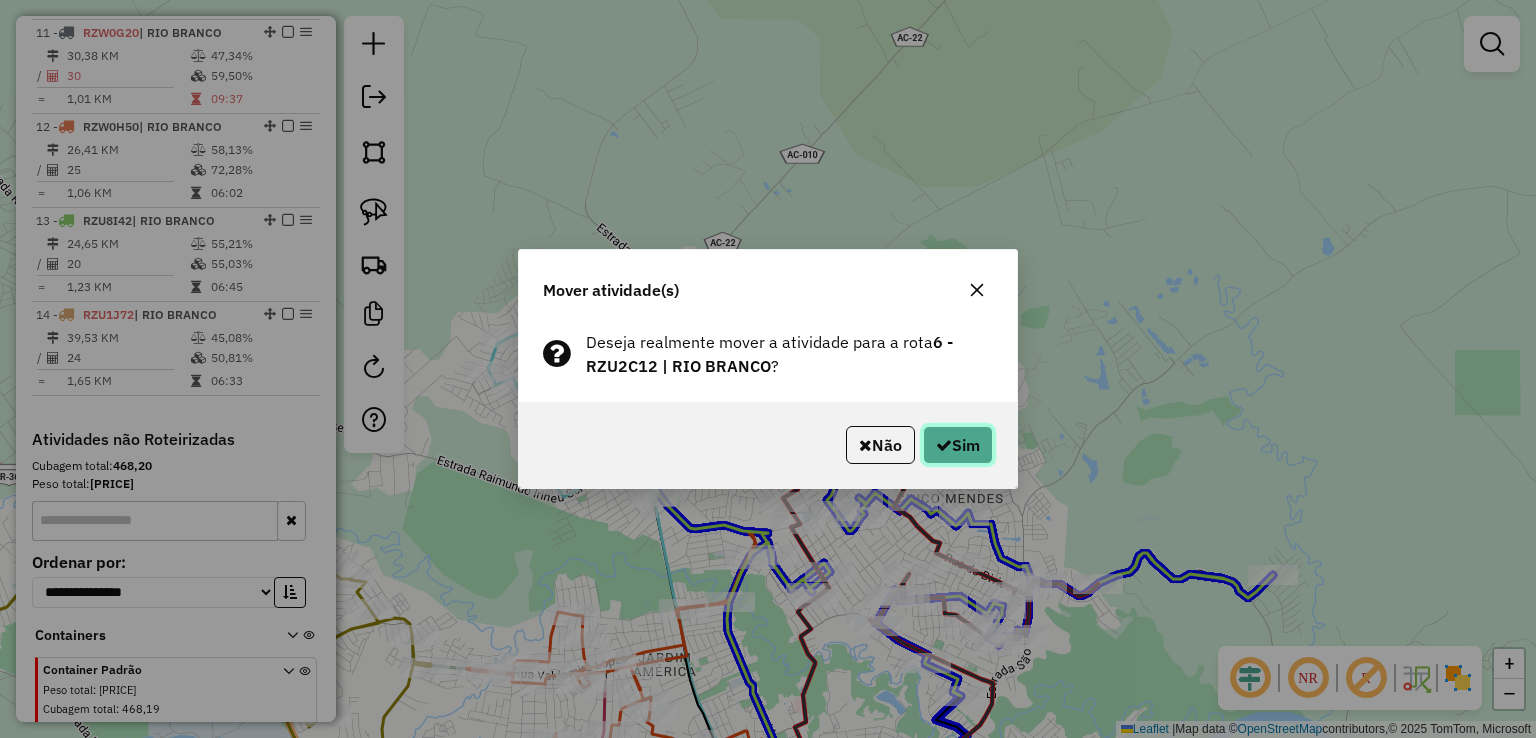 click 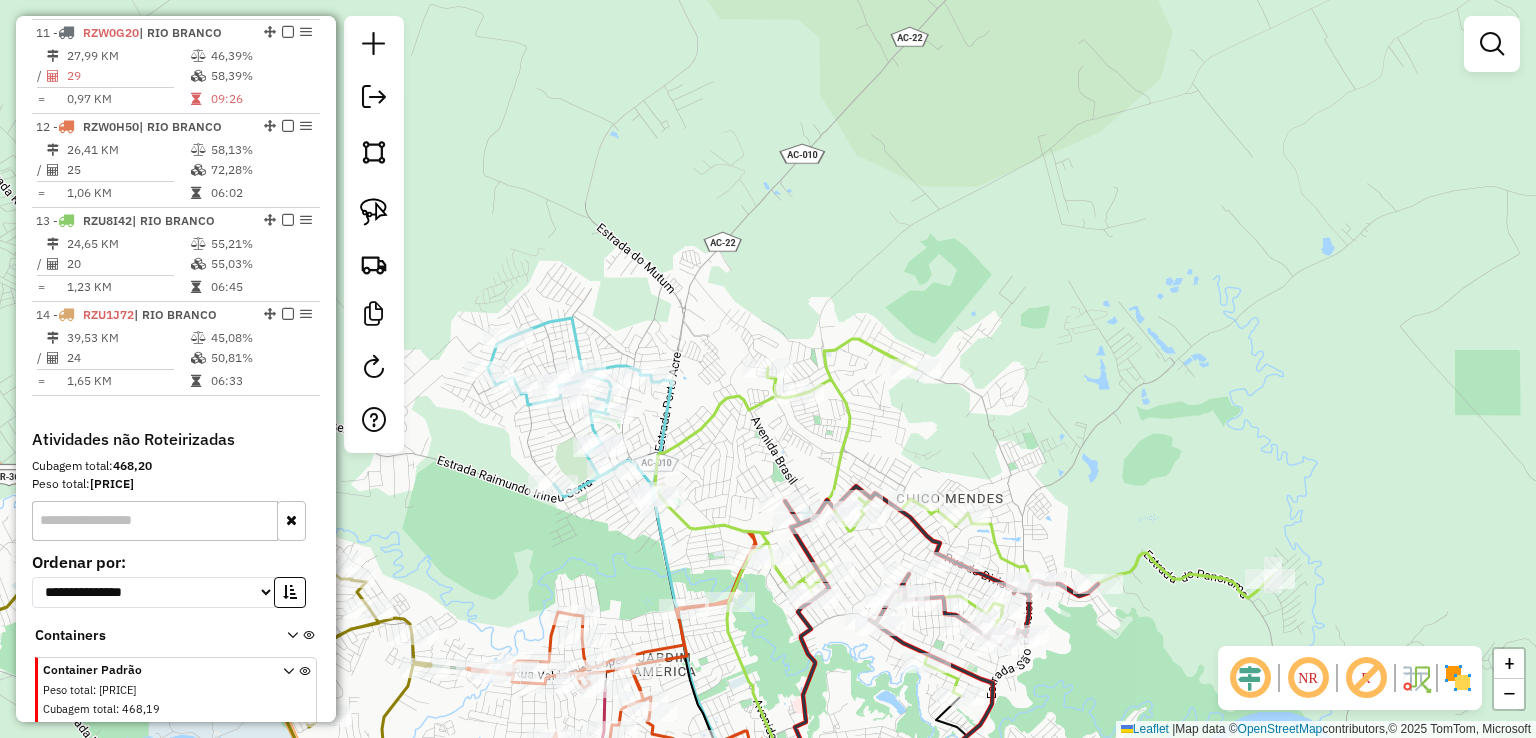 click 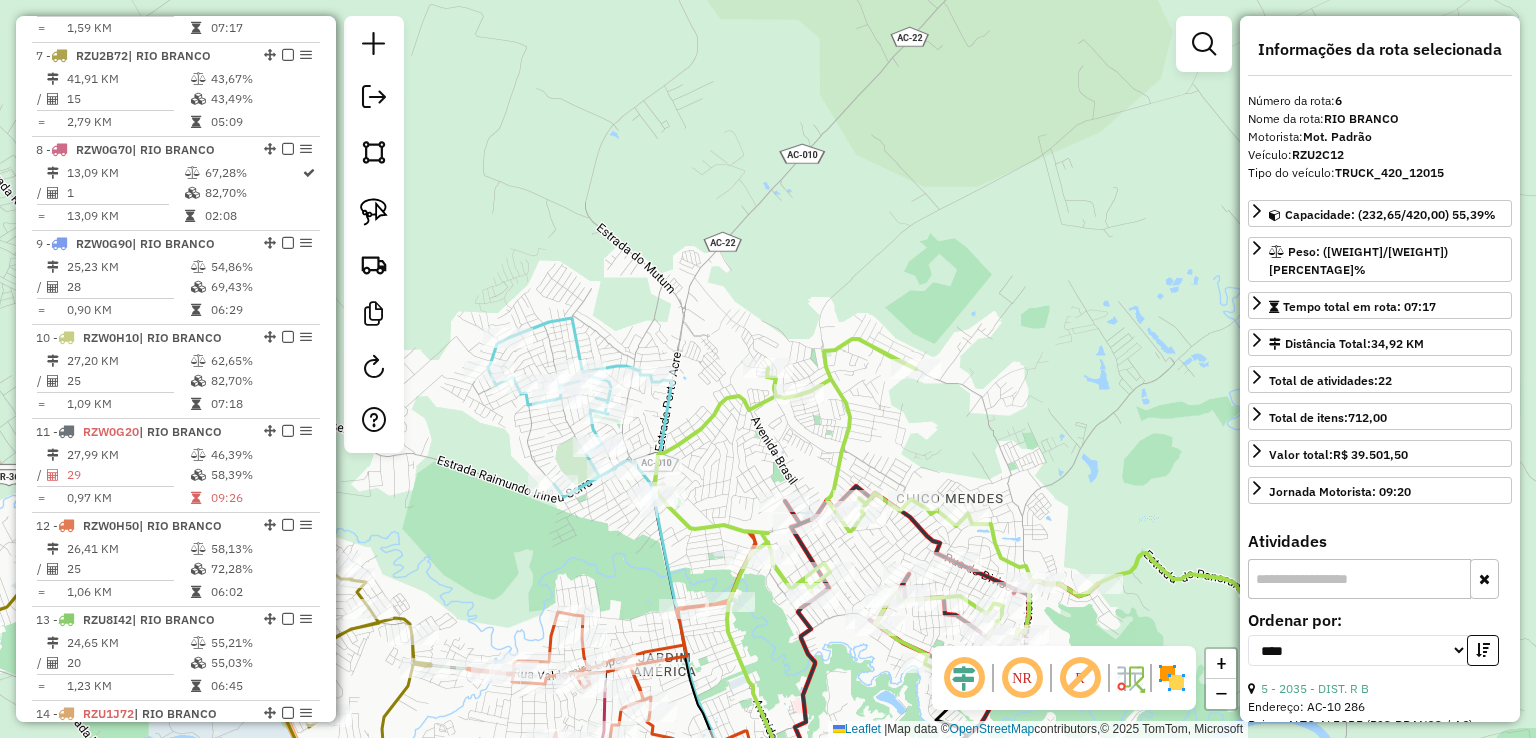 scroll, scrollTop: 1236, scrollLeft: 0, axis: vertical 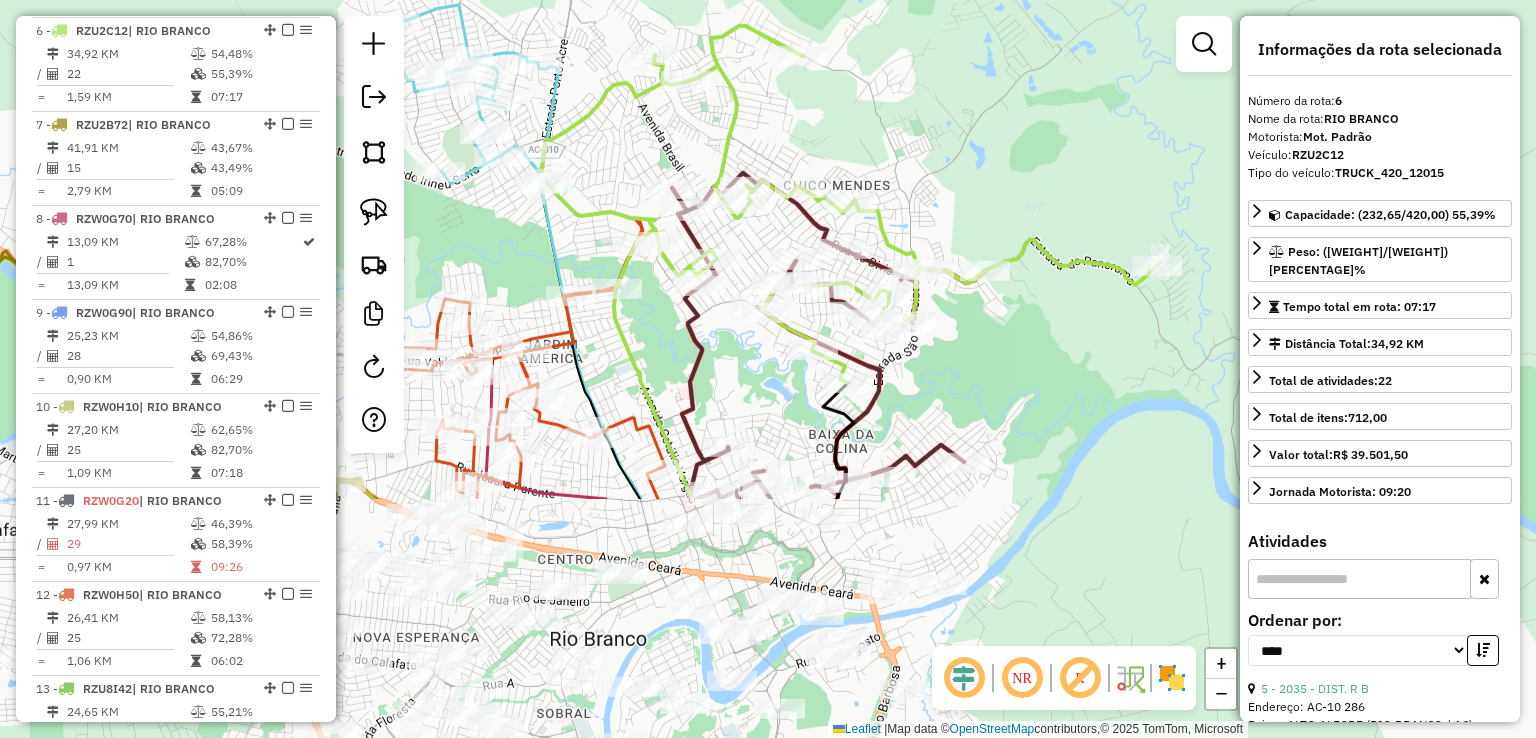 drag, startPoint x: 936, startPoint y: 413, endPoint x: 807, endPoint y: 68, distance: 368.32864 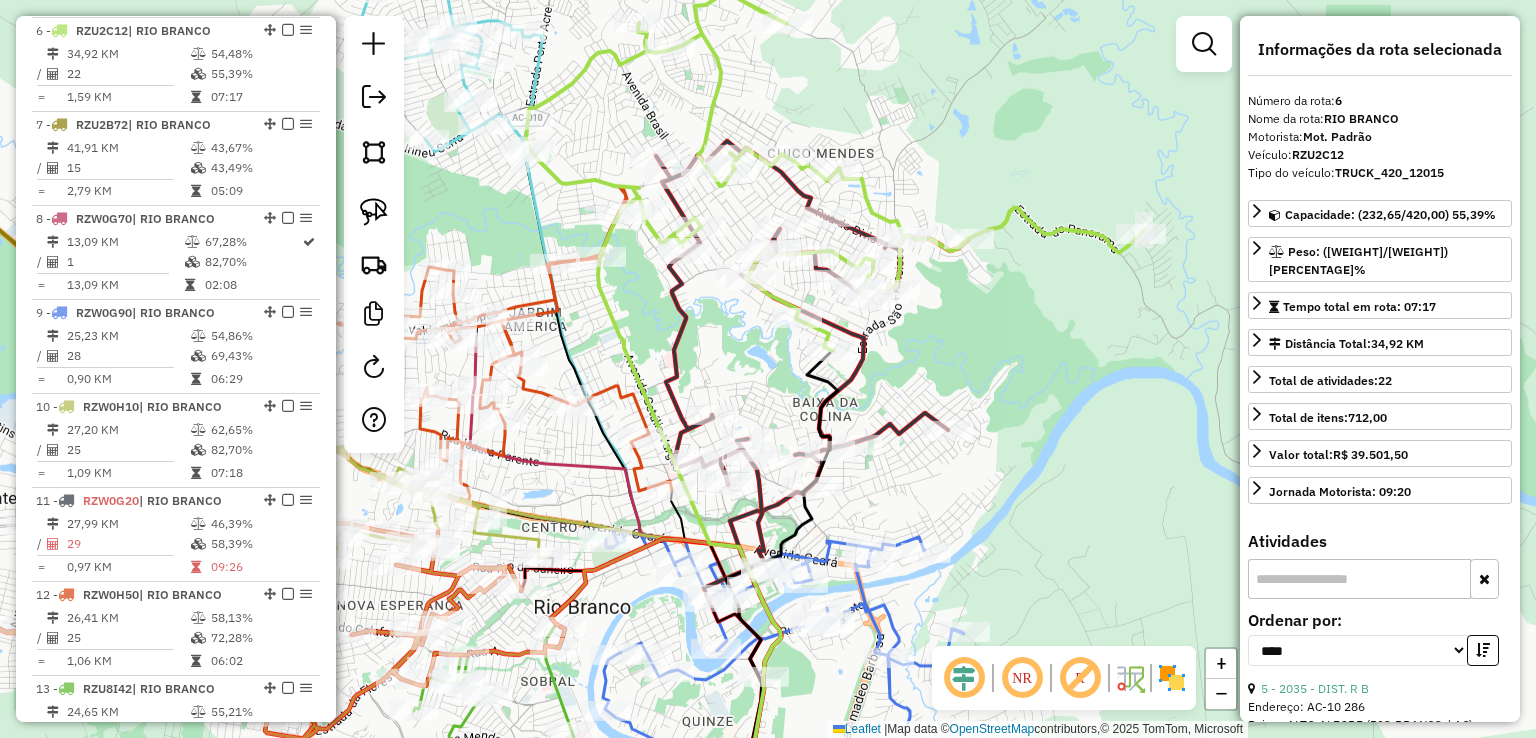 click 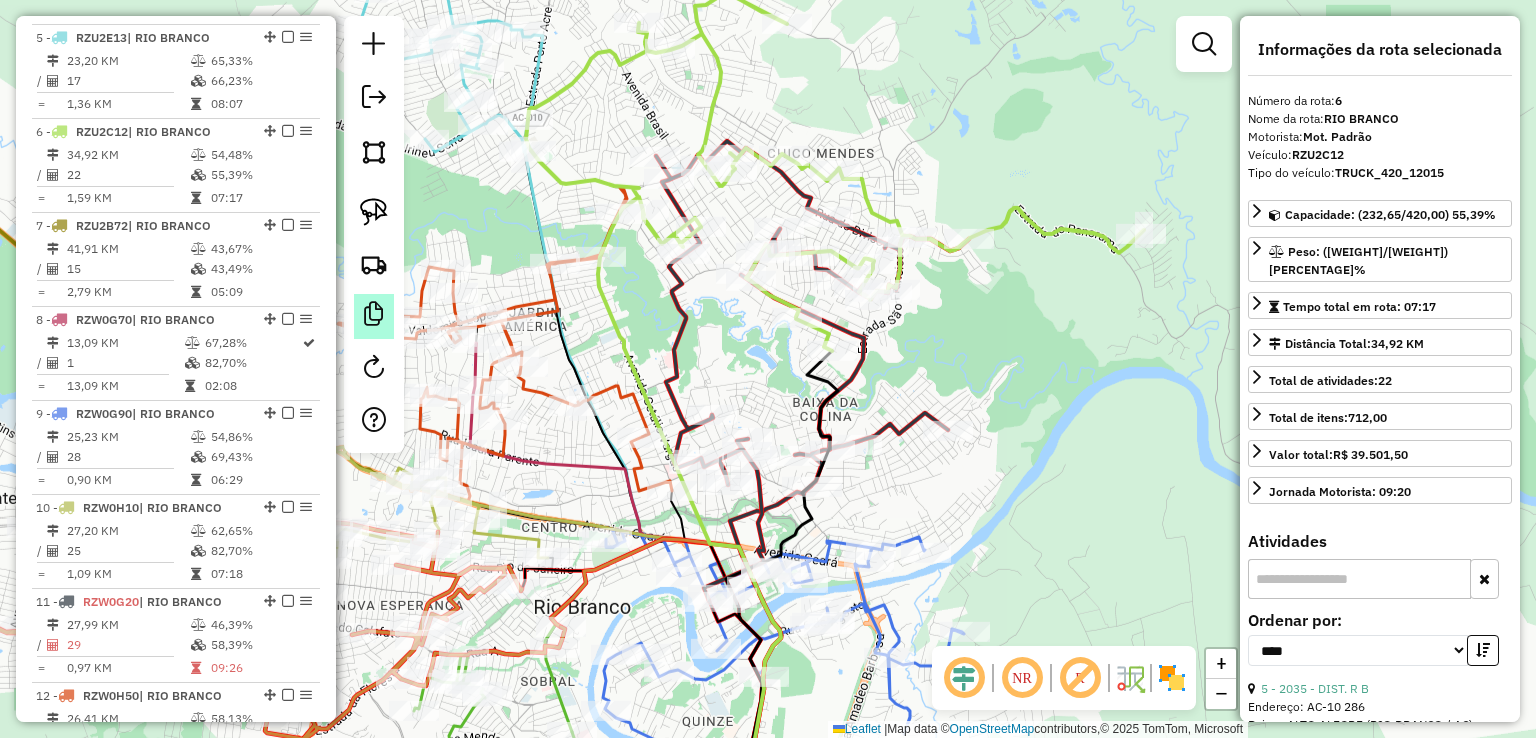 scroll, scrollTop: 1136, scrollLeft: 0, axis: vertical 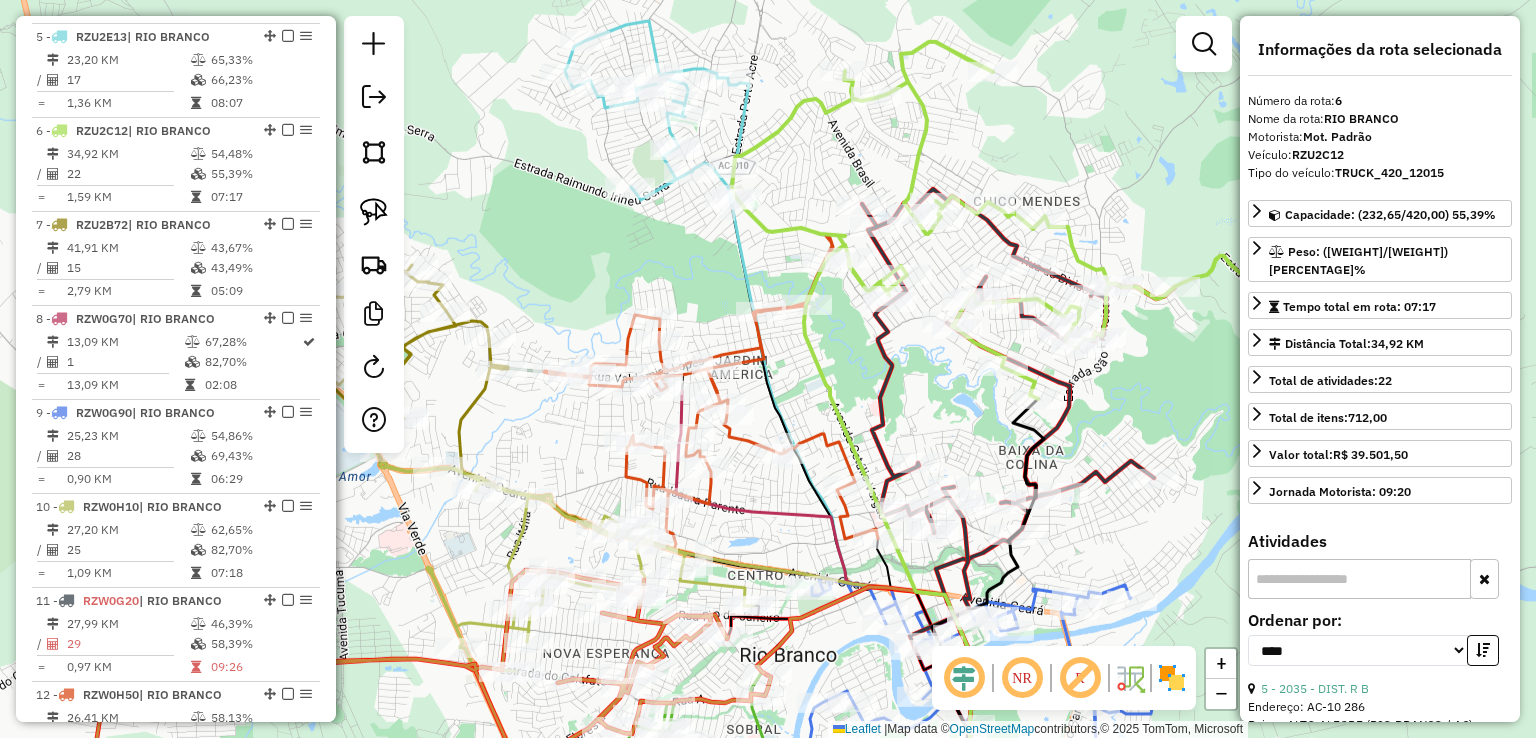 drag, startPoint x: 456, startPoint y: 185, endPoint x: 662, endPoint y: 233, distance: 211.51833 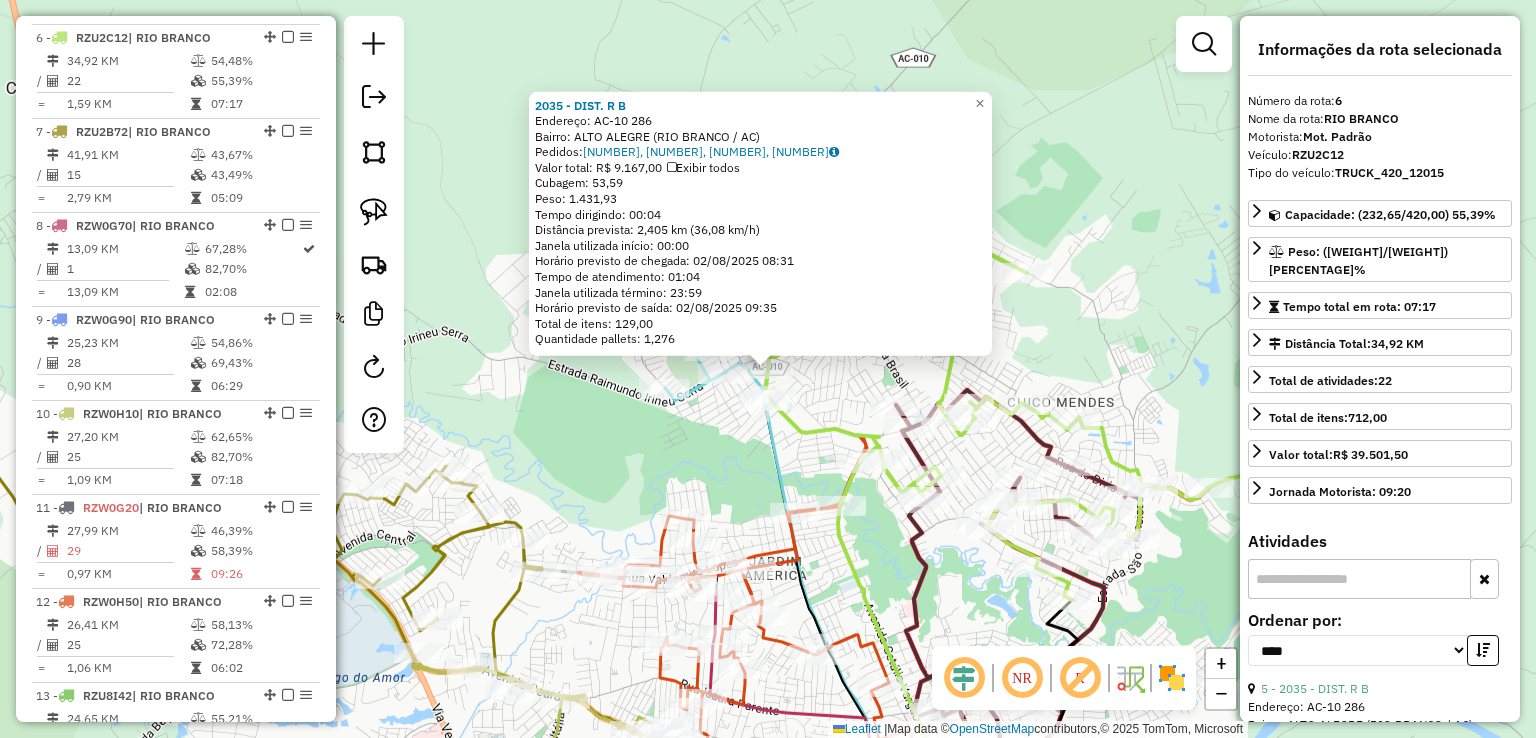 scroll, scrollTop: 1236, scrollLeft: 0, axis: vertical 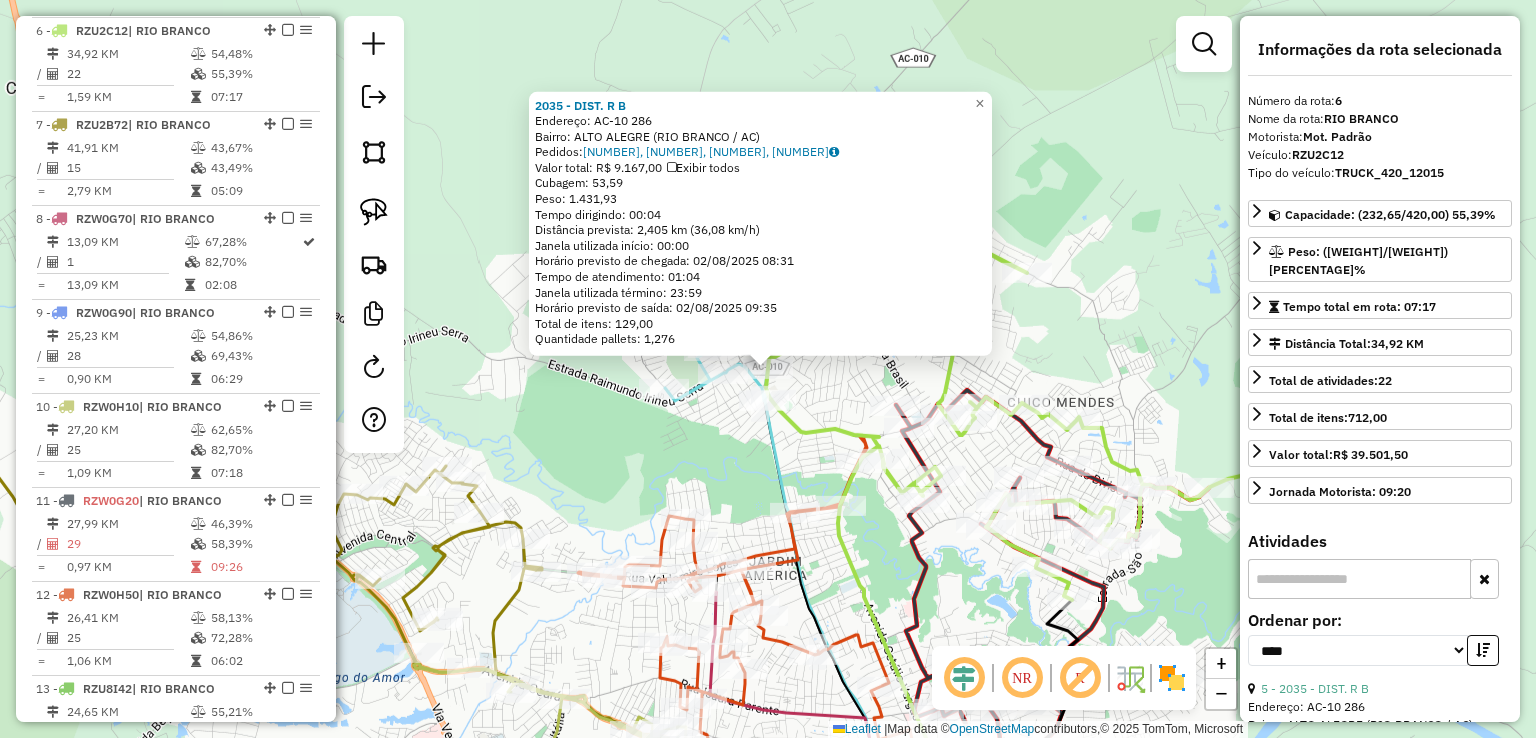 click on "Rota 6 - Placa [PLATE] 2035 - [BUSINESS NAME] 2035 - [BUSINESS NAME] Endereço: [NAME] [NUMBER] Bairro: [NAME] ([CITY] / AC) Pedidos: [NUMBER], [NUMBER], [NUMBER], [NUMBER] Valor total: R$ 9.167,00 Exibir todos Cubagem: 53,59 Peso: 1.431,93 Tempo dirigindo: 00:04 Distância prevista: 2,405 km (36,08 km/h) Janela utilizada início: 00:00 Horário previsto de chegada: [DATE] [TIME] Tempo de atendimento: 01:04 Janela utilizada término: 23:59 Horário previsto de saída: [DATE] [TIME] Total de itens: 129,00 Quantidade pallets: 1,276 × Janela de atendimento Grade de atendimento Capacidade Transportadoras Veículos Cliente Pedidos Rotas Selecione os dias de semana para filtrar as janelas de atendimento Seg Ter Qua Qui Sex Sáb Dom Informe o período da janela de atendimento: De: Até: Filtrar exatamente a janela do cliente Considerar janela de atendimento padrão Selecione os dias de semana para filtrar as grades de atendimento Seg Ter Qua Qui Sex Sáb +" 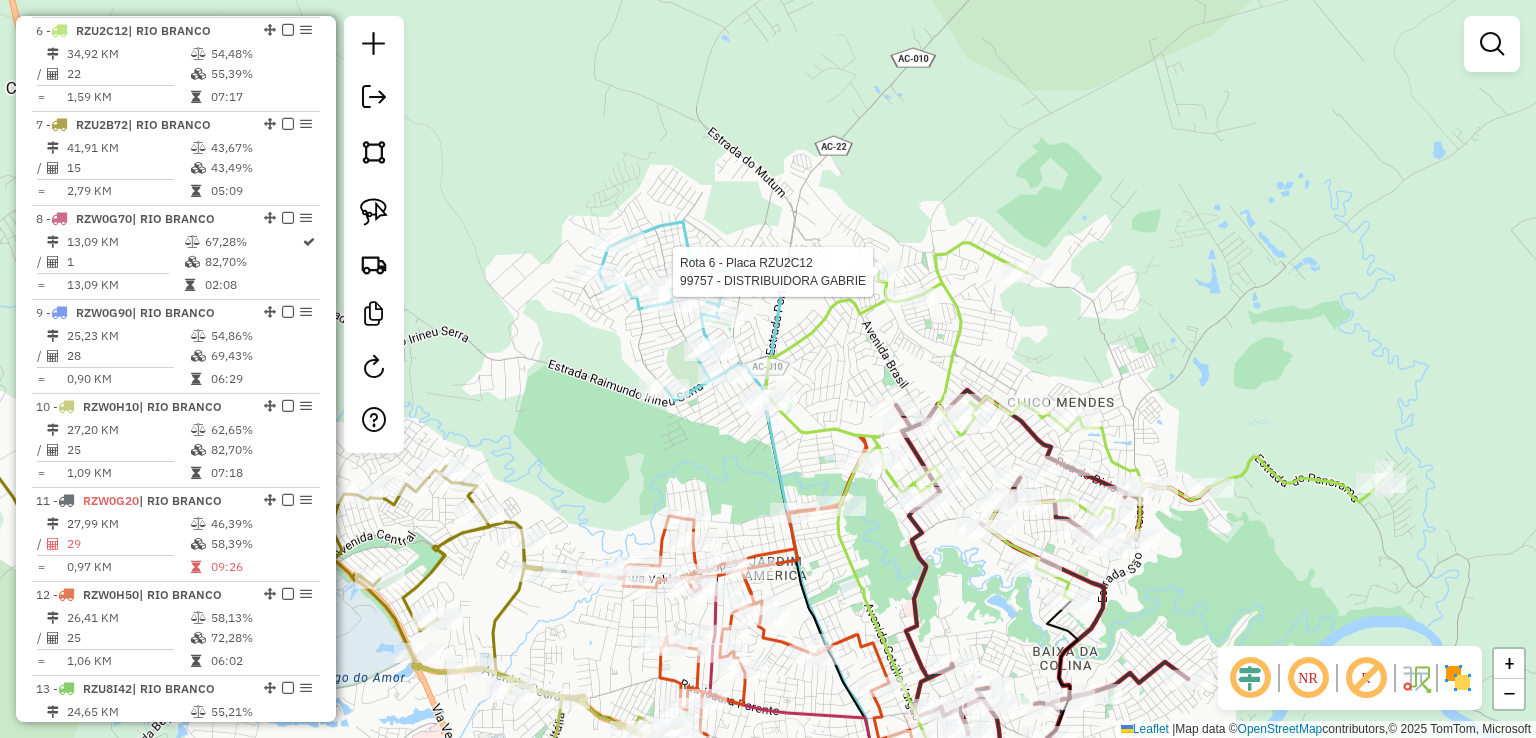 select on "*********" 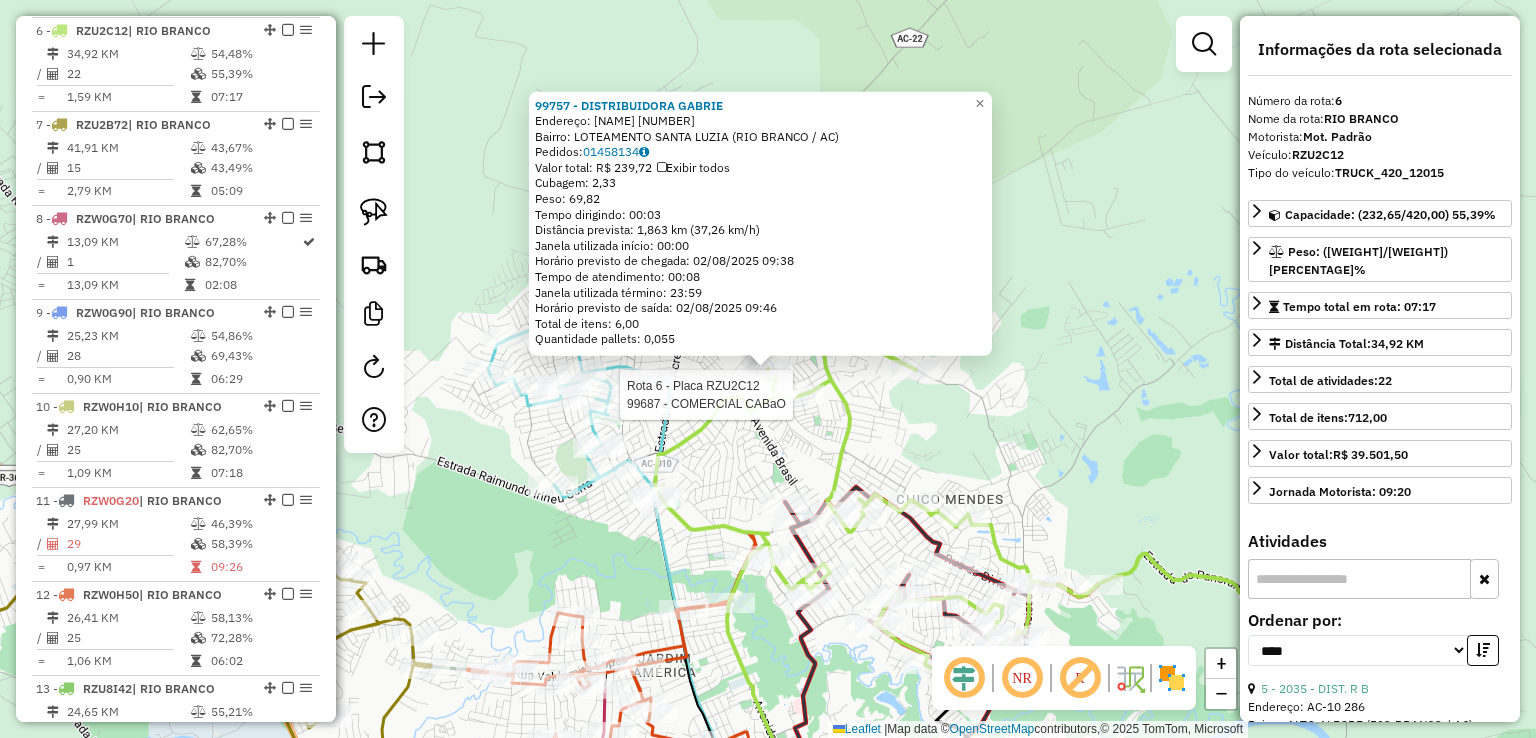 click 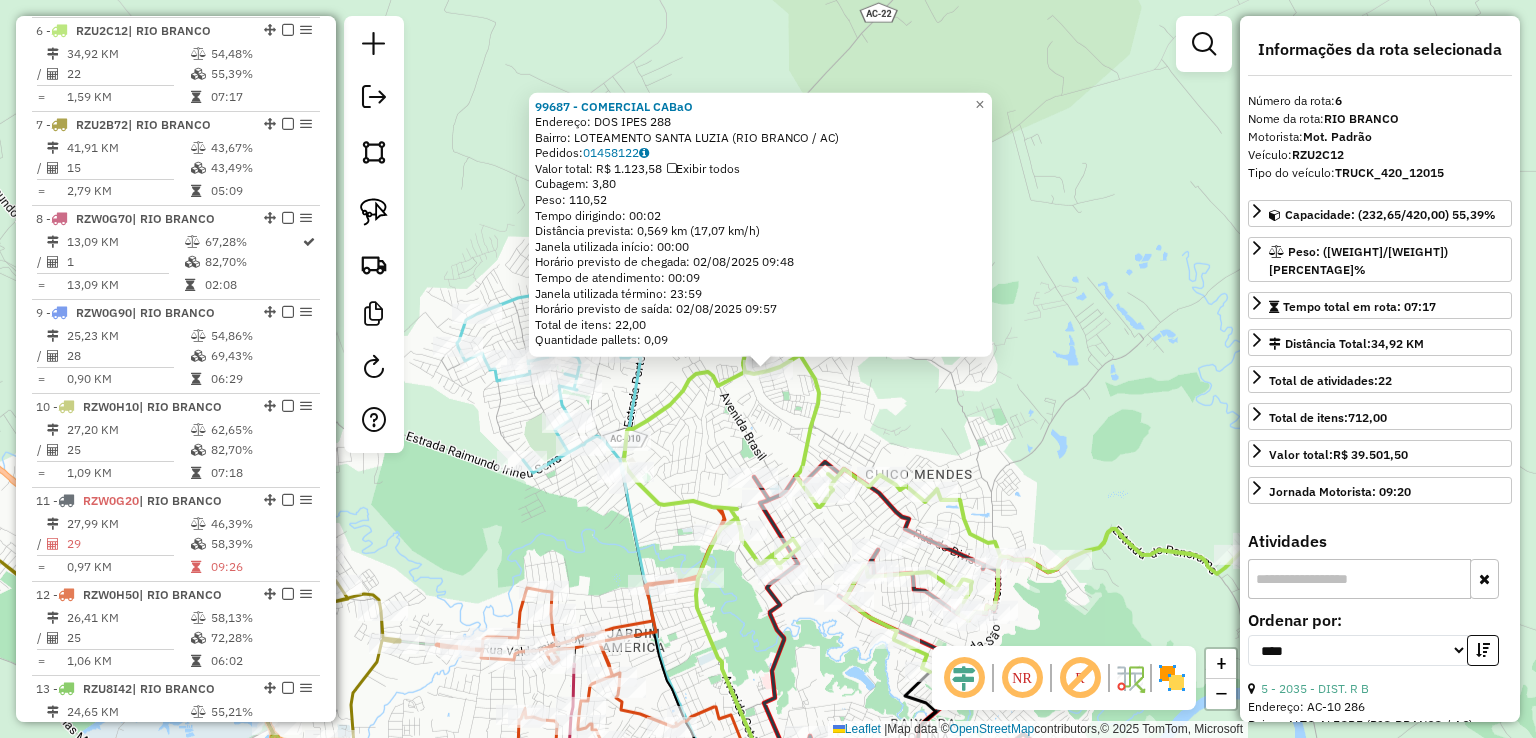 click on "[NUMBER] - COMERCIAL CABaO  Endereço:  DOS IPES [NUMBER]   Bairro: LOTEAMENTO SANTA LUZIA ([CITY] / [STATE_CODE])   Pedidos:  [NUMBER]   Valor total: R$ [PRICE]   Exibir todos   Cubagem: [NUMBER]  Peso: [NUMBER]  Tempo dirigindo: [TIME]   Distância prevista: [DISTANCE] ([SPEED])   Janela utilizada início: [TIME]   Horário previsto de chegada: [DATE] [TIME]   Tempo de atendimento: [TIME]   Janela utilizada término: [TIME]   Horário previsto de saída: [DATE] [TIME]   Total de itens: [NUMBER]   Quantidade pallets: [NUMBER]  × Janela de atendimento Grade de atendimento Capacidade Transportadoras Veículos Cliente Pedidos  Rotas Selecione os dias de semana para filtrar as janelas de atendimento  Seg   Ter   Qua   Qui   Sex   Sáb   Dom  Informe o período da janela de atendimento: De: [TIME] Até: [TIME]  Filtrar exatamente a janela do cliente  Considerar janela de atendimento padrão  Selecione os dias de semana para filtrar as grades de atendimento  Seg   Ter   Qua   Qui   Sex   Sáb   Dom   Clientes fora do dia de atendimento selecionado +" 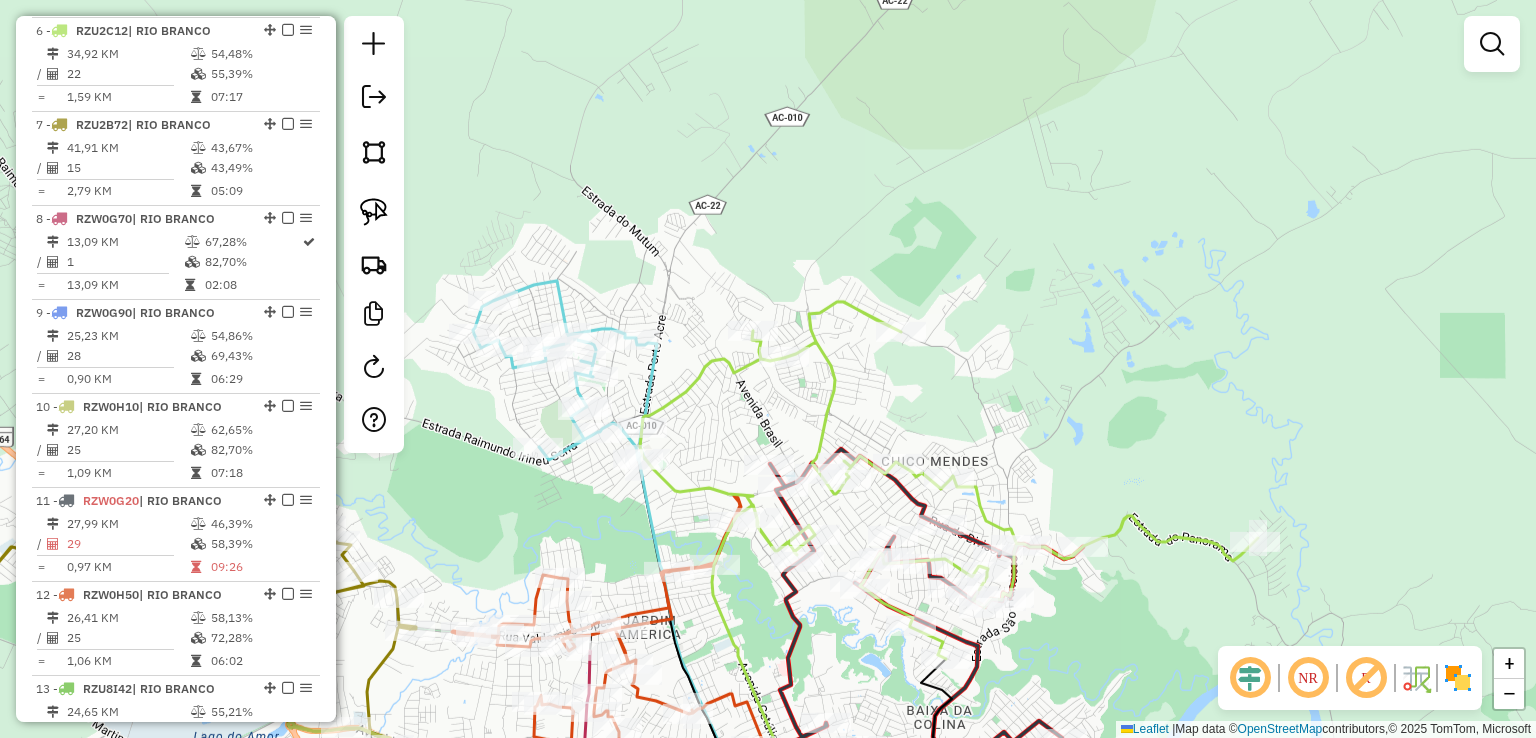 drag, startPoint x: 708, startPoint y: 441, endPoint x: 751, endPoint y: 399, distance: 60.108234 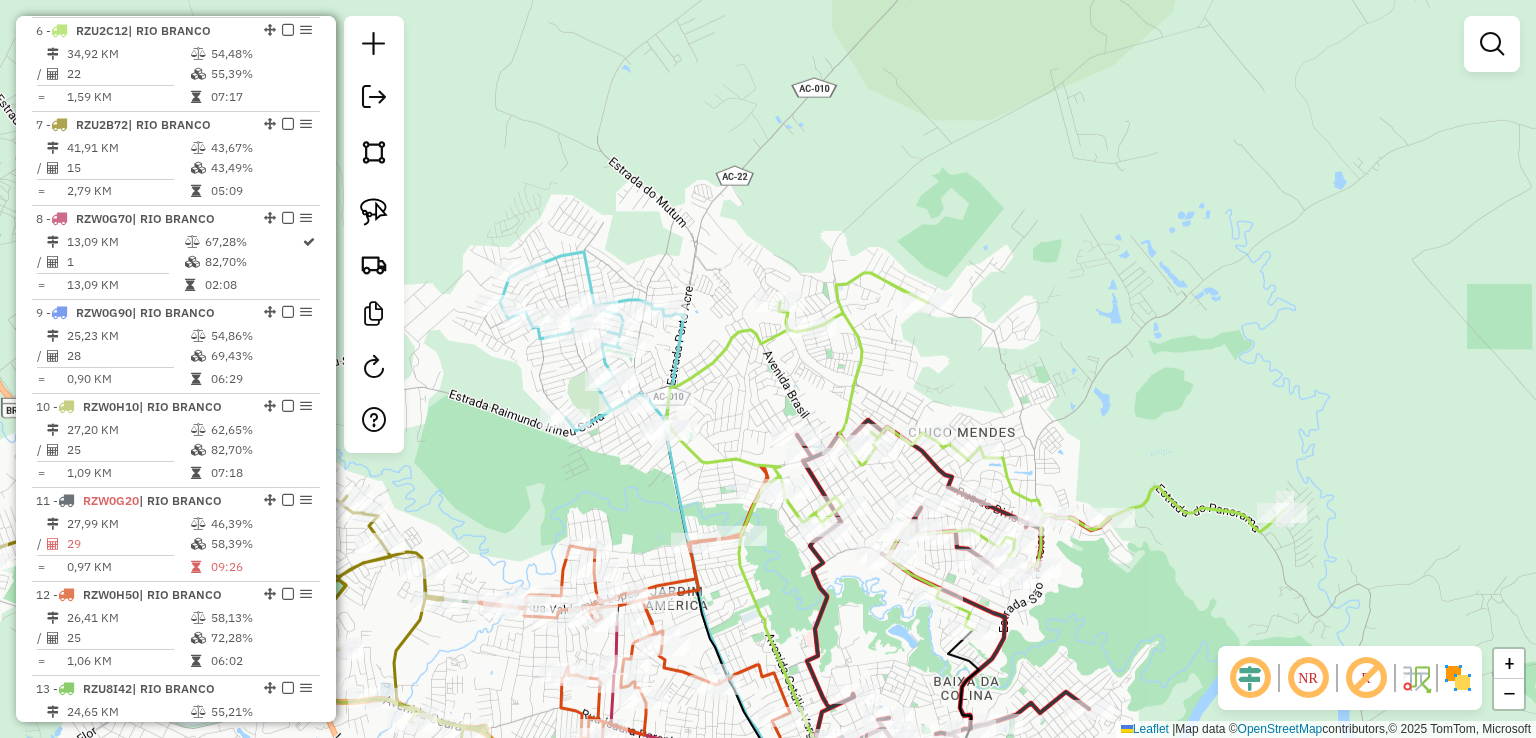 click 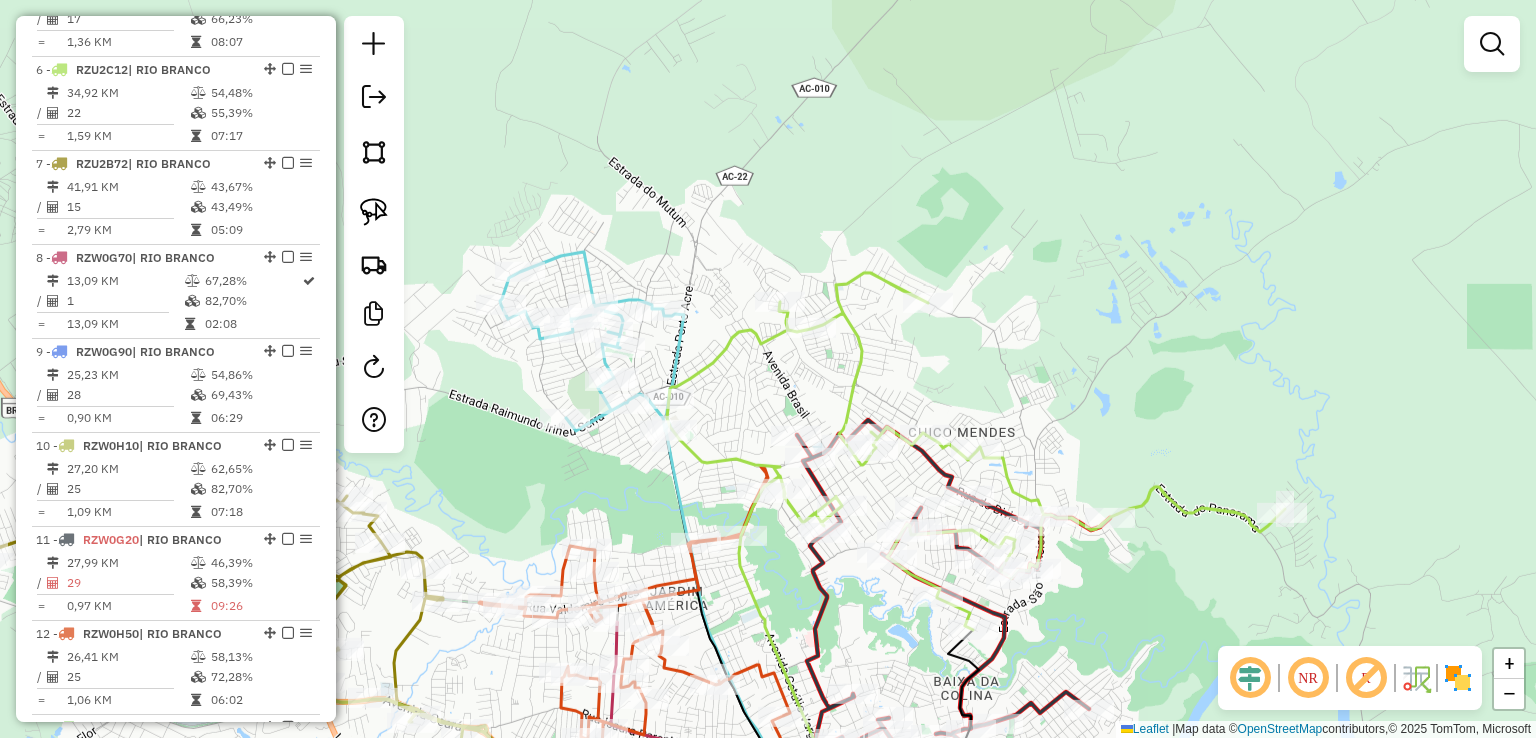 select on "*********" 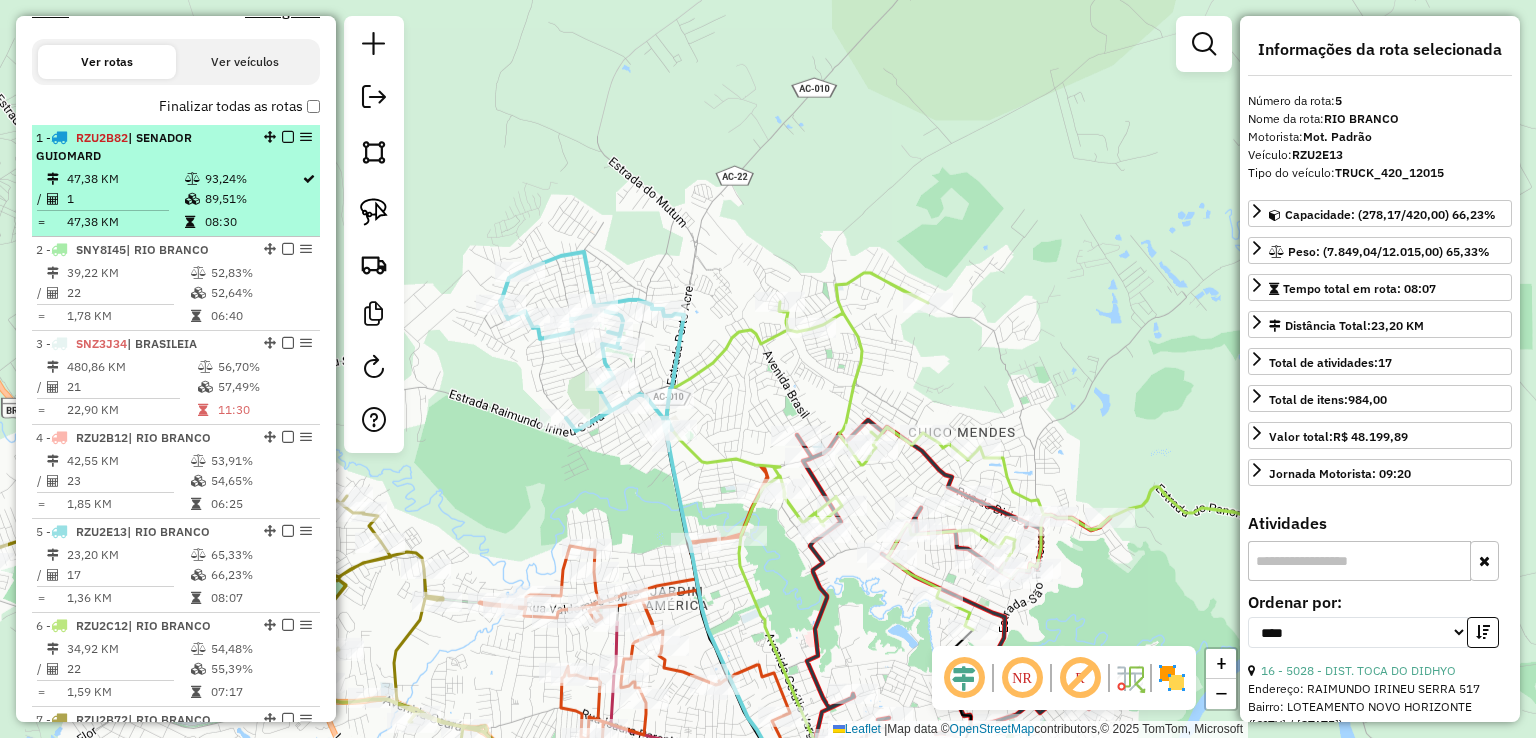 scroll, scrollTop: 441, scrollLeft: 0, axis: vertical 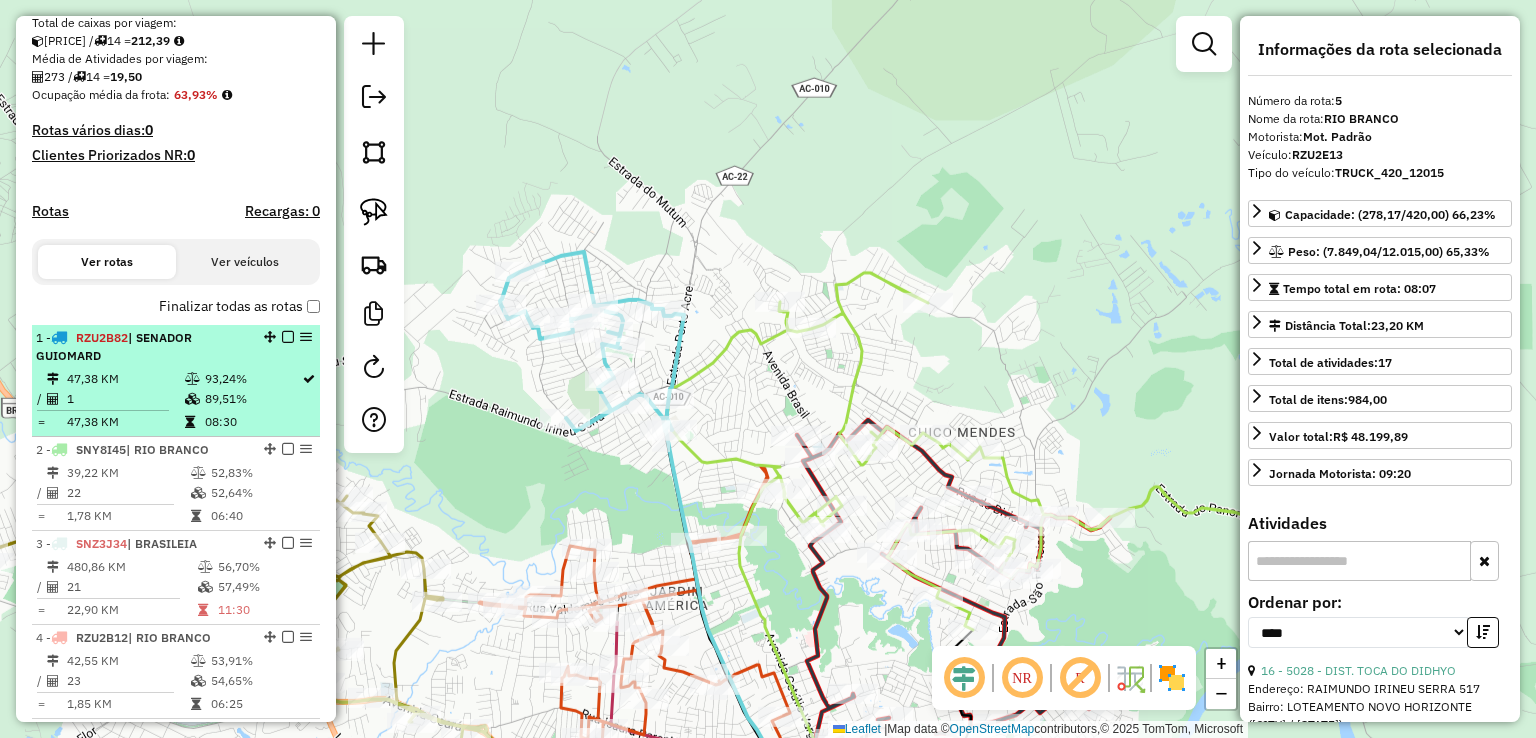 click on "[NUMBER] [PLATE] | [NAME]" at bounding box center (142, 347) 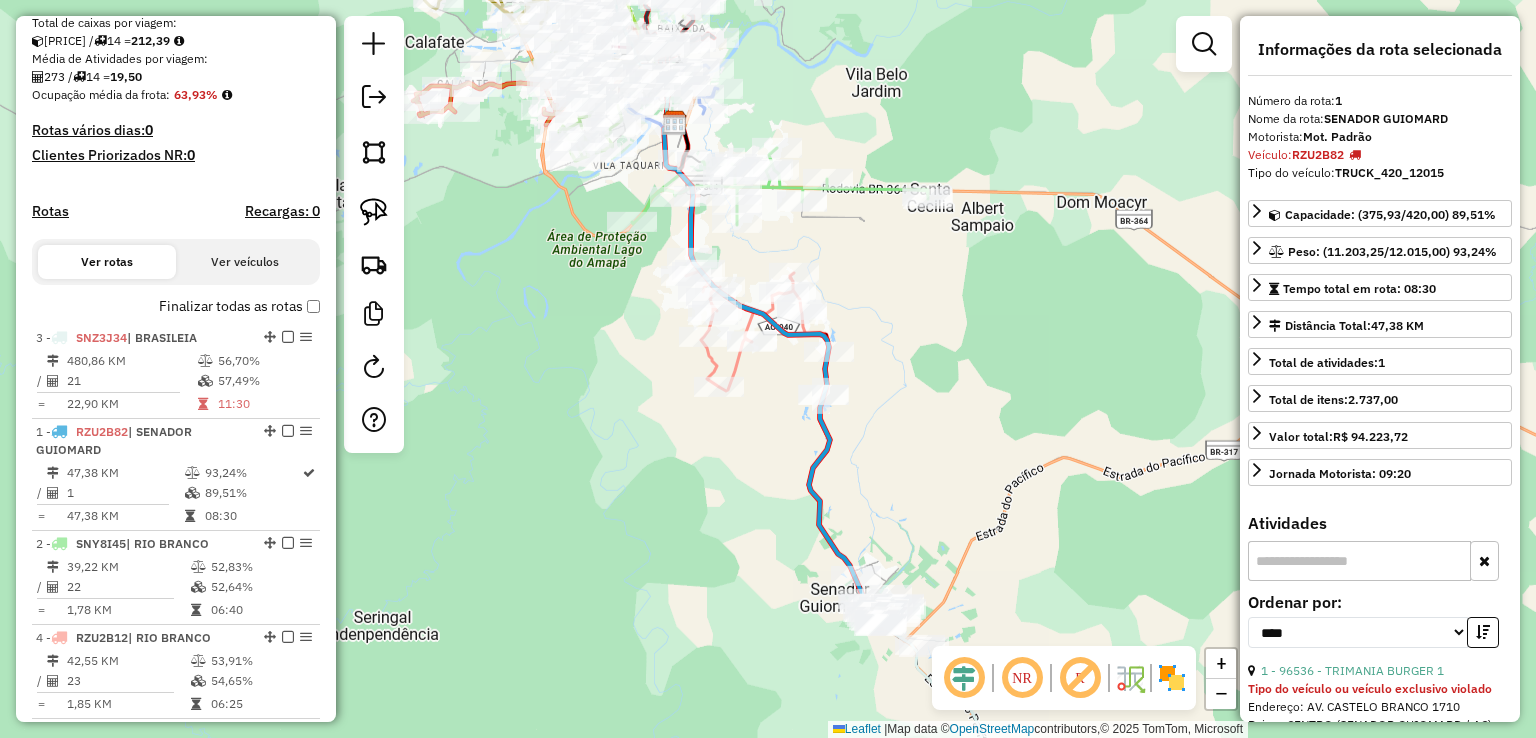 drag, startPoint x: 266, startPoint y: 538, endPoint x: 247, endPoint y: 323, distance: 215.8379 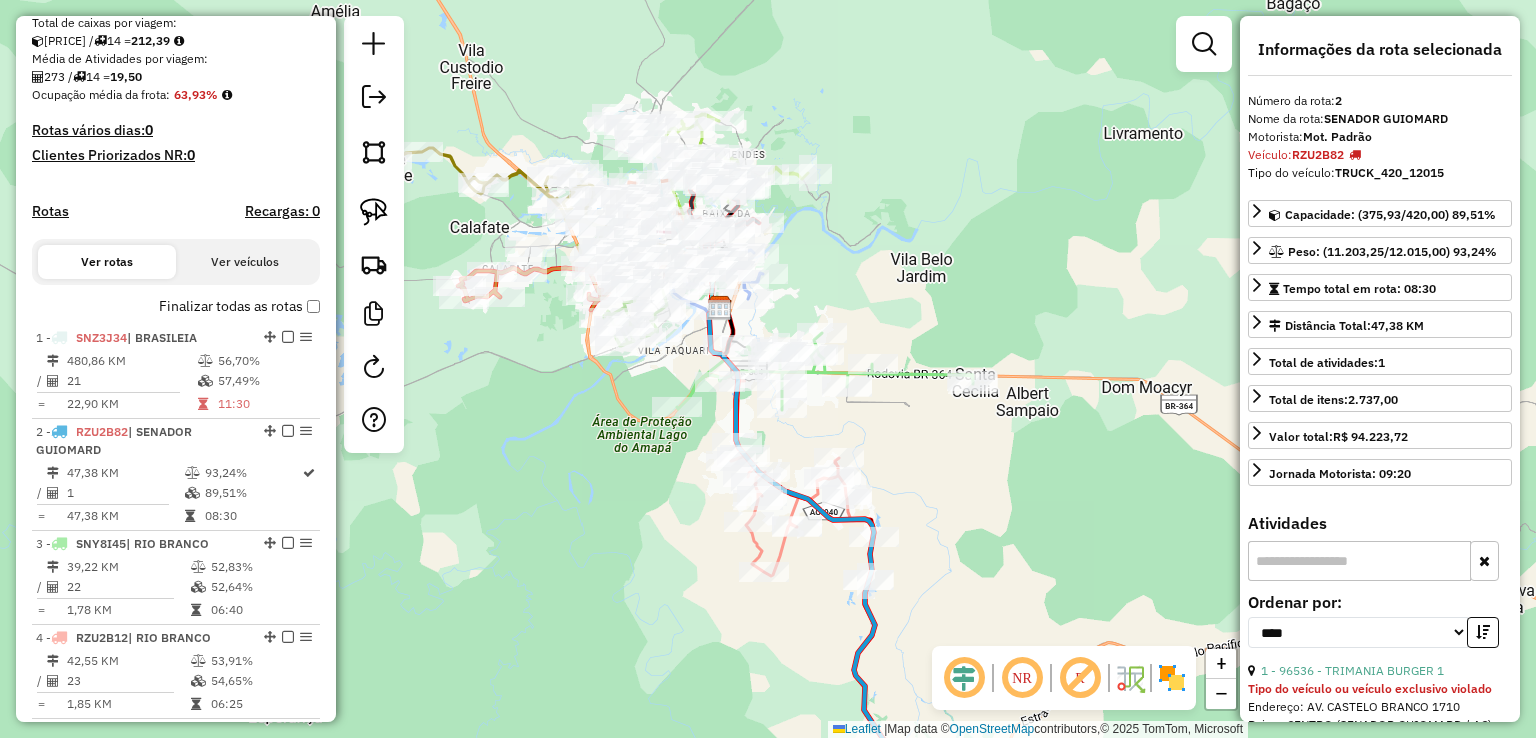 drag, startPoint x: 900, startPoint y: 275, endPoint x: 945, endPoint y: 460, distance: 190.39433 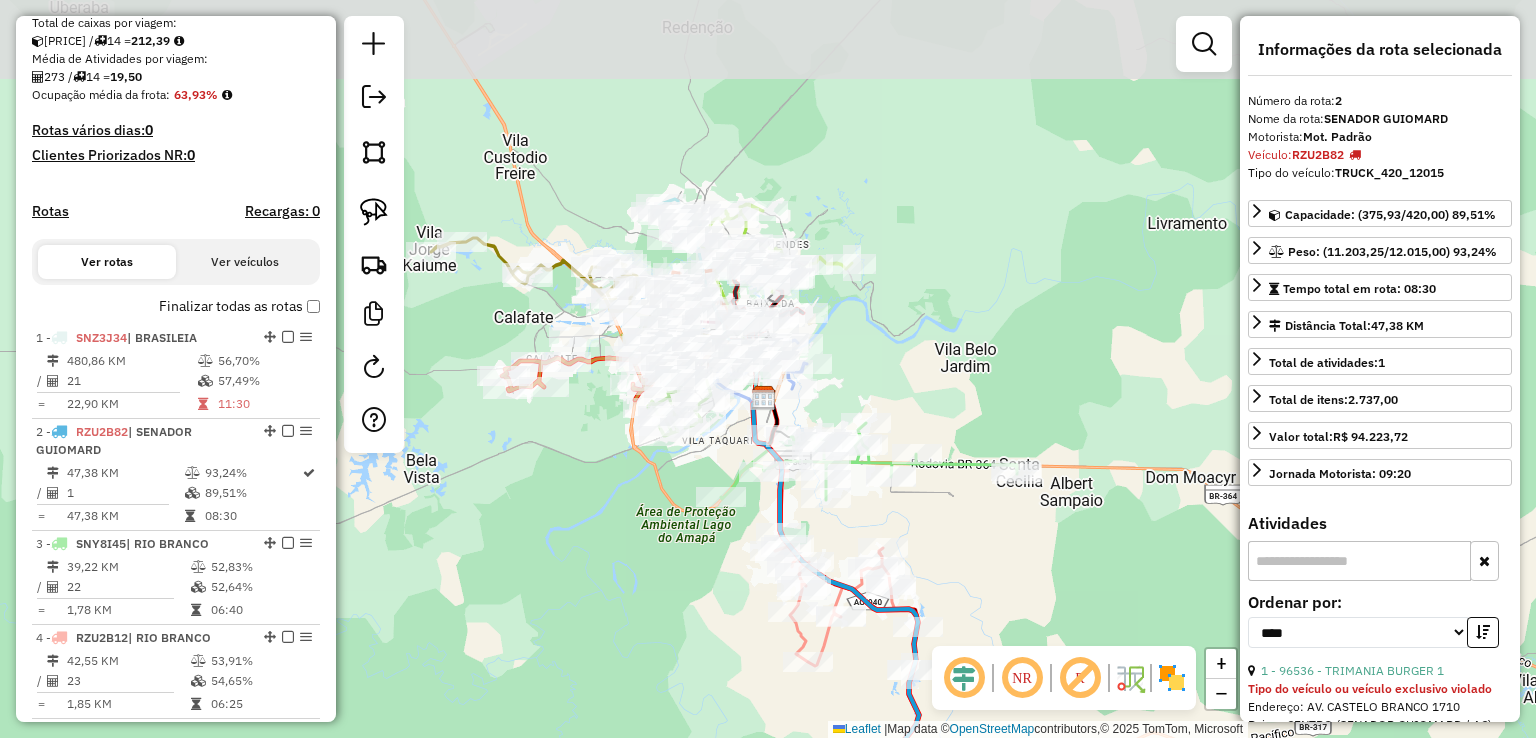 drag, startPoint x: 912, startPoint y: 261, endPoint x: 975, endPoint y: 375, distance: 130.24976 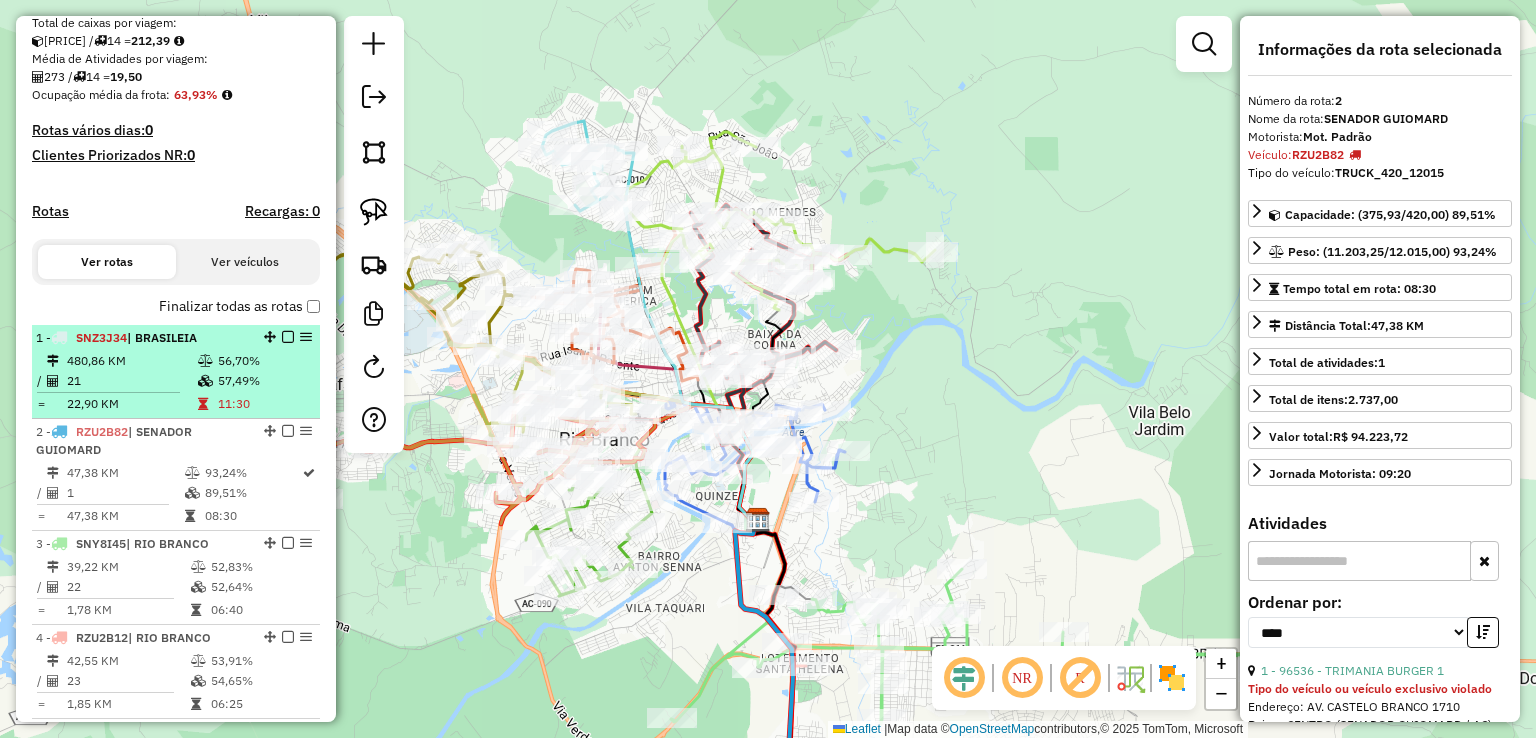 click on "480,86 KM" at bounding box center [131, 361] 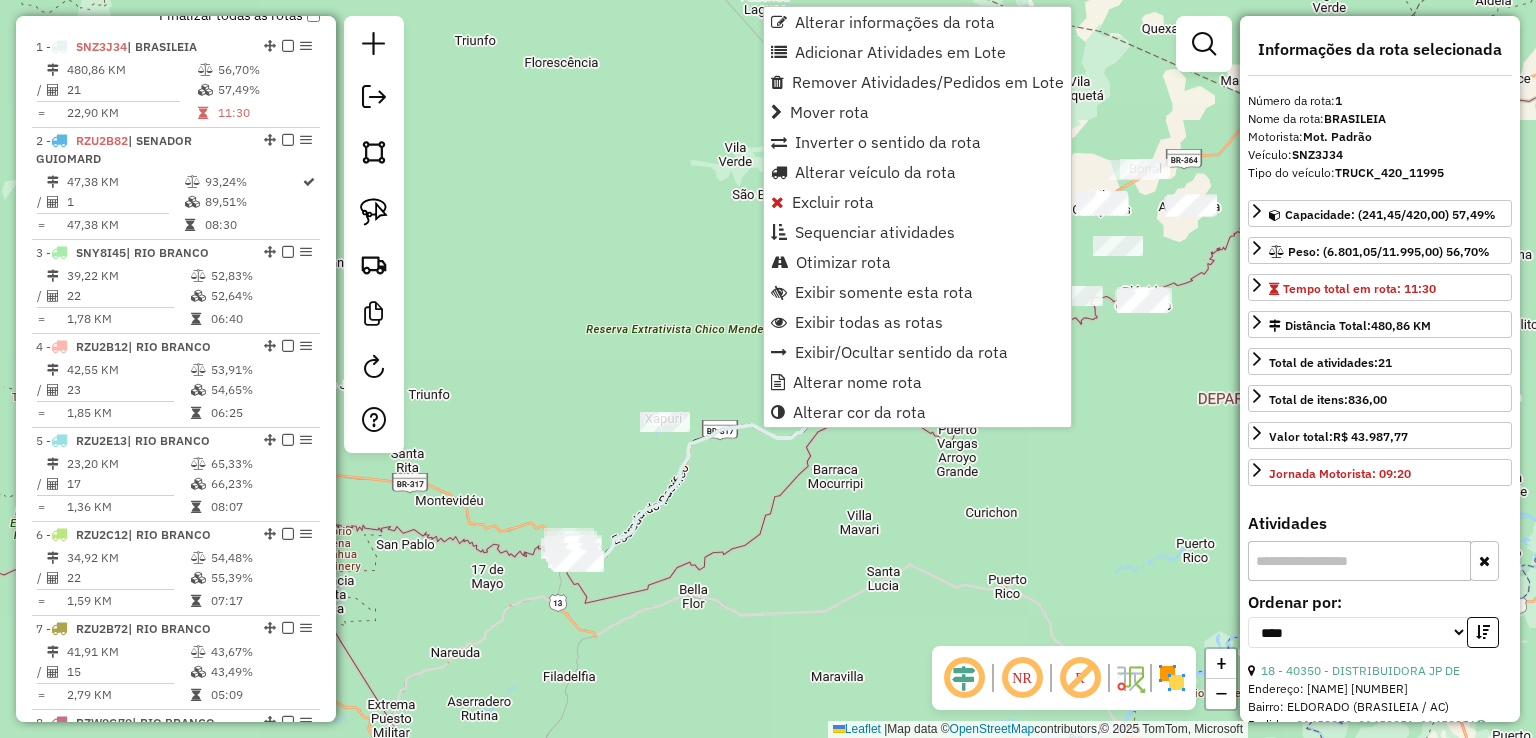 scroll, scrollTop: 748, scrollLeft: 0, axis: vertical 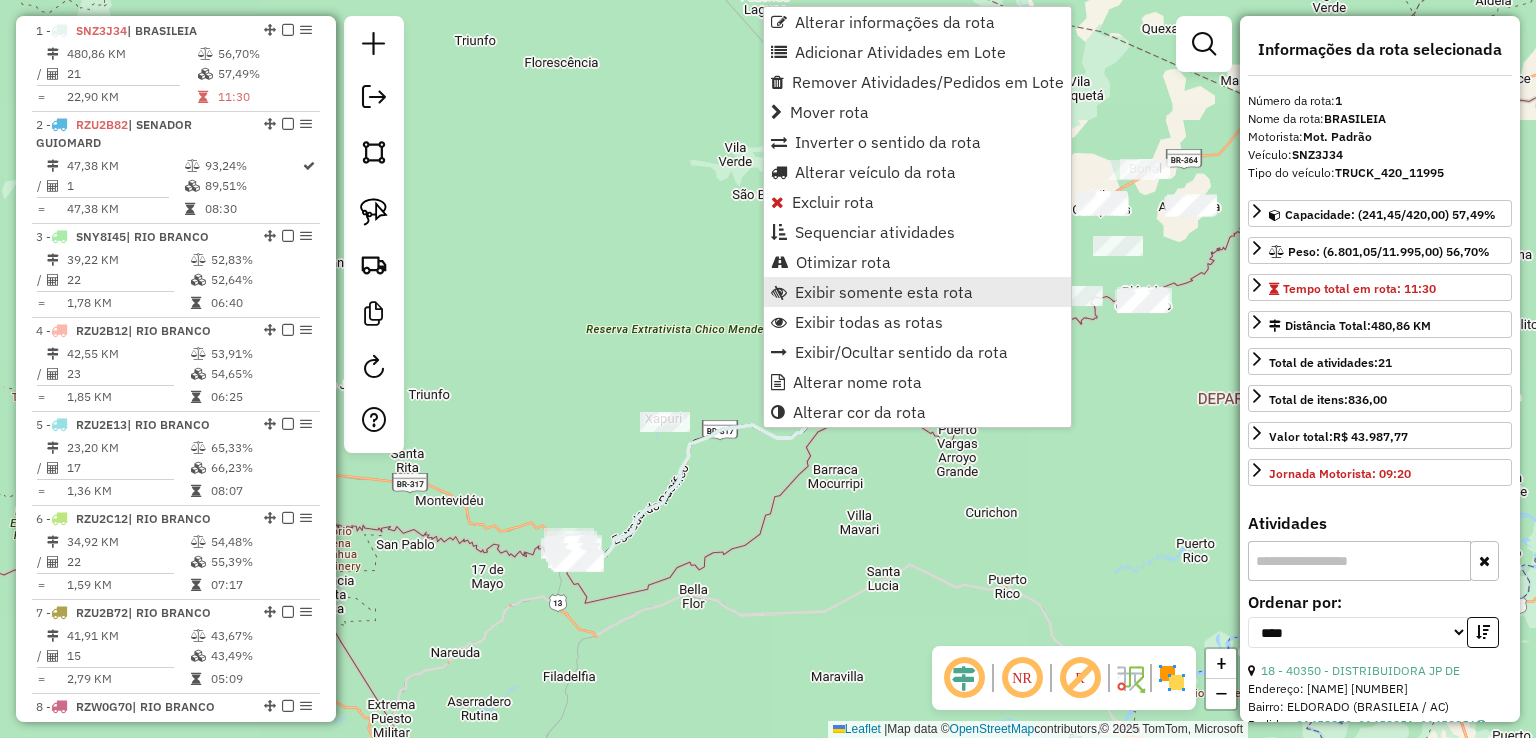 click on "Exibir somente esta rota" at bounding box center (884, 292) 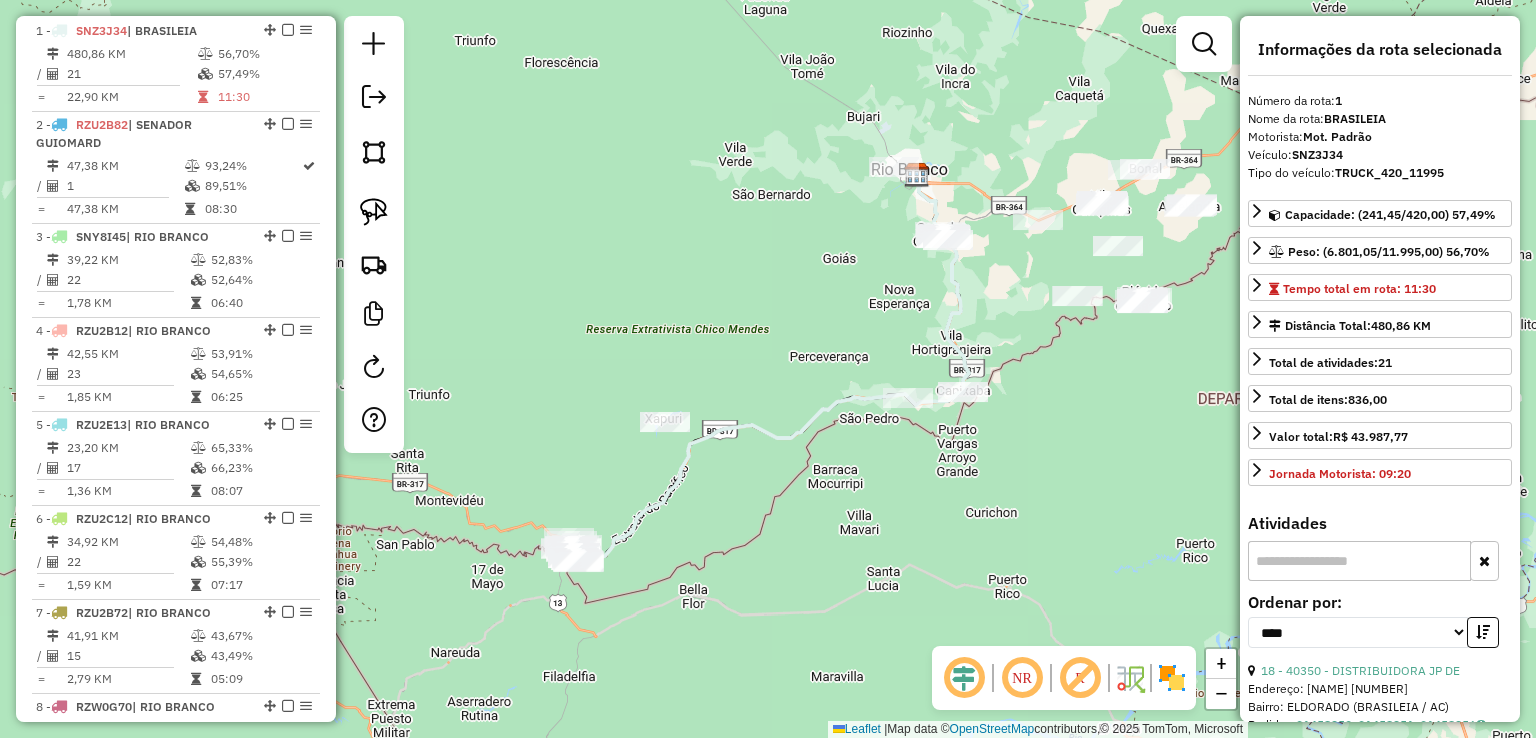 click 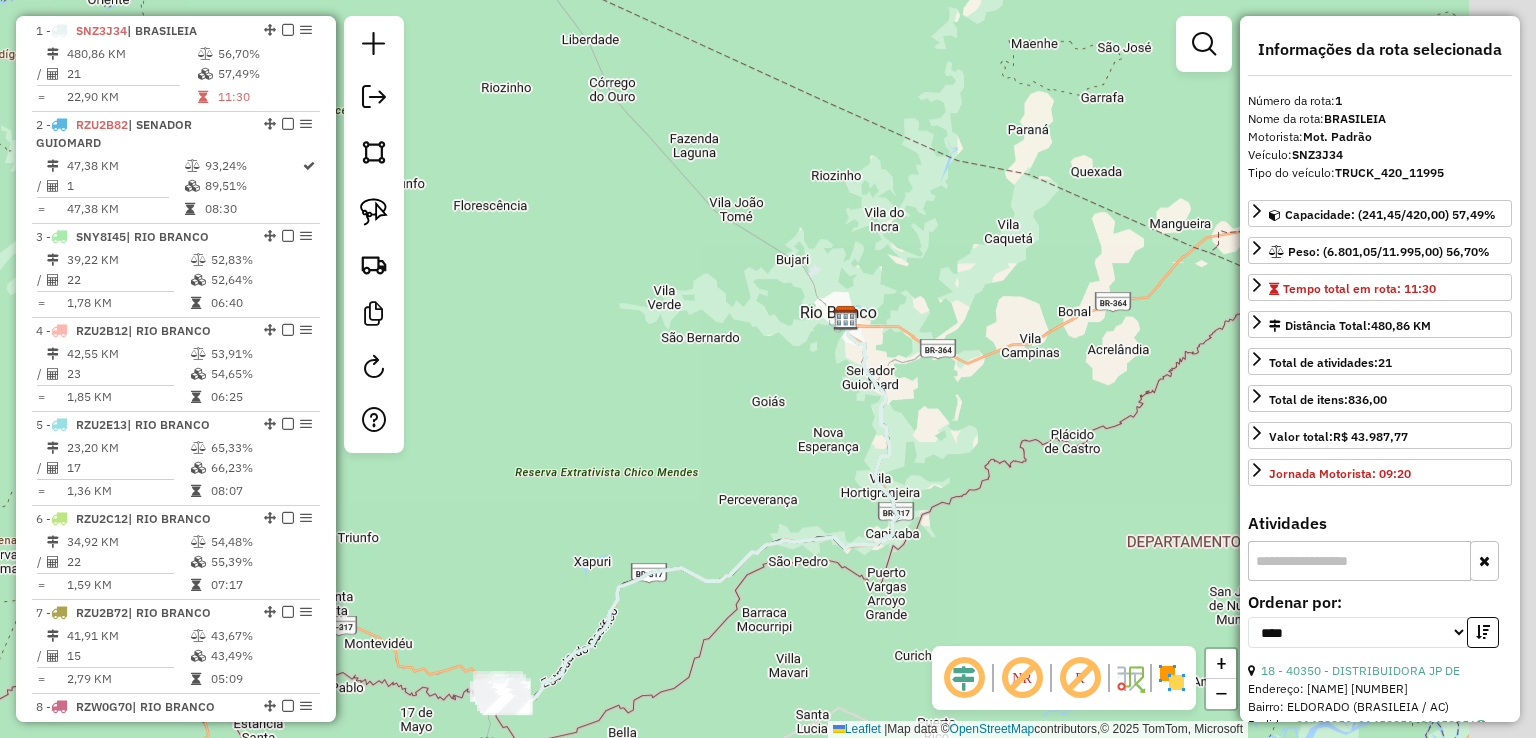 drag, startPoint x: 794, startPoint y: 390, endPoint x: 705, endPoint y: 544, distance: 177.86794 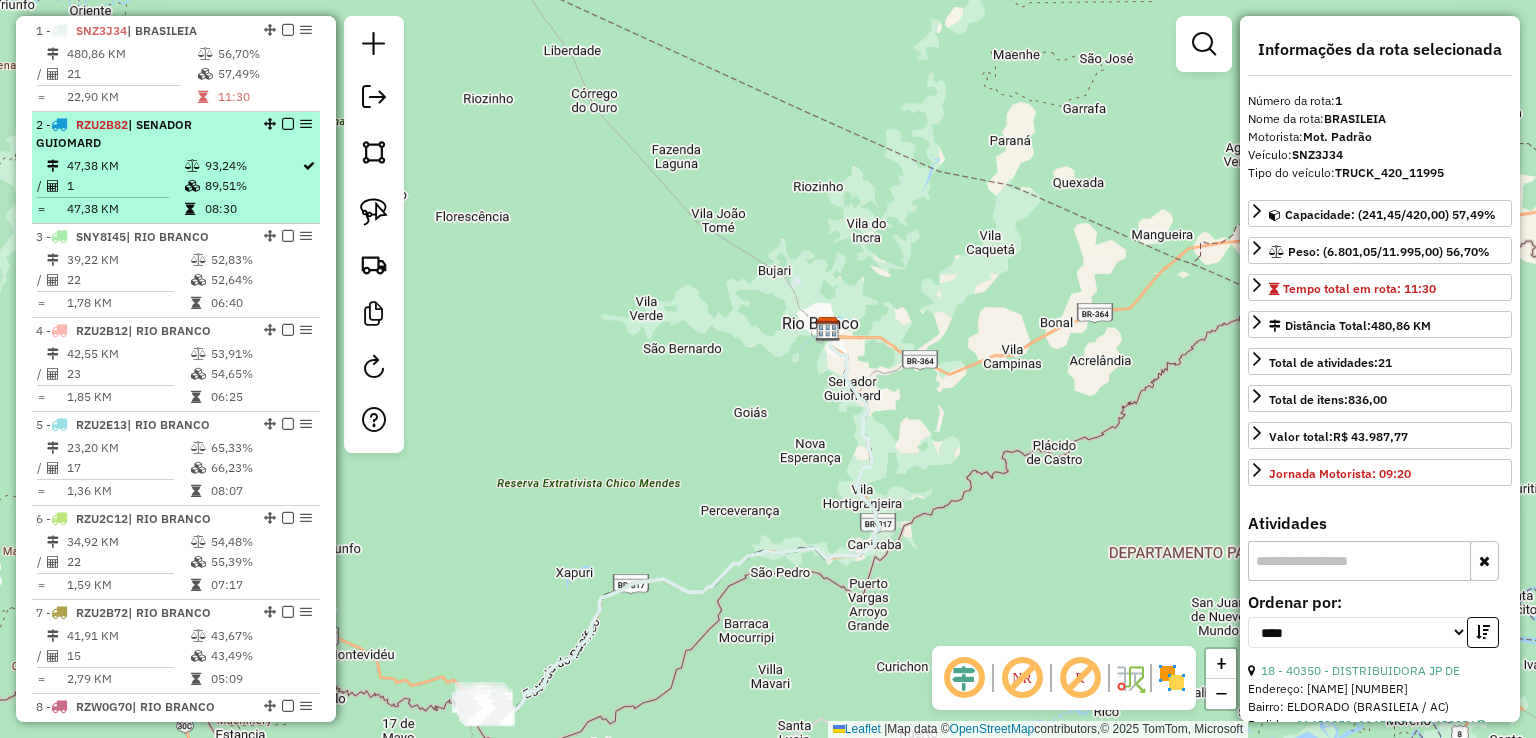 click on "2 -       [PLATE]   | [STREET_NAME]" at bounding box center (176, 134) 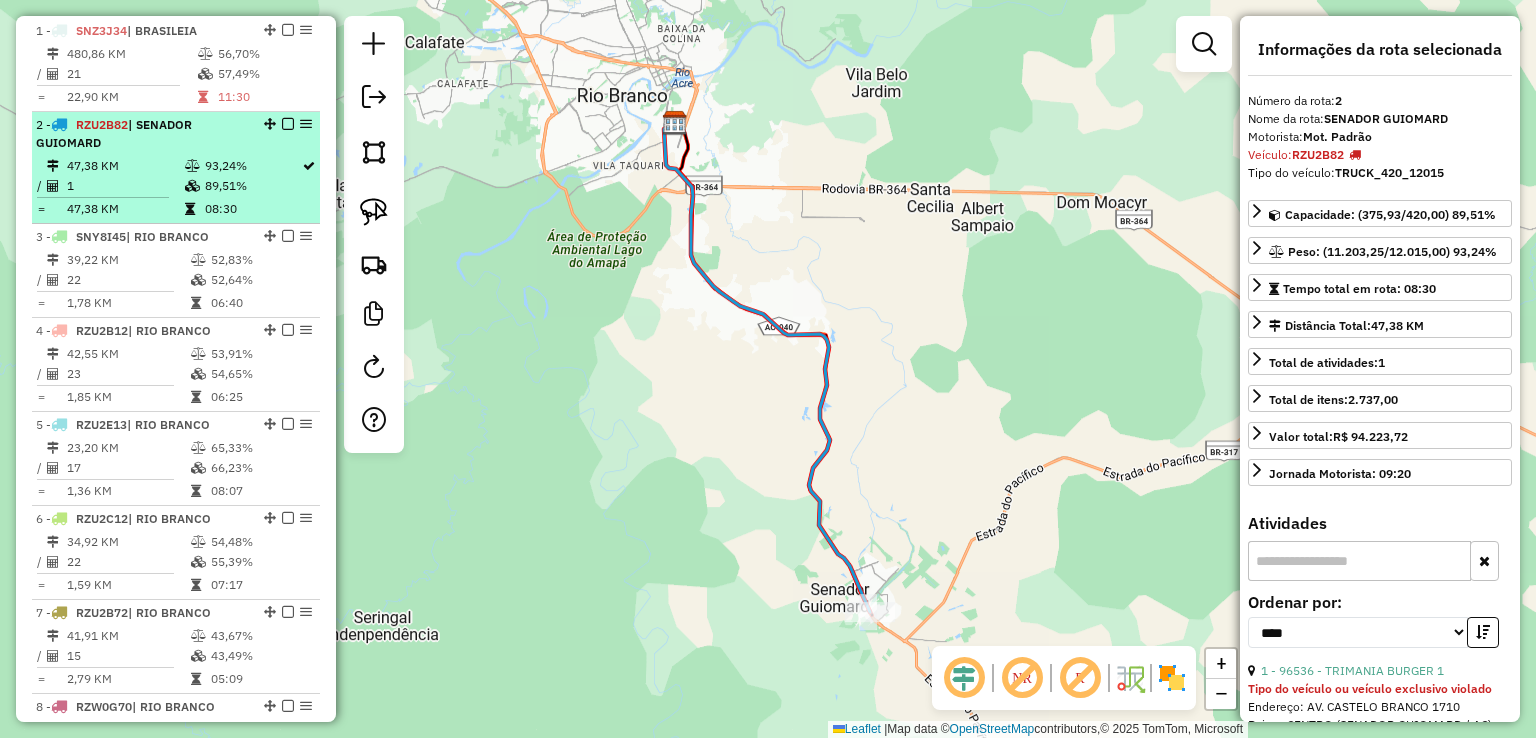 click on "2 -       [VEHICLE_PLATE]   | [CITY]  47,38 KM   93,24%  /  1   89,51%     =  47,38 KM   08:30" at bounding box center [176, 168] 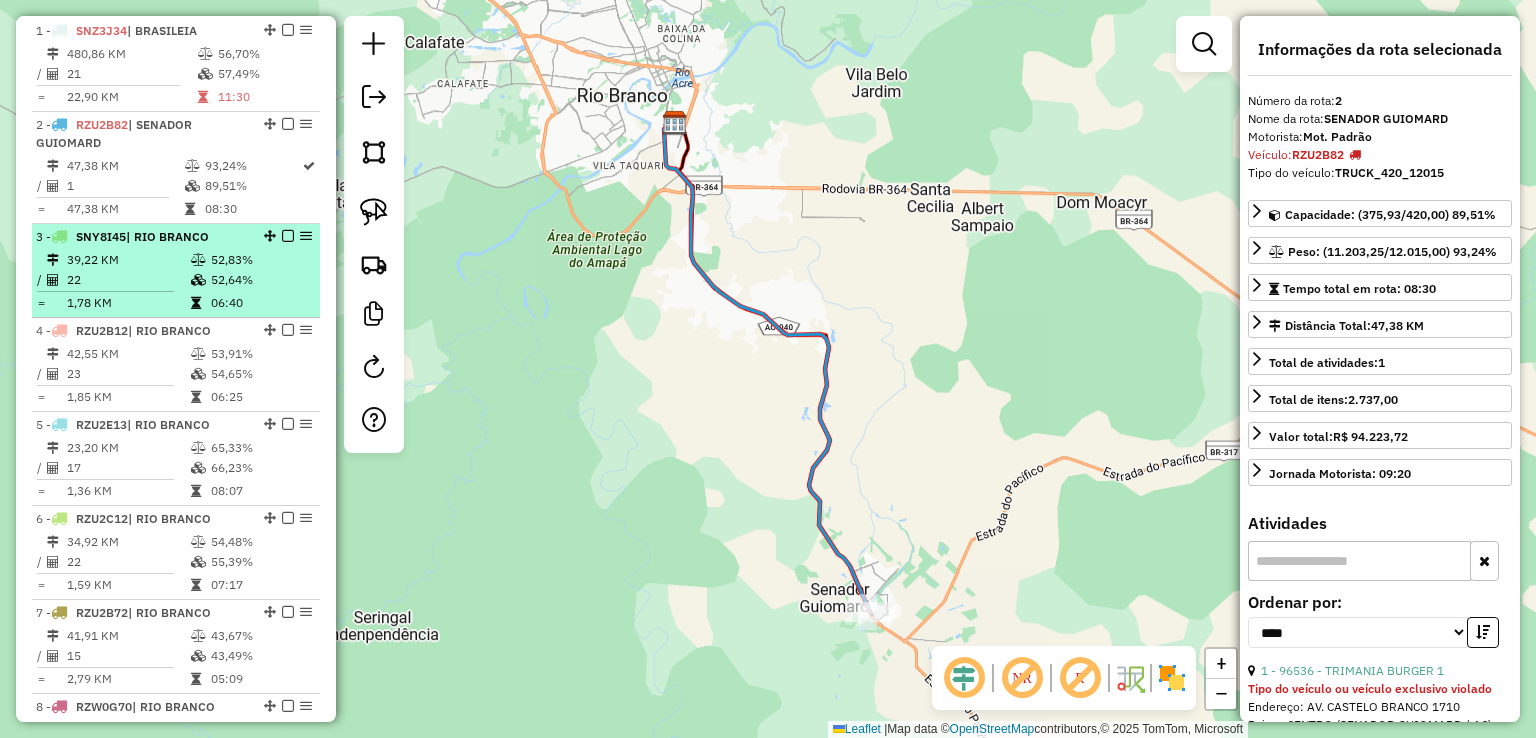 click at bounding box center [198, 260] 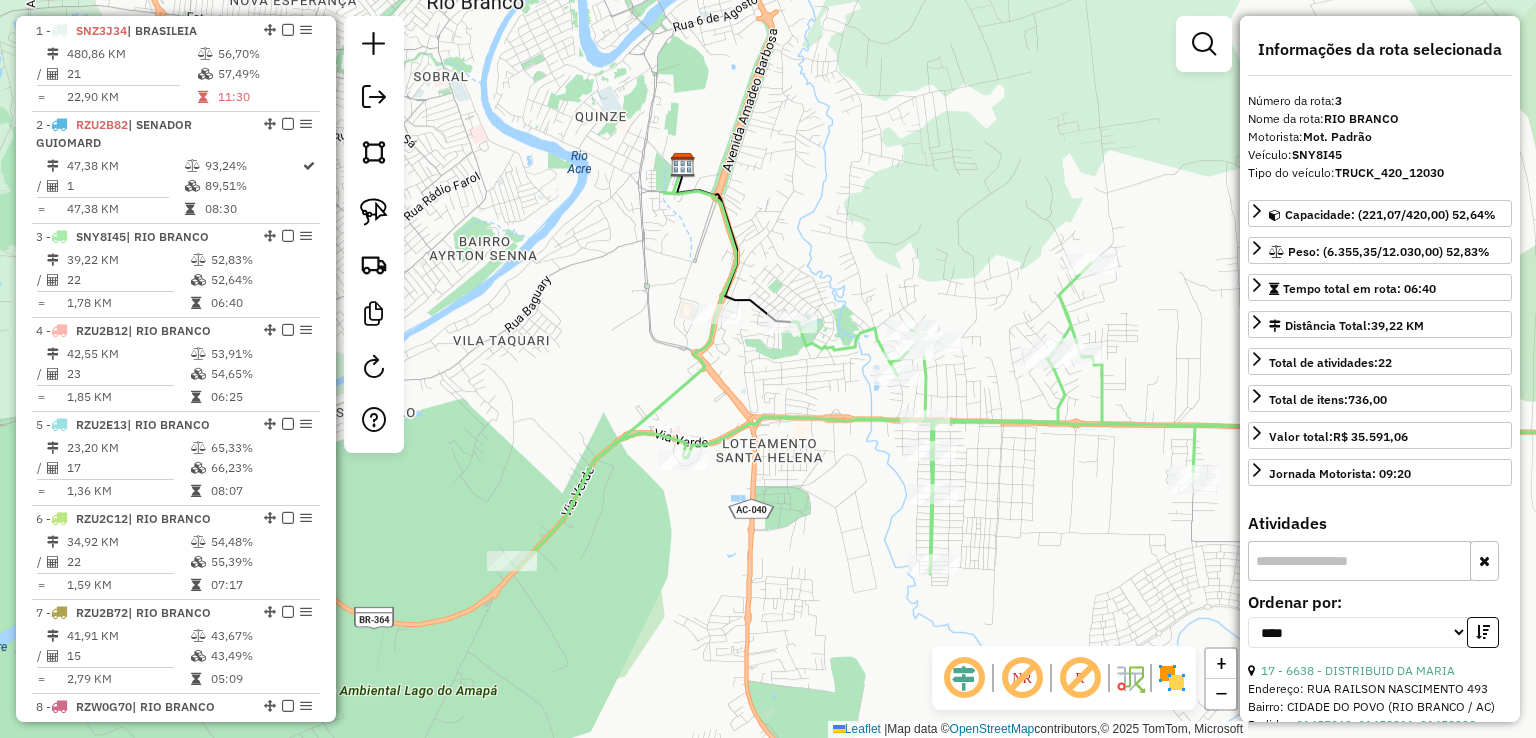 drag, startPoint x: 541, startPoint y: 225, endPoint x: 878, endPoint y: 225, distance: 337 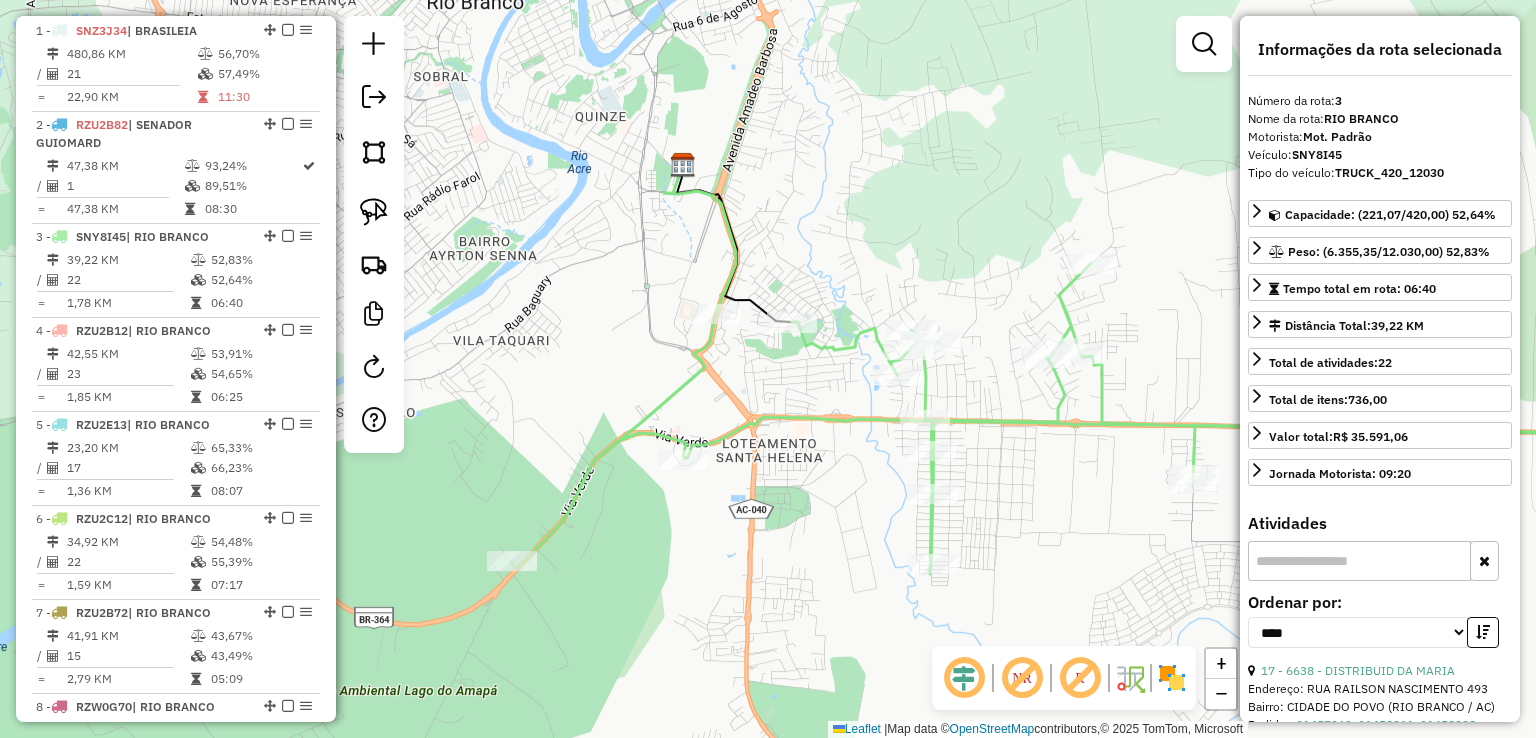 click 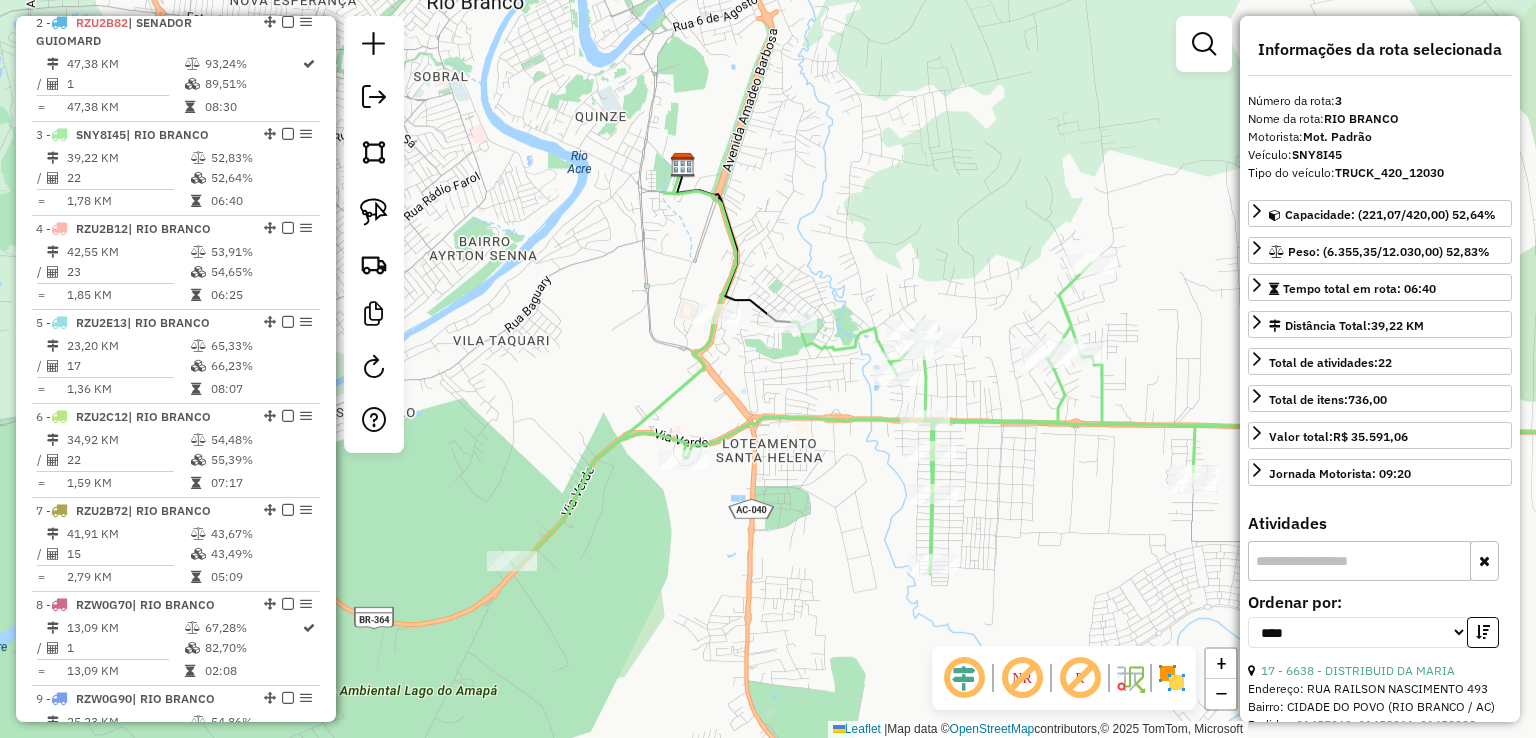 scroll, scrollTop: 954, scrollLeft: 0, axis: vertical 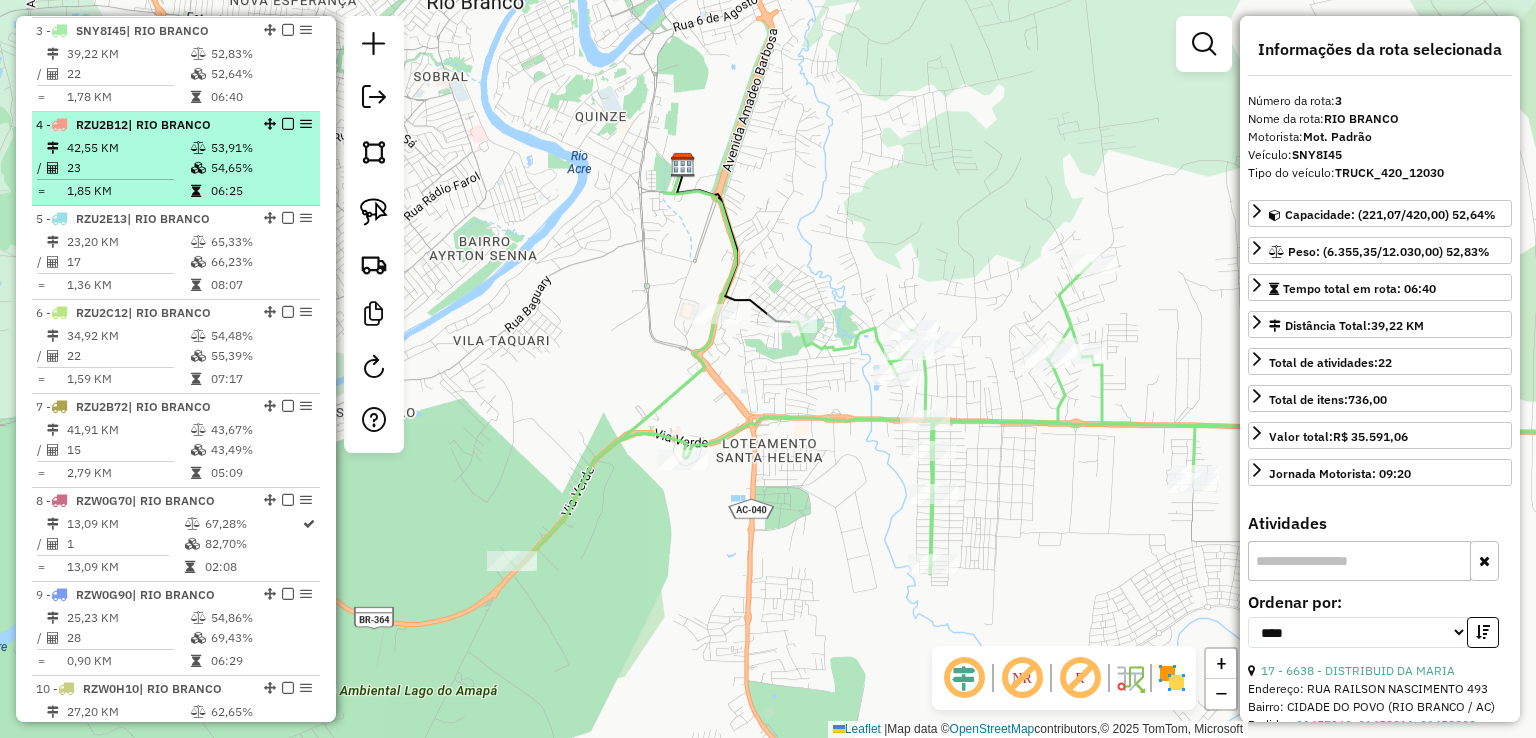 click on "53,91%" at bounding box center [260, 148] 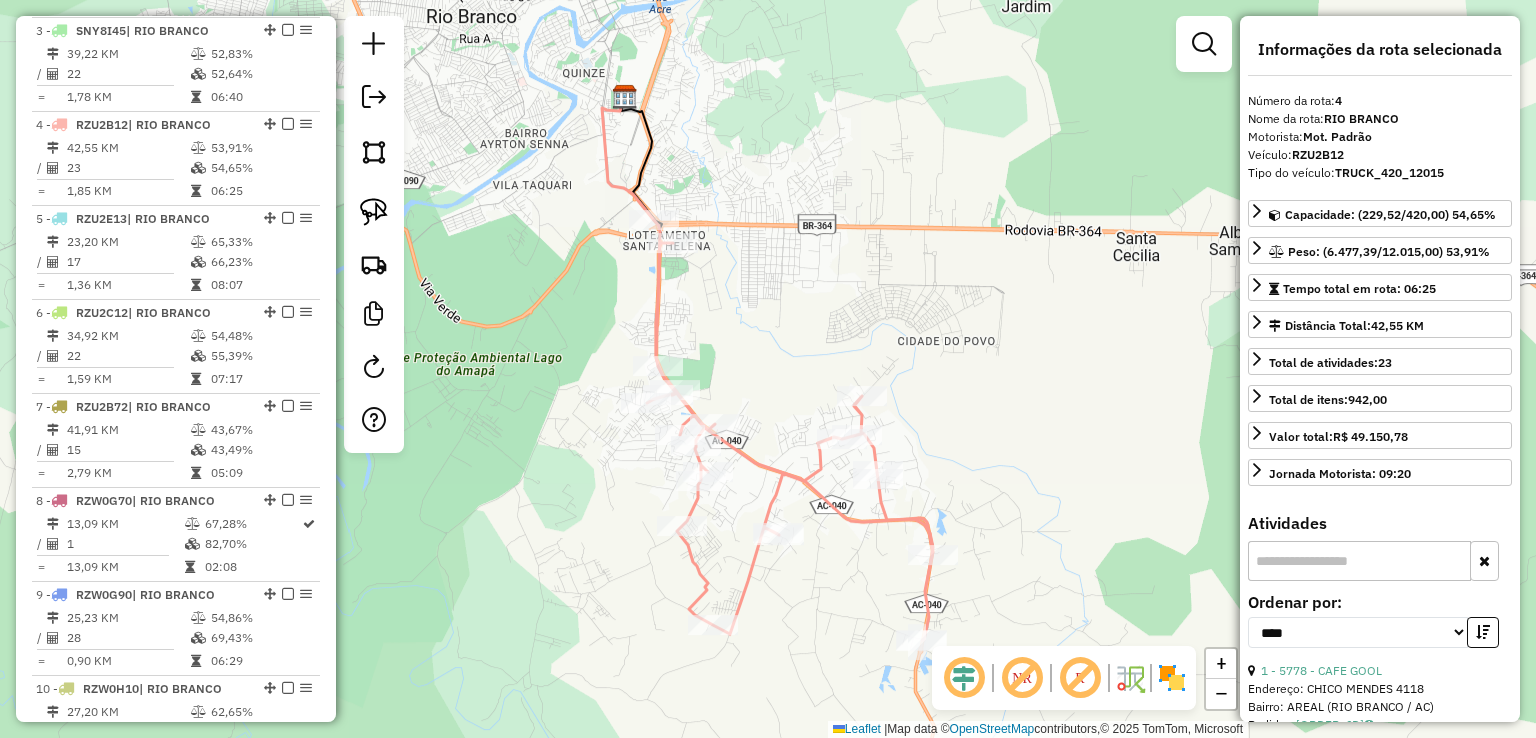 click 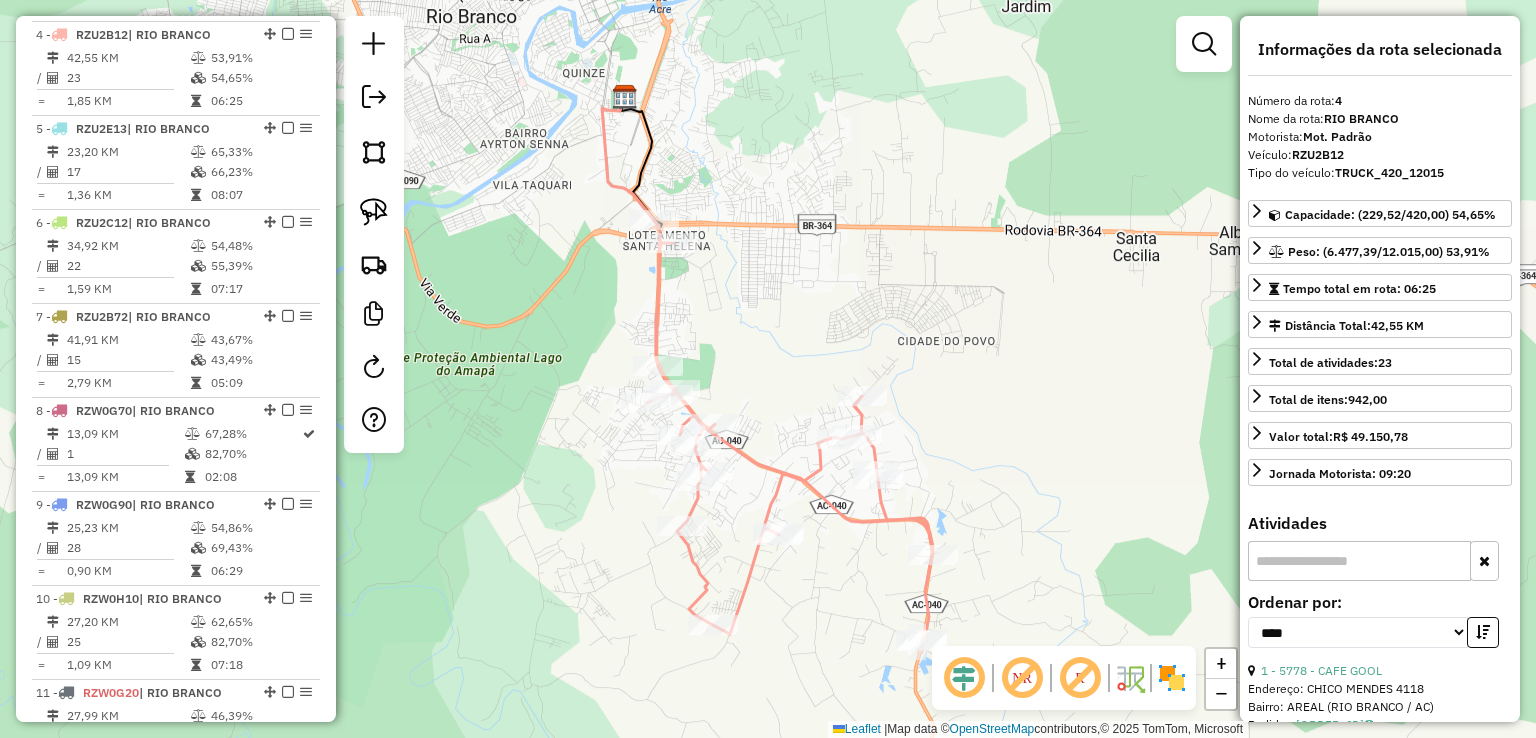 scroll, scrollTop: 1048, scrollLeft: 0, axis: vertical 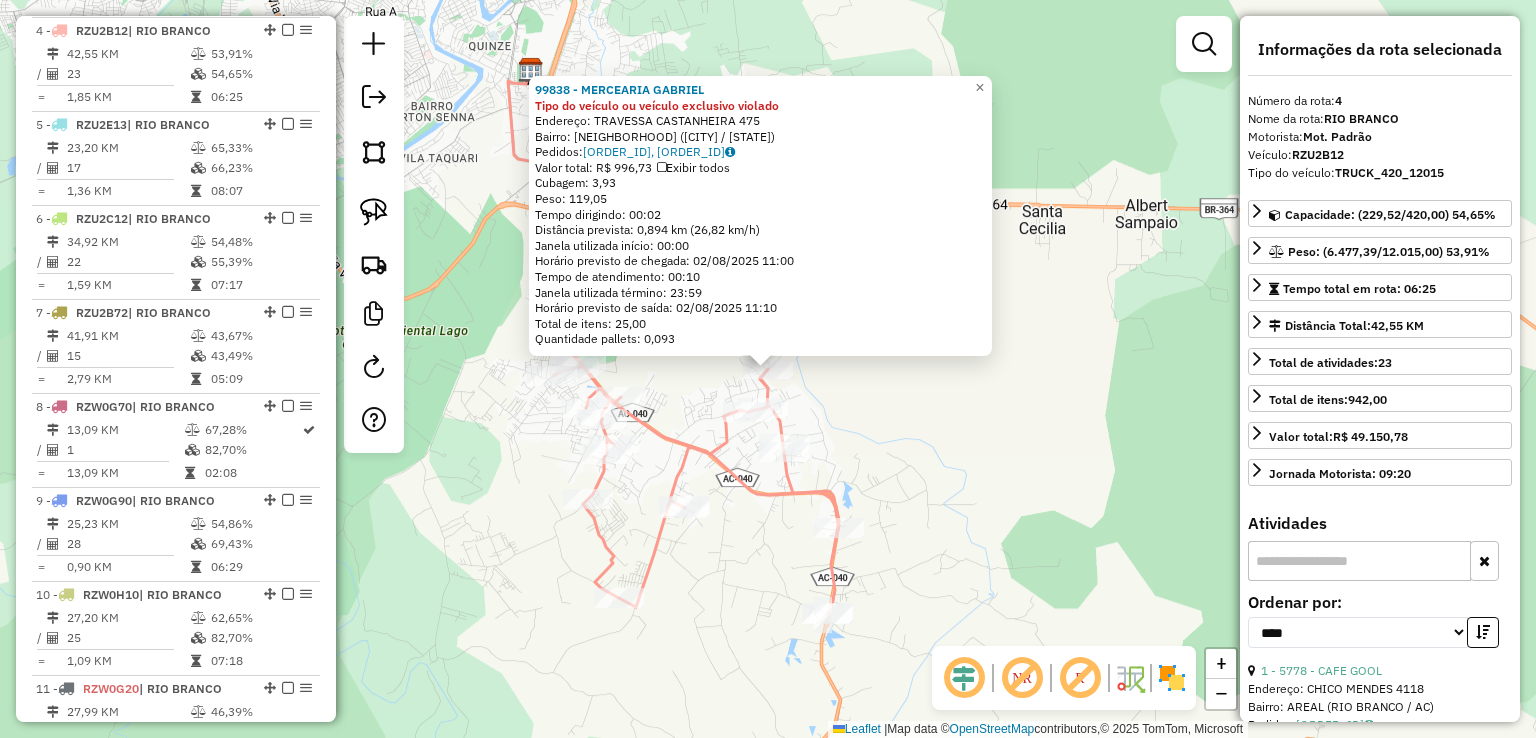 click on "99838 - MERCEARIA GABRIEL Tipo do veículo ou veículo exclusivo violado  Endereço:  TRAVESSA CASTANHEIRA [NUMBER]   Bairro: VILA ACRE ([CITY] / [STATE])   Pedidos:  [ORDER_ID], [ORDER_ID]   Valor total: R$ 996,73   Exibir todos   Cubagem: 3,93  Peso: 119,05  Tempo dirigindo: 00:02   Distância prevista: 0,894 km (26,82 km/h)   Janela utilizada início: 00:00   Horário previsto de chegada: 02/08/2025 11:00   Tempo de atendimento: 00:10   Janela utilizada término: 23:59   Horário previsto de saída: 02/08/2025 11:10   Total de itens: 25,00   Quantidade pallets: 0,093  × Janela de atendimento Grade de atendimento Capacidade Transportadoras Veículos Cliente Pedidos  Rotas Selecione os dias de semana para filtrar as janelas de atendimento  Seg   Ter   Qua   Qui   Sex   Sáb   Dom  Informe o período da janela de atendimento: De: Até:  Filtrar exatamente a janela do cliente  Considerar janela de atendimento padrão  Selecione os dias de semana para filtrar as grades de atendimento  Seg   Ter   Qua   Qui   Sex   Sáb" 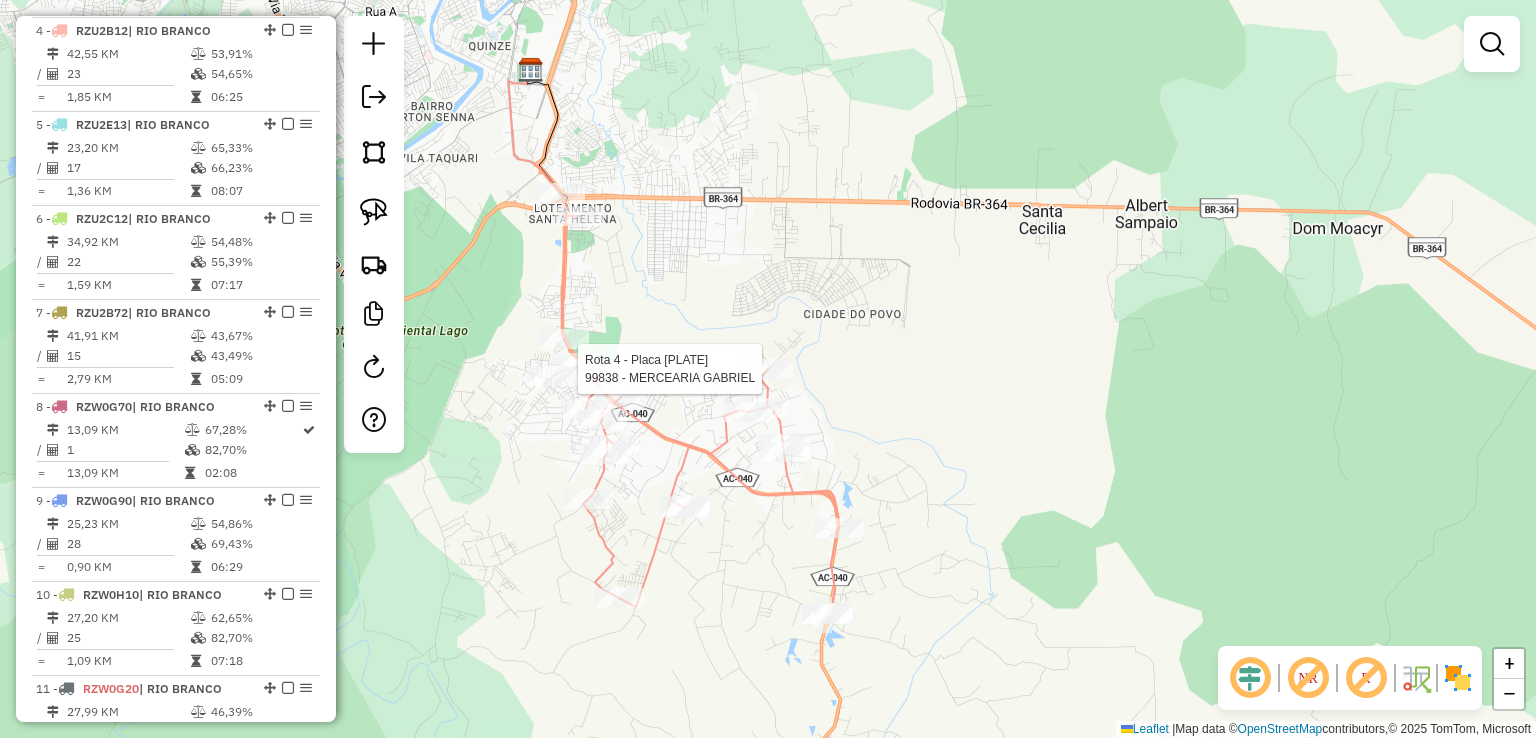 select on "*********" 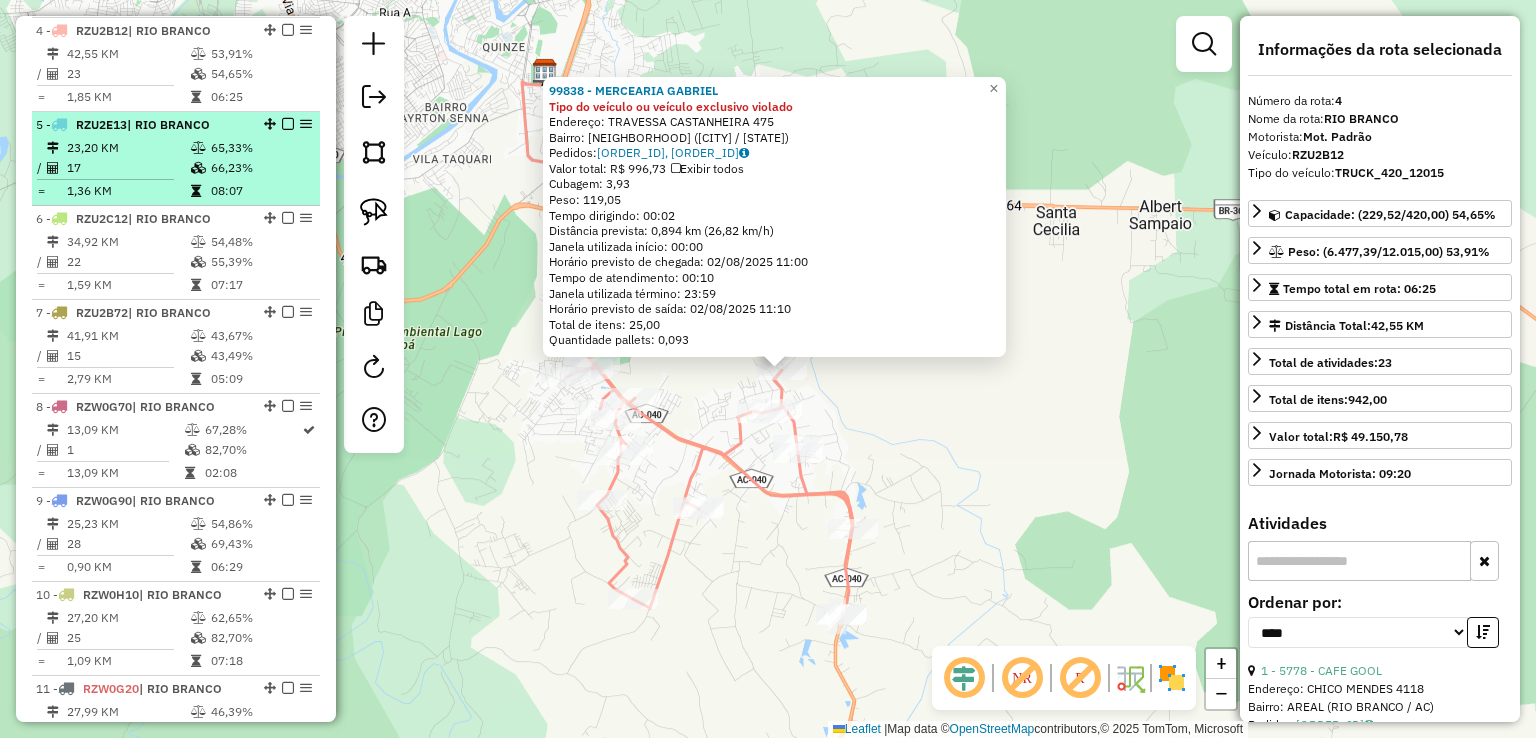 click on "66,23%" at bounding box center (260, 168) 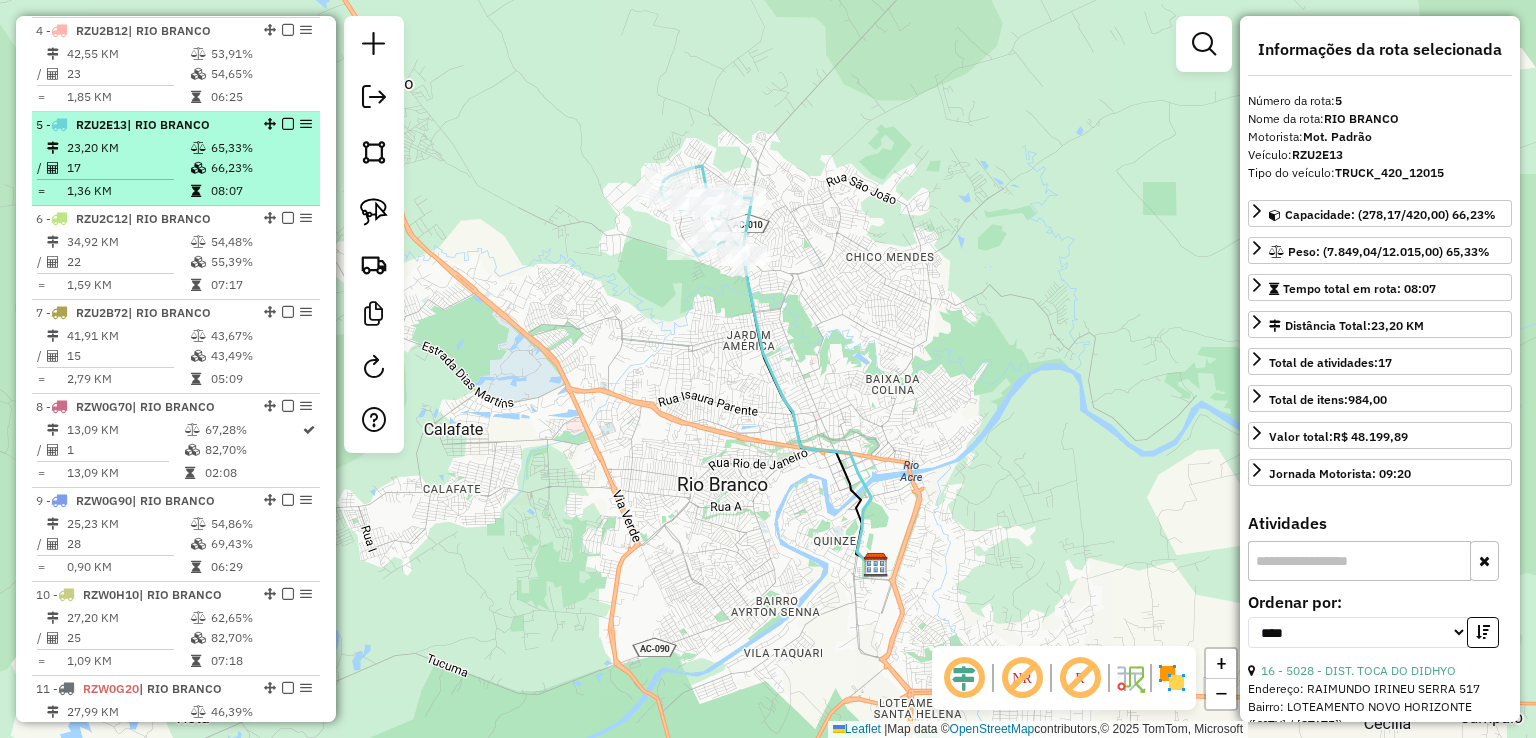 click on "17" at bounding box center [128, 168] 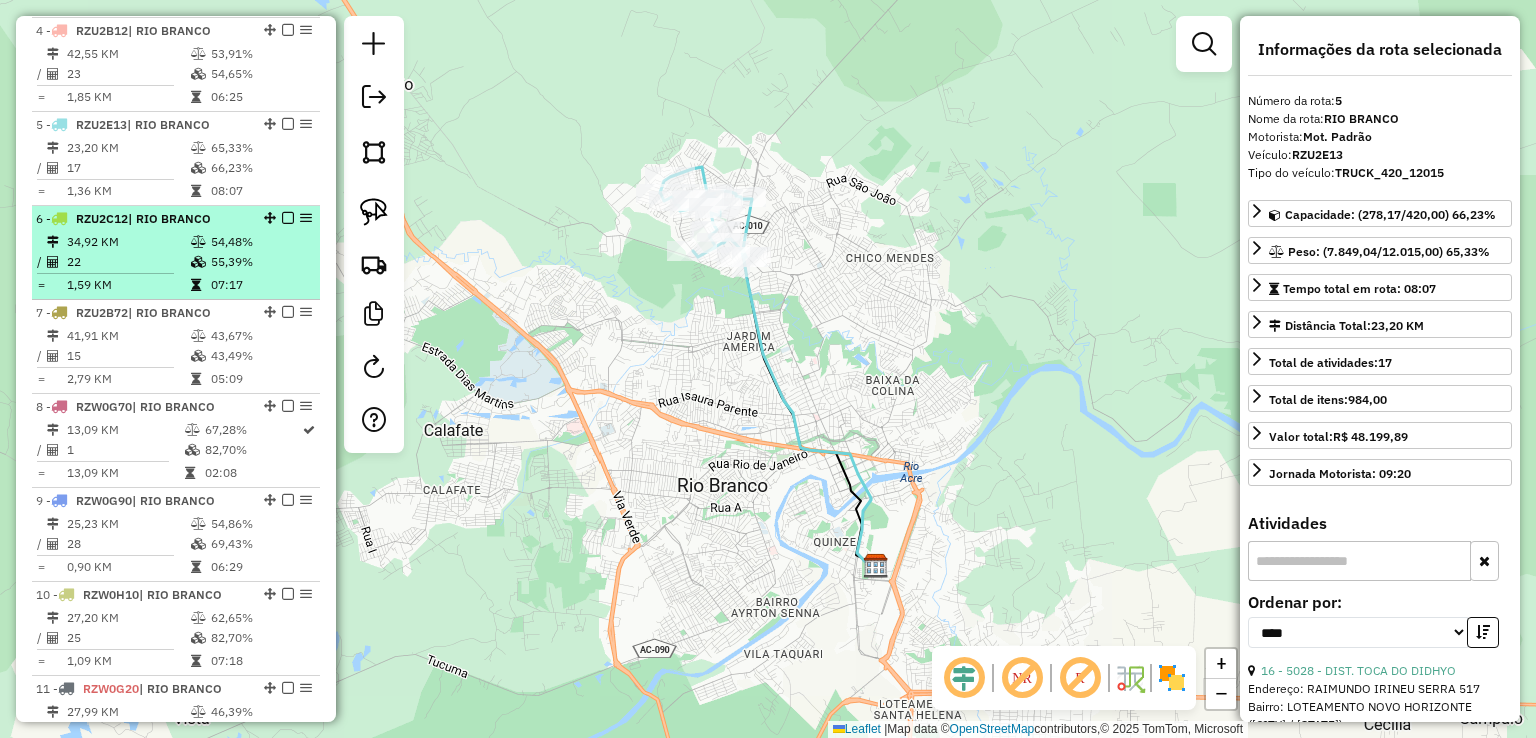 click on "34,92 KM" at bounding box center [128, 242] 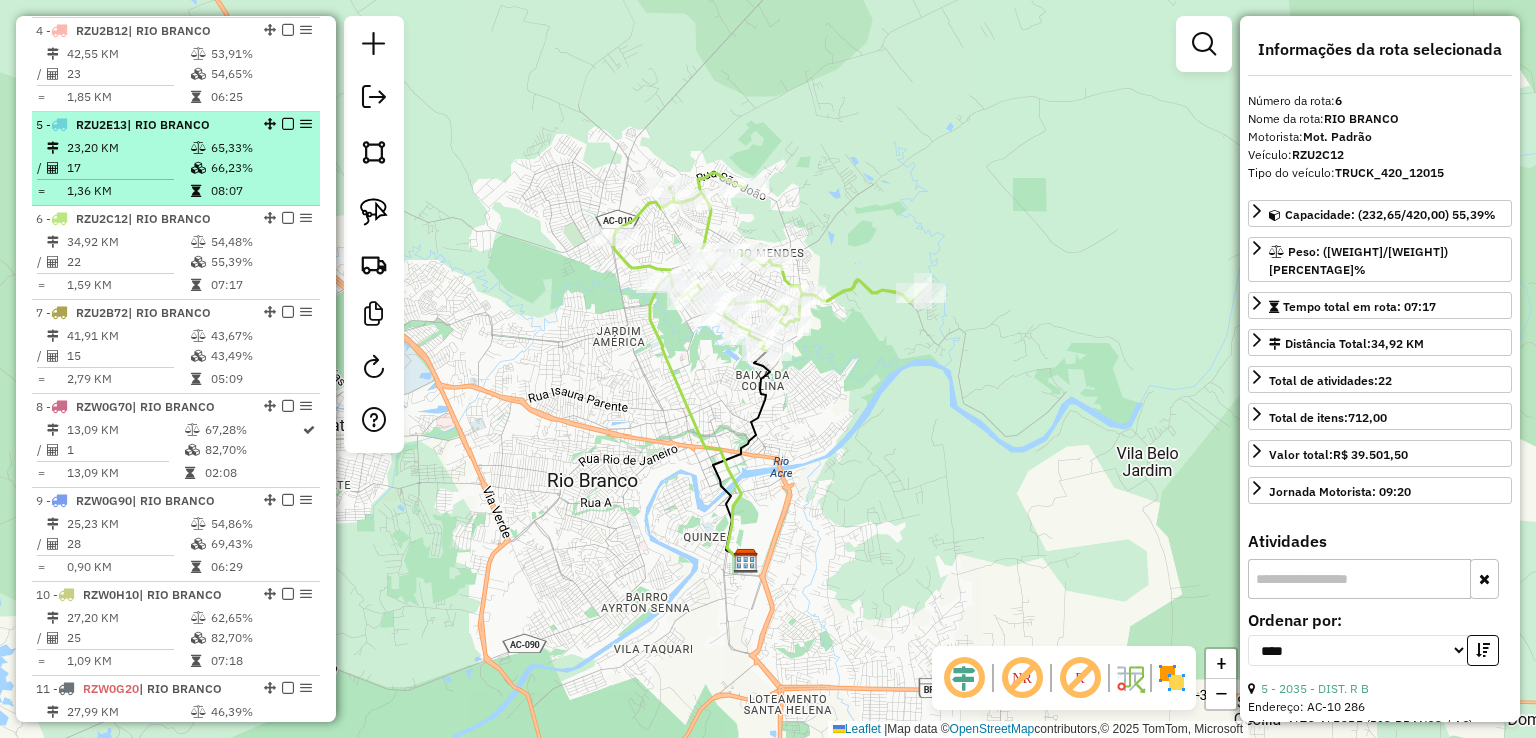 click at bounding box center [200, 148] 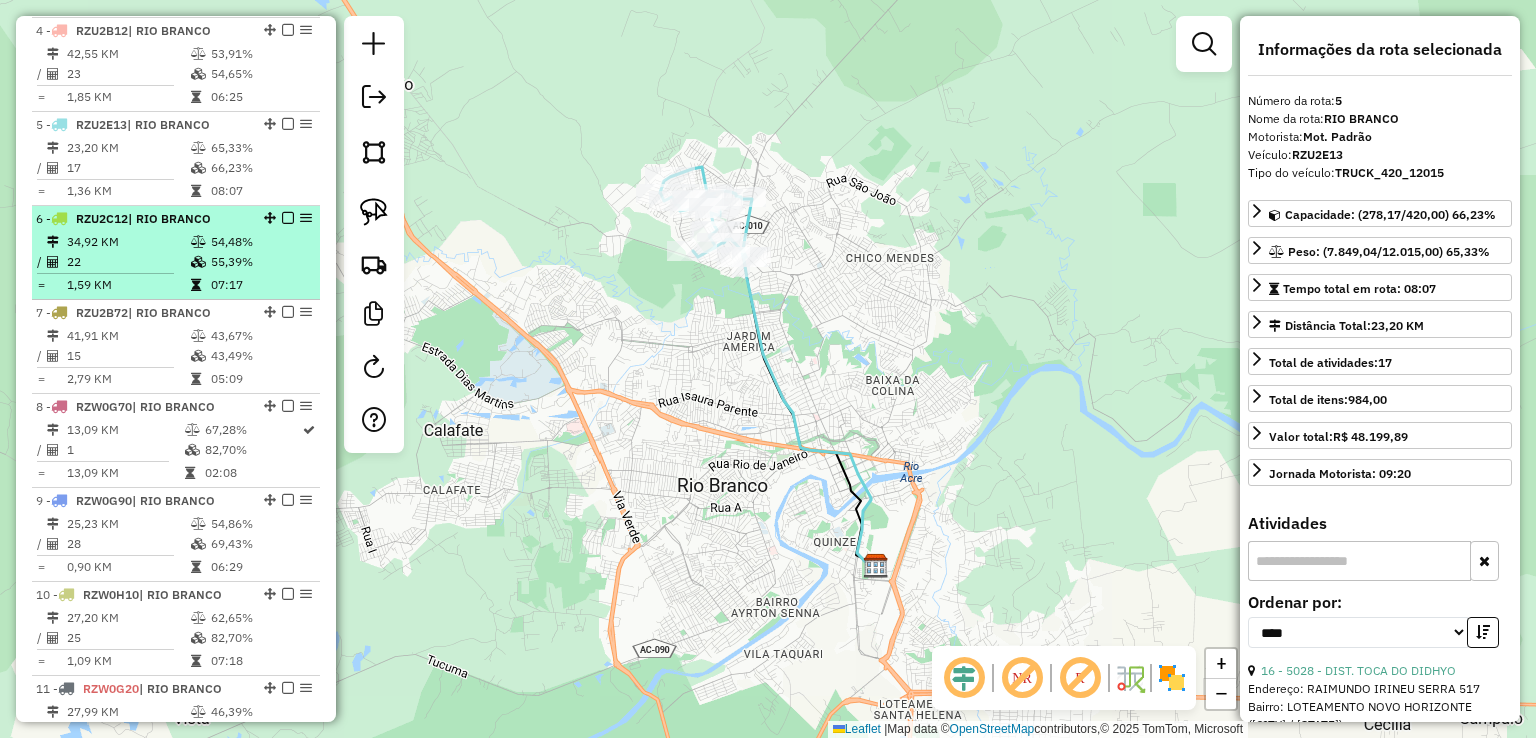 click at bounding box center [200, 242] 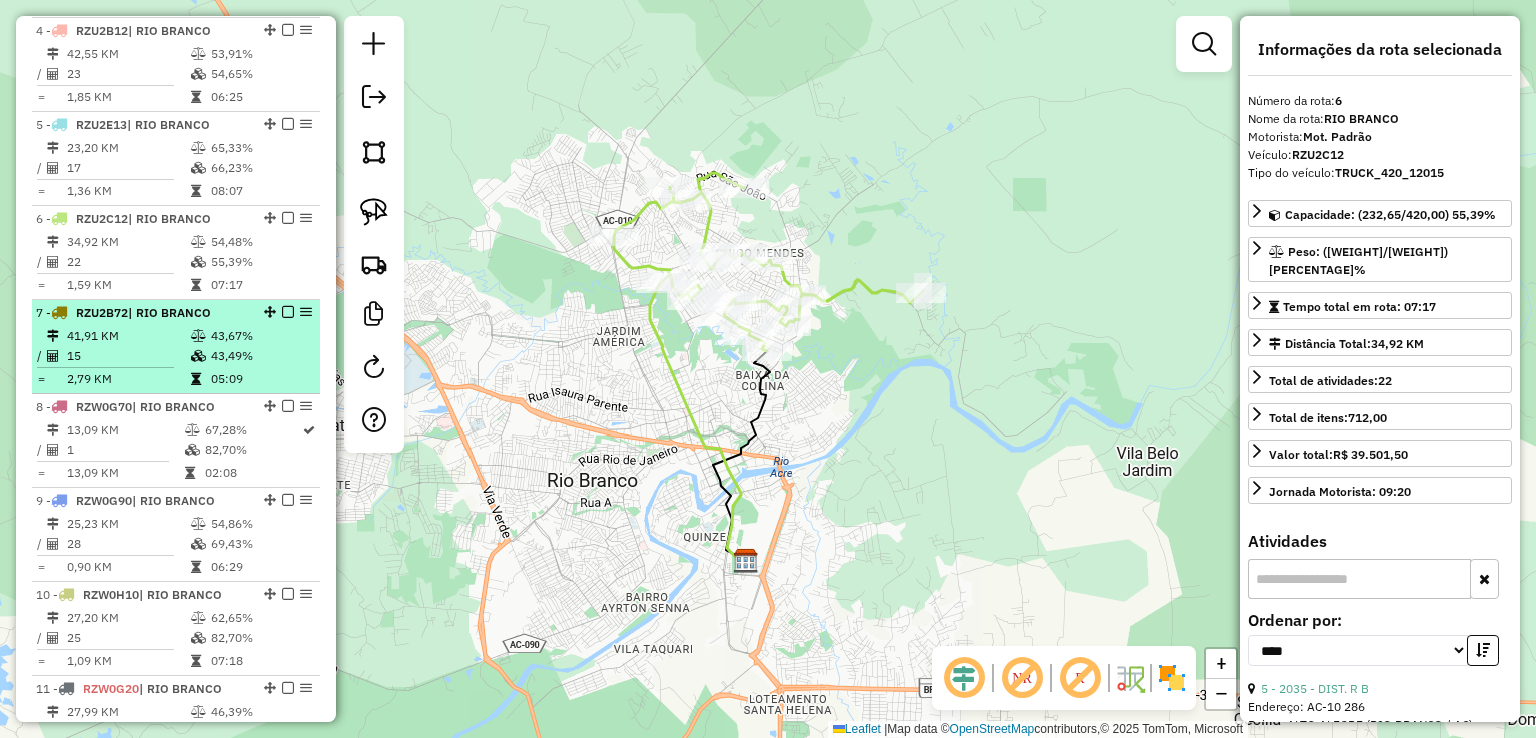 click on "| RIO BRANCO" at bounding box center (169, 312) 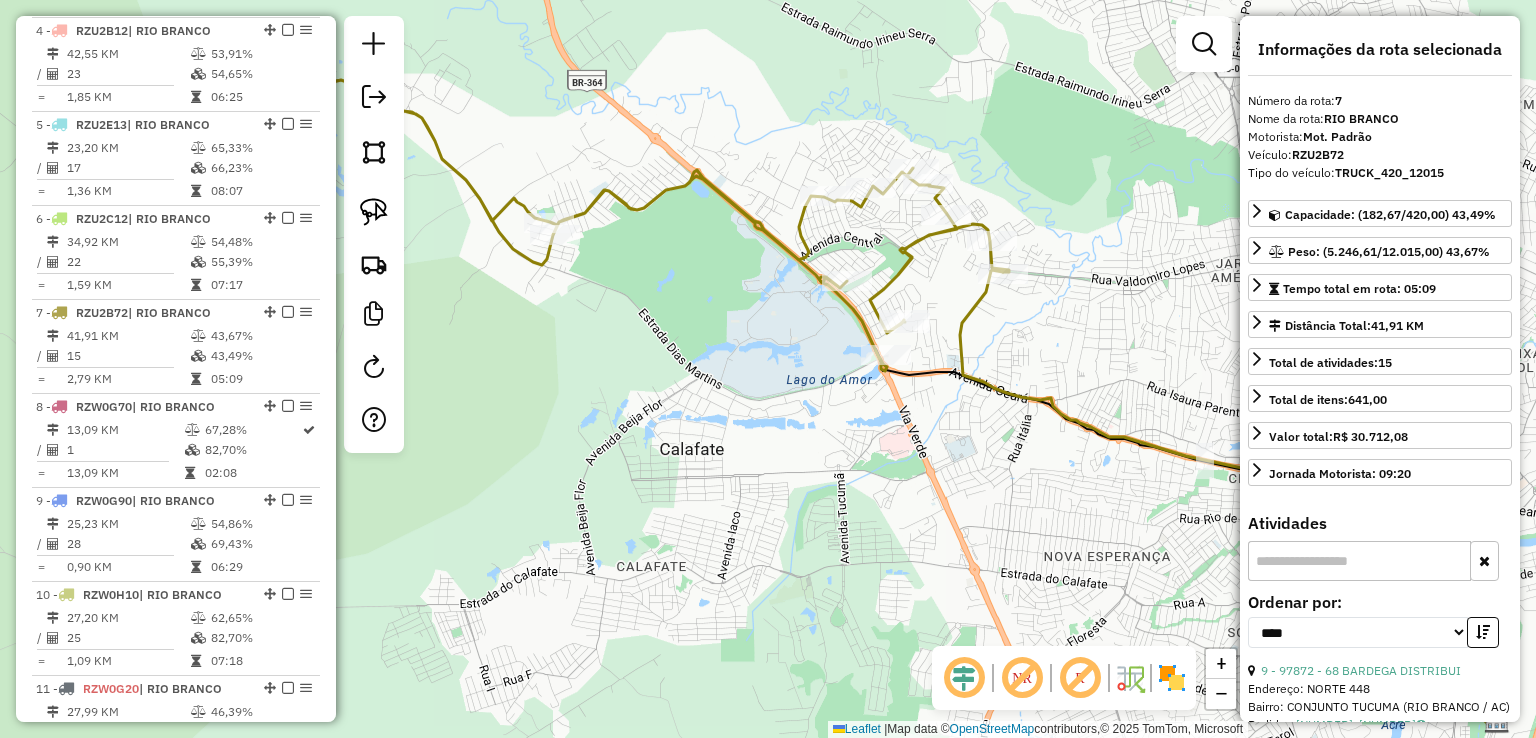 drag, startPoint x: 562, startPoint y: 361, endPoint x: 618, endPoint y: 397, distance: 66.573265 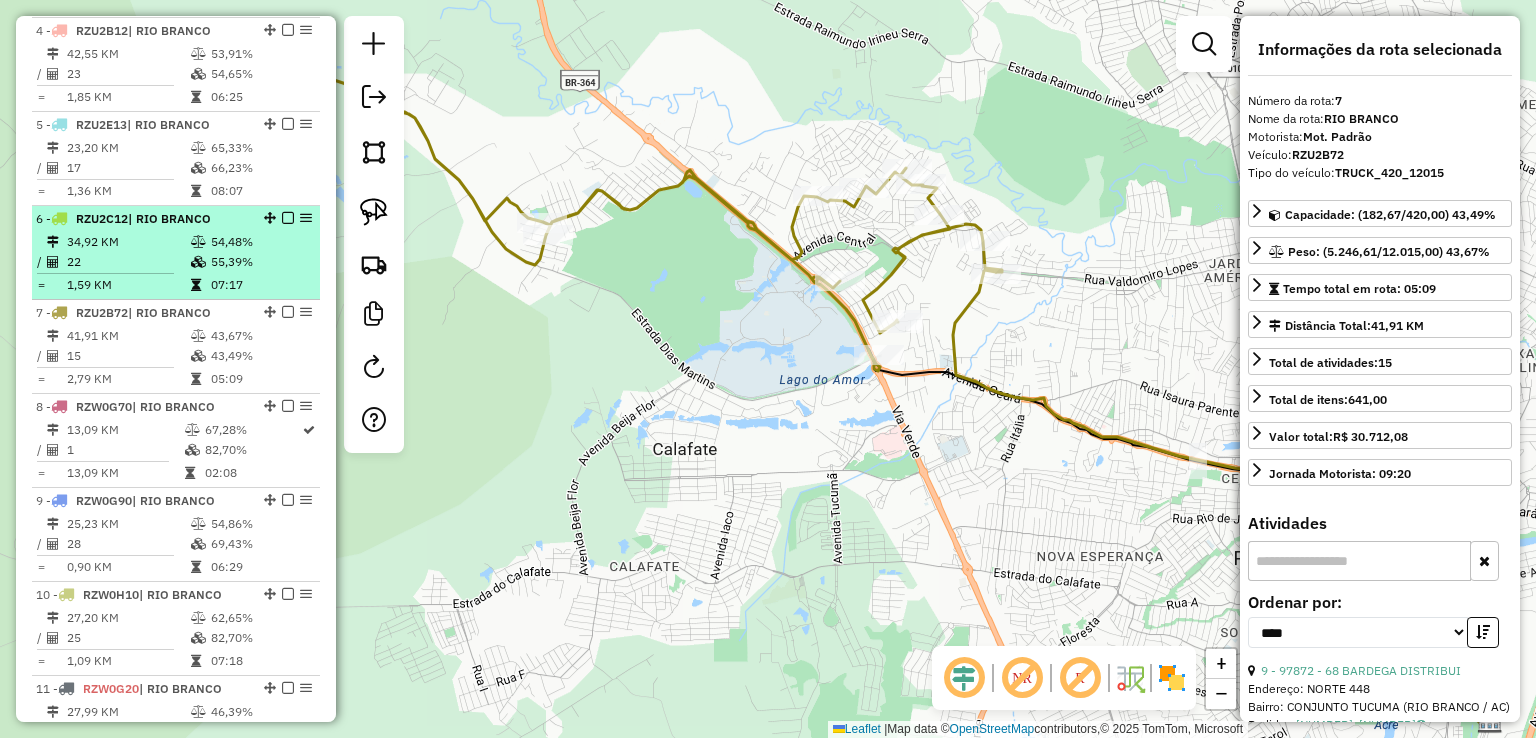 click on "1,59 KM" at bounding box center (128, 285) 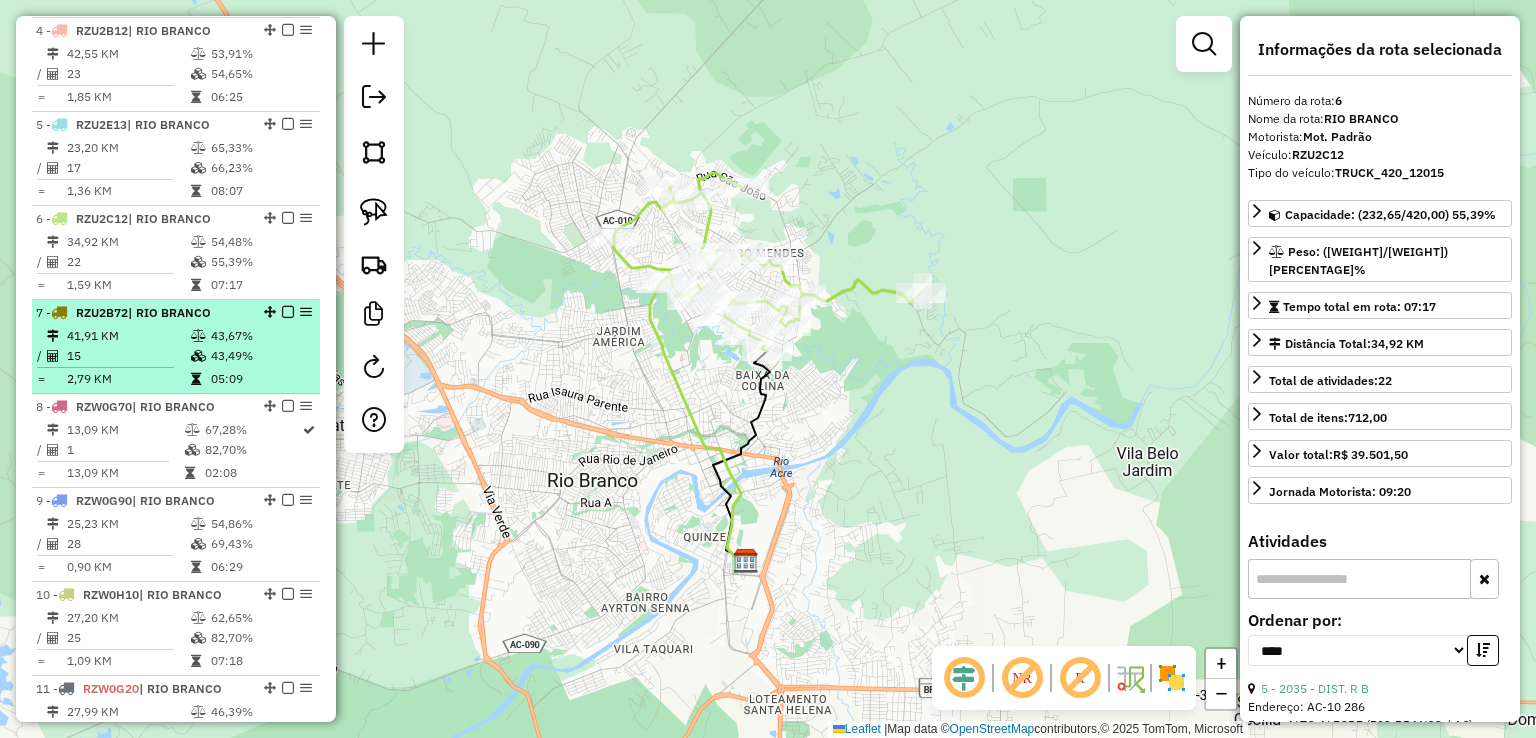 click on "43,49%" at bounding box center (260, 356) 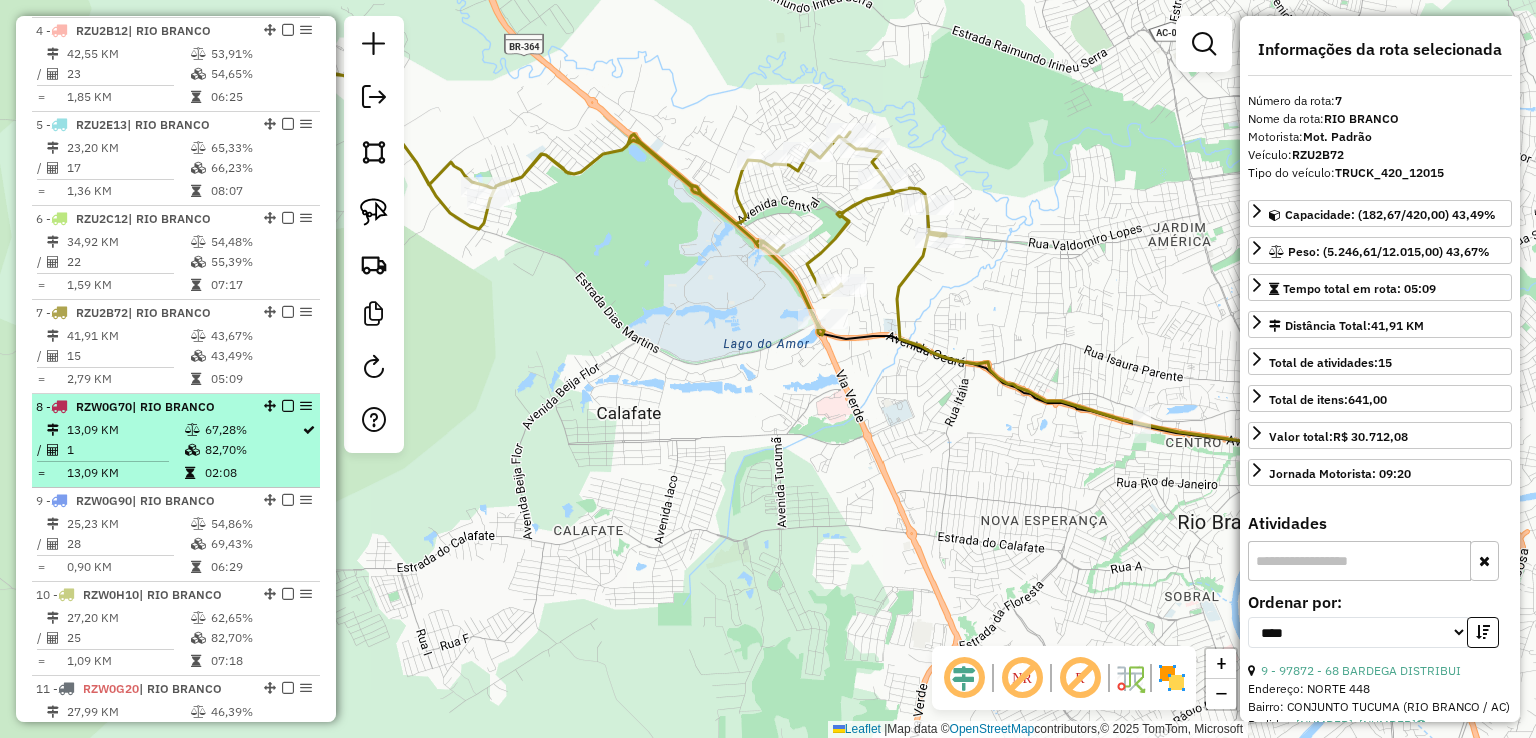click on "67,28%" at bounding box center (252, 430) 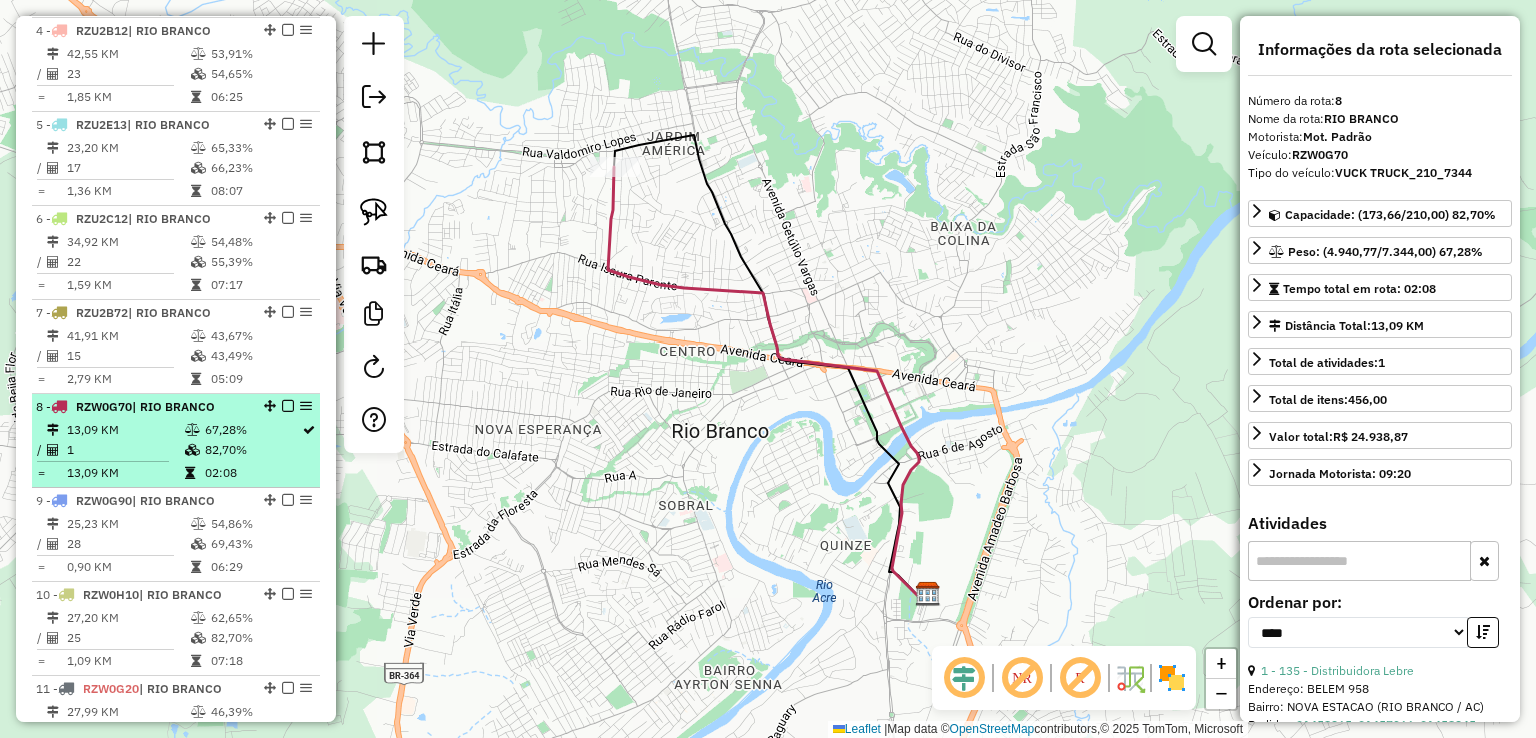 click on "13,09 KM" at bounding box center [125, 430] 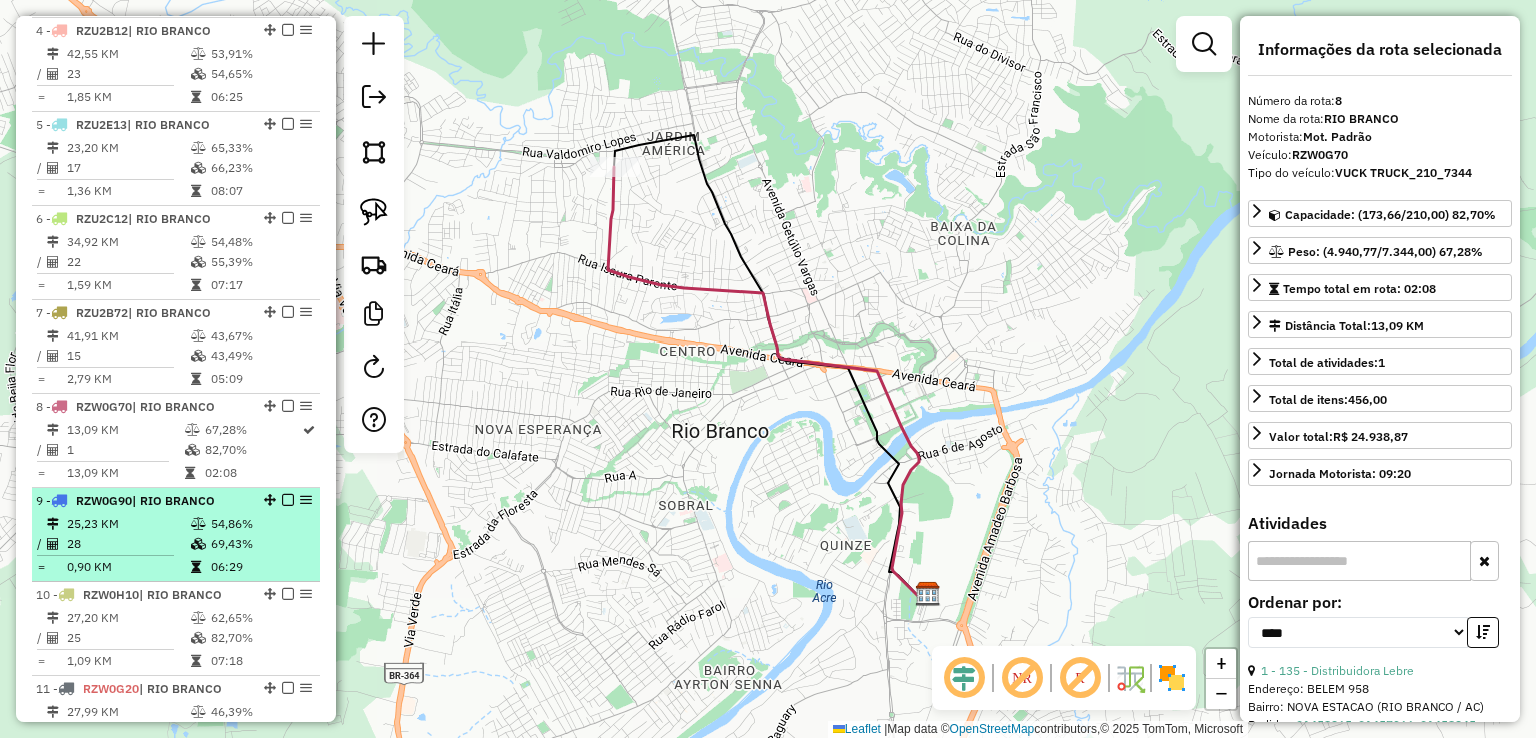 click on "25,23 KM" at bounding box center [128, 524] 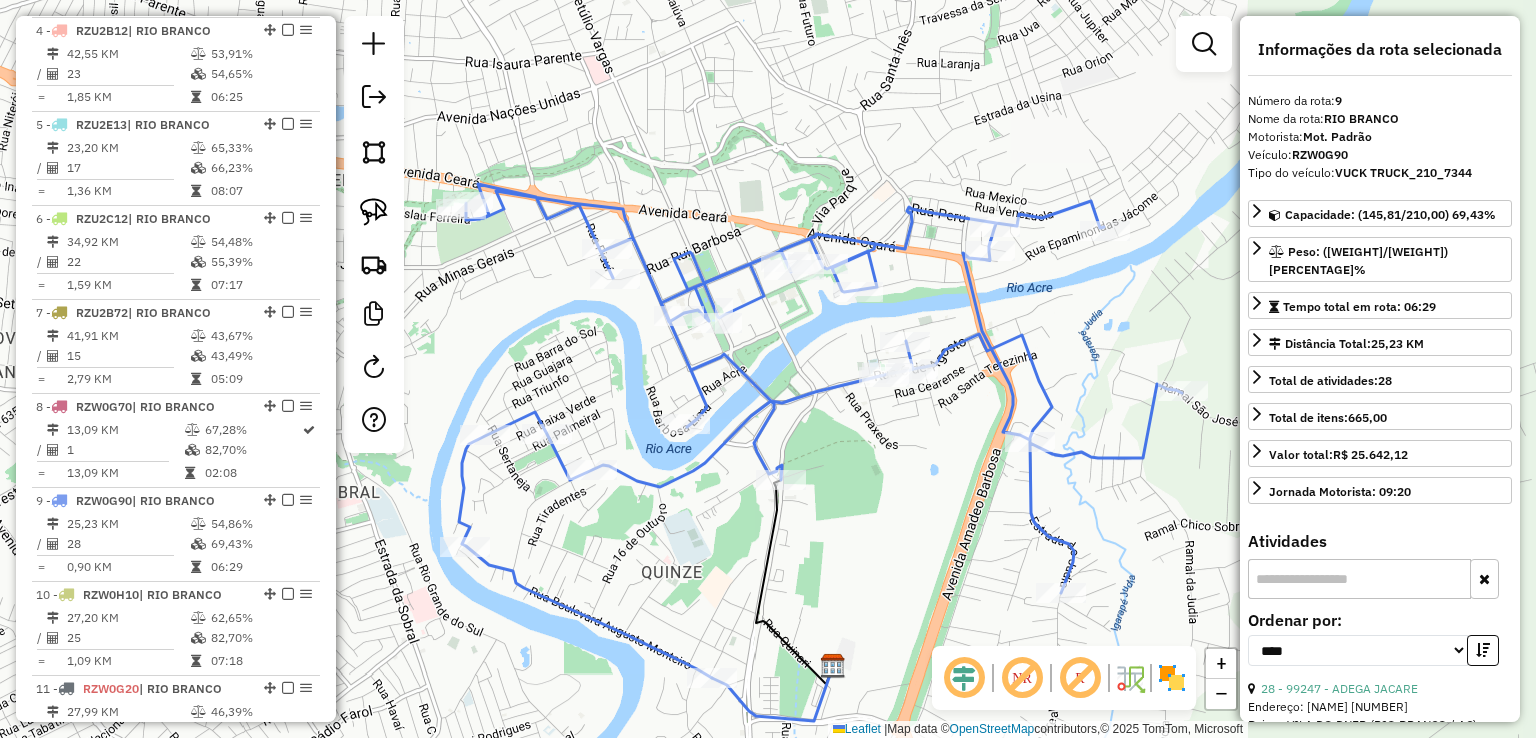 drag, startPoint x: 769, startPoint y: 345, endPoint x: 822, endPoint y: 429, distance: 99.32271 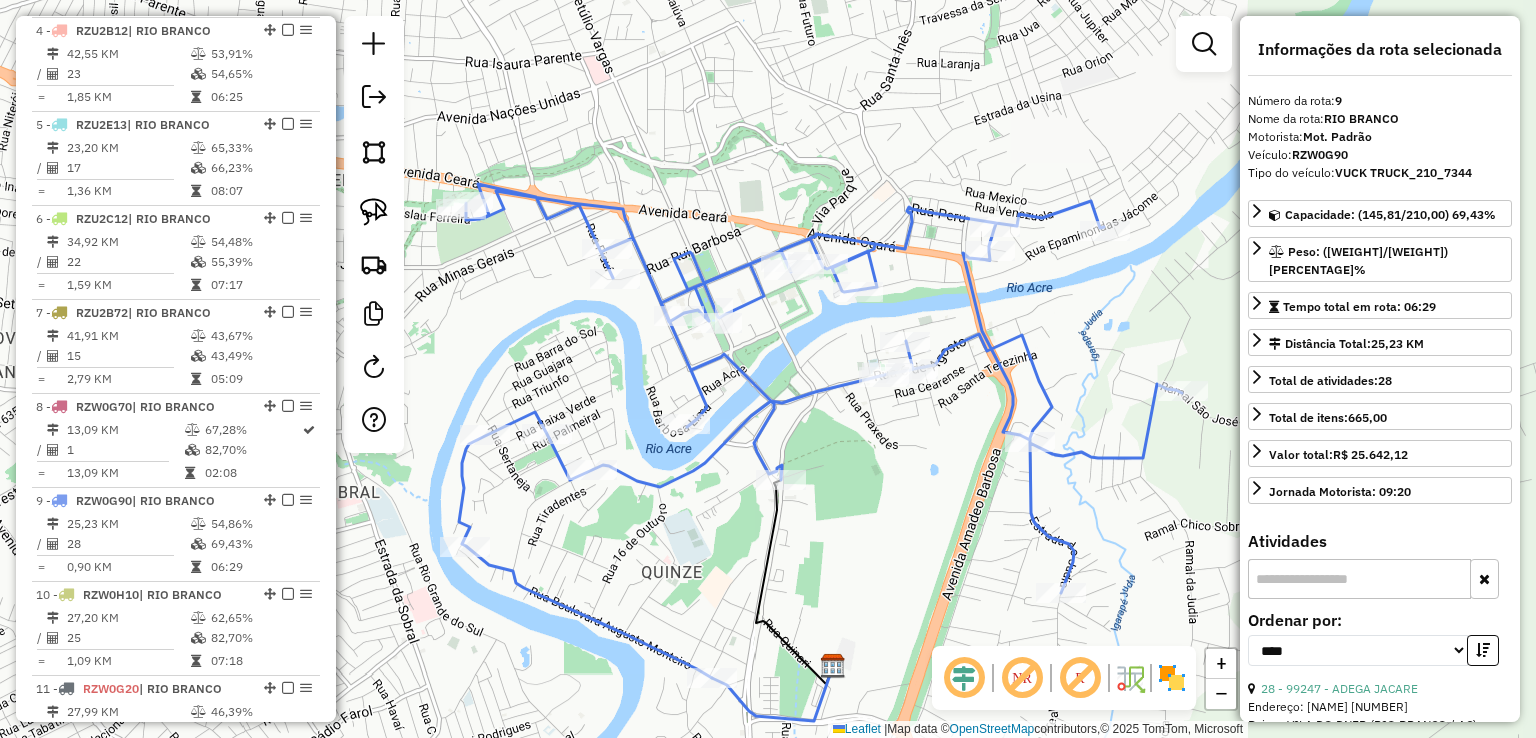 click 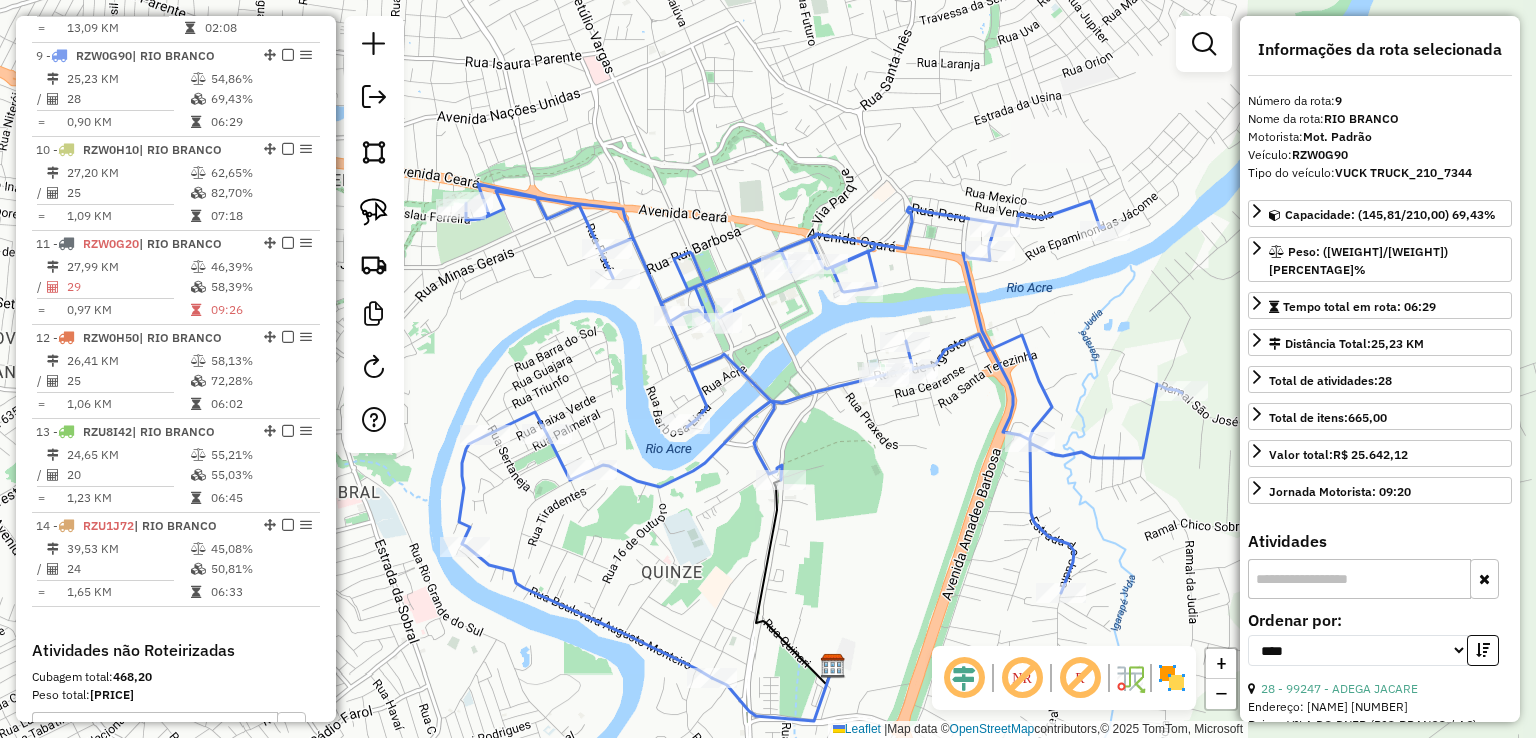 scroll, scrollTop: 1517, scrollLeft: 0, axis: vertical 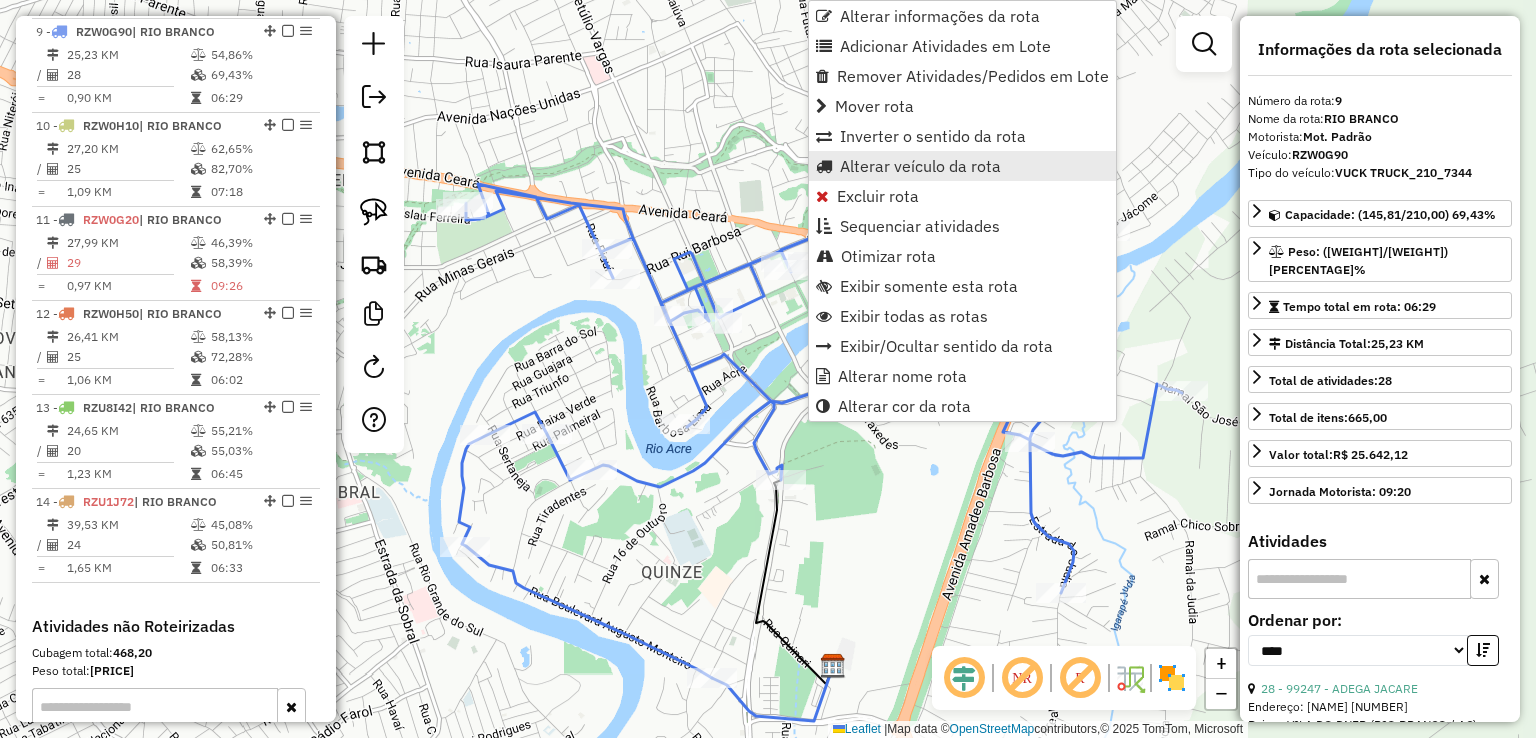 click on "Alterar veículo da rota" at bounding box center (920, 166) 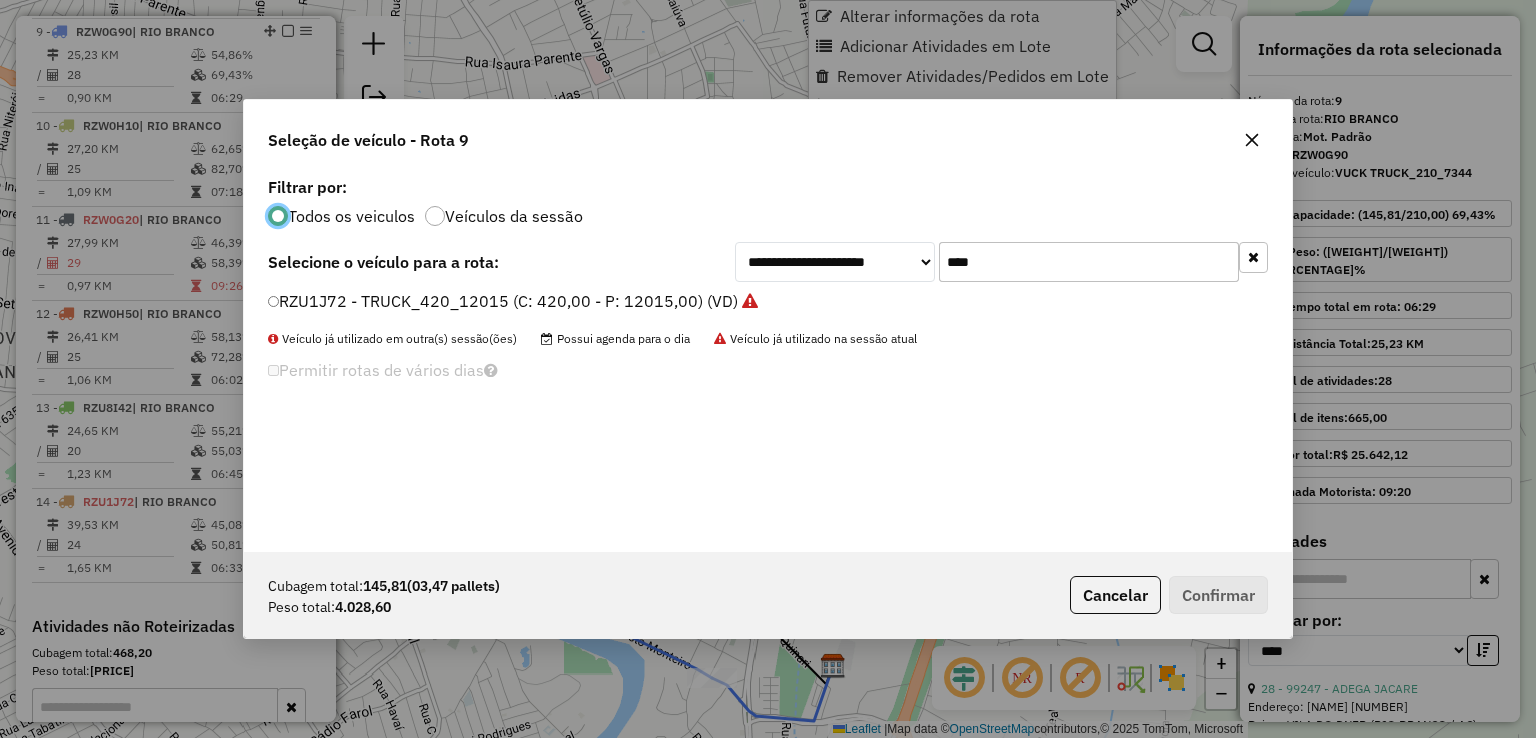 scroll, scrollTop: 10, scrollLeft: 6, axis: both 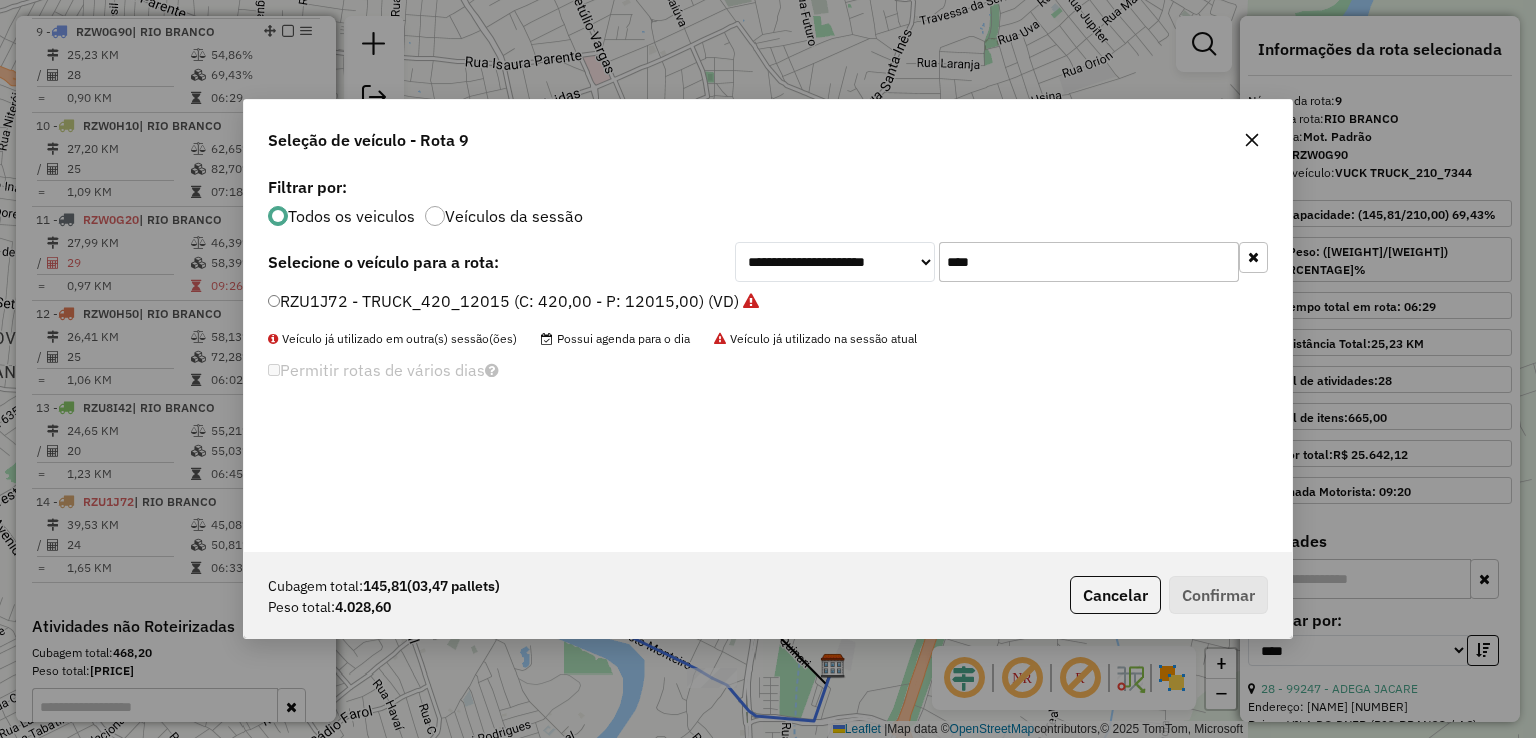 drag, startPoint x: 1009, startPoint y: 278, endPoint x: 842, endPoint y: 271, distance: 167.14664 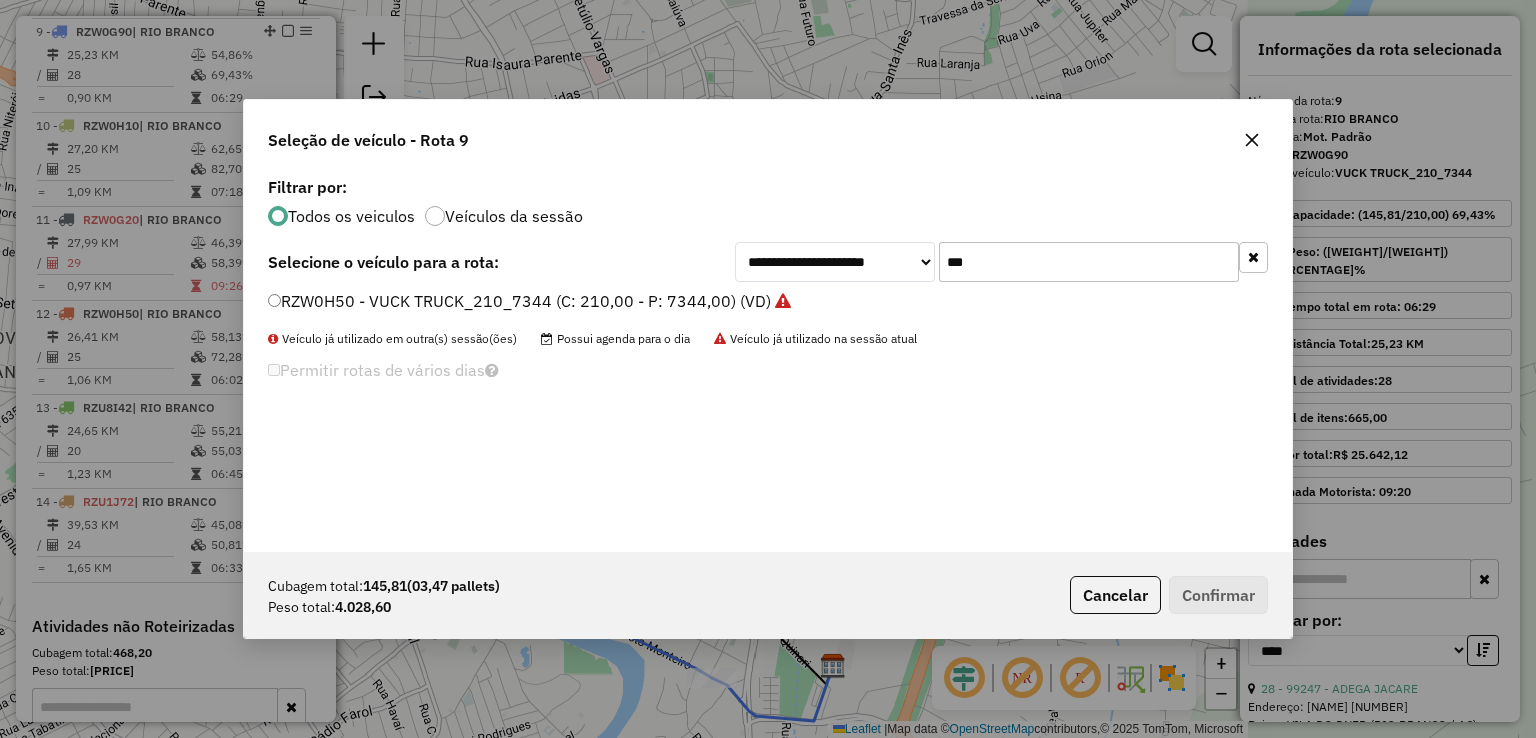 type on "***" 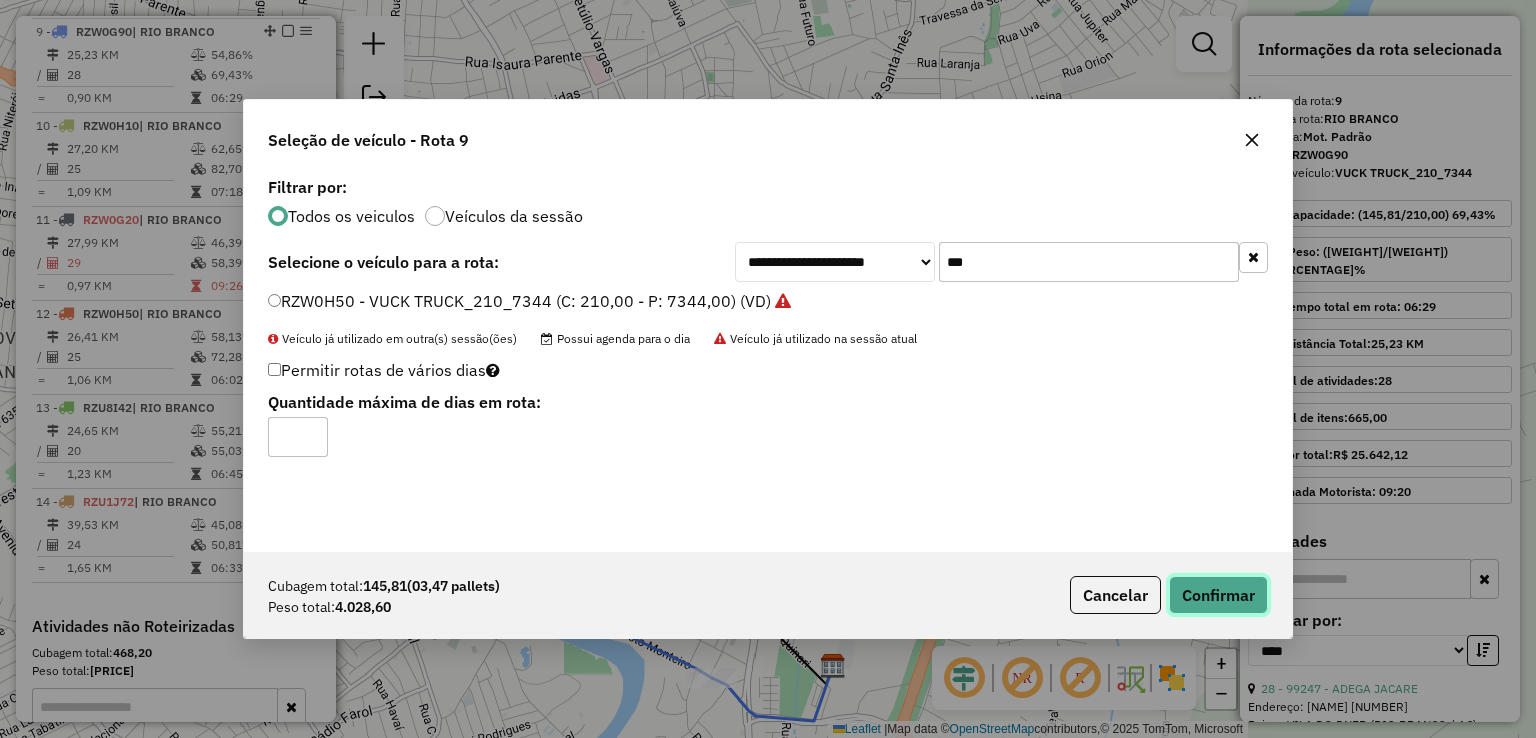 click on "Confirmar" 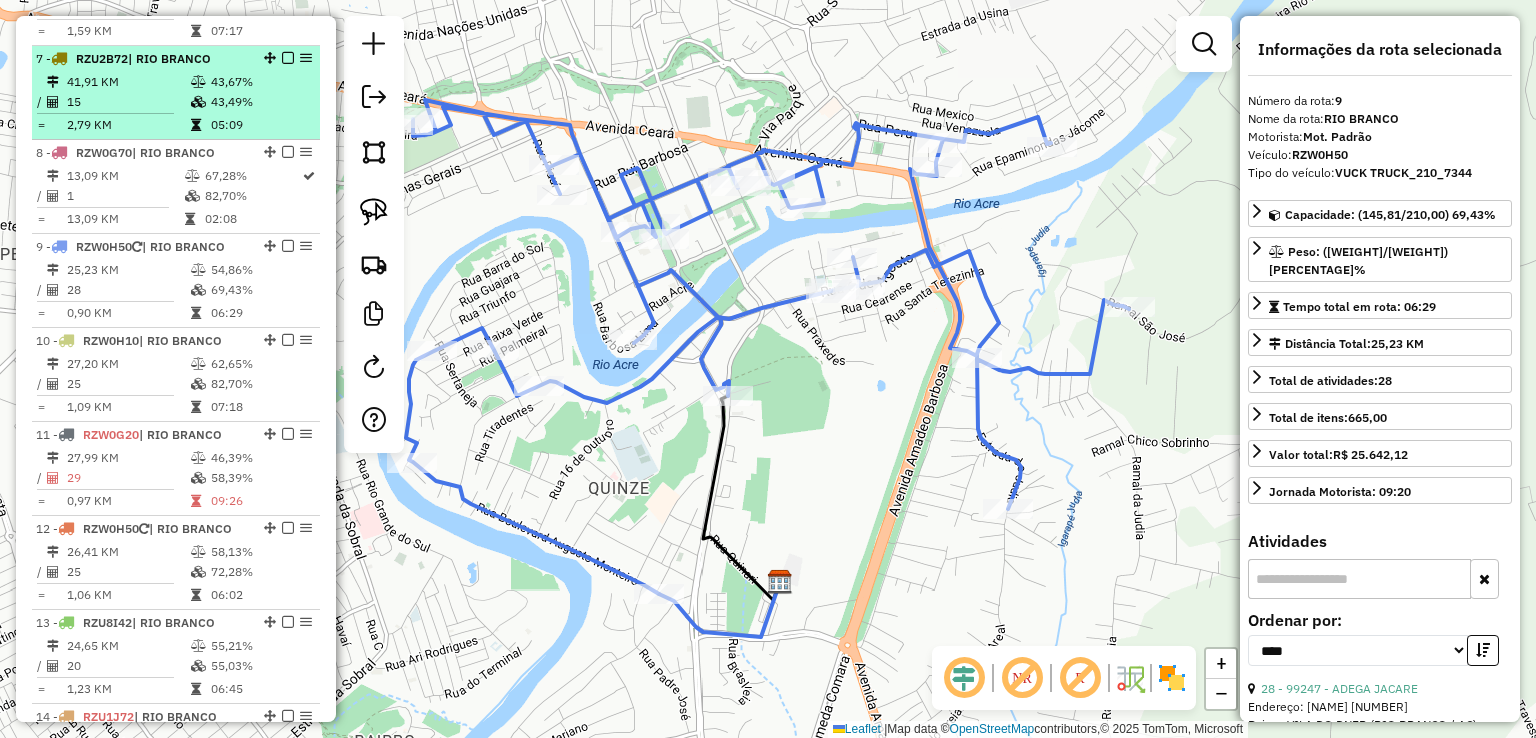 scroll, scrollTop: 1317, scrollLeft: 0, axis: vertical 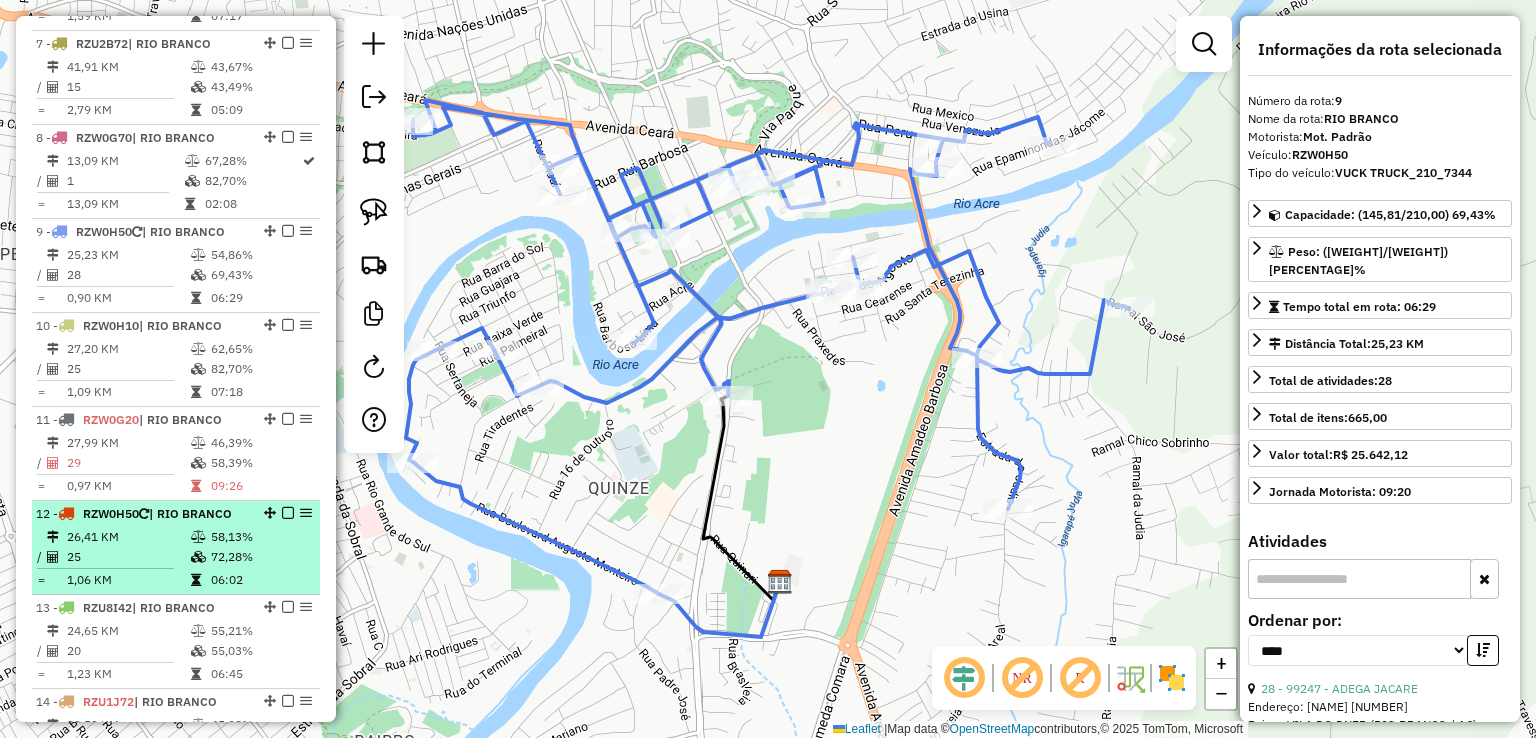 click on "26,41 KM" at bounding box center [128, 537] 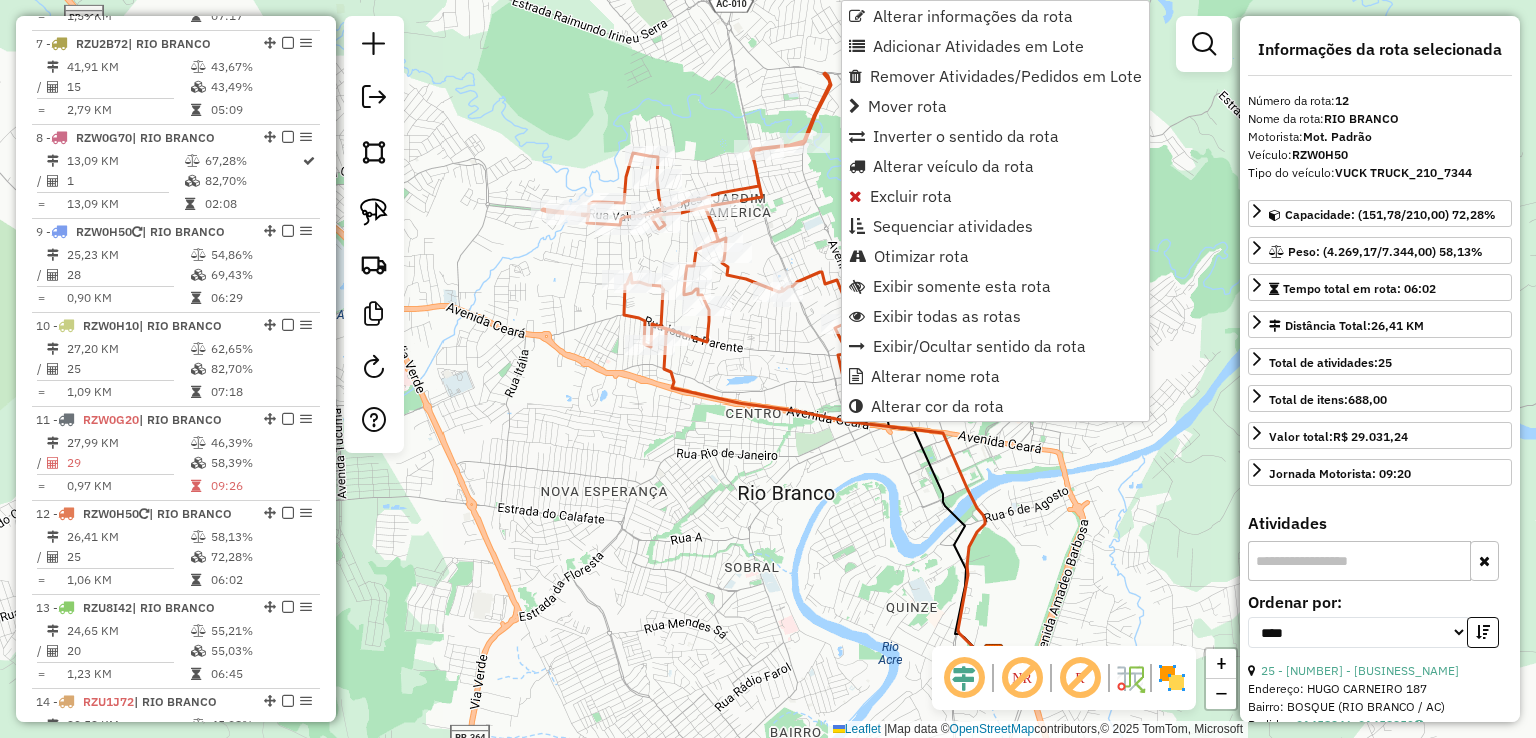 scroll, scrollTop: 1768, scrollLeft: 0, axis: vertical 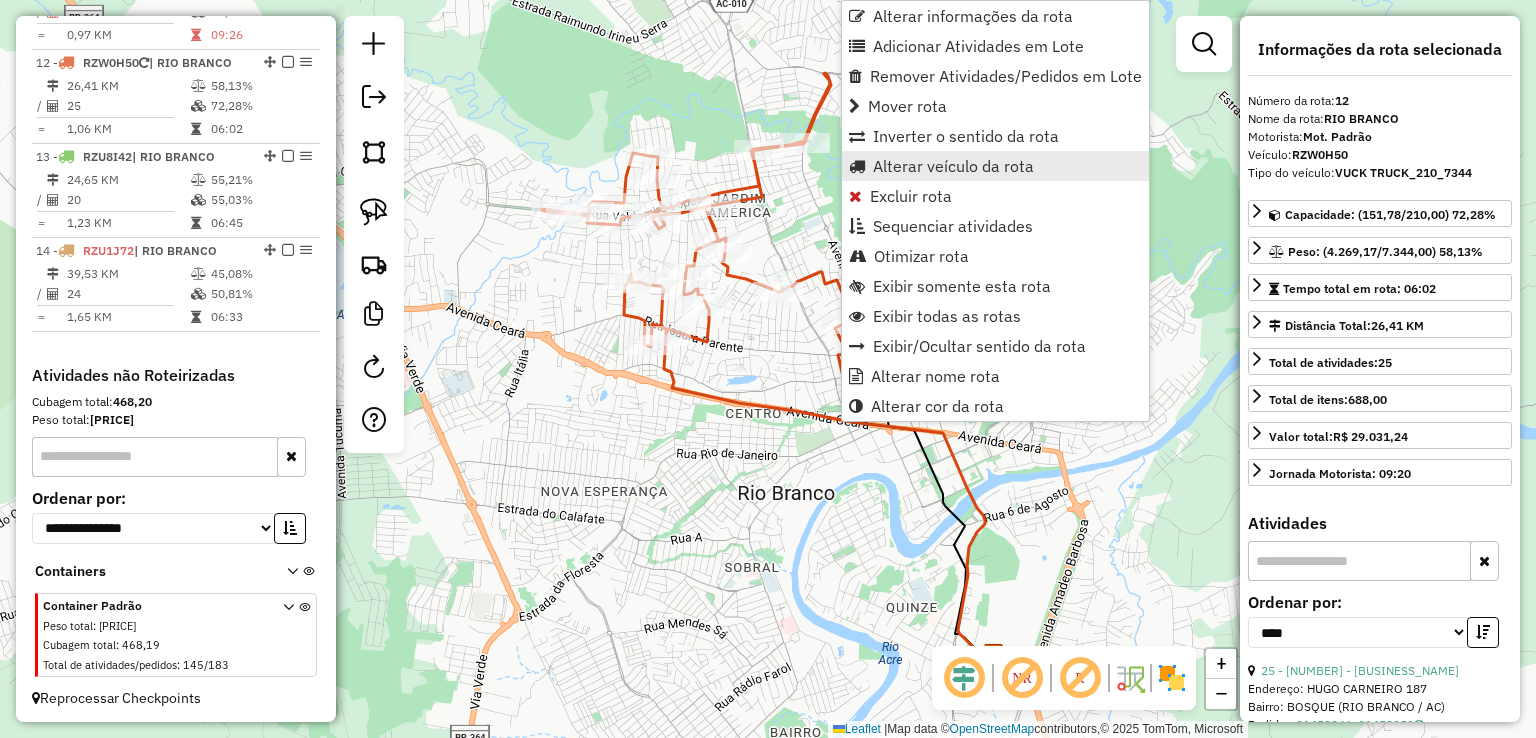 click on "Alterar veículo da rota" at bounding box center [953, 166] 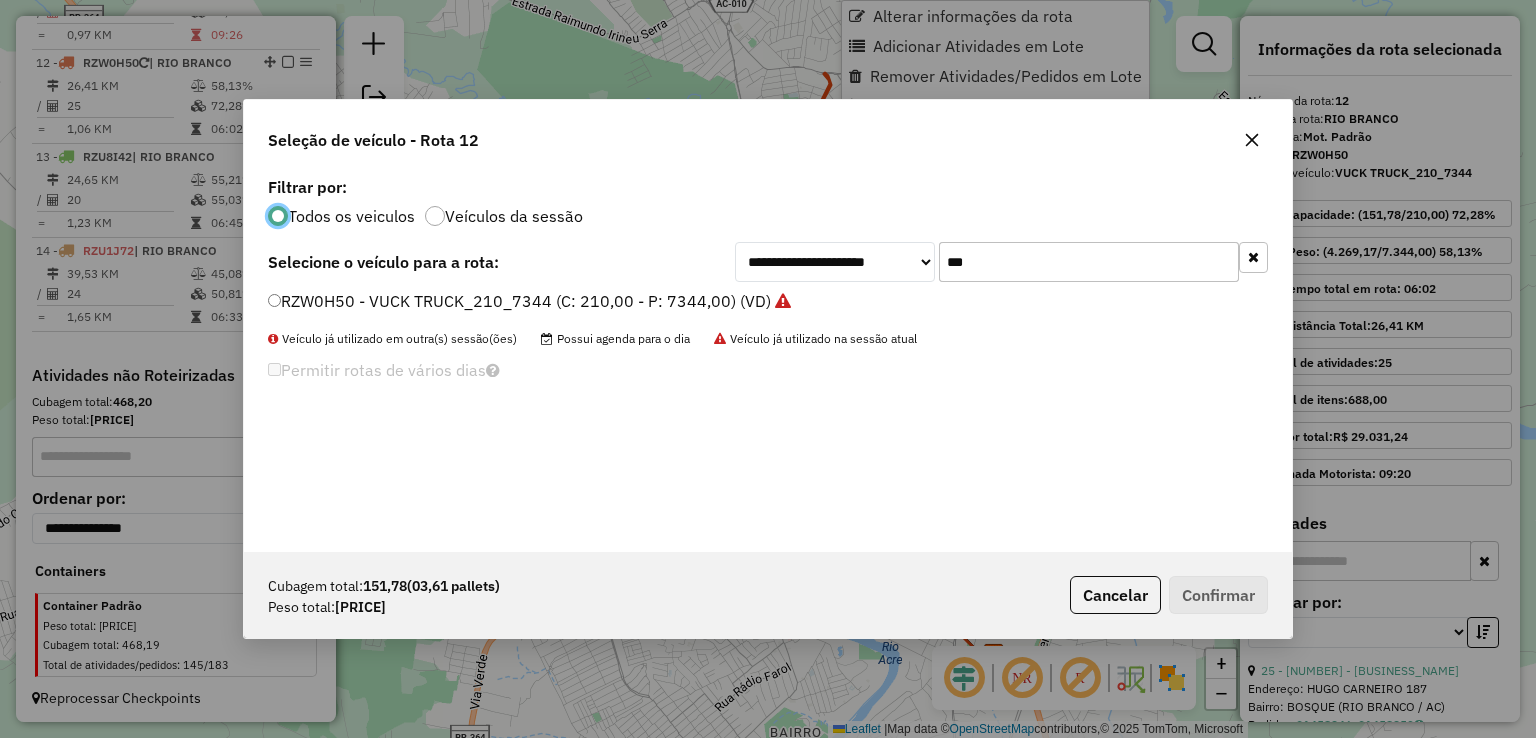 scroll, scrollTop: 10, scrollLeft: 6, axis: both 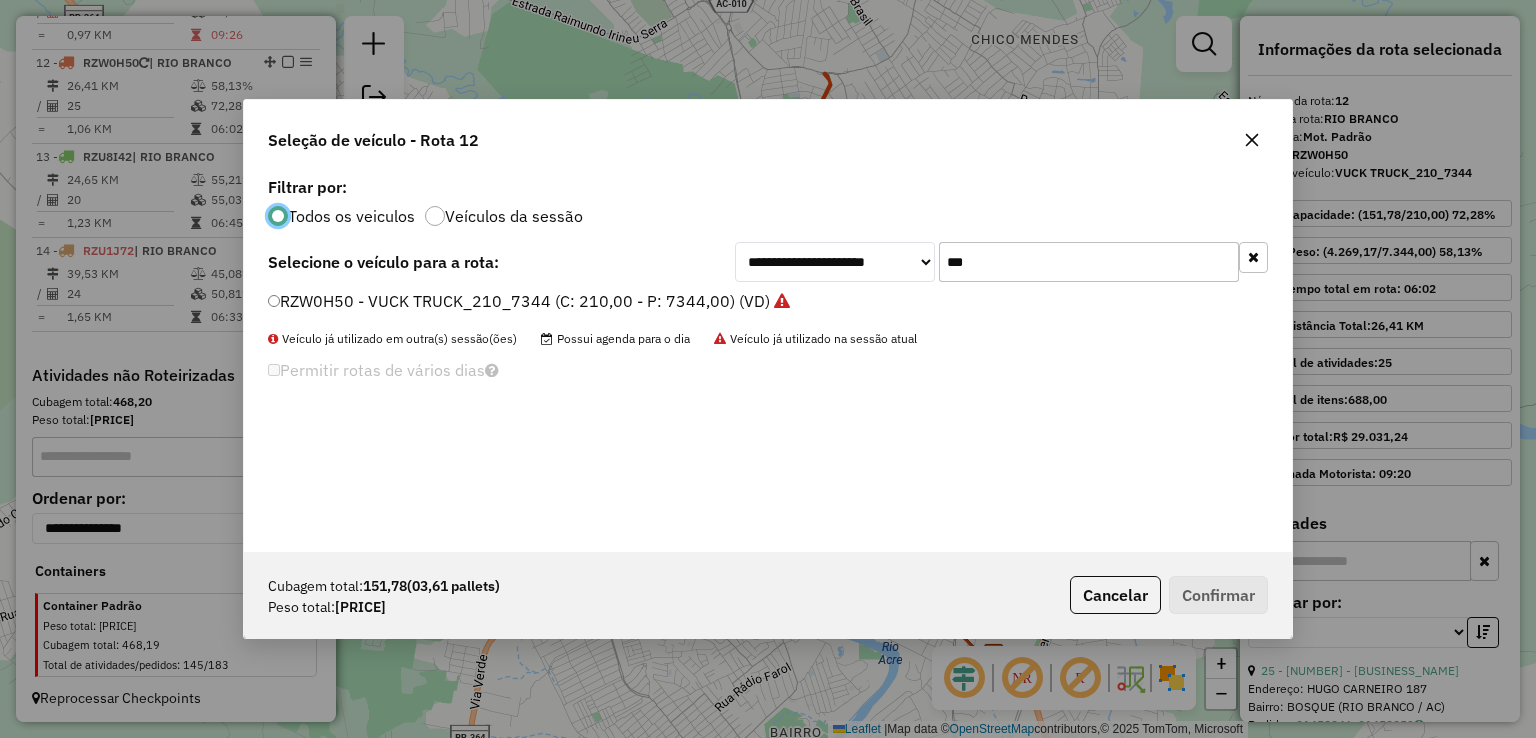 click on "**********" 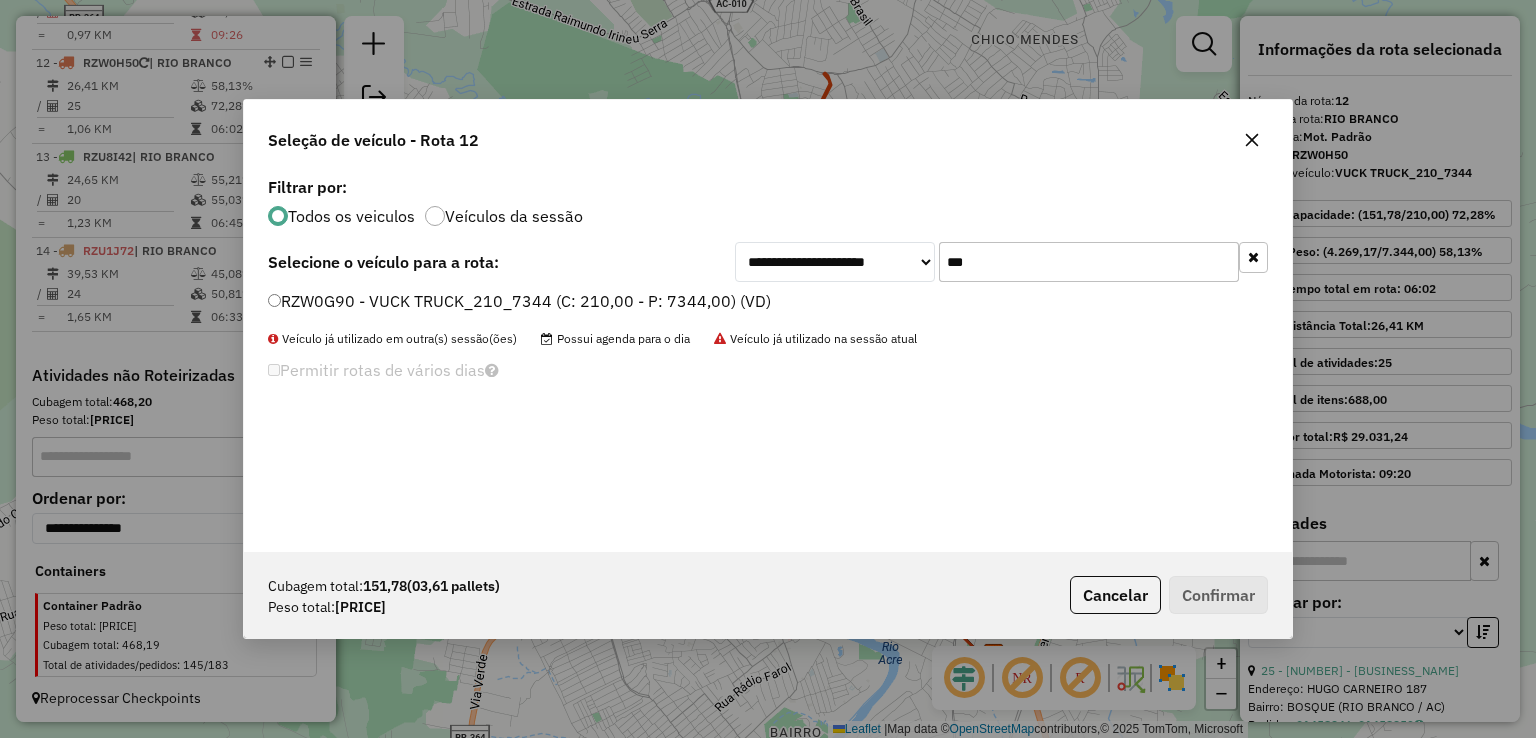 type on "***" 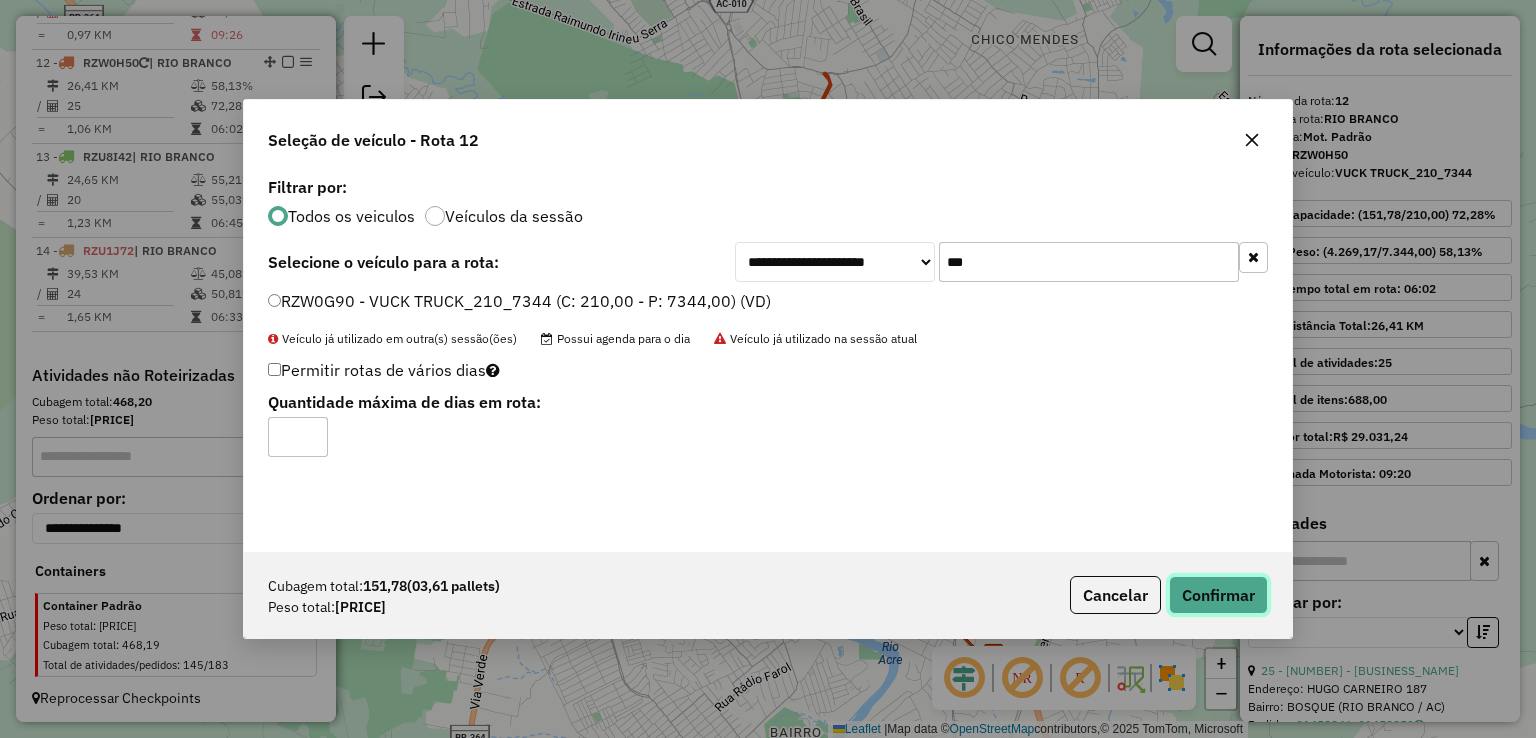 click on "Confirmar" 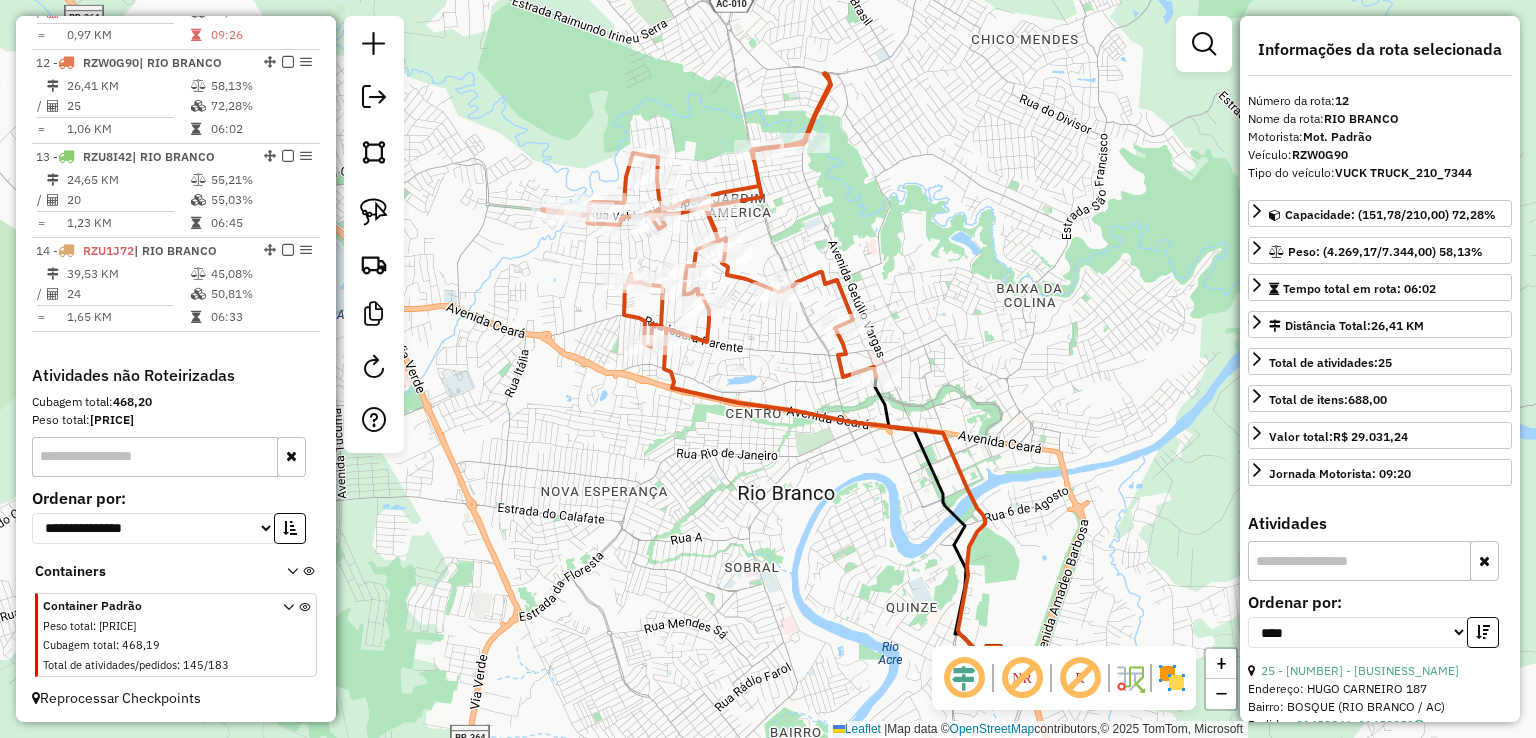 click 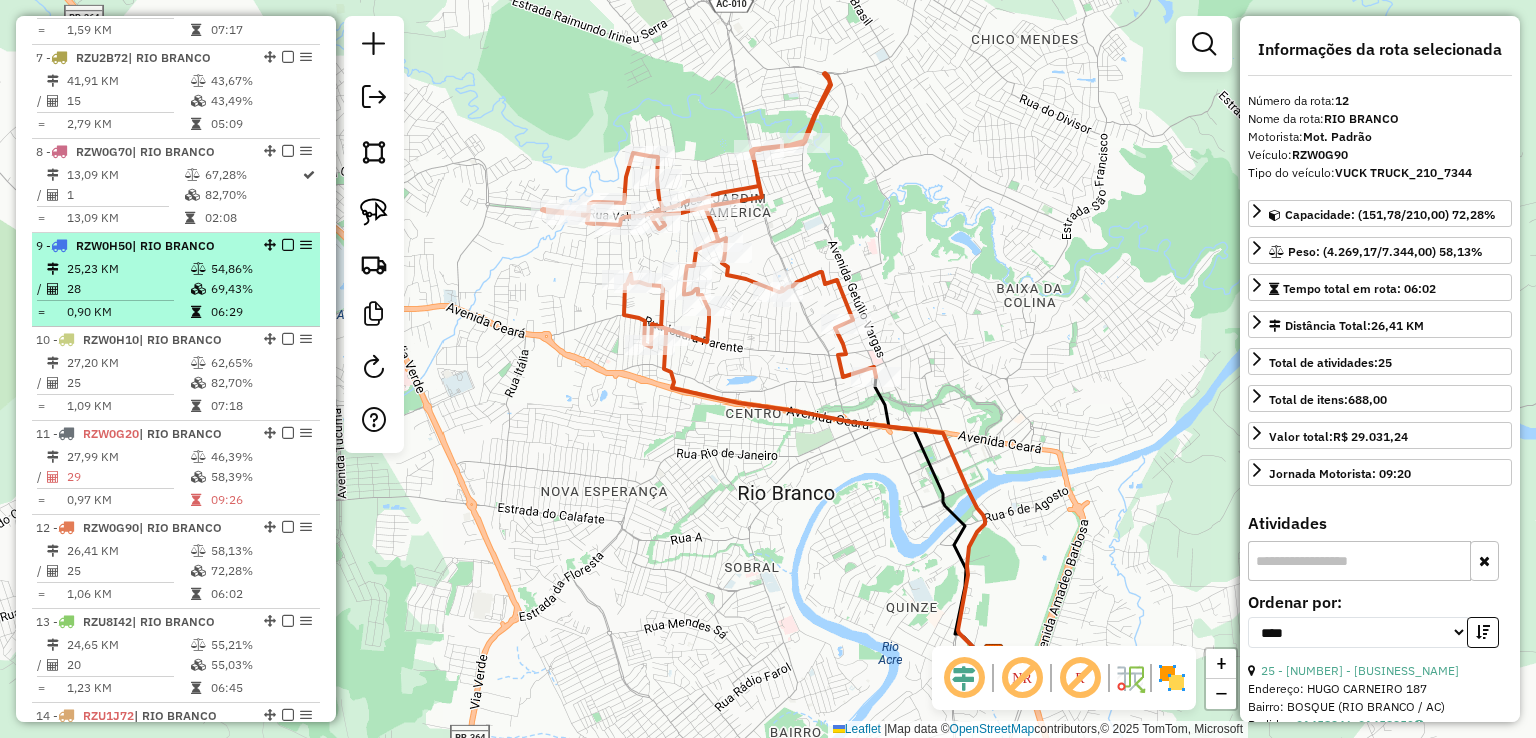scroll, scrollTop: 1268, scrollLeft: 0, axis: vertical 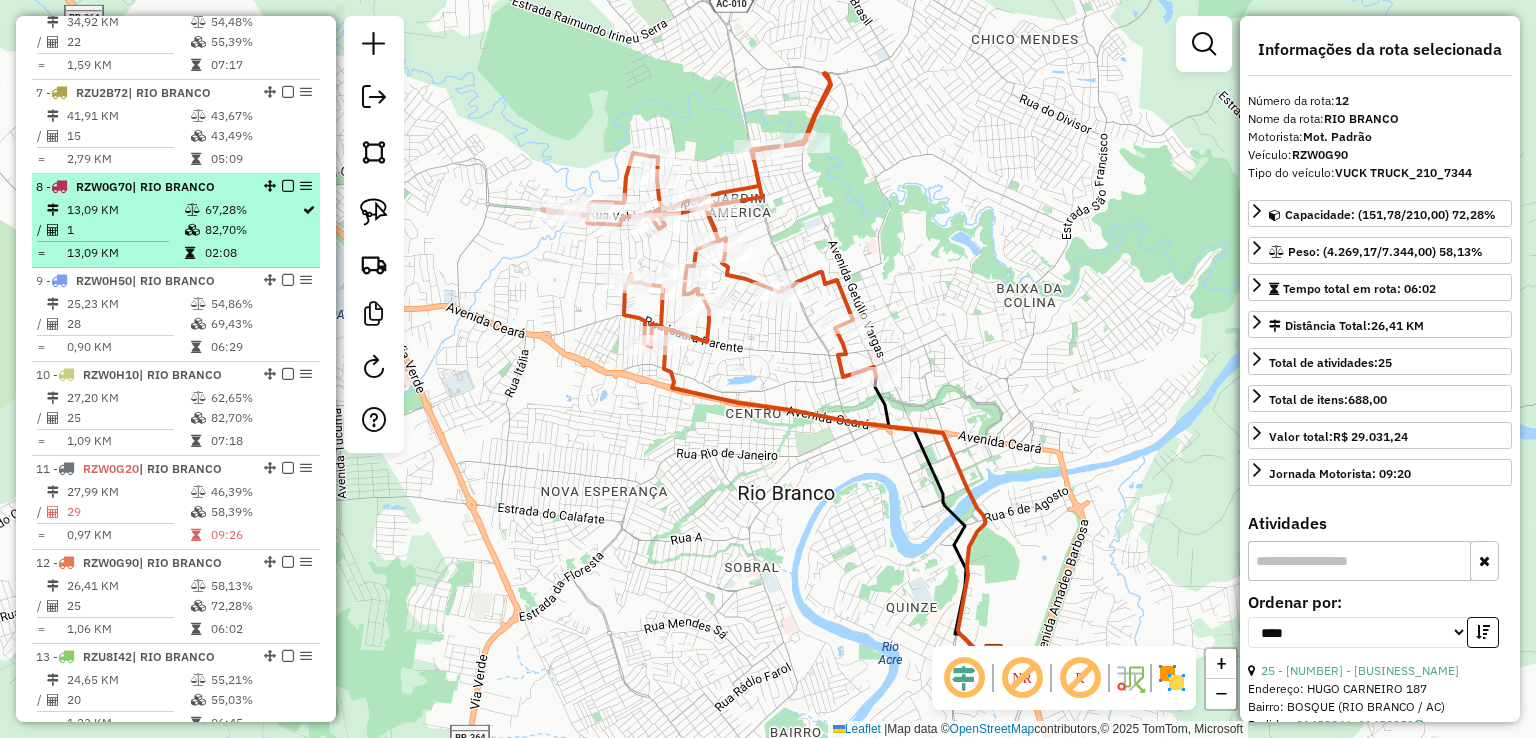 click on "17 - 97065 - MERCEARIA RODRIGUES | RIO BRANCO 13,09 KM 67,28% / 1 82,70% = 13,09 KM 02:08" at bounding box center [176, 221] 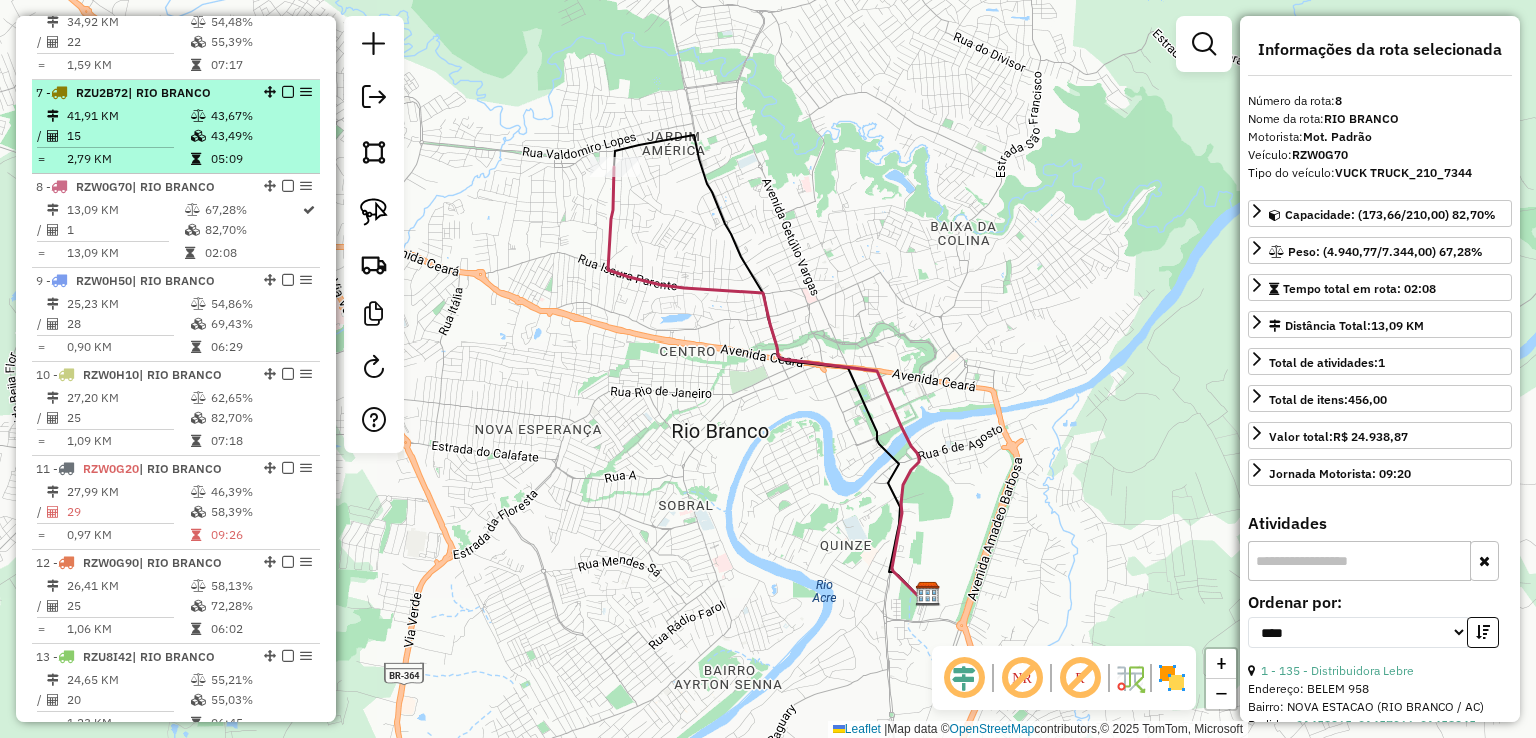 click on "15" at bounding box center [128, 136] 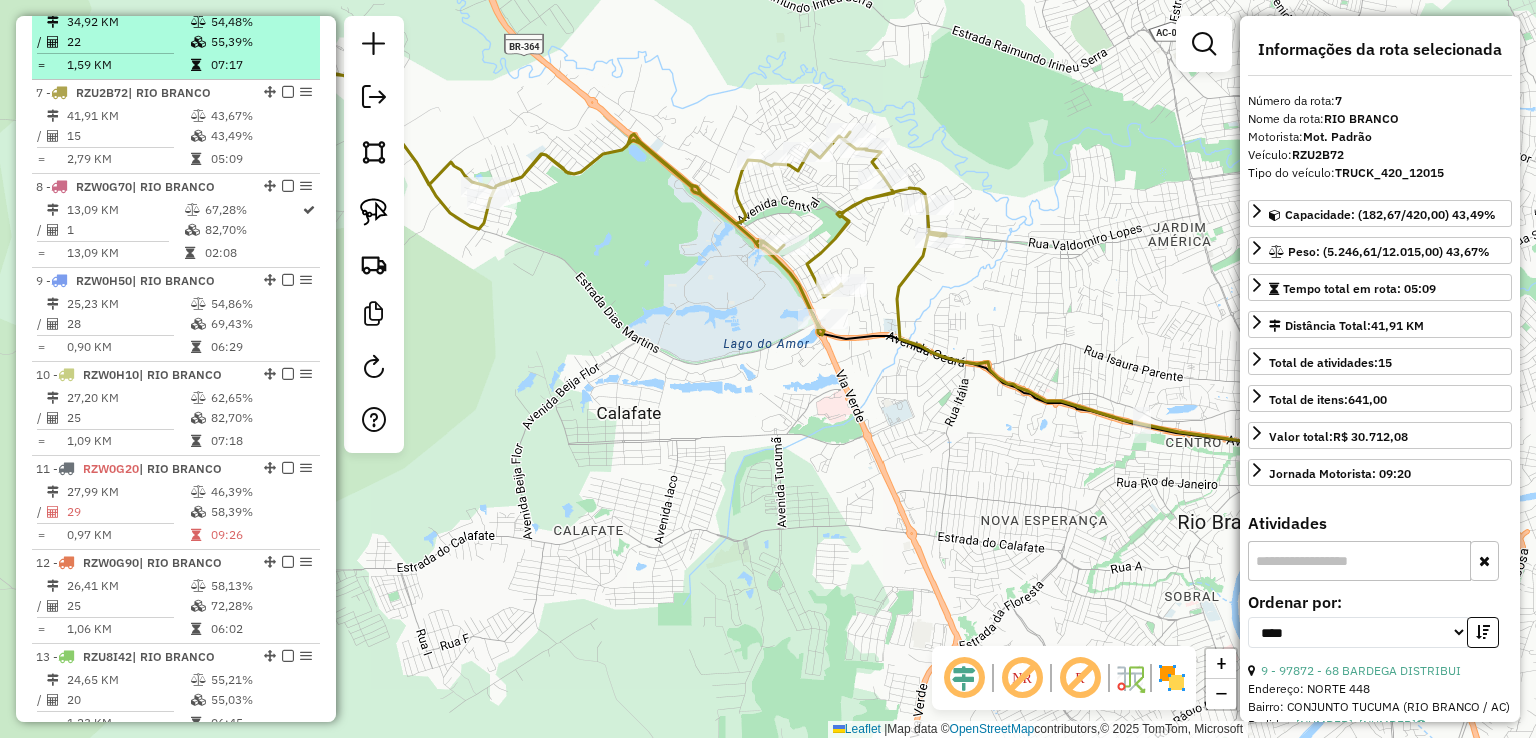 click on "1,59 KM" at bounding box center [128, 65] 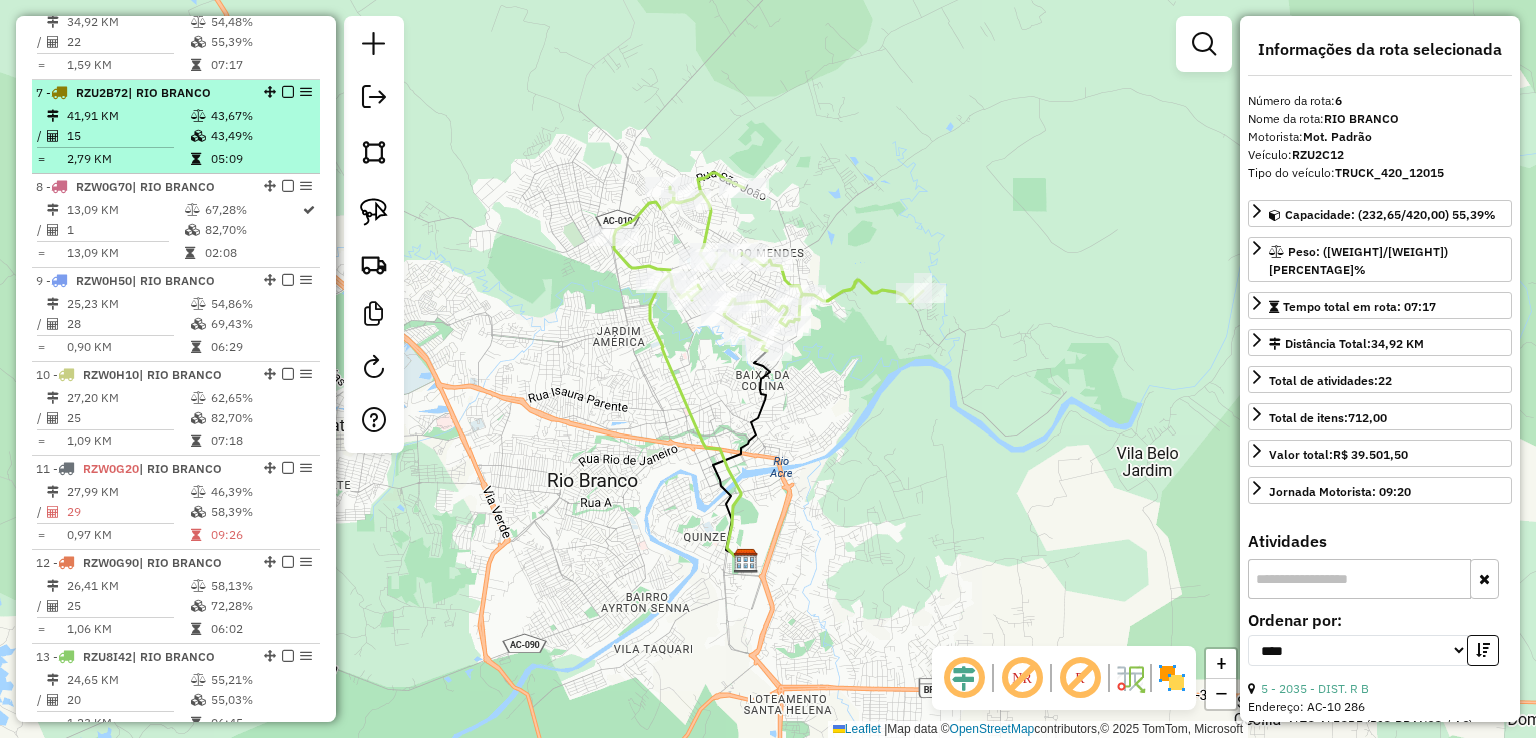 click on "7 -       RZU2B72   | RIO BRANCO  41,91 KM   43,67%  /  15   43,49%     =  2,79 KM   05:09" at bounding box center (176, 127) 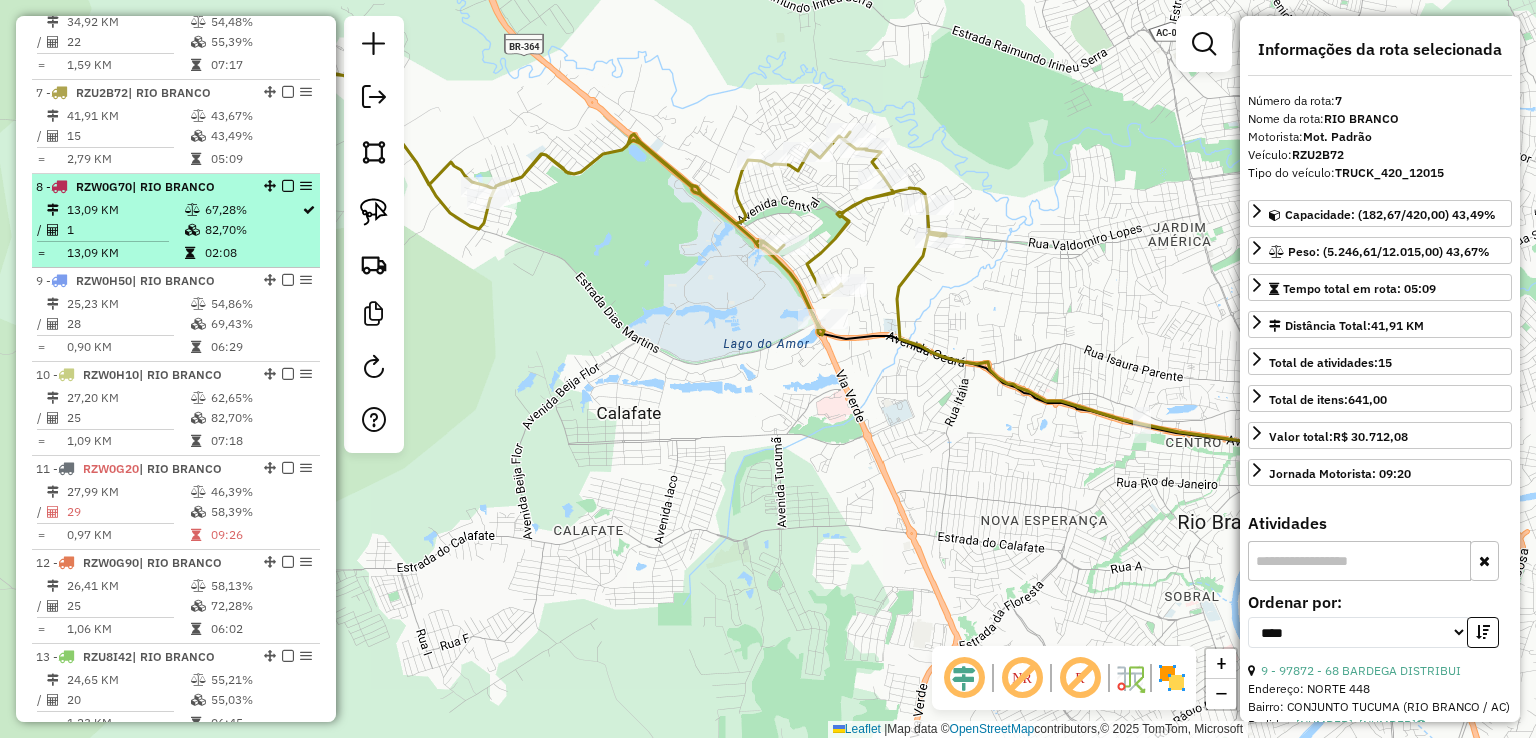 click on "13,09 KM" at bounding box center [125, 210] 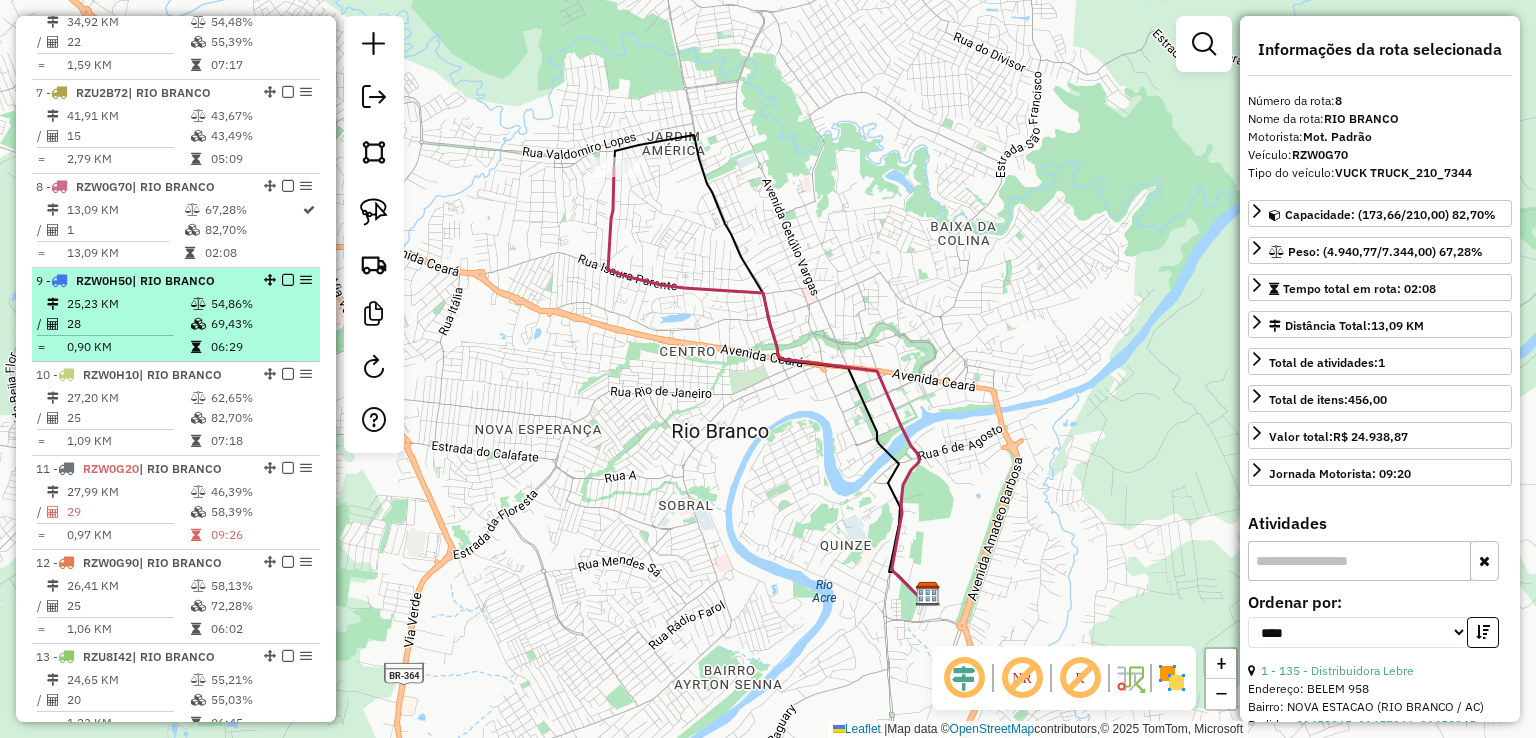 click on "9 -       [PLATE]   | [CITY]  [DISTANCE] KM   [PERCENTAGE]%  /  [NUMBER]   [PERCENTAGE]%     =  [DISTANCE] KM   [TIME]" at bounding box center (176, 315) 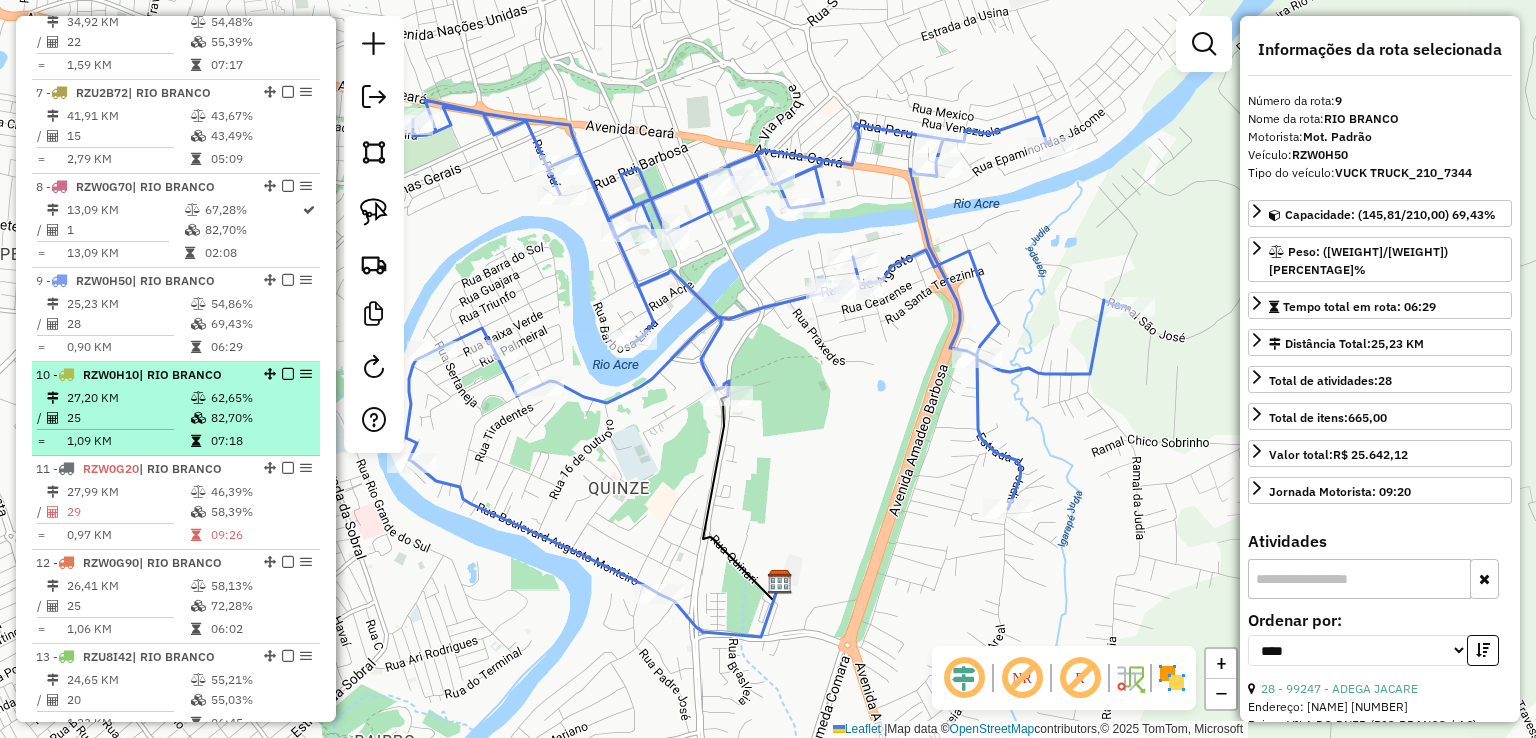 click on "62,65%" at bounding box center [260, 398] 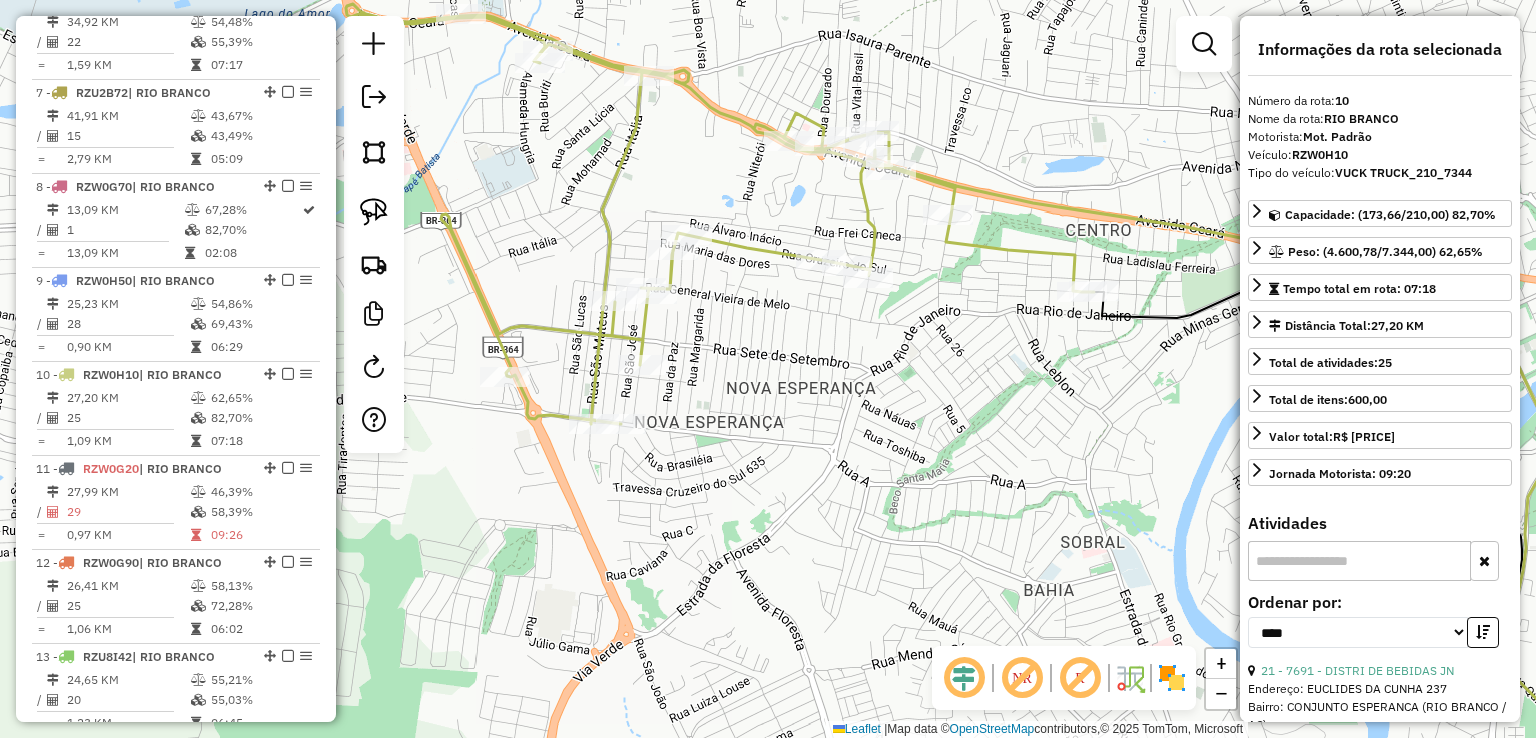 drag, startPoint x: 550, startPoint y: 408, endPoint x: 744, endPoint y: 408, distance: 194 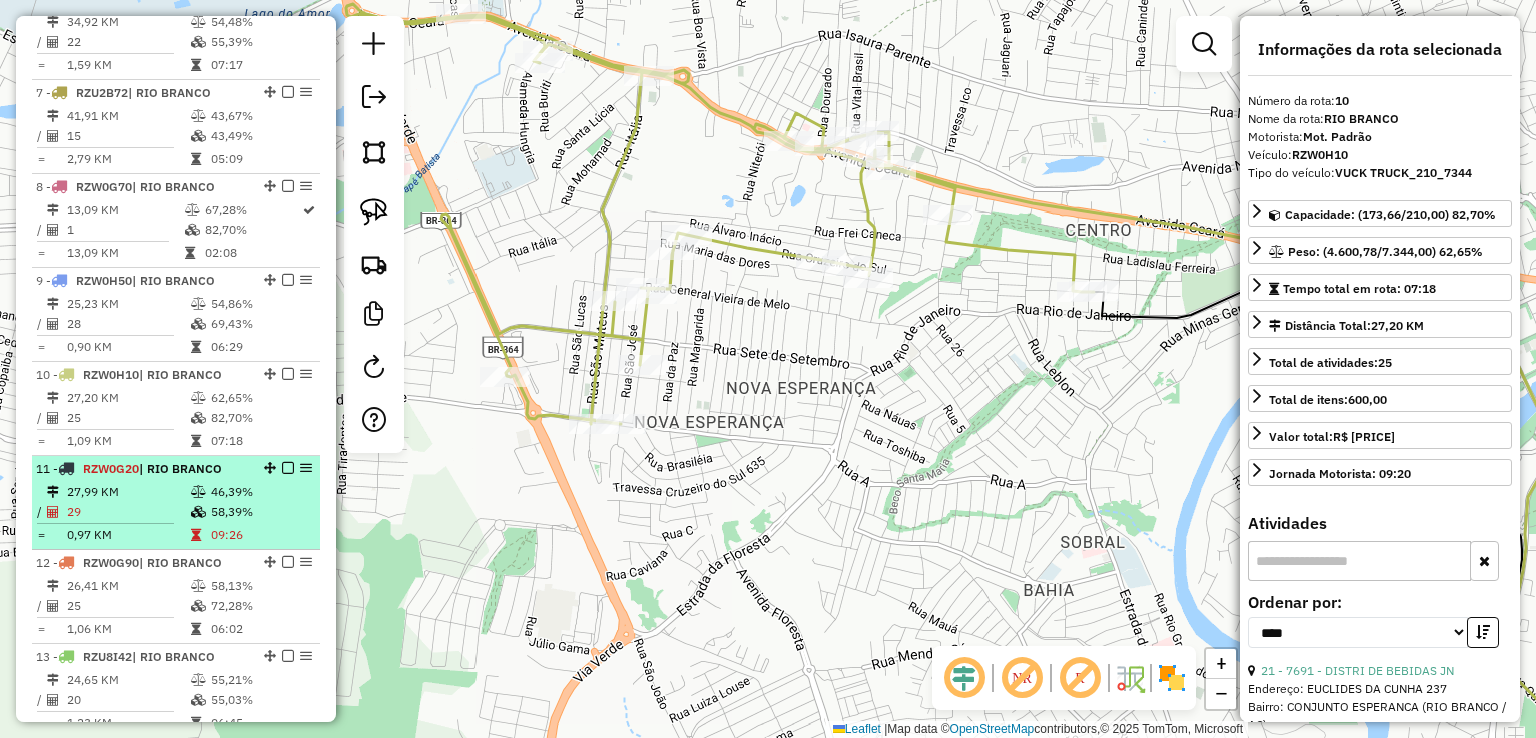 click on "1 -       [PLATE]   | [CITY]  [DISTANCE] KM   [PERCENTAGE]%  /  [NUMBER]   [PERCENTAGE]%     =  [DISTANCE] KM   [TIME]   2 -       [PLATE]   | [STREET_NAME]  [DISTANCE] KM   [PERCENTAGE]%  /  [NUMBER]   [PERCENTAGE]%     =  [DISTANCE] KM   [TIME]   3 -       [PLATE]   | [CITY]  [DISTANCE] KM   [PERCENTAGE]%  /  [NUMBER]   [PERCENTAGE]%     =  [DISTANCE] KM   [TIME]   4 -       [PLATE]   | [CITY]  [DISTANCE] KM   [PERCENTAGE]%  /  [NUMBER]   [PERCENTAGE]%     =  [DISTANCE] KM   [TIME]   5 -       [PLATE]   | [CITY]  [DISTANCE] KM   [PERCENTAGE]%  /  [NUMBER]   [PERCENTAGE]%     =  [DISTANCE] KM   [TIME]   6 -       [PLATE]   | [CITY]  [DISTANCE] KM   [PERCENTAGE]%  /  [NUMBER]   [PERCENTAGE]%     =  [DISTANCE] KM   [TIME]   7 -       [PLATE]   | [CITY]  [DISTANCE] KM   [PERCENTAGE]%  /  [NUMBER]   [PERCENTAGE]%     =  [DISTANCE] KM   [TIME]   8 -       [PLATE]   | [CITY]  [DISTANCE] KM   [PERCENTAGE]%  /  [NUMBER]   [PERCENTAGE]%     =  [DISTANCE] KM   [TIME]   9 -       [PLATE]   | [CITY]  [DISTANCE] KM   [PERCENTAGE]%  /  [NUMBER]   [PERCENTAGE]%     =  [DISTANCE] KM   [TIME]   10 -       [PLATE]   | [CITY]  [DISTANCE] KM   [PERCENTAGE]%  /  [NUMBER]   [PERCENTAGE]%     =  [DISTANCE] KM   [TIME]   11 -       [PLATE]   | [CITY]  [DISTANCE] KM   [PERCENTAGE]%  /  [NUMBER]   [PERCENTAGE]%     =" at bounding box center (176, 165) 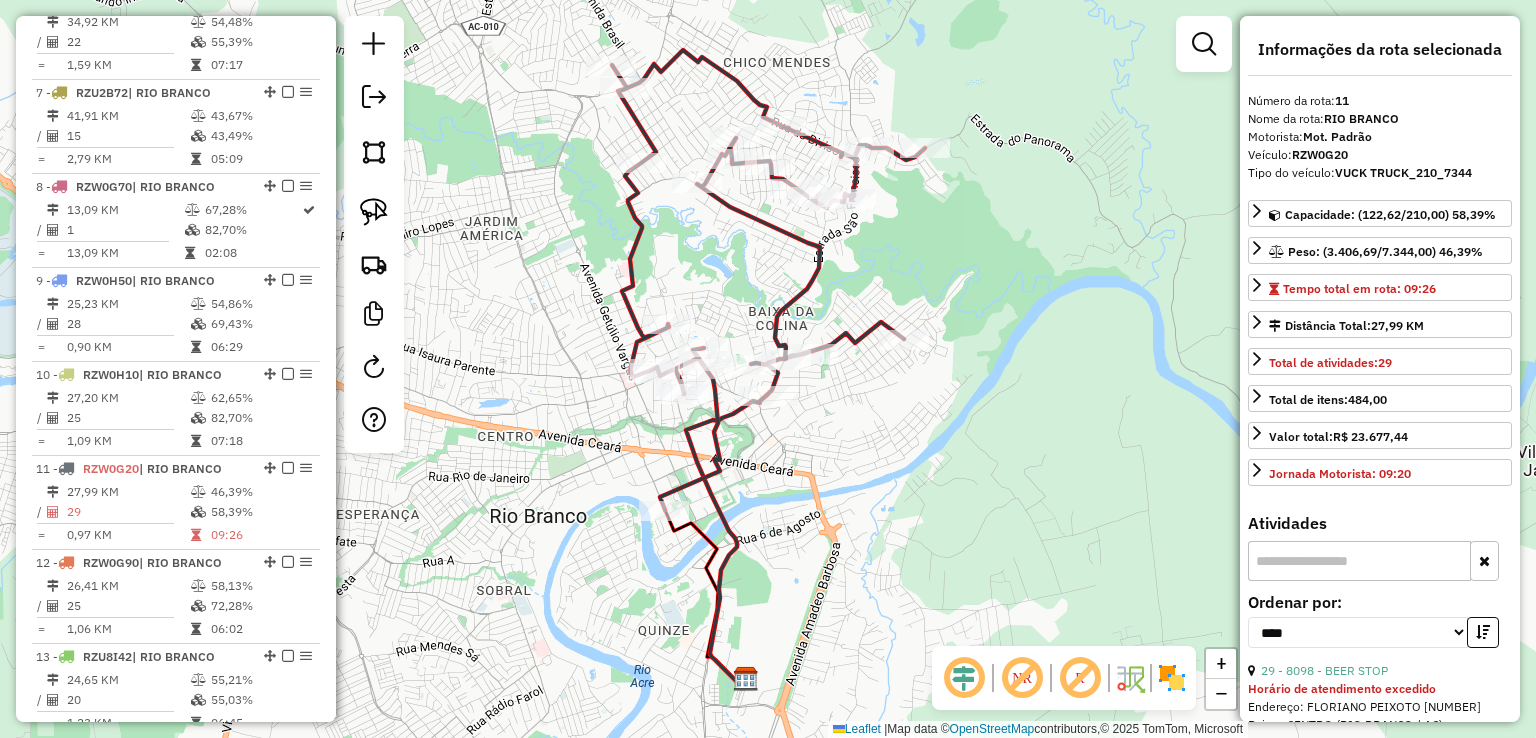click 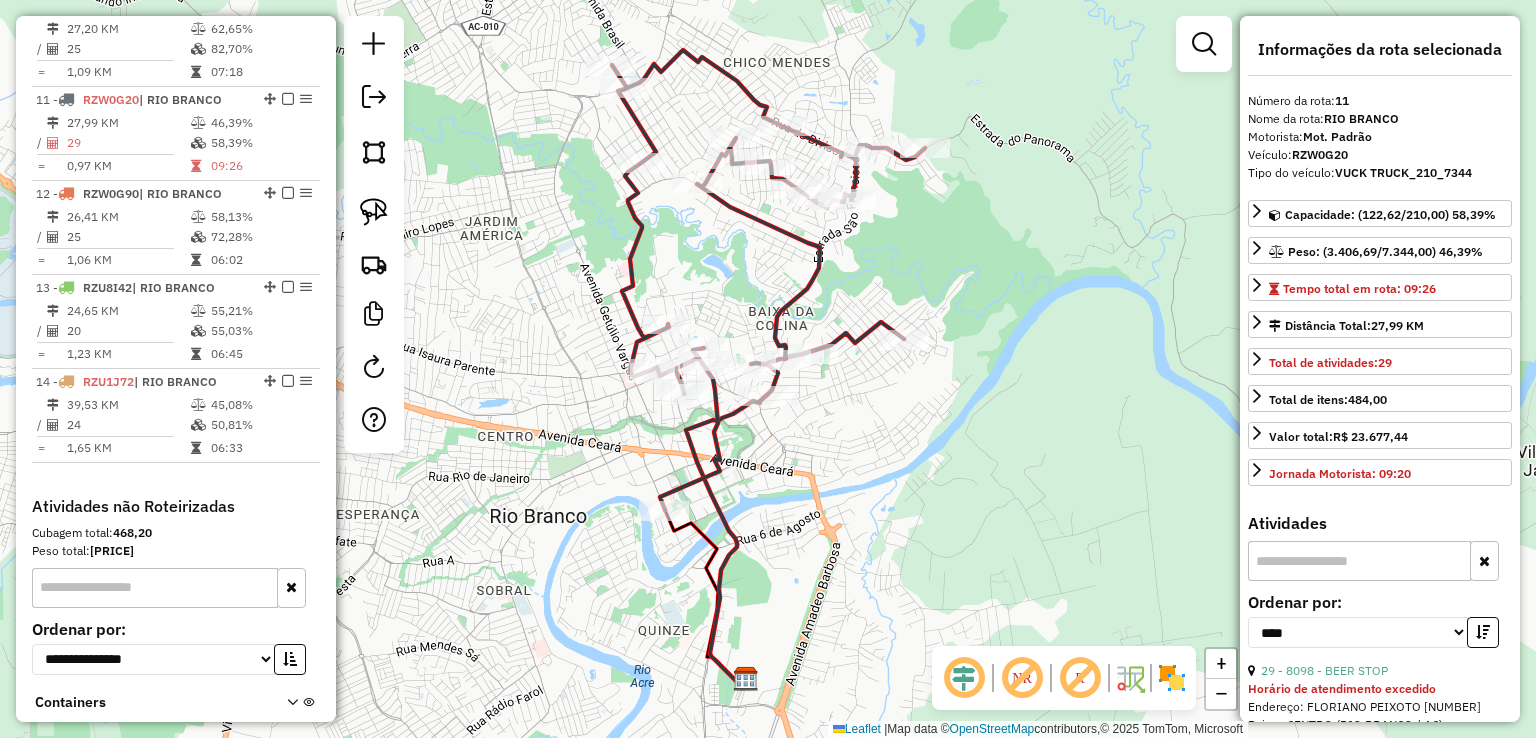 scroll, scrollTop: 1704, scrollLeft: 0, axis: vertical 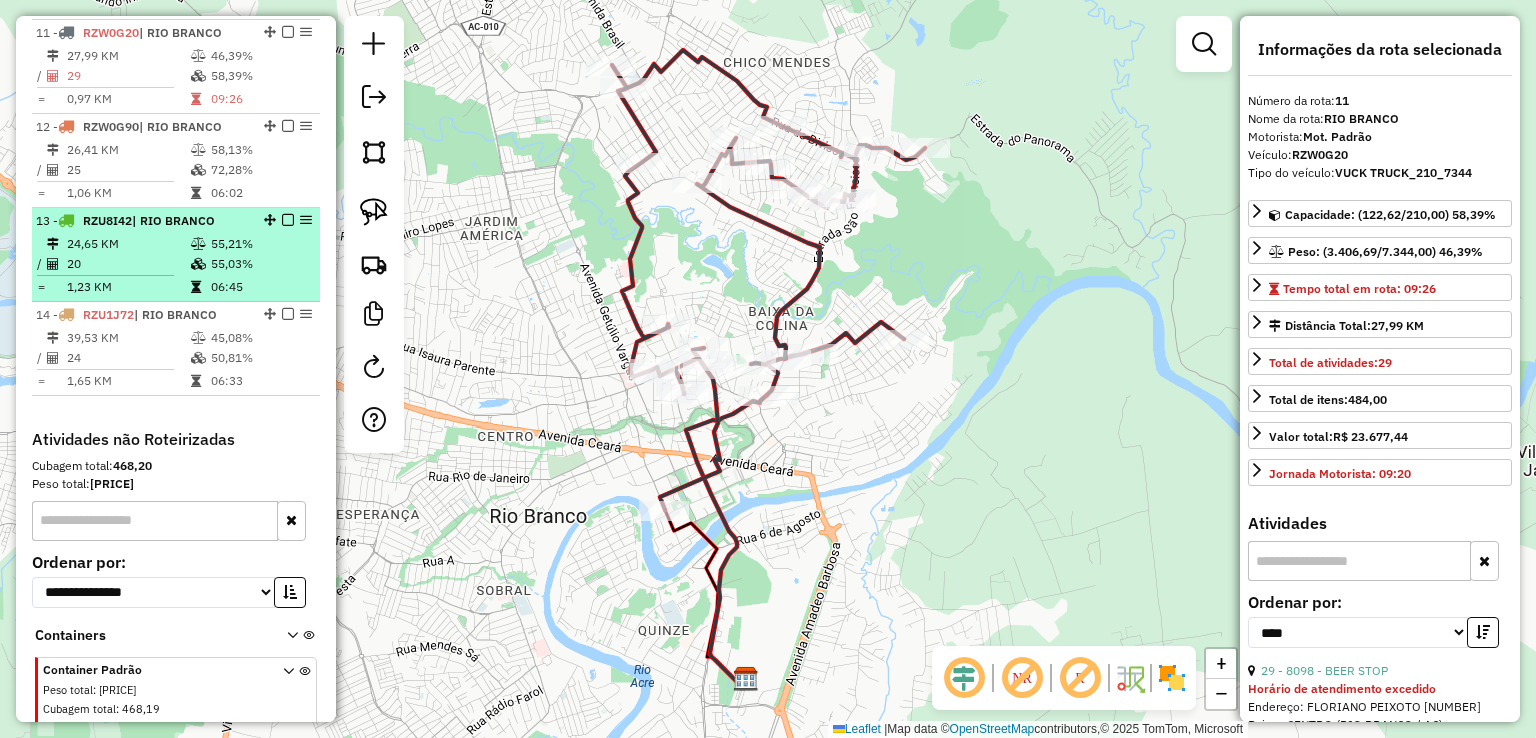 click on "| RIO BRANCO" at bounding box center [173, 220] 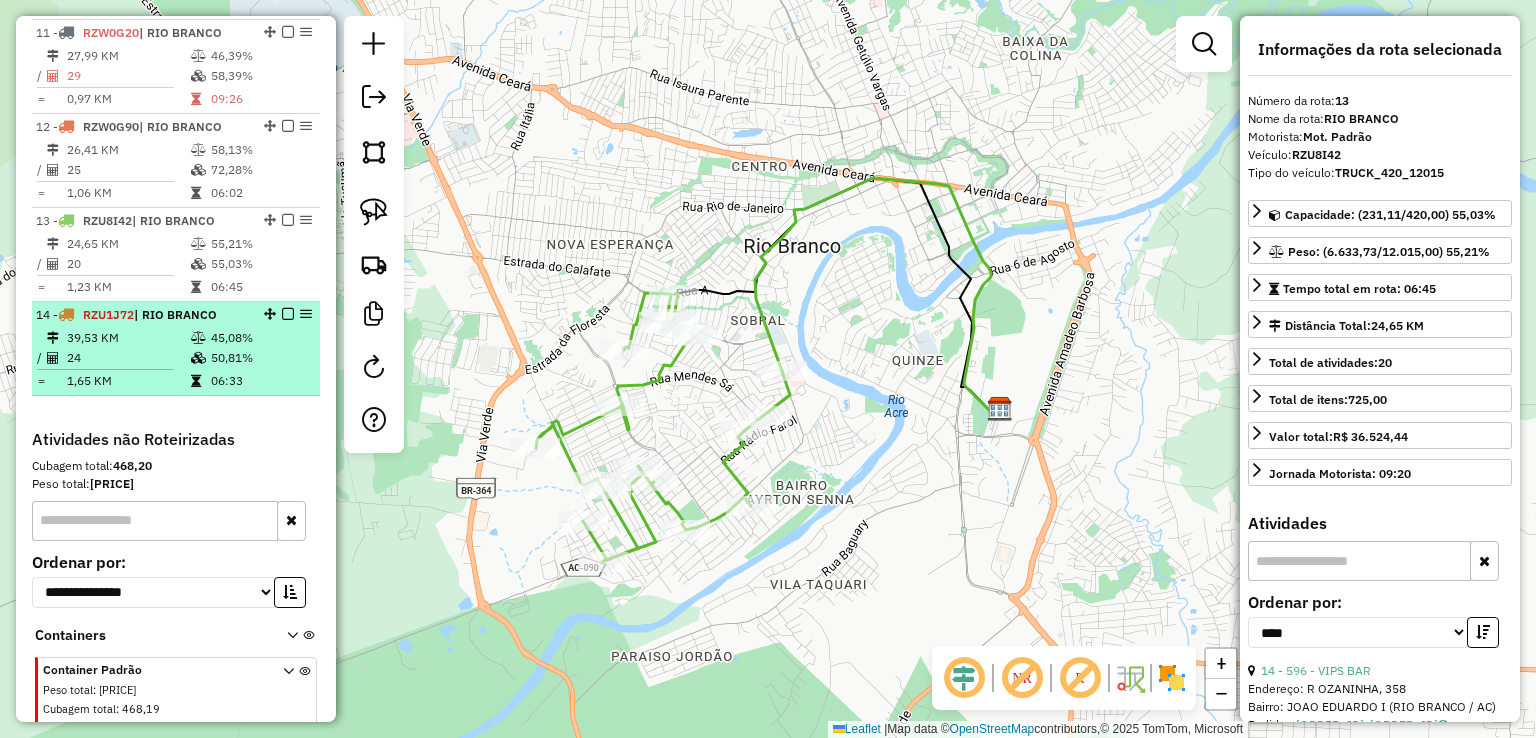 click at bounding box center [200, 338] 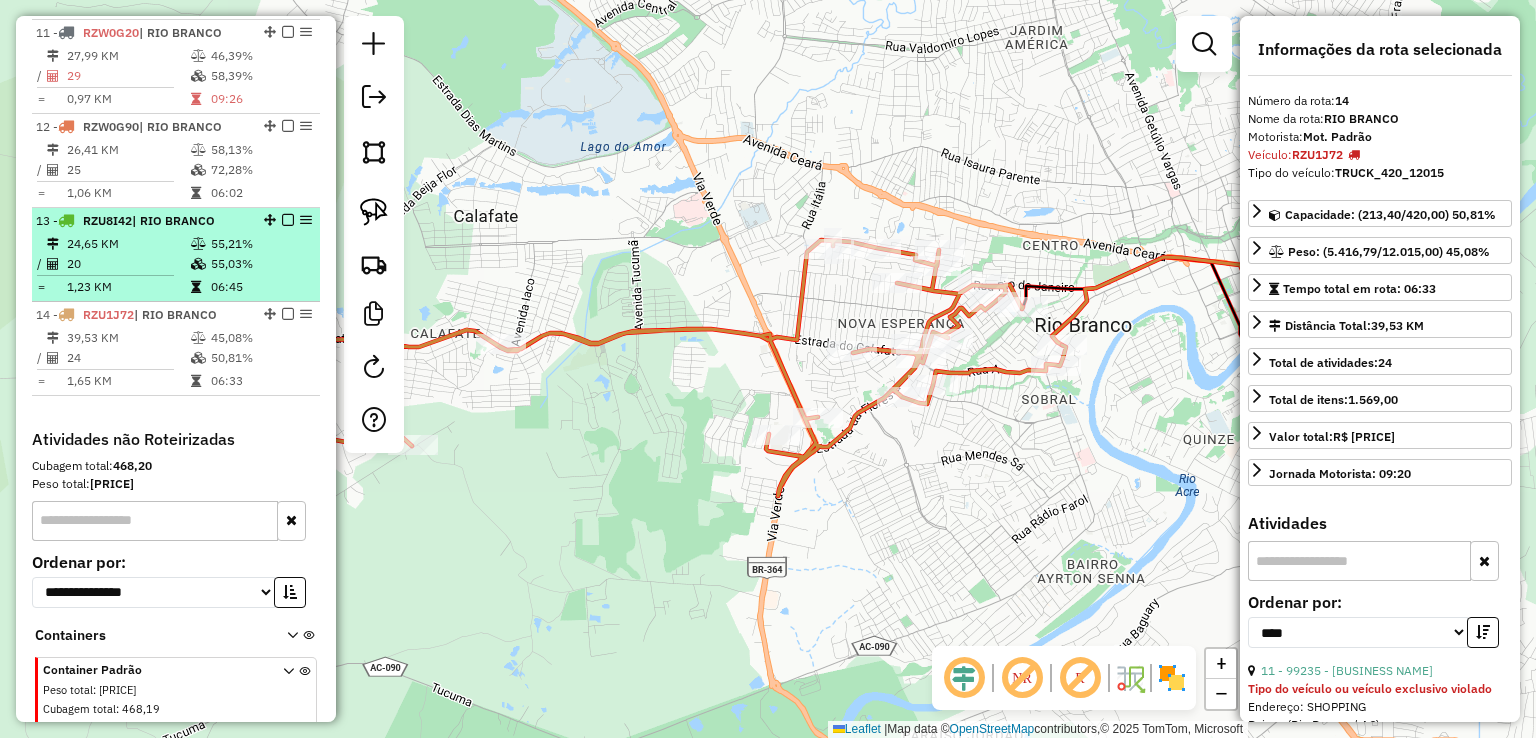 click on "24,65 KM" at bounding box center [128, 244] 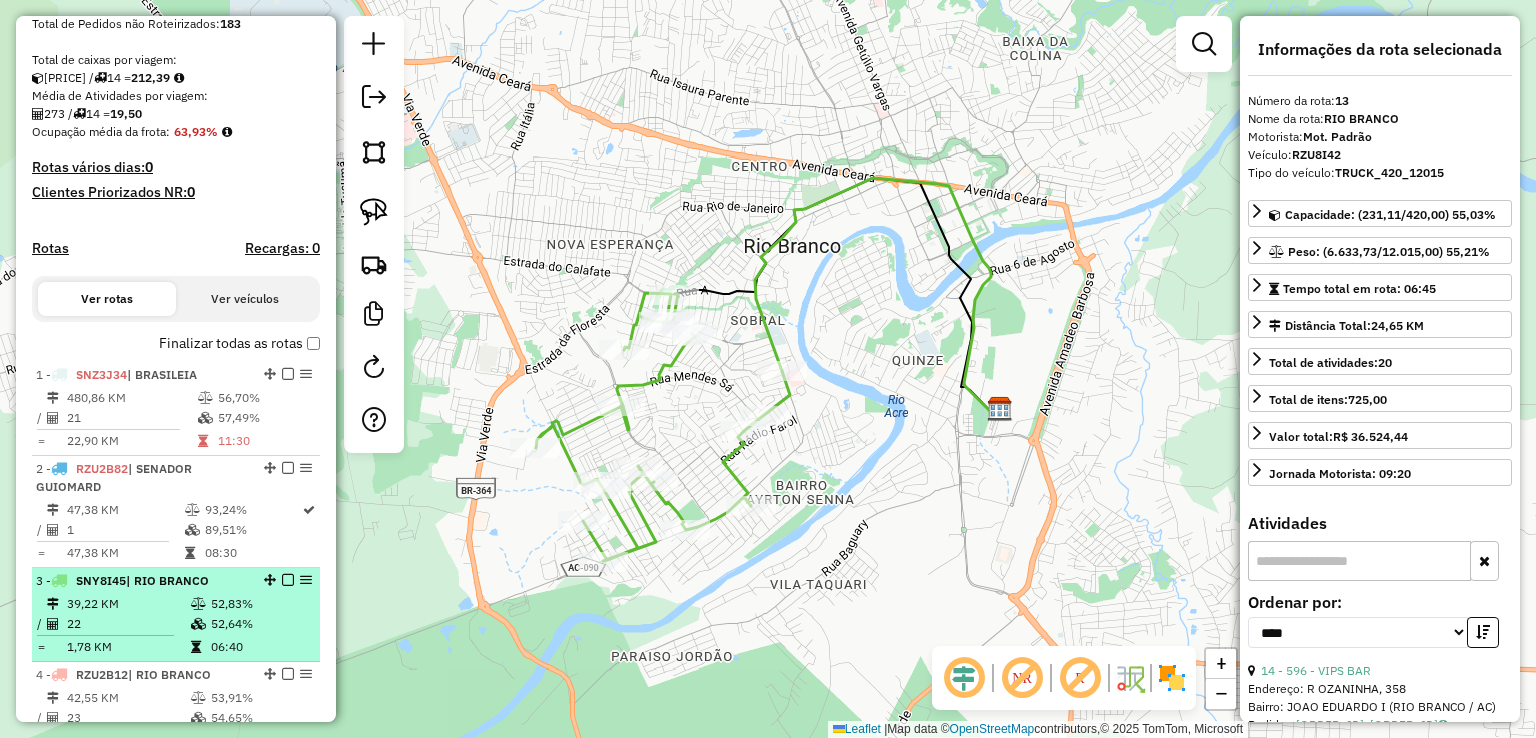 scroll, scrollTop: 504, scrollLeft: 0, axis: vertical 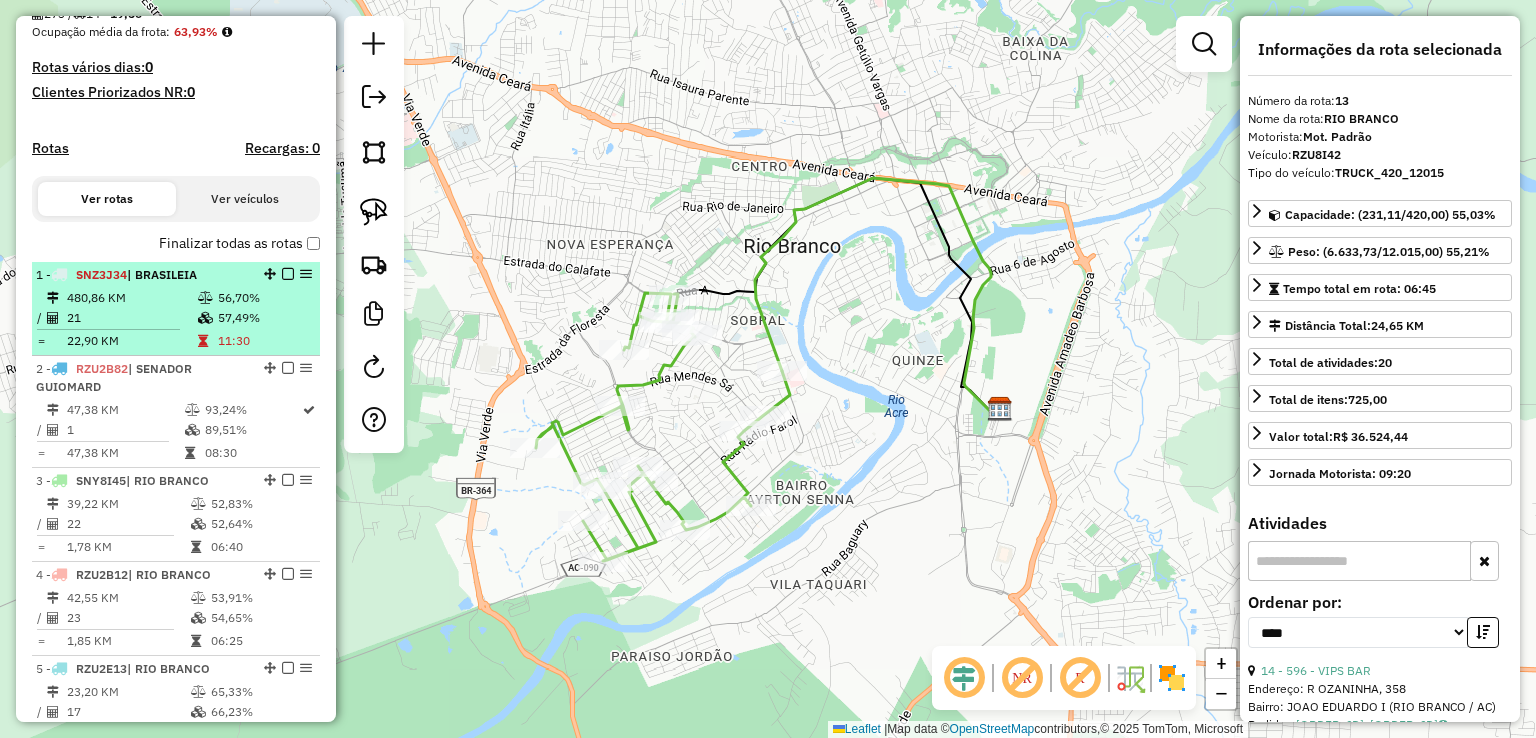click at bounding box center [203, 341] 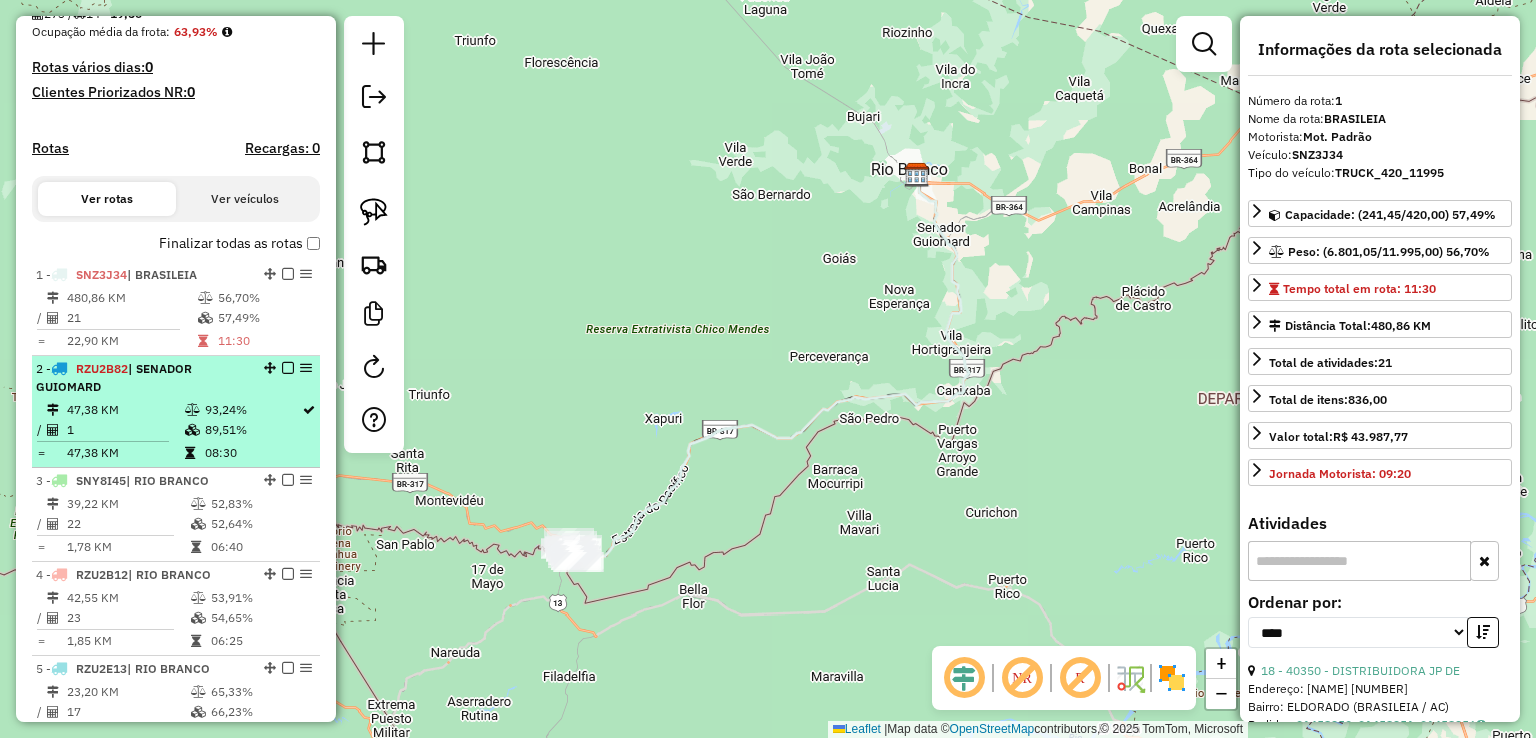 click on "2 -       [PLATE]   | [STREET_NAME]" at bounding box center [142, 378] 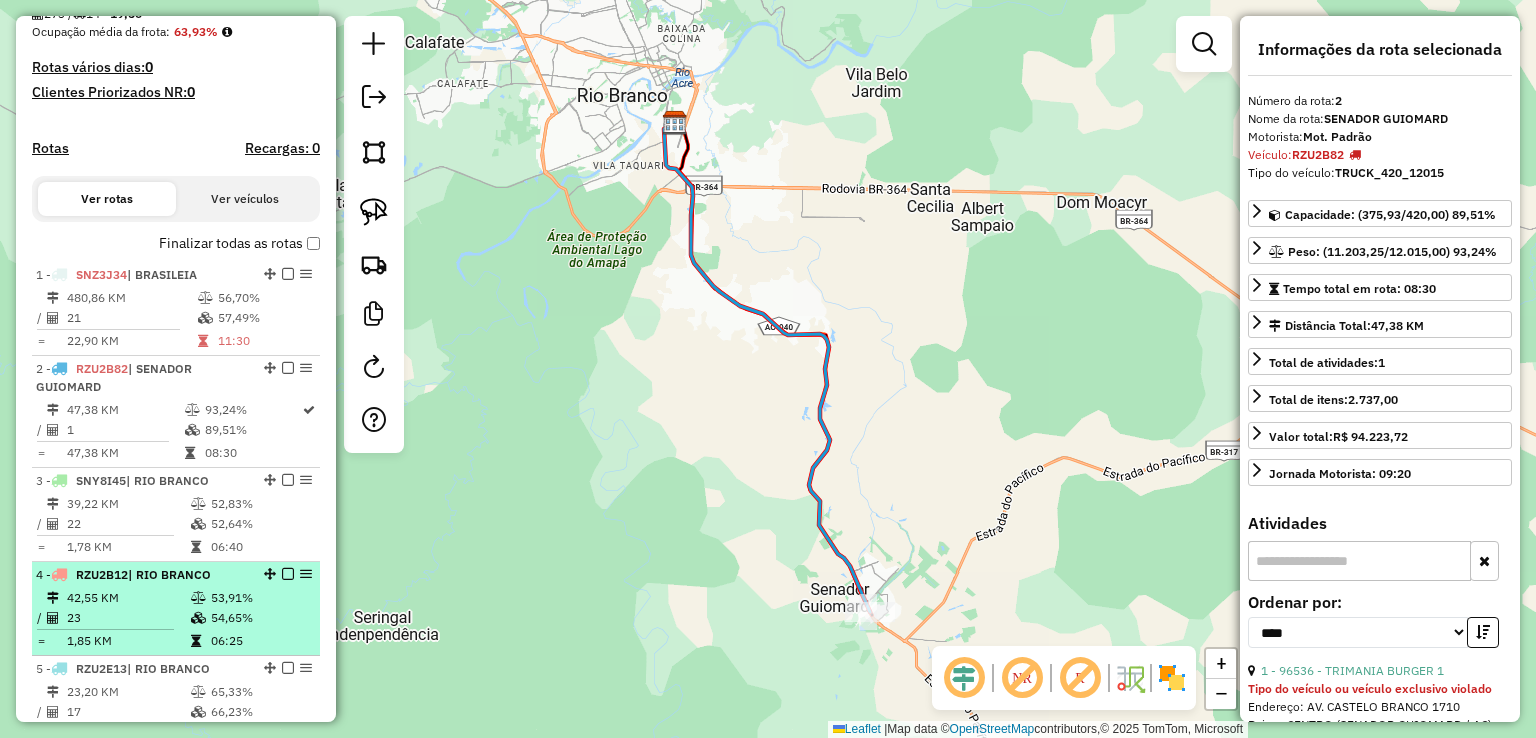 drag, startPoint x: 180, startPoint y: 539, endPoint x: 187, endPoint y: 564, distance: 25.96151 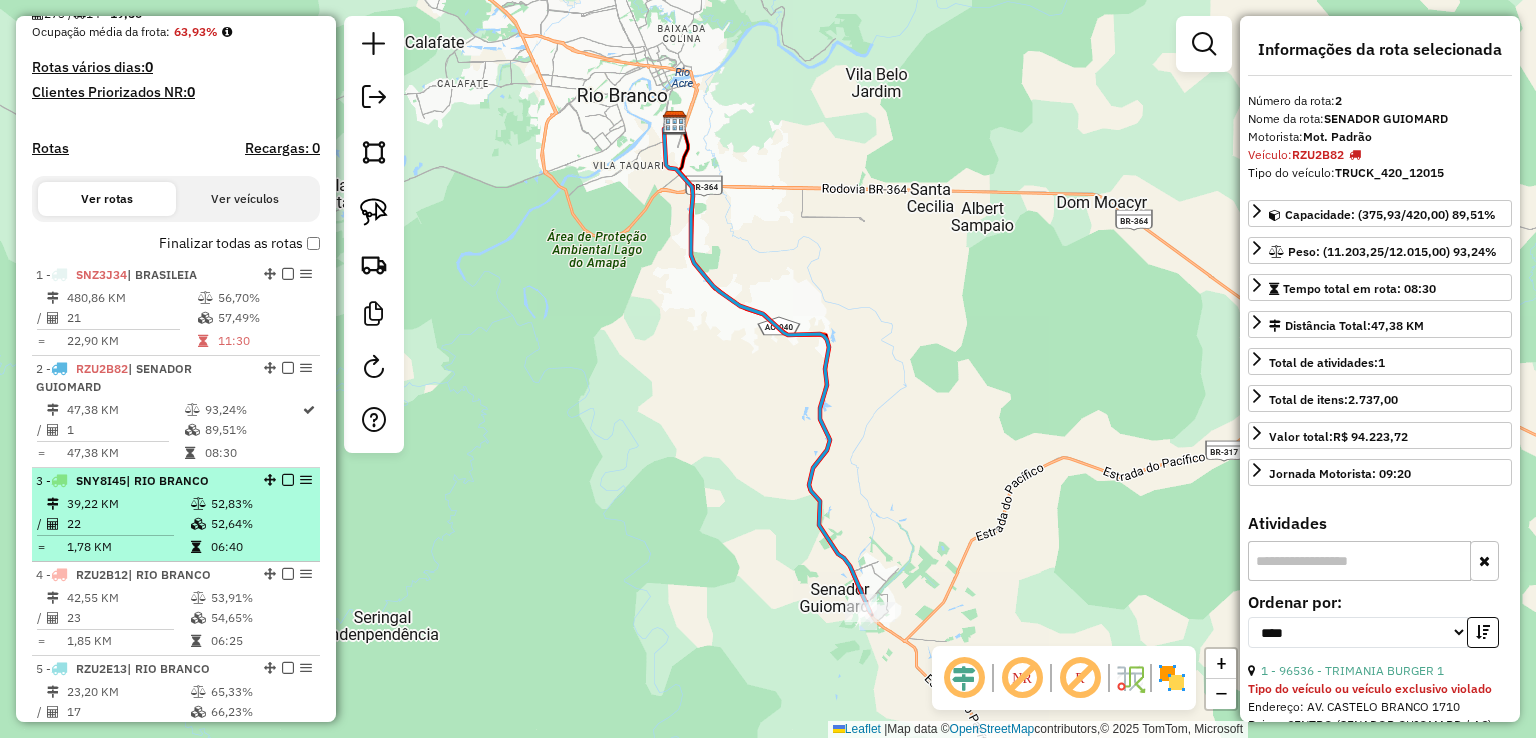 click at bounding box center (200, 524) 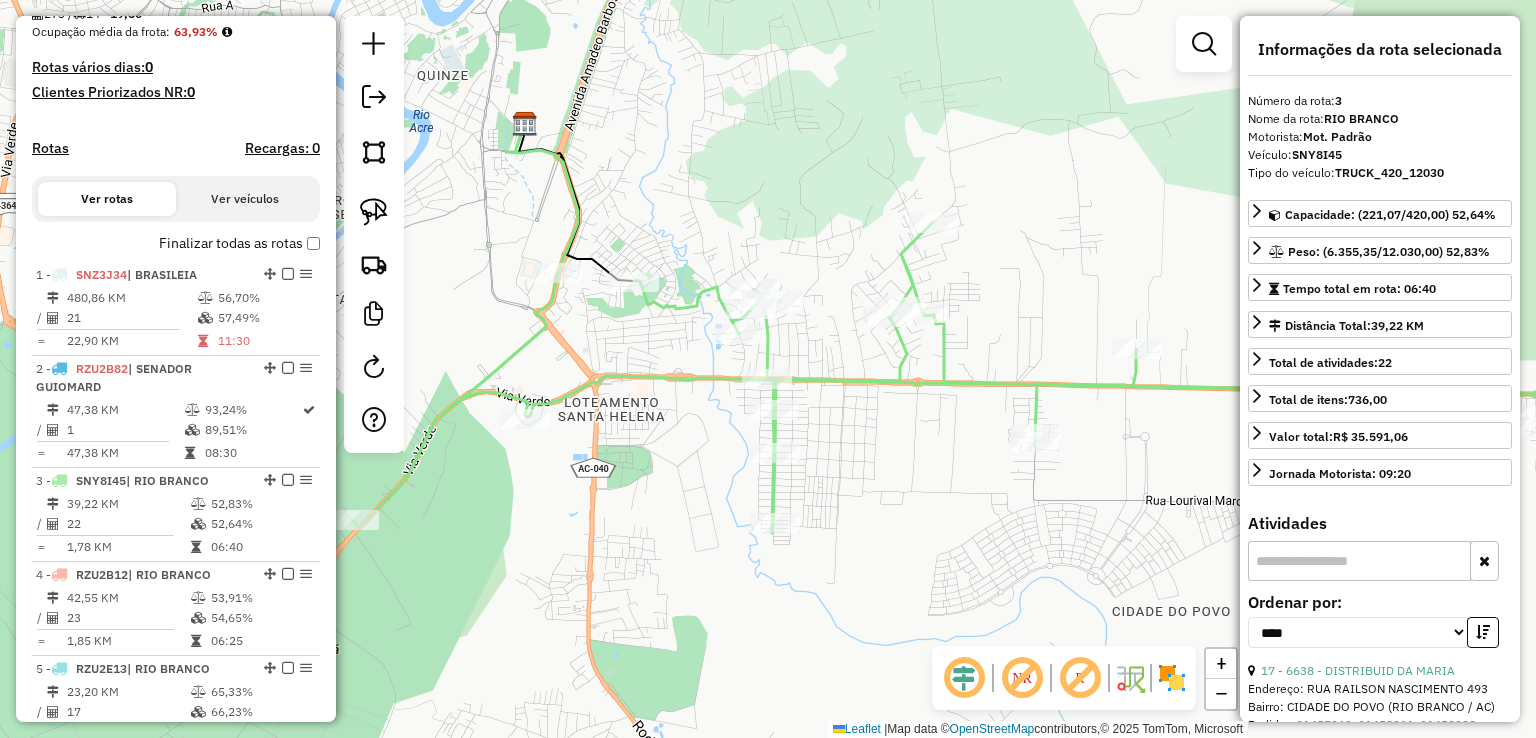 drag, startPoint x: 489, startPoint y: 252, endPoint x: 669, endPoint y: 209, distance: 185.06485 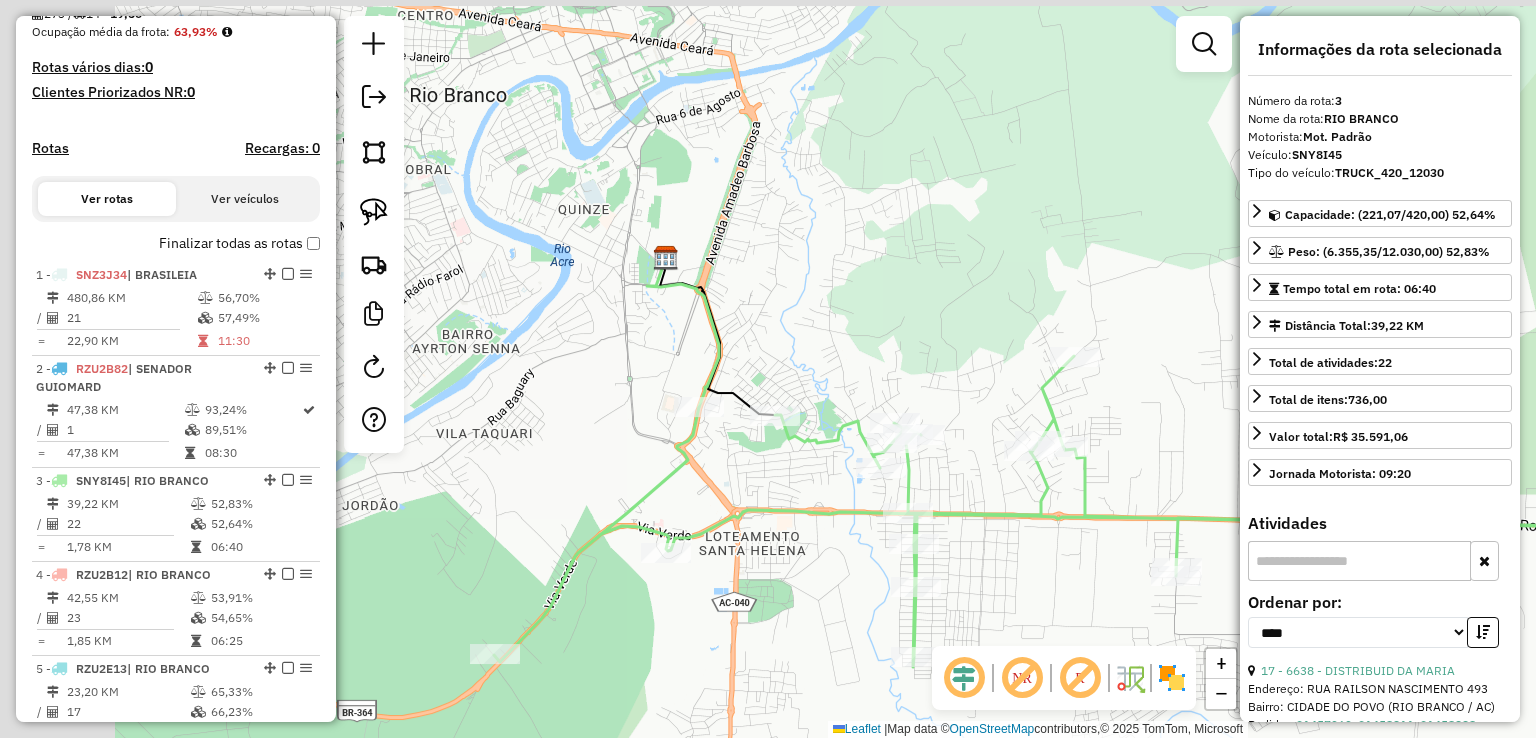 drag, startPoint x: 664, startPoint y: 129, endPoint x: 806, endPoint y: 267, distance: 198.0101 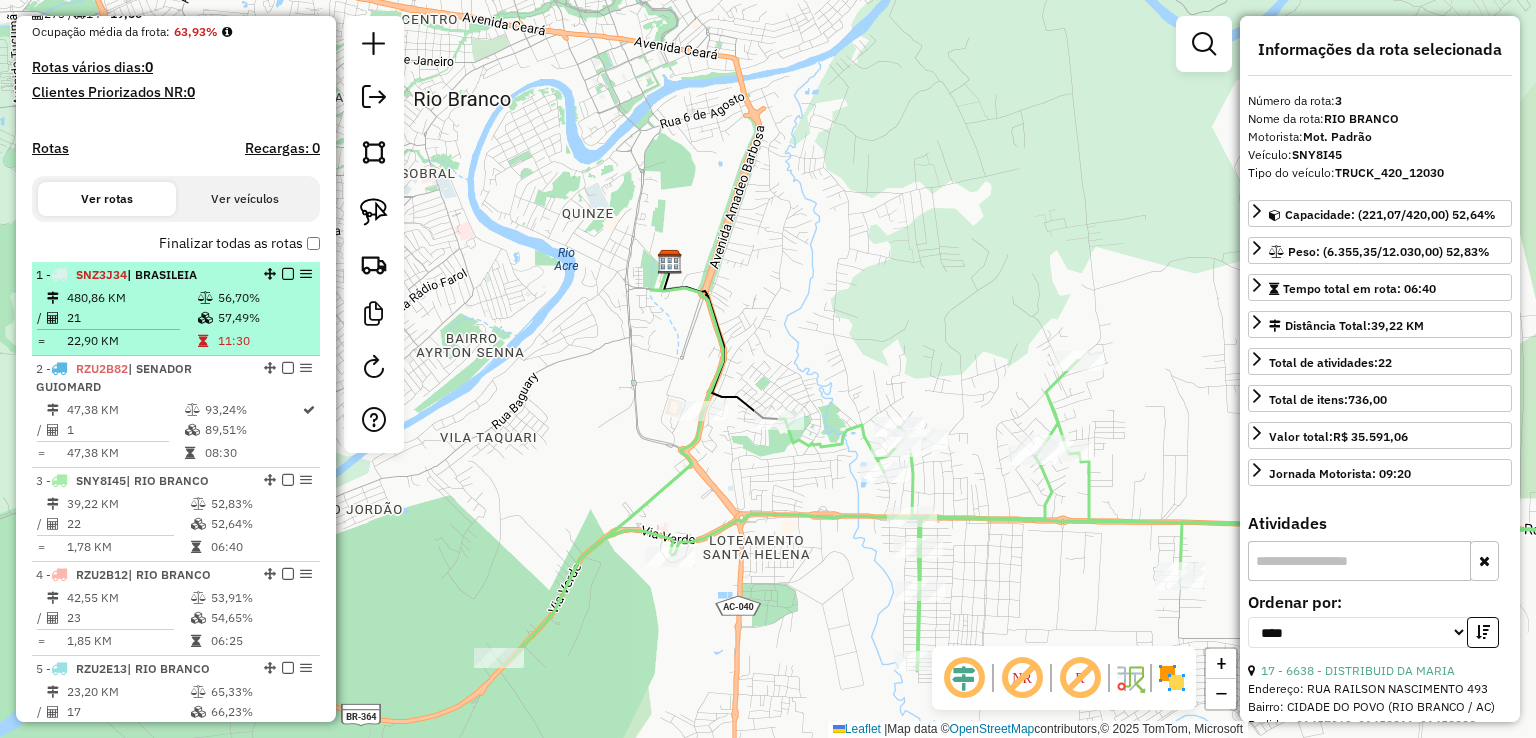 click on "1 - [PLATE] | [CITY] 480,86 KM 56,70% / 21 57,49% = 22,90 KM 11:30" at bounding box center [176, 309] 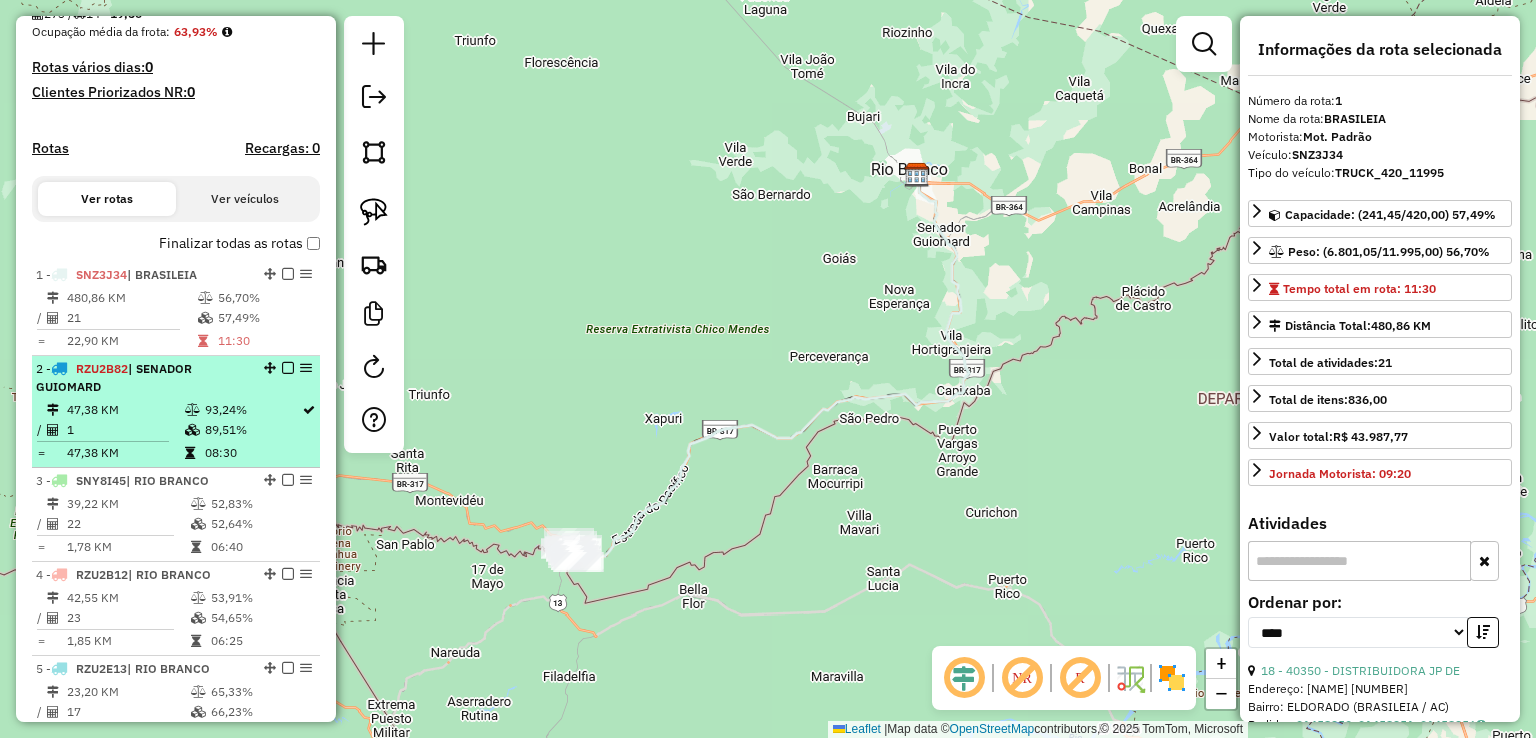 click on "2 -       [PLATE]   | [STREET_NAME]" at bounding box center [142, 378] 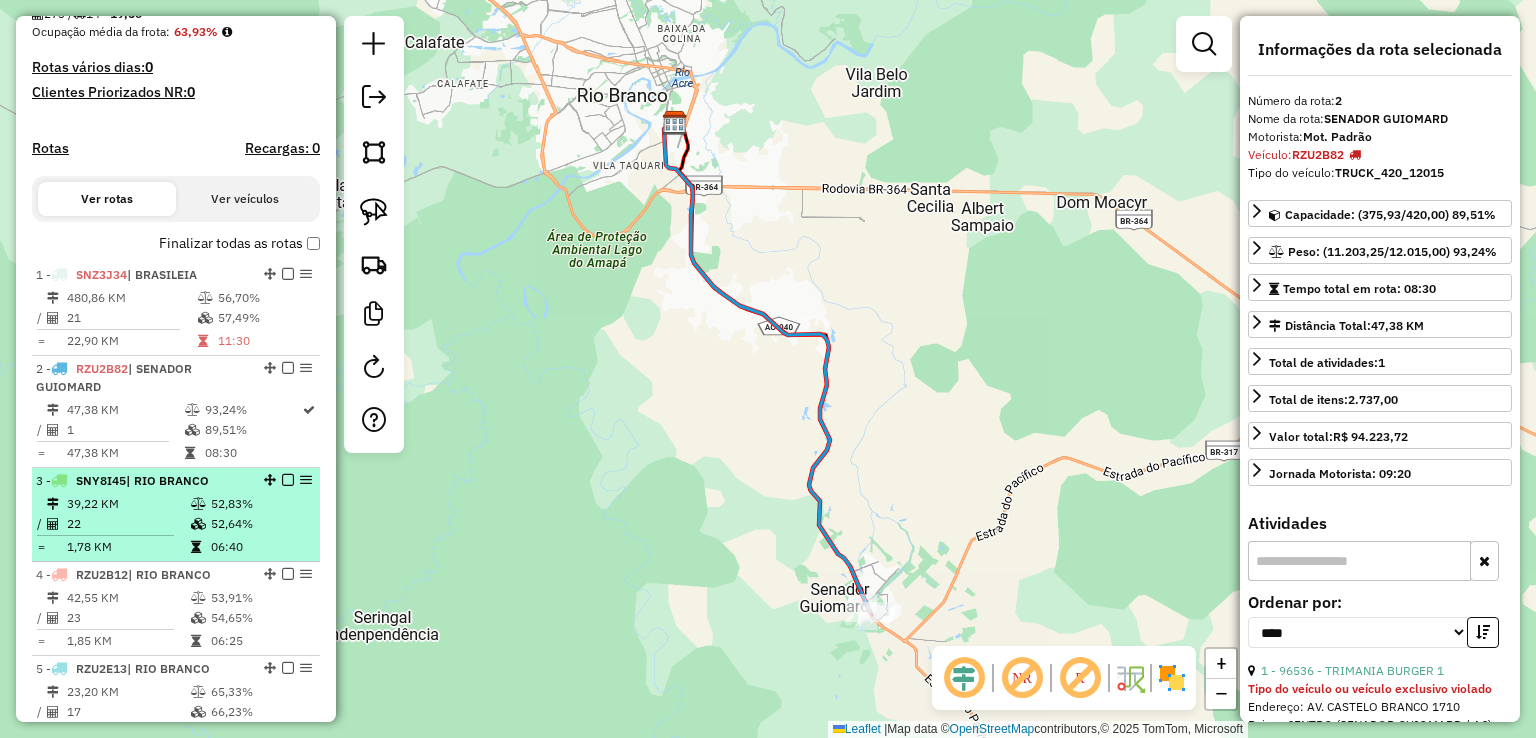 click on "22" at bounding box center [128, 524] 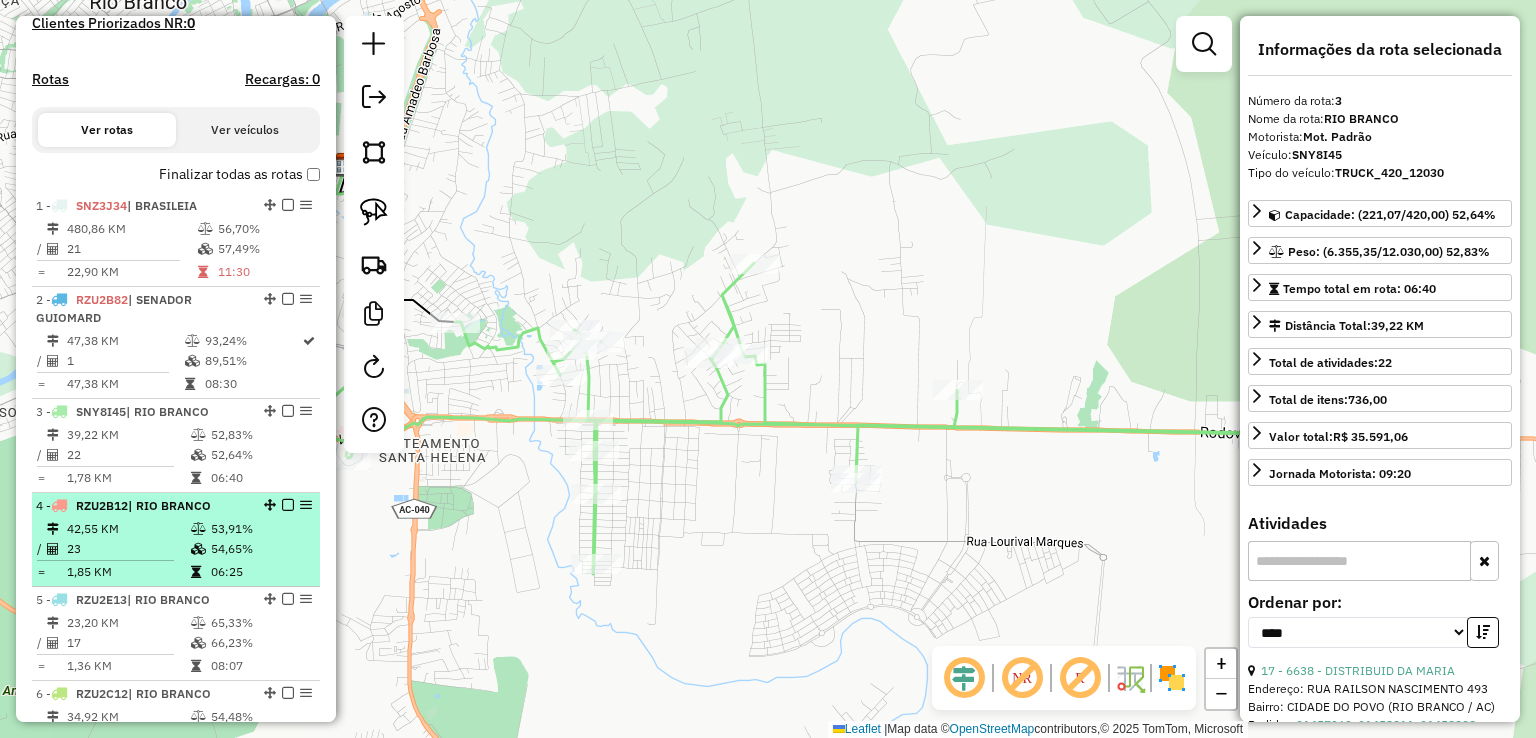 scroll, scrollTop: 604, scrollLeft: 0, axis: vertical 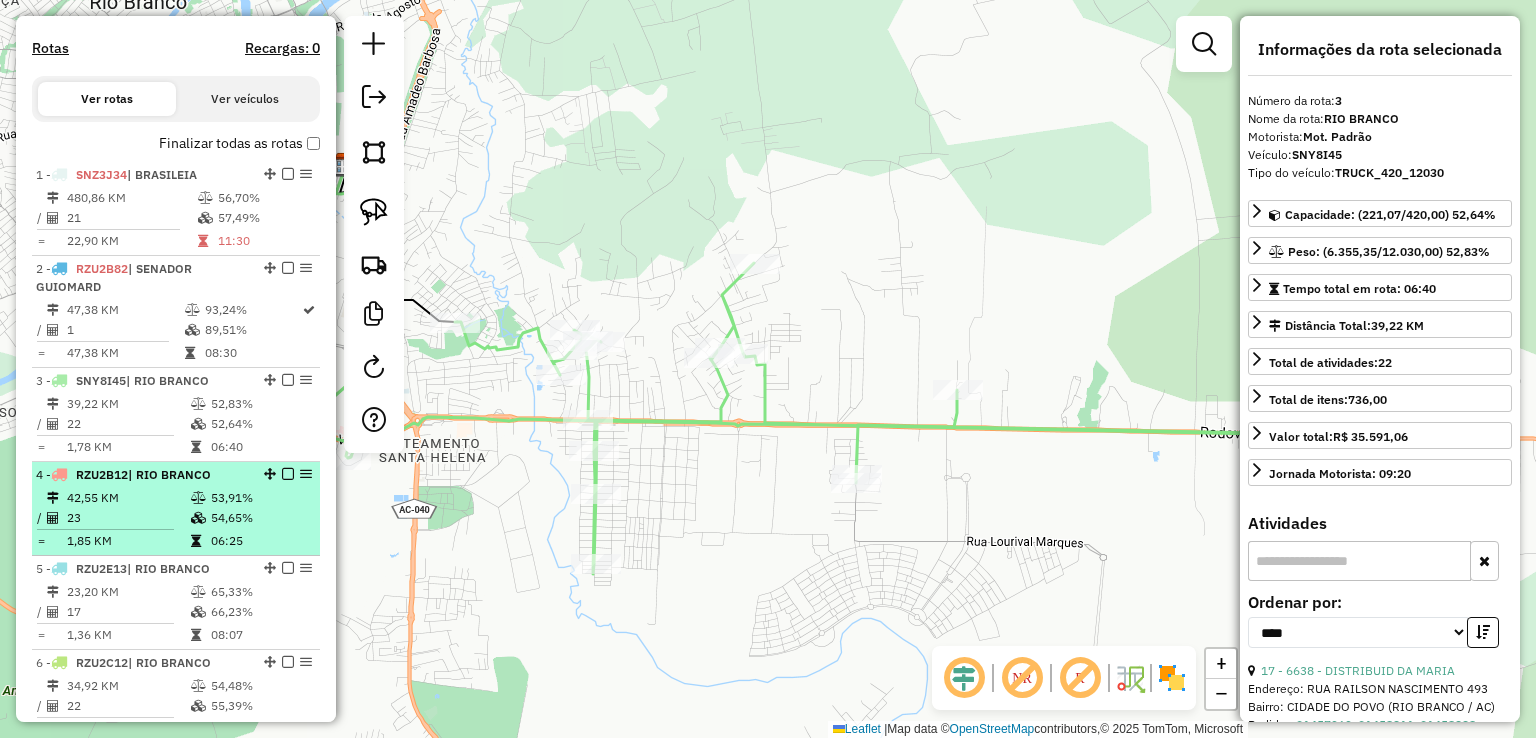 click on "42,55 KM" at bounding box center (128, 498) 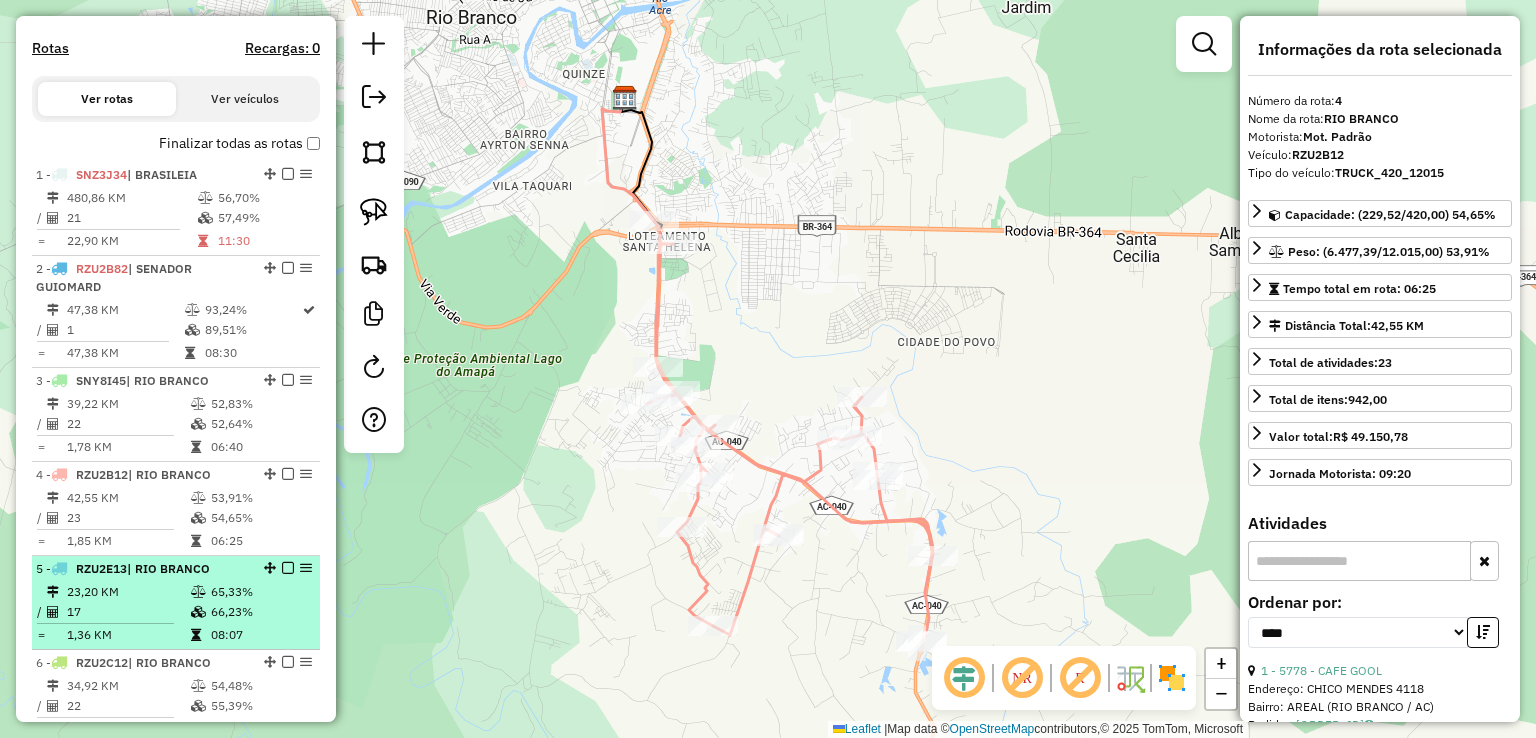 click on "23,20 KM" at bounding box center (128, 592) 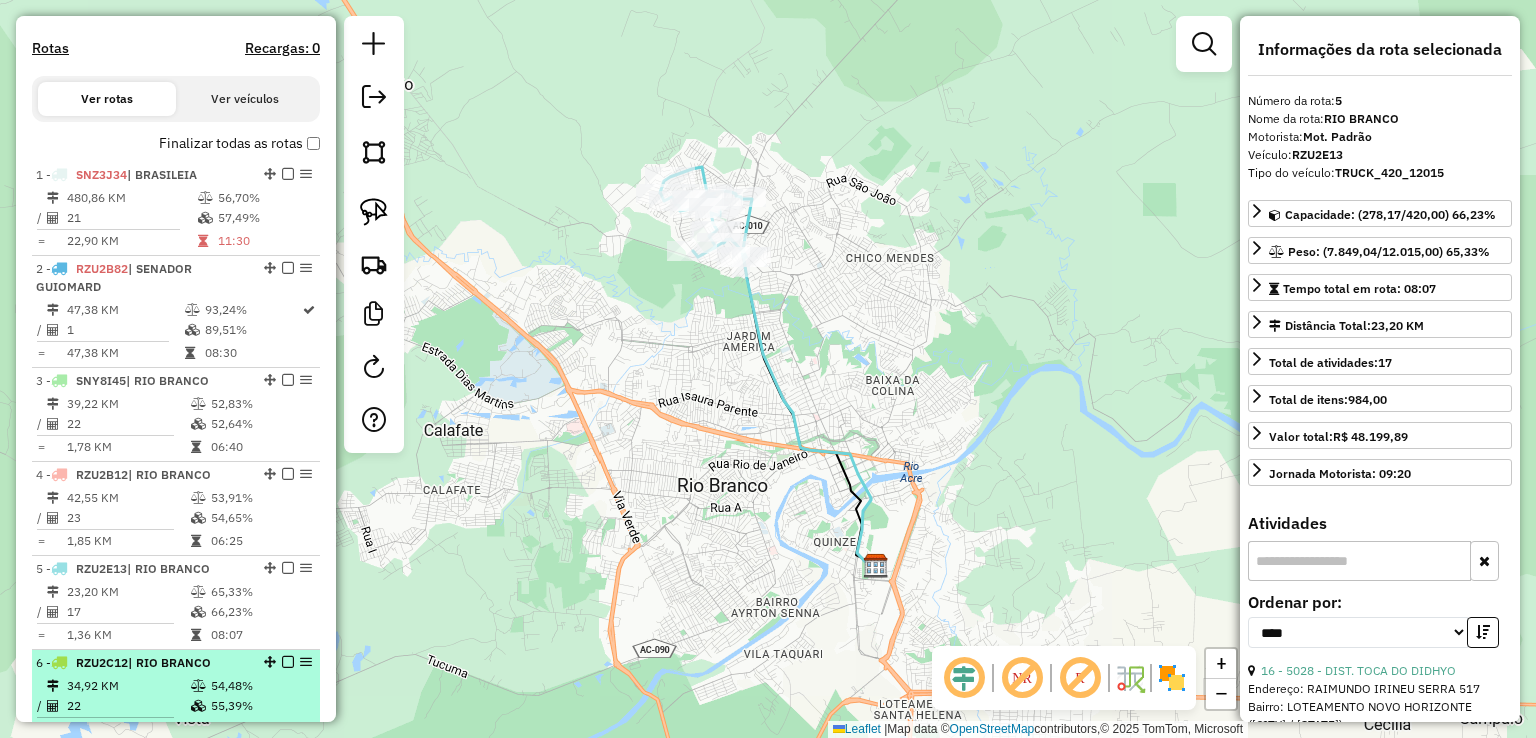 drag, startPoint x: 174, startPoint y: 653, endPoint x: 184, endPoint y: 651, distance: 10.198039 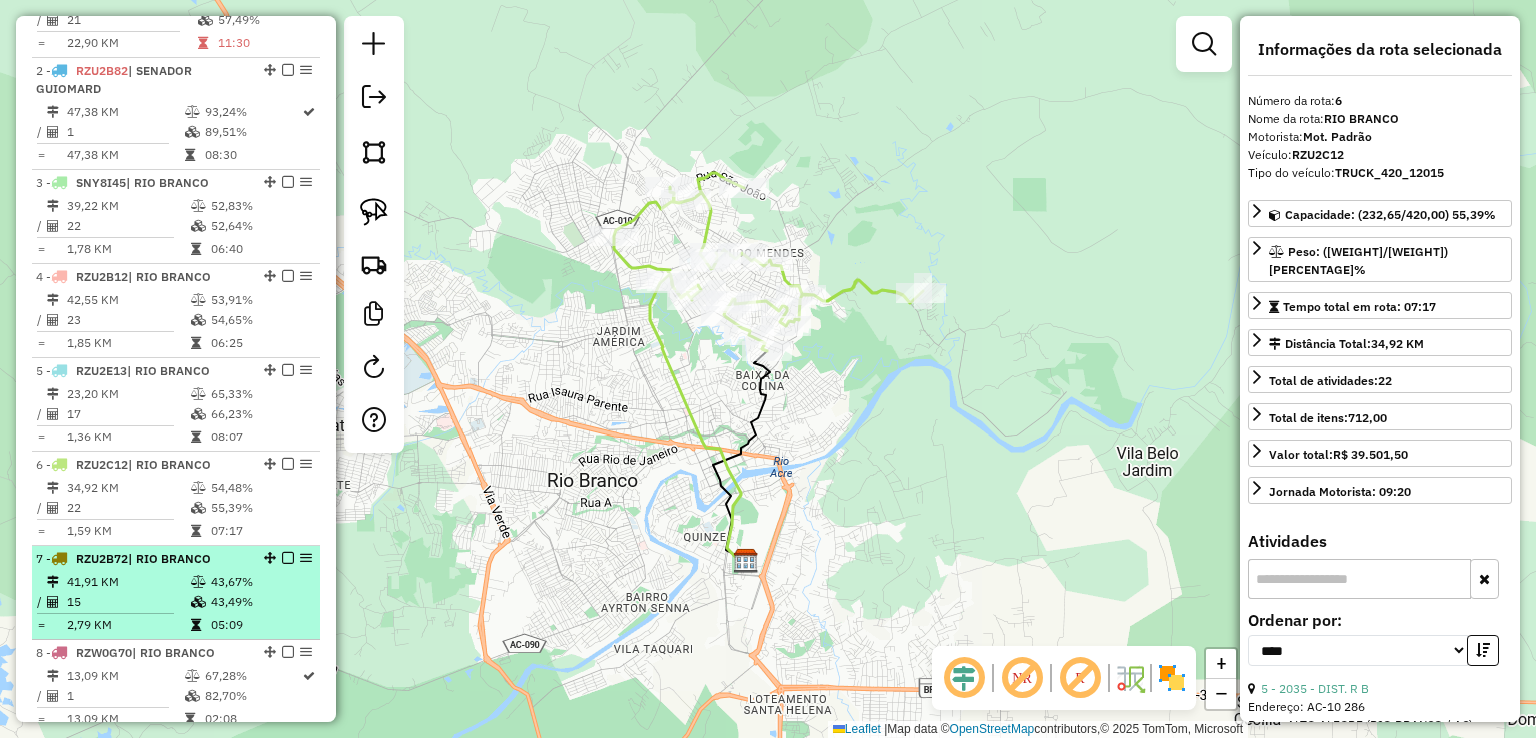 scroll, scrollTop: 804, scrollLeft: 0, axis: vertical 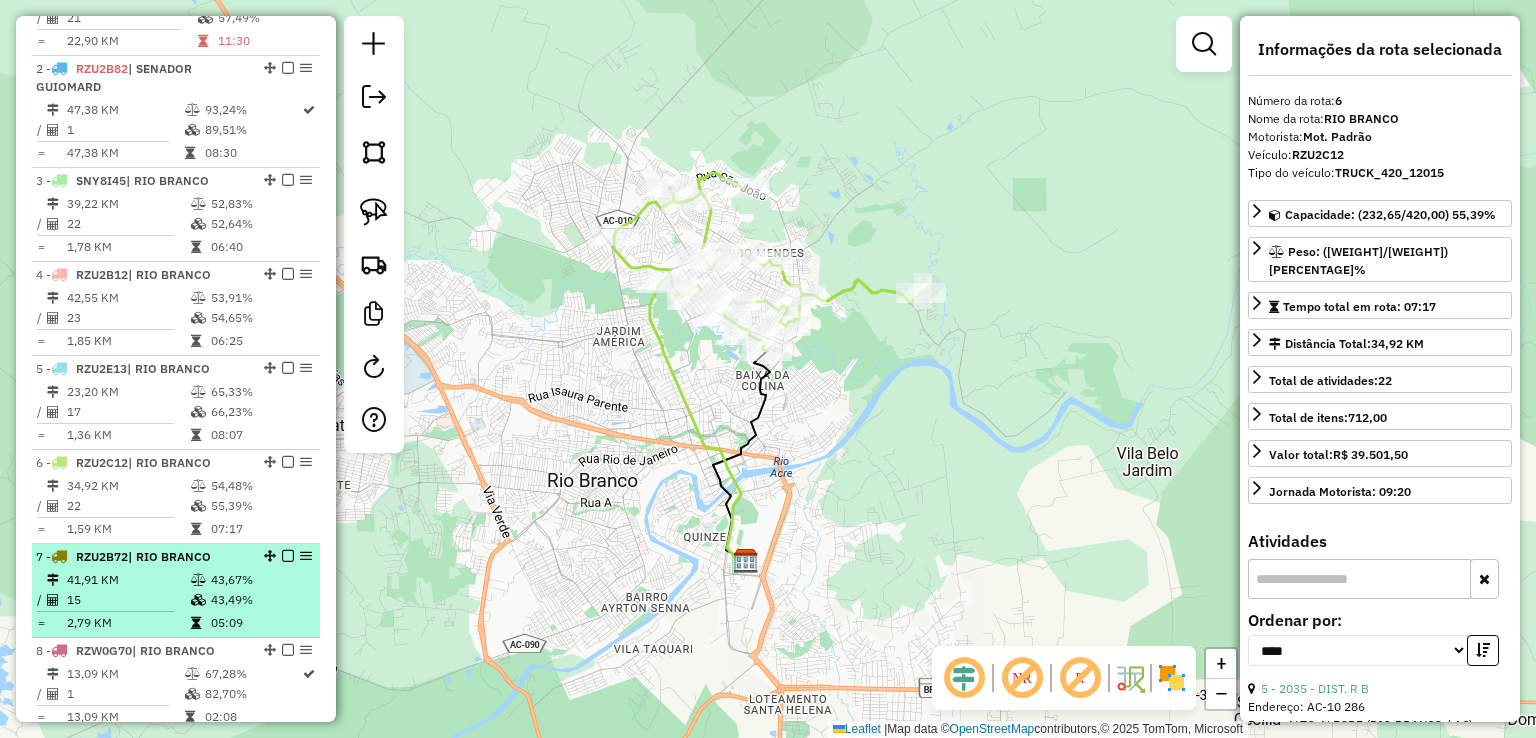 click at bounding box center [198, 580] 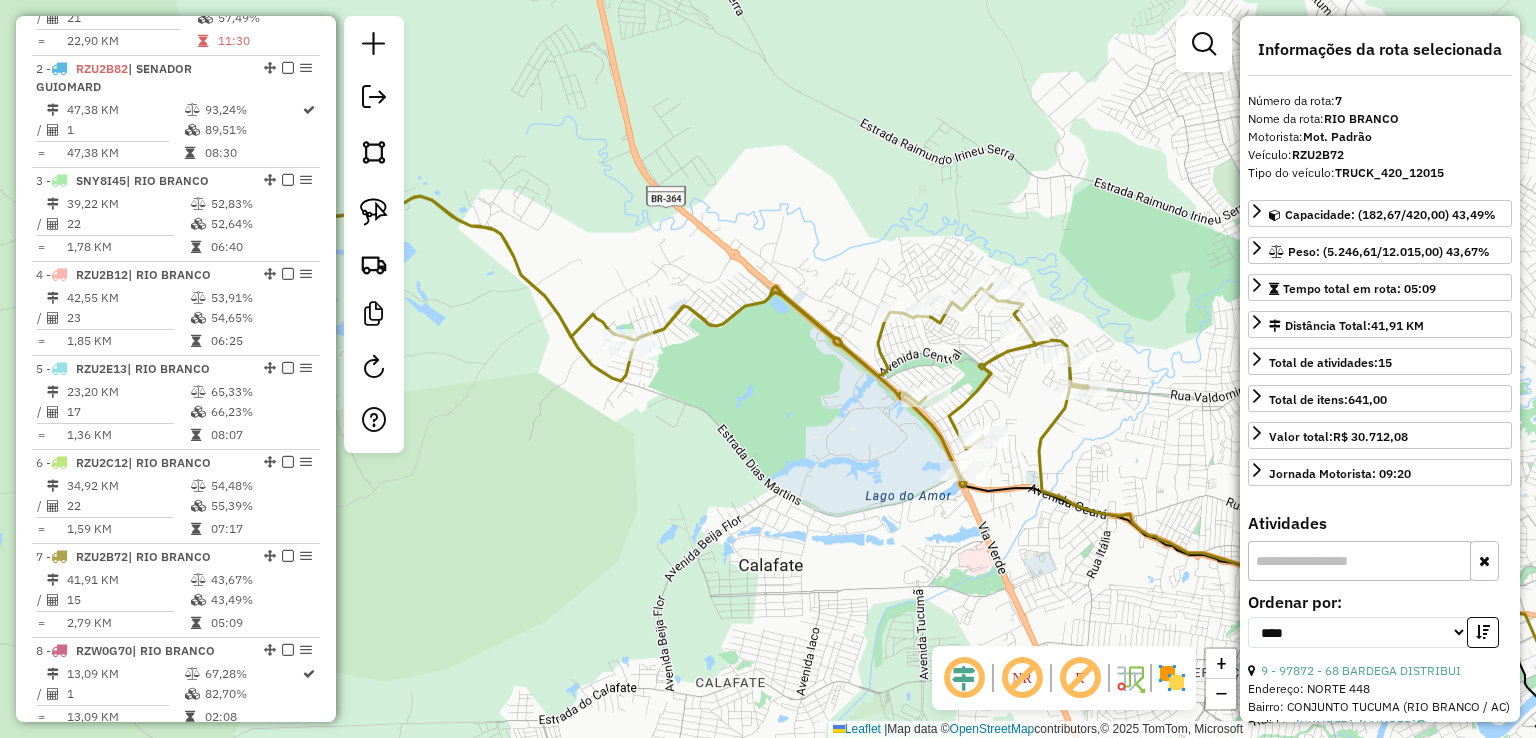 drag, startPoint x: 697, startPoint y: 373, endPoint x: 839, endPoint y: 525, distance: 208.00961 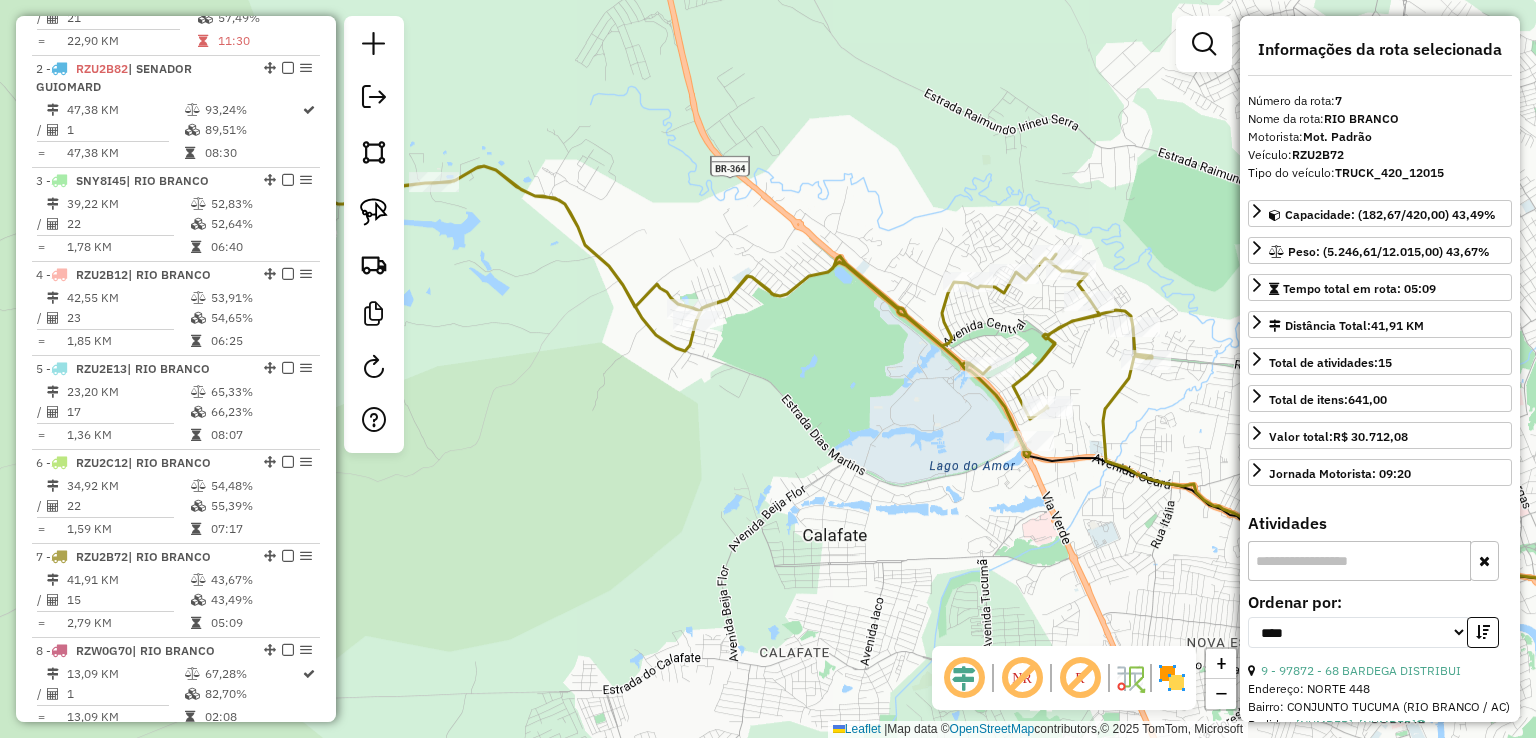 drag, startPoint x: 772, startPoint y: 451, endPoint x: 836, endPoint y: 421, distance: 70.68239 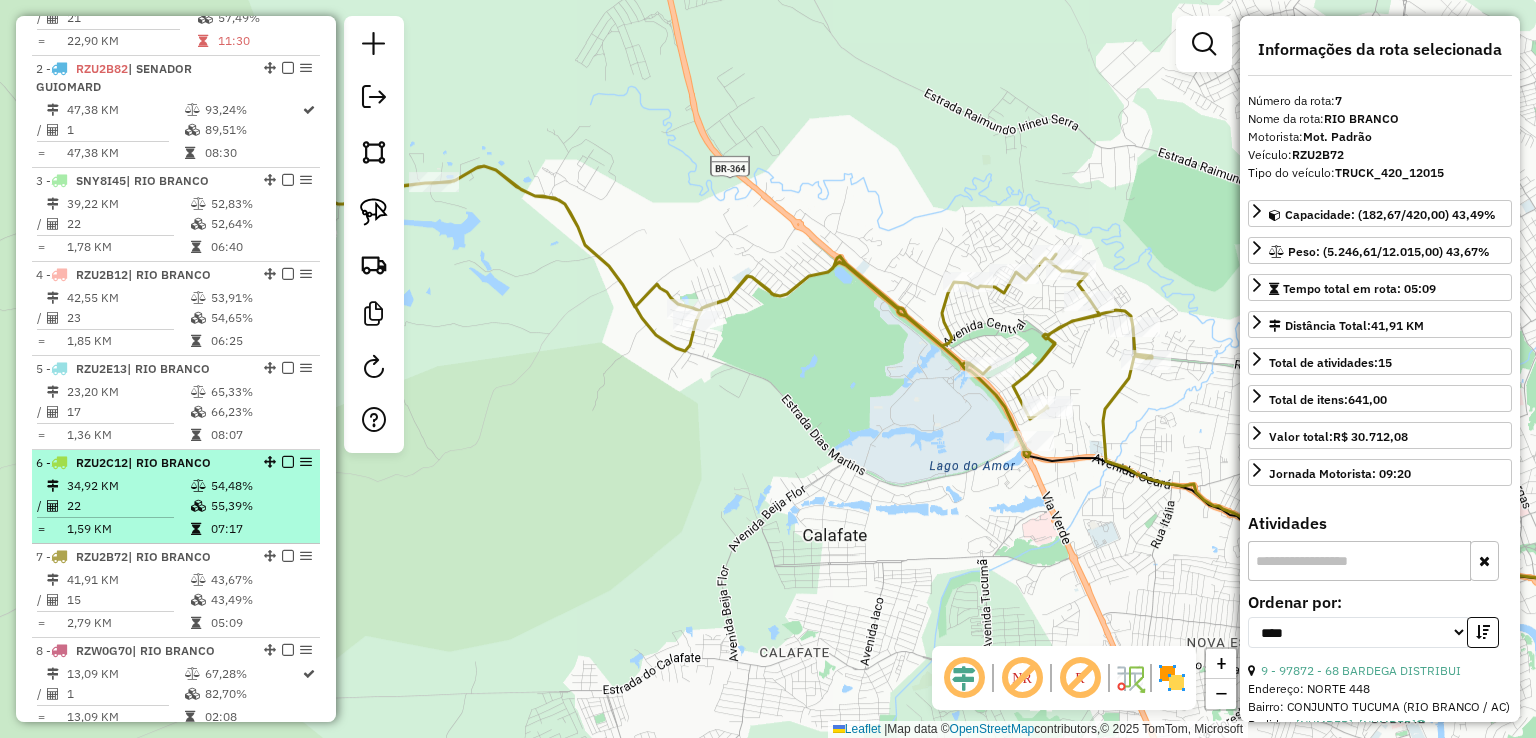 click at bounding box center (198, 506) 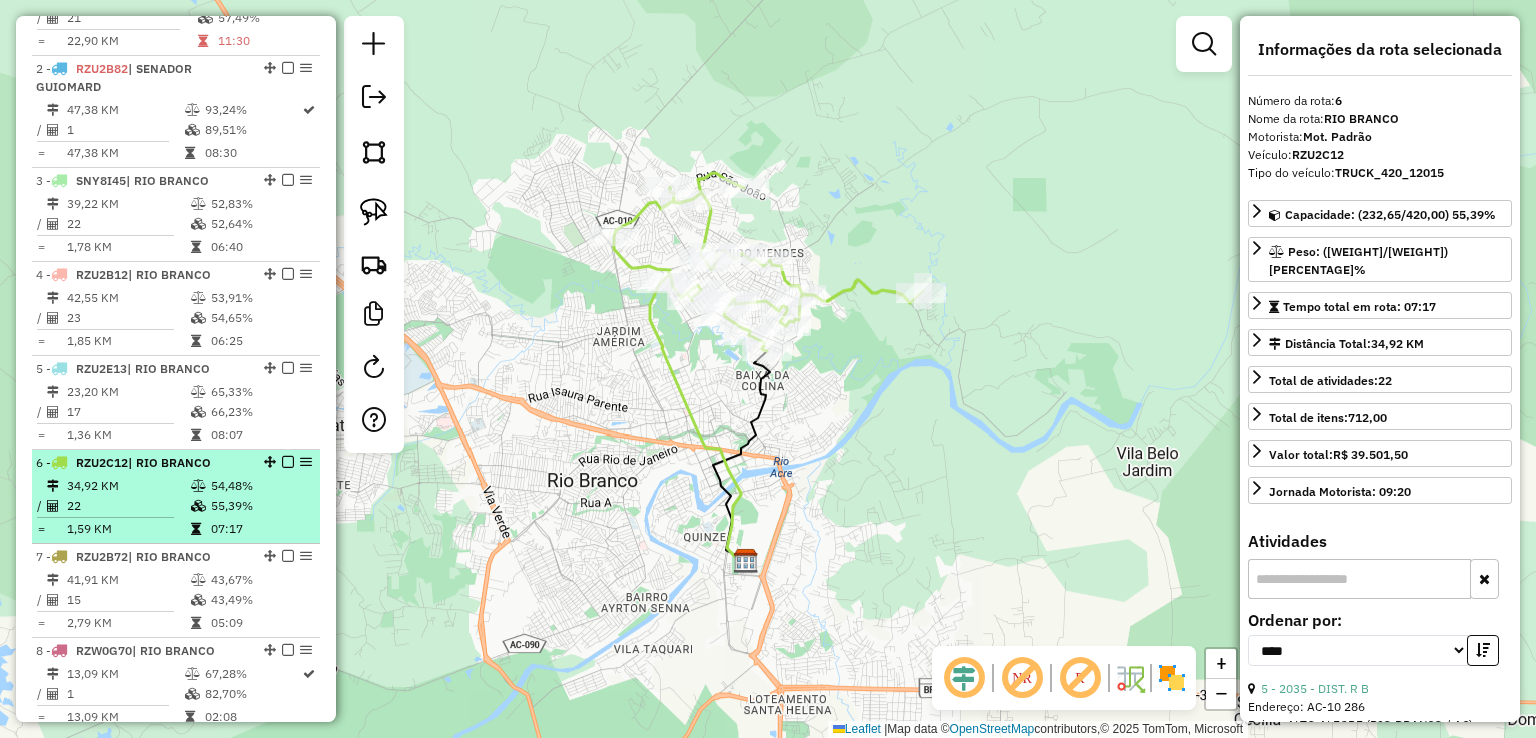 click on "1,59 KM" at bounding box center [128, 529] 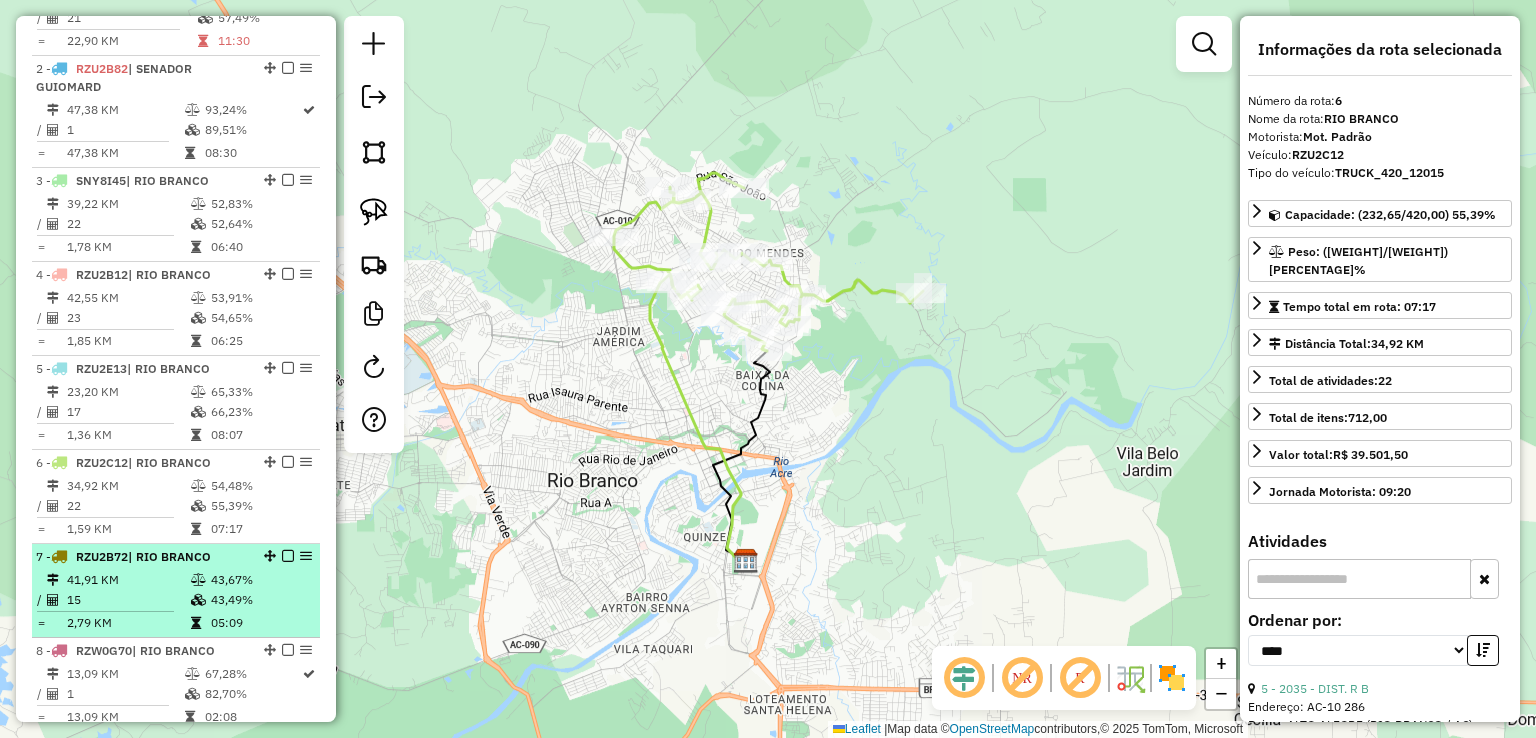 click on "15" at bounding box center (128, 600) 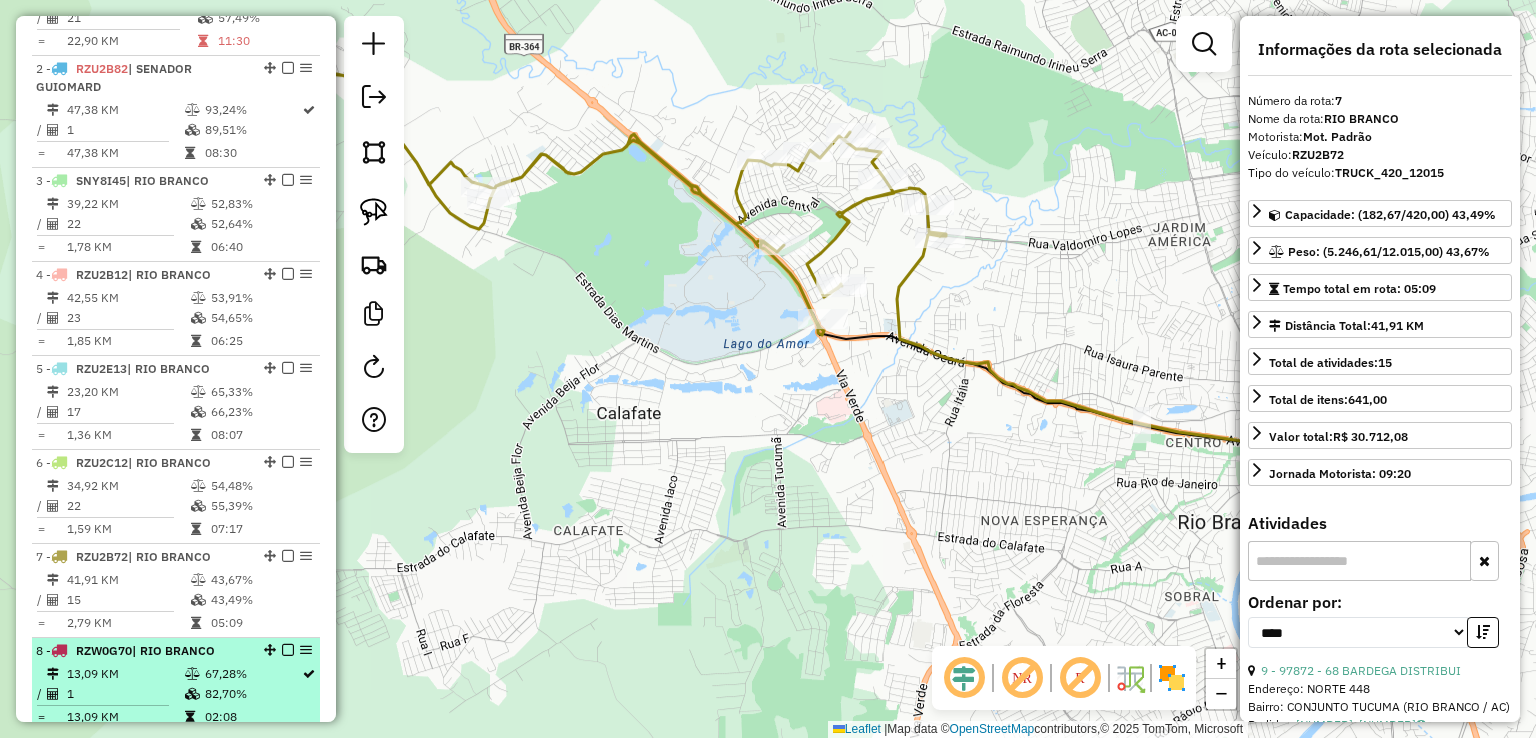 click on "17 - 97065 - MERCEARIA RODRIGUES | RIO BRANCO 13,09 KM 67,28% / 1 82,70% = 13,09 KM 02:08" at bounding box center [176, 685] 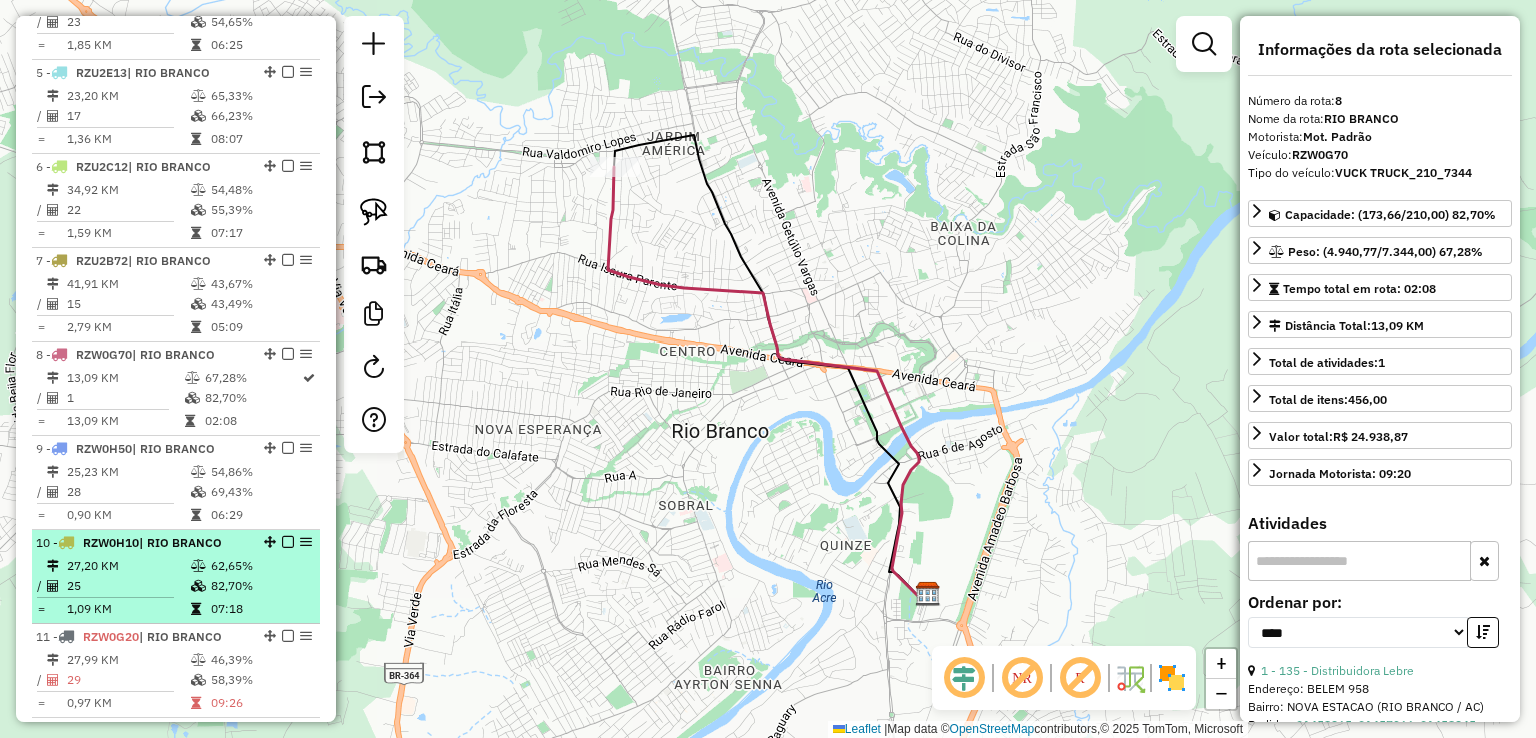 scroll, scrollTop: 1104, scrollLeft: 0, axis: vertical 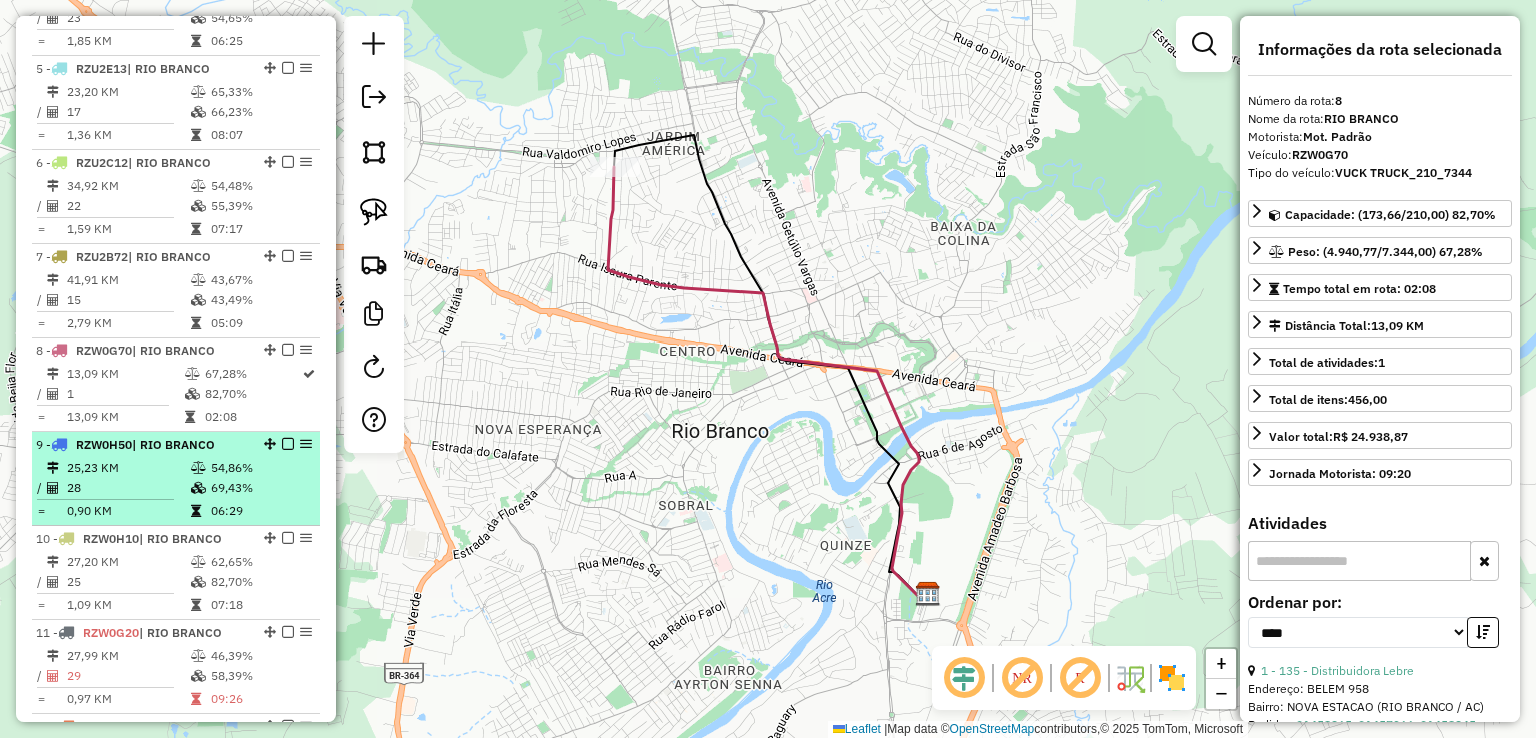 click on "28" at bounding box center (128, 488) 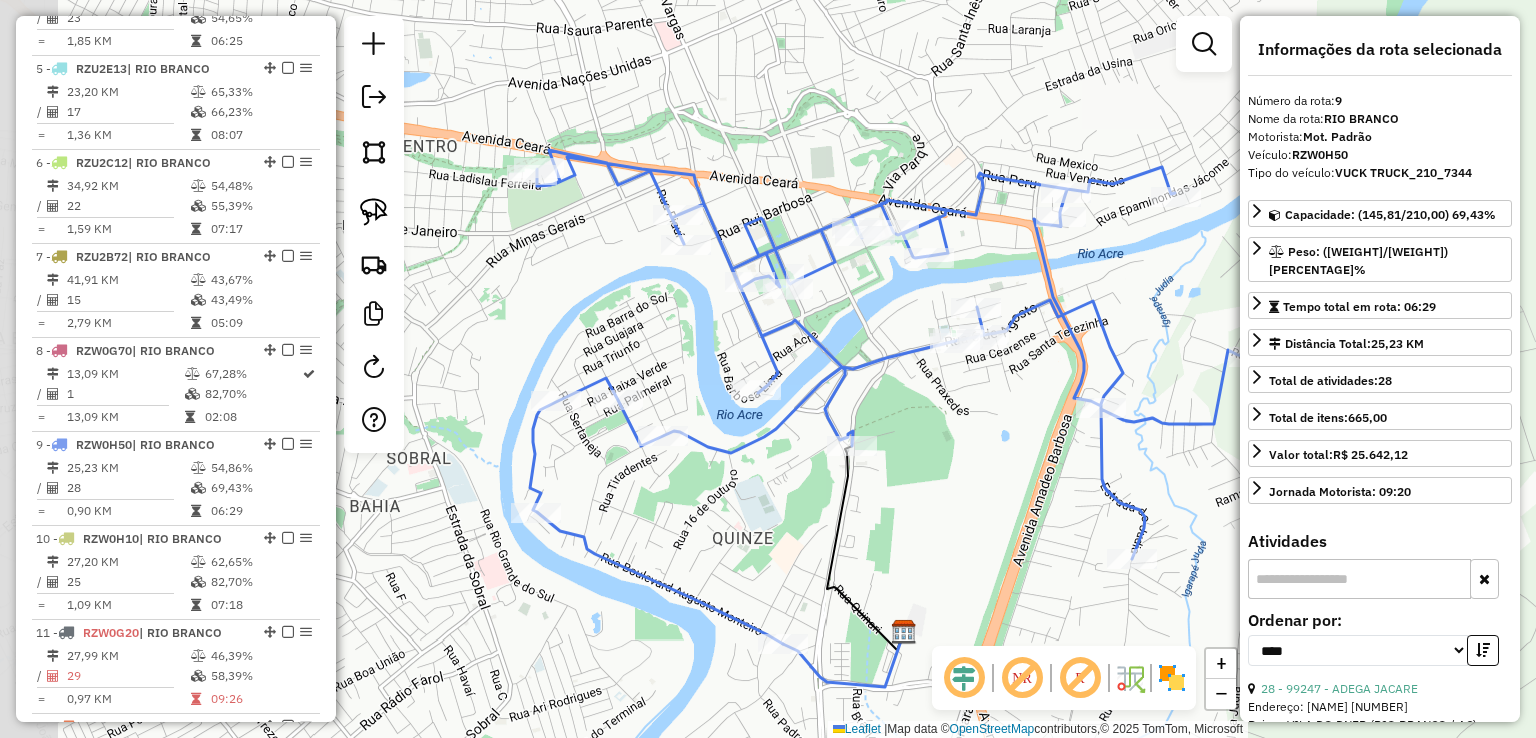 drag, startPoint x: 675, startPoint y: 505, endPoint x: 766, endPoint y: 524, distance: 92.96236 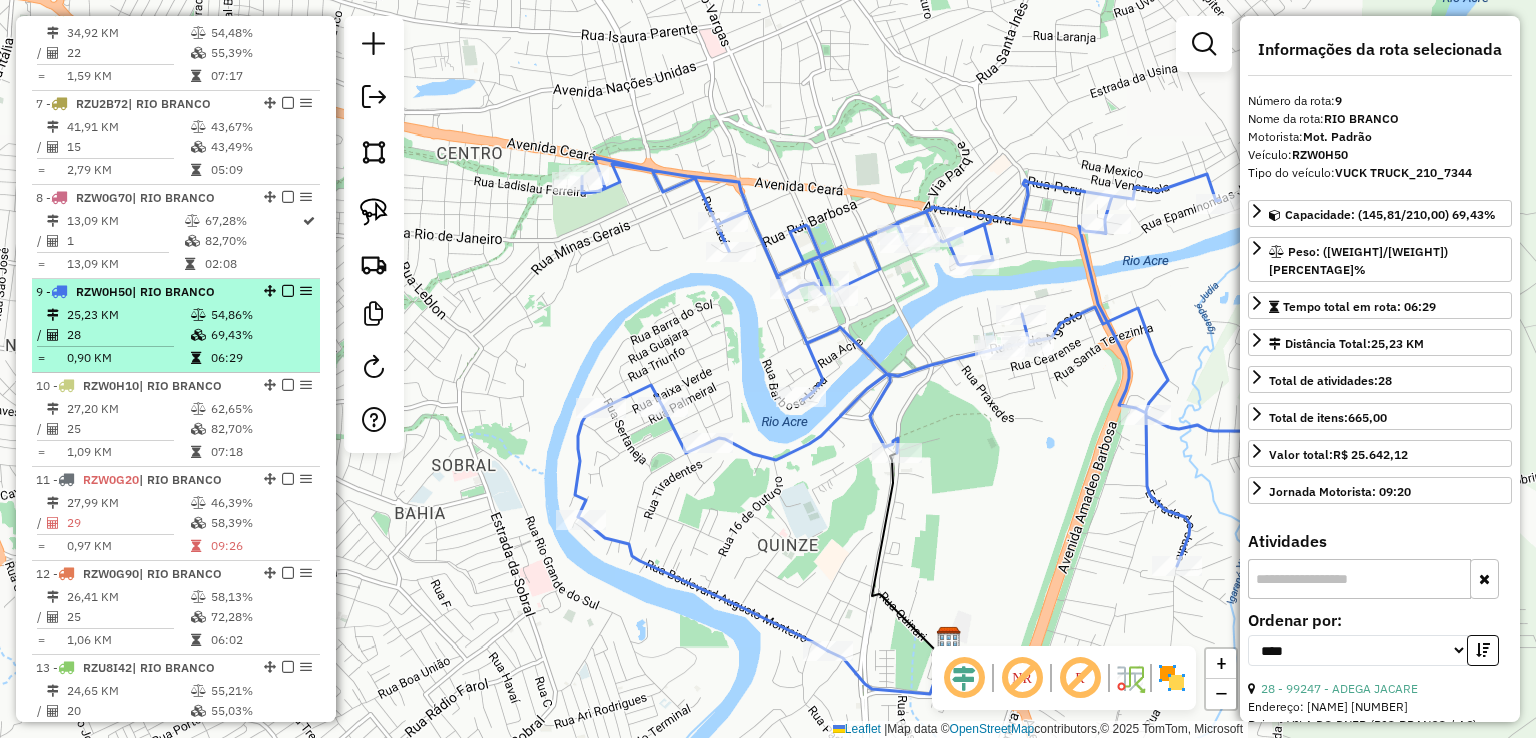 scroll, scrollTop: 1404, scrollLeft: 0, axis: vertical 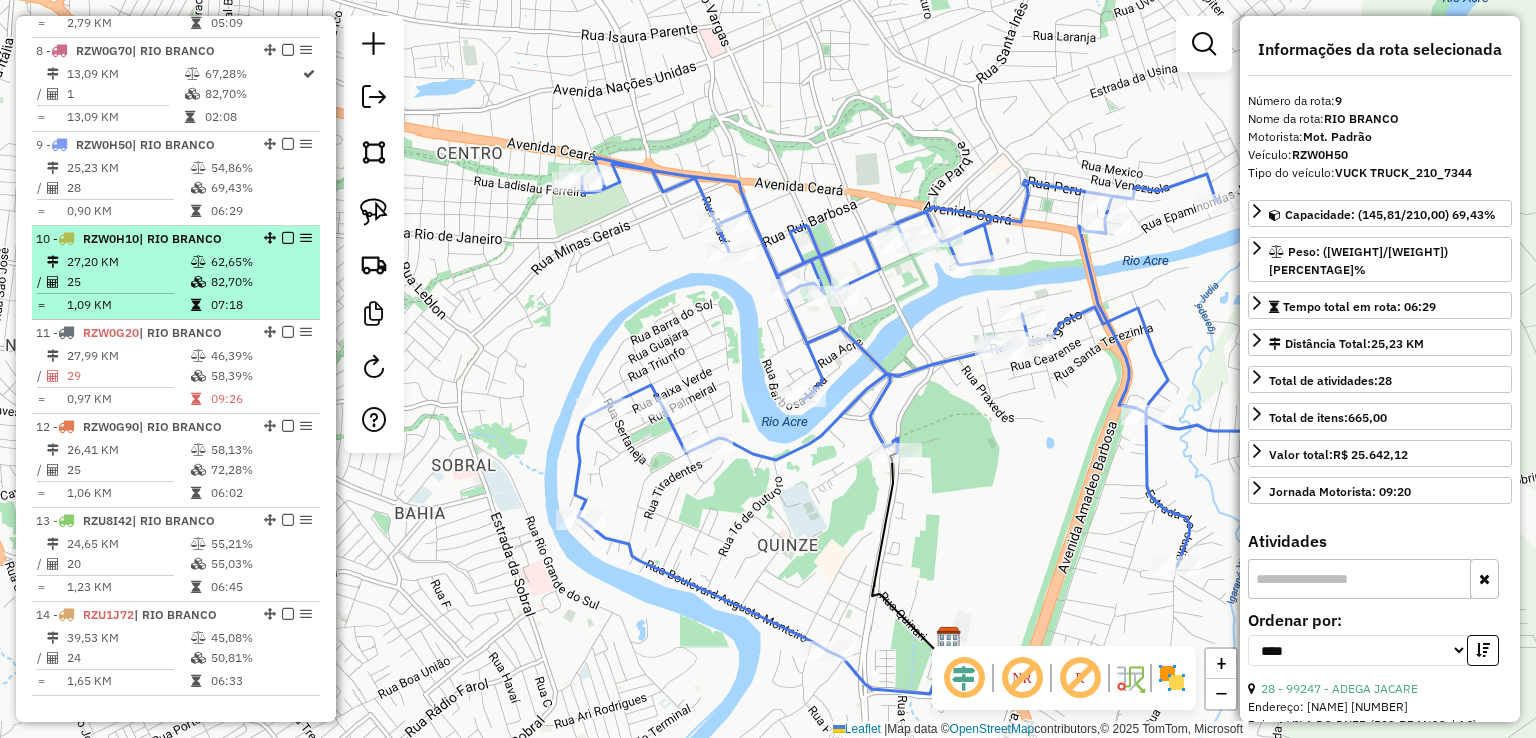 click on "RZW0H10" at bounding box center [111, 238] 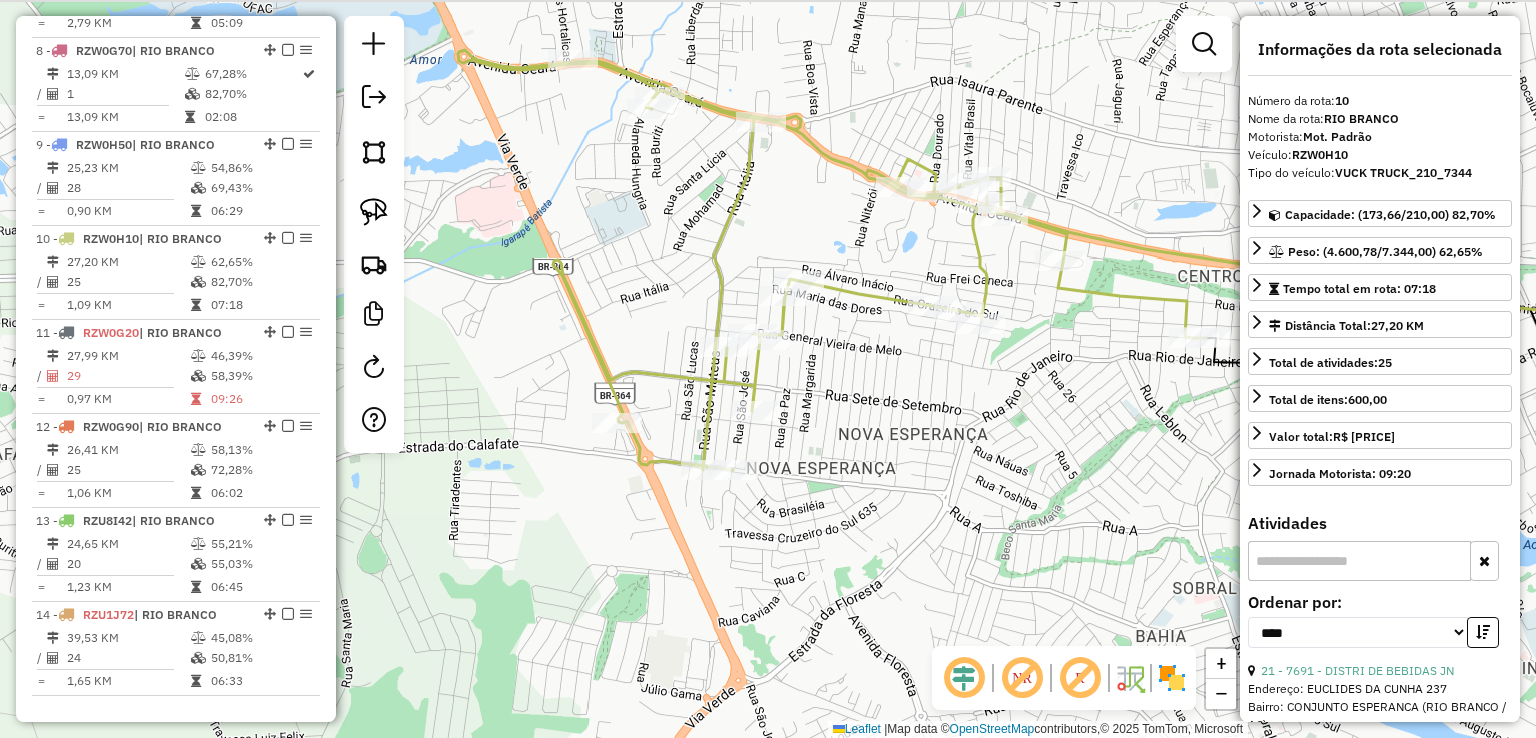 drag, startPoint x: 943, startPoint y: 421, endPoint x: 953, endPoint y: 471, distance: 50.990196 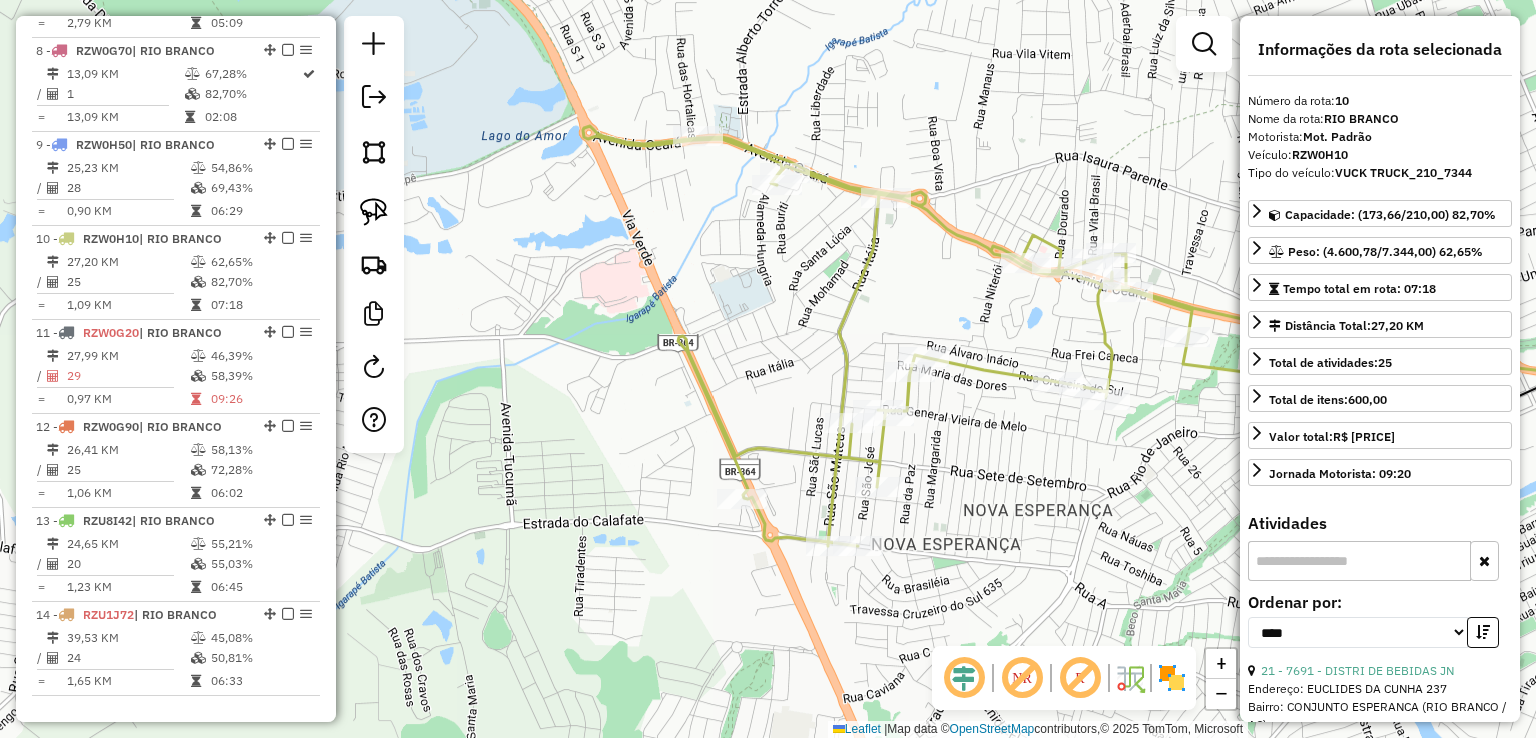 drag, startPoint x: 948, startPoint y: 406, endPoint x: 1125, endPoint y: 318, distance: 197.66891 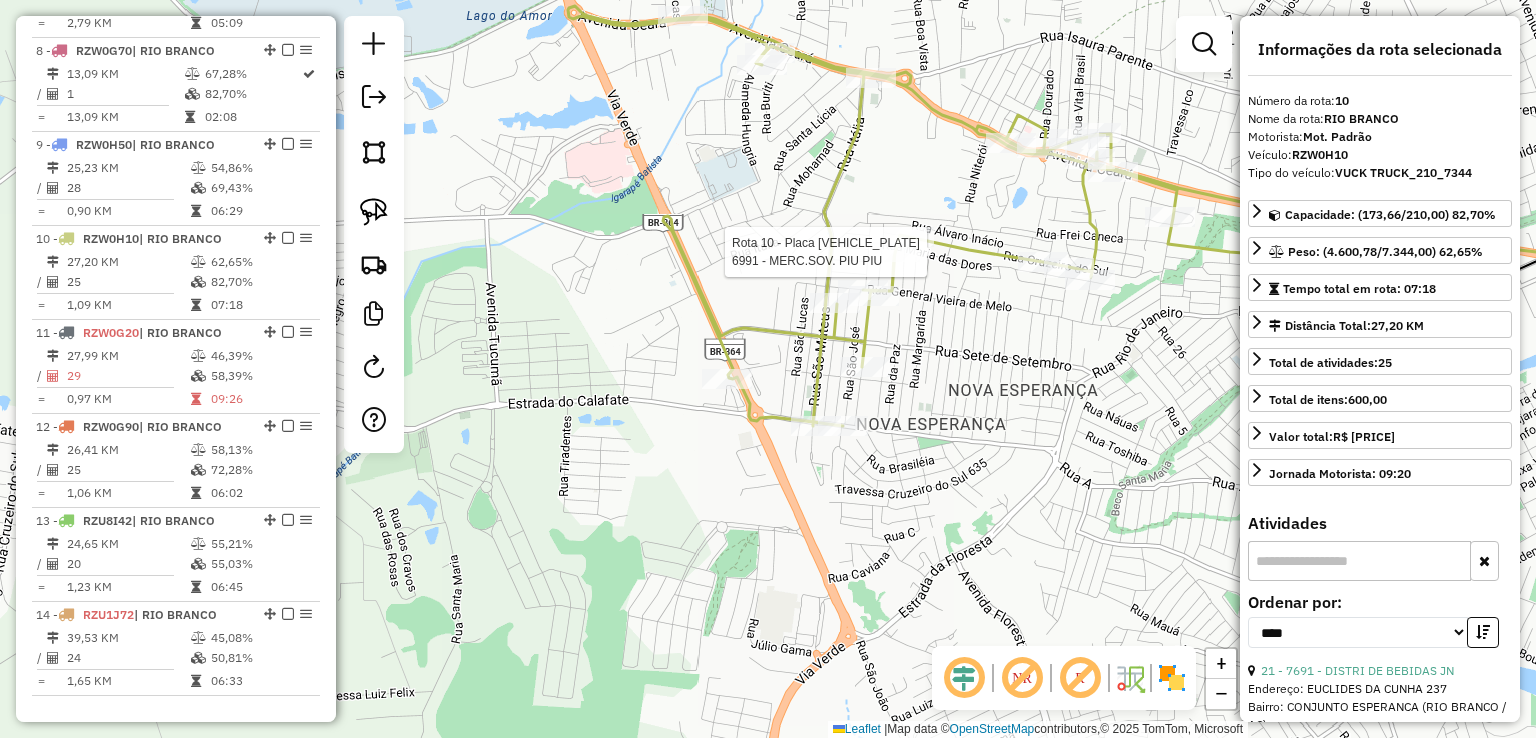 drag, startPoint x: 973, startPoint y: 510, endPoint x: 1016, endPoint y: 505, distance: 43.289722 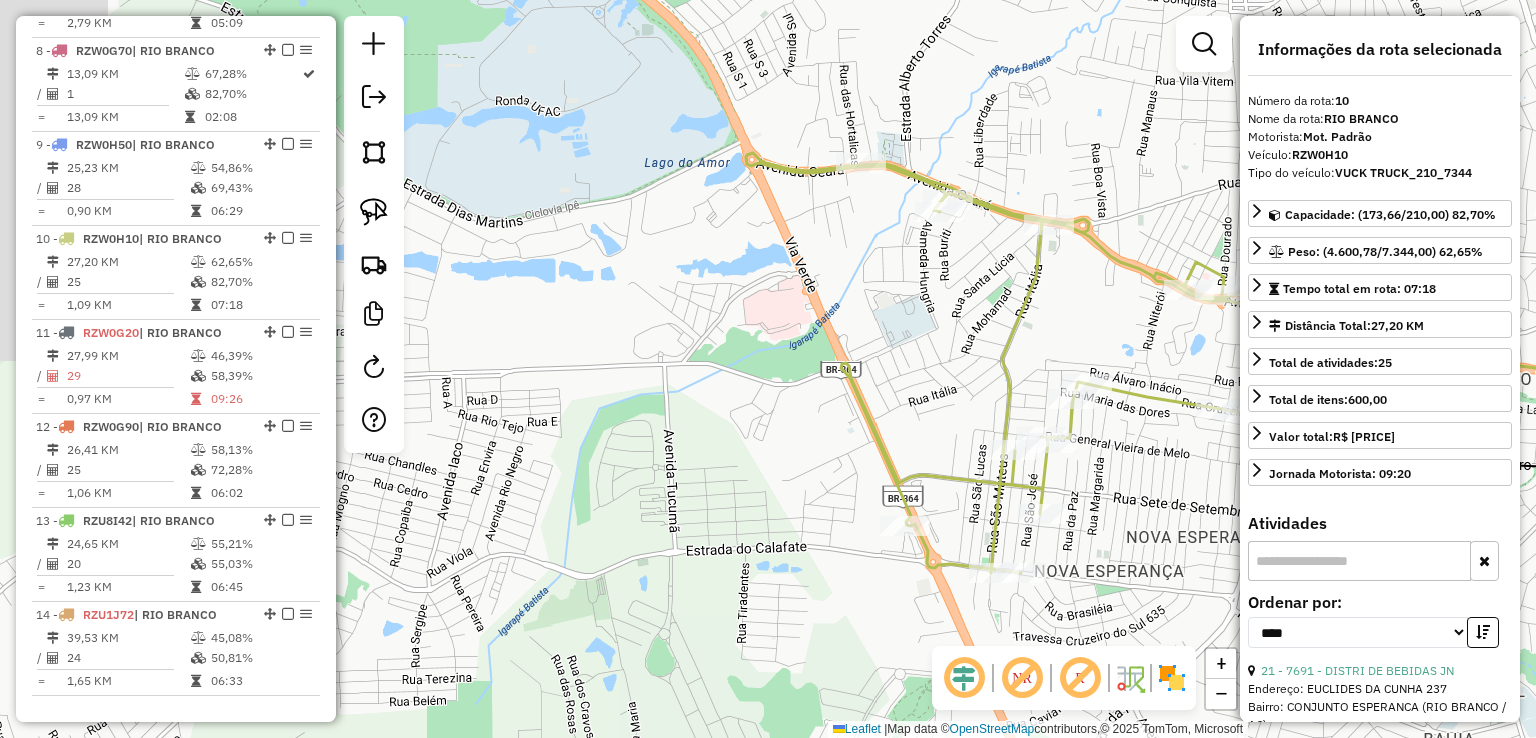 drag, startPoint x: 942, startPoint y: 386, endPoint x: 538, endPoint y: 236, distance: 430.94778 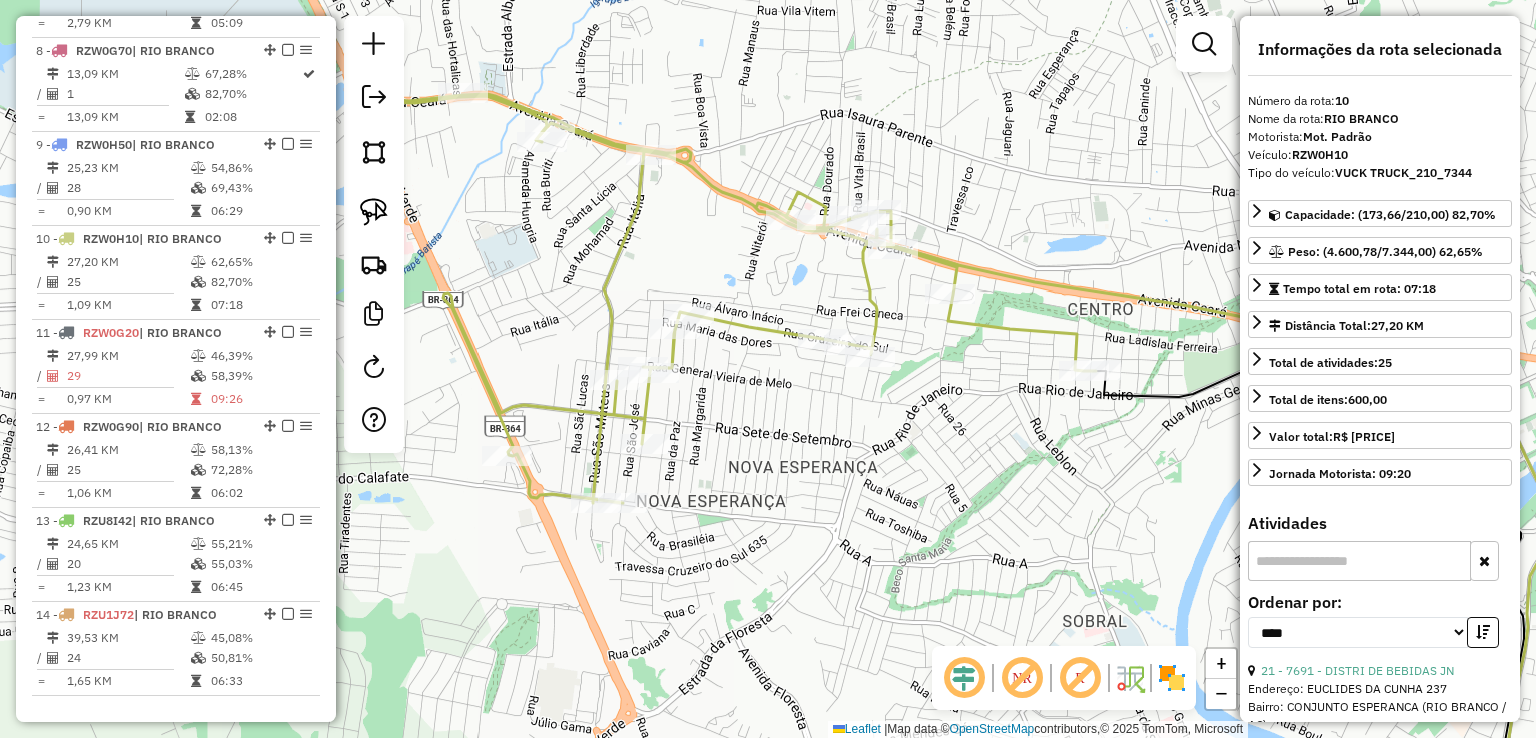 drag, startPoint x: 797, startPoint y: 217, endPoint x: 702, endPoint y: 237, distance: 97.082436 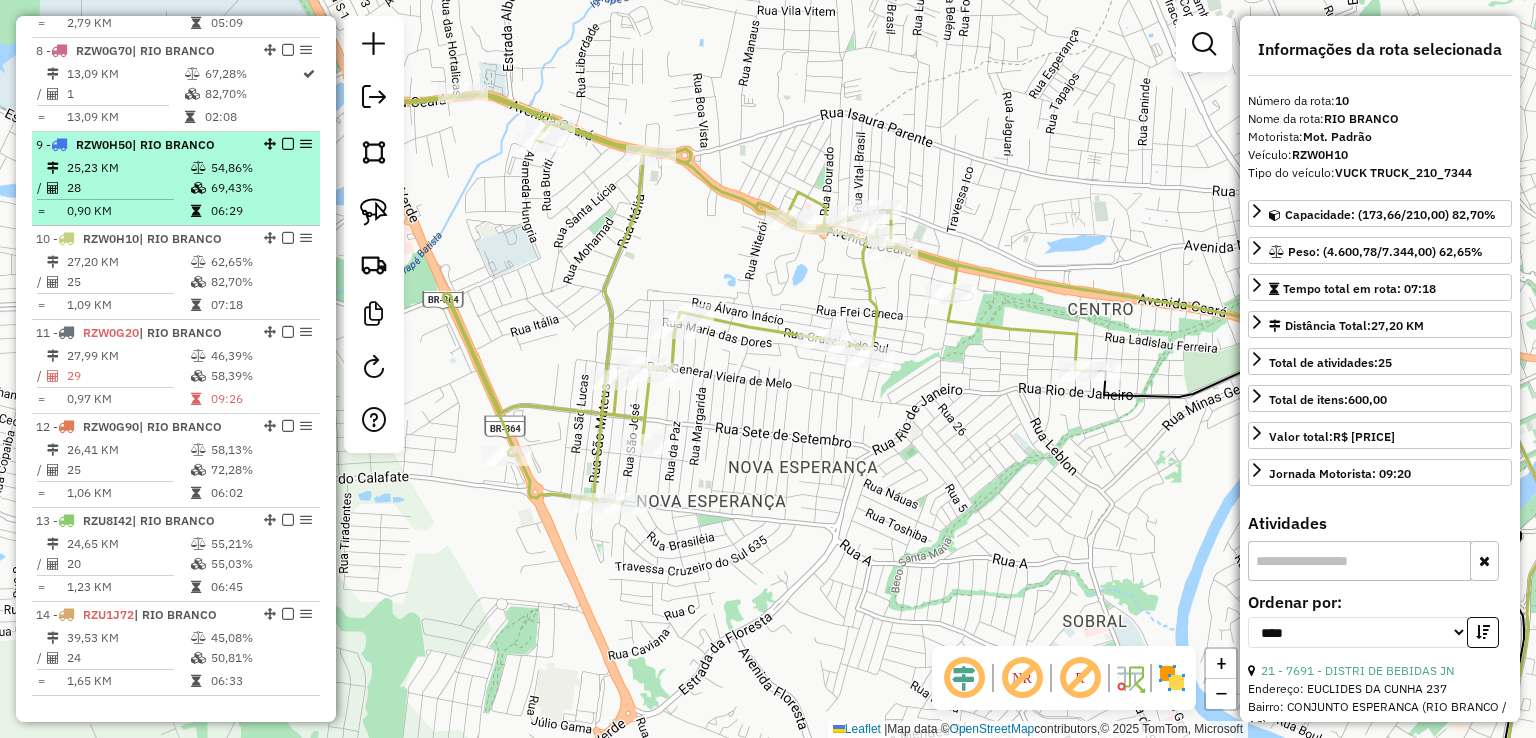 click on "28" at bounding box center [128, 188] 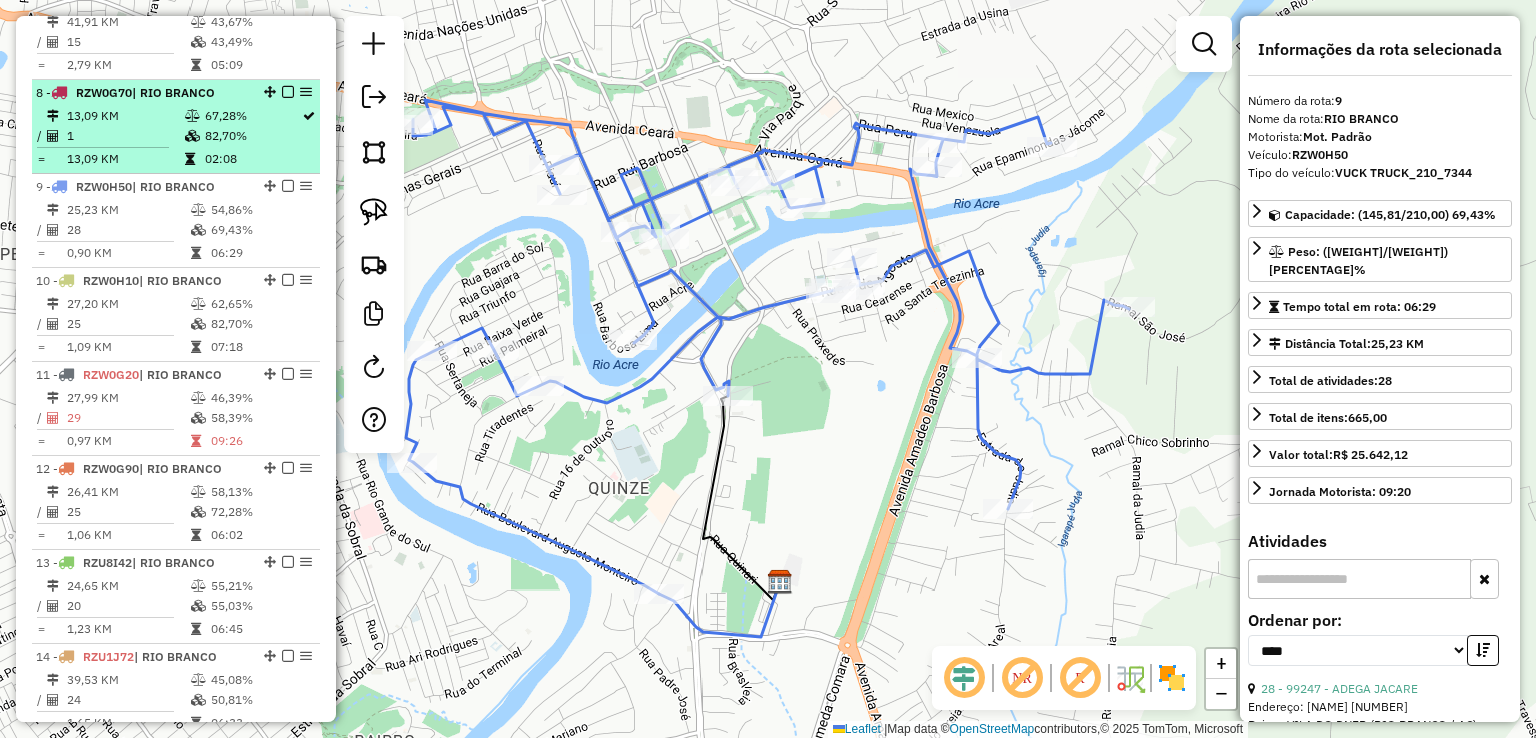 scroll, scrollTop: 1404, scrollLeft: 0, axis: vertical 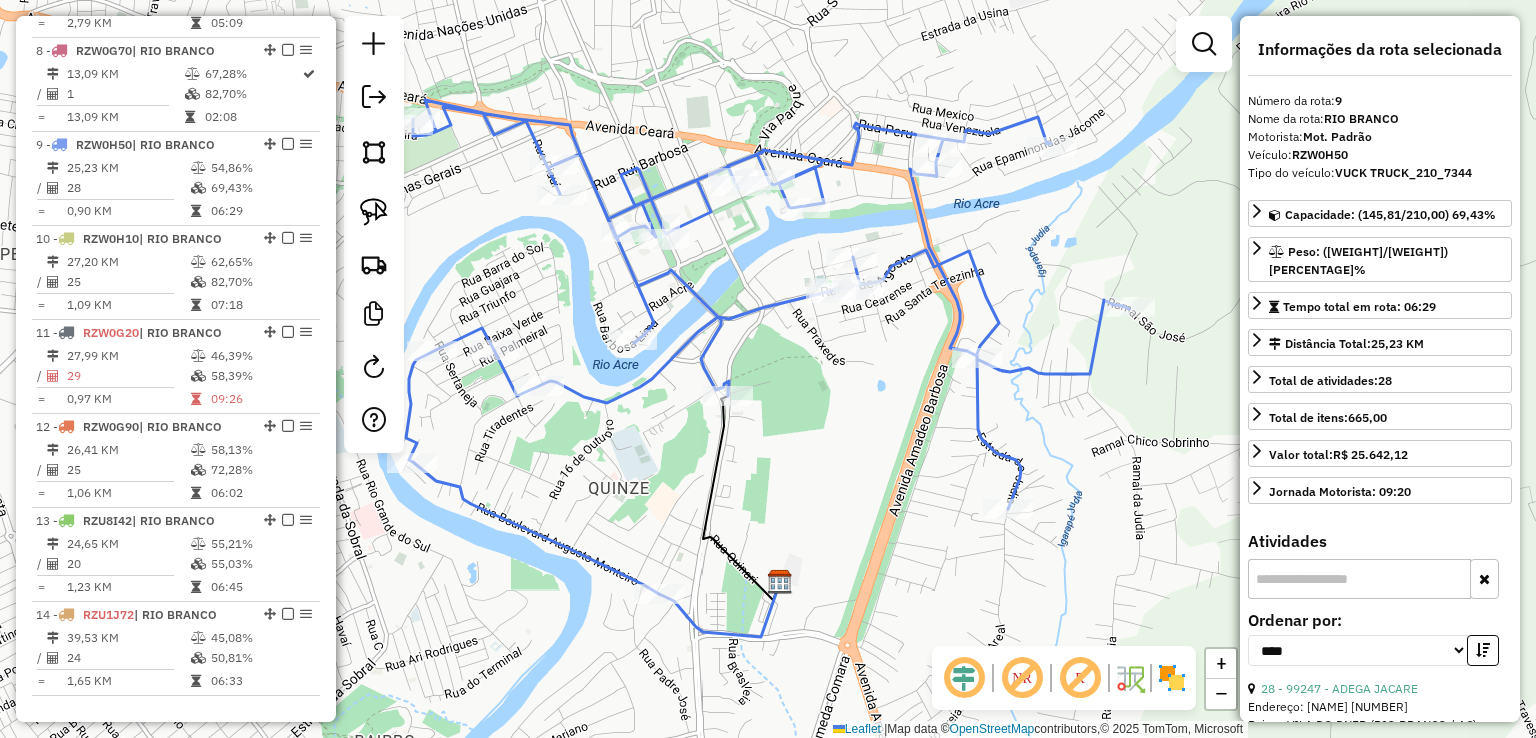 click on "Rota 9 - Placa [VEHICLE_PLATE]  4936 - VAREJAO DA HORA Janela de atendimento Grade de atendimento Capacidade Transportadoras Veículos Cliente Pedidos  Rotas Selecione os dias de semana para filtrar as janelas de atendimento  Seg   Ter   Qua   Qui   Sex   Sáb   Dom  Informe o período da janela de atendimento: De: Até:  Filtrar exatamente a janela do cliente  Considerar janela de atendimento padrão  Selecione os dias de semana para filtrar as grades de atendimento  Seg   Ter   Qua   Qui   Sex   Sáb   Dom   Considerar clientes sem dia de atendimento cadastrado  Clientes fora do dia de atendimento selecionado Filtrar as atividades entre os valores definidos abaixo:  Peso mínimo:   Peso máximo:   Cubagem mínima:   Cubagem máxima:   De:   Até:  Filtrar as atividades entre o tempo de atendimento definido abaixo:  De:   Até:   Considerar capacidade total dos clientes não roteirizados Transportadora: Selecione um ou mais itens Tipo de veículo: Selecione um ou mais itens Veículo: Selecione um ou mais itens Nome:" 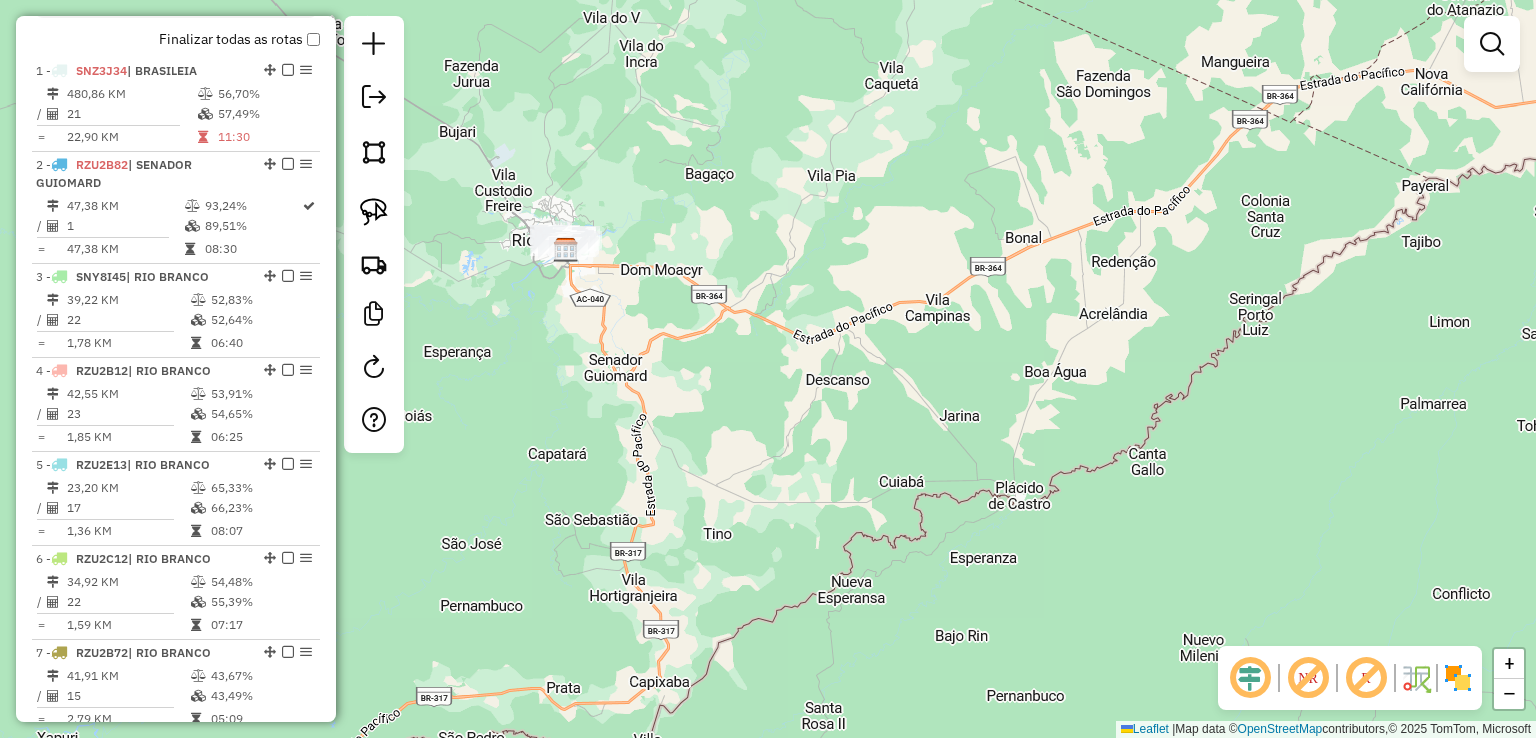 scroll, scrollTop: 704, scrollLeft: 0, axis: vertical 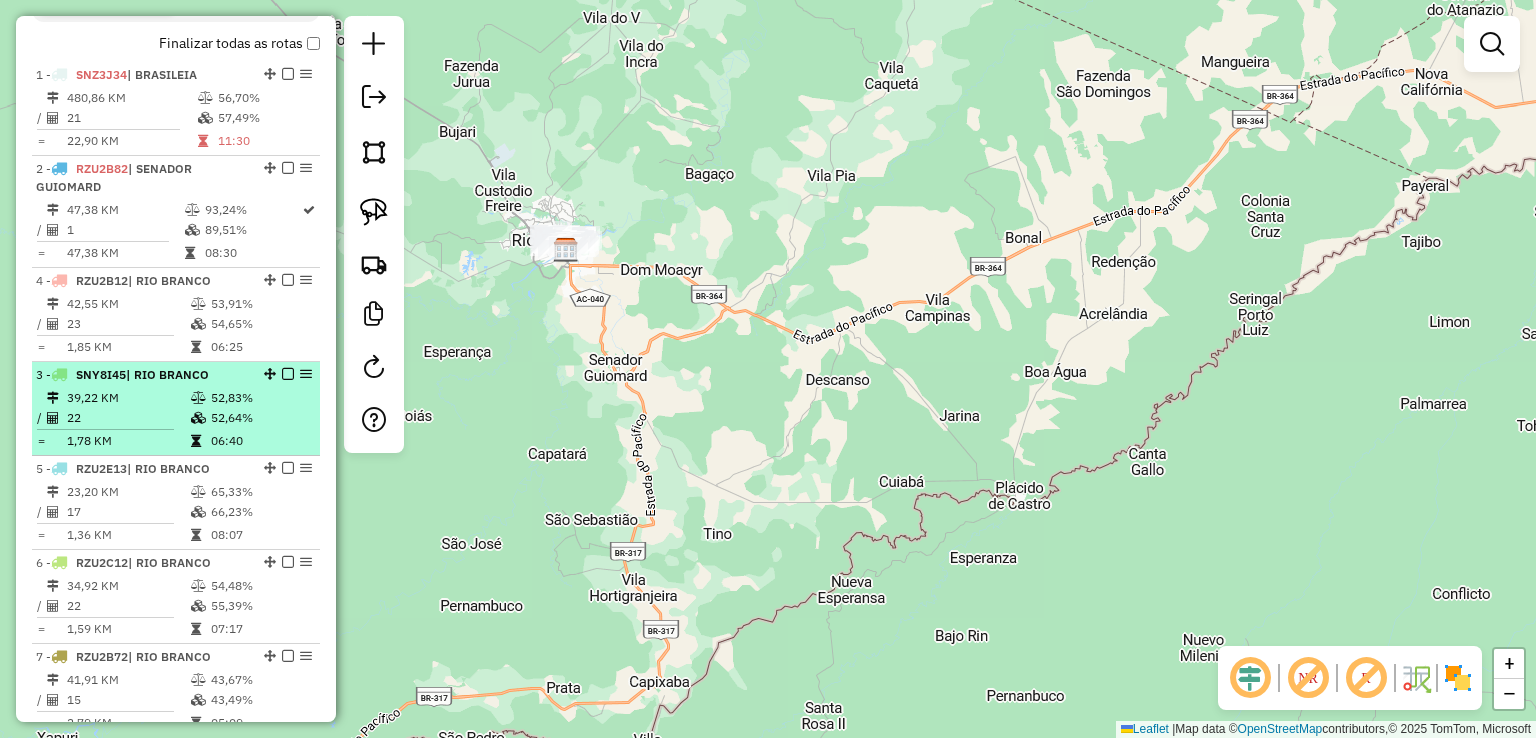 drag, startPoint x: 266, startPoint y: 372, endPoint x: 260, endPoint y: 312, distance: 60.299255 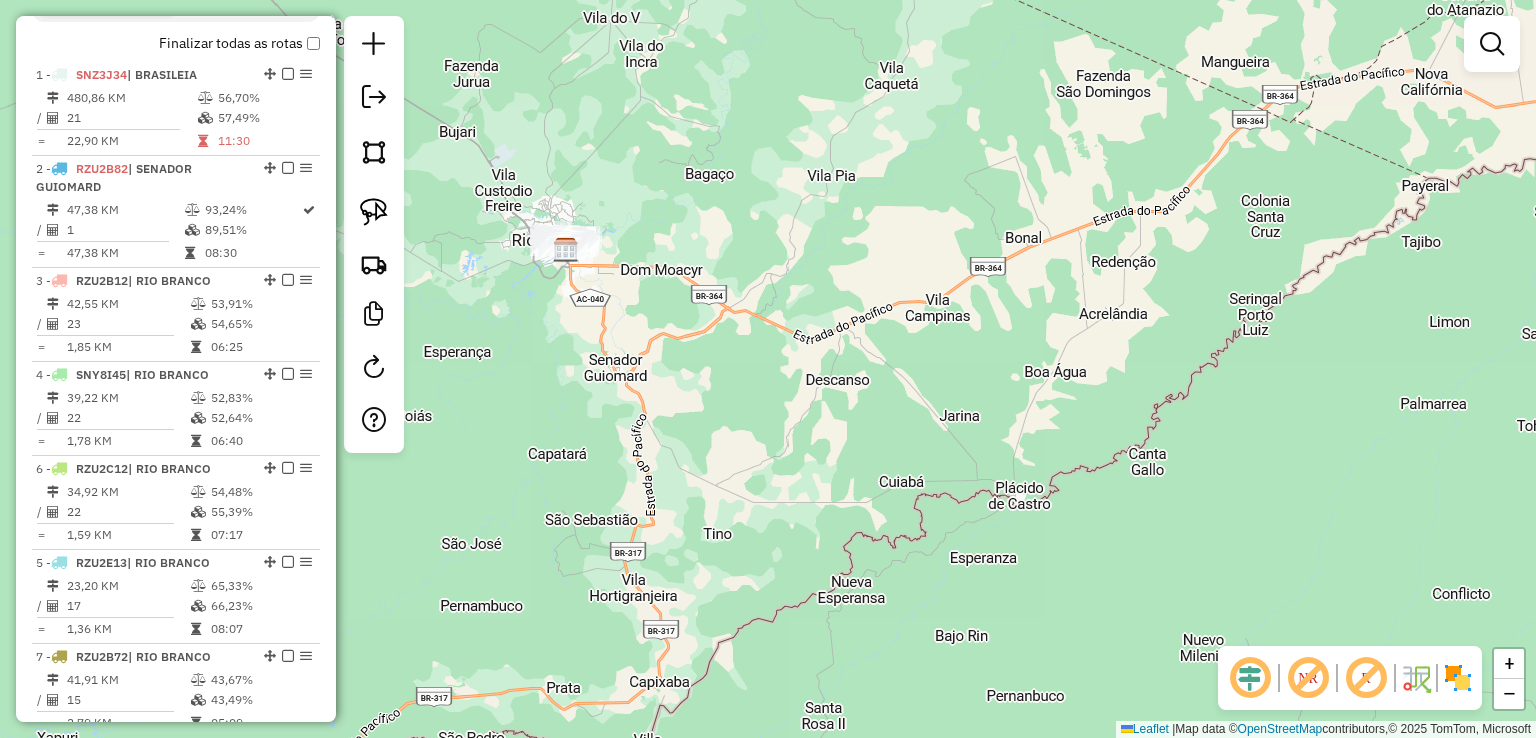 drag, startPoint x: 269, startPoint y: 559, endPoint x: 257, endPoint y: 479, distance: 80.895 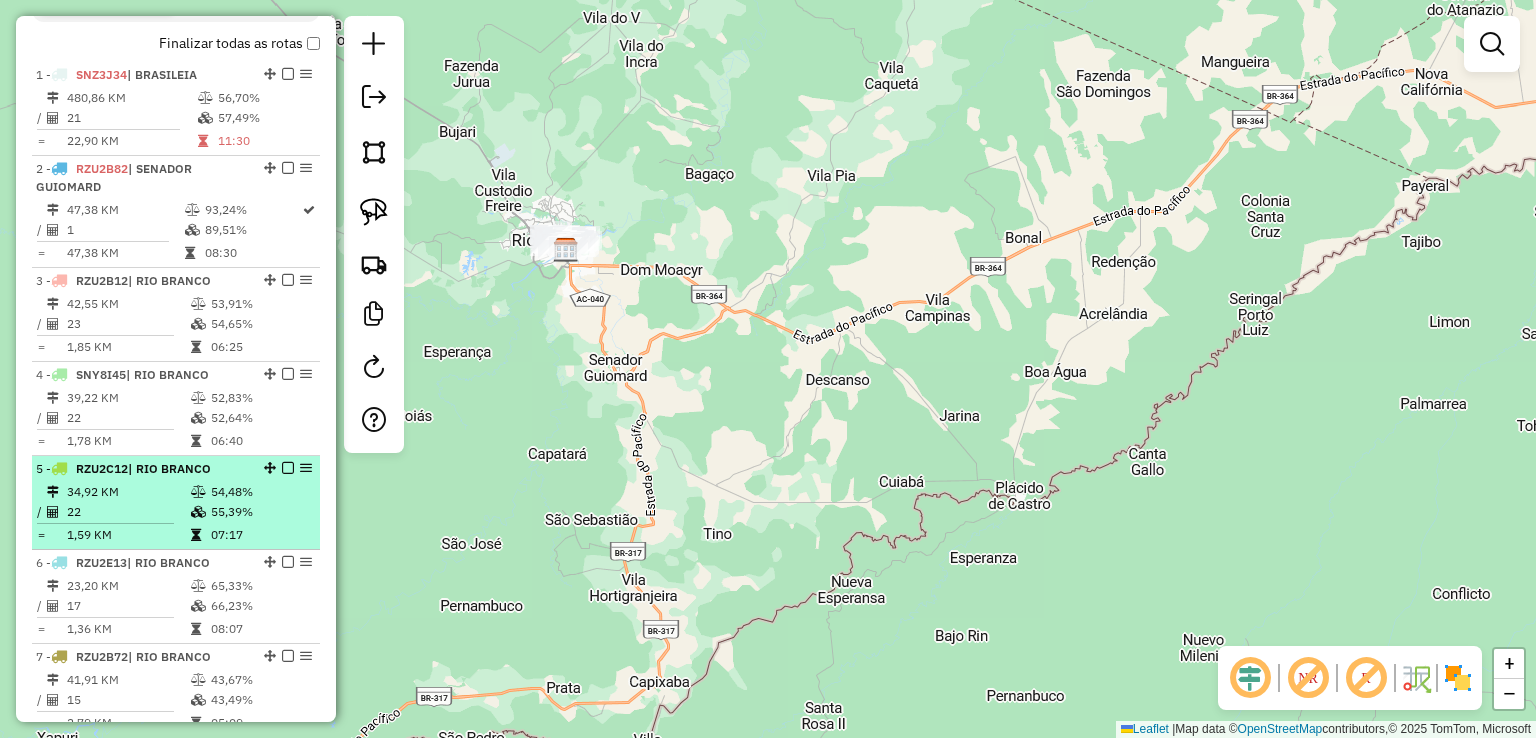 scroll, scrollTop: 804, scrollLeft: 0, axis: vertical 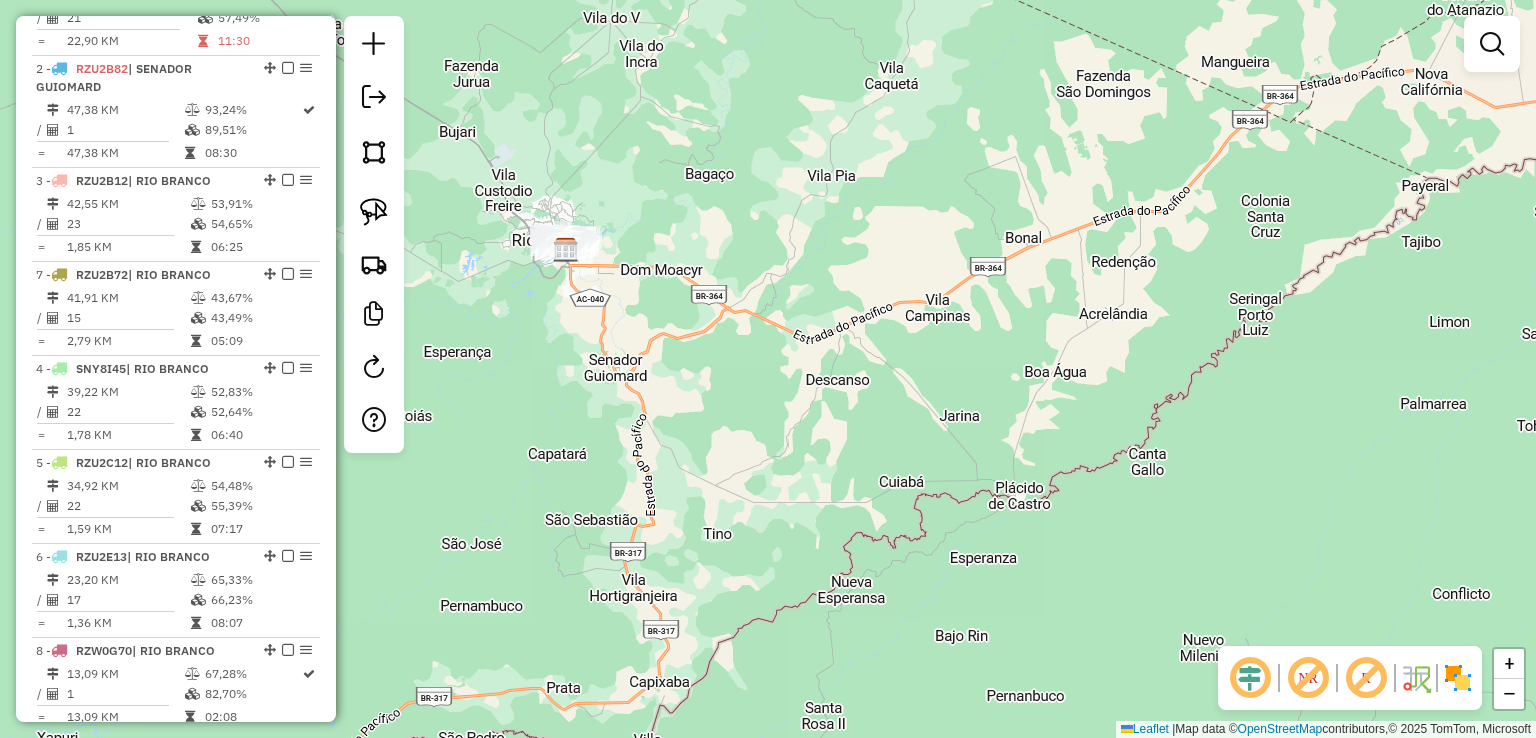drag, startPoint x: 264, startPoint y: 553, endPoint x: 264, endPoint y: 285, distance: 268 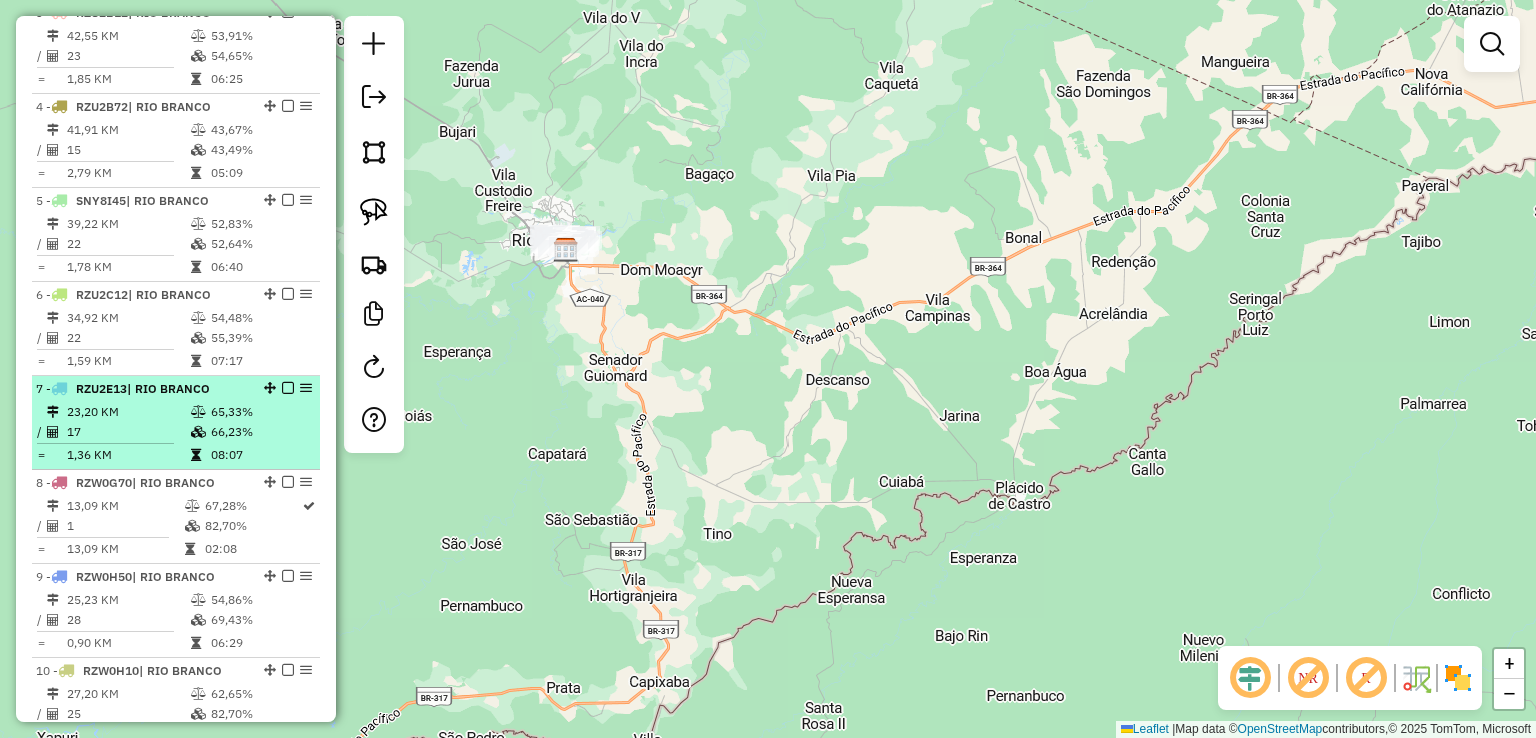 scroll, scrollTop: 1004, scrollLeft: 0, axis: vertical 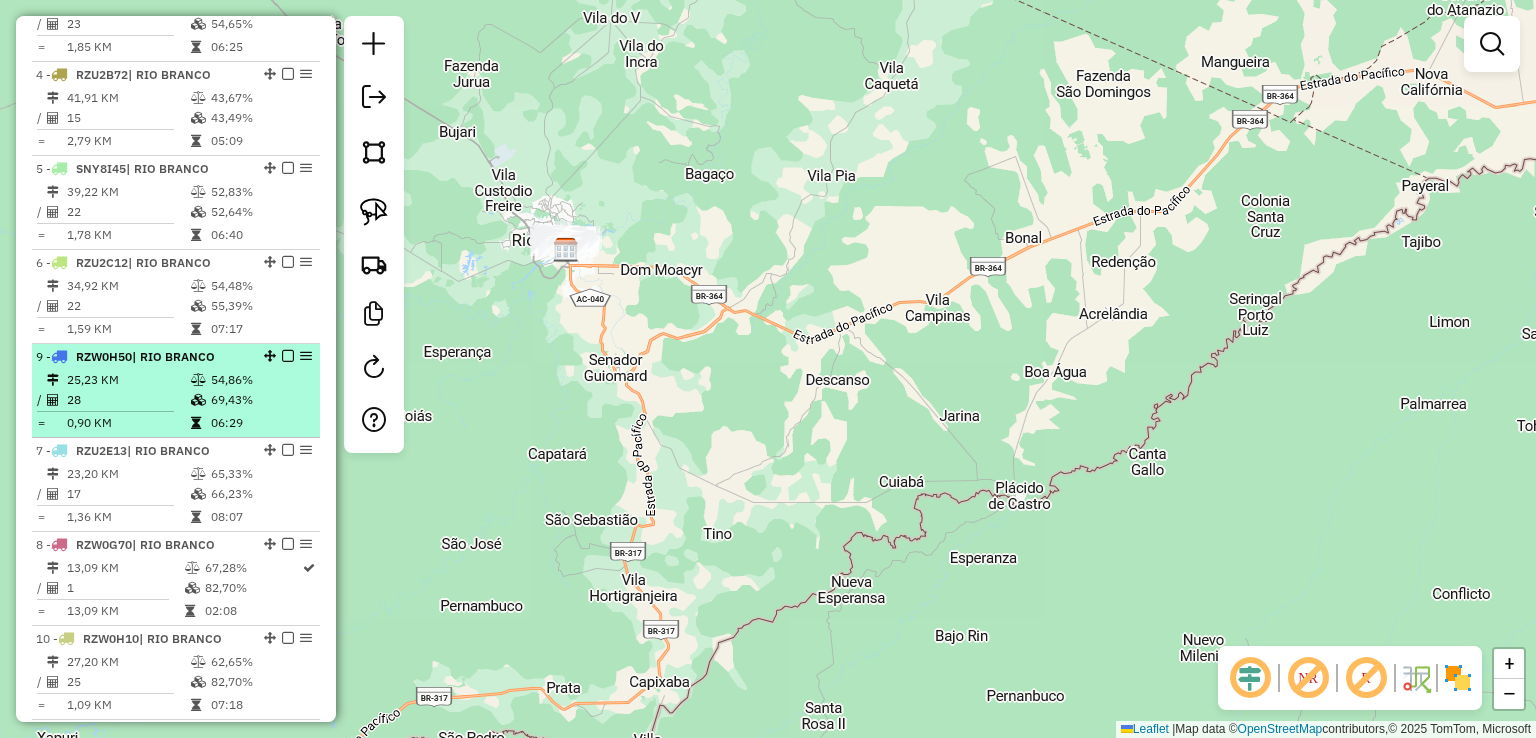 drag, startPoint x: 263, startPoint y: 544, endPoint x: 262, endPoint y: 385, distance: 159.00314 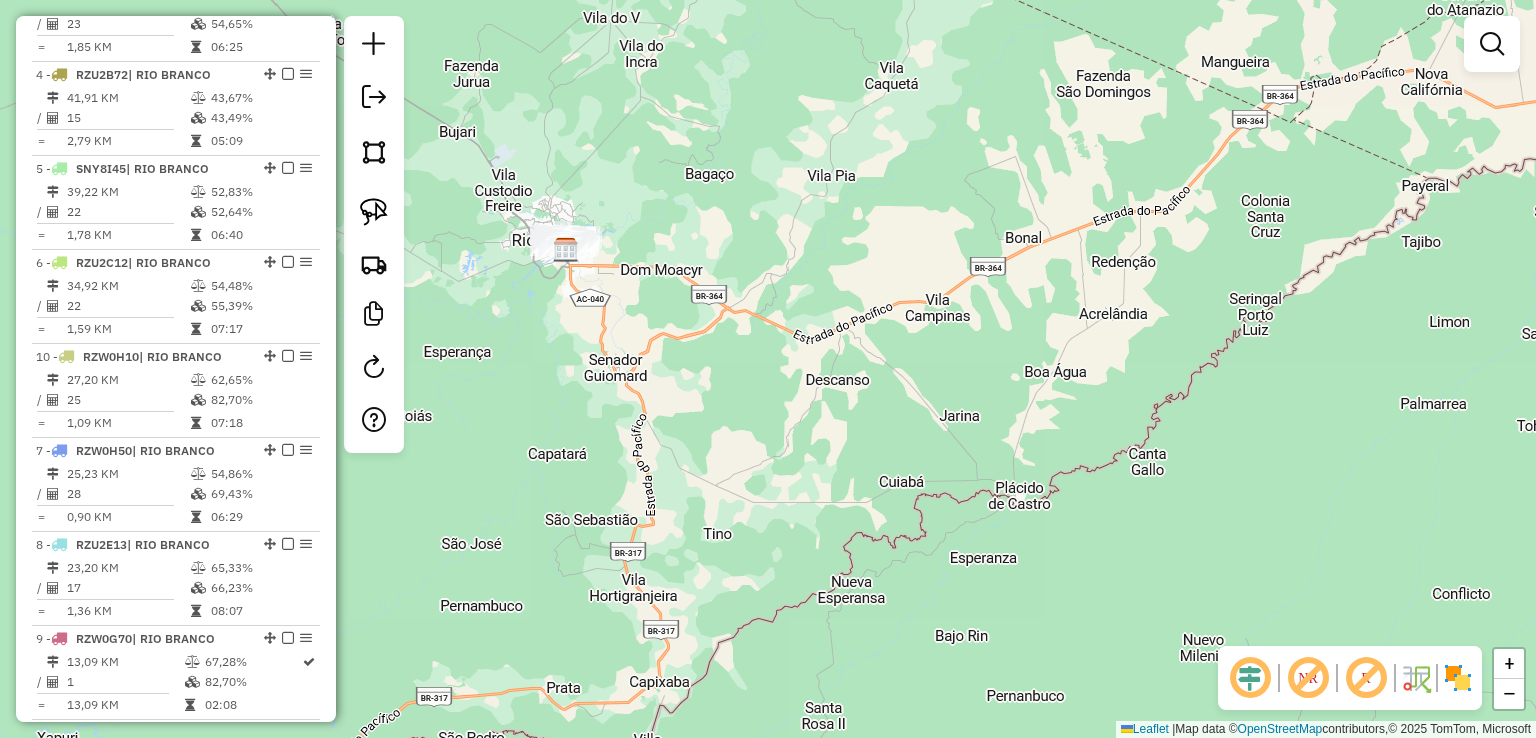 drag, startPoint x: 264, startPoint y: 632, endPoint x: 248, endPoint y: 382, distance: 250.51147 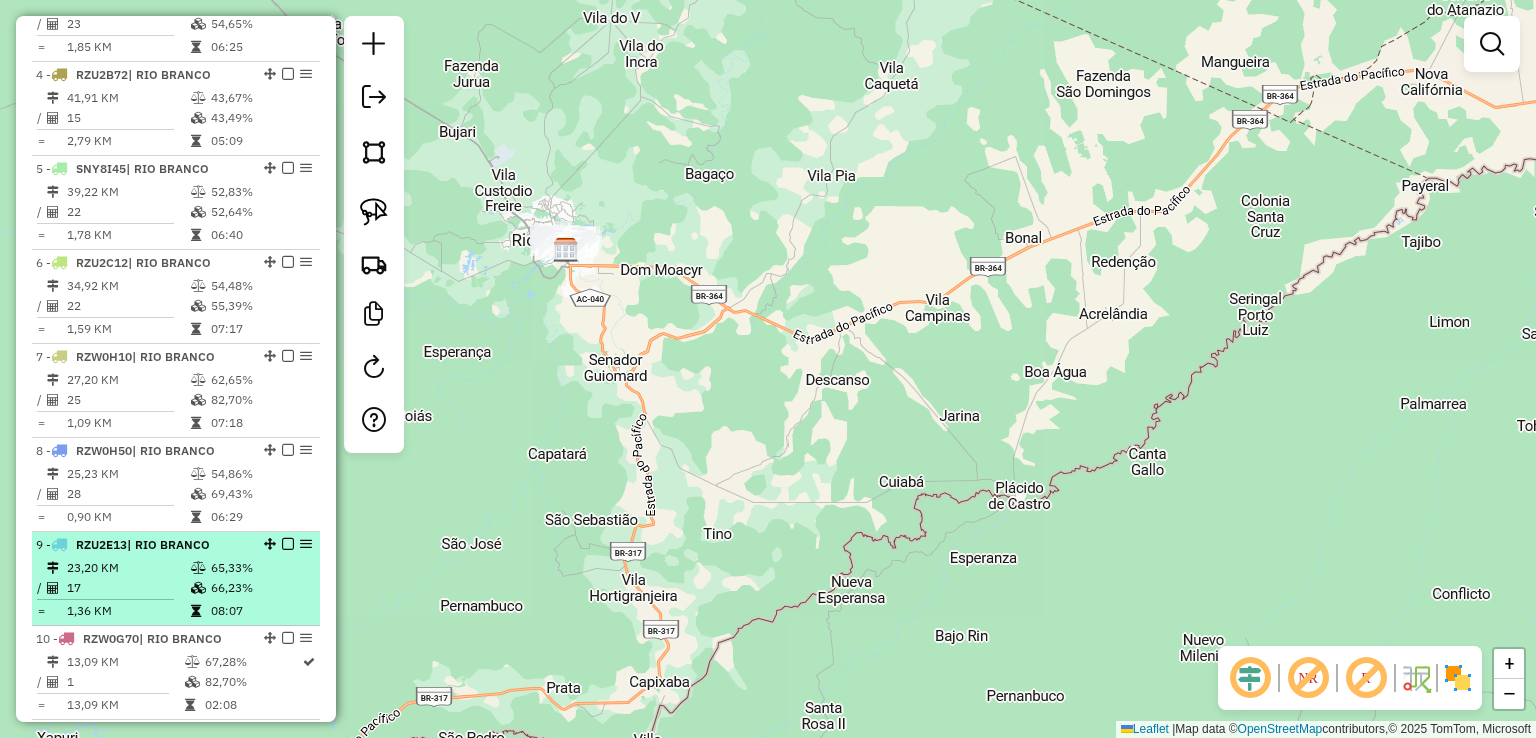 scroll, scrollTop: 1304, scrollLeft: 0, axis: vertical 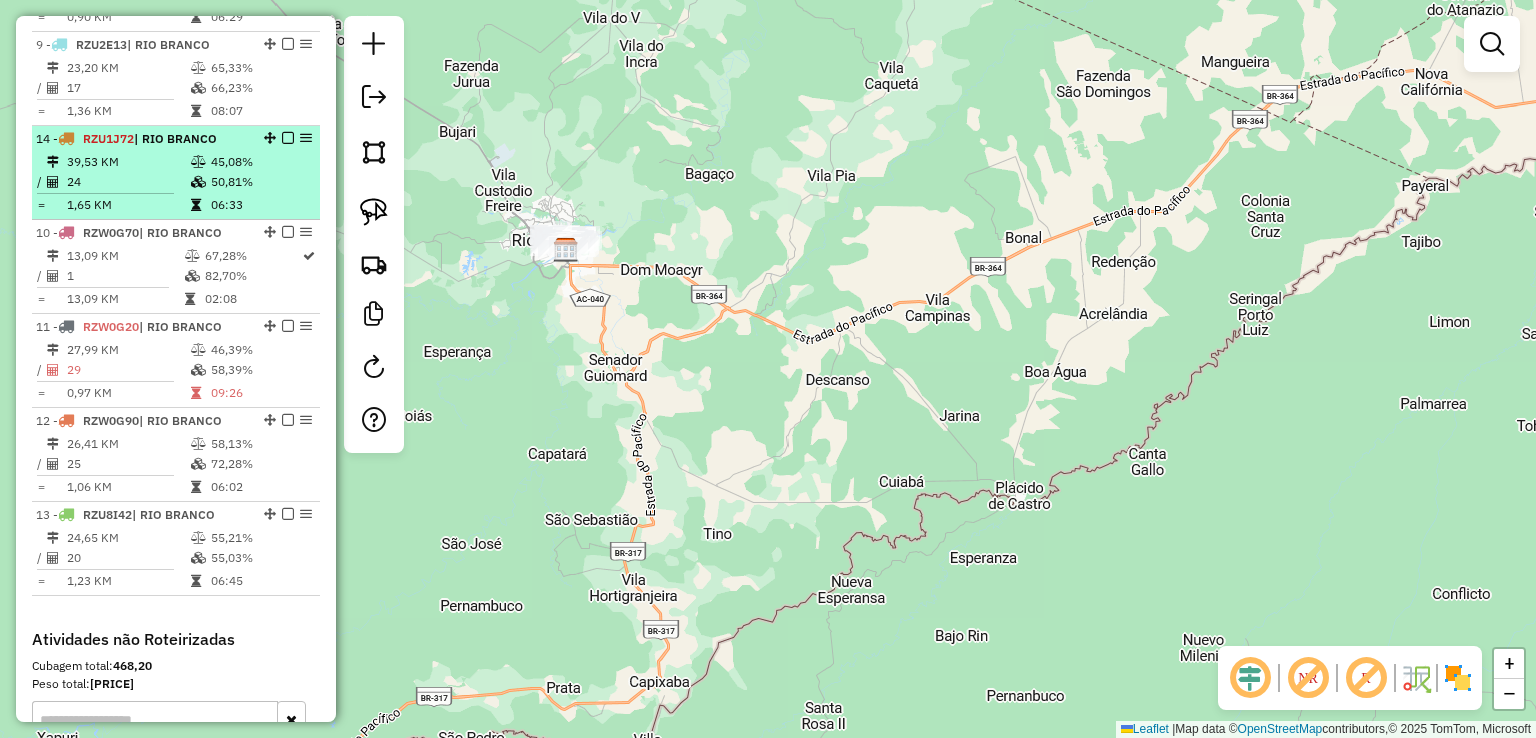drag, startPoint x: 263, startPoint y: 505, endPoint x: 246, endPoint y: 73, distance: 432.33435 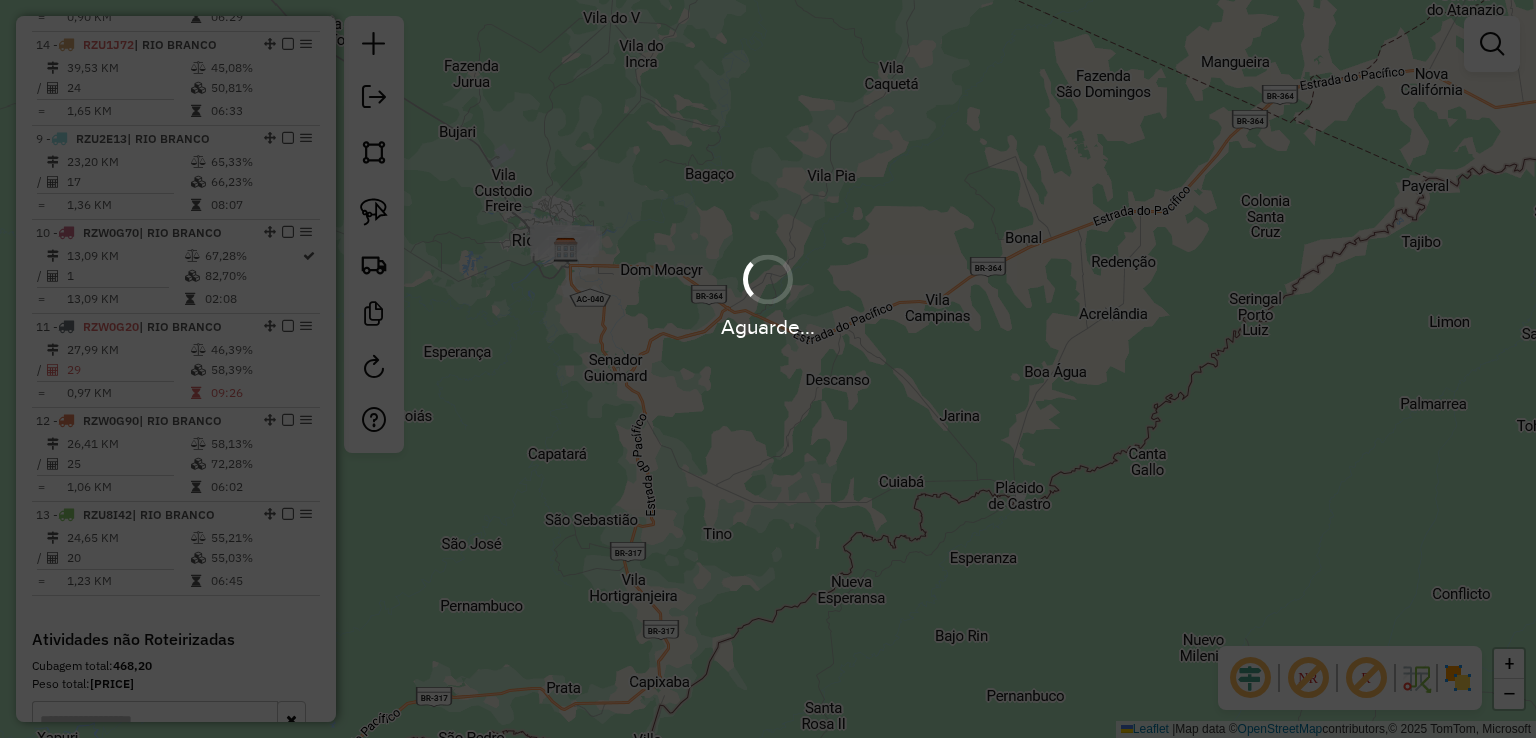 click on "Informações da Sessão 974164 - 02/08/2025     Criação: 01/08/2025 21:39   Depósito:  GP7 NORTE  Total de rotas:  14  Distância Total:  894,15 km  Tempo total:  98:19  Valor total:  R$ 641.334,80  - Total roteirizado:  R$ 546.743,64  - Total não roteirizado:  R$ 94.591,16  Total de Atividades Roteirizadas:  273  Total de Pedidos Roteirizados:  391  Peso total roteirizado:  83.774,77  Cubagem total roteirizado:  2.973,50  Total de Atividades não Roteirizadas:  145  Total de Pedidos não Roteirizados:  183 Total de caixas por viagem:  2.973,50 /   14 =  212,39 Média de Atividades por viagem:  273 /   14 =  19,50 Ocupação média da frota:  63,93%   Rotas vários dias:  0  Clientes Priorizados NR:  0 Rotas  Recargas: 0   Ver rotas   Ver veículos  Finalizar todas as rotas   1 -       [VEHICLE_PLATE]   | [CITY] /" at bounding box center [768, 369] 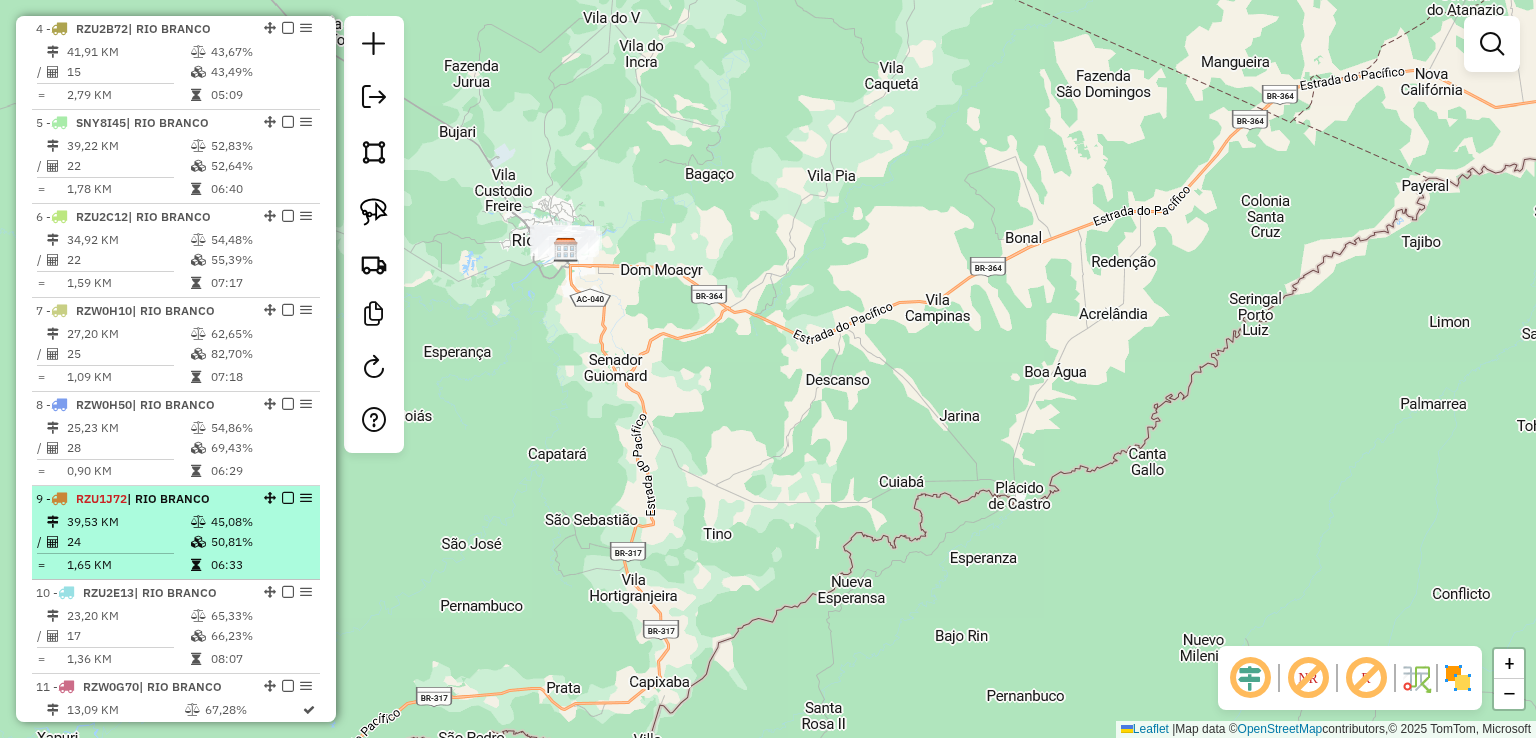 scroll, scrollTop: 1004, scrollLeft: 0, axis: vertical 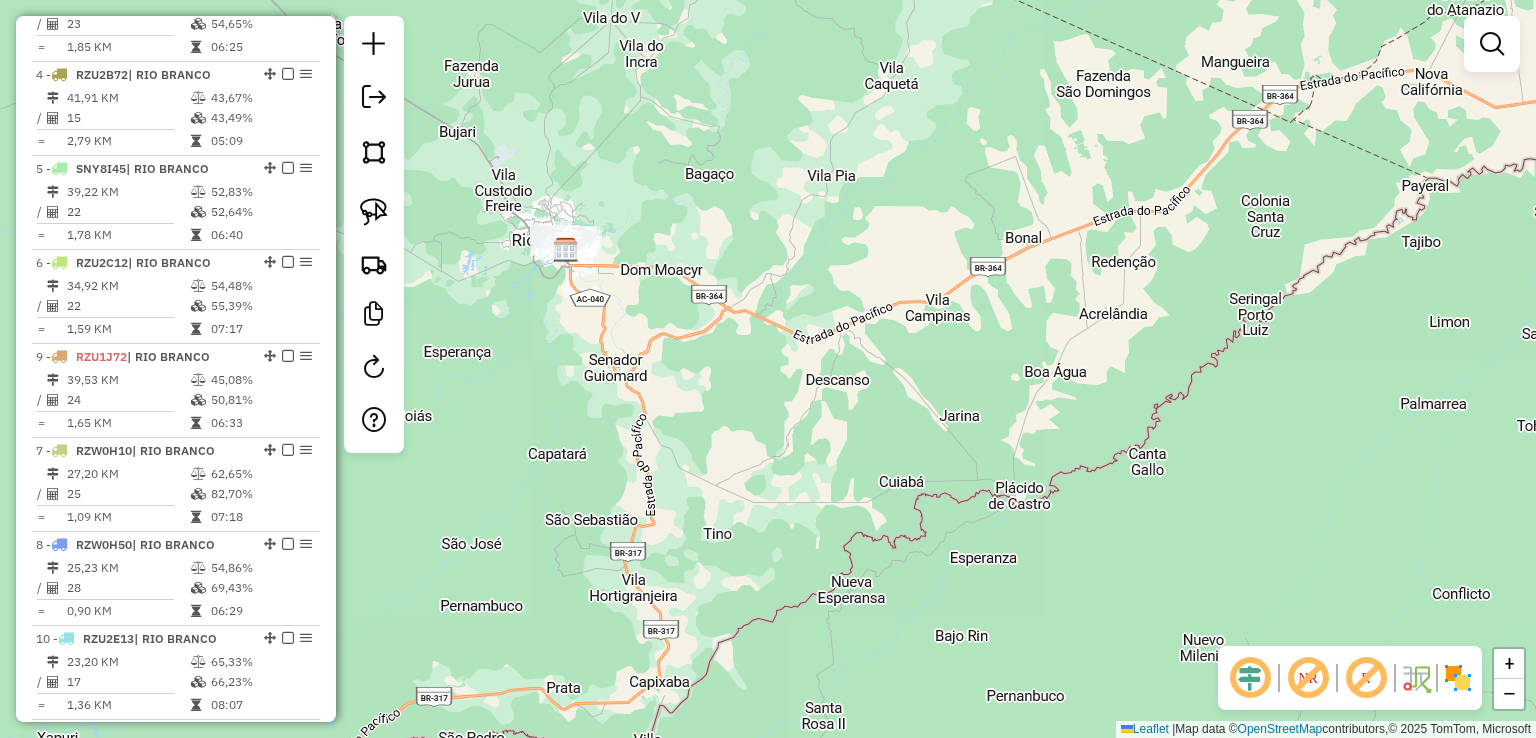 drag, startPoint x: 264, startPoint y: 545, endPoint x: 267, endPoint y: 261, distance: 284.01584 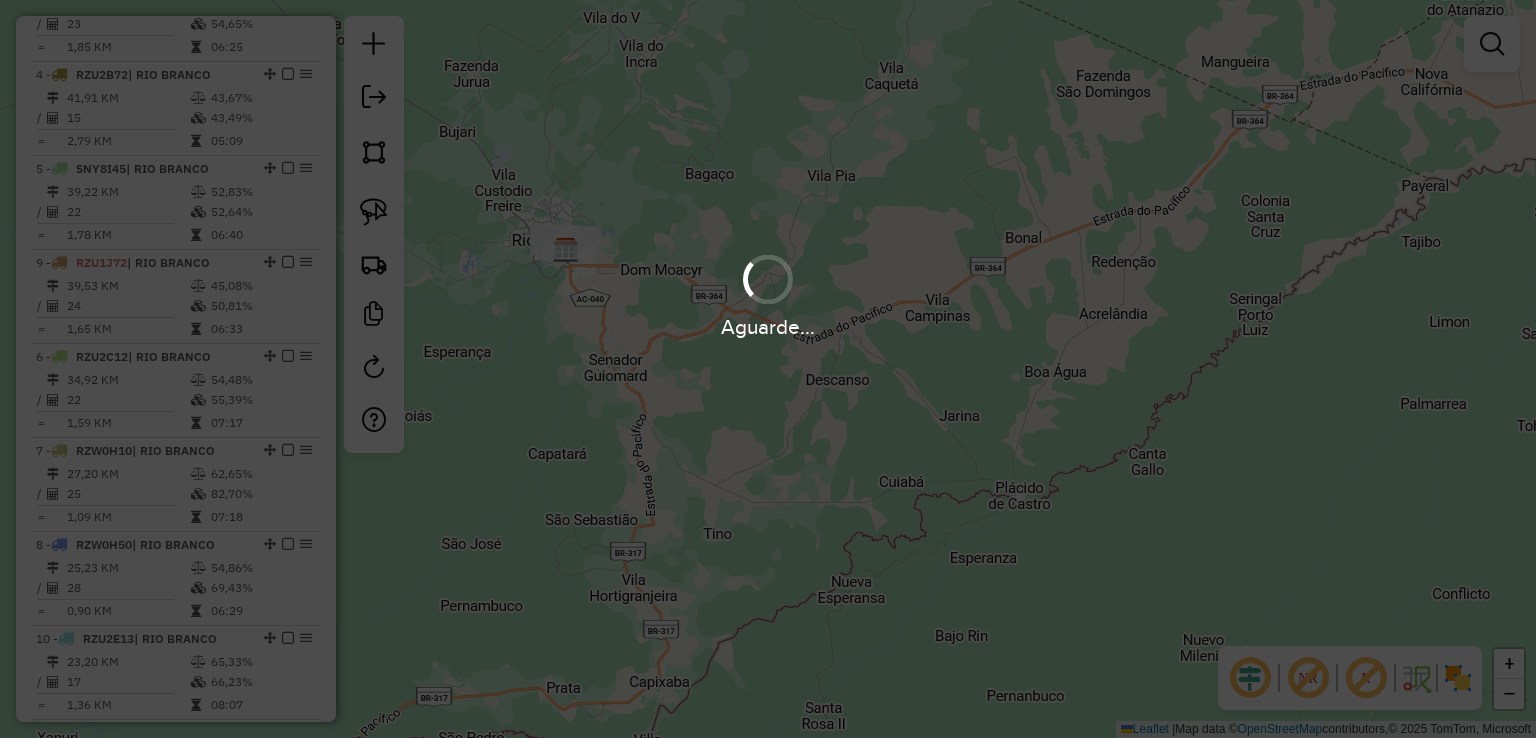 click on "Aguarde..." at bounding box center (768, 295) 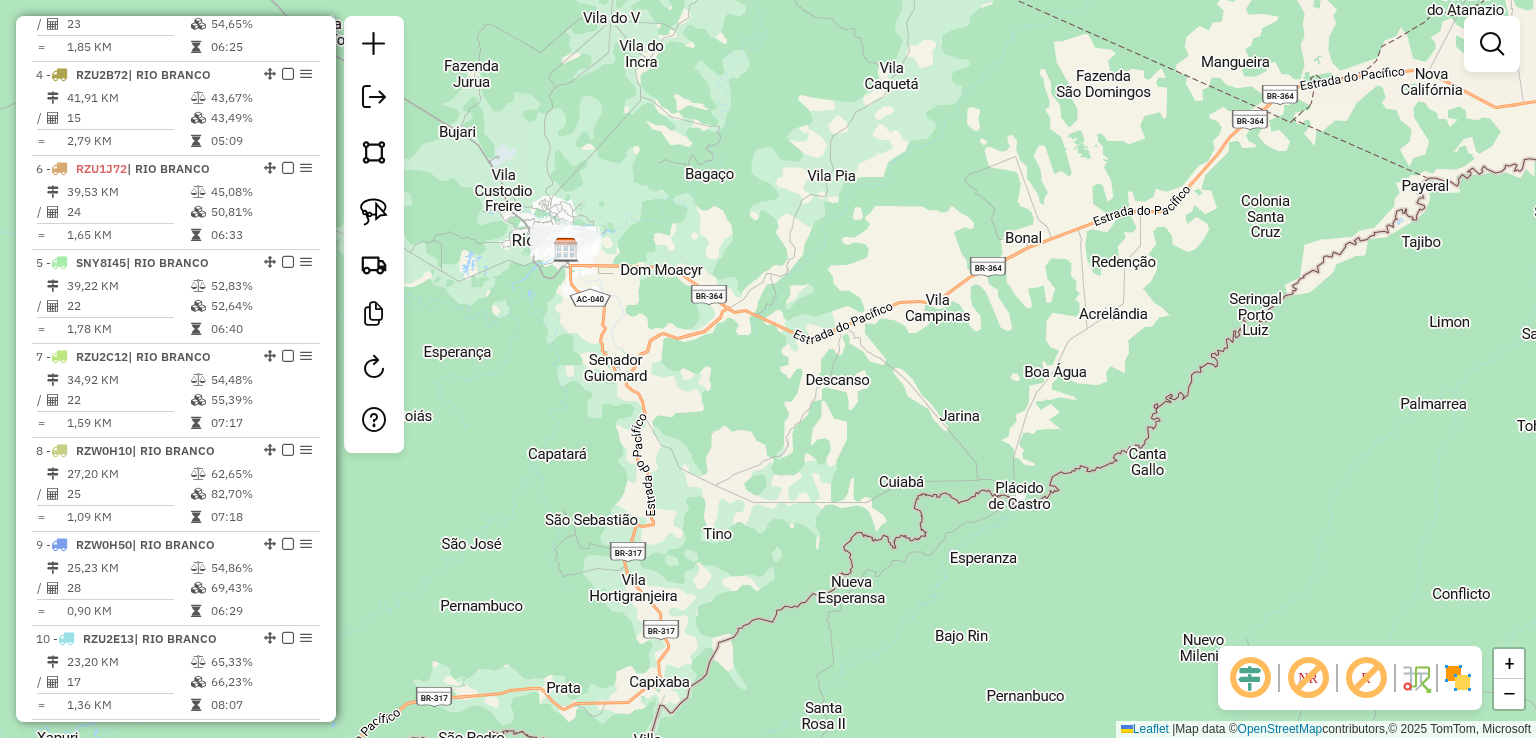 drag, startPoint x: 264, startPoint y: 260, endPoint x: 261, endPoint y: 183, distance: 77.05842 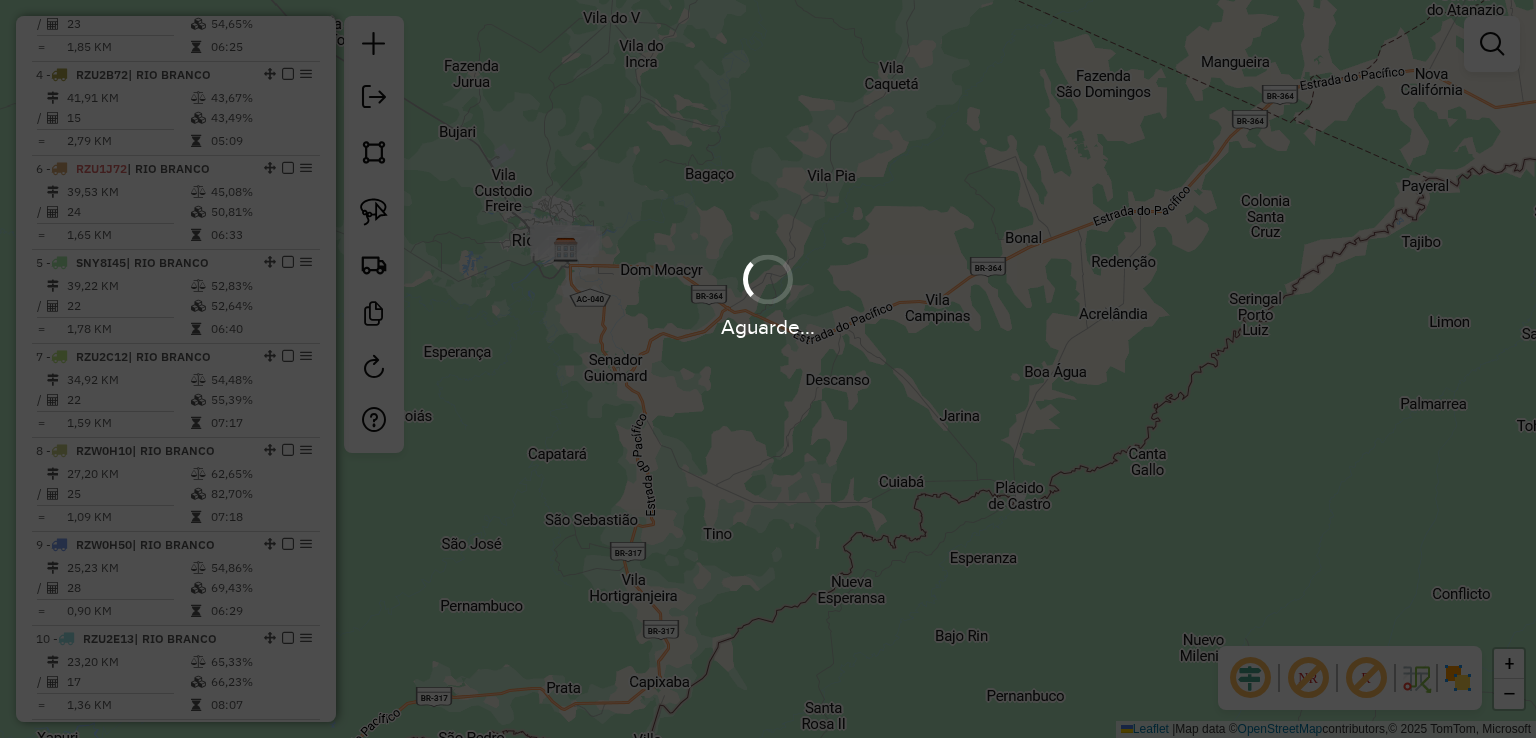 click on "Aguarde..." at bounding box center [768, 369] 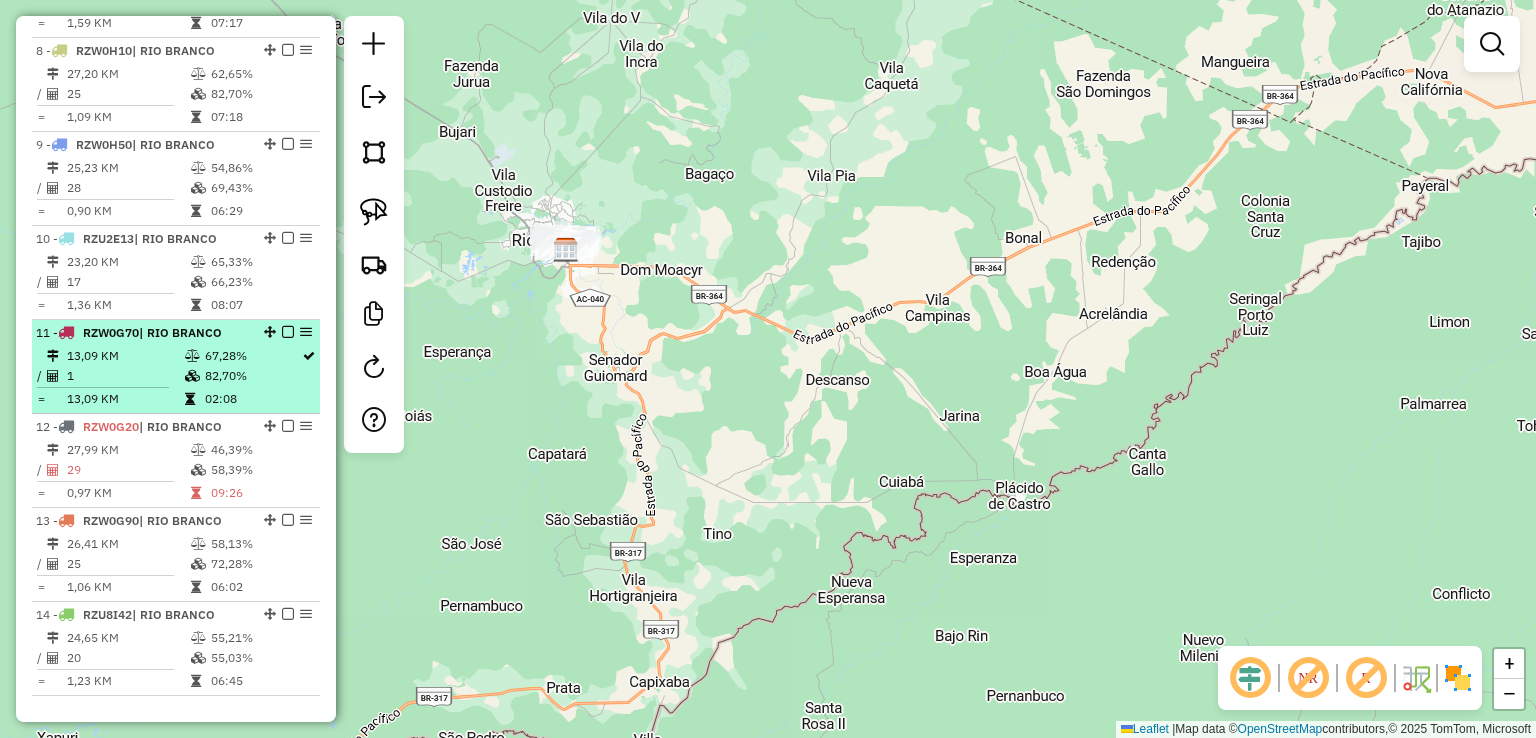 scroll, scrollTop: 1504, scrollLeft: 0, axis: vertical 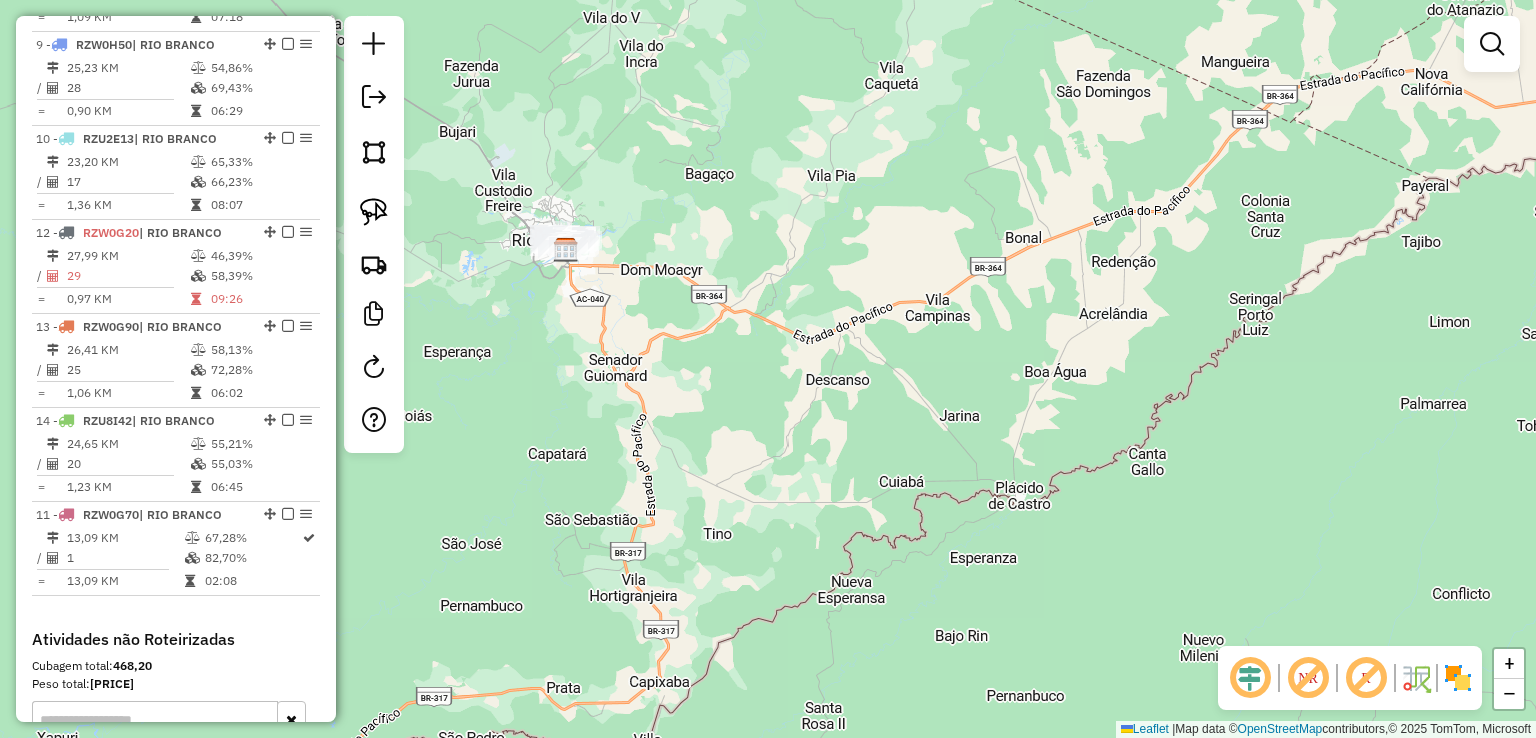 drag, startPoint x: 262, startPoint y: 227, endPoint x: 209, endPoint y: 576, distance: 353.0014 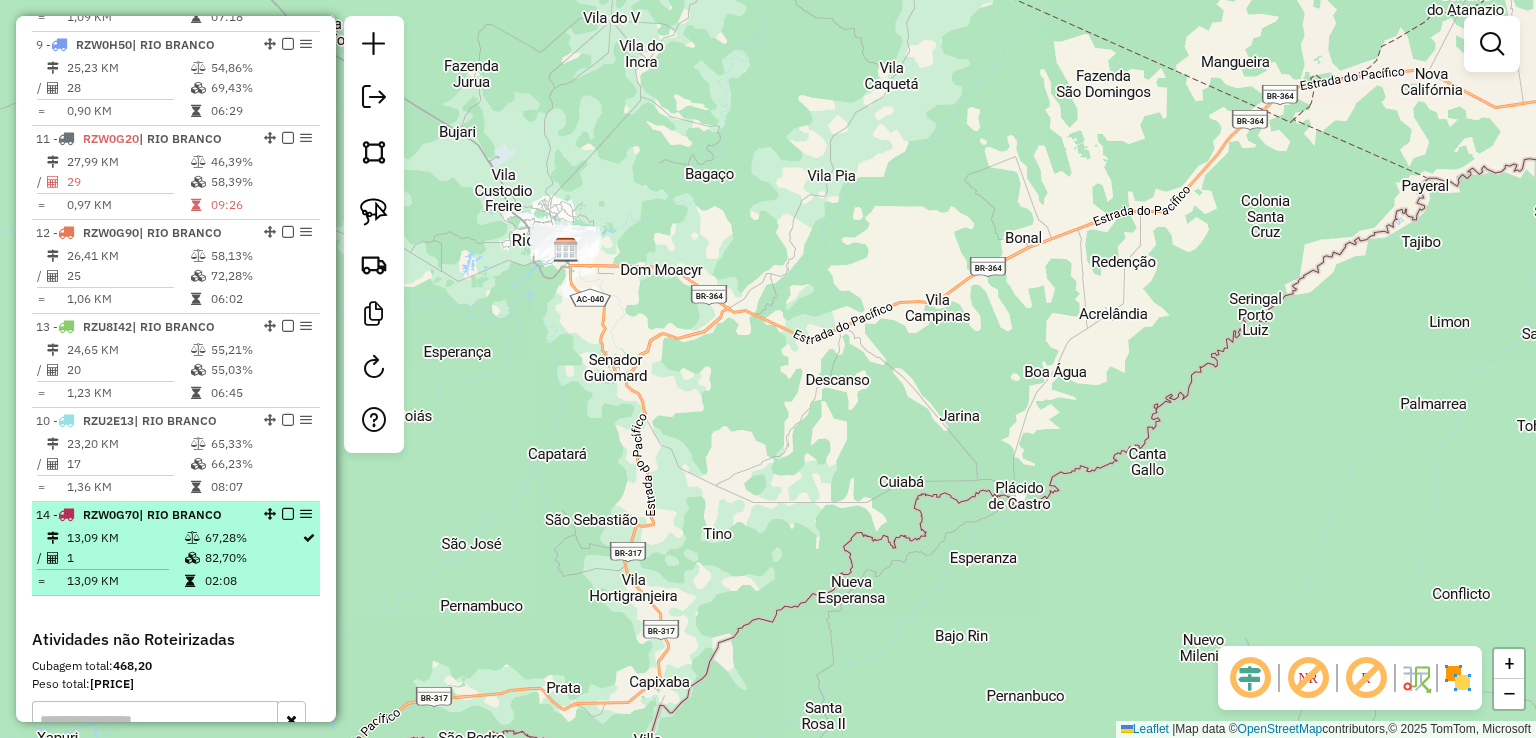 drag, startPoint x: 264, startPoint y: 131, endPoint x: 215, endPoint y: 499, distance: 371.2479 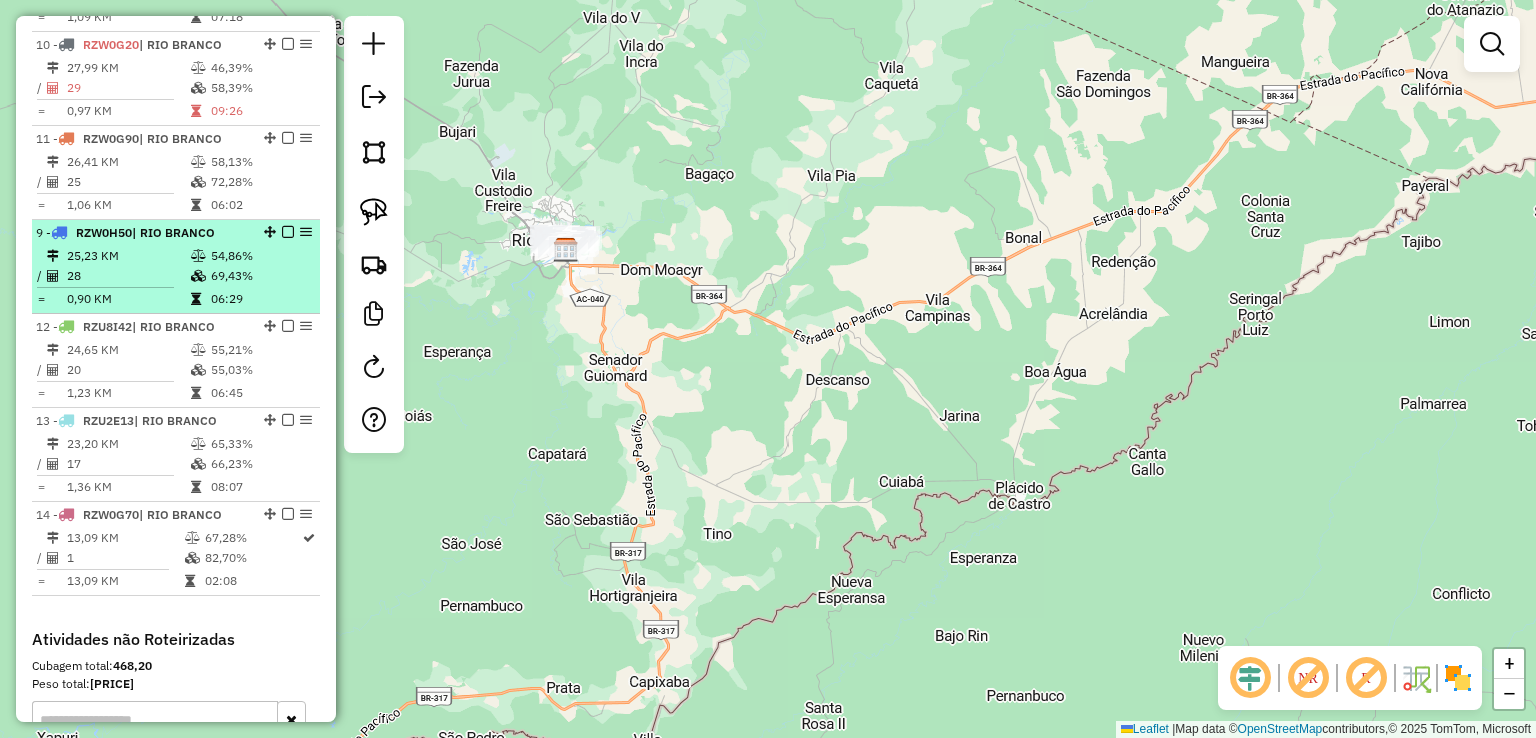 drag, startPoint x: 260, startPoint y: 37, endPoint x: 239, endPoint y: 240, distance: 204.08331 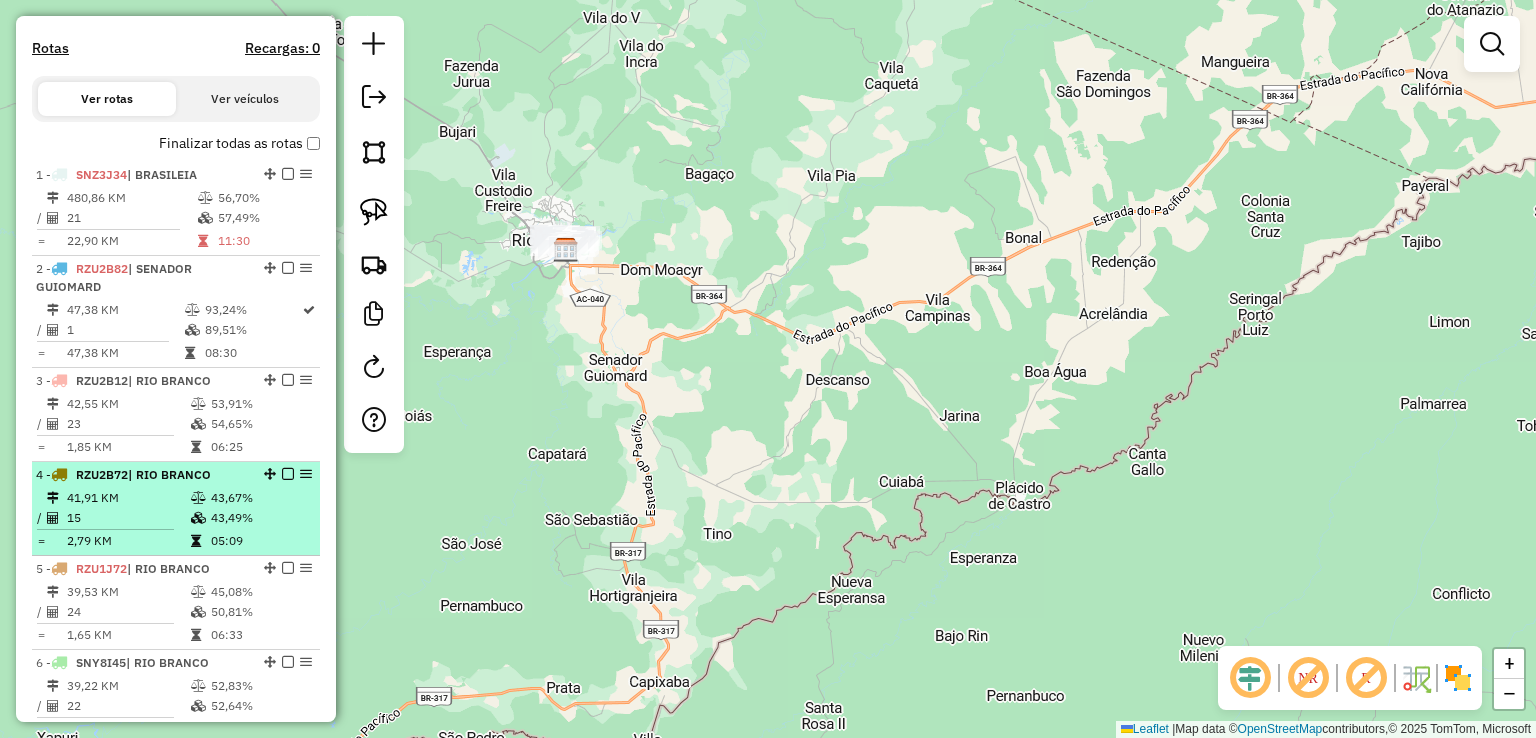 scroll, scrollTop: 504, scrollLeft: 0, axis: vertical 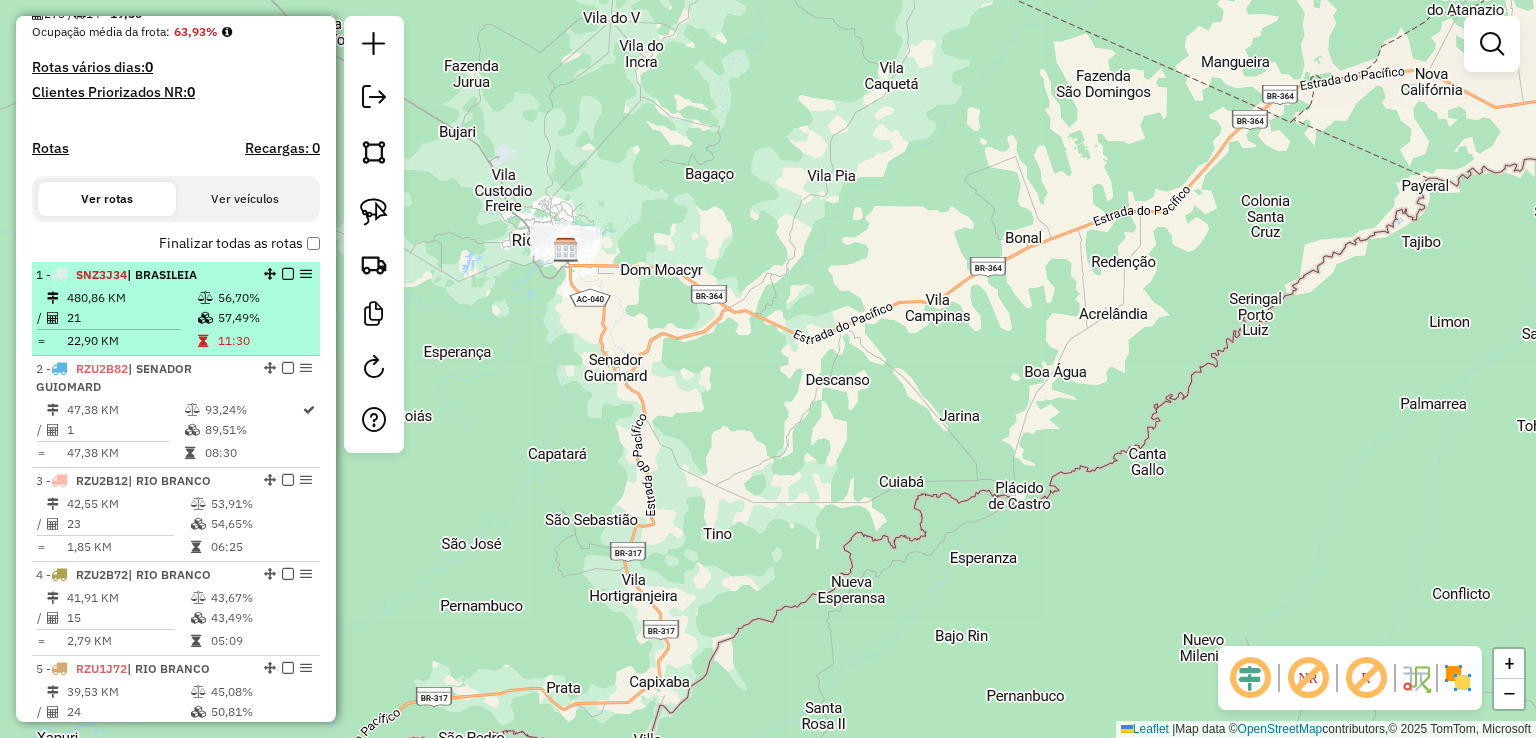 click on "57,49%" at bounding box center [264, 318] 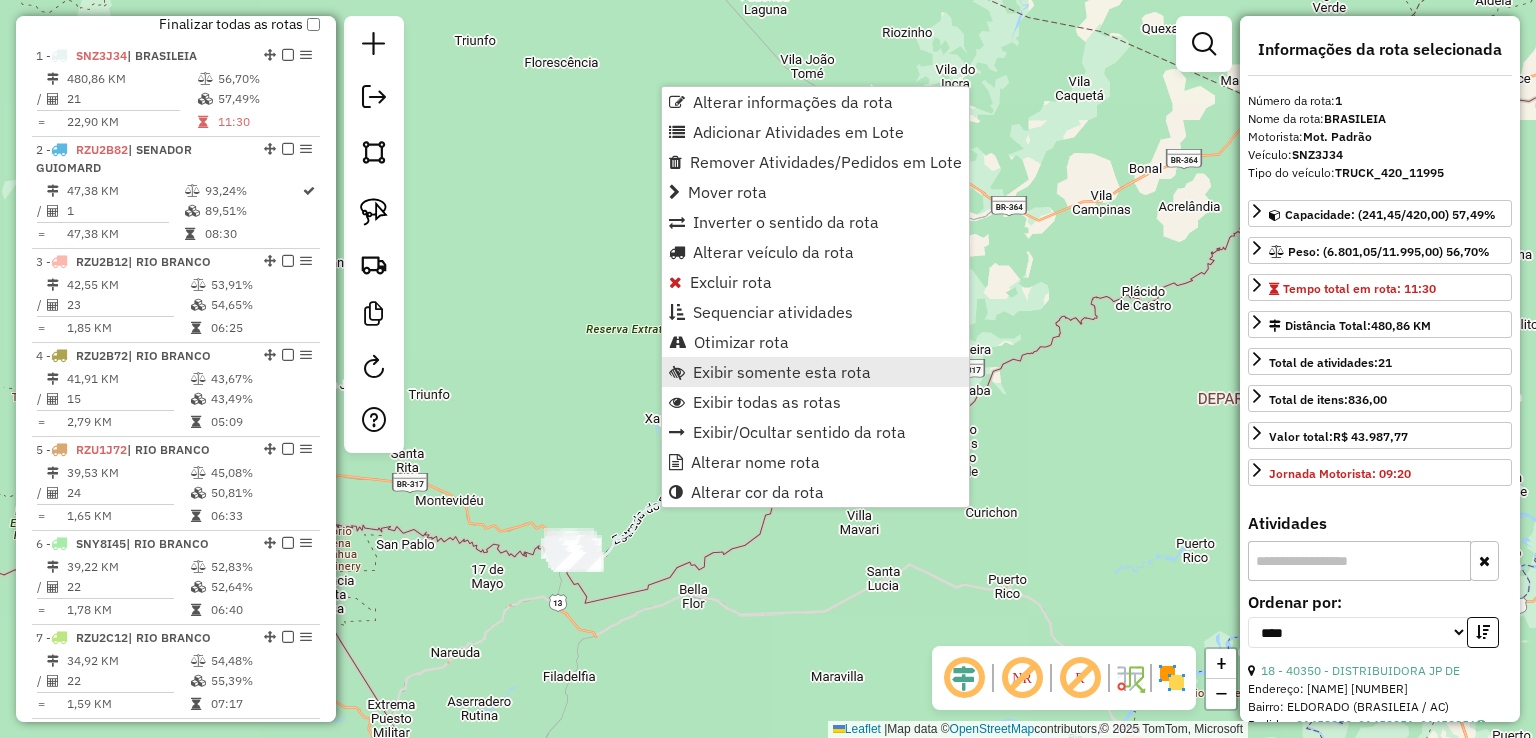 scroll, scrollTop: 748, scrollLeft: 0, axis: vertical 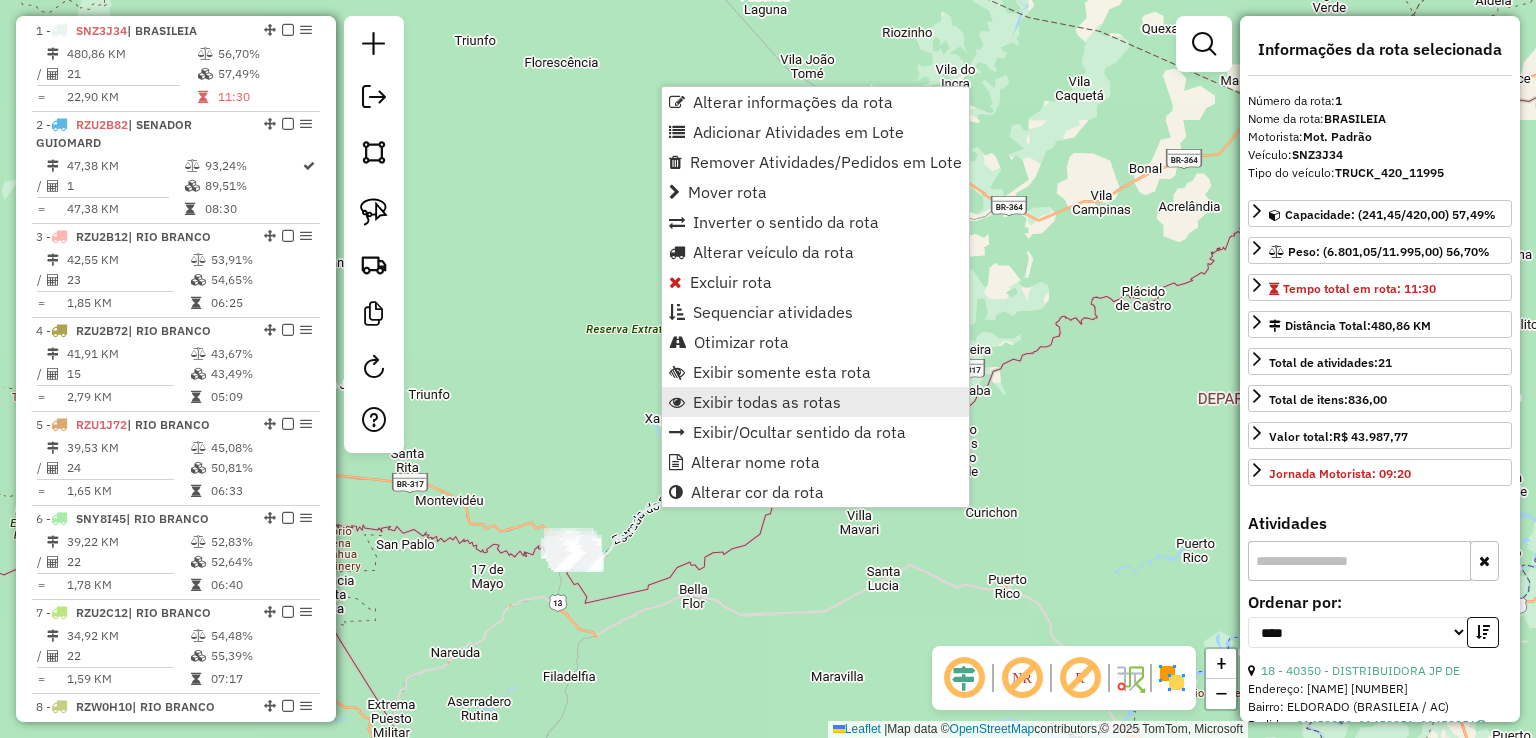 click on "Exibir todas as rotas" at bounding box center (767, 402) 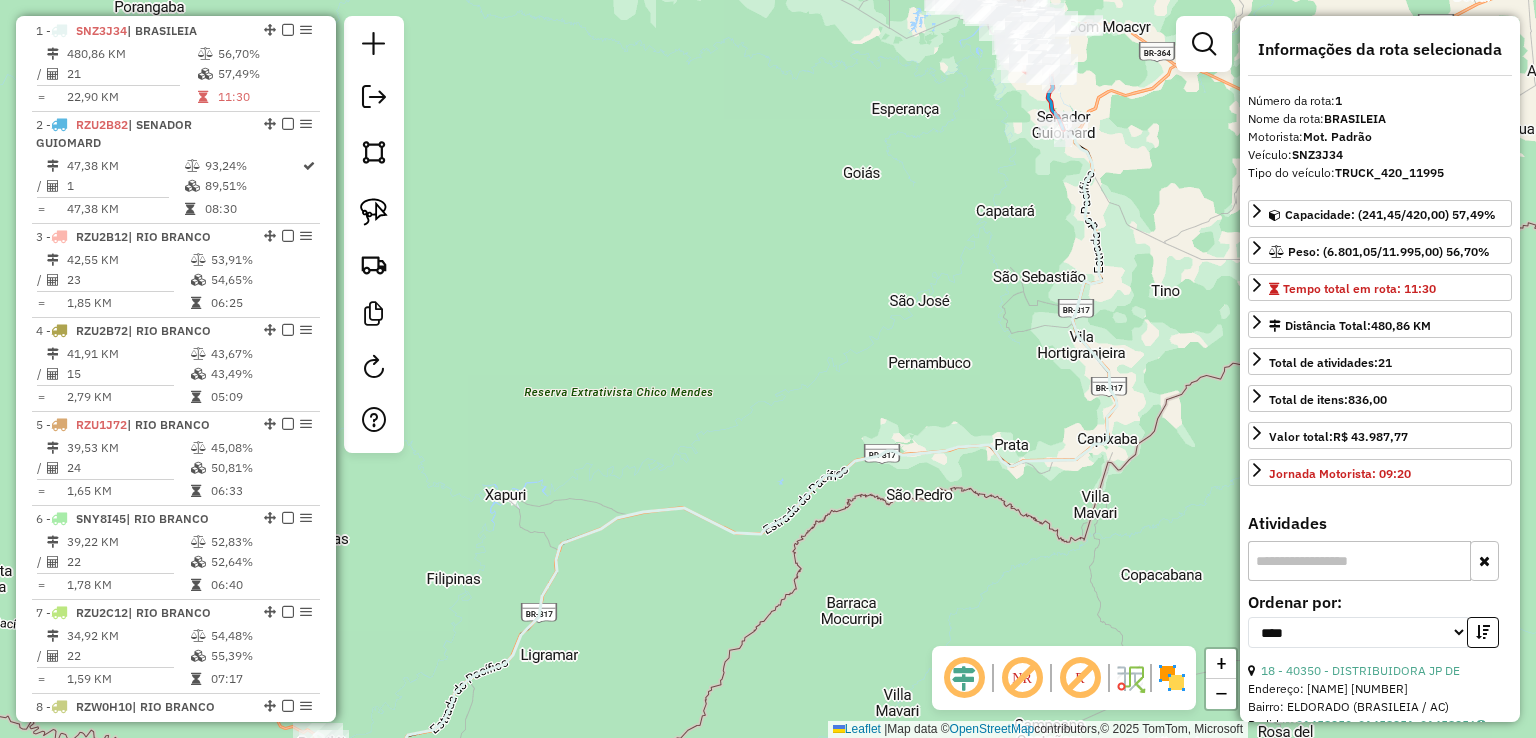 drag, startPoint x: 914, startPoint y: 229, endPoint x: 813, endPoint y: 488, distance: 277.9964 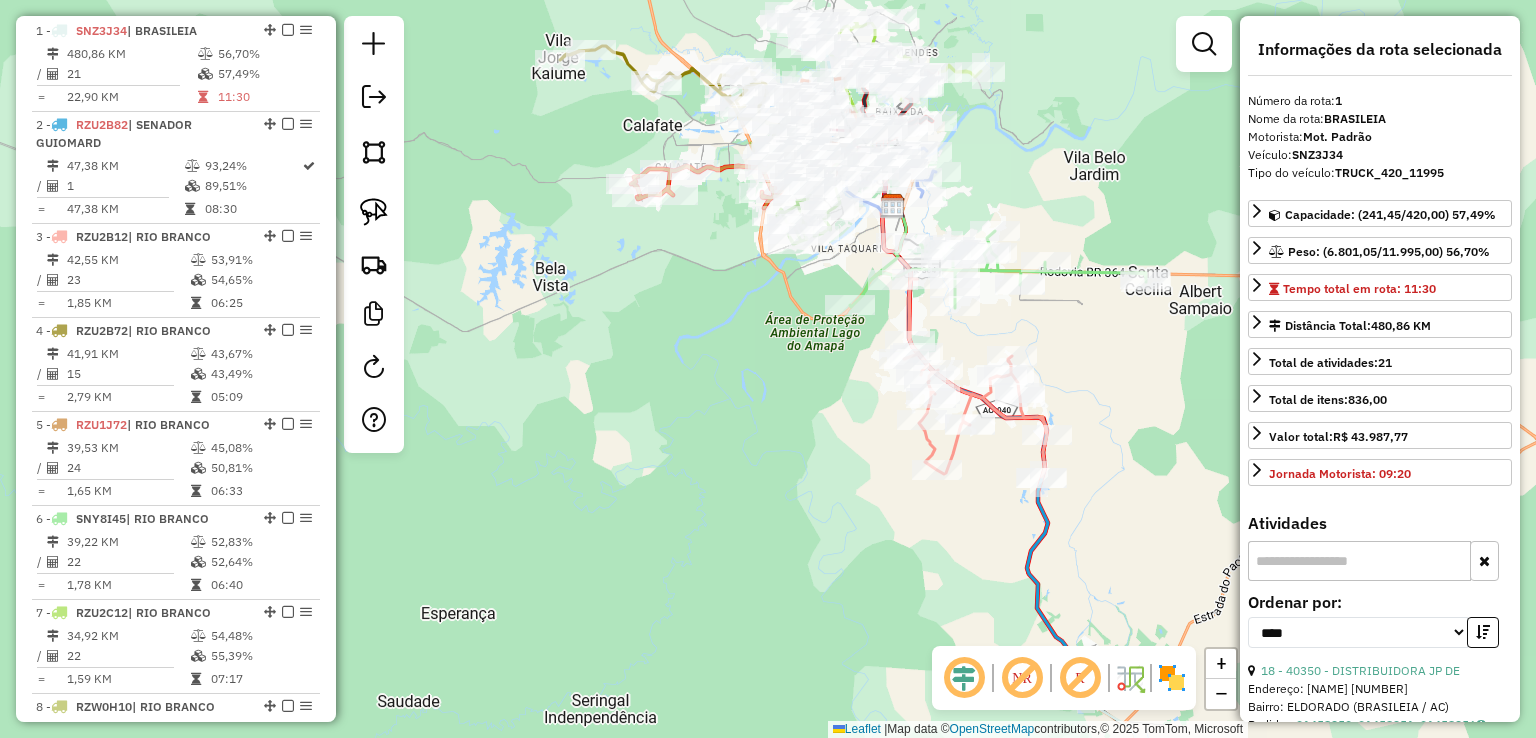 drag, startPoint x: 818, startPoint y: 320, endPoint x: 819, endPoint y: 569, distance: 249.00201 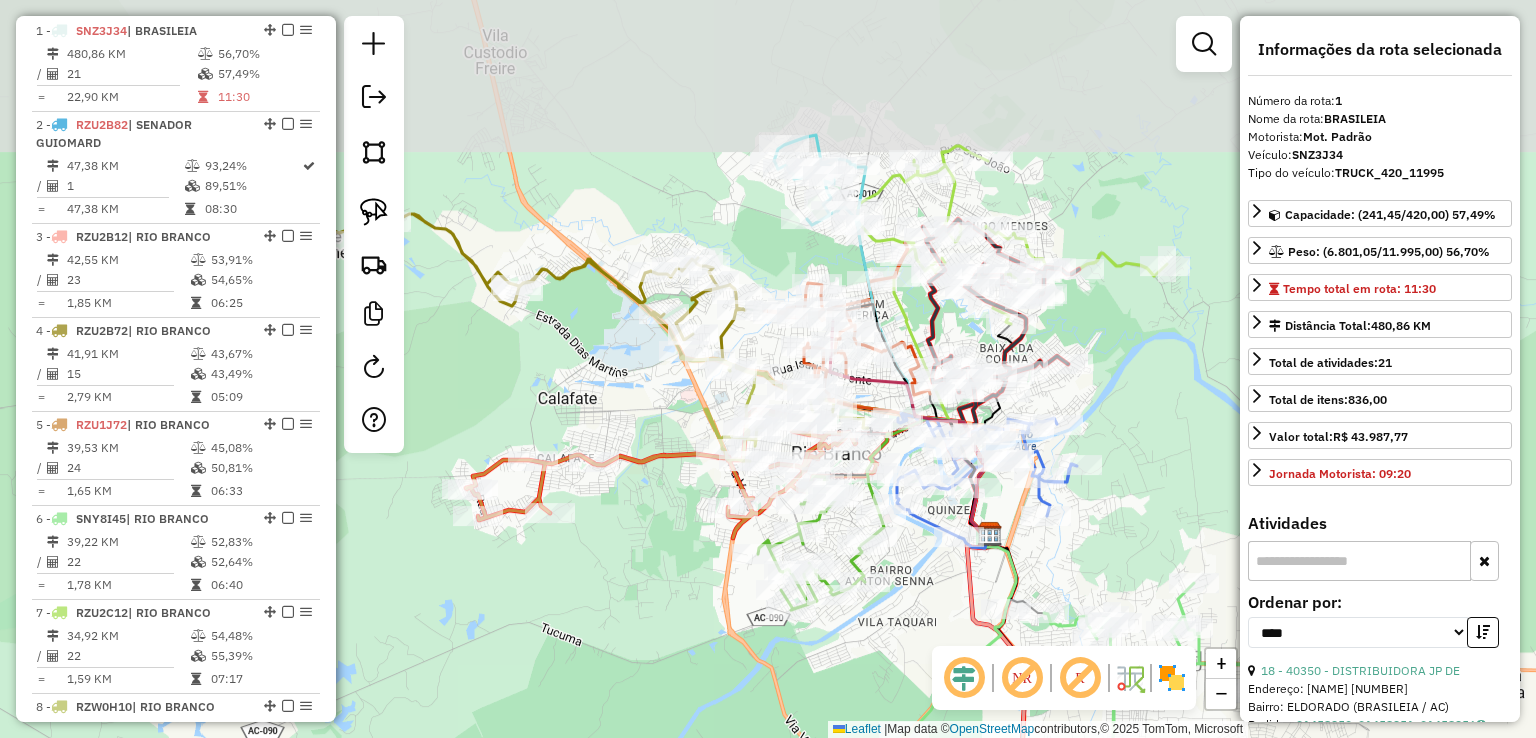 drag, startPoint x: 709, startPoint y: 337, endPoint x: 699, endPoint y: 529, distance: 192.26024 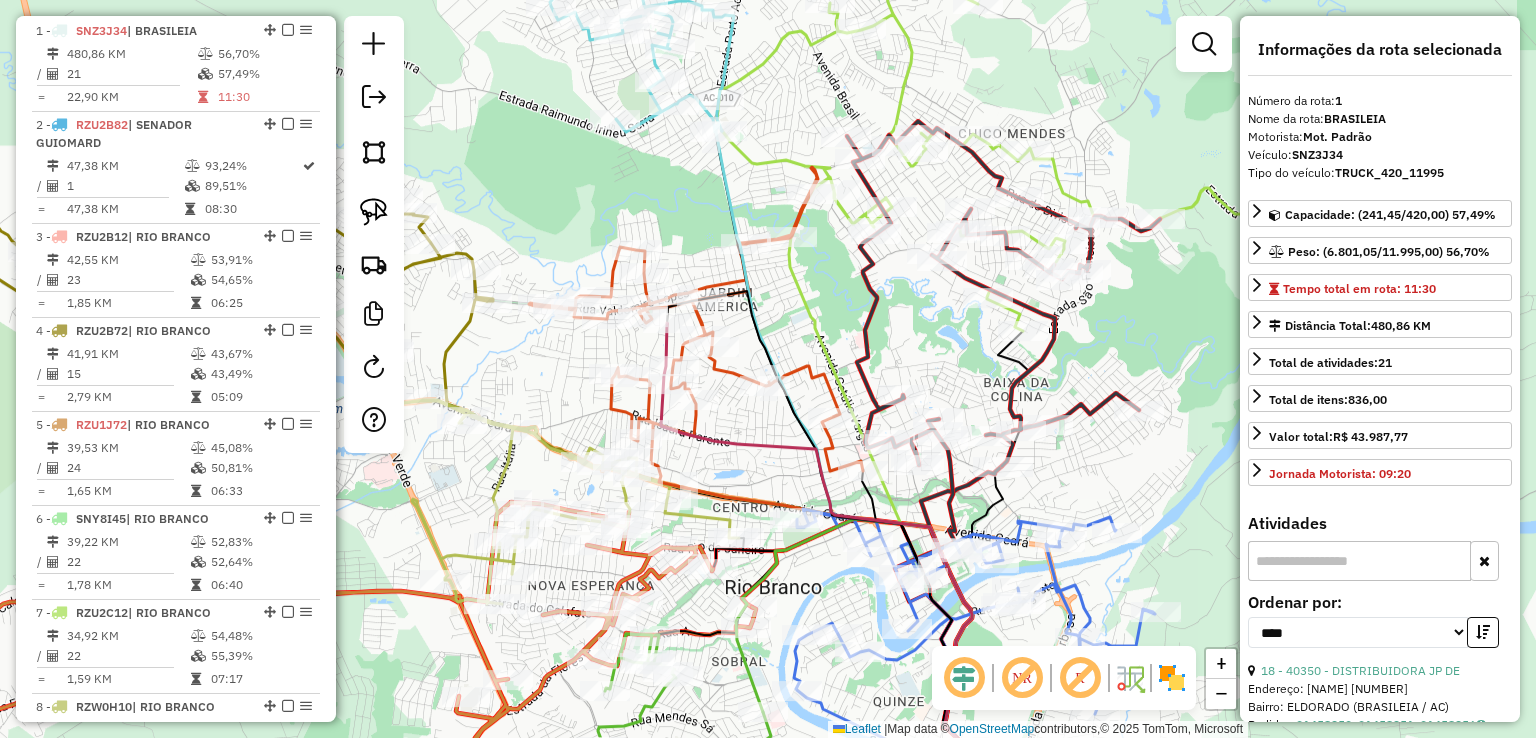 drag, startPoint x: 774, startPoint y: 365, endPoint x: 585, endPoint y: 350, distance: 189.5943 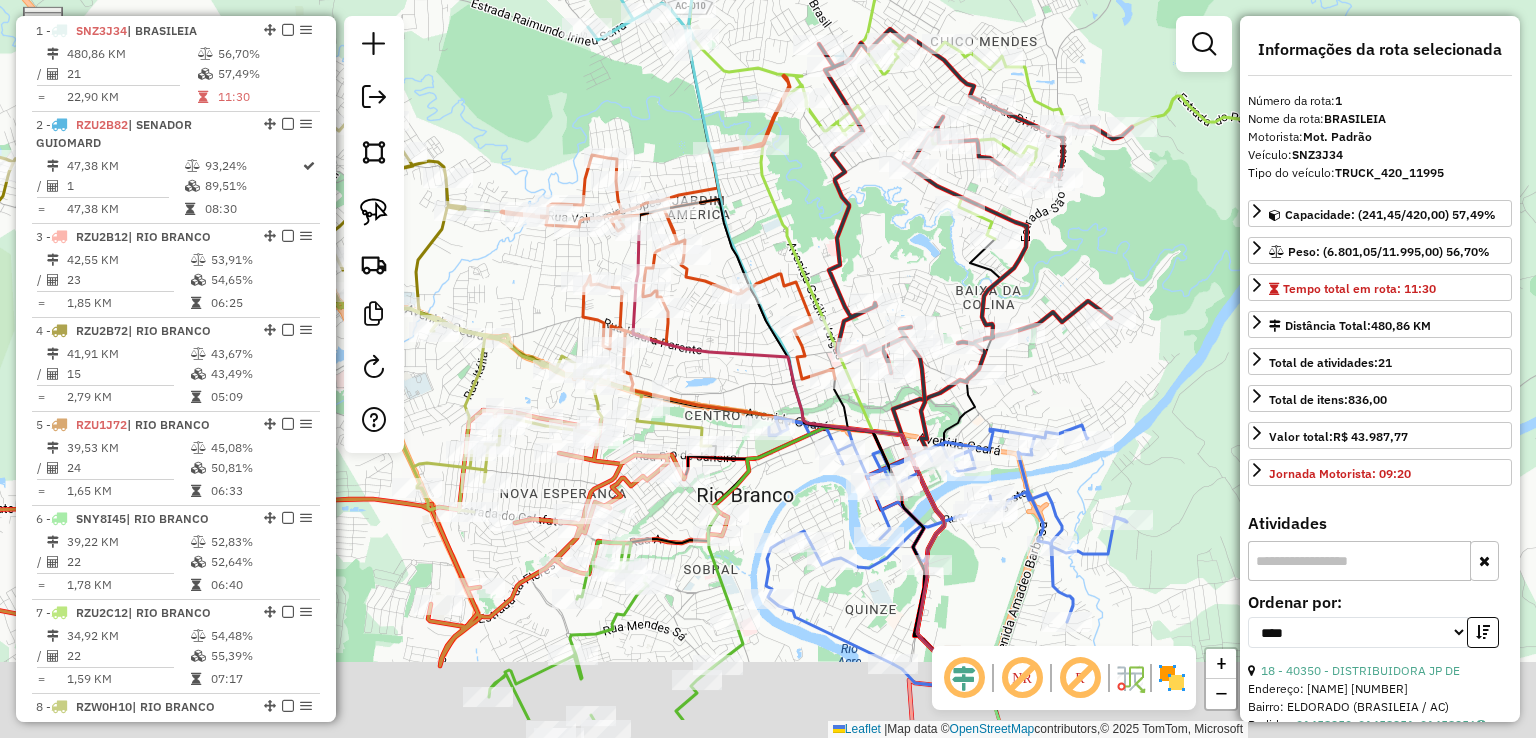 drag, startPoint x: 964, startPoint y: 368, endPoint x: 926, endPoint y: 209, distance: 163.47783 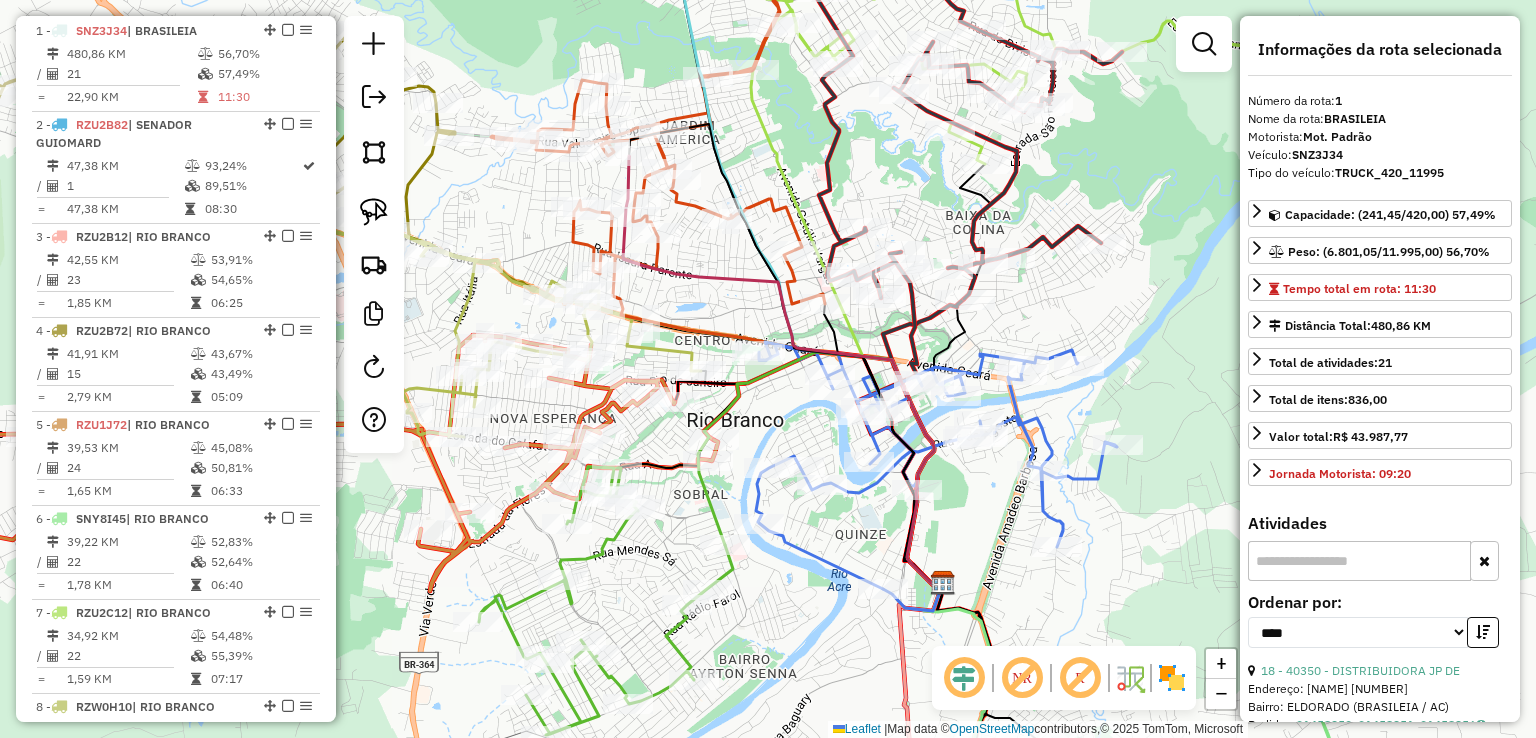 click 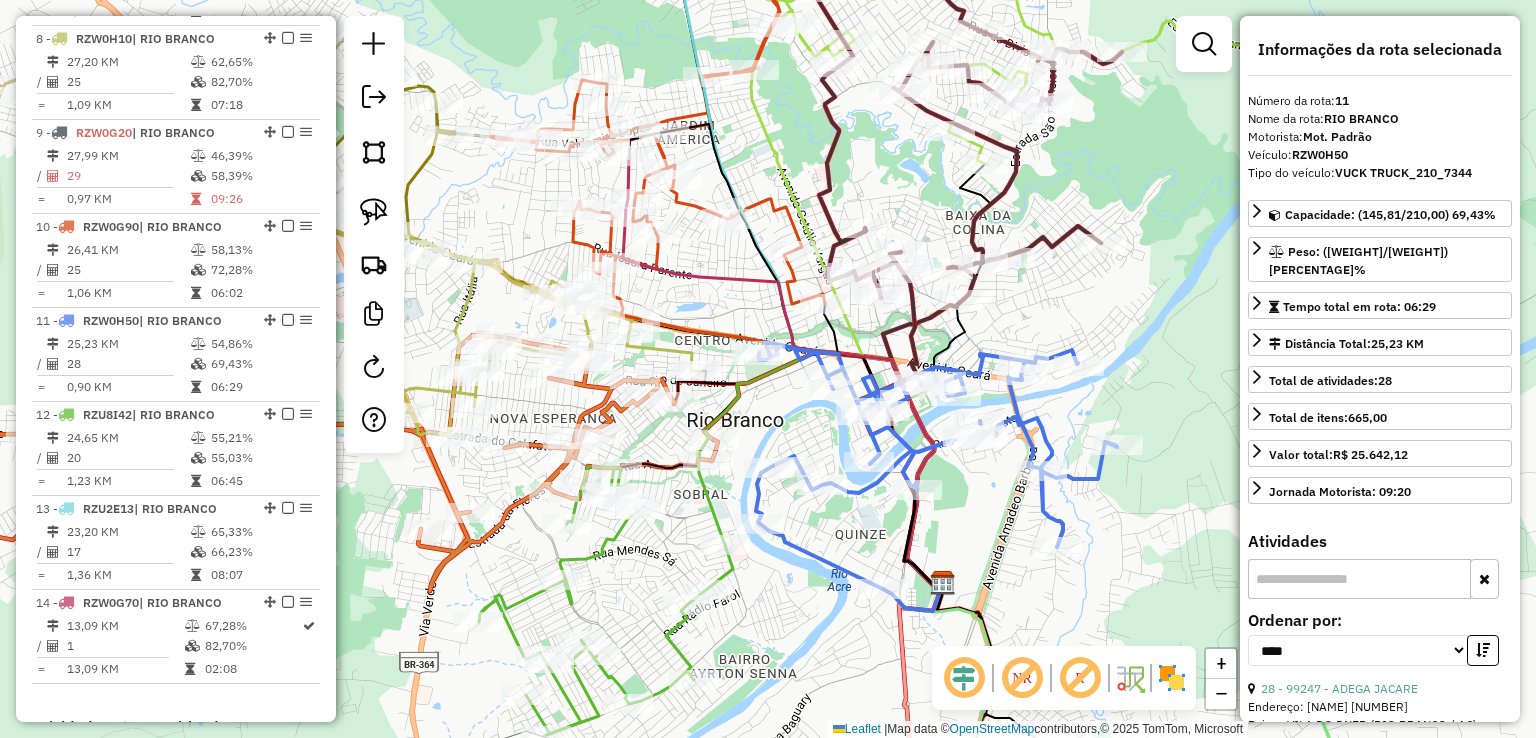 scroll, scrollTop: 1704, scrollLeft: 0, axis: vertical 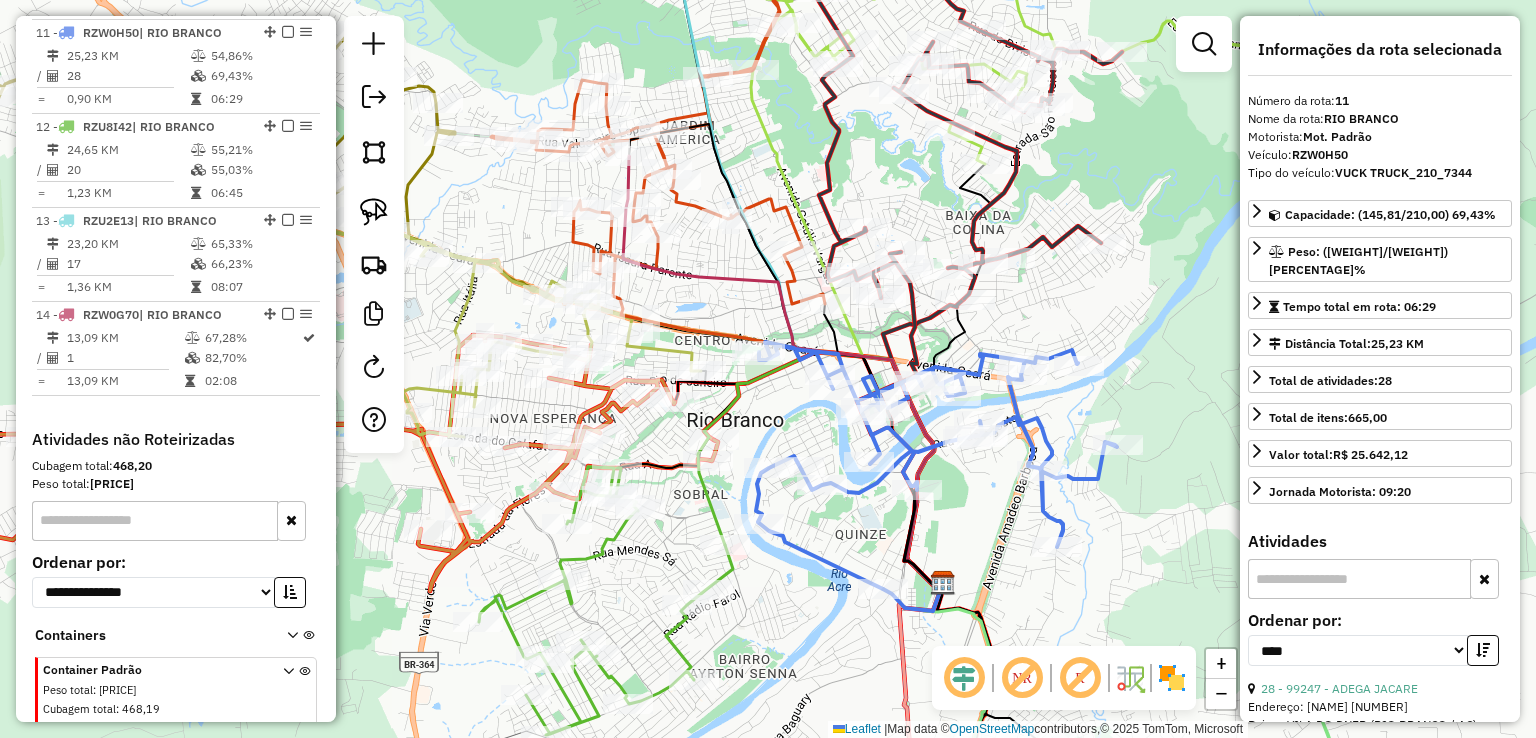 click 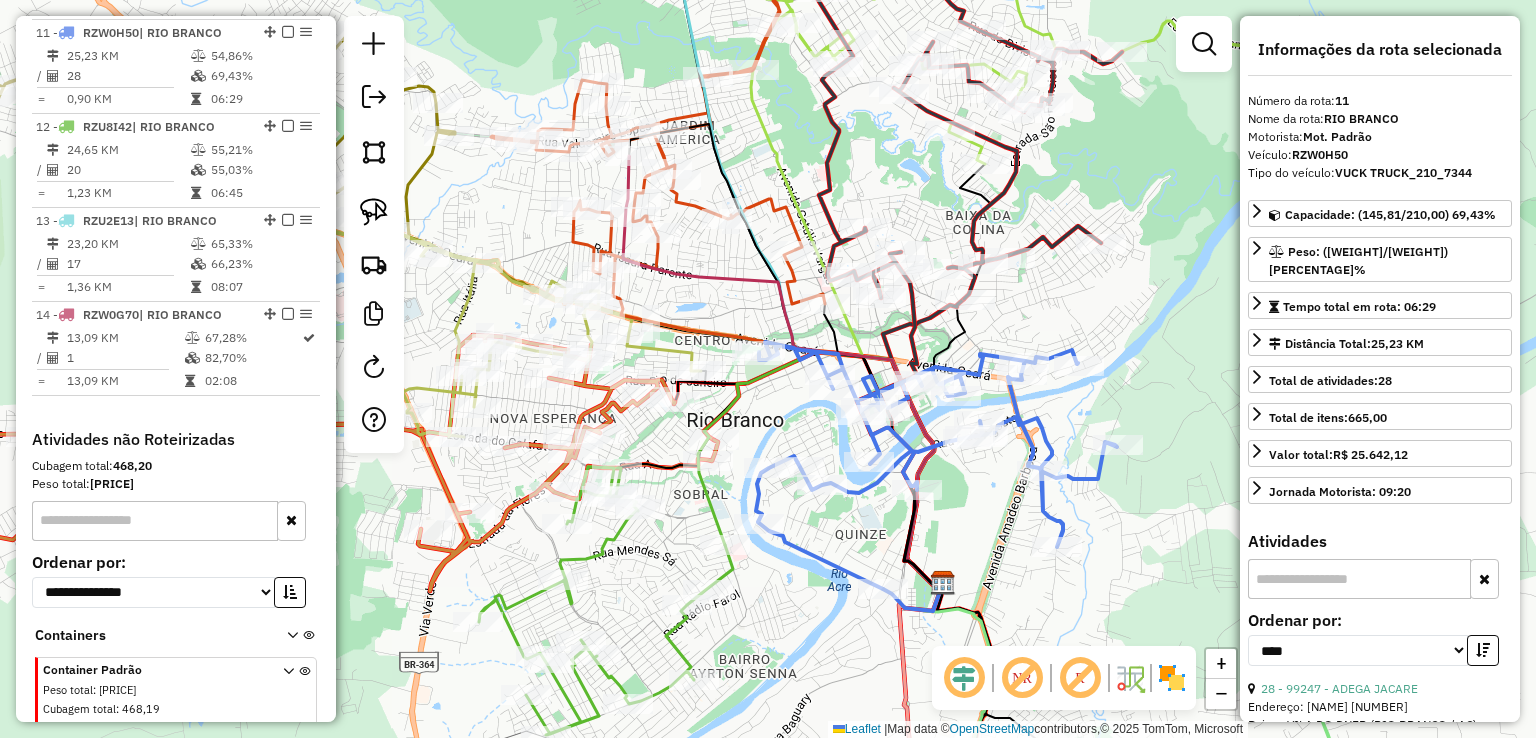 click 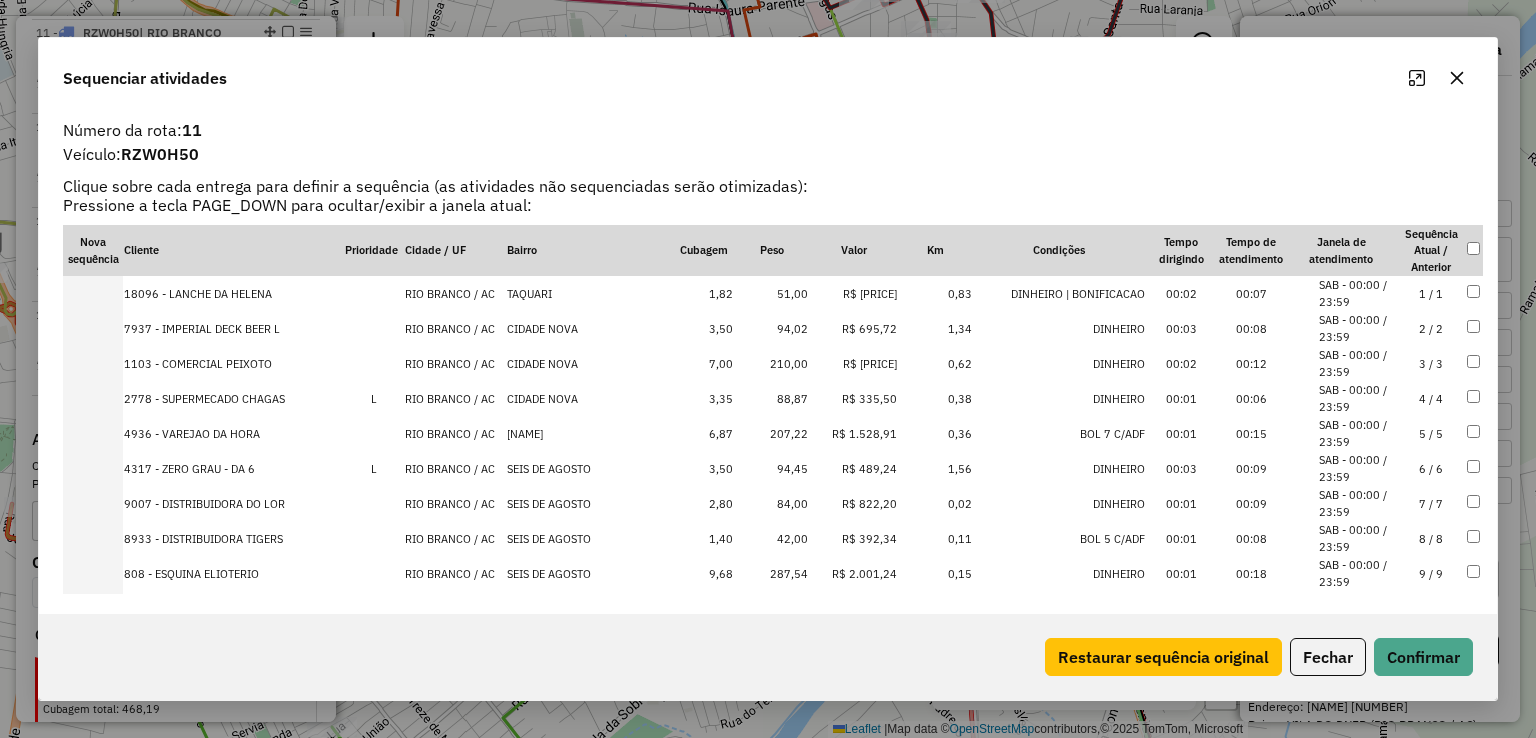 click on "R$ [PRICE]" at bounding box center [853, 363] 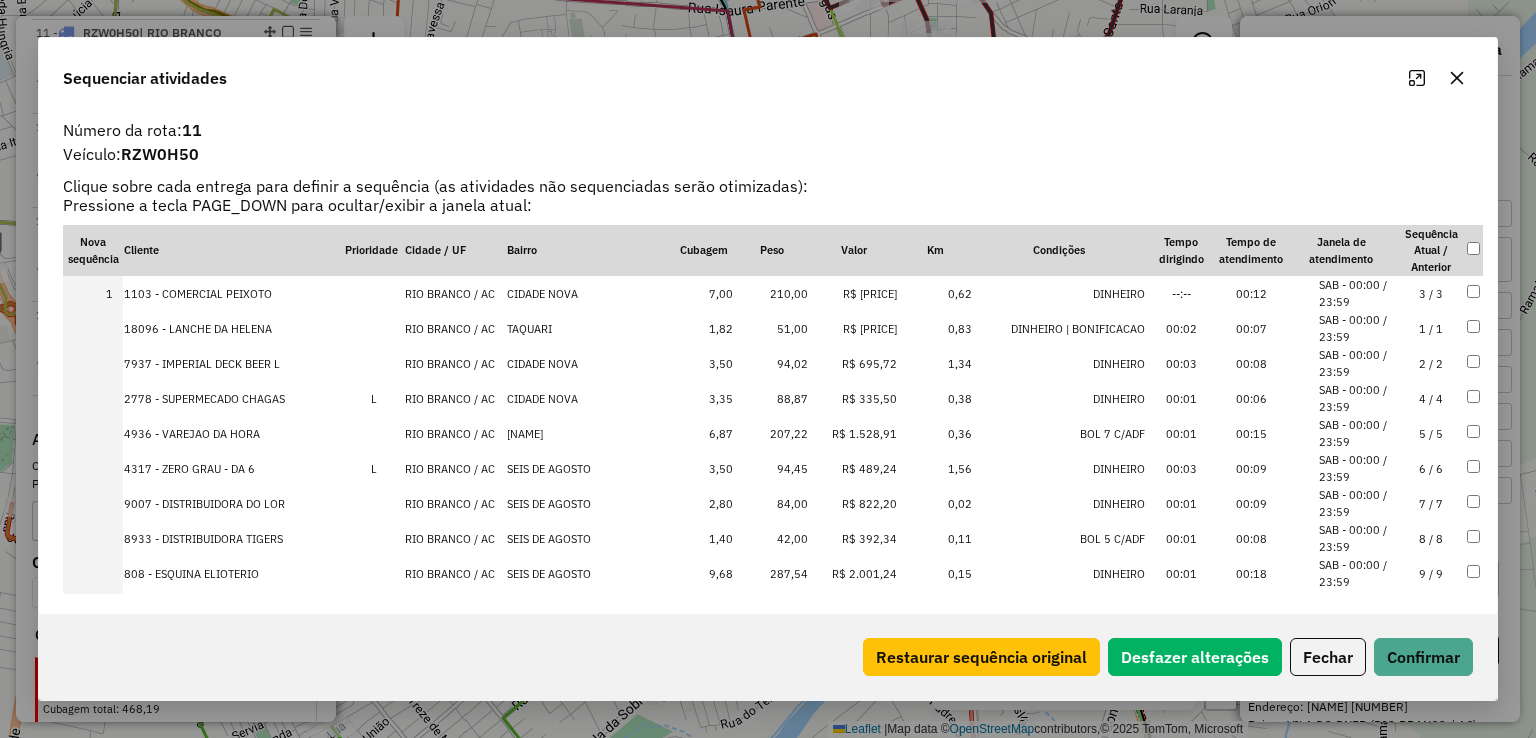 click on "207,22" at bounding box center [771, 433] 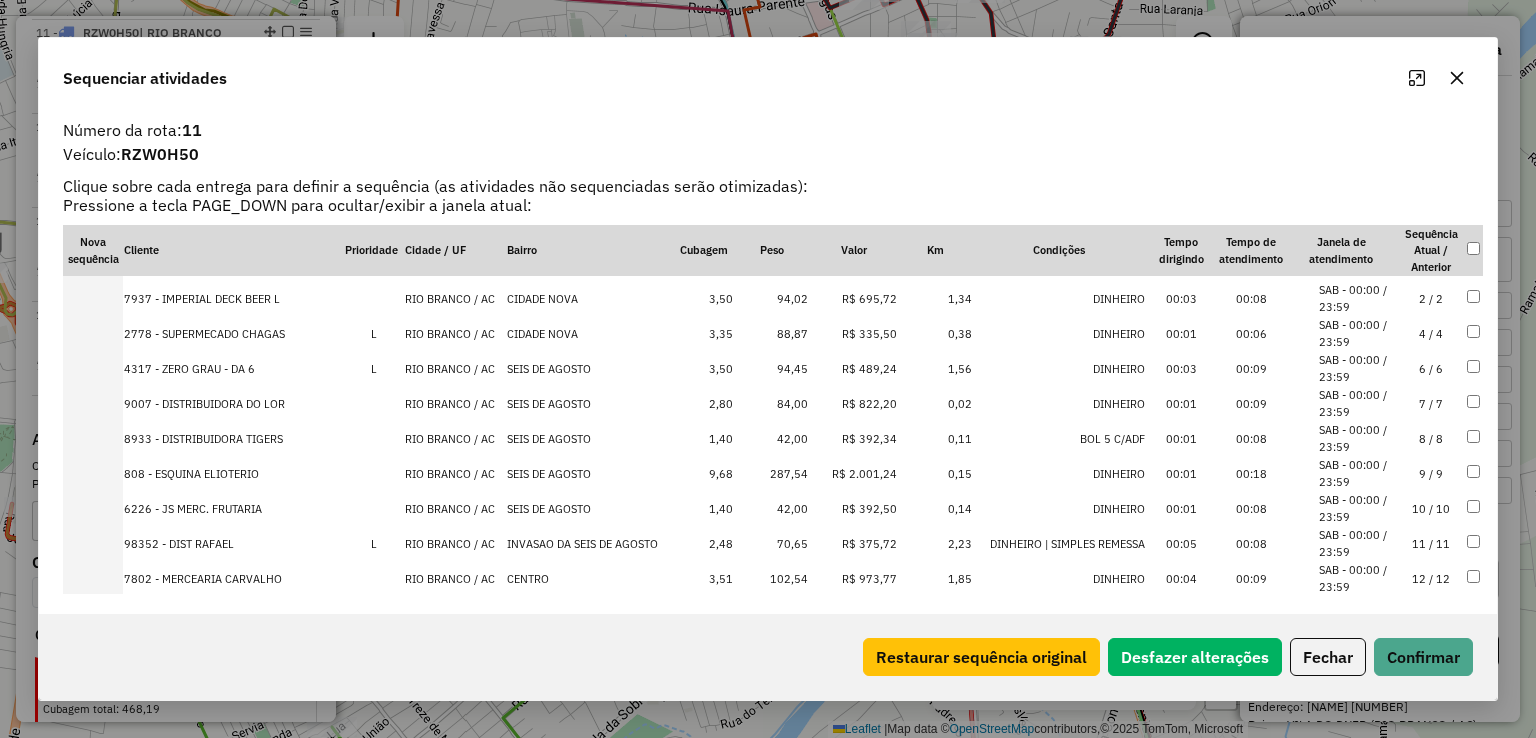 click on "287,54" at bounding box center (771, 473) 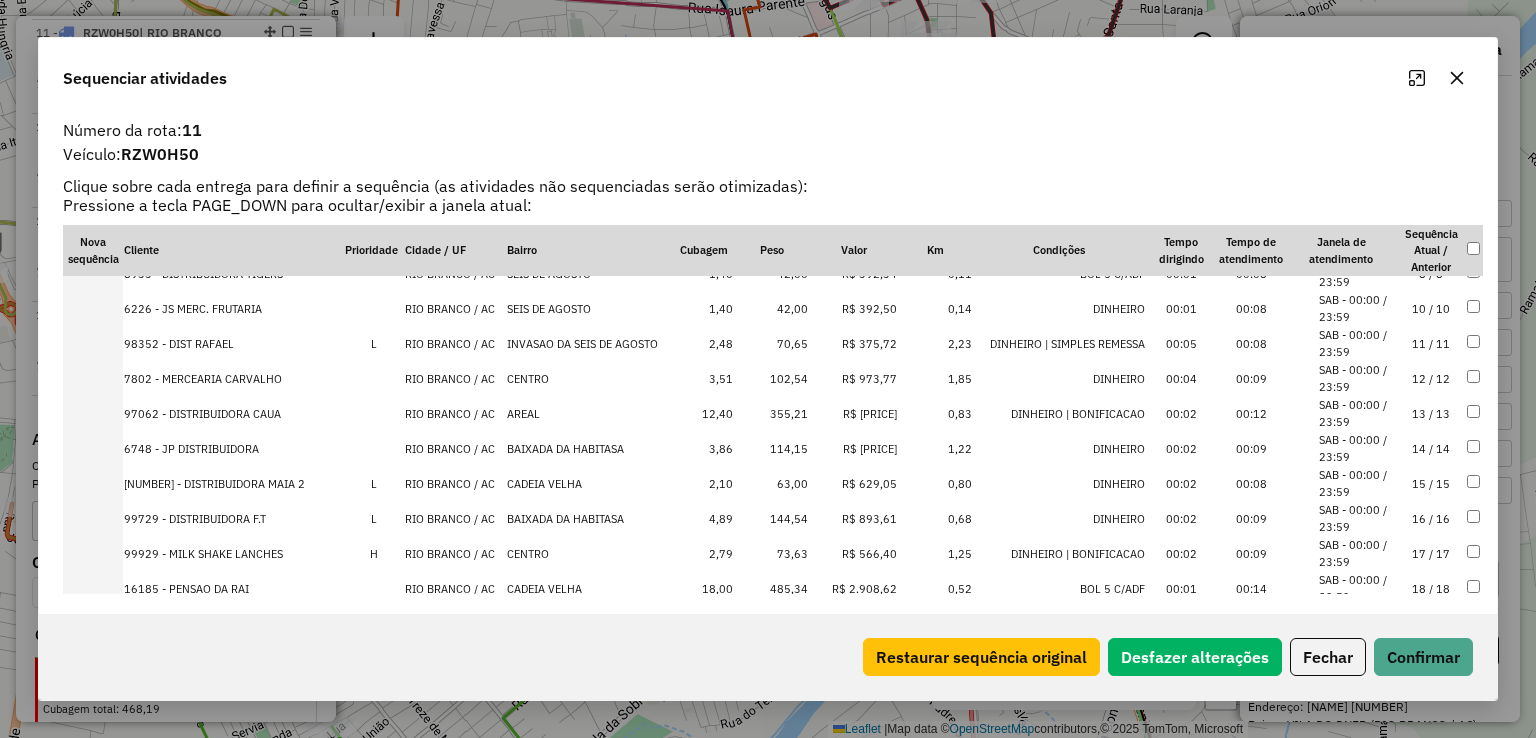 click on "102,54" at bounding box center [771, 378] 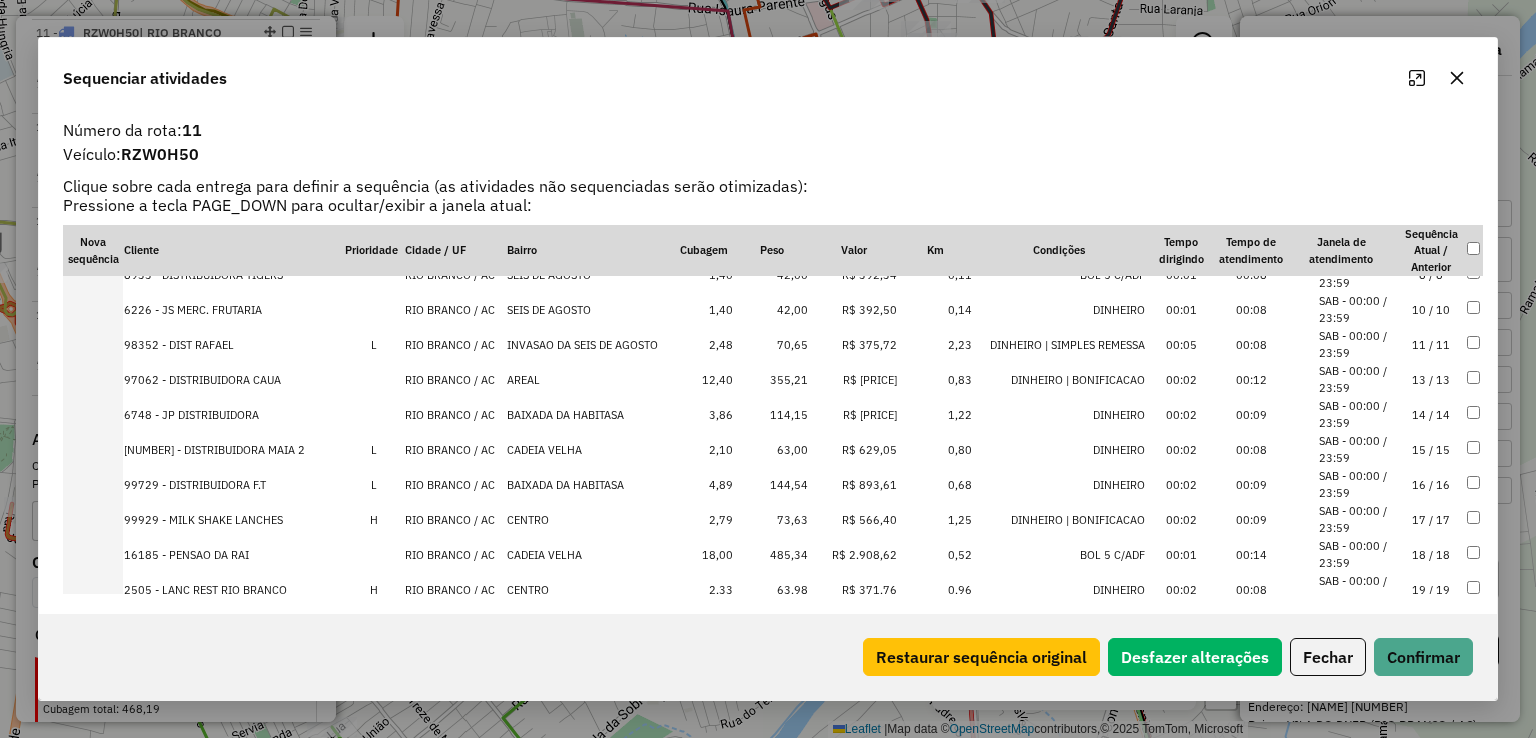 click on "355,21" at bounding box center [771, 379] 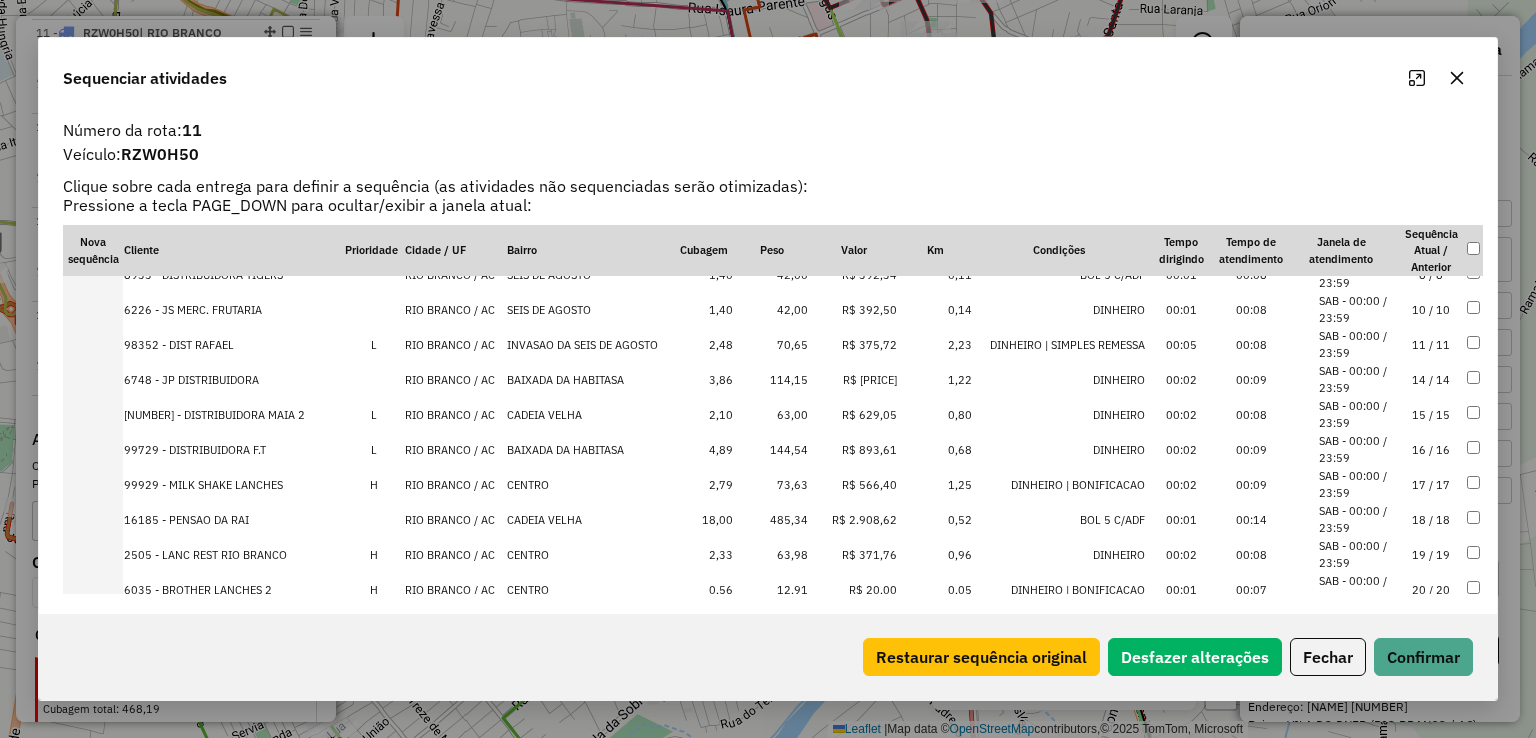 click on "114,15" at bounding box center [771, 379] 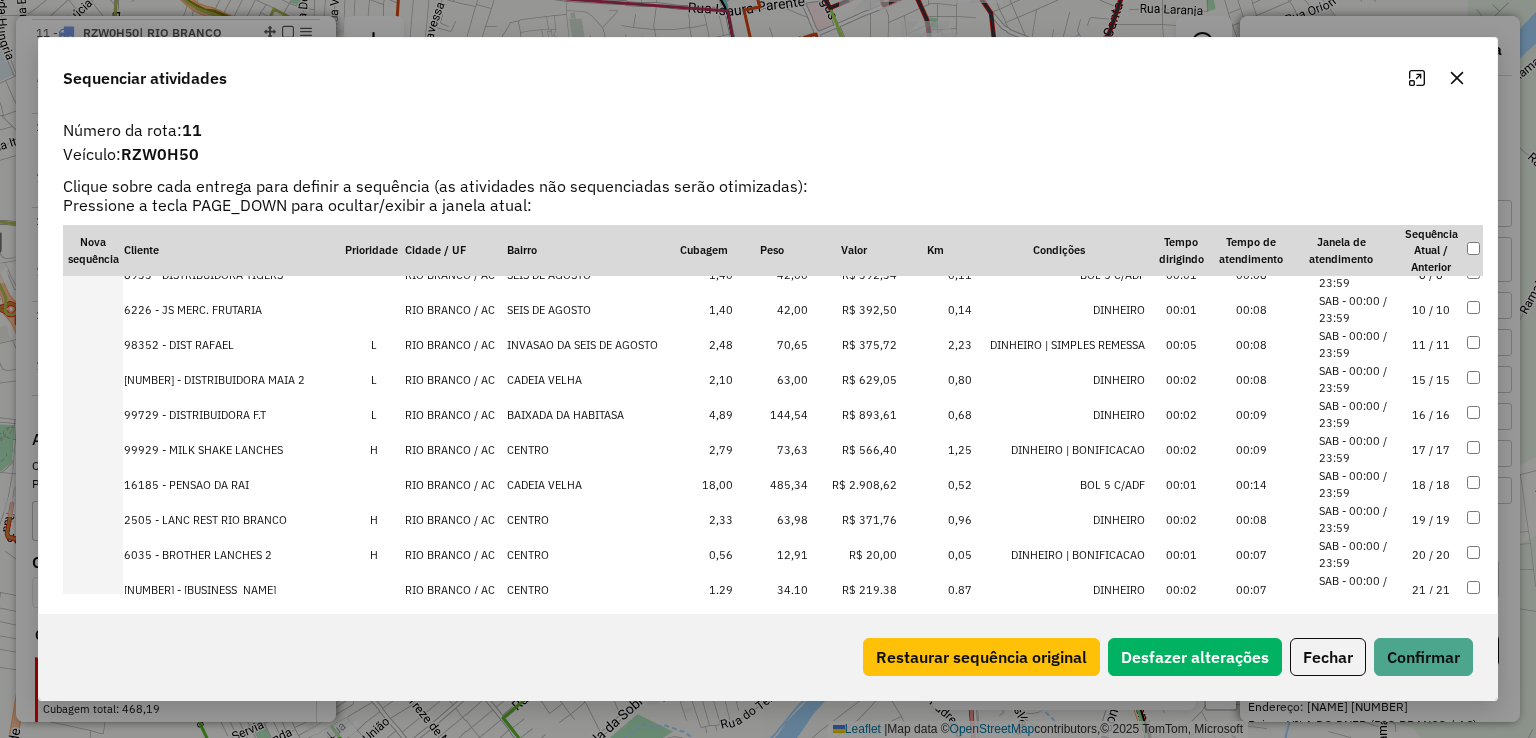 click on "144,54" at bounding box center (771, 414) 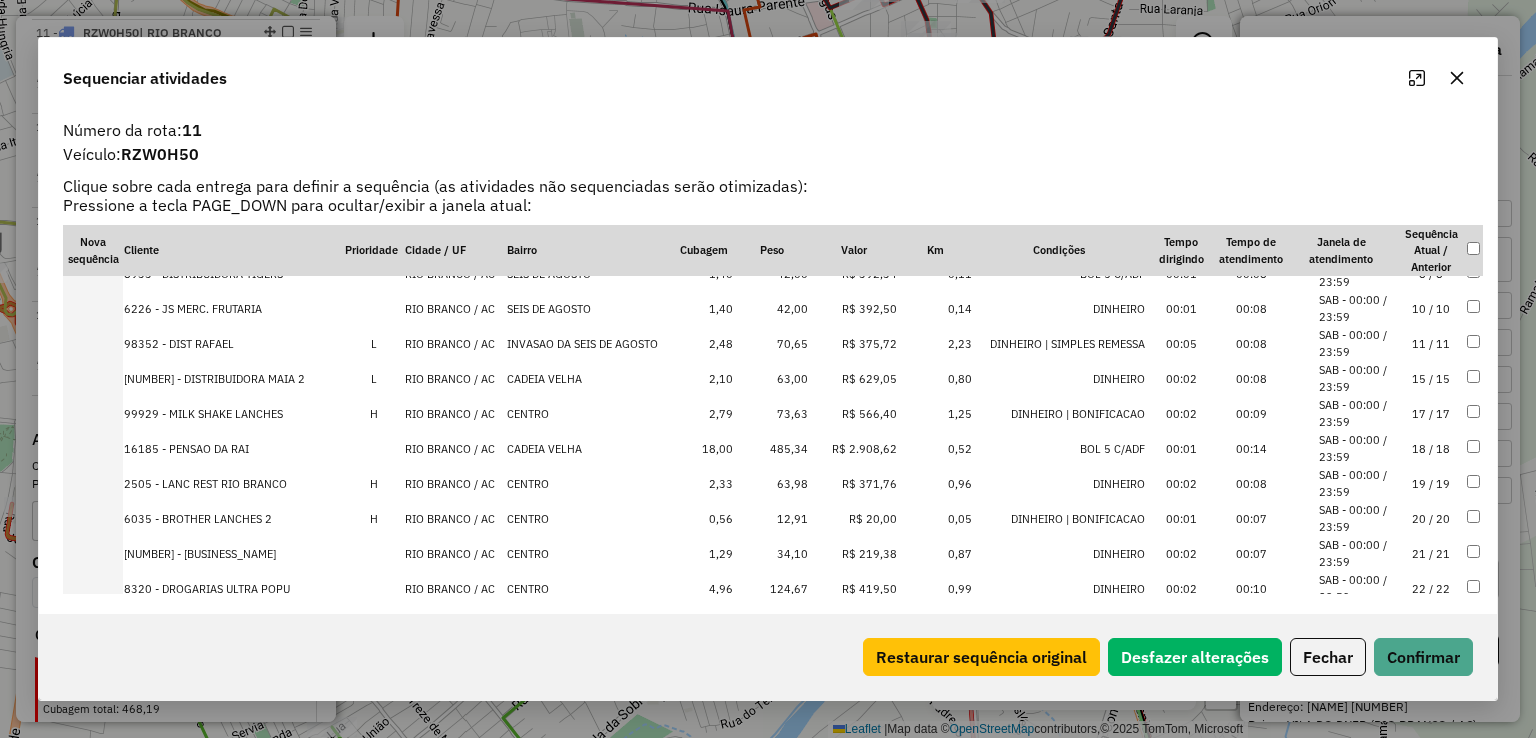 click on "485,34" at bounding box center [771, 448] 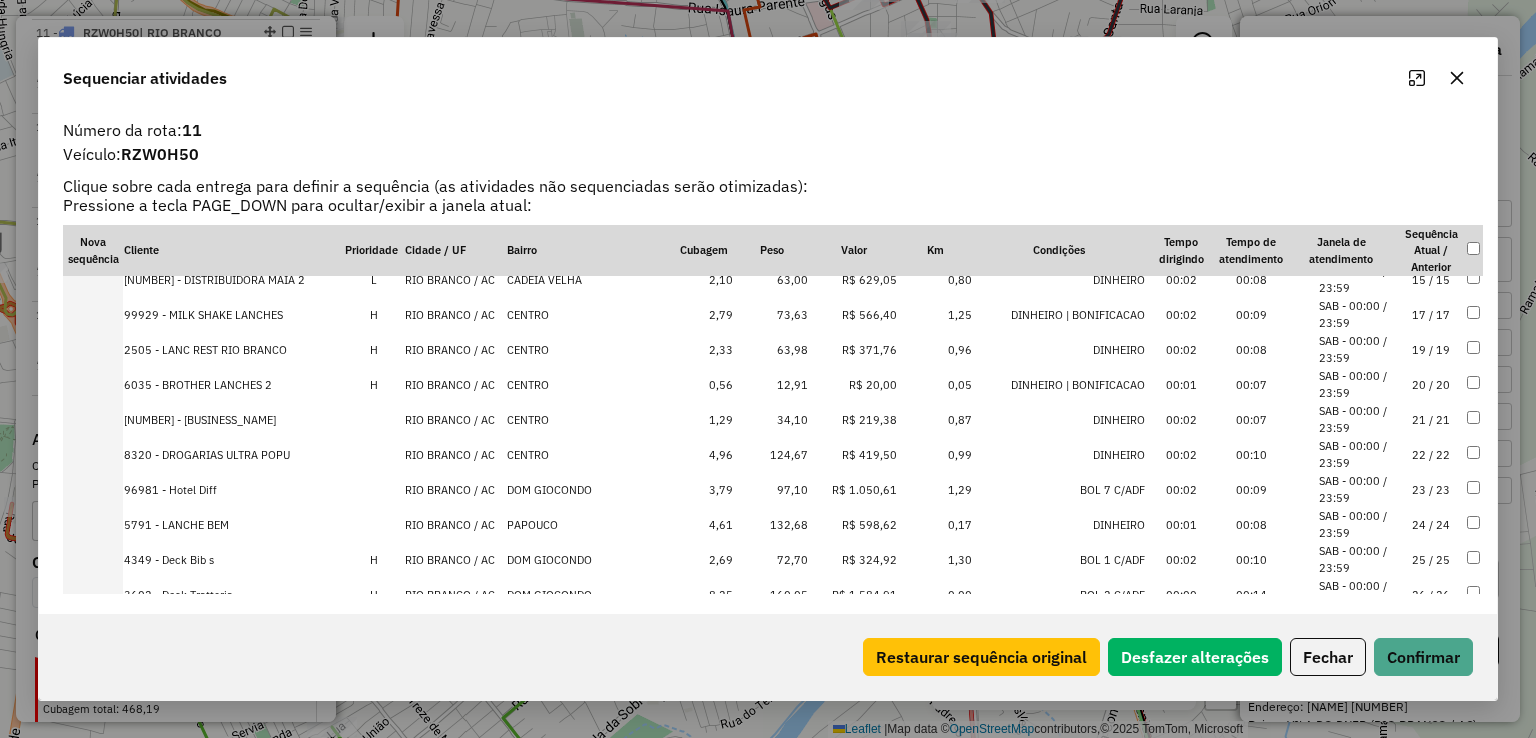 click on "124,67" at bounding box center [771, 454] 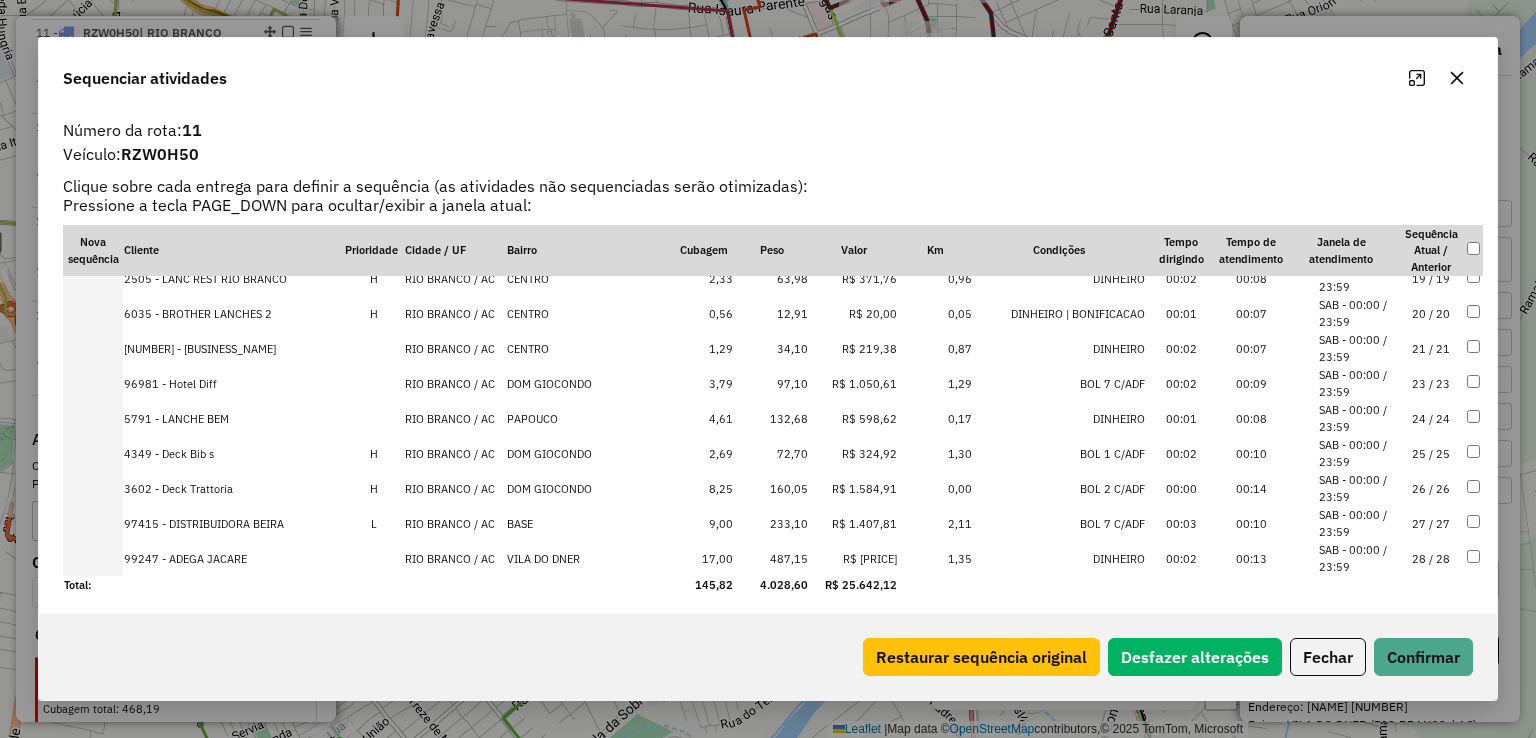 click on "132,68" at bounding box center [771, 418] 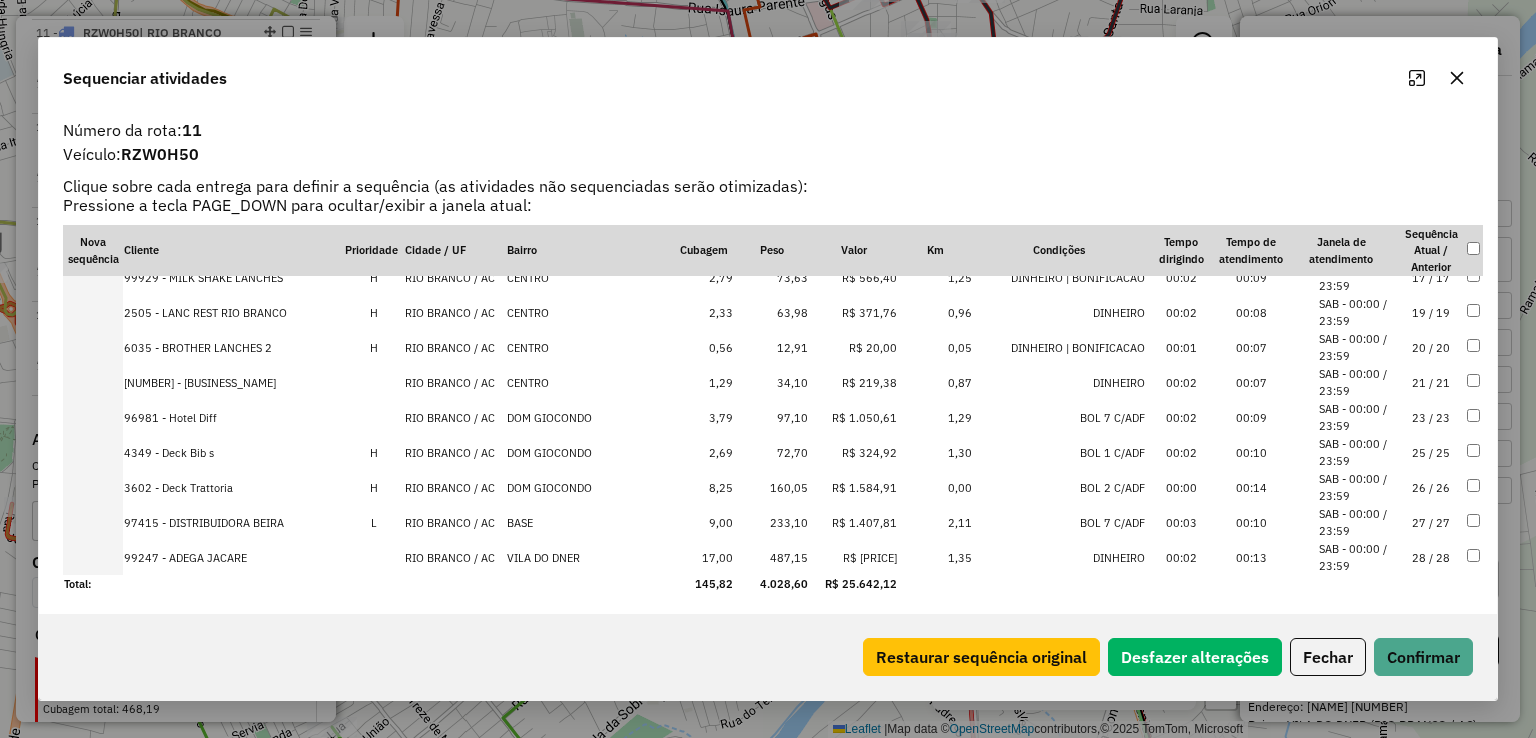 click on "160,05" at bounding box center (771, 487) 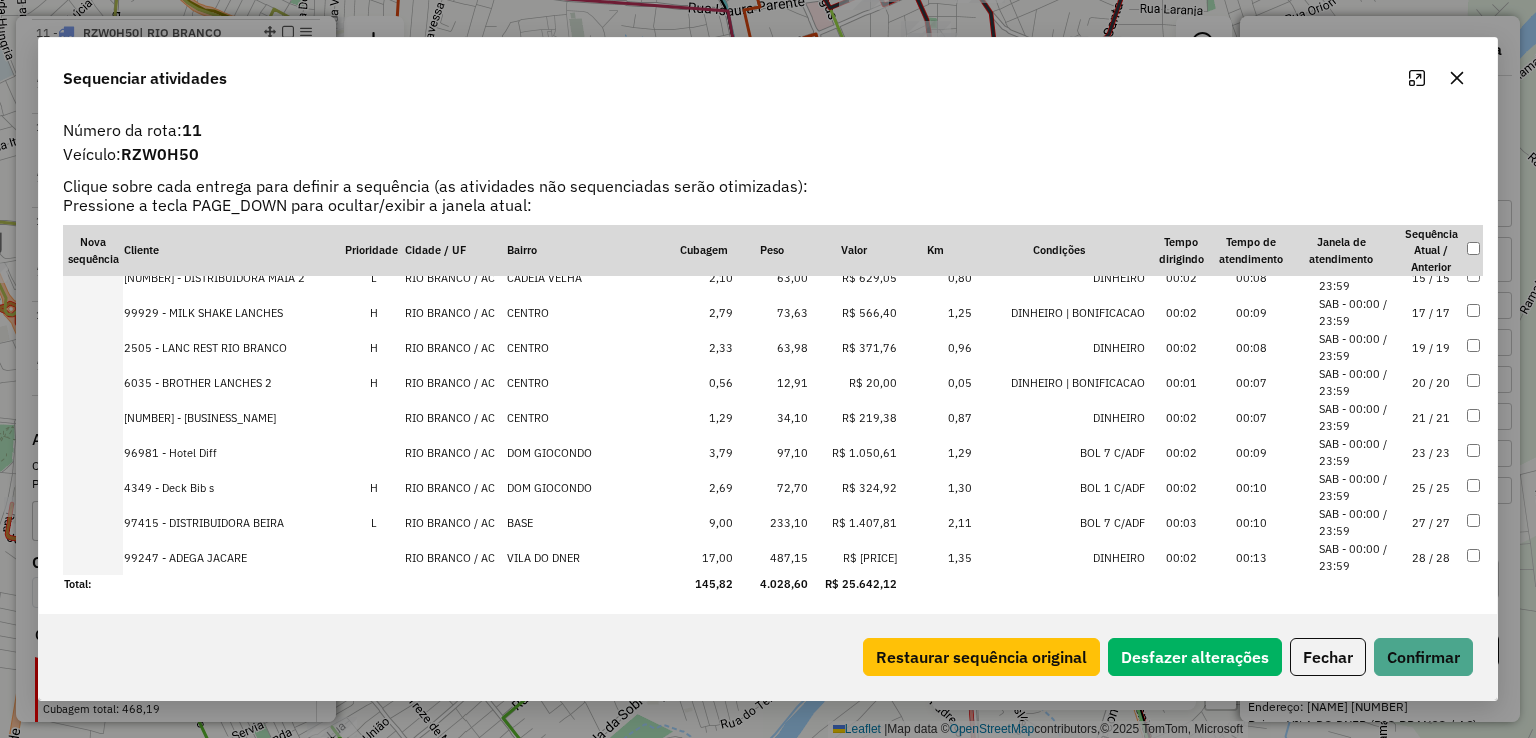 click on "233,10" at bounding box center (771, 522) 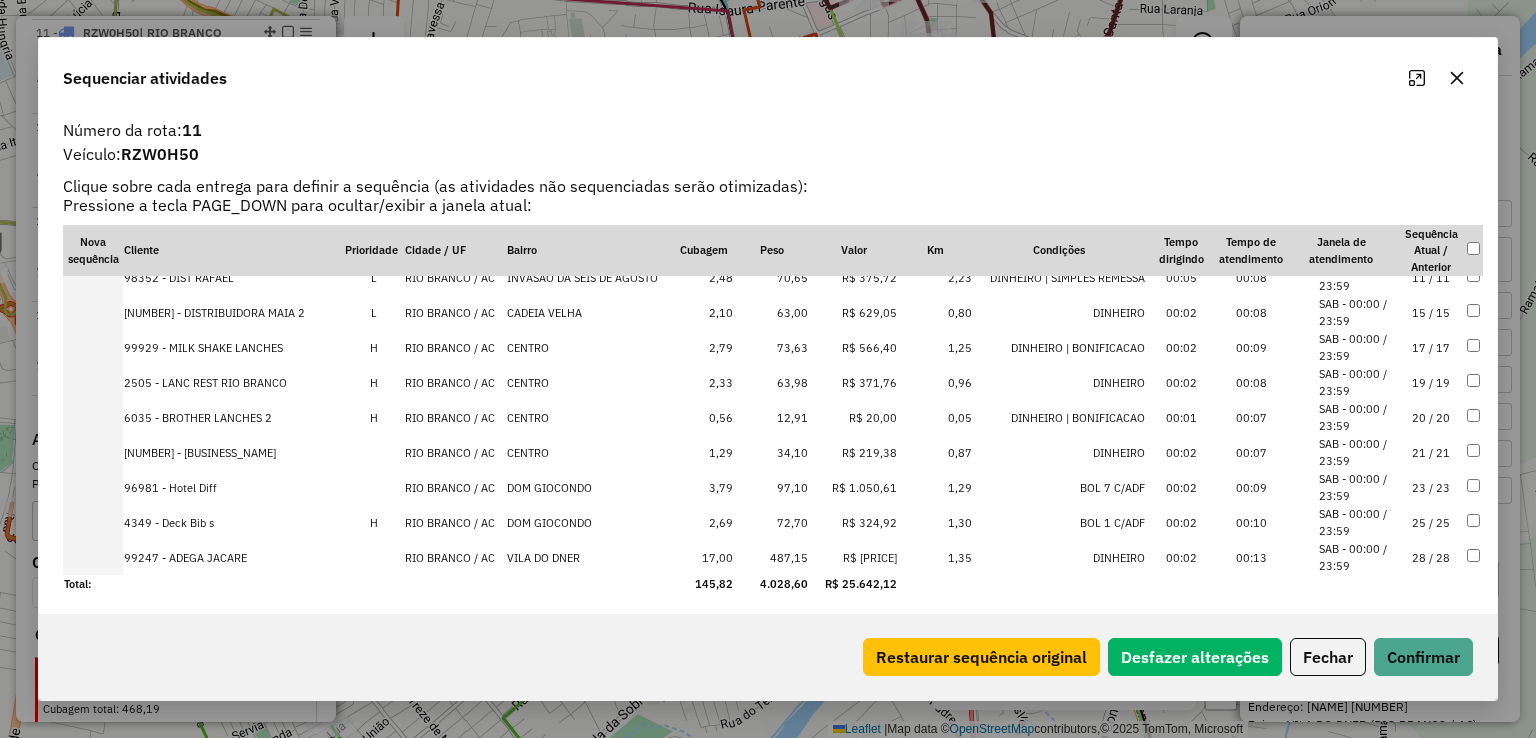click on "487,15" at bounding box center [771, 557] 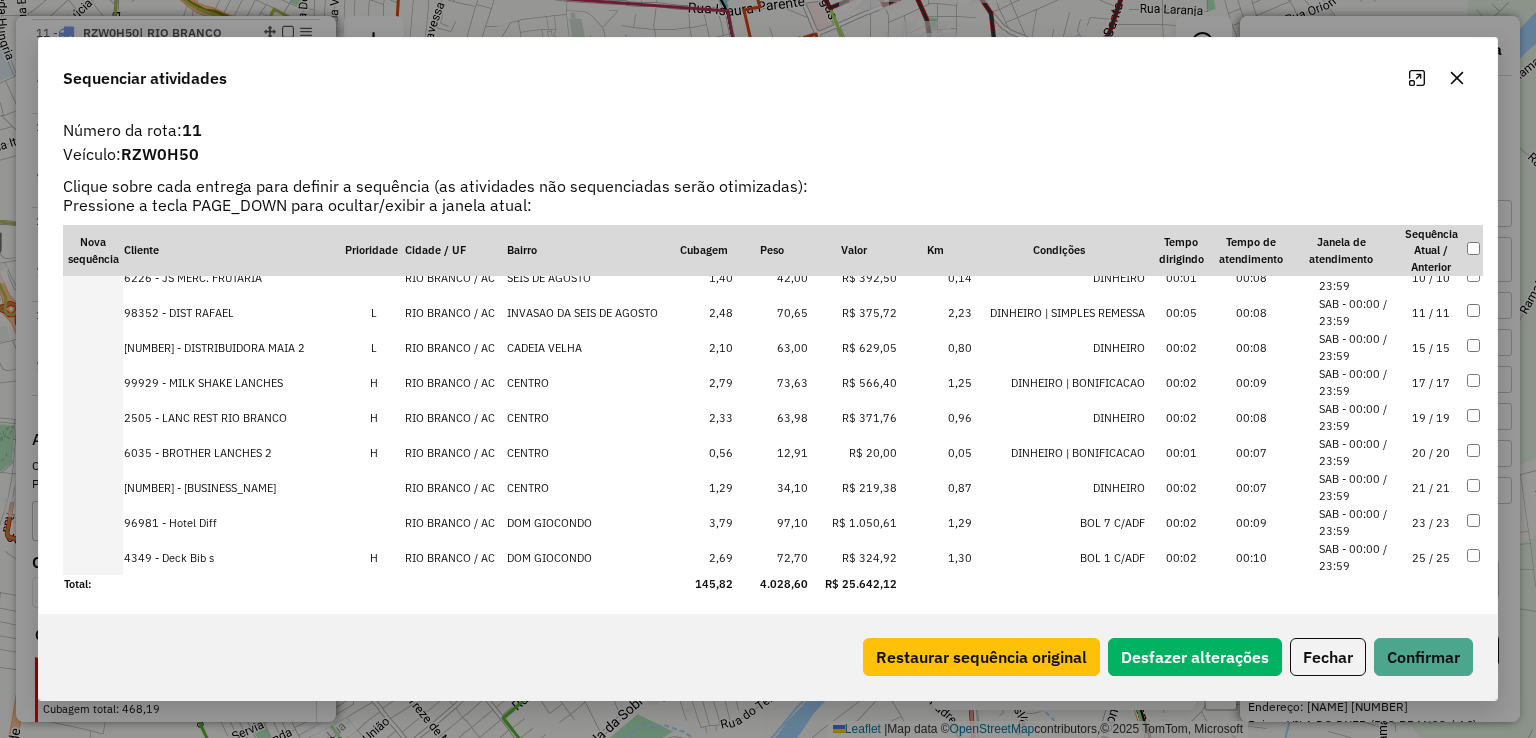 click on "97,10" at bounding box center (771, 522) 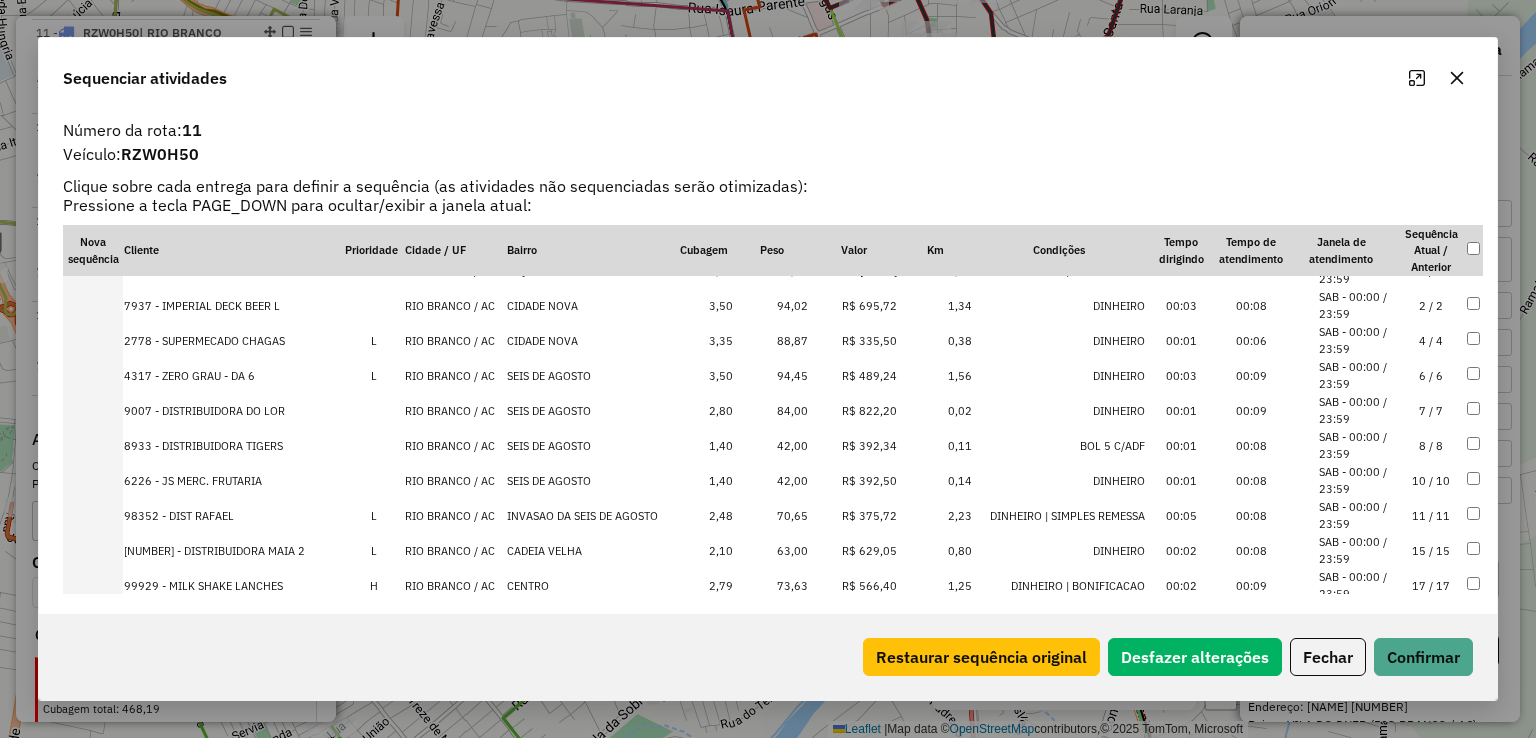 scroll, scrollTop: 481, scrollLeft: 0, axis: vertical 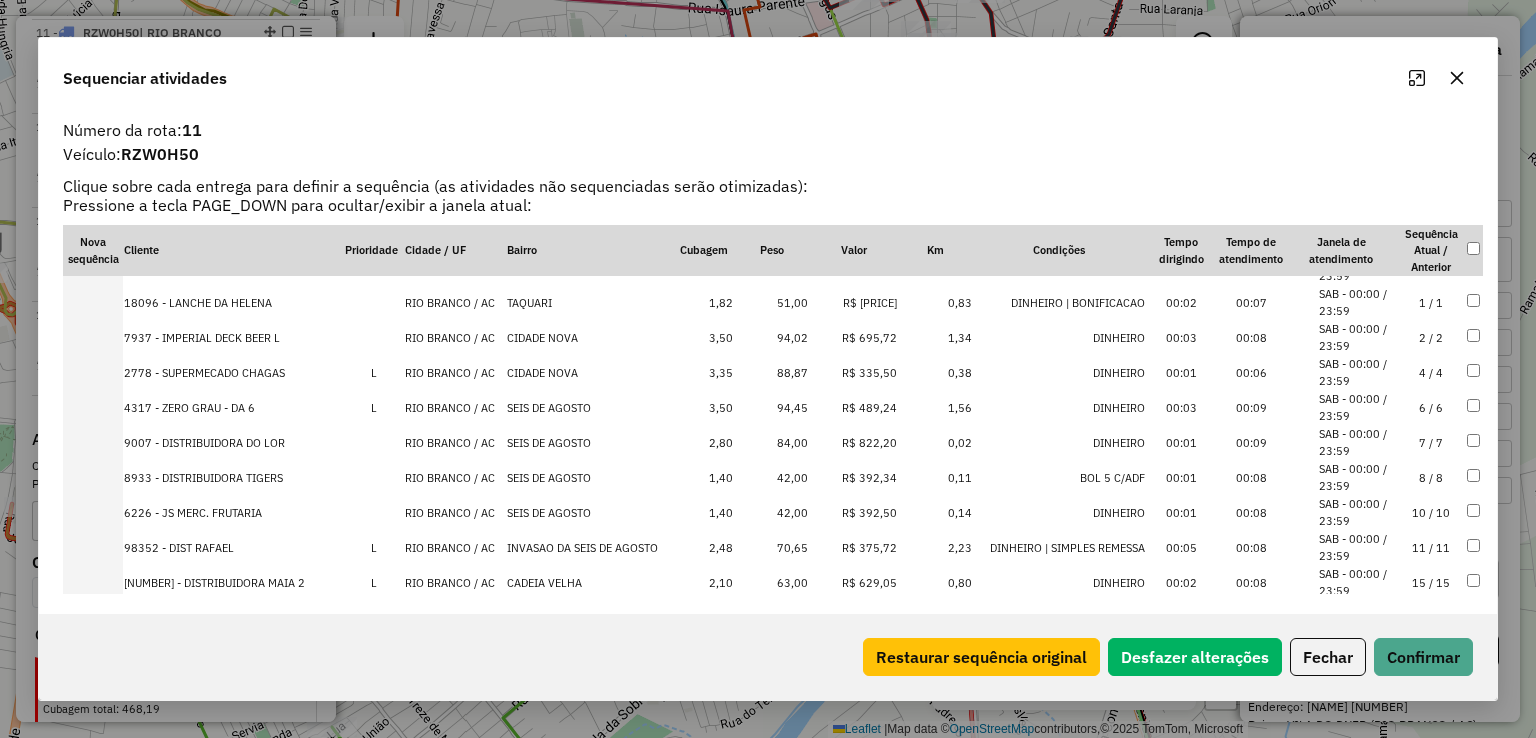 click on "94,45" at bounding box center (771, 407) 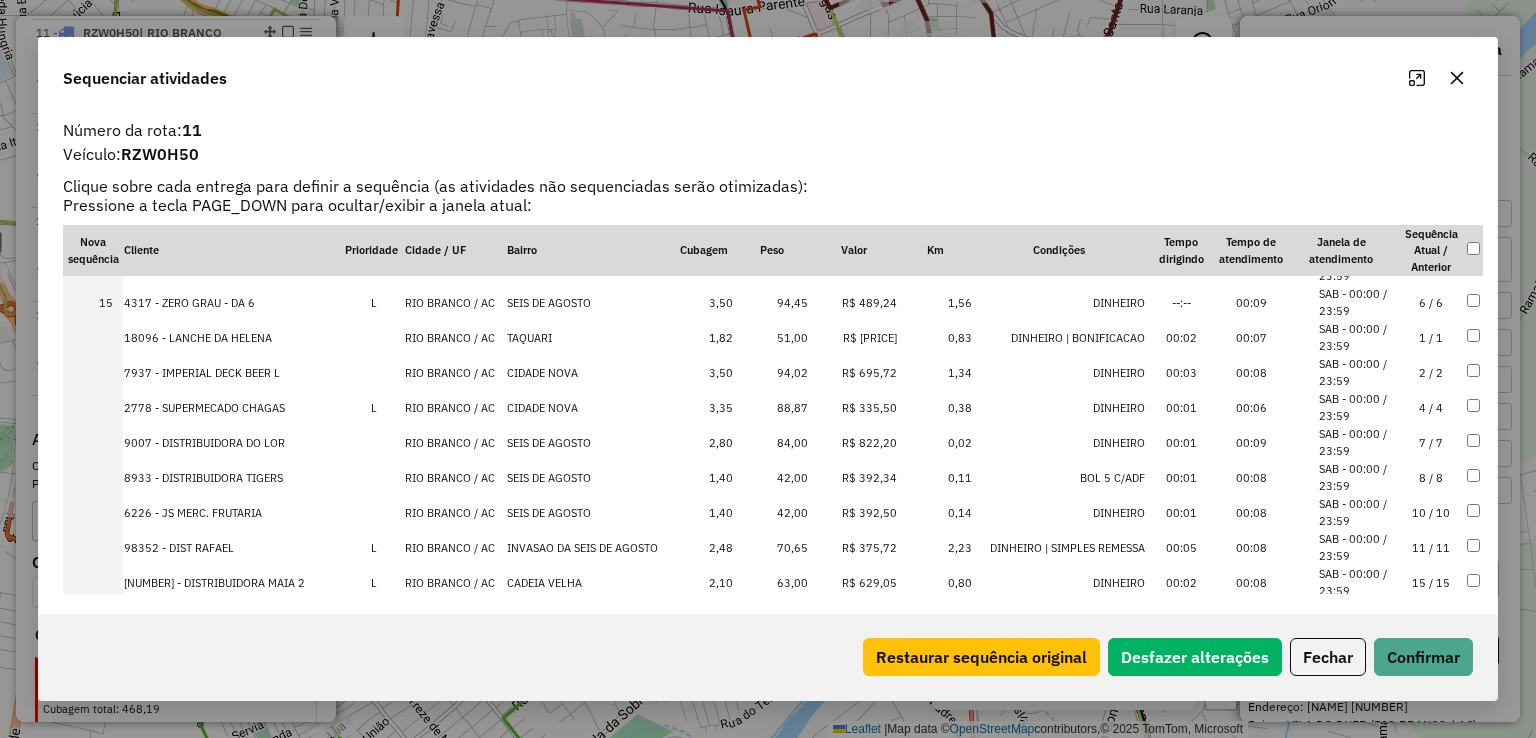click on "94,02" at bounding box center [771, 372] 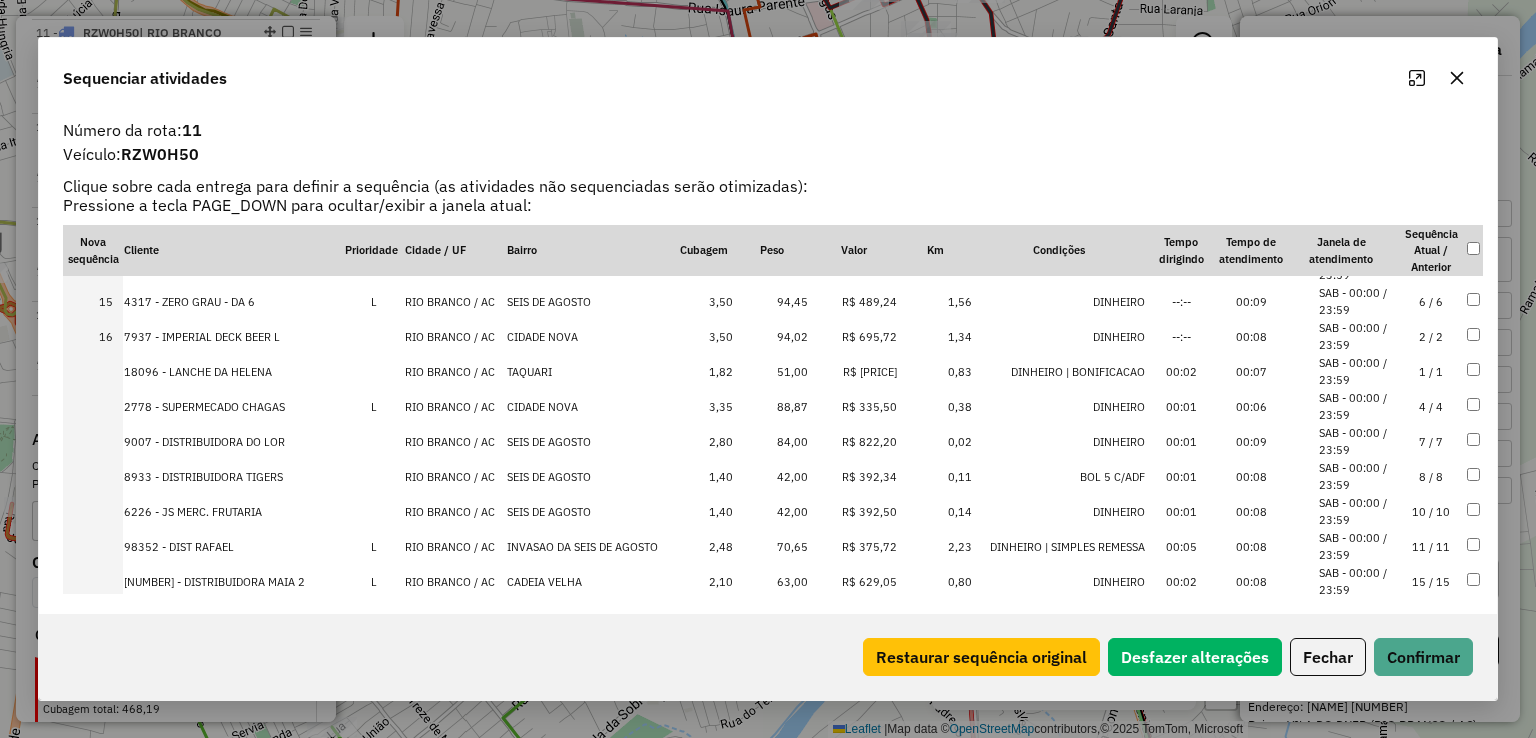 scroll, scrollTop: 480, scrollLeft: 0, axis: vertical 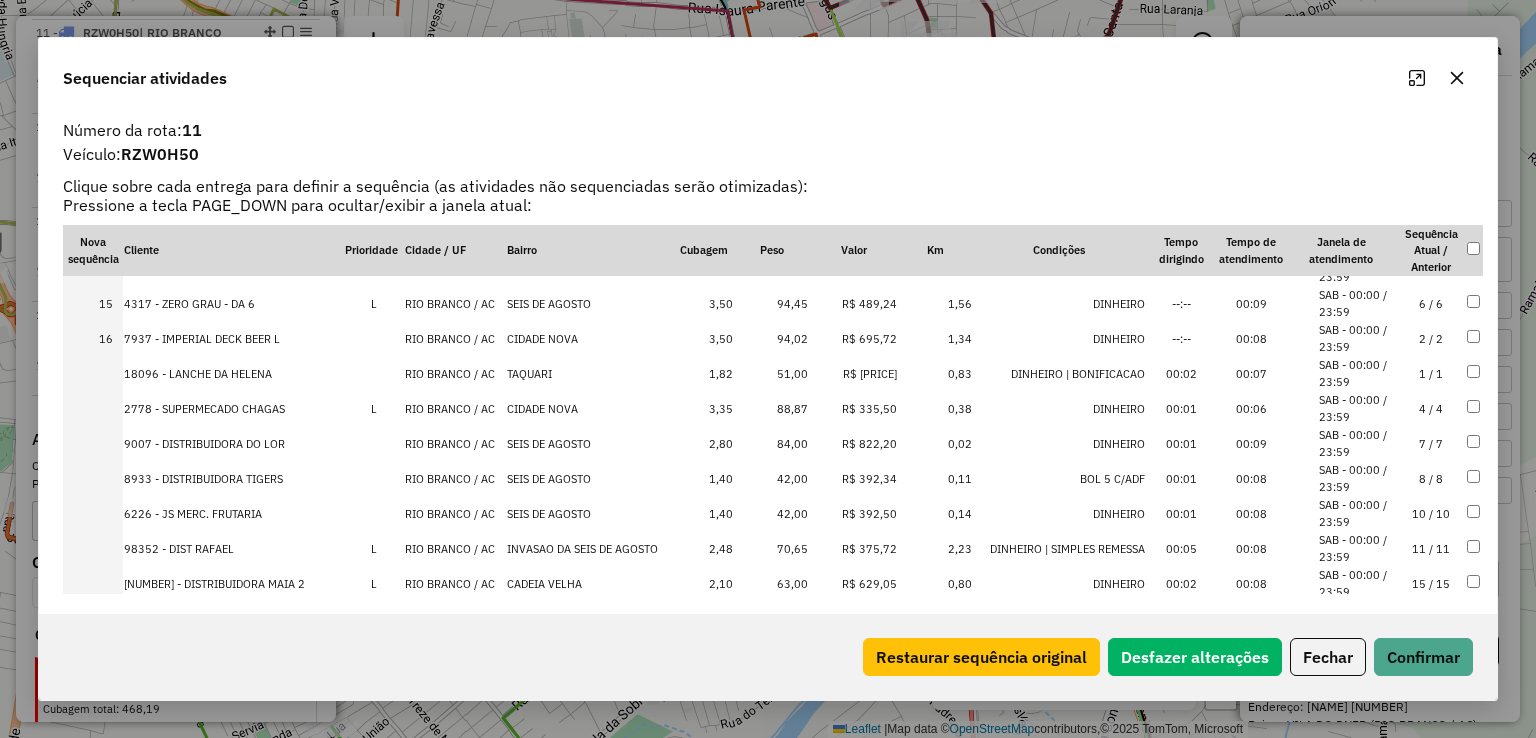 click on "88,87" at bounding box center (771, 408) 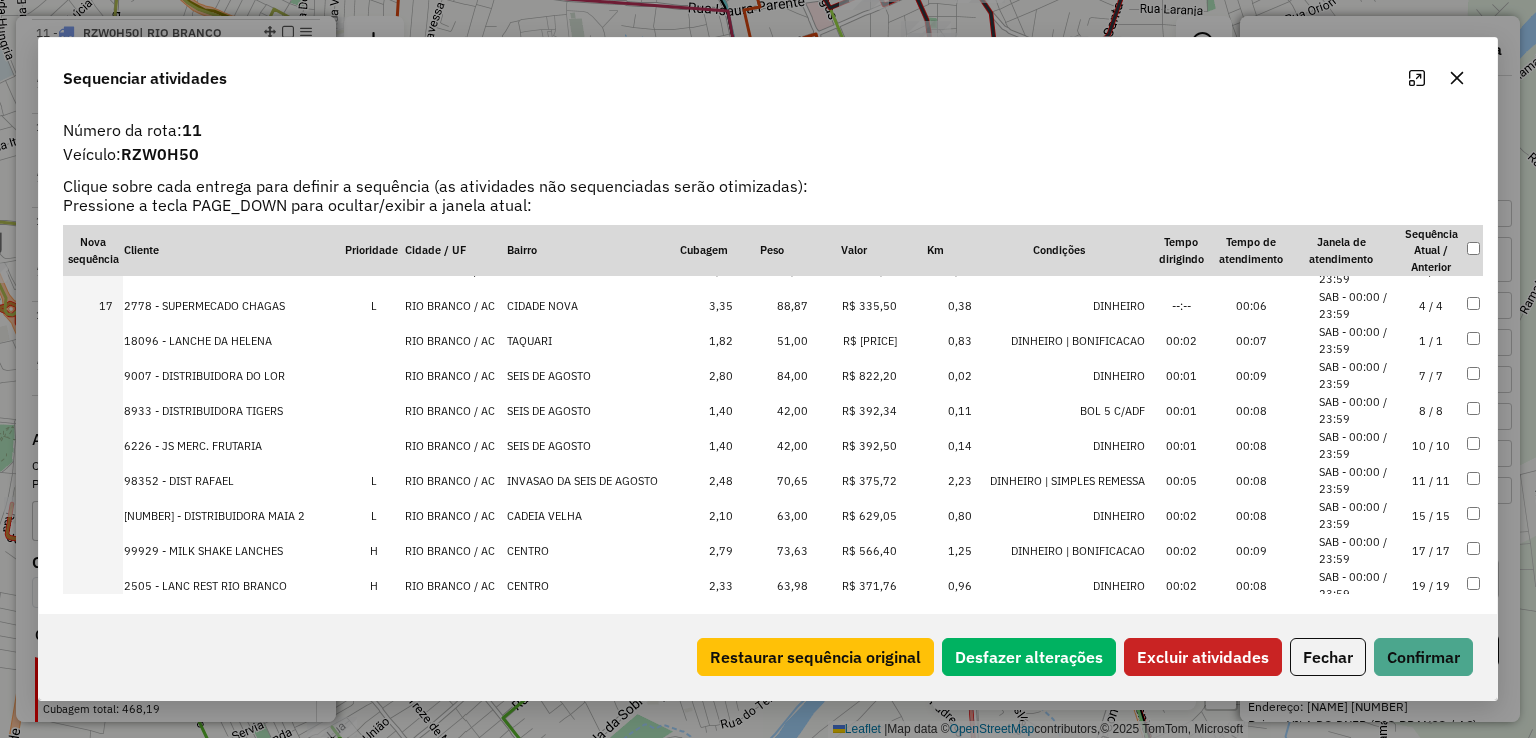 scroll, scrollTop: 580, scrollLeft: 0, axis: vertical 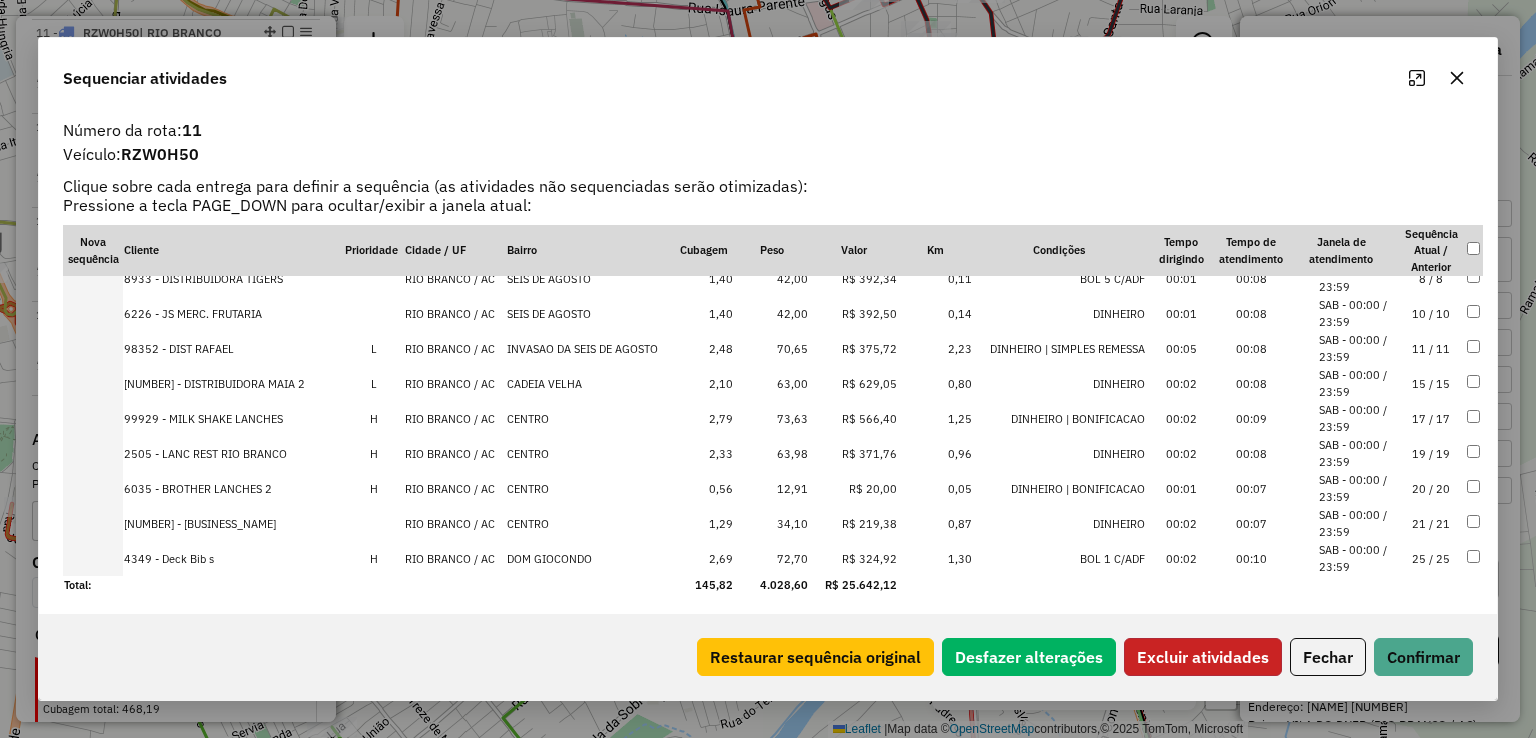 click on "Excluir atividades" 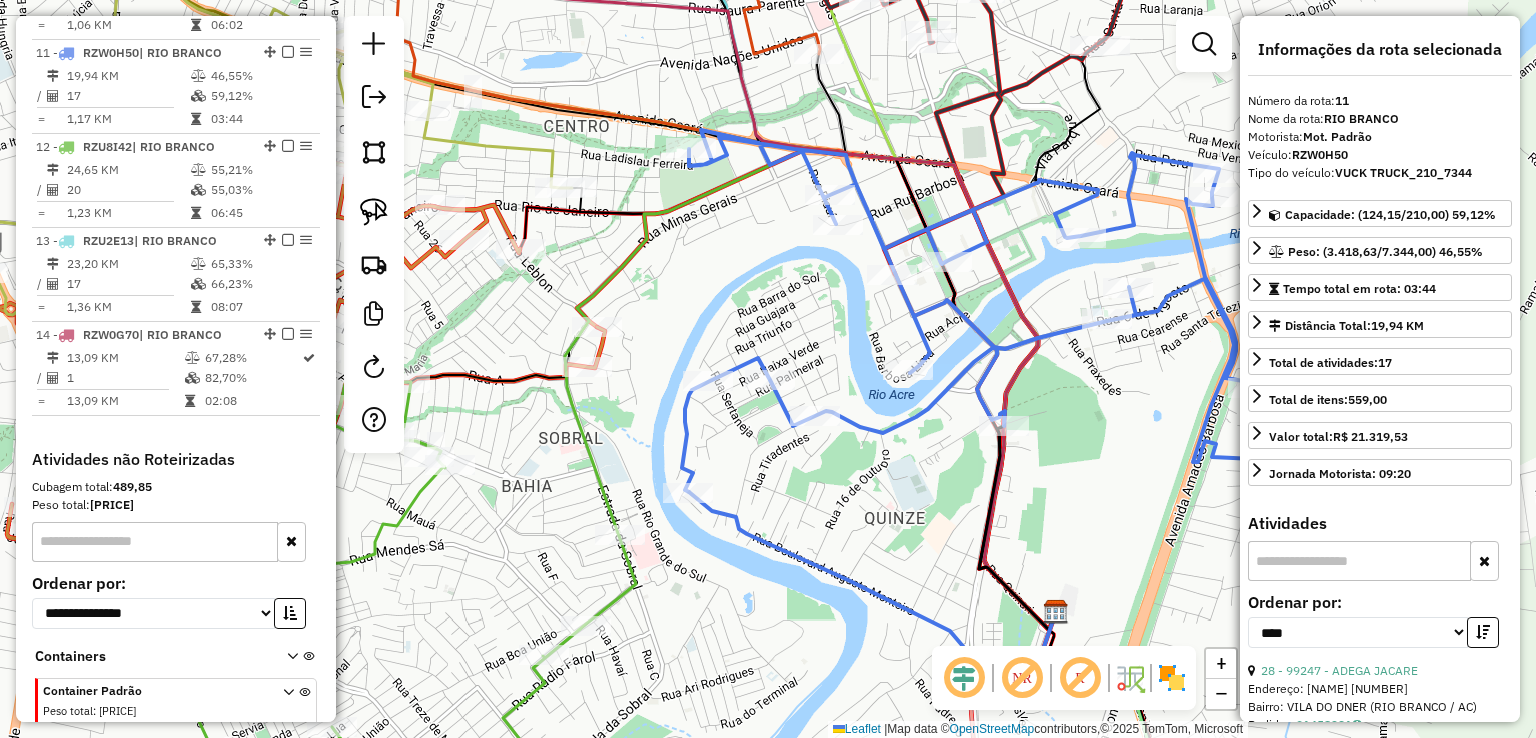 scroll, scrollTop: 1704, scrollLeft: 0, axis: vertical 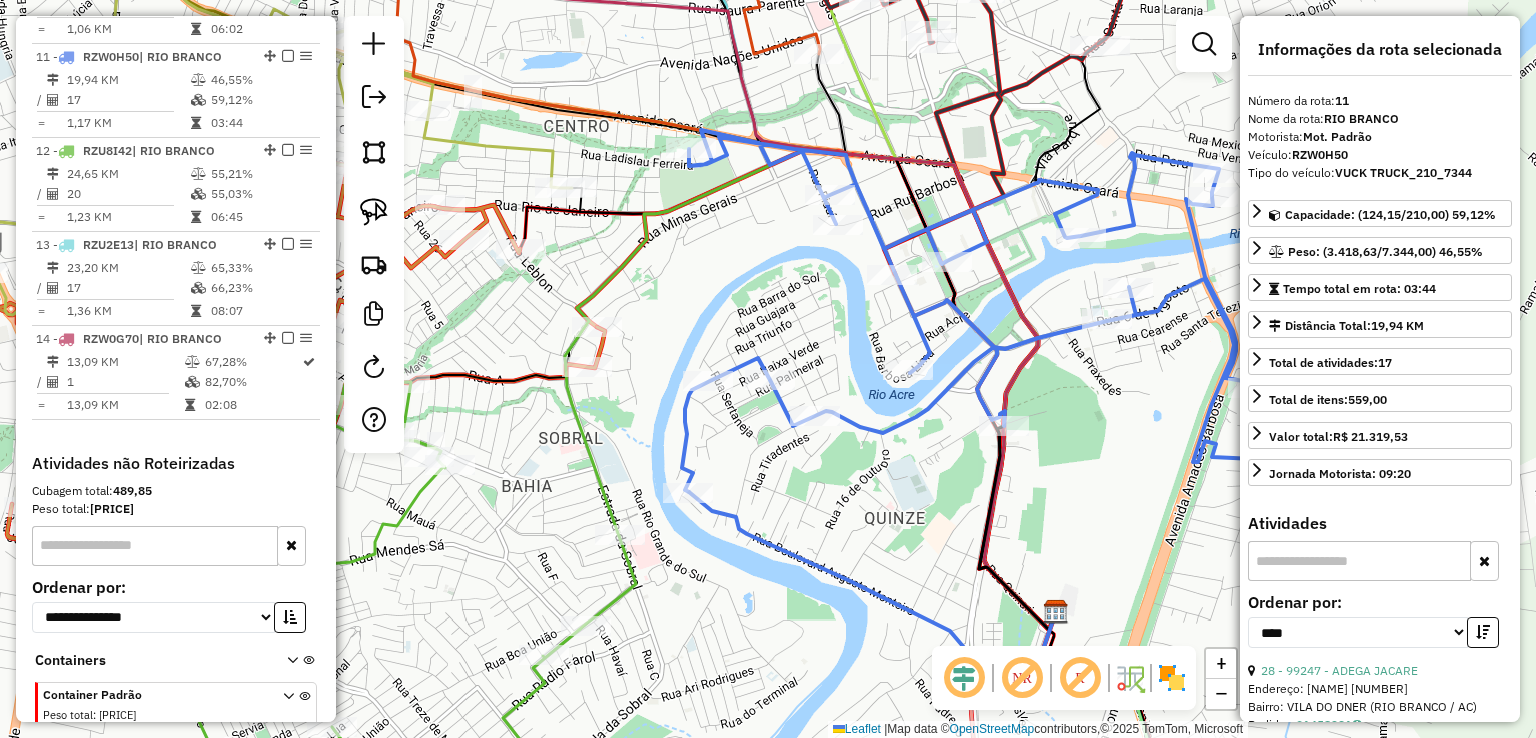 click 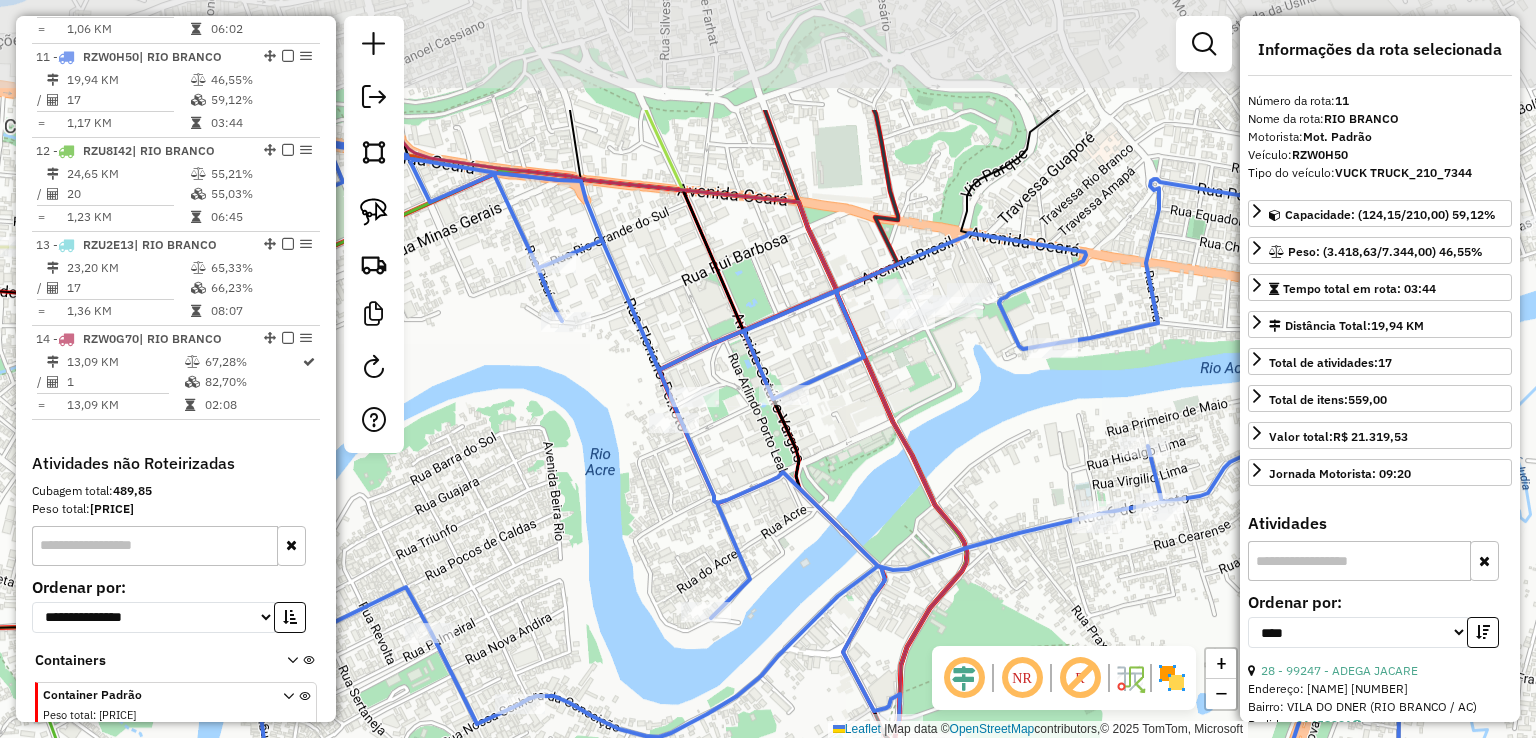 drag, startPoint x: 992, startPoint y: 229, endPoint x: 924, endPoint y: 409, distance: 192.41621 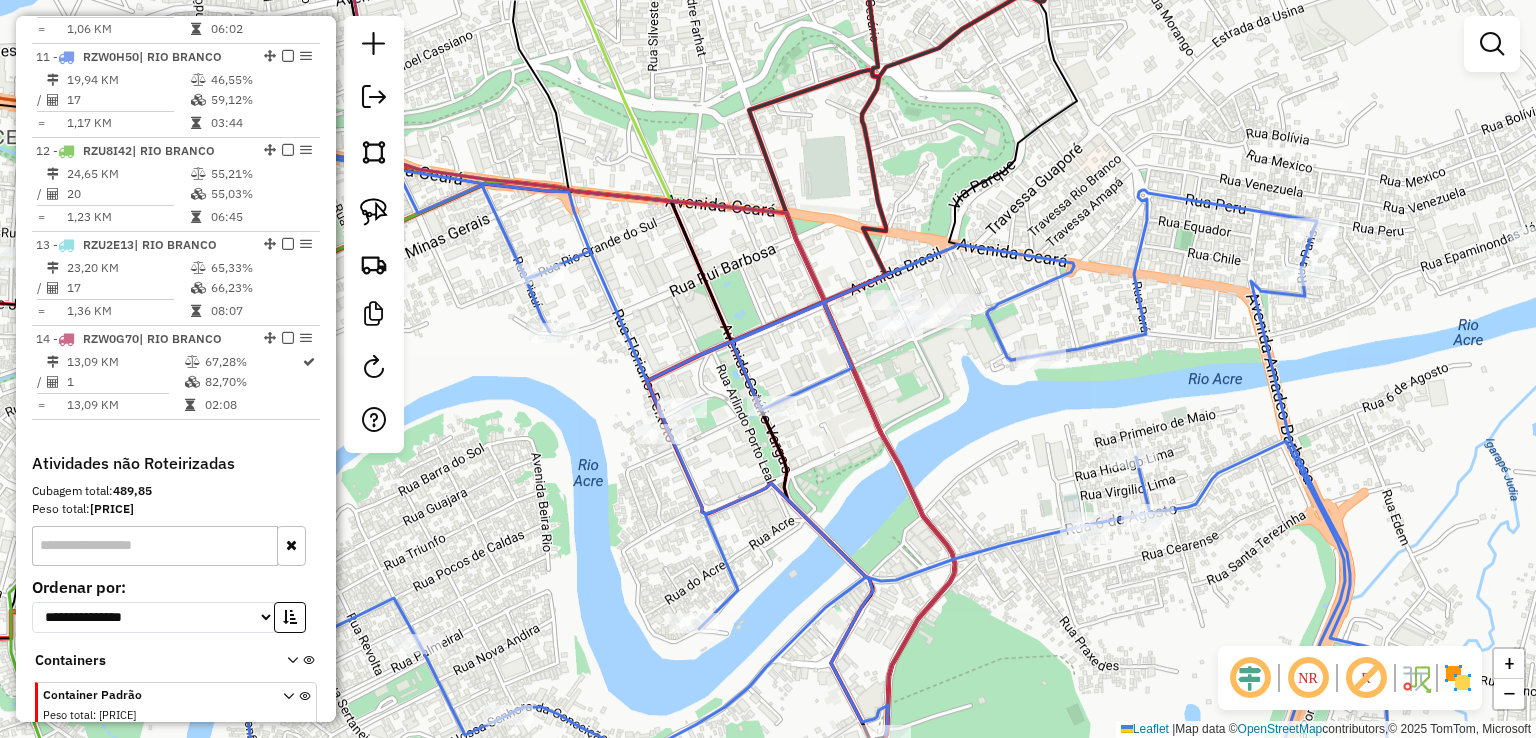 click 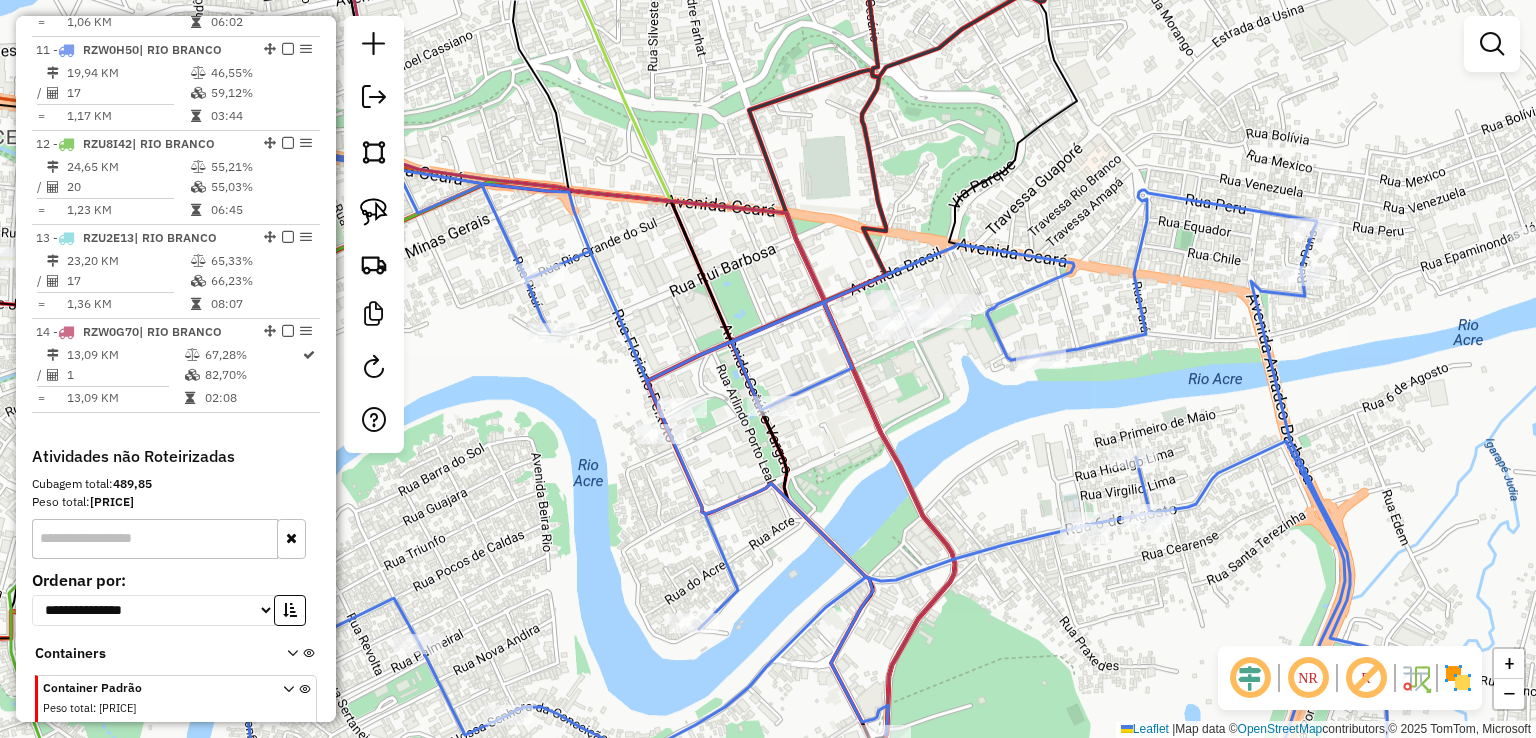 select on "*********" 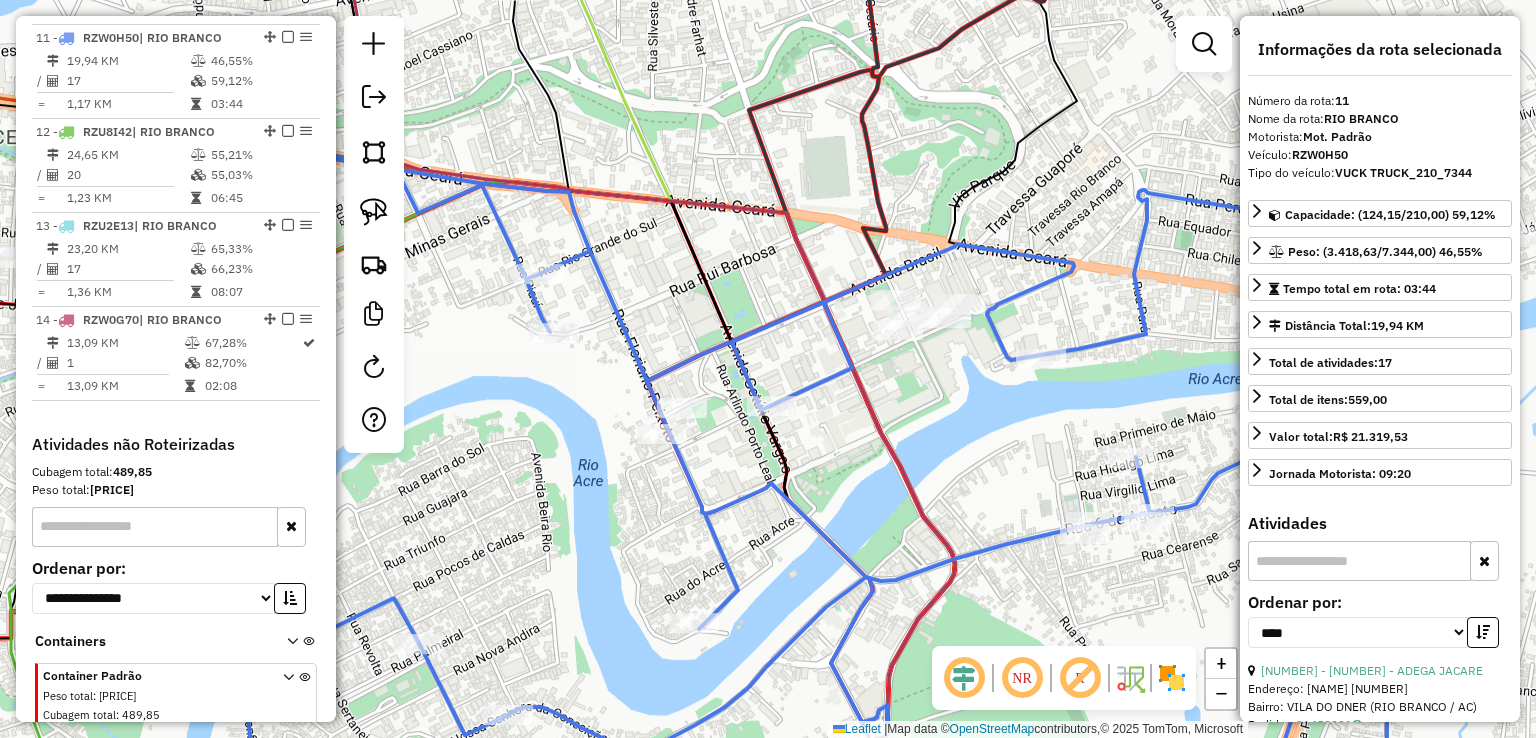 scroll, scrollTop: 1729, scrollLeft: 0, axis: vertical 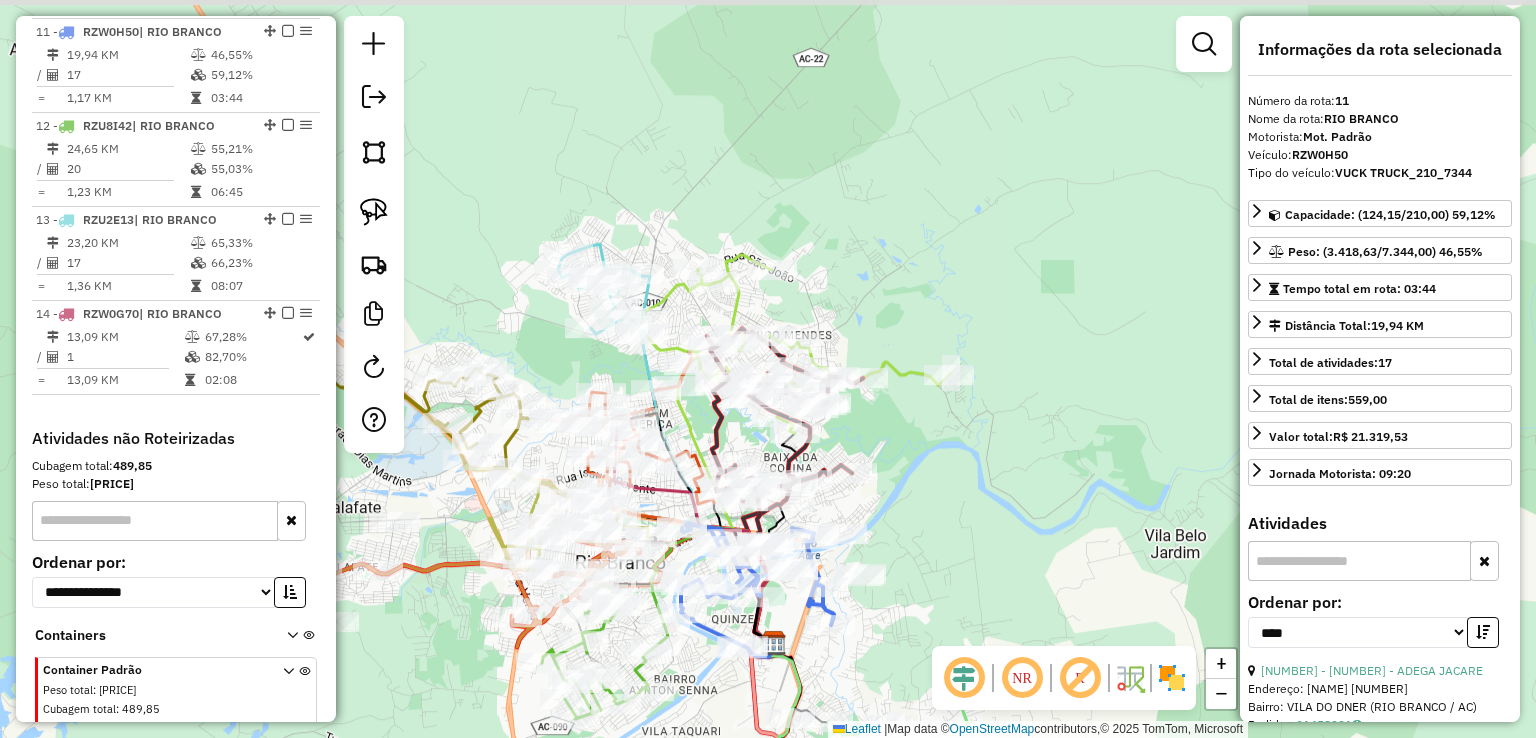 drag, startPoint x: 783, startPoint y: 414, endPoint x: 962, endPoint y: 481, distance: 191.12823 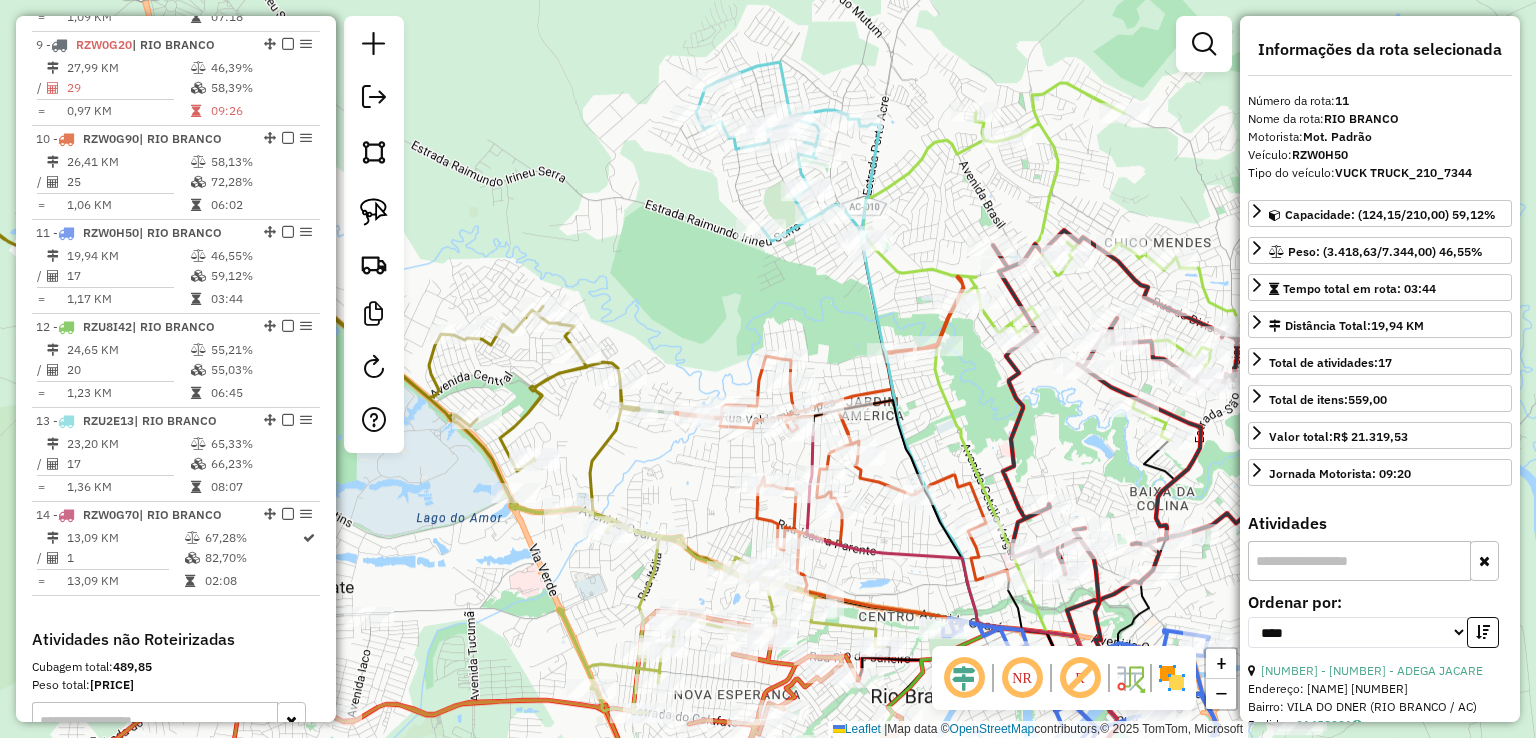 scroll, scrollTop: 1529, scrollLeft: 0, axis: vertical 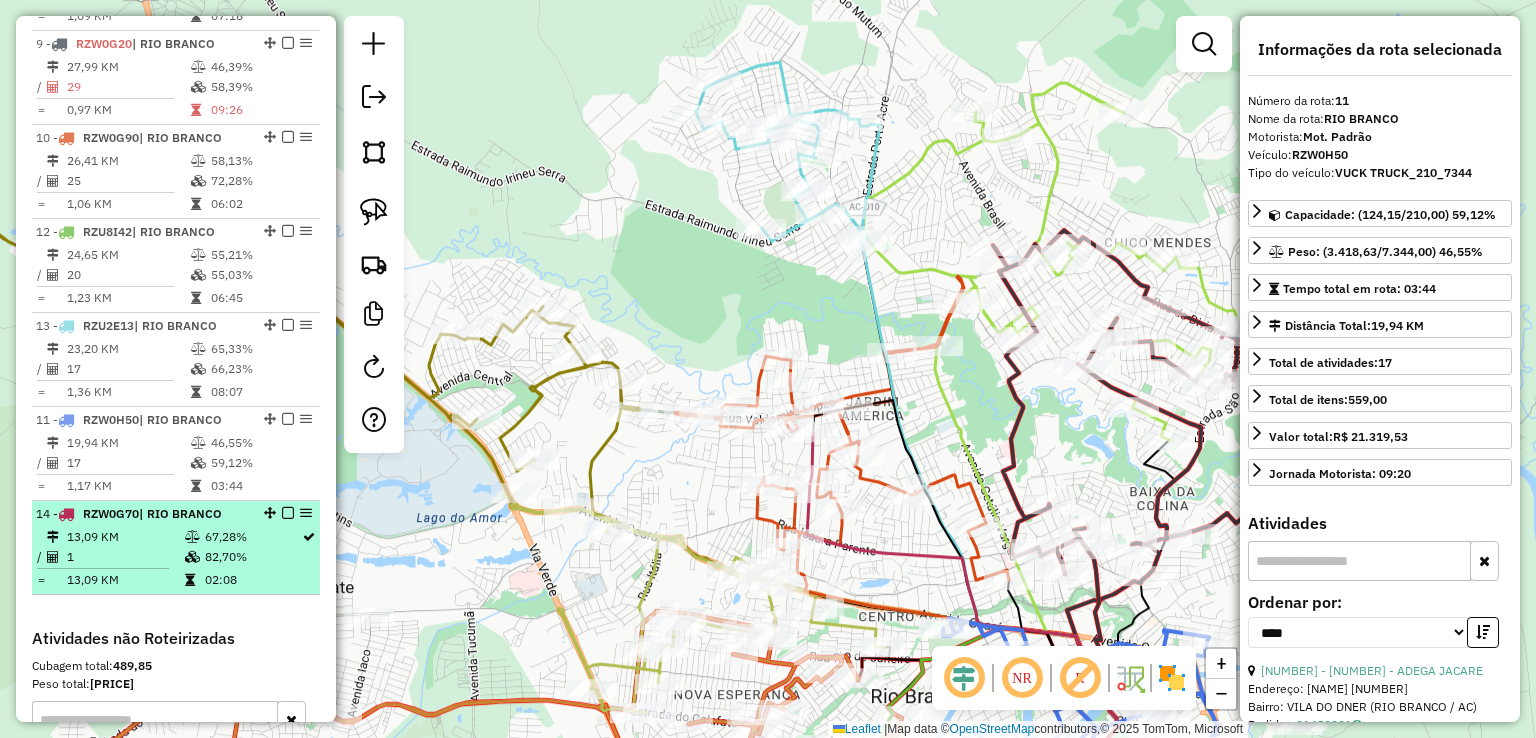 drag, startPoint x: 266, startPoint y: 226, endPoint x: 245, endPoint y: 499, distance: 273.8065 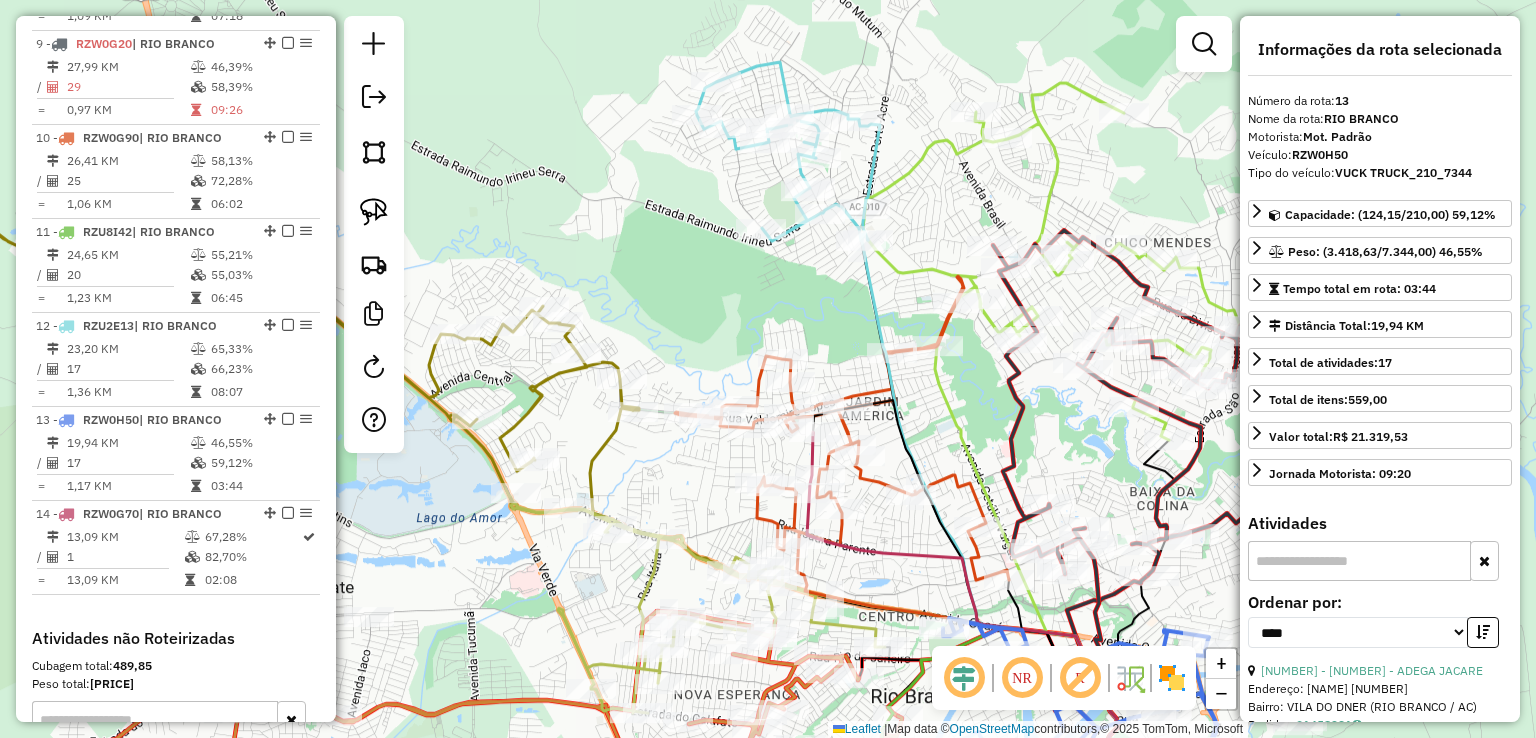 click on "Janela de atendimento Grade de atendimento Capacidade Transportadoras Veículos Cliente Pedidos  Rotas Selecione os dias de semana para filtrar as janelas de atendimento  Seg   Ter   Qua   Qui   Sex   Sáb   Dom  Informe o período da janela de atendimento: De: Até:  Filtrar exatamente a janela do cliente  Considerar janela de atendimento padrão  Selecione os dias de semana para filtrar as grades de atendimento  Seg   Ter   Qua   Qui   Sex   Sáb   Dom   Considerar clientes sem dia de atendimento cadastrado  Clientes fora do dia de atendimento selecionado Filtrar as atividades entre os valores definidos abaixo:  Peso mínimo:   Peso máximo:   Cubagem mínima:   Cubagem máxima:   De:   Até:  Filtrar as atividades entre o tempo de atendimento definido abaixo:  De:   Até:   Considerar capacidade total dos clientes não roteirizados Transportadora: Selecione um ou mais itens Tipo de veículo: Selecione um ou mais itens Veículo: Selecione um ou mais itens Motorista: Selecione um ou mais itens Nome: Rótulo:" 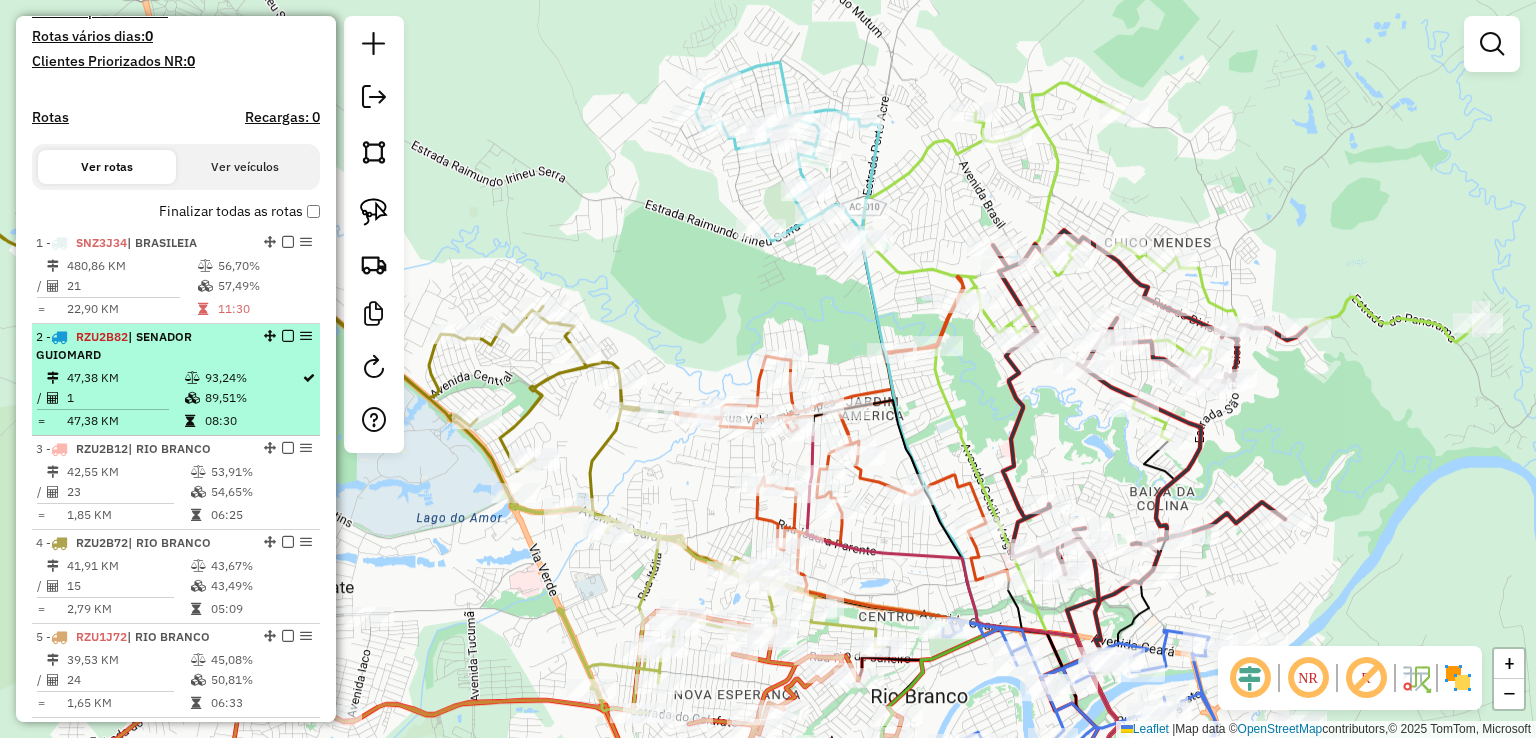 scroll, scrollTop: 529, scrollLeft: 0, axis: vertical 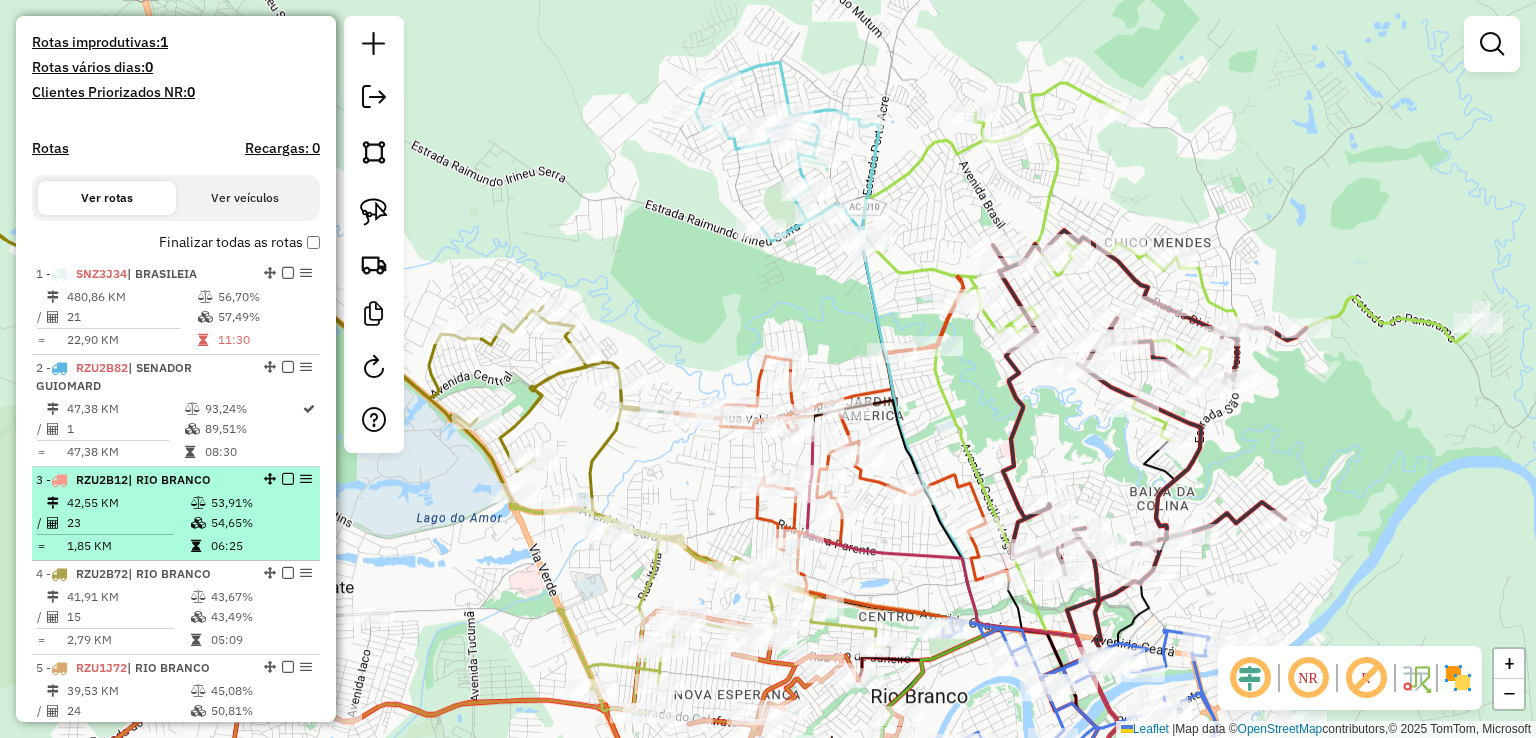 click on "53,91%" at bounding box center [260, 503] 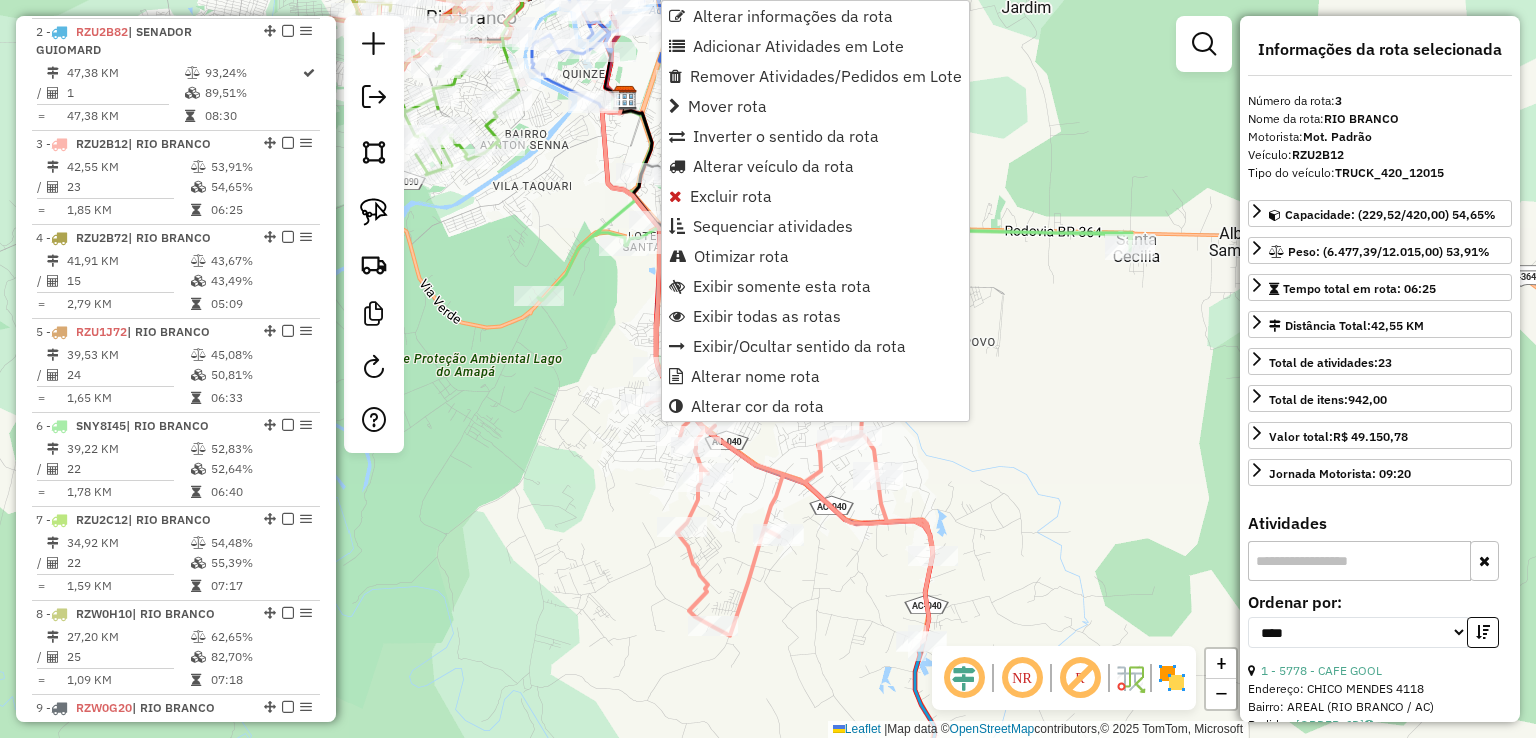 scroll, scrollTop: 980, scrollLeft: 0, axis: vertical 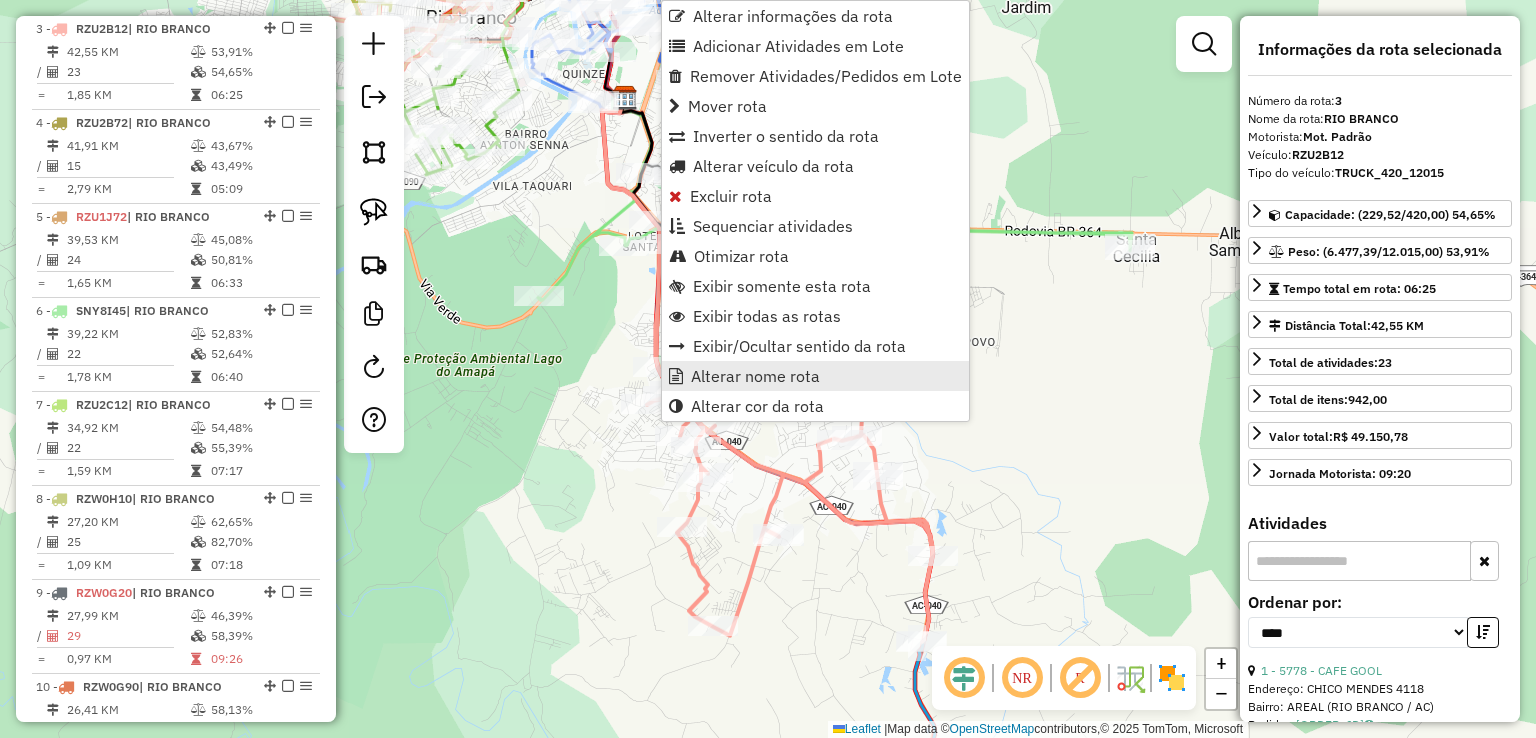 click on "Alterar nome rota" at bounding box center [755, 376] 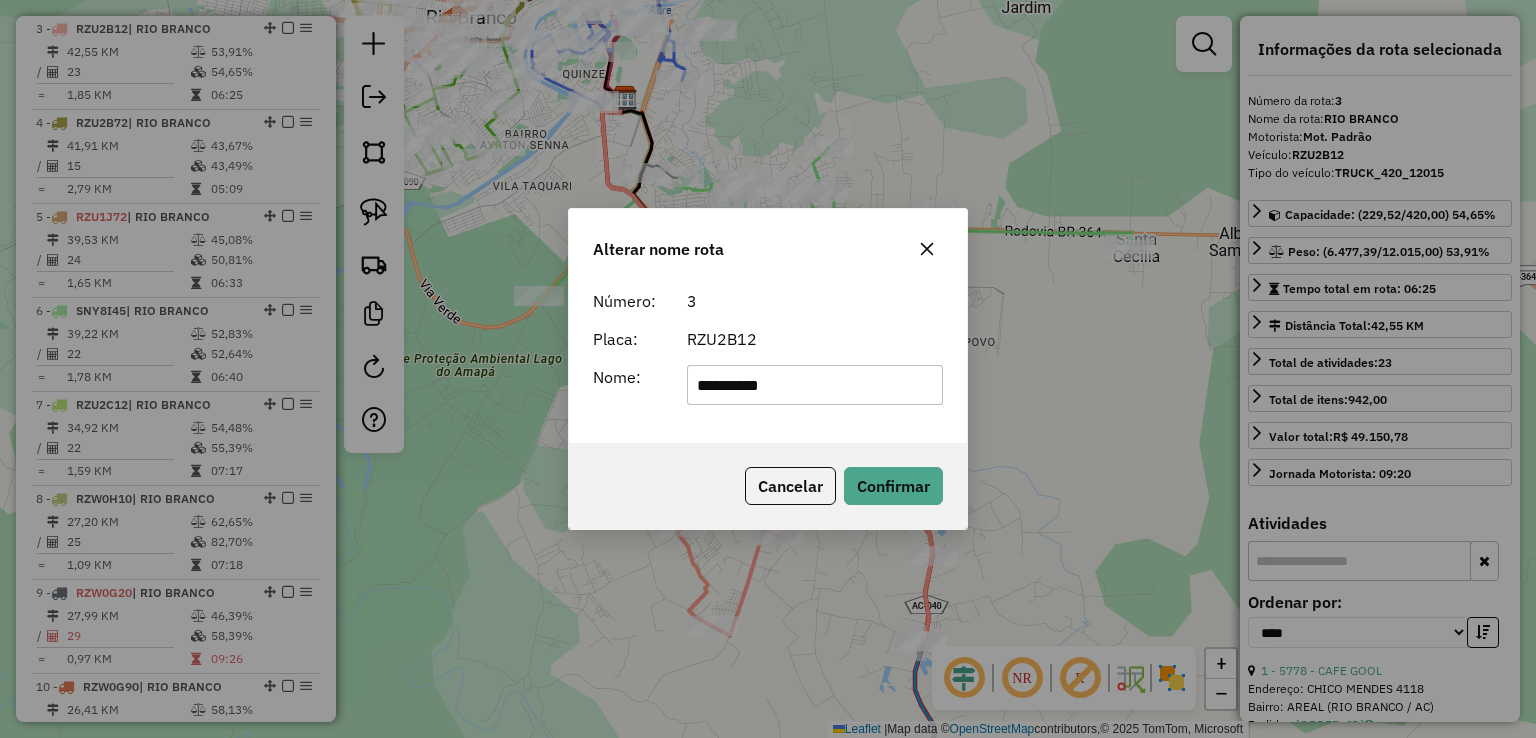 drag, startPoint x: 824, startPoint y: 389, endPoint x: 700, endPoint y: 356, distance: 128.31601 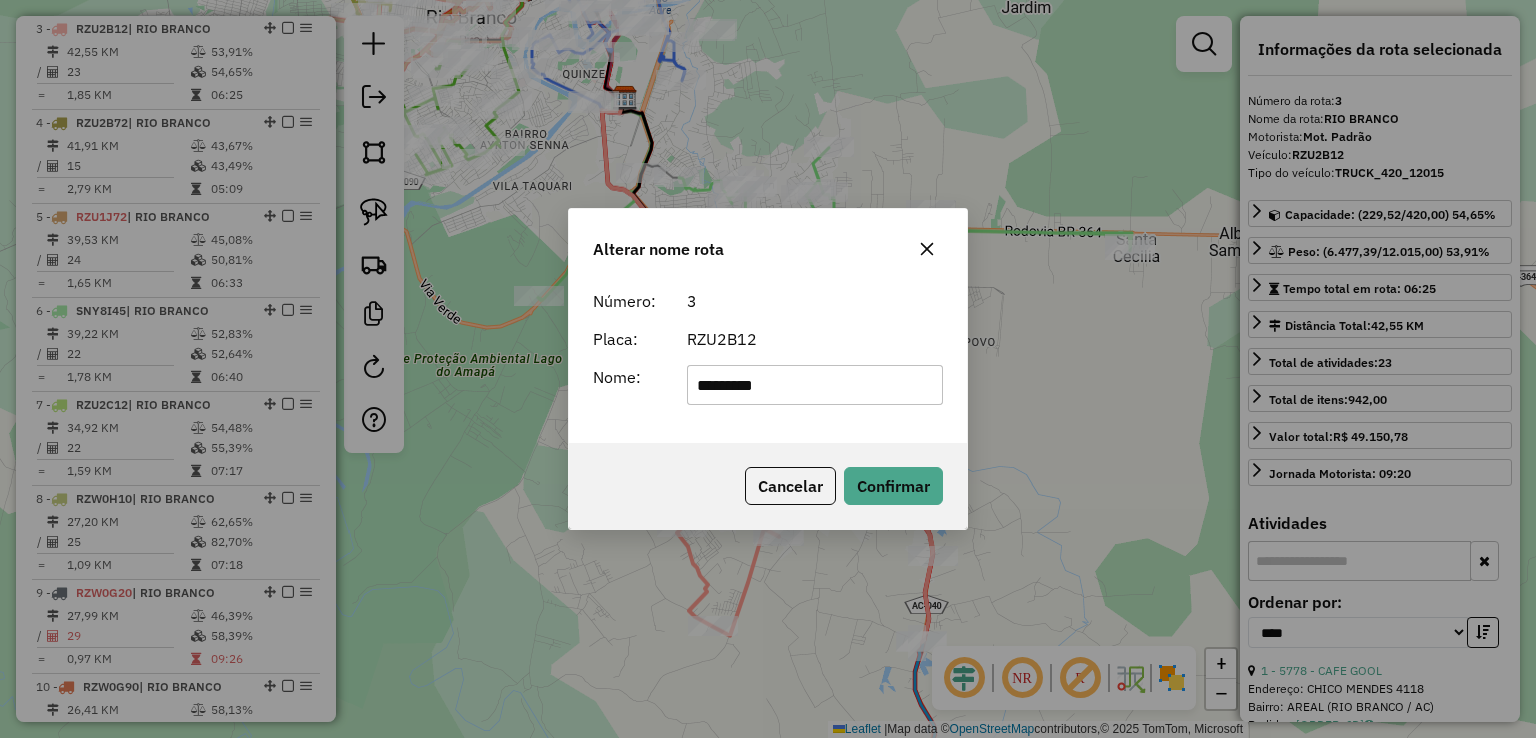 type on "*********" 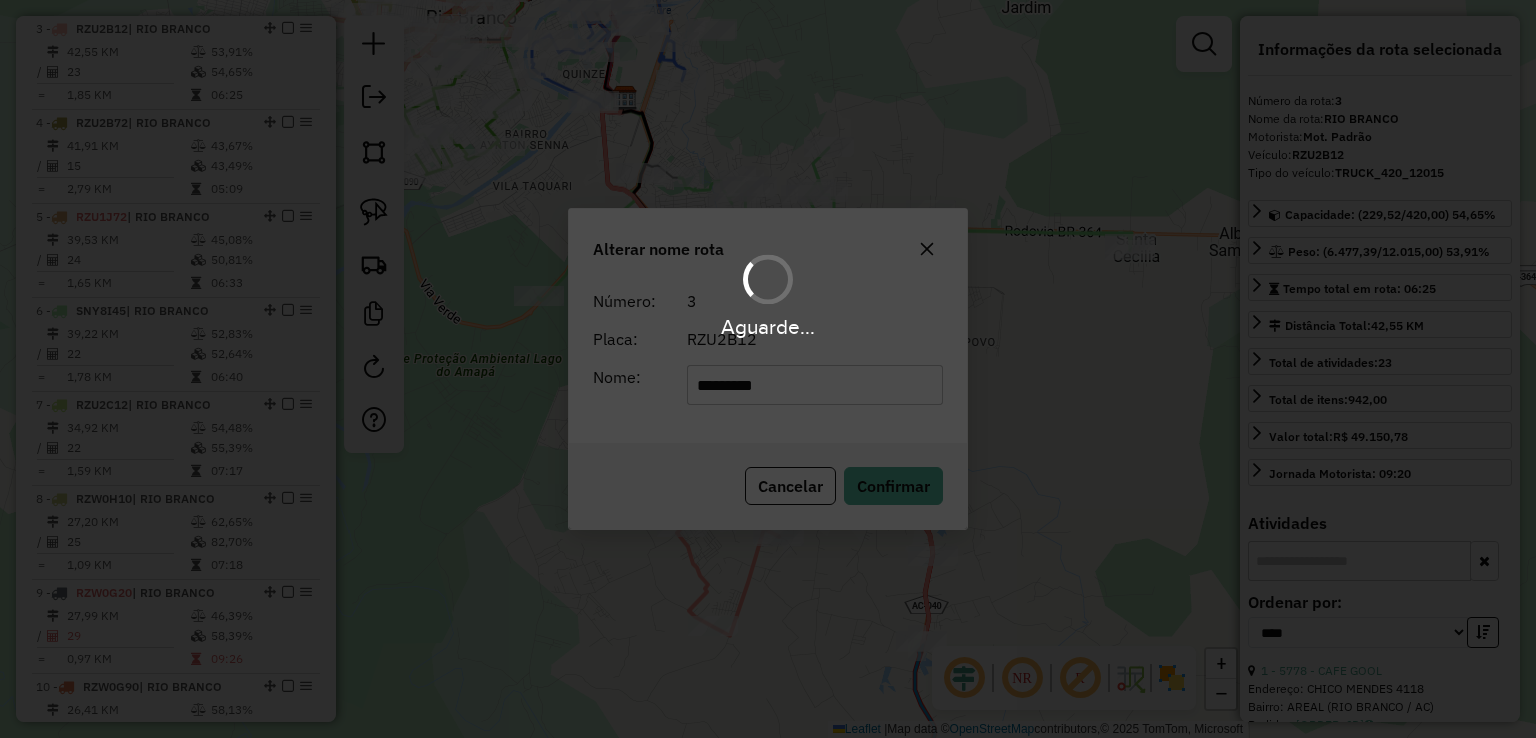 type 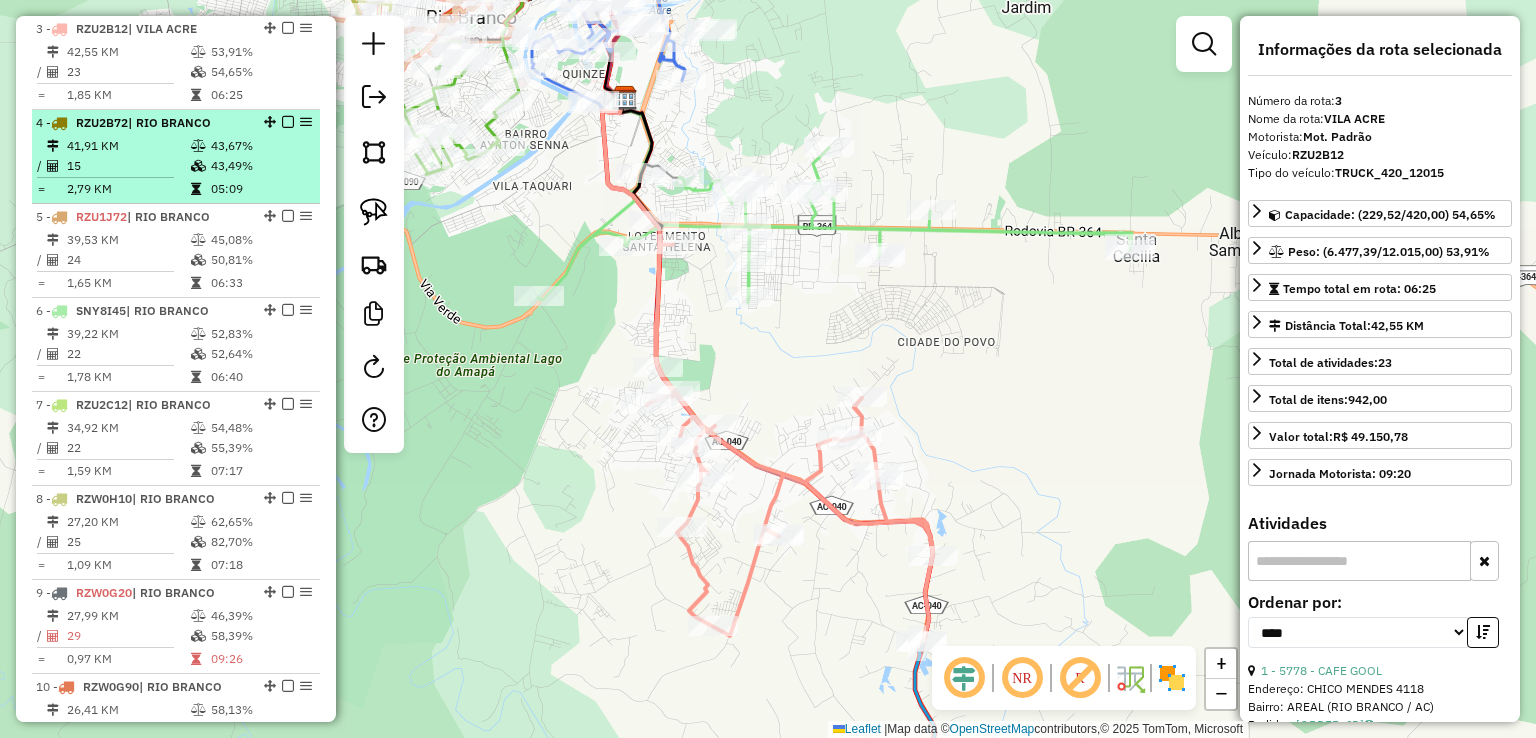 click on "43,49%" at bounding box center (260, 166) 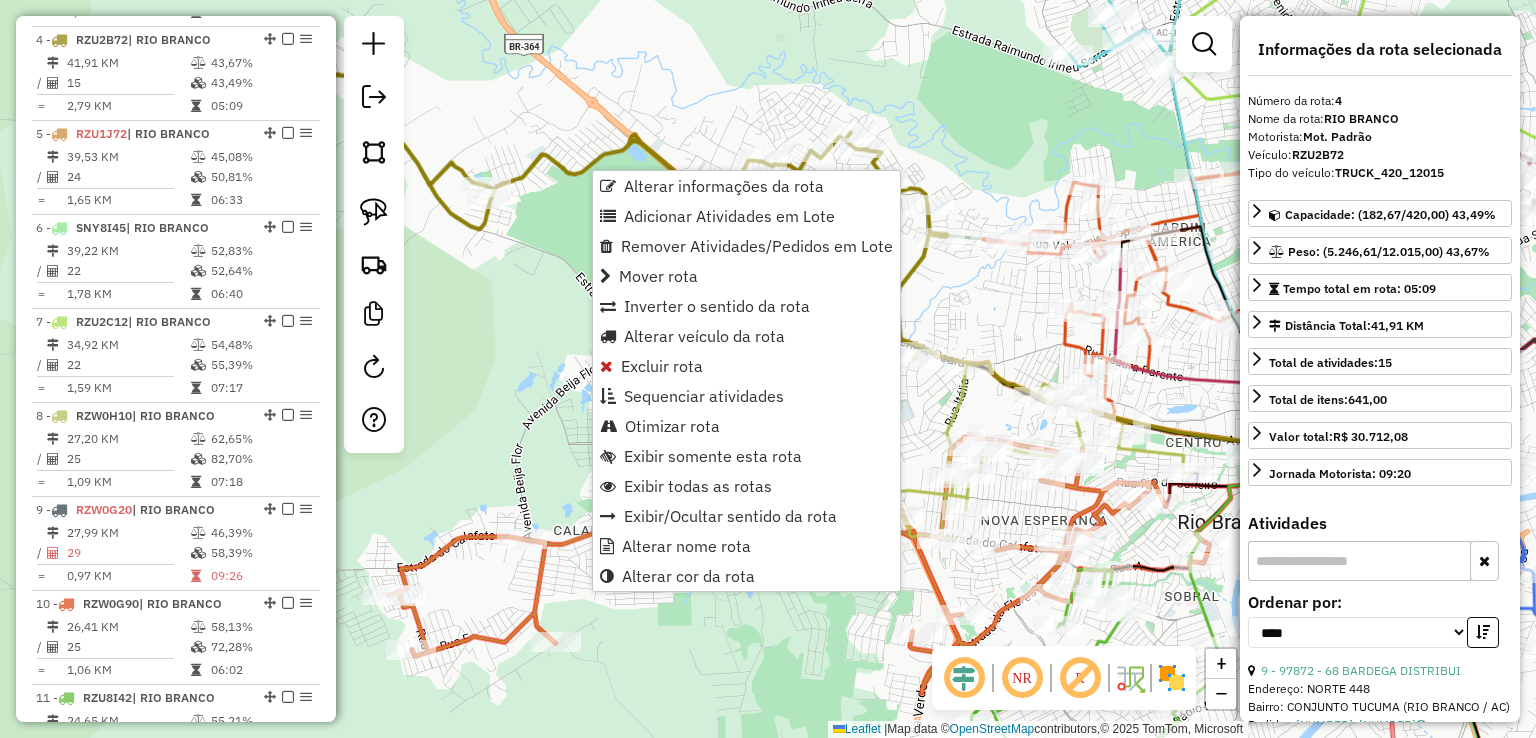 scroll, scrollTop: 1072, scrollLeft: 0, axis: vertical 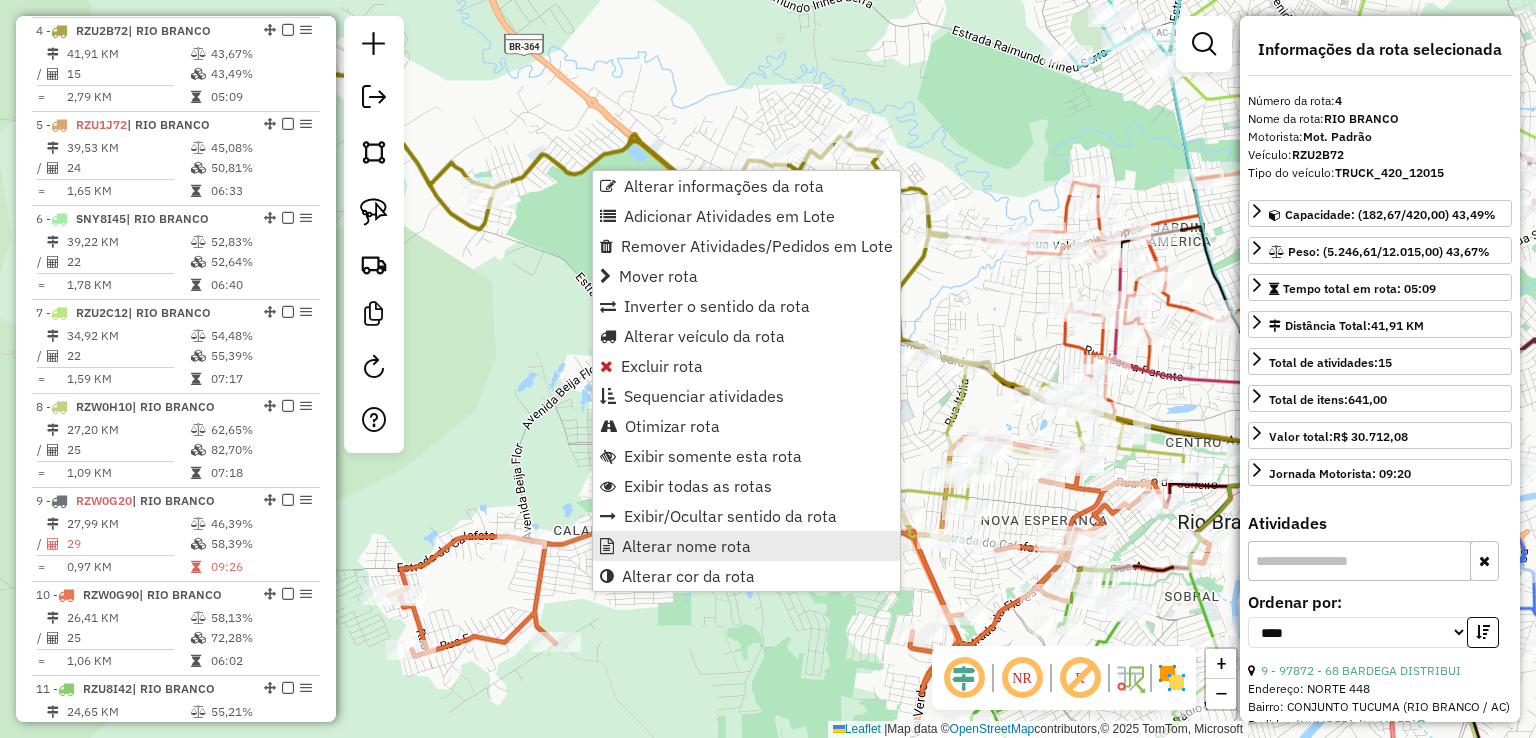 click on "Alterar nome rota" at bounding box center (746, 546) 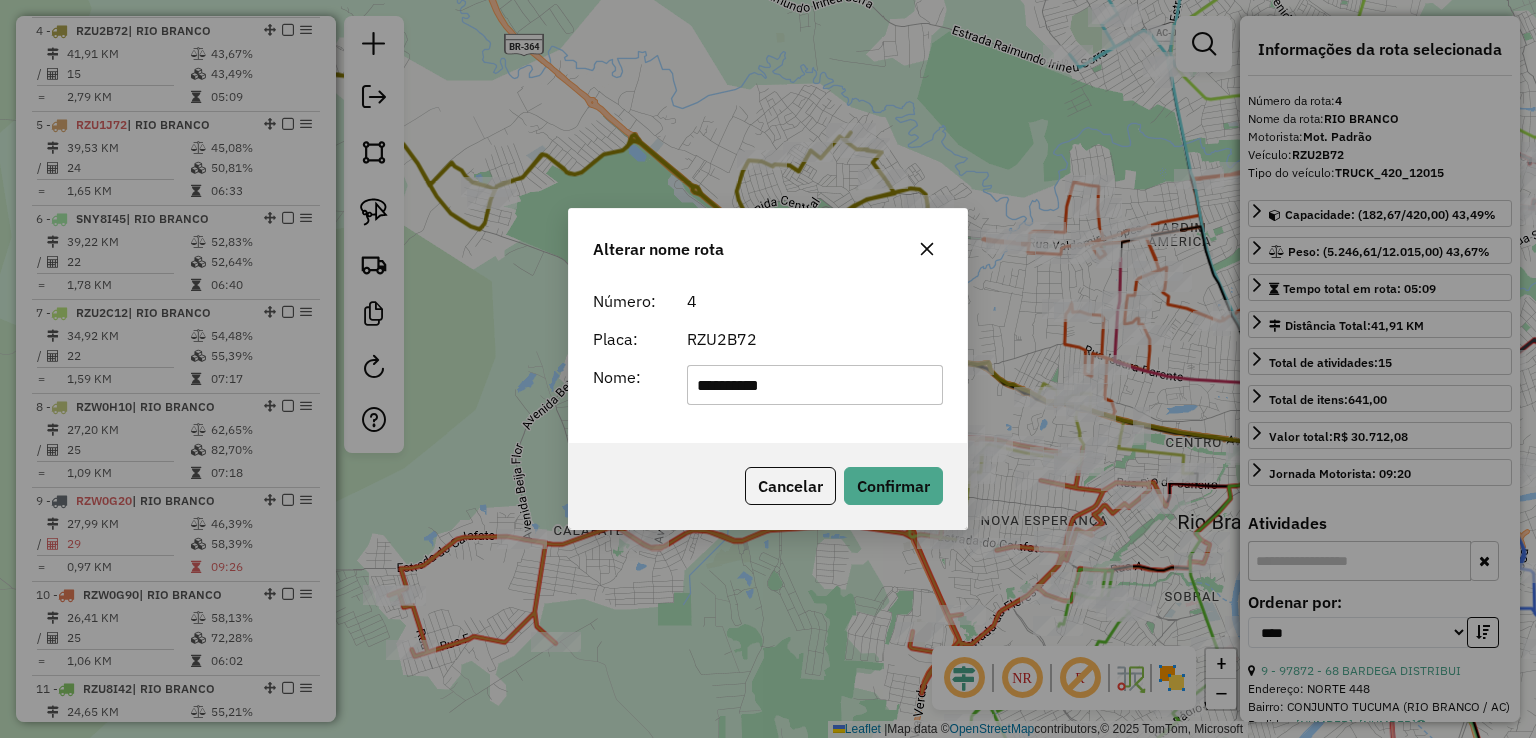 drag, startPoint x: 806, startPoint y: 377, endPoint x: 674, endPoint y: 375, distance: 132.01515 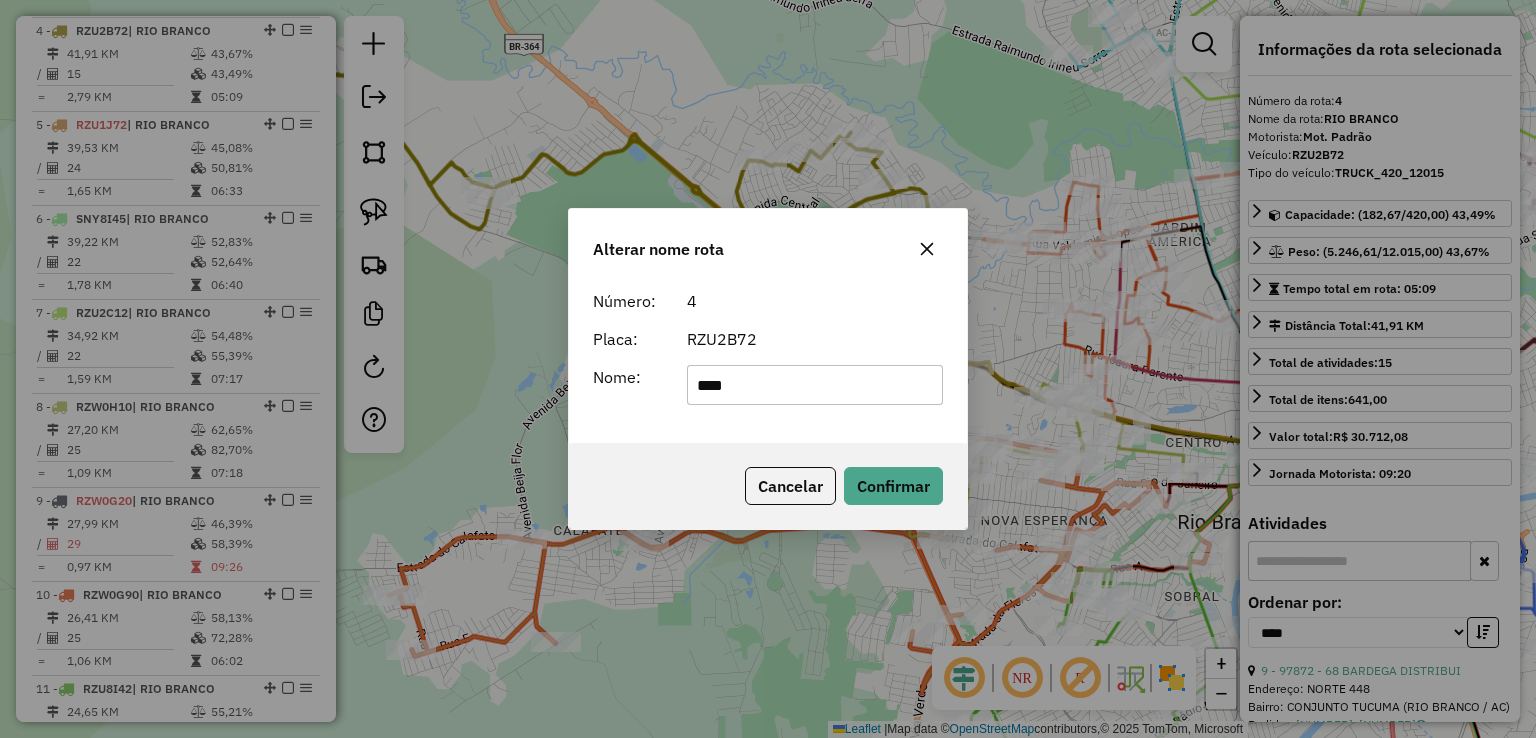 type on "******" 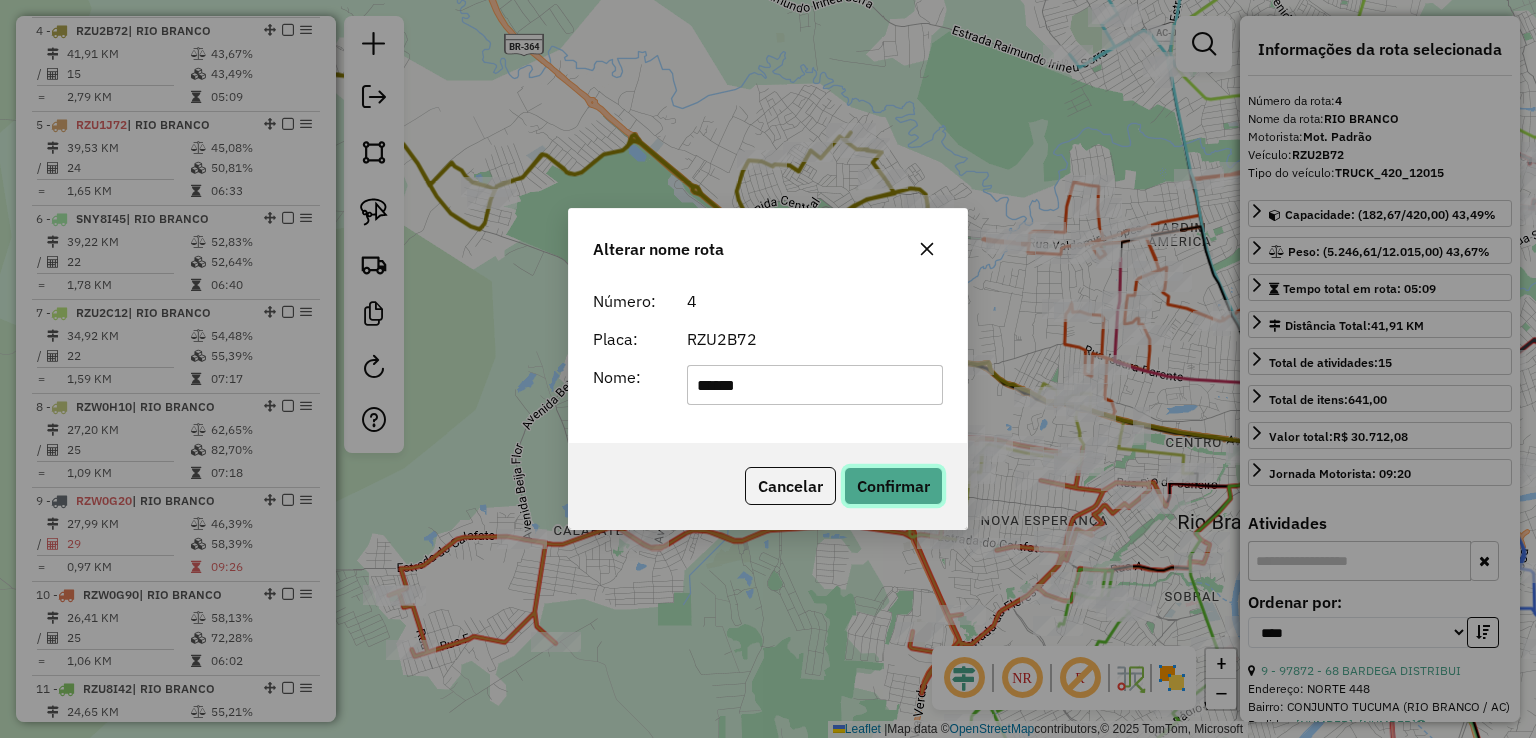 click on "Confirmar" 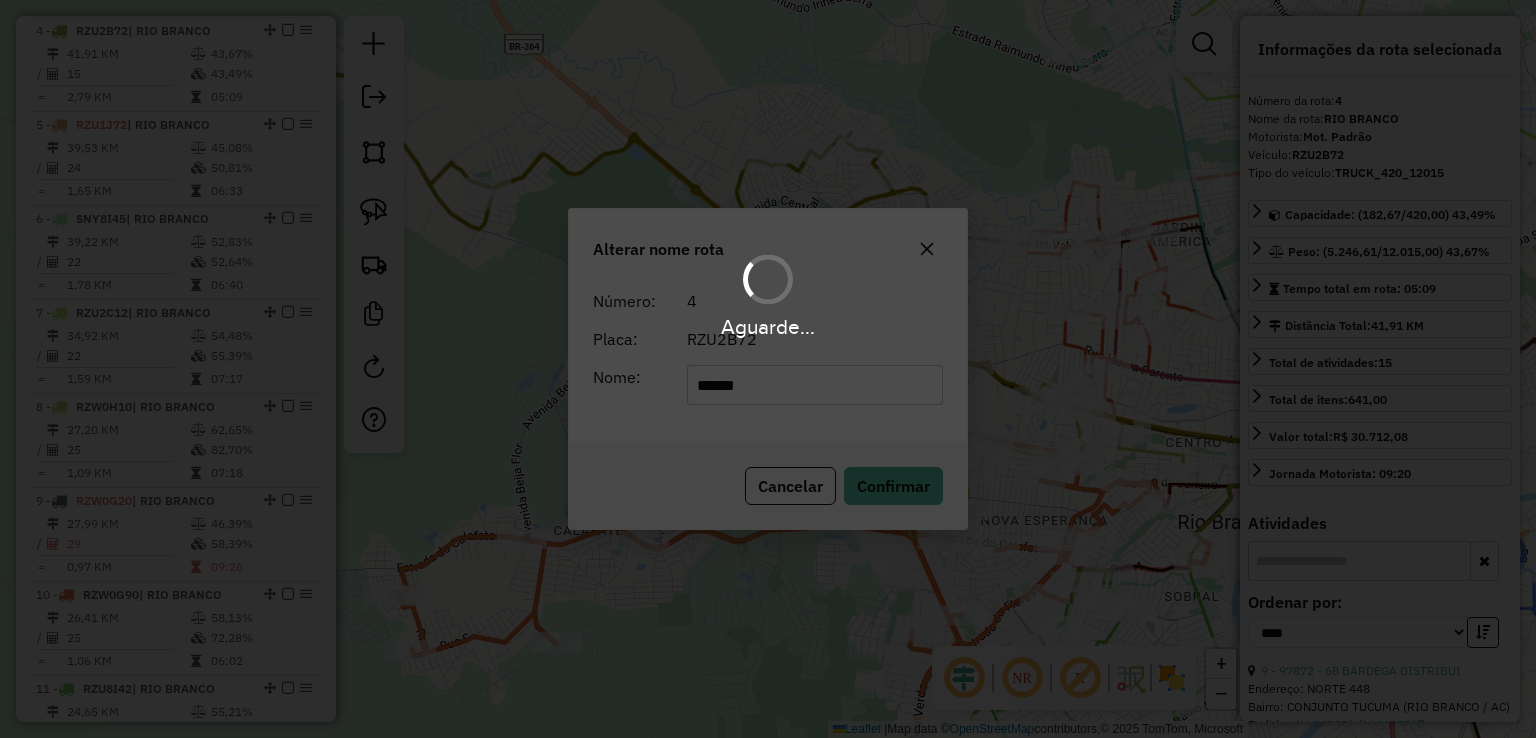 type 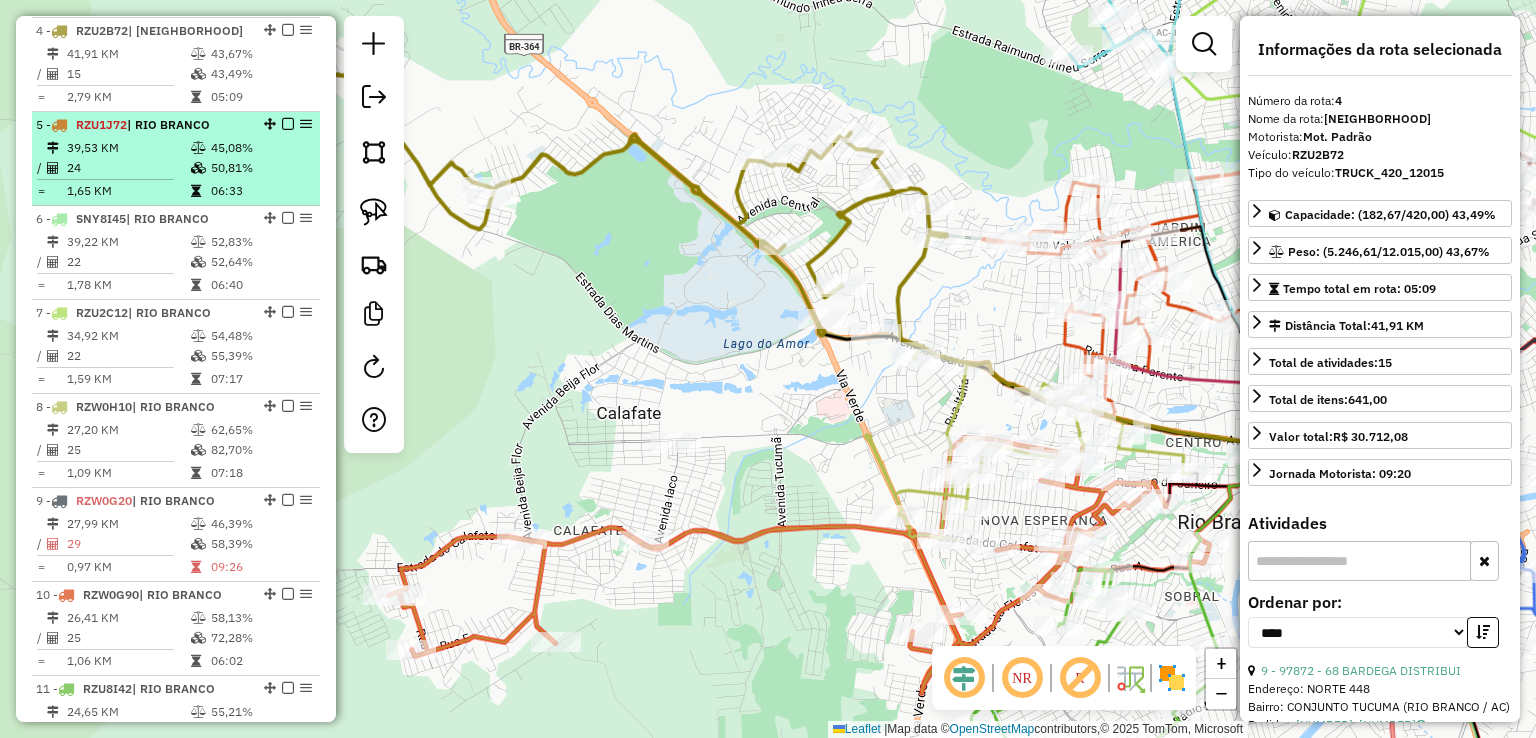 click on "1,65 KM" at bounding box center [128, 191] 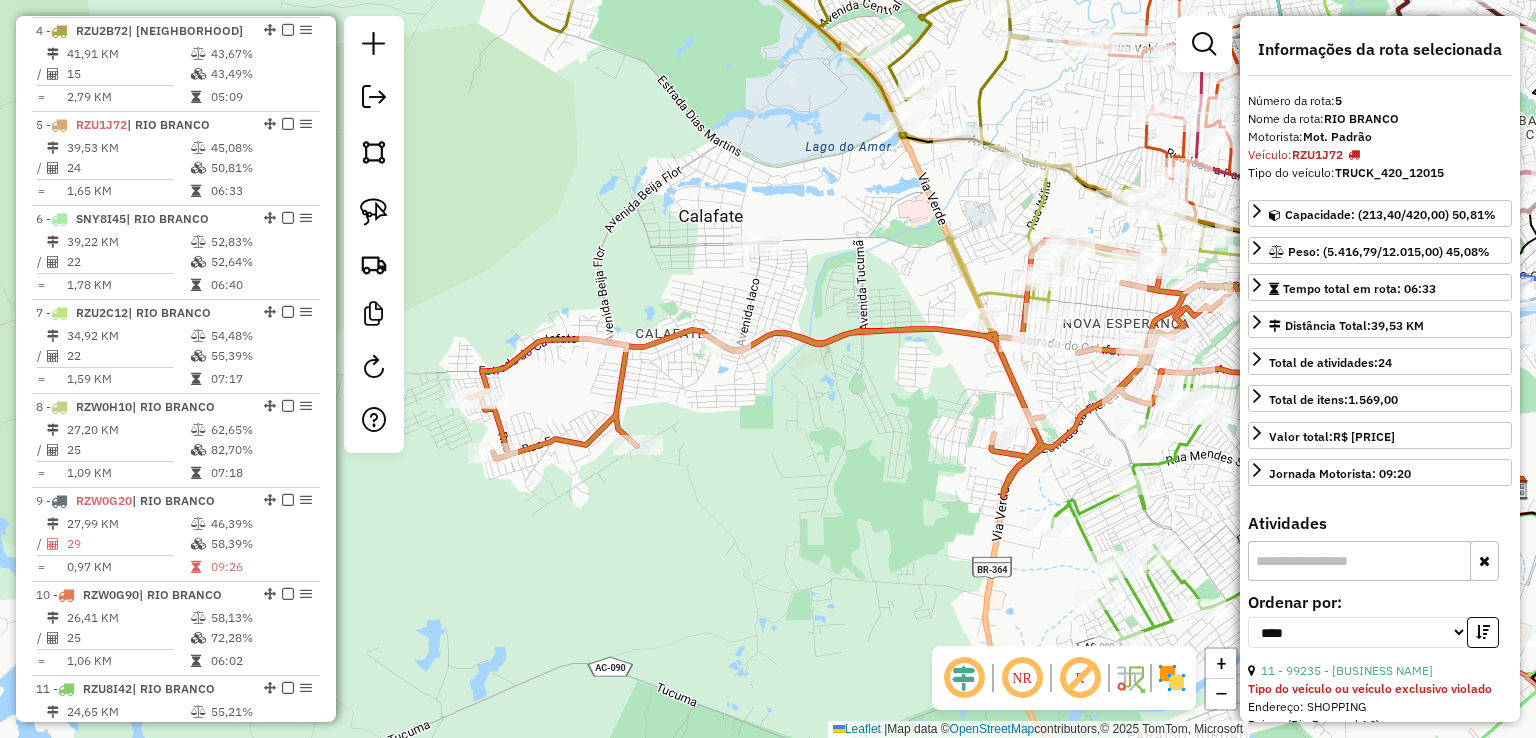drag, startPoint x: 544, startPoint y: 303, endPoint x: 644, endPoint y: 275, distance: 103.84604 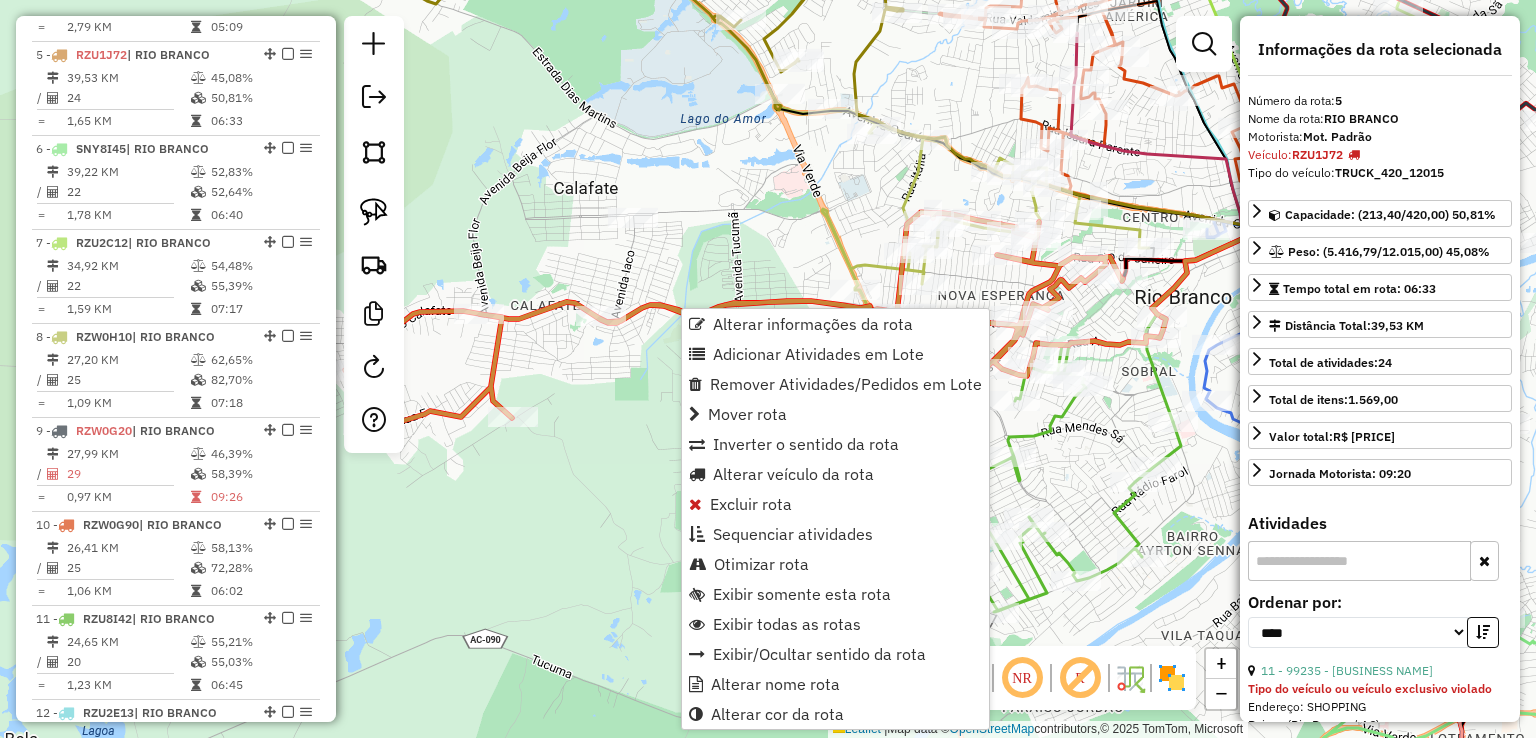 scroll, scrollTop: 1166, scrollLeft: 0, axis: vertical 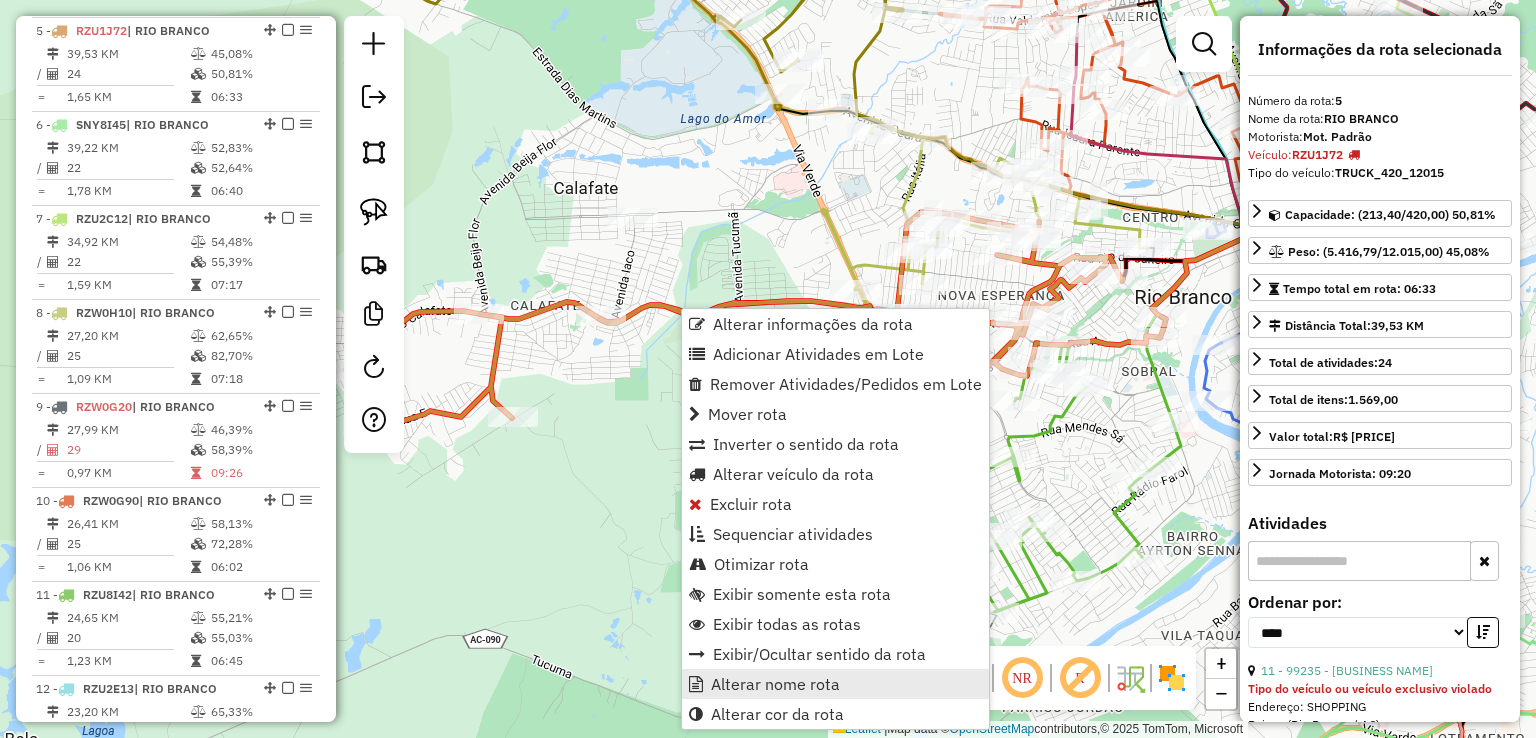 click on "Alterar nome rota" at bounding box center [775, 684] 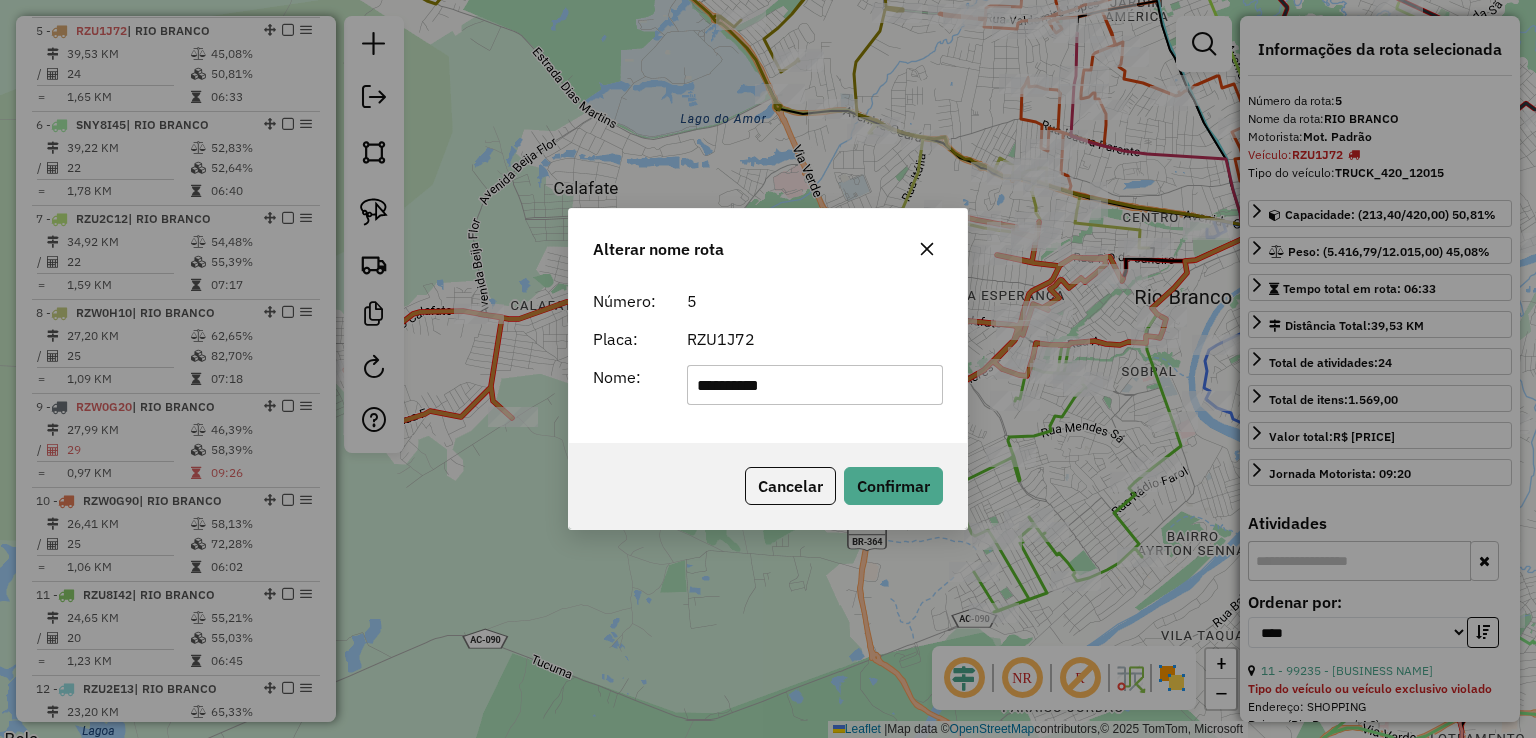 drag, startPoint x: 824, startPoint y: 374, endPoint x: 660, endPoint y: 371, distance: 164.02744 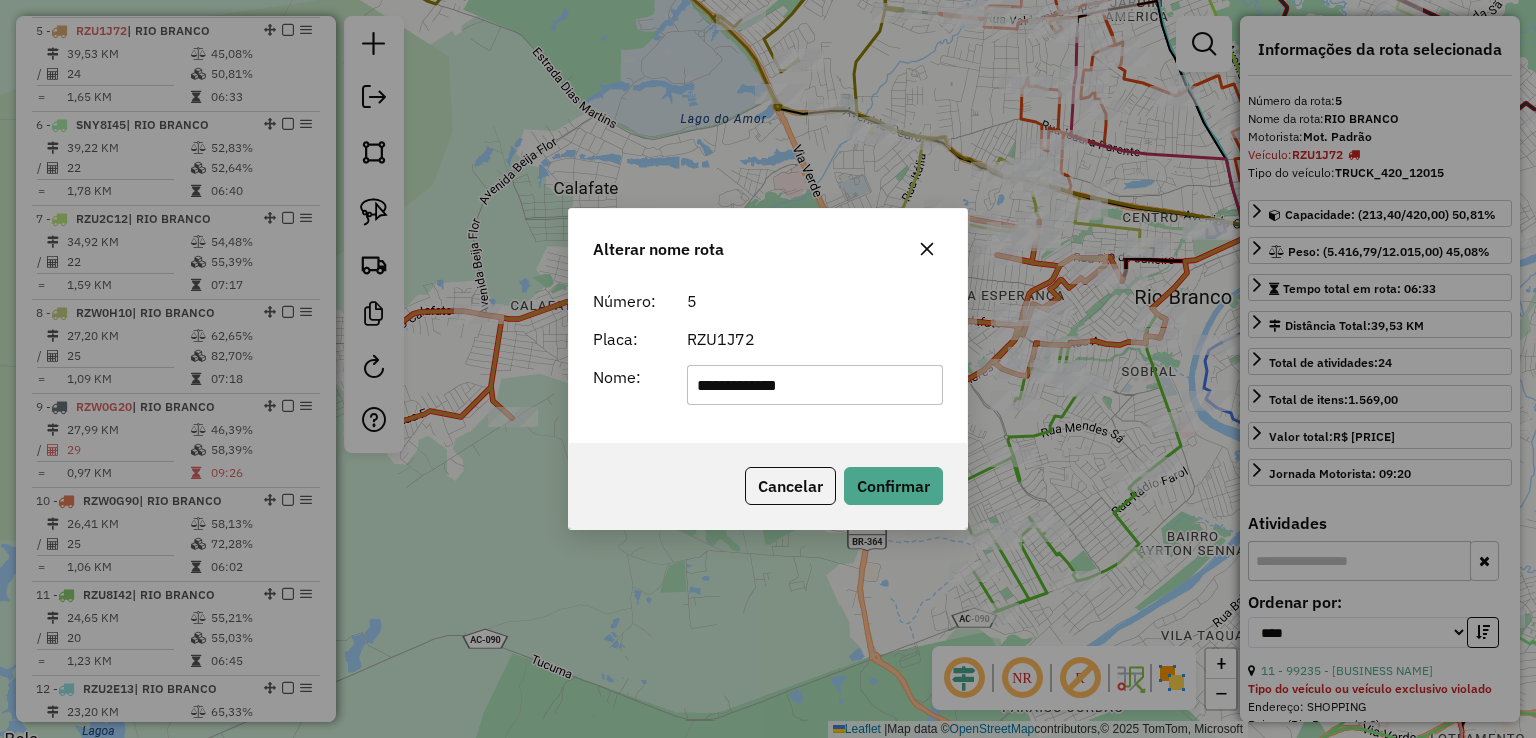 type on "**********" 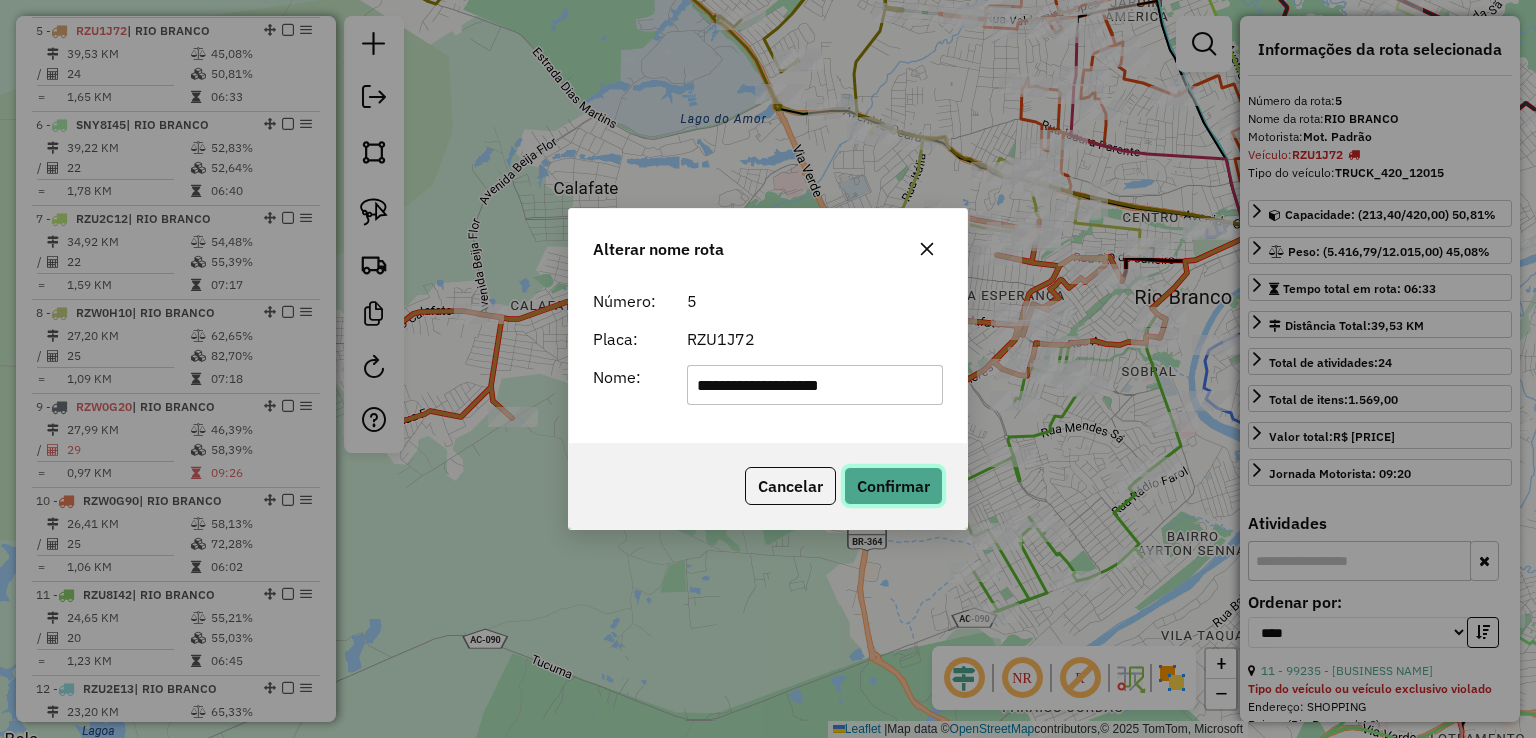 click on "Confirmar" 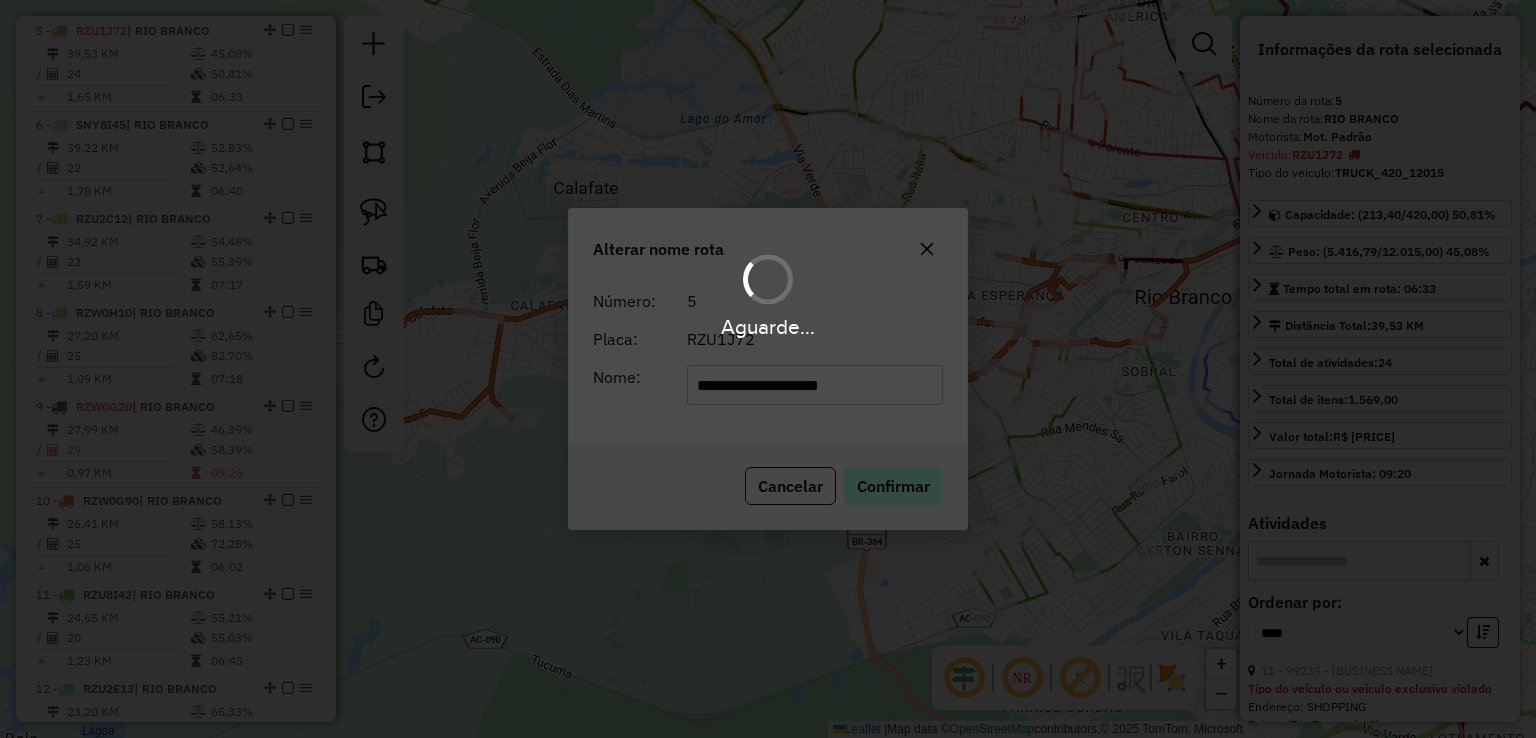type 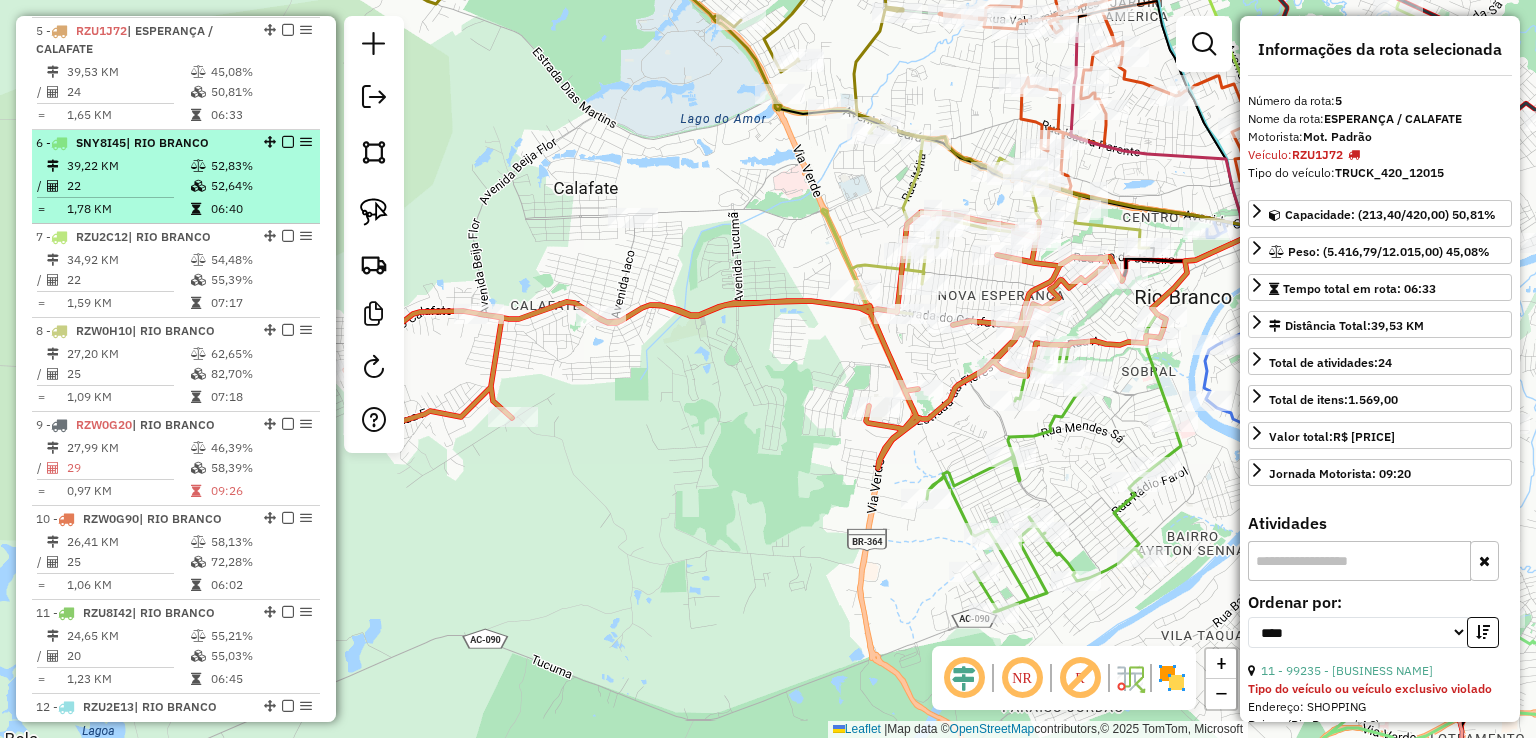 click at bounding box center (198, 166) 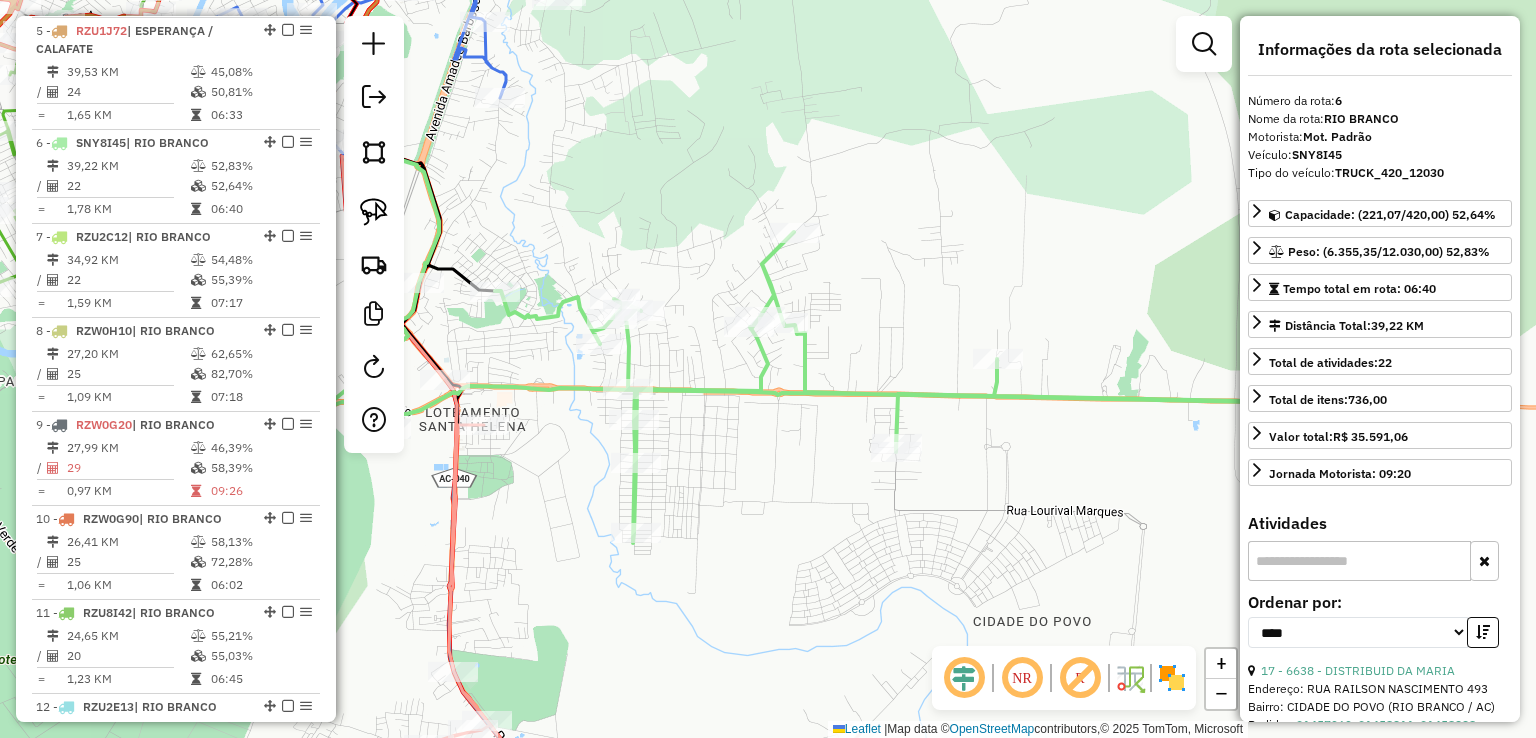drag, startPoint x: 636, startPoint y: 289, endPoint x: 683, endPoint y: 251, distance: 60.440052 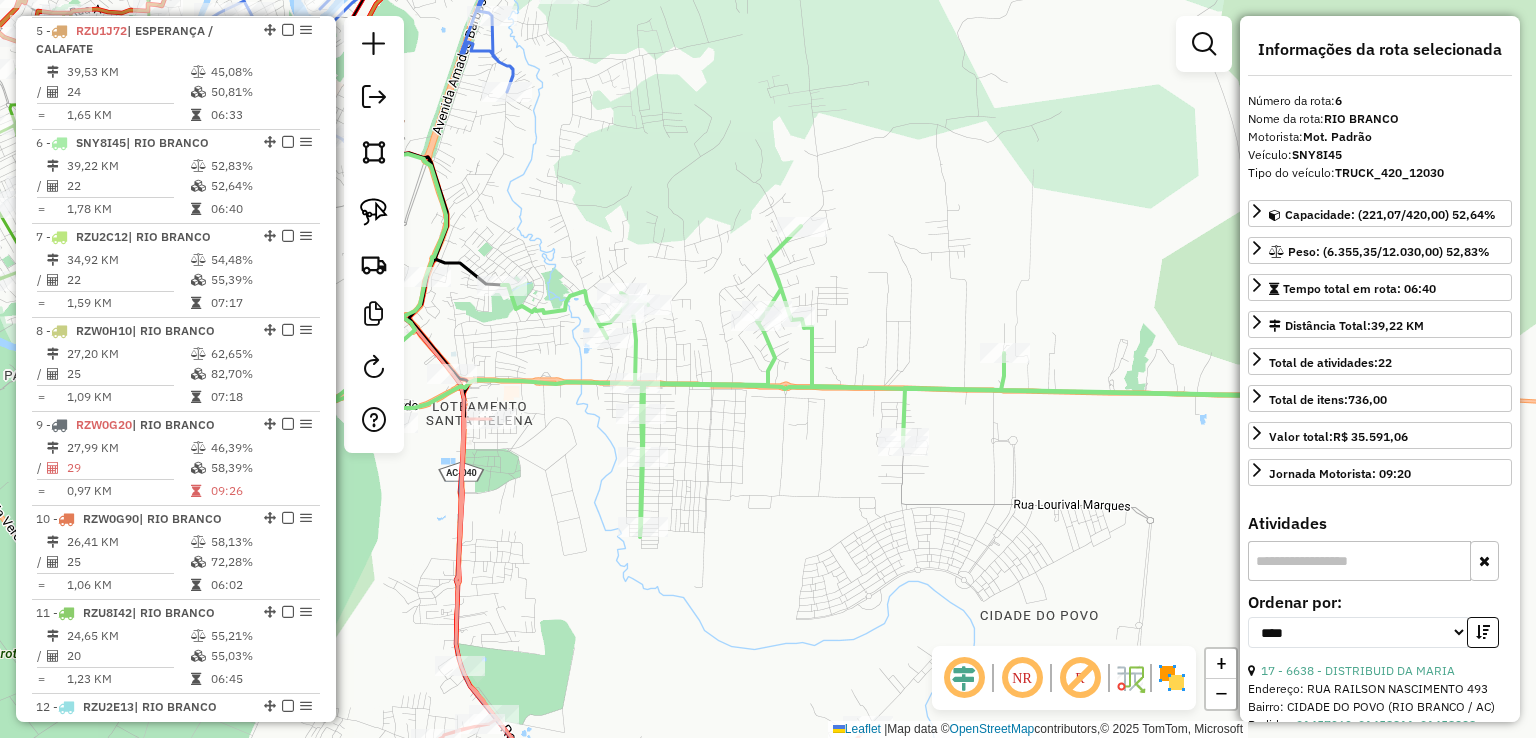 click 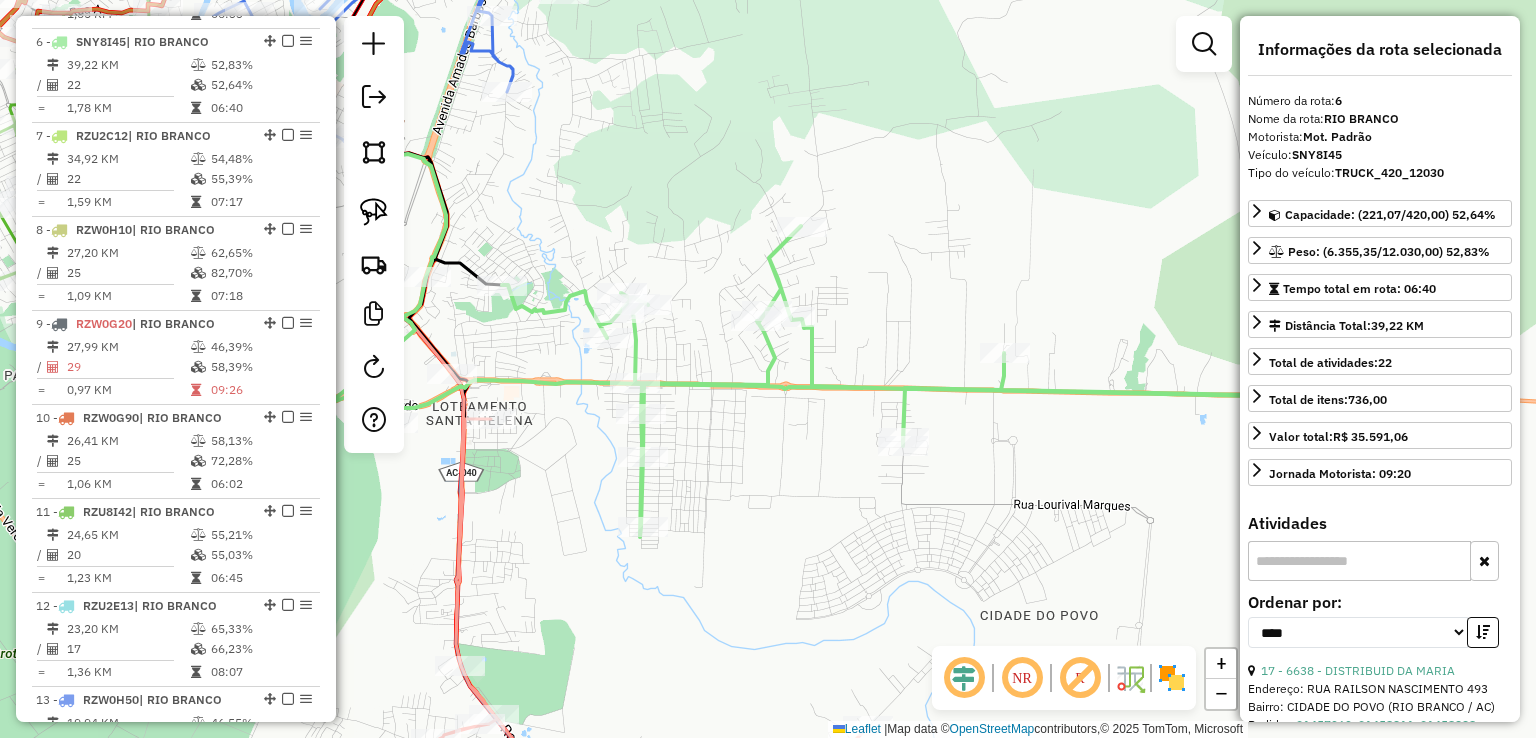 scroll, scrollTop: 1278, scrollLeft: 0, axis: vertical 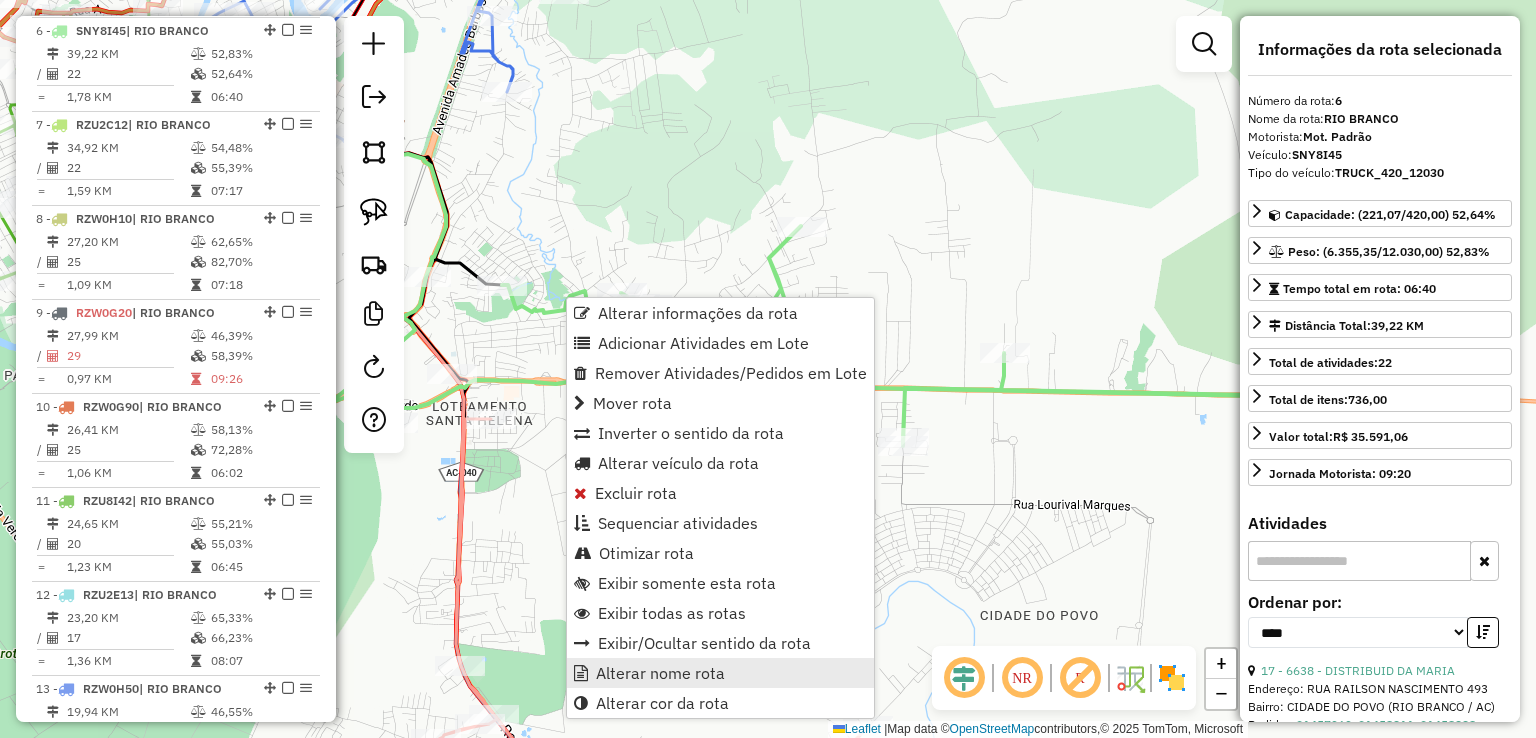 click on "Alterar nome rota" at bounding box center [660, 673] 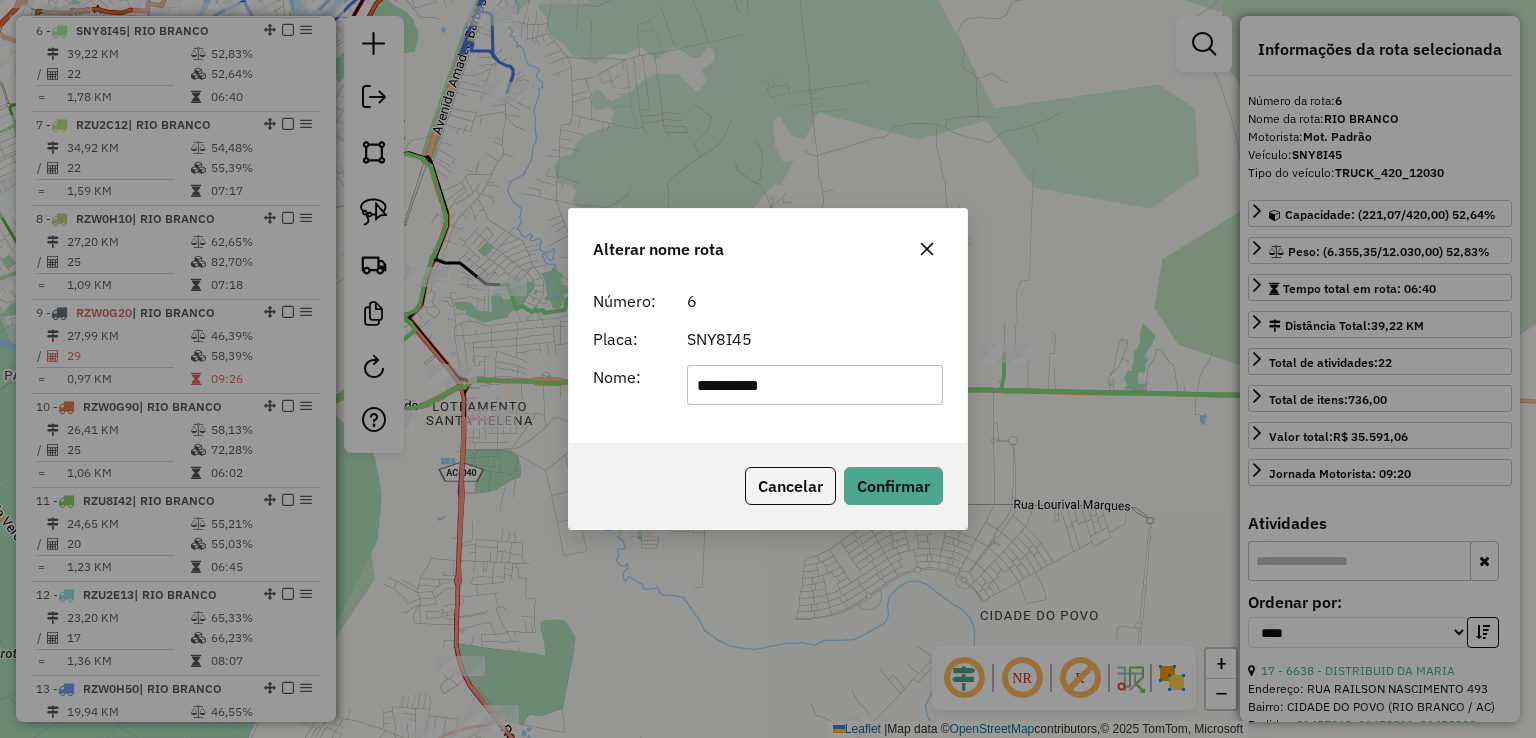 drag, startPoint x: 796, startPoint y: 382, endPoint x: 598, endPoint y: 336, distance: 203.27321 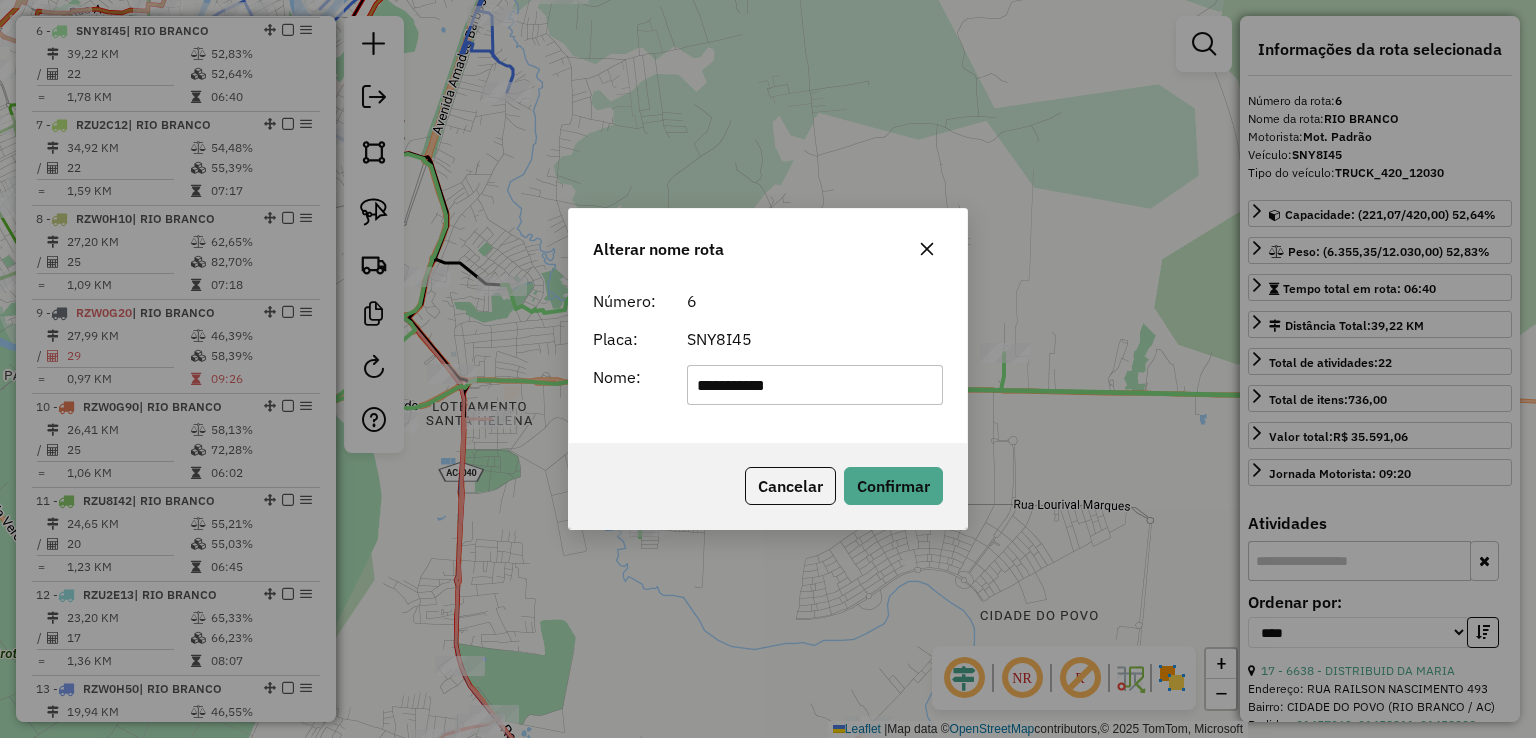 type on "**********" 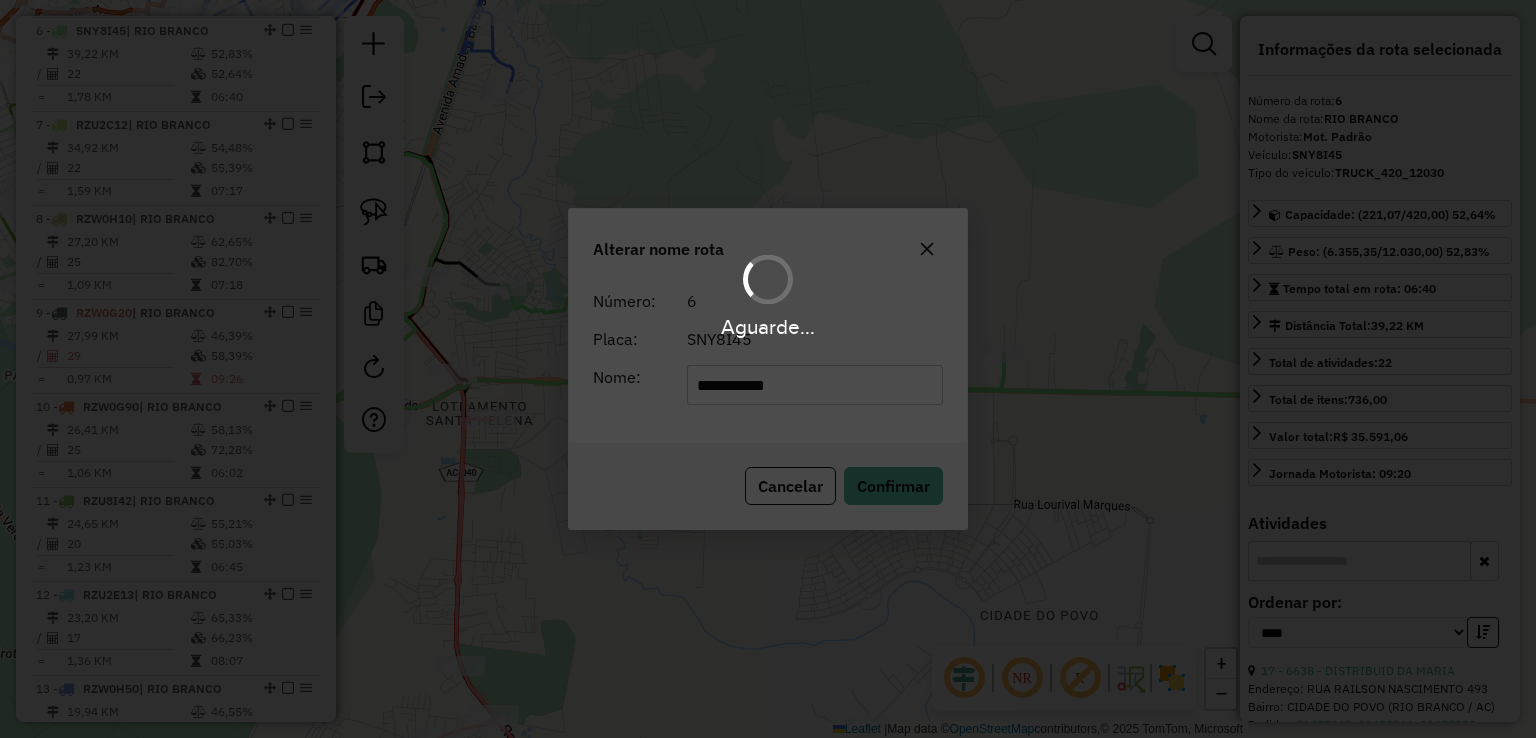 type 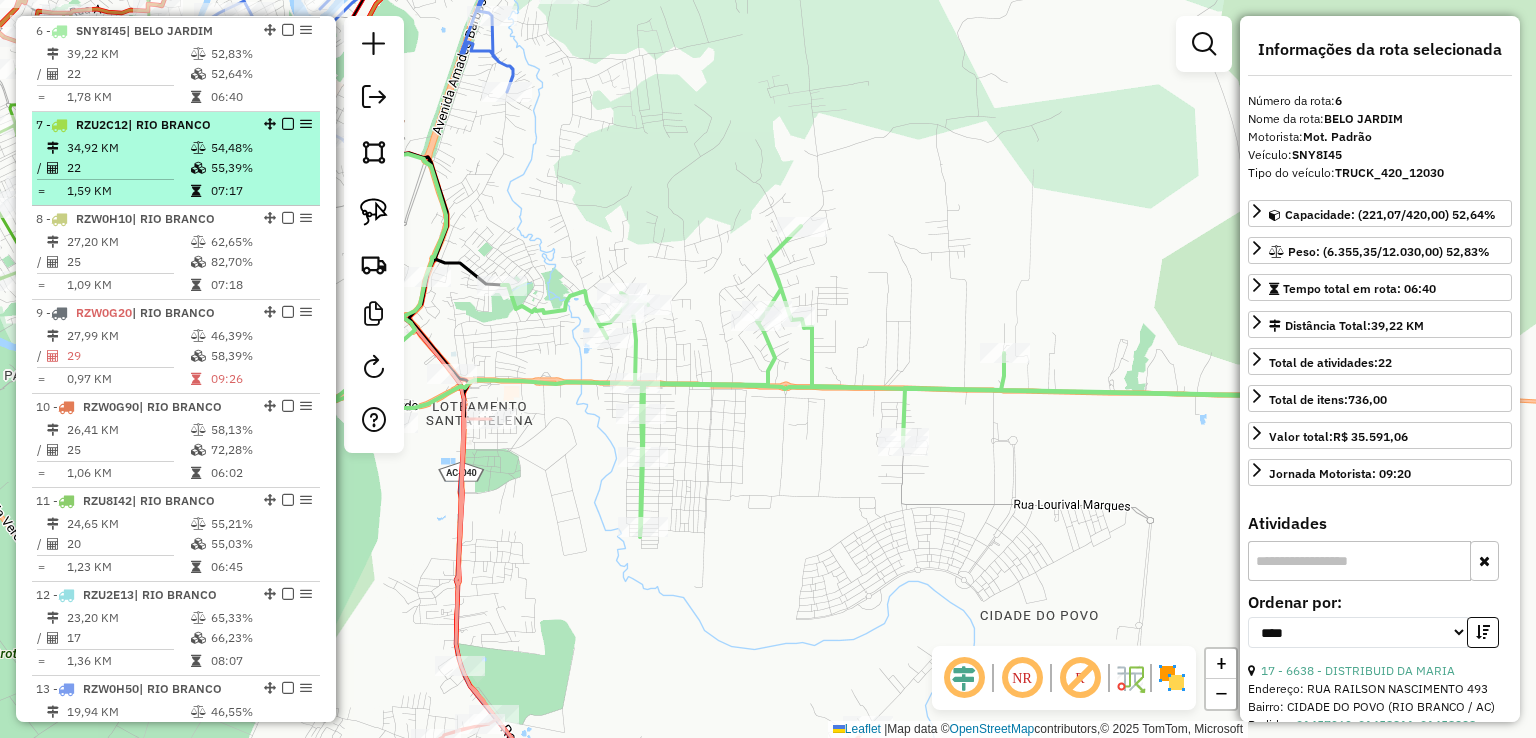 click on "| RIO BRANCO" at bounding box center (169, 124) 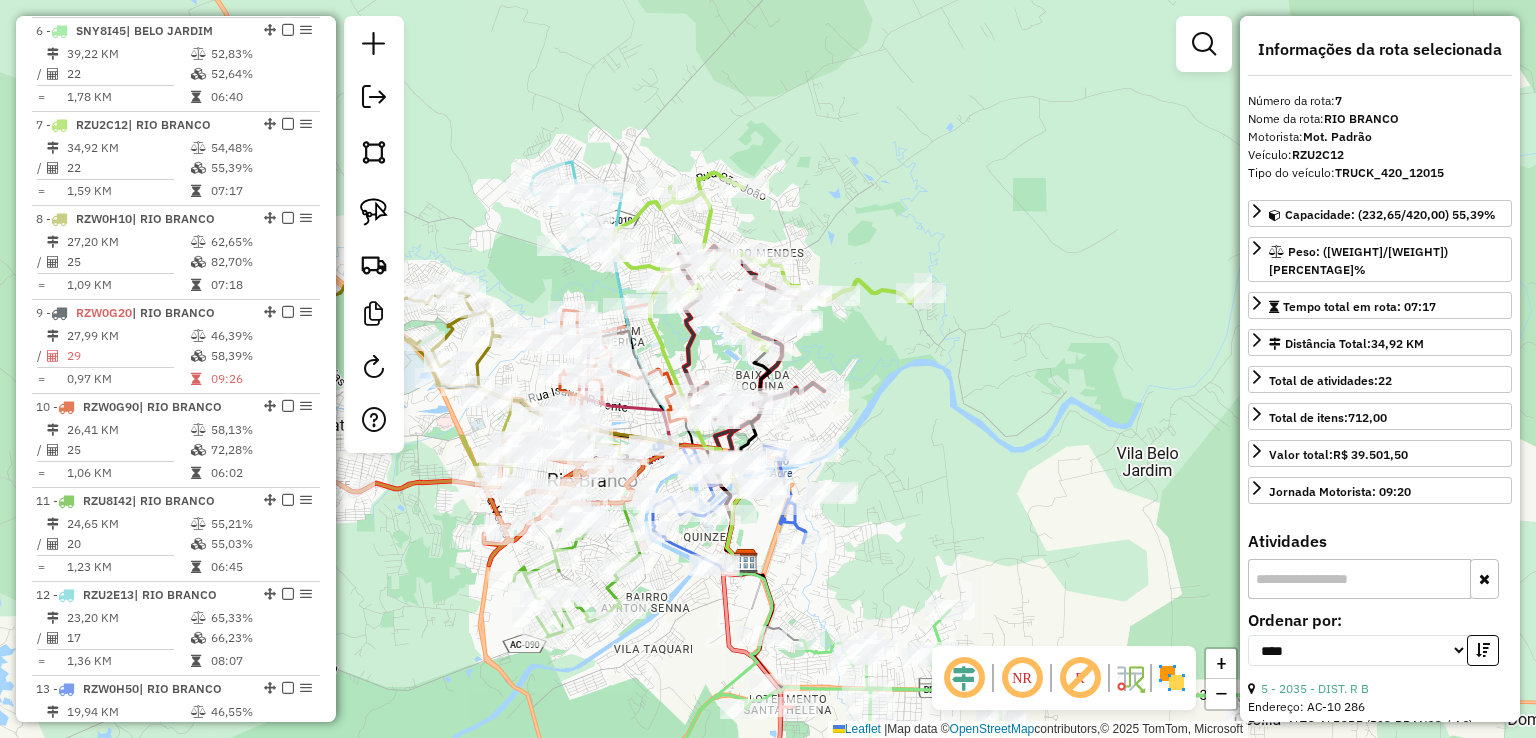 click 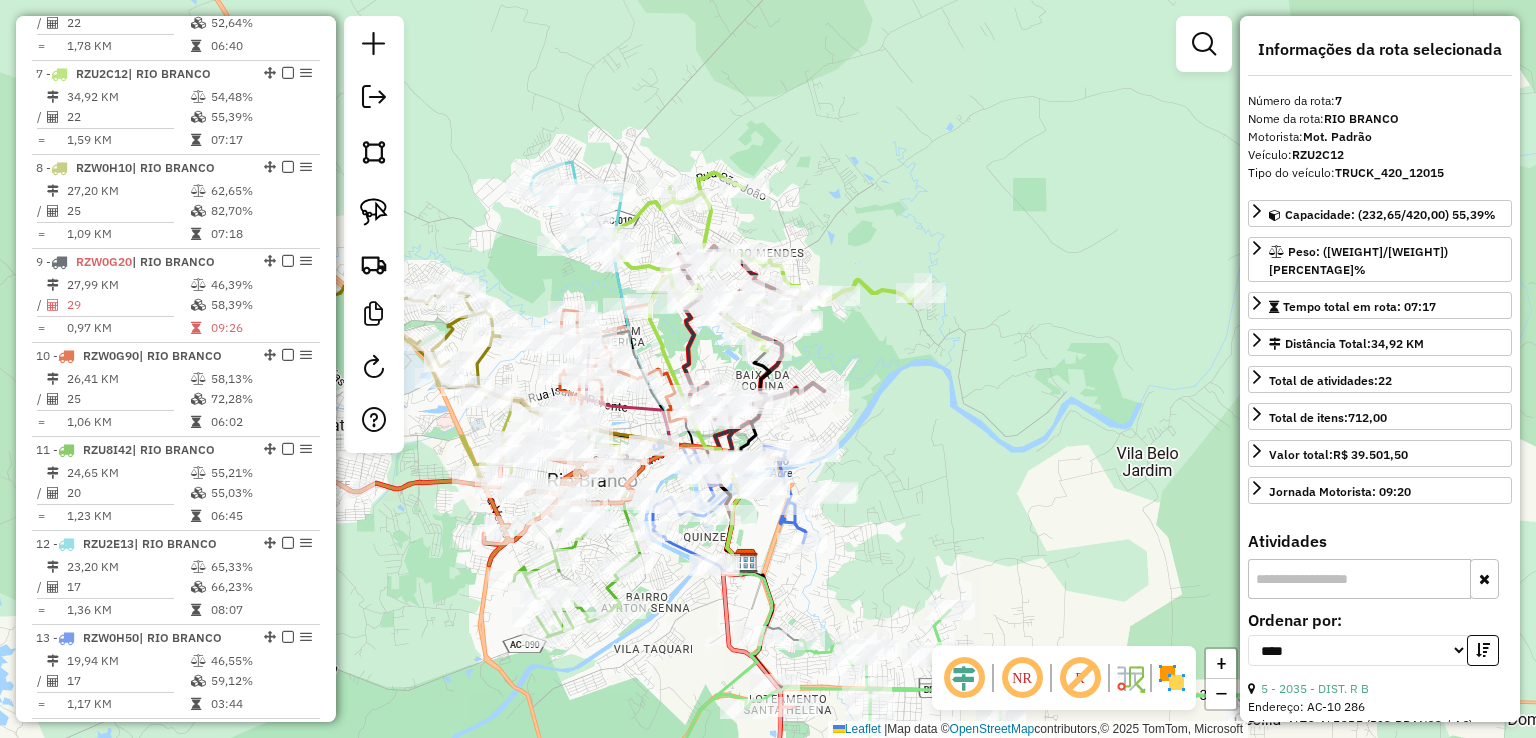 scroll, scrollTop: 1372, scrollLeft: 0, axis: vertical 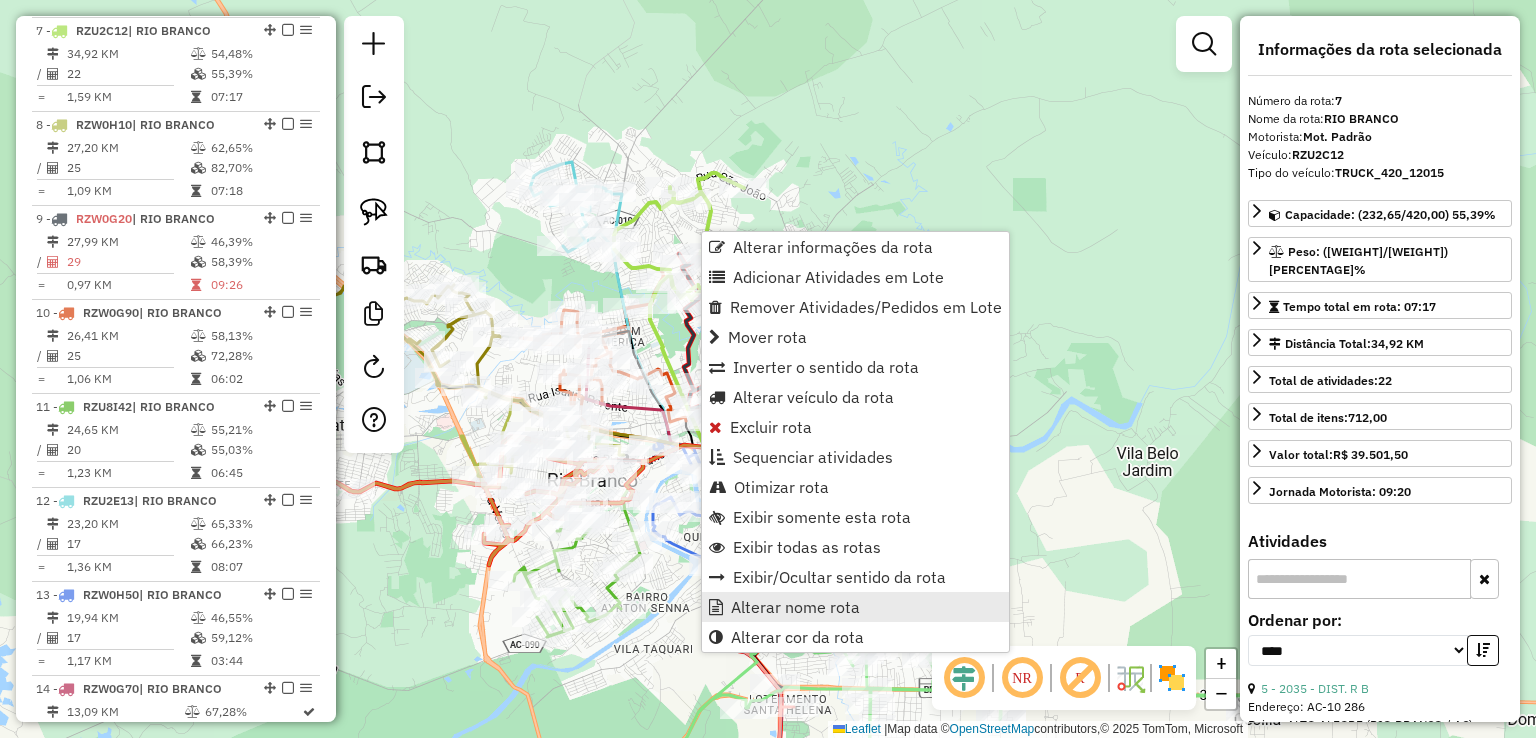 click on "Alterar nome rota" at bounding box center (795, 607) 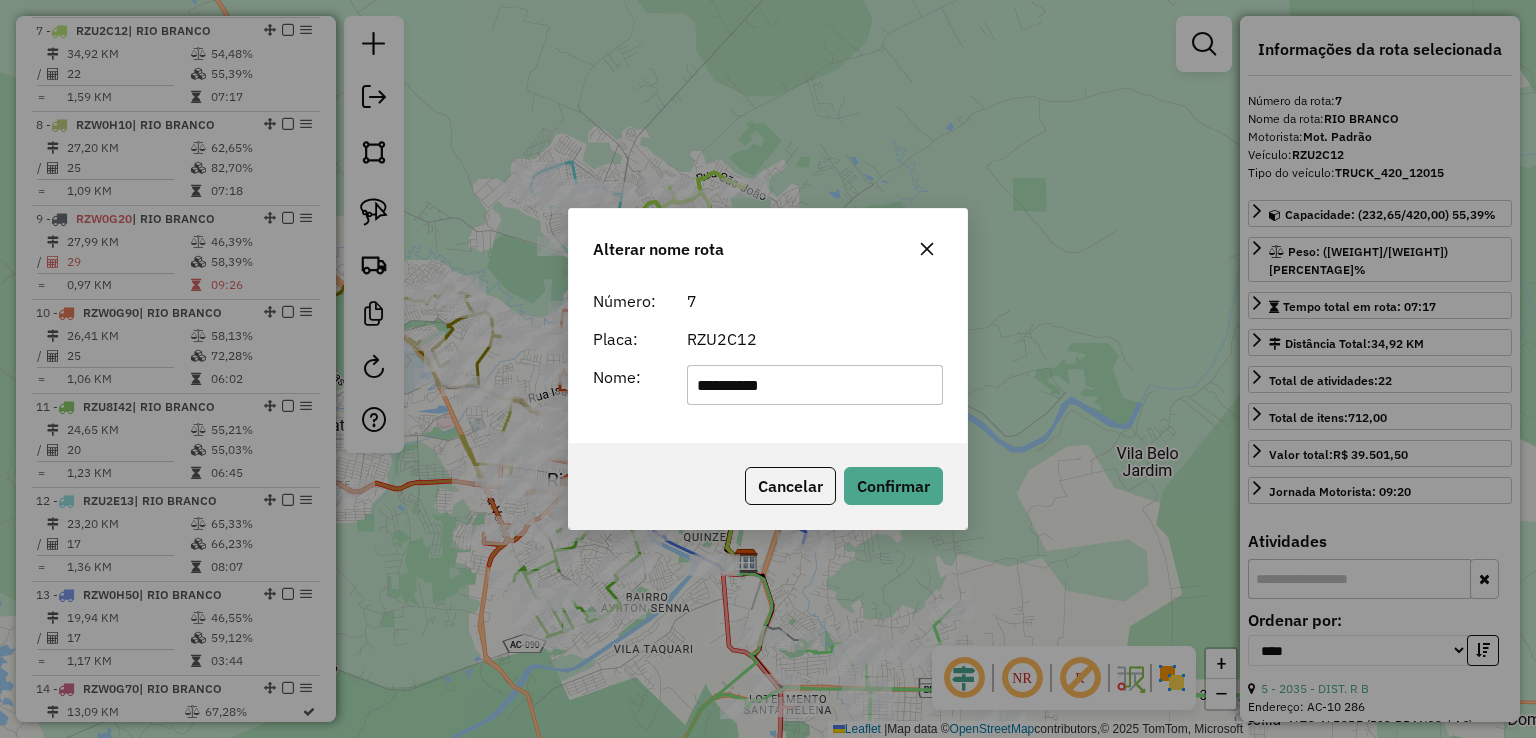 drag, startPoint x: 842, startPoint y: 403, endPoint x: 659, endPoint y: 378, distance: 184.69975 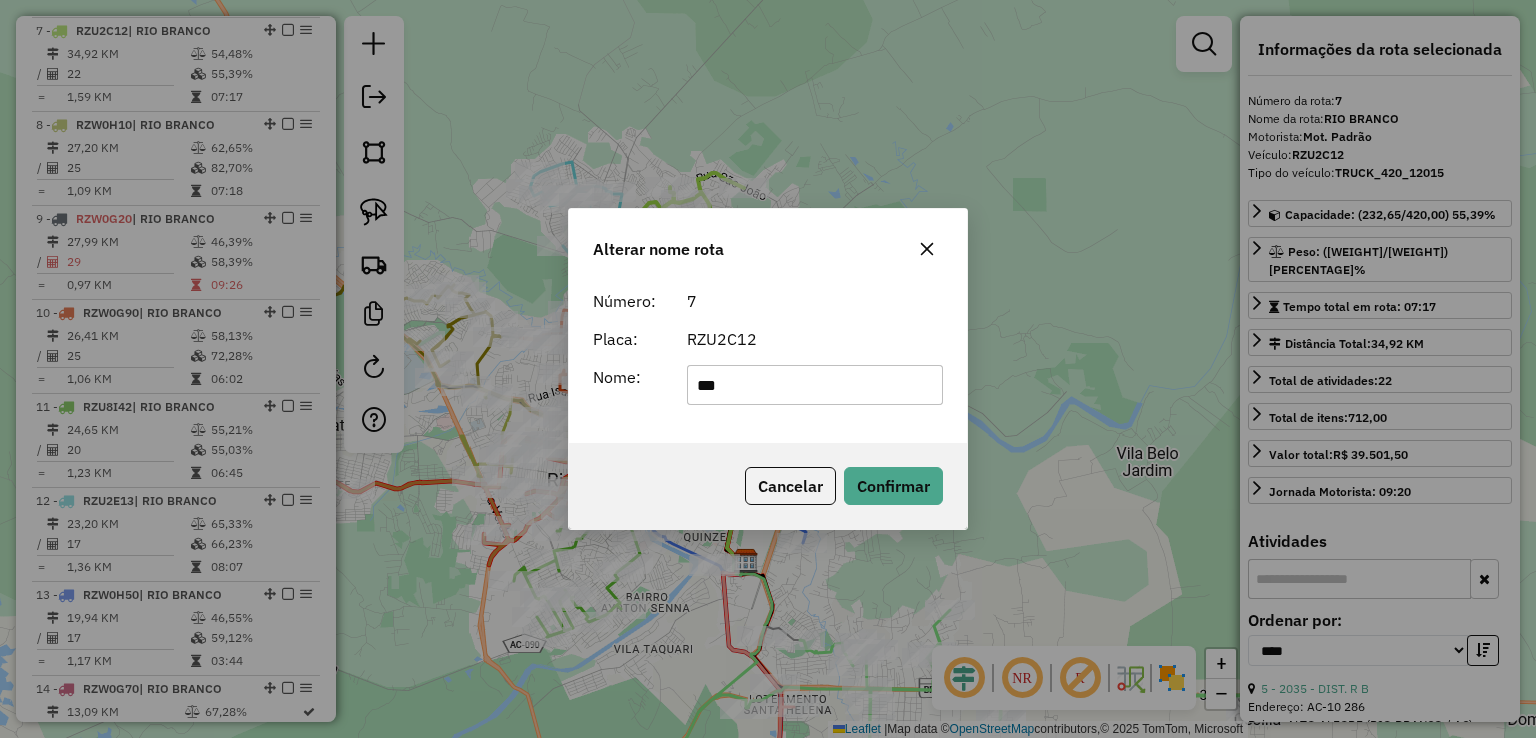 type on "**********" 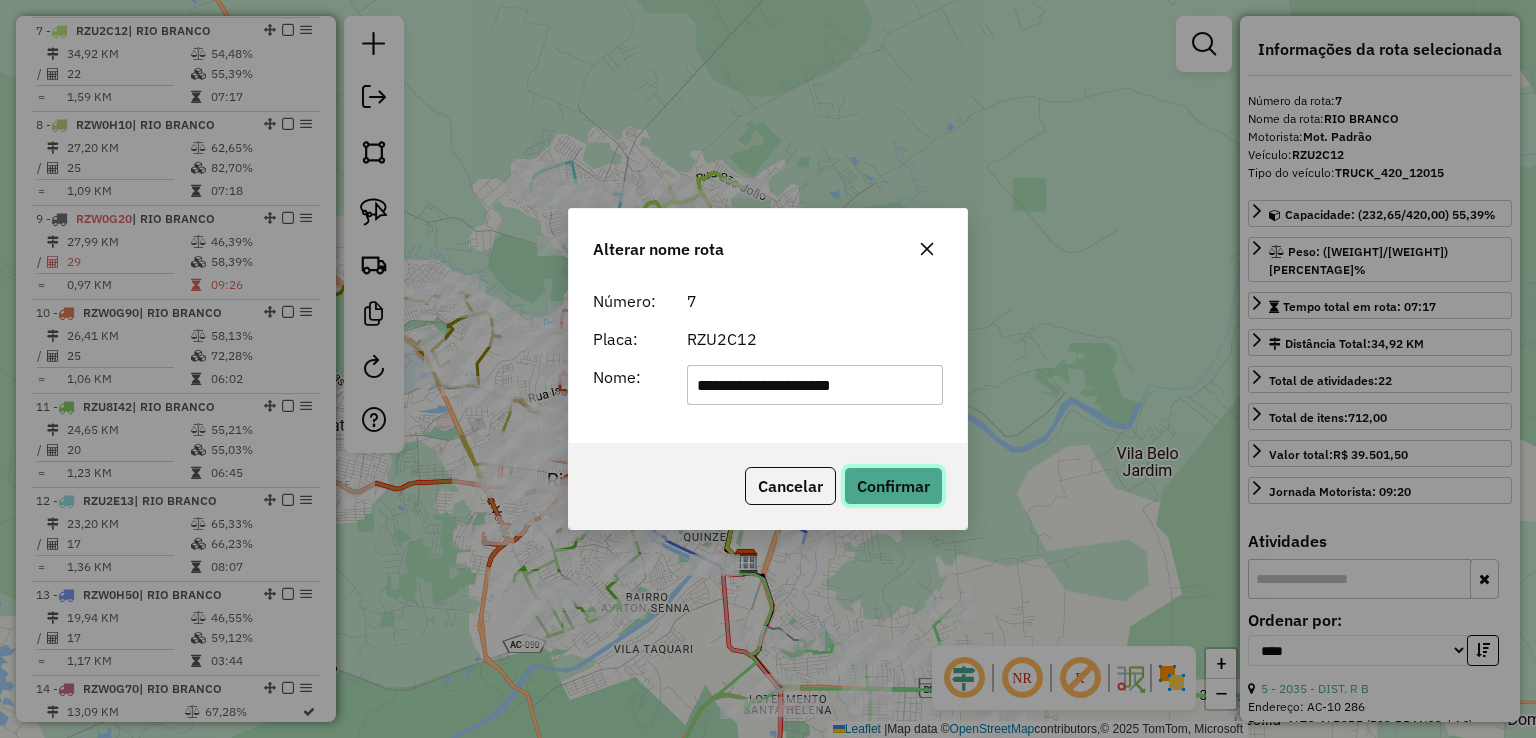 click on "Confirmar" 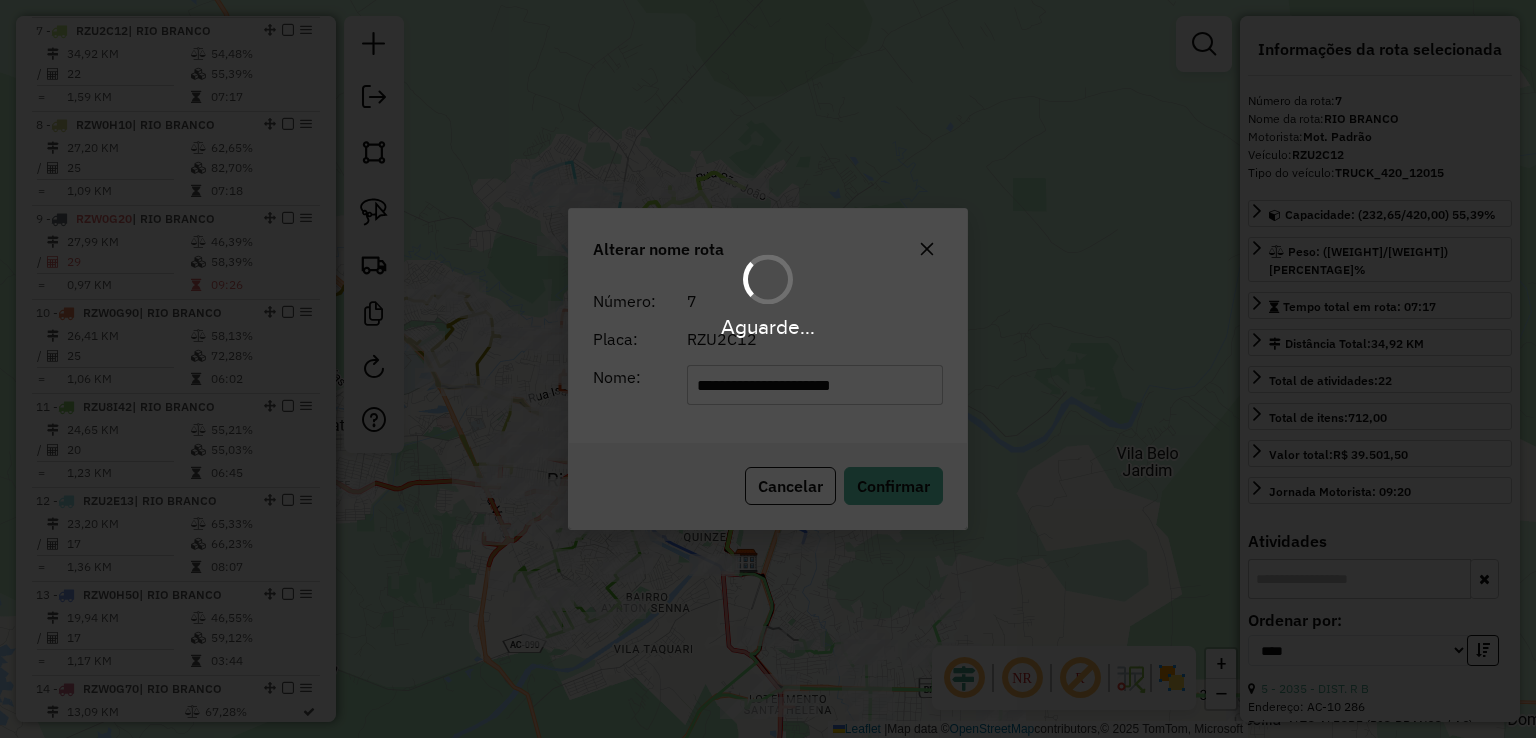 type 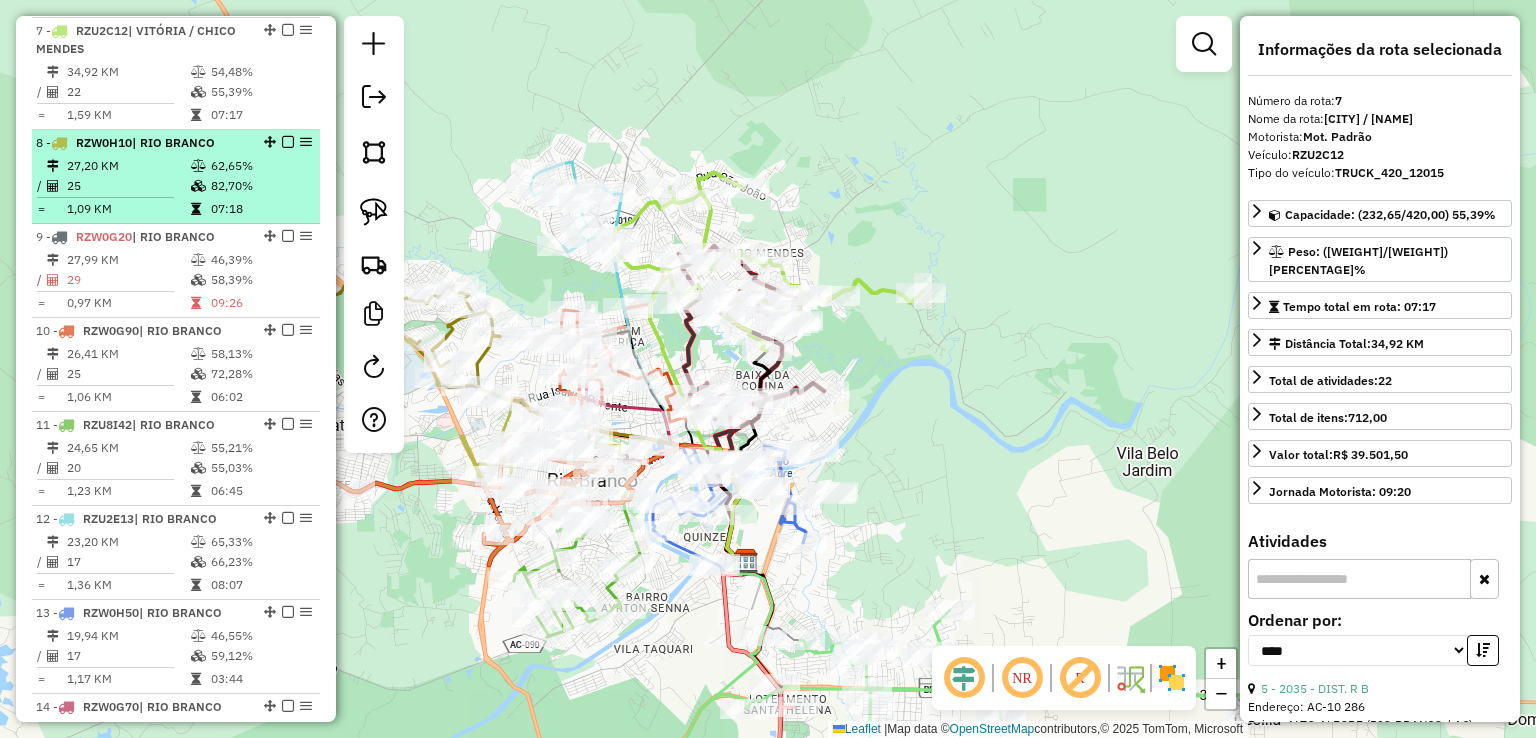 click at bounding box center (200, 186) 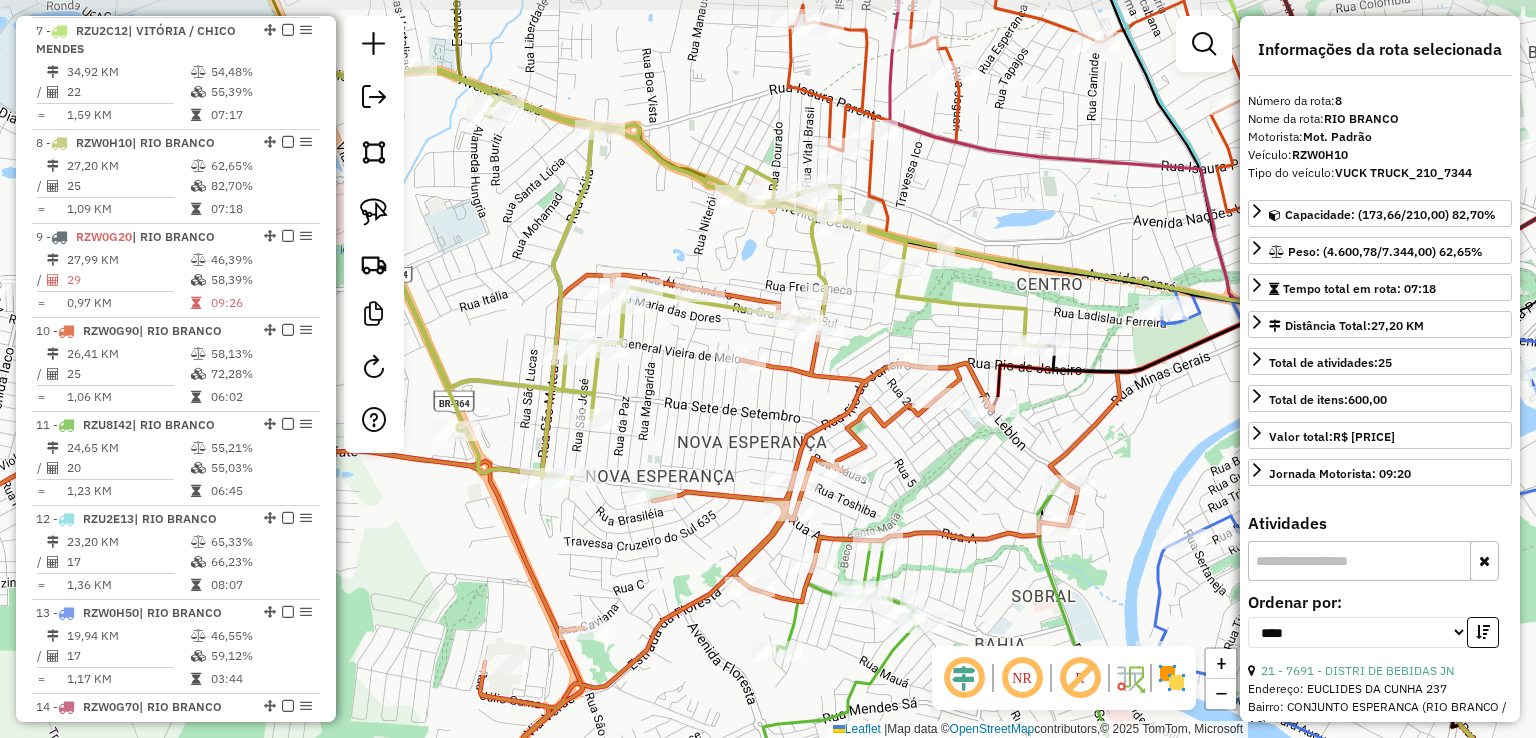 drag, startPoint x: 517, startPoint y: 178, endPoint x: 662, endPoint y: 232, distance: 154.72879 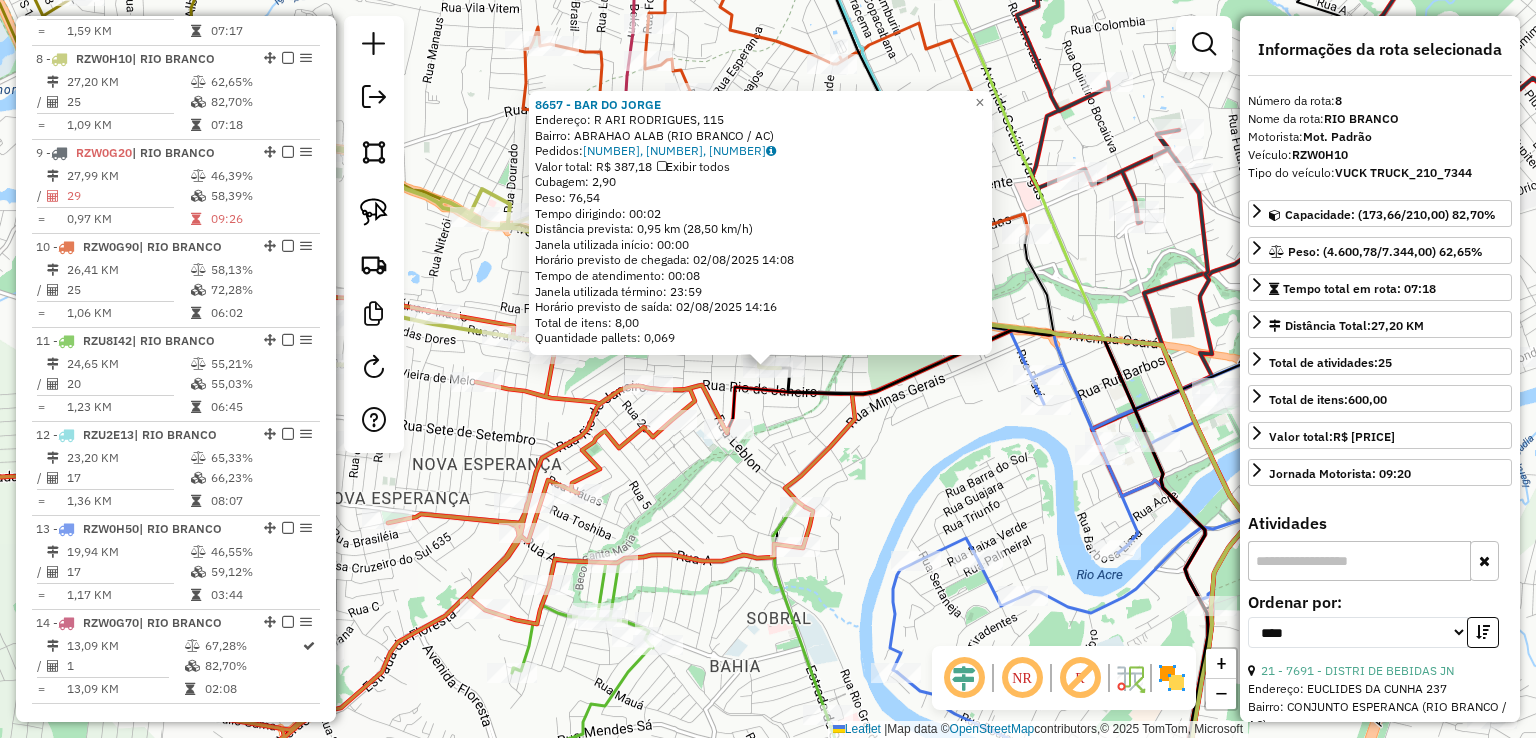 scroll, scrollTop: 1484, scrollLeft: 0, axis: vertical 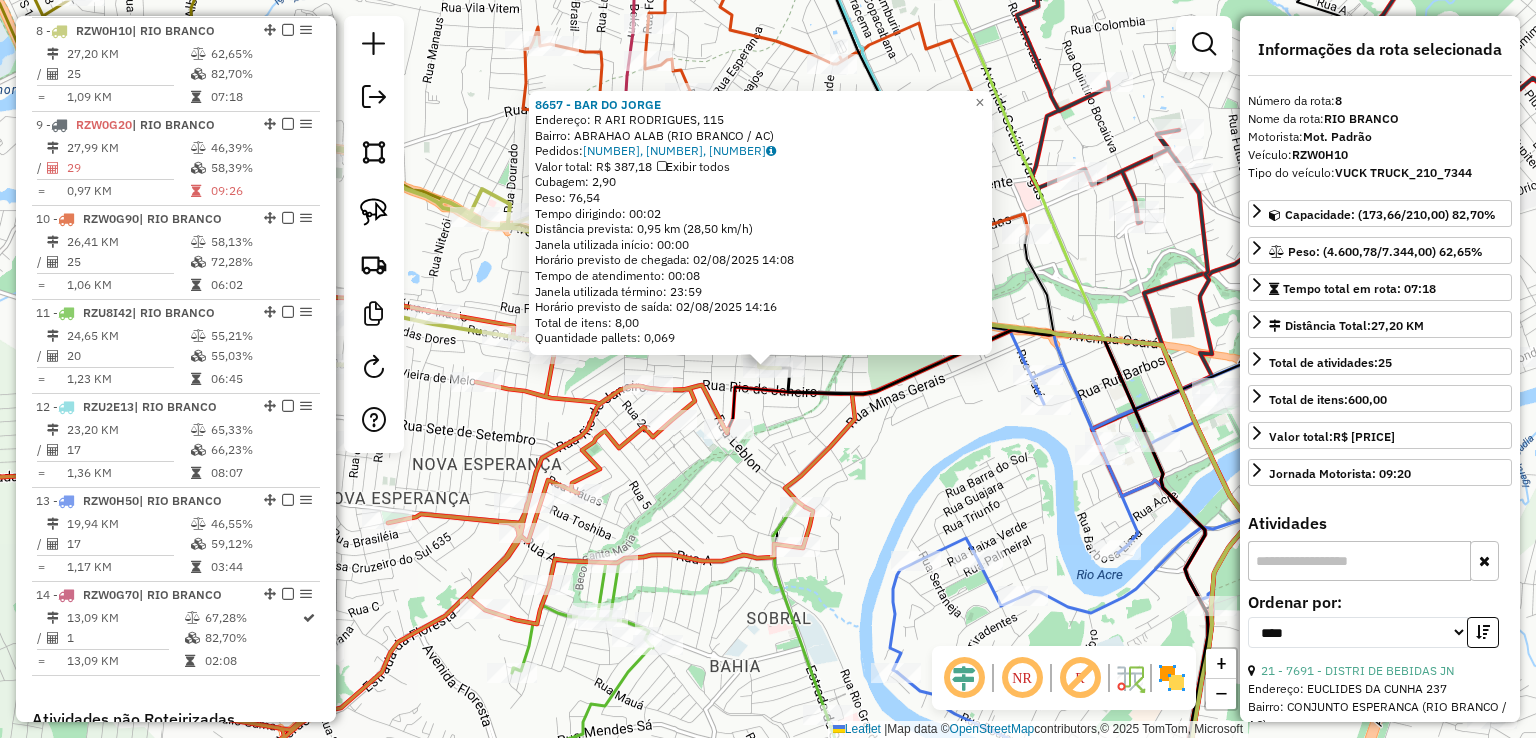 click on "8657 - [BUSINESS NAME] Endereço: R [STREET NAME], [NUMBER] Bairro: [NAME] ([CITY] / AC) Pedidos: [NUMBER], [NUMBER], [NUMBER] Valor total: R$ 387,18 Exibir todos Cubagem: 2,90 Peso: 76,54 Tempo dirigindo: 00:02 Distância prevista: 0,95 km (28,50 km/h) Janela utilizada início: 00:00 Horário previsto de chegada: [DATE] [TIME] Tempo de atendimento: 00:08 Janela utilizada término: 23:59 Horário previsto de saída: [DATE] [TIME] Total de itens: 8,00 Quantidade pallets: 0,069 × Janela de atendimento Grade de atendimento Capacidade Transportadoras Veículos Cliente Pedidos Rotas Selecione os dias de semana para filtrar as janelas de atendimento Seg Ter Qua Qui Sex Sáb Dom Informe o período da janela de atendimento: De: Até: Filtrar exatamente a janela do cliente Considerar janela de atendimento padrão Selecione os dias de semana para filtrar as grades de atendimento Seg Ter Qua Qui Sex Sáb Dom Peso mínimo: Peso máximo: De: +" 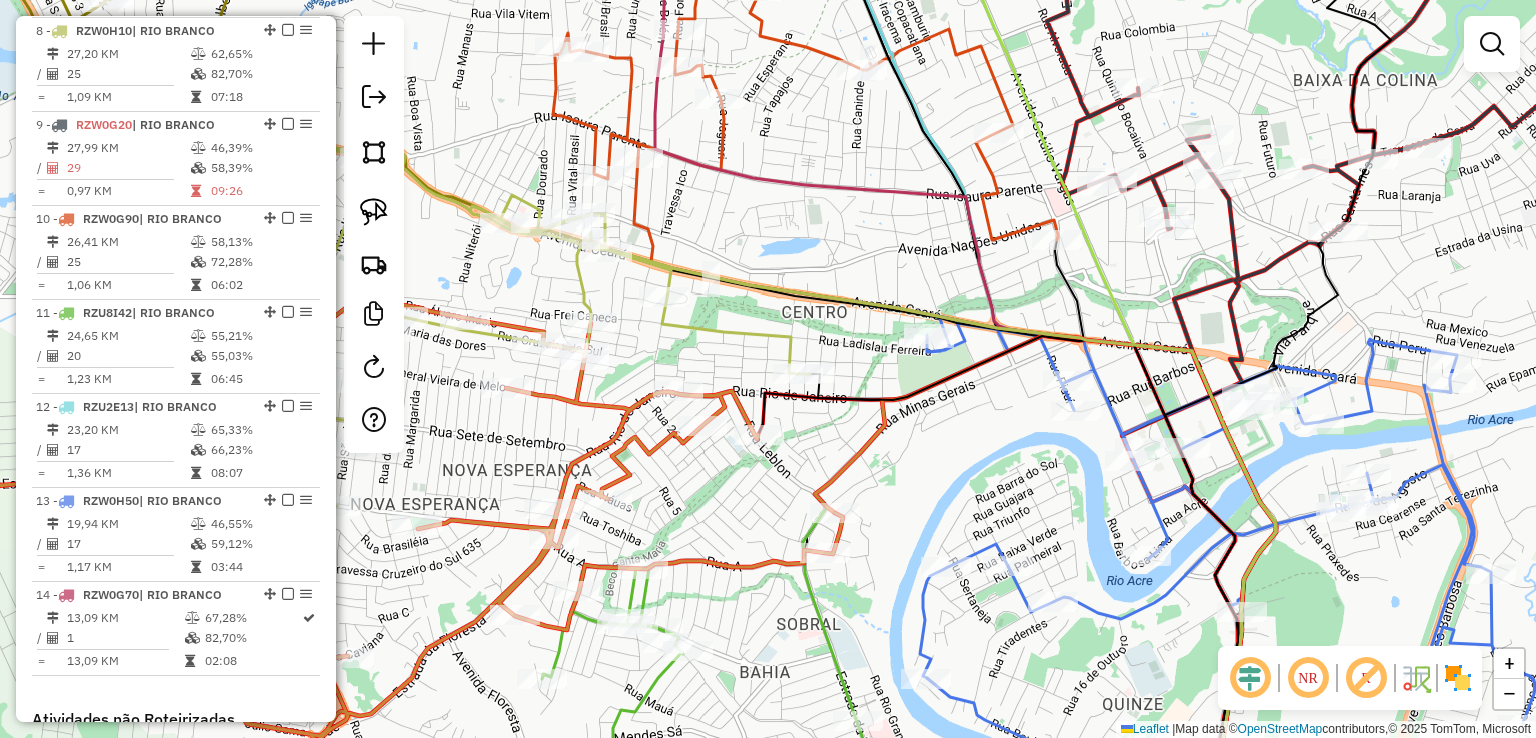 drag, startPoint x: 691, startPoint y: 351, endPoint x: 832, endPoint y: 369, distance: 142.14429 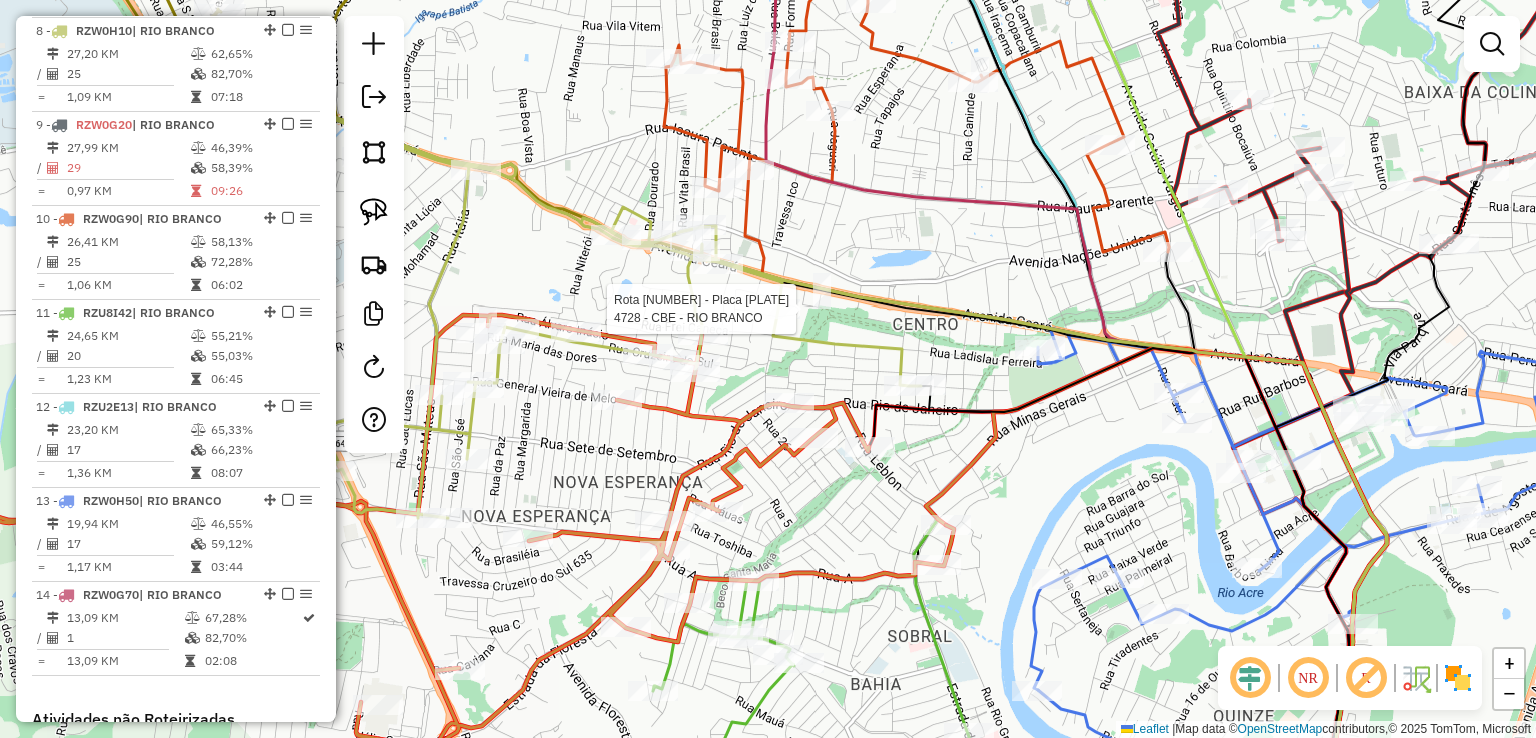 click 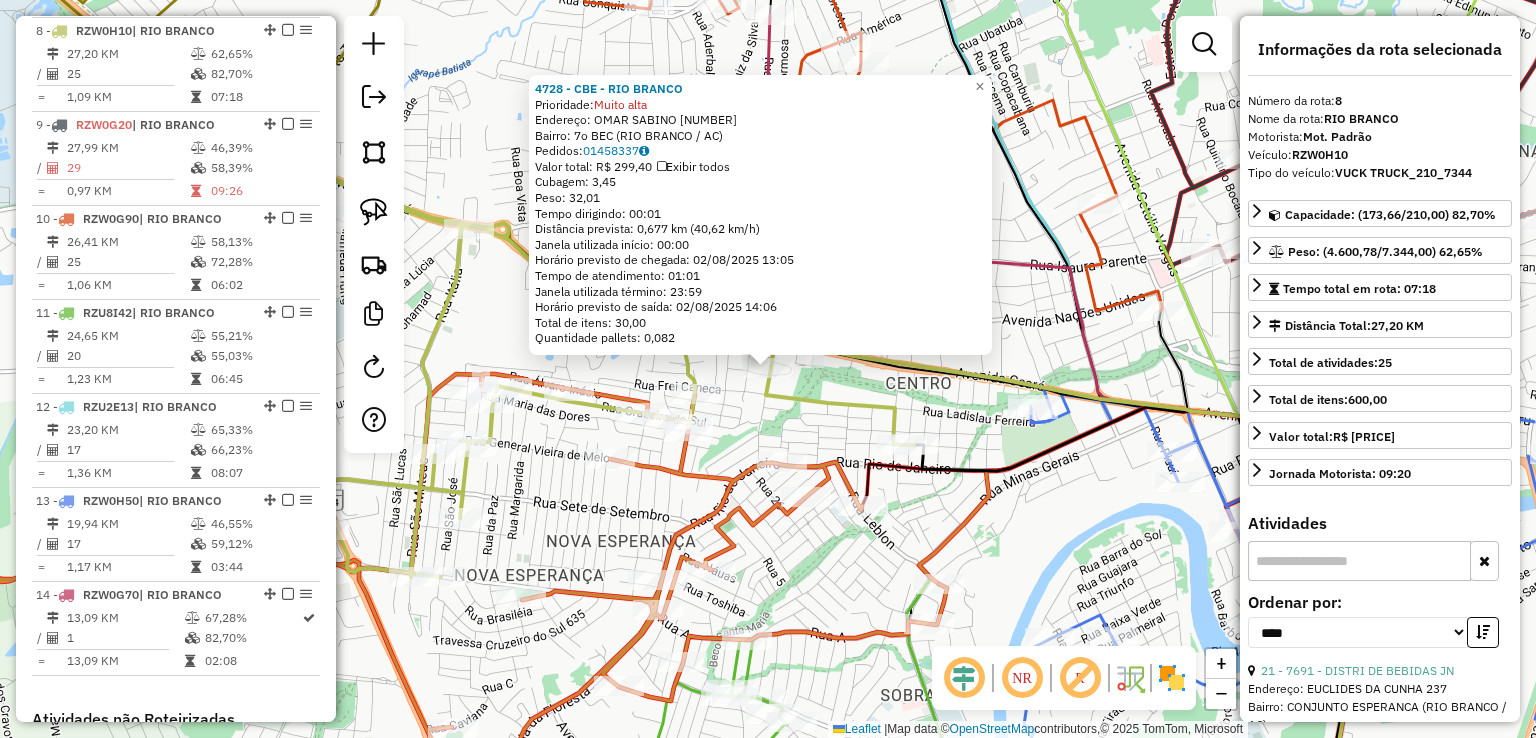click 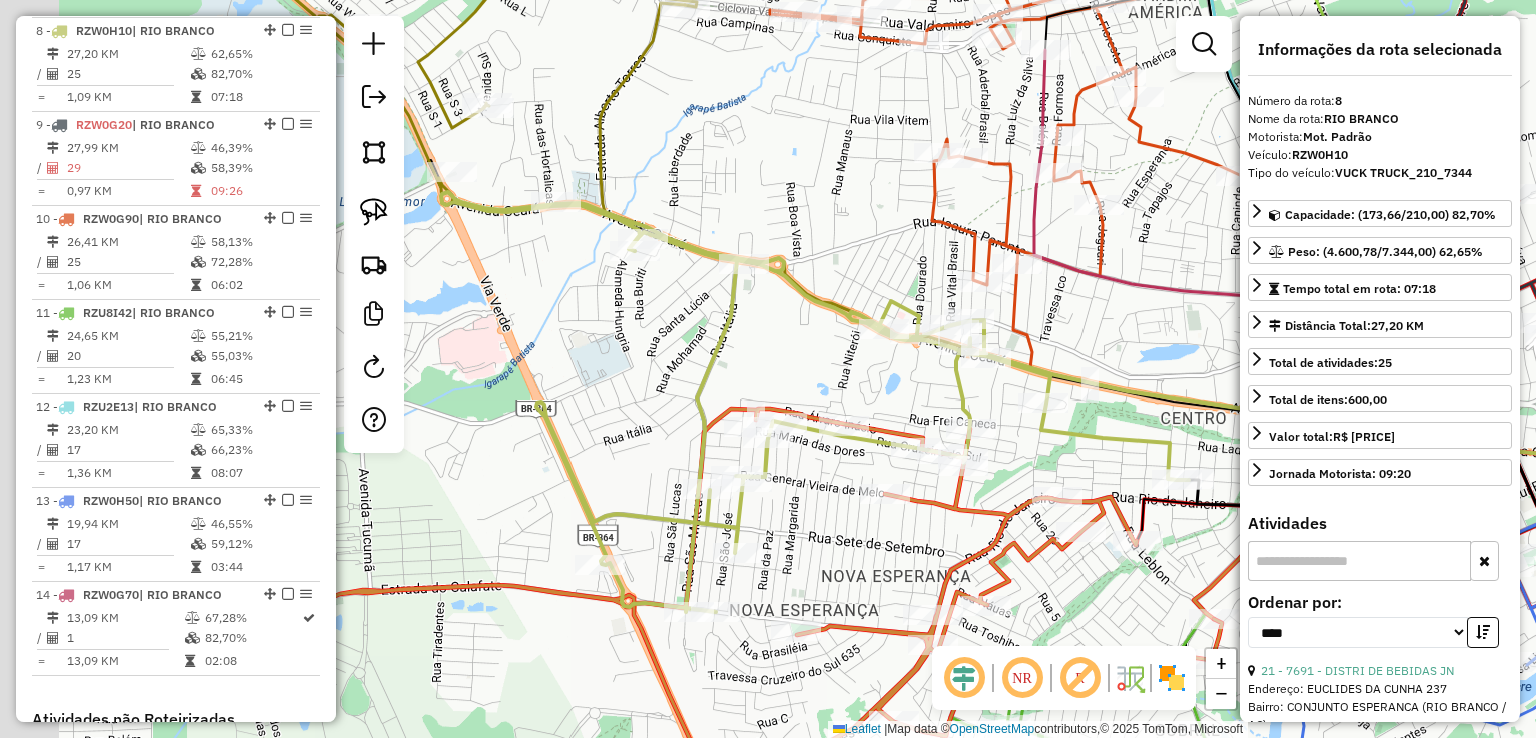 drag, startPoint x: 763, startPoint y: 401, endPoint x: 1046, endPoint y: 437, distance: 285.28058 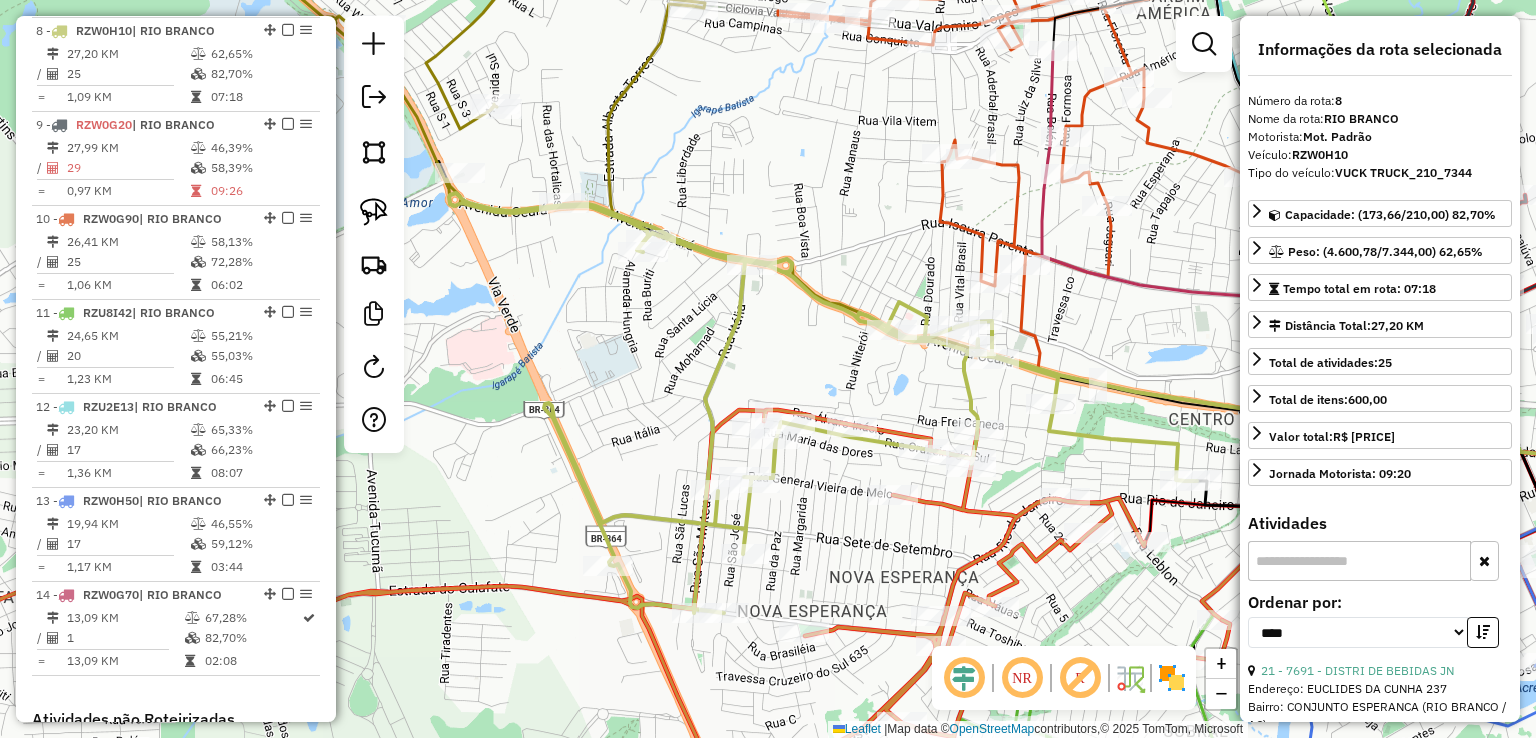 click 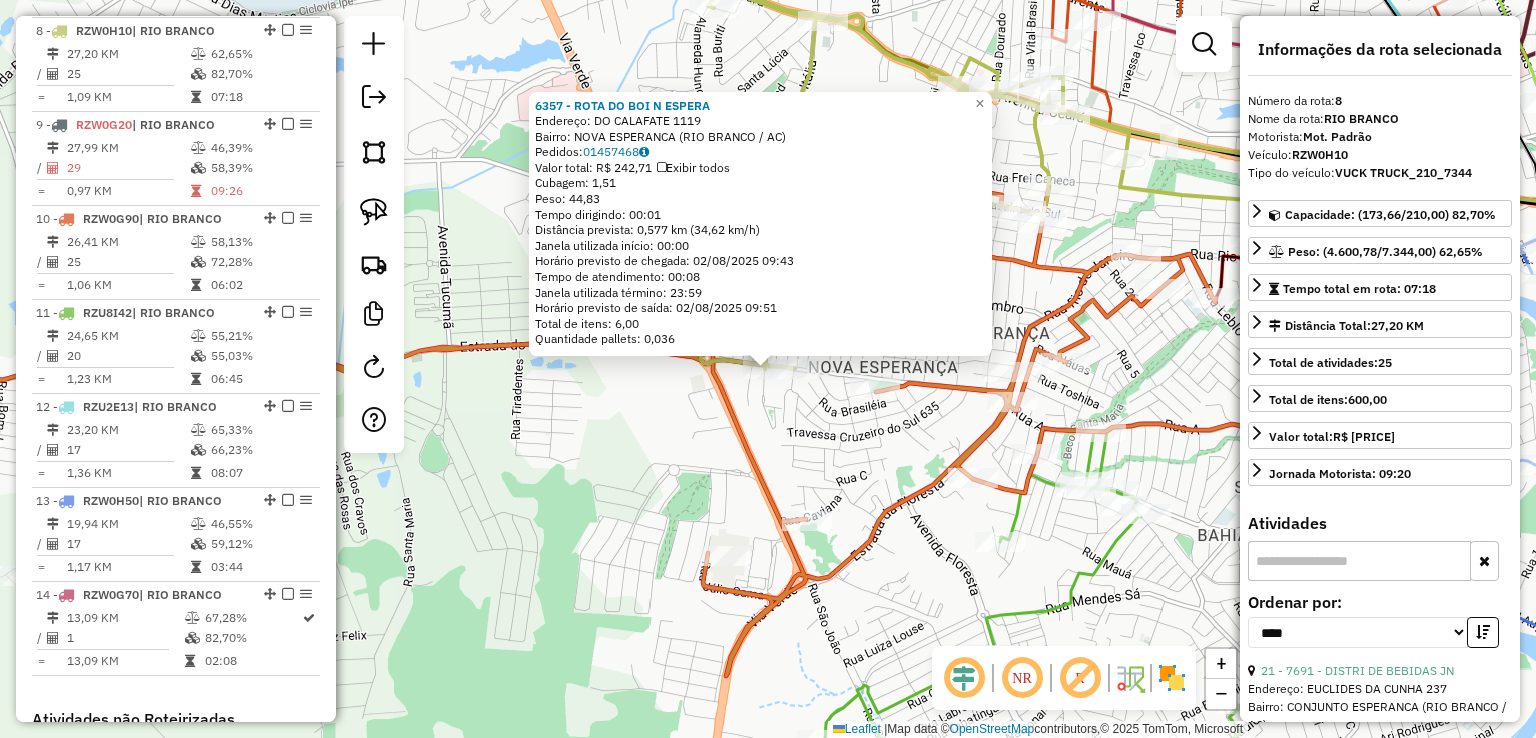 click on "6357 - ROTA DO BOI N ESPERA  Endereço:  DO CALAFATE [NUMBER]   Bairro: NOVA ESPERANCA ([CITY] / [STATE])   Pedidos:  [ORDER_ID]   Valor total: R$ 242,71   Exibir todos   Cubagem: 1,51  Peso: 44,83  Tempo dirigindo: 00:01   Distância prevista: 0,577 km (34,62 km/h)   Janela utilizada início: 00:00   Horário previsto de chegada: 02/08/2025 09:43   Tempo de atendimento: 00:08   Janela utilizada término: 23:59   Horário previsto de saída: 02/08/2025 09:51   Total de itens: 6,00   Quantidade pallets: 0,036  × Janela de atendimento Grade de atendimento Capacidade Transportadoras Veículos Cliente Pedidos  Rotas Selecione os dias de semana para filtrar as janelas de atendimento  Seg   Ter   Qua   Qui   Sex   Sáb   Dom  Informe o período da janela de atendimento: De: Até:  Filtrar exatamente a janela do cliente  Considerar janela de atendimento padrão  Selecione os dias de semana para filtrar as grades de atendimento  Seg   Ter   Qua   Qui   Sex   Sáb   Dom   Clientes fora do dia de atendimento selecionado De:" 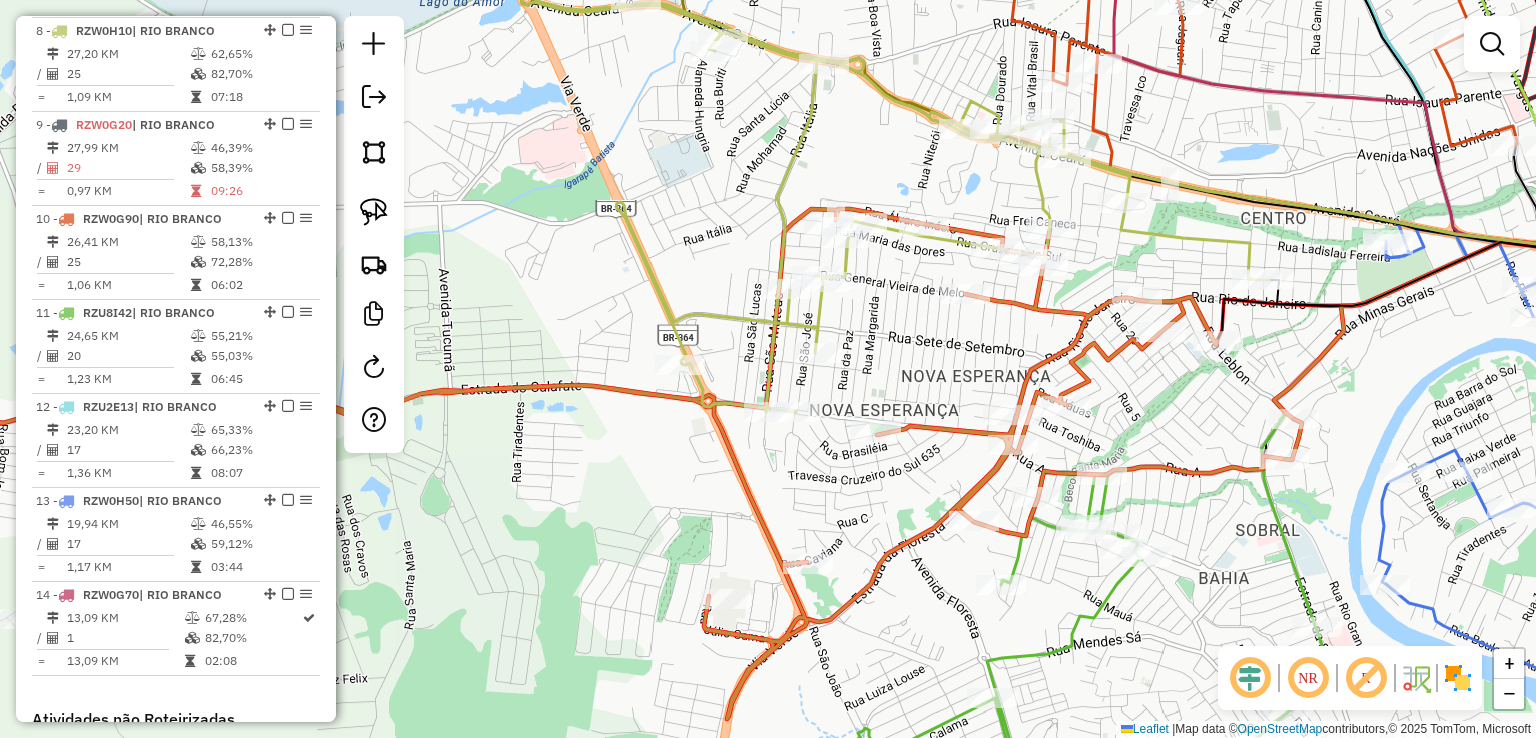 drag, startPoint x: 717, startPoint y: 198, endPoint x: 742, endPoint y: 379, distance: 182.71837 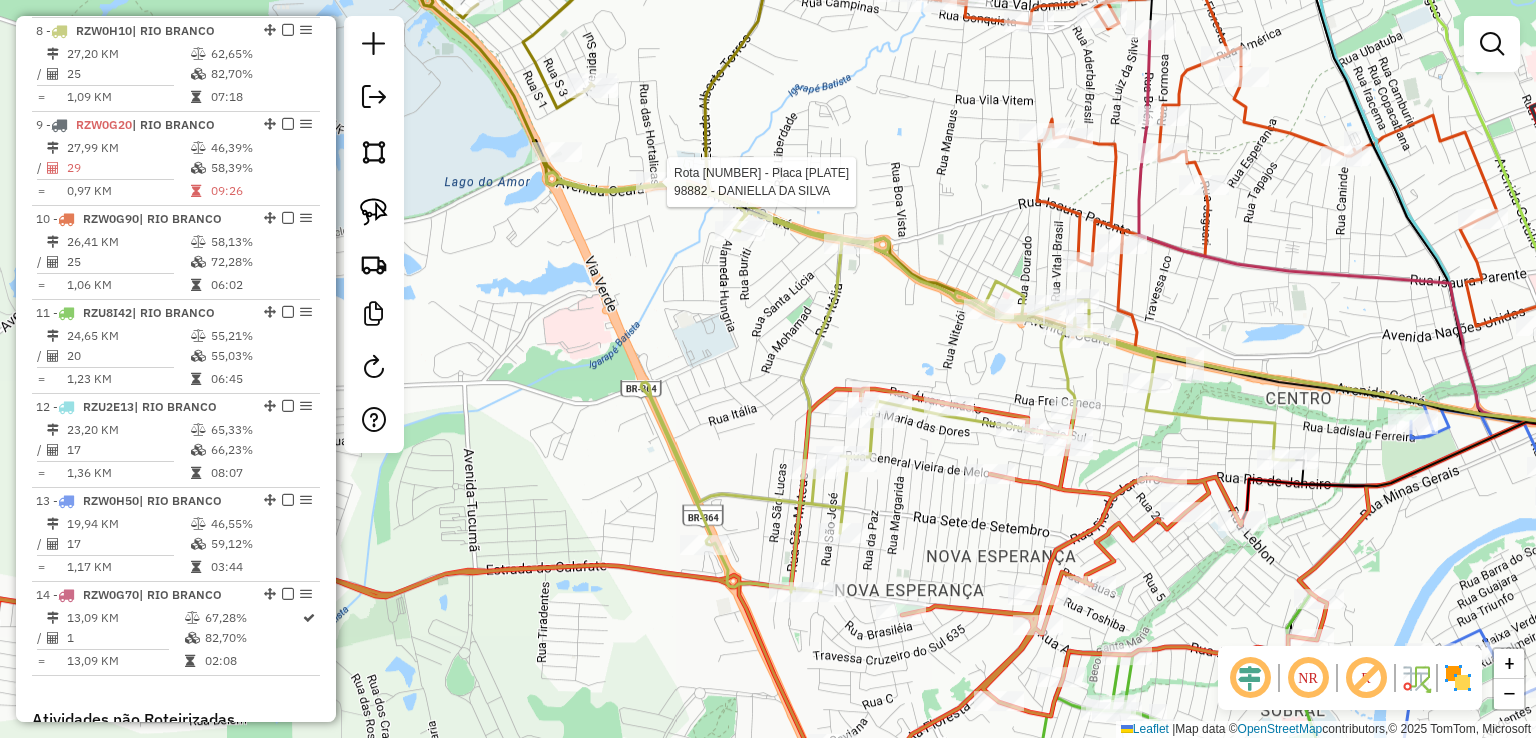 select on "*********" 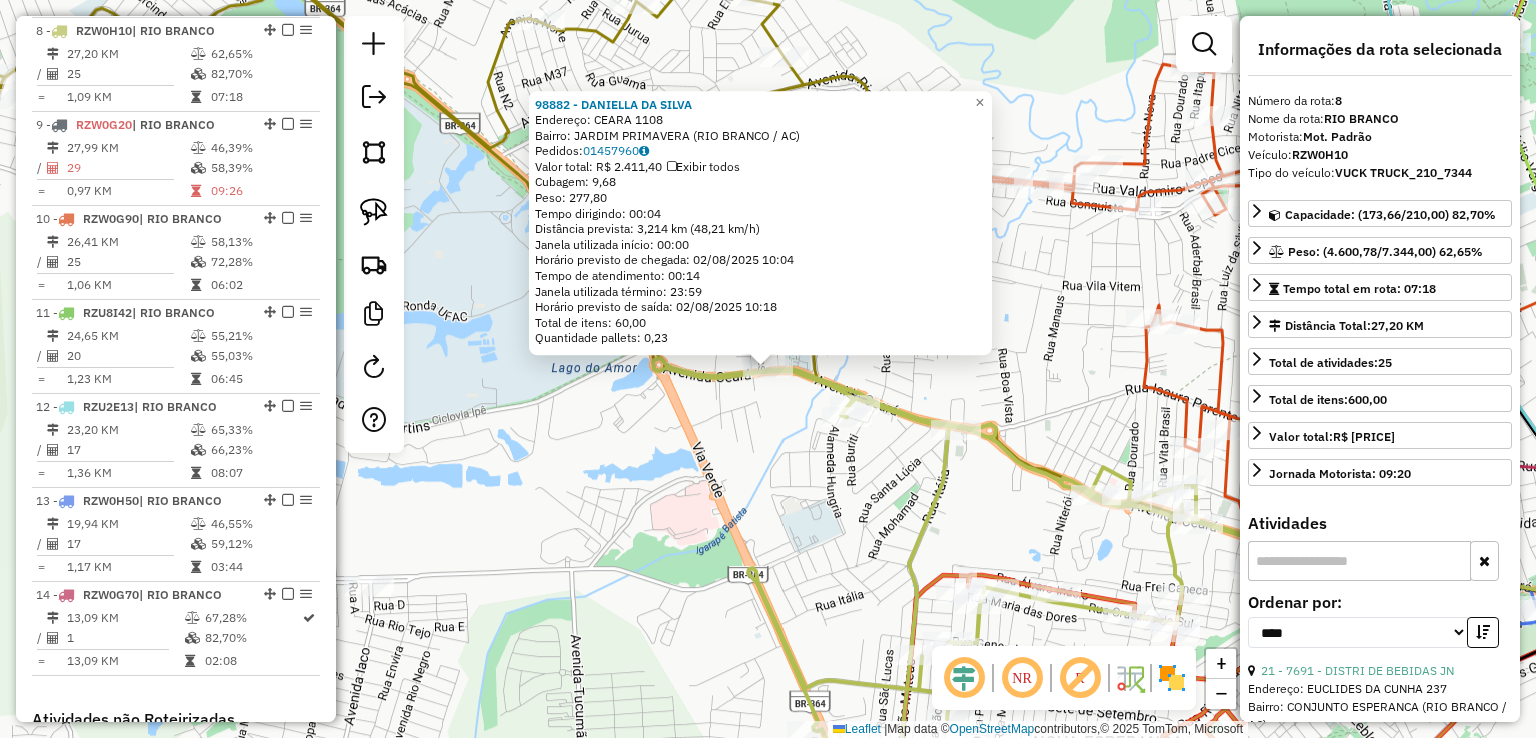 click 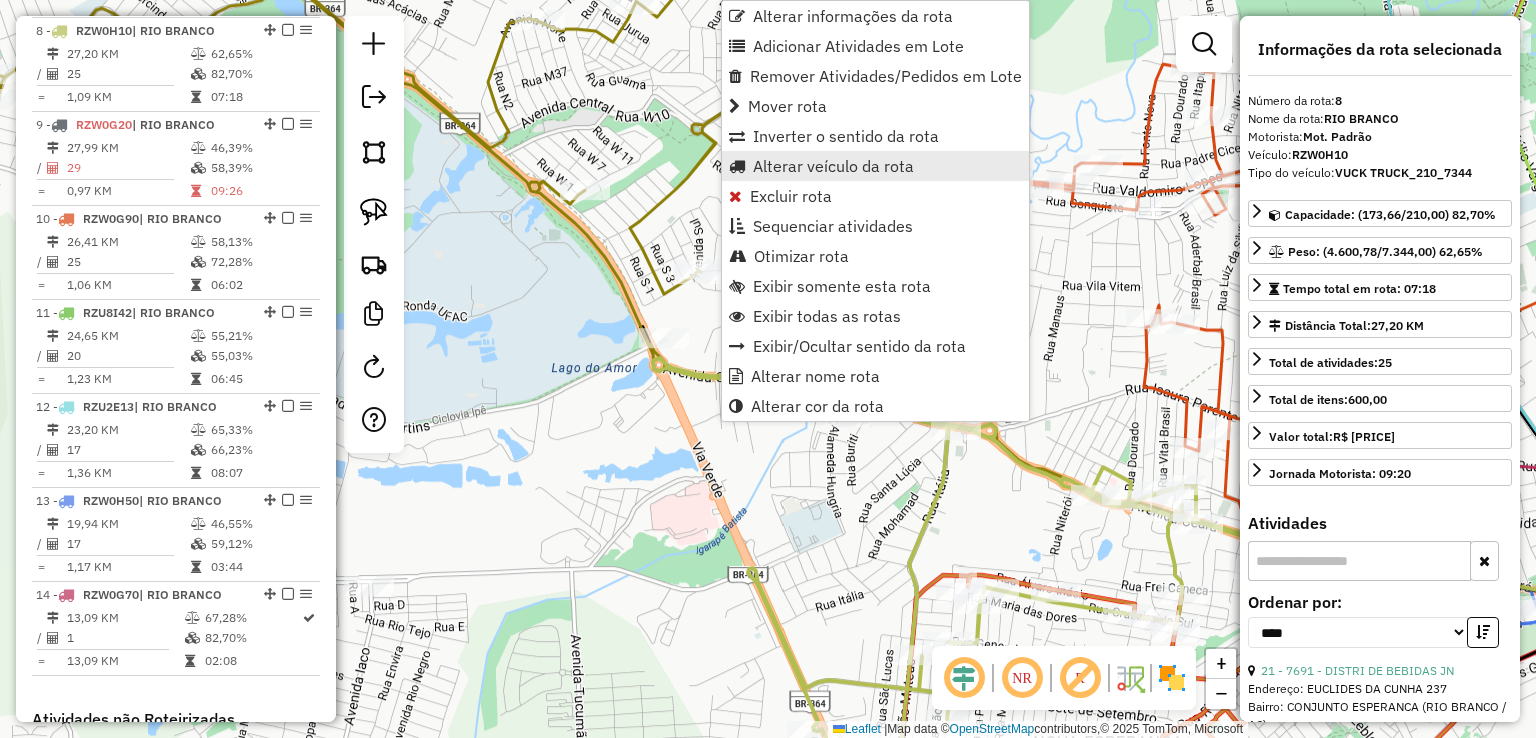click on "Alterar veículo da rota" at bounding box center (833, 166) 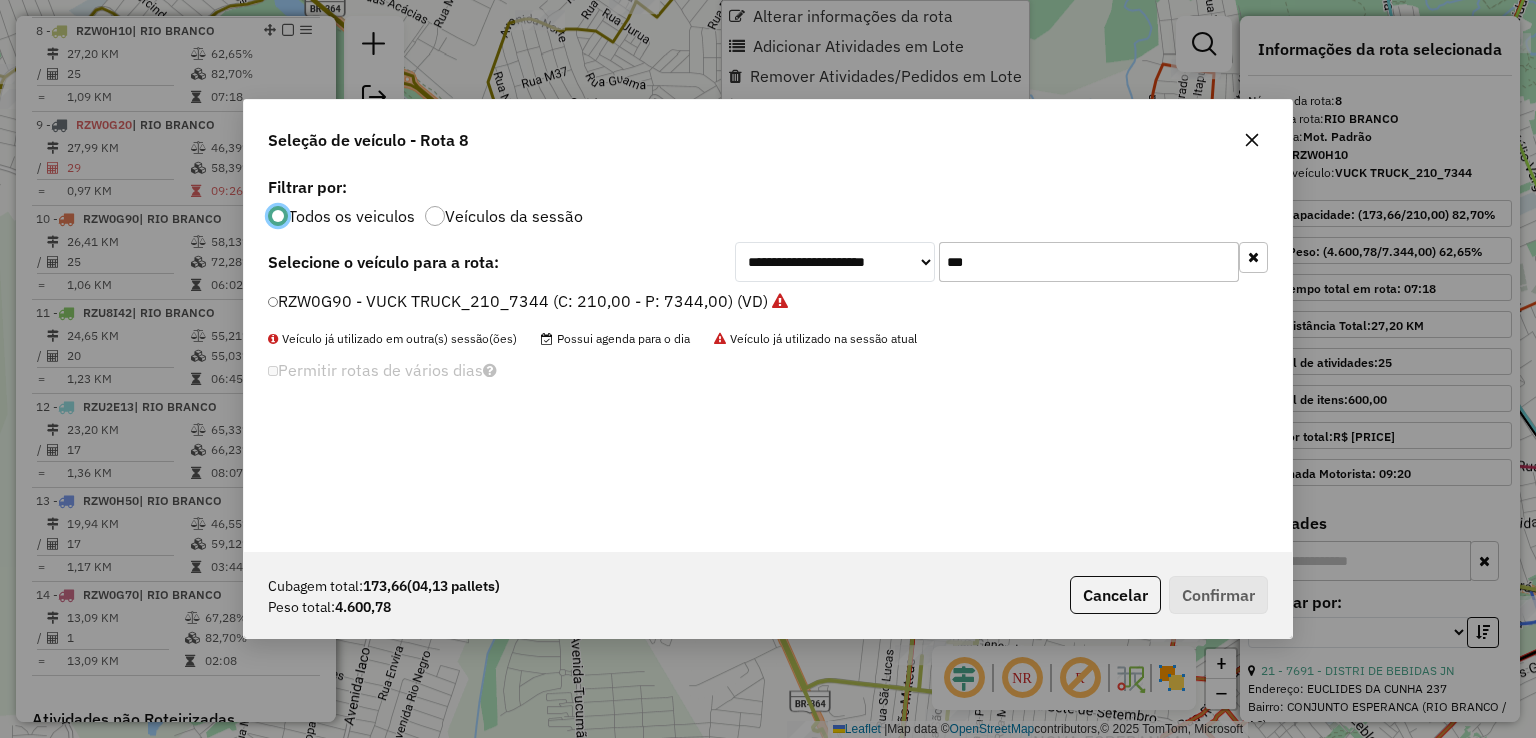 scroll, scrollTop: 10, scrollLeft: 6, axis: both 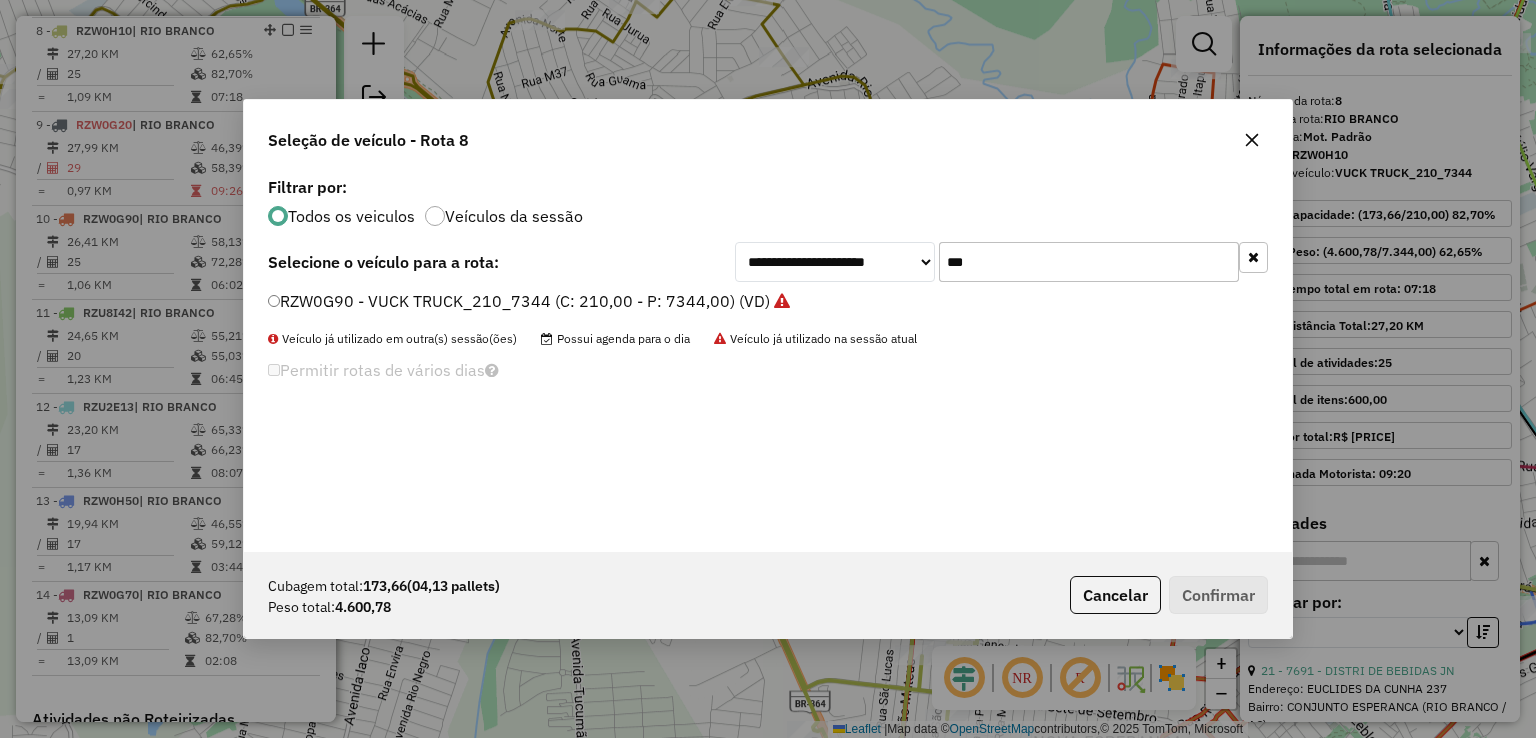 drag, startPoint x: 1016, startPoint y: 262, endPoint x: 911, endPoint y: 253, distance: 105.38501 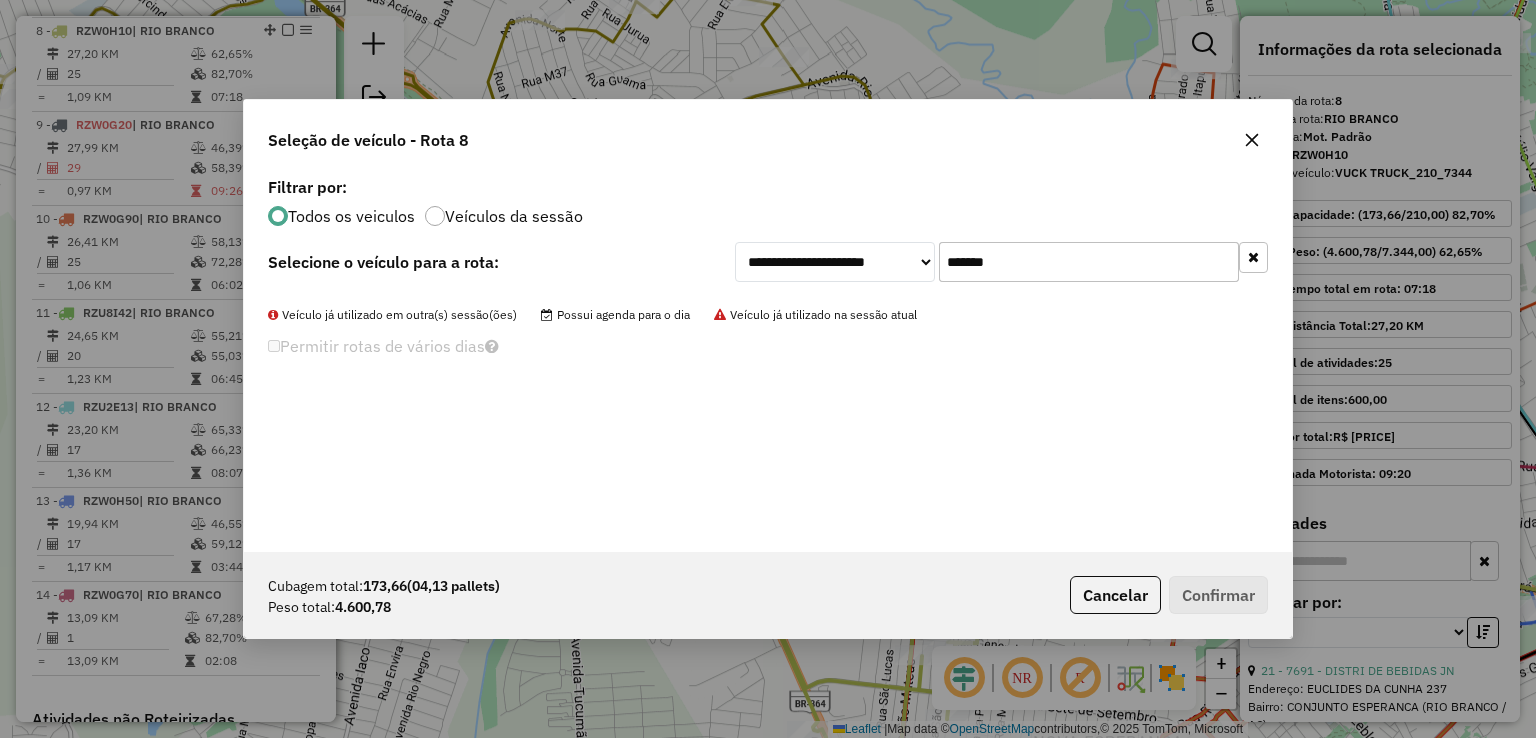 type on "*******" 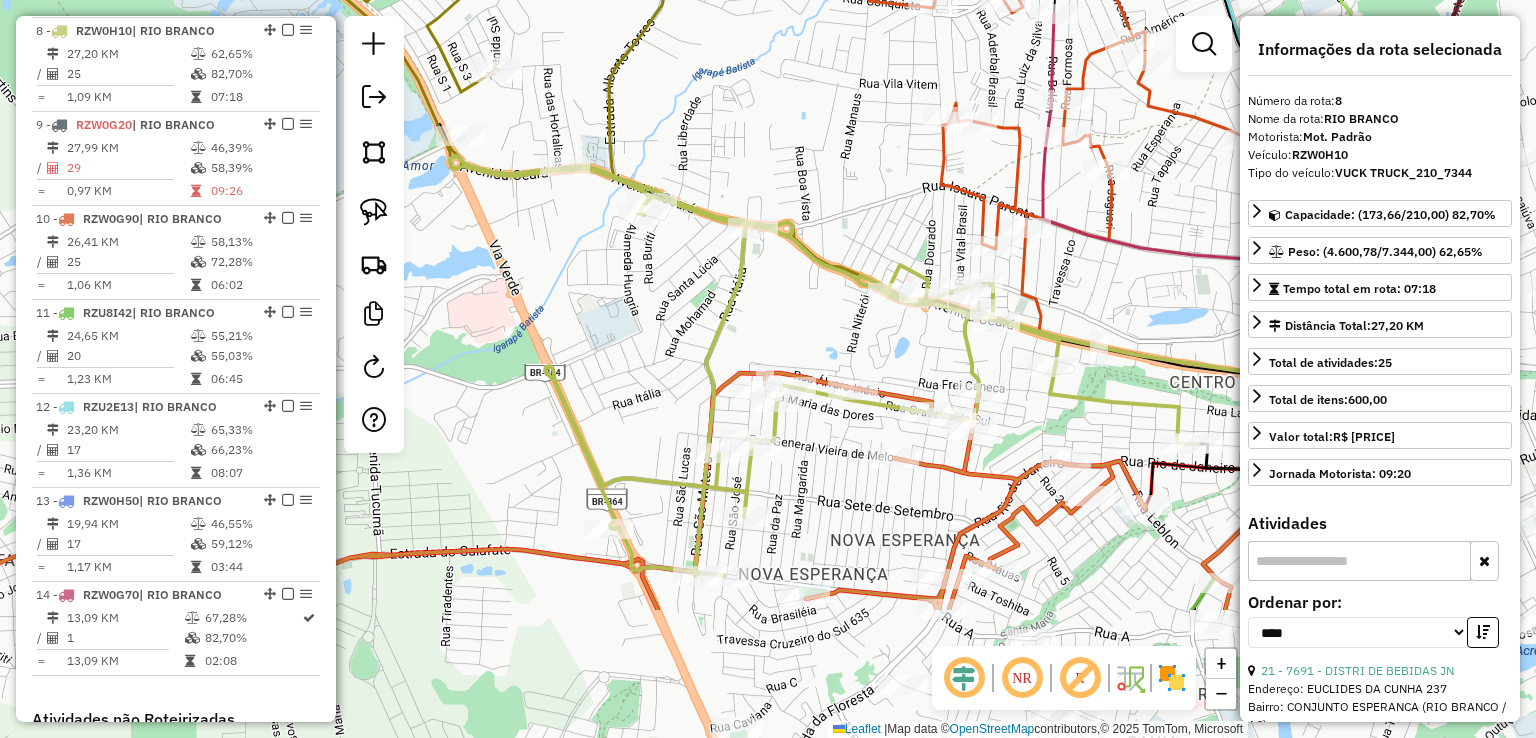 drag, startPoint x: 1023, startPoint y: 422, endPoint x: 786, endPoint y: 148, distance: 362.27753 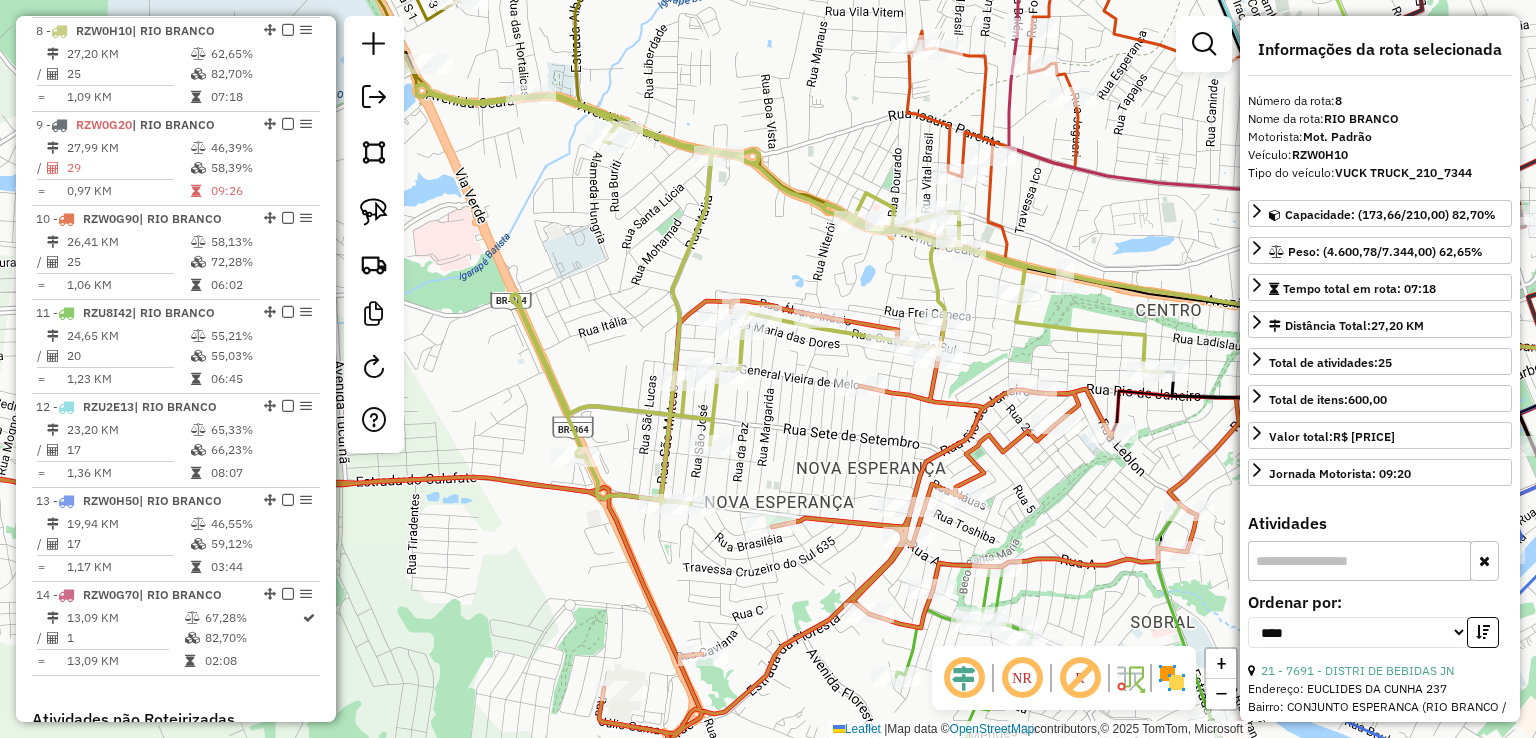 click 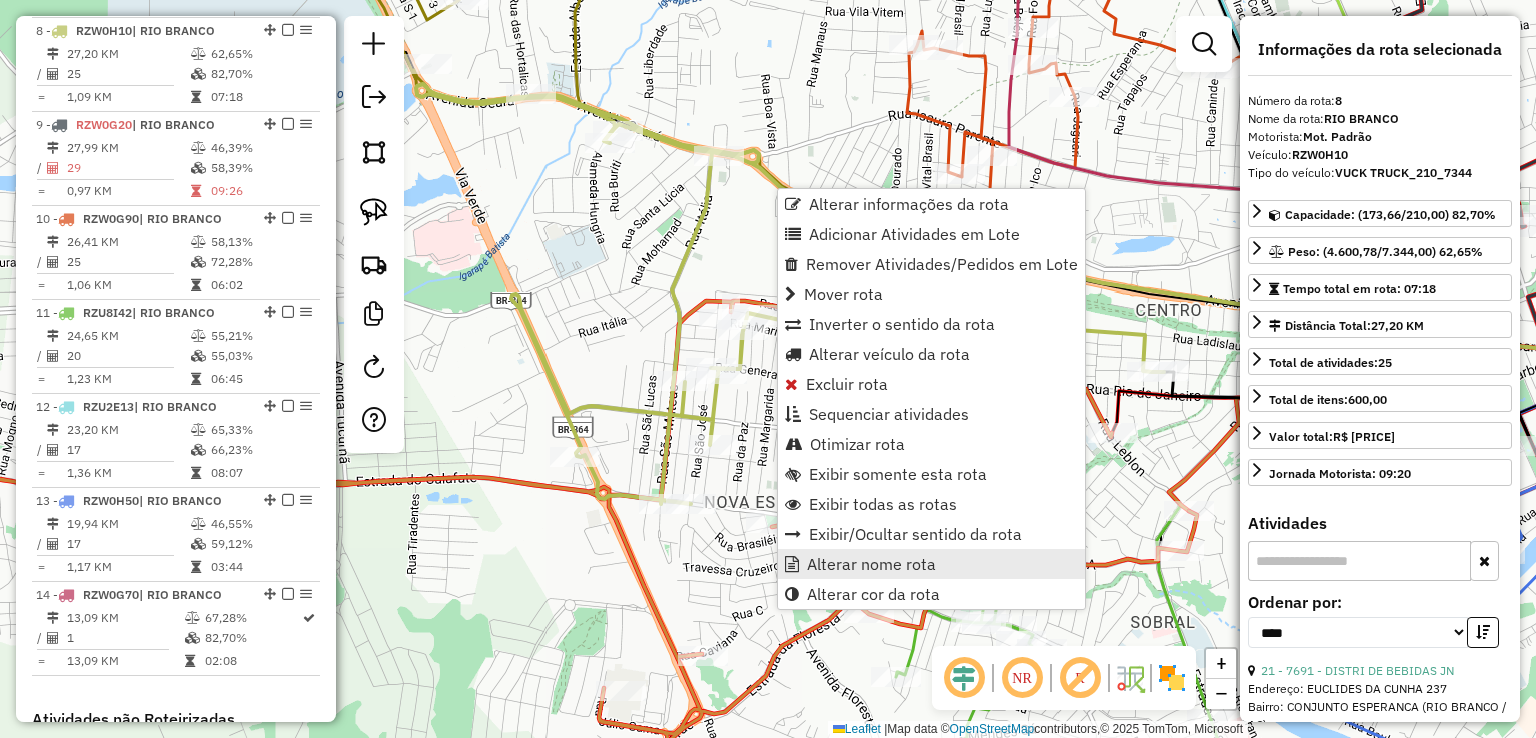 click on "Alterar nome rota" at bounding box center (871, 564) 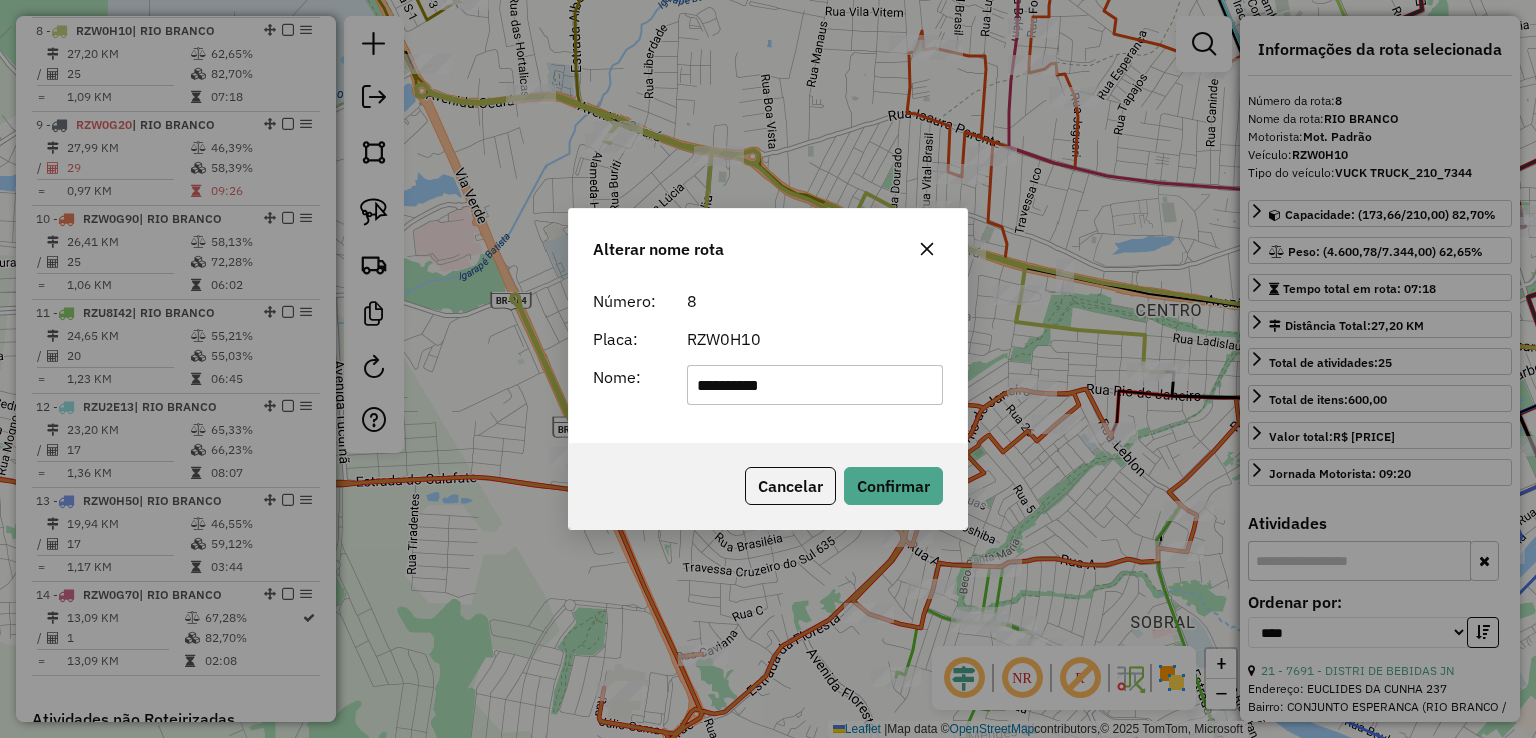 drag, startPoint x: 886, startPoint y: 388, endPoint x: 652, endPoint y: 389, distance: 234.00214 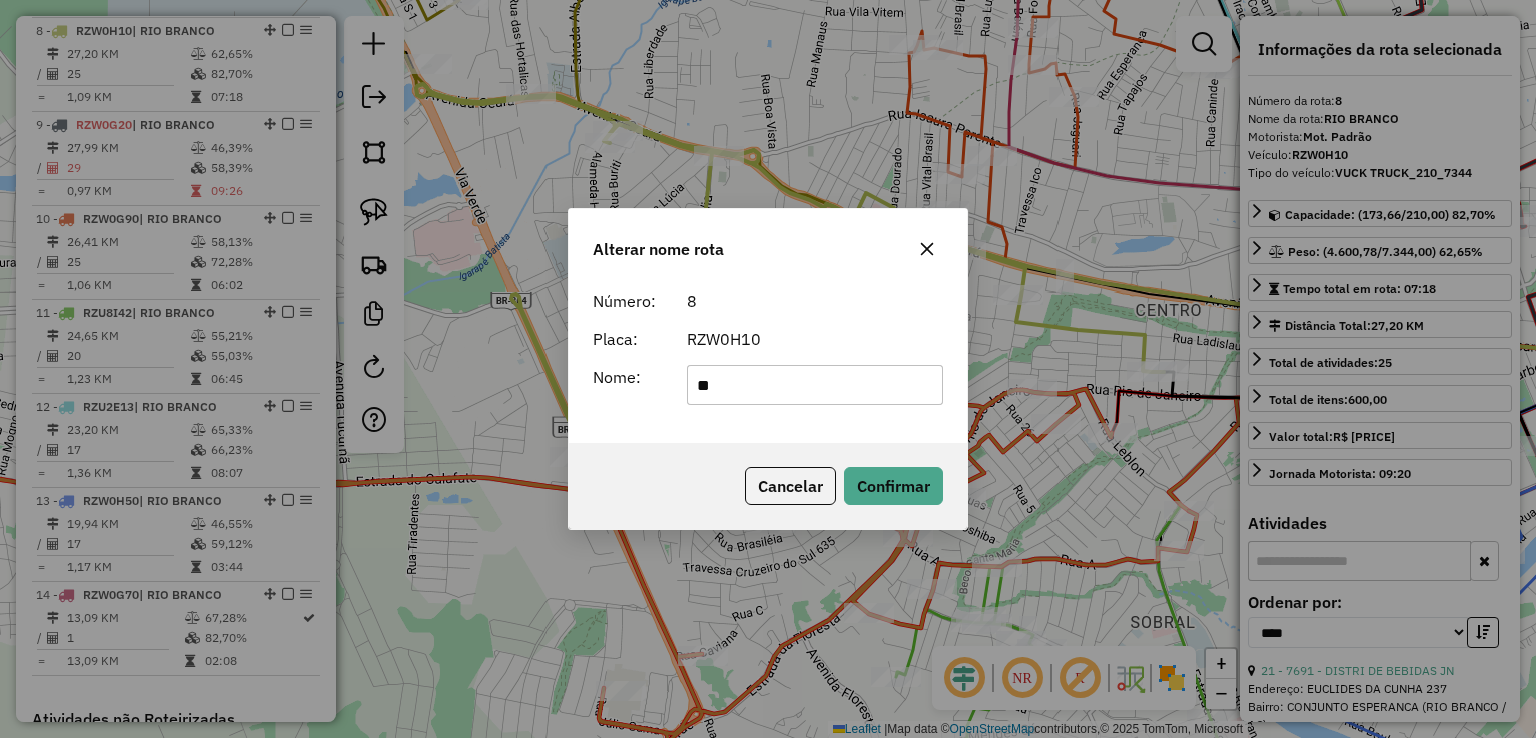 type on "*" 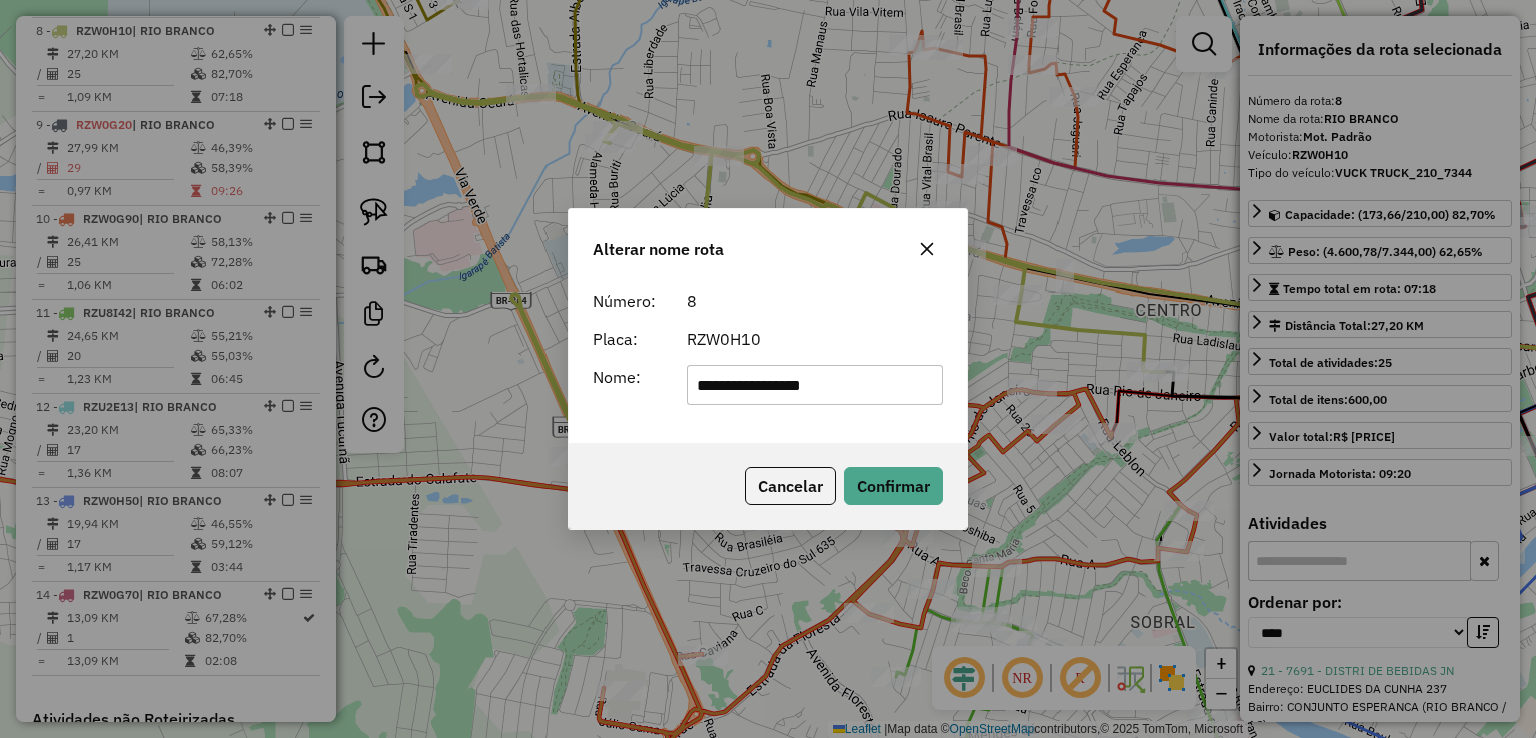 drag, startPoint x: 856, startPoint y: 389, endPoint x: 782, endPoint y: 390, distance: 74.00676 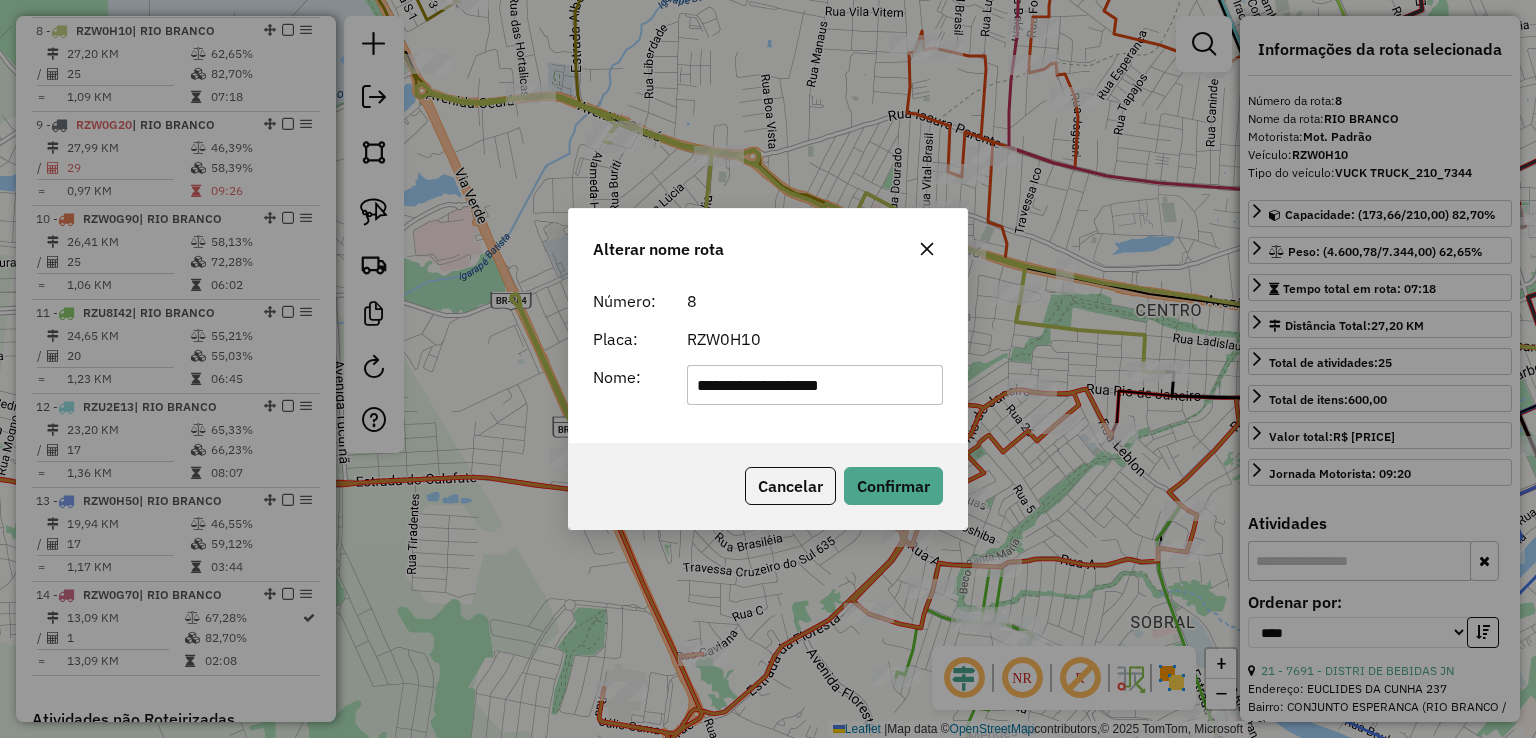 type on "**********" 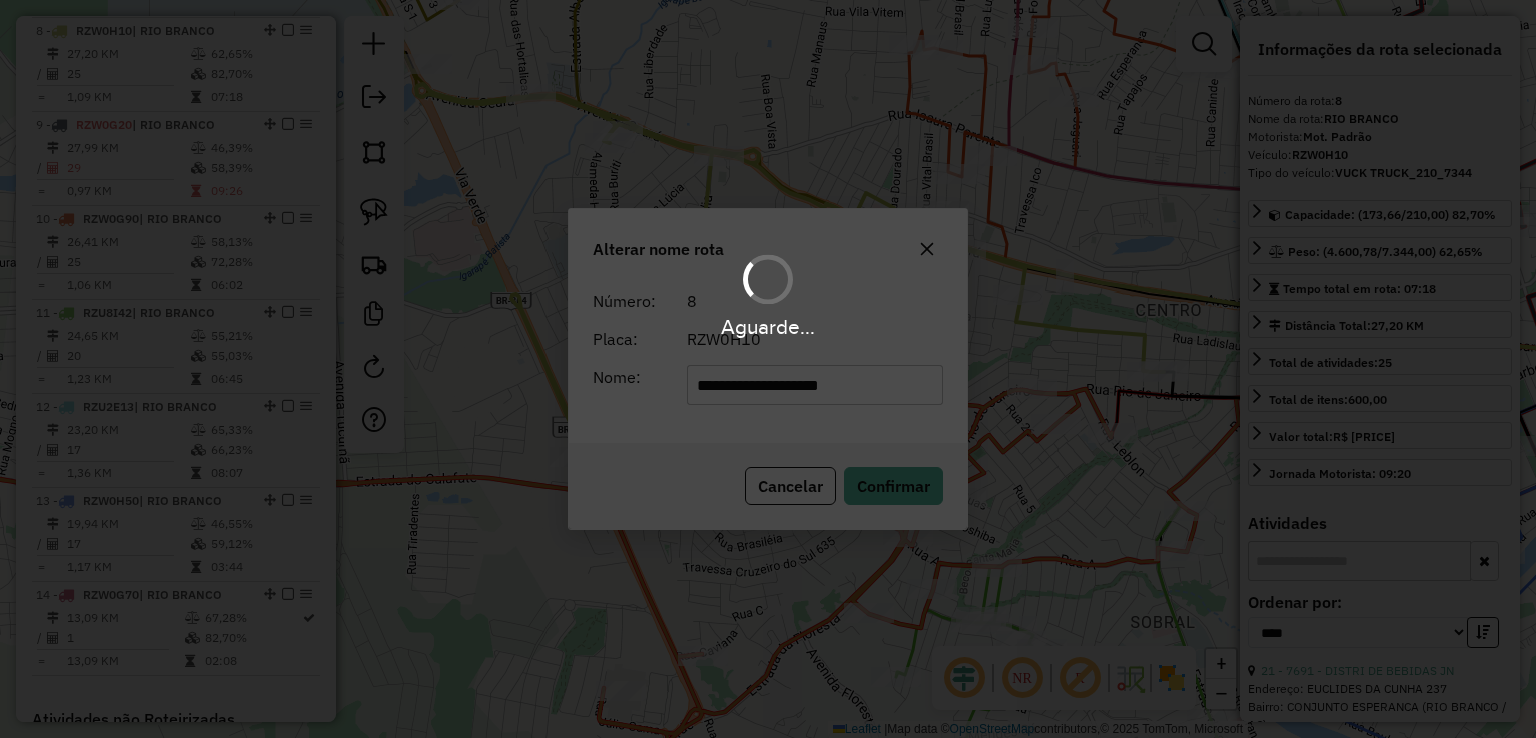 type 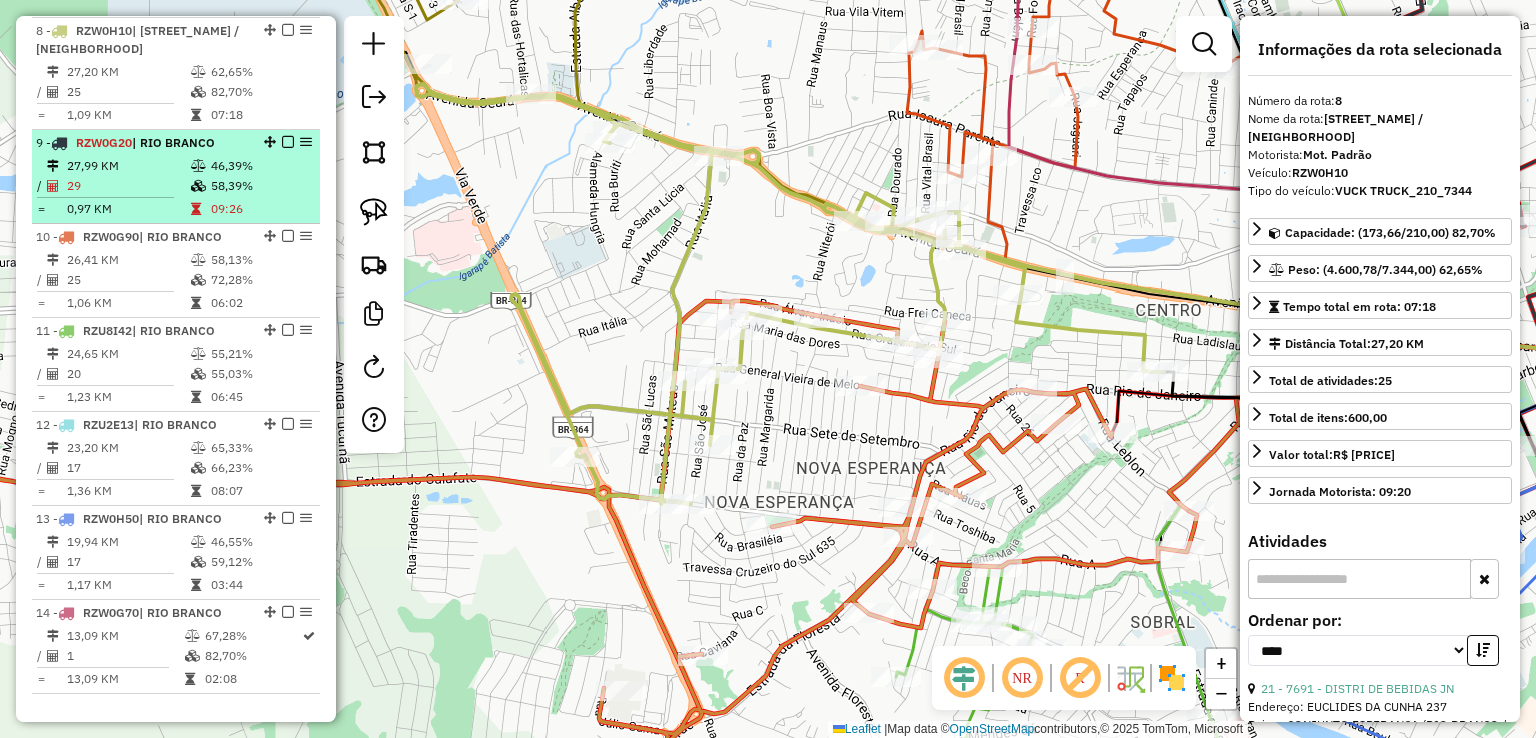 click on "29" at bounding box center (128, 186) 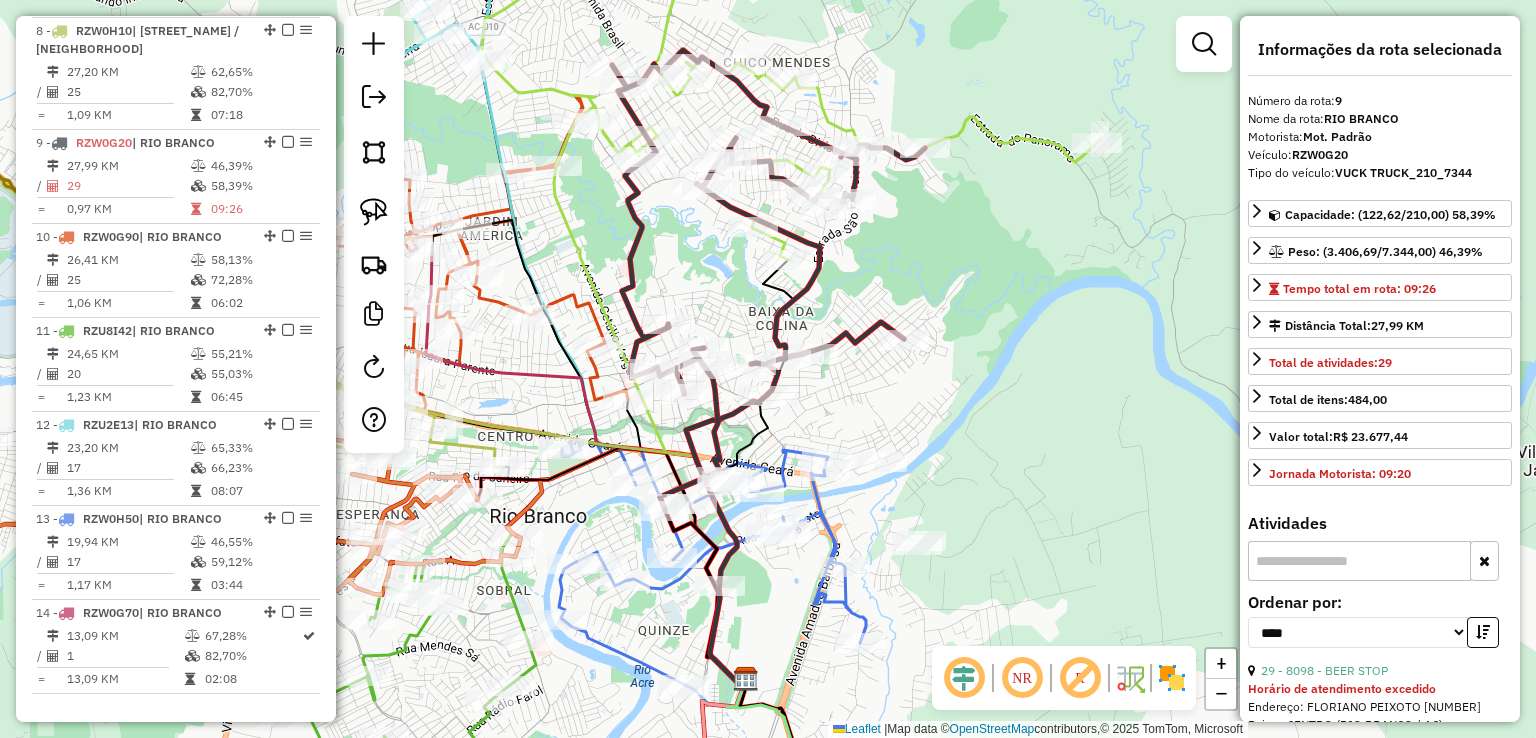 click 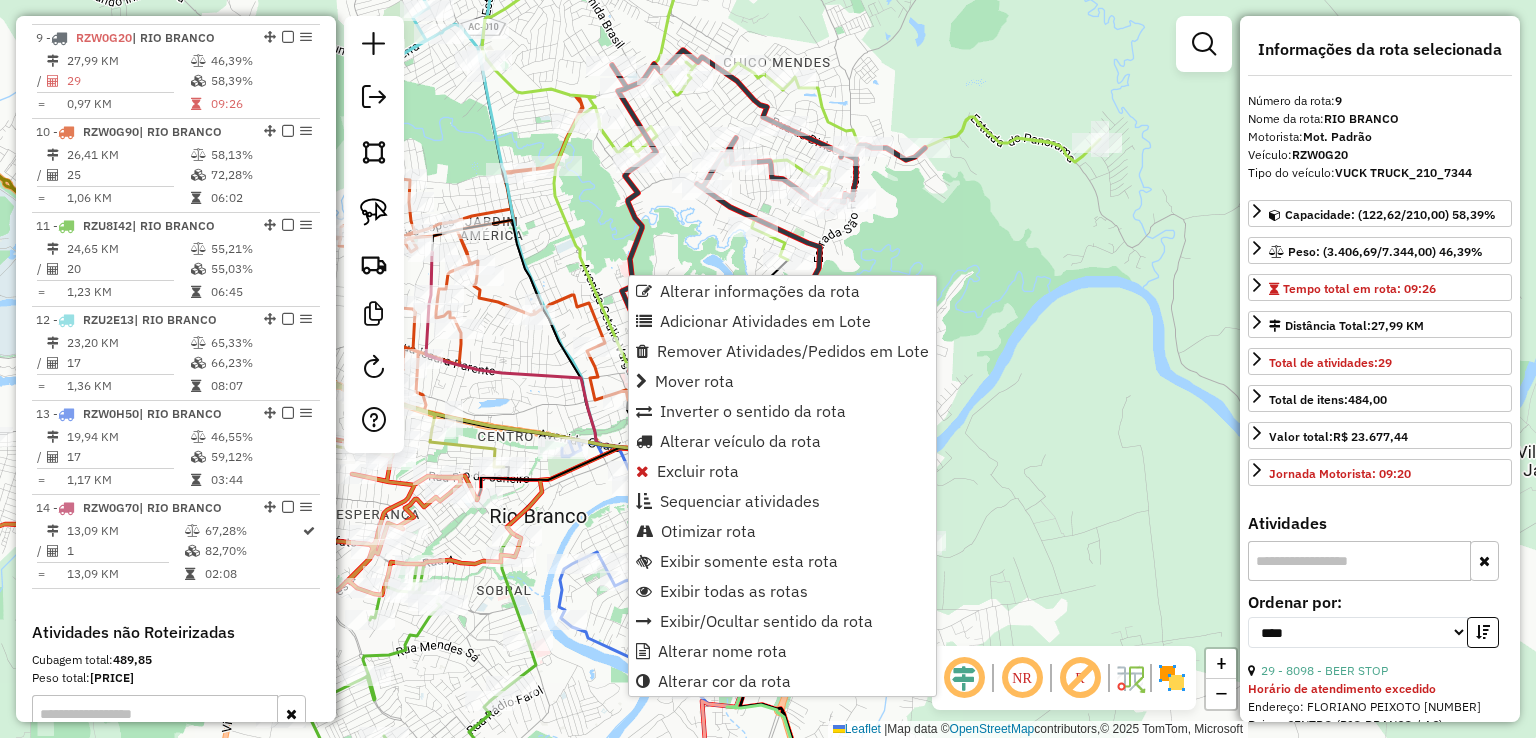scroll, scrollTop: 1596, scrollLeft: 0, axis: vertical 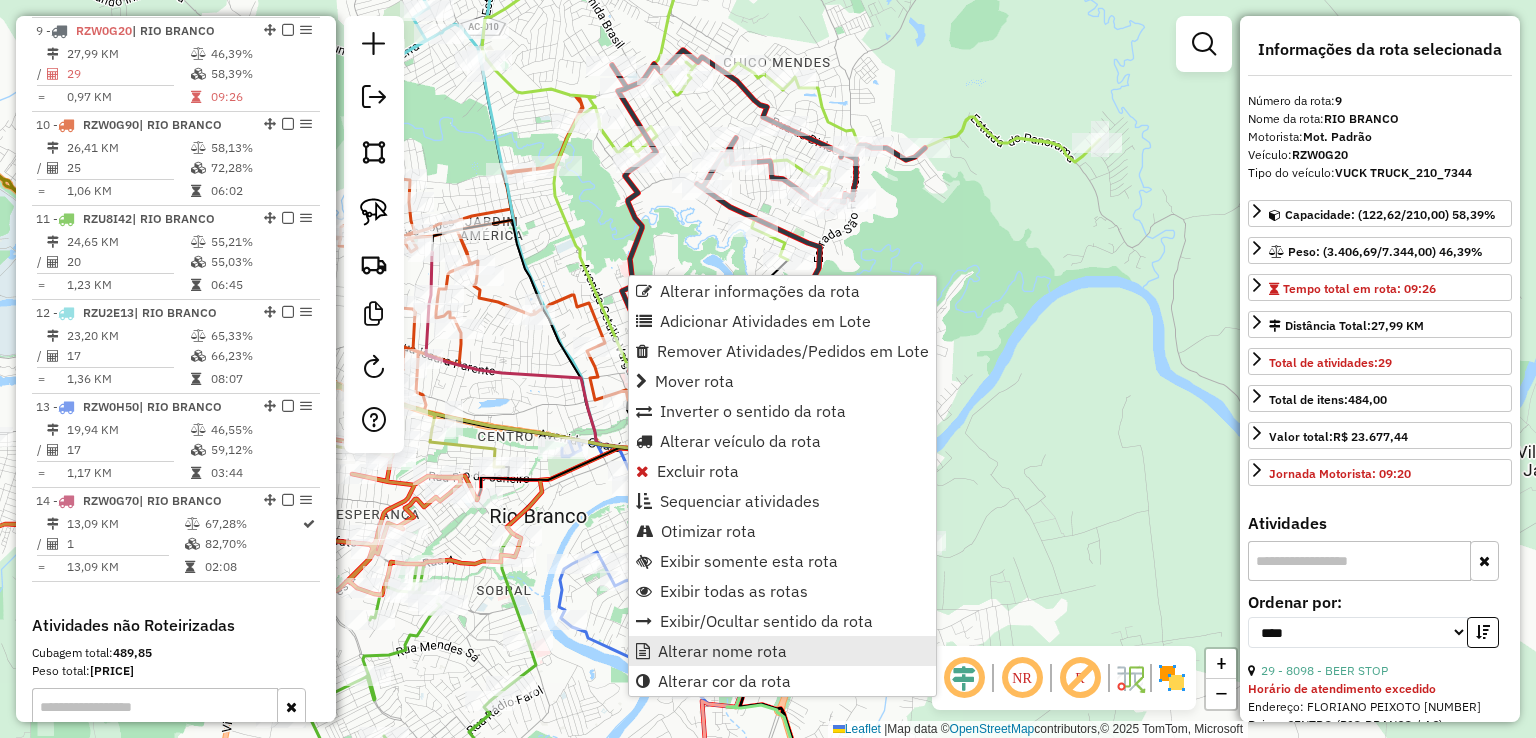 click on "Alterar nome rota" at bounding box center [722, 651] 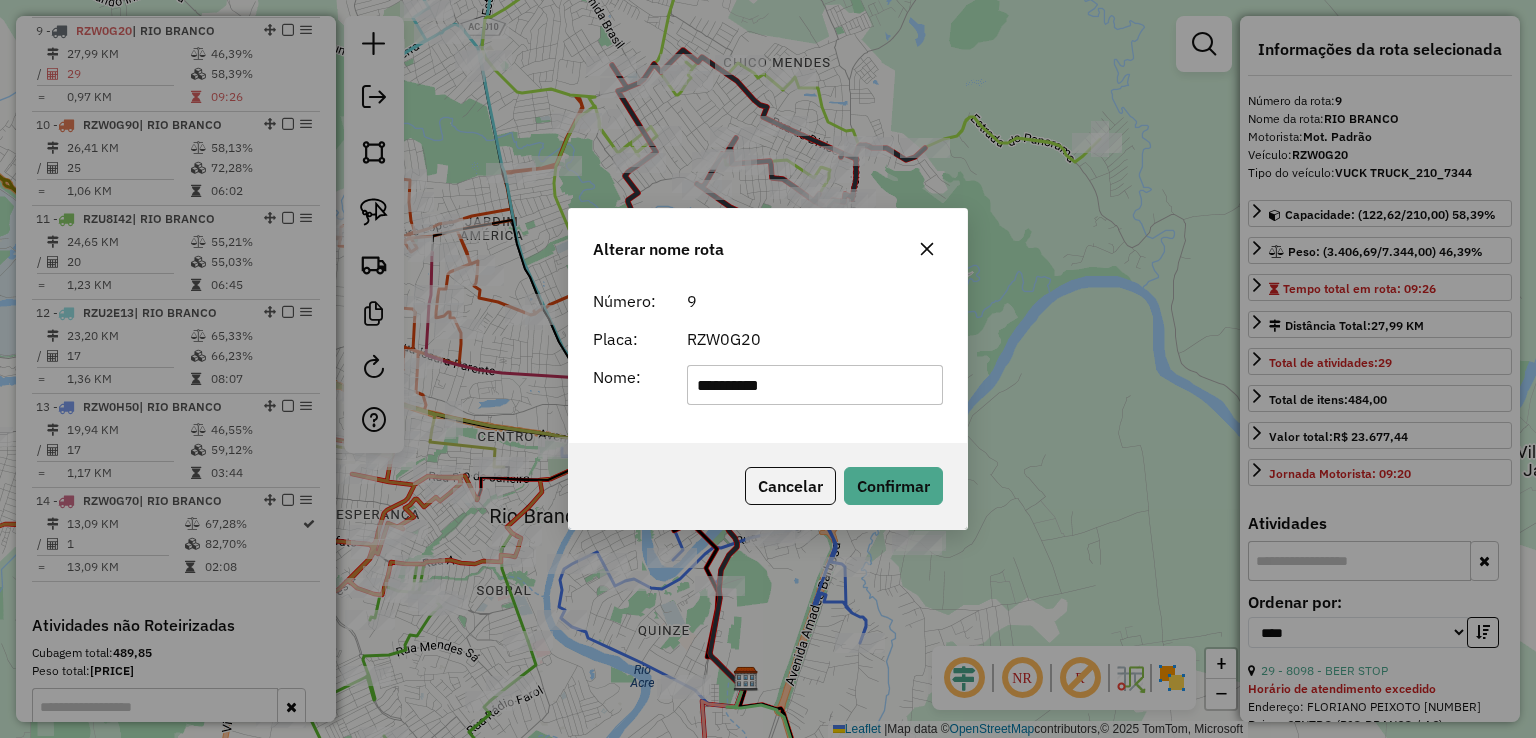 click on "**********" 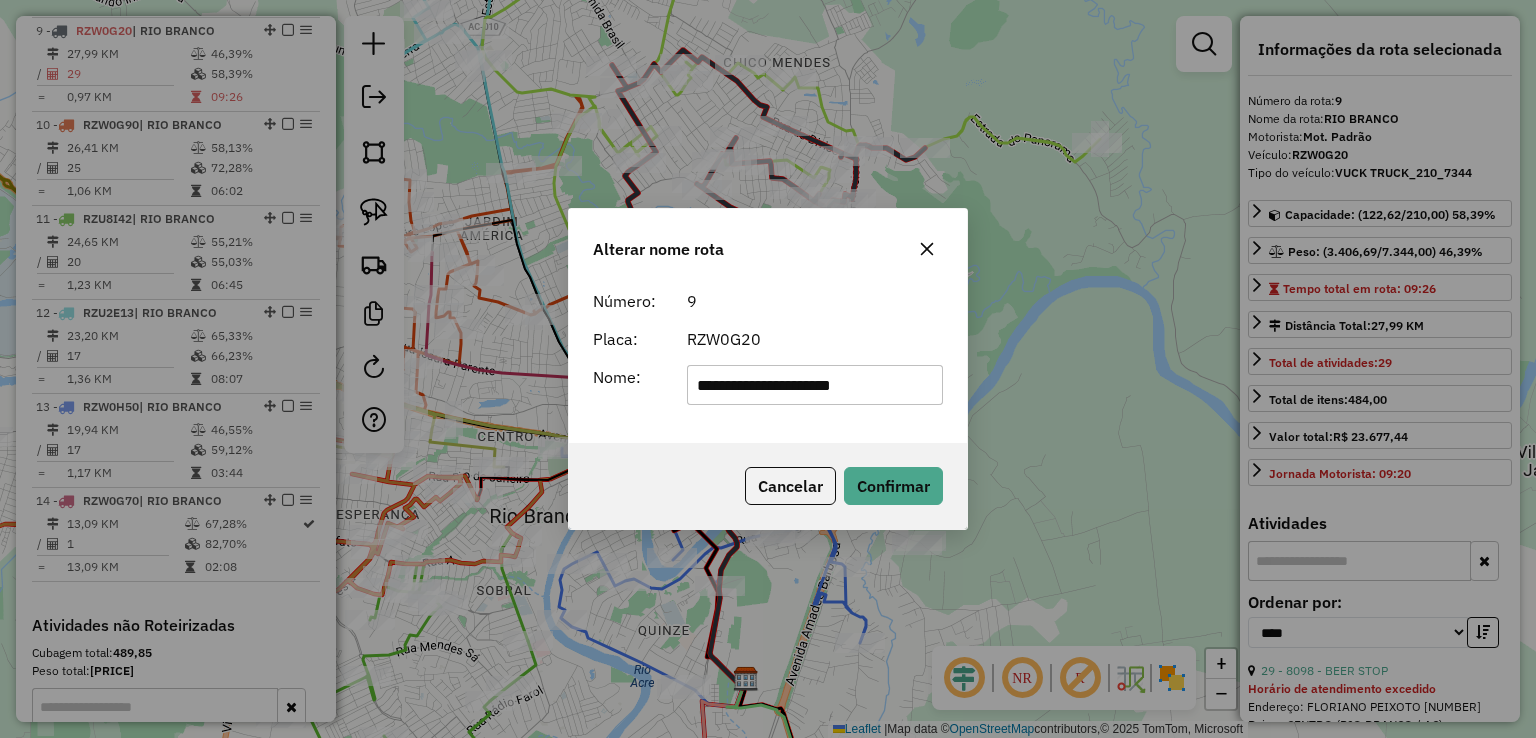 type on "**********" 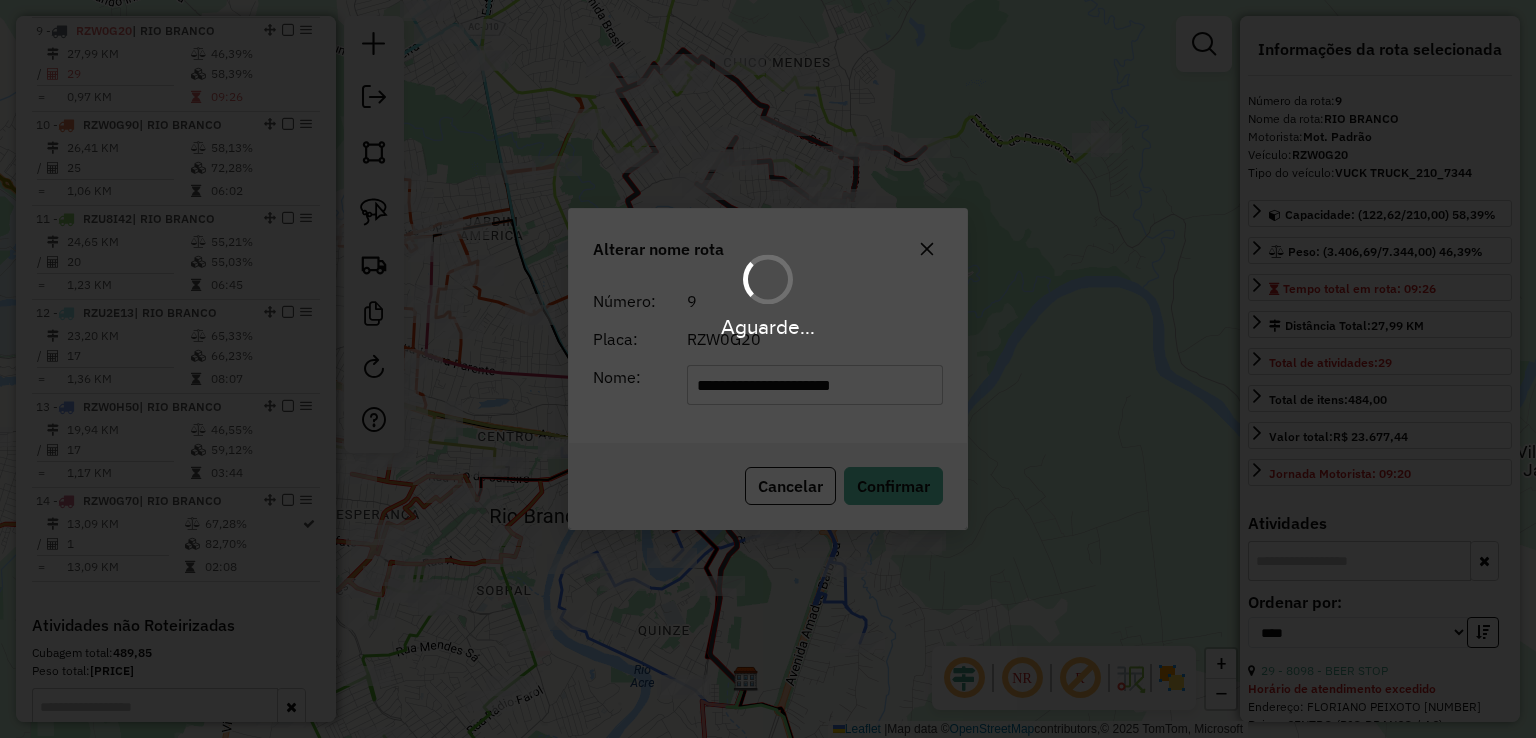 type 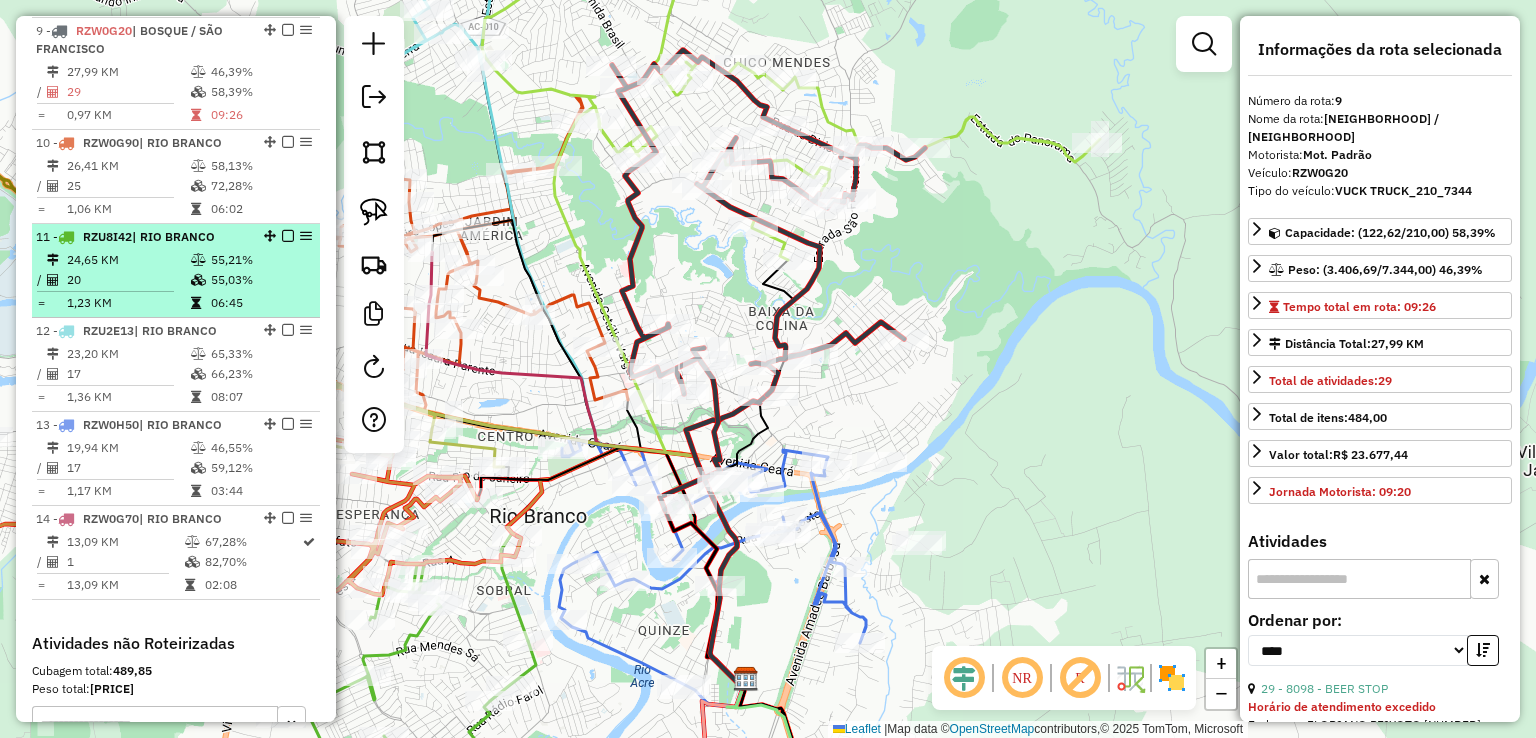 click on "| RIO BRANCO" at bounding box center [173, 236] 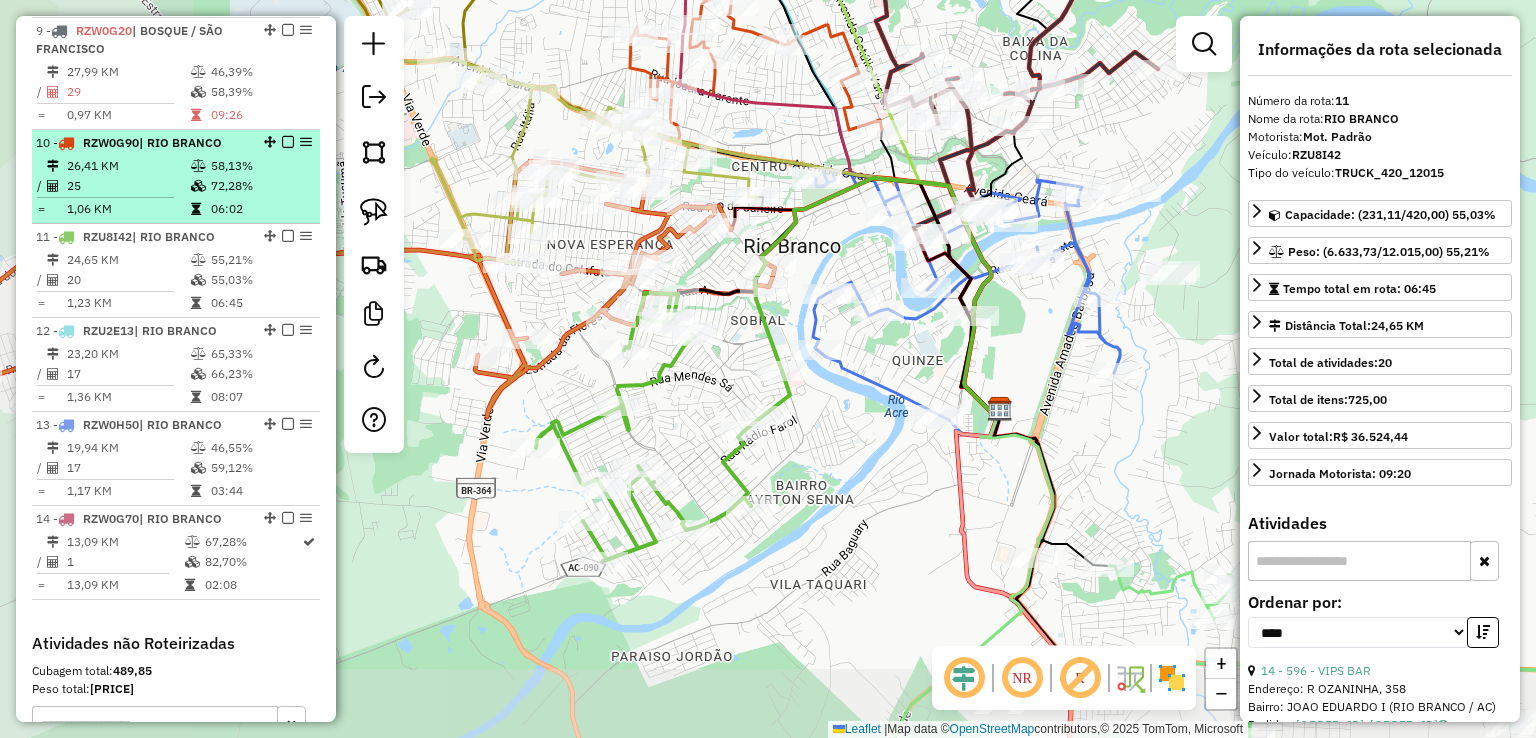 click on "25" at bounding box center [128, 186] 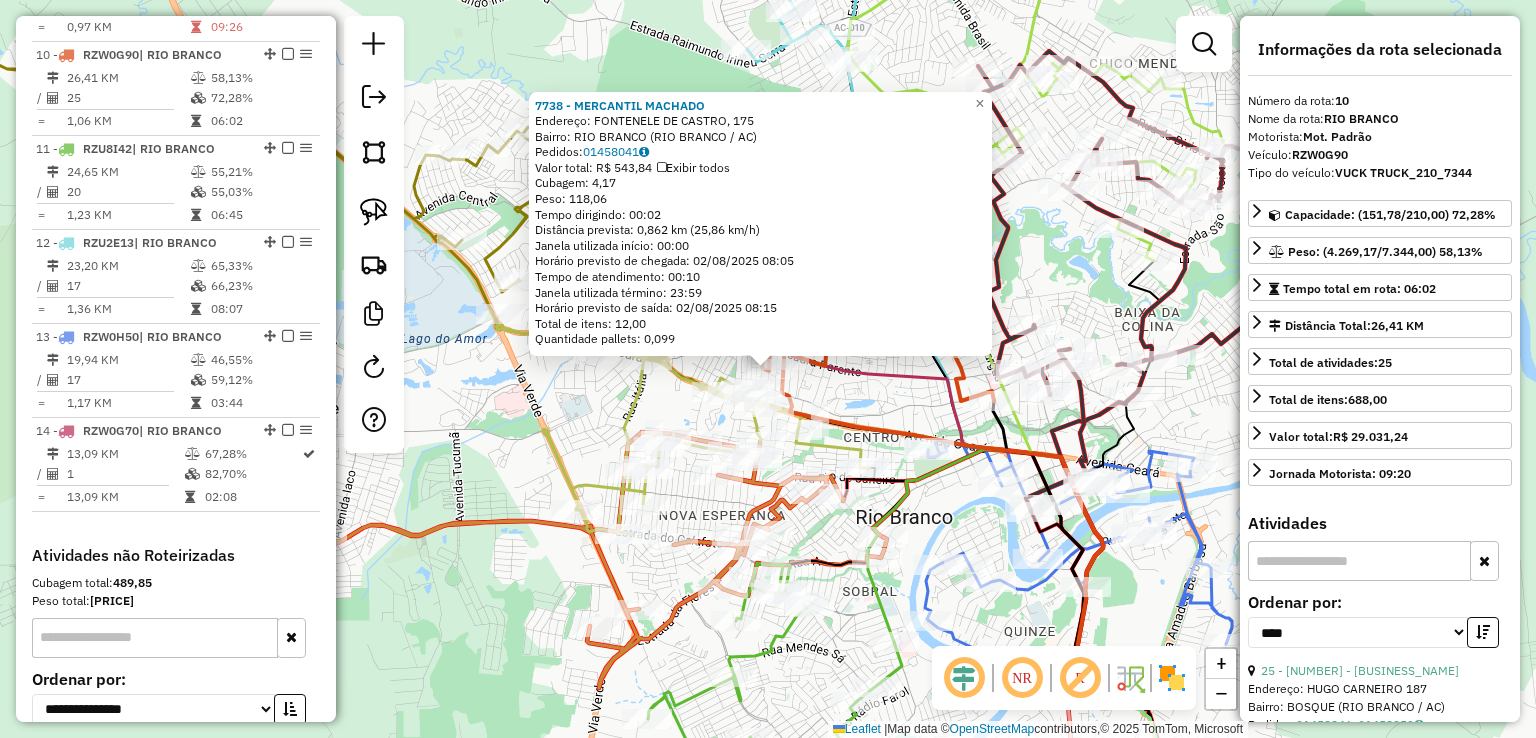 scroll, scrollTop: 1708, scrollLeft: 0, axis: vertical 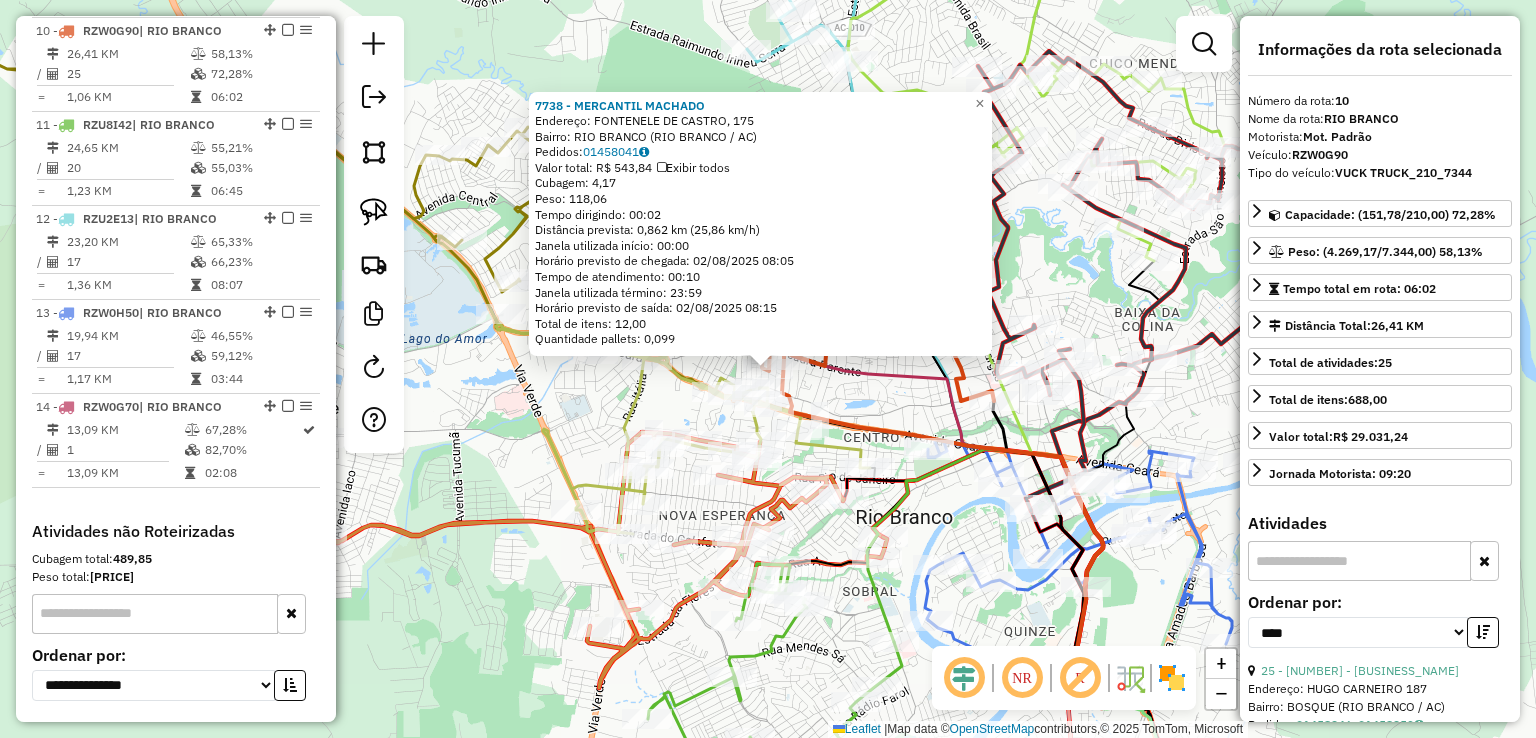 click on "7738 - MERCANTIL MACHADO  Endereço: FONTENELE DE CASTRO, [NUMBER]   Bairro: RIO BRANCO ([CITY] / [STATE])   Pedidos:  [ORDER_ID]   Valor total: R$ 543,84   Exibir todos   Cubagem: 4,17  Peso: 118,06  Tempo dirigindo: 00:02   Distância prevista: 0,862 km (25,86 km/h)   Janela utilizada início: 00:00   Horário previsto de chegada: 02/08/2025 08:05   Tempo de atendimento: 00:10   Janela utilizada término: 23:59   Horário previsto de saída: 02/08/2025 08:15   Total de itens: 12,00   Quantidade pallets: 0,099  × Janela de atendimento Grade de atendimento Capacidade Transportadoras Veículos Cliente Pedidos  Rotas Selecione os dias de semana para filtrar as janelas de atendimento  Seg   Ter   Qua   Qui   Sex   Sáb   Dom  Informe o período da janela de atendimento: De: Até:  Filtrar exatamente a janela do cliente  Considerar janela de atendimento padrão  Selecione os dias de semana para filtrar as grades de atendimento  Seg   Ter   Qua   Qui   Sex   Sáb   Dom   Clientes fora do dia de atendimento selecionado +" 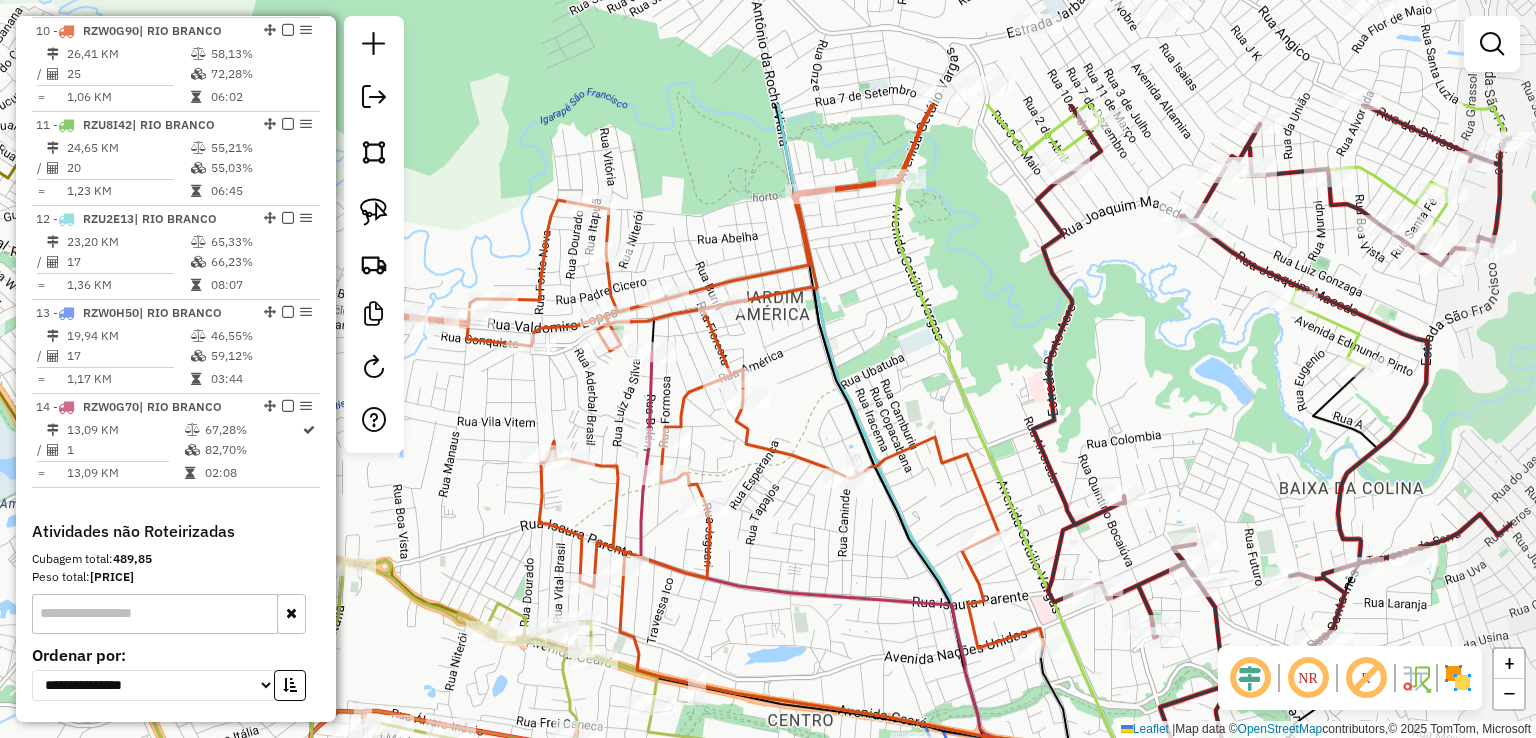 drag, startPoint x: 756, startPoint y: 240, endPoint x: 579, endPoint y: 421, distance: 253.16003 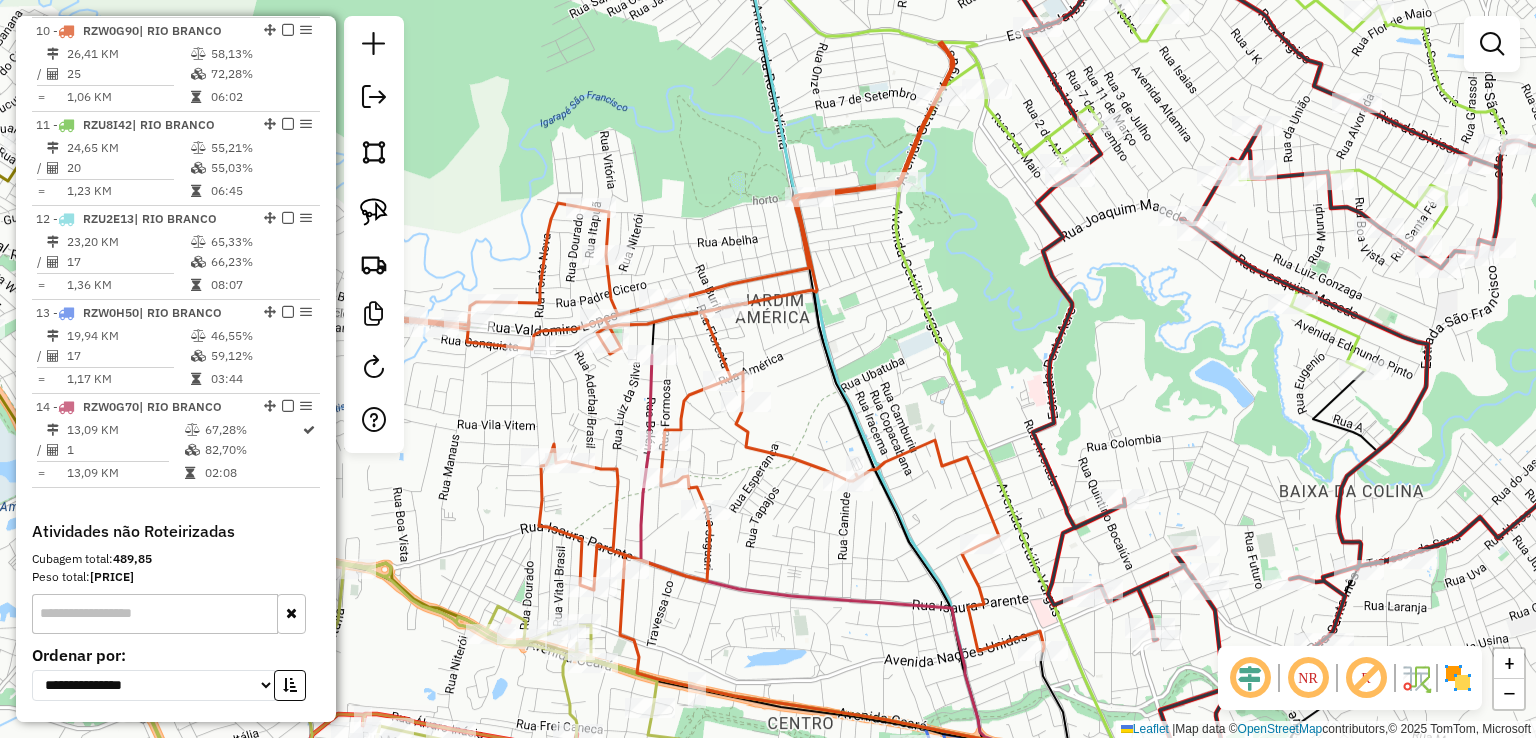 click 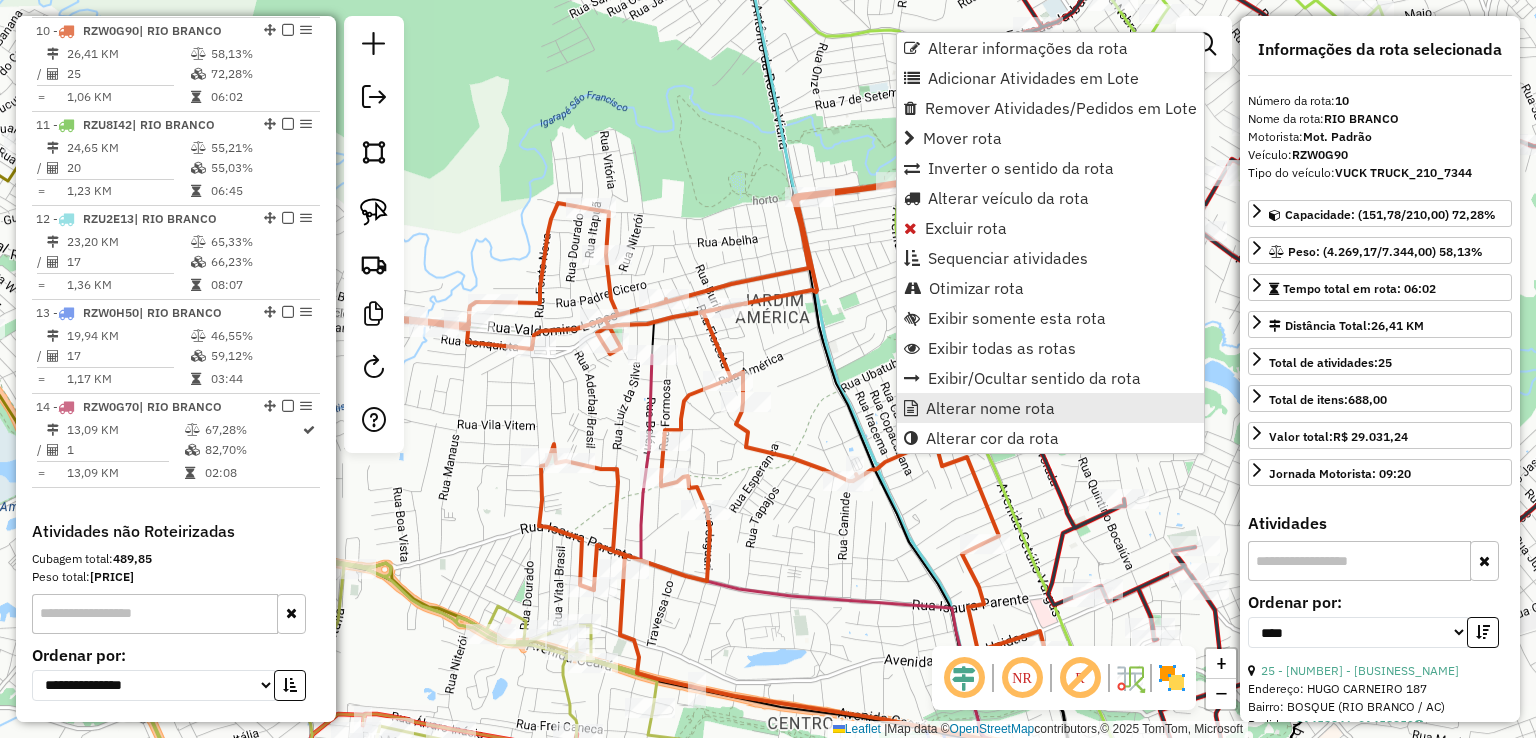 click on "Alterar nome rota" at bounding box center (990, 408) 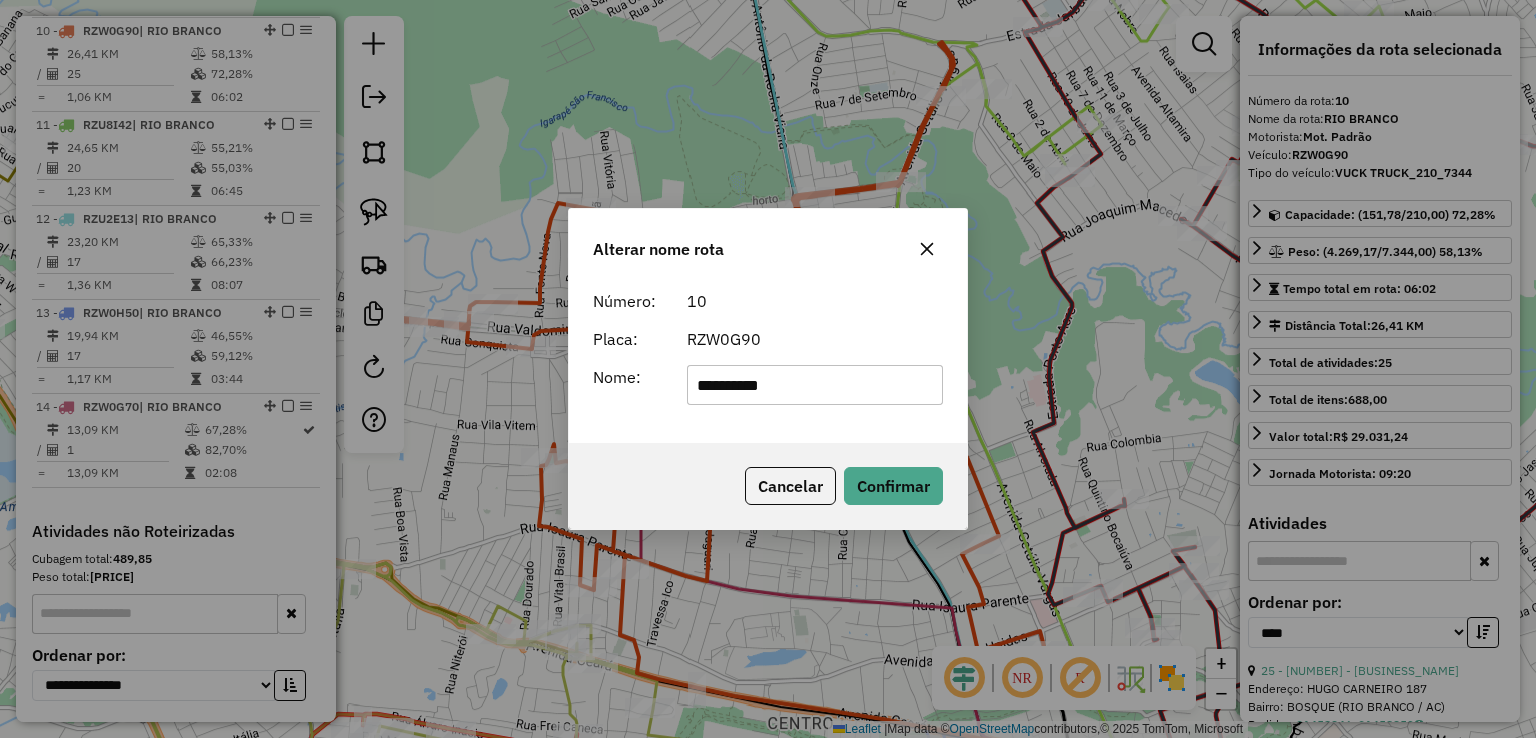 drag, startPoint x: 865, startPoint y: 391, endPoint x: 656, endPoint y: 385, distance: 209.0861 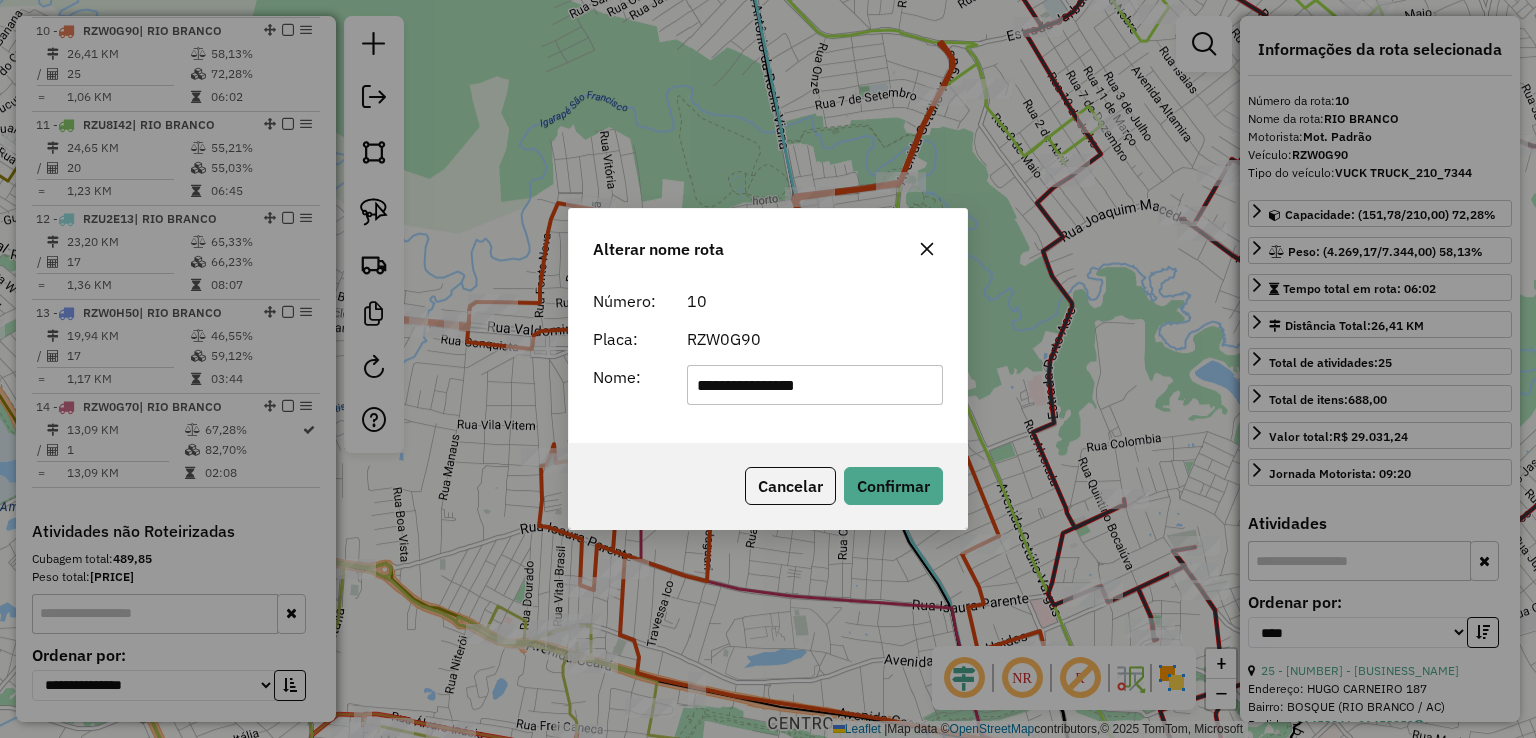 type on "**********" 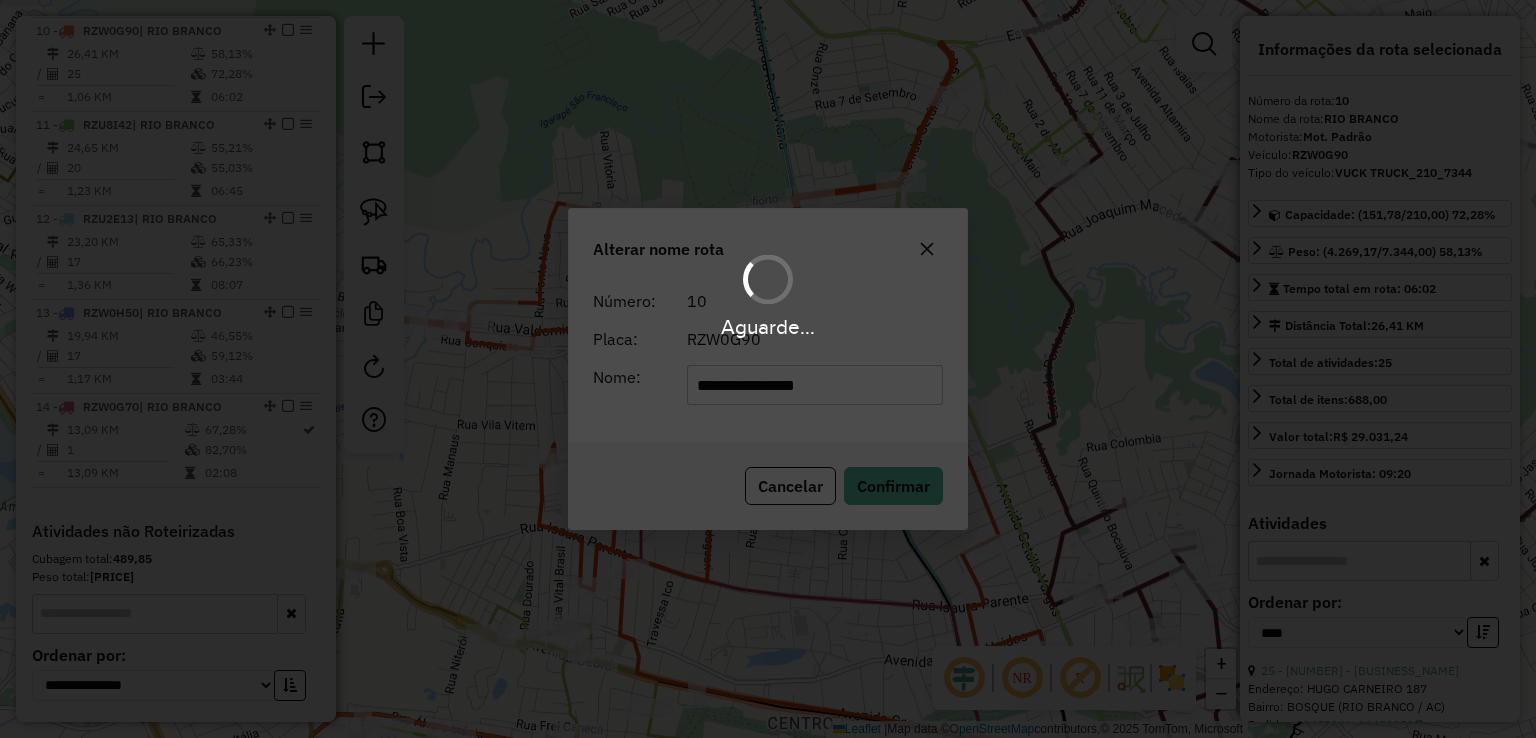 type 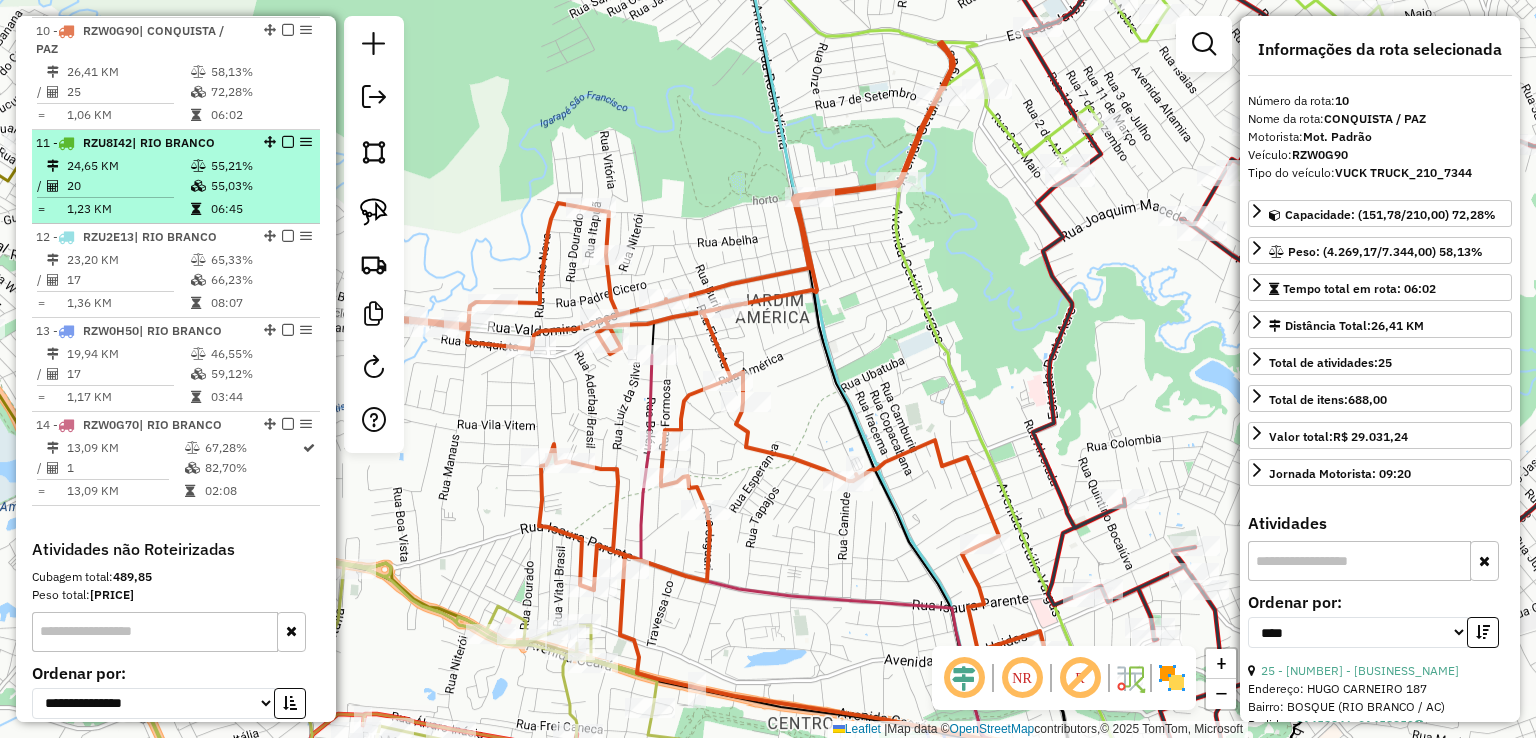 click on "24,65 KM" at bounding box center [128, 166] 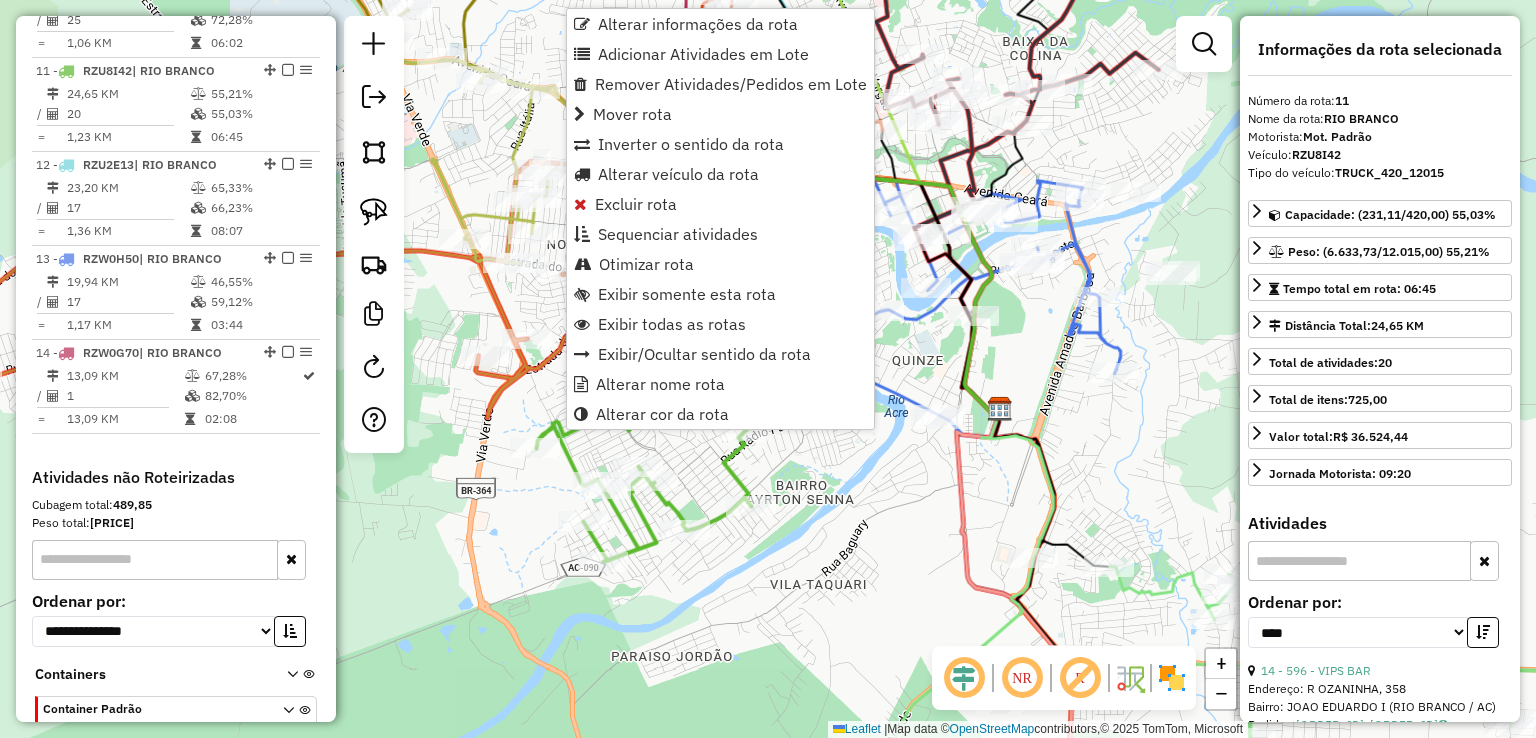 scroll, scrollTop: 1820, scrollLeft: 0, axis: vertical 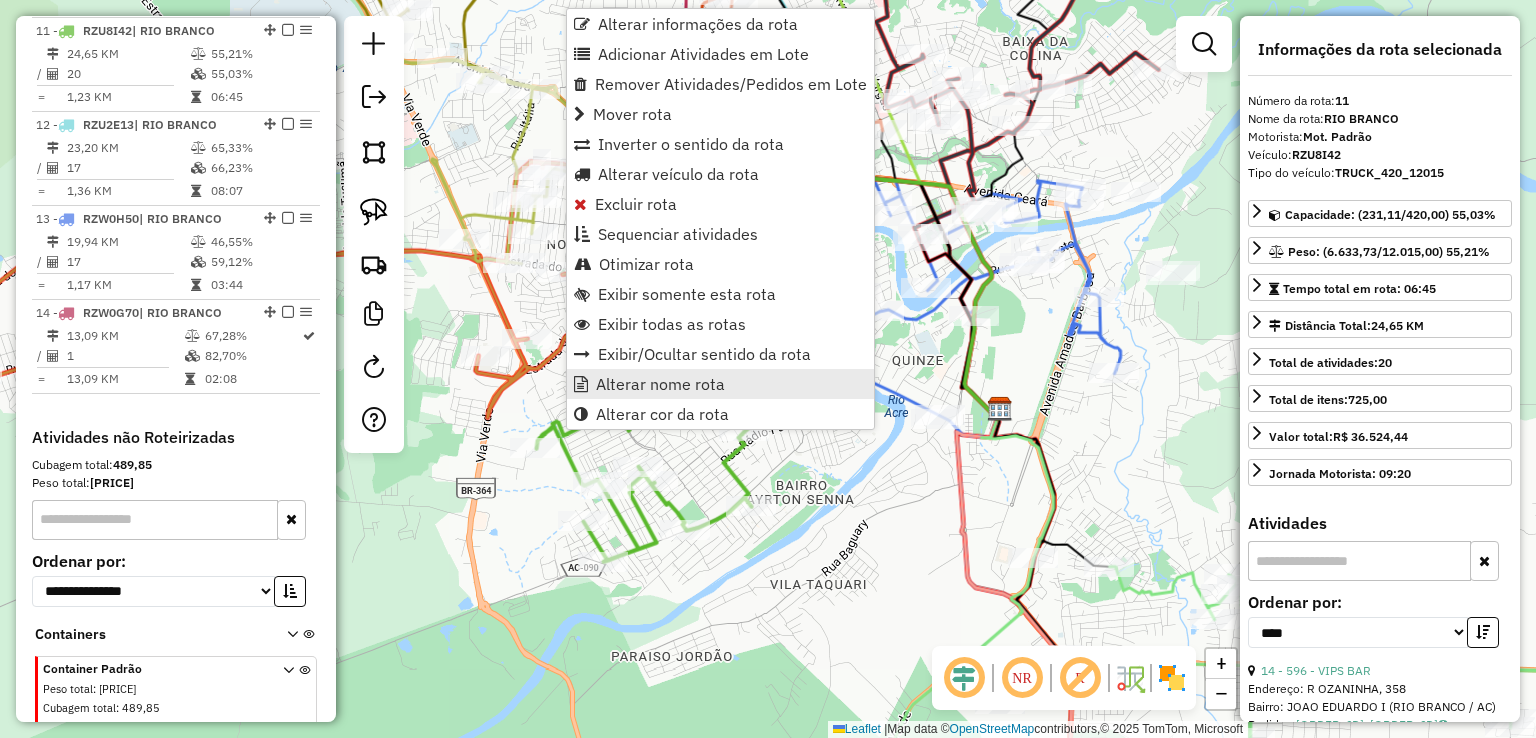 click on "Alterar nome rota" at bounding box center (660, 384) 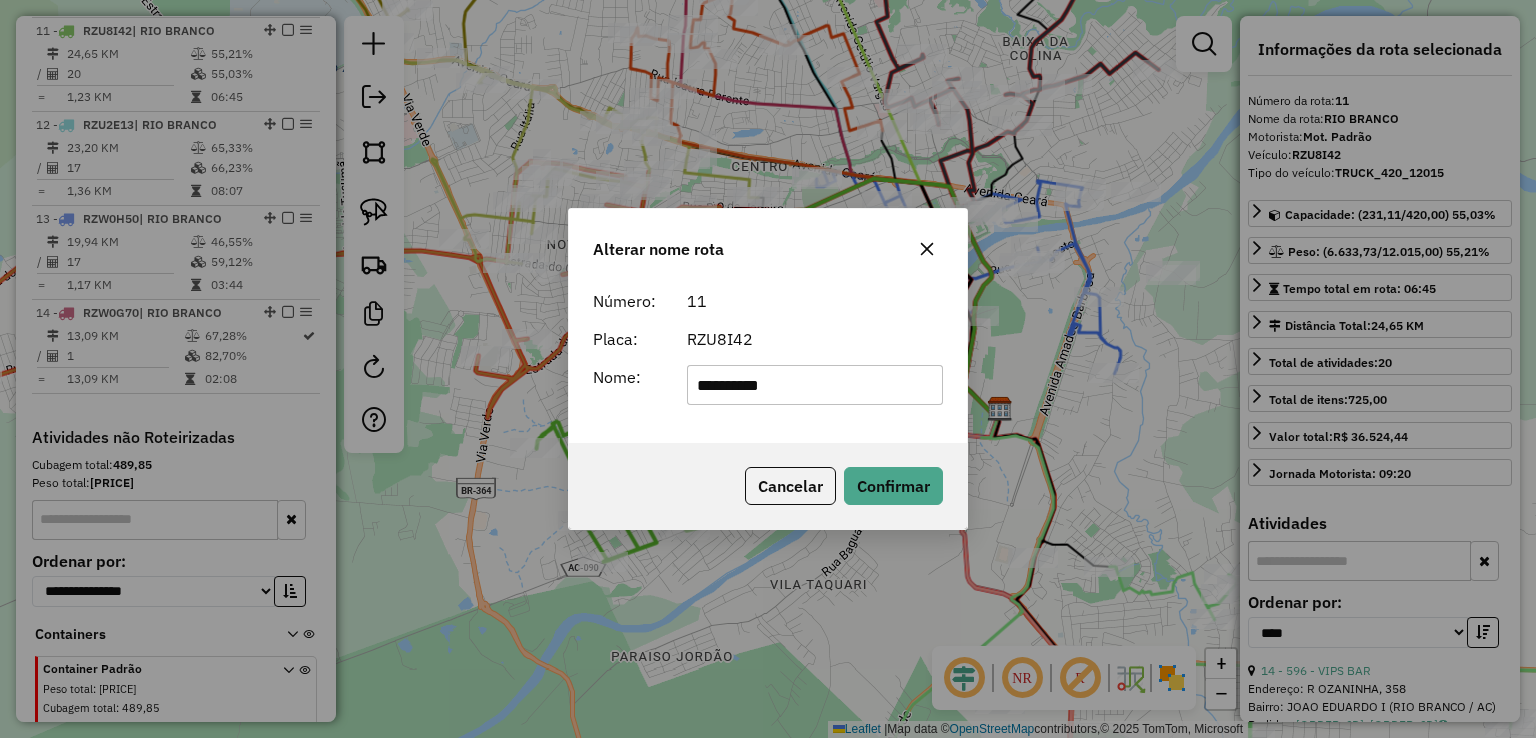 drag, startPoint x: 788, startPoint y: 381, endPoint x: 670, endPoint y: 388, distance: 118.20744 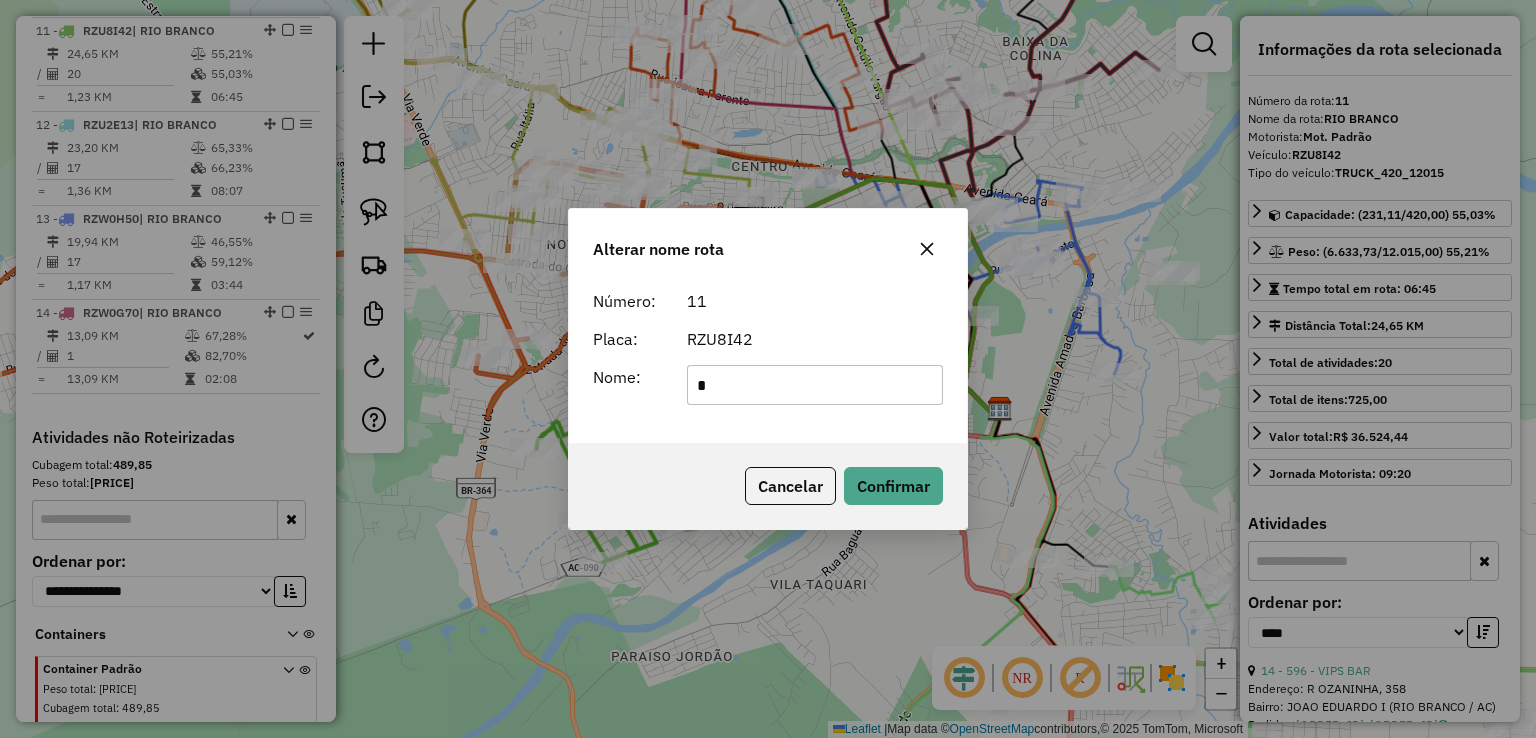 type on "******" 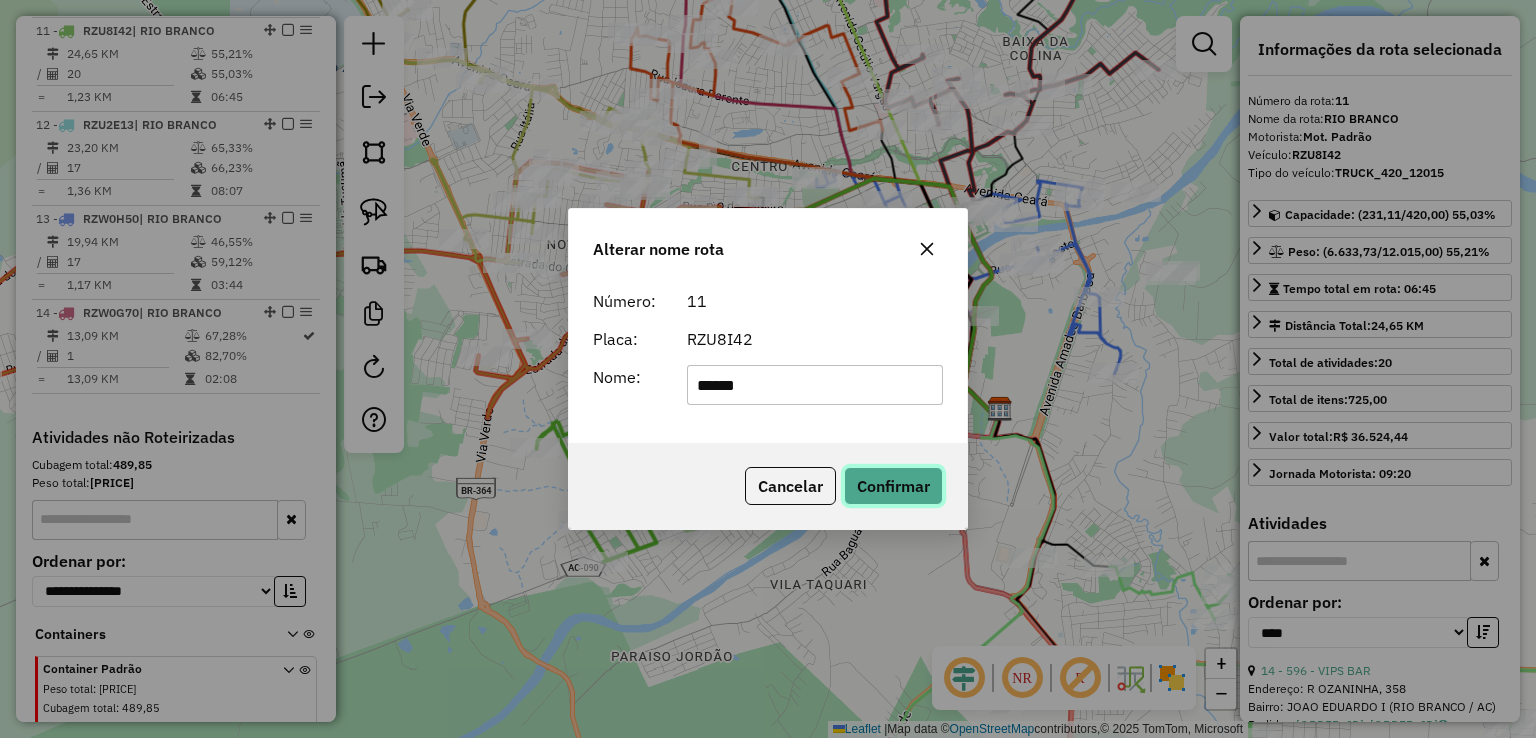 click on "Confirmar" 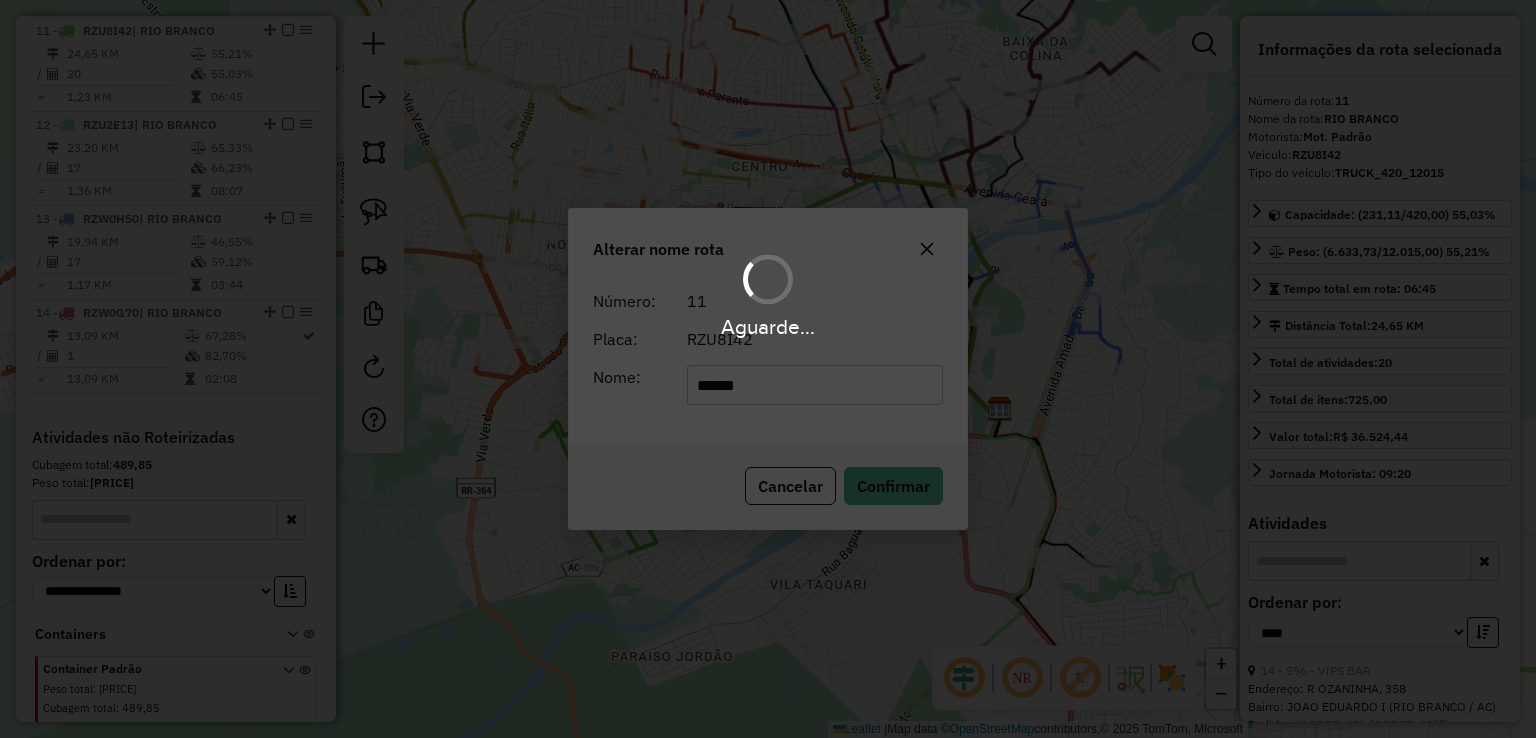 type 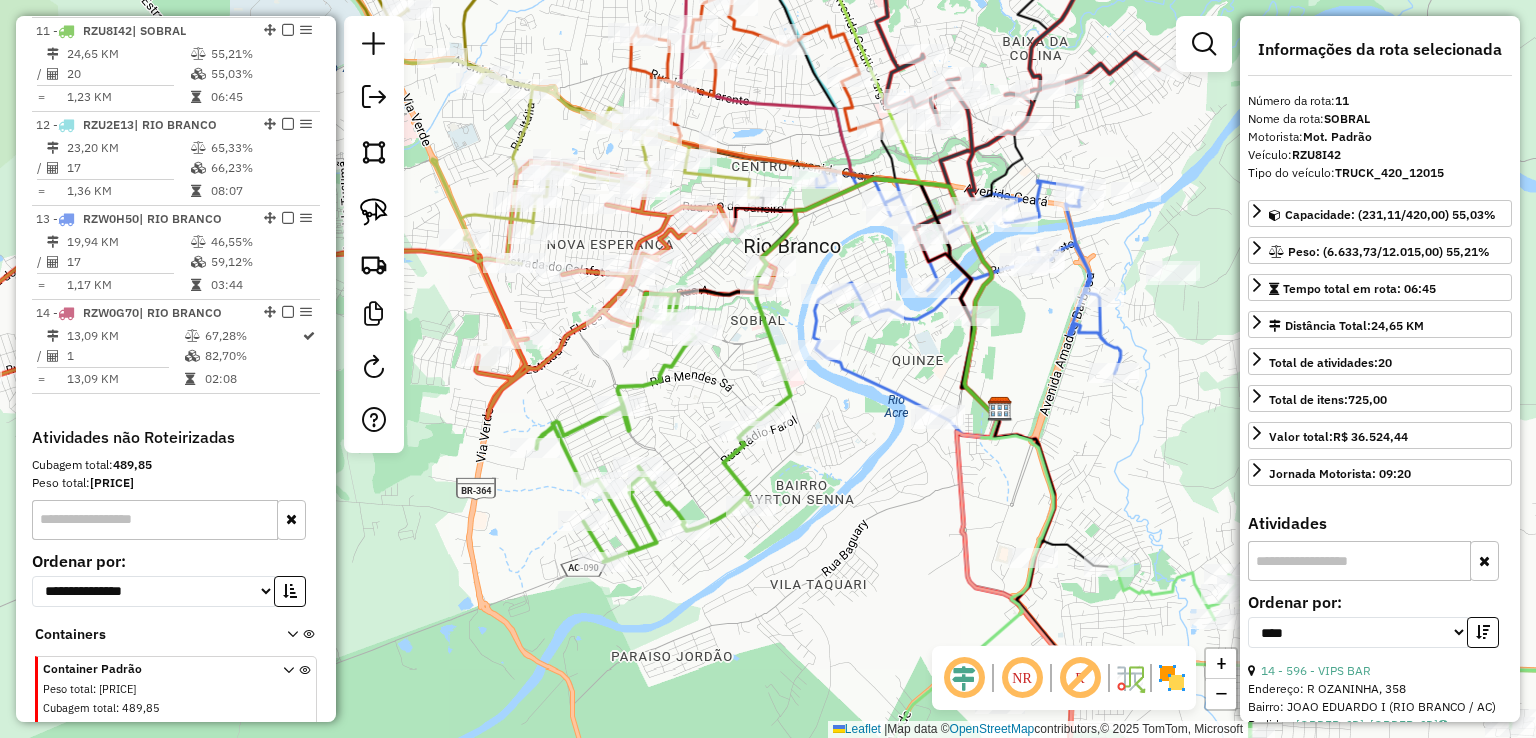 click on "17" at bounding box center (128, 168) 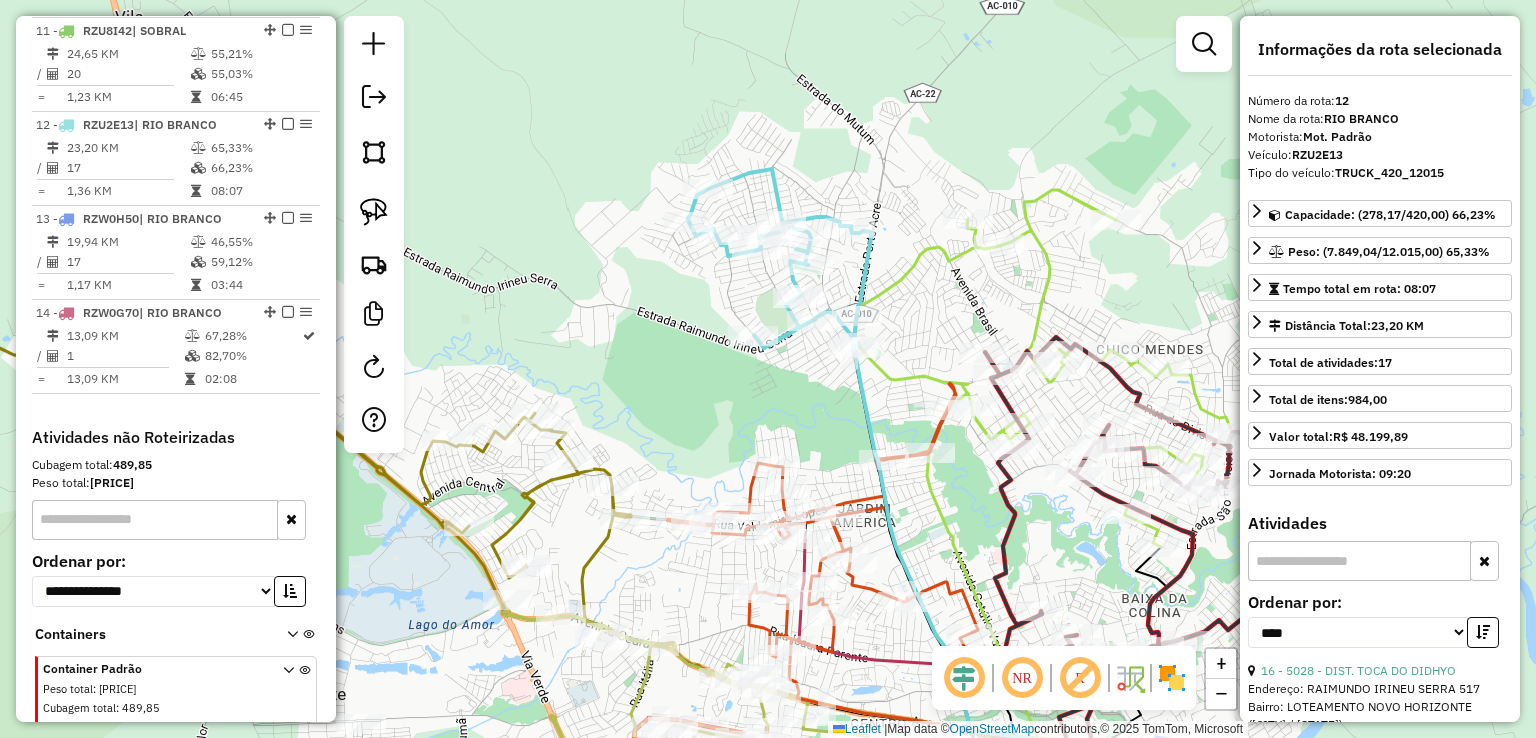drag, startPoint x: 750, startPoint y: 265, endPoint x: 571, endPoint y: 269, distance: 179.0447 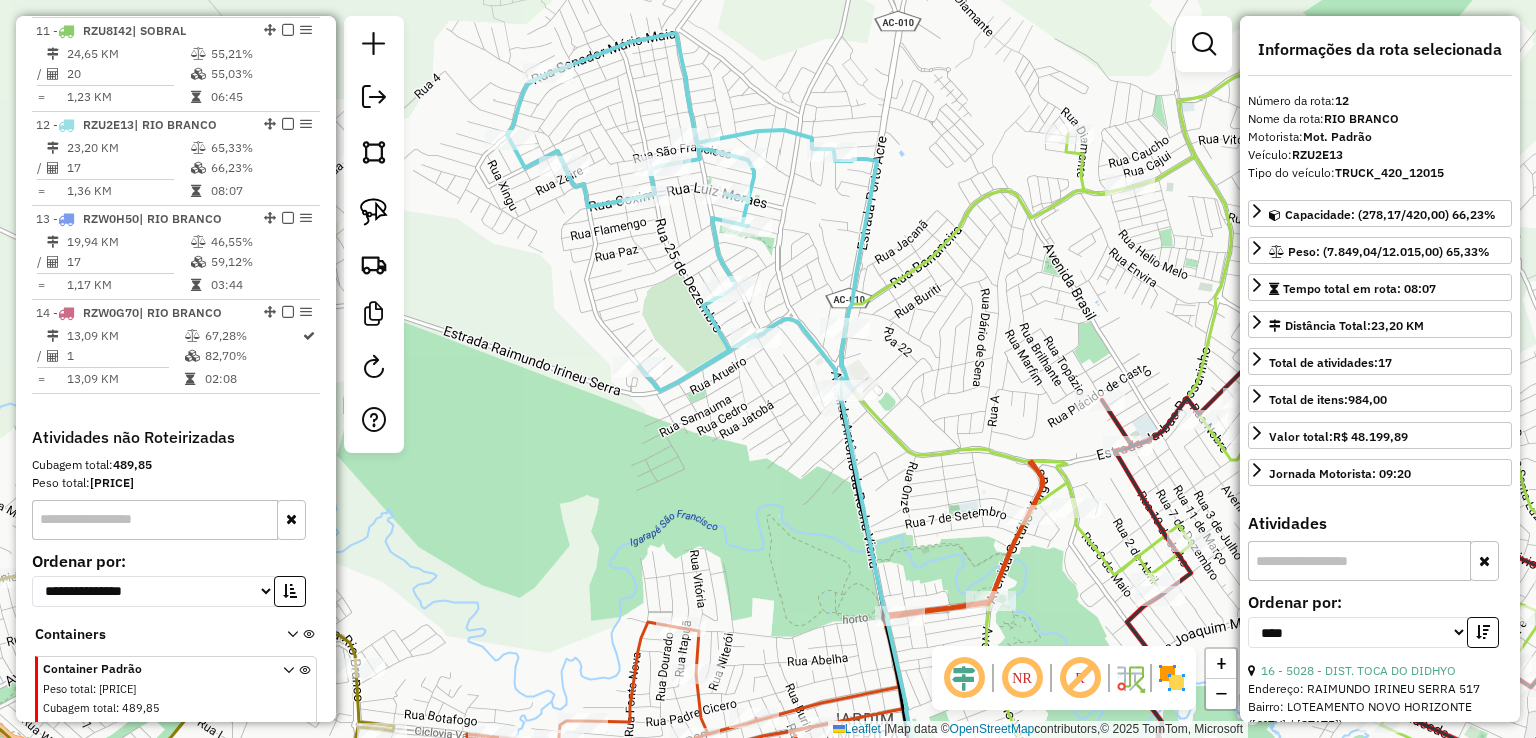 click 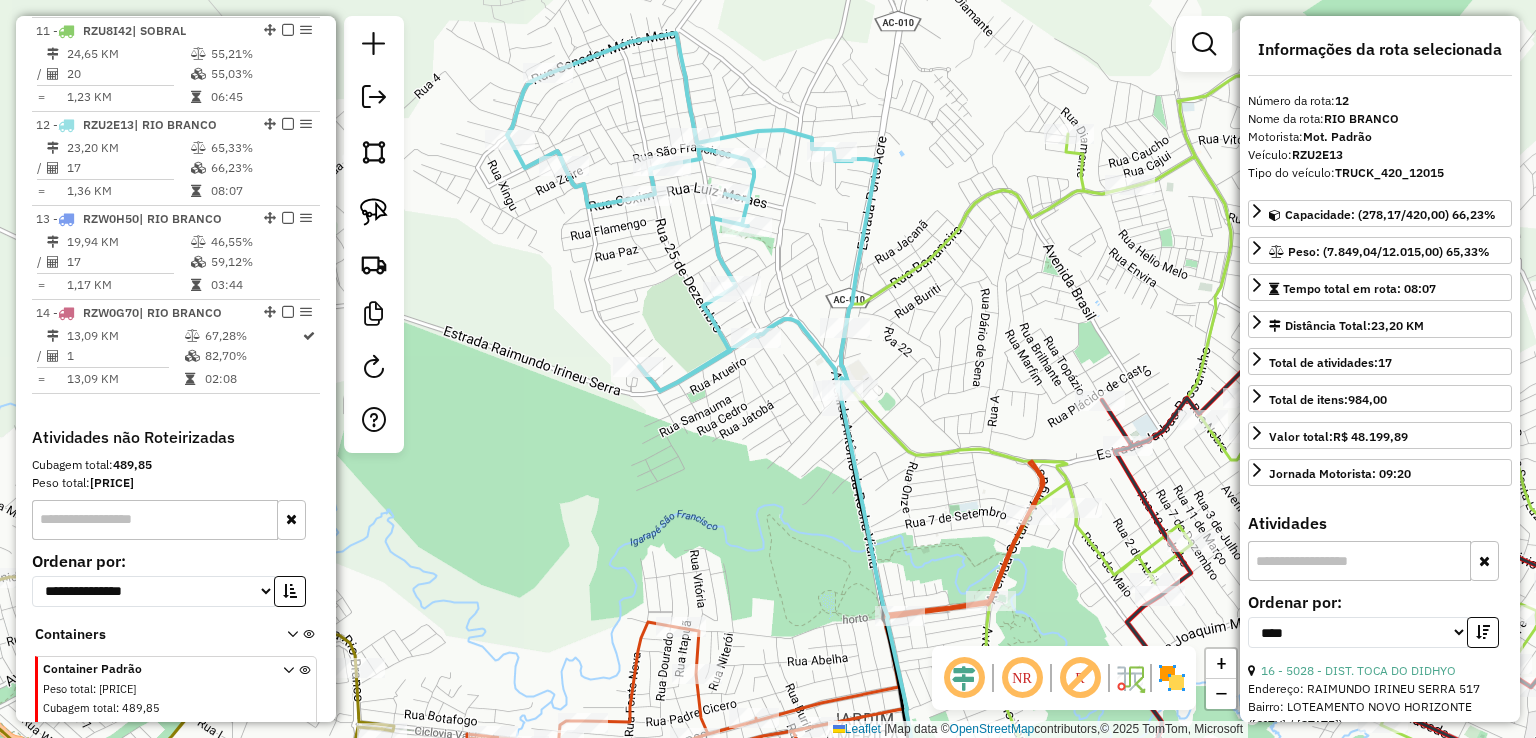 scroll, scrollTop: 1882, scrollLeft: 0, axis: vertical 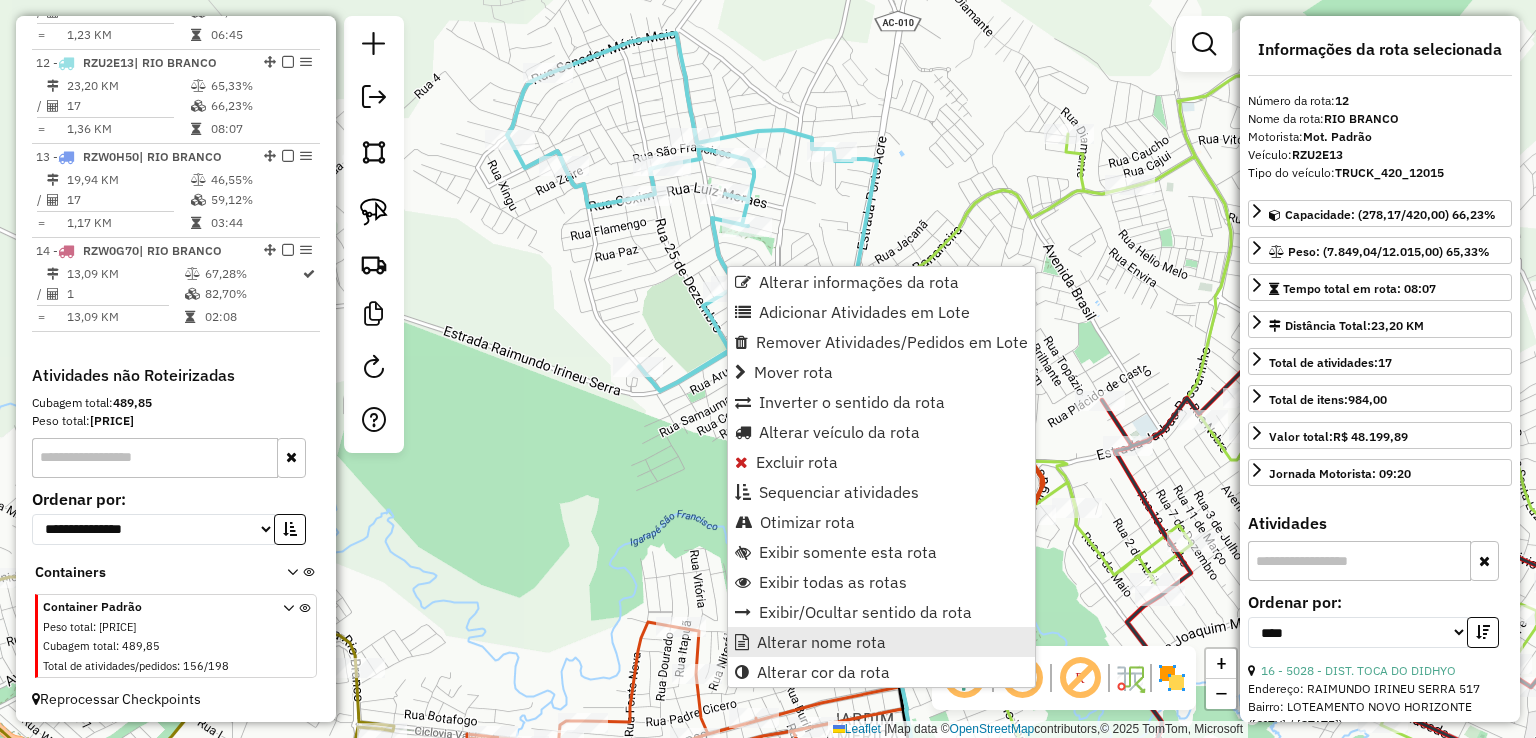 click on "Alterar nome rota" at bounding box center [821, 642] 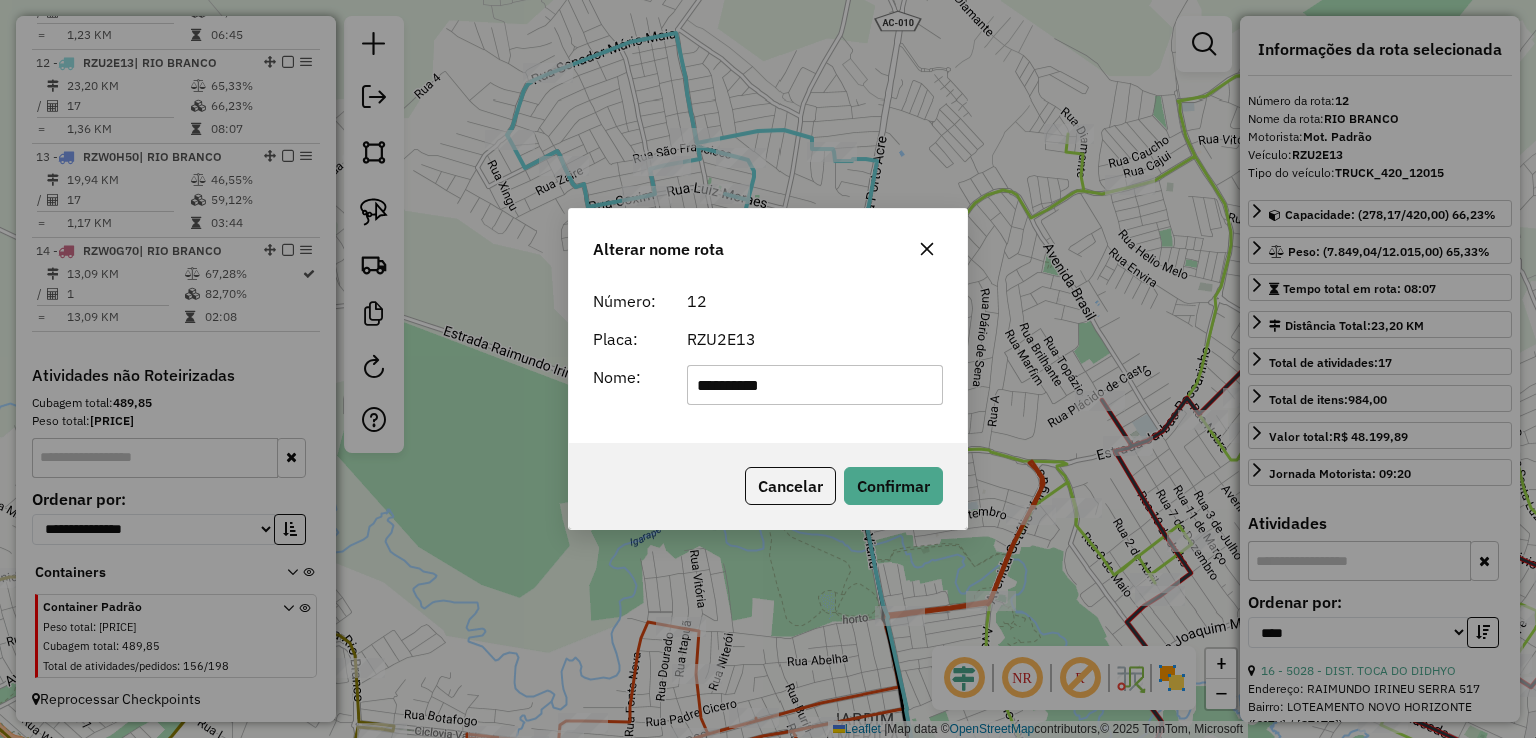 click on "**********" 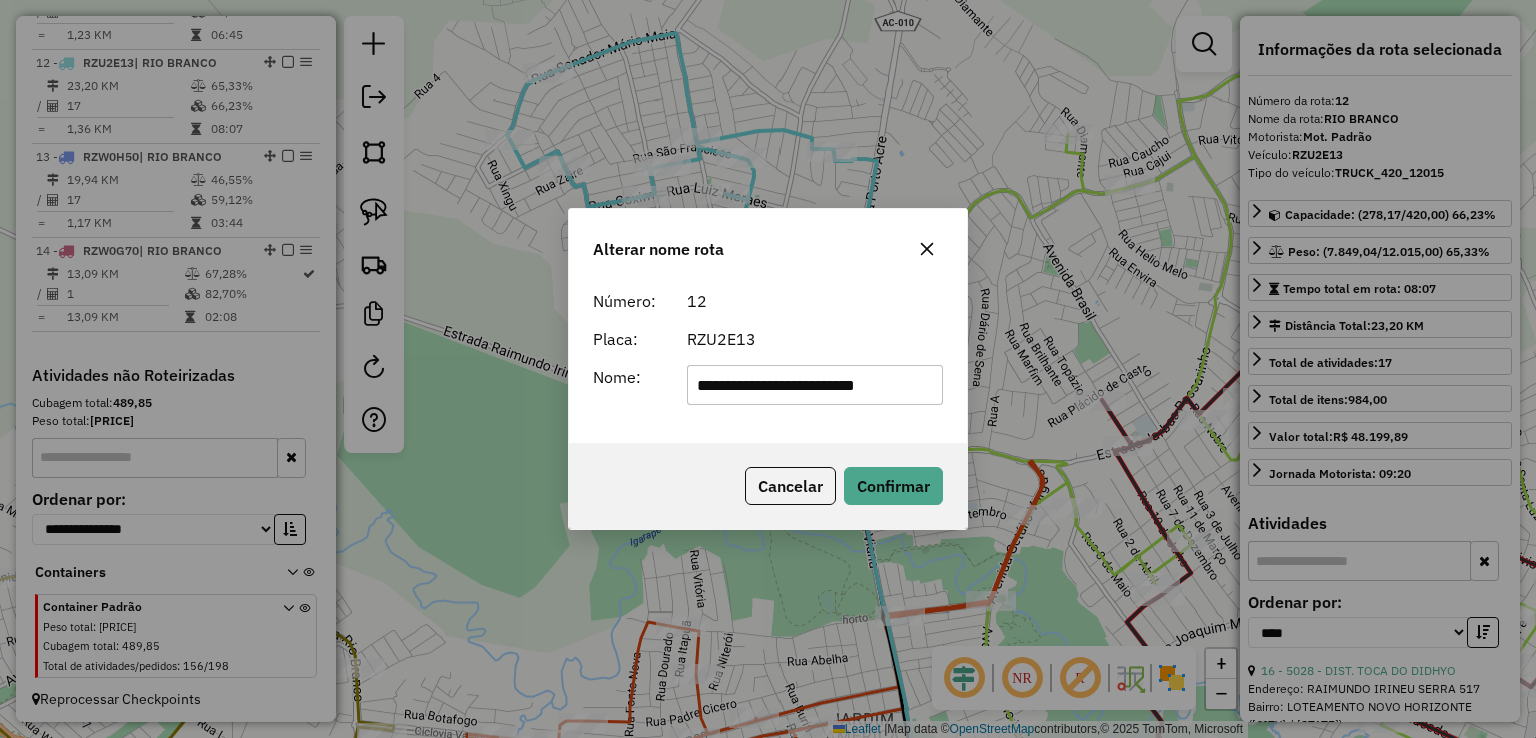 scroll, scrollTop: 0, scrollLeft: 7, axis: horizontal 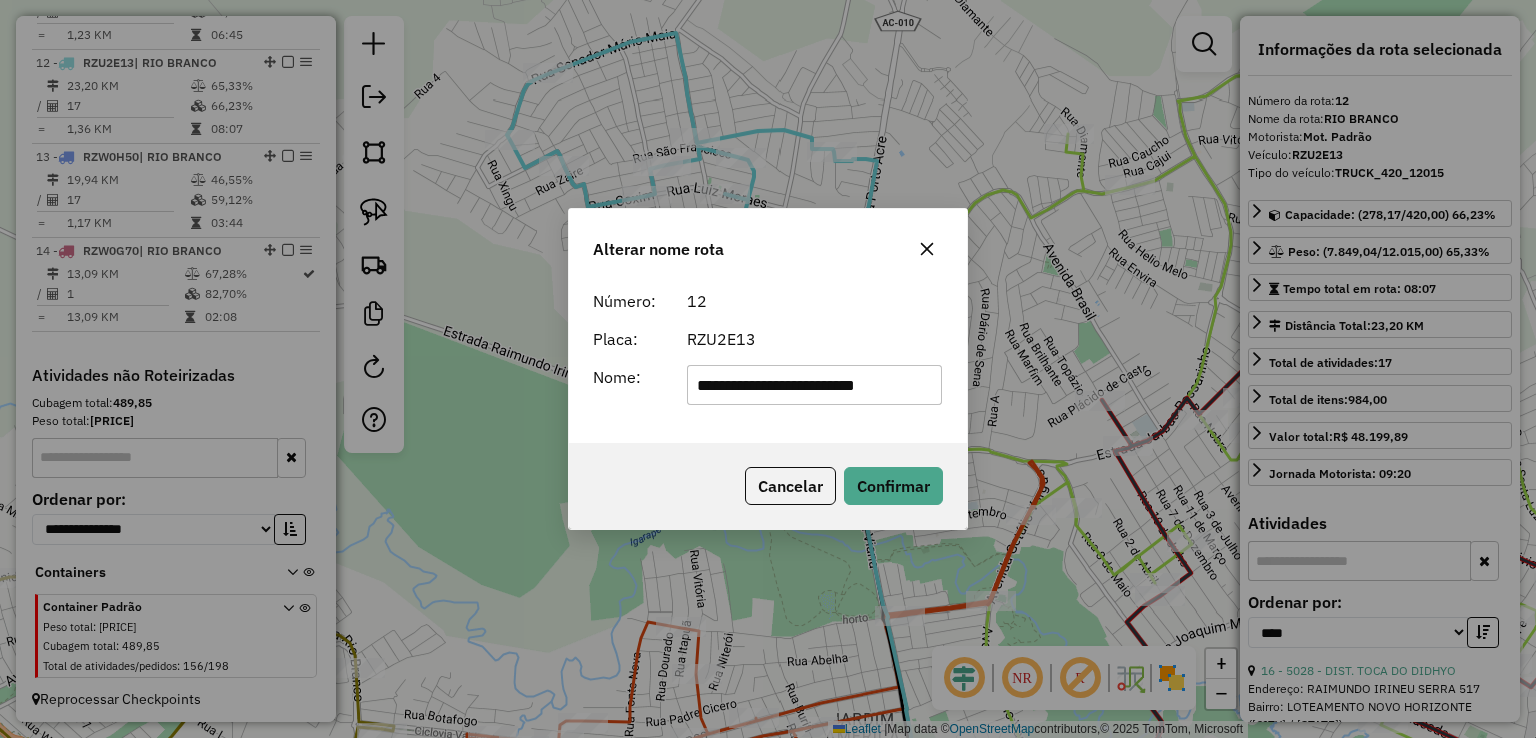 type on "**********" 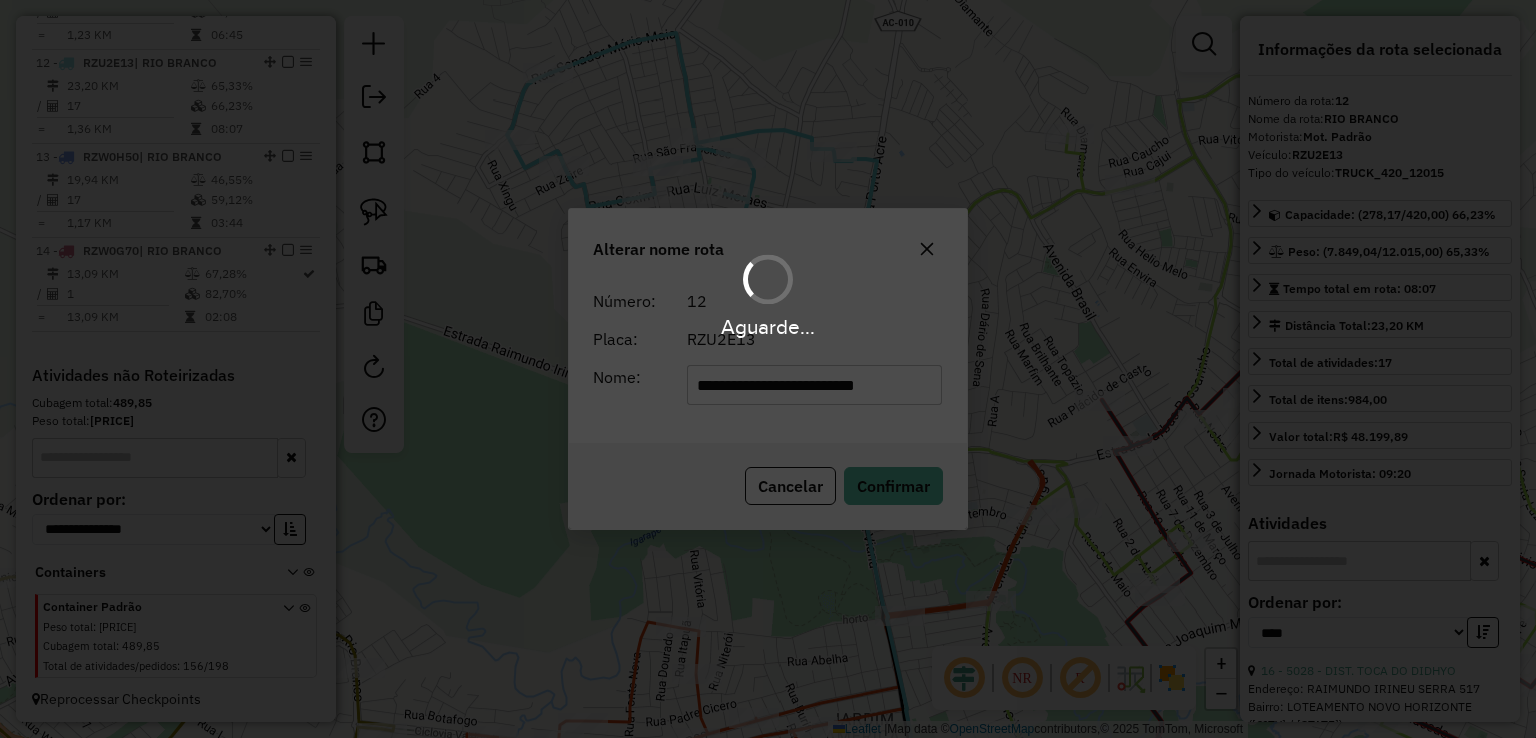 type 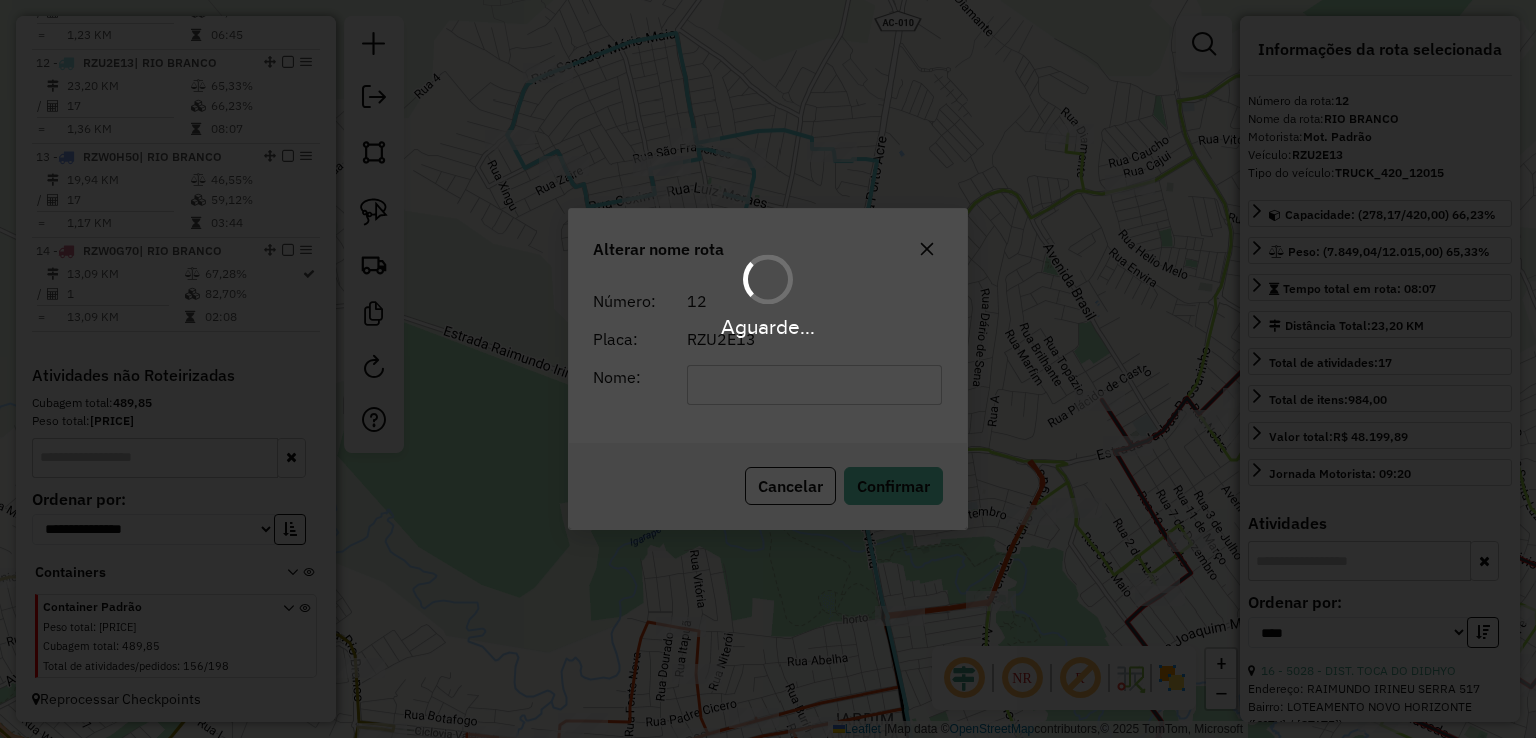 scroll, scrollTop: 0, scrollLeft: 0, axis: both 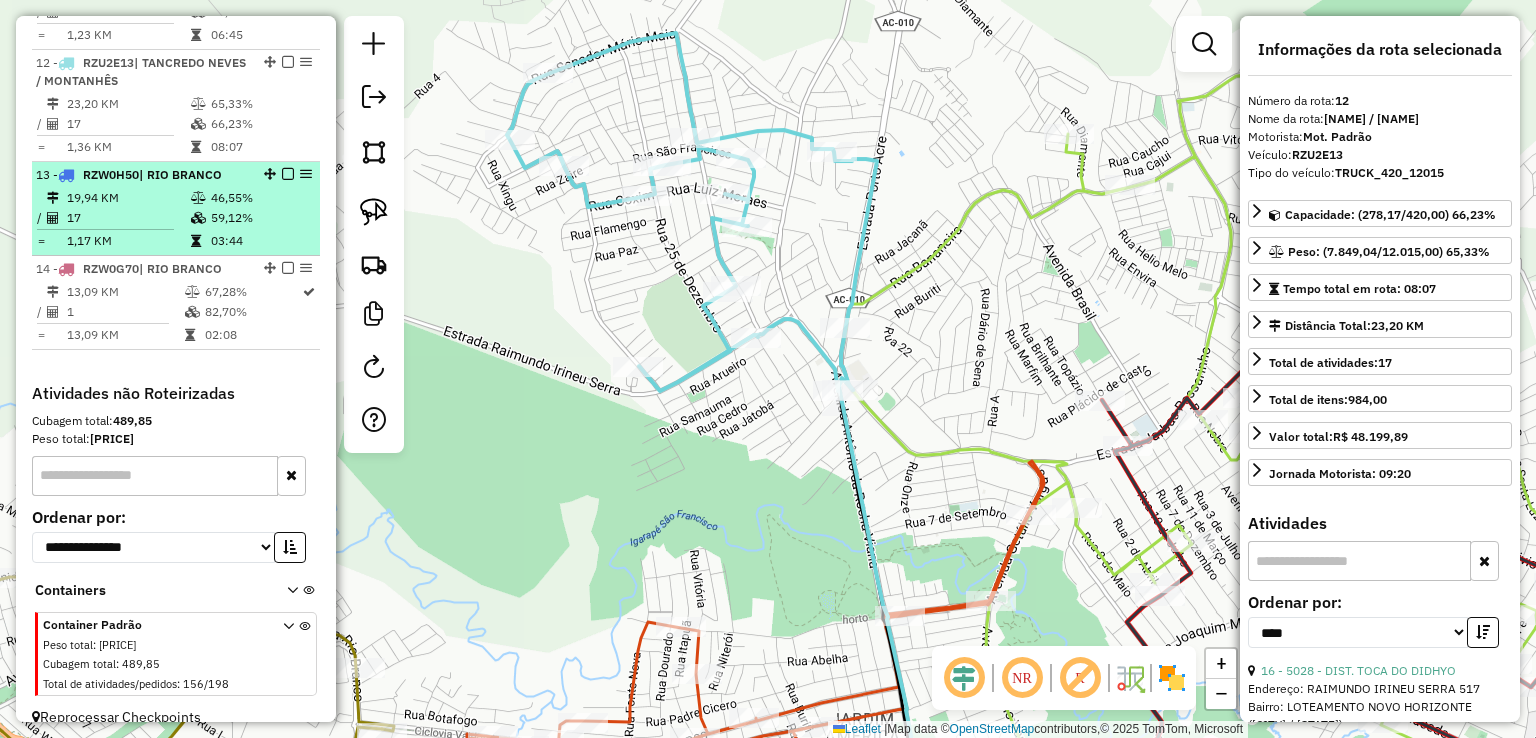 click on "03:44" at bounding box center [260, 241] 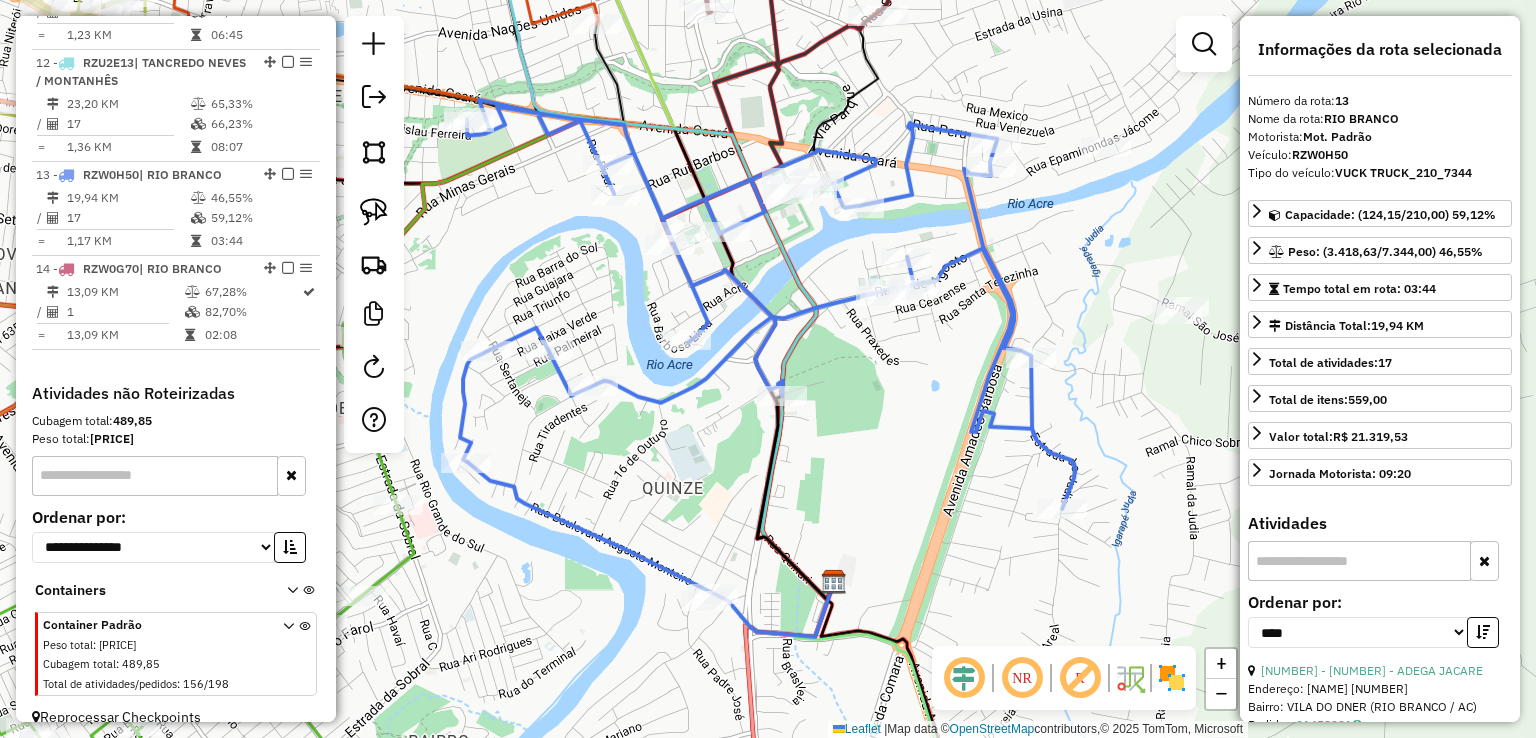 click on "Rota [NUMBER] - Placa [PLATE]  [NUMBER] - [BUSINESS_NAME] Janela de atendimento Grade de atendimento Capacidade Transportadoras Veículos Cliente Pedidos  Rotas Selecione os dias de semana para filtrar as janelas de atendimento  Seg   Ter   Qua   Qui   Sex   Sáb   Dom  Informe o período da janela de atendimento: De: Até:  Filtrar exatamente a janela do cliente  Considerar janela de atendimento padrão  Selecione os dias de semana para filtrar as grades de atendimento  Seg   Ter   Qua   Qui   Sex   Sáb   Dom   Considerar clientes sem dia de atendimento cadastrado  Clientes fora do dia de atendimento selecionado Filtrar as atividades entre os valores definidos abaixo:  Peso mínimo:   Peso máximo:   Cubagem mínima:   Cubagem máxima:   De:   Até:  Filtrar as atividades entre o tempo de atendimento definido abaixo:  De:   Até:   Considerar capacidade total dos clientes não roteirizados Transportadora: Selecione um ou mais itens Tipo de veículo: Selecione um ou mais itens Veículo: Selecione um ou mais itens De:" 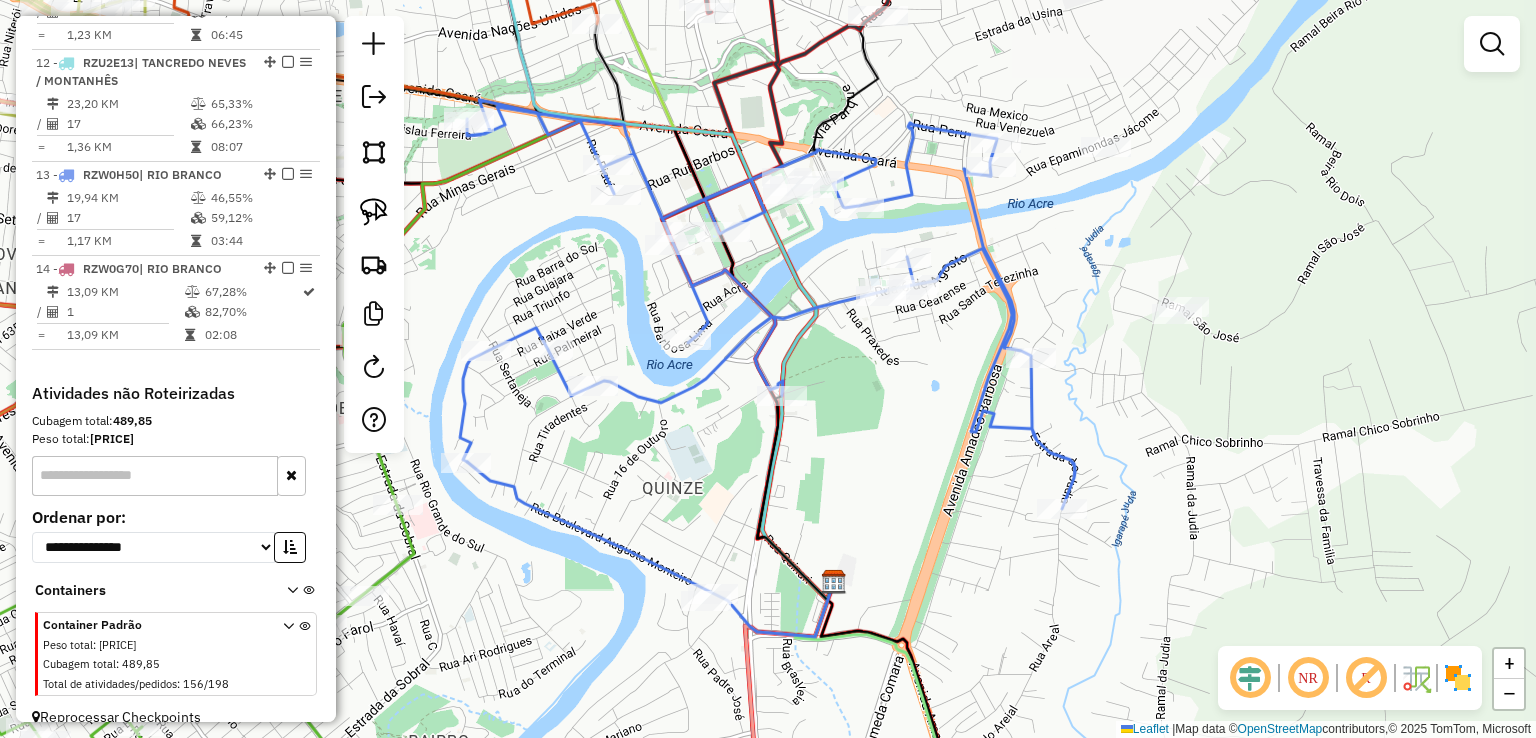 select on "*********" 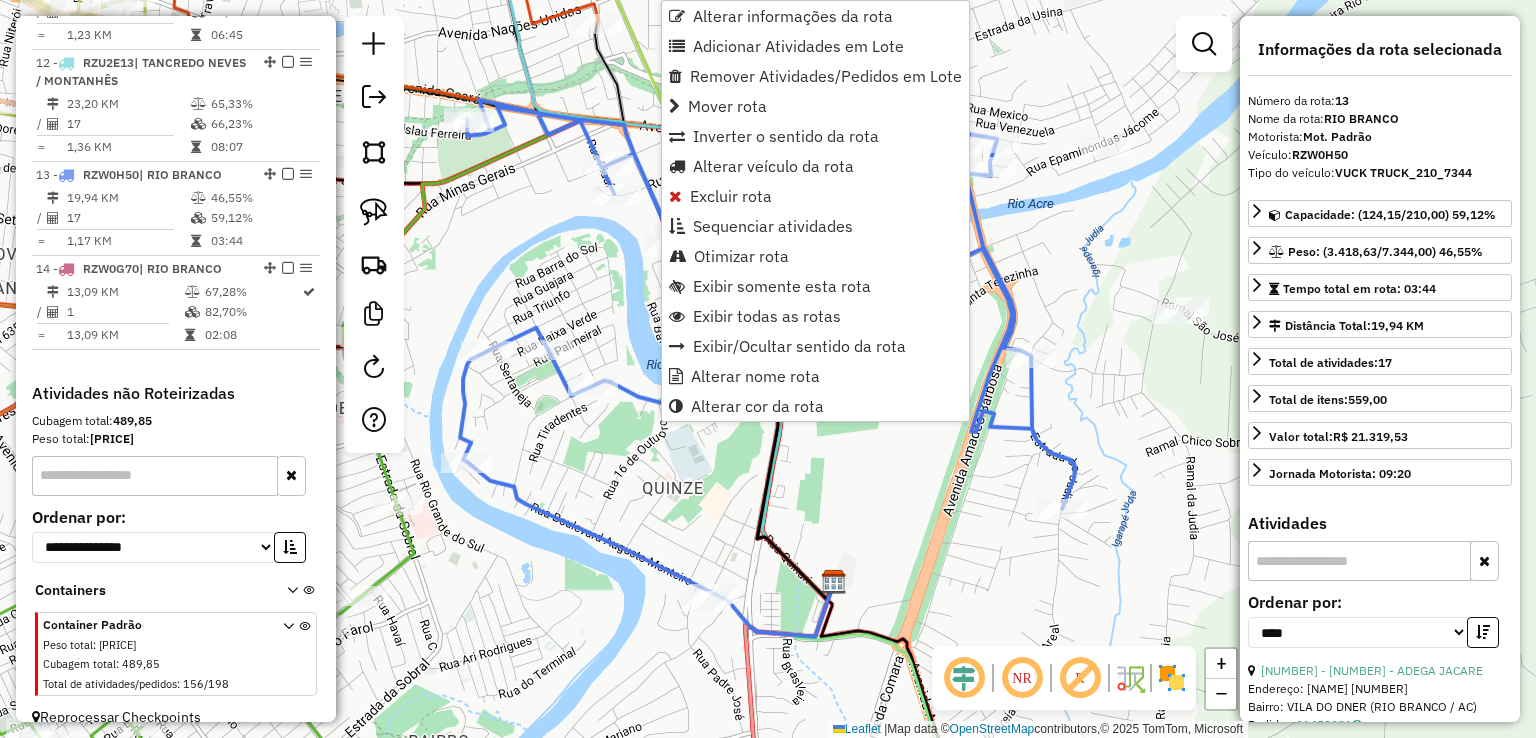 scroll, scrollTop: 1900, scrollLeft: 0, axis: vertical 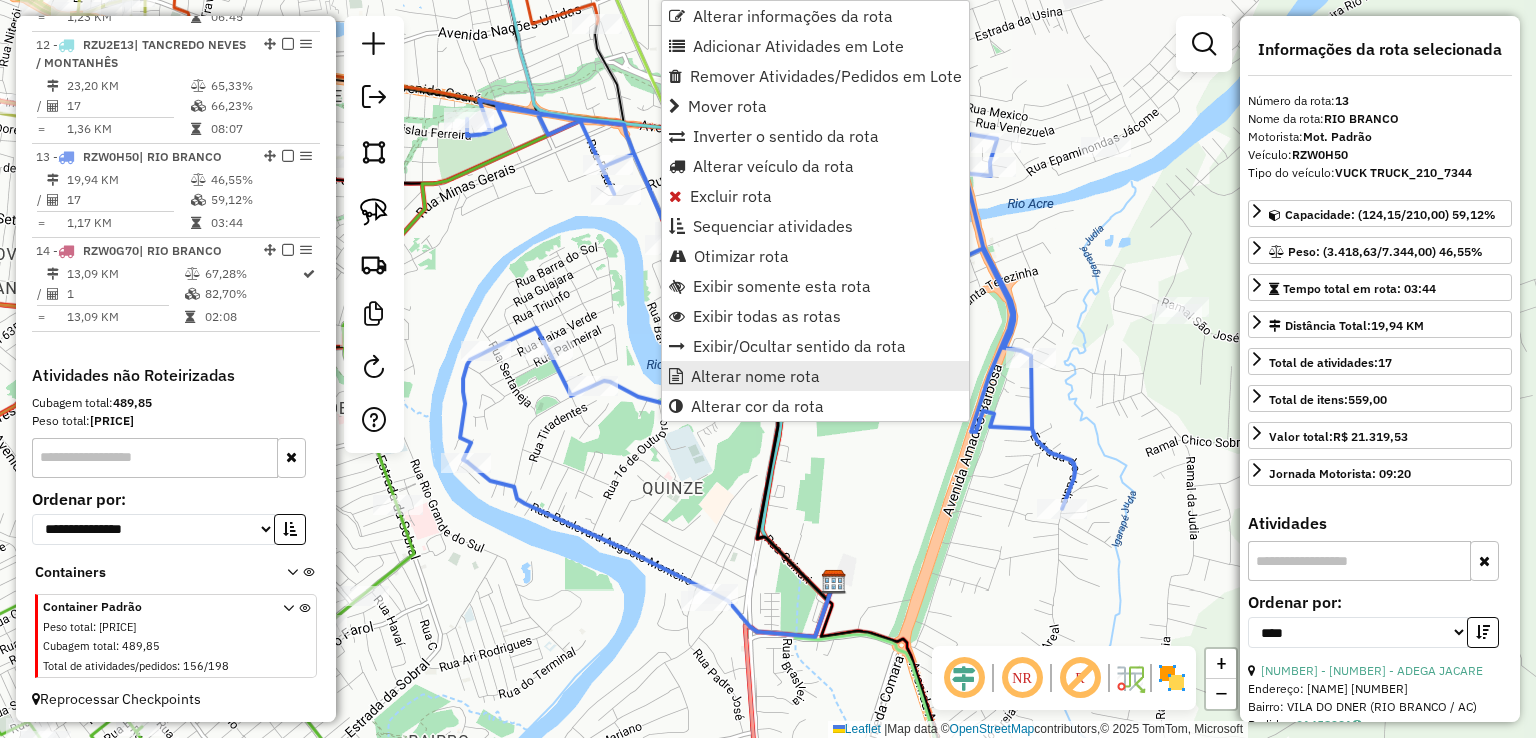 click on "Alterar nome rota" at bounding box center [755, 376] 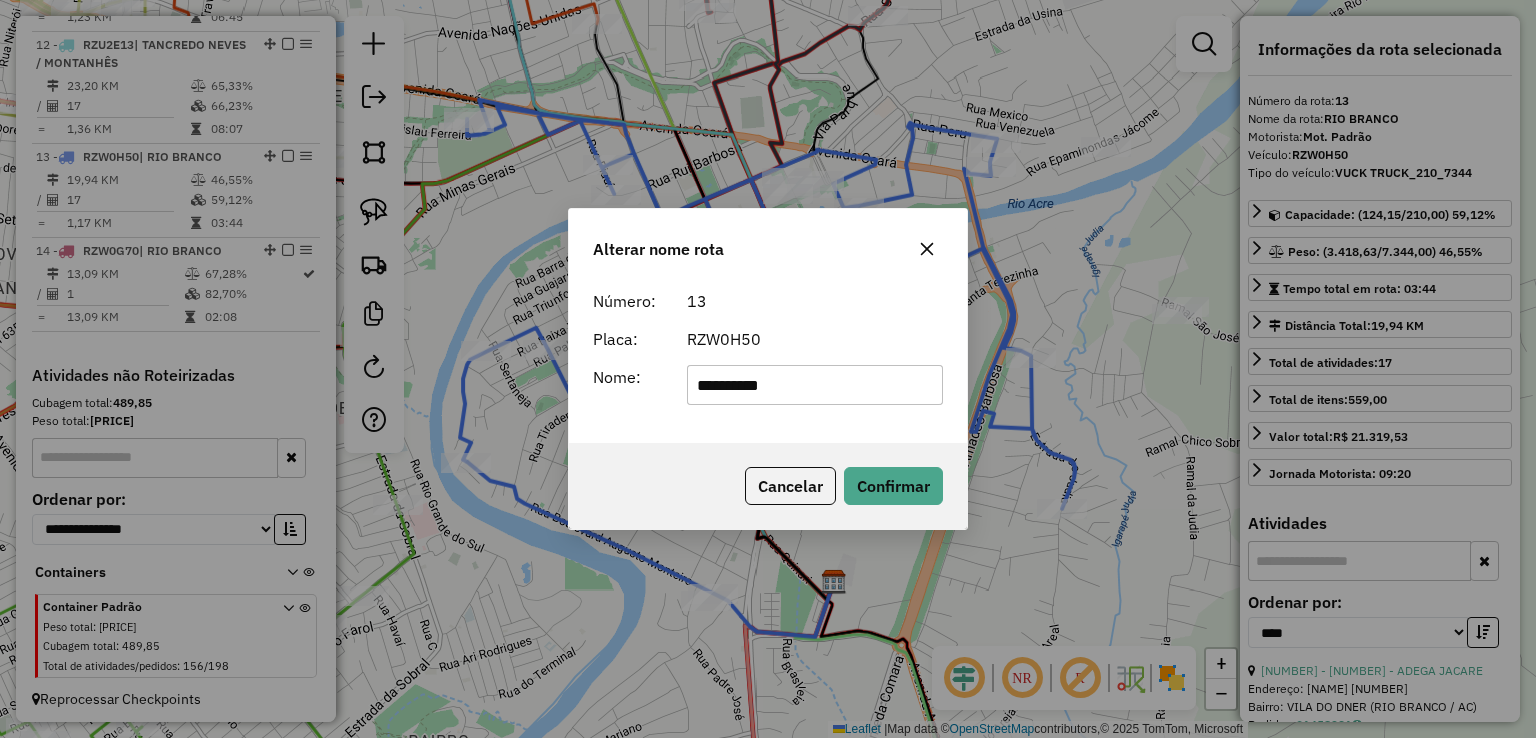 drag, startPoint x: 814, startPoint y: 373, endPoint x: 471, endPoint y: 329, distance: 345.81064 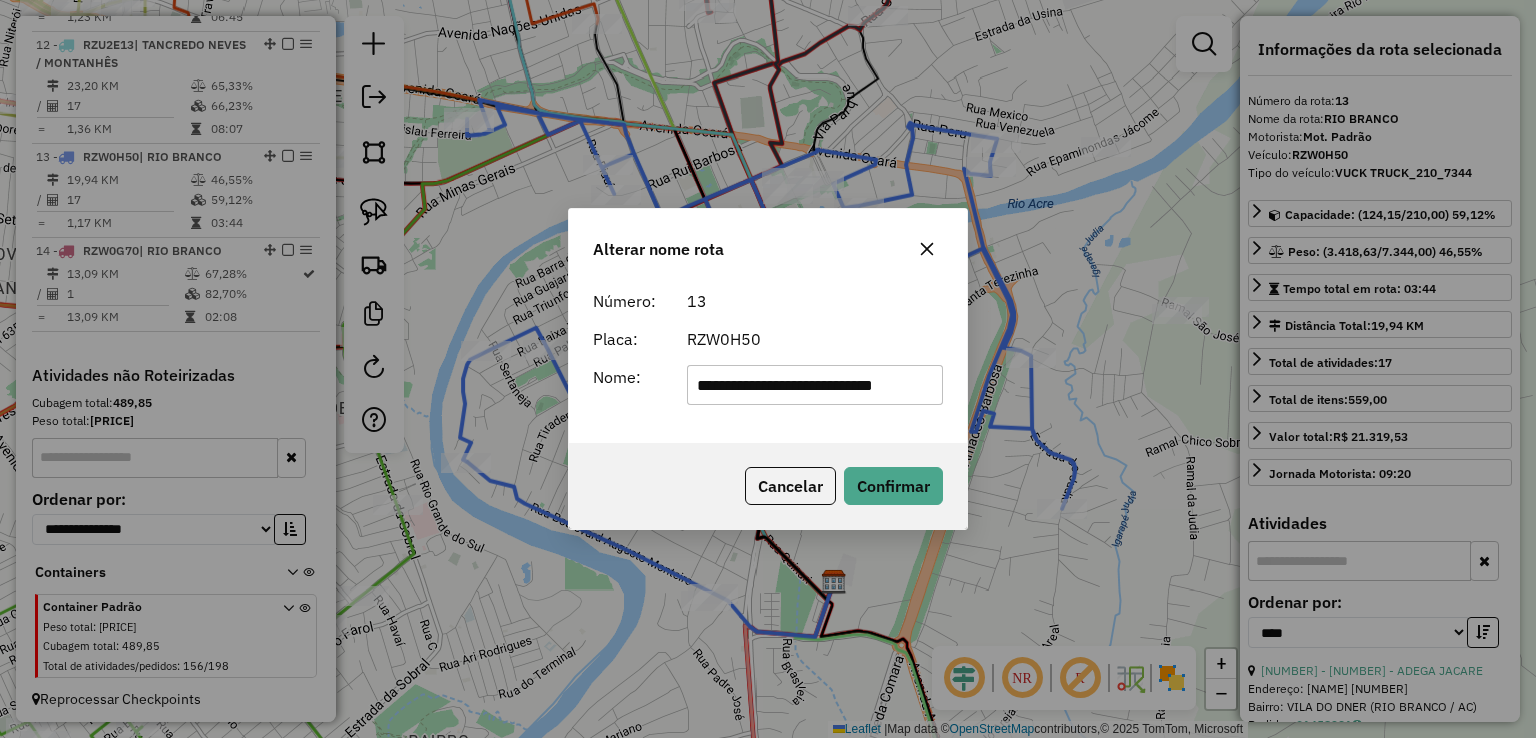 scroll, scrollTop: 0, scrollLeft: 9, axis: horizontal 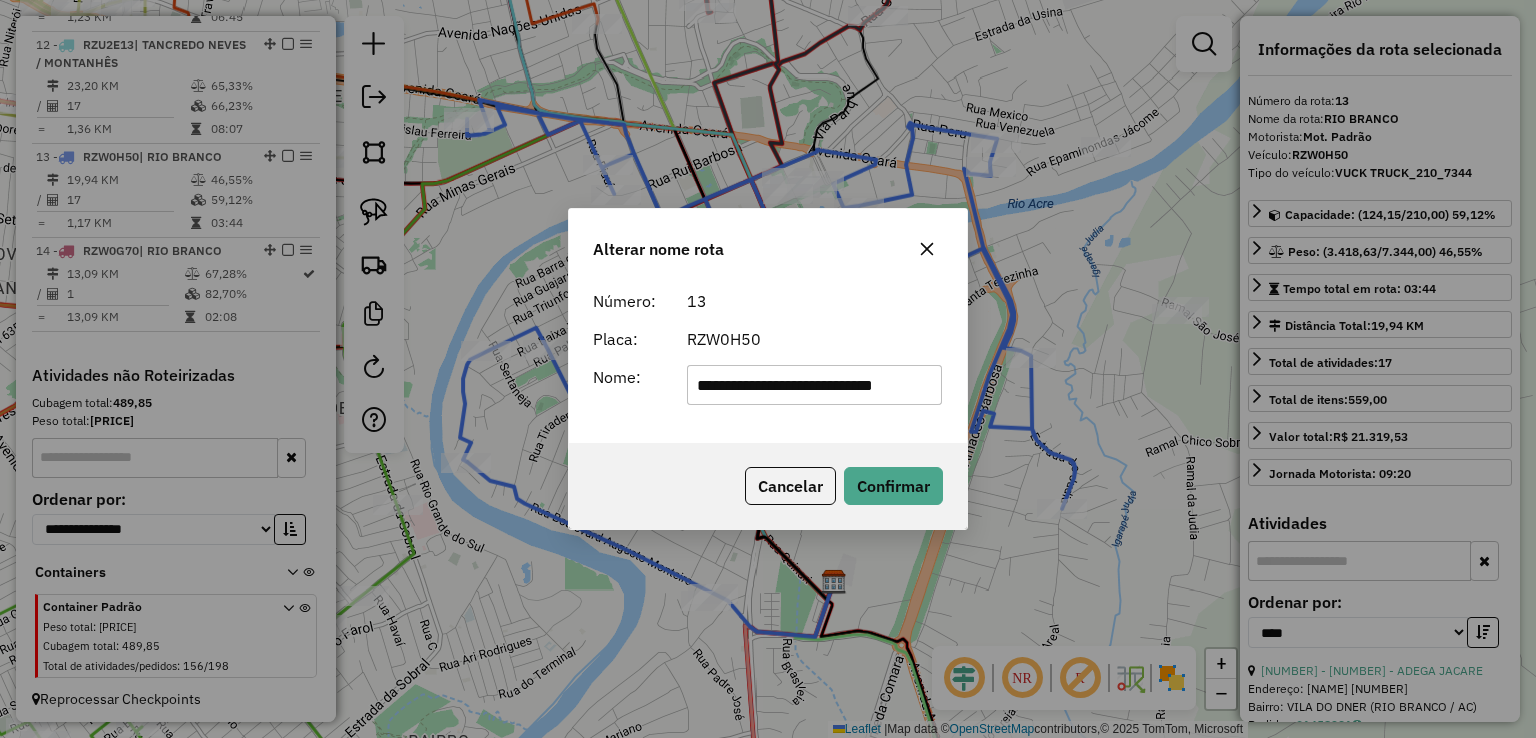 type on "**********" 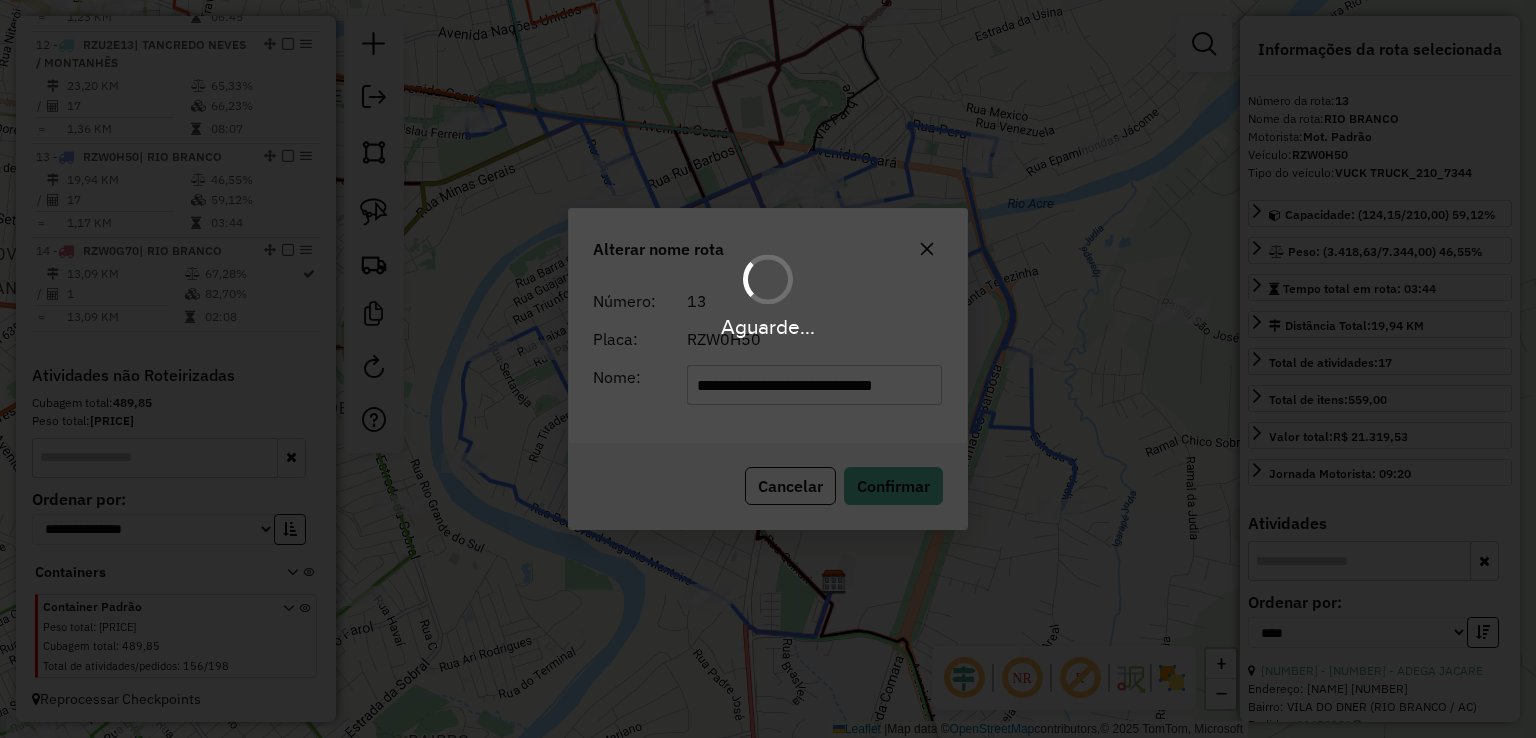type 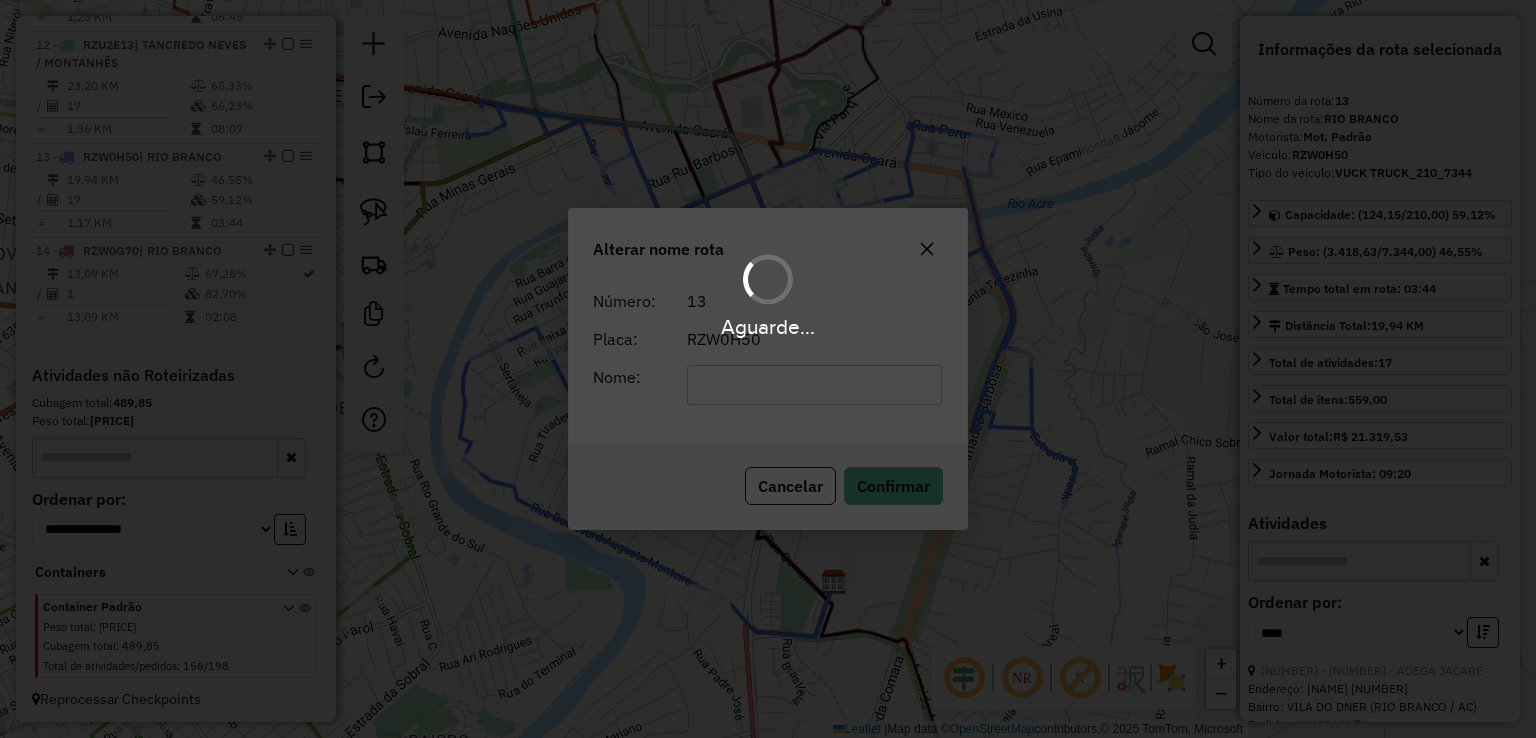 scroll, scrollTop: 0, scrollLeft: 0, axis: both 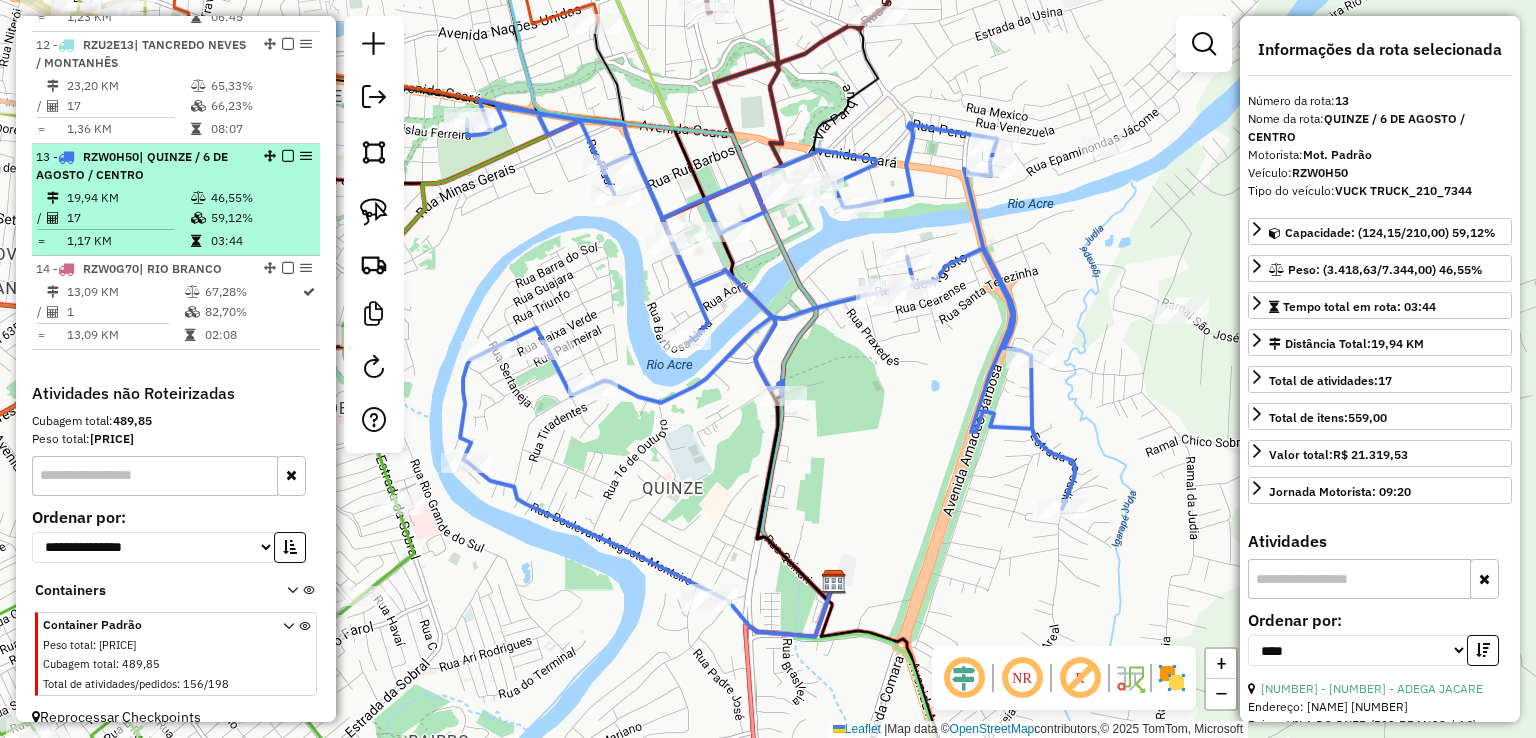 click on "RZW0H50" at bounding box center [111, 156] 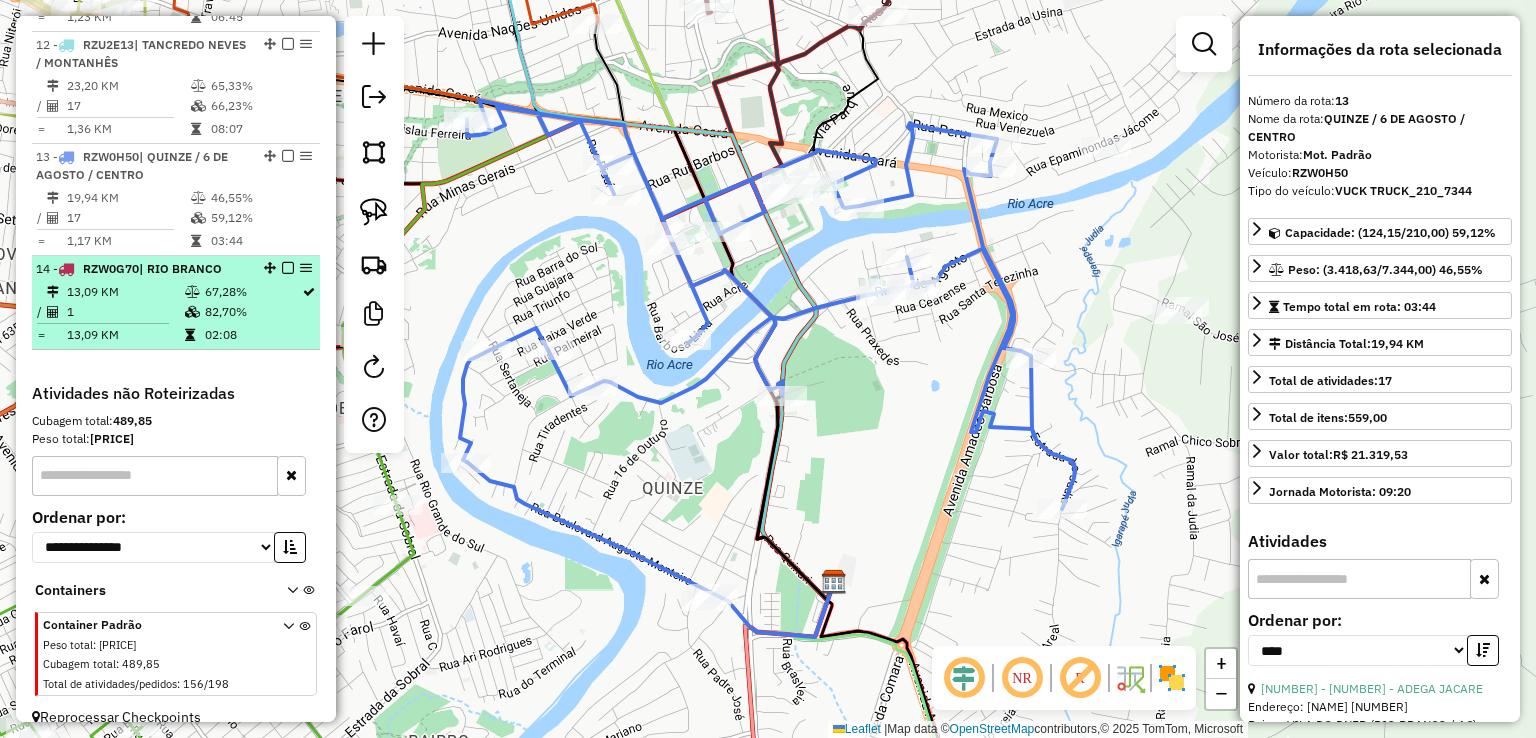 click on "1" at bounding box center (125, 312) 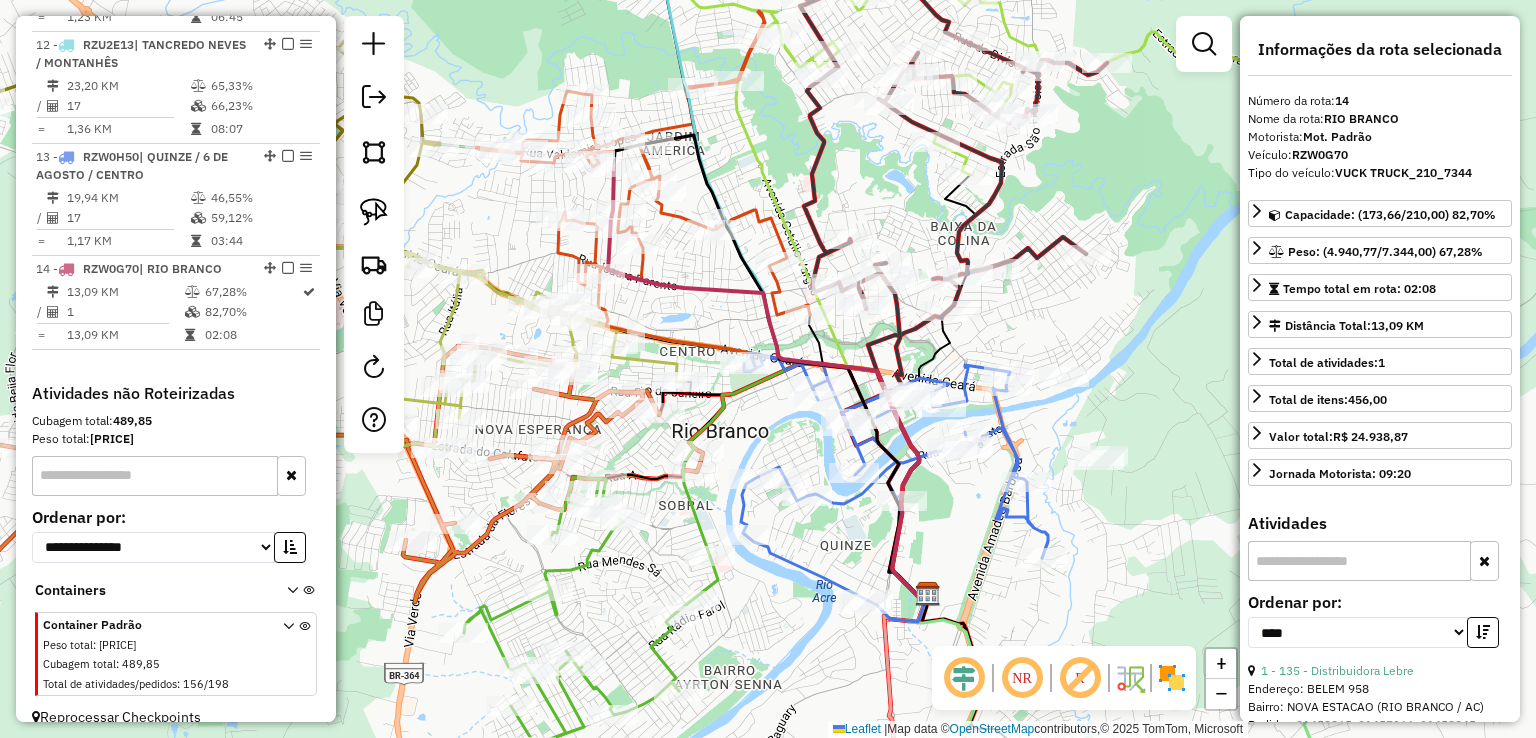 scroll, scrollTop: 1918, scrollLeft: 0, axis: vertical 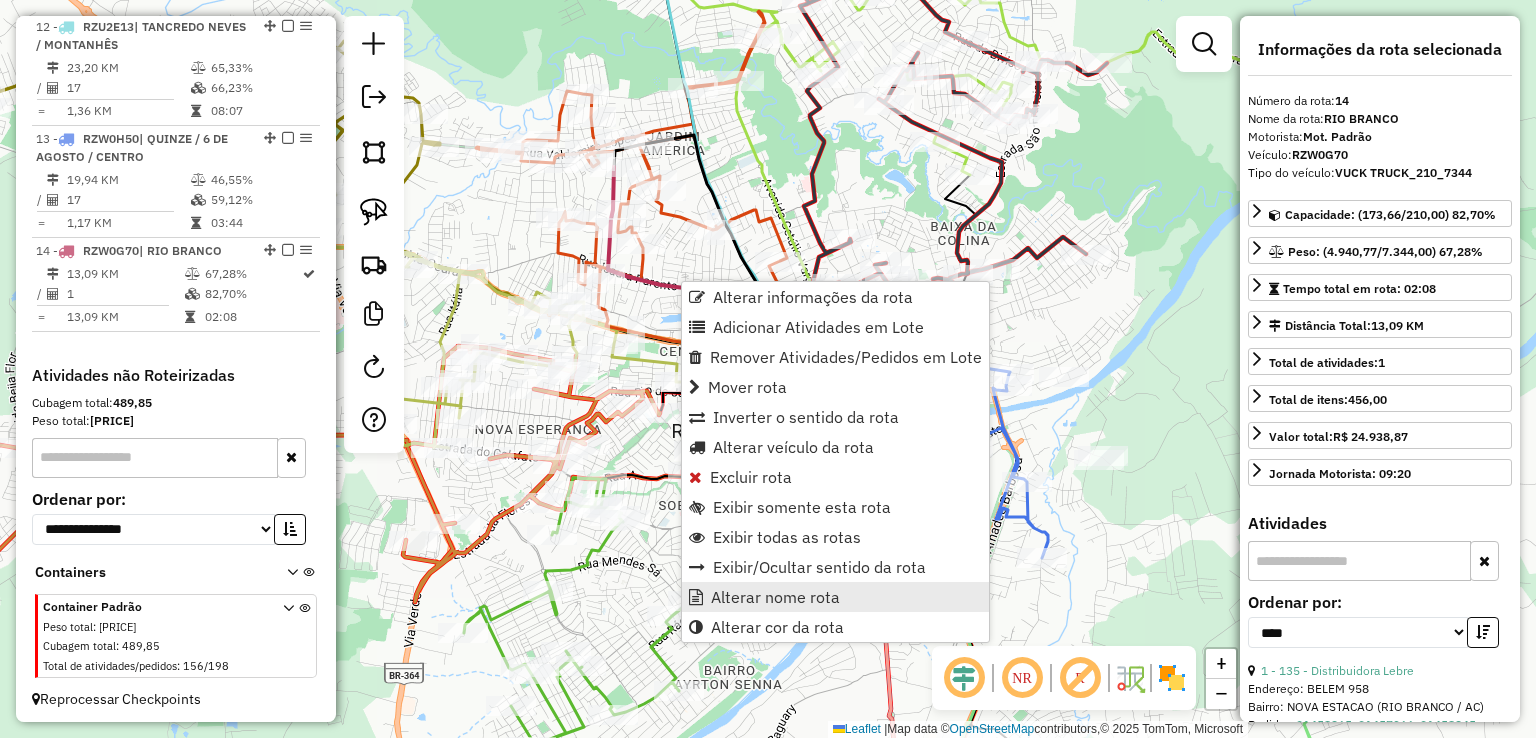click on "Alterar nome rota" at bounding box center (775, 597) 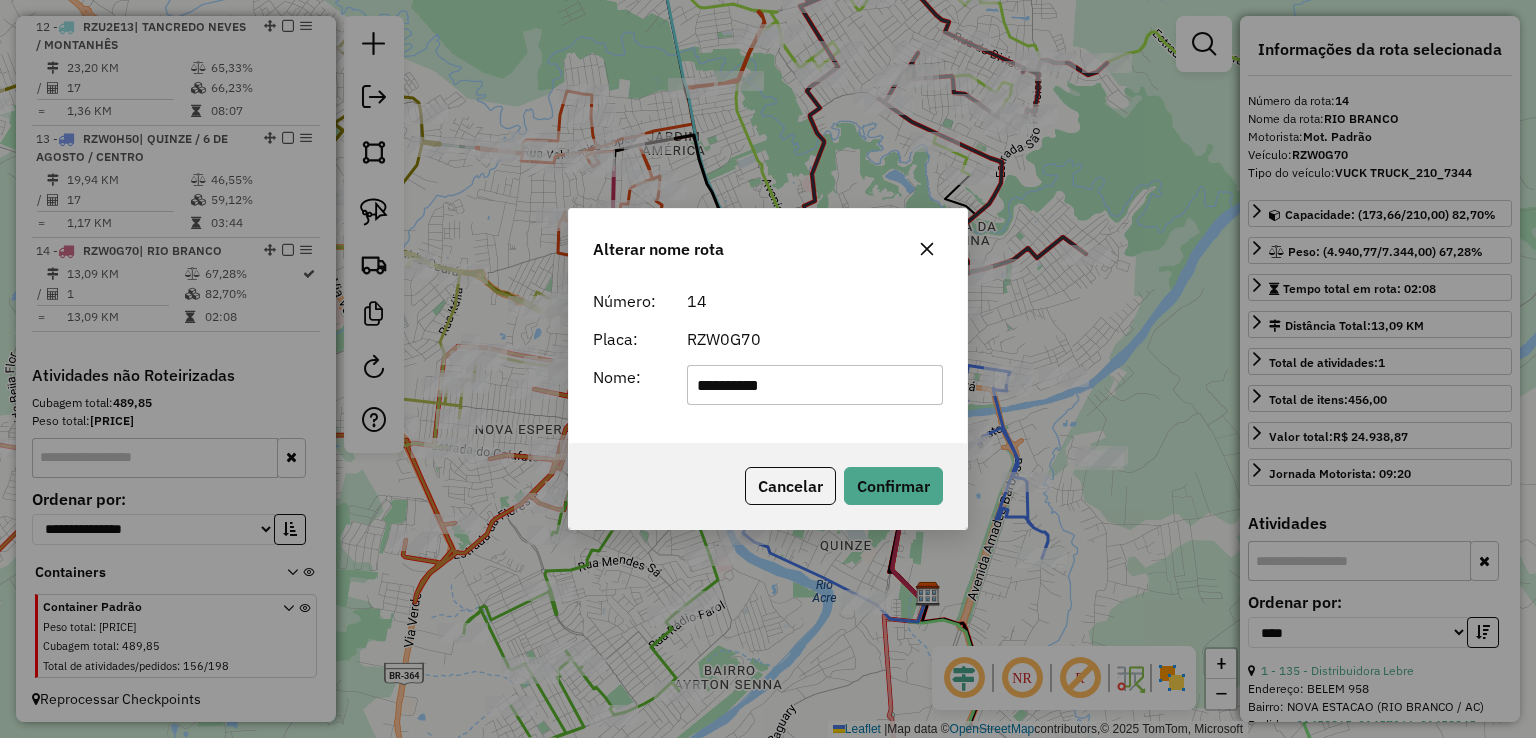 drag, startPoint x: 836, startPoint y: 385, endPoint x: 662, endPoint y: 385, distance: 174 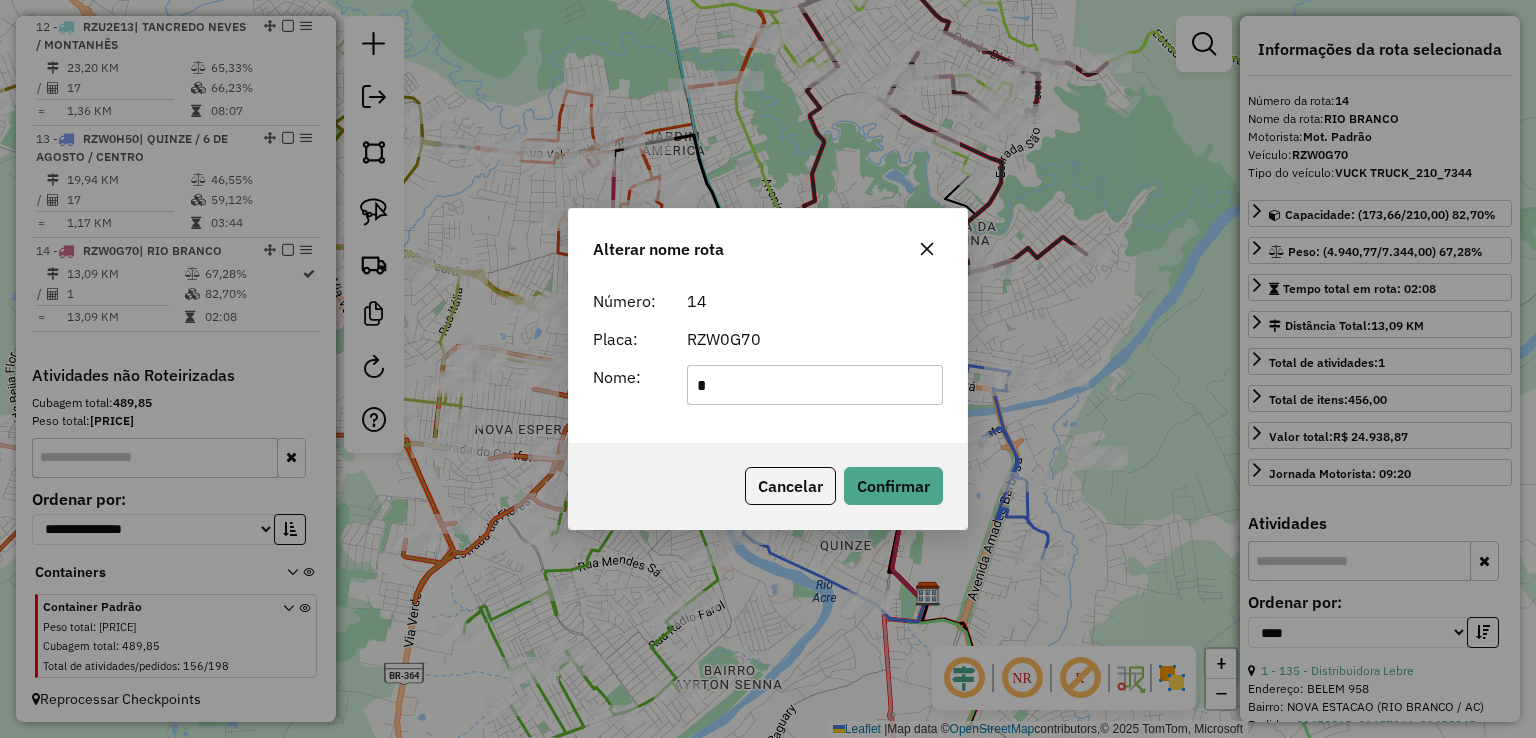 type on "**********" 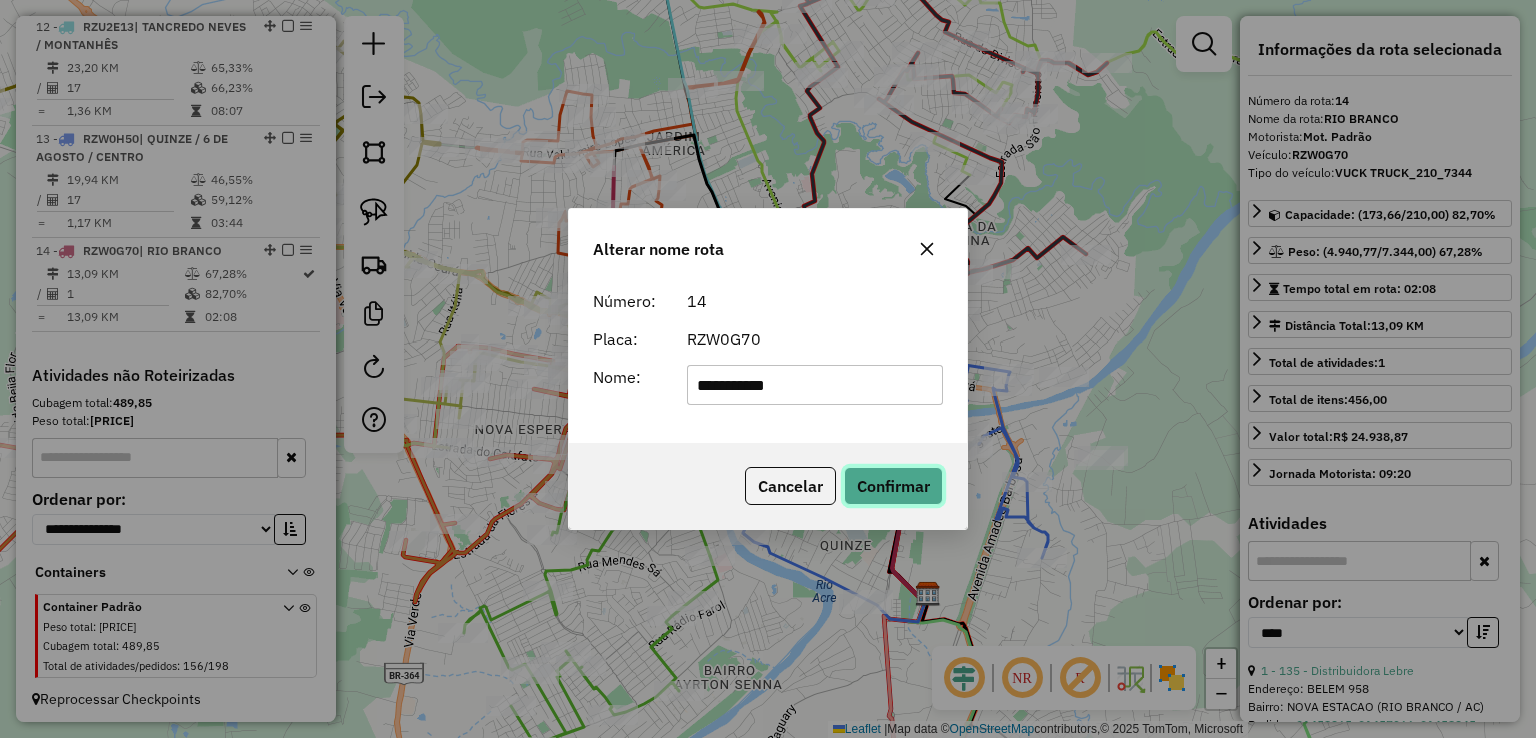 click on "Confirmar" 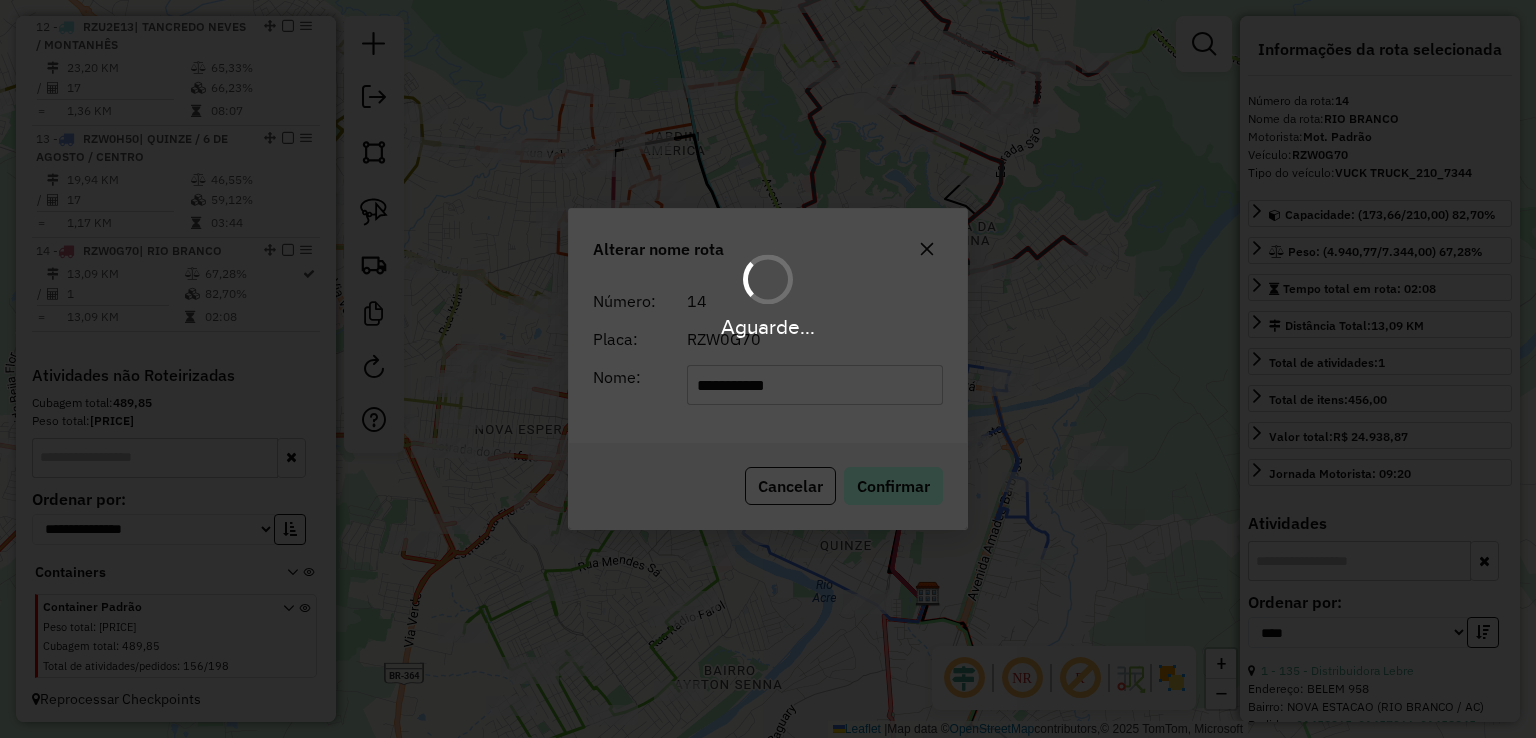 type 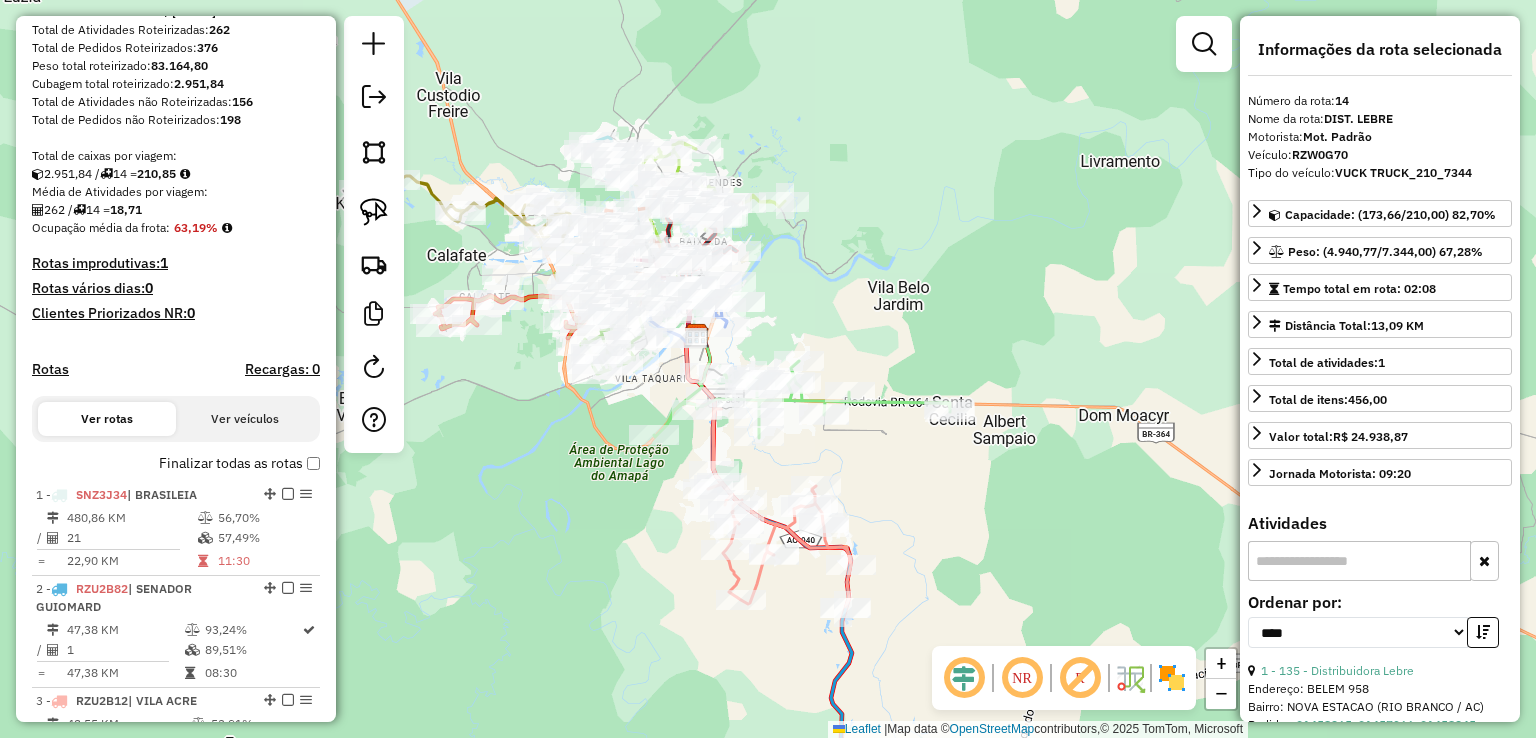 scroll, scrollTop: 318, scrollLeft: 0, axis: vertical 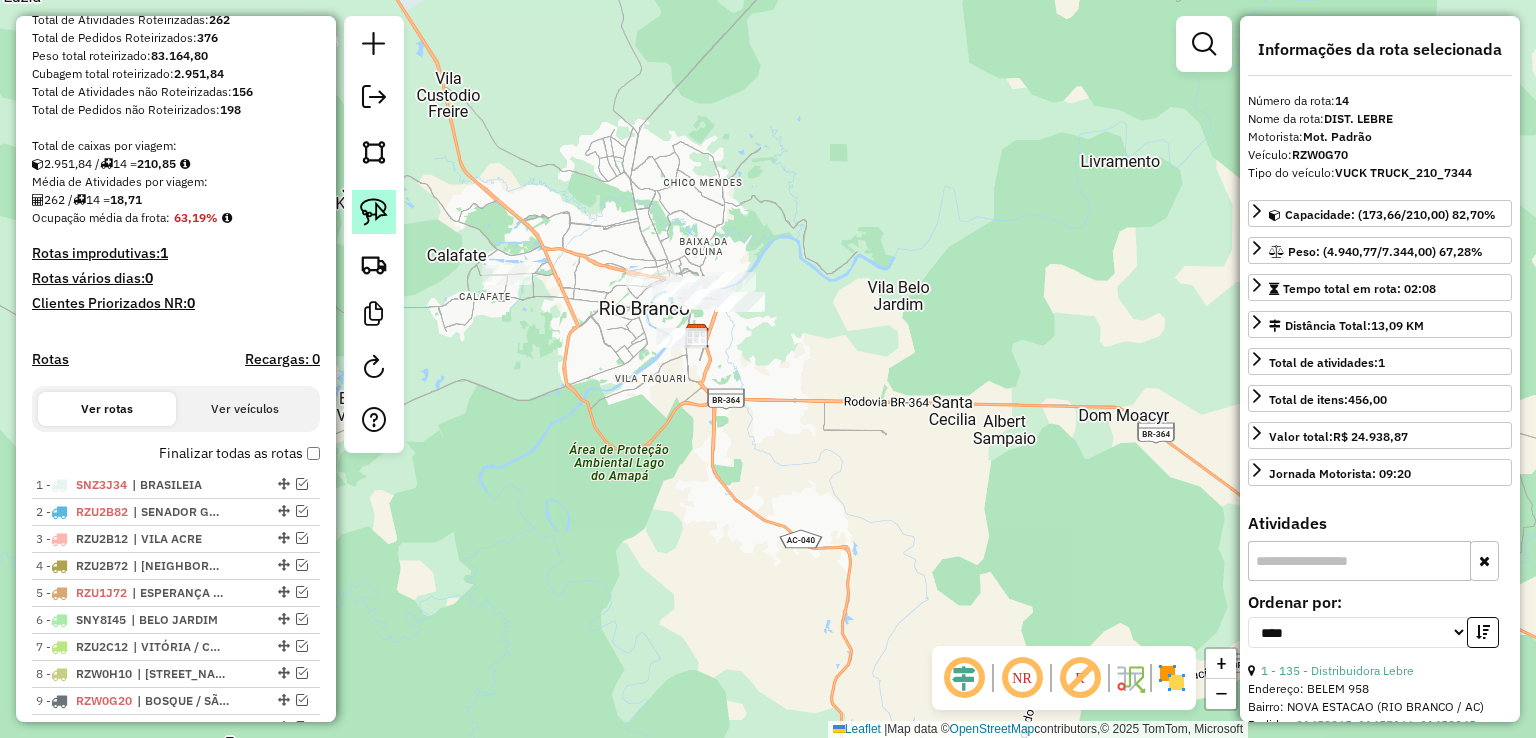 click 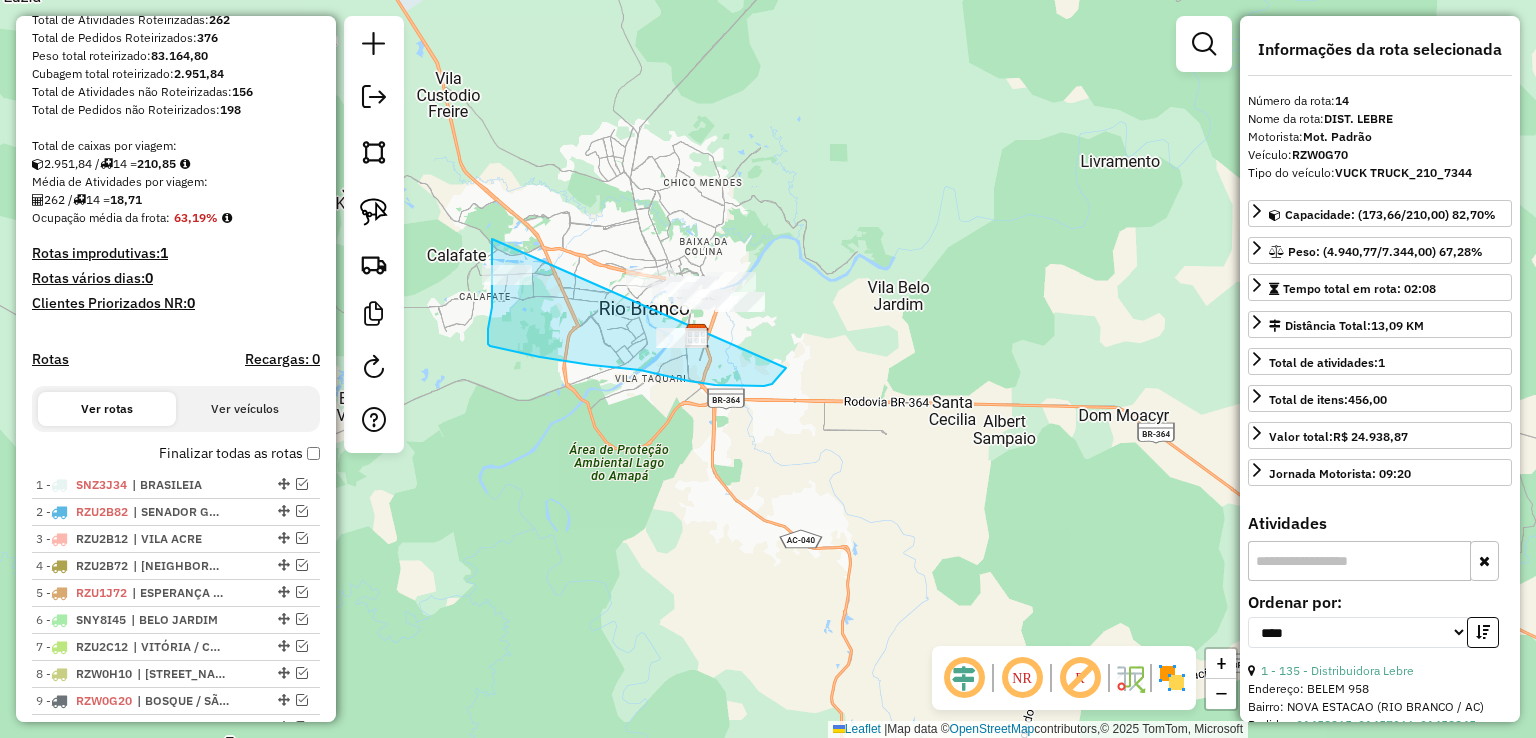 drag, startPoint x: 492, startPoint y: 239, endPoint x: 820, endPoint y: 209, distance: 329.36908 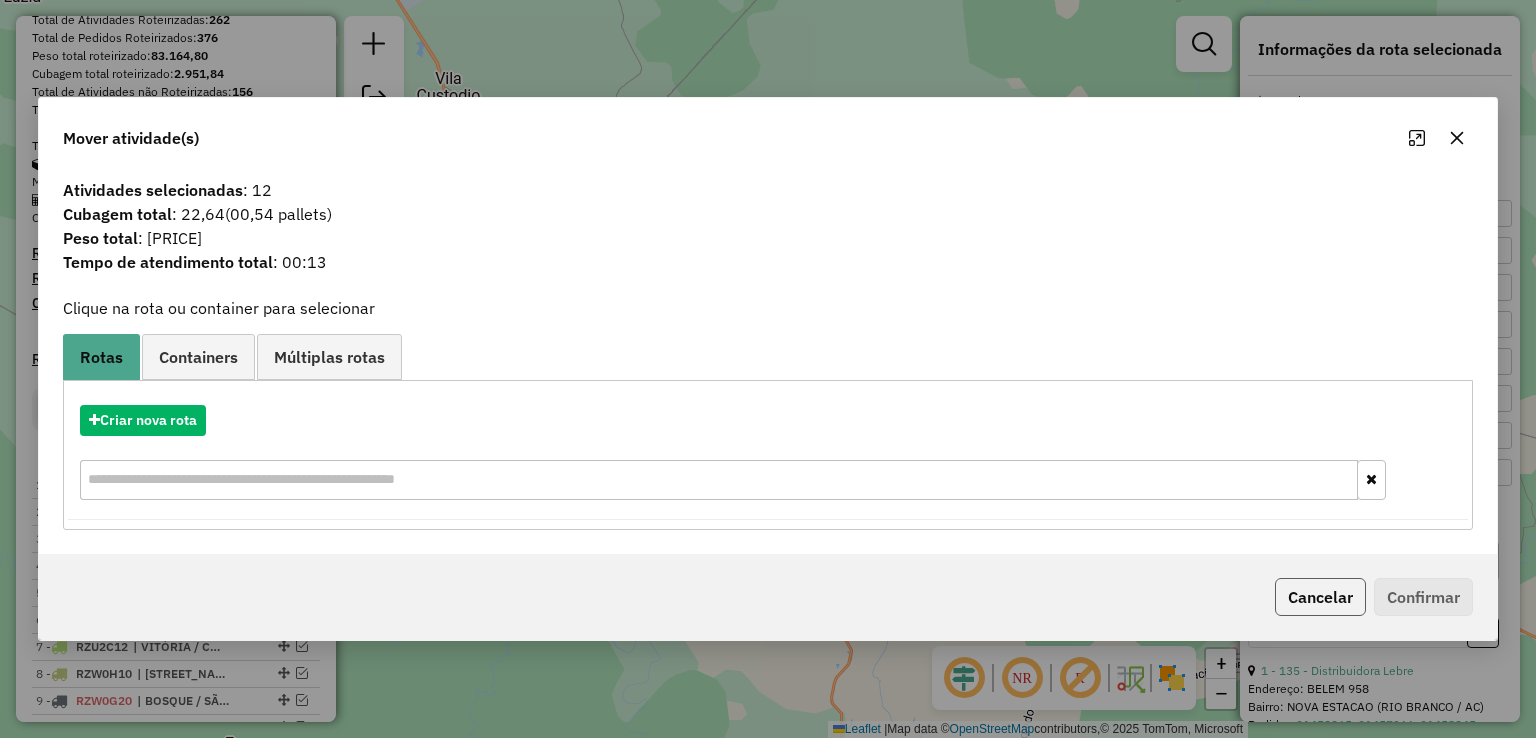 click on "Cancelar" 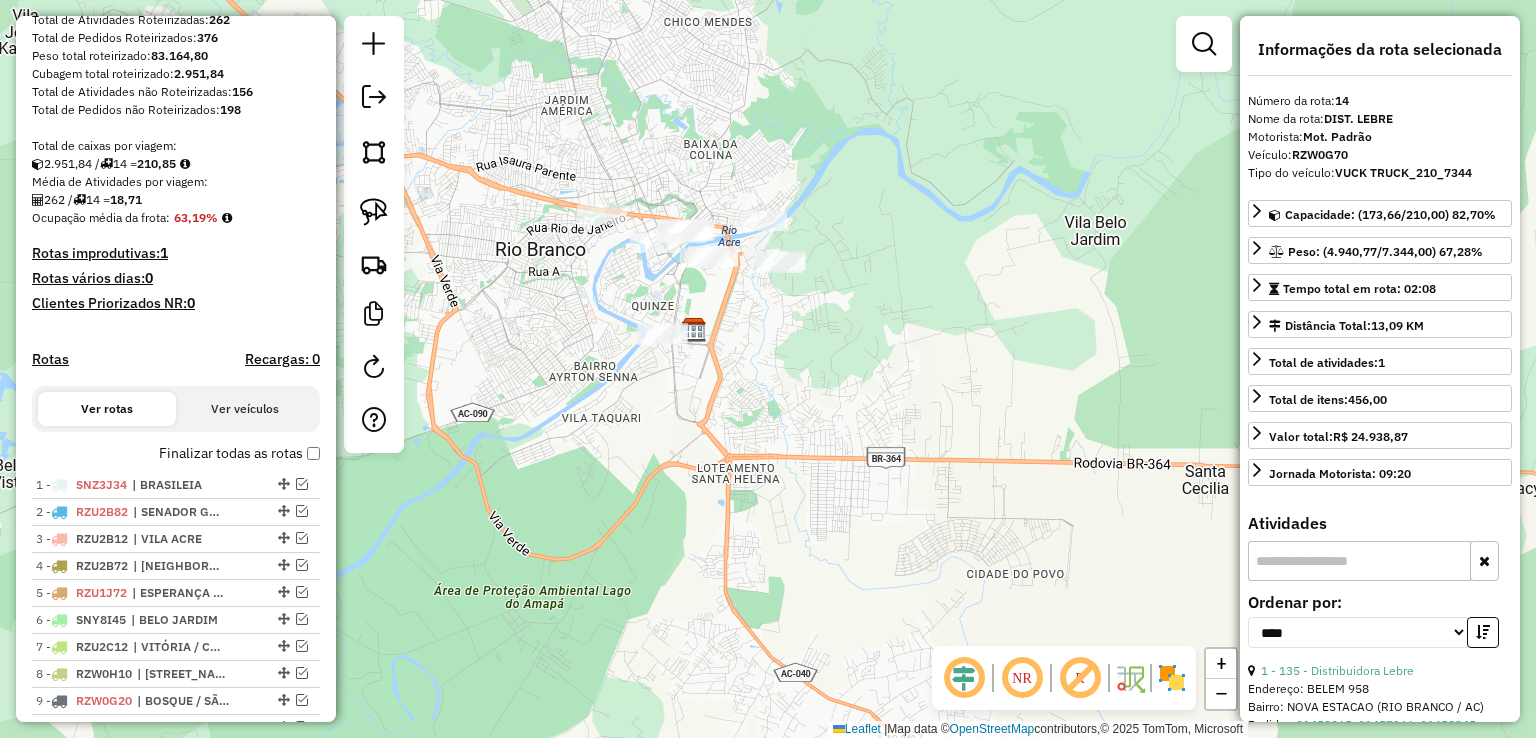 click on "Janela de atendimento Grade de atendimento Capacidade Transportadoras Veículos Cliente Pedidos  Rotas Selecione os dias de semana para filtrar as janelas de atendimento  Seg   Ter   Qua   Qui   Sex   Sáb   Dom  Informe o período da janela de atendimento: De: Até:  Filtrar exatamente a janela do cliente  Considerar janela de atendimento padrão  Selecione os dias de semana para filtrar as grades de atendimento  Seg   Ter   Qua   Qui   Sex   Sáb   Dom   Considerar clientes sem dia de atendimento cadastrado  Clientes fora do dia de atendimento selecionado Filtrar as atividades entre os valores definidos abaixo:  Peso mínimo:   Peso máximo:   Cubagem mínima:   Cubagem máxima:   De:   Até:  Filtrar as atividades entre o tempo de atendimento definido abaixo:  De:   Até:   Considerar capacidade total dos clientes não roteirizados Transportadora: Selecione um ou mais itens Tipo de veículo: Selecione um ou mais itens Veículo: Selecione um ou mais itens Motorista: Selecione um ou mais itens Nome: Rótulo:" 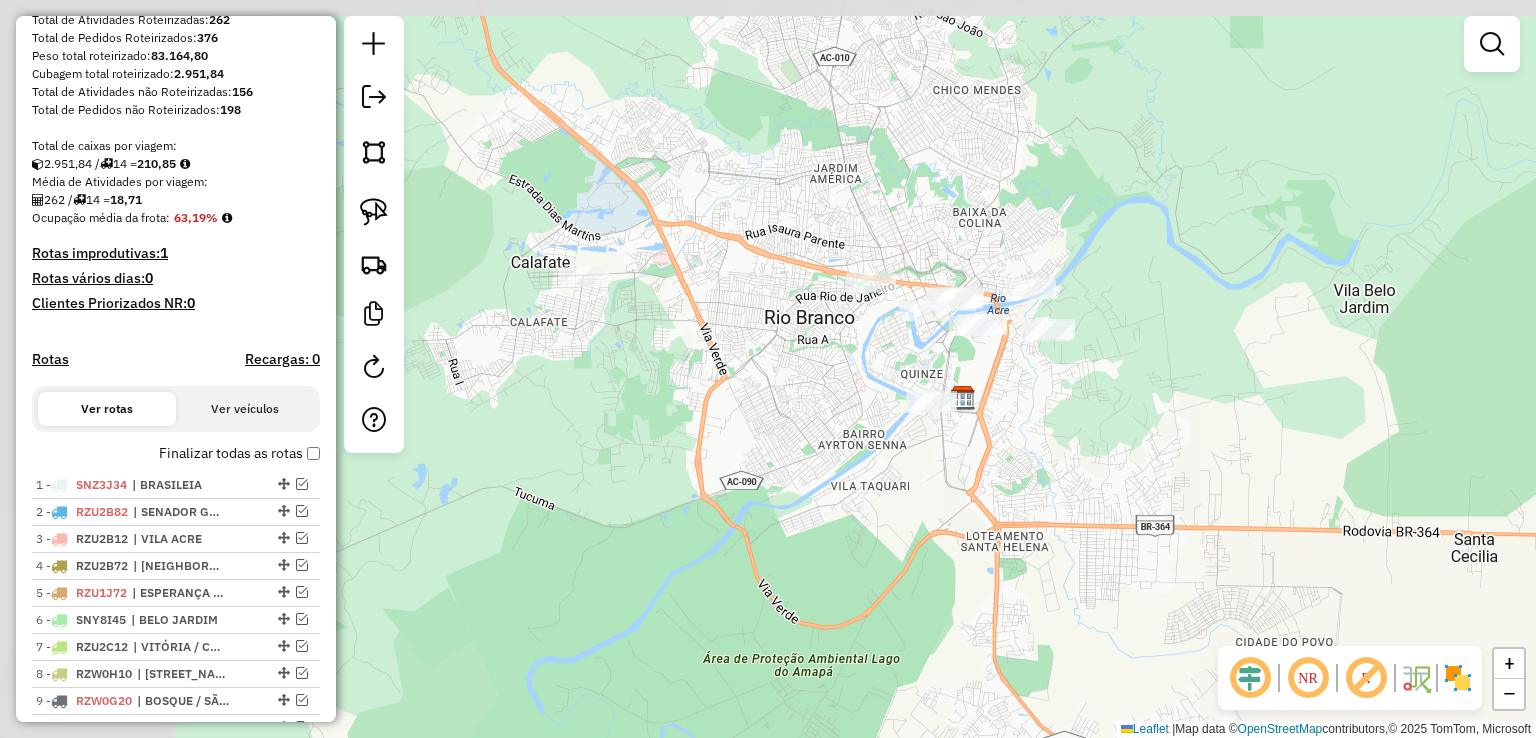 drag, startPoint x: 591, startPoint y: 297, endPoint x: 860, endPoint y: 365, distance: 277.4617 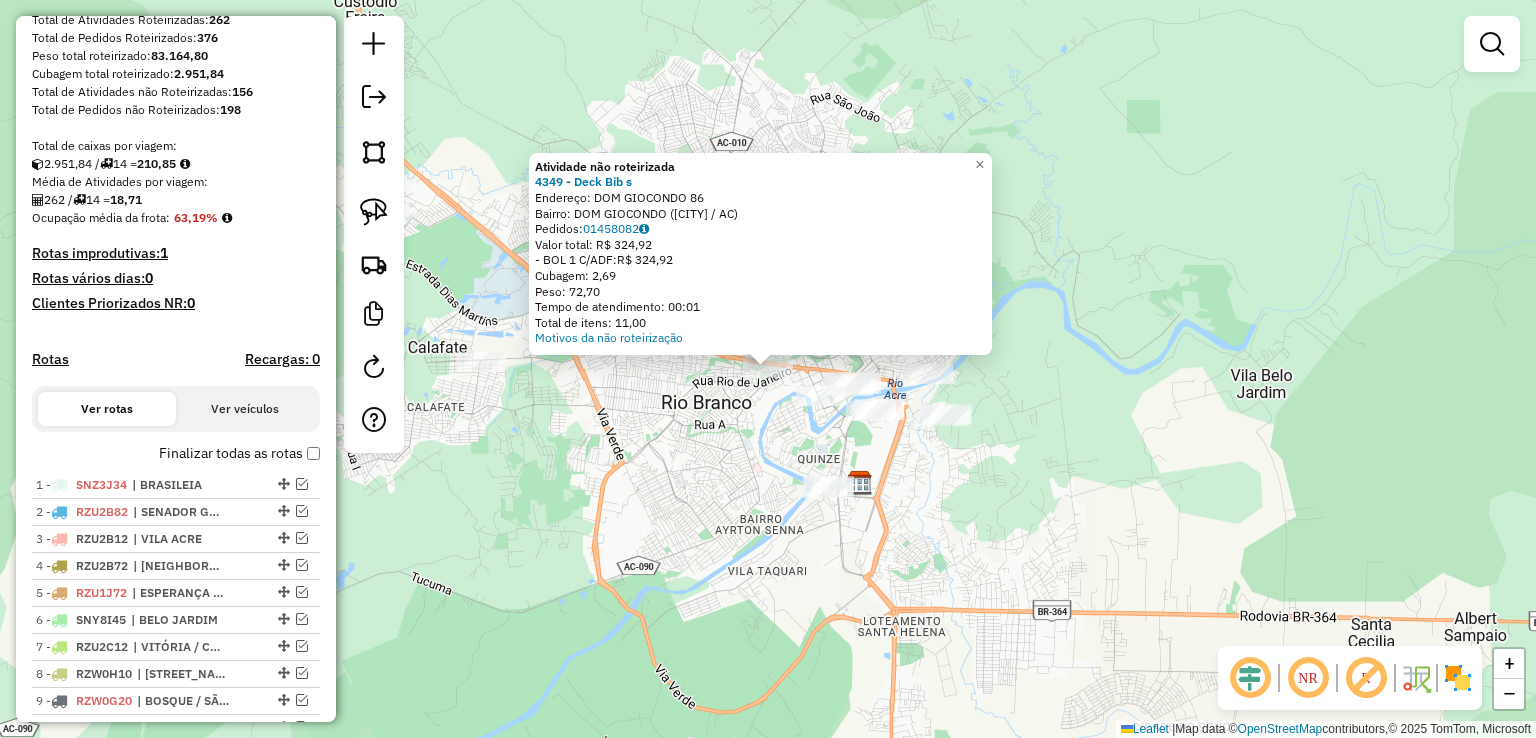 click on "Atividade não roteirizada 4349 - Deck Bib s  Endereço:  DOM GIOCONDO [NUMBER]   Bairro: DOM GIOCONDO ([CITY] / AC)   Pedidos:  [ORDER_ID]   Valor total: R$ 324,92   -BOL 1 C/ADF:  R$ 324,92   Cubagem: 2,69   Peso: 72,70   Tempo de atendimento: 00:01   Total de itens: 11,00  Motivos da não roteirização × Janela de atendimento Grade de atendimento Capacidade Transportadoras Veículos Cliente Pedidos  Rotas Selecione os dias de semana para filtrar as janelas de atendimento  Seg   Ter   Qua   Qui   Sex   Sáb   Dom  Informe o período da janela de atendimento: De: Até:  Filtrar exatamente a janela do cliente  Considerar janela de atendimento padrão  Selecione os dias de semana para filtrar as grades de atendimento  Seg   Ter   Qua   Qui   Sex   Sáb   Dom   Considerar clientes sem dia de atendimento cadastrado  Clientes fora do dia de atendimento selecionado Filtrar as atividades entre os valores definidos abaixo:  Peso mínimo:   Peso máximo:   Cubagem mínima:   Cubagem máxima:   De:   Até:   De:  Nome:" 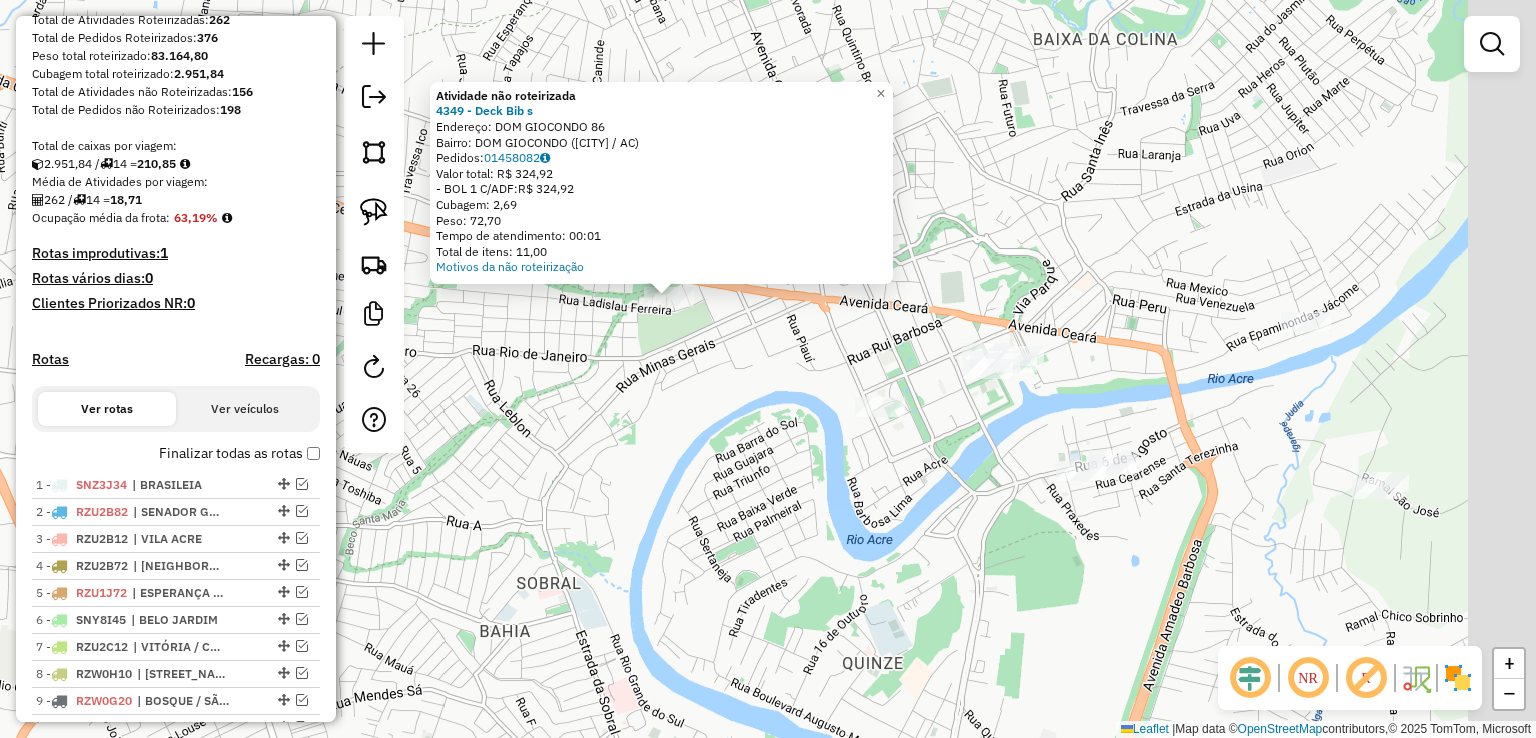 drag, startPoint x: 951, startPoint y: 364, endPoint x: 828, endPoint y: 362, distance: 123.01626 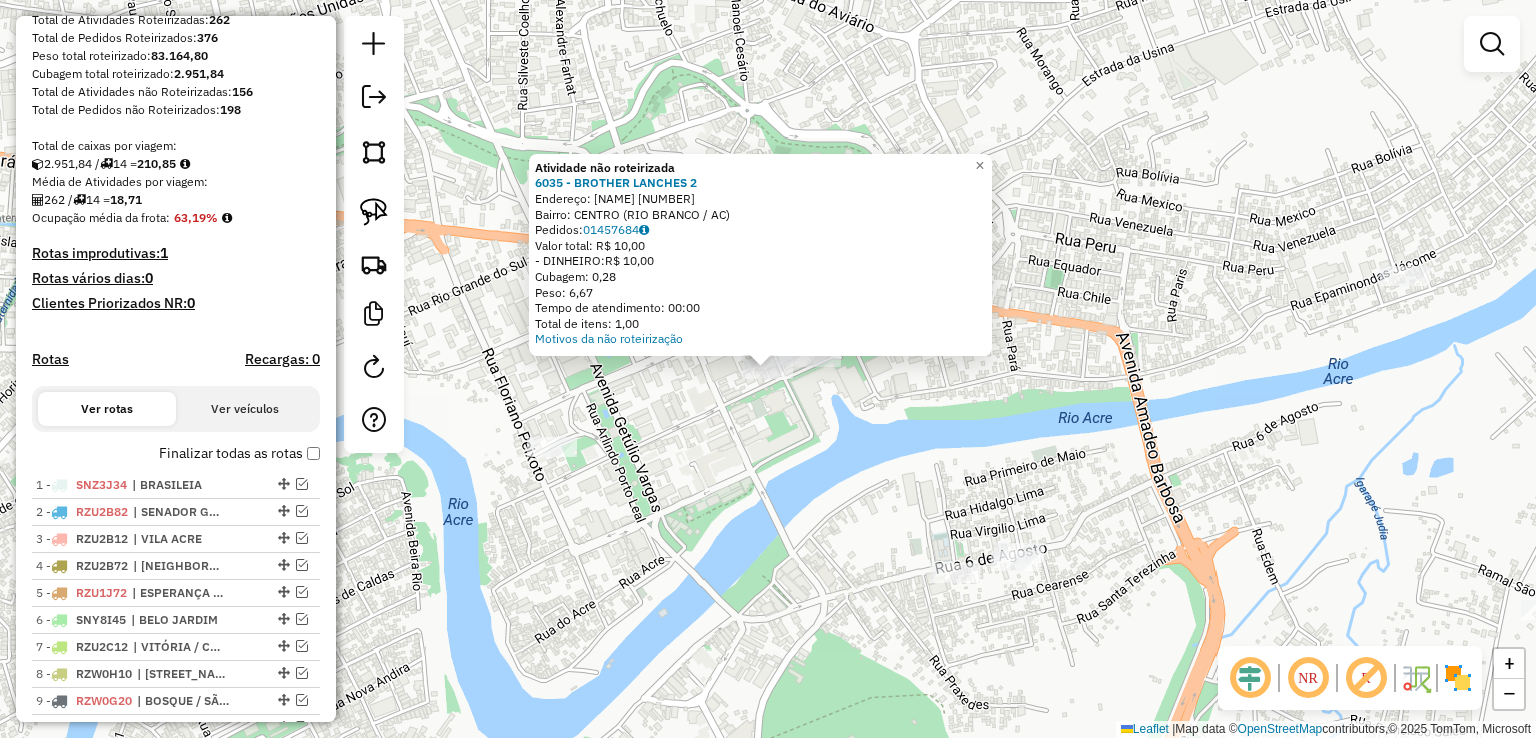click on "Atividade não roteirizada 6035 - BROTHER LANCHES 2  Endereço:  QUINTINO BOCAIUVA [NUMBER]   Bairro: CENTRO ([CITY] / AC)   Pedidos:  [ORDER_ID]   Valor total: R$ 10,00   - DINHEIRO:  R$ 10,00   Cubagem: 0,28   Peso: 6,67   Tempo de atendimento: 00:00   Total de itens: 1,00  Motivos da não roteirização × Janela de atendimento Grade de atendimento Capacidade Transportadoras Veículos Cliente Pedidos  Rotas Selecione os dias de semana para filtrar as janelas de atendimento  Seg   Ter   Qua   Qui   Sex   Sáb   Dom  Informe o período da janela de atendimento: De: Até:  Filtrar exatamente a janela do cliente  Considerar janela de atendimento padrão  Selecione os dias de semana para filtrar as grades de atendimento  Seg   Ter   Qua   Qui   Sex   Sáb   Dom   Considerar clientes sem dia de atendimento cadastrado  Clientes fora do dia de atendimento selecionado Filtrar as atividades entre os valores definidos abaixo:  Peso mínimo:   Peso máximo:   Cubagem mínima:   Cubagem máxima:   De:   Até:   De:  Nome:" 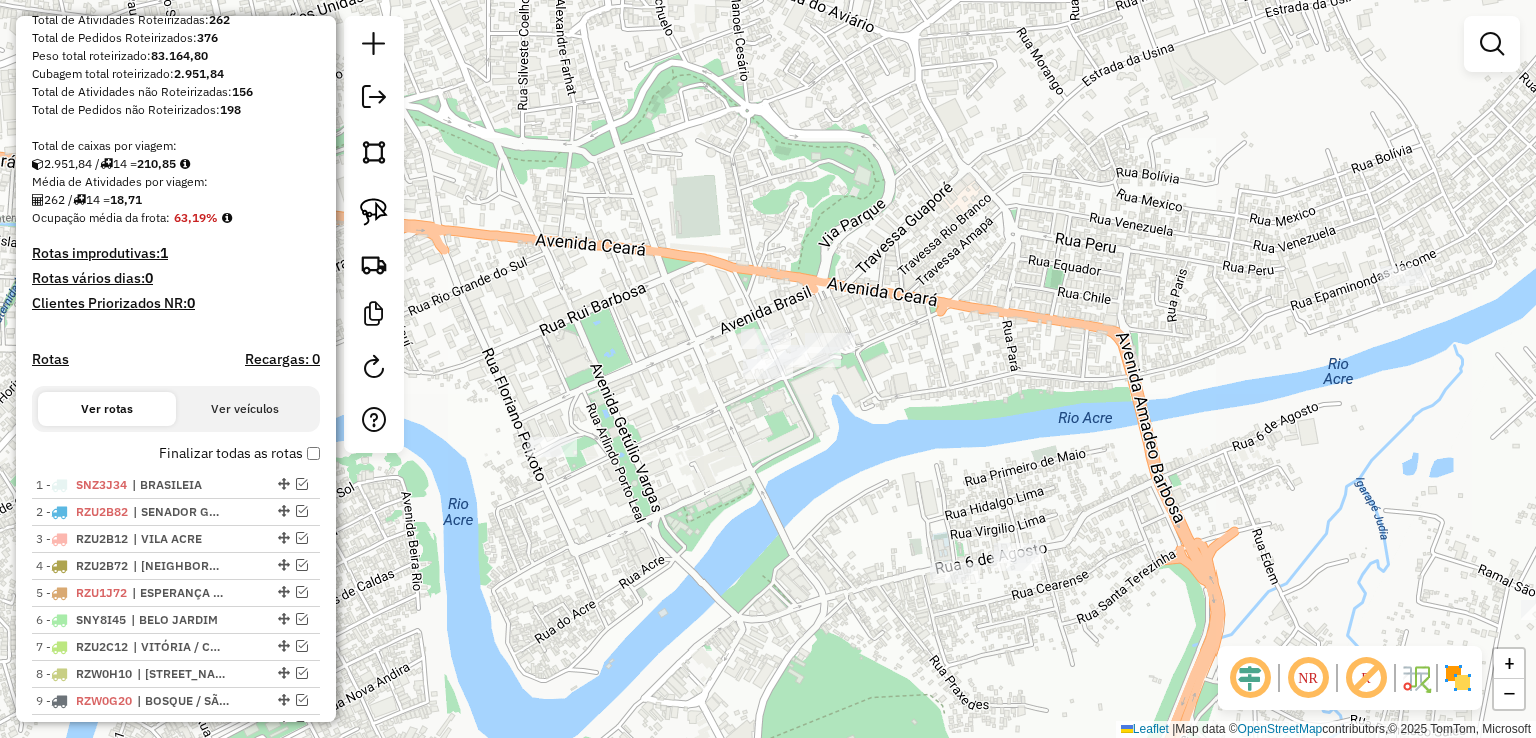 click on "Janela de atendimento Grade de atendimento Capacidade Transportadoras Veículos Cliente Pedidos  Rotas Selecione os dias de semana para filtrar as janelas de atendimento  Seg   Ter   Qua   Qui   Sex   Sáb   Dom  Informe o período da janela de atendimento: De: Até:  Filtrar exatamente a janela do cliente  Considerar janela de atendimento padrão  Selecione os dias de semana para filtrar as grades de atendimento  Seg   Ter   Qua   Qui   Sex   Sáb   Dom   Considerar clientes sem dia de atendimento cadastrado  Clientes fora do dia de atendimento selecionado Filtrar as atividades entre os valores definidos abaixo:  Peso mínimo:   Peso máximo:   Cubagem mínima:   Cubagem máxima:   De:   Até:  Filtrar as atividades entre o tempo de atendimento definido abaixo:  De:   Até:   Considerar capacidade total dos clientes não roteirizados Transportadora: Selecione um ou mais itens Tipo de veículo: Selecione um ou mais itens Veículo: Selecione um ou mais itens Motorista: Selecione um ou mais itens Nome: Rótulo:" 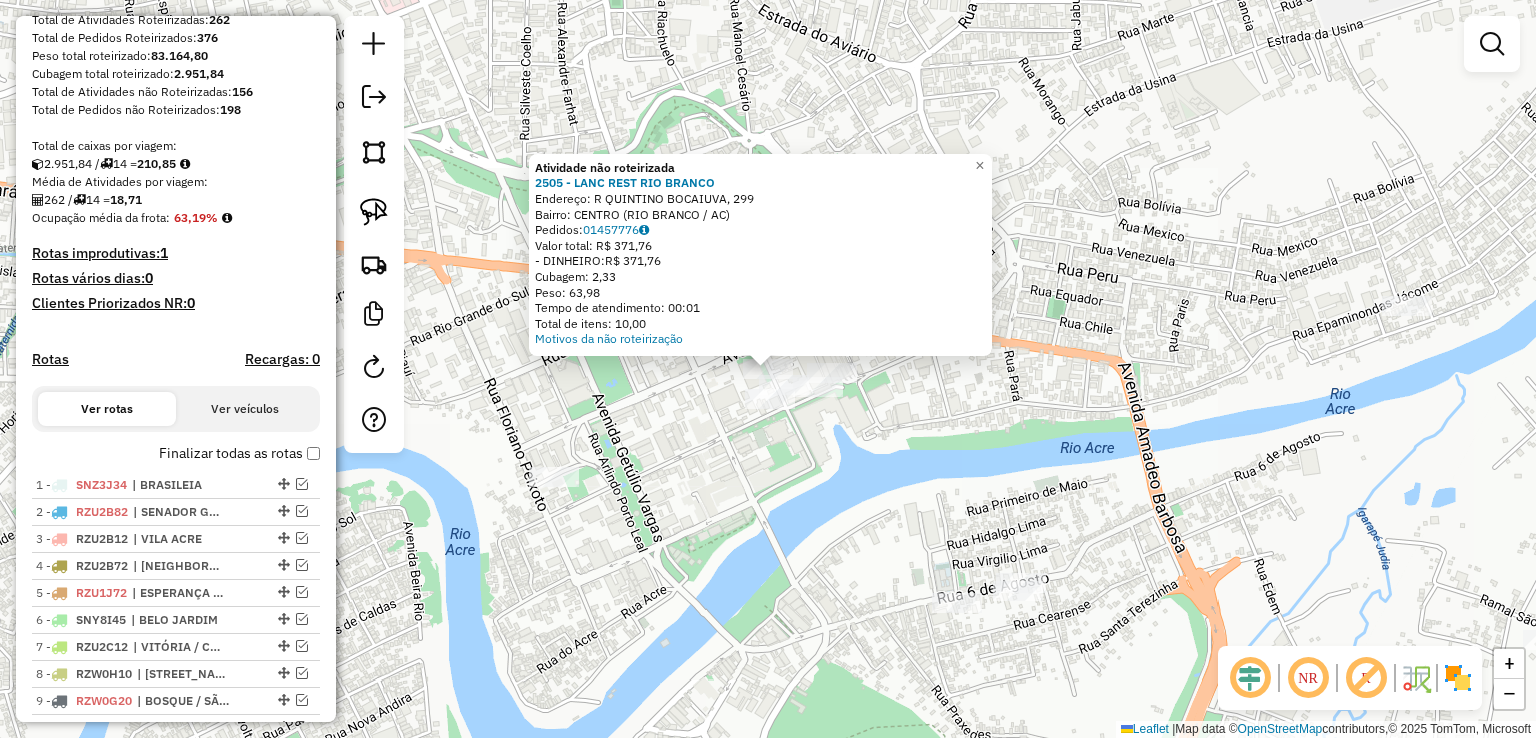 click on "Atividade não roteirizada [NUMBER] - [NAME] [NAME] Endereço: [NAME], [NUMBER] Bairro: [NAME] ([NAME] / [NAME]) Pedidos: [NUMBER] Valor total: R$ [AMOUNT] - DINHEIRO: R$ [AMOUNT] Cubagem: [NUMBER] Peso: [NUMBER] Tempo de atendimento: [TIME] Total de itens: [NUMBER] Motivos da não roteirização × Janela de atendimento Grade de atendimento Capacidade Transportadoras Veículos Cliente Pedidos Rotas Selecione os dias de semana para filtrar as janelas de atendimento Seg Ter Qua Qui Sex Sáb Dom Informe o período da janela de atendimento: De: Até: Filtrar exatamente a janela do cliente Considerar janela de atendimento padrão Selecione os dias de semana para filtrar as grades de atendimento Seg Ter Qua Qui Sex Sáb Dom Considerar clientes sem dia de atendimento cadastrado Clientes fora do dia de atendimento selecionado Filtrar as atividades entre os valores definidos abaixo: Peso mínimo: Peso máximo: Cubagem mínima: Cubagem máxima: De: Até: Filtrar as atividades entre o tempo de atendimento definido abaixo: De: Até: Considerar capacidade total dos clientes não roteirizados Transportadora: Selecione um ou mais itens Tipo de veículo: Selecione um ou mais itens Veículo: Selecione um ou mais itens" 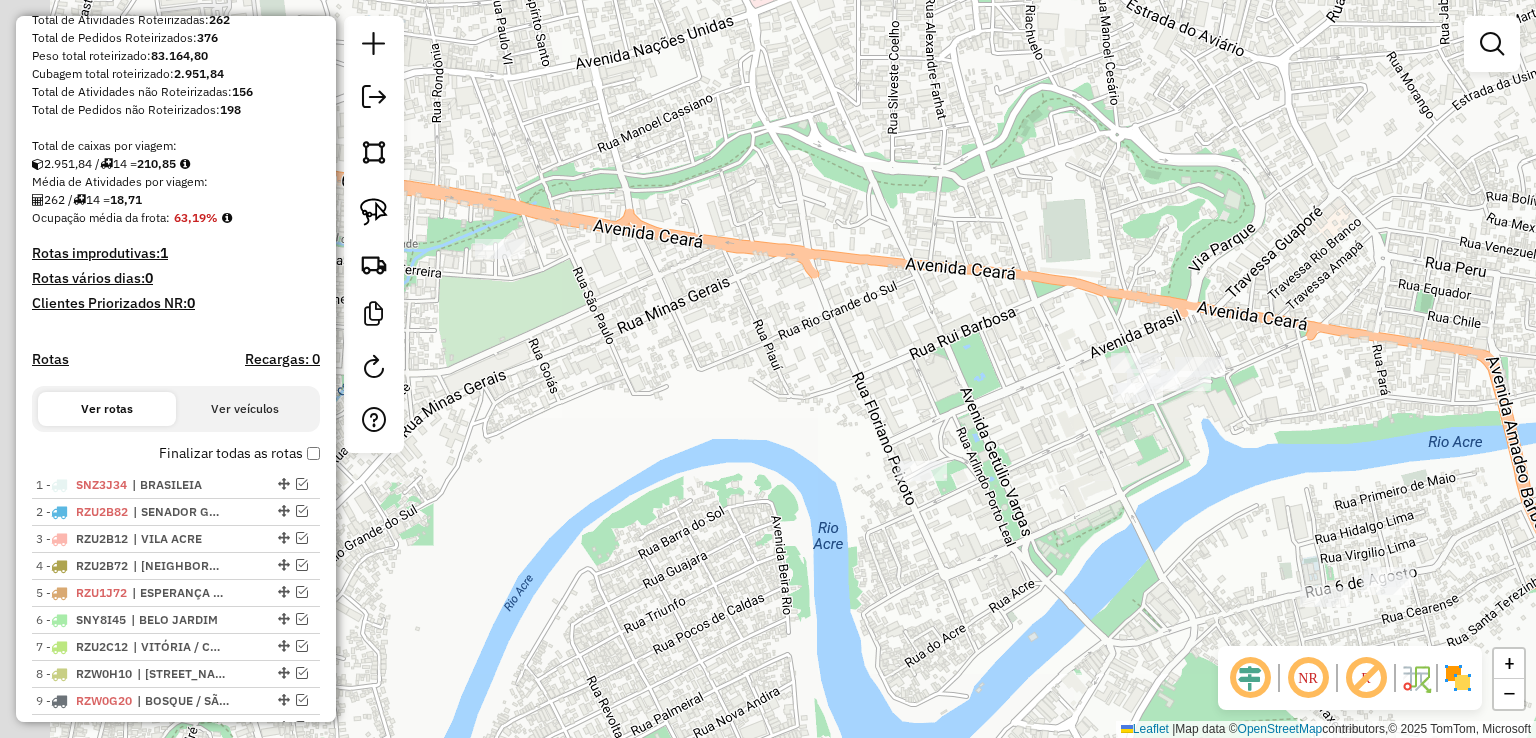 drag, startPoint x: 484, startPoint y: 343, endPoint x: 890, endPoint y: 337, distance: 406.04434 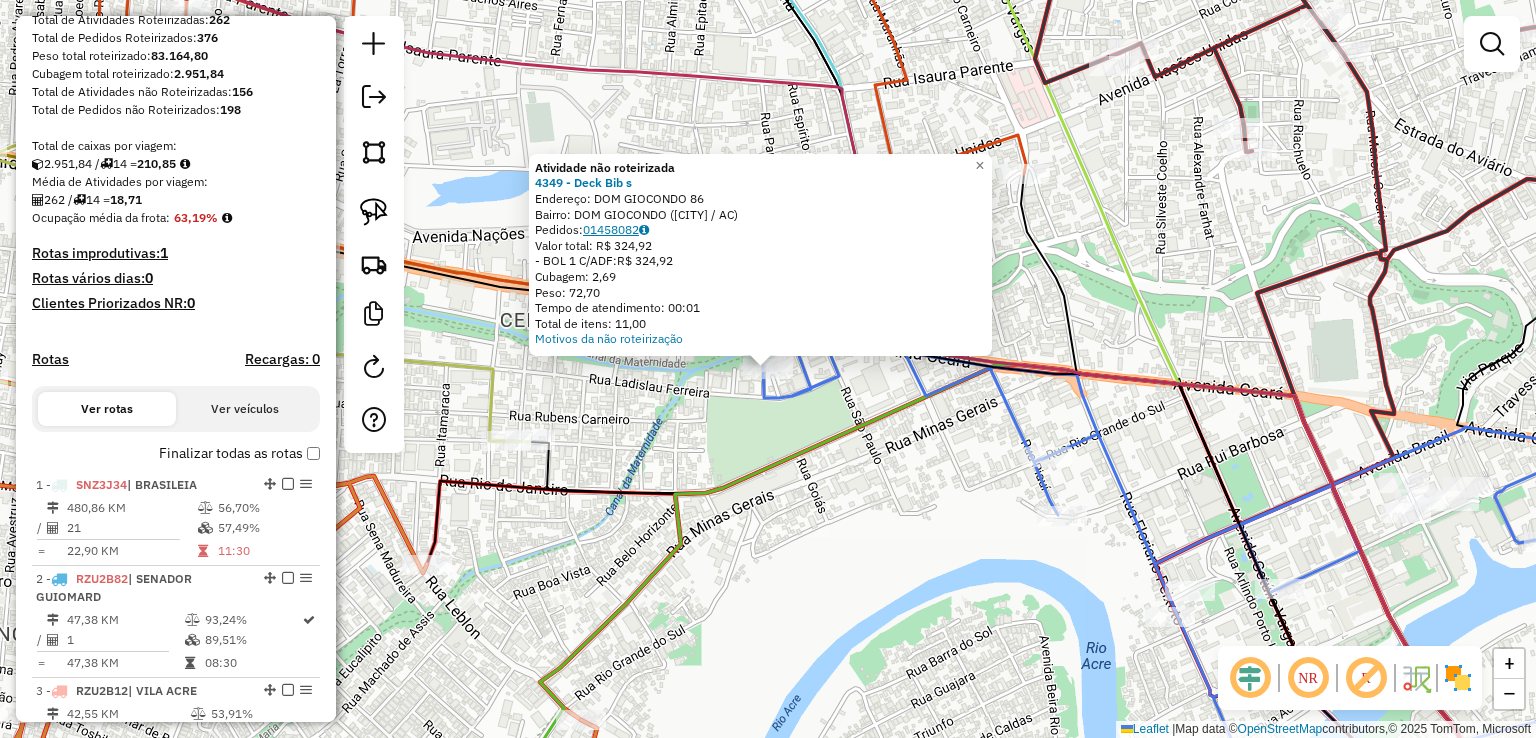 click on "01458082" 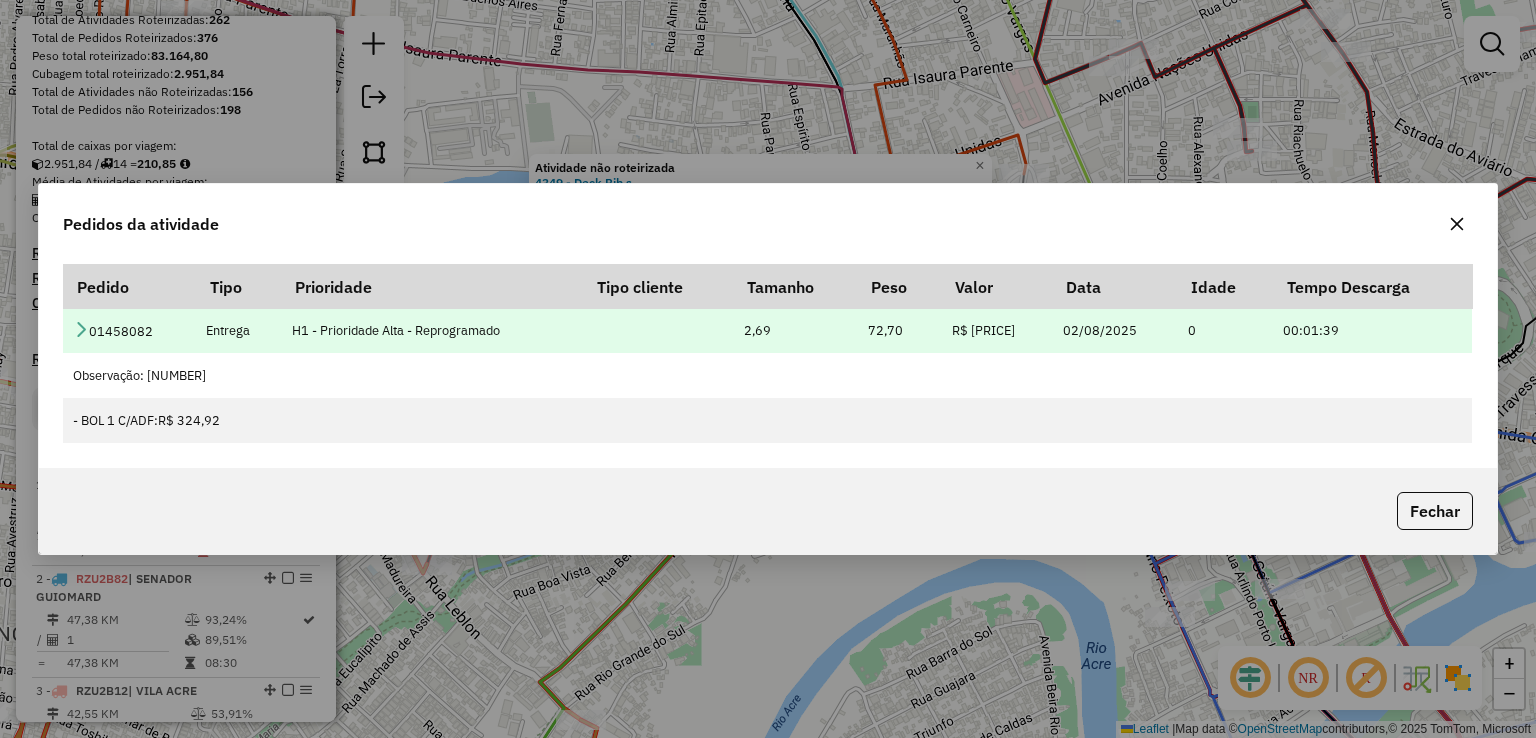click at bounding box center (81, 329) 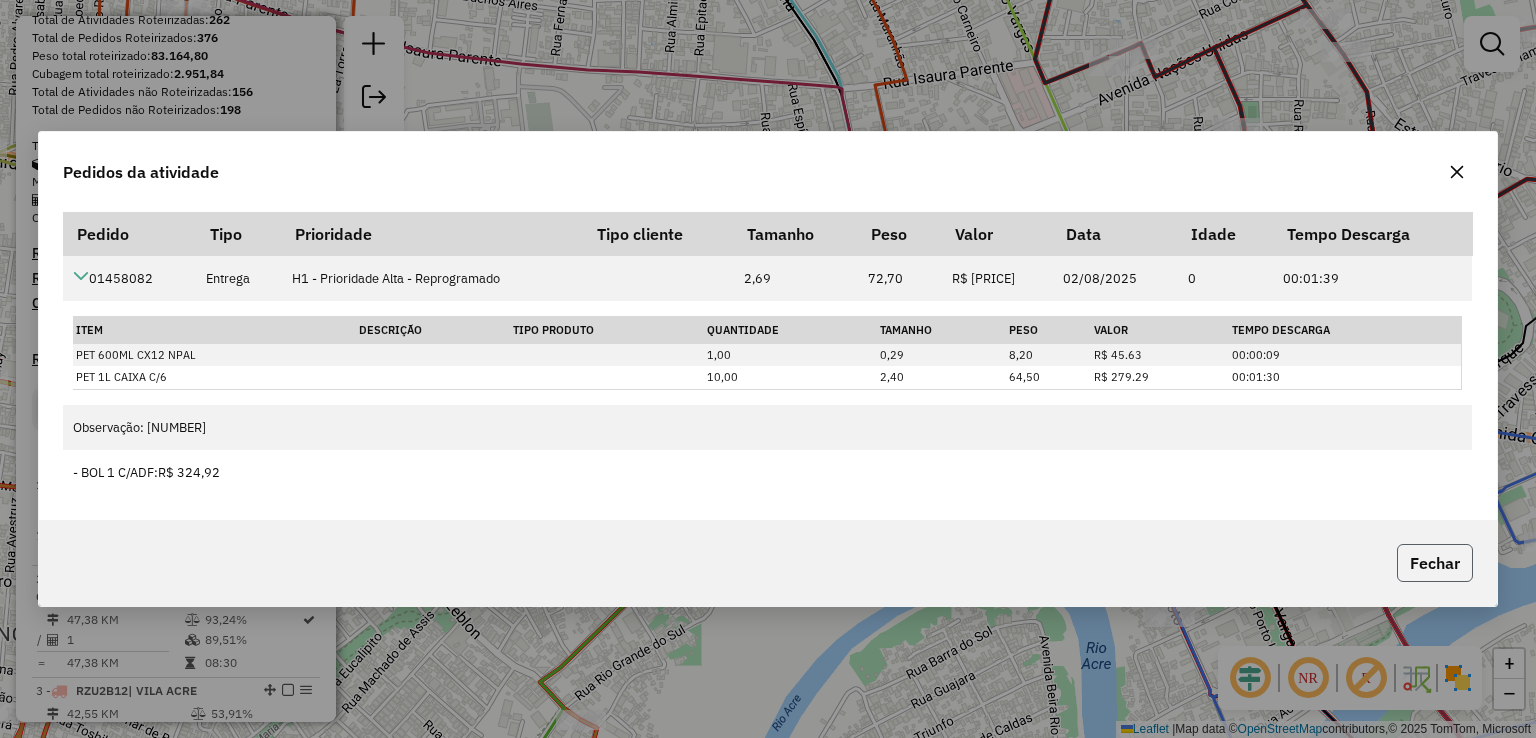 click on "Fechar" 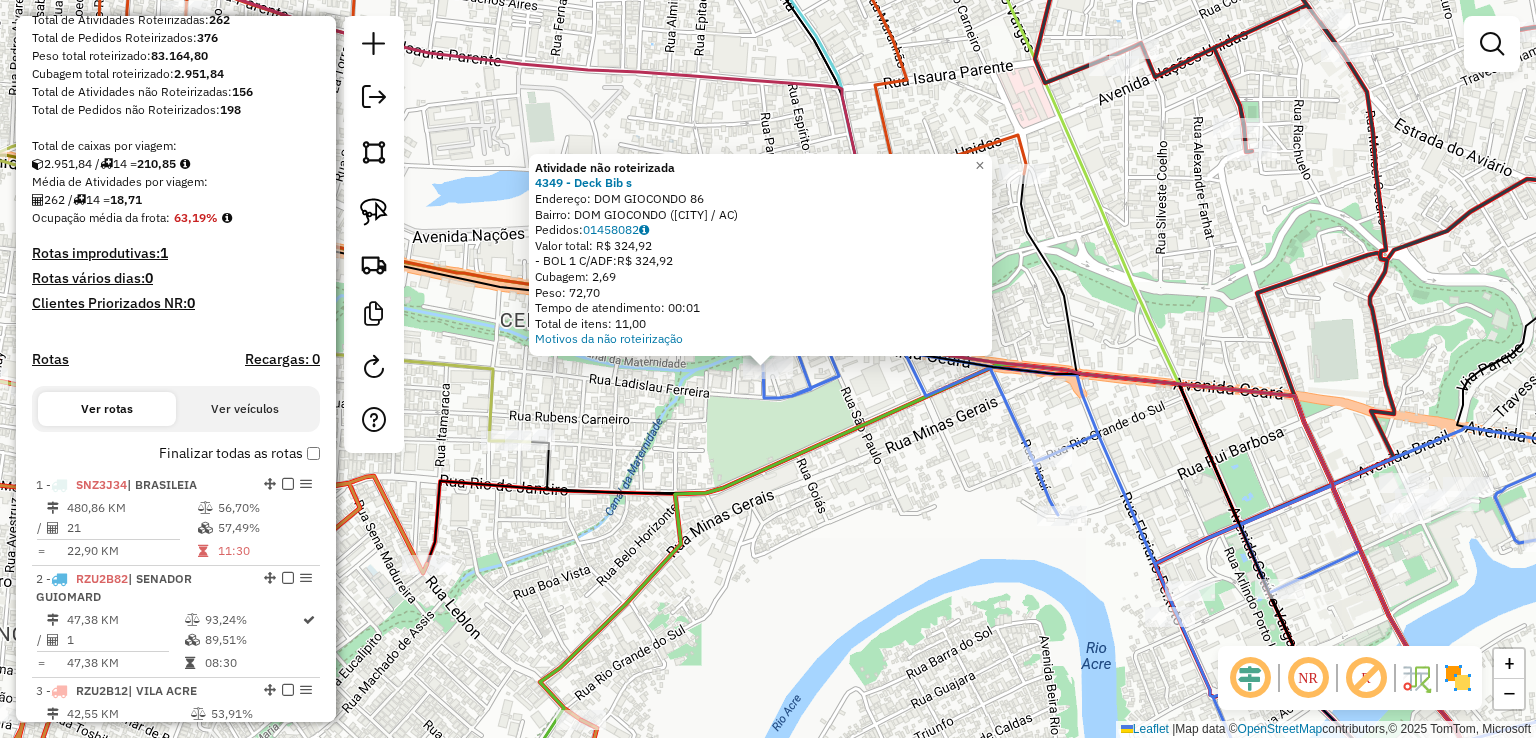 click on "Atividade não roteirizada 4349 - Deck Bib s  Endereço:  DOM GIOCONDO [NUMBER]   Bairro: DOM GIOCONDO ([CITY] / AC)   Pedidos:  [ORDER_ID]   Valor total: R$ 324,92   -BOL 1 C/ADF:  R$ 324,92   Cubagem: 2,69   Peso: 72,70   Tempo de atendimento: 00:01   Total de itens: 11,00  Motivos da não roteirização × Janela de atendimento Grade de atendimento Capacidade Transportadoras Veículos Cliente Pedidos  Rotas Selecione os dias de semana para filtrar as janelas de atendimento  Seg   Ter   Qua   Qui   Sex   Sáb   Dom  Informe o período da janela de atendimento: De: Até:  Filtrar exatamente a janela do cliente  Considerar janela de atendimento padrão  Selecione os dias de semana para filtrar as grades de atendimento  Seg   Ter   Qua   Qui   Sex   Sáb   Dom   Considerar clientes sem dia de atendimento cadastrado  Clientes fora do dia de atendimento selecionado Filtrar as atividades entre os valores definidos abaixo:  Peso mínimo:   Peso máximo:   Cubagem mínima:   Cubagem máxima:   De:   Até:   De:  Nome:" 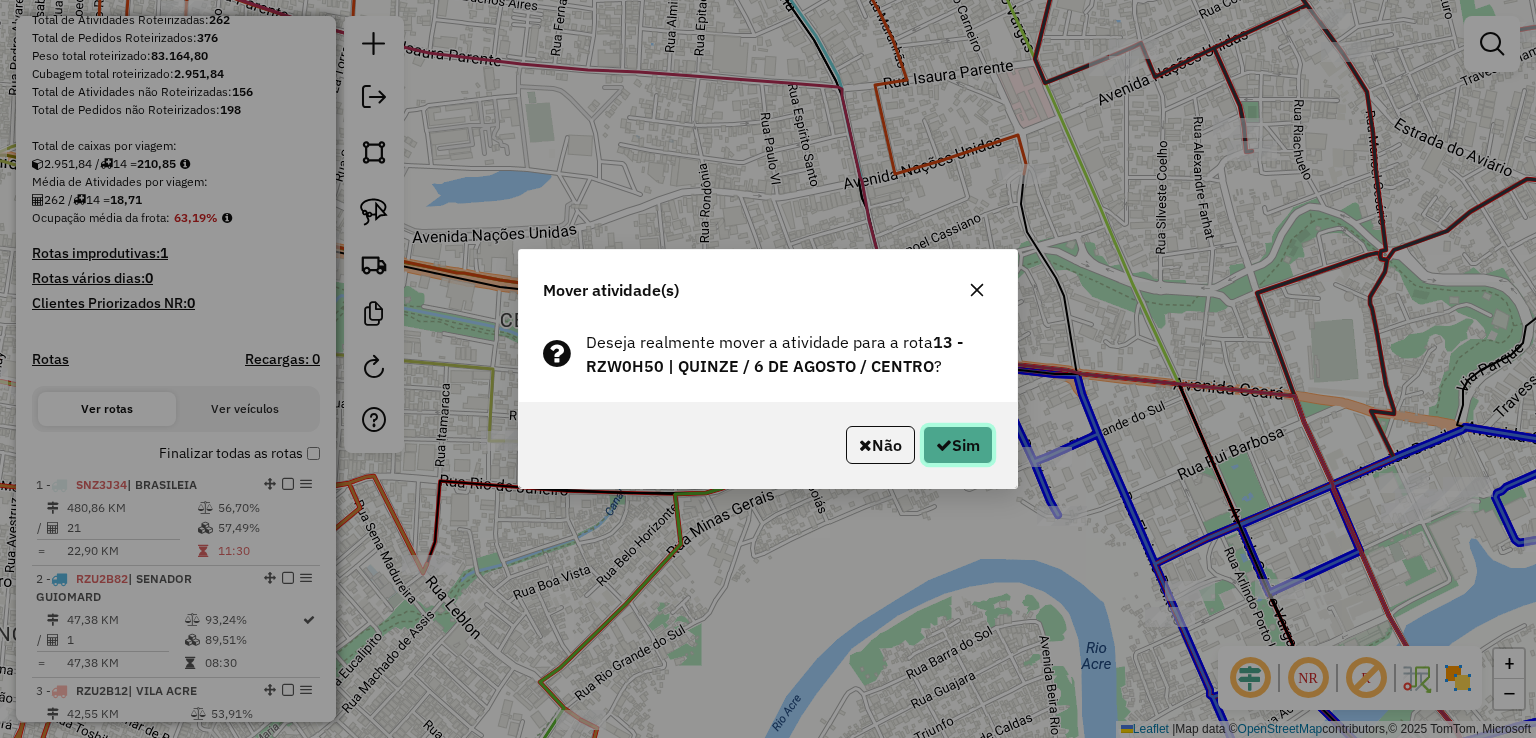 click on "Sim" 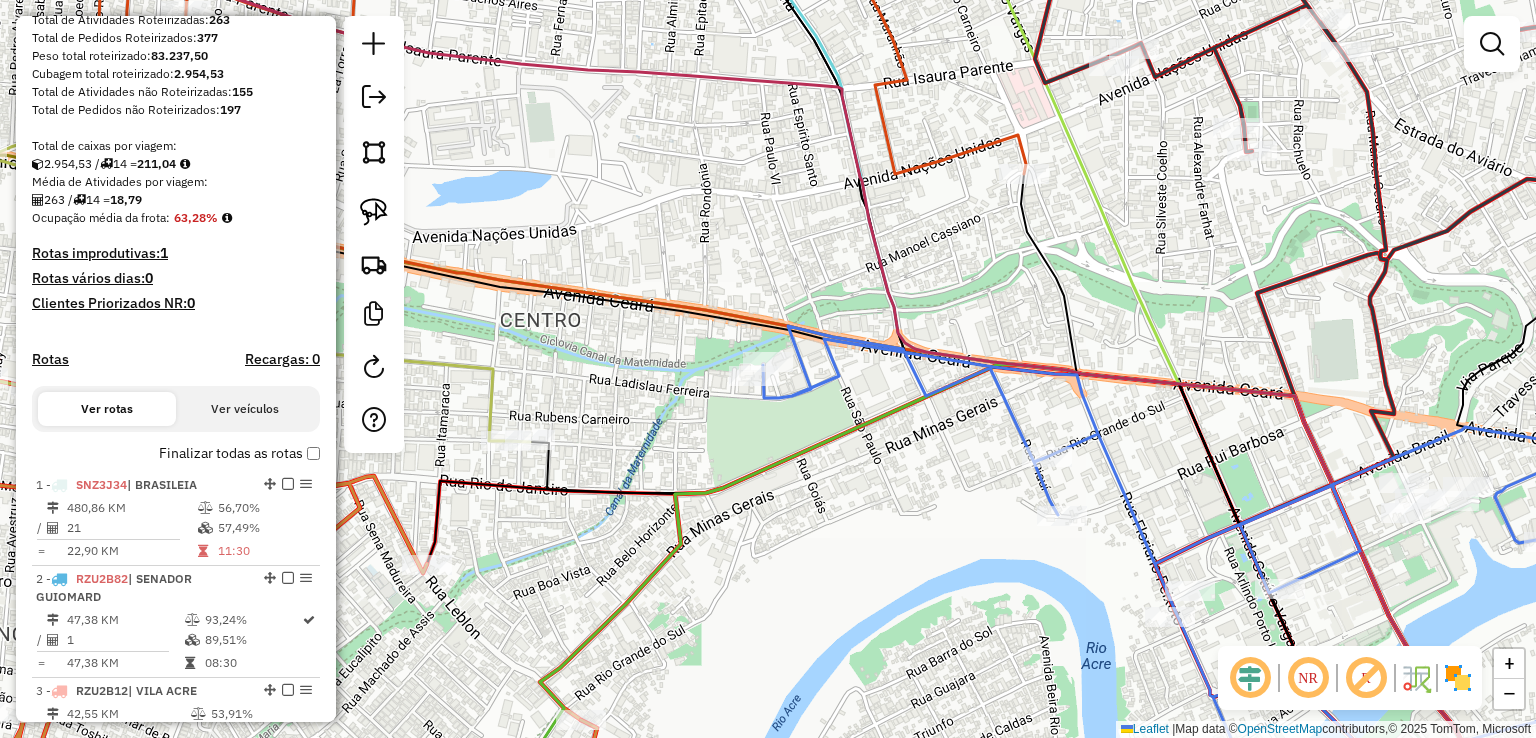 scroll, scrollTop: 418, scrollLeft: 0, axis: vertical 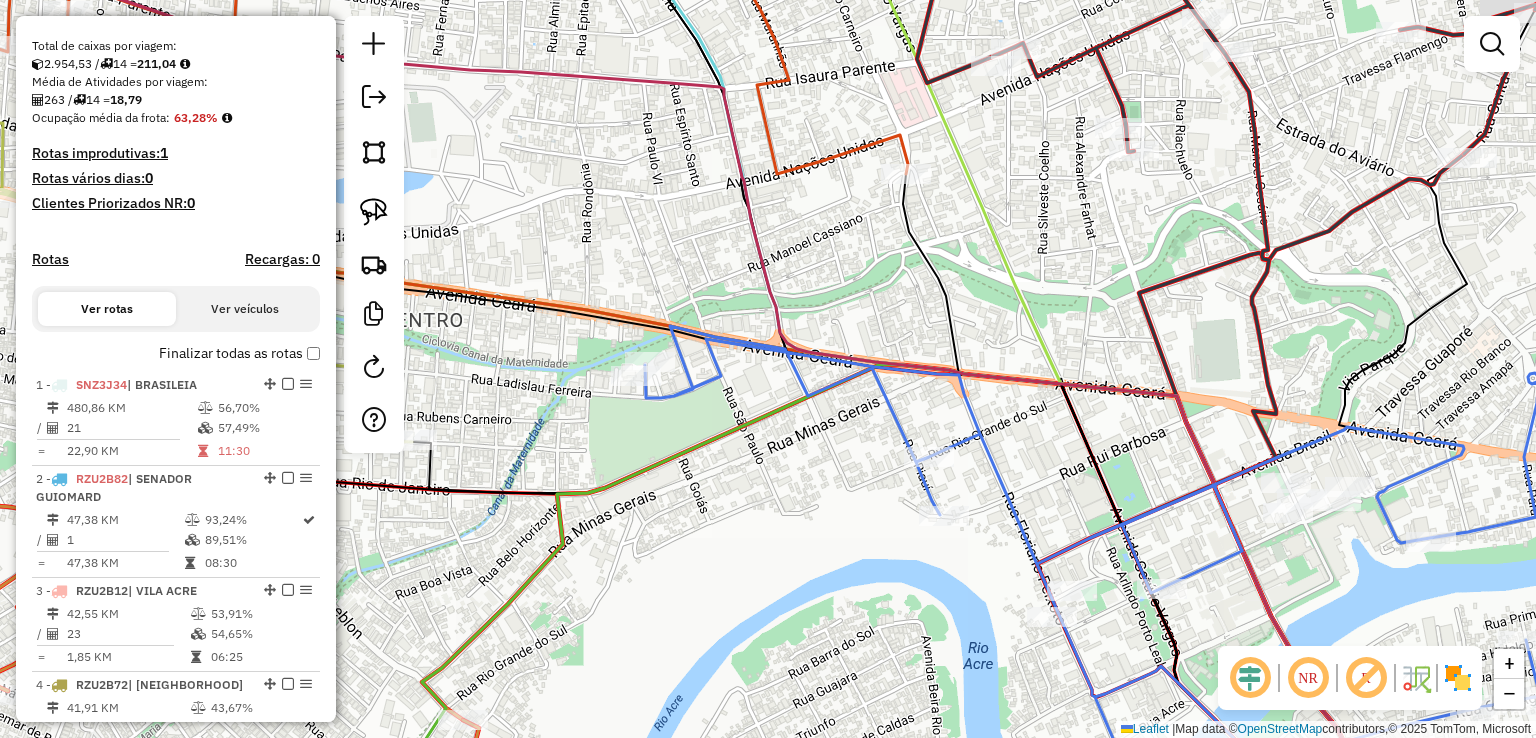 drag, startPoint x: 788, startPoint y: 441, endPoint x: 421, endPoint y: 394, distance: 369.99728 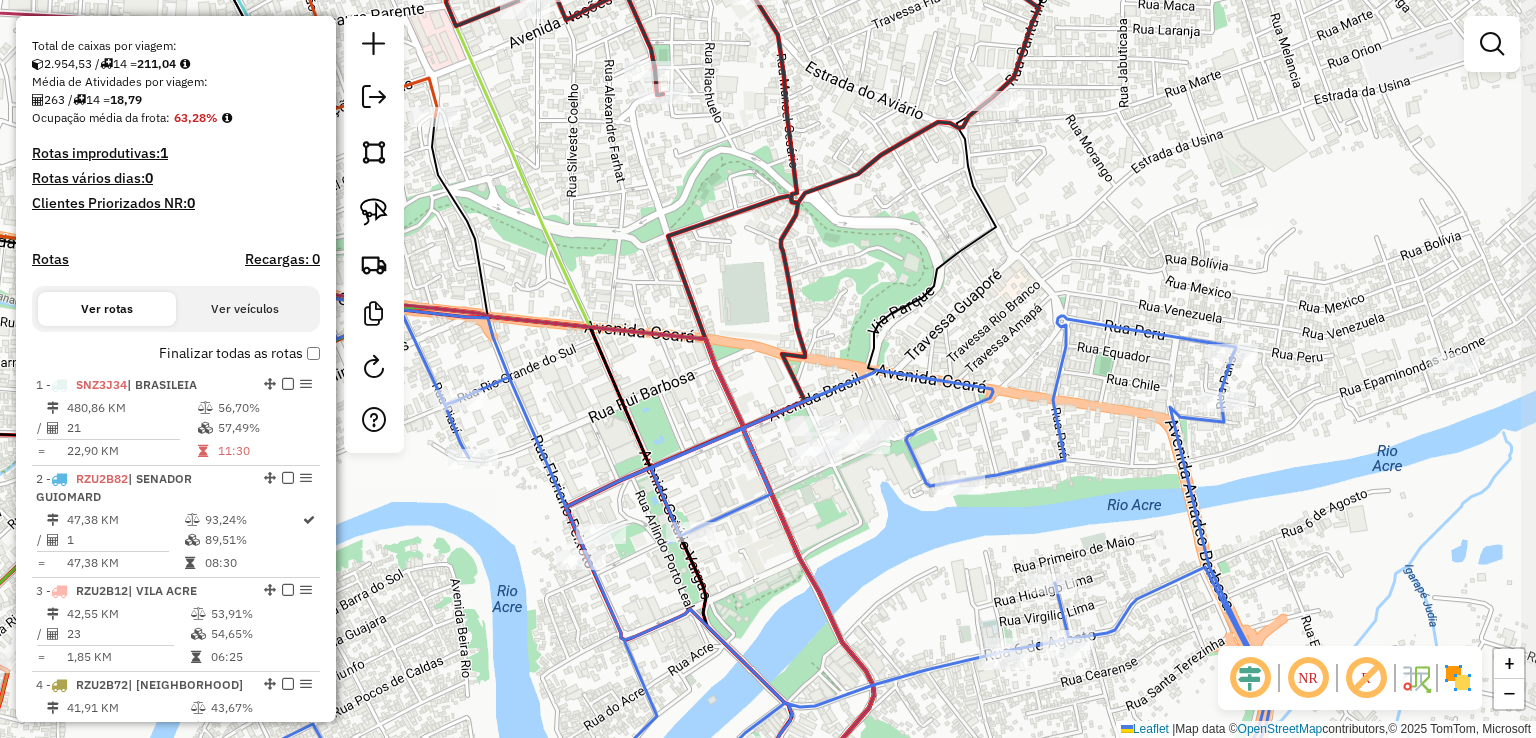 drag, startPoint x: 893, startPoint y: 481, endPoint x: 722, endPoint y: 489, distance: 171.18703 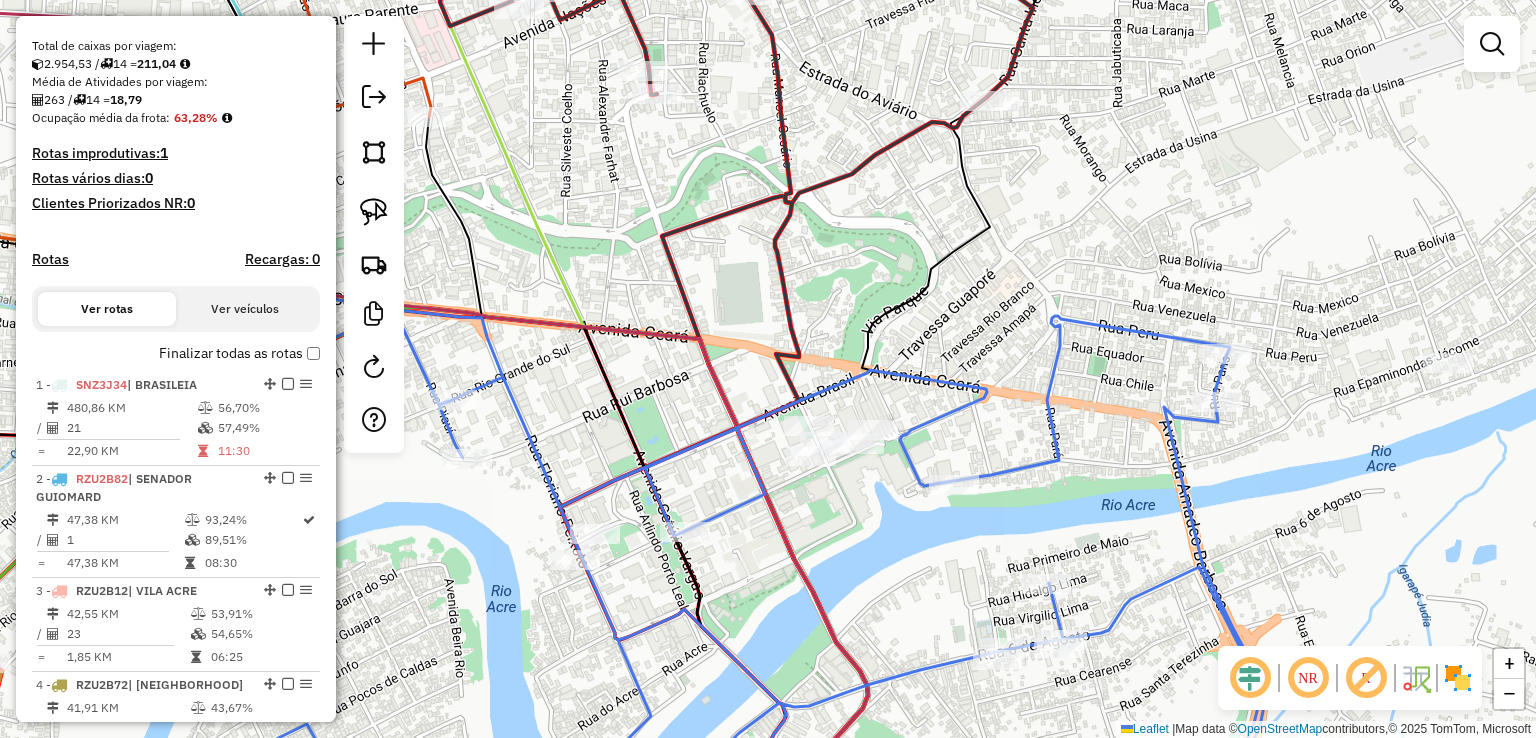 drag, startPoint x: 731, startPoint y: 475, endPoint x: 660, endPoint y: 489, distance: 72.36712 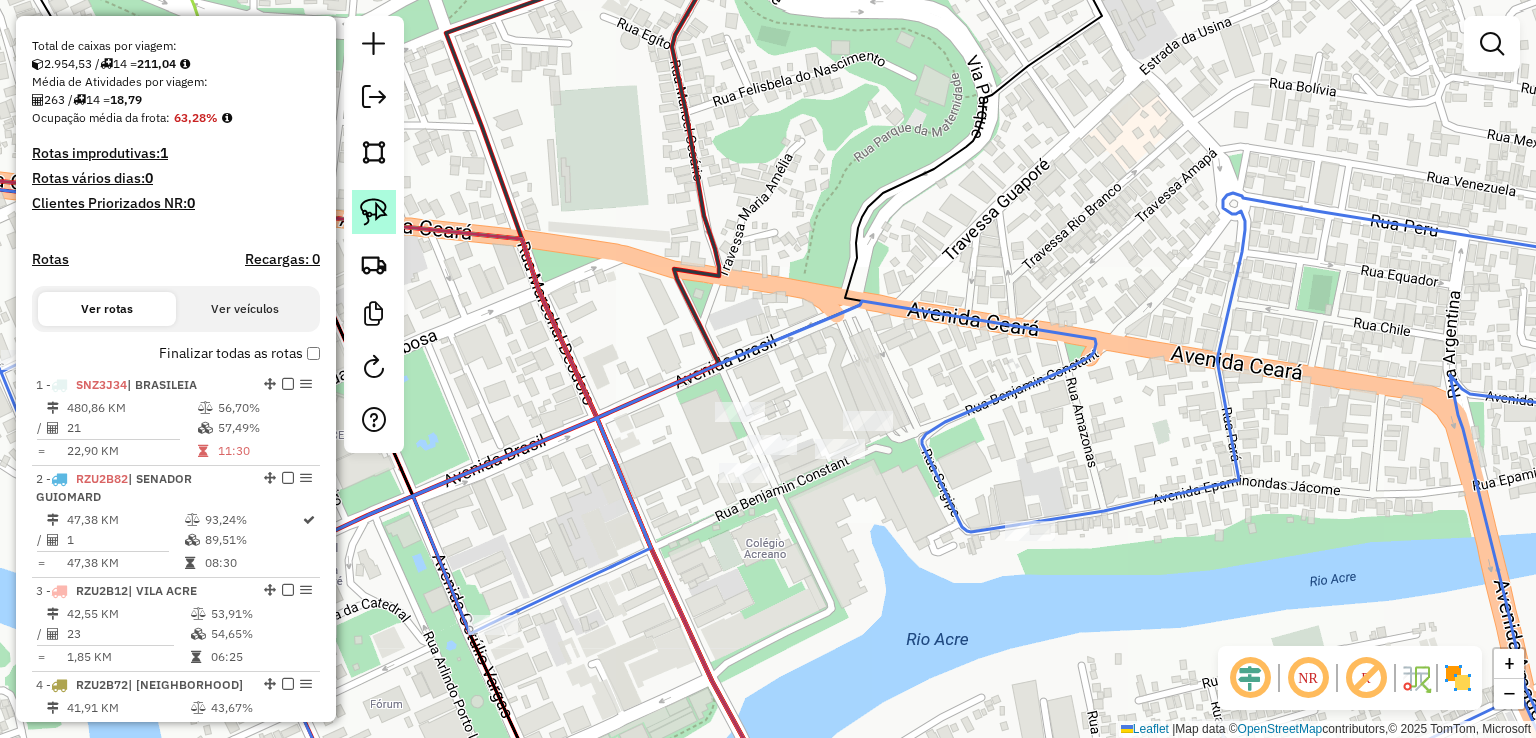 click 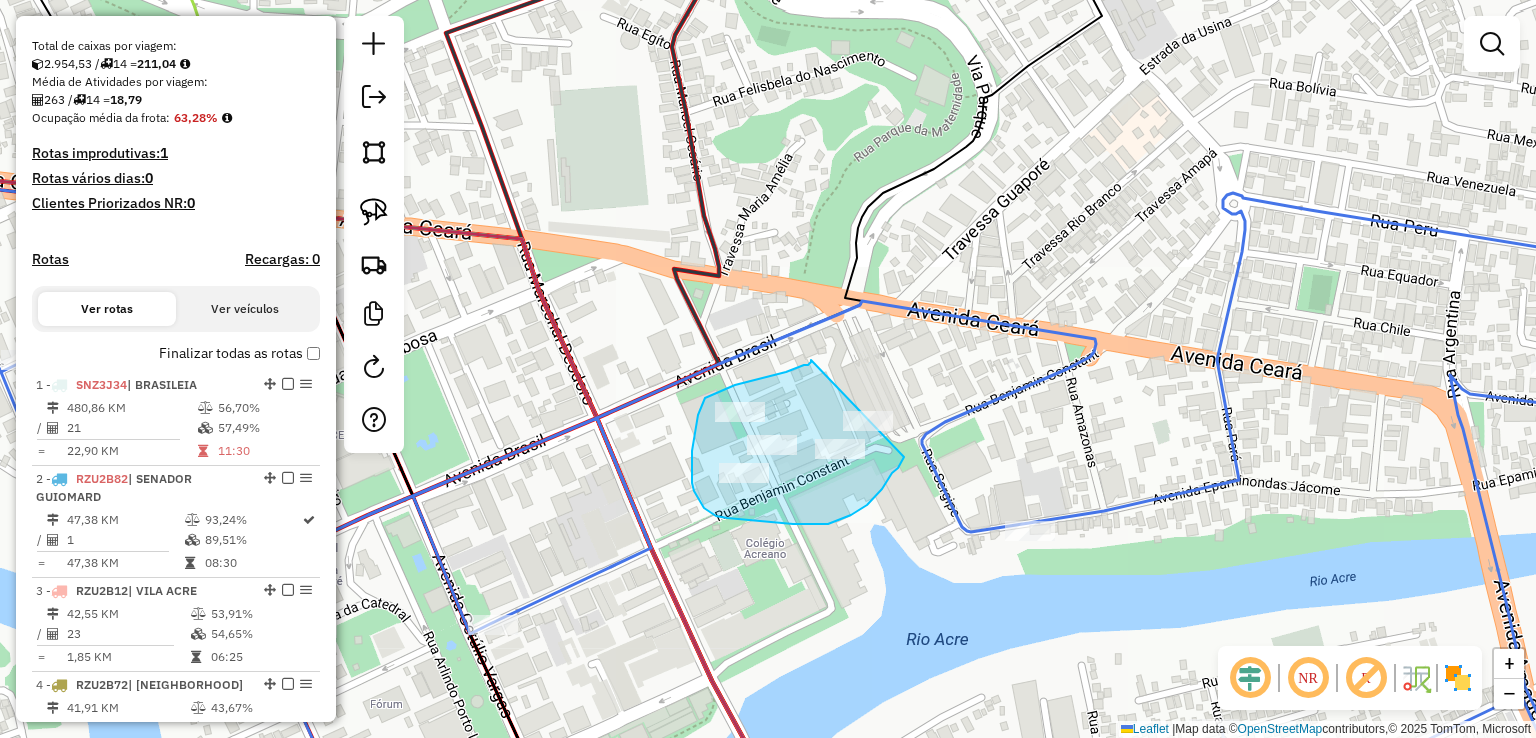 drag, startPoint x: 786, startPoint y: 372, endPoint x: 917, endPoint y: 383, distance: 131.46101 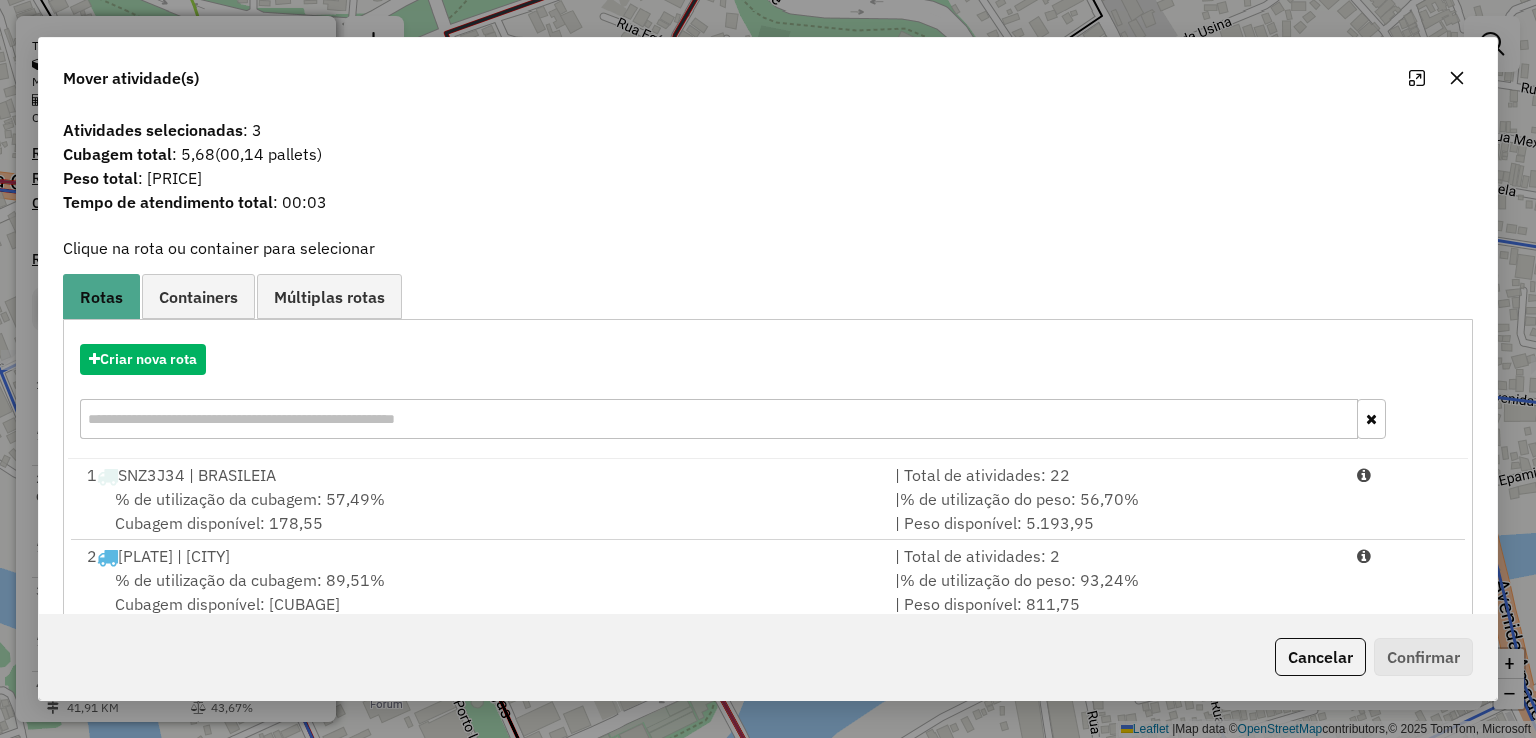 click at bounding box center (718, 419) 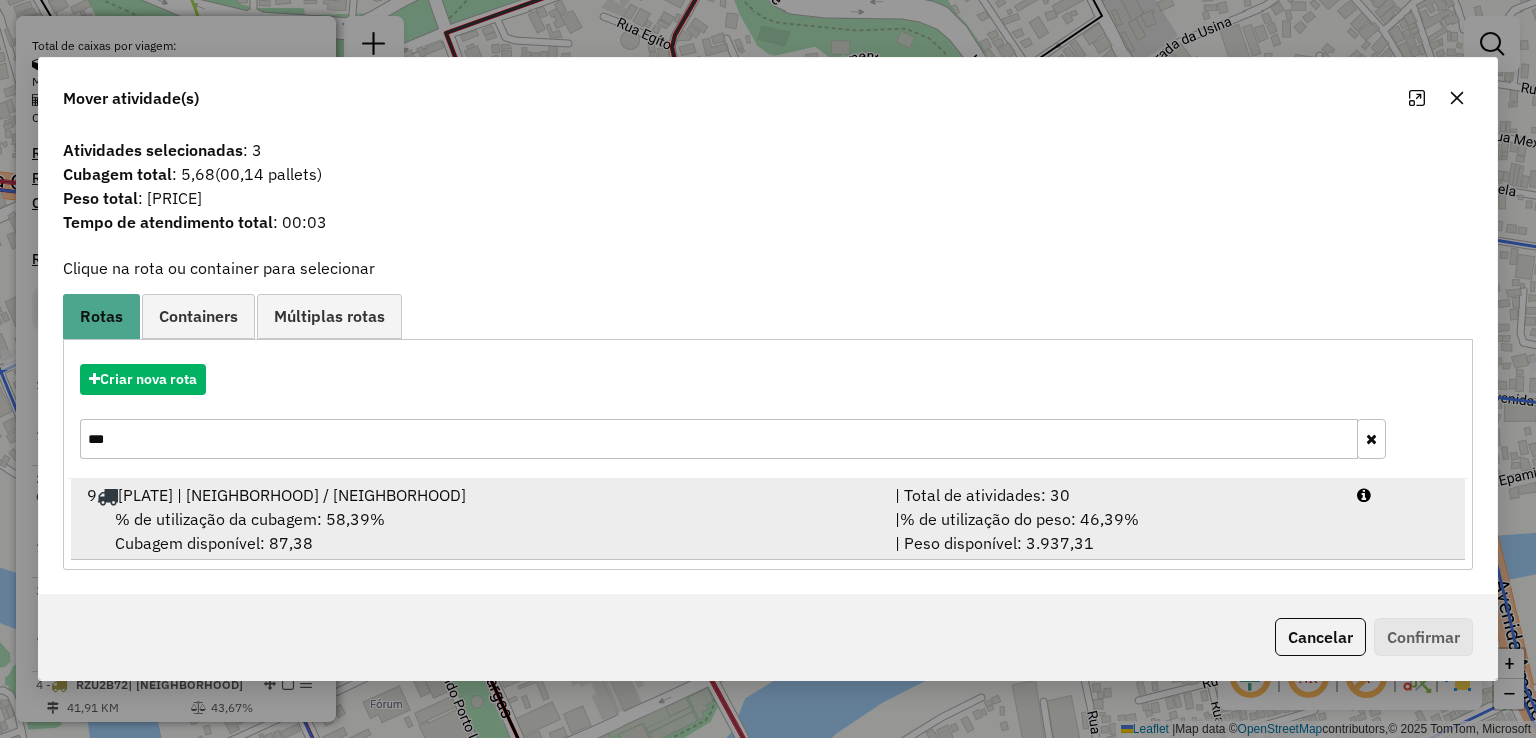 type on "***" 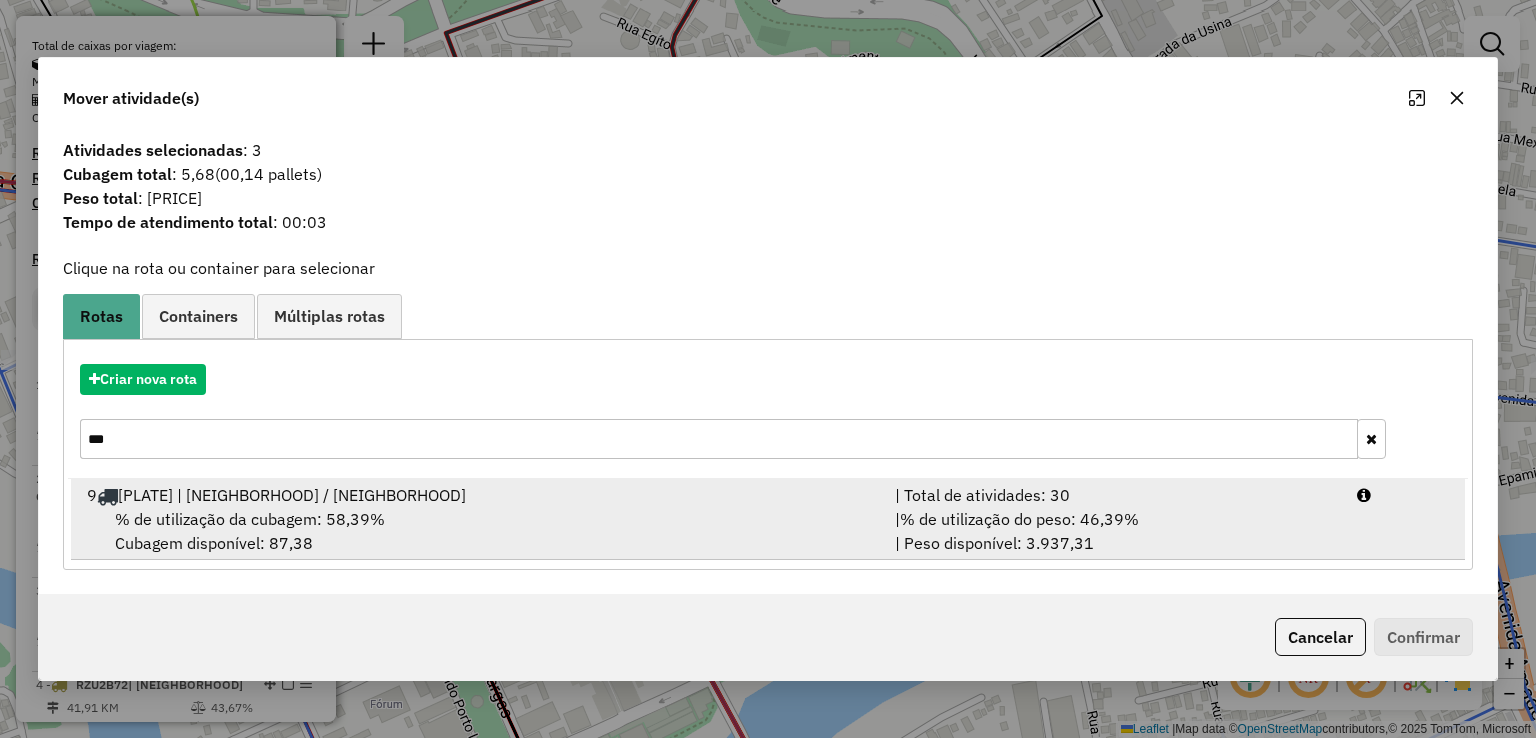 click on "9 [PLATE] | [CITY] / [NAME] | Total de atividades: 30 % de utilização da cubagem: 58,39% Cubagem disponível: 87,38 | % de utilização do peso: 46,39% | Peso disponível: 3.937,31" at bounding box center (767, 519) 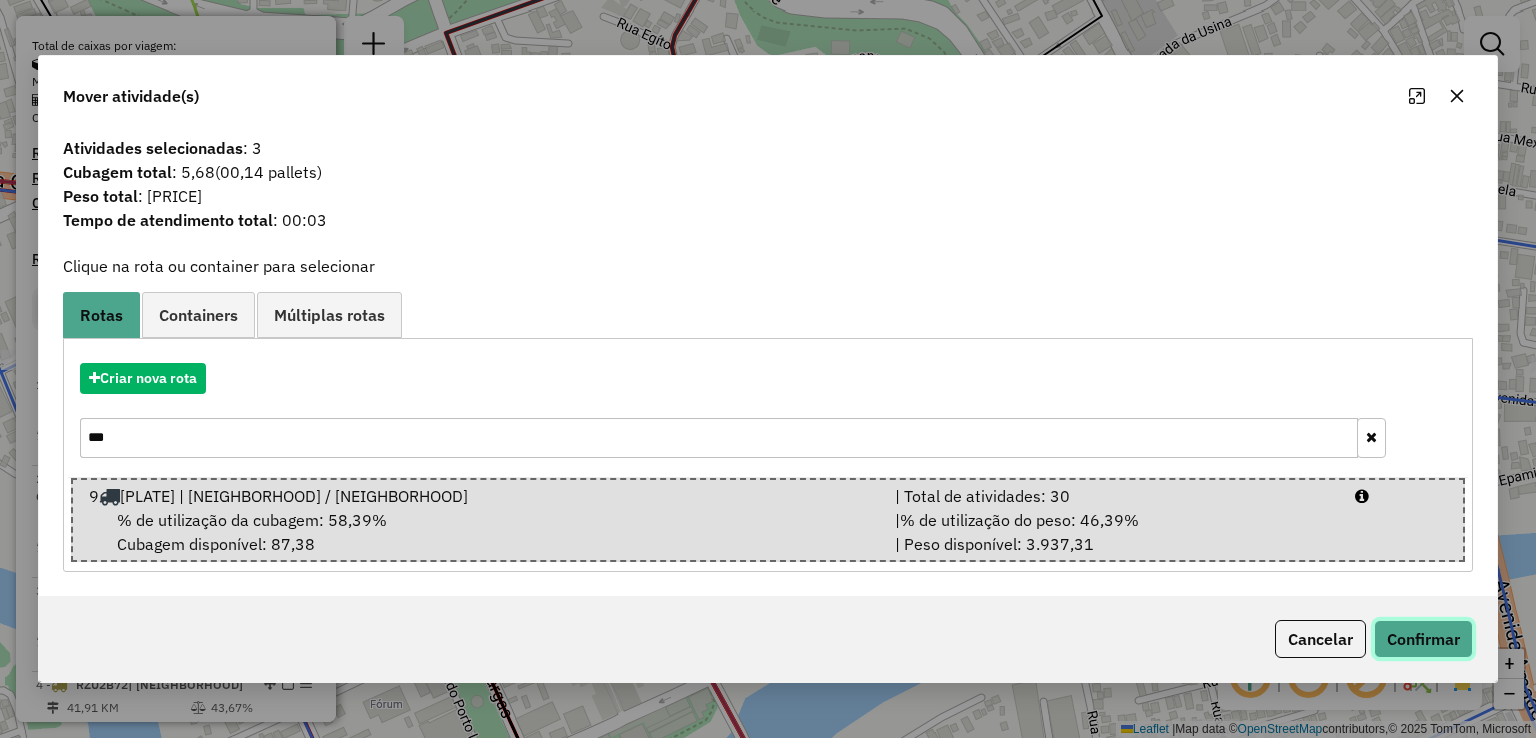 click on "Confirmar" 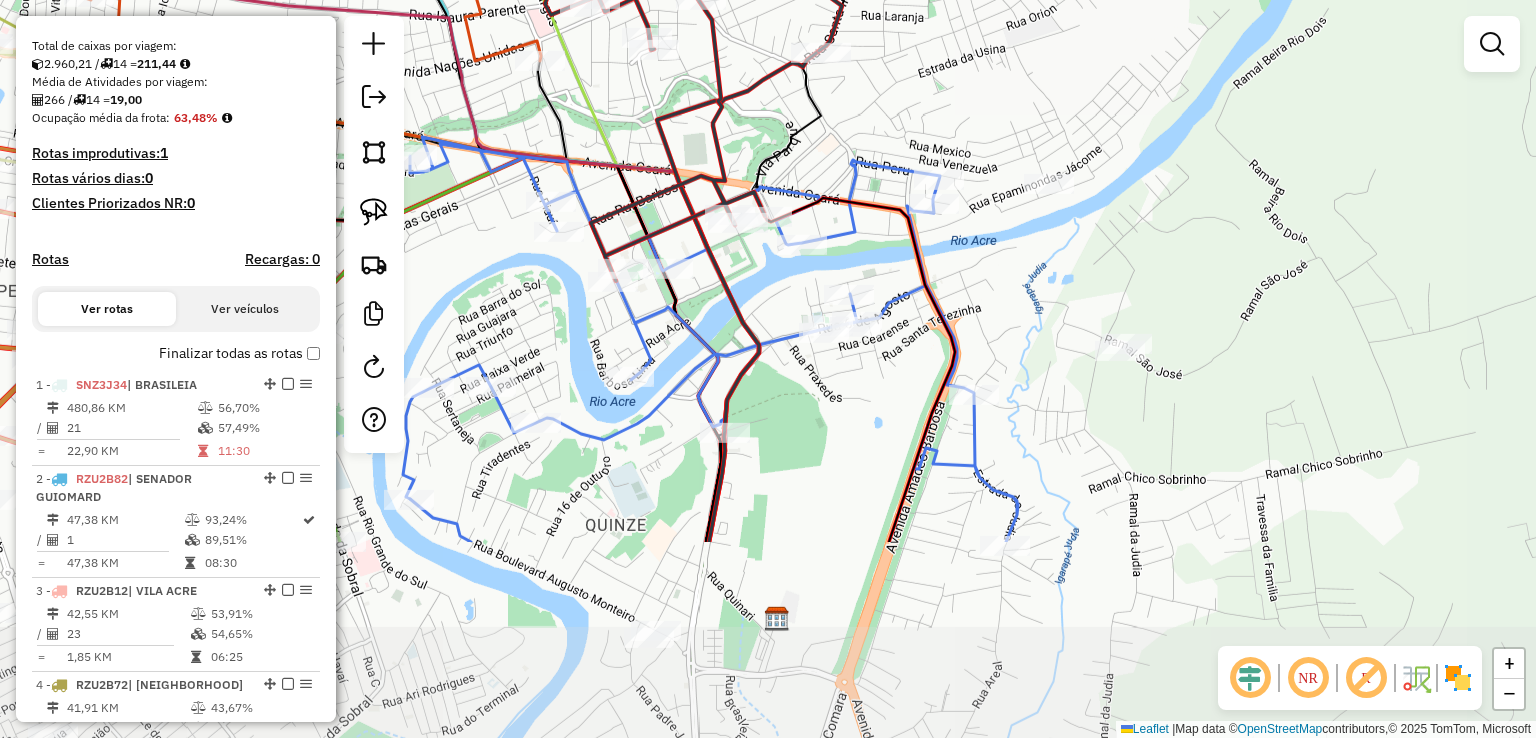 drag, startPoint x: 1044, startPoint y: 417, endPoint x: 1020, endPoint y: 285, distance: 134.16408 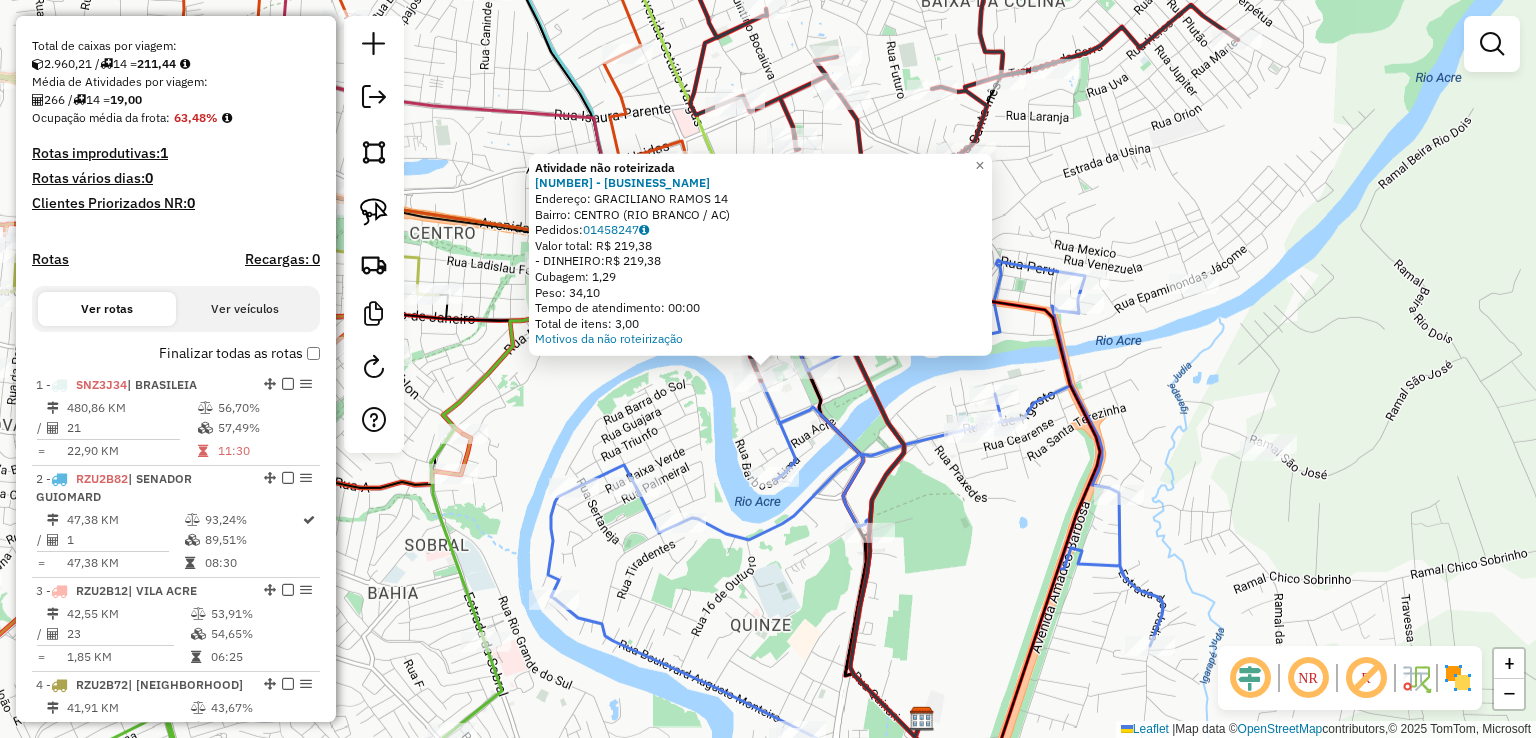 click on "Atividade não roteirizada [NUMBER] - [BUSINESS_NAME]  Endereço:  [STREET_NAME] [NUMBER]   Bairro: [NEIGHBORHOOD] ([CITY] / [STATE])   Pedidos:  [NUMBER]   Valor total: R$ [PRICE]   - DINHEIRO:  R$ [PRICE]   Cubagem: [CUBAGE]   Peso: [WEIGHT]   Tempo de atendimento: [TIME]   Total de itens: [NUMBER]  Motivos da não roteirização × Janela de atendimento Grade de atendimento Capacidade Transportadoras Veículos Cliente Pedidos  Rotas Selecione os dias de semana para filtrar as janelas de atendimento  Seg   Ter   Qua   Qui   Sex   Sáb   Dom  Informe o período da janela de atendimento: De: Até:  Filtrar exatamente a janela do cliente  Considerar janela de atendimento padrão  Selecione os dias de semana para filtrar as grades de atendimento  Seg   Ter   Qua   Qui   Sex   Sáb   Dom   Considerar clientes sem dia de atendimento cadastrado  Clientes fora do dia de atendimento selecionado Filtrar as atividades entre os valores definidos abaixo:  Peso mínimo:   Peso máximo:   Cubagem mínima:   Cubagem máxima:   De:   Até:   De:   Até:  +" 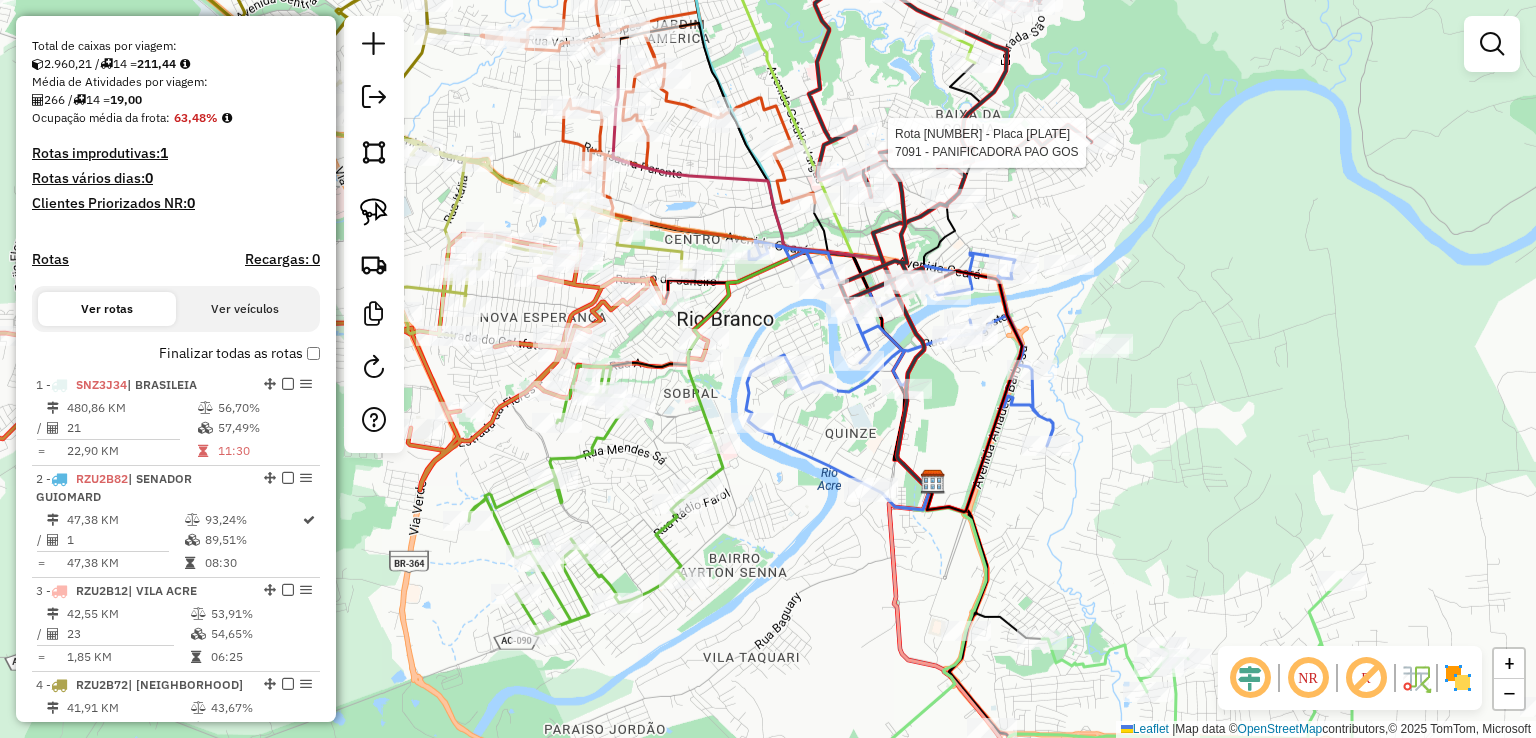 select on "*********" 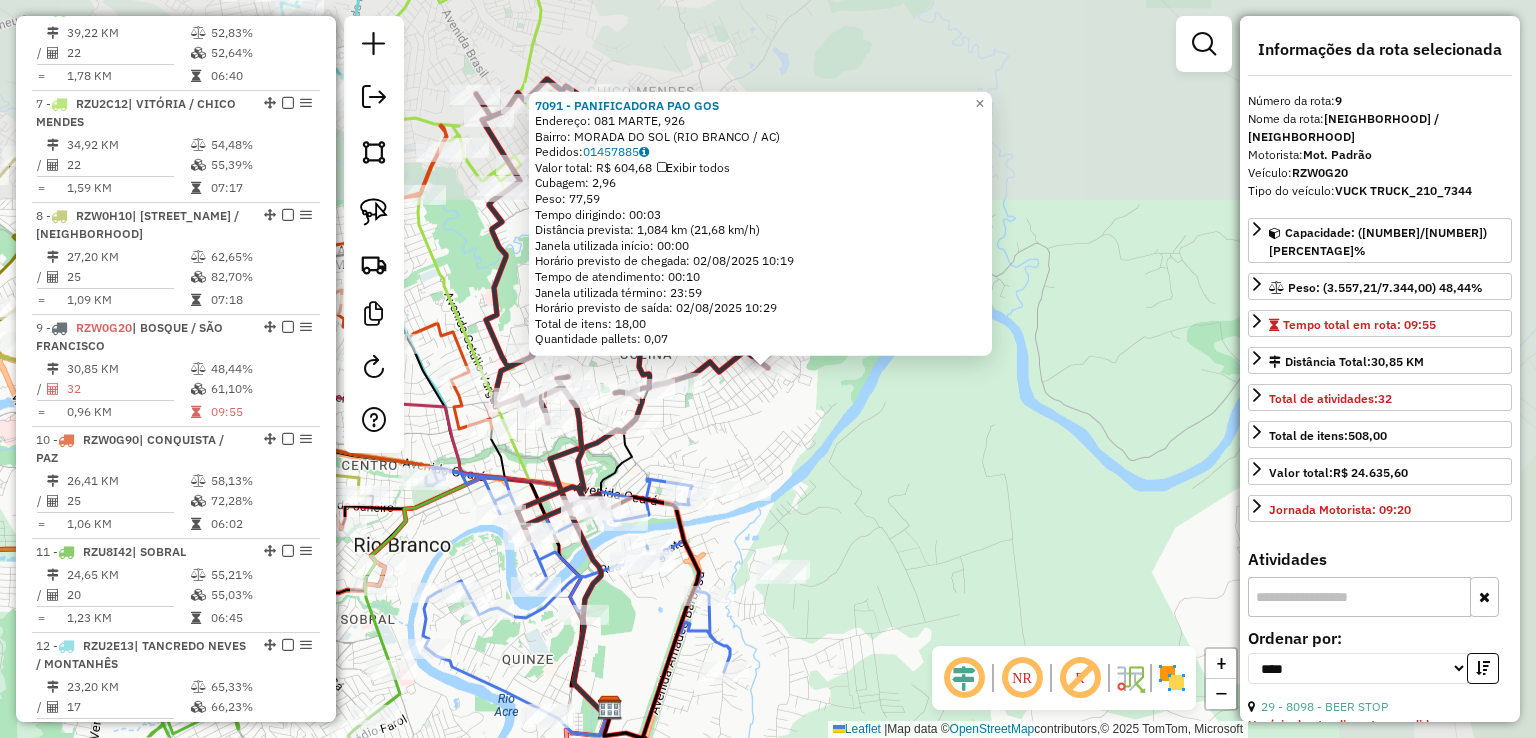 scroll, scrollTop: 1596, scrollLeft: 0, axis: vertical 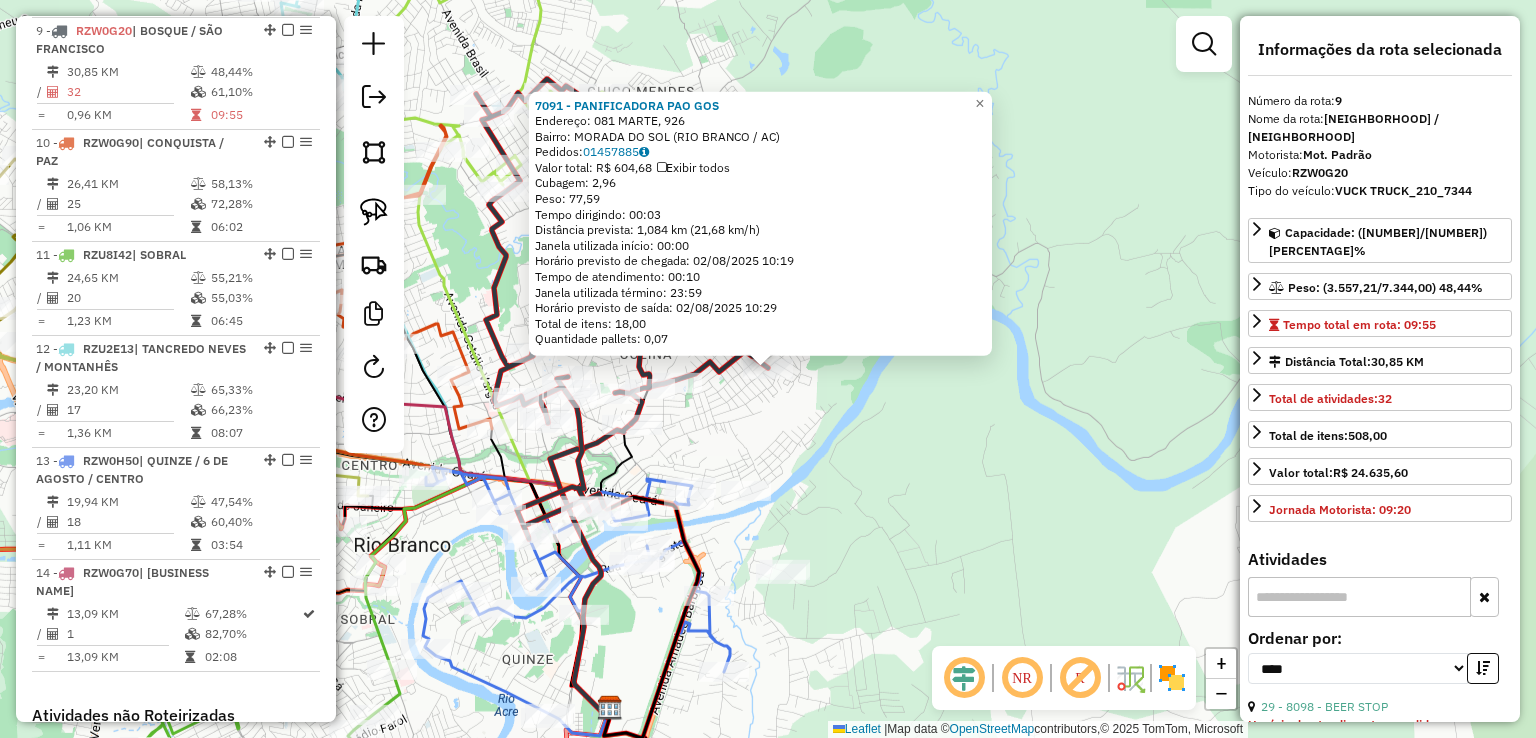 click on "7091 - PANIFICADORA PAO GOS  Endereço: 081 MARTE, [NUMBER]   Bairro: MORADA DO SOL ([CITY] / [STATE])   Pedidos:  [ORDER_ID]   Valor total: R$ 604,68   Exibir todos   Cubagem: 2,96  Peso: 77,59  Tempo dirigindo: 00:03   Distância prevista: 1,084 km (21,68 km/h)   Janela utilizada início: 00:00   Horário previsto de chegada: 02/08/2025 10:19   Tempo de atendimento: 00:10   Janela utilizada término: 23:59   Horário previsto de saída: 02/08/2025 10:29   Total de itens: 18,00   Quantidade pallets: 0,07  × Janela de atendimento Grade de atendimento Capacidade Transportadoras Veículos Cliente Pedidos  Rotas Selecione os dias de semana para filtrar as janelas de atendimento  Seg   Ter   Qua   Qui   Sex   Sáb   Dom  Informe o período da janela de atendimento: De: Até:  Filtrar exatamente a janela do cliente  Considerar janela de atendimento padrão  Selecione os dias de semana para filtrar as grades de atendimento  Seg   Ter   Qua   Qui   Sex   Sáb   Dom   Considerar clientes sem dia de atendimento cadastrado +" 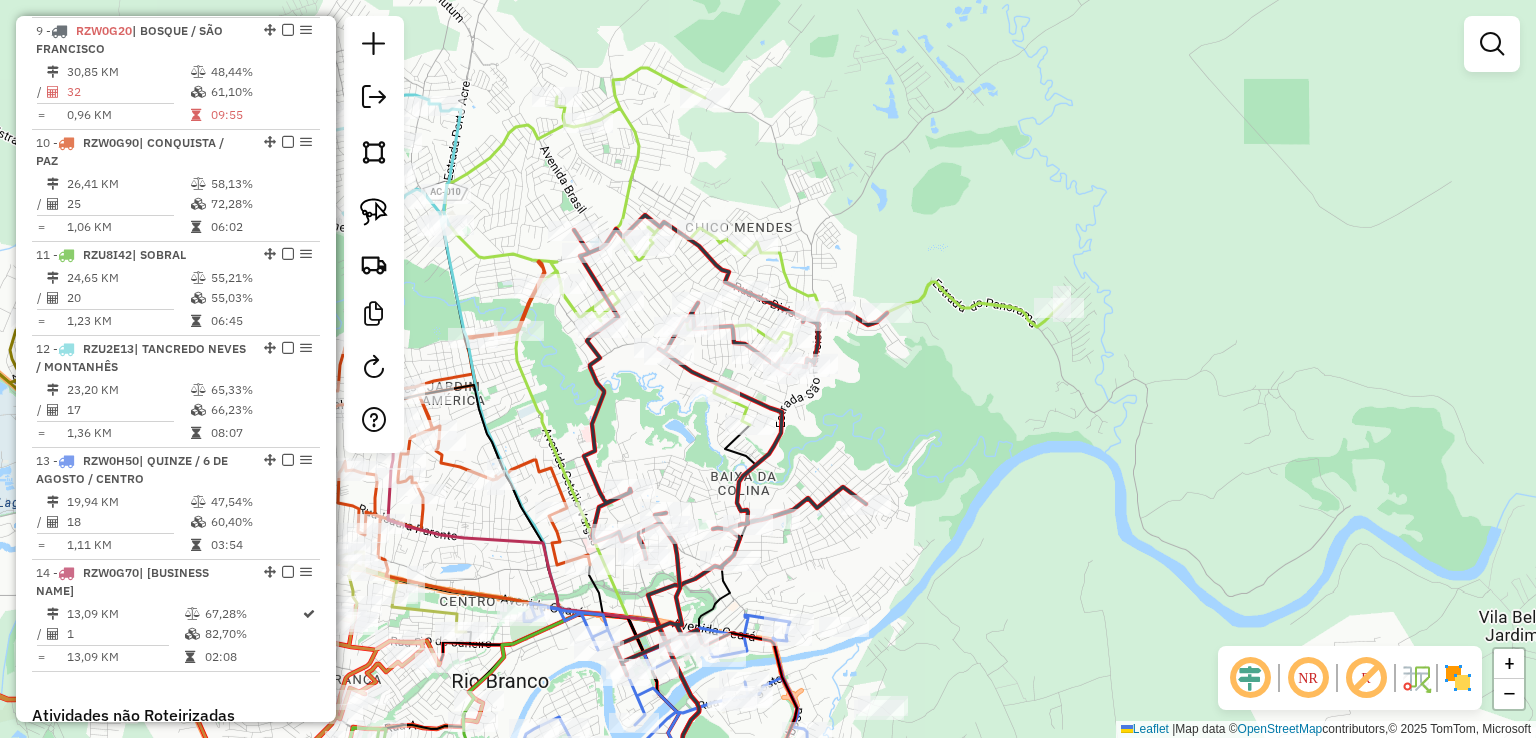 drag, startPoint x: 867, startPoint y: 301, endPoint x: 965, endPoint y: 437, distance: 167.63054 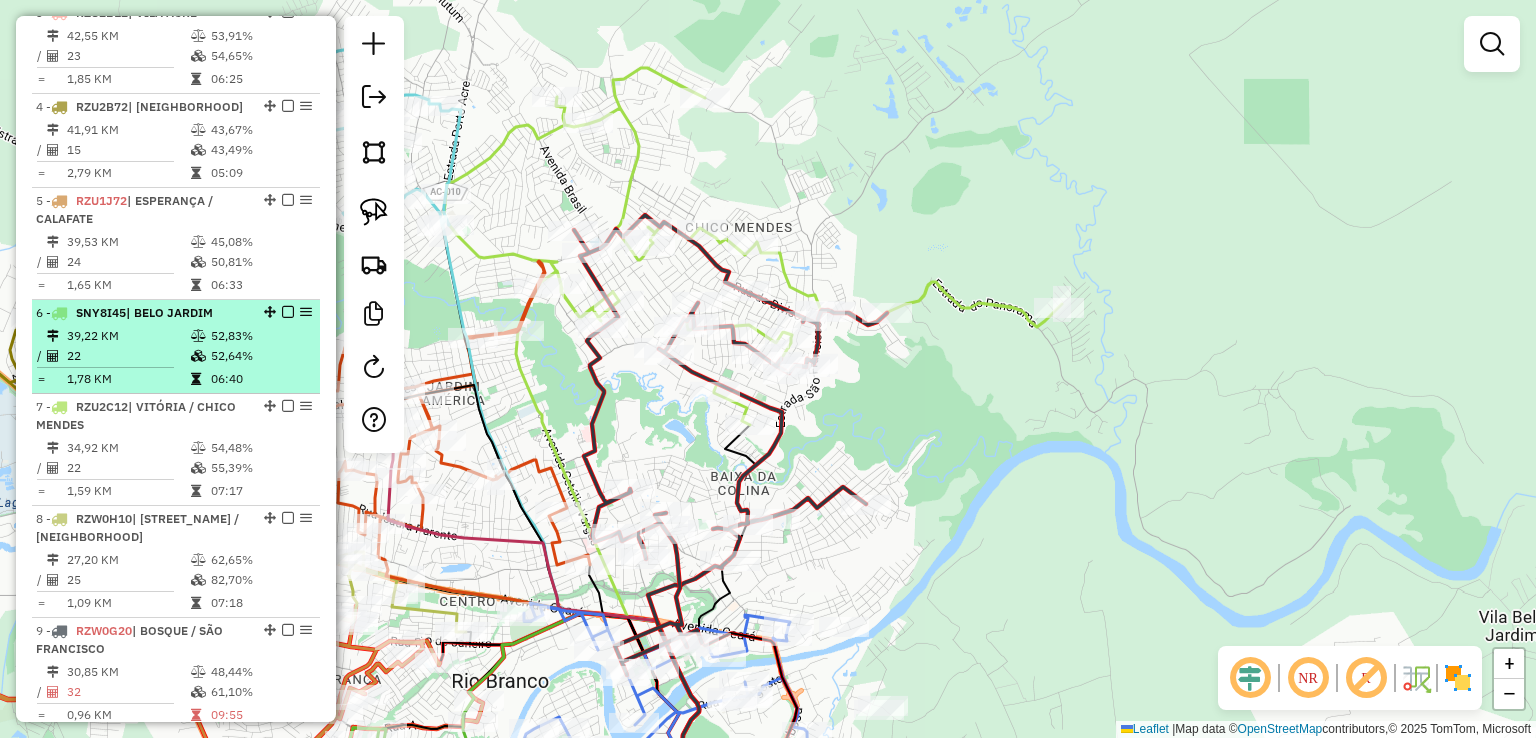 scroll, scrollTop: 496, scrollLeft: 0, axis: vertical 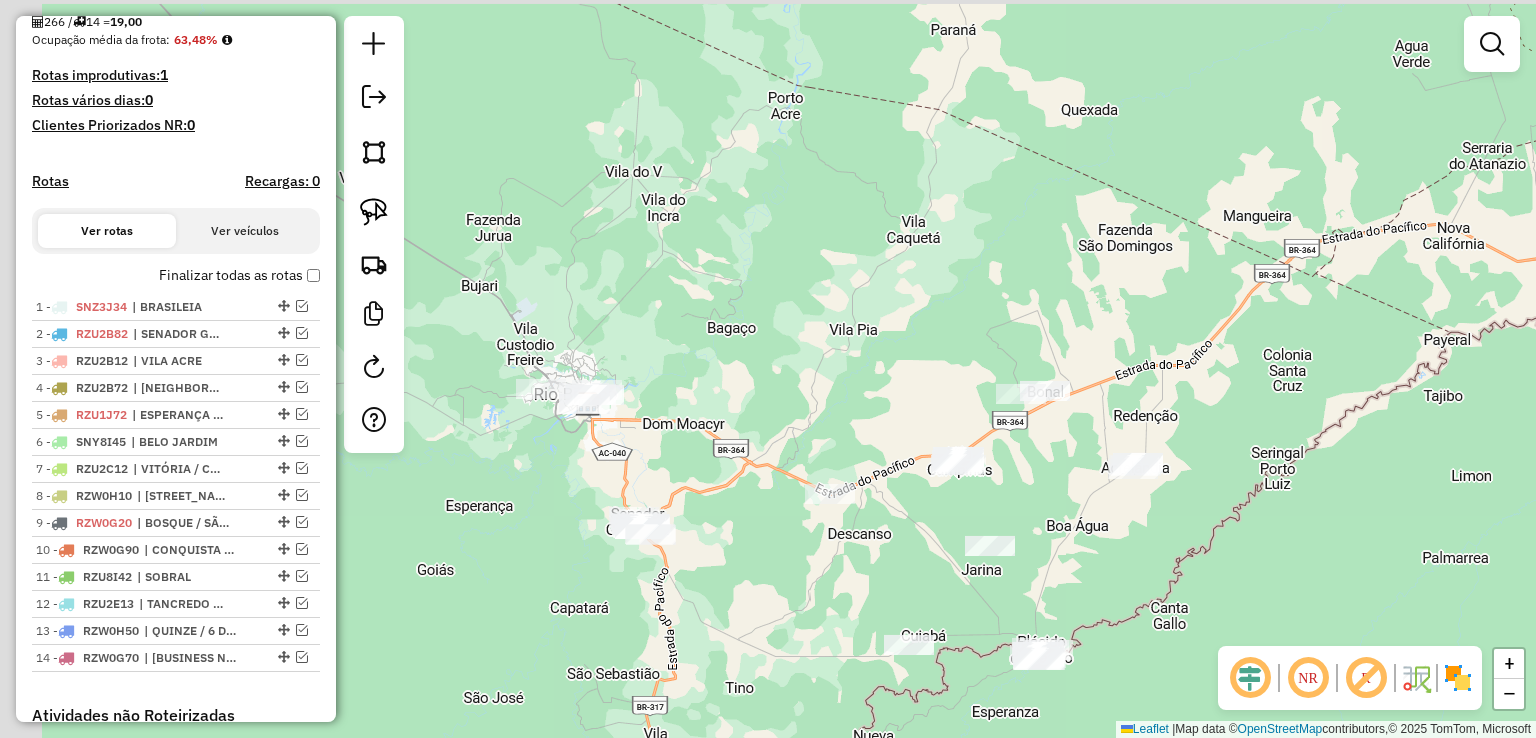 drag, startPoint x: 632, startPoint y: 238, endPoint x: 1055, endPoint y: 504, distance: 499.6849 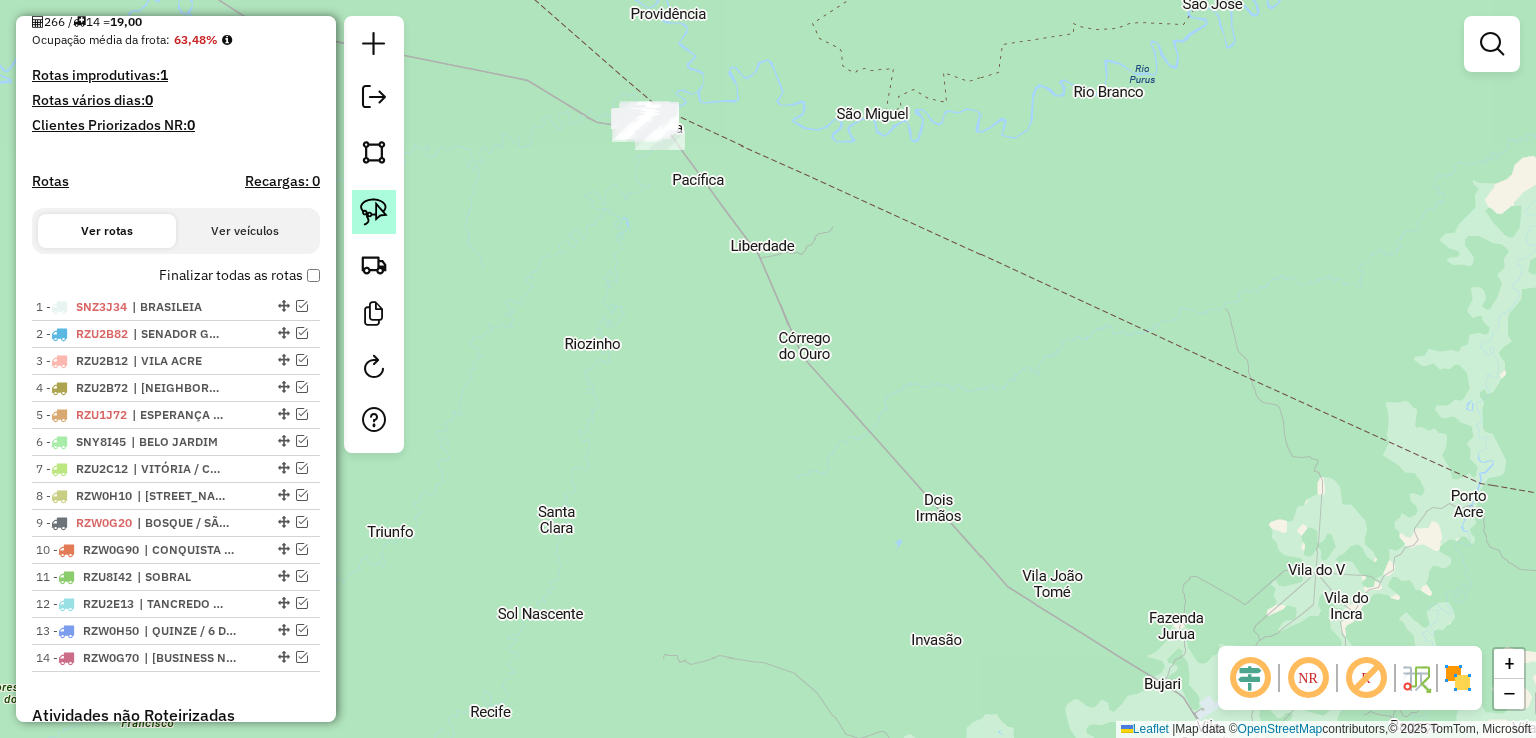 click 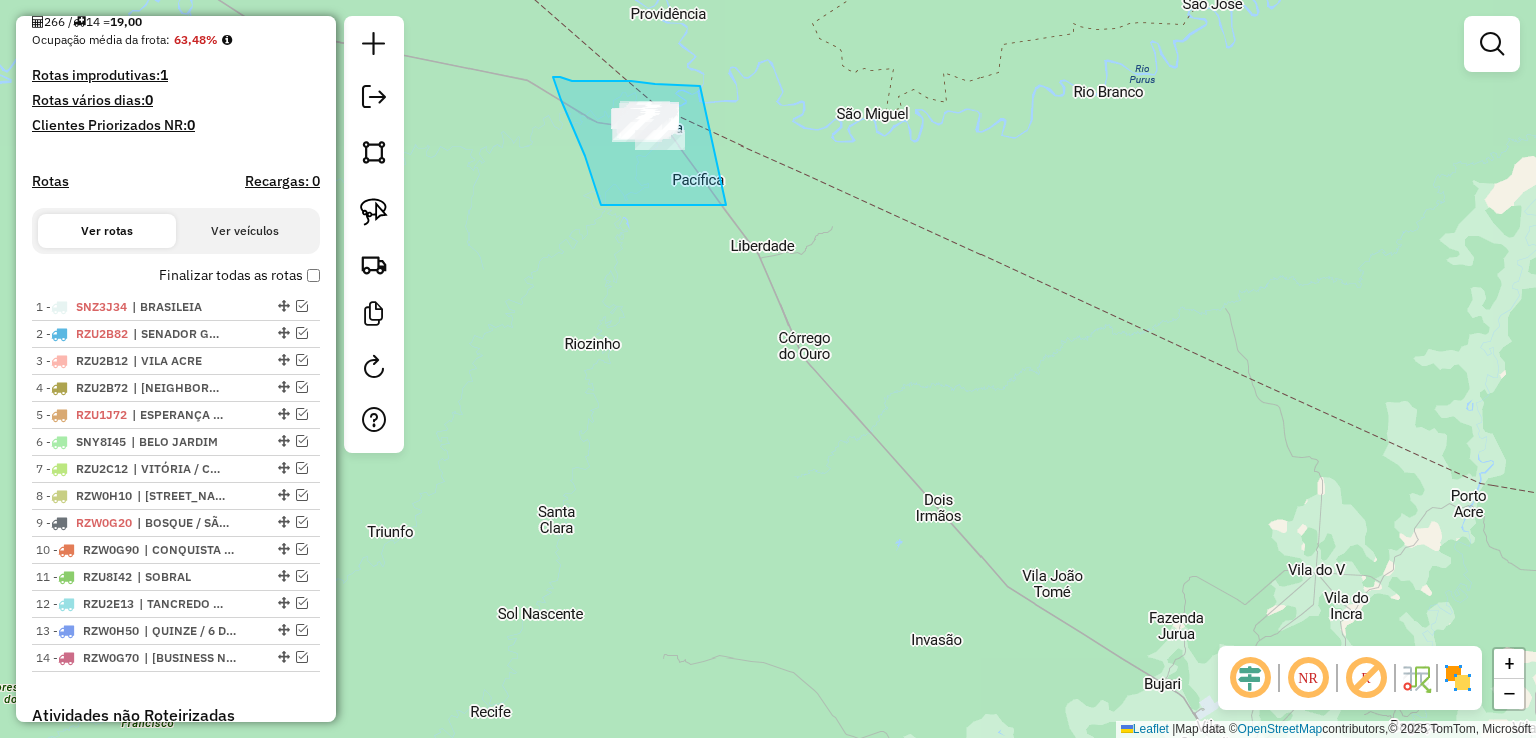drag, startPoint x: 700, startPoint y: 86, endPoint x: 726, endPoint y: 205, distance: 121.80723 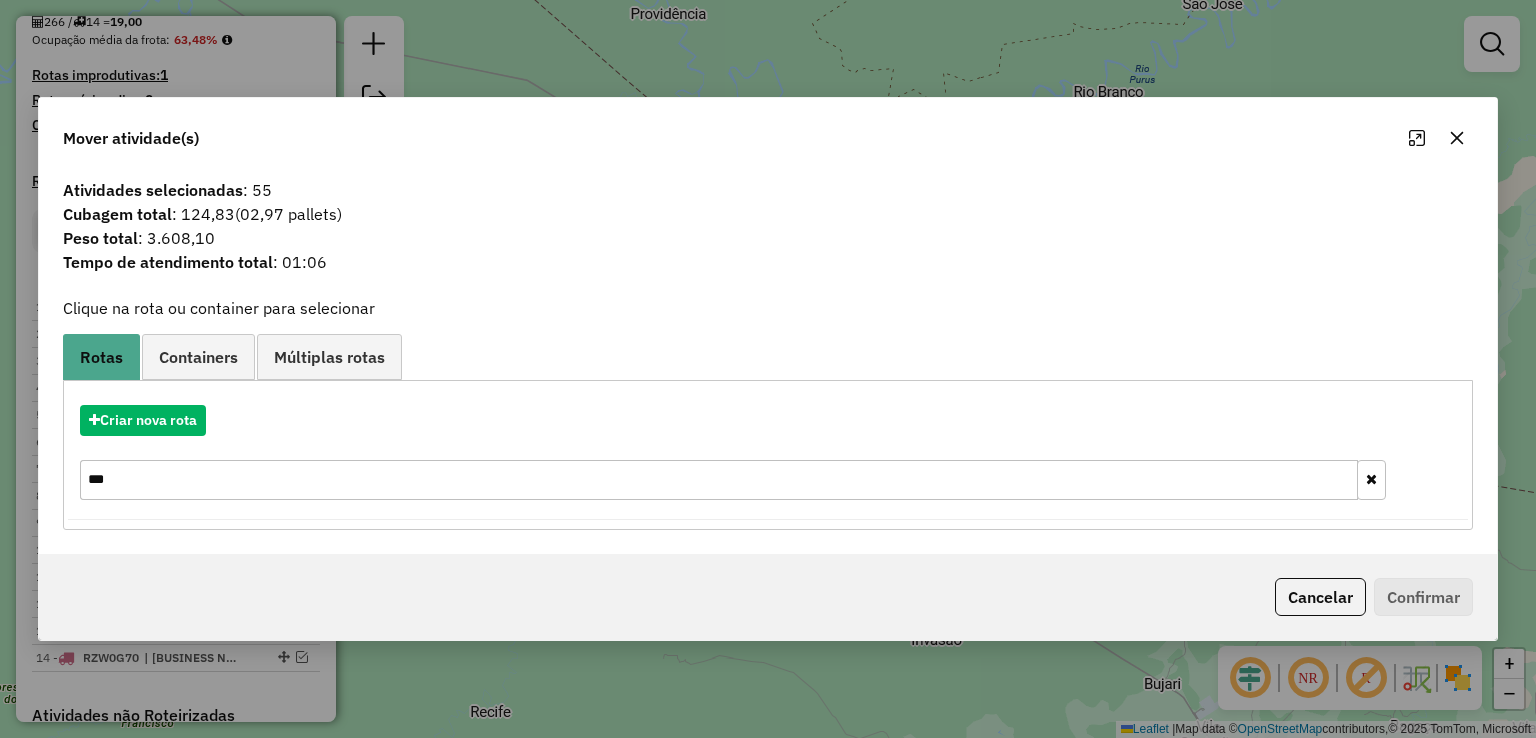 click on "Atividades selecionadas : [NUMBER] Cubagem total : [NUMBER] ( [NUMBER] pallets) Peso total : [NUMBER] Tempo de atendimento total : [TIME] Clique na rota ou container para selecionar Rotas Containers Múltiplas rotas Criar nova rota *** Criar novo container Container Padrão Peso total: 13.729,07 Cubagem total: 481,49 Total de atividades/pedidos: 192 Selecione os Veículos (é necessário selecionar ao menos 1 veículo) : Disponíveis: 59 OYW5028 - CARRETA (C: 1176,00 - P: 35000,00) (VD) OYW5029 - CARRETA (C: 1176,00 - P: 35000,00) (VD) PCW6745 - TRUCK_336_9090 (C: 336,00 - P: 9090,00) (VD) QLV8A86 - TRUCK_420_12030 (C: 420,00 - P: 12030,00) (VD) QLV8A96 - TRUCK_420_12030 (C: 420,00 - P: 12030,00) (VD) QWO9H62 - TRUCK_420_12500 (C: 420,00 - P: 12500,00) (VD) QWO9H72 - TRUCK_420_12500 (C: 420,00 - P: 12500,00) (VD) QWP3F49 - TRUCK_336_9090 (C: 336,00 - P: 9090,00) (VD) QWP3F59 - TRUCK_336_9090 (C: 336,00 - P: 9090,00) (VD) QWQ3I84 - SAVEIRO (C: 30,00 - P: 640,00) (VD) Selecionados: 0" 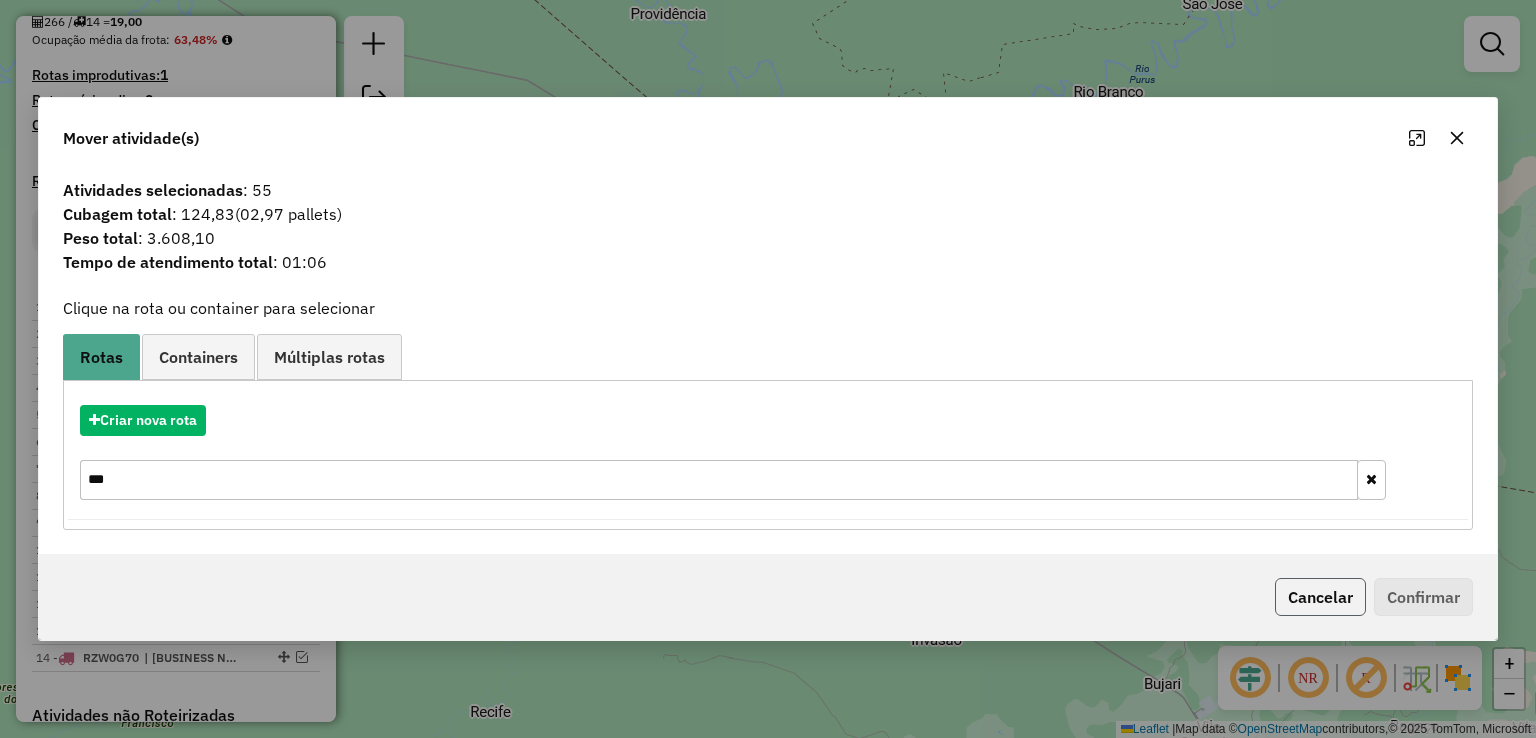 click on "Cancelar" 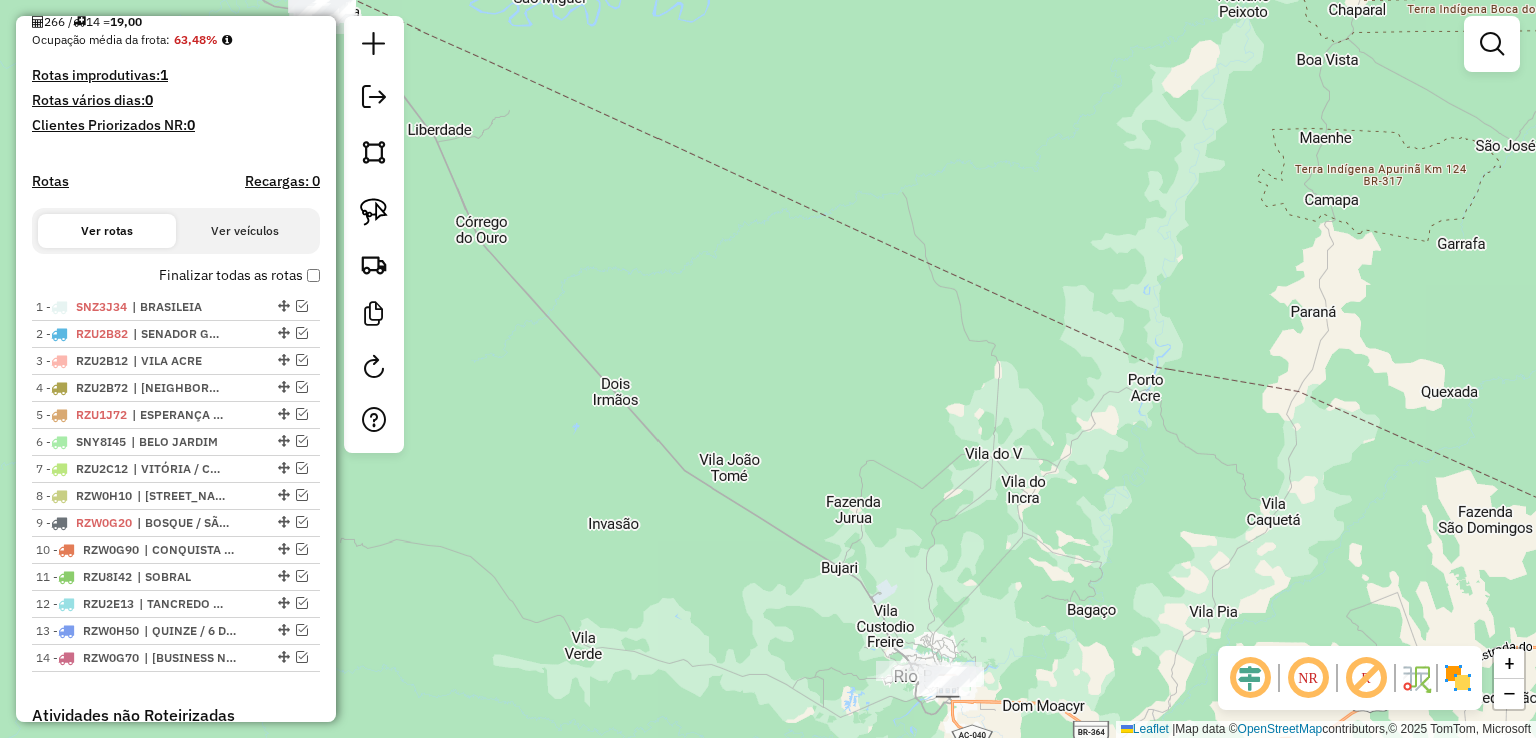 drag, startPoint x: 1103, startPoint y: 424, endPoint x: 587, endPoint y: 131, distance: 593.38434 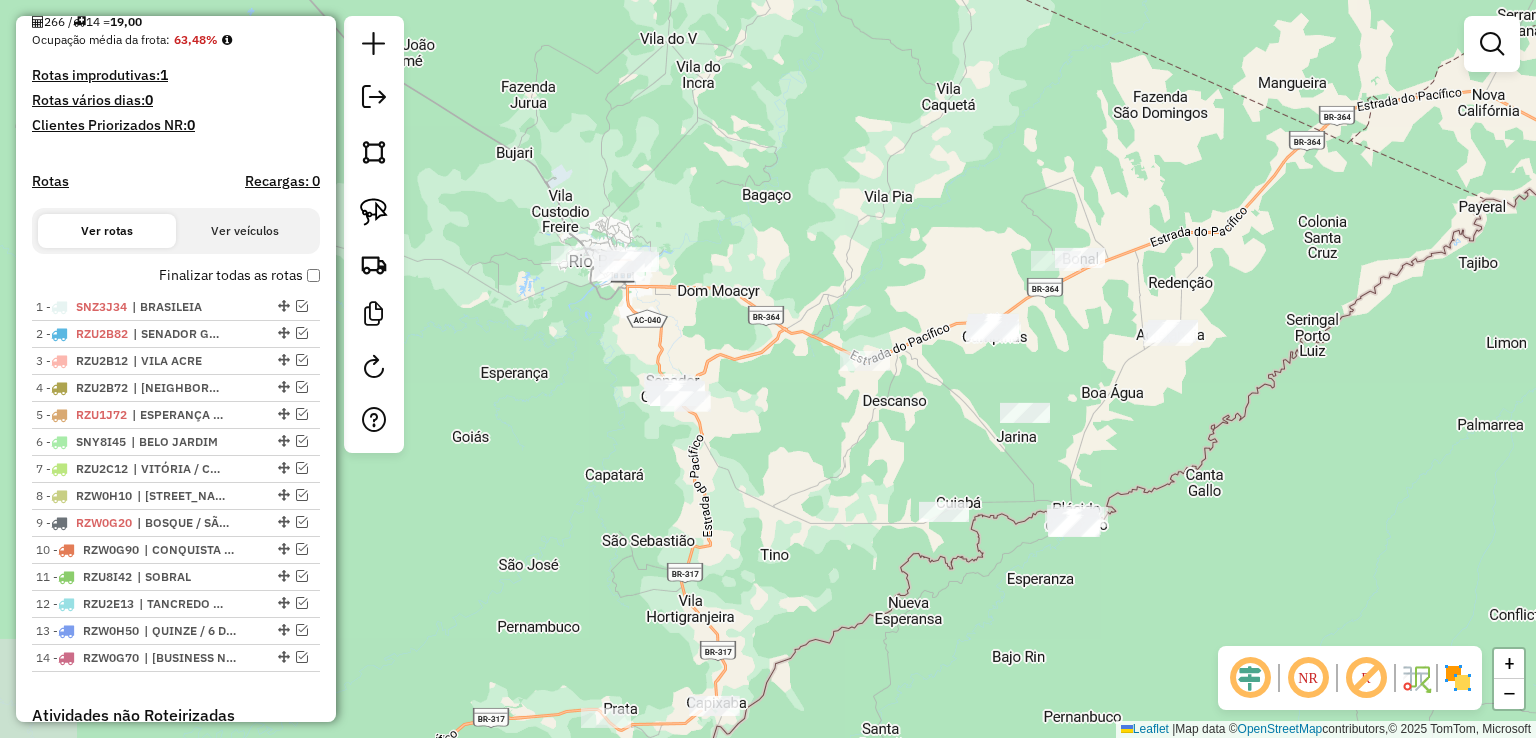 drag, startPoint x: 814, startPoint y: 393, endPoint x: 779, endPoint y: 270, distance: 127.88276 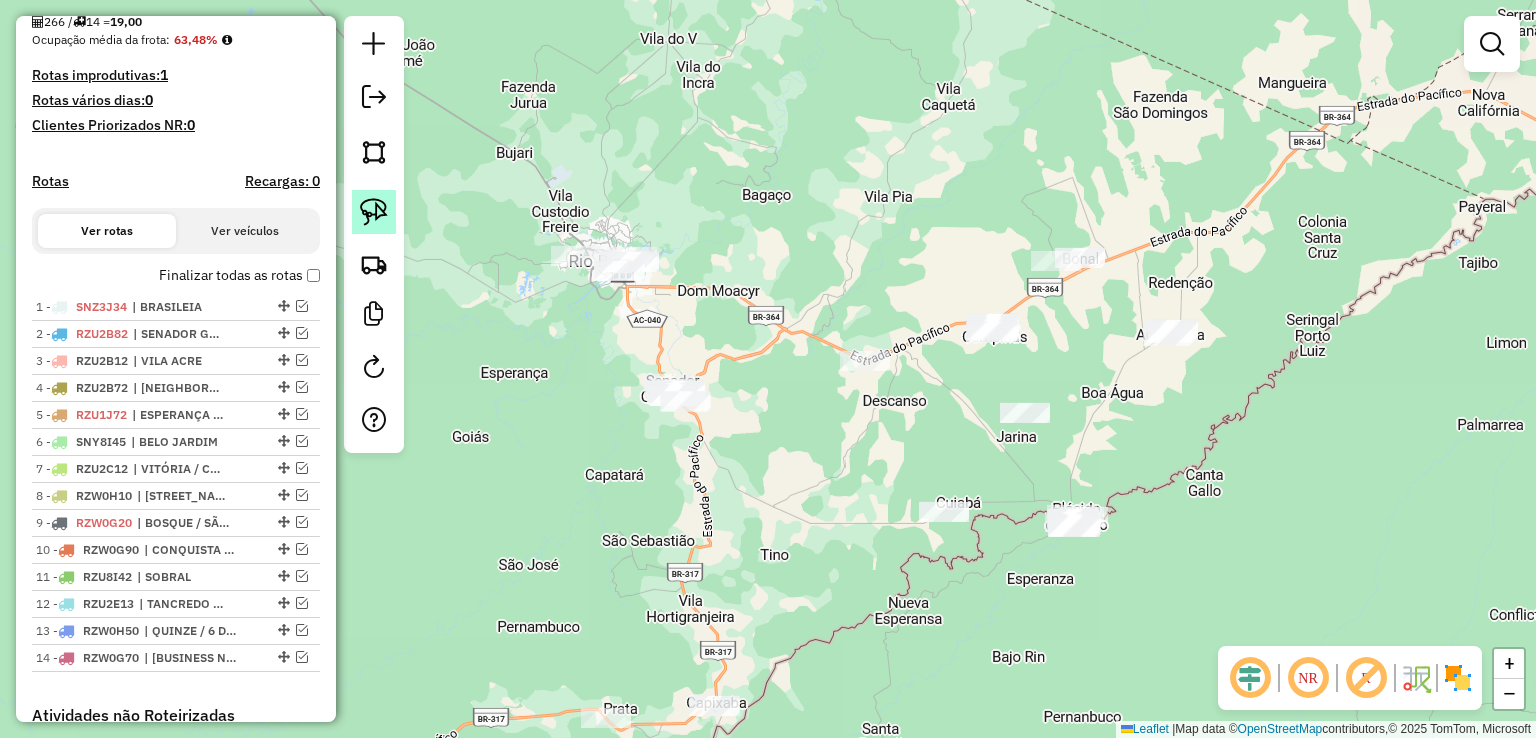 click 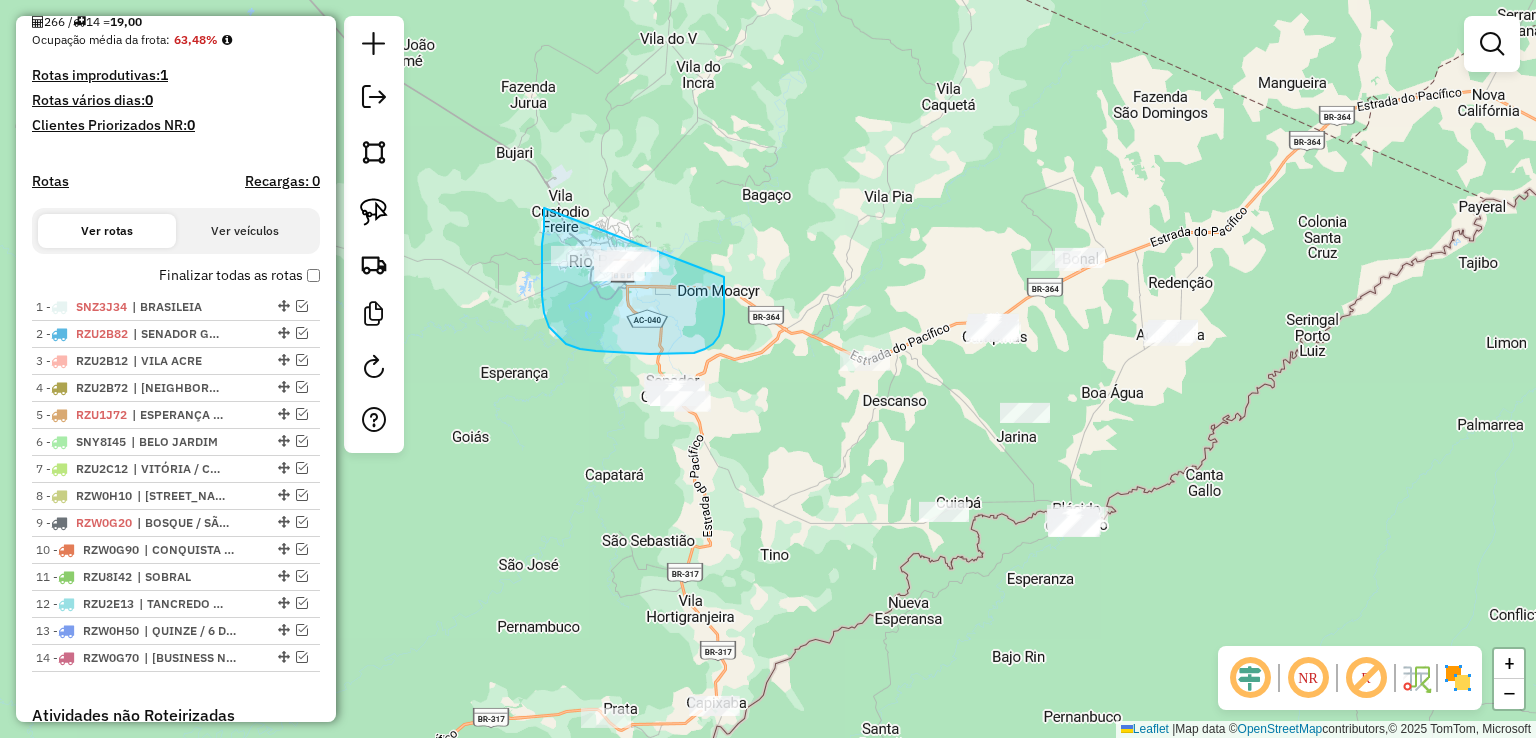 drag, startPoint x: 544, startPoint y: 209, endPoint x: 724, endPoint y: 213, distance: 180.04443 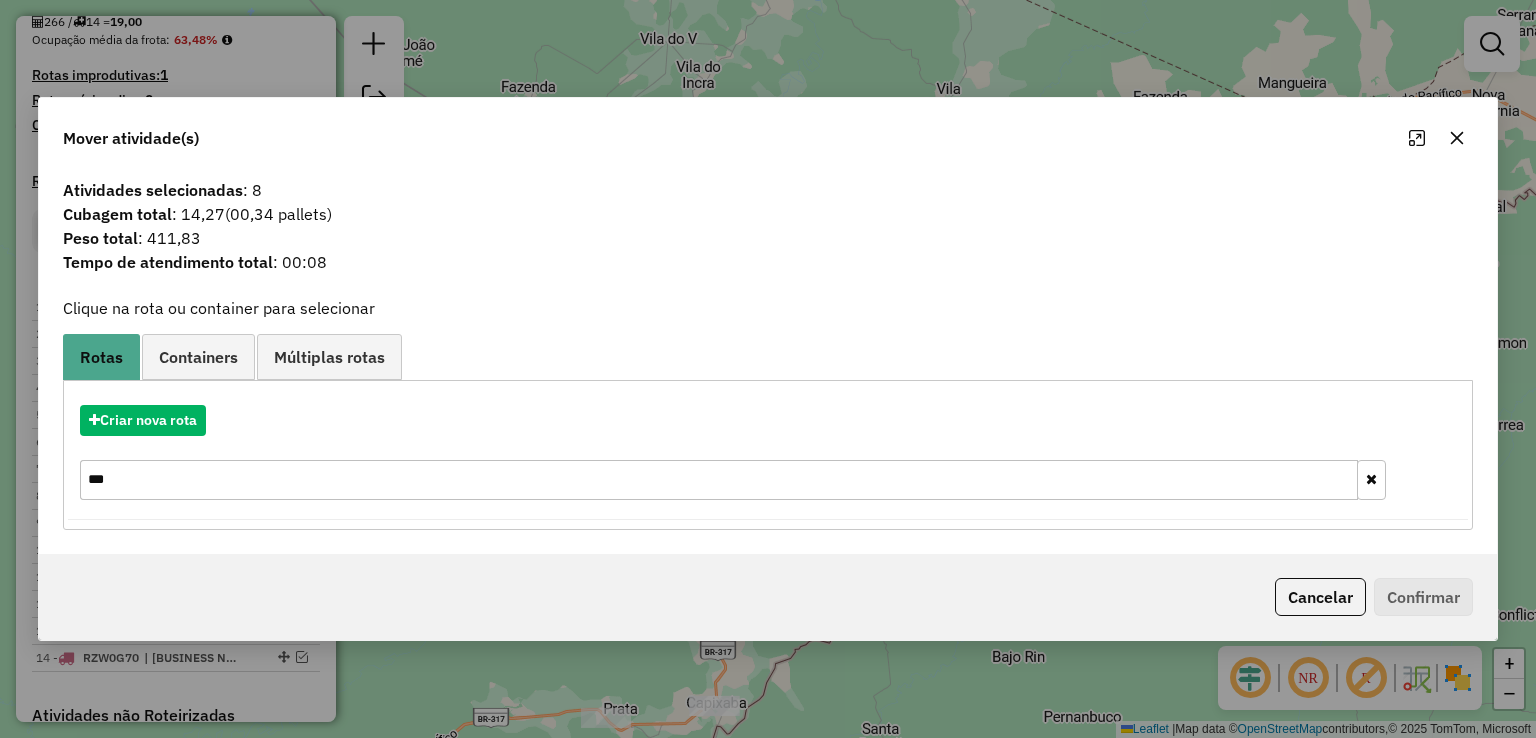 click on "Atividades selecionadas : 8 Cubagem total  : 14,27   (00,34 pallets)  Peso total : 411,83 Tempo de atendimento total : 00:08  Clique na rota ou container para selecionar   Rotas Containers Múltiplas rotas  Criar nova rota  ***  Criar novo container  Container Padrão  Peso total: 13.729,07   Cubagem total: 481,49   Total de atividades/pedidos: 192  Selecione os Veículos  (é necessário selecionar ao menos 1 veículo) : Disponíveis: 59  OYW5028 - CARRETA (C: 1176,00 - P: 35000,00) (VD)   OYW5029 - CARRETA (C: 1176,00 - P: 35000,00) (VD)   PCW6745 - TRUCK_336_9090 (C: 336,00 - P: 9090,00) (VD)   QLV8A86 - TRUCK_420_12030 (C: 420,00 - P: 12030,00) (VD)   QLV8A96 - TRUCK_420_12030 (C: 420,00 - P: 12030,00) (VD)   QWO9H62 - TRUCK_420_12500 (C: 420,00 - P: 12500,00) (VD)   QWO9H72 - TRUCK_420_12500 (C: 420,00 - P: 12500,00) (VD)   QWP3F49 - TRUCK_336_9090 (C: 336,00 - P: 9090,00) (VD)   QWP3F59 - TRUCK_336_9090 (C: 336,00 - P: 9090,00) (VD)   QWQ3I84 - SAVEIRO (C: 30,00 - P: 640,00) (VD)  Selecionados: 0" 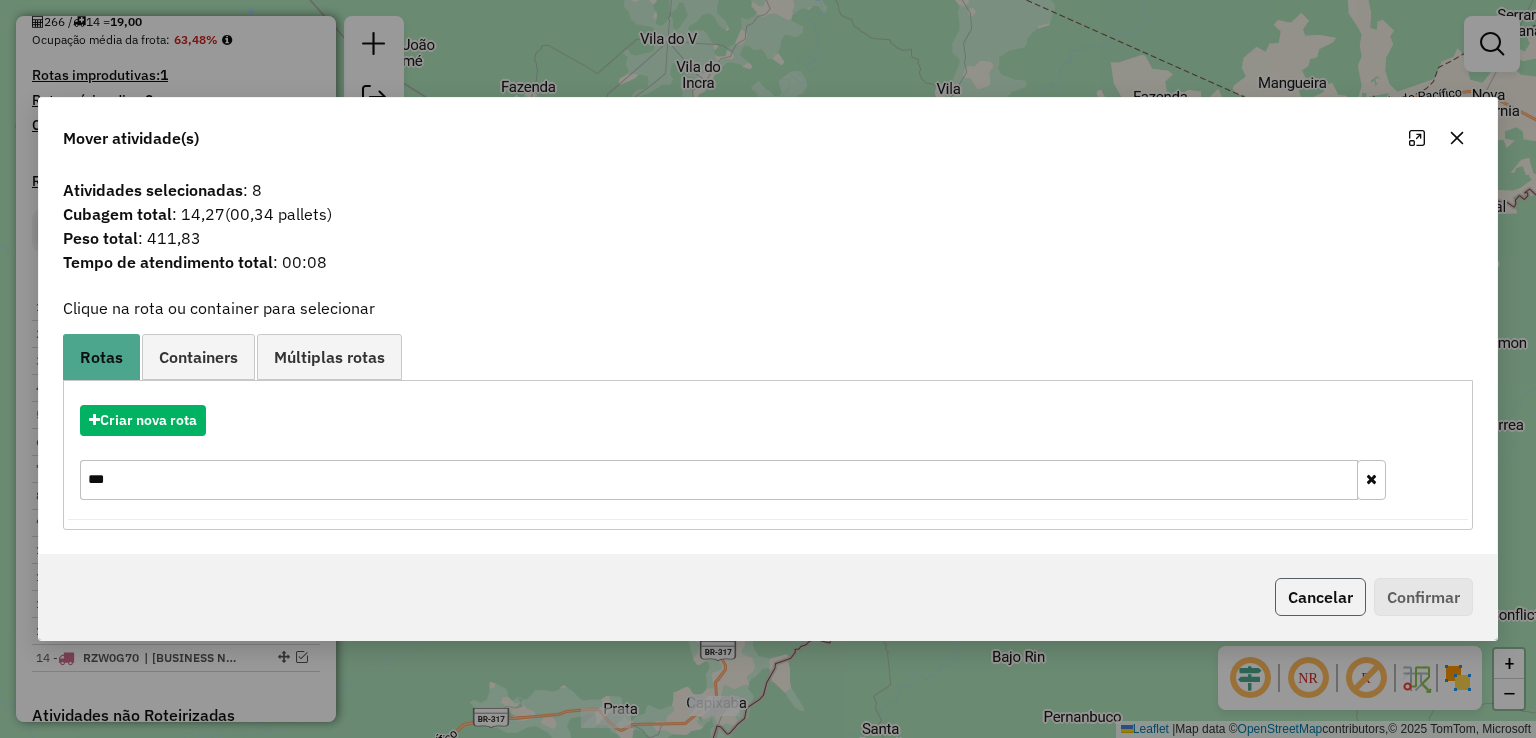 click on "Cancelar" 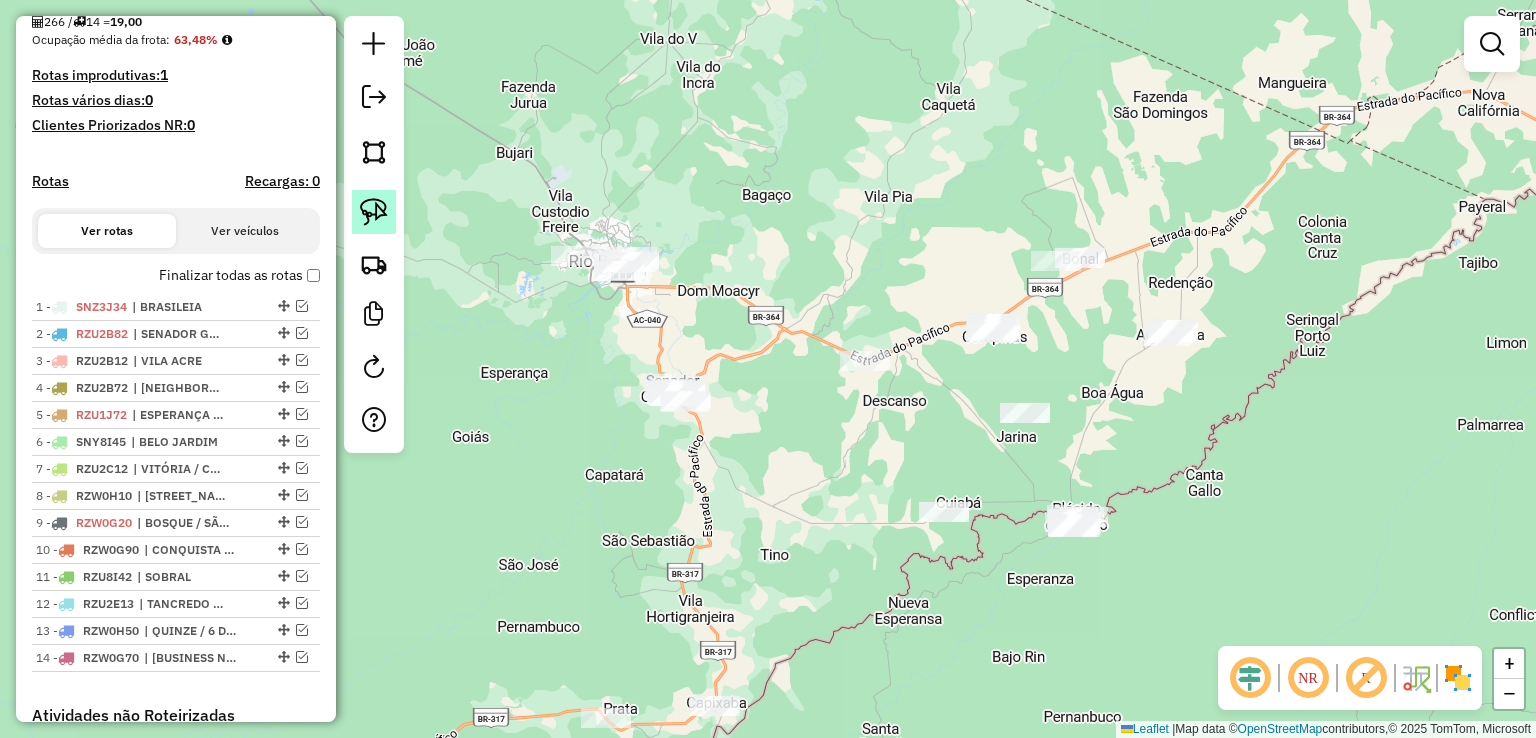 click 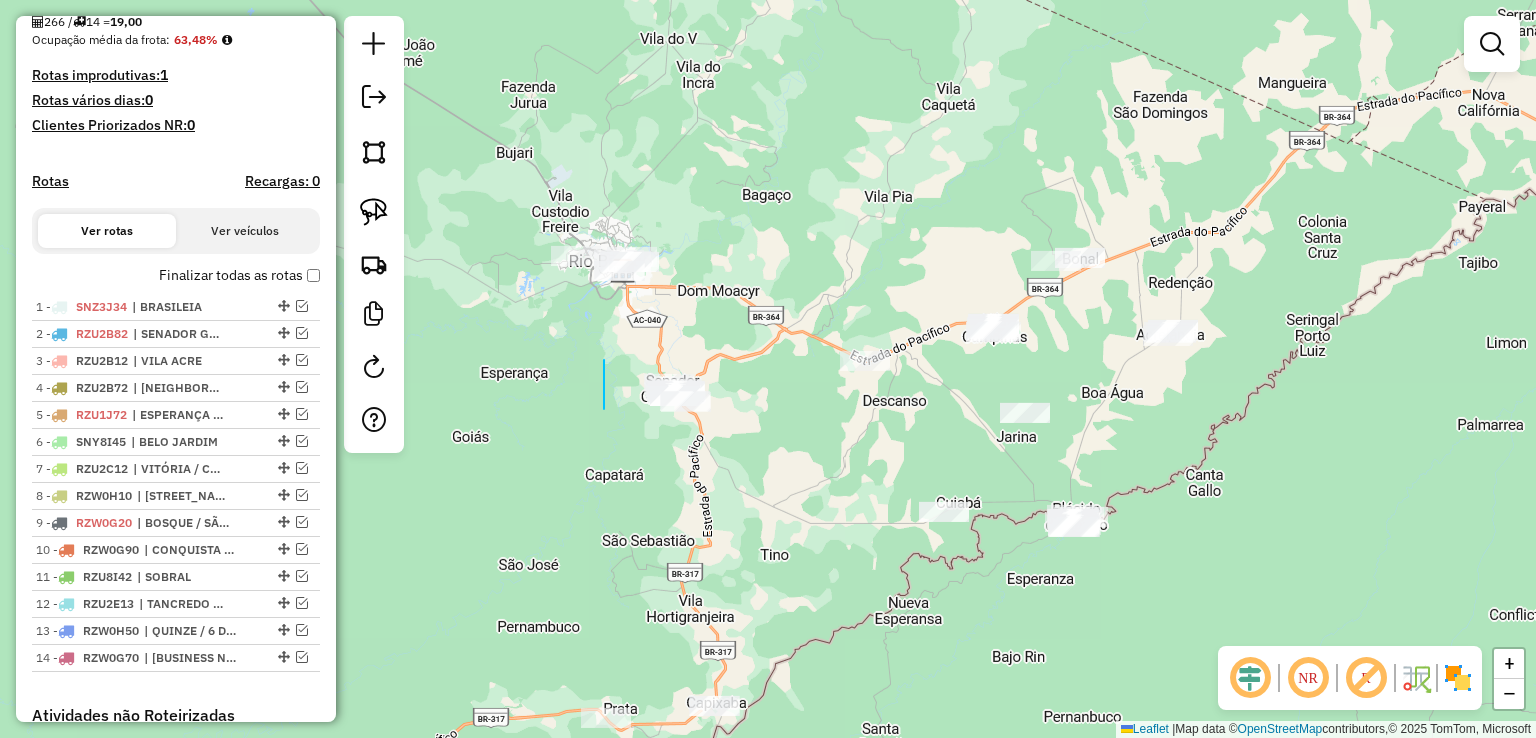 drag, startPoint x: 604, startPoint y: 406, endPoint x: 685, endPoint y: 414, distance: 81.394104 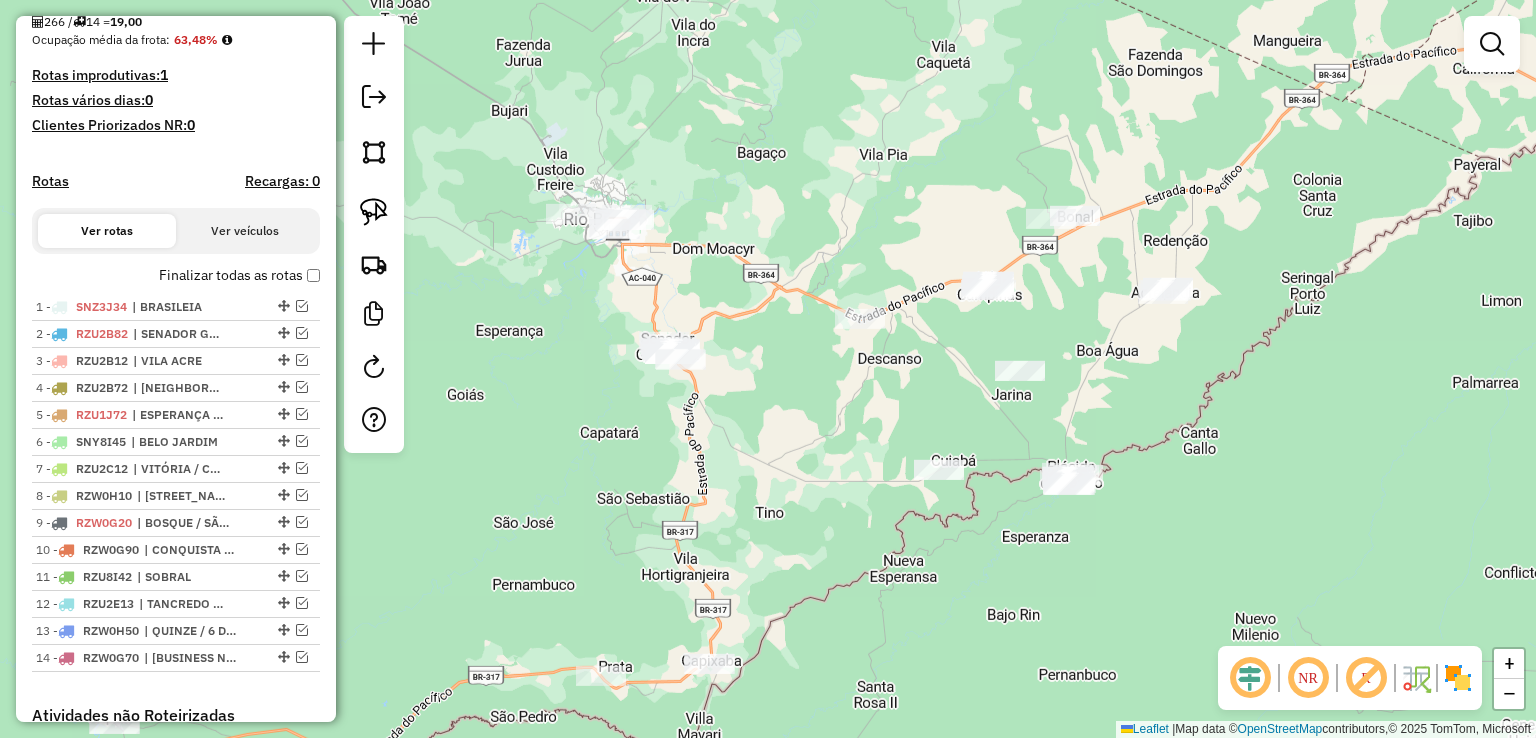 drag, startPoint x: 737, startPoint y: 414, endPoint x: 732, endPoint y: 372, distance: 42.296574 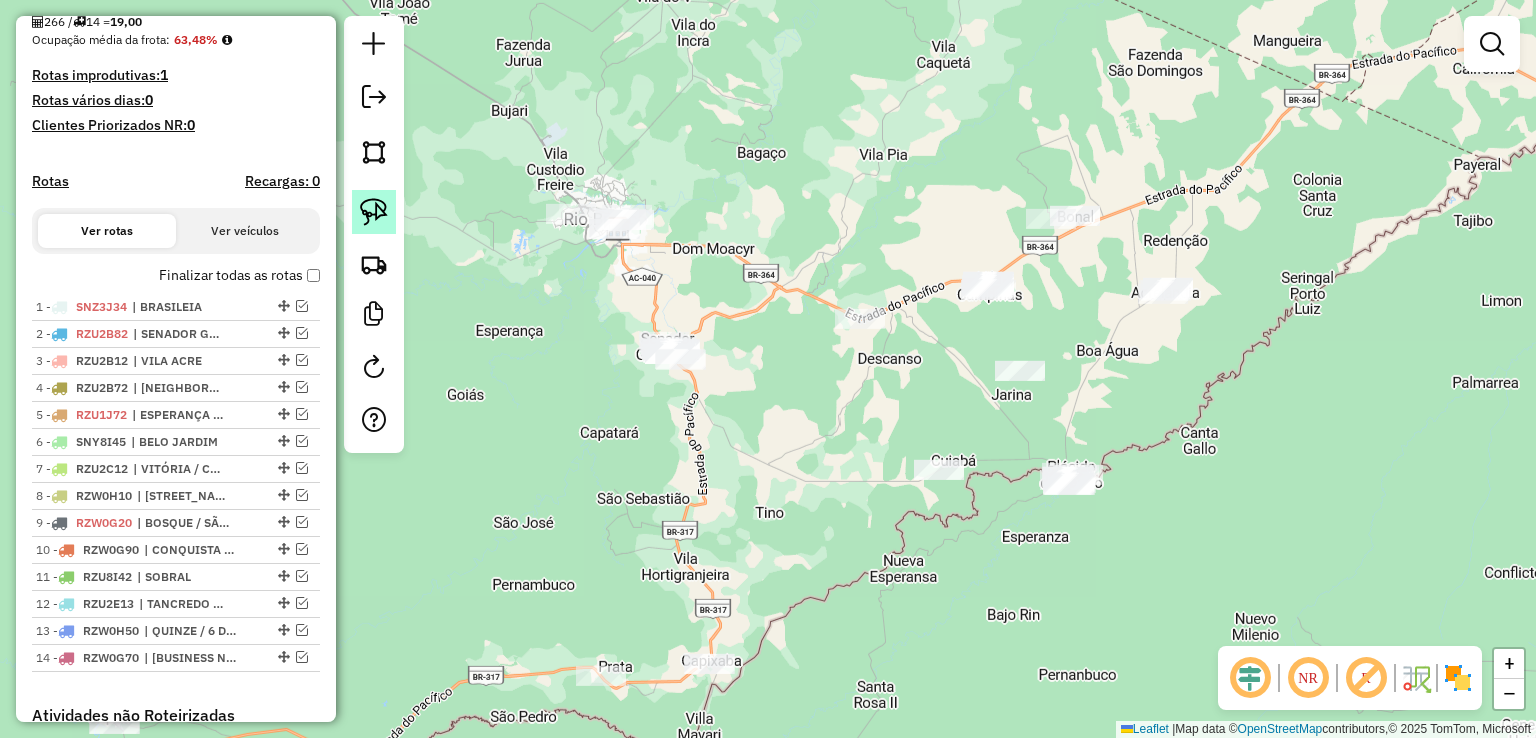 click 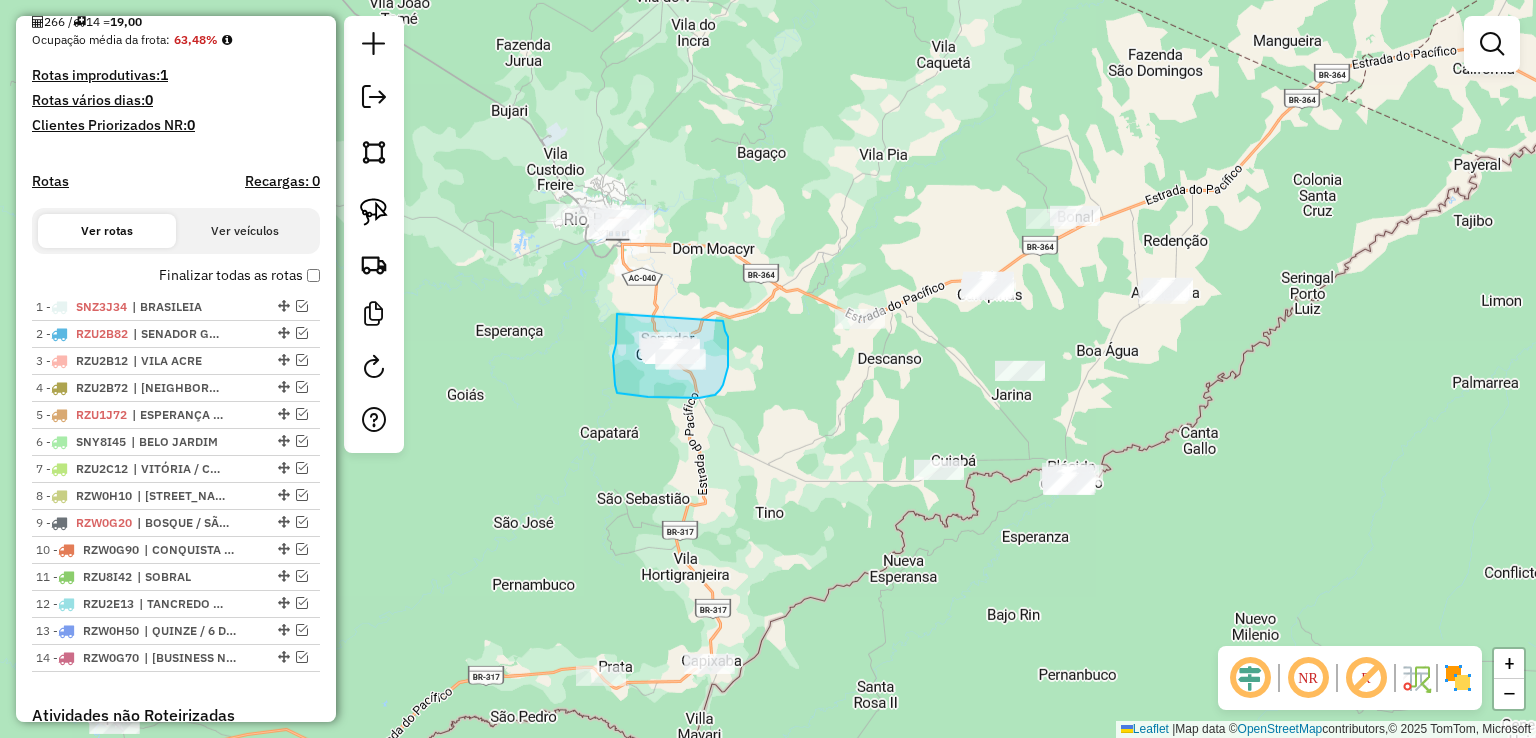 drag, startPoint x: 617, startPoint y: 314, endPoint x: 721, endPoint y: 317, distance: 104.04326 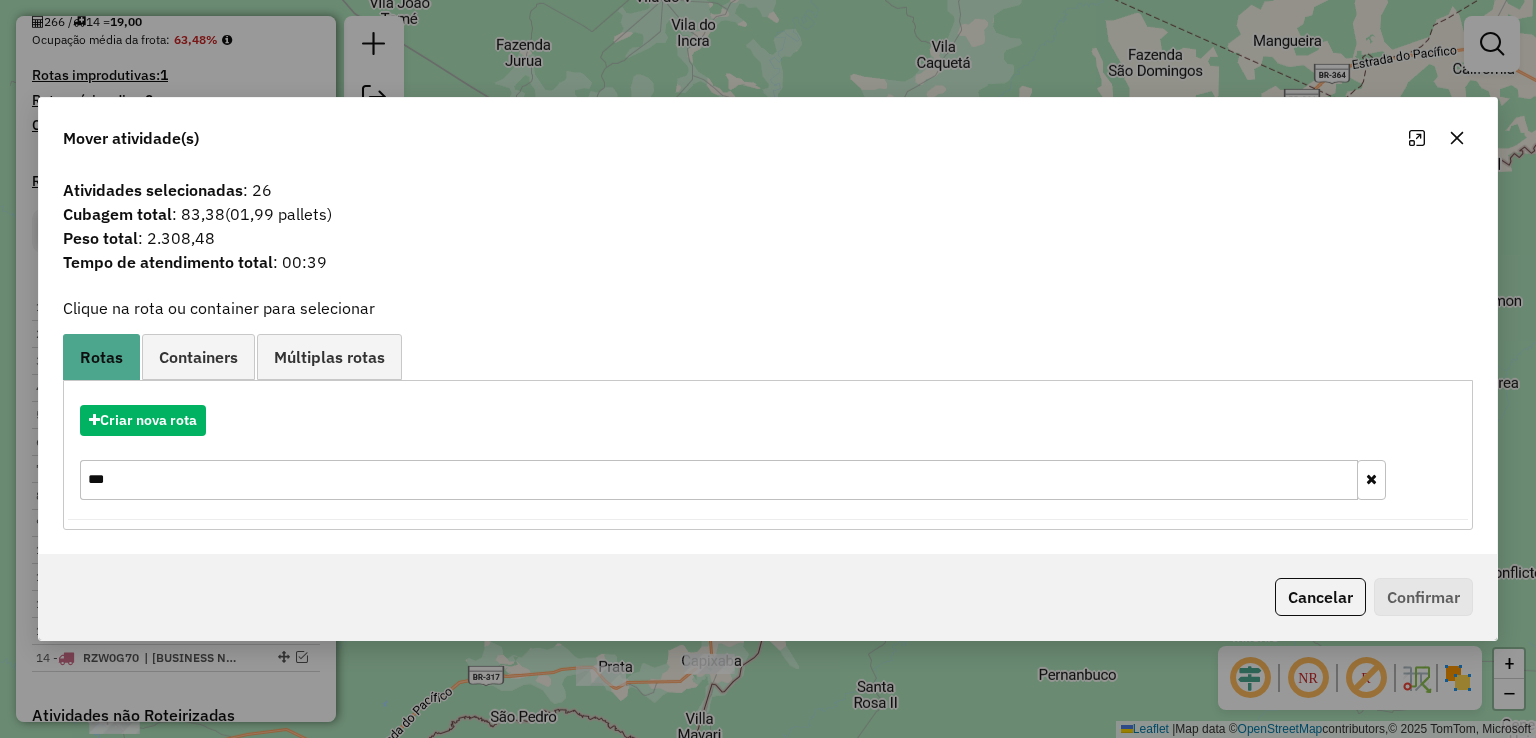 click on "Atividades selecionadas : [NUMBER]" 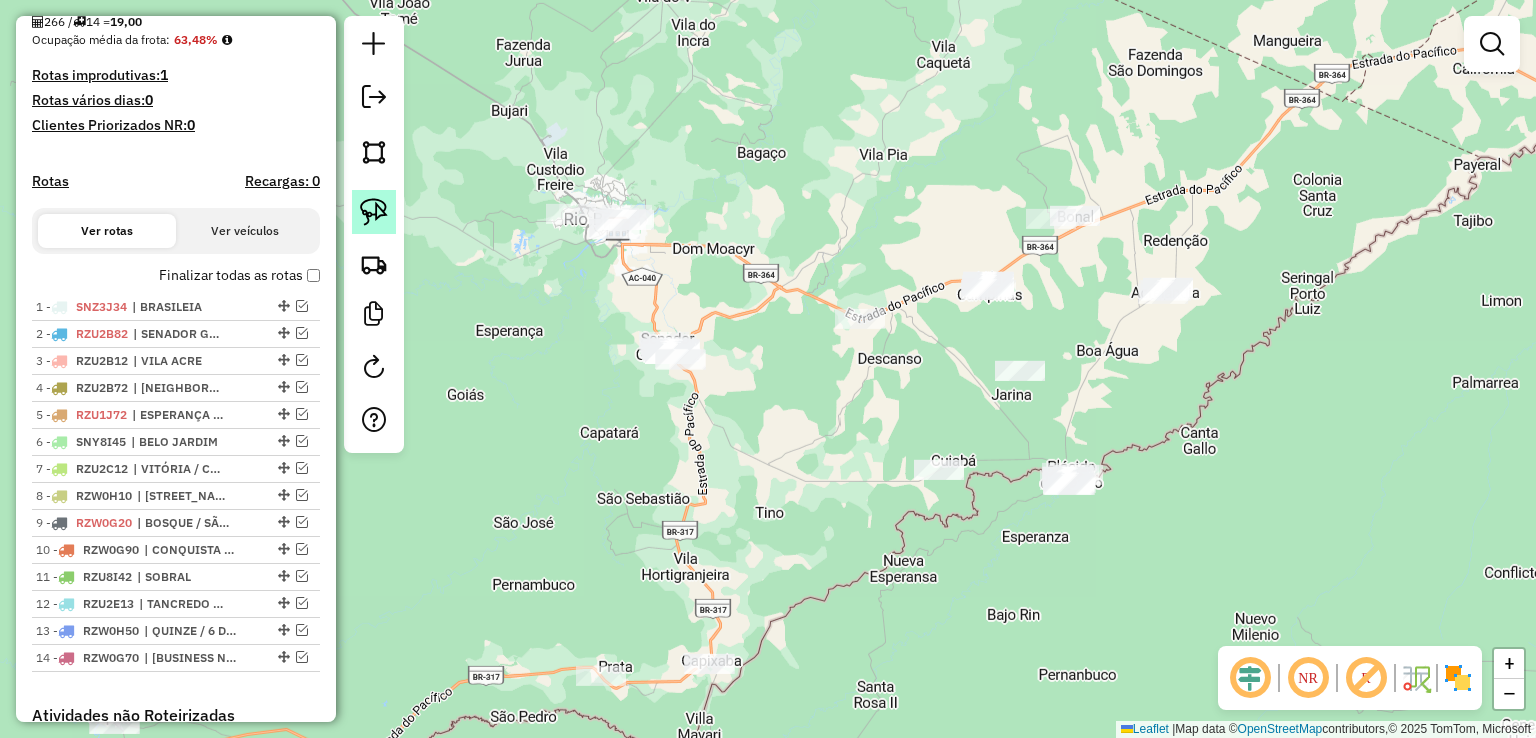 click 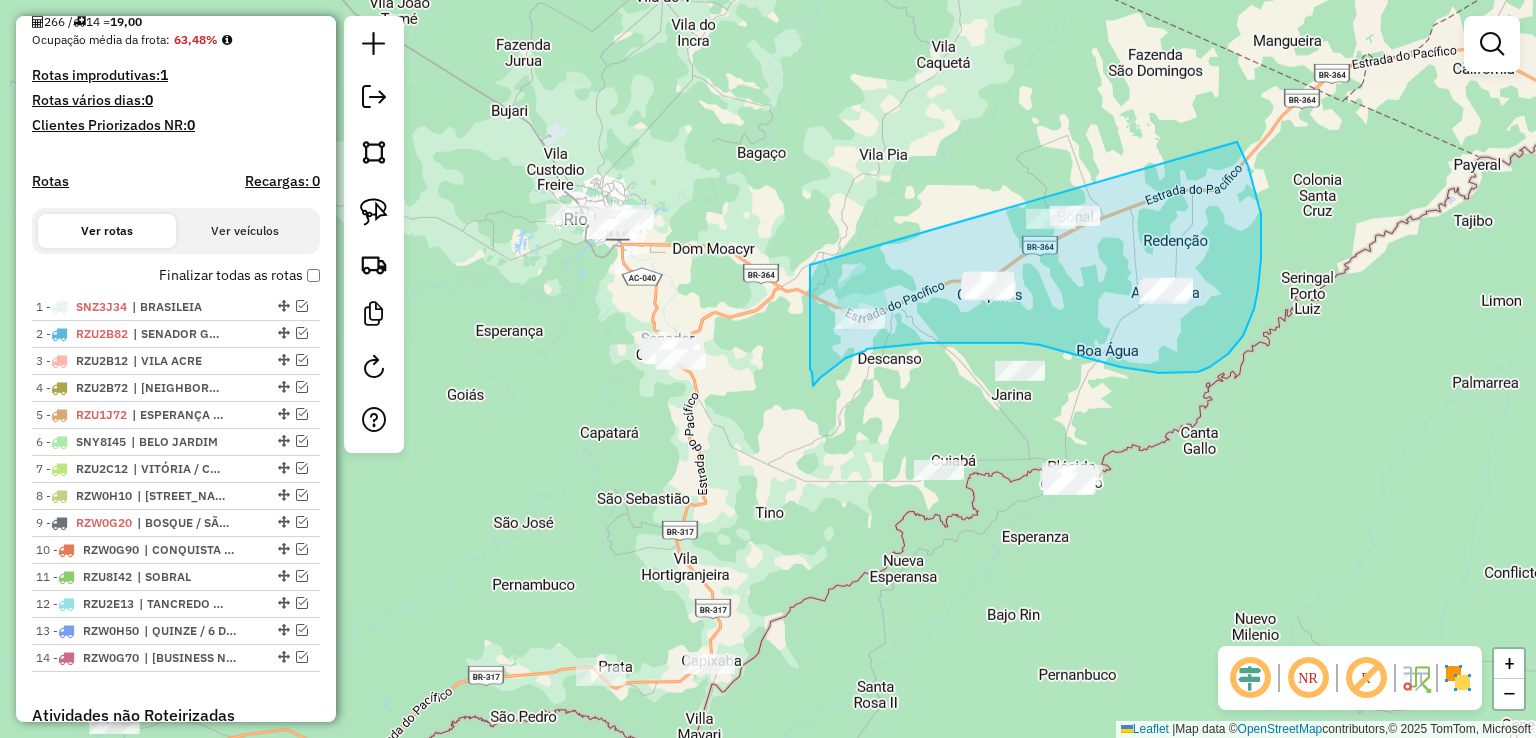 drag, startPoint x: 810, startPoint y: 265, endPoint x: 1237, endPoint y: 142, distance: 444.36246 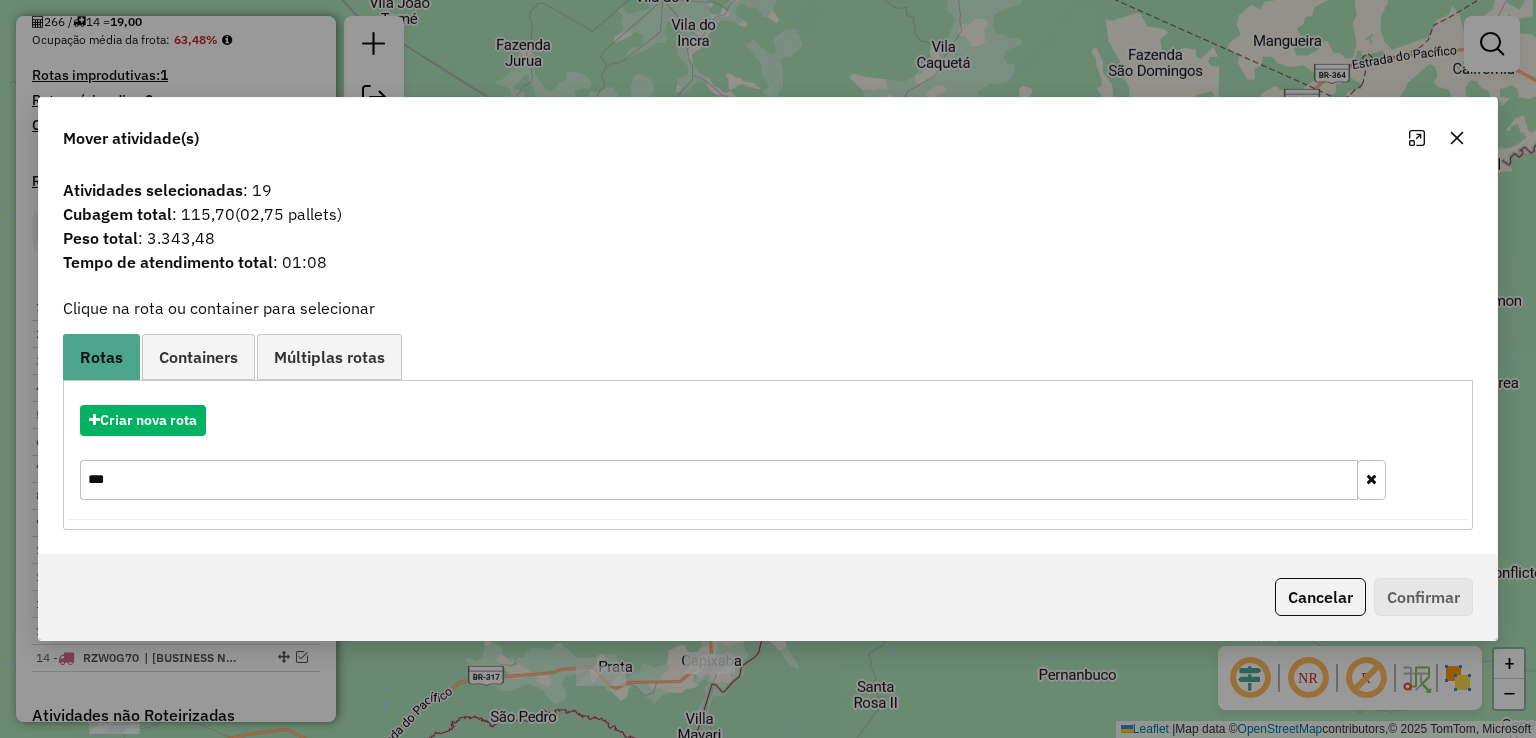 click on "Atividades selecionadas : [NUMBER] Cubagem total : [NUMBER] ( [NUMBER] pallets) Peso total : [NUMBER] Tempo de atendimento total : [TIME] Clique na rota ou container para selecionar Rotas Containers Múltiplas rotas Criar nova rota *** Criar novo container Container Padrão Peso total: 13.729,07 Cubagem total: 481,49 Total de atividades/pedidos: 192 Selecione os Veículos (é necessário selecionar ao menos 1 veículo) : Disponíveis: 59 OYW5028 - CARRETA (C: 1176,00 - P: 35000,00) (VD) OYW5029 - CARRETA (C: 1176,00 - P: 35000,00) (VD) PCW6745 - TRUCK_336_9090 (C: 336,00 - P: 9090,00) (VD) QLV8A86 - TRUCK_420_12030 (C: 420,00 - P: 12030,00) (VD) QLV8A96 - TRUCK_420_12030 (C: 420,00 - P: 12030,00) (VD) QWO9H62 - TRUCK_420_12500 (C: 420,00 - P: 12500,00) (VD) QWO9H72 - TRUCK_420_12500 (C: 420,00 - P: 12500,00) (VD) QWP3F49 - TRUCK_336_9090 (C: 336,00 - P: 9090,00) (VD) QWP3F59 - TRUCK_336_9090 (C: 336,00 - P: 9090,00) (VD) QWQ3I84 - SAVEIRO (C: 30,00 - P: 640,00) (VD) Selecionados: 0" 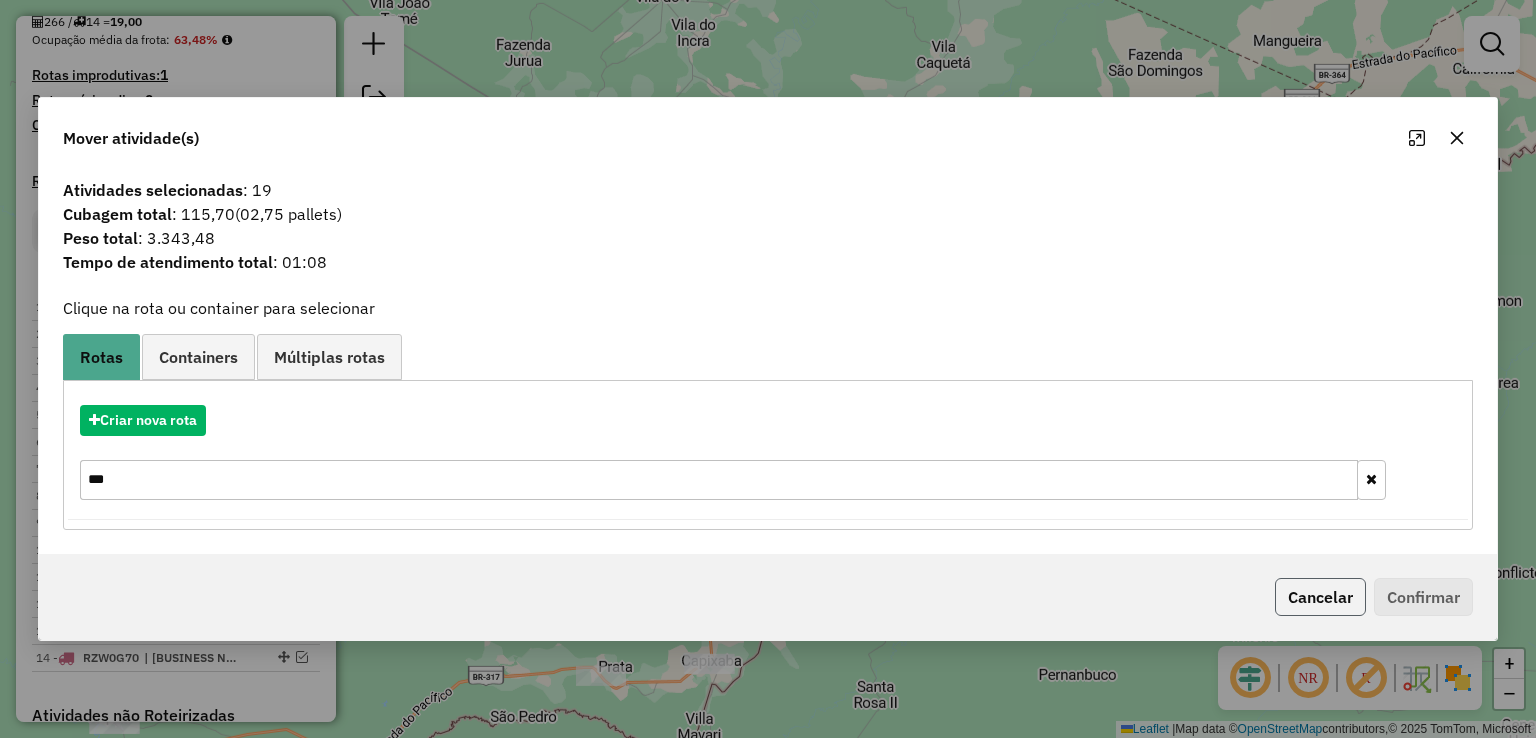 click on "Cancelar" 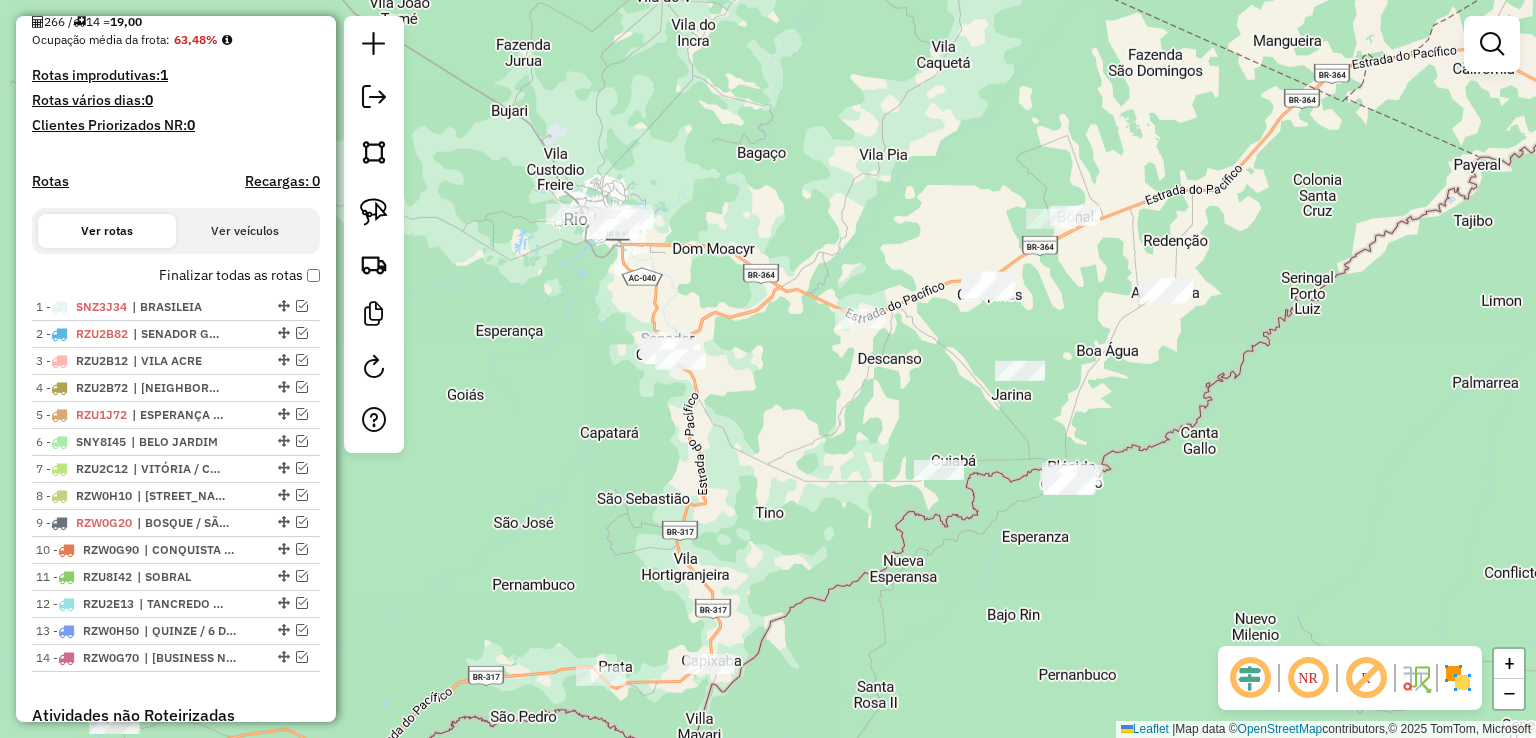 click 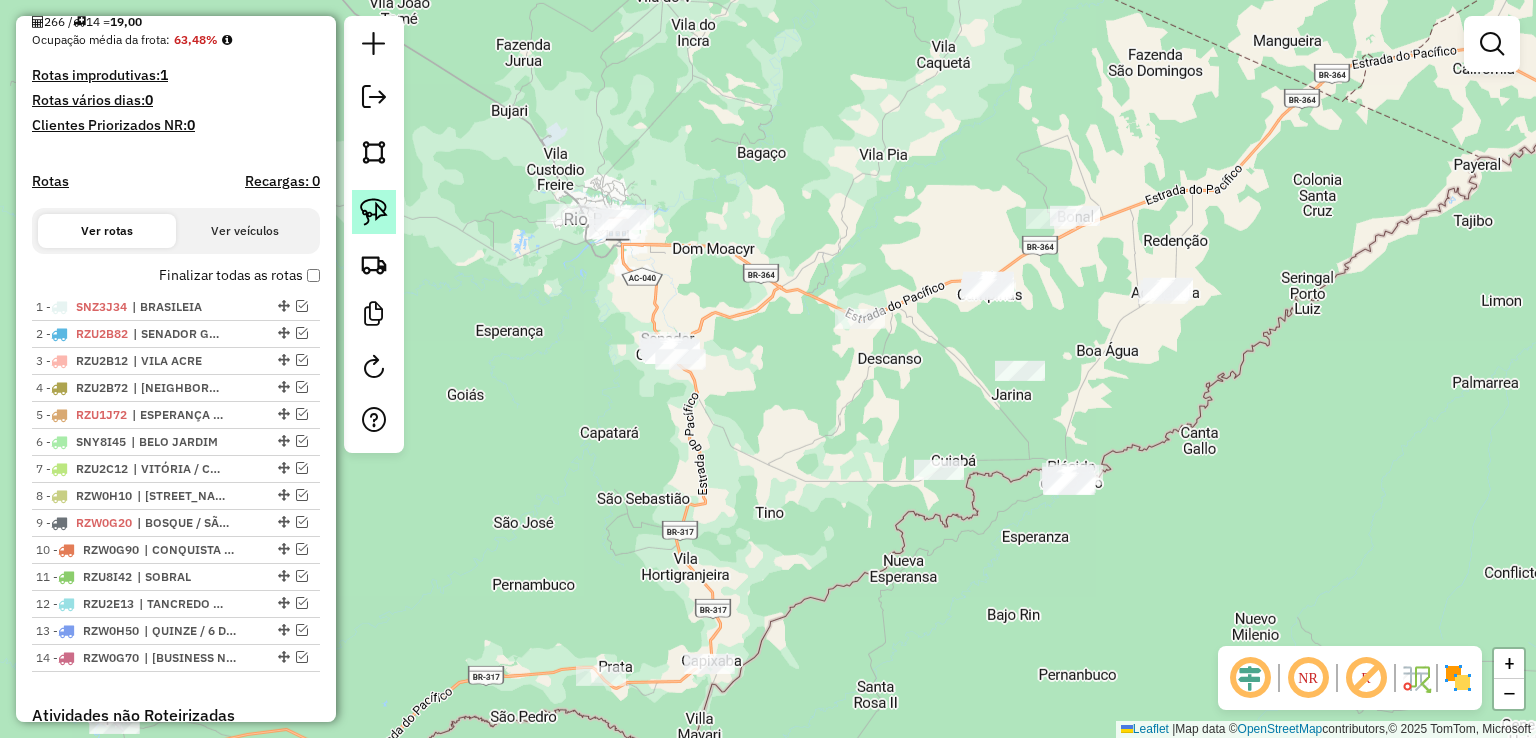 click 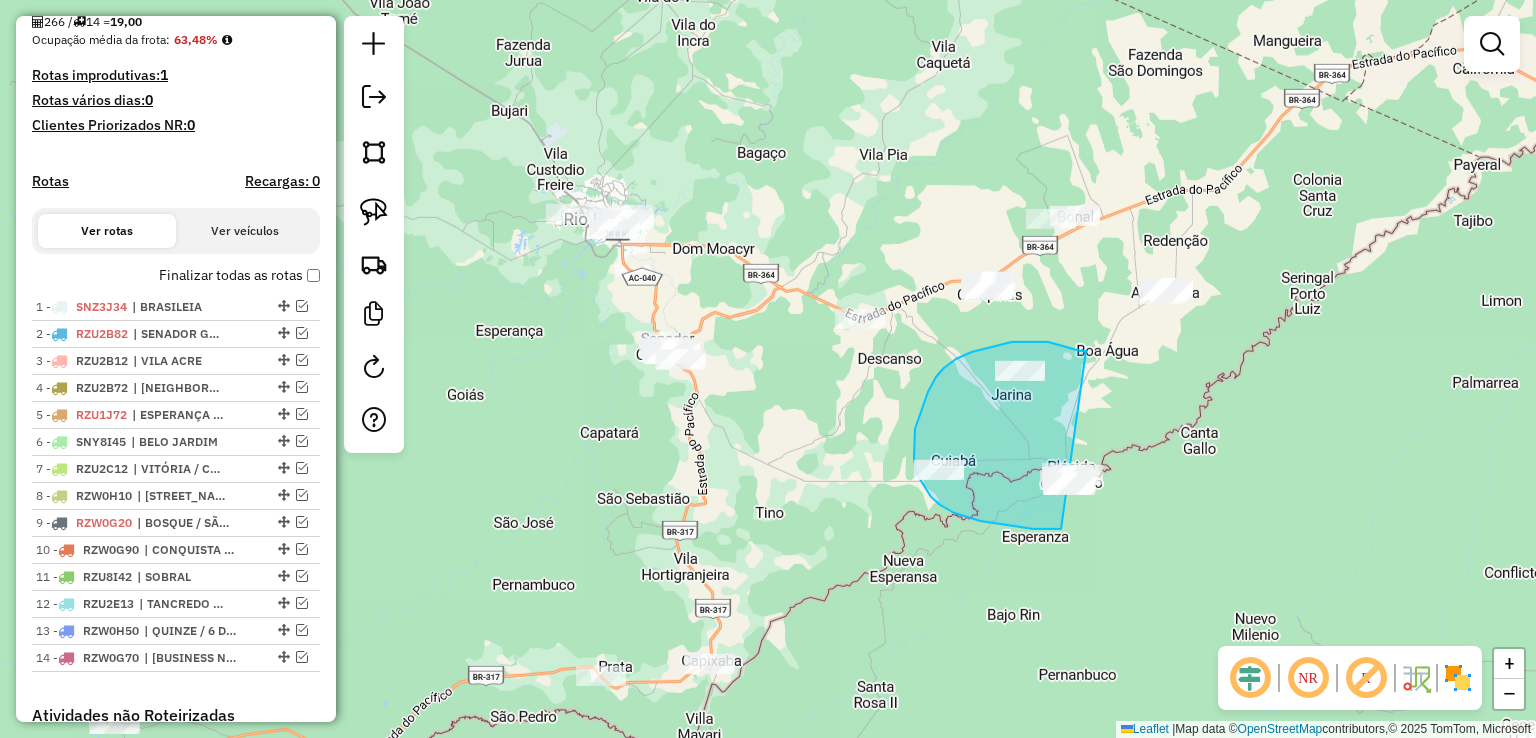 drag, startPoint x: 1080, startPoint y: 351, endPoint x: 1204, endPoint y: 517, distance: 207.2004 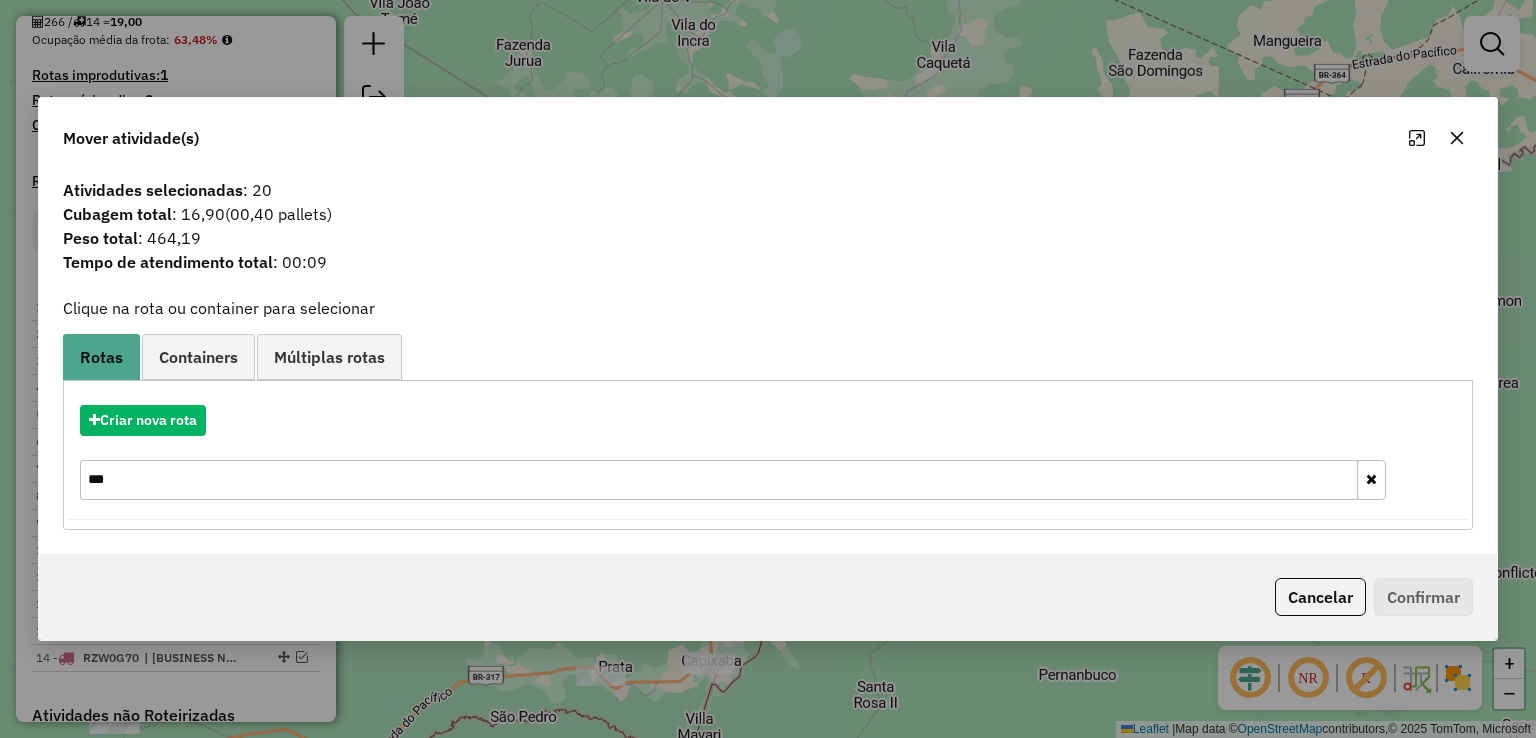 click on "Criar nova rota *** Criar novo container Container Padrão Peso total: 13.729,07 Cubagem total: 481,49 Total de atividades/pedidos: 192 Selecione os Veículos (é necessário selecionar ao menos 1 veículo) : Disponíveis: 59 OYW5028 - CARRETA (C: 1176,00 - P: 35000,00) (VD) OYW5029 - CARRETA (C: 1176,00 - P: 35000,00) (VD) PCW6745 - TRUCK_336_9090 (C: 336,00 - P: 9090,00) (VD) QLV8A86 - TRUCK_420_12030 (C: 420,00 - P: 12030,00) (VD) QLV8A96 - TRUCK_420_12030 (C: 420,00 - P: 12030,00) (VD) QWO9H62 - TRUCK_420_12500 (C: 420,00 - P: 12500,00) (VD) QWO9H72 - TRUCK_420_12500 (C: 420,00 - P: 12500,00) (VD) QWP3F49 - TRUCK_336_9090 (C: 336,00 - P: 9090,00) (VD) QWP3F59 - TRUCK_336_9090 (C: 336,00 - P: 9090,00) (VD) QWQ3I84 - SAVEIRO (C: 30,00 - P: 640,00) (VD) REC0001 - TRUCK_420_12015 (C: 420,00 - P: 12015,00) REC0002 - VAN_070_1100 (C: 70,00 - P: 1100,00) (VD) REC0003 - TRUCK_420_12015 (C: 420,00 - P: 12015,00) REC0004 - TRUCK_420_12015 (C: 420,00 - P: 12015,00)" 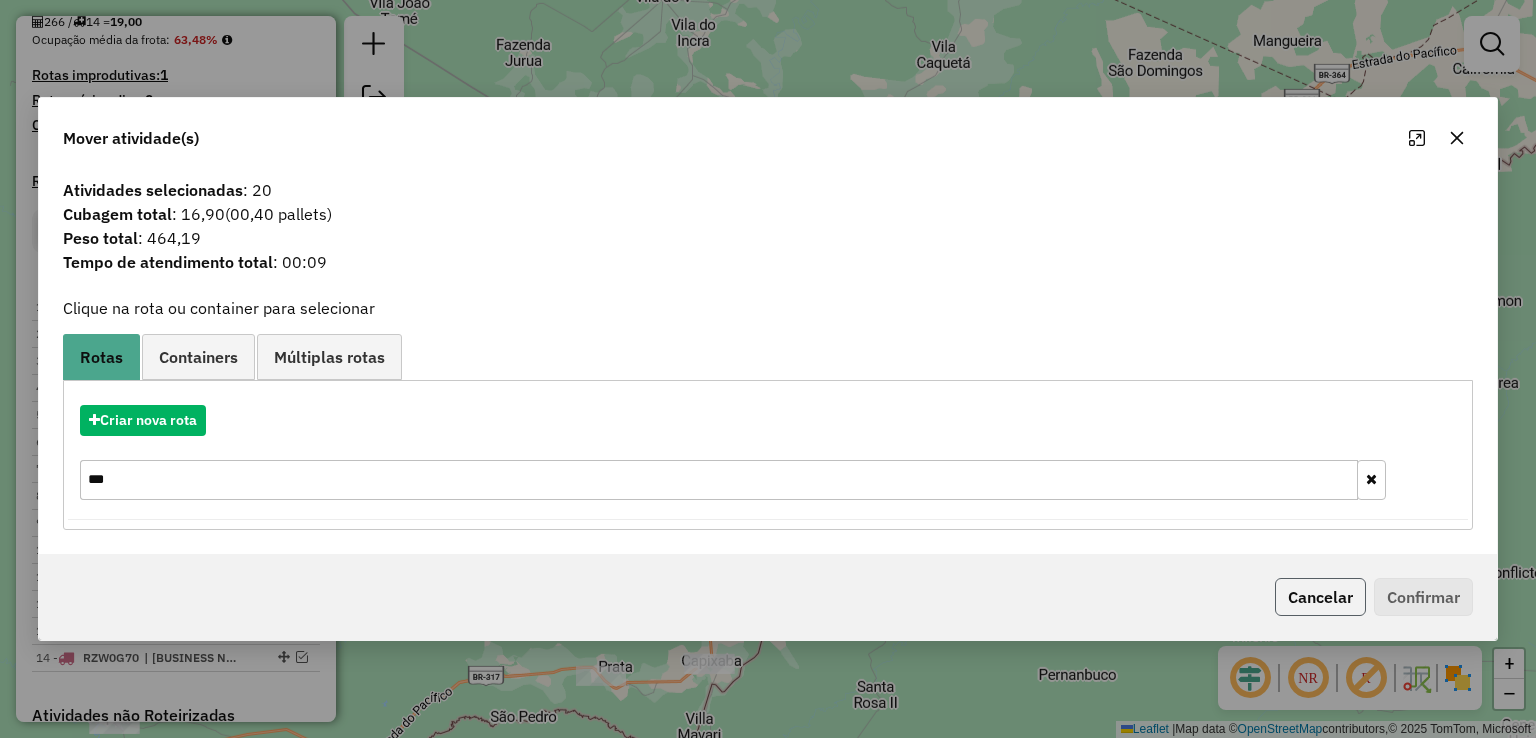 click on "Cancelar" 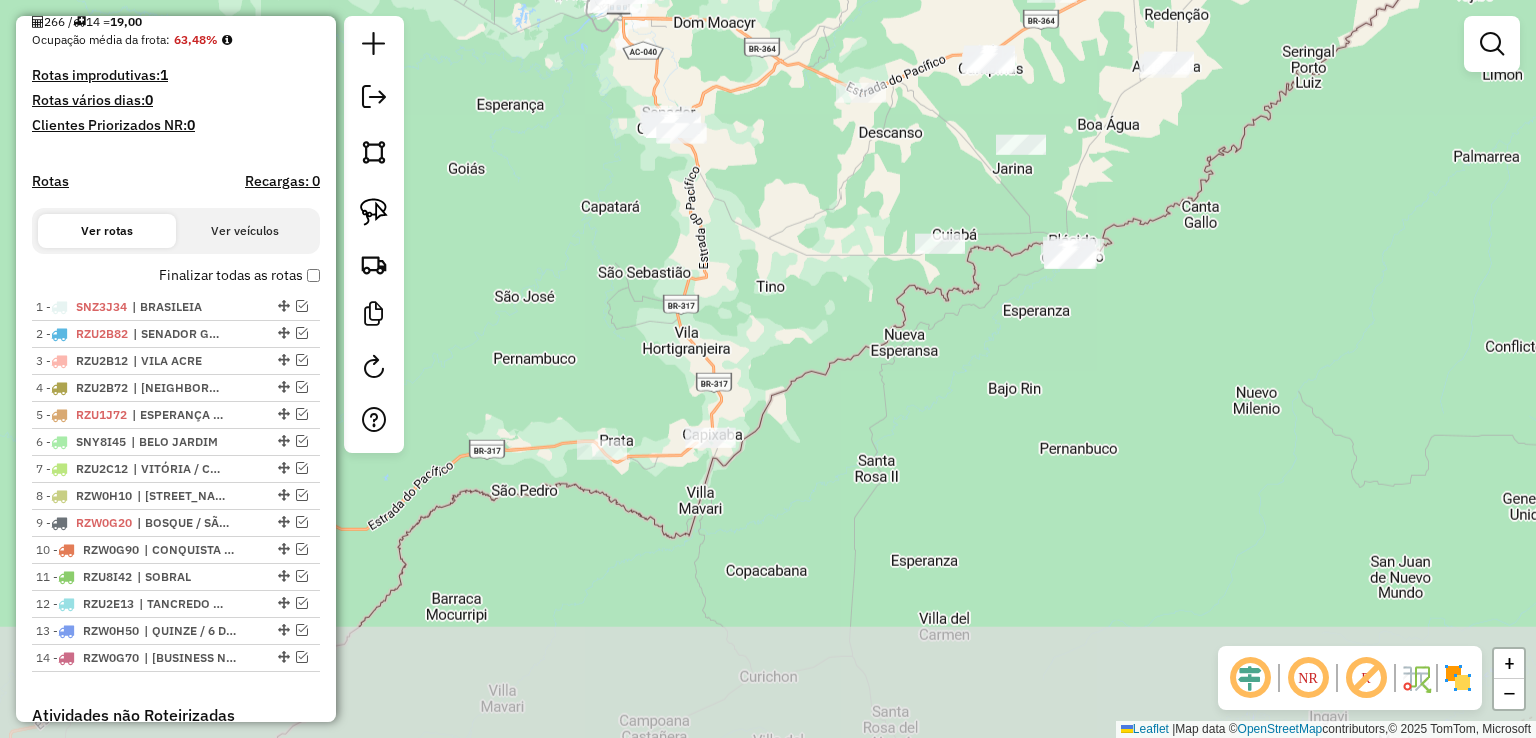 drag, startPoint x: 668, startPoint y: 537, endPoint x: 669, endPoint y: 279, distance: 258.00195 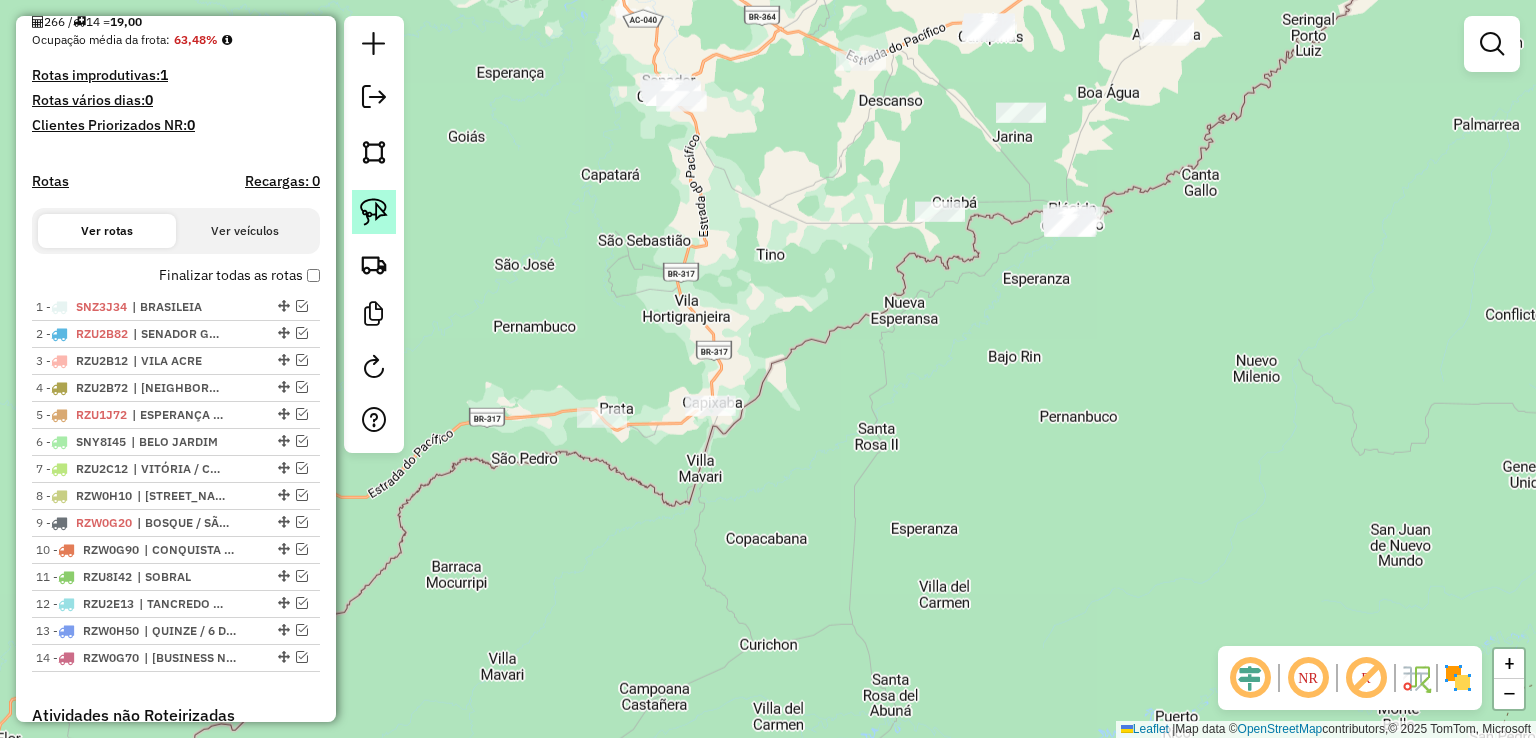 click 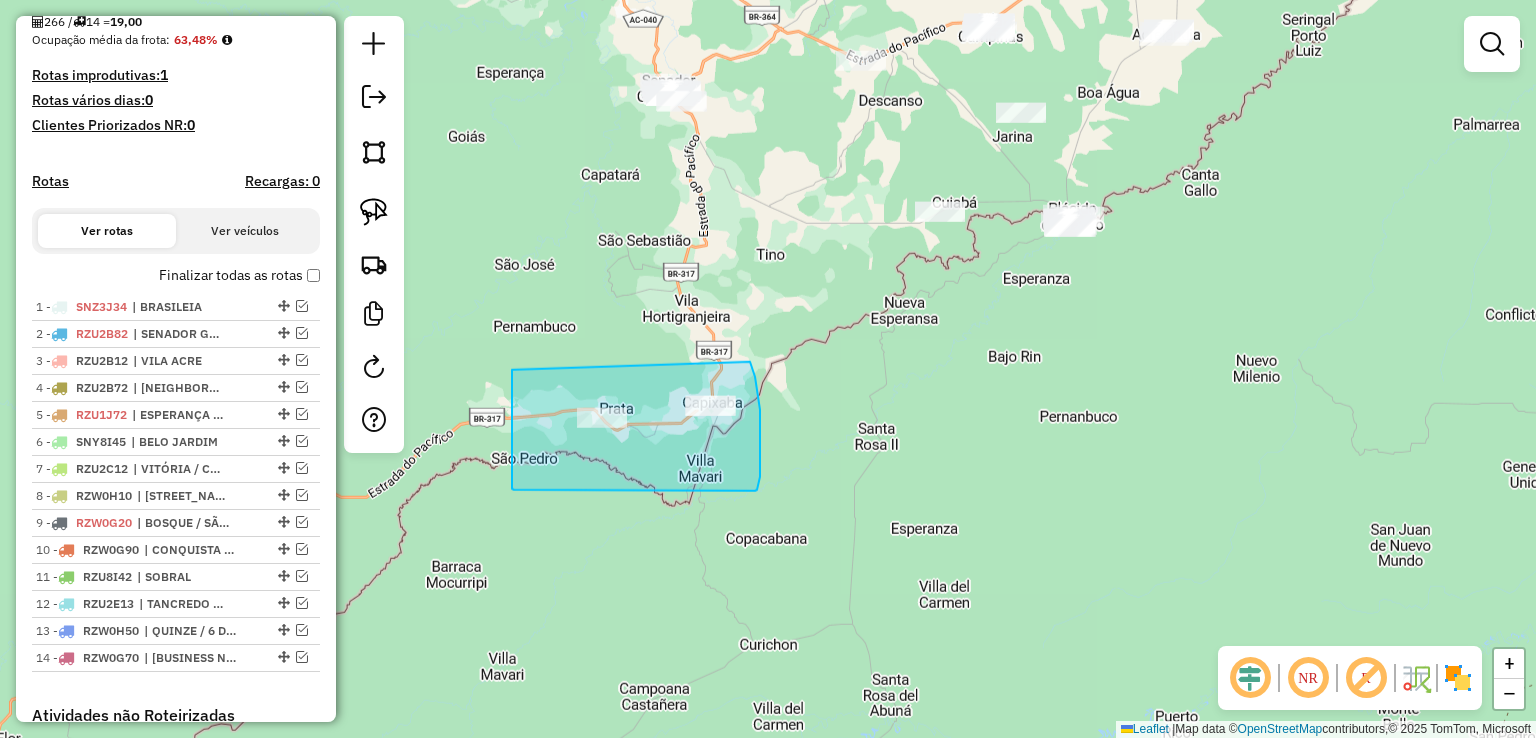drag, startPoint x: 512, startPoint y: 370, endPoint x: 750, endPoint y: 362, distance: 238.13441 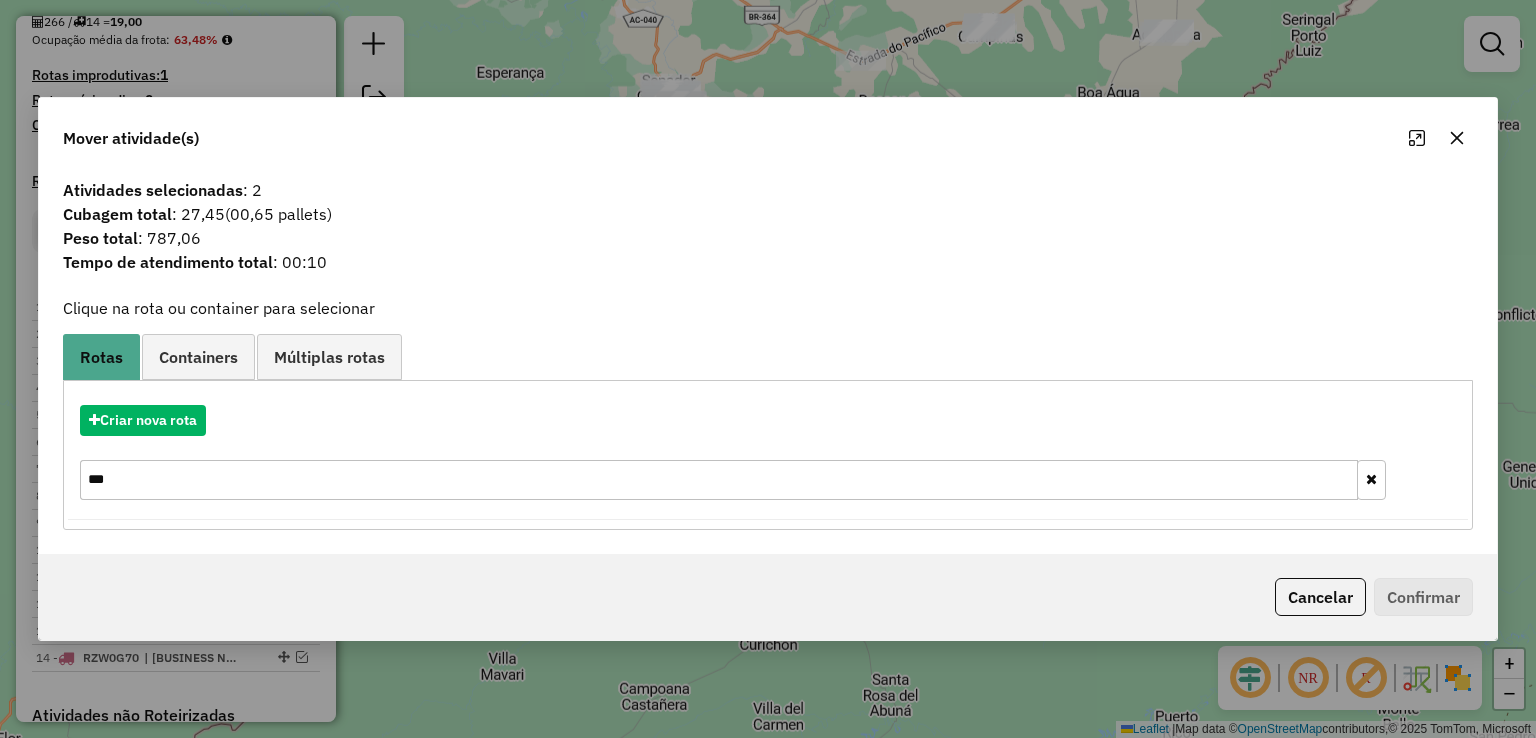 click on "Criar nova rota  ***" at bounding box center (767, 455) 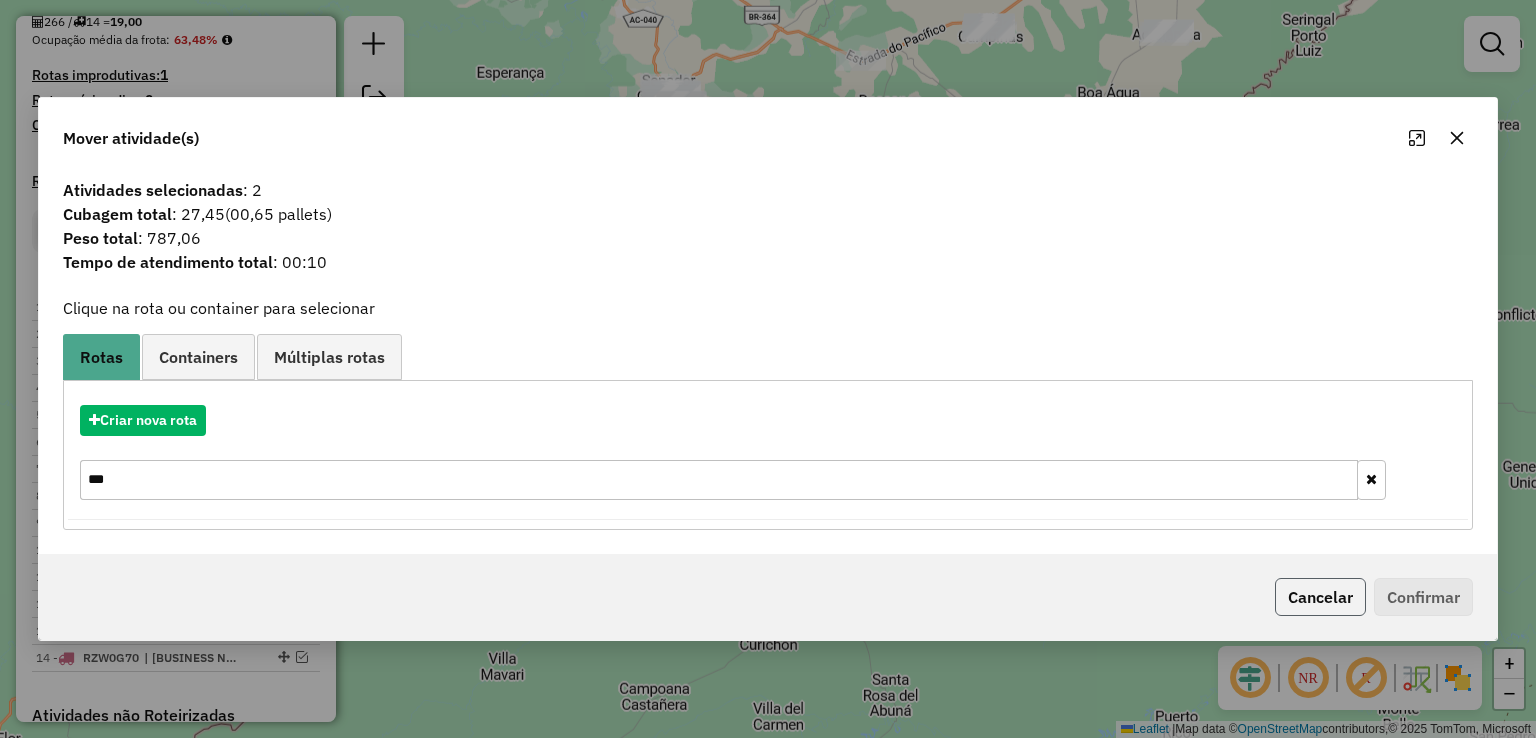 click on "Cancelar" 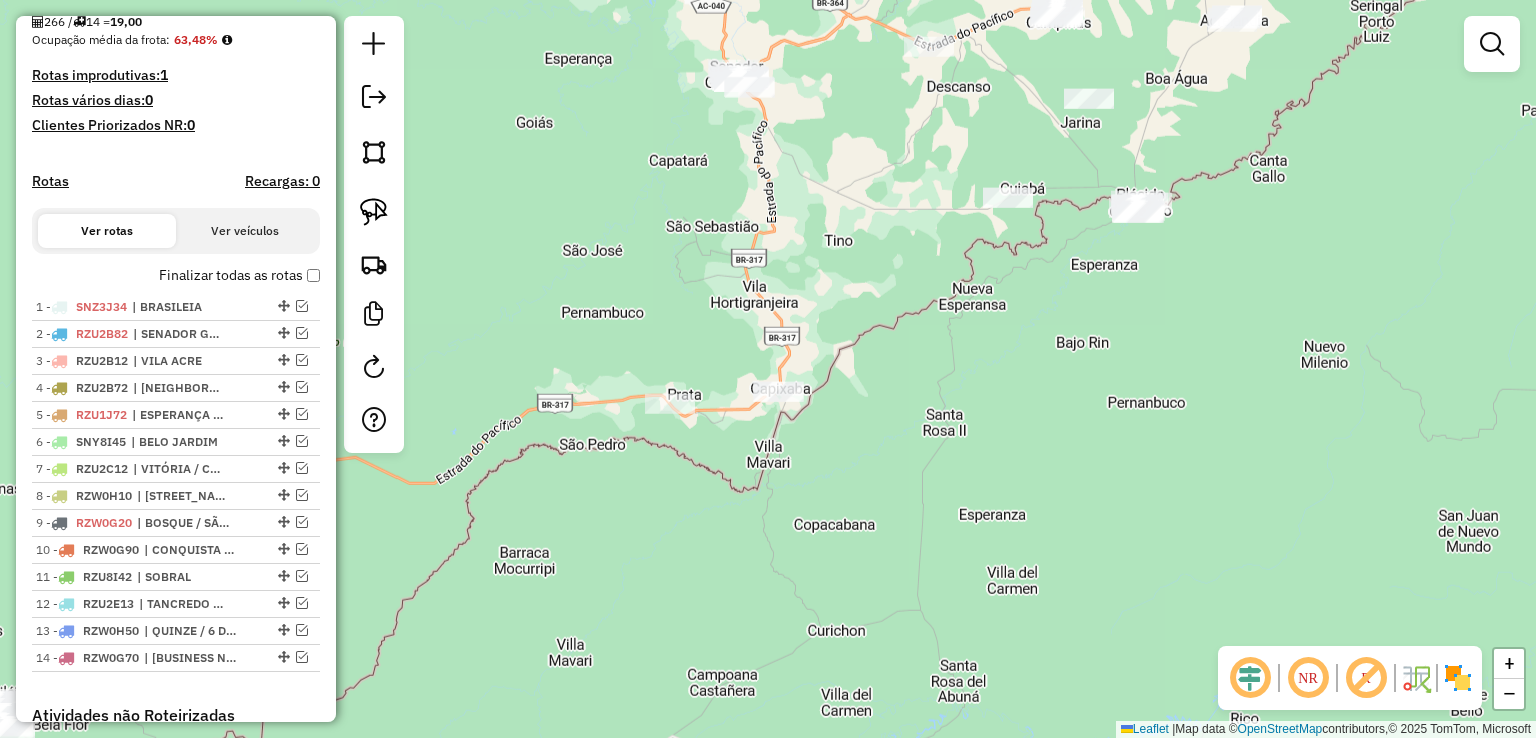 drag, startPoint x: 726, startPoint y: 603, endPoint x: 1169, endPoint y: 457, distance: 466.43863 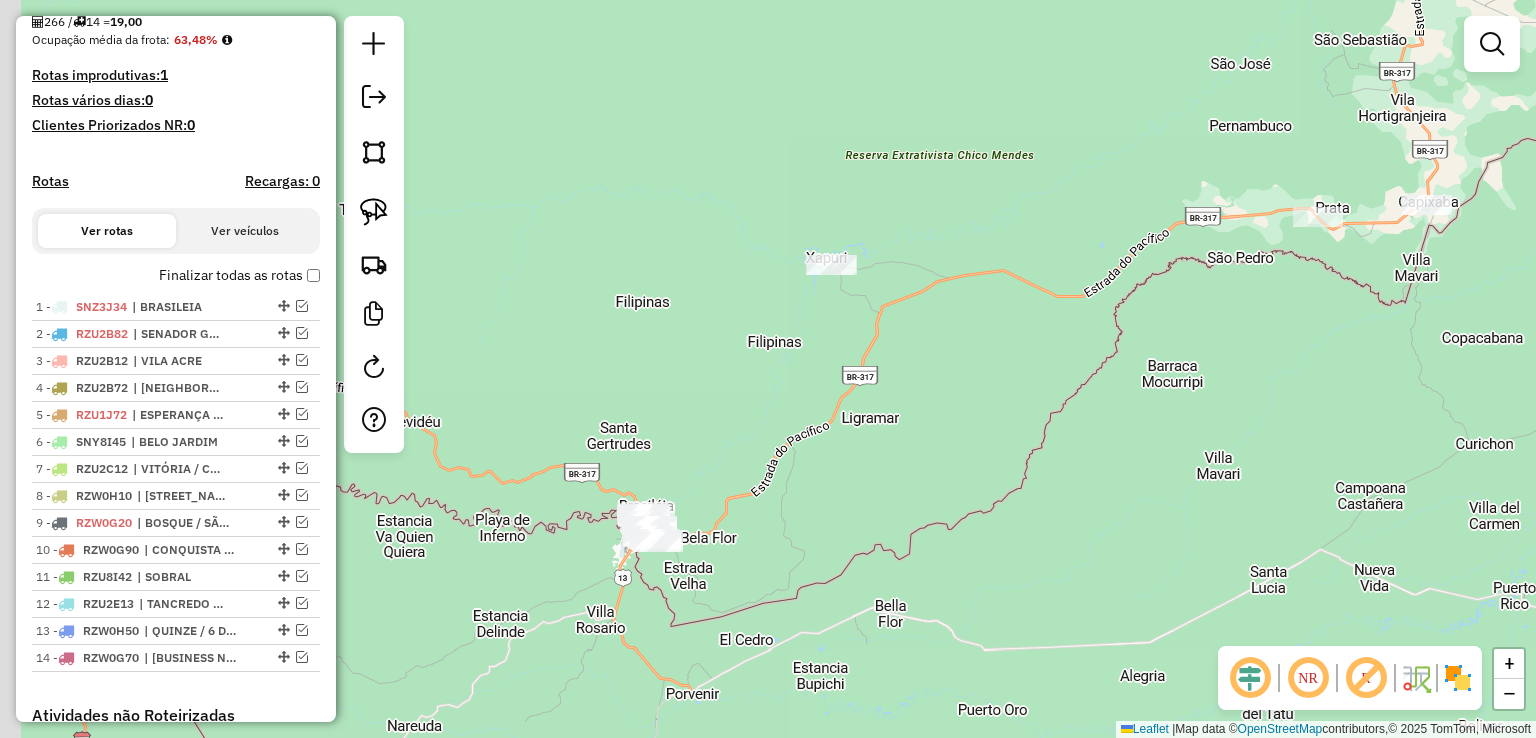 drag, startPoint x: 633, startPoint y: 407, endPoint x: 818, endPoint y: 359, distance: 191.12561 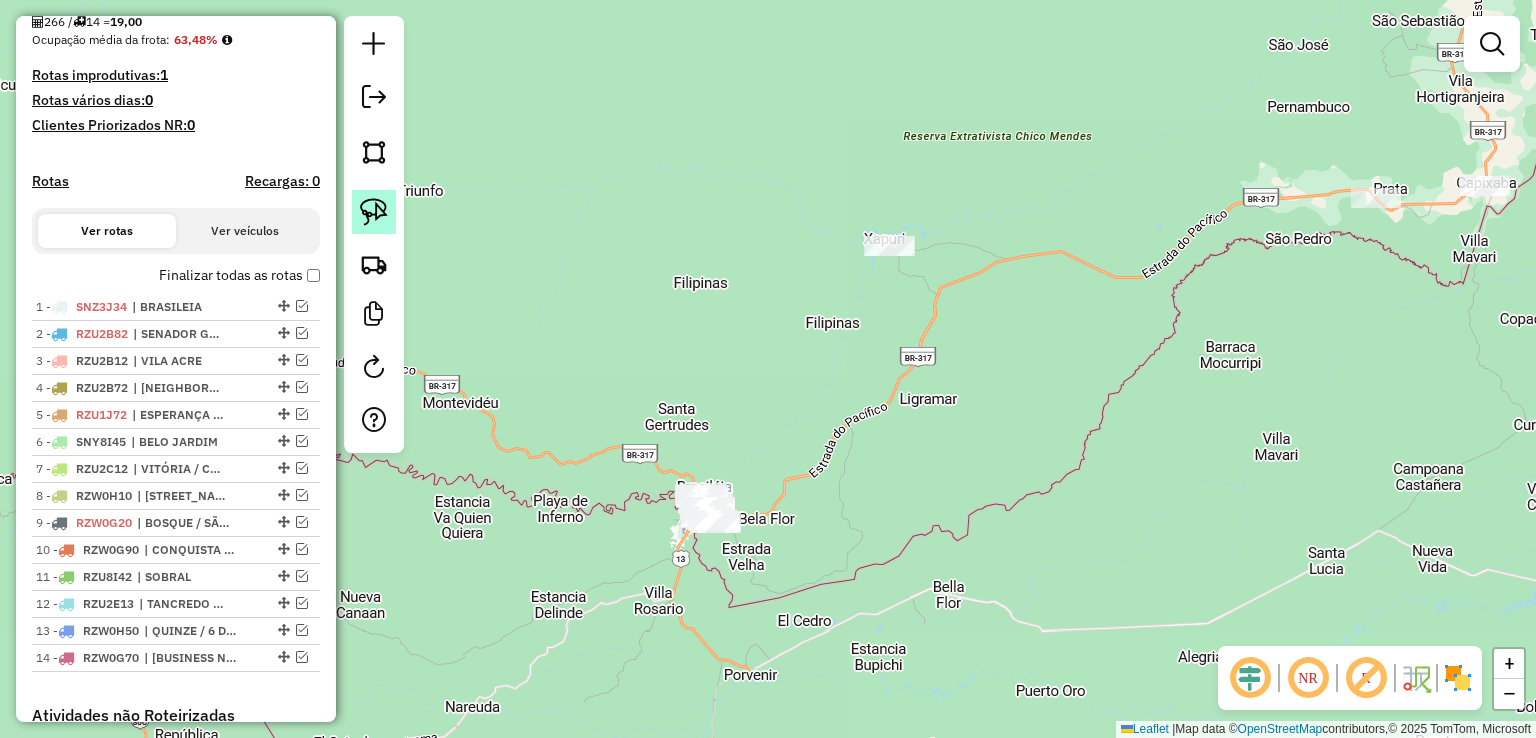 click 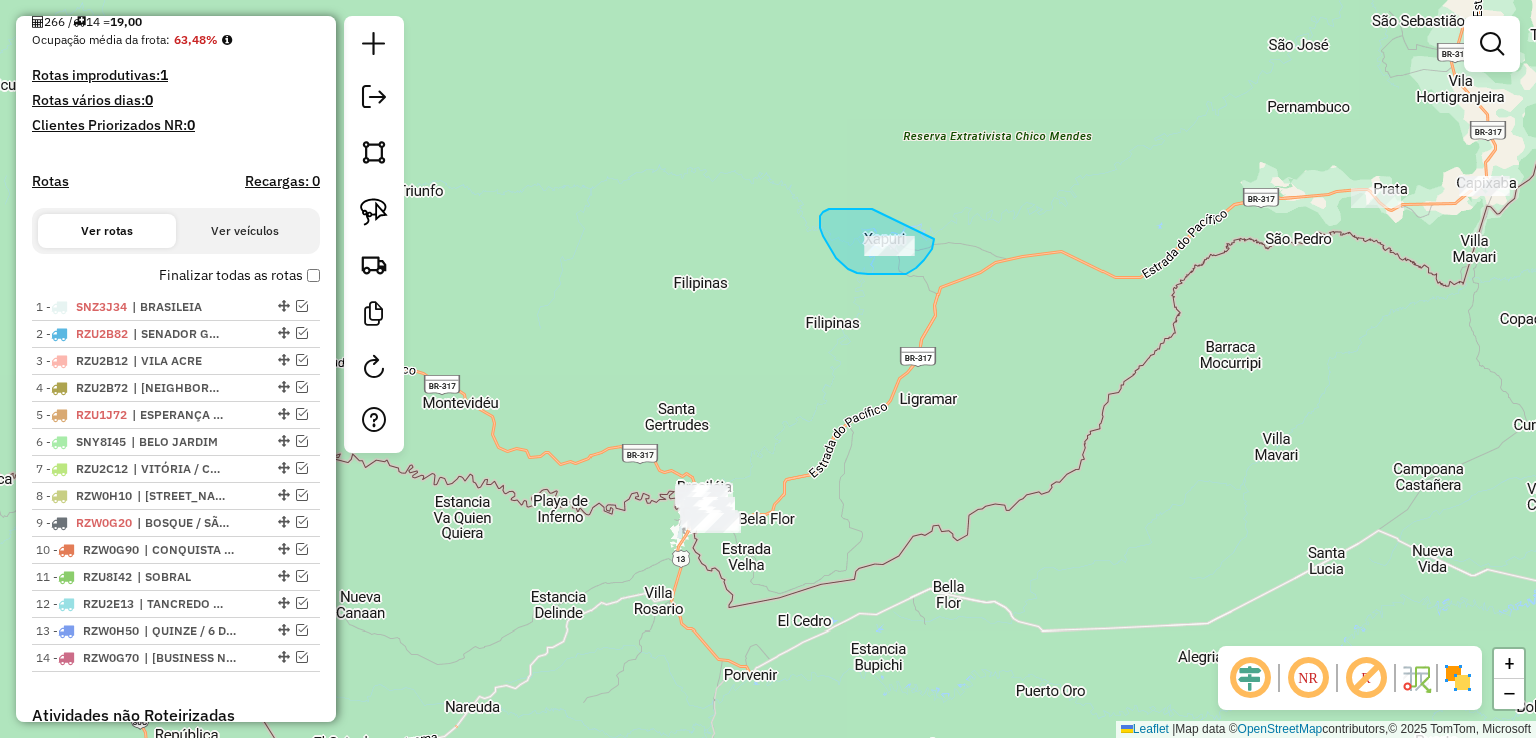 drag, startPoint x: 872, startPoint y: 209, endPoint x: 936, endPoint y: 231, distance: 67.6757 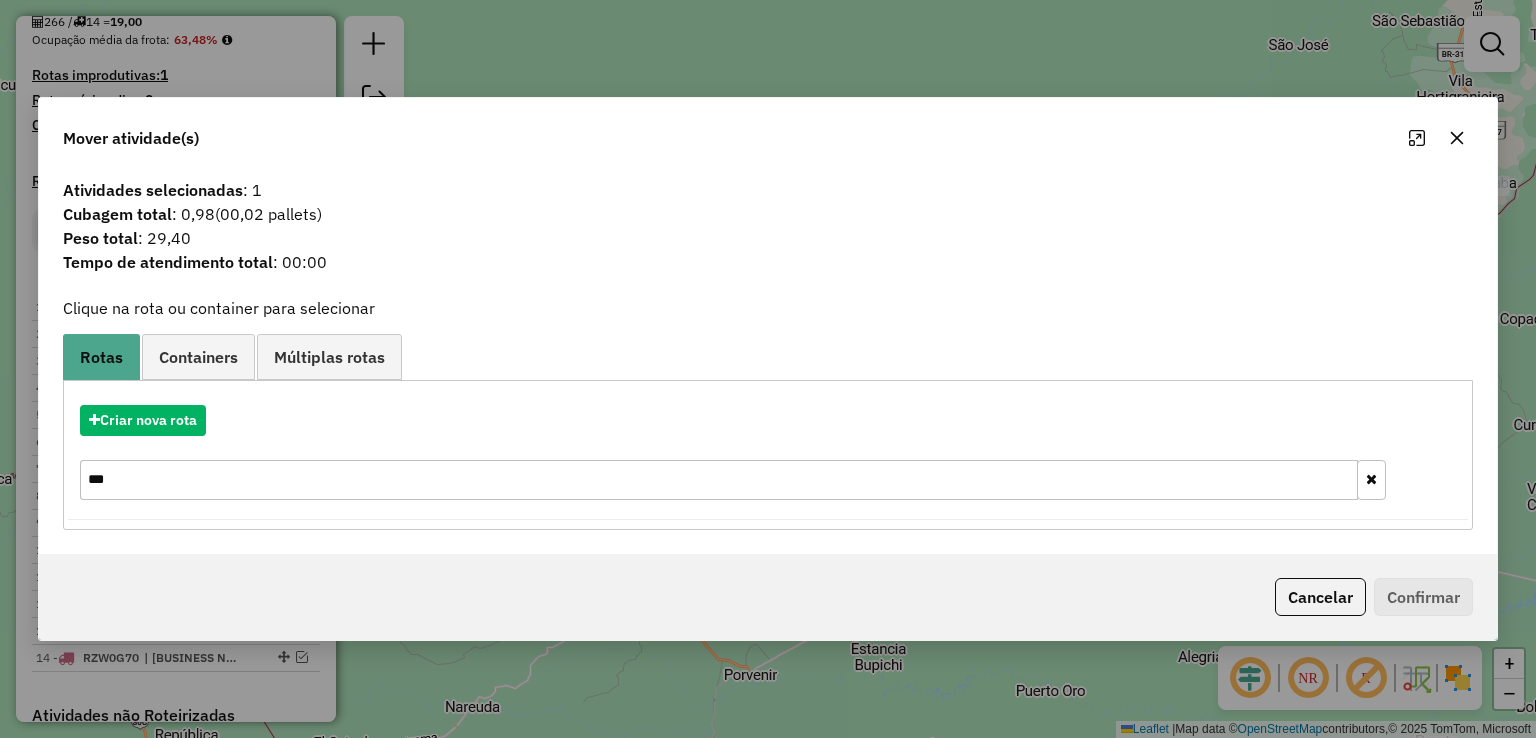 click on "Atividades selecionadas : 1 Cubagem total  : 0,98   (00,02 pallets)  Peso total : 29,40 Tempo de atendimento total : 00:00  Clique na rota ou container para selecionar   Rotas Containers Múltiplas rotas  Criar nova rota  ***  Criar novo container  Container Padrão  Peso total: 13.729,07   Cubagem total: 481,49   Total de atividades/pedidos: 192  Selecione os Veículos  (é necessário selecionar ao menos 1 veículo) : Disponíveis: 59  OYW5028 - CARRETA (C: 1176,00 - P: 35000,00) (VD)   OYW5029 - CARRETA (C: 1176,00 - P: 35000,00) (VD)   PCW6745 - TRUCK_336_9090 (C: 336,00 - P: 9090,00) (VD)   QLV8A86 - TRUCK_420_12030 (C: 420,00 - P: 12030,00) (VD)   QLV8A96 - TRUCK_420_12030 (C: 420,00 - P: 12030,00) (VD)   QWO9H62 - TRUCK_420_12500 (C: 420,00 - P: 12500,00) (VD)   QWO9H72 - TRUCK_420_12500 (C: 420,00 - P: 12500,00) (VD)   QWP3F49 - TRUCK_336_9090 (C: 336,00 - P: 9090,00) (VD)   QWP3F59 - TRUCK_336_9090 (C: 336,00 - P: 9090,00) (VD)   QWQ3I84 - SAVEIRO (C: 30,00 - P: 640,00) (VD)  Selecionados: 0" 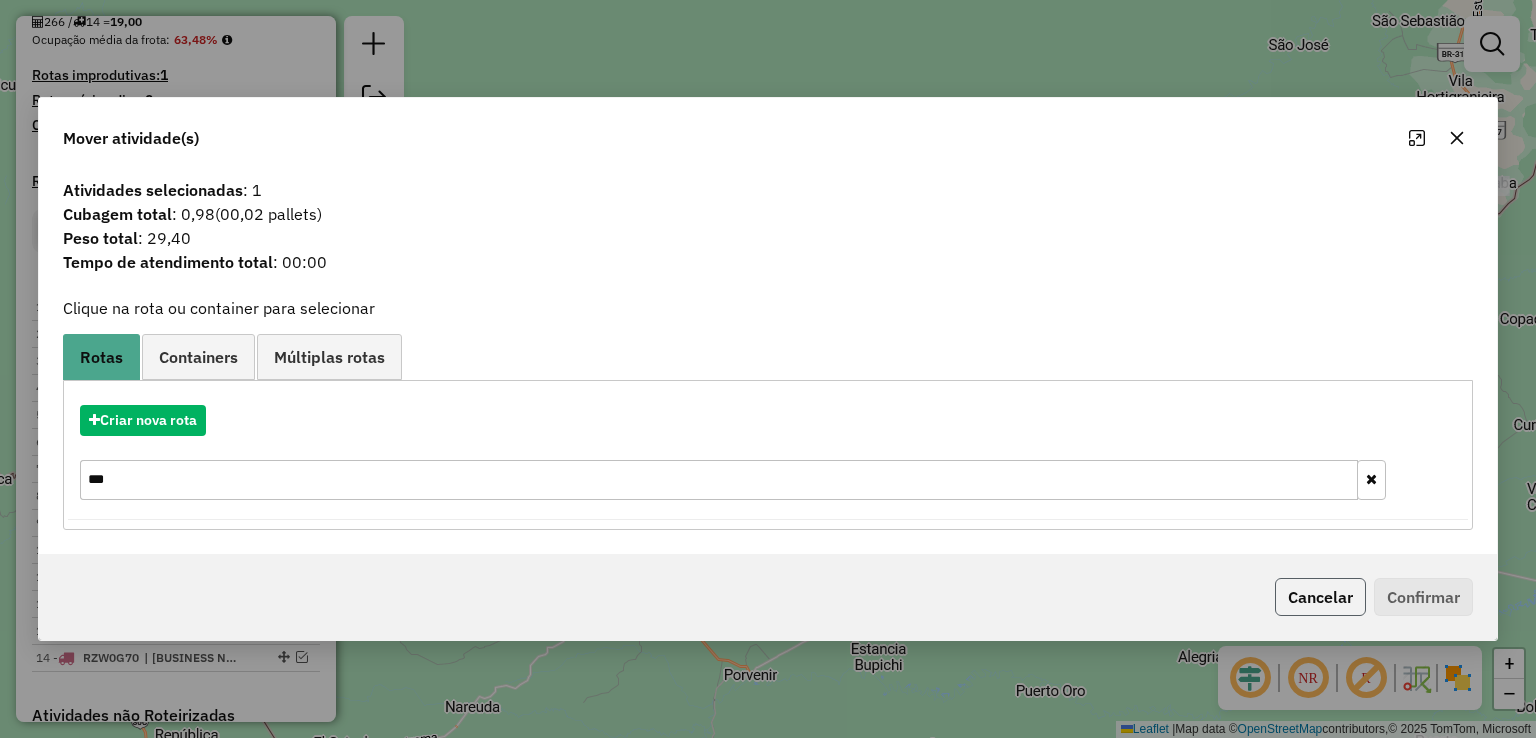 click on "Cancelar" 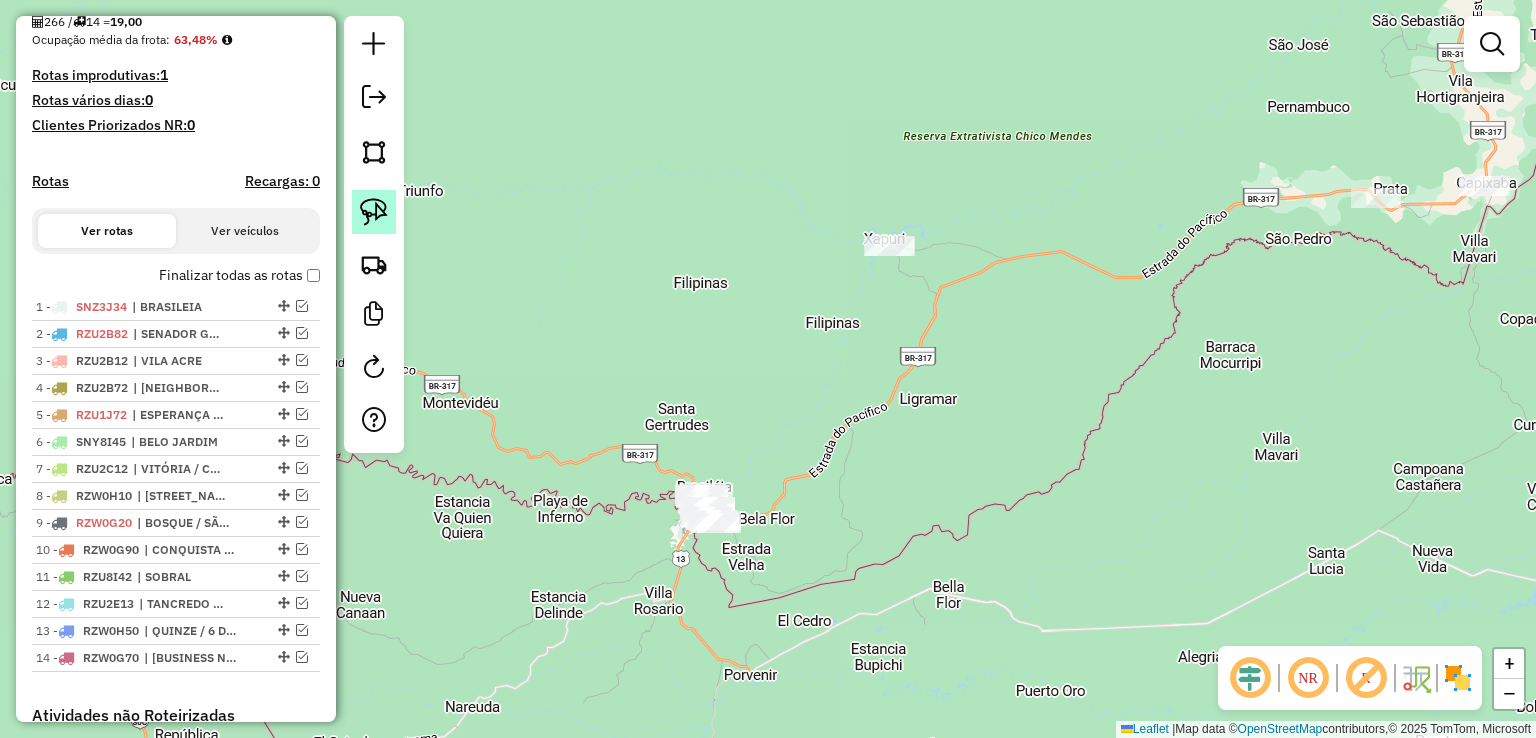 click 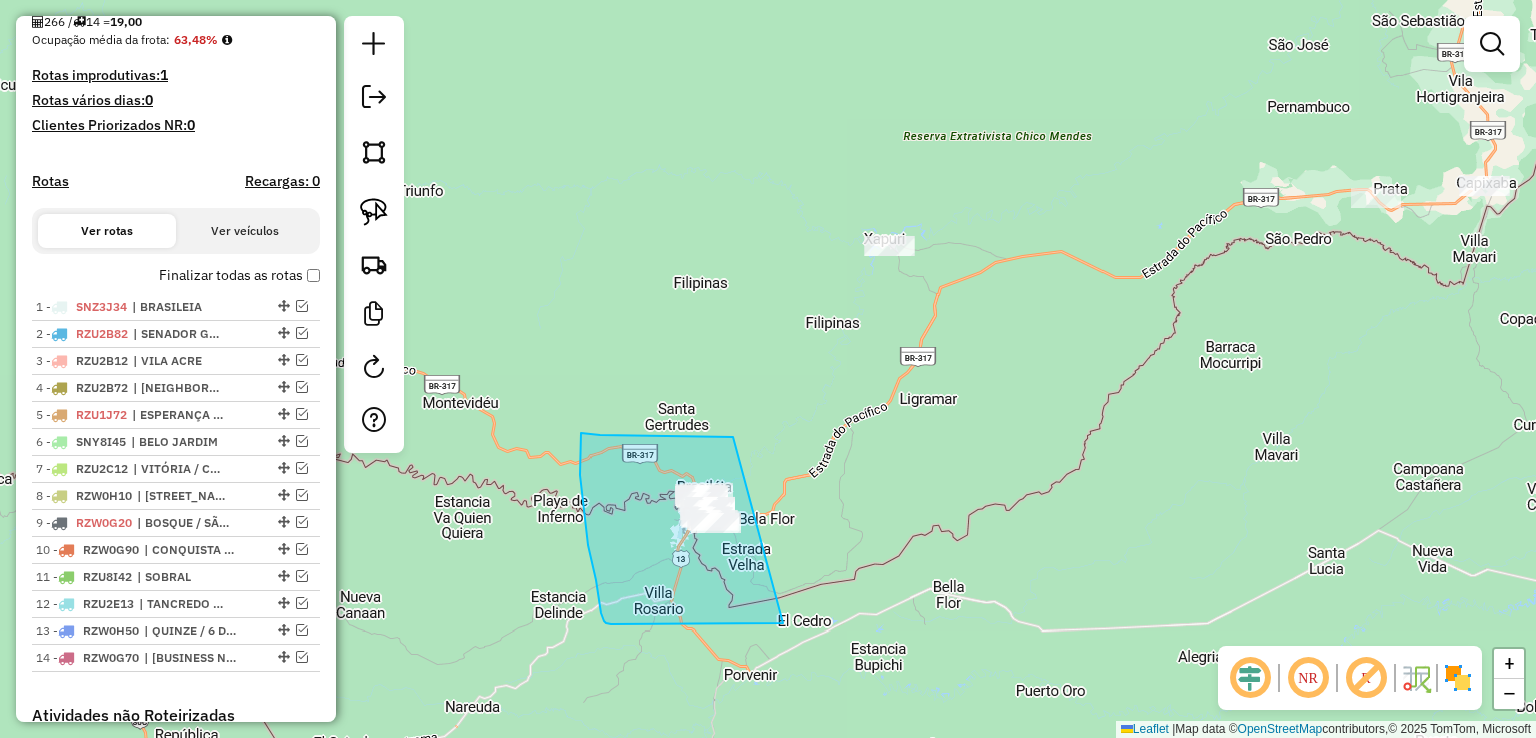 drag, startPoint x: 733, startPoint y: 437, endPoint x: 783, endPoint y: 623, distance: 192.60323 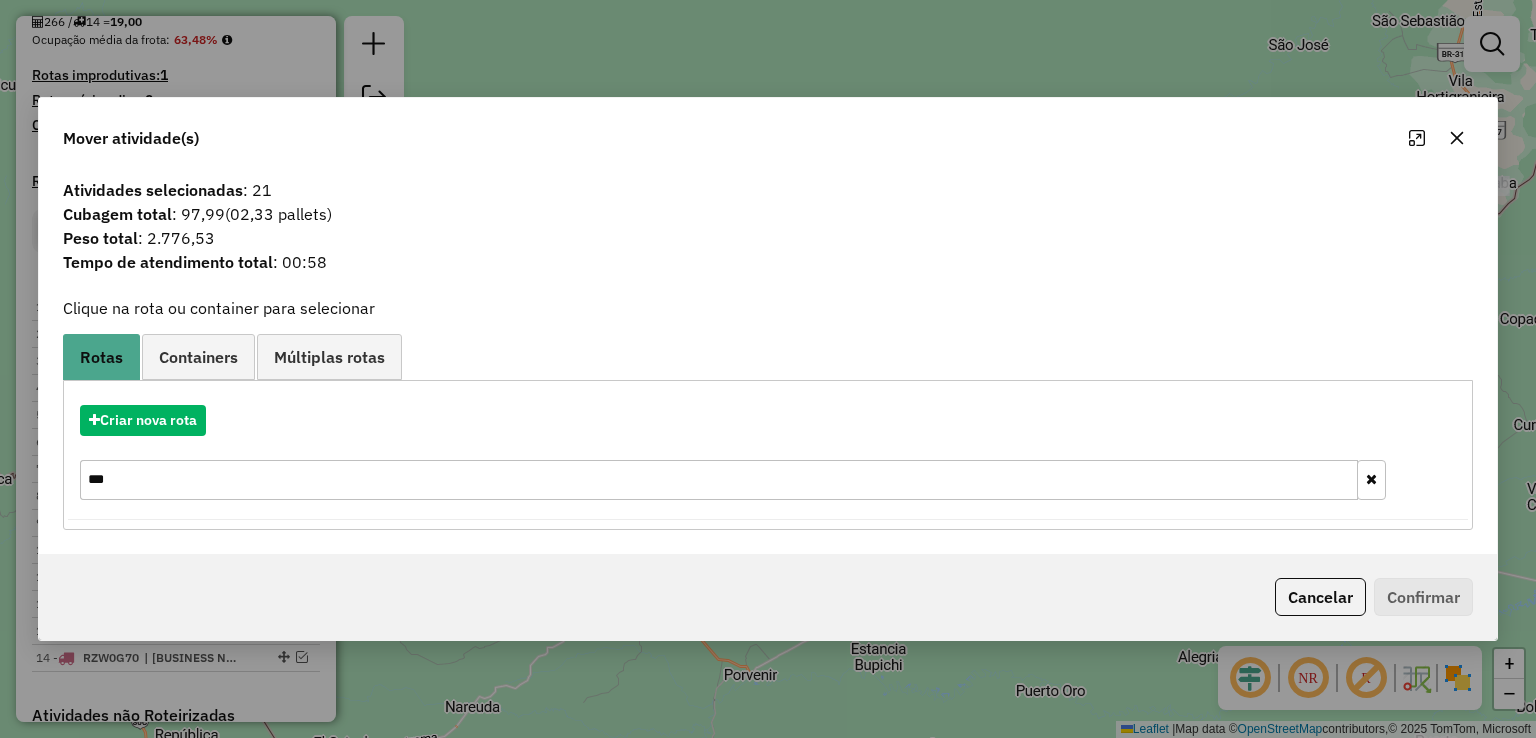 click on "Mover atividade(s) Atividades selecionadas : 21 Cubagem total  : 97,99   (02,33 pallets)  Peso total : 2.776,53 Tempo de atendimento total : 00:58  Clique na rota ou container para selecionar   Rotas Containers Múltiplas rotas  Criar nova rota  ***  Criar novo container  Container Padrão  Peso total: 13.729,07   Cubagem total: 481,49   Total de atividades/pedidos: 192  Selecione os Veículos  (é necessário selecionar ao menos 1 veículo) : Disponíveis: 59  OYW5028 - CARRETA (C: 1176,00 - P: 35000,00) (VD)   OYW5029 - CARRETA (C: 1176,00 - P: 35000,00) (VD)   PCW6745 - TRUCK_336_9090 (C: 336,00 - P: 9090,00) (VD)   QLV8A86 - TRUCK_420_12030 (C: 420,00 - P: 12030,00) (VD)   QLV8A96 - TRUCK_420_12030 (C: 420,00 - P: 12030,00) (VD)   QWO9H62 - TRUCK_420_12500 (C: 420,00 - P: 12500,00) (VD)   QWO9H72 - TRUCK_420_12500 (C: 420,00 - P: 12500,00) (VD)   QWP3F49 - TRUCK_336_9090 (C: 336,00 - P: 9090,00) (VD)   QWP3F59 - TRUCK_336_9090 (C: 336,00 - P: 9090,00) (VD)   QWQ3I84 - SAVEIRO (C: 30,00 - P: 640,00) (VD)" 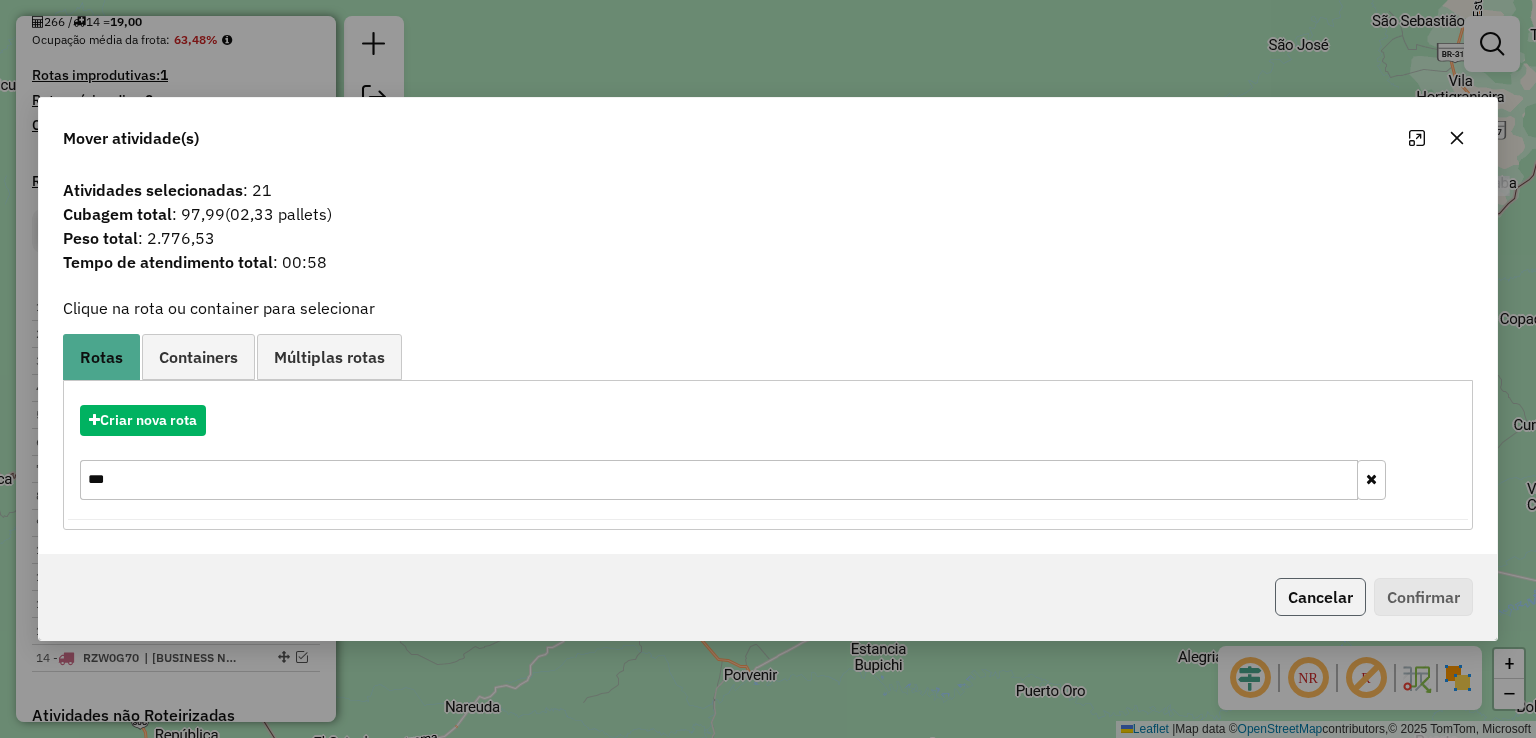 click on "Cancelar" 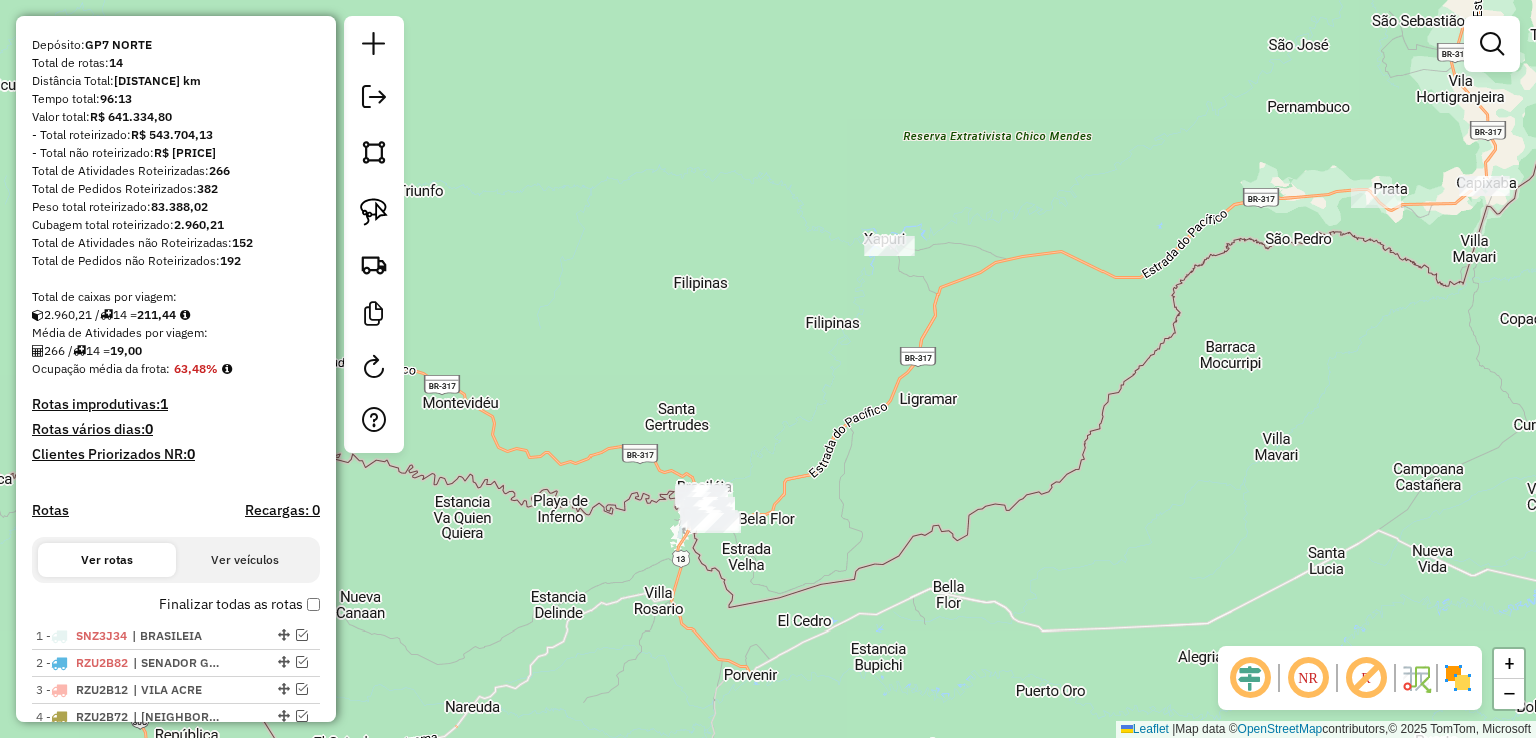scroll, scrollTop: 96, scrollLeft: 0, axis: vertical 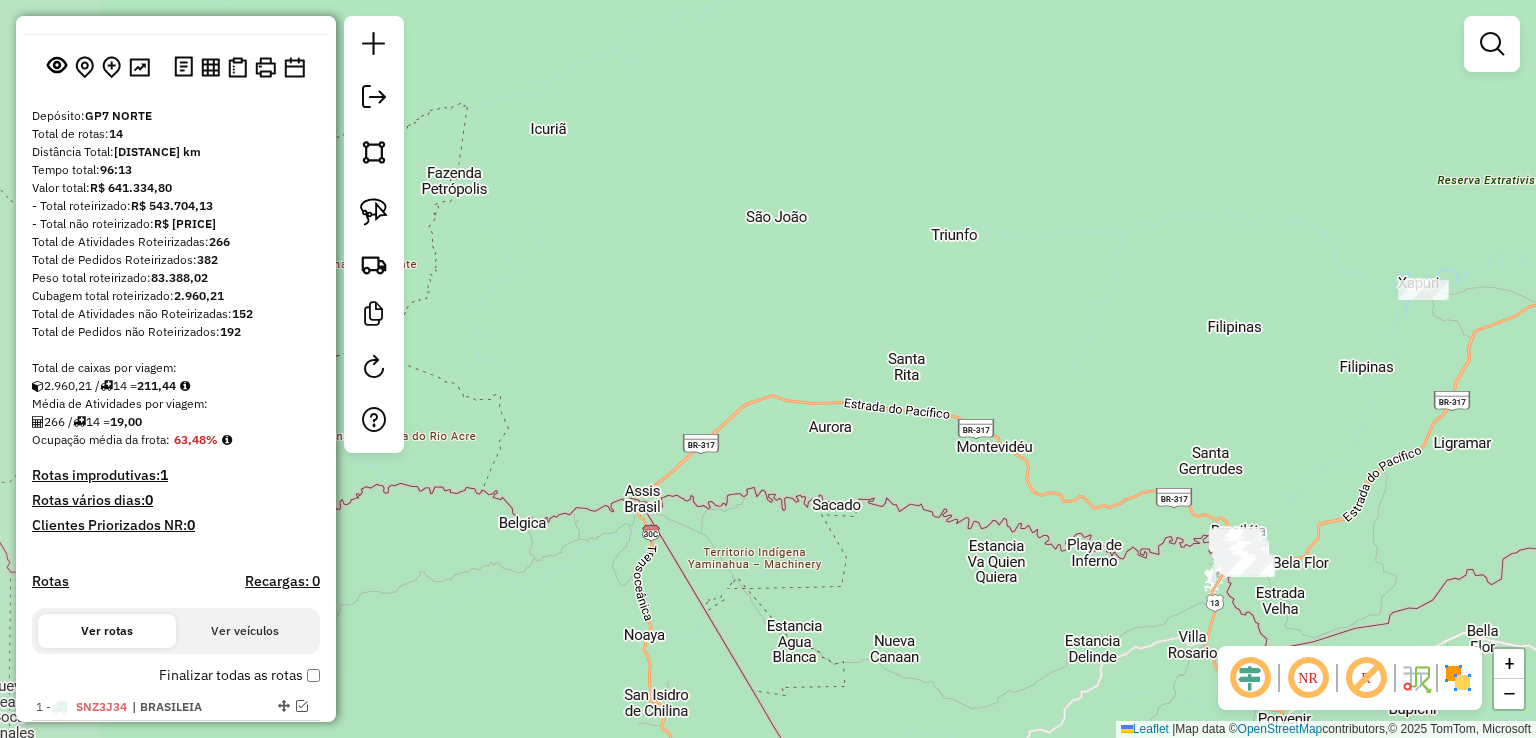 drag, startPoint x: 575, startPoint y: 387, endPoint x: 504, endPoint y: 385, distance: 71.02816 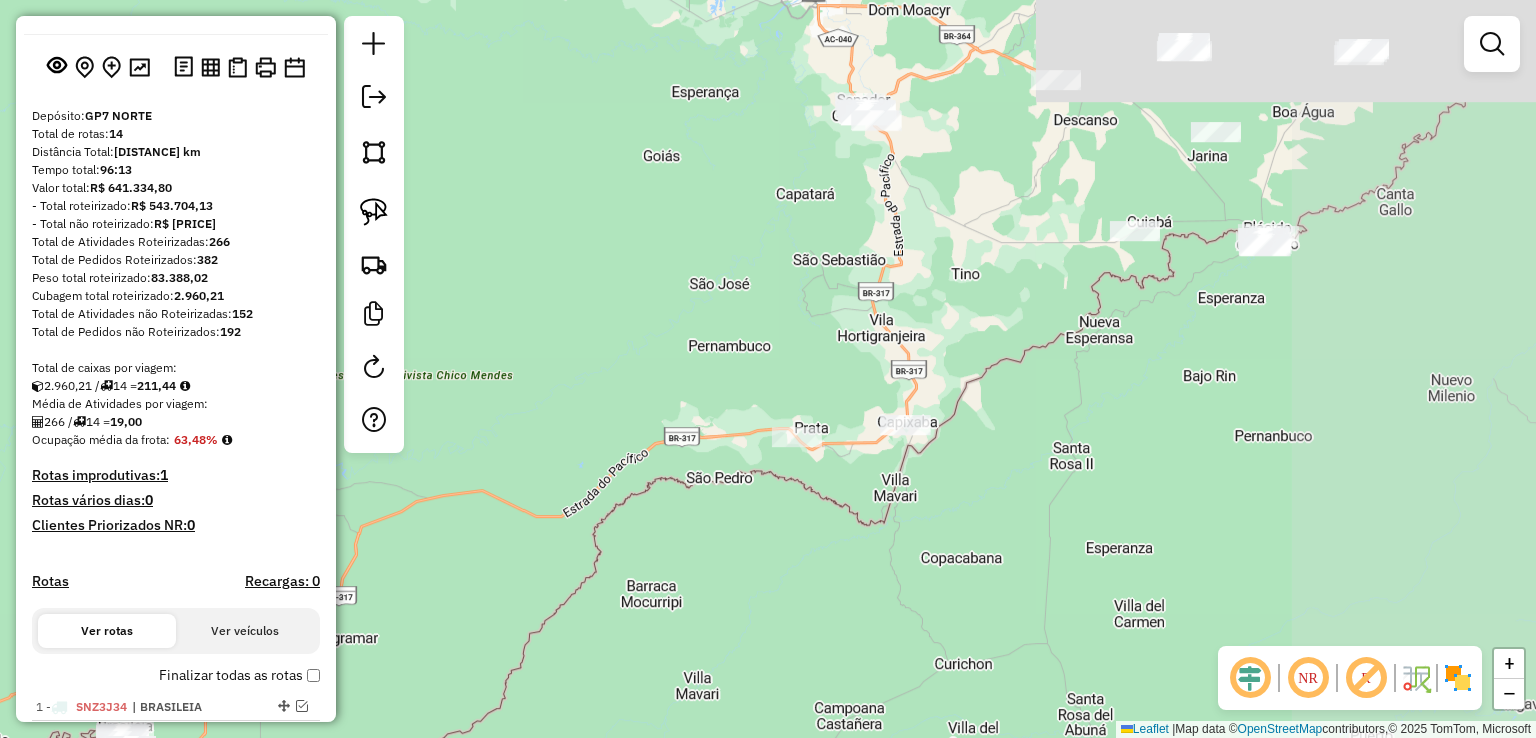 drag, startPoint x: 1202, startPoint y: 331, endPoint x: 990, endPoint y: 592, distance: 336.2514 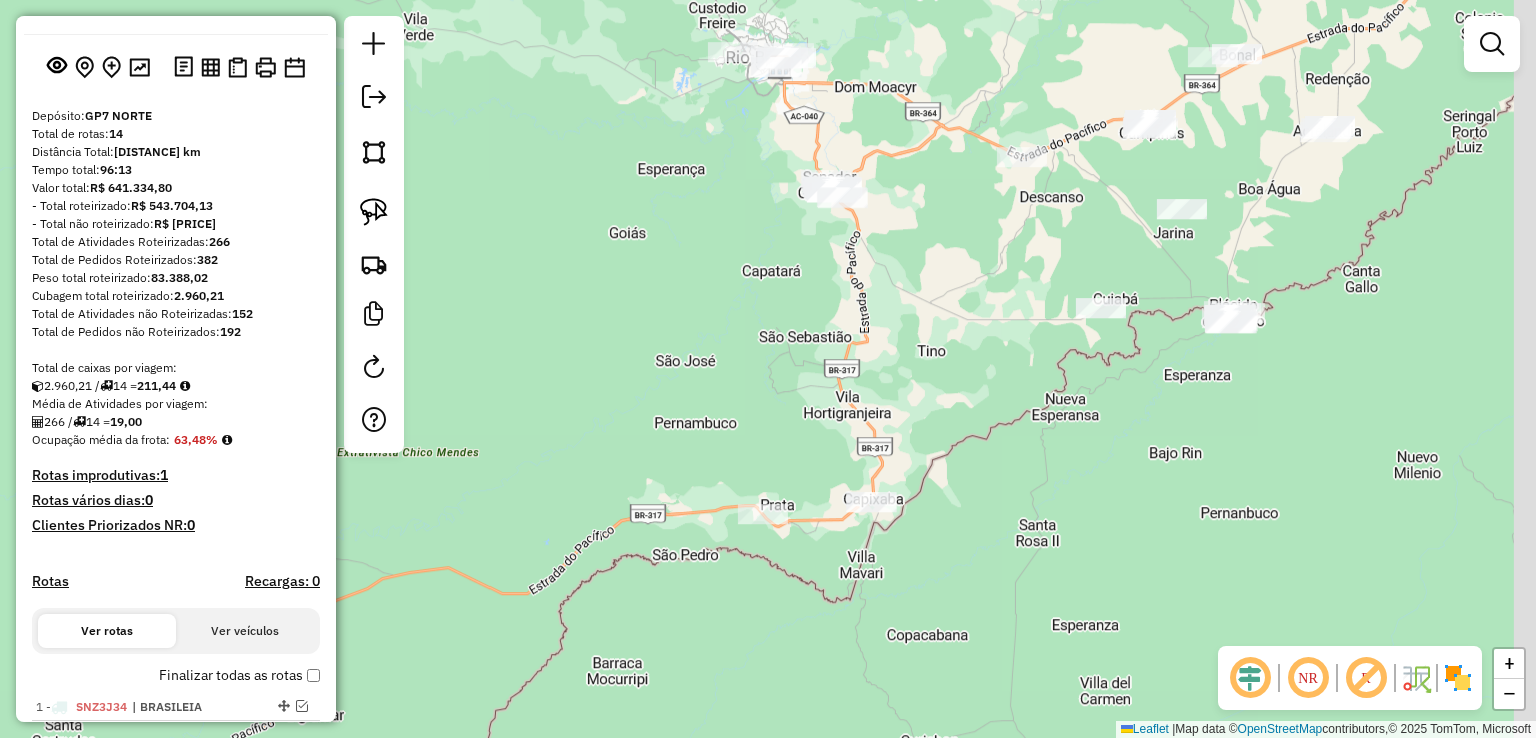 drag, startPoint x: 1088, startPoint y: 361, endPoint x: 1016, endPoint y: 590, distance: 240.05208 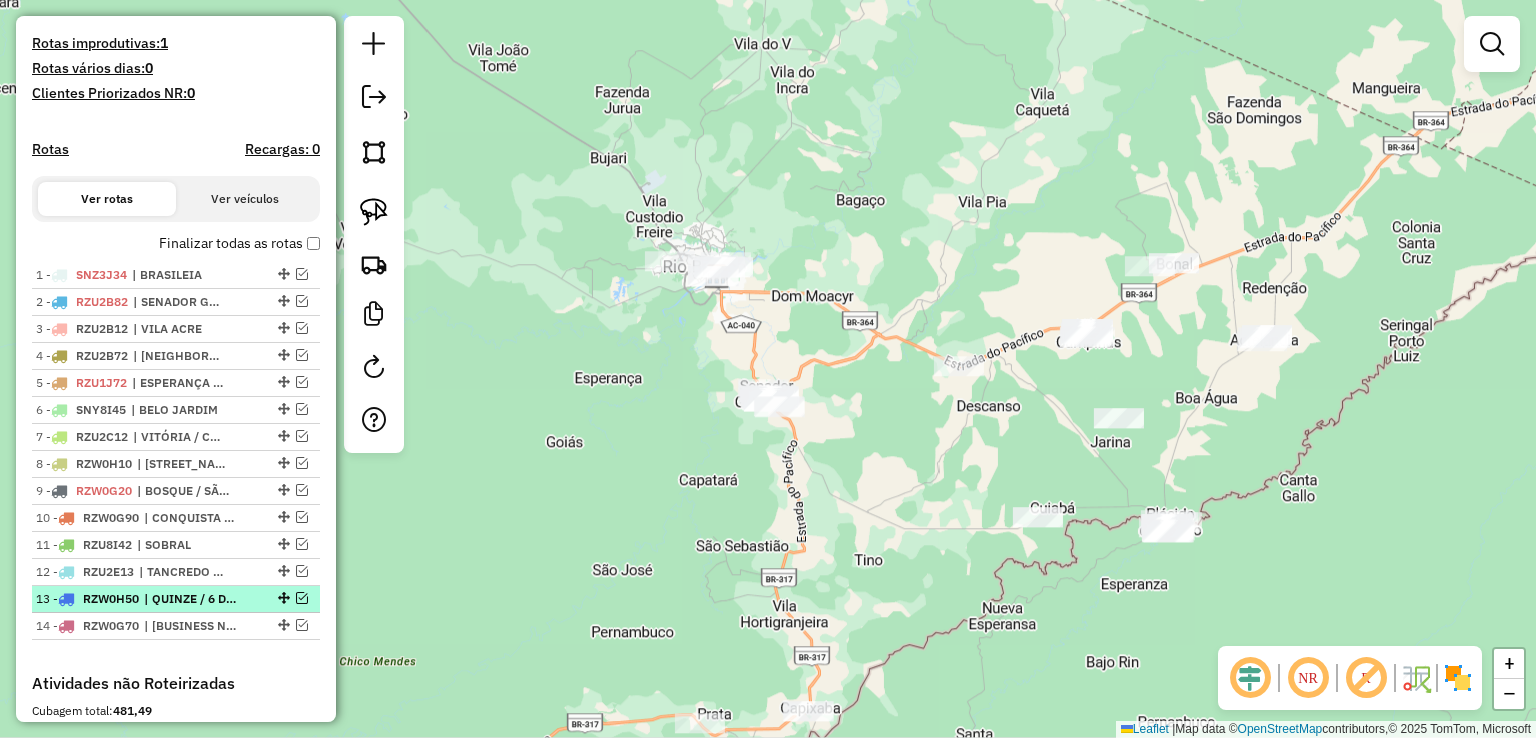 scroll, scrollTop: 596, scrollLeft: 0, axis: vertical 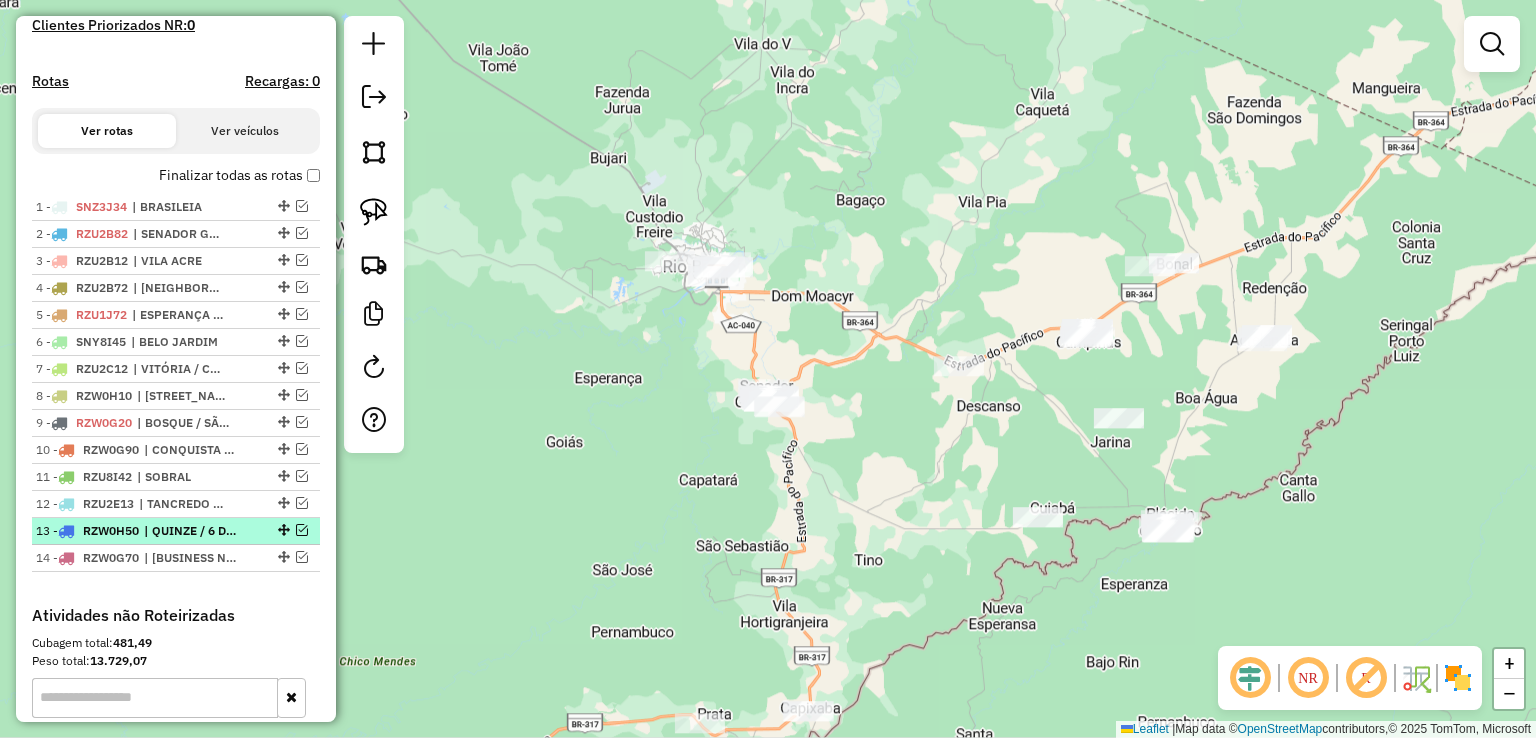 click on "13 -       RZW0H50   | QUINZE / 6 DE AGOSTO / CENTRO" at bounding box center [176, 531] 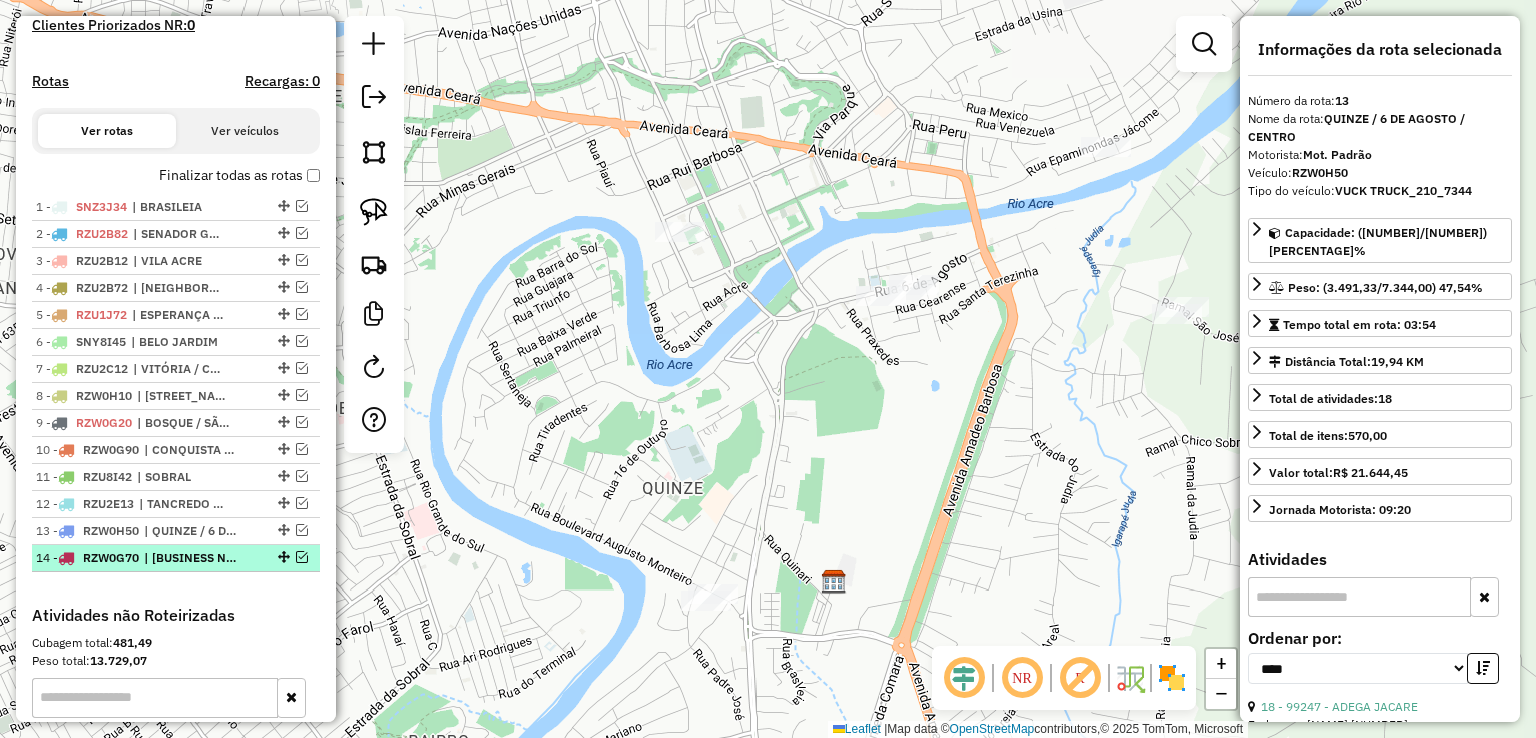 click on "| DIST. LEBRE" at bounding box center (190, 558) 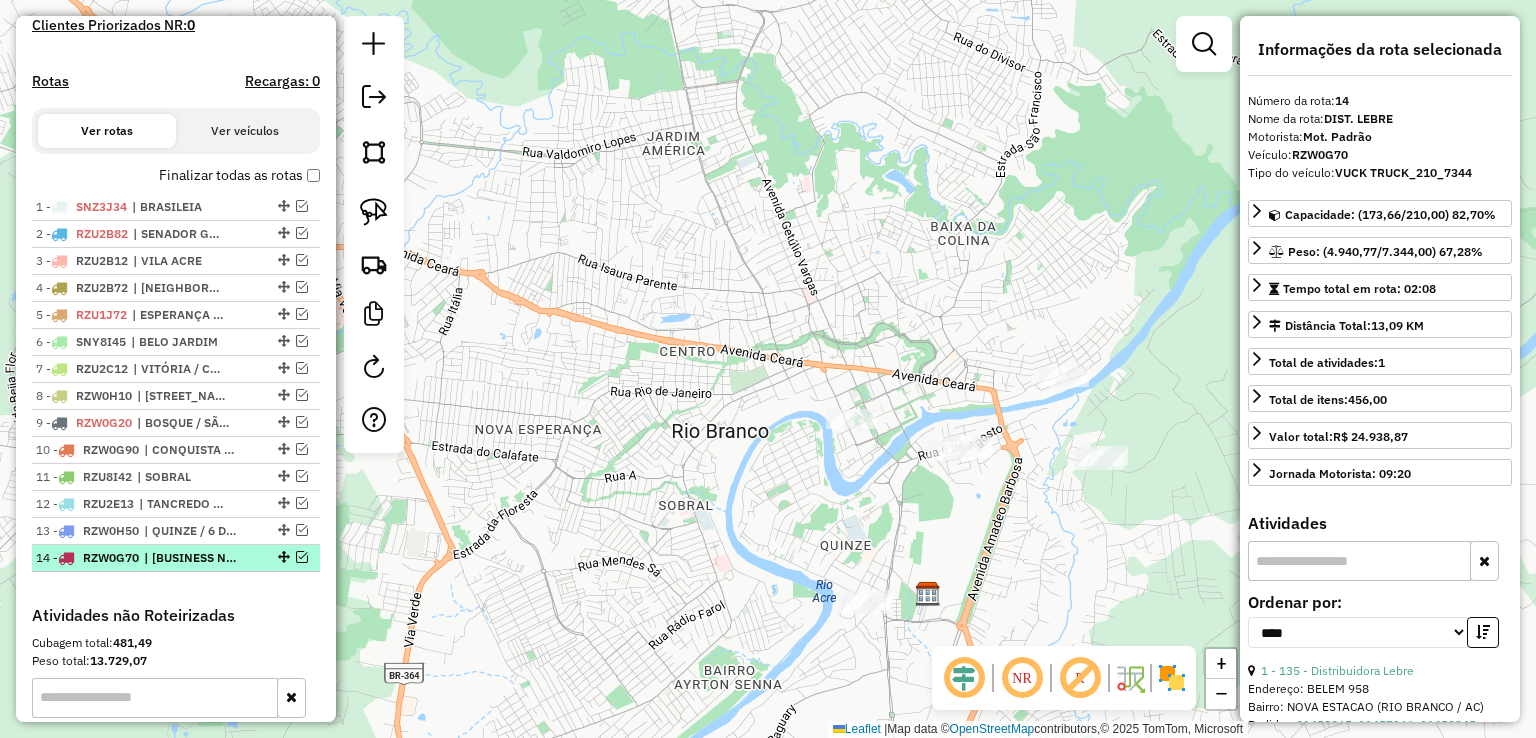 click at bounding box center [302, 557] 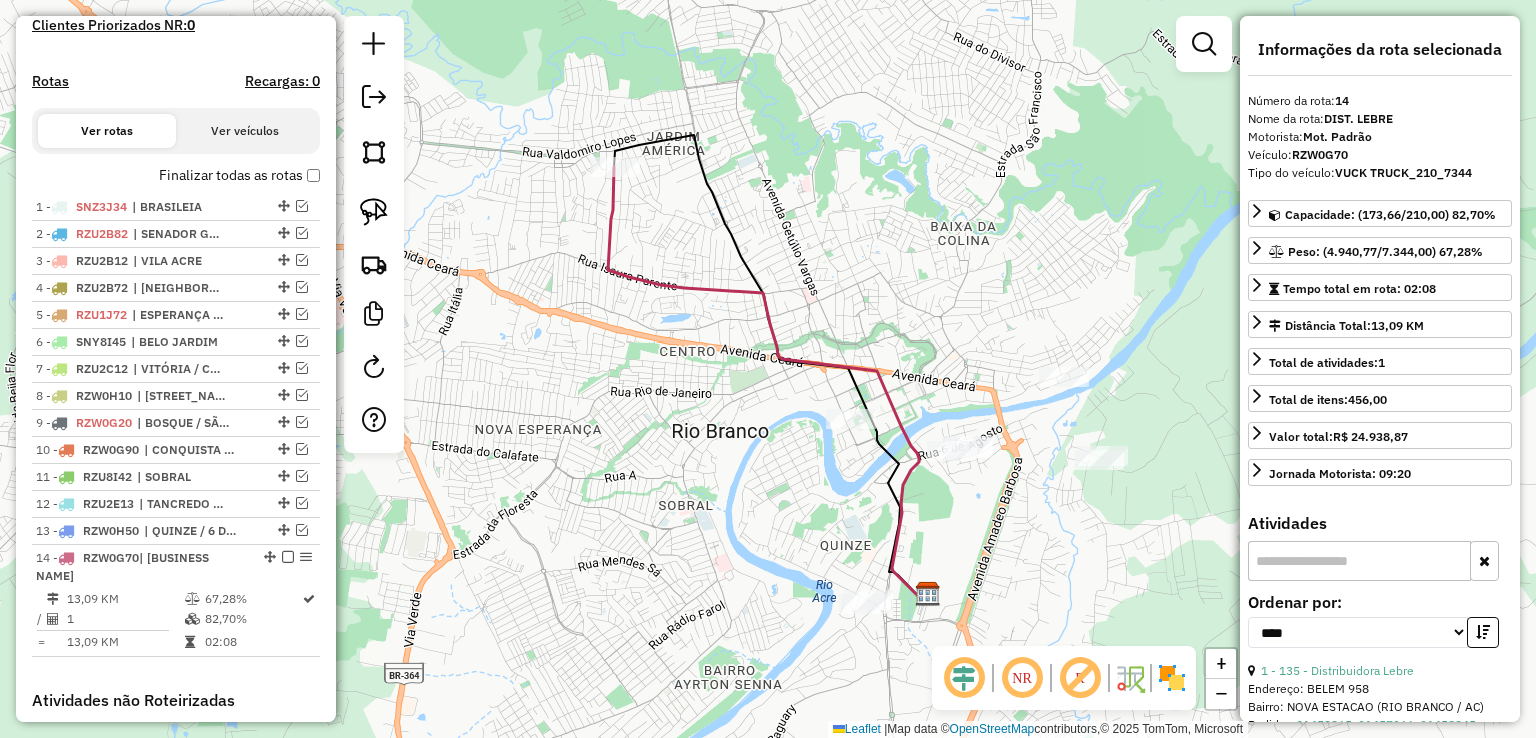 scroll, scrollTop: 903, scrollLeft: 0, axis: vertical 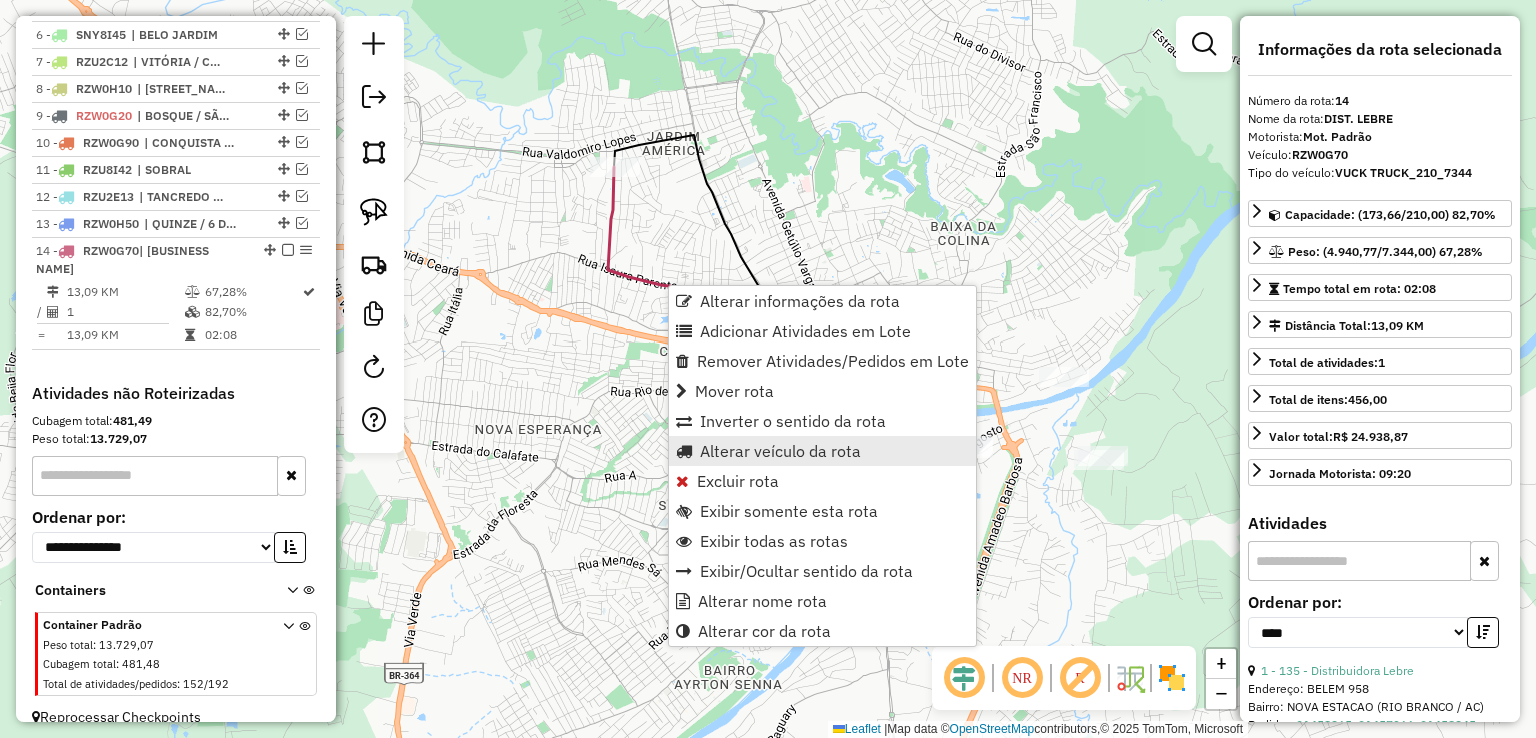 click on "Alterar veículo da rota" at bounding box center [780, 451] 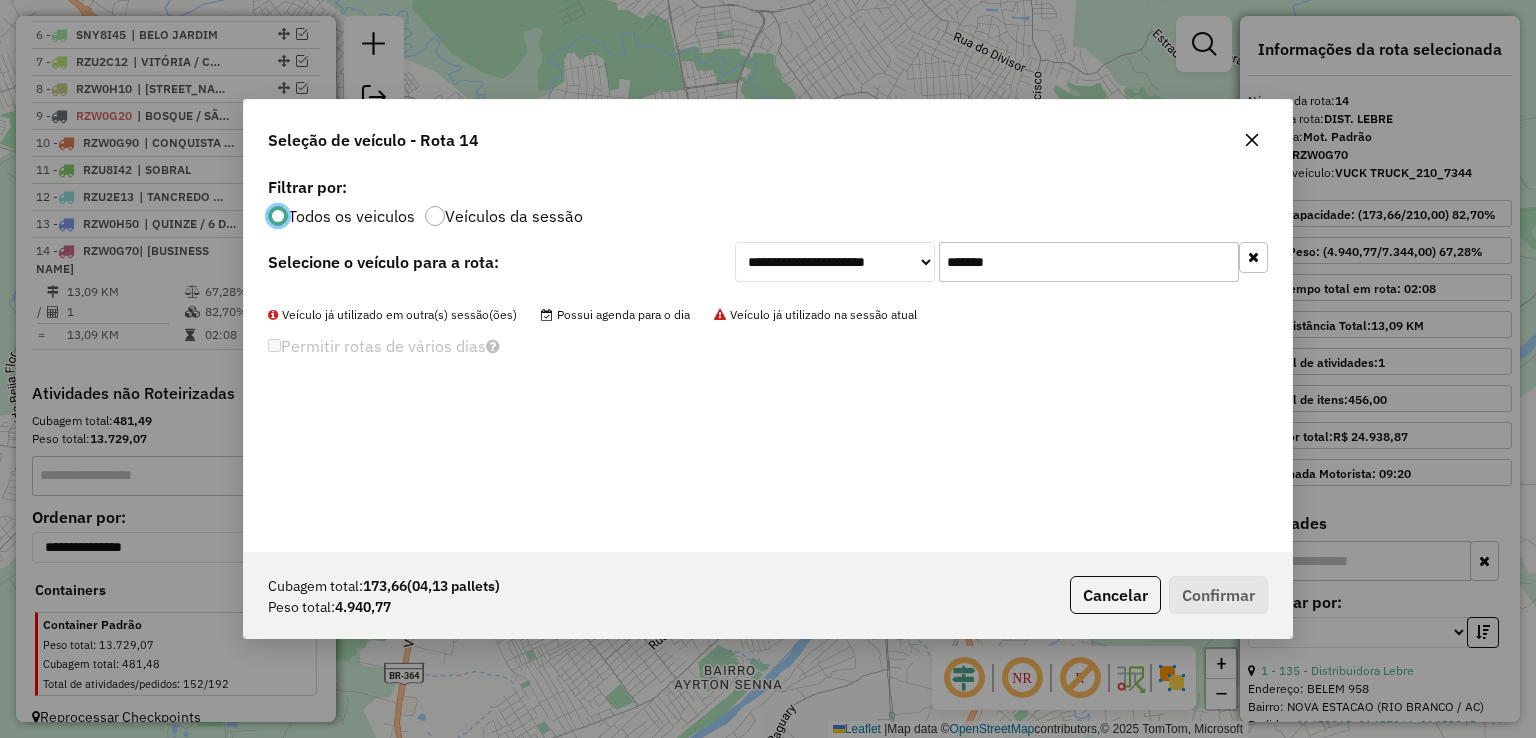 scroll, scrollTop: 10, scrollLeft: 6, axis: both 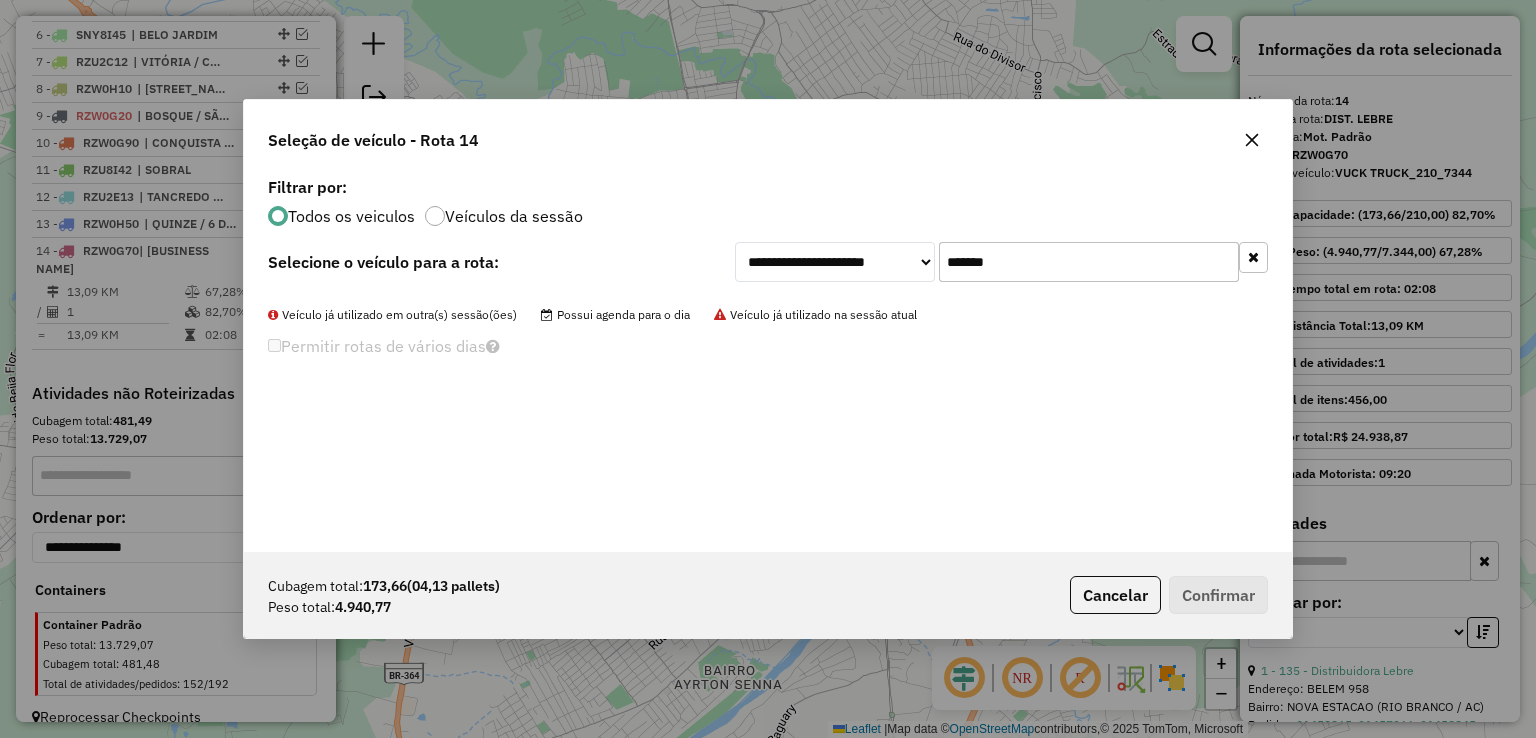 drag, startPoint x: 1040, startPoint y: 267, endPoint x: 861, endPoint y: 257, distance: 179.27911 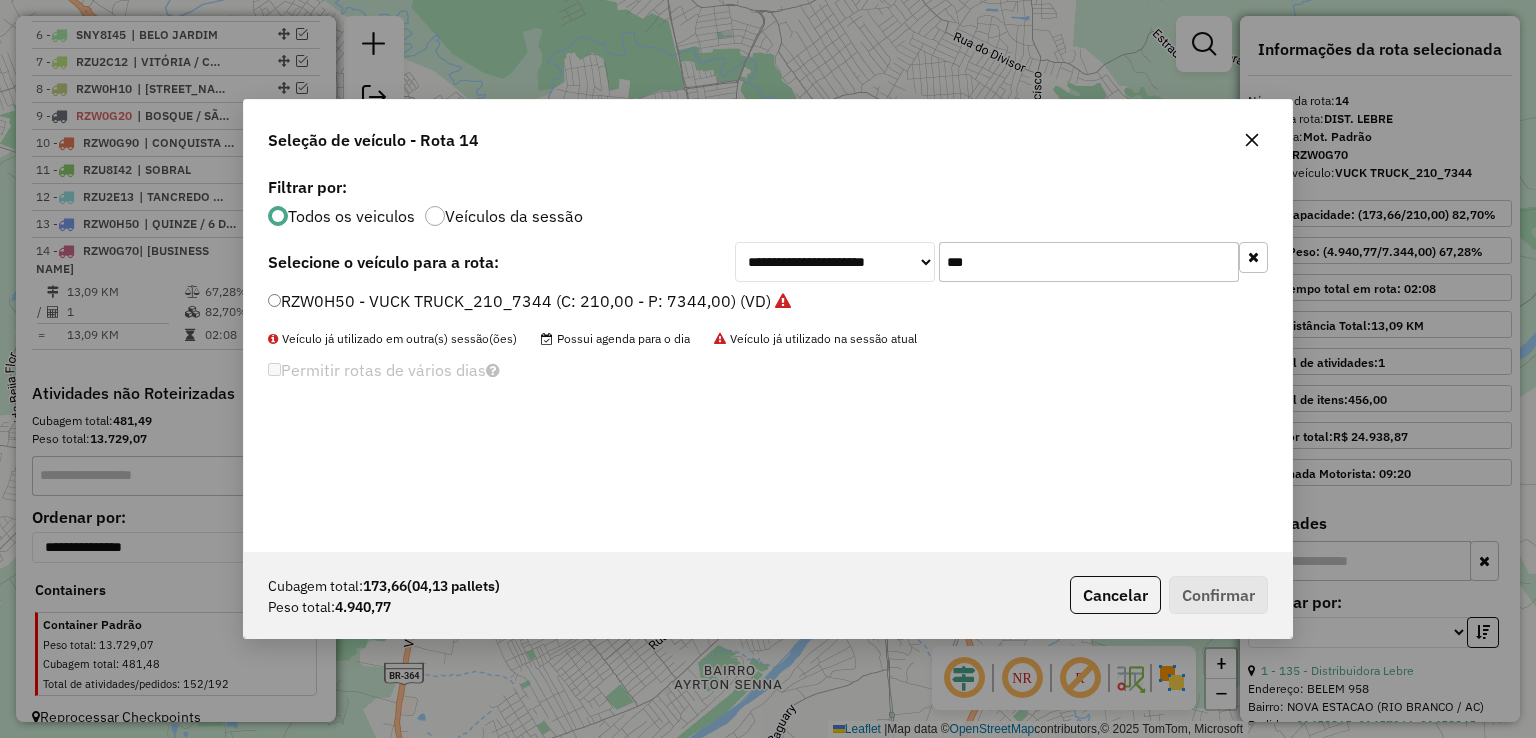 type on "***" 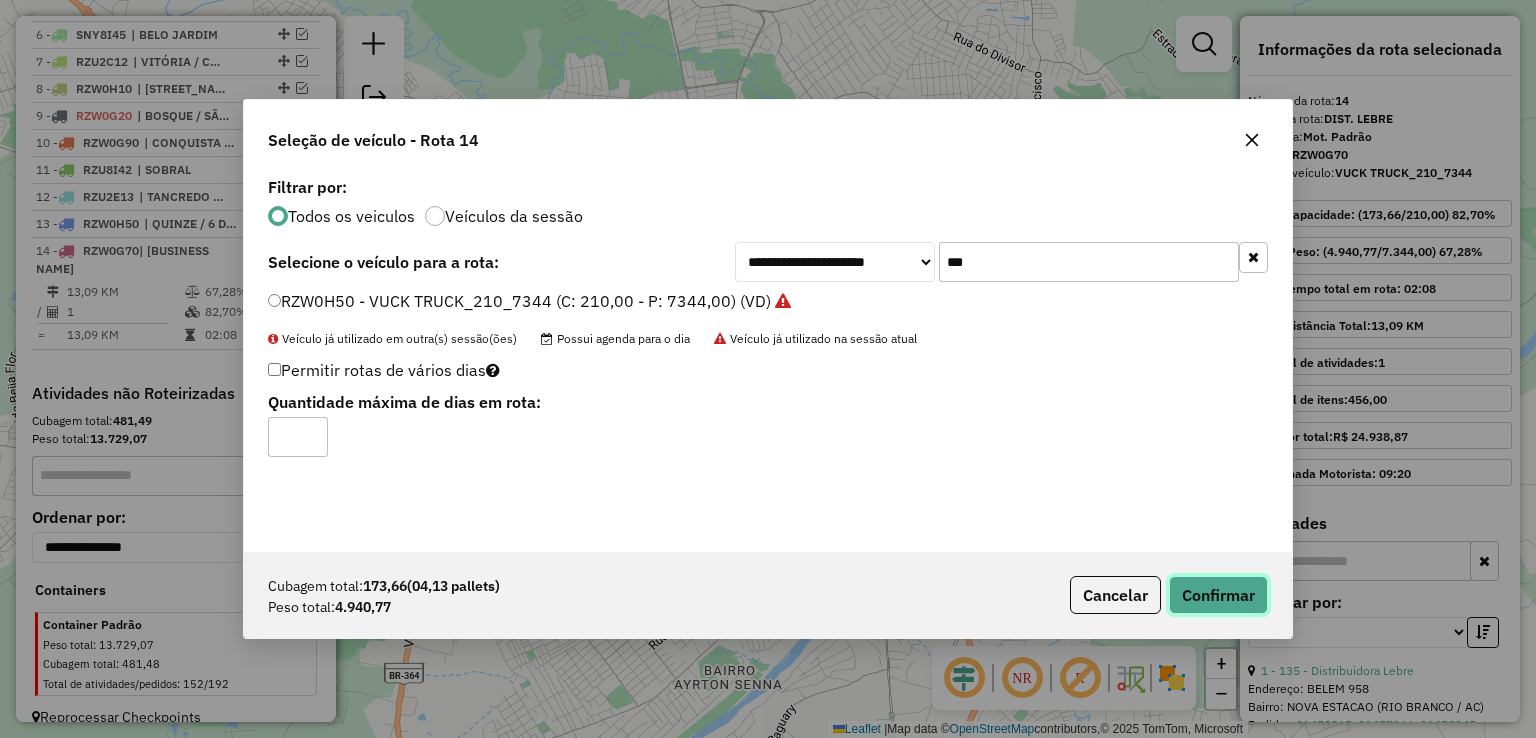 click on "Confirmar" 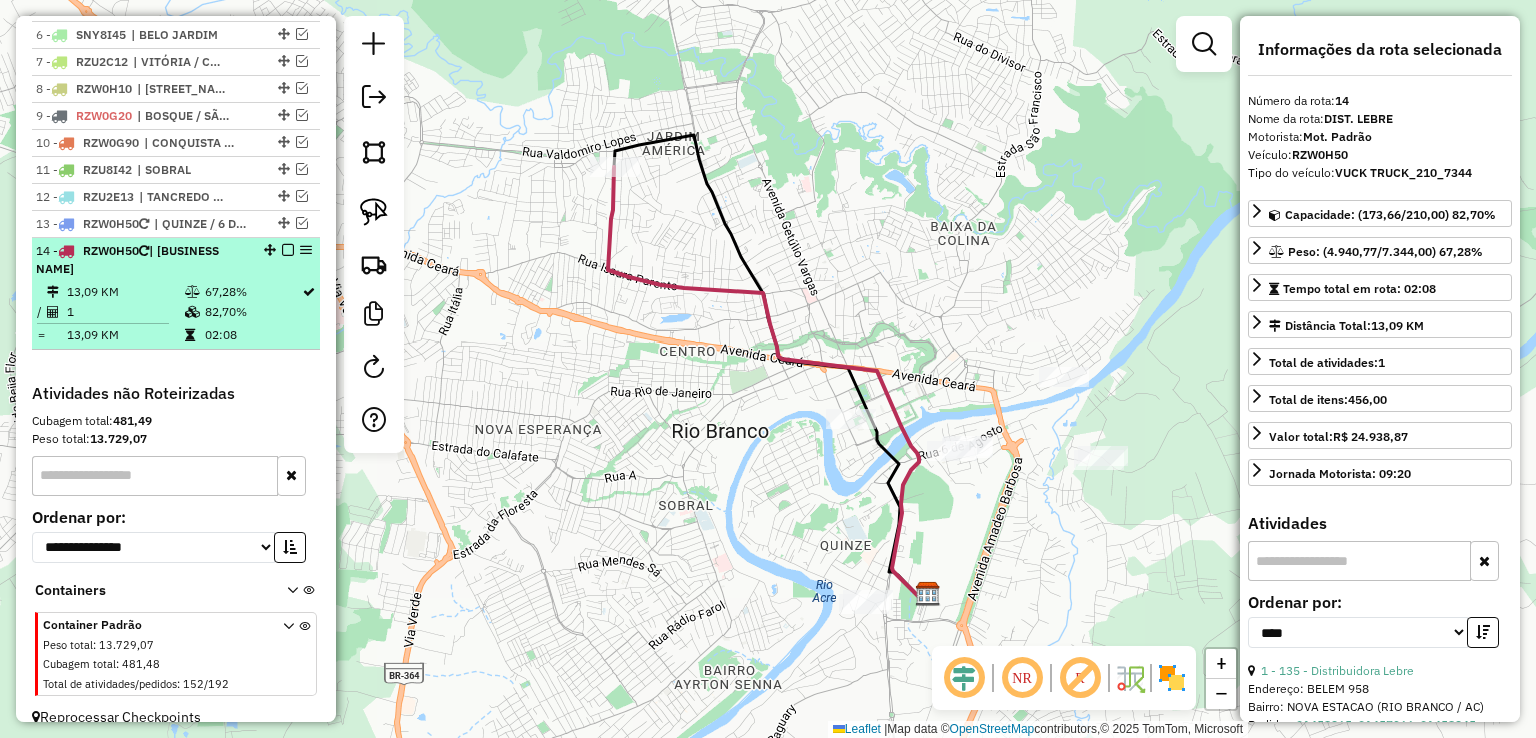 click at bounding box center (288, 250) 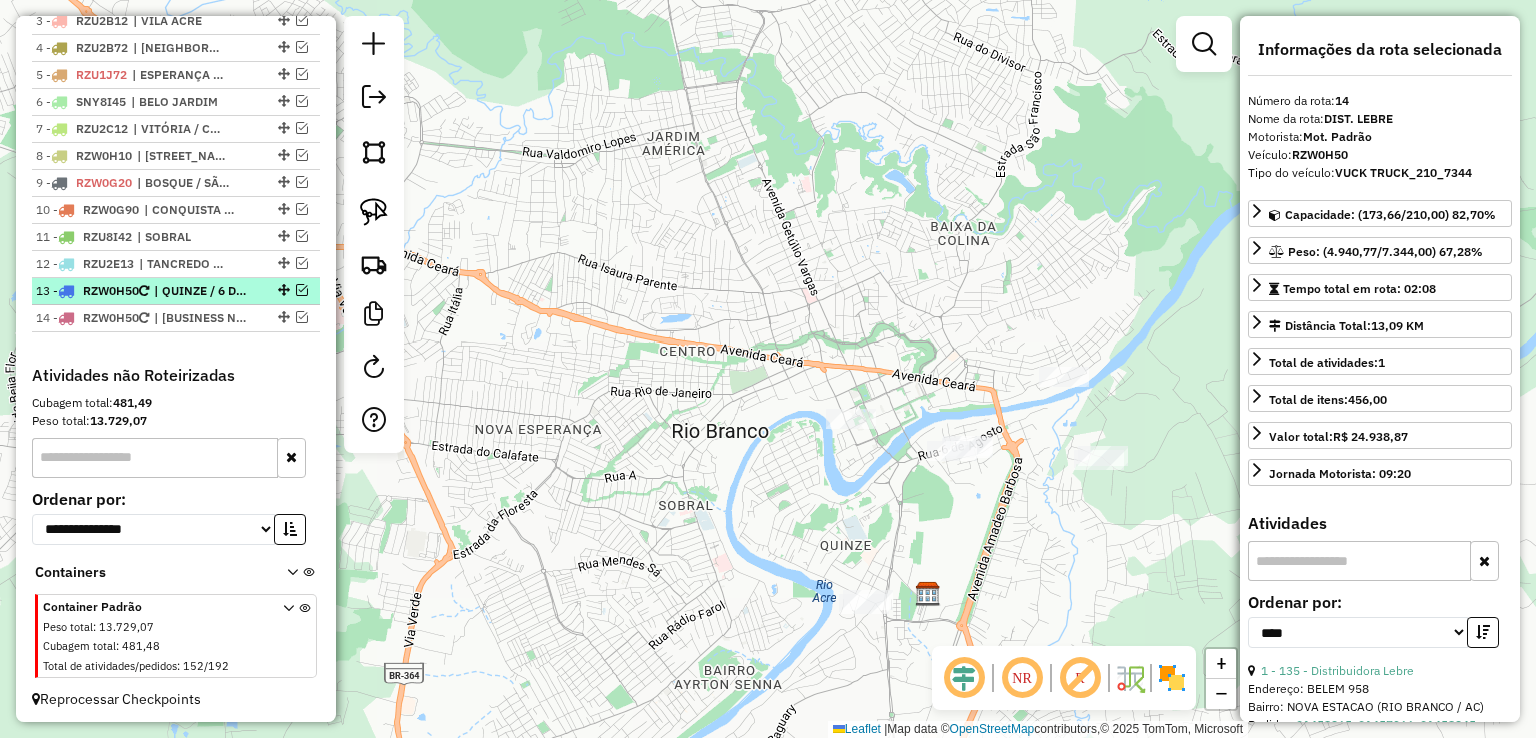 click at bounding box center [302, 290] 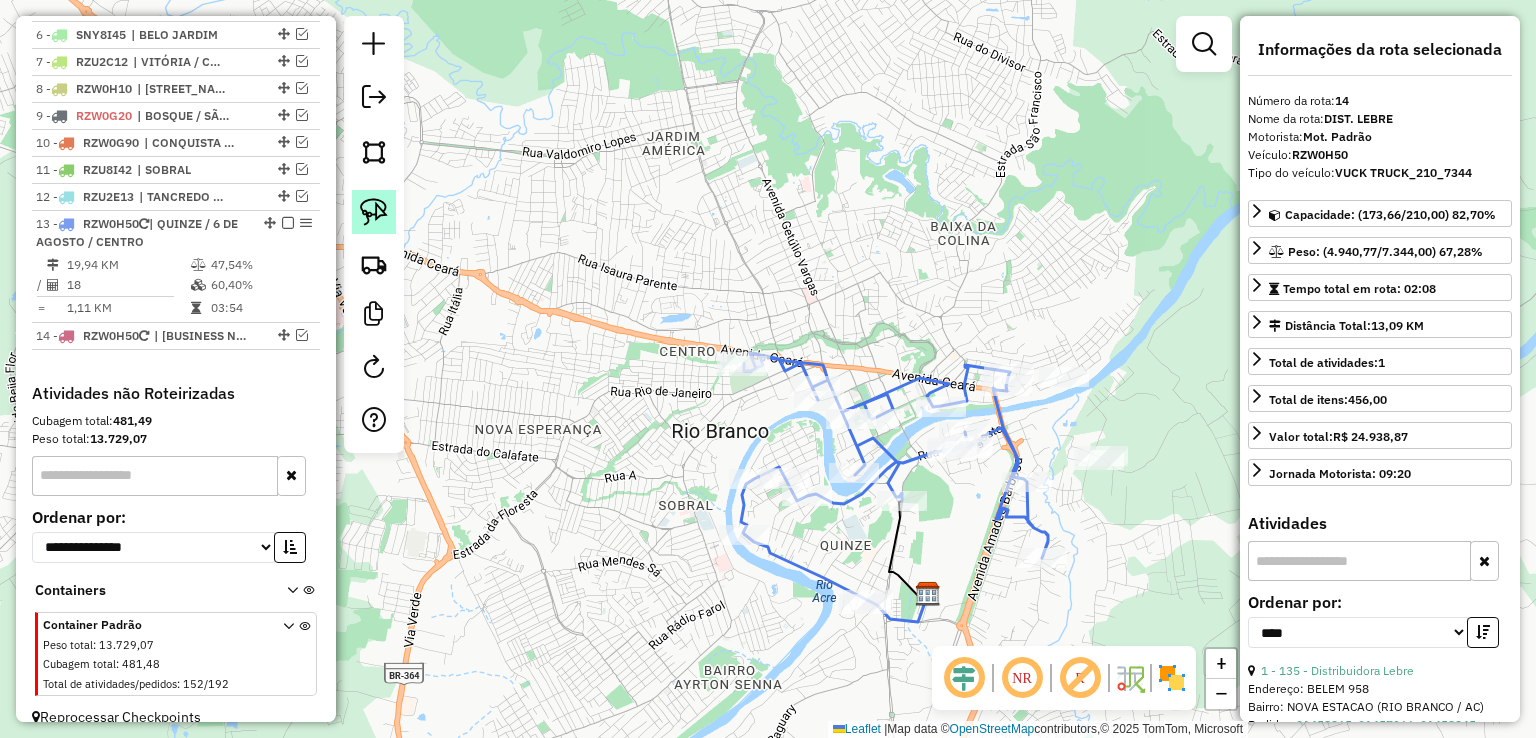 click 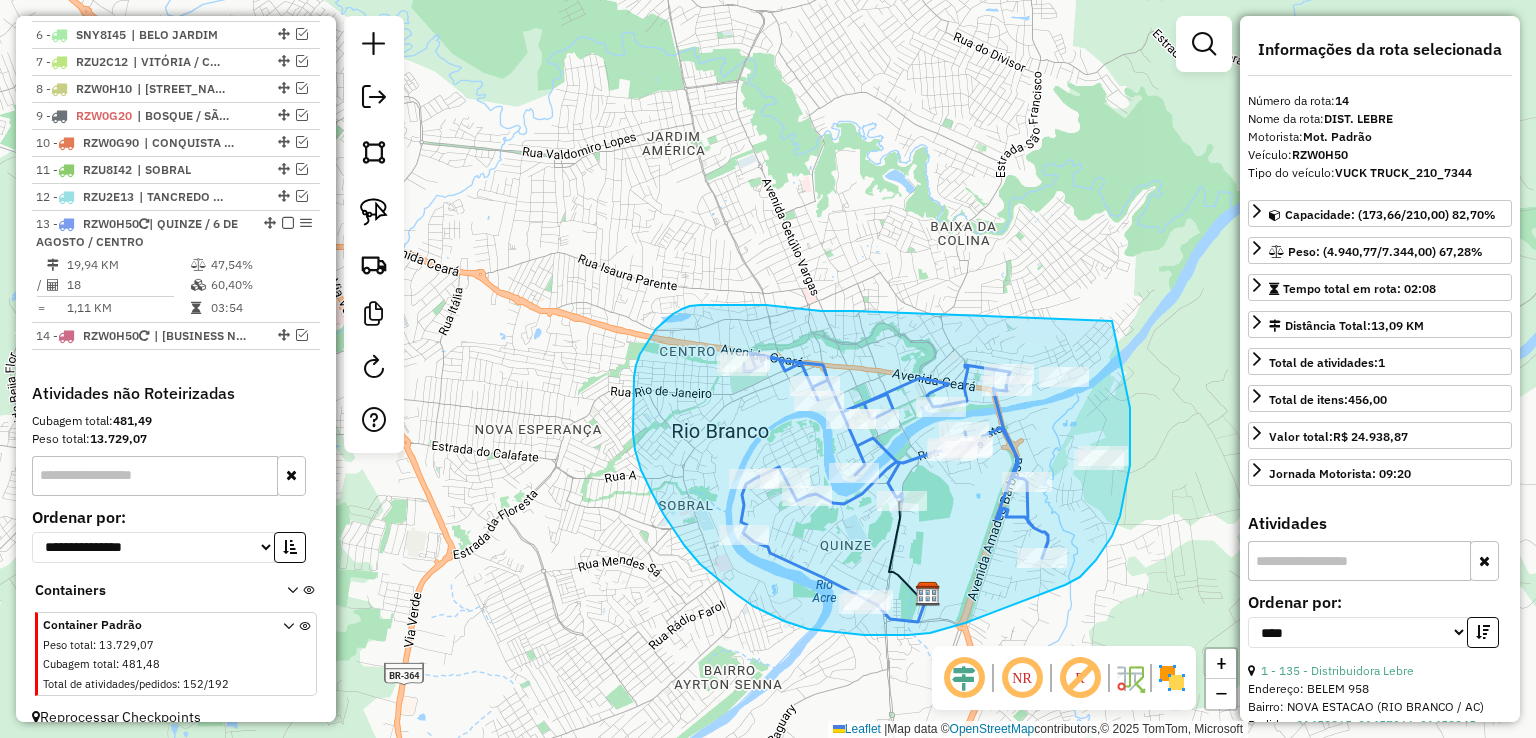 drag, startPoint x: 854, startPoint y: 311, endPoint x: 1112, endPoint y: 321, distance: 258.19373 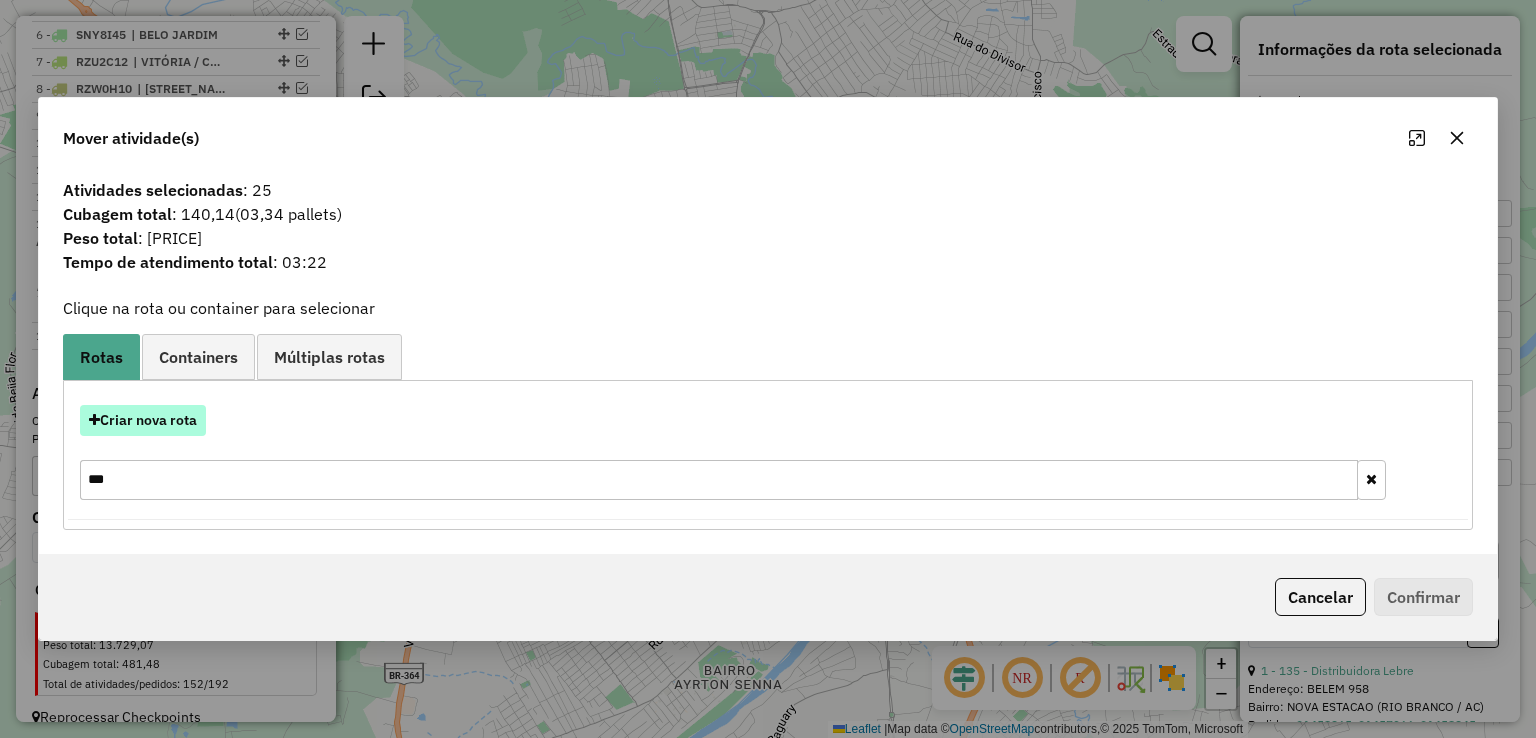 click on "Criar nova rota" at bounding box center (143, 420) 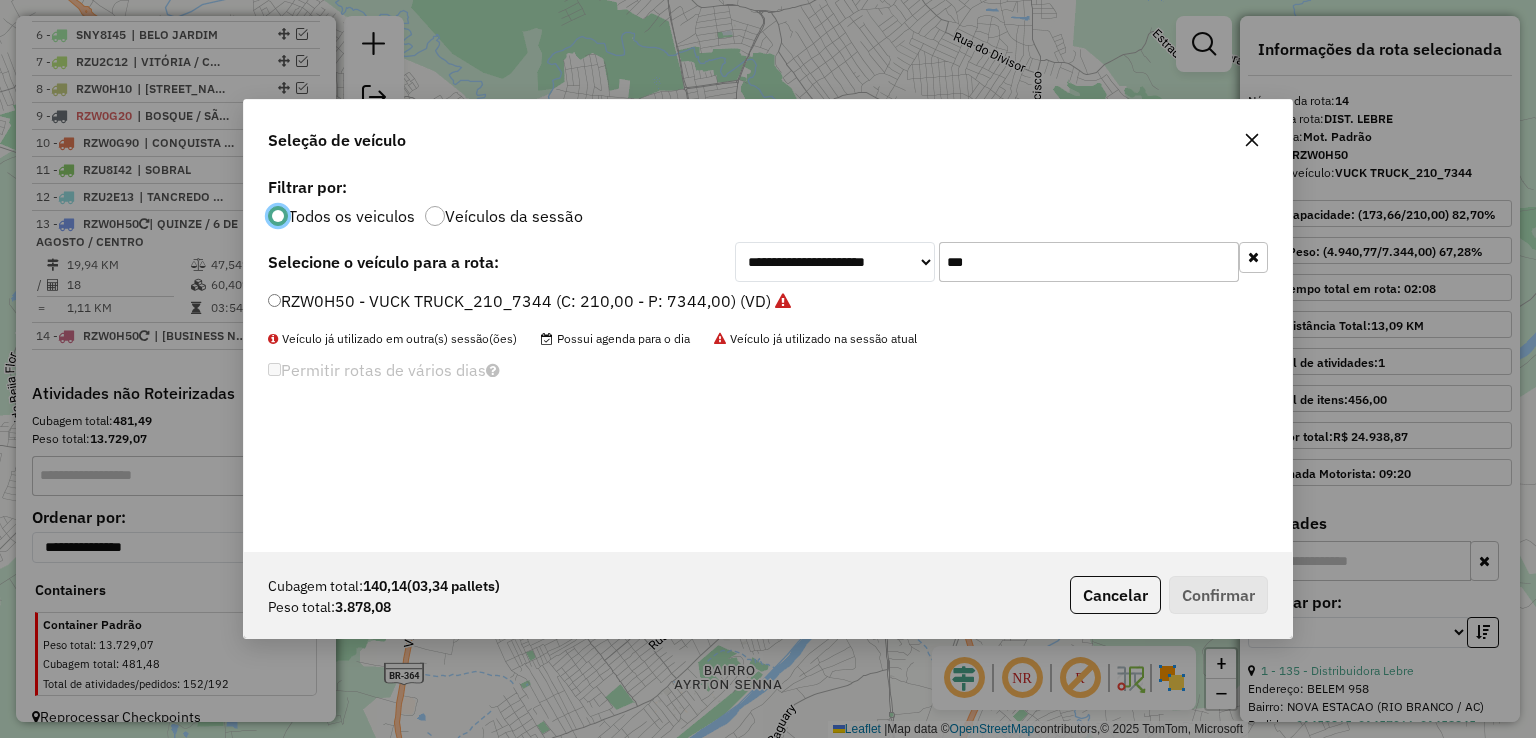 scroll, scrollTop: 10, scrollLeft: 6, axis: both 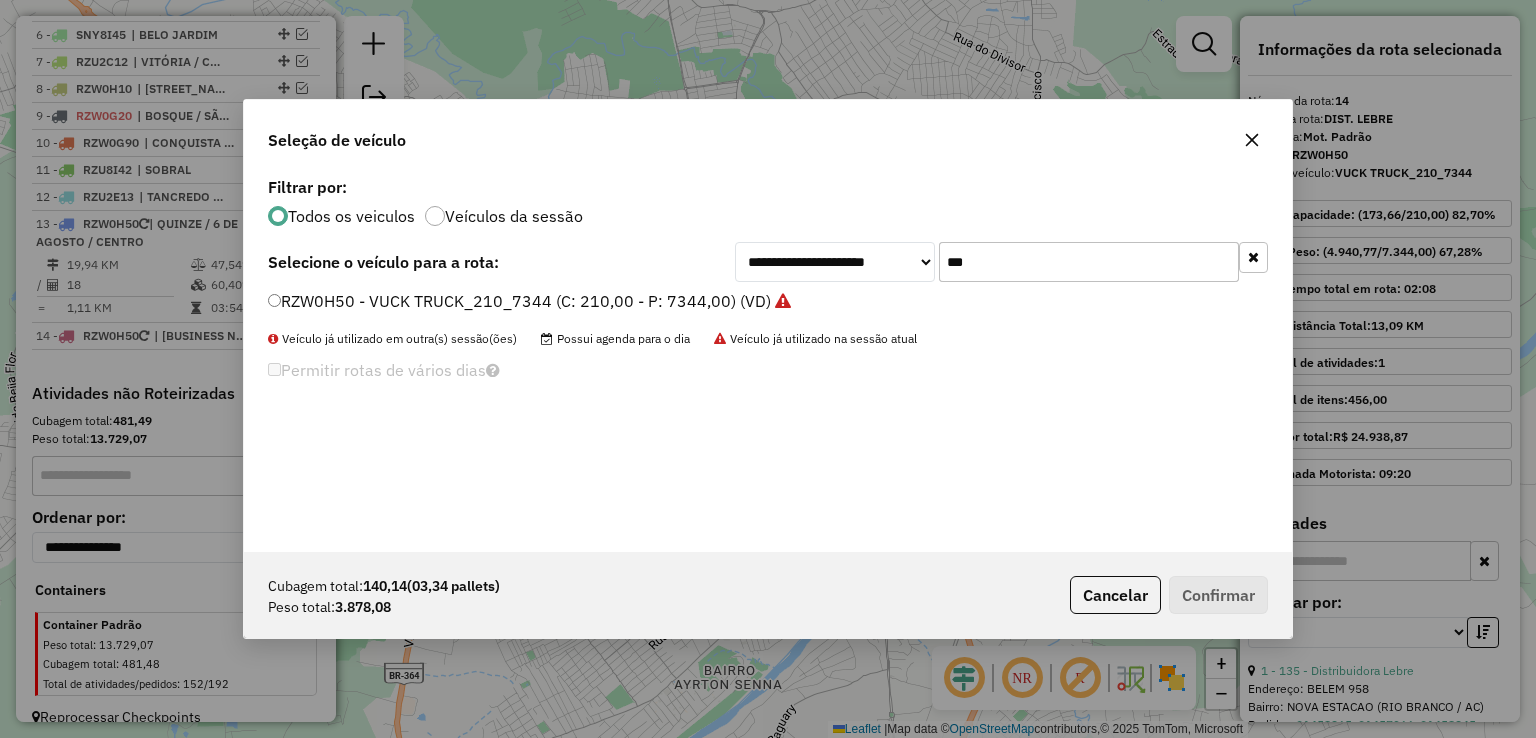 drag, startPoint x: 1055, startPoint y: 270, endPoint x: 778, endPoint y: 246, distance: 278.03778 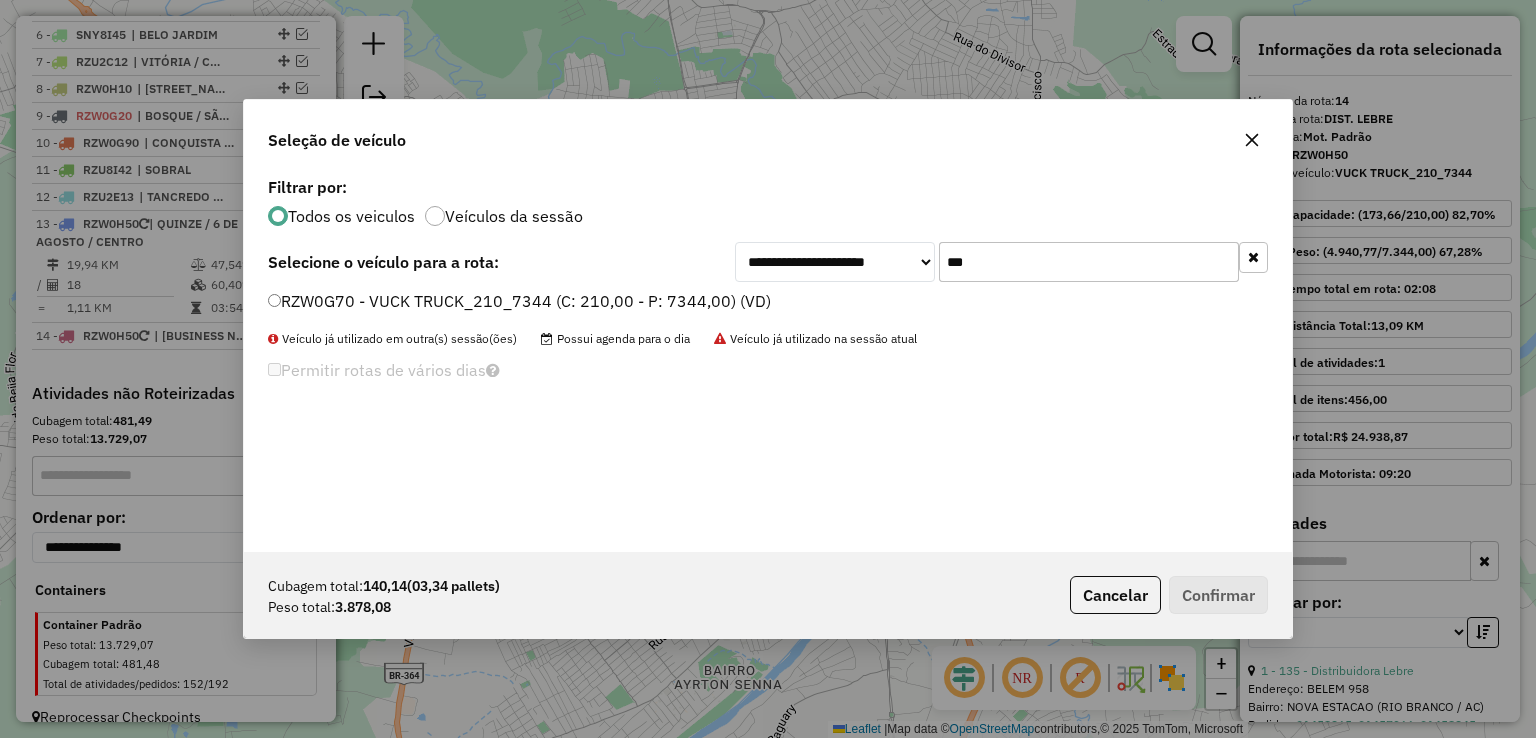 type on "***" 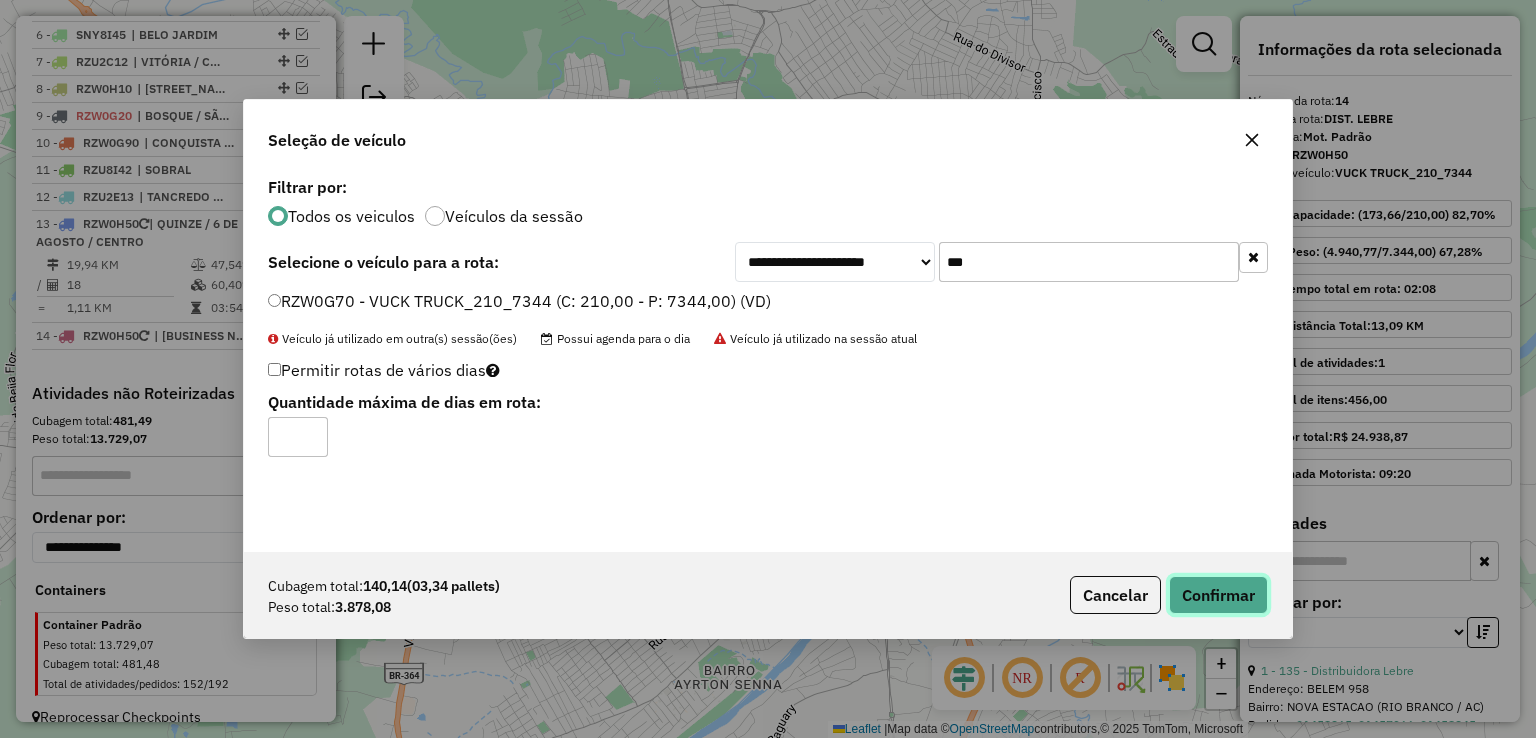click on "Confirmar" 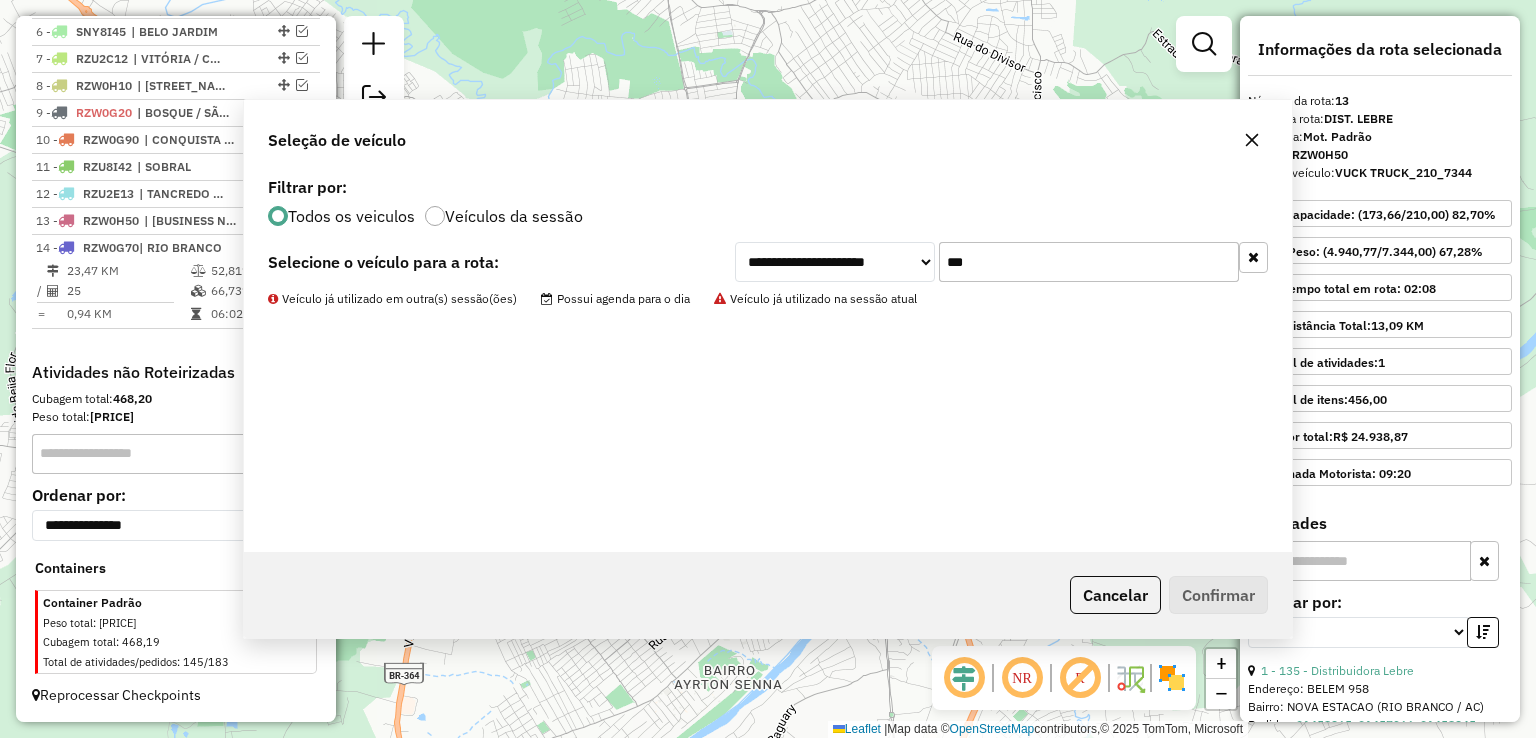 scroll, scrollTop: 878, scrollLeft: 0, axis: vertical 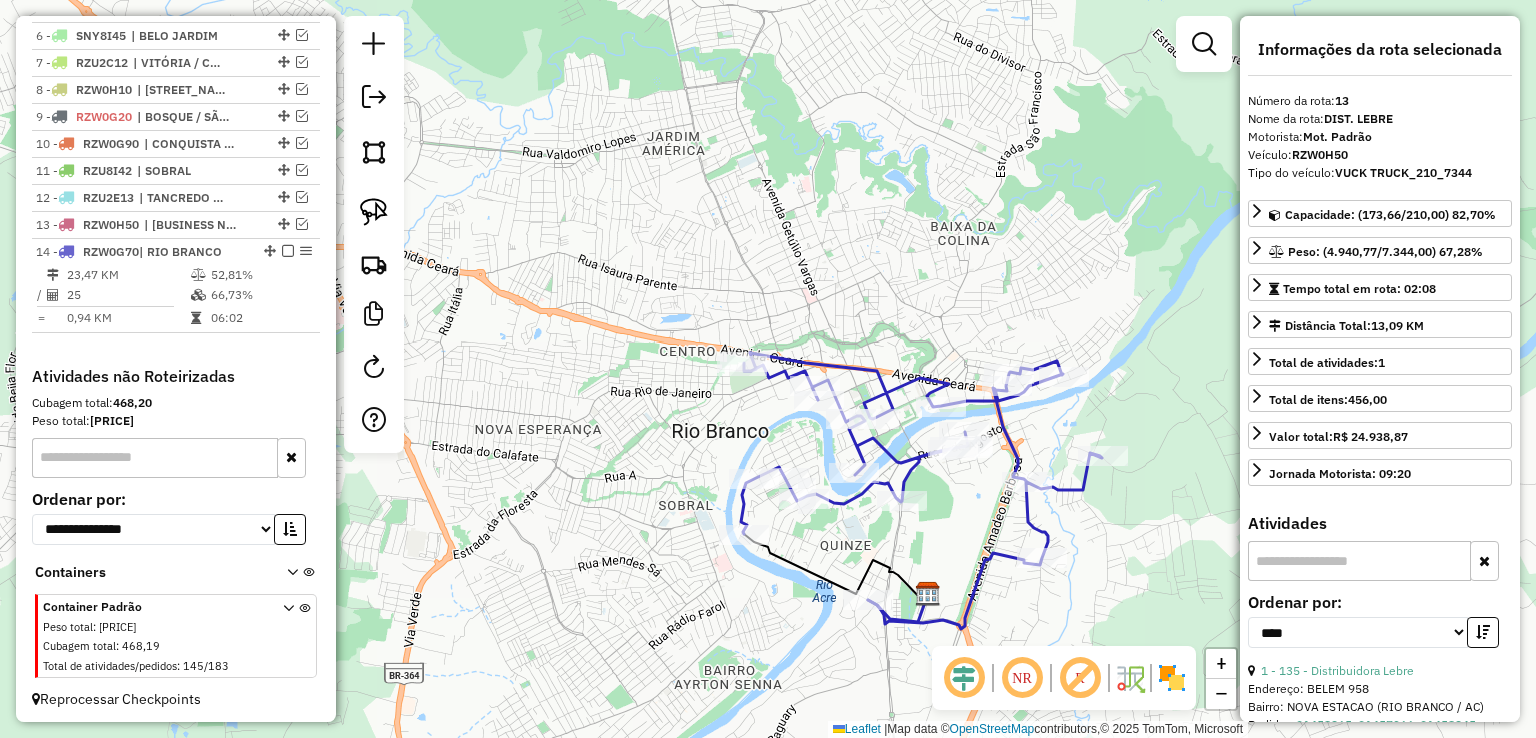 click 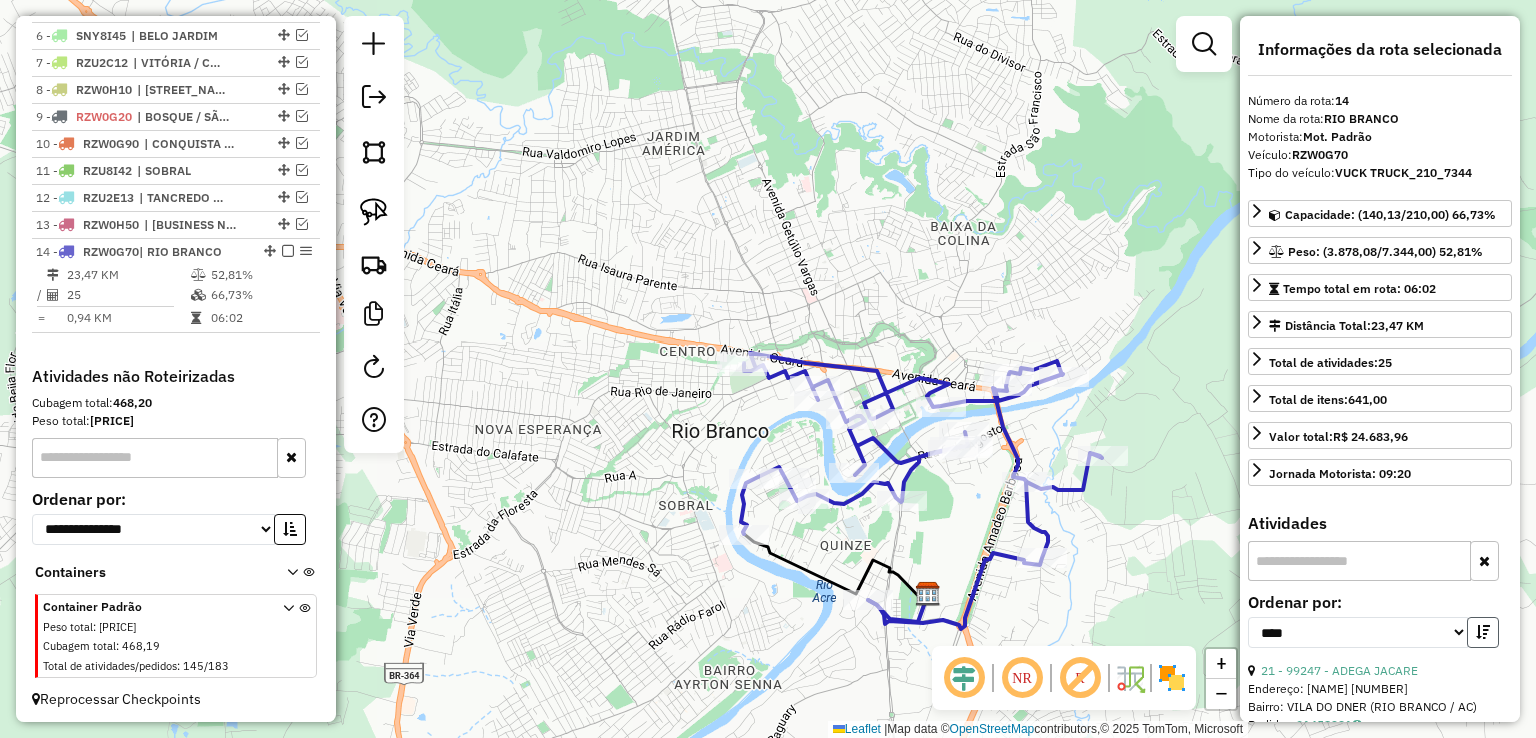 click at bounding box center (1483, 632) 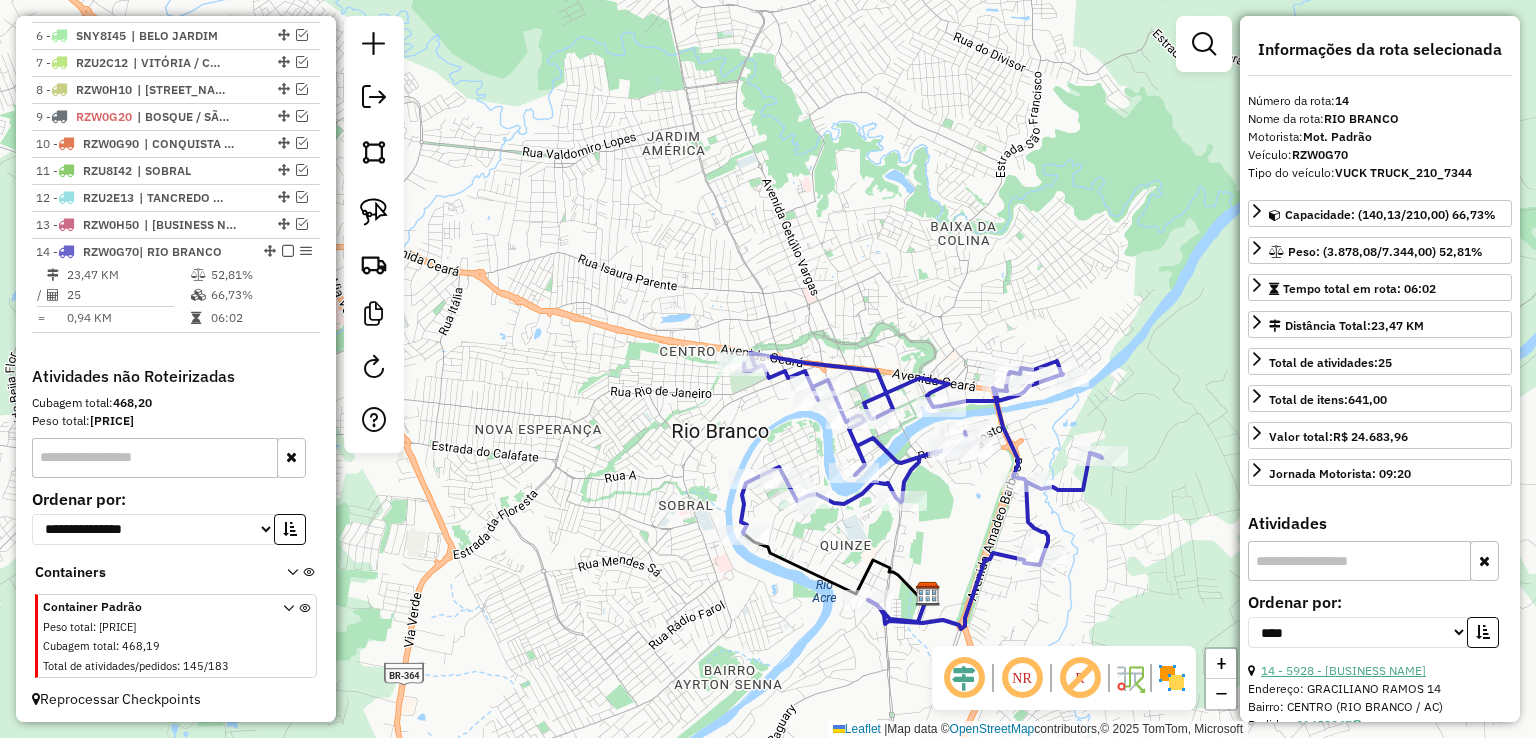 click on "14 - 5928 - MONTE SINAI" at bounding box center [1343, 670] 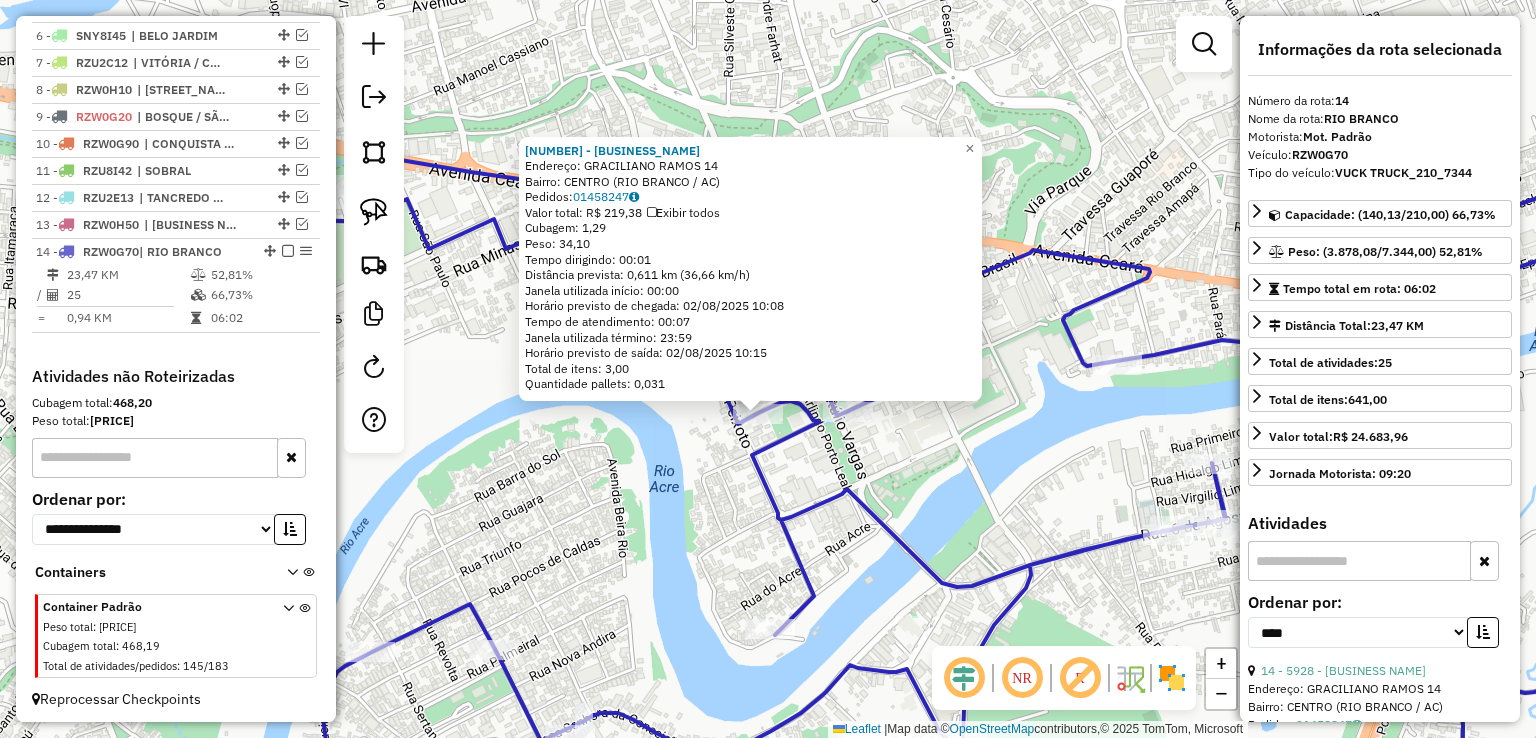 drag, startPoint x: 725, startPoint y: 449, endPoint x: 724, endPoint y: 469, distance: 20.024984 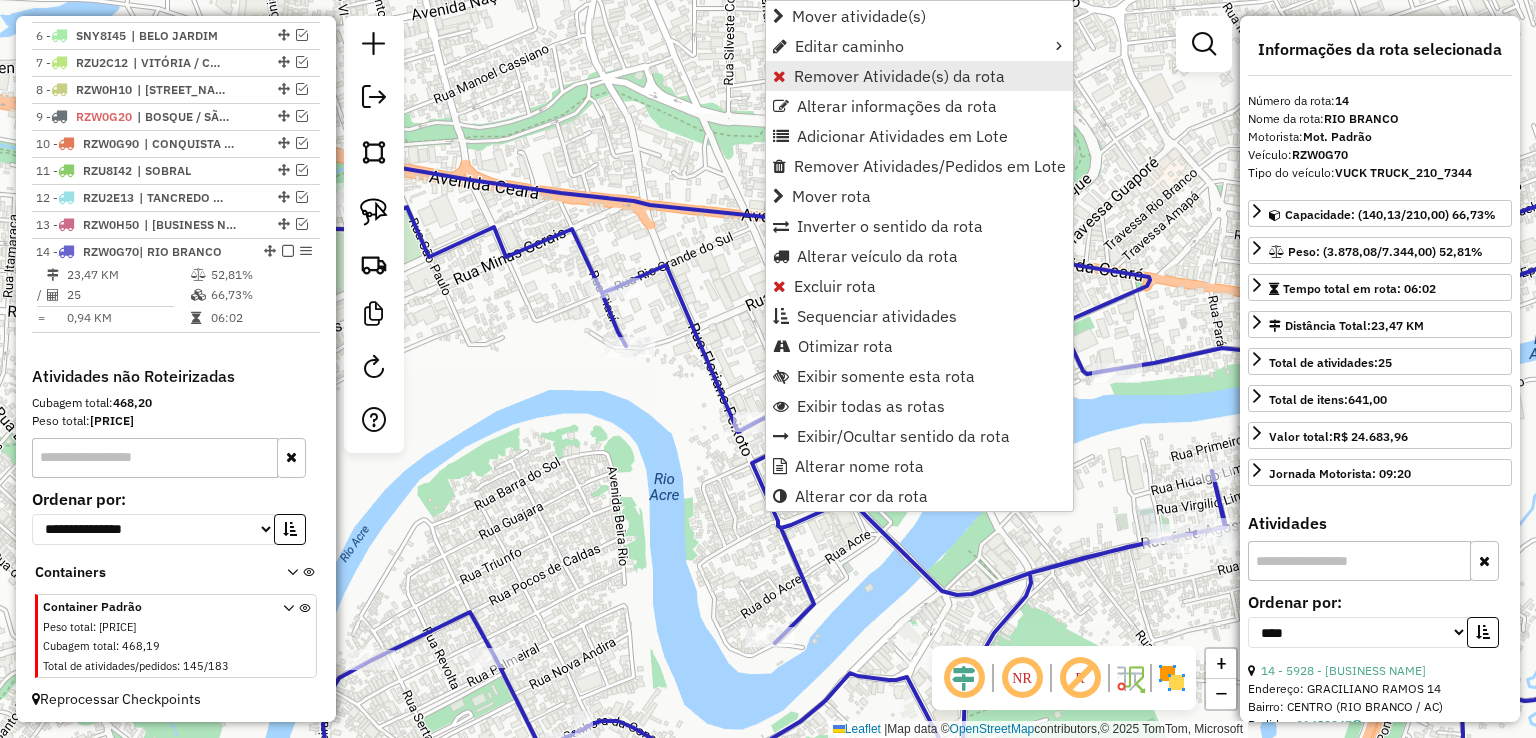 click on "Remover Atividade(s) da rota" at bounding box center [899, 76] 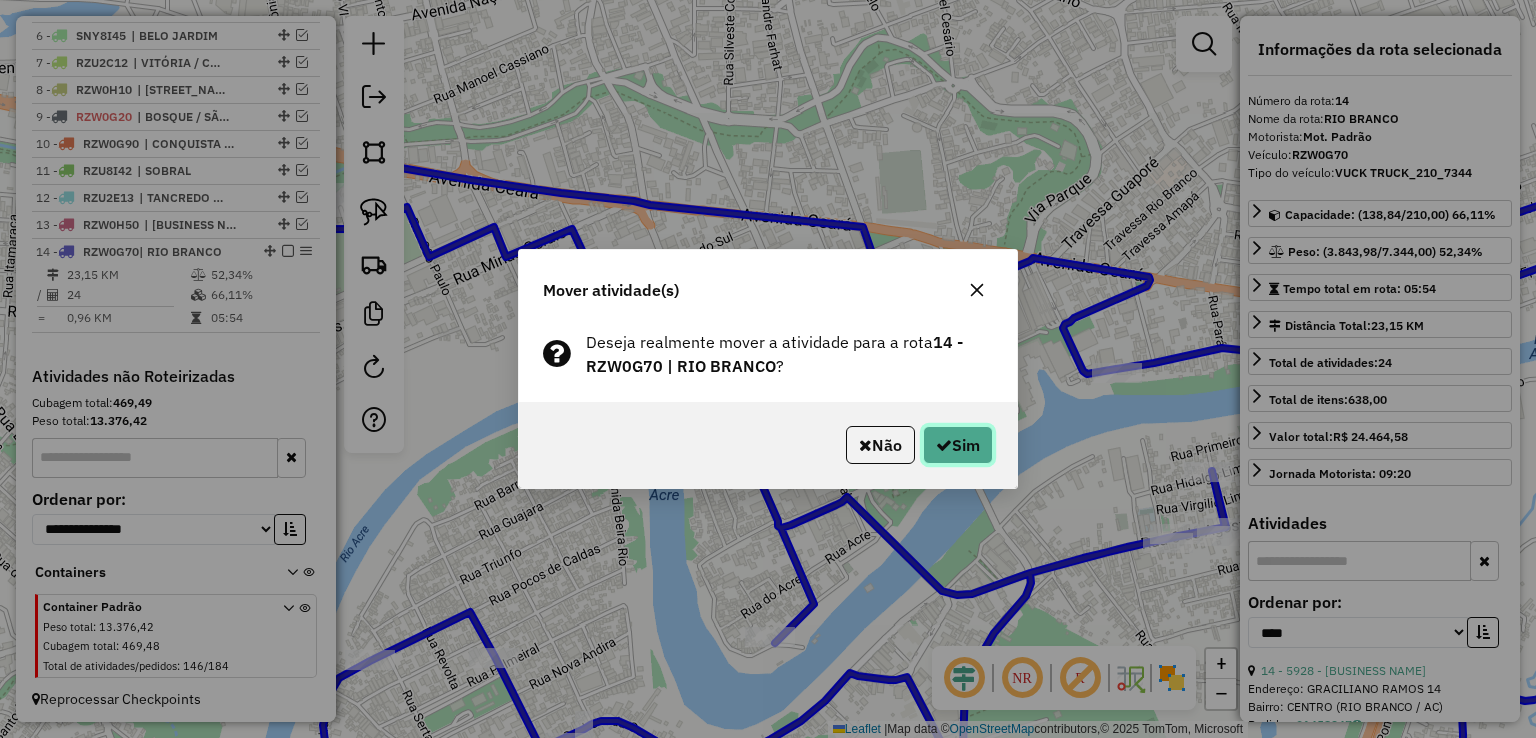 click on "Sim" 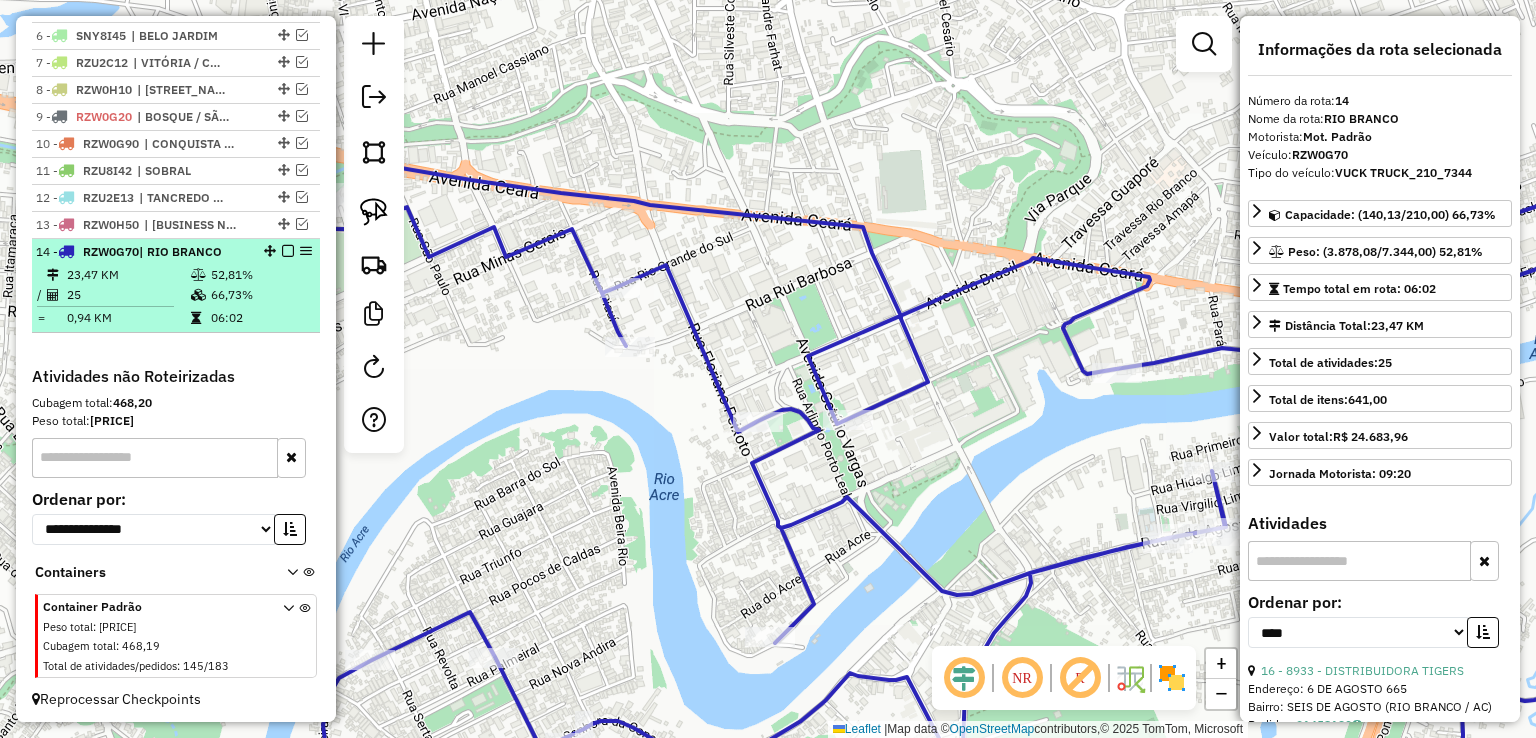 click at bounding box center (288, 251) 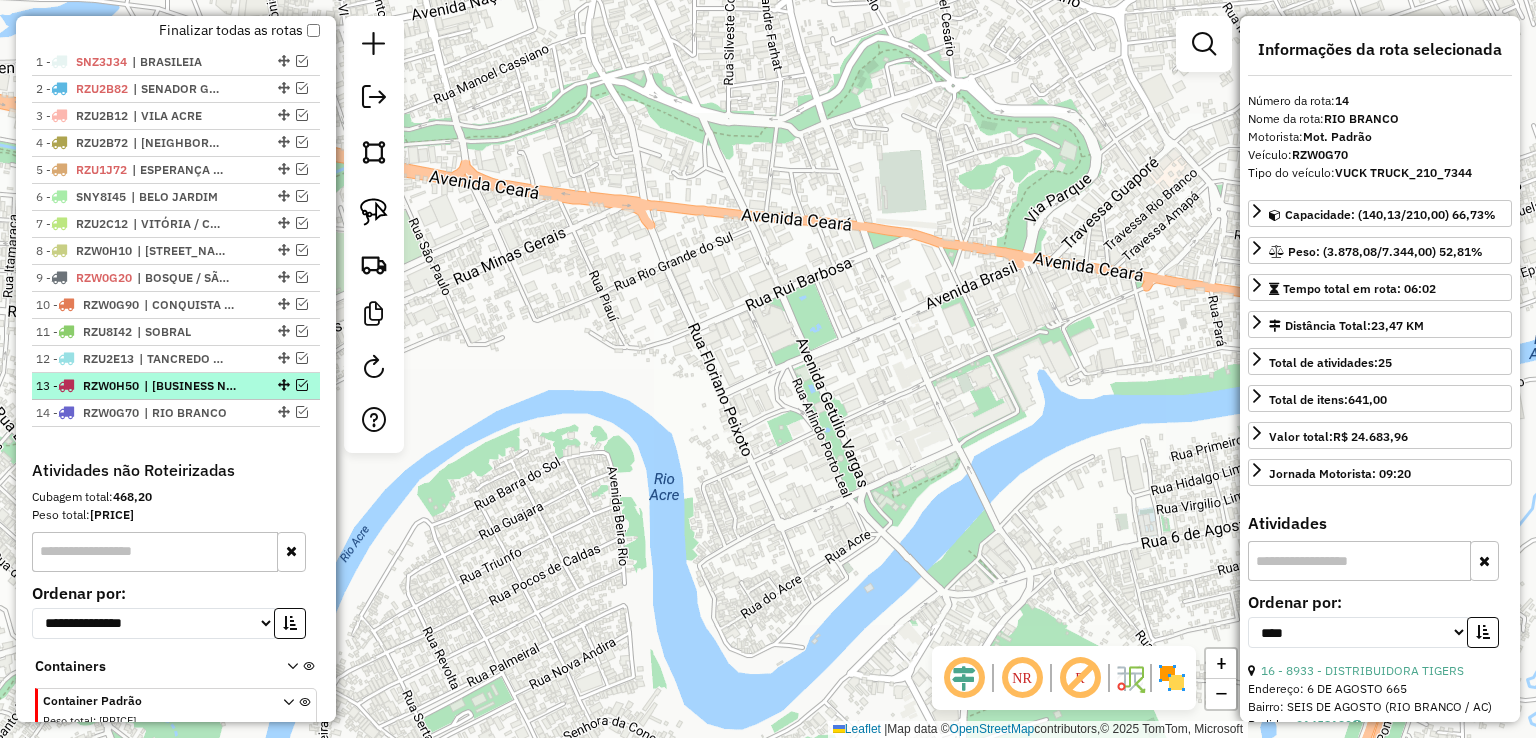 scroll, scrollTop: 612, scrollLeft: 0, axis: vertical 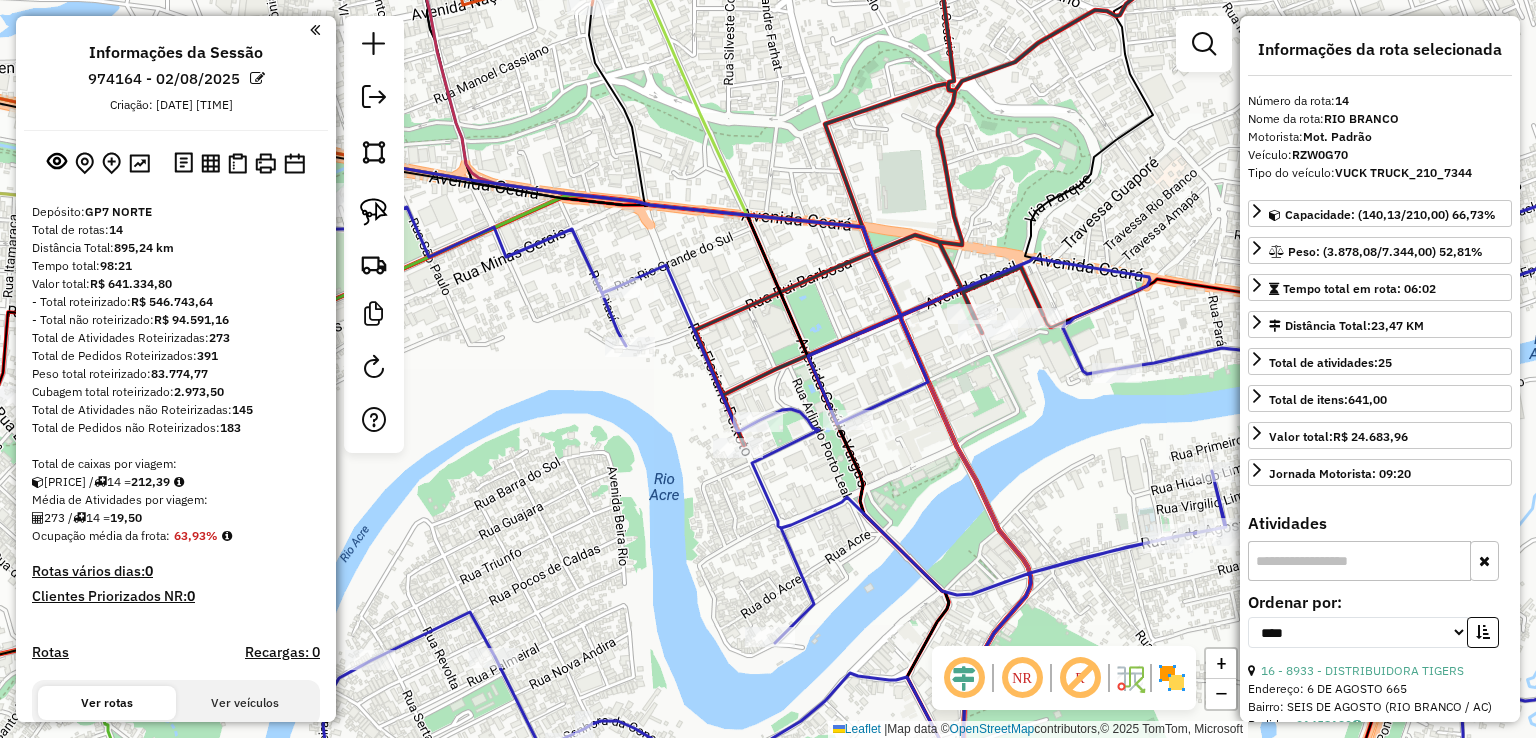 select on "*********" 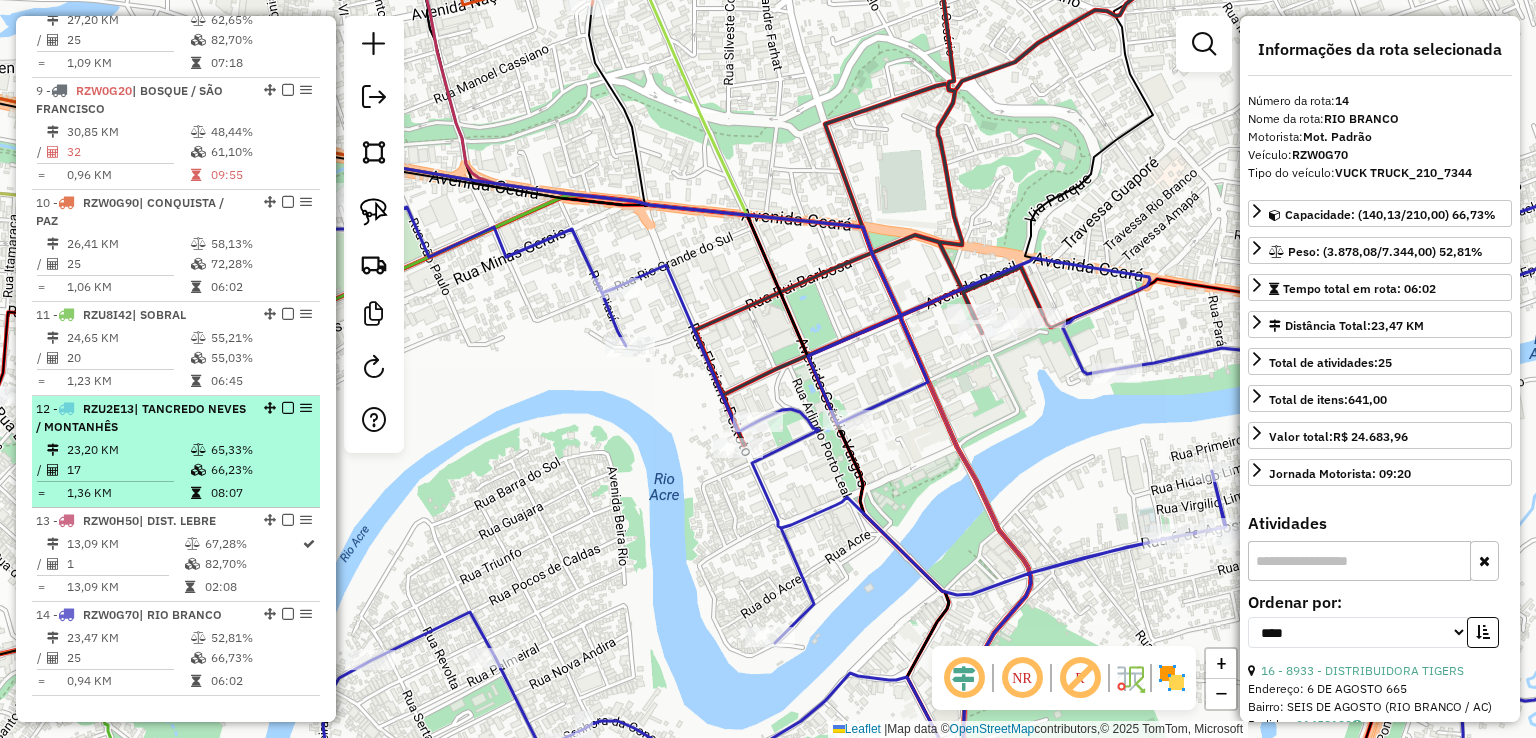 scroll, scrollTop: 1512, scrollLeft: 0, axis: vertical 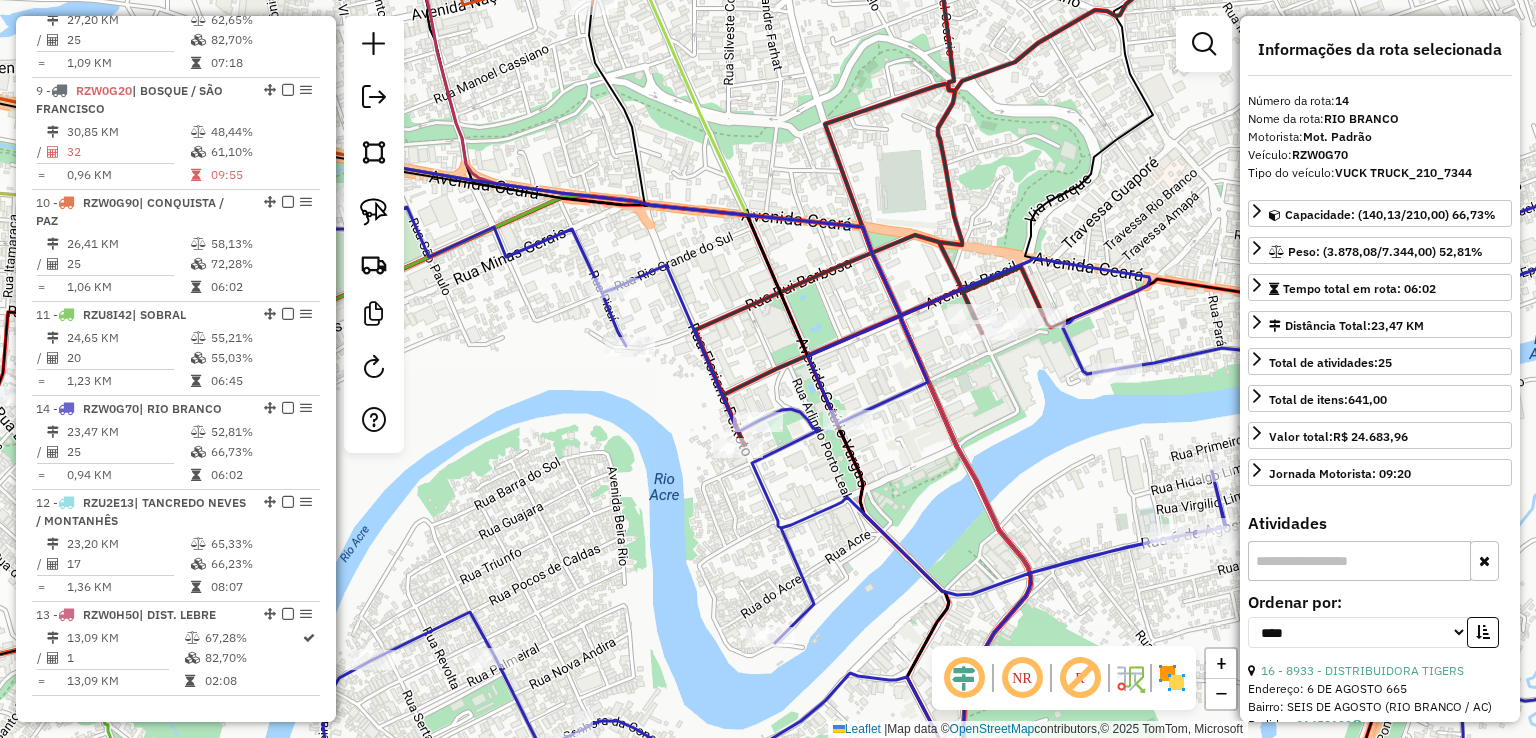 drag, startPoint x: 264, startPoint y: 608, endPoint x: 260, endPoint y: 438, distance: 170.04706 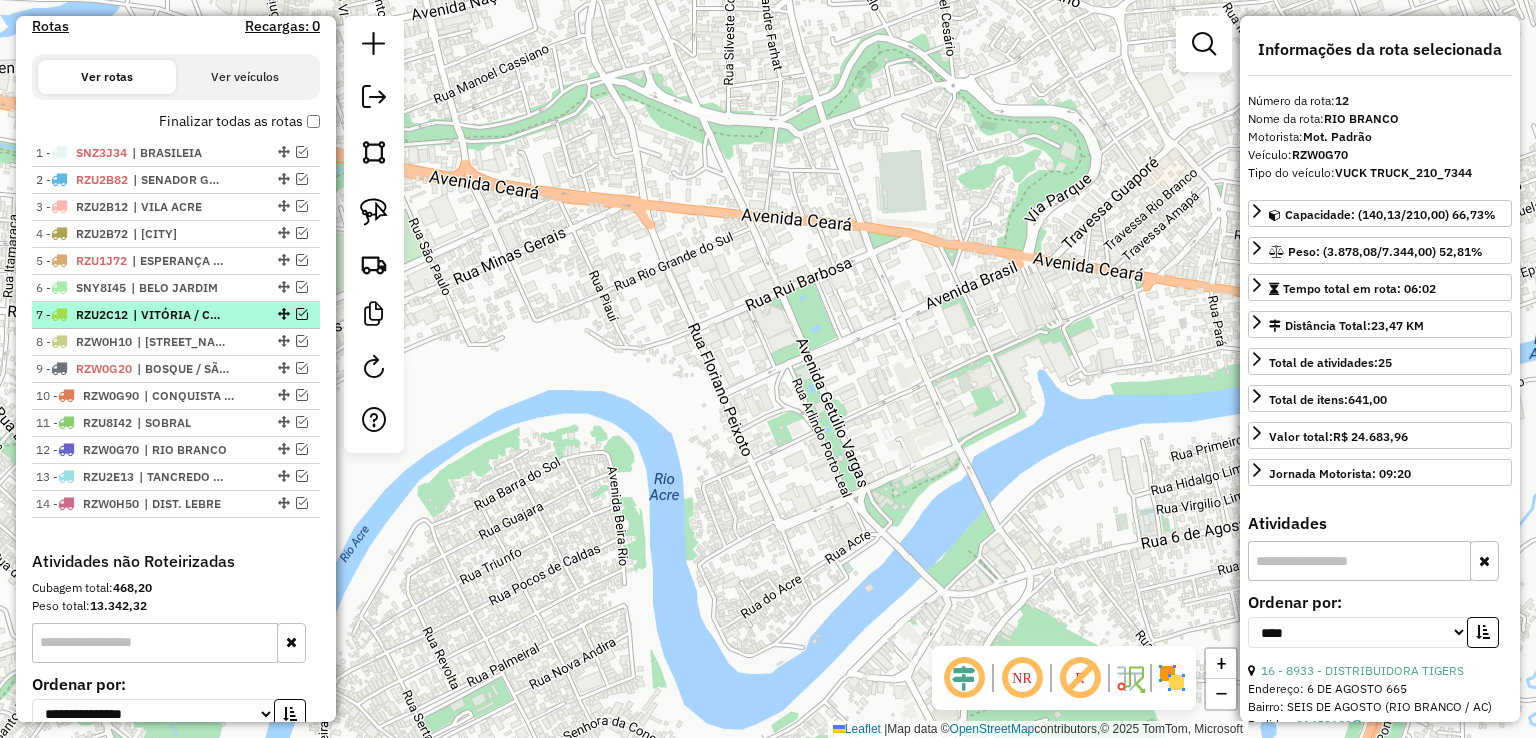 scroll, scrollTop: 712, scrollLeft: 0, axis: vertical 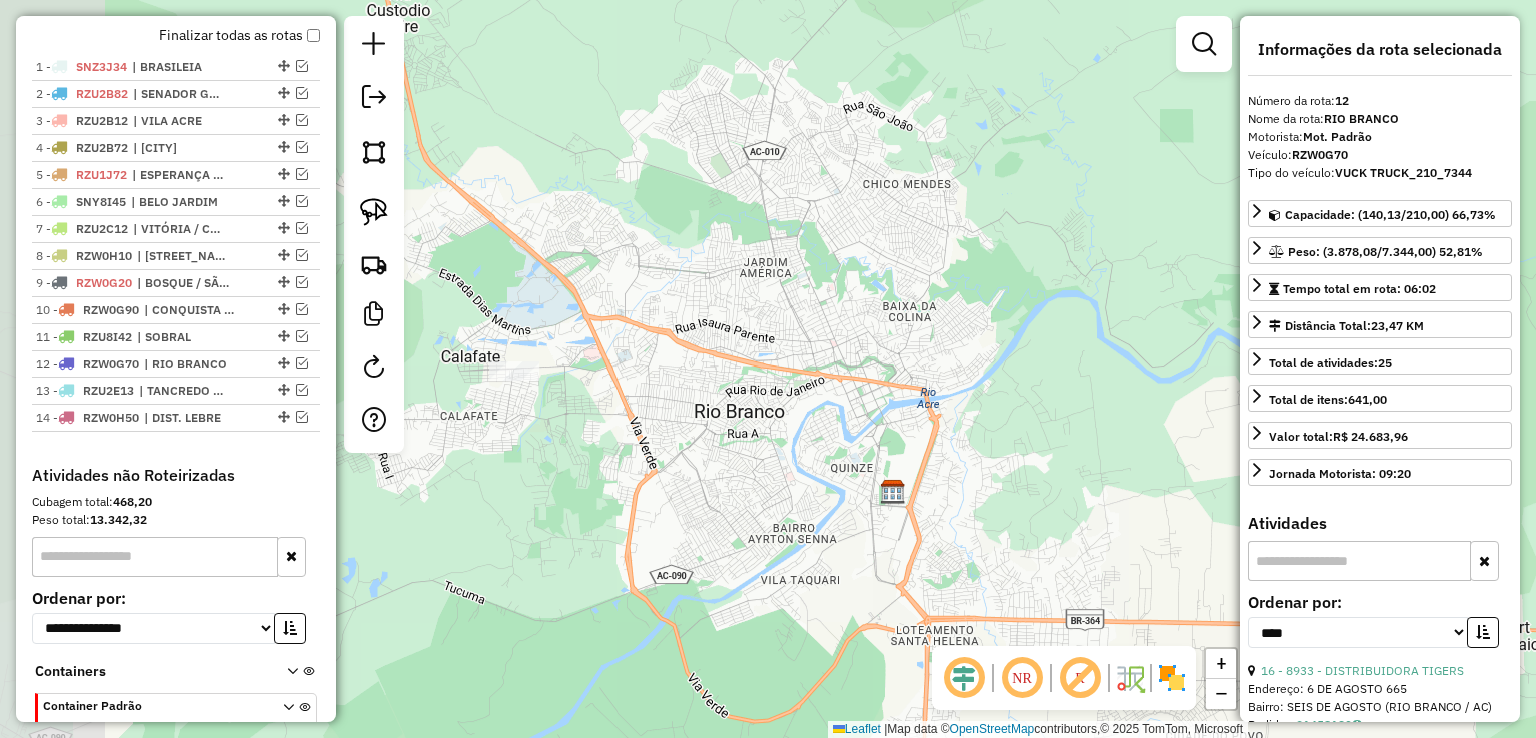 drag, startPoint x: 574, startPoint y: 540, endPoint x: 813, endPoint y: 491, distance: 243.97131 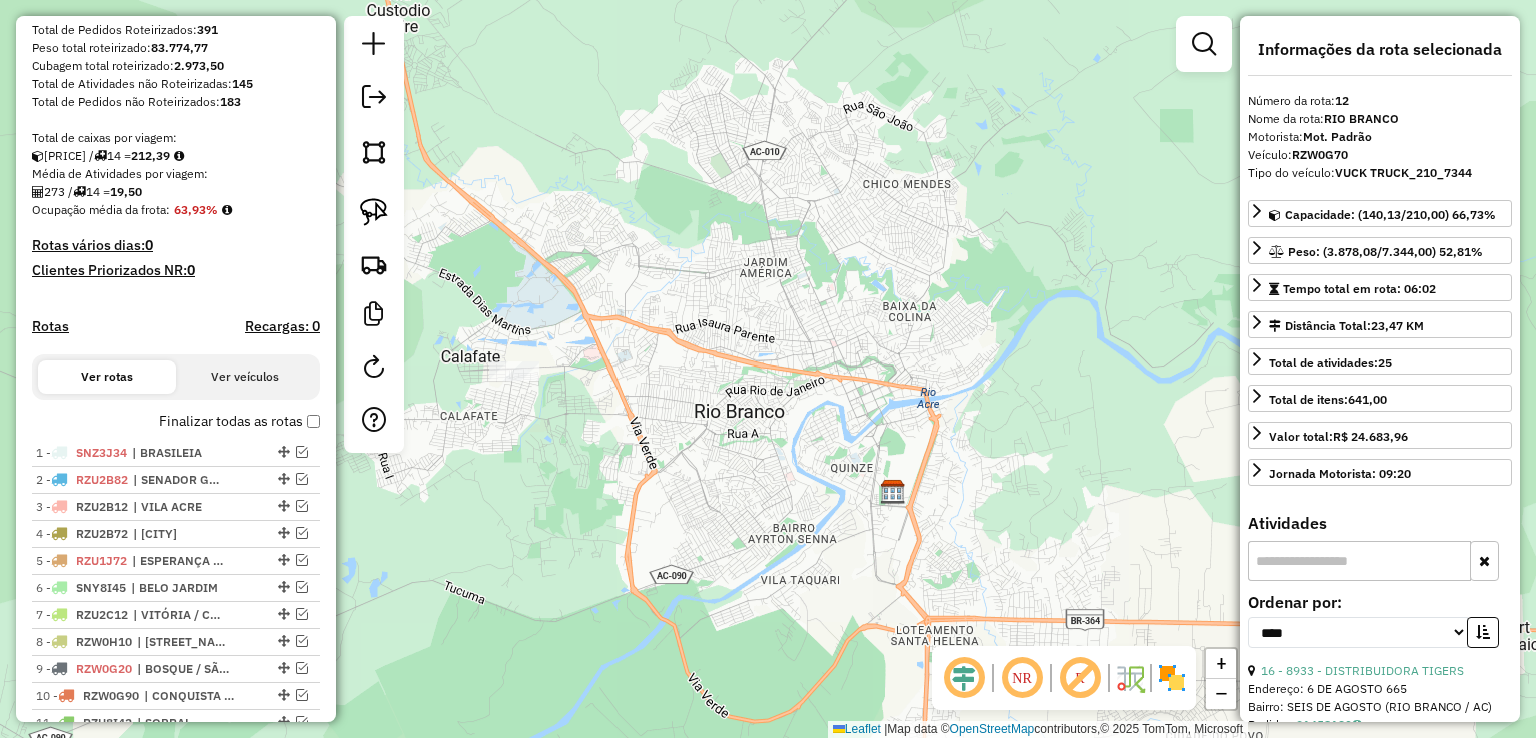 scroll, scrollTop: 312, scrollLeft: 0, axis: vertical 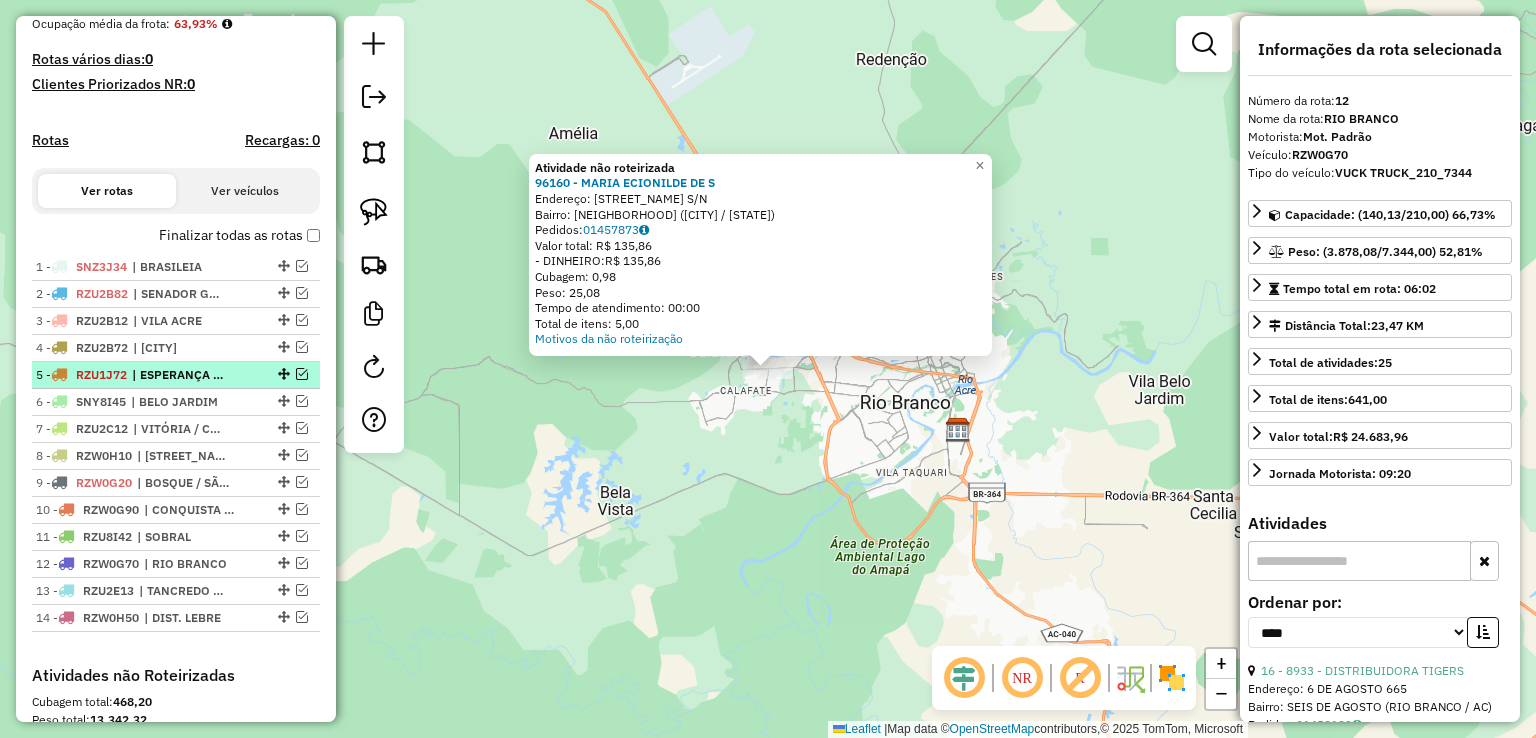 click at bounding box center (302, 374) 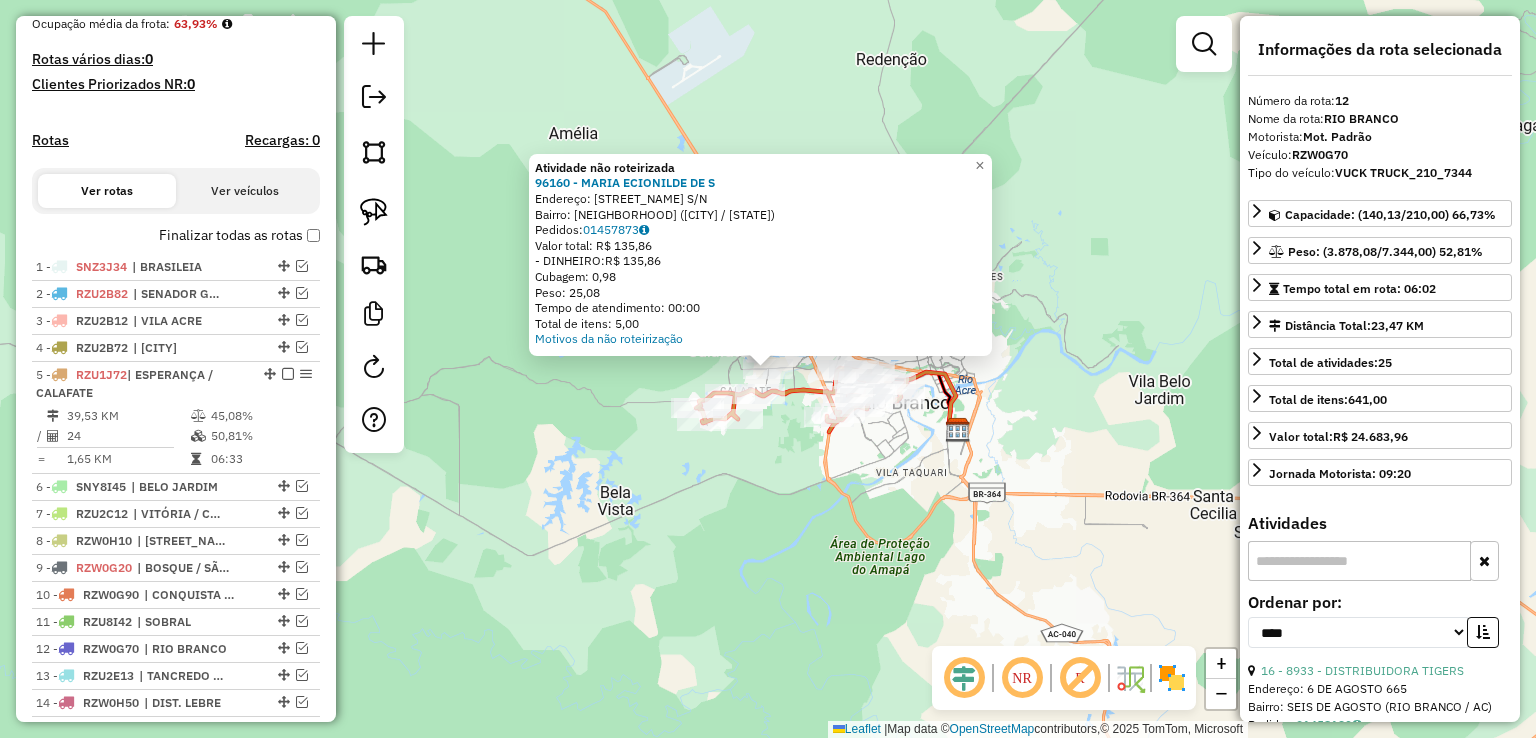 click 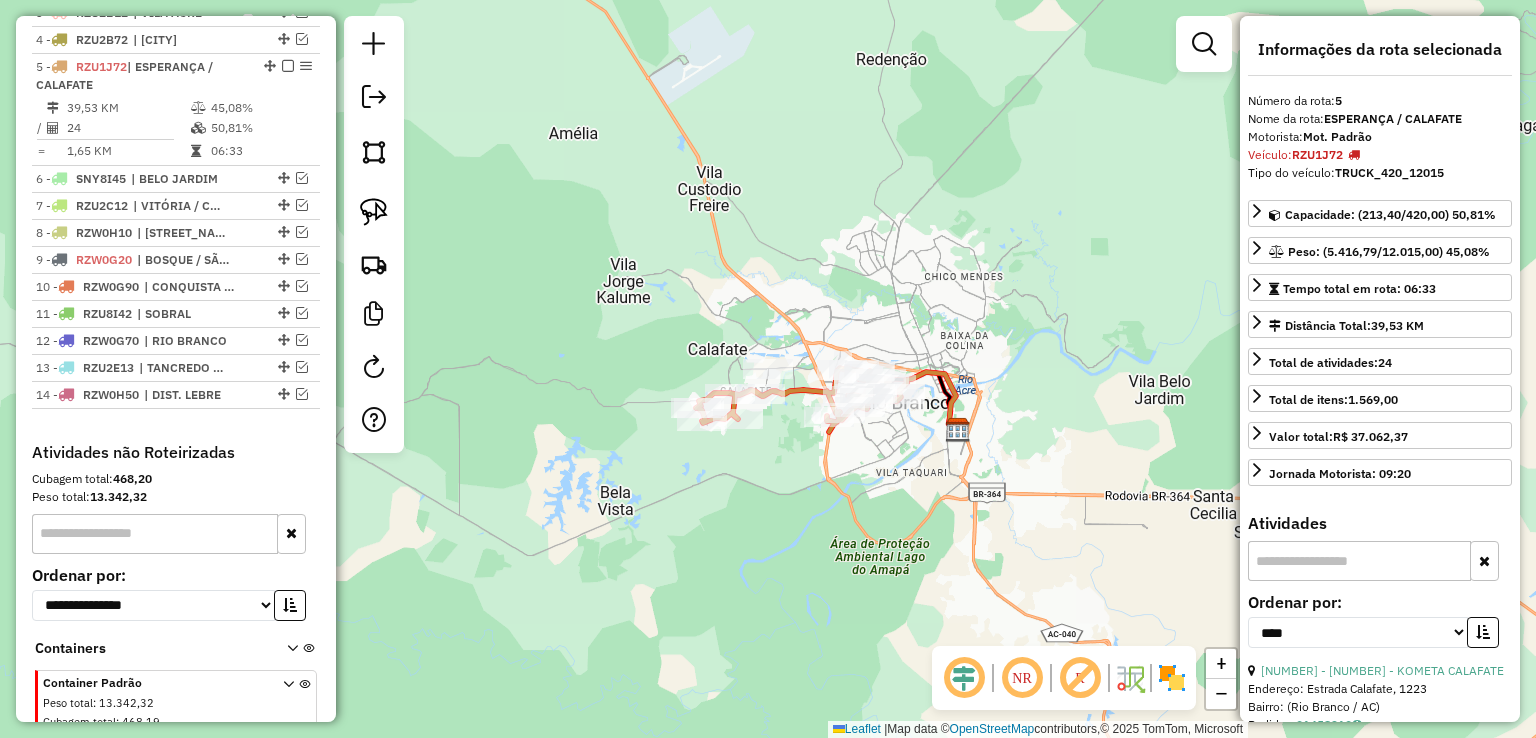 scroll, scrollTop: 856, scrollLeft: 0, axis: vertical 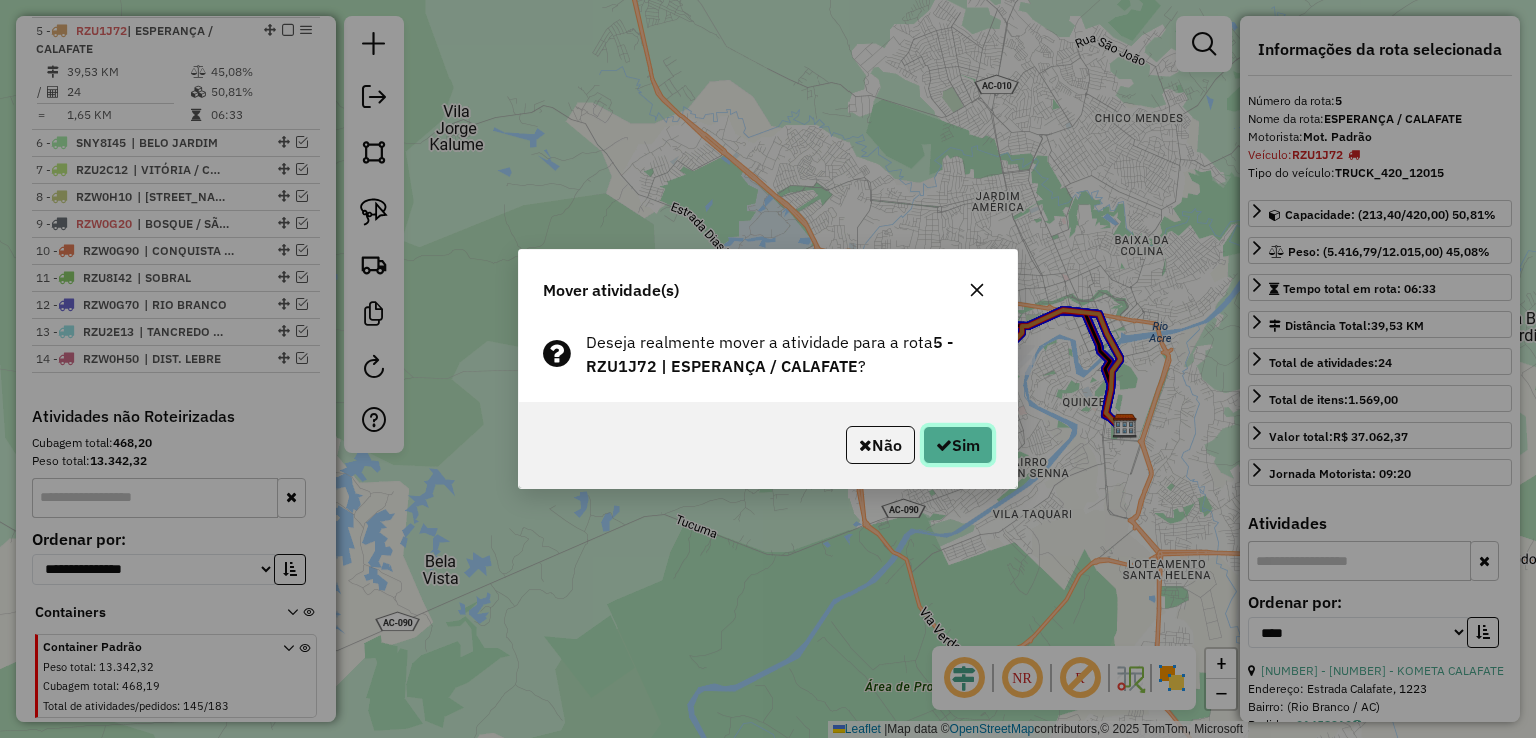 click on "Sim" 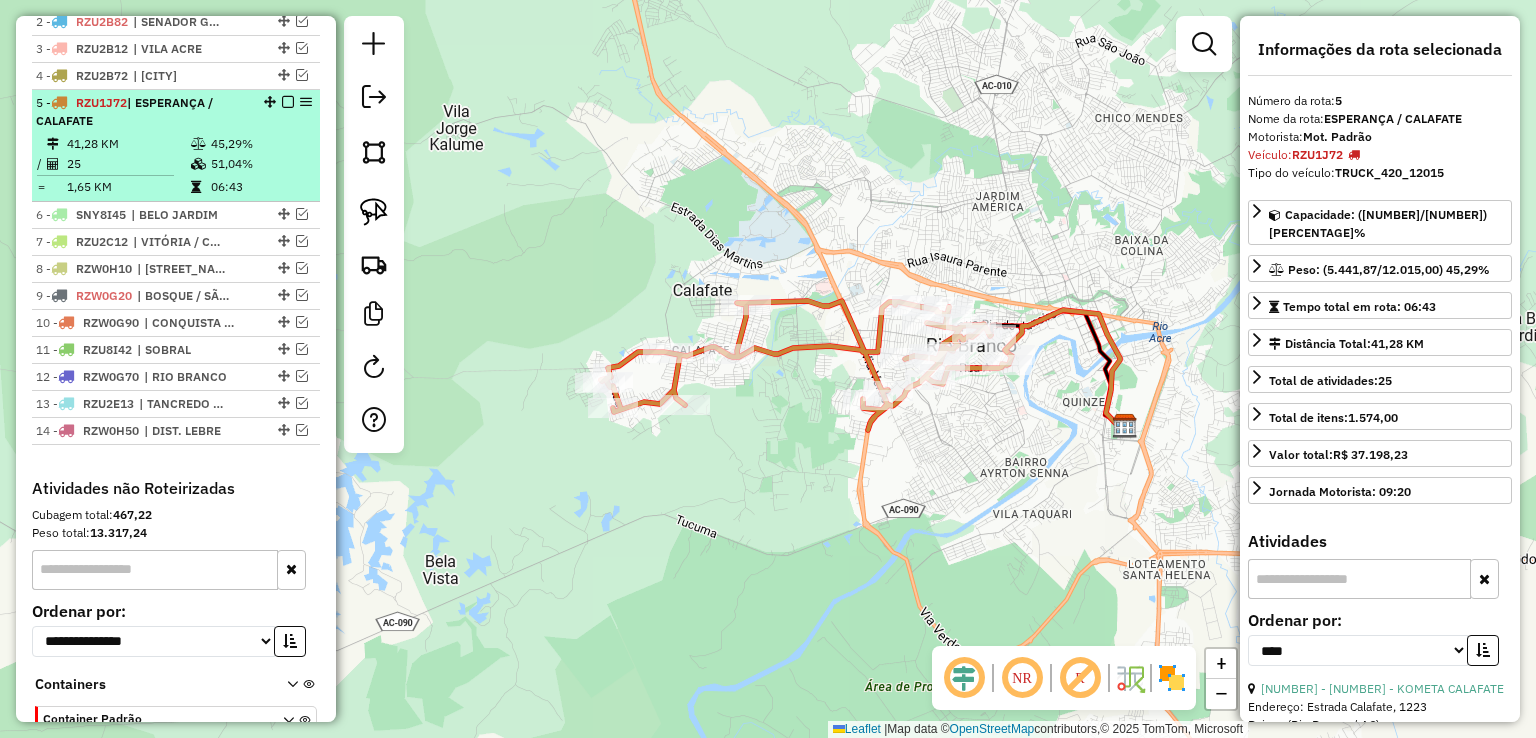 scroll, scrollTop: 756, scrollLeft: 0, axis: vertical 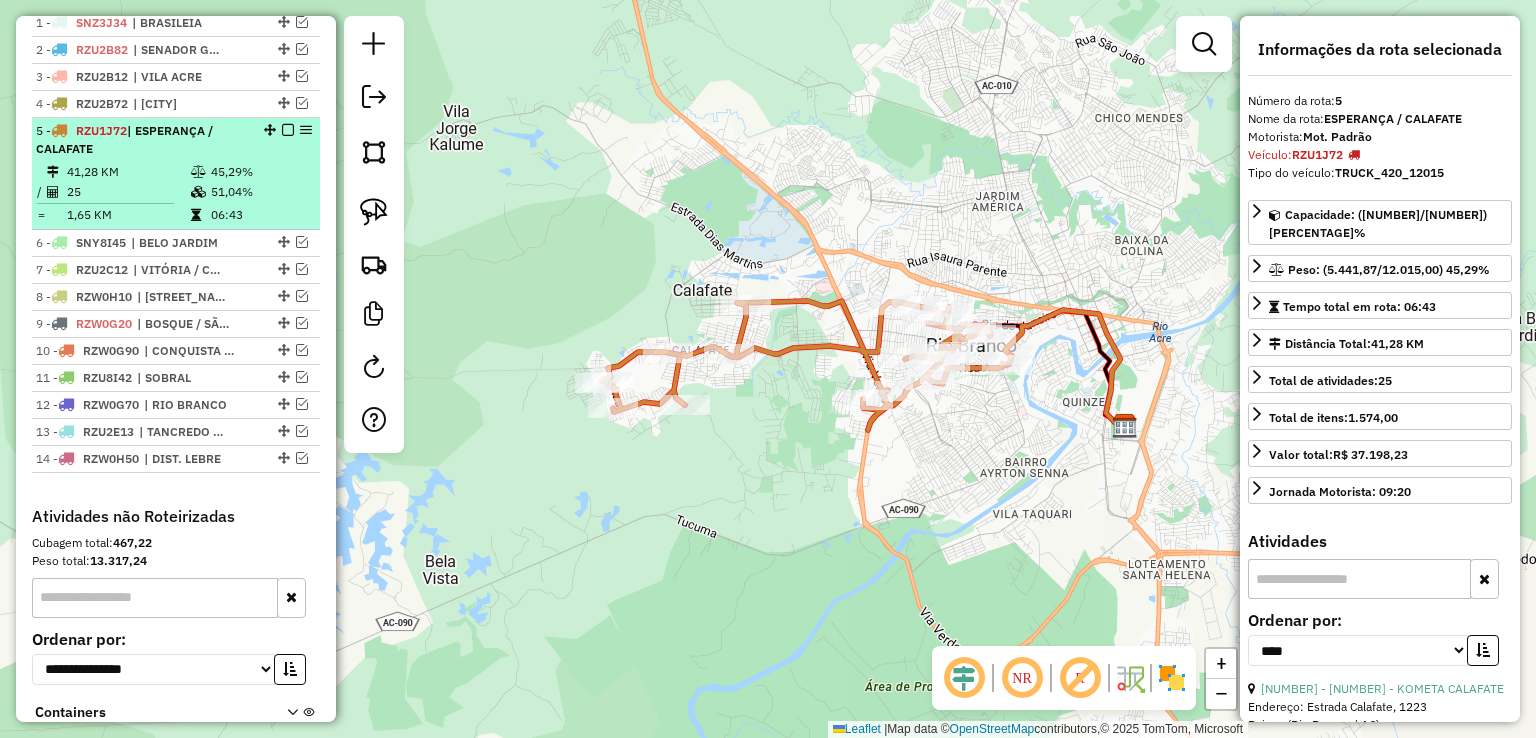 click at bounding box center [288, 130] 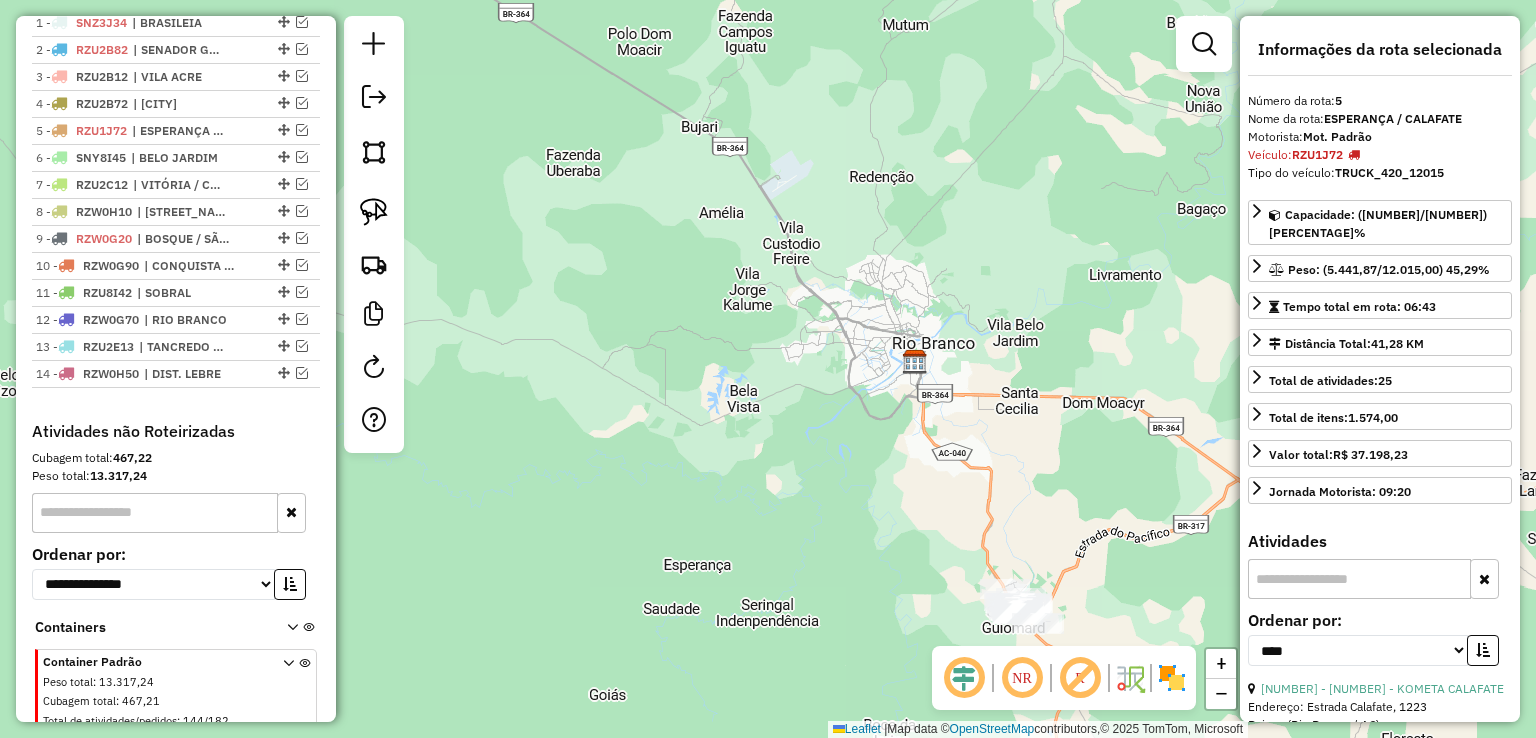 drag, startPoint x: 1033, startPoint y: 413, endPoint x: 950, endPoint y: 367, distance: 94.89468 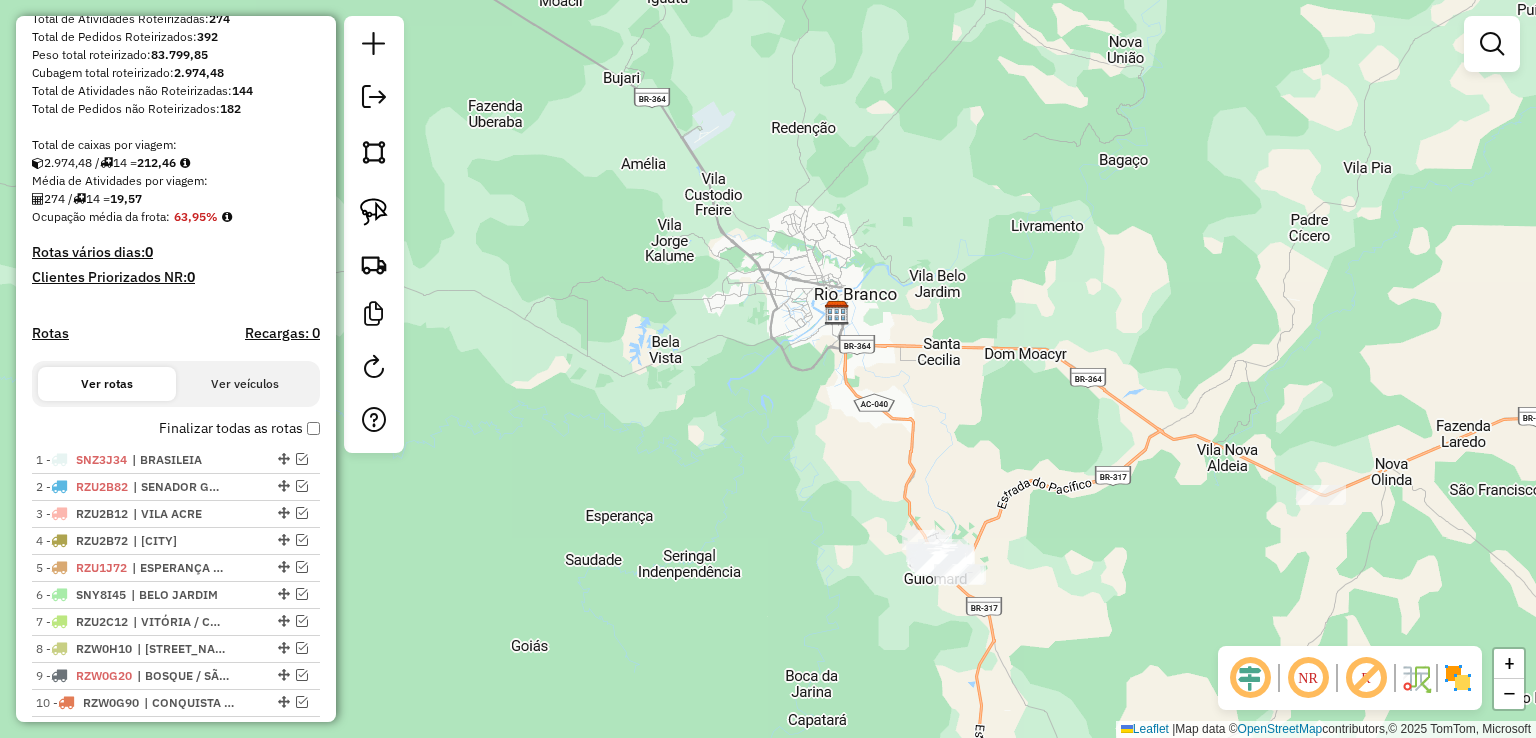 scroll, scrollTop: 156, scrollLeft: 0, axis: vertical 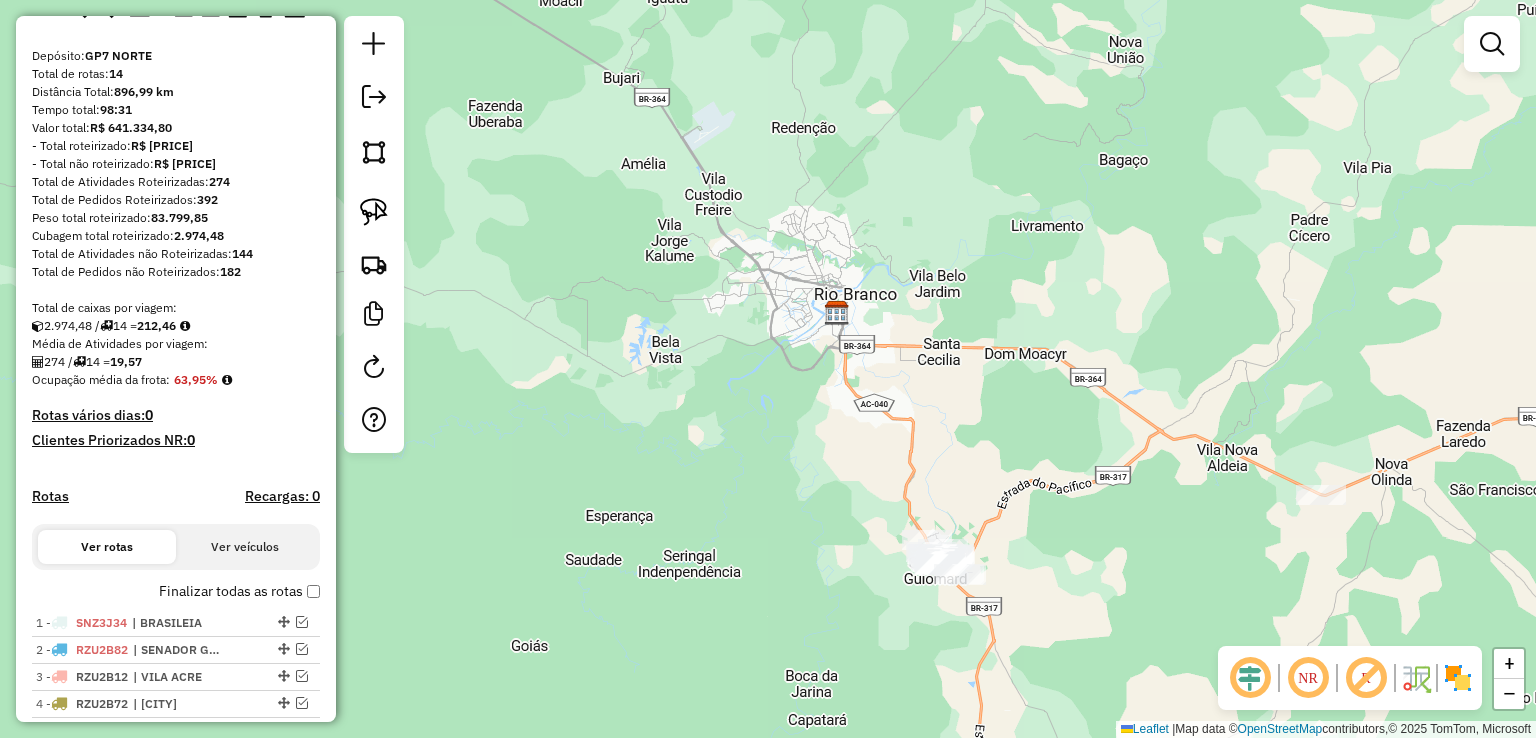 click on "Janela de atendimento Grade de atendimento Capacidade Transportadoras Veículos Cliente Pedidos  Rotas Selecione os dias de semana para filtrar as janelas de atendimento  Seg   Ter   Qua   Qui   Sex   Sáb   Dom  Informe o período da janela de atendimento: De: Até:  Filtrar exatamente a janela do cliente  Considerar janela de atendimento padrão  Selecione os dias de semana para filtrar as grades de atendimento  Seg   Ter   Qua   Qui   Sex   Sáb   Dom   Considerar clientes sem dia de atendimento cadastrado  Clientes fora do dia de atendimento selecionado Filtrar as atividades entre os valores definidos abaixo:  Peso mínimo:   Peso máximo:   Cubagem mínima:   Cubagem máxima:   De:   Até:  Filtrar as atividades entre o tempo de atendimento definido abaixo:  De:   Até:   Considerar capacidade total dos clientes não roteirizados Transportadora: Selecione um ou mais itens Tipo de veículo: Selecione um ou mais itens Veículo: Selecione um ou mais itens Motorista: Selecione um ou mais itens Nome: Rótulo:" 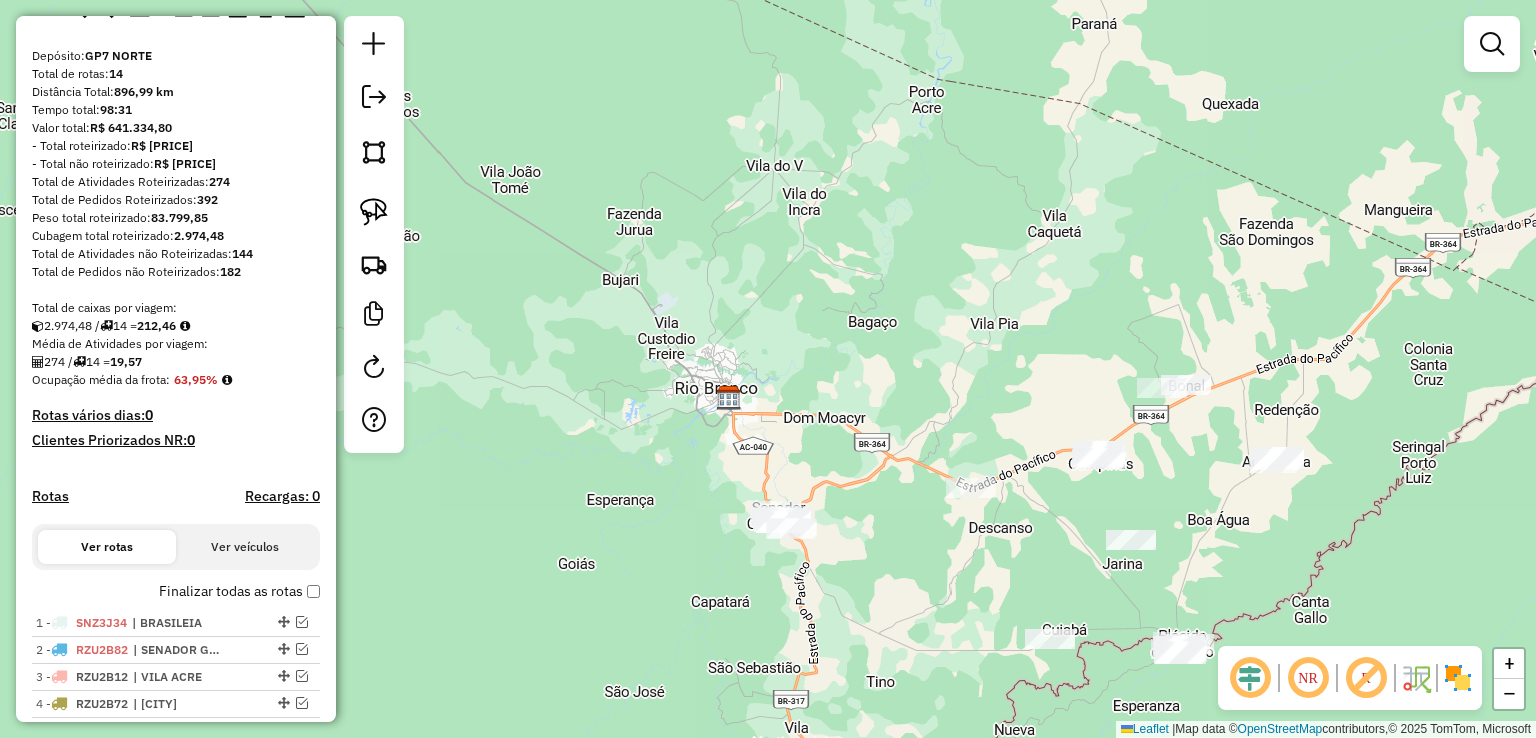 scroll, scrollTop: 456, scrollLeft: 0, axis: vertical 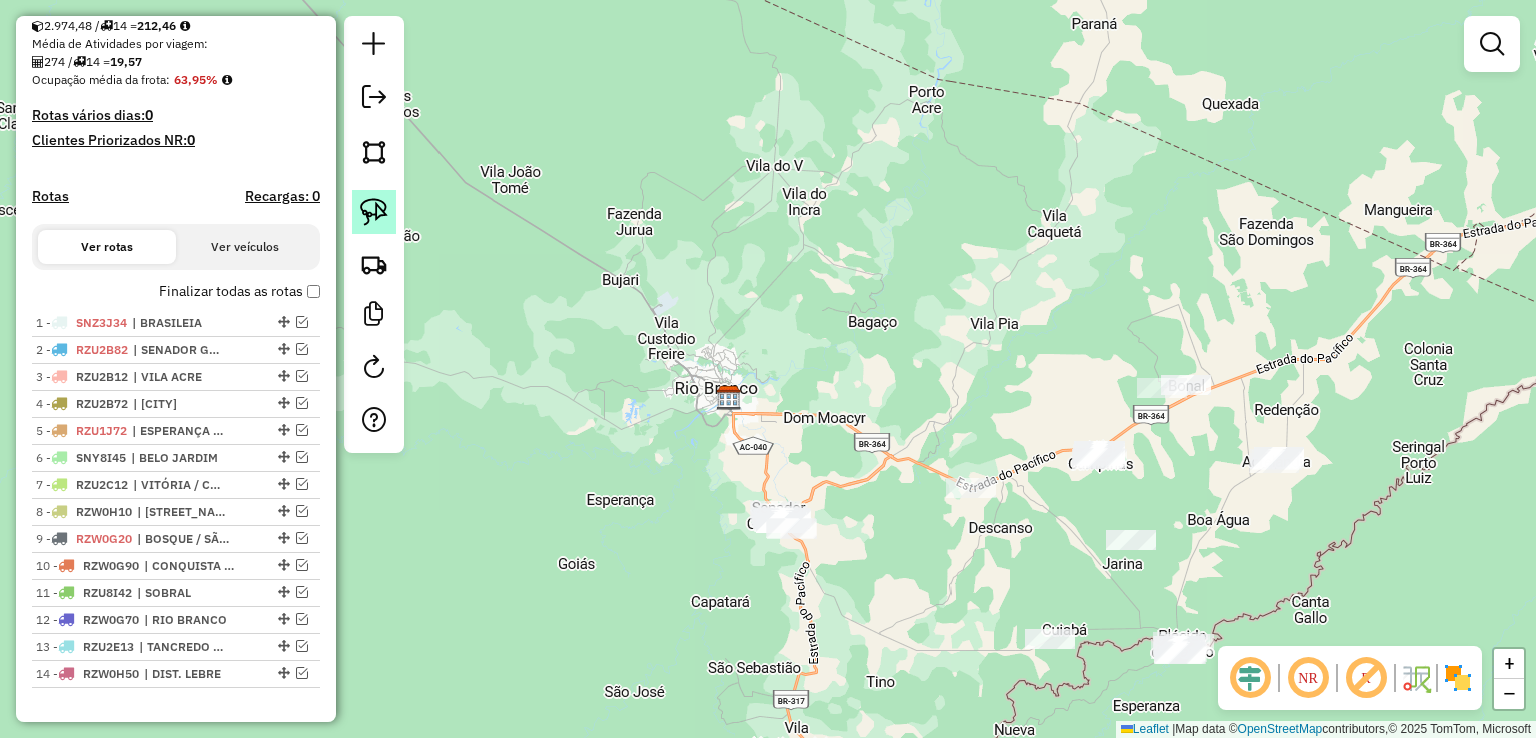 click 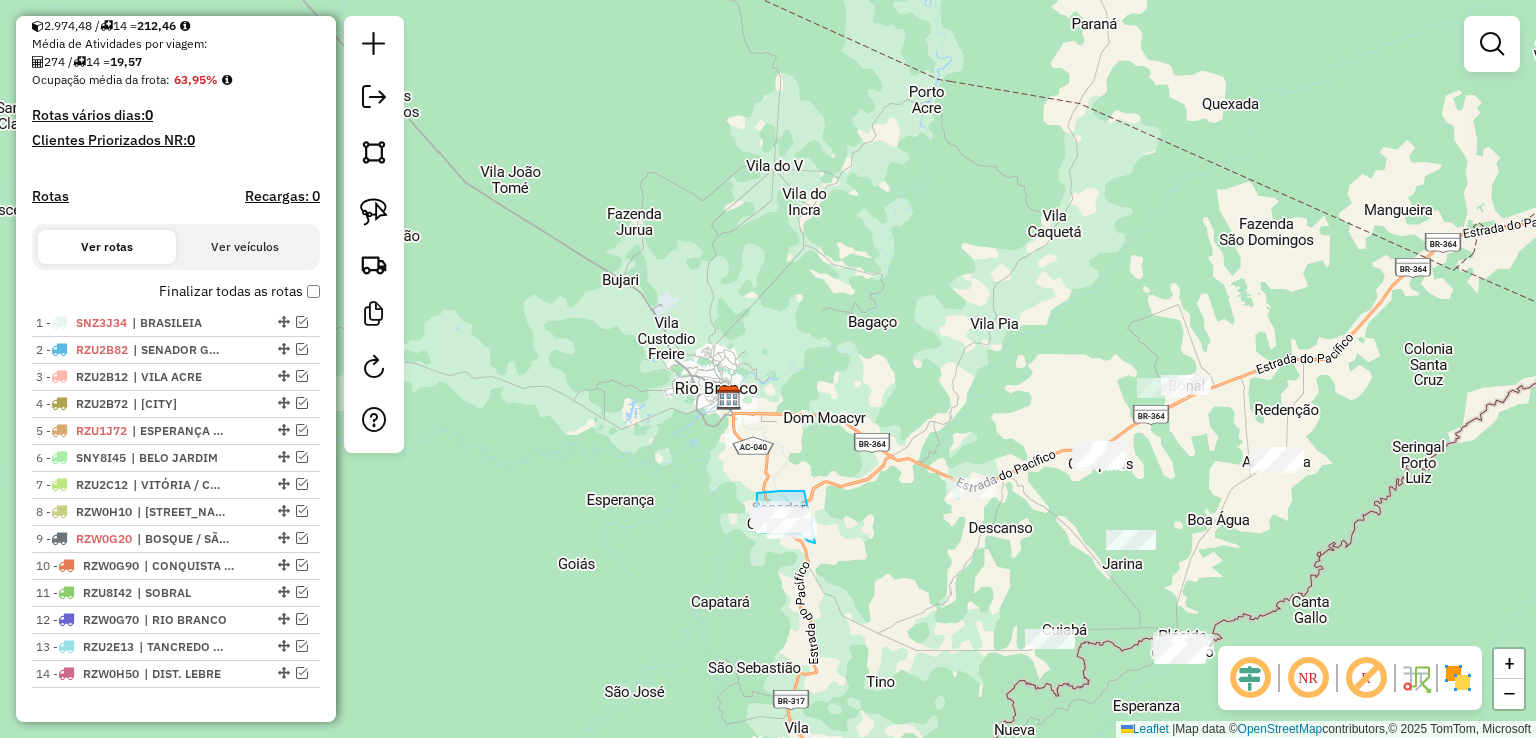 drag, startPoint x: 804, startPoint y: 491, endPoint x: 815, endPoint y: 543, distance: 53.15073 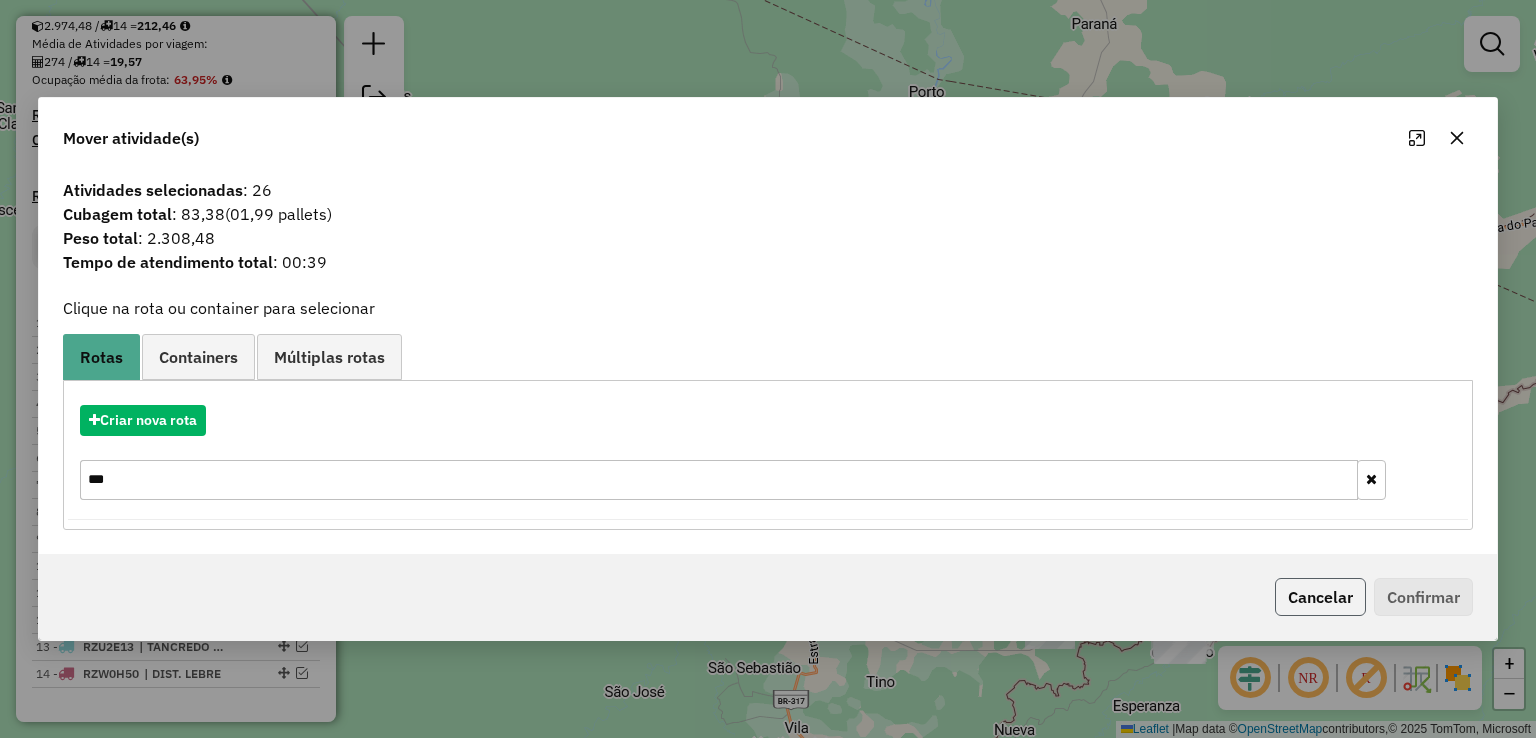 click on "Cancelar" 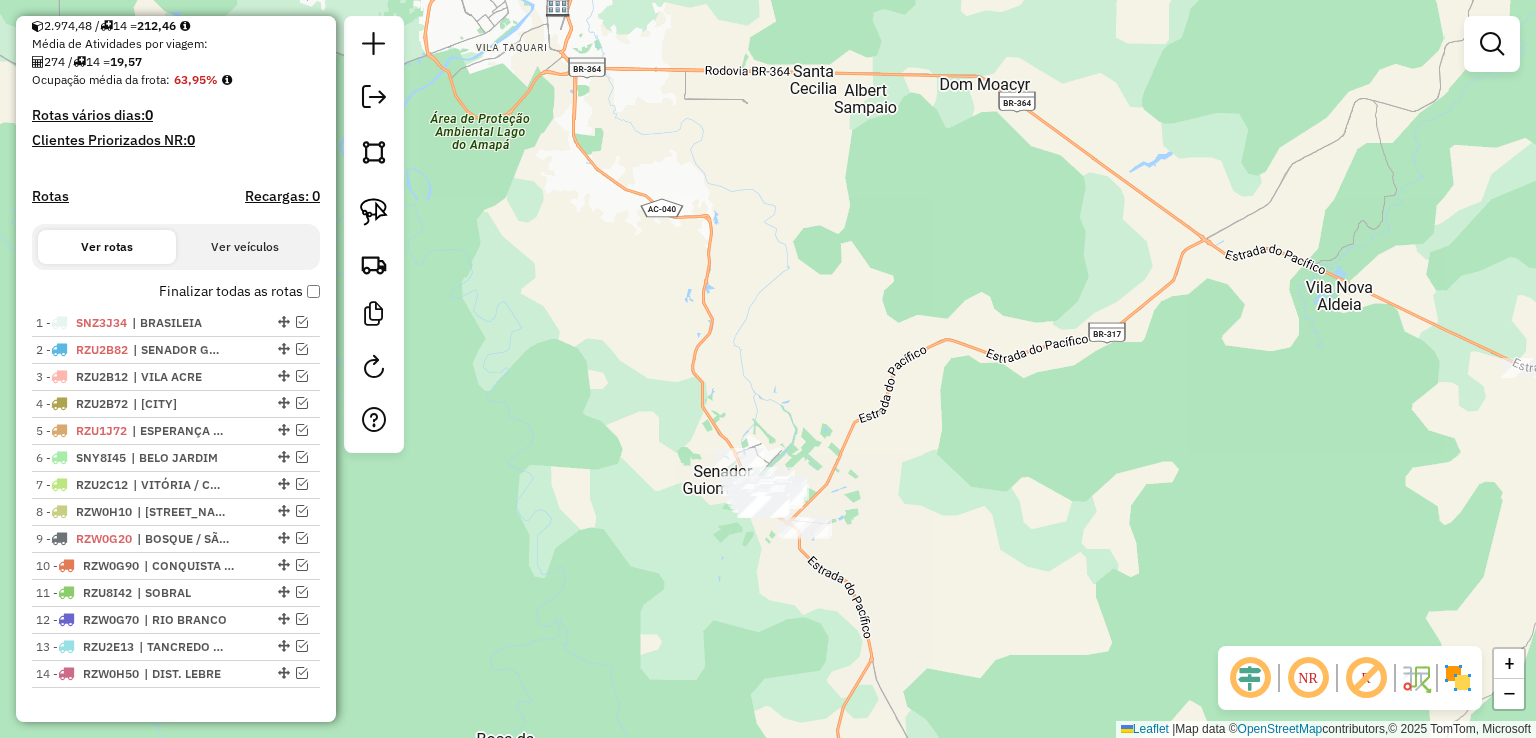 drag, startPoint x: 813, startPoint y: 536, endPoint x: 877, endPoint y: 565, distance: 70.26379 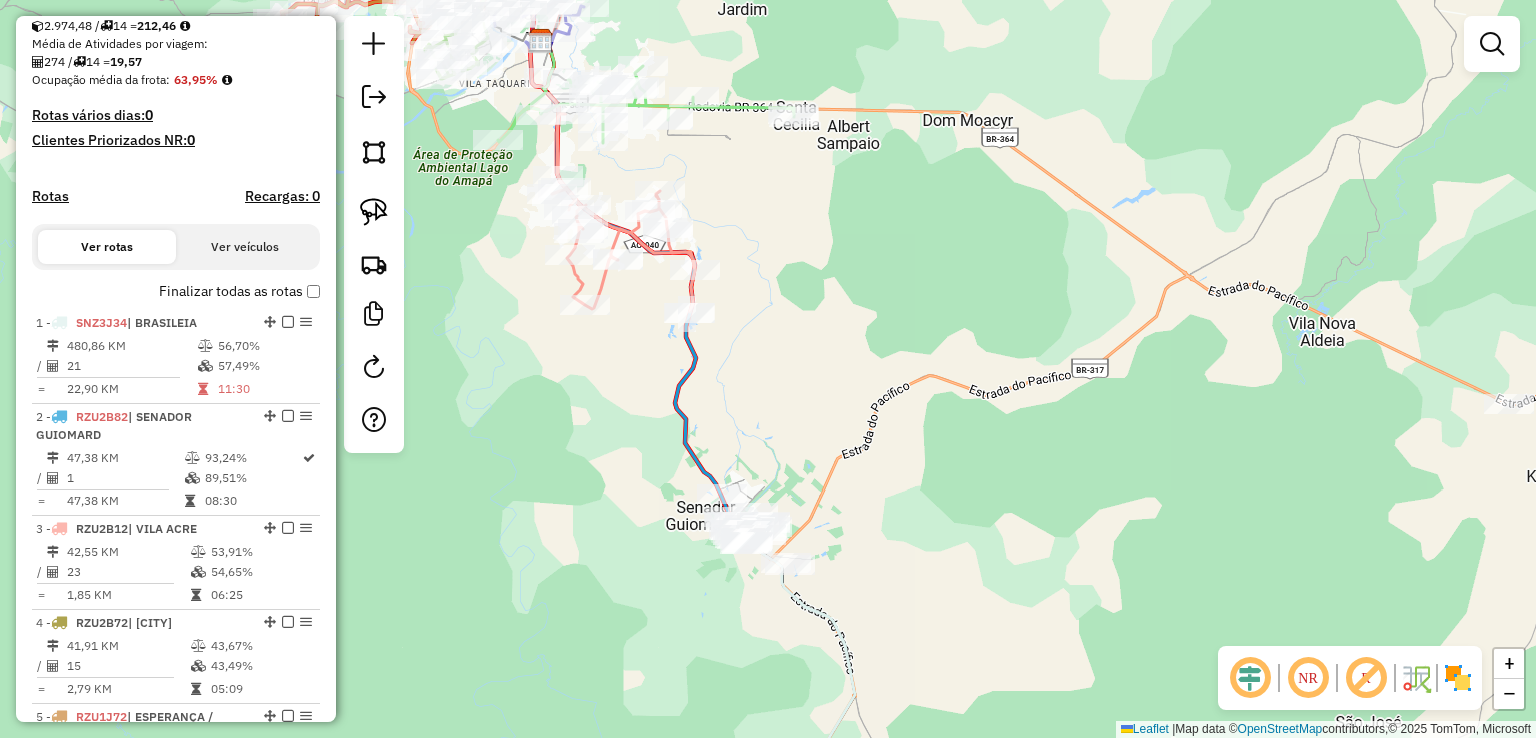 drag, startPoint x: 872, startPoint y: 459, endPoint x: 849, endPoint y: 402, distance: 61.46544 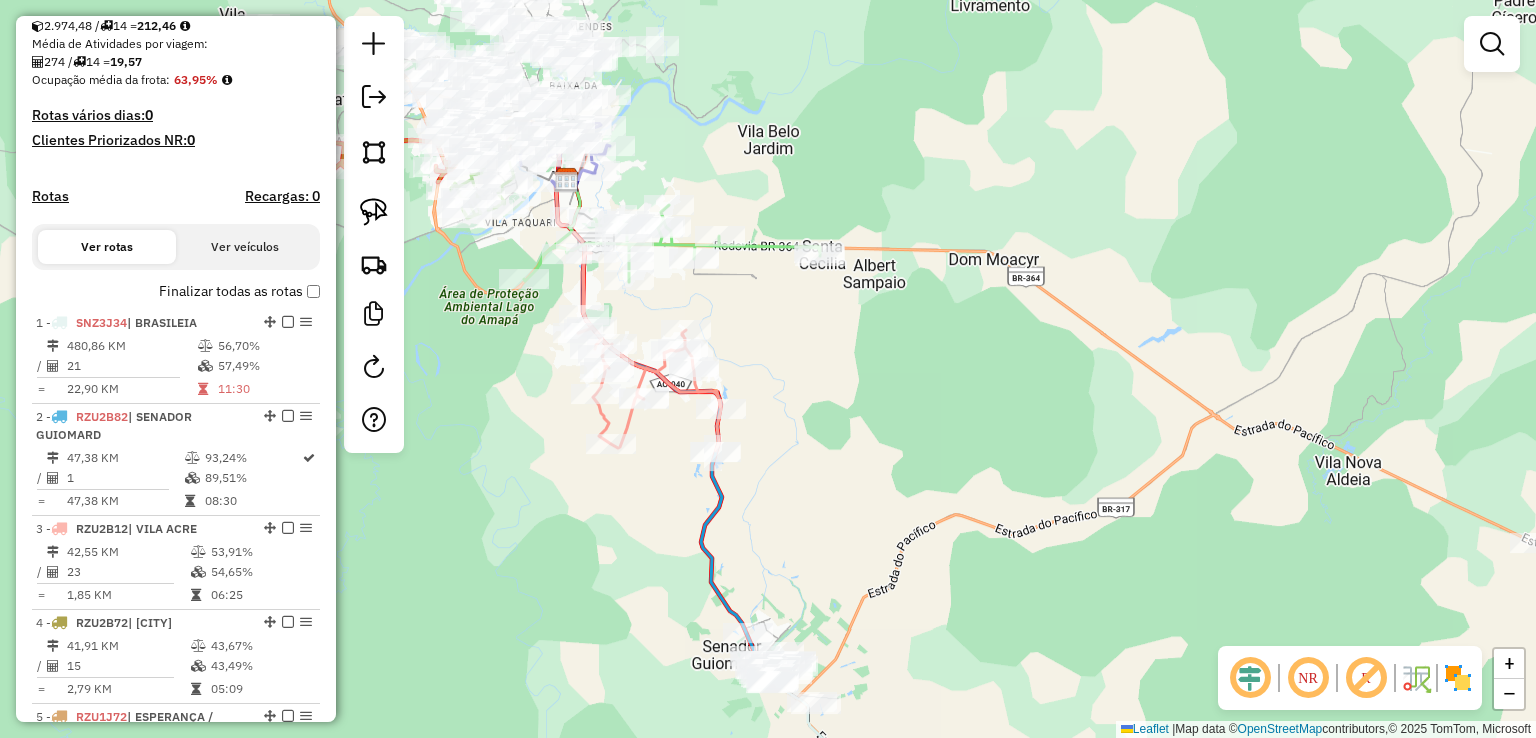 drag, startPoint x: 740, startPoint y: 329, endPoint x: 924, endPoint y: 749, distance: 458.5368 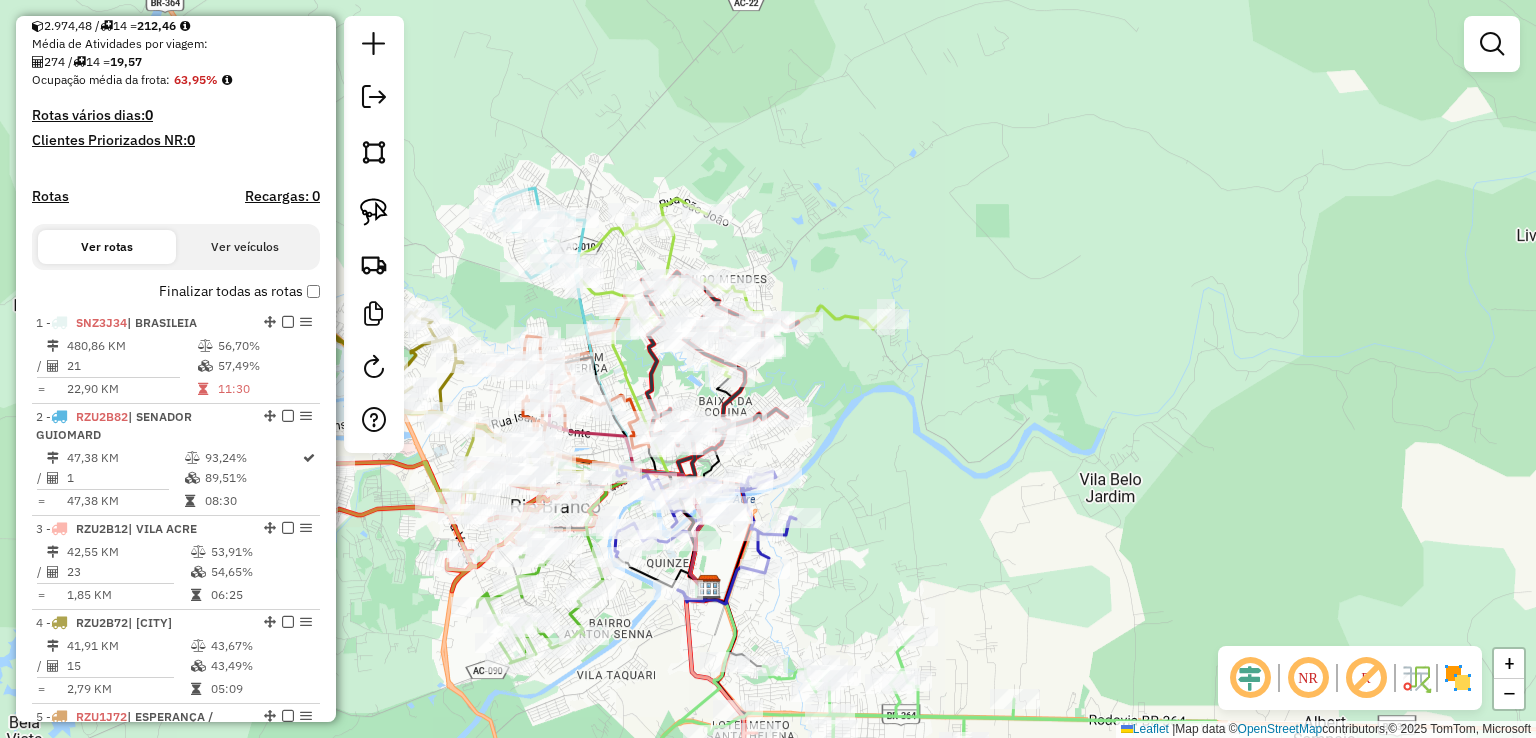 drag, startPoint x: 768, startPoint y: 398, endPoint x: 908, endPoint y: 594, distance: 240.86511 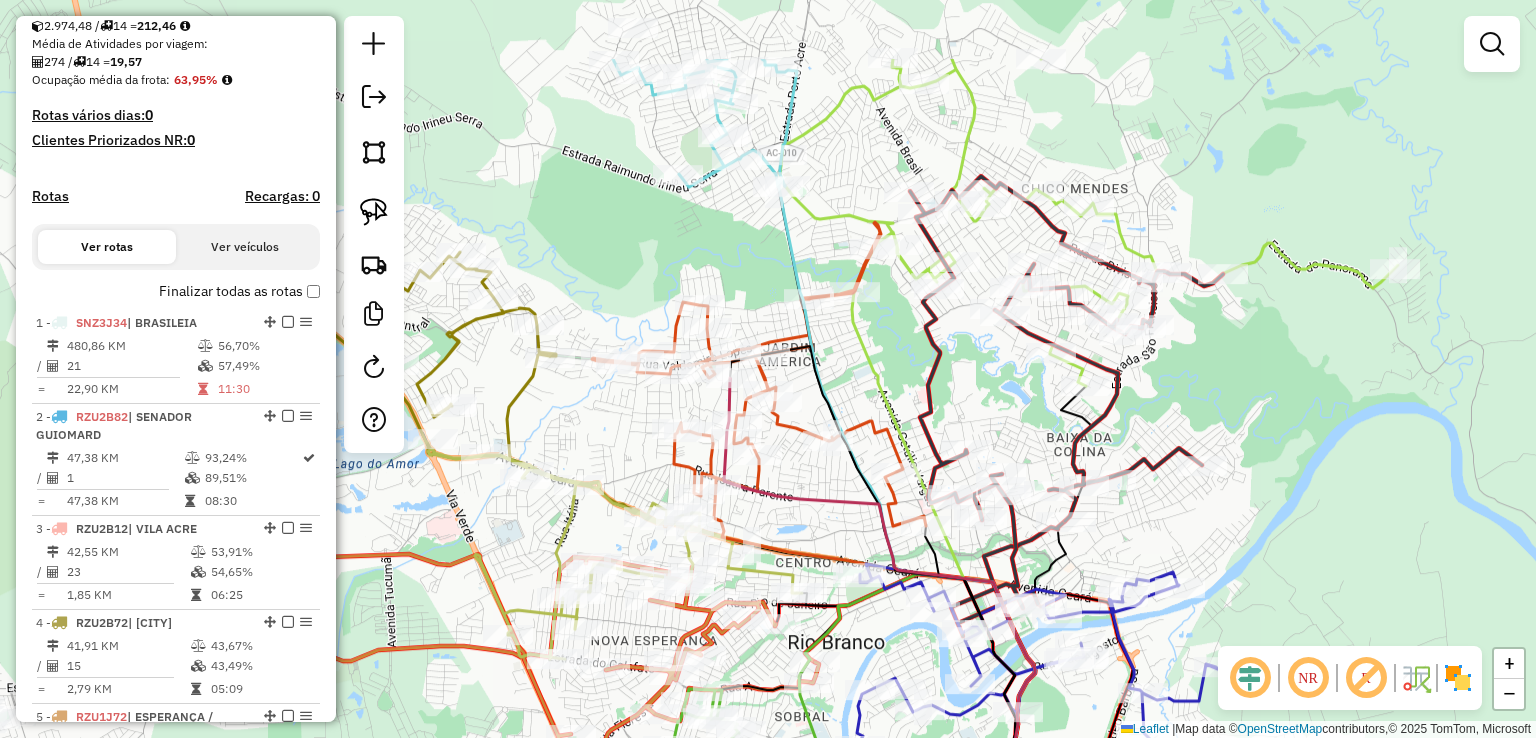 drag, startPoint x: 712, startPoint y: 261, endPoint x: 1038, endPoint y: 394, distance: 352.08664 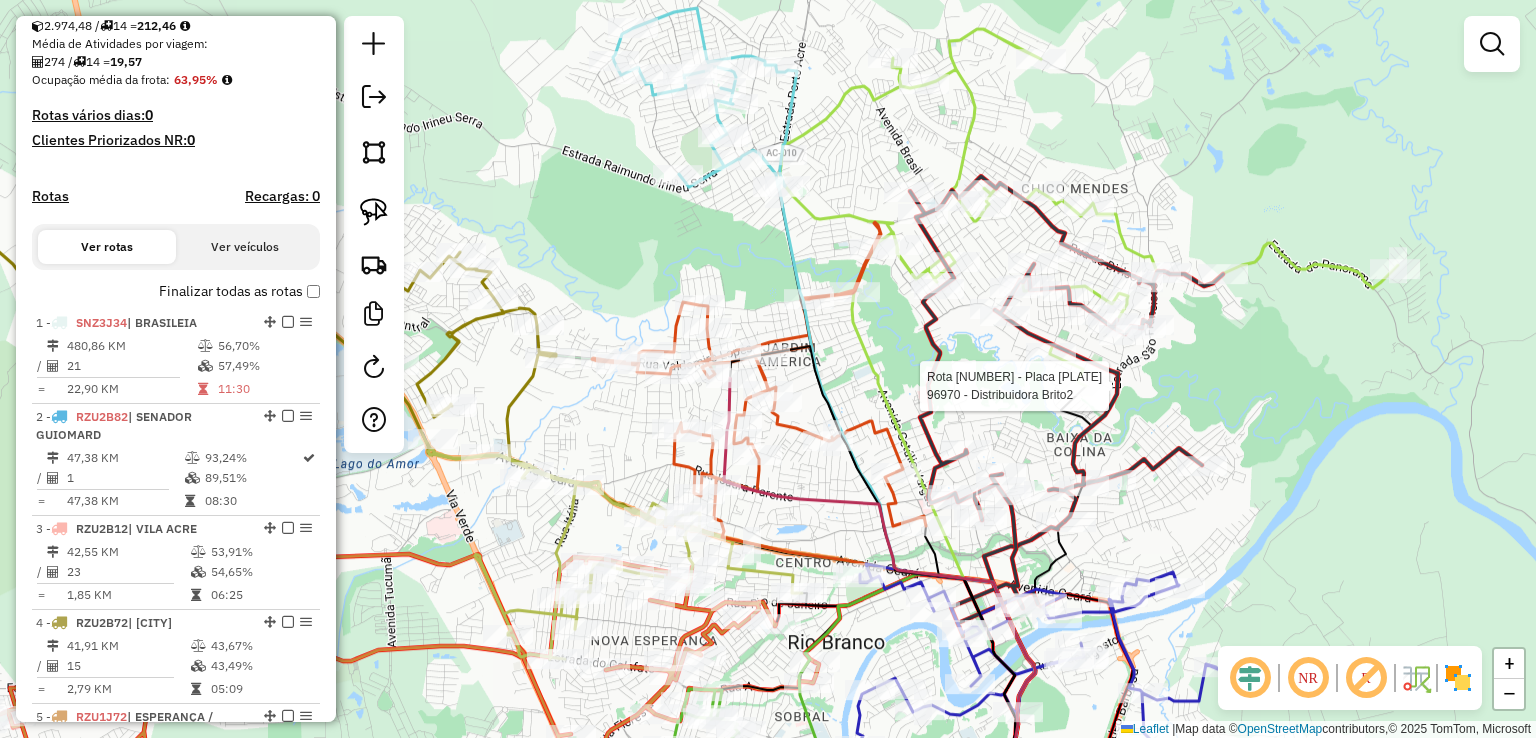 click 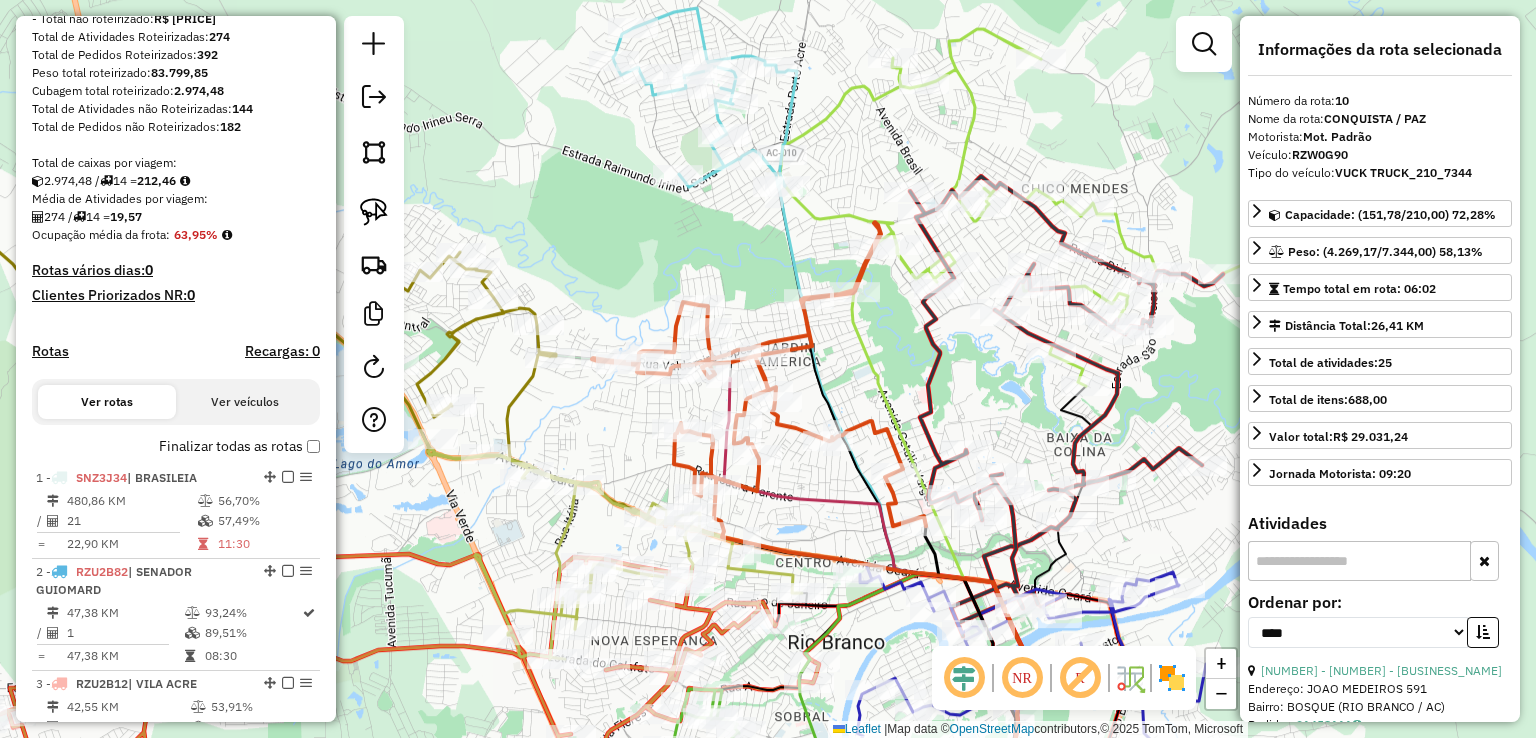 scroll, scrollTop: 282, scrollLeft: 0, axis: vertical 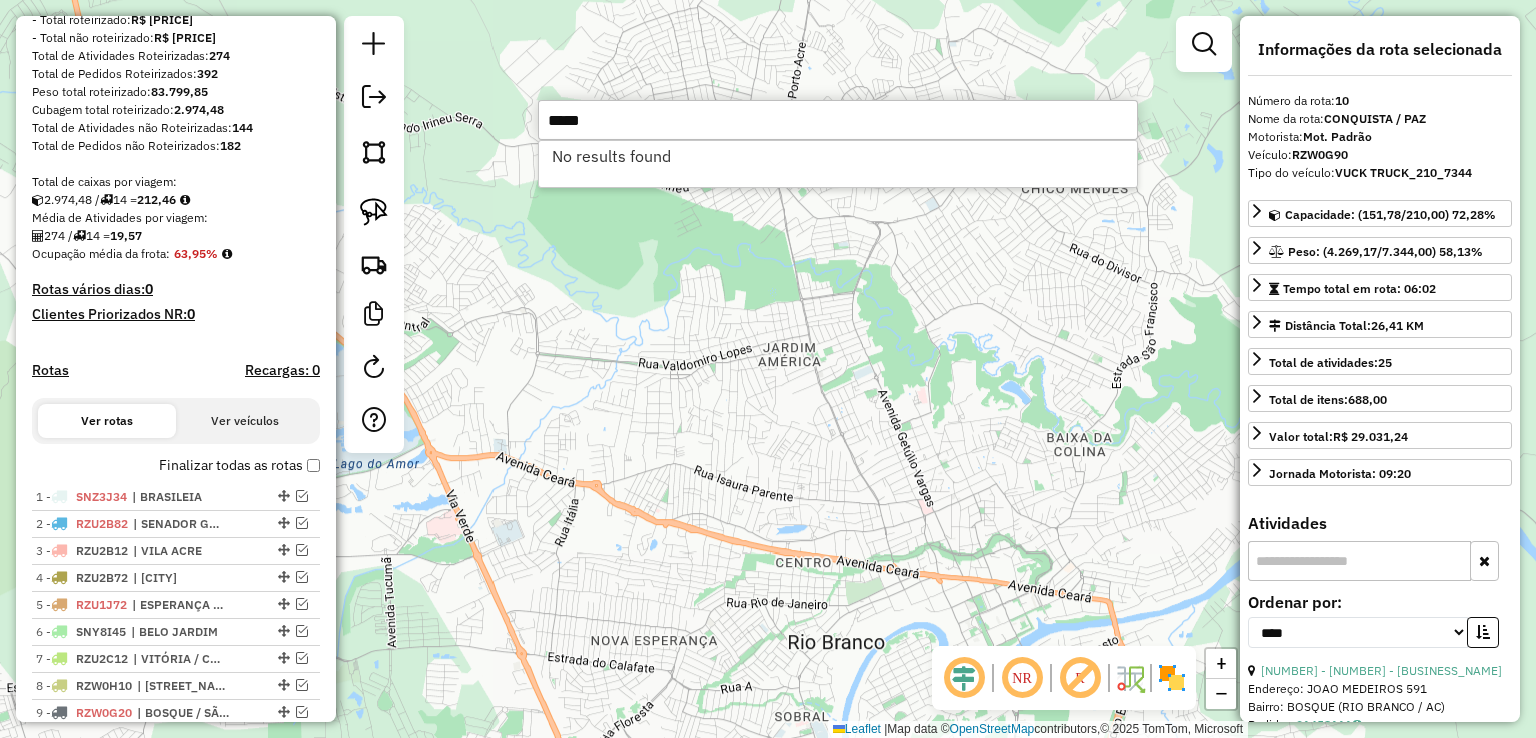 drag, startPoint x: 662, startPoint y: 126, endPoint x: 459, endPoint y: 124, distance: 203.00986 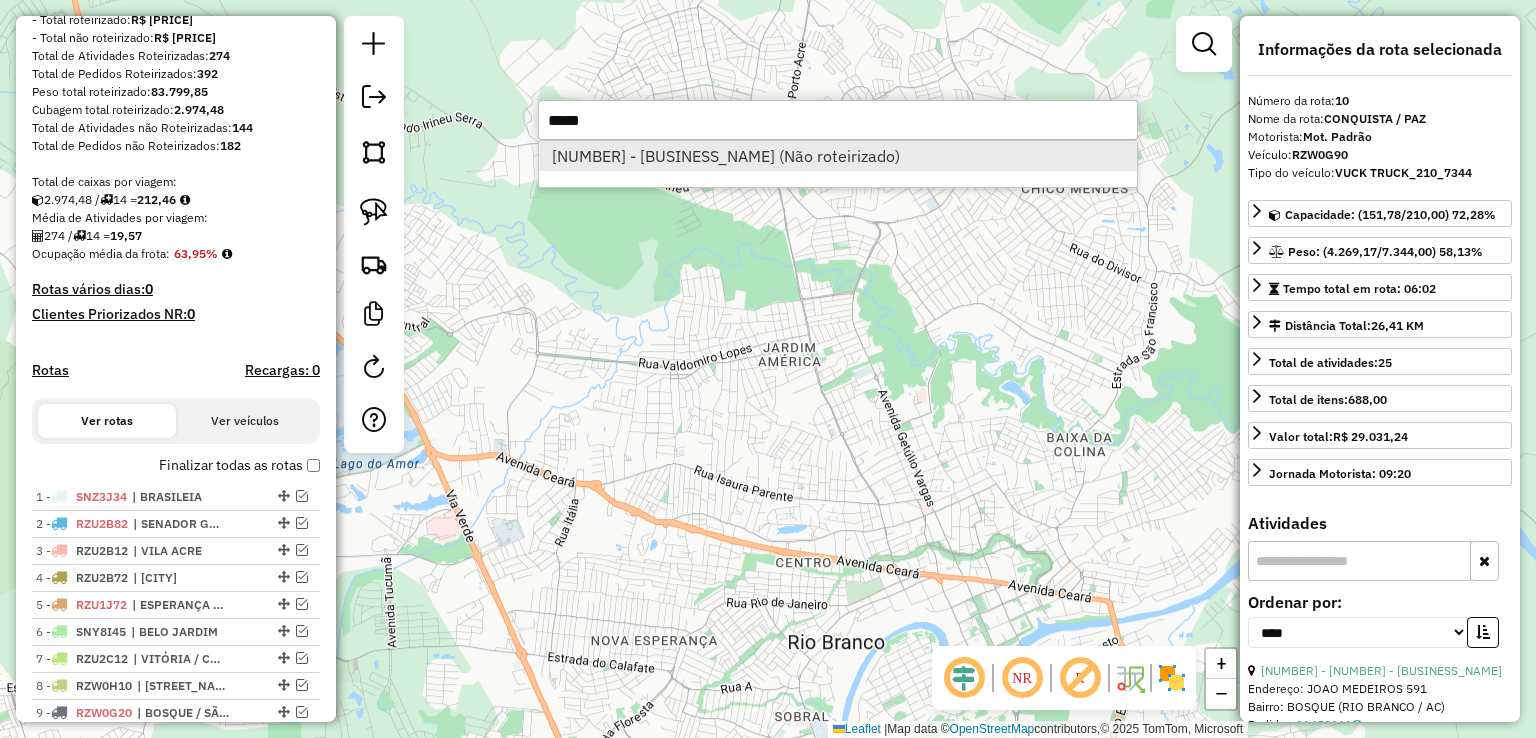 type on "*****" 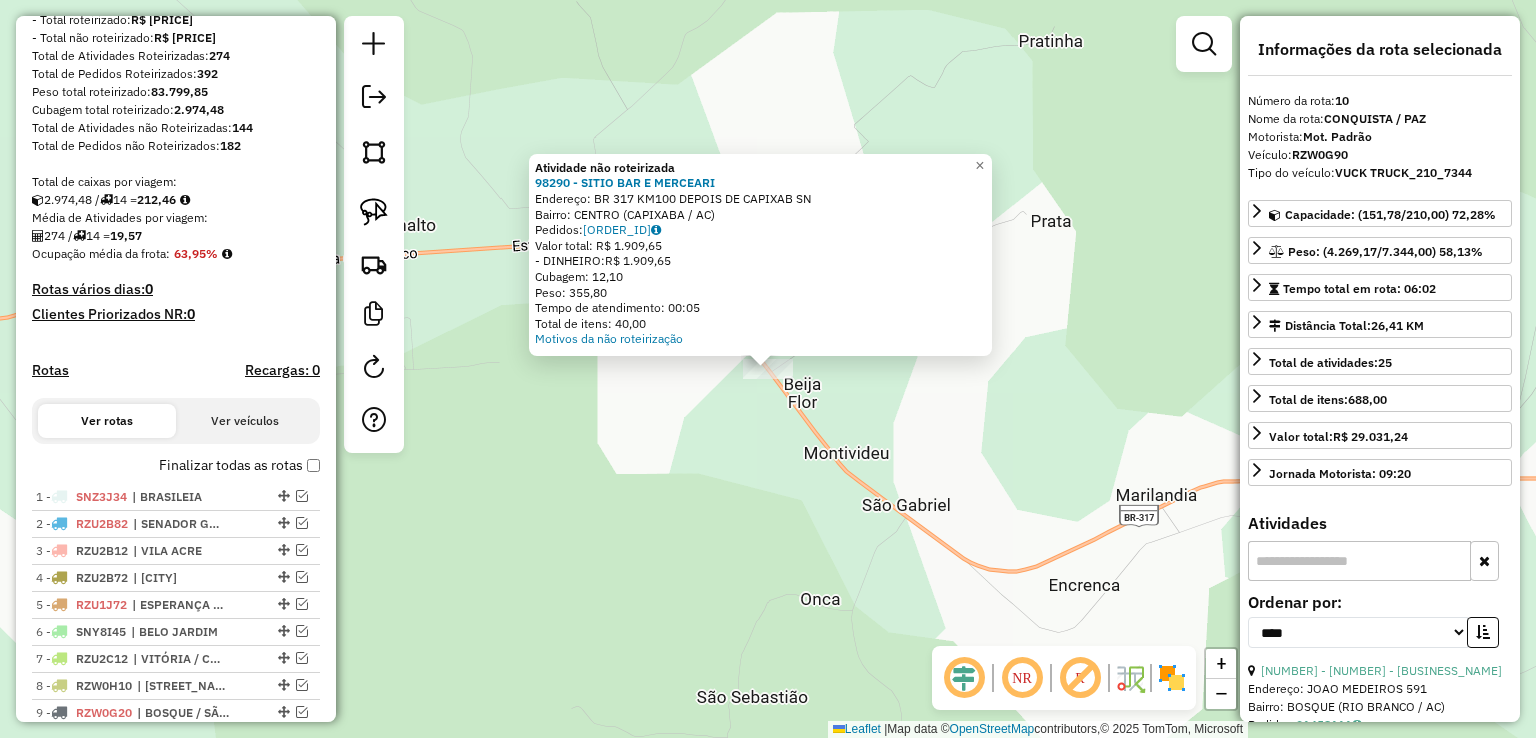 click on "Atividade não roteirizada 98290 - SITIO BAR E MERCEARI  Endereço:  BR 317 KM100 DEPOIS DE CAPIXAB SN   Bairro: CENTRO (CAPIXABA / AC)   Pedidos:  01457884   Valor total: R$ 1.909,65   - DINHEIRO:  R$ 1.909,65   Cubagem: 12,10   Peso: 355,80   Tempo de atendimento: 00:05   Total de itens: 40,00  Motivos da não roteirização × Janela de atendimento Grade de atendimento Capacidade Transportadoras Veículos Cliente Pedidos  Rotas Selecione os dias de semana para filtrar as janelas de atendimento  Seg   Ter   Qua   Qui   Sex   Sáb   Dom  Informe o período da janela de atendimento: De: Até:  Filtrar exatamente a janela do cliente  Considerar janela de atendimento padrão  Selecione os dias de semana para filtrar as grades de atendimento  Seg   Ter   Qua   Qui   Sex   Sáb   Dom   Considerar clientes sem dia de atendimento cadastrado  Clientes fora do dia de atendimento selecionado Filtrar as atividades entre os valores definidos abaixo:  Peso mínimo:   Peso máximo:   Cubagem mínima:   Cubagem máxima:  +" 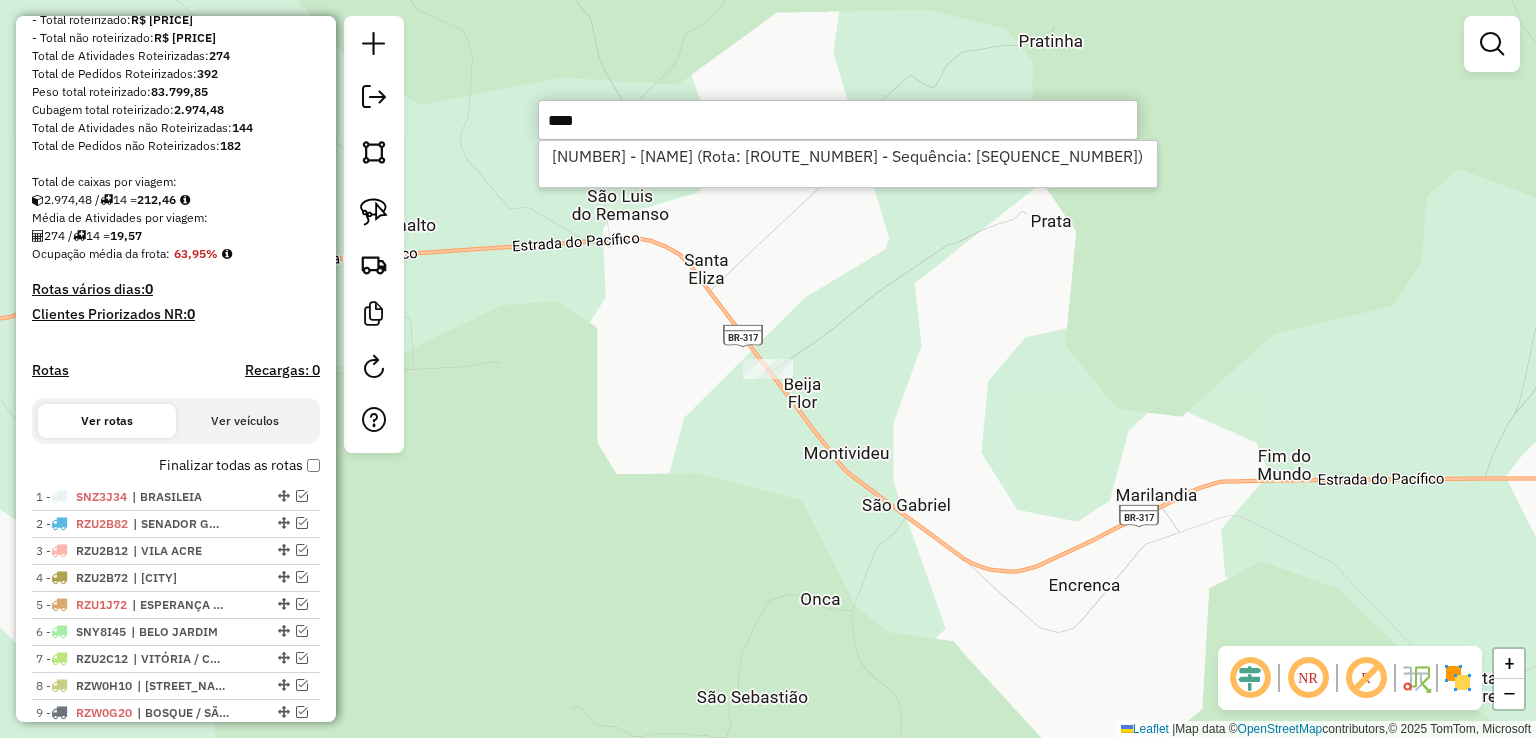 drag, startPoint x: 601, startPoint y: 135, endPoint x: 538, endPoint y: 134, distance: 63.007935 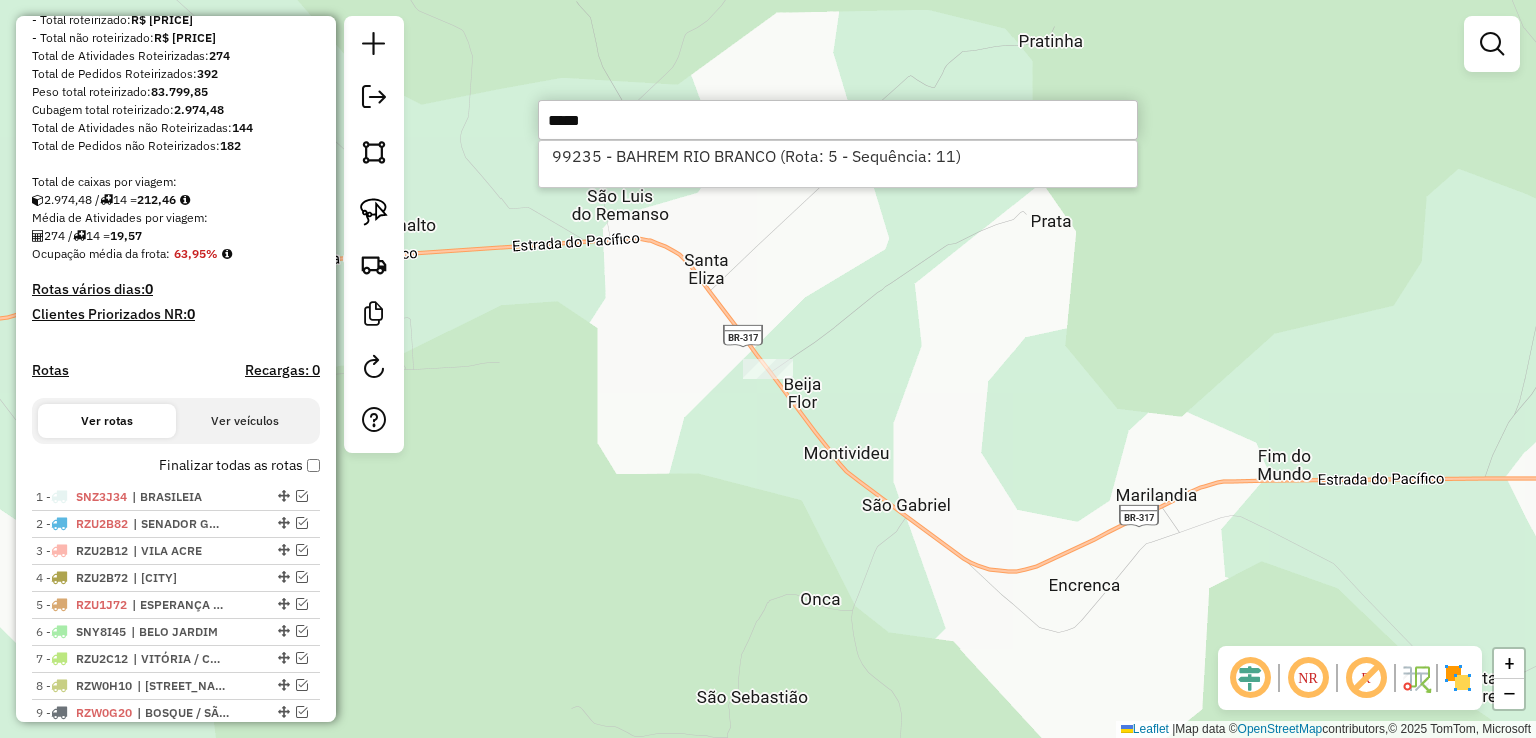 drag, startPoint x: 604, startPoint y: 127, endPoint x: 492, endPoint y: 129, distance: 112.01785 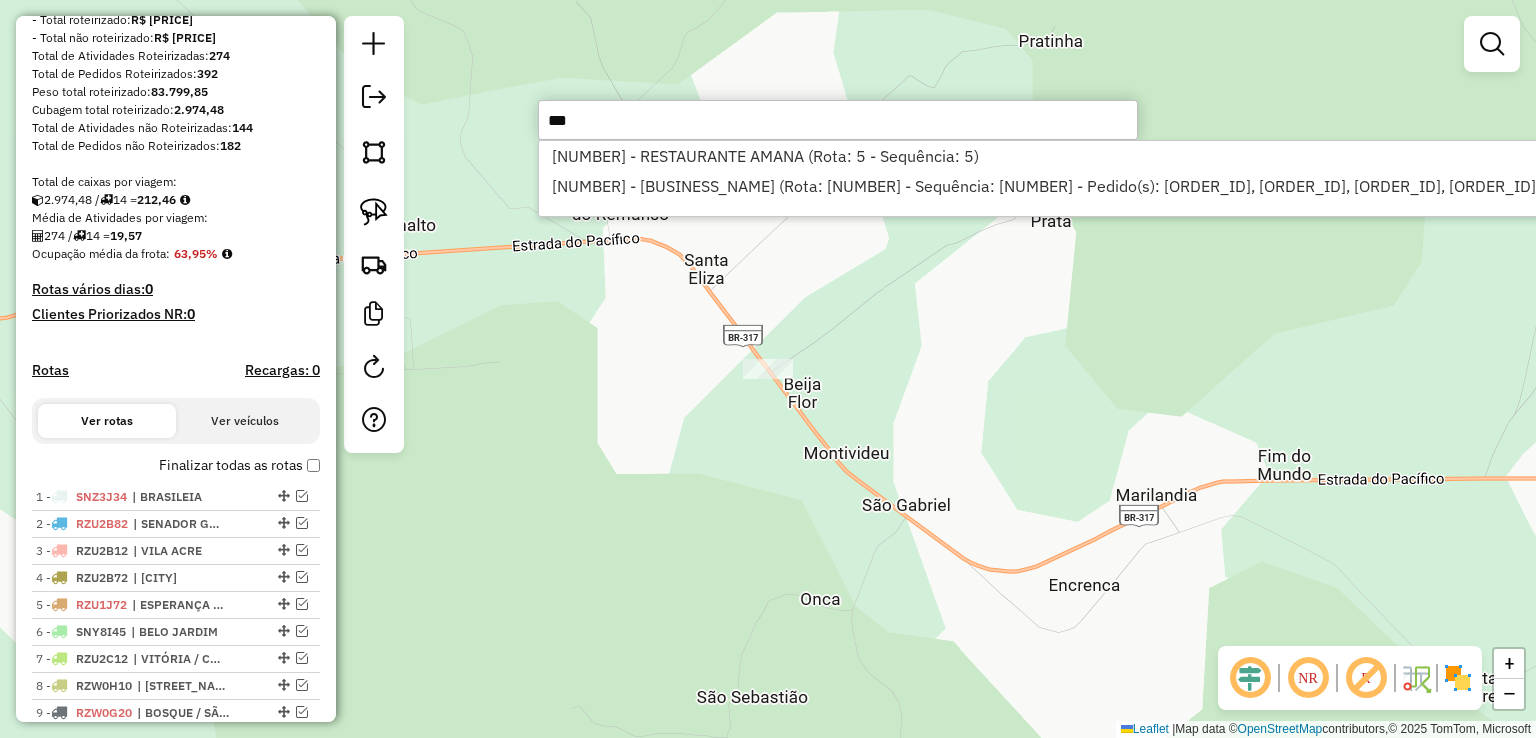 drag, startPoint x: 541, startPoint y: 116, endPoint x: 509, endPoint y: 119, distance: 32.140316 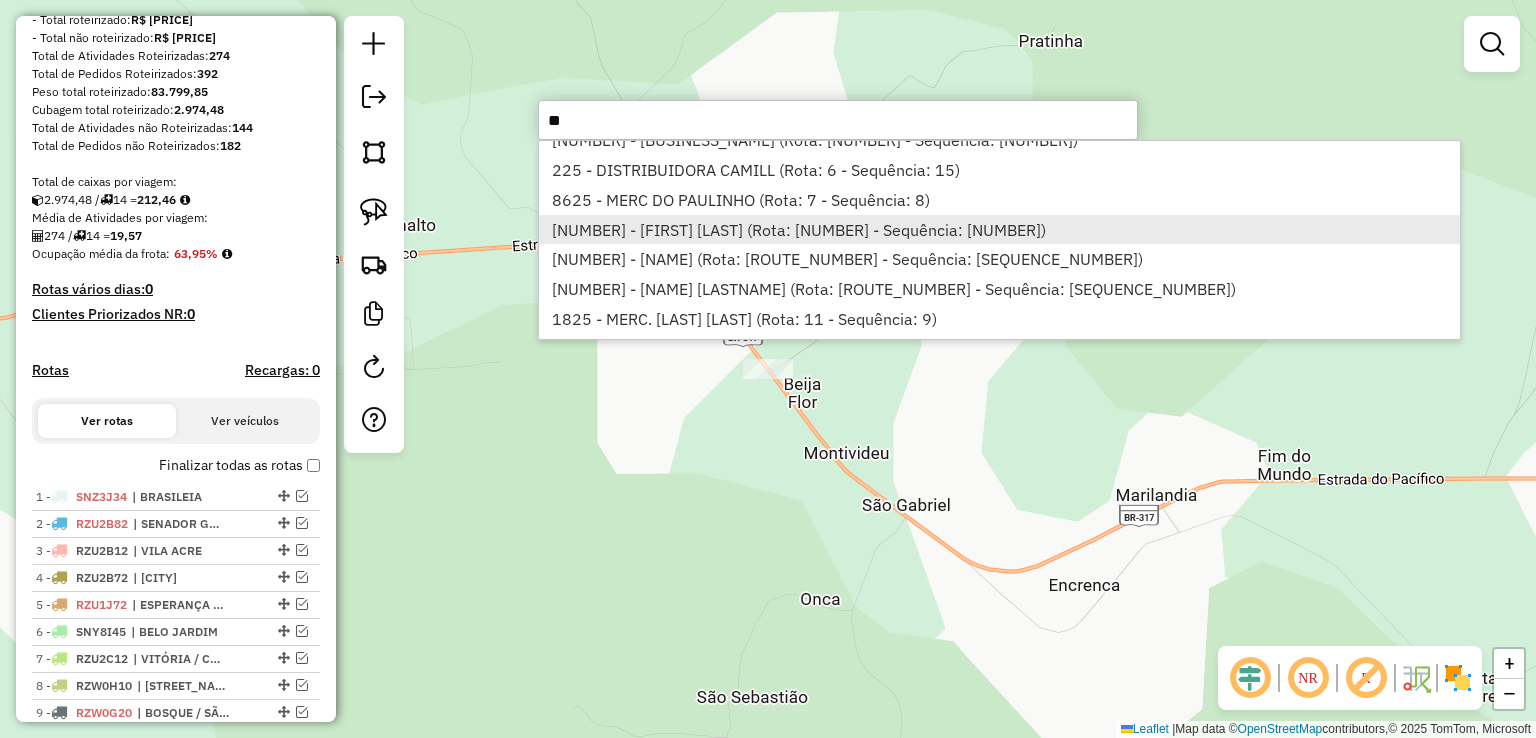 scroll, scrollTop: 200, scrollLeft: 0, axis: vertical 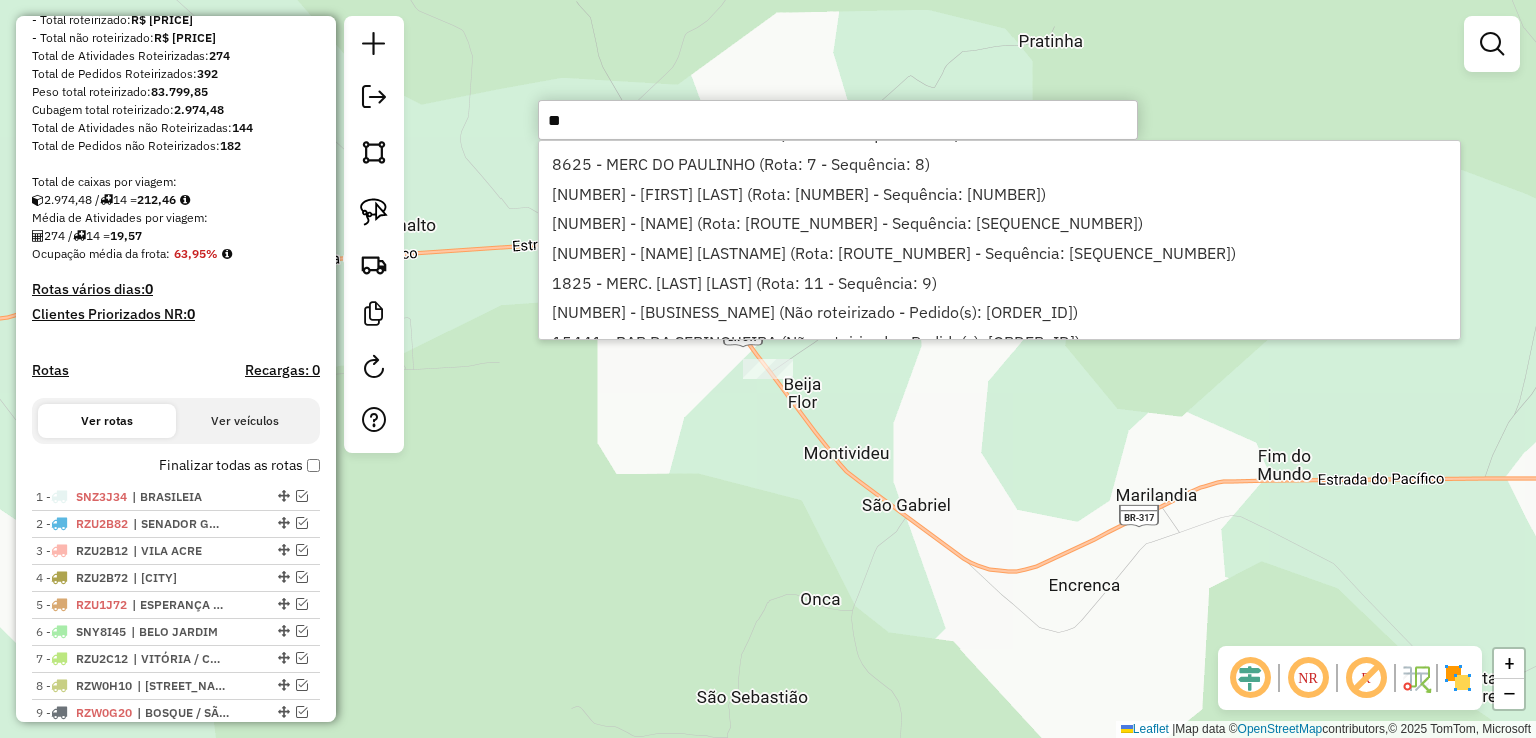 drag, startPoint x: 656, startPoint y: 123, endPoint x: 424, endPoint y: 121, distance: 232.00862 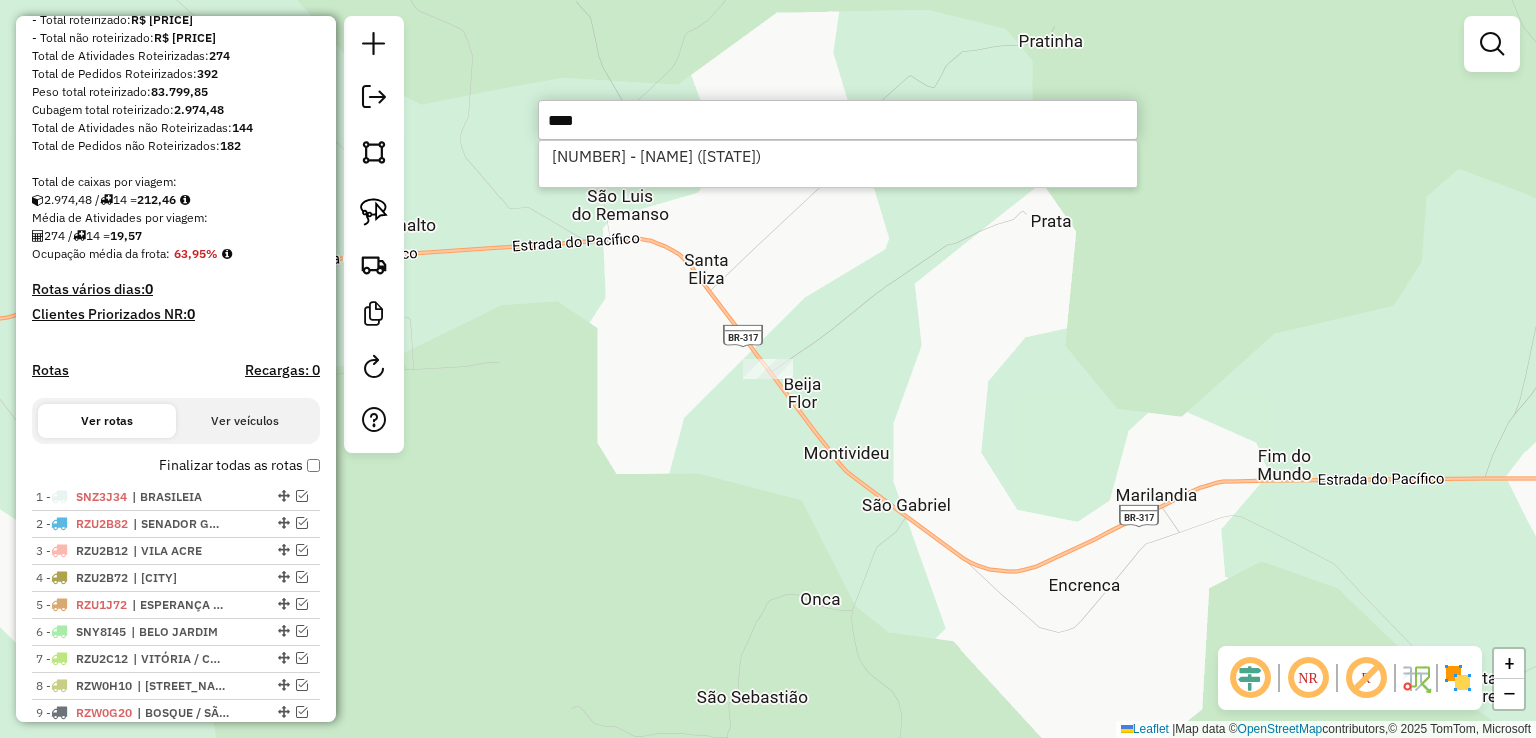 drag, startPoint x: 776, startPoint y: 117, endPoint x: 503, endPoint y: 121, distance: 273.0293 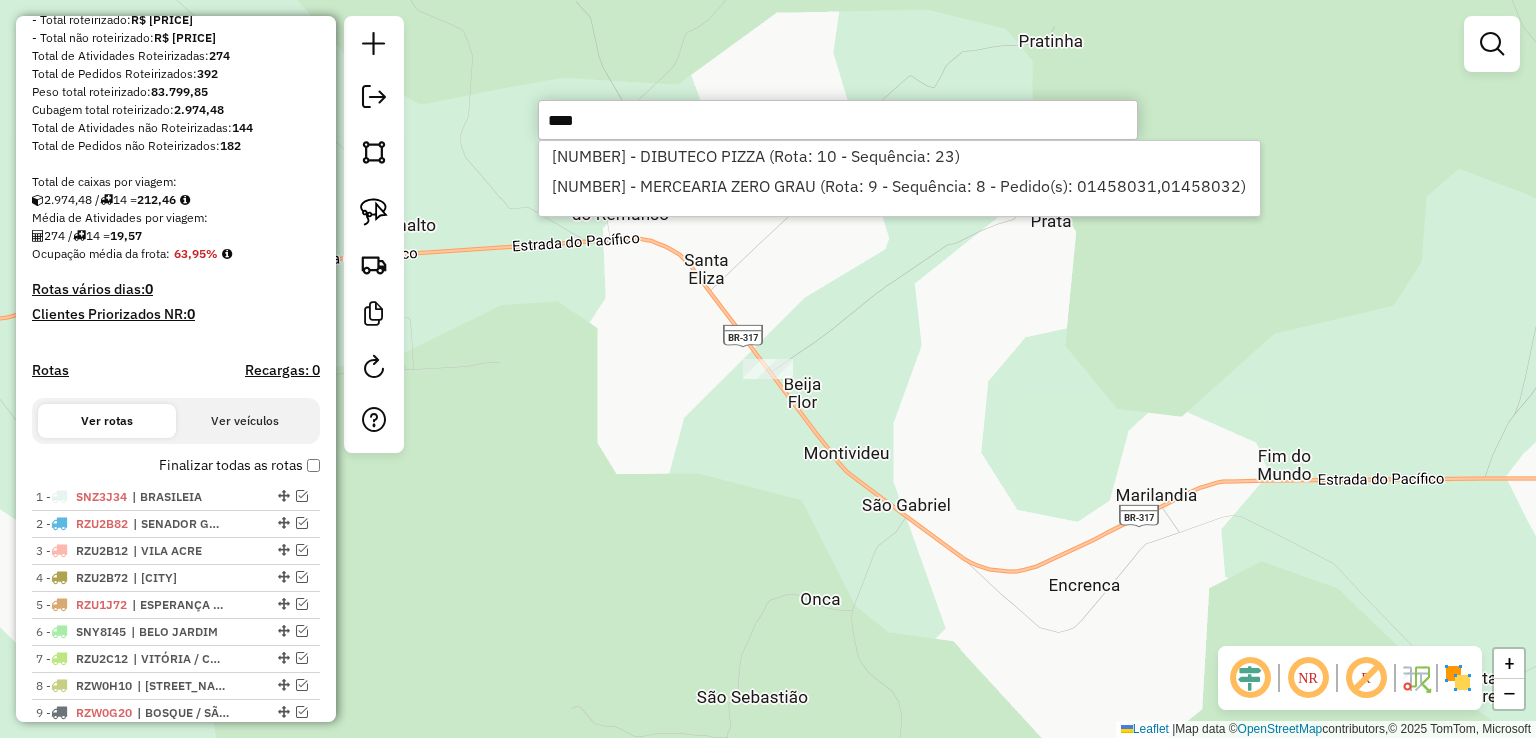 drag, startPoint x: 618, startPoint y: 123, endPoint x: 514, endPoint y: 117, distance: 104.172935 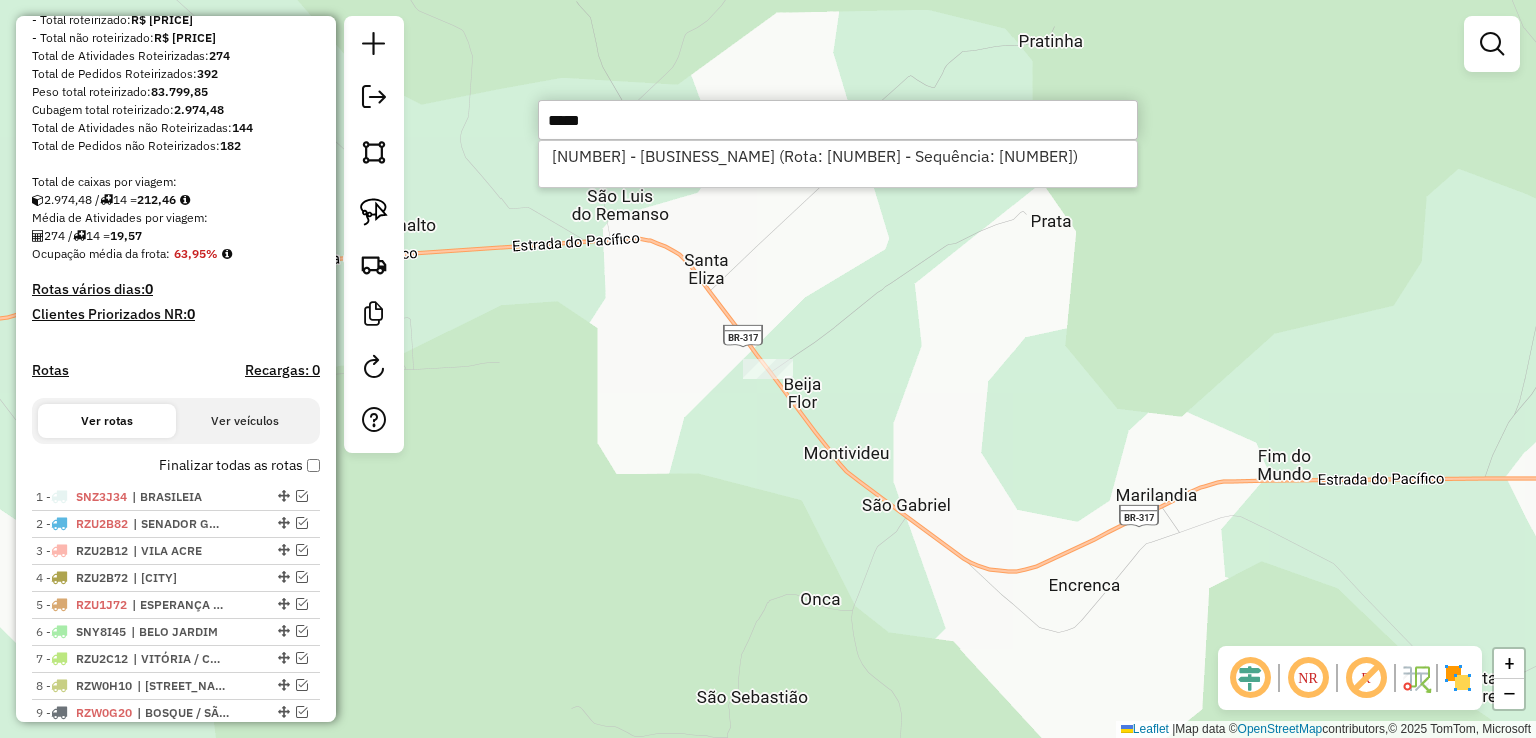 drag, startPoint x: 595, startPoint y: 136, endPoint x: 504, endPoint y: 136, distance: 91 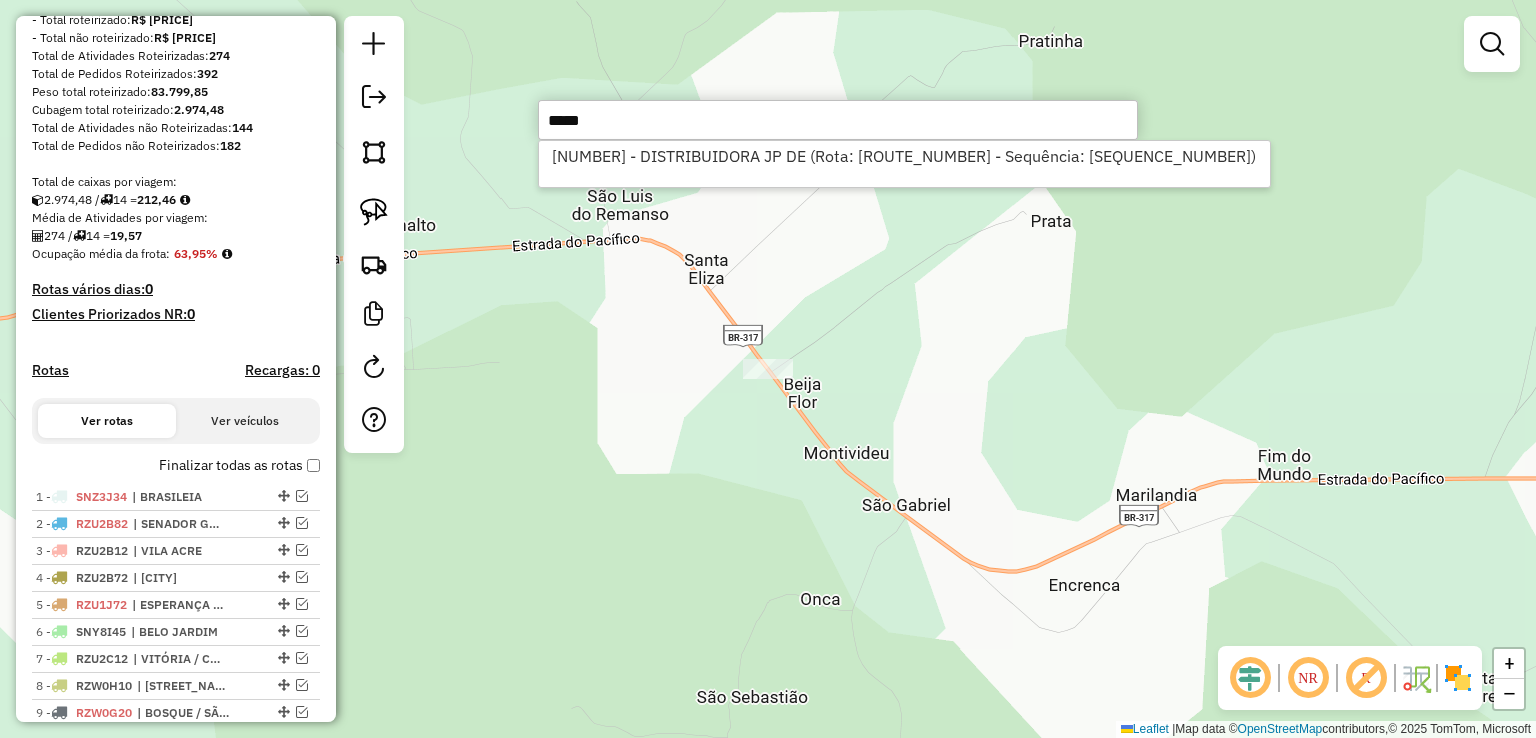 drag, startPoint x: 621, startPoint y: 120, endPoint x: 536, endPoint y: 123, distance: 85.052925 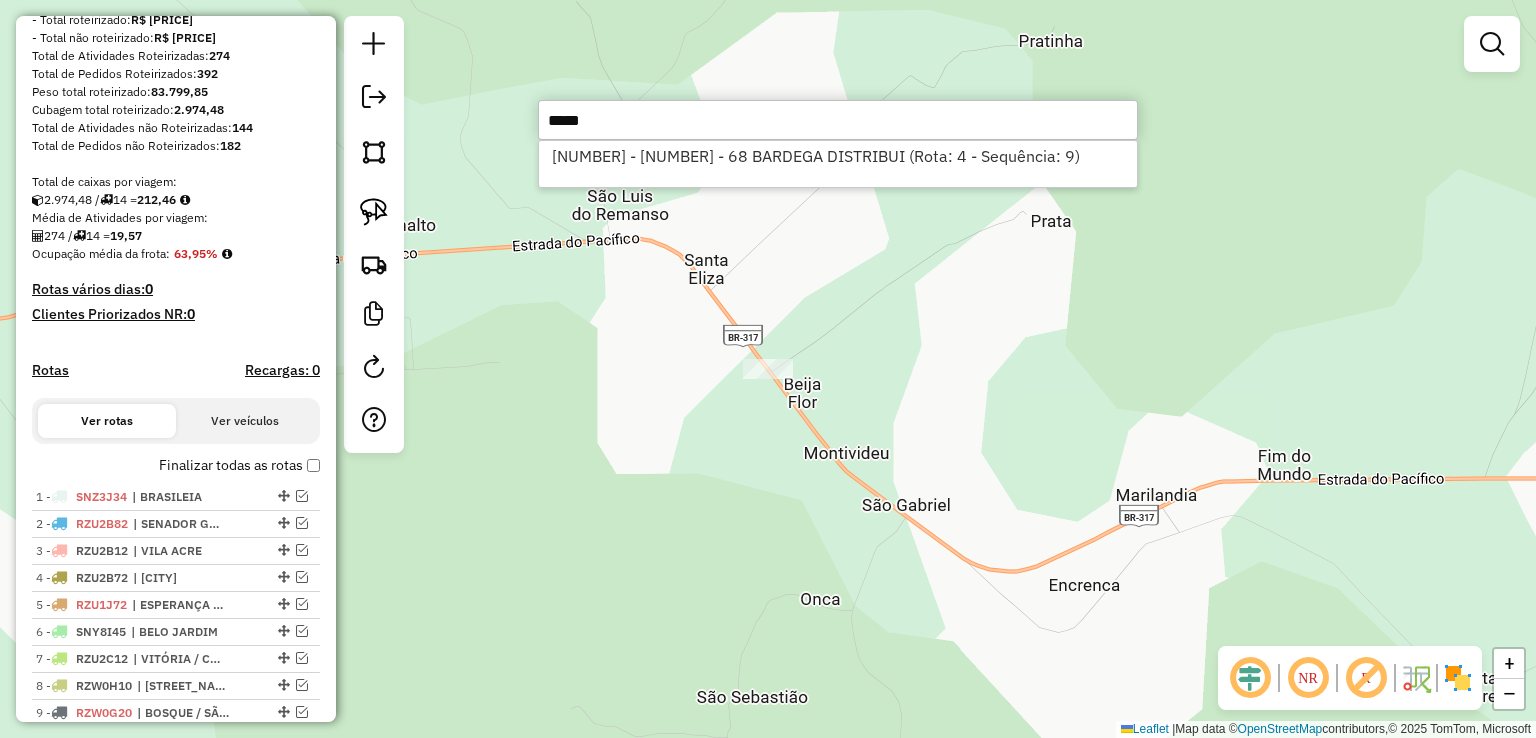 drag, startPoint x: 613, startPoint y: 110, endPoint x: 473, endPoint y: 118, distance: 140.22838 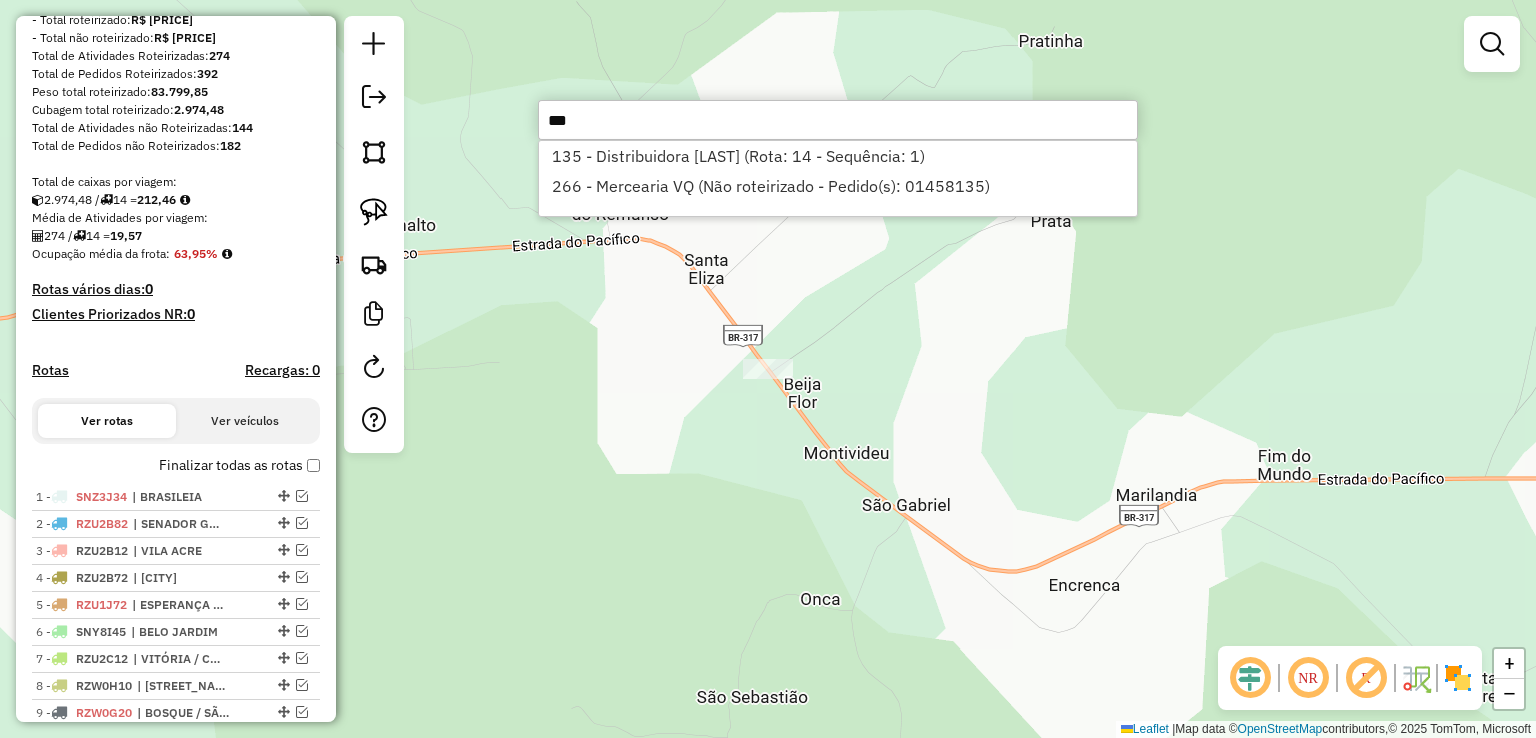 drag, startPoint x: 592, startPoint y: 107, endPoint x: 433, endPoint y: 114, distance: 159.154 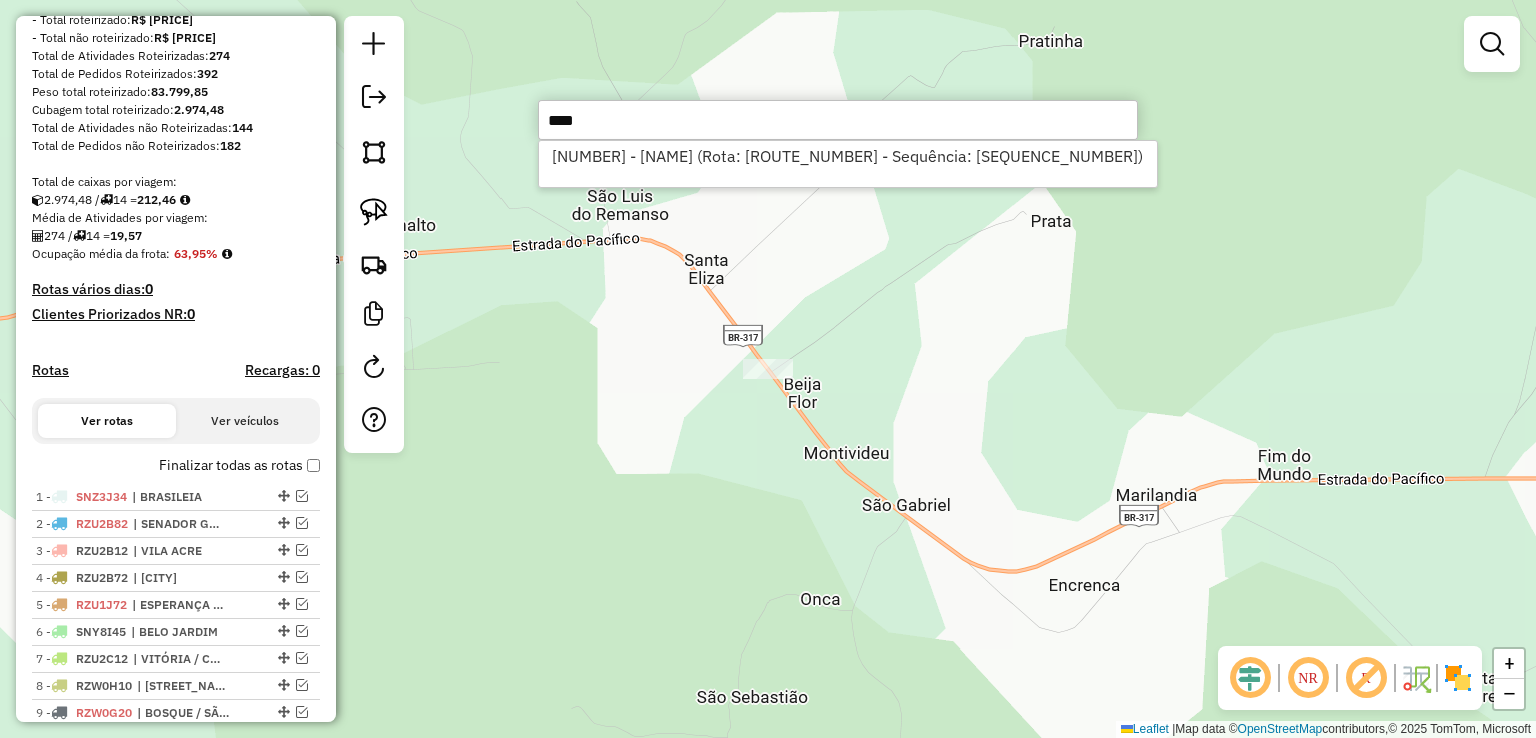 drag, startPoint x: 676, startPoint y: 111, endPoint x: 460, endPoint y: 113, distance: 216.00926 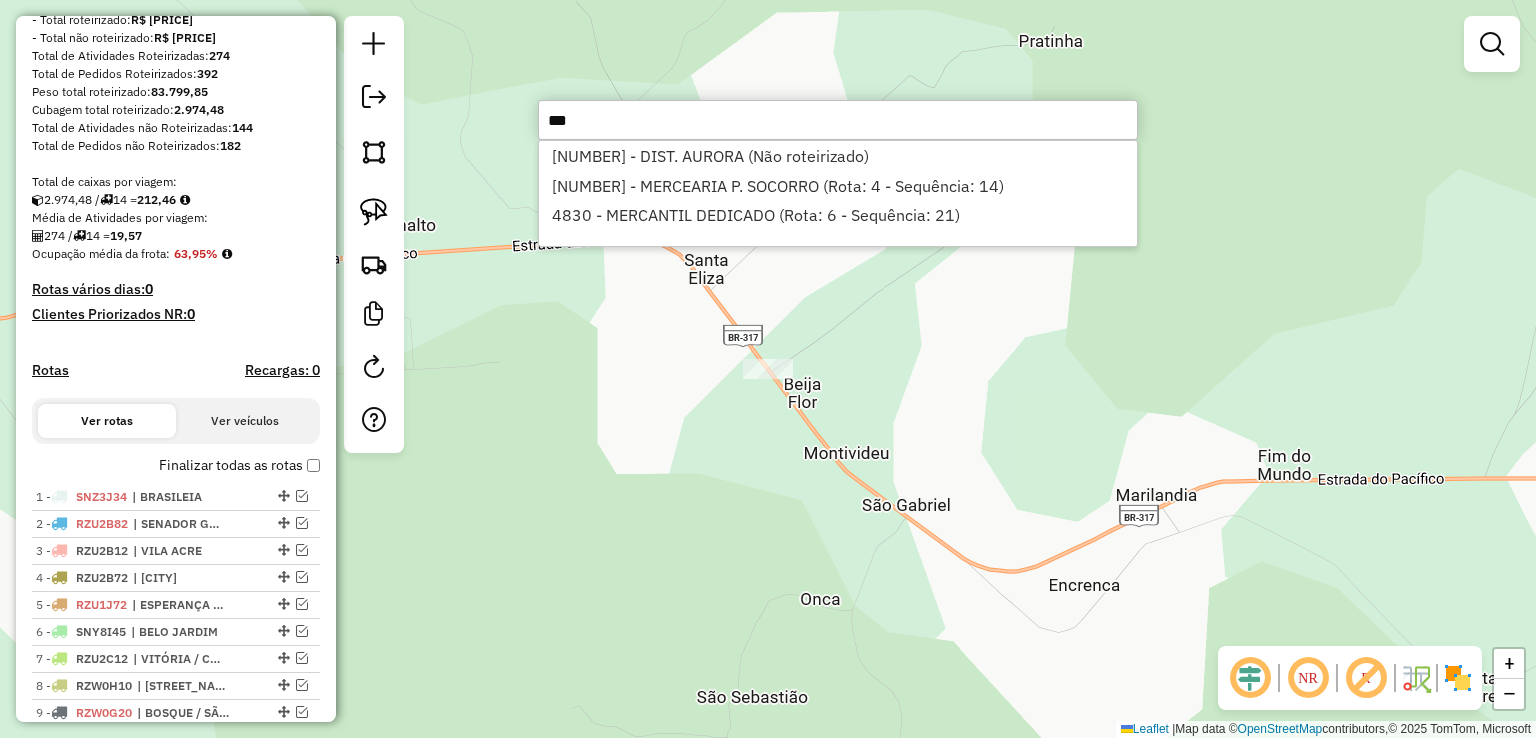 drag, startPoint x: 573, startPoint y: 129, endPoint x: 523, endPoint y: 127, distance: 50.039986 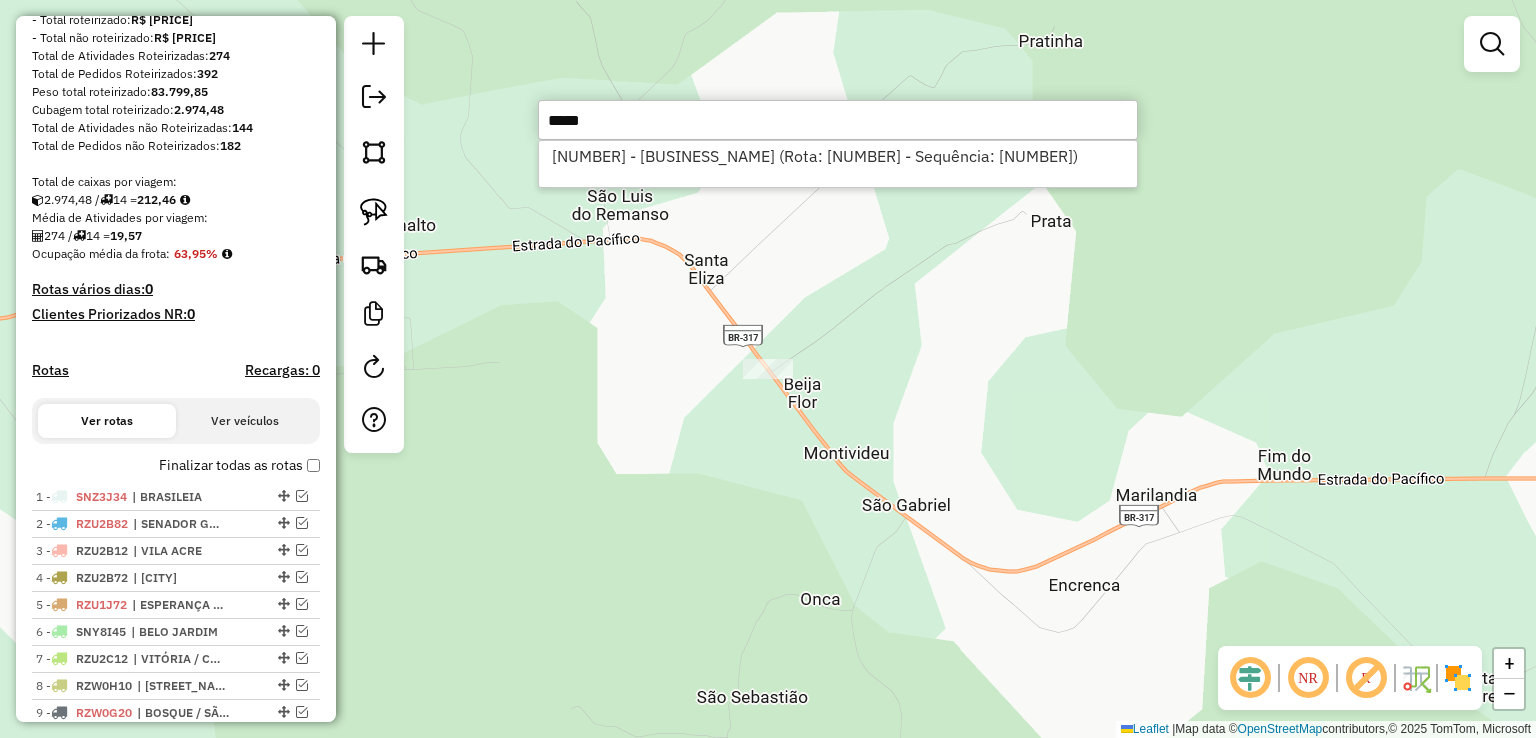 drag, startPoint x: 631, startPoint y: 128, endPoint x: 480, endPoint y: 116, distance: 151.47607 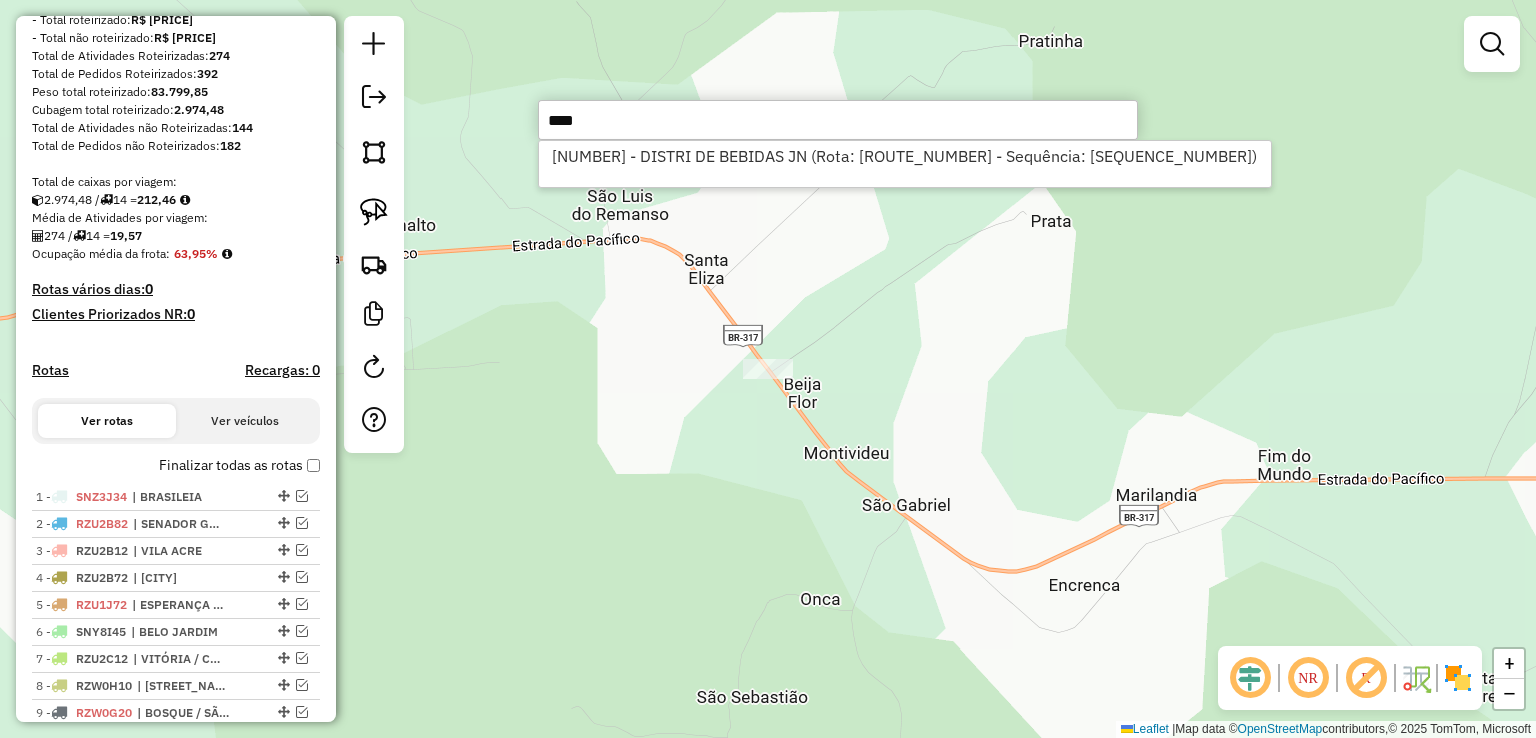type on "****" 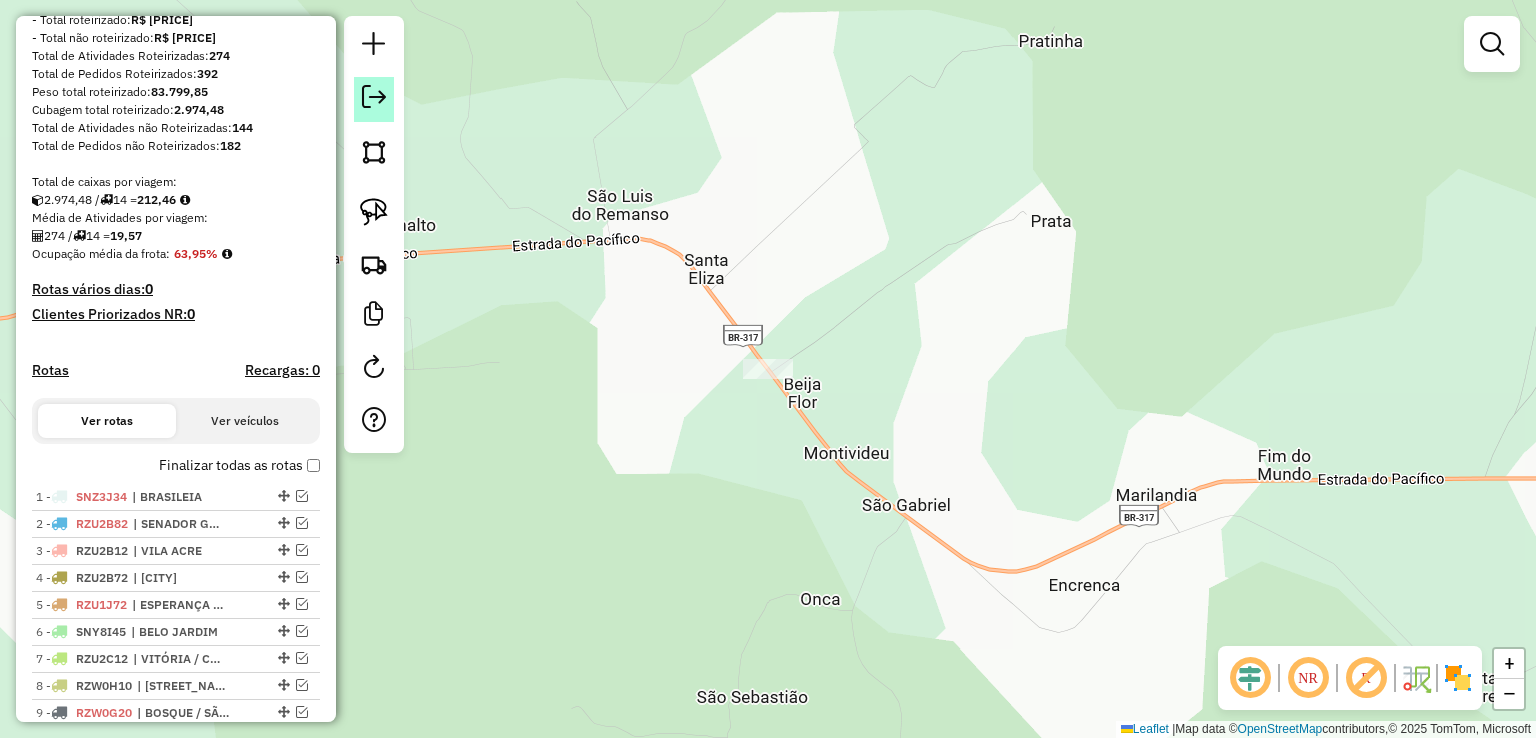 click 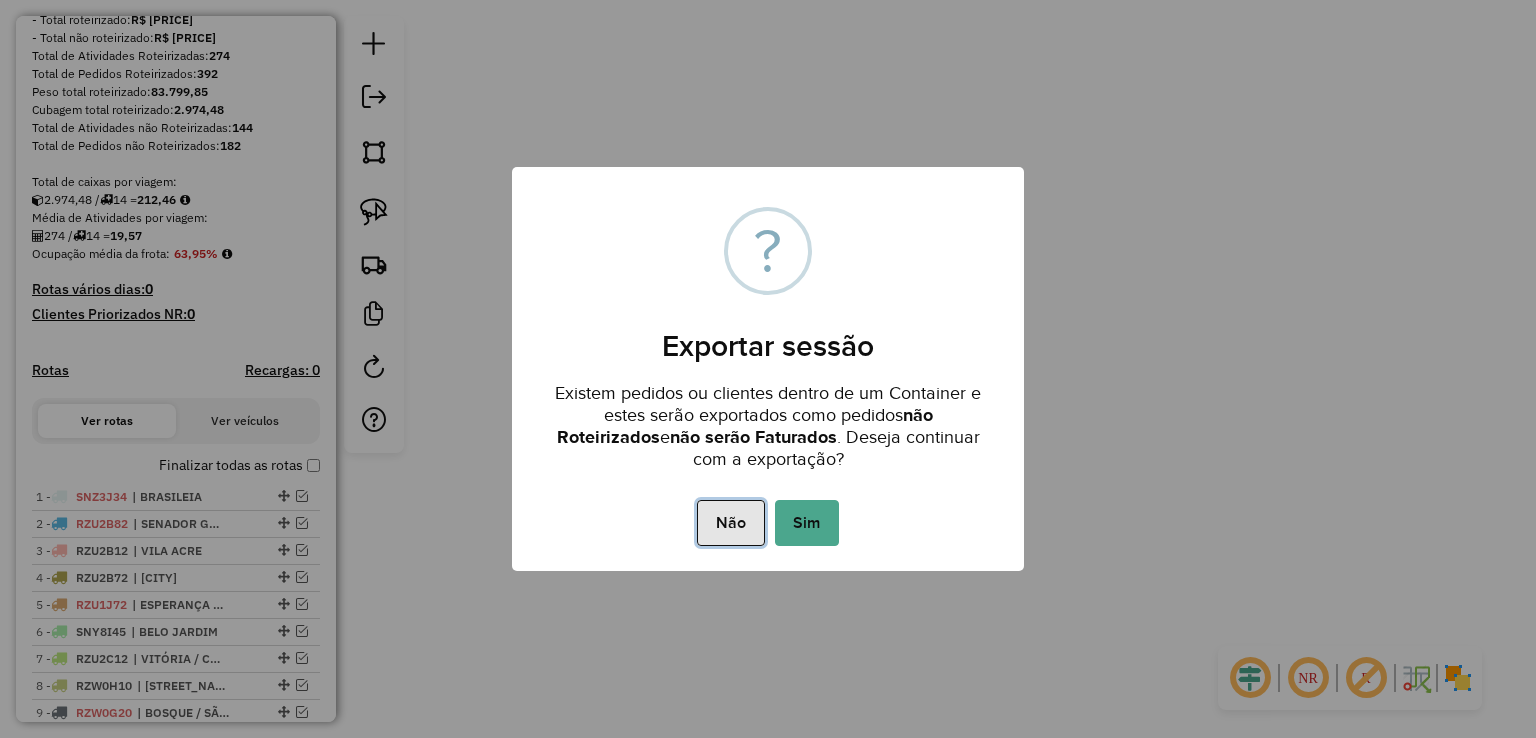click on "Não" at bounding box center (730, 523) 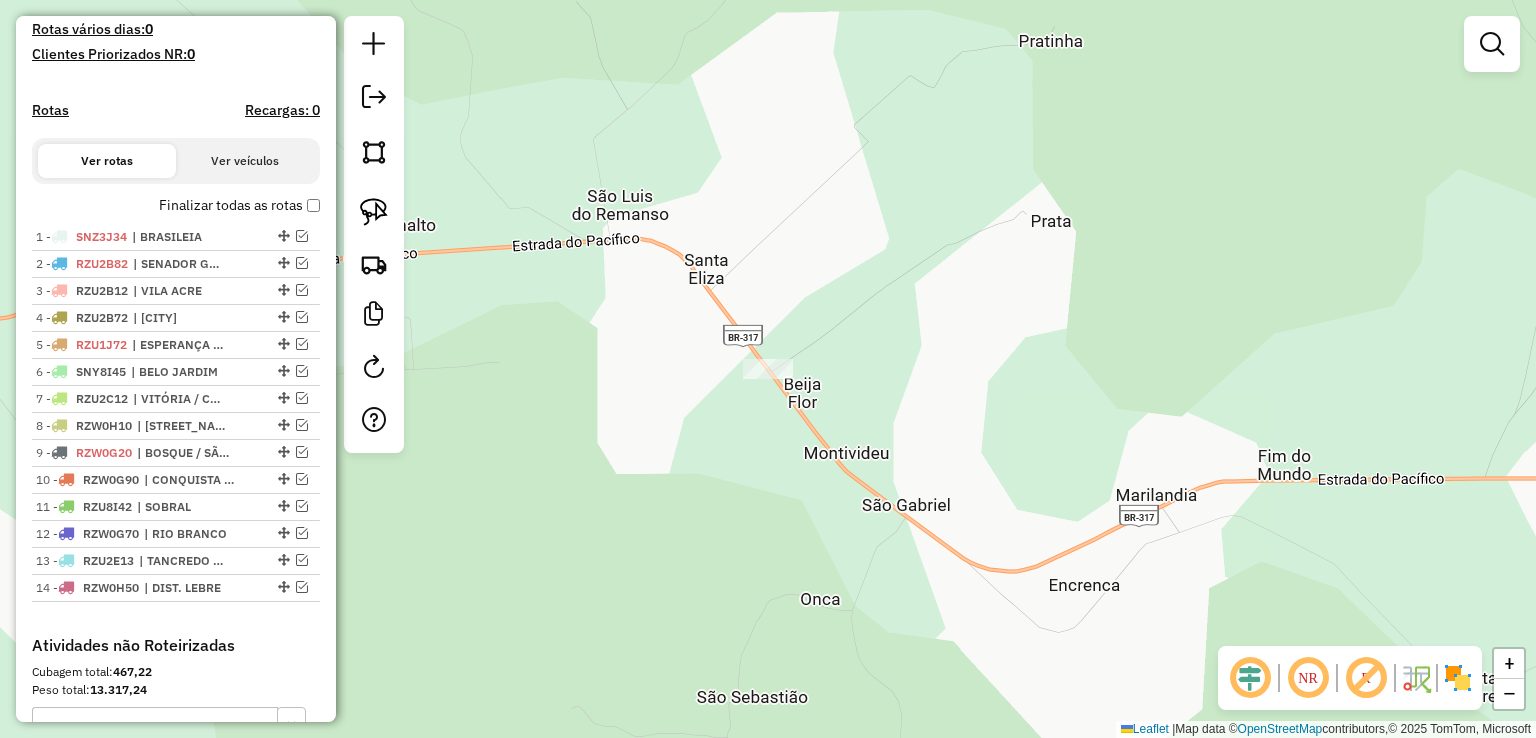 scroll, scrollTop: 782, scrollLeft: 0, axis: vertical 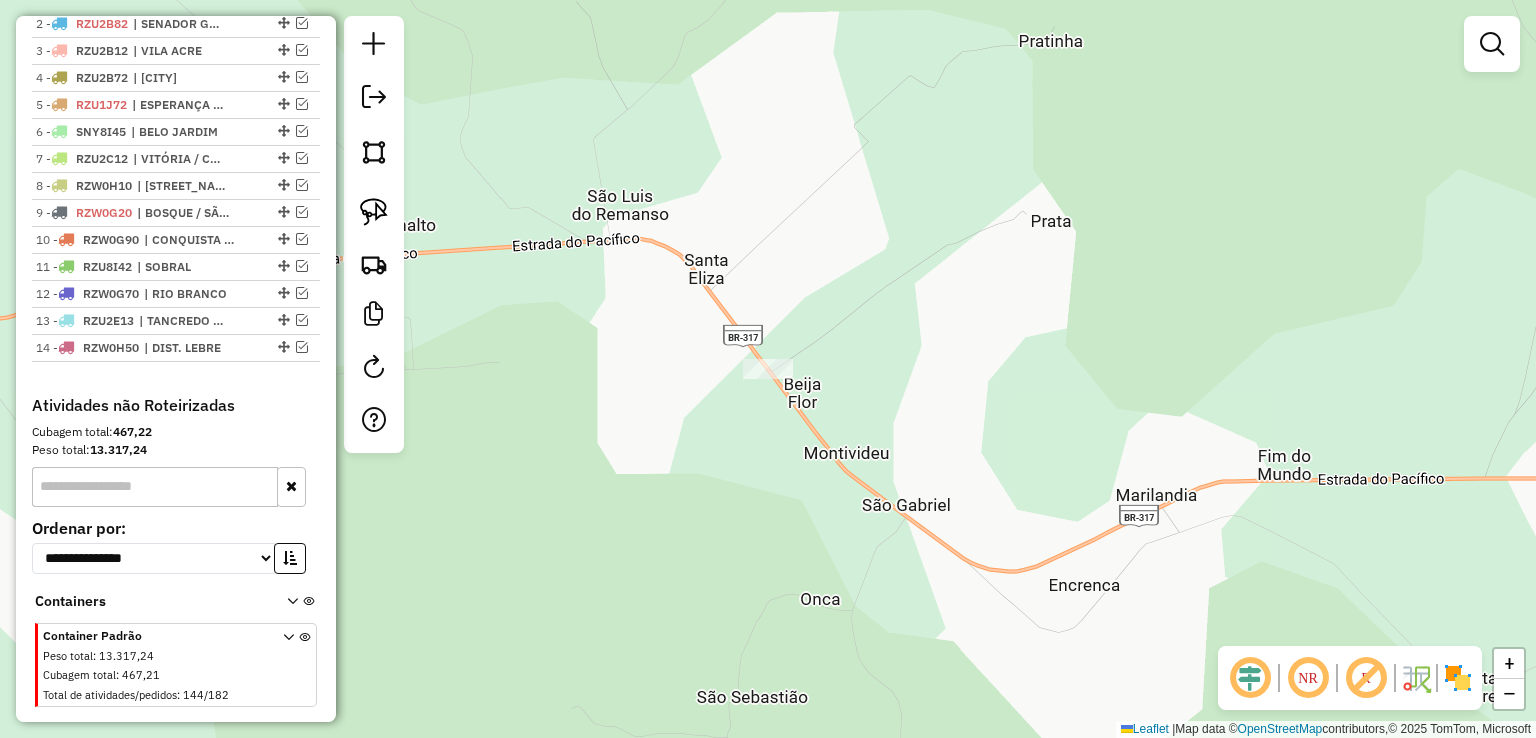 drag, startPoint x: 96, startPoint y: 447, endPoint x: 160, endPoint y: 452, distance: 64.195015 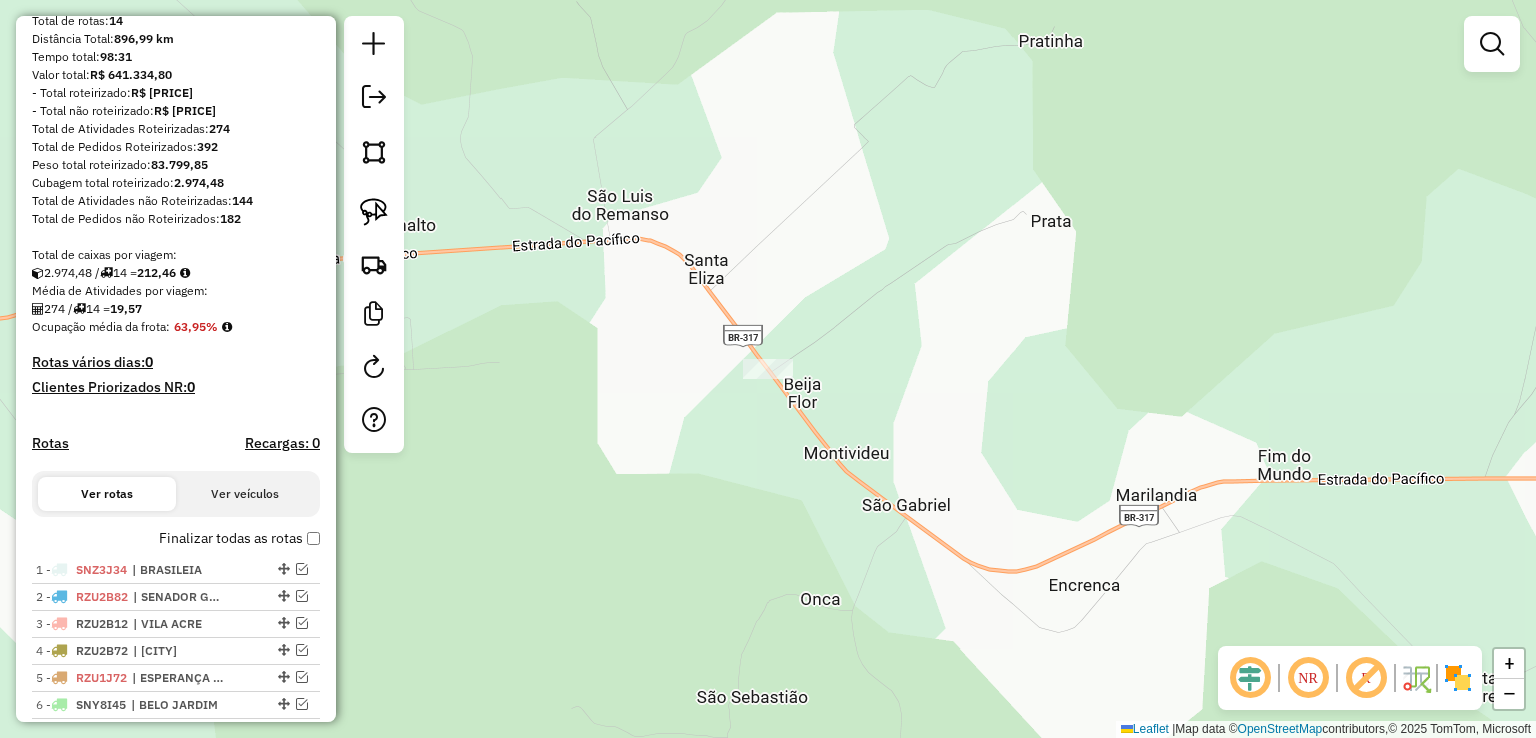scroll, scrollTop: 182, scrollLeft: 0, axis: vertical 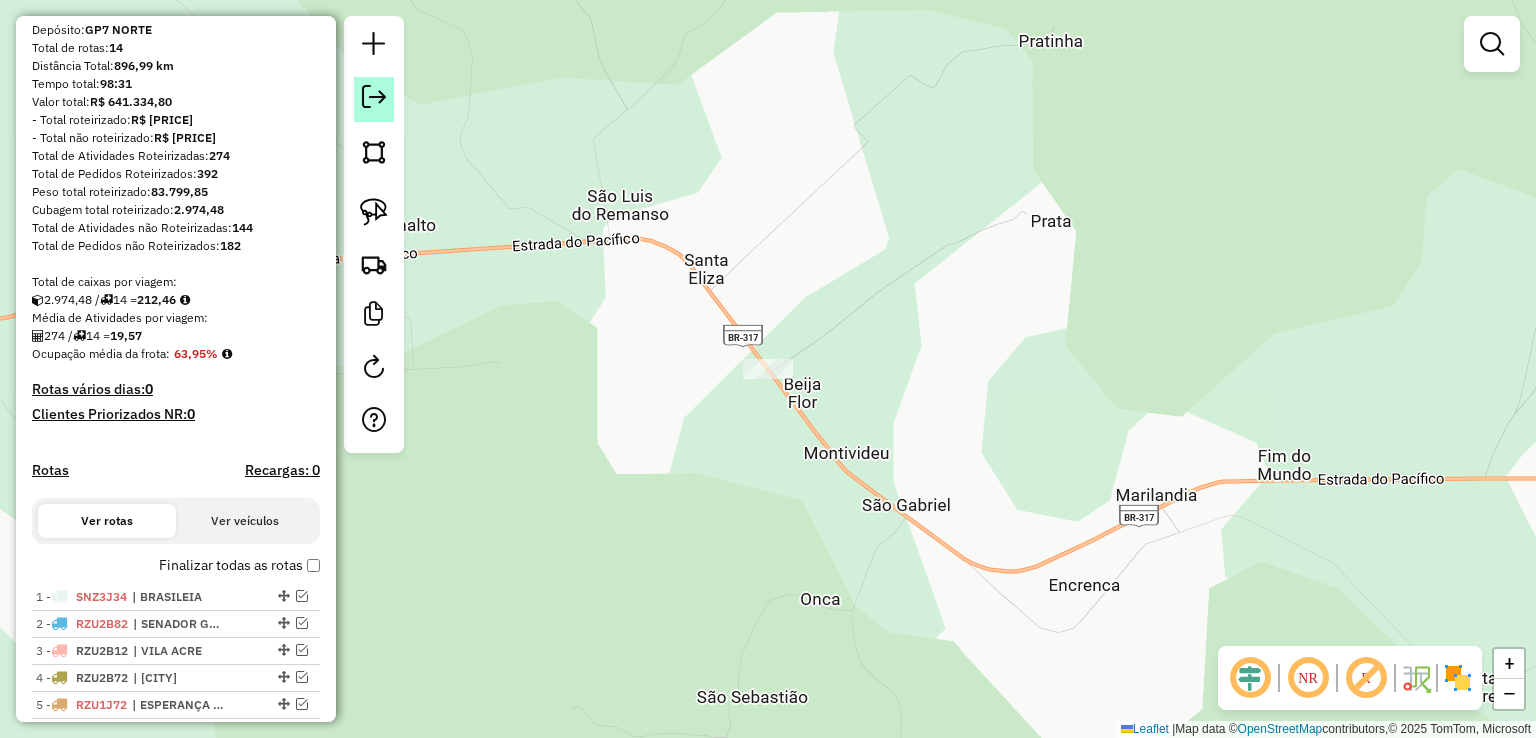 click 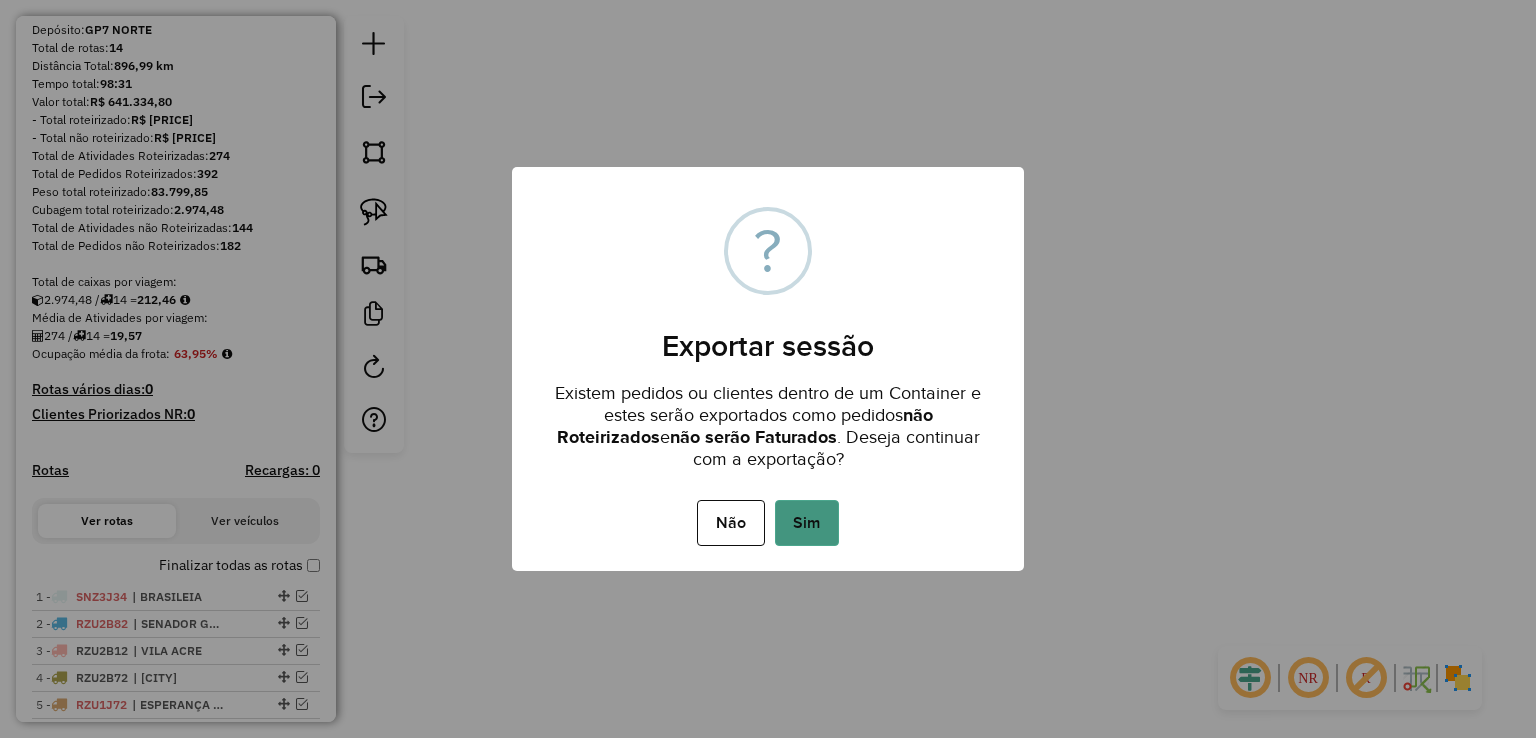 click on "Sim" at bounding box center [807, 523] 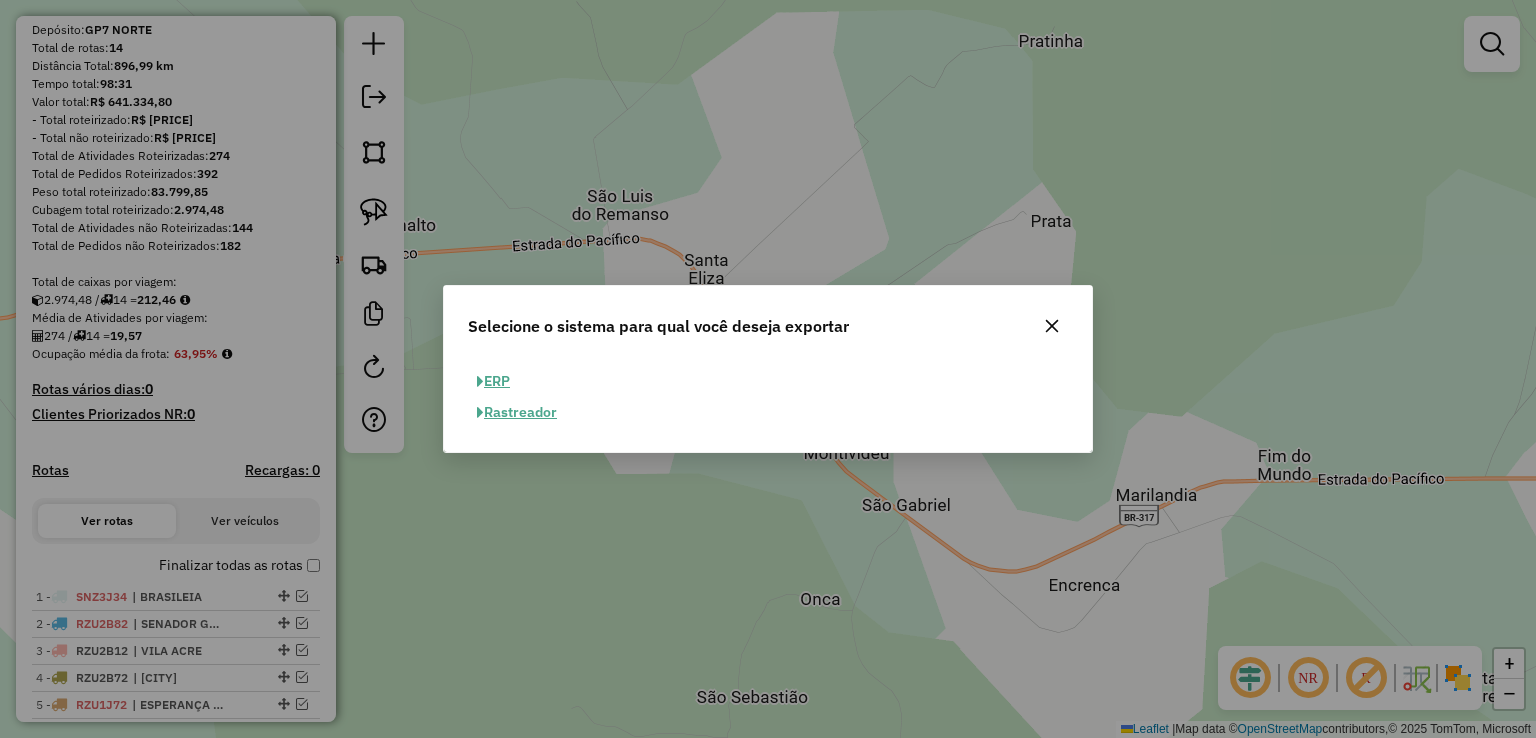 click on "ERP" 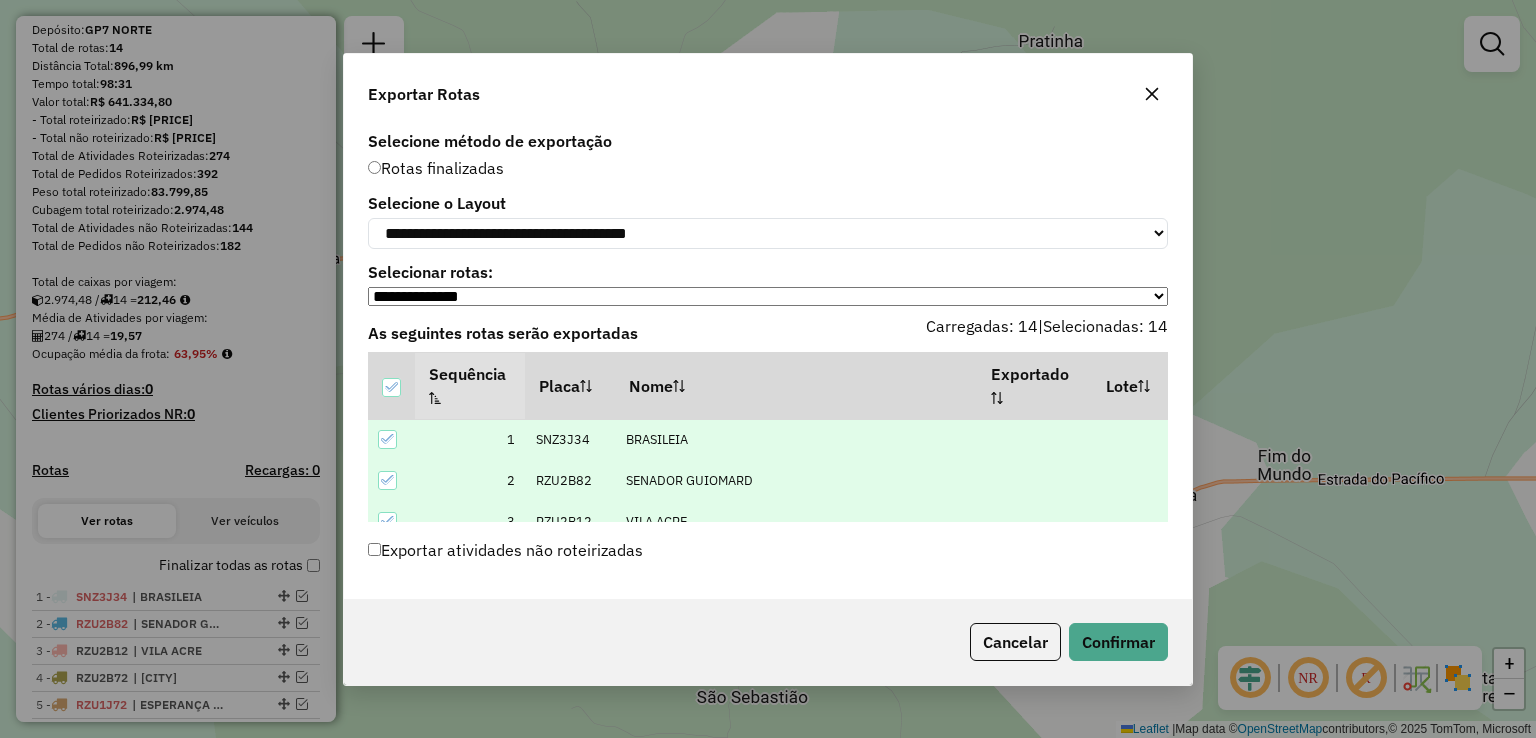 click on "Exportar atividades não roteirizadas" 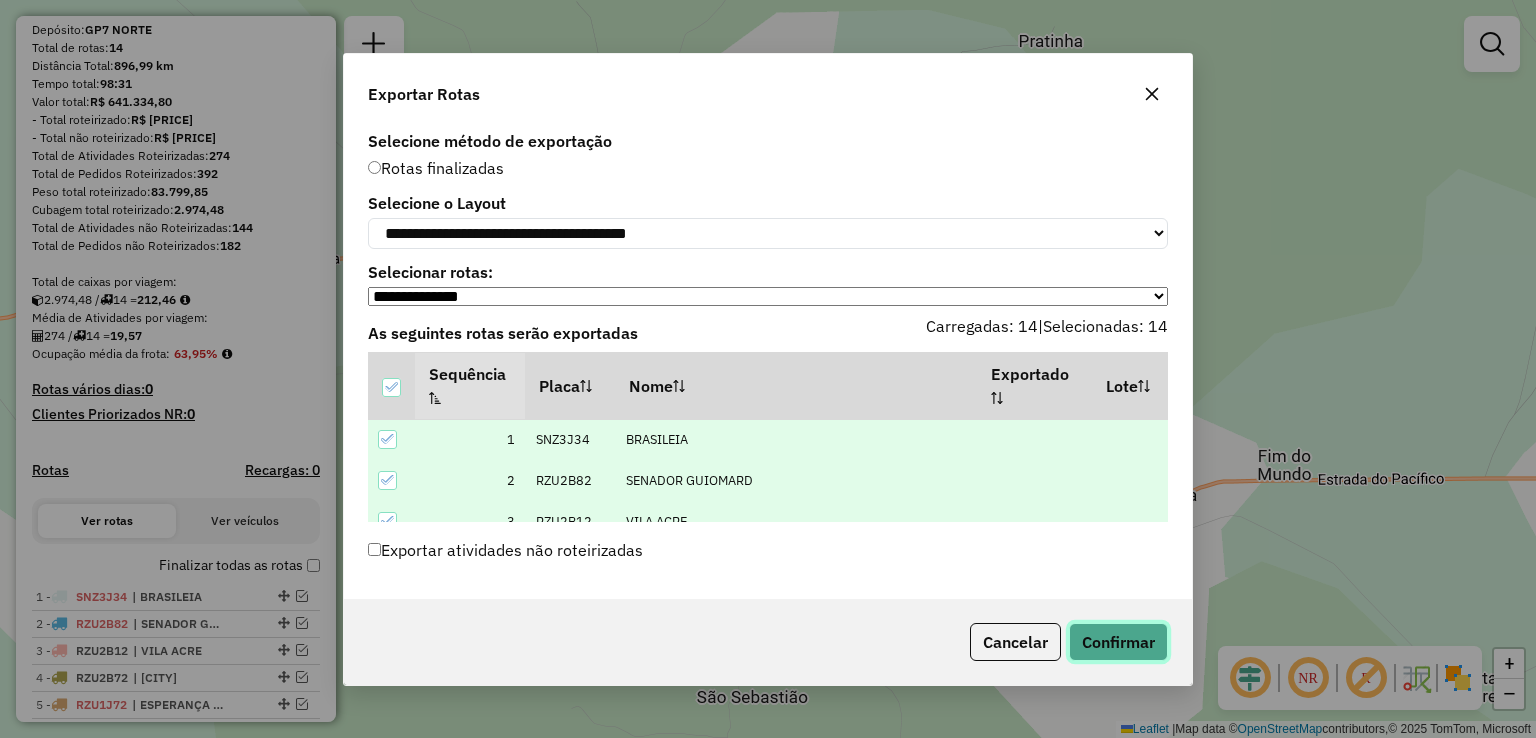 click on "Confirmar" 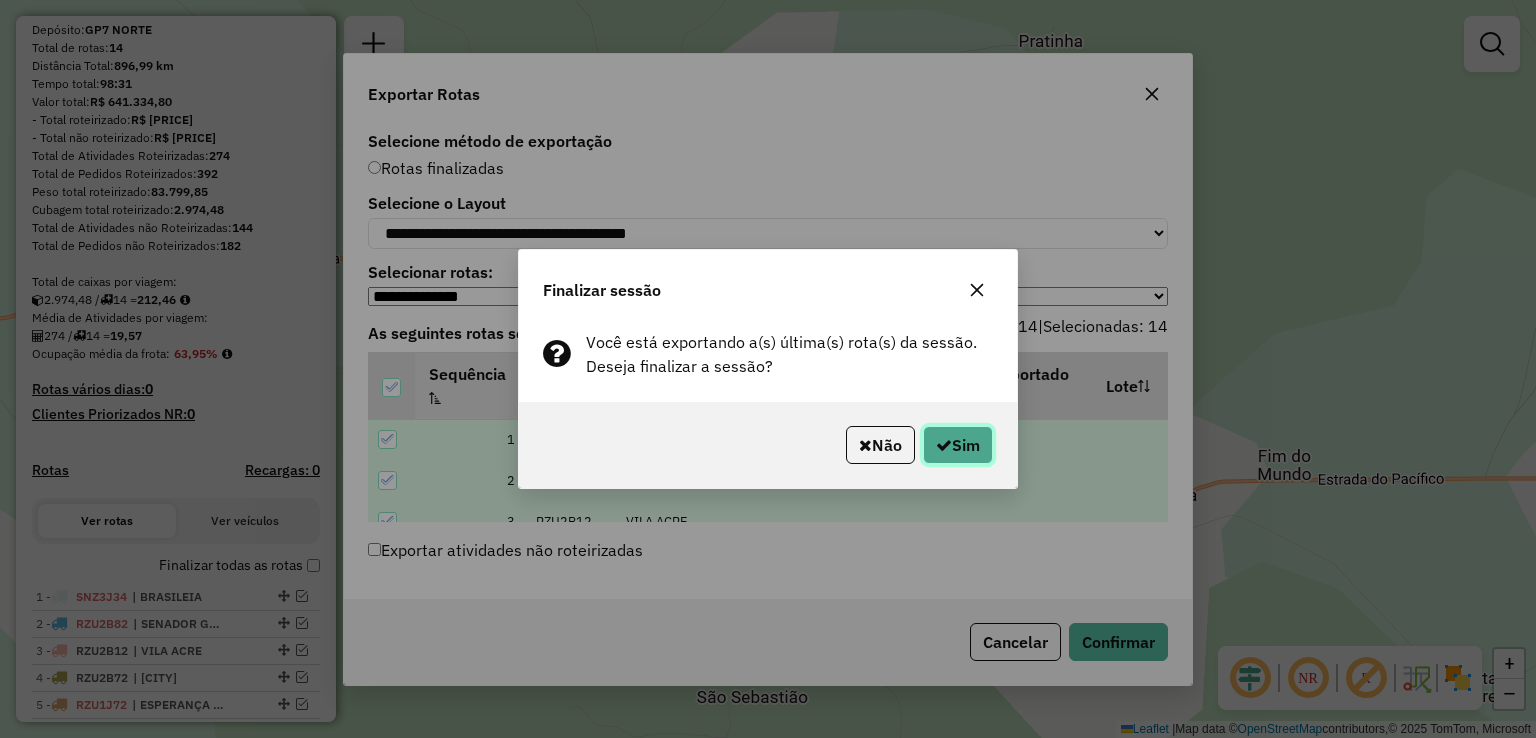 click on "Sim" 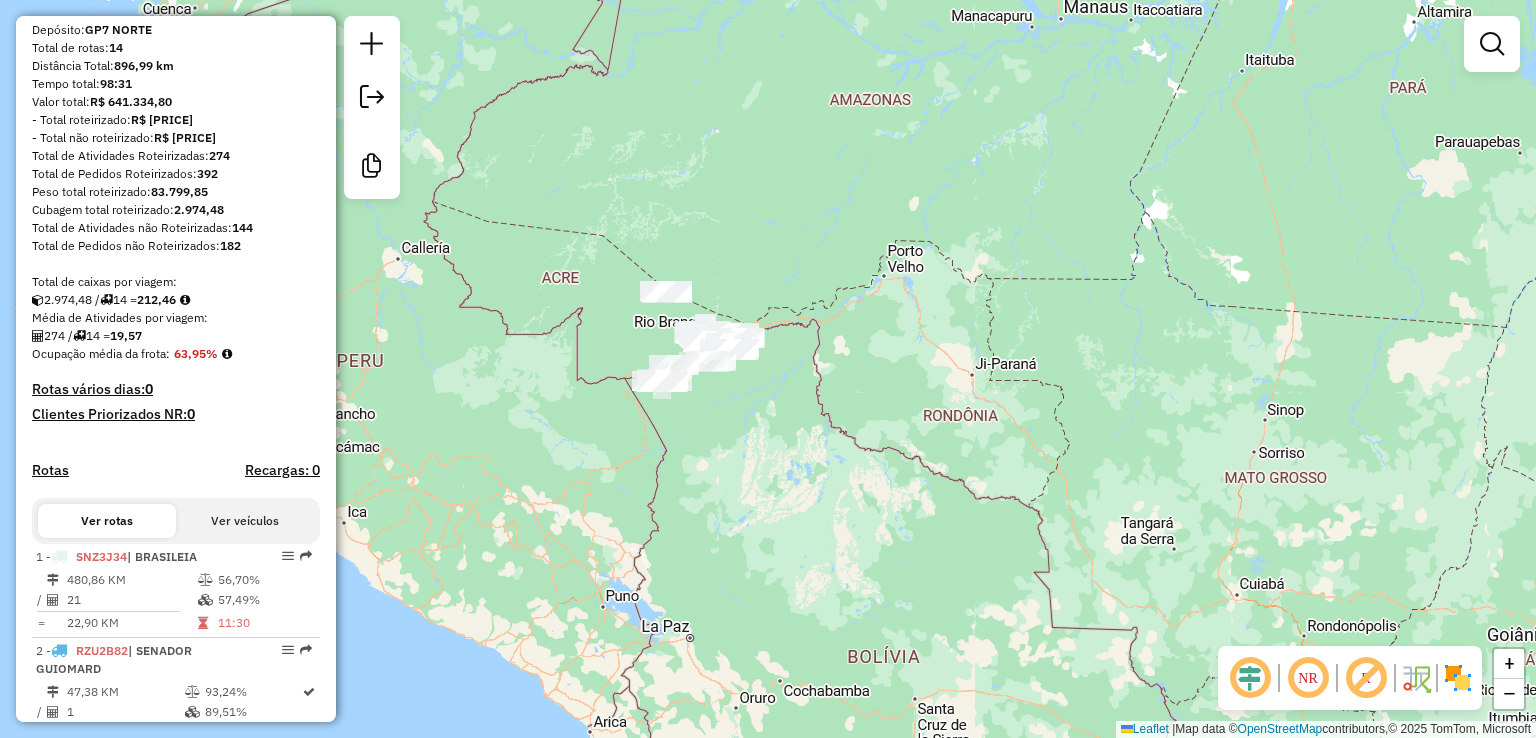 scroll, scrollTop: 0, scrollLeft: 0, axis: both 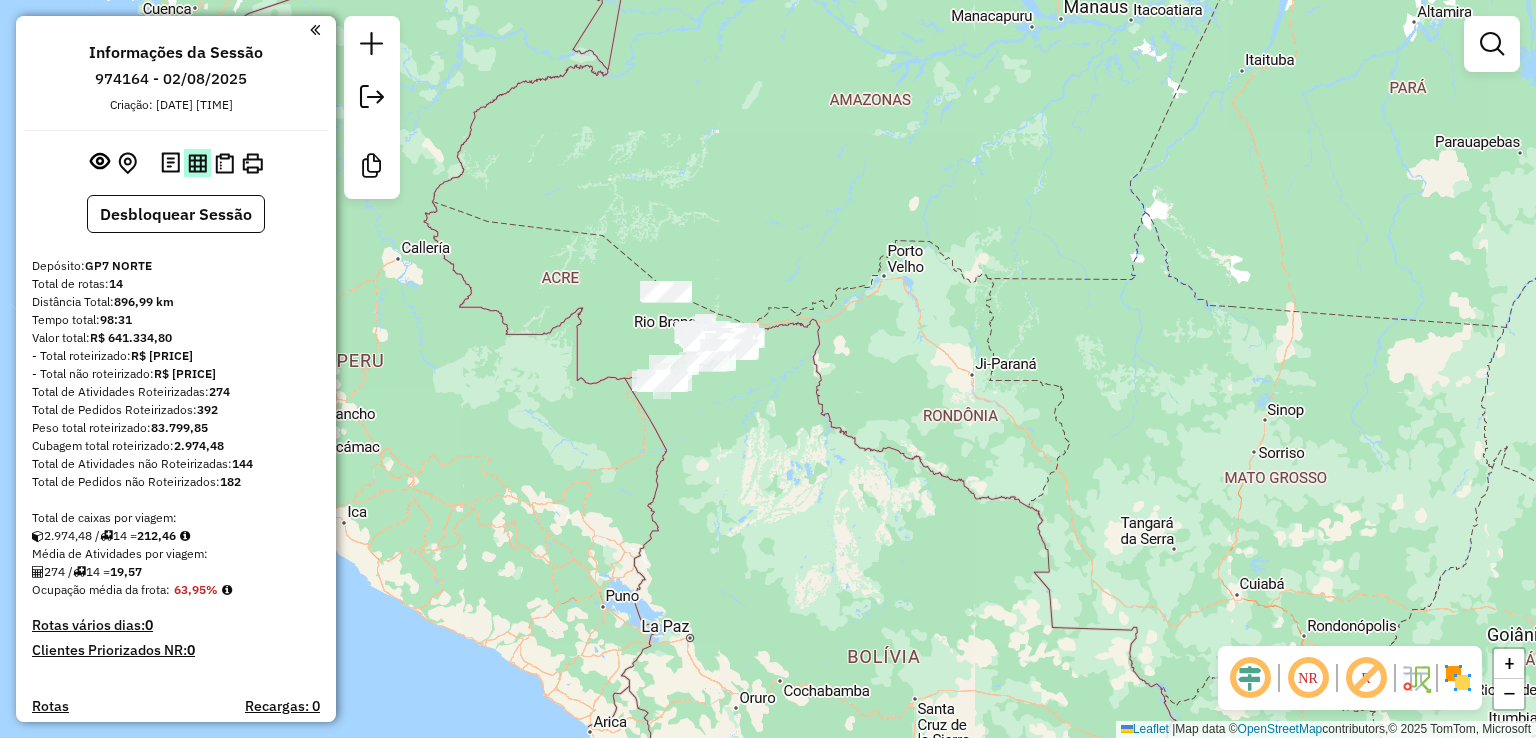 click at bounding box center [197, 162] 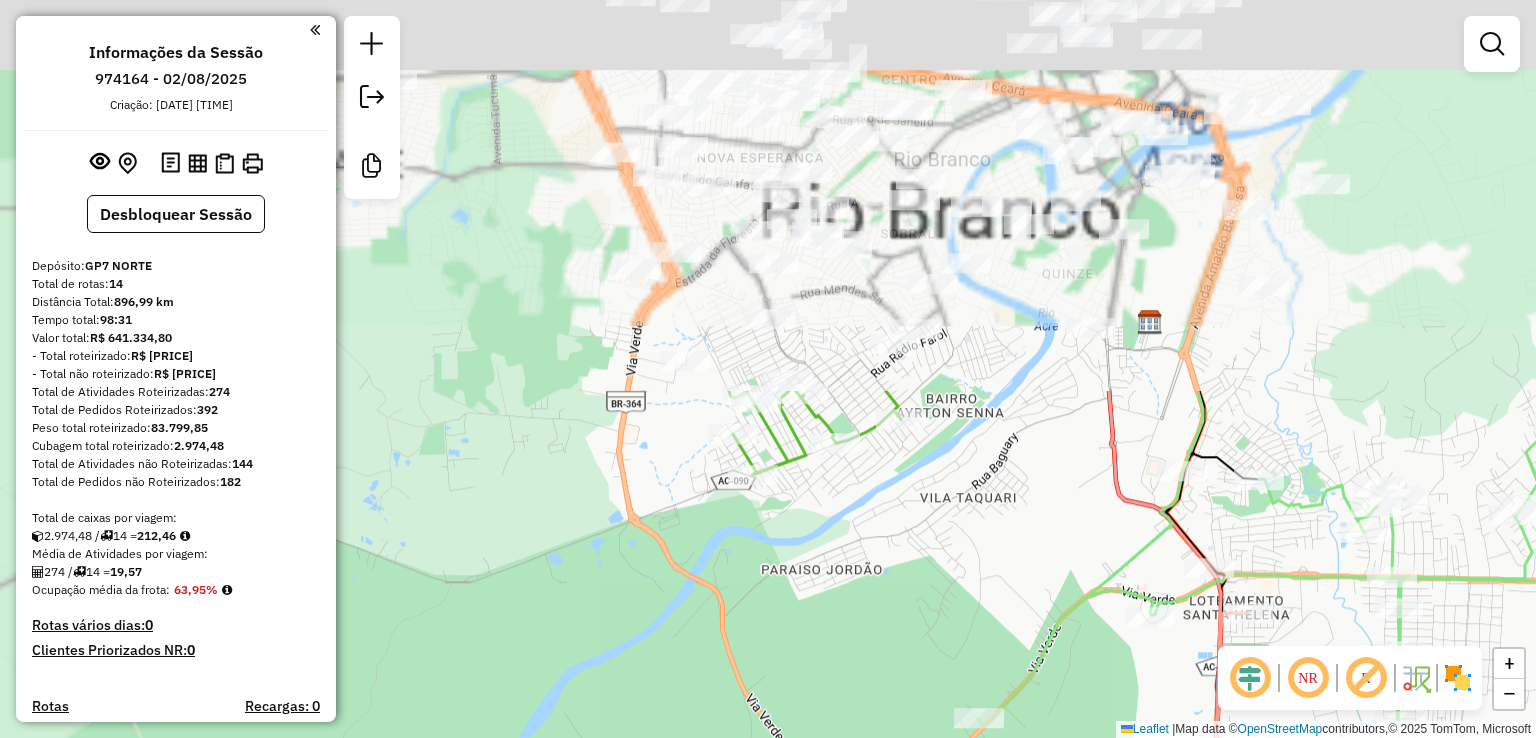 drag, startPoint x: 580, startPoint y: 399, endPoint x: 650, endPoint y: 723, distance: 331.4755 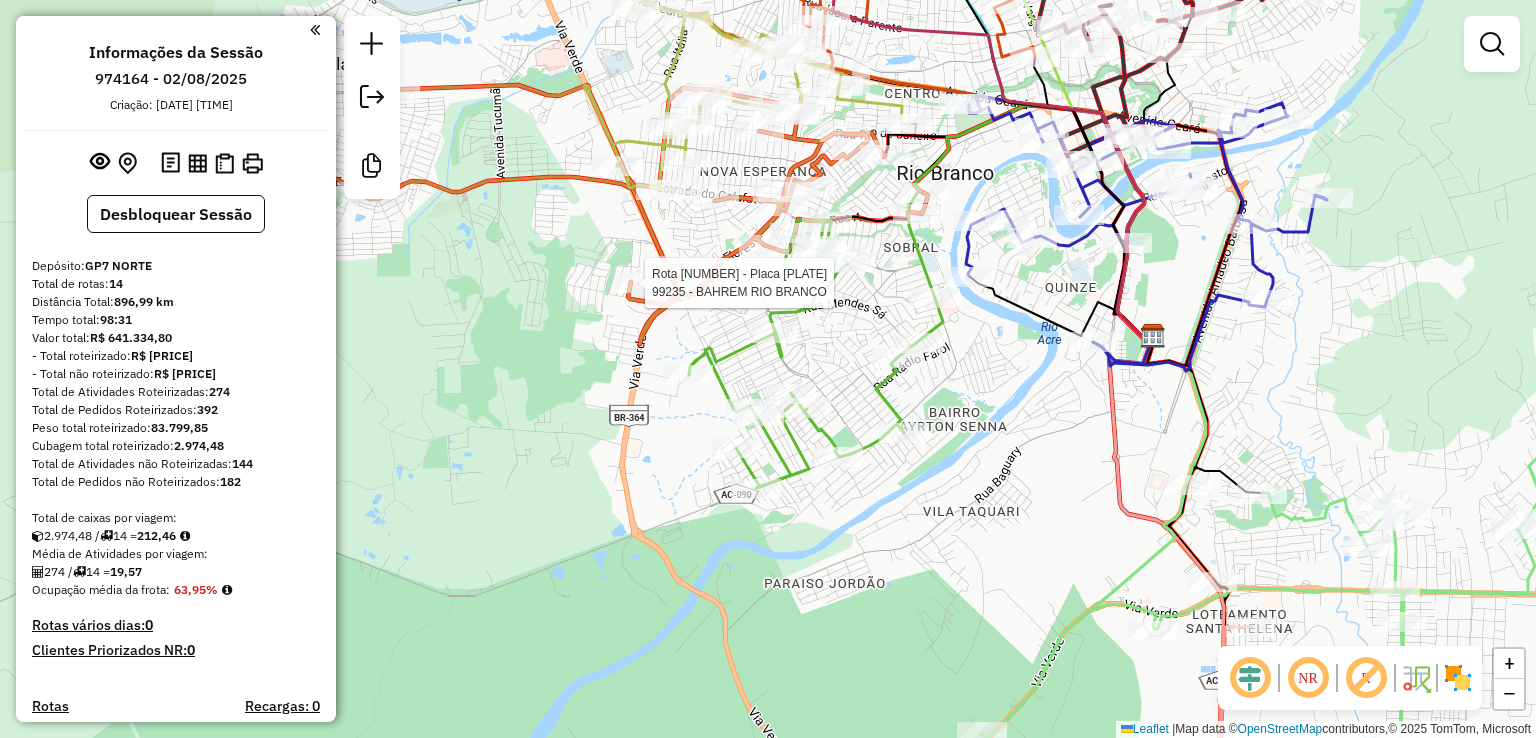 click 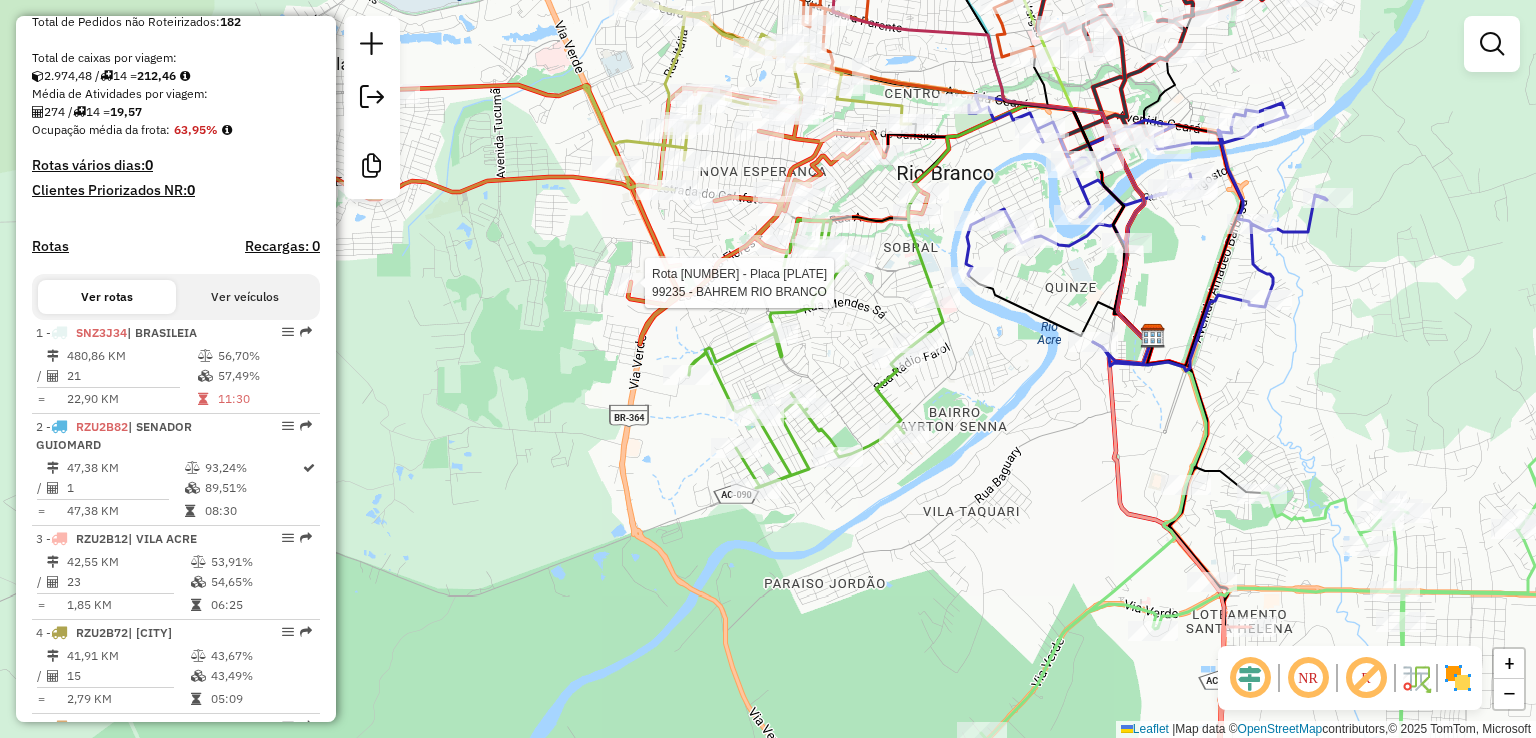 select on "*********" 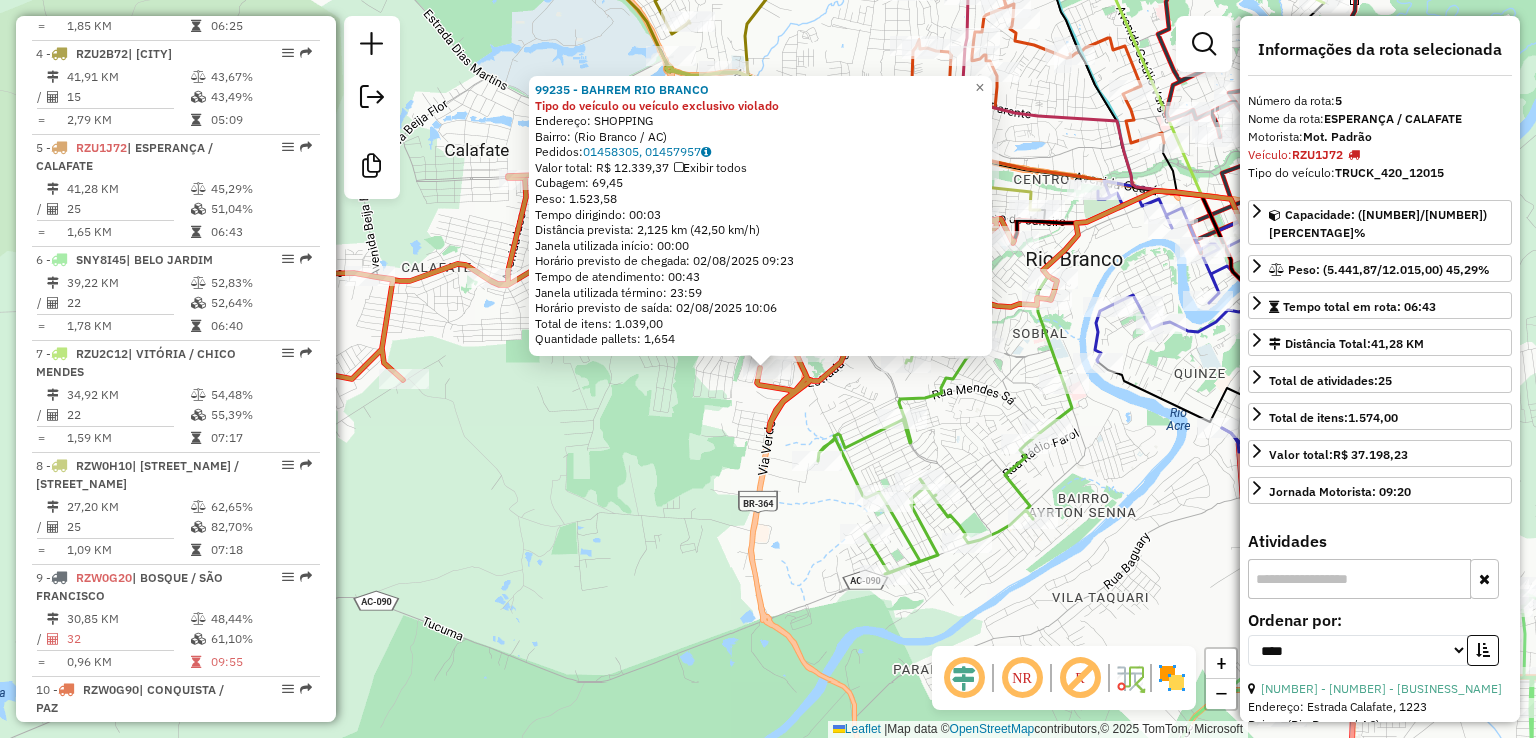 scroll, scrollTop: 1156, scrollLeft: 0, axis: vertical 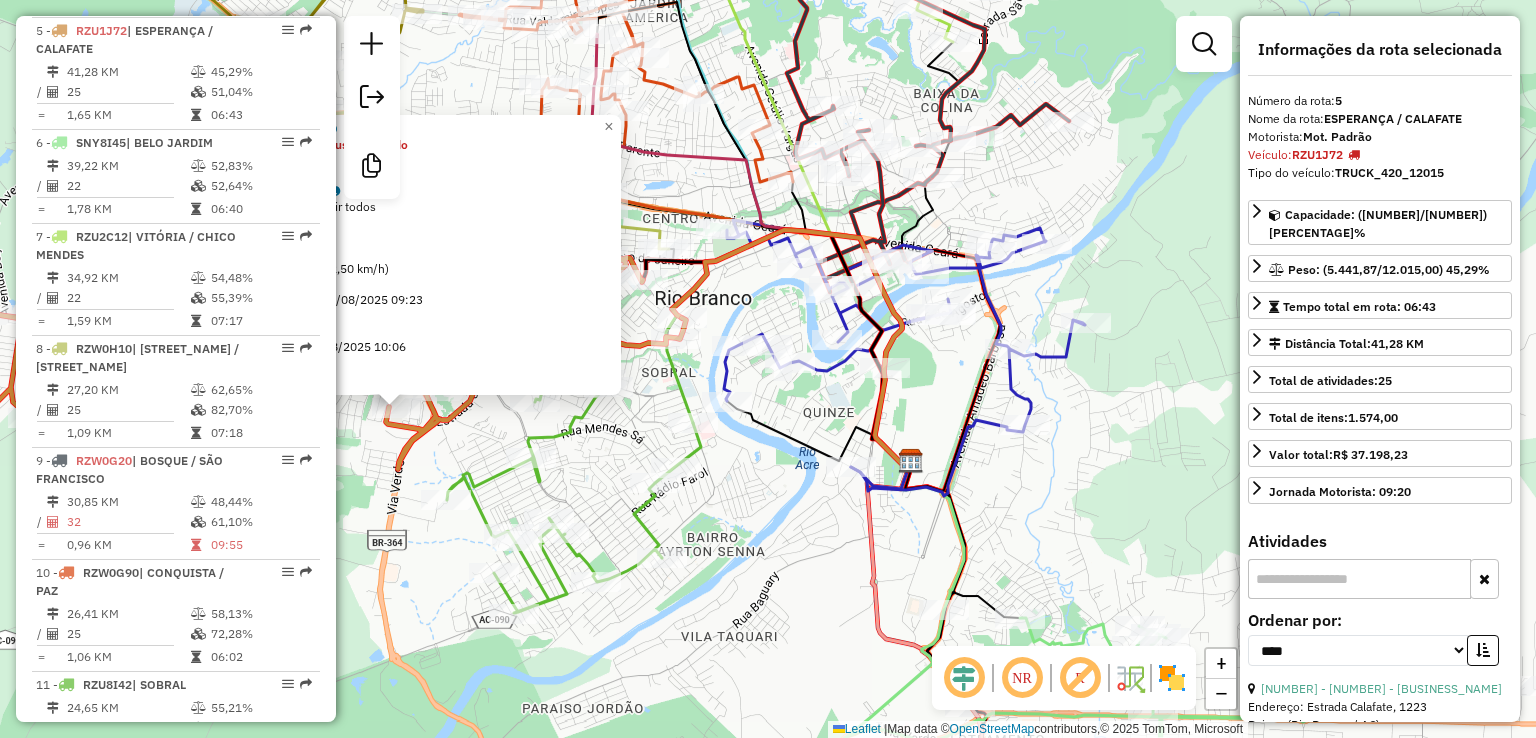 drag, startPoint x: 1143, startPoint y: 445, endPoint x: 772, endPoint y: 484, distance: 373.04422 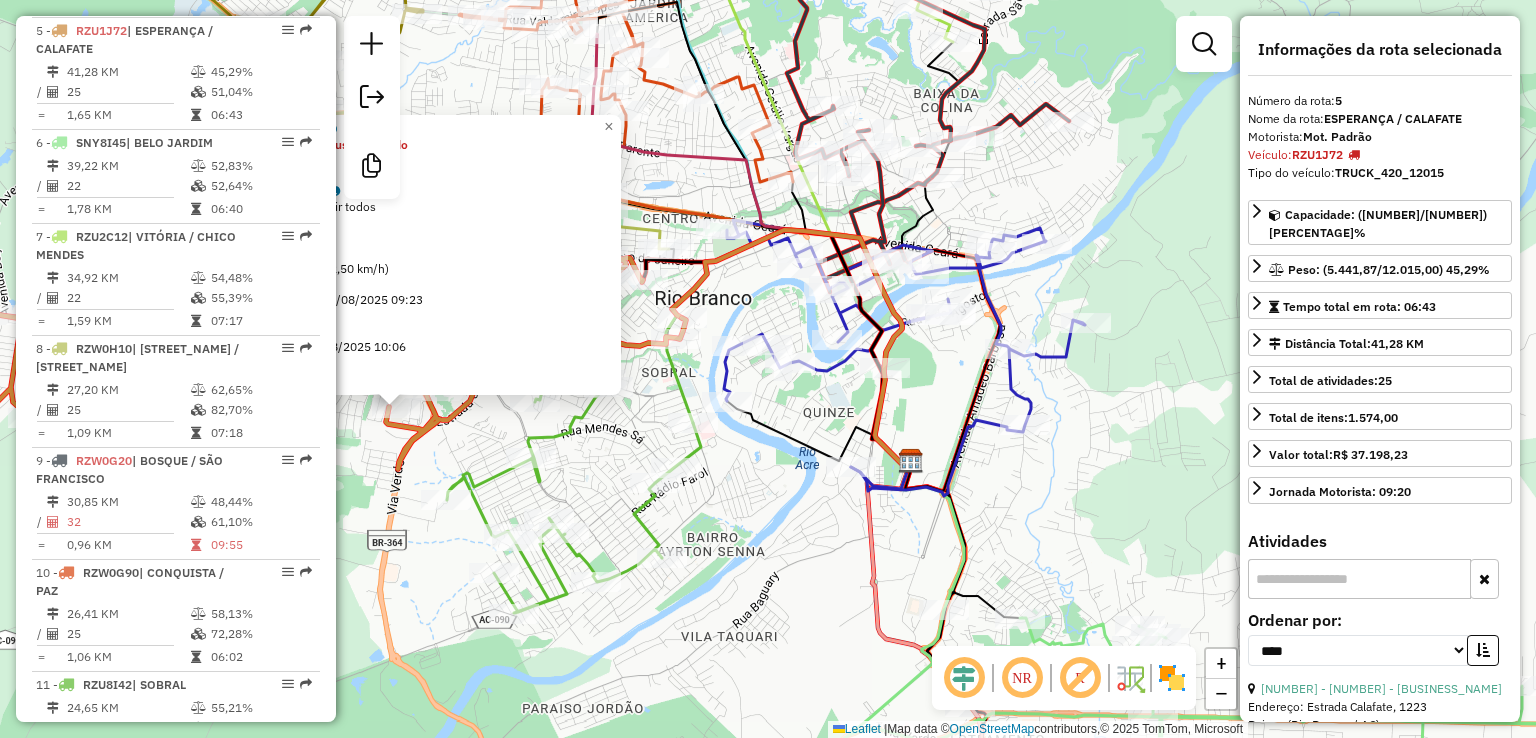 click 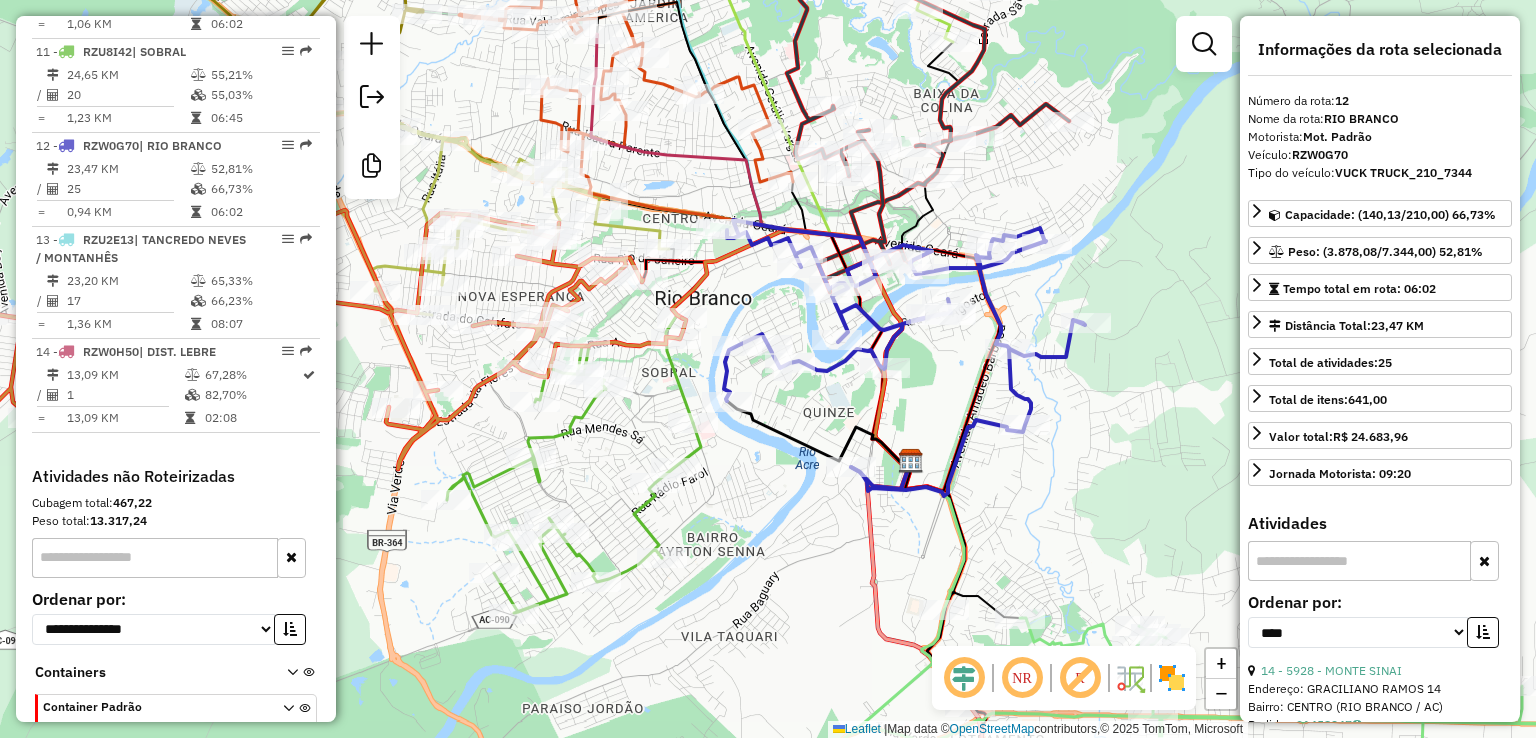 scroll, scrollTop: 1844, scrollLeft: 0, axis: vertical 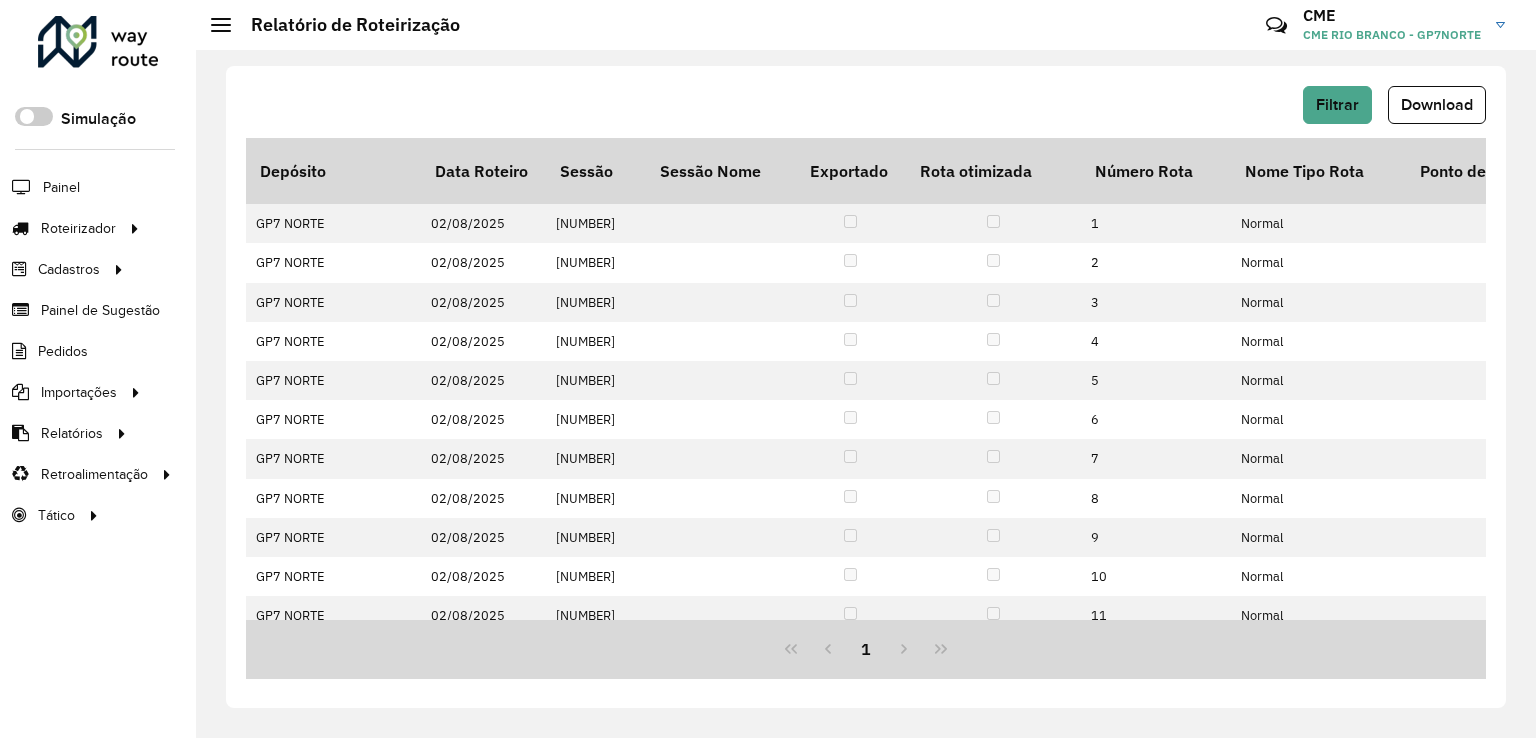 click on "Download" 